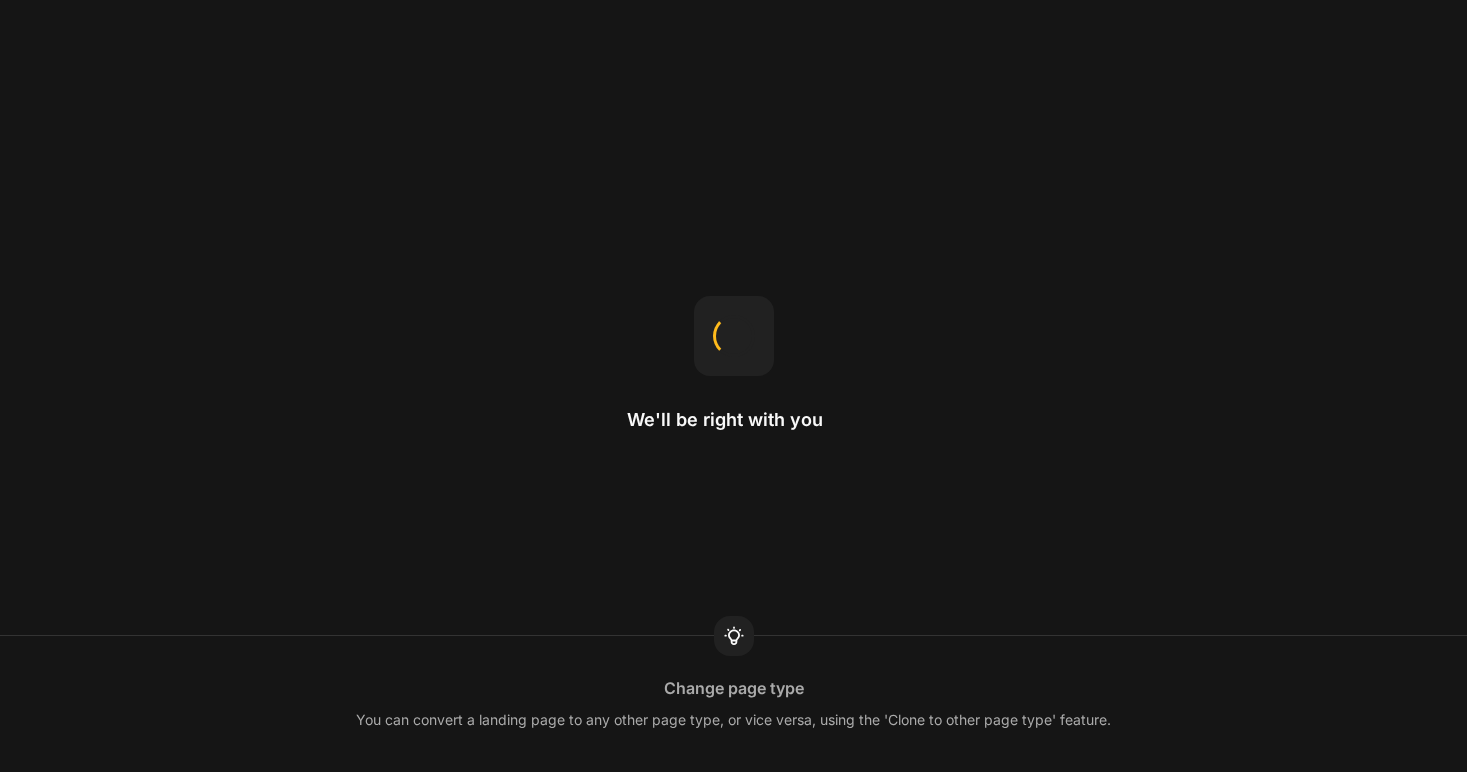 scroll, scrollTop: 0, scrollLeft: 0, axis: both 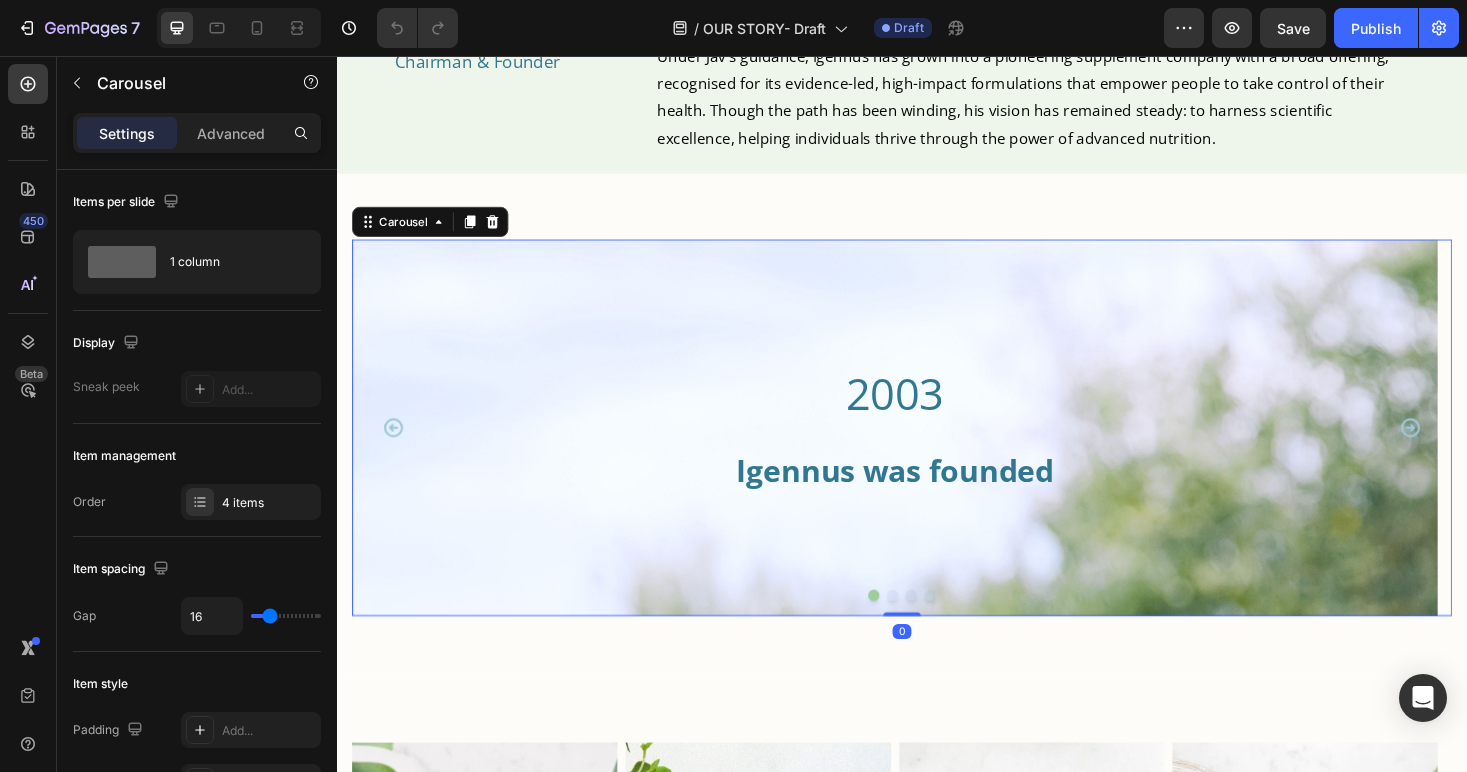 click 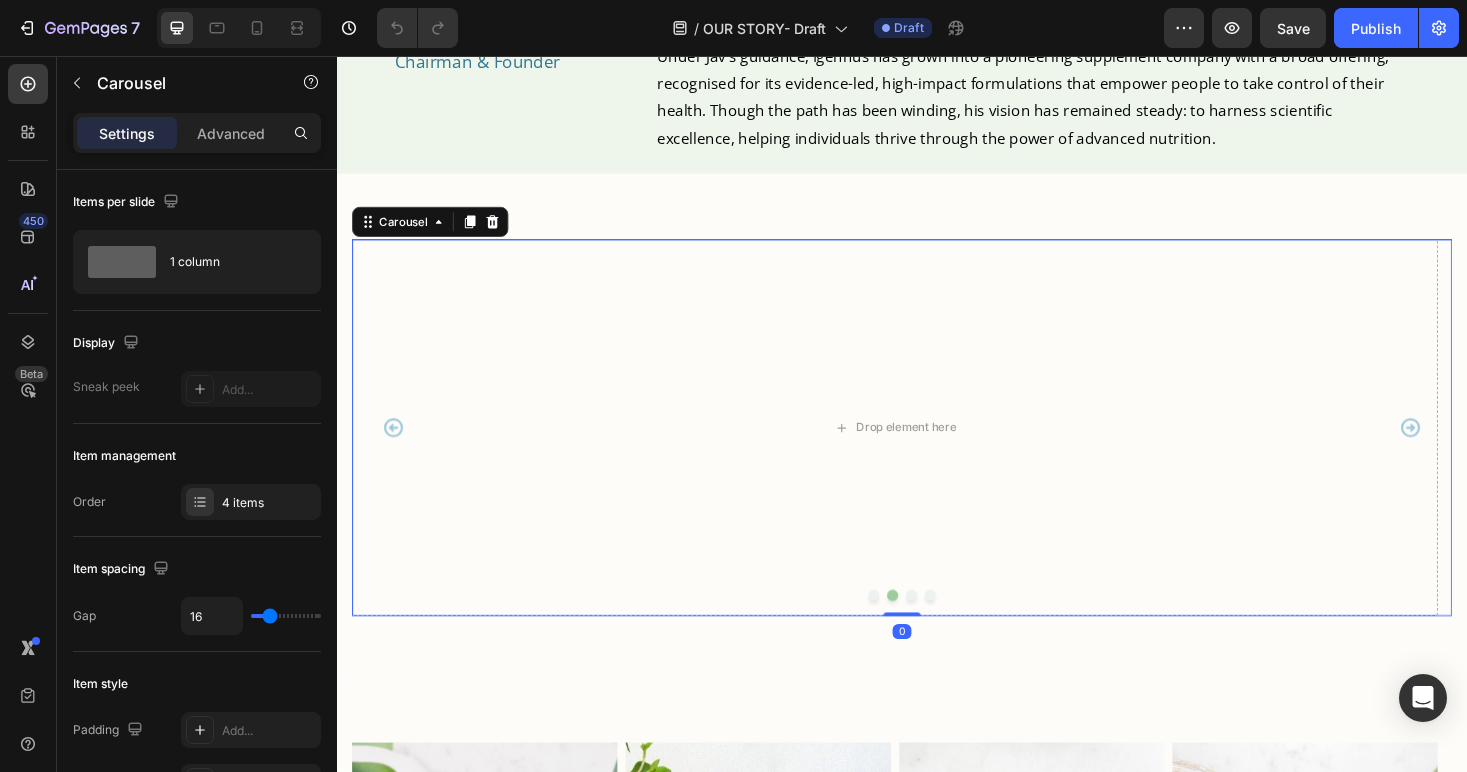 click 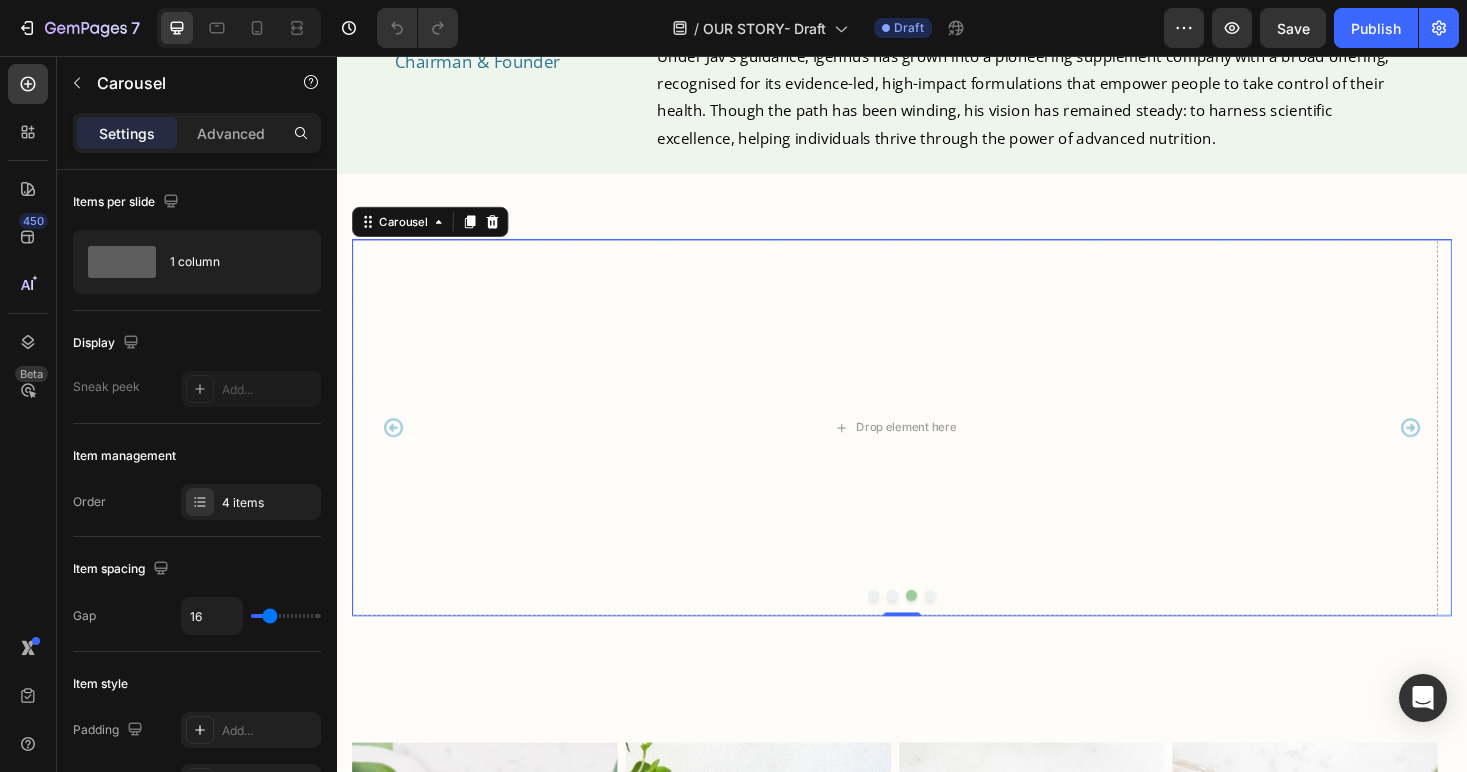 click 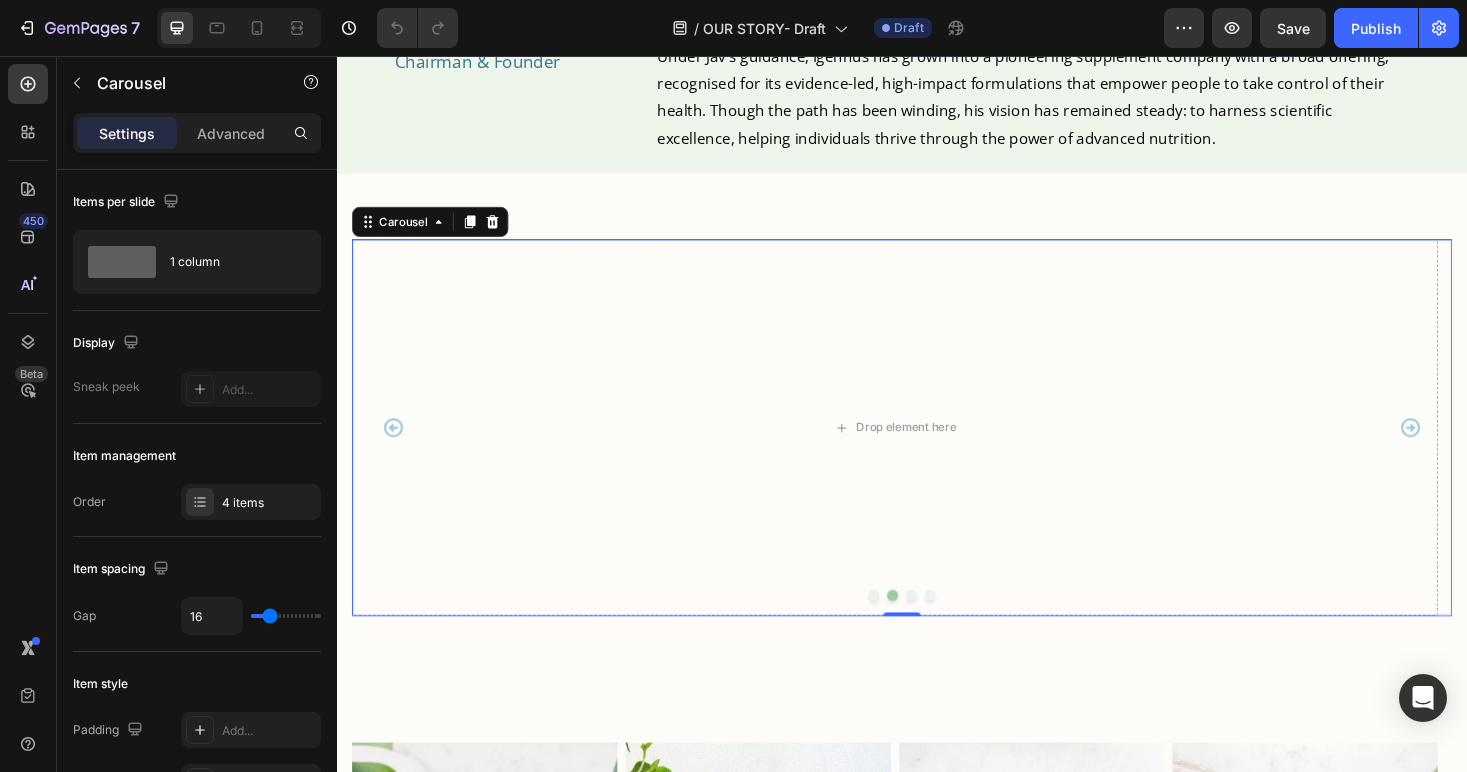 click 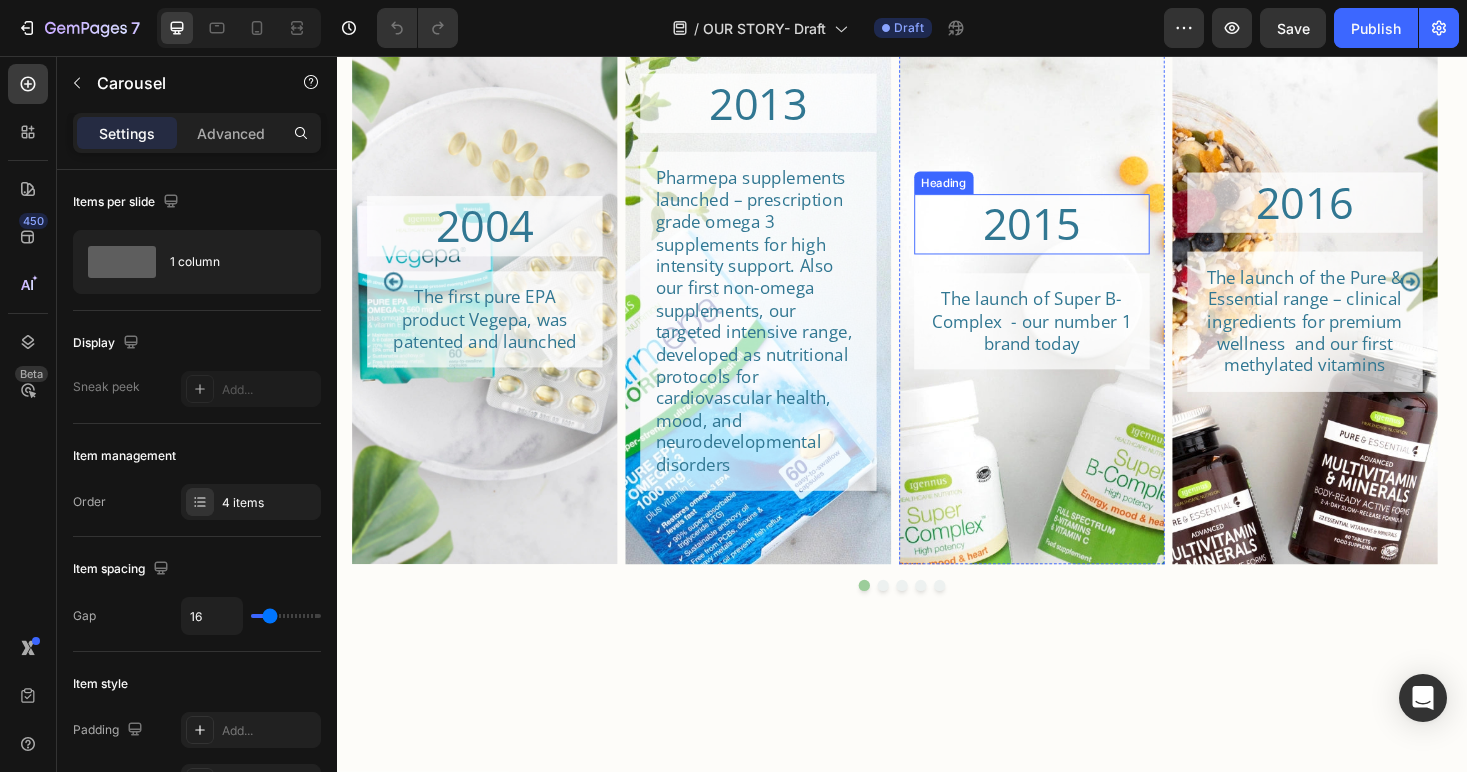 scroll, scrollTop: 2046, scrollLeft: 0, axis: vertical 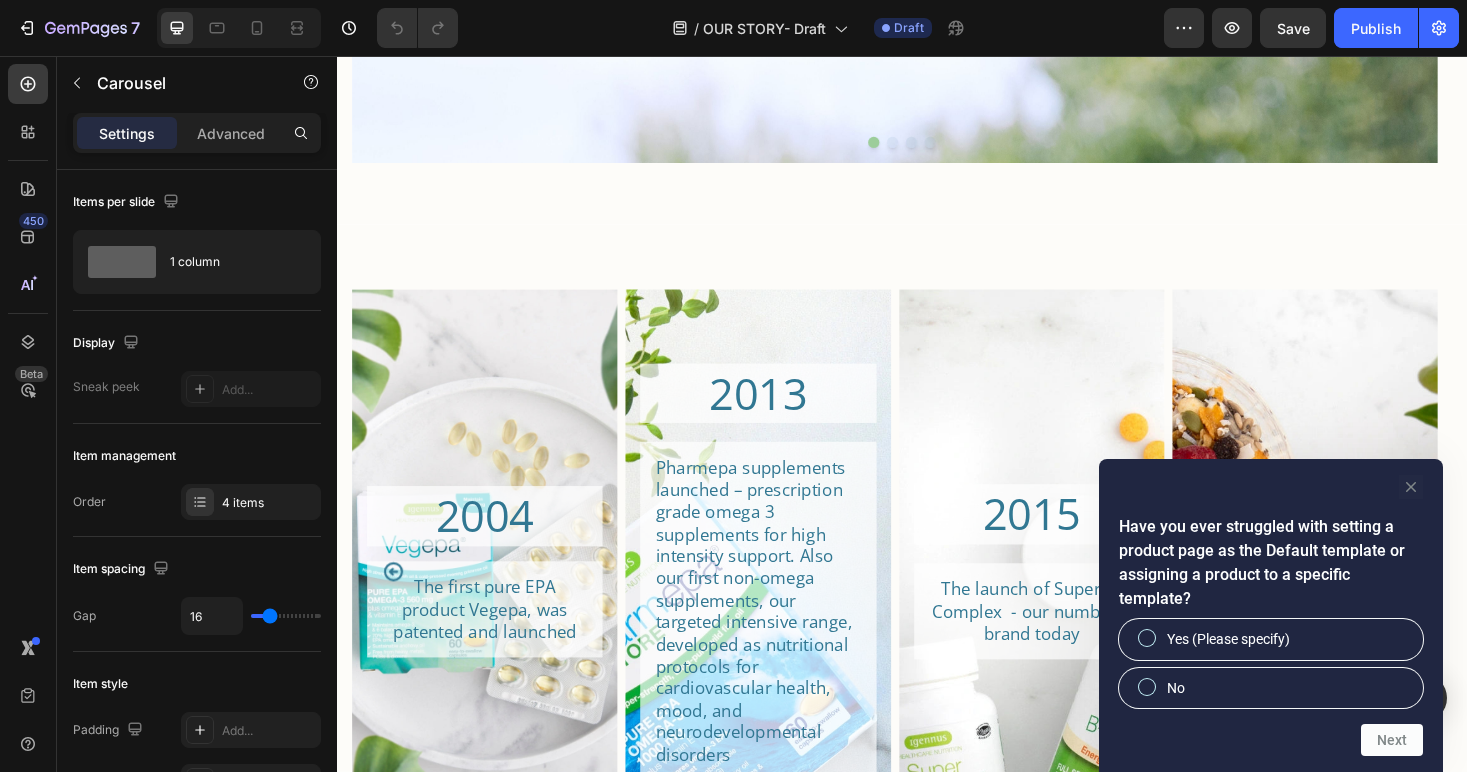 click 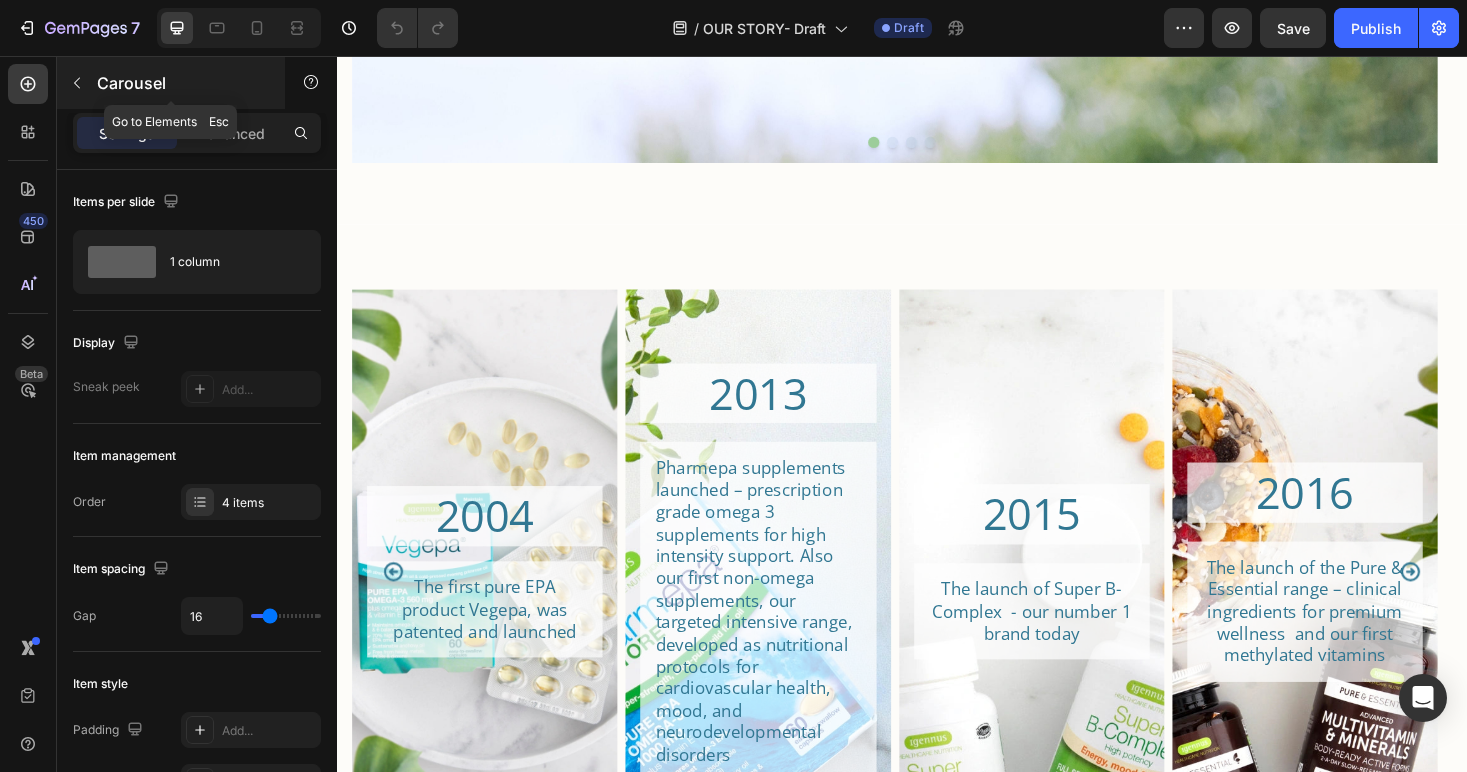 click 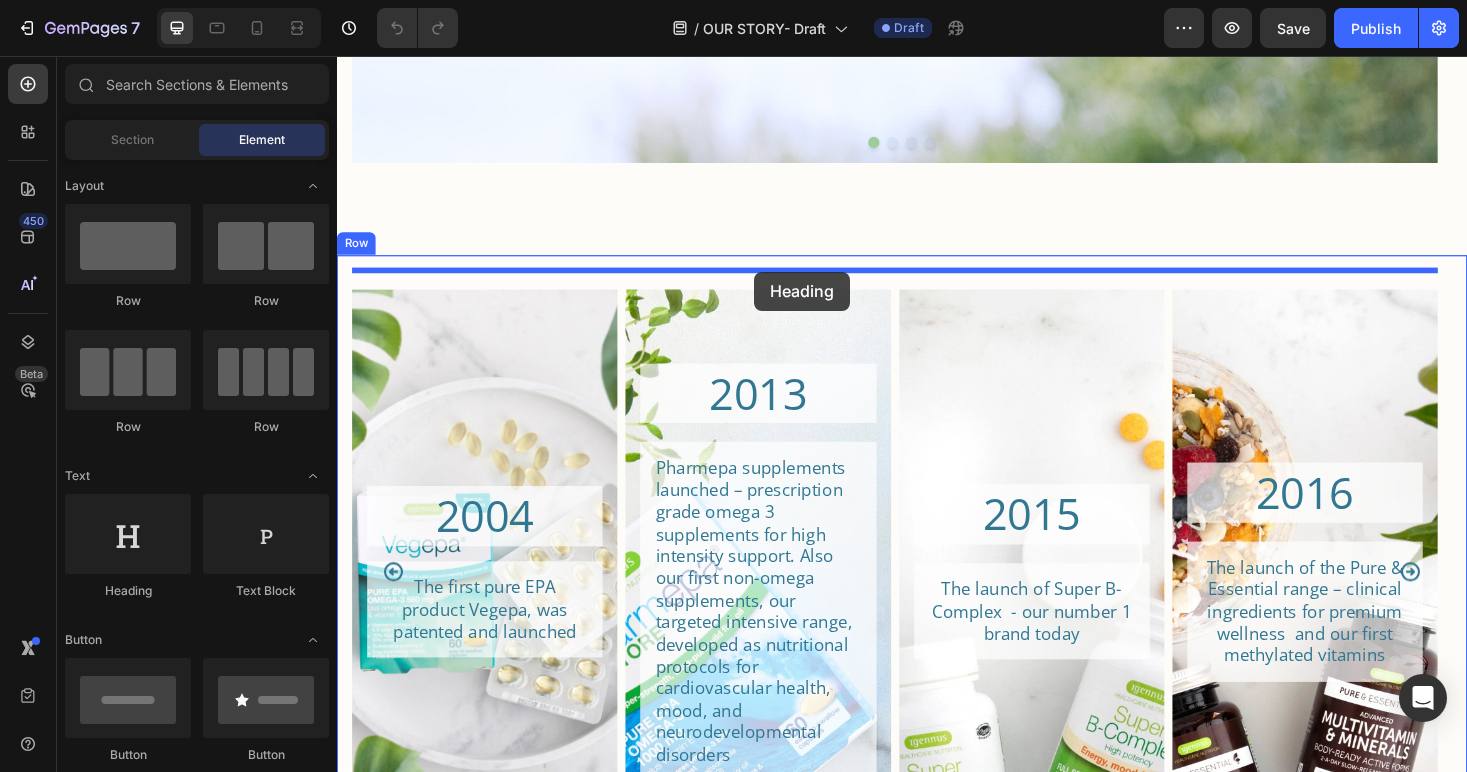 drag, startPoint x: 501, startPoint y: 585, endPoint x: 780, endPoint y: 285, distance: 409.68402 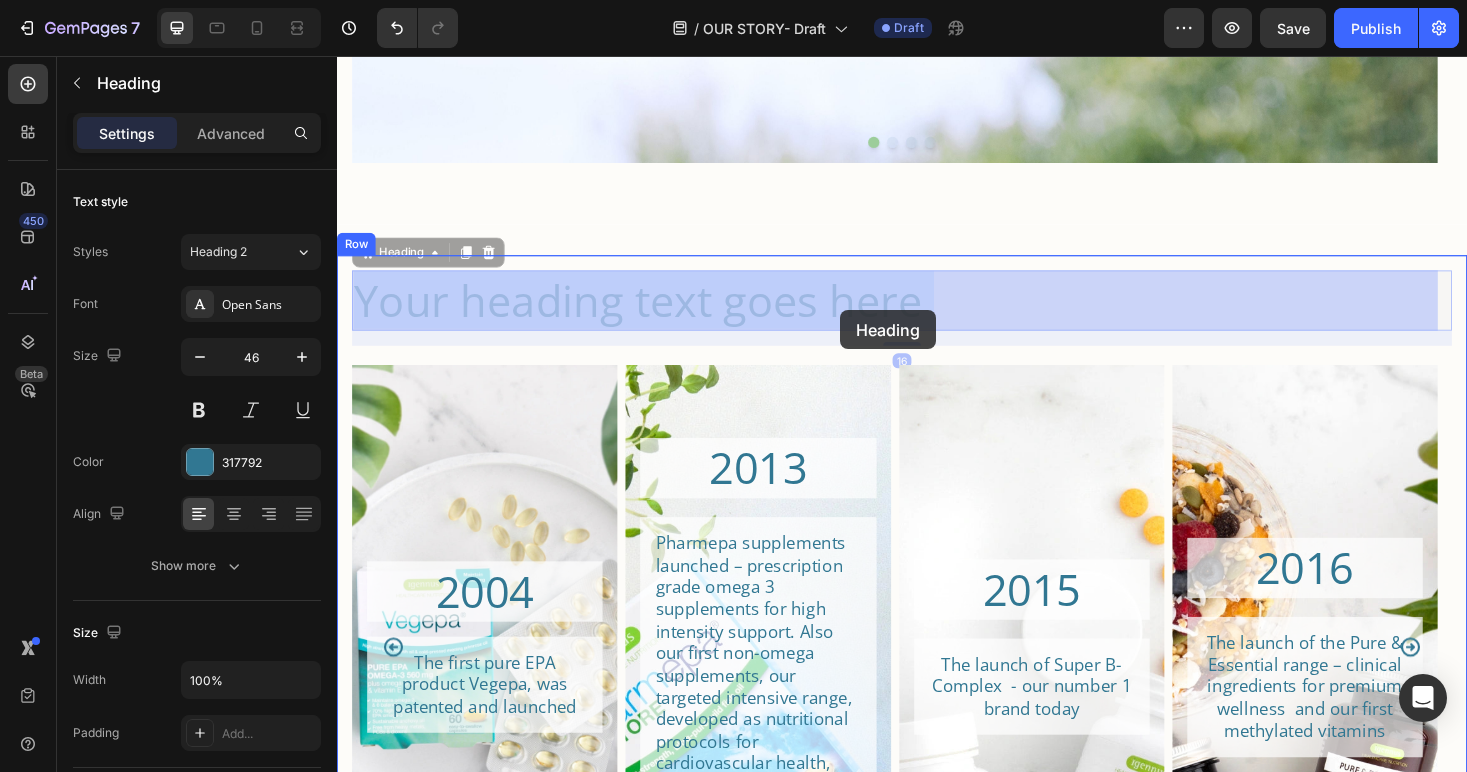 drag, startPoint x: 956, startPoint y: 319, endPoint x: 871, endPoint y: 326, distance: 85.28775 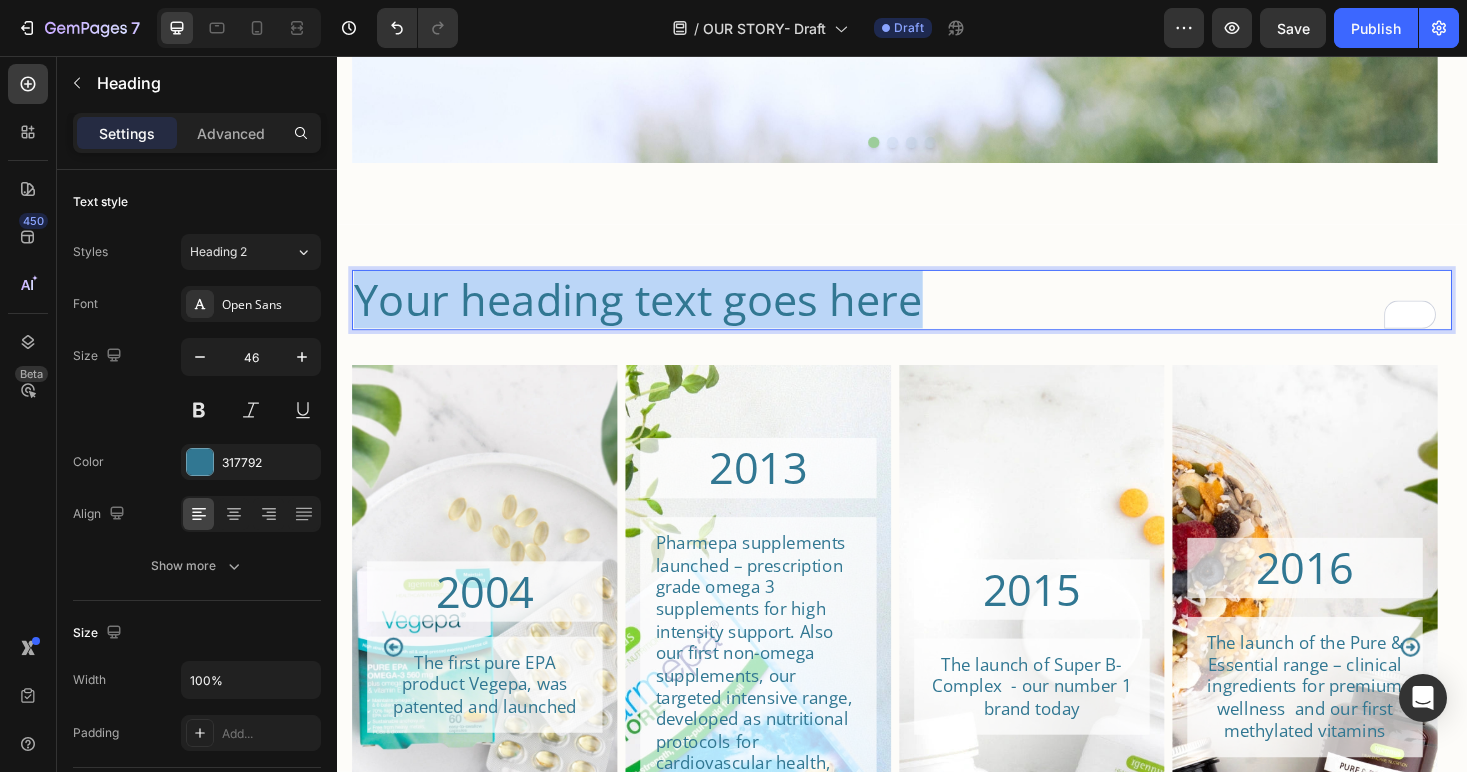 drag, startPoint x: 955, startPoint y: 319, endPoint x: 356, endPoint y: 304, distance: 599.1878 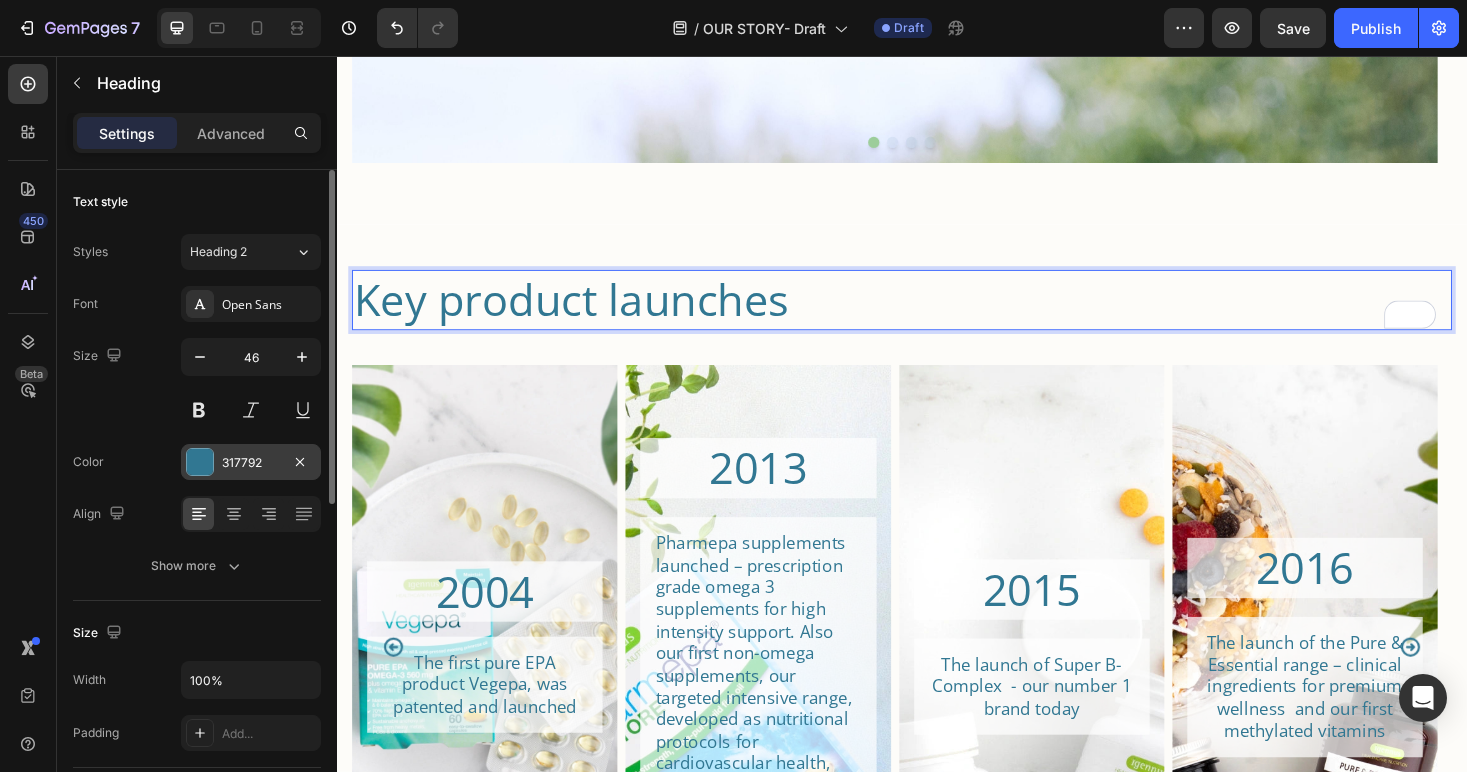 click at bounding box center [200, 462] 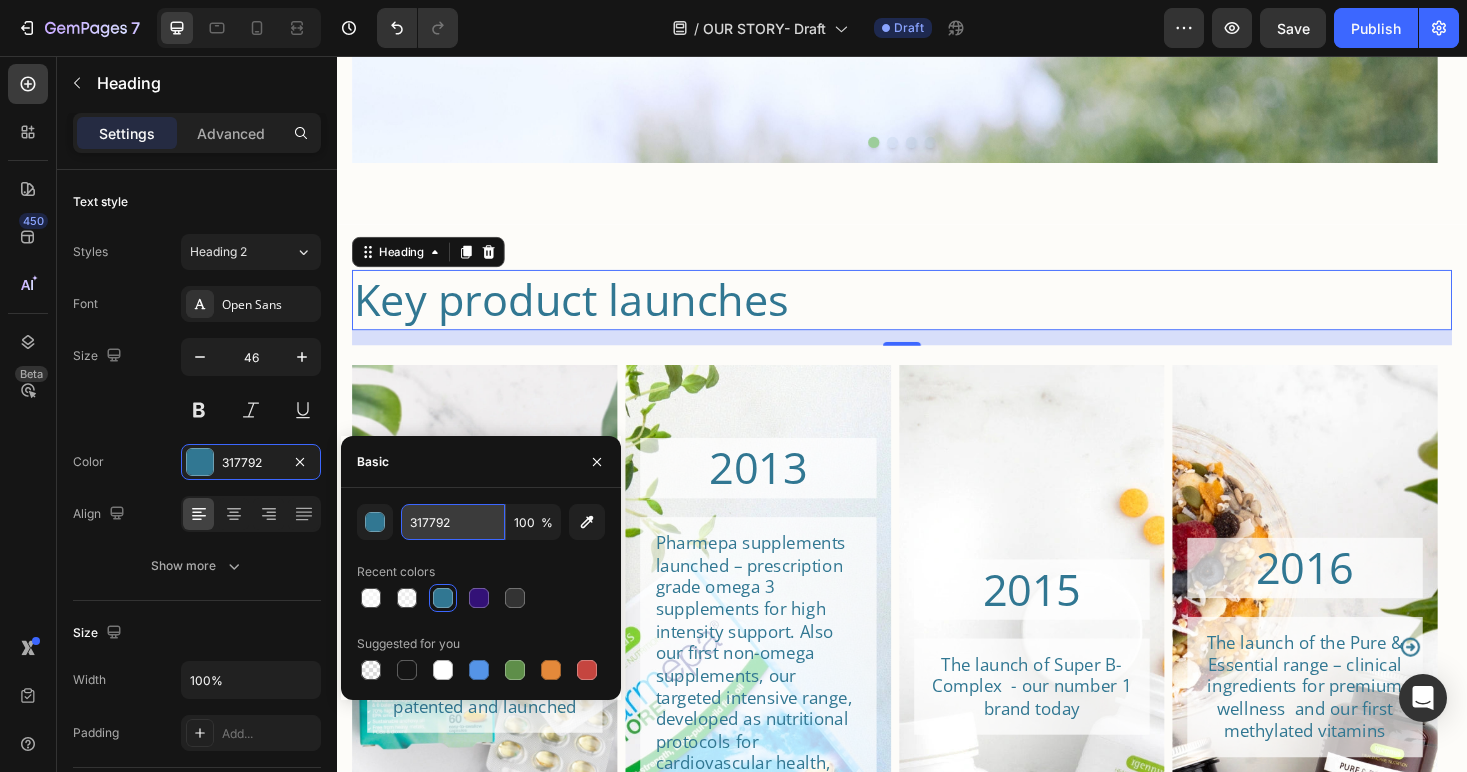click on "317792" at bounding box center (453, 522) 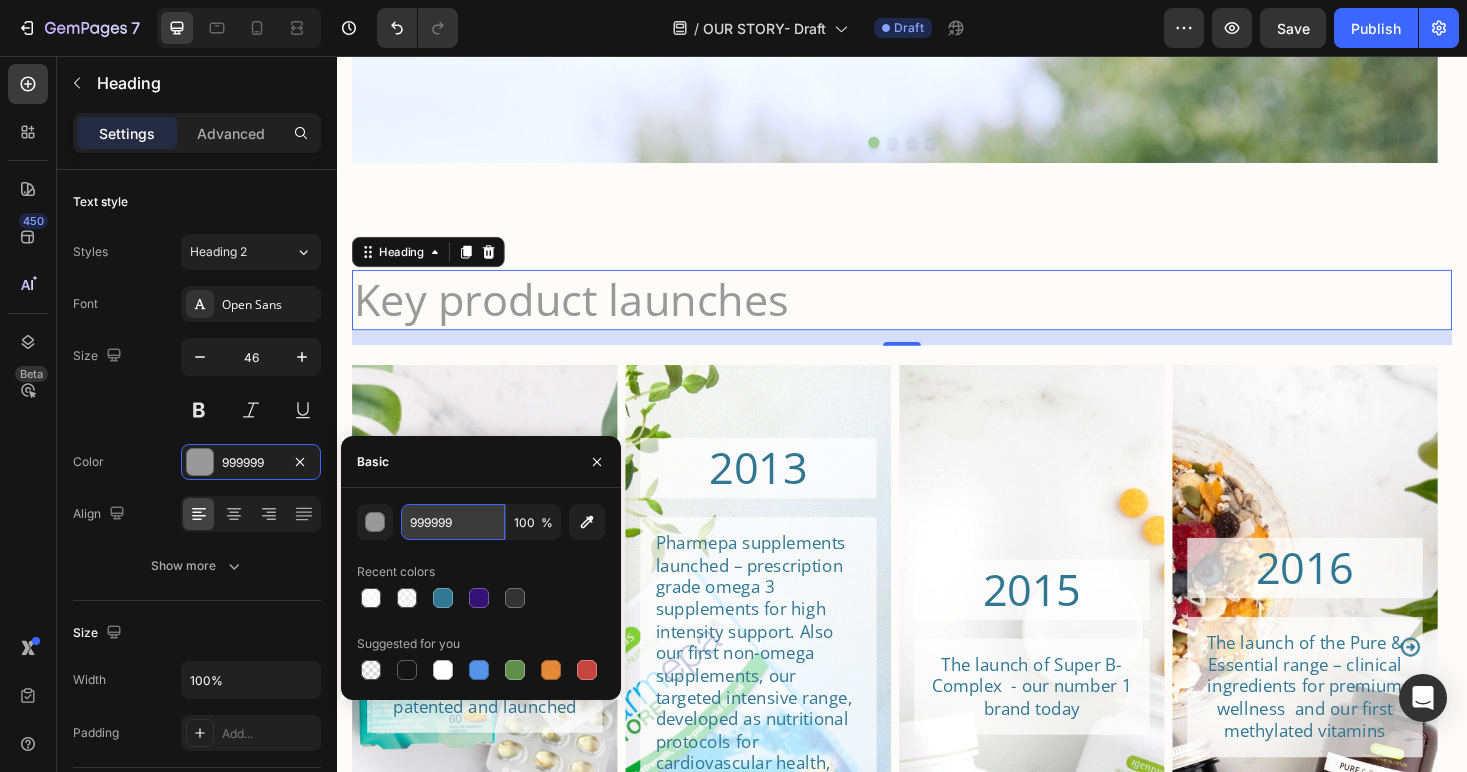 type on "99999" 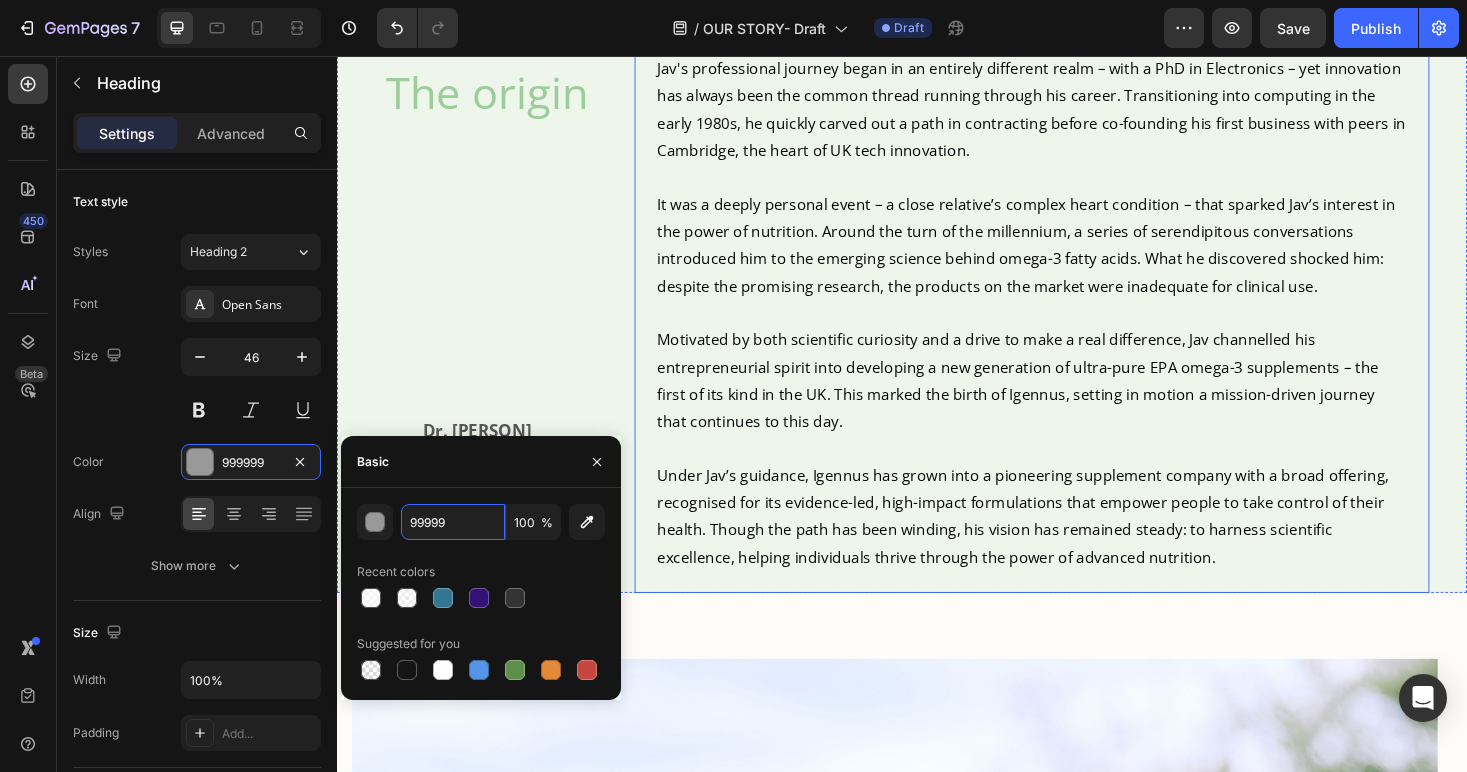 scroll, scrollTop: 1093, scrollLeft: 0, axis: vertical 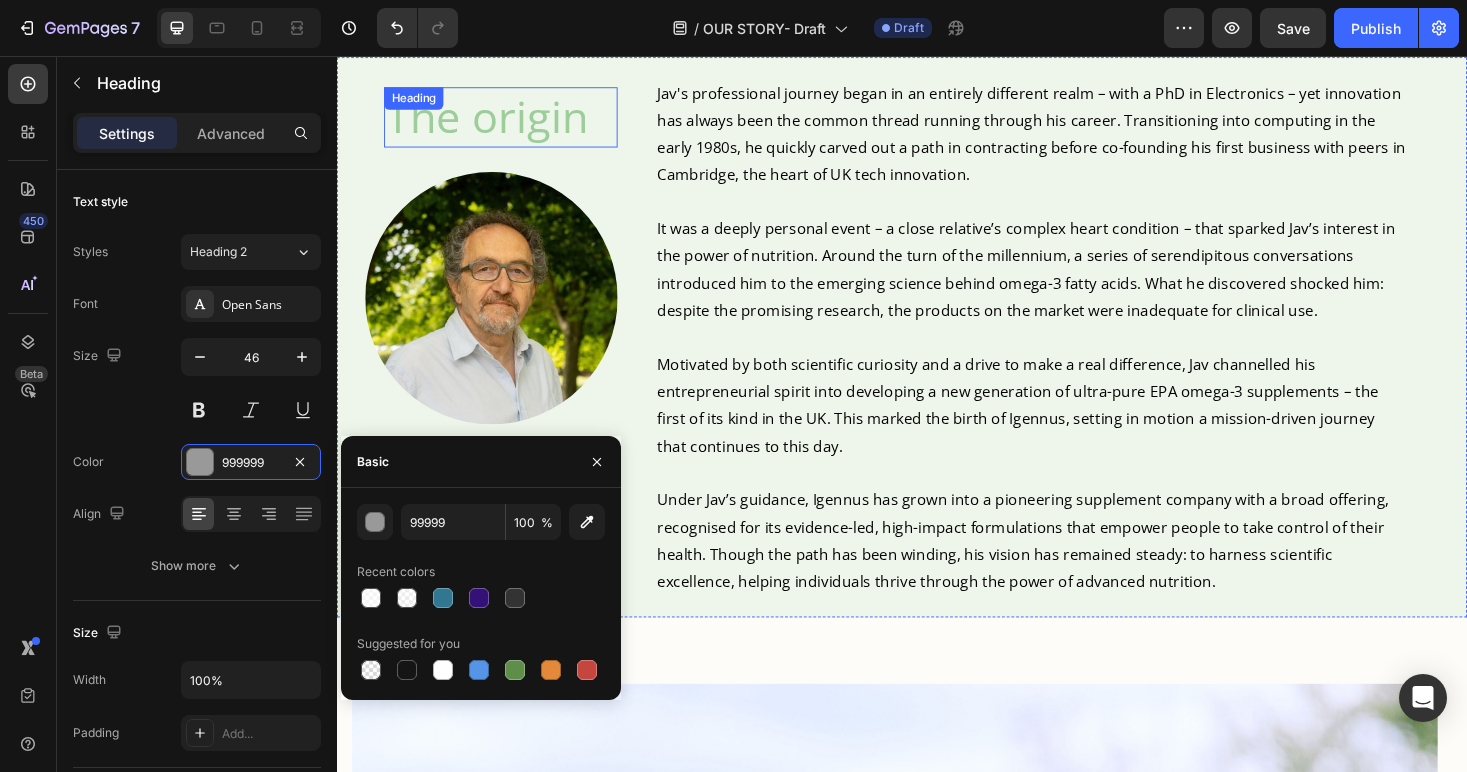 click on "The origin" at bounding box center (511, 121) 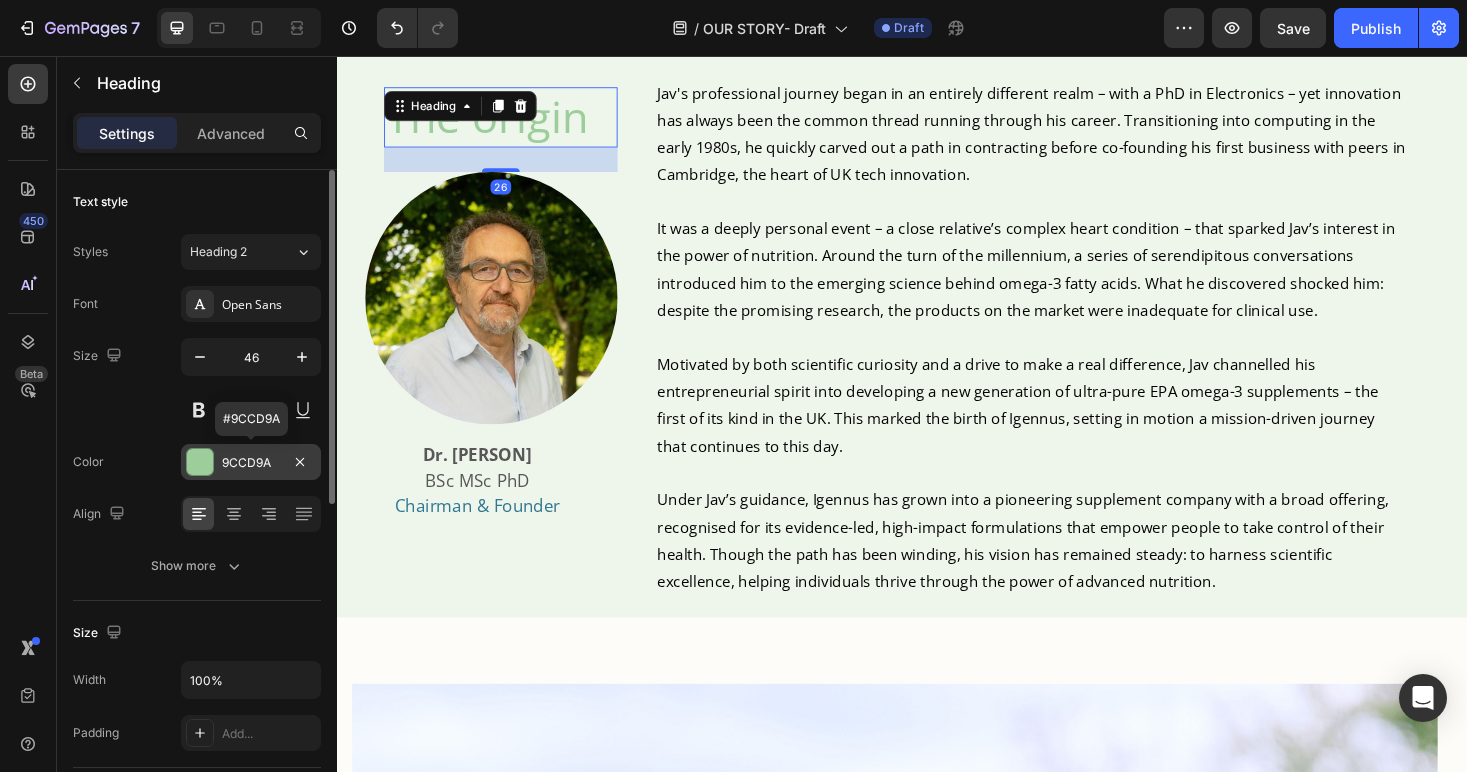 click on "9CCD9A" at bounding box center [251, 463] 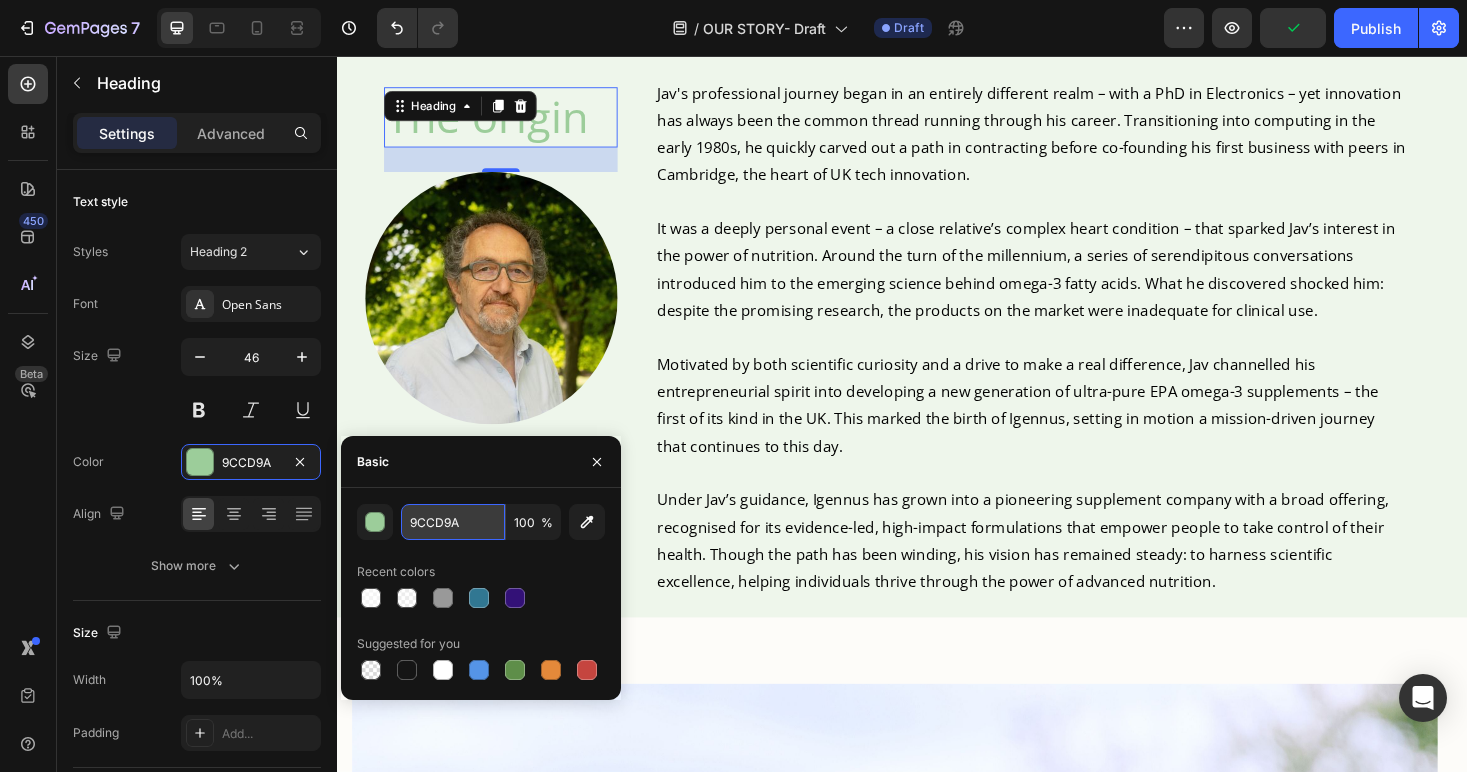 click on "9CCD9A" at bounding box center (453, 522) 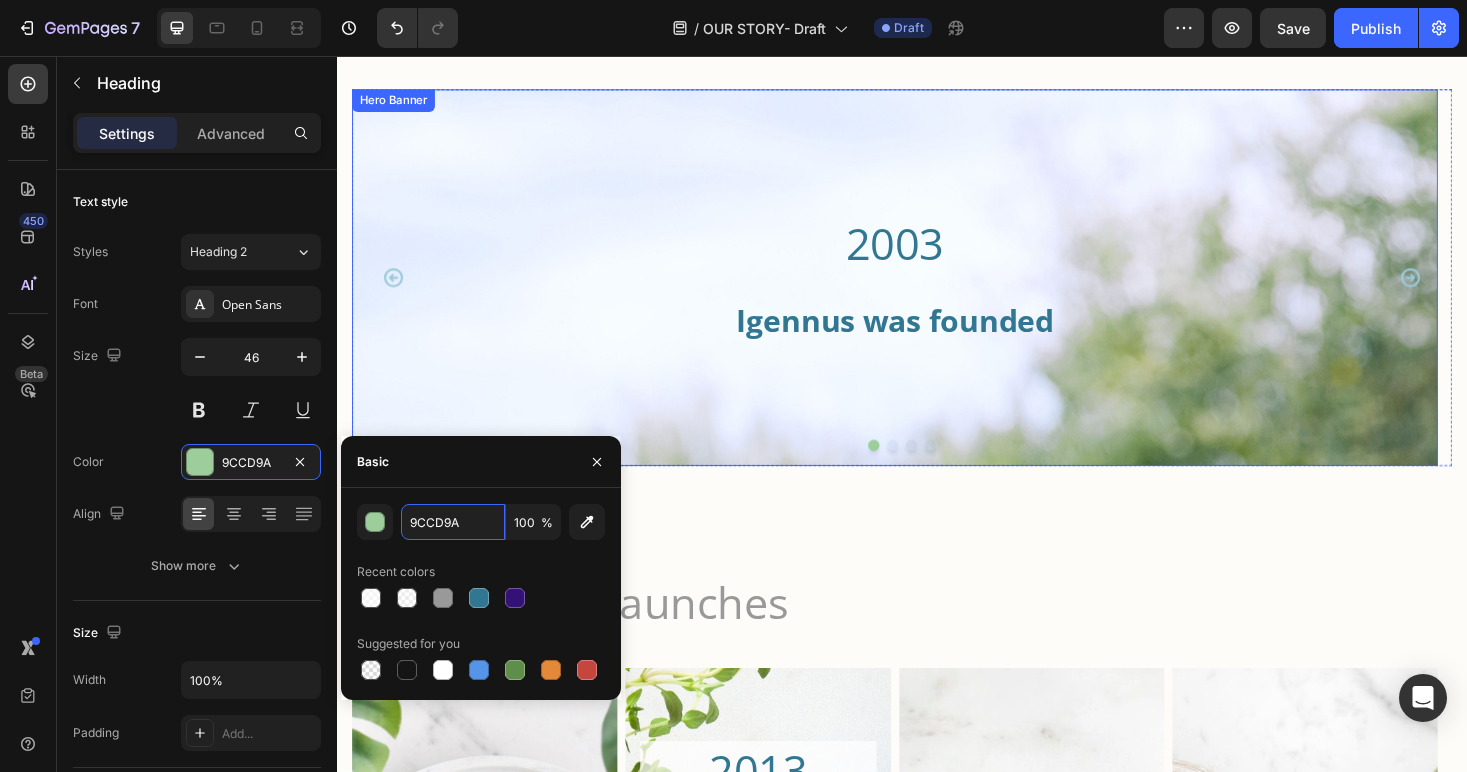 scroll, scrollTop: 1827, scrollLeft: 0, axis: vertical 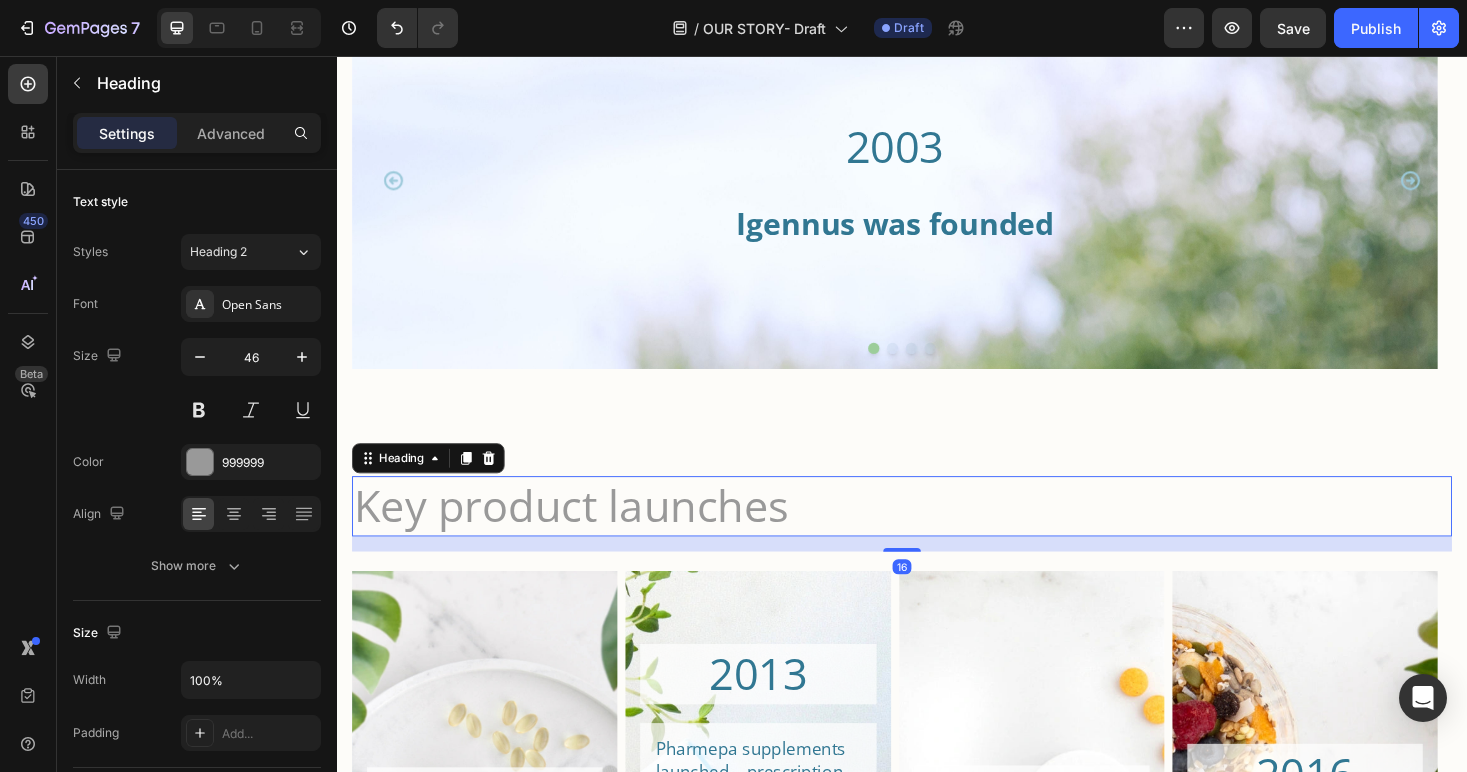 click on "Key product launches" at bounding box center (937, 534) 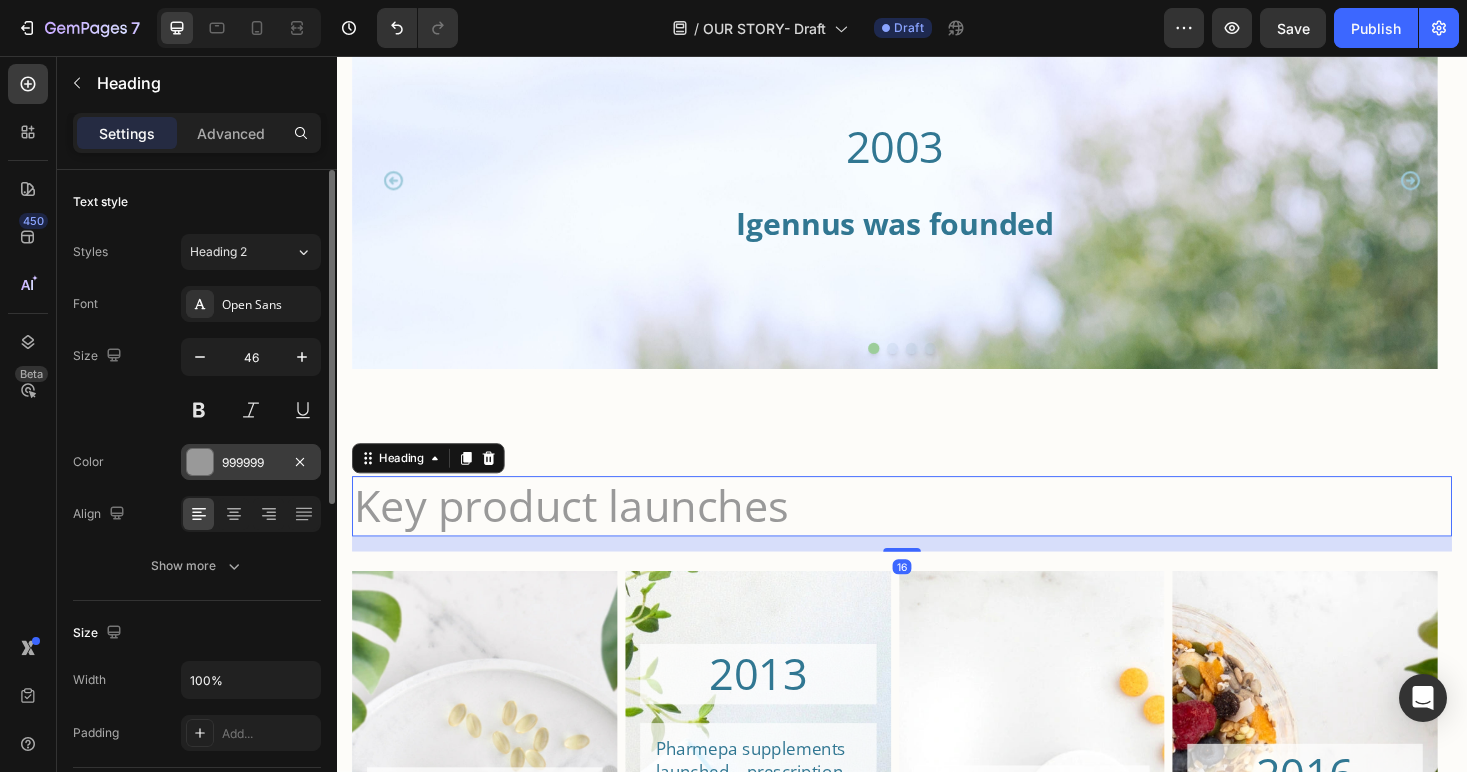 click on "999999" at bounding box center (251, 463) 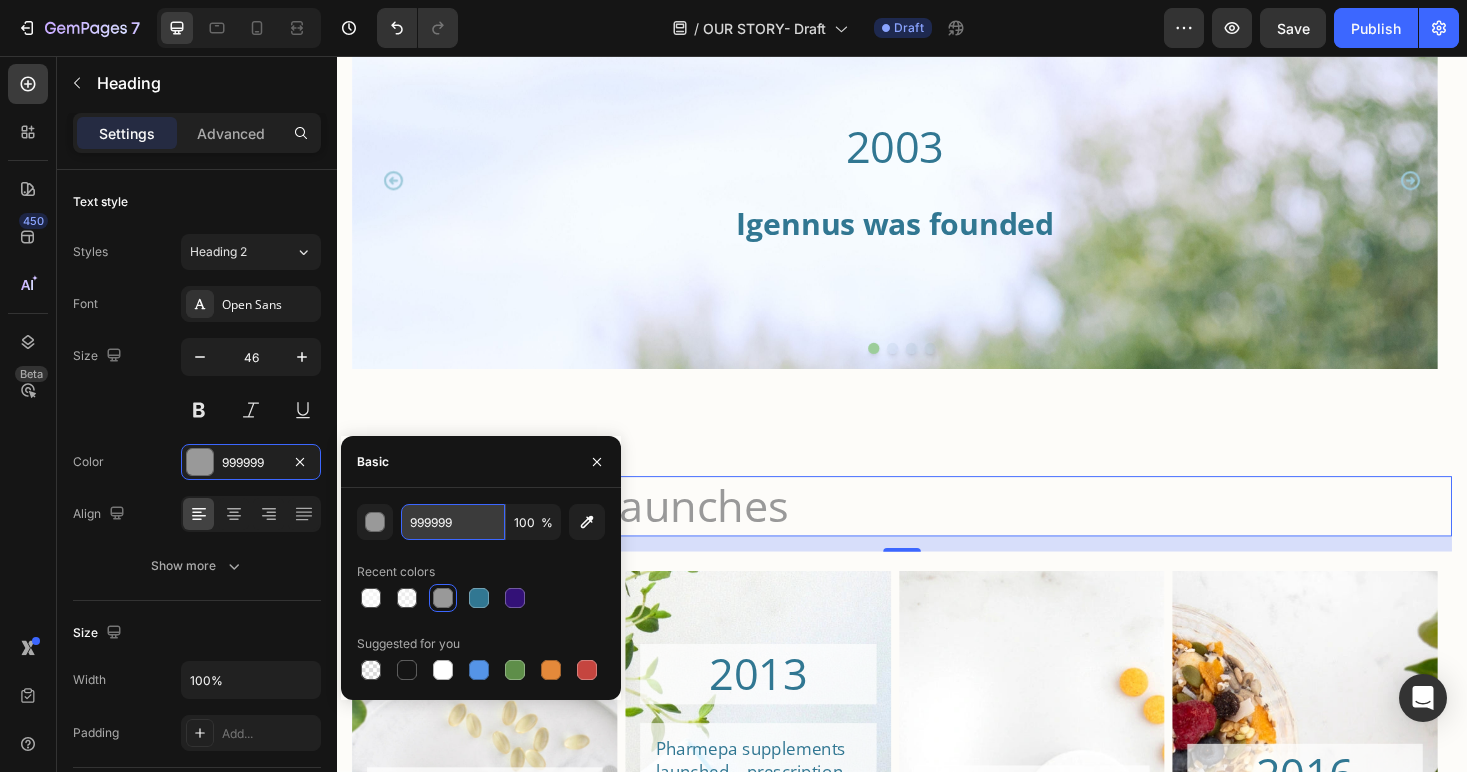 click on "999999" at bounding box center [453, 522] 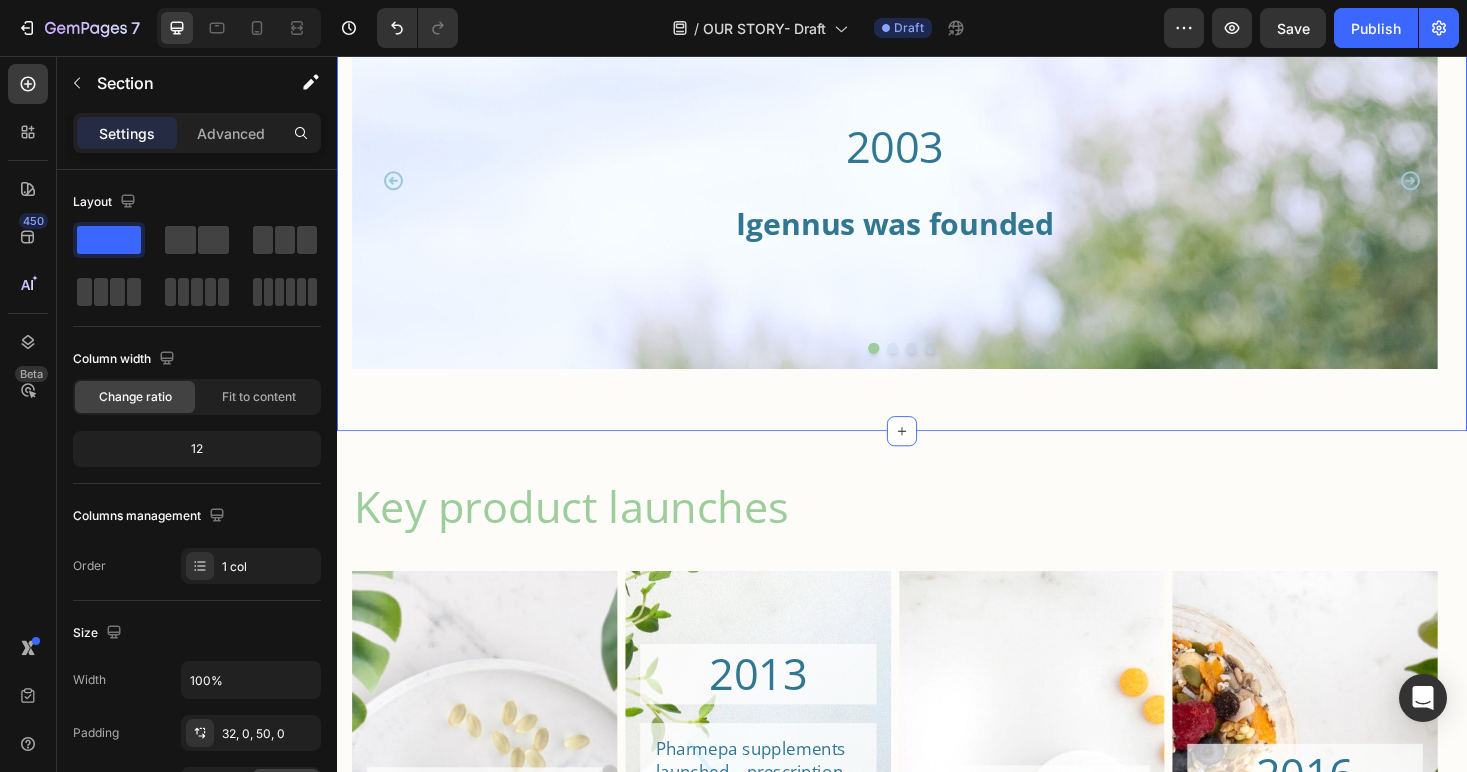 click on "The origin Heading Image Dr. Jav Nazemi BSc MSc PhD Chairman & Founder Heading Jav's professional journey began in an entirely different realm – with a PhD in Electronics – yet innovation has always been the common thread running through his career. Transitioning into computing in the early 1980s, he quickly carved out a path in contracting before co-founding his first business with peers in Cambridge, the heart of UK tech innovation.   It was a deeply personal event – a close relative’s complex heart condition – that sparked Jav’s interest in the power of nutrition. Around the turn of the millennium, a series of serendipitous conversations introduced him to the emerging science behind omega-3 fatty acids. What he discovered shocked him: despite the promising research, the products on the market were inadequate for clinical use.     Text Block Row
2003 Heading Igennus was founded Heading Hero Banner
Drop element here
Drop element here" at bounding box center (937, -128) 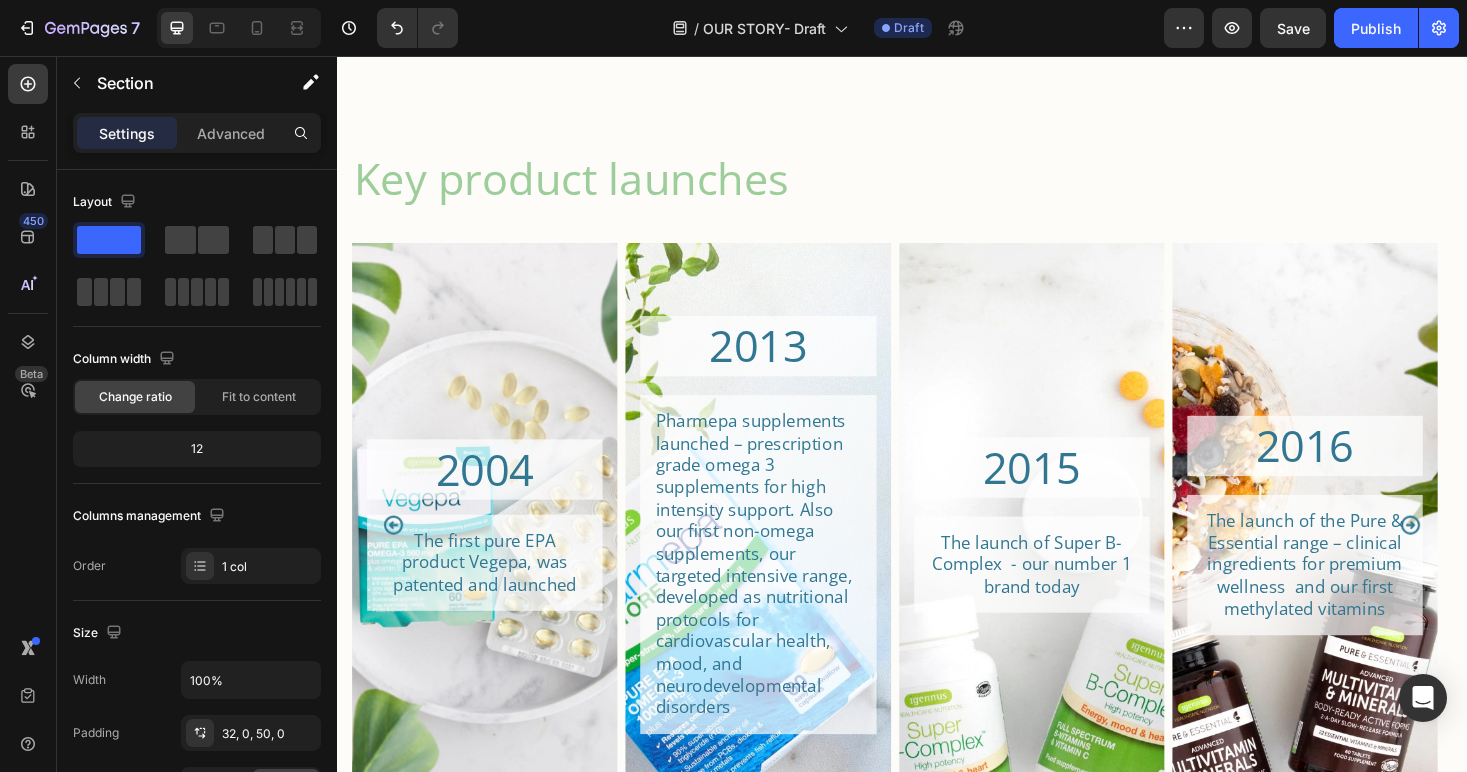 scroll, scrollTop: 2354, scrollLeft: 0, axis: vertical 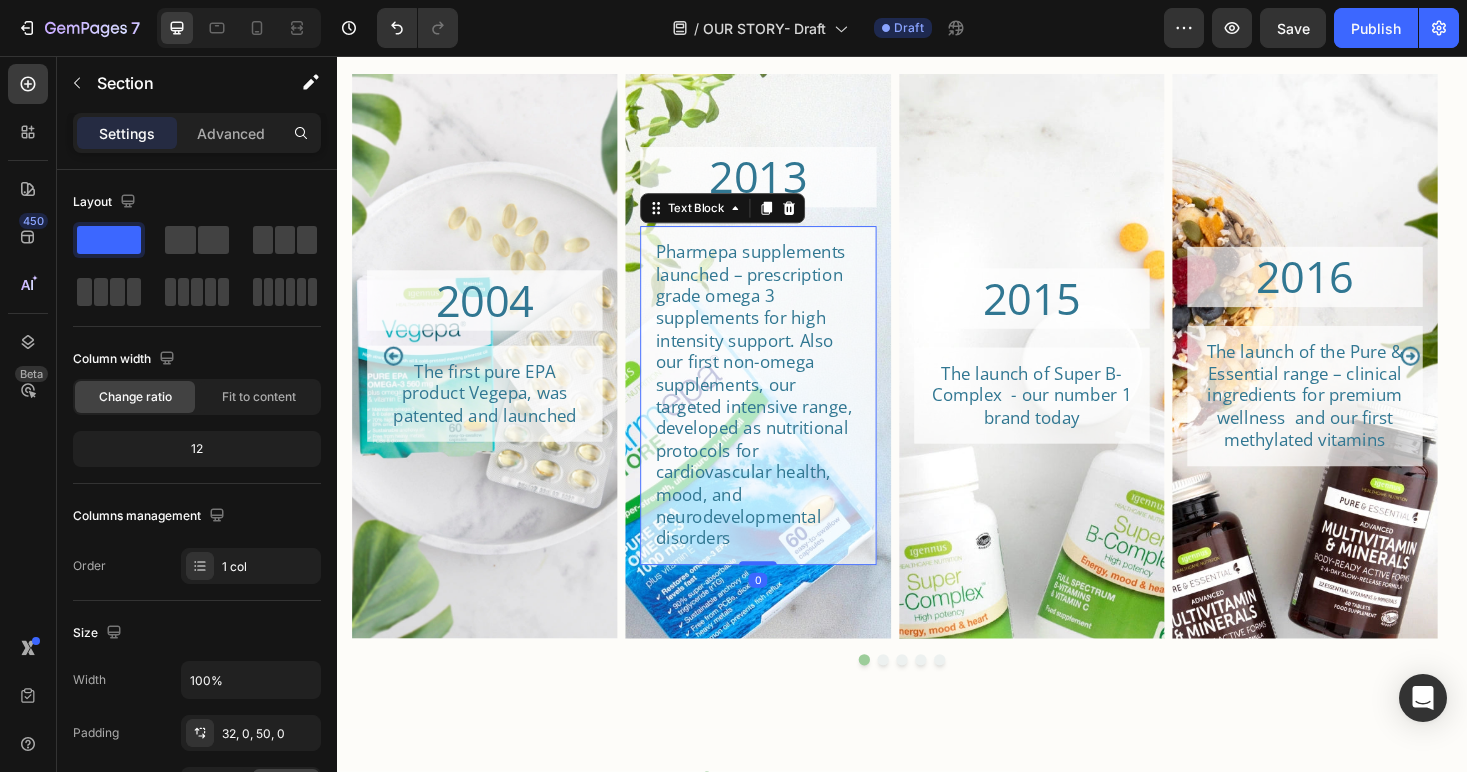 click on "Pharmepa supplements launched – prescription grade omega 3 supplements for high intensity support. Also our first non-omega supplements, our targeted intensive range, developed as nutritional protocols for cardiovascular health, mood, and neurodevelopmental disorders" at bounding box center [784, 417] 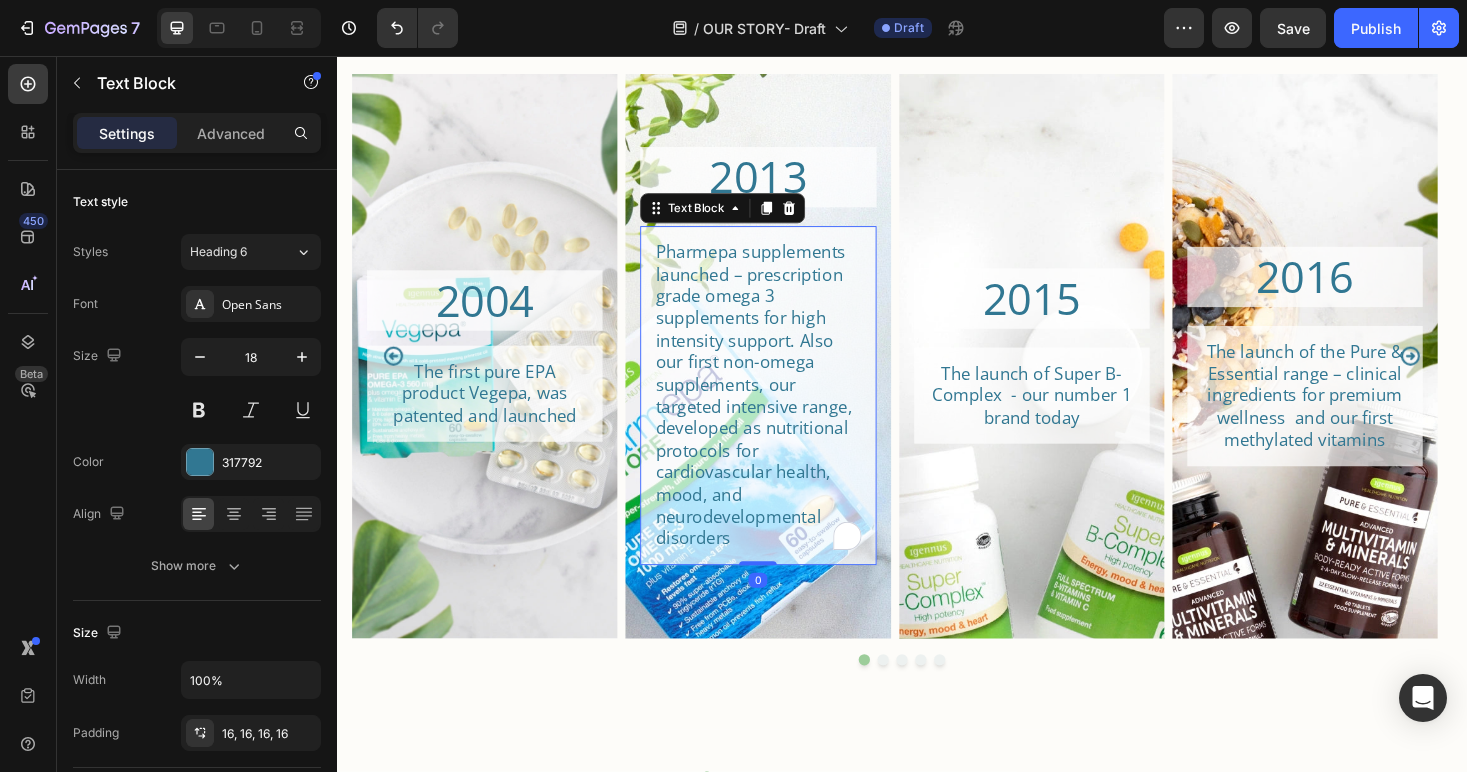 click on "Pharmepa supplements launched – prescription grade omega 3 supplements for high intensity support. Also our first non-omega supplements, our targeted intensive range, developed as nutritional protocols for cardiovascular health, mood, and neurodevelopmental disorders" at bounding box center (784, 417) 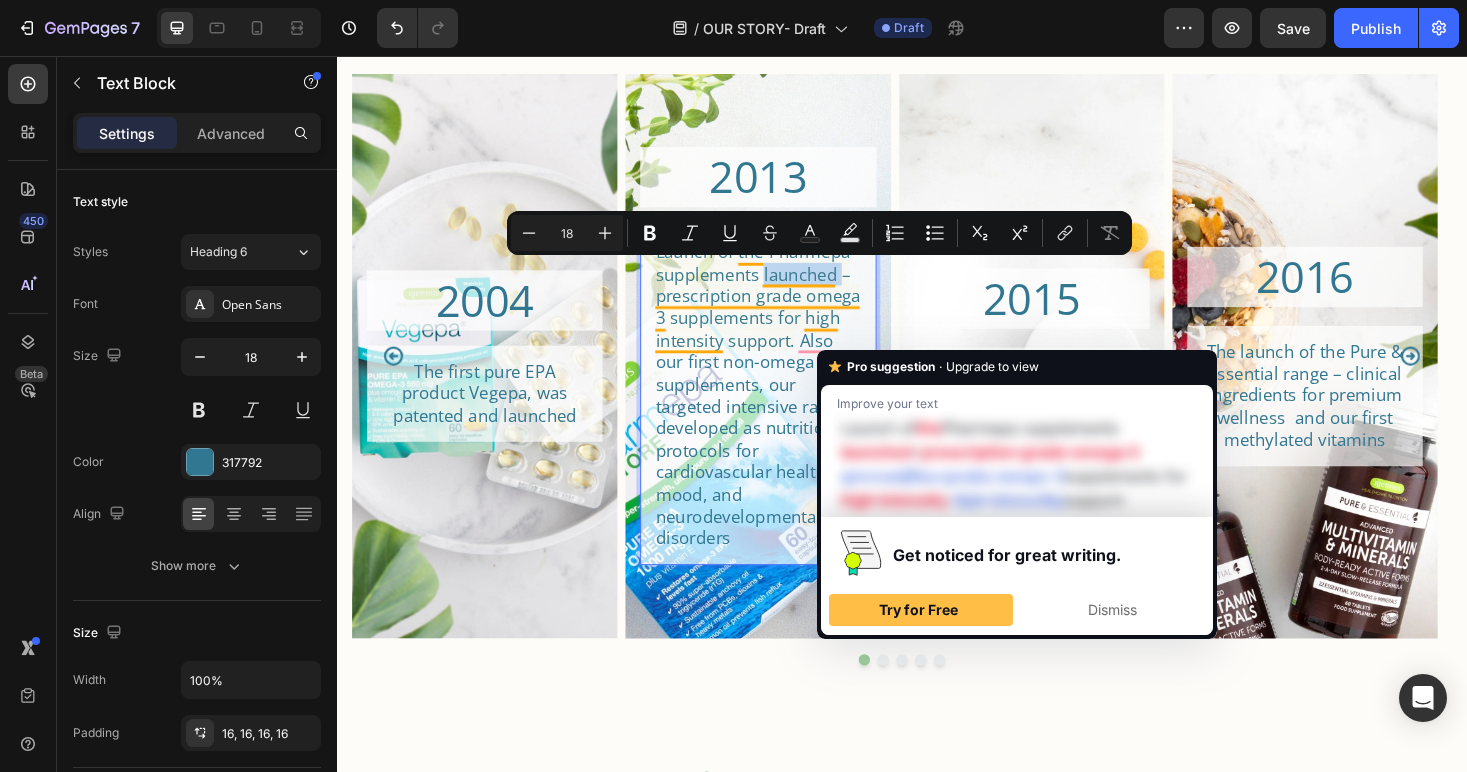click on "Launch of the Pharmepa supplements launched – prescription grade omega 3 supplements for high intensity support. Also our first non-omega supplements, our targeted intensive range, developed as nutritional protocols for cardiovascular health, mood, and neurodevelopmental disorders" at bounding box center (784, 417) 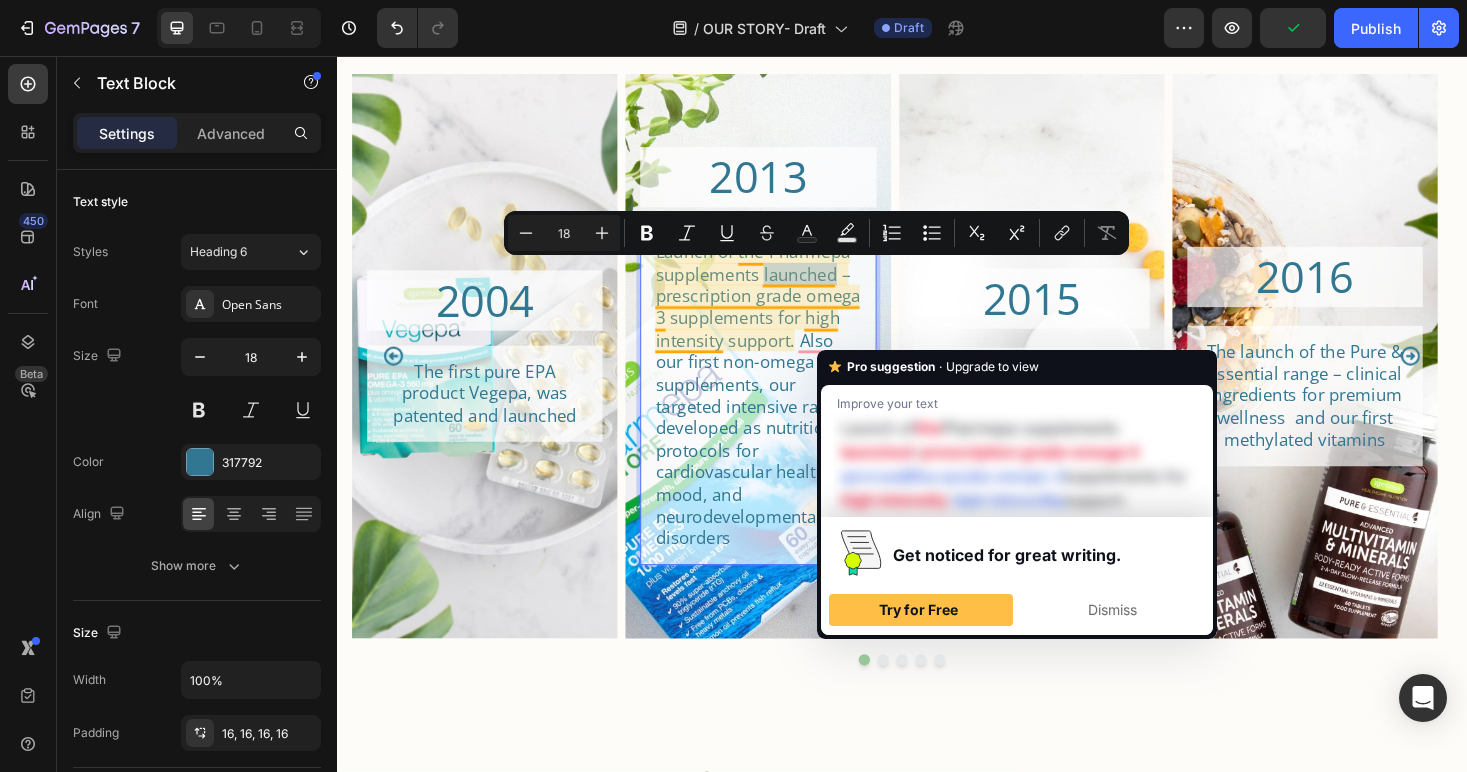 drag, startPoint x: 866, startPoint y: 291, endPoint x: 790, endPoint y: 287, distance: 76.105194 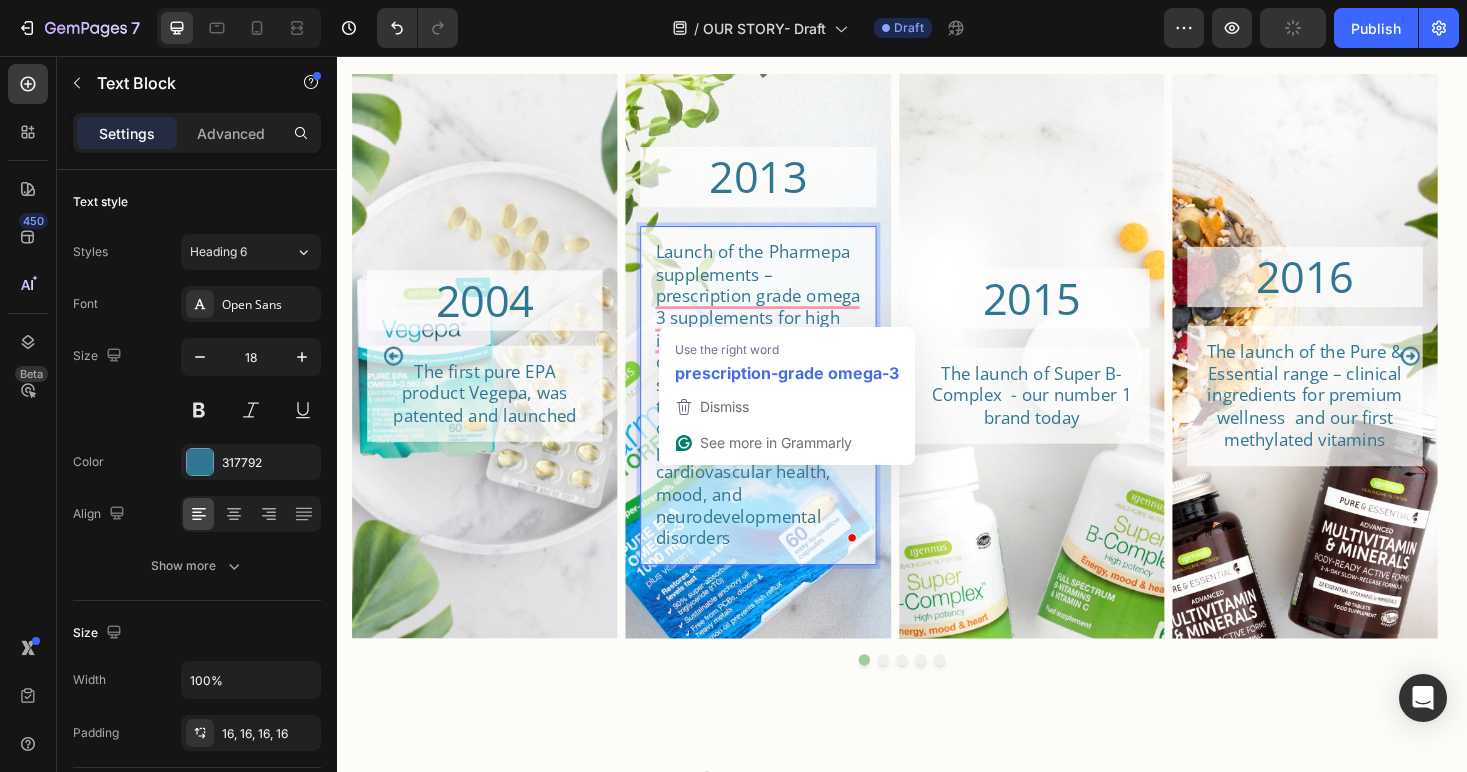 scroll, scrollTop: 2380, scrollLeft: 0, axis: vertical 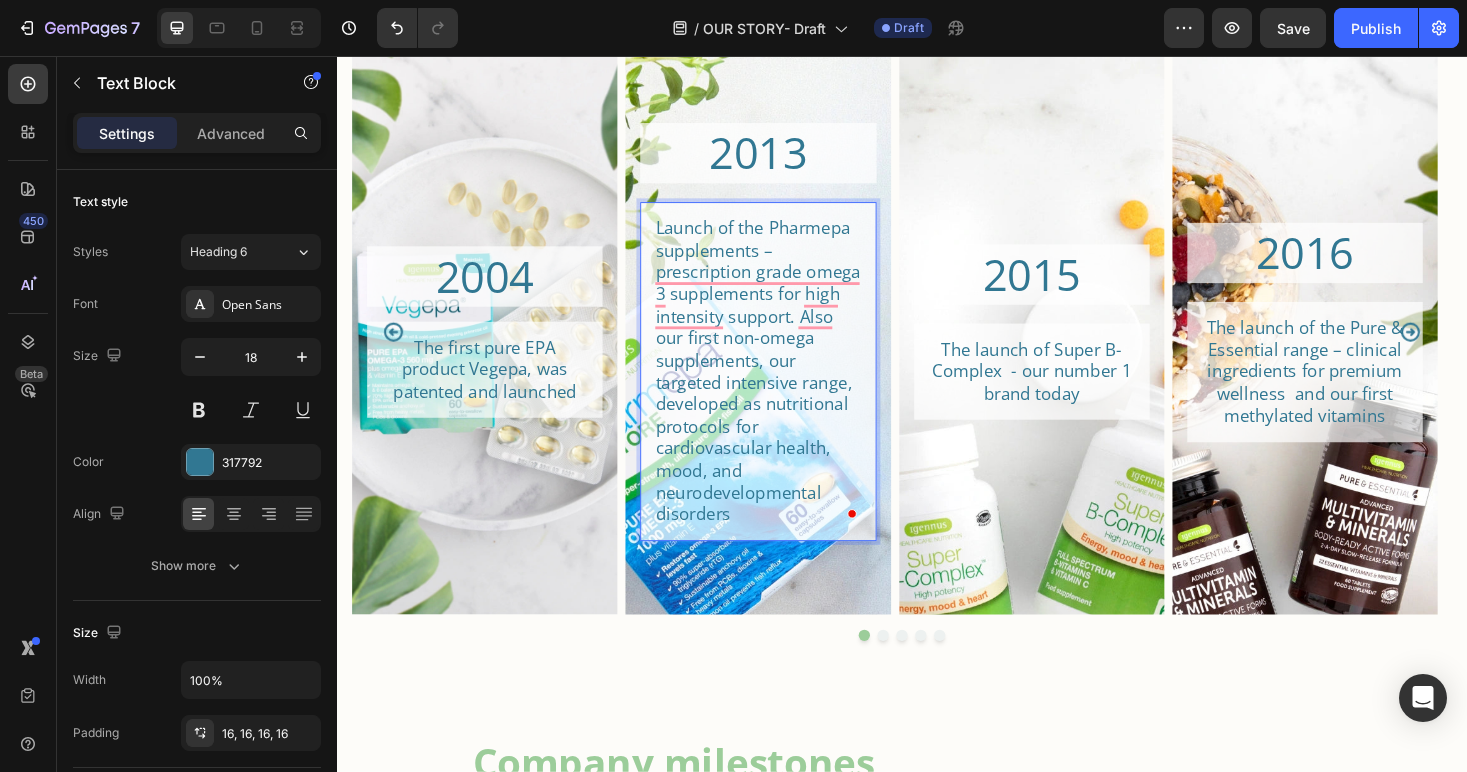 click on "Launch of the Pharmepa supplements – prescription grade omega 3 supplements for high intensity support. Also our first non-omega supplements, our targeted intensive range, developed as nutritional protocols for cardiovascular health, mood, and neurodevelopmental disorders" at bounding box center (784, 391) 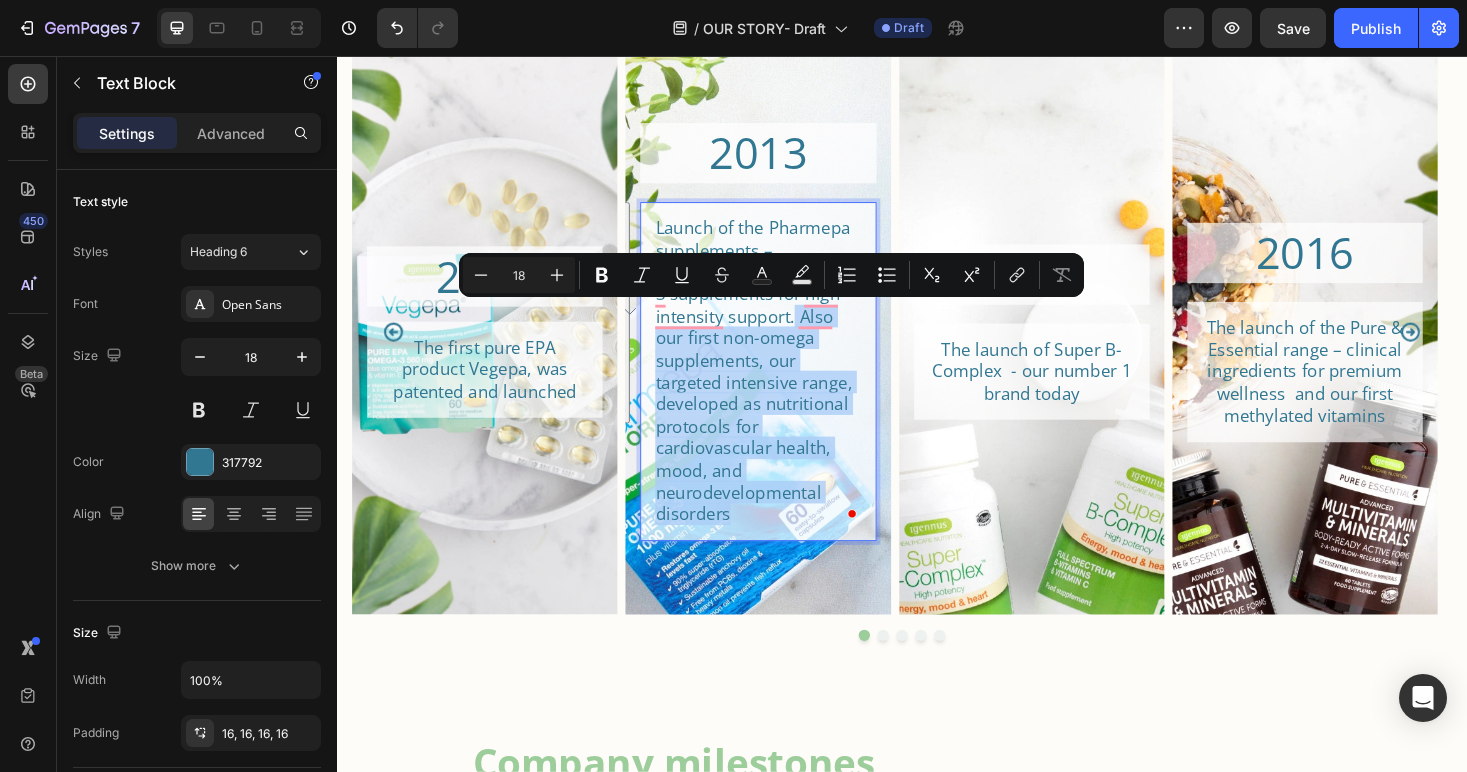 drag, startPoint x: 824, startPoint y: 337, endPoint x: 855, endPoint y: 543, distance: 208.31947 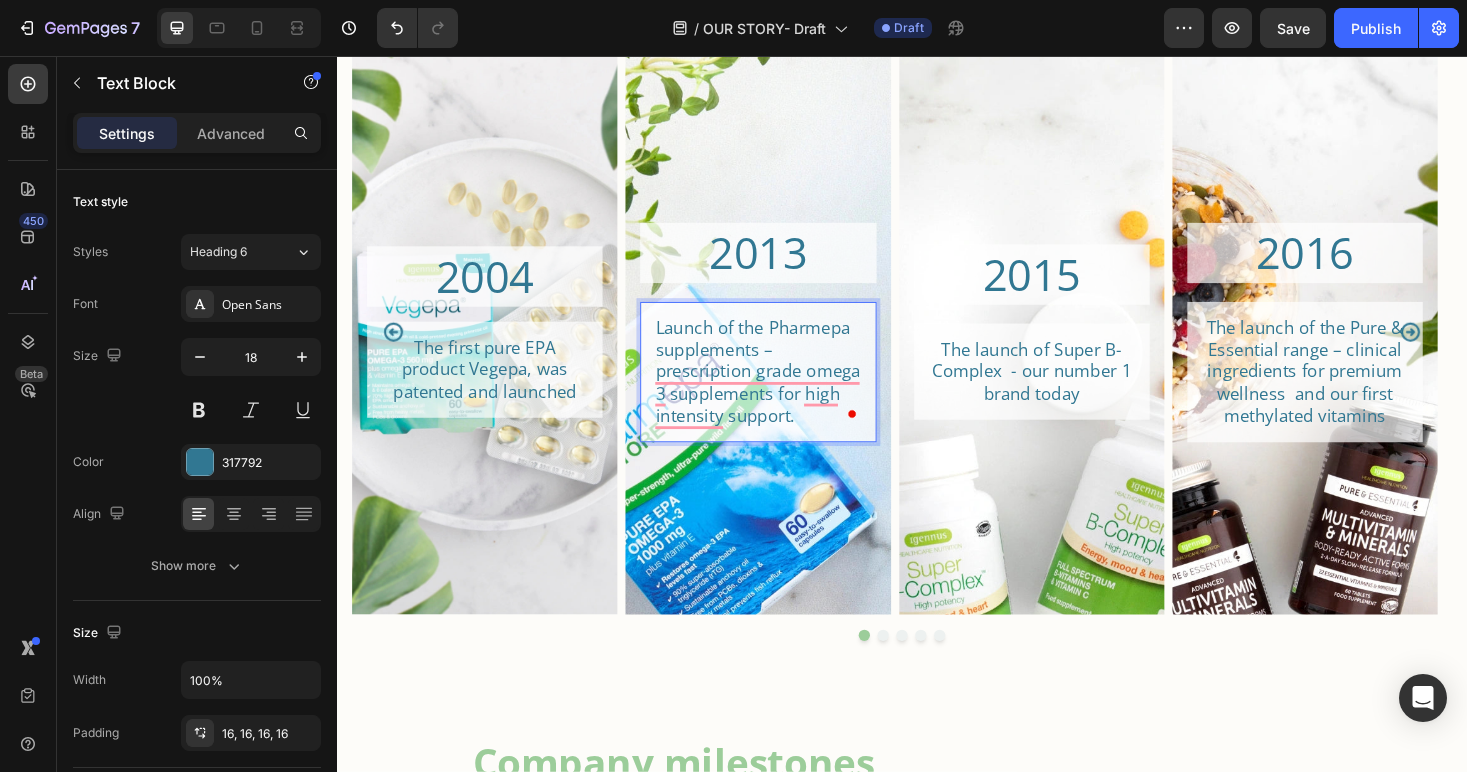 scroll, scrollTop: 2485, scrollLeft: 0, axis: vertical 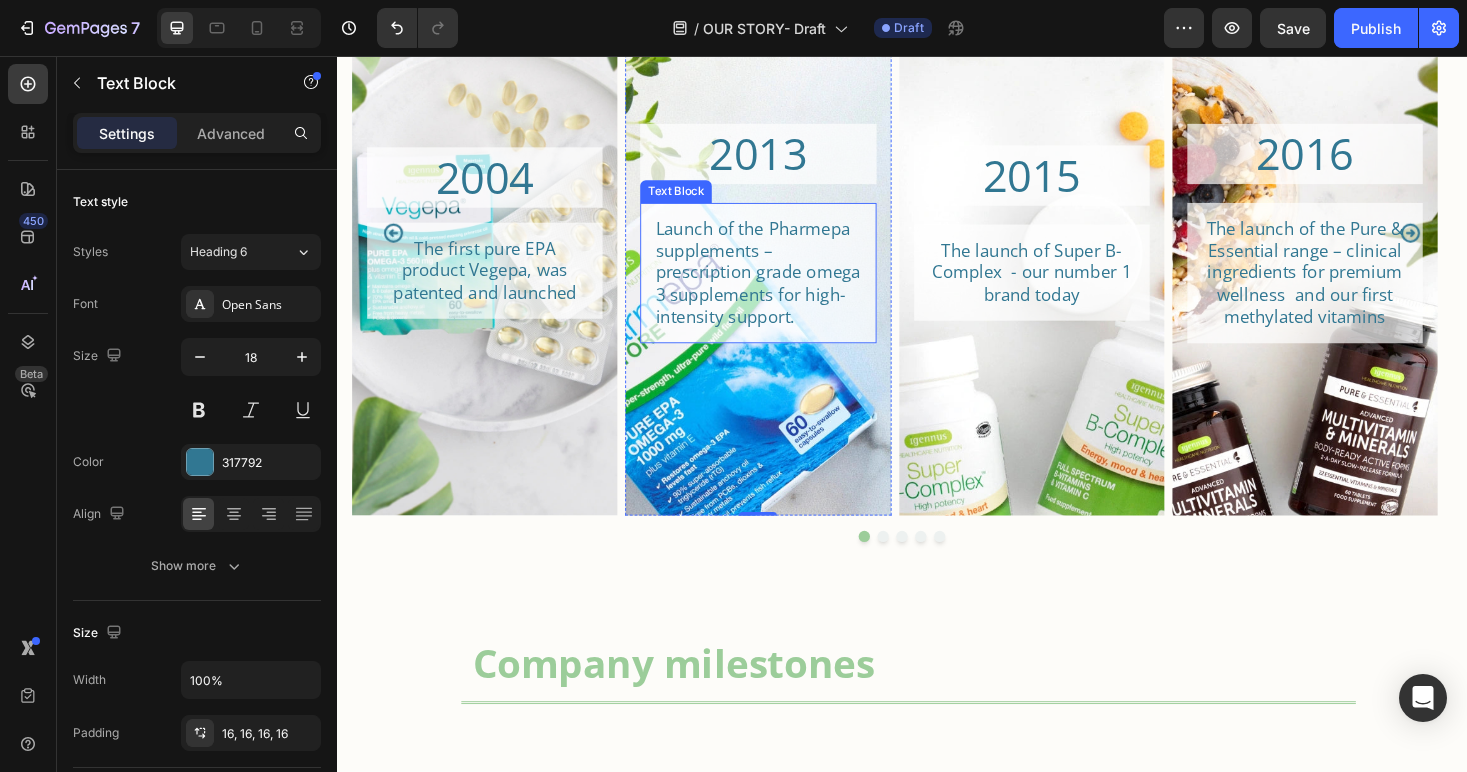 click on "Launch of the Pharmepa supplements – prescription grade omega 3 supplements for high-intensity support." at bounding box center [784, 286] 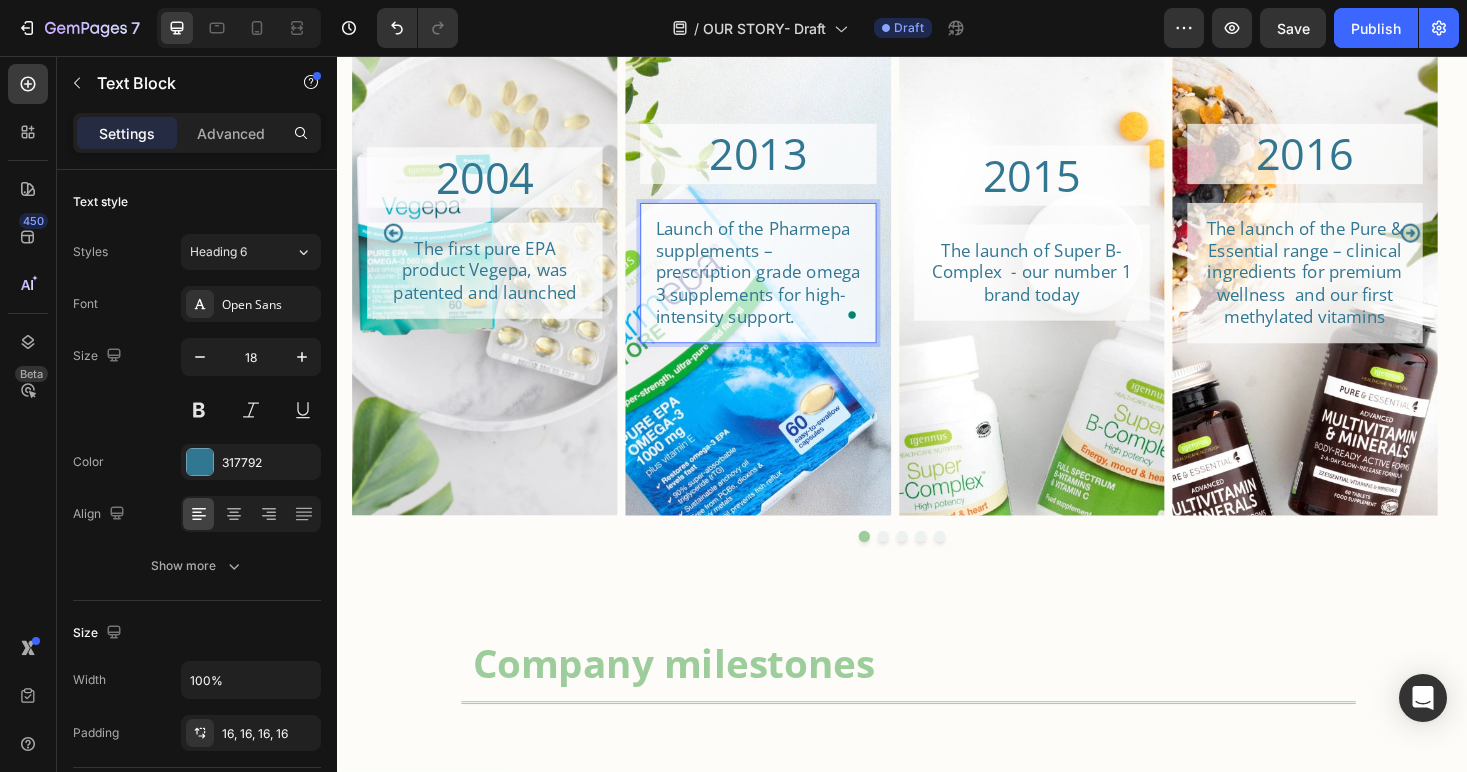 click on "Launch of the Pharmepa supplements – prescription grade omega 3 supplements for high-intensity support." at bounding box center (784, 286) 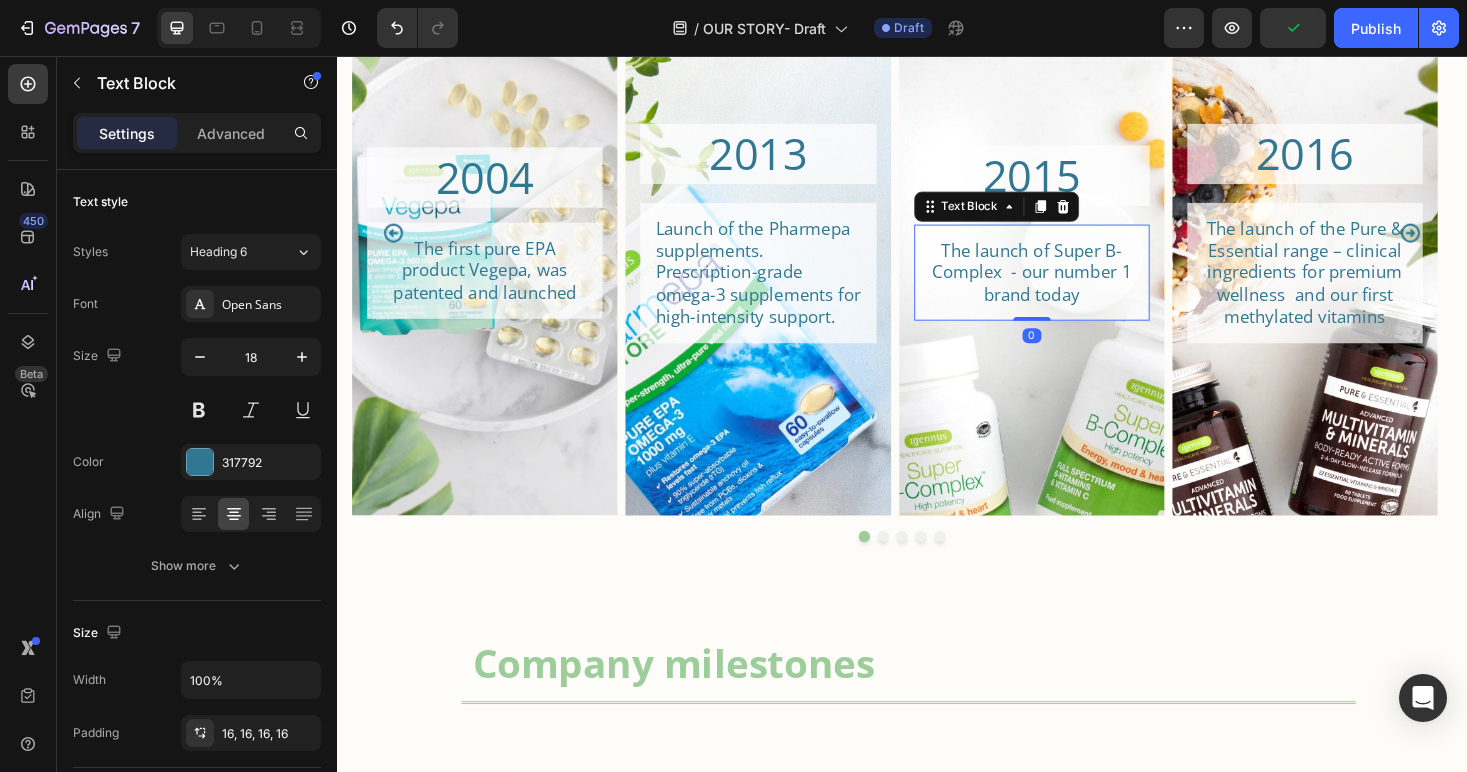 click on "The launch of Super B-Complex  - our number 1 brand today" at bounding box center [1075, 286] 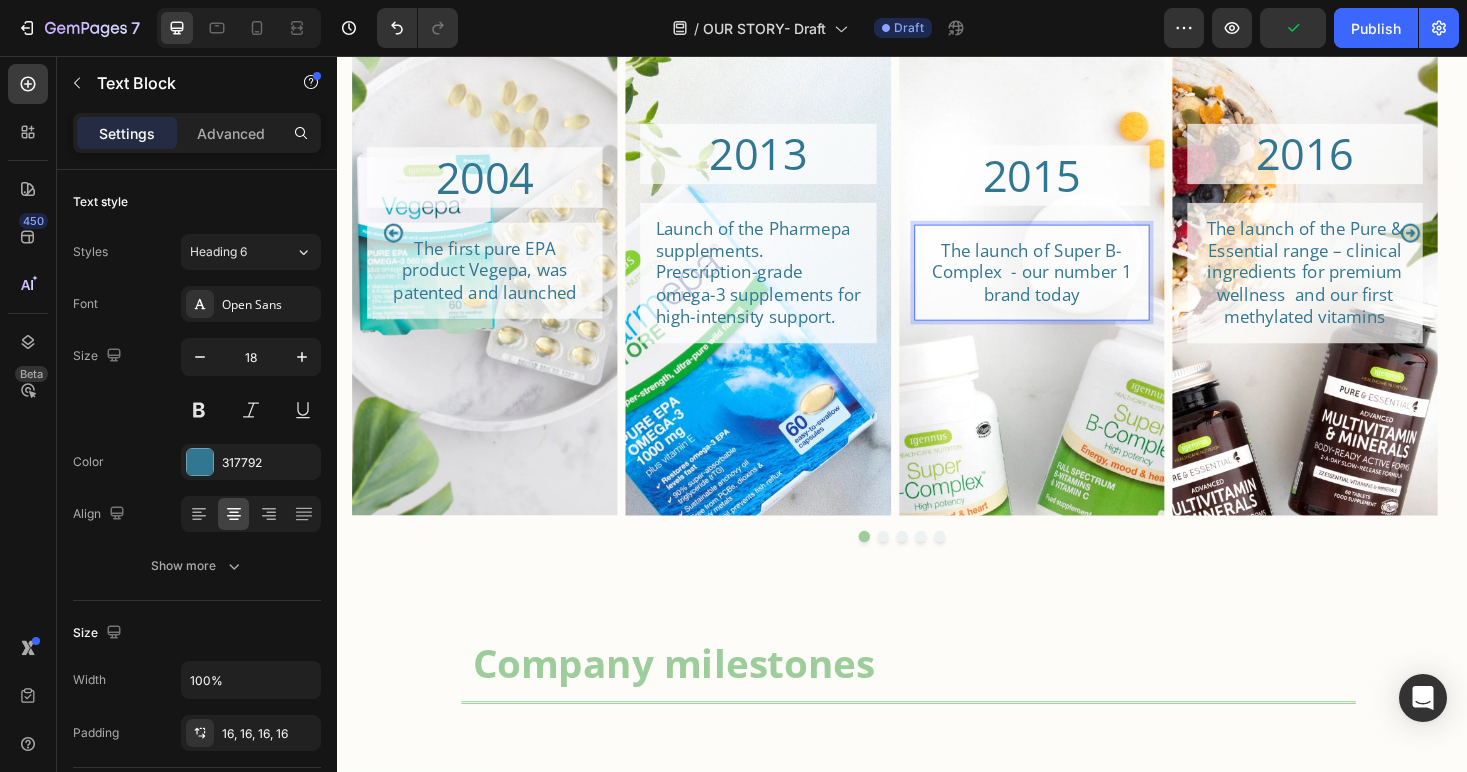 click on "The launch of Super B-Complex  - our number 1 brand today" at bounding box center [1075, 286] 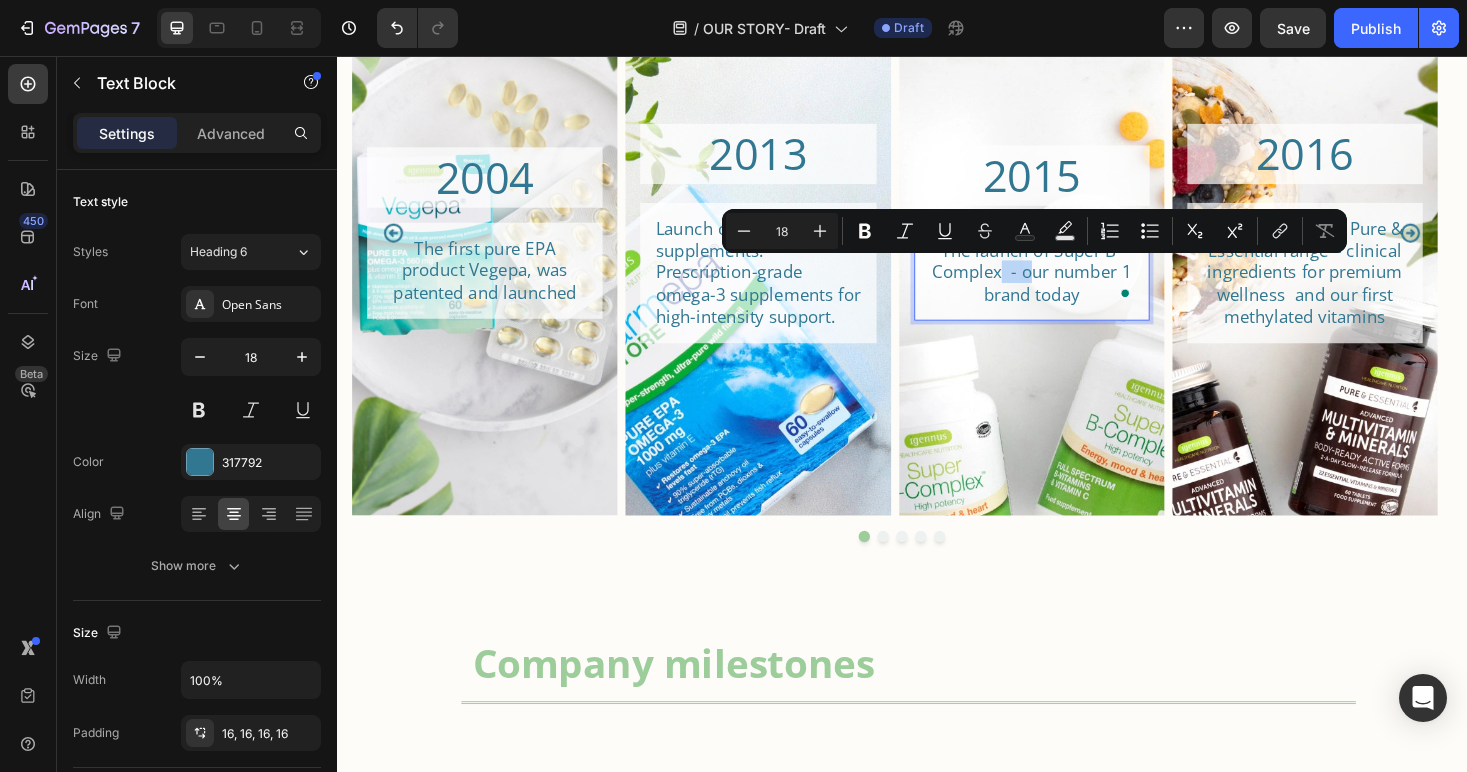 drag, startPoint x: 1073, startPoint y: 289, endPoint x: 1044, endPoint y: 289, distance: 29 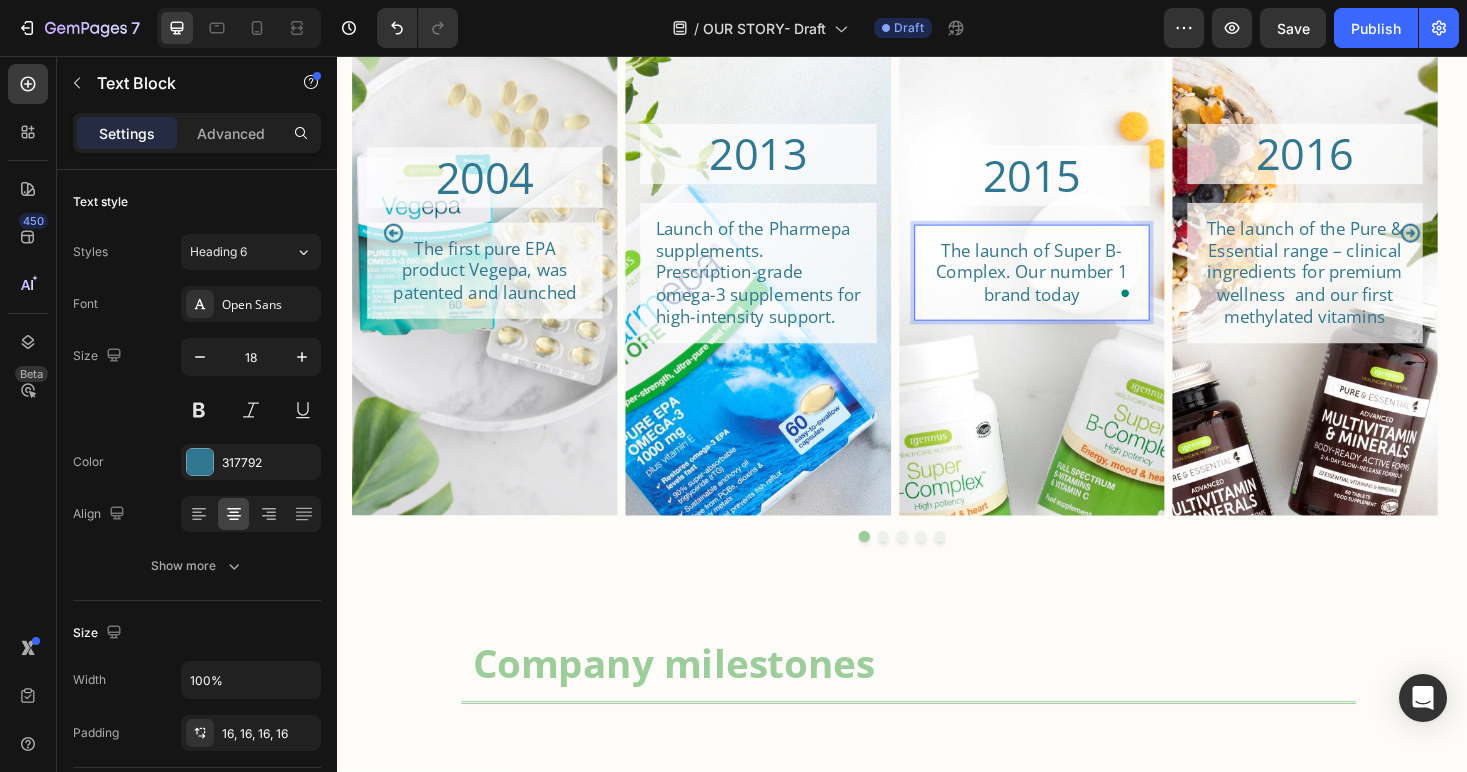 click on "The launch of Super B-Complex. Our number 1 brand today" at bounding box center [1075, 286] 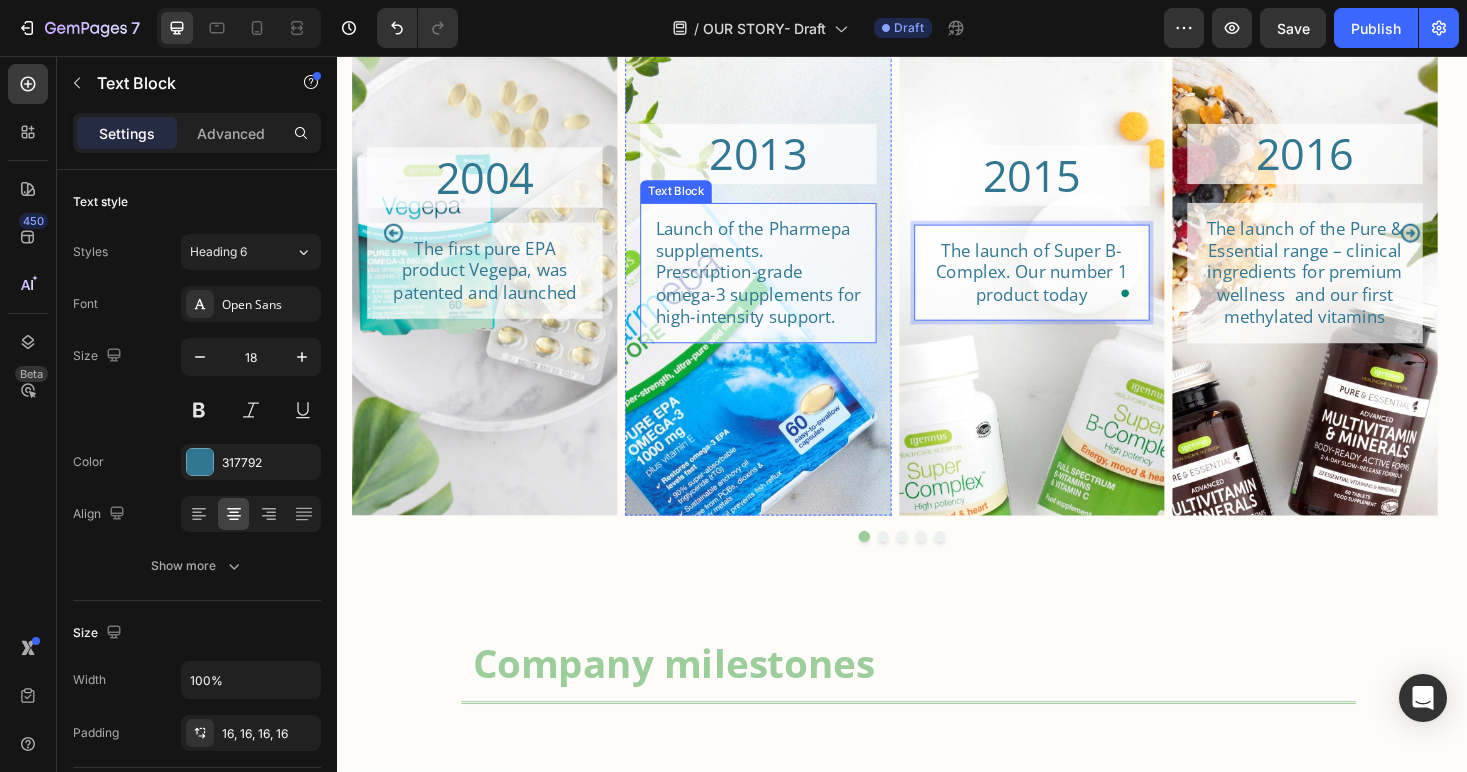click on "Launch of the Pharmepa supplements. Prescription-grade omega-3 supplements for high-intensity support." at bounding box center (784, 286) 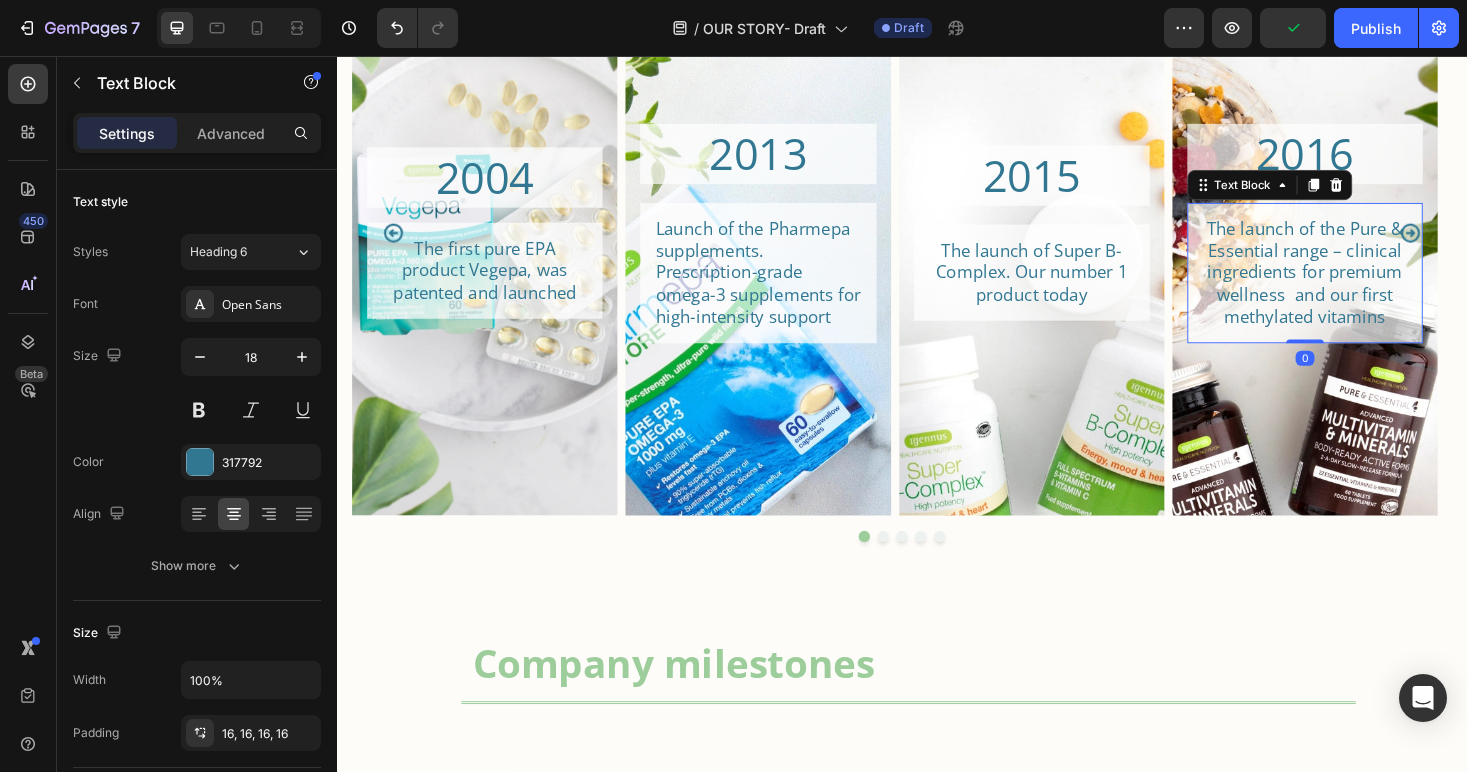 click on "The launch of the Pure & Essential range – clinical ingredients for premium wellness  and our first methylated vitamins" at bounding box center (1365, 286) 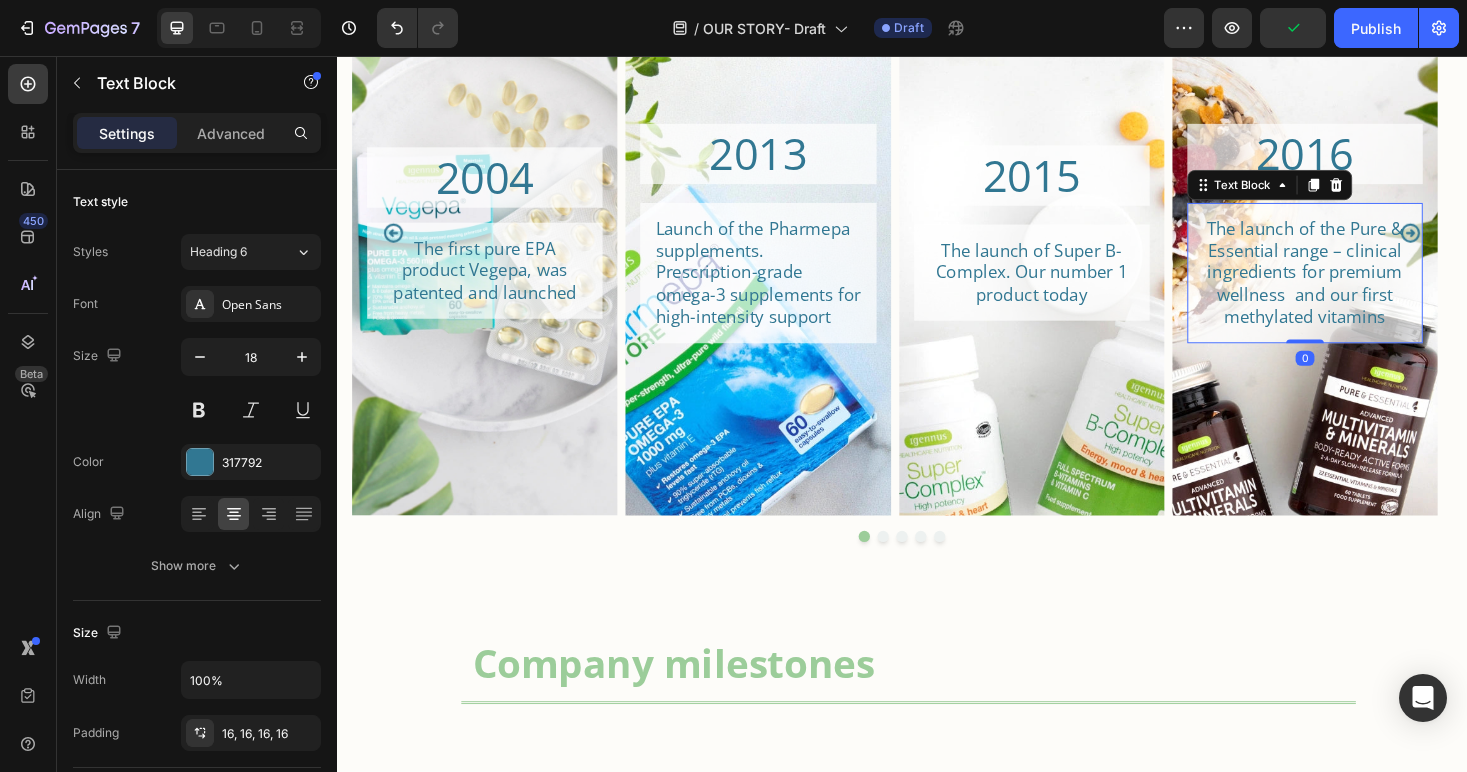 click on "The launch of the Pure & Essential range – clinical ingredients for premium wellness  and our first methylated vitamins" at bounding box center (1365, 286) 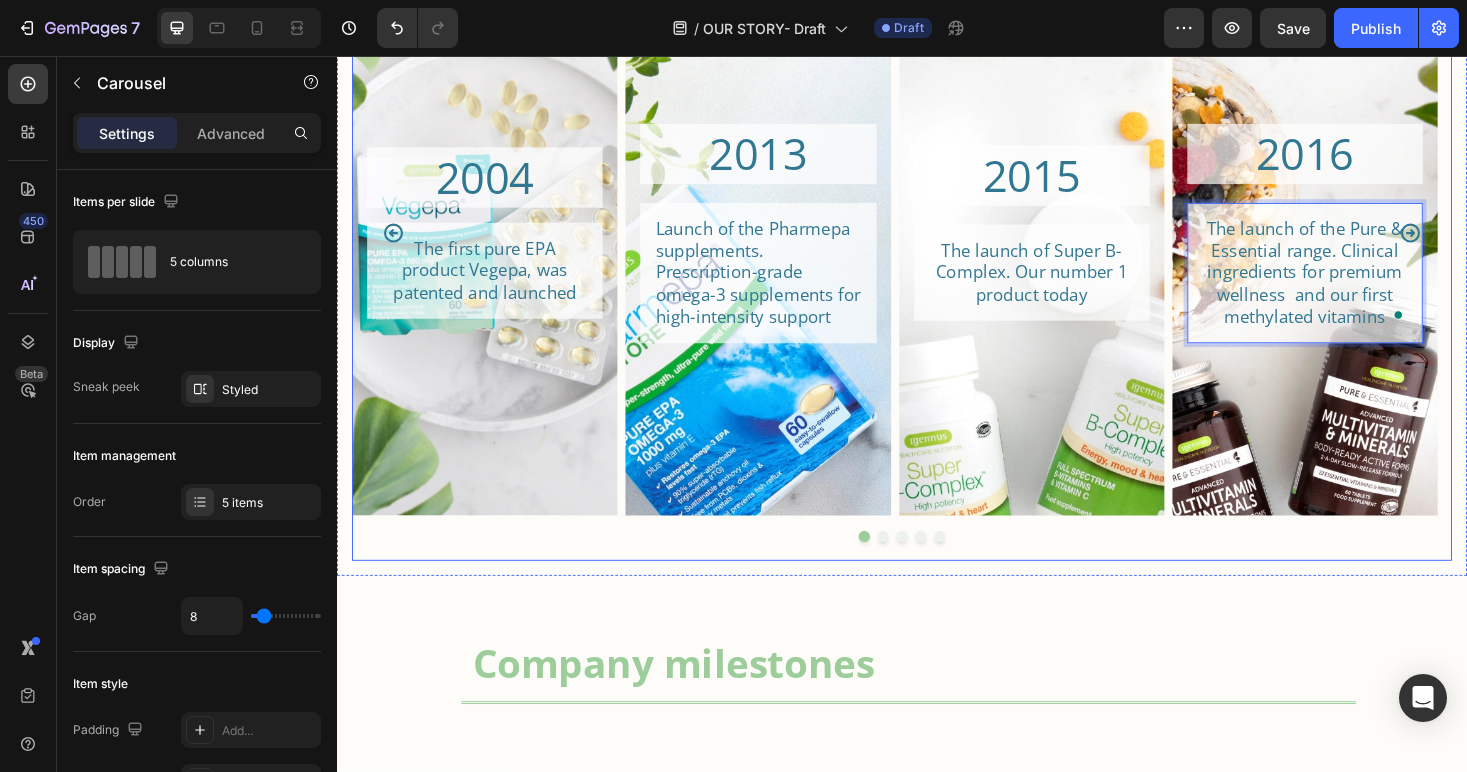 click at bounding box center [917, 566] 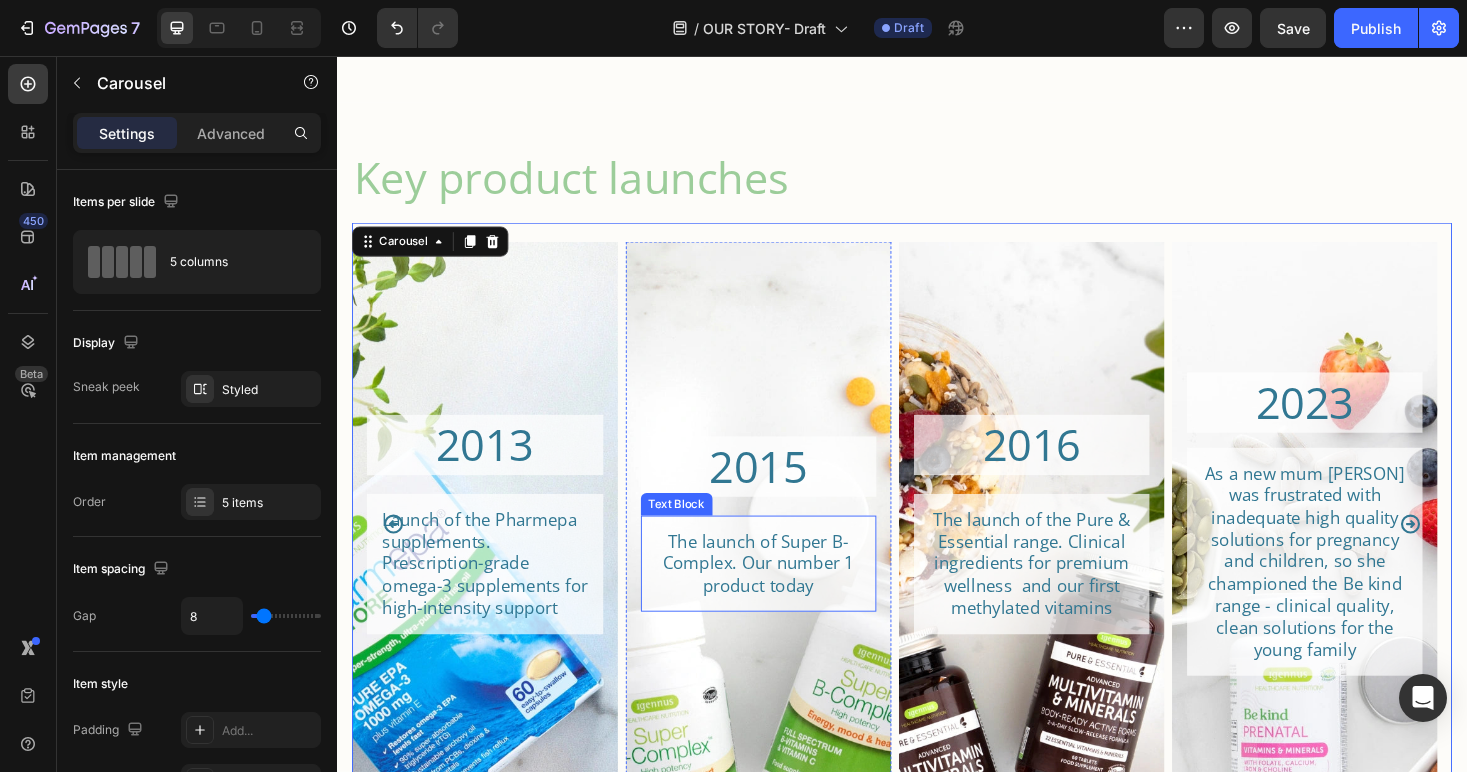 scroll, scrollTop: 2379, scrollLeft: 0, axis: vertical 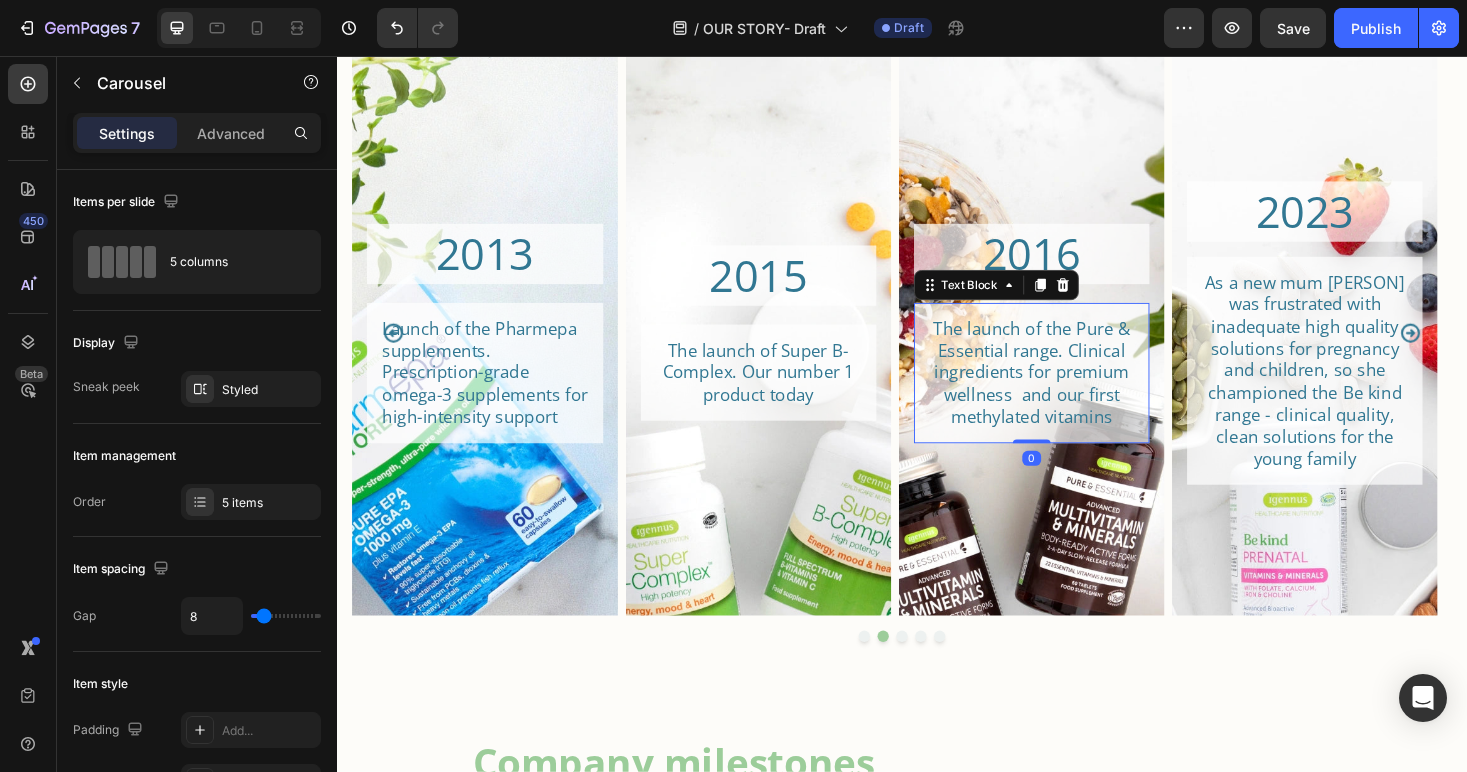 click on "The launch of the Pure & Essential range. Clinical ingredients for premium wellness  and our first methylated vitamins" at bounding box center (1075, 392) 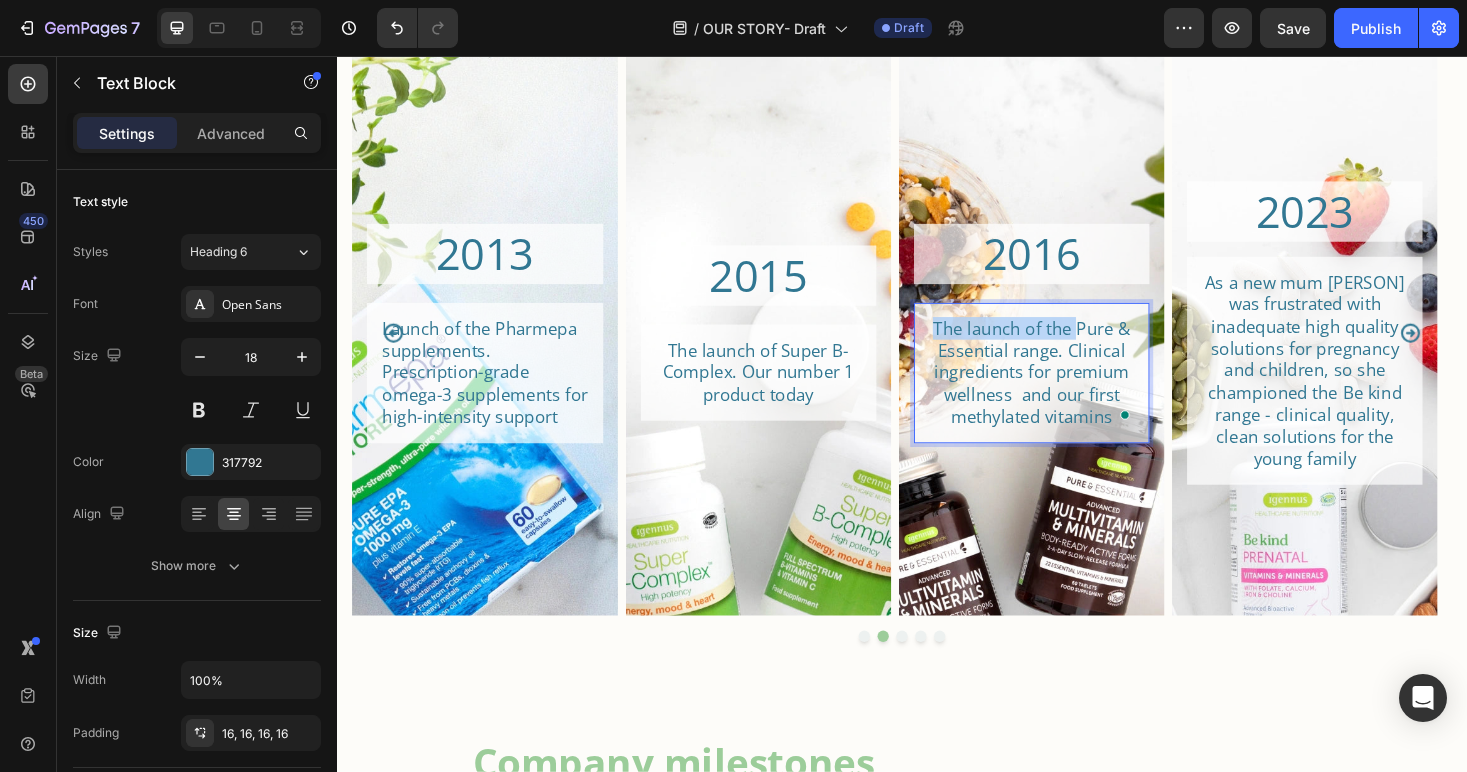 drag, startPoint x: 1122, startPoint y: 349, endPoint x: 971, endPoint y: 347, distance: 151.01324 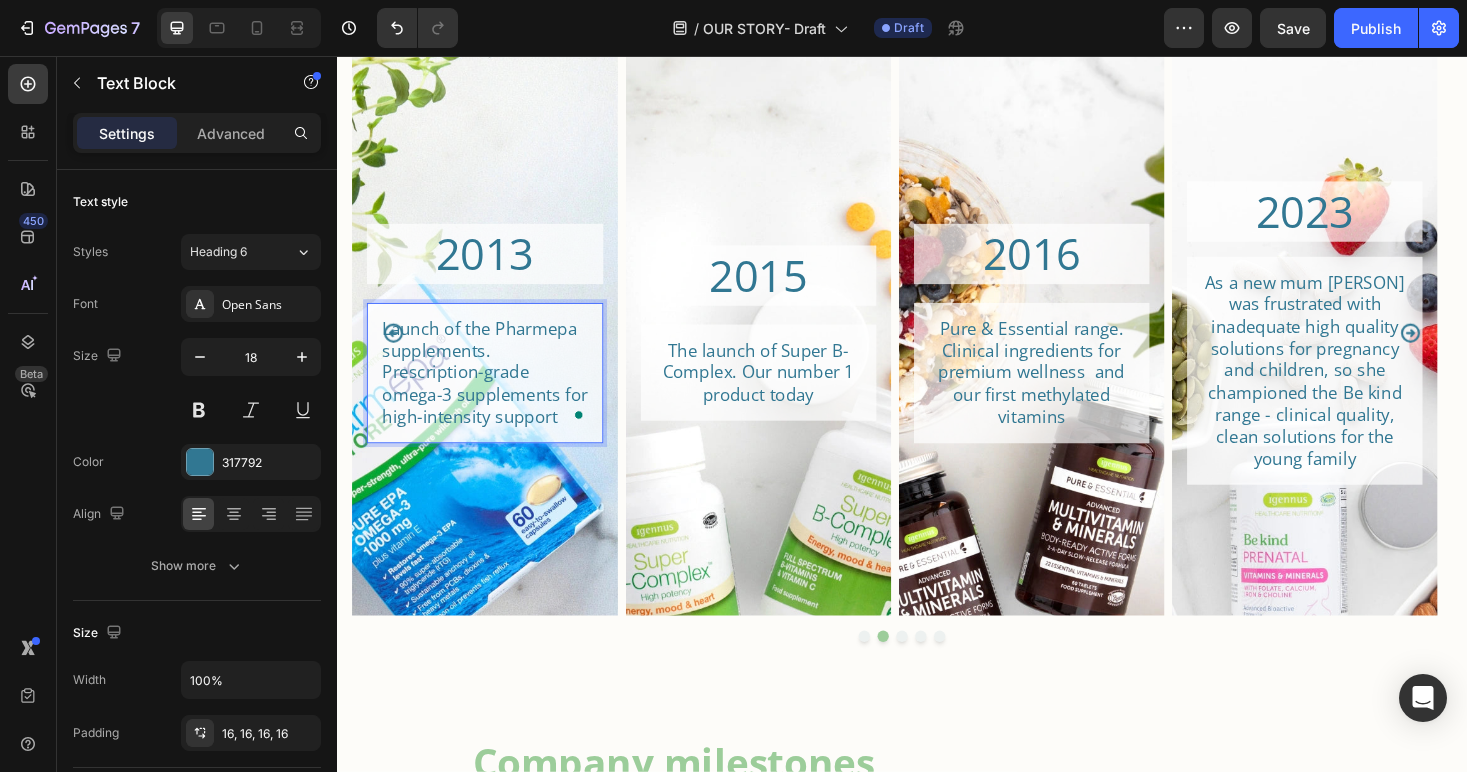 click on "Launch of the Pharmepa supplements. Prescription-grade omega-3 supplements for high-intensity support" at bounding box center [494, 392] 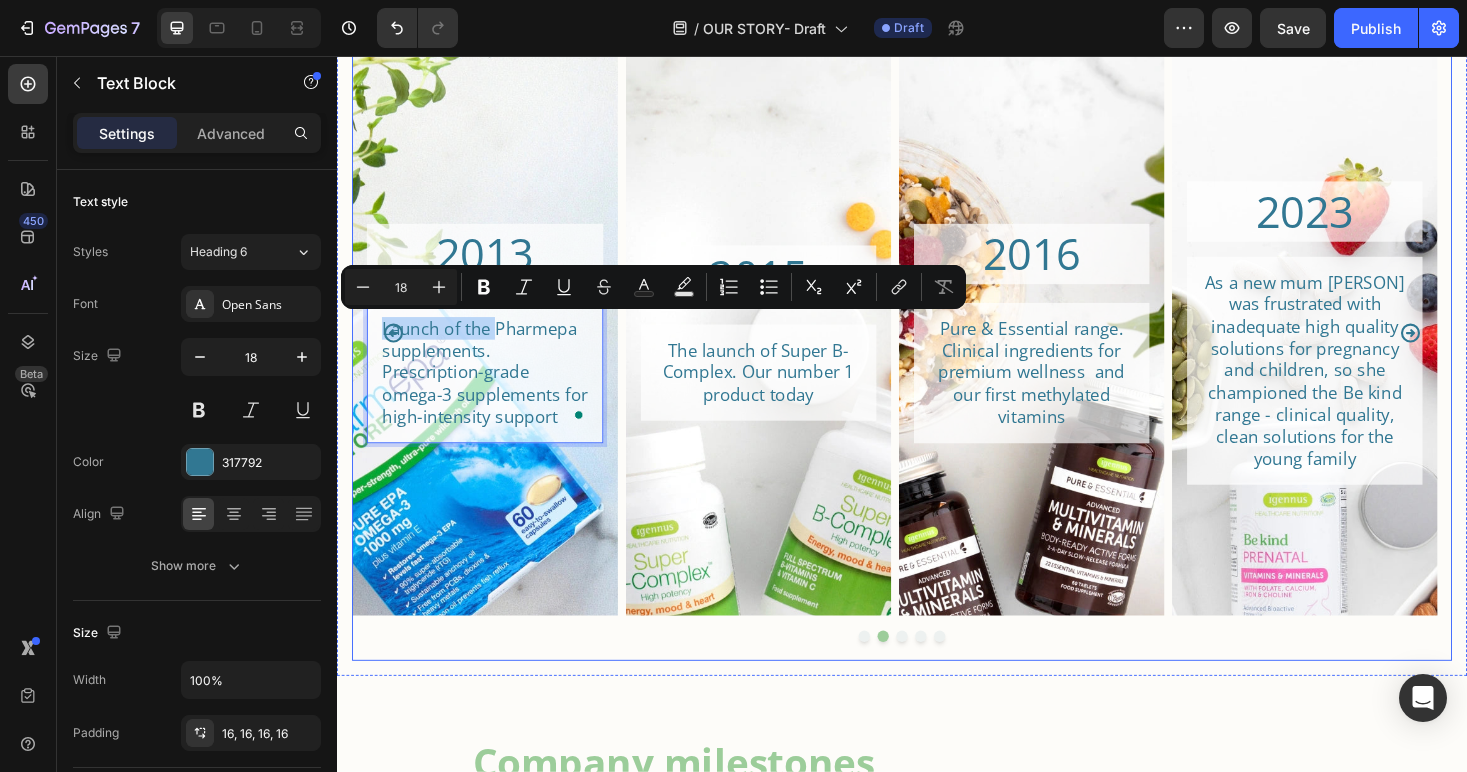 drag, startPoint x: 501, startPoint y: 347, endPoint x: 385, endPoint y: 344, distance: 116.03879 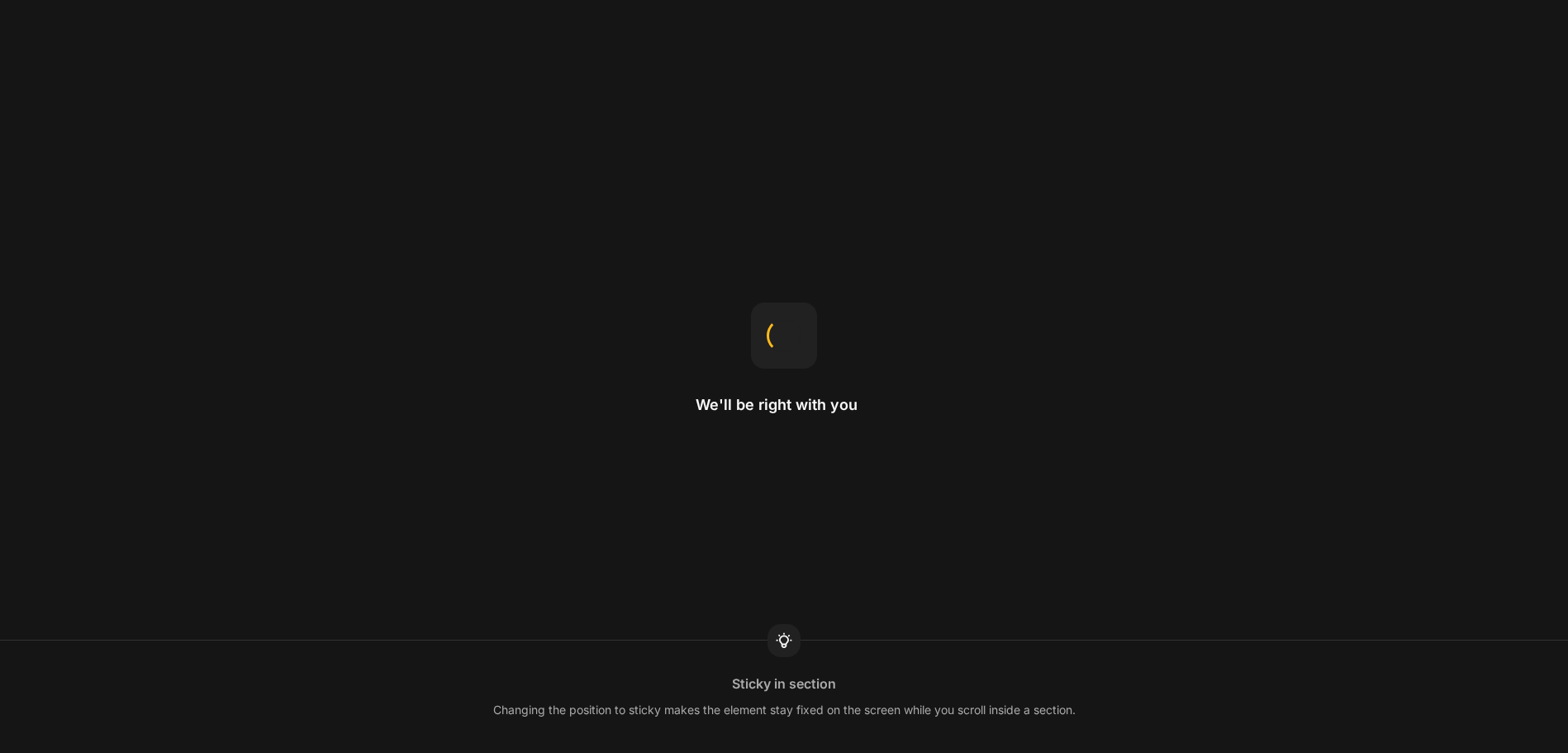 scroll, scrollTop: 0, scrollLeft: 0, axis: both 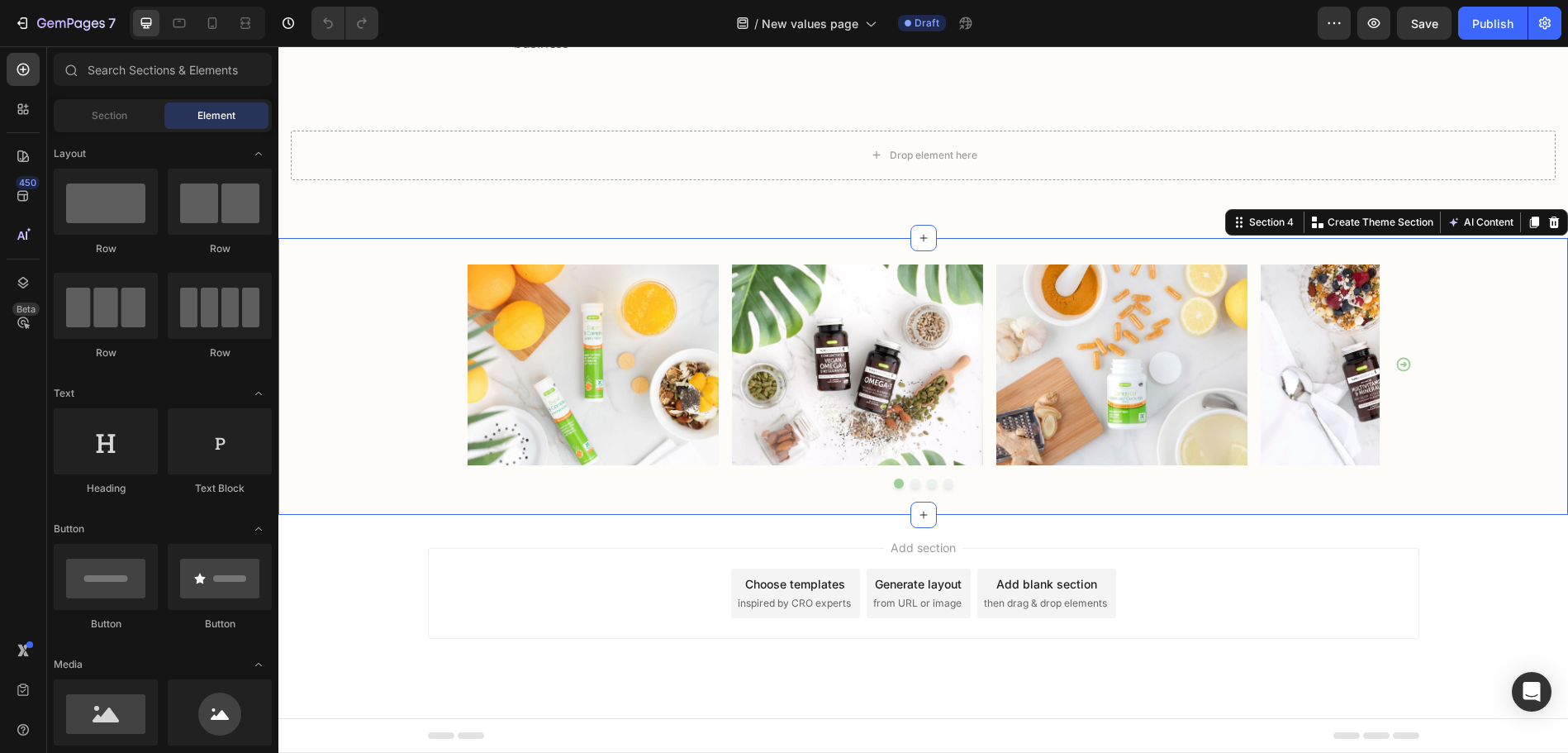 click on "Image Image Image Image Image Image
Carousel Row Section 4   Create Theme Section AI Content Write with GemAI What would you like to describe here? Tone and Voice Persuasive Product Getting products... Show more Generate" at bounding box center [923, 376] 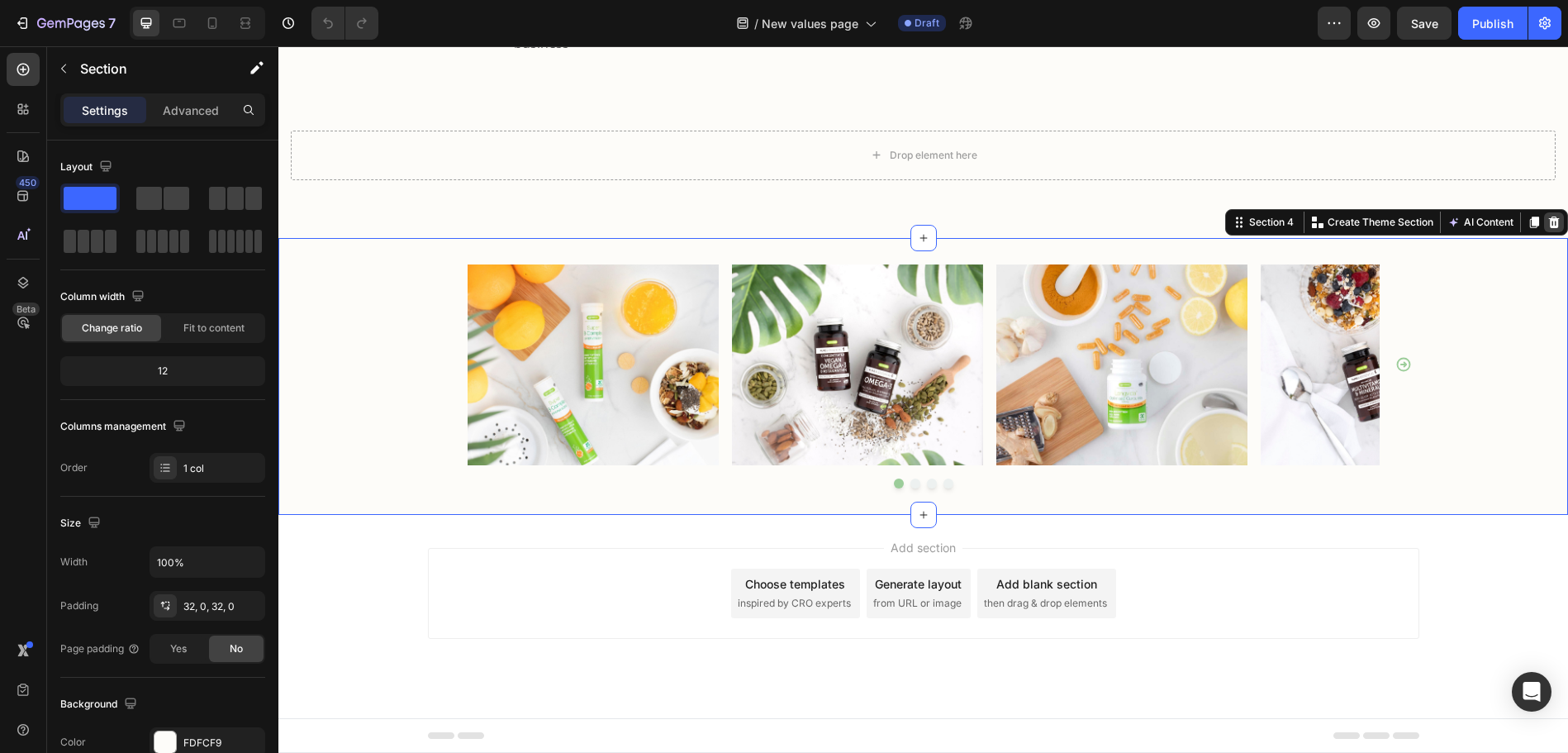 click 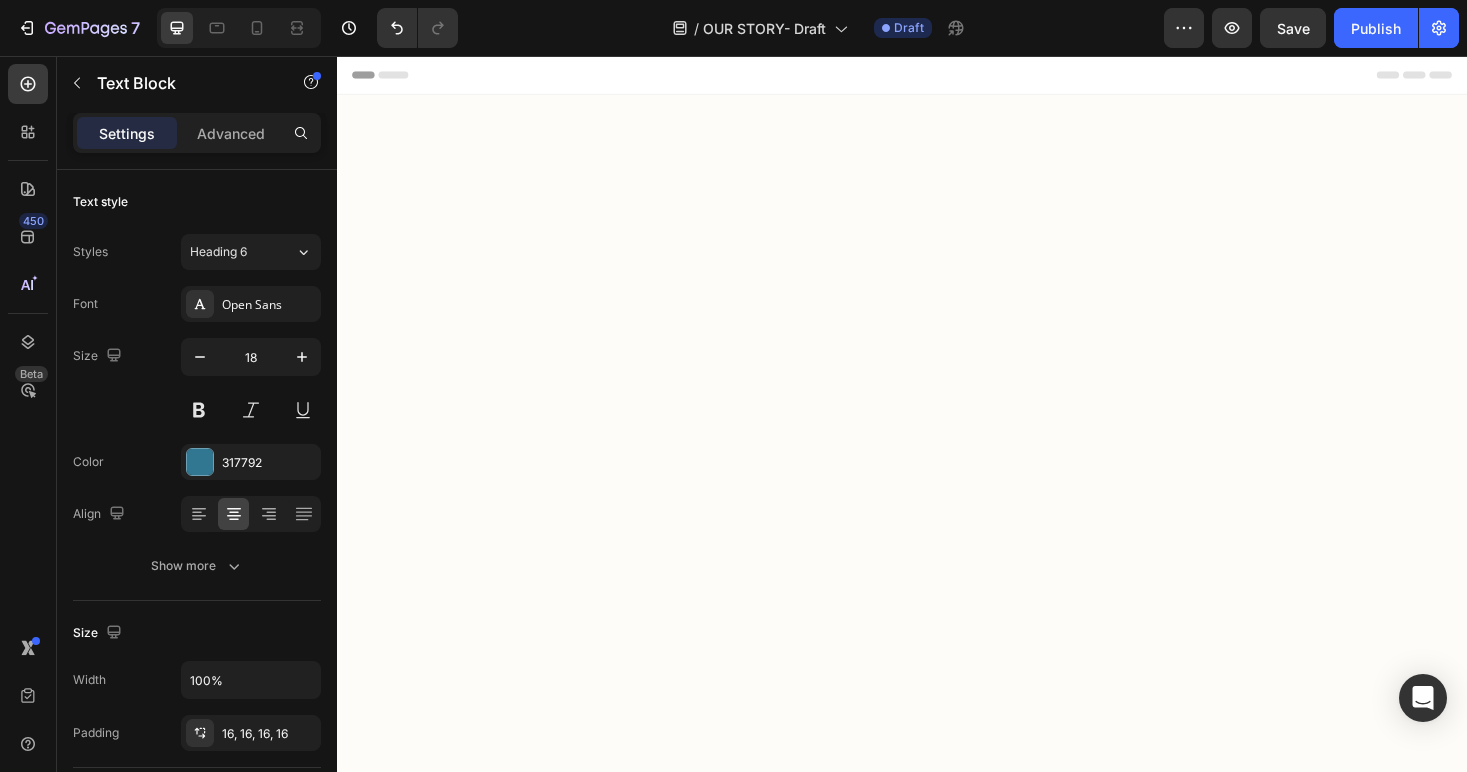 scroll, scrollTop: 2461, scrollLeft: 0, axis: vertical 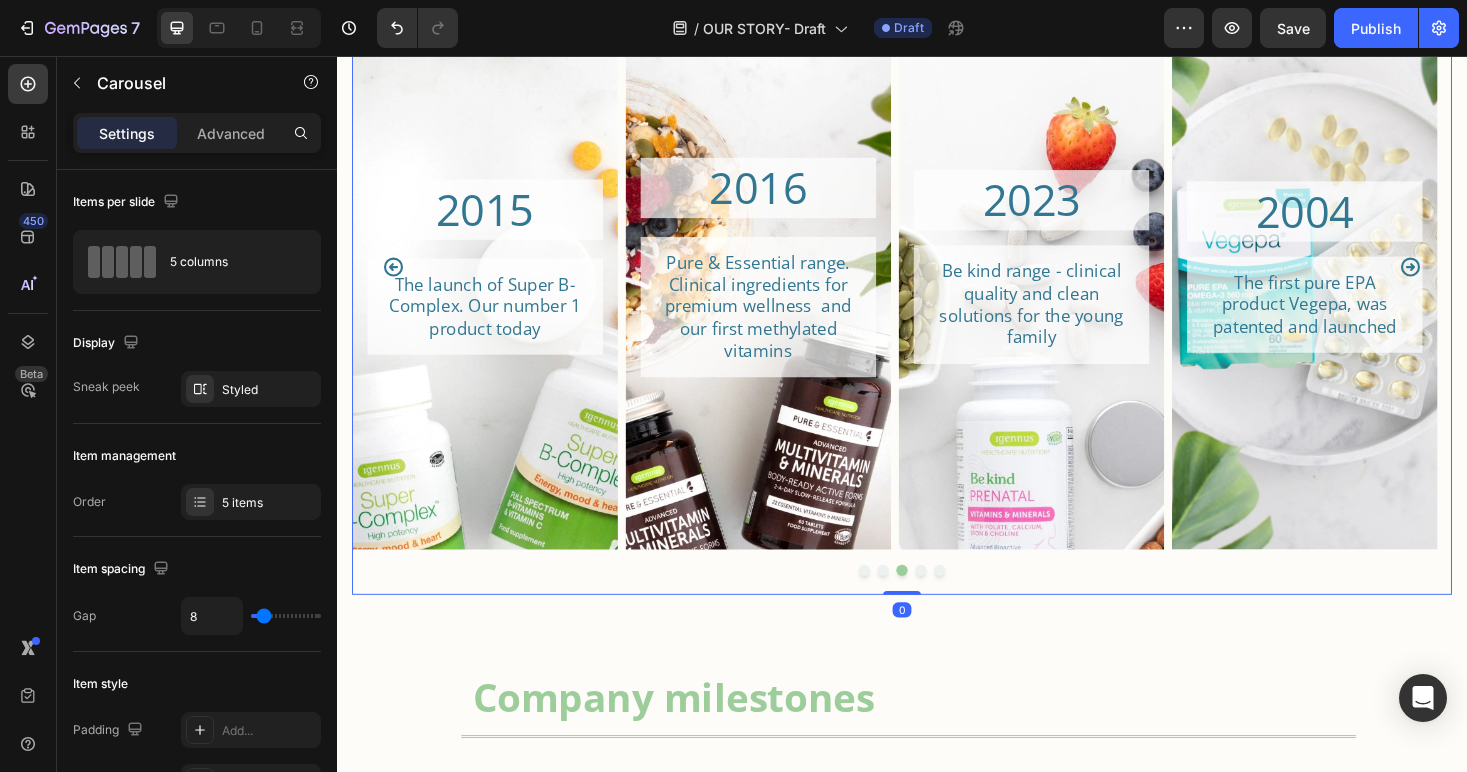 click at bounding box center (897, 602) 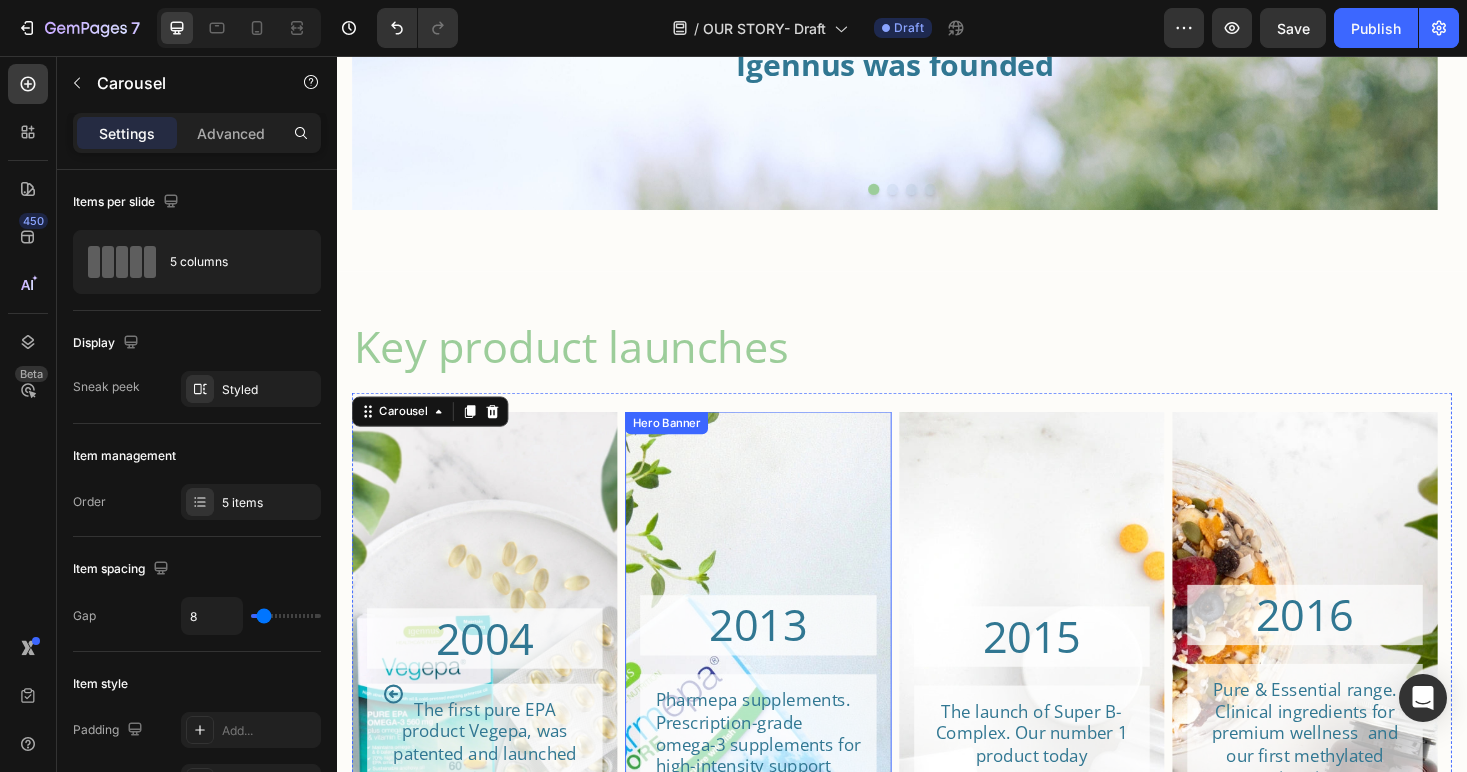 scroll, scrollTop: 1507, scrollLeft: 0, axis: vertical 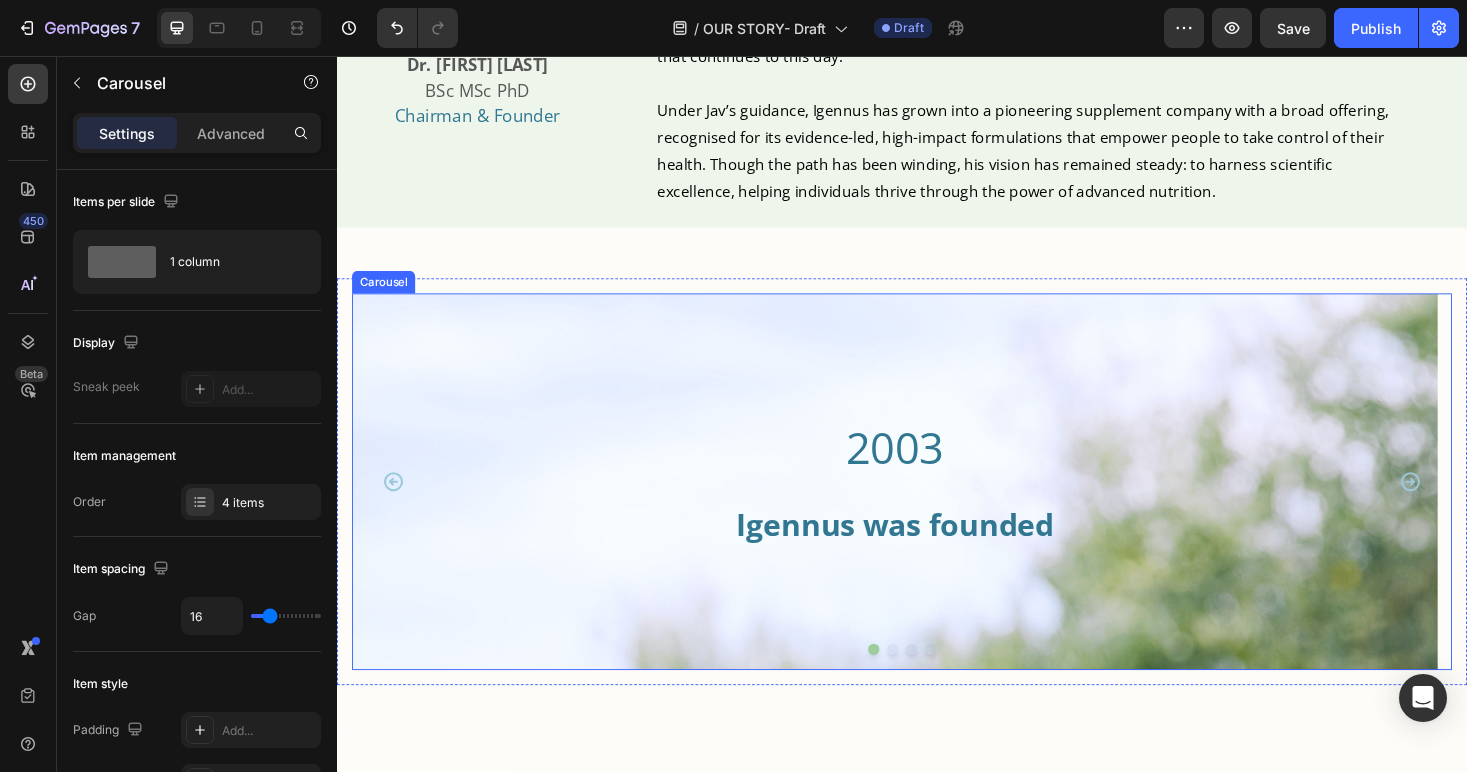 click at bounding box center (927, 686) 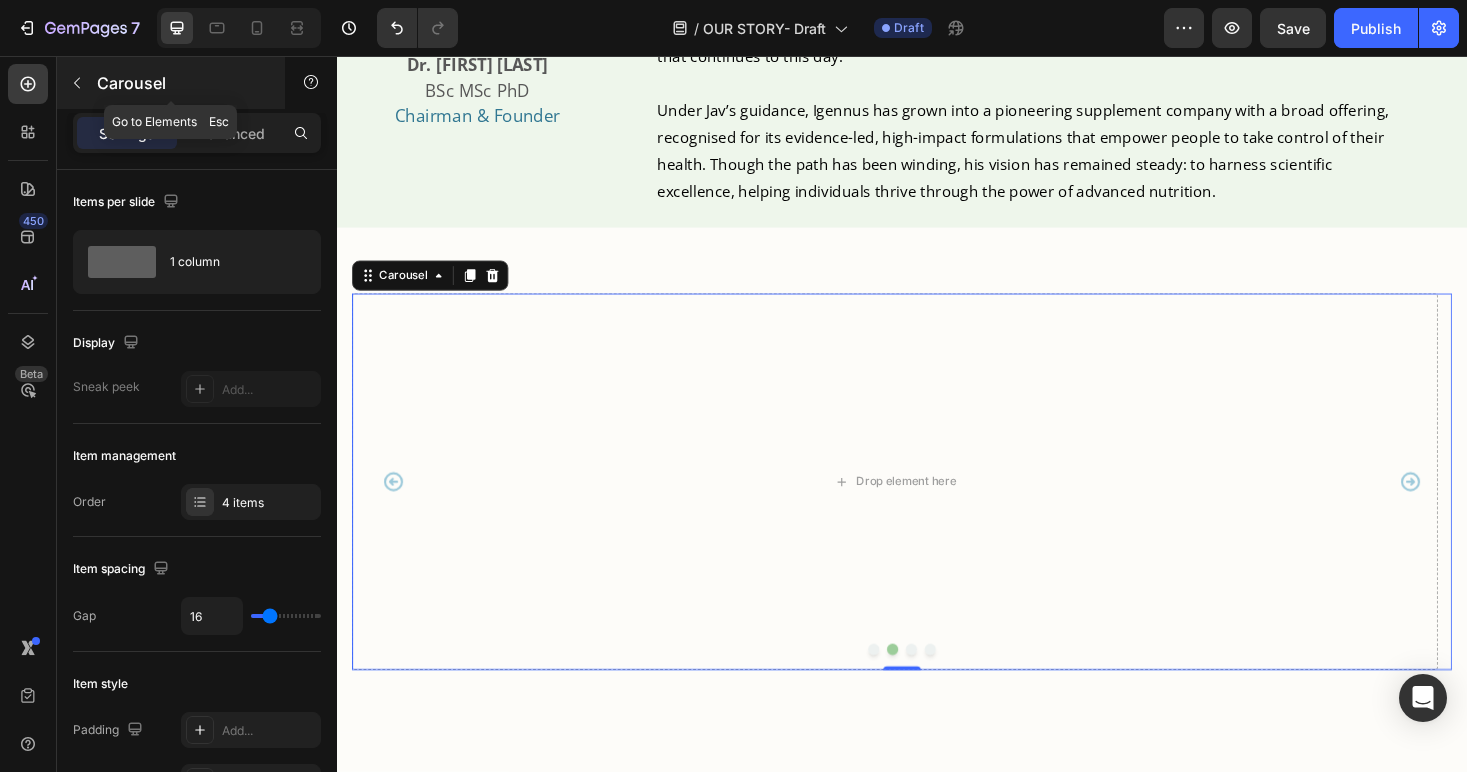 click 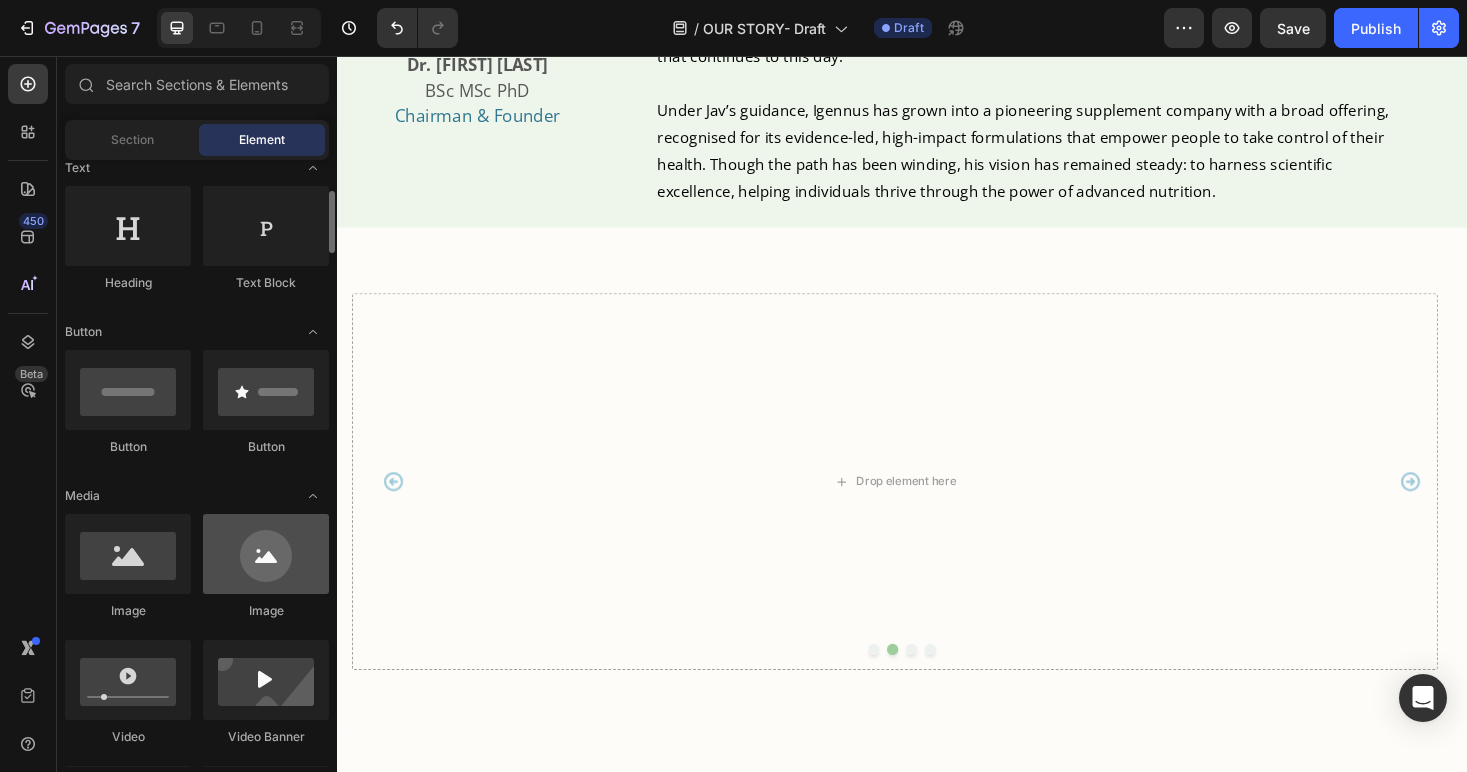 scroll, scrollTop: 591, scrollLeft: 0, axis: vertical 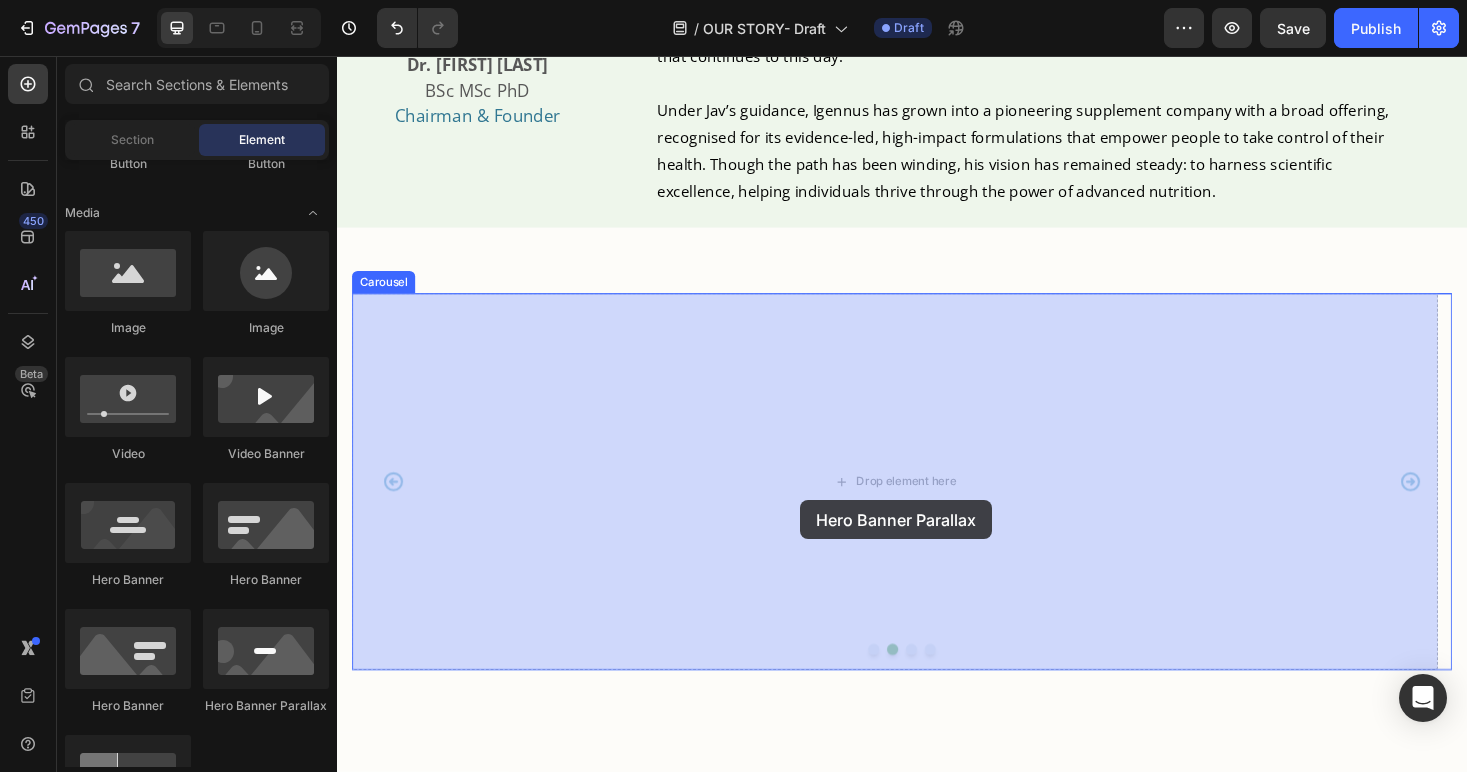 drag, startPoint x: 622, startPoint y: 717, endPoint x: 829, endPoint y: 528, distance: 280.3034 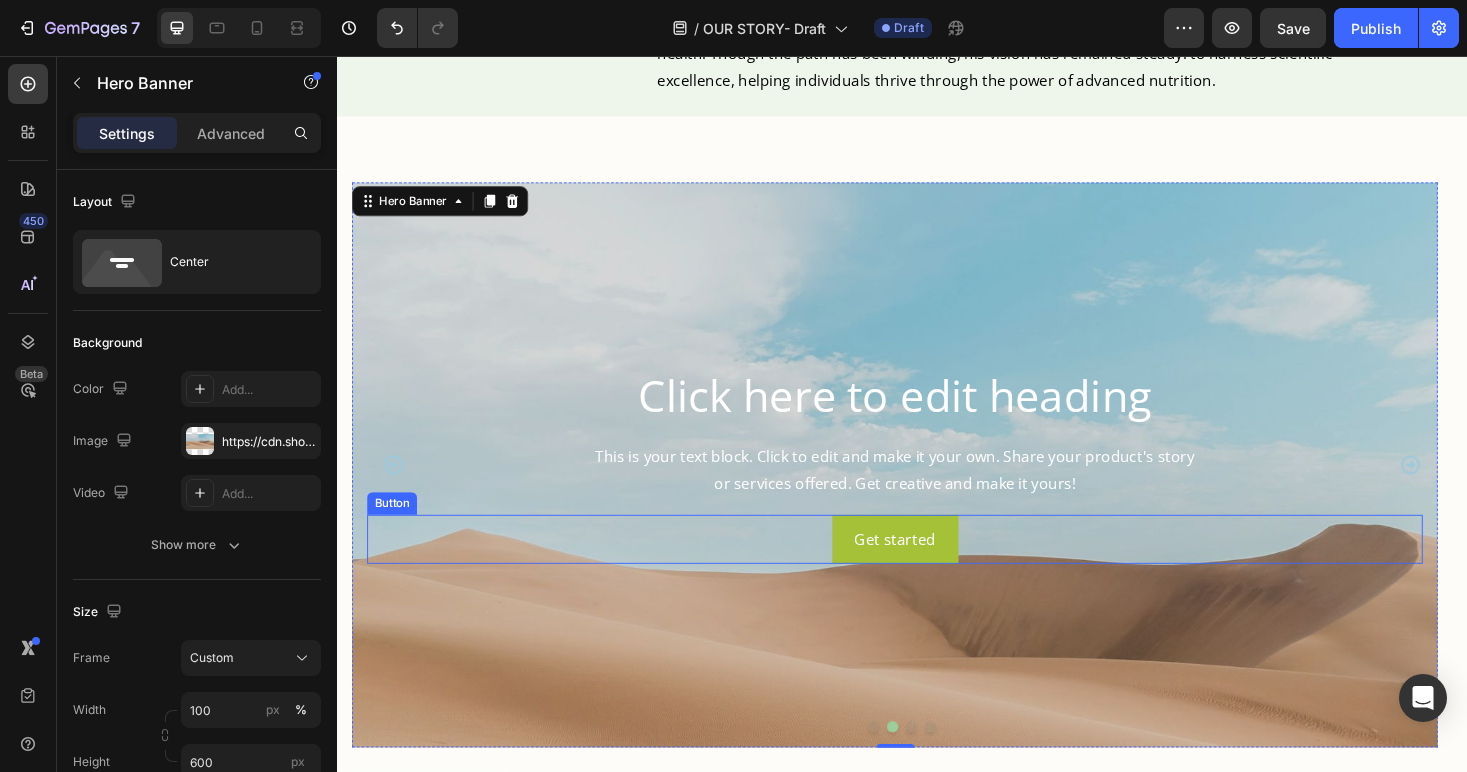 scroll, scrollTop: 1803, scrollLeft: 0, axis: vertical 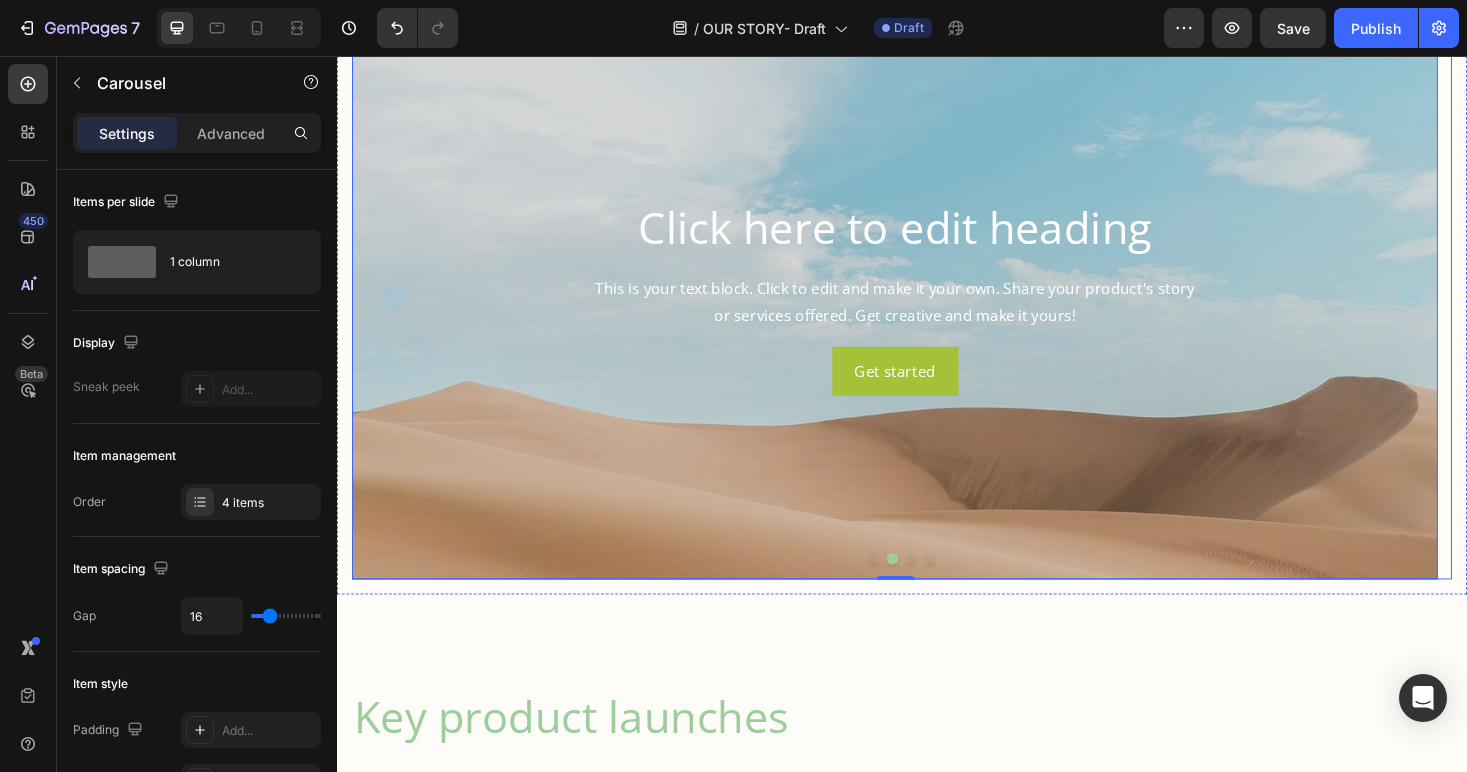 click at bounding box center [907, 590] 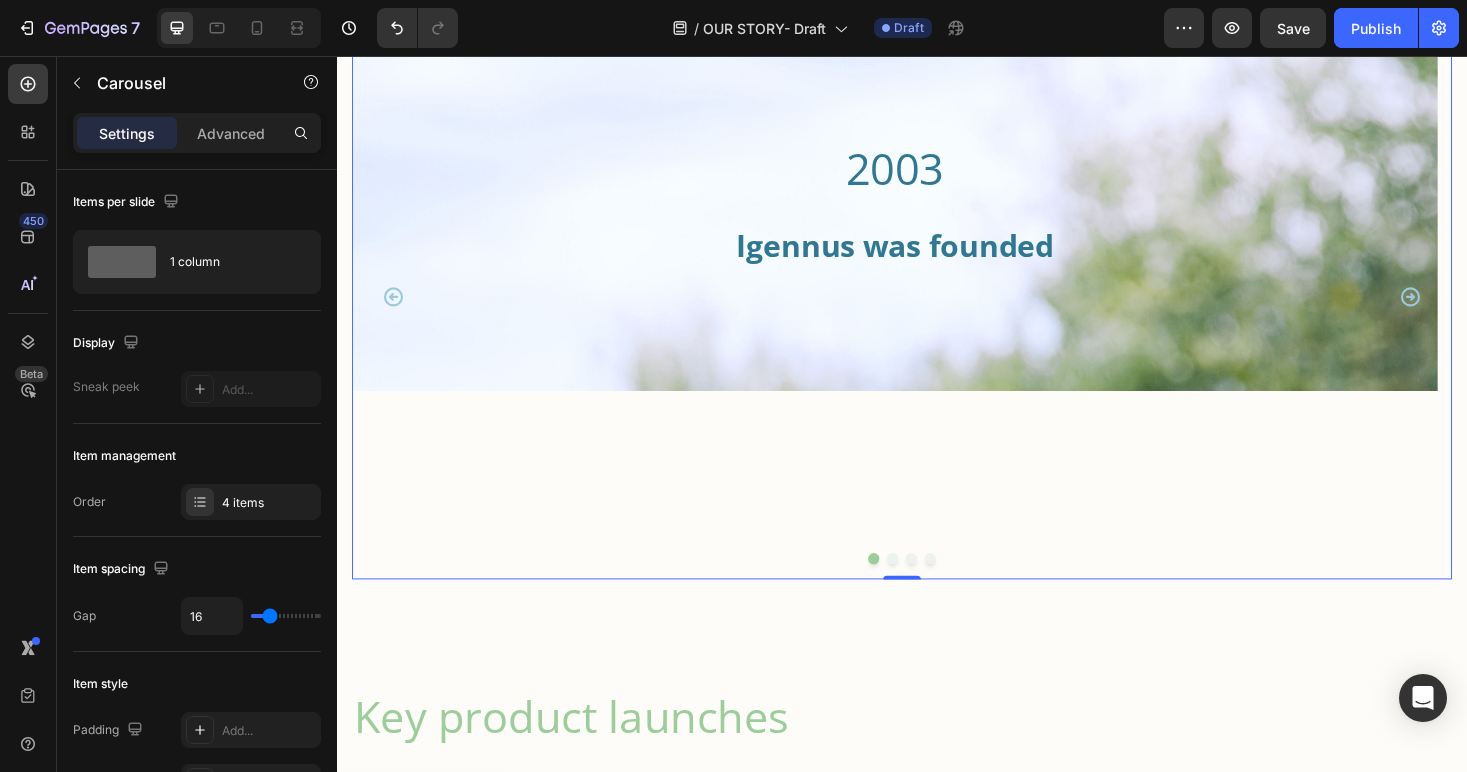 click at bounding box center [927, 590] 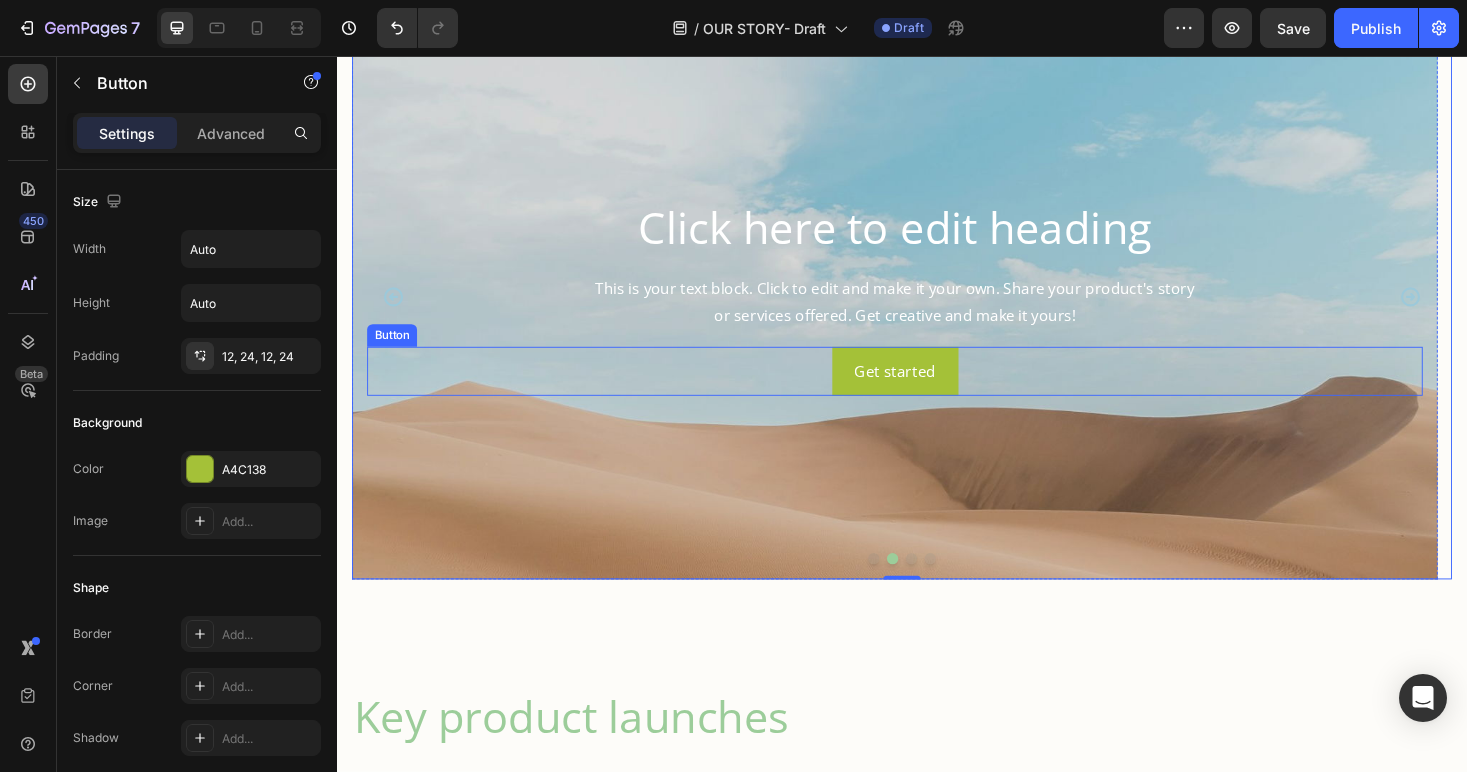click on "Get started Button" at bounding box center [929, 391] 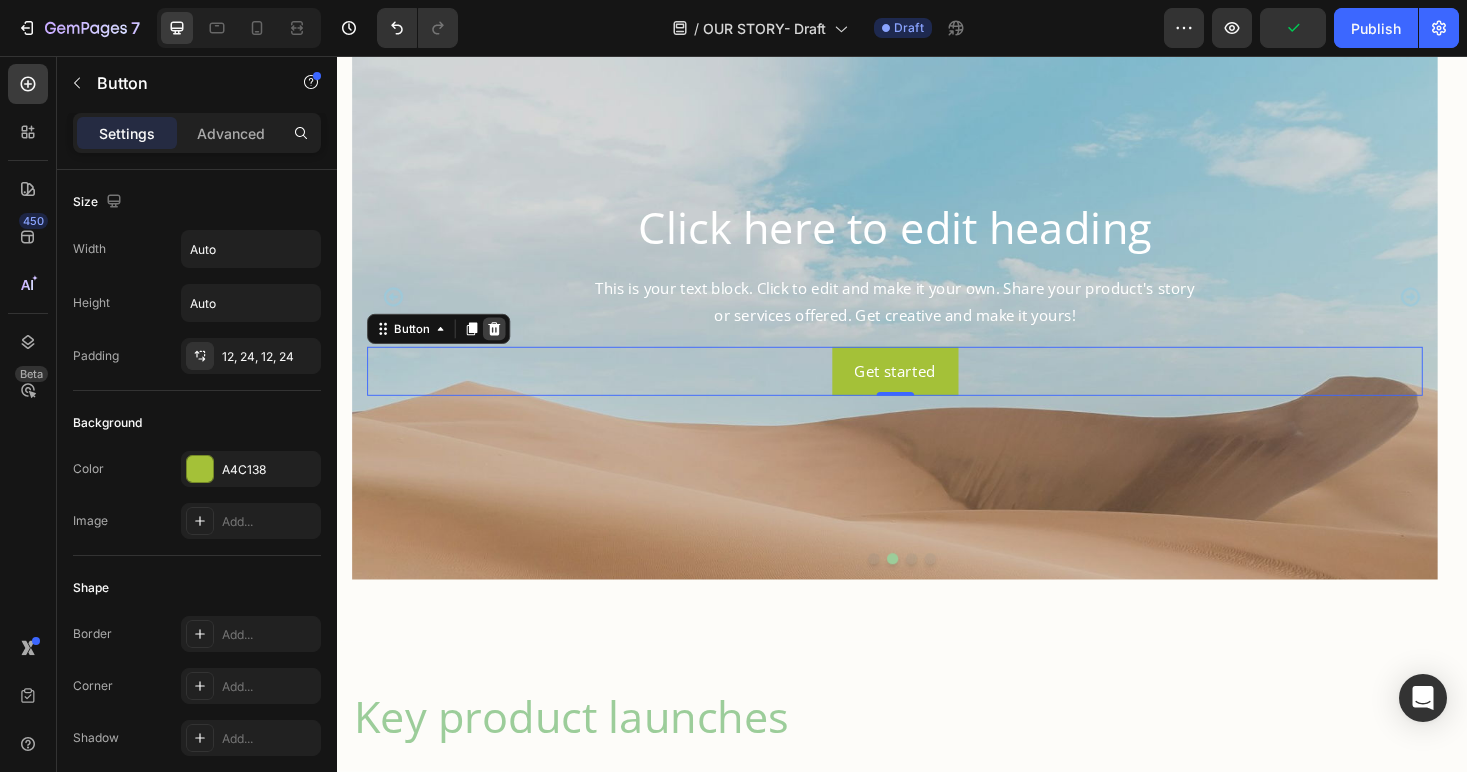 click 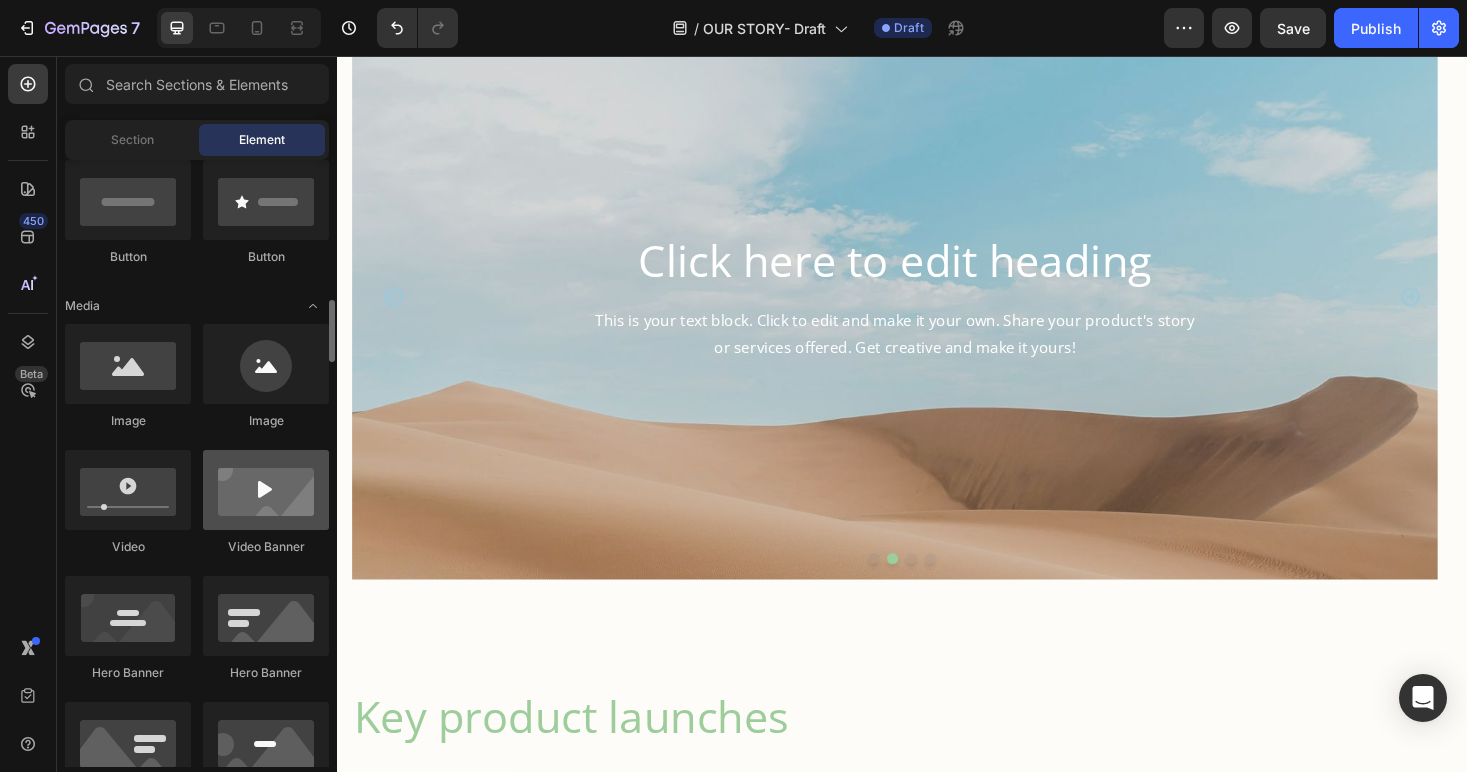 scroll, scrollTop: 396, scrollLeft: 0, axis: vertical 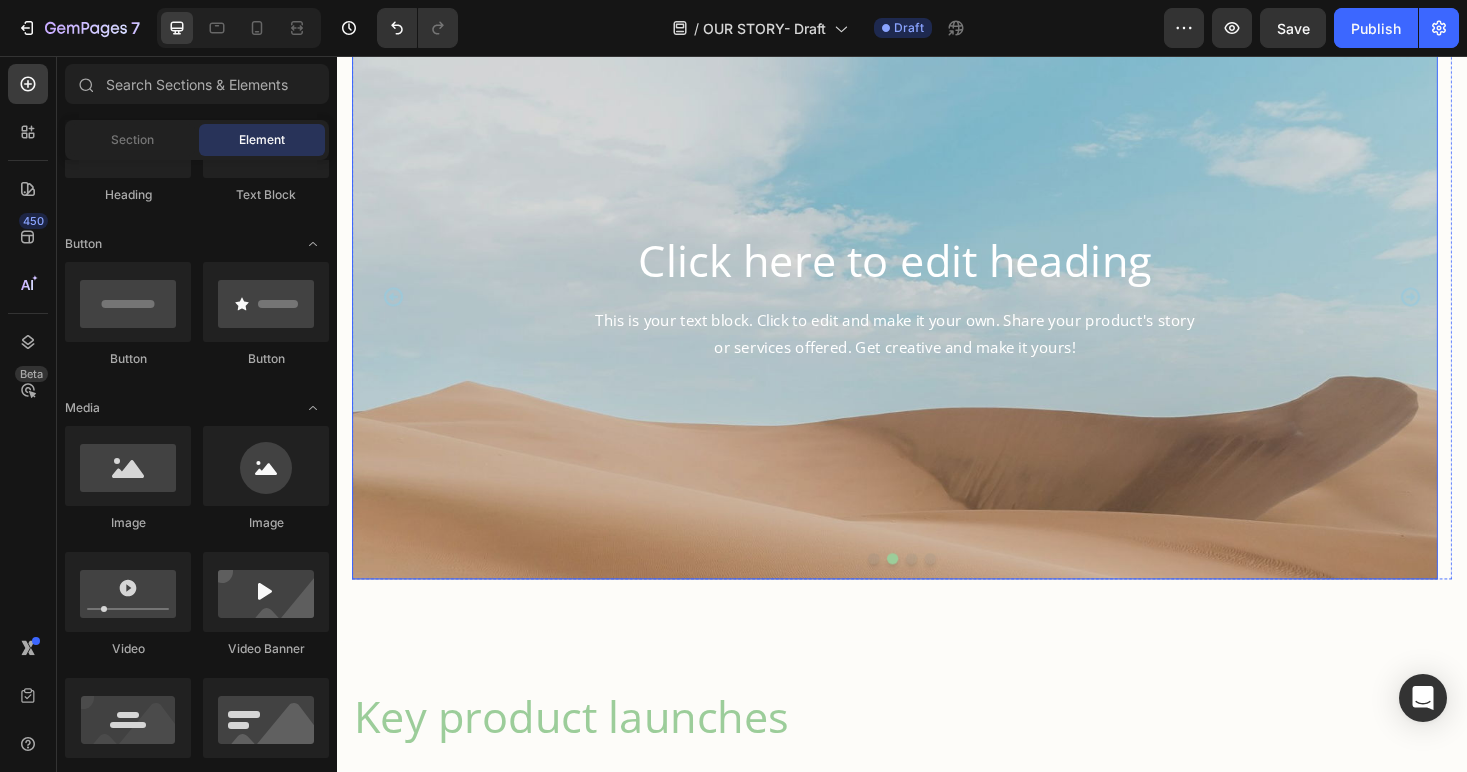 click at bounding box center [929, 462] 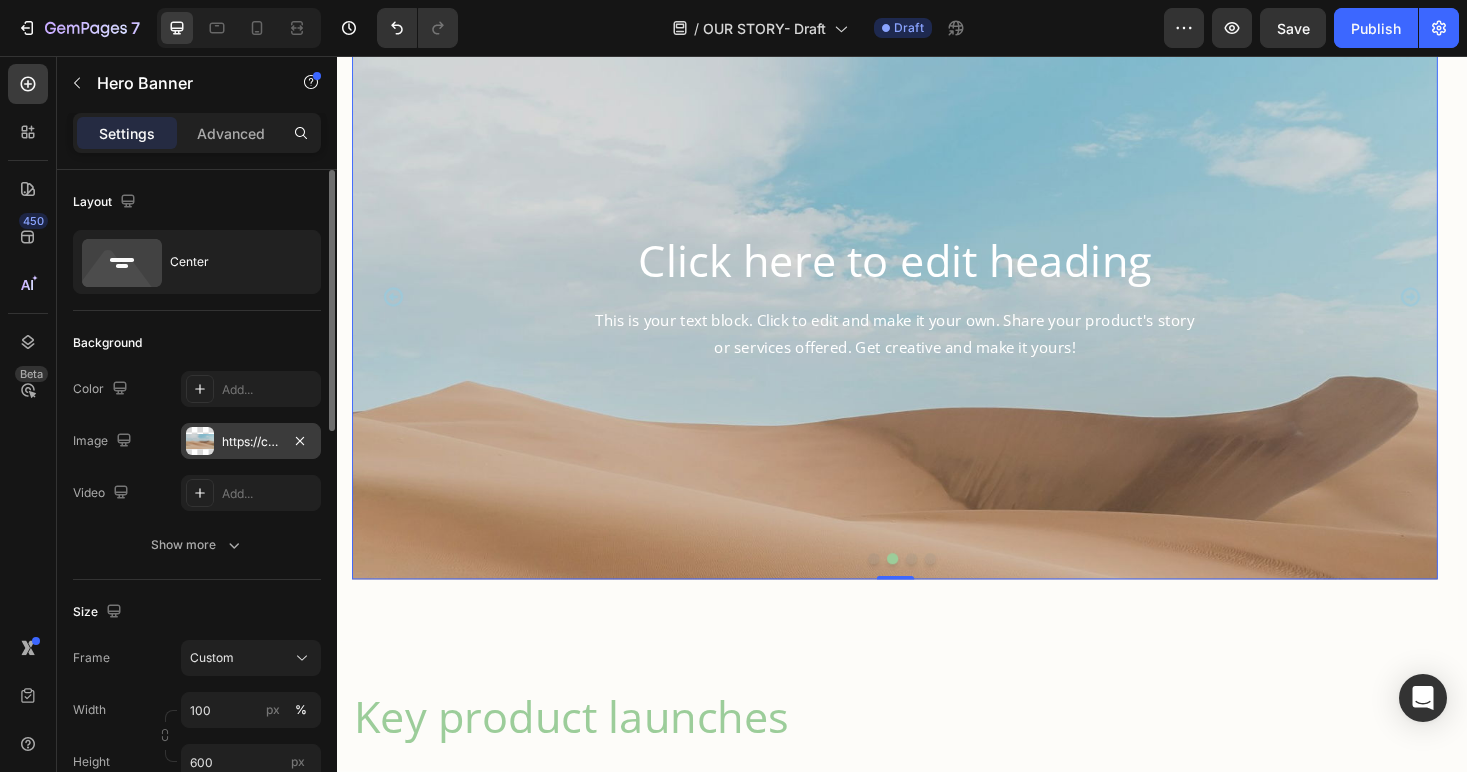 click at bounding box center [200, 441] 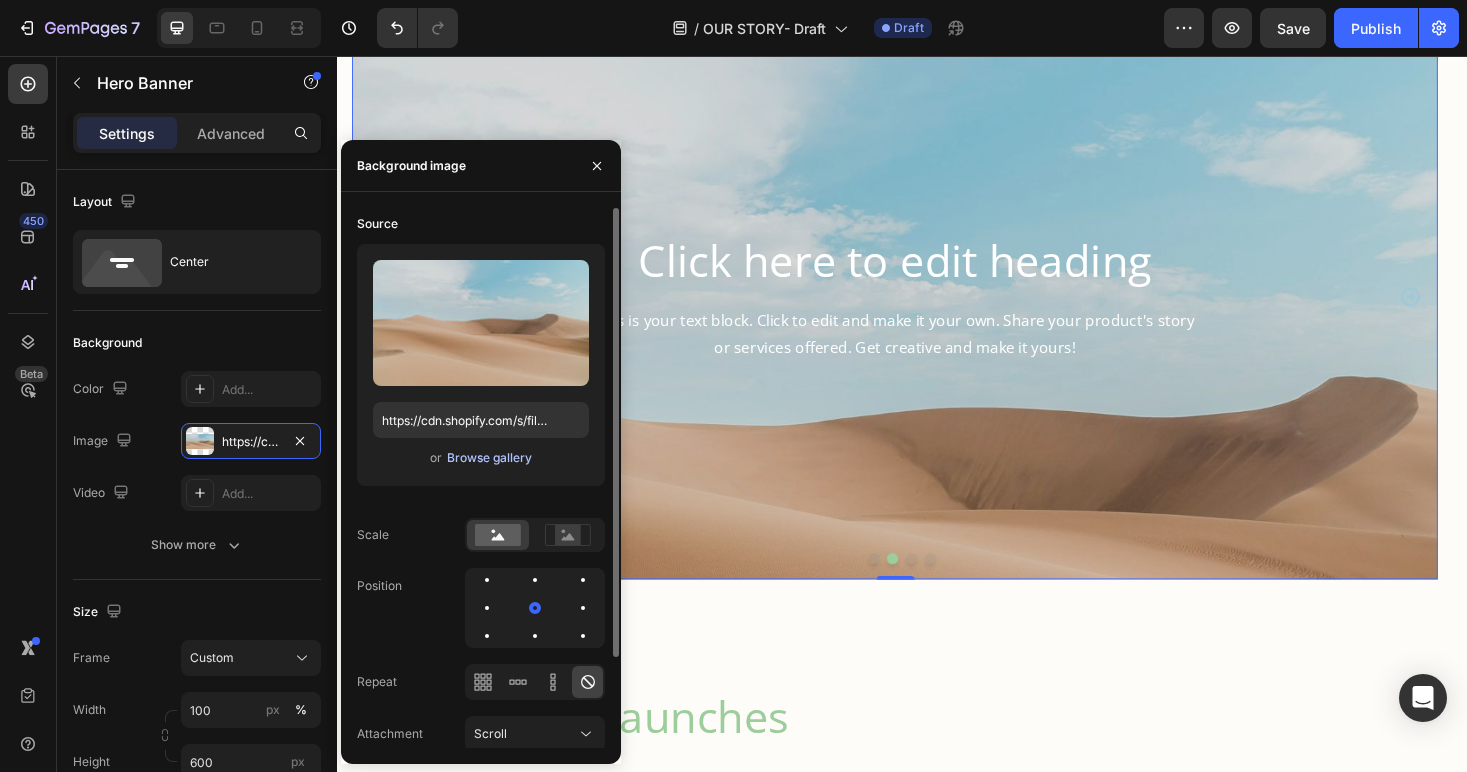 click on "Browse gallery" at bounding box center [489, 458] 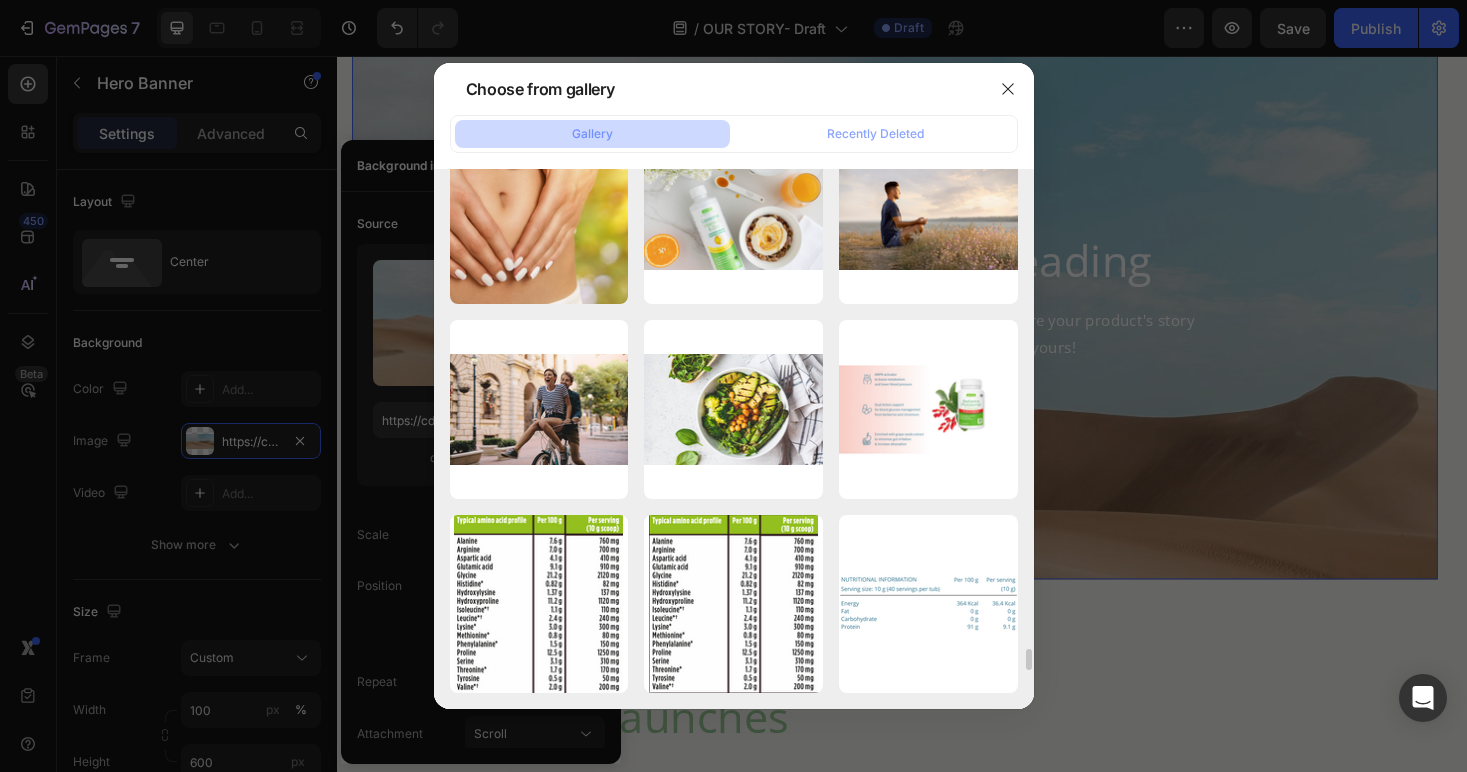 scroll, scrollTop: 12553, scrollLeft: 0, axis: vertical 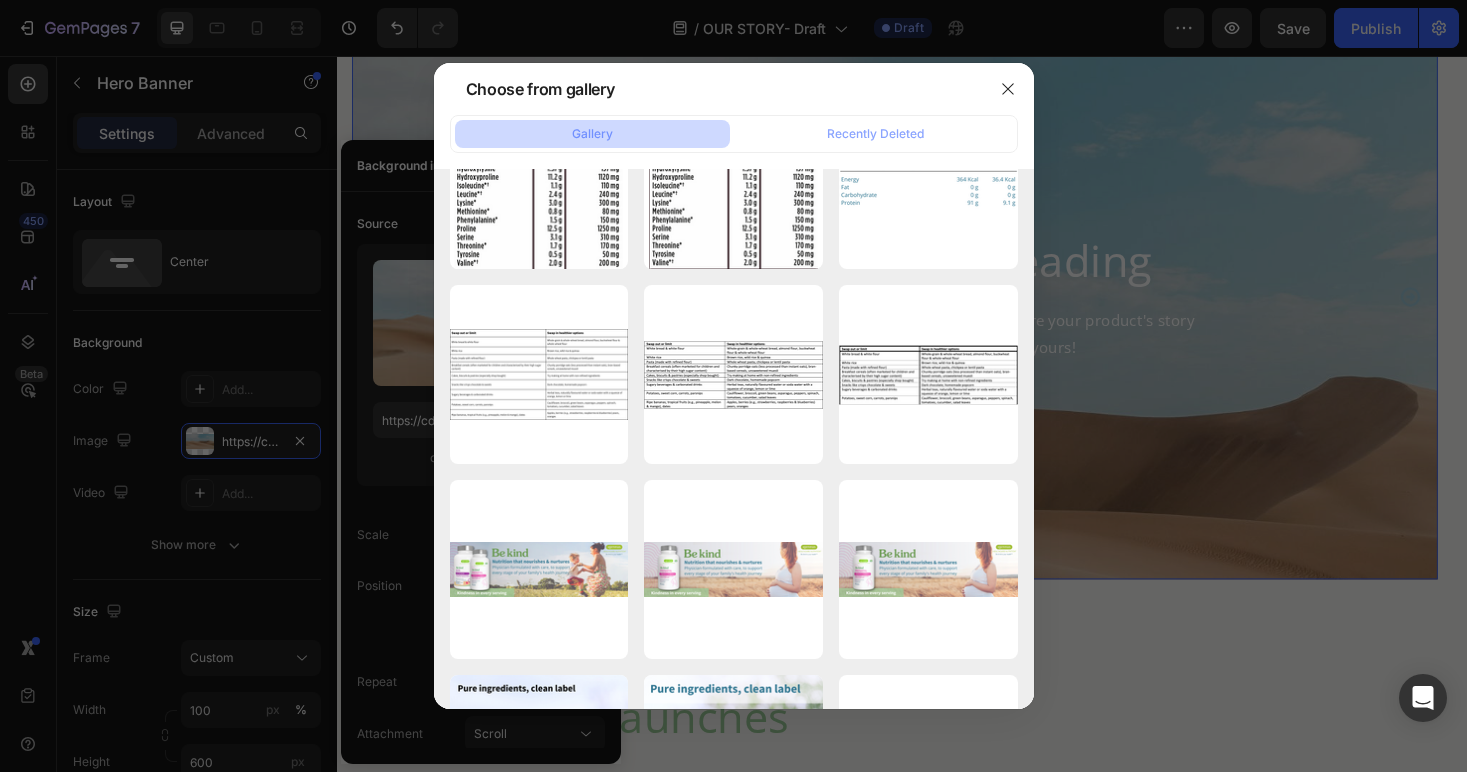 drag, startPoint x: 1008, startPoint y: 91, endPoint x: 960, endPoint y: 110, distance: 51.62364 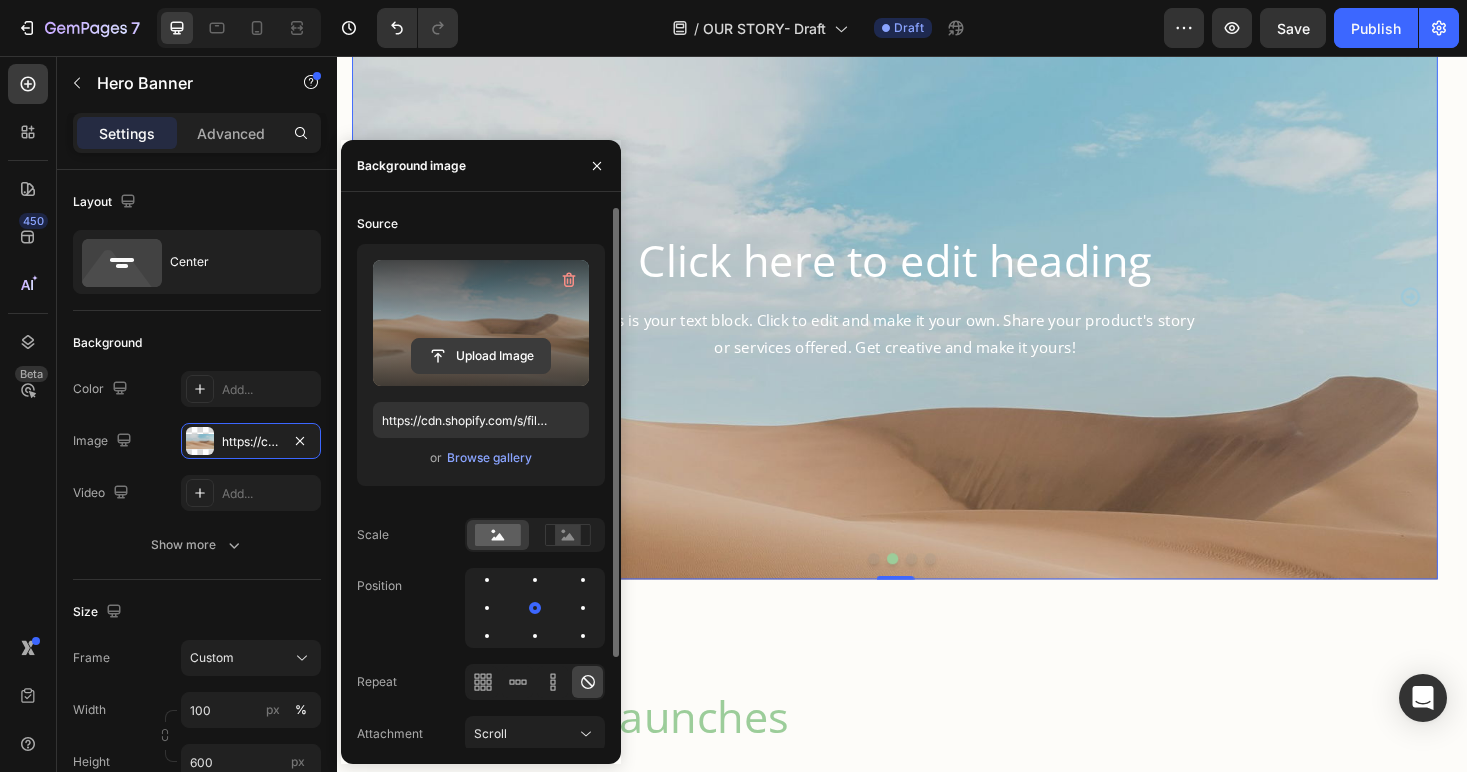 click 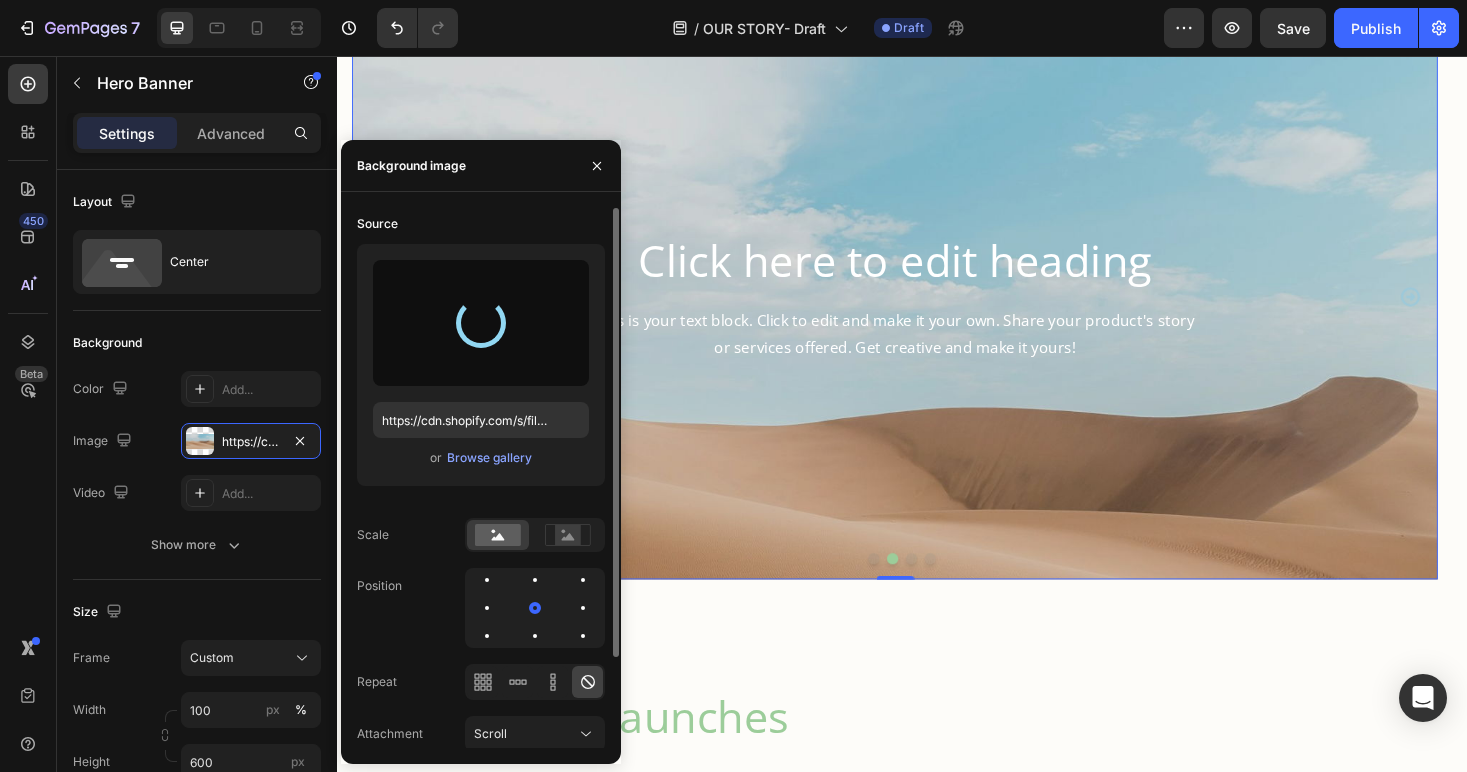 type on "https://cdn.shopify.com/s/files/1/0087/7097/7888/files/gempages_491779184817865614-f6834a1f-5986-4b8a-ae85-8af63a23aa43.webp" 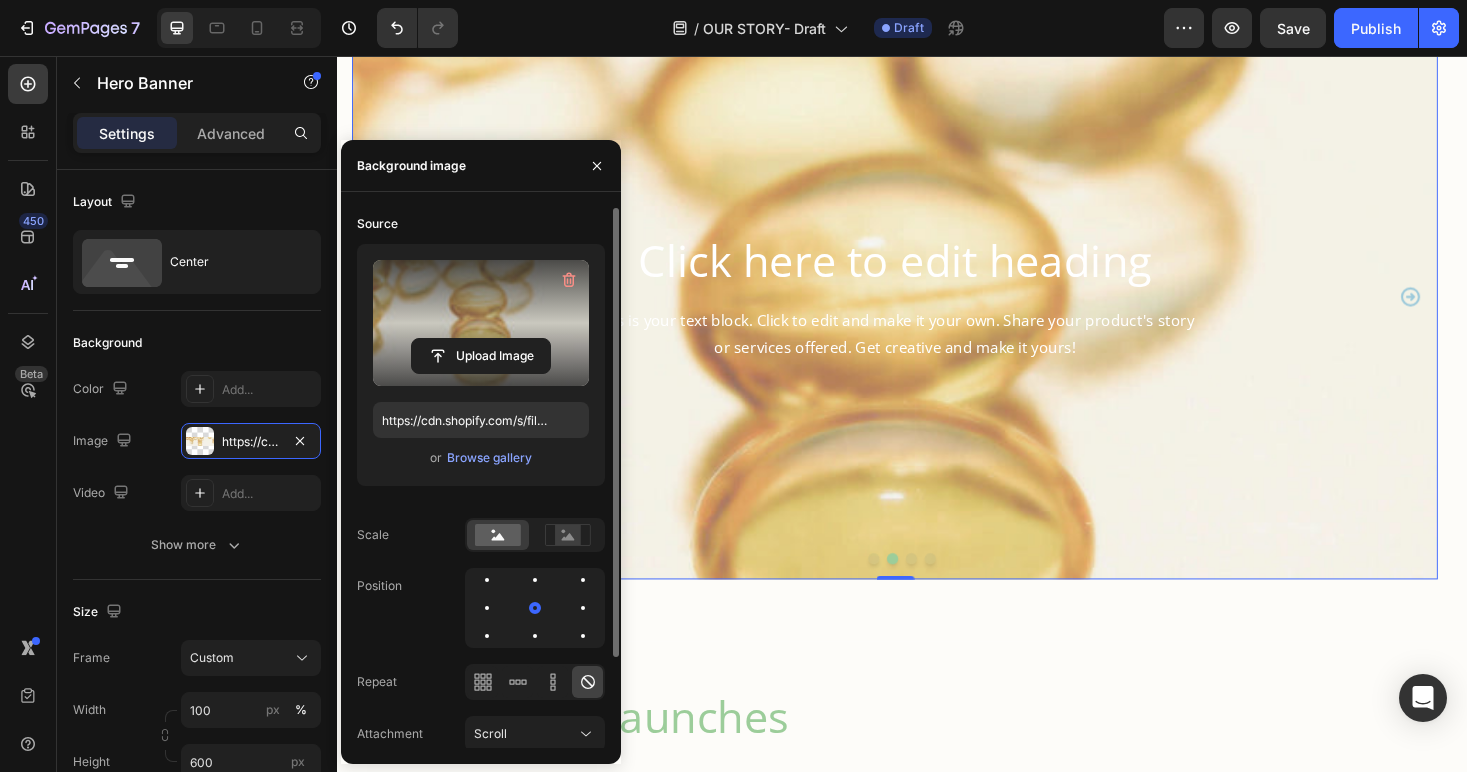 click at bounding box center [929, 462] 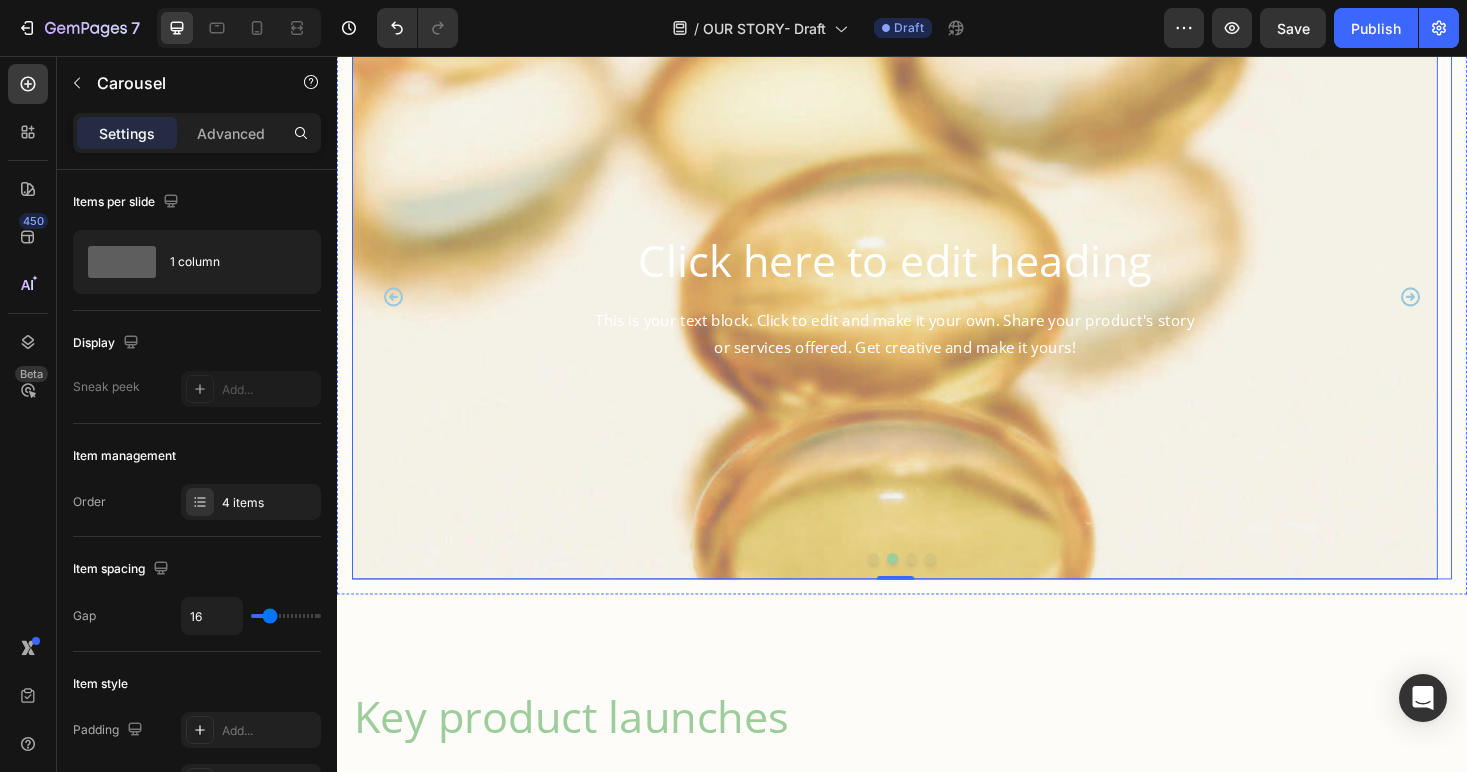click 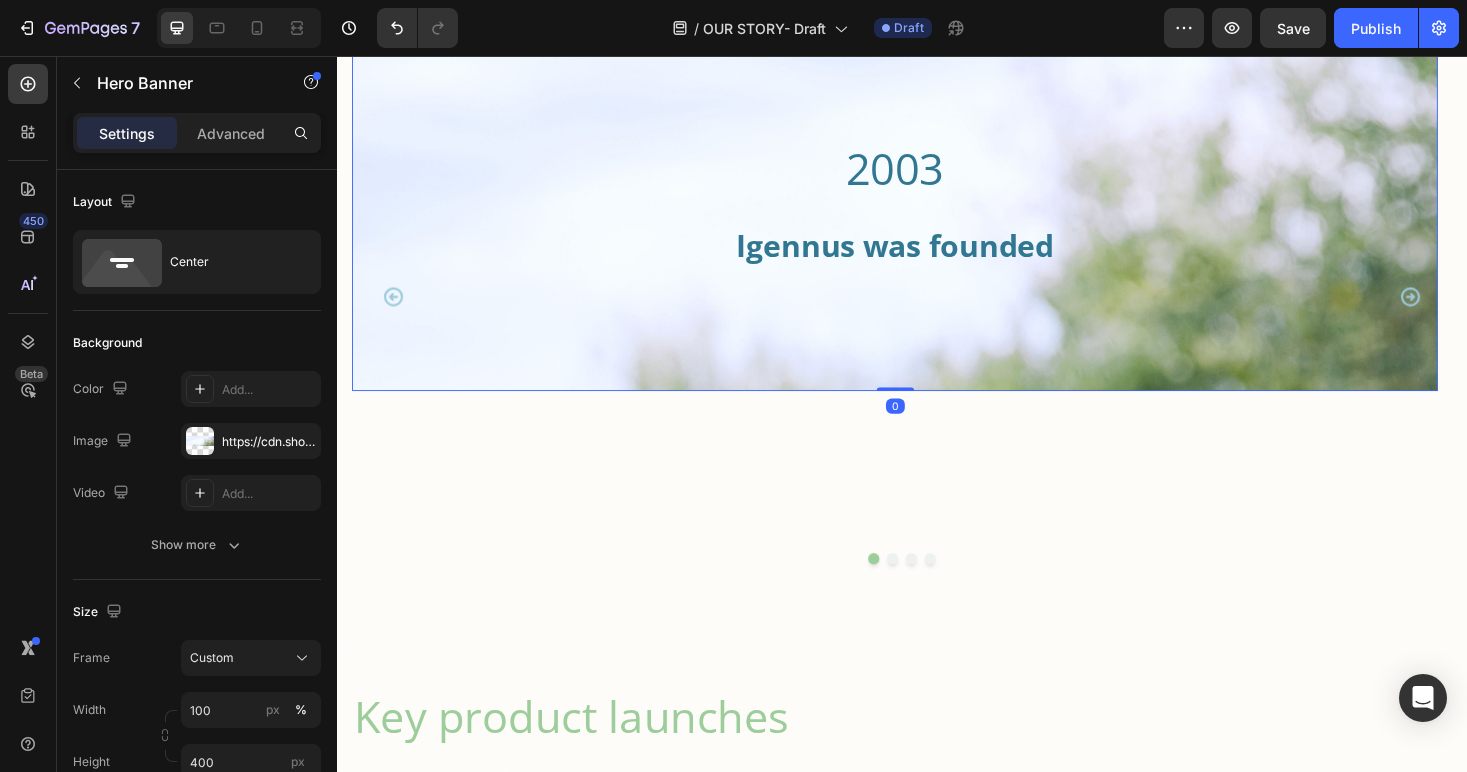 click at bounding box center [929, 212] 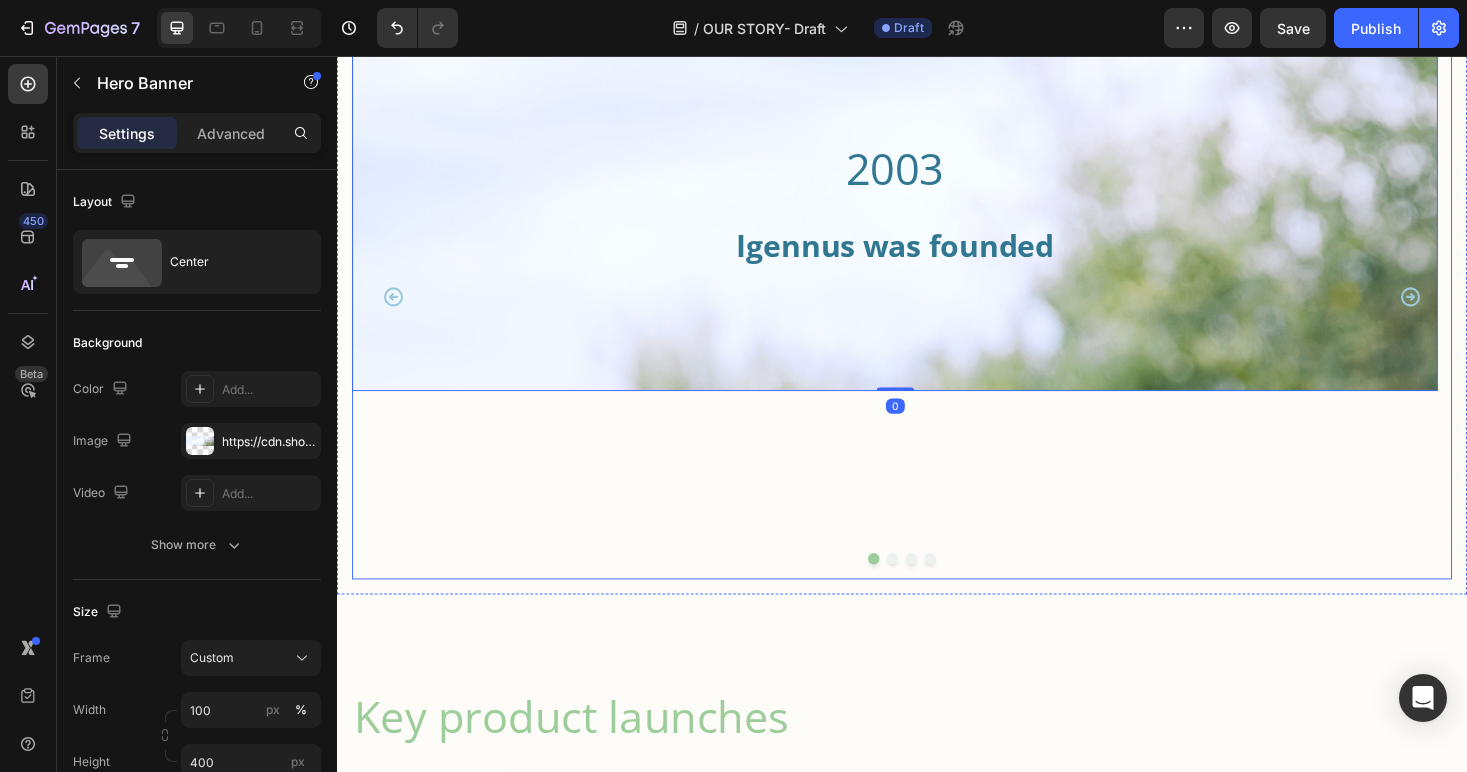 click at bounding box center [927, 590] 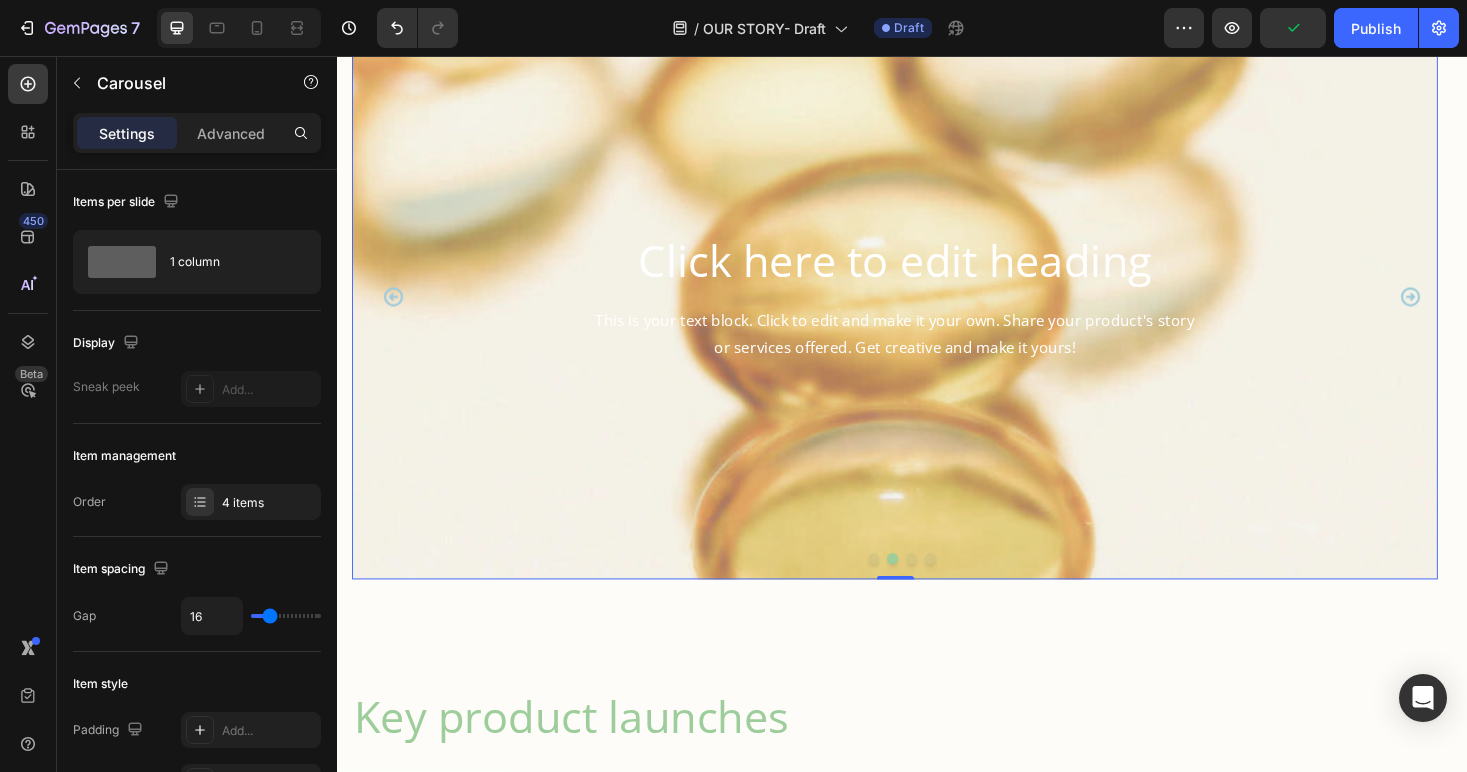 drag, startPoint x: 739, startPoint y: 501, endPoint x: 435, endPoint y: 575, distance: 312.87698 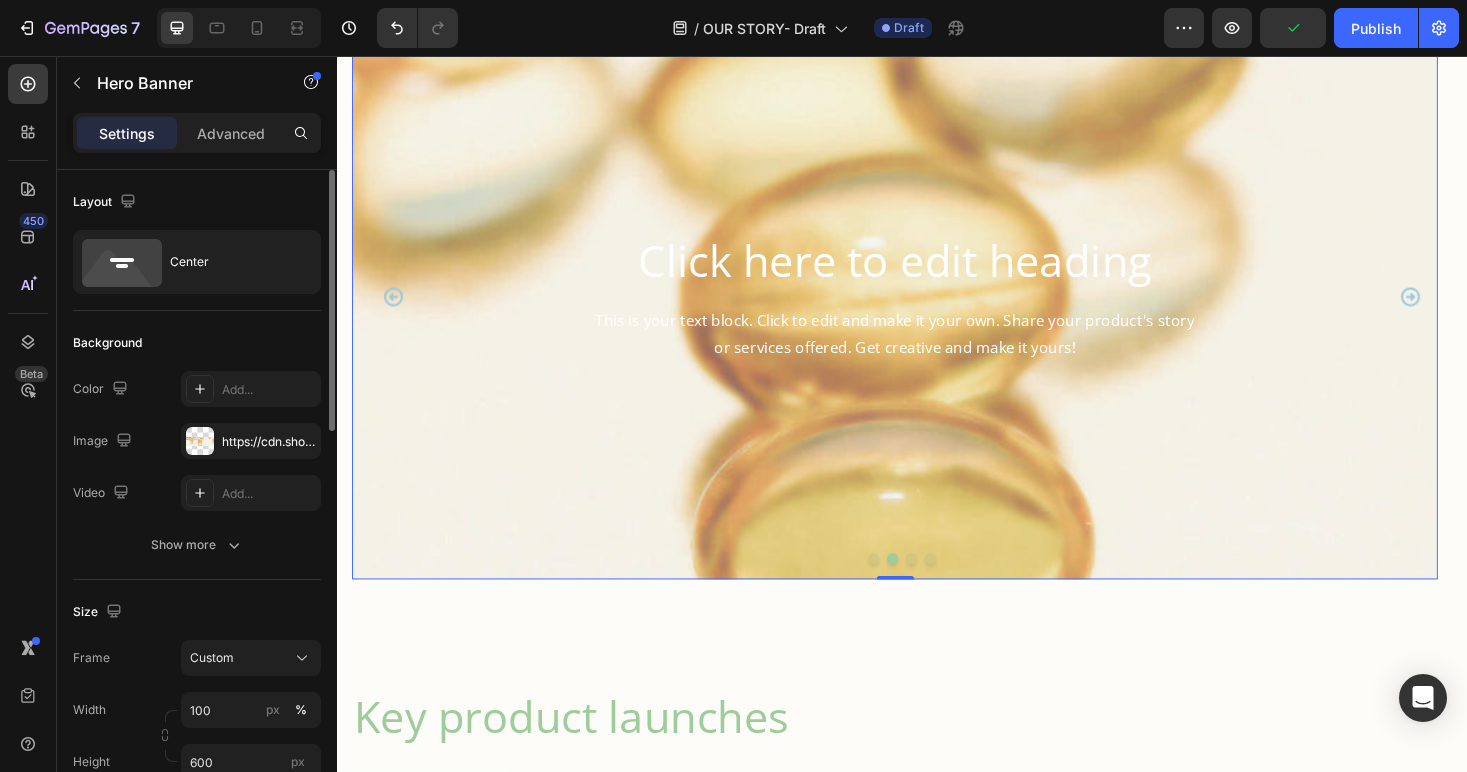 scroll, scrollTop: 73, scrollLeft: 0, axis: vertical 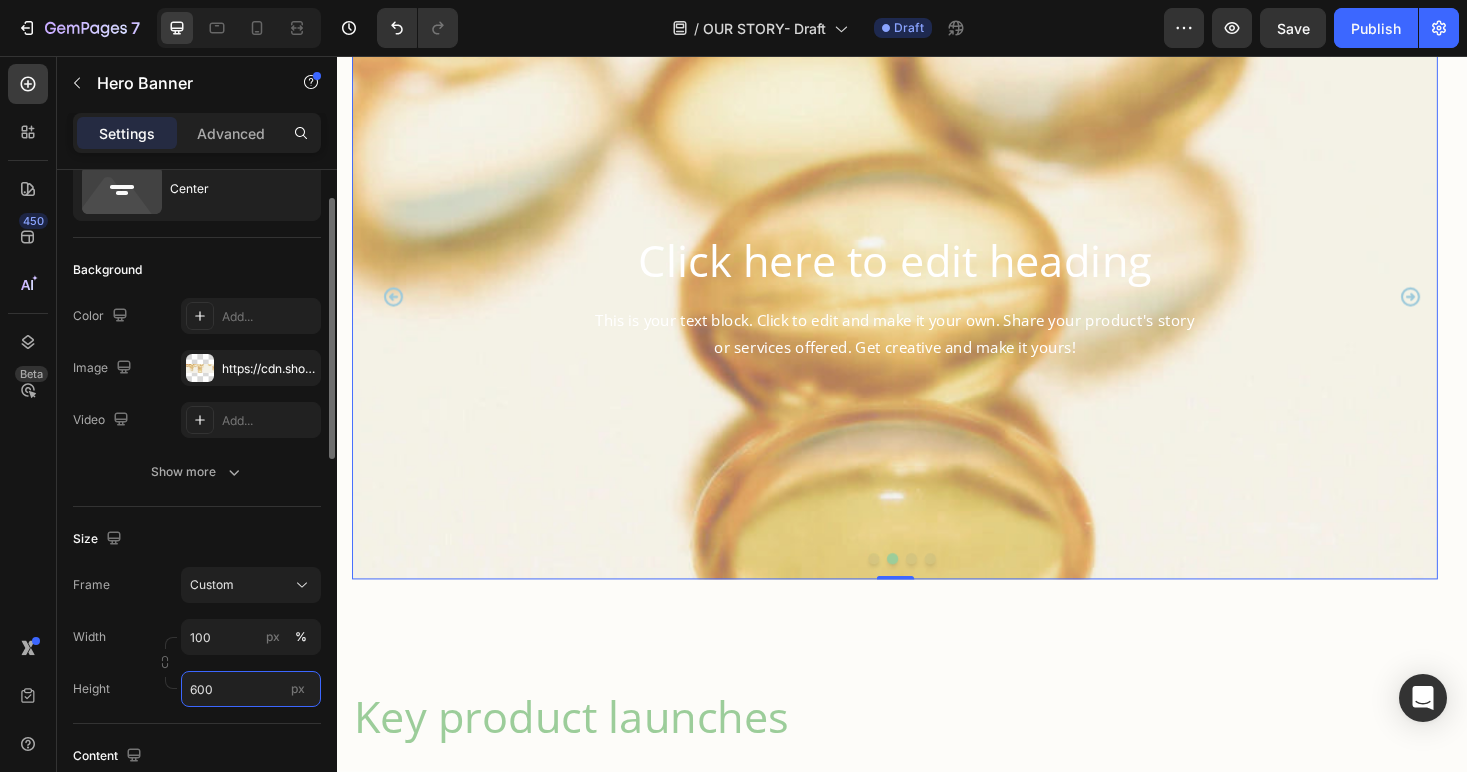 click on "600" at bounding box center [251, 689] 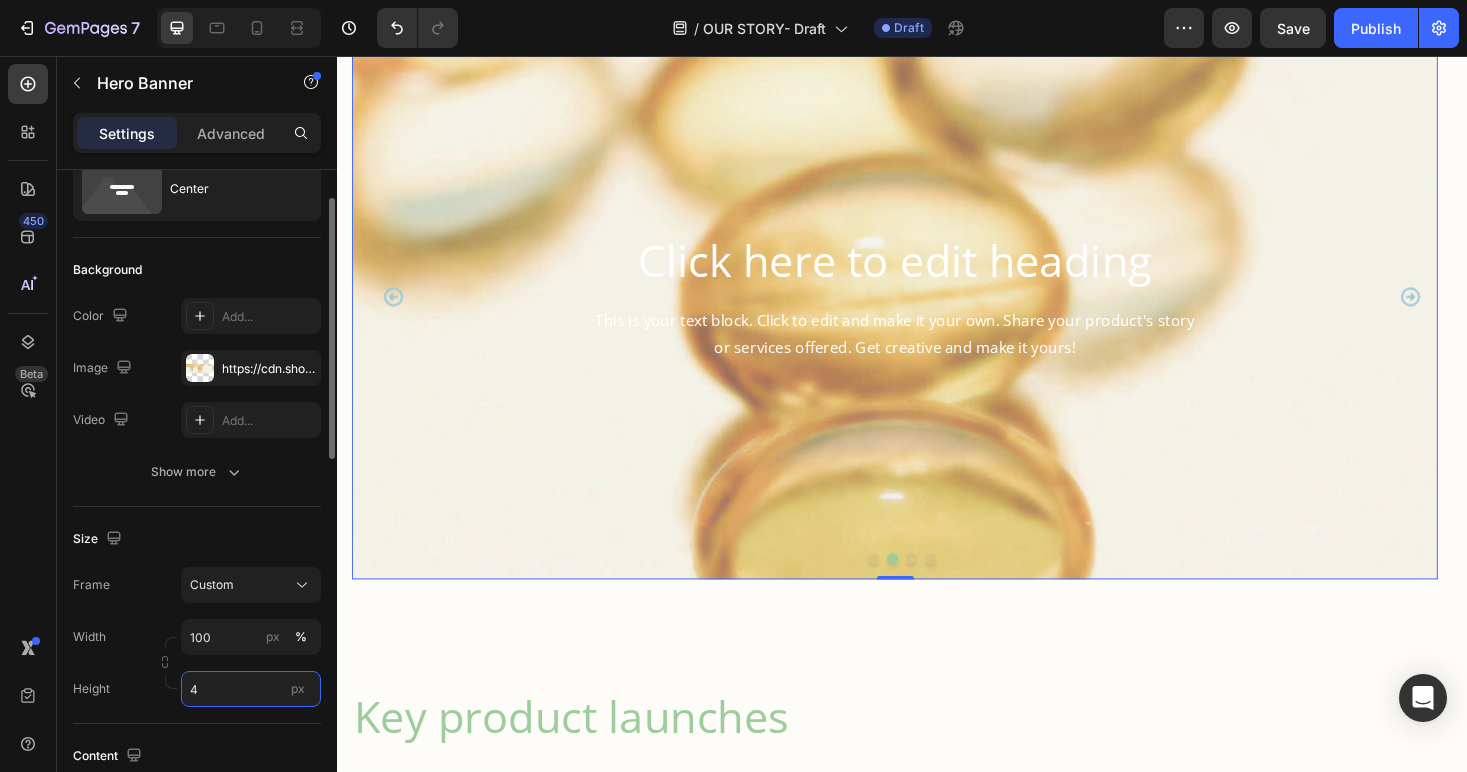 scroll, scrollTop: 1703, scrollLeft: 0, axis: vertical 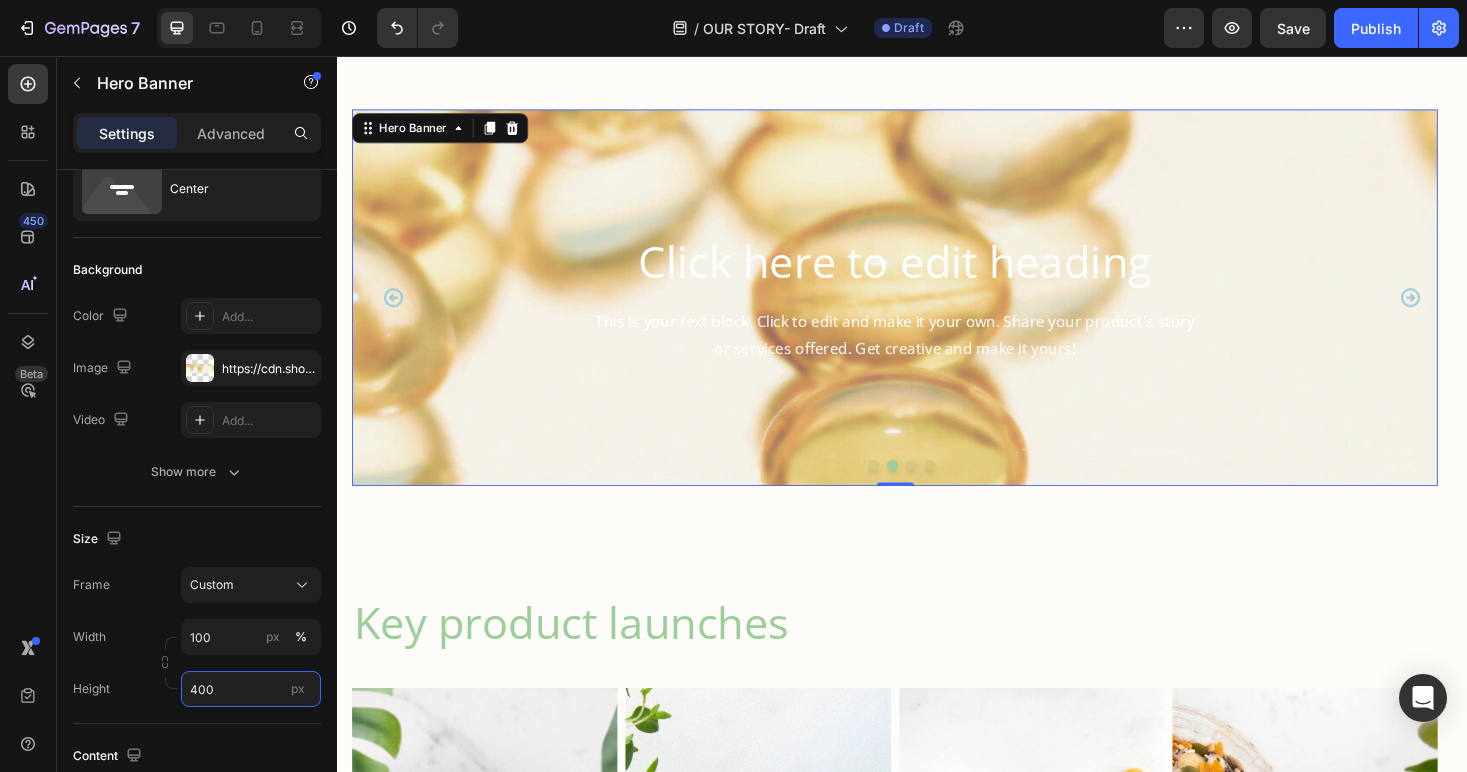 type on "400" 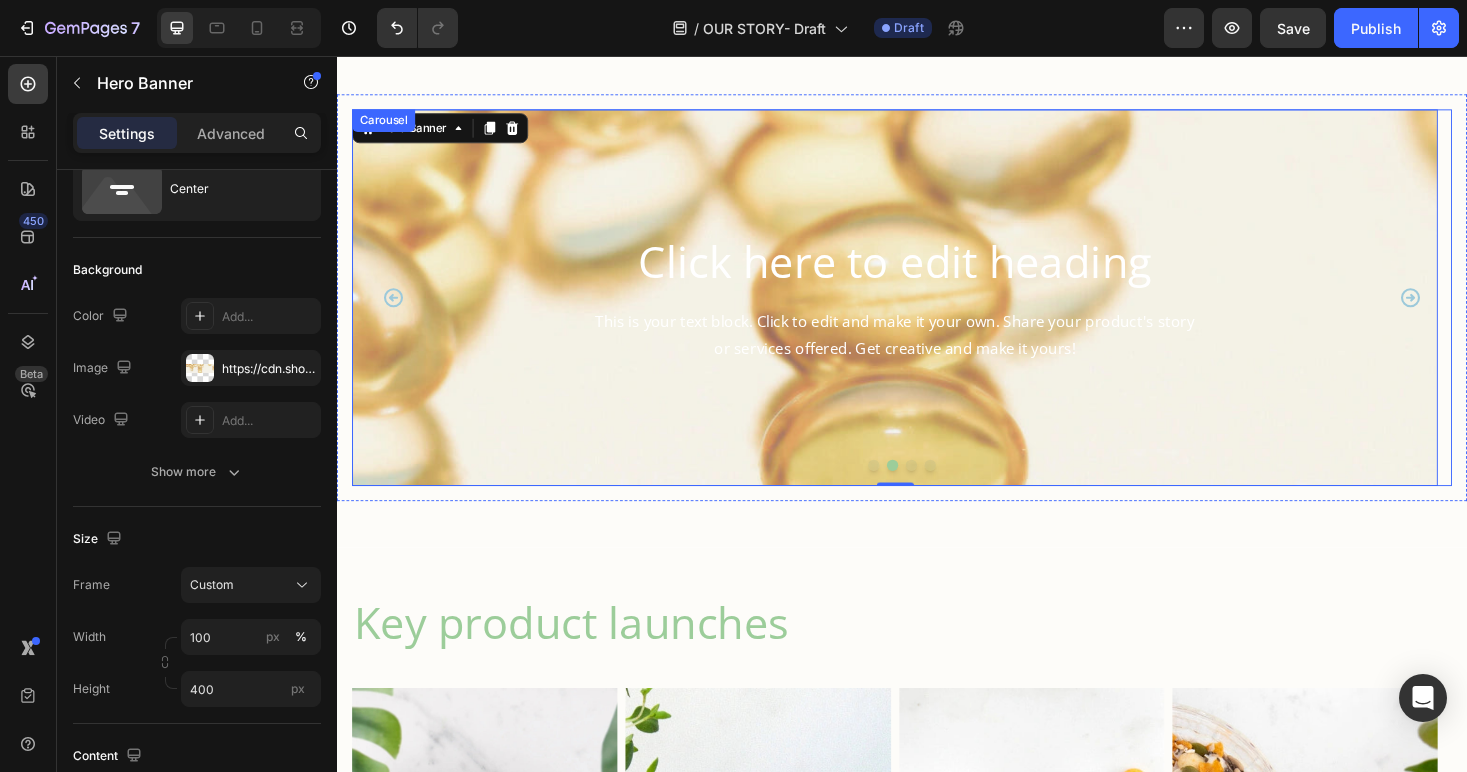 click 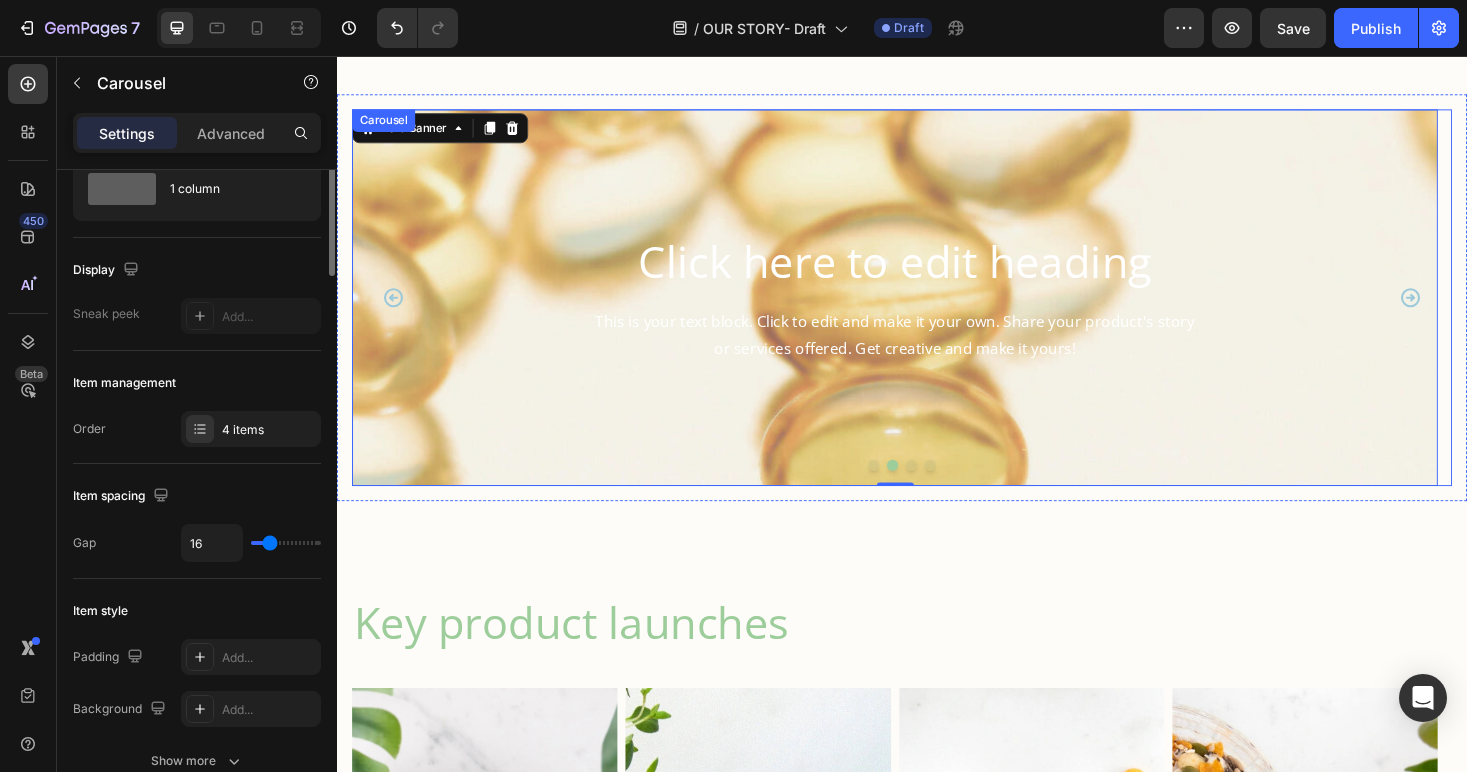 scroll, scrollTop: 0, scrollLeft: 0, axis: both 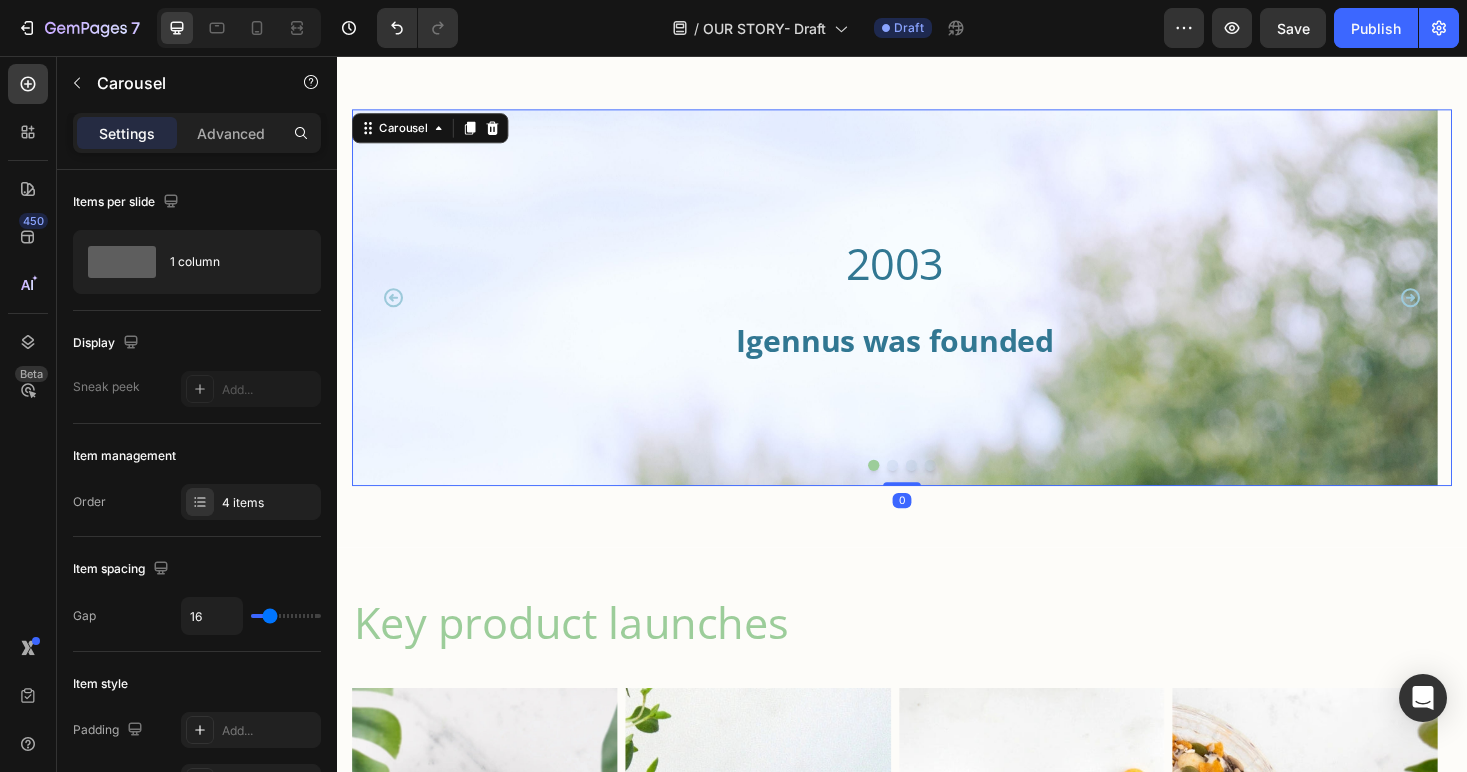 click 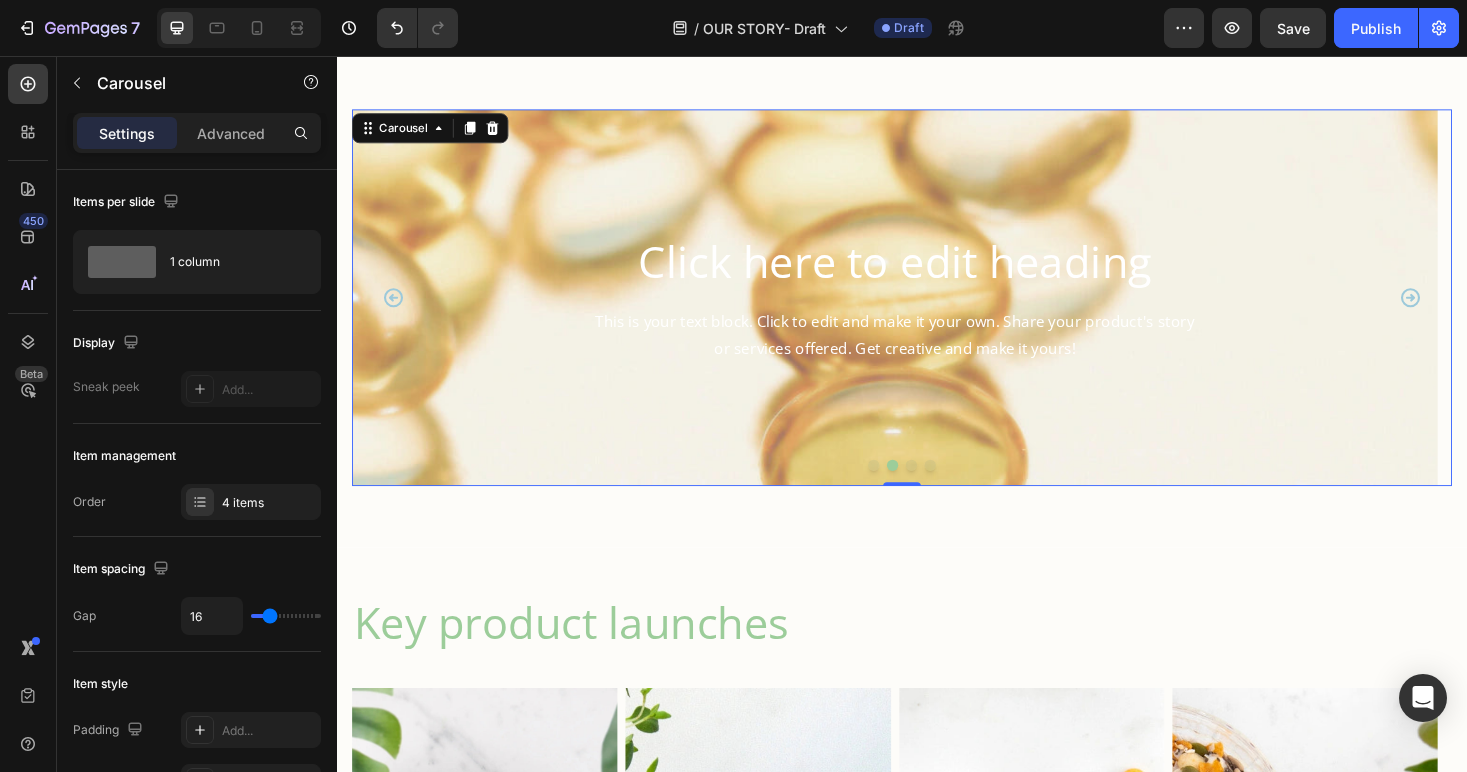 click on "Click here to edit heading" at bounding box center [929, 274] 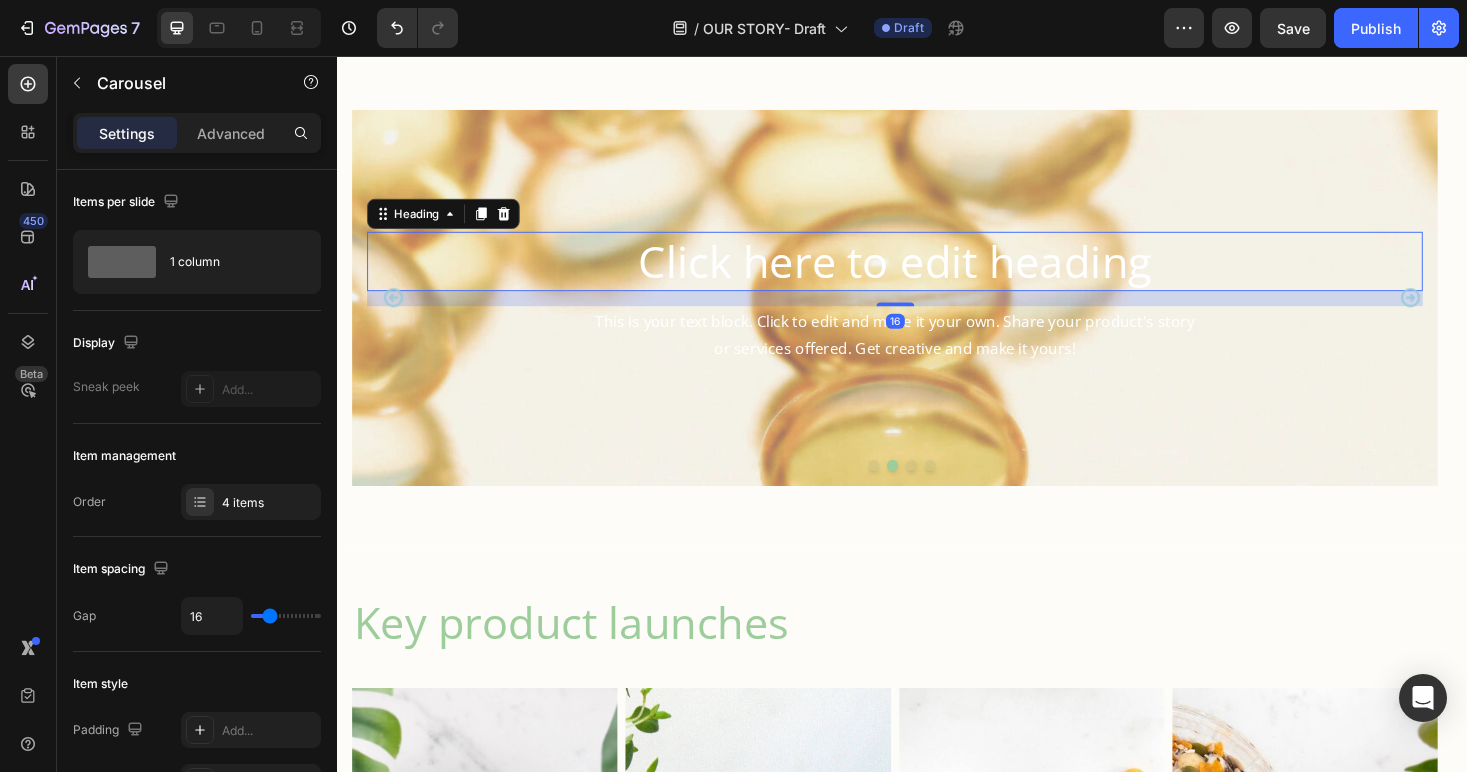 click on "Click here to edit heading" at bounding box center (929, 274) 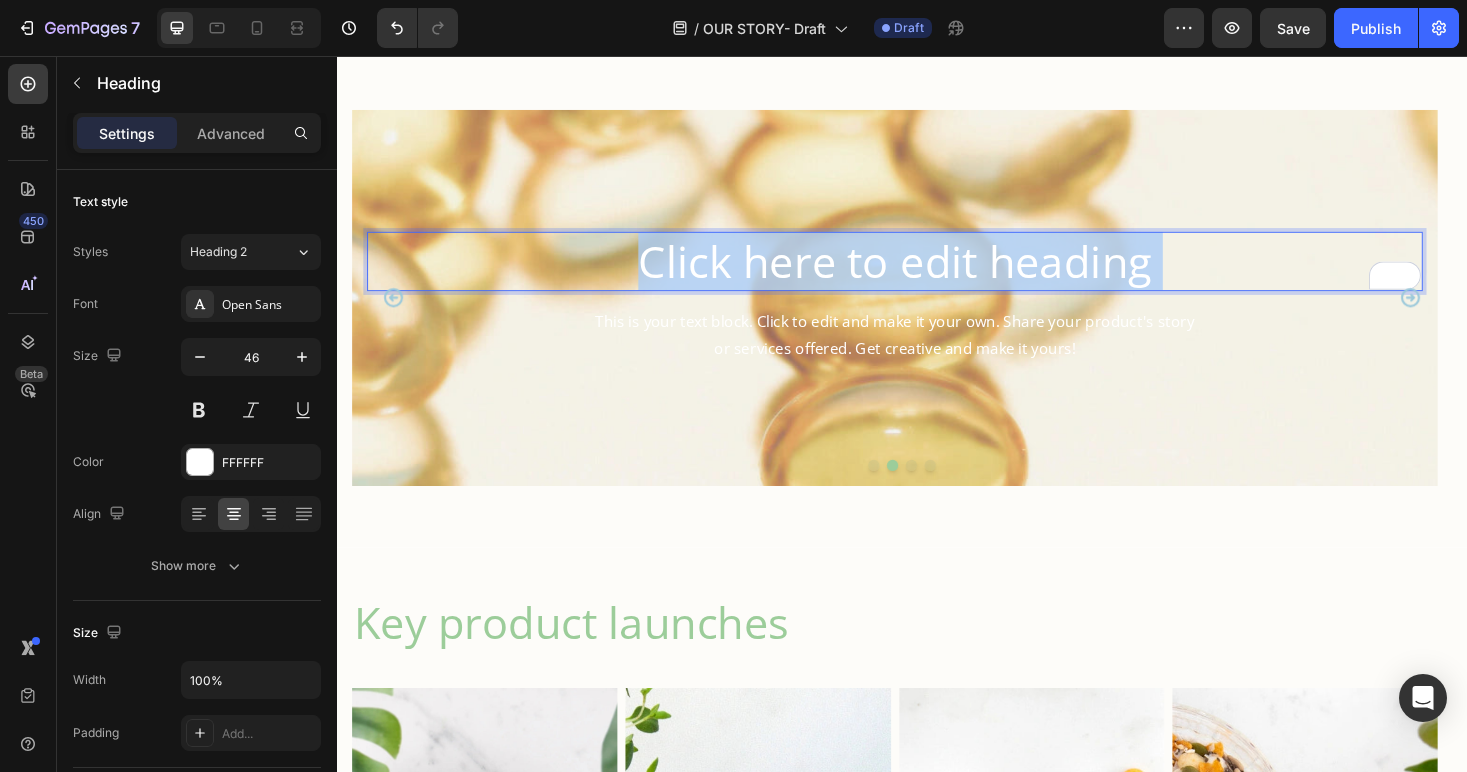 drag, startPoint x: 1190, startPoint y: 281, endPoint x: 848, endPoint y: 254, distance: 343.06415 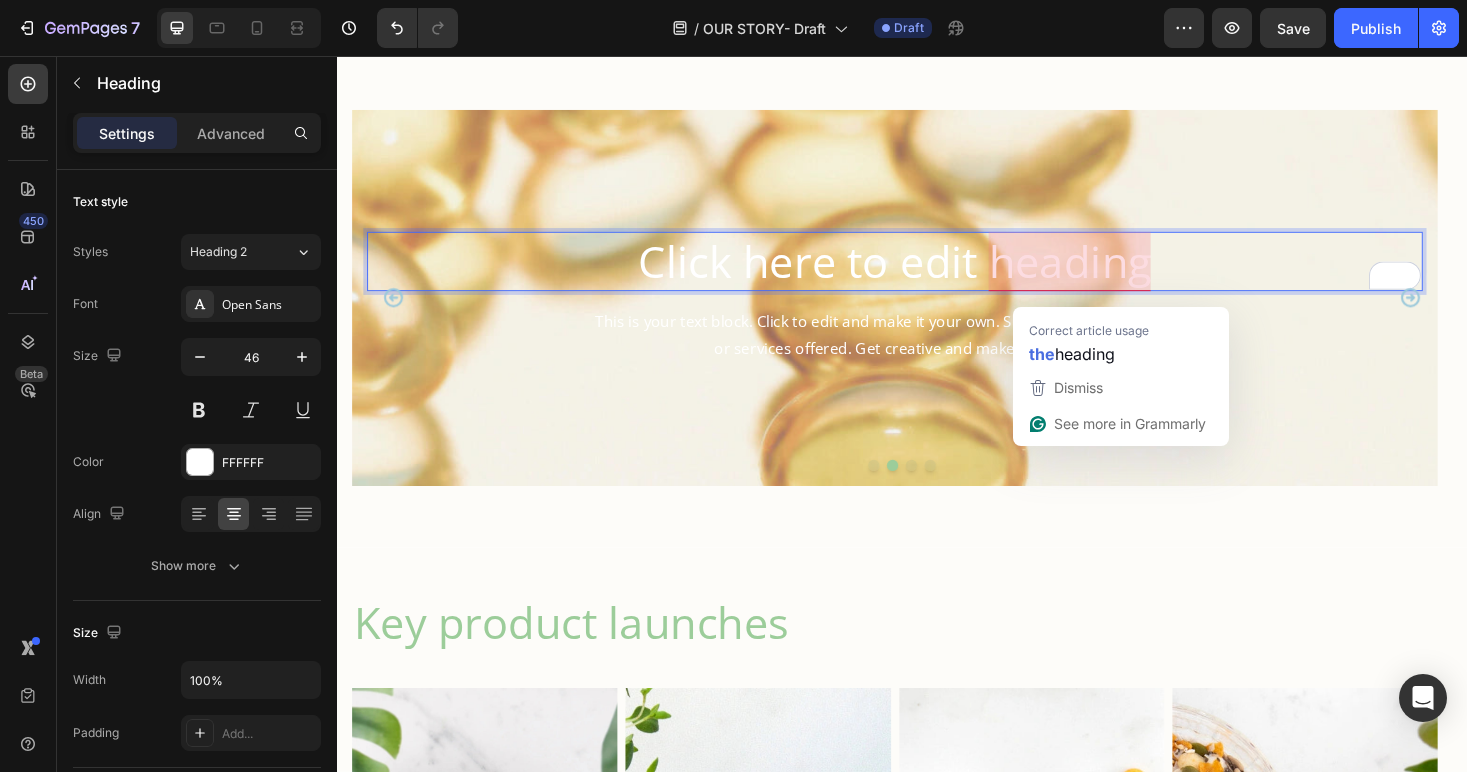 click on "Click here to edit heading" at bounding box center [929, 274] 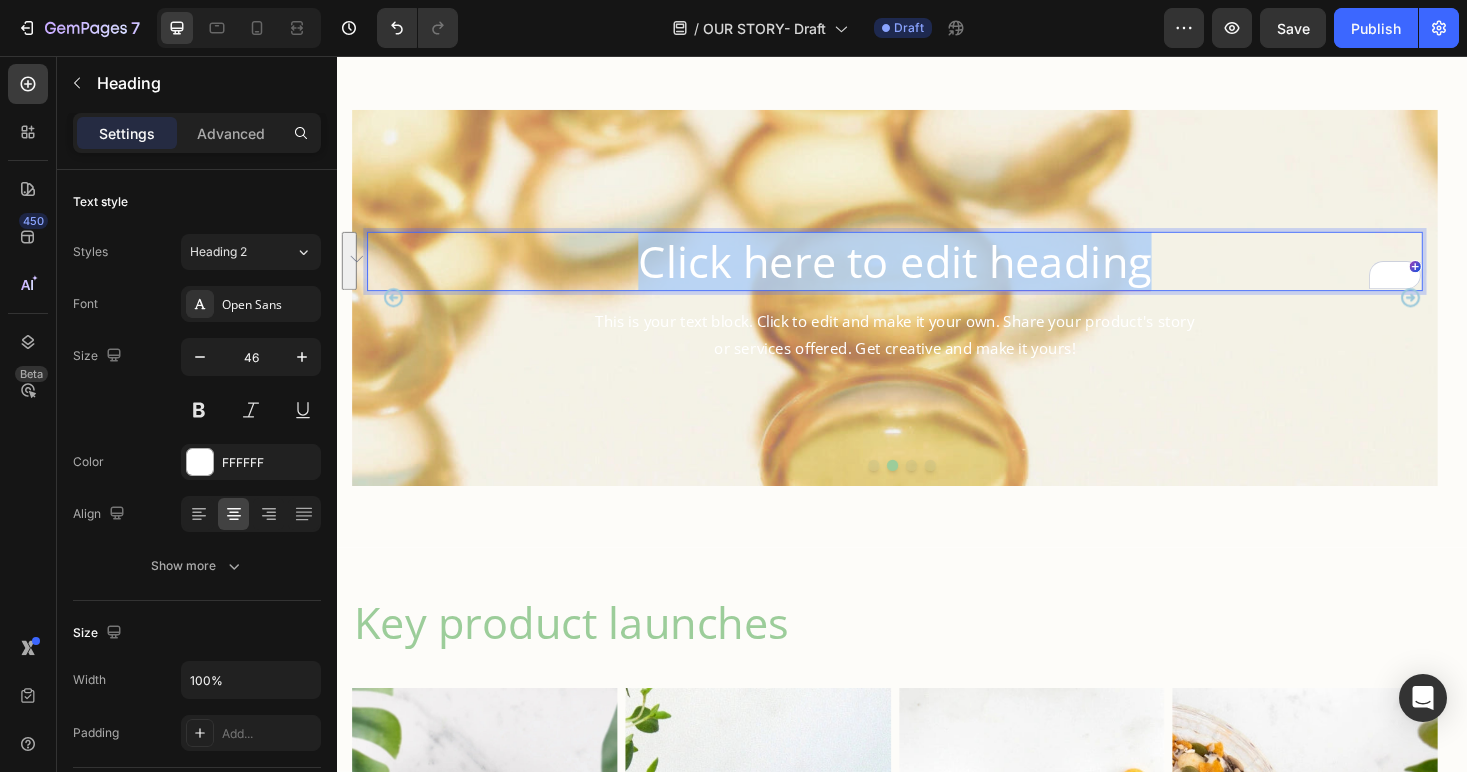 drag, startPoint x: 1101, startPoint y: 272, endPoint x: 658, endPoint y: 268, distance: 443.01807 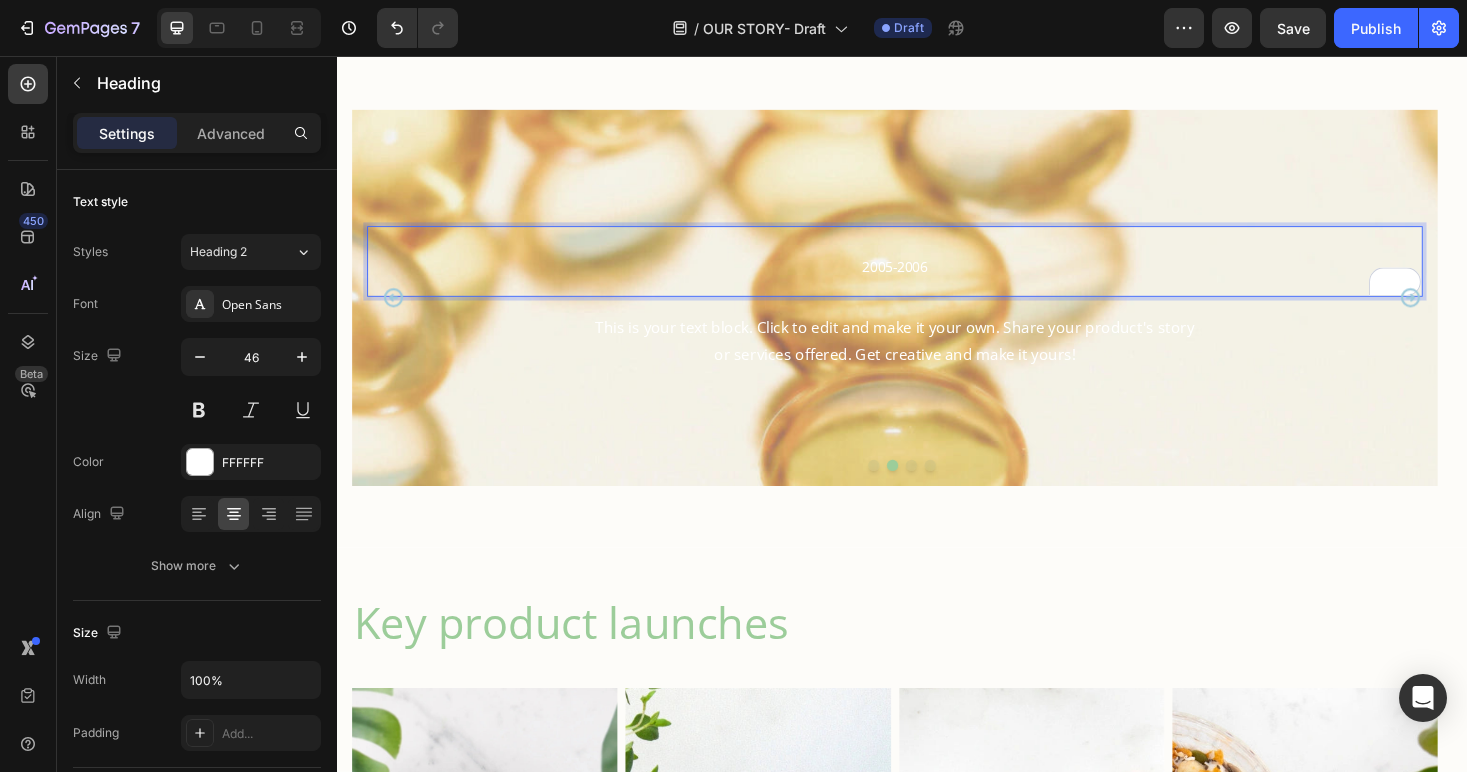 scroll, scrollTop: 1697, scrollLeft: 0, axis: vertical 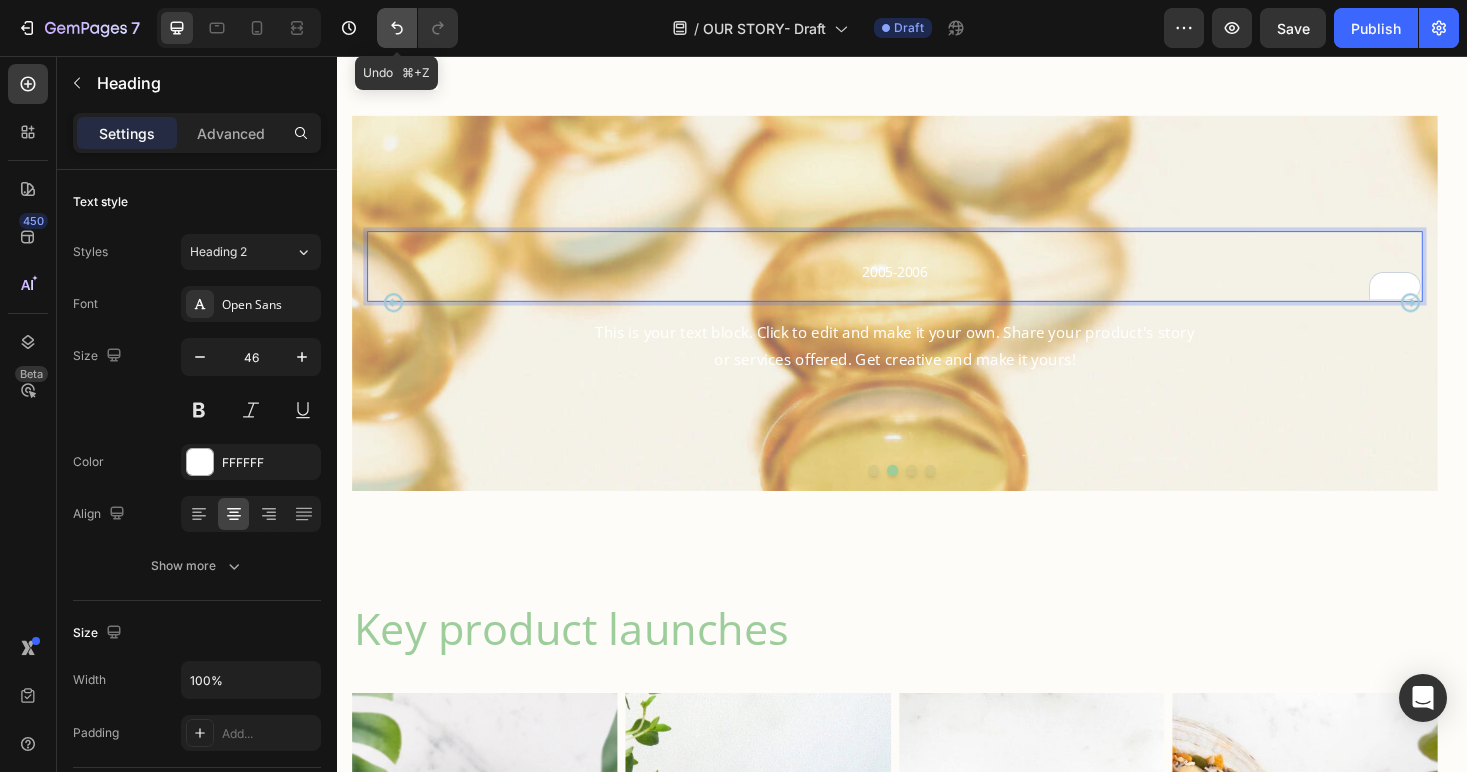click 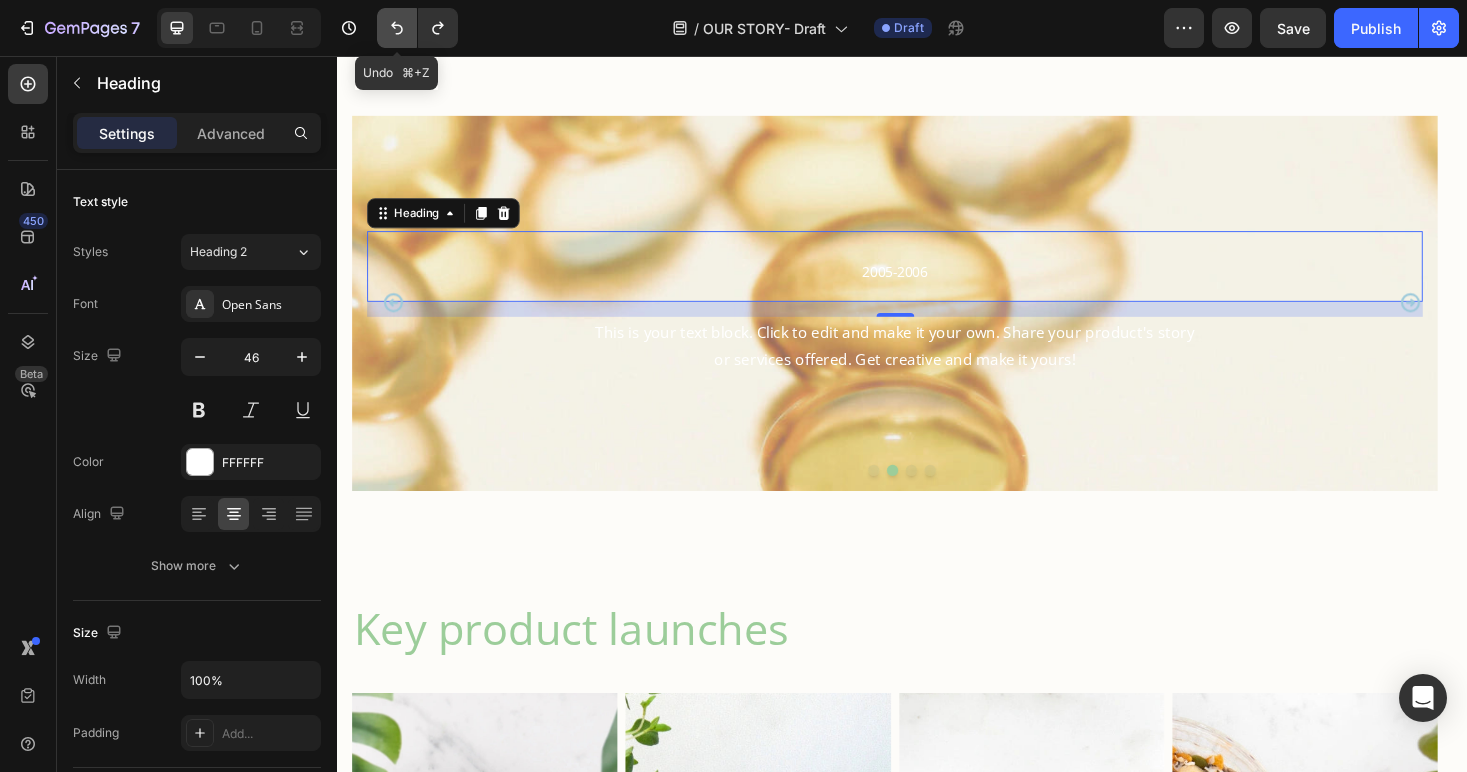 click 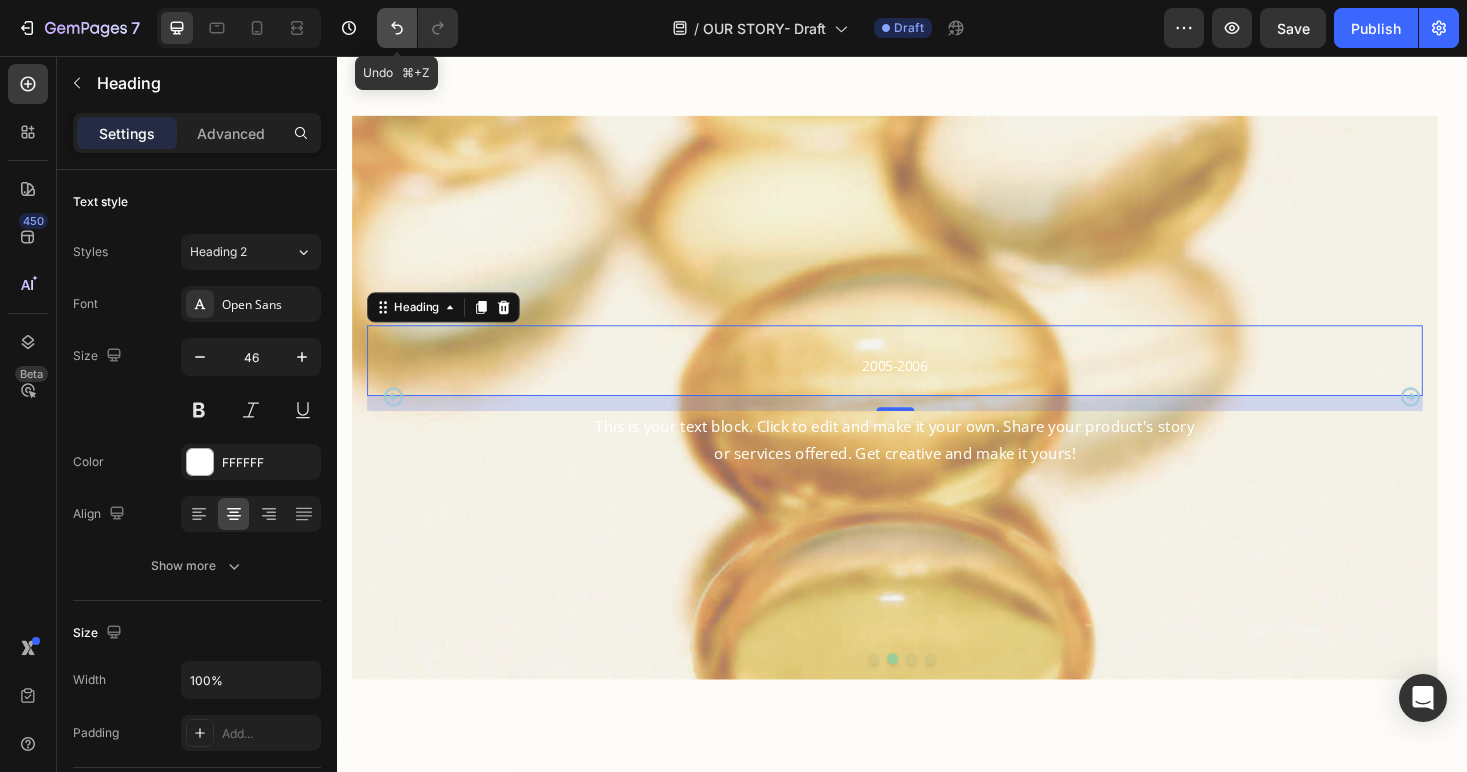 click 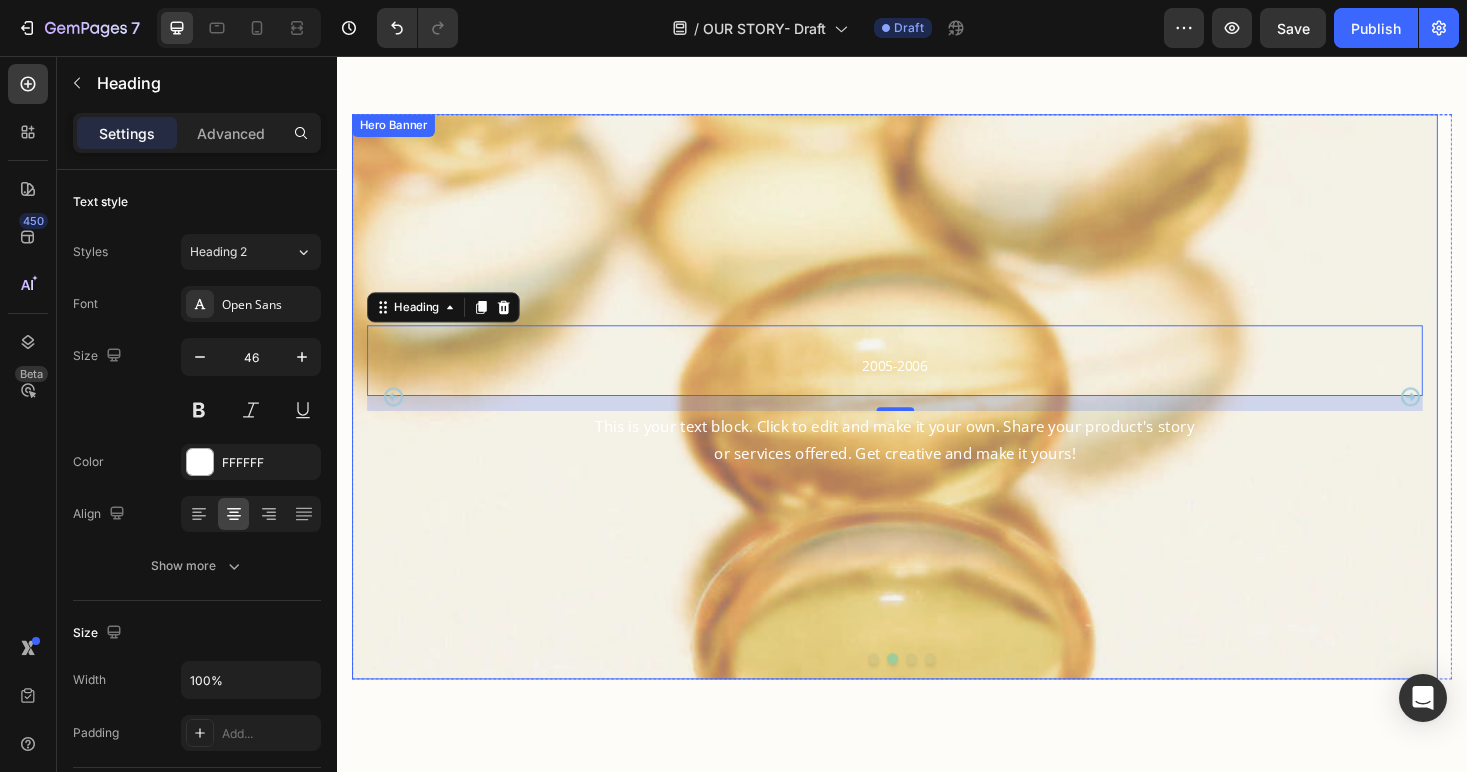 click at bounding box center (929, 570) 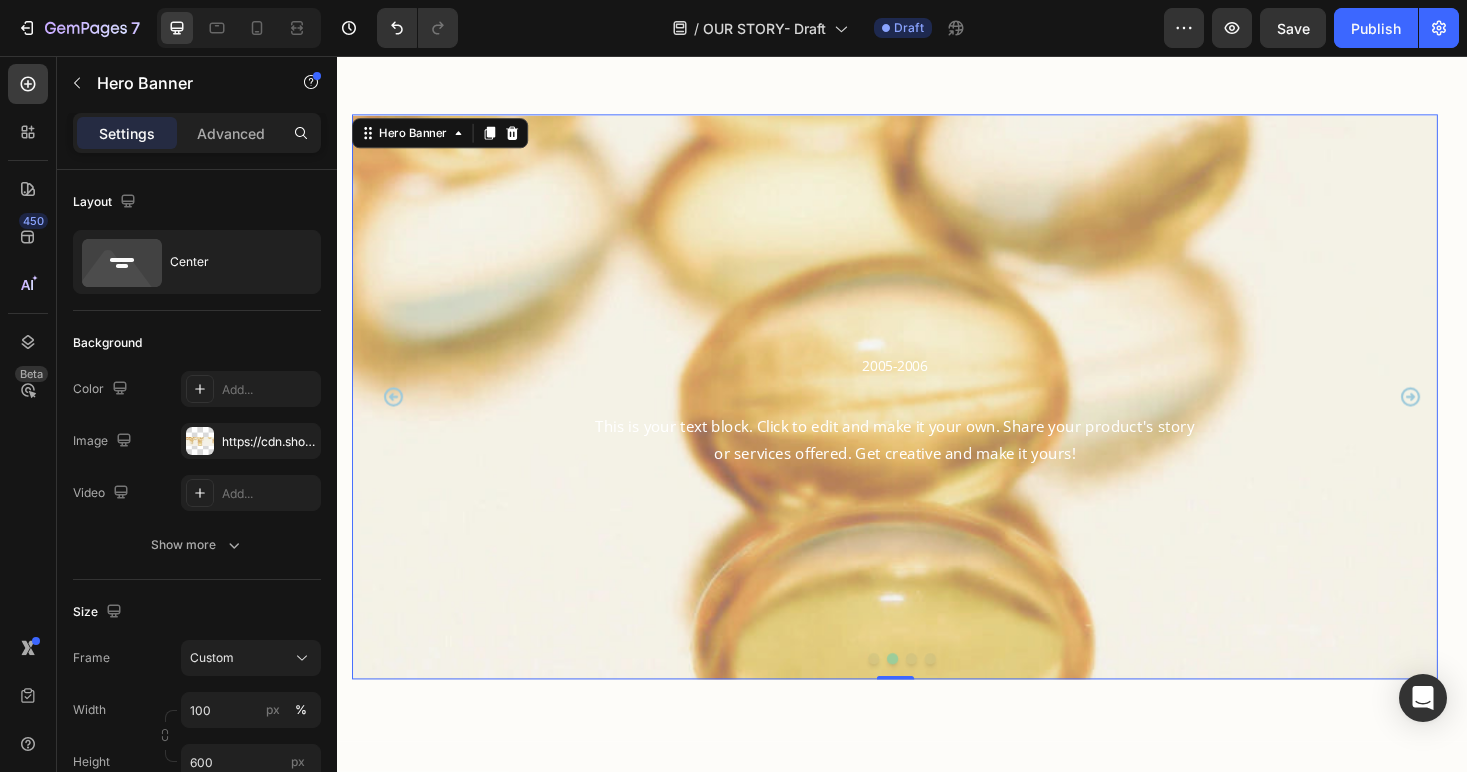 scroll, scrollTop: 1795, scrollLeft: 0, axis: vertical 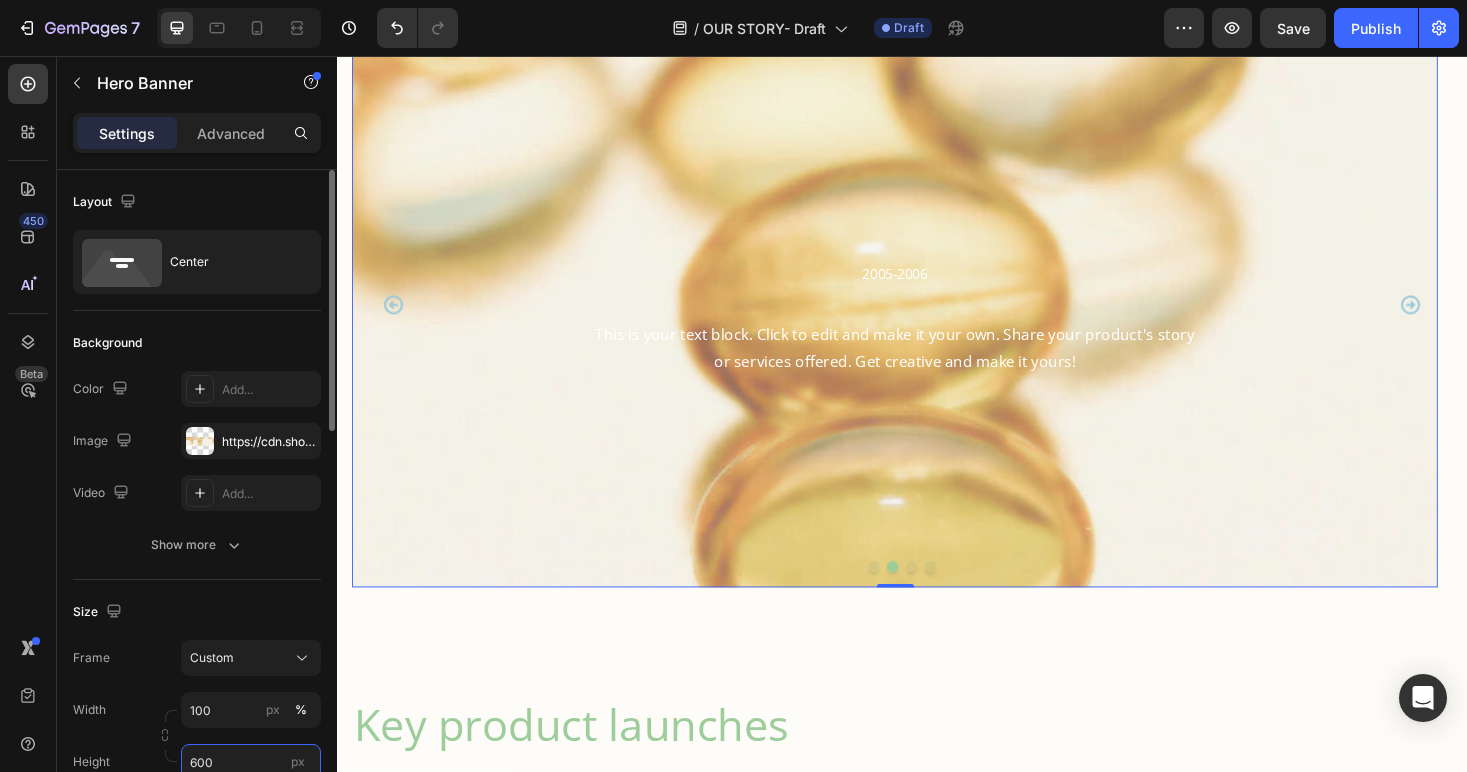 click on "600" at bounding box center (251, 762) 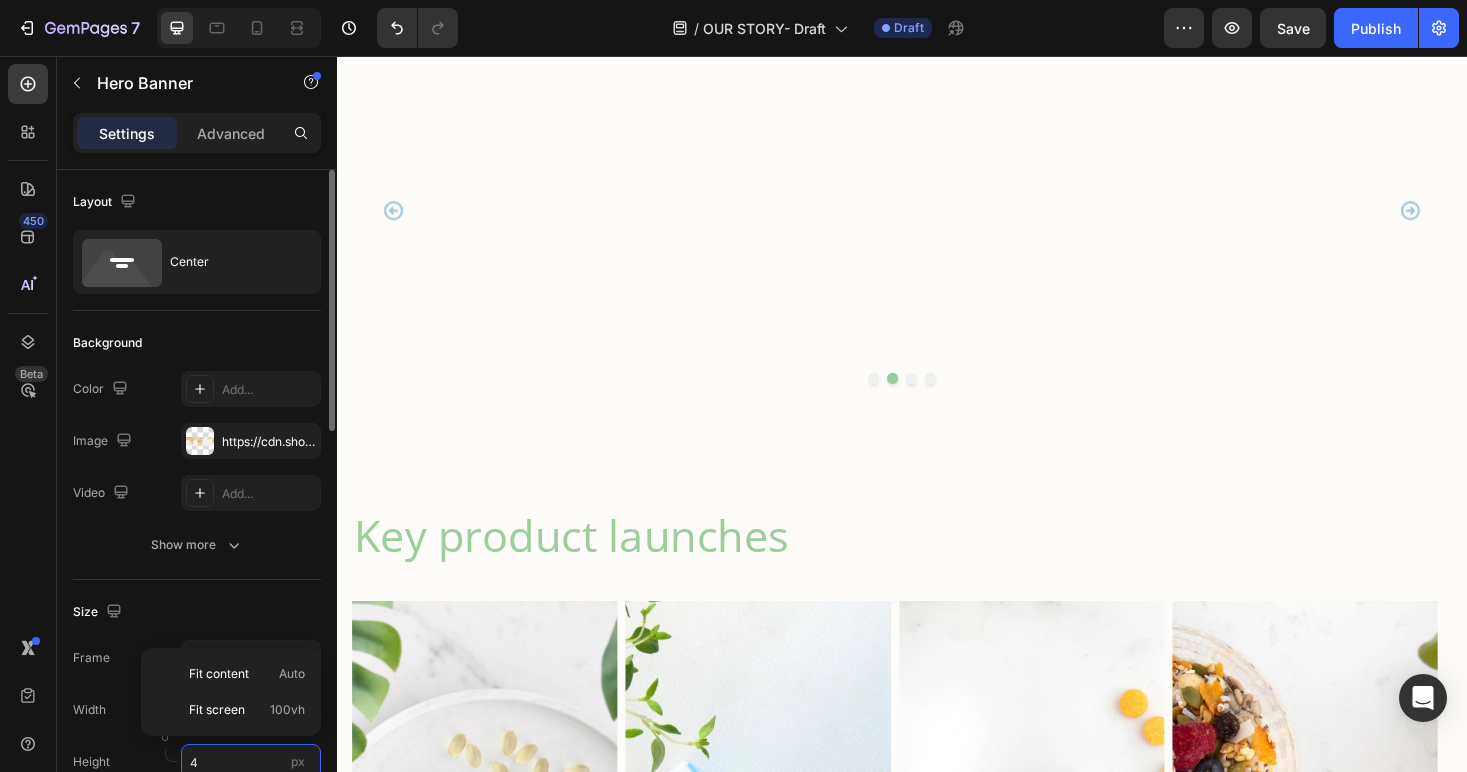 scroll, scrollTop: 1695, scrollLeft: 0, axis: vertical 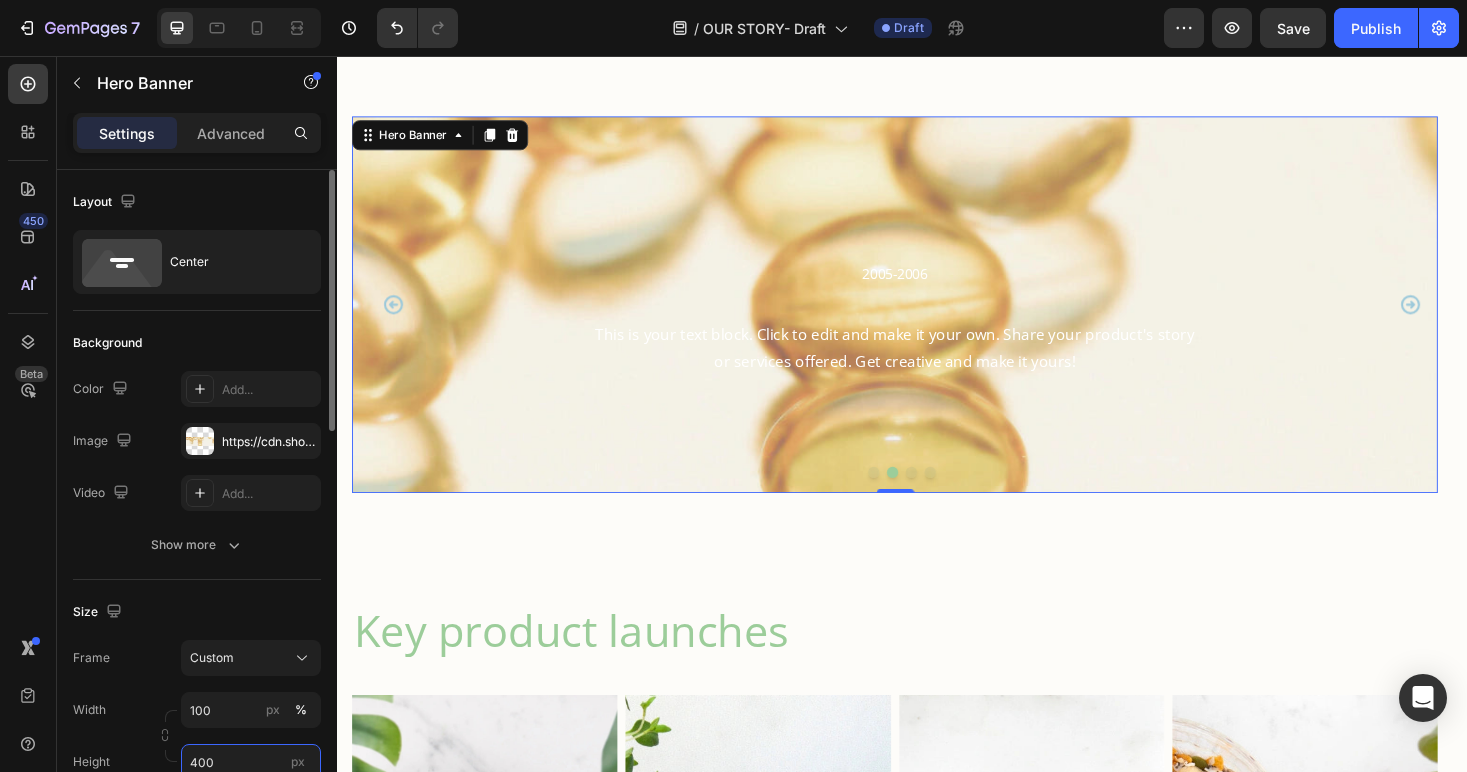 type on "400" 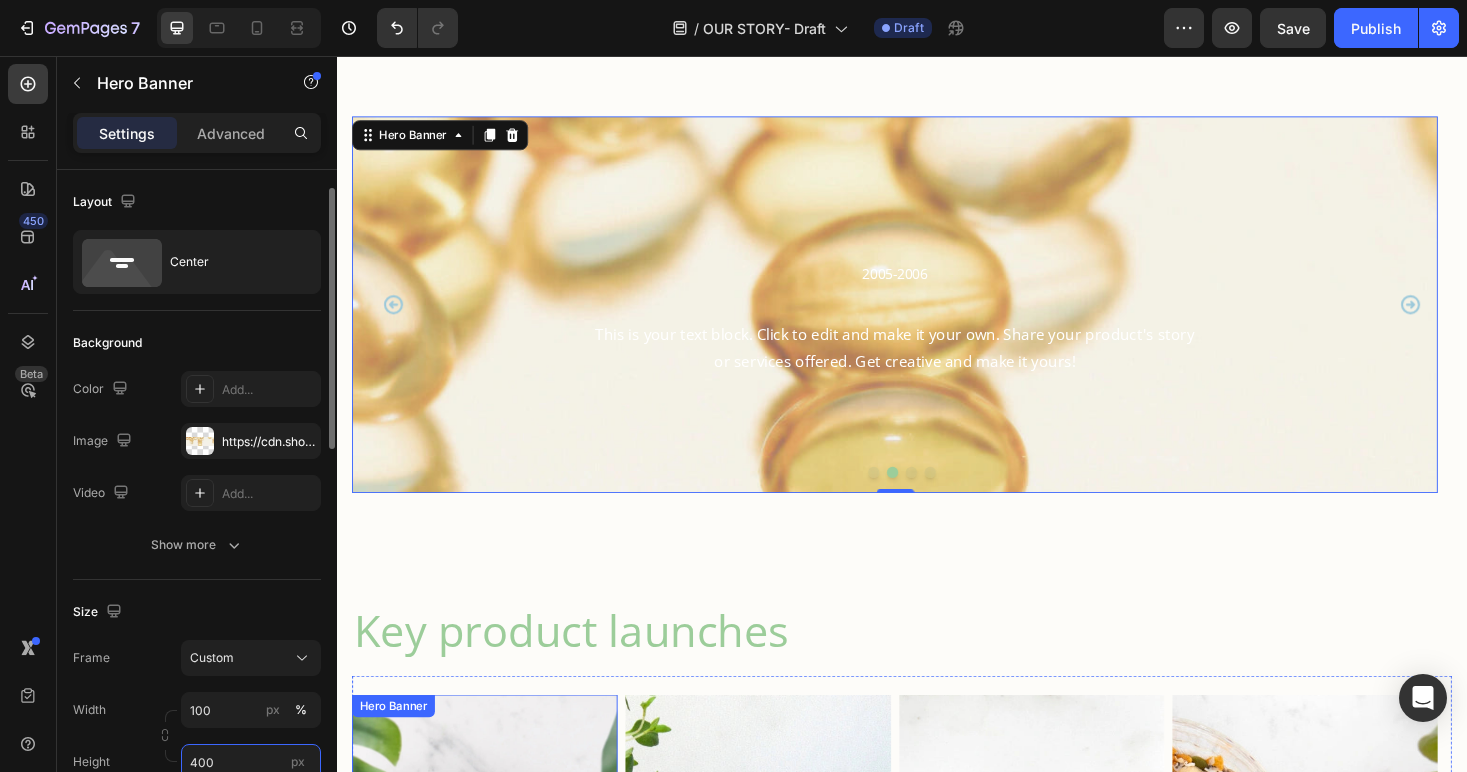 scroll, scrollTop: 13, scrollLeft: 0, axis: vertical 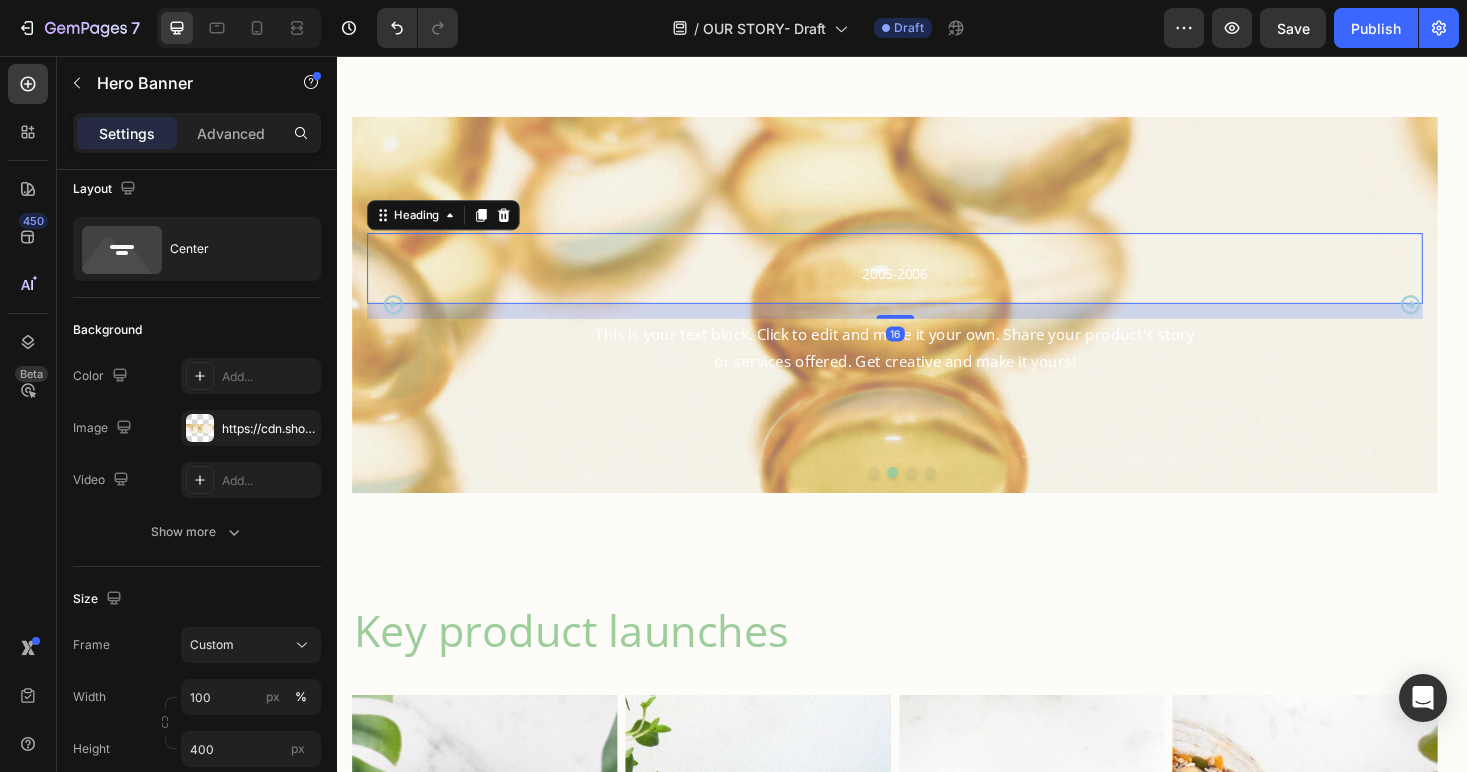 click on "2005-2006" at bounding box center (929, 287) 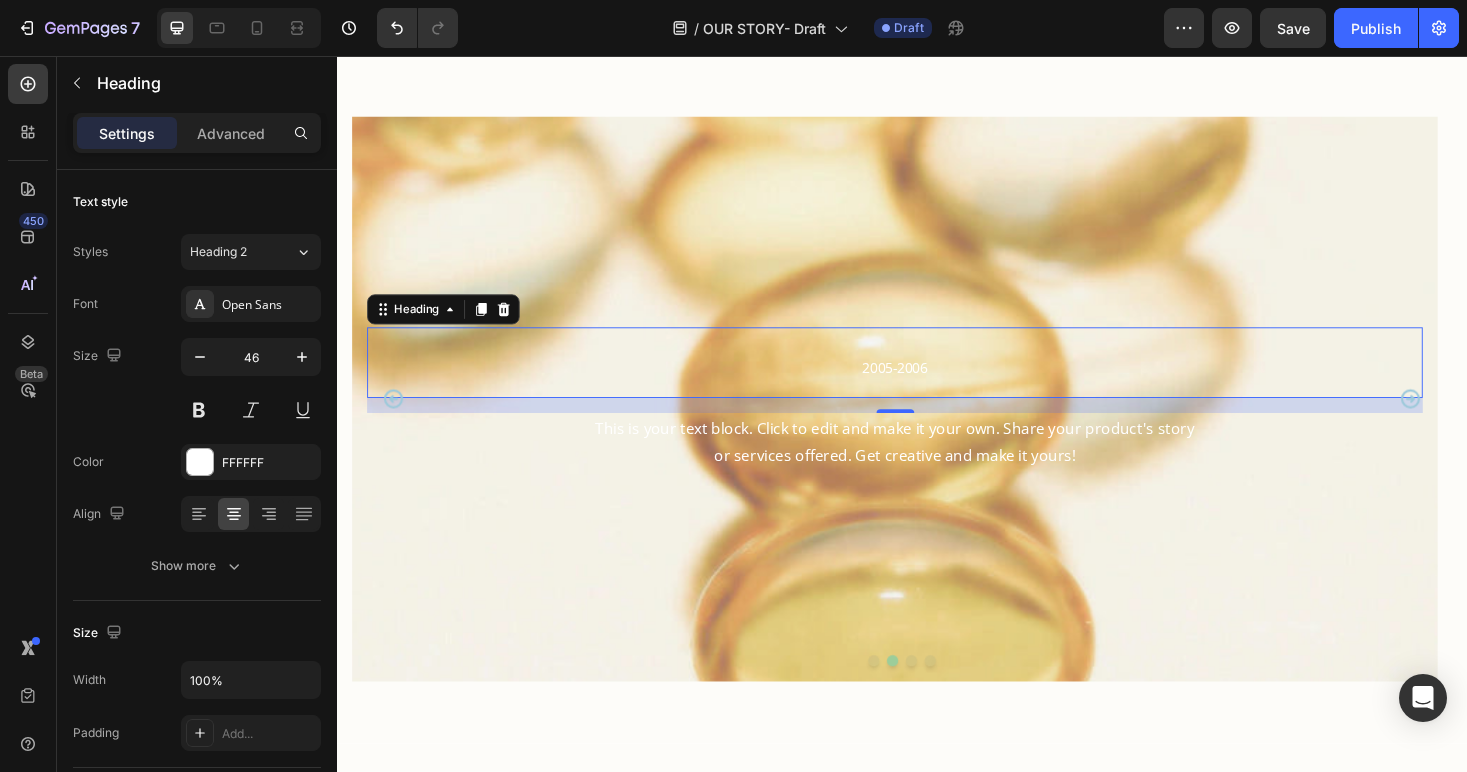 scroll, scrollTop: 1795, scrollLeft: 0, axis: vertical 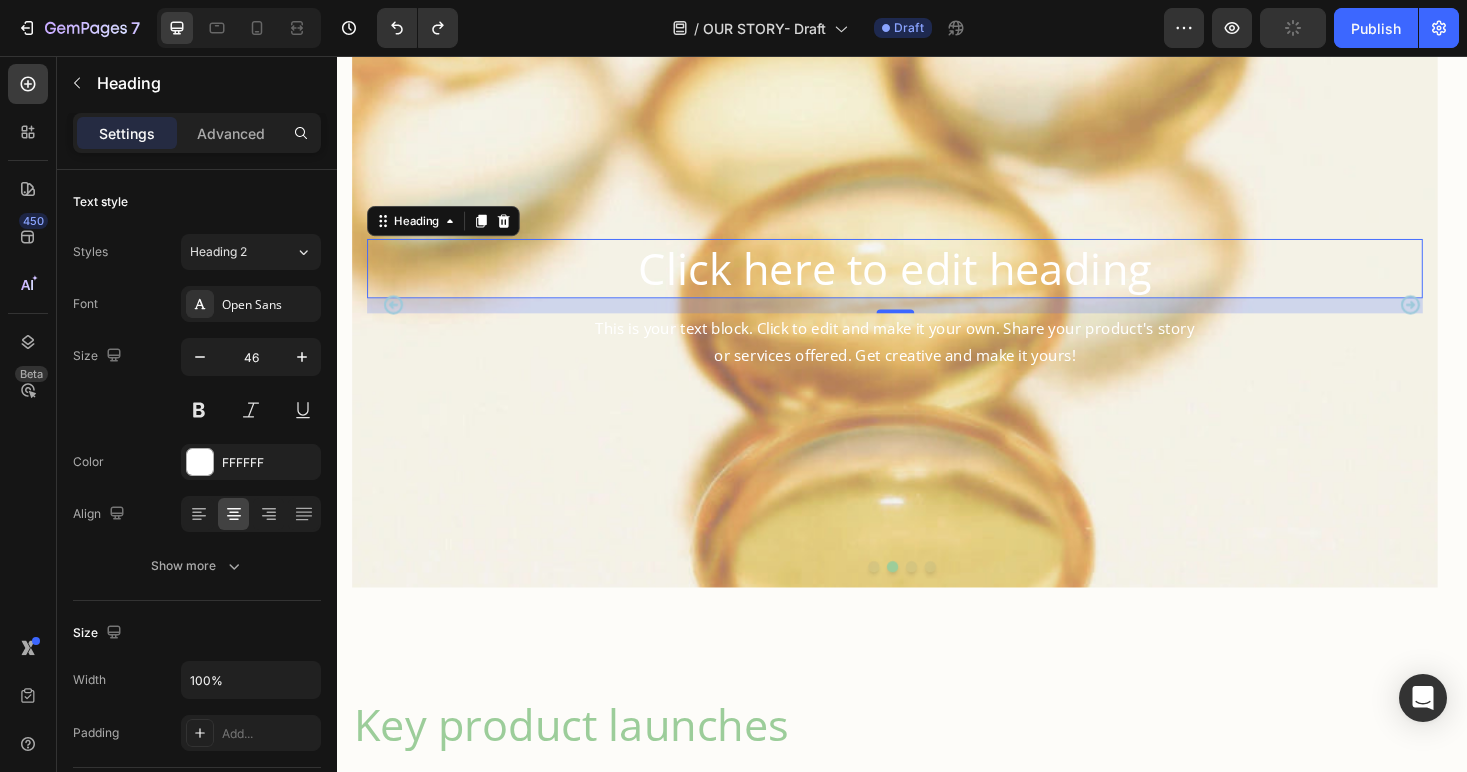 click on "Click here to edit heading" at bounding box center [929, 282] 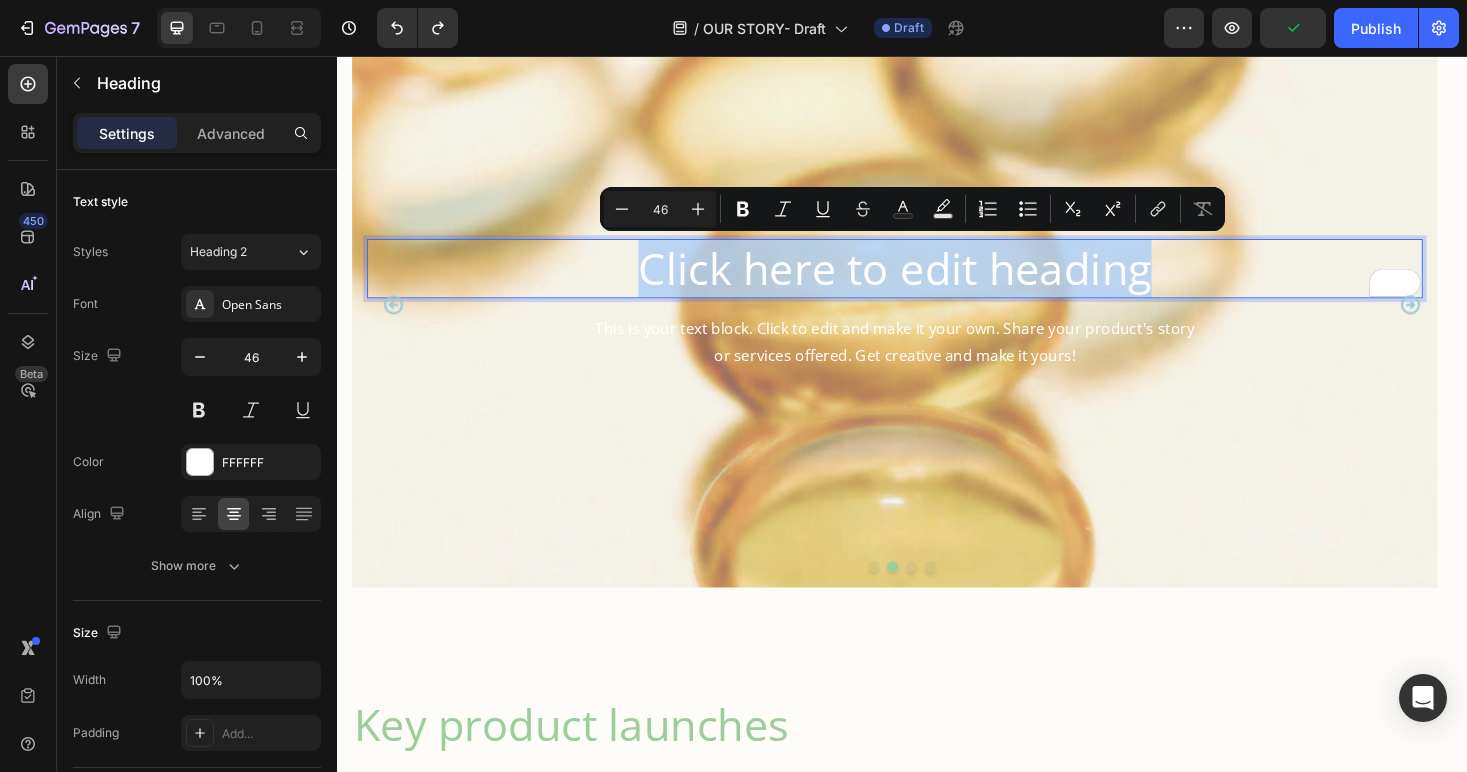 drag, startPoint x: 1192, startPoint y: 290, endPoint x: 656, endPoint y: 287, distance: 536.0084 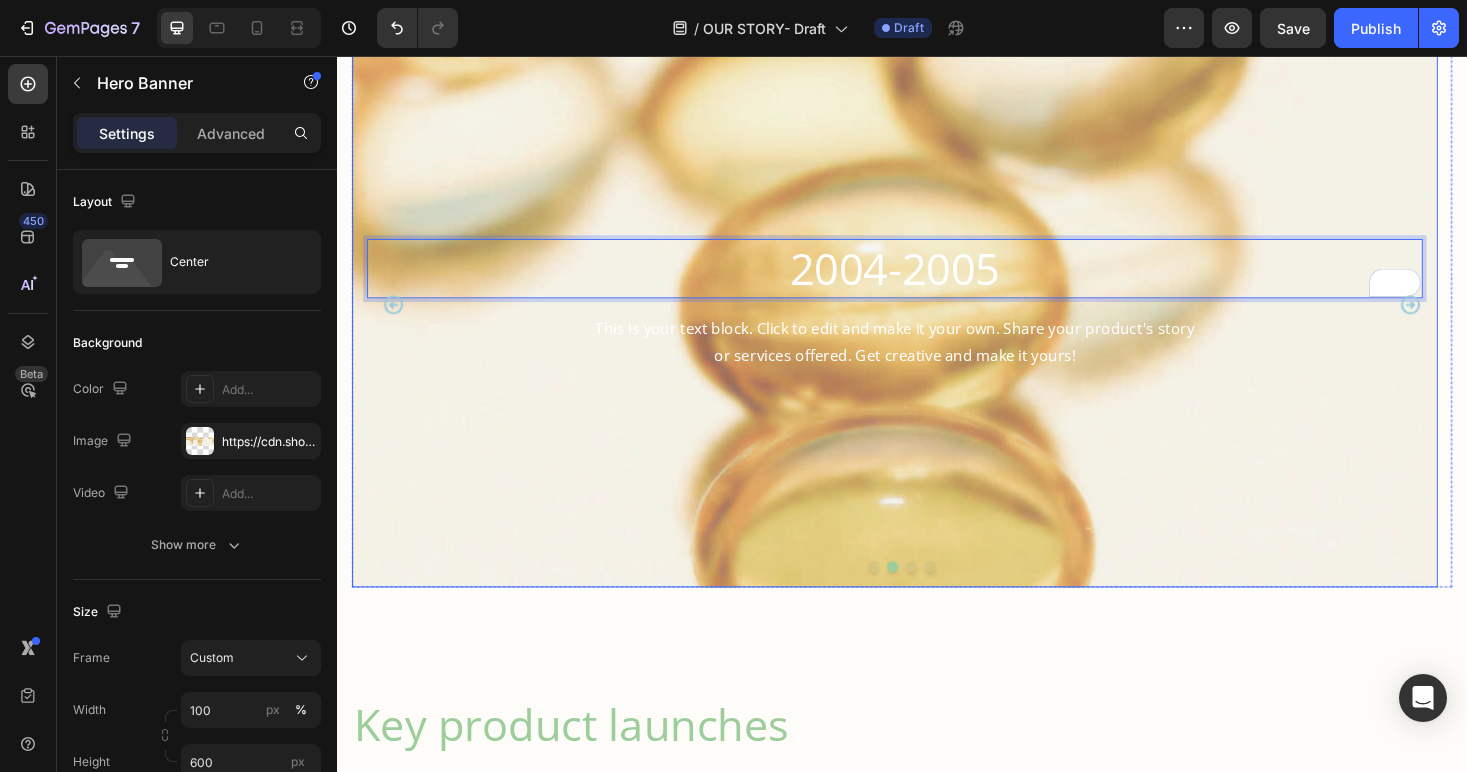 click at bounding box center [929, 467] 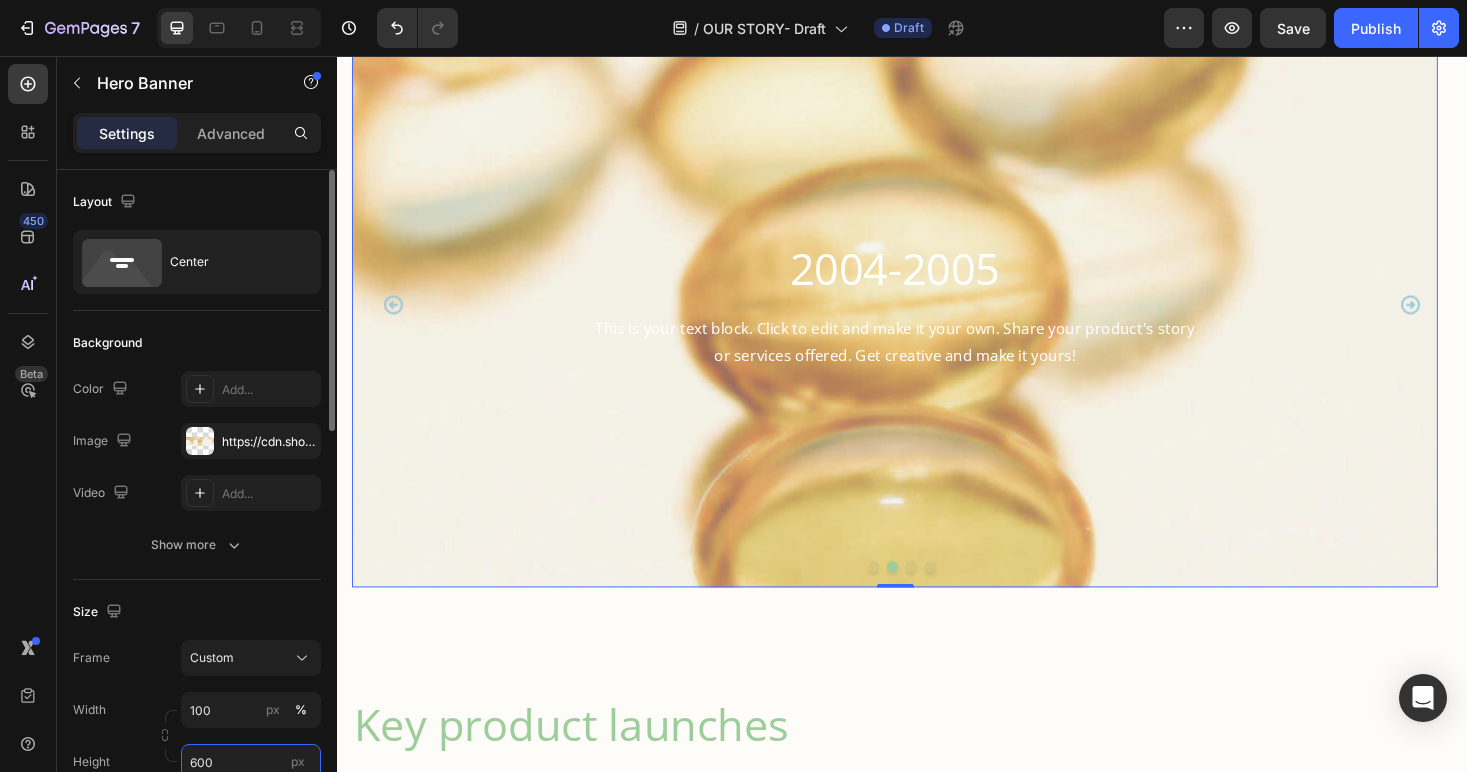 click on "600" at bounding box center (251, 762) 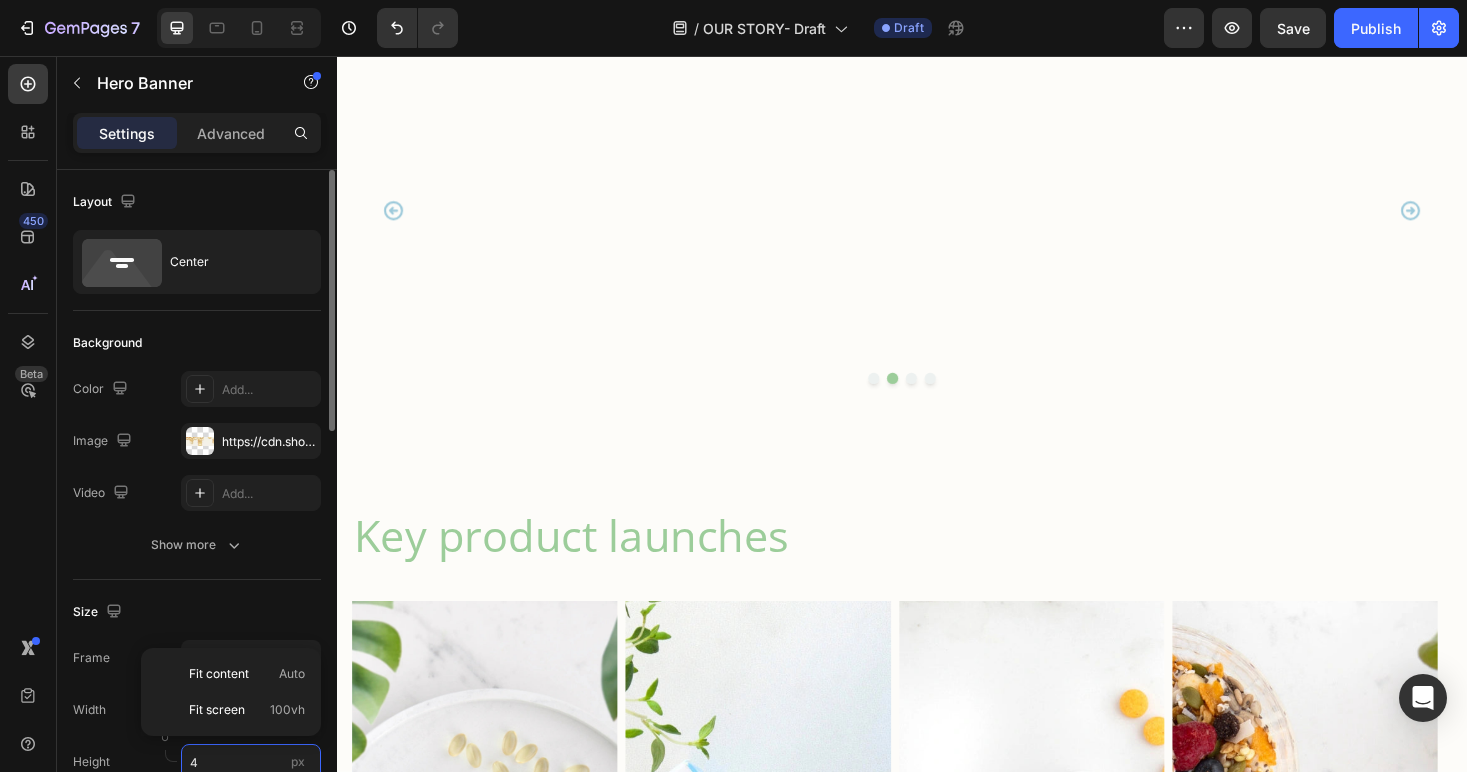 scroll, scrollTop: 1695, scrollLeft: 0, axis: vertical 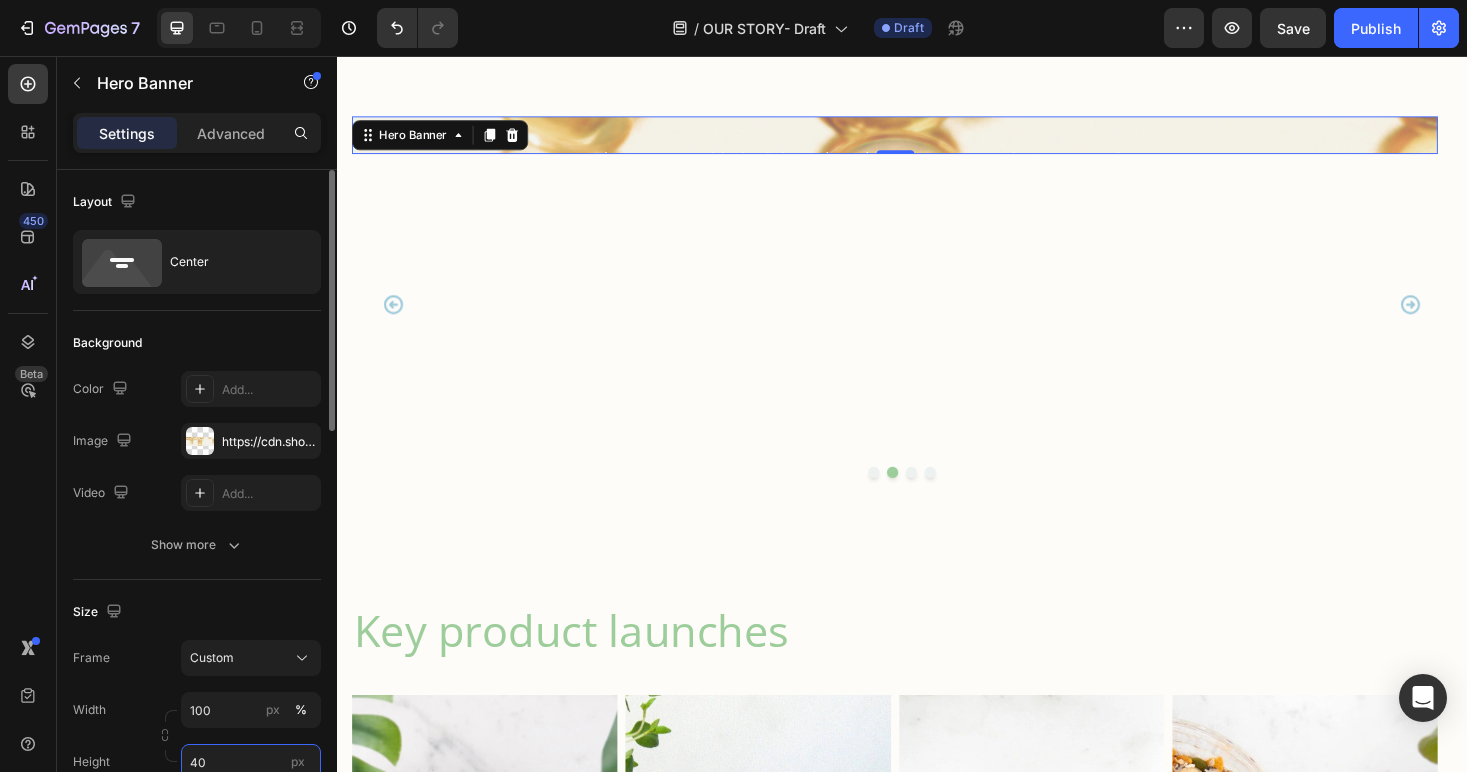 type on "400" 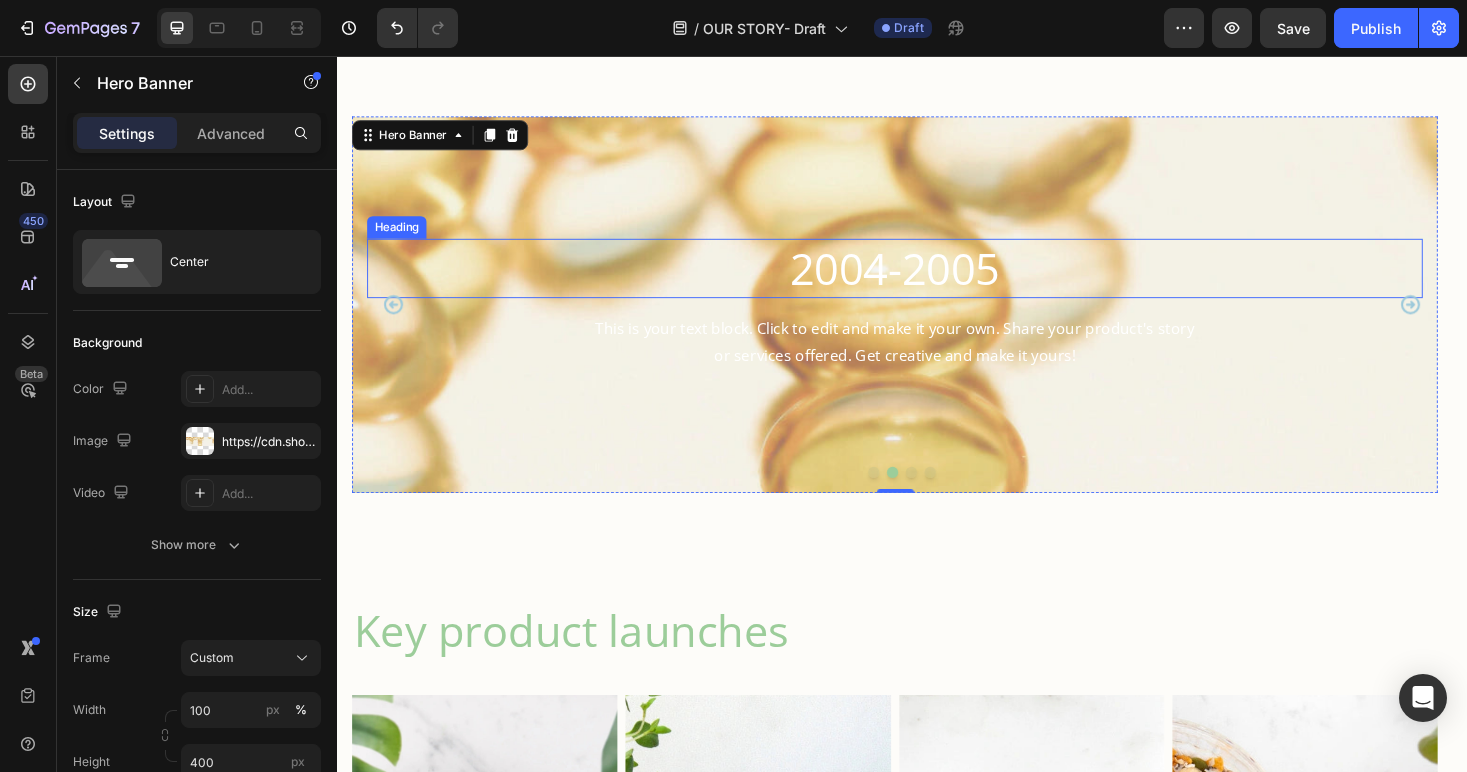 click on "2004-2005" at bounding box center (929, 282) 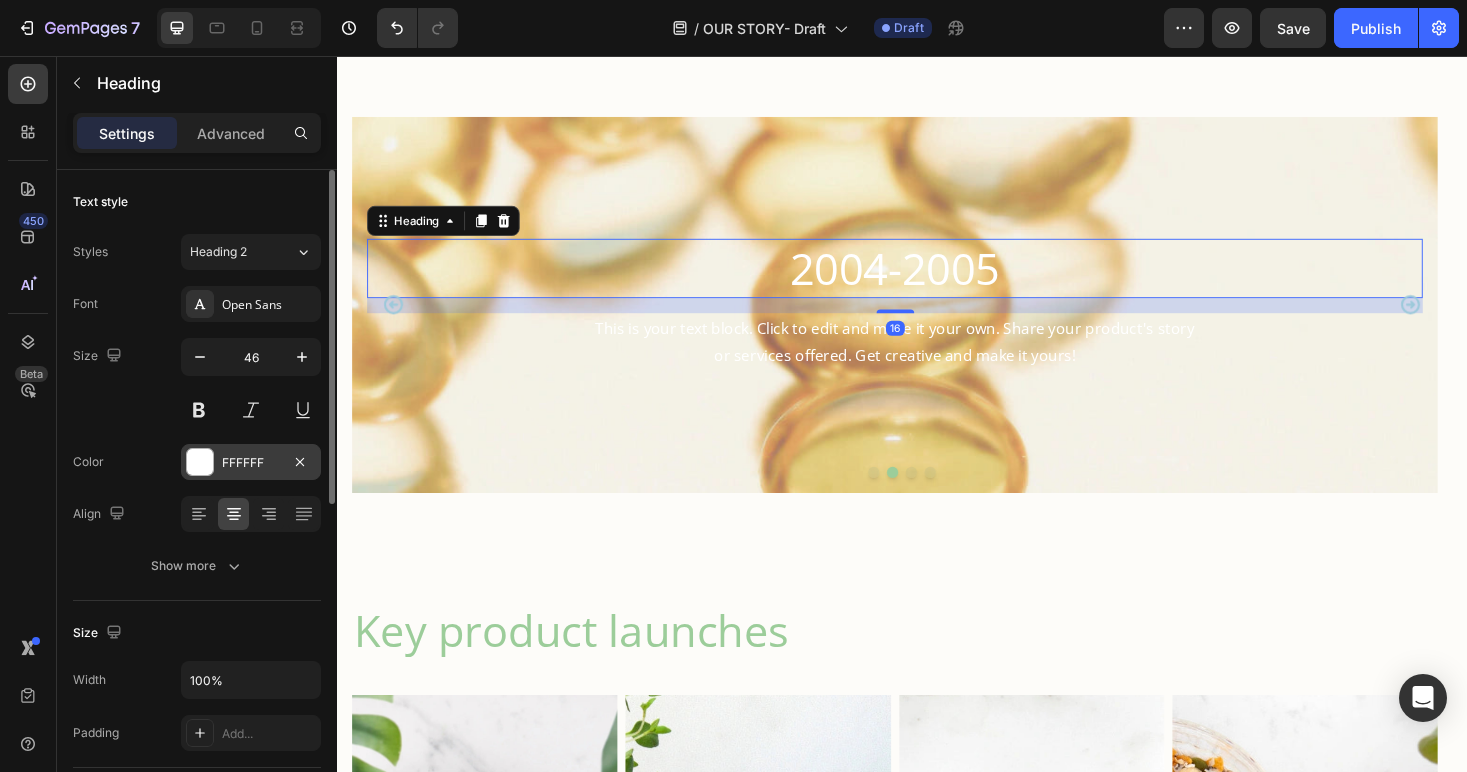 click at bounding box center [200, 462] 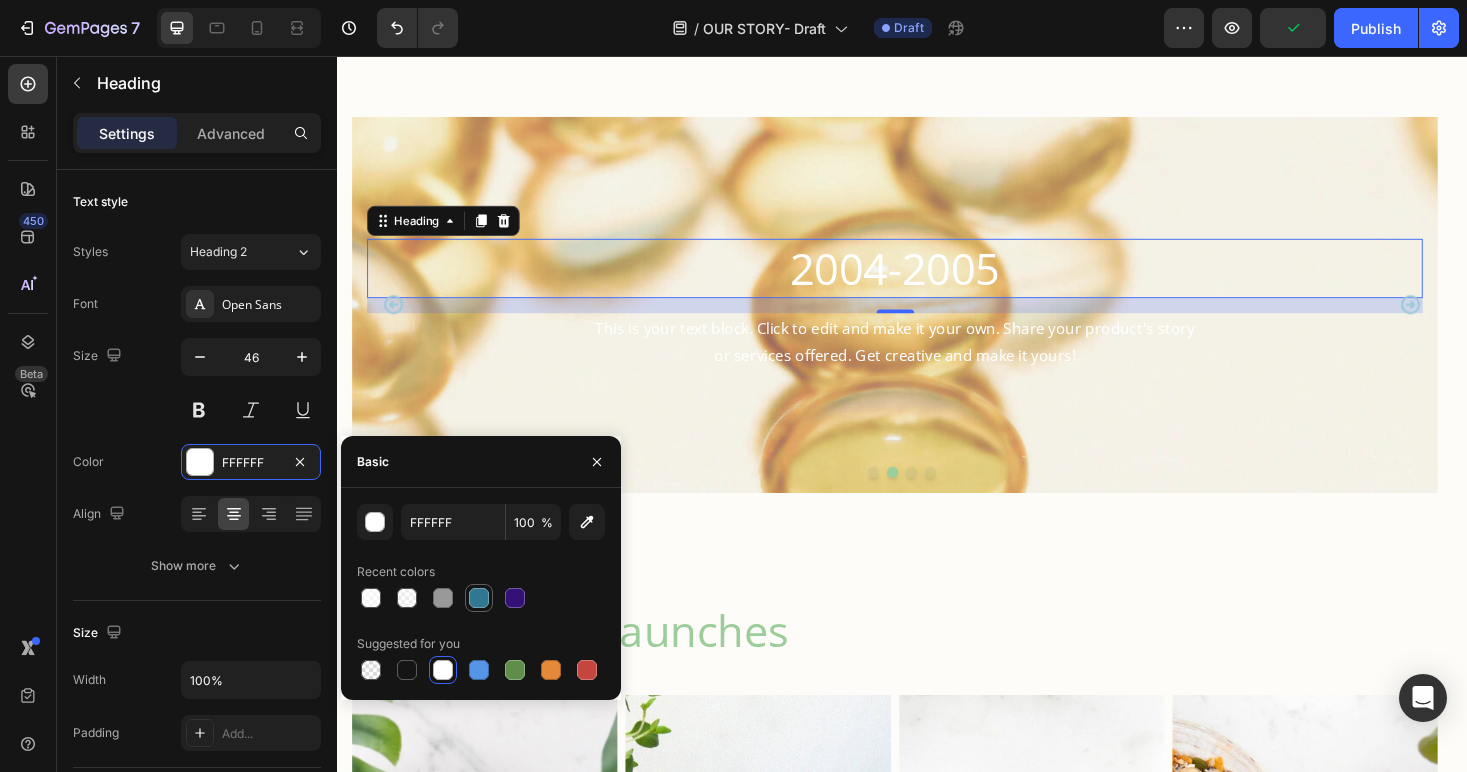 click at bounding box center [479, 598] 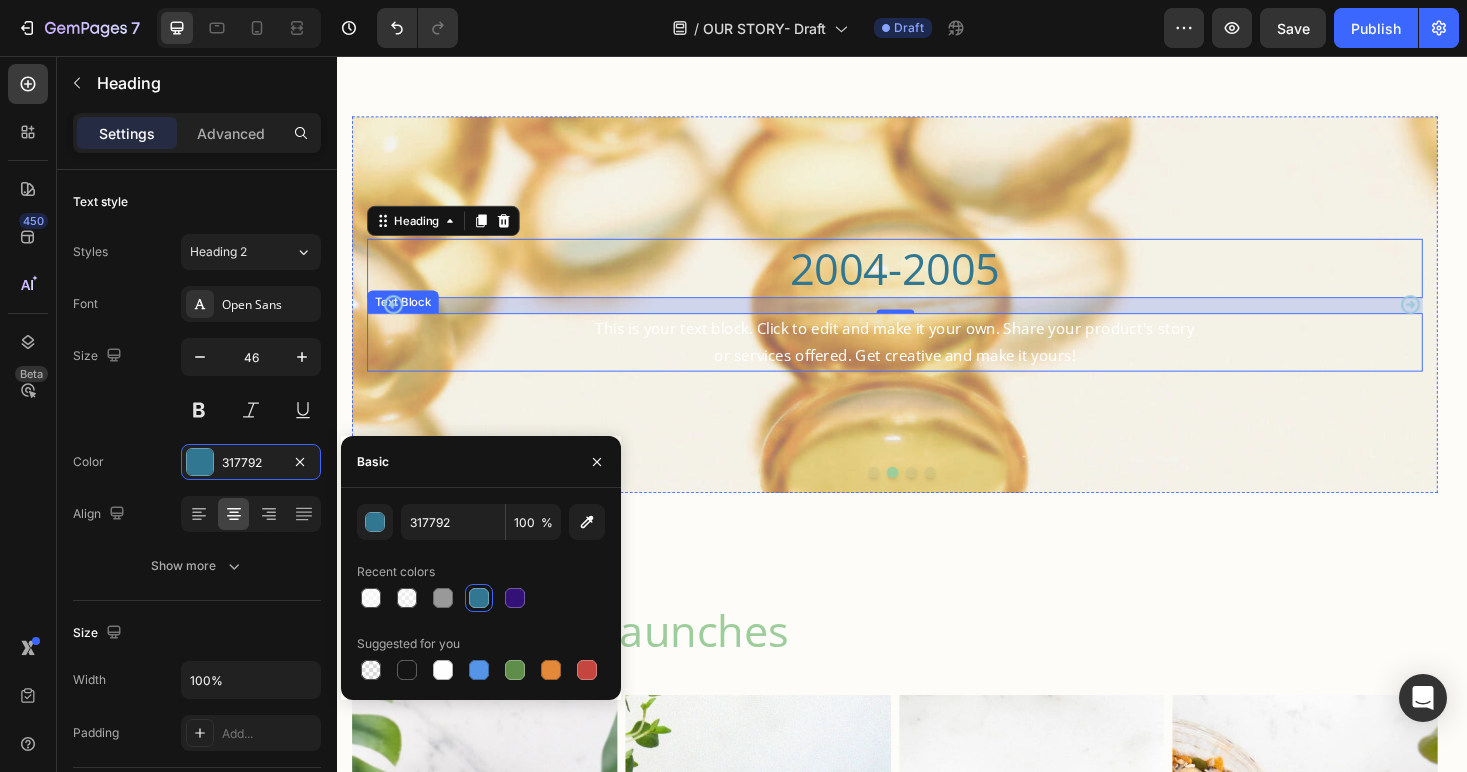 click on "This is your text block. Click to edit and make it your own. Share your product's story                   or services offered. Get creative and make it yours!" at bounding box center (929, 360) 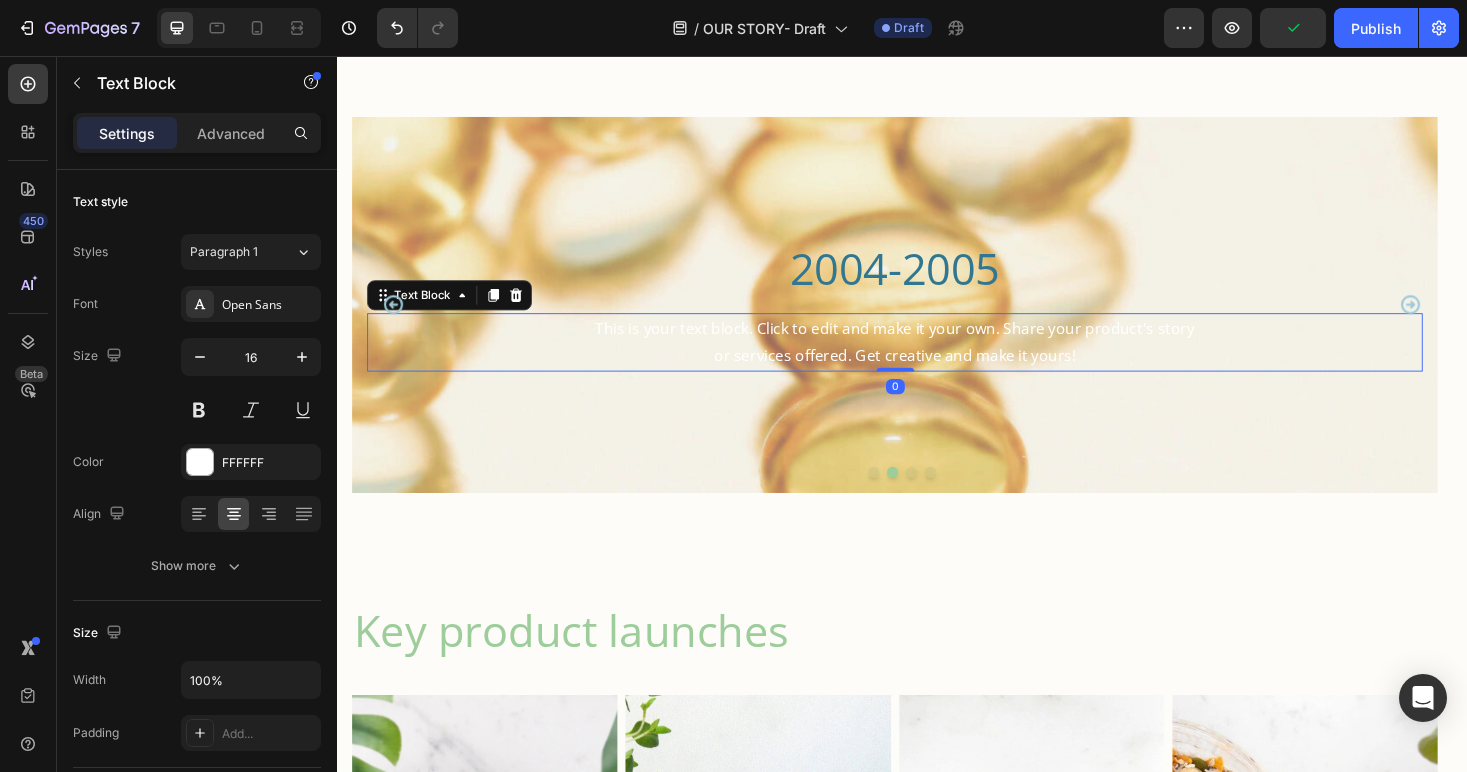 click on "This is your text block. Click to edit and make it your own. Share your product's story                   or services offered. Get creative and make it yours!" at bounding box center [929, 360] 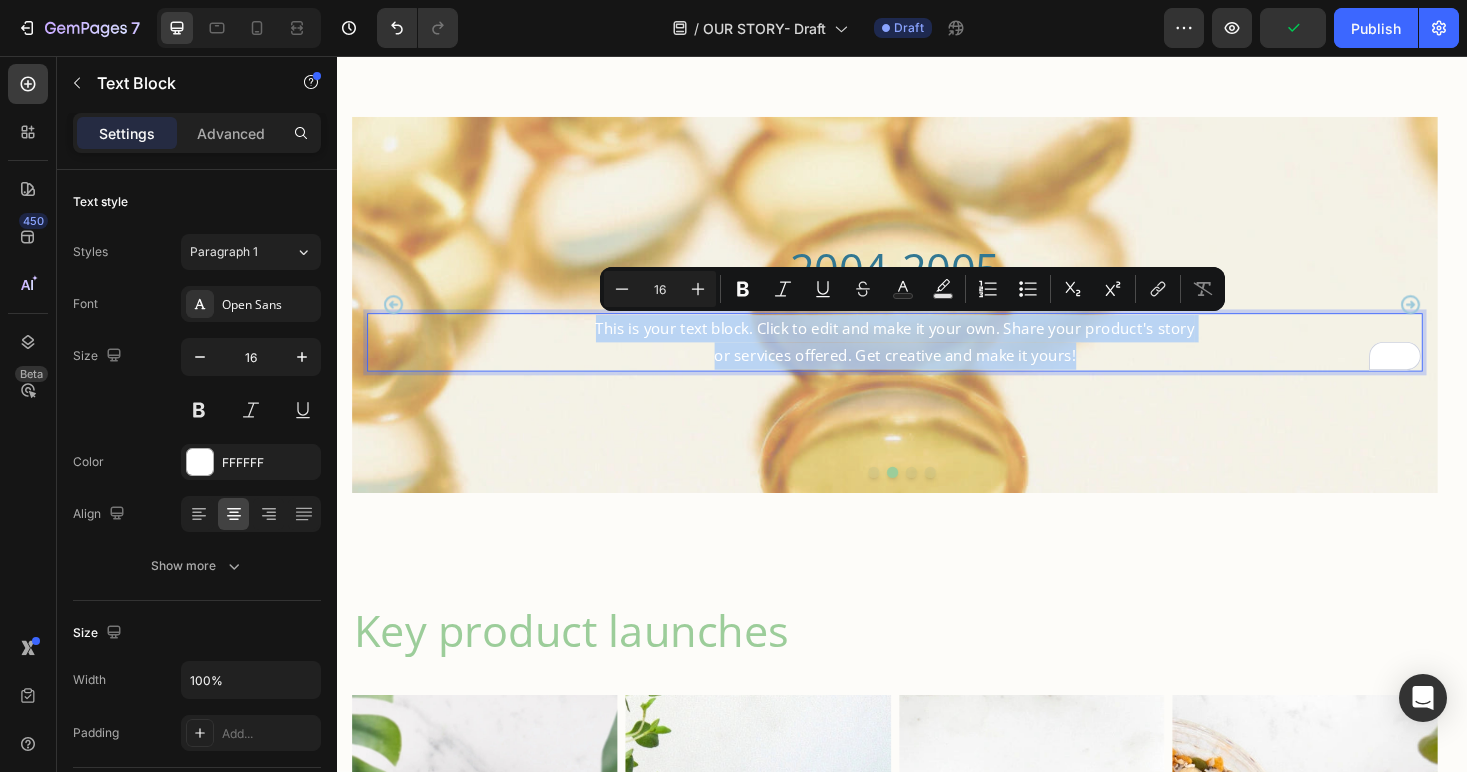drag, startPoint x: 1103, startPoint y: 371, endPoint x: 589, endPoint y: 352, distance: 514.3511 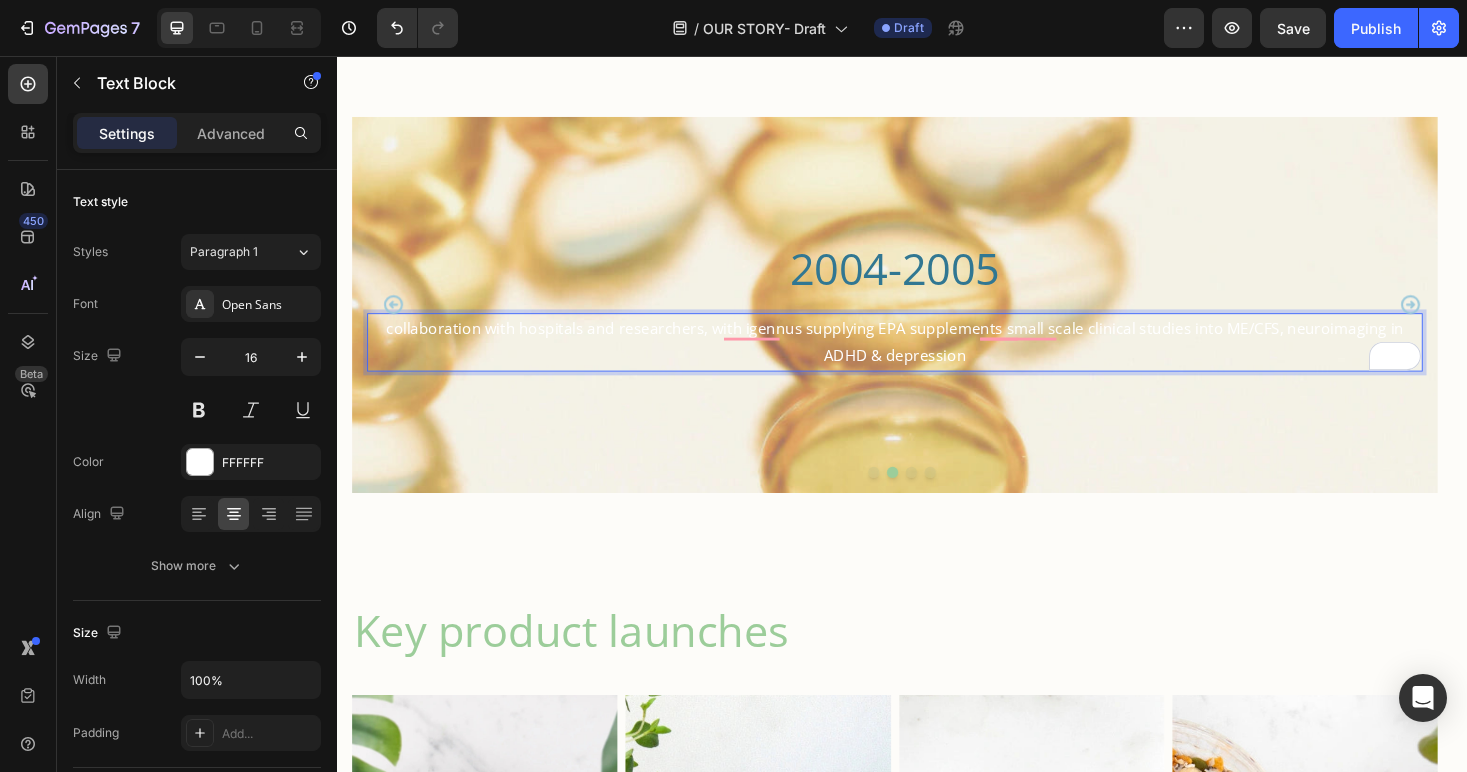 click on "collaboration with hospitals and researchers, with igennus supplying EPA supplements small scale clinical studies into ME/CFS, neuroimaging in ADHD & depression" at bounding box center (929, 360) 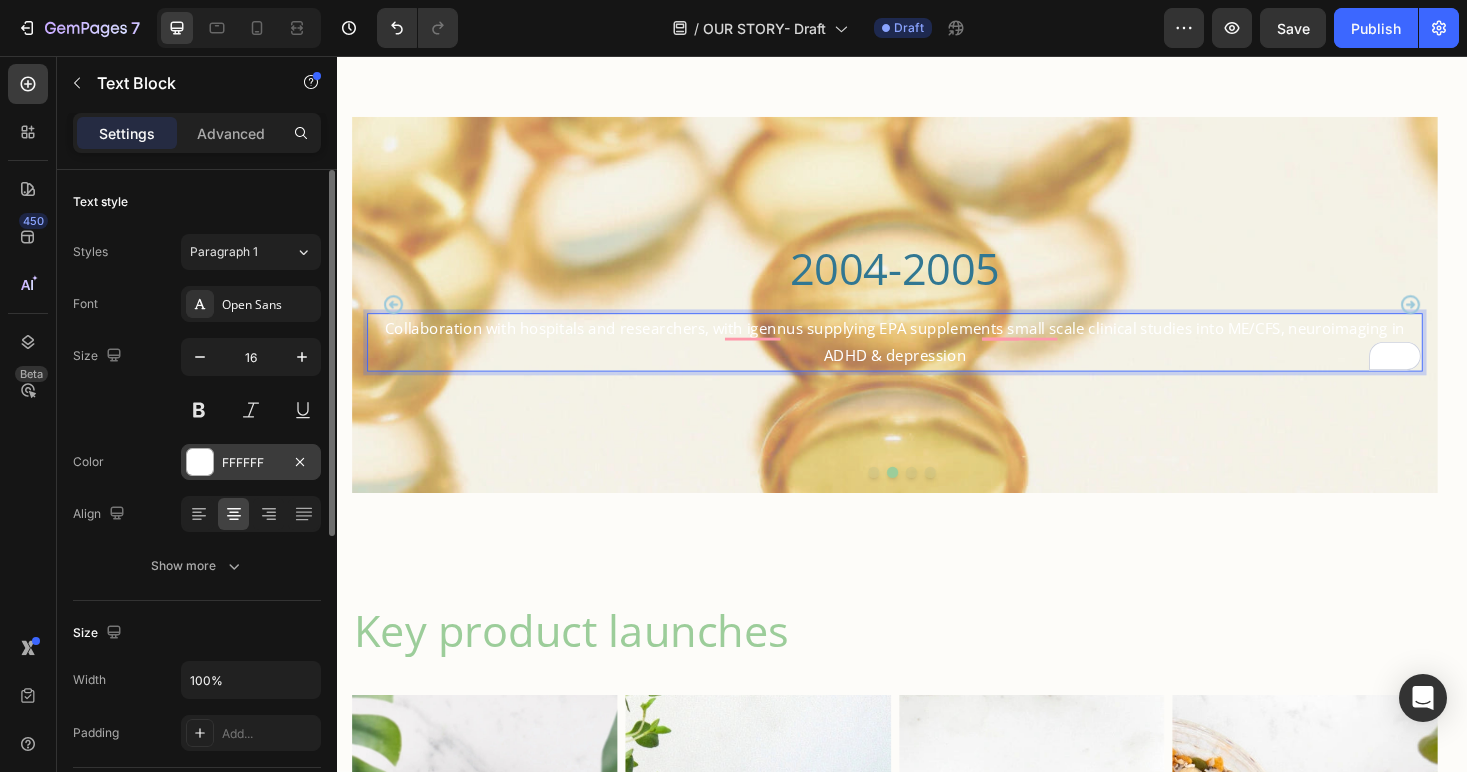 click at bounding box center [200, 462] 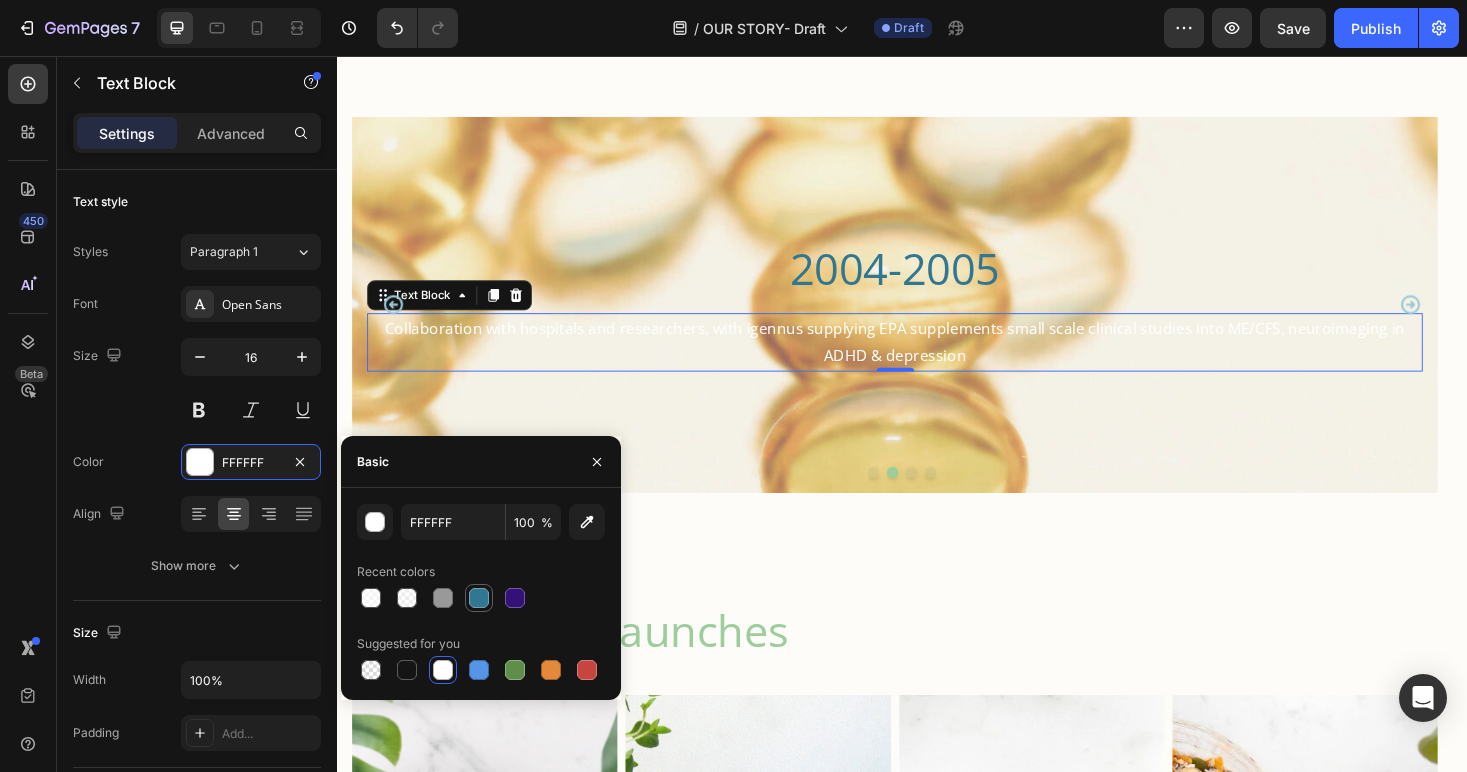 click at bounding box center [479, 598] 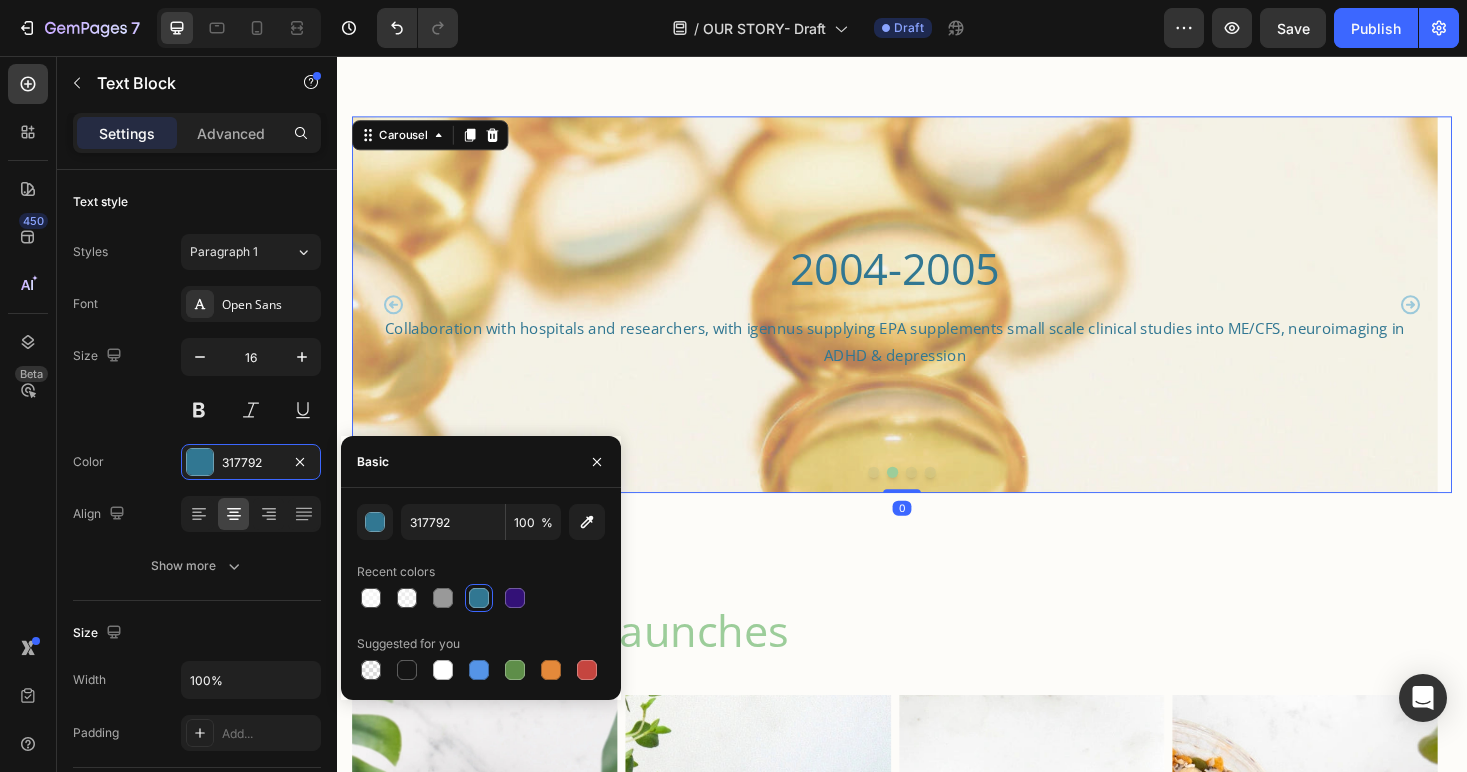 click 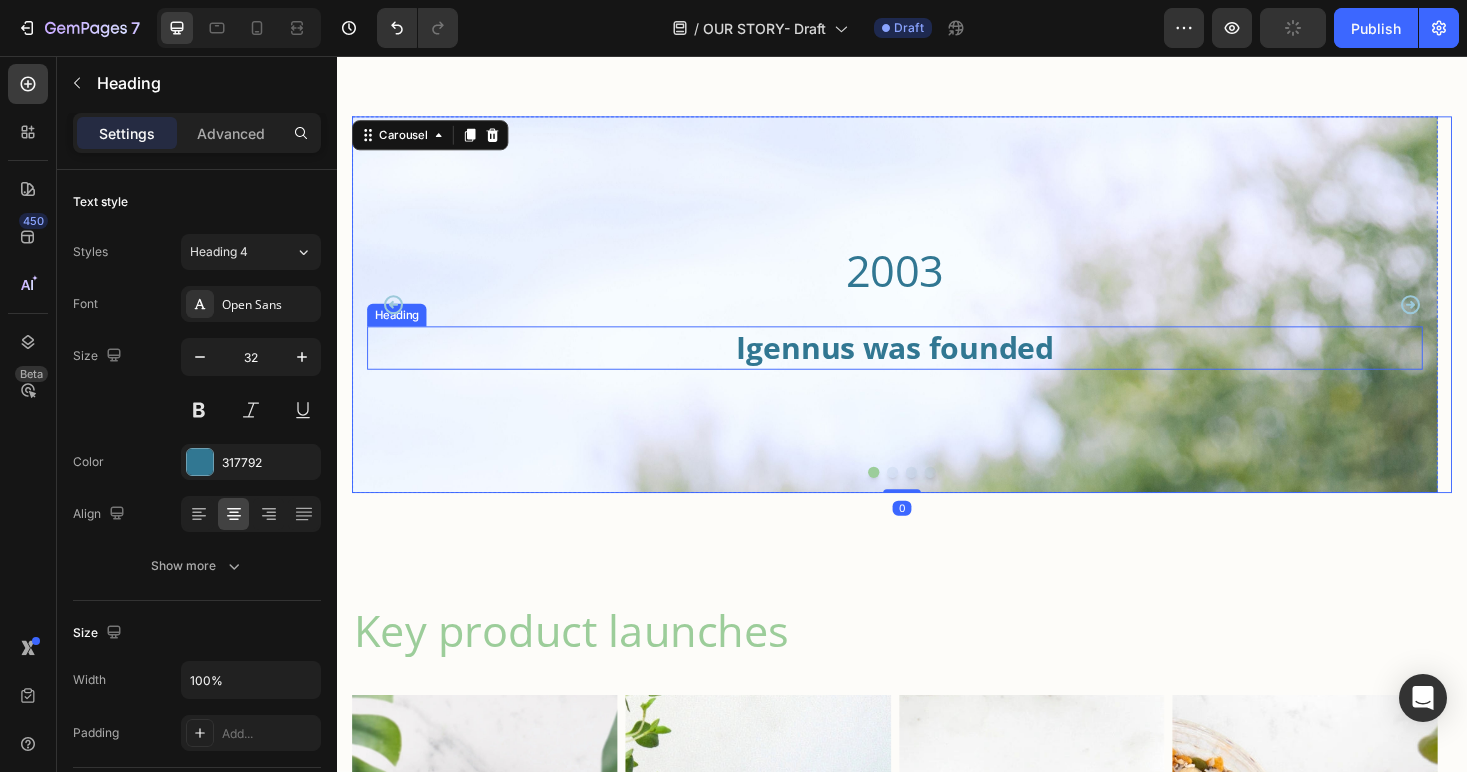 click on "Igennus was founded" at bounding box center [929, 366] 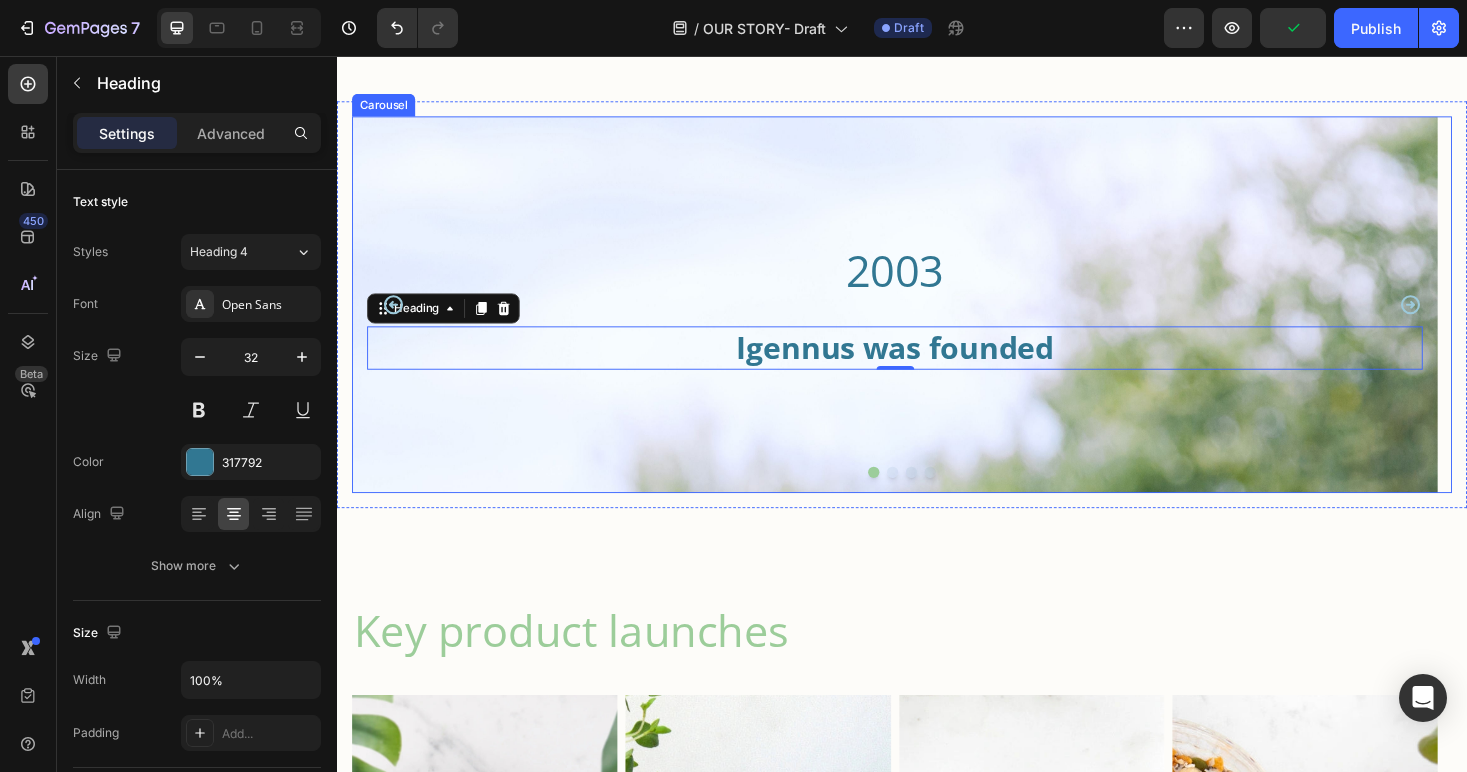 click 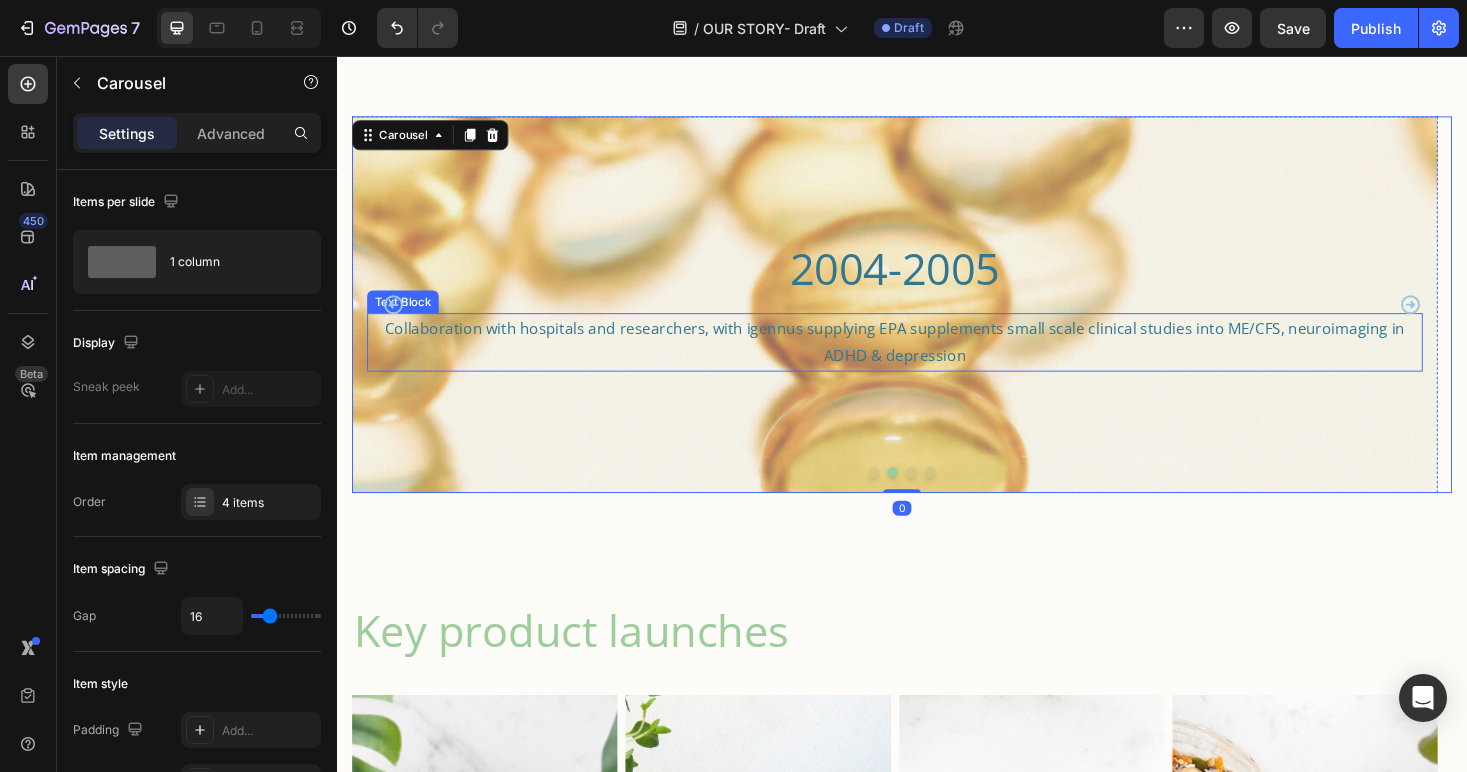 drag, startPoint x: 915, startPoint y: 365, endPoint x: 932, endPoint y: 366, distance: 17.029387 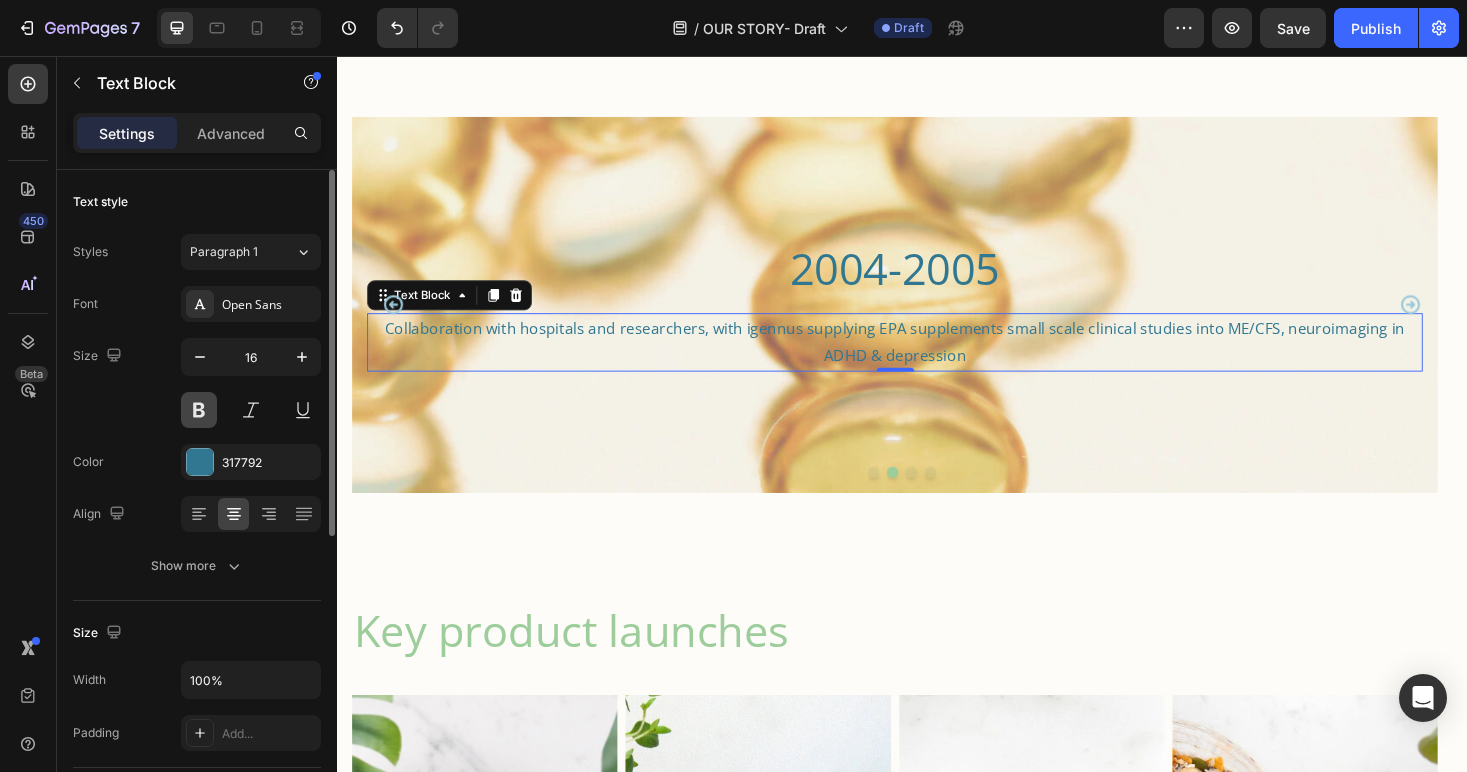 click at bounding box center [199, 410] 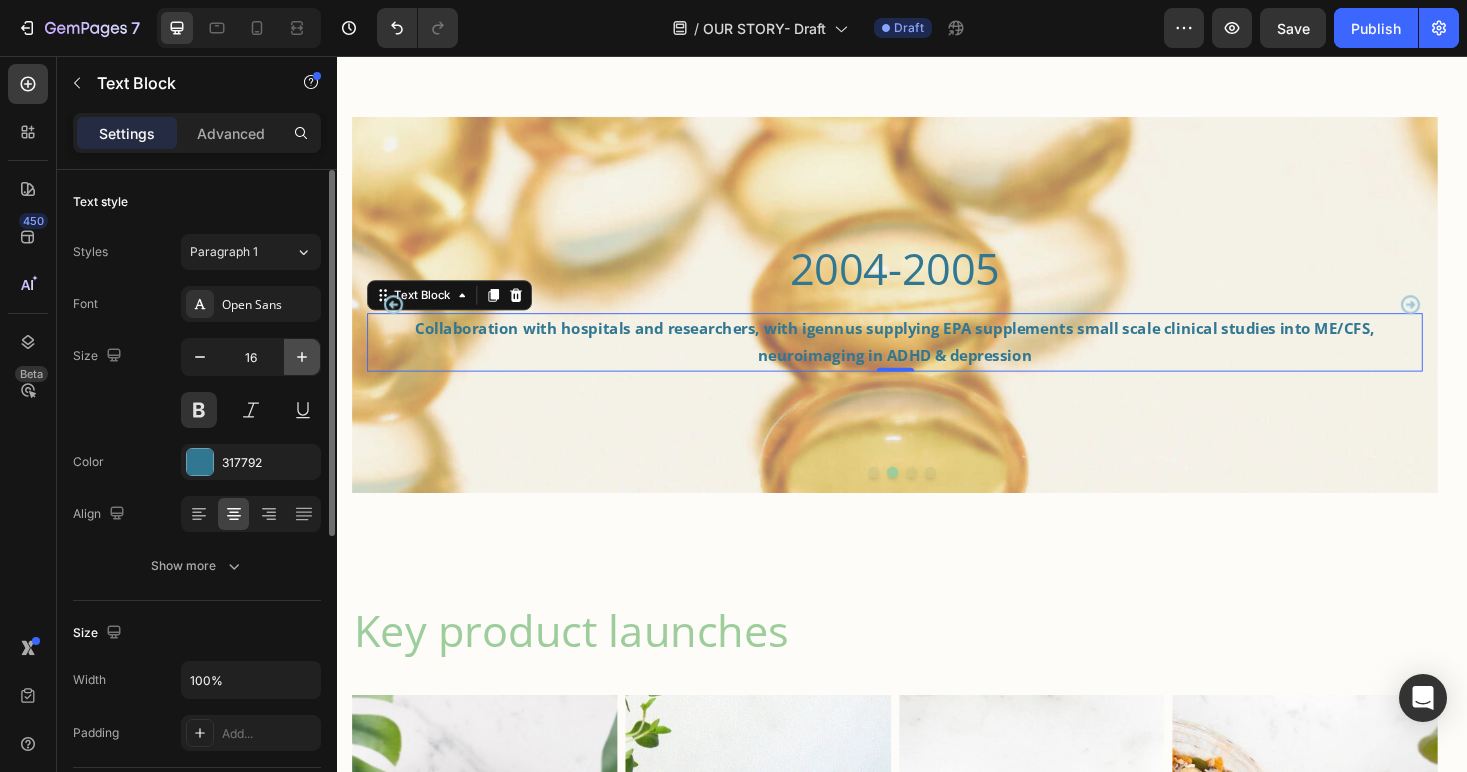 click 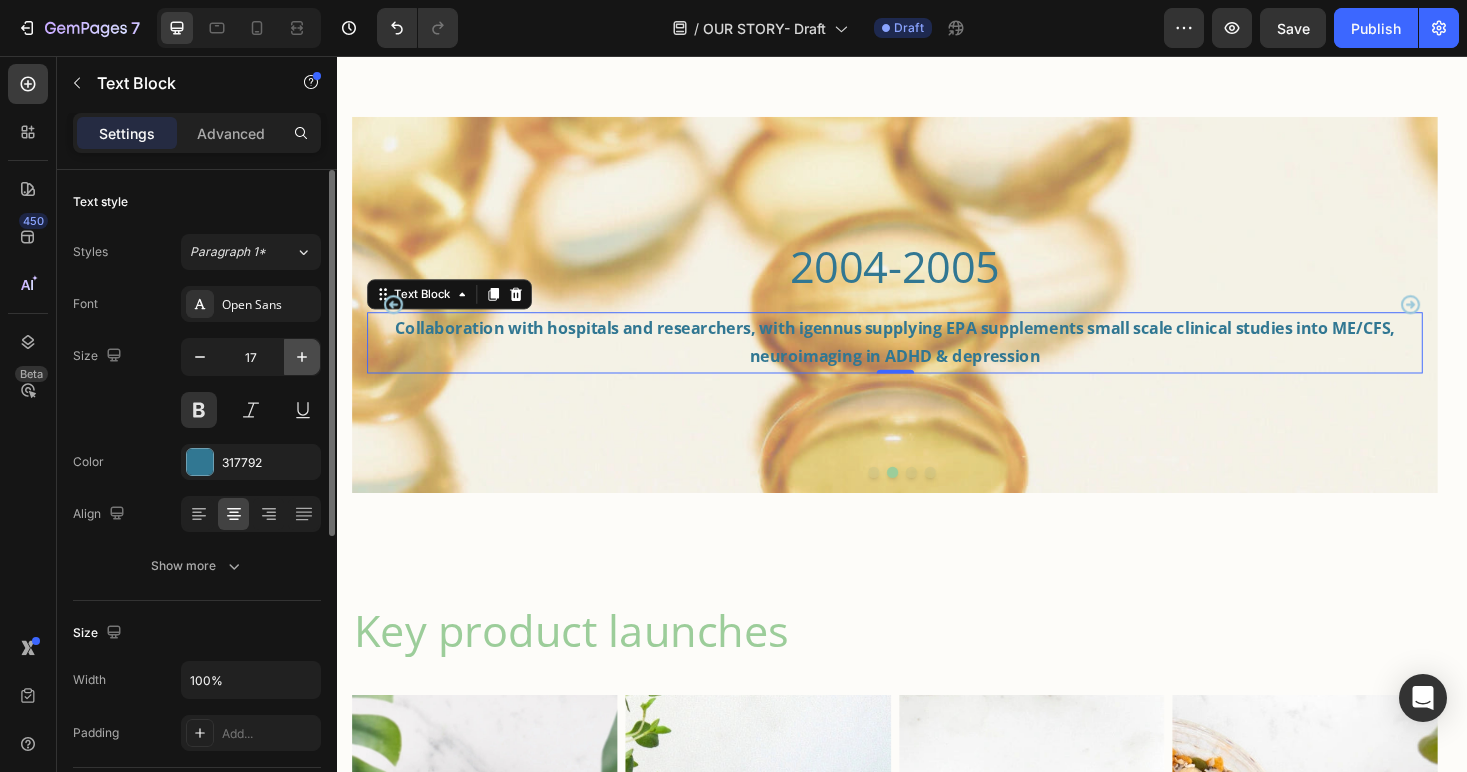 click 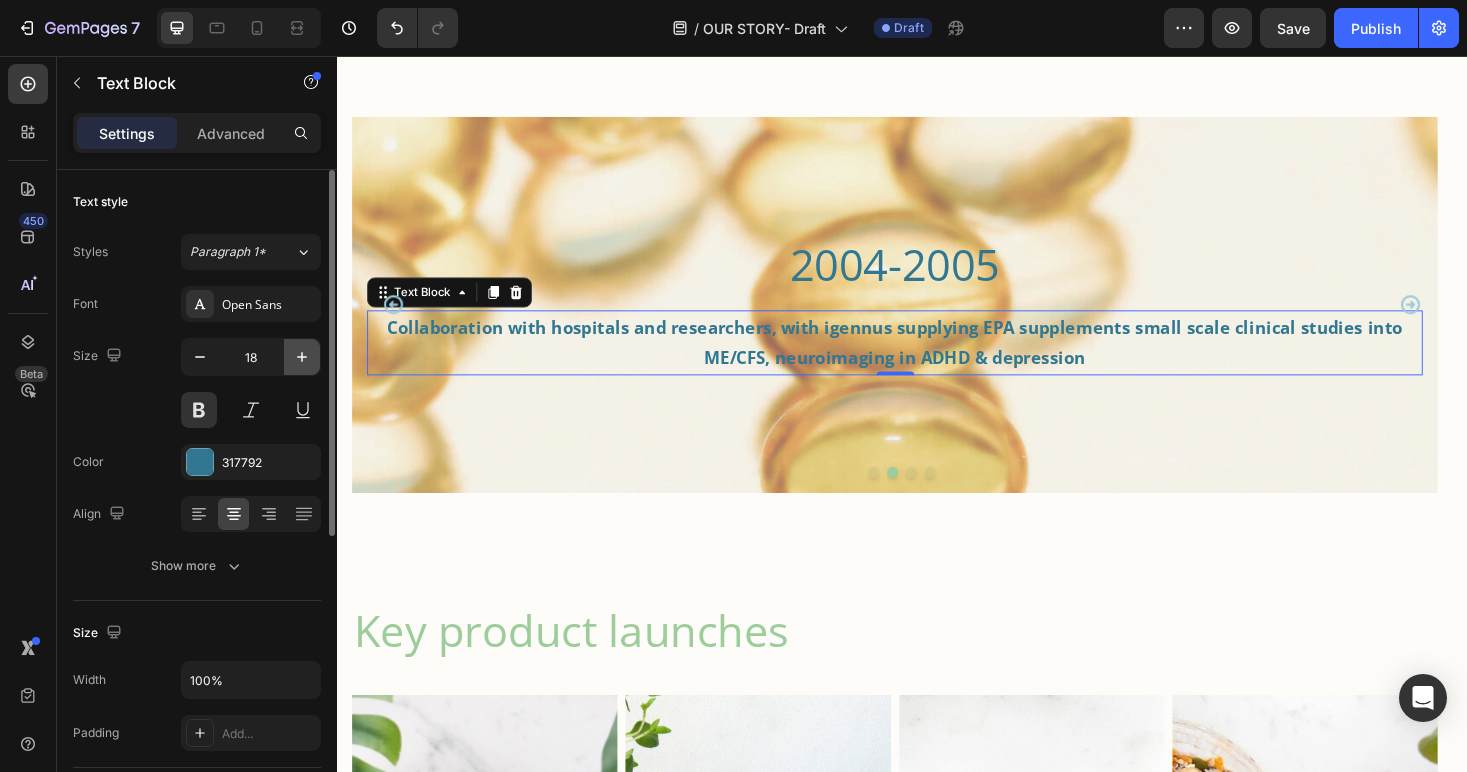 click 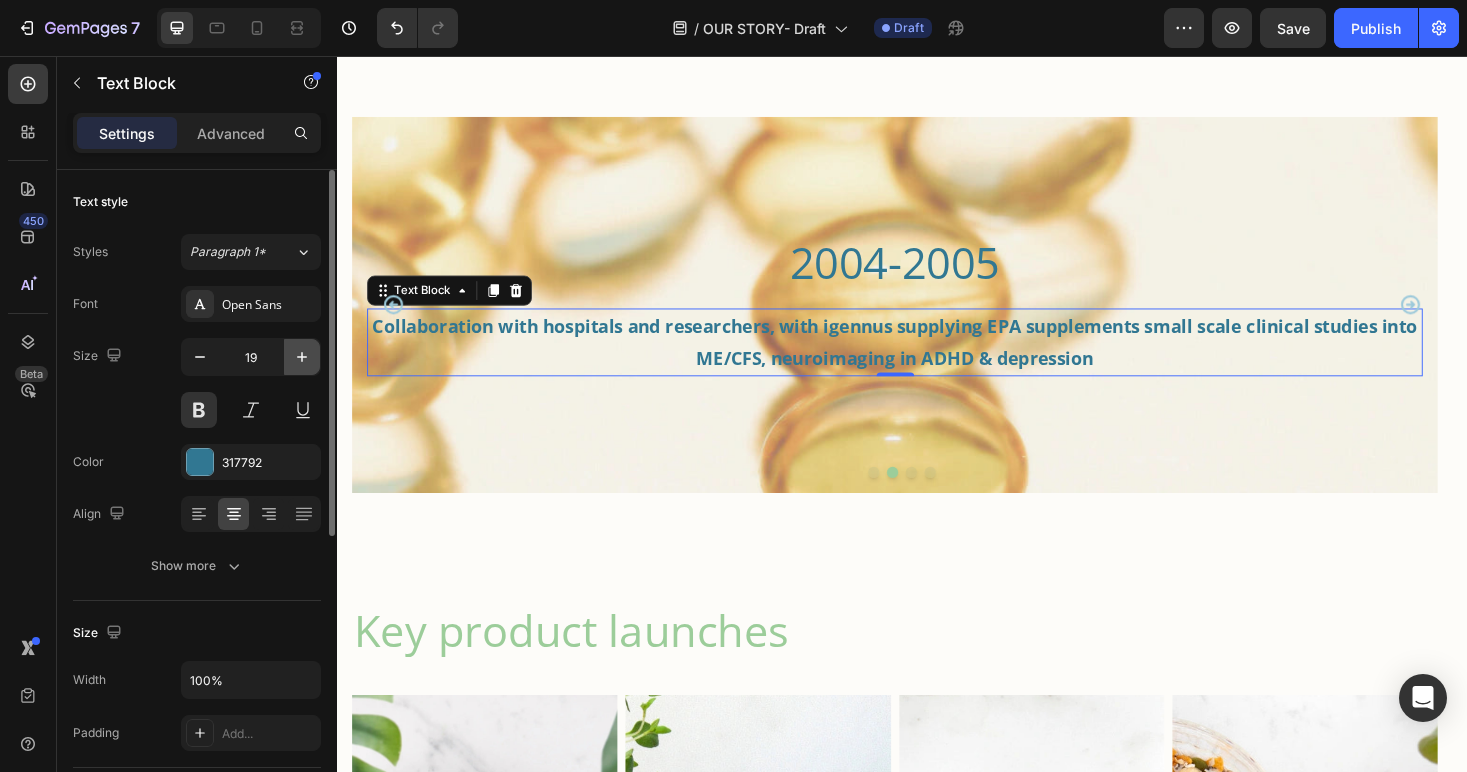 click 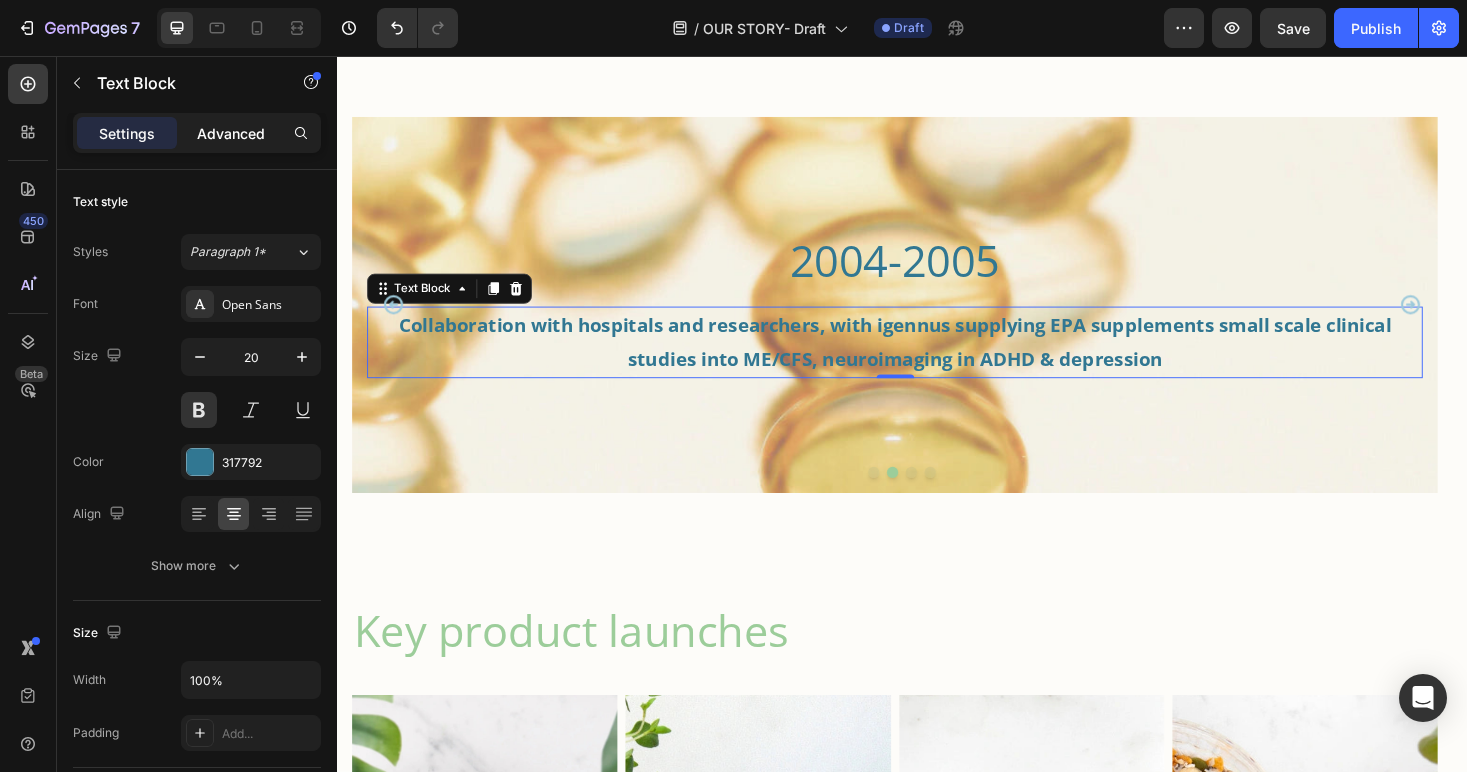 click on "Advanced" at bounding box center [231, 133] 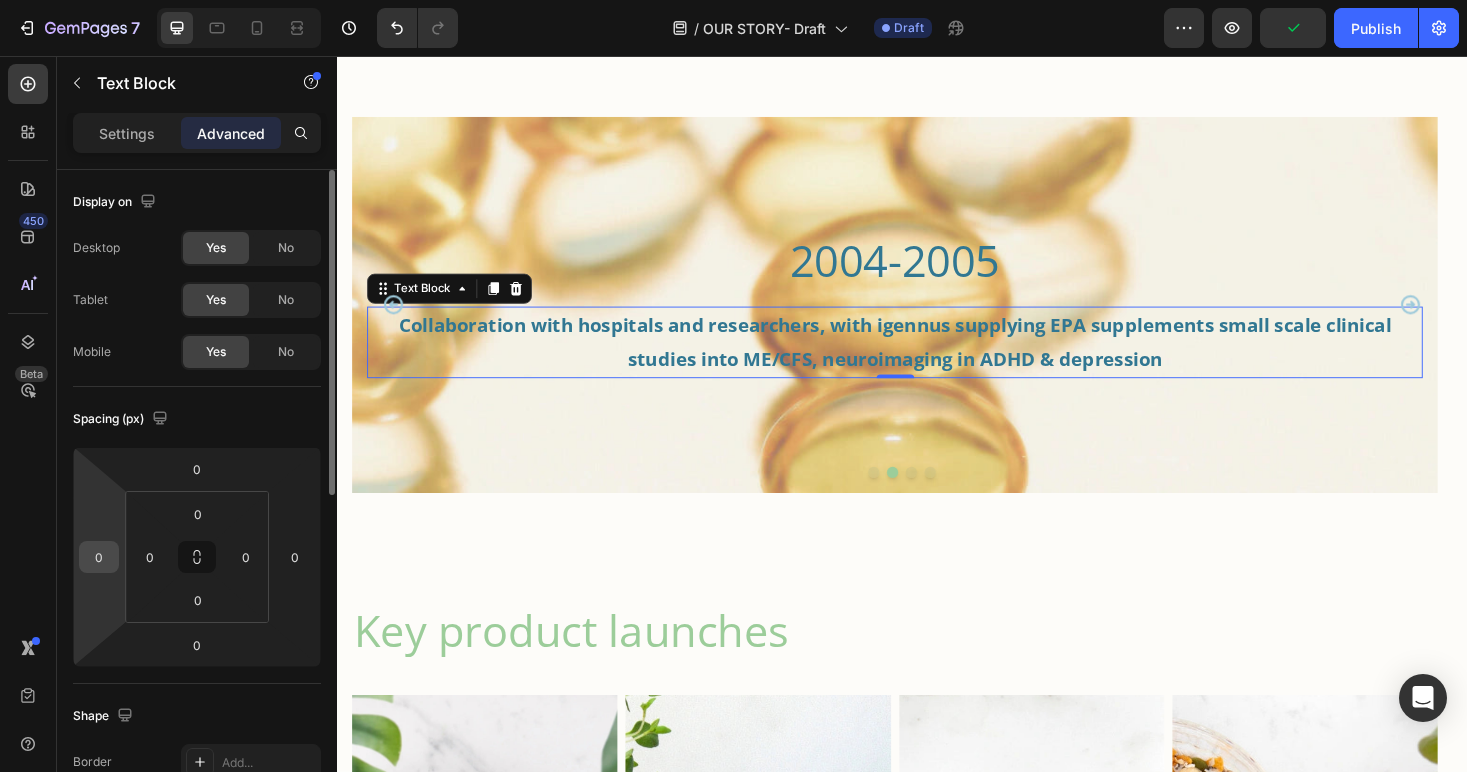 click on "0" at bounding box center [99, 557] 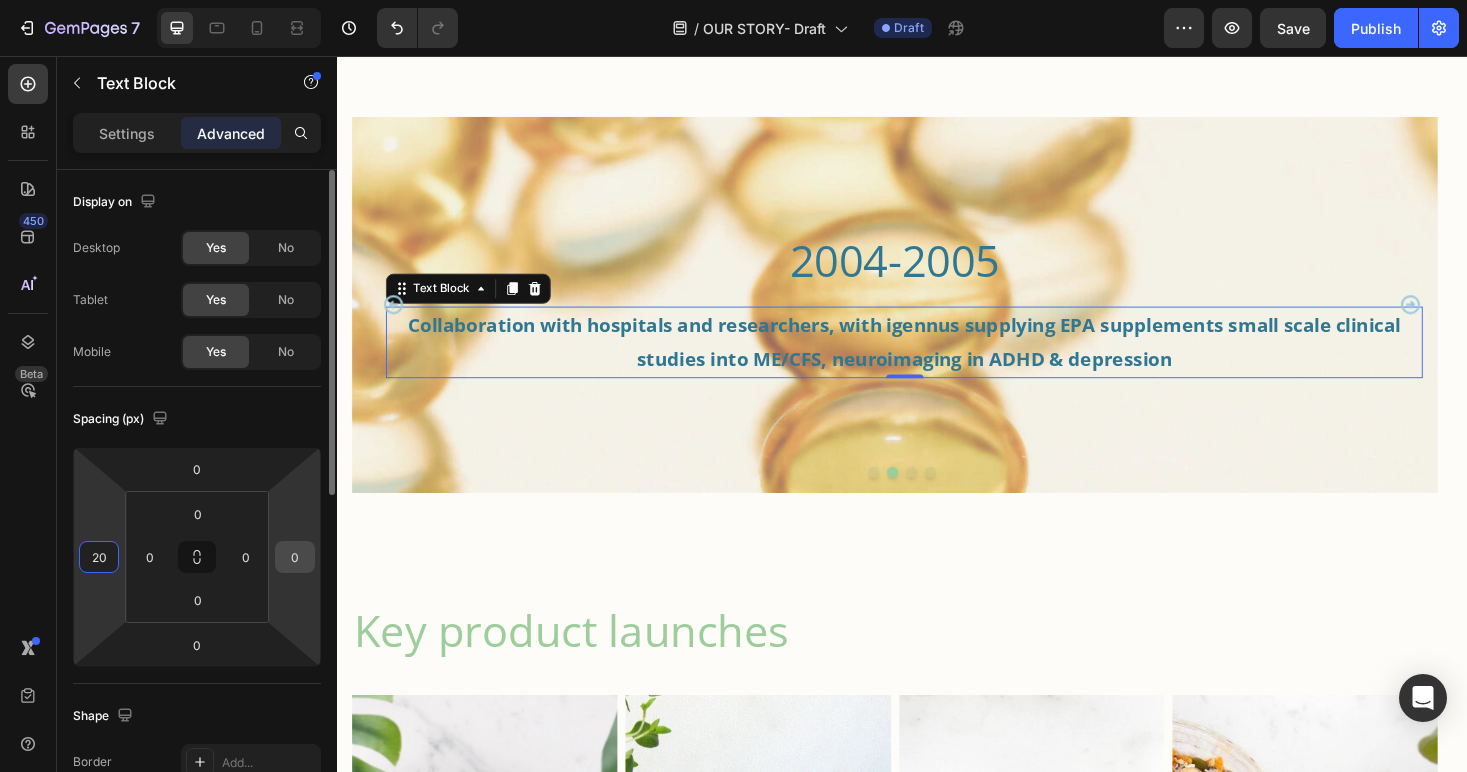 type on "20" 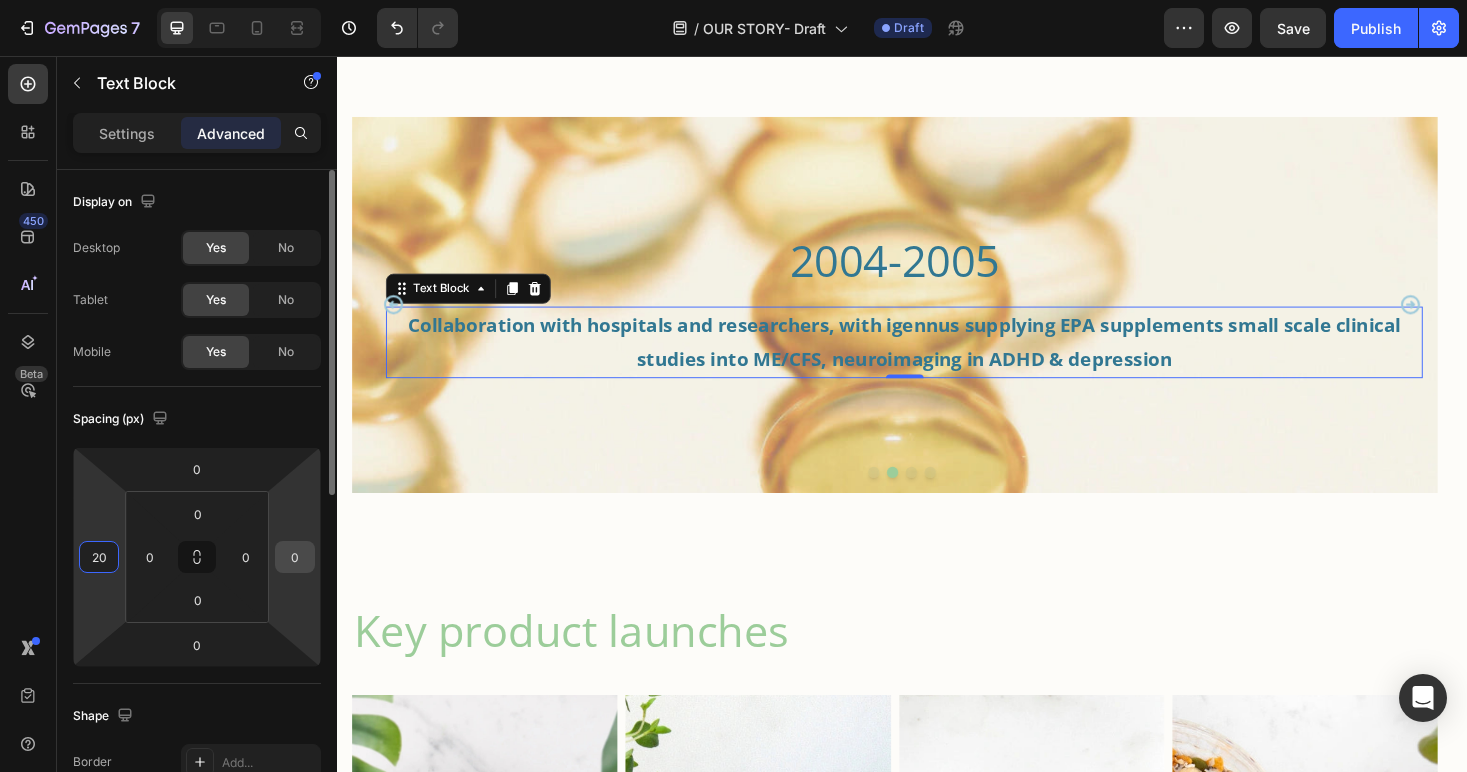 click on "0" at bounding box center (295, 557) 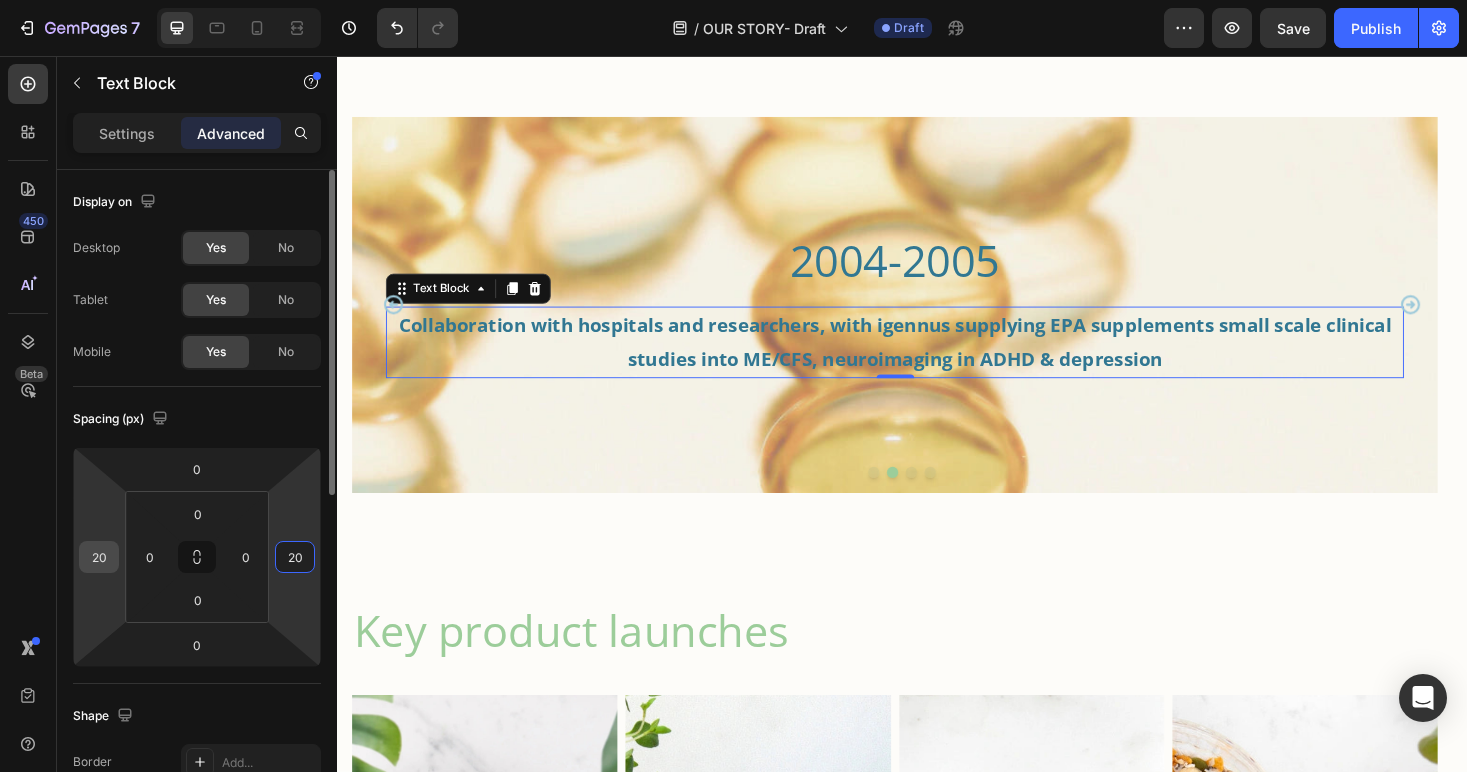 type on "20" 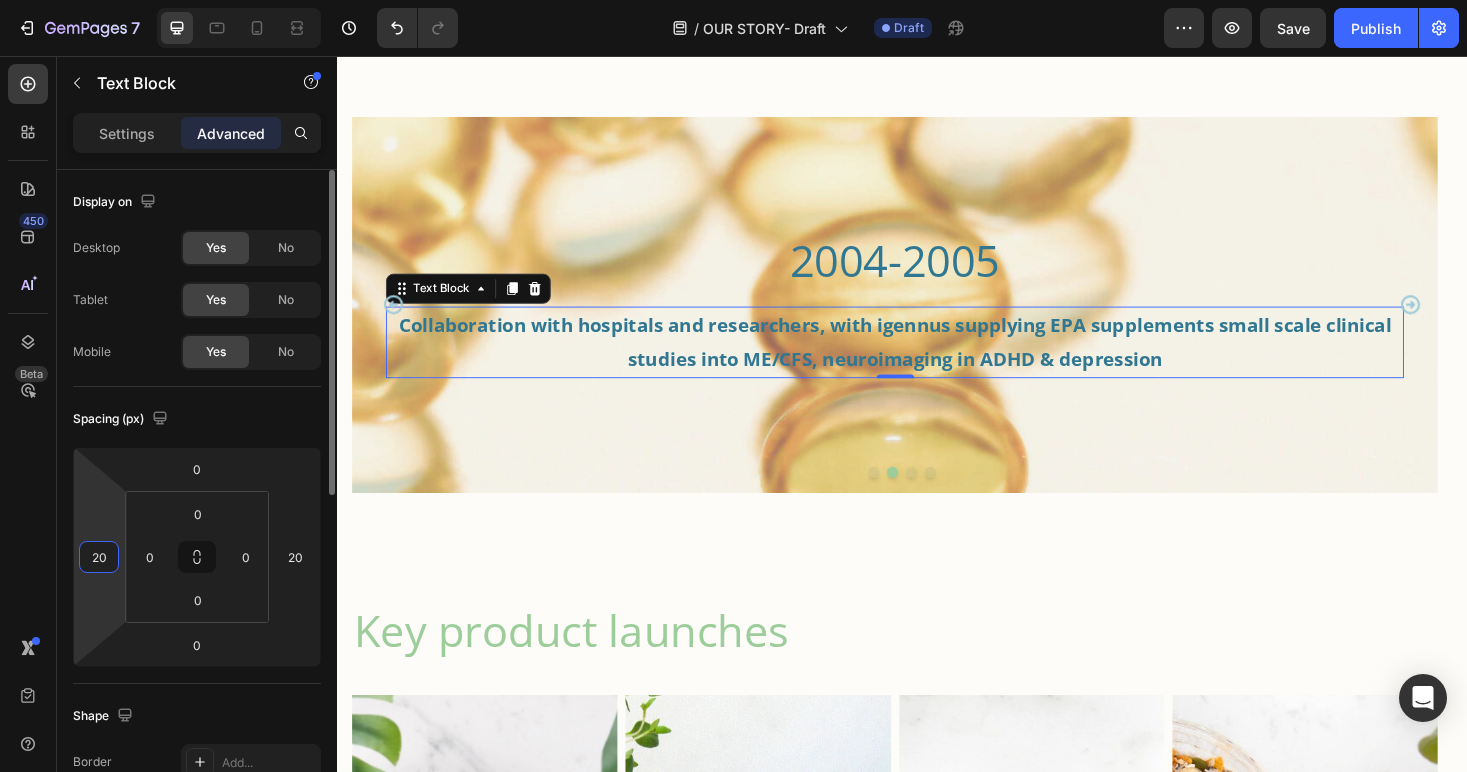 click on "20" at bounding box center [99, 557] 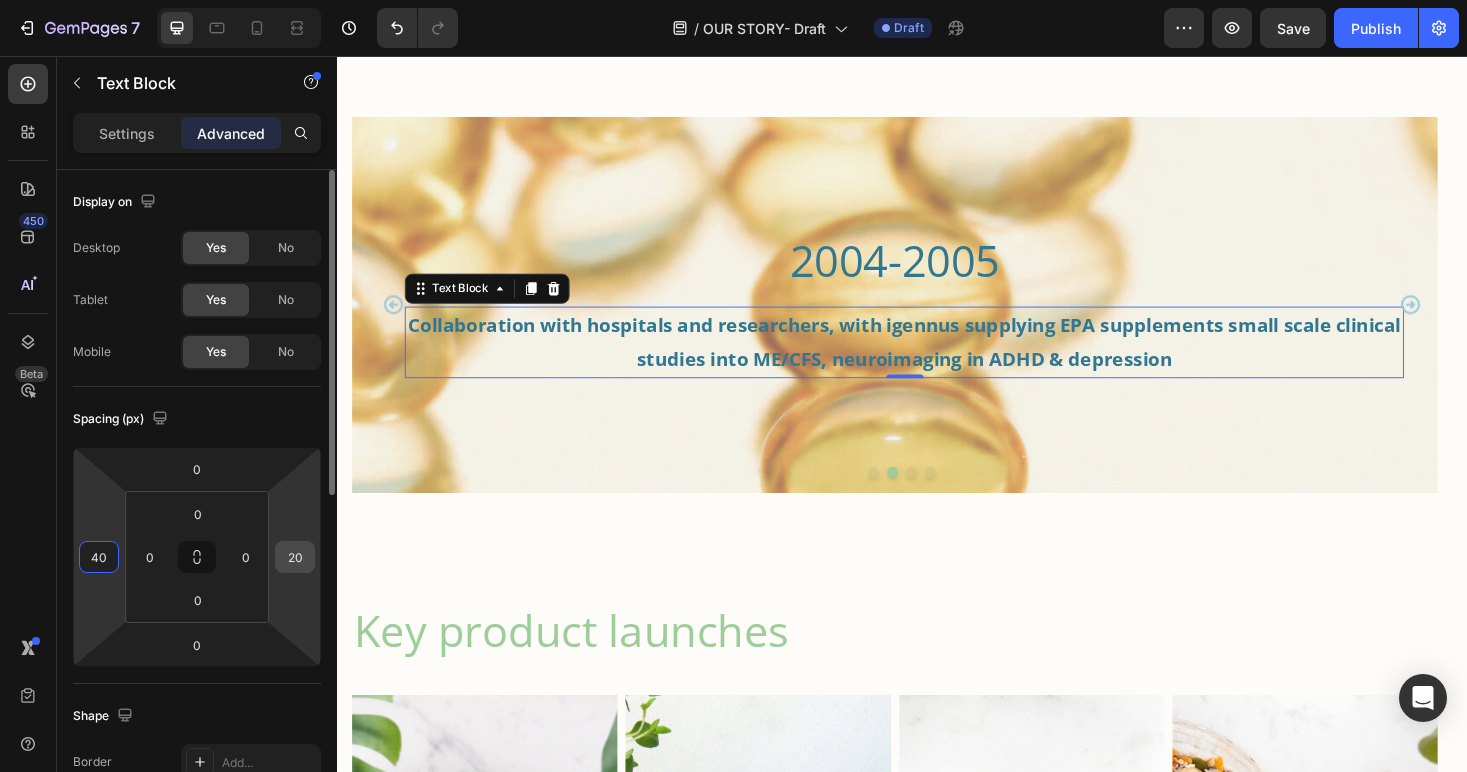 type on "40" 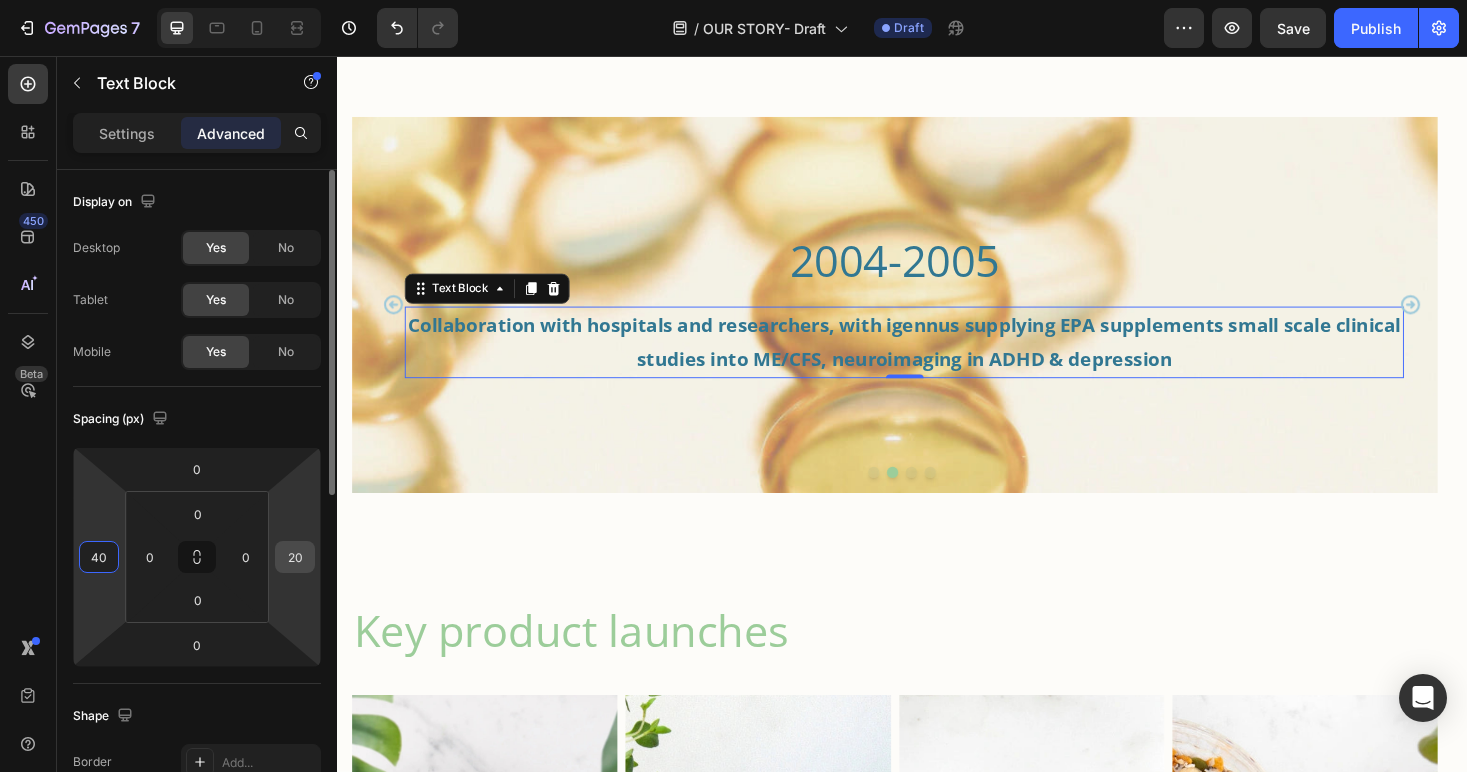 click on "20" at bounding box center (295, 557) 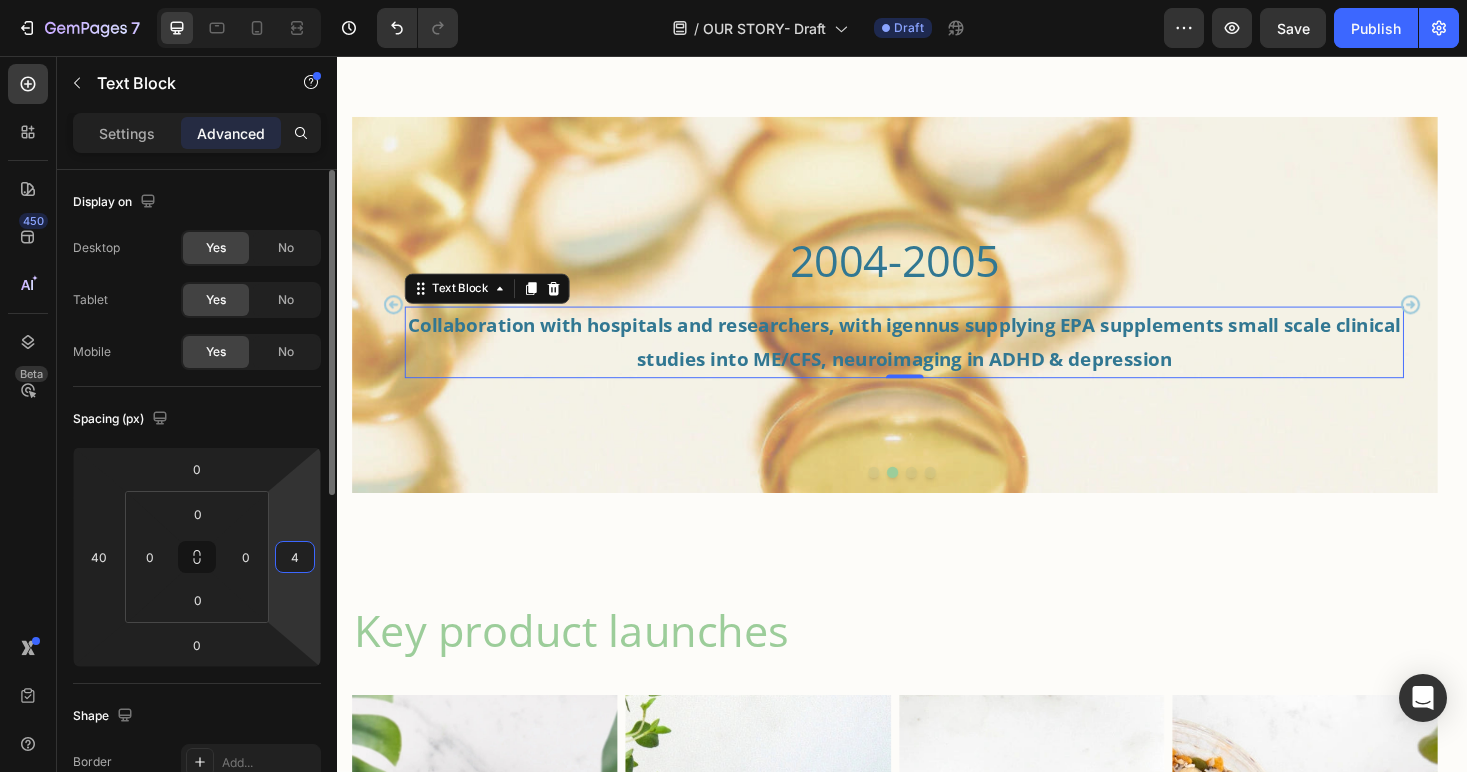 type on "40" 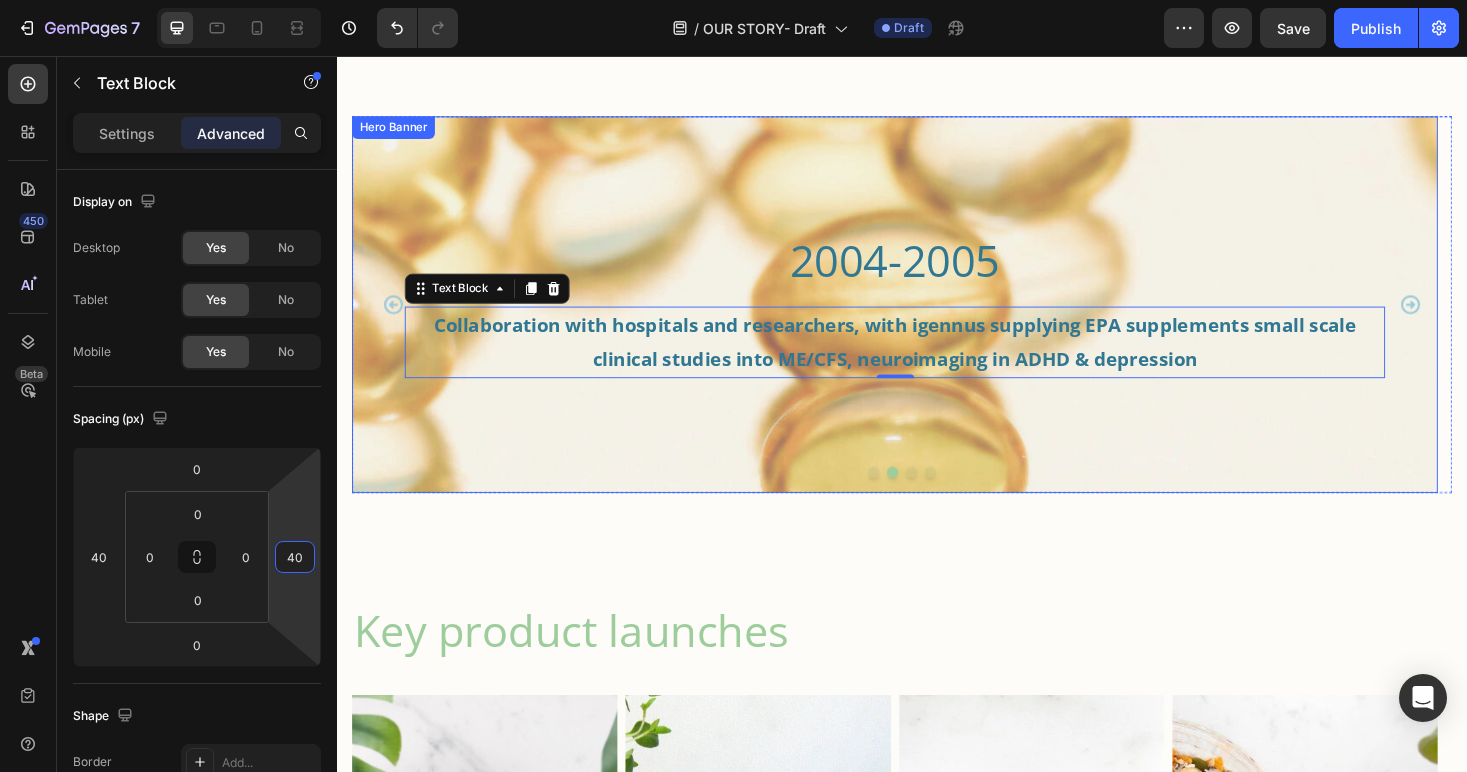 click at bounding box center (929, 421) 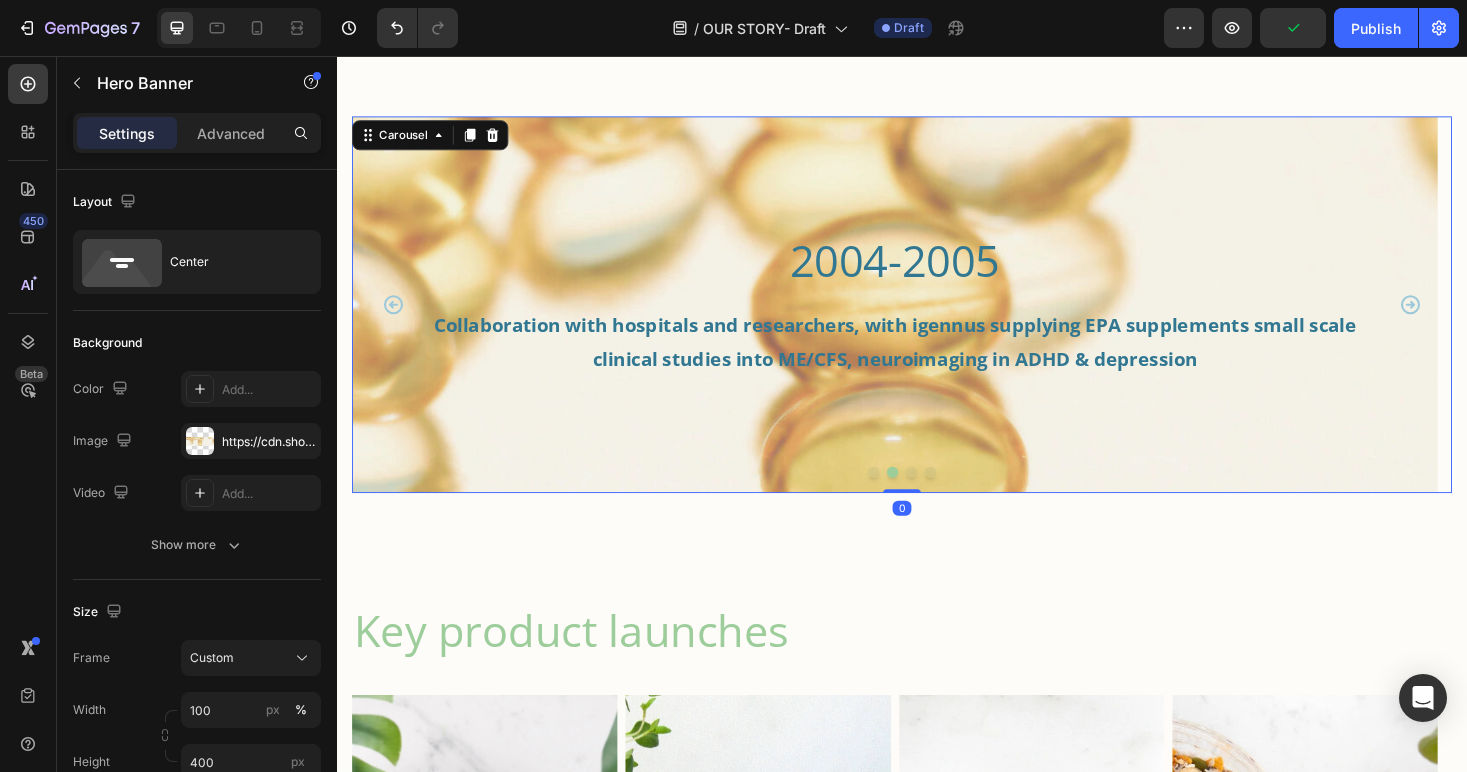 click 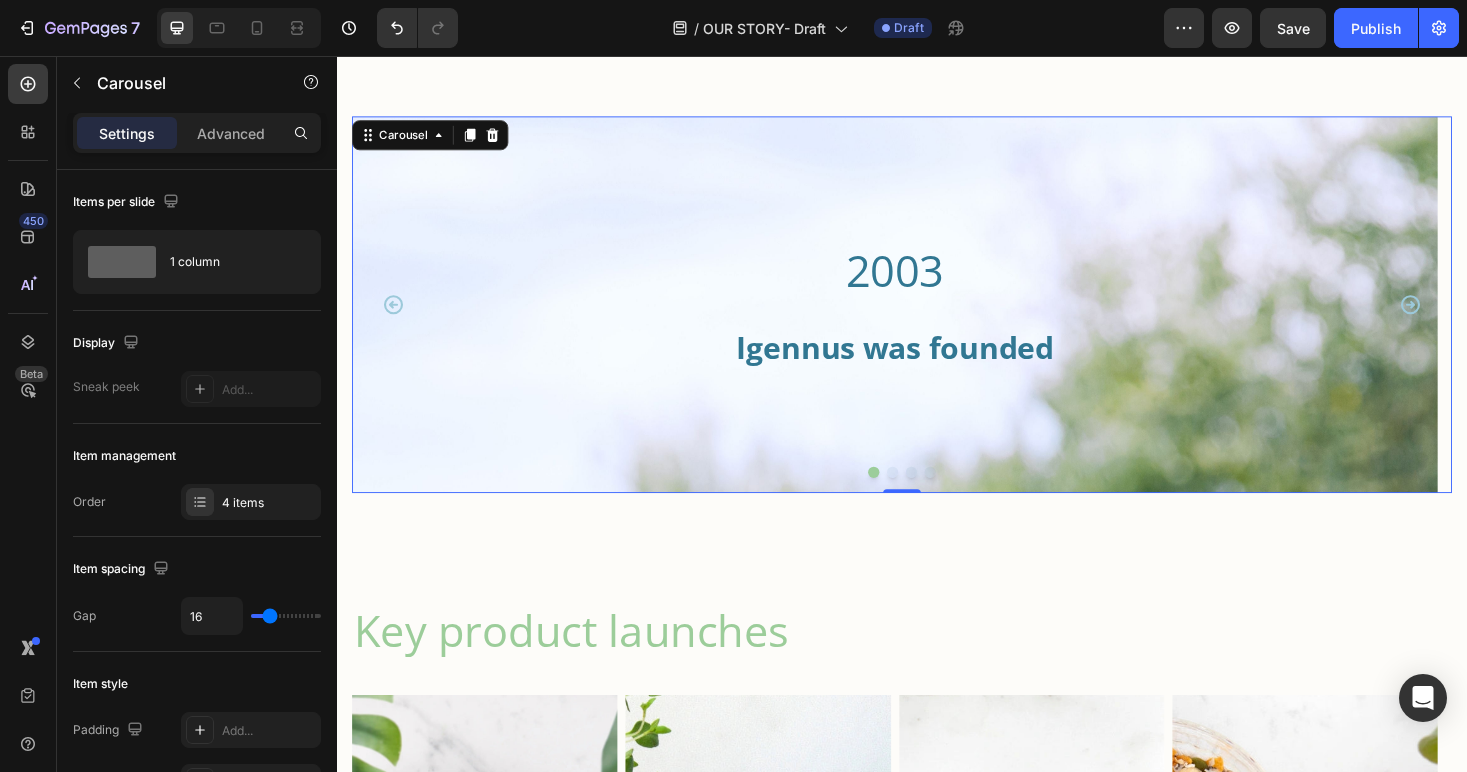 click 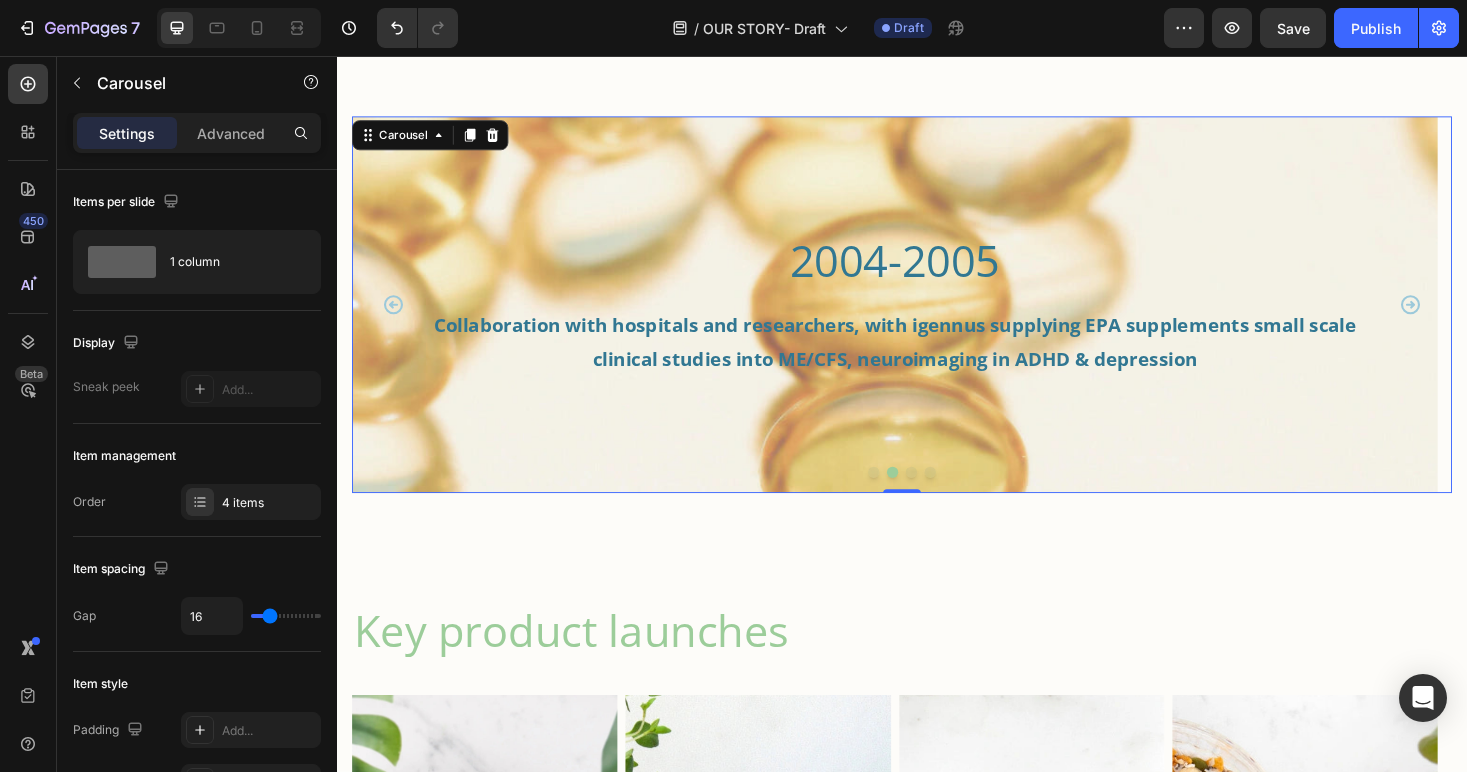 click 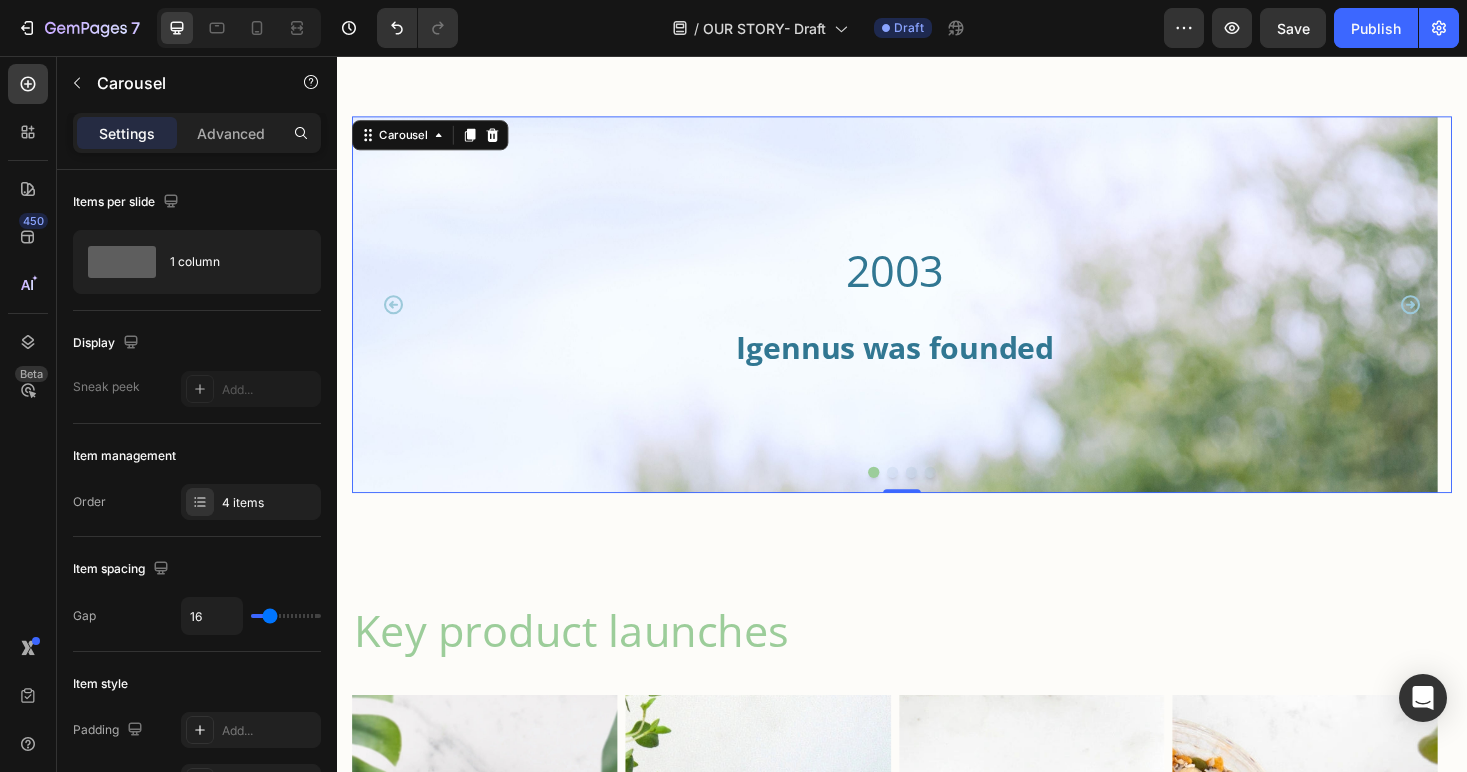 click 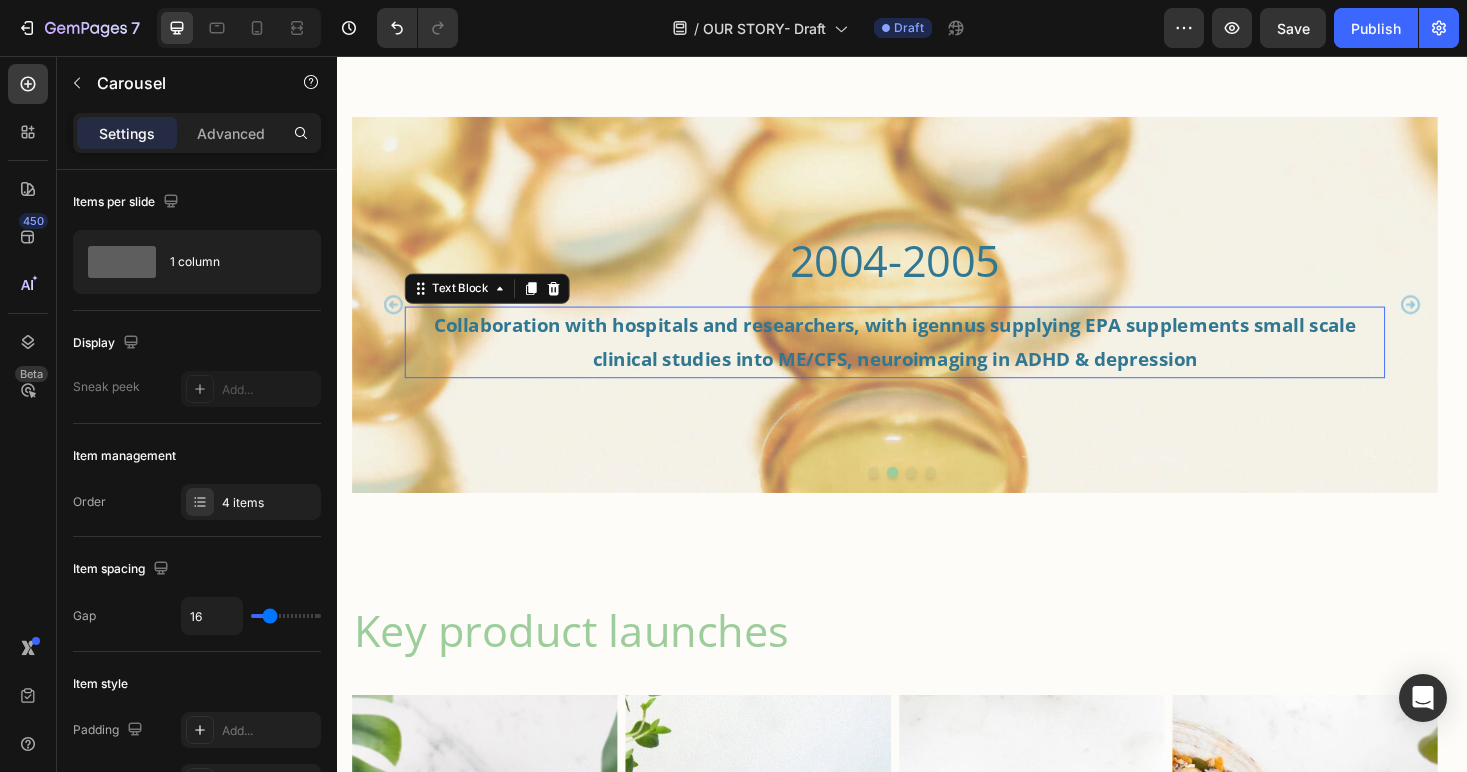 click on "Collaboration with hospitals and researchers, with igennus supplying EPA supplements small scale clinical studies into ME/CFS, neuroimaging in ADHD & depression" at bounding box center [929, 360] 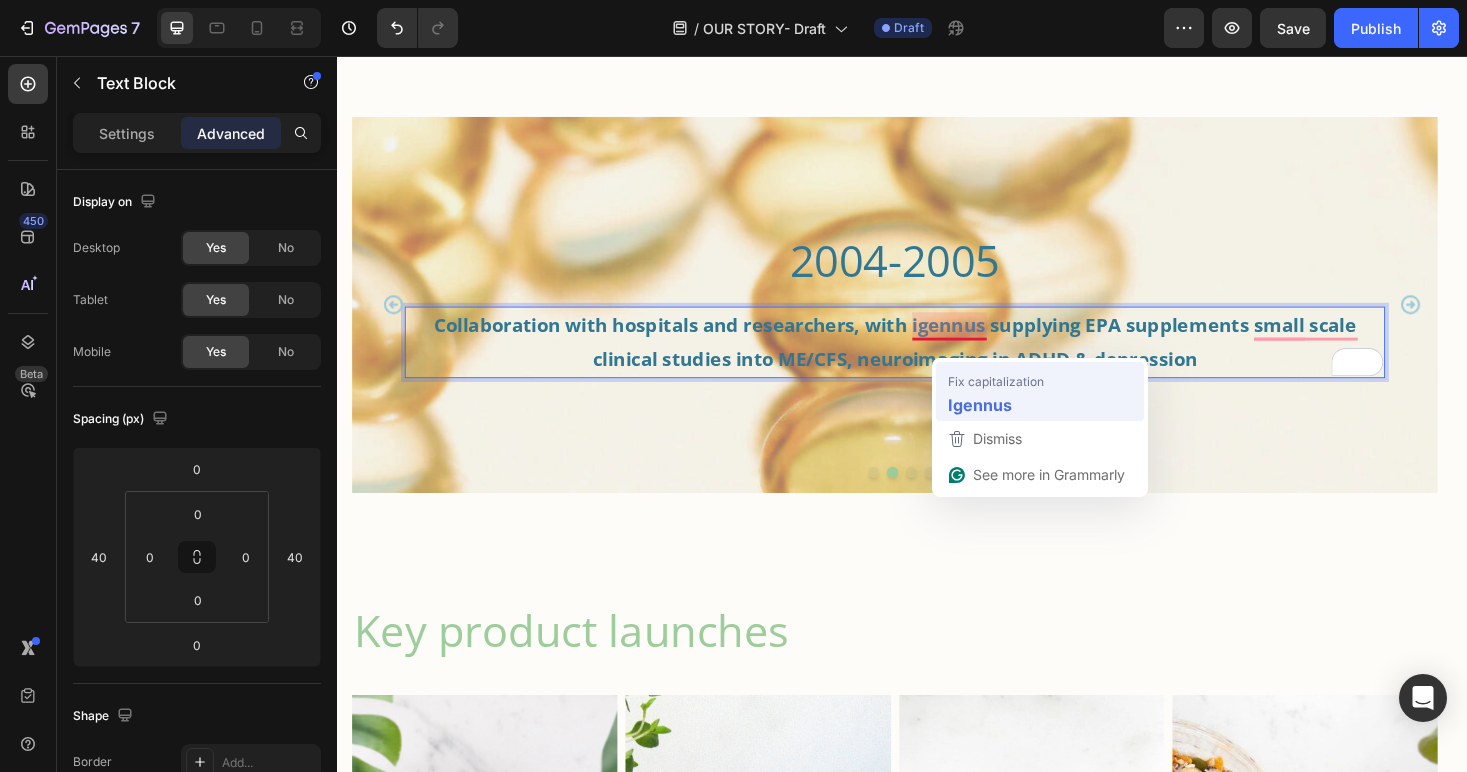 drag, startPoint x: 954, startPoint y: 345, endPoint x: 1300, endPoint y: 459, distance: 364.29657 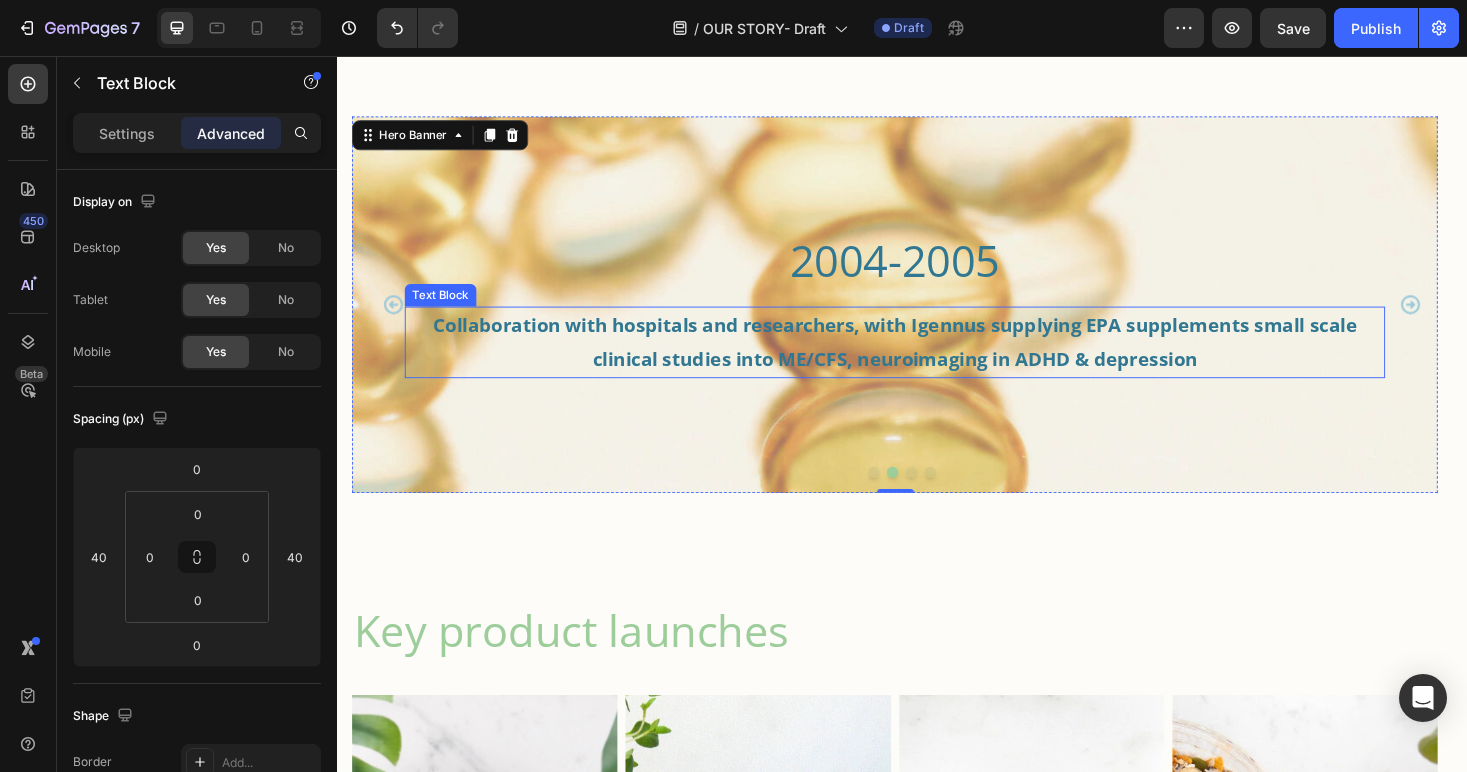 click on "Collaboration with hospitals and researchers, with Igennus supplying EPA supplements small scale clinical studies into ME/CFS, neuroimaging in ADHD & depression" at bounding box center [929, 360] 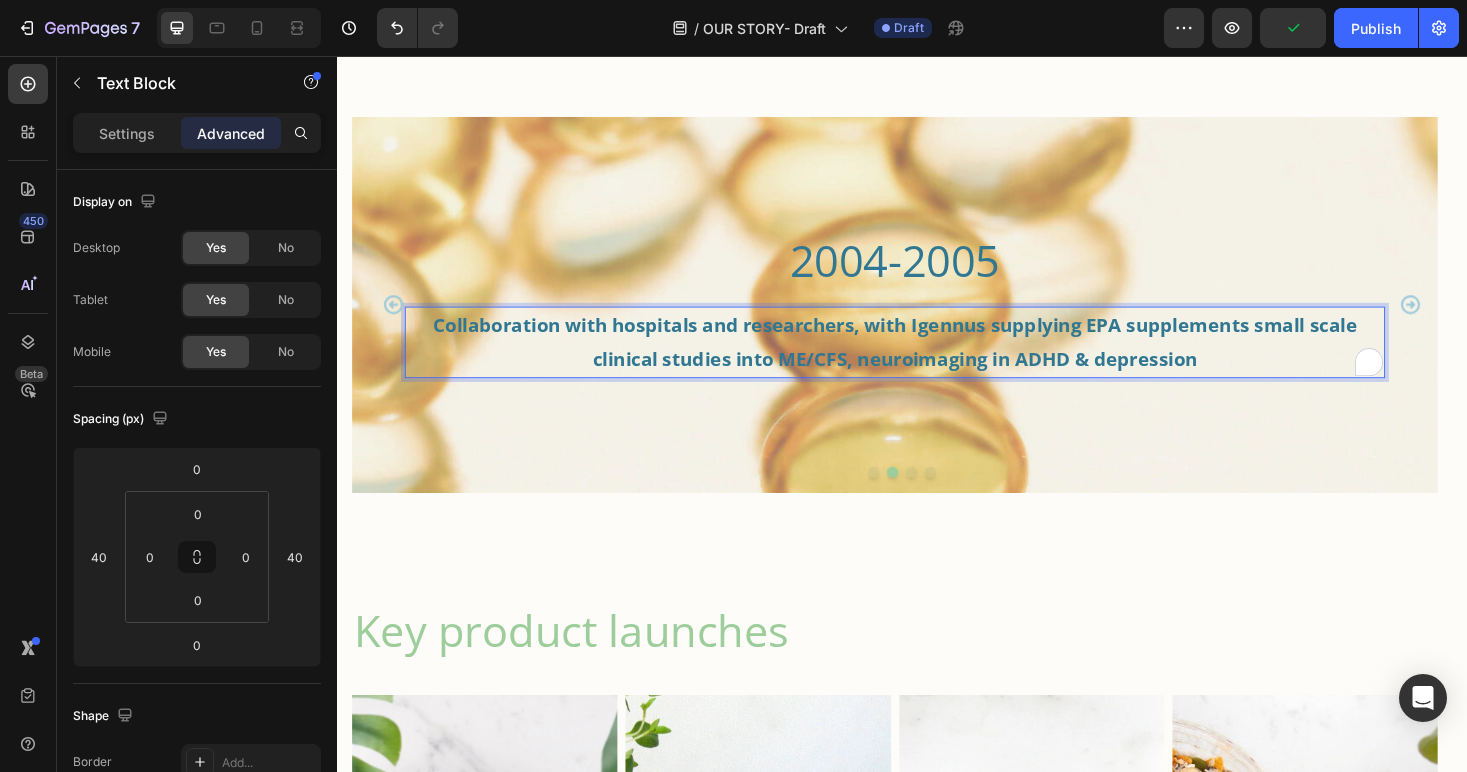 click on "Collaboration with hospitals and researchers, with Igennus supplying EPA supplements small scale clinical studies into ME/CFS, neuroimaging in ADHD & depression" at bounding box center (929, 360) 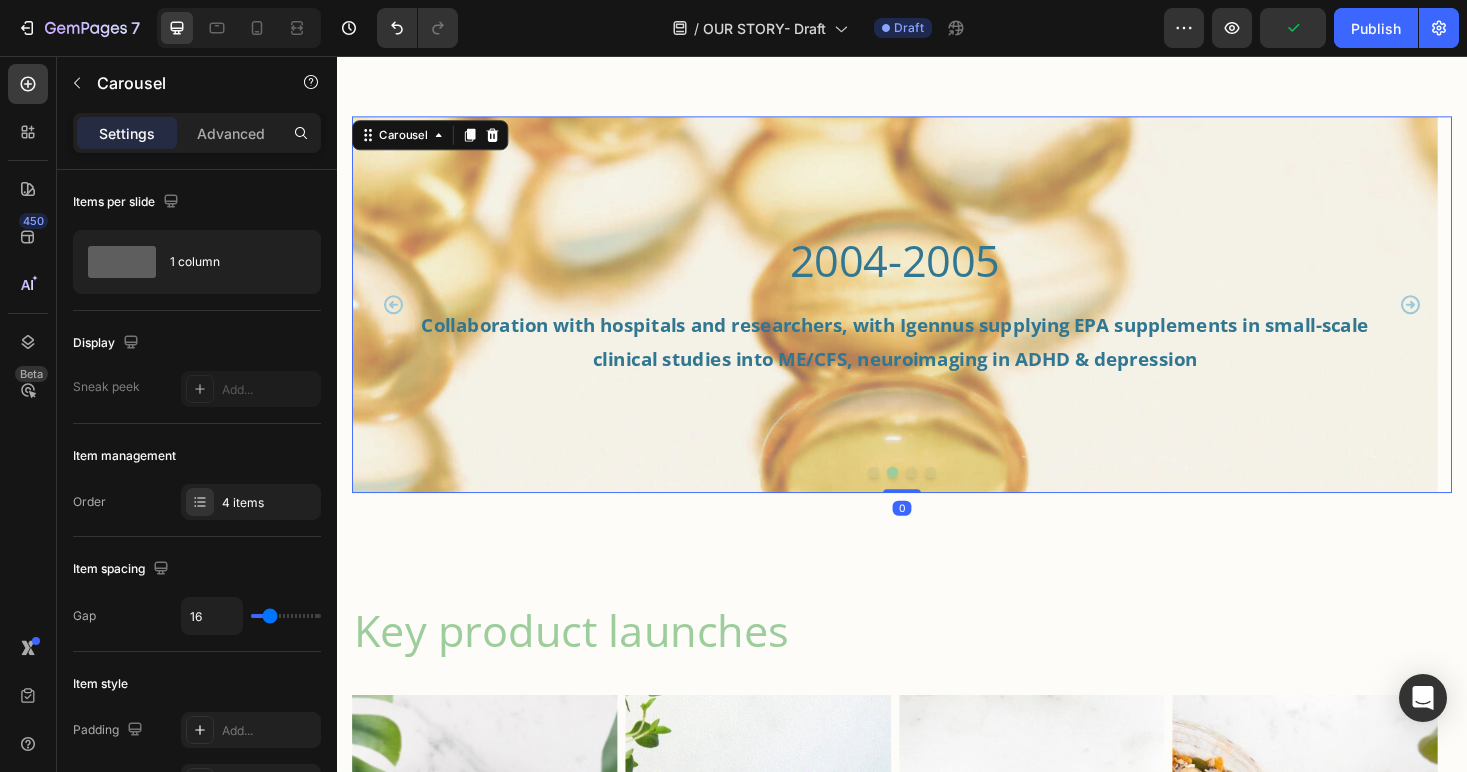 click 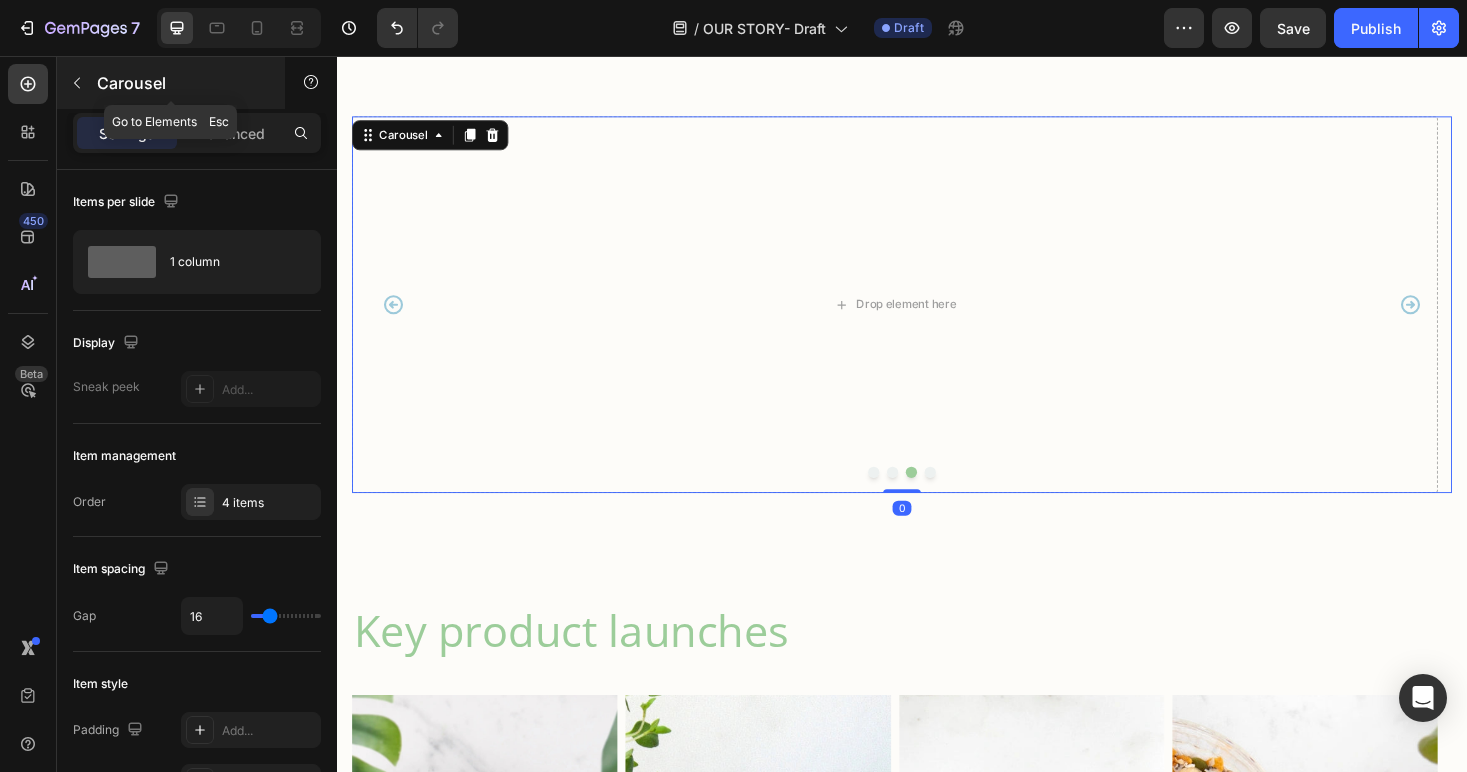 click 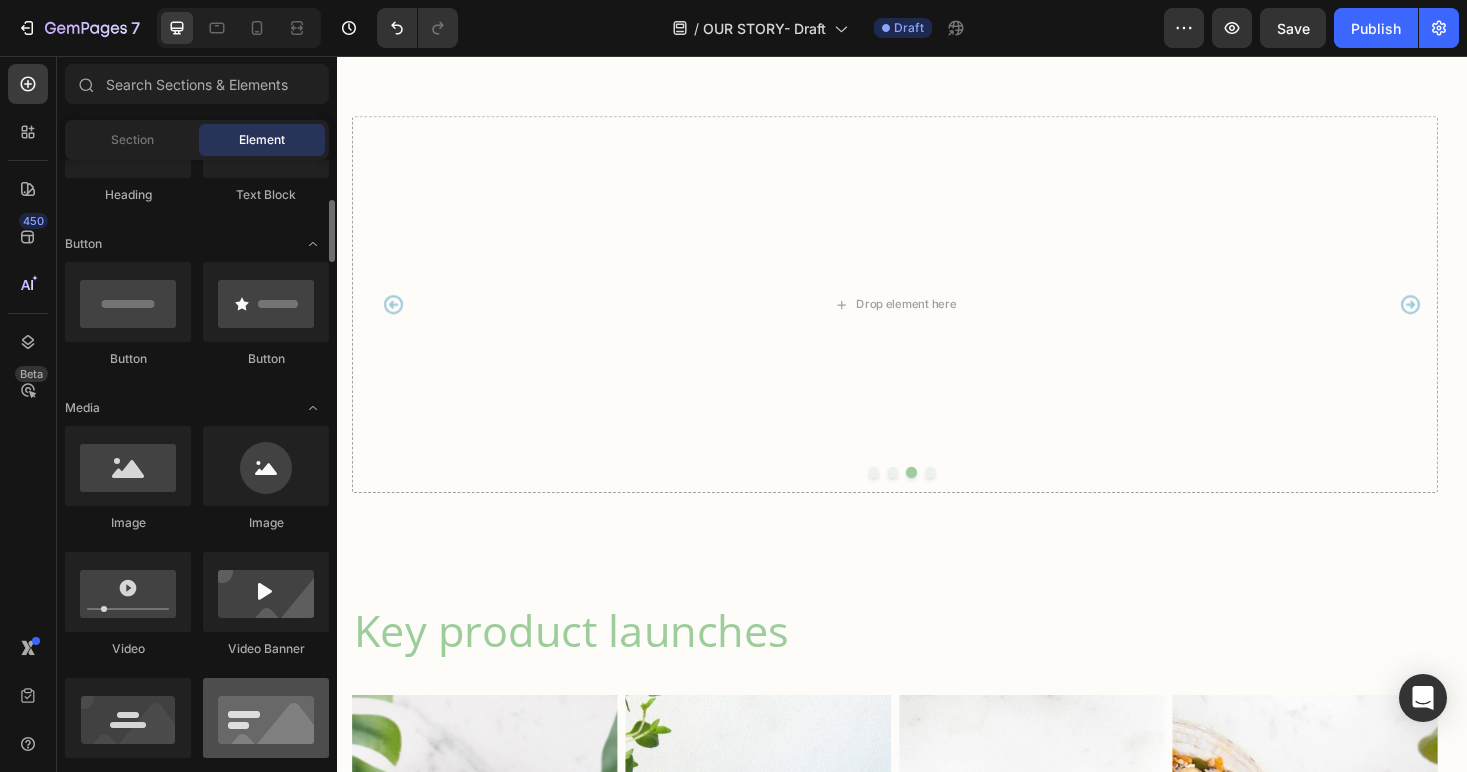scroll, scrollTop: 742, scrollLeft: 0, axis: vertical 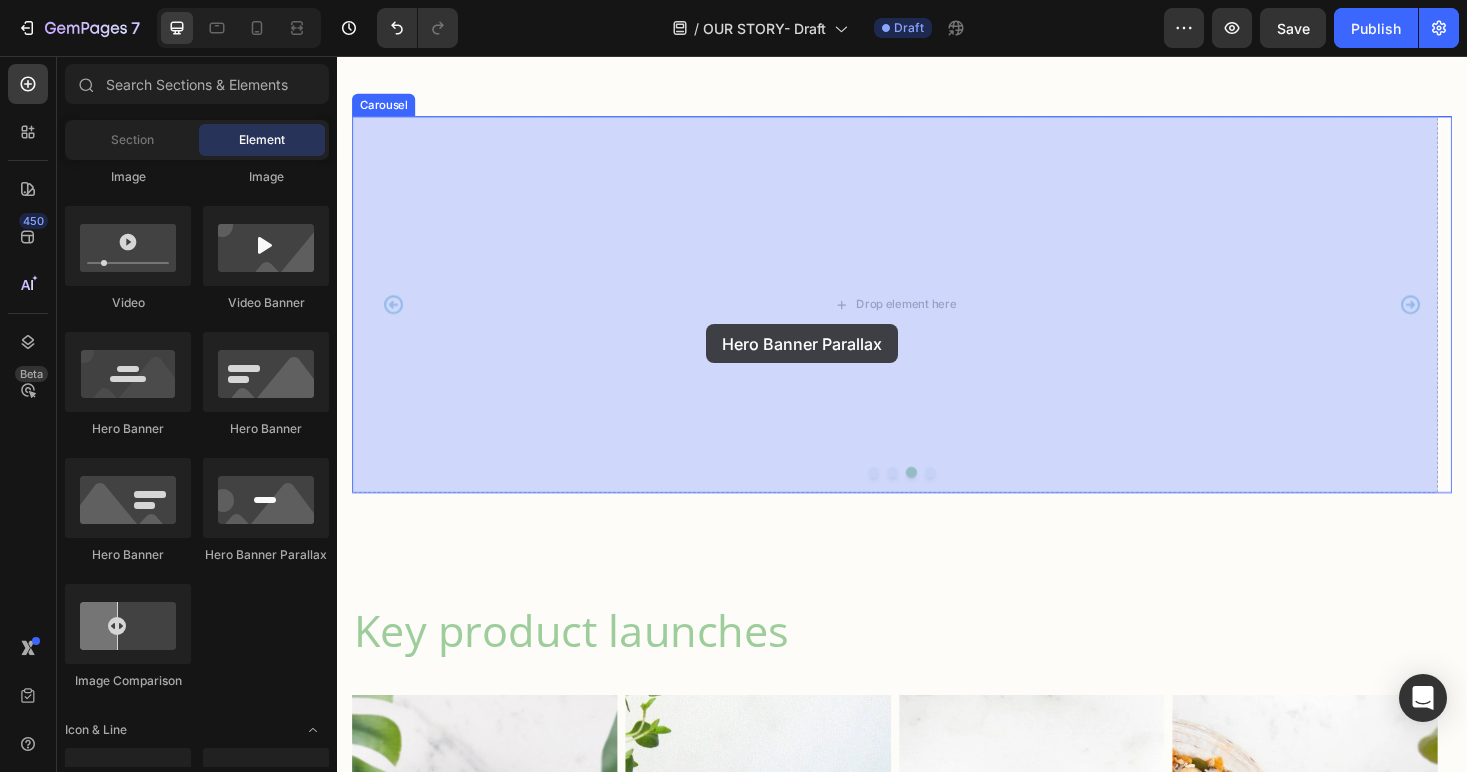 drag, startPoint x: 659, startPoint y: 527, endPoint x: 730, endPoint y: 341, distance: 199.09044 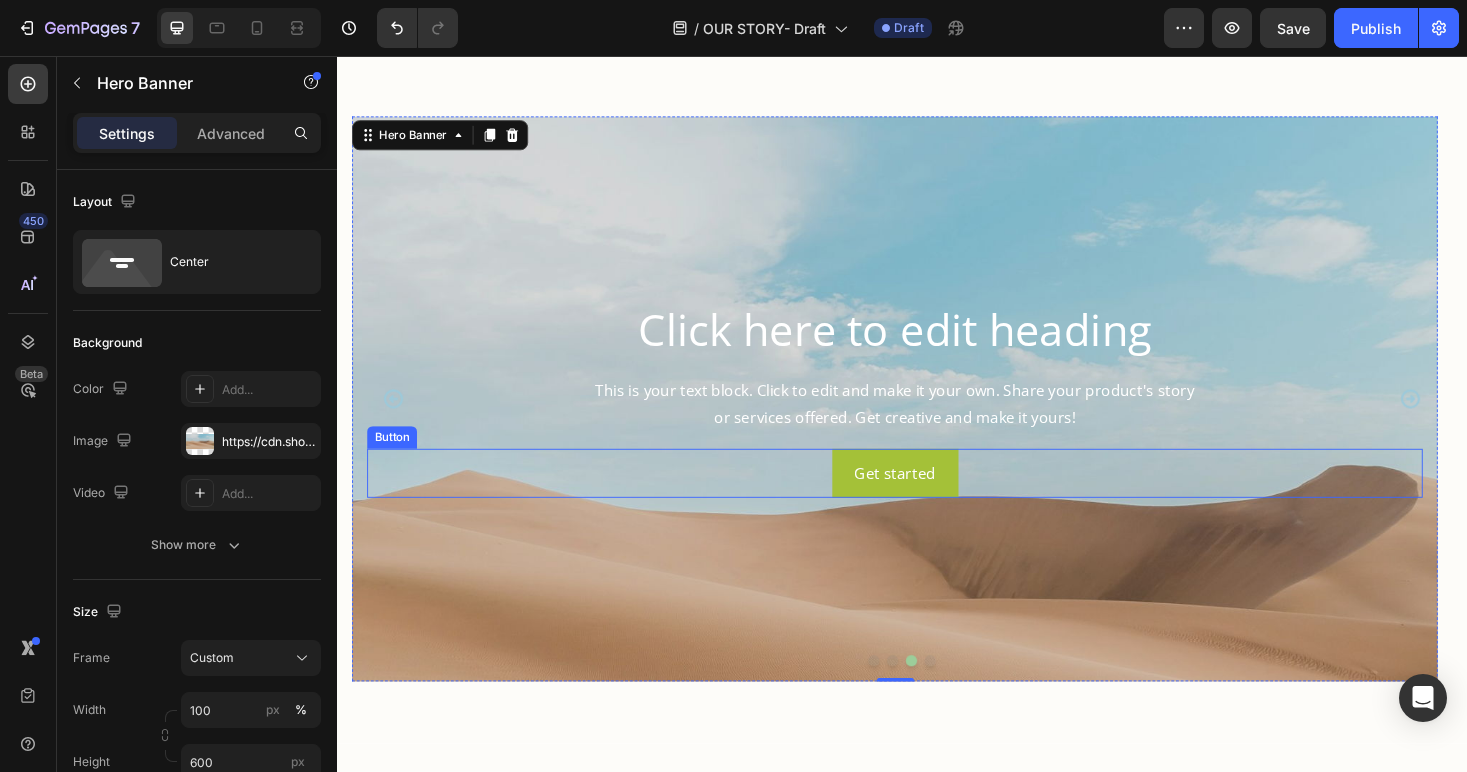 click on "Get started Button" at bounding box center (929, 499) 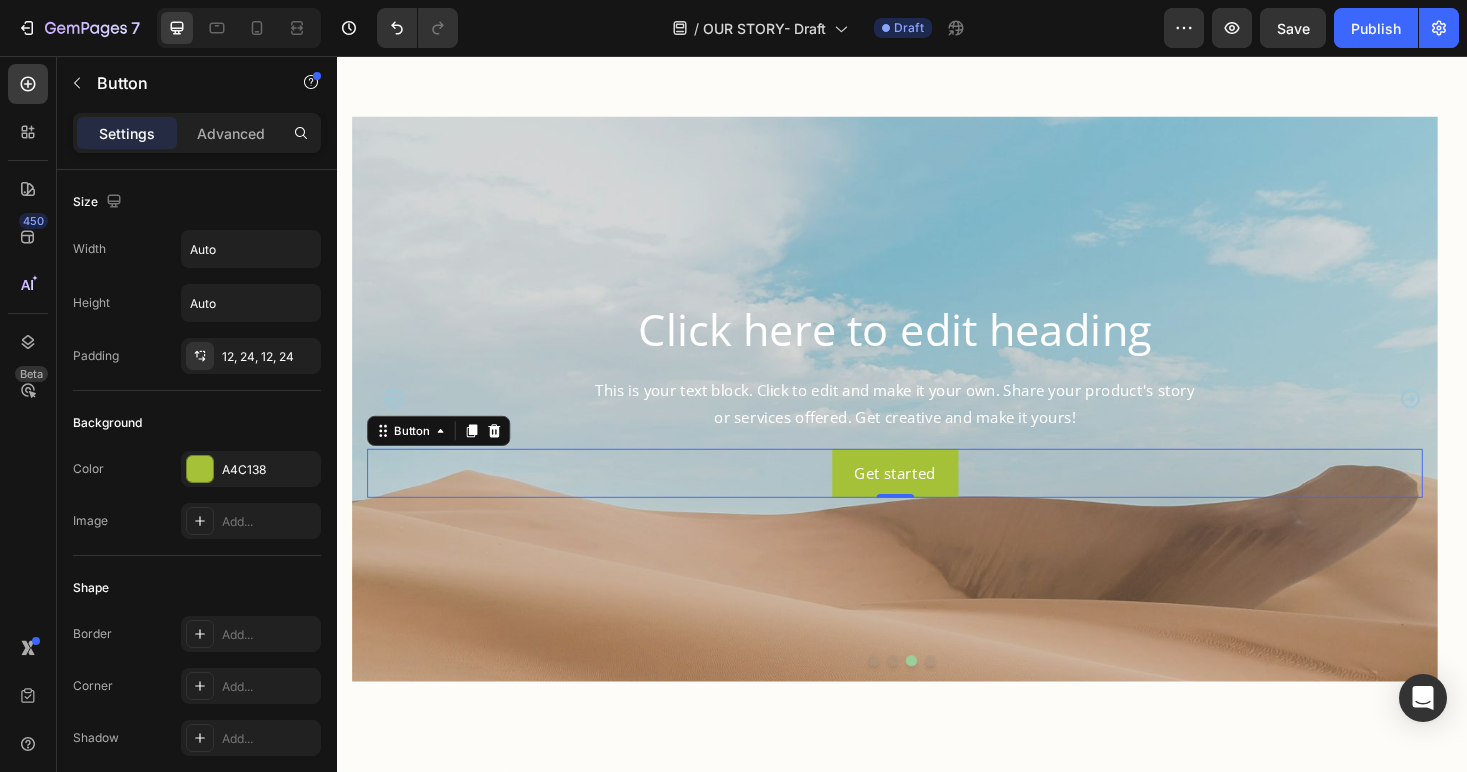 drag, startPoint x: 503, startPoint y: 450, endPoint x: 494, endPoint y: 444, distance: 10.816654 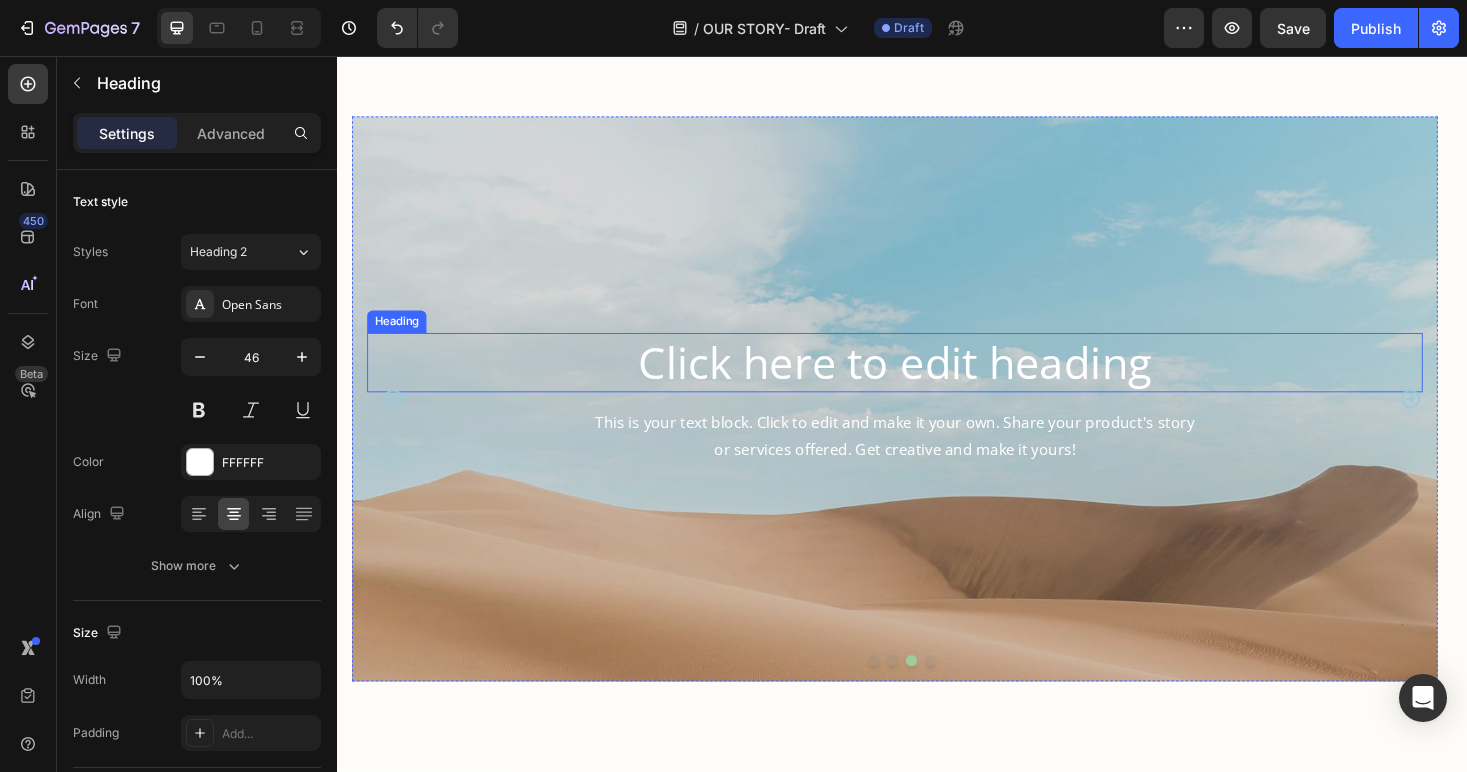 click on "Click here to edit heading" at bounding box center [929, 382] 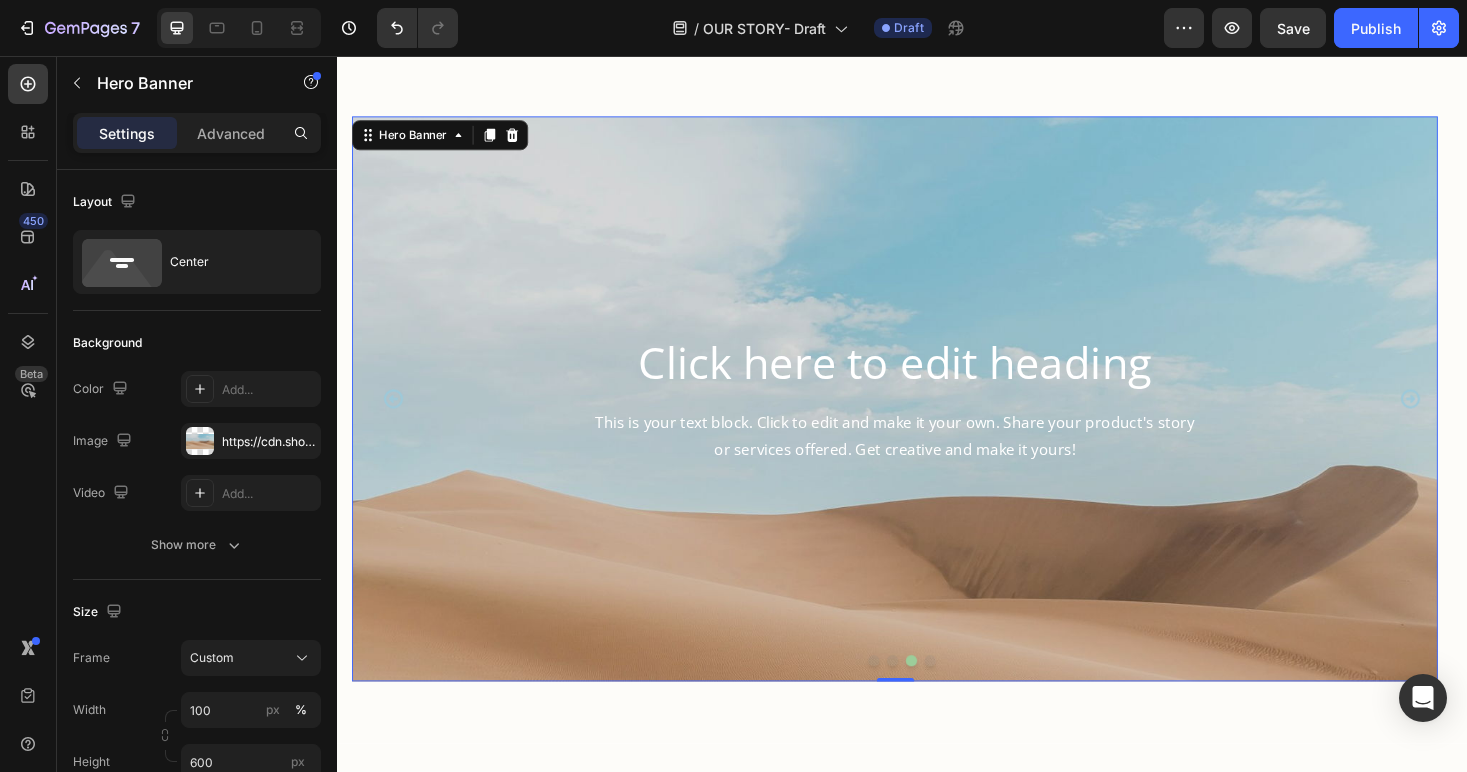 click at bounding box center [929, 556] 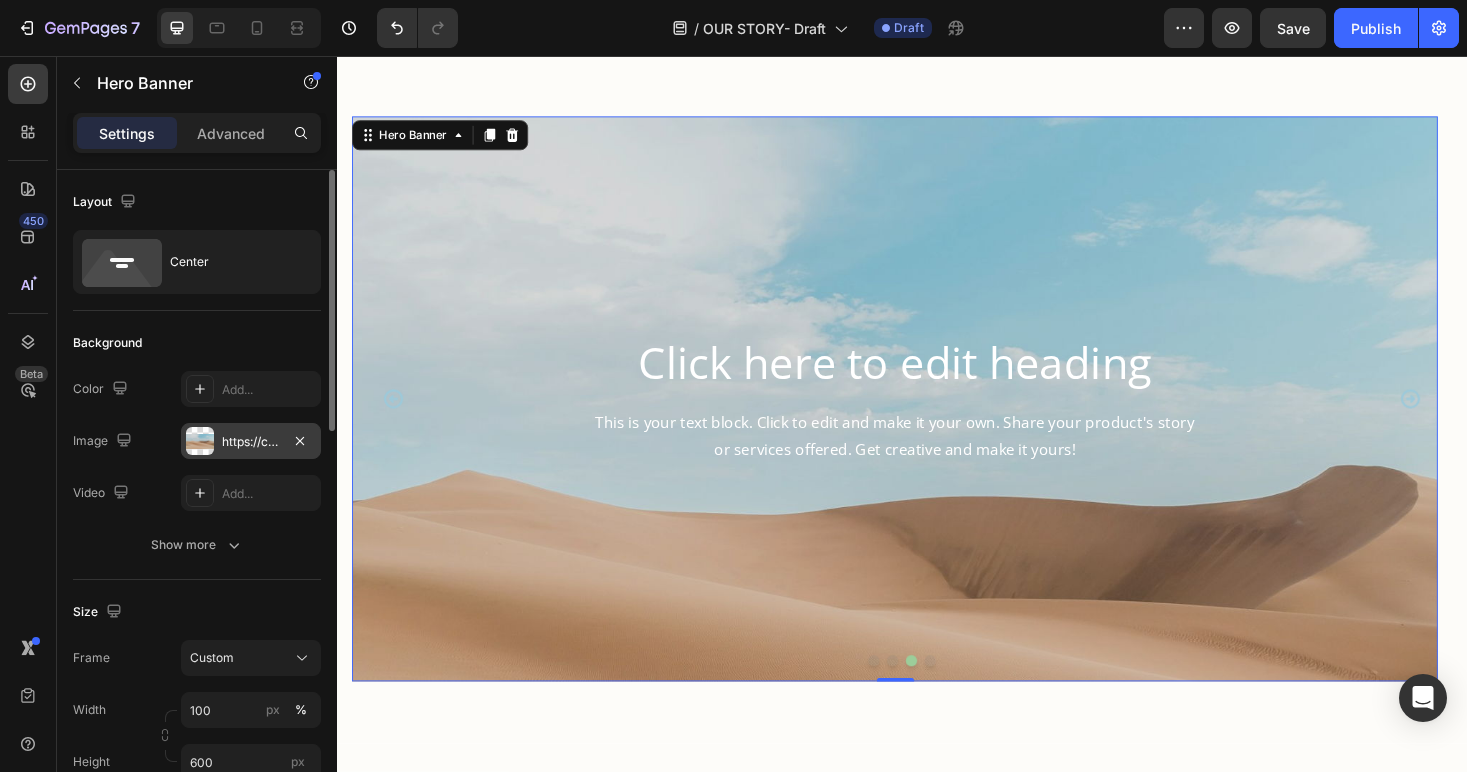 click on "https://cdn.shopify.com/s/files/1/2005/9307/files/background_settings.jpg" at bounding box center [251, 442] 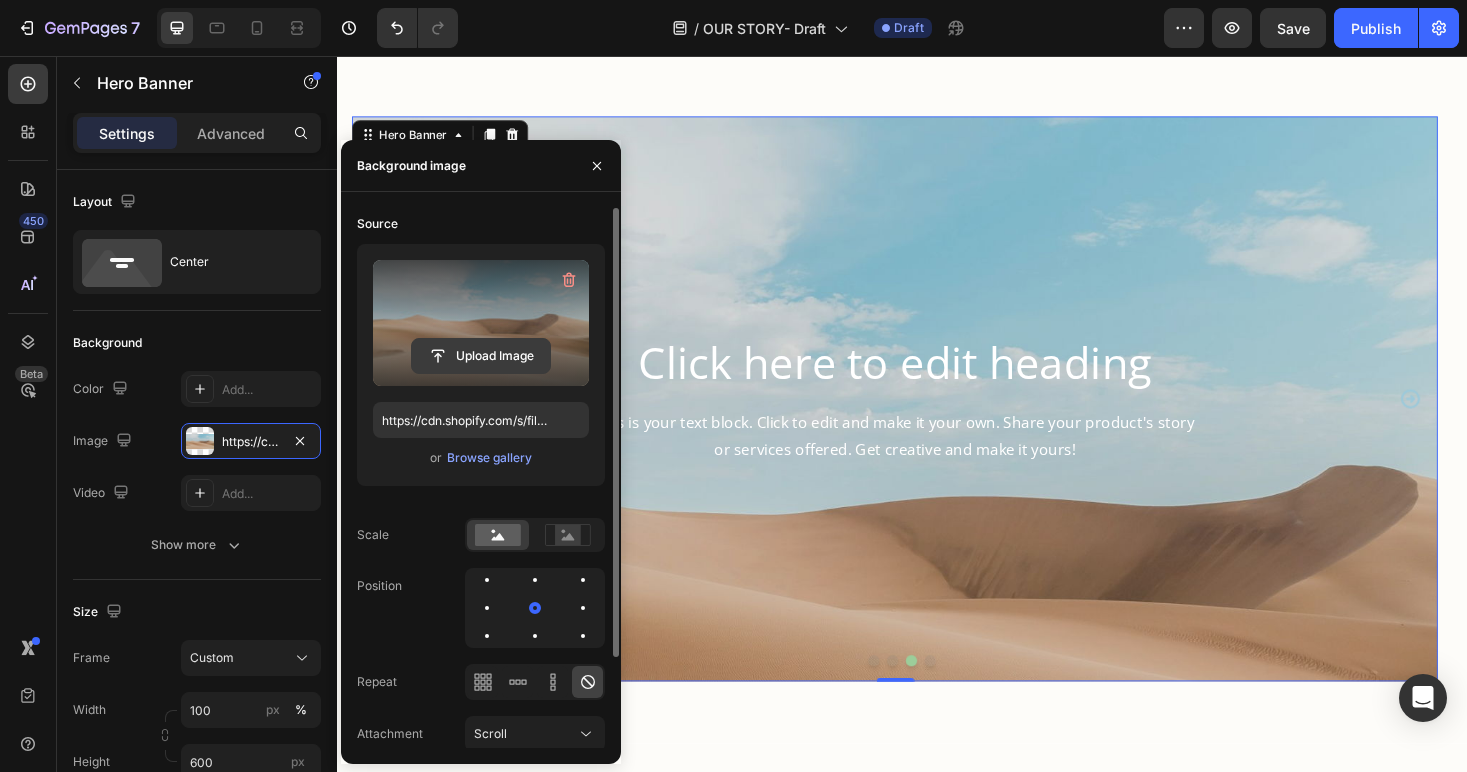 click 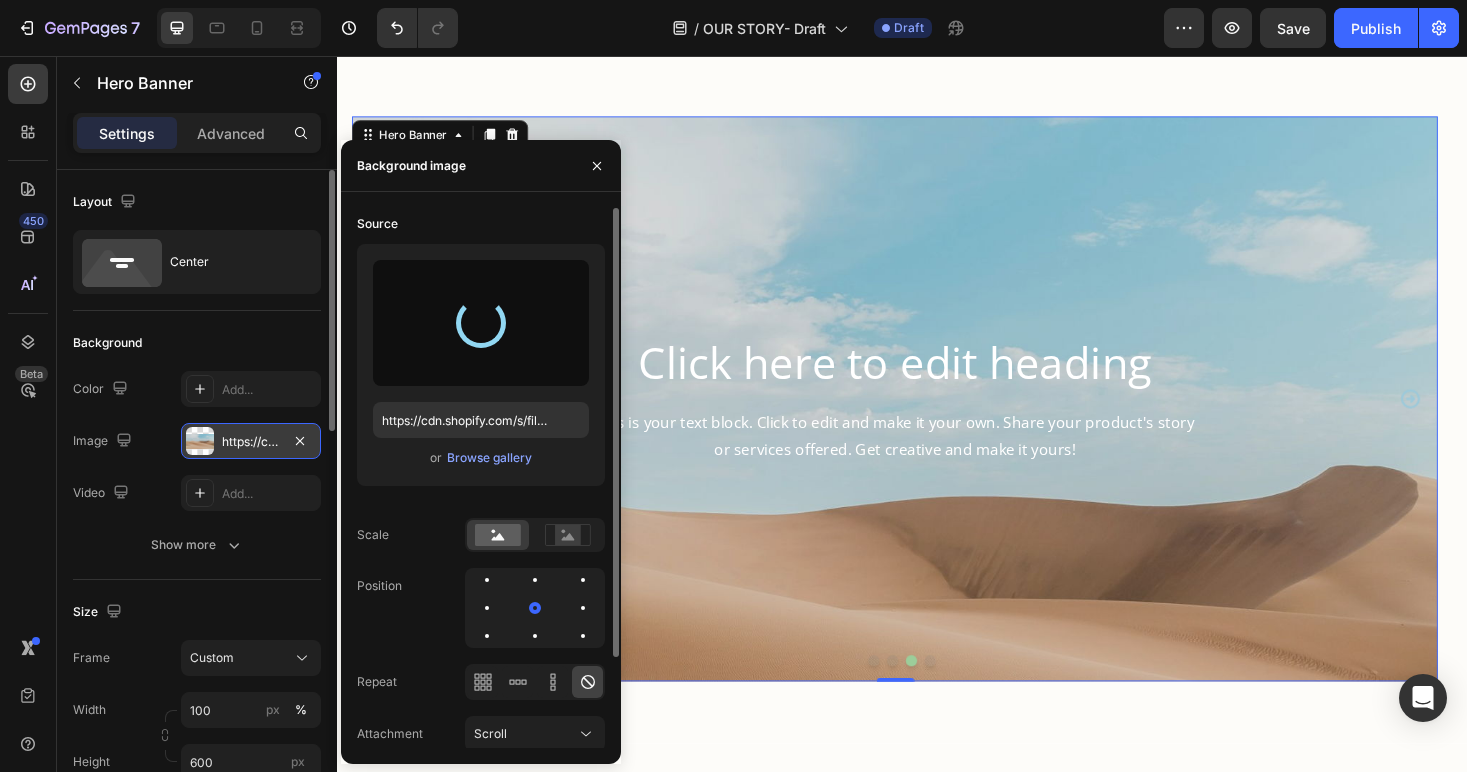 type on "https://cdn.shopify.com/s/files/1/0087/7097/7888/files/gempages_491779184817865614-25bc7026-704e-4b8d-b57c-73a70000cc88.webp" 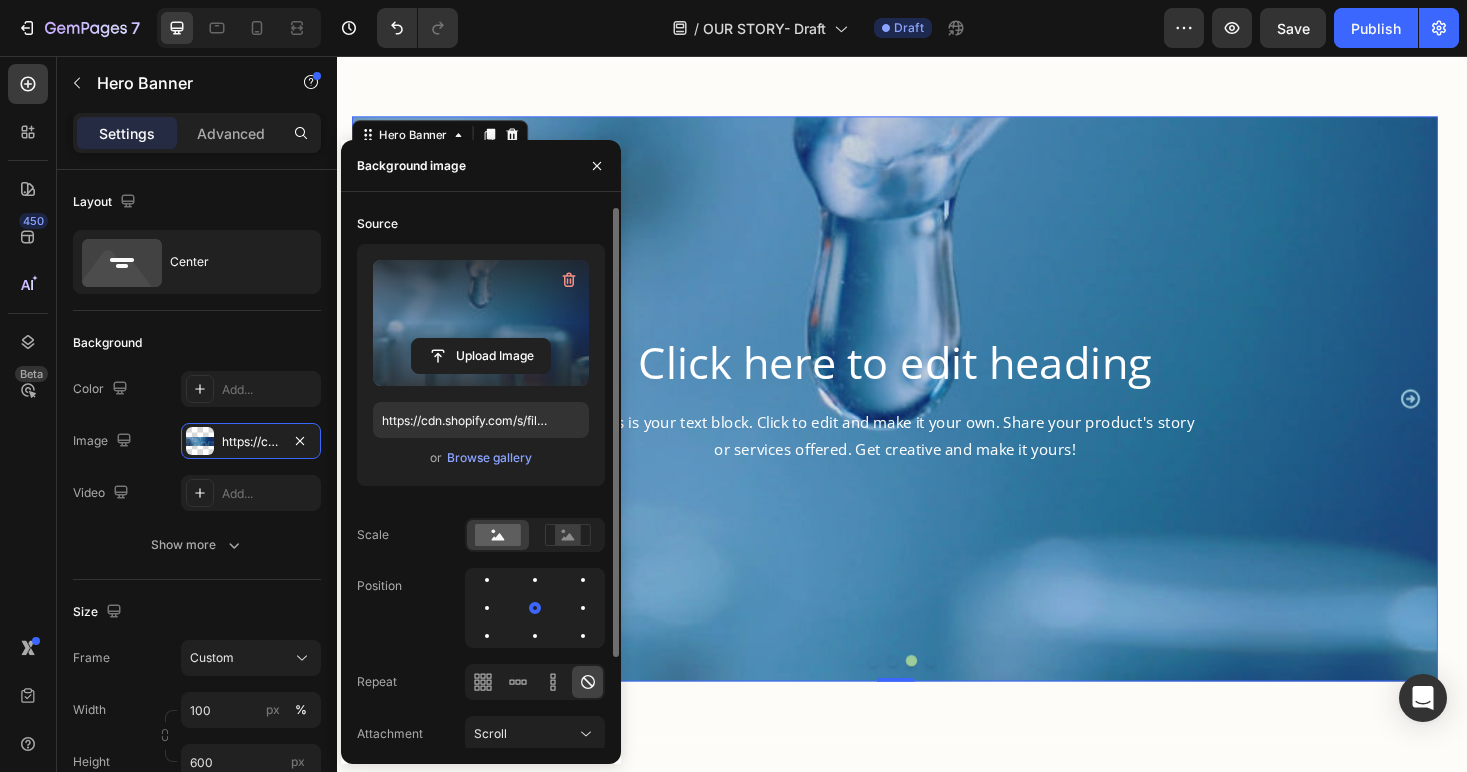 click at bounding box center (929, 556) 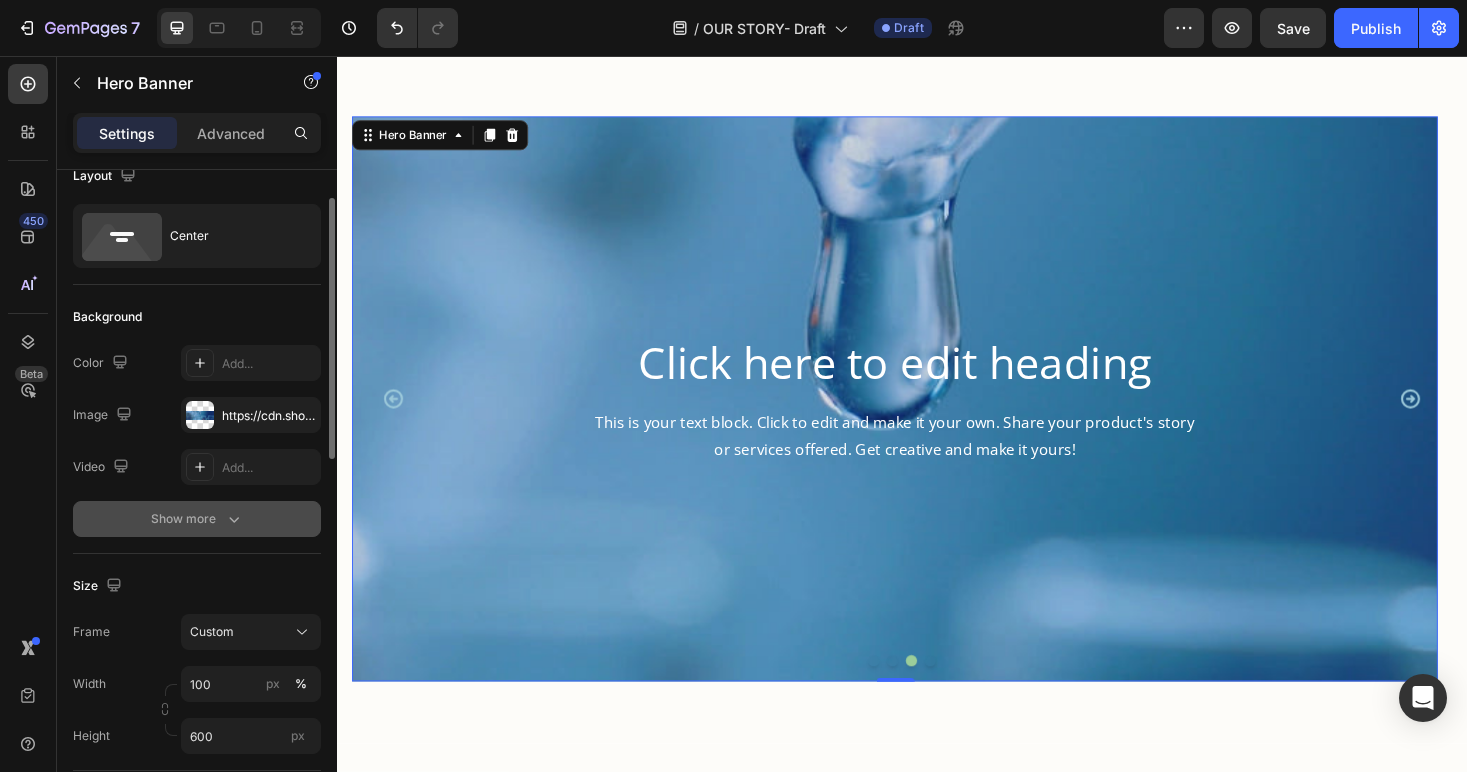 scroll, scrollTop: 185, scrollLeft: 0, axis: vertical 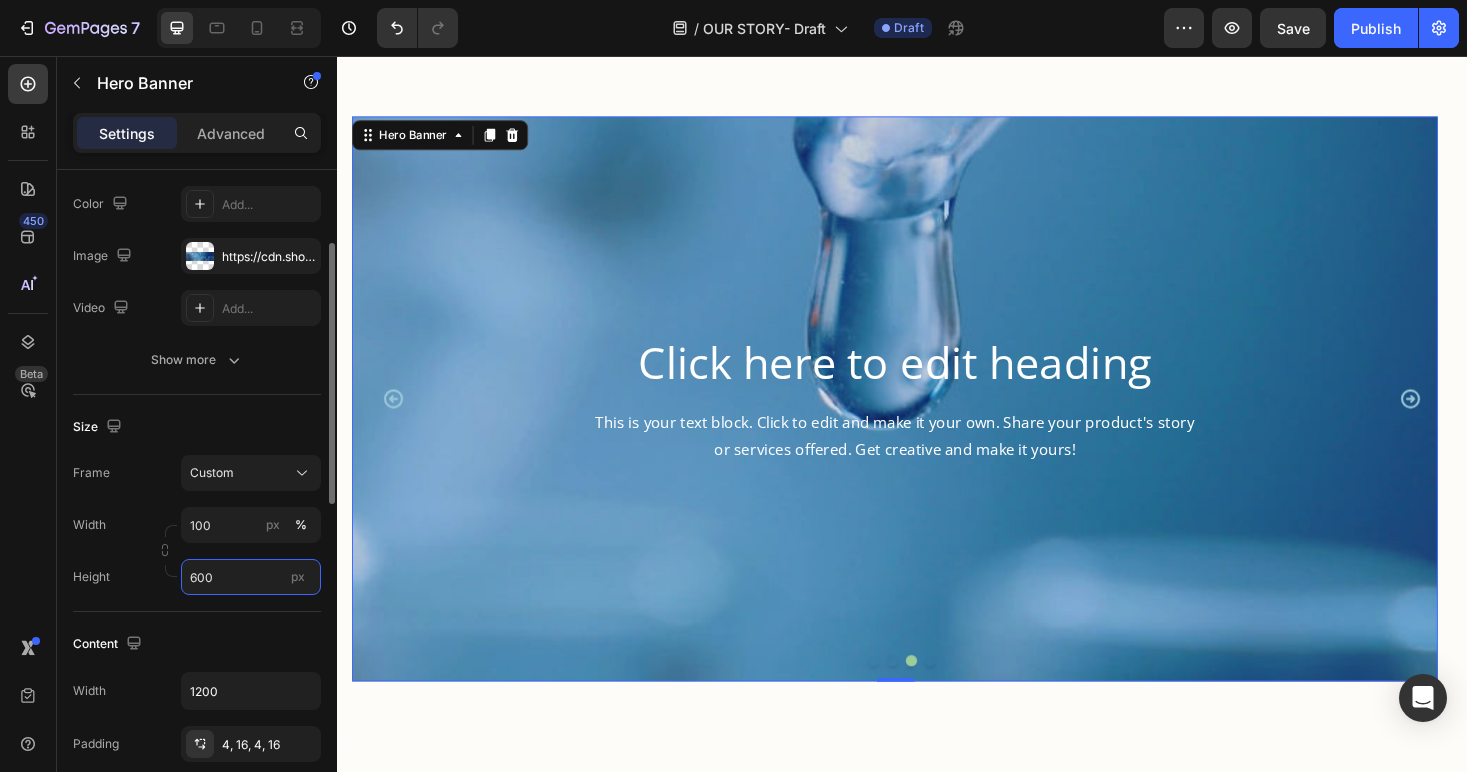 click on "600" at bounding box center [251, 577] 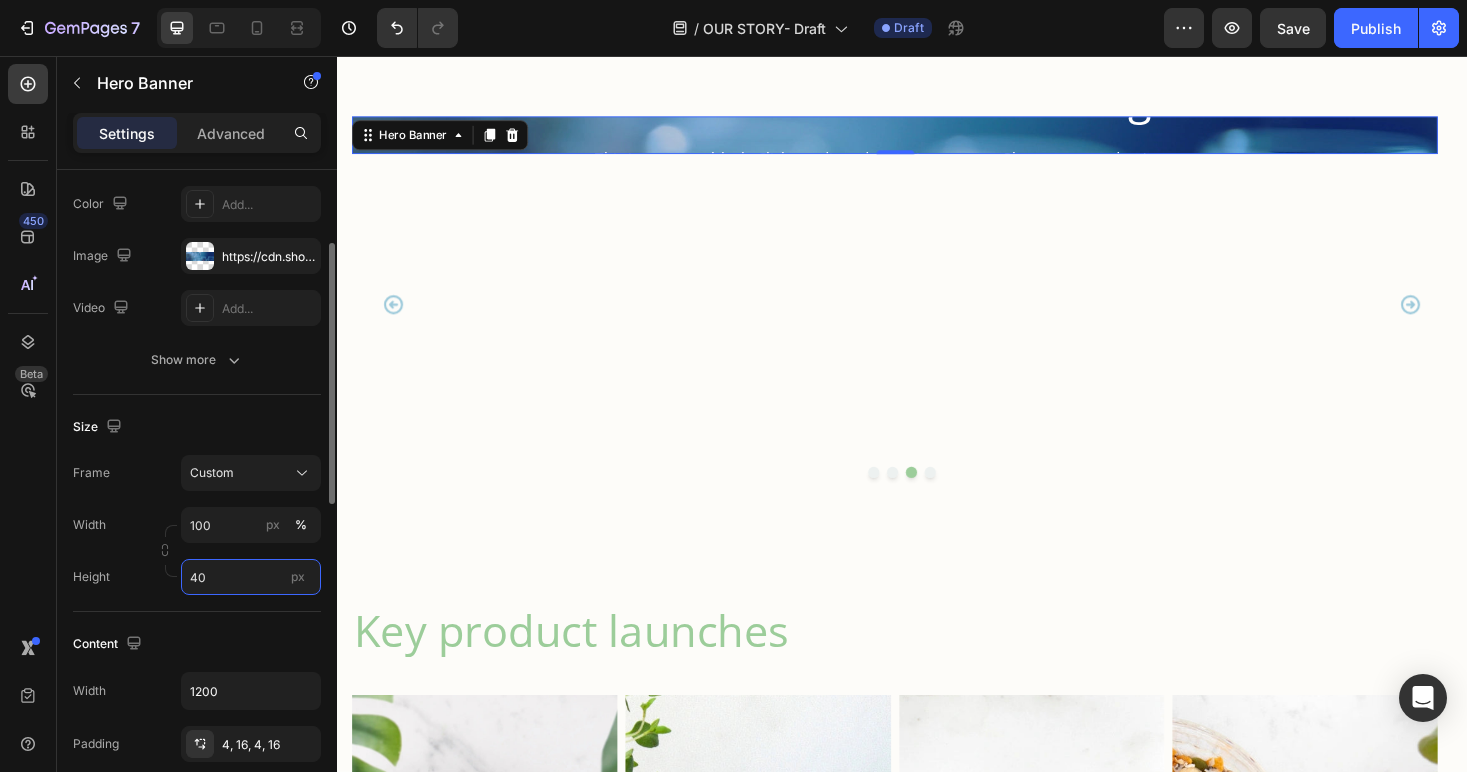 type on "400" 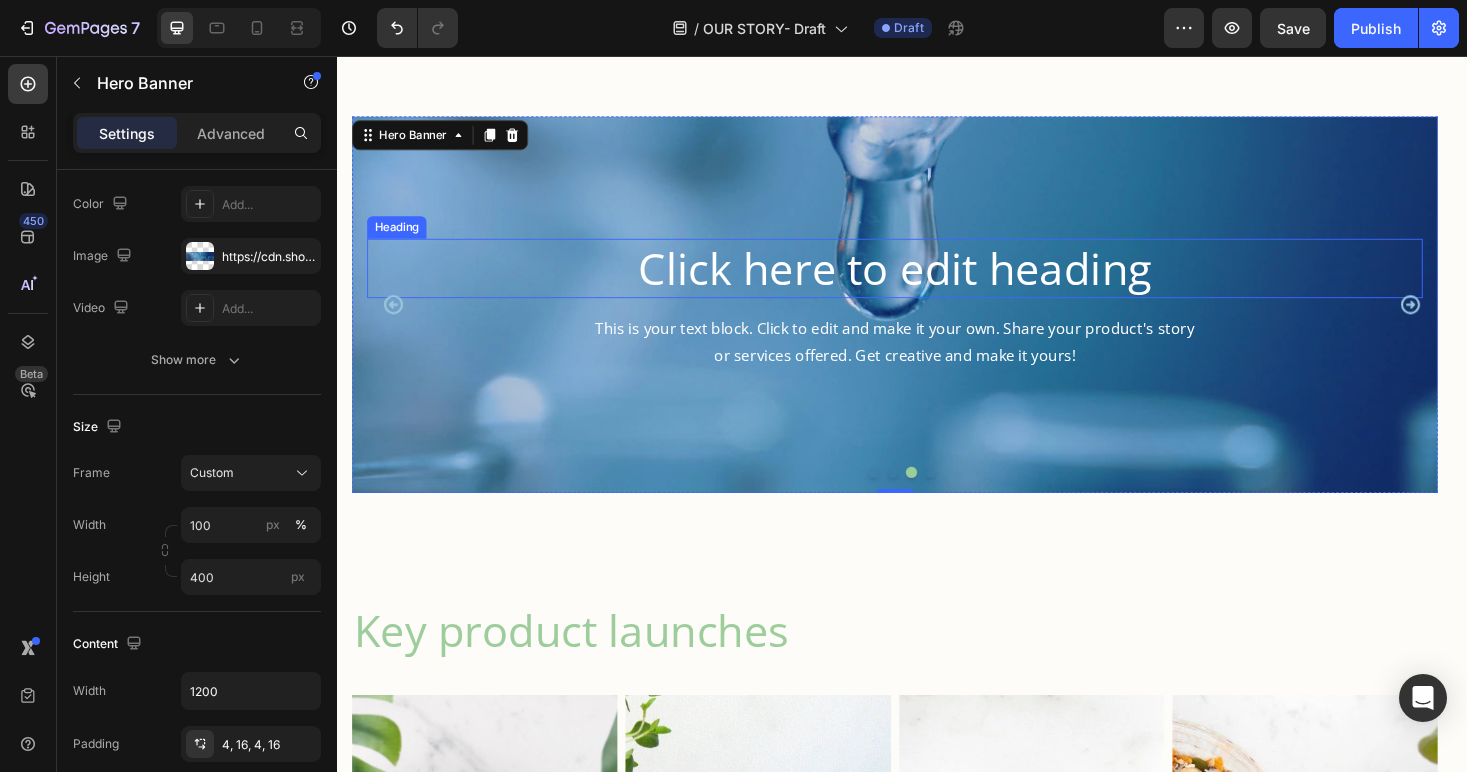 click on "Click here to edit heading" at bounding box center [929, 282] 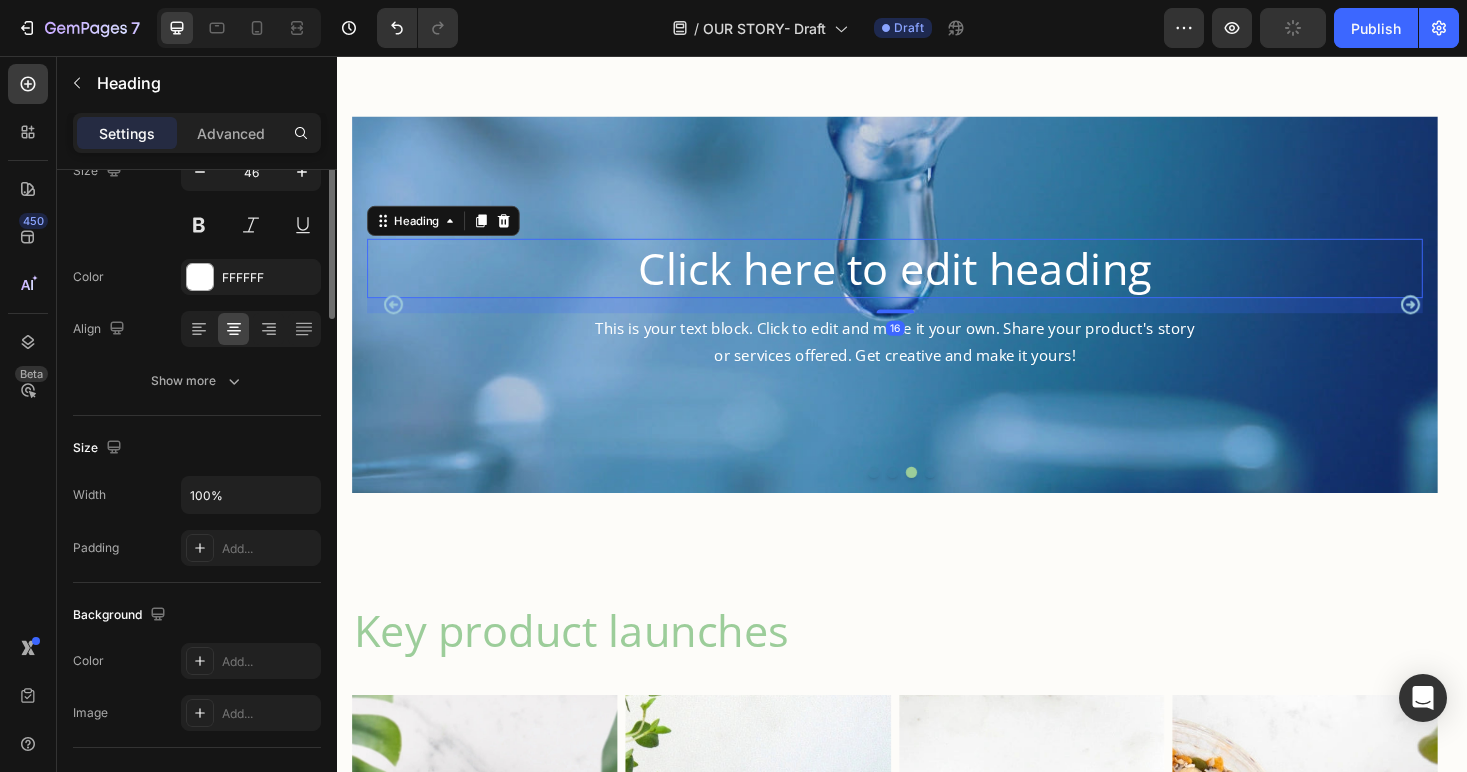 scroll, scrollTop: 0, scrollLeft: 0, axis: both 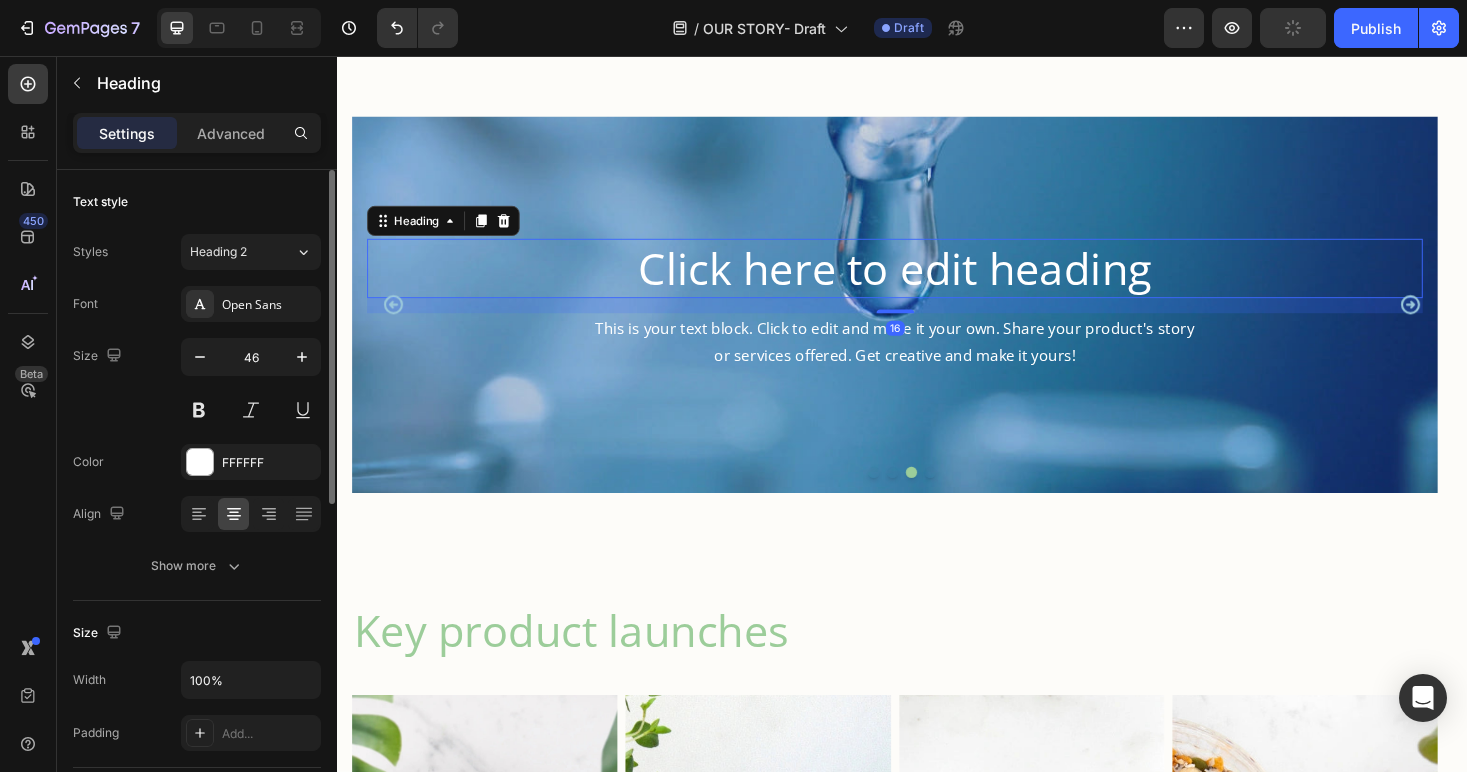click on "Click here to edit heading" at bounding box center (929, 282) 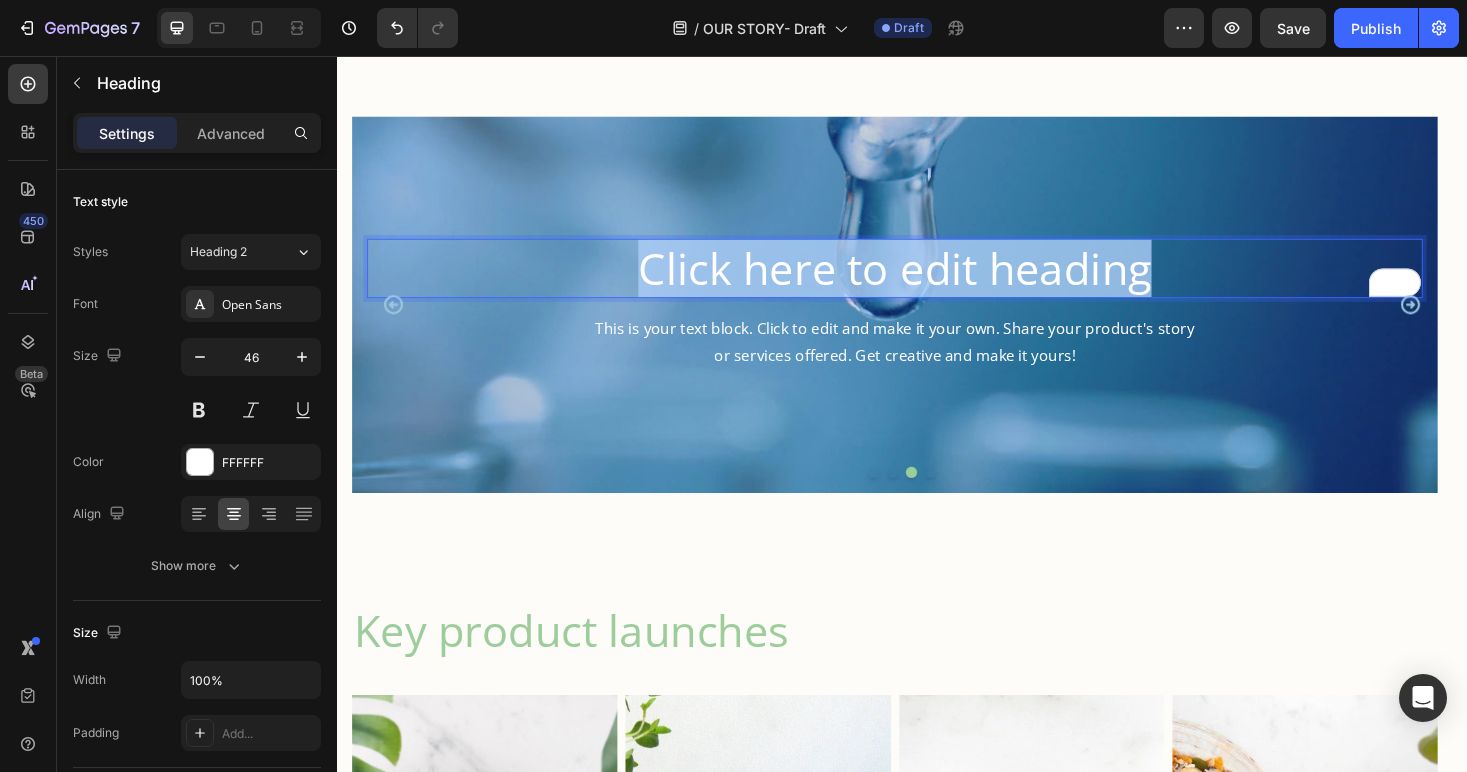 drag, startPoint x: 1196, startPoint y: 289, endPoint x: 668, endPoint y: 280, distance: 528.0767 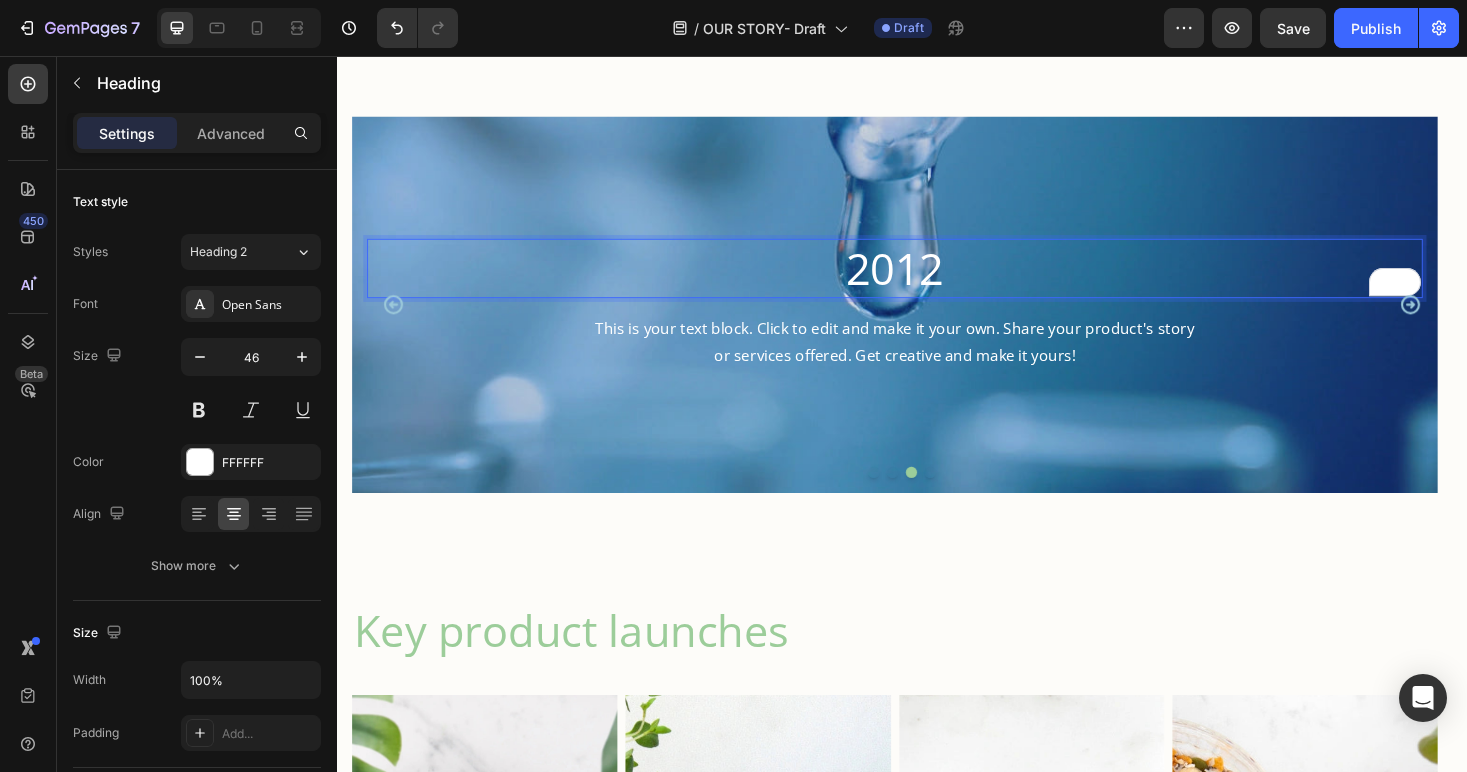 click on "This is your text block. Click to edit and make it your own. Share your product's story                   or services offered. Get creative and make it yours!" at bounding box center [929, 360] 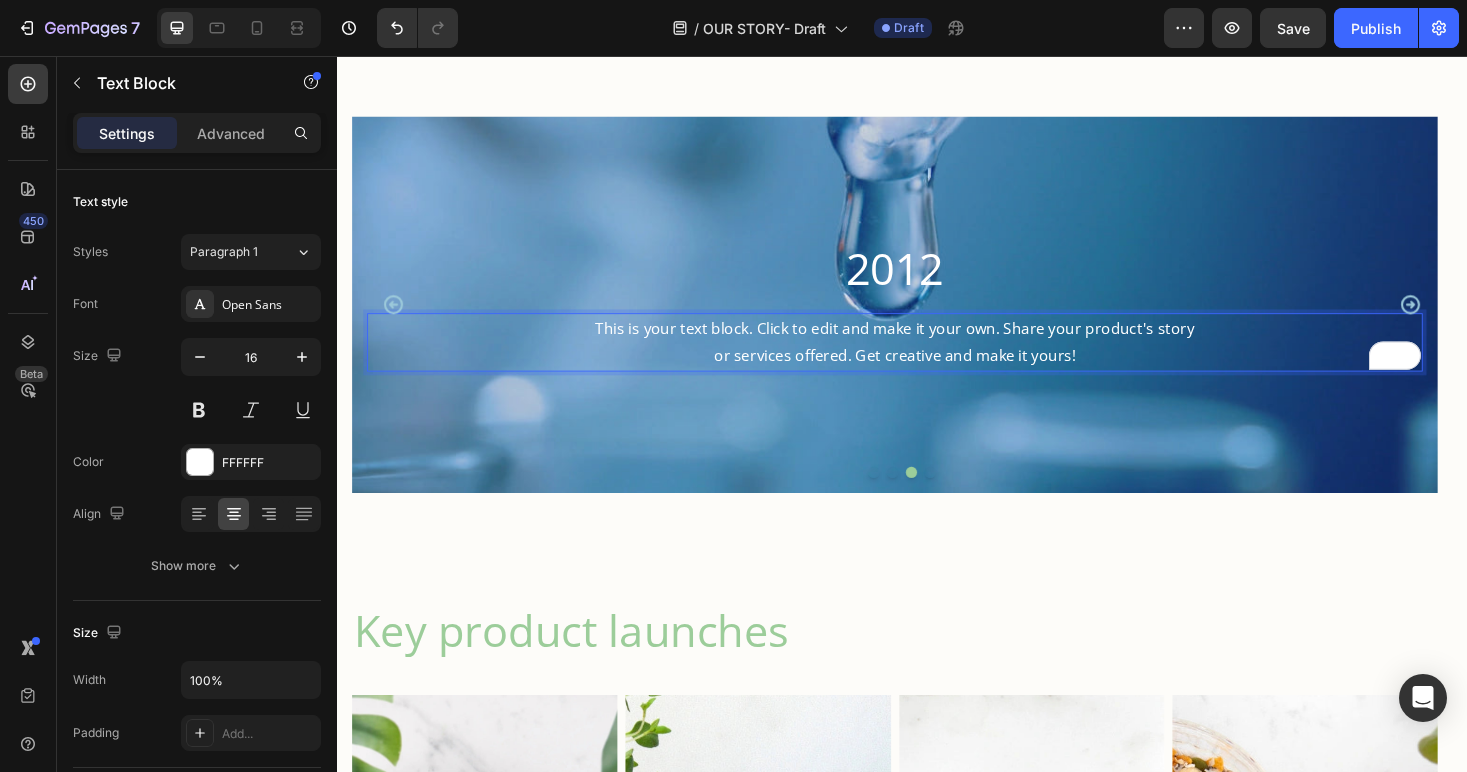 click on "This is your text block. Click to edit and make it your own. Share your product's story or services offered. Get creative and make it yours!" at bounding box center [929, 360] 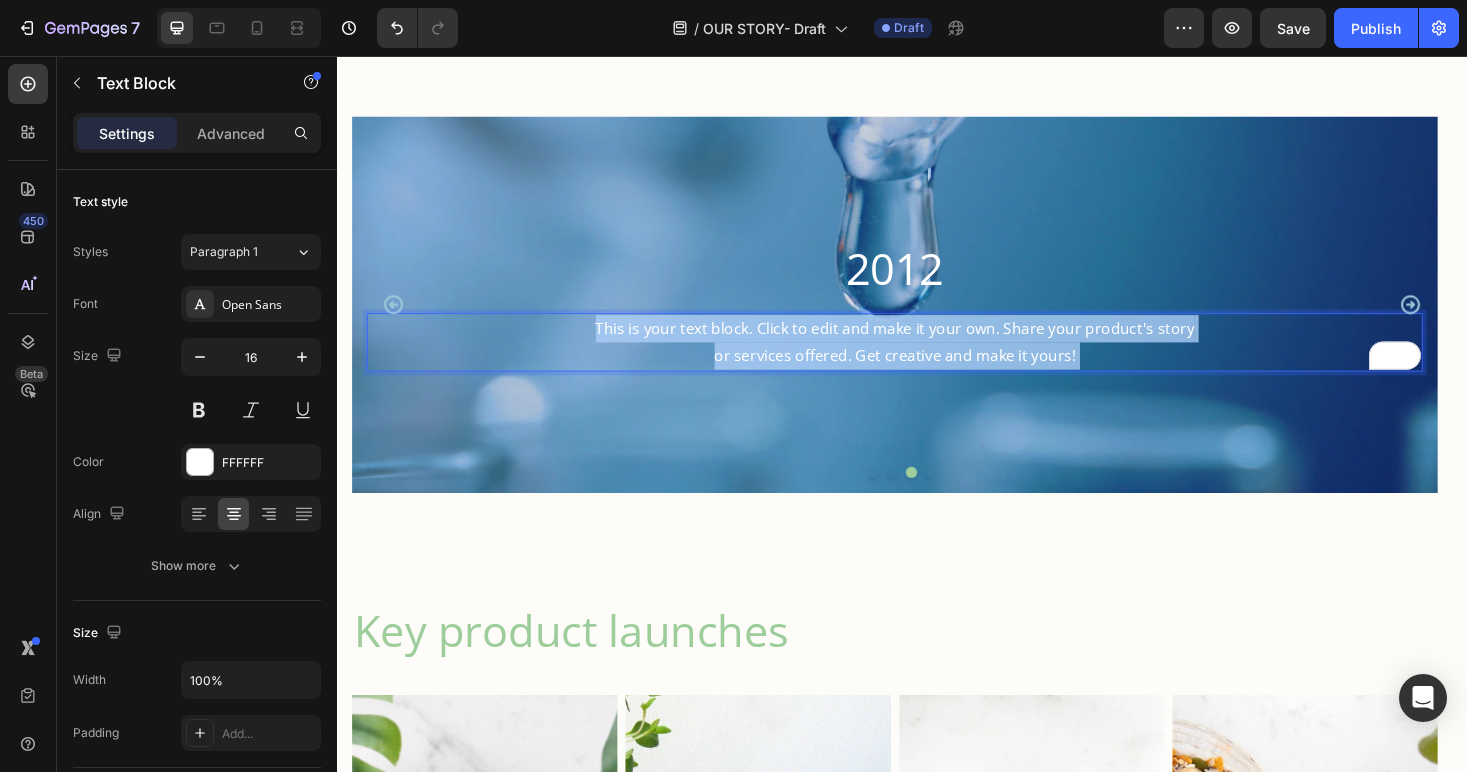 drag, startPoint x: 1120, startPoint y: 379, endPoint x: 995, endPoint y: 380, distance: 125.004 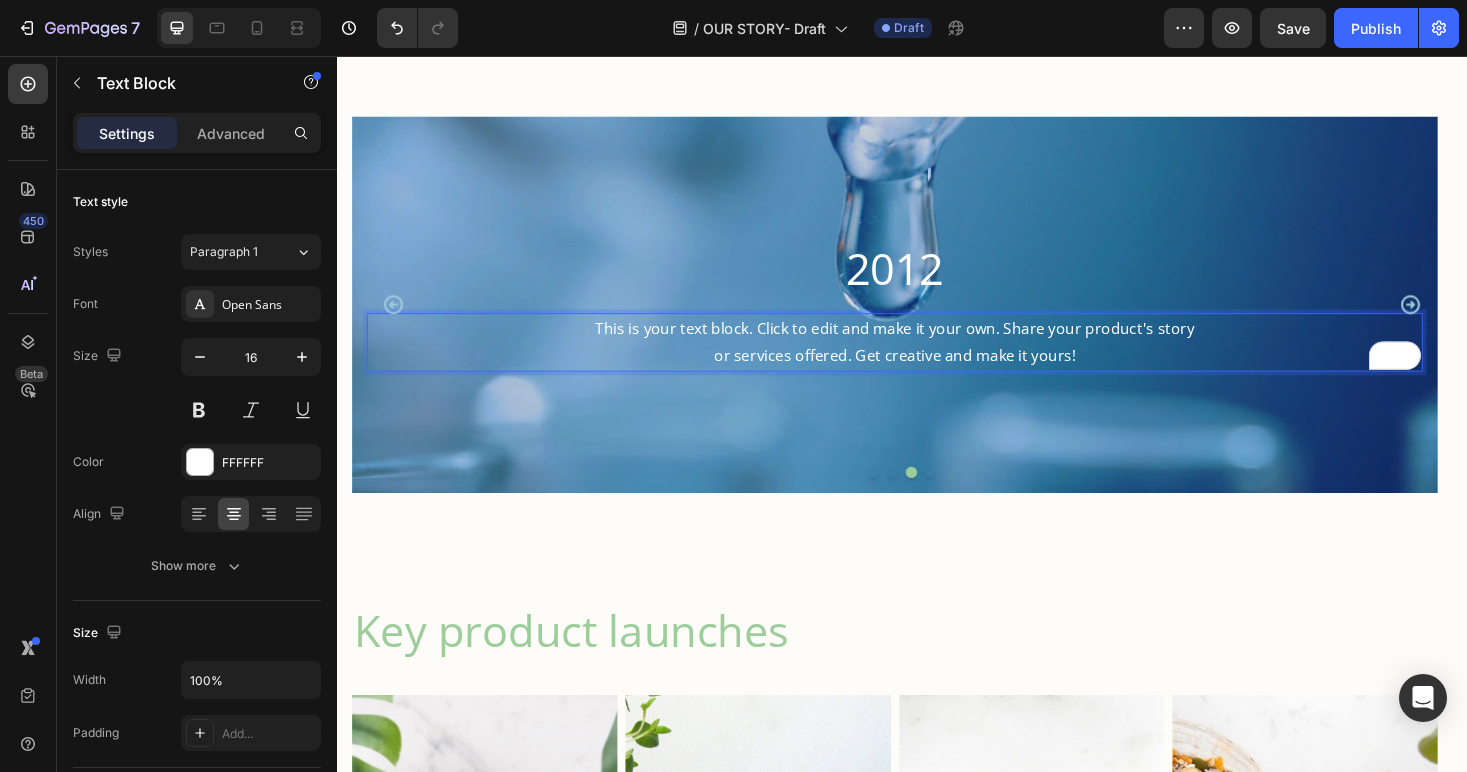 click on "This is your text block. Click to edit and make it your own. Share your product's story or services offered. Get creative and make it yours!" at bounding box center (929, 360) 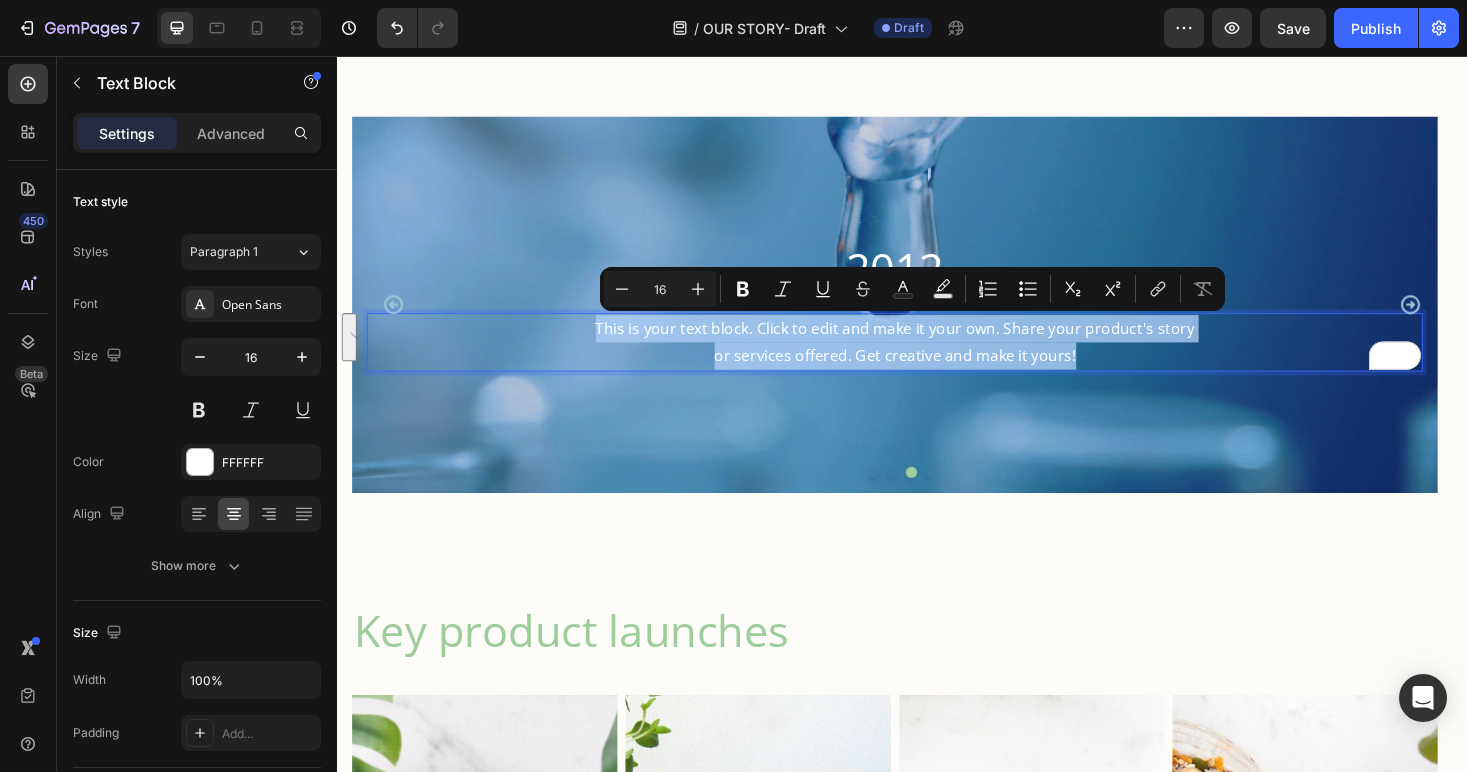 drag, startPoint x: 1118, startPoint y: 374, endPoint x: 614, endPoint y: 337, distance: 505.35632 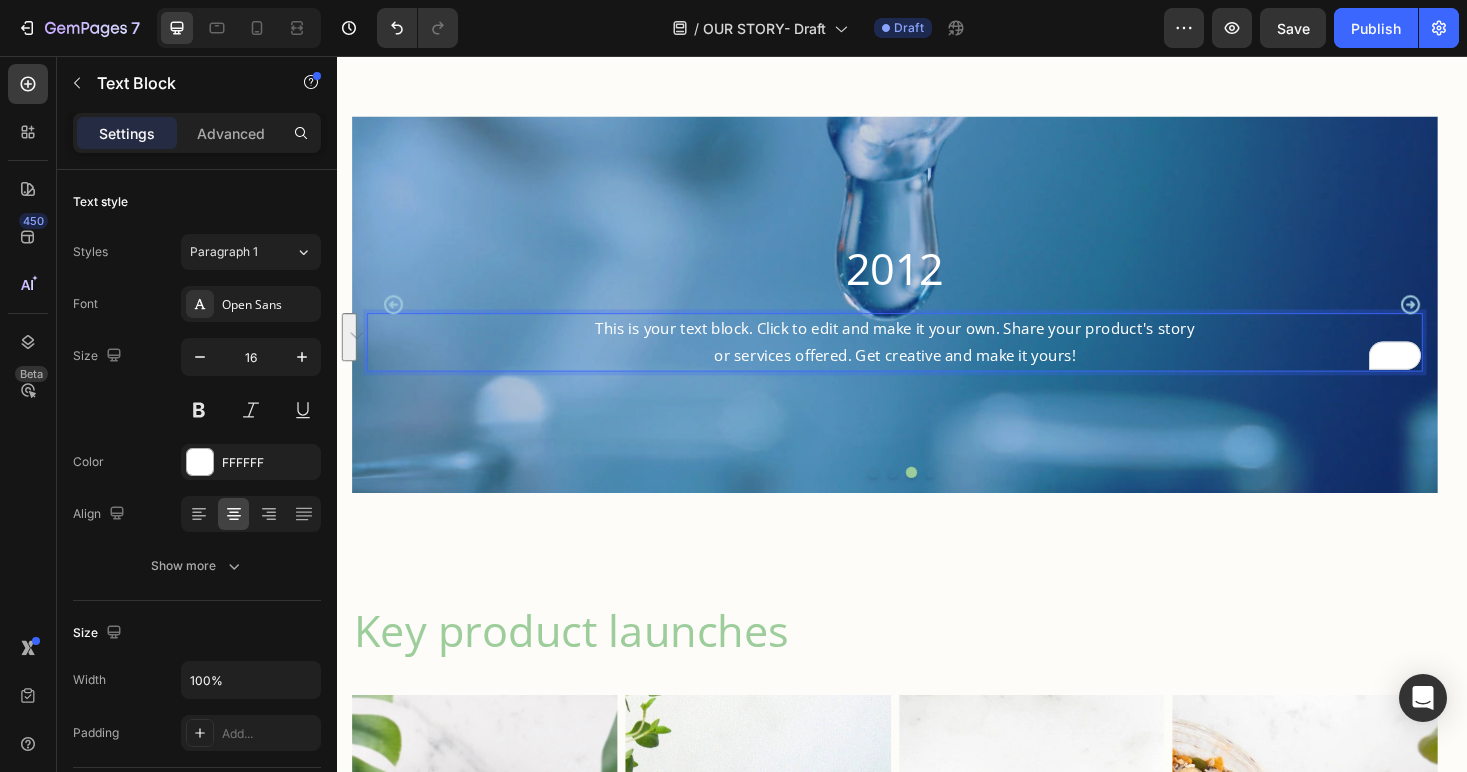 scroll, scrollTop: 1710, scrollLeft: 0, axis: vertical 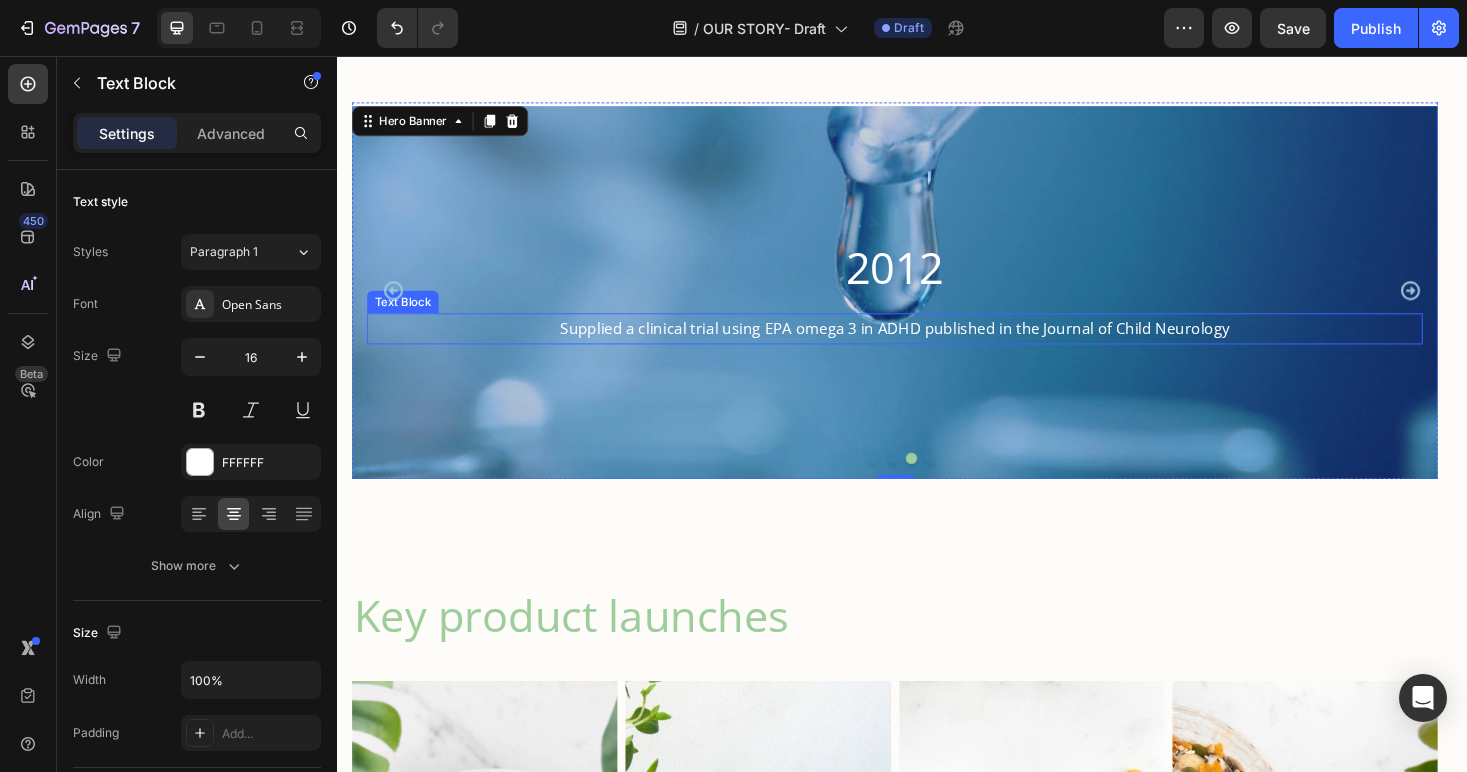 click on "Supplied a clinical trial using EPA omega 3 in ADHD published in the Journal of Child Neurology" at bounding box center (929, 345) 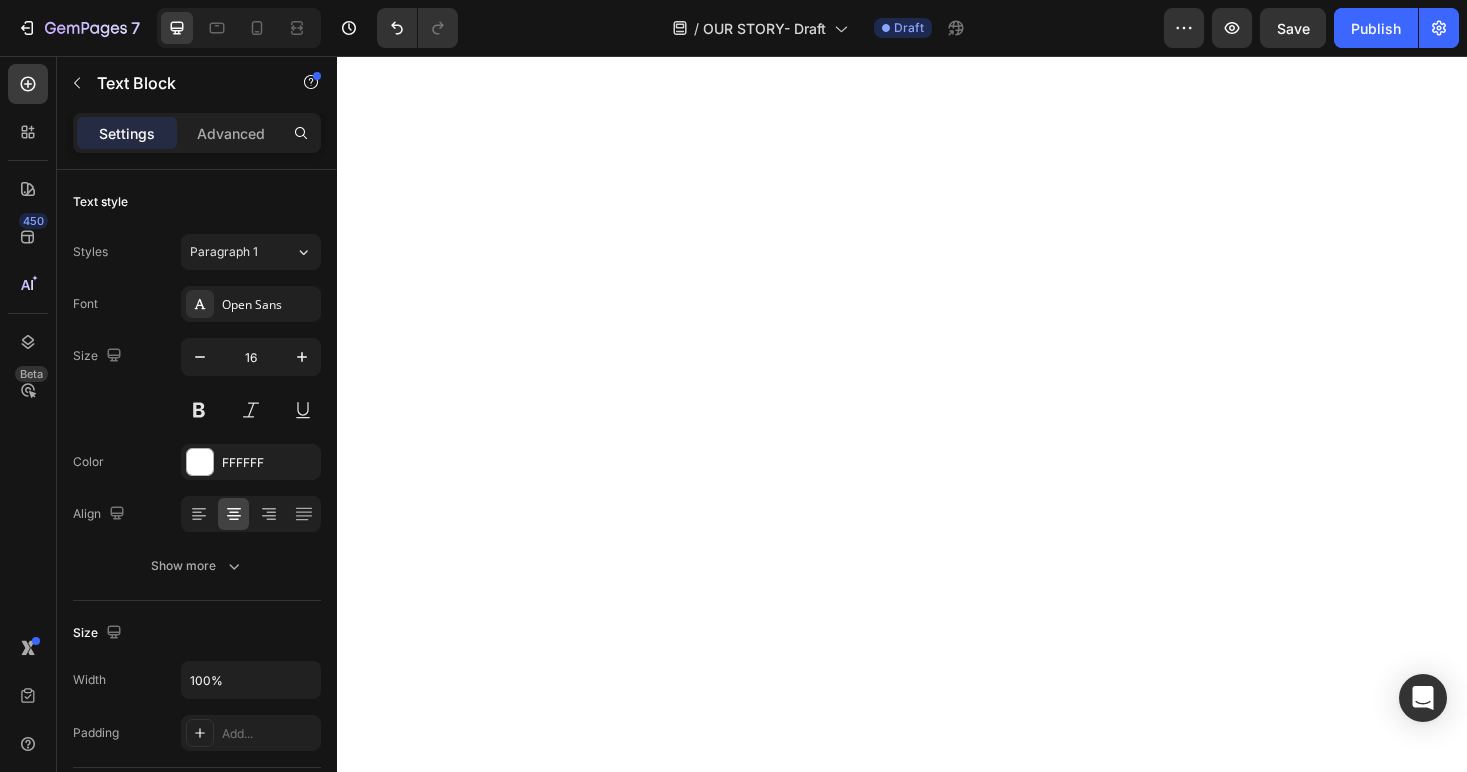 scroll, scrollTop: 0, scrollLeft: 0, axis: both 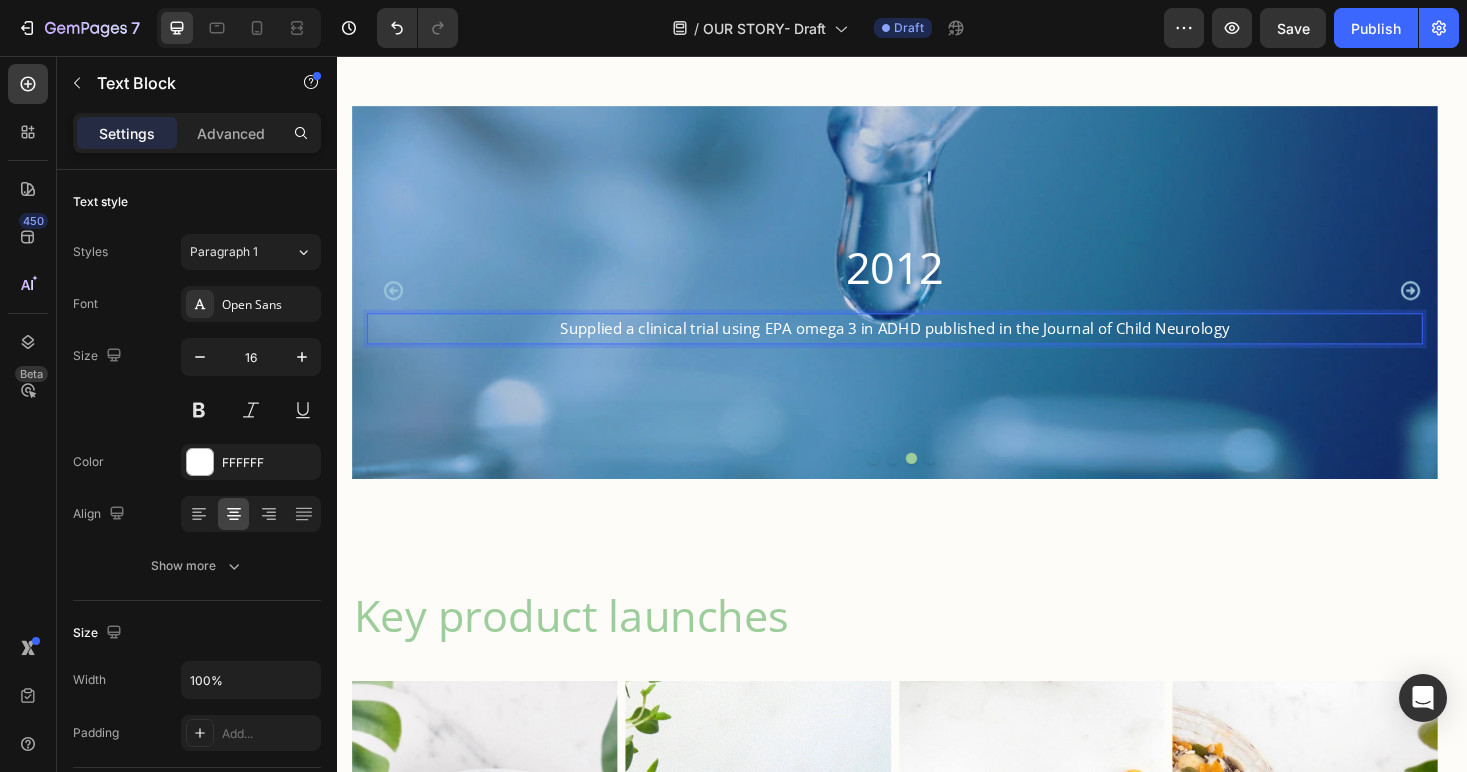 click on "Supplied a clinical trial using EPA omega 3 in ADHD published in the Journal of Child Neurology" at bounding box center [929, 345] 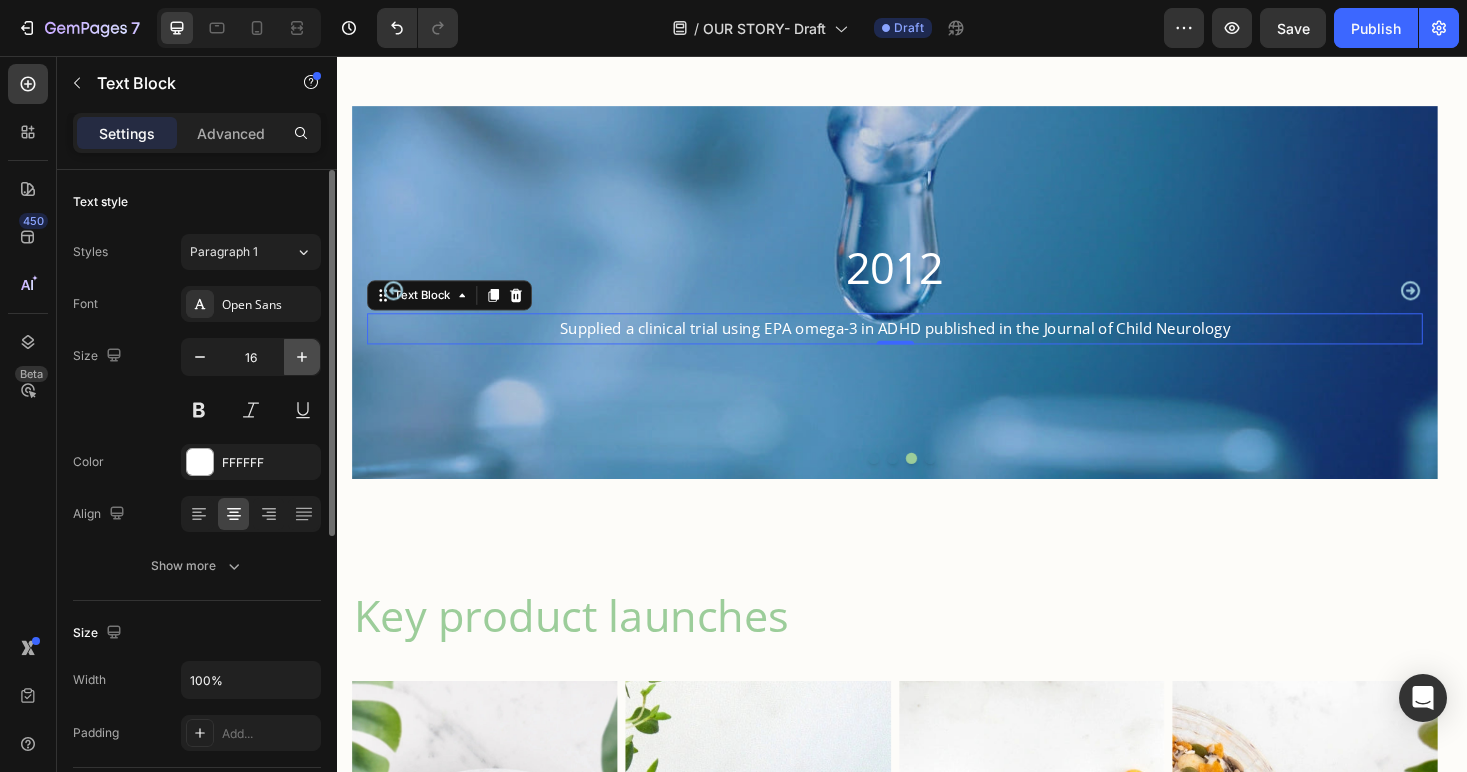 click 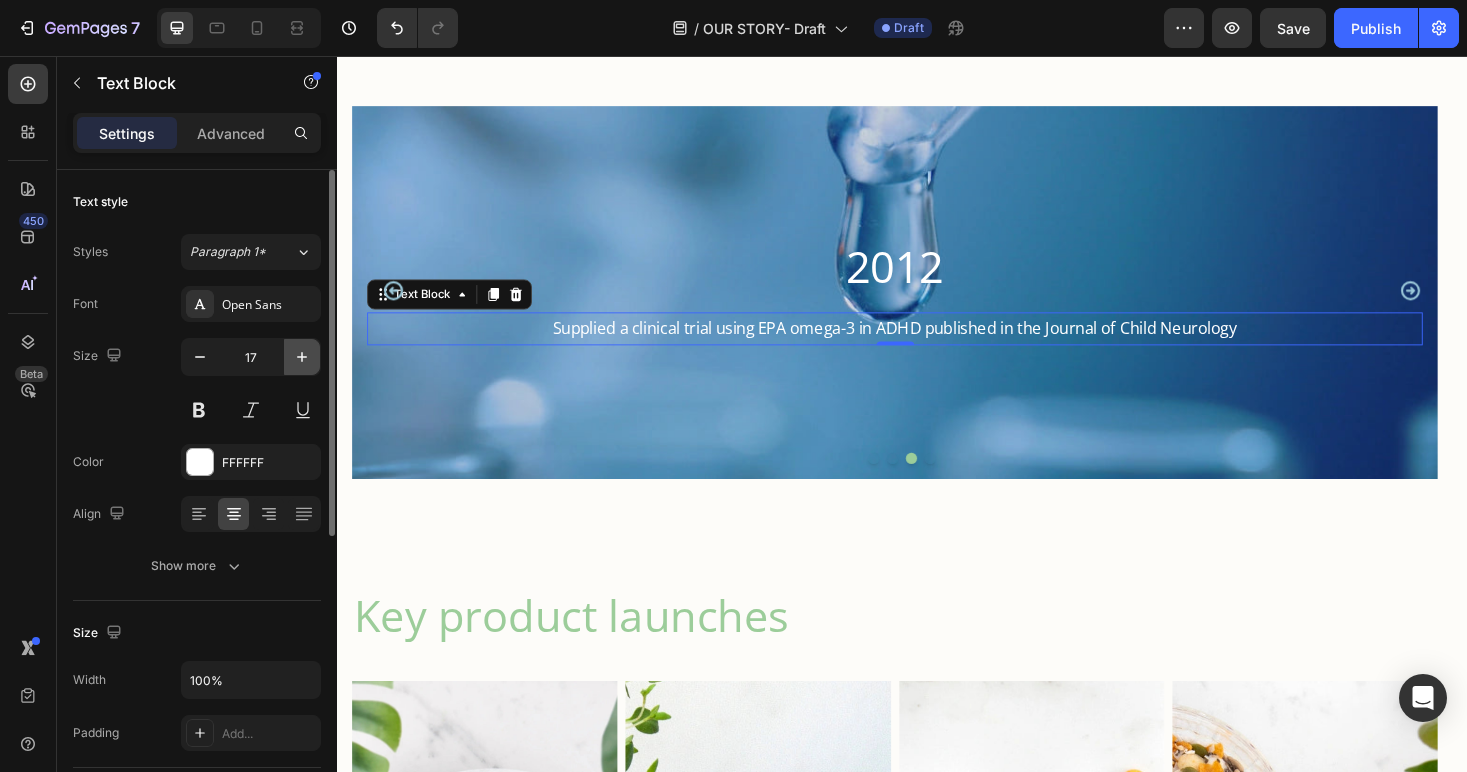 click 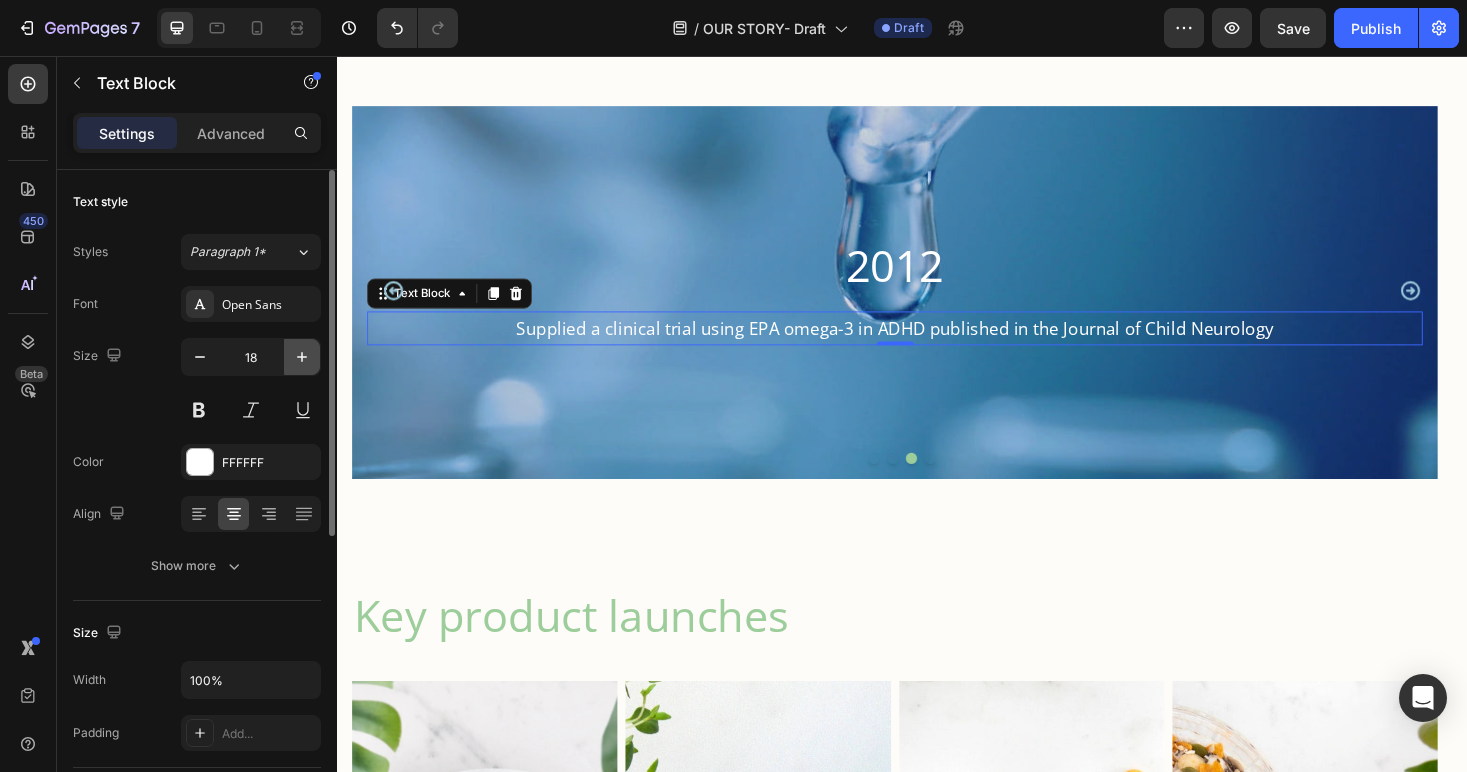 click 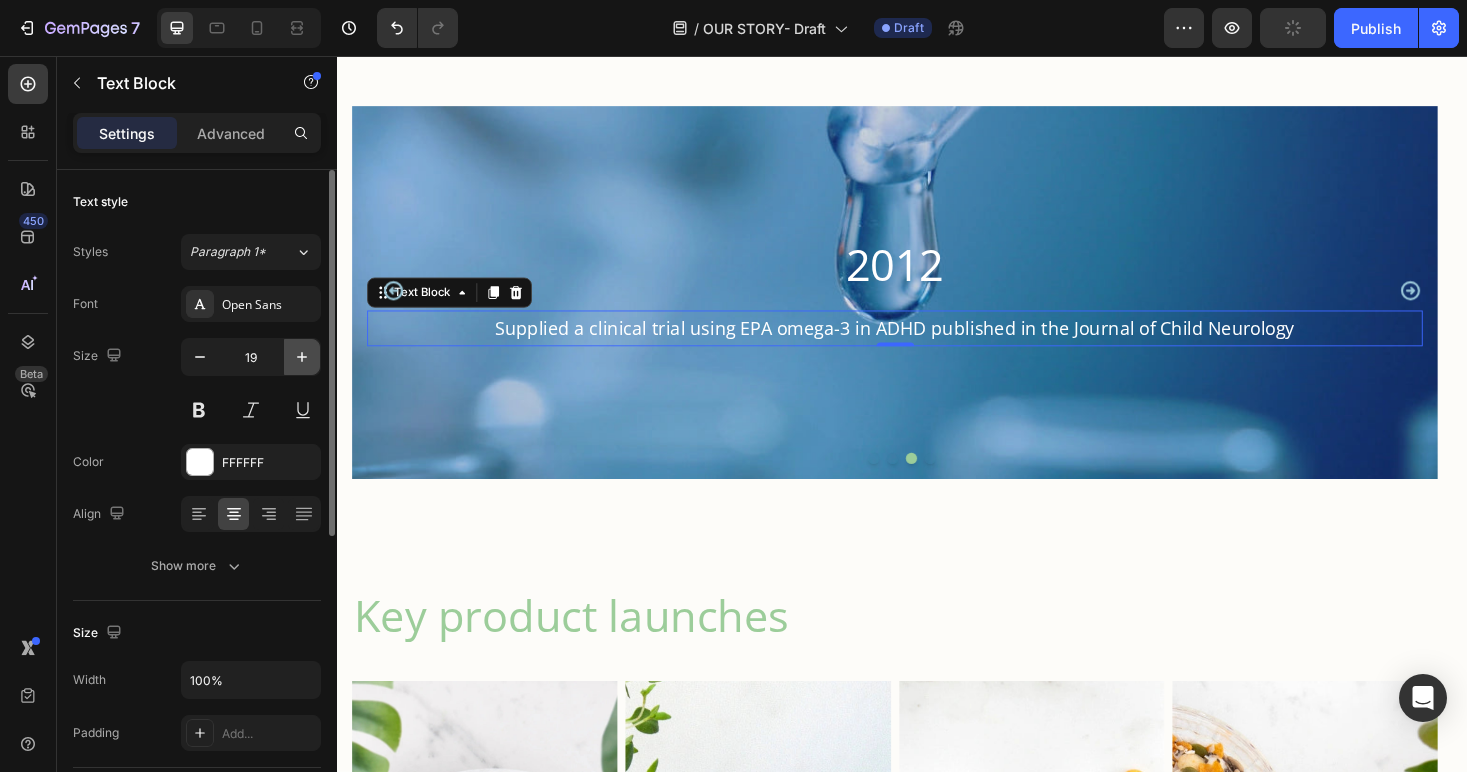 click 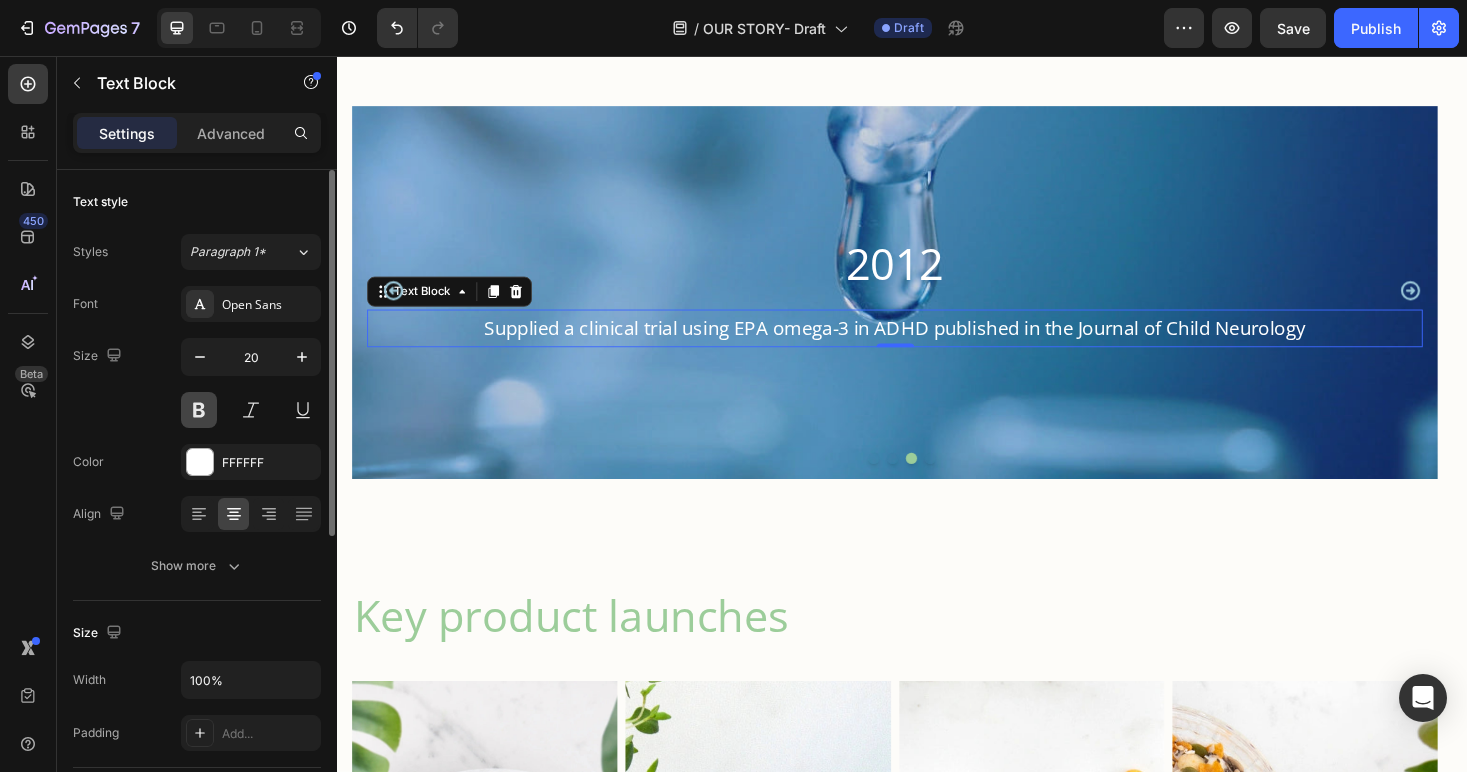 click at bounding box center [199, 410] 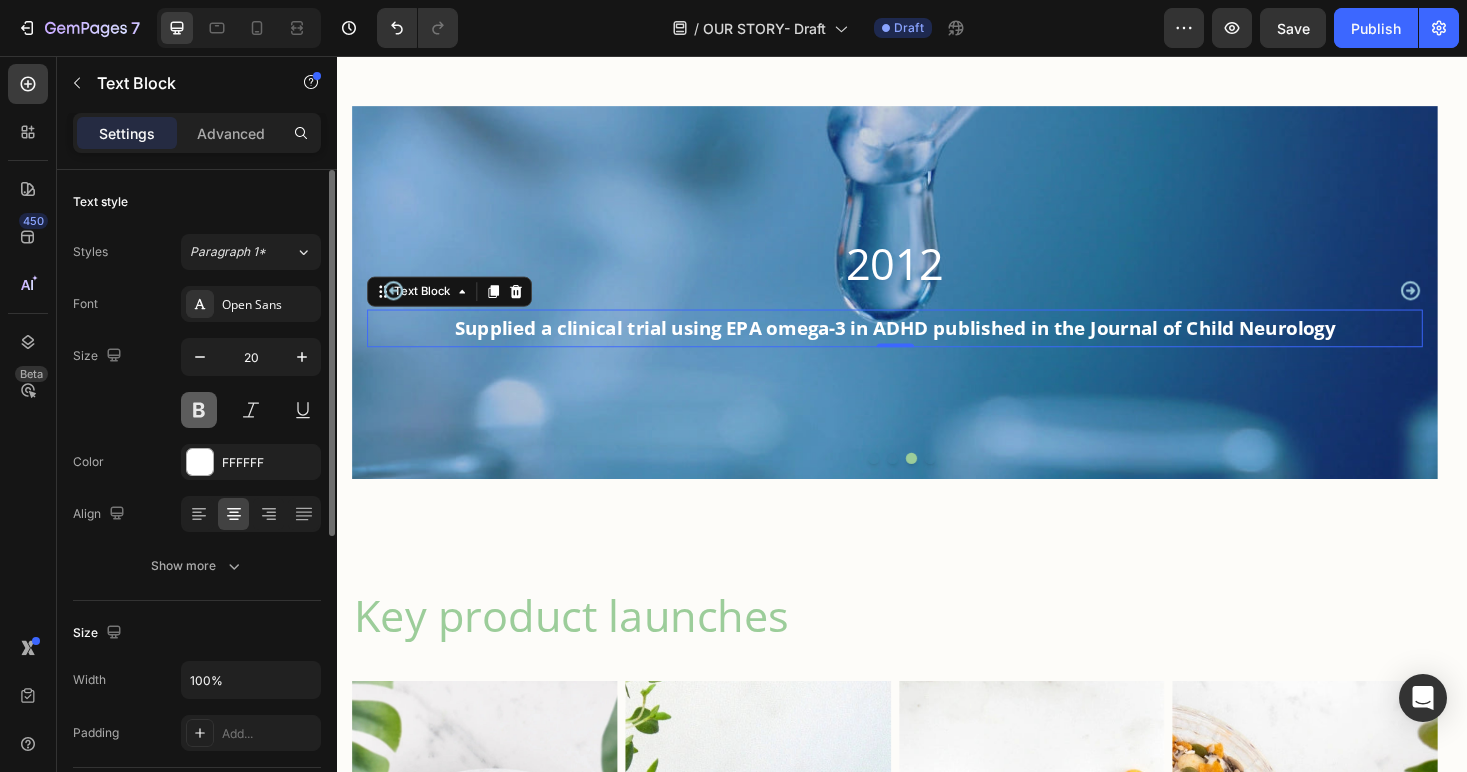 click at bounding box center [199, 410] 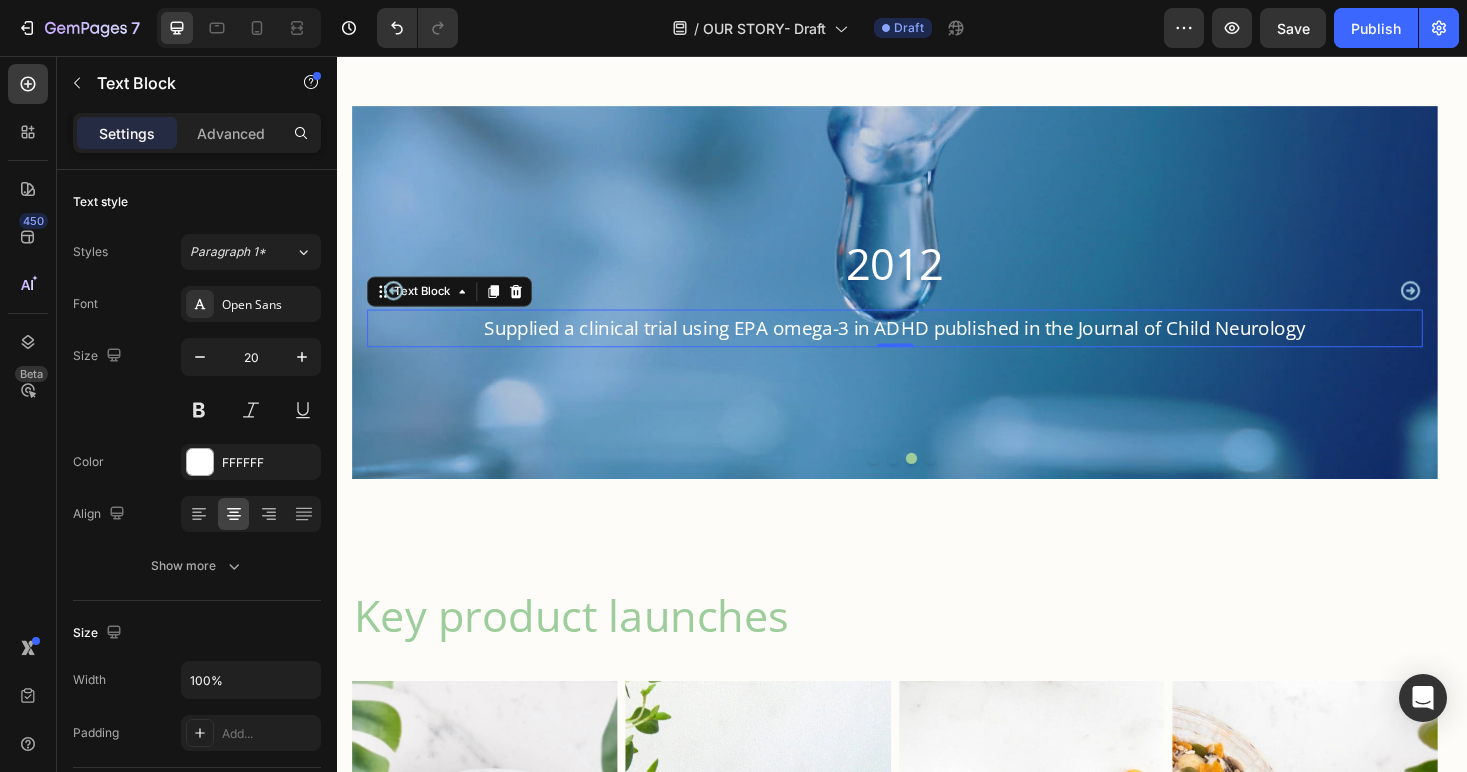 drag, startPoint x: 240, startPoint y: 143, endPoint x: 257, endPoint y: 154, distance: 20.248457 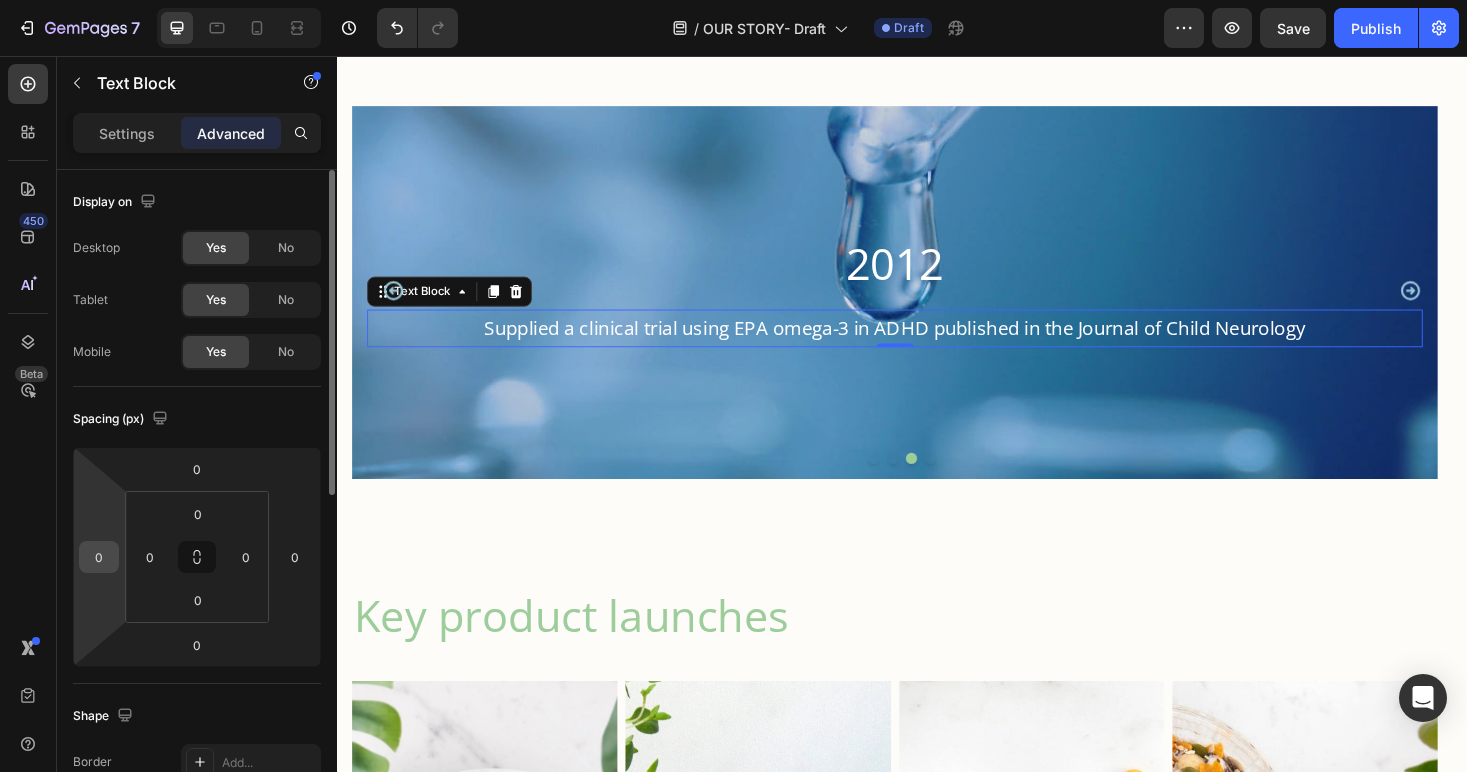 click on "0" at bounding box center [99, 557] 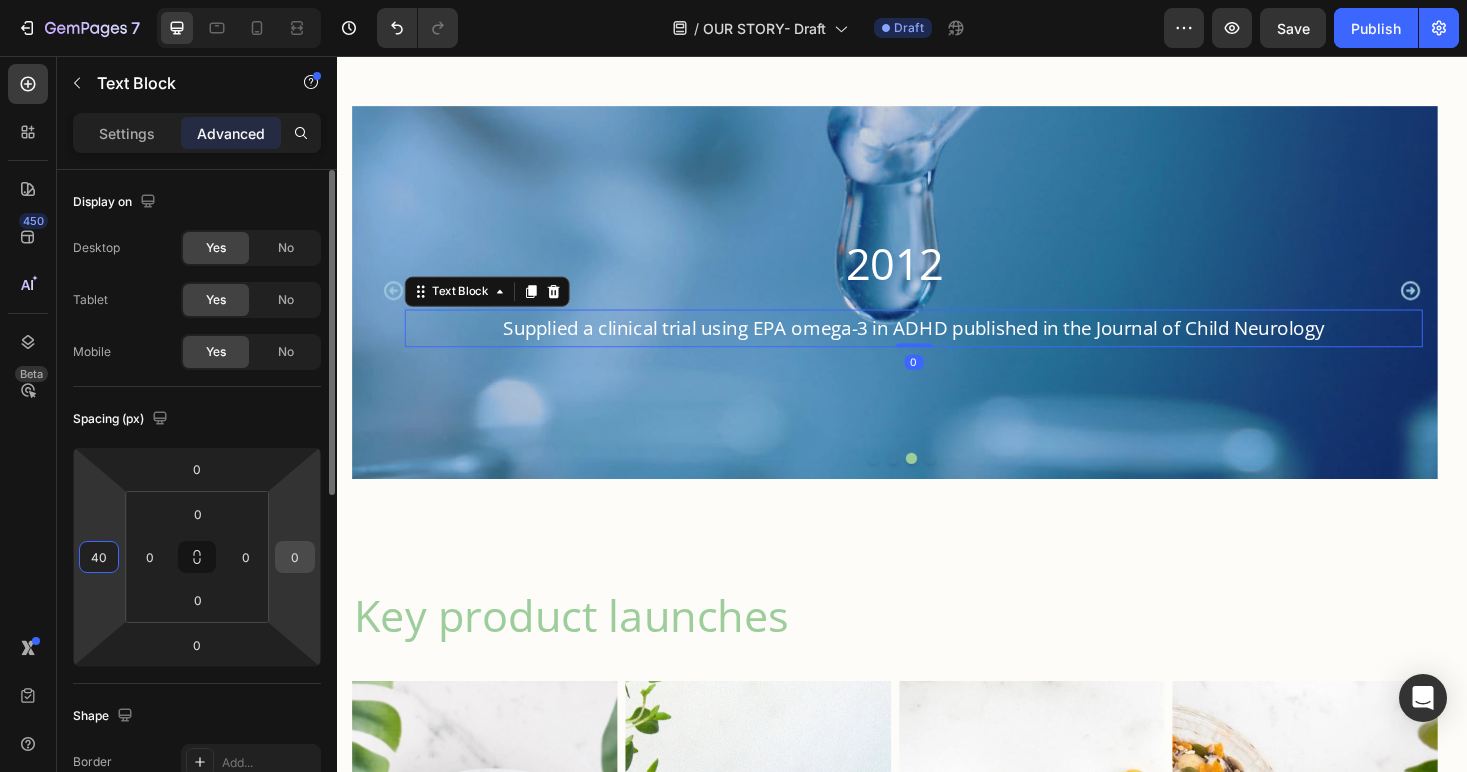 type on "40" 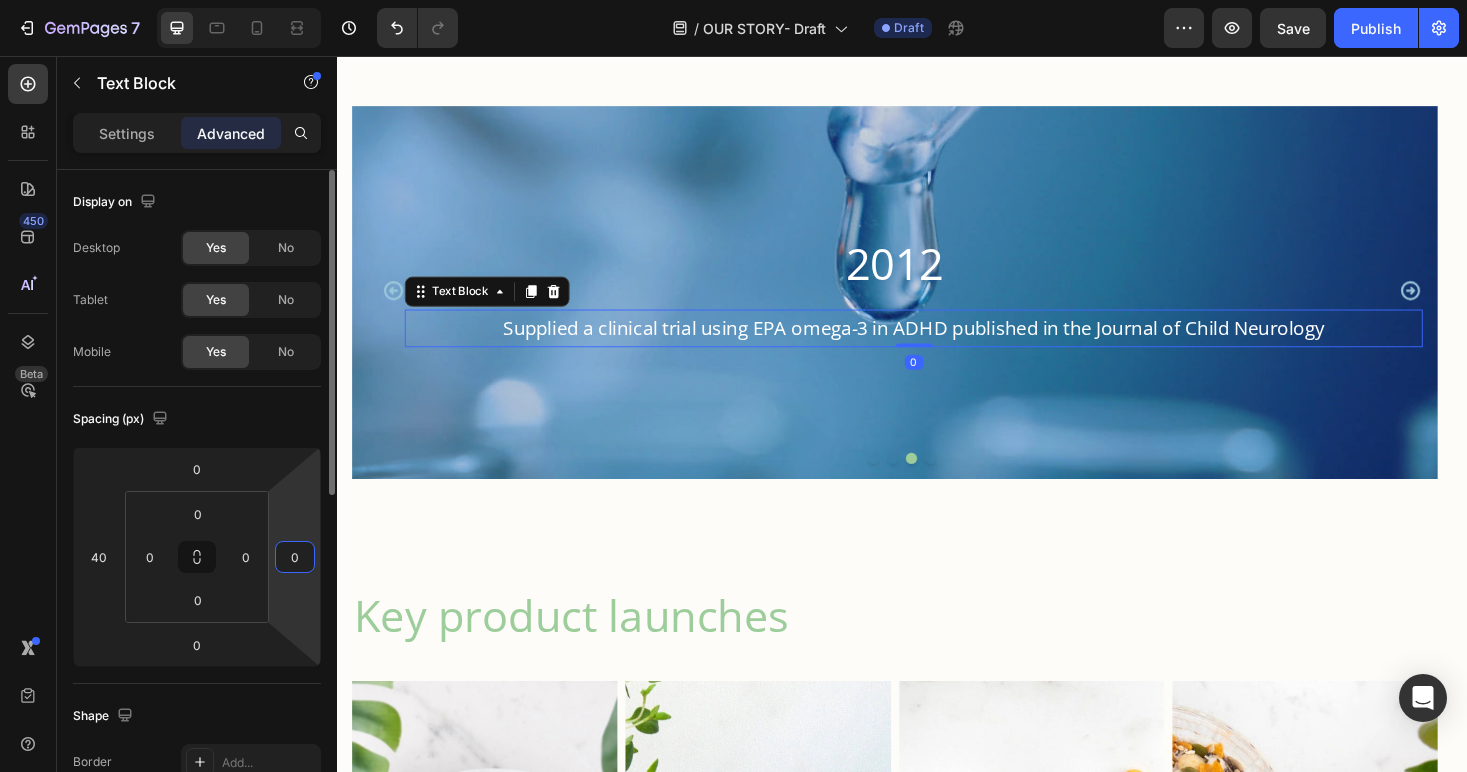 click on "0" at bounding box center (295, 557) 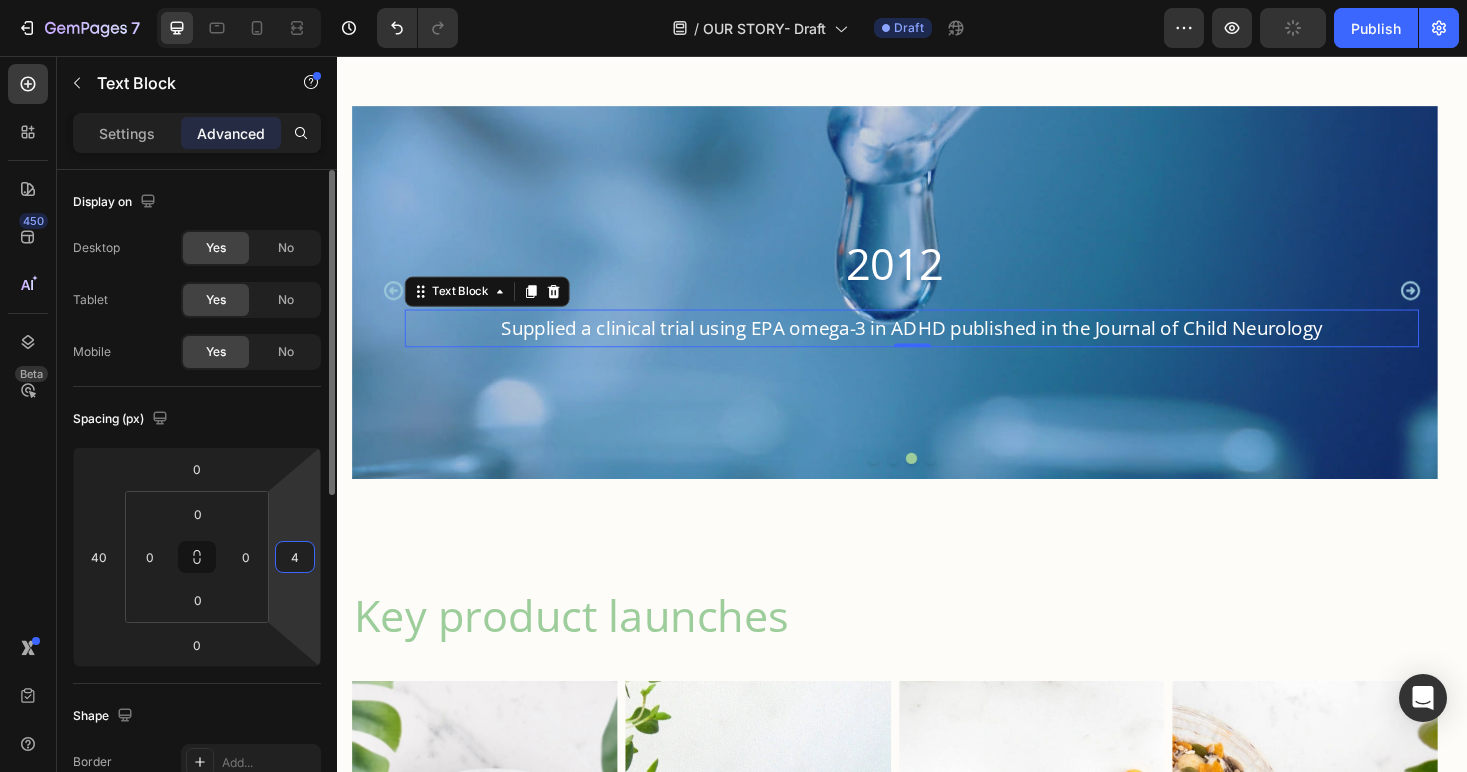 type on "40" 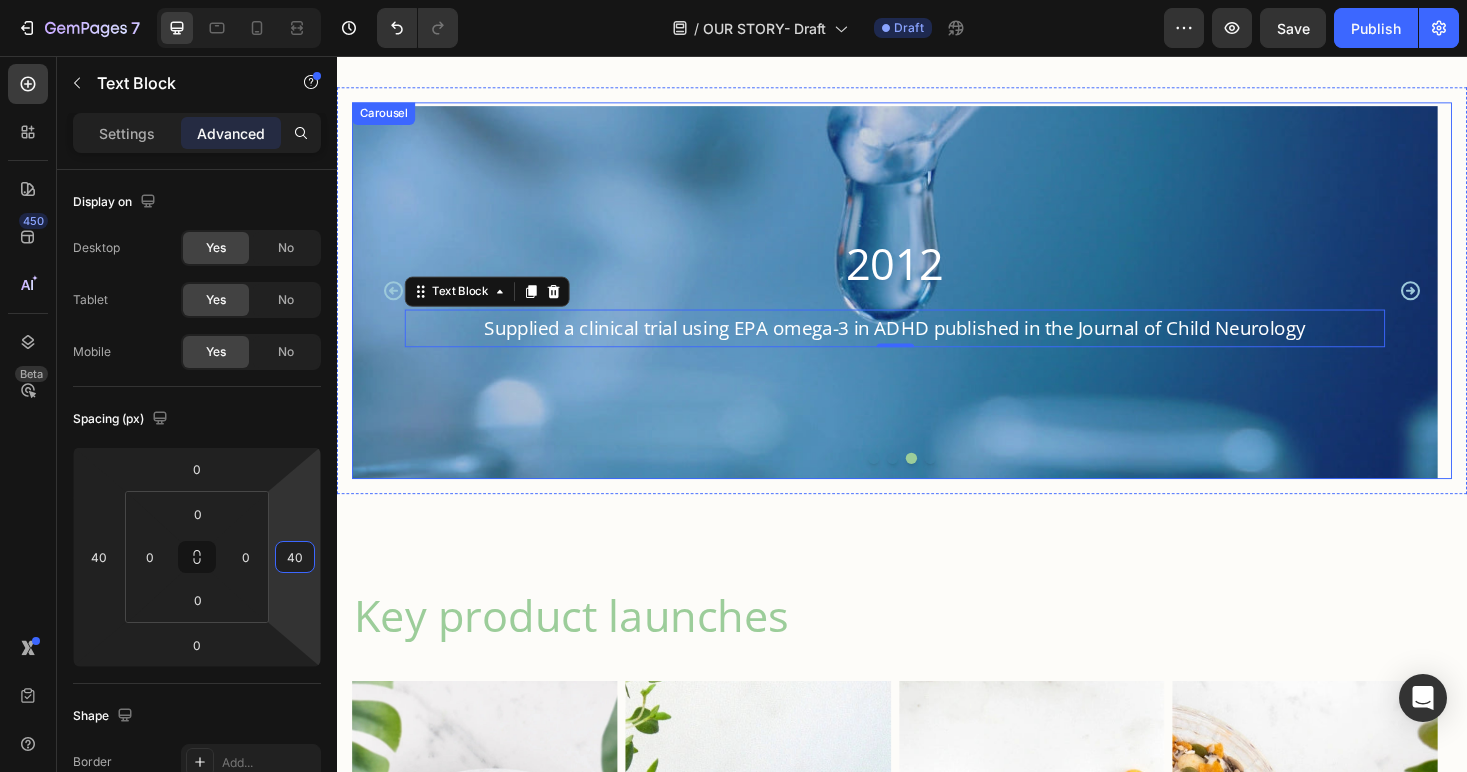 click 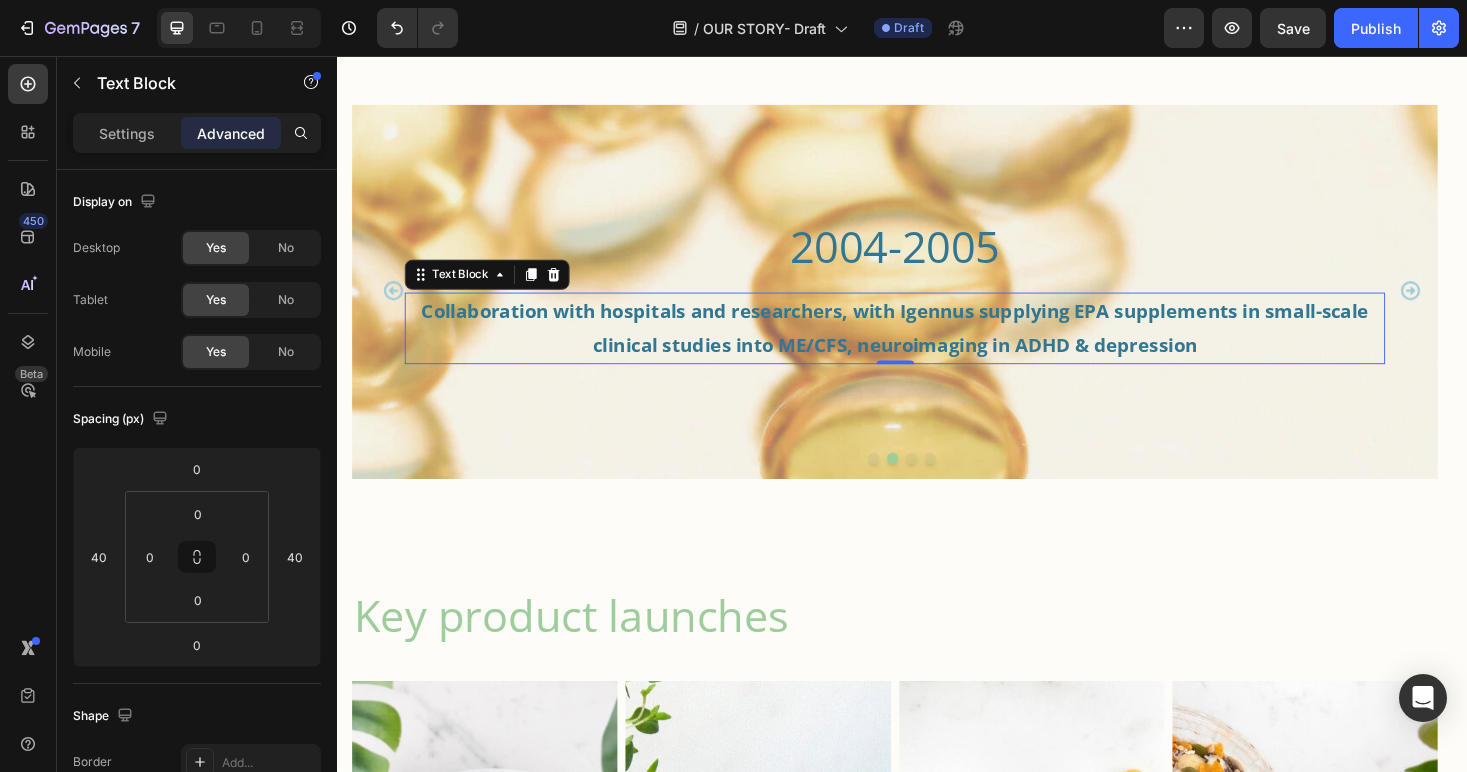 click on "Collaboration with hospitals and researchers, with Igennus supplying EPA supplements in small-scale clinical studies into ME/CFS, neuroimaging in ADHD & depression" at bounding box center [929, 345] 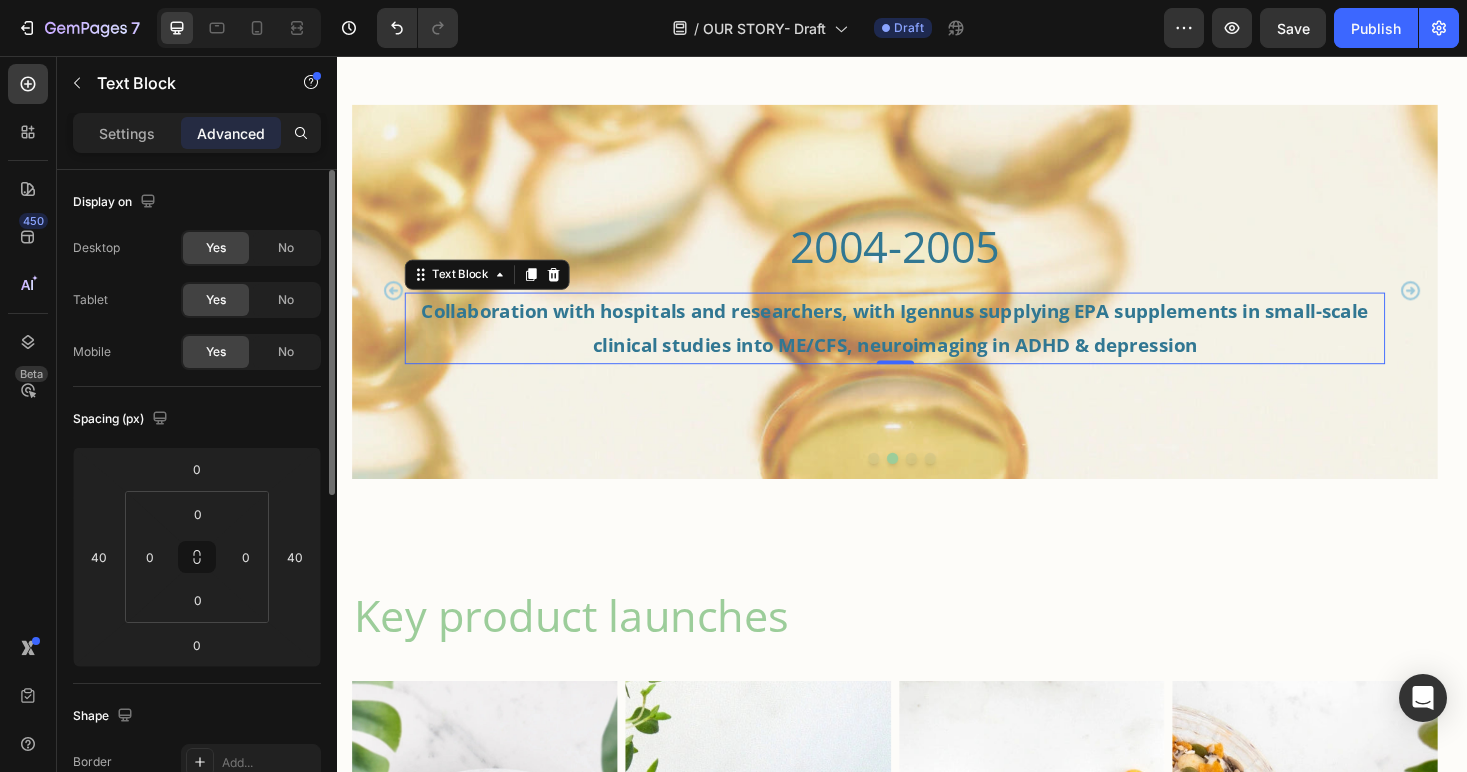 drag, startPoint x: 108, startPoint y: 137, endPoint x: 132, endPoint y: 190, distance: 58.18075 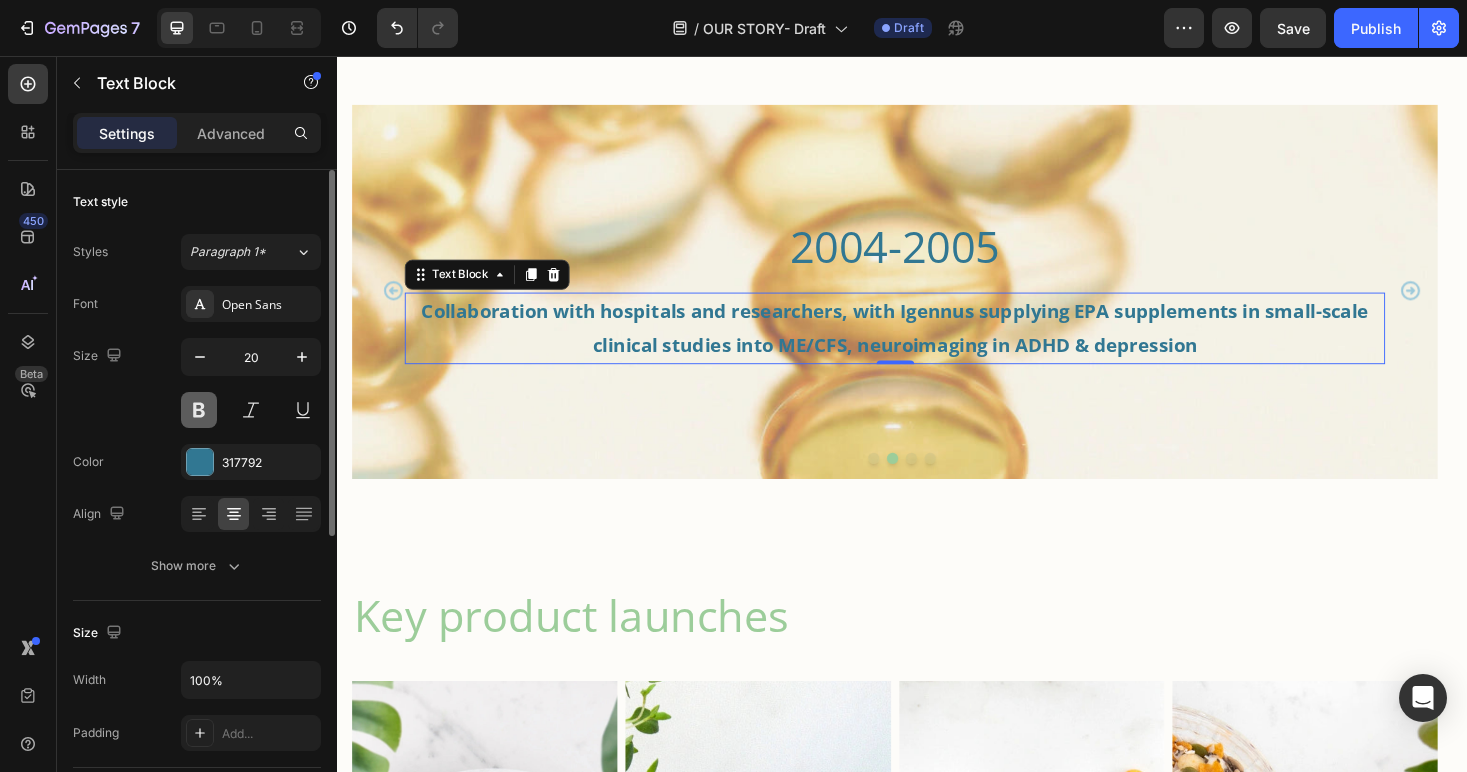 click at bounding box center (199, 410) 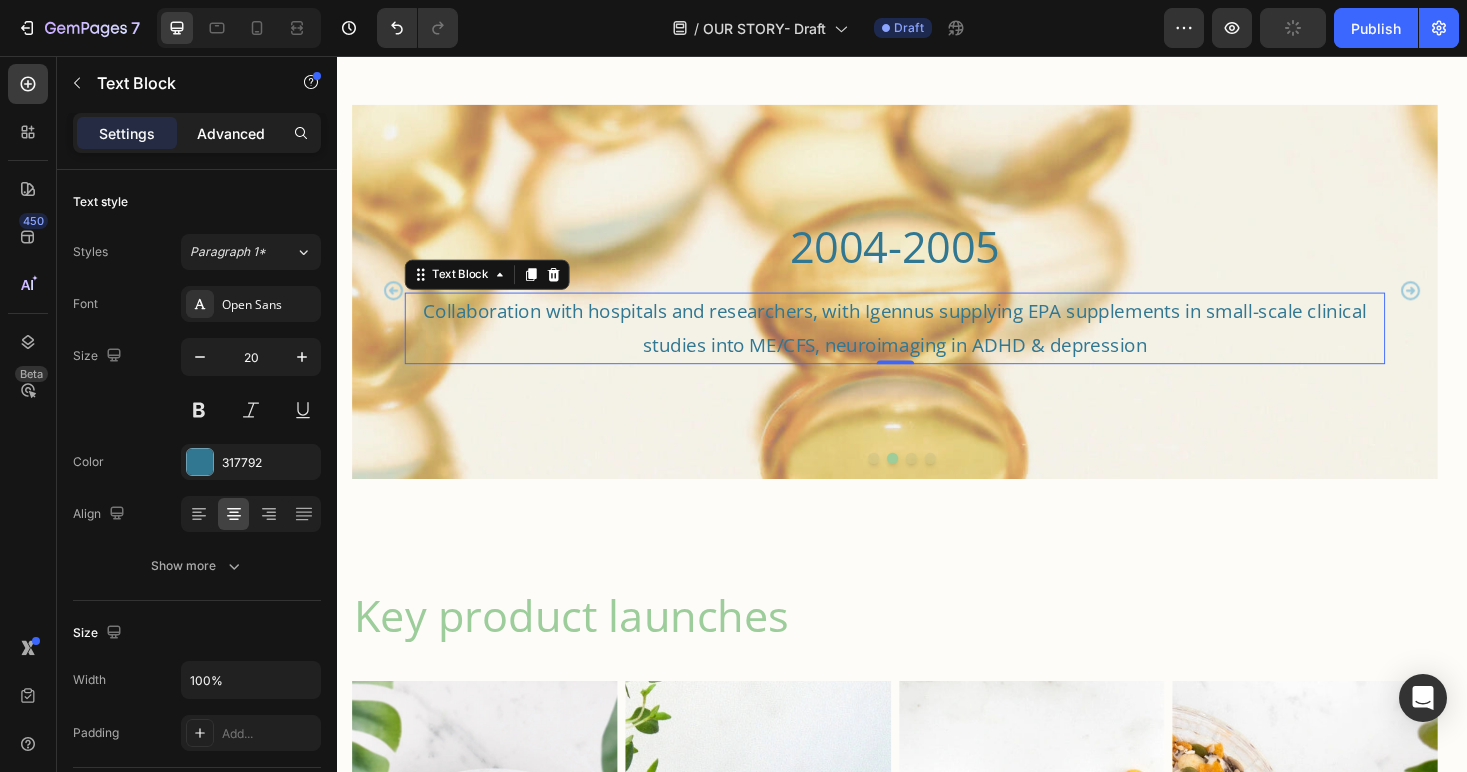 drag, startPoint x: 248, startPoint y: 132, endPoint x: 240, endPoint y: 143, distance: 13.601471 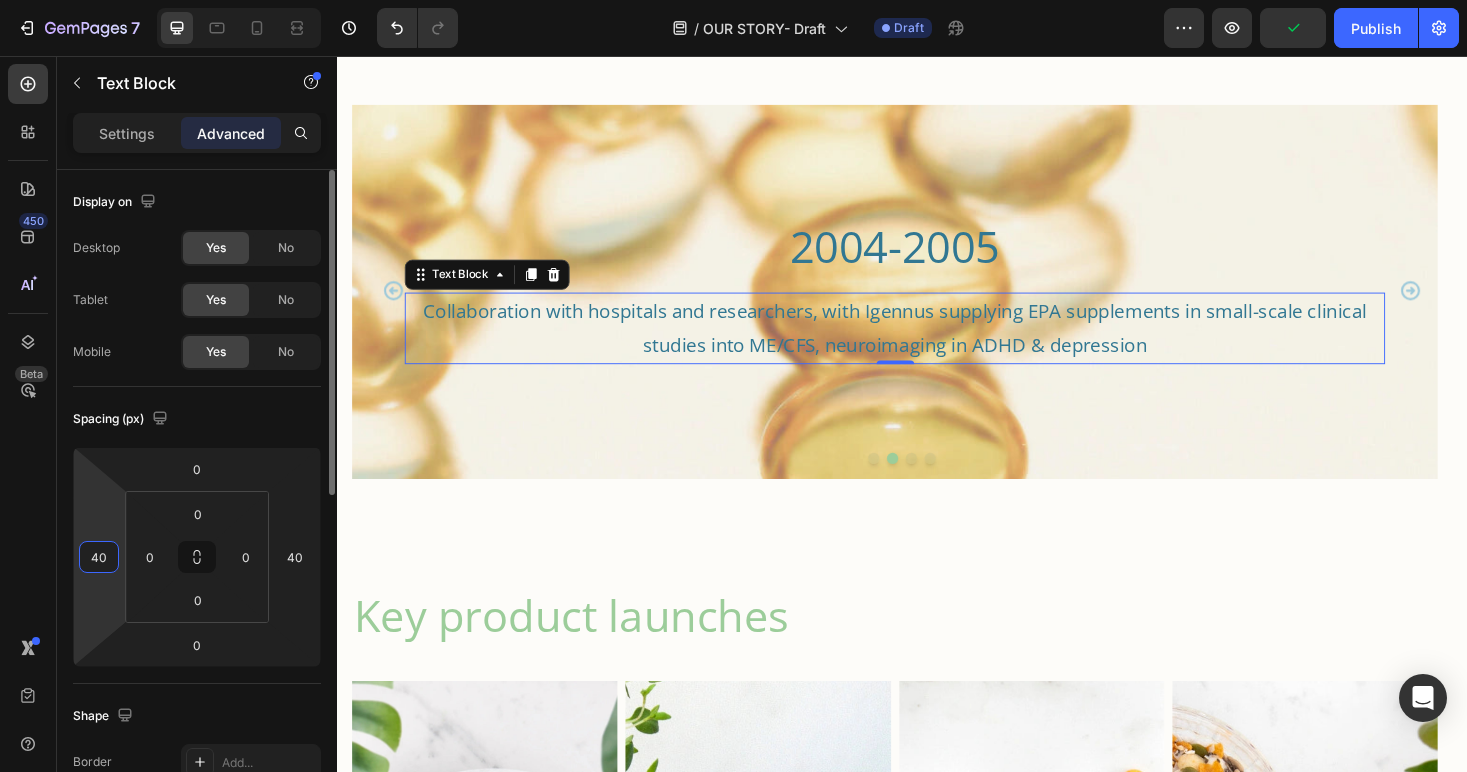 click on "40" at bounding box center [99, 557] 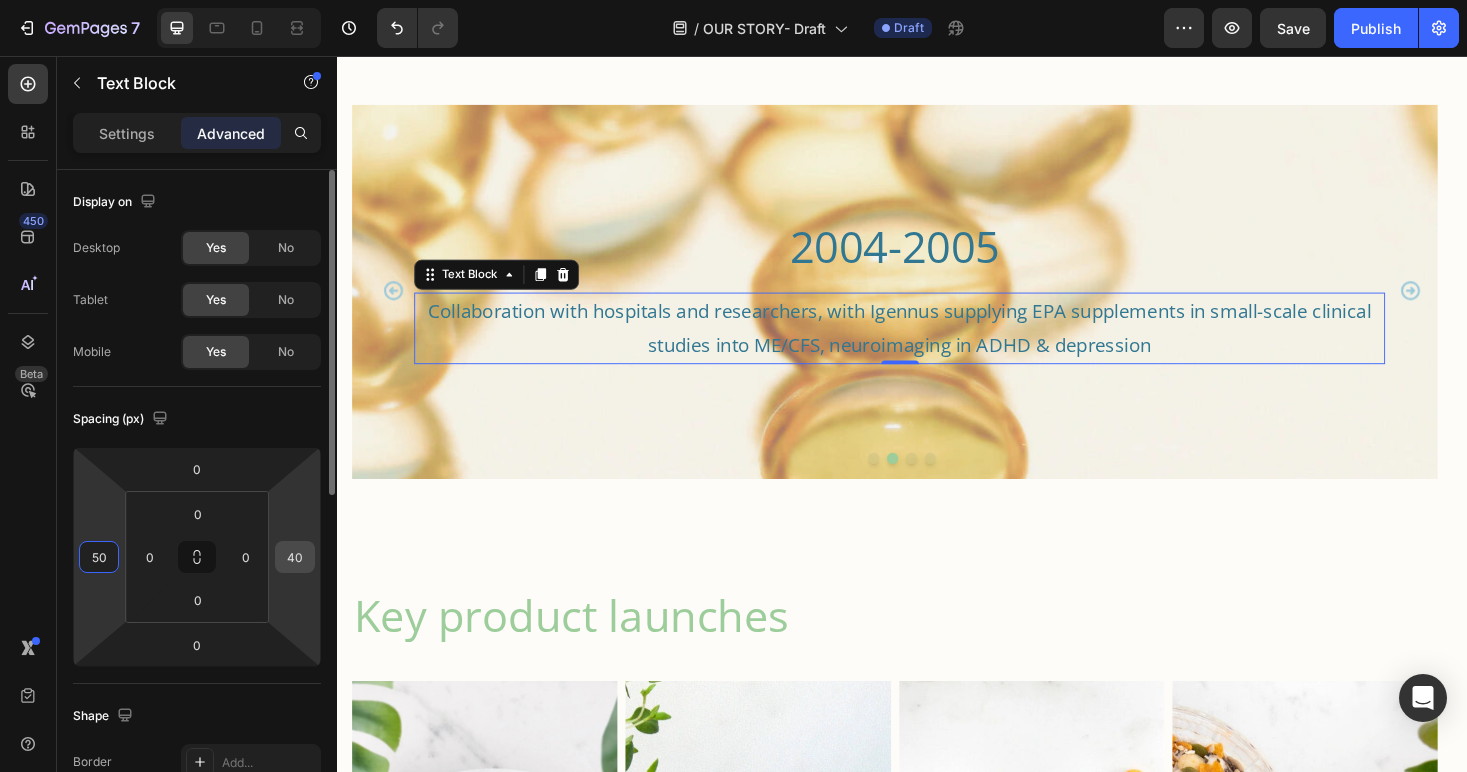 type on "50" 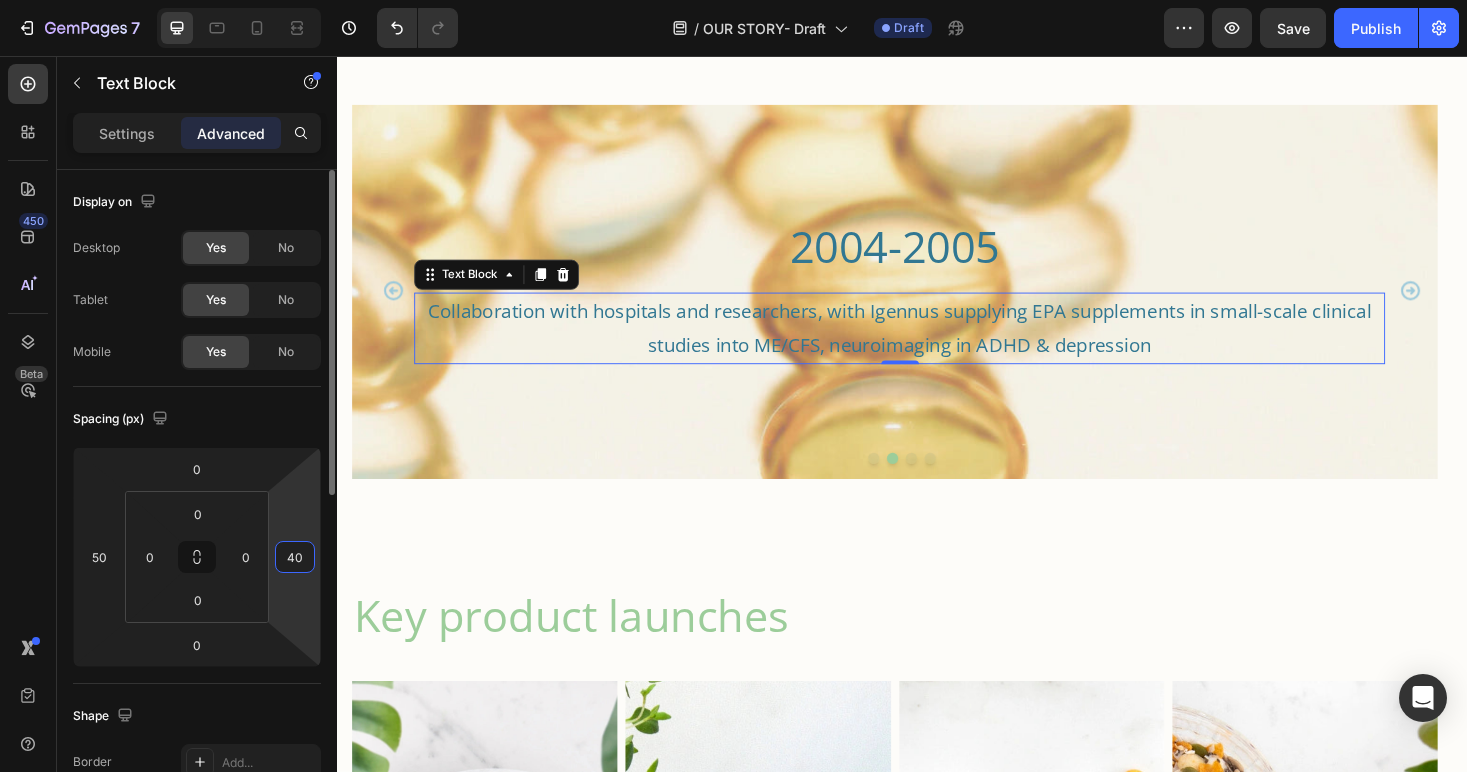 click on "40" at bounding box center [295, 557] 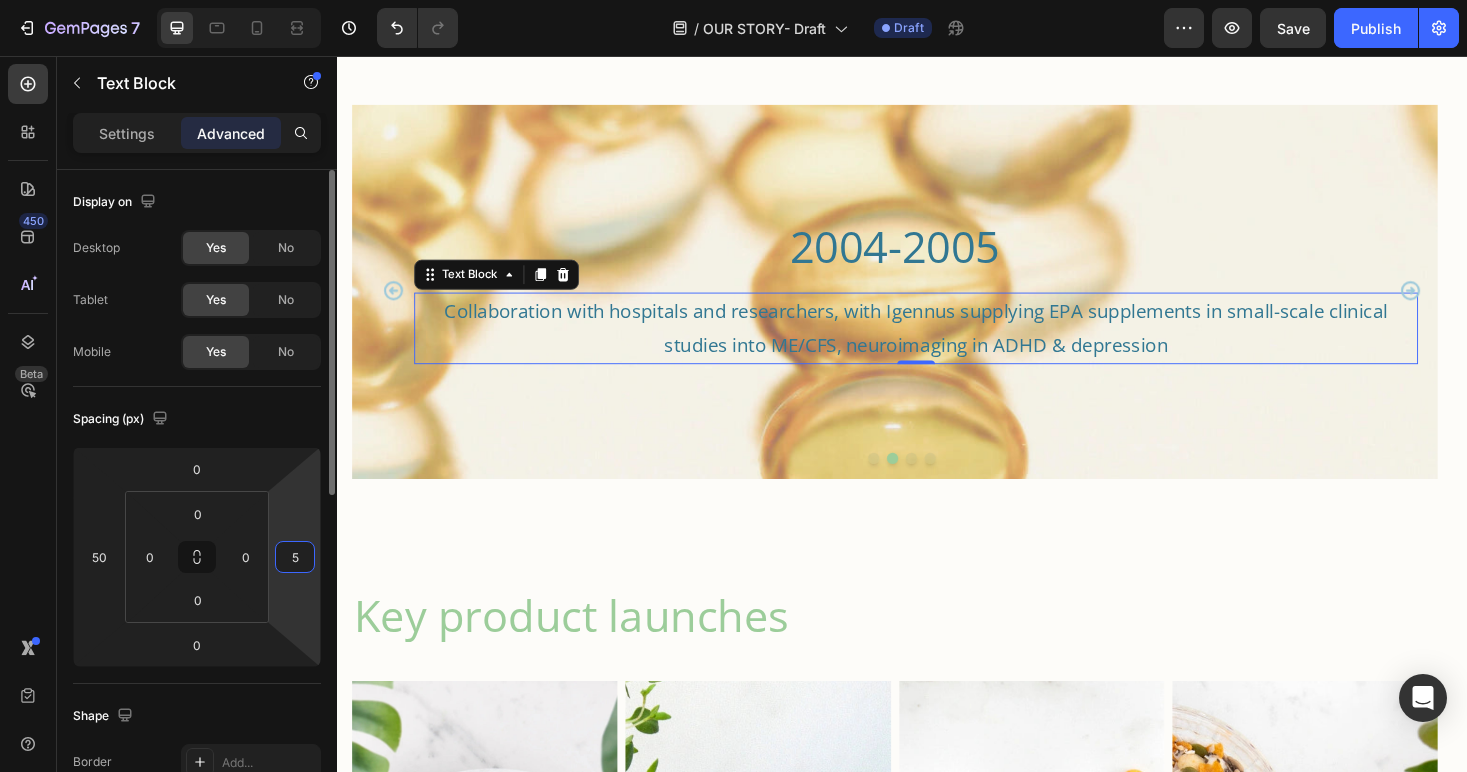 type on "50" 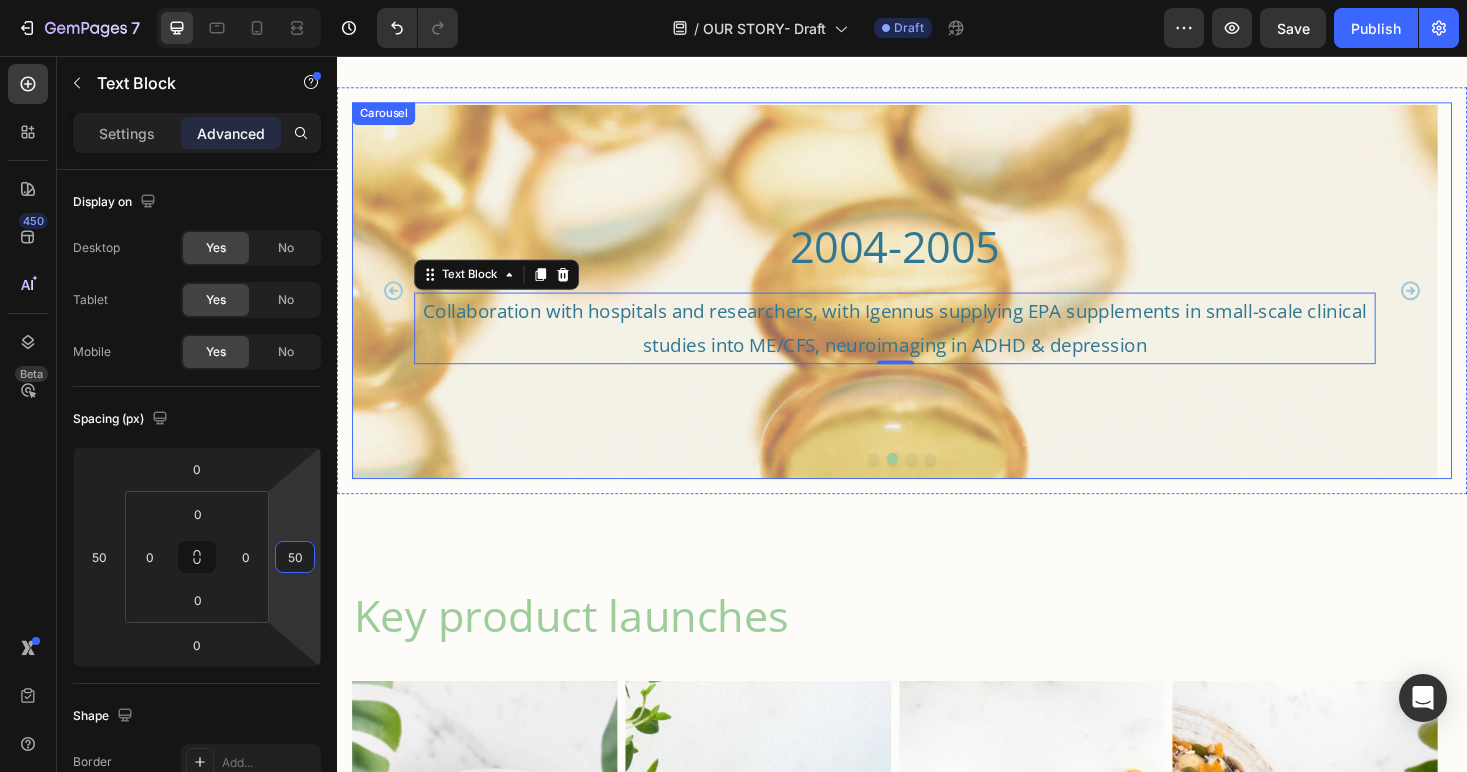 click at bounding box center (947, 483) 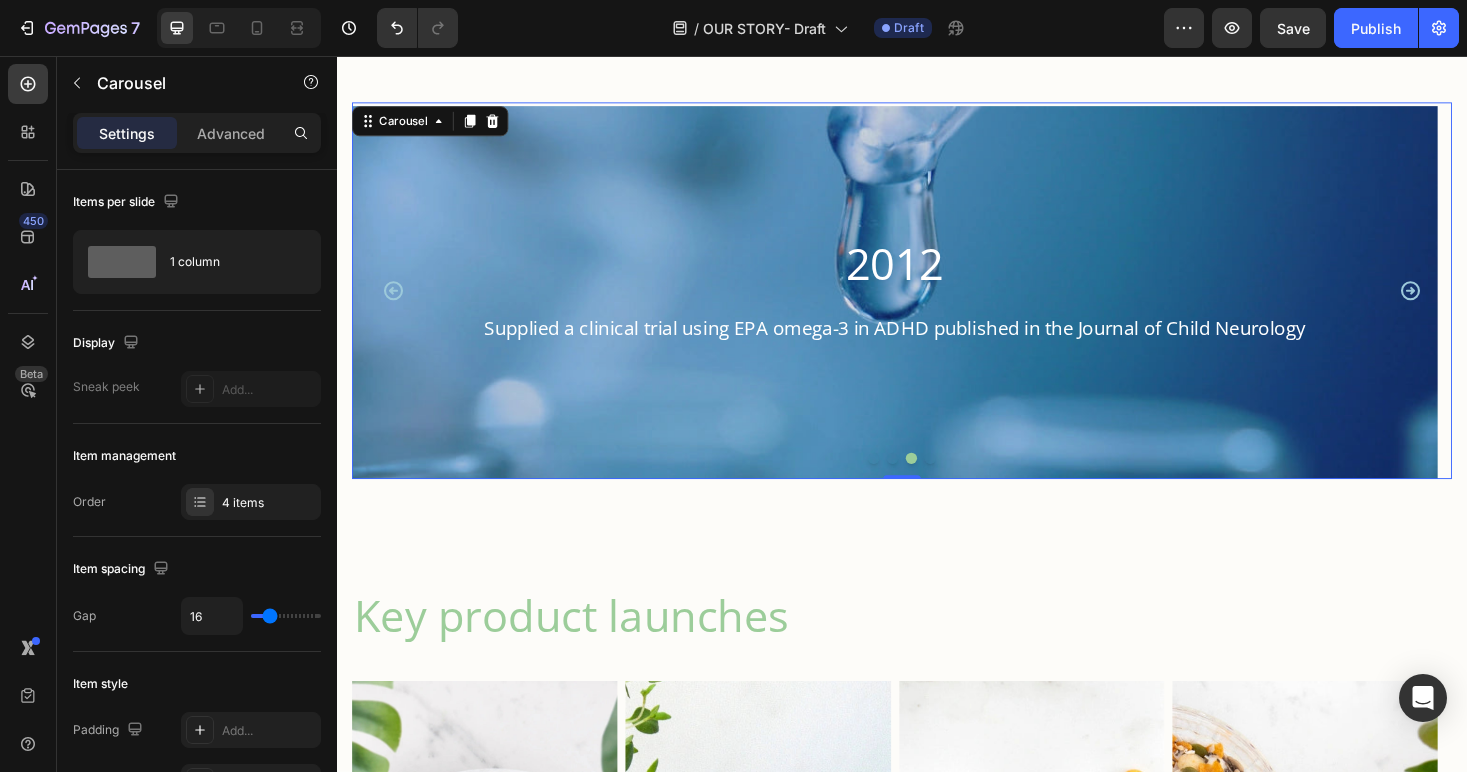 click 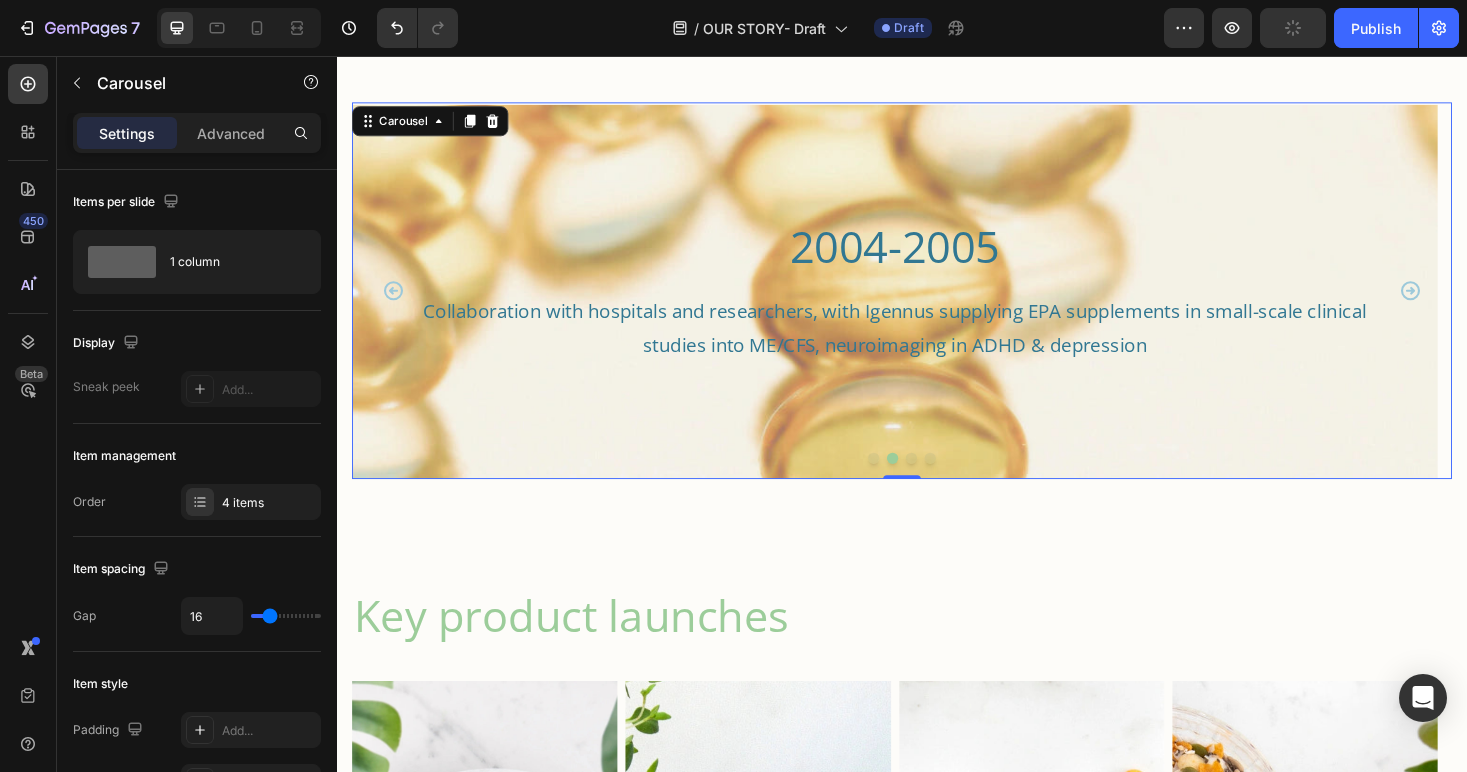 click 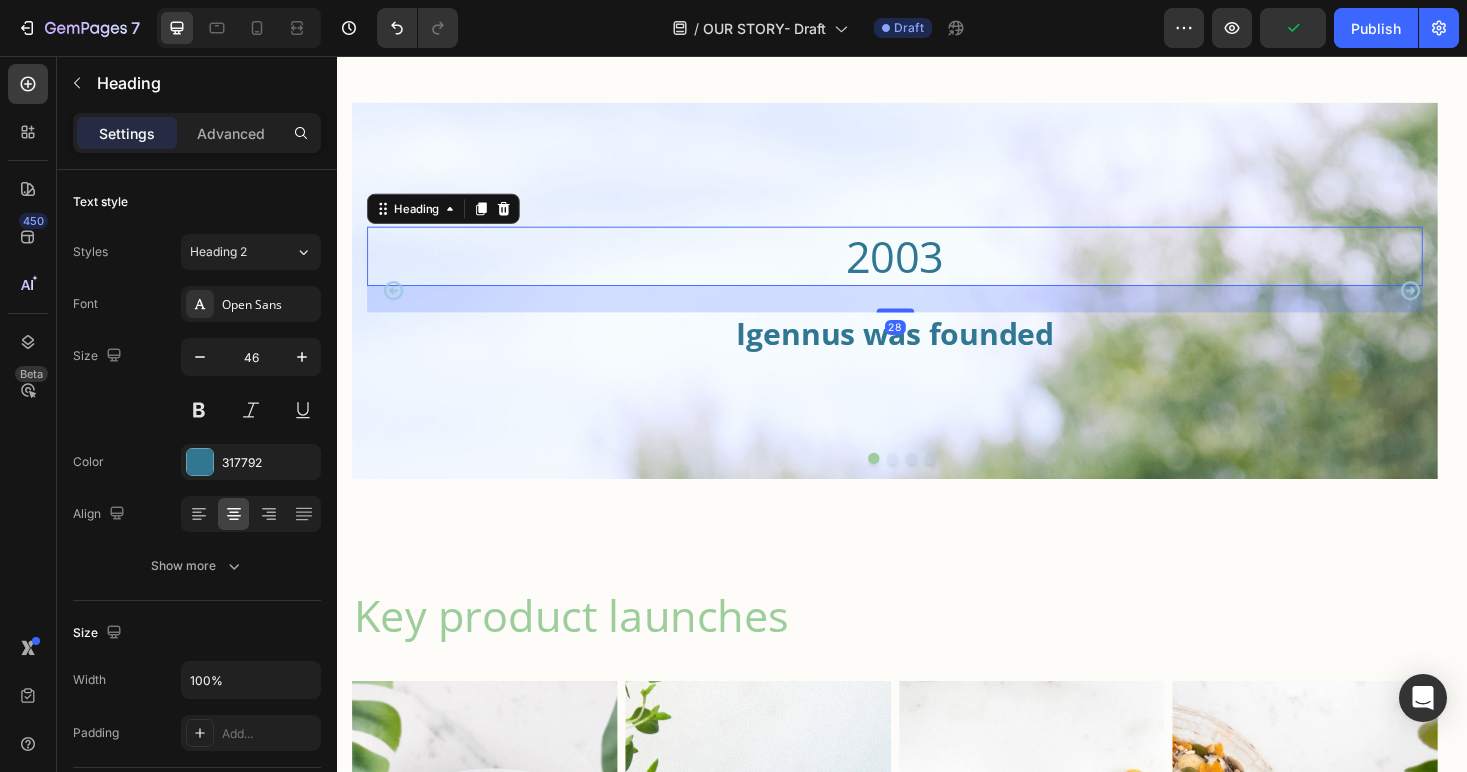 click on "2003" at bounding box center (929, 269) 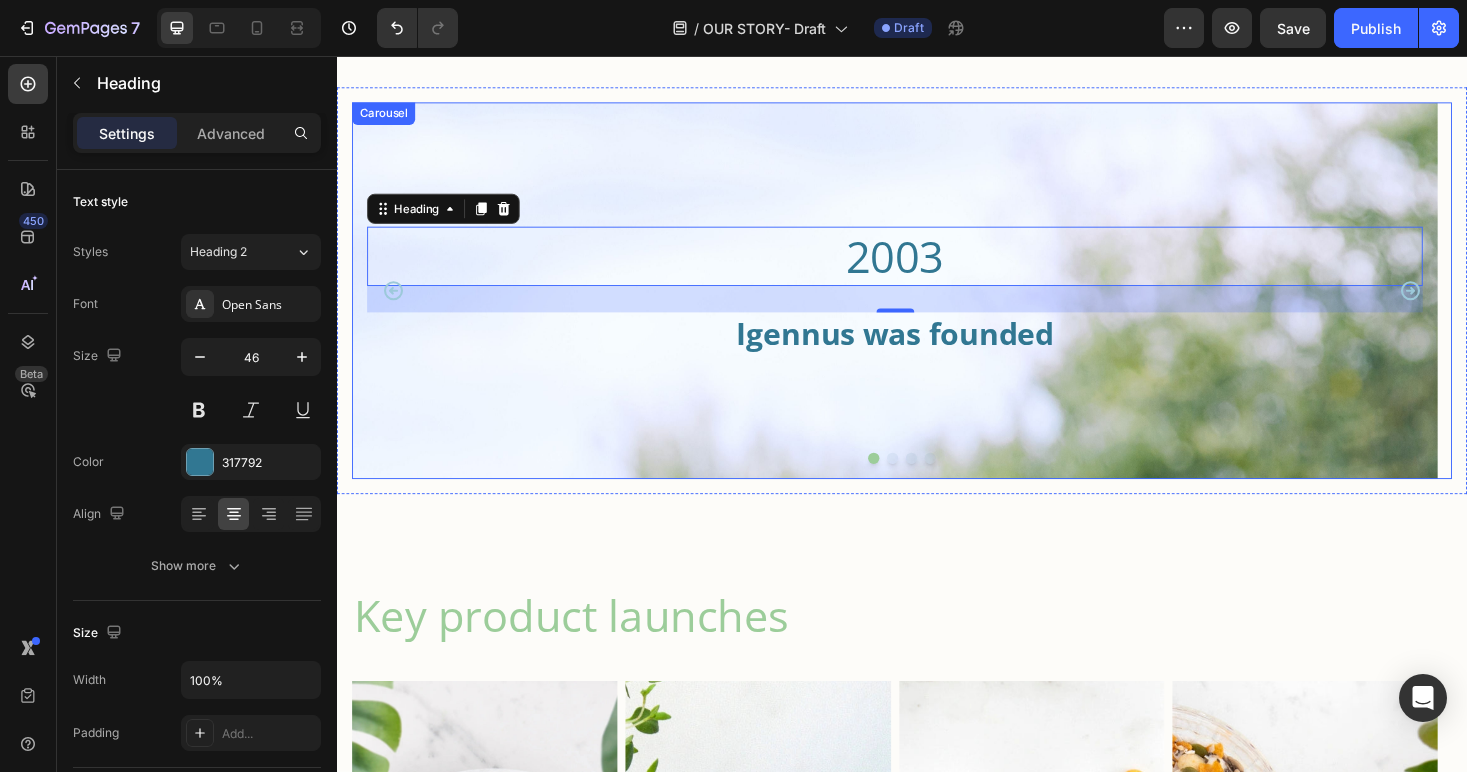 click 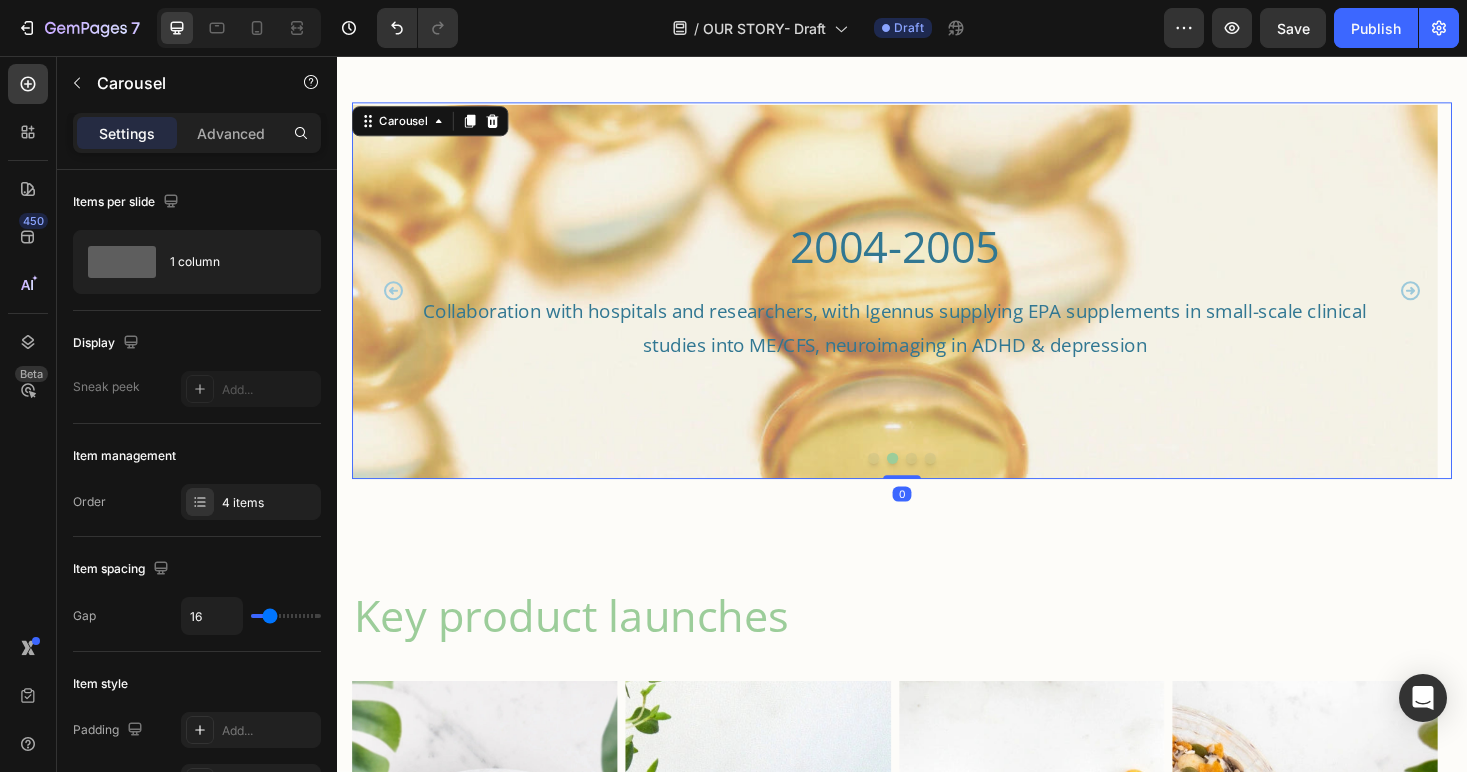 click 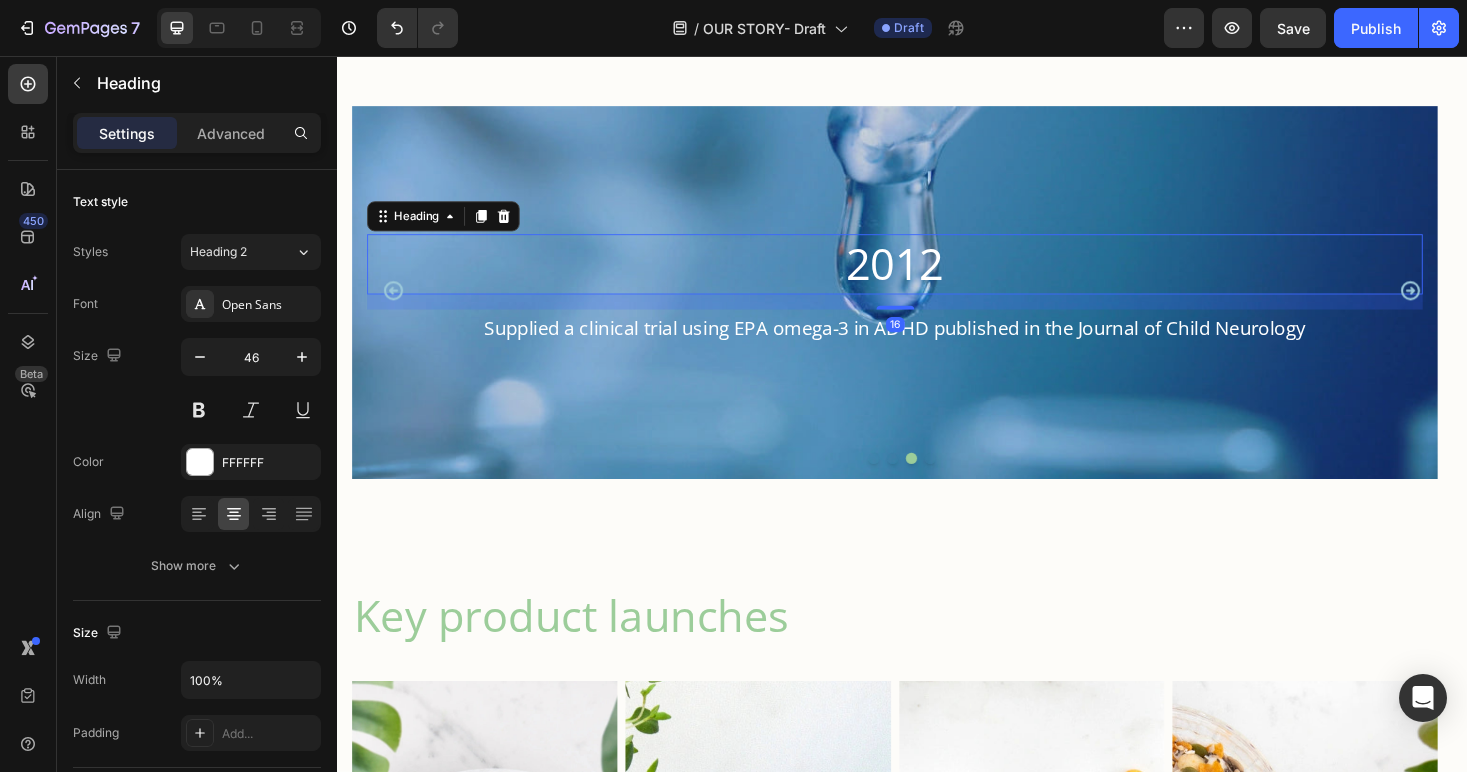 click on "2012" at bounding box center (929, 277) 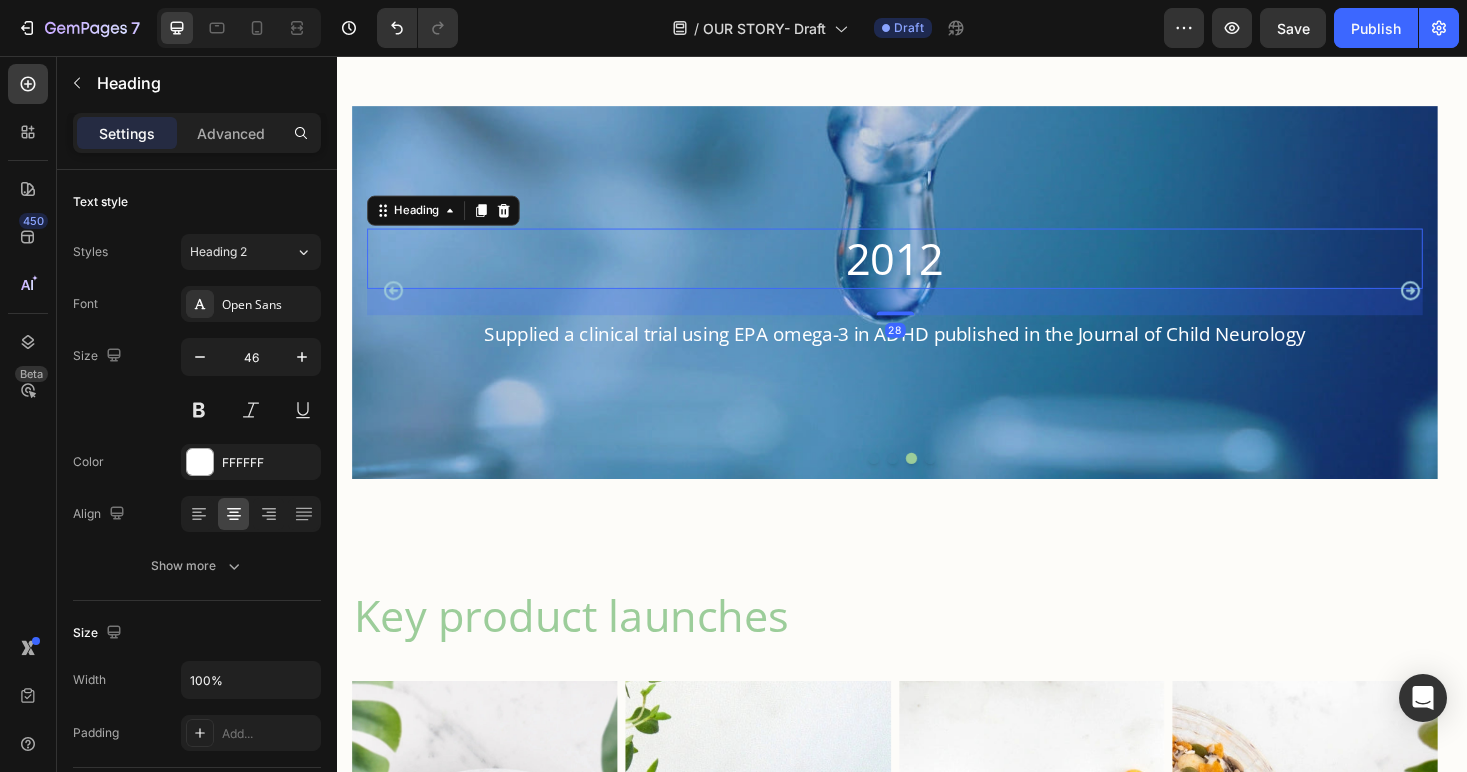 drag, startPoint x: 926, startPoint y: 323, endPoint x: 925, endPoint y: 335, distance: 12.0415945 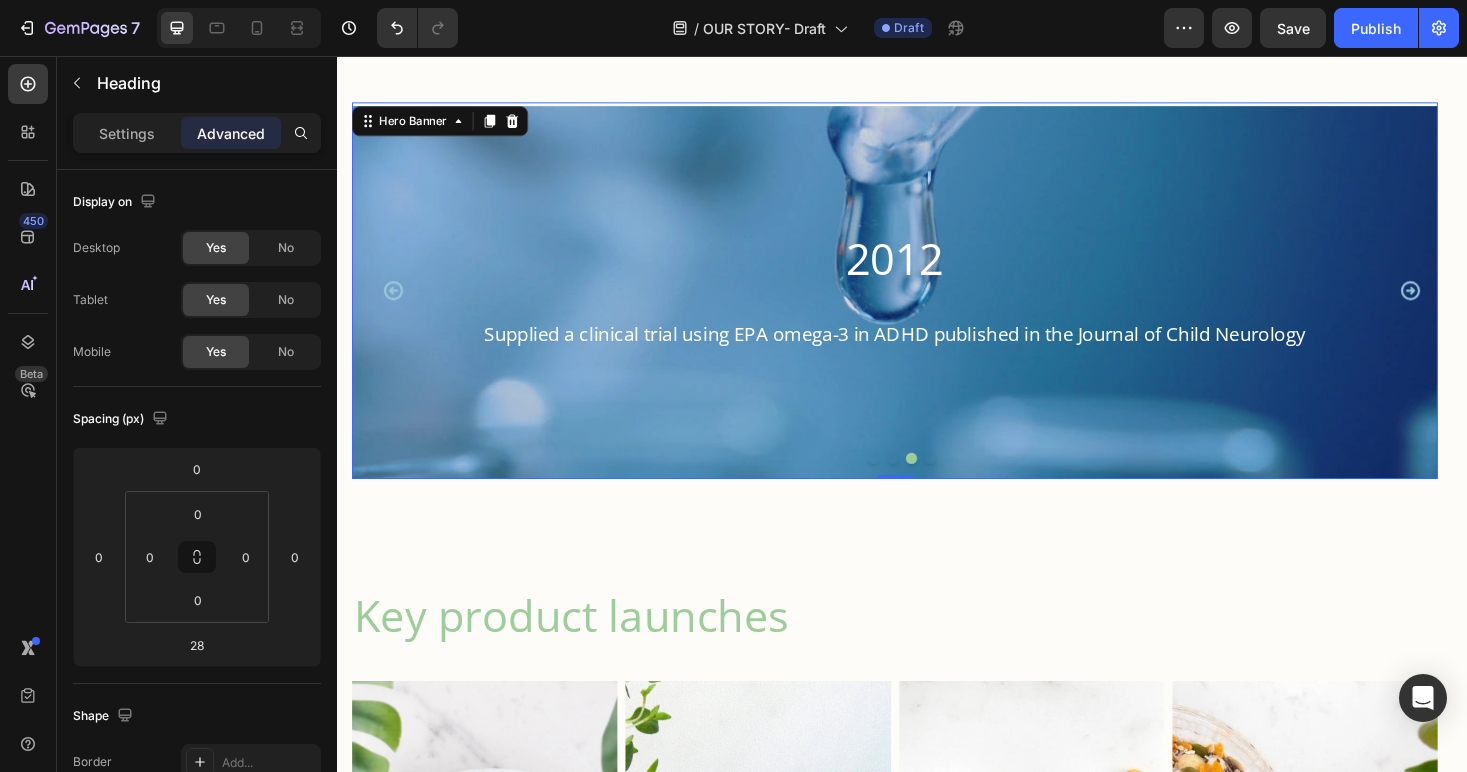 click at bounding box center (929, 409) 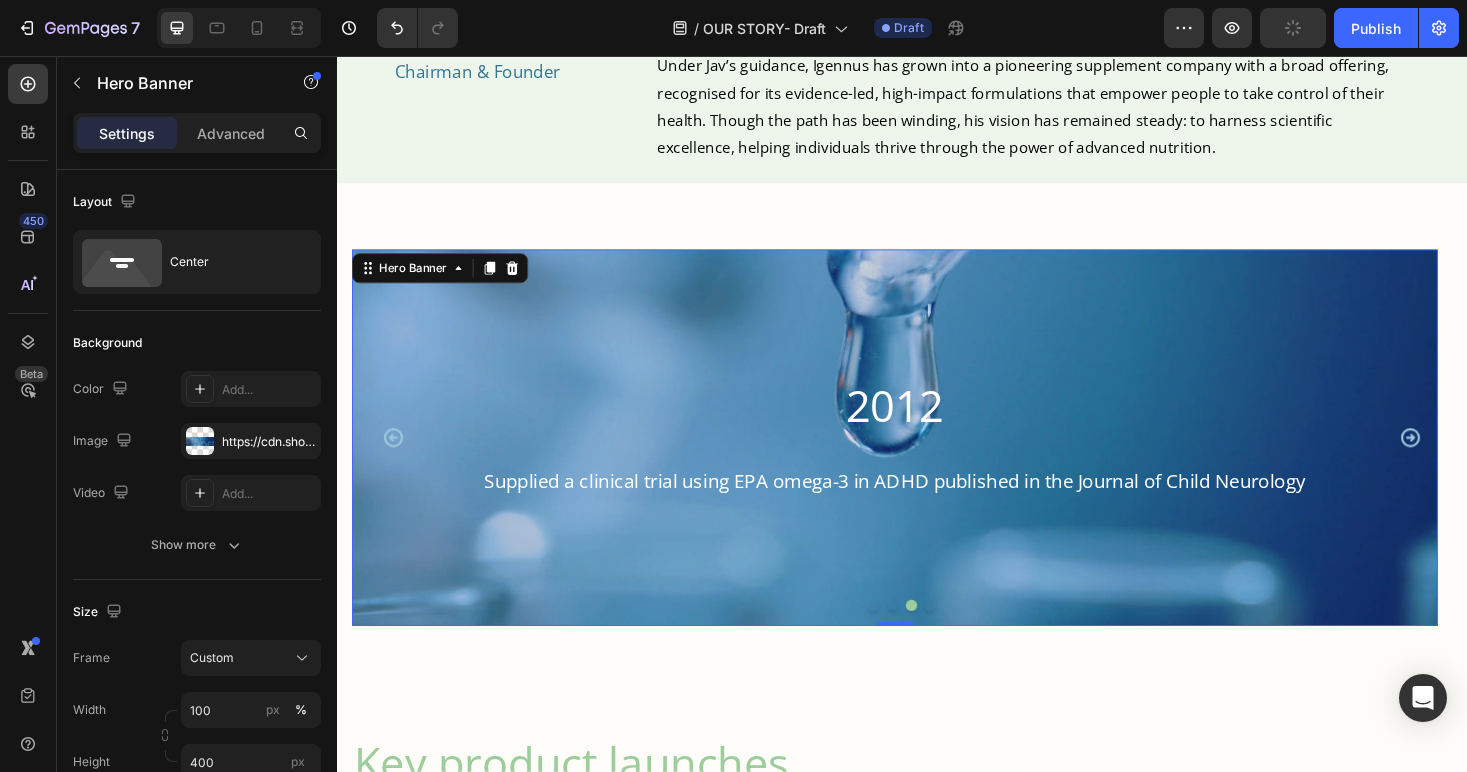 scroll, scrollTop: 1528, scrollLeft: 0, axis: vertical 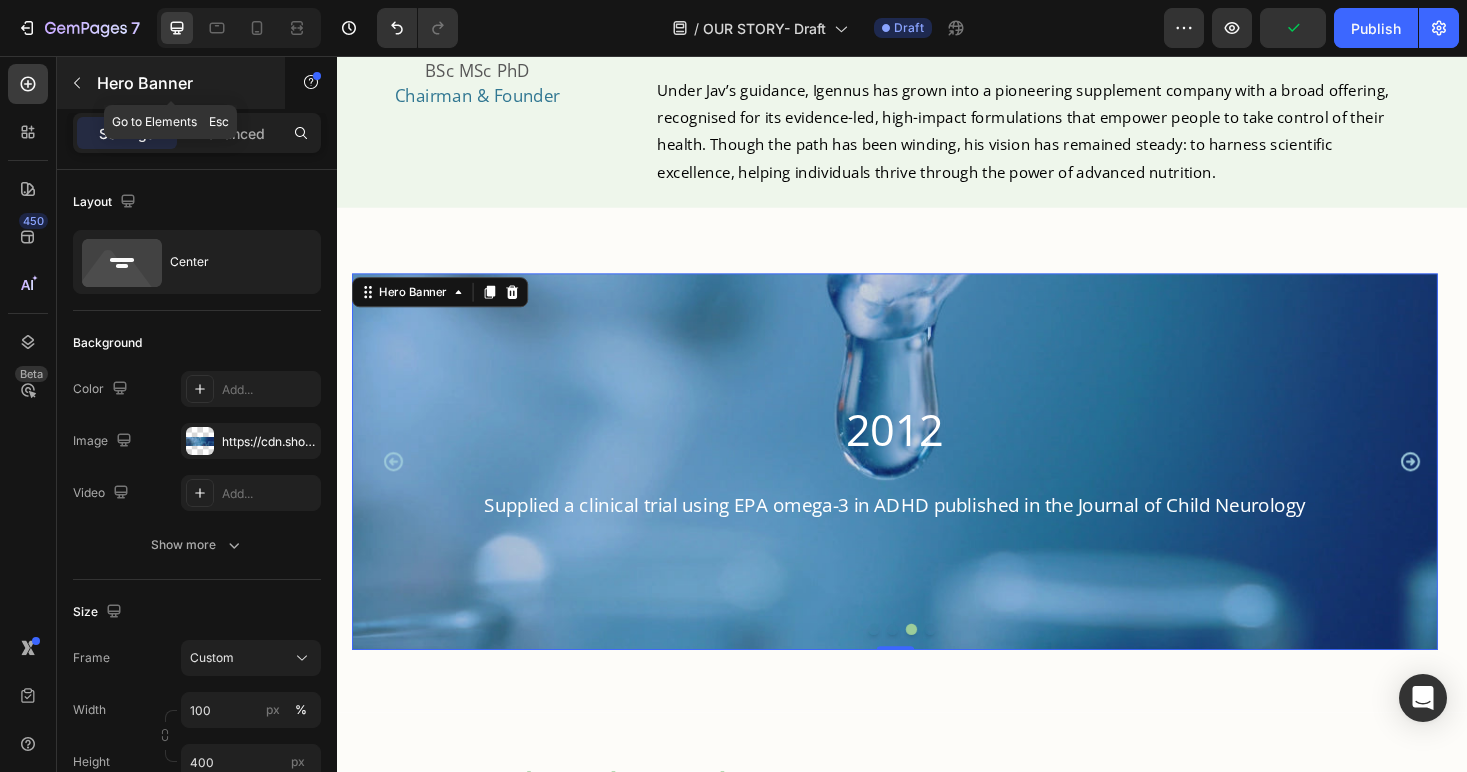 click 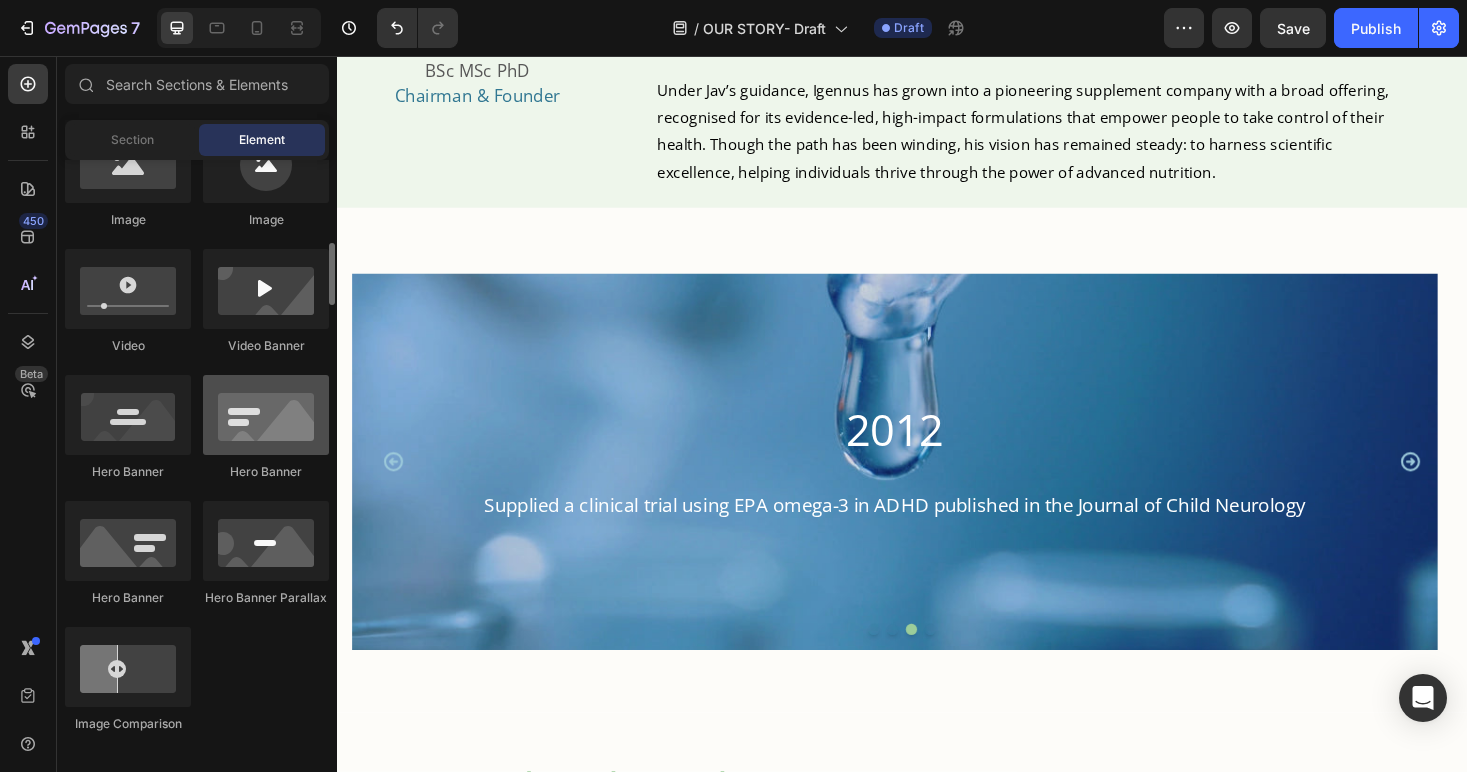scroll, scrollTop: 979, scrollLeft: 0, axis: vertical 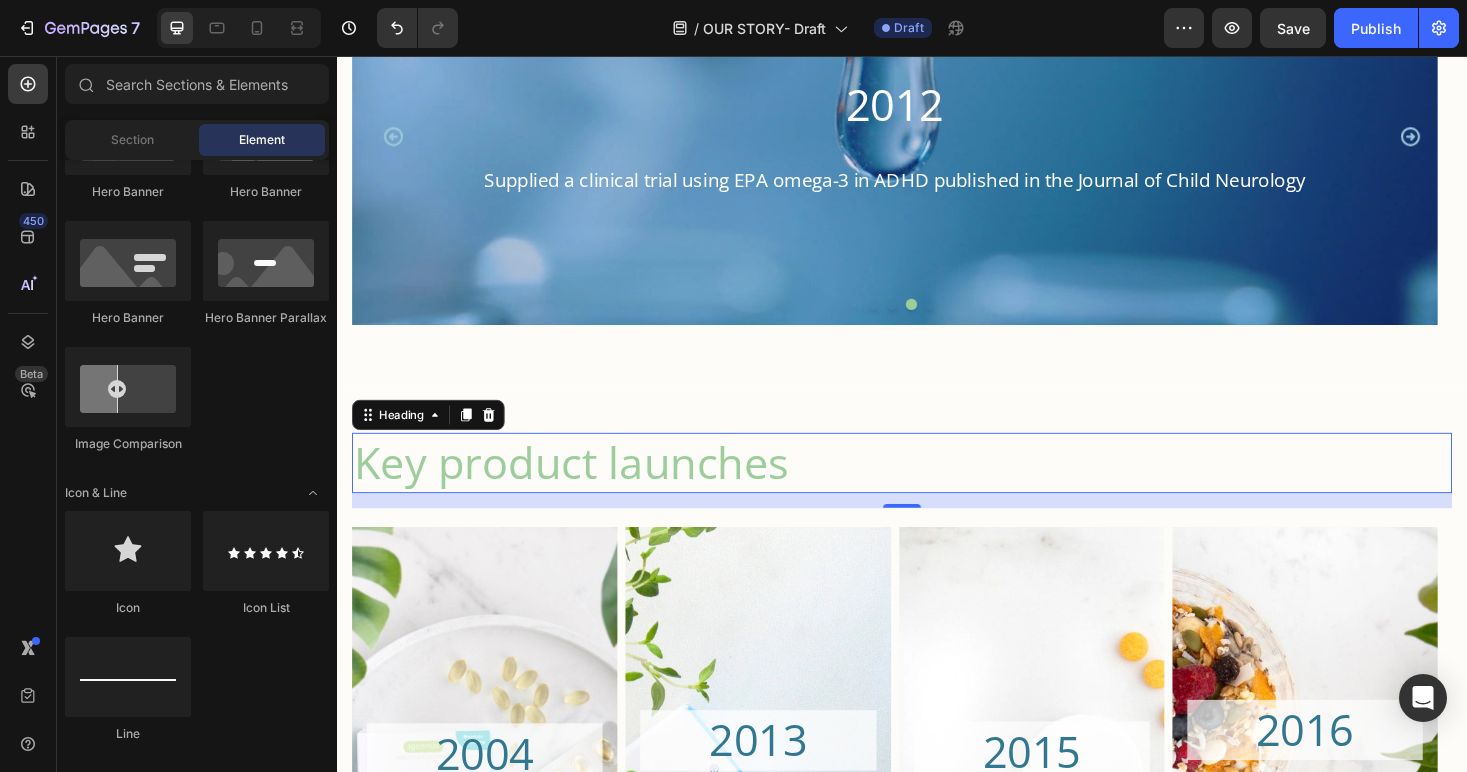 click on "Key product launches" at bounding box center (937, 488) 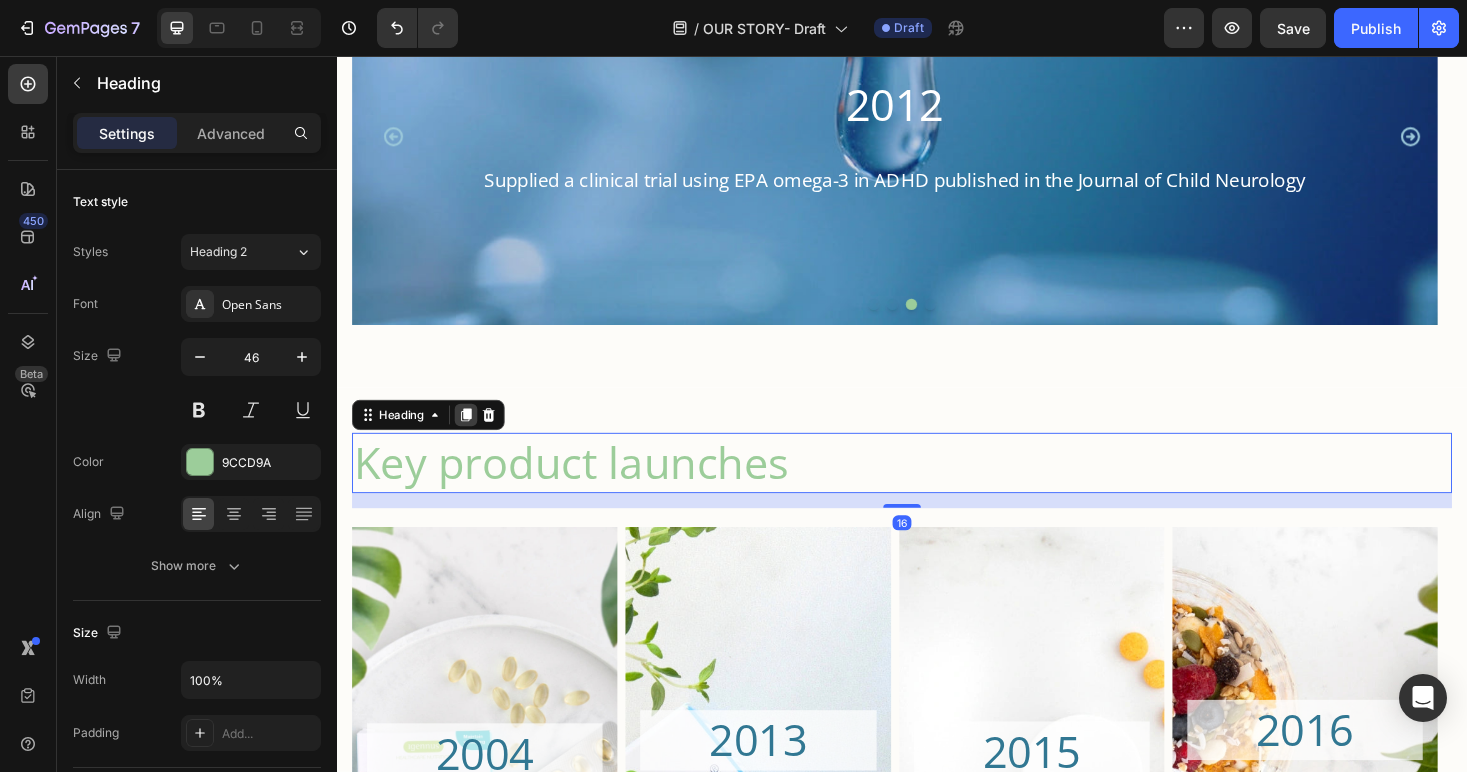 click 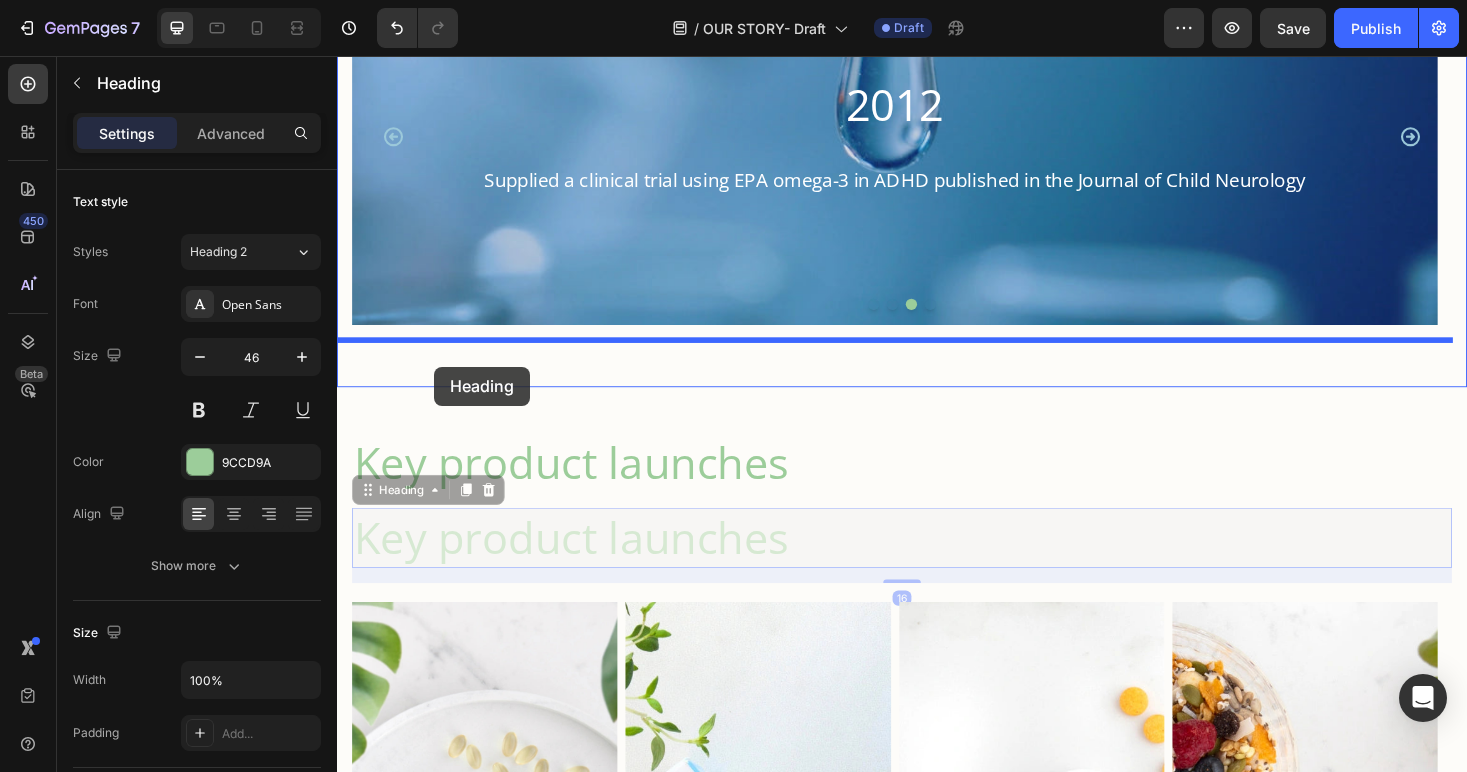 scroll, scrollTop: 1257, scrollLeft: 0, axis: vertical 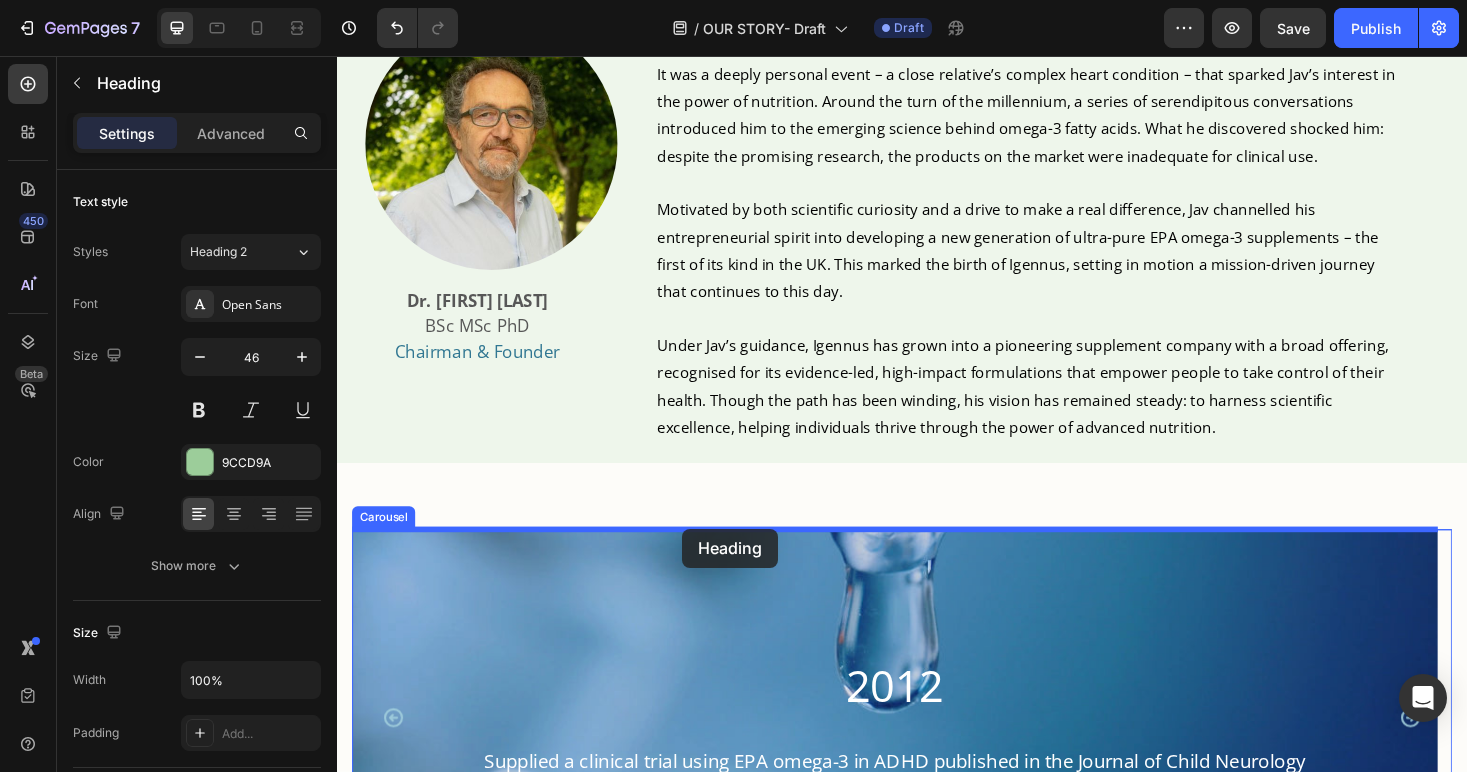 drag, startPoint x: 363, startPoint y: 519, endPoint x: 703, endPoint y: 558, distance: 342.22946 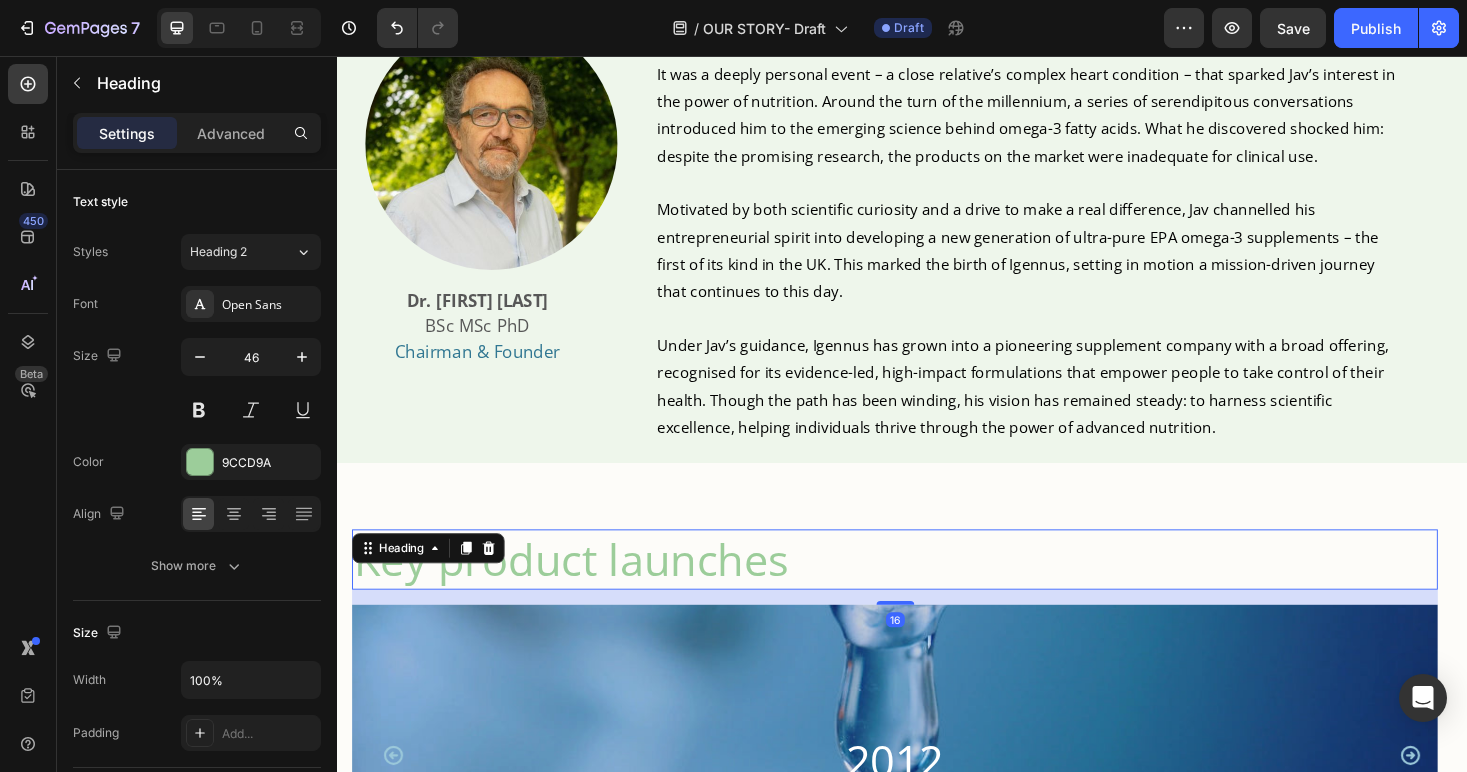 click on "Key product launches" at bounding box center [929, 590] 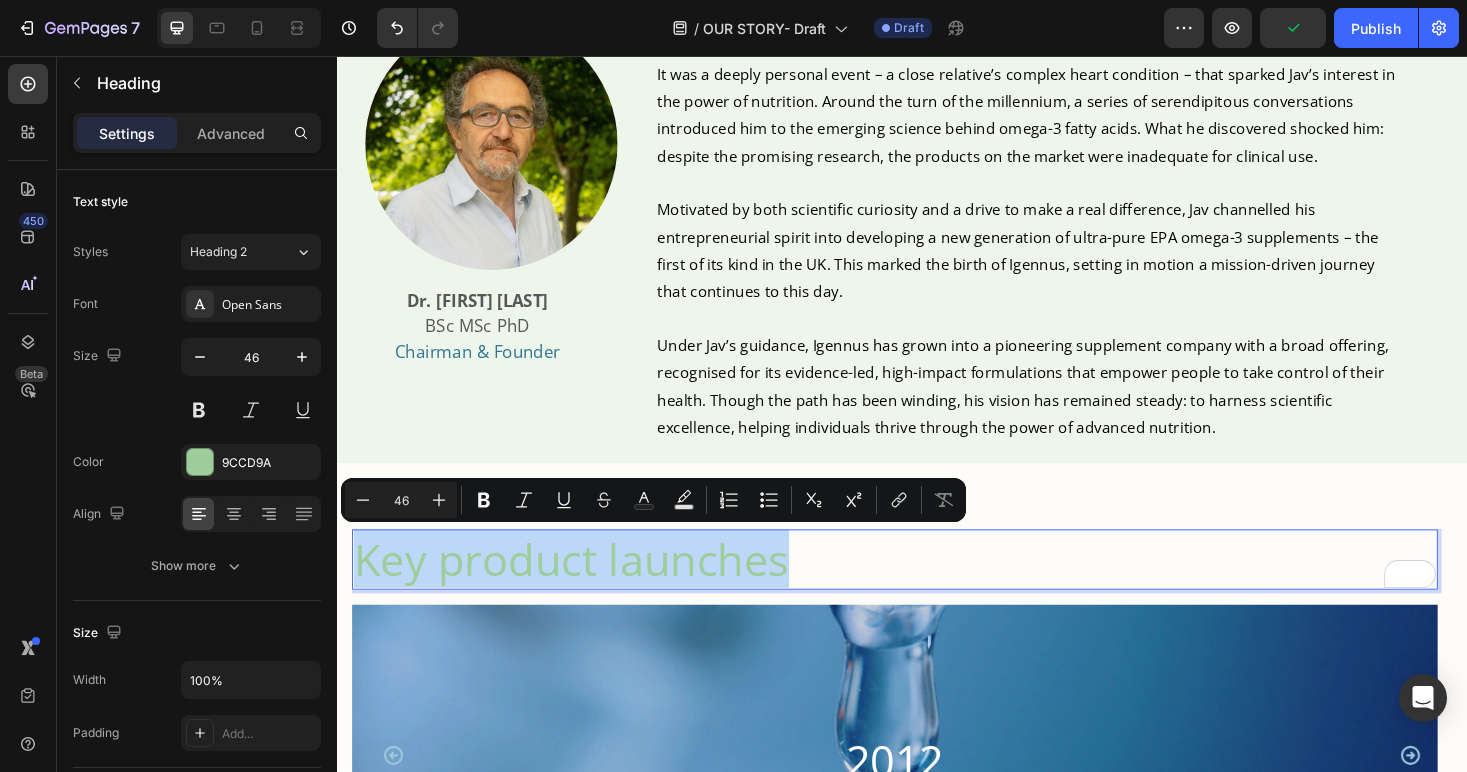 drag, startPoint x: 816, startPoint y: 597, endPoint x: 362, endPoint y: 589, distance: 454.07047 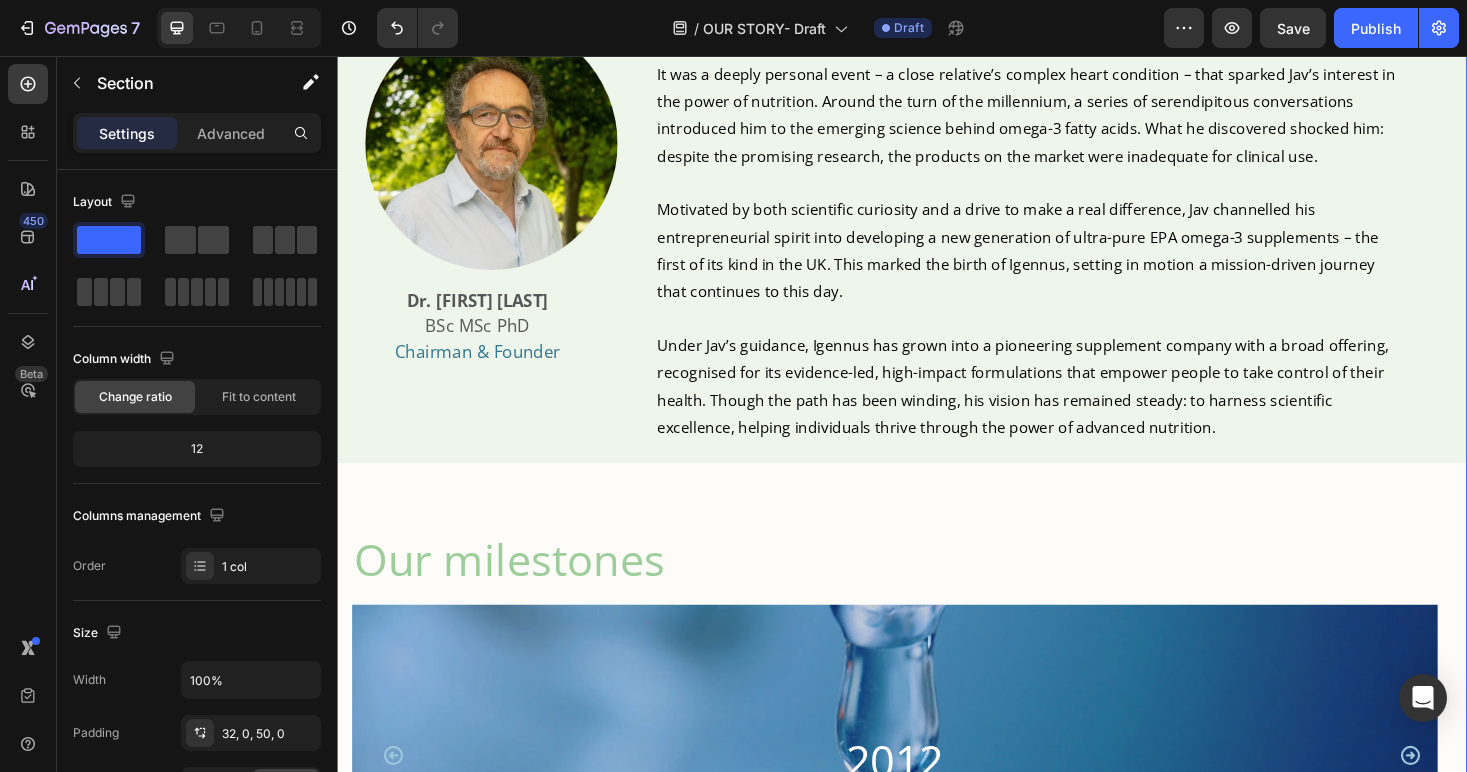 drag, startPoint x: 1035, startPoint y: 504, endPoint x: 947, endPoint y: 490, distance: 89.106674 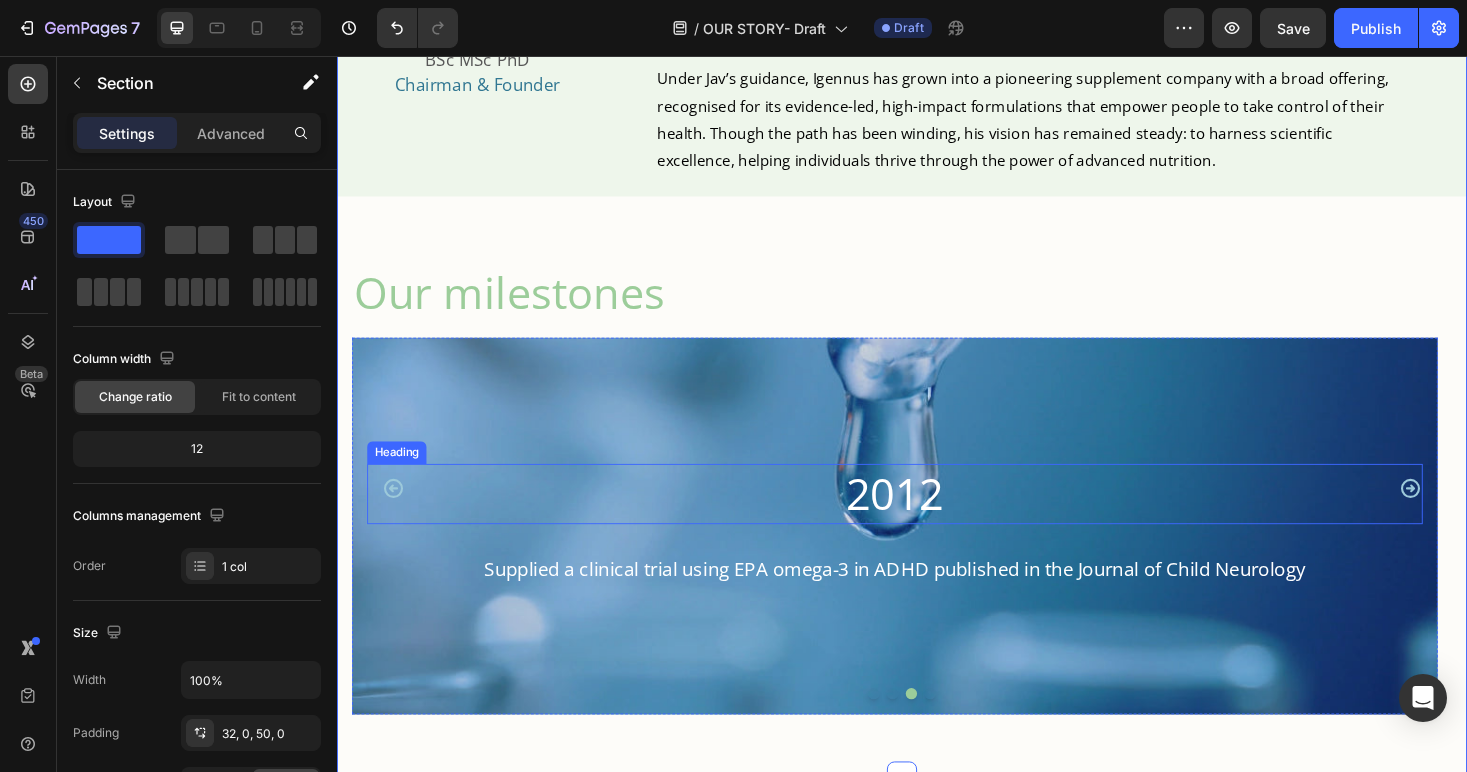 scroll, scrollTop: 1566, scrollLeft: 0, axis: vertical 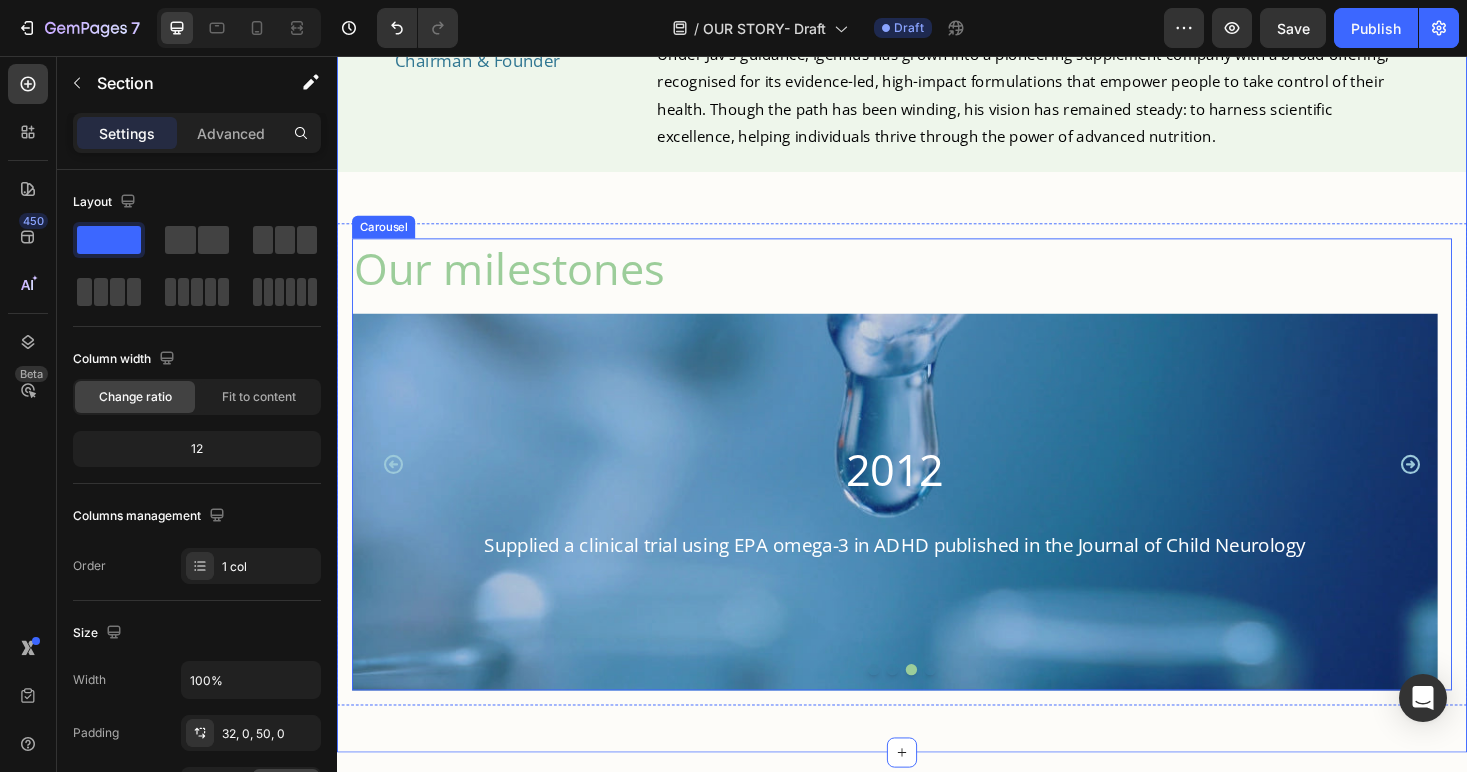 click at bounding box center (967, 707) 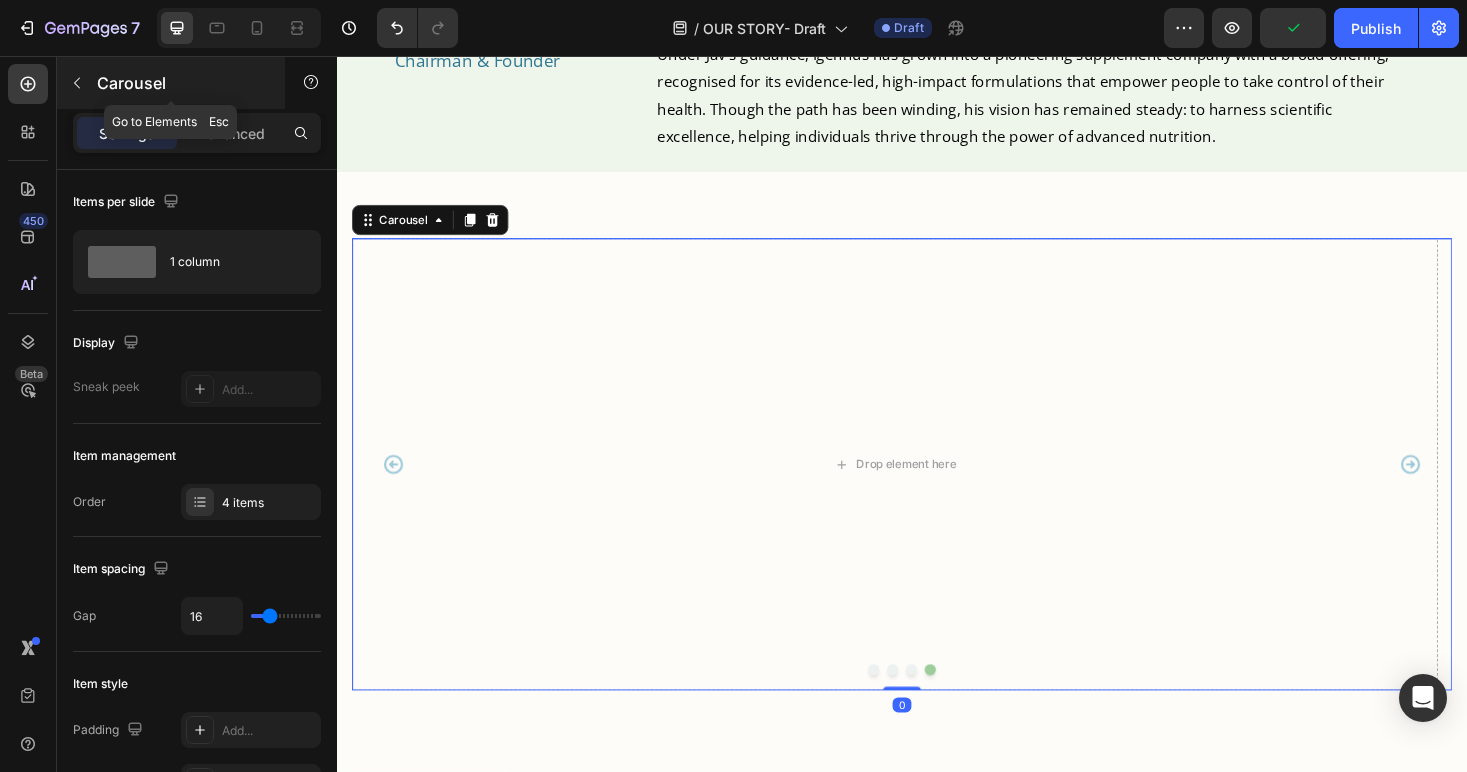 click at bounding box center [77, 83] 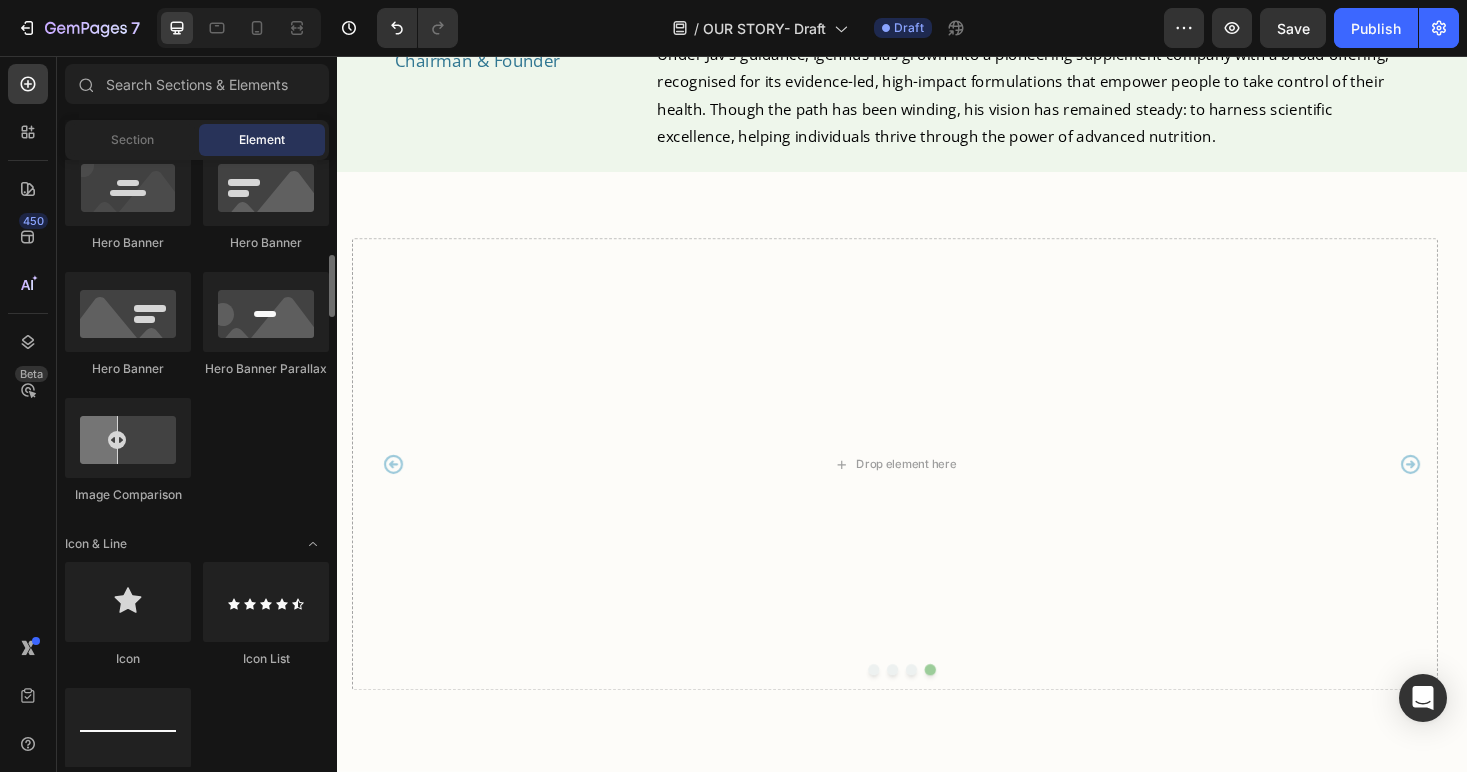 scroll, scrollTop: 729, scrollLeft: 0, axis: vertical 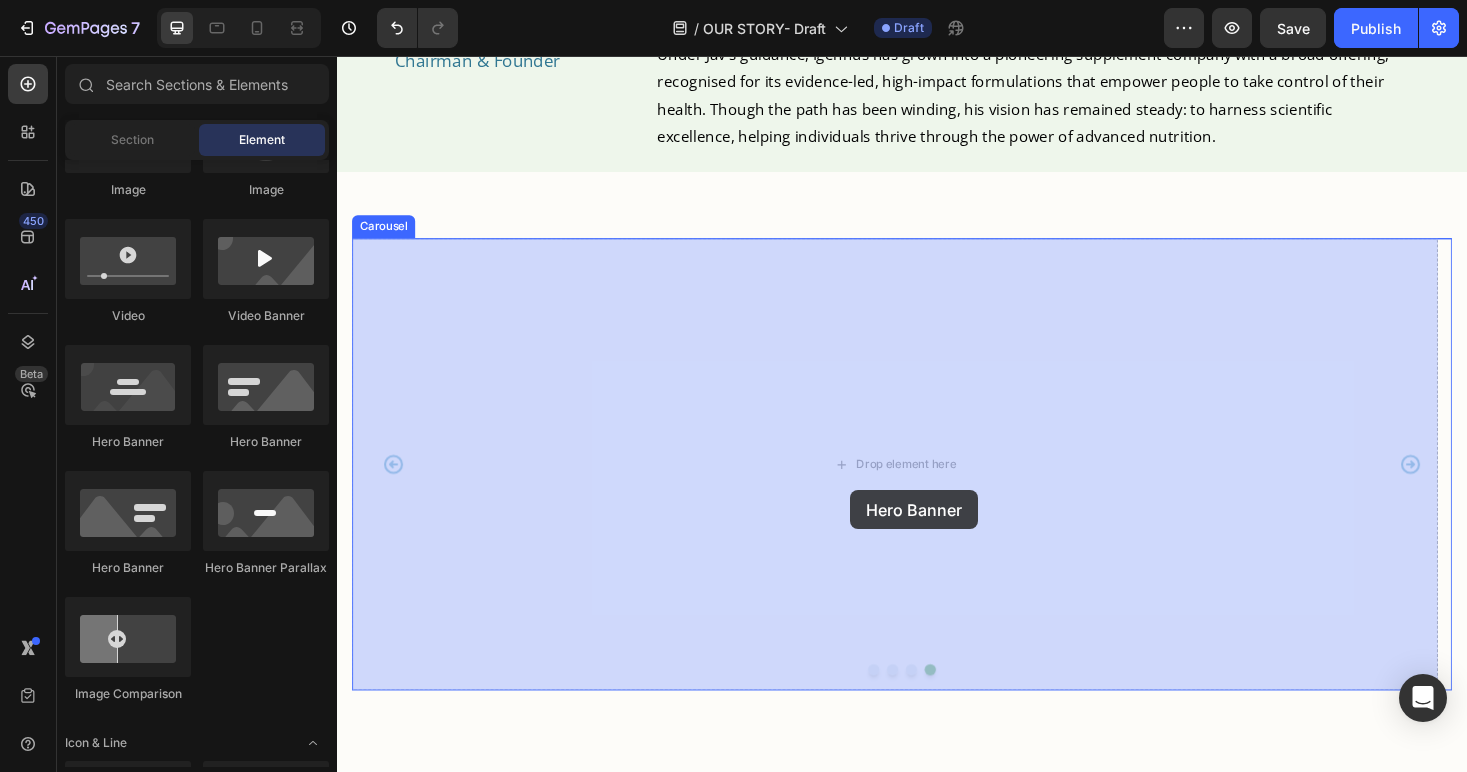 drag, startPoint x: 441, startPoint y: 457, endPoint x: 882, endPoint y: 517, distance: 445.06293 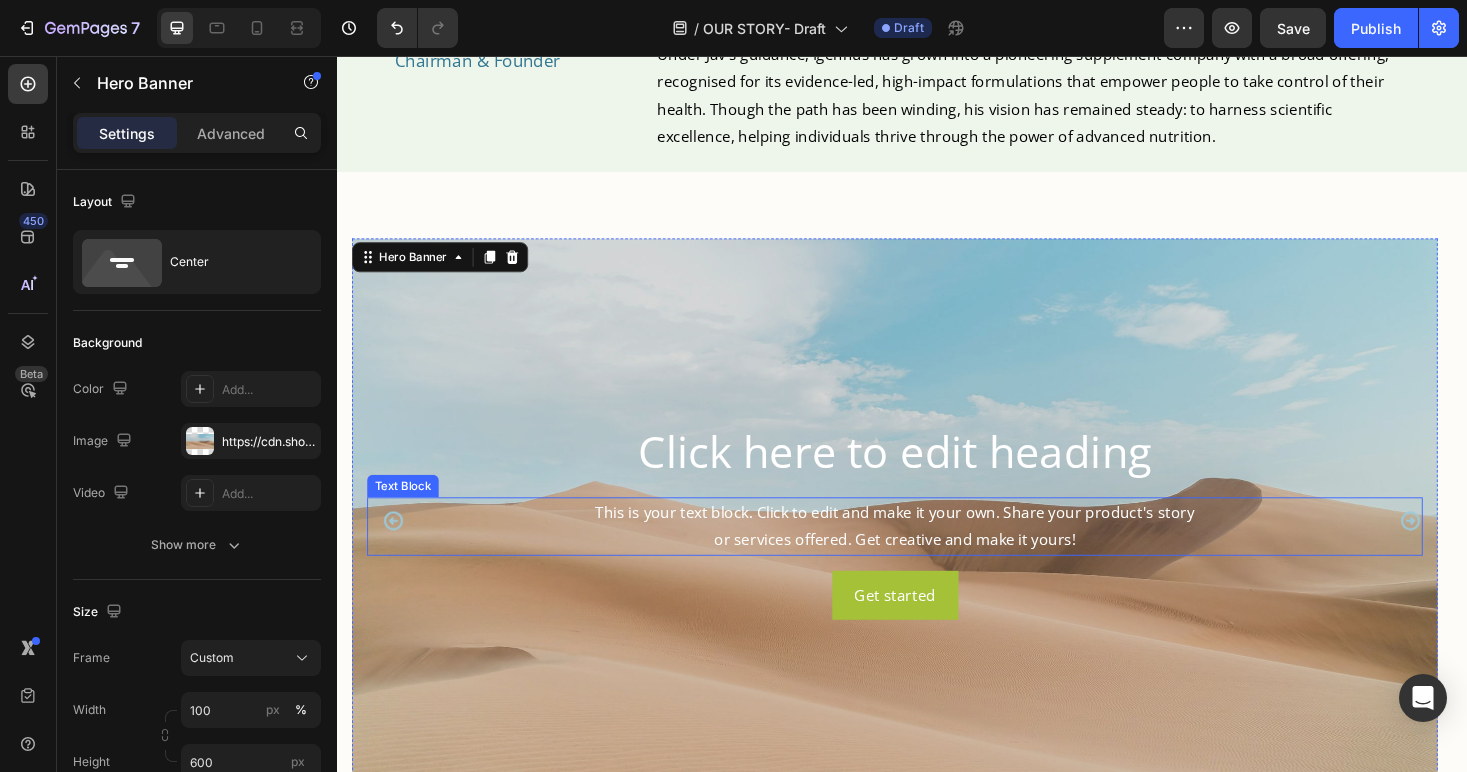scroll, scrollTop: 1650, scrollLeft: 0, axis: vertical 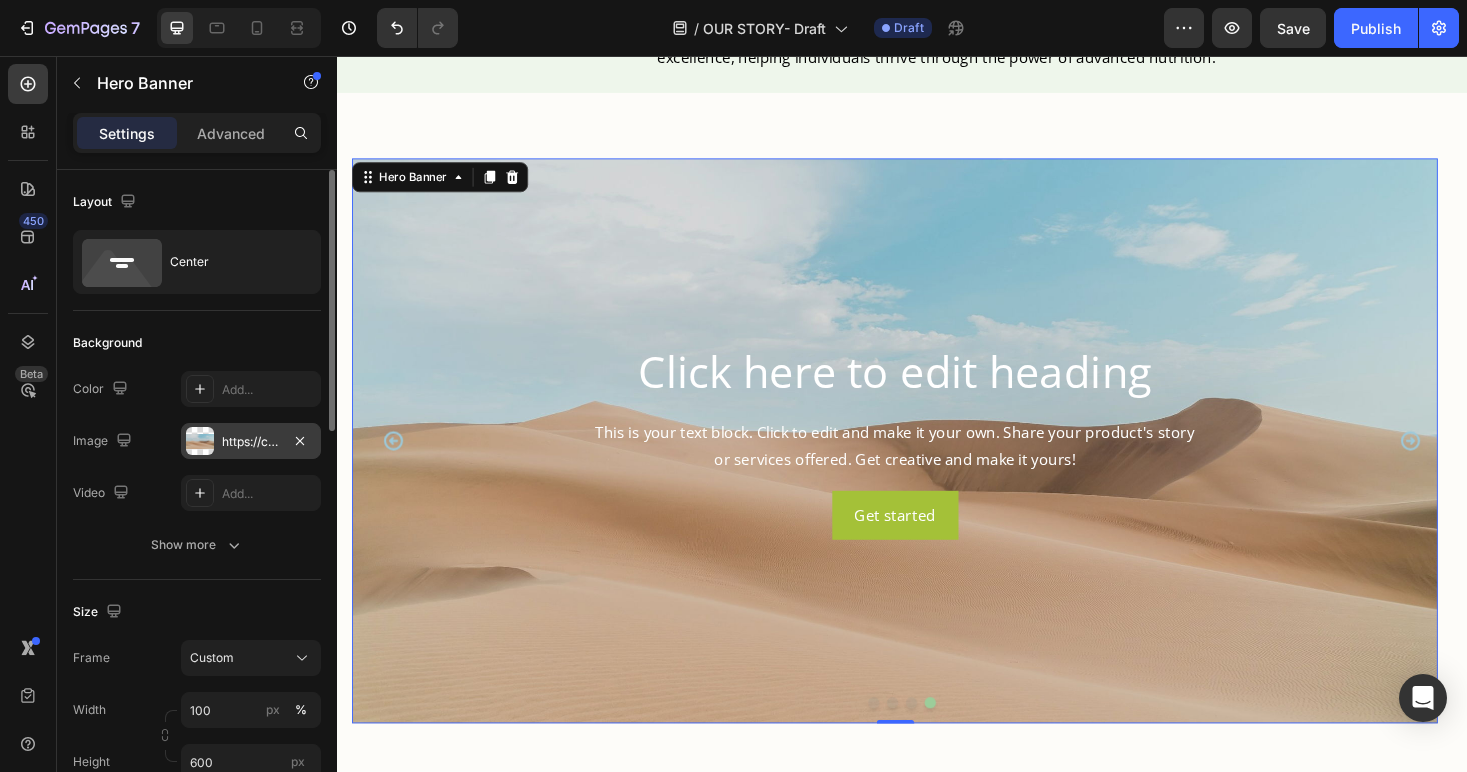 click on "https://cdn.shopify.com/s/files/1/2005/9307/files/background_settings.jpg" at bounding box center (251, 442) 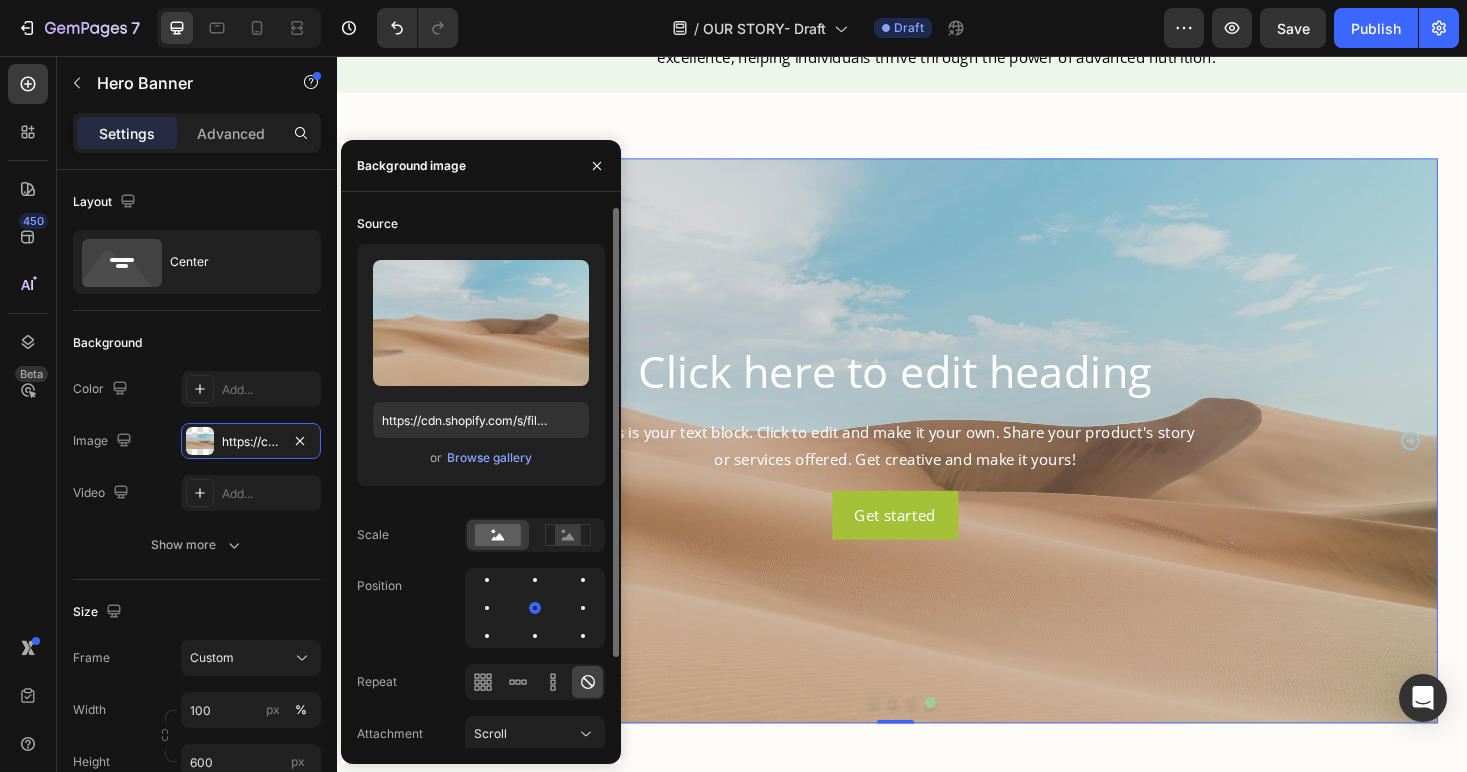 click on "or  Browse gallery" at bounding box center [481, 458] 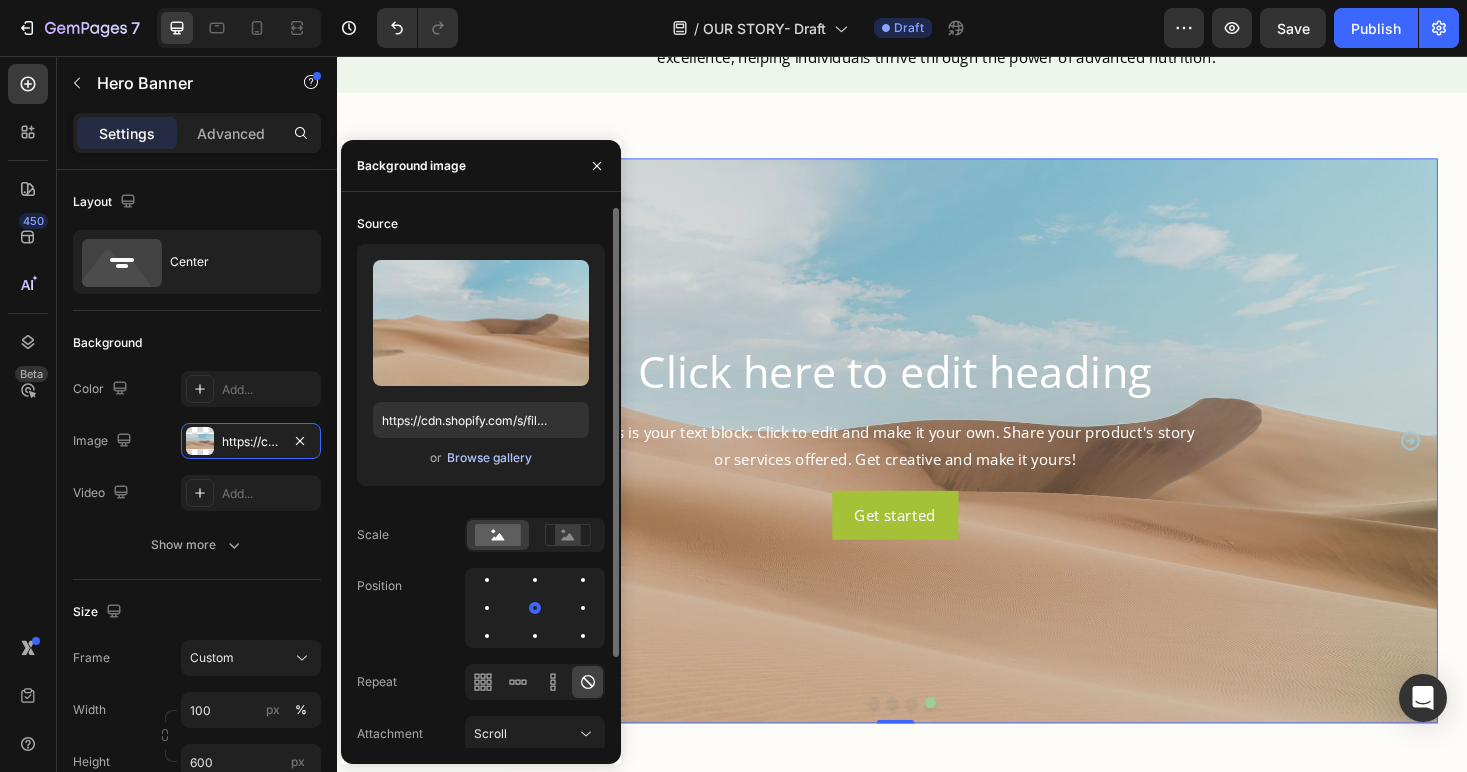 click on "Browse gallery" at bounding box center [489, 458] 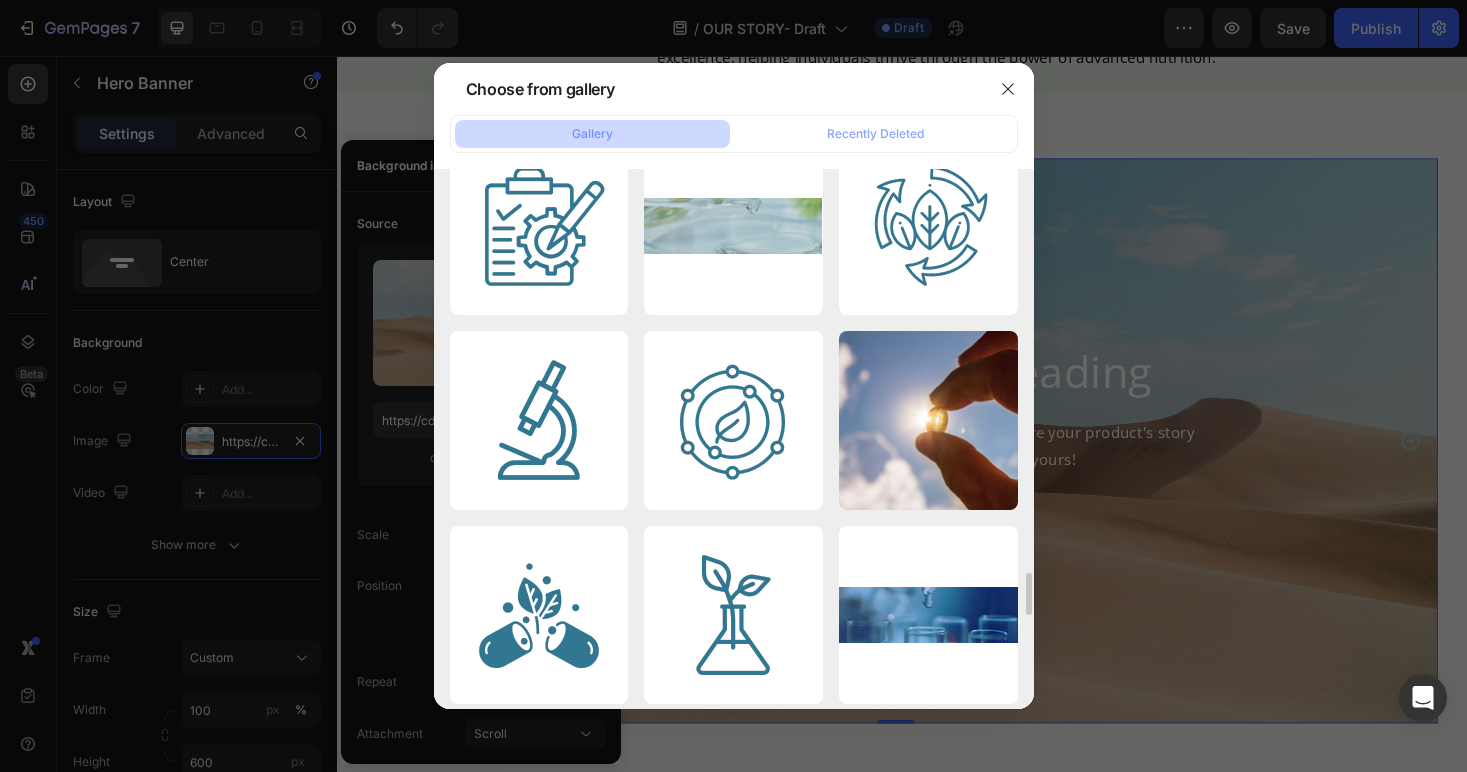 scroll, scrollTop: 5598, scrollLeft: 0, axis: vertical 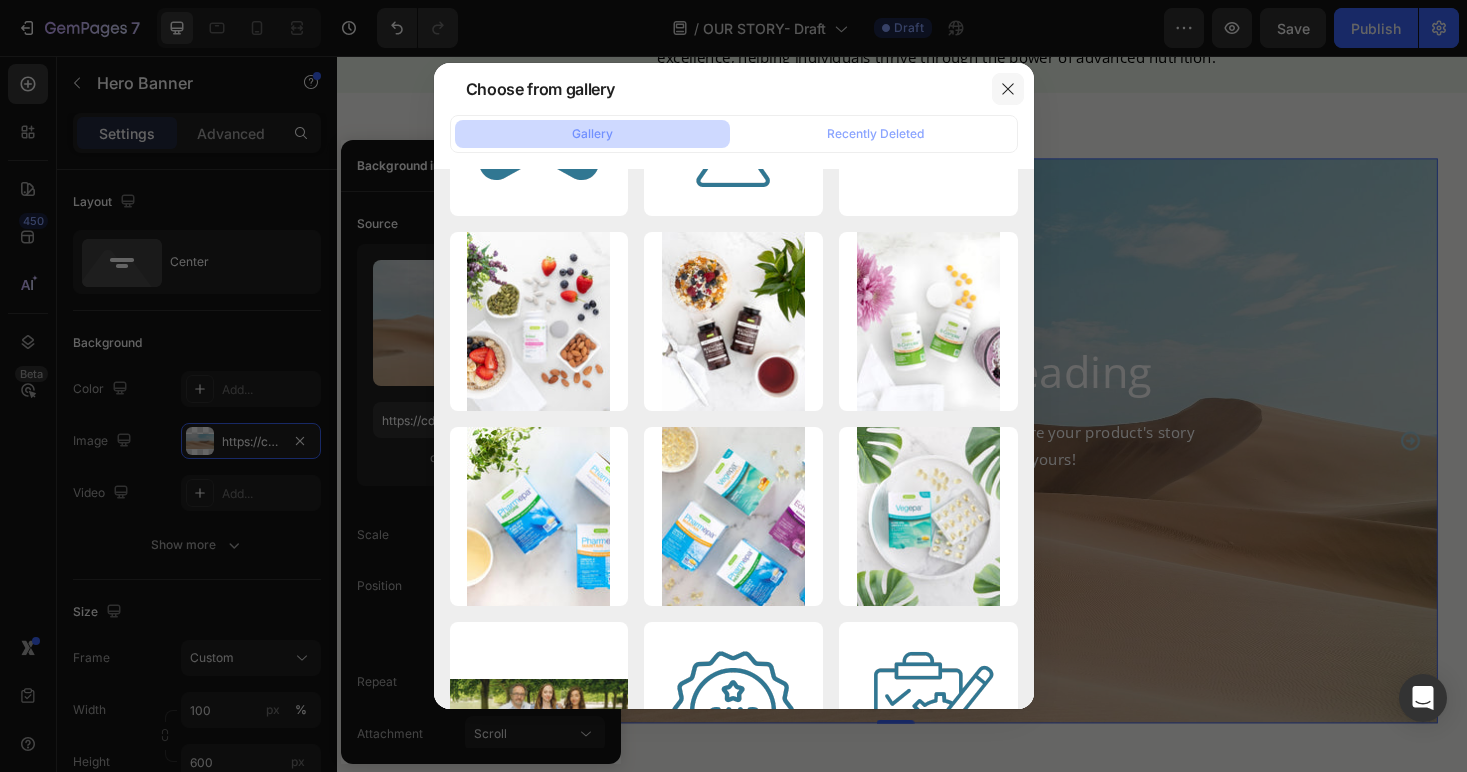 click 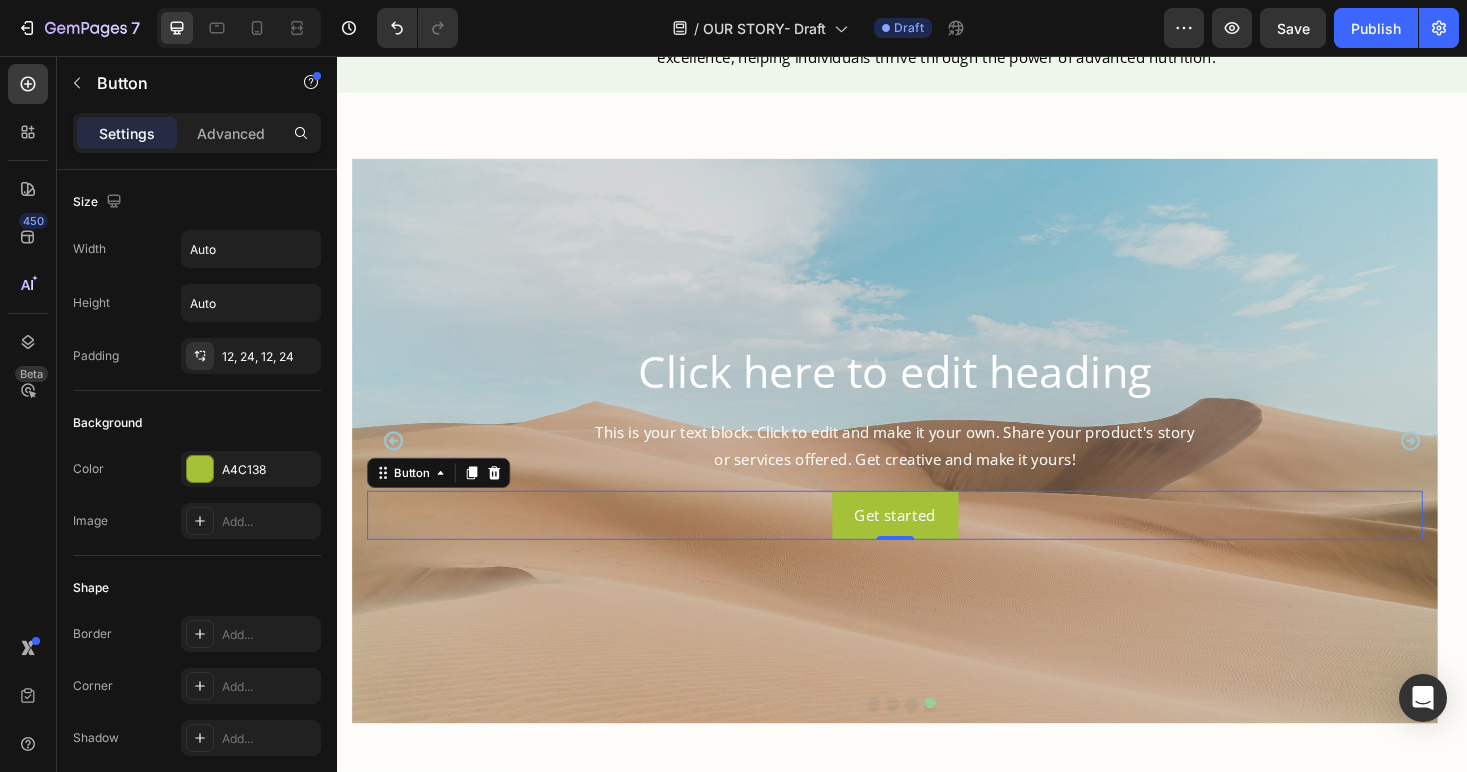 click on "Get started Button   0" at bounding box center [929, 544] 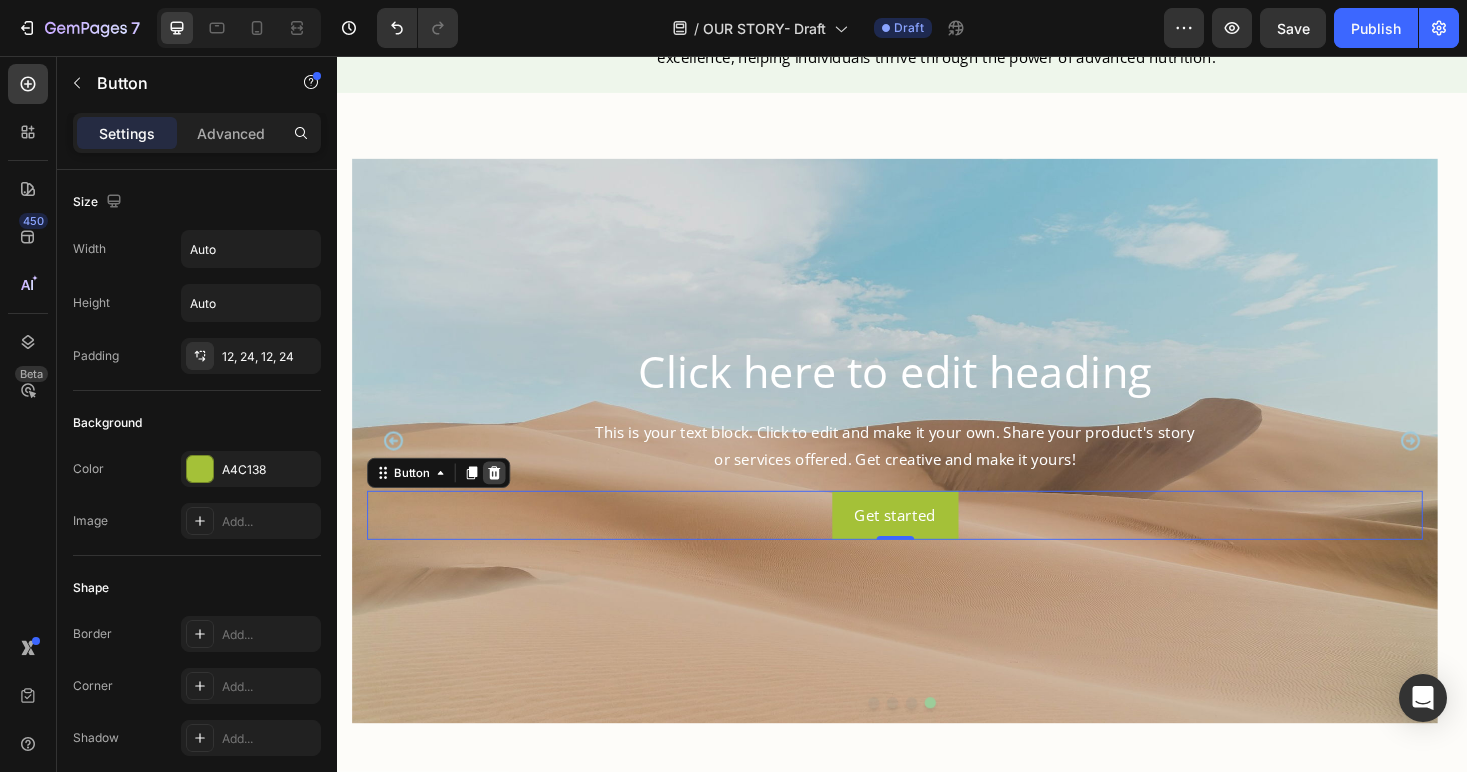 click 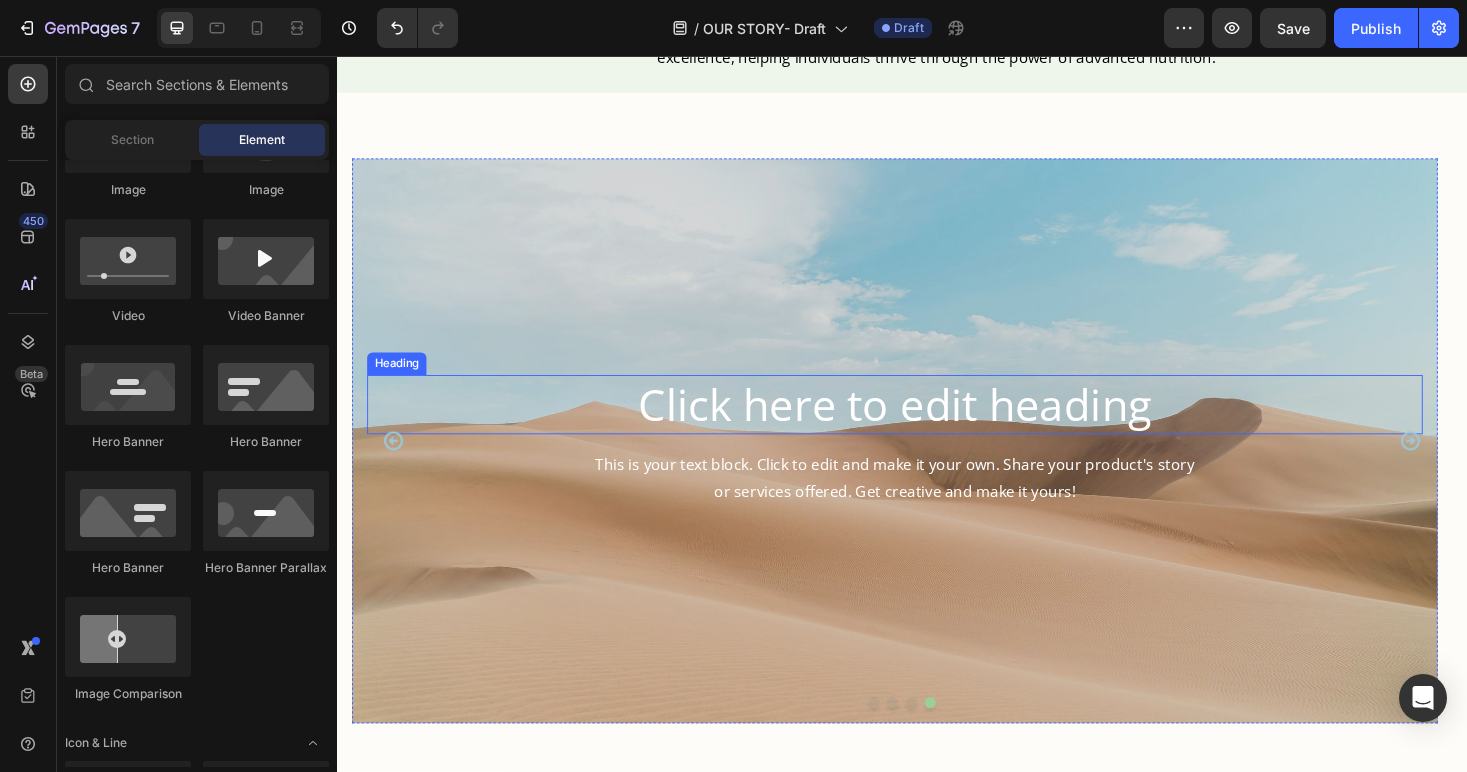 click on "Click here to edit heading" at bounding box center [929, 427] 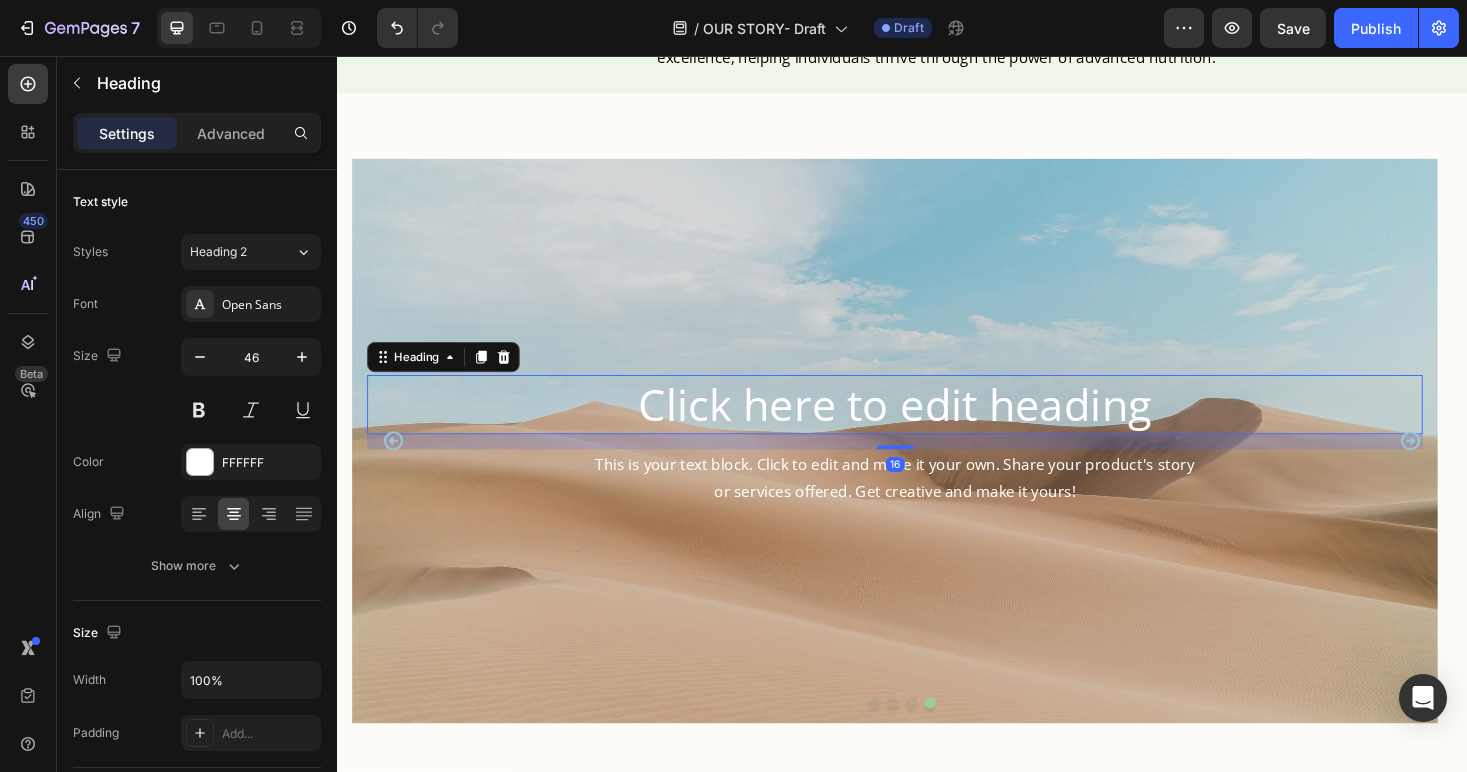 click on "Click here to edit heading" at bounding box center (929, 427) 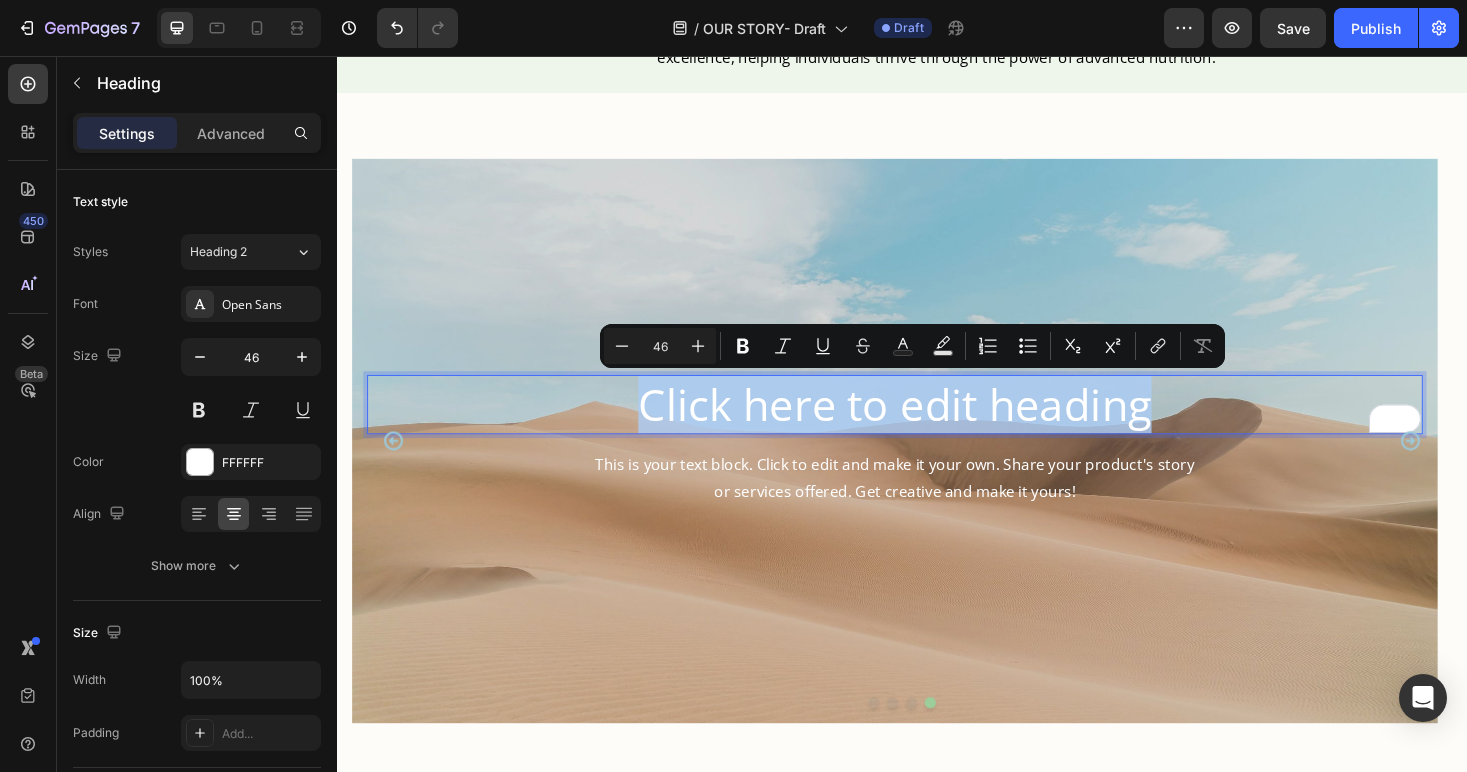 drag, startPoint x: 1199, startPoint y: 435, endPoint x: 666, endPoint y: 445, distance: 533.0938 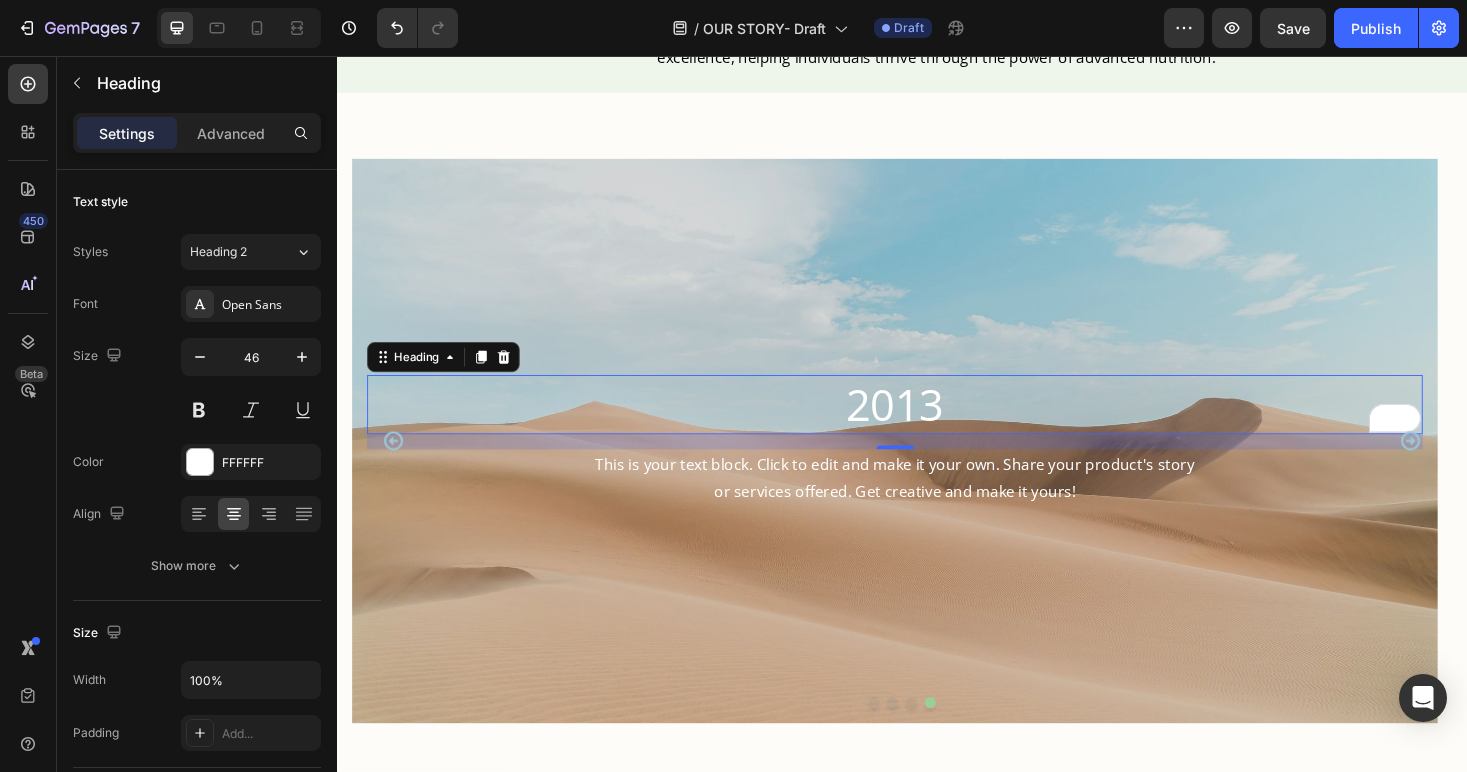 click on "This is your text block. Click to edit and make it your own. Share your product's story                   or services offered. Get creative and make it yours!" at bounding box center (929, 505) 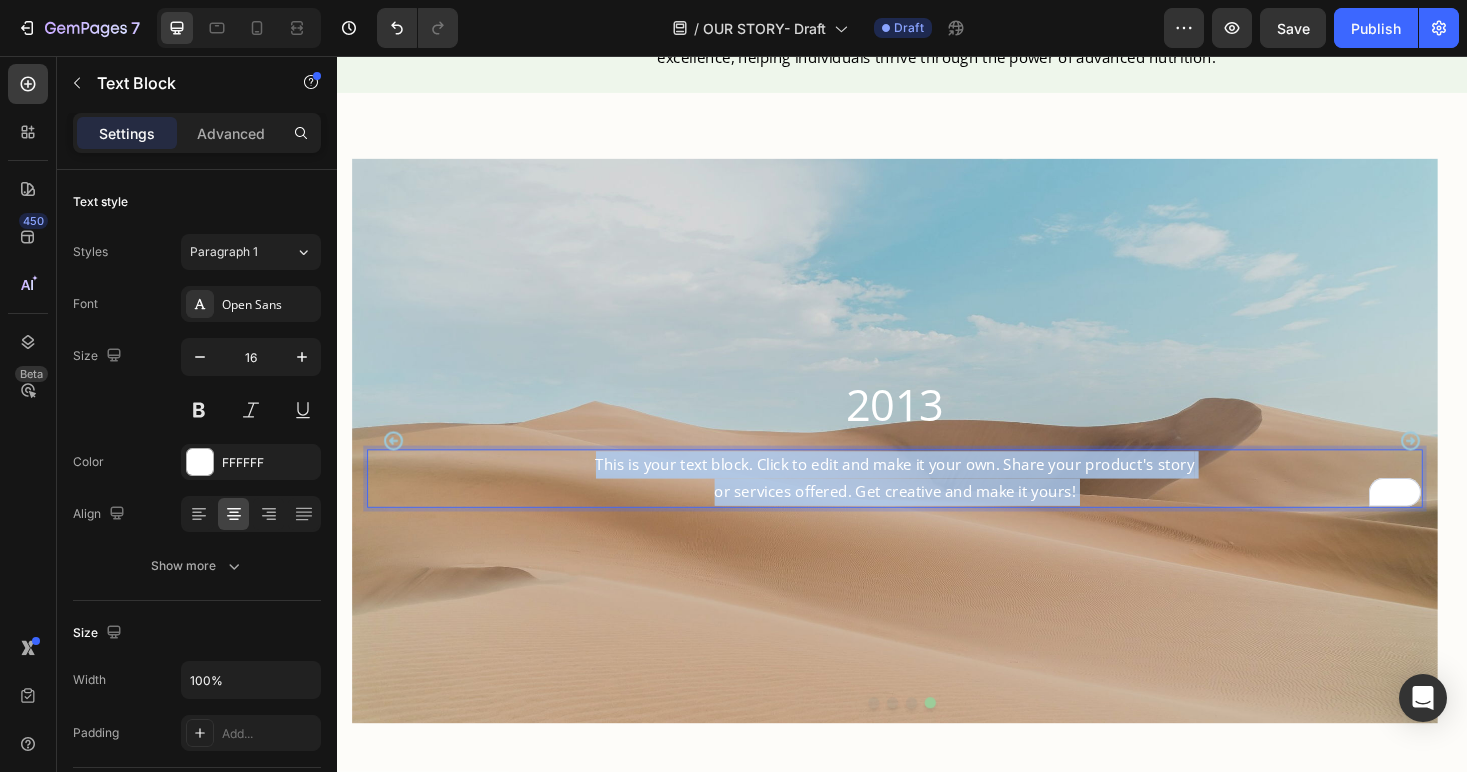 drag, startPoint x: 1121, startPoint y: 523, endPoint x: 918, endPoint y: 510, distance: 203.41583 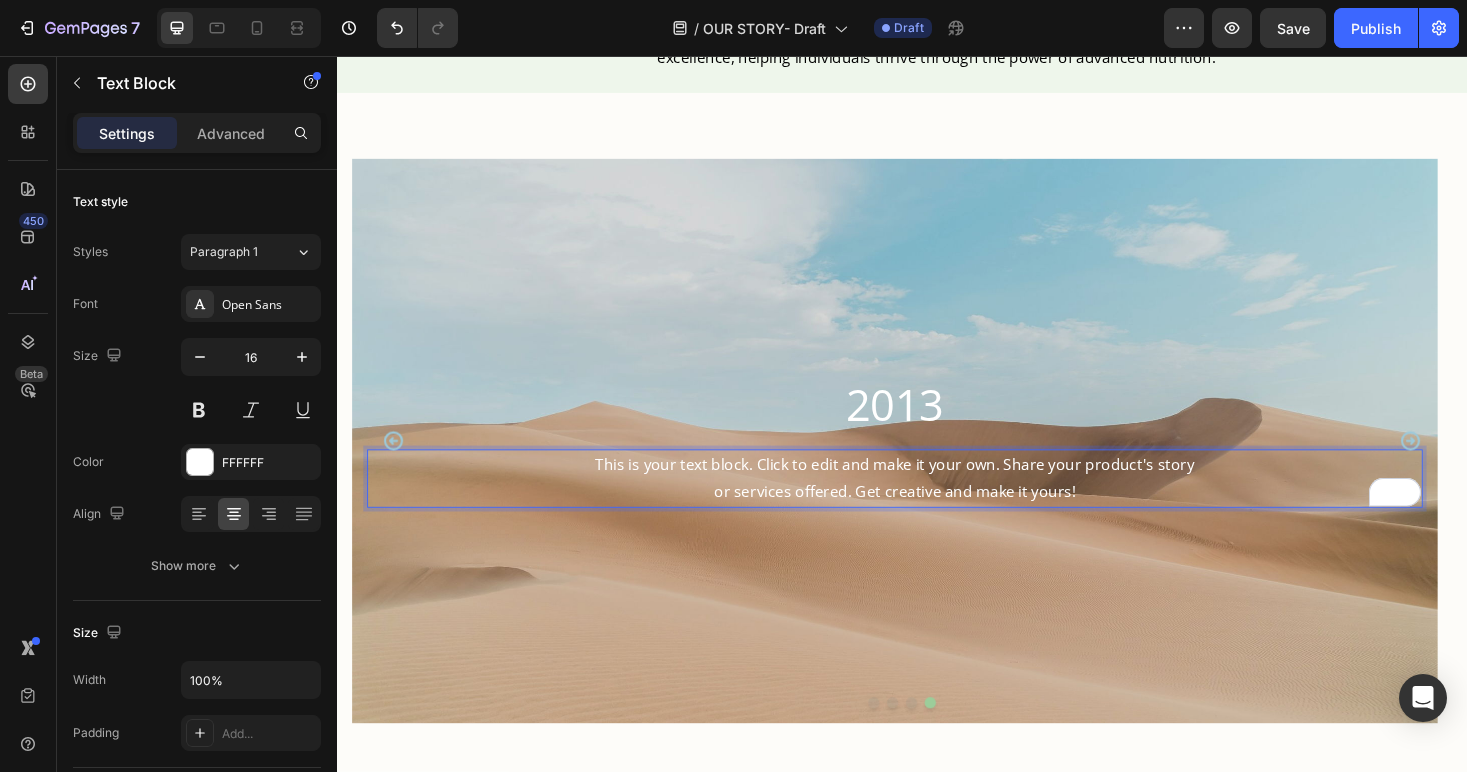 click on "This is your text block. Click to edit and make it your own. Share your product's story or services offered. Get creative and make it yours!" at bounding box center (929, 505) 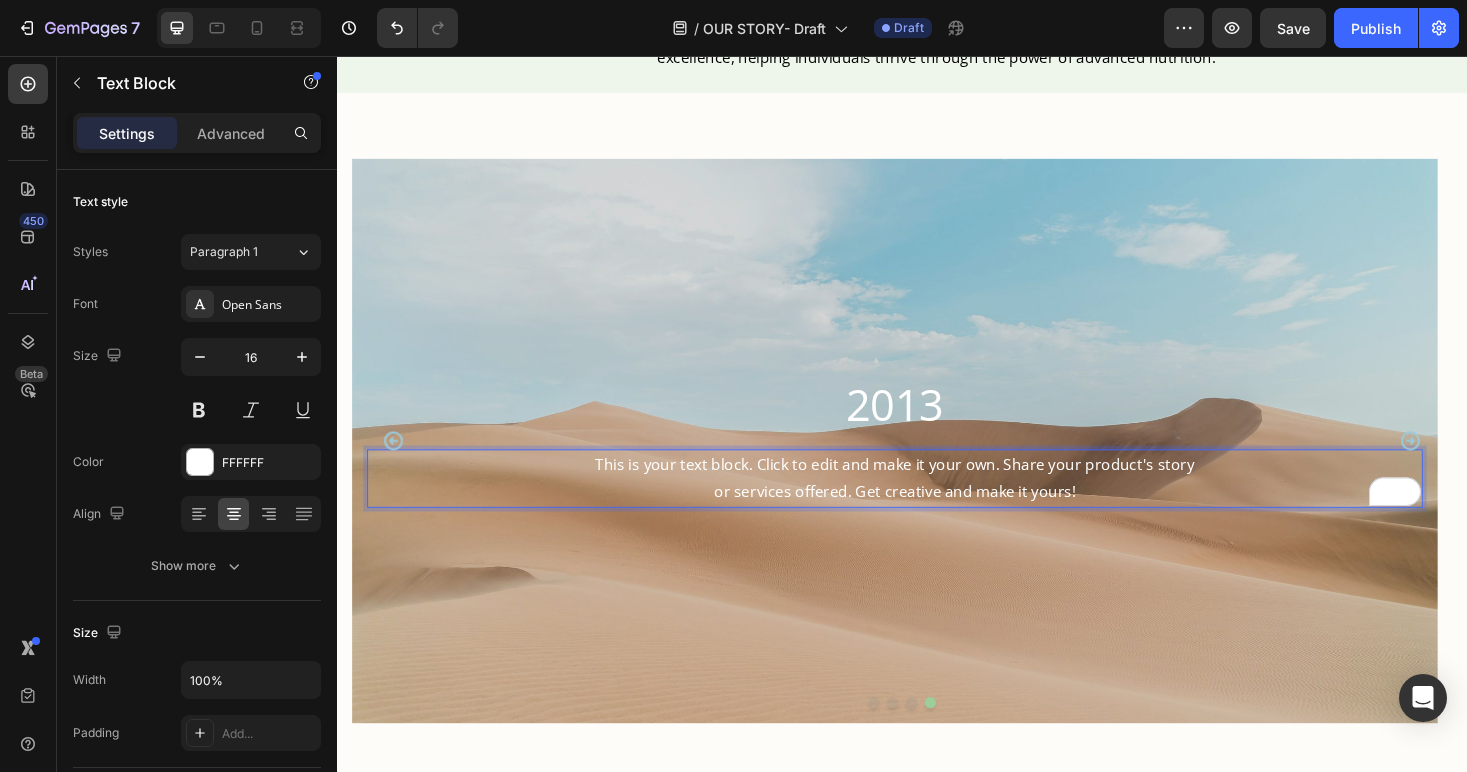 click on "This is your text block. Click to edit and make it your own. Share your product's story or services offered. Get creative and make it yours!" at bounding box center [929, 505] 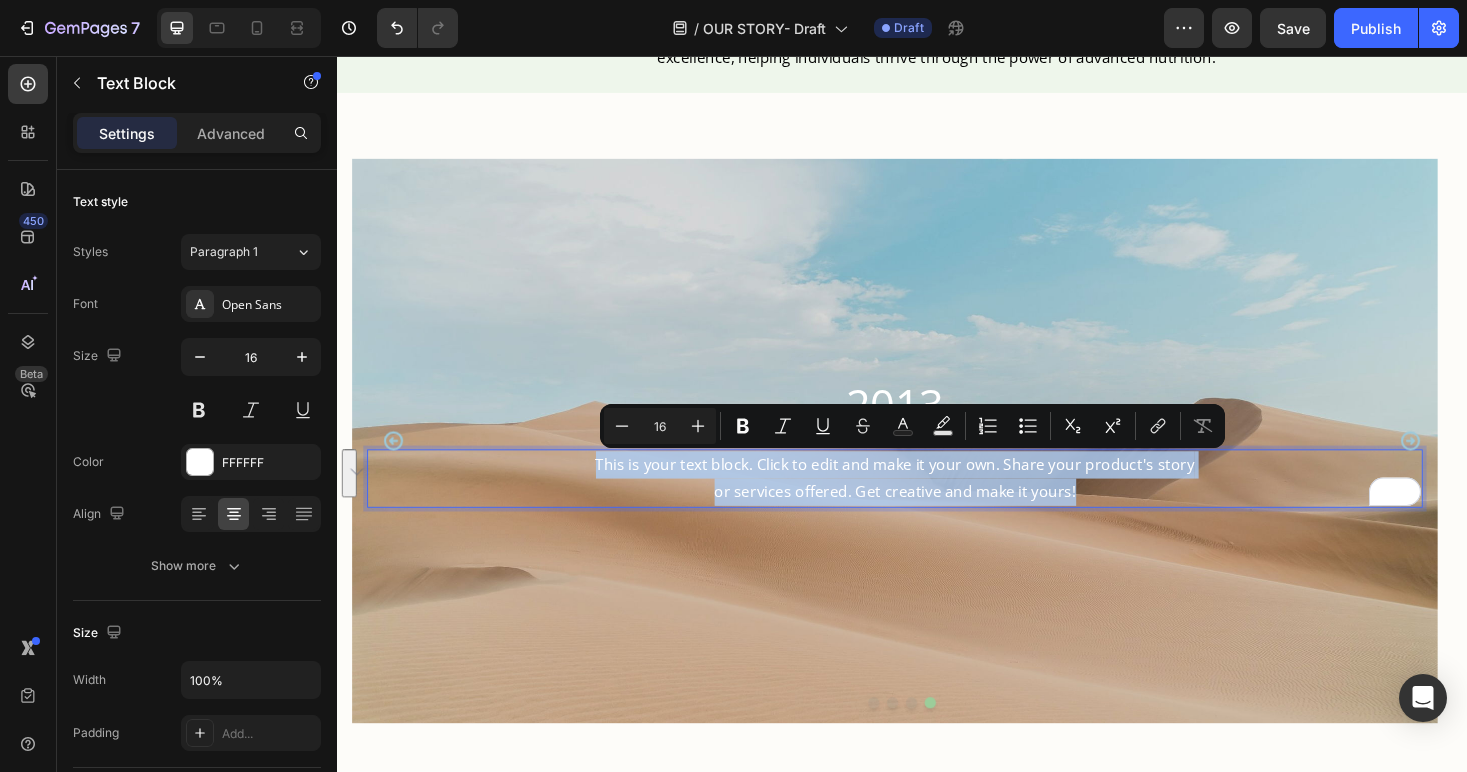 drag, startPoint x: 1119, startPoint y: 520, endPoint x: 608, endPoint y: 485, distance: 512.1972 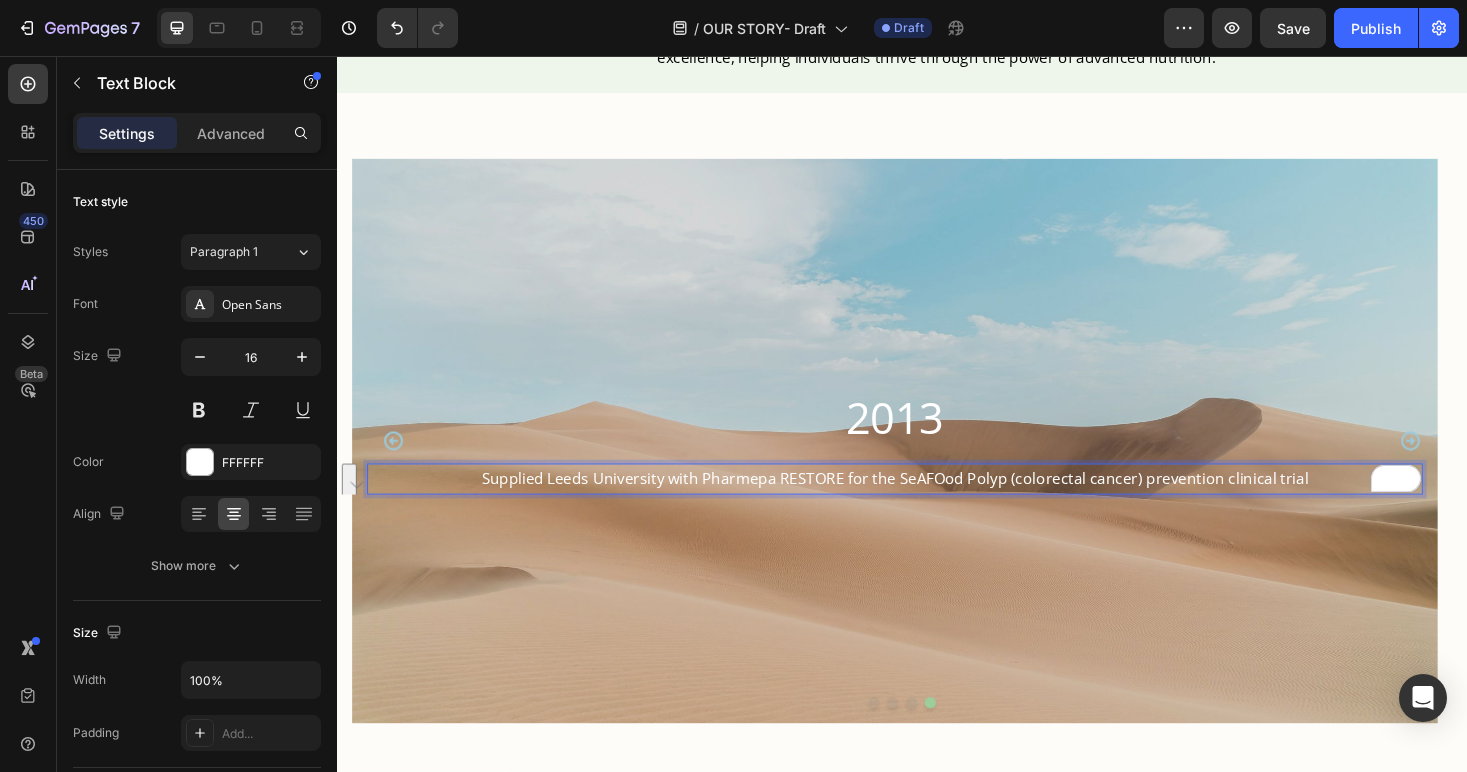 scroll, scrollTop: 1664, scrollLeft: 0, axis: vertical 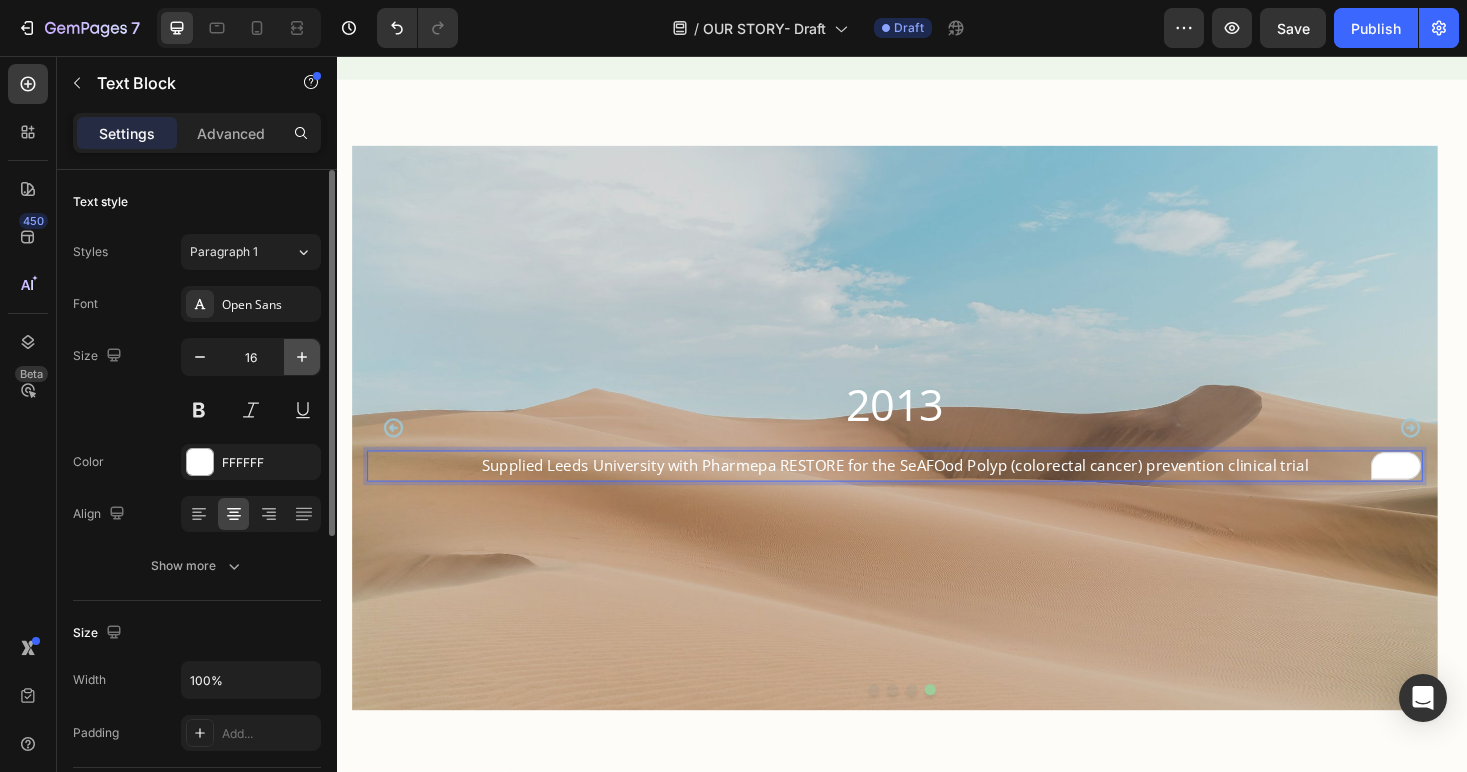 click 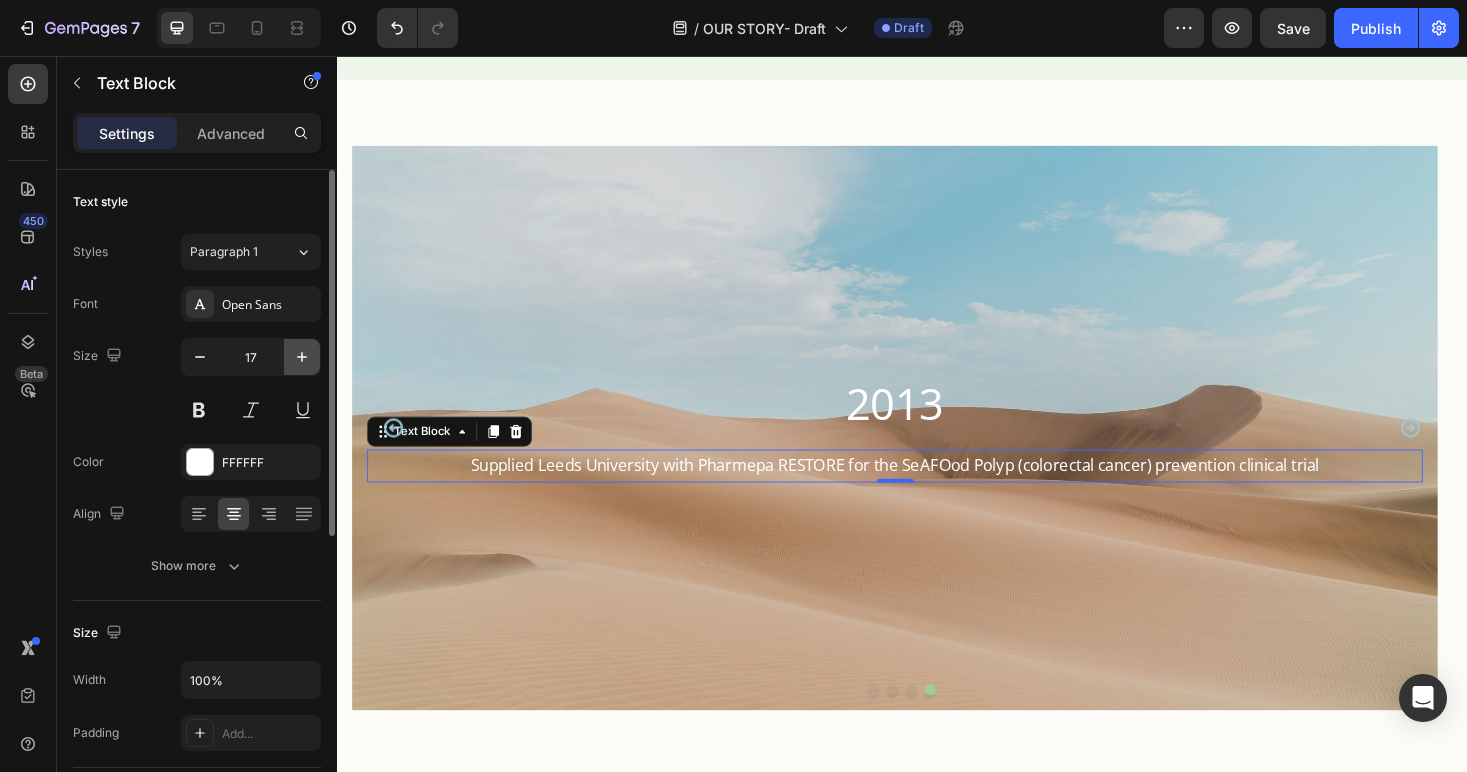 click 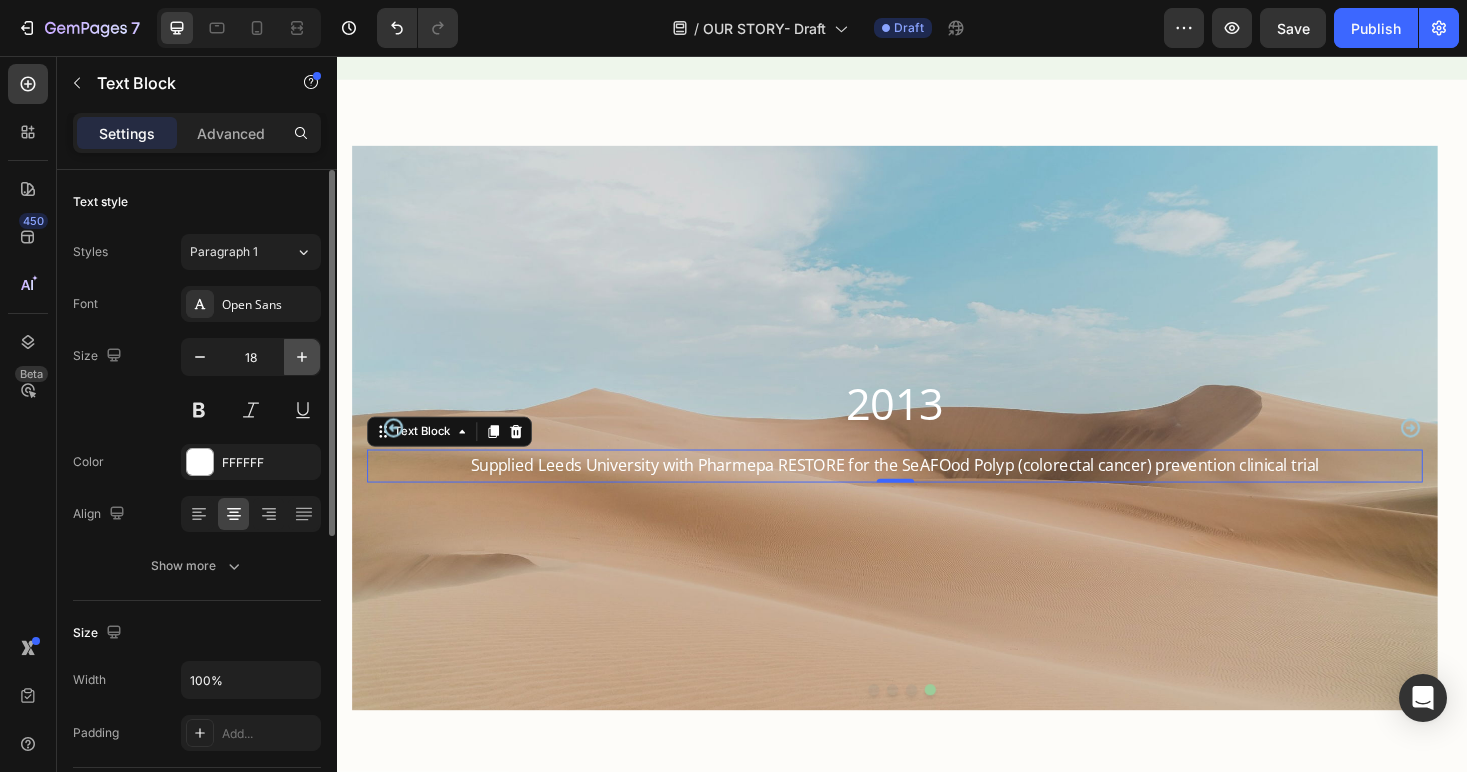 click 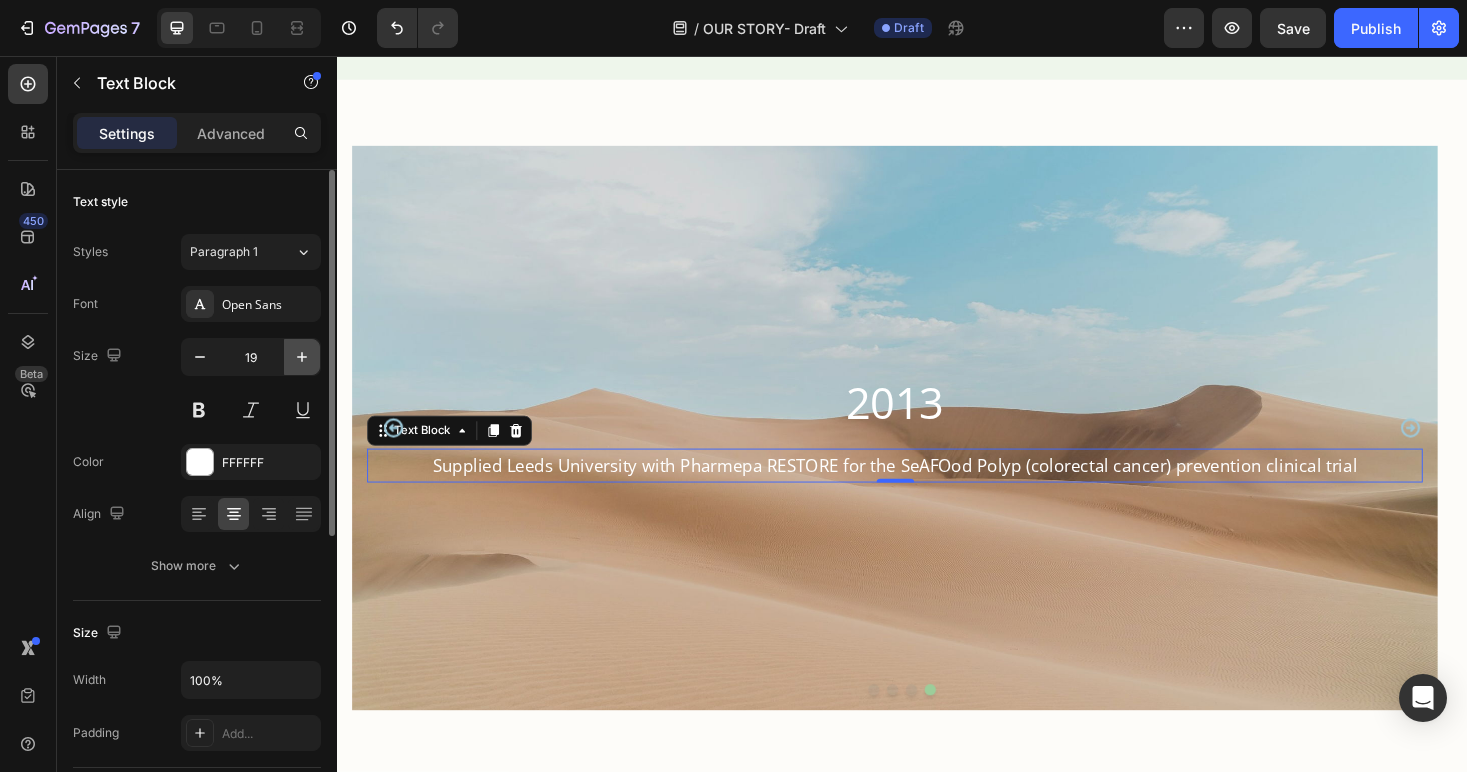 click 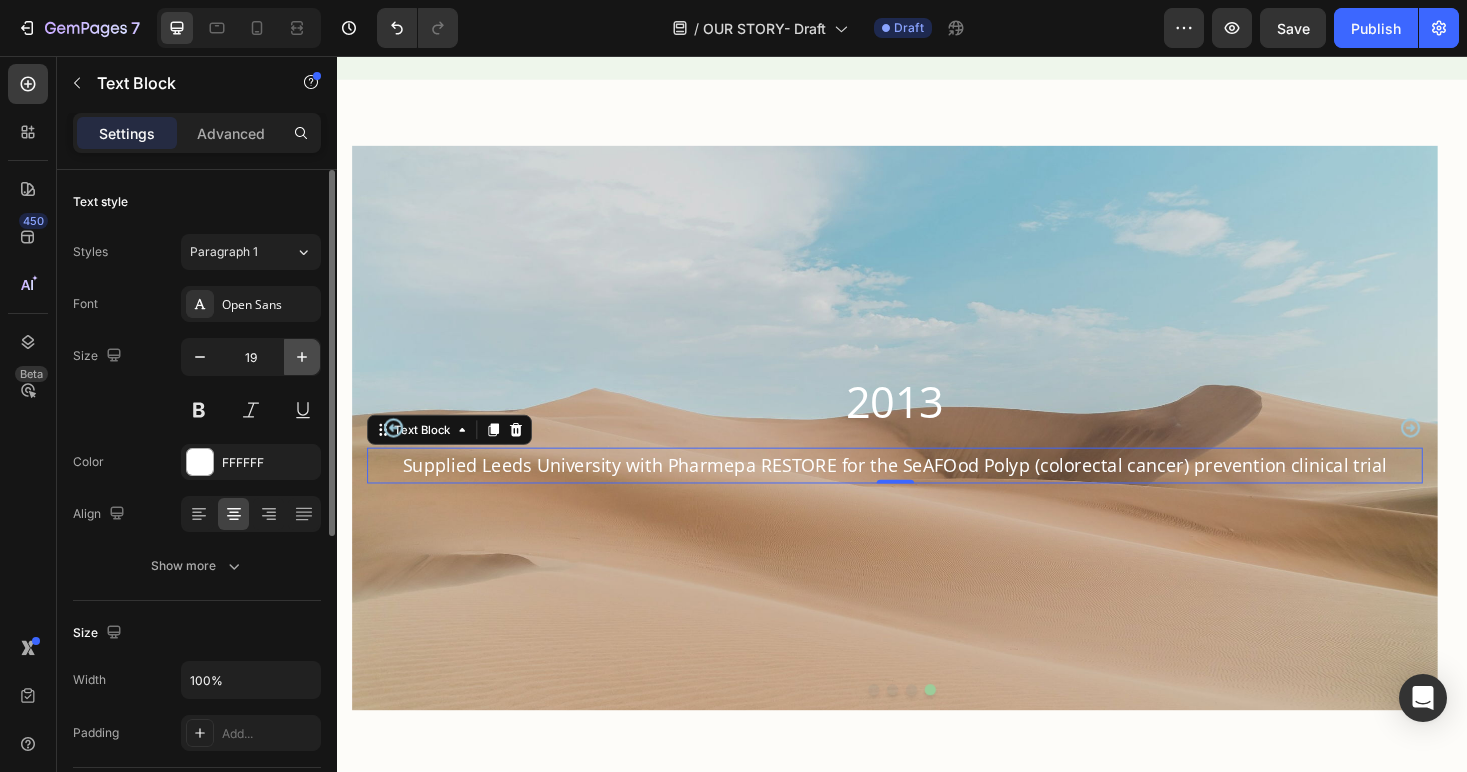 type on "20" 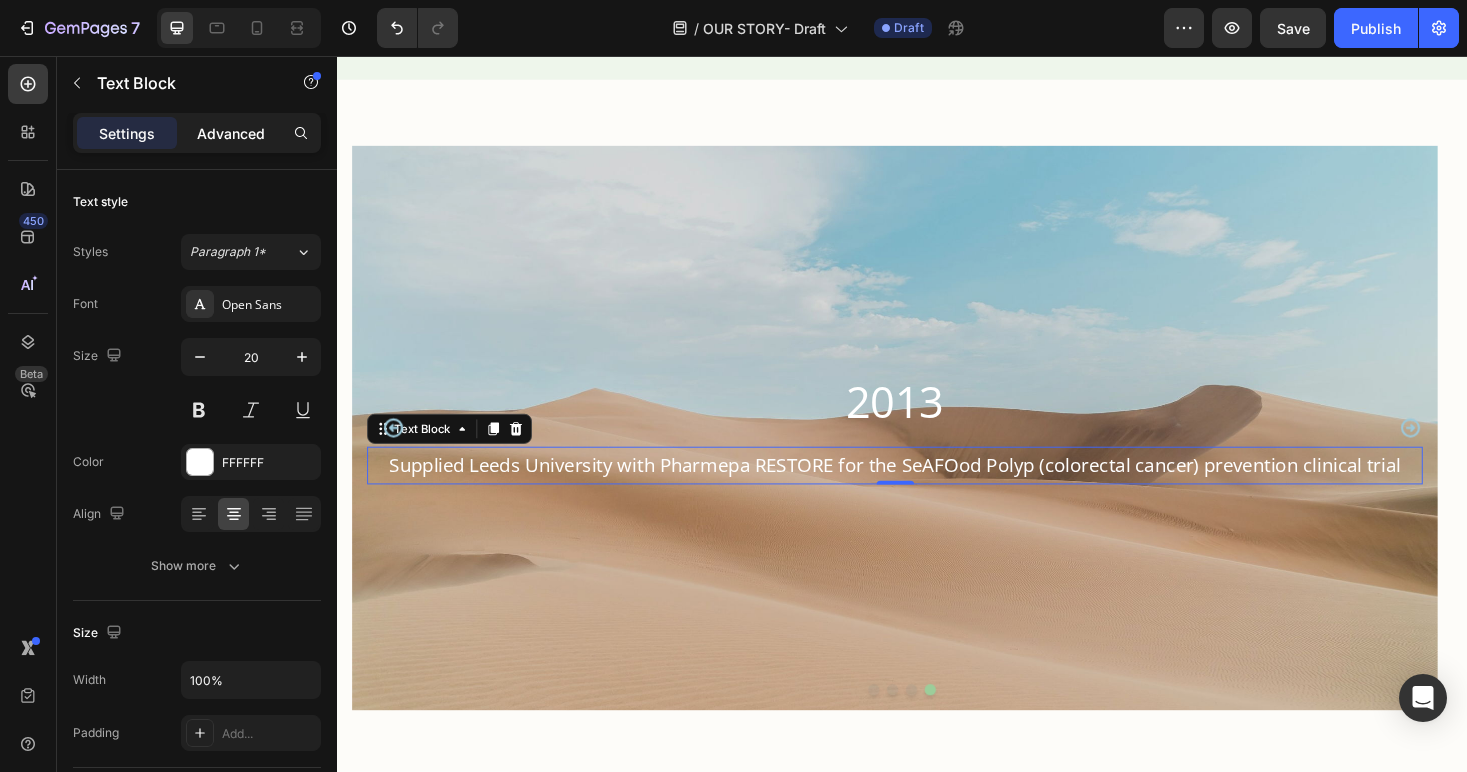 click on "Advanced" at bounding box center (231, 133) 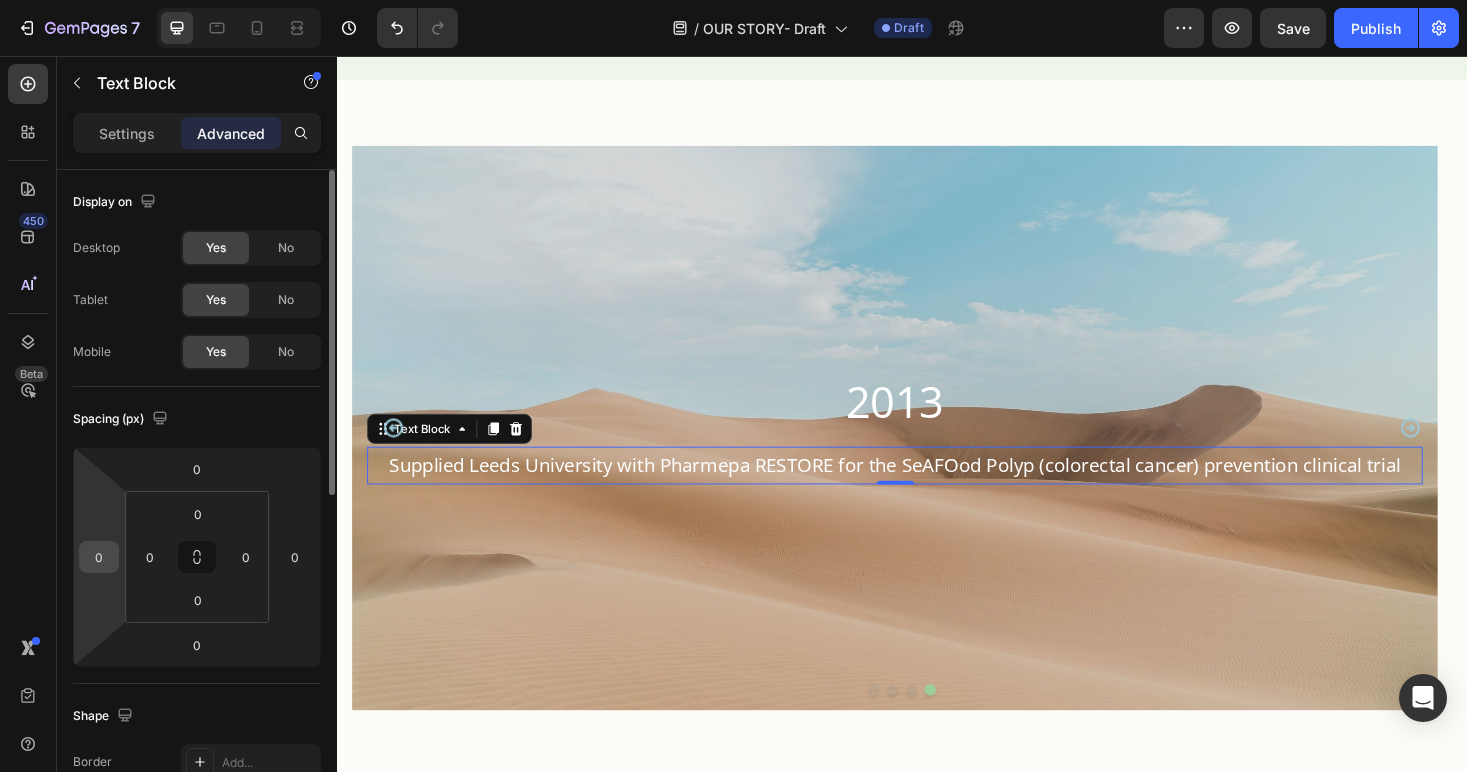 click on "0" at bounding box center (99, 557) 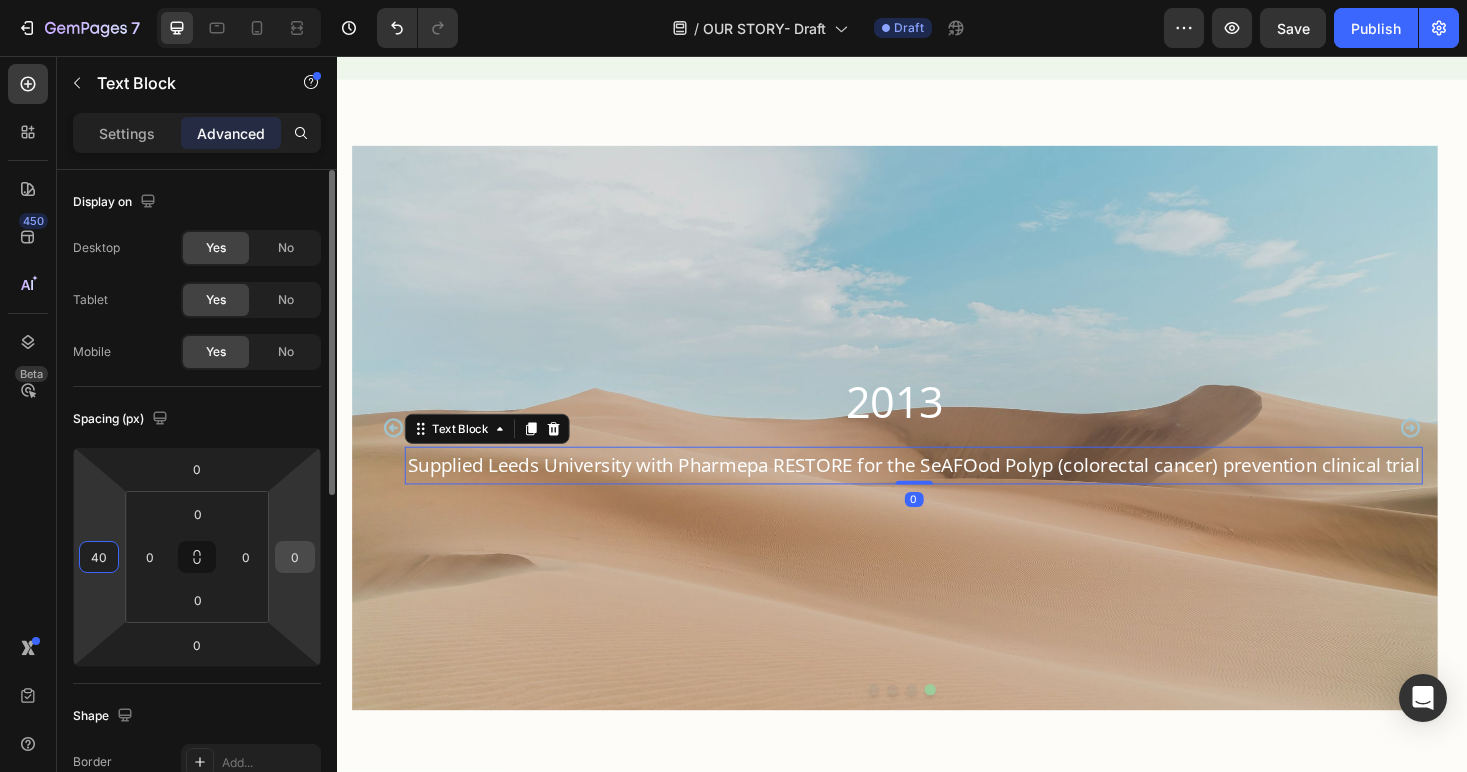 type on "40" 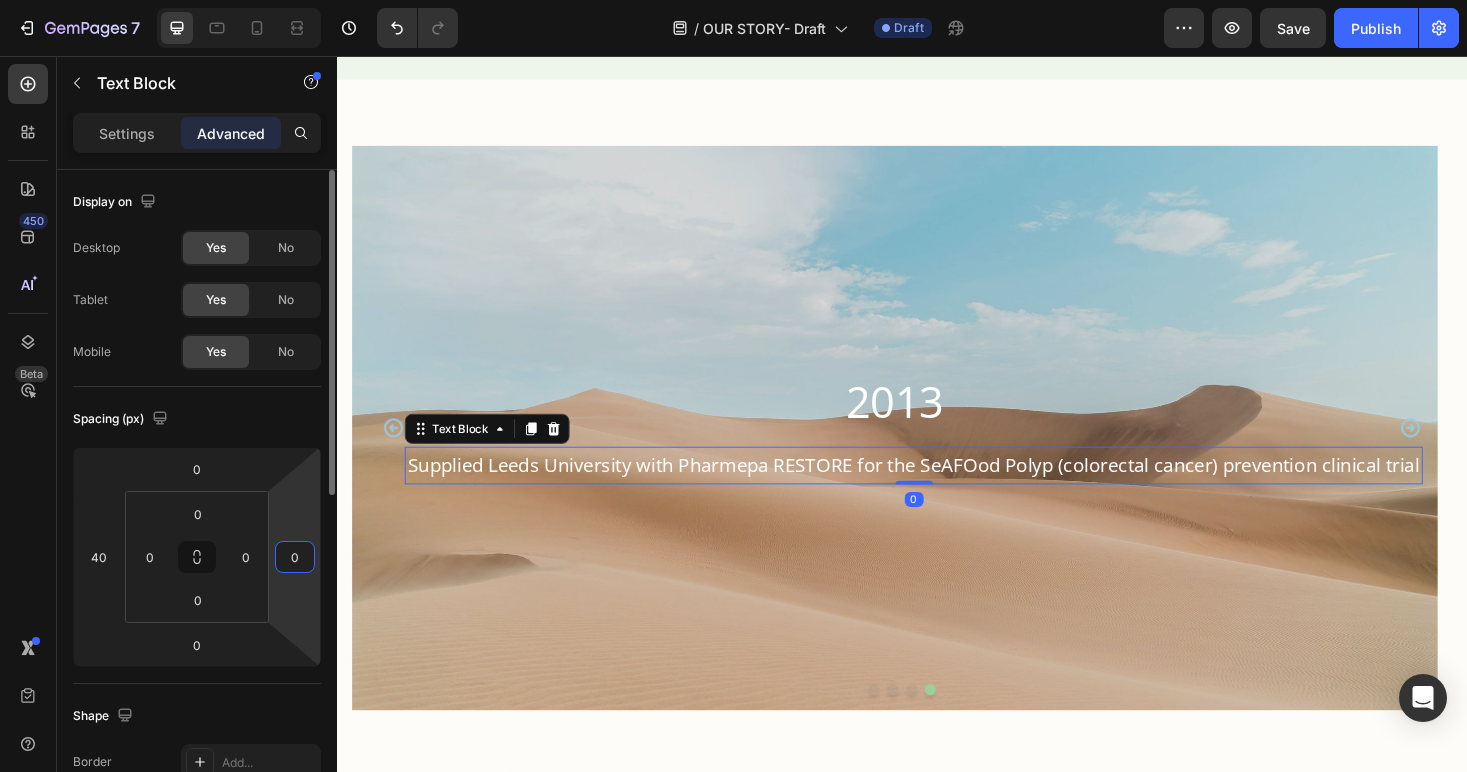 click on "0" at bounding box center [295, 557] 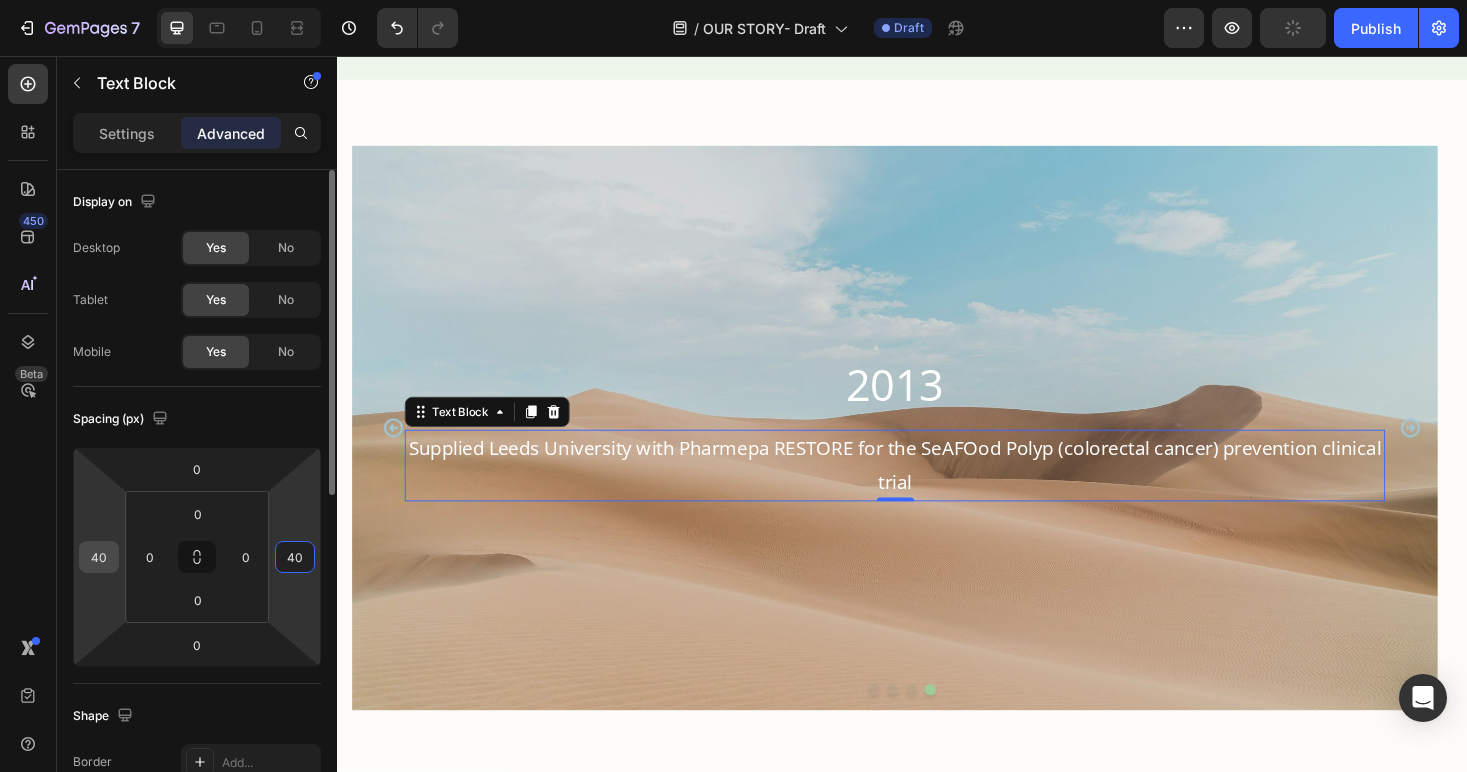type on "40" 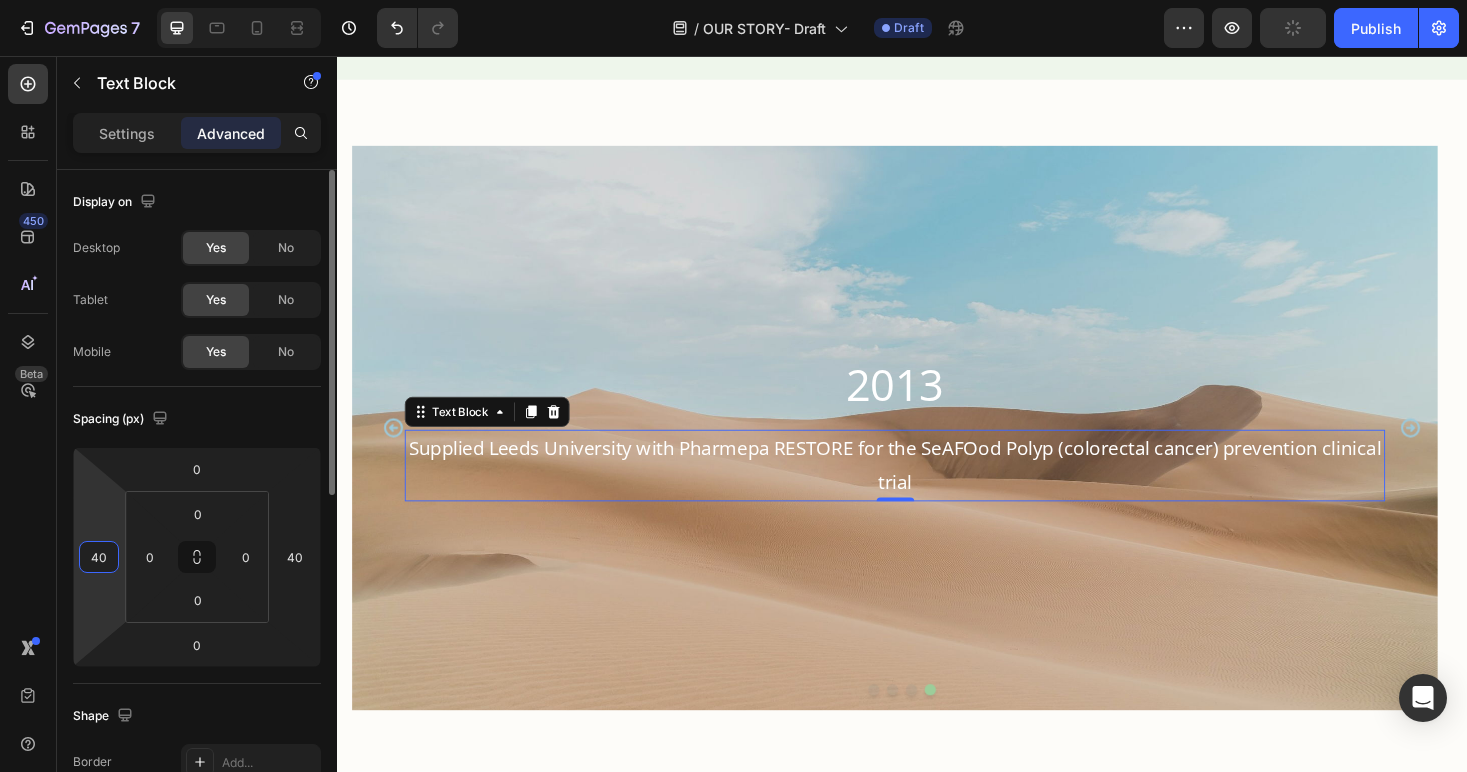 click on "40" at bounding box center (99, 557) 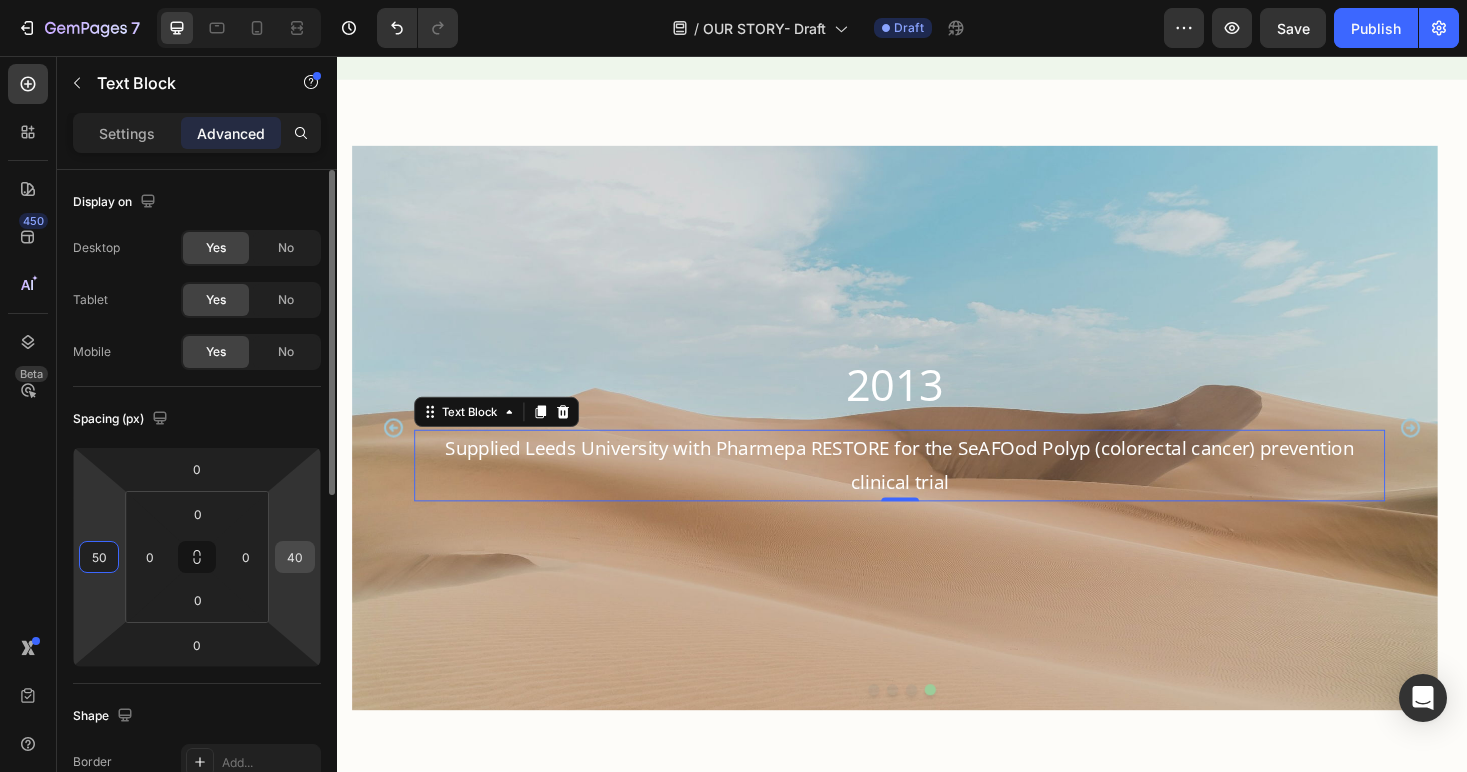 type on "50" 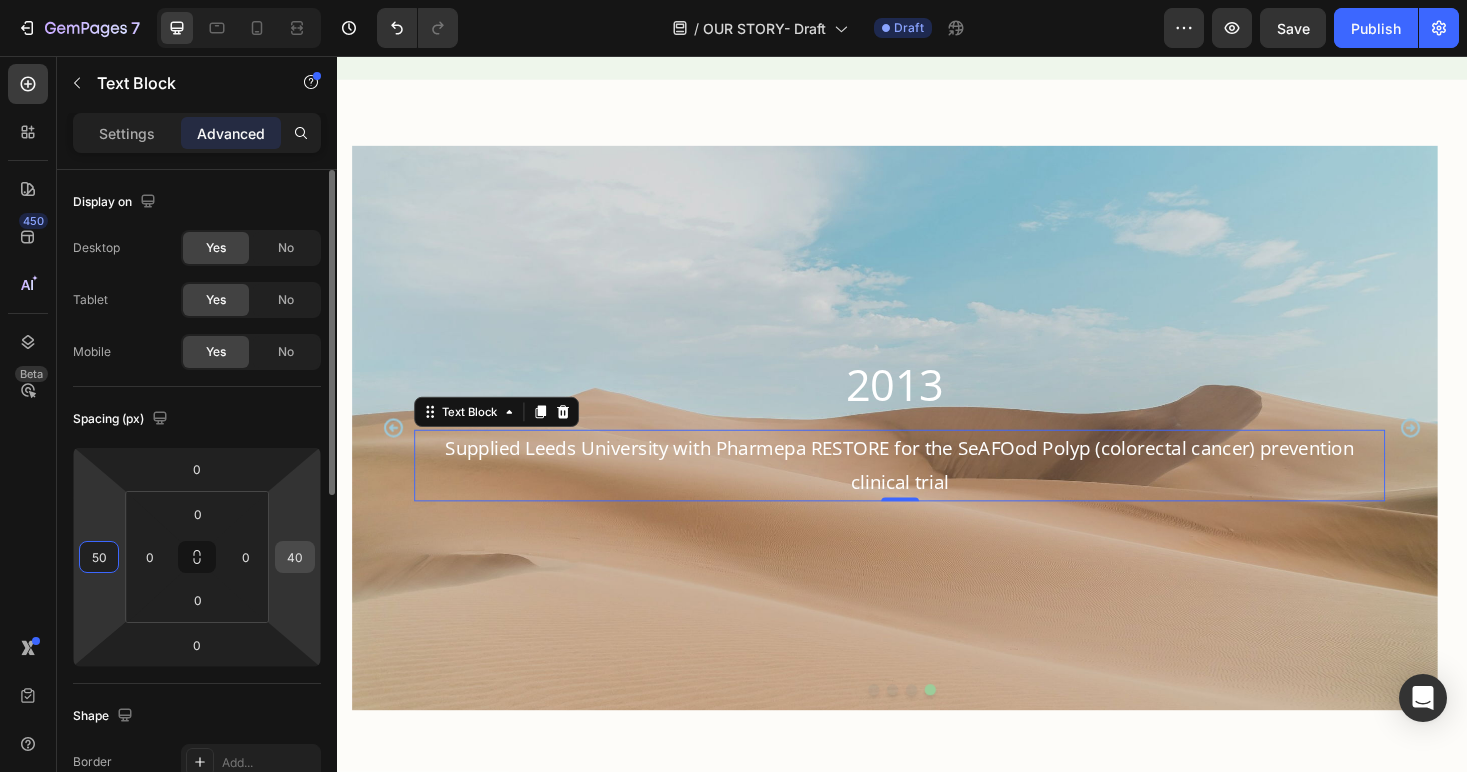 click on "40" at bounding box center [295, 557] 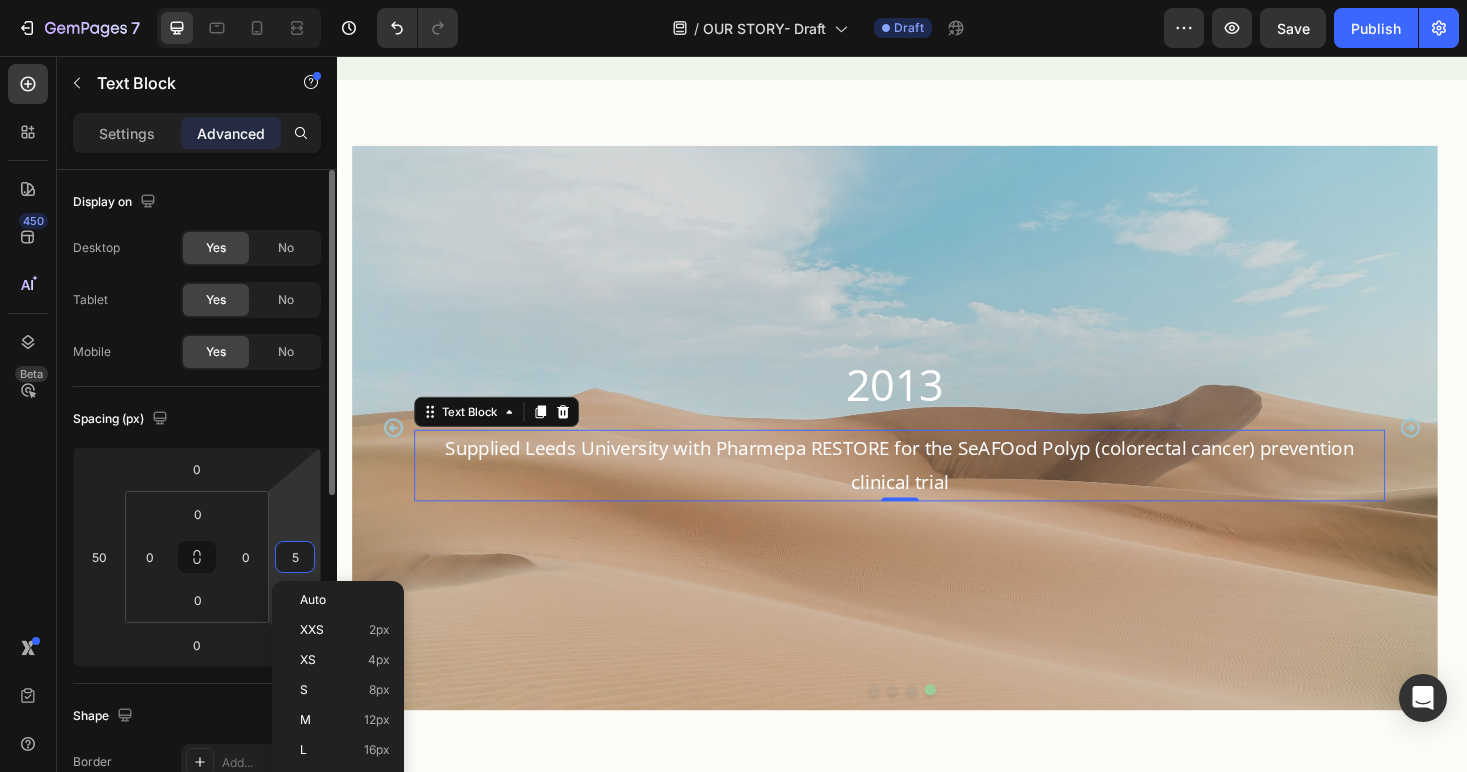type on "50" 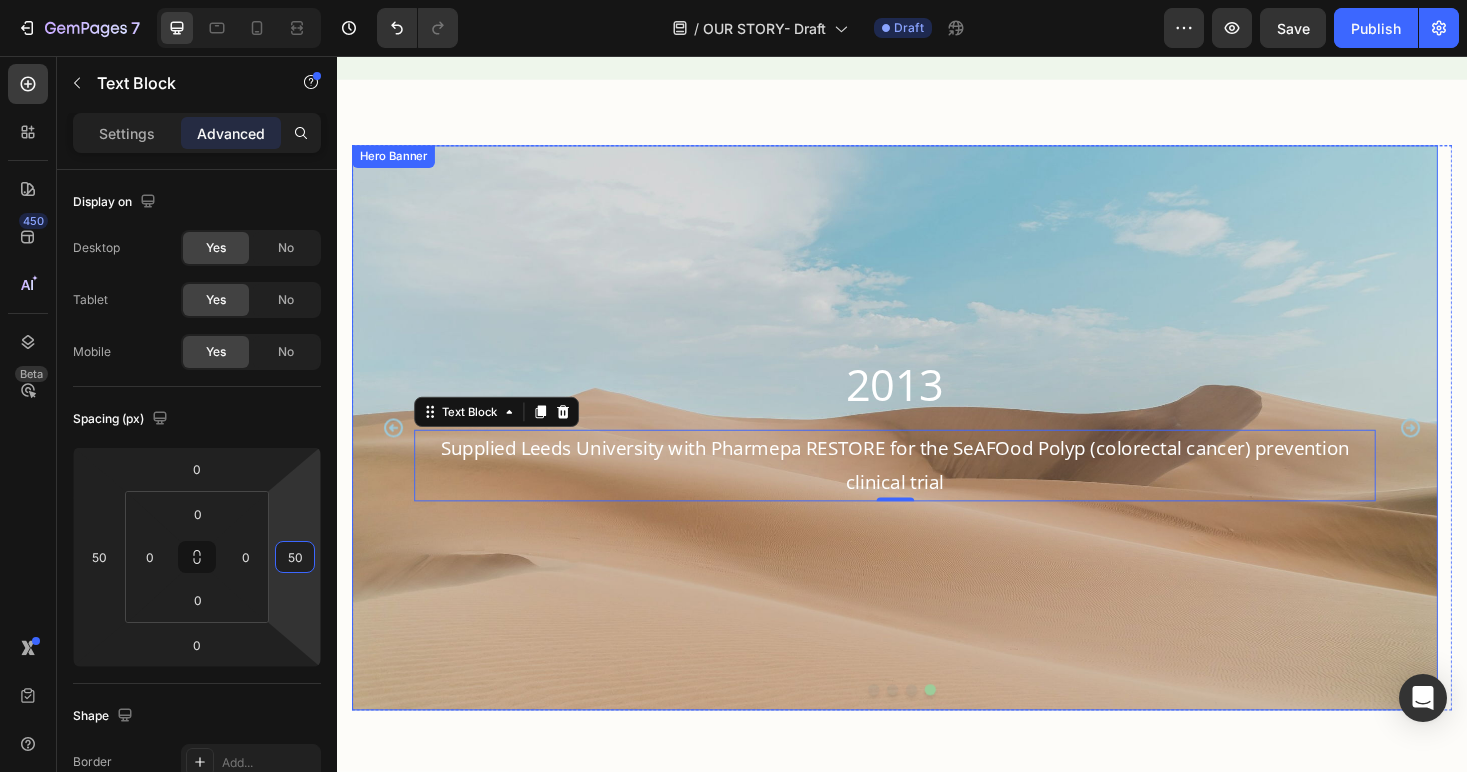 click at bounding box center [929, 451] 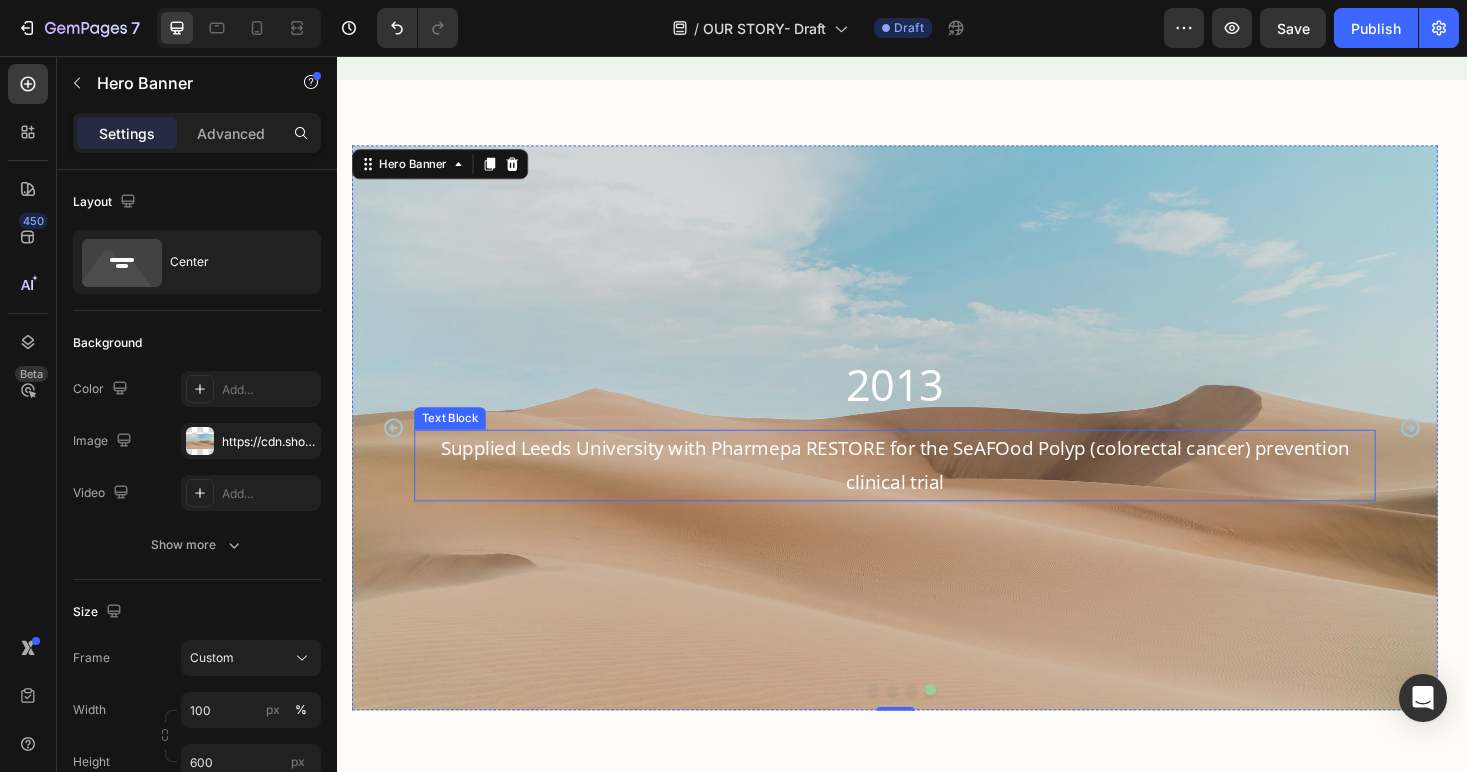 scroll, scrollTop: 1689, scrollLeft: 0, axis: vertical 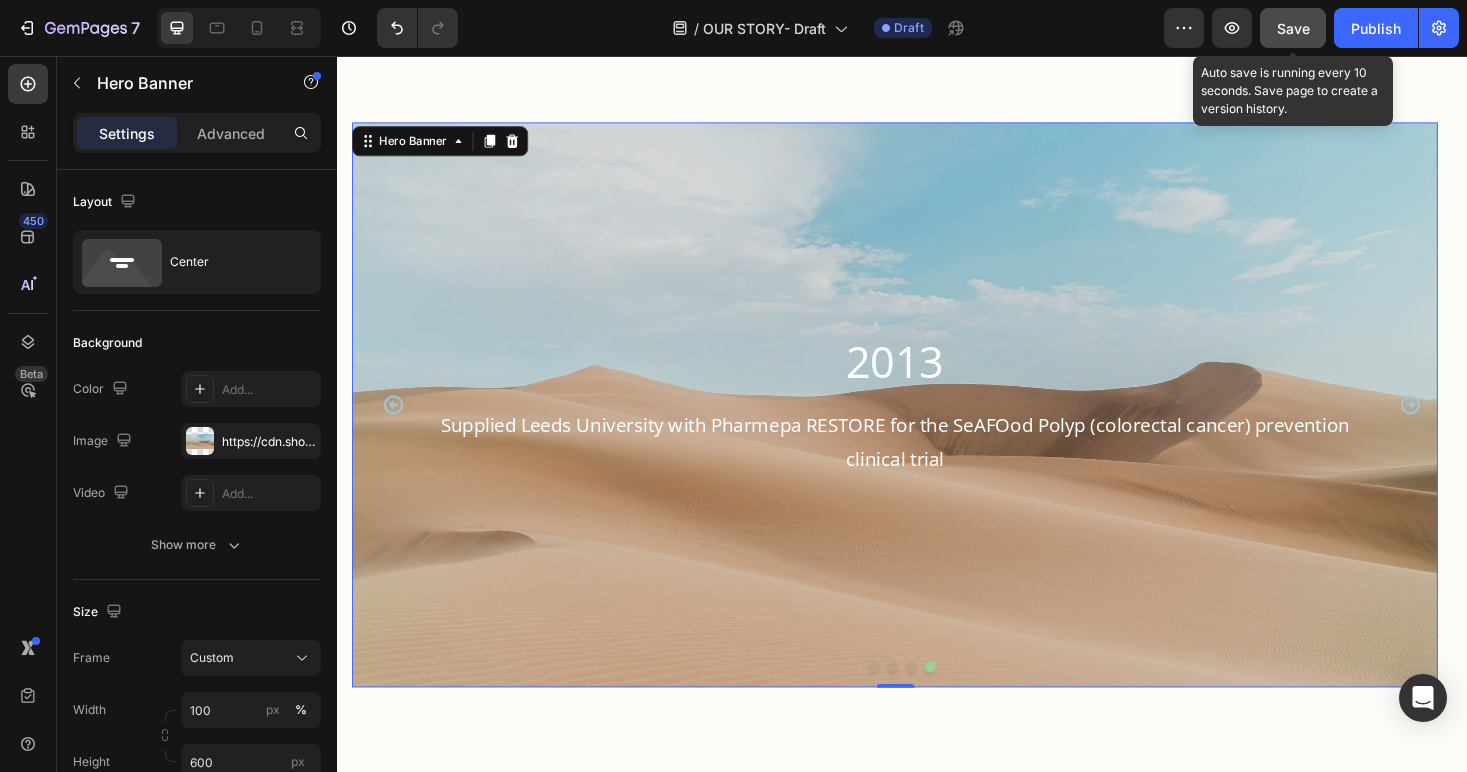 click on "Save" at bounding box center [1293, 28] 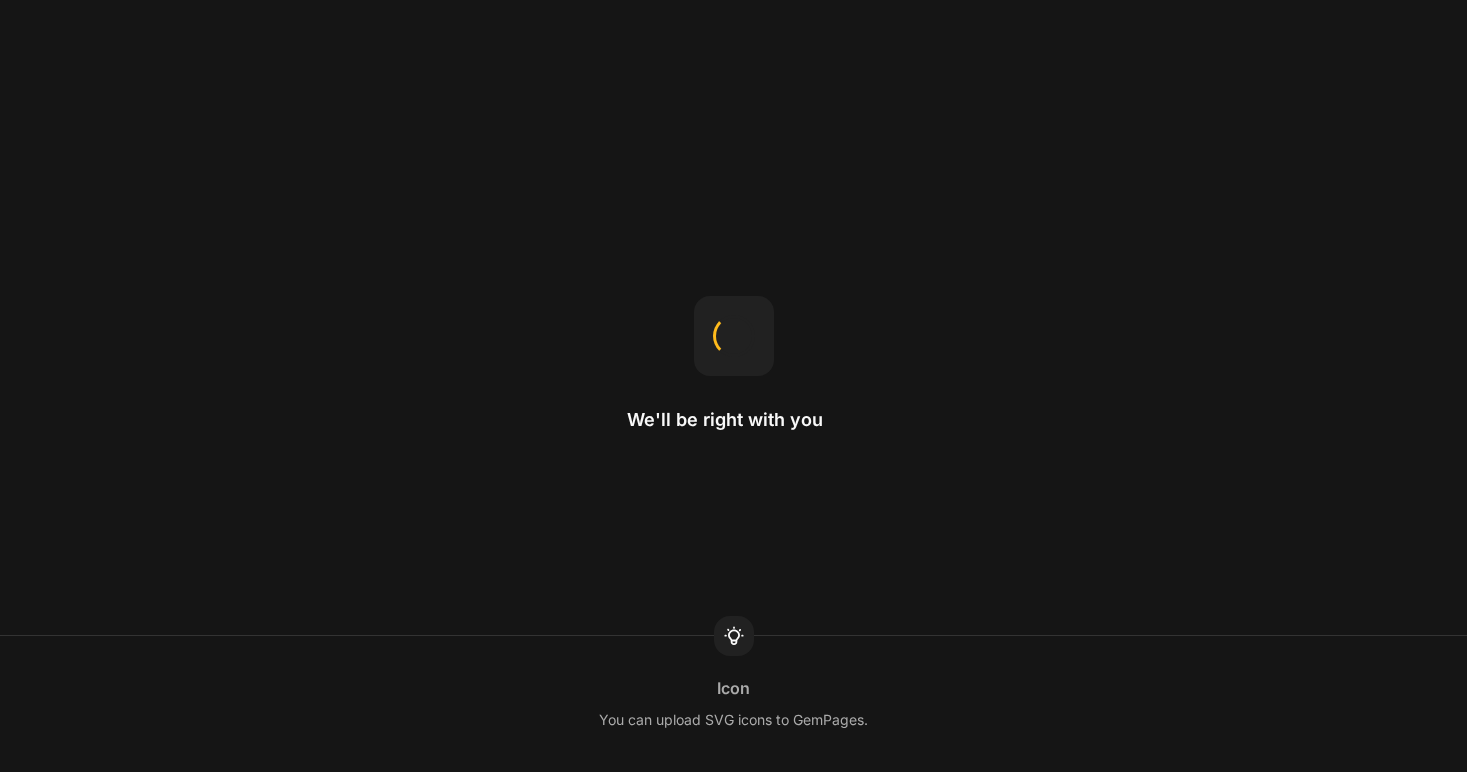 scroll, scrollTop: 0, scrollLeft: 0, axis: both 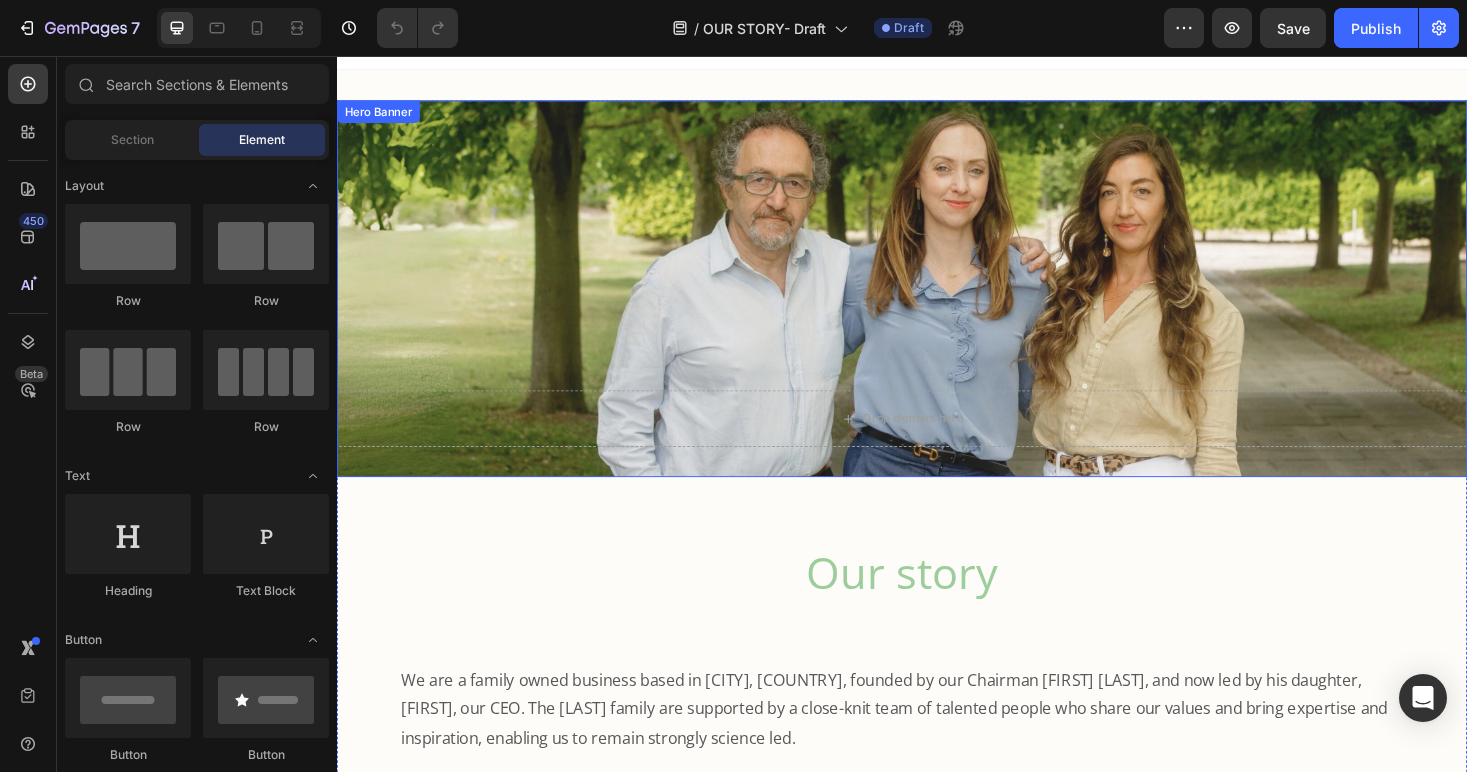 click on "Drop element here" at bounding box center [937, 441] 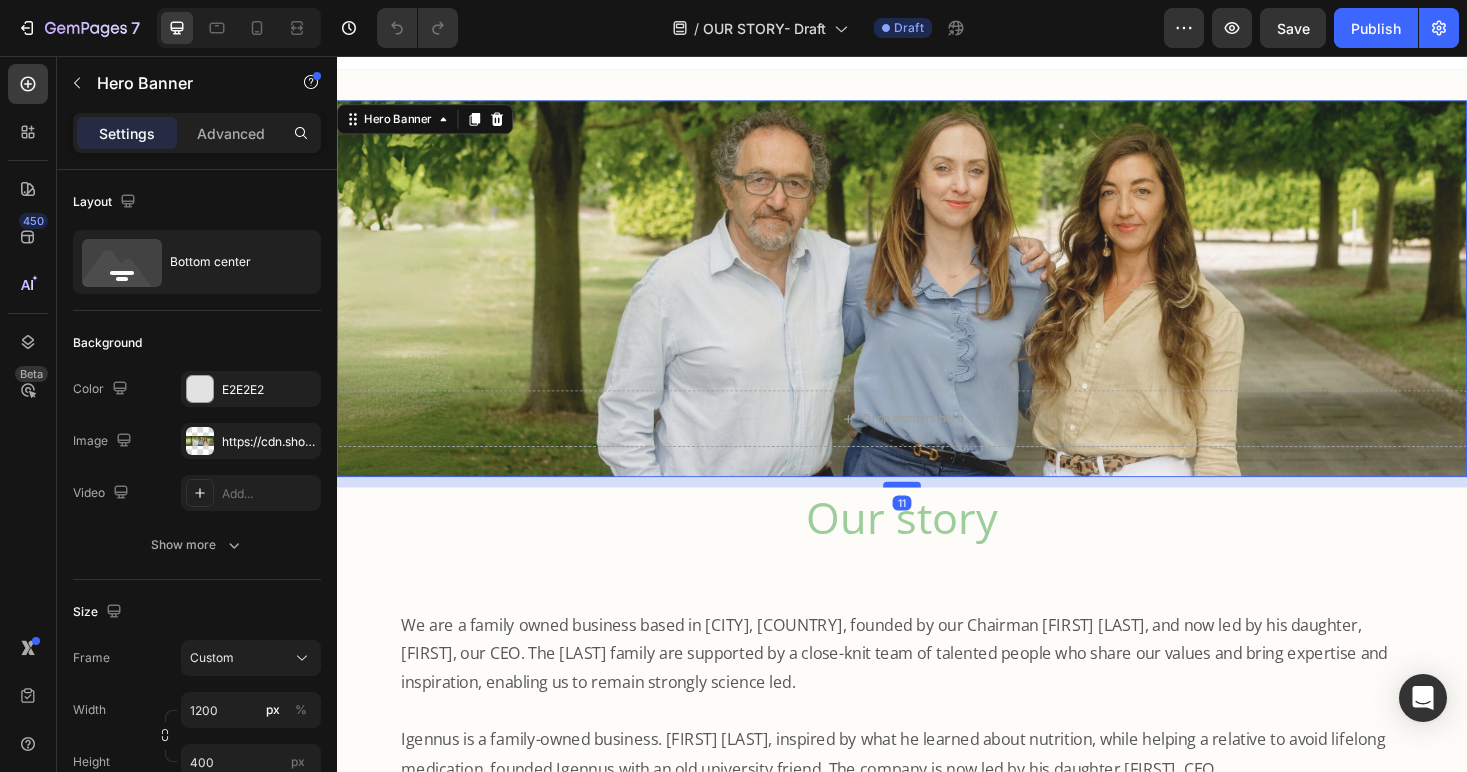 drag, startPoint x: 942, startPoint y: 567, endPoint x: 934, endPoint y: 508, distance: 59.5399 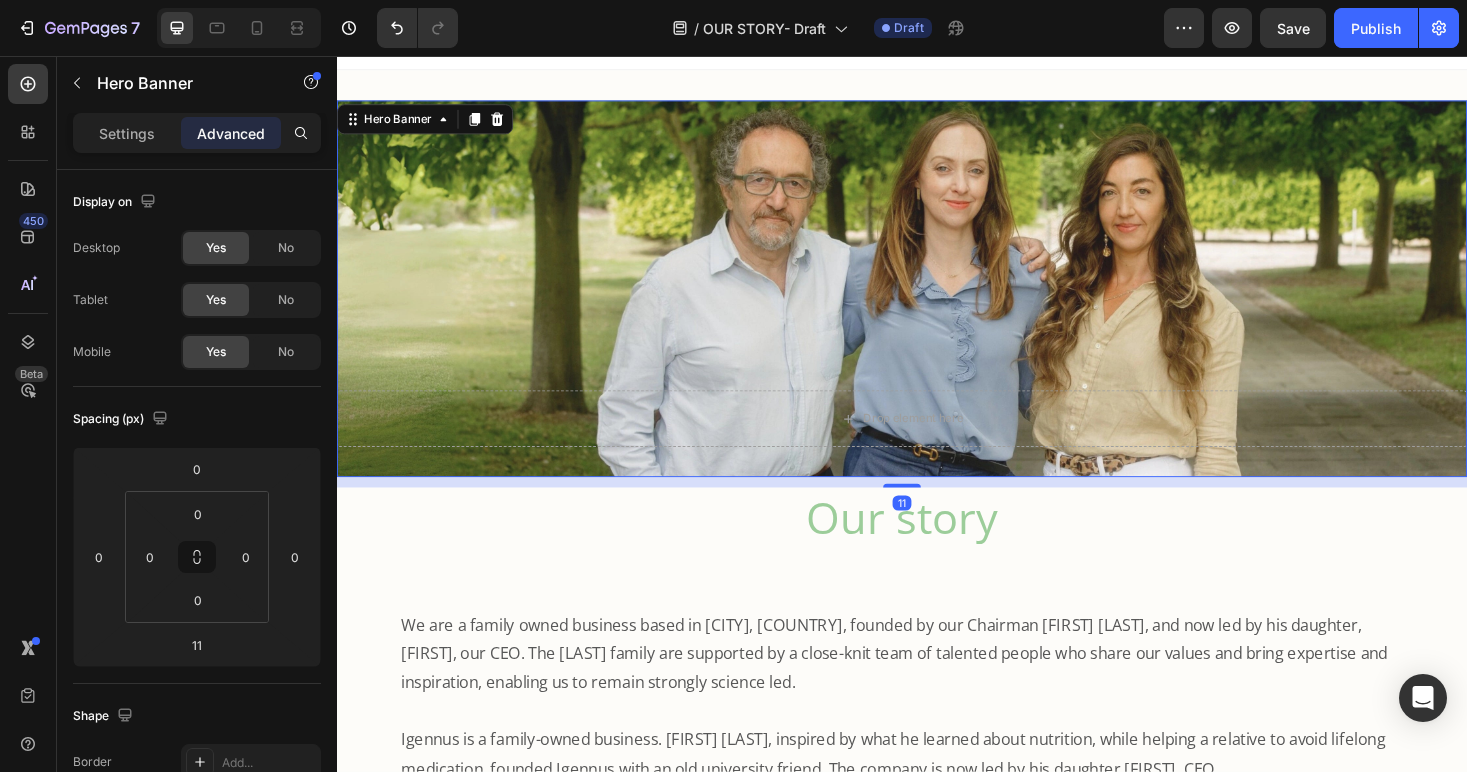 click on "Drop element here" at bounding box center (937, 441) 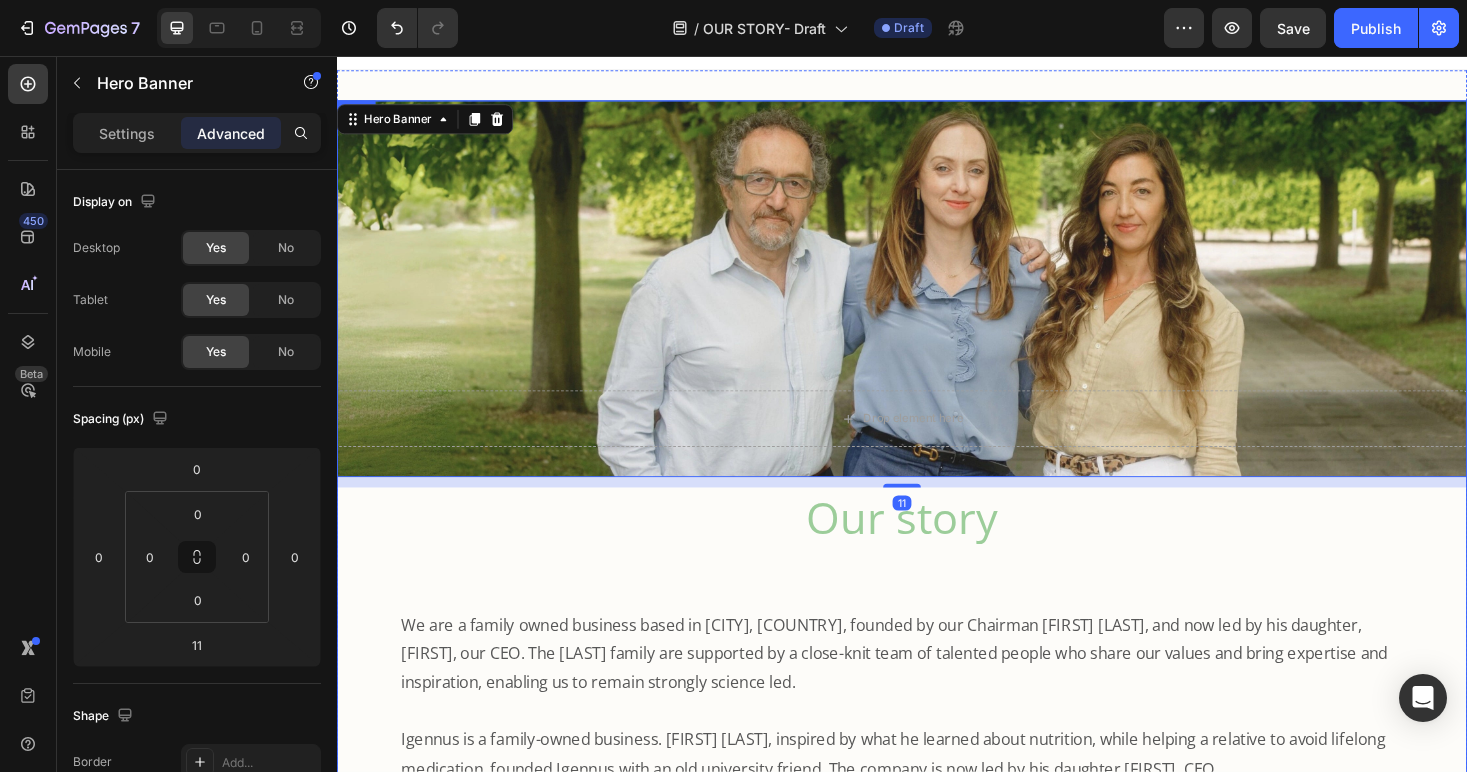 click on "Drop element here Hero Banner 11 Our story Heading We are a family owned business based in [CITY], [COUNTRY], founded by our Chairman [FIRST] [LAST], and now led by his daughter, [FIRST], our CEO. The [LAST] family are supported by a close-knit team of talented people who share our values and bring expertise and inspiration, enabling us to remain strongly science led. Igennus is a family-owned business. [FIRST] [LAST], inspired by what he learned about nutrition, while helping a relative to avoid lifelong medication, founded Igennus with an old university friend. The company is now led by his daughter [FIRST], CEO. Here at Igennus, we are supported by a close-knit team of talented people who share the same values and bring expertise and inspiration, enabling us to remain strongly science-led. We only develop products we truly believe in and use ourselves. Text Block Row" at bounding box center (937, 555) 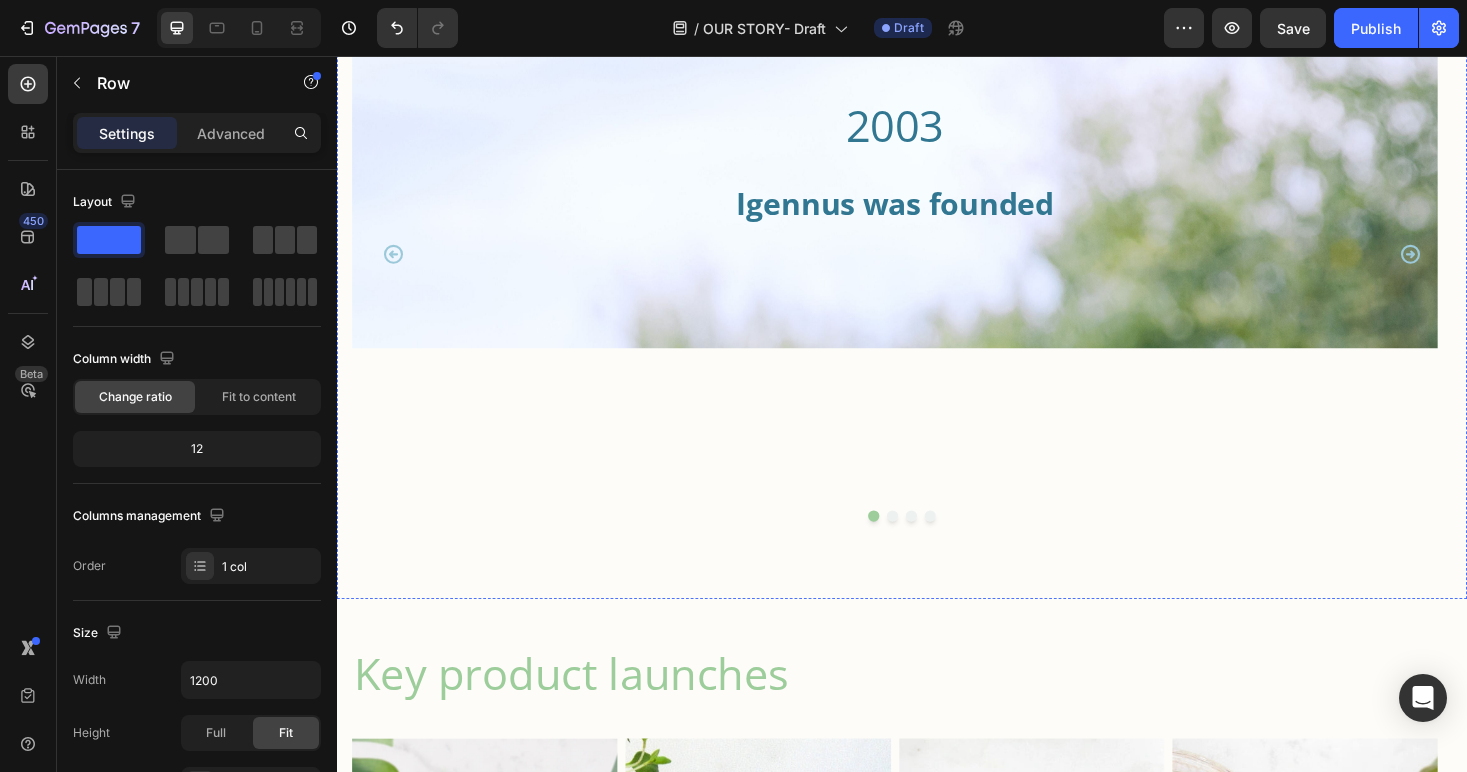 scroll, scrollTop: 2031, scrollLeft: 0, axis: vertical 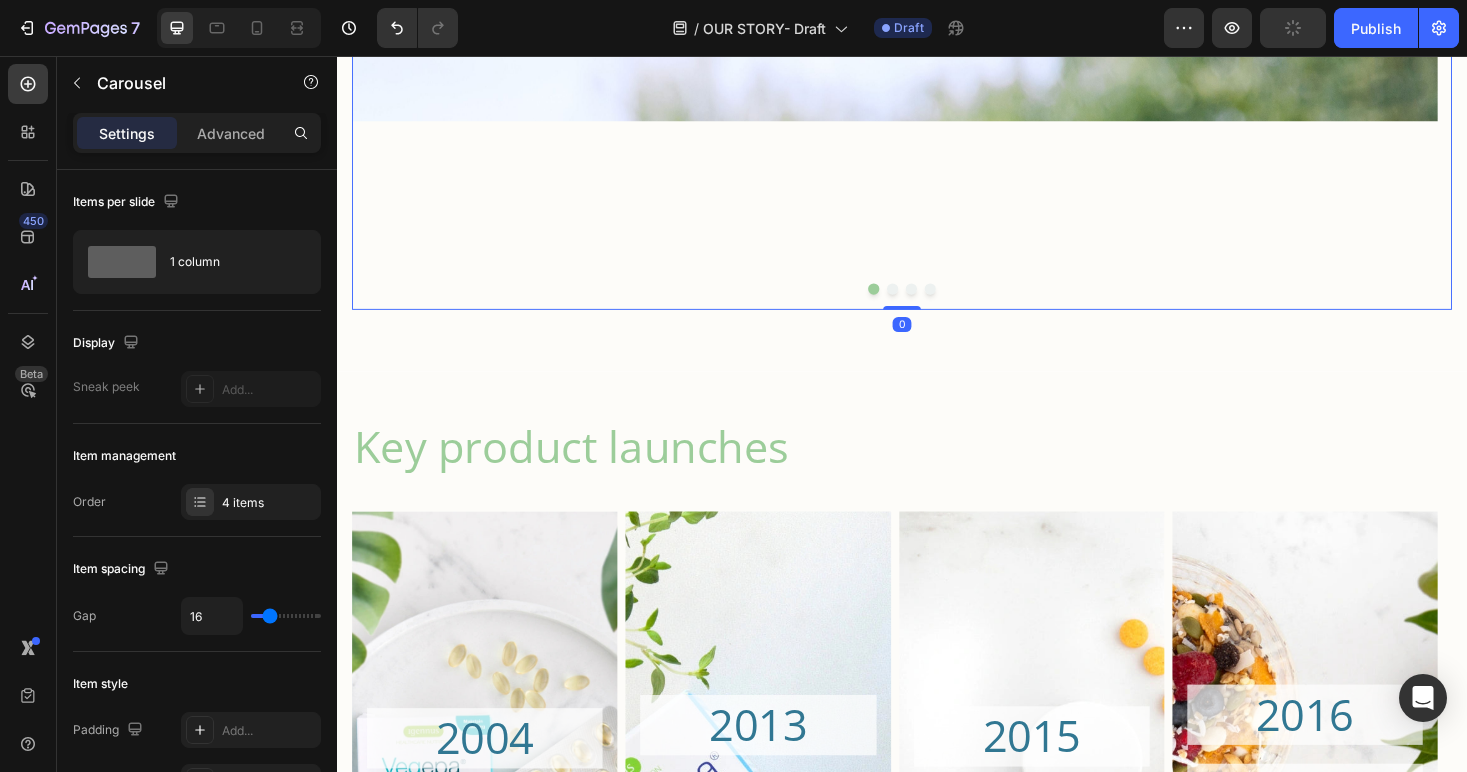 click on "2003 Heading Igennus was founded Heading Hero Banner" at bounding box center [929, 25] 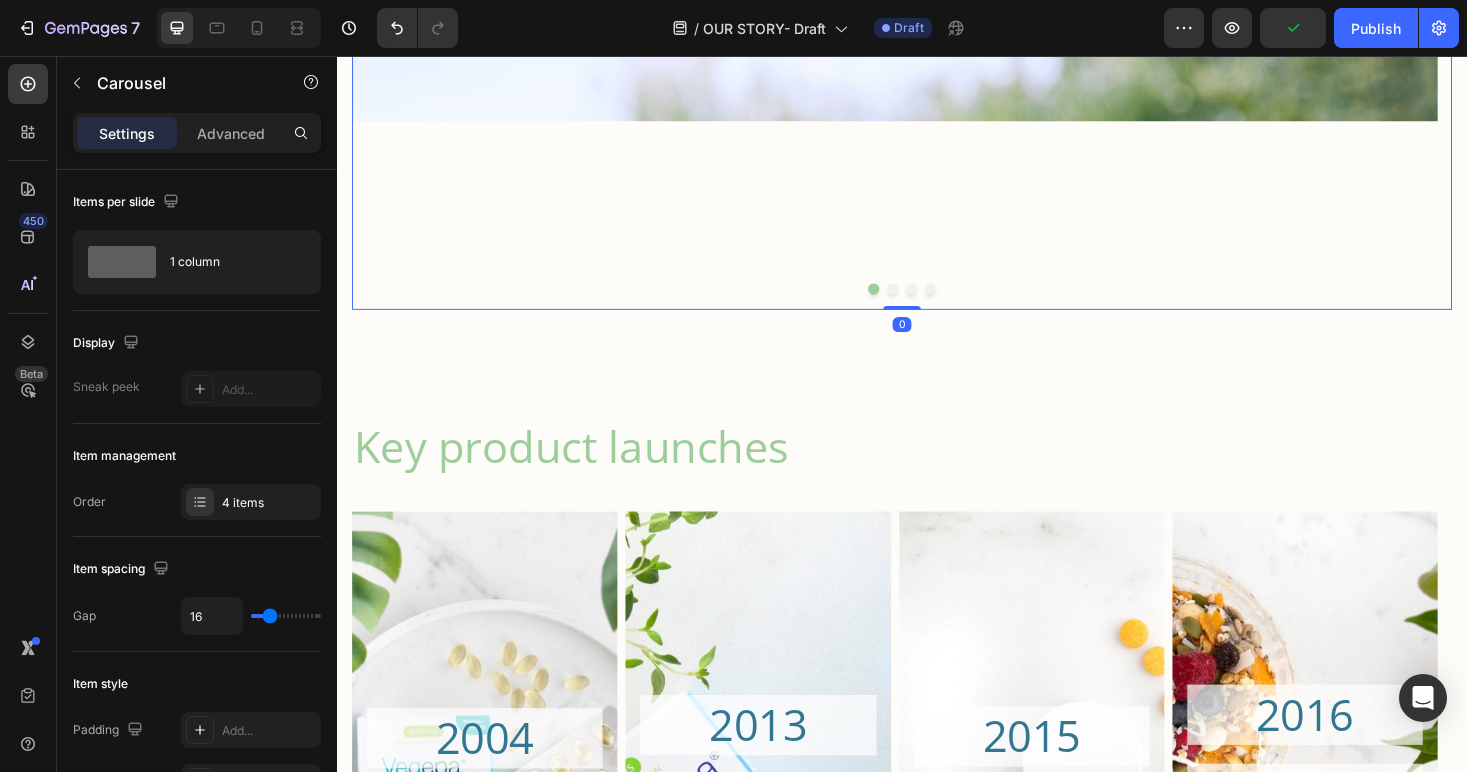 click on "2003 Heading Igennus was founded Heading Hero Banner 2004-2005 Heading Collaboration with hospitals and researchers, with Igennus supplying EPA supplements in small scale clinical studies into ME/CFS, neuroimaging in ADHD & depression Text Block Hero Banner Our milestones Heading 2012 Heading Supplied a clinical trial using EPA omega-3 in ADHD published in the Journal of Child Neurology Text Block Hero Banner 2013 Heading Supplied Leeds University with Pharmepa RESTORE for the SeAFOod Polyp (colorectal cancer) prevention clinical trial  Text Block Hero Banner
Carousel   0" at bounding box center (937, 25) 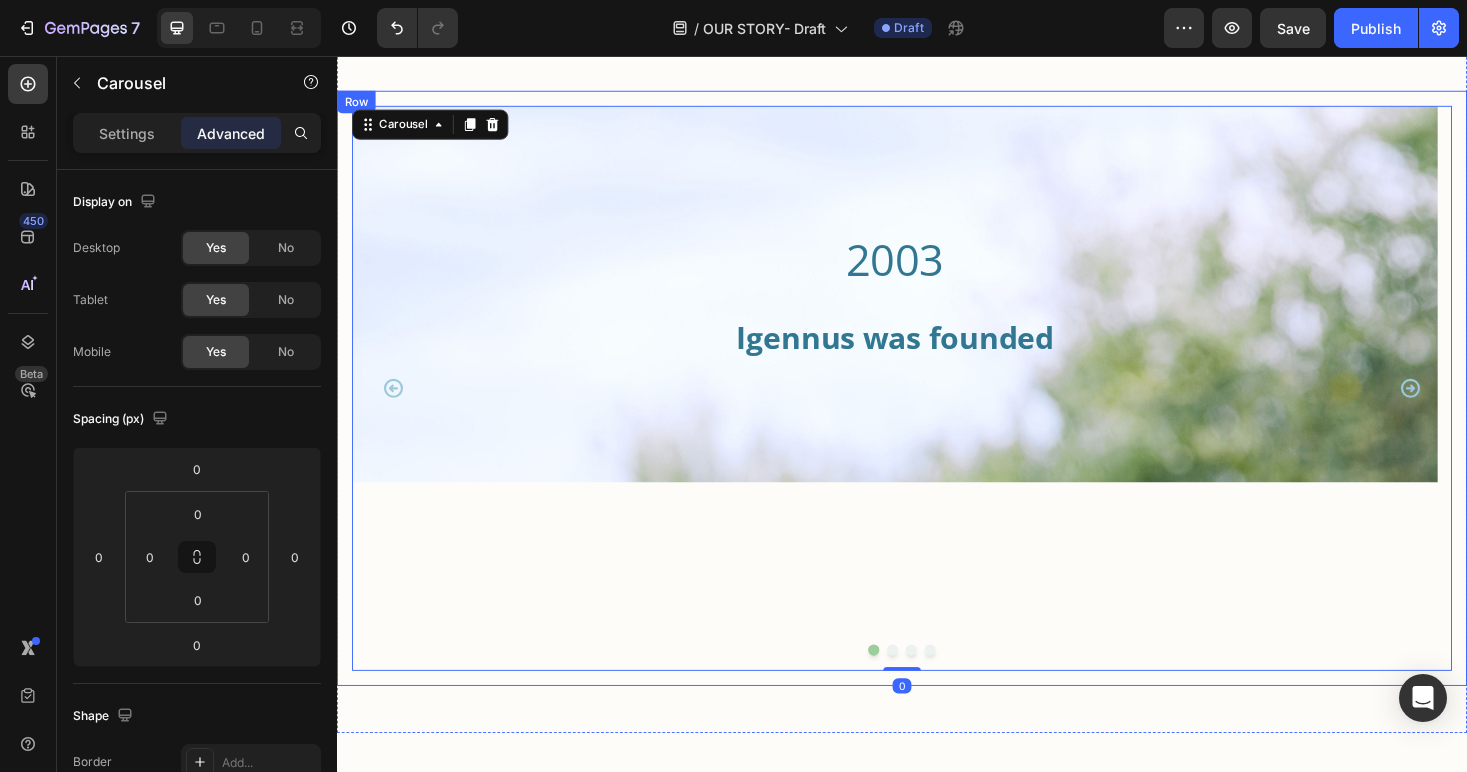 scroll, scrollTop: 1621, scrollLeft: 0, axis: vertical 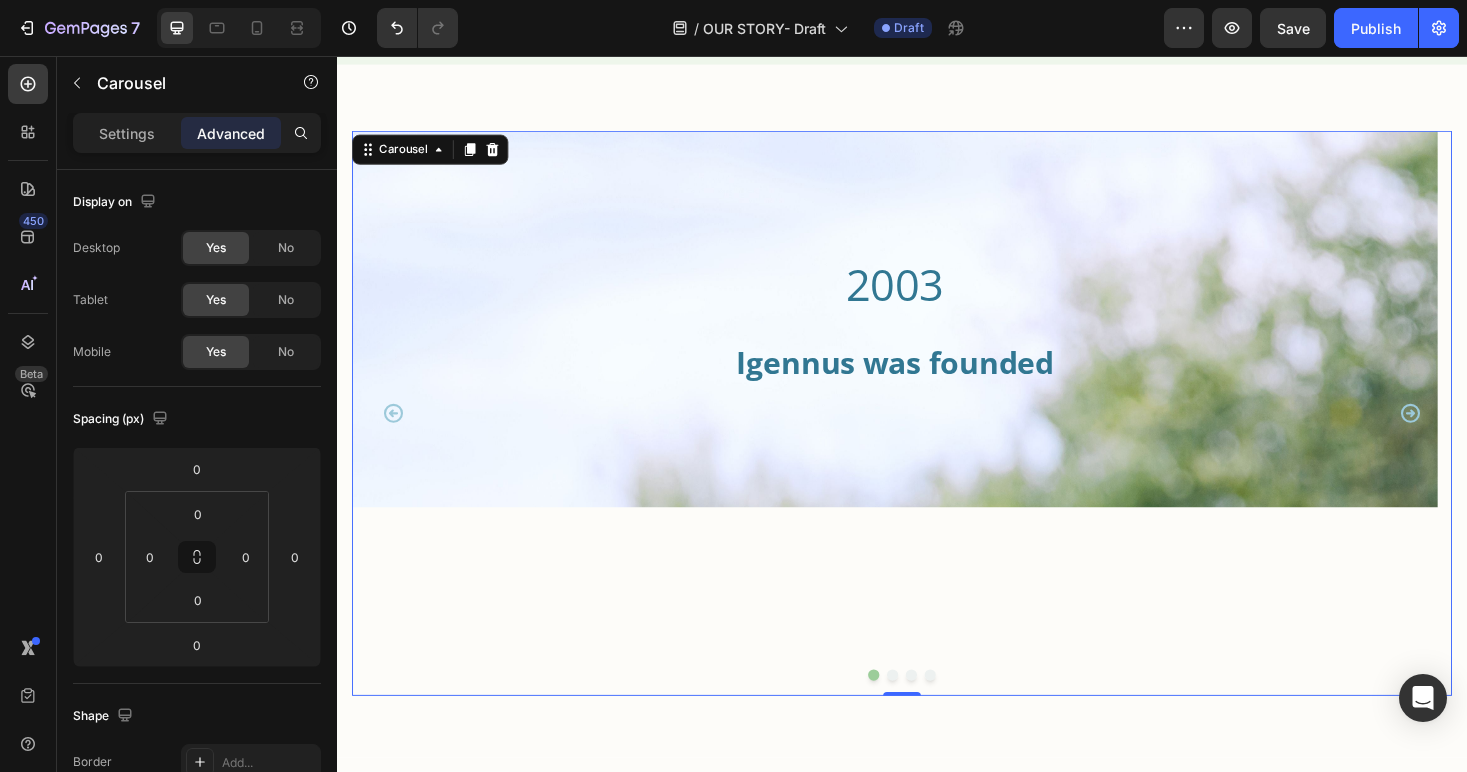 click on "2003 Heading Igennus was founded Heading Hero Banner" at bounding box center (929, 435) 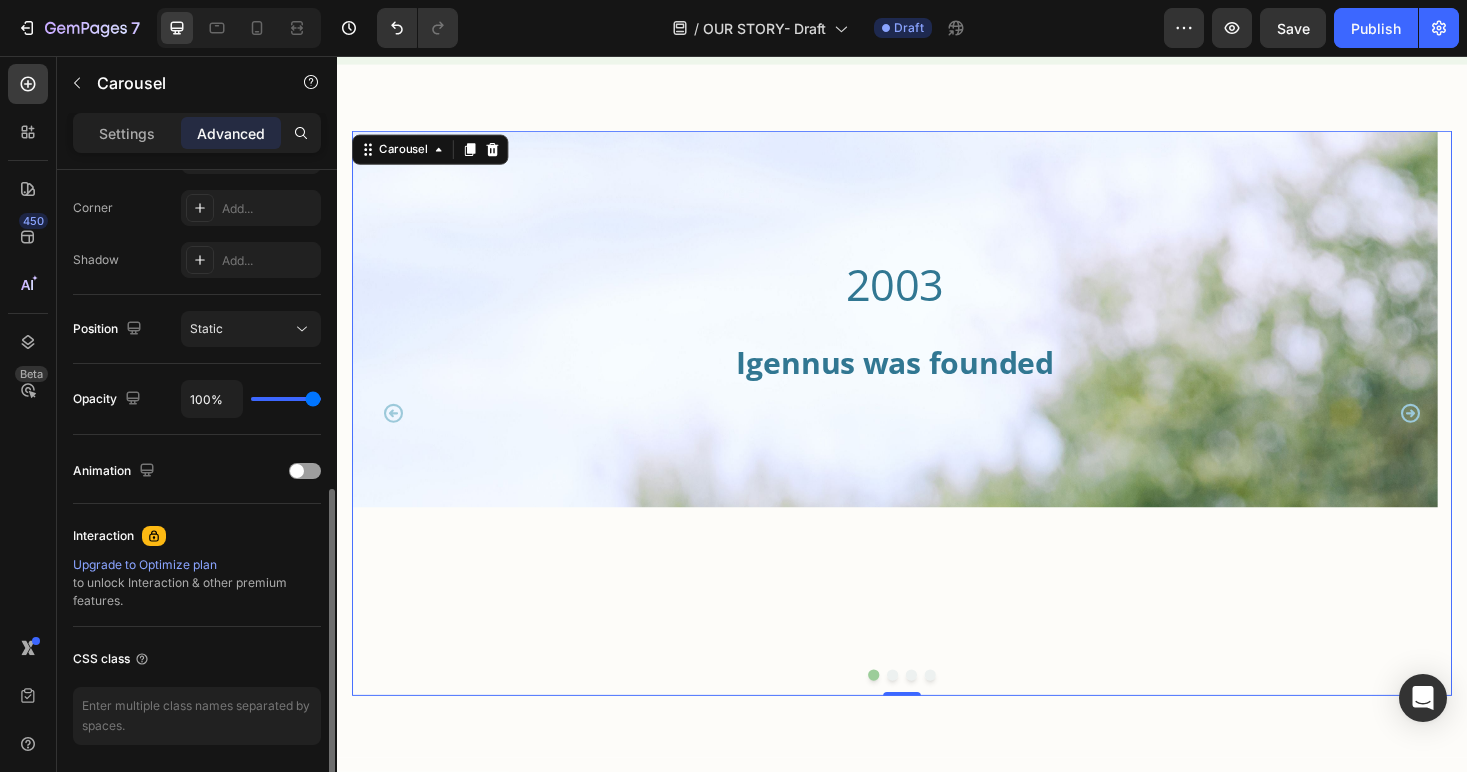 scroll, scrollTop: 670, scrollLeft: 0, axis: vertical 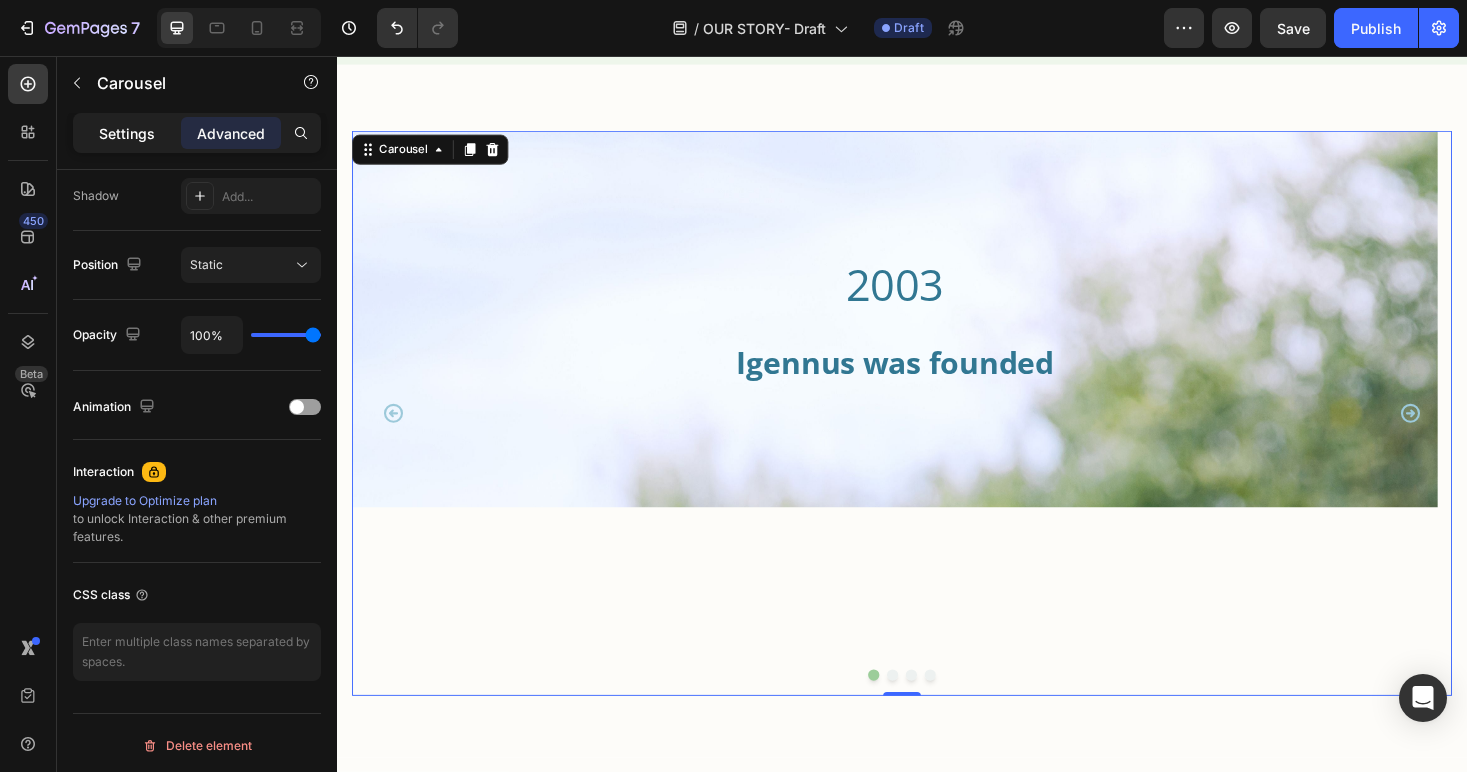 click on "Settings" at bounding box center [127, 133] 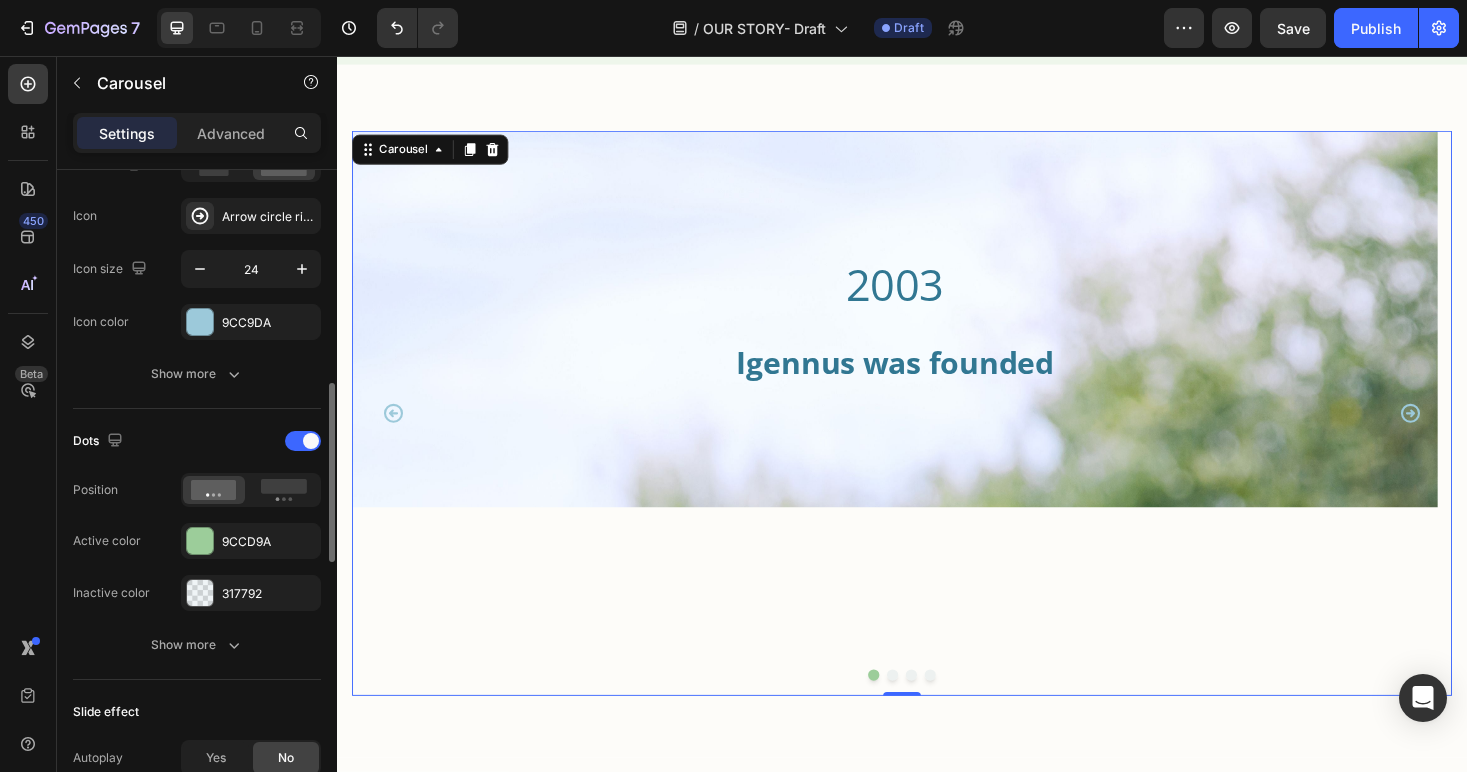scroll, scrollTop: 798, scrollLeft: 0, axis: vertical 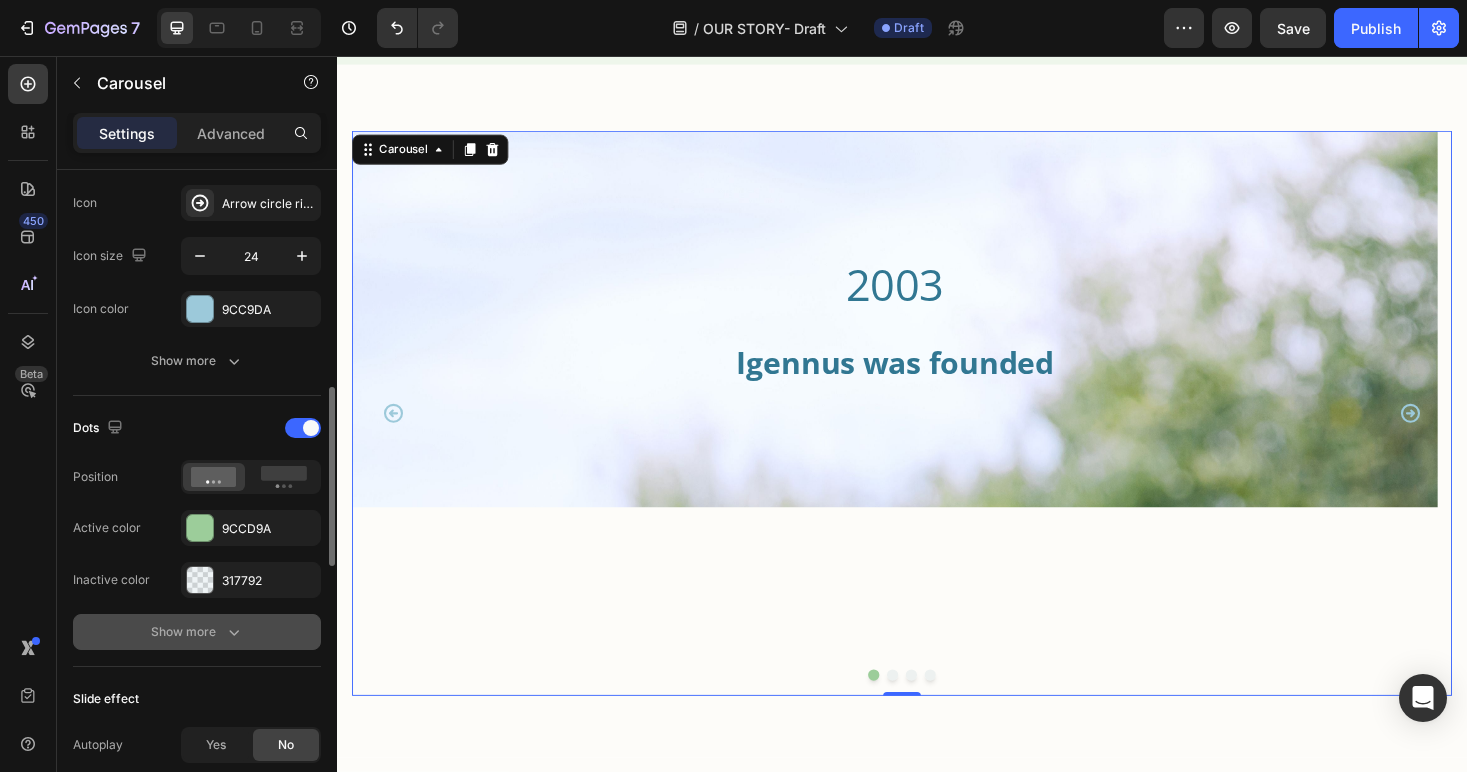 click on "Show more" at bounding box center [197, 632] 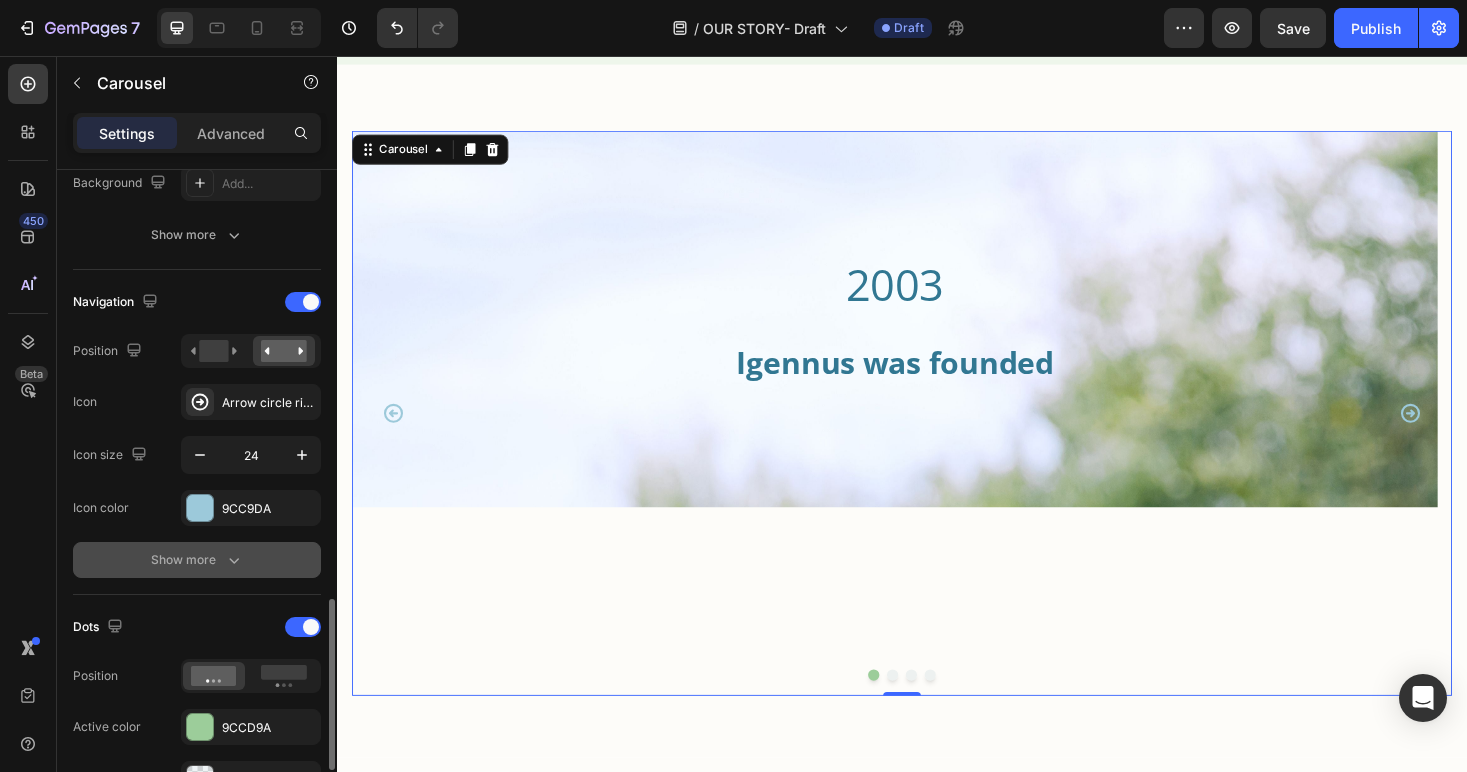 scroll, scrollTop: 496, scrollLeft: 0, axis: vertical 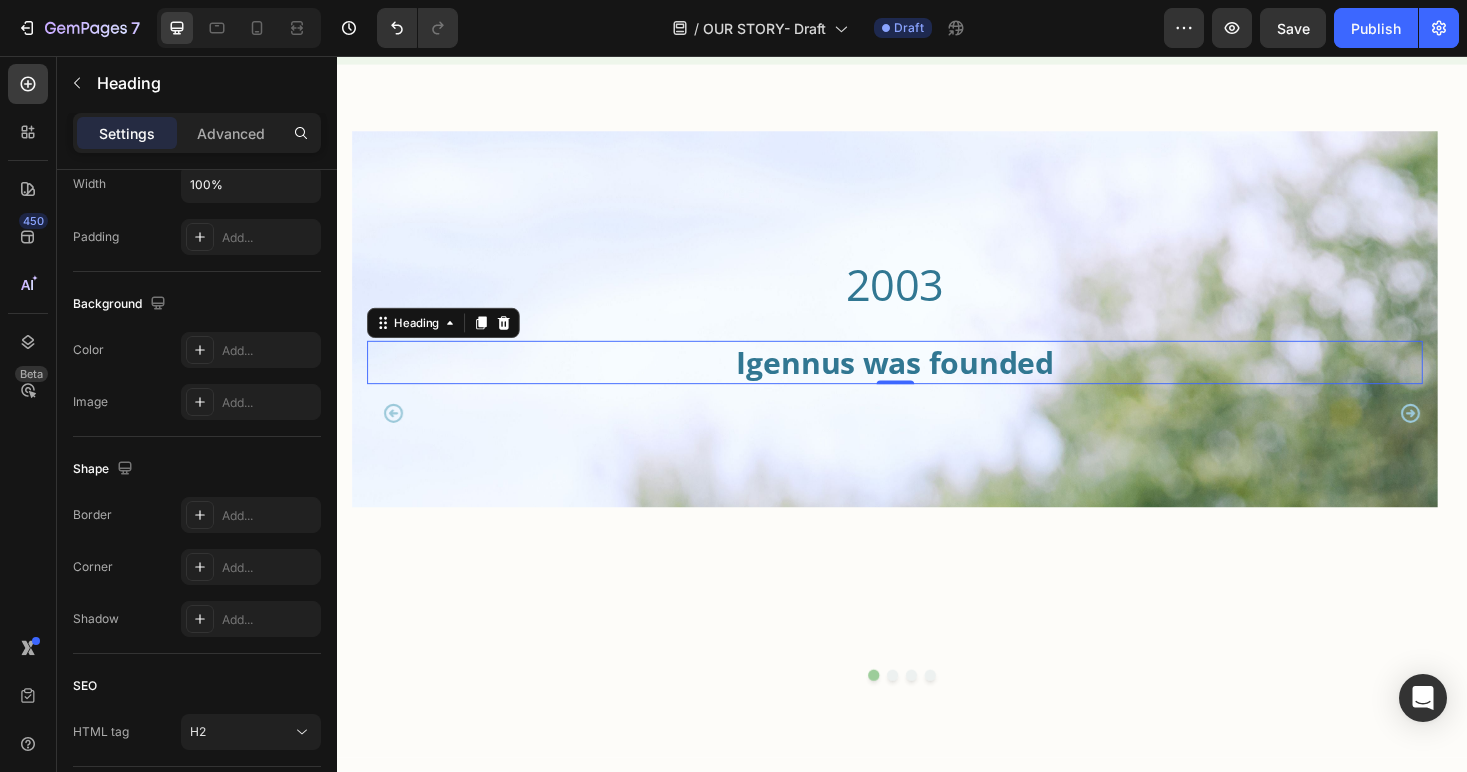 click on "Igennus was founded" at bounding box center [929, 381] 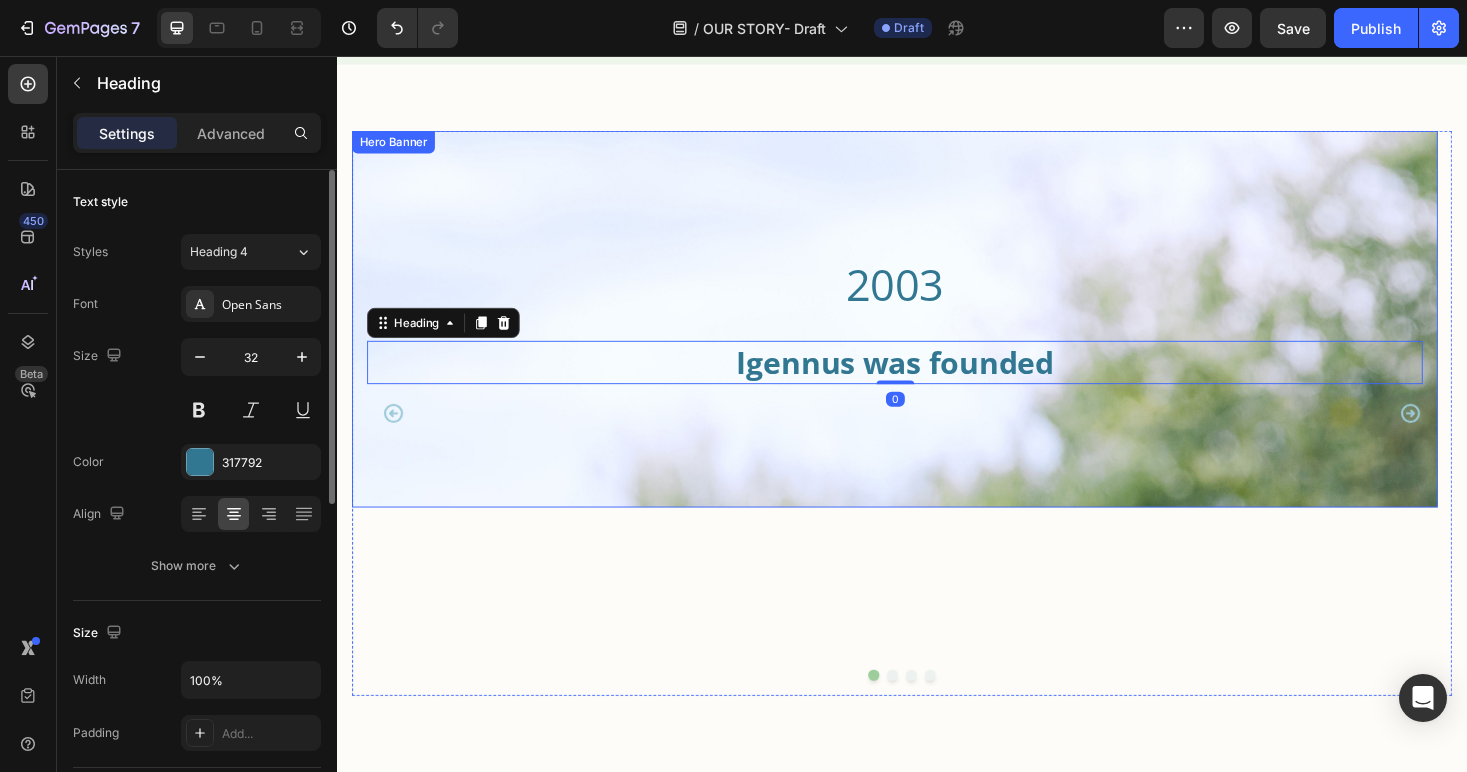 click at bounding box center (929, 335) 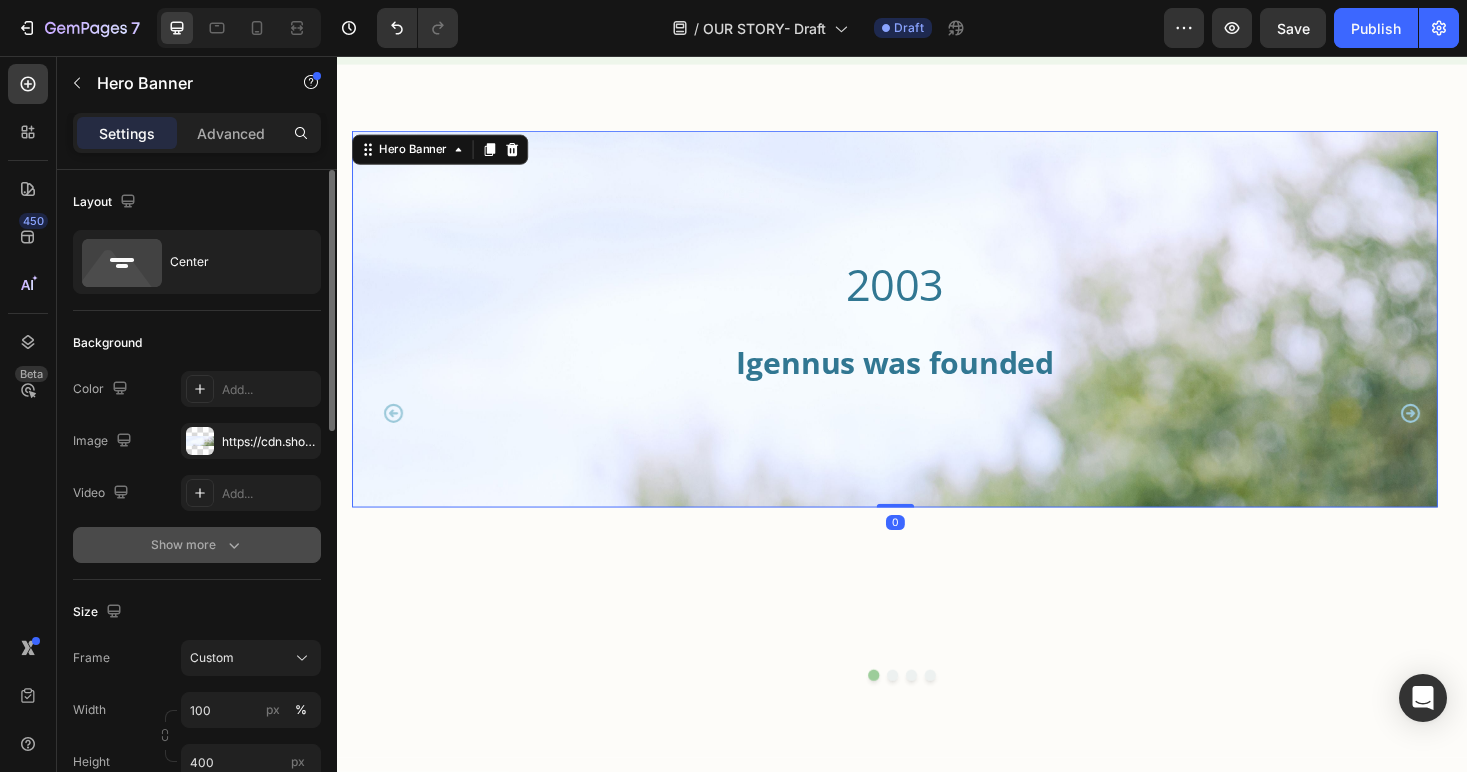 click on "Show more" at bounding box center [197, 545] 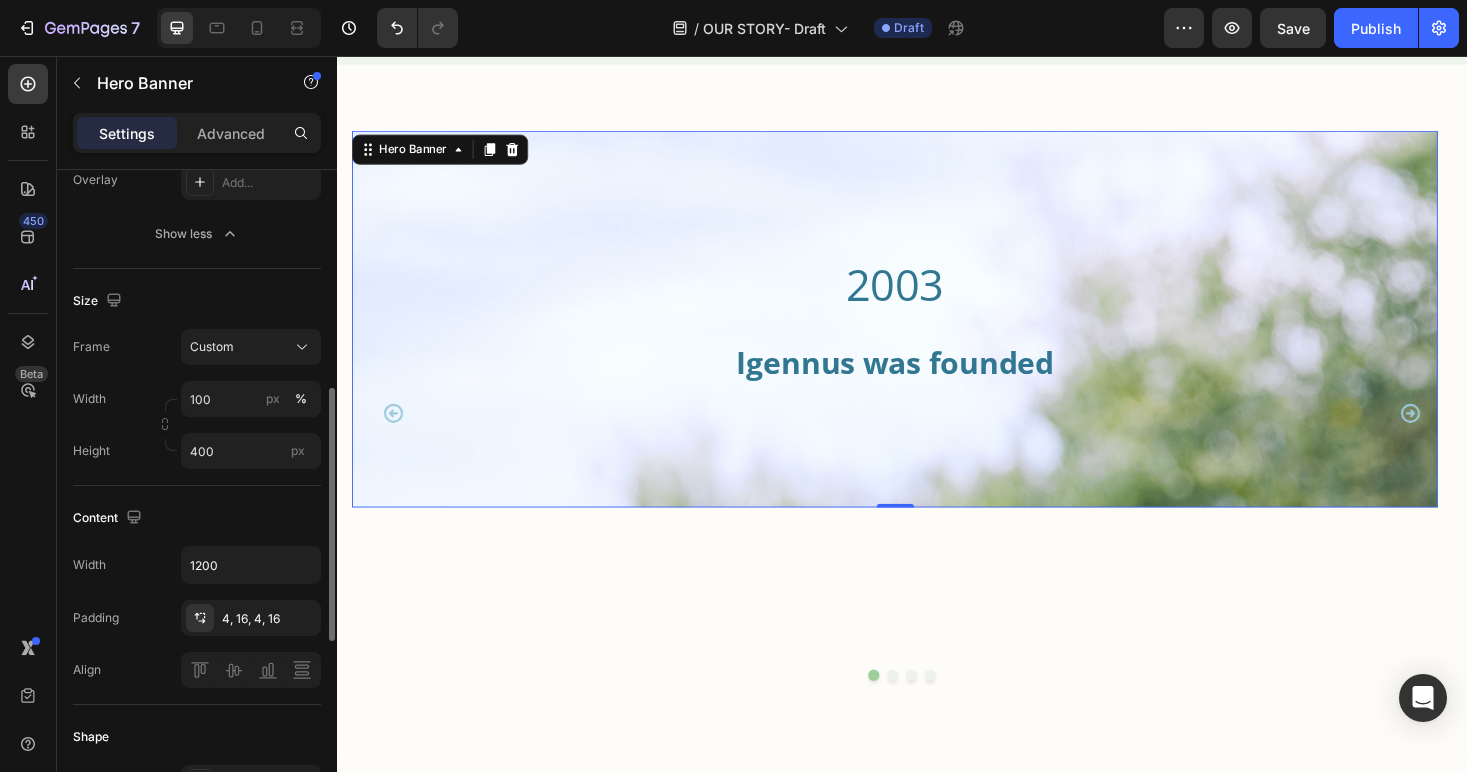scroll, scrollTop: 420, scrollLeft: 0, axis: vertical 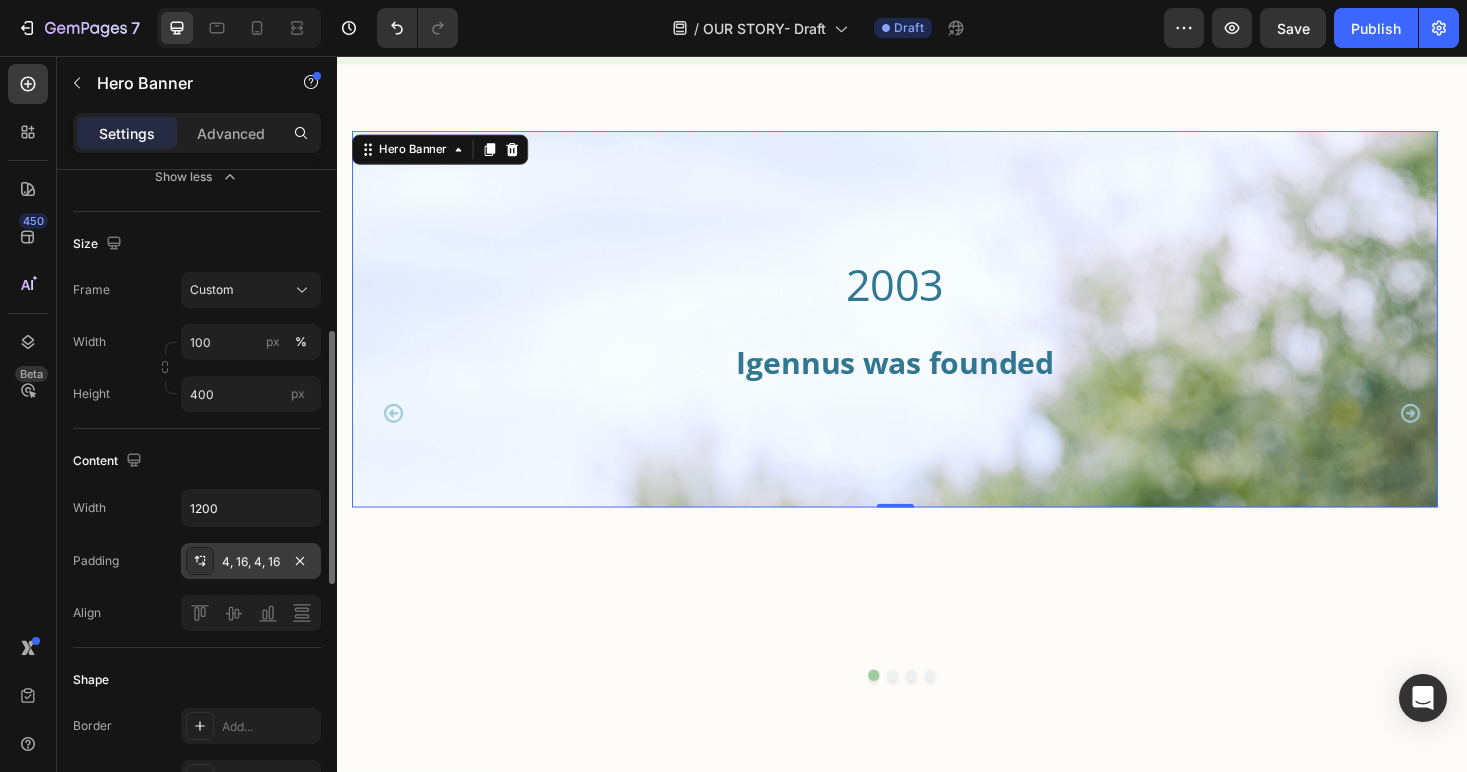 click 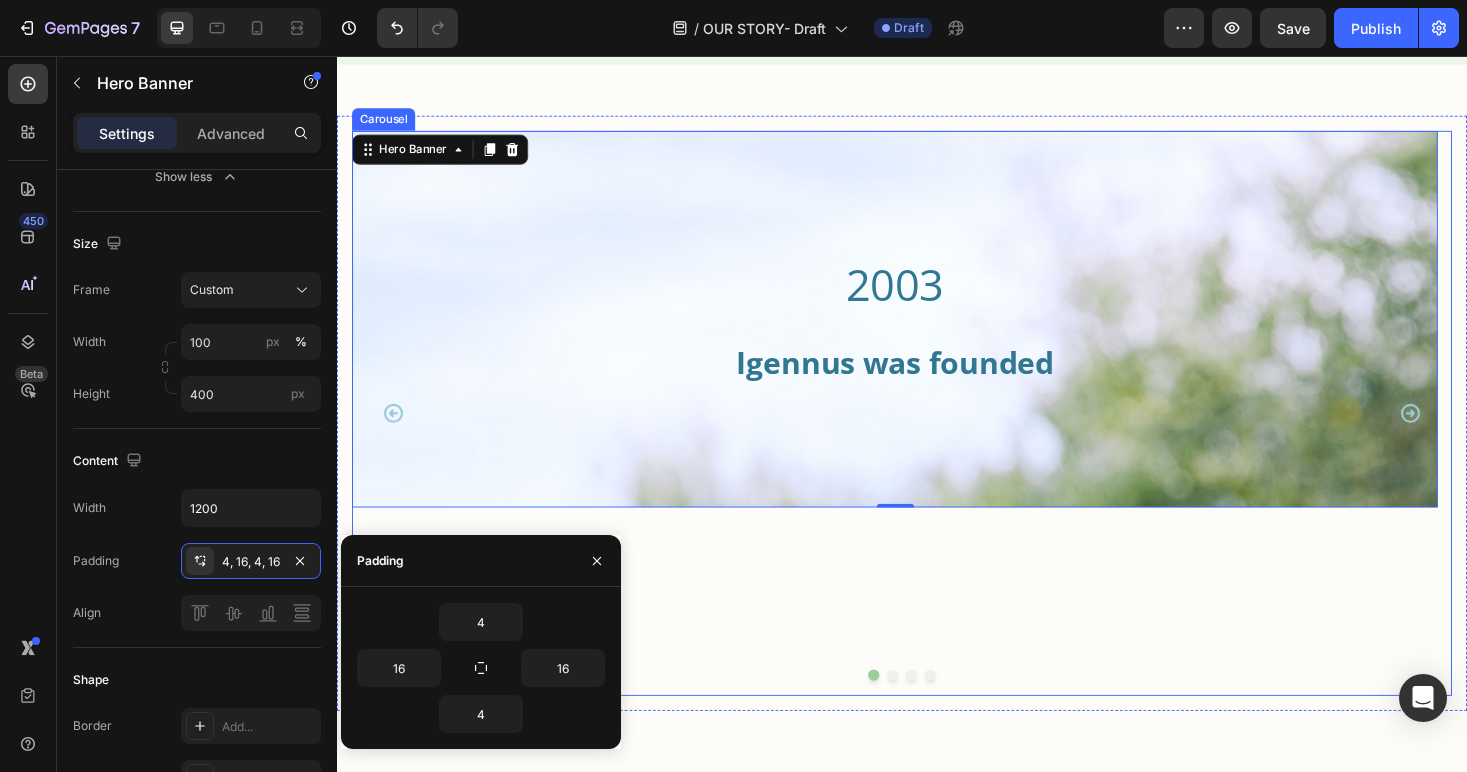 click on "2003 Heading Igennus was founded Heading Hero Banner   0" at bounding box center [929, 435] 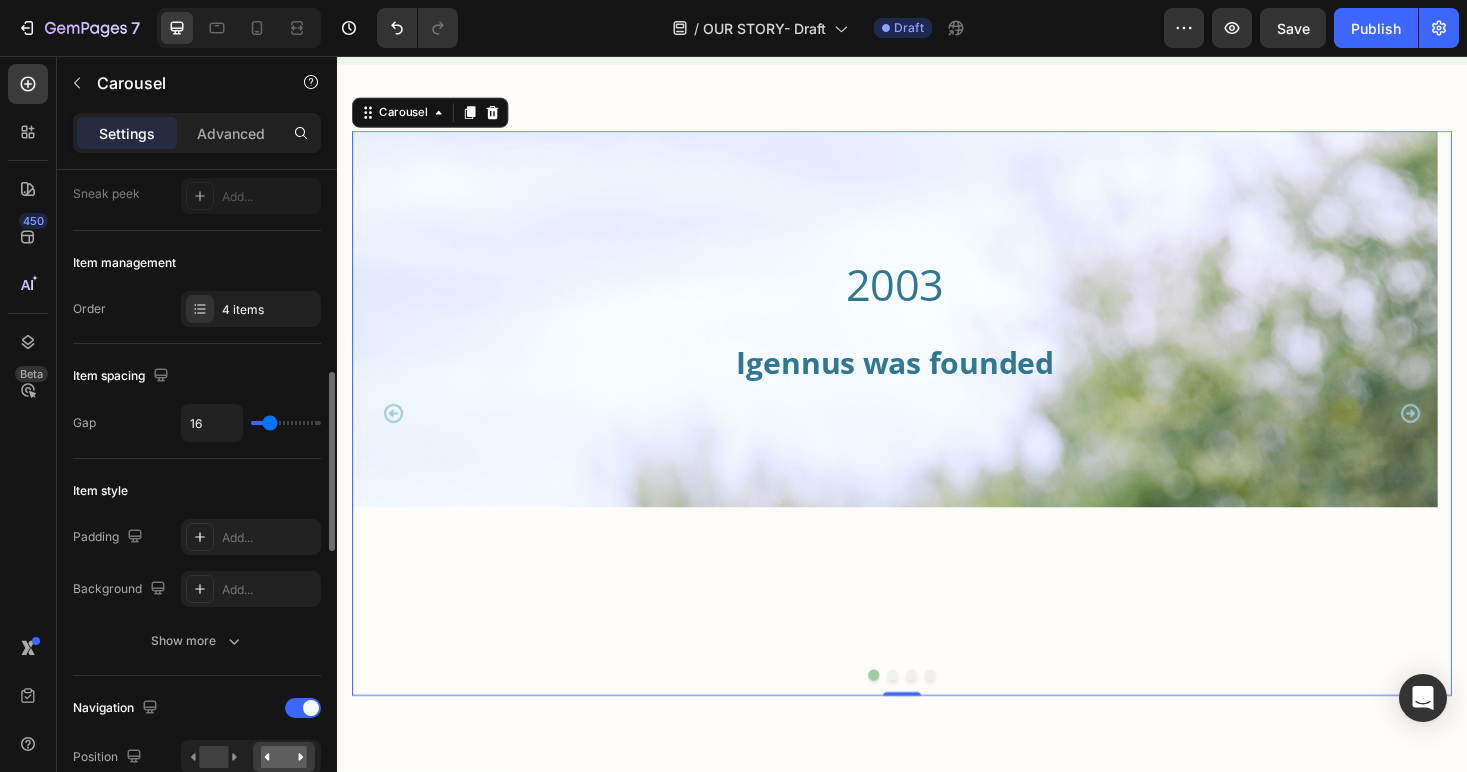 scroll, scrollTop: 414, scrollLeft: 0, axis: vertical 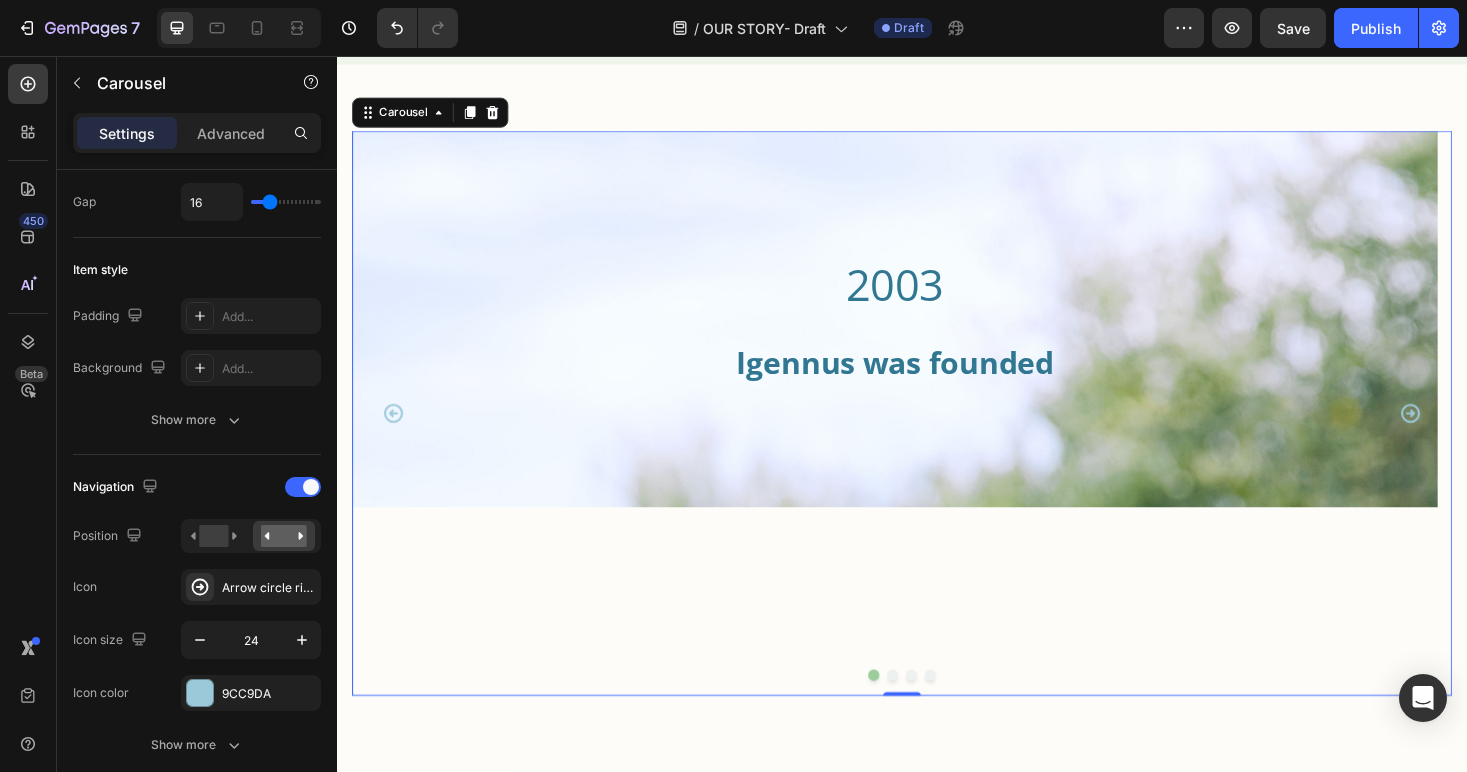 click on "2003 Heading Igennus was founded Heading Hero Banner" at bounding box center [929, 435] 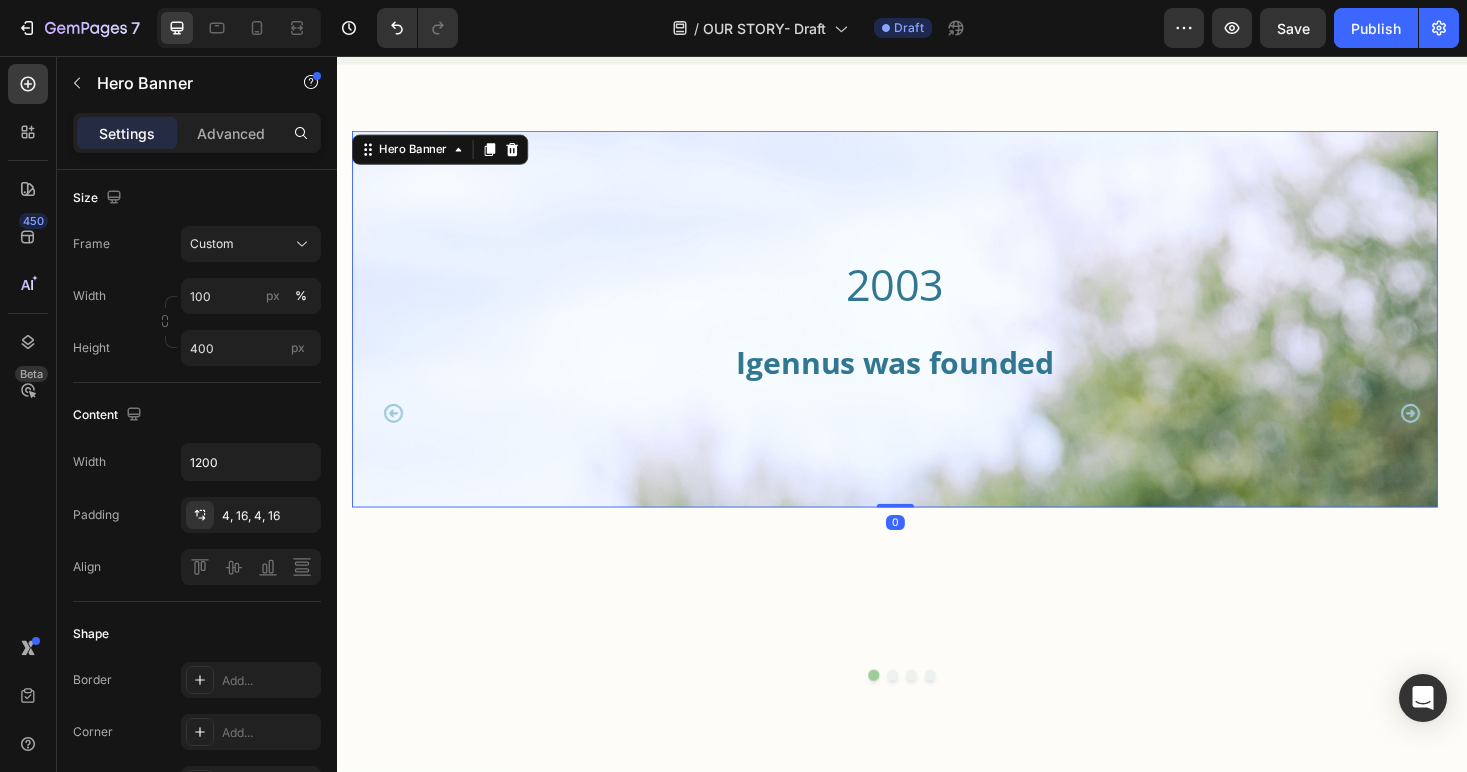 click at bounding box center [929, 335] 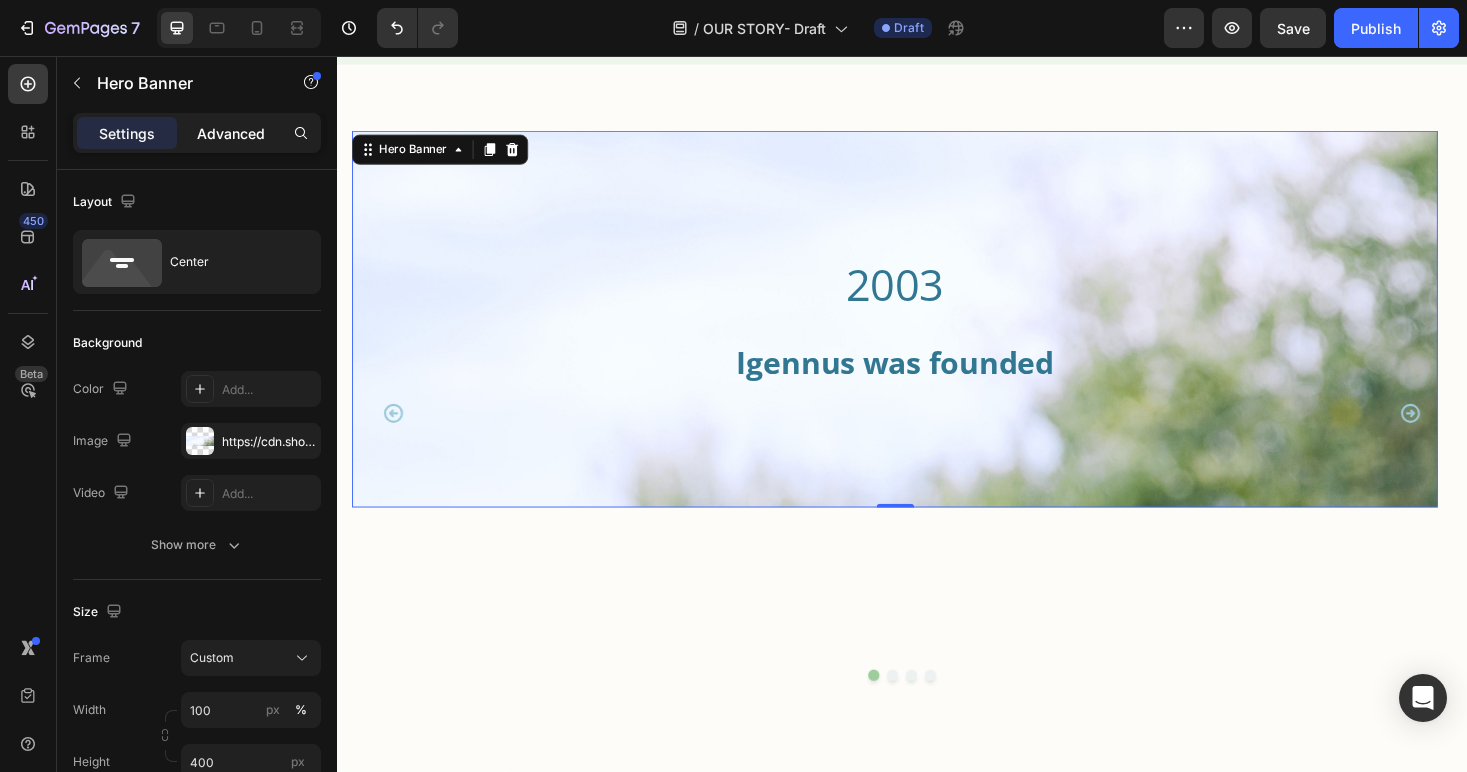 click on "Advanced" at bounding box center (231, 133) 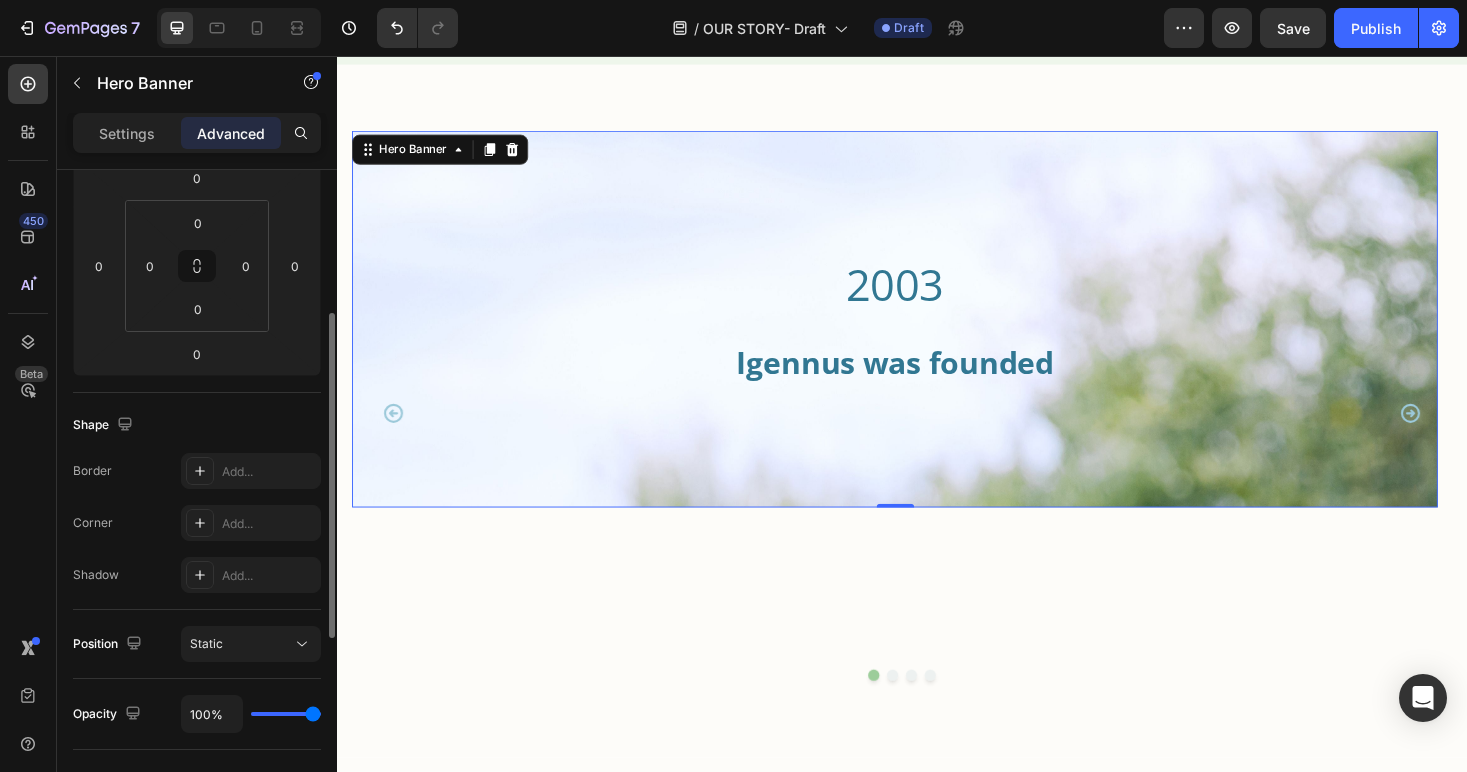 scroll, scrollTop: 0, scrollLeft: 0, axis: both 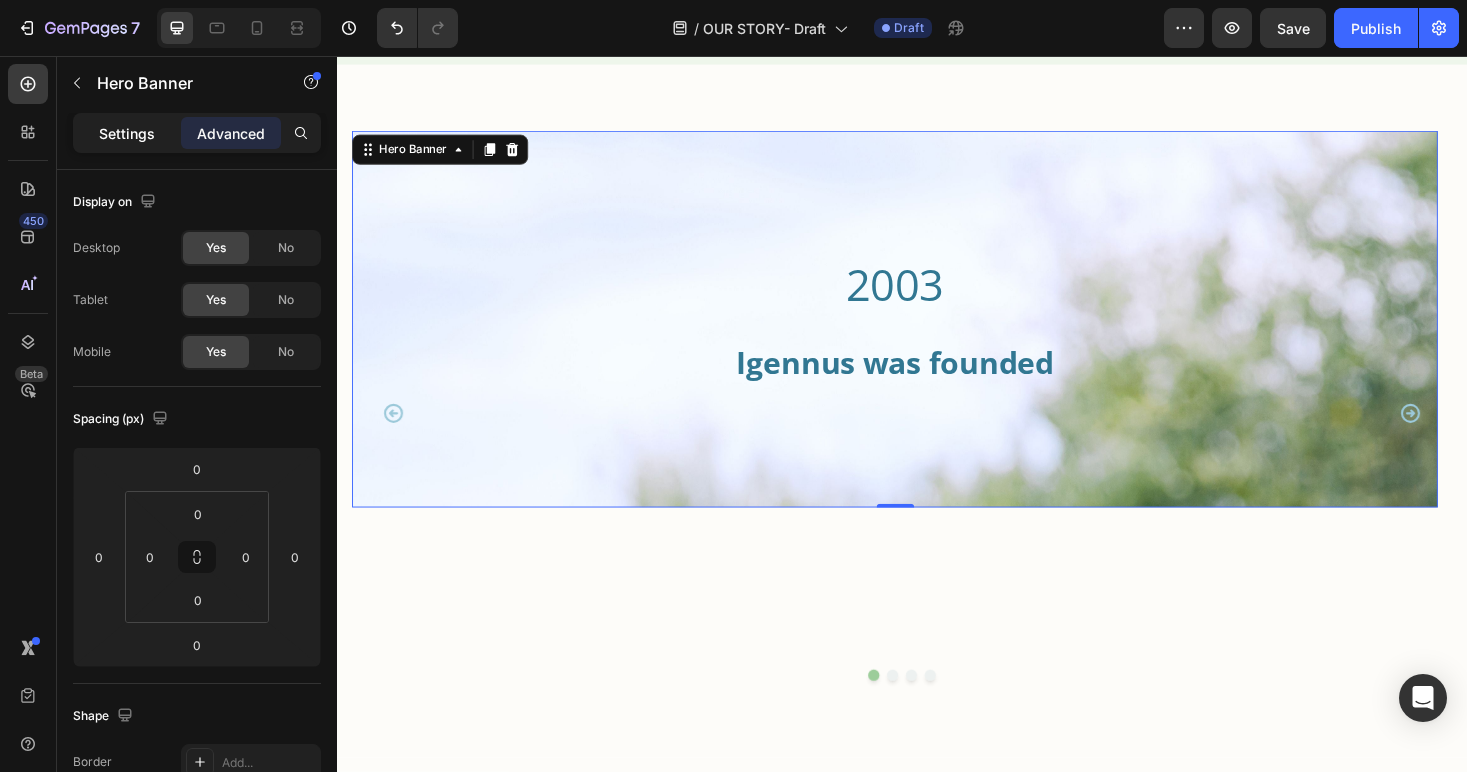 click on "Settings" at bounding box center (127, 133) 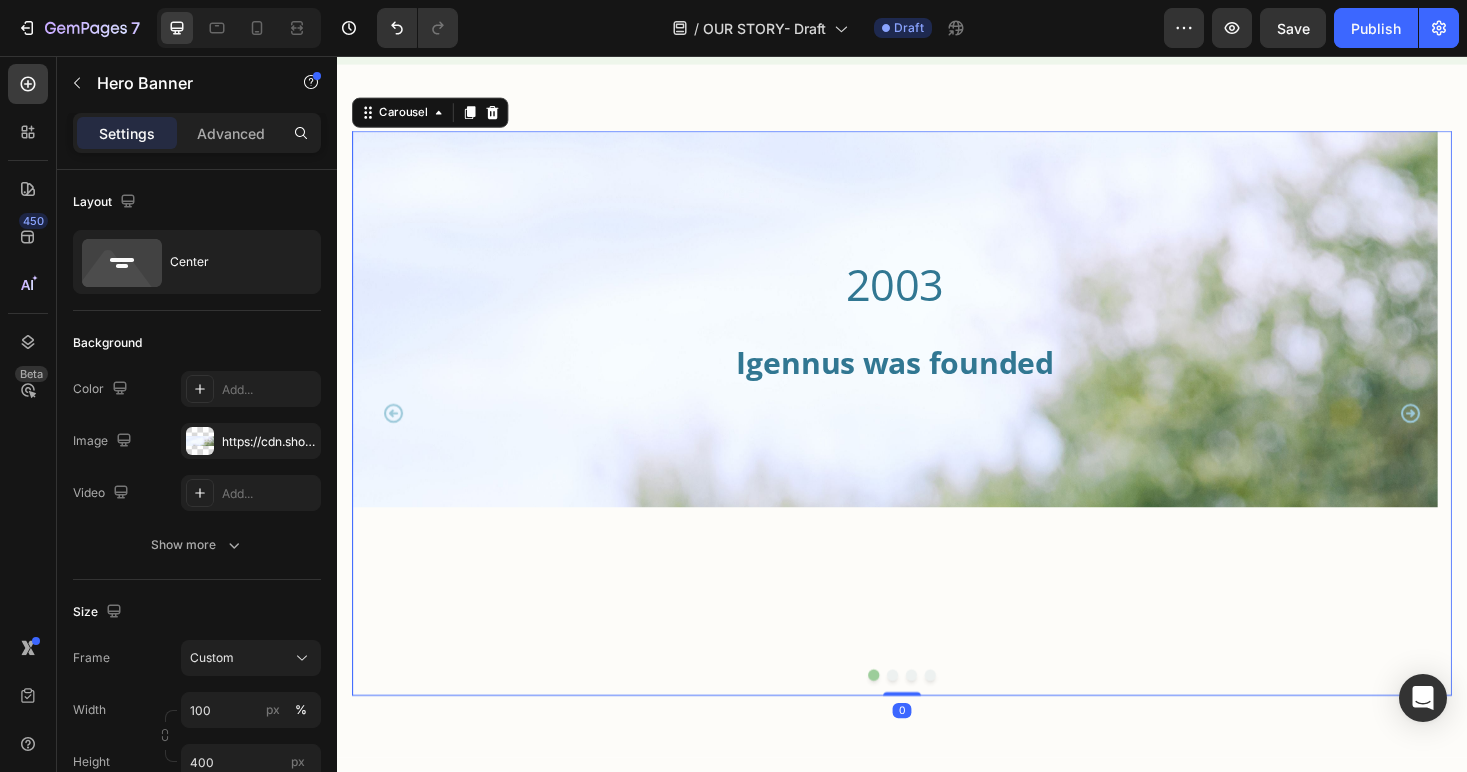click 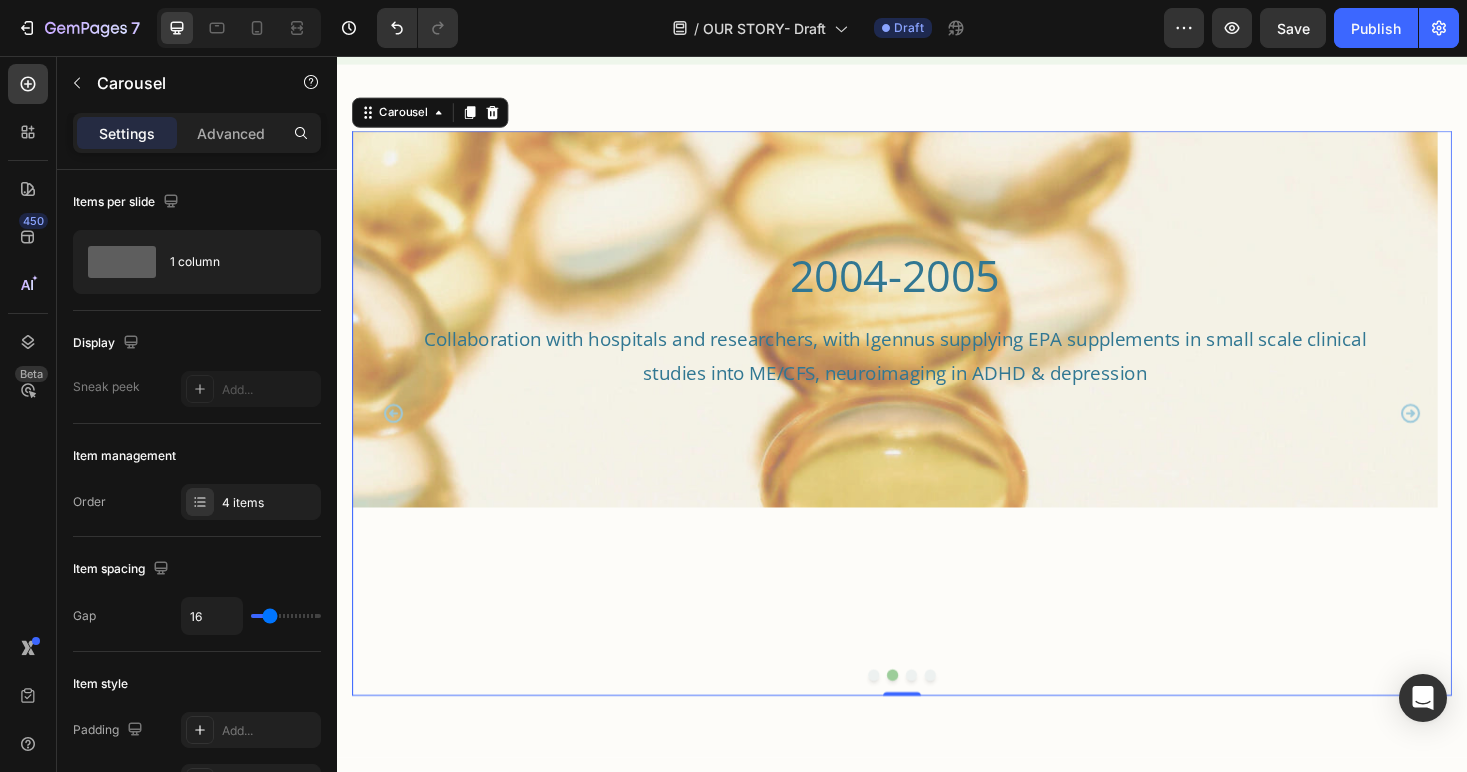 click 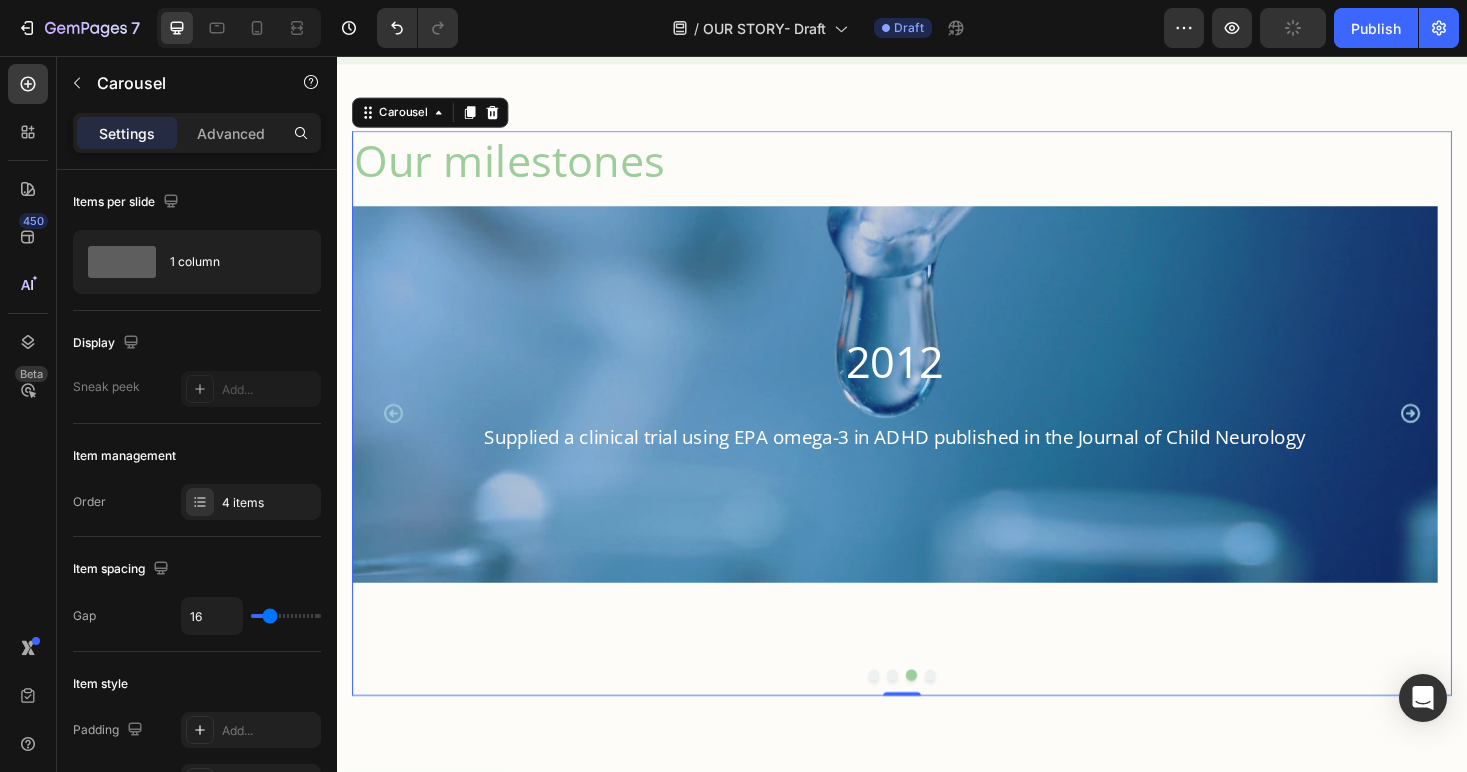 click 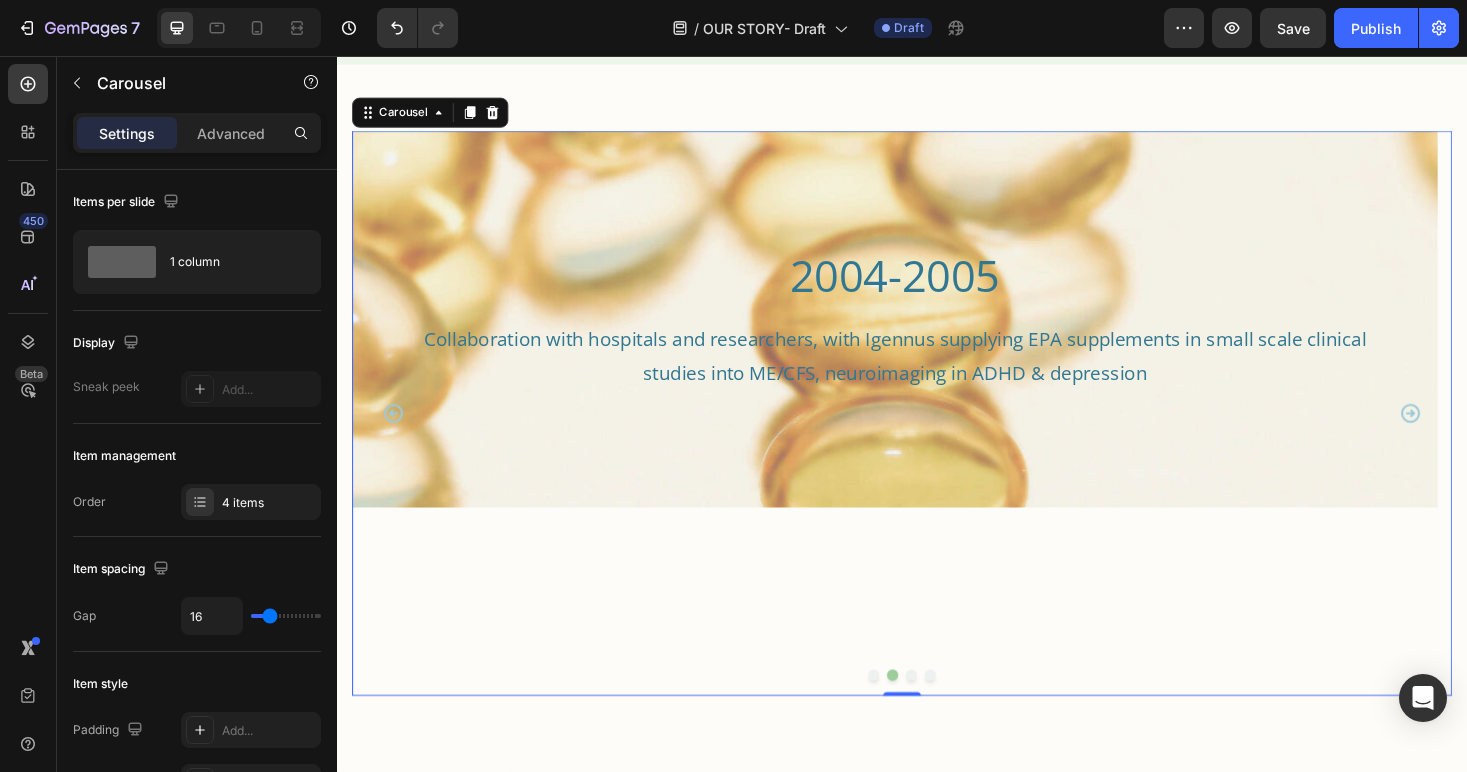click 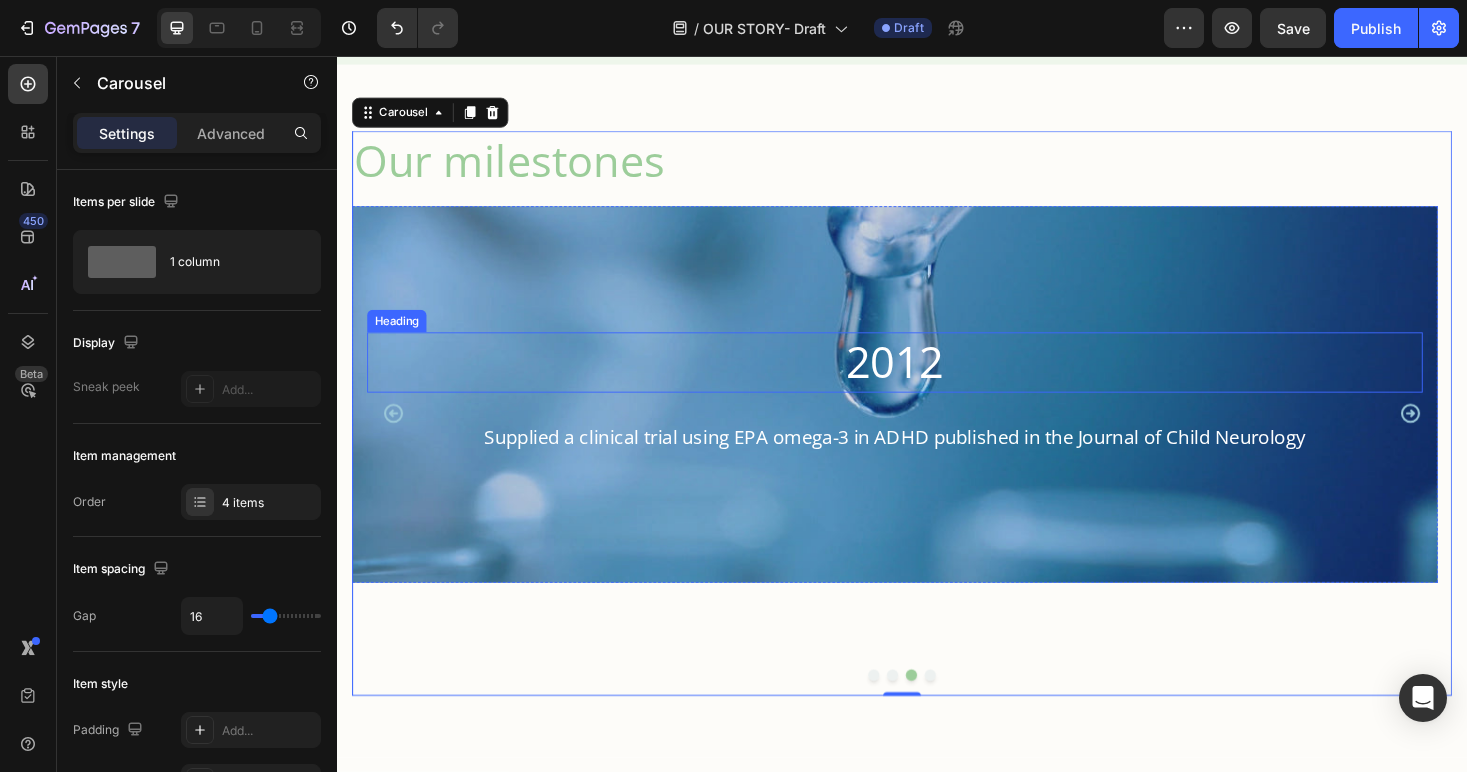 scroll, scrollTop: 1380, scrollLeft: 0, axis: vertical 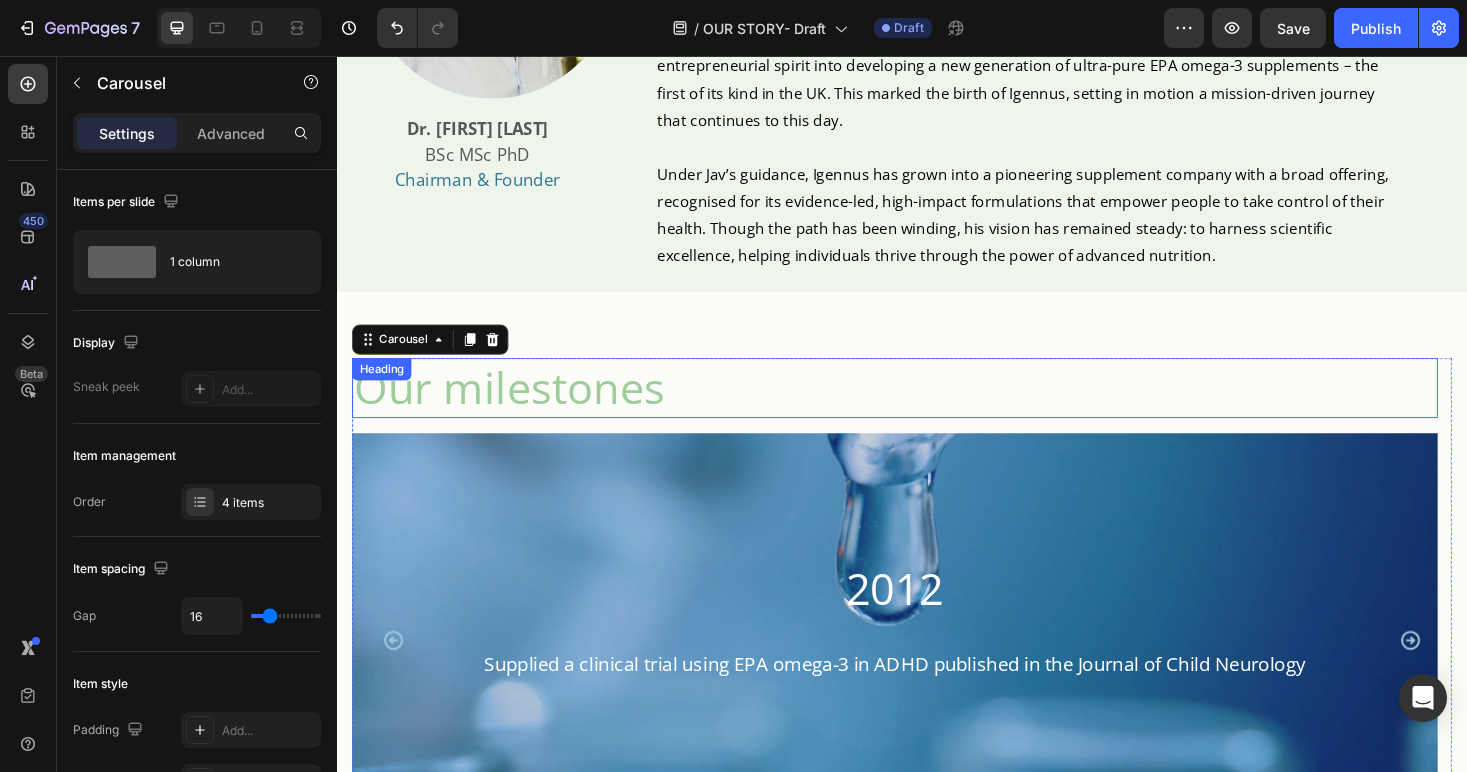 click on "Our milestones" at bounding box center (929, 408) 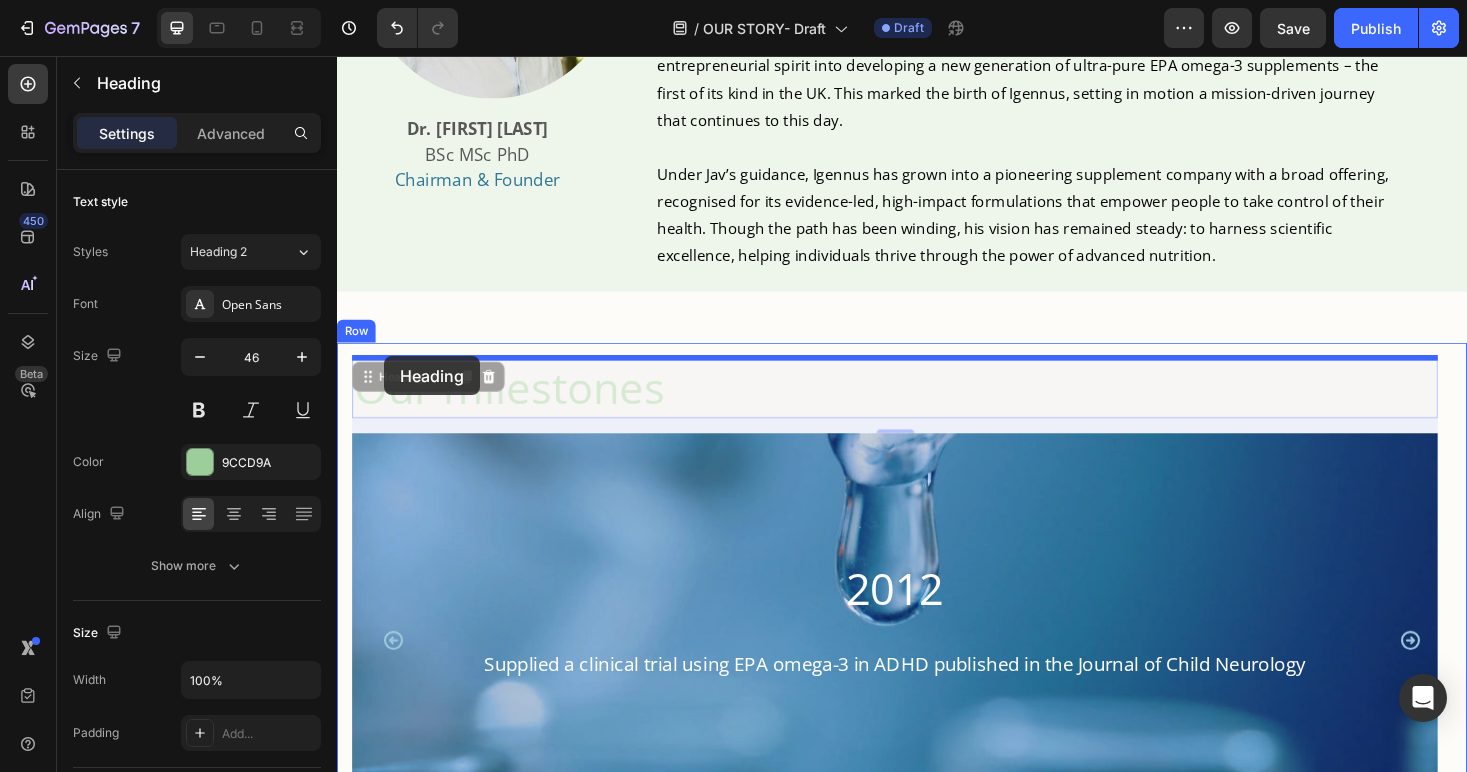 drag, startPoint x: 369, startPoint y: 399, endPoint x: 387, endPoint y: 375, distance: 30 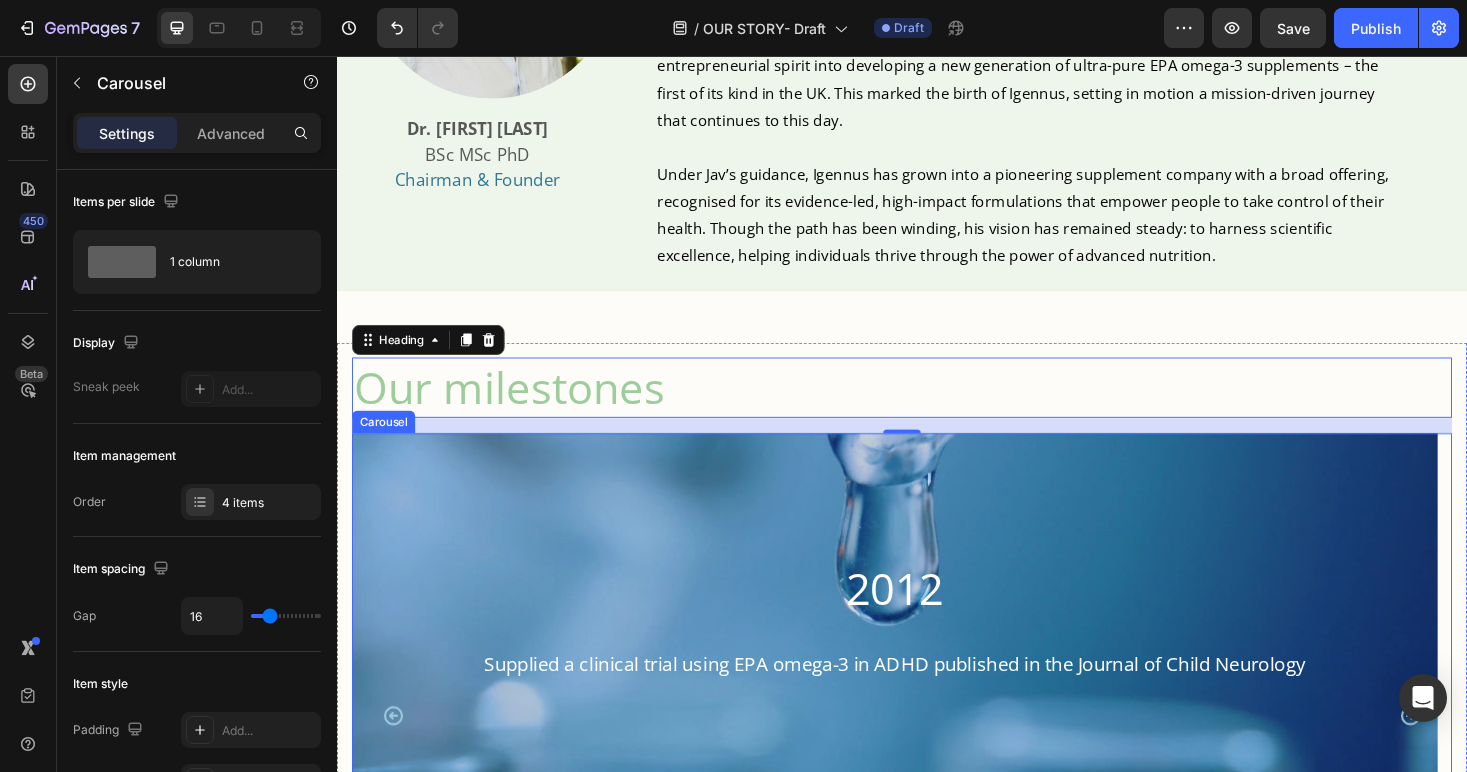 click 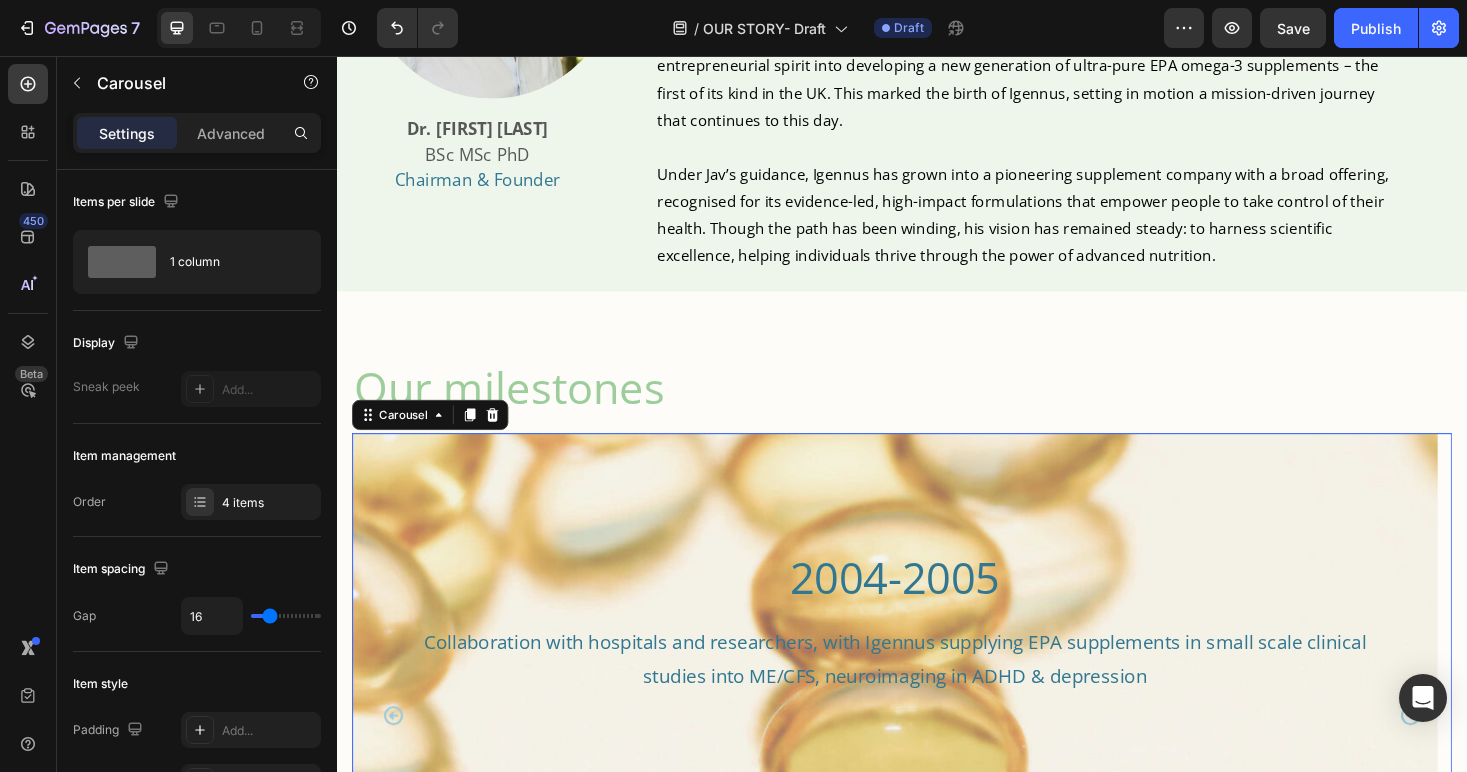 click 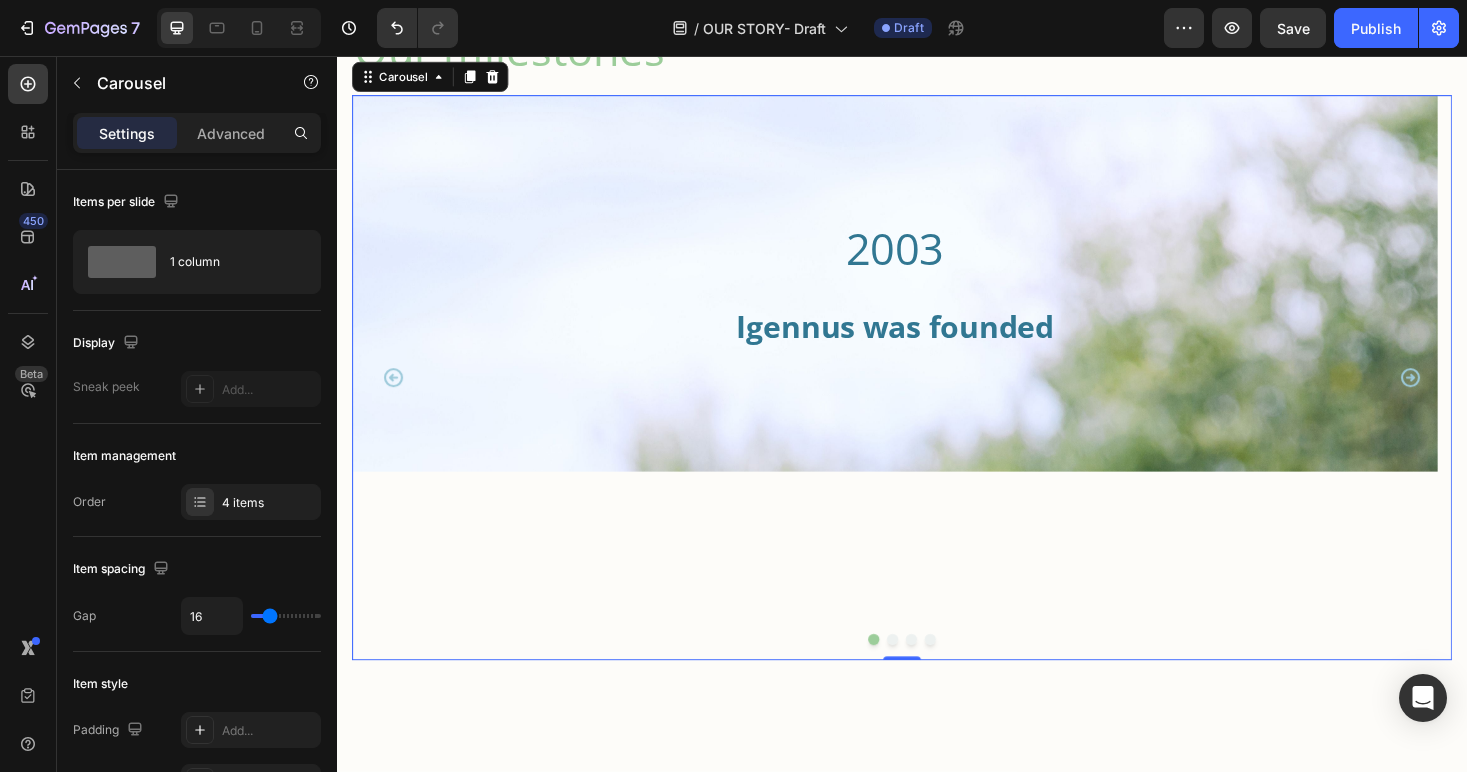 scroll, scrollTop: 1713, scrollLeft: 0, axis: vertical 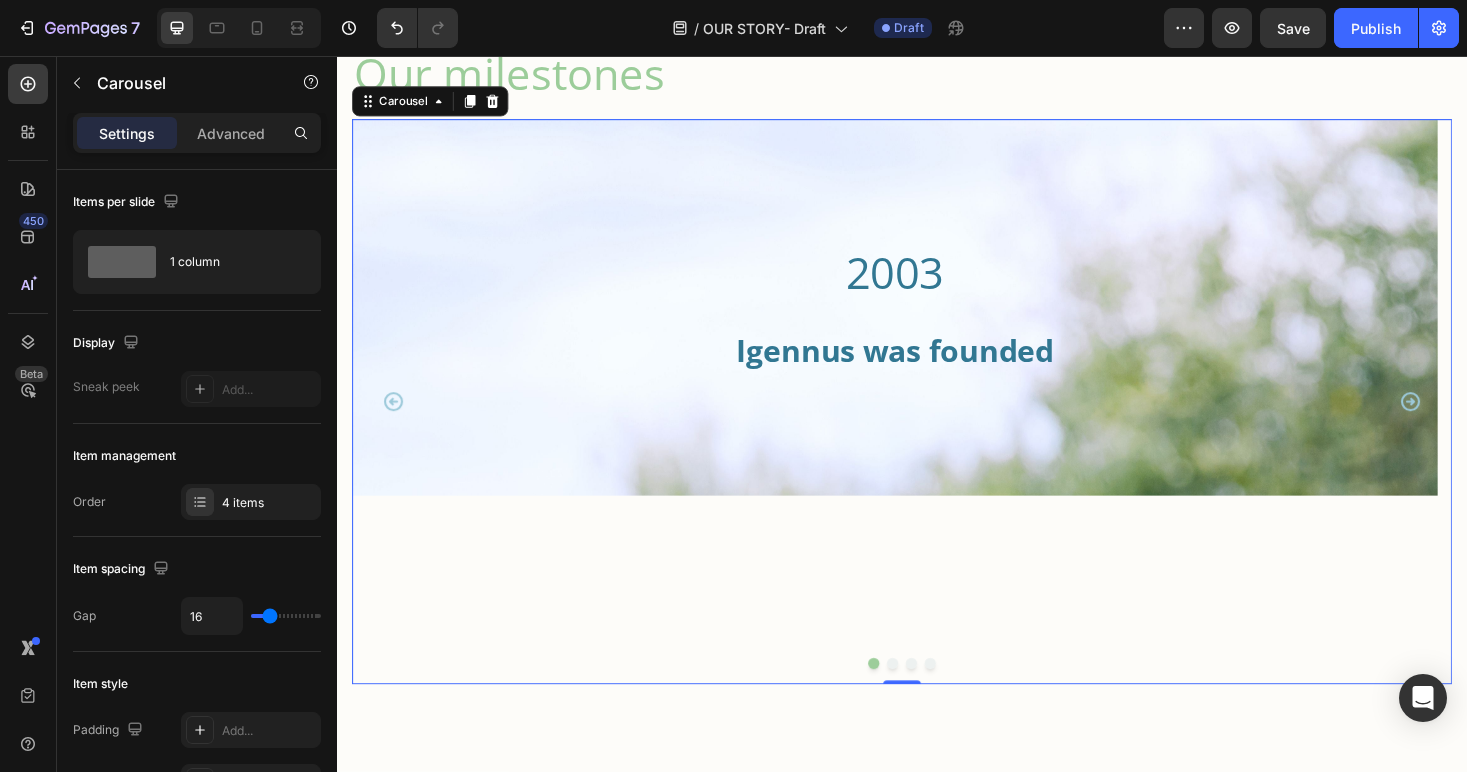 click 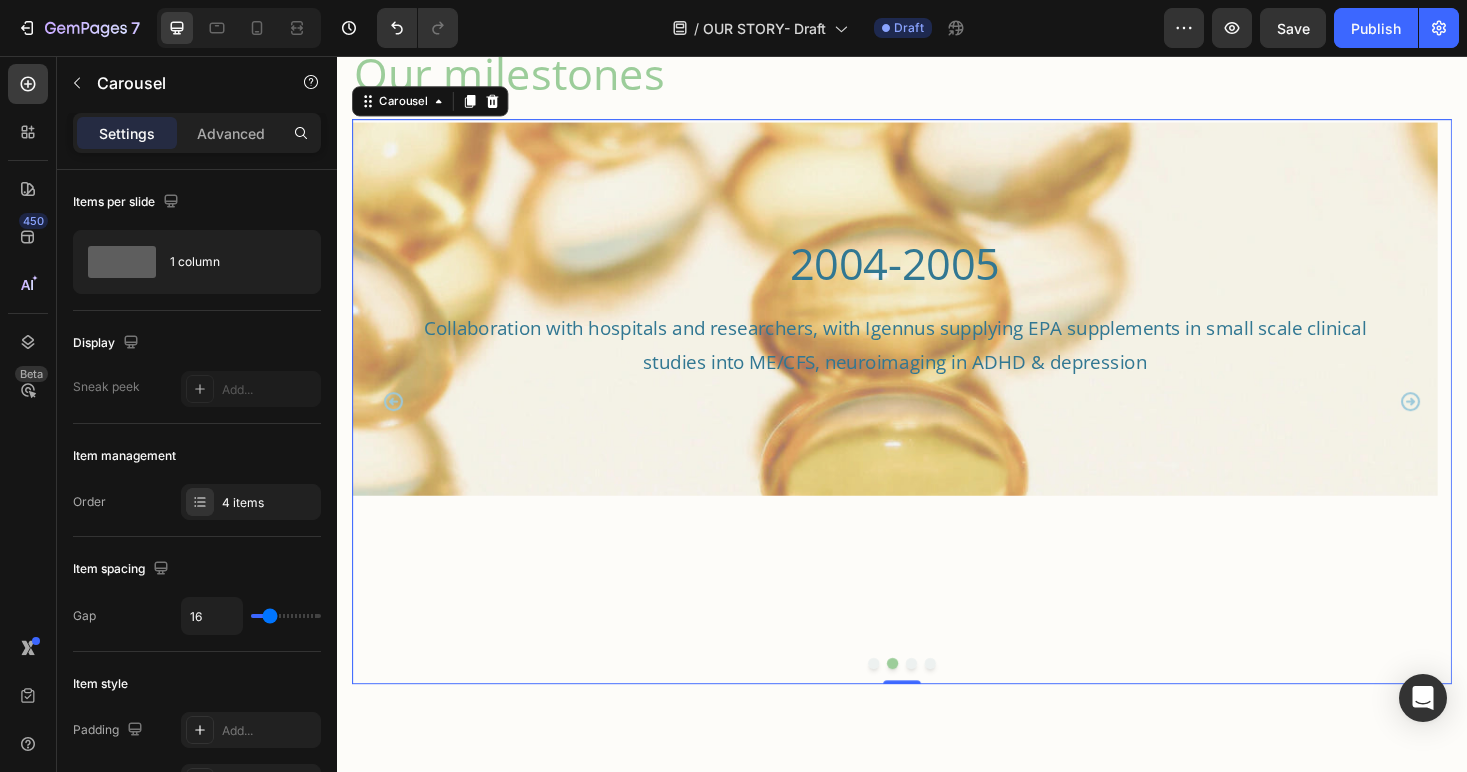 click 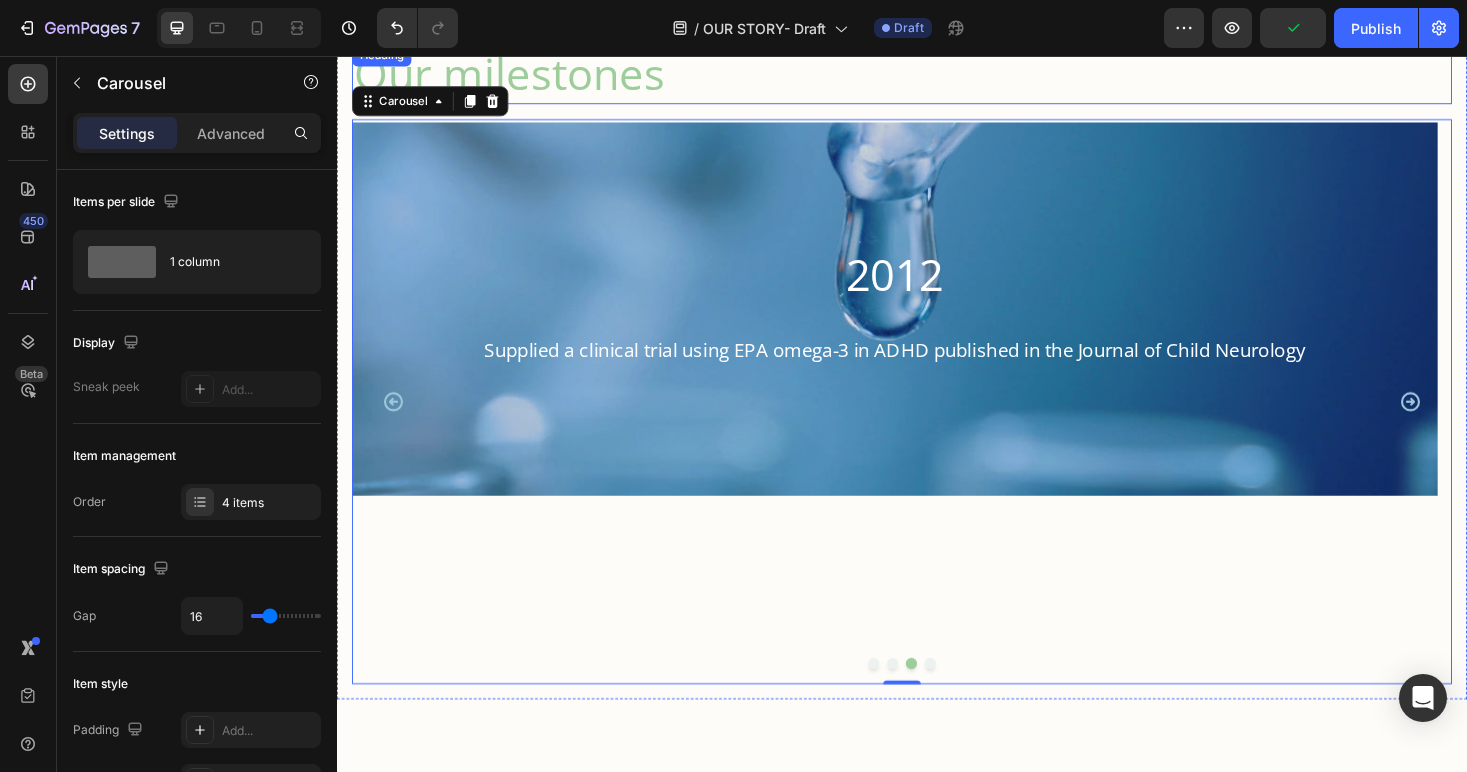 click on "Our milestones" at bounding box center [937, 75] 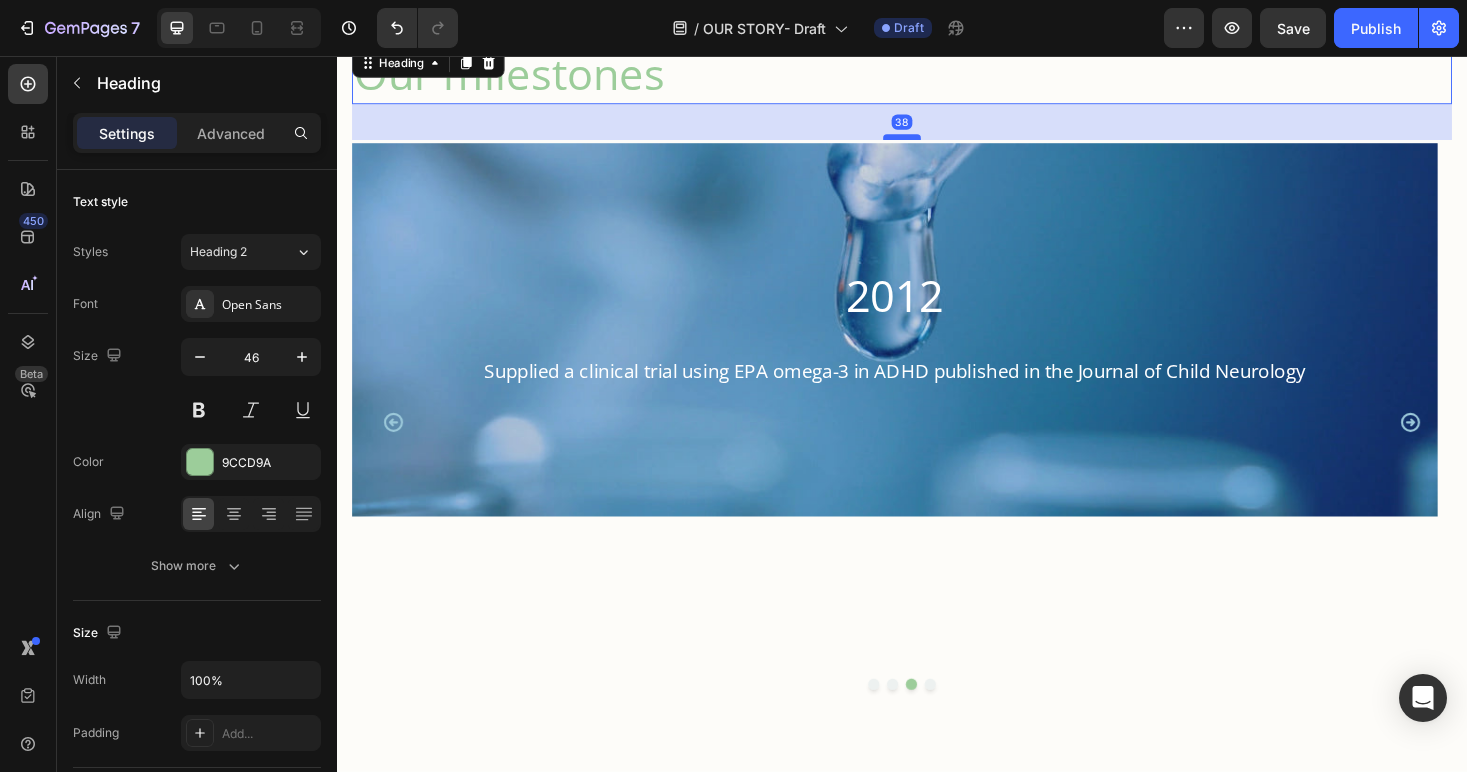 drag, startPoint x: 929, startPoint y: 122, endPoint x: 922, endPoint y: 144, distance: 23.086792 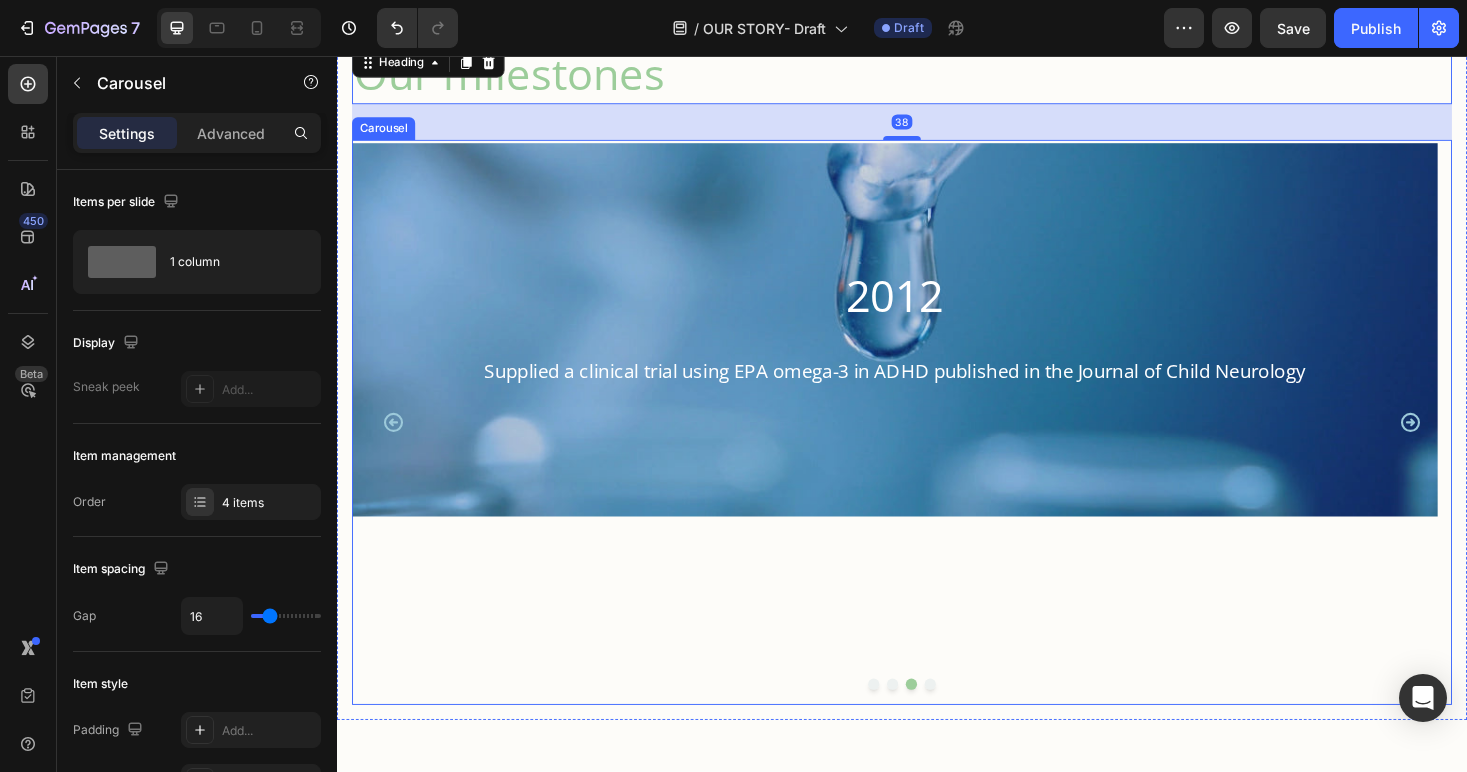 click on "2012 Heading Supplied a clinical trial using EPA omega-3 in ADHD published in the Journal of Child Neurology Text Block Hero Banner" at bounding box center (929, 445) 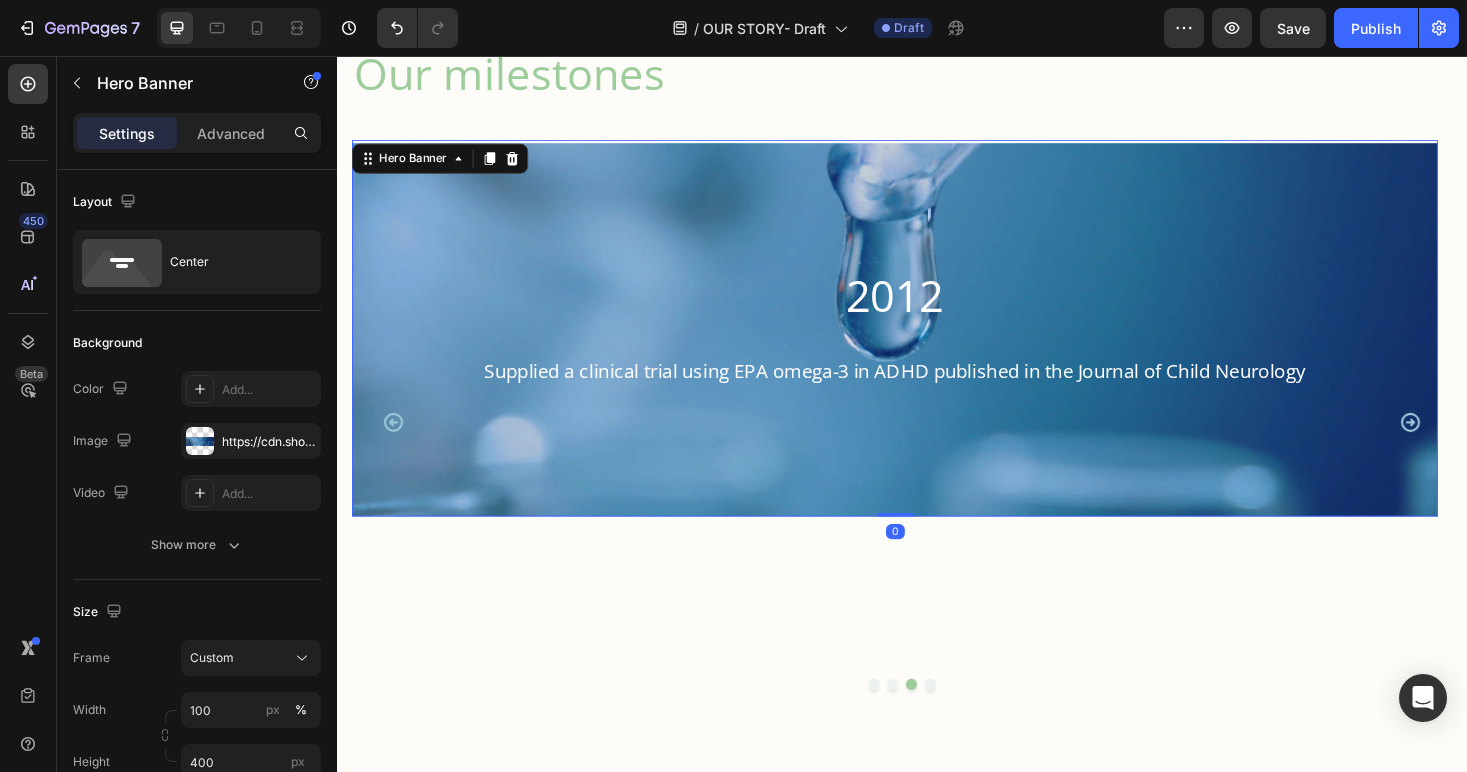 click at bounding box center [929, 449] 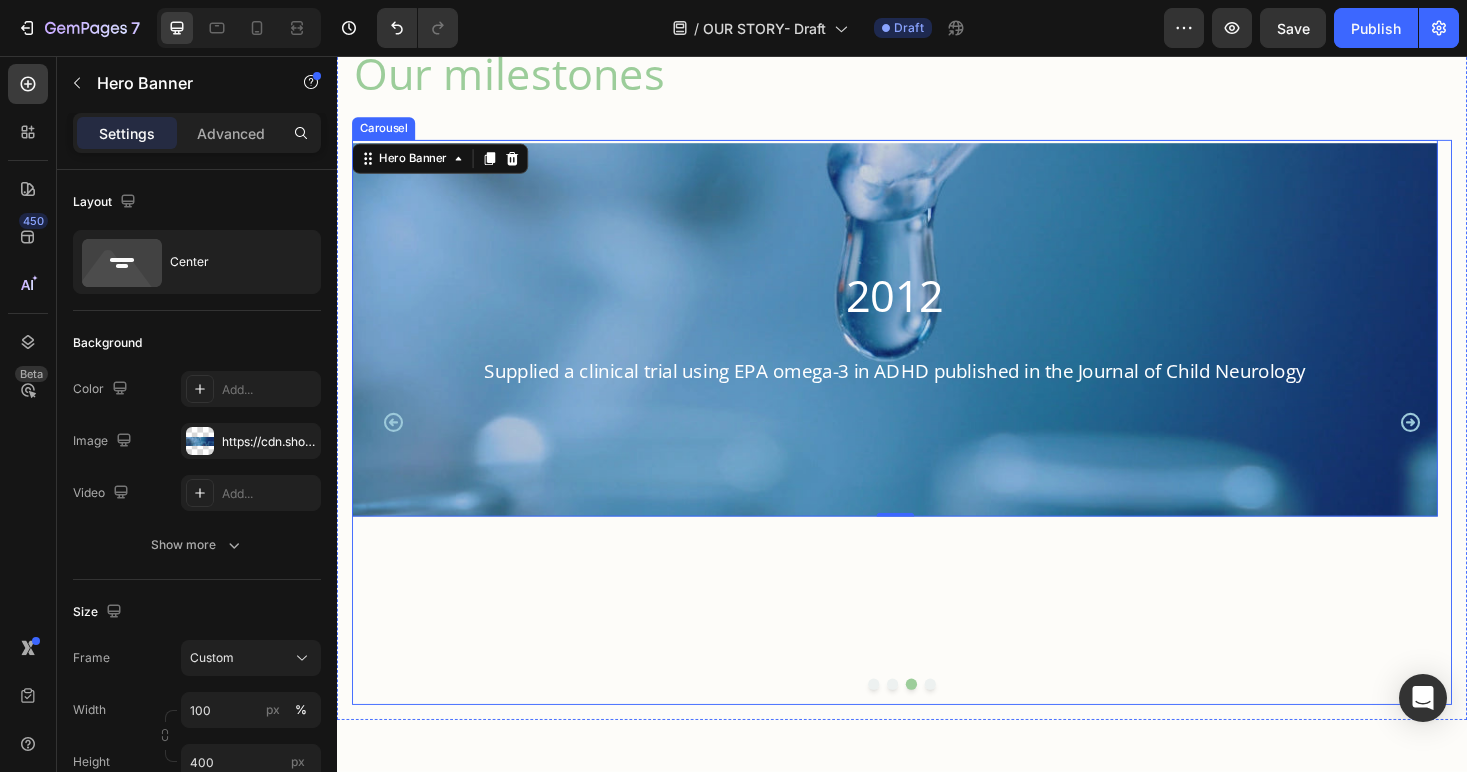 click at bounding box center [937, 723] 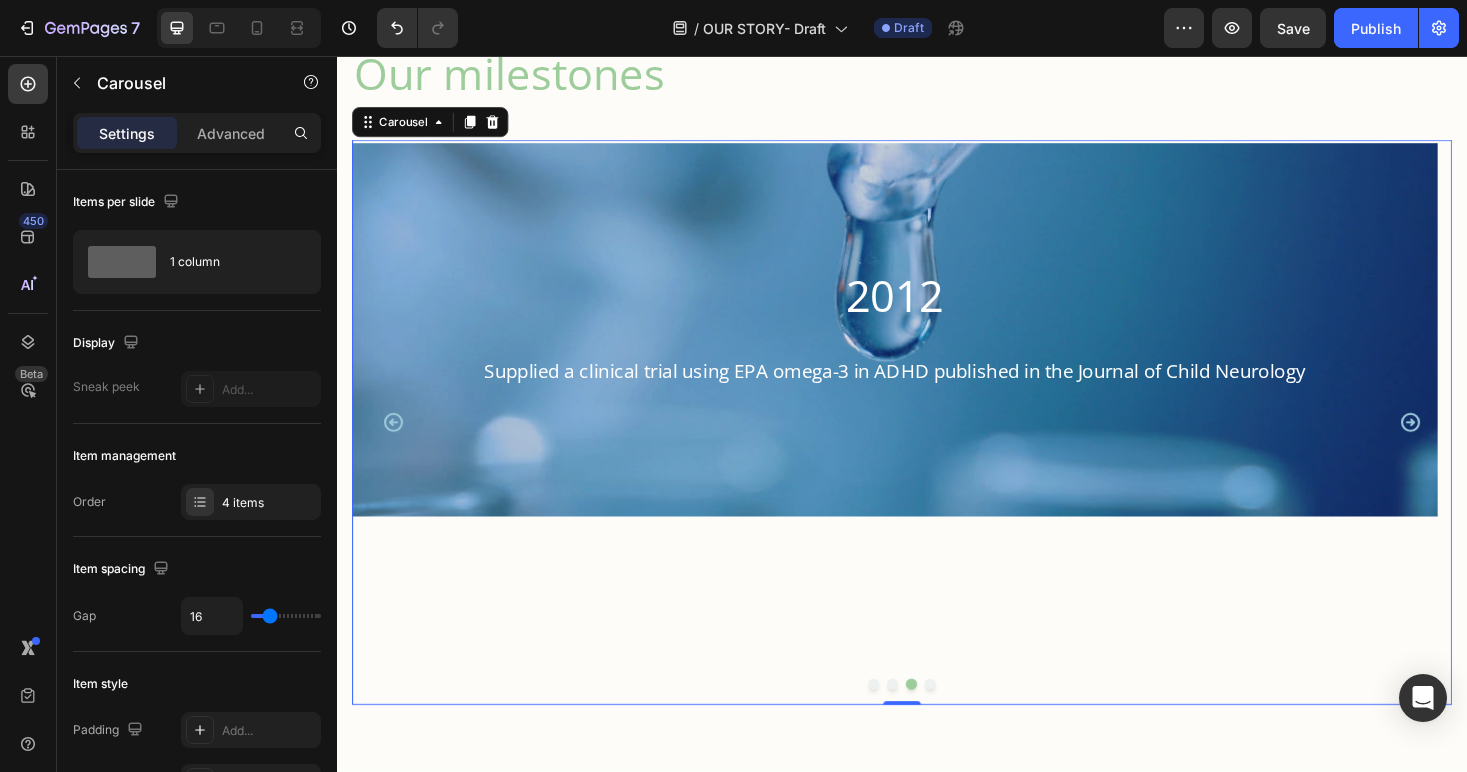 click 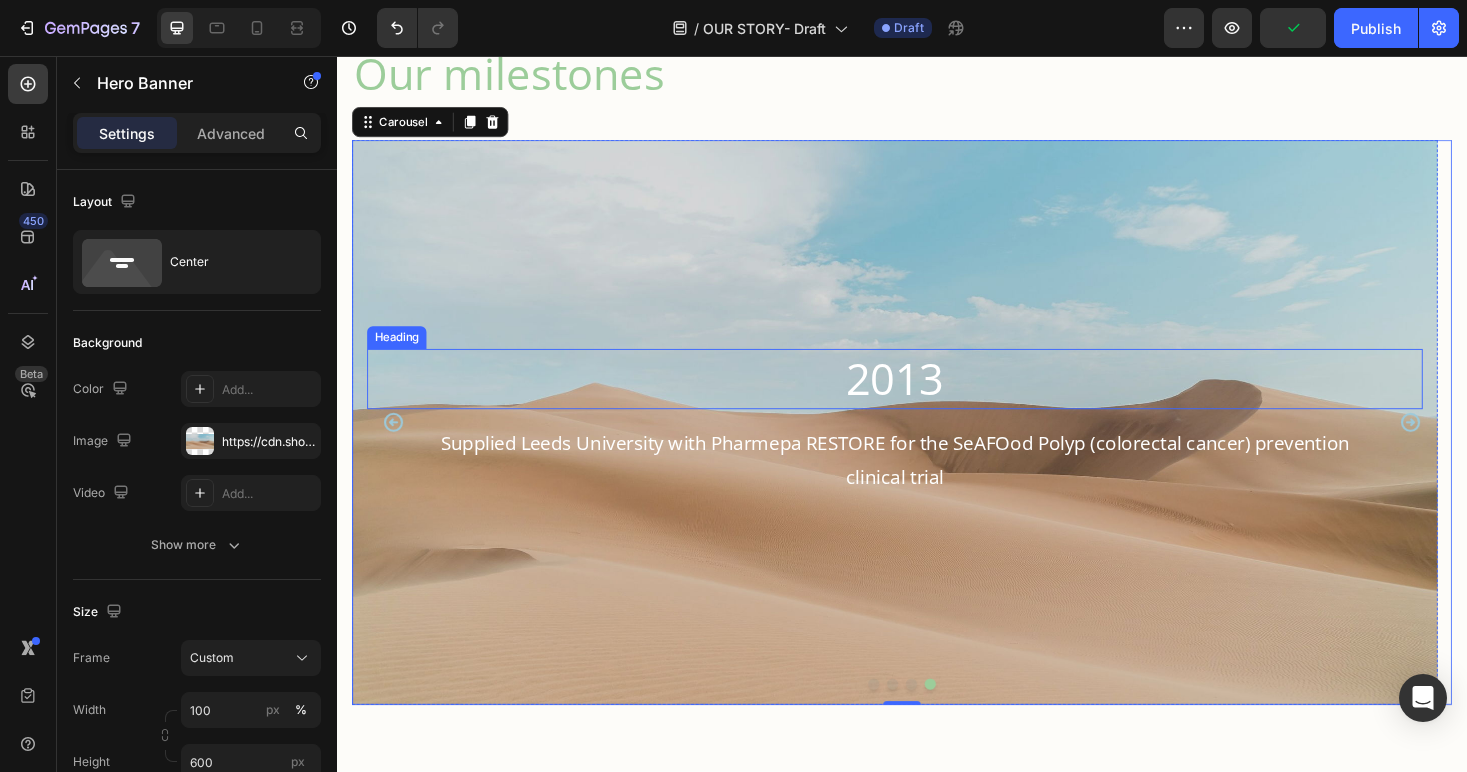 click at bounding box center (929, 445) 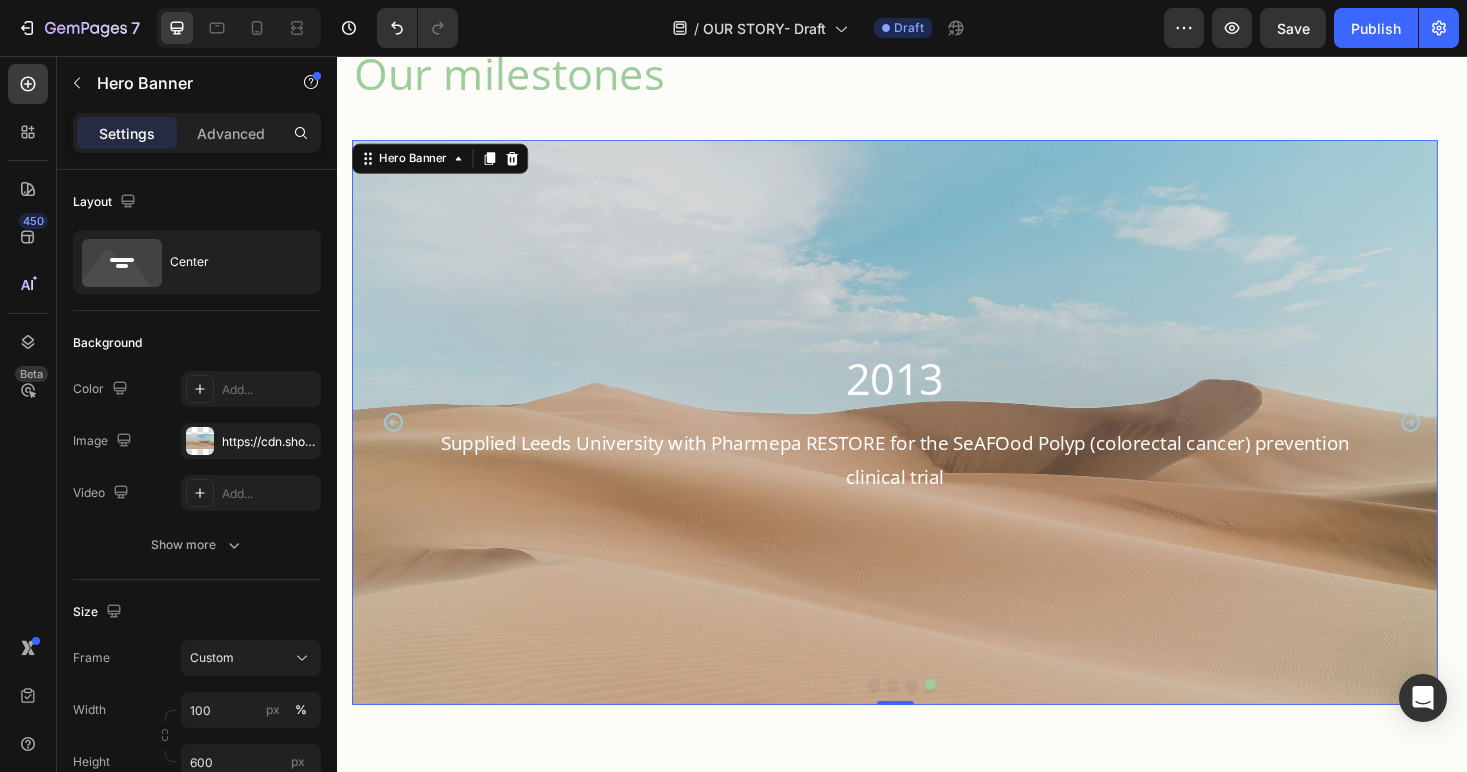 click at bounding box center [929, 445] 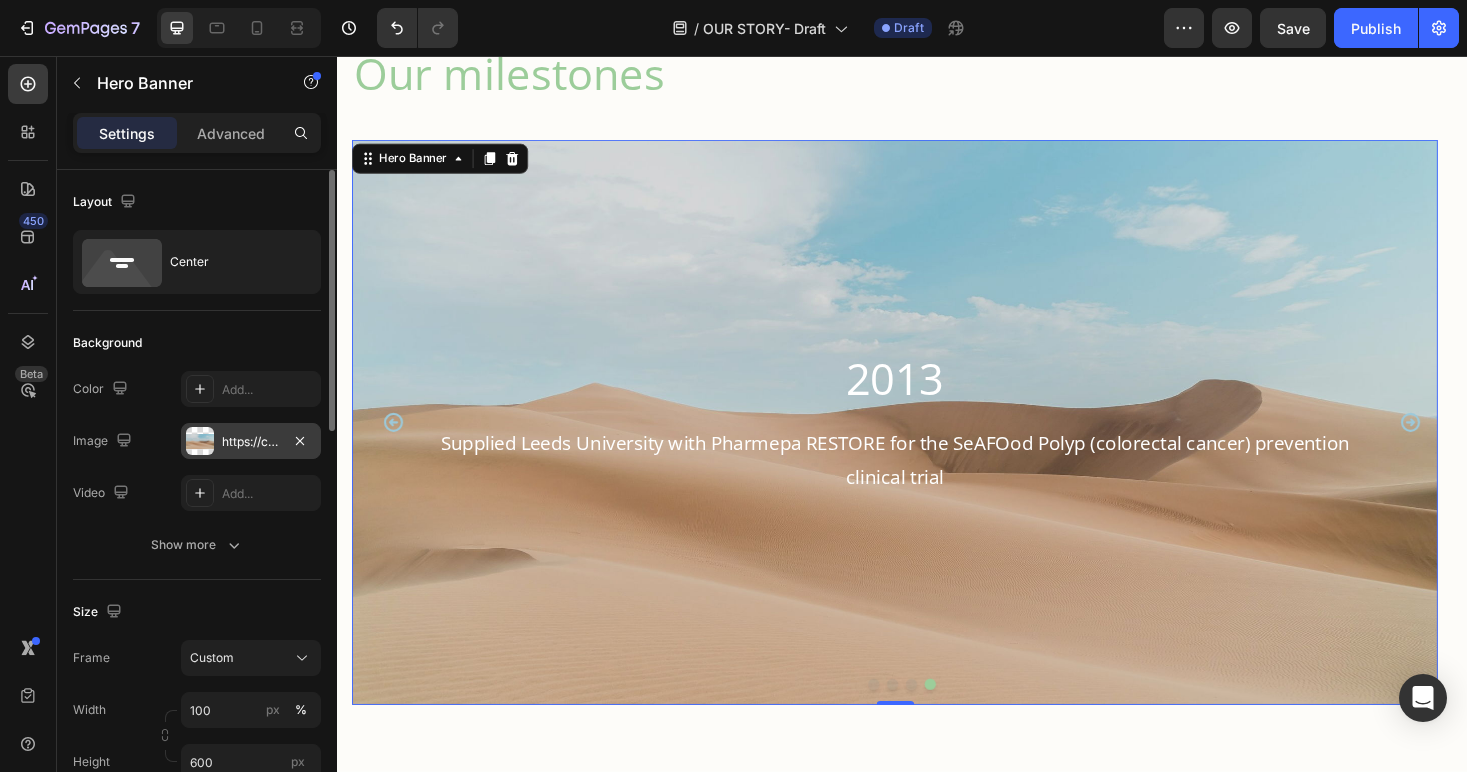 click on "https://cdn.shopify.com/s/files/1/2005/9307/files/background_settings.jpg" at bounding box center (251, 442) 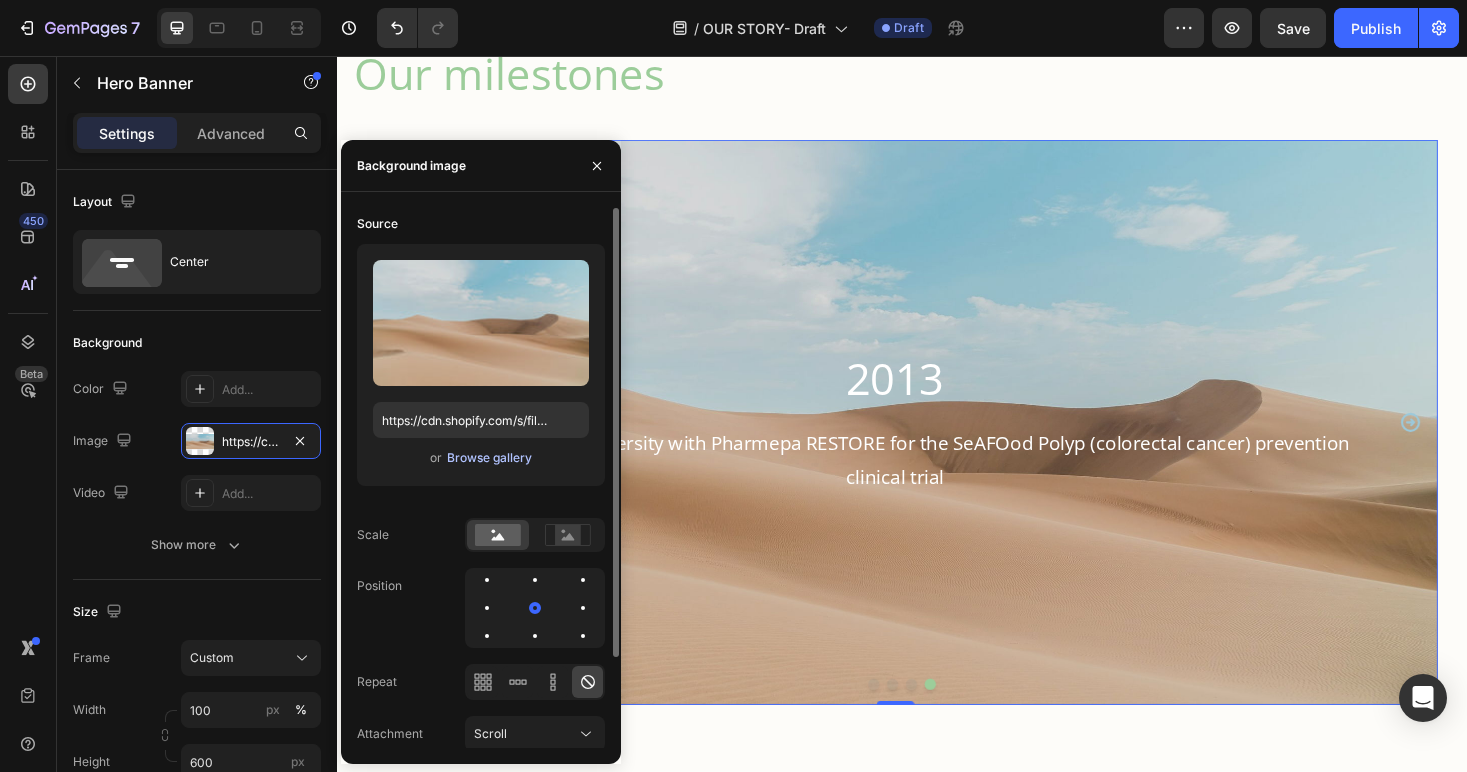 click on "Browse gallery" at bounding box center [489, 458] 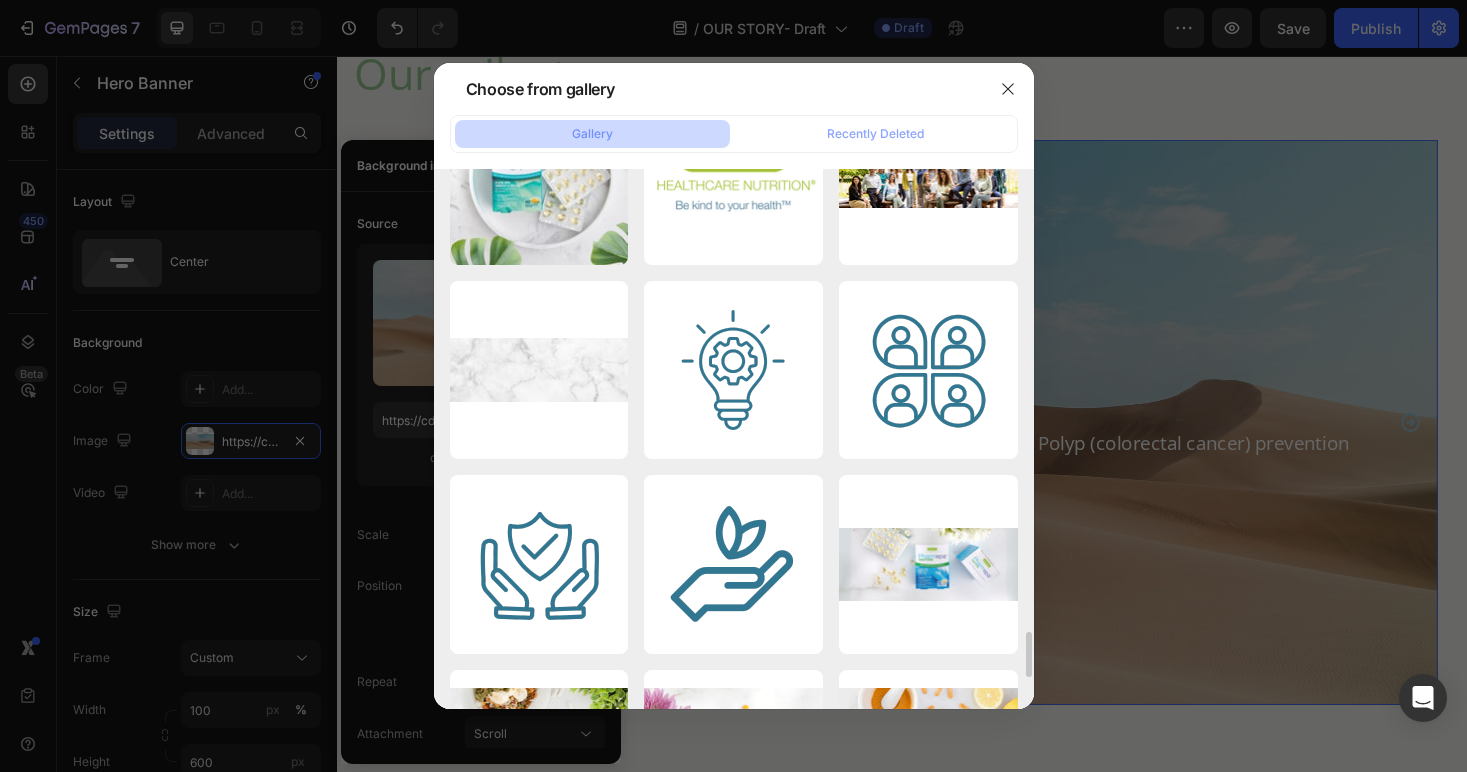 scroll, scrollTop: 5381, scrollLeft: 0, axis: vertical 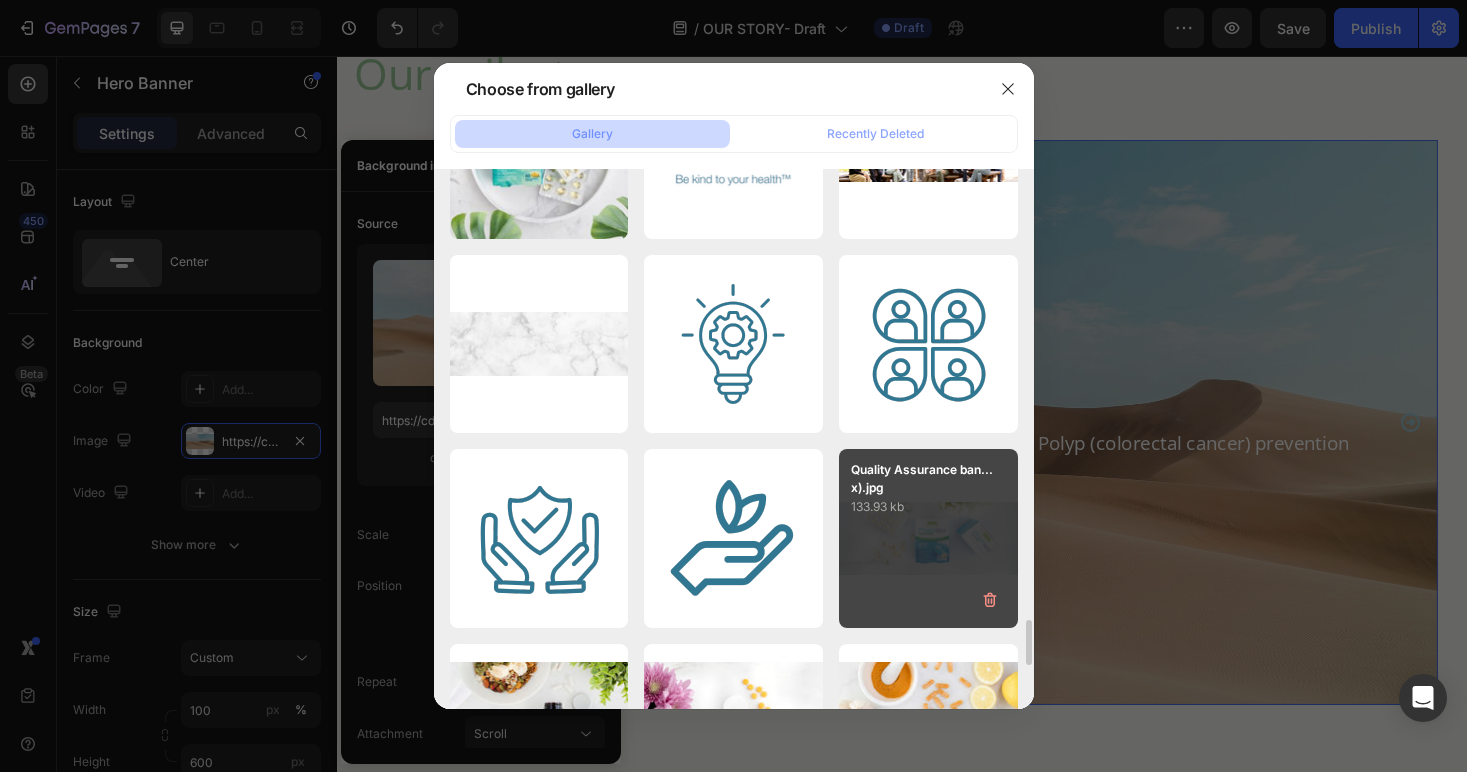 click on "Quality Assurance ban...x).jpg 133.93 kb" at bounding box center [928, 538] 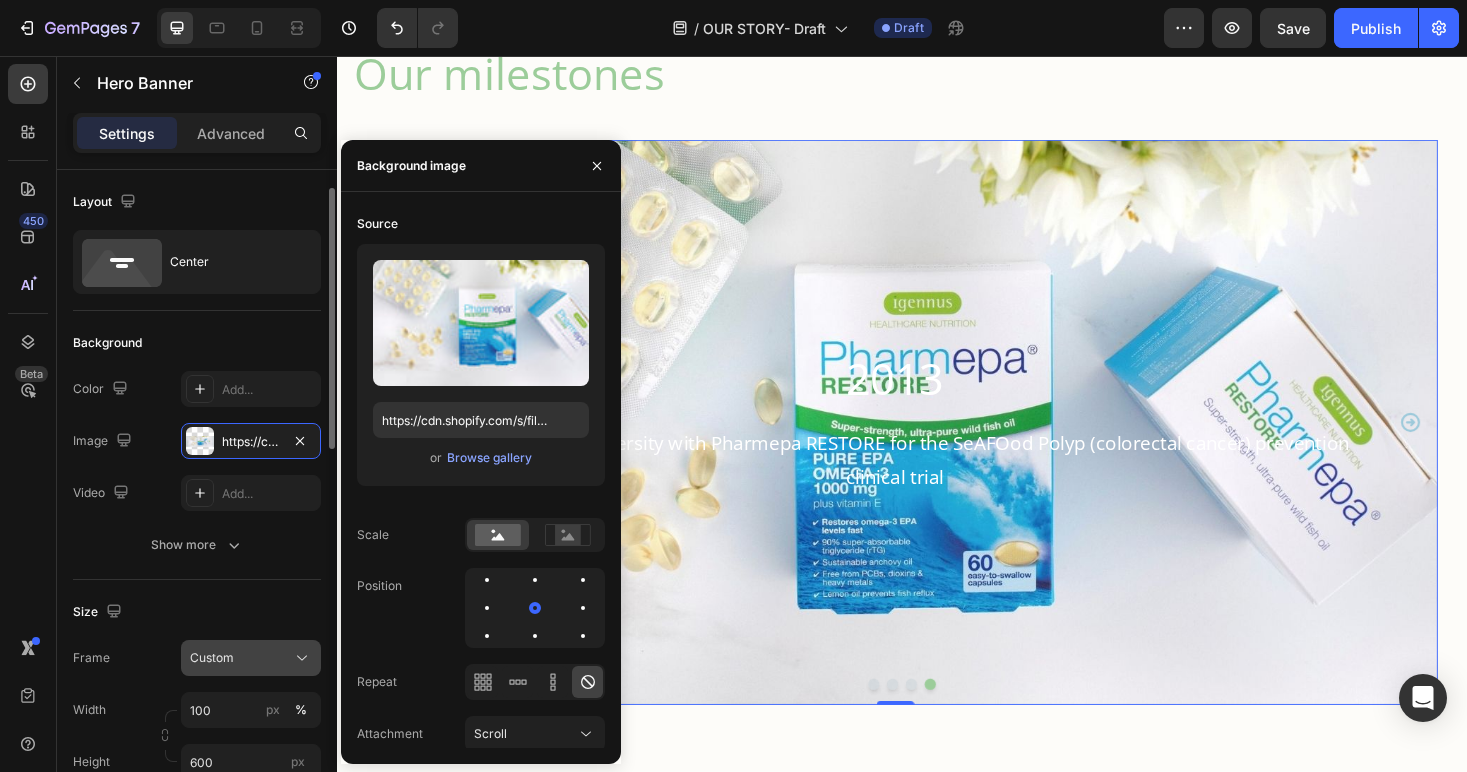 scroll, scrollTop: 75, scrollLeft: 0, axis: vertical 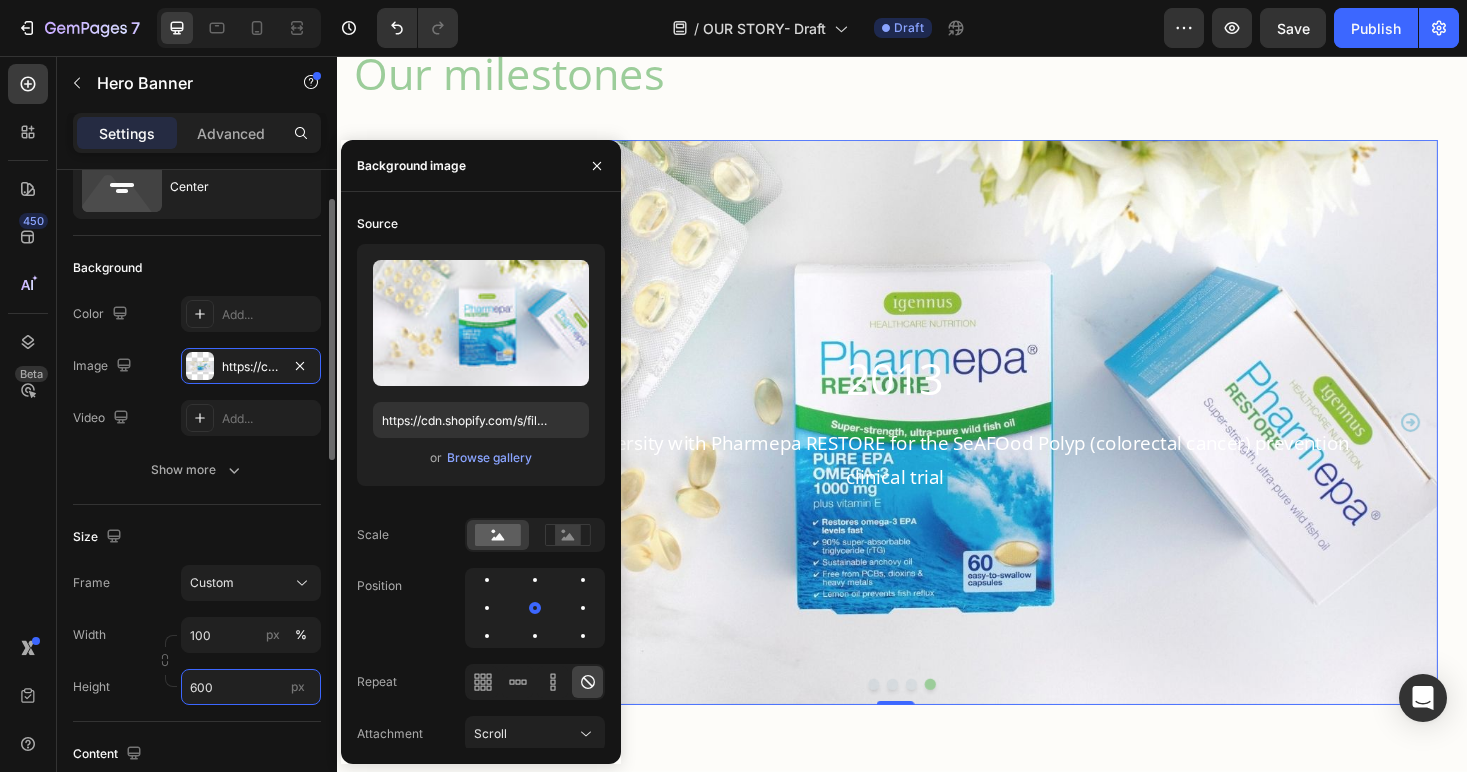 click on "600" at bounding box center [251, 687] 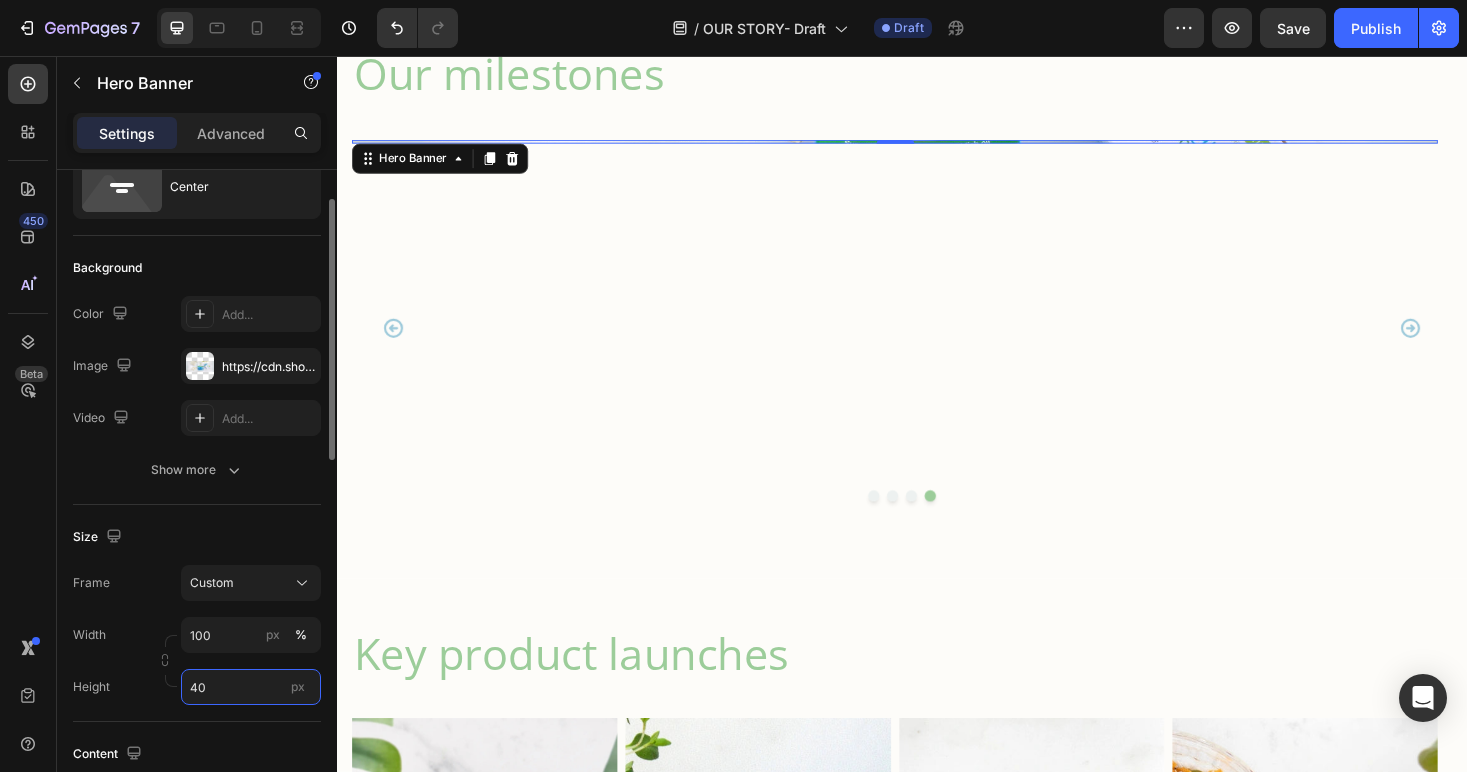 type on "400" 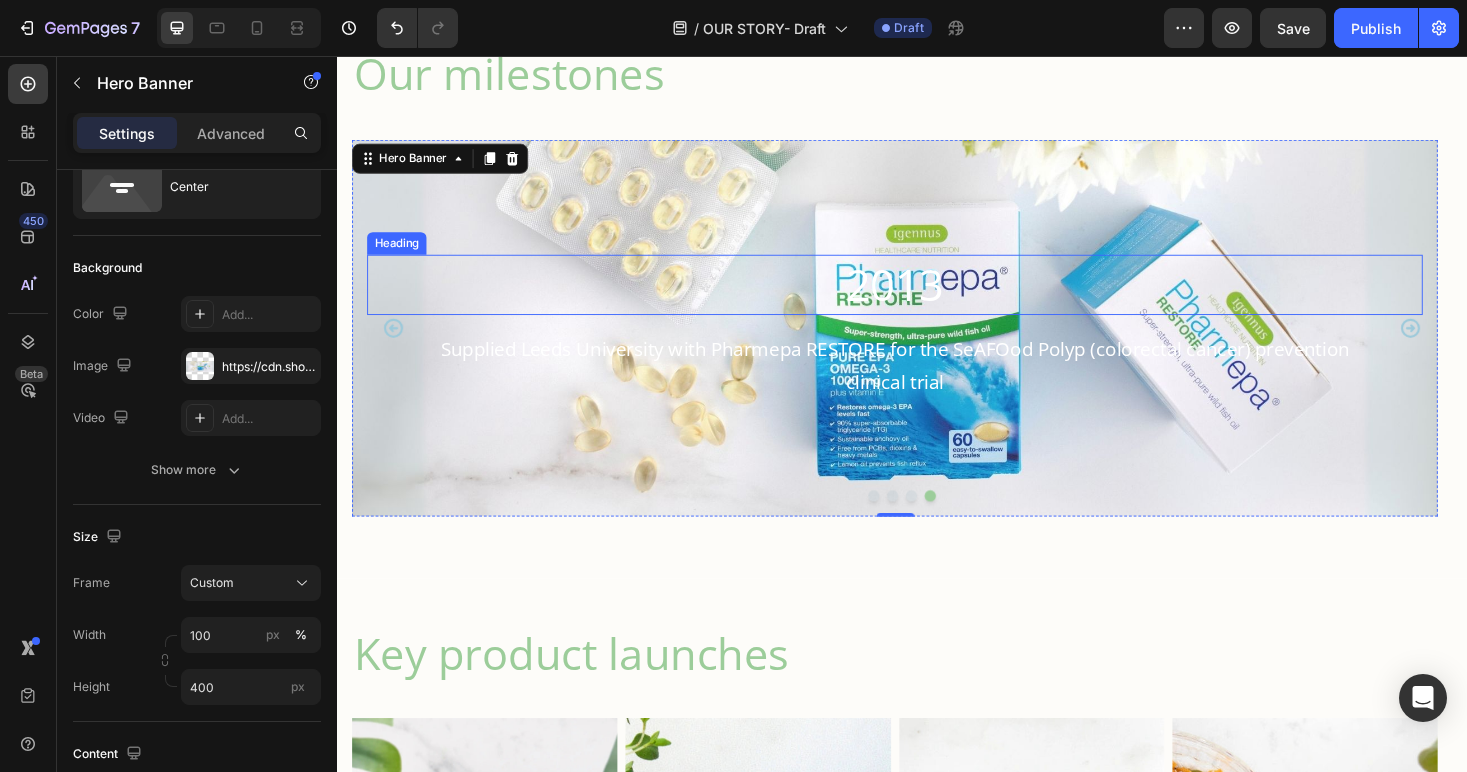 click on "2013" at bounding box center (929, 299) 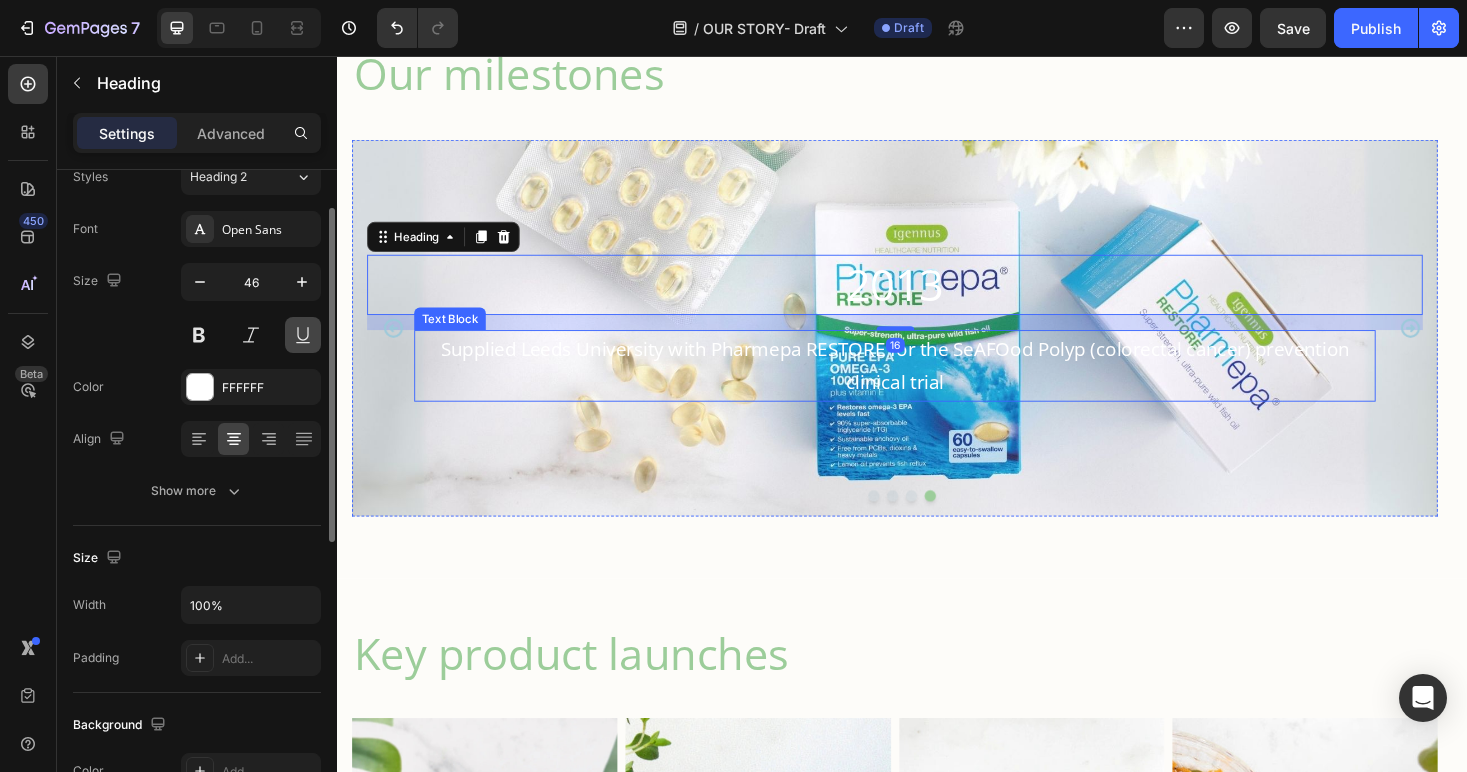 scroll, scrollTop: 0, scrollLeft: 0, axis: both 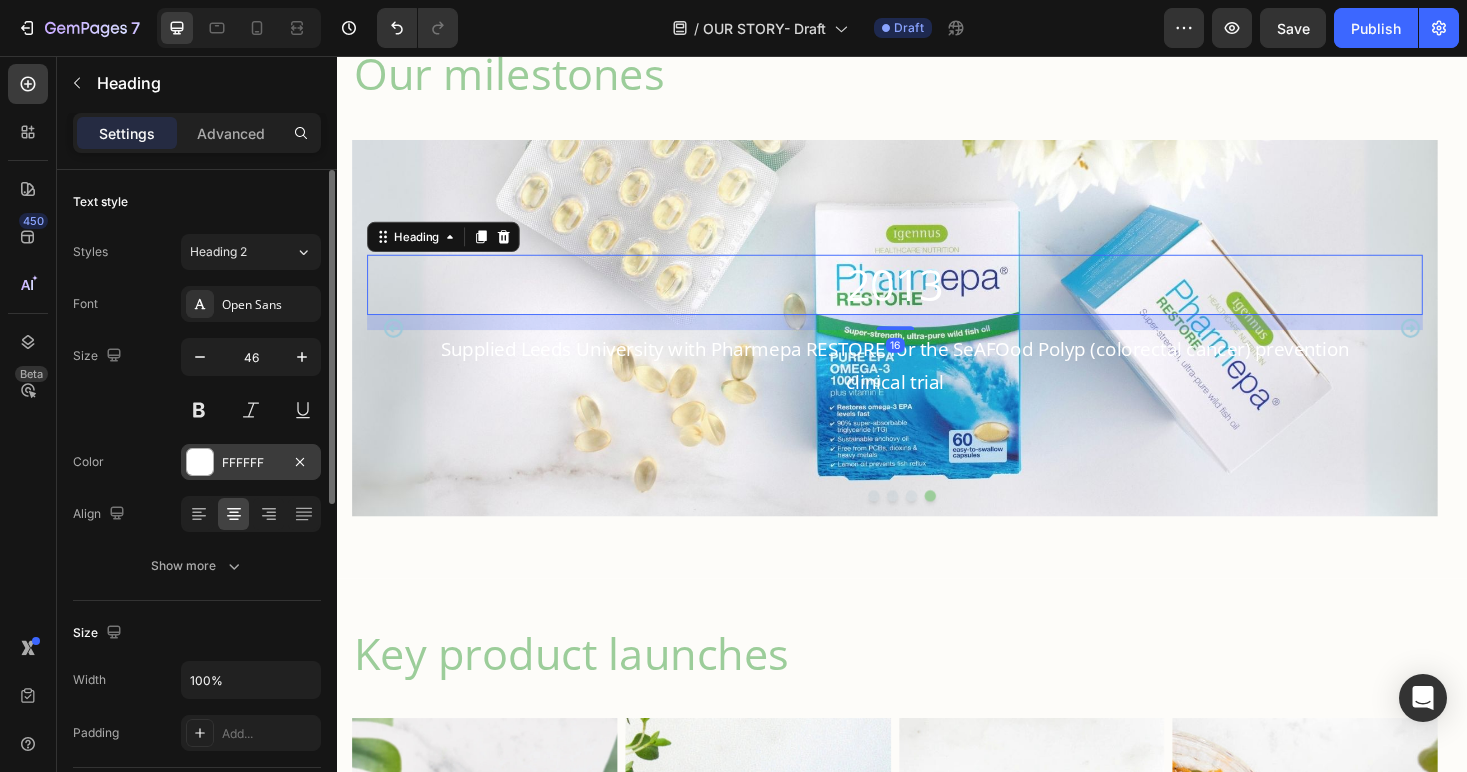 click at bounding box center (200, 462) 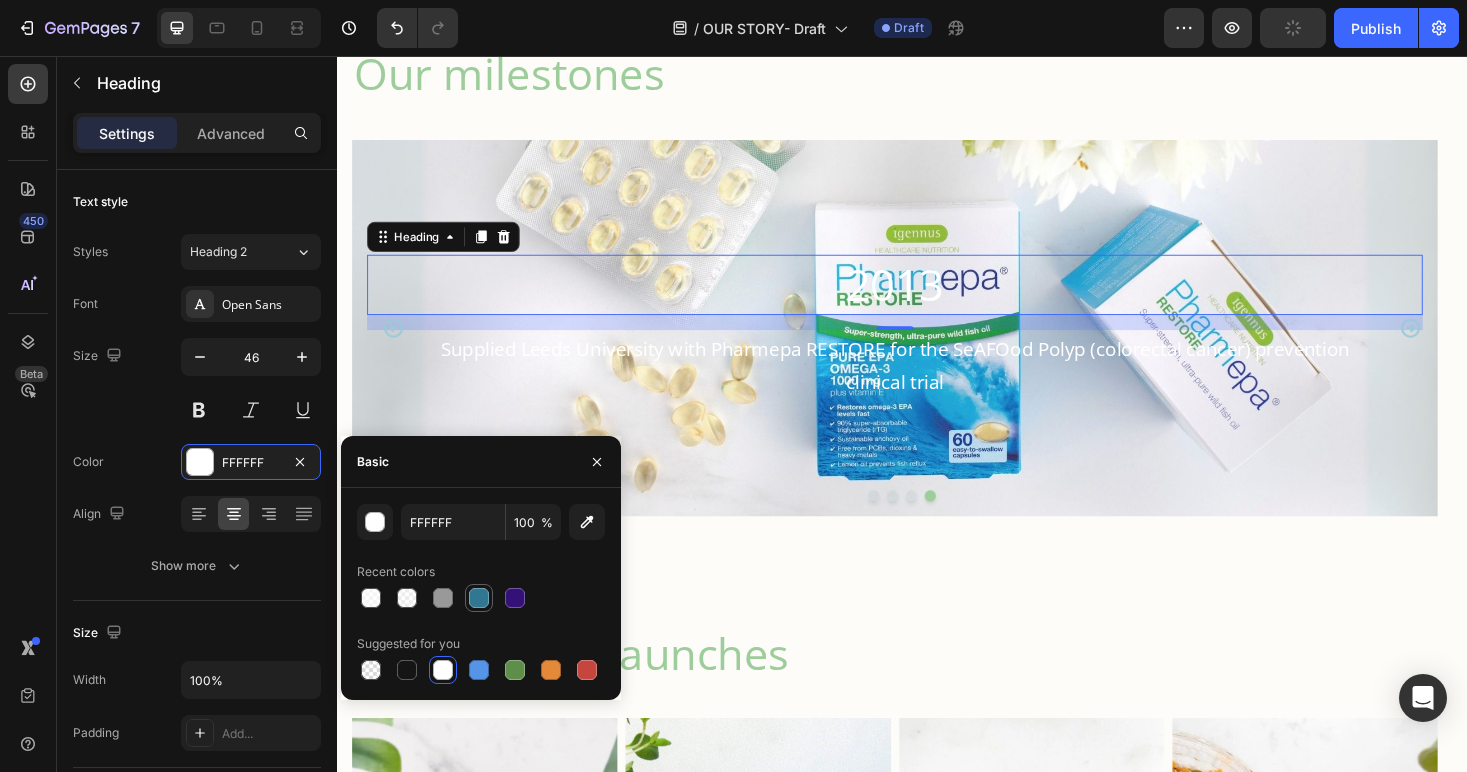 click at bounding box center (479, 598) 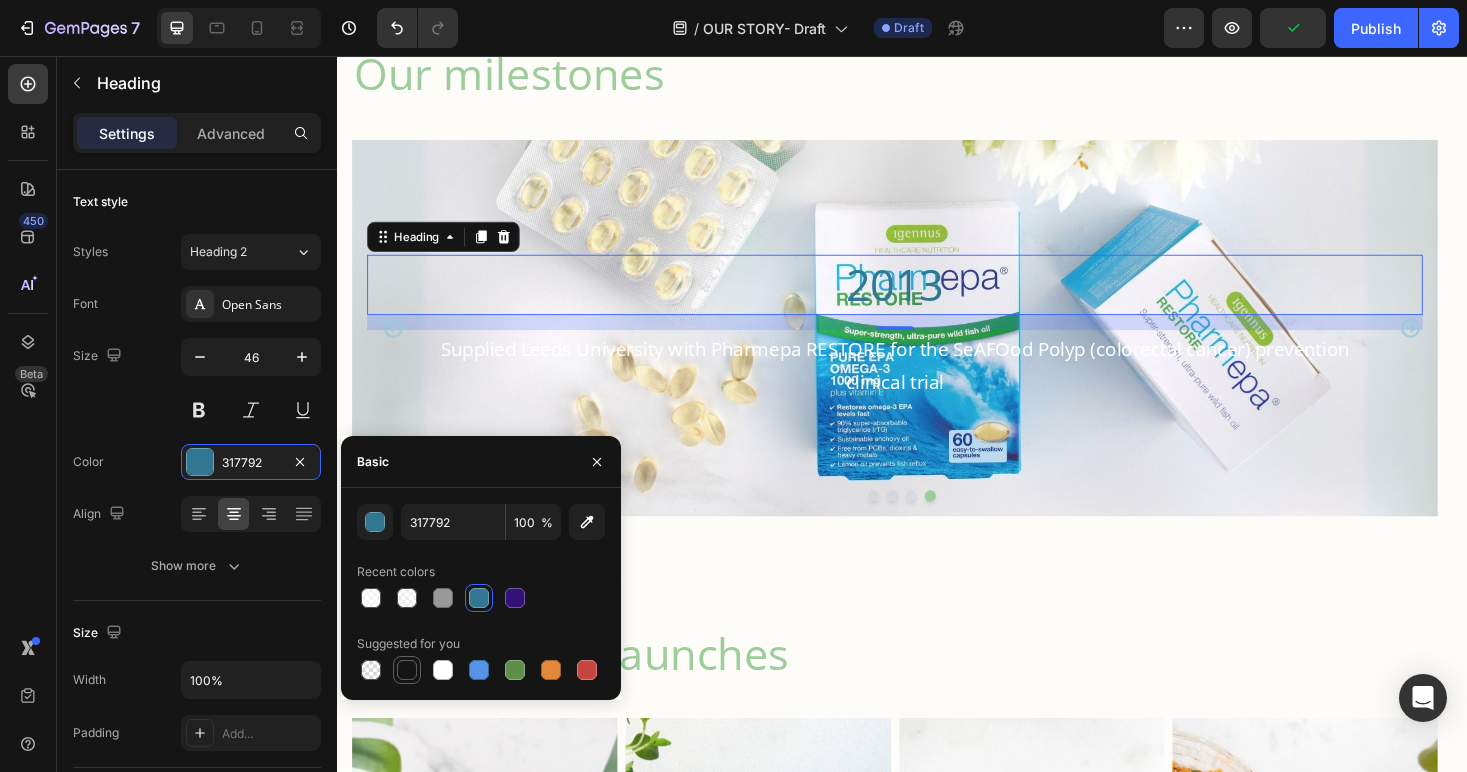 click at bounding box center [407, 670] 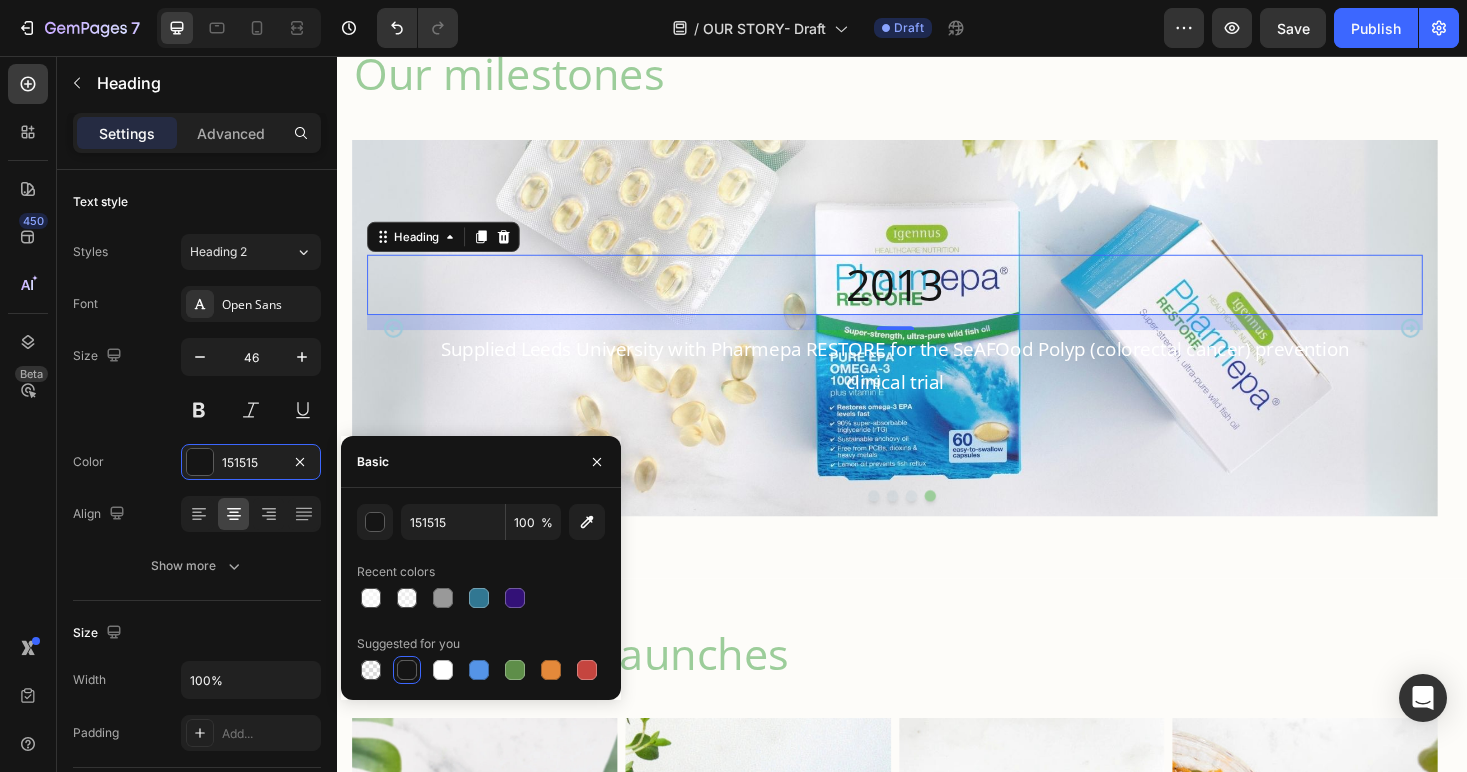 click on "151515 100 % Recent colors Suggested for you" at bounding box center (481, 594) 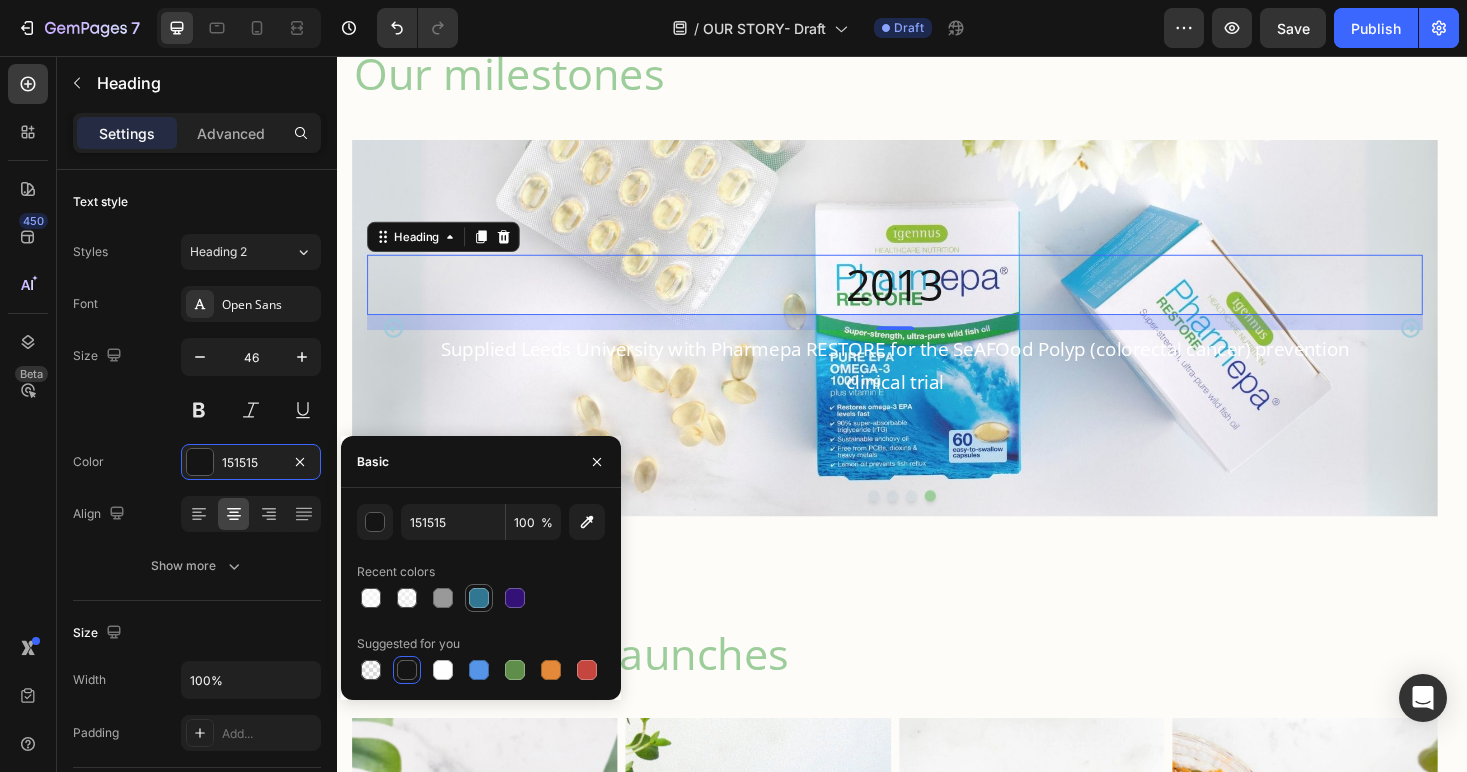 click at bounding box center [479, 598] 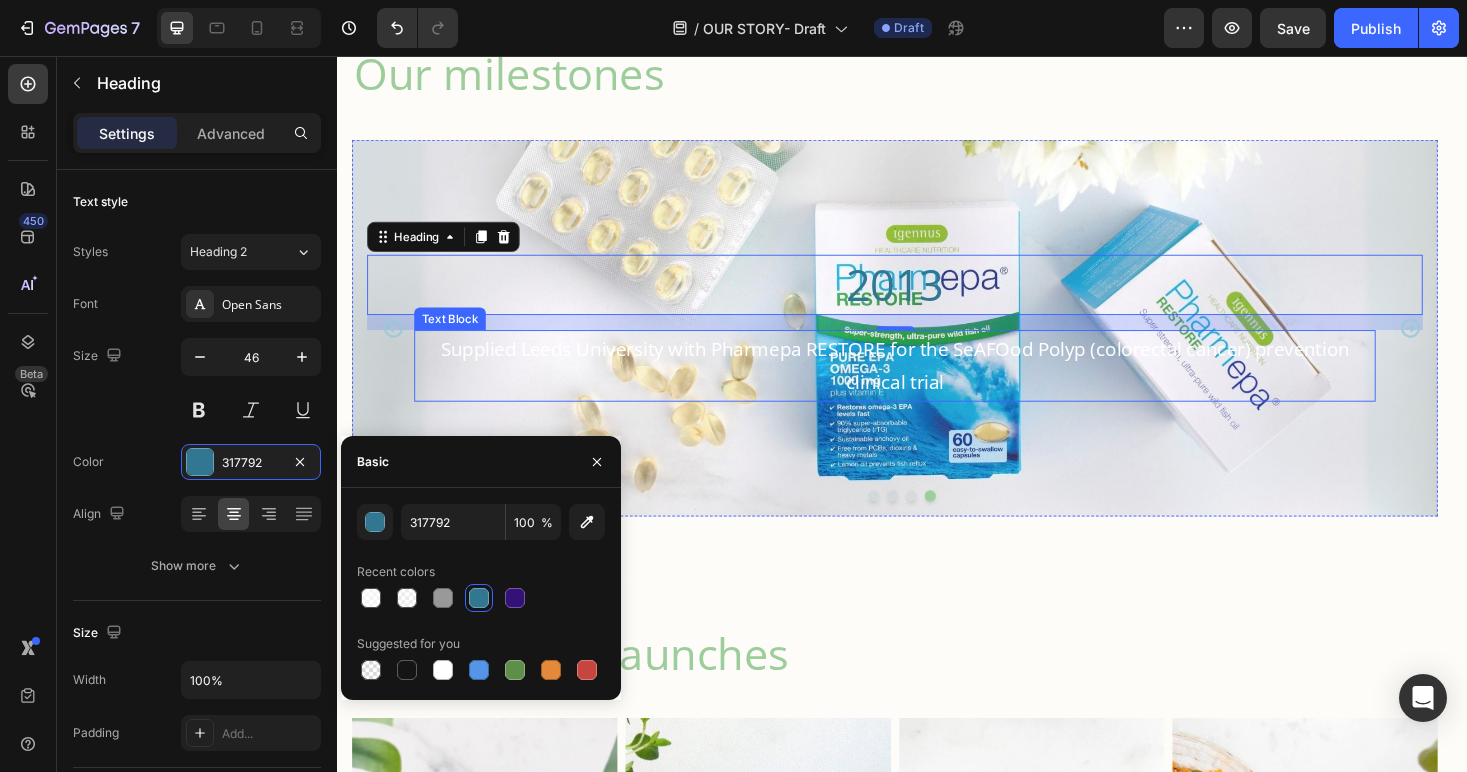 click on "Supplied Leeds University with Pharmepa RESTORE for the SeAFOod Polyp (colorectal cancer) prevention clinical trial" at bounding box center [929, 385] 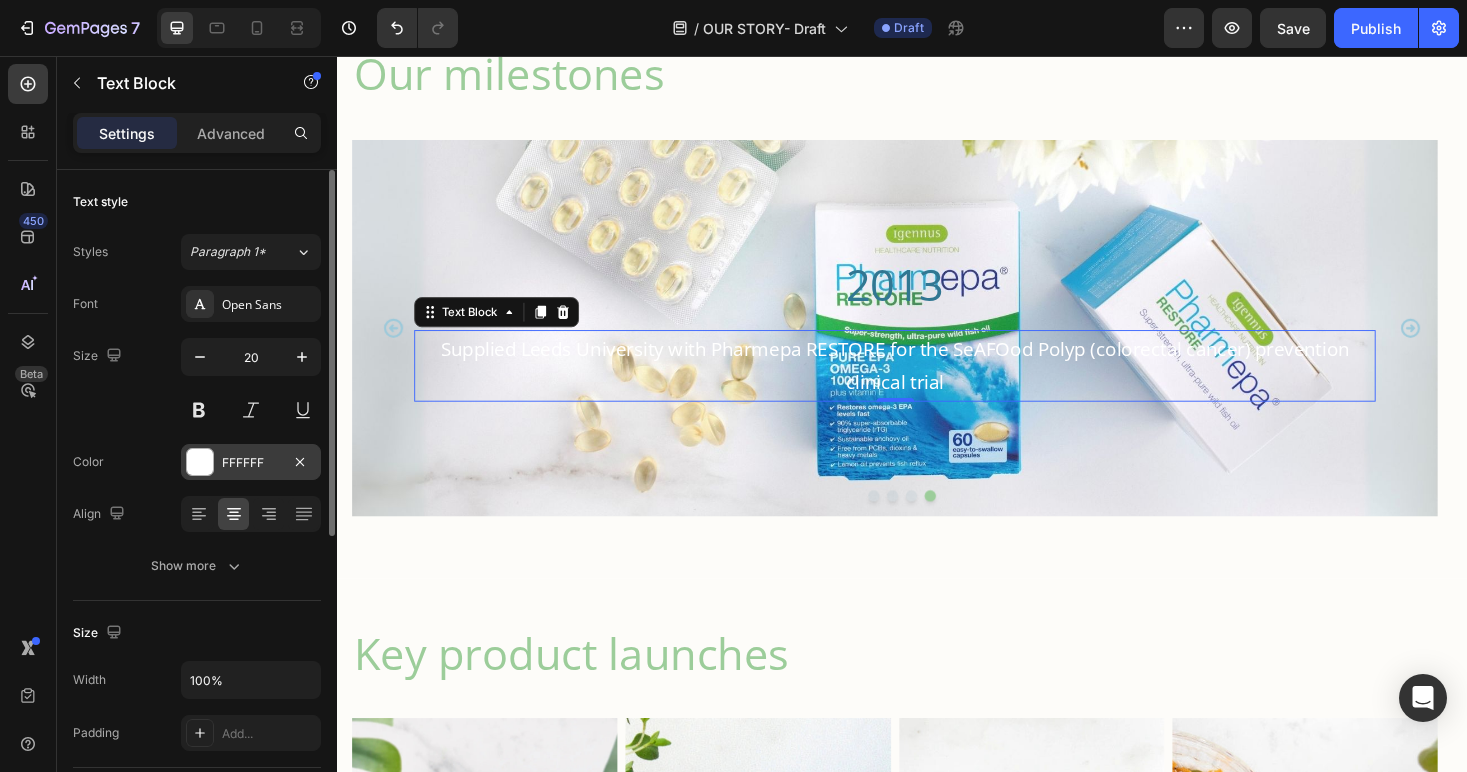 click at bounding box center [200, 462] 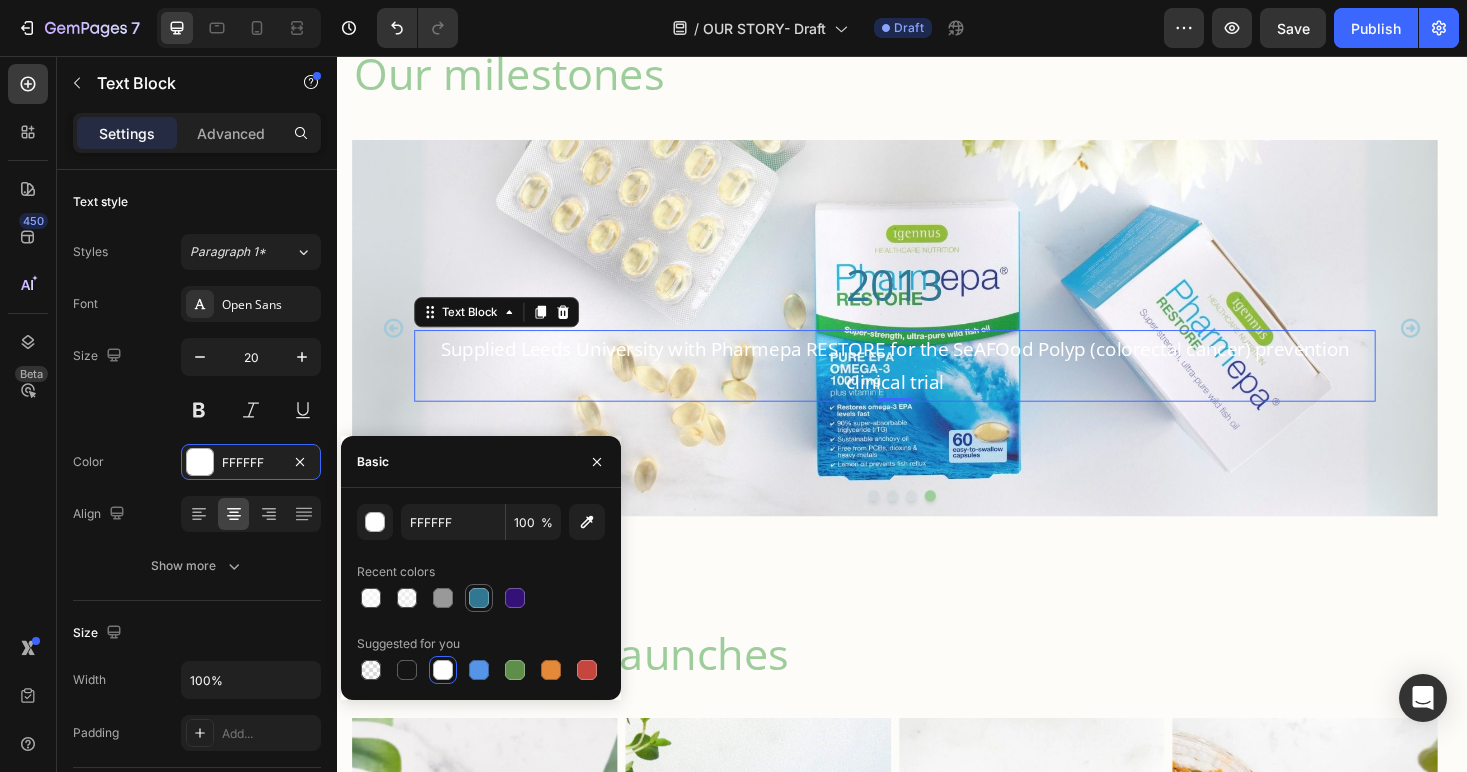 click at bounding box center [479, 598] 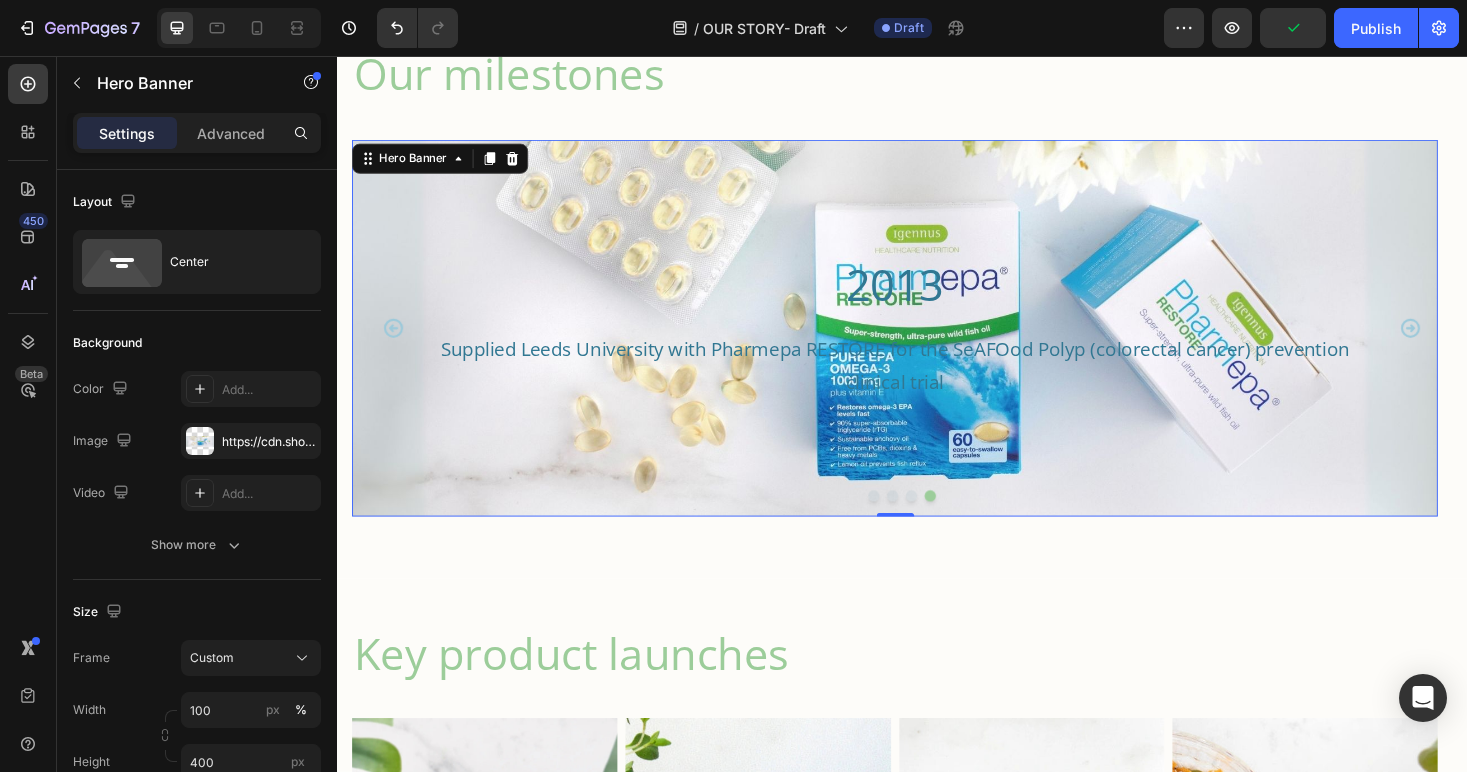 click at bounding box center [929, 345] 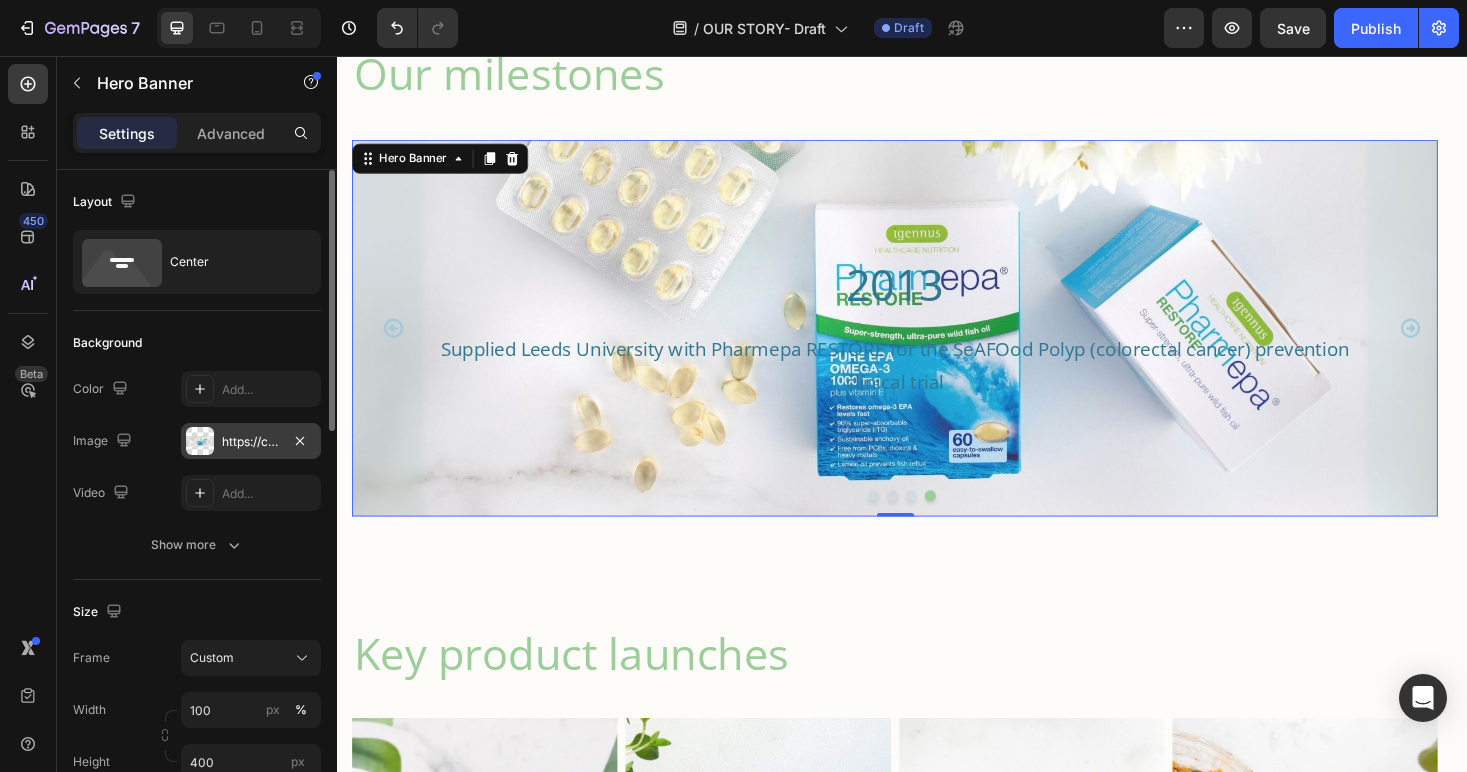click on "https://cdn.shopify.com/s/files/1/0087/7097/7888/files/gempages_491779184817865614-acafebed-9a11-4346-900b-8c1341bb69fa.jpg" at bounding box center [251, 442] 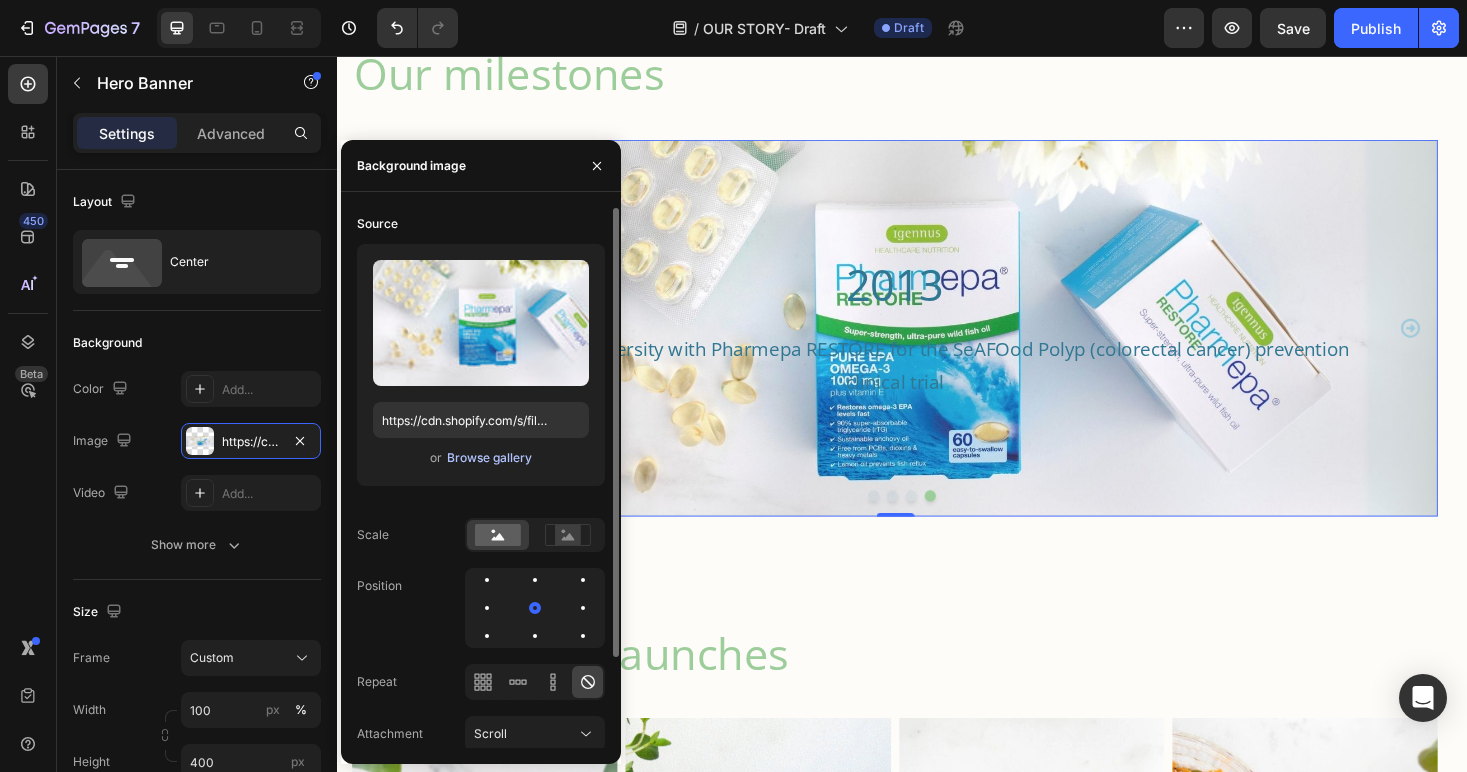 click on "Browse gallery" at bounding box center [489, 458] 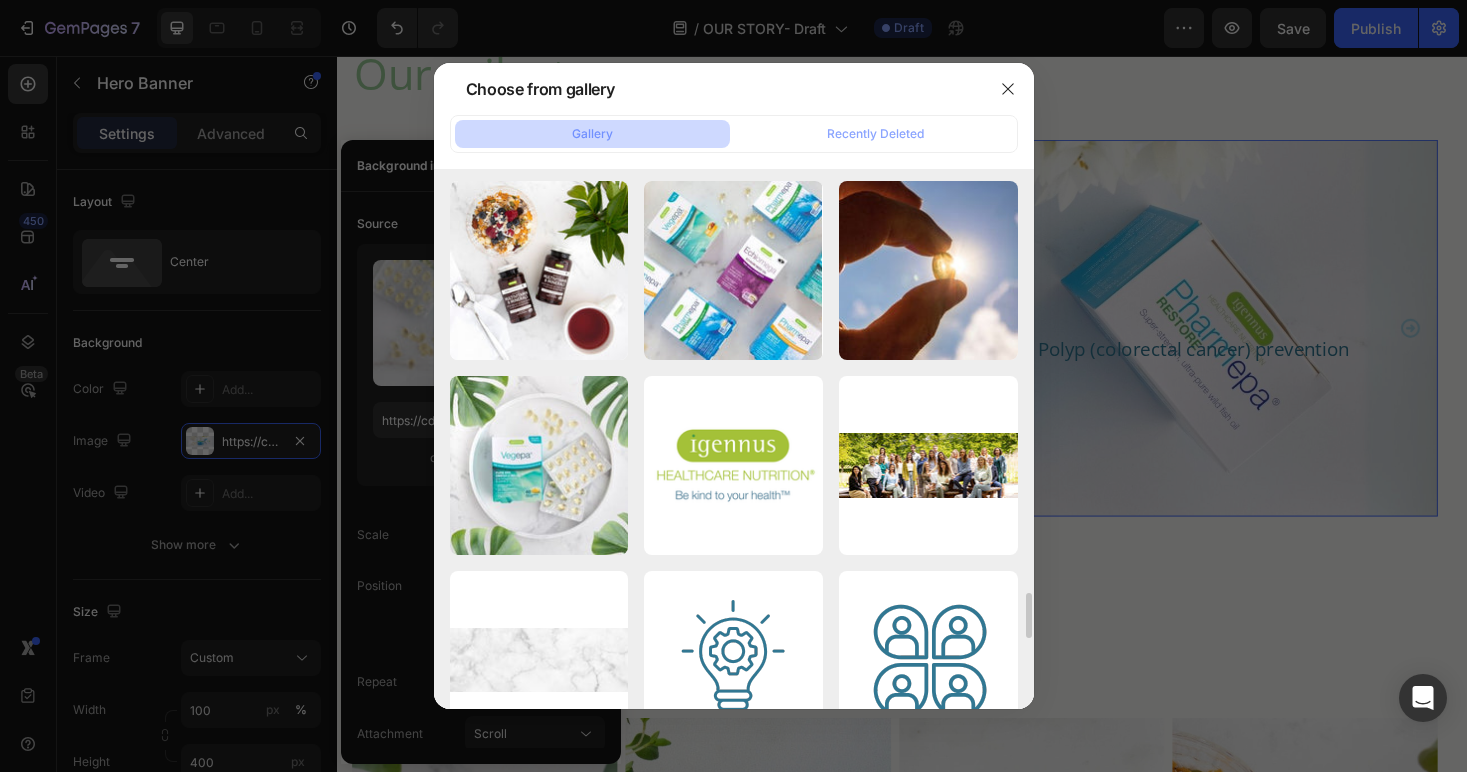 scroll, scrollTop: 5246, scrollLeft: 0, axis: vertical 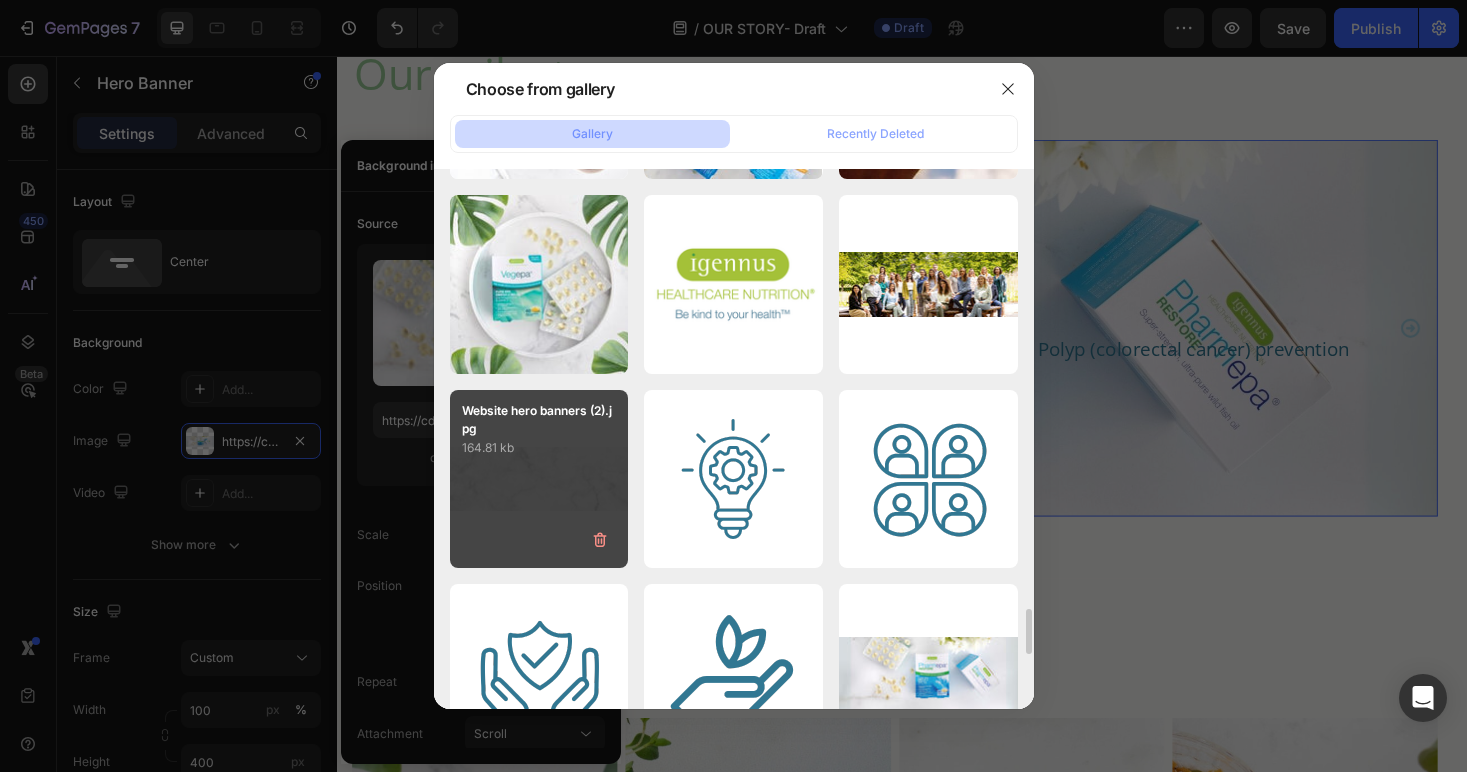 click on "Website hero banners (2).jpg 164.81 kb" at bounding box center (539, 479) 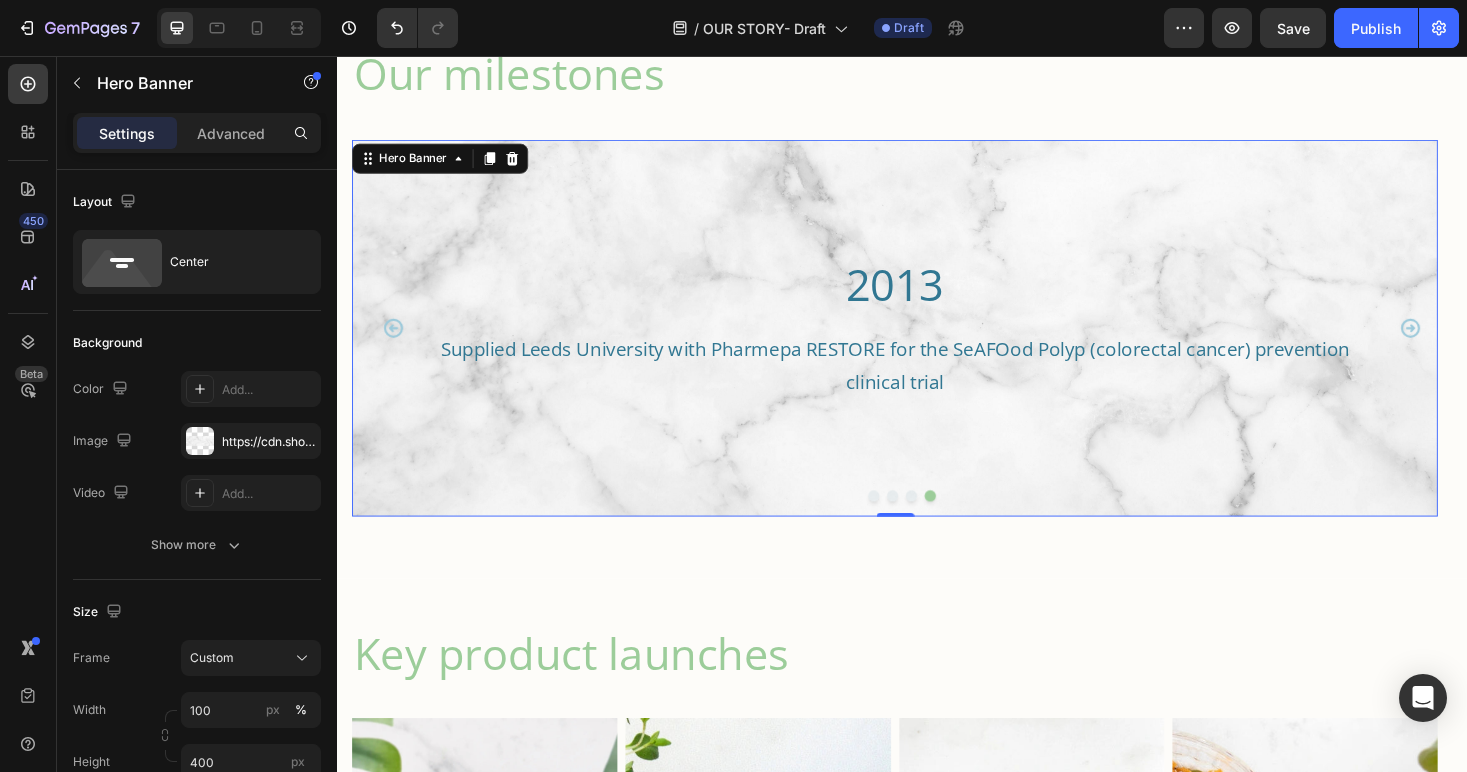 click at bounding box center (929, 345) 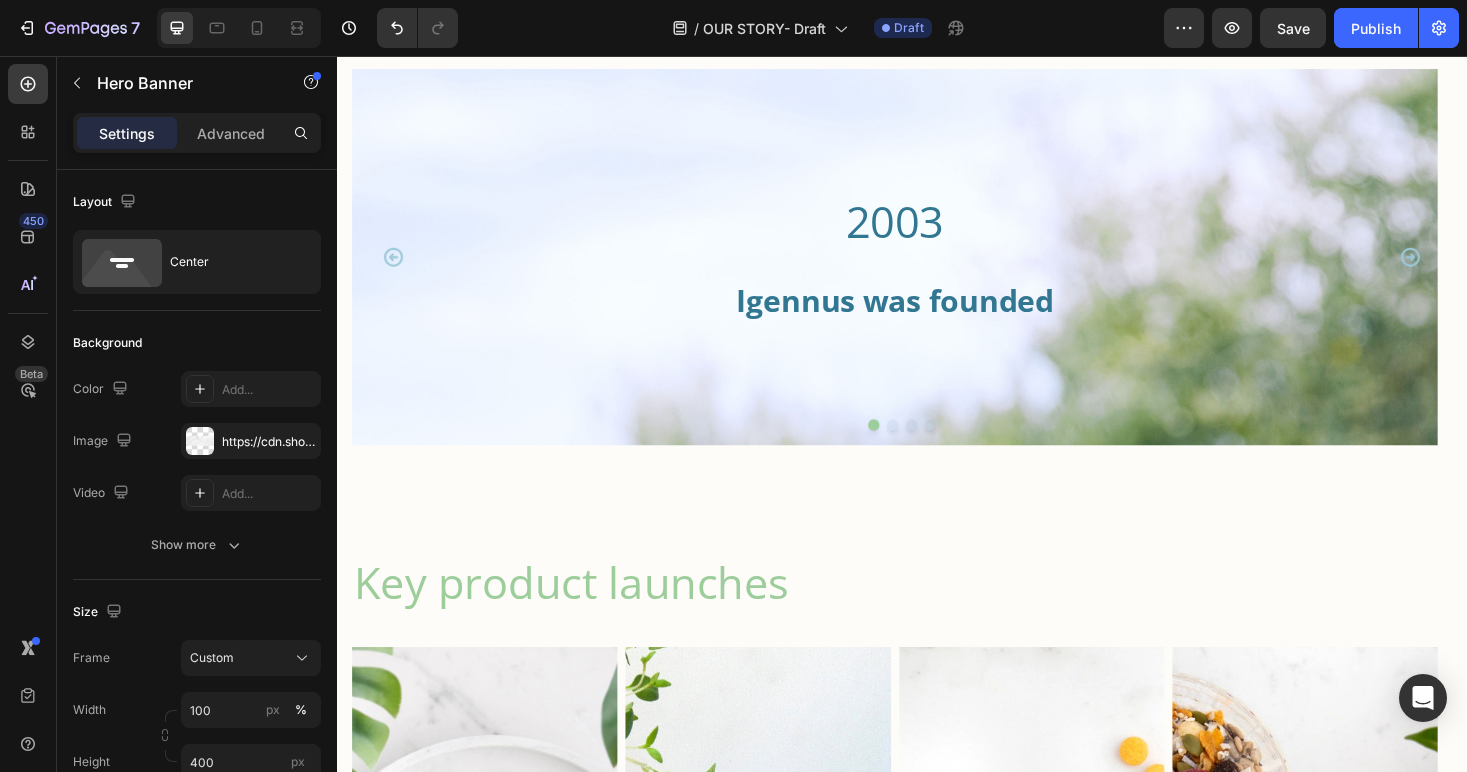 scroll, scrollTop: 1722, scrollLeft: 0, axis: vertical 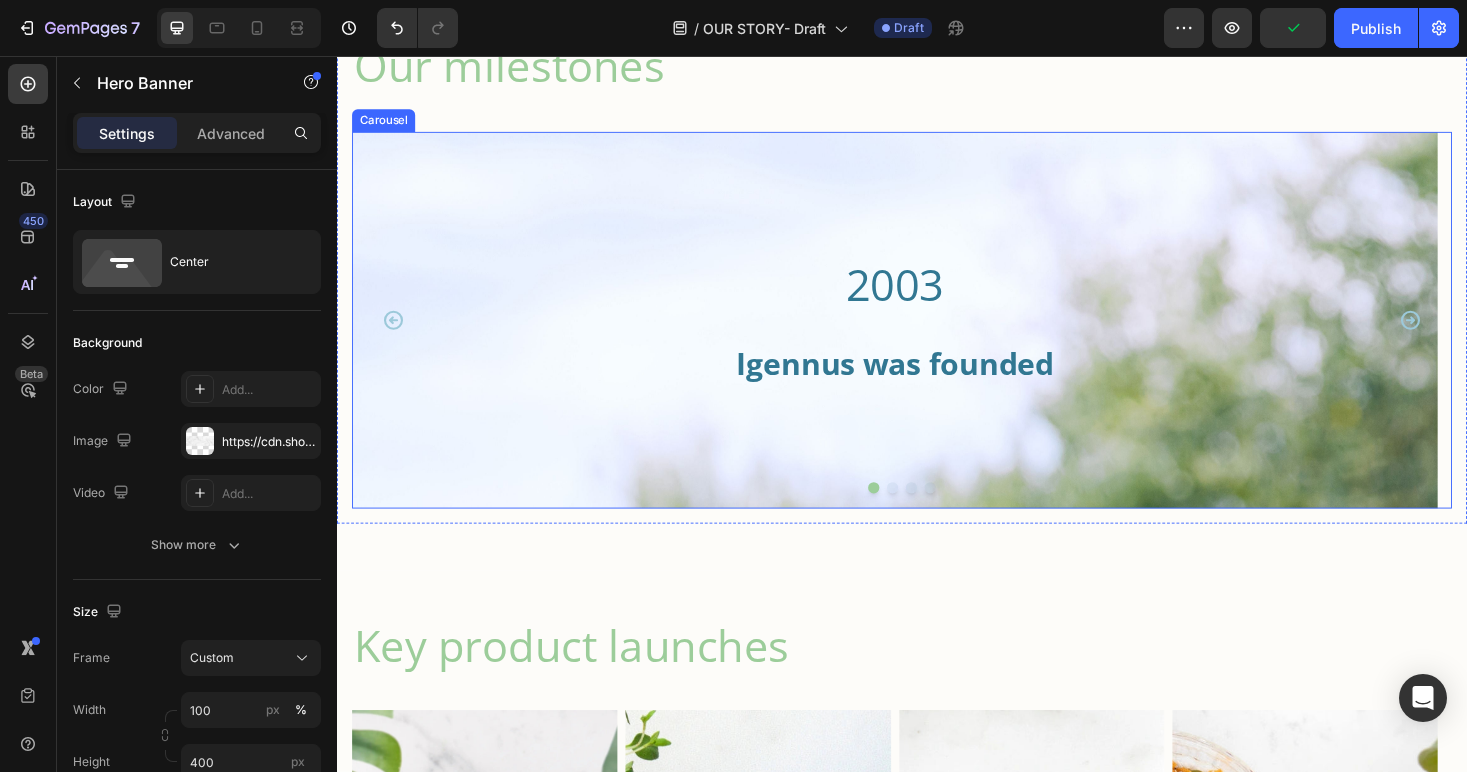 click at bounding box center [927, 514] 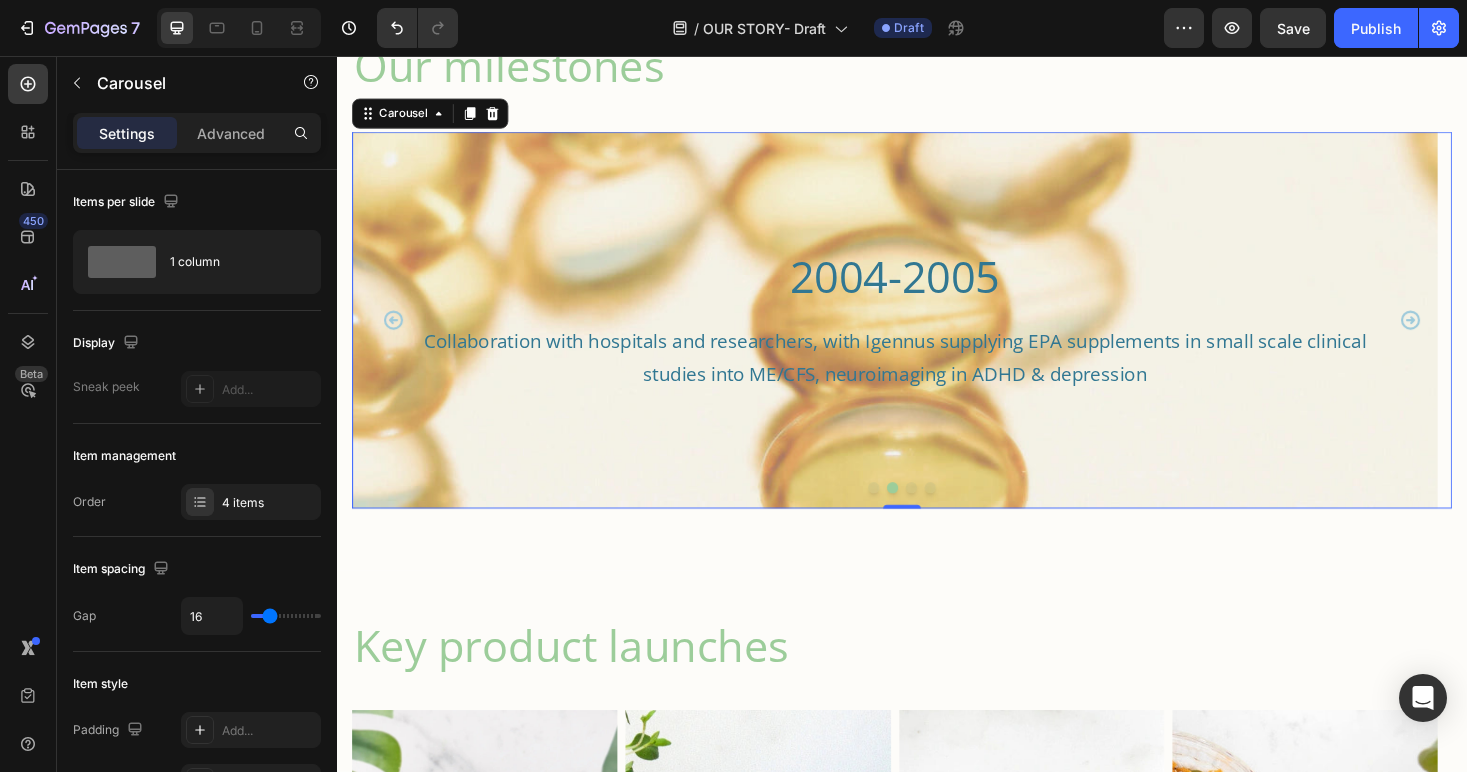 click at bounding box center (927, 514) 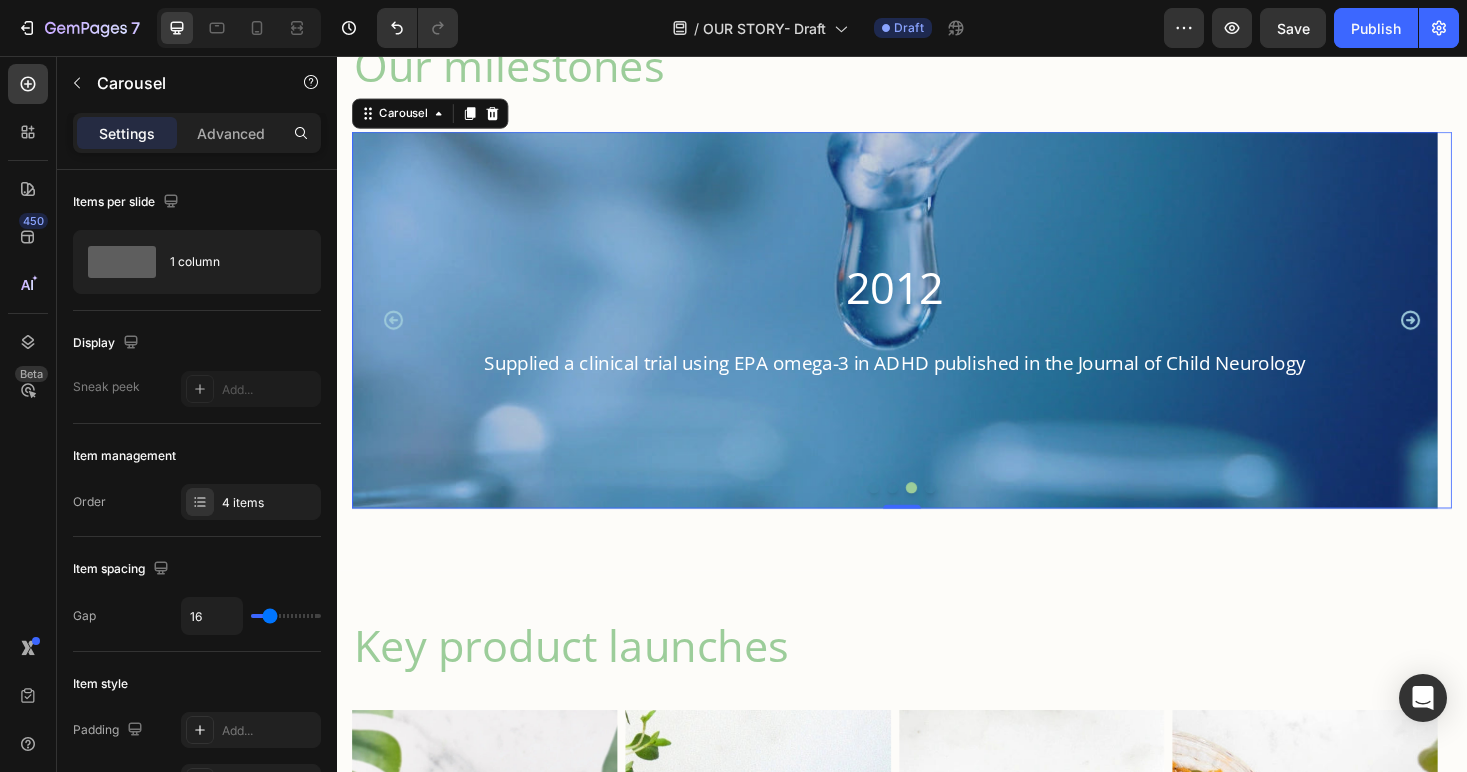 click at bounding box center [967, 514] 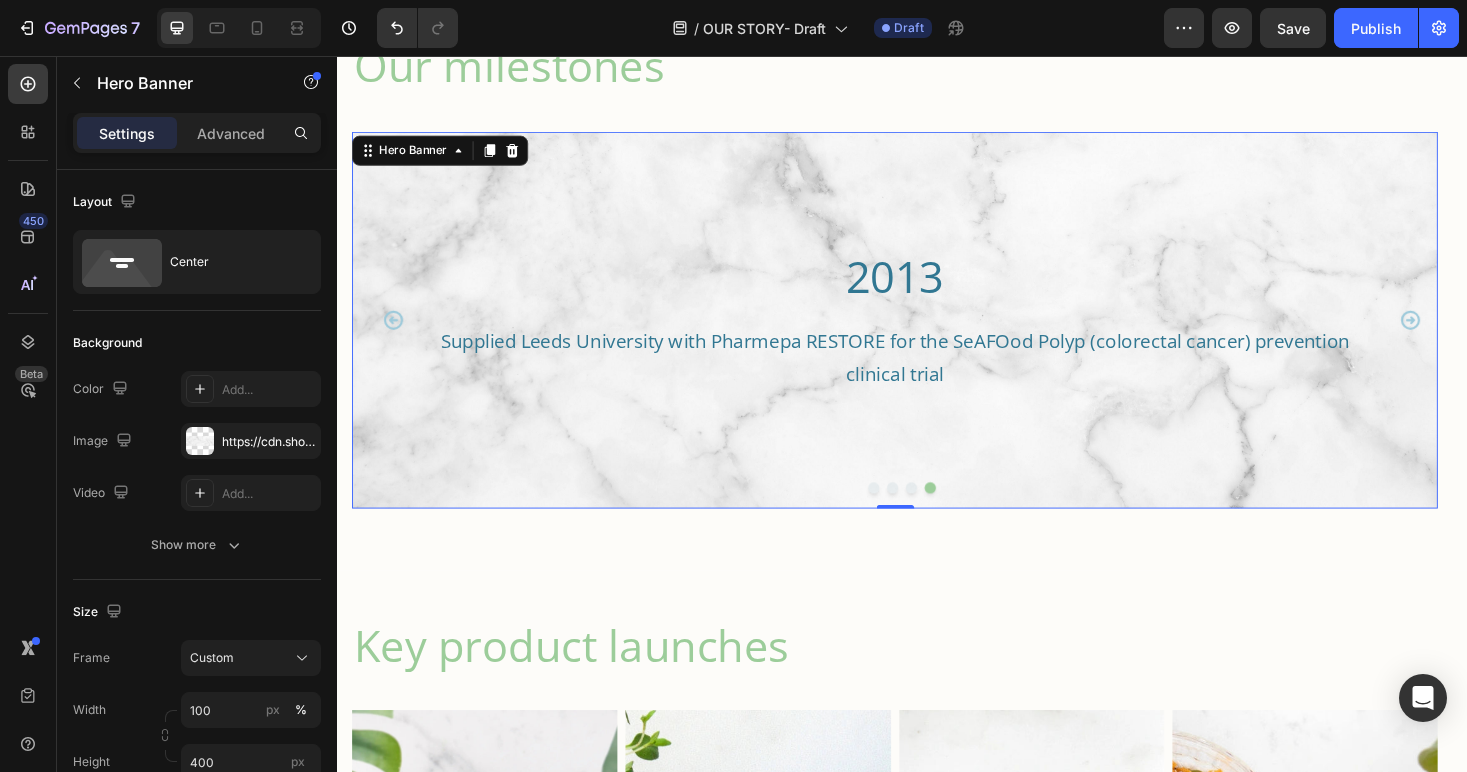 click at bounding box center (929, 336) 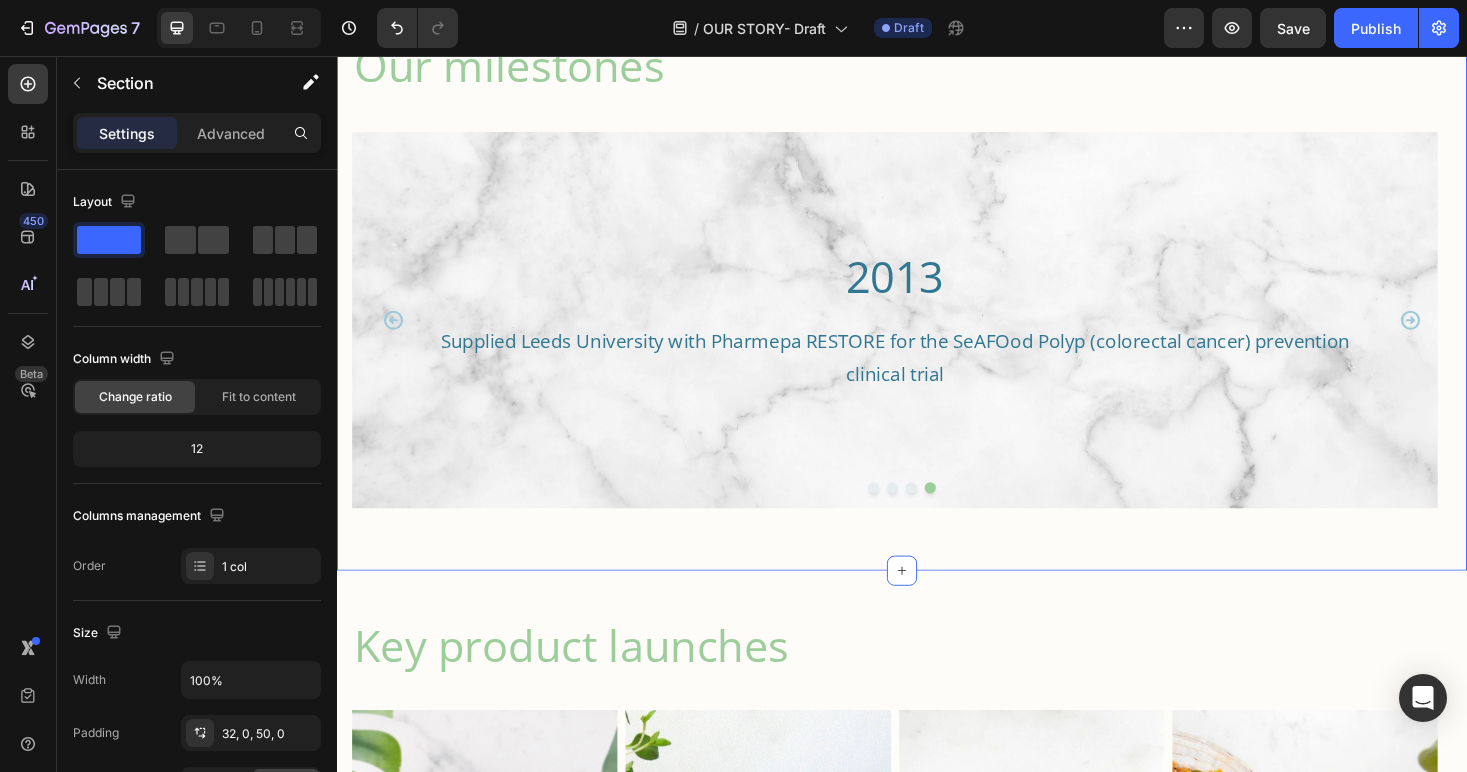 click on "The origin Heading Image Dr. Jav Nazemi BSc MSc PhD Chairman & Founder Heading Jav's professional journey began in an entirely different realm – with a PhD in Electronics – yet innovation has always been the common thread running through his career. Transitioning into computing in the early 1980s, he quickly carved out a path in contracting before co-founding his first business with peers in Cambridge, the heart of UK tech innovation.   It was a deeply personal event – a close relative’s complex heart condition – that sparked Jav’s interest in the power of nutrition. Around the turn of the millennium, a series of serendipitous conversations introduced him to the emerging science behind omega-3 fatty acids. What he discovered shocked him: despite the promising research, the products on the market were inadequate for clinical use.     Text Block Row Our milestones Heading
2003 Heading Igennus was founded Heading Hero Banner 2004-2005 Heading Text Block Hero Banner 2012 Heading Row" at bounding box center [937, -31] 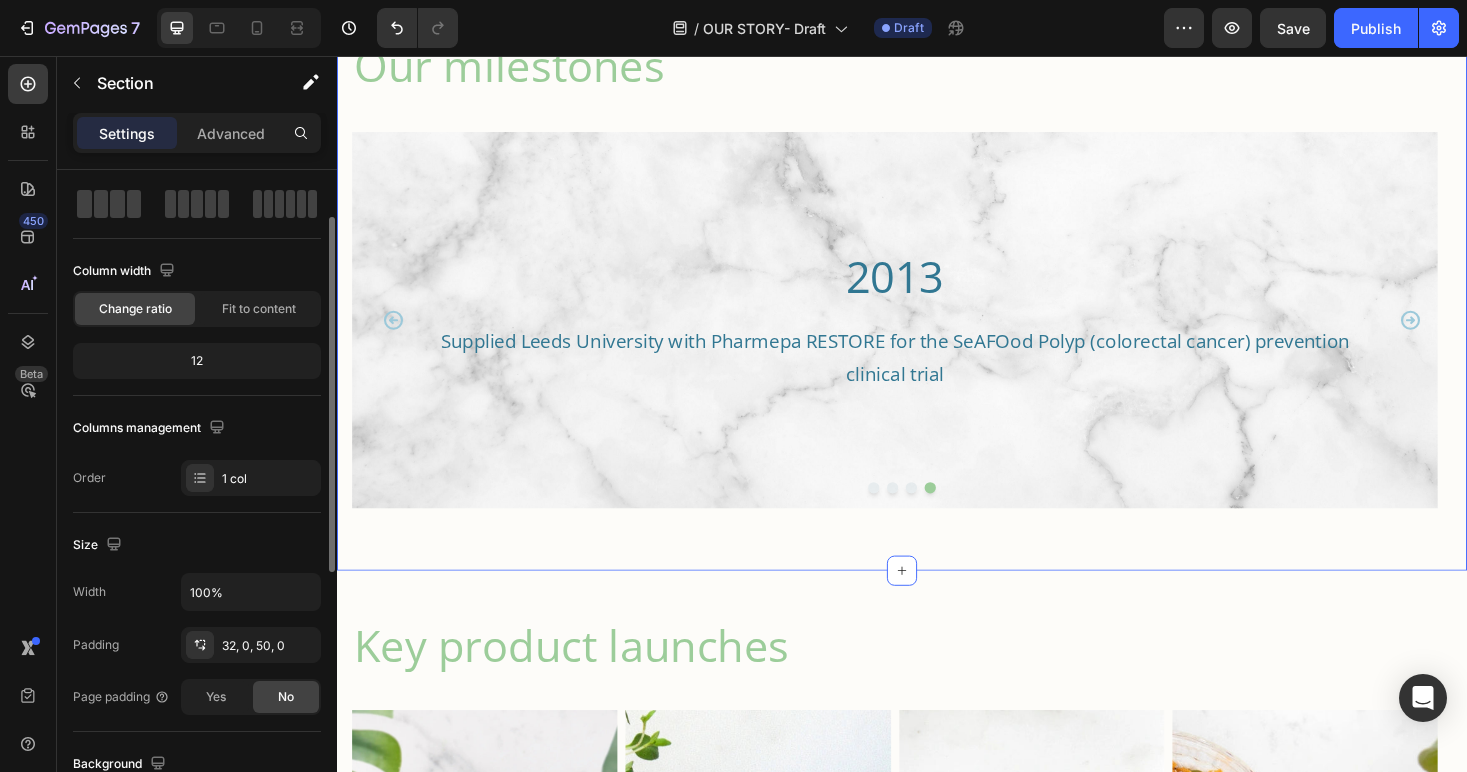 scroll, scrollTop: 140, scrollLeft: 0, axis: vertical 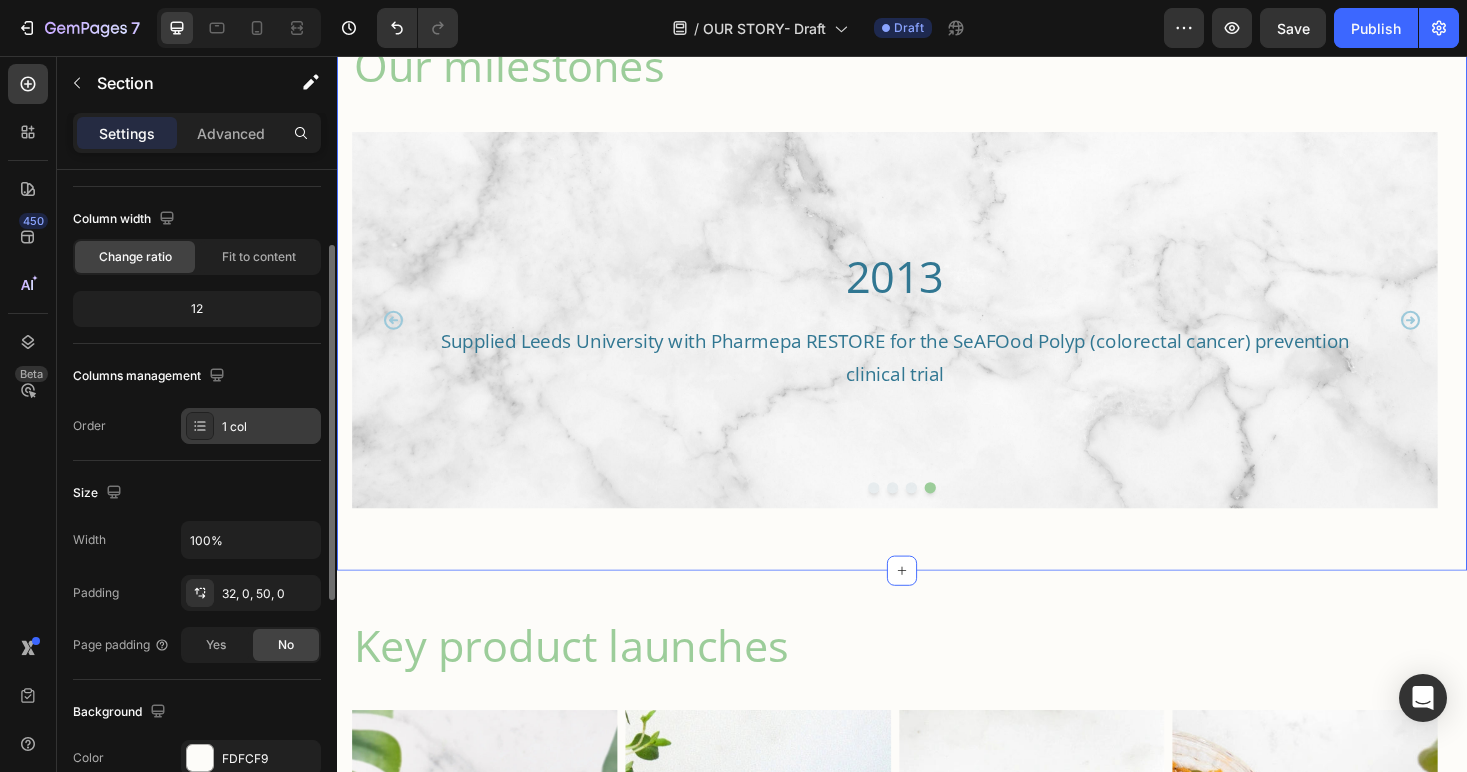 click on "1 col" at bounding box center [269, 427] 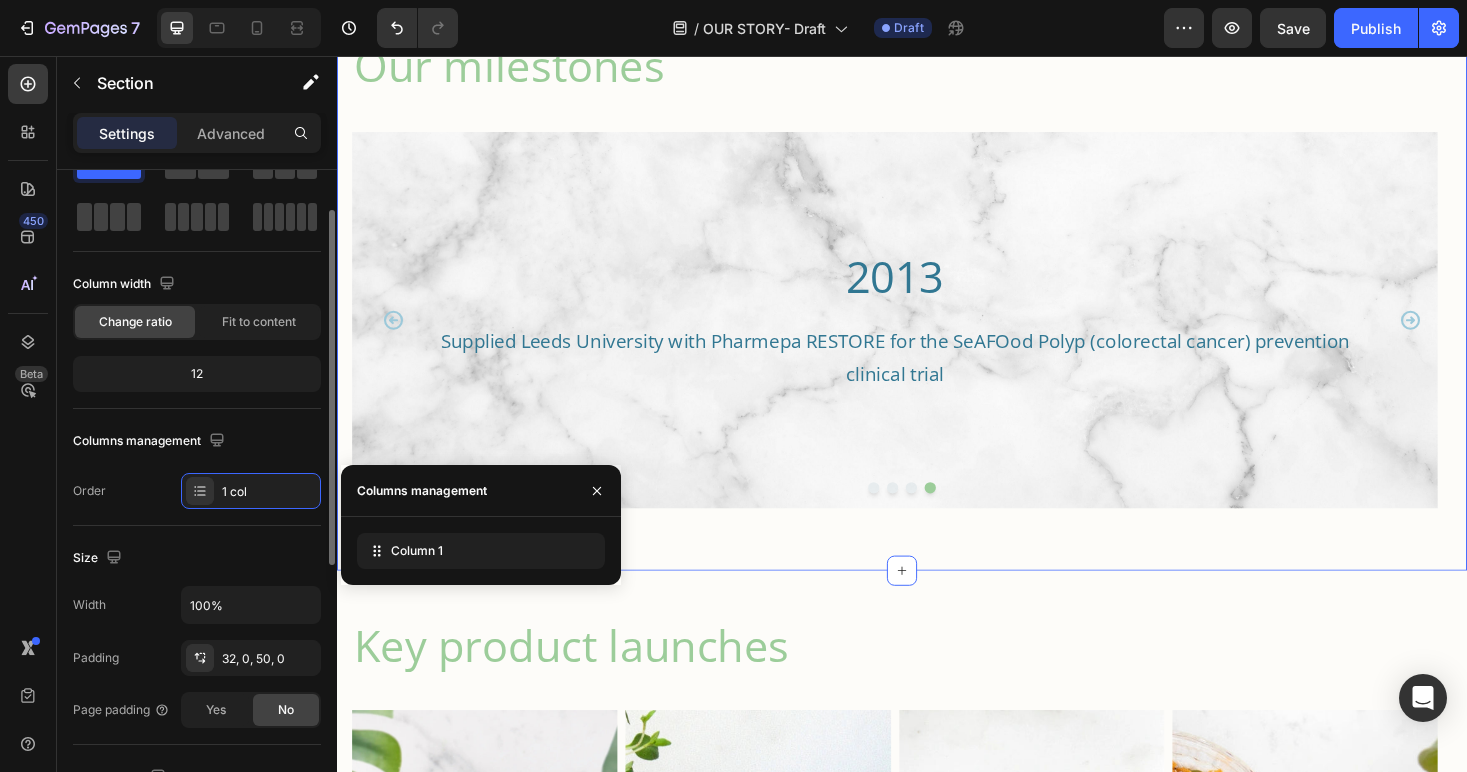 scroll, scrollTop: 0, scrollLeft: 0, axis: both 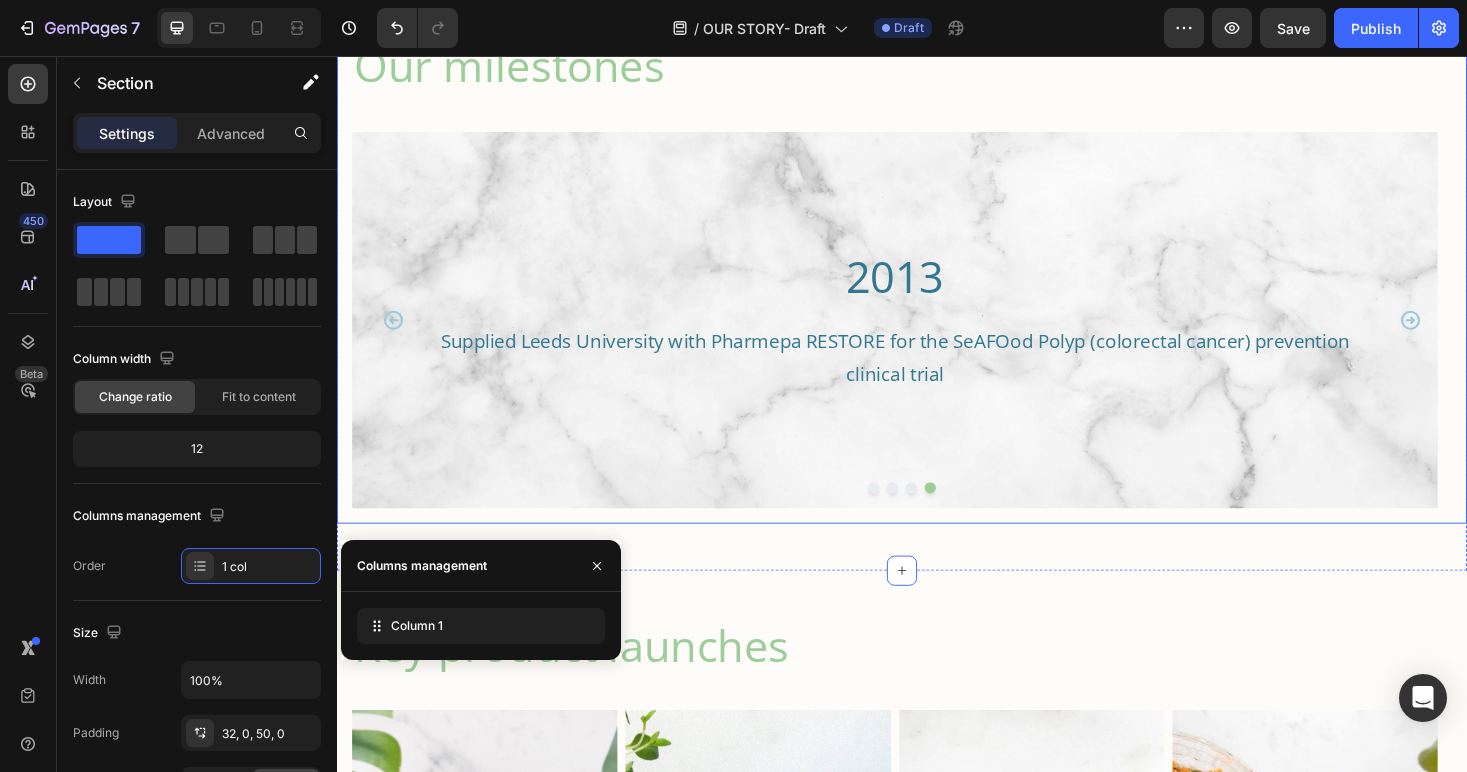 click on "Our milestones Heading
2003 Heading Igennus was founded Heading Hero Banner 2004-2005 Heading Collaboration with hospitals and researchers, with Igennus supplying EPA supplements in small scale clinical studies into ME/CFS, neuroimaging in ADHD & depression Text Block Hero Banner 2012 Heading Supplied a clinical trial using EPA omega-3 in ADHD published in the Journal of Child Neurology Text Block Hero Banner 2013 Heading Supplied Leeds University with Pharmepa RESTORE for the SeAFOod Polyp (colorectal cancer) prevention clinical trial  Text Block Hero Banner
Carousel Row" at bounding box center (937, 285) 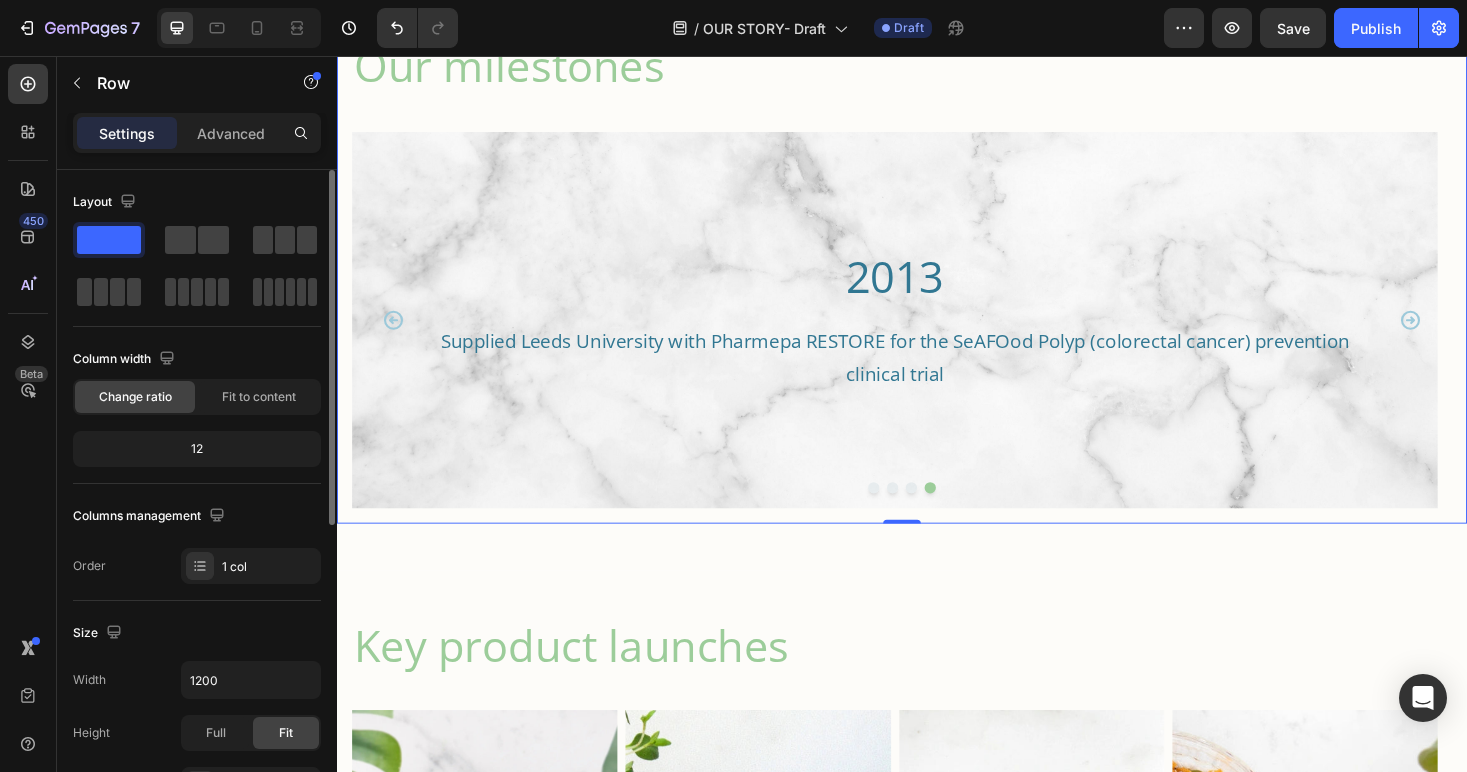 click on "12" 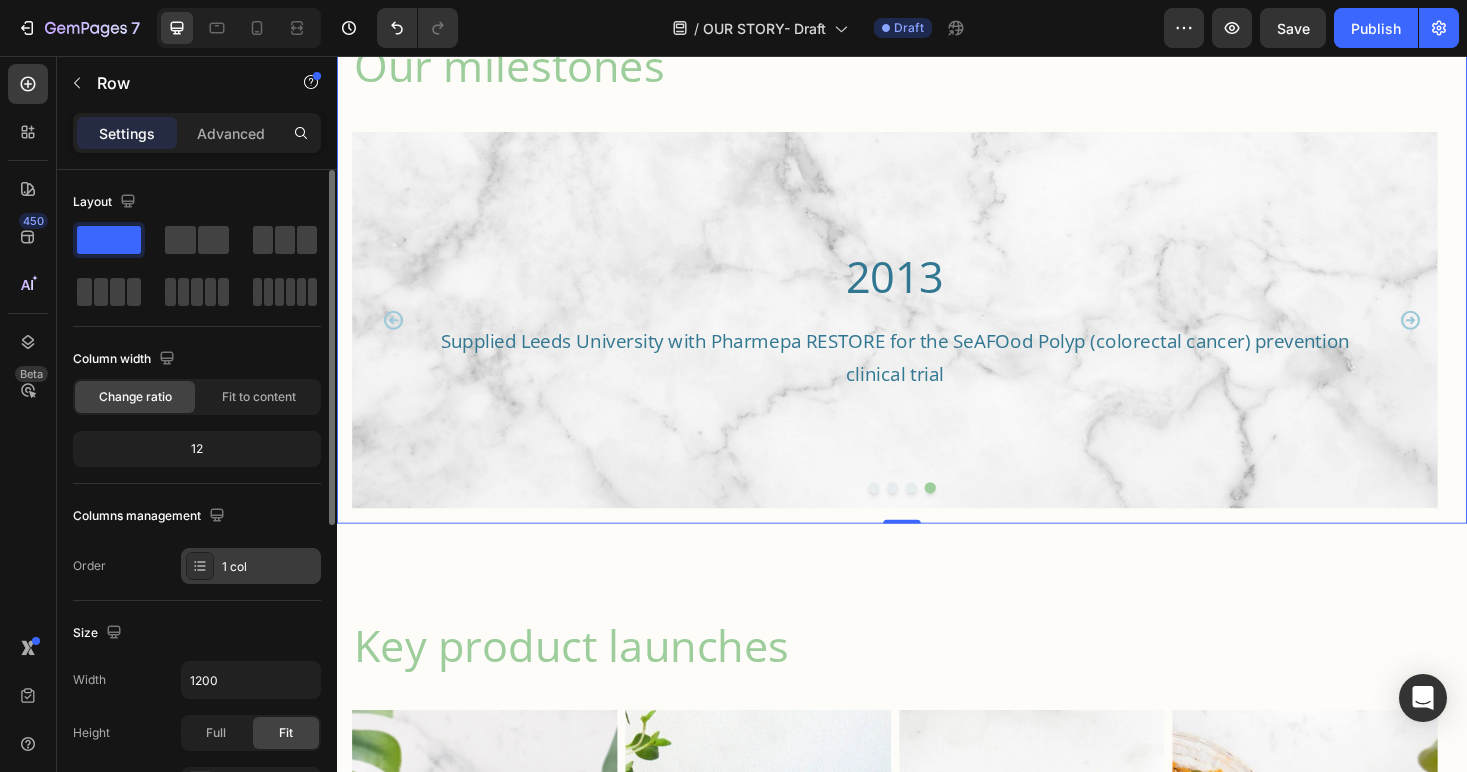 click on "1 col" at bounding box center (269, 567) 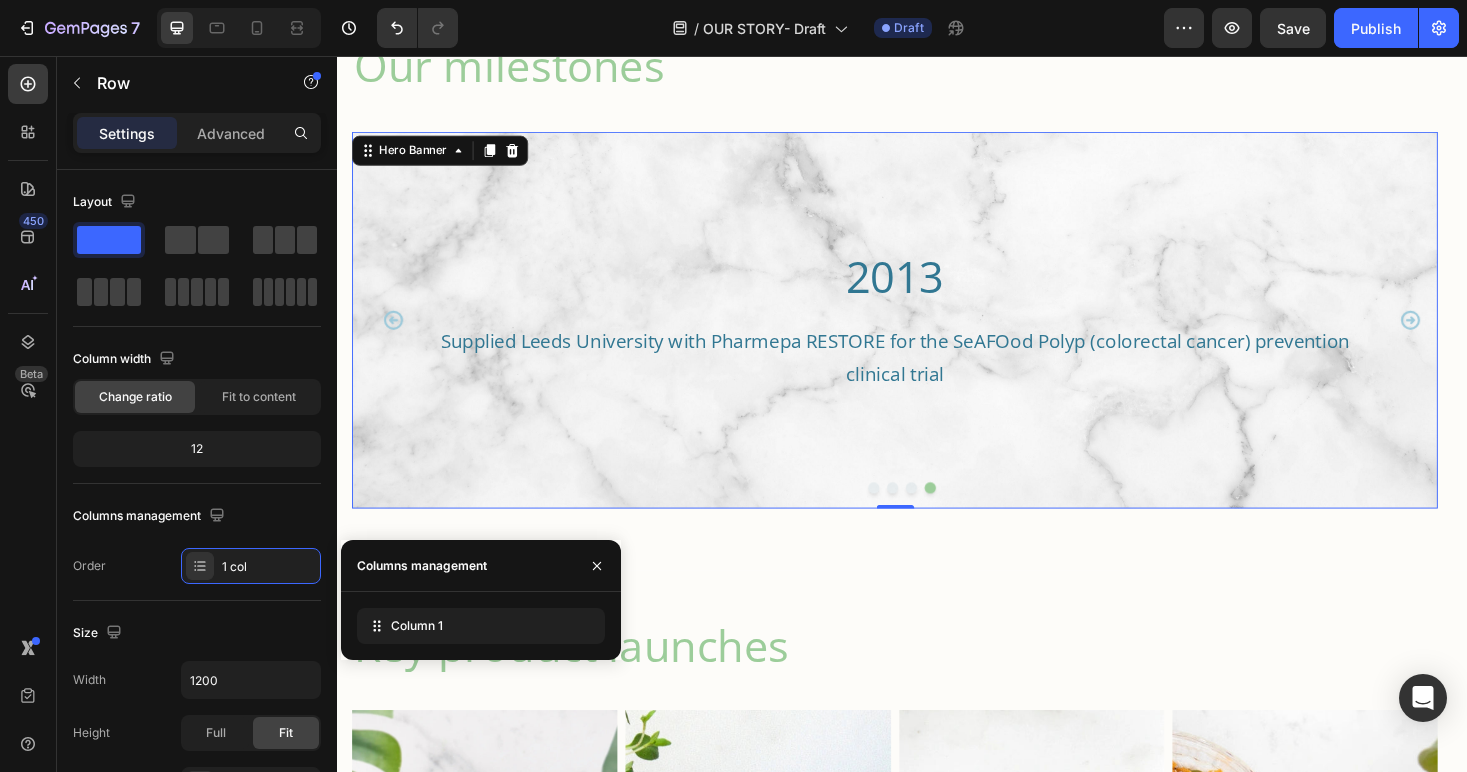 click at bounding box center (929, 336) 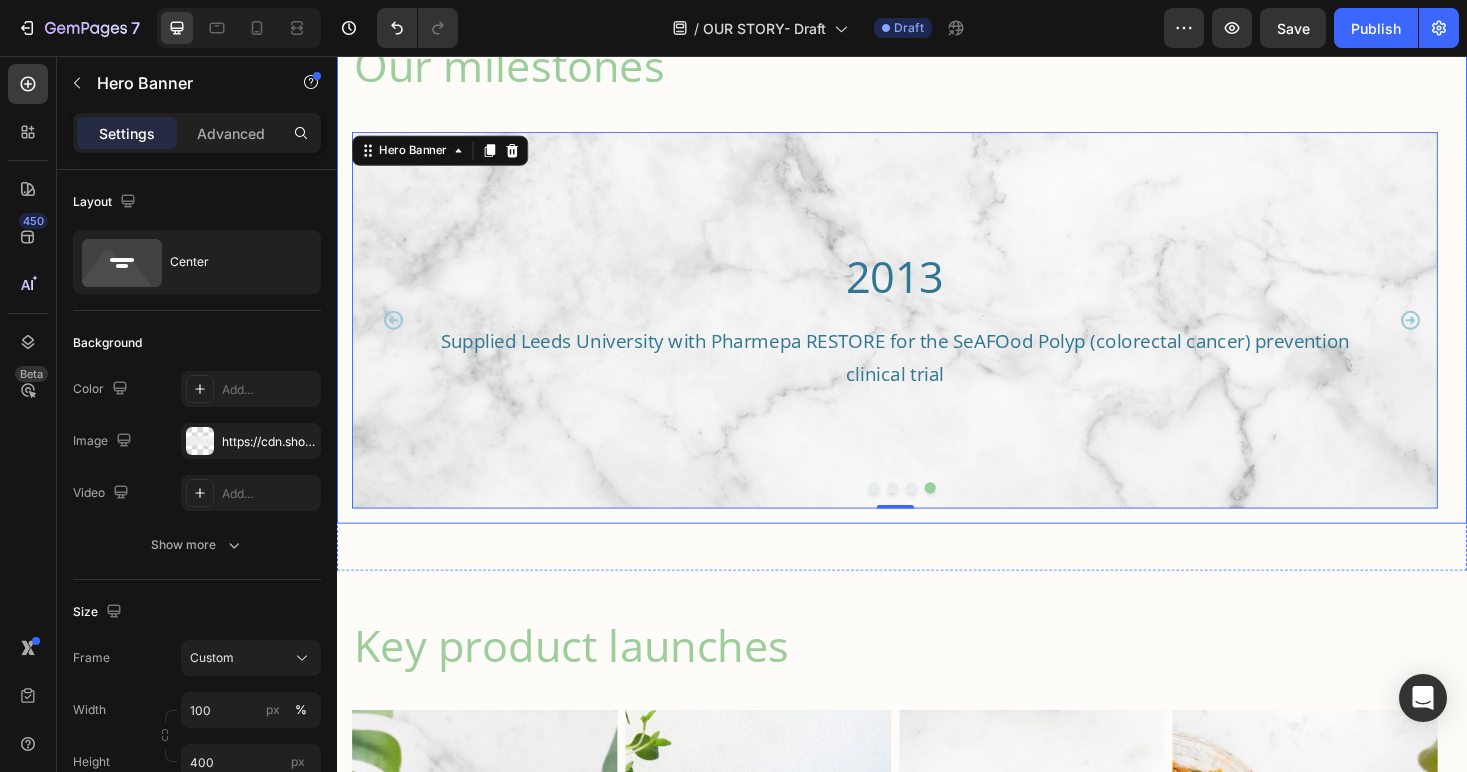 click on "Our milestones Heading
2003 Heading Igennus was founded Heading Hero Banner 2004-2005 Heading Collaboration with hospitals and researchers, with Igennus supplying EPA supplements in small scale clinical studies into ME/CFS, neuroimaging in ADHD & depression Text Block Hero Banner 2012 Heading Supplied a clinical trial using EPA omega-3 in ADHD published in the Journal of Child Neurology Text Block Hero Banner 2013 Heading Supplied Leeds University with Pharmepa RESTORE for the SeAFOod Polyp (colorectal cancer) prevention clinical trial  Text Block Hero Banner   0
Carousel" at bounding box center [937, 285] 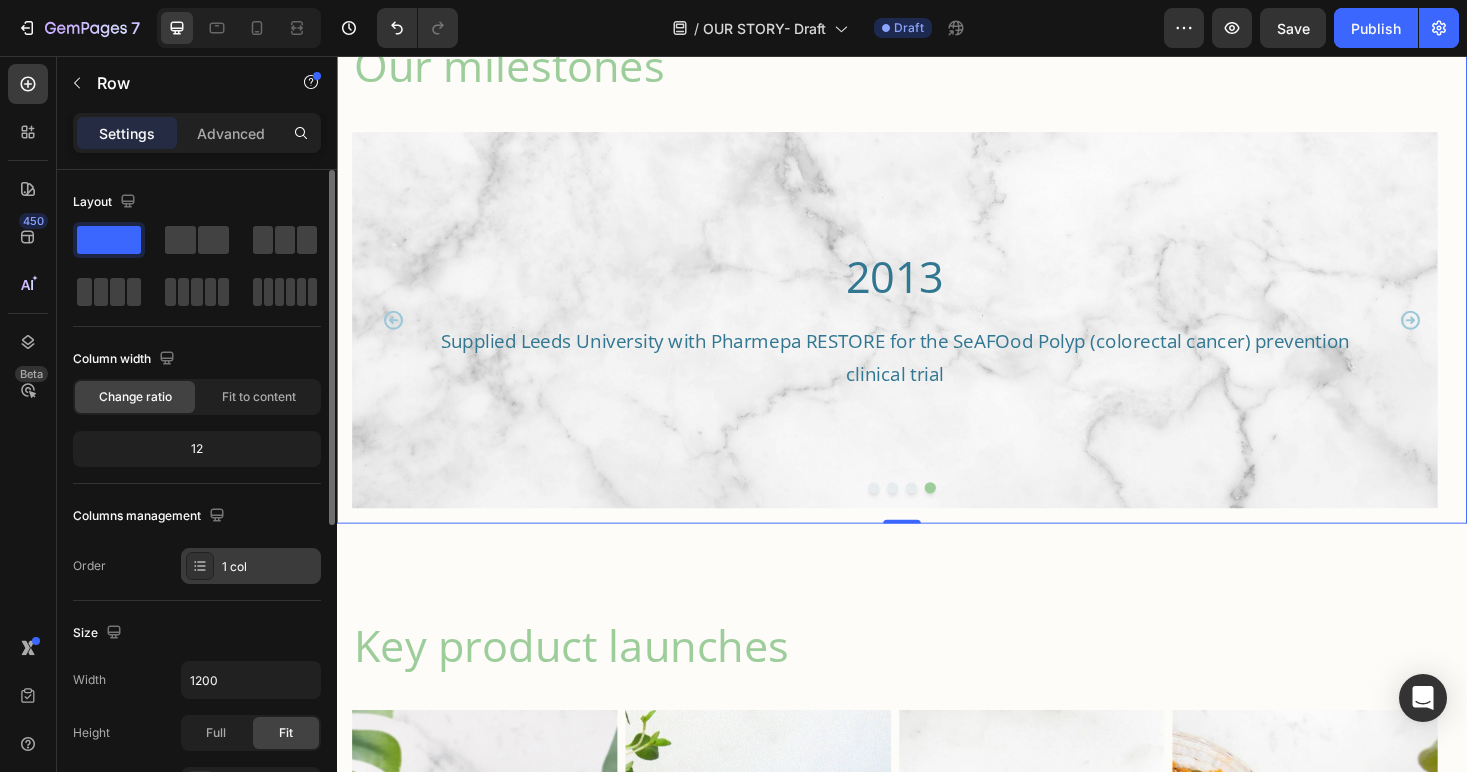 click on "1 col" at bounding box center (269, 567) 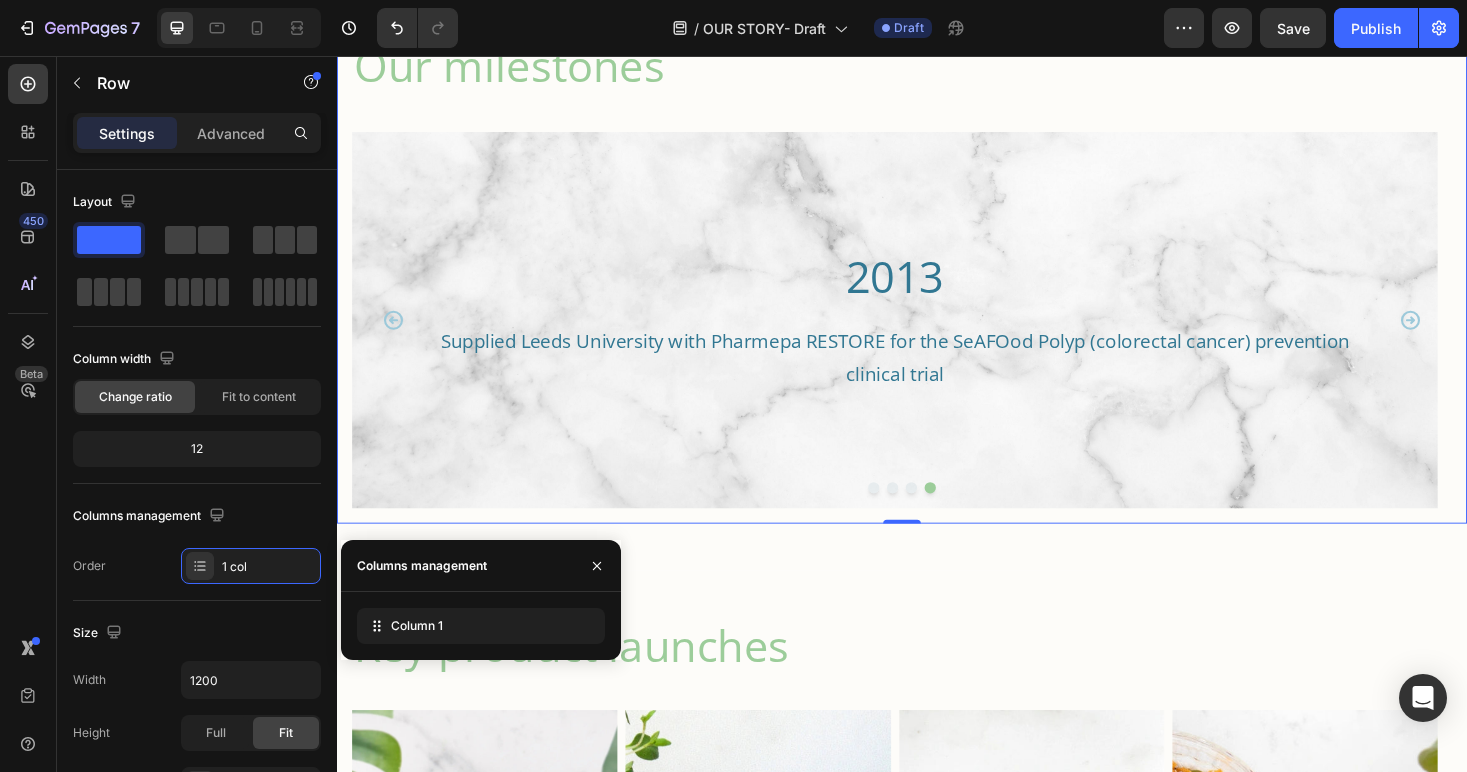 click on "Our milestones Heading
2003 Heading Igennus was founded Heading Hero Banner 2004-2005 Heading Collaboration with hospitals and researchers, with Igennus supplying EPA supplements in small scale clinical studies into ME/CFS, neuroimaging in ADHD & depression Text Block Hero Banner 2012 Heading Supplied a clinical trial using EPA omega-3 in ADHD published in the Journal of Child Neurology Text Block Hero Banner 2013 Heading Supplied Leeds University with Pharmepa RESTORE for the SeAFOod Polyp (colorectal cancer) prevention clinical trial  Text Block Hero Banner
Carousel Row   0" at bounding box center [937, 285] 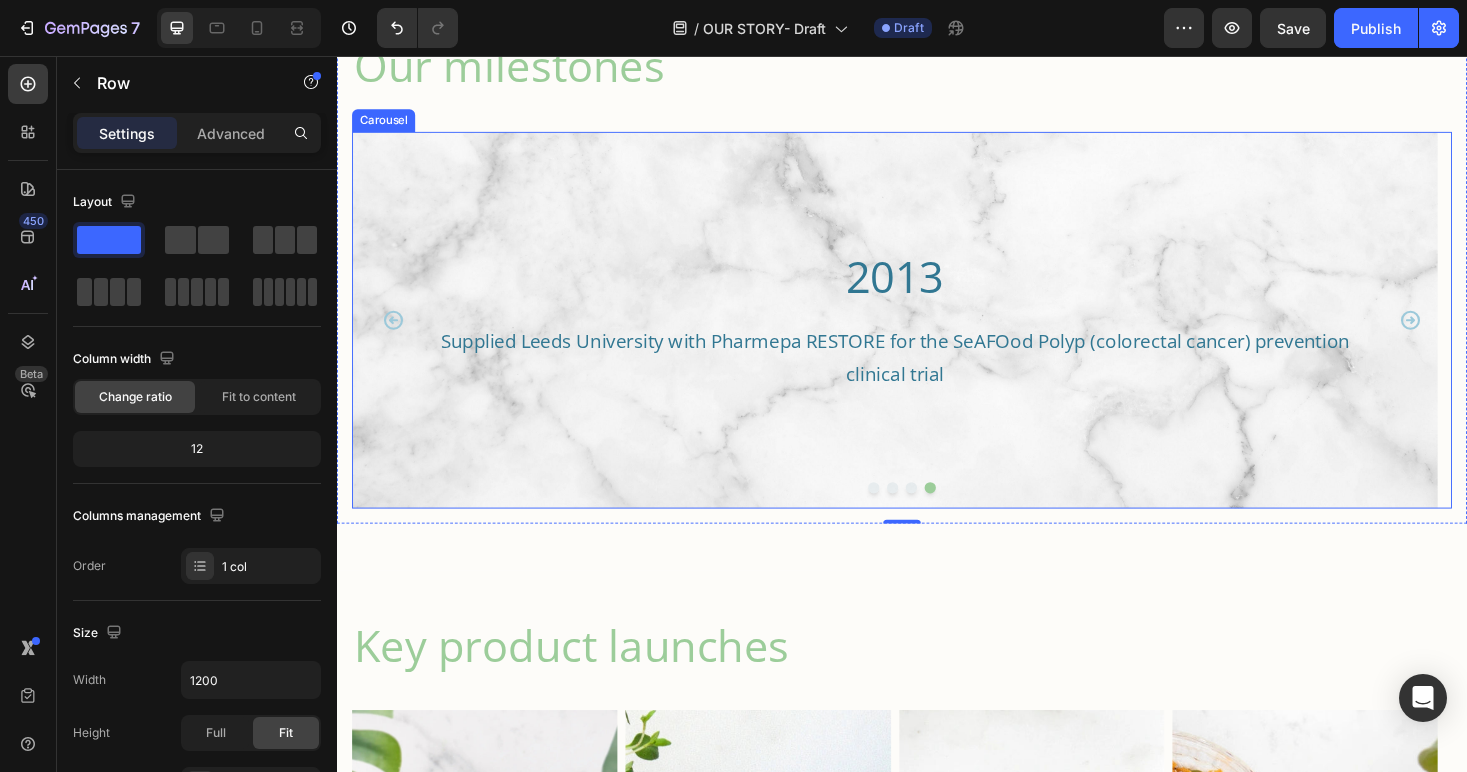 click 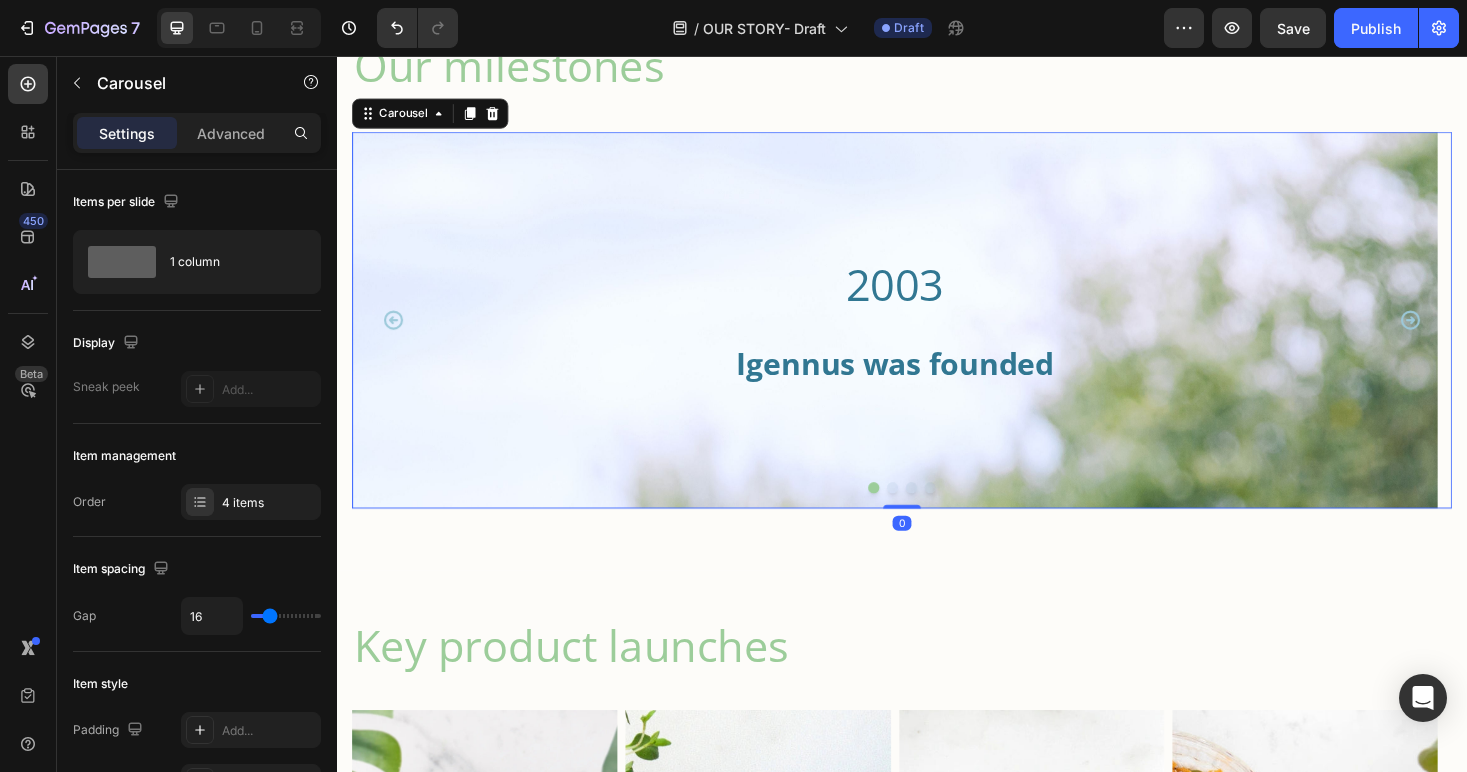 click 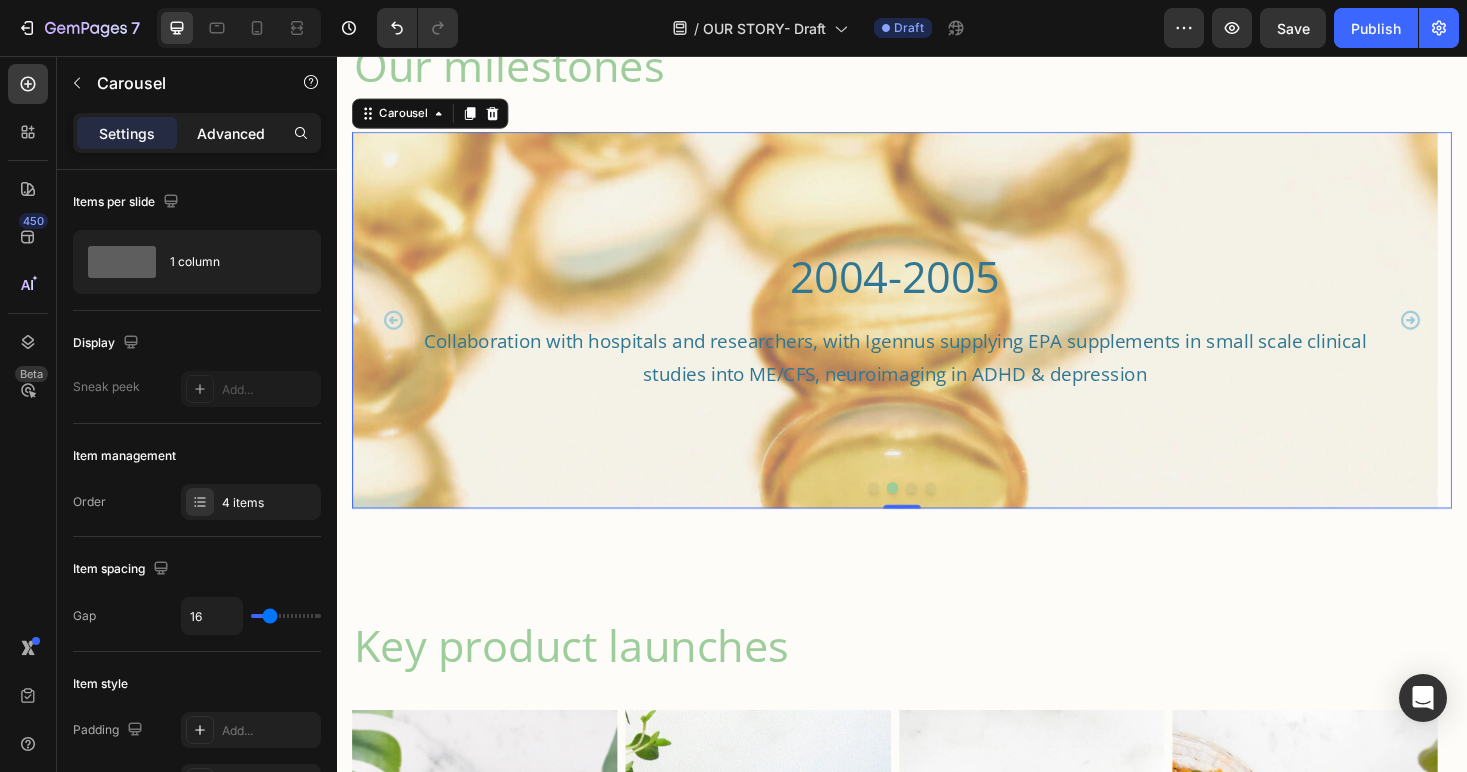 click on "Advanced" at bounding box center [231, 133] 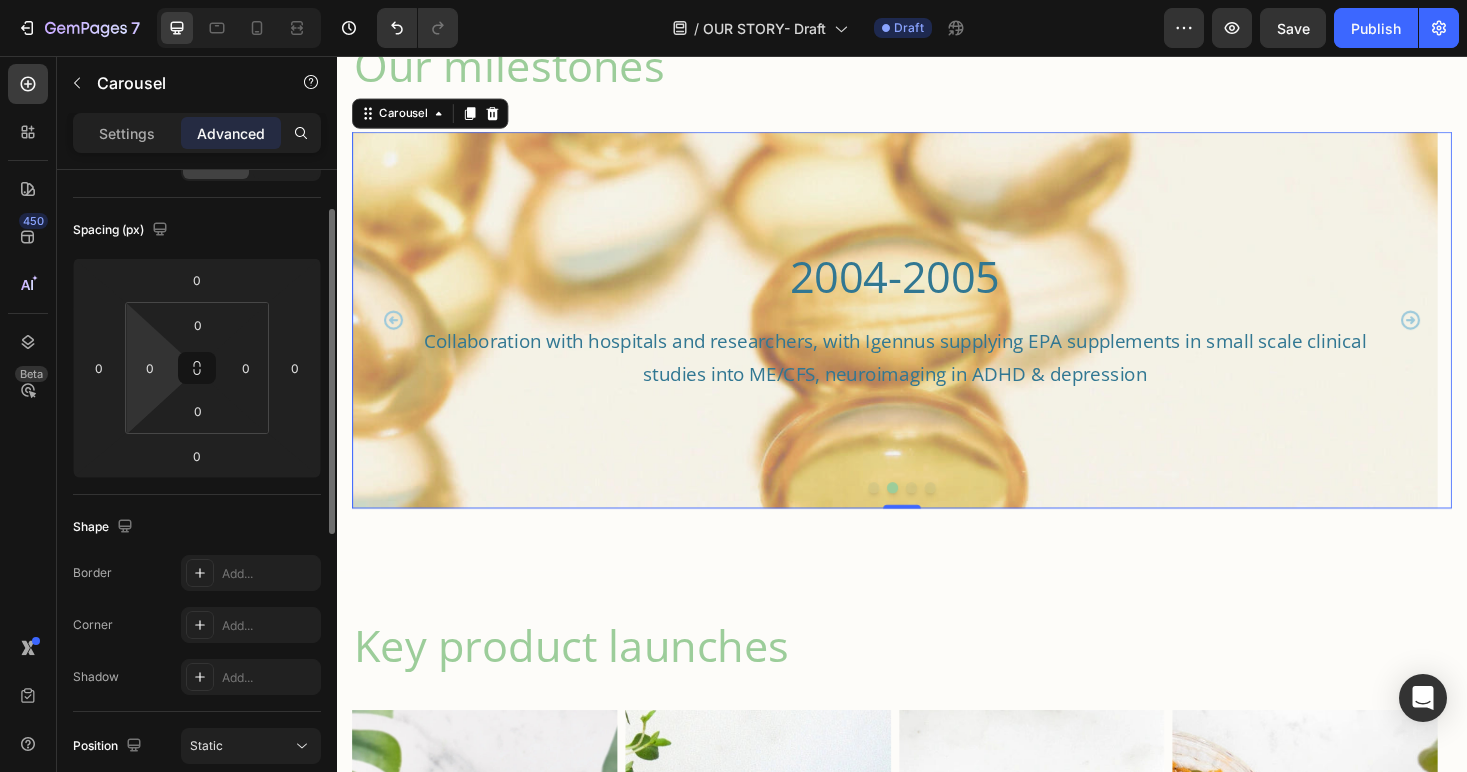 scroll, scrollTop: 0, scrollLeft: 0, axis: both 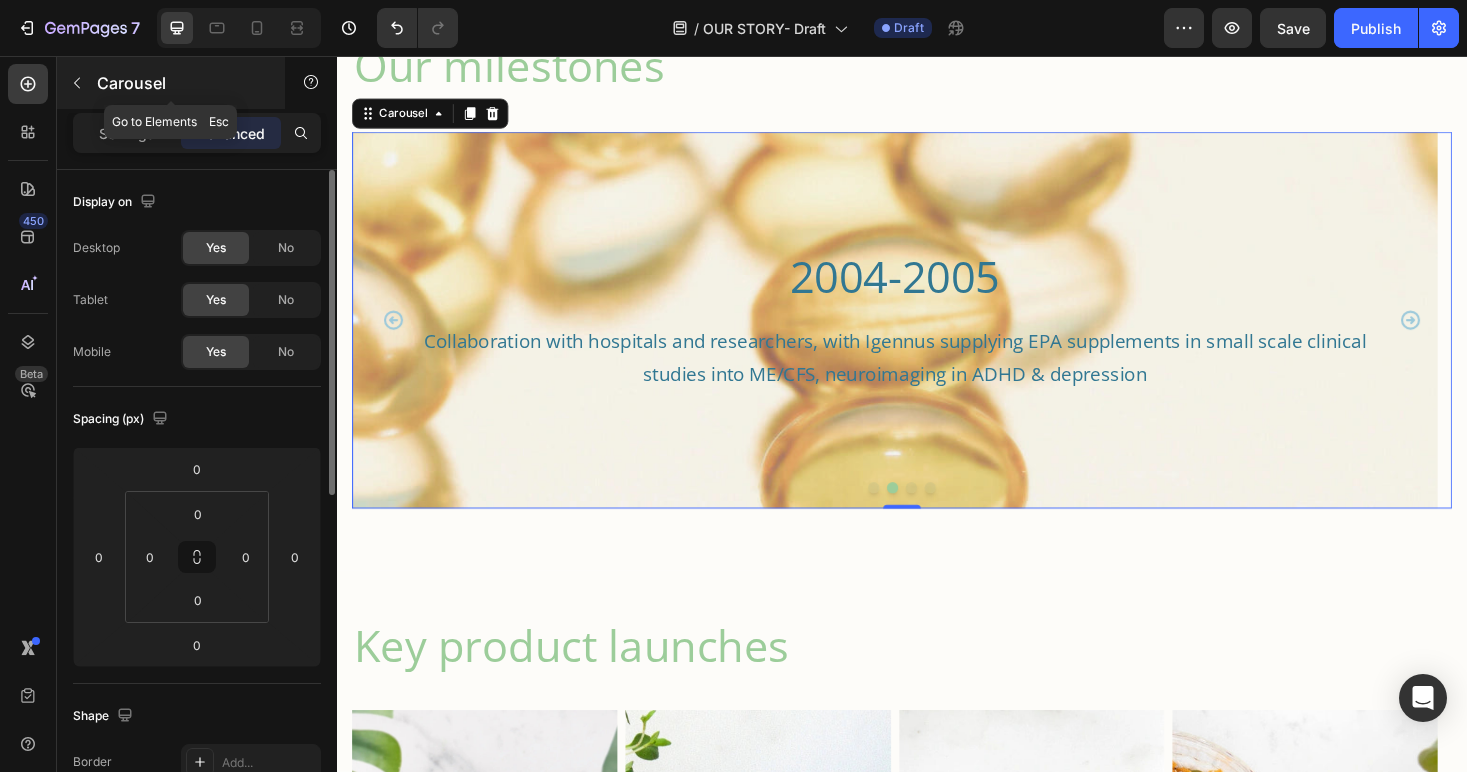 click 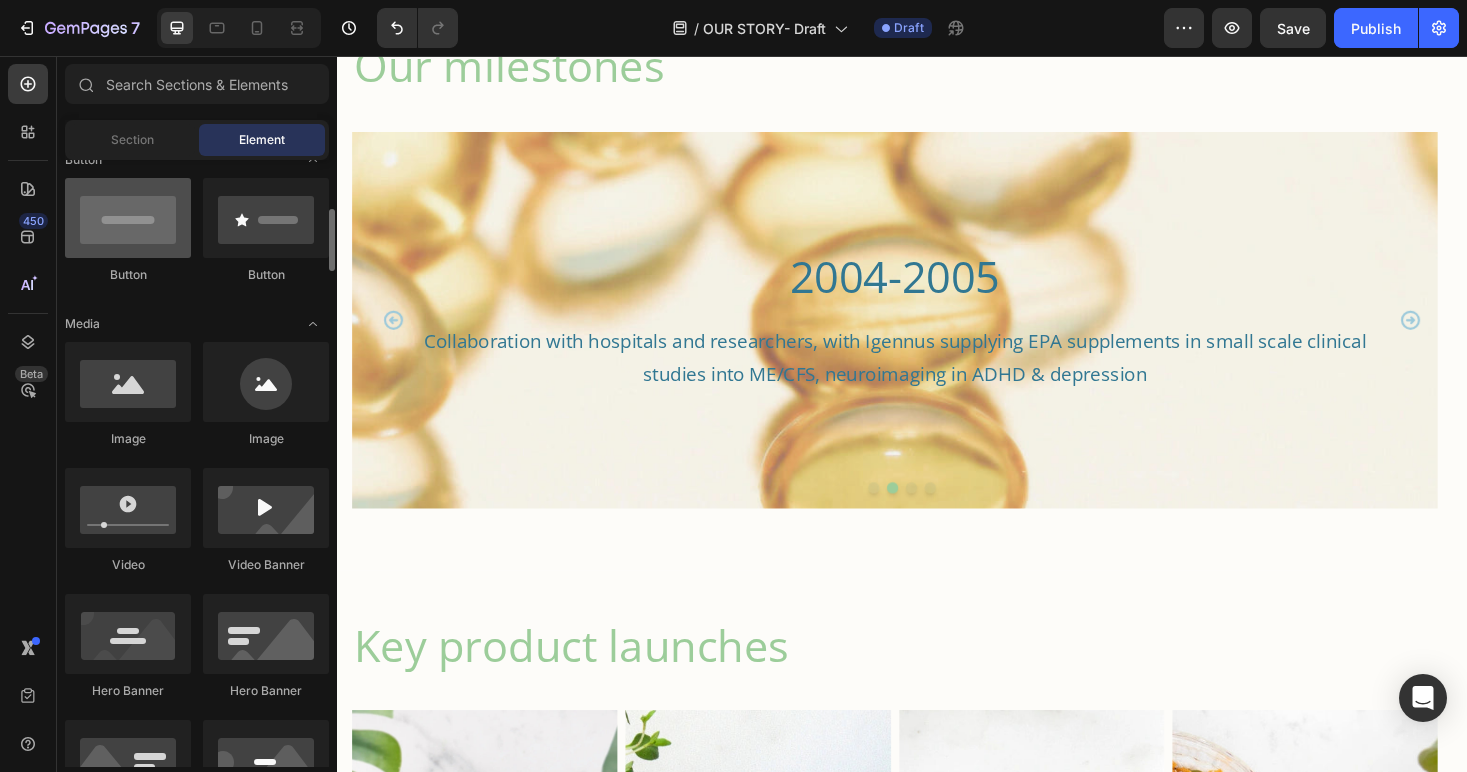 scroll, scrollTop: 717, scrollLeft: 0, axis: vertical 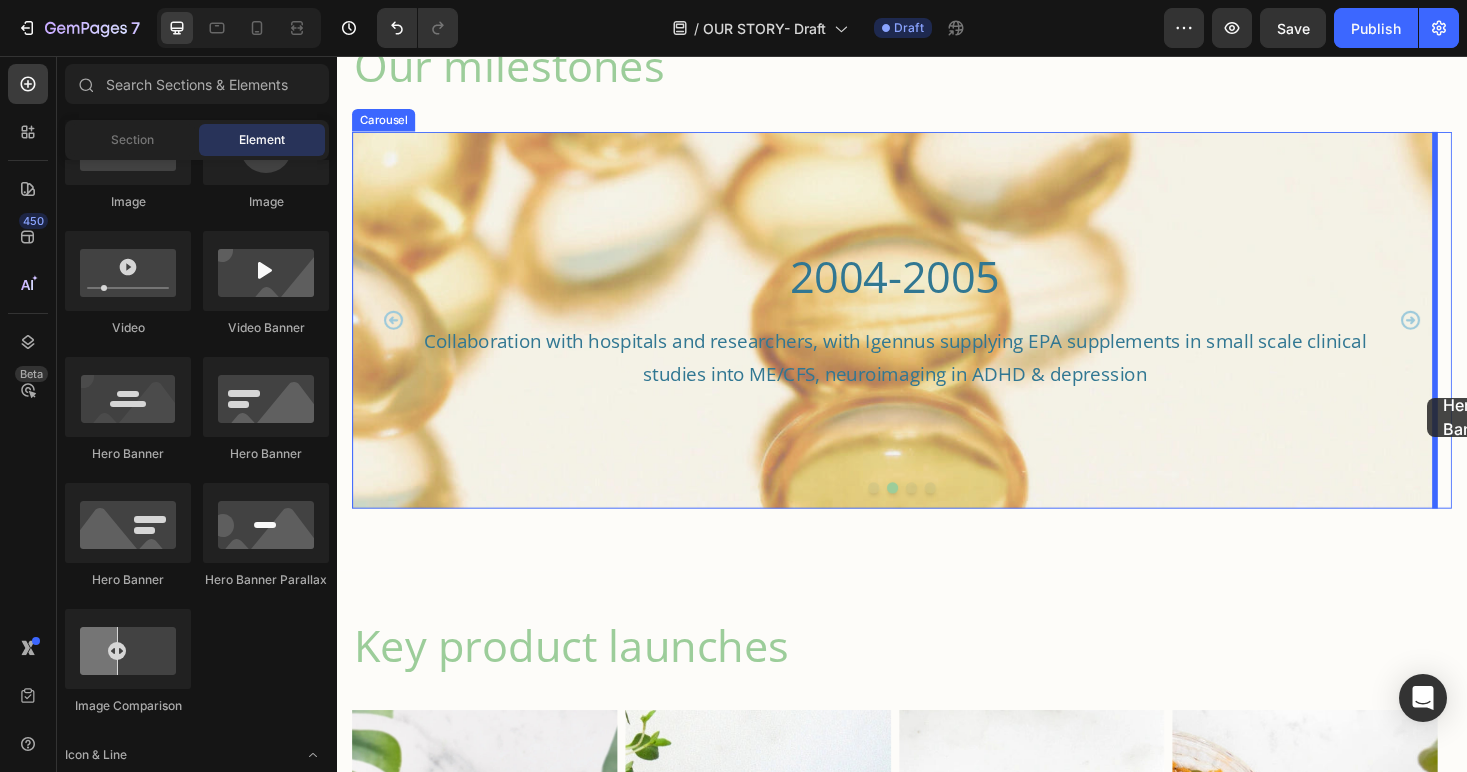 drag, startPoint x: 476, startPoint y: 452, endPoint x: 1494, endPoint y: 421, distance: 1018.4719 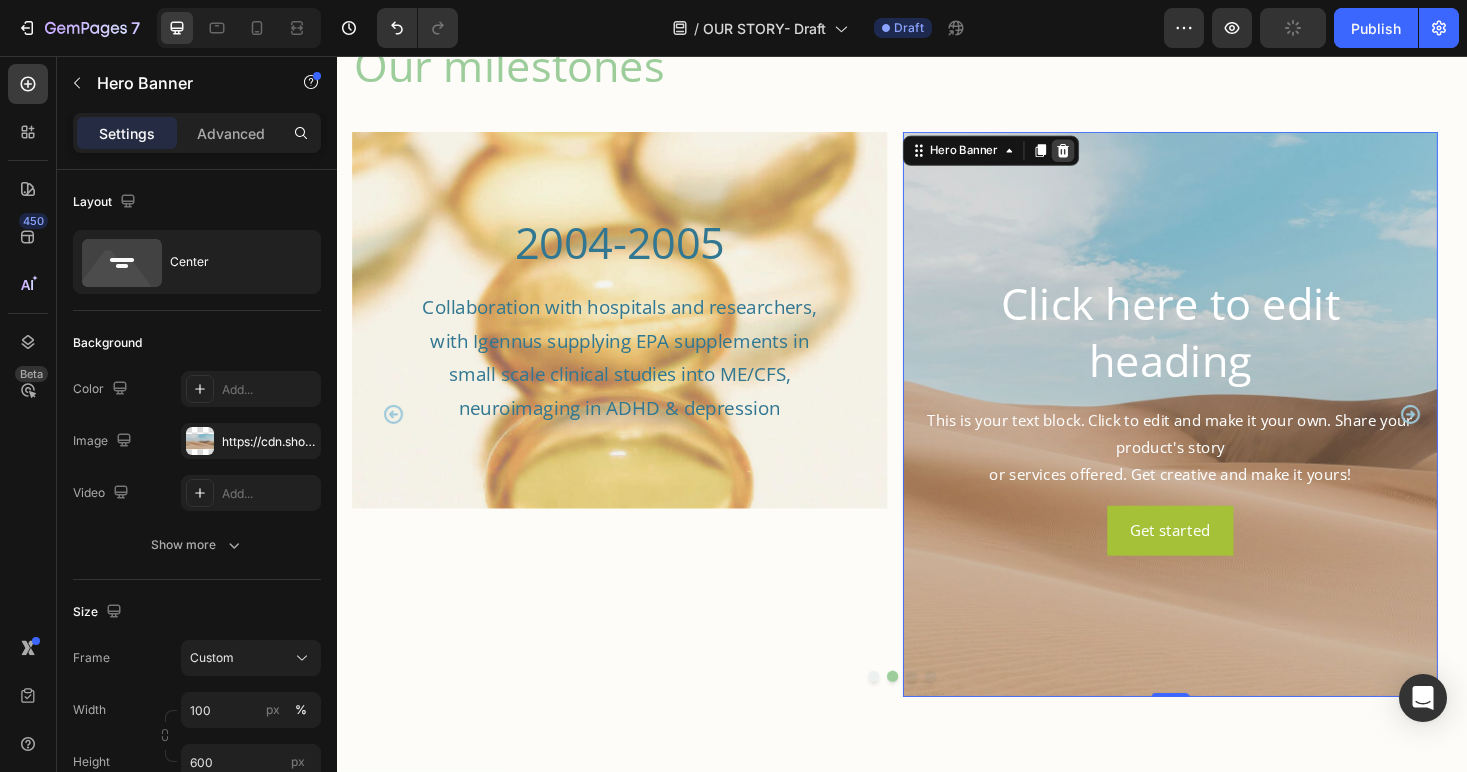 click 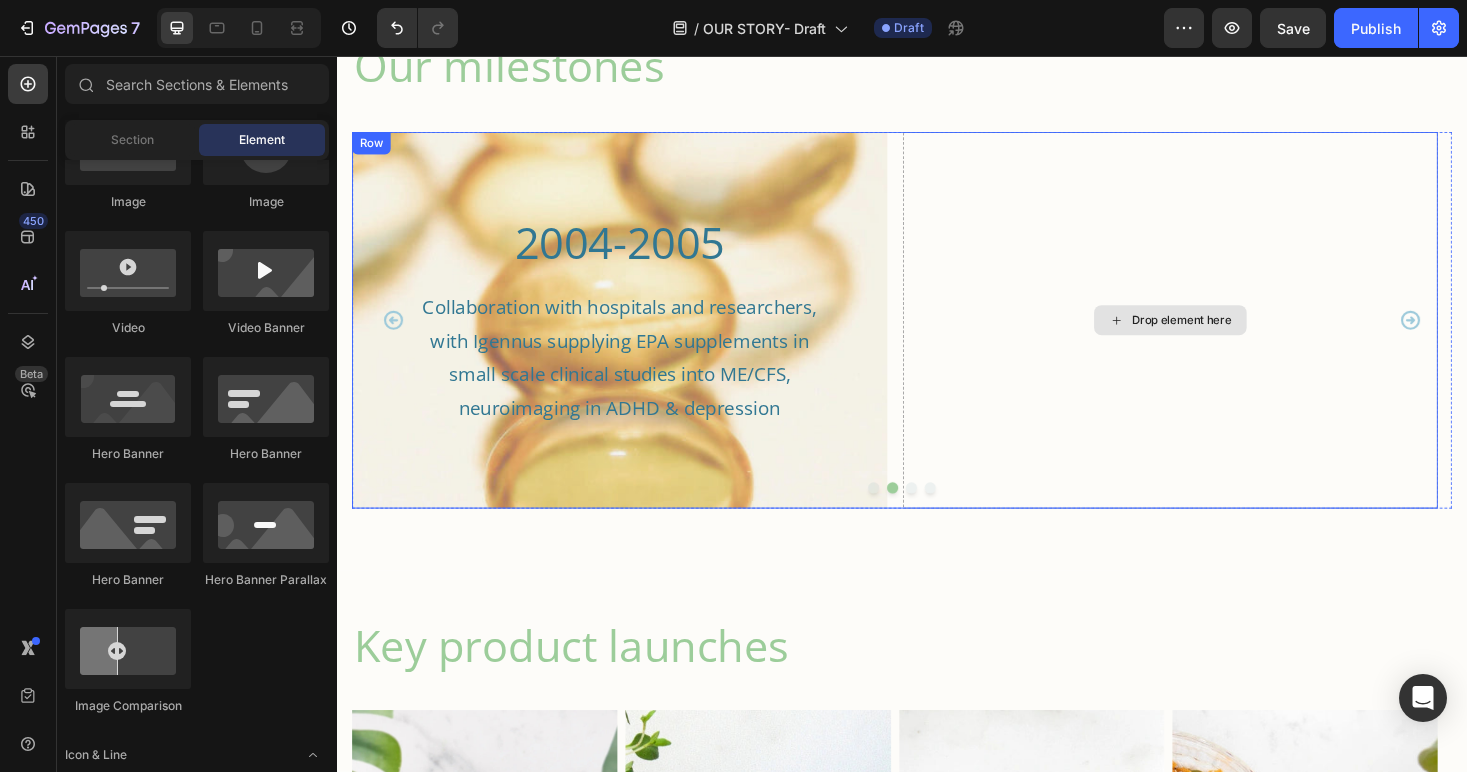 click on "Drop element here" at bounding box center (1222, 336) 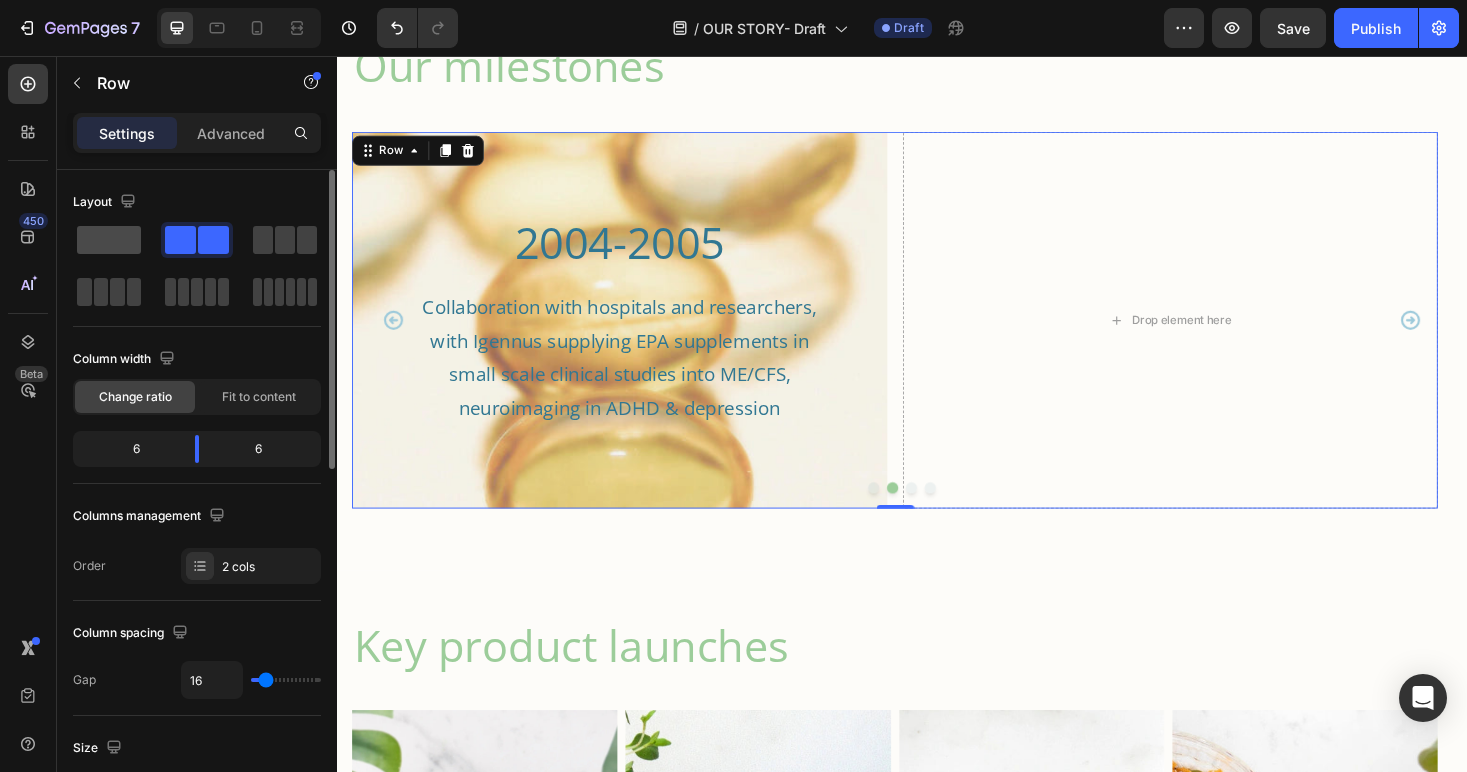 click 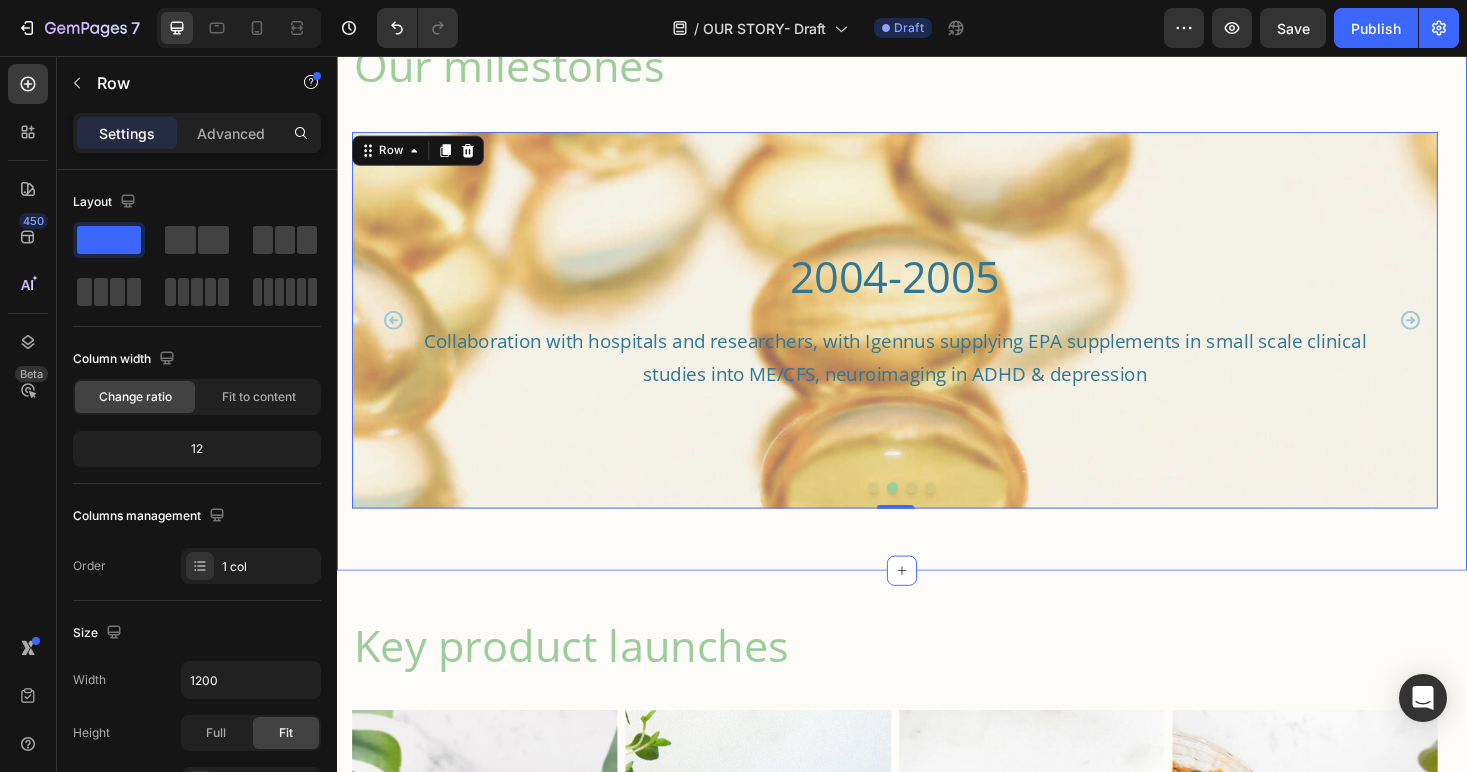 scroll, scrollTop: 1785, scrollLeft: 0, axis: vertical 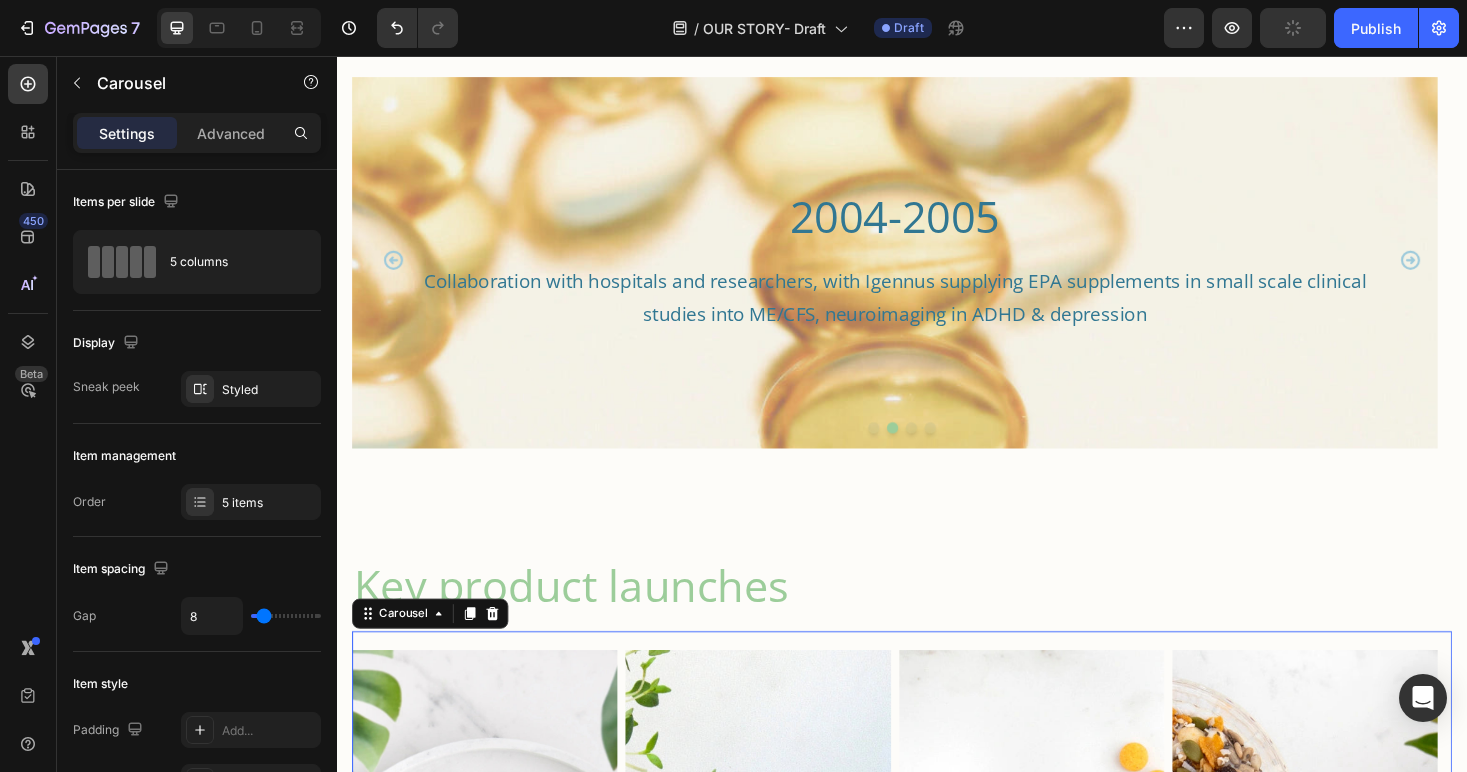 click on "2004 Heading The first pure EPA product Vegepa, was patented and launched Text Block Hero Banner 2013 Heading Pharmepa supplements. Prescription-grade omega-3 supplements for high-intensity support Text Block Hero Banner 2015 Heading The launch of Super B-Complex. Our number 1 product today Text Block Hero Banner 2016 Heading Pure & Essential range. Clinical ingredients for premium wellness  and our first methylated vitamins Text Block Hero Banner 2023 Heading Be kind range - clinical quality and clean solutions for the young family  Text Block Hero Banner
Carousel   0" at bounding box center [937, 1001] 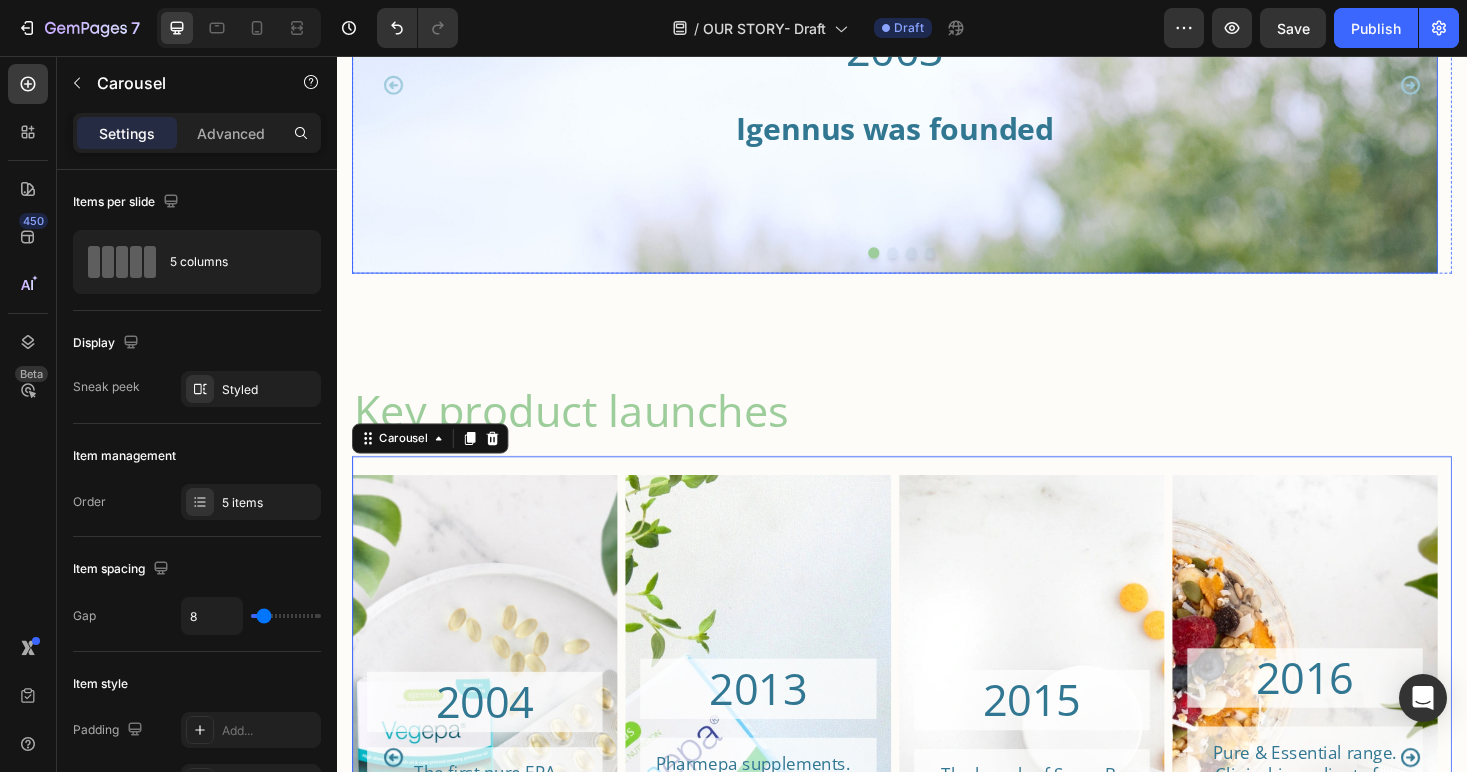 scroll, scrollTop: 1897, scrollLeft: 0, axis: vertical 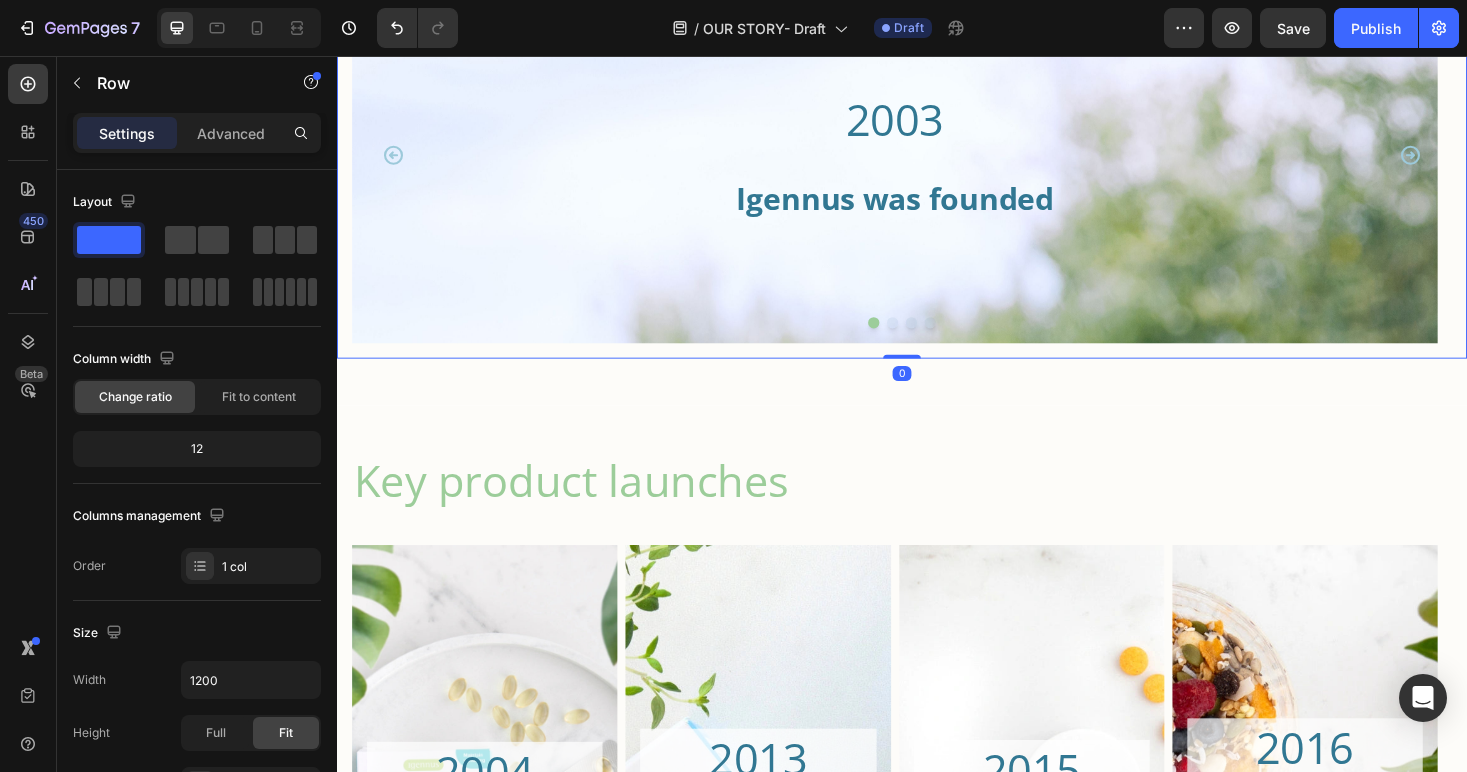 click on "Our milestones Heading
2003 Heading Igennus was founded Heading Hero Banner 2004-2005 Heading Collaboration with hospitals and researchers, with Igennus supplying EPA supplements in small scale clinical studies into ME/CFS, neuroimaging in ADHD & depression Text Block Hero Banner Row 2012 Heading Supplied a clinical trial using EPA omega-3 in ADHD published in the Journal of Child Neurology Text Block Hero Banner 2013 Heading Supplied Leeds University with Pharmepa RESTORE for the SeAFOod Polyp (colorectal cancer) prevention clinical trial  Text Block Hero Banner
Carousel Row   0" at bounding box center (937, 110) 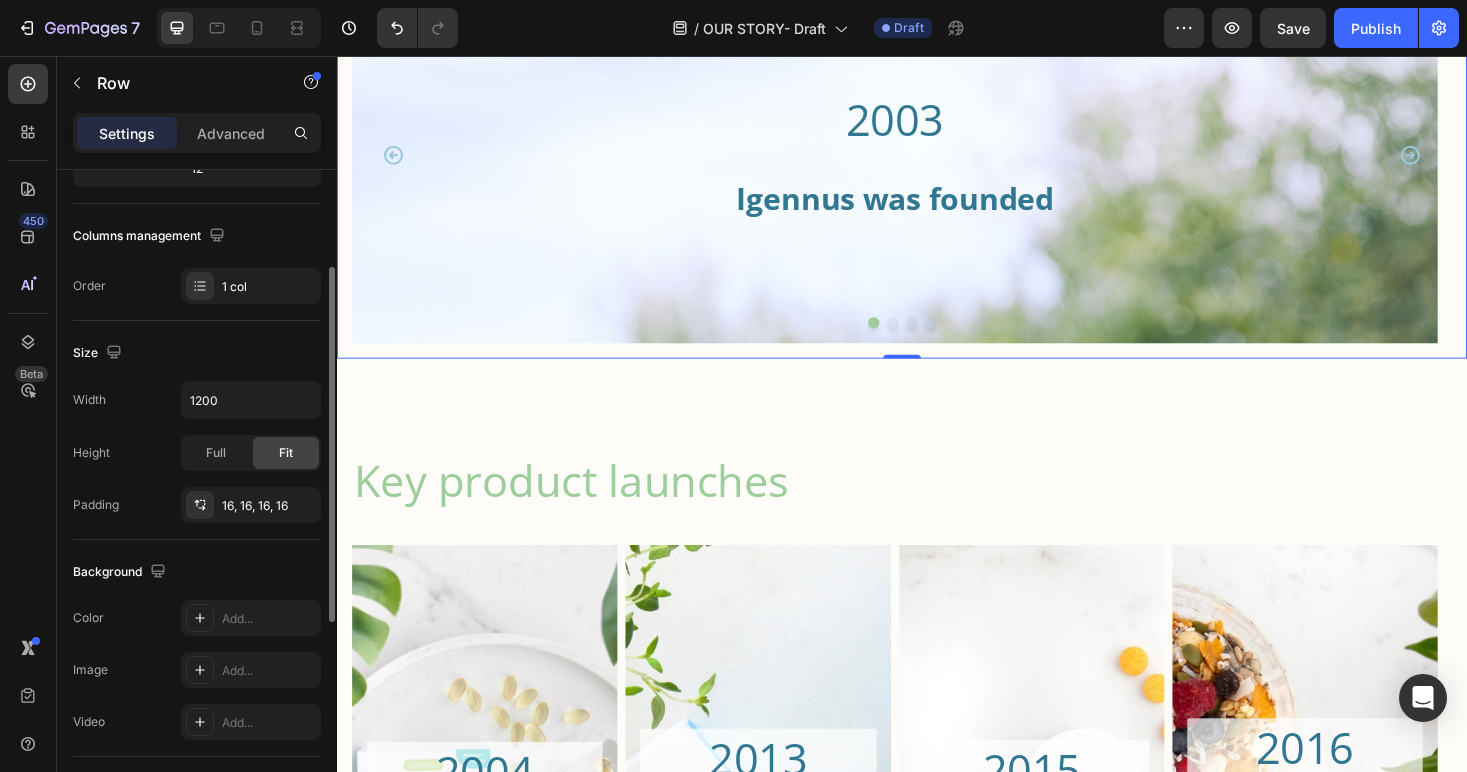 scroll, scrollTop: 0, scrollLeft: 0, axis: both 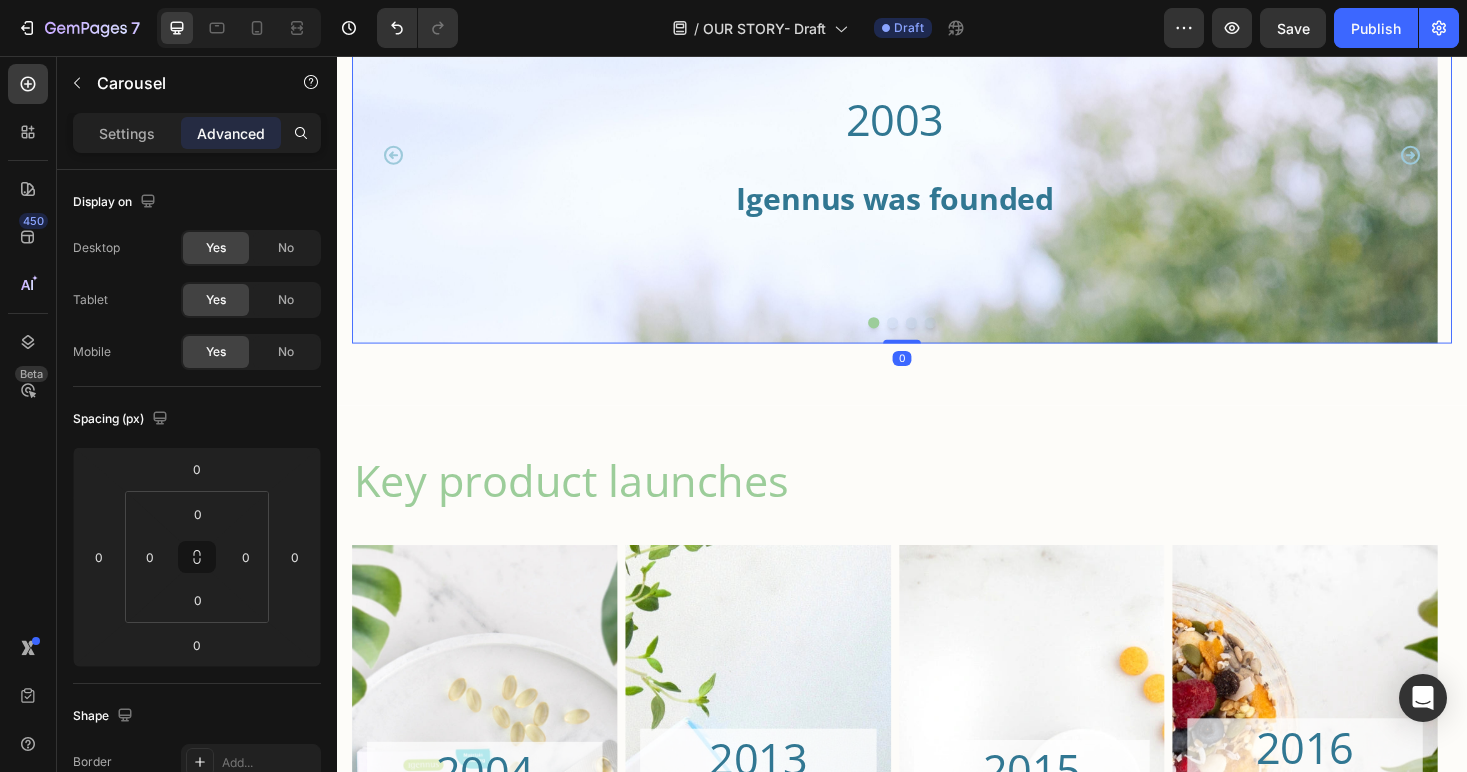 click at bounding box center (927, 339) 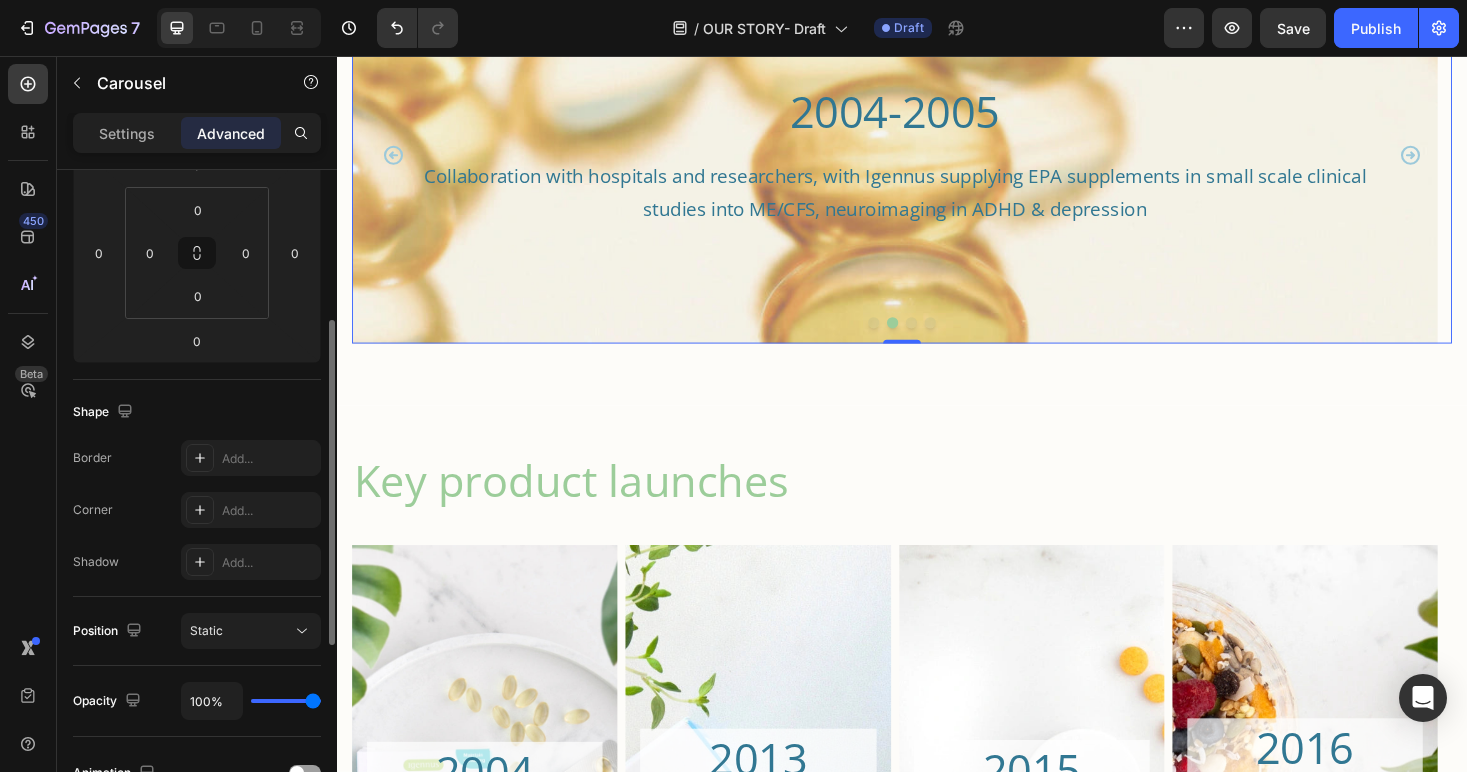 scroll, scrollTop: 0, scrollLeft: 0, axis: both 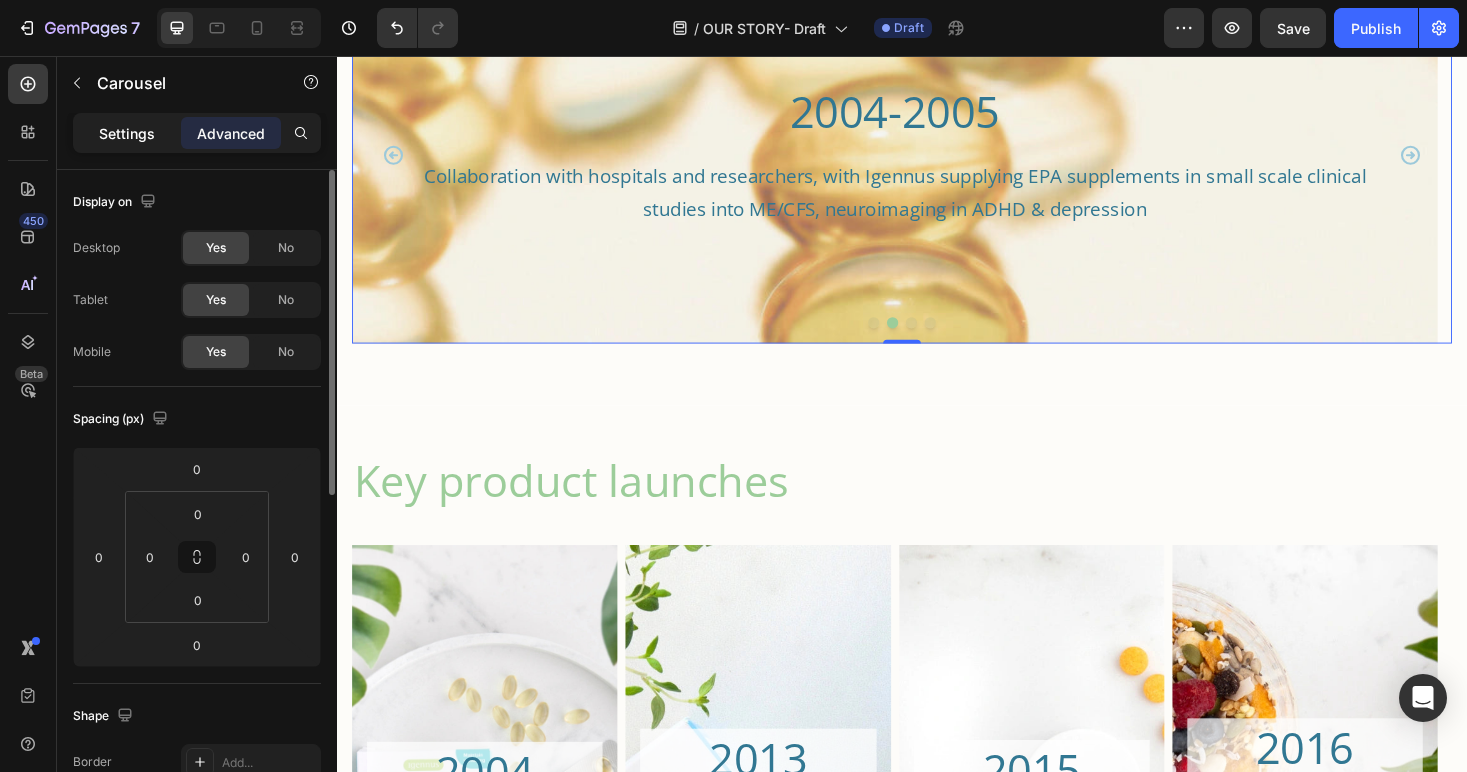 click on "Settings" at bounding box center [127, 133] 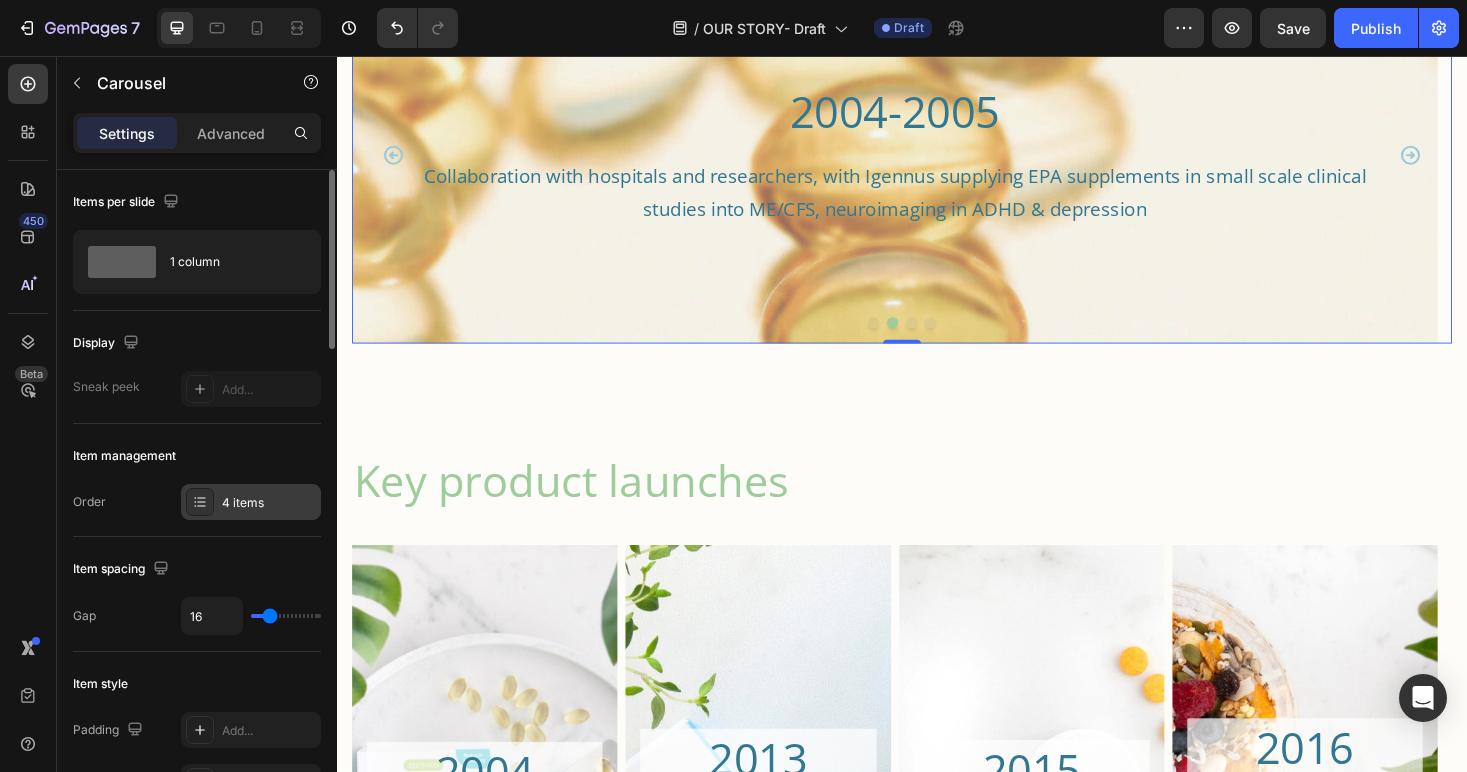 click on "4 items" at bounding box center (251, 502) 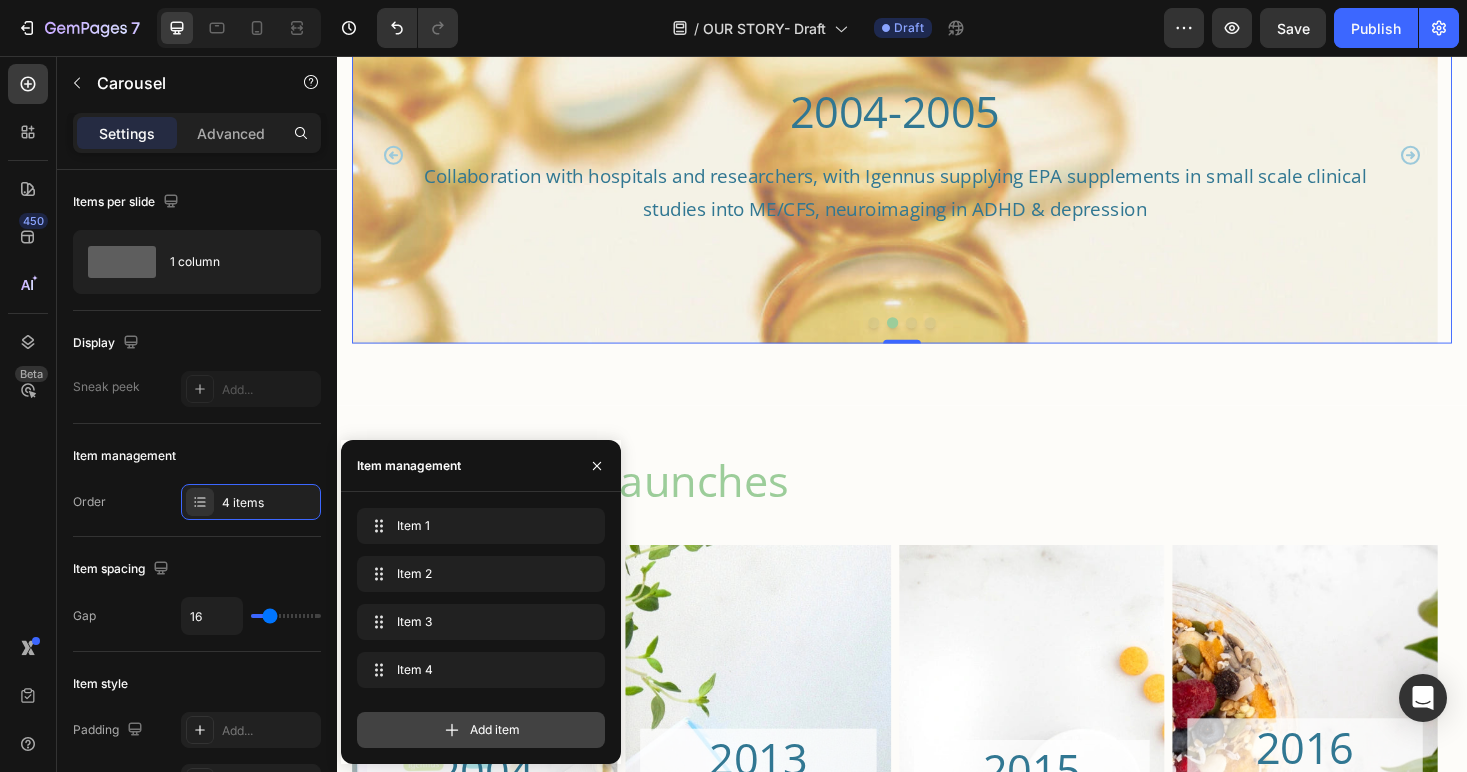 click on "Add item" at bounding box center (495, 730) 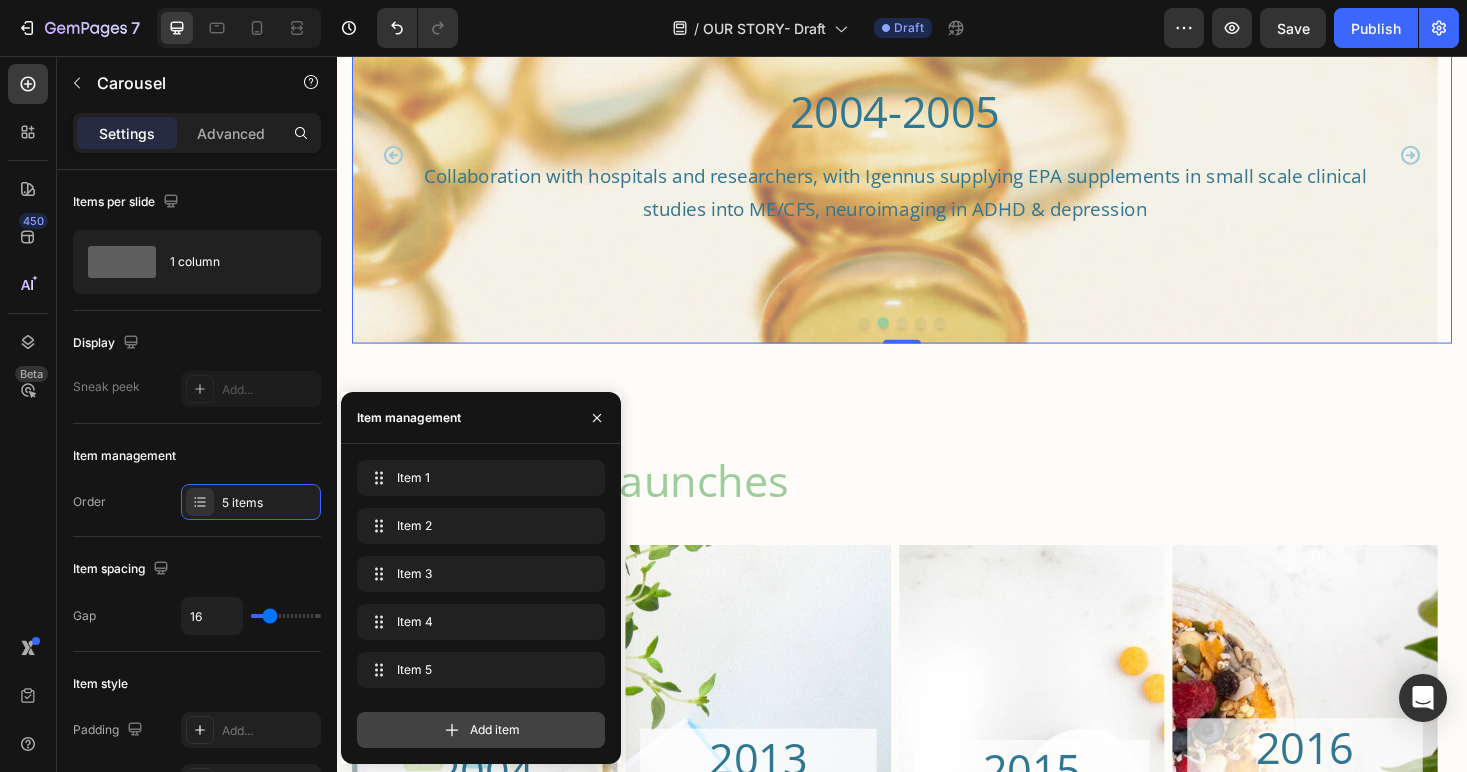 click on "Add item" at bounding box center (481, 730) 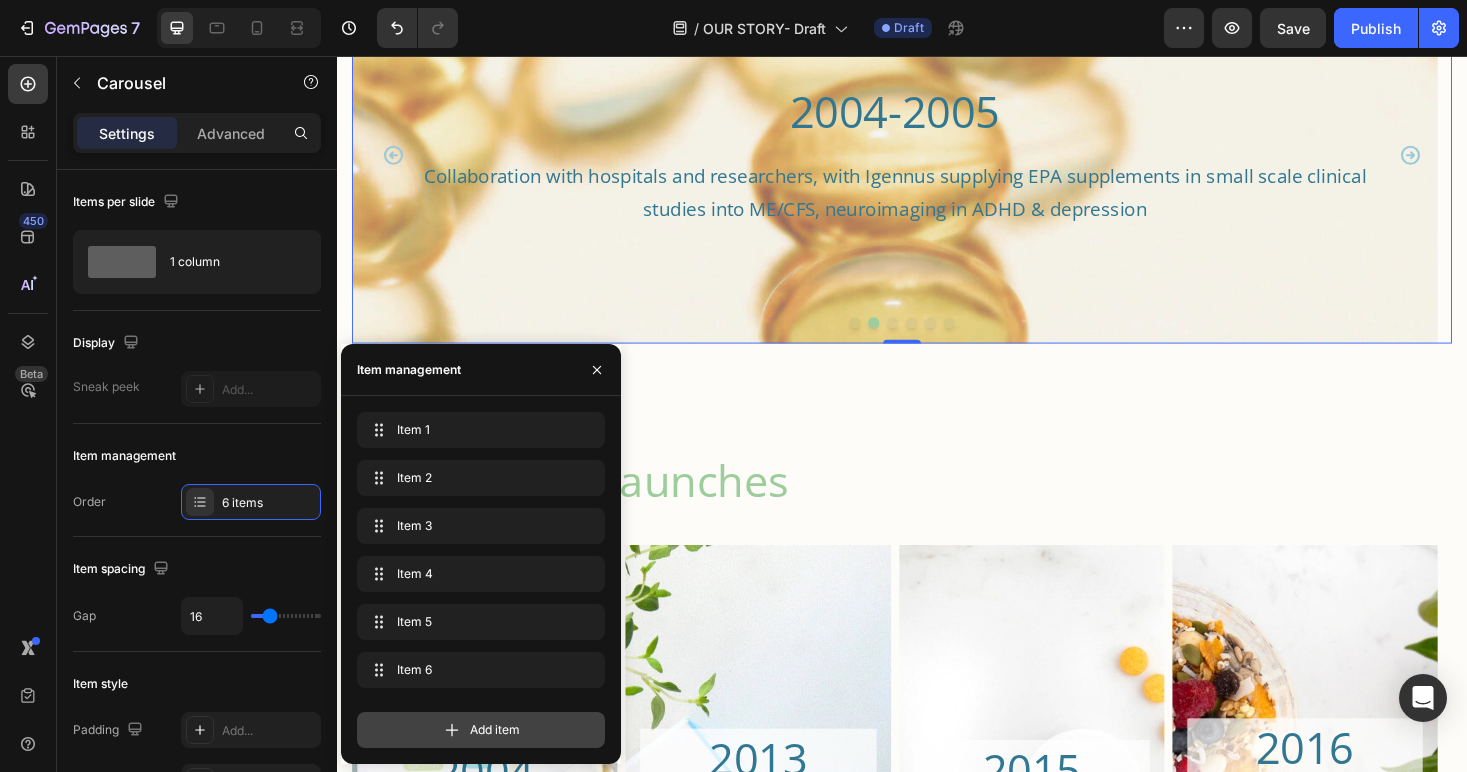 click on "Add item" at bounding box center (495, 730) 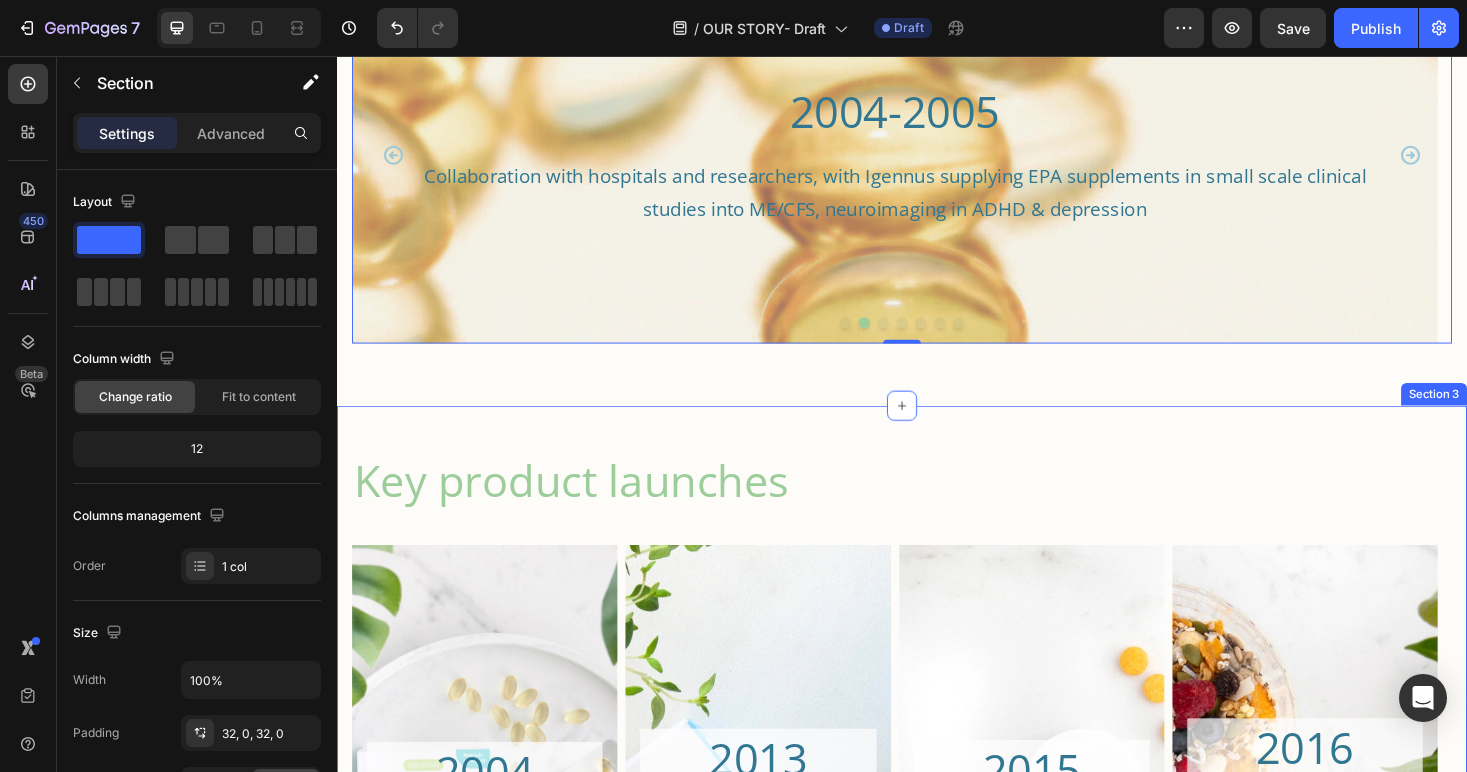 click on "Key product launches Heading
2004 Heading The first pure EPA product Vegepa, was patented and launched Text Block Hero Banner 2013 Heading Pharmepa supplements. Prescription-grade omega-3 supplements for high-intensity support Text Block Hero Banner 2015 Heading The launch of Super B-Complex. Our number 1 product today Text Block Hero Banner 2016 Heading Pure & Essential range. Clinical ingredients for premium wellness  and our first methylated vitamins Text Block Hero Banner 2023 Heading Be kind range - clinical quality and clean solutions for the young family  Text Block Hero Banner
Carousel Row Section 3" at bounding box center [937, 849] 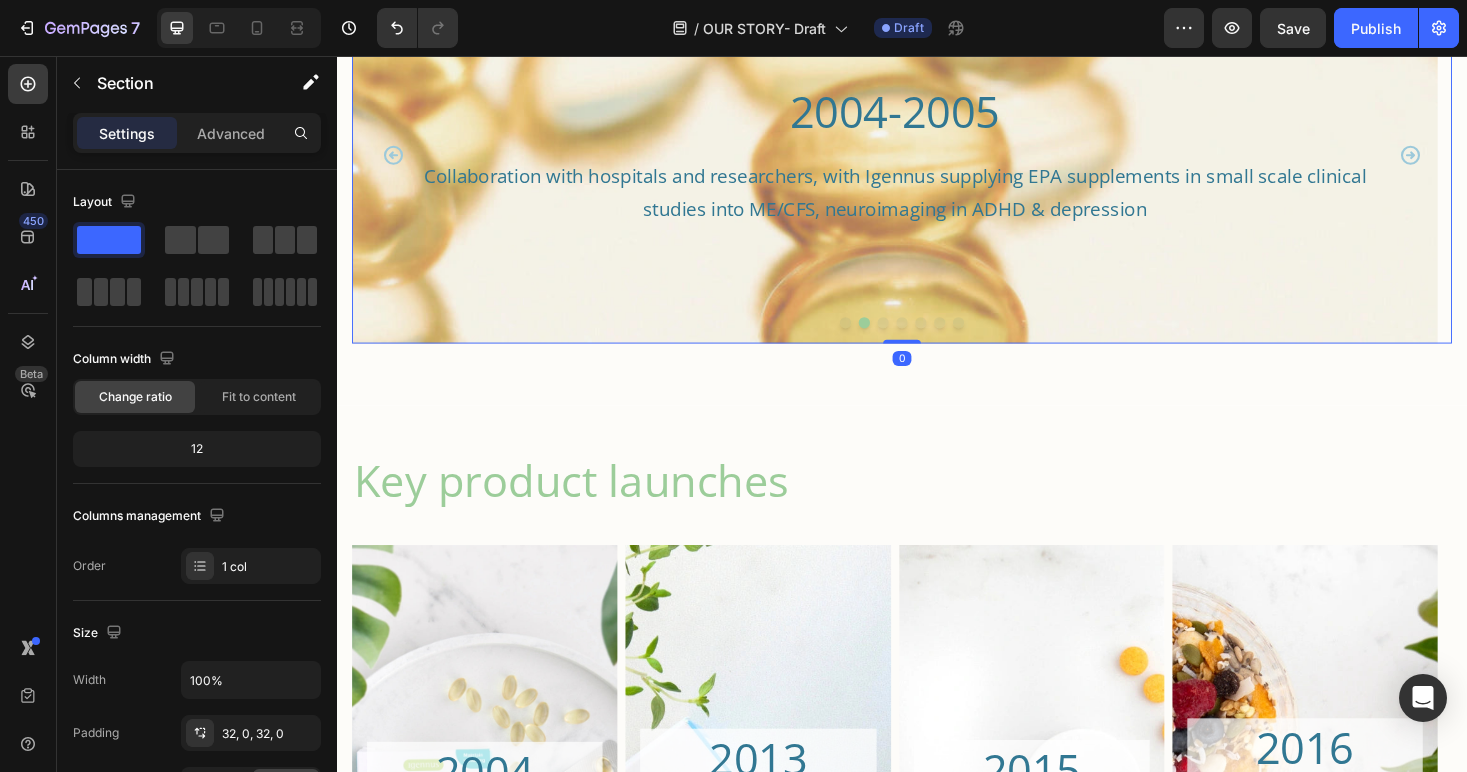 click at bounding box center (917, 339) 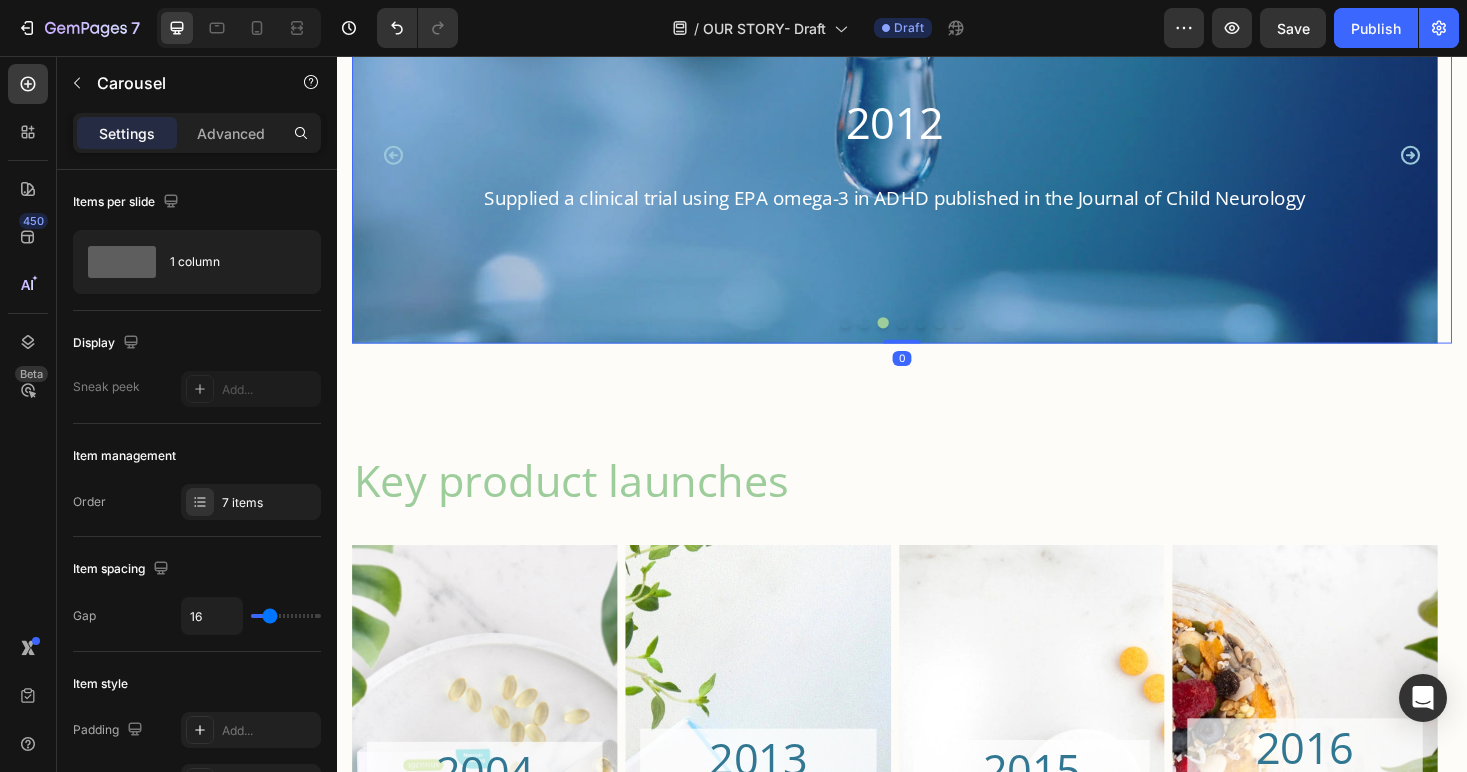 click at bounding box center [937, 339] 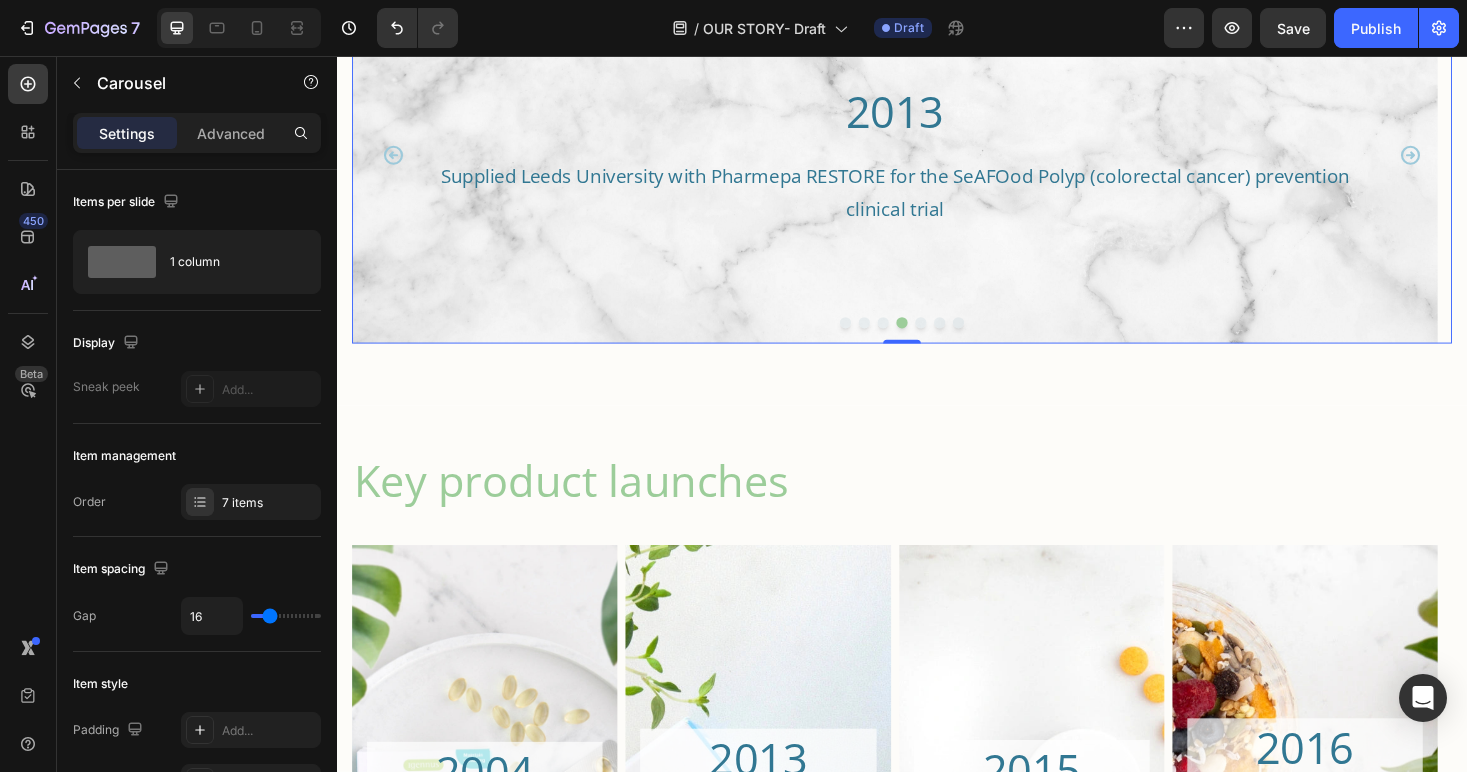 click at bounding box center [957, 339] 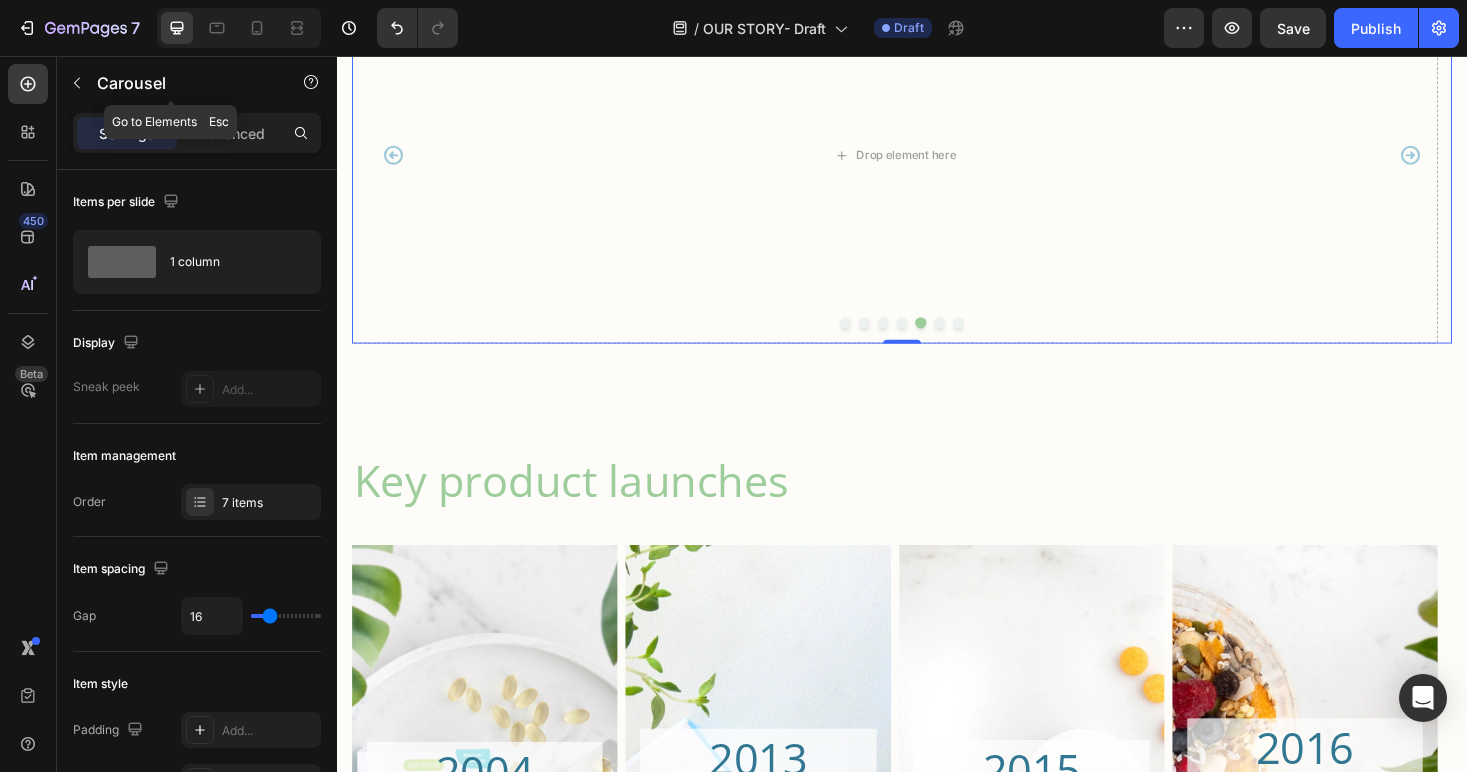 click 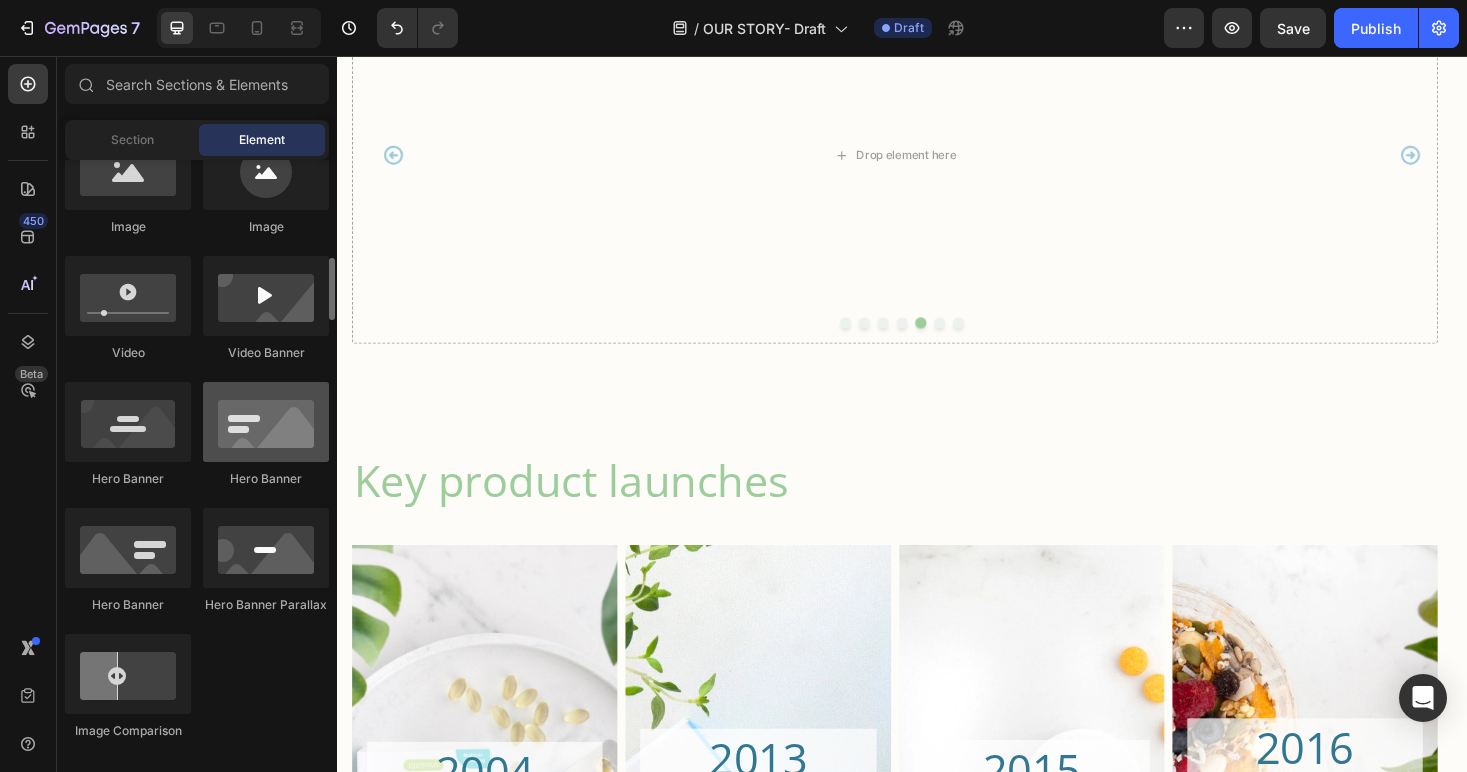 scroll, scrollTop: 717, scrollLeft: 0, axis: vertical 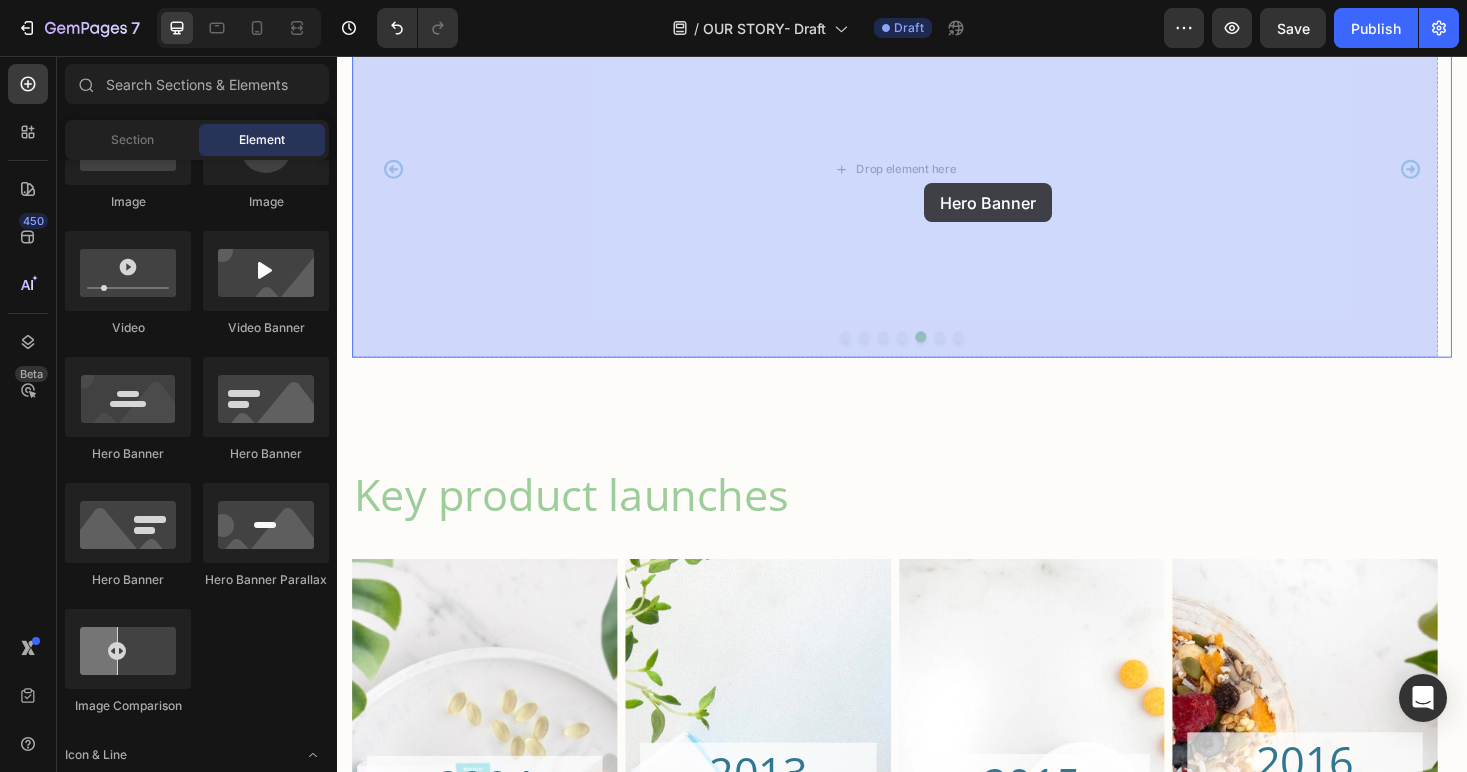 drag, startPoint x: 448, startPoint y: 458, endPoint x: 960, endPoint y: 191, distance: 577.4366 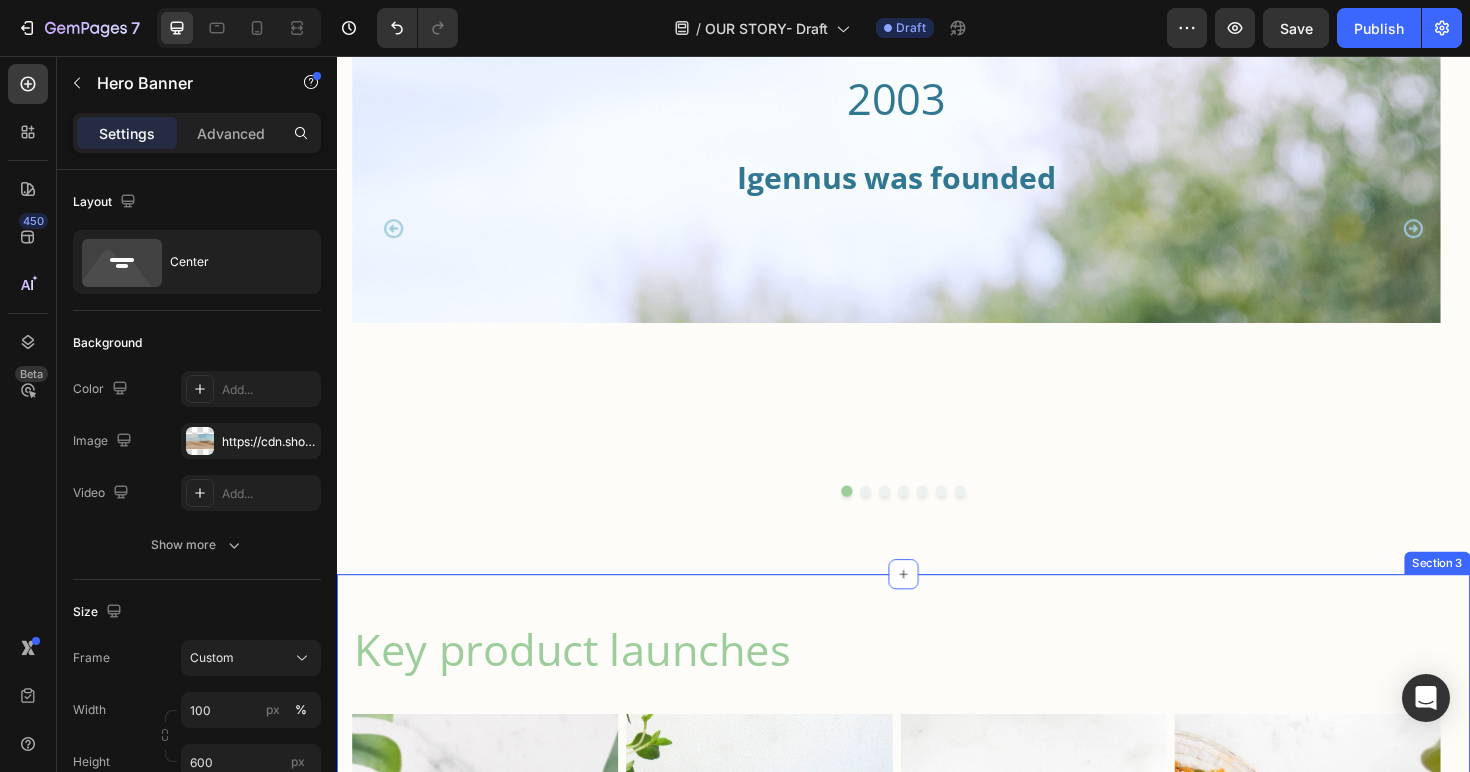 scroll, scrollTop: 1667, scrollLeft: 0, axis: vertical 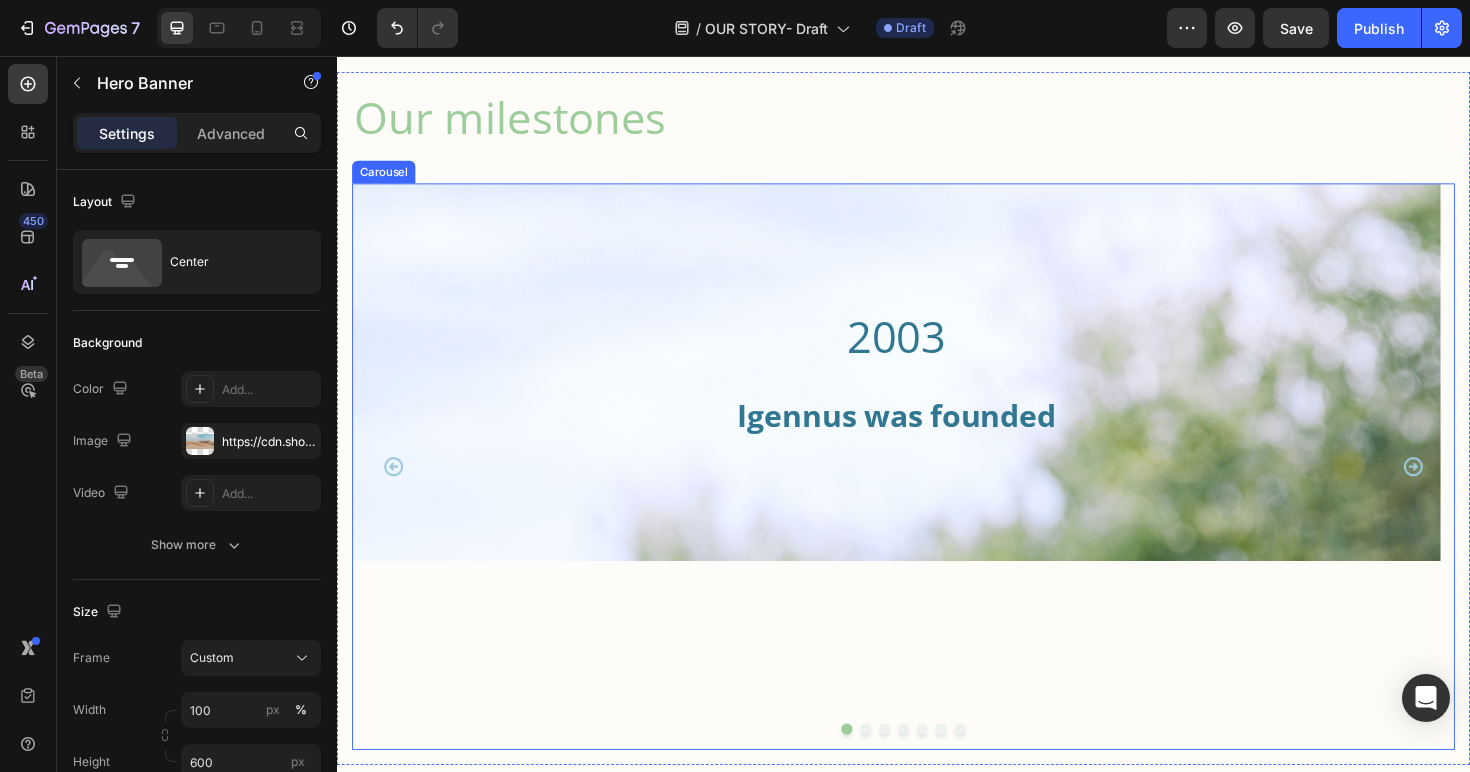 click 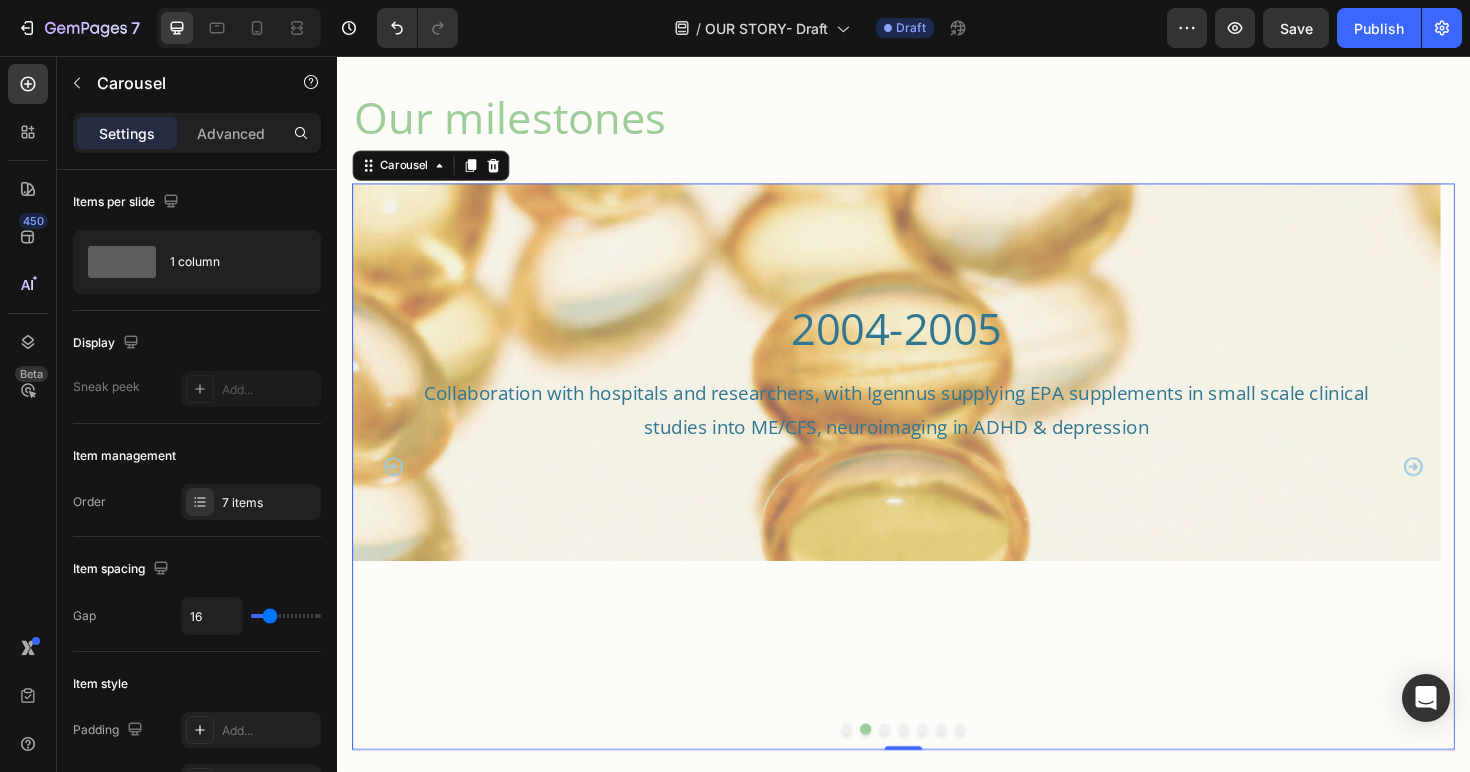 click 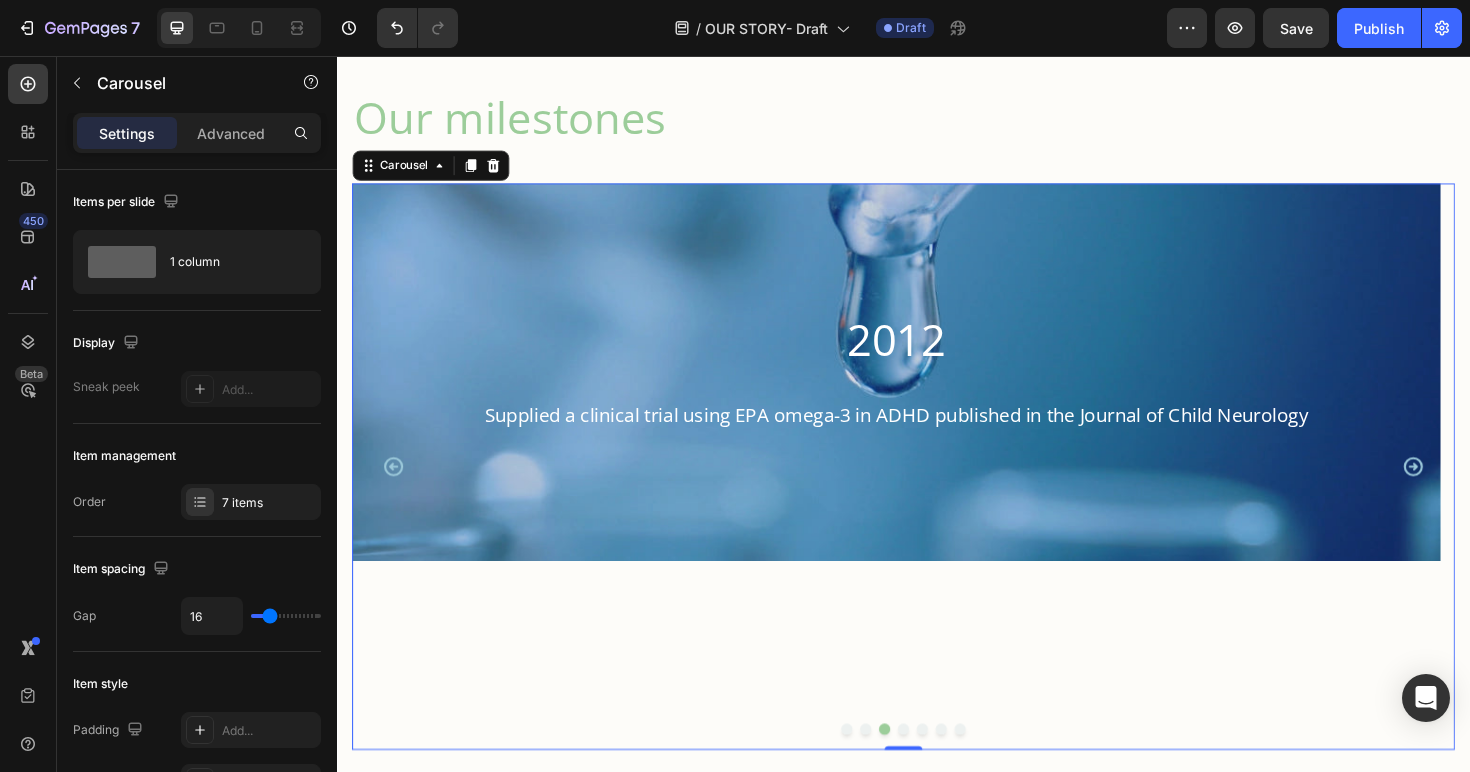 click 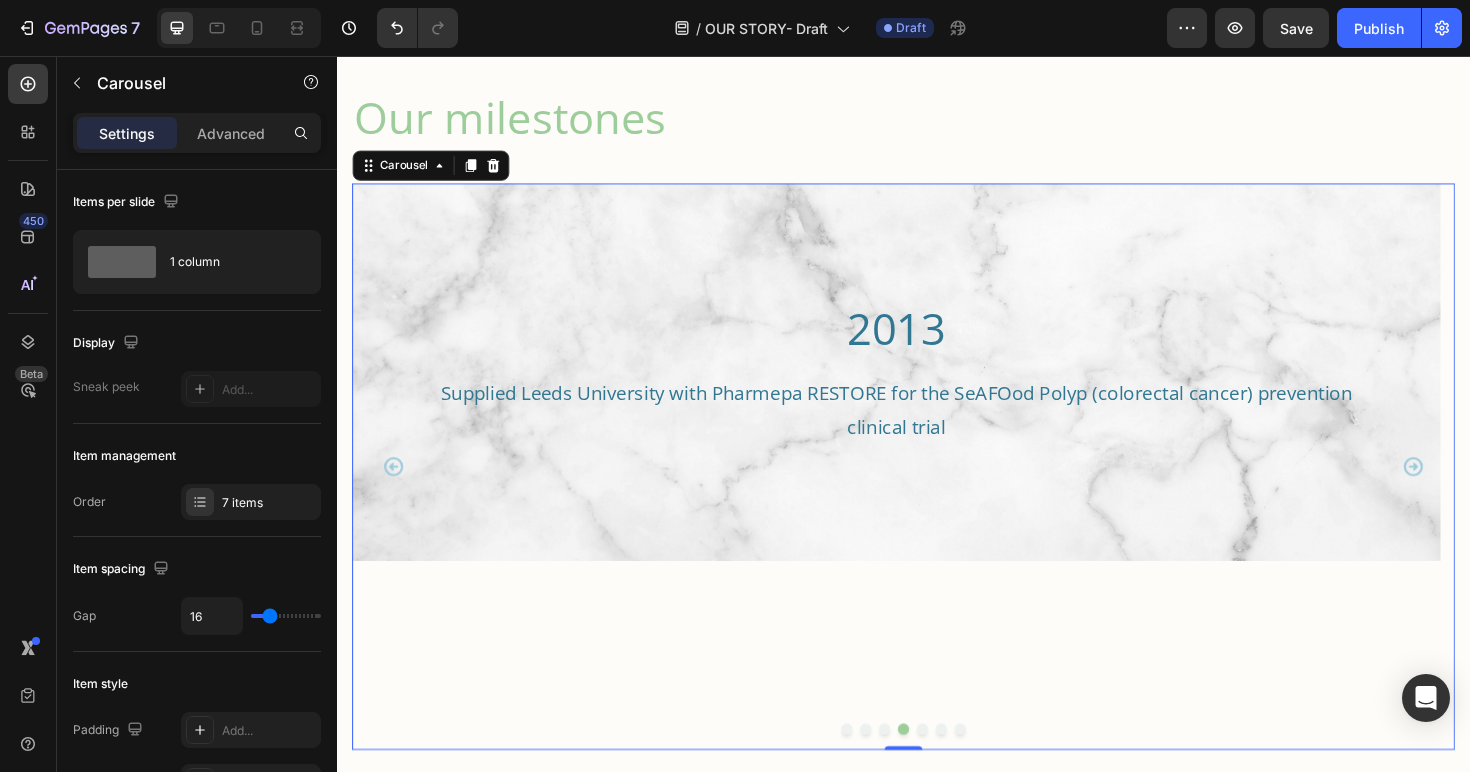 click 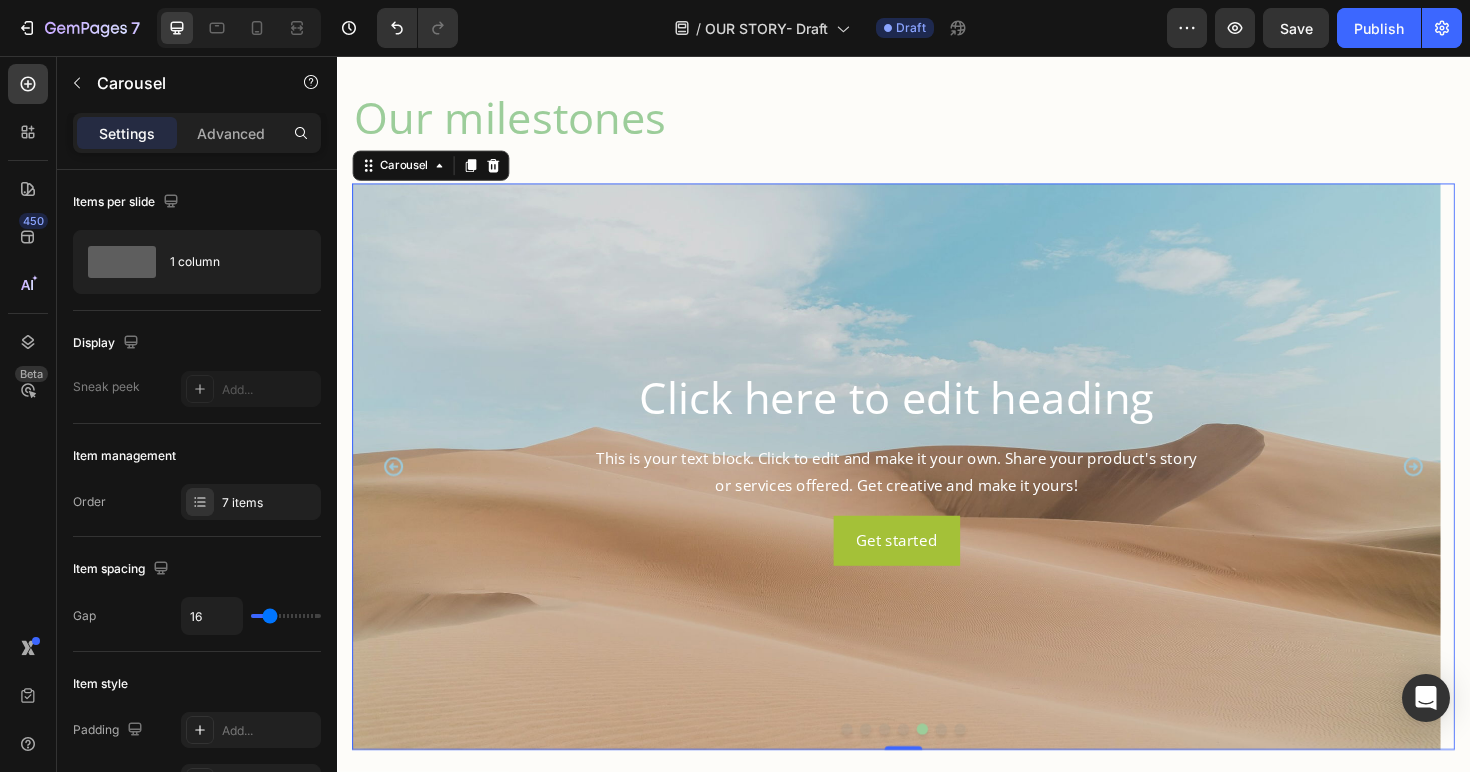 click 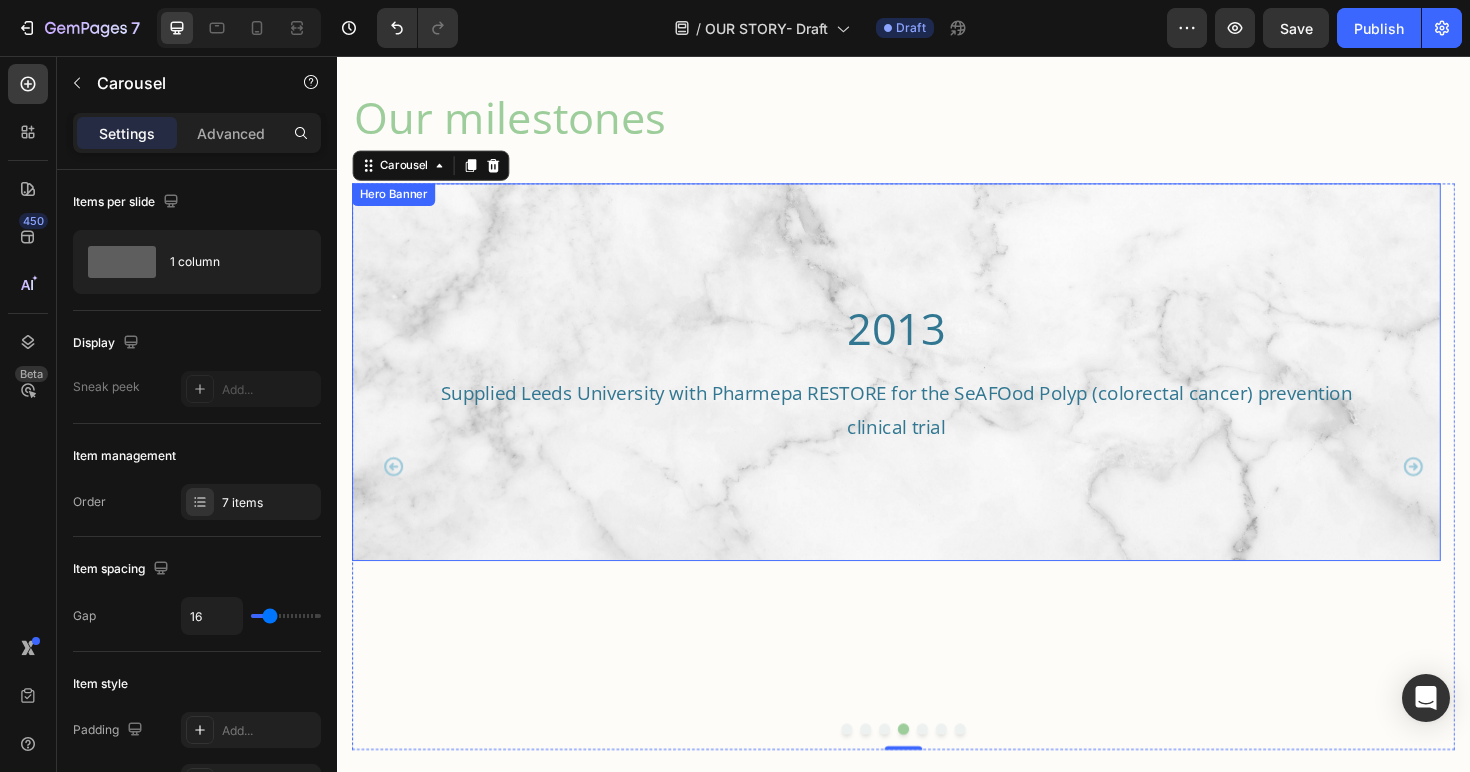 click at bounding box center [929, 391] 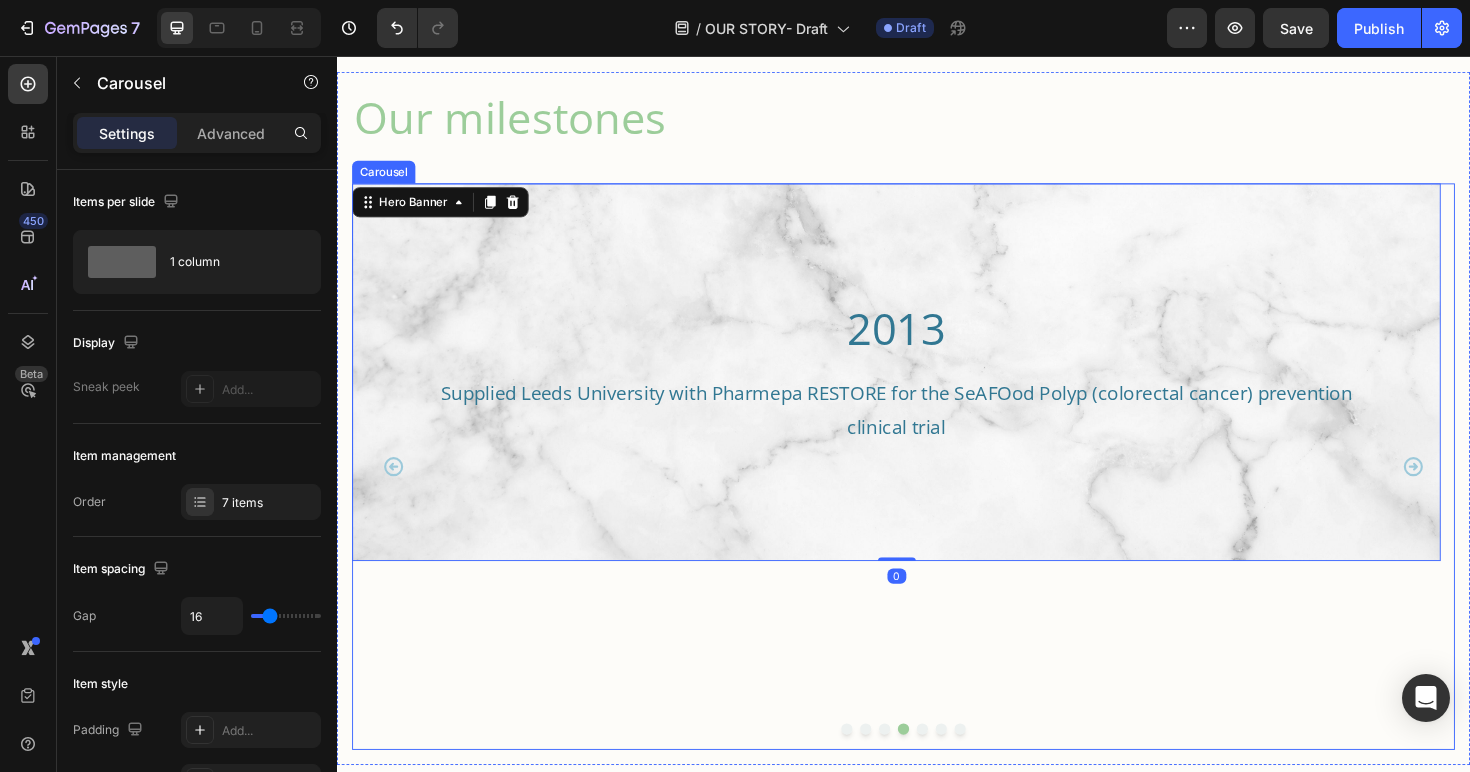 click at bounding box center [957, 769] 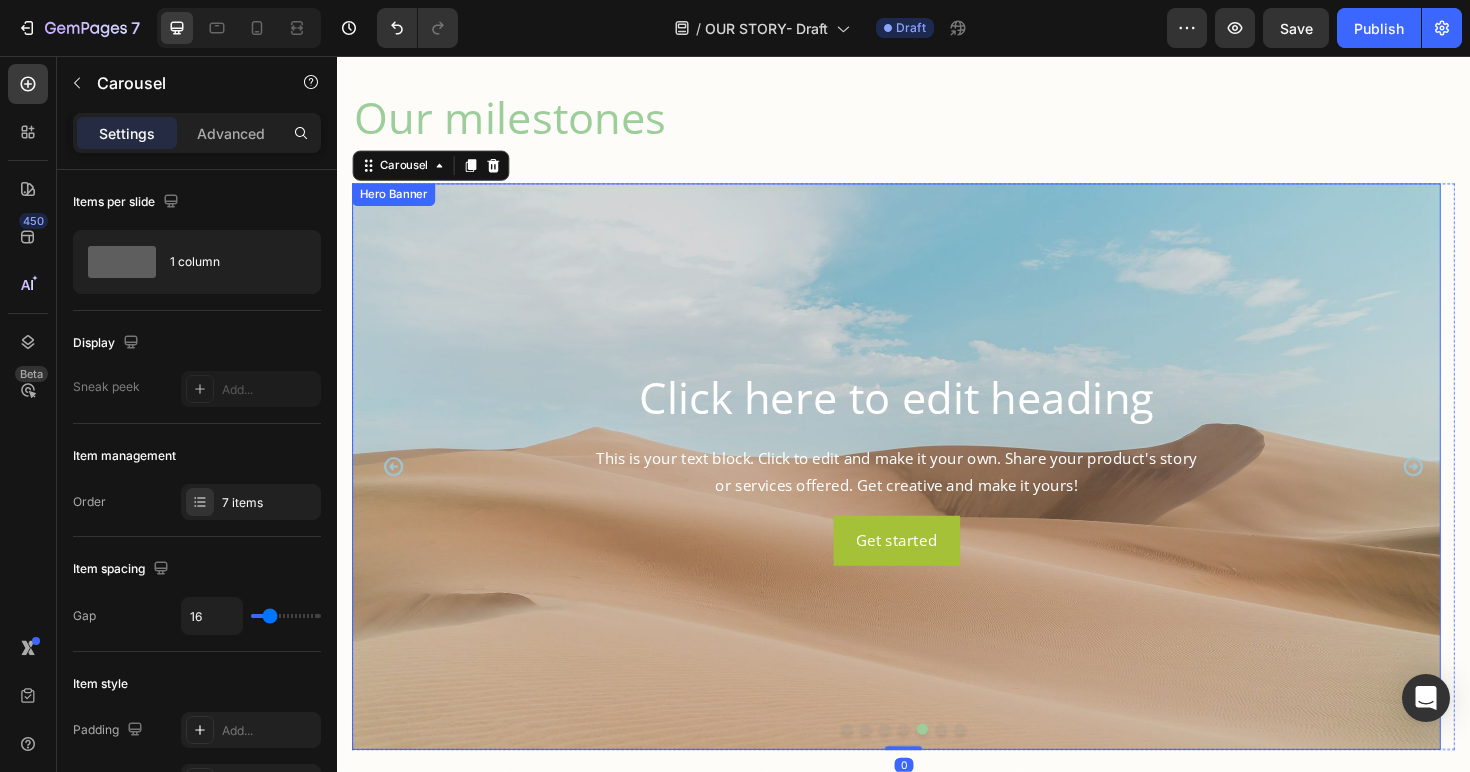 drag, startPoint x: 620, startPoint y: 628, endPoint x: 604, endPoint y: 612, distance: 22.627417 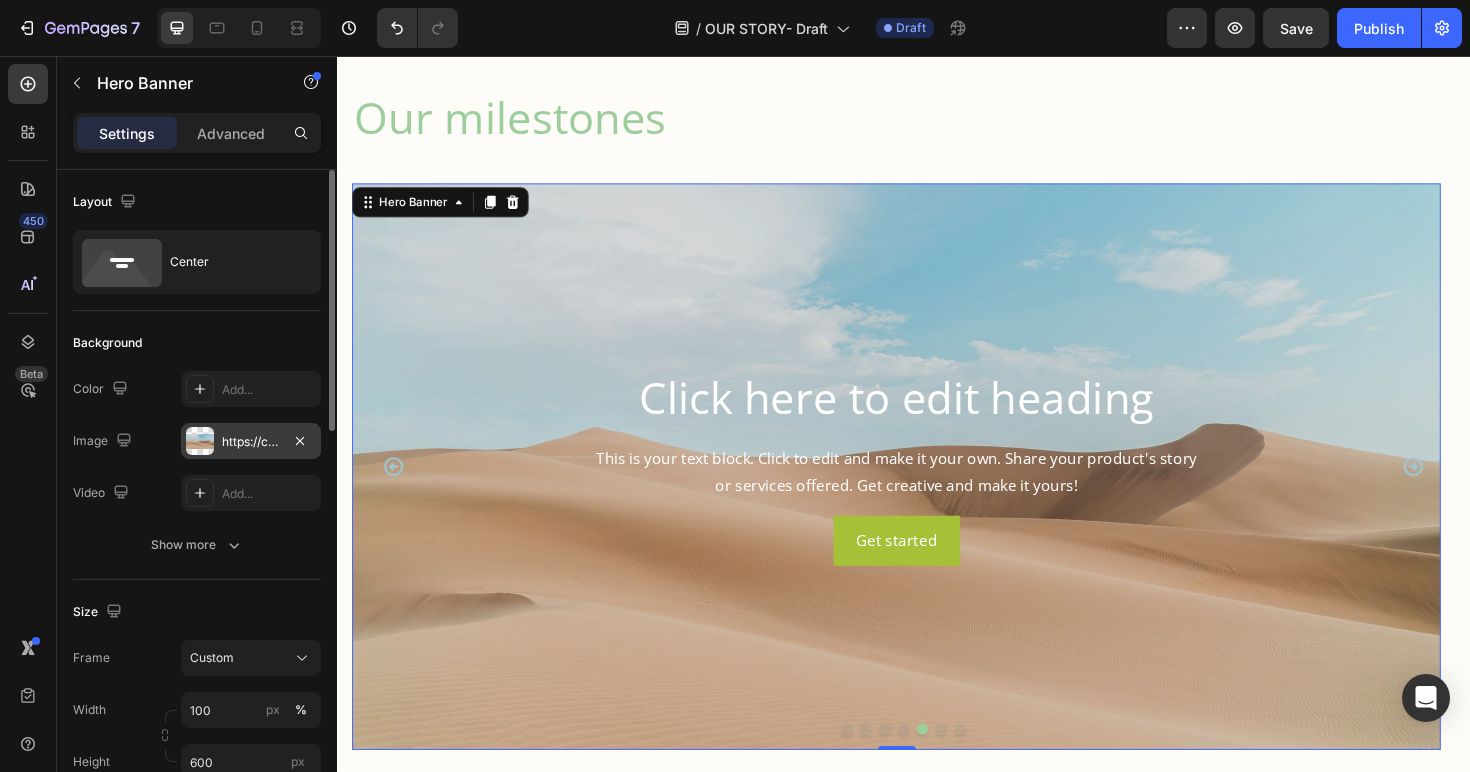 click on "https://cdn.shopify.com/s/files/1/2005/9307/files/background_settings.jpg" at bounding box center (251, 442) 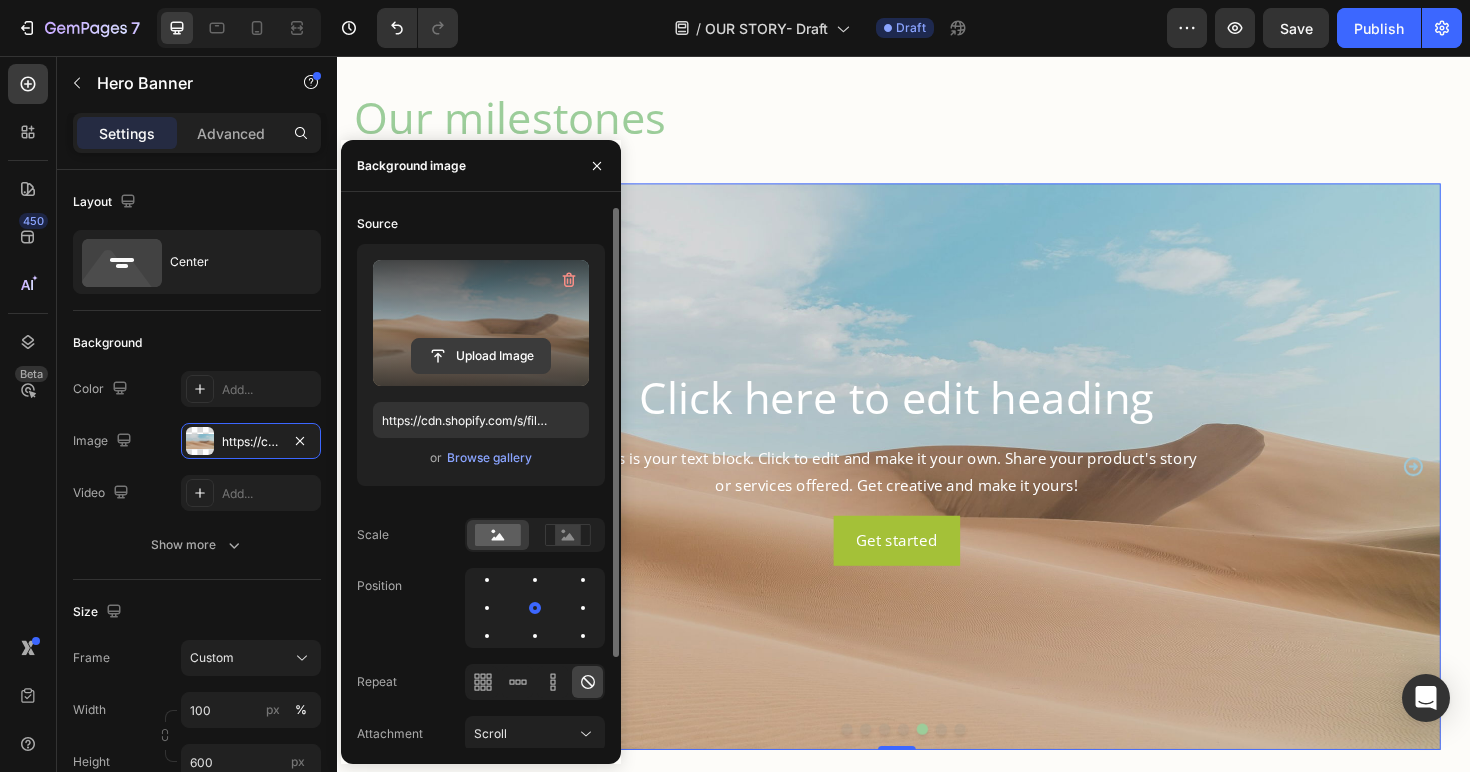 click 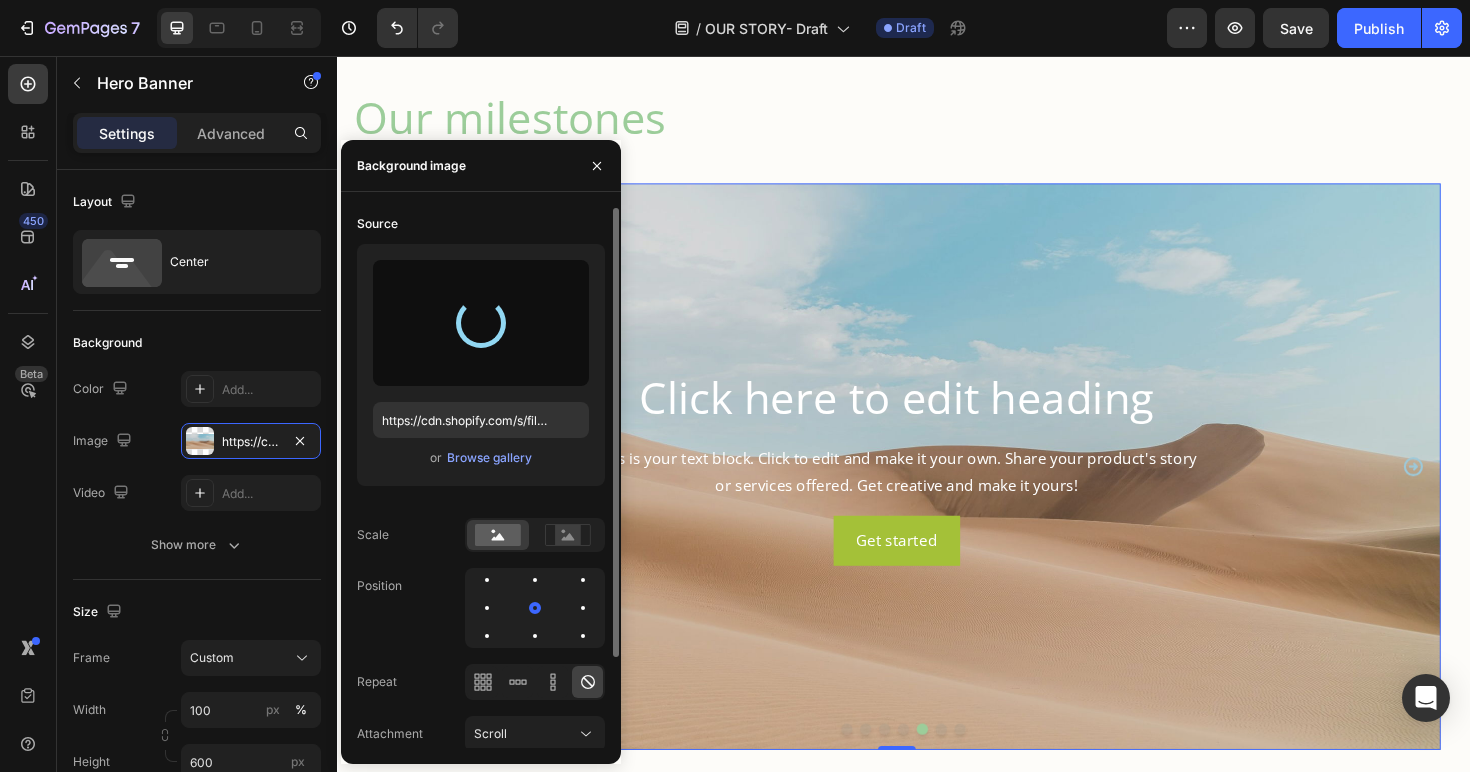 type on "https://cdn.shopify.com/s/files/1/0087/7097/7888/files/gempages_491779184817865614-d44fa826-80b4-459e-905b-2344905113e3.webp" 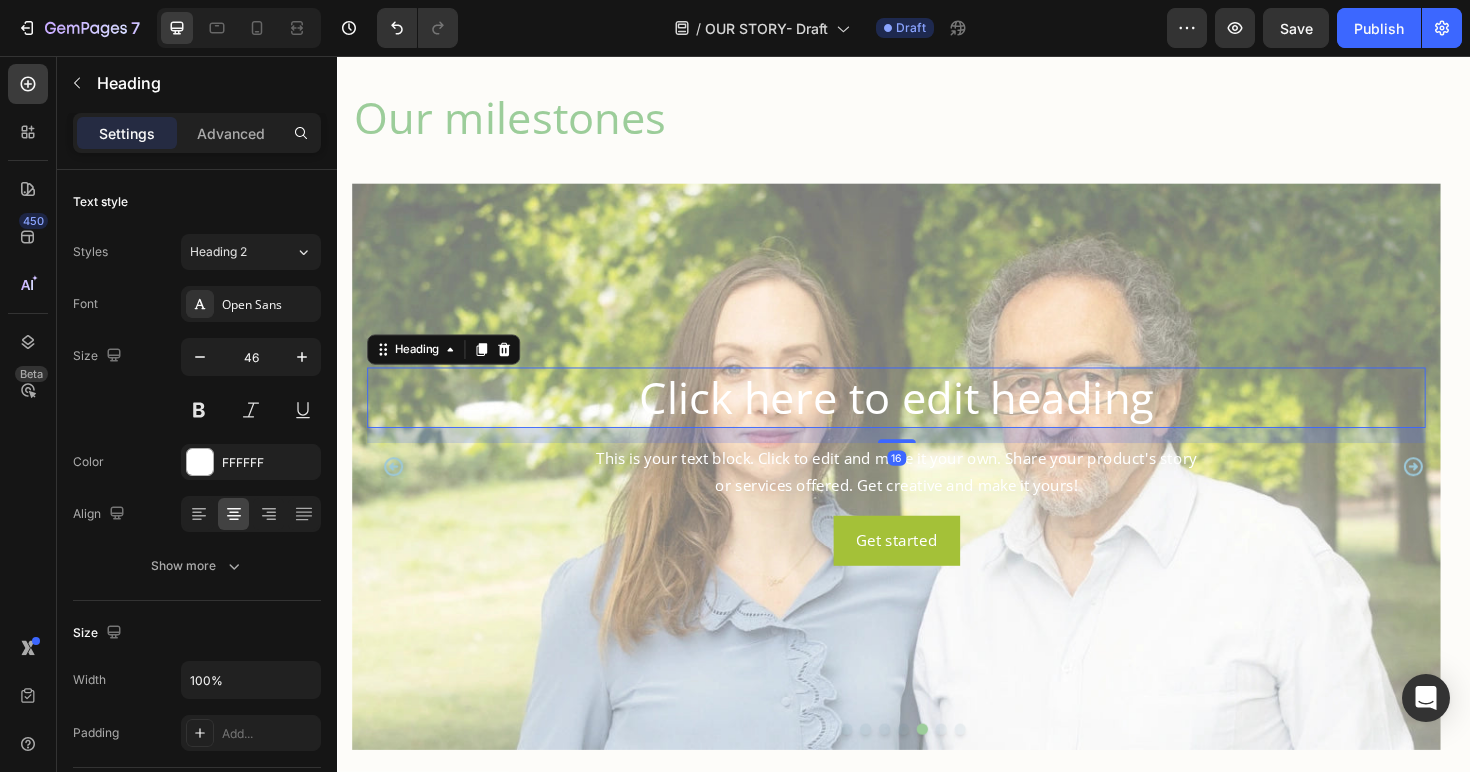 click on "Click here to edit heading" at bounding box center [929, 418] 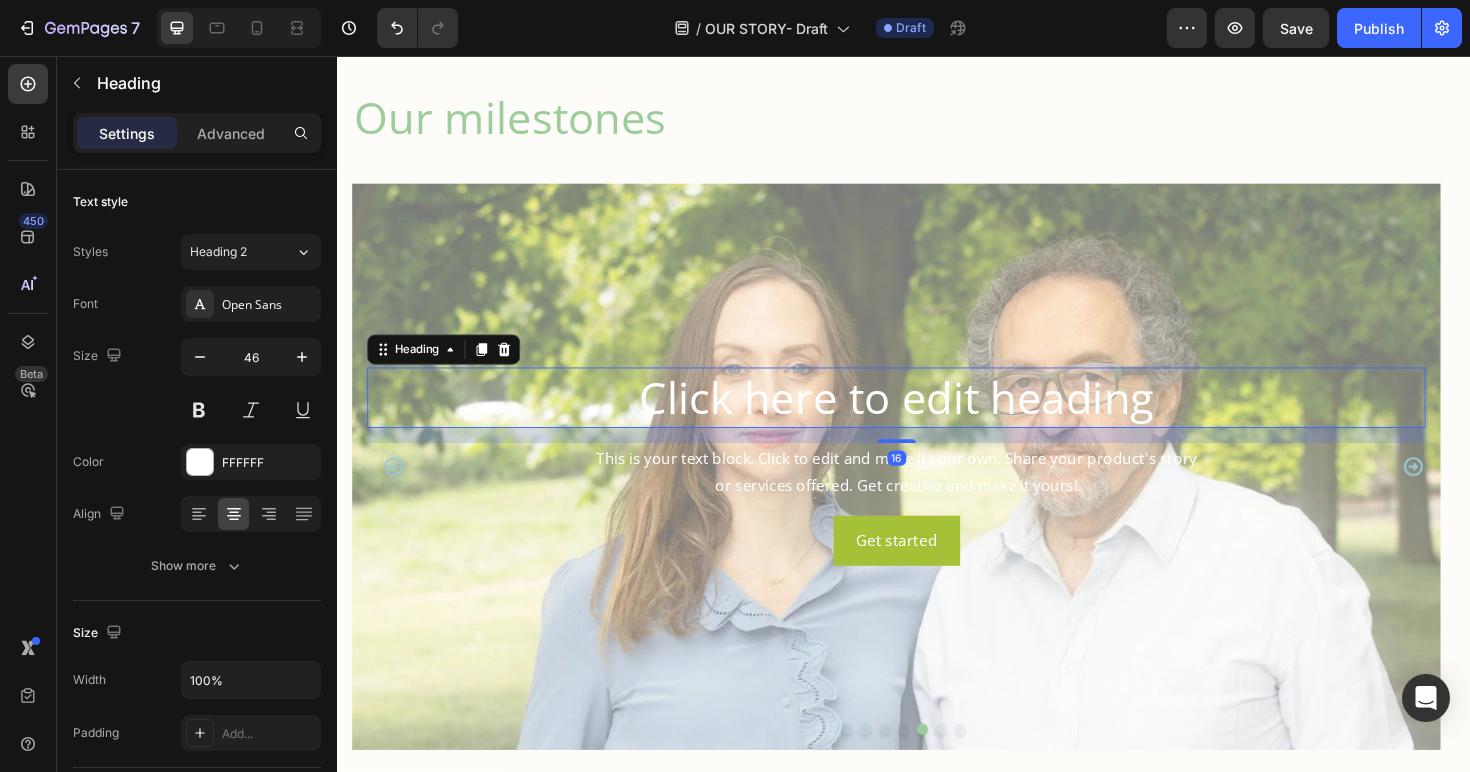 click on "Click here to edit heading" at bounding box center (929, 418) 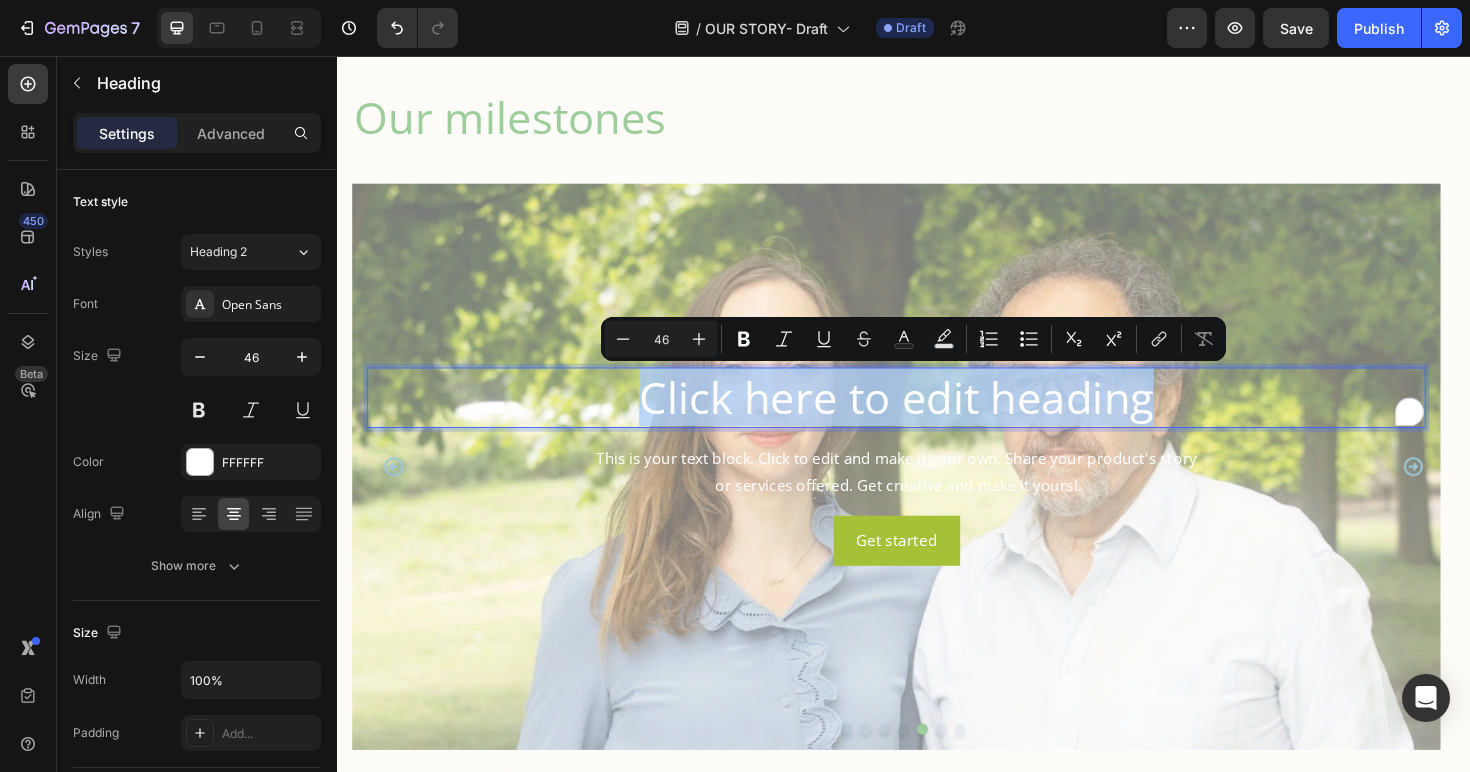 drag, startPoint x: 1198, startPoint y: 422, endPoint x: 668, endPoint y: 440, distance: 530.30554 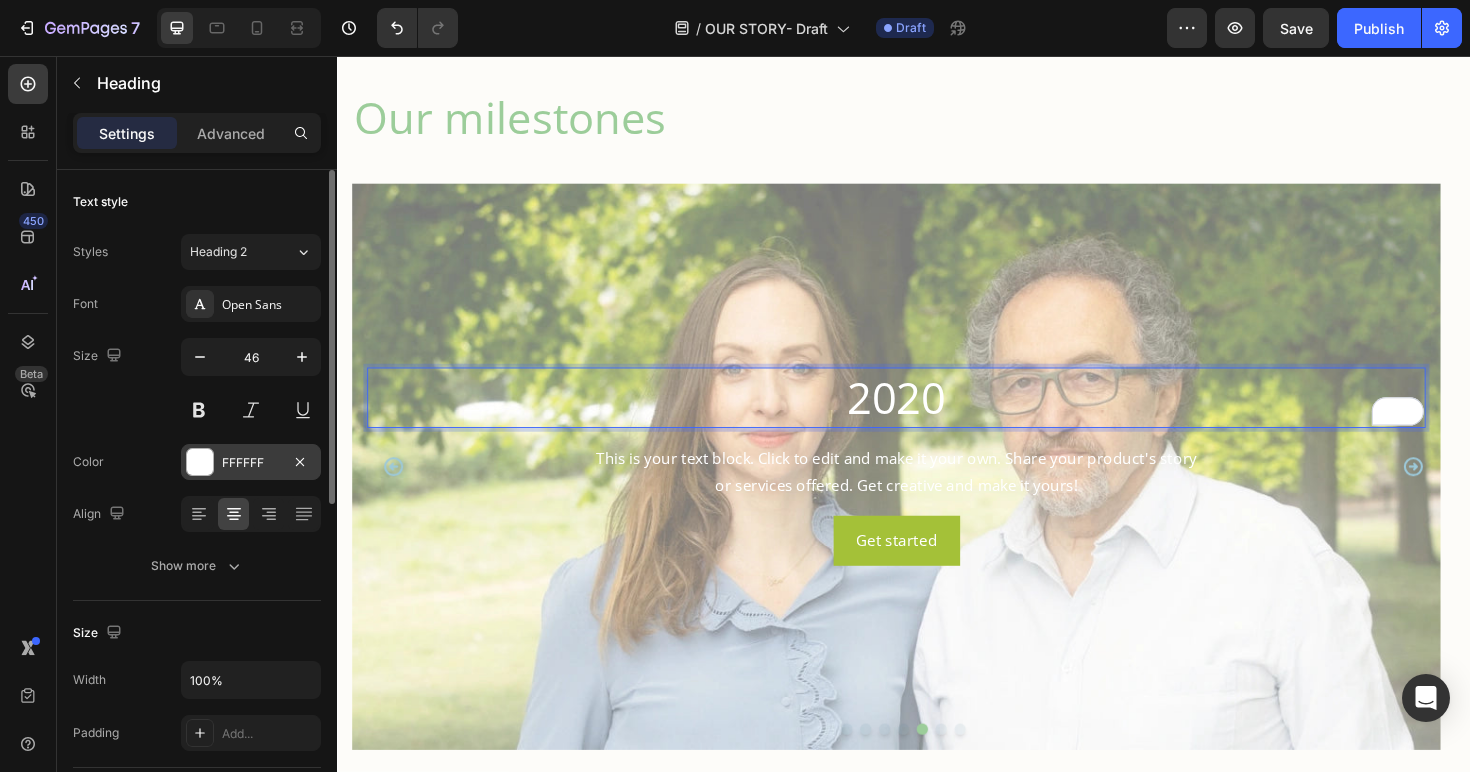 click at bounding box center [200, 462] 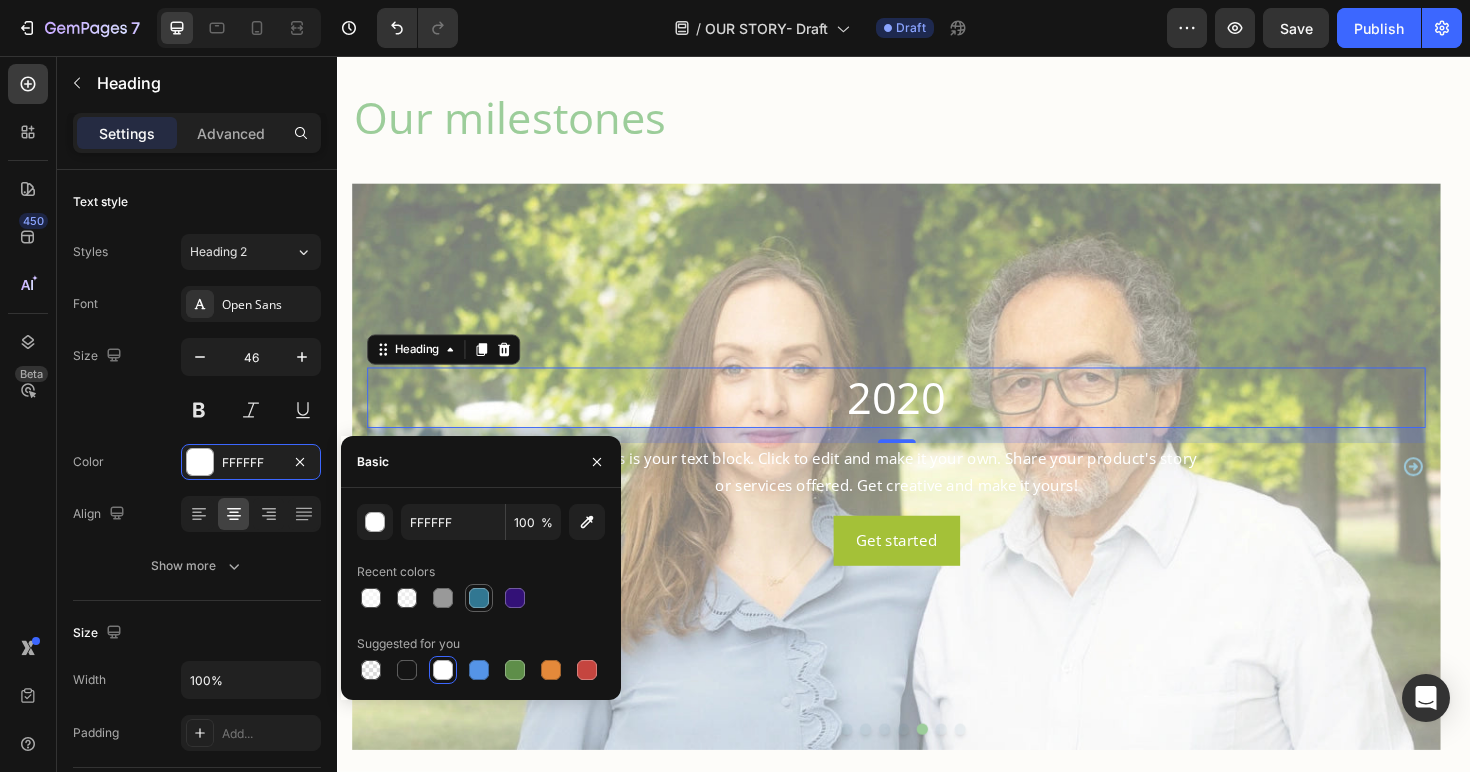 click at bounding box center [479, 598] 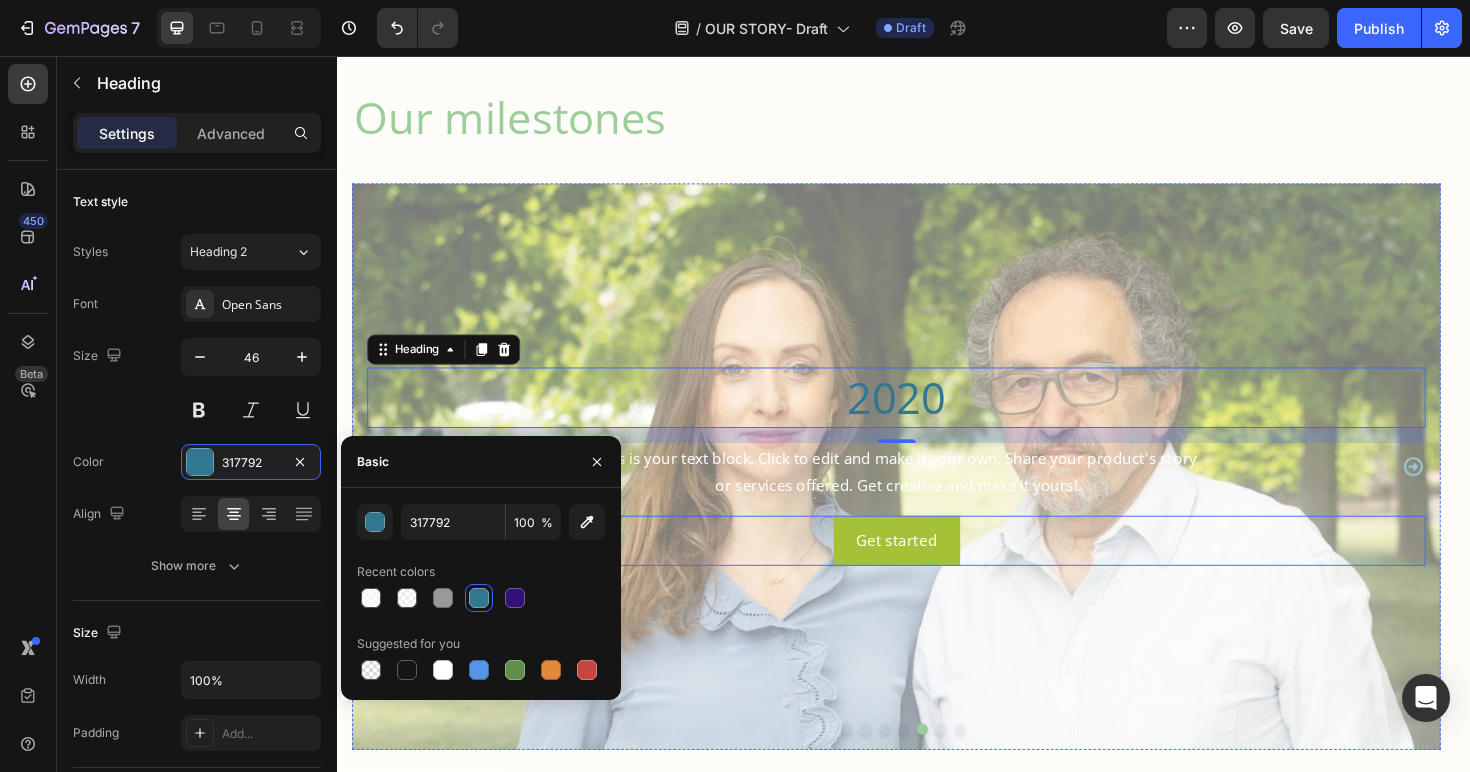 scroll, scrollTop: 1883, scrollLeft: 0, axis: vertical 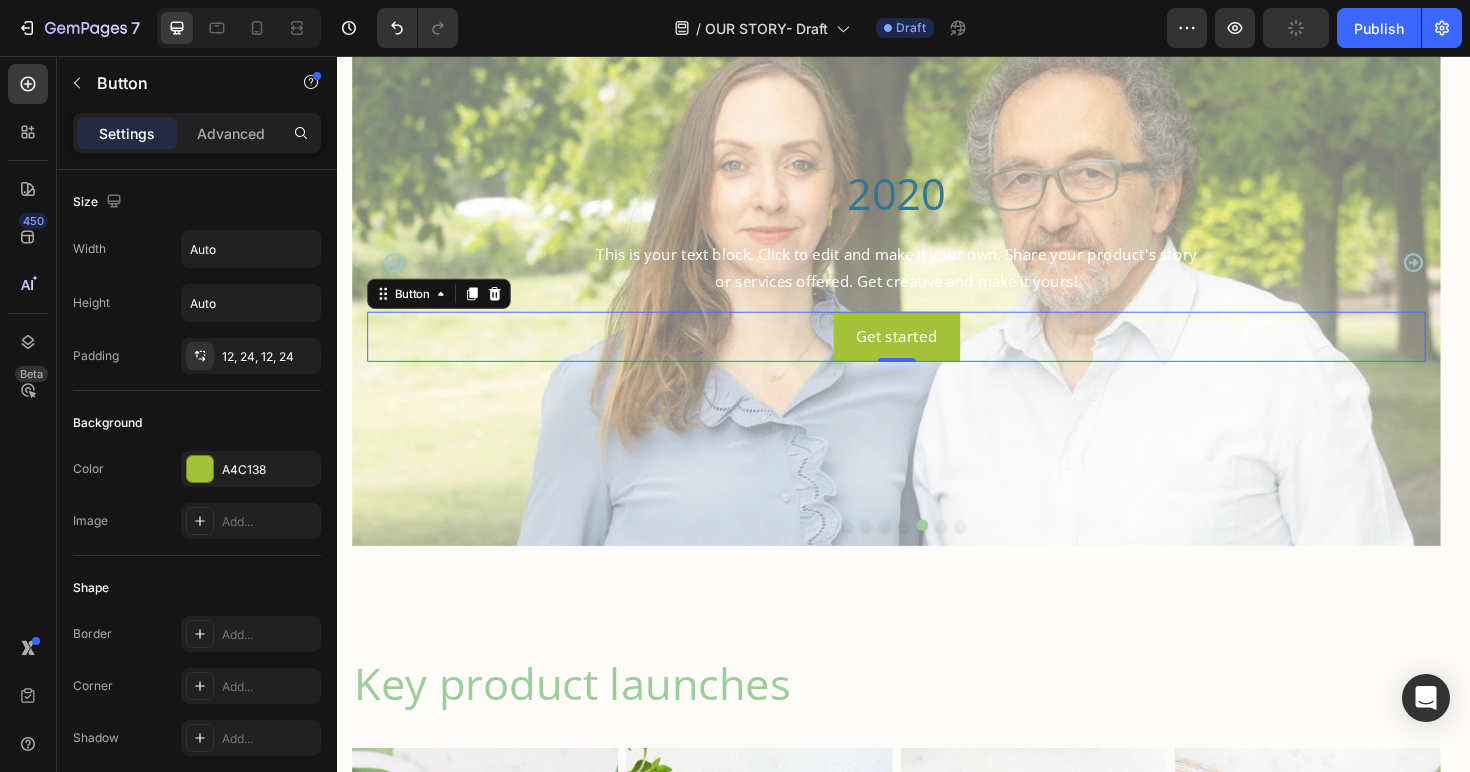 click on "Get started Button   0" at bounding box center (929, 353) 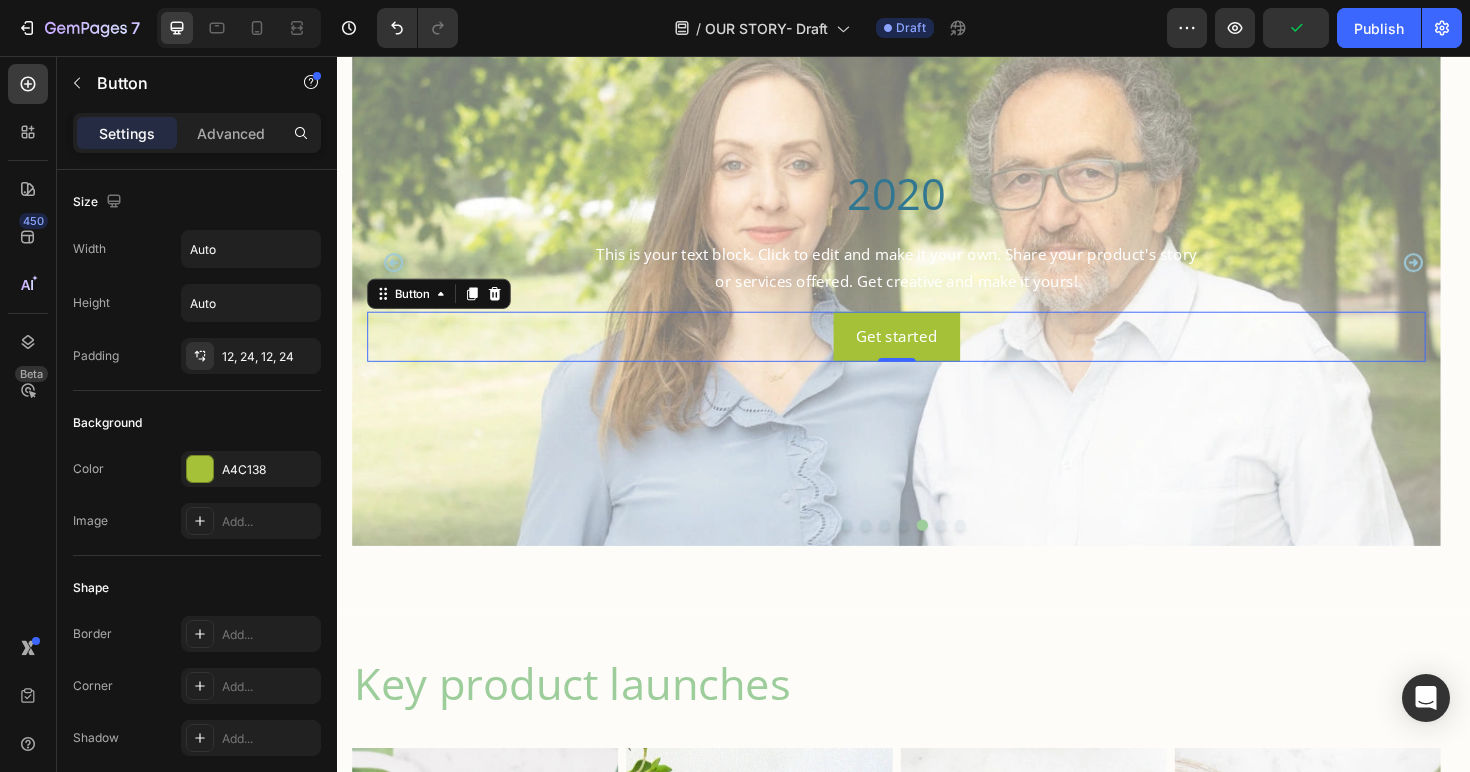 click 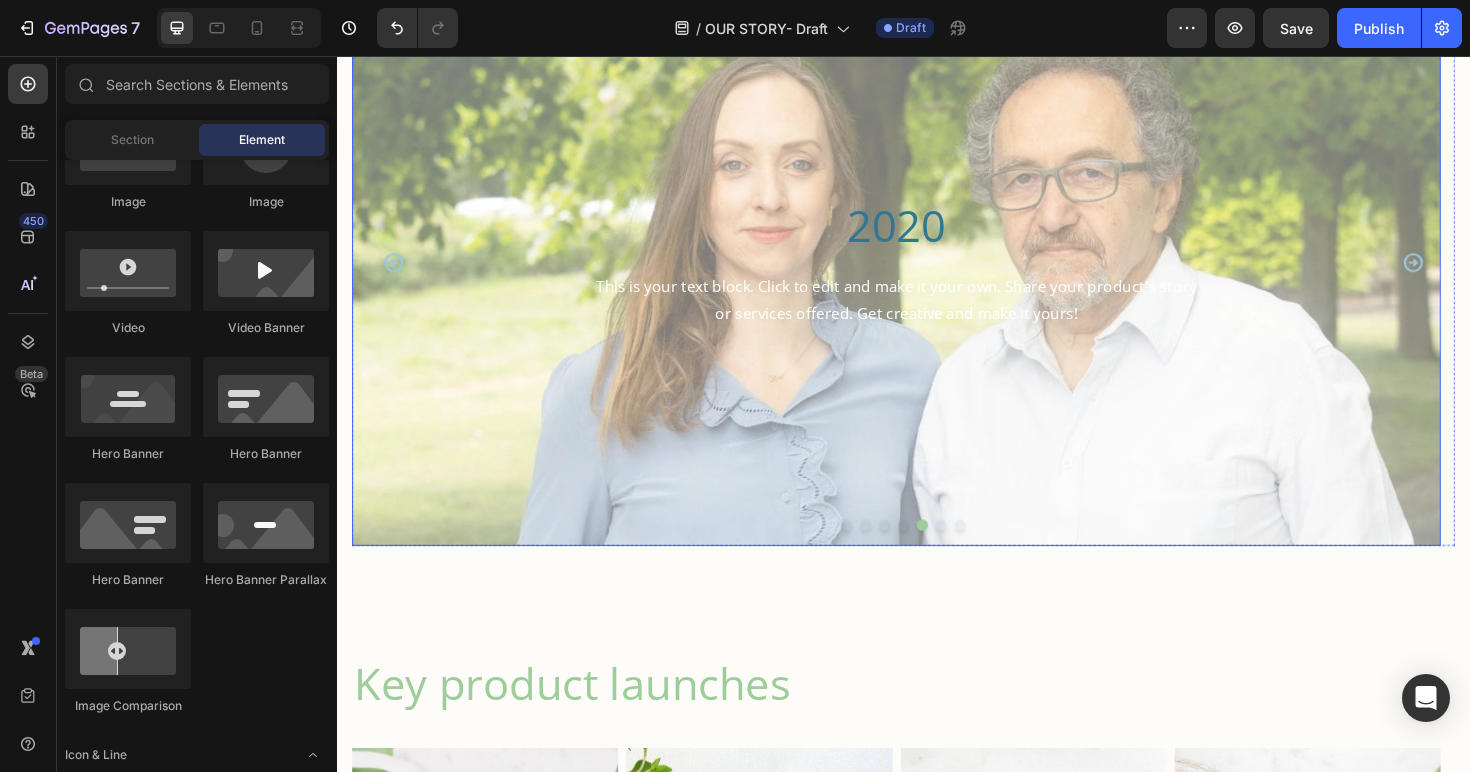 click at bounding box center [929, 275] 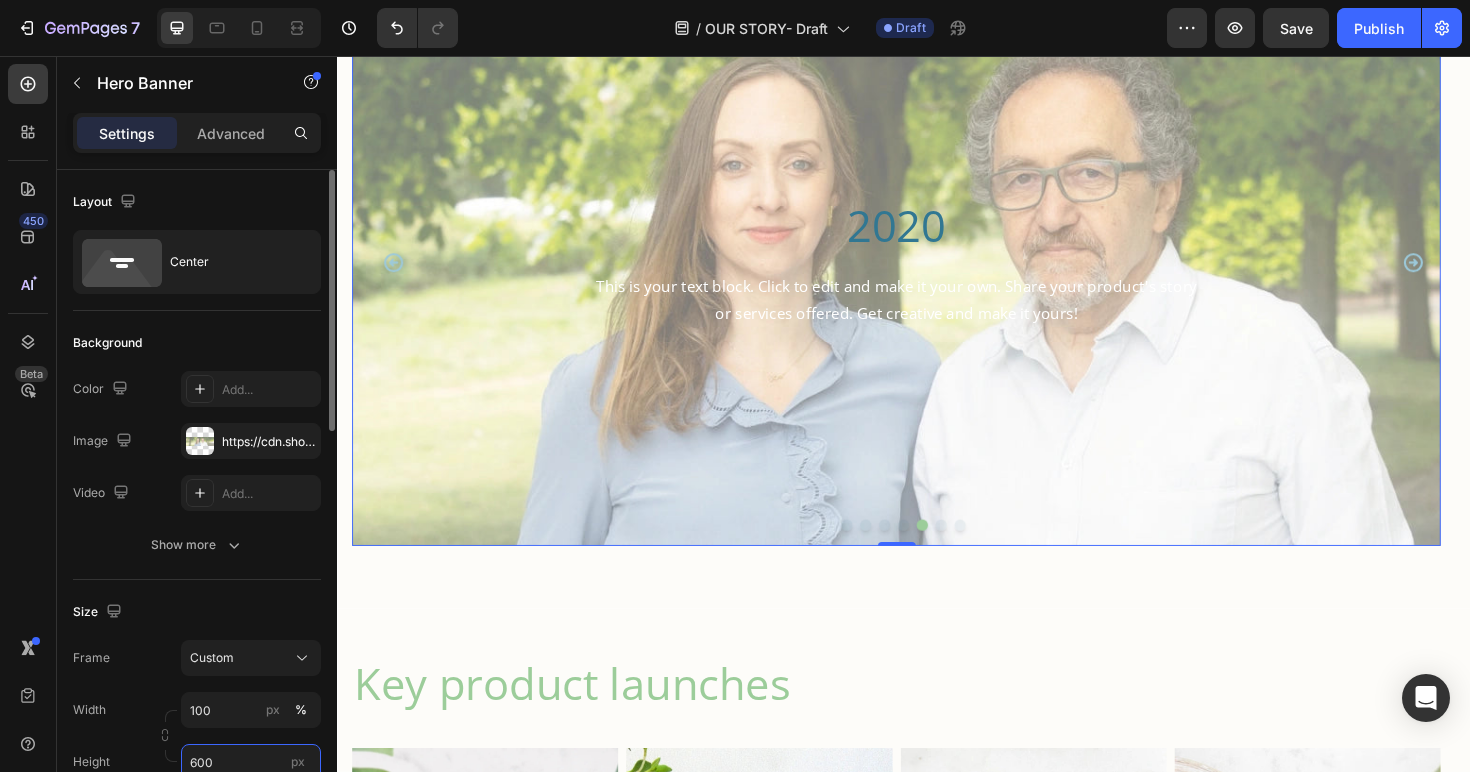 click on "600" at bounding box center [251, 762] 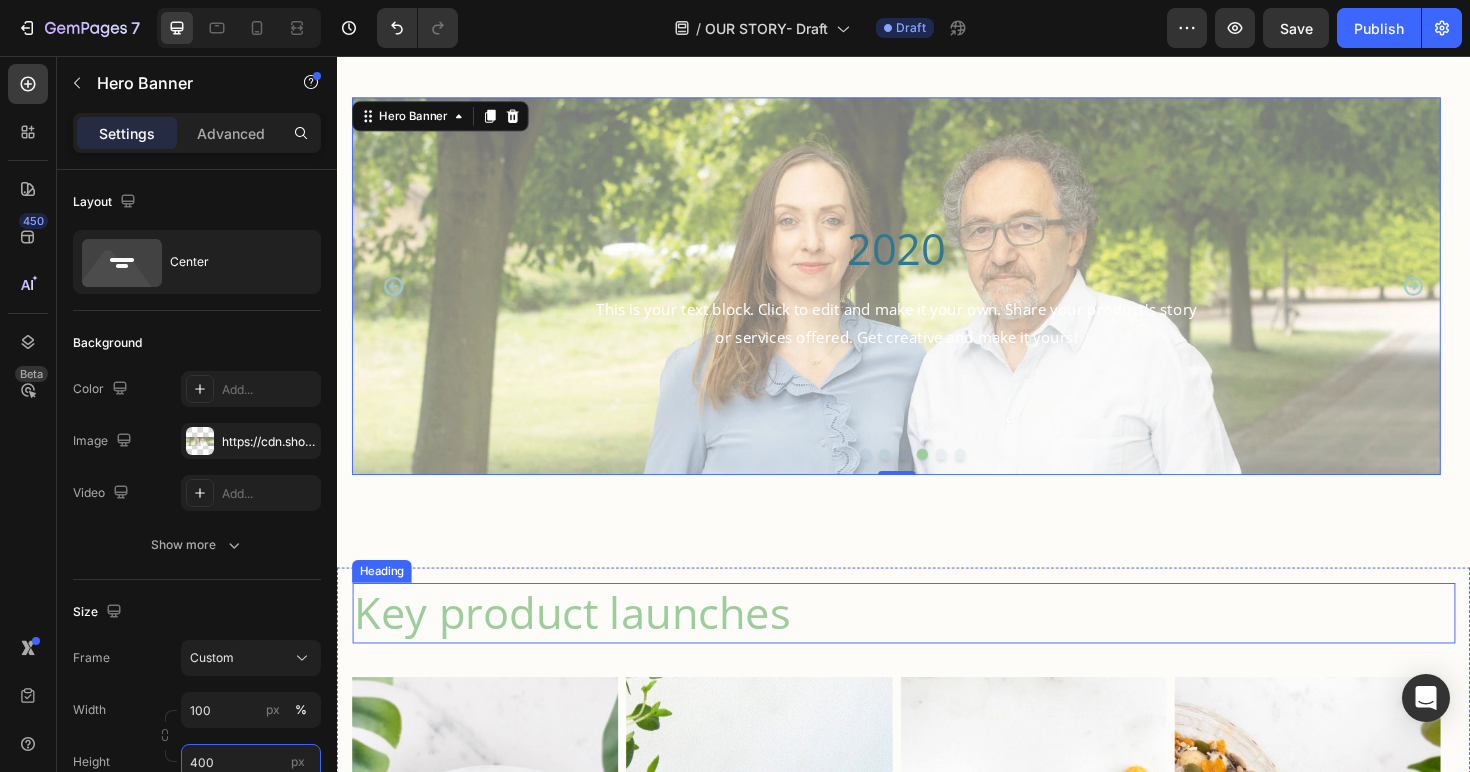 scroll, scrollTop: 1711, scrollLeft: 0, axis: vertical 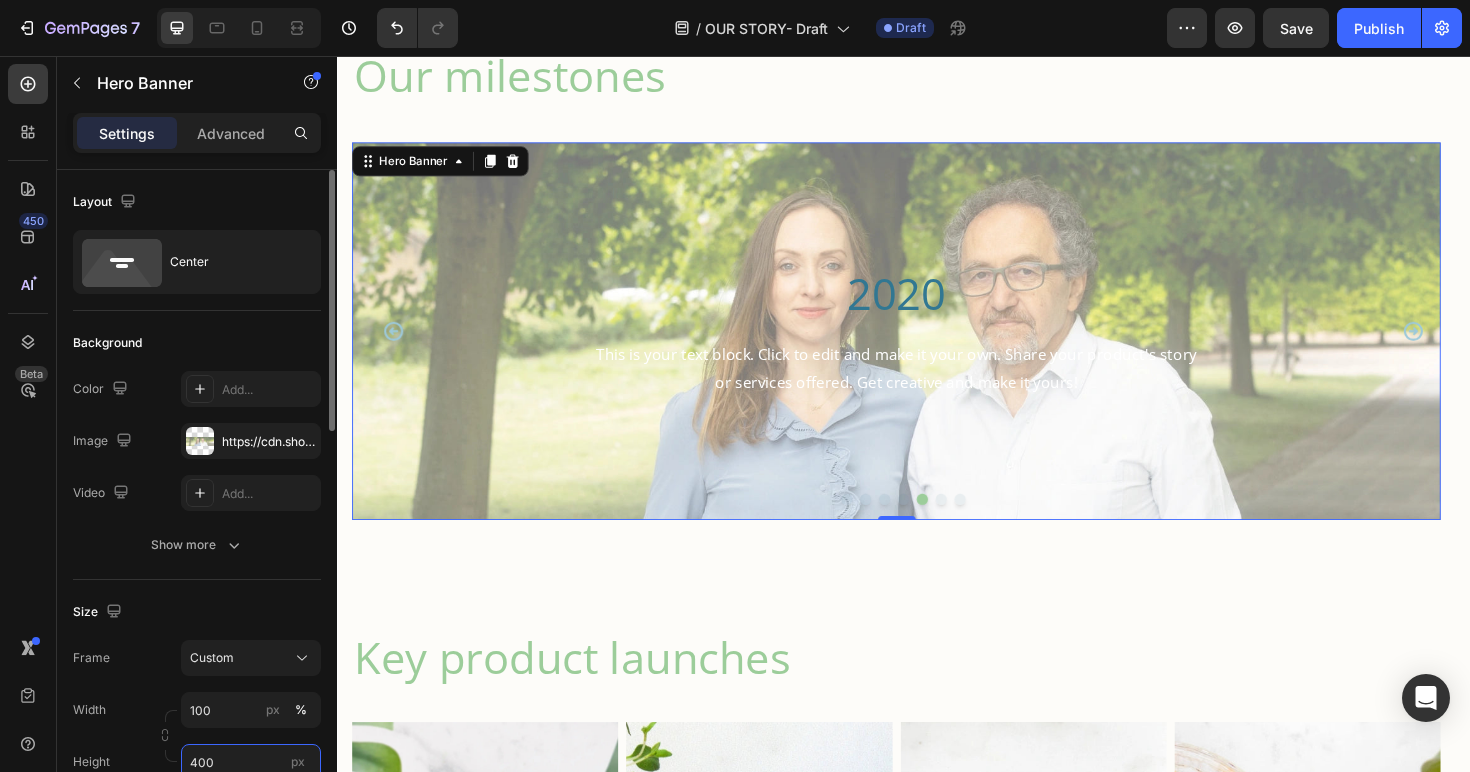 type on "400" 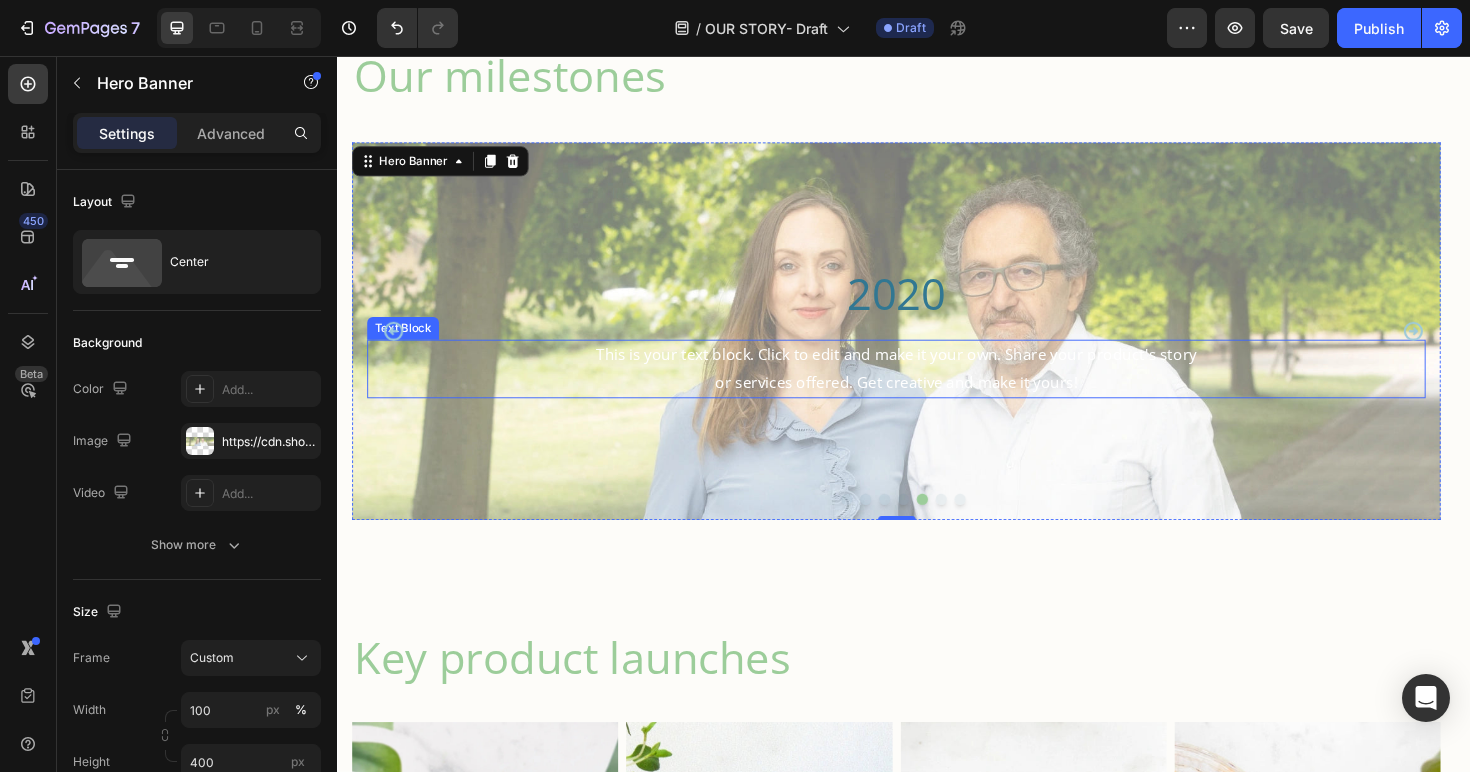 click on "This is your text block. Click to edit and make it your own. Share your product's story                   or services offered. Get creative and make it yours!" at bounding box center (929, 387) 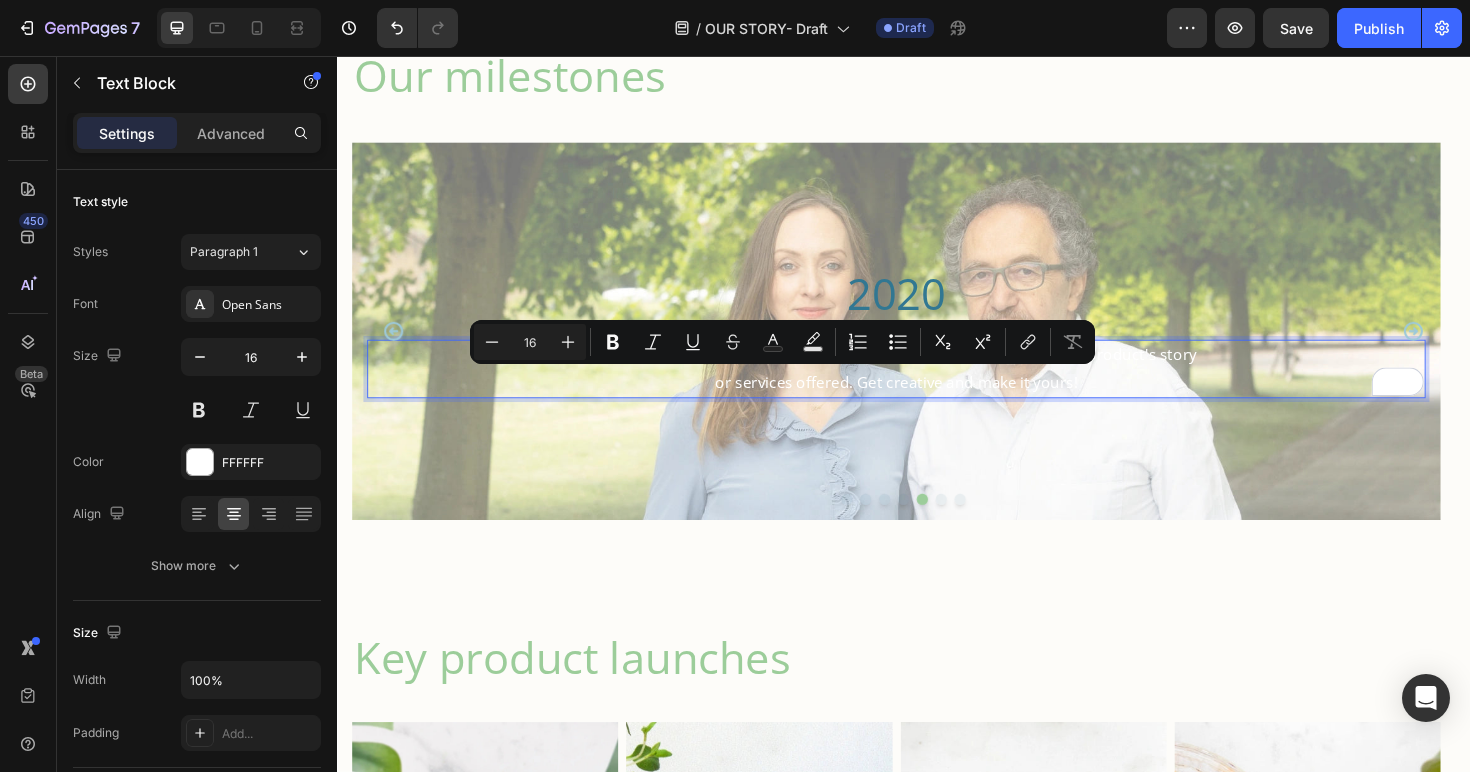 click on "This is your text block. Click to edit and make it your own. Share your product's story or services offered. Get creative and make it yours!" at bounding box center (929, 387) 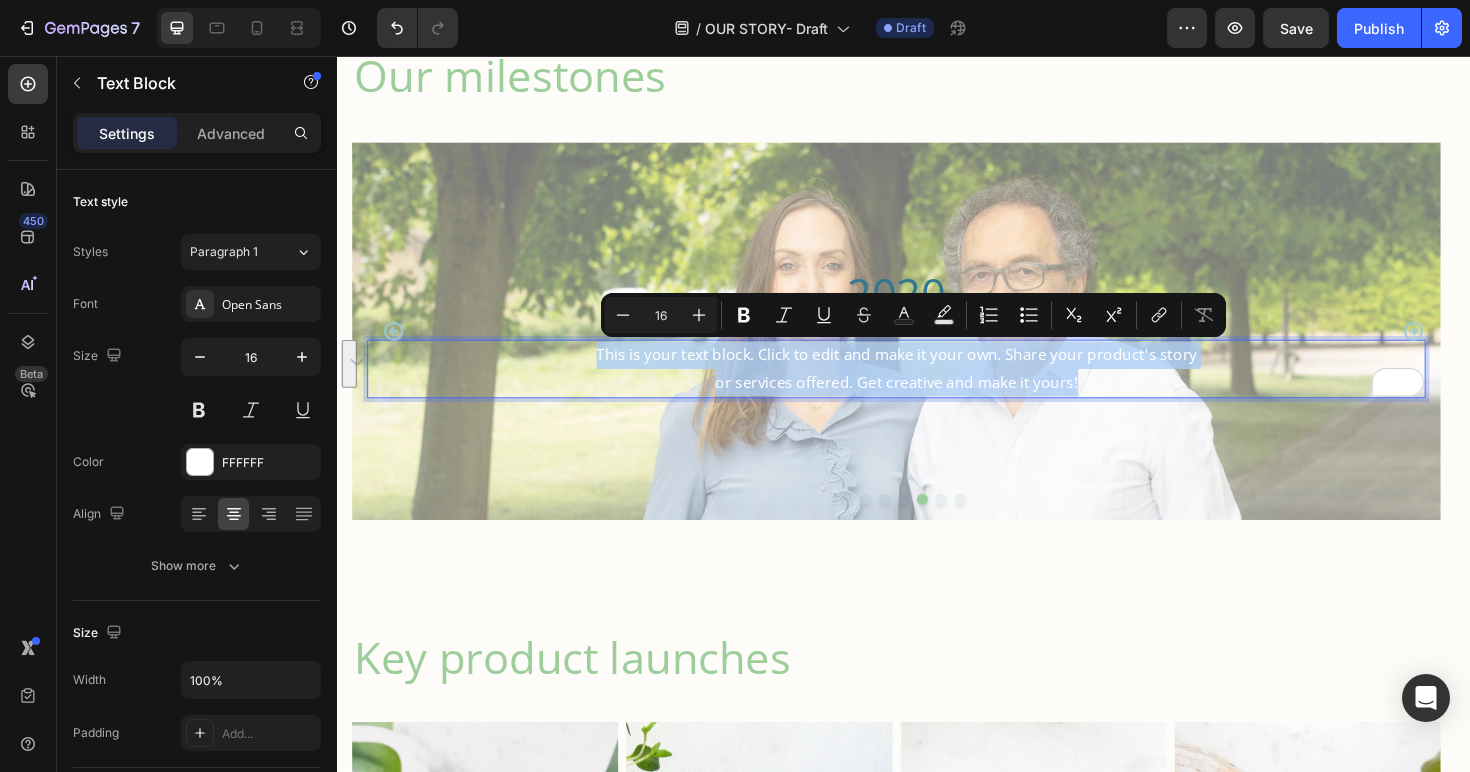 drag, startPoint x: 1175, startPoint y: 407, endPoint x: 602, endPoint y: 366, distance: 574.46497 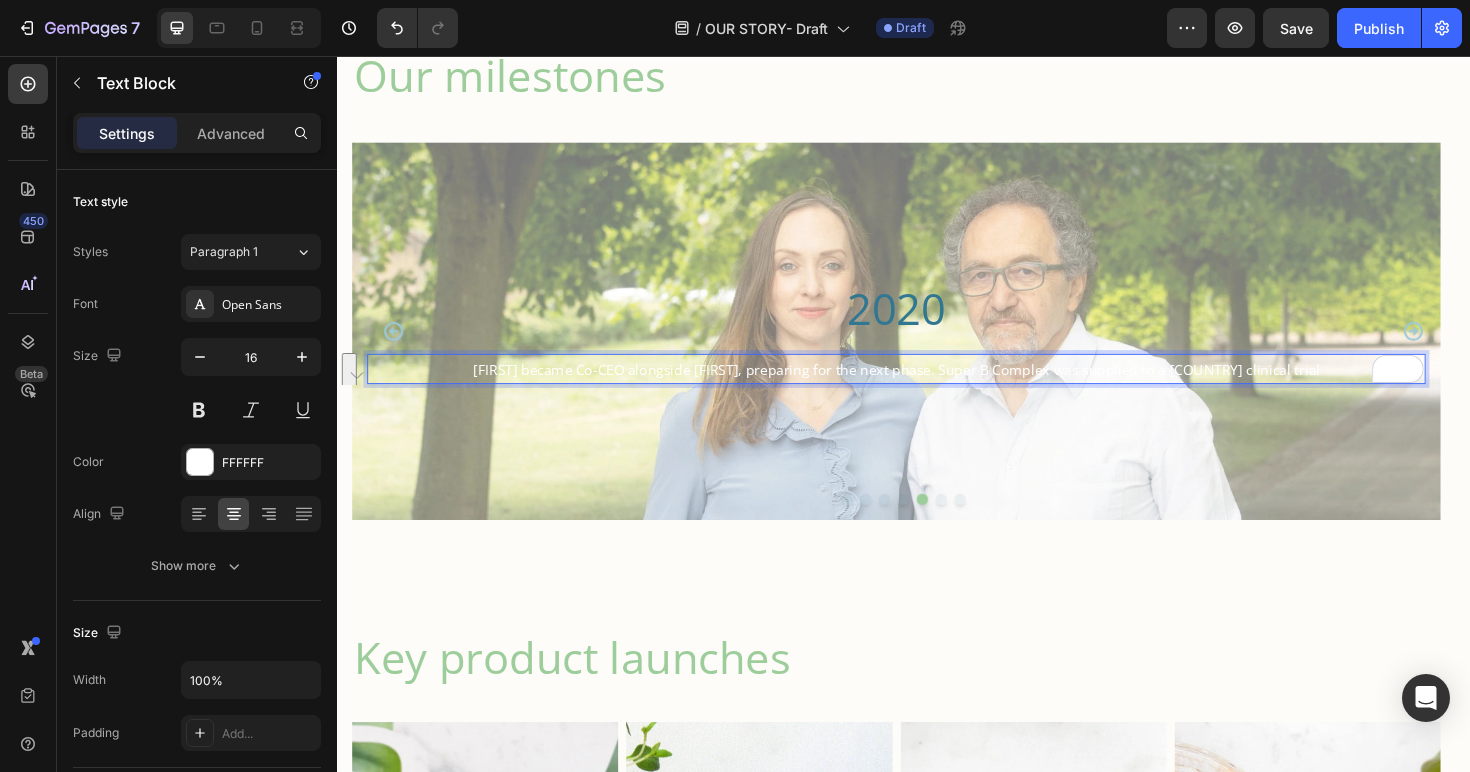 scroll, scrollTop: 1724, scrollLeft: 0, axis: vertical 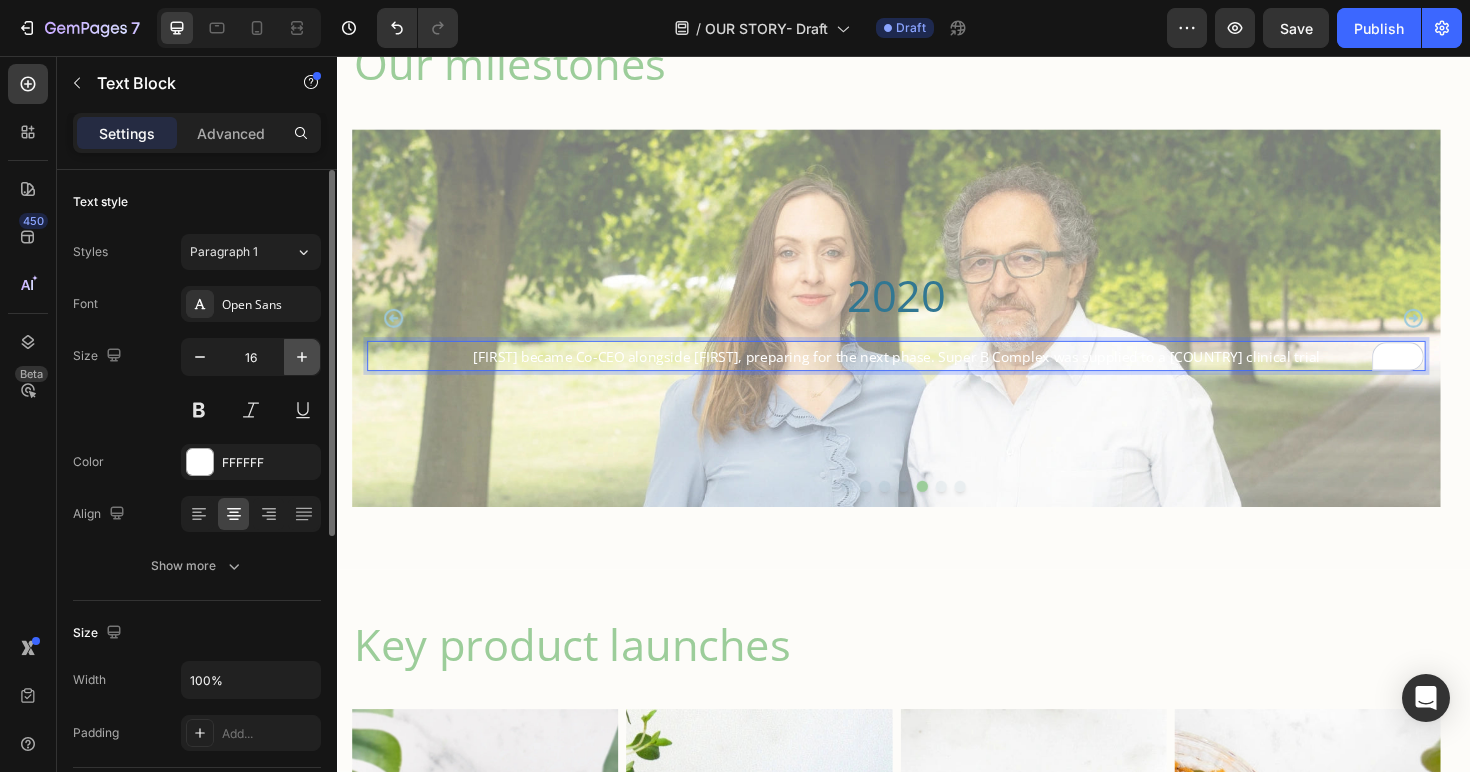 click 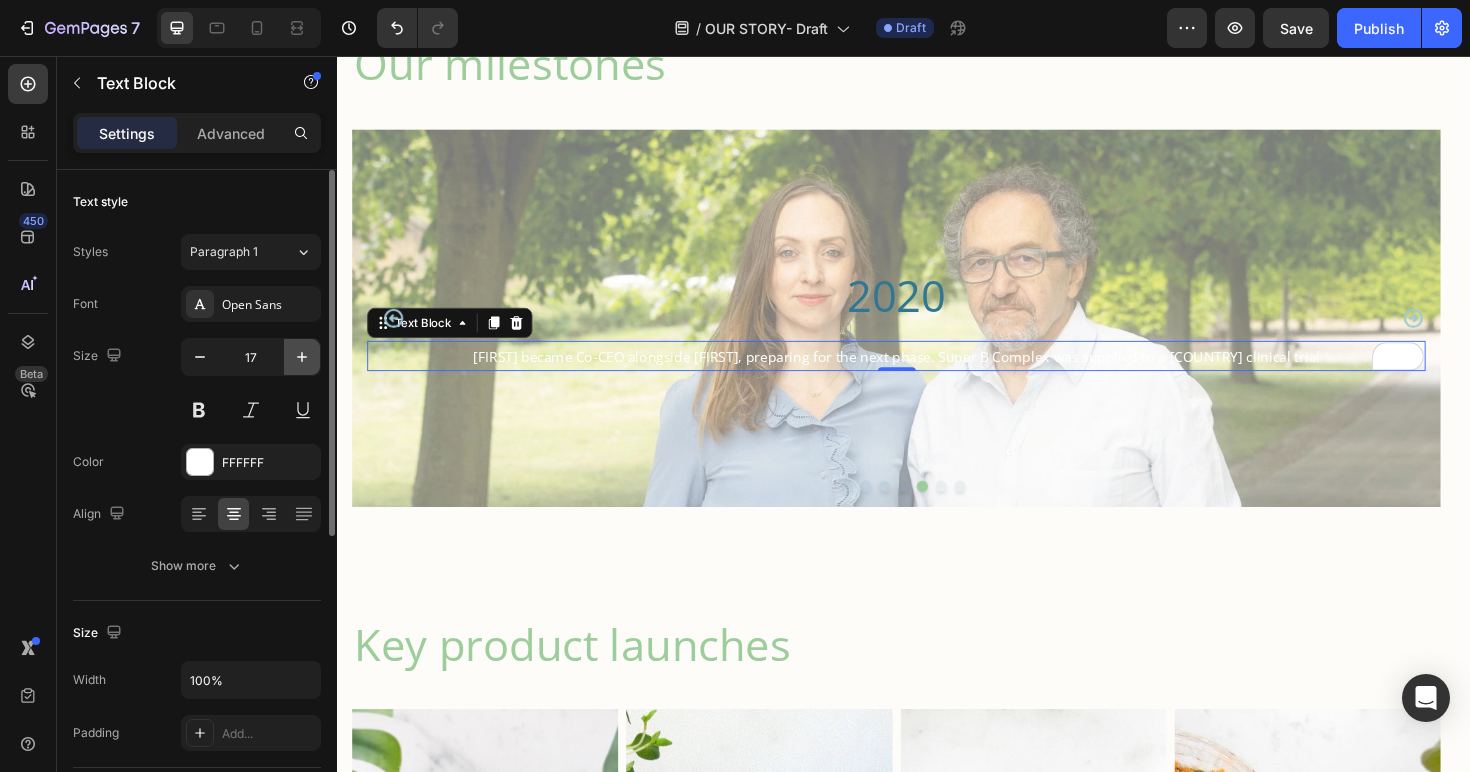 click 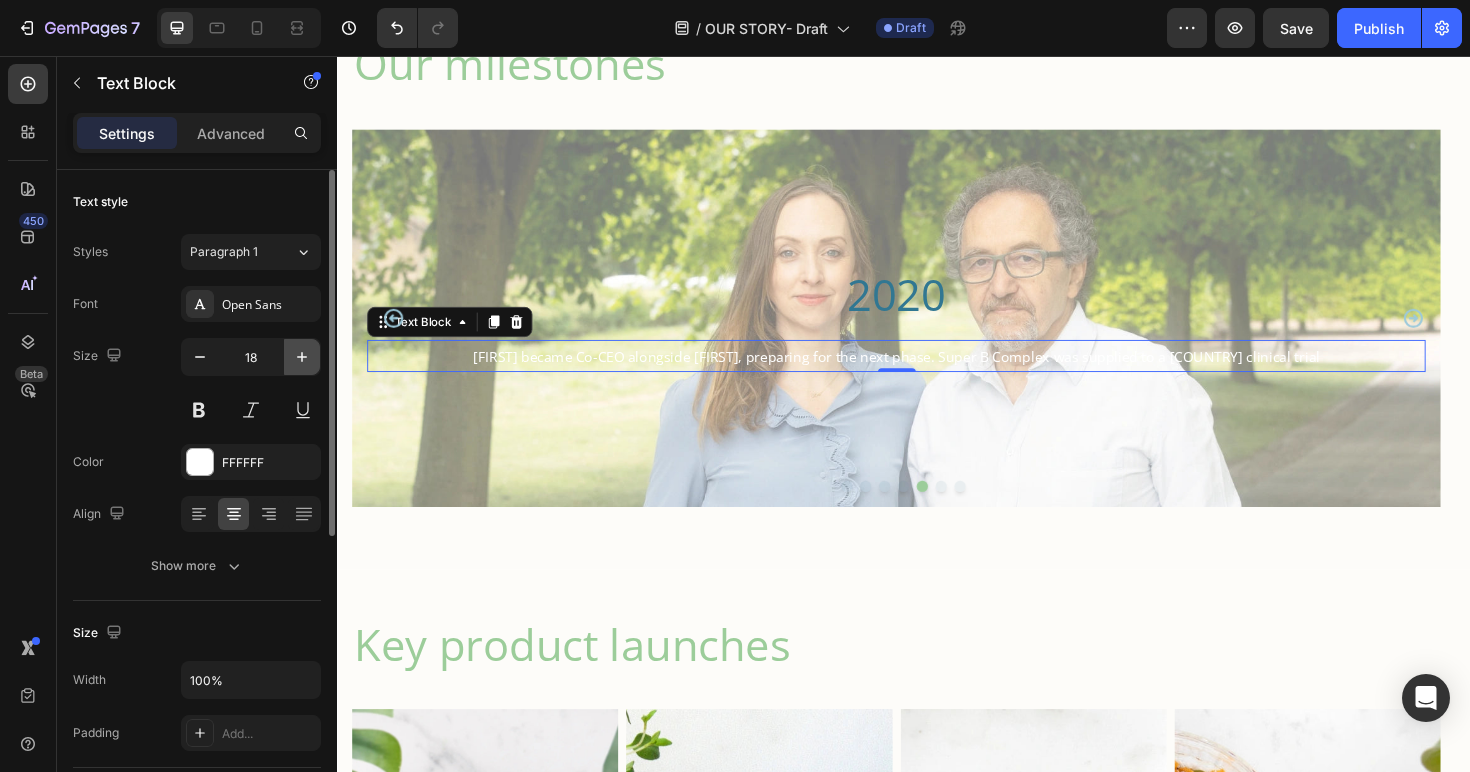 click 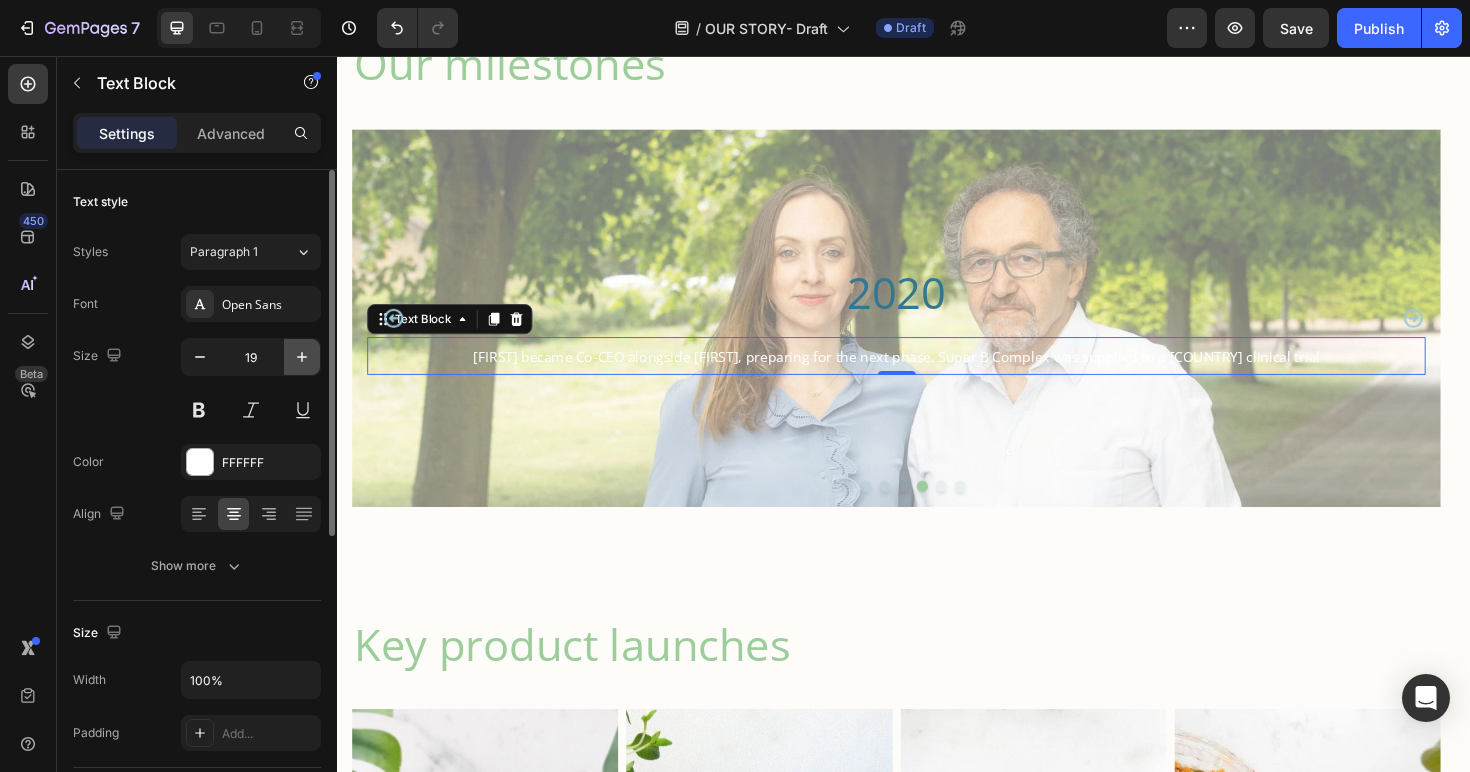 click 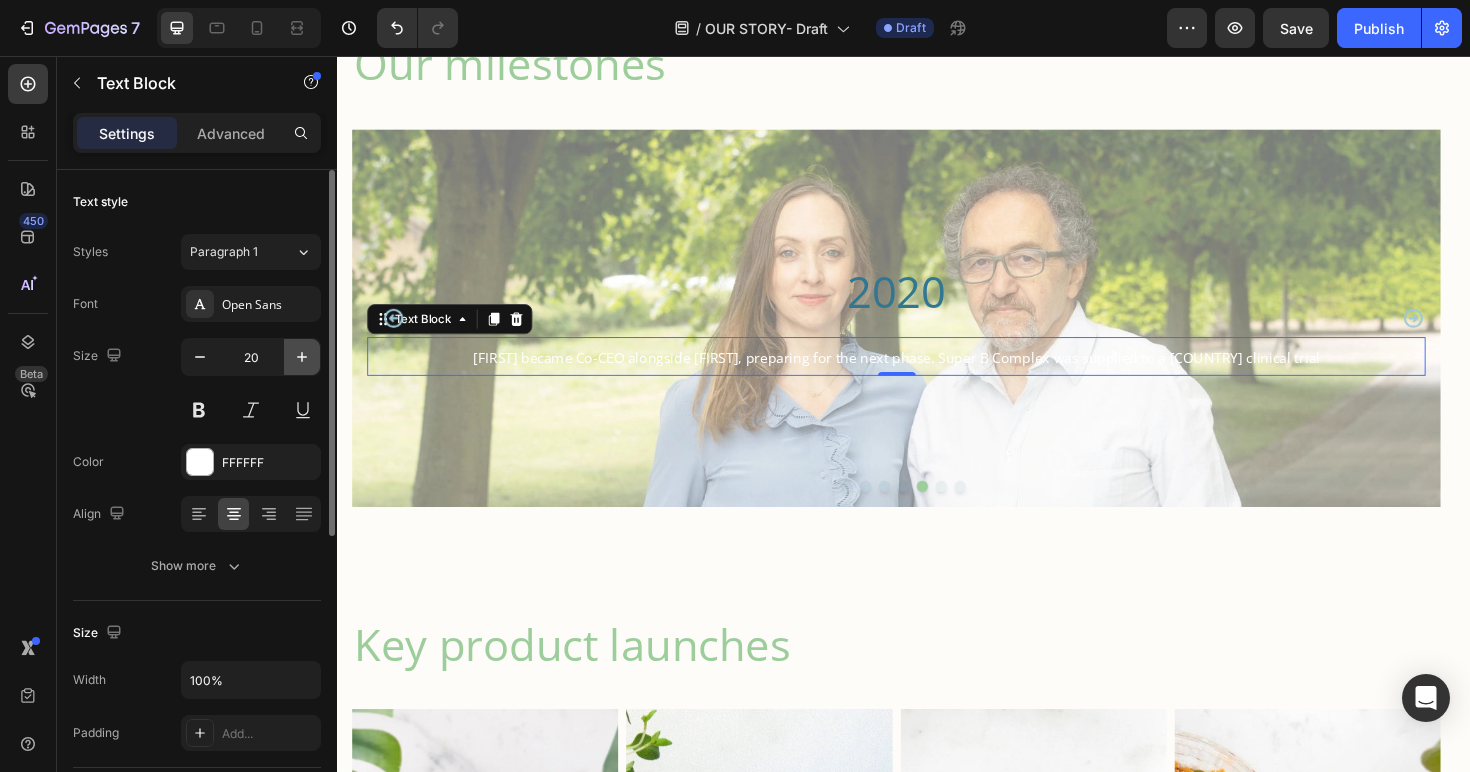 click 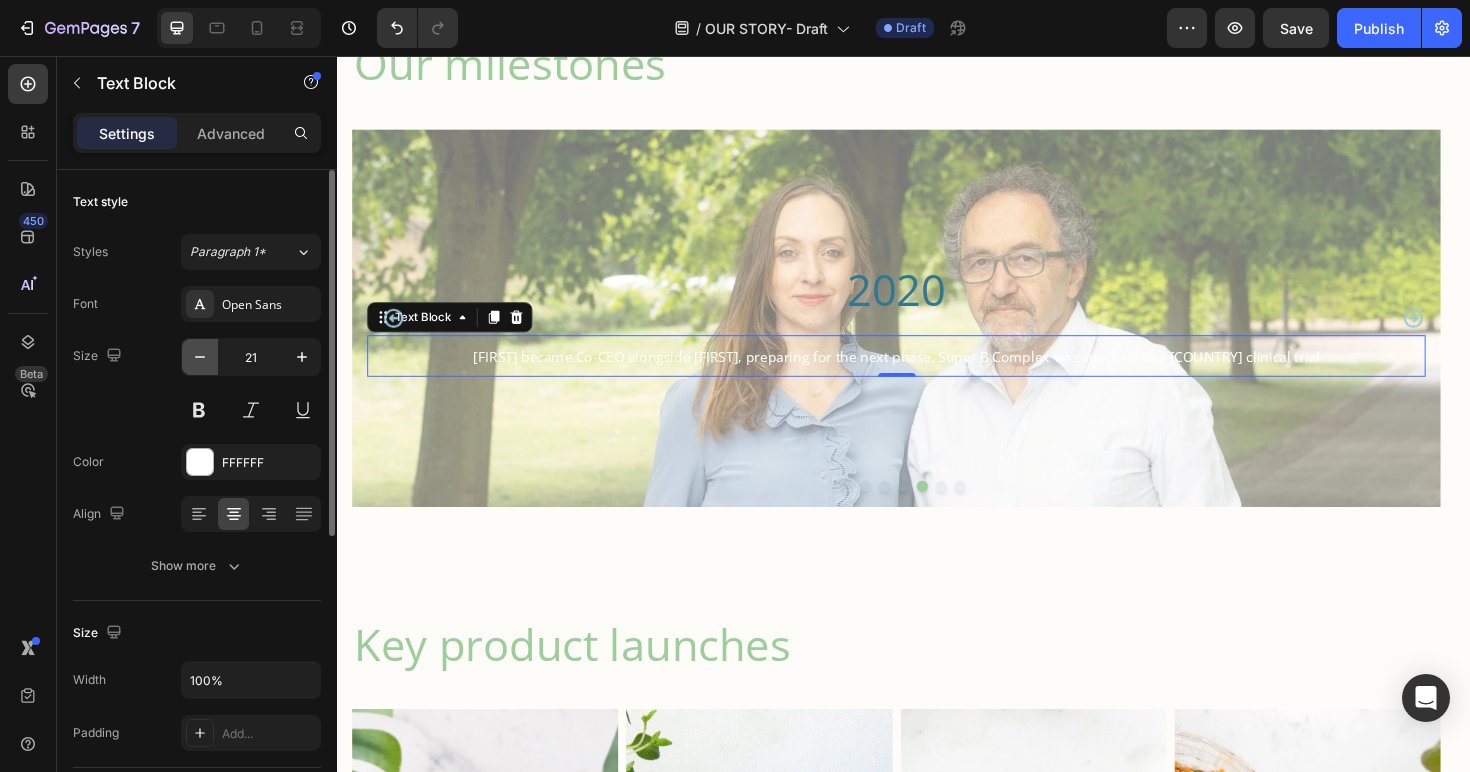 drag, startPoint x: 199, startPoint y: 360, endPoint x: 199, endPoint y: 372, distance: 12 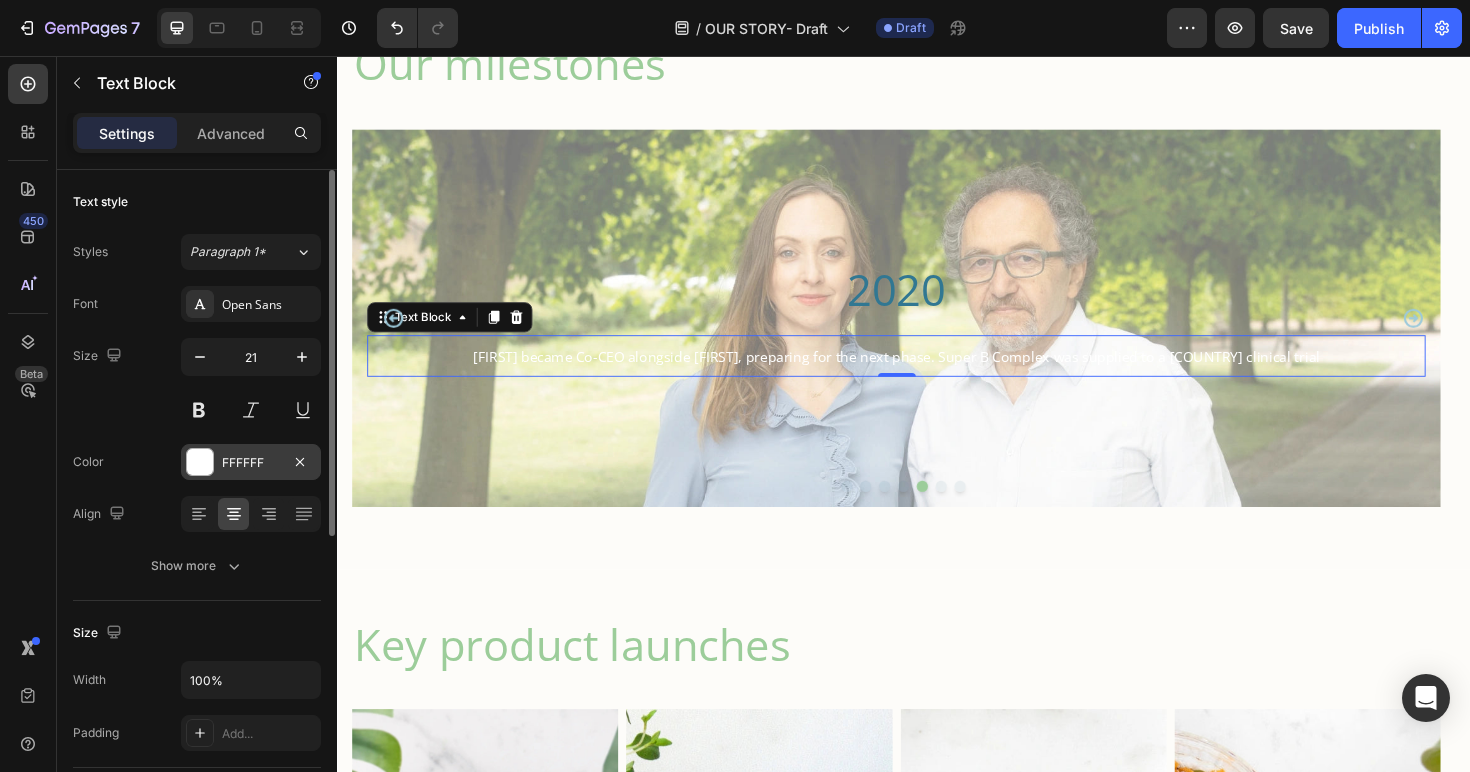 type on "20" 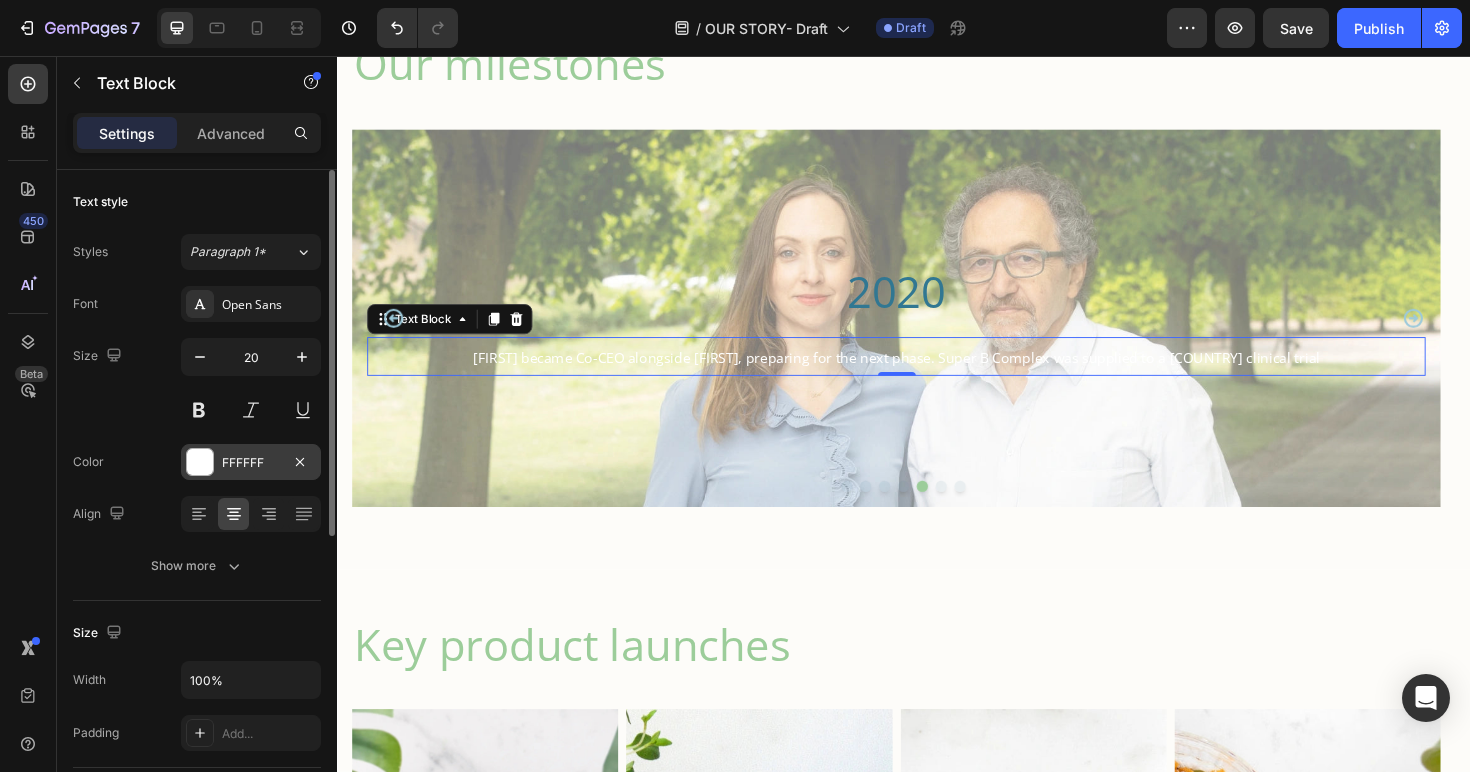 click at bounding box center (200, 462) 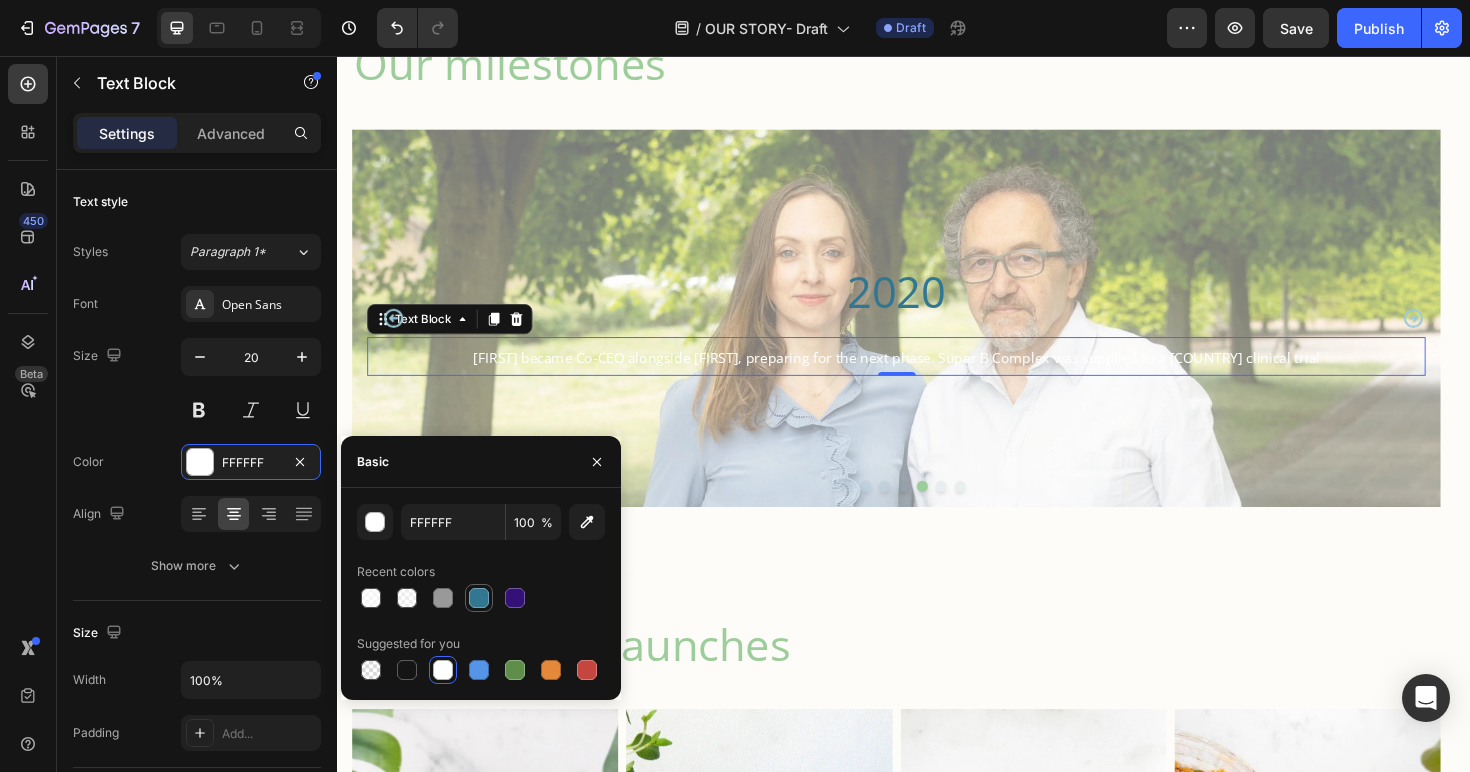 click at bounding box center (479, 598) 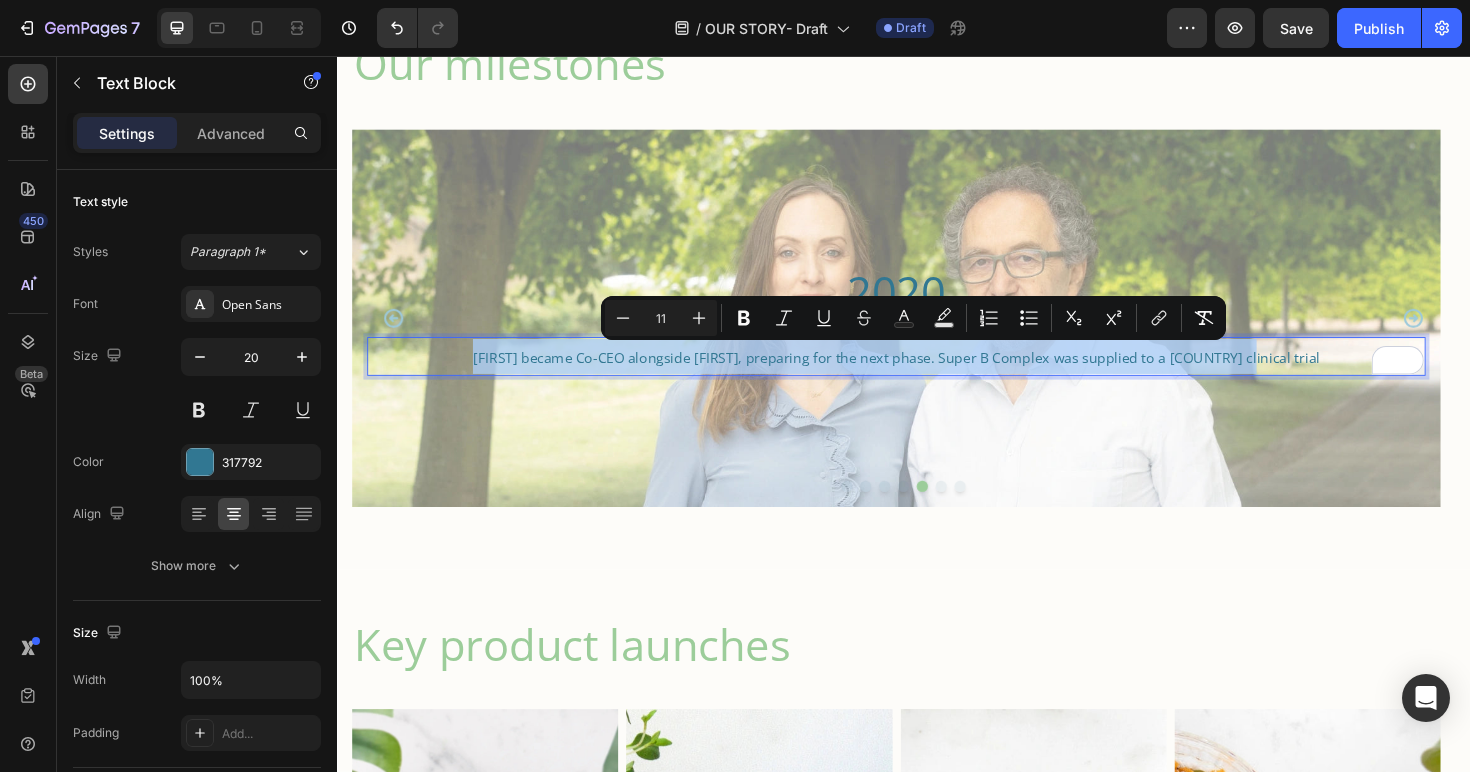 drag, startPoint x: 1372, startPoint y: 376, endPoint x: 476, endPoint y: 386, distance: 896.0558 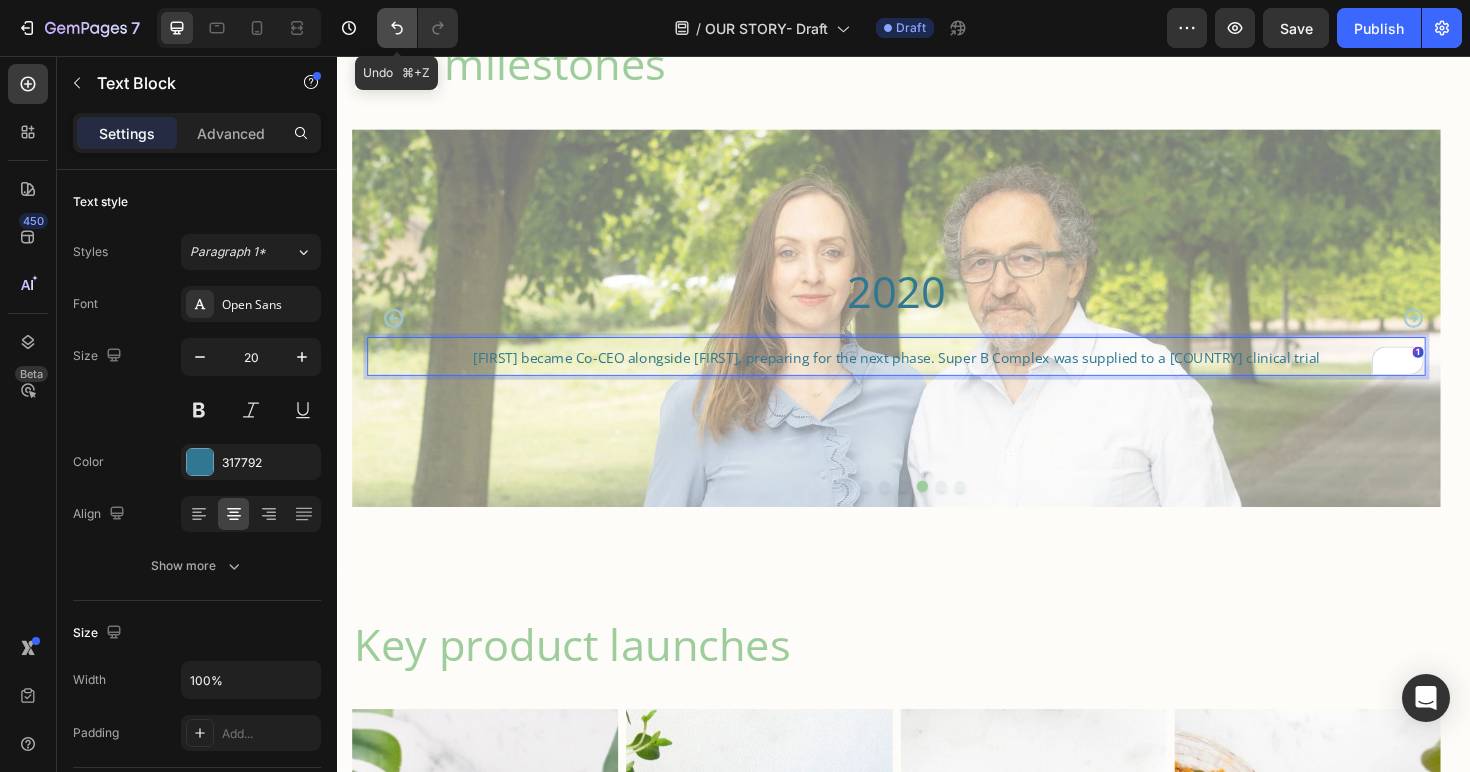click 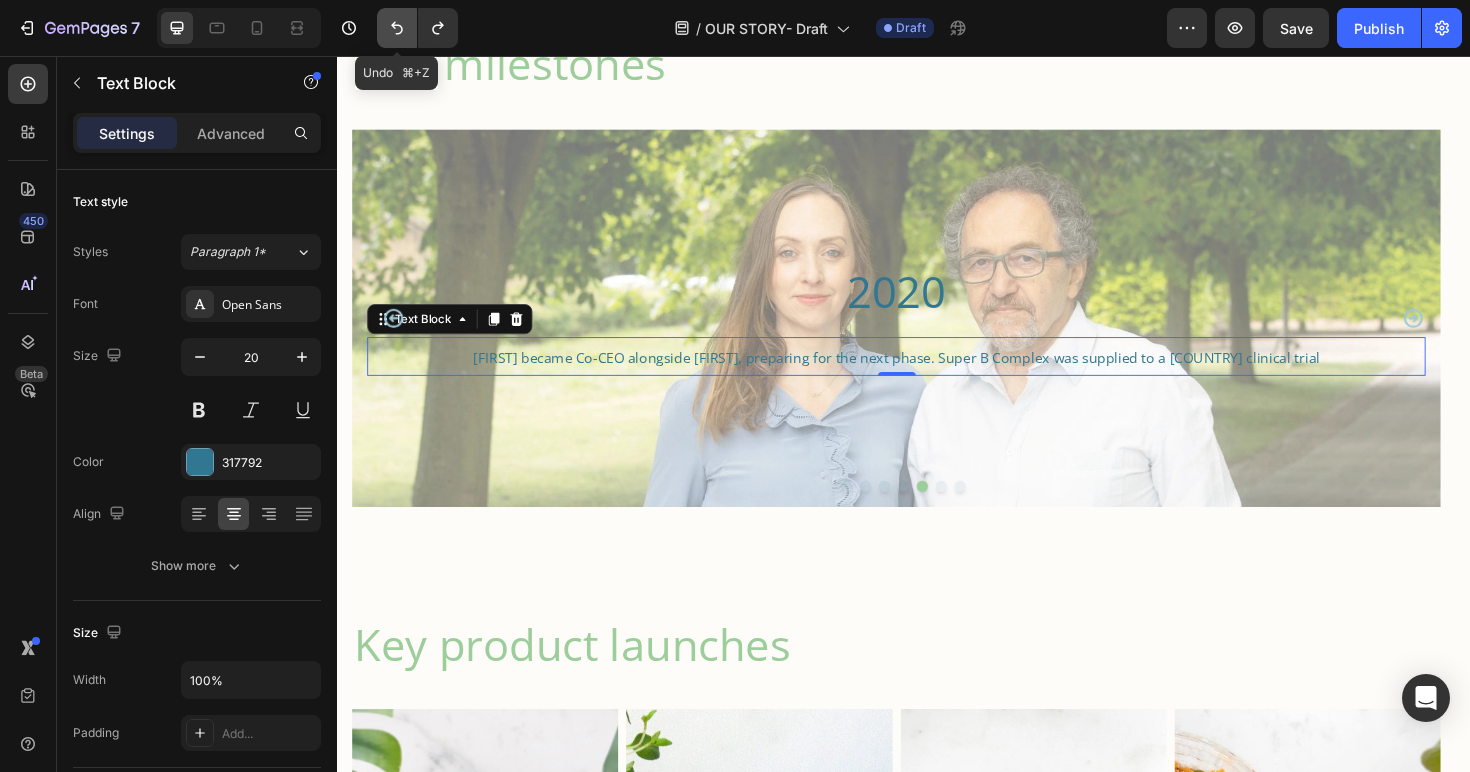 click 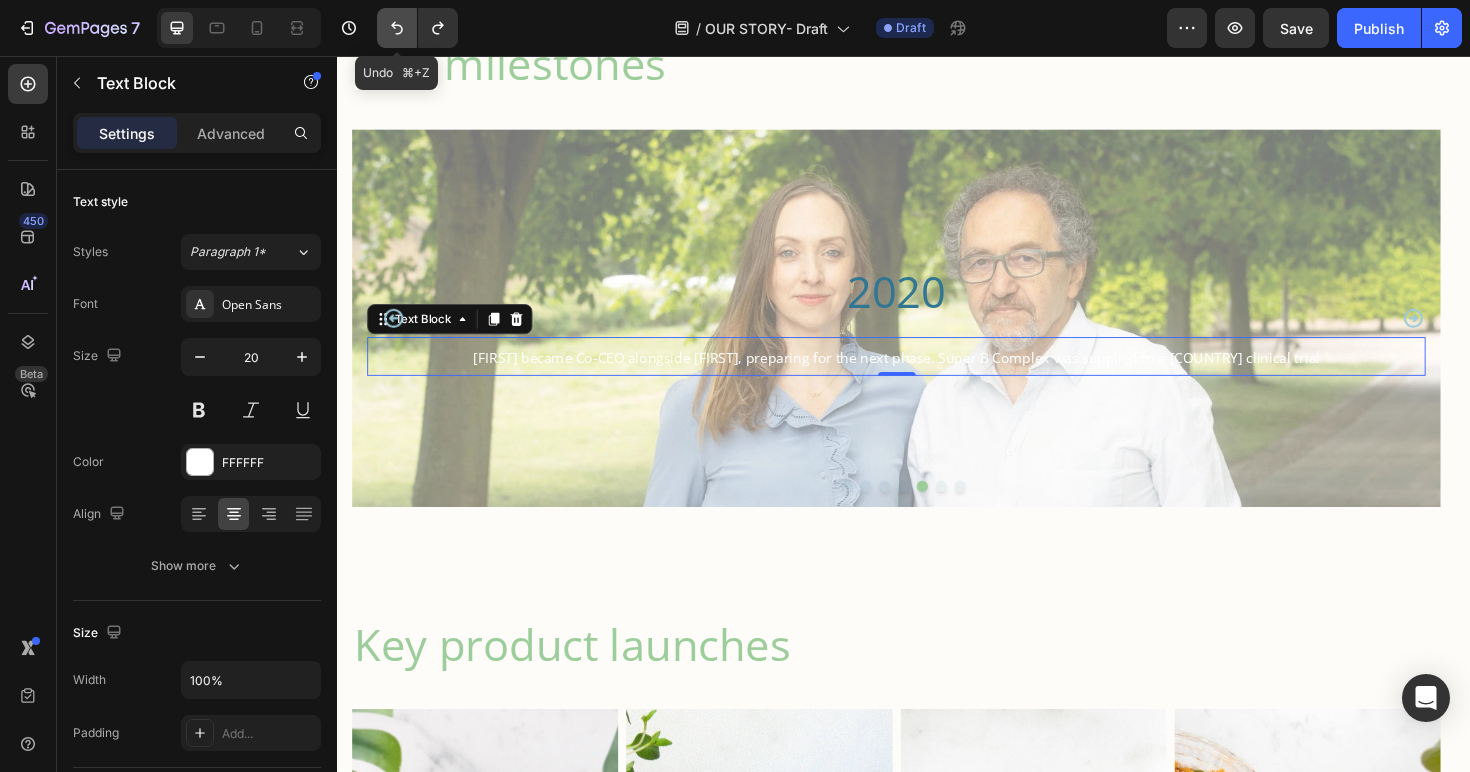 click 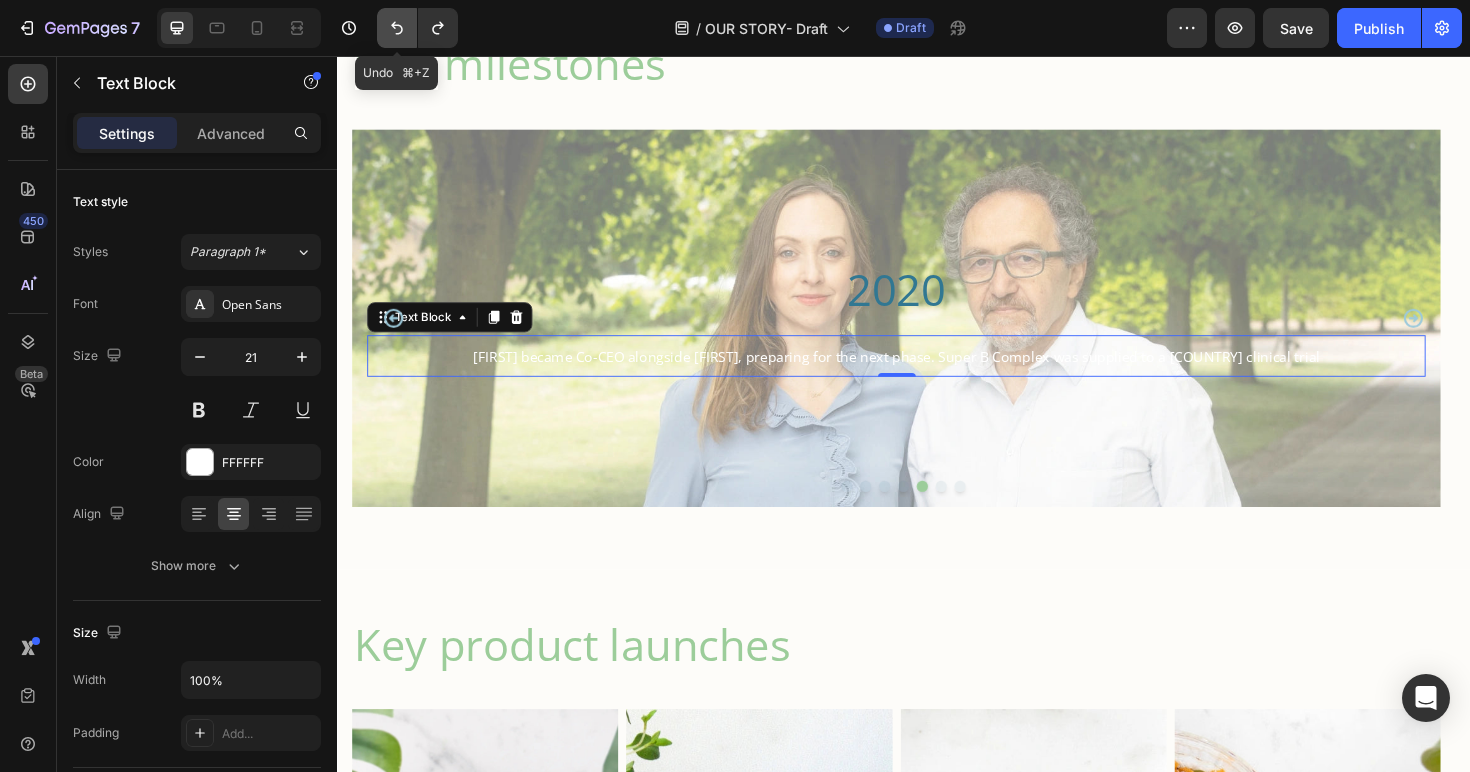 click 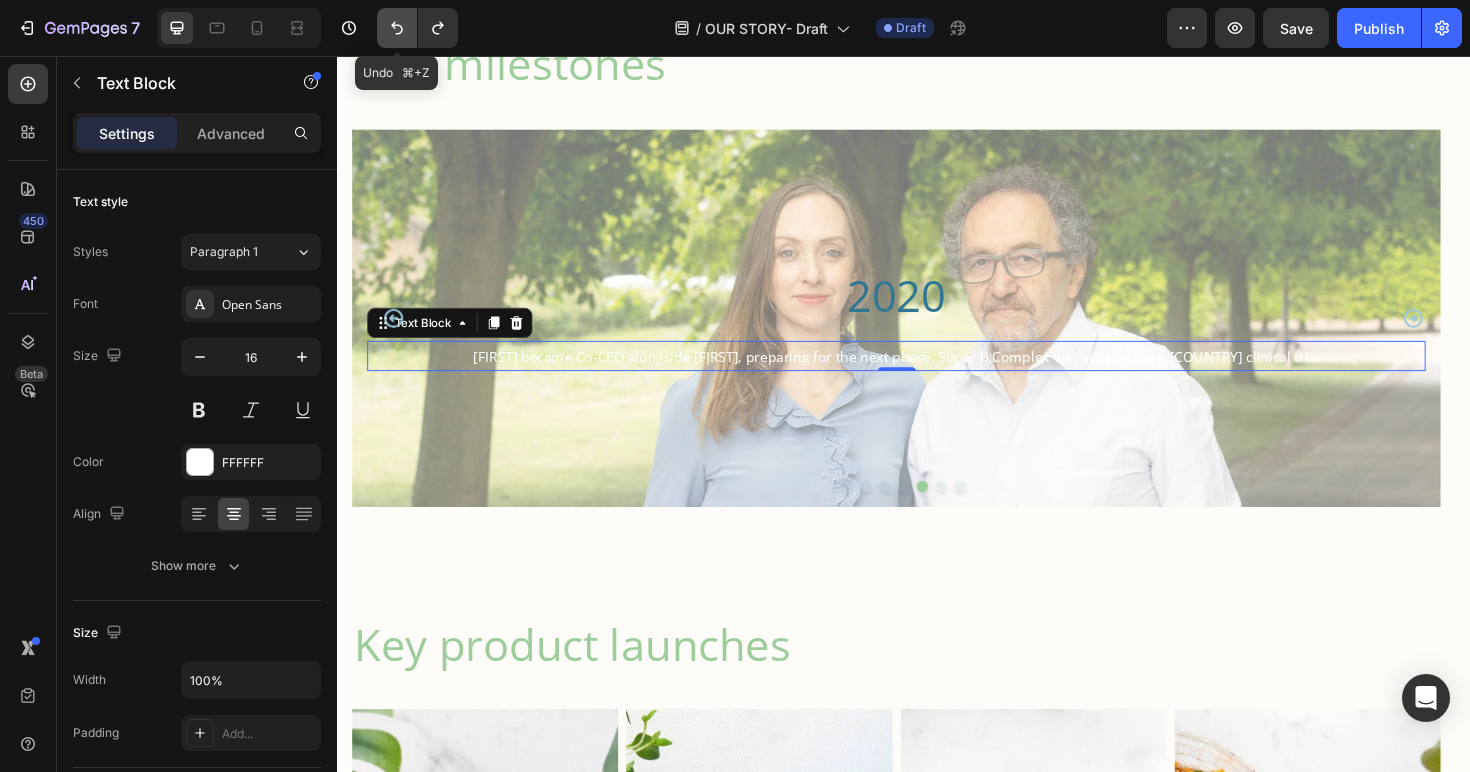 click 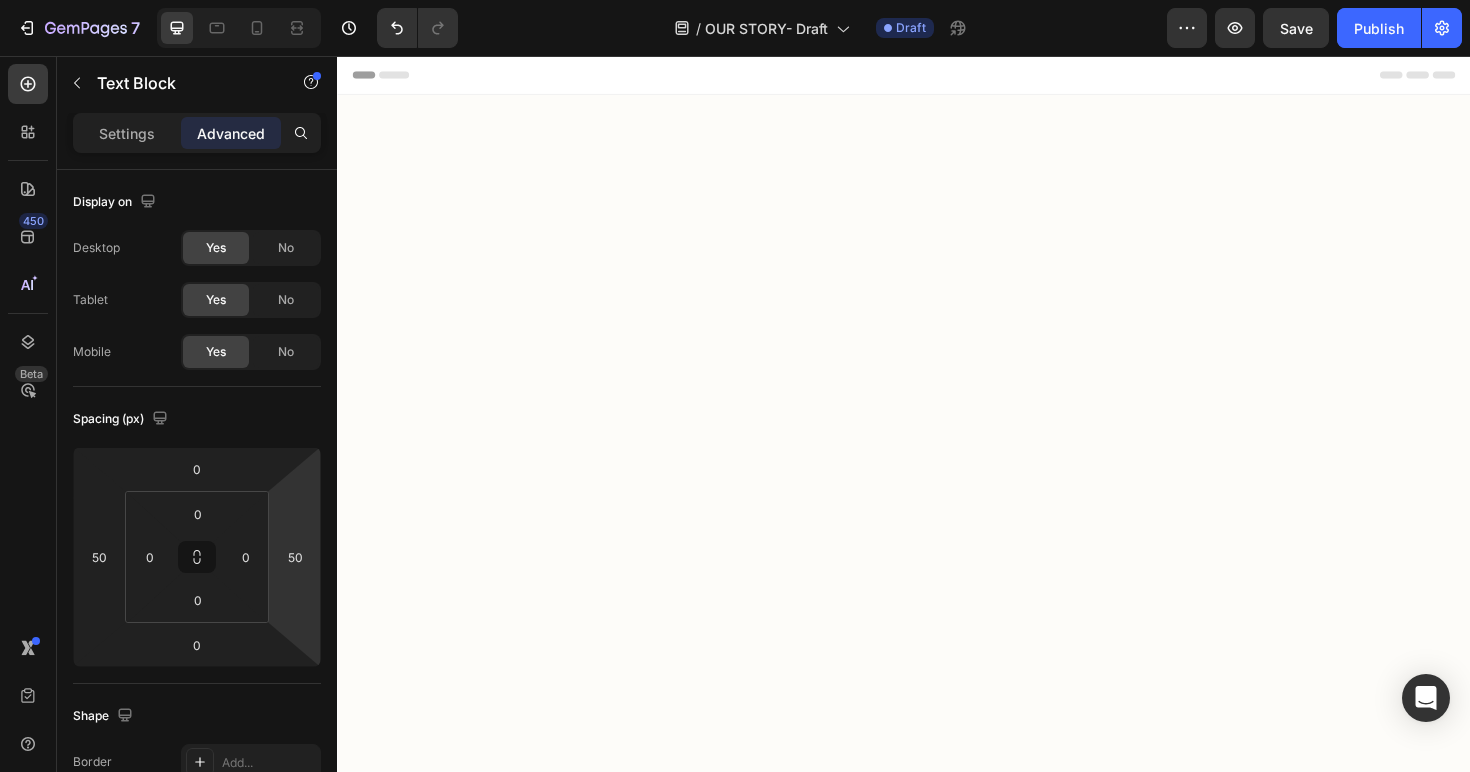 scroll, scrollTop: 1738, scrollLeft: 0, axis: vertical 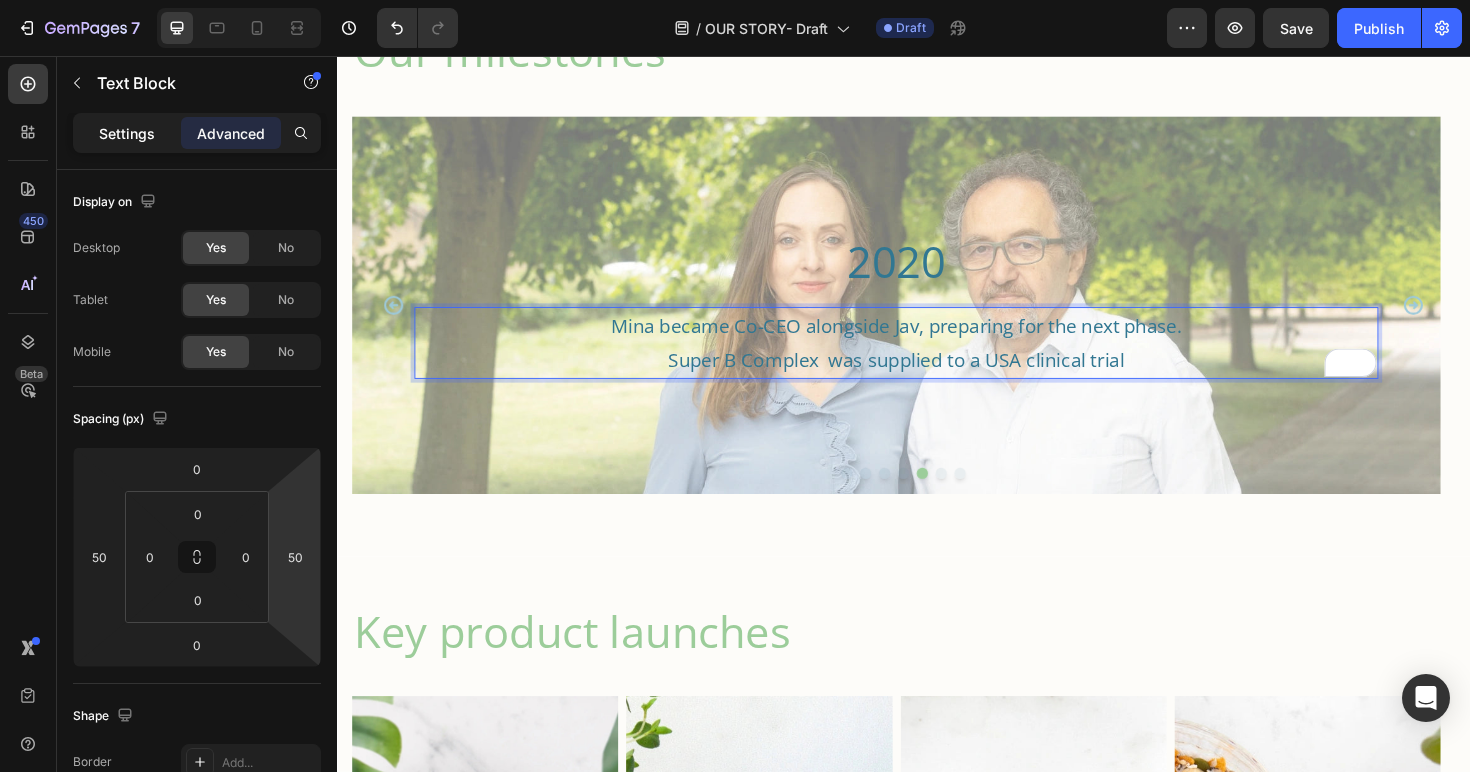 click on "Settings" at bounding box center [127, 133] 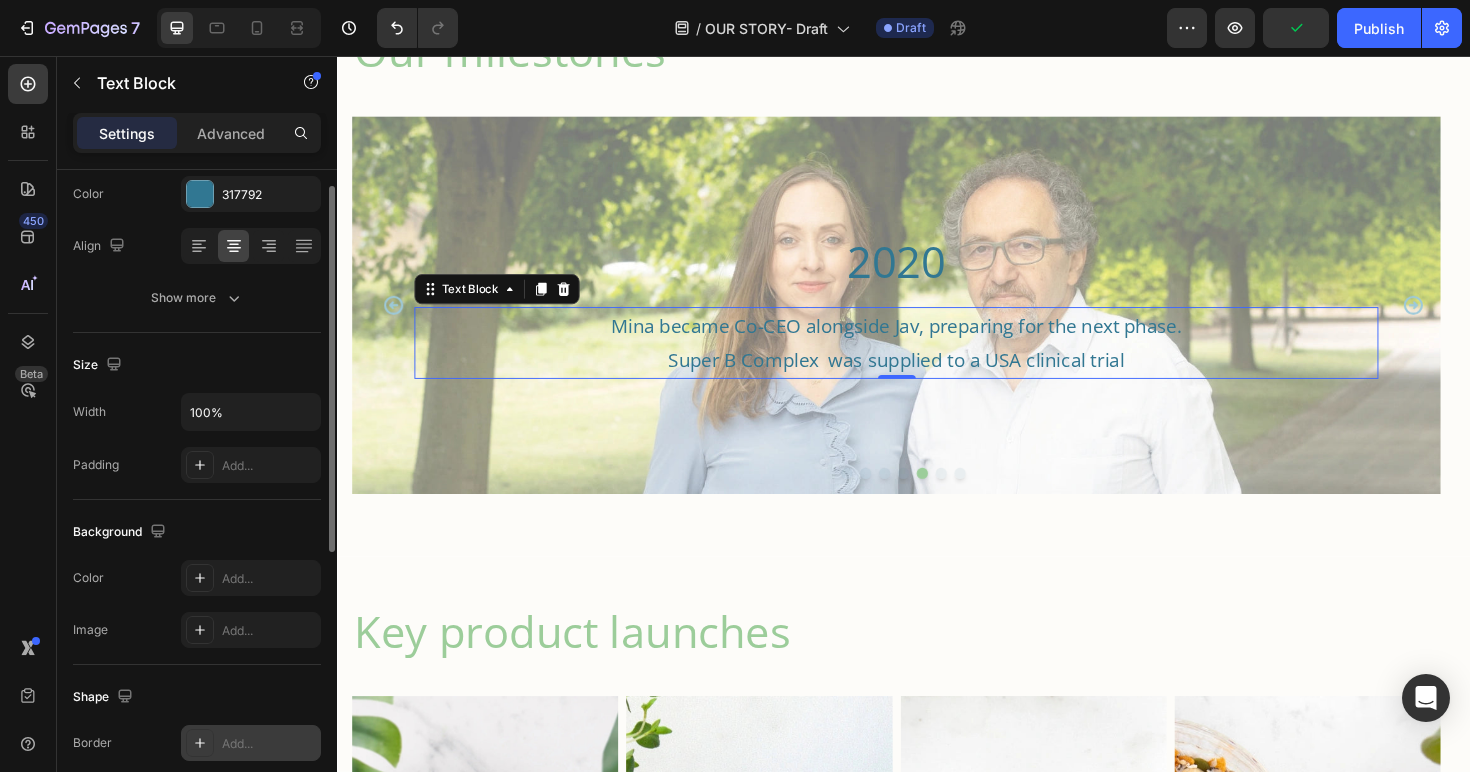 scroll, scrollTop: 371, scrollLeft: 0, axis: vertical 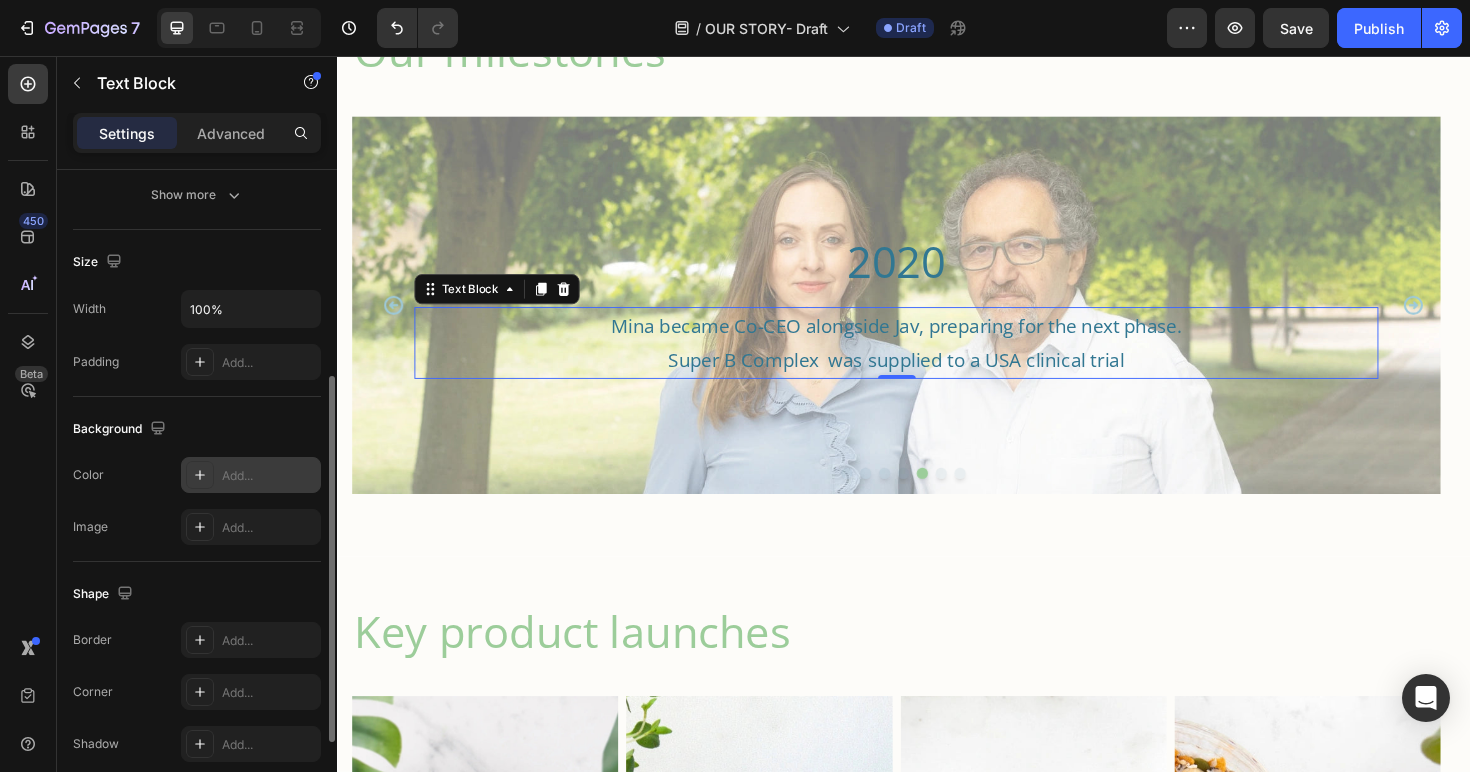 click 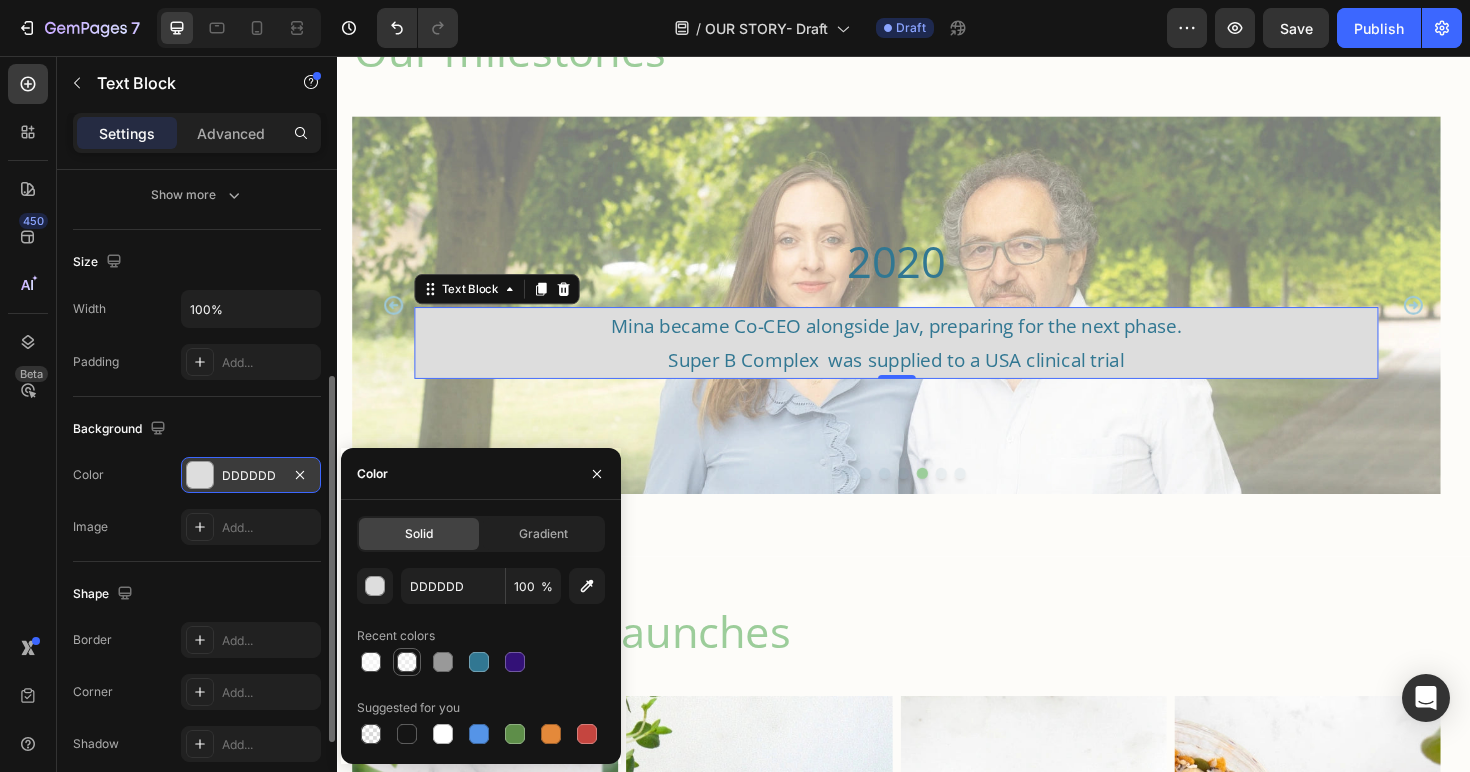 click at bounding box center [407, 662] 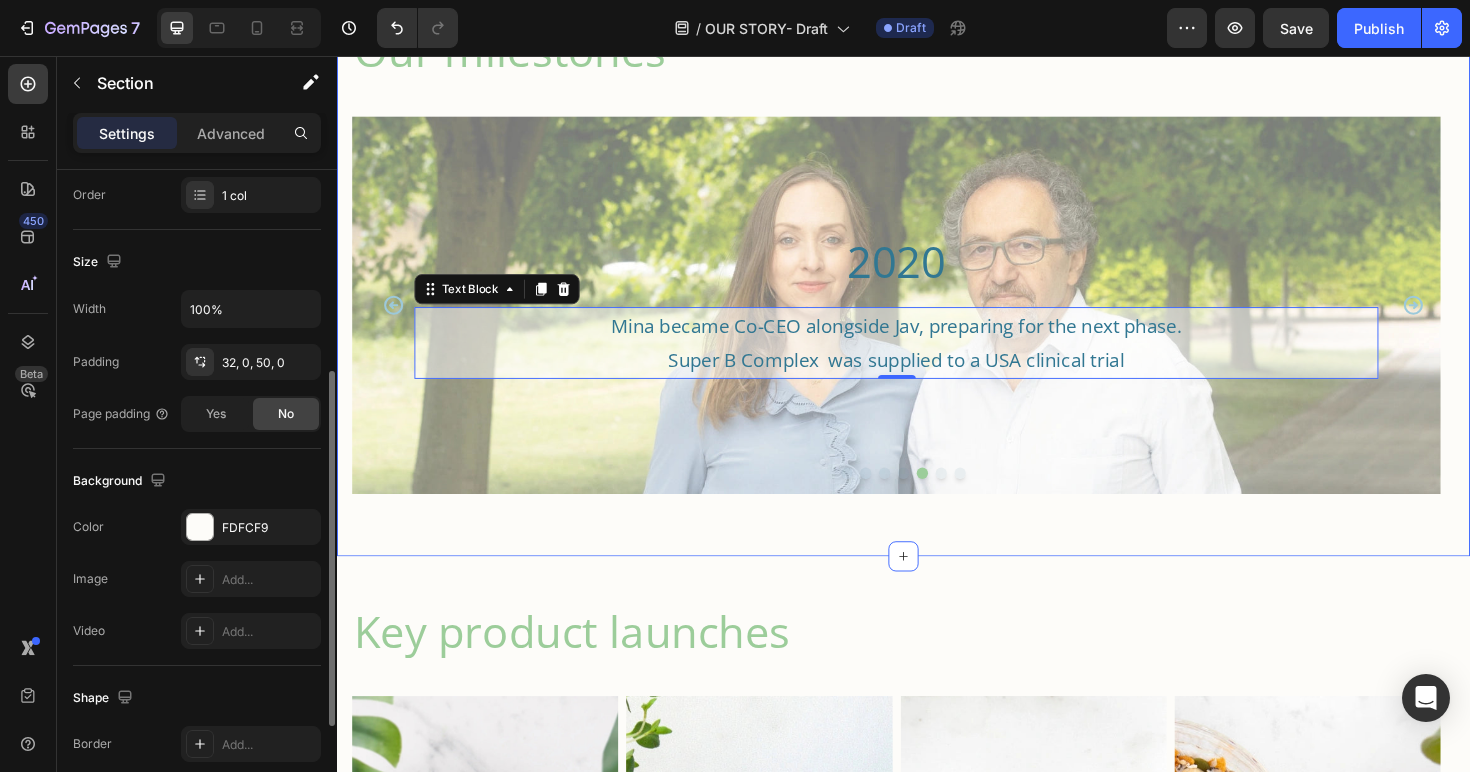 click on "The origin Heading Image Dr. [PERSON] [LAST] BSc MSc PhD Chairman & Founder Heading [PERSON]'s professional journey began in an entirely different realm – with a PhD in Electronics – yet innovation has always been the common thread running through his career. Transitioning into computing in the early 1980s, he quickly carved out a path in contracting before co-founding his first business with peers in Cambridge, the heart of UK tech innovation. It was a deeply personal event – a close relative’s complex heart condition – that sparked [PERSON]'s interest in the power of nutrition. Around the turn of the millennium, a series of serendipitous conversations introduced him to the emerging science behind omega-3 fatty acids. What he discovered shocked him: despite the promising research, the products on the market were inadequate for clinical use. Text Block Row Our milestones Heading 2003 Heading Igennus was founded Heading Hero Banner 2004-2005 Heading Text Block Hero Banner Row 2012 Heading" at bounding box center (937, -47) 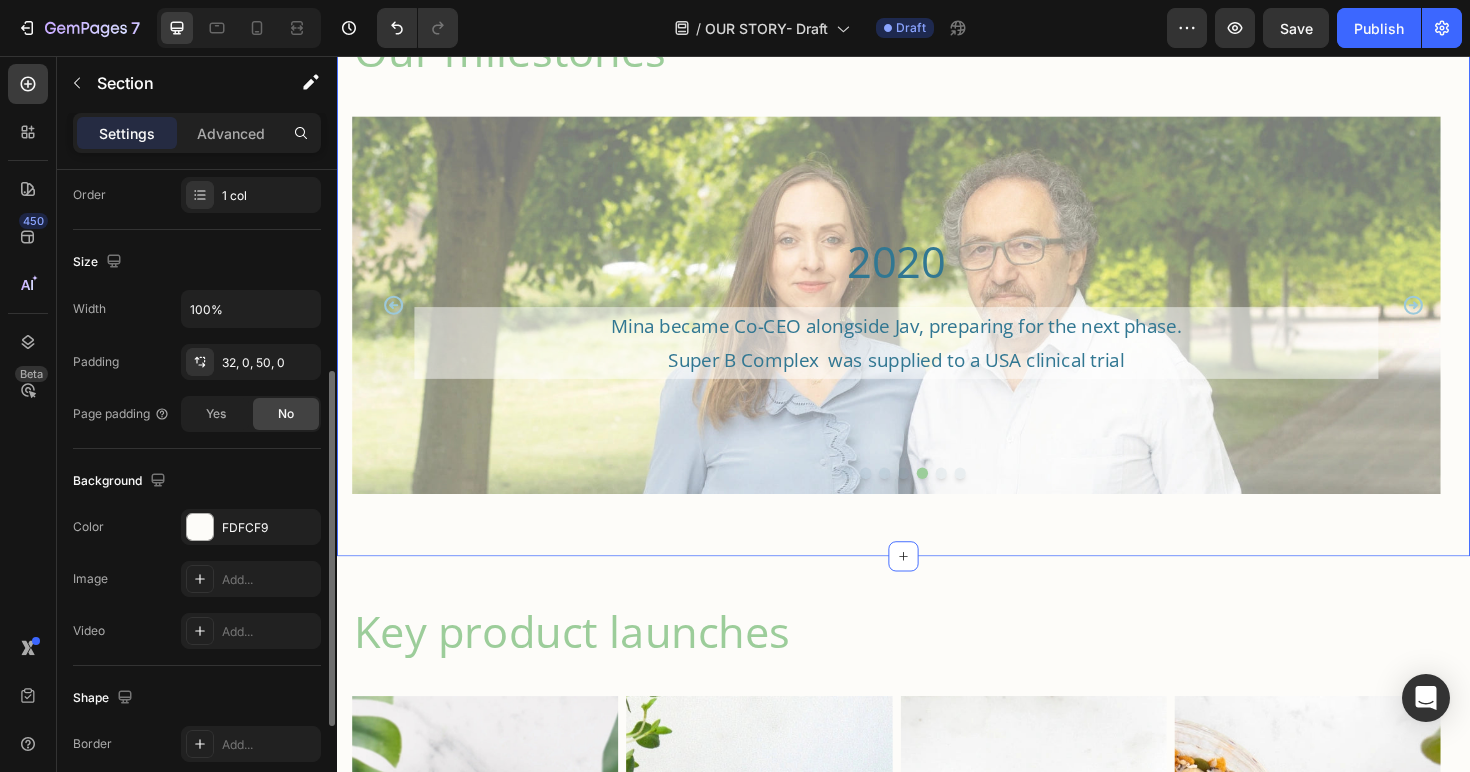 scroll, scrollTop: 0, scrollLeft: 0, axis: both 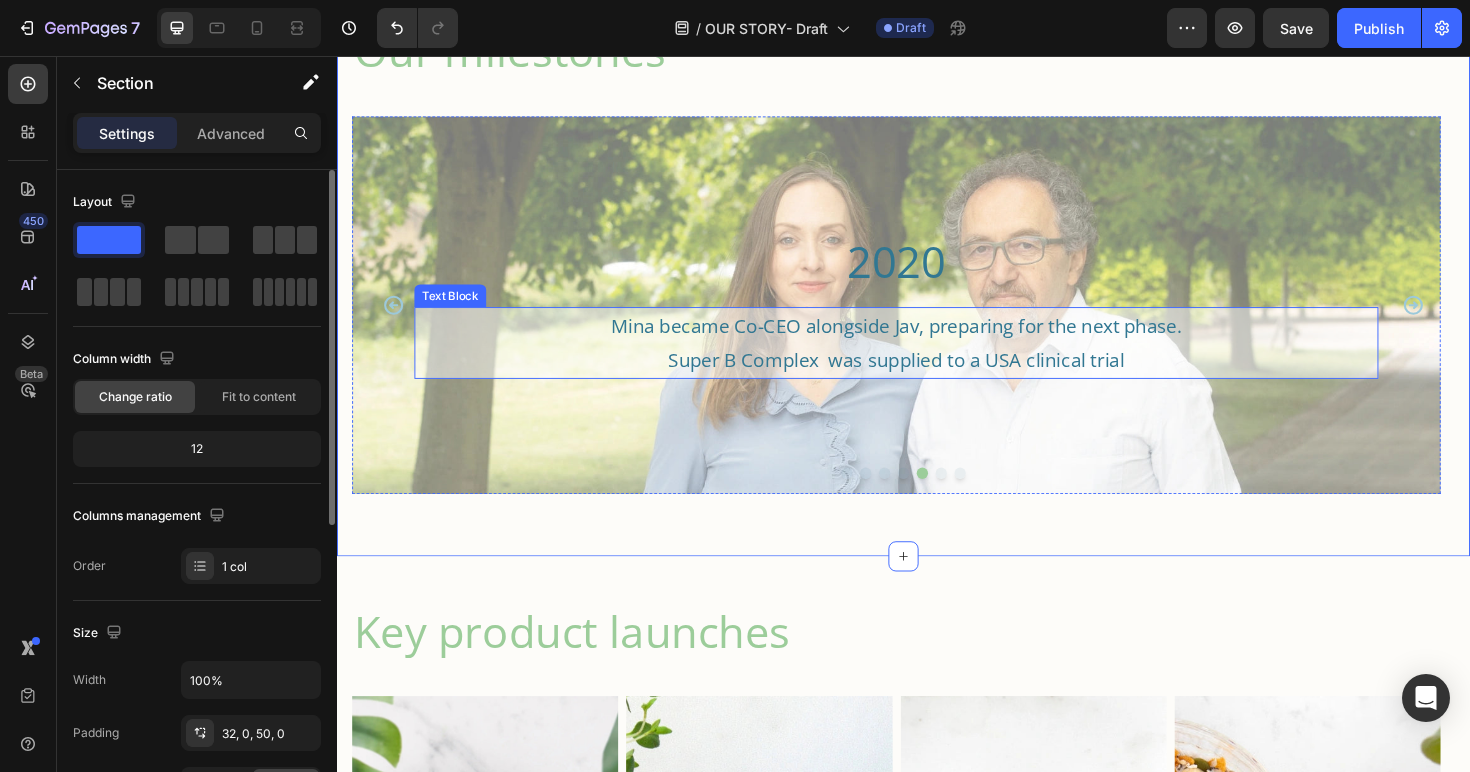 click on "[PERSON] became Co-CEO alongside [PERSON], preparing for the next phase. Super B Complex was supplied to a USA clinical trial" at bounding box center (929, 360) 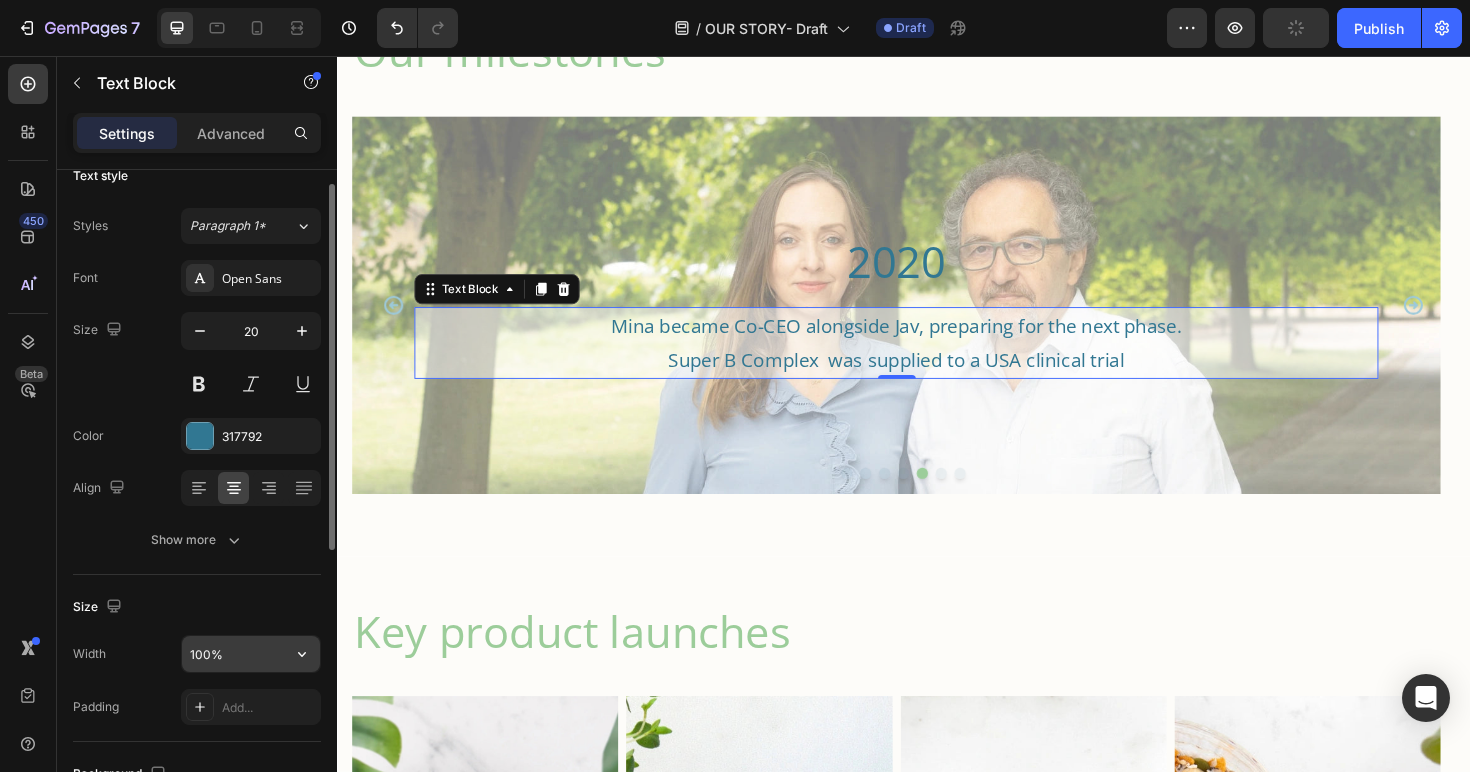 scroll, scrollTop: 308, scrollLeft: 0, axis: vertical 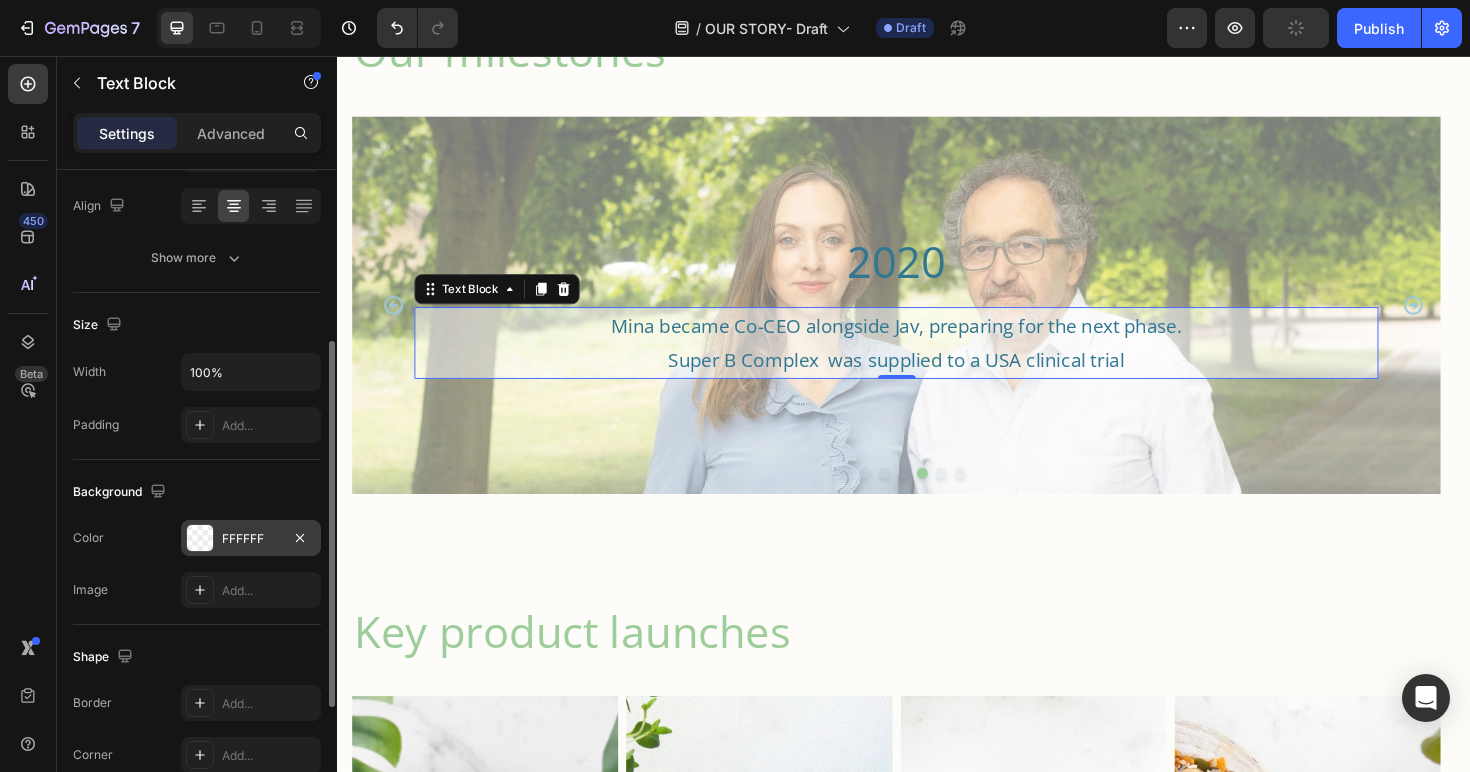 click on "FFFFFF" at bounding box center [251, 539] 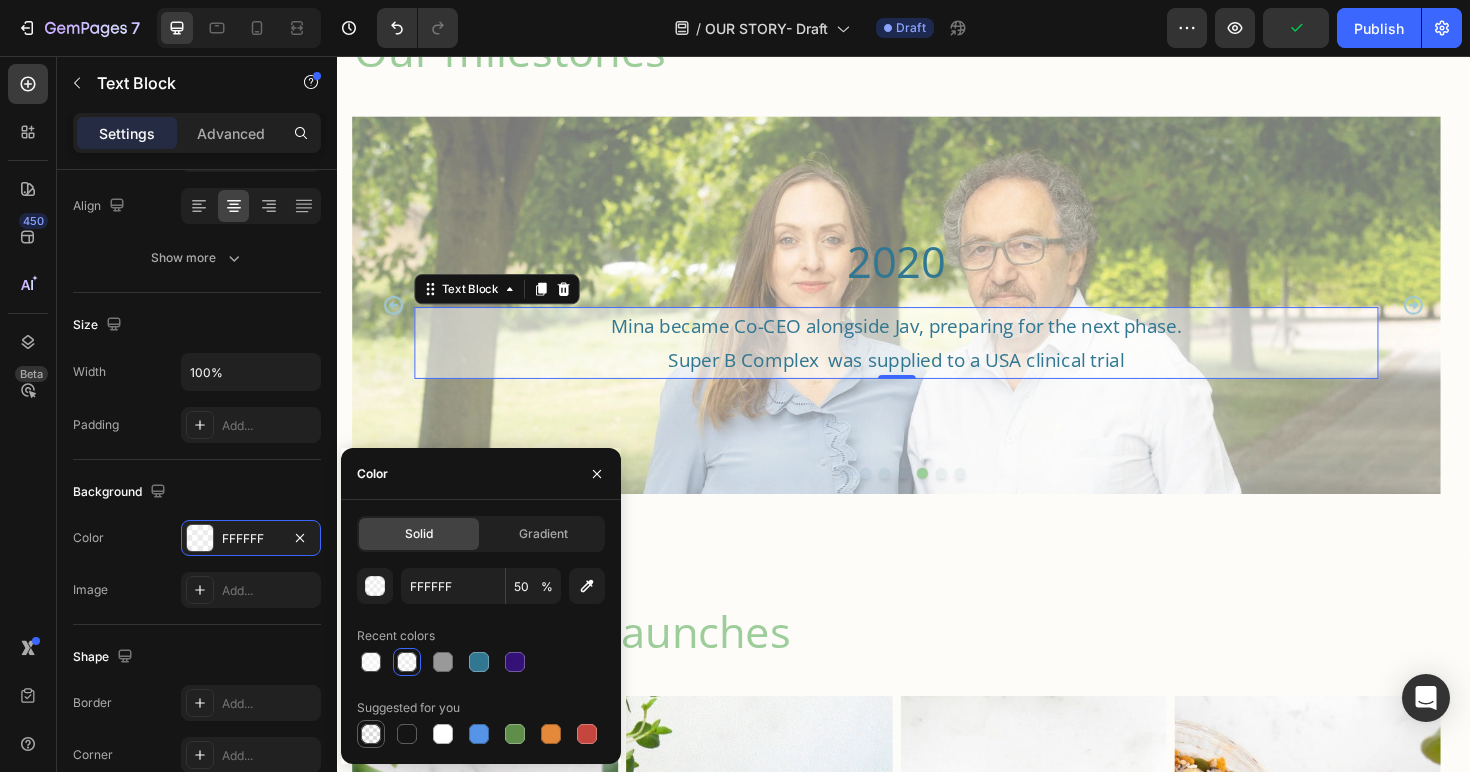 click at bounding box center [371, 734] 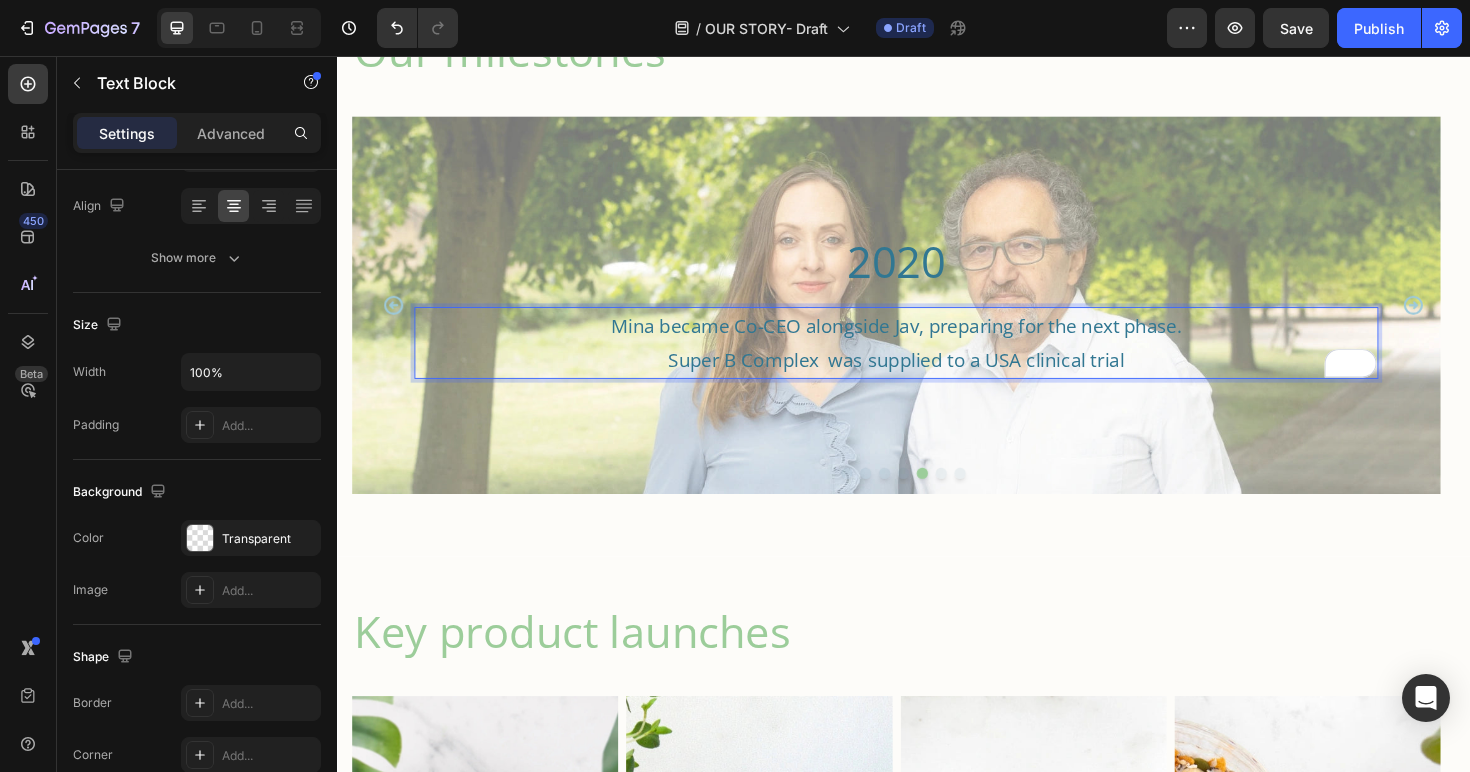 click on "[PERSON] became Co-CEO alongside [PERSON], preparing for the next phase. Super B Complex was supplied to a USA clinical trial" at bounding box center [929, 360] 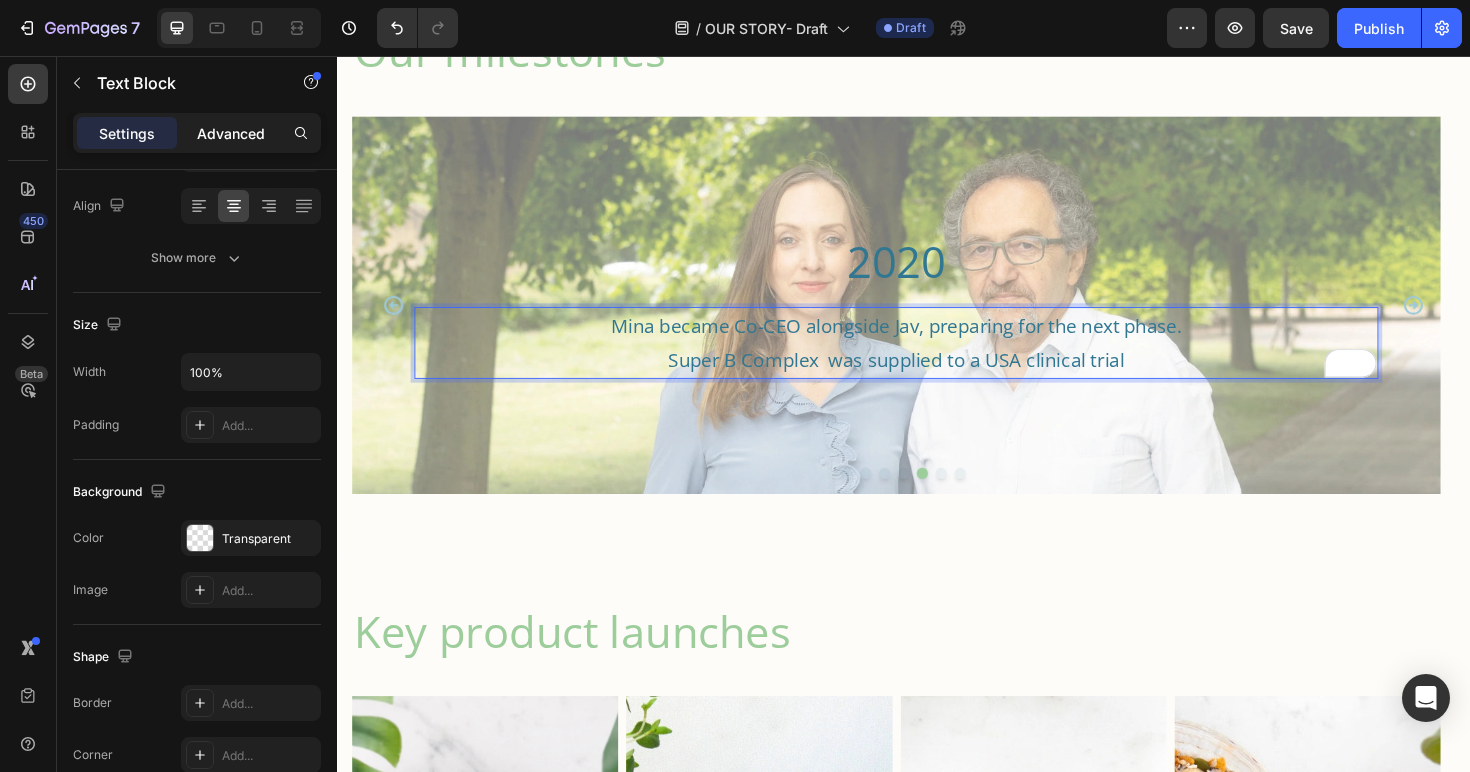 click on "Advanced" at bounding box center [231, 133] 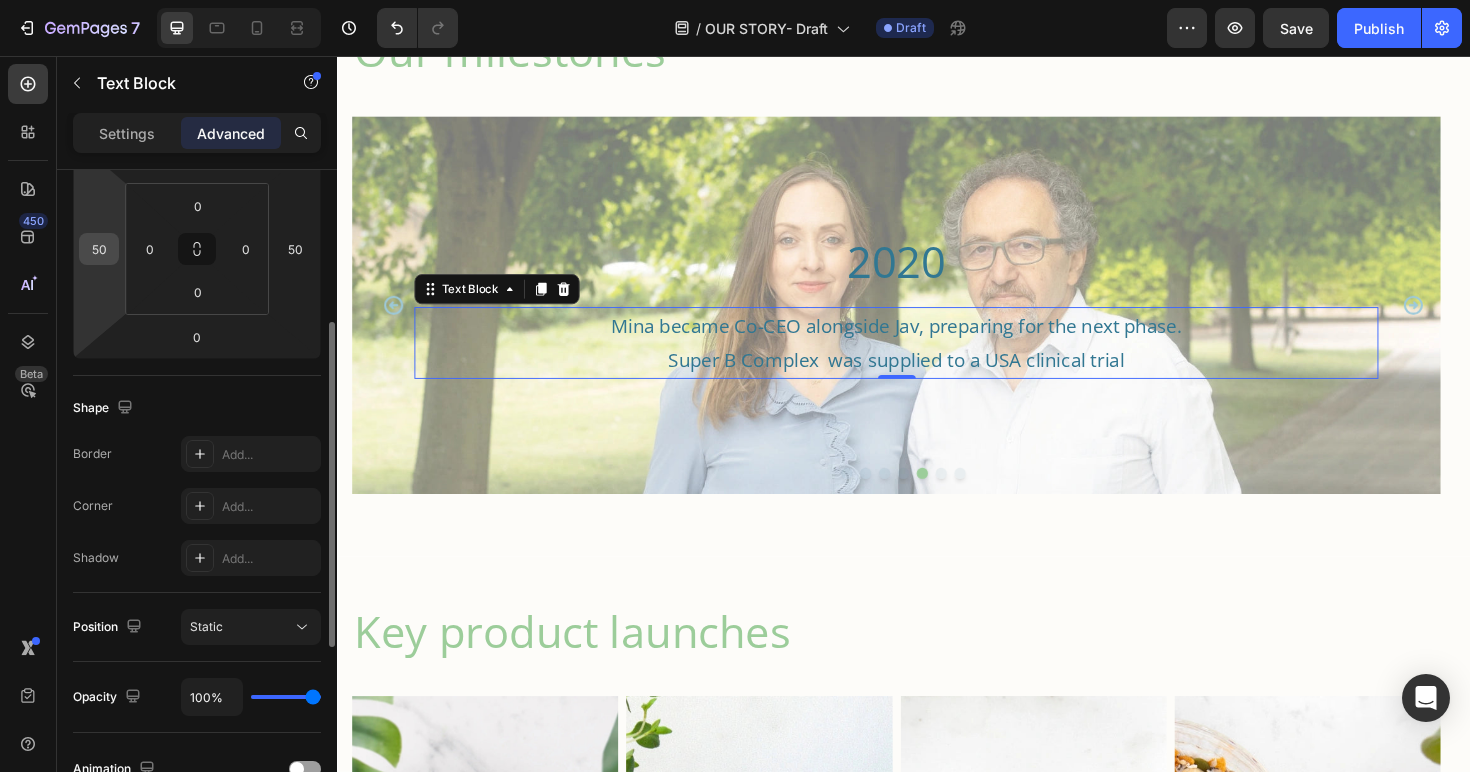 click on "50" at bounding box center (99, 249) 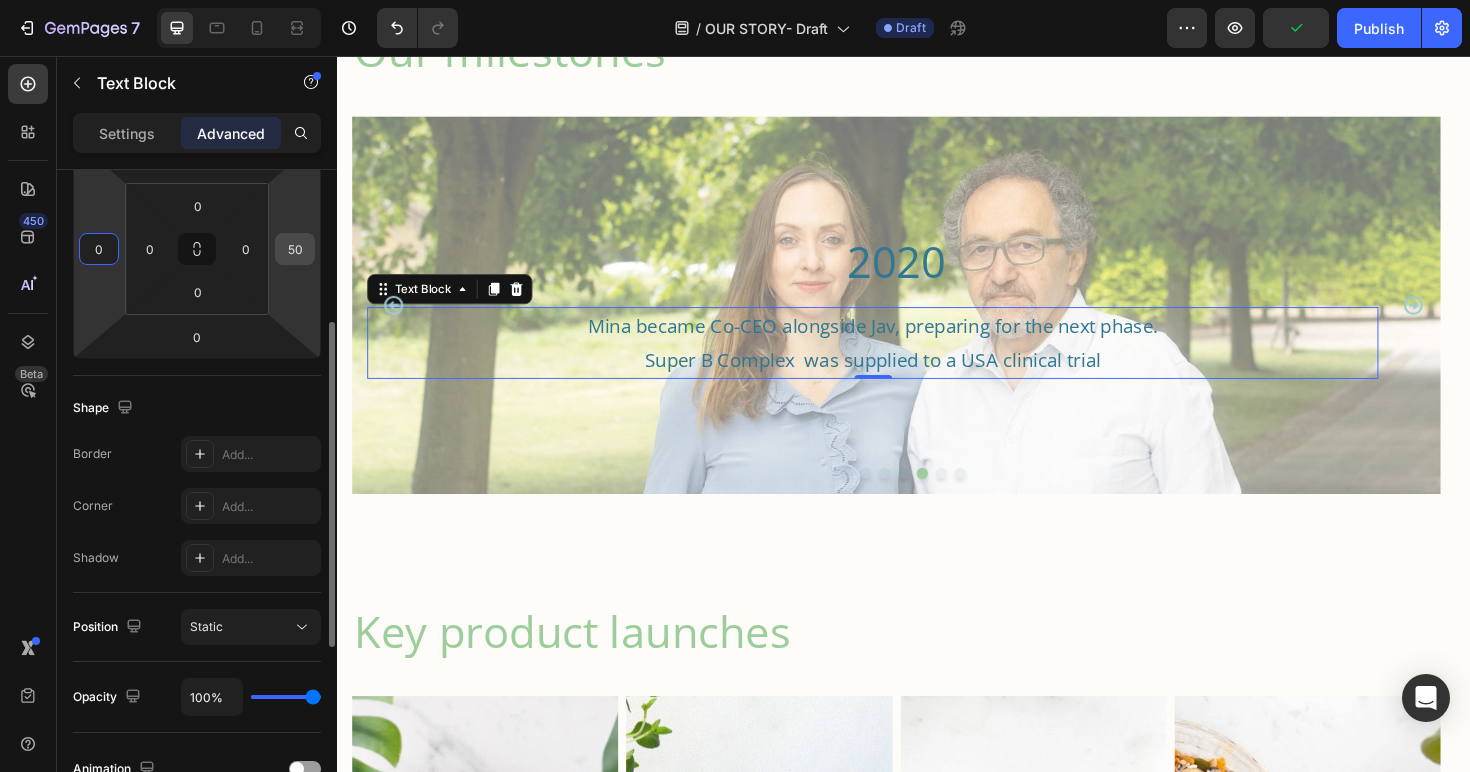 type on "0" 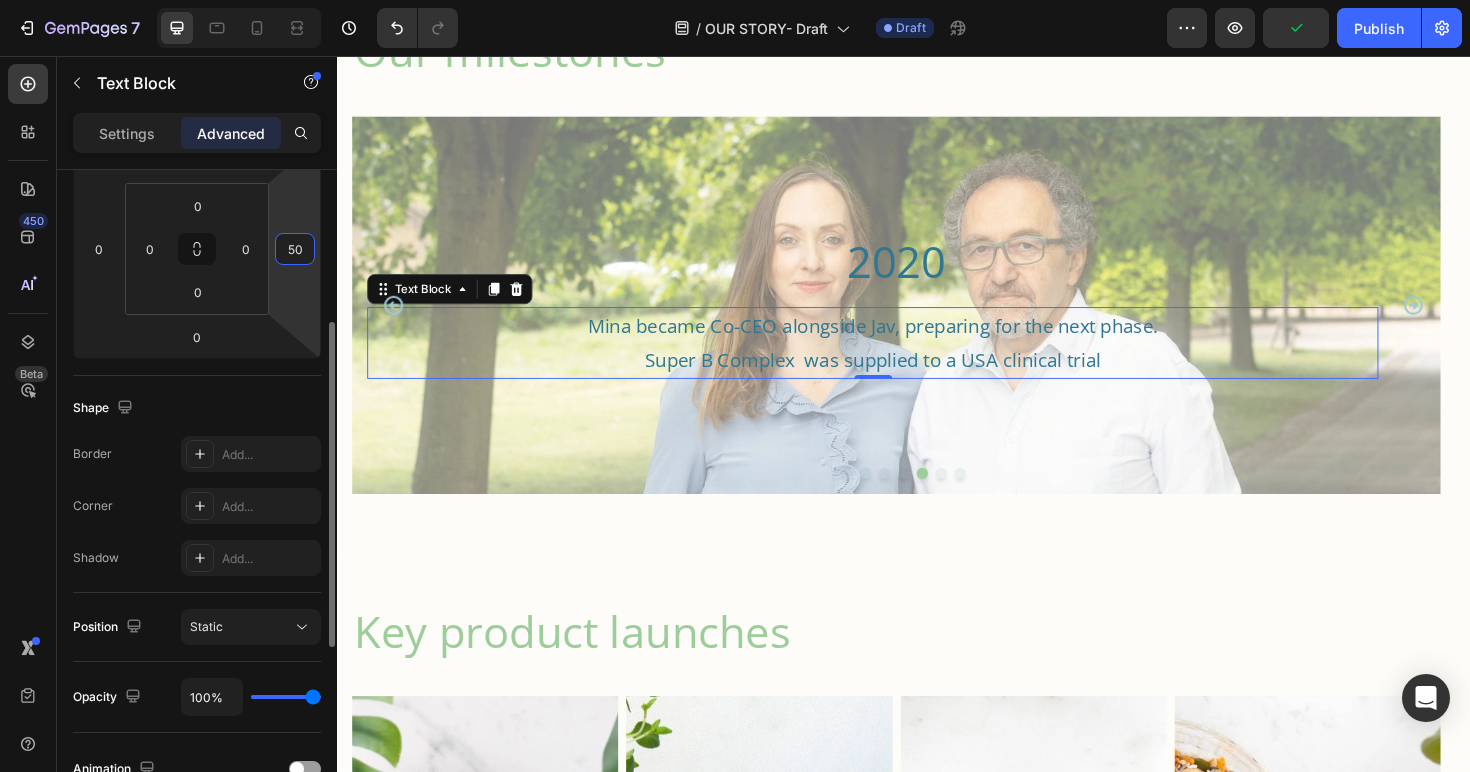 click on "50" at bounding box center [295, 249] 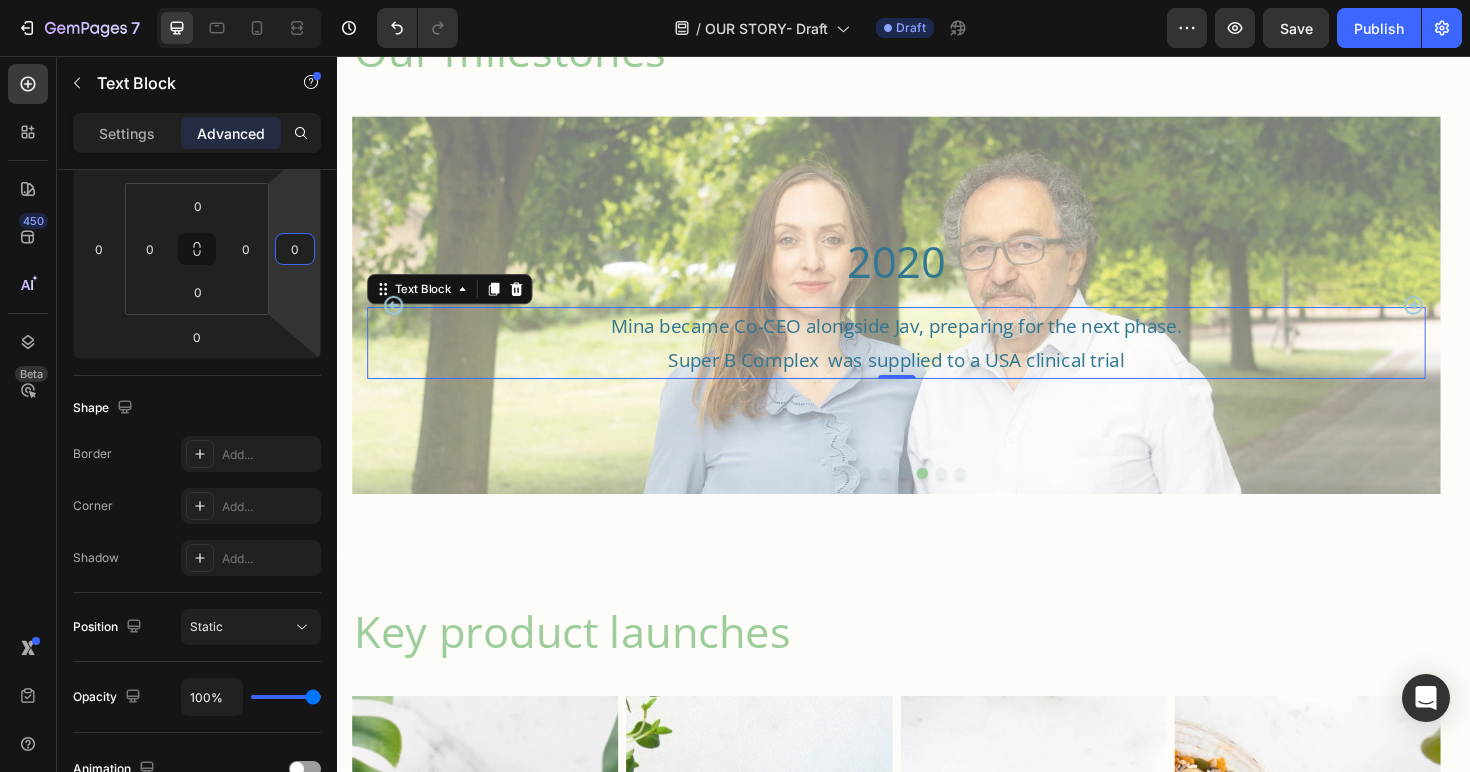 type on "0" 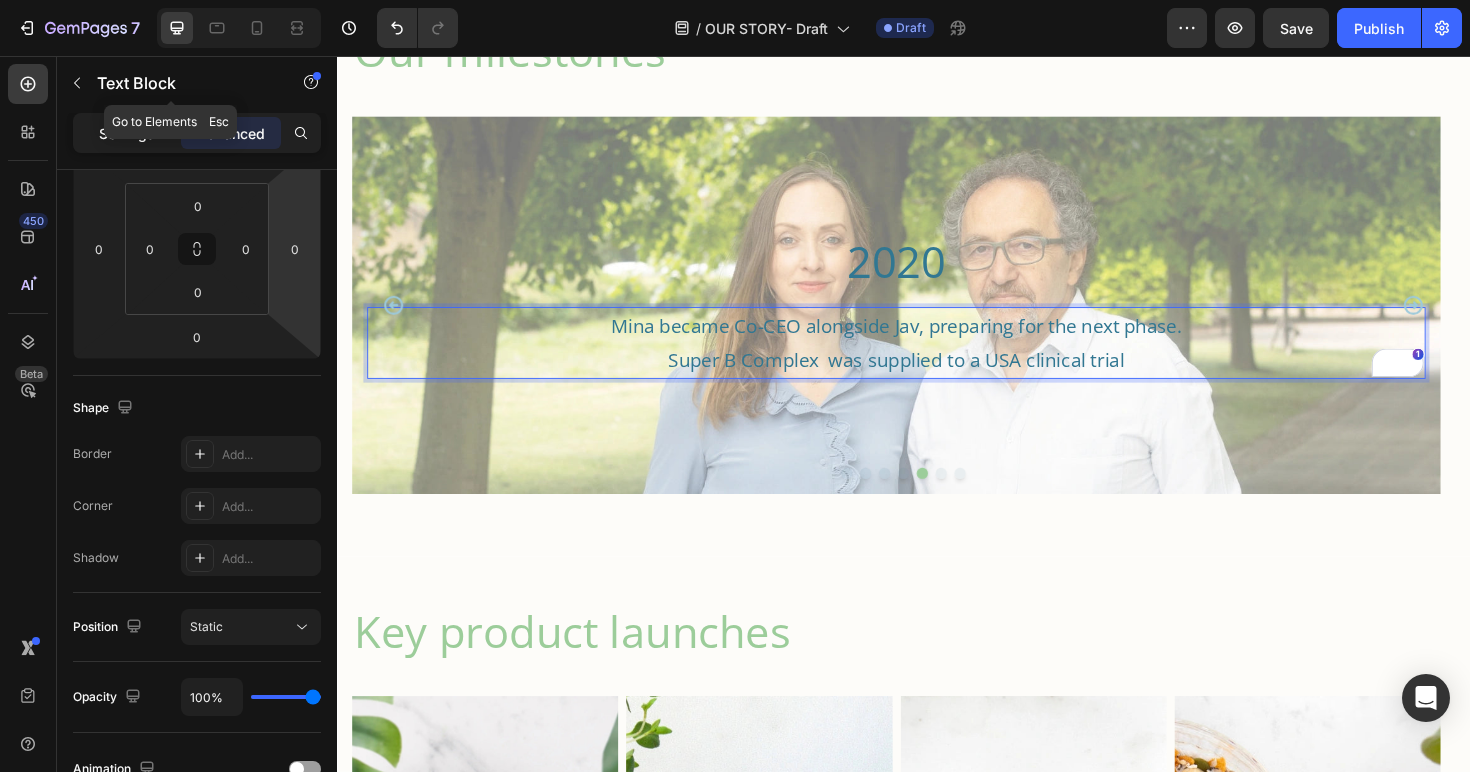 click on "Settings" at bounding box center [127, 133] 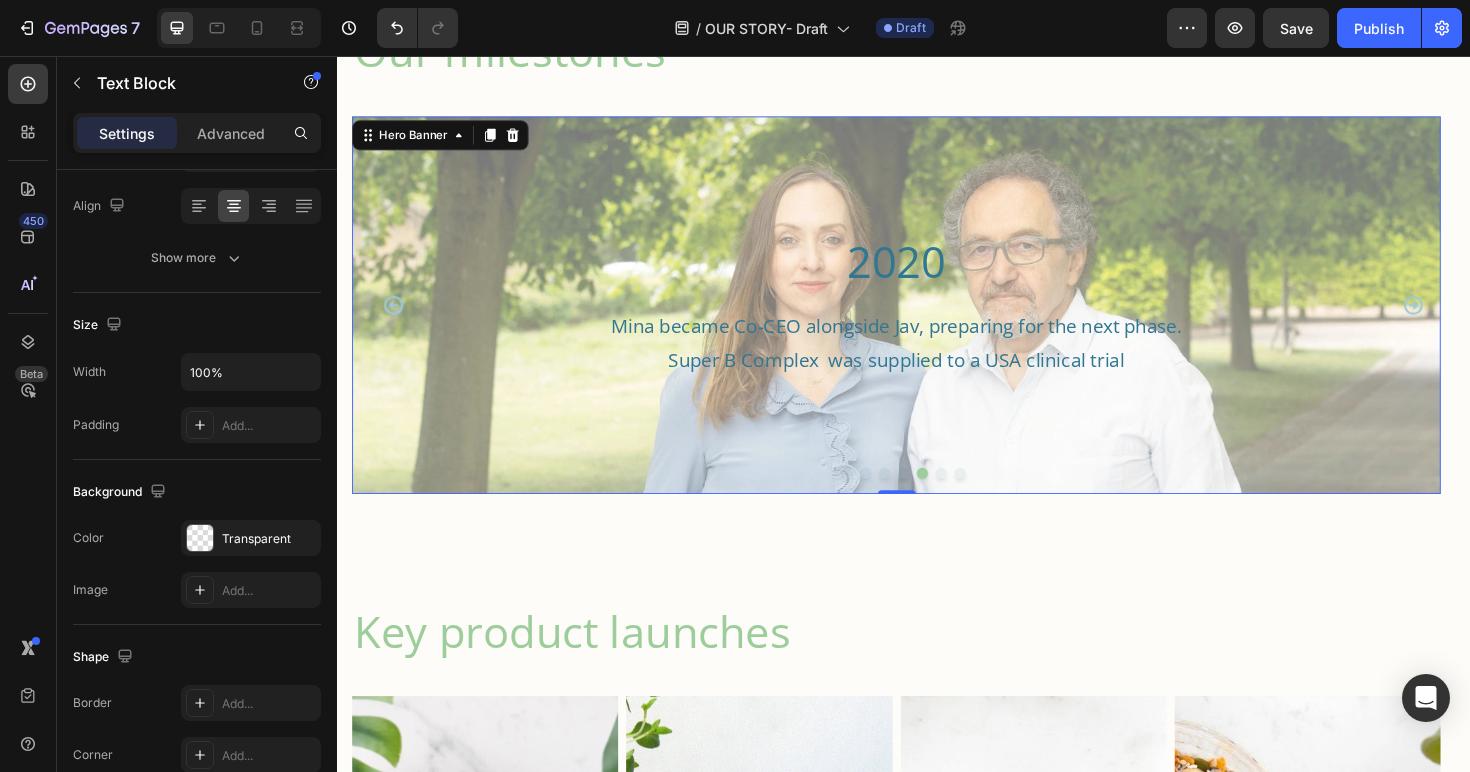 click at bounding box center [929, 320] 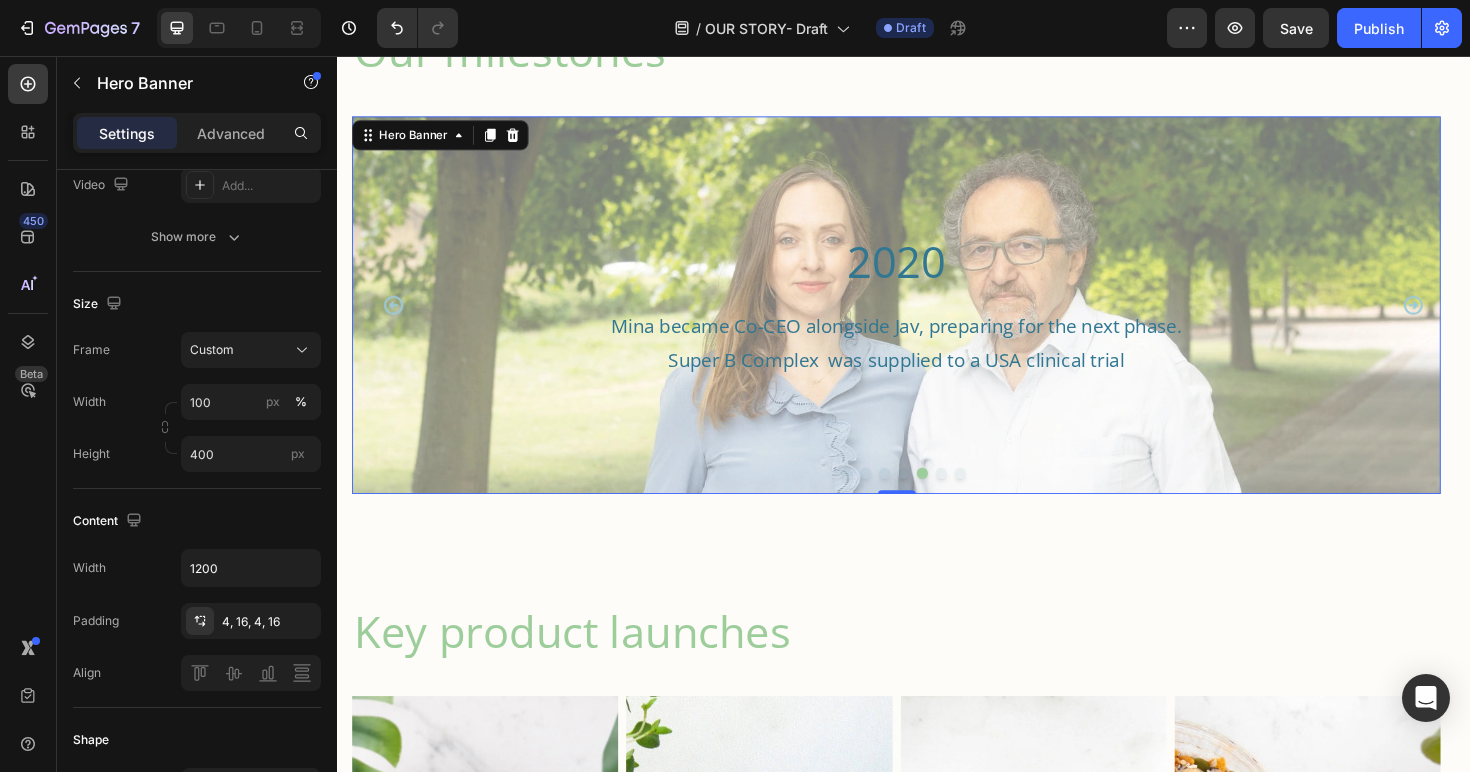 scroll, scrollTop: 0, scrollLeft: 0, axis: both 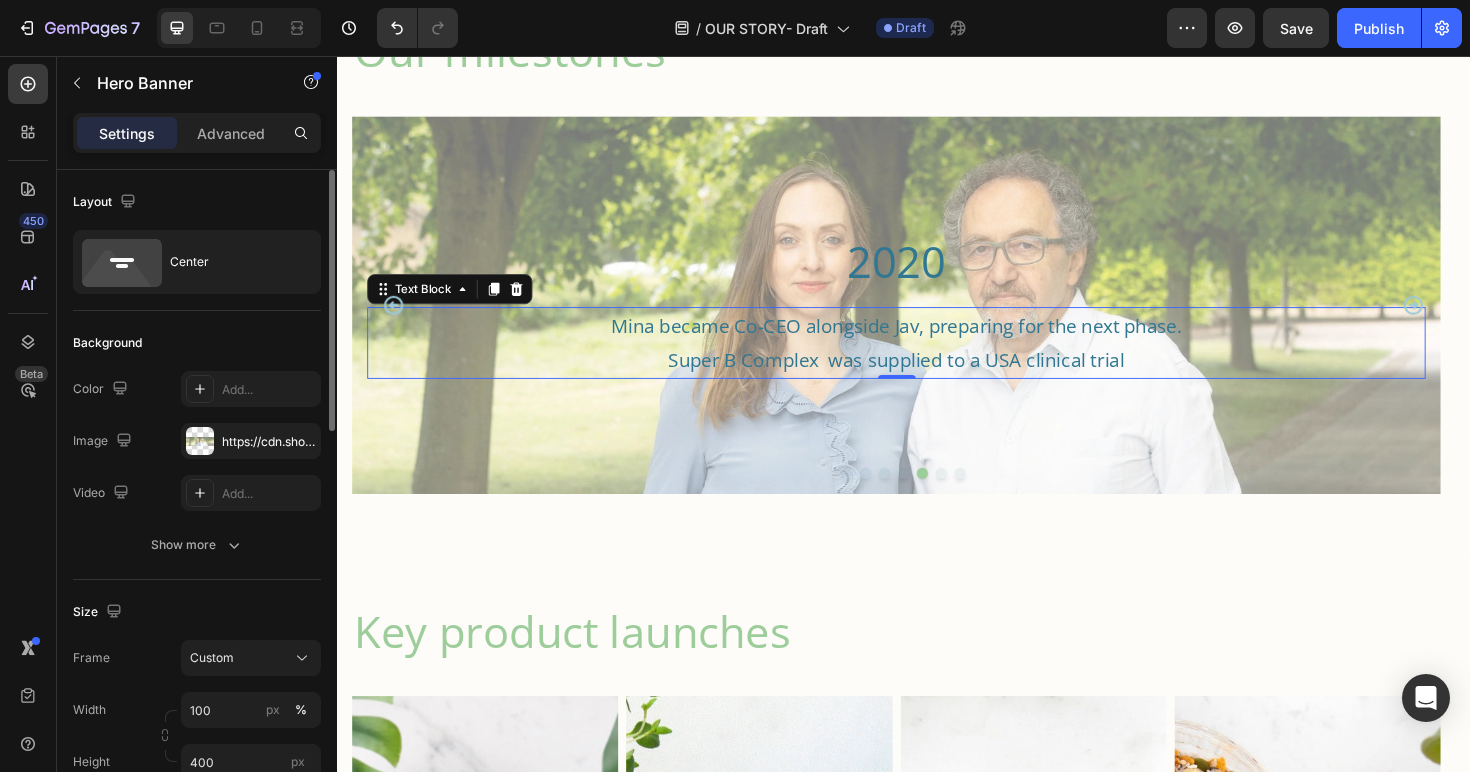 click on "[PERSON] became Co-CEO alongside [PERSON], preparing for the next phase. Super B Complex  was supplied to a USA clinical trial" at bounding box center (929, 360) 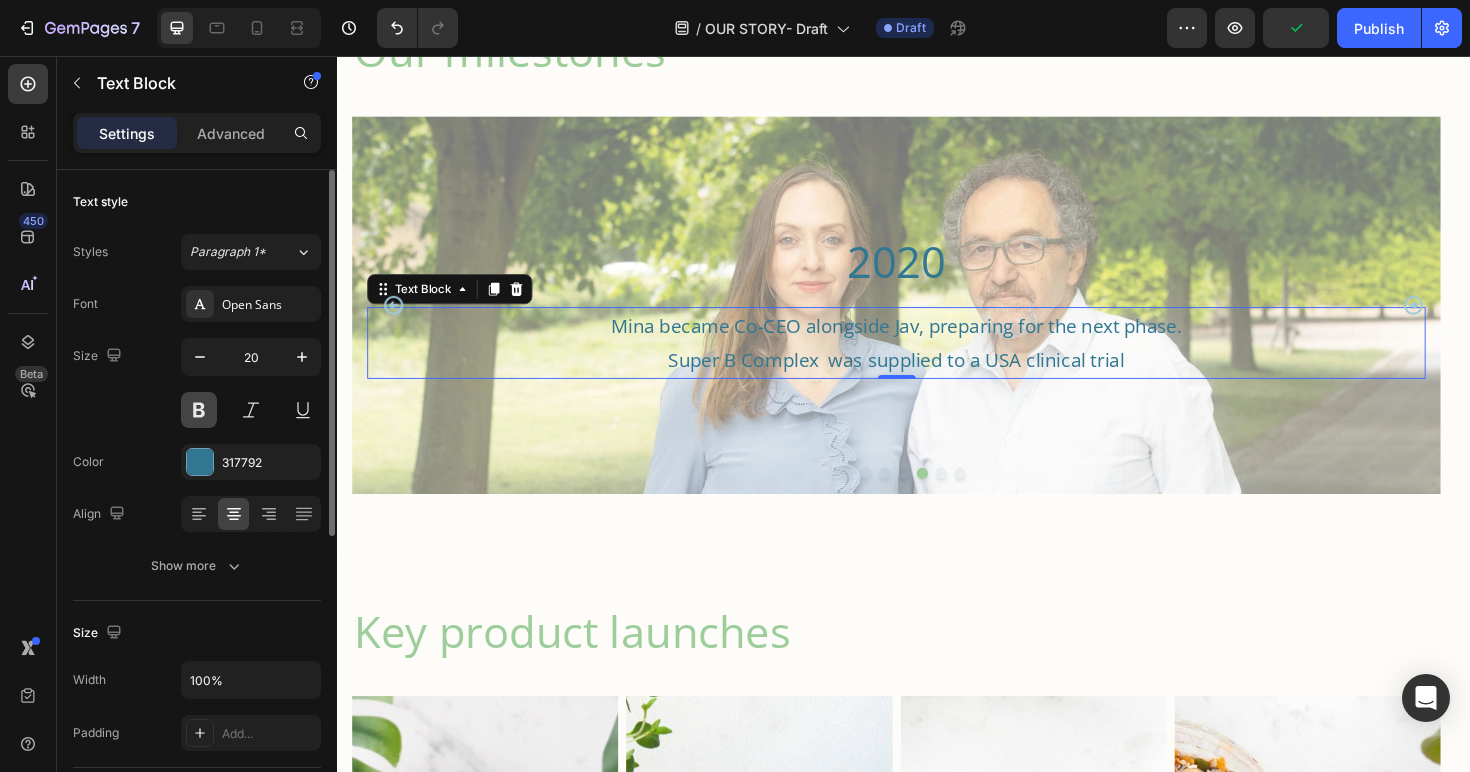 click at bounding box center (199, 410) 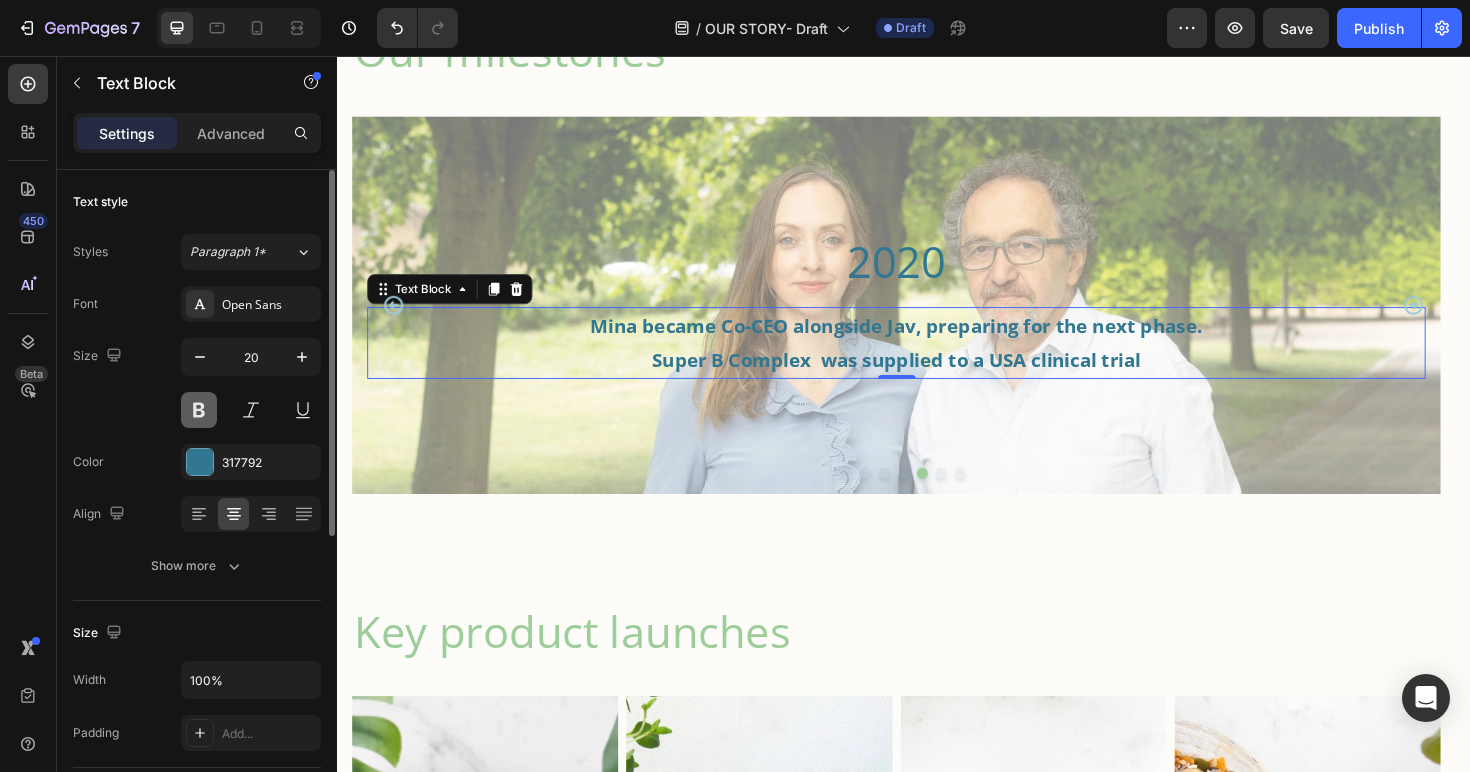 click at bounding box center (199, 410) 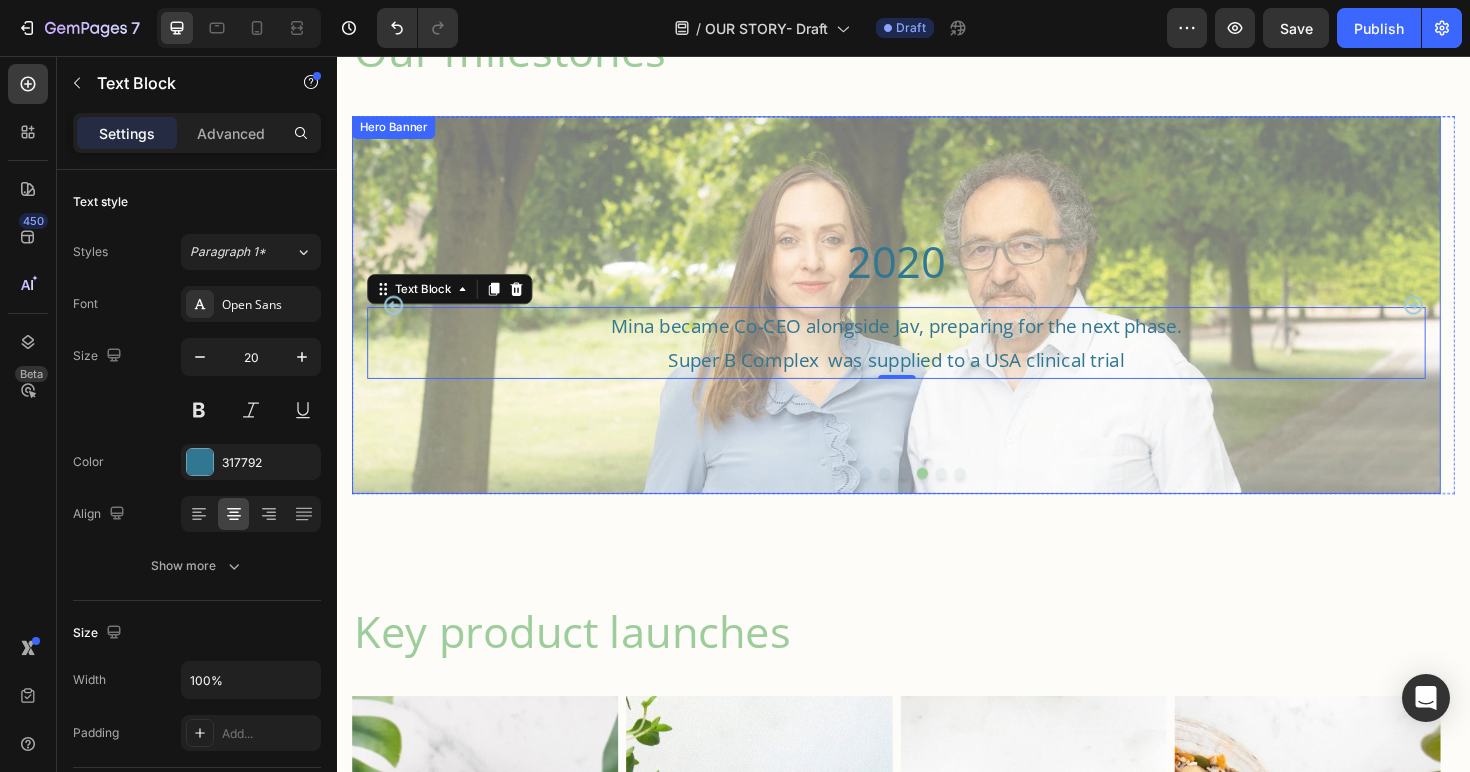 scroll, scrollTop: 1563, scrollLeft: 0, axis: vertical 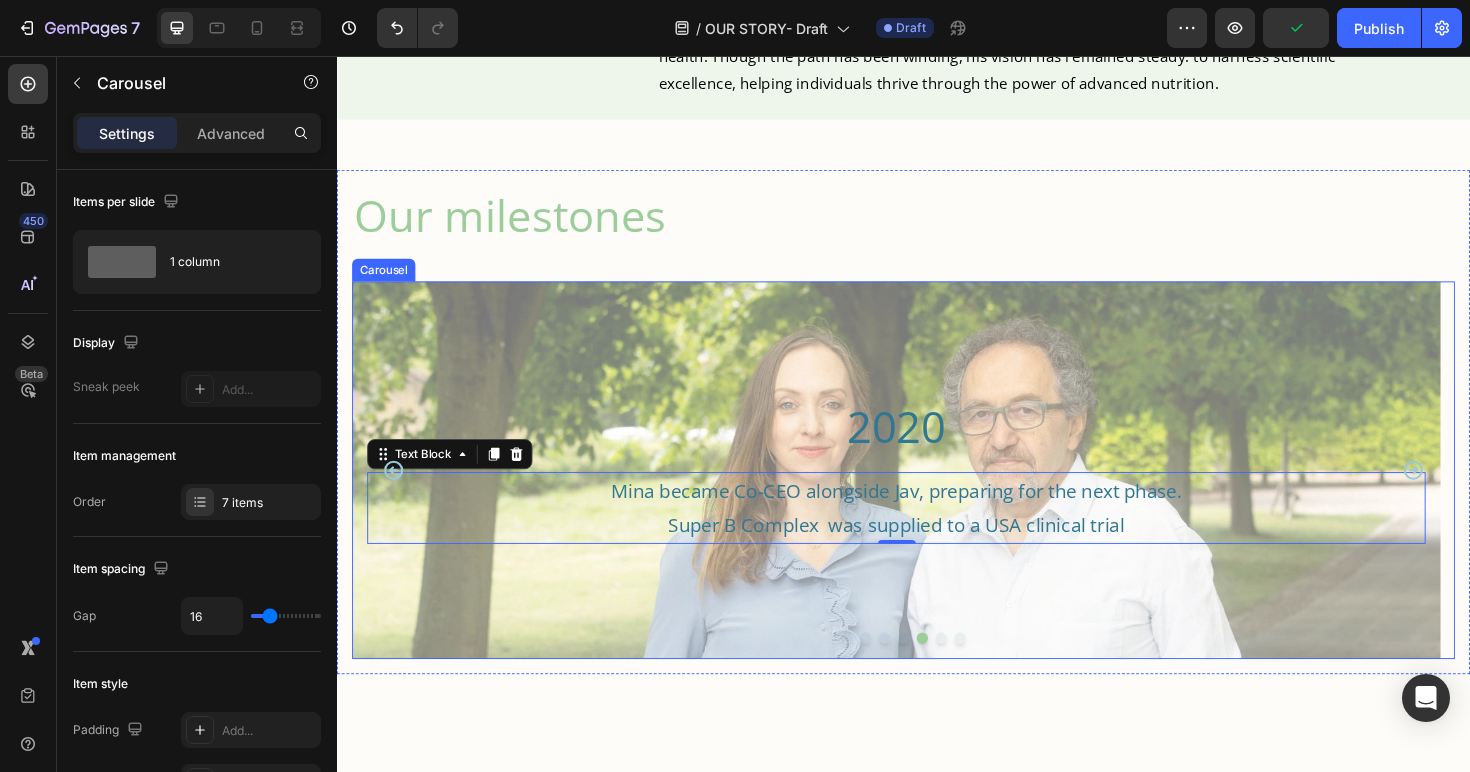 click 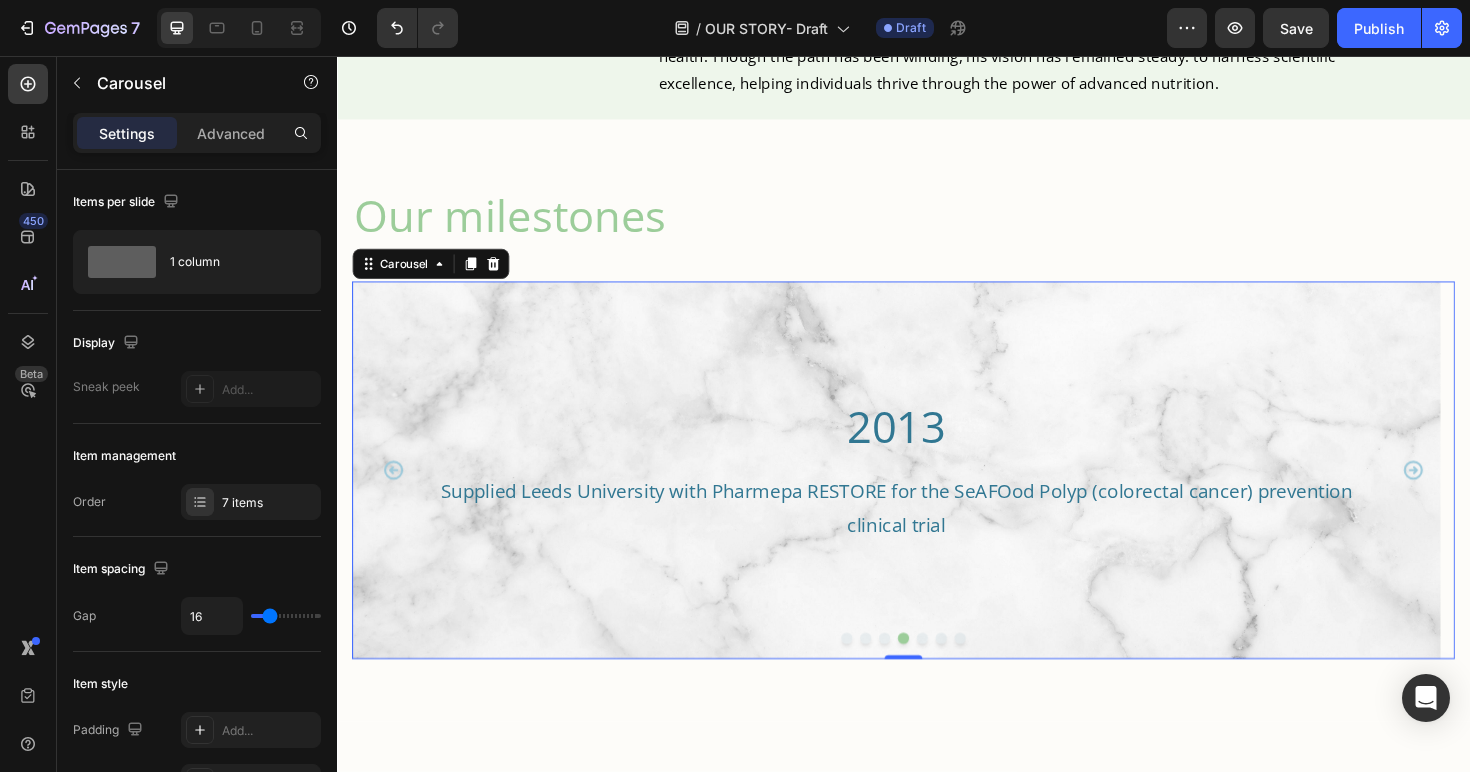 click 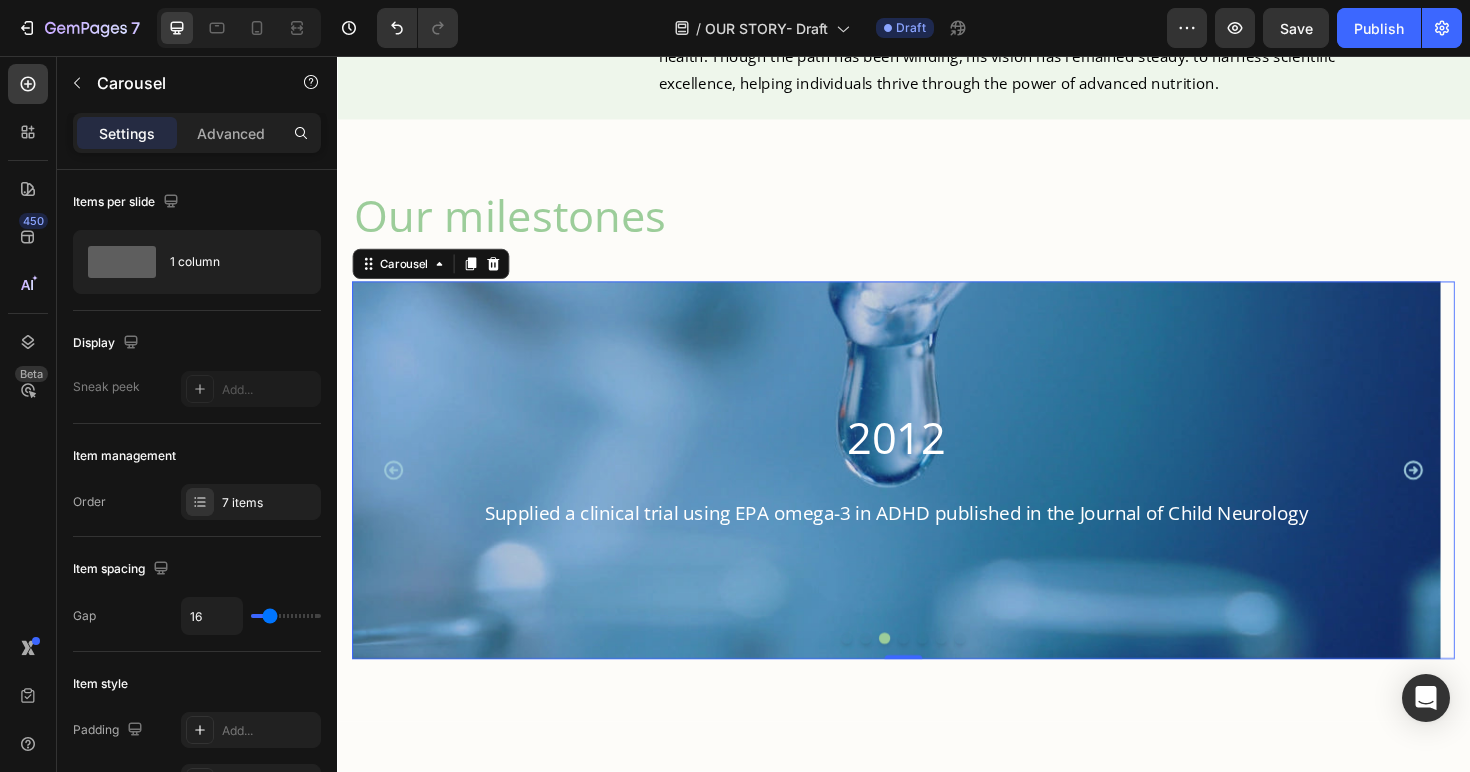 click 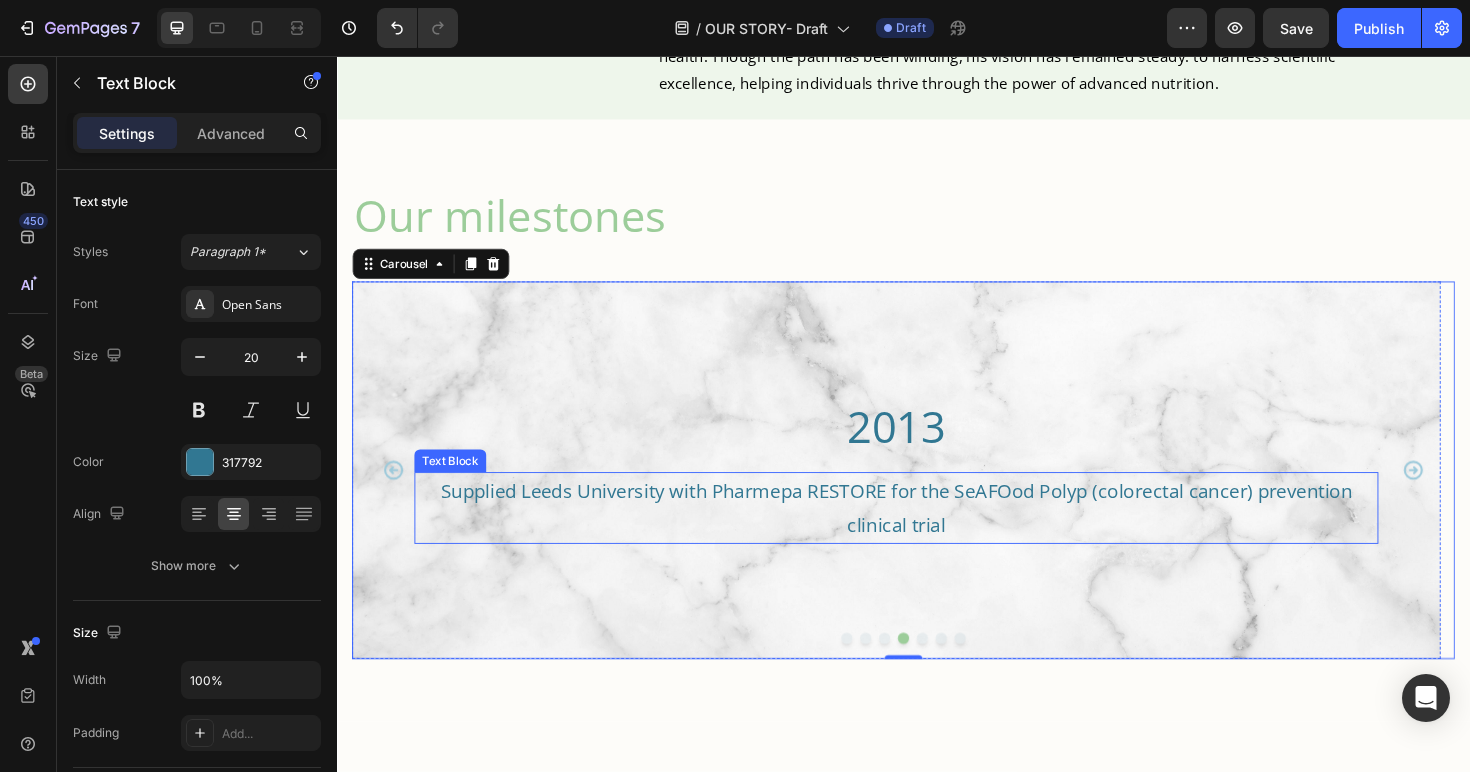 click on "Supplied Leeds University with Pharmepa RESTORE for the SeAFOod Polyp (colorectal cancer) prevention clinical trial" at bounding box center [929, 535] 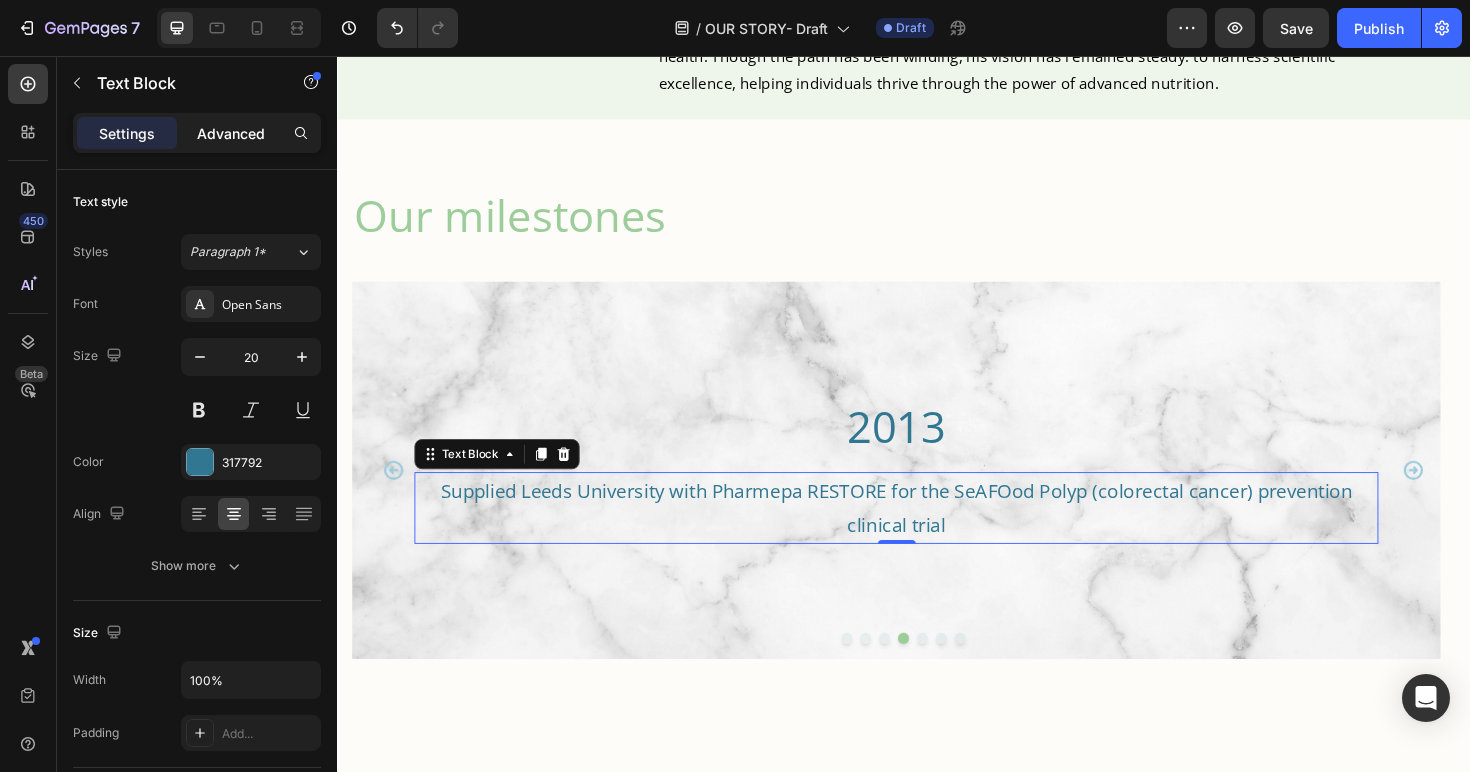 click on "Advanced" at bounding box center [231, 133] 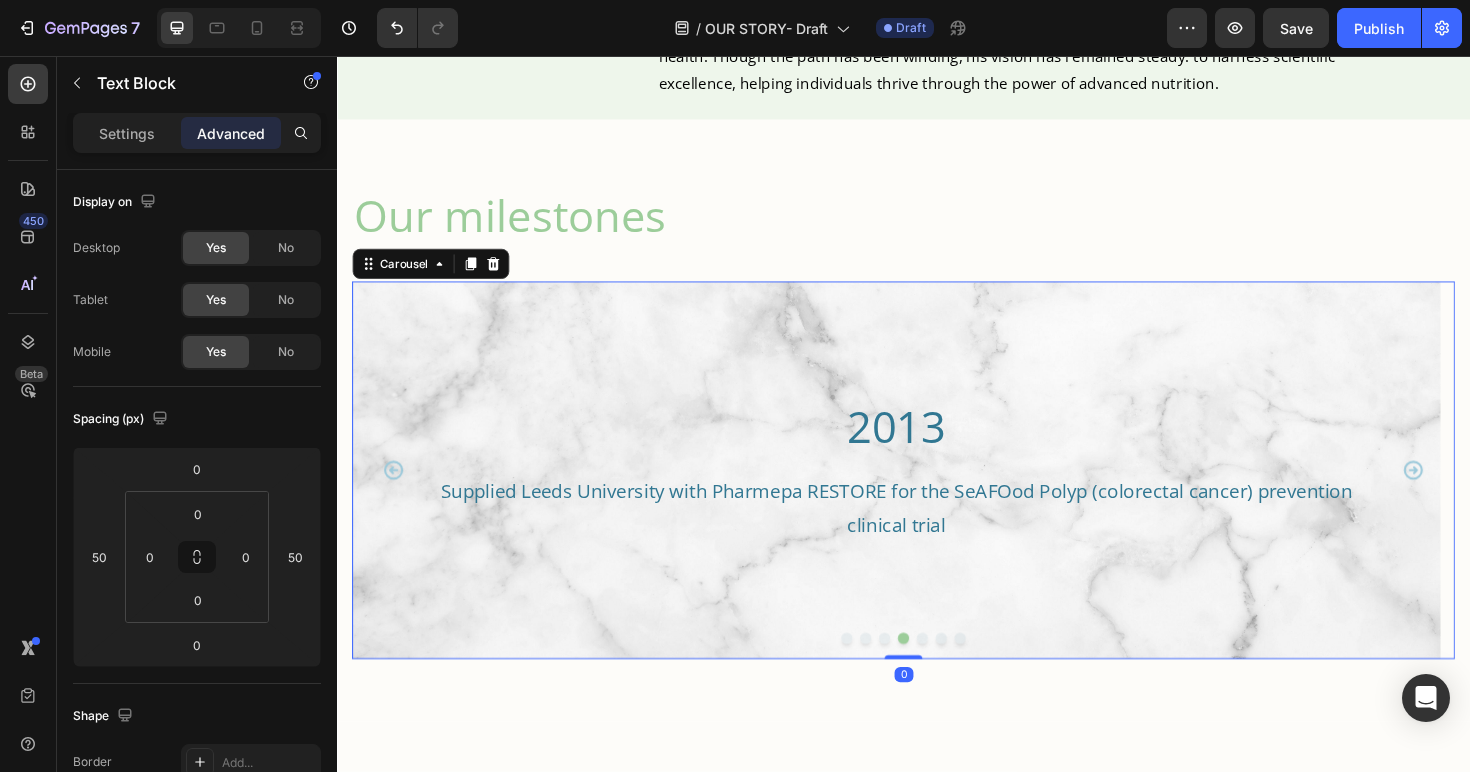 click 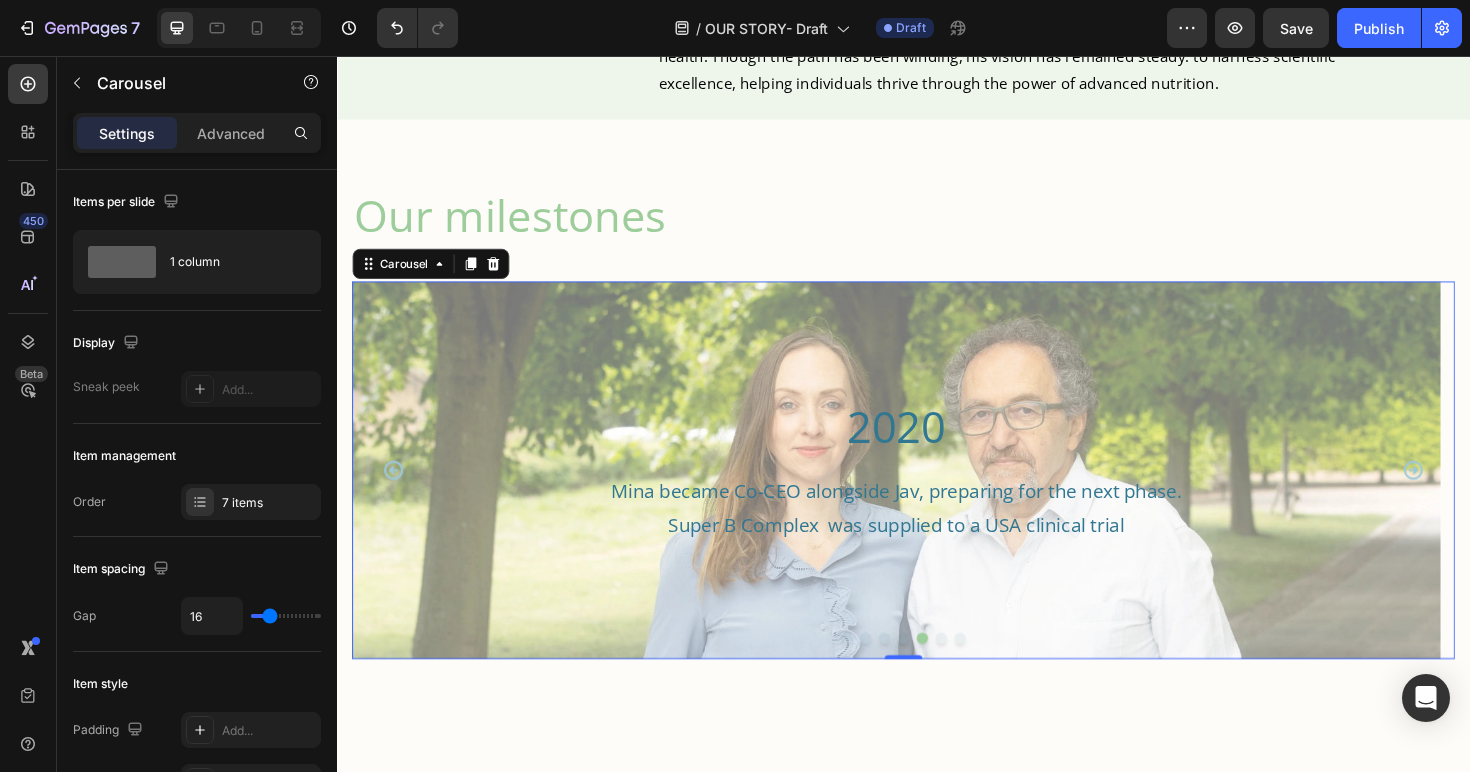 click 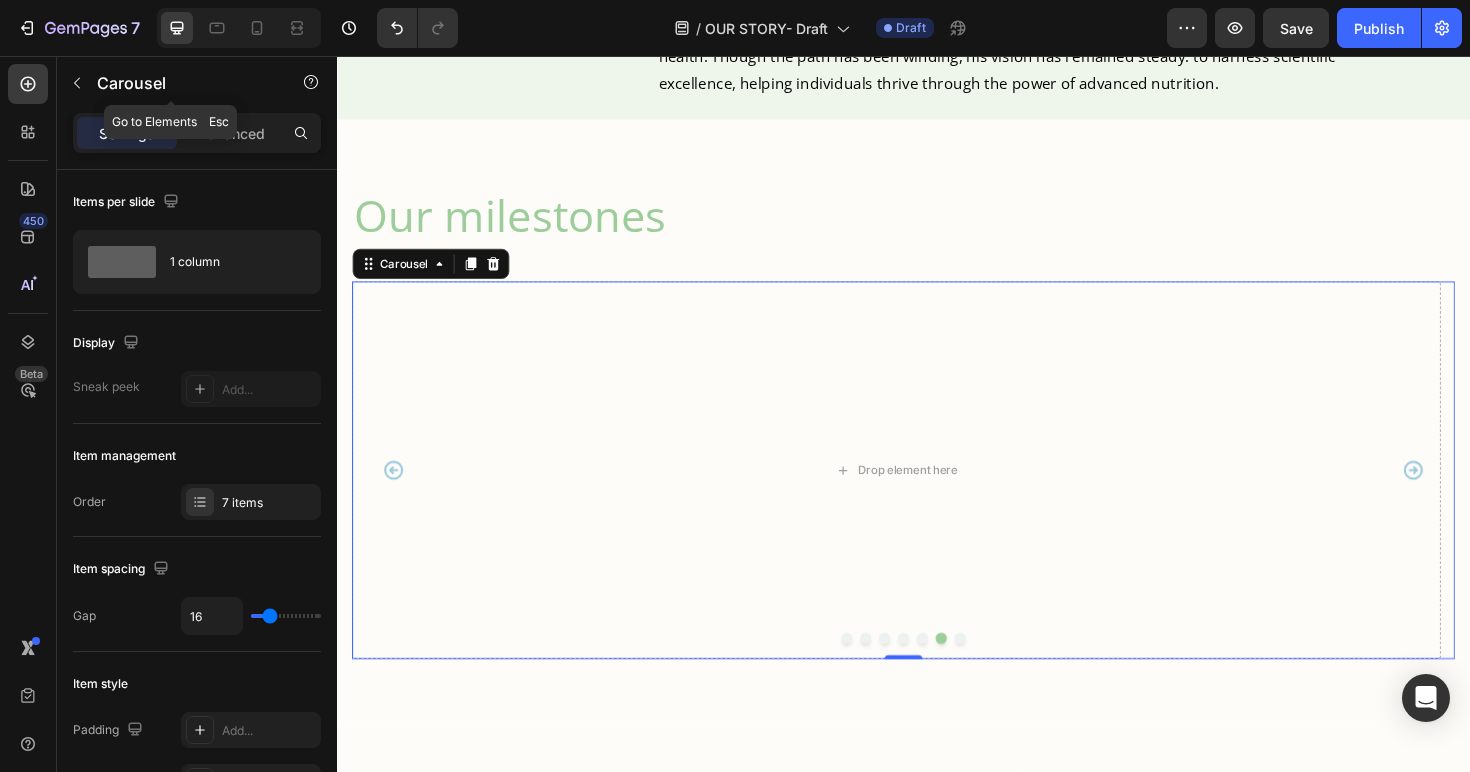 click 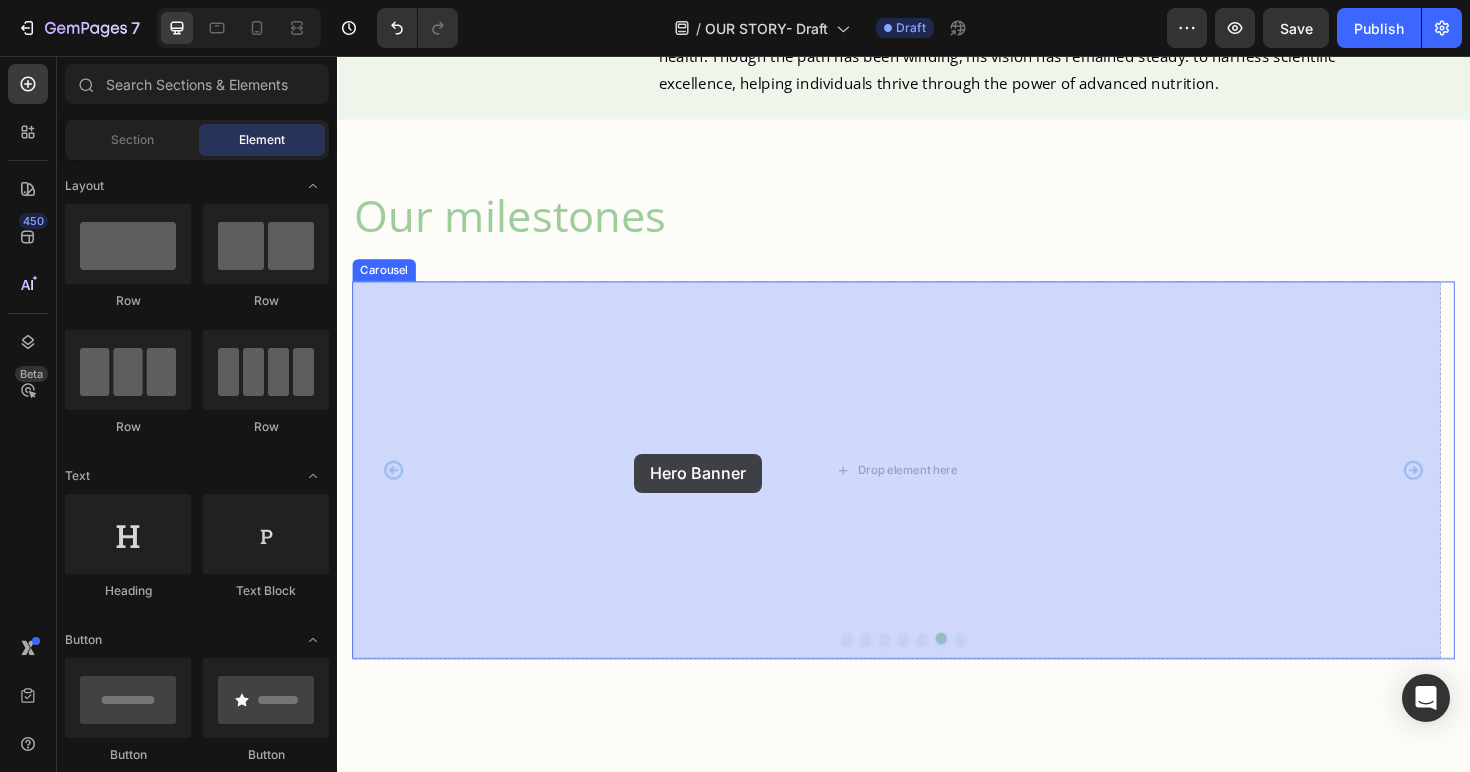 drag, startPoint x: 535, startPoint y: 476, endPoint x: 652, endPoint y: 477, distance: 117.00427 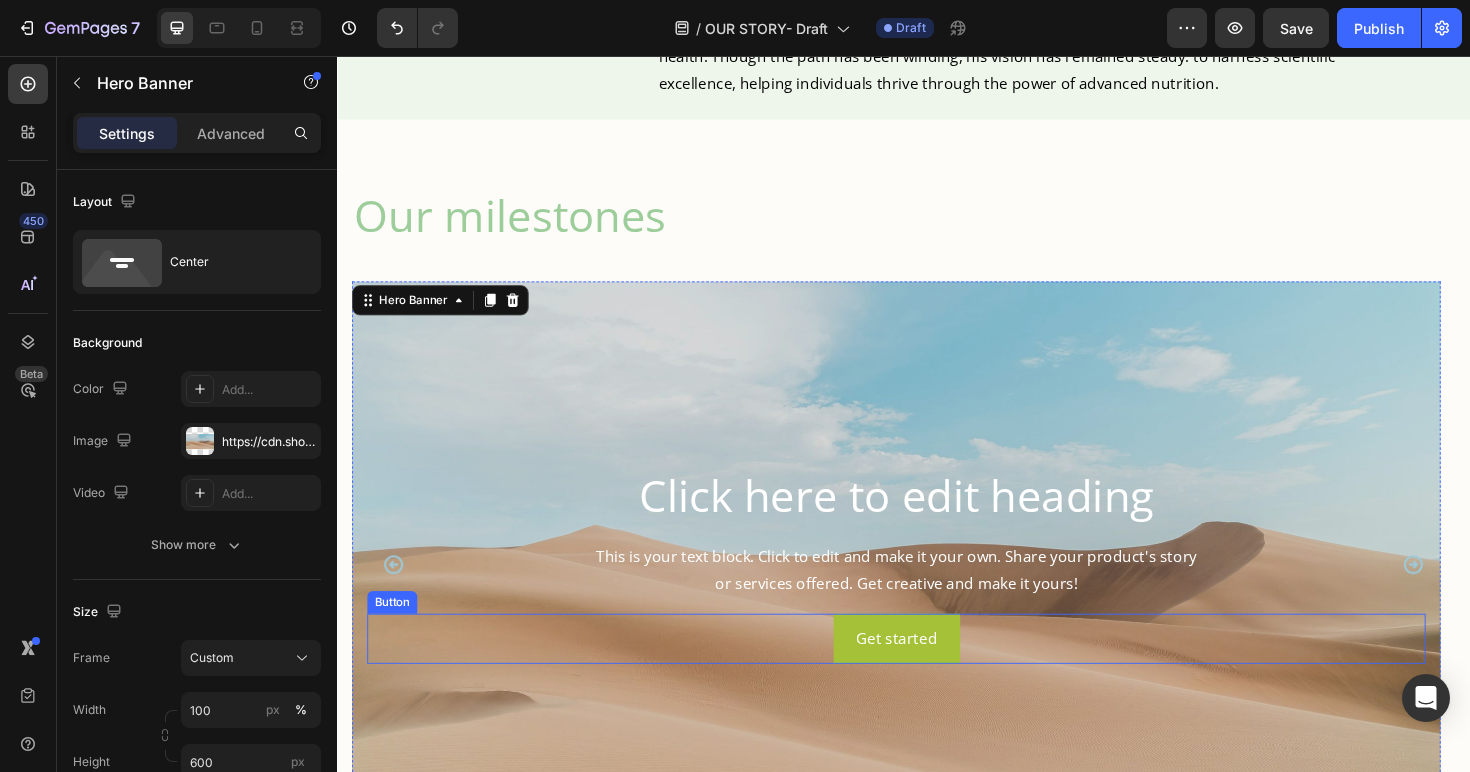 click on "Get started Button" at bounding box center (929, 673) 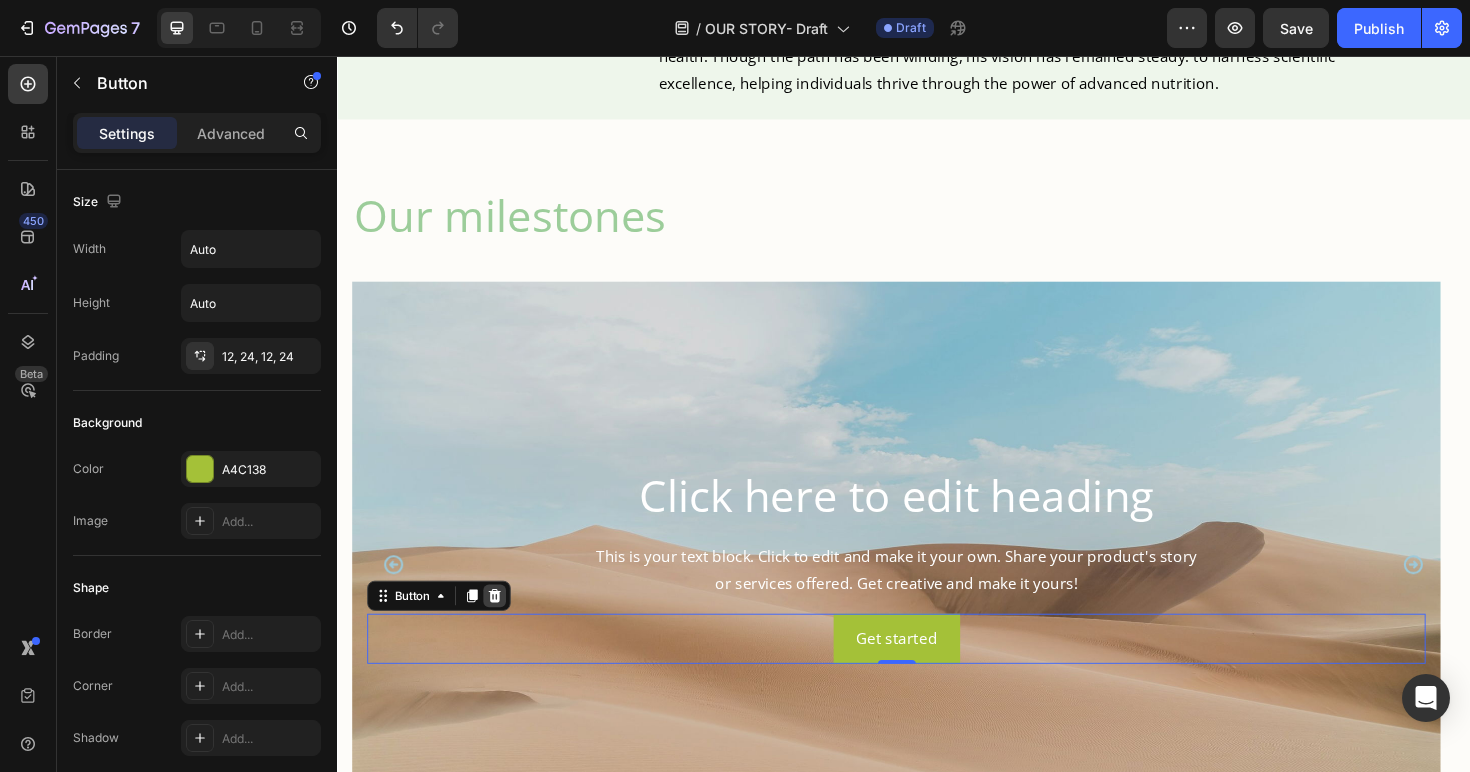 click 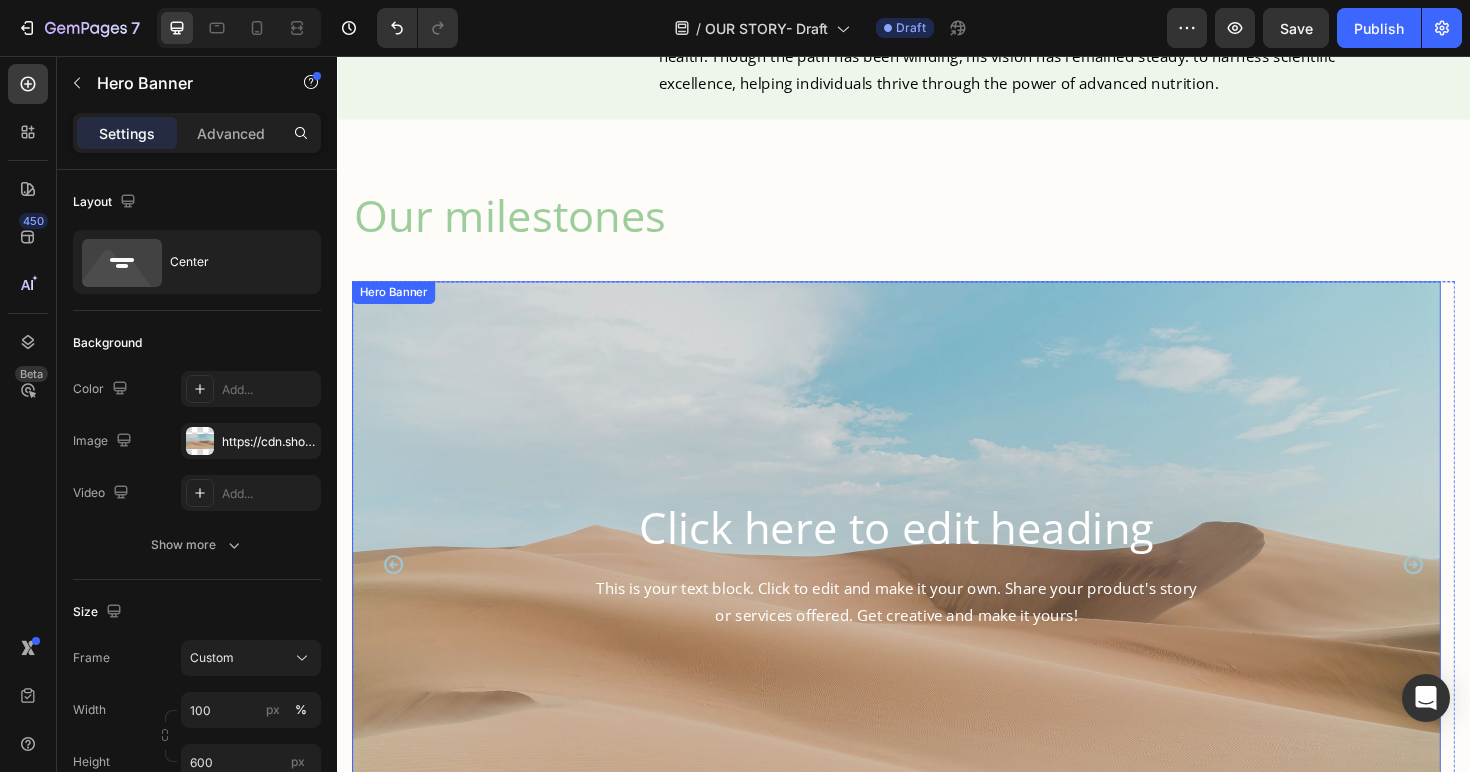click at bounding box center (929, 595) 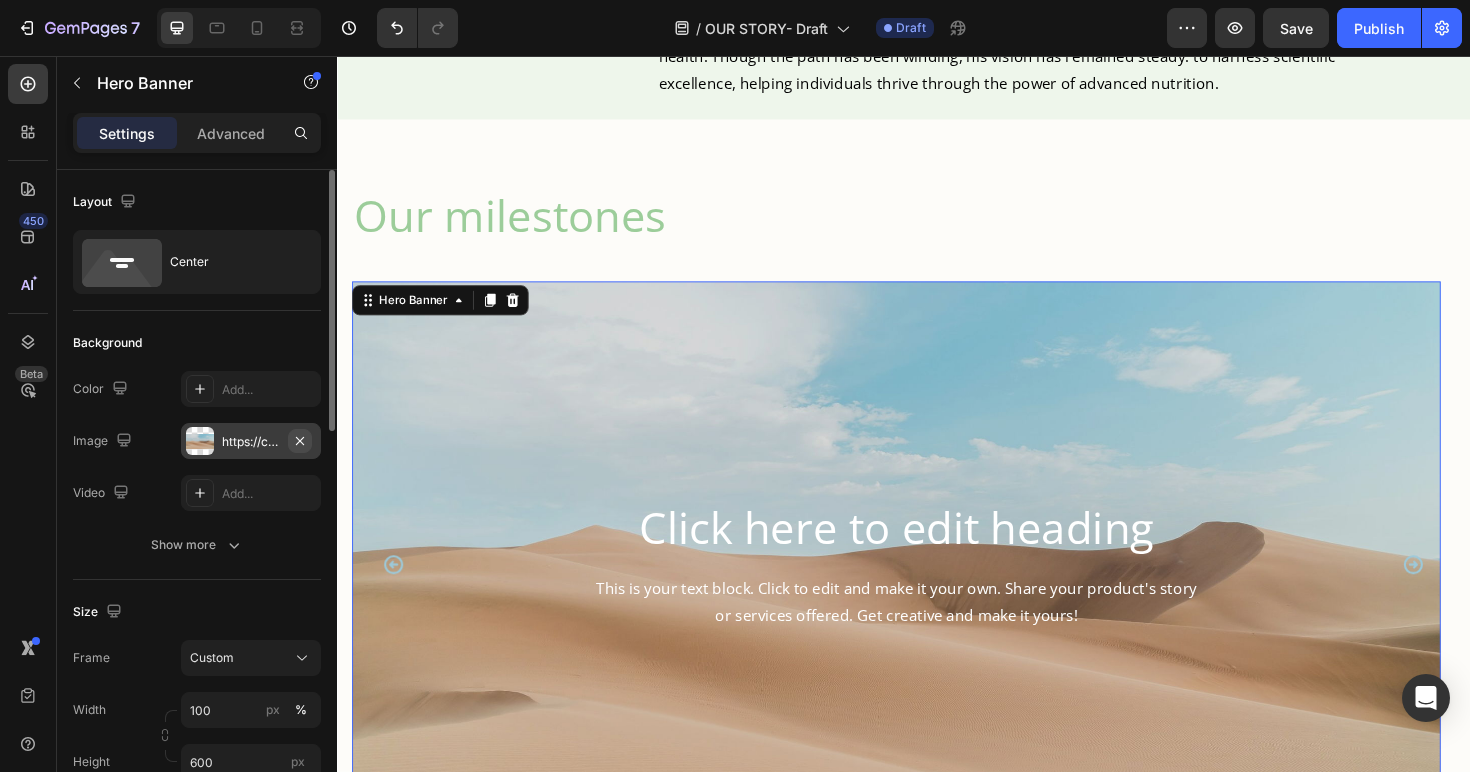 click on "https://cdn.shopify.com/s/files/1/2005/9307/files/background_settings.jpg" at bounding box center [251, 441] 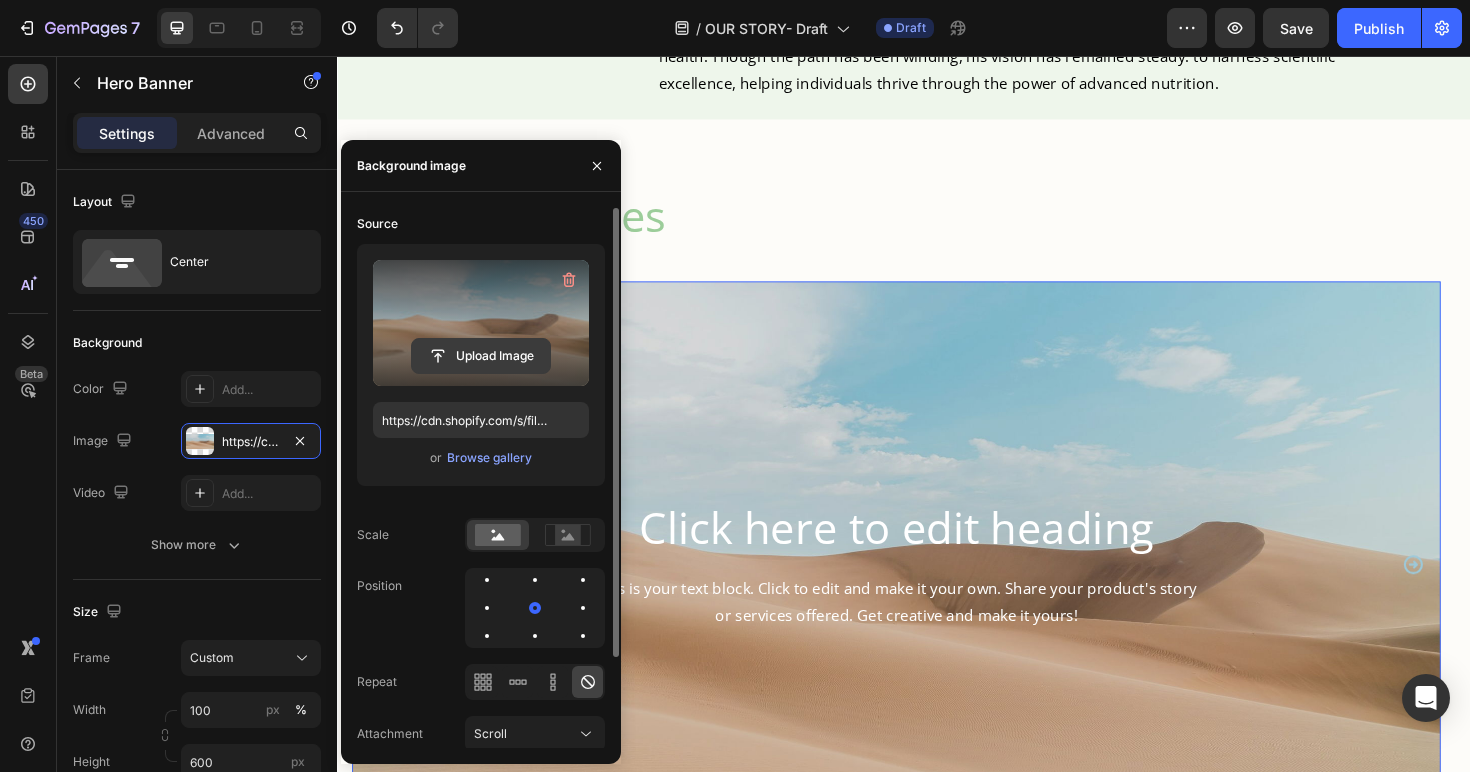 click 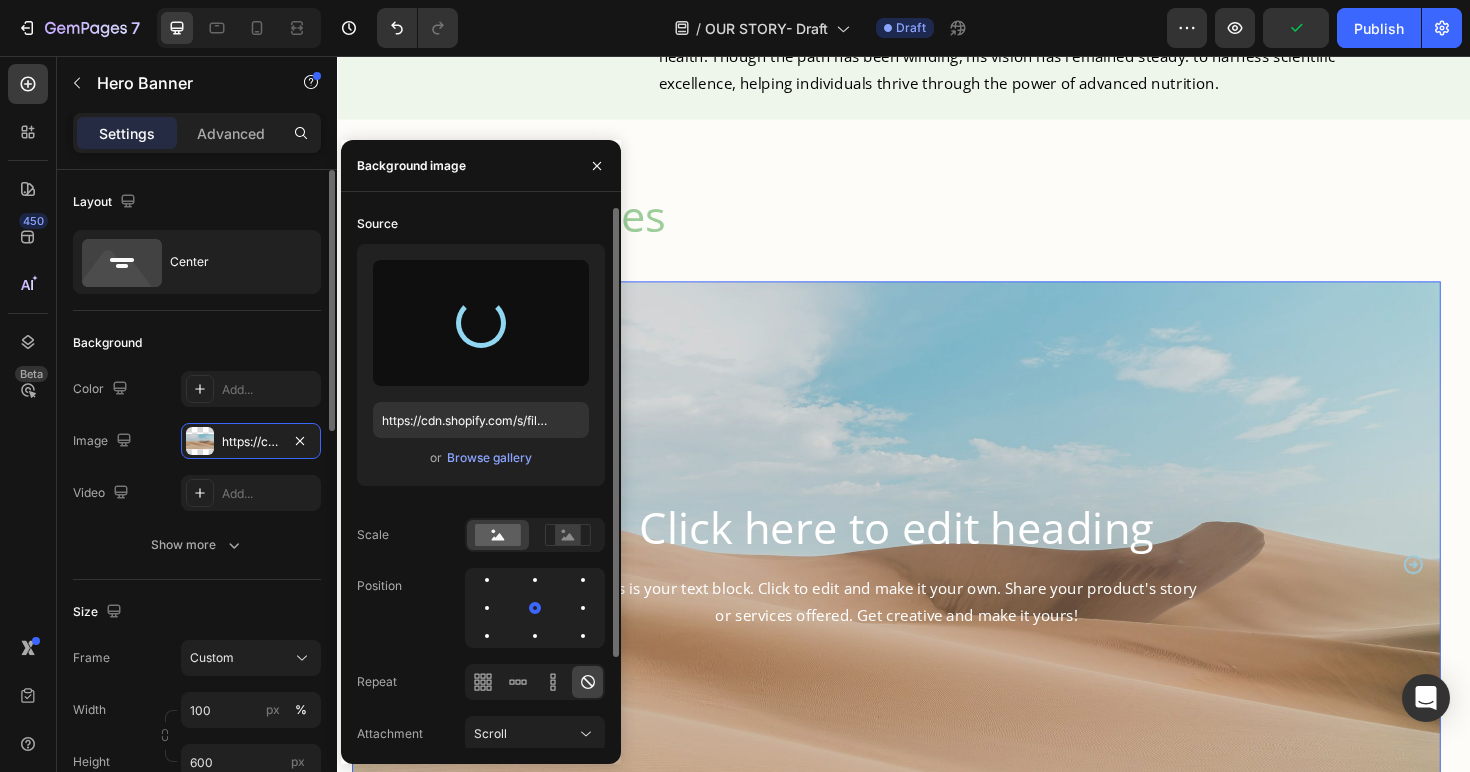 type on "https://cdn.shopify.com/s/files/1/0087/7097/7888/files/gempages_491779184817865614-adf849d5-174c-4da5-b3d7-fd5b7cee6c7a.webp" 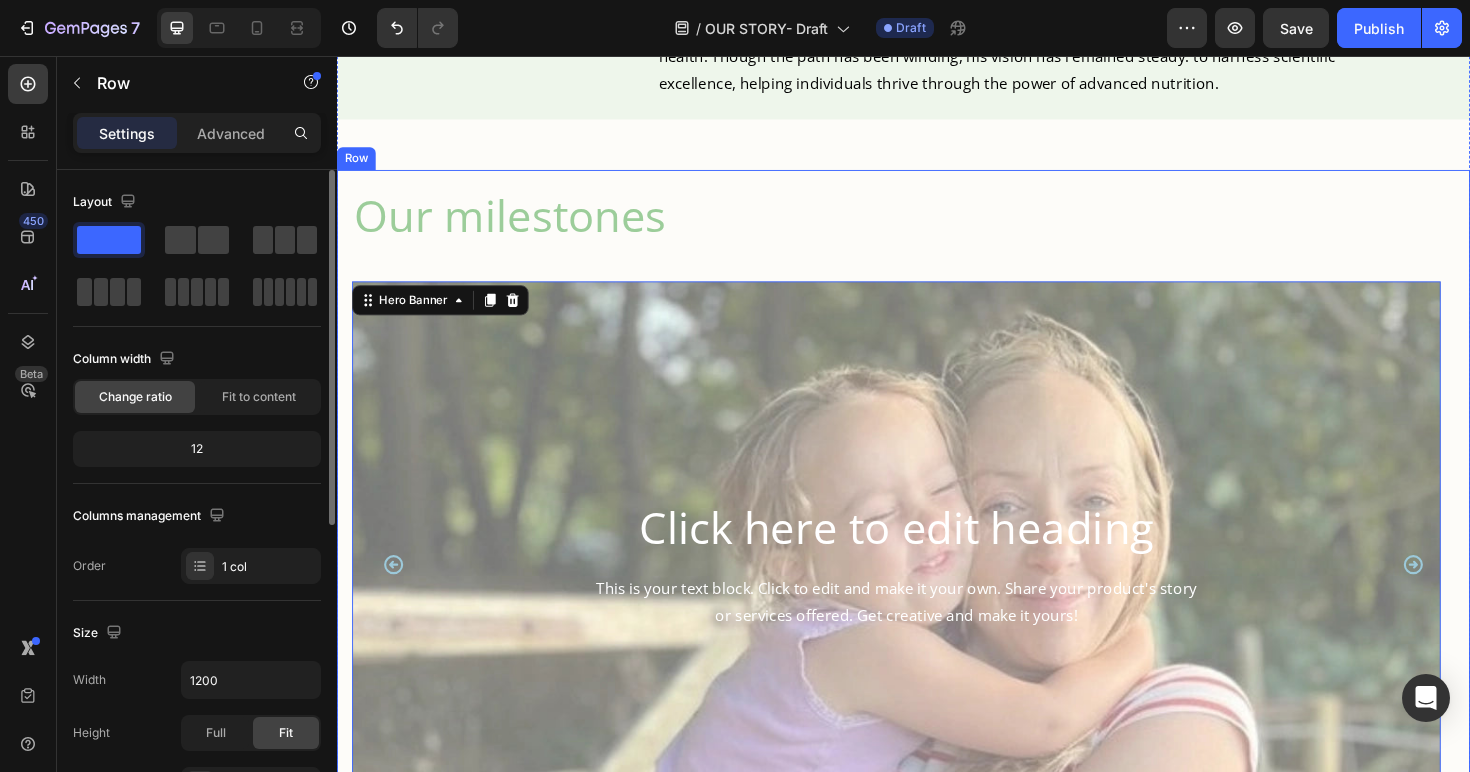 click on "Our milestones Heading
2003 Heading Igennus was founded Heading Hero Banner 2004-2005 Heading Collaboration with hospitals and researchers, with Igennus supplying EPA supplements in small scale clinical studies into ME/CFS, neuroimaging in ADHD & depression Text Block Hero Banner Row 2012 Heading Supplied a clinical trial using EPA omega-3 in ADHD published in the Journal of Child Neurology Text Block Hero Banner 2013 Heading Supplied Leeds University with Pharmepa RESTORE for the SeAFOod Polyp (colorectal cancer) prevention clinical trial  Text Block Hero Banner 2020 Heading Mina became Co-CEO alongside Jav, preparing for the next phase. Super B Complex  was supplied to a USA clinical trial Text Block Hero Banner Click here to edit heading Heading This is your text block. Click to edit and make it your own. Share your product's story                   or services offered. Get creative and make it yours! Text Block Hero Banner   0
Drop element here
Carousel" at bounding box center [937, 544] 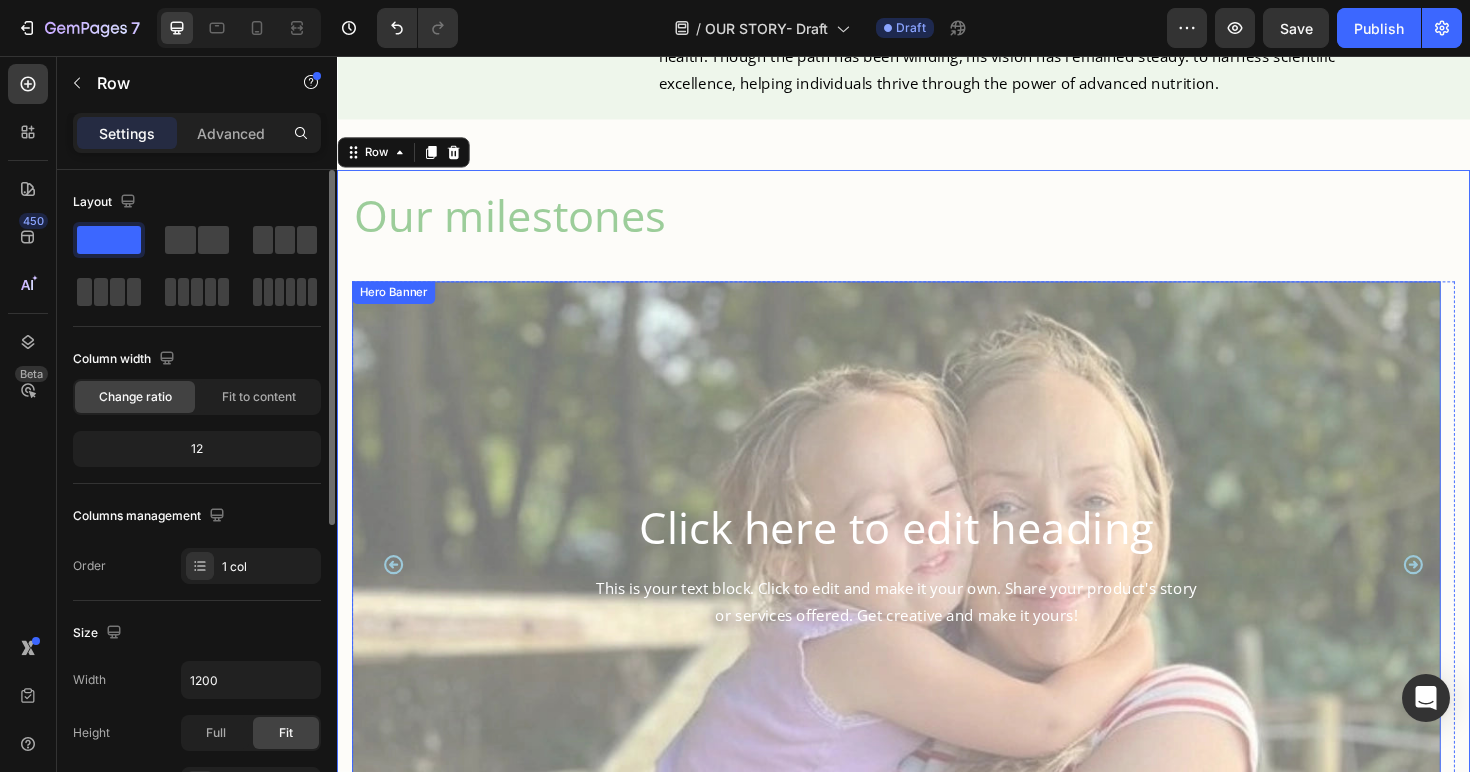scroll, scrollTop: 1844, scrollLeft: 0, axis: vertical 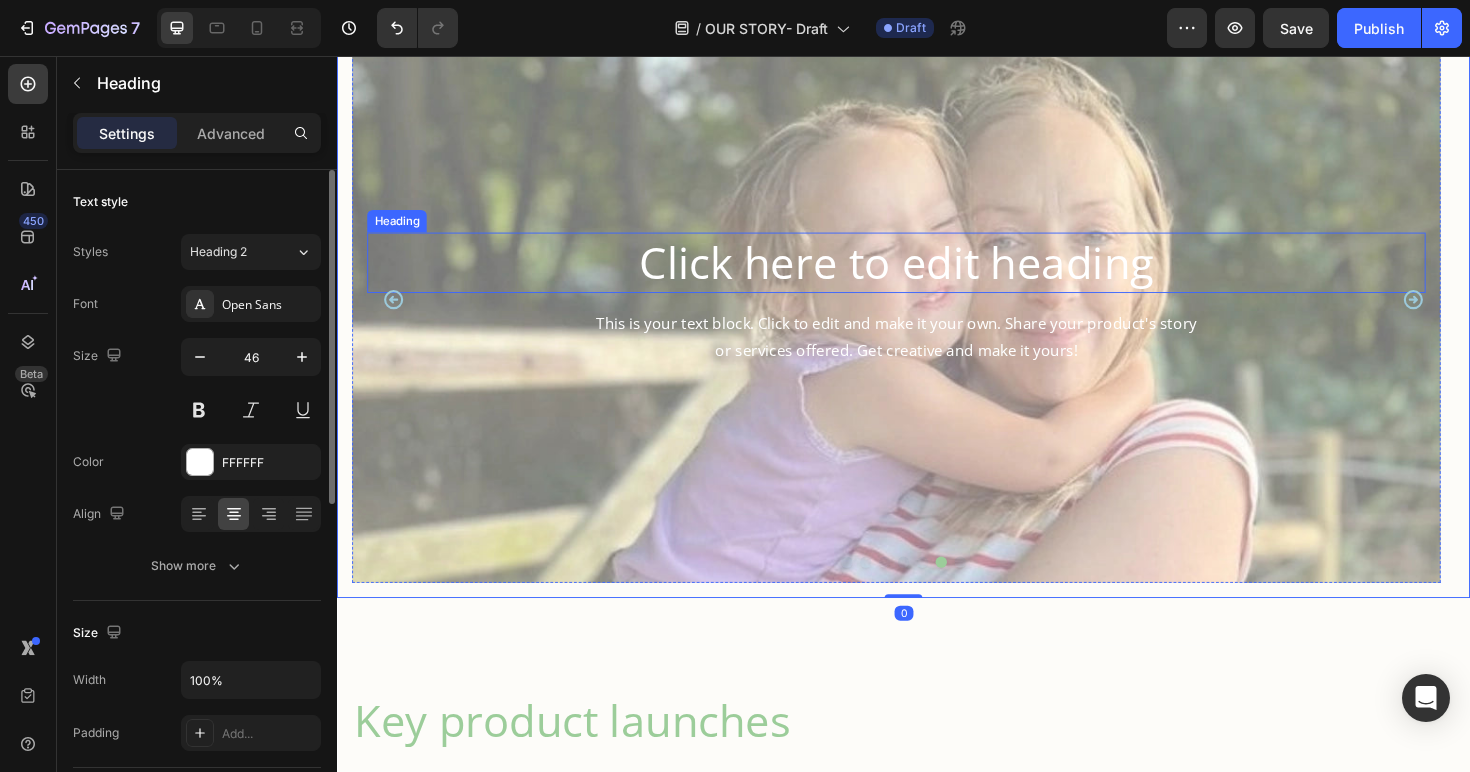 click on "Click here to edit heading" at bounding box center (929, 275) 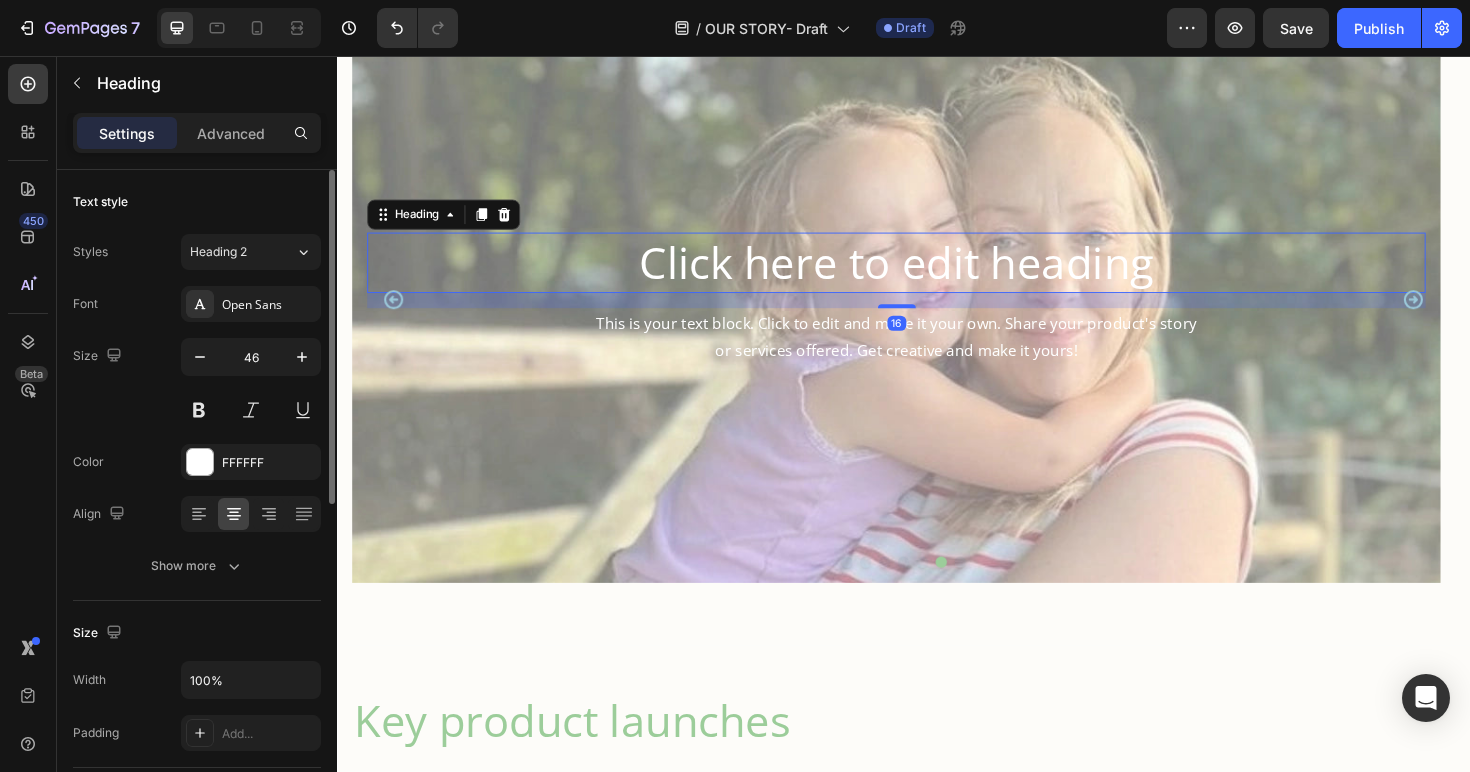 click on "Click here to edit heading" at bounding box center [929, 275] 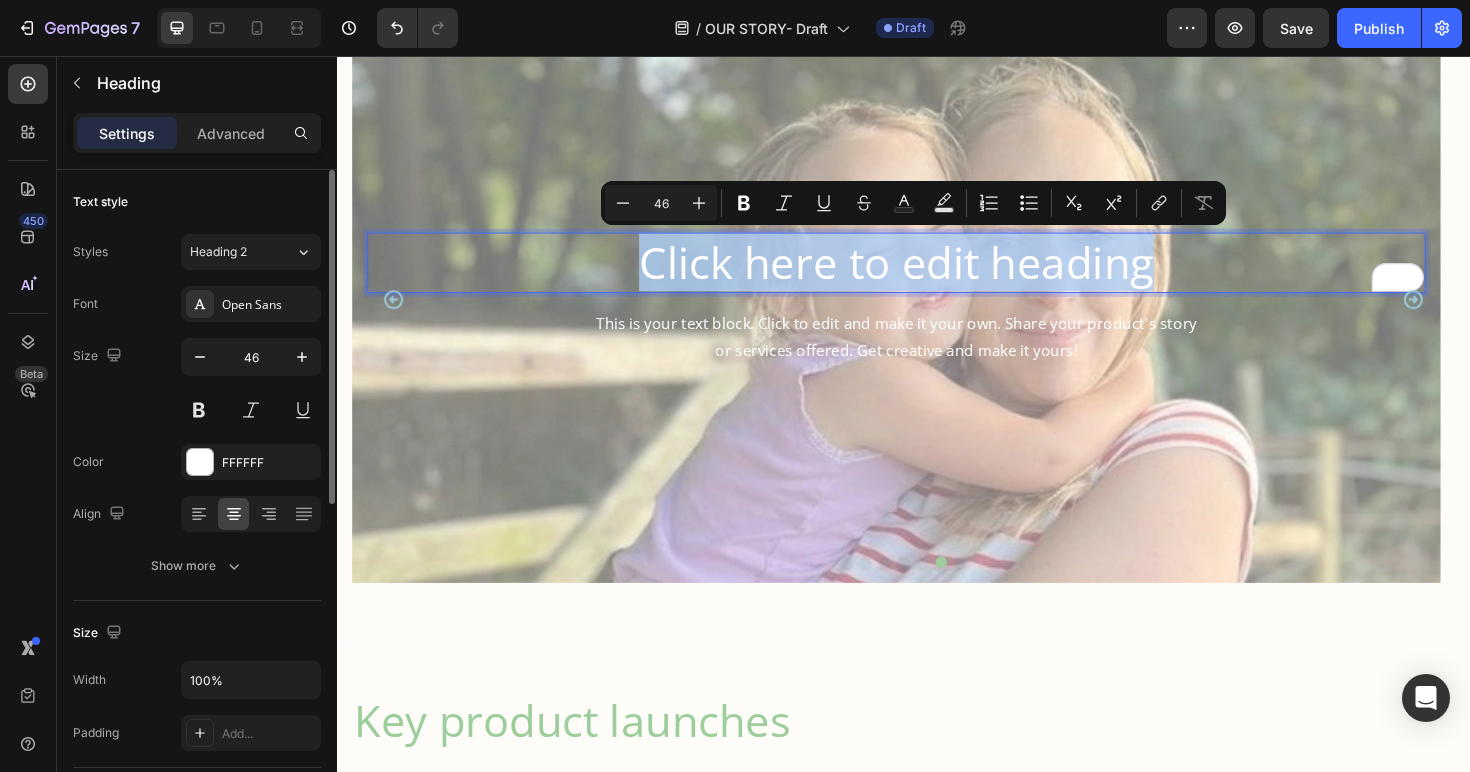 drag, startPoint x: 1207, startPoint y: 279, endPoint x: 664, endPoint y: 291, distance: 543.13257 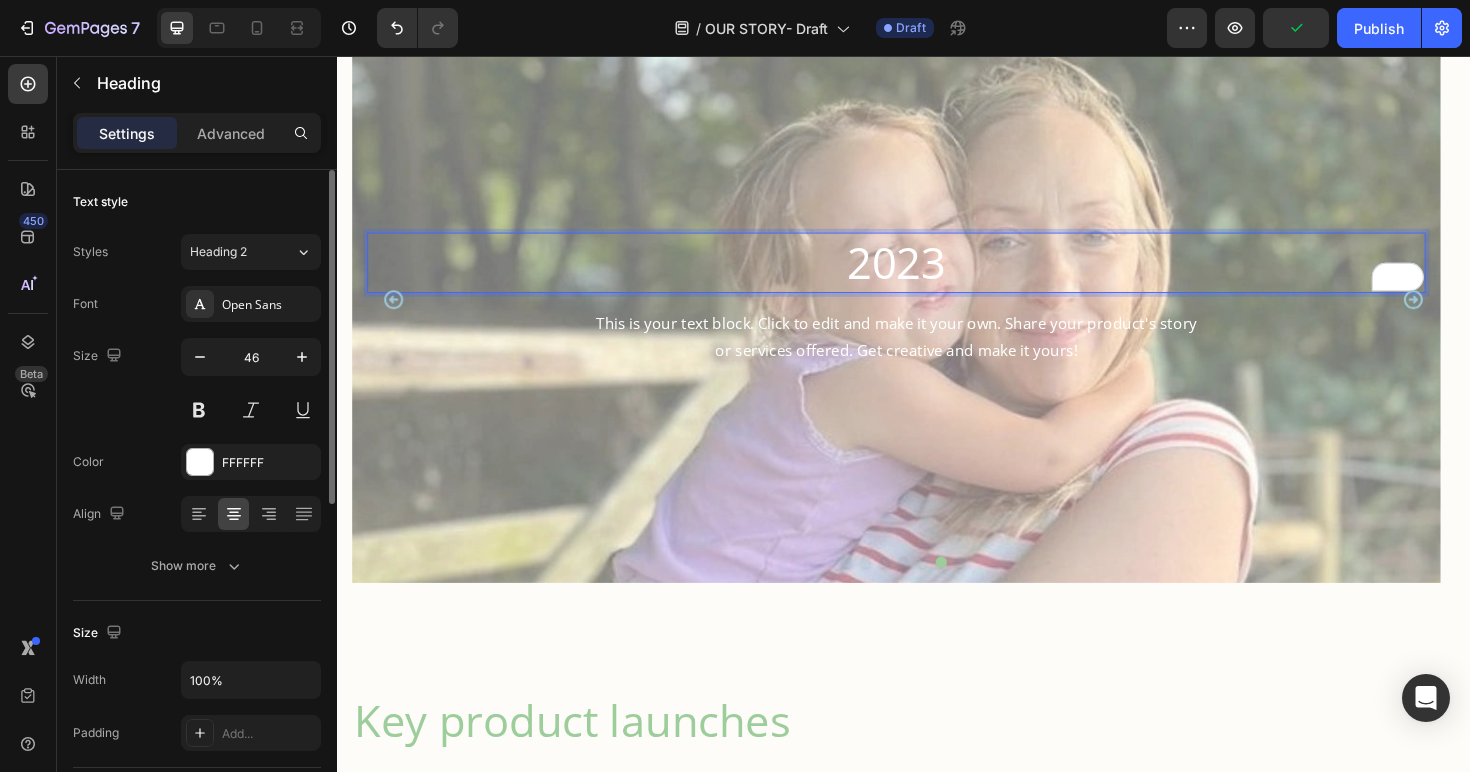 click on "This is your text block. Click to edit and make it your own. Share your product's story                   or services offered. Get creative and make it yours!" at bounding box center [929, 354] 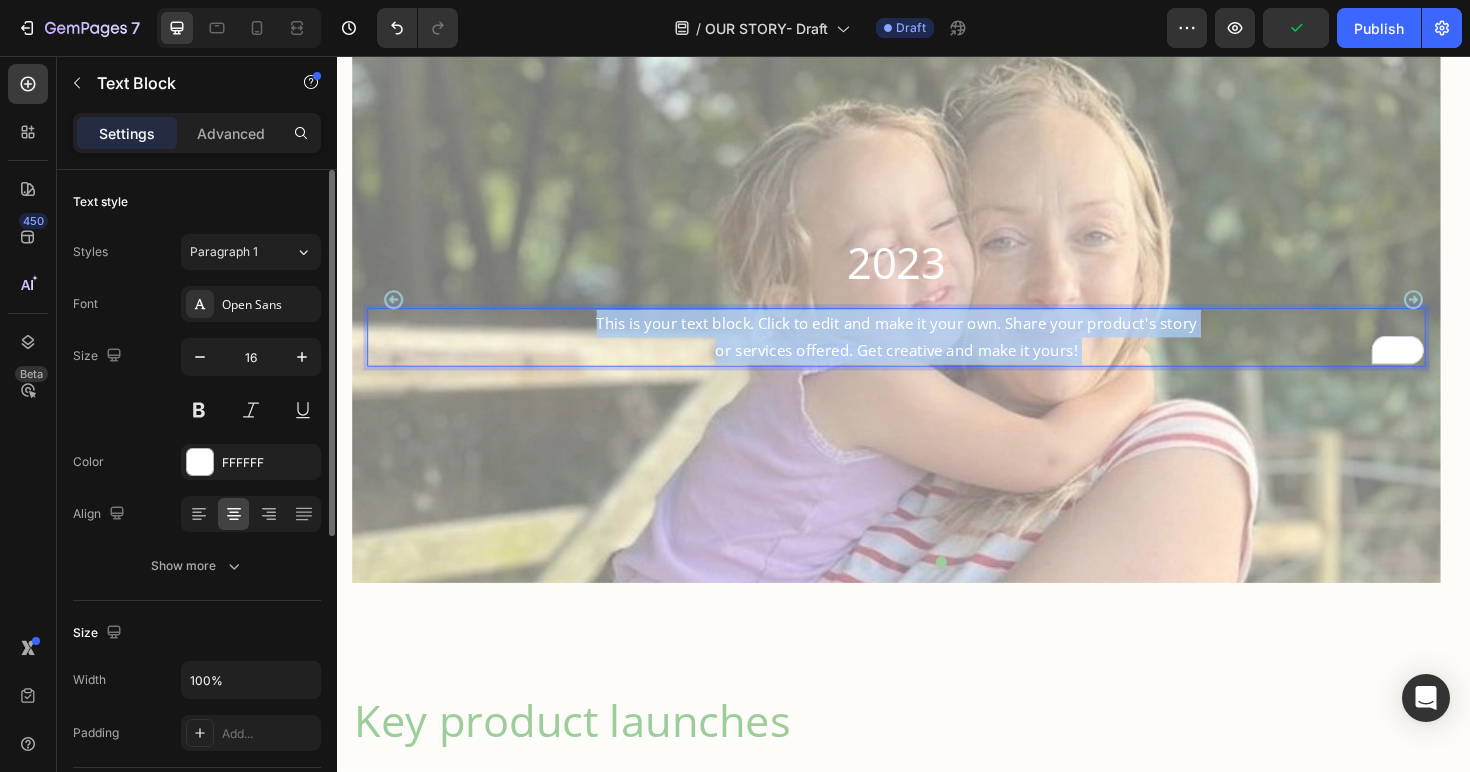 drag, startPoint x: 1122, startPoint y: 370, endPoint x: 682, endPoint y: 333, distance: 441.55295 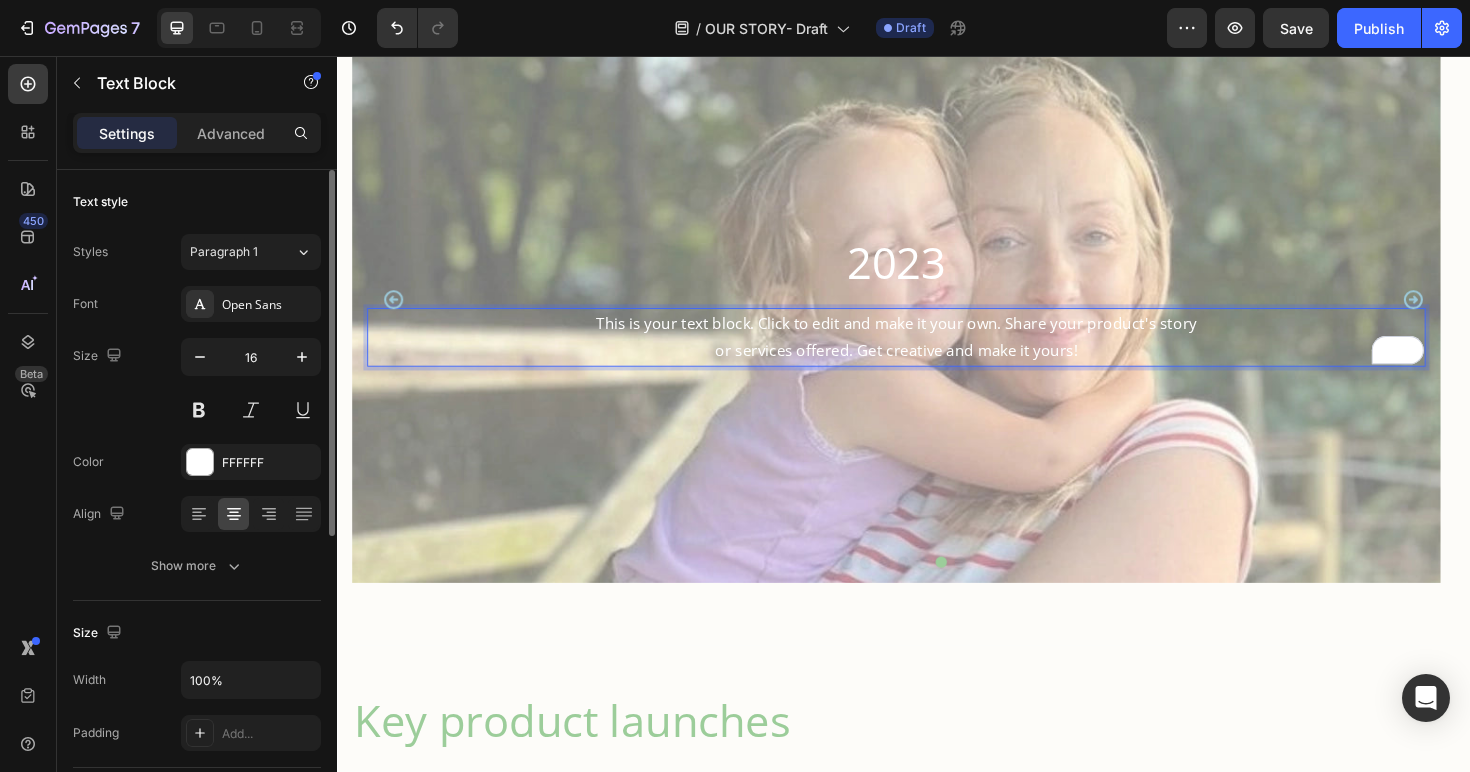 click on "This is your text block. Click to edit and make it your own. Share your product's story or services offered. Get creative and make it yours!" at bounding box center [929, 354] 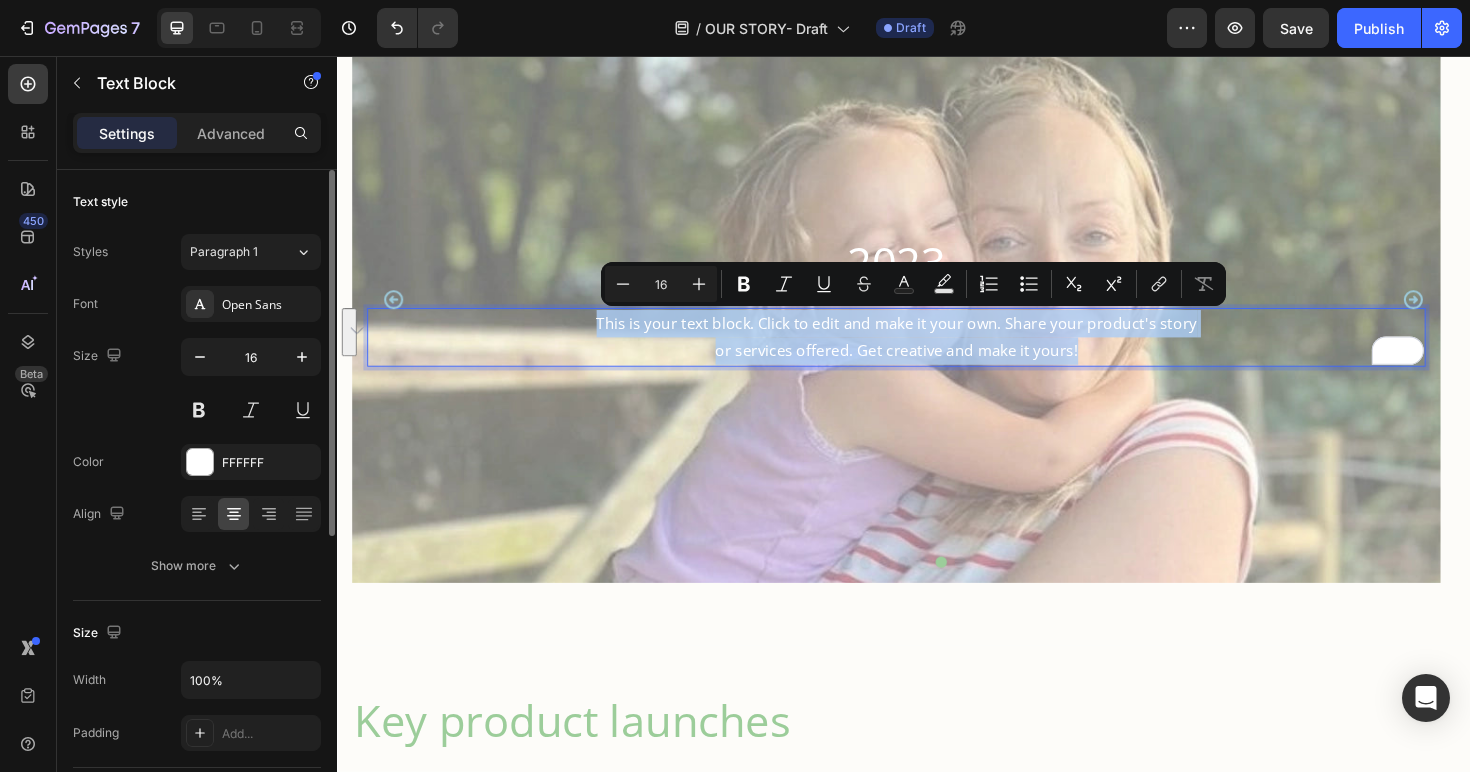 drag, startPoint x: 613, startPoint y: 338, endPoint x: 1132, endPoint y: 371, distance: 520.0481 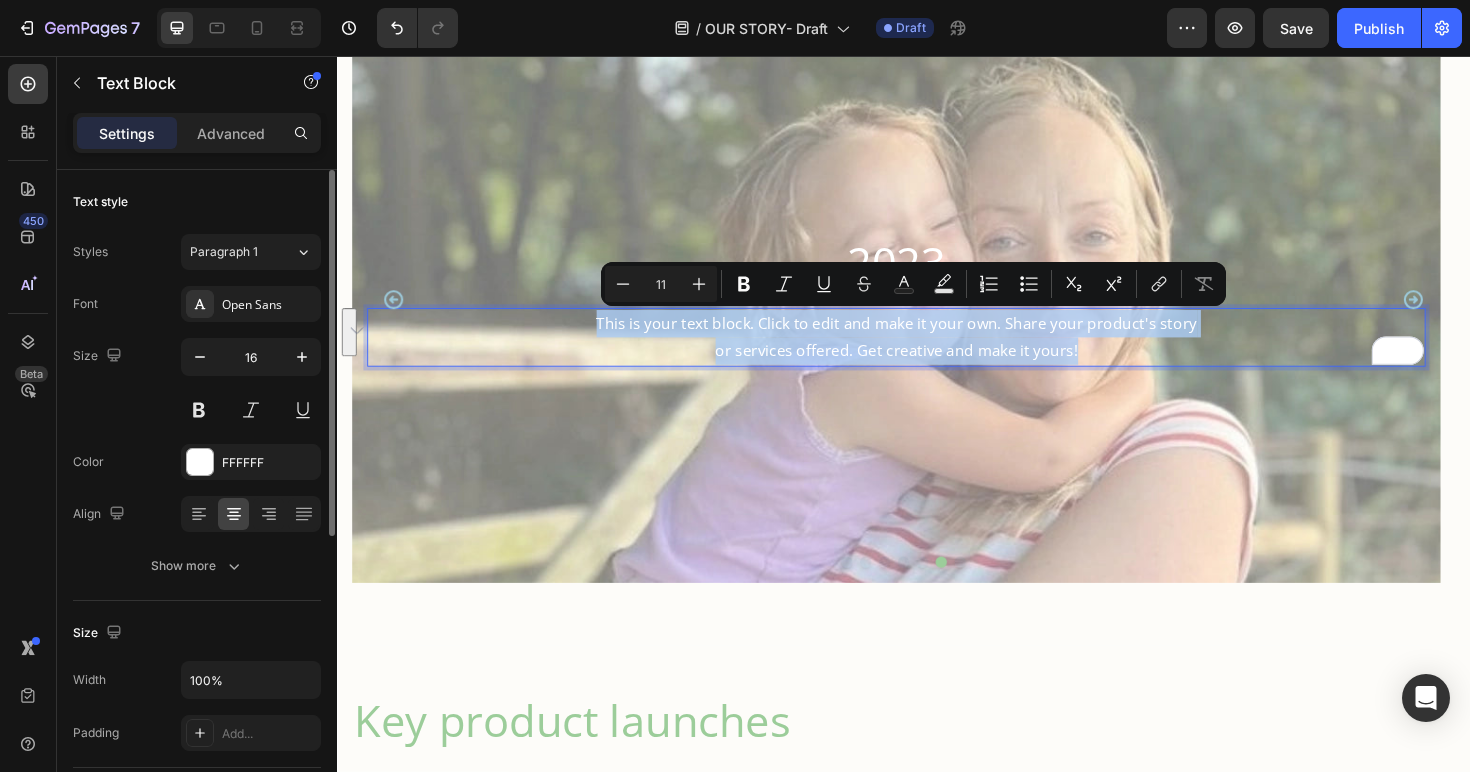 scroll, scrollTop: 1858, scrollLeft: 0, axis: vertical 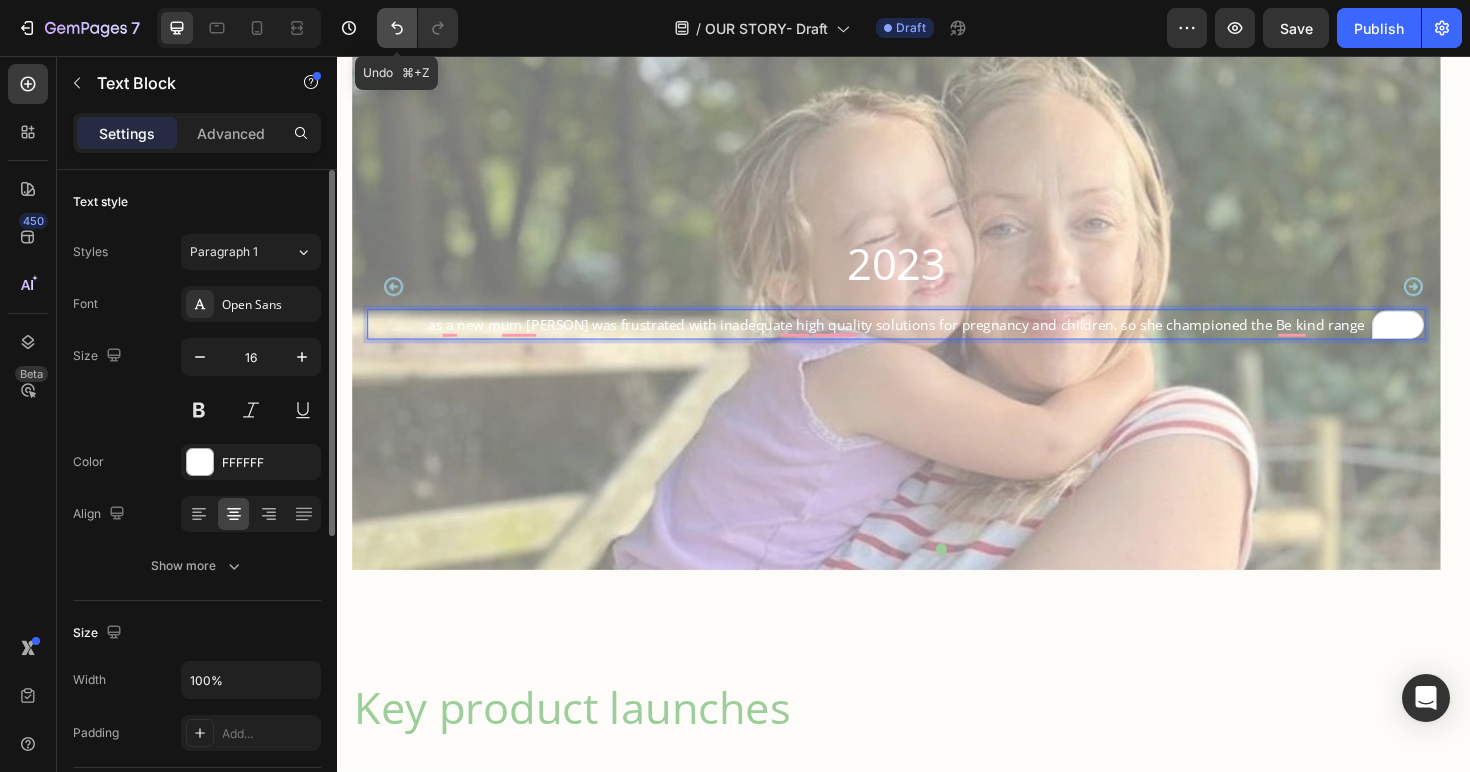click 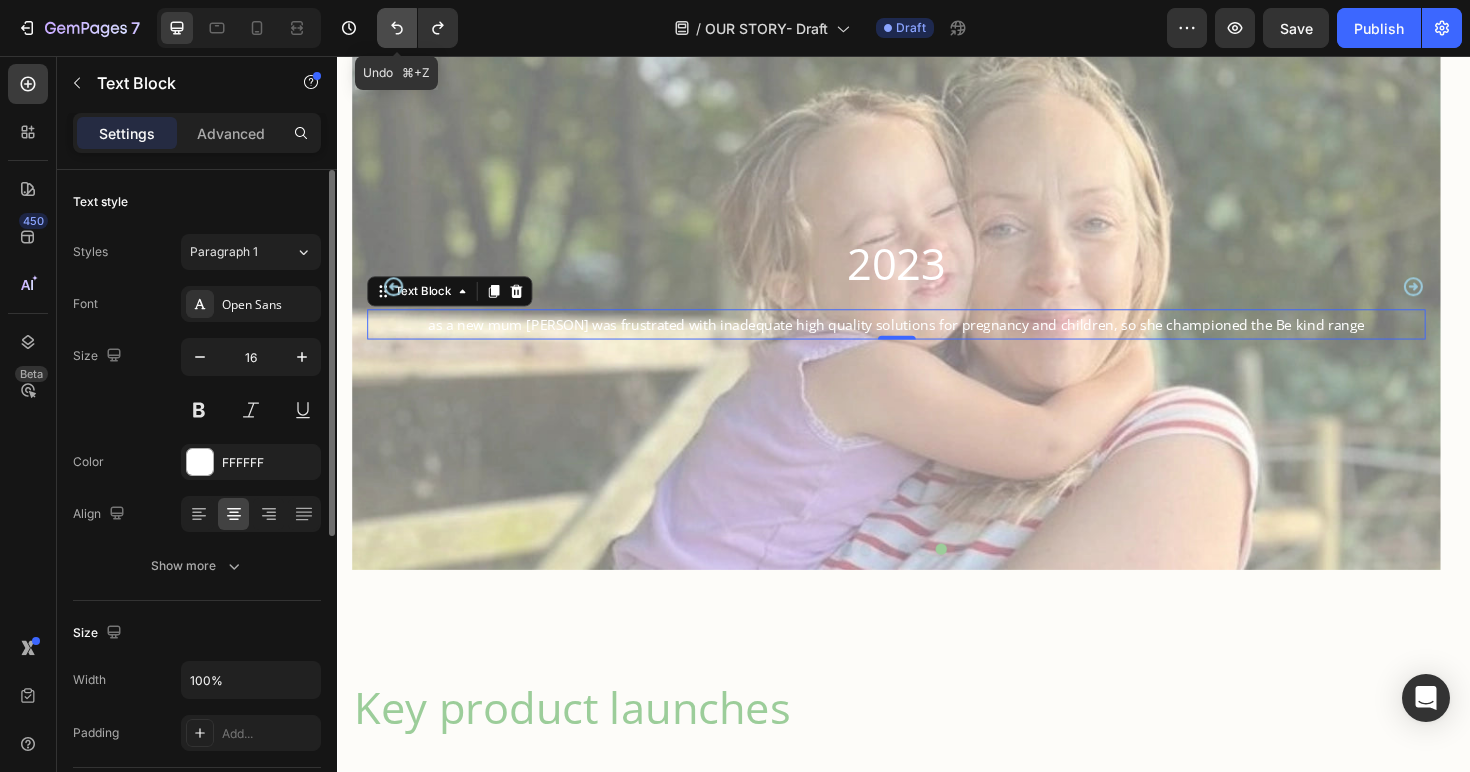 click 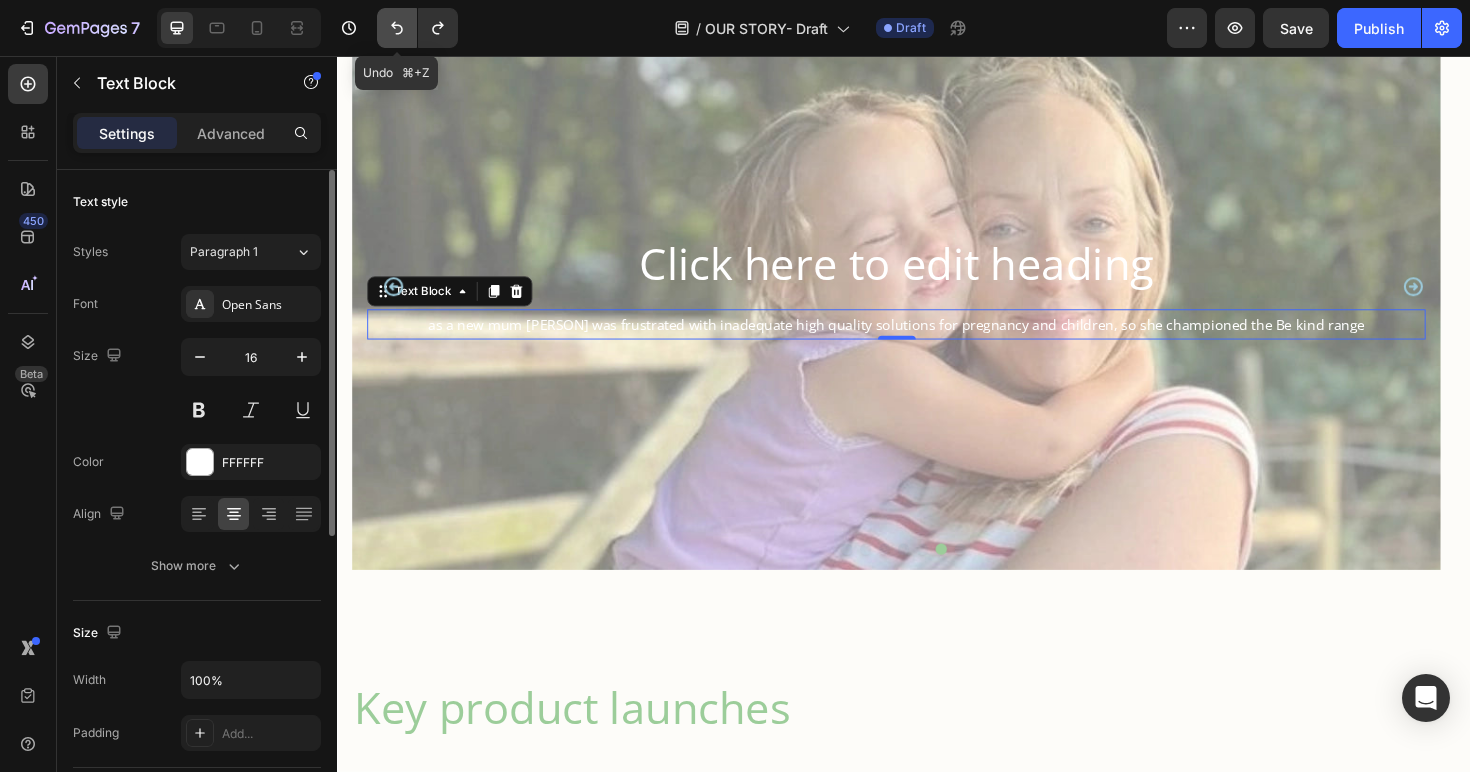 click 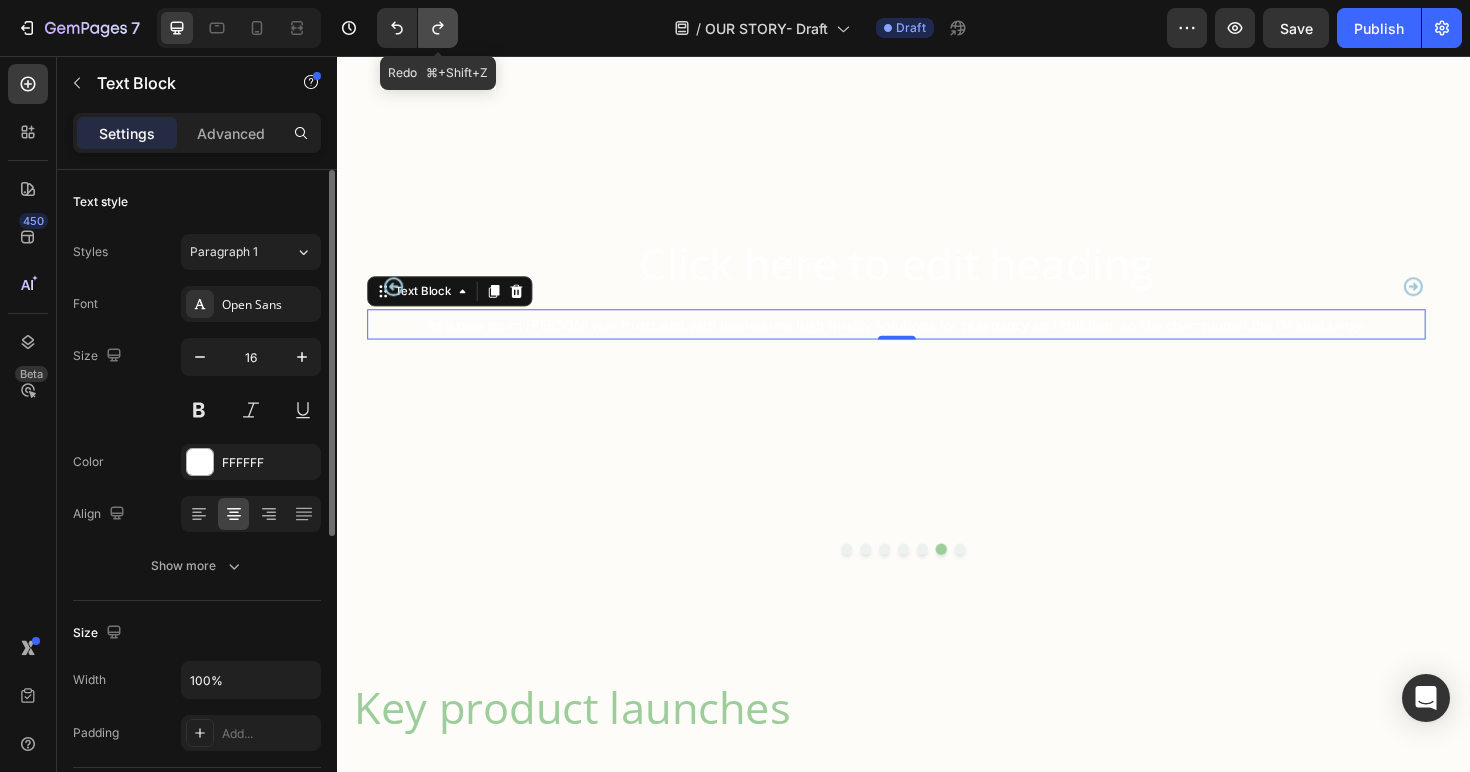 click 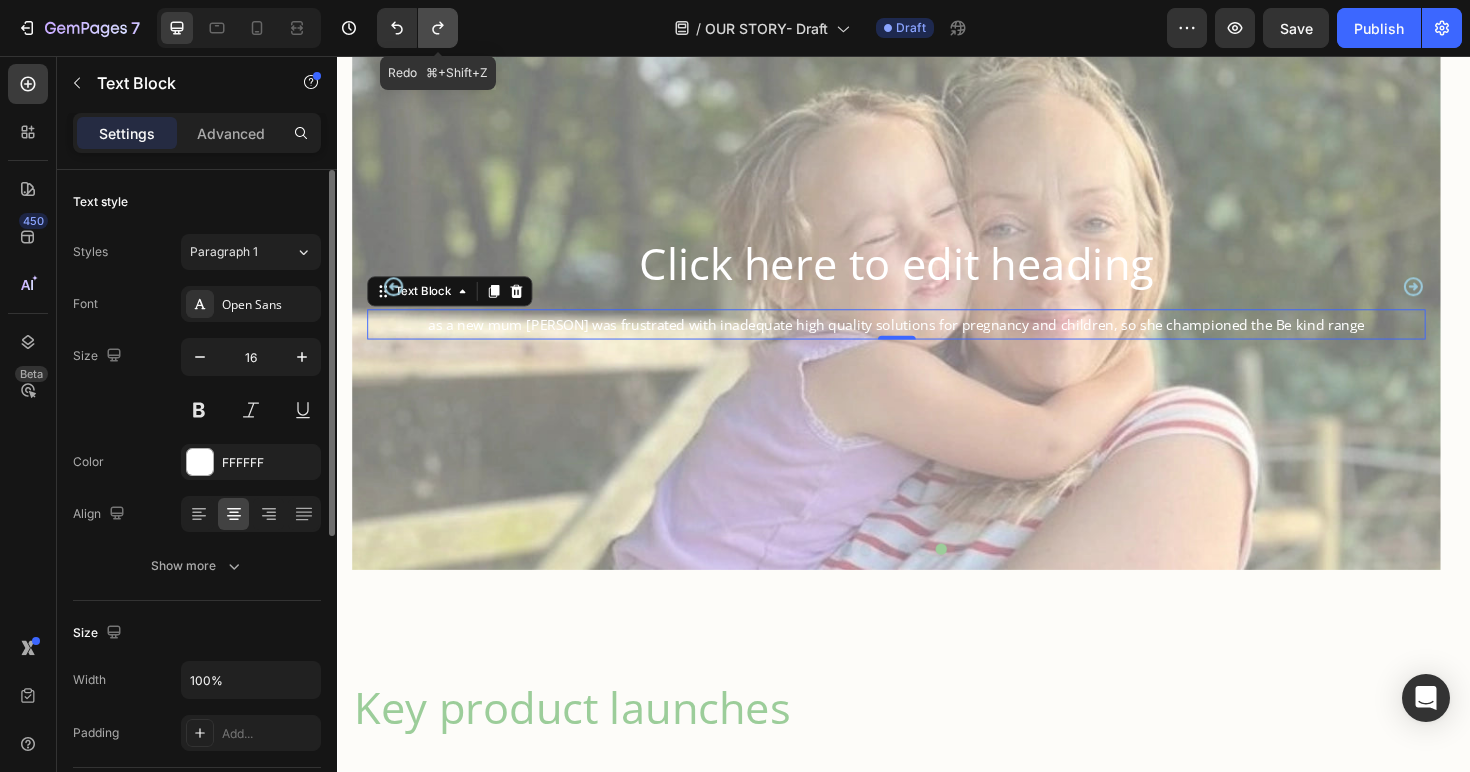 click 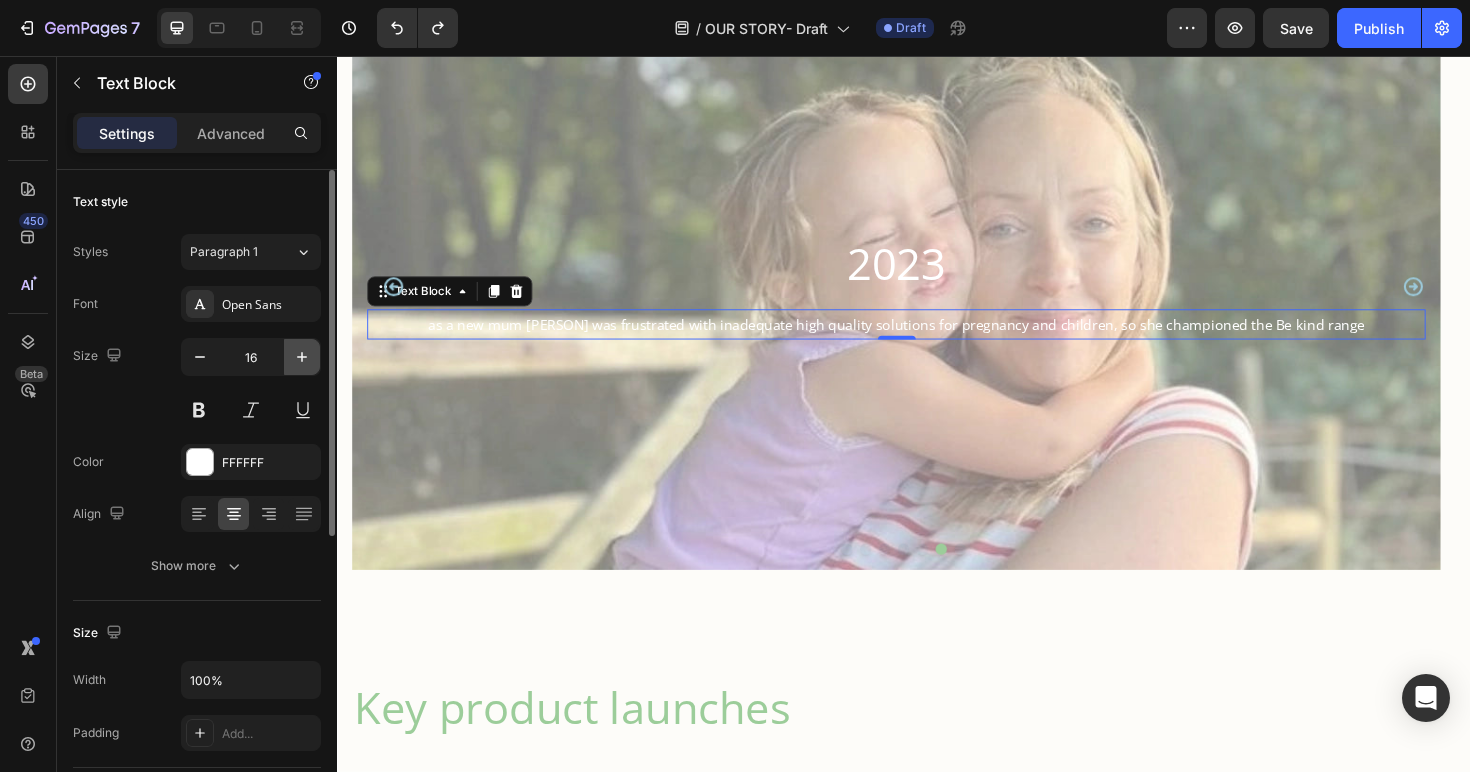 click 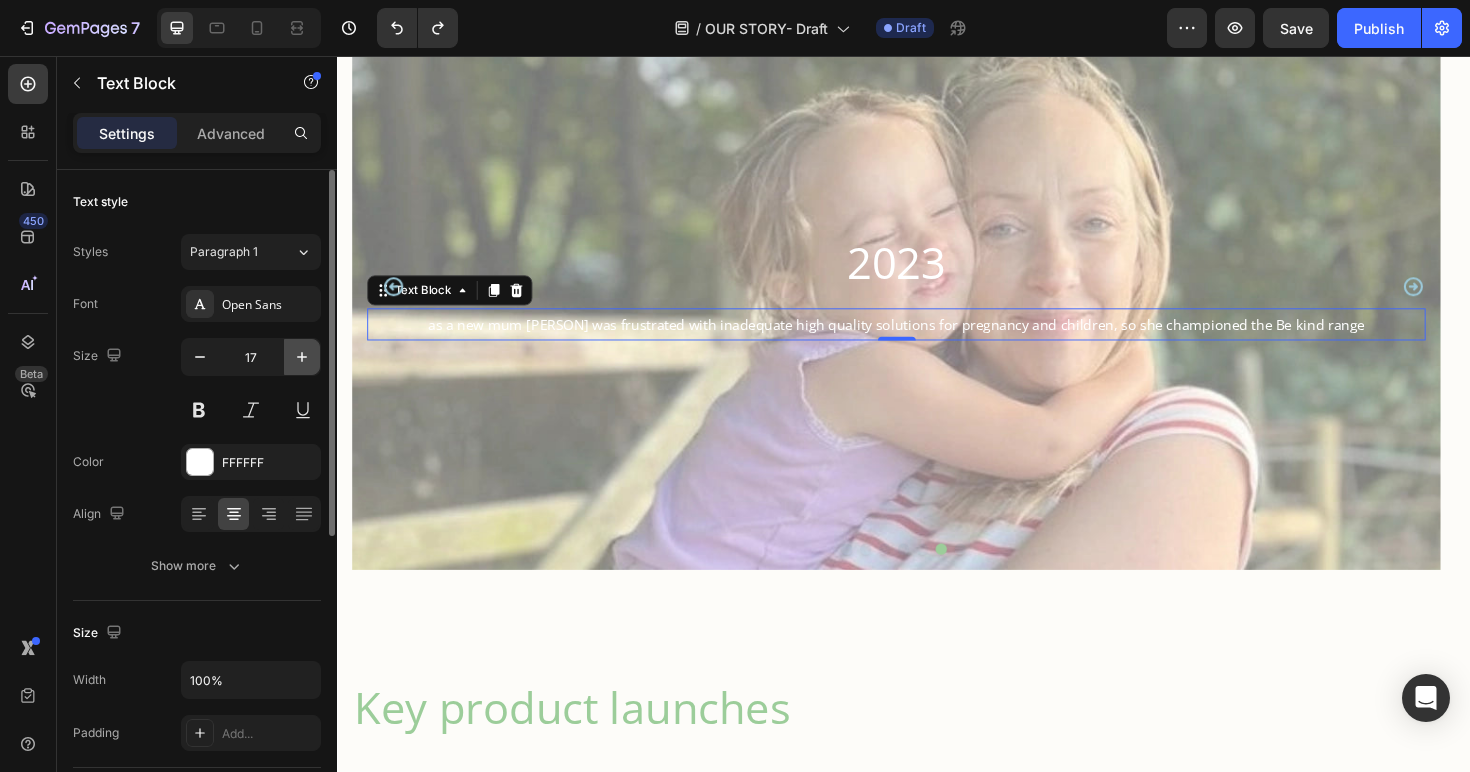 click 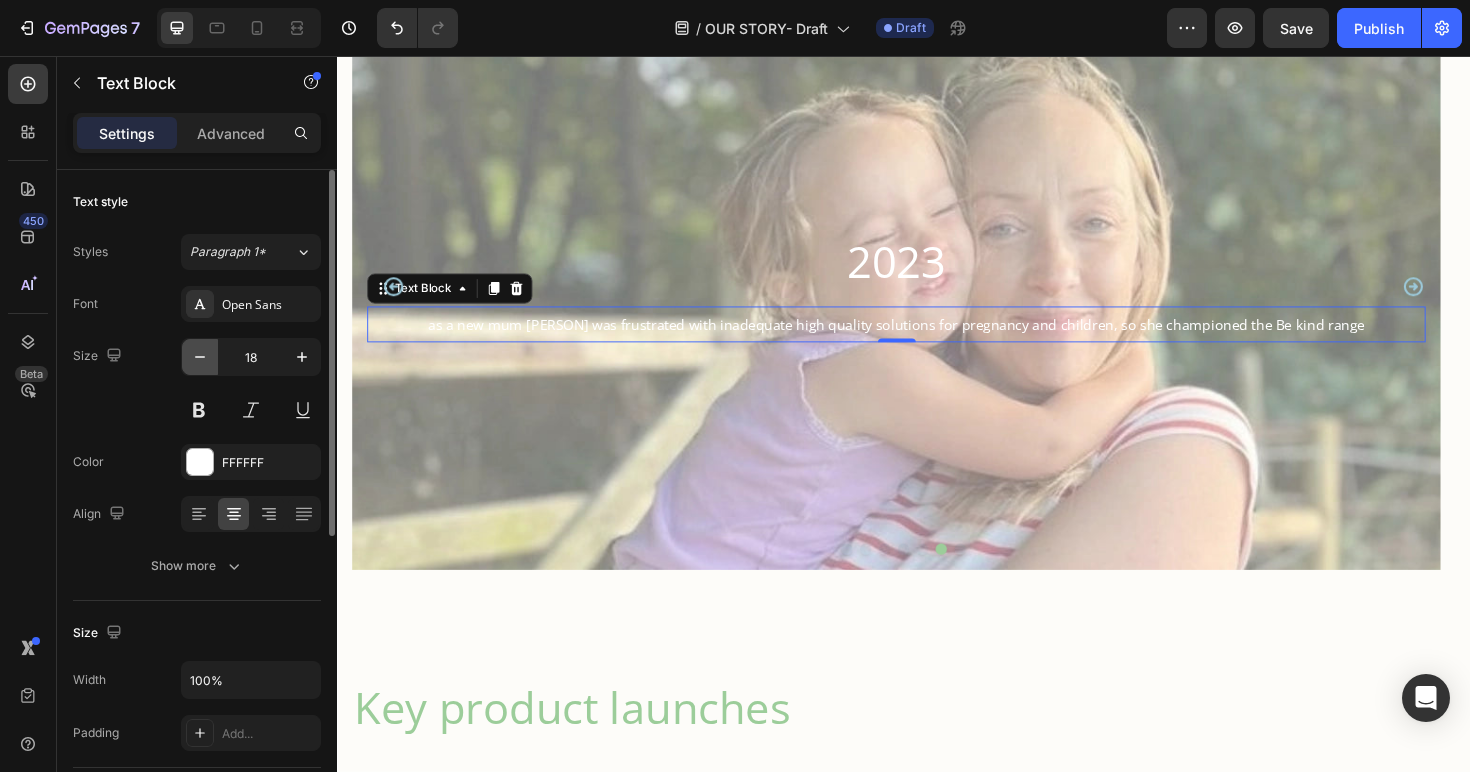 click 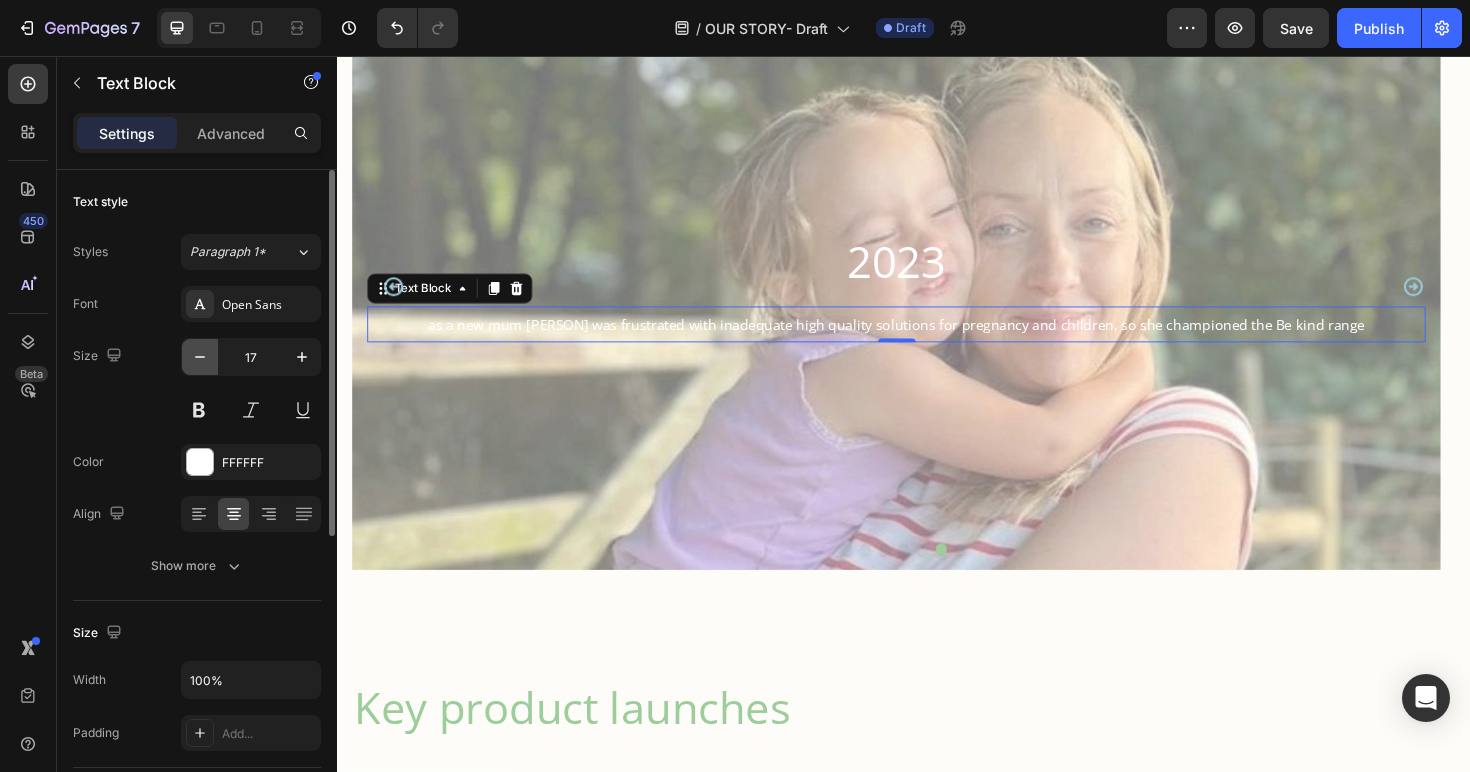 click 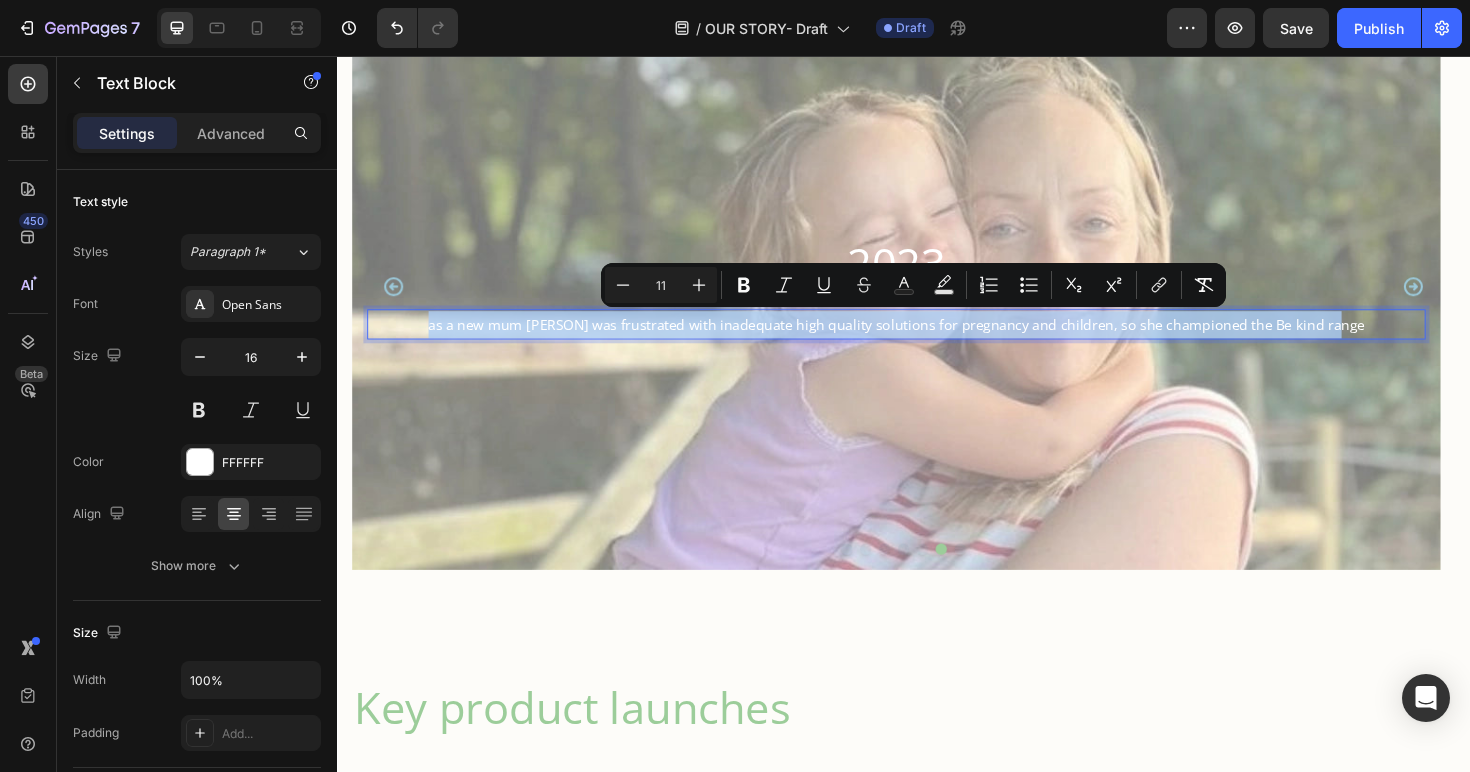 drag, startPoint x: 1413, startPoint y: 335, endPoint x: 424, endPoint y: 332, distance: 989.0046 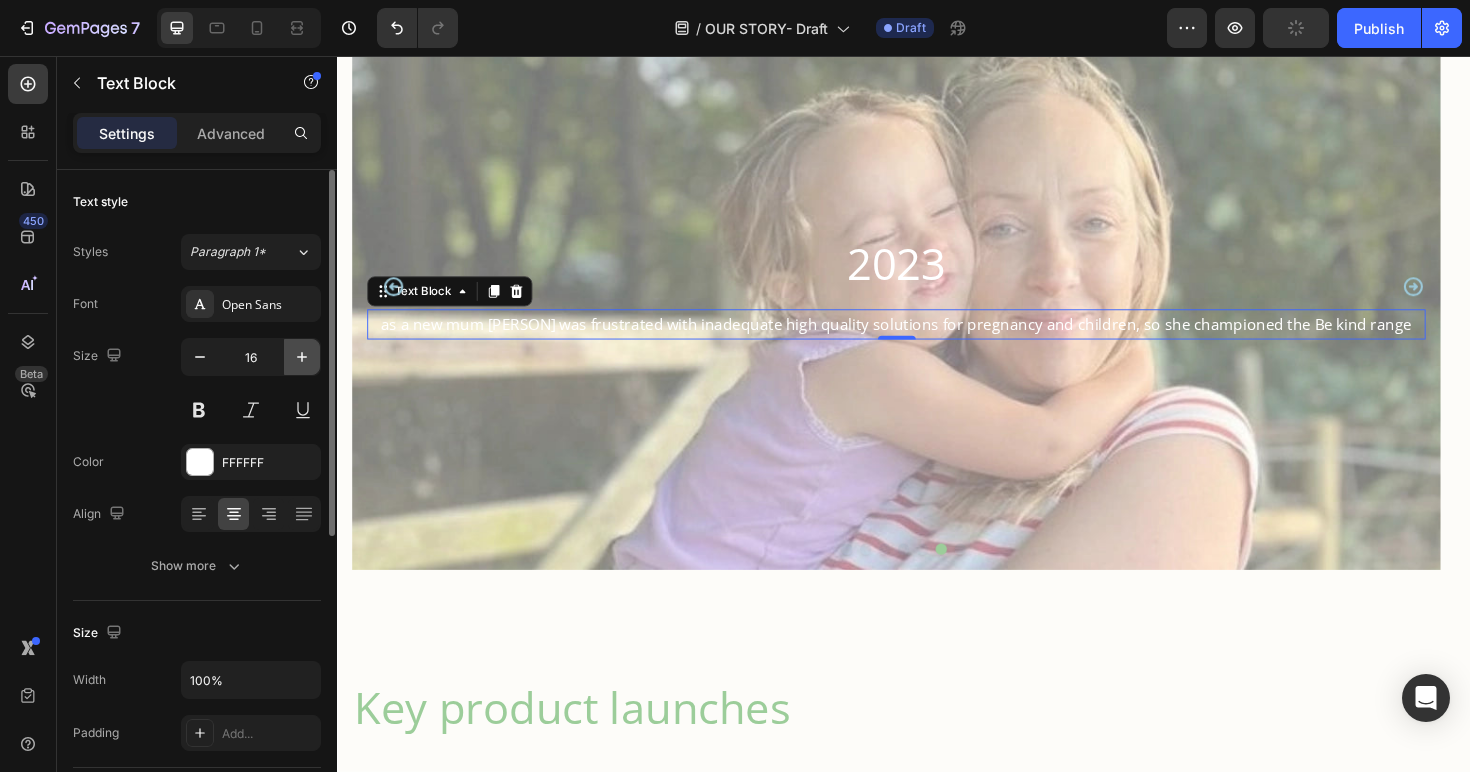 click 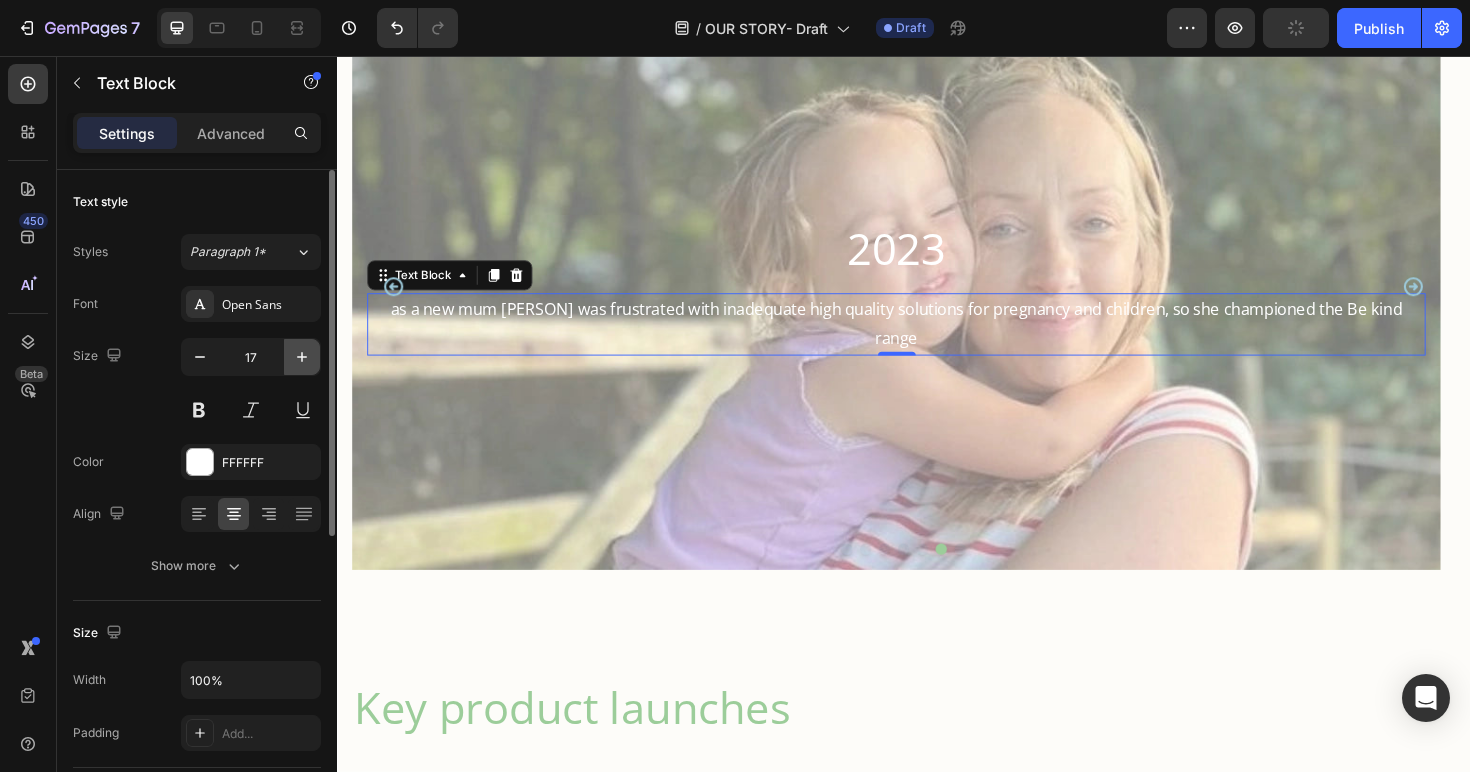click 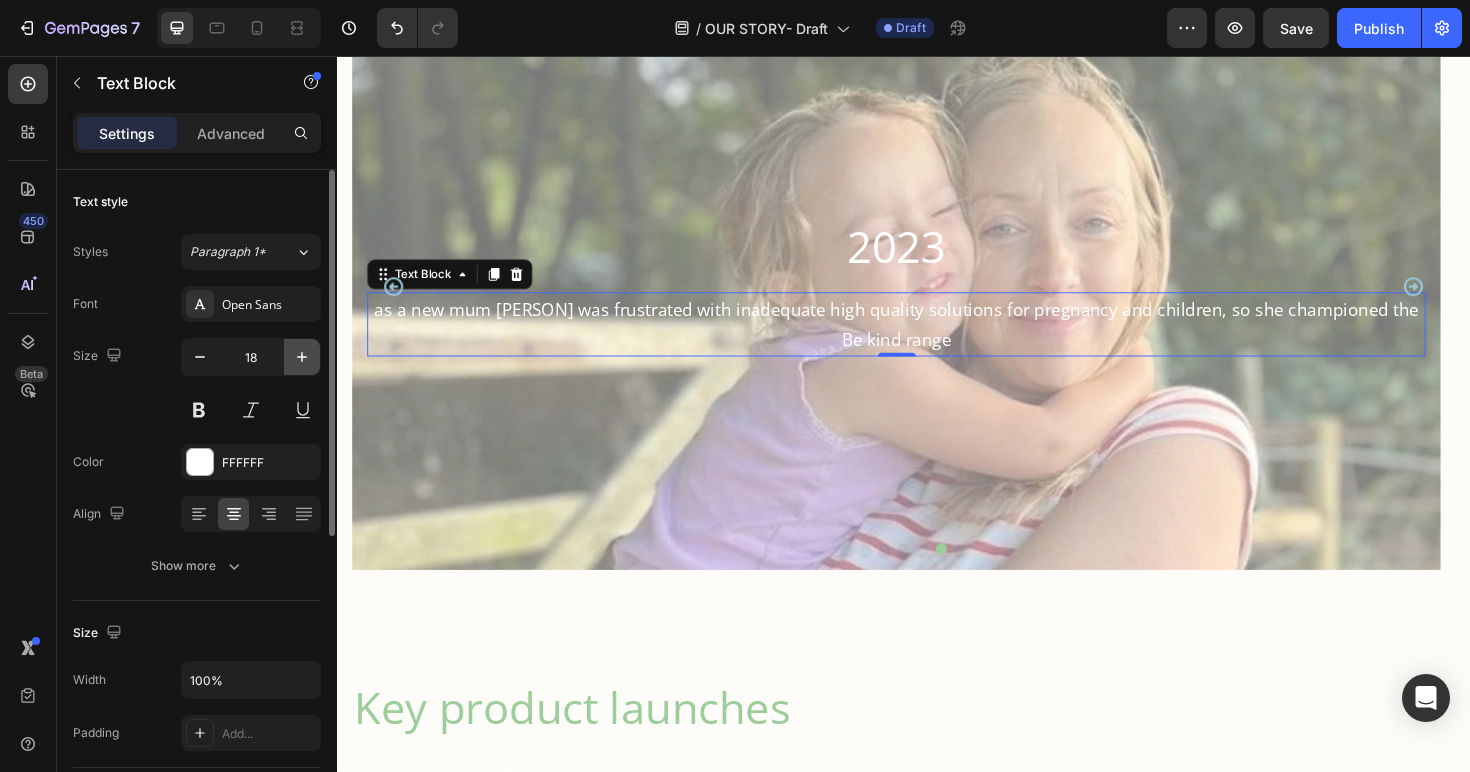 click 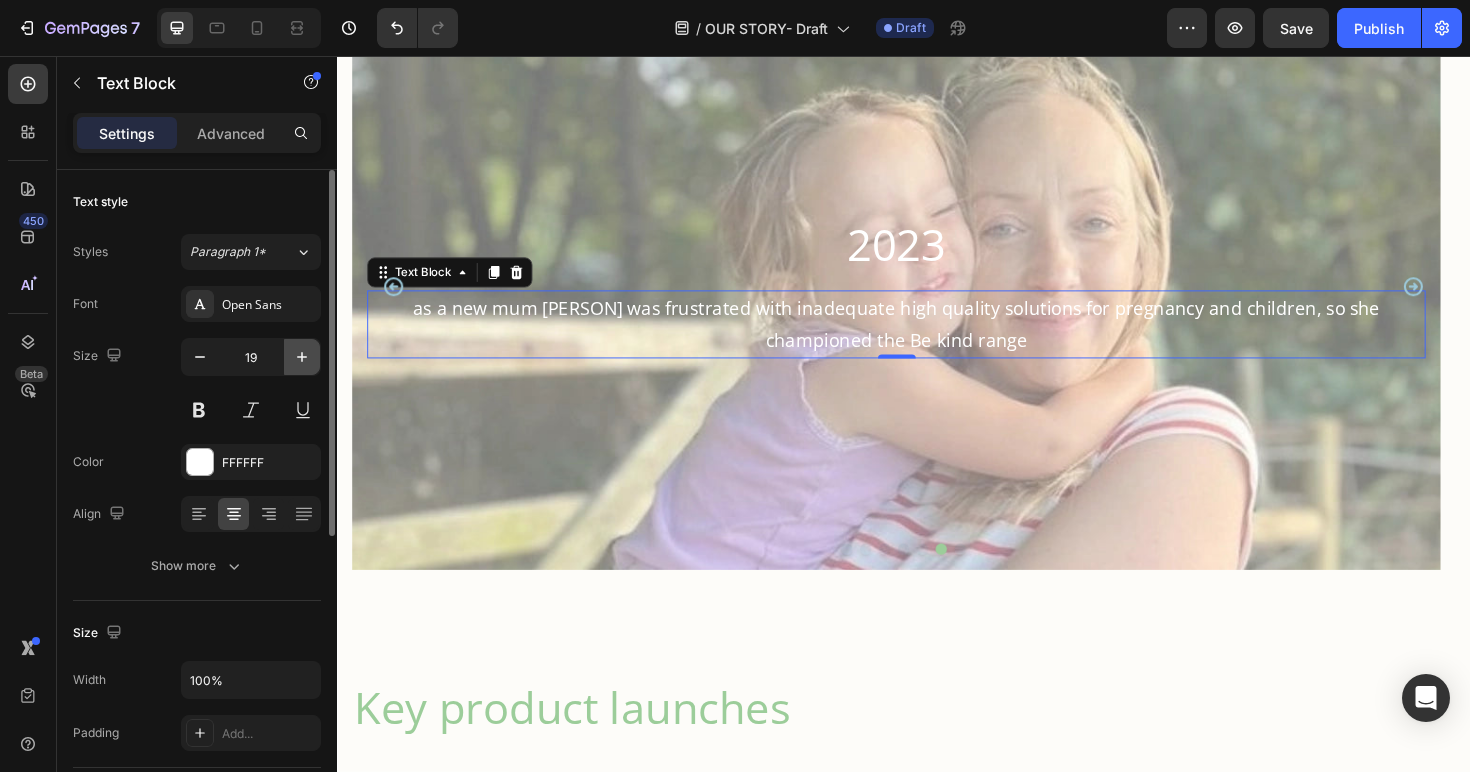 click 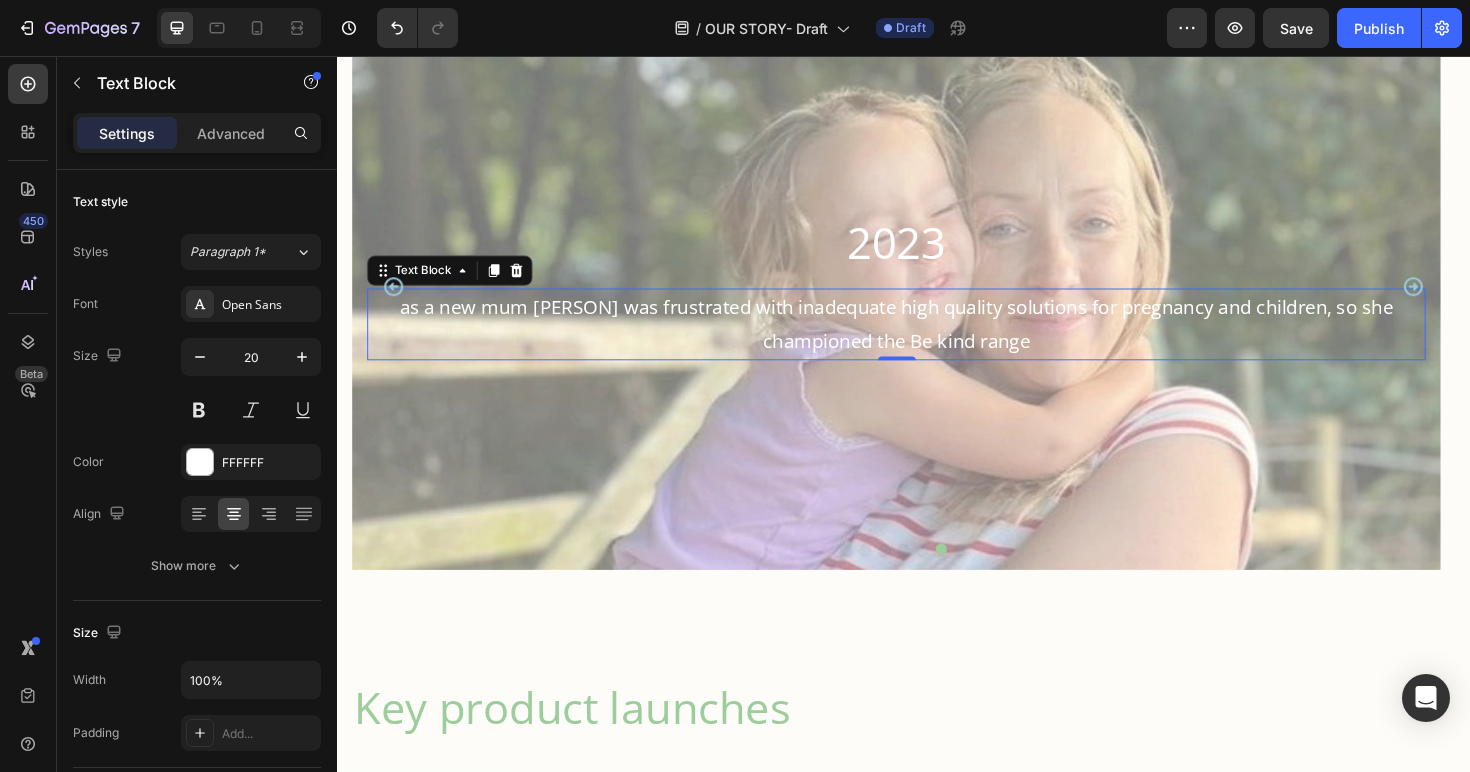 click on "Settings Advanced" at bounding box center [197, 133] 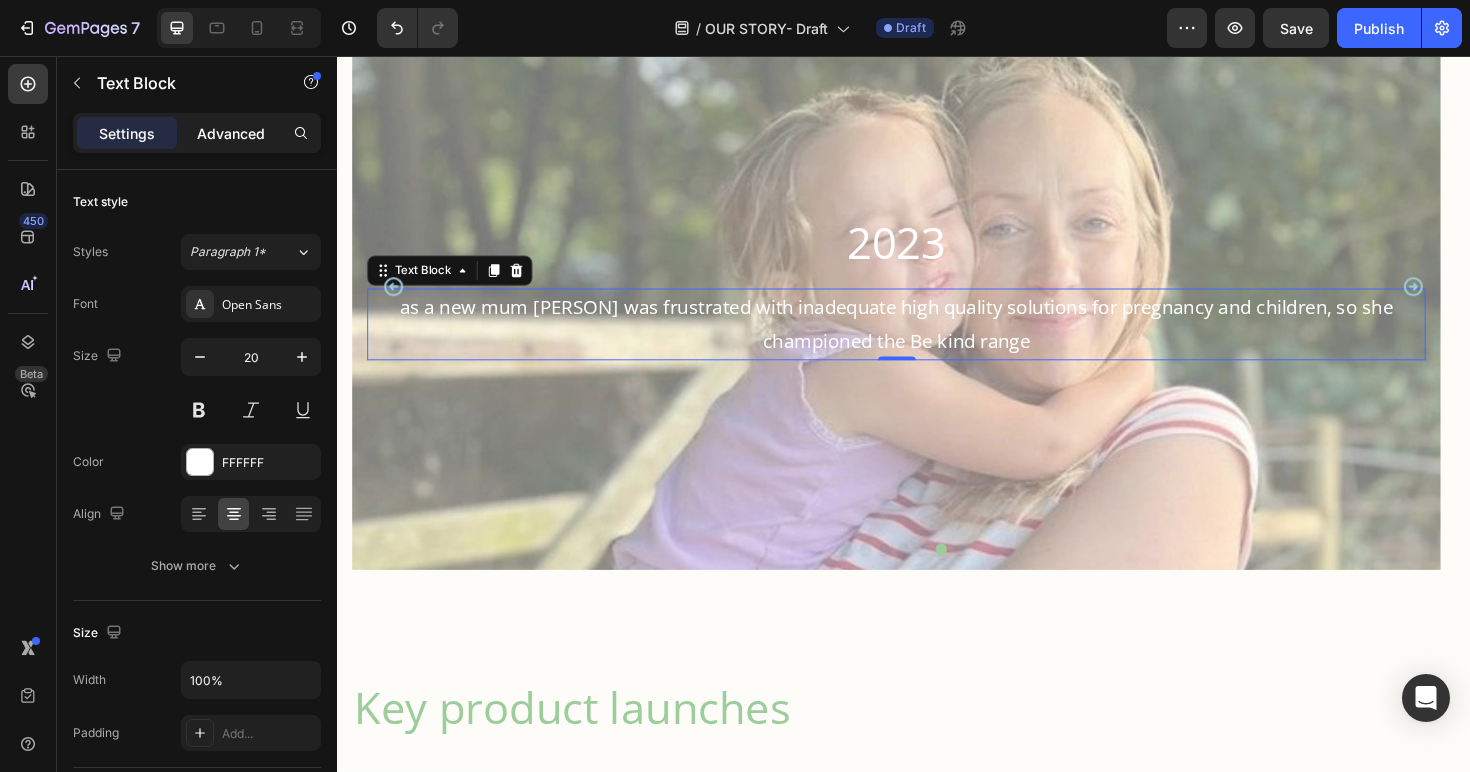 drag, startPoint x: 235, startPoint y: 129, endPoint x: 222, endPoint y: 140, distance: 17.029387 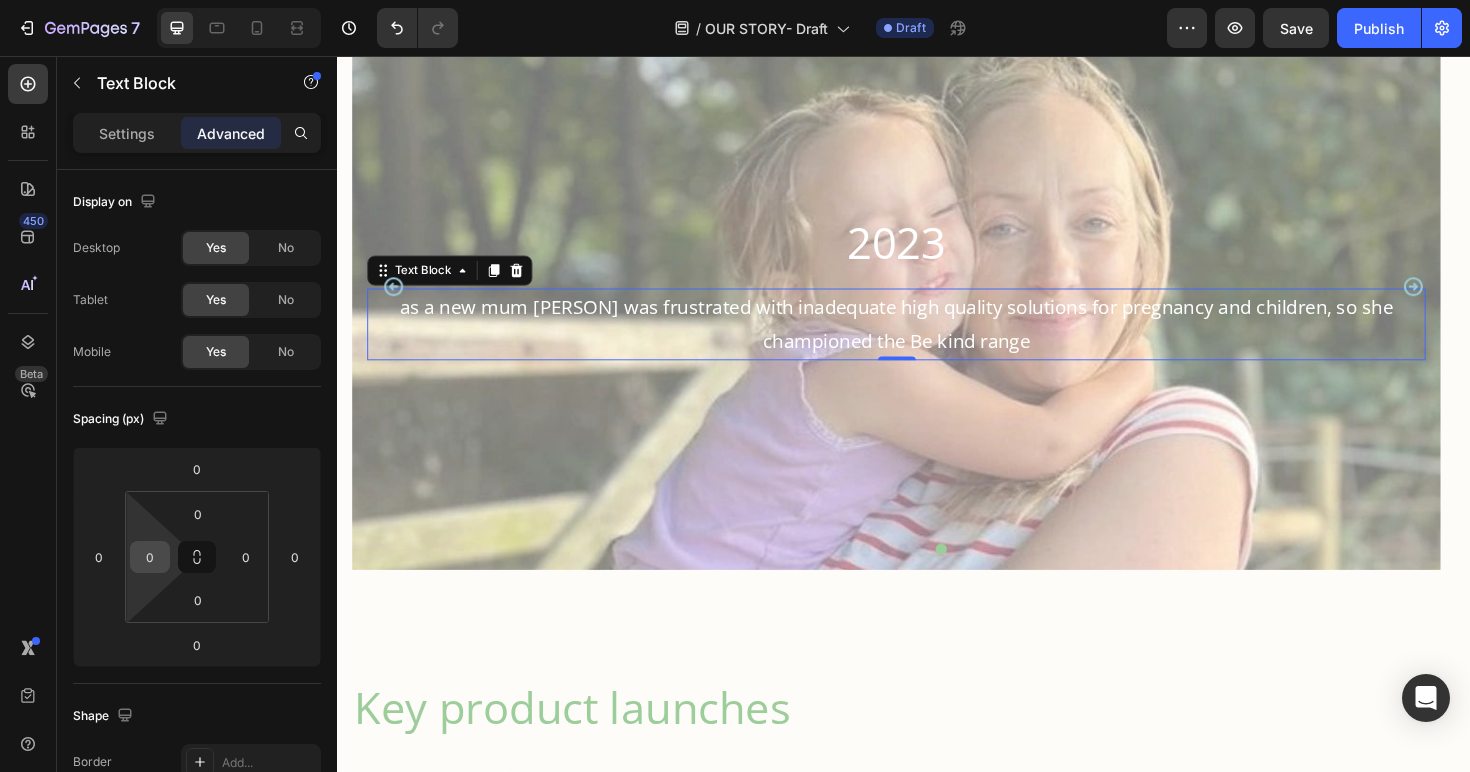 click on "0" at bounding box center (150, 557) 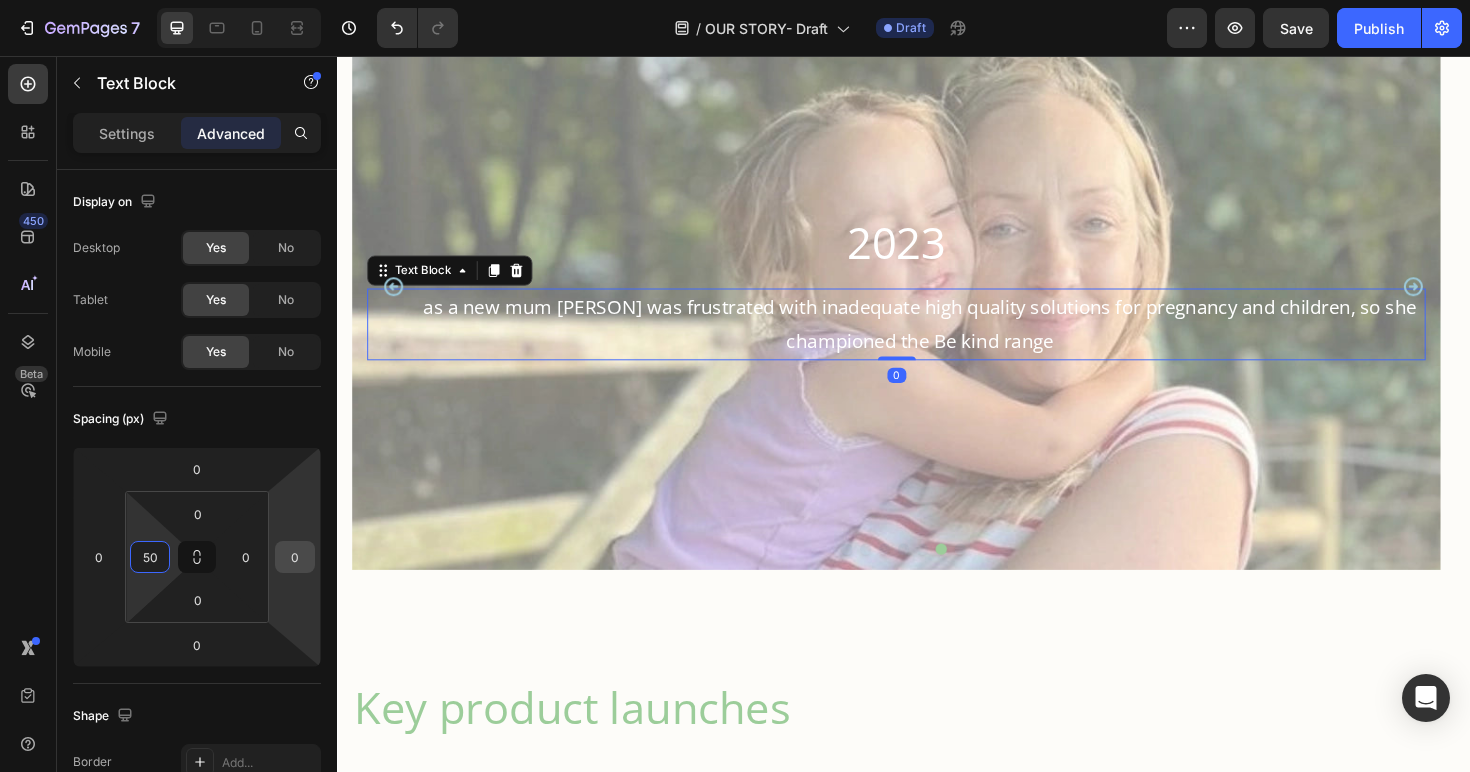 type on "50" 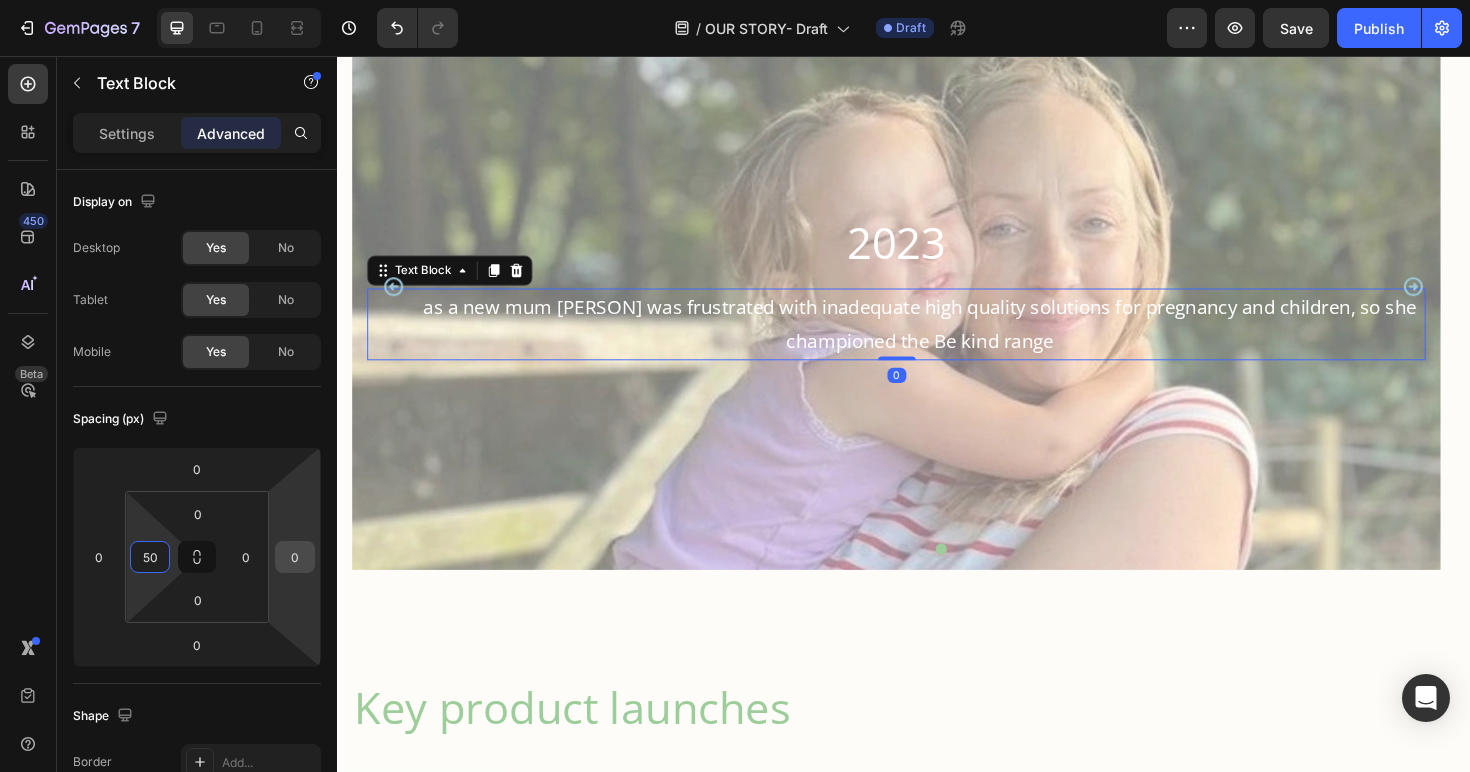 click on "0" at bounding box center [295, 557] 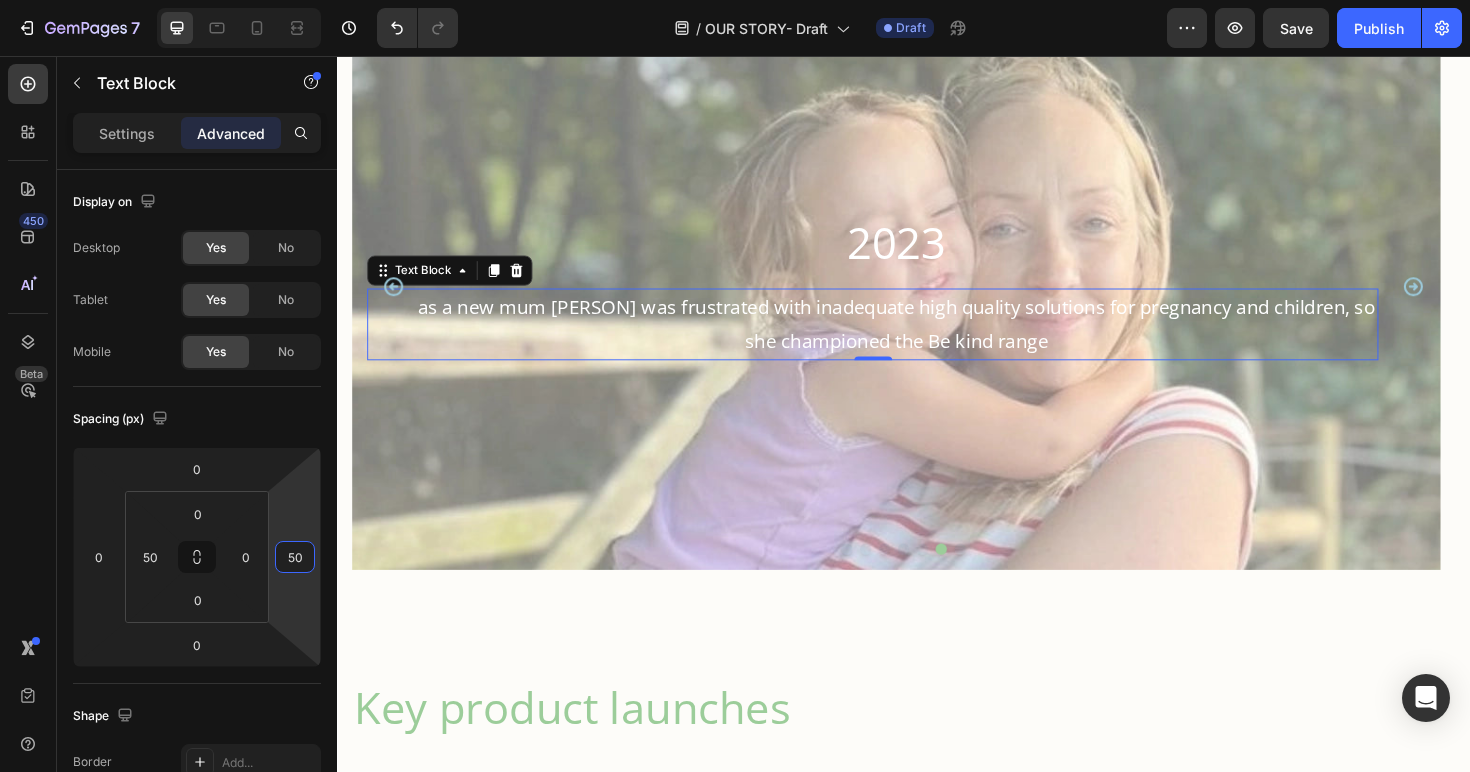 type on "50" 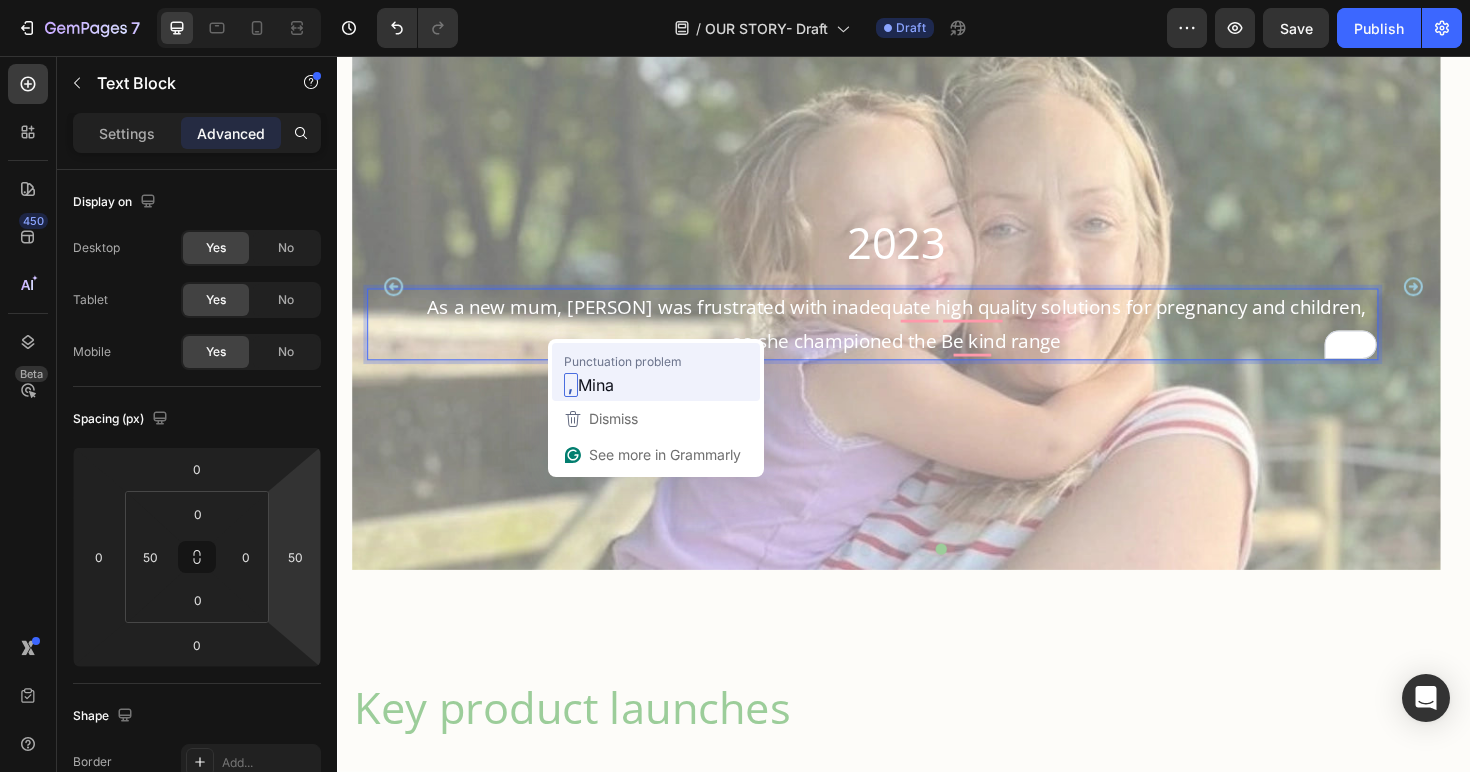 drag, startPoint x: 435, startPoint y: 327, endPoint x: 939, endPoint y: 435, distance: 515.4415 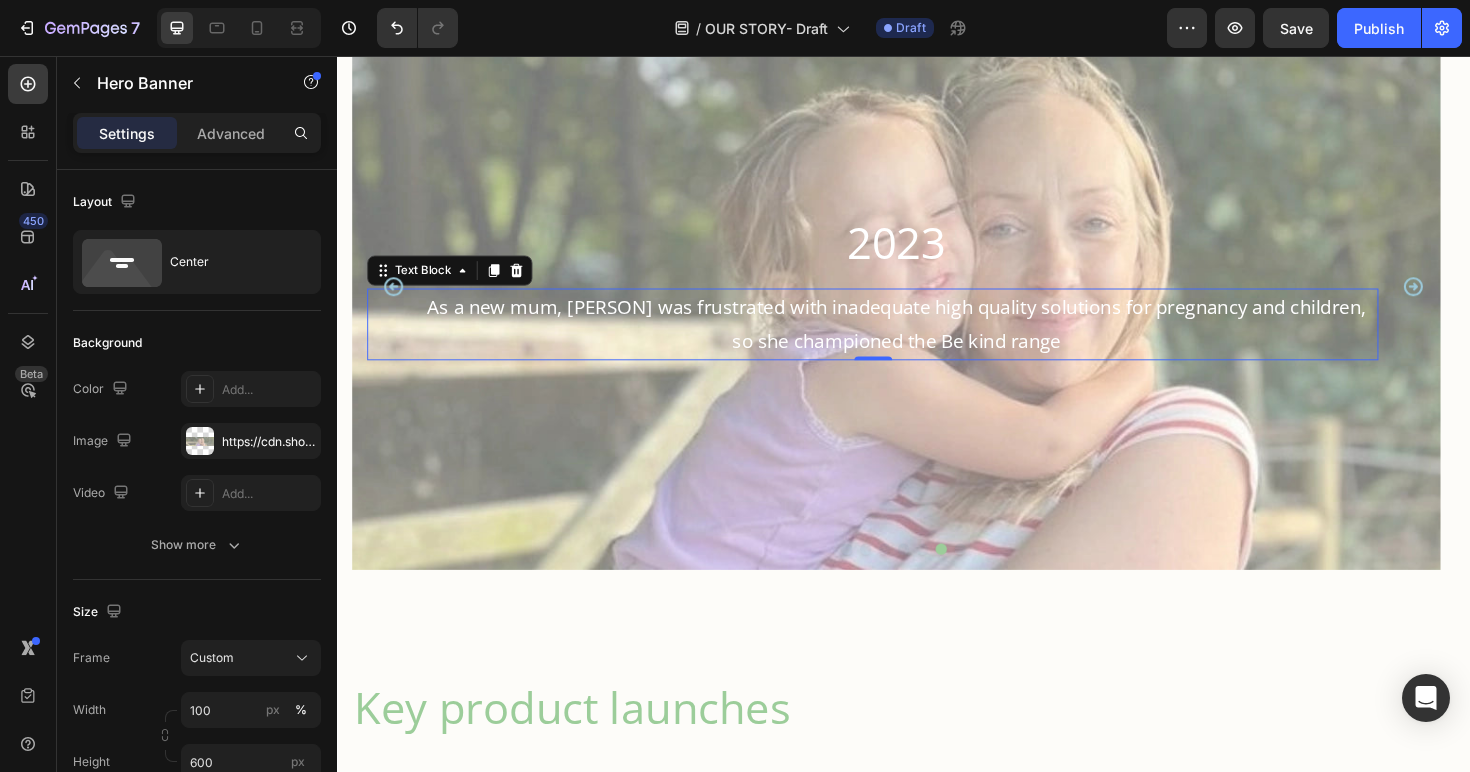 click on "As a new mum, Mina was frustrated with inadequate high quality solutions for pregnancy and children, so she championed the Be kind range" at bounding box center (929, 340) 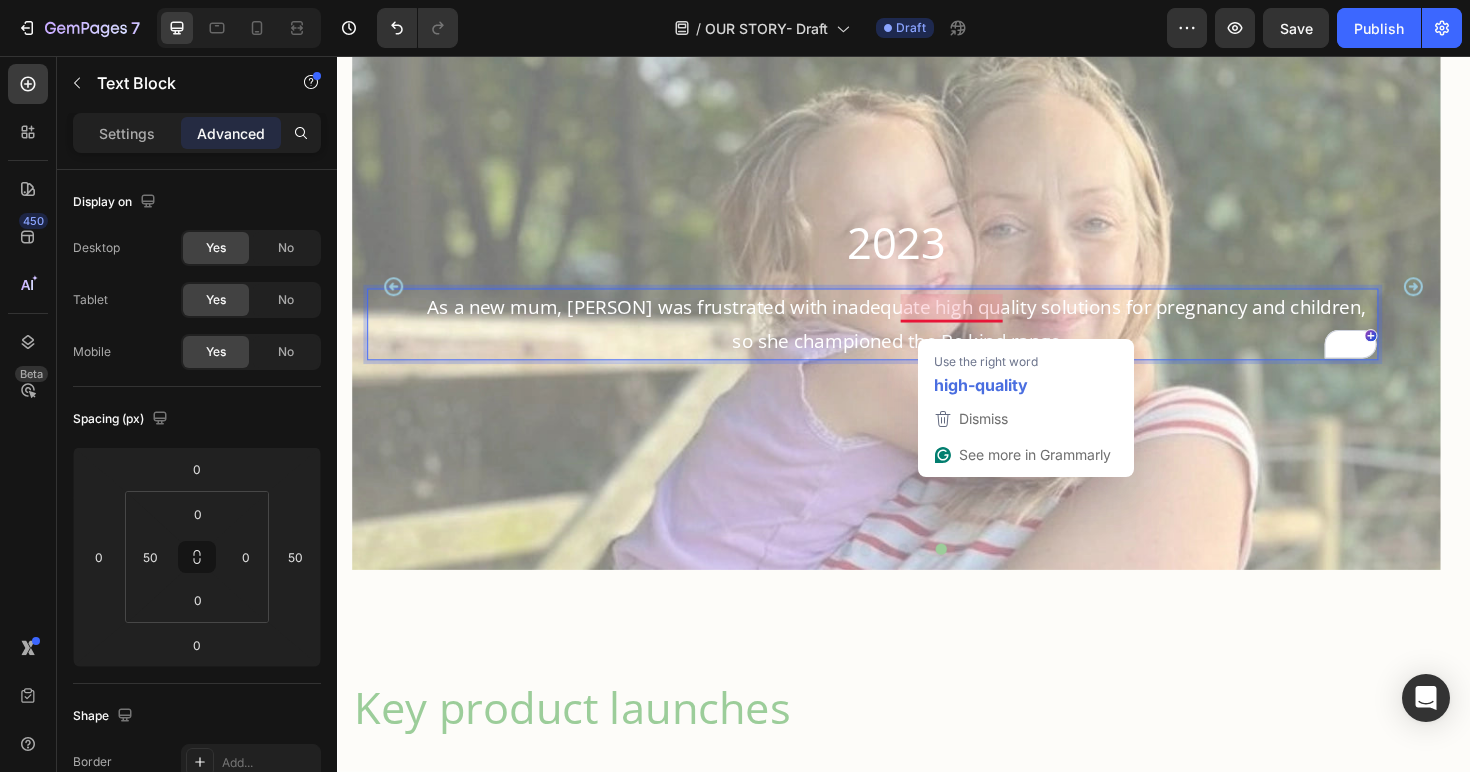 click on "As a new mum, Mina was frustrated with inadequate high quality solutions for pregnancy and children, so she championed the Be kind range" at bounding box center [929, 340] 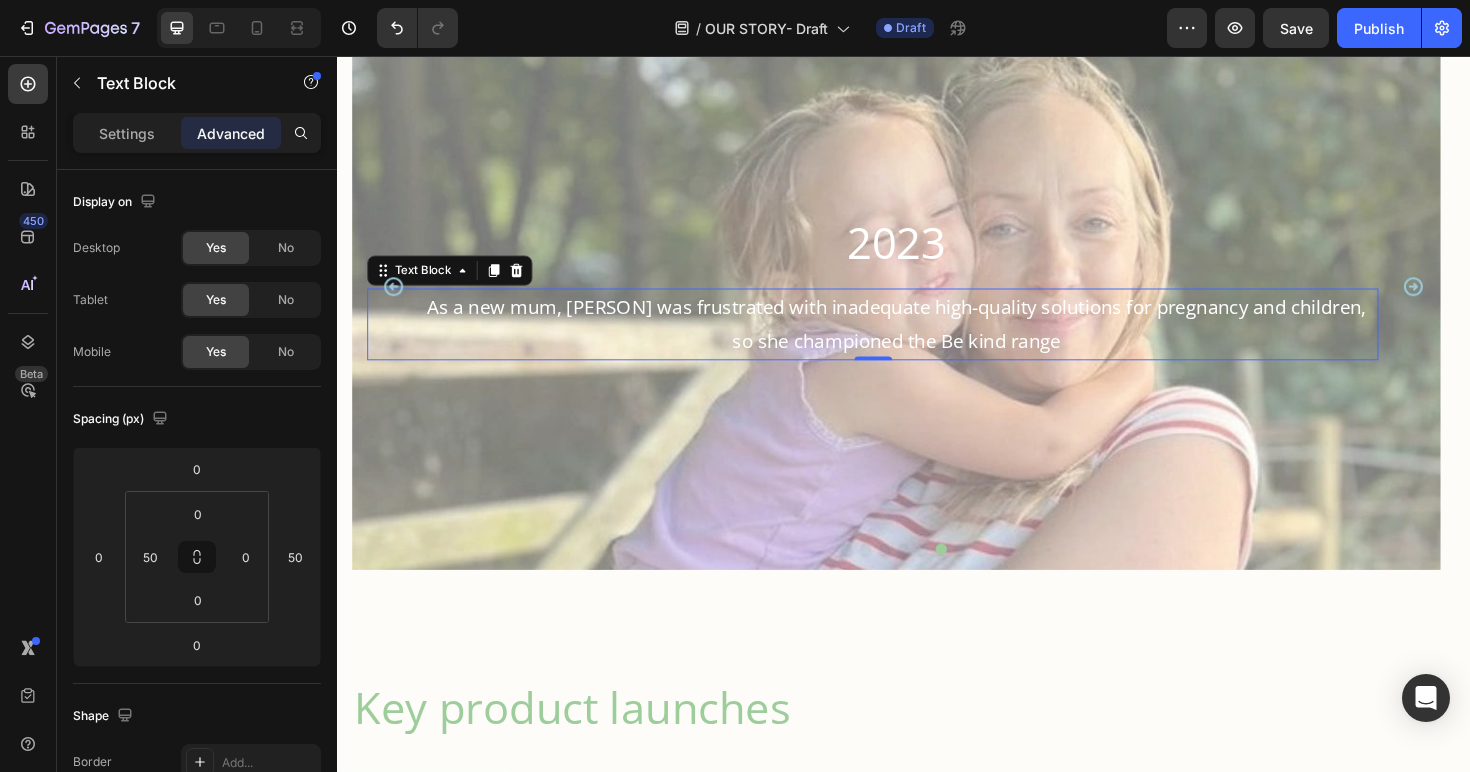 drag, startPoint x: 858, startPoint y: 359, endPoint x: 841, endPoint y: 361, distance: 17.117243 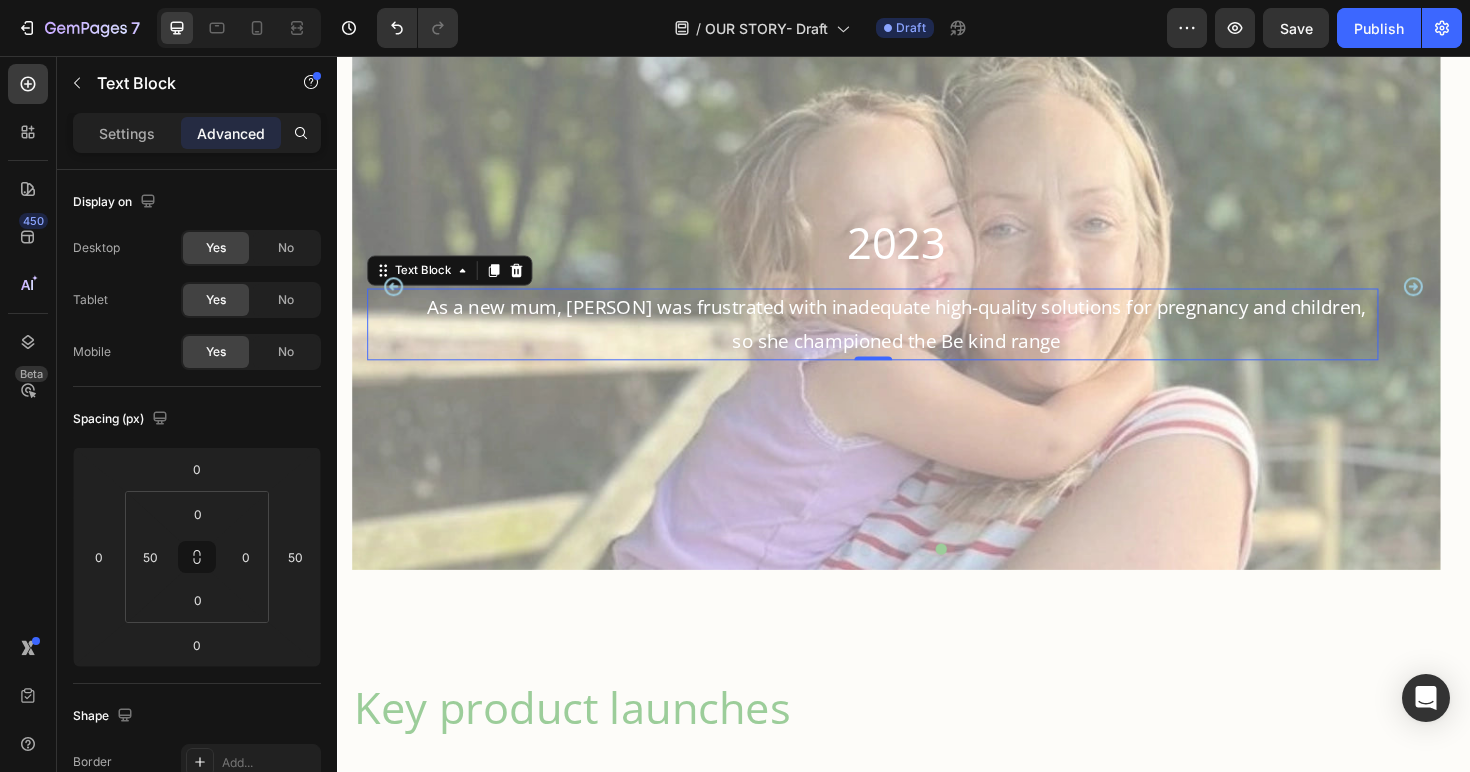 click on "As a new mum, [PERSON] was frustrated with inadequate high-quality solutions for pregnancy and children, so she championed the Be kind range" at bounding box center [929, 340] 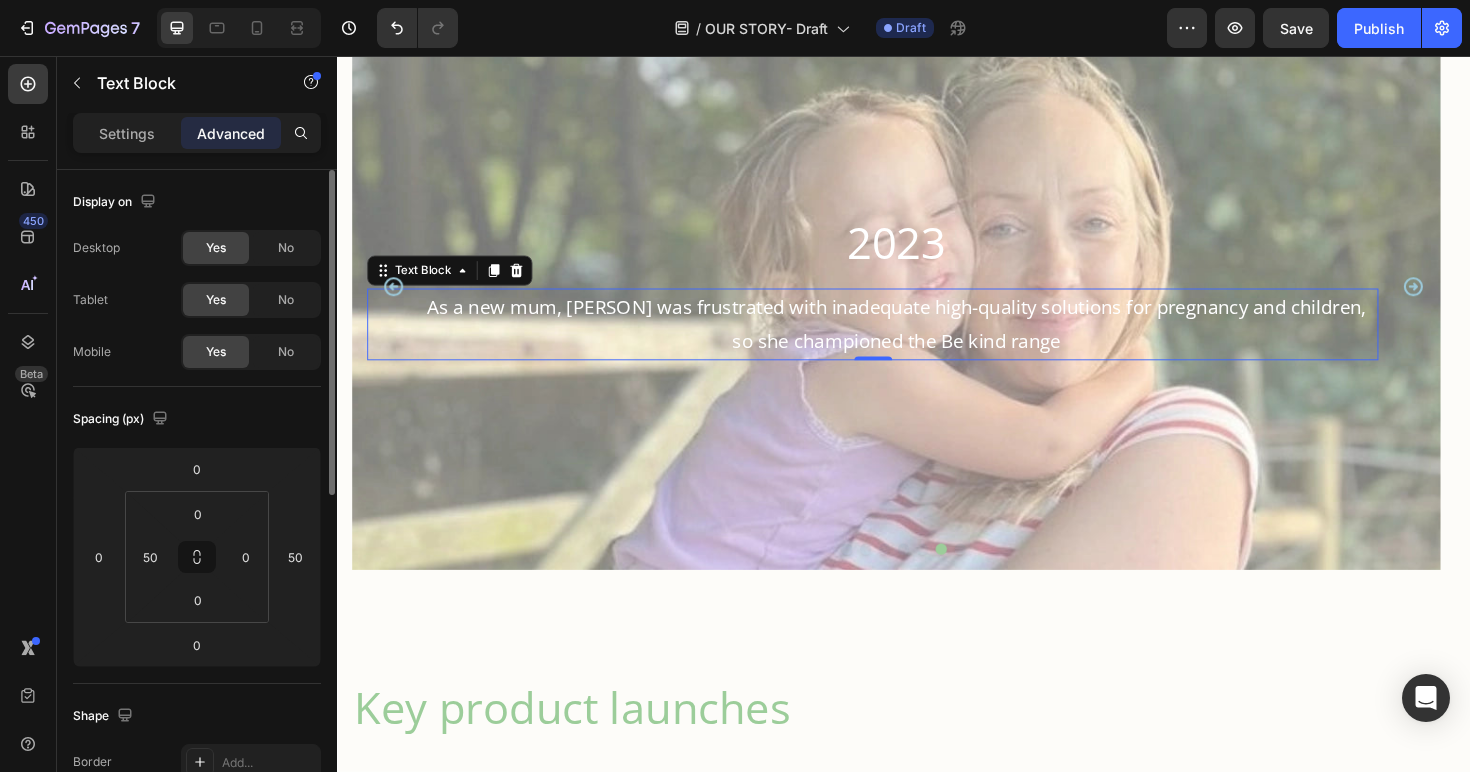 drag, startPoint x: 120, startPoint y: 130, endPoint x: 121, endPoint y: 173, distance: 43.011627 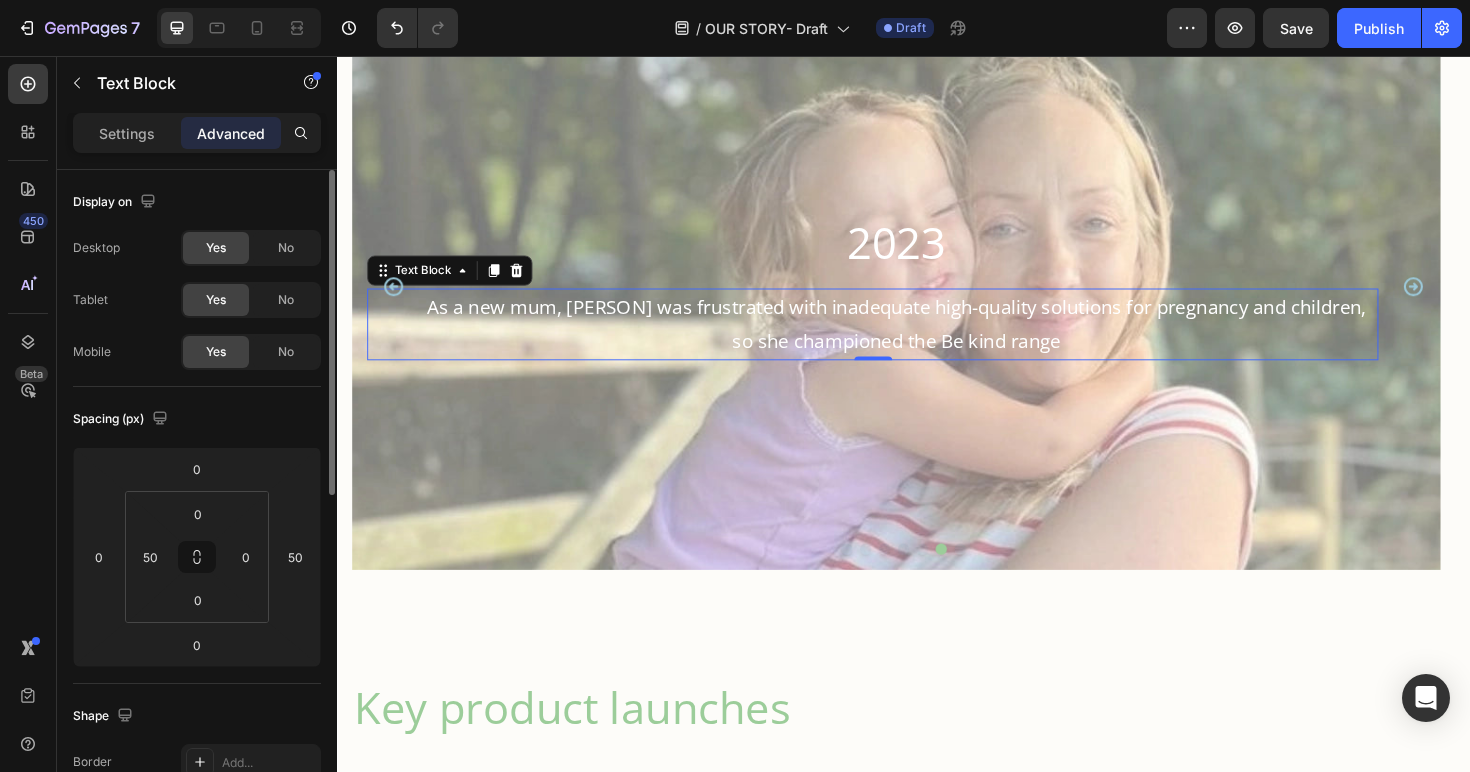 click on "Settings" at bounding box center [127, 133] 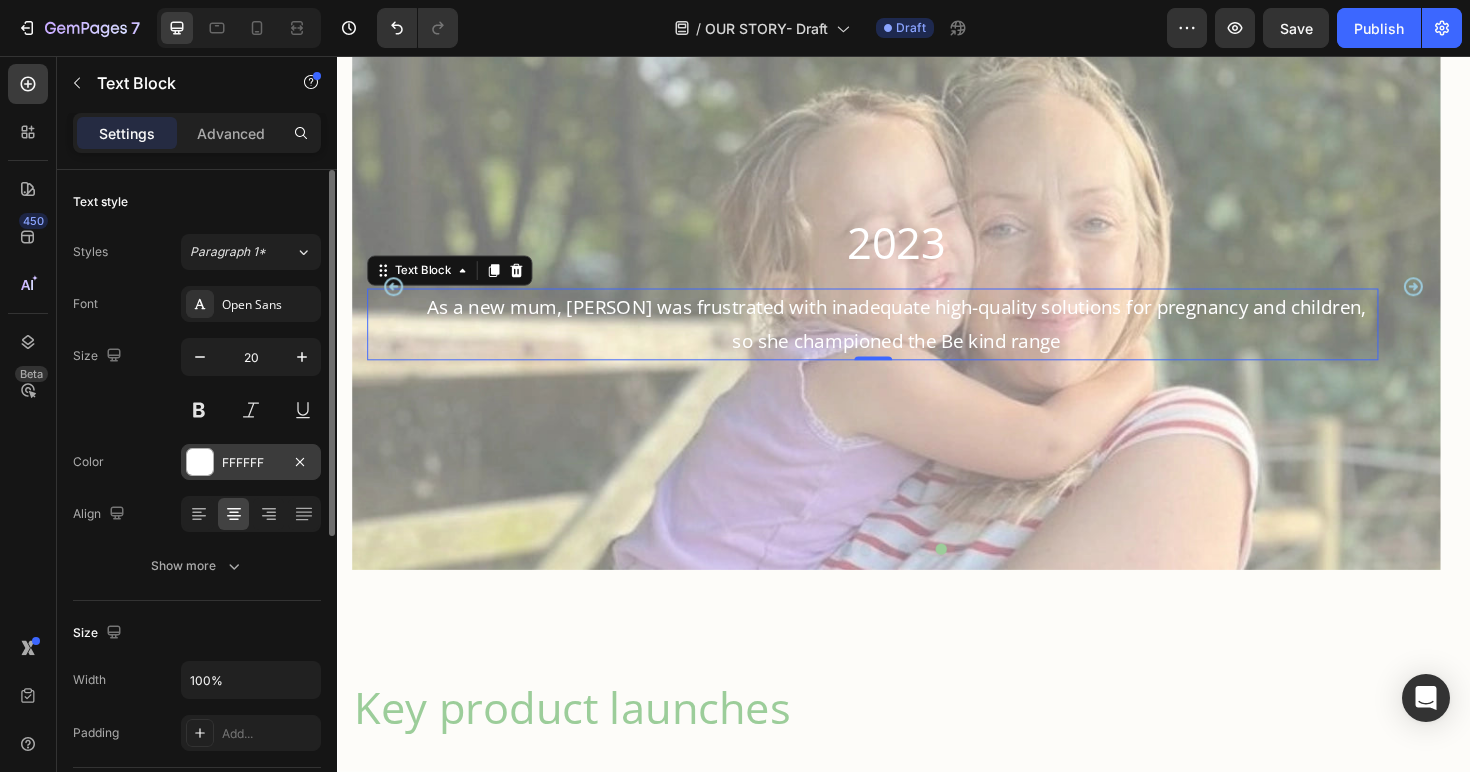 click at bounding box center (200, 462) 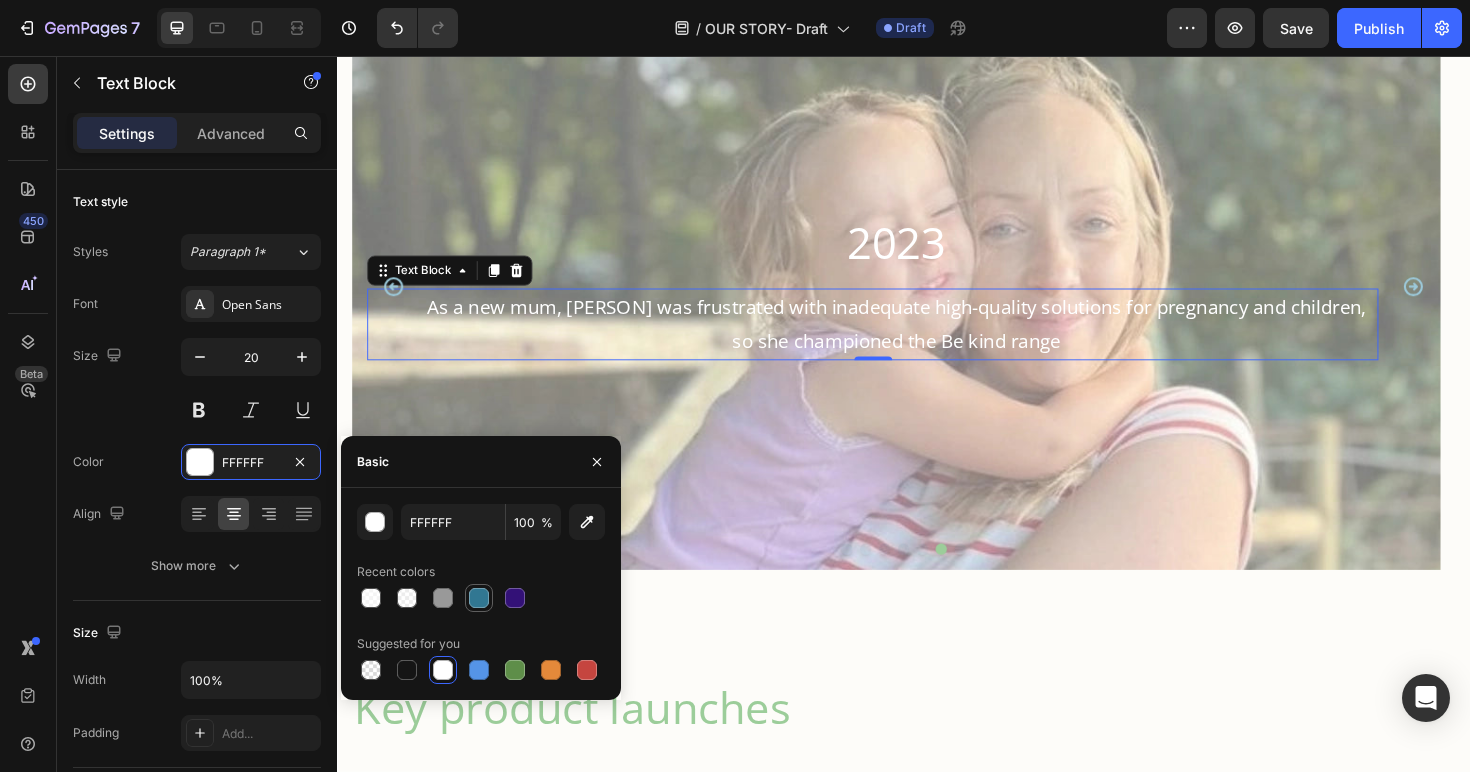 click at bounding box center [479, 598] 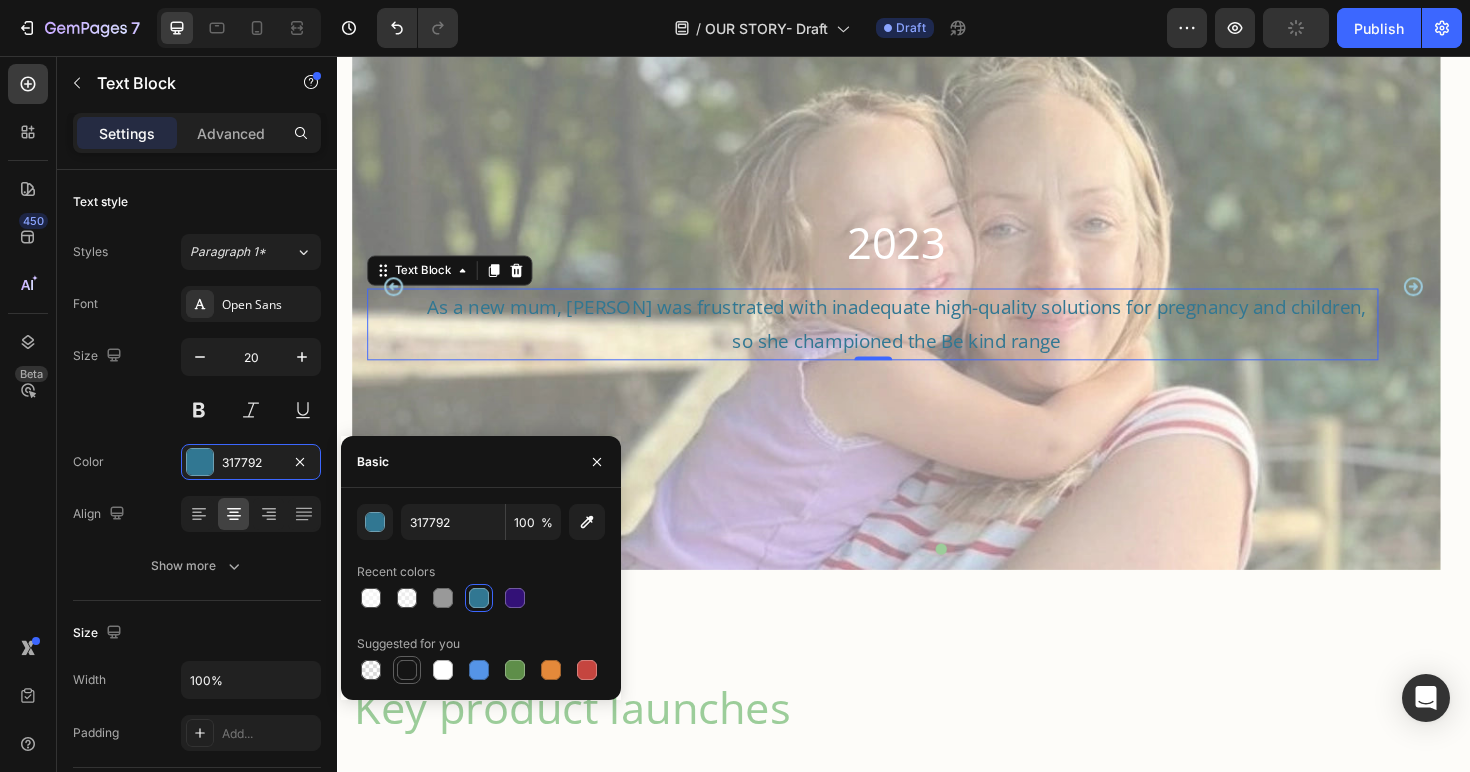 click at bounding box center (407, 670) 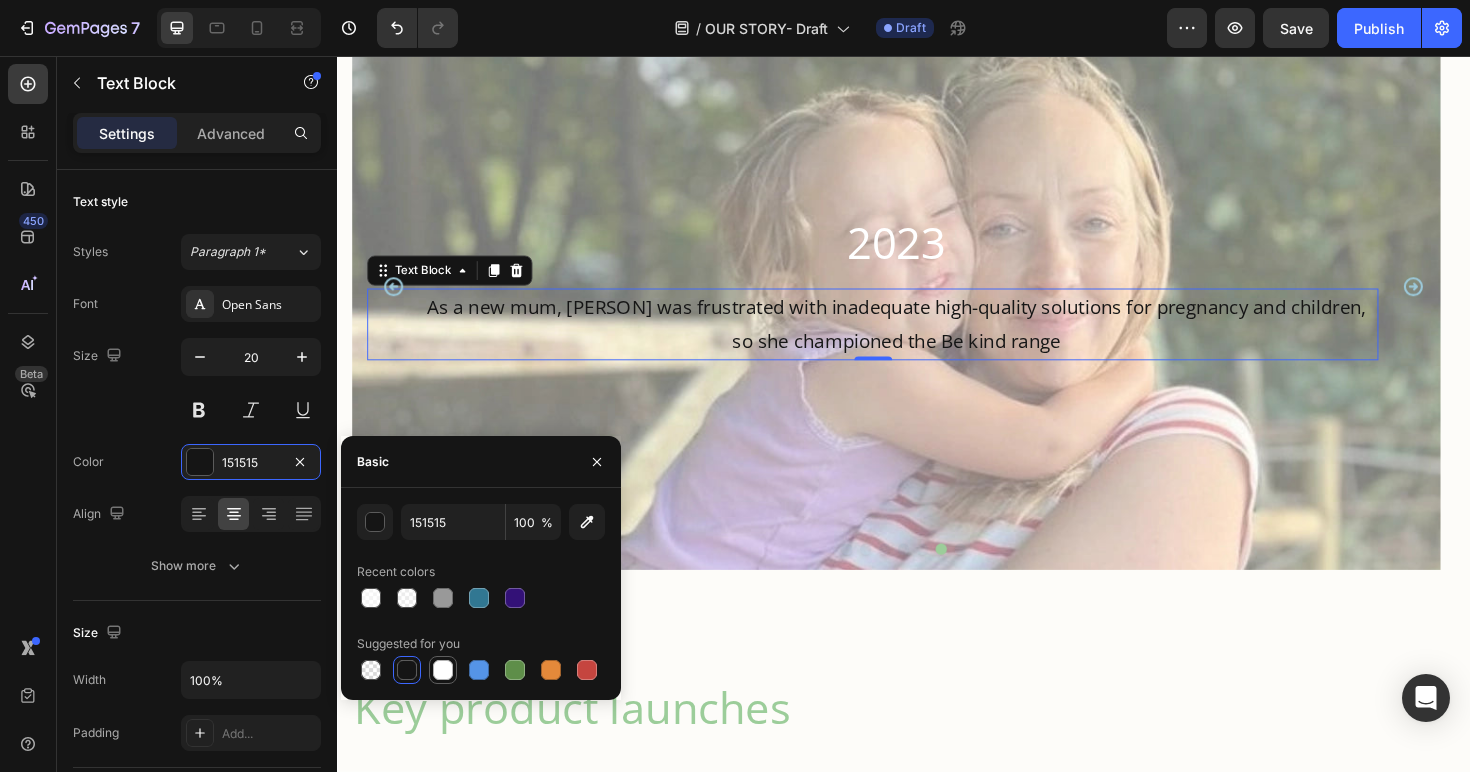 click at bounding box center (443, 670) 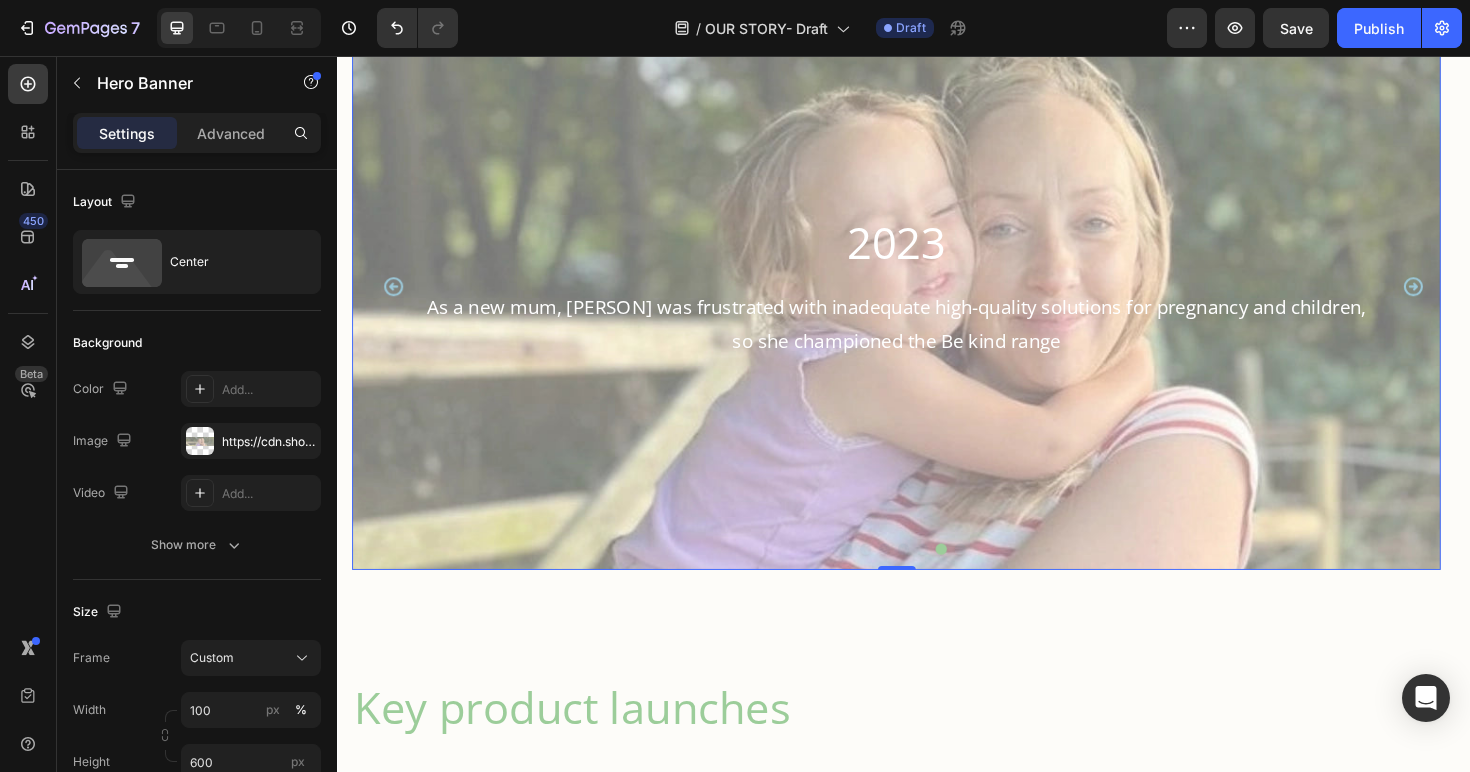 click at bounding box center (929, 300) 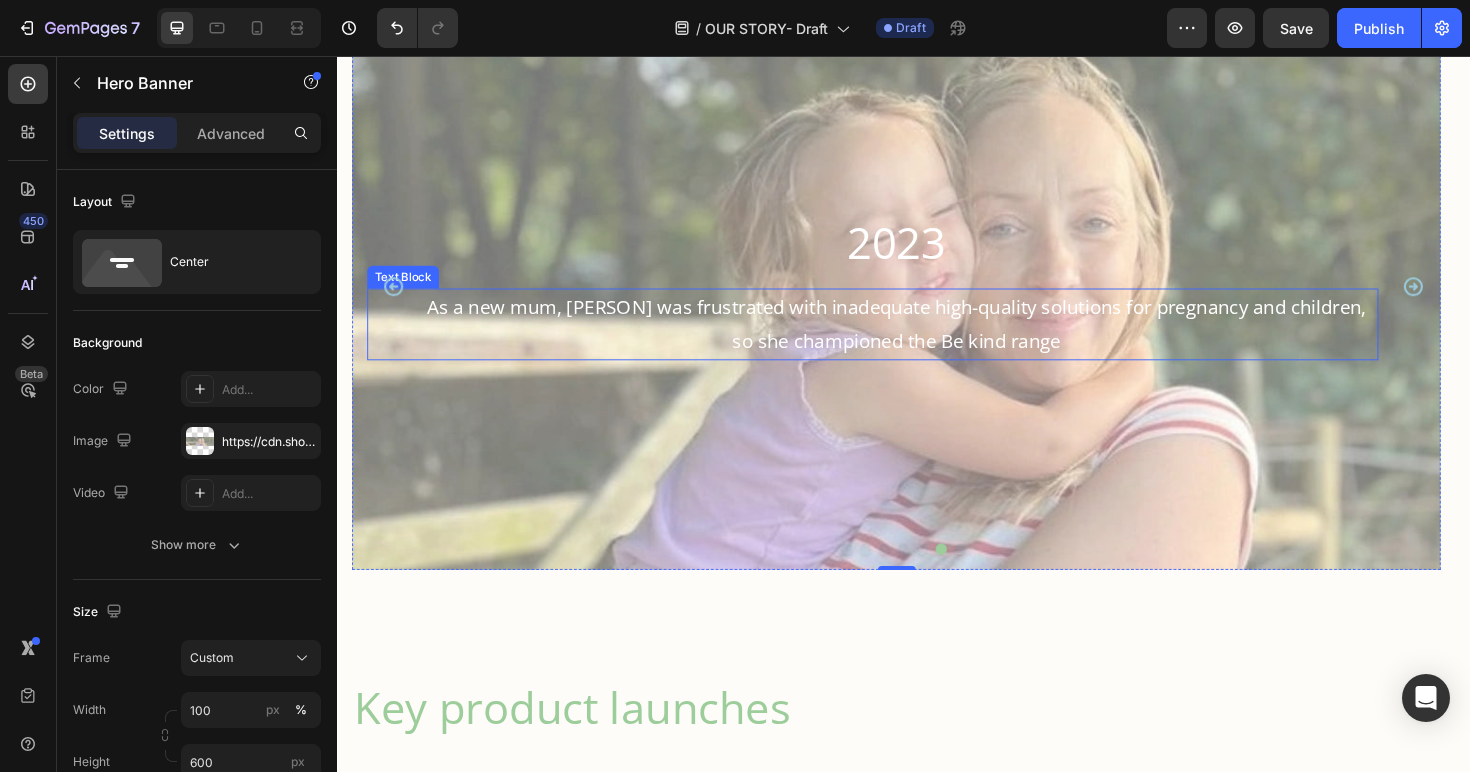 drag, startPoint x: 517, startPoint y: 330, endPoint x: 495, endPoint y: 316, distance: 26.076809 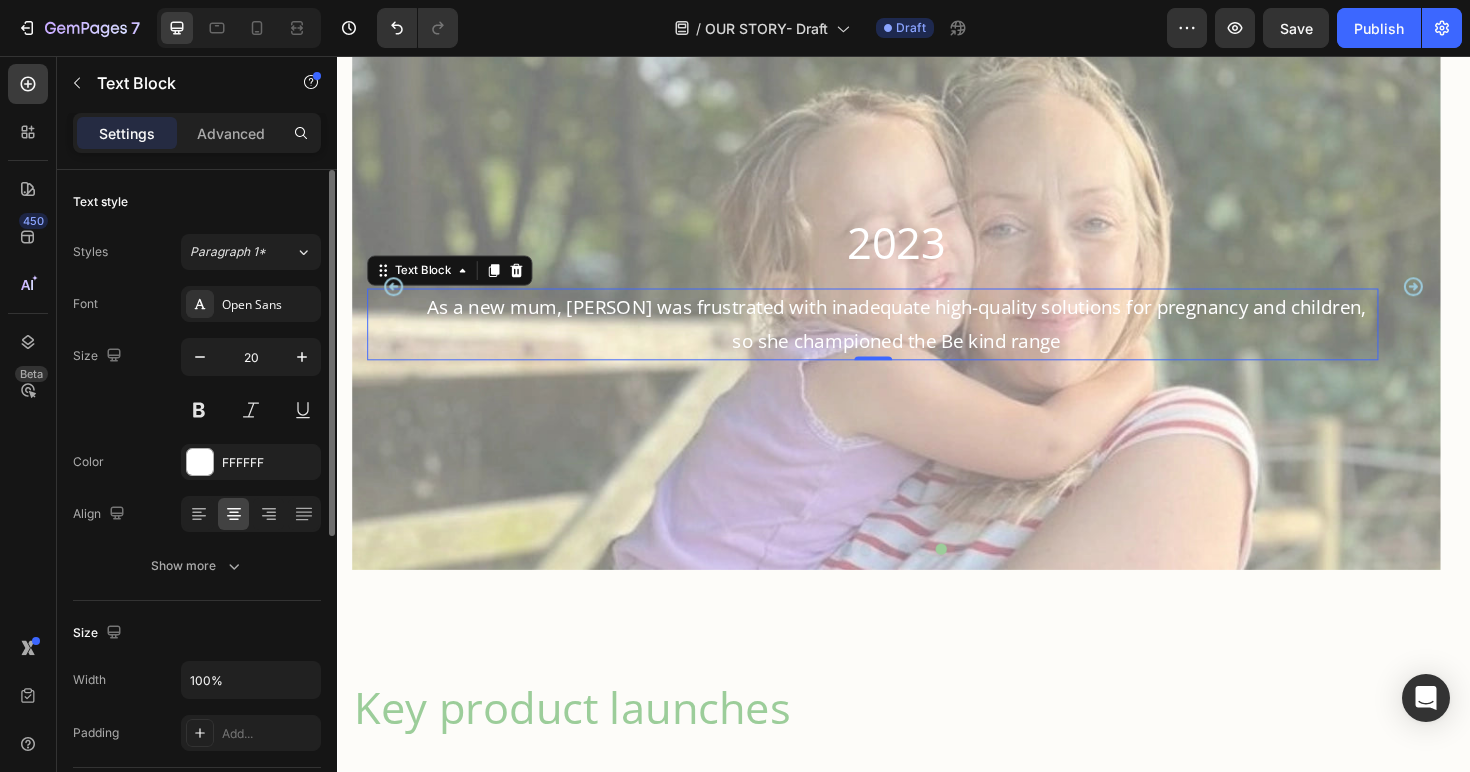 drag, startPoint x: 245, startPoint y: 145, endPoint x: 235, endPoint y: 220, distance: 75.66373 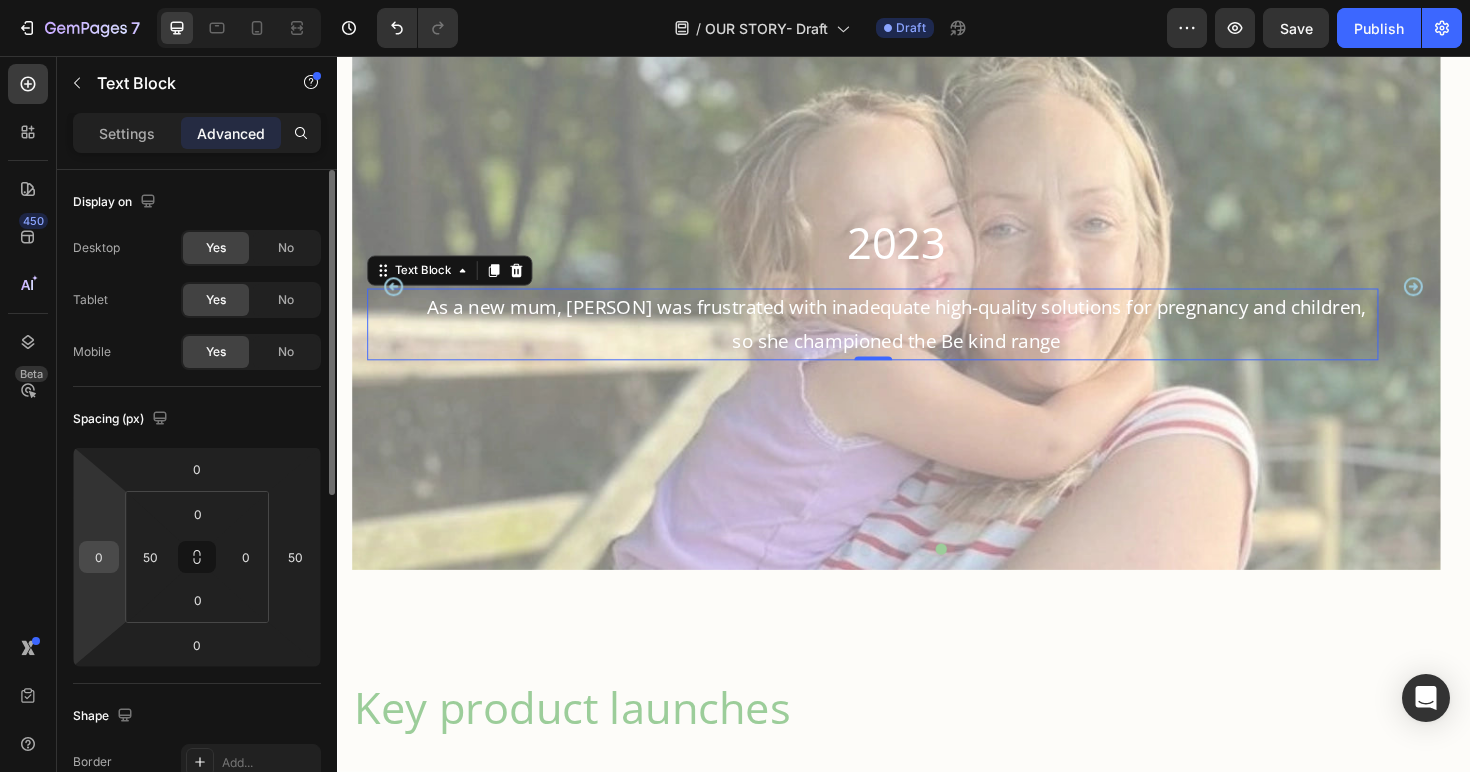 click on "0" at bounding box center [99, 557] 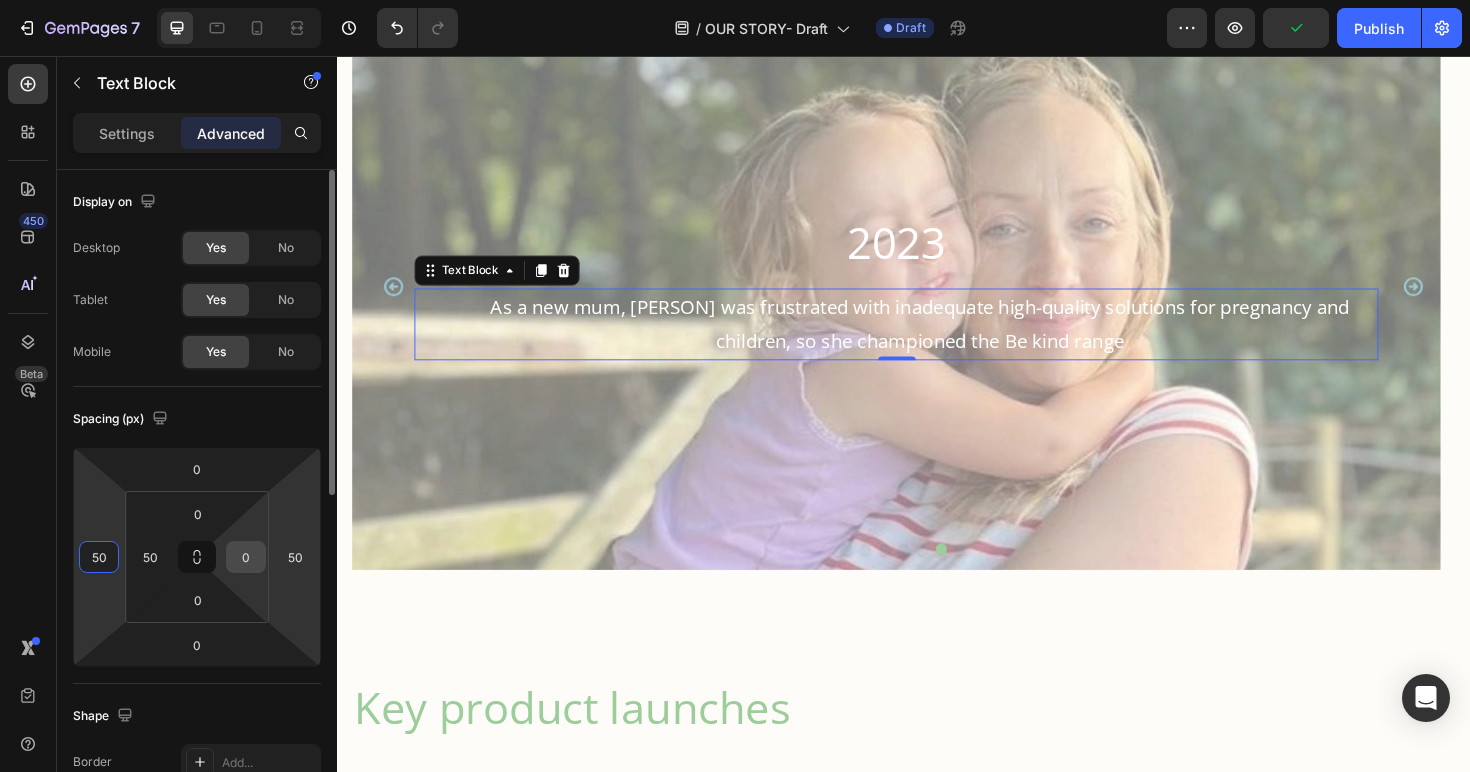 type on "50" 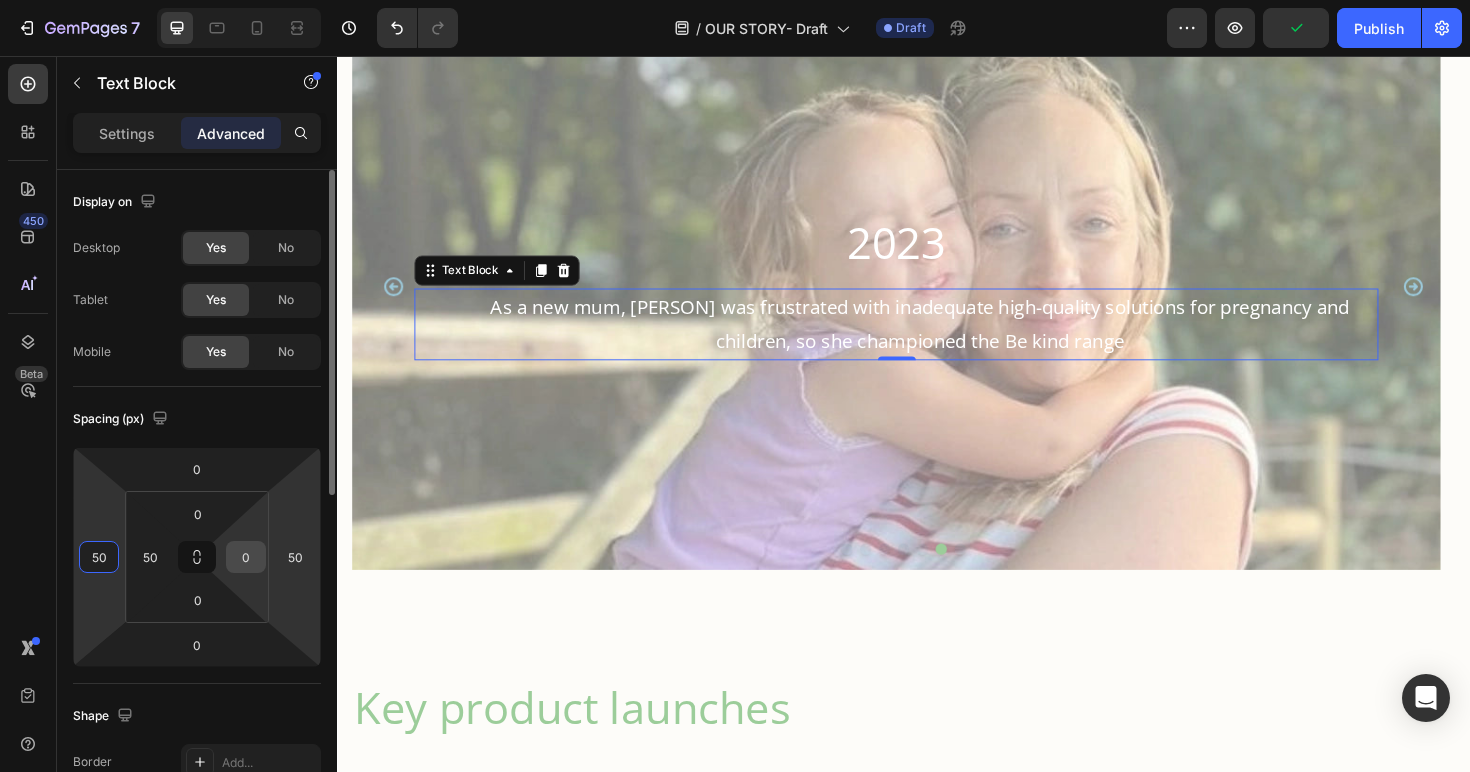 click on "0" at bounding box center [246, 557] 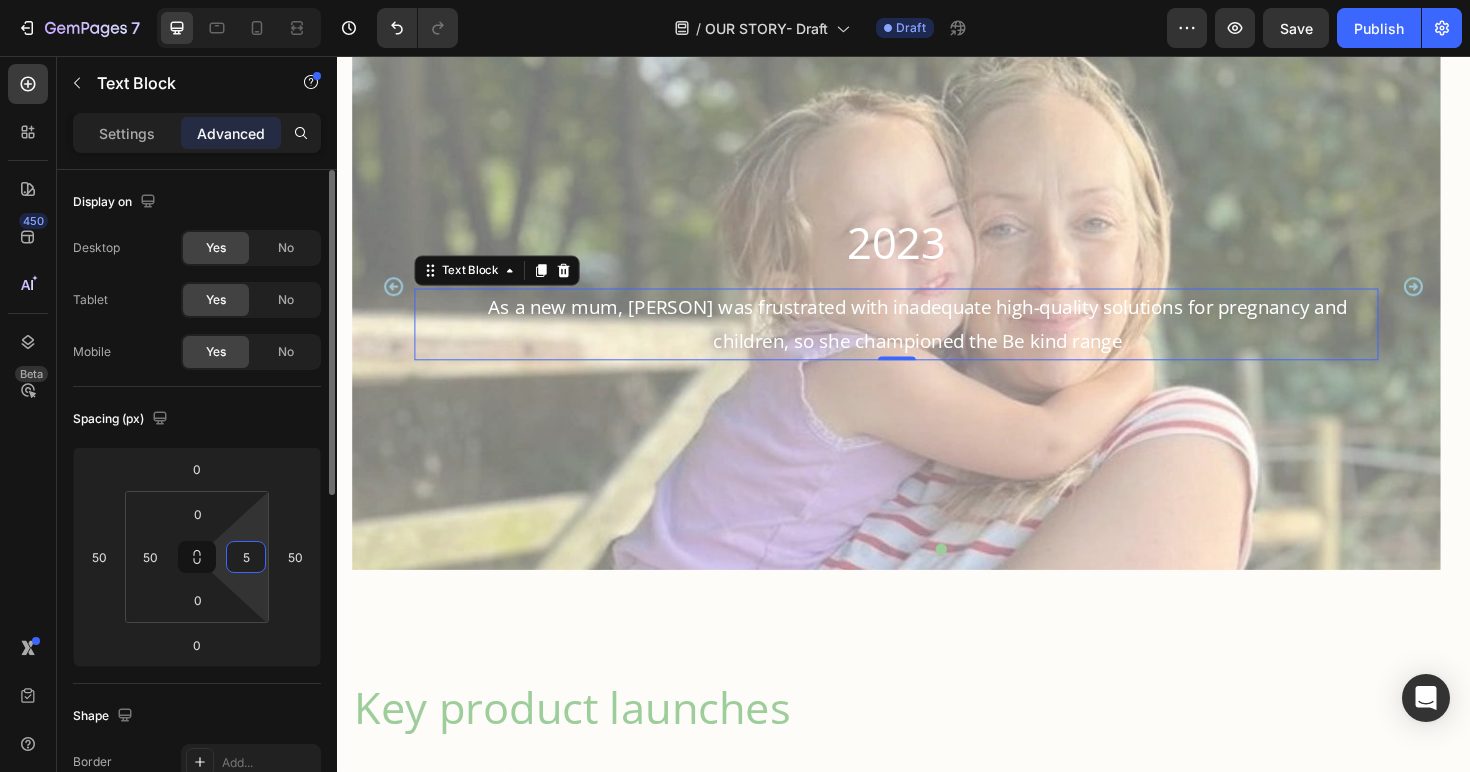 type on "50" 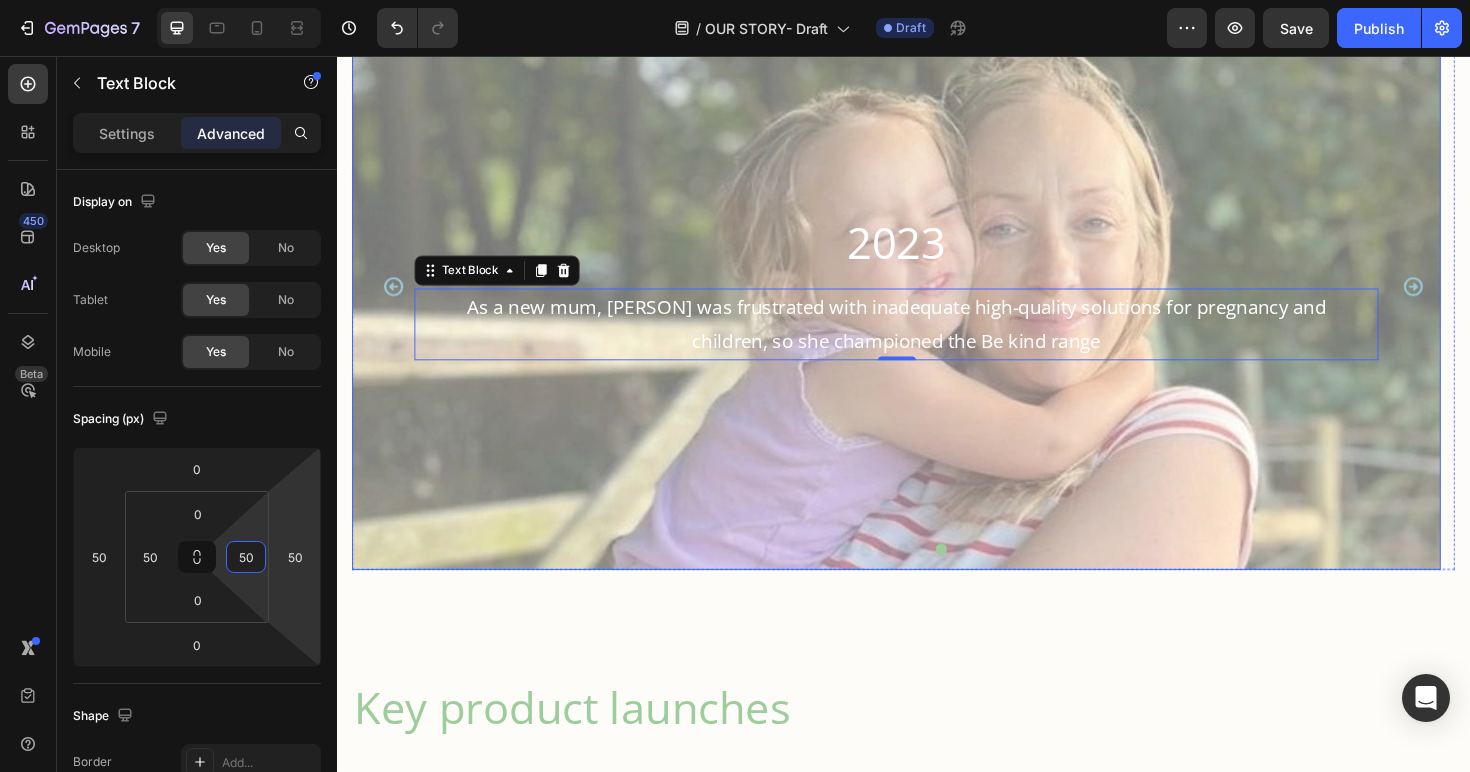 click at bounding box center (929, 300) 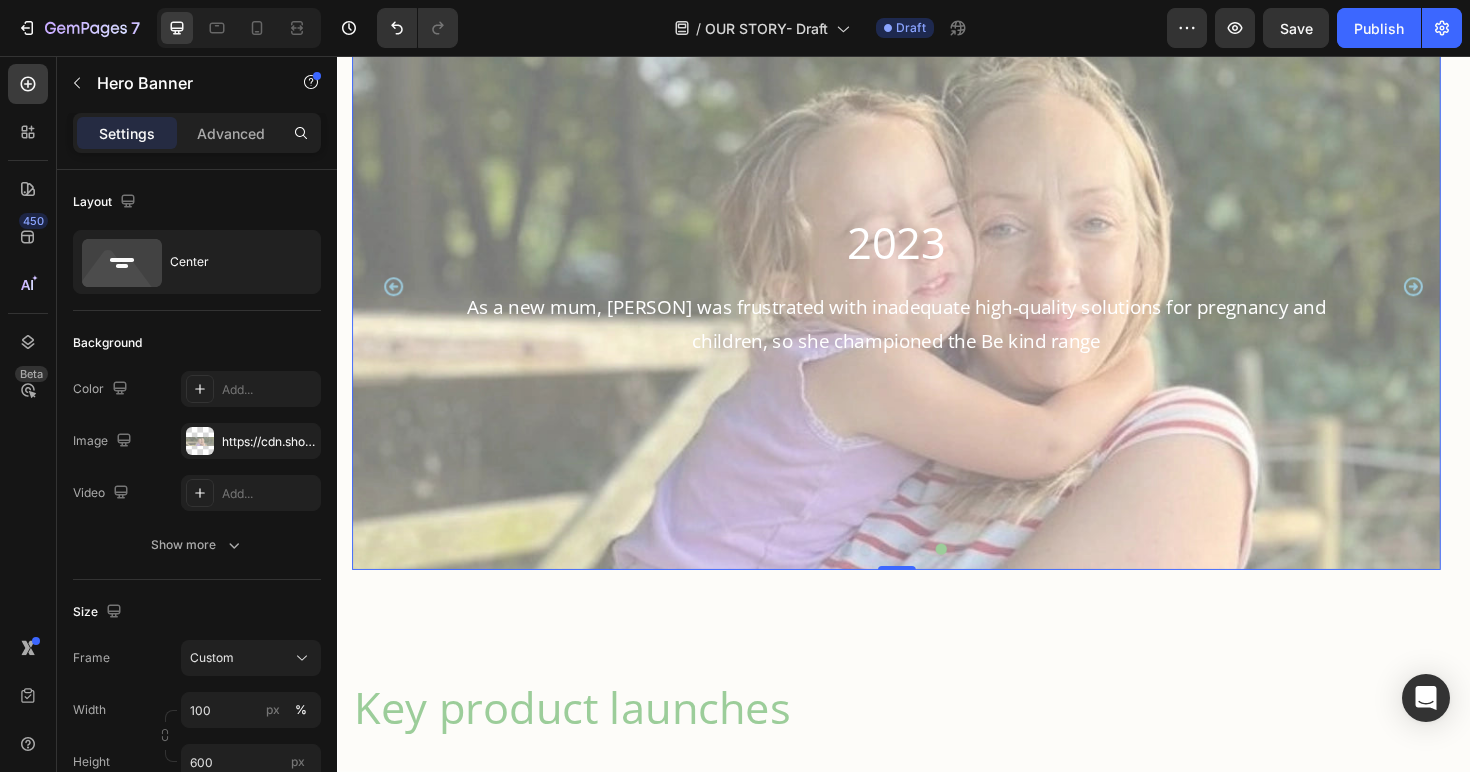 drag, startPoint x: 617, startPoint y: 531, endPoint x: 342, endPoint y: 606, distance: 285.04385 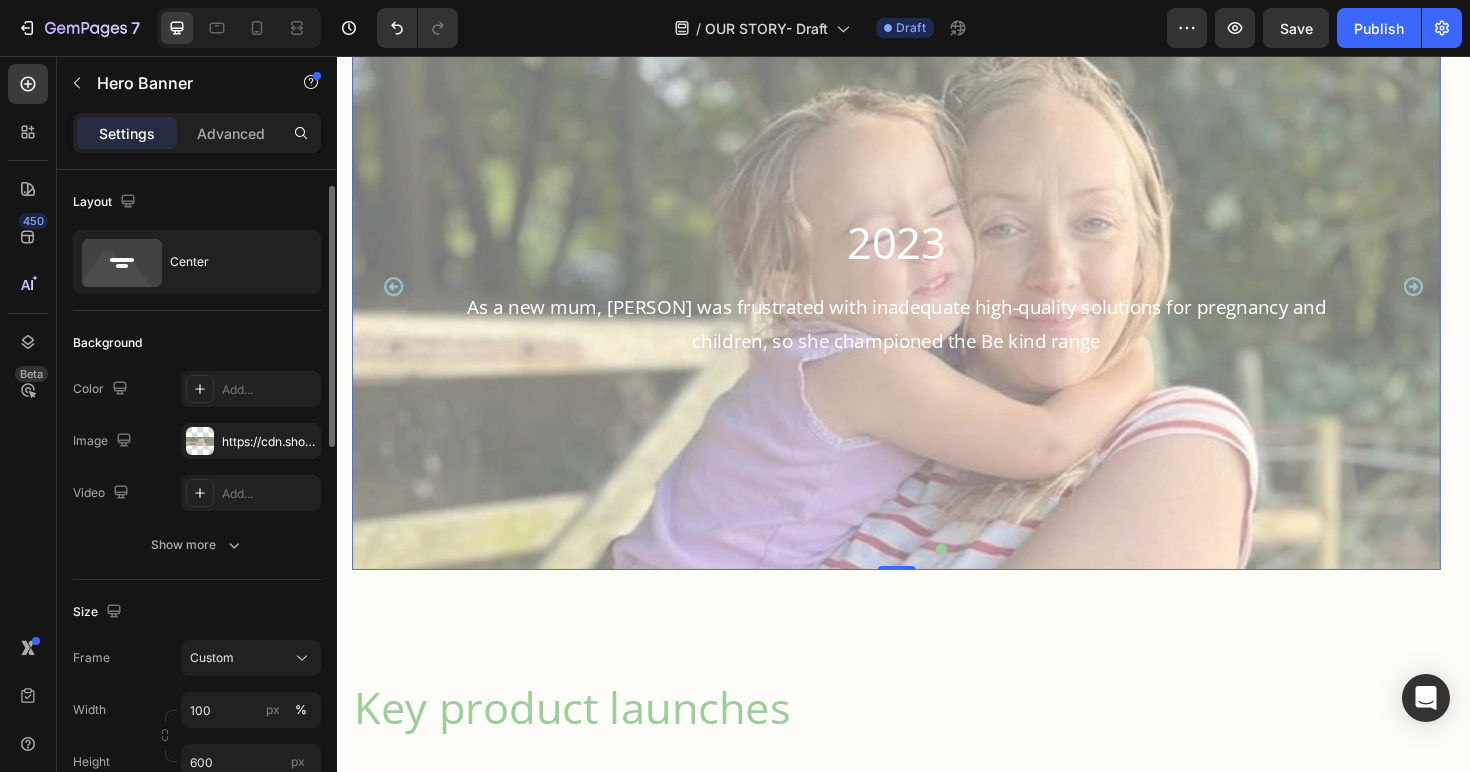 scroll, scrollTop: 25, scrollLeft: 0, axis: vertical 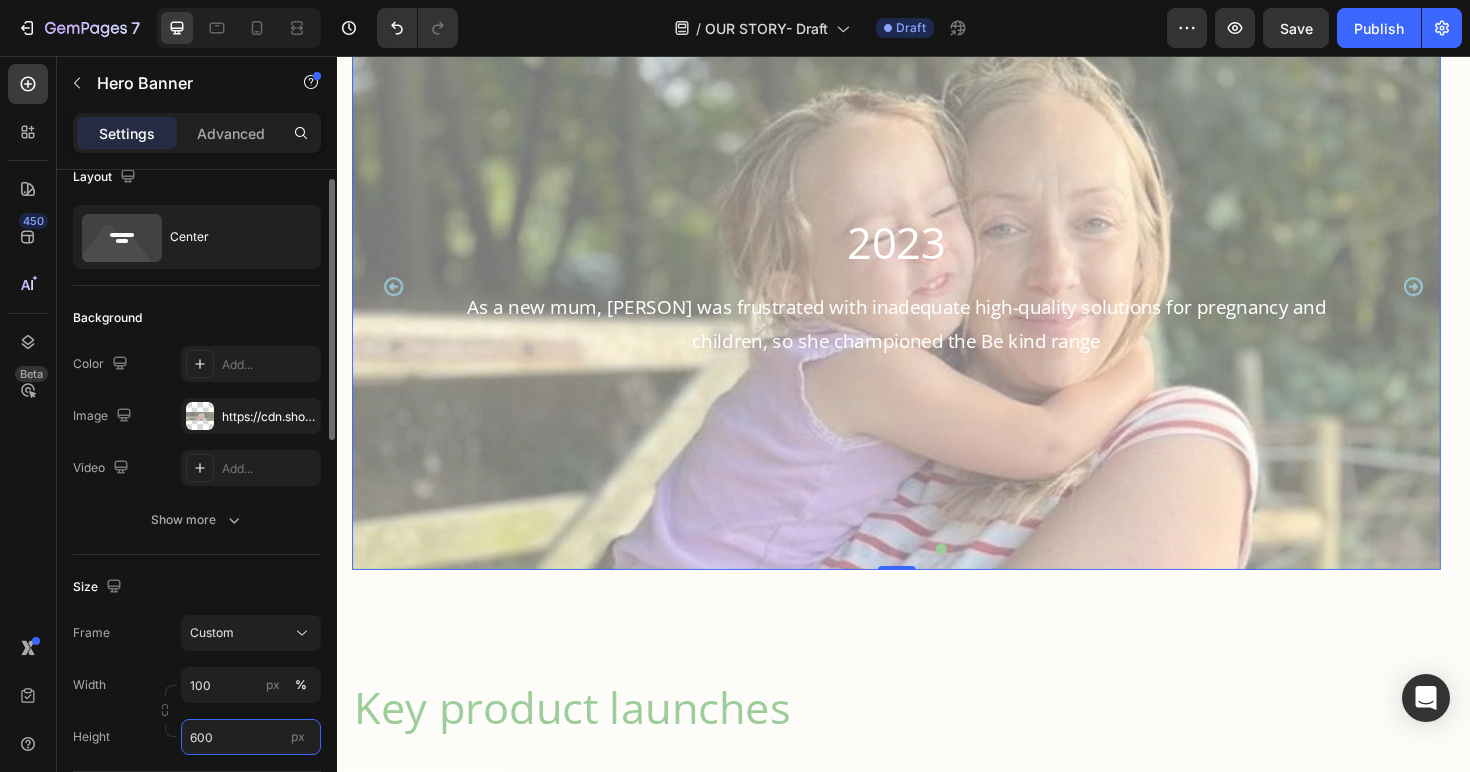 click on "600" at bounding box center [251, 737] 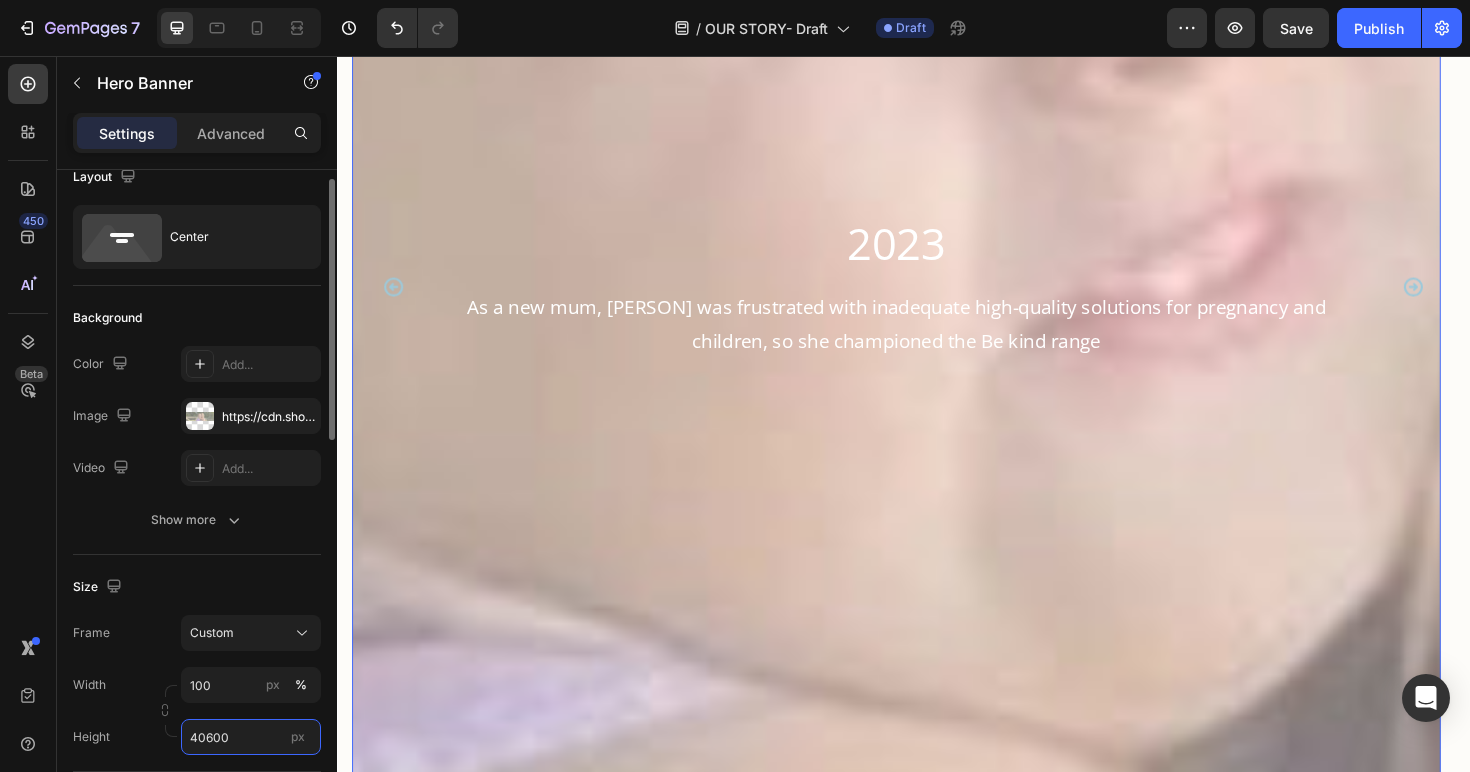 scroll, scrollTop: 21858, scrollLeft: 0, axis: vertical 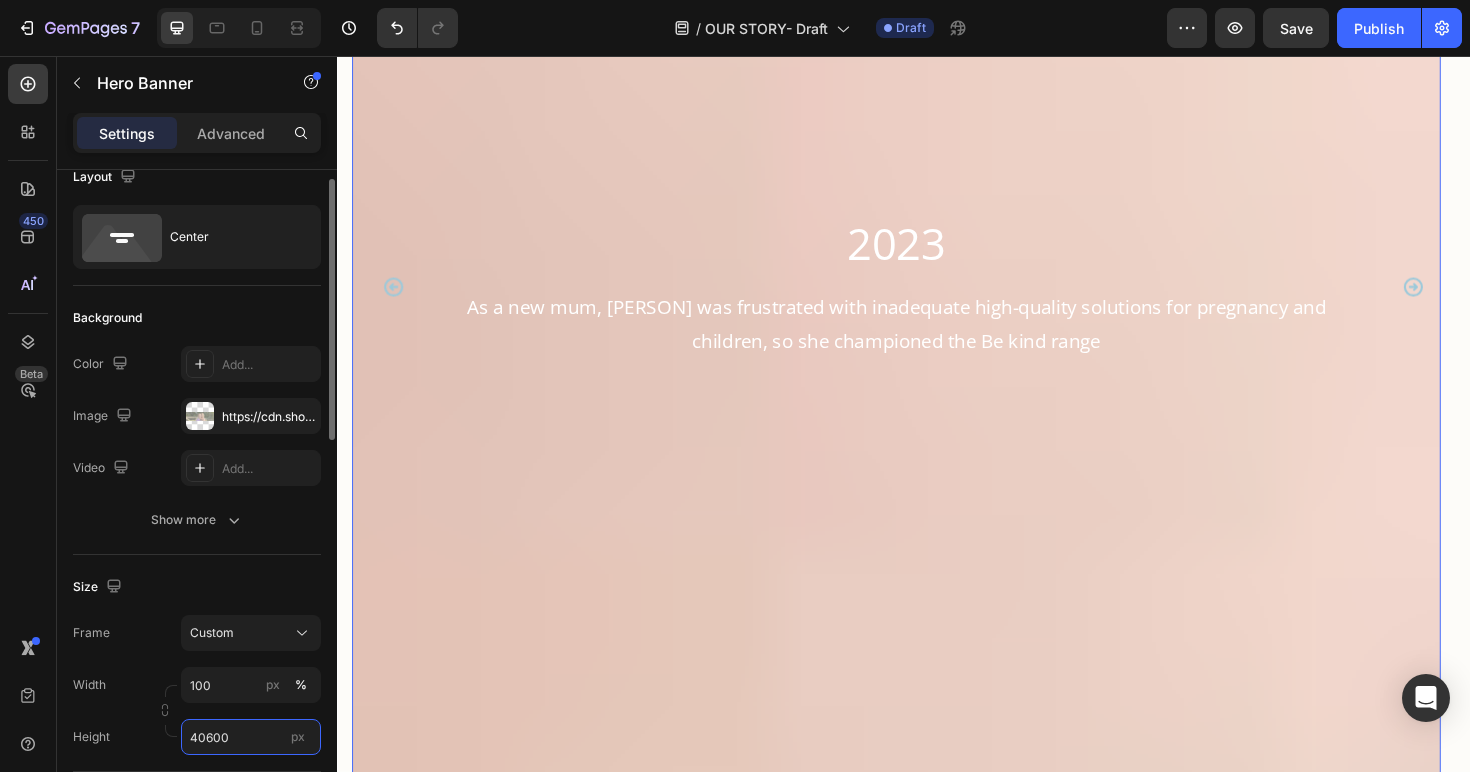 click on "40600" at bounding box center (251, 737) 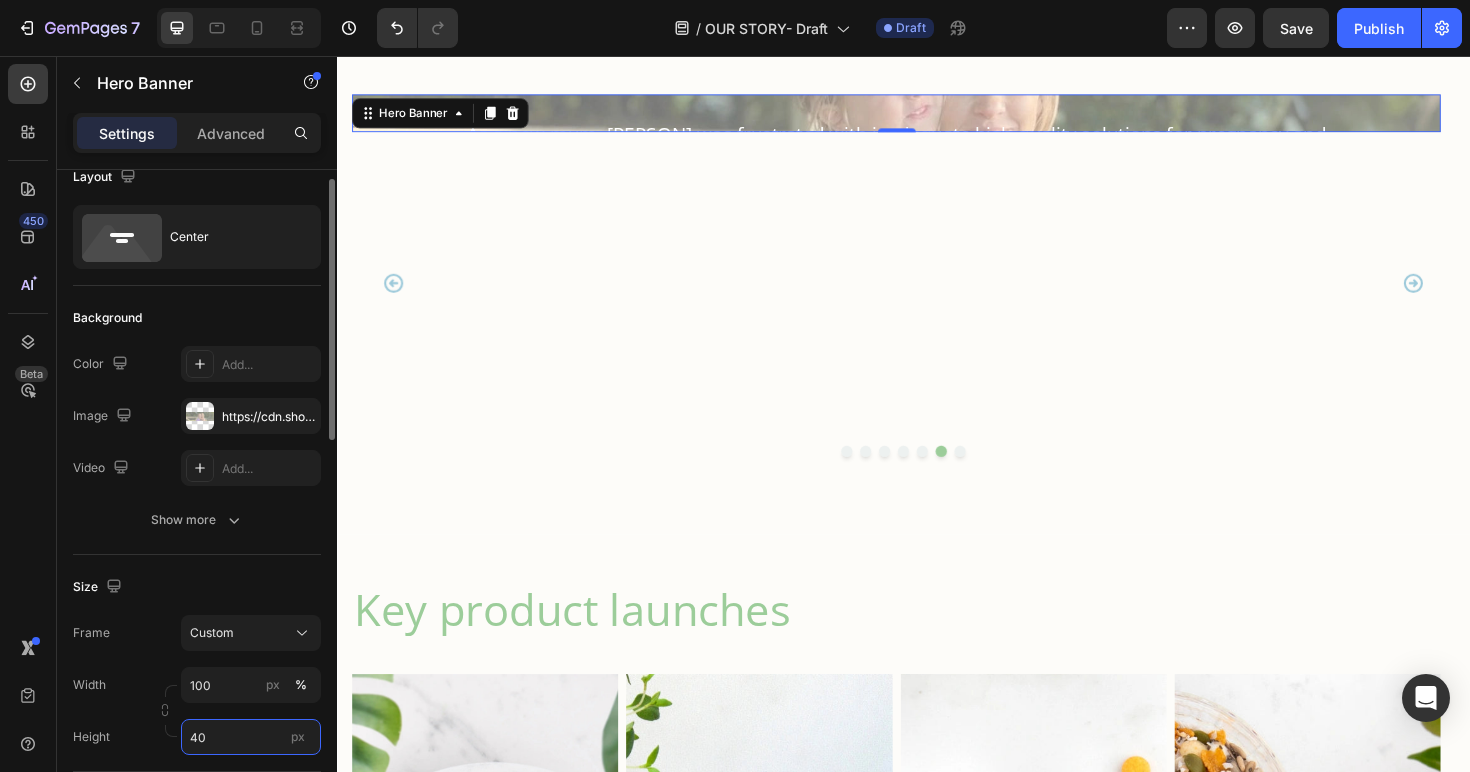 scroll, scrollTop: 1758, scrollLeft: 0, axis: vertical 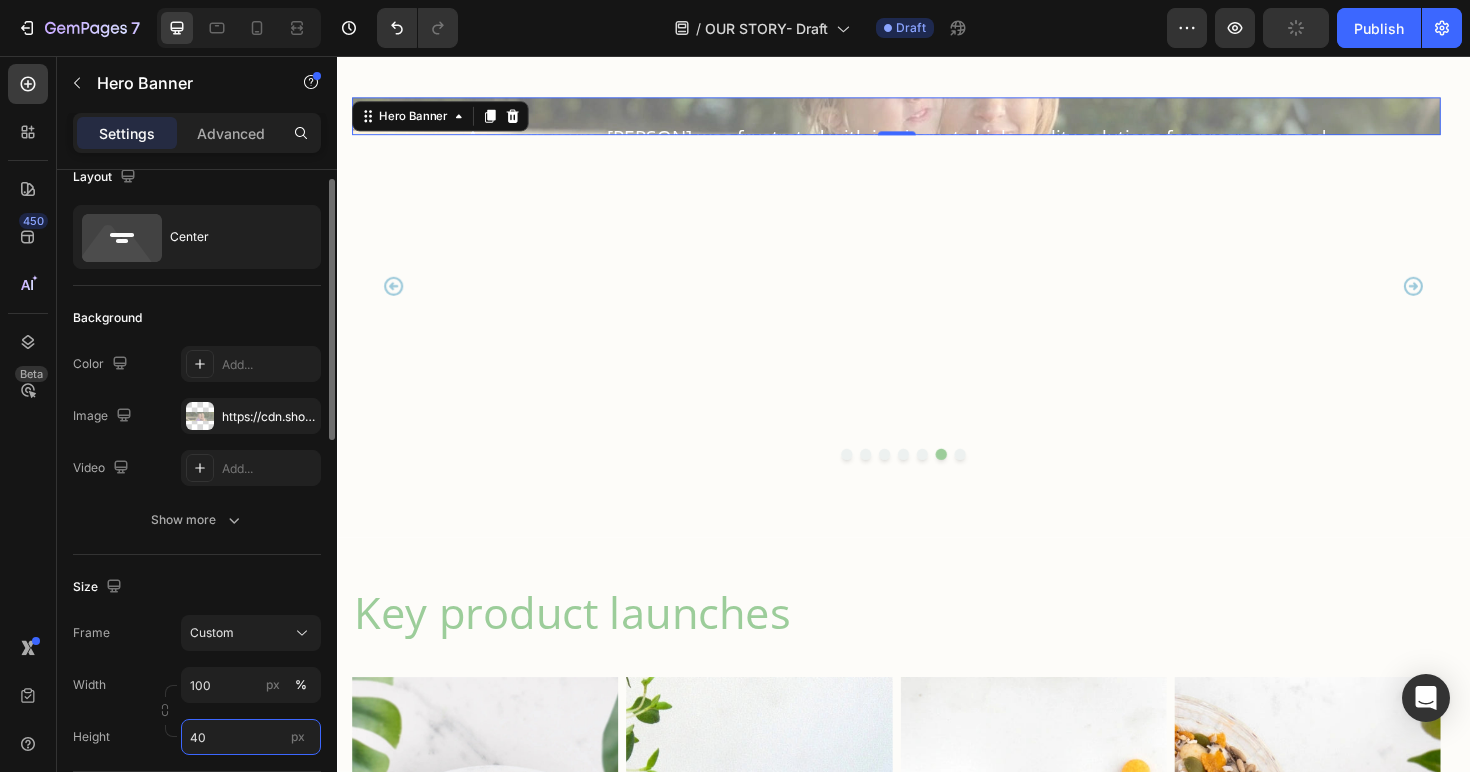 type on "400" 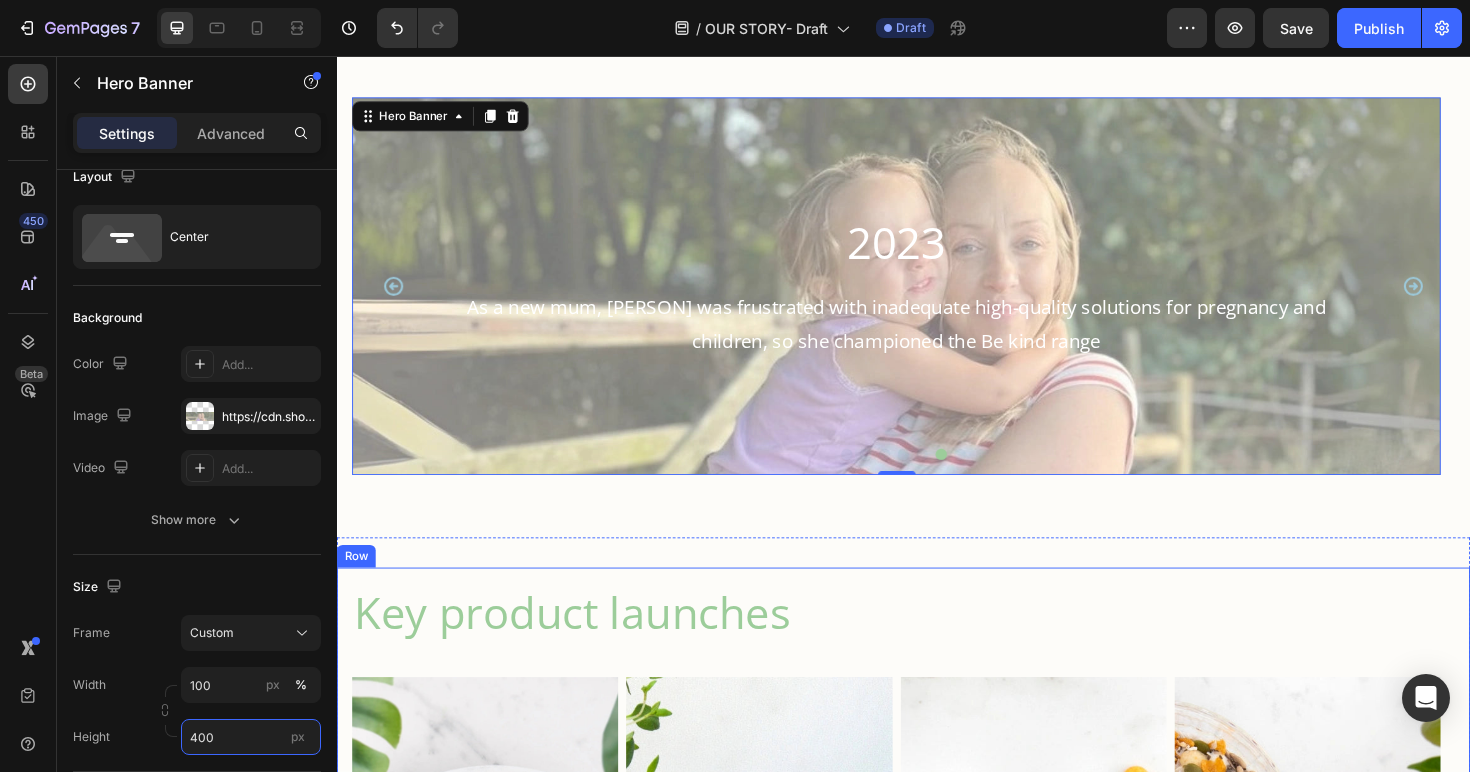 scroll, scrollTop: 1733, scrollLeft: 0, axis: vertical 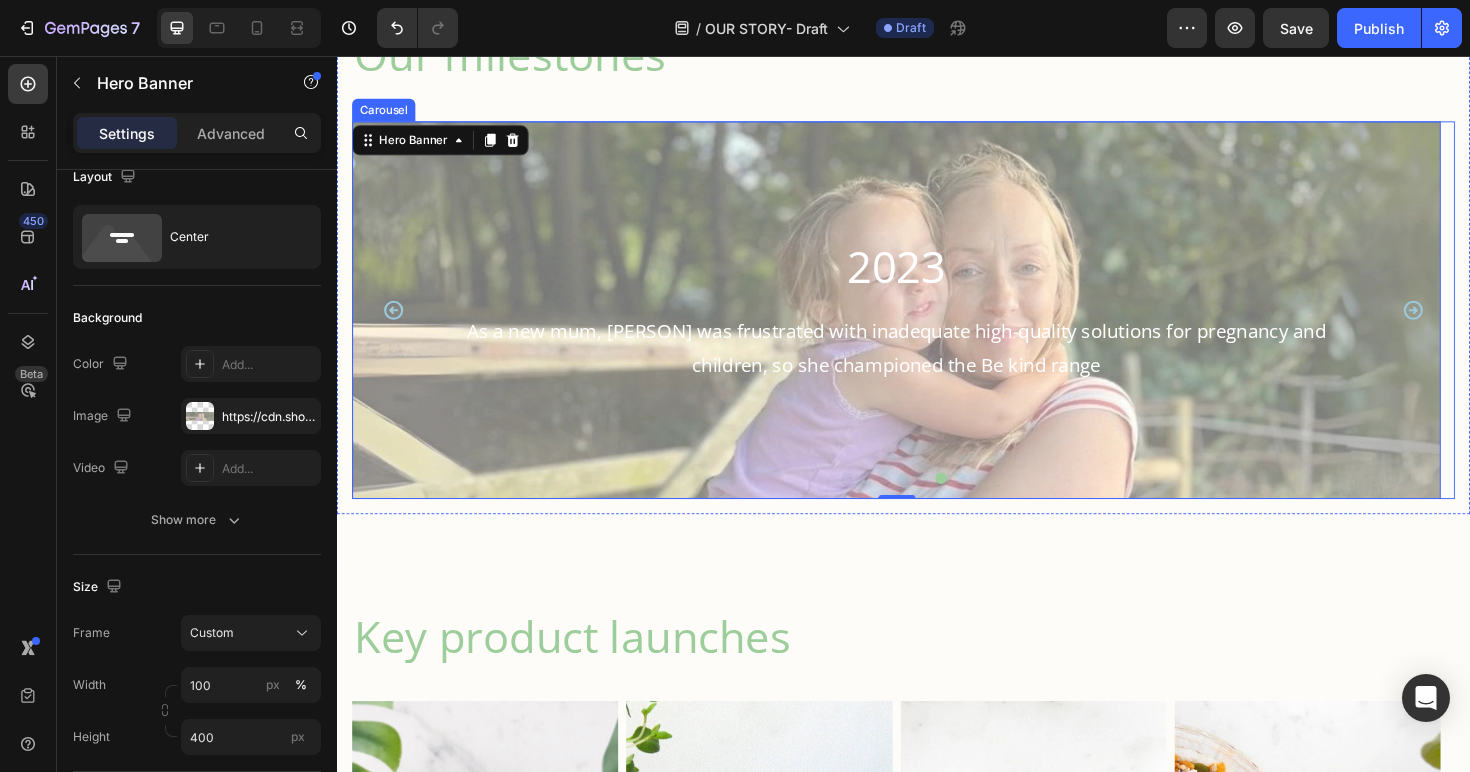 click 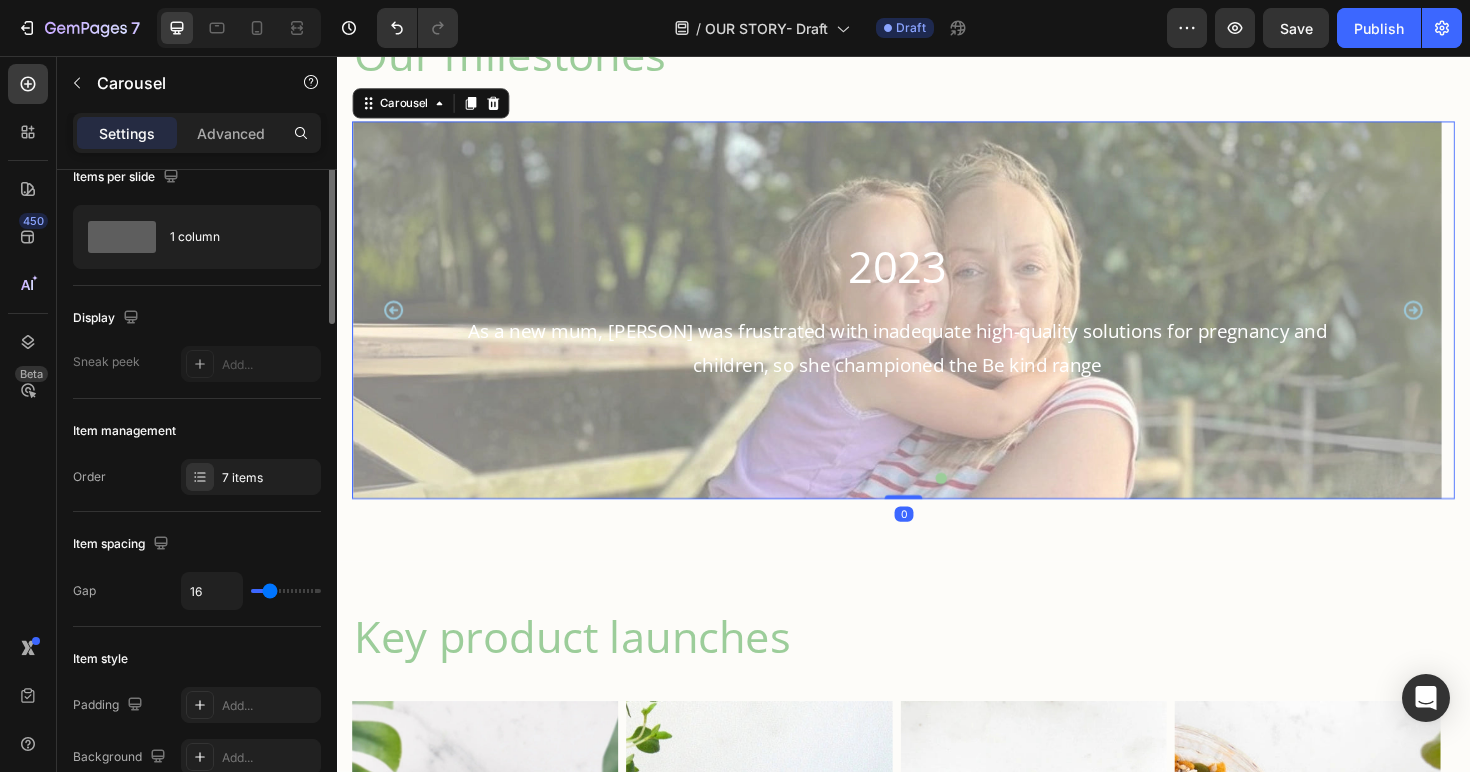 scroll, scrollTop: 0, scrollLeft: 0, axis: both 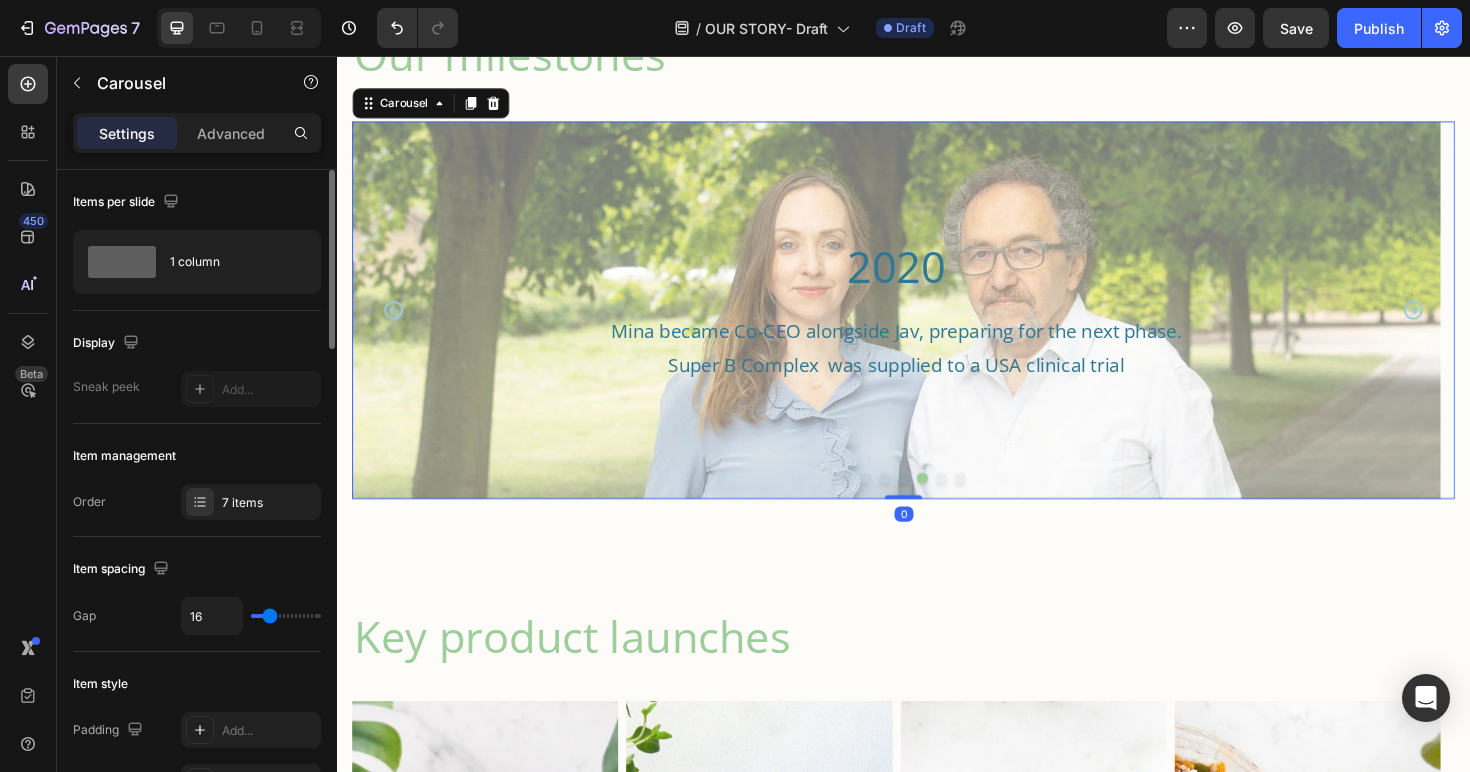 click 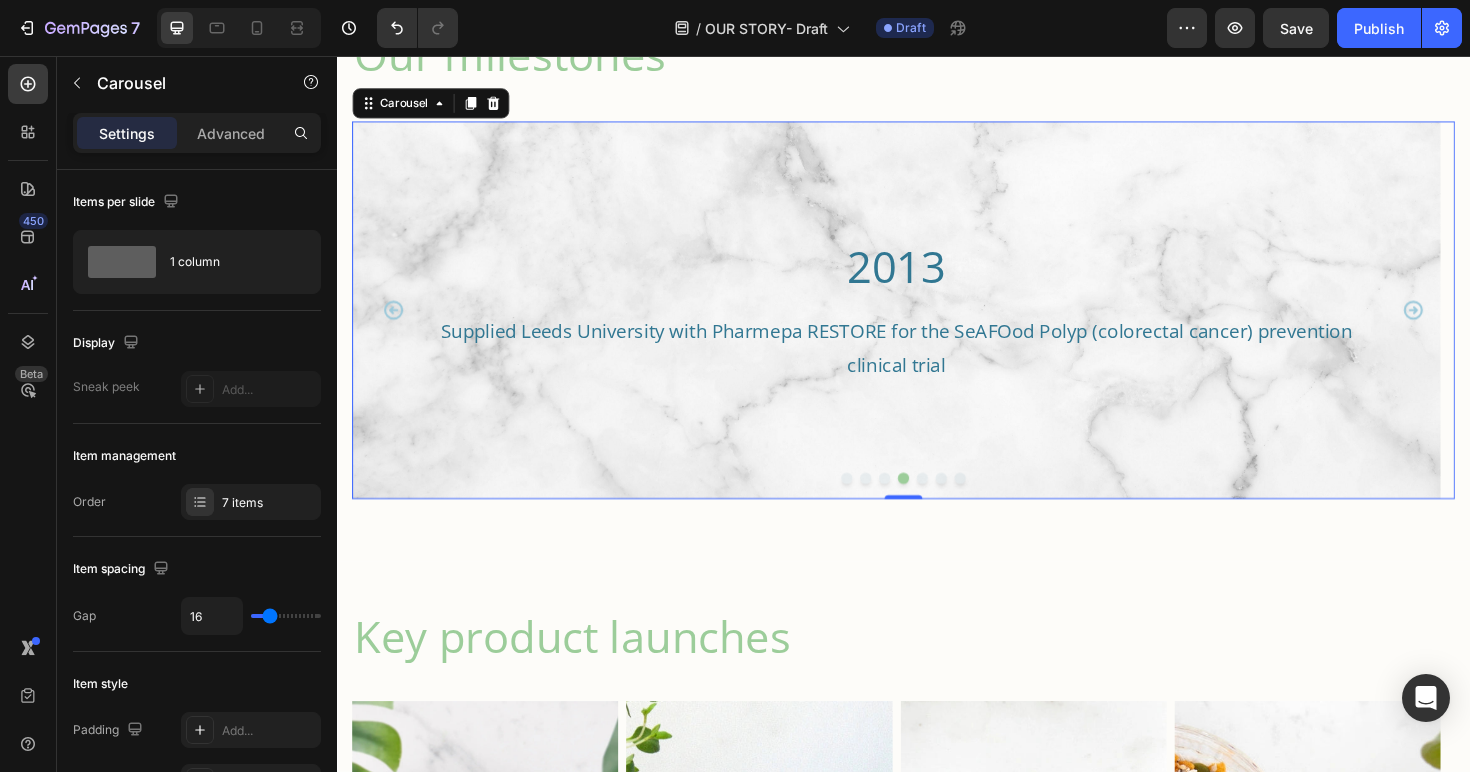 click 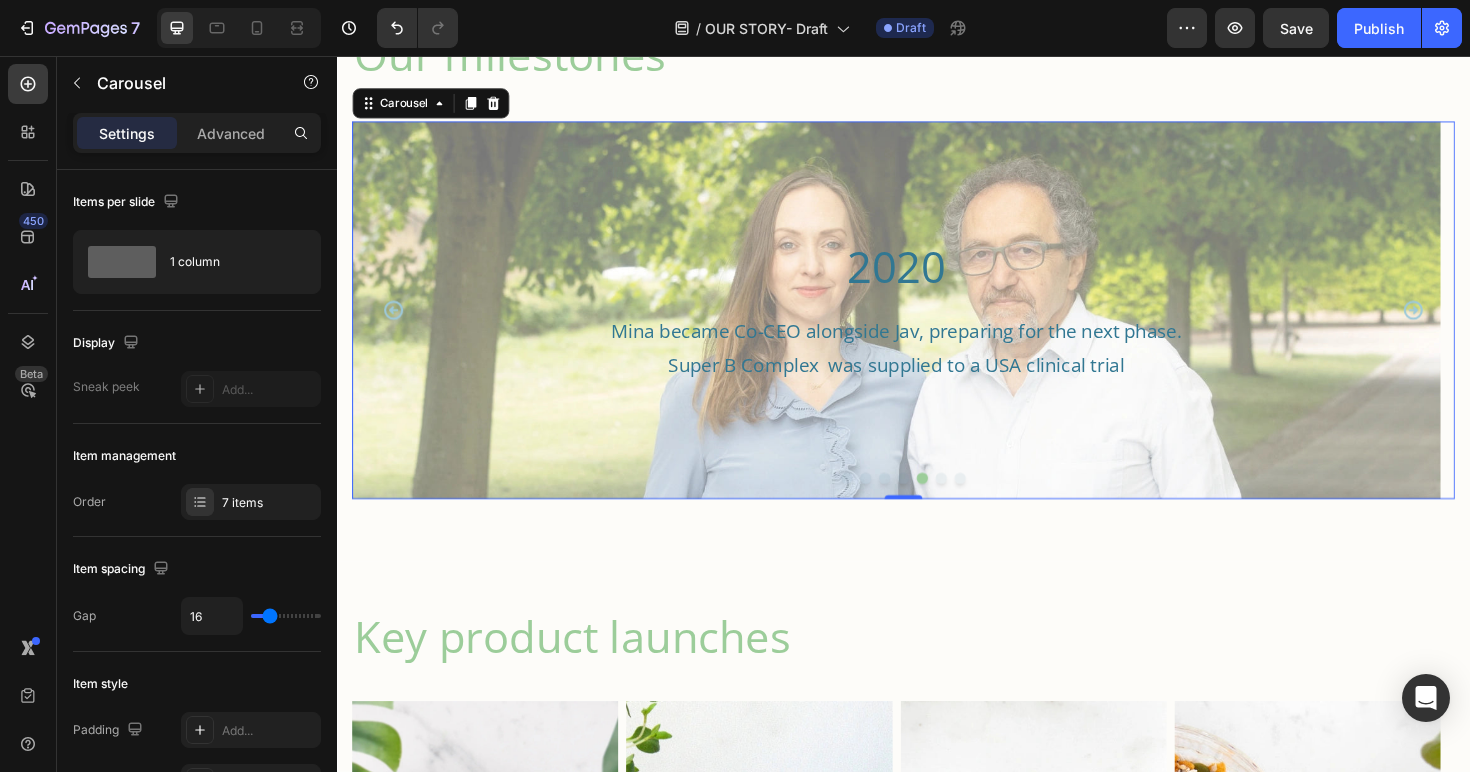 click 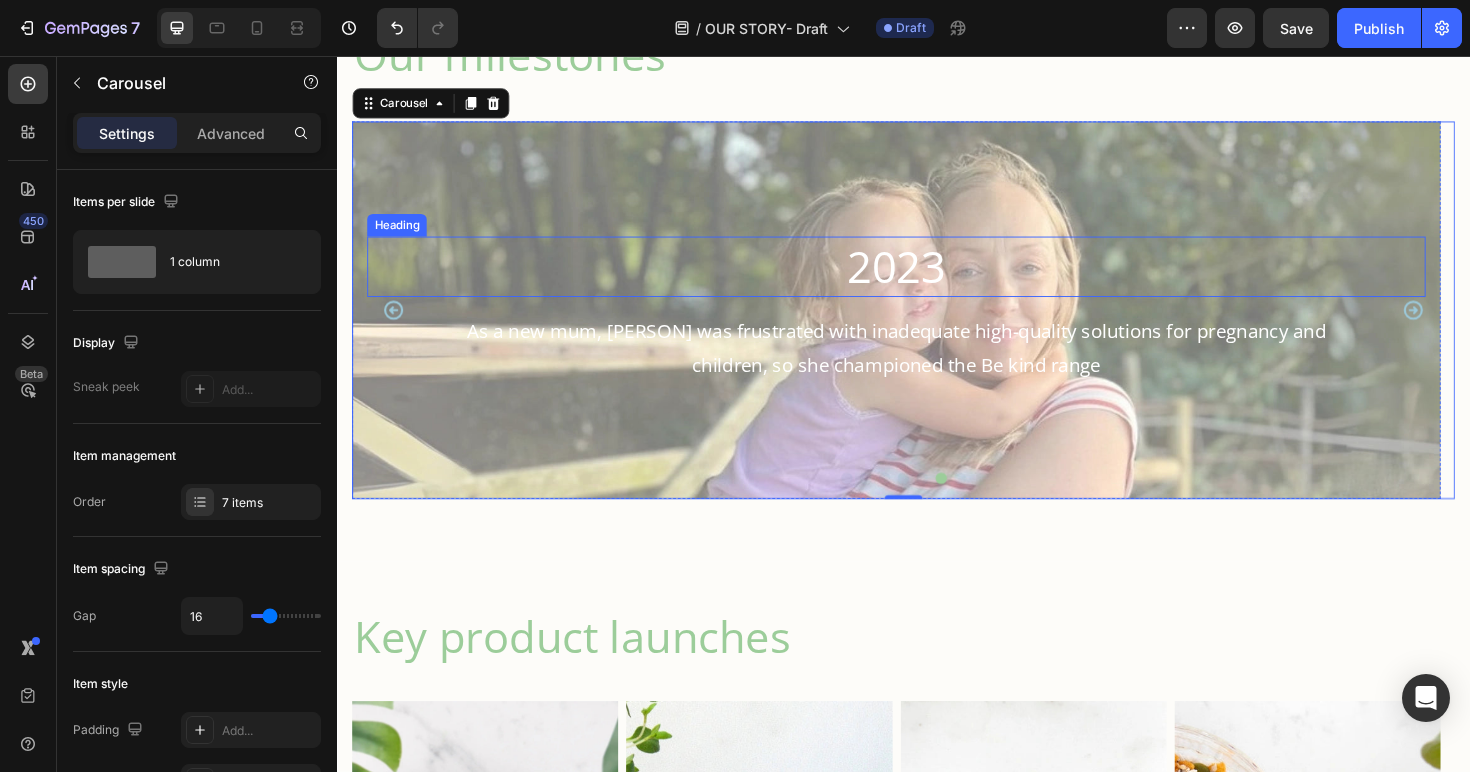 click on "2023" at bounding box center [929, 279] 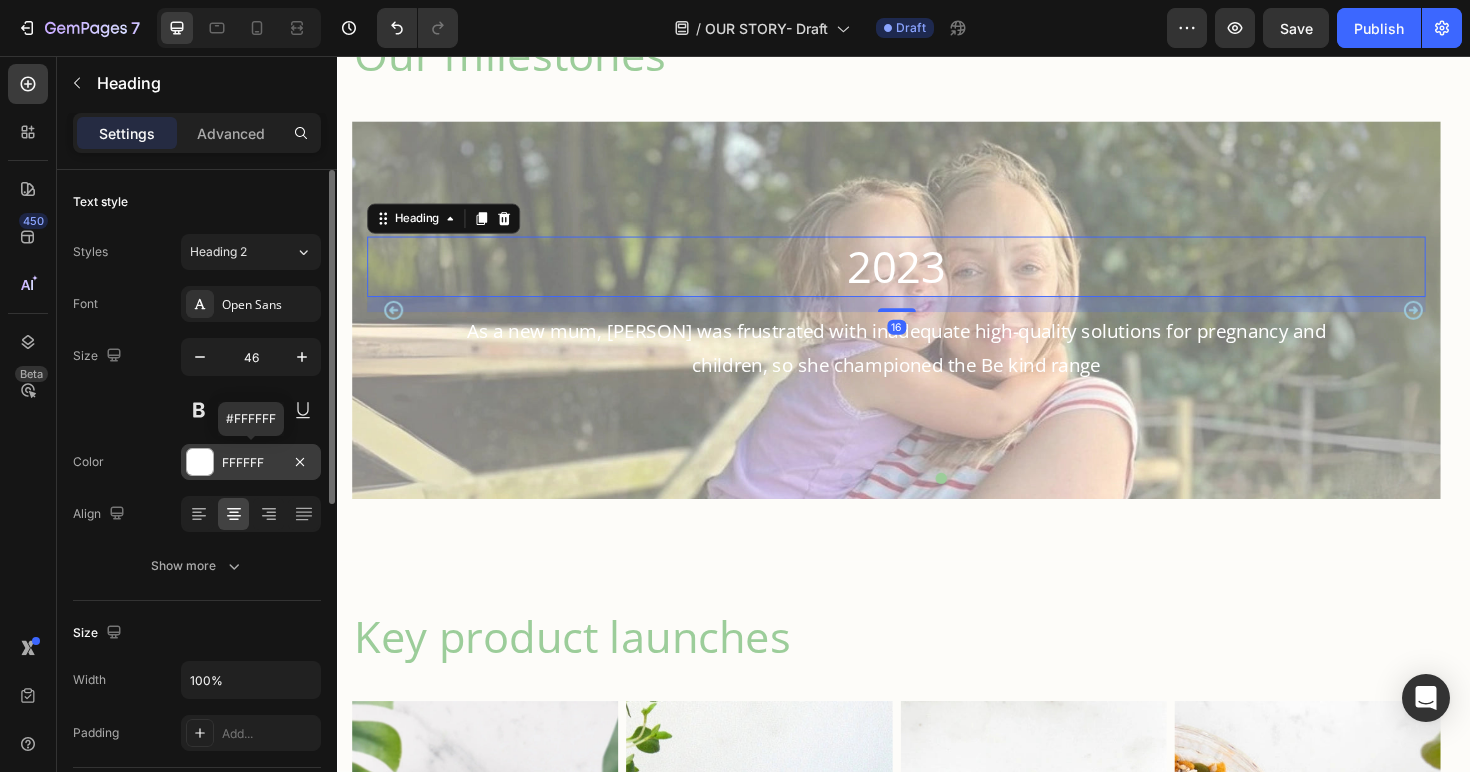 click at bounding box center [200, 462] 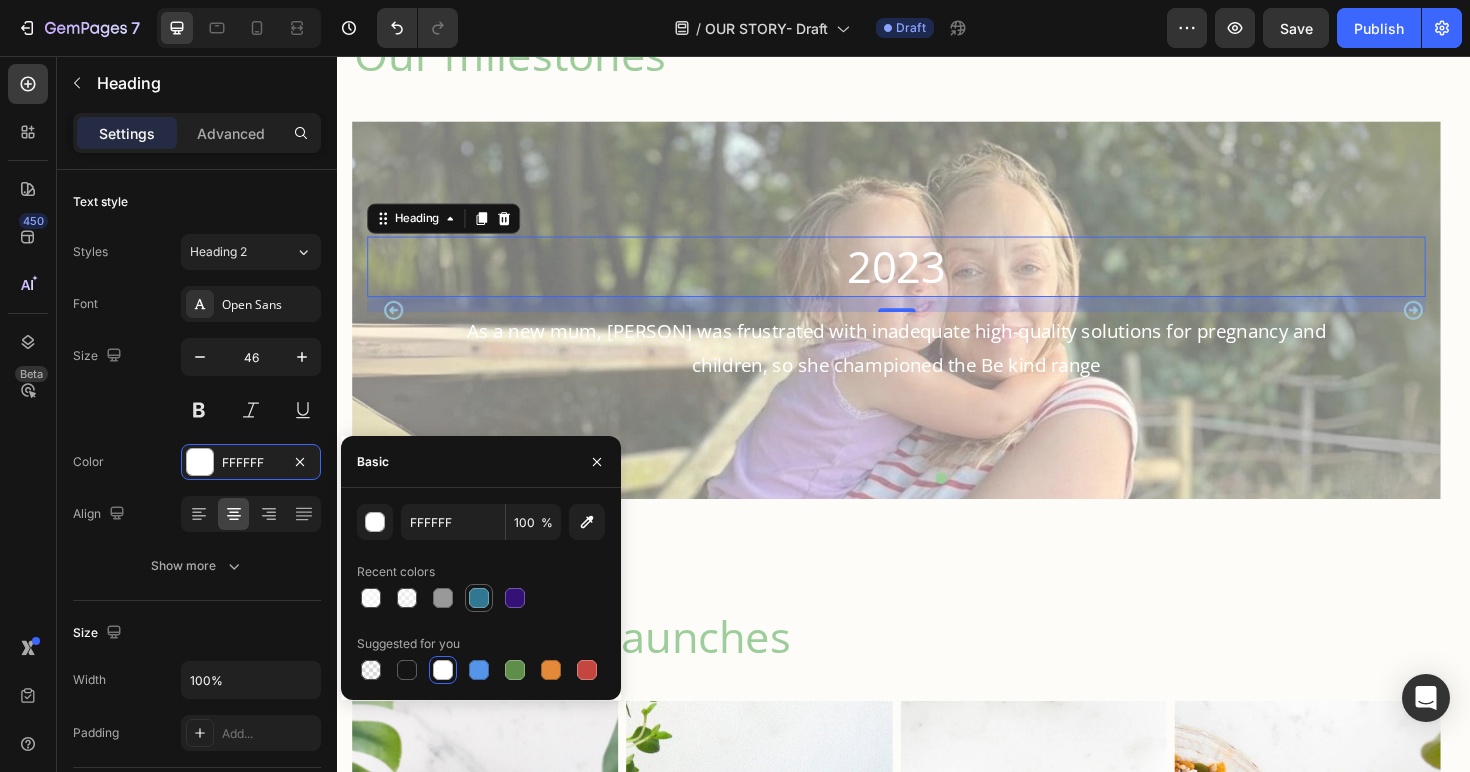 click at bounding box center (479, 598) 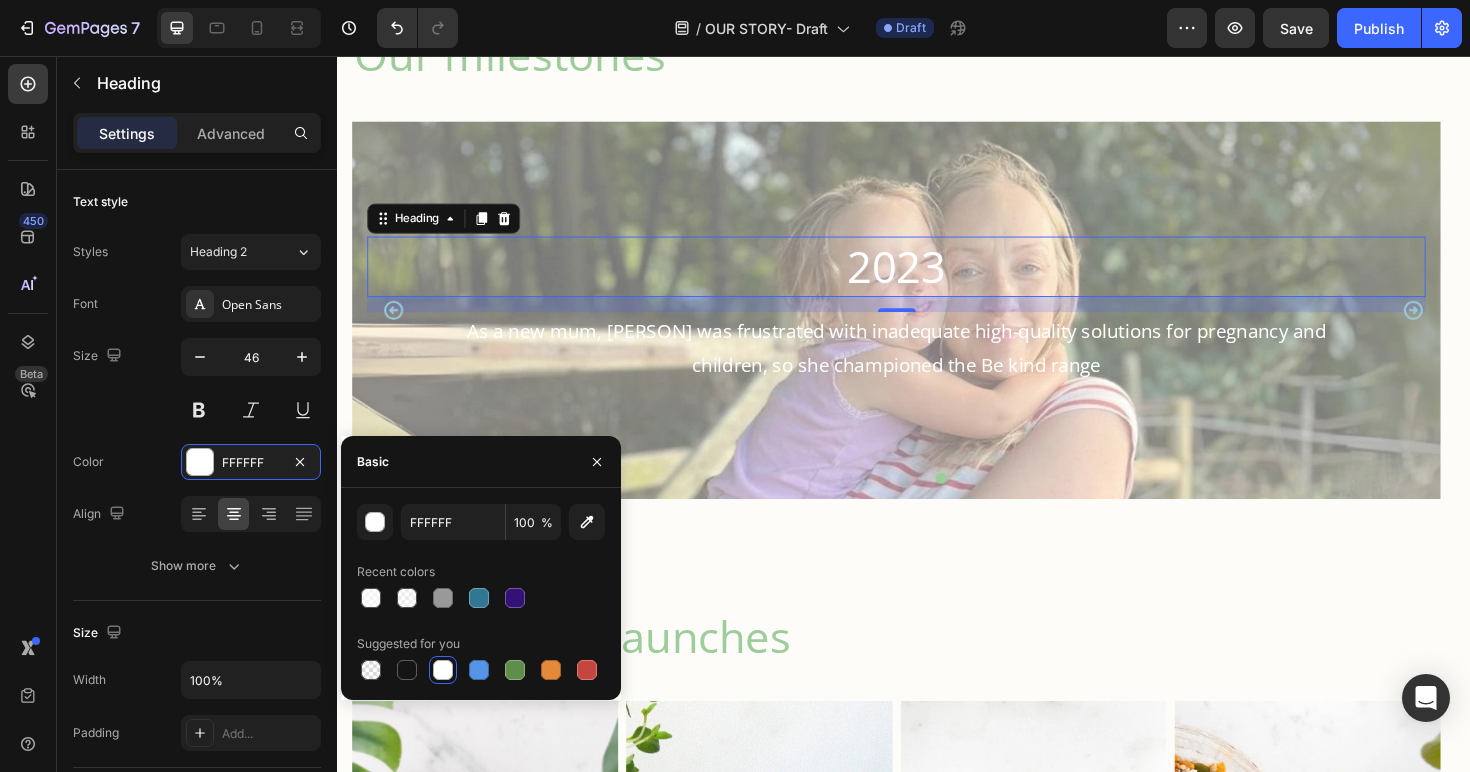 type on "317792" 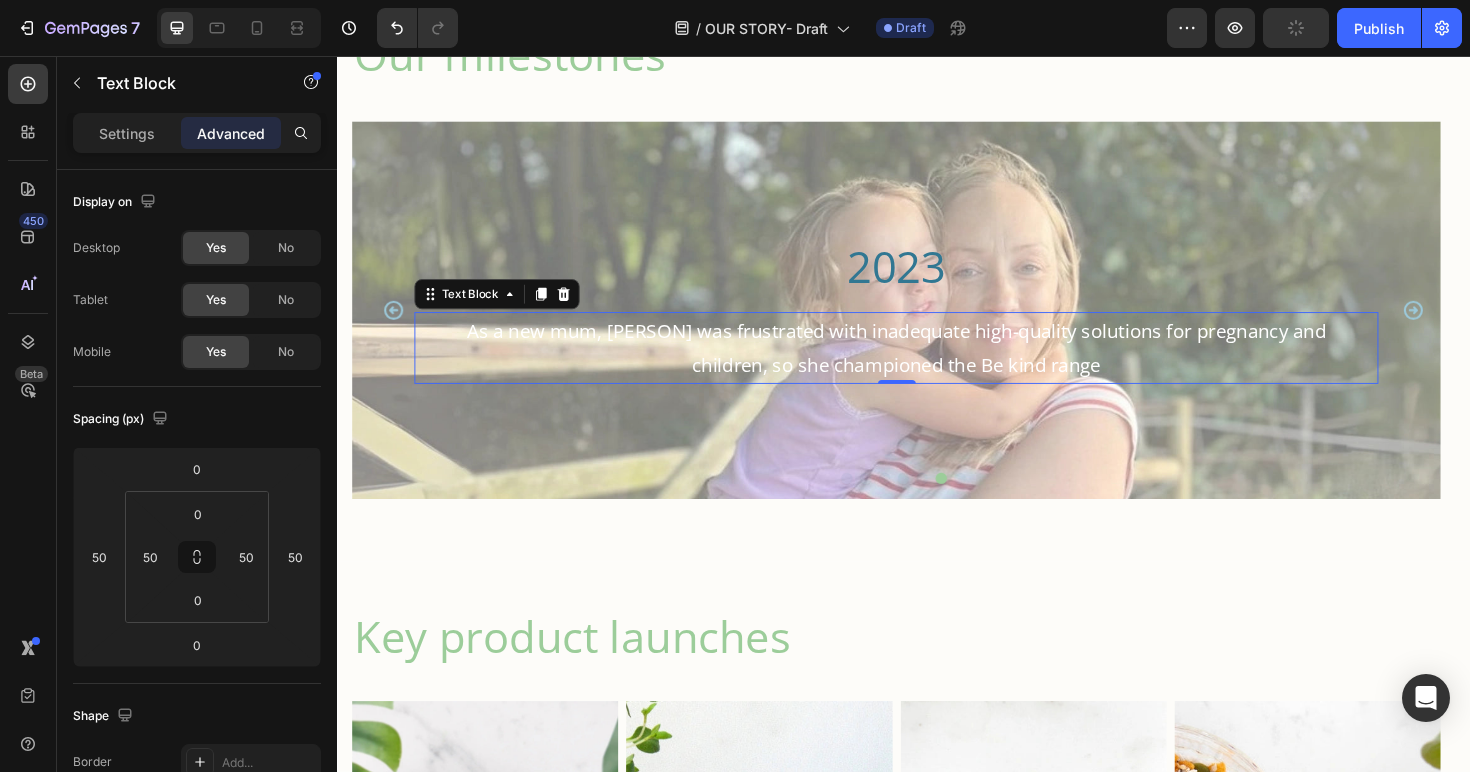 click on "As a new mum, [PERSON] was frustrated with inadequate high-quality solutions for pregnancy and children, so she championed the Be kind range" at bounding box center (929, 365) 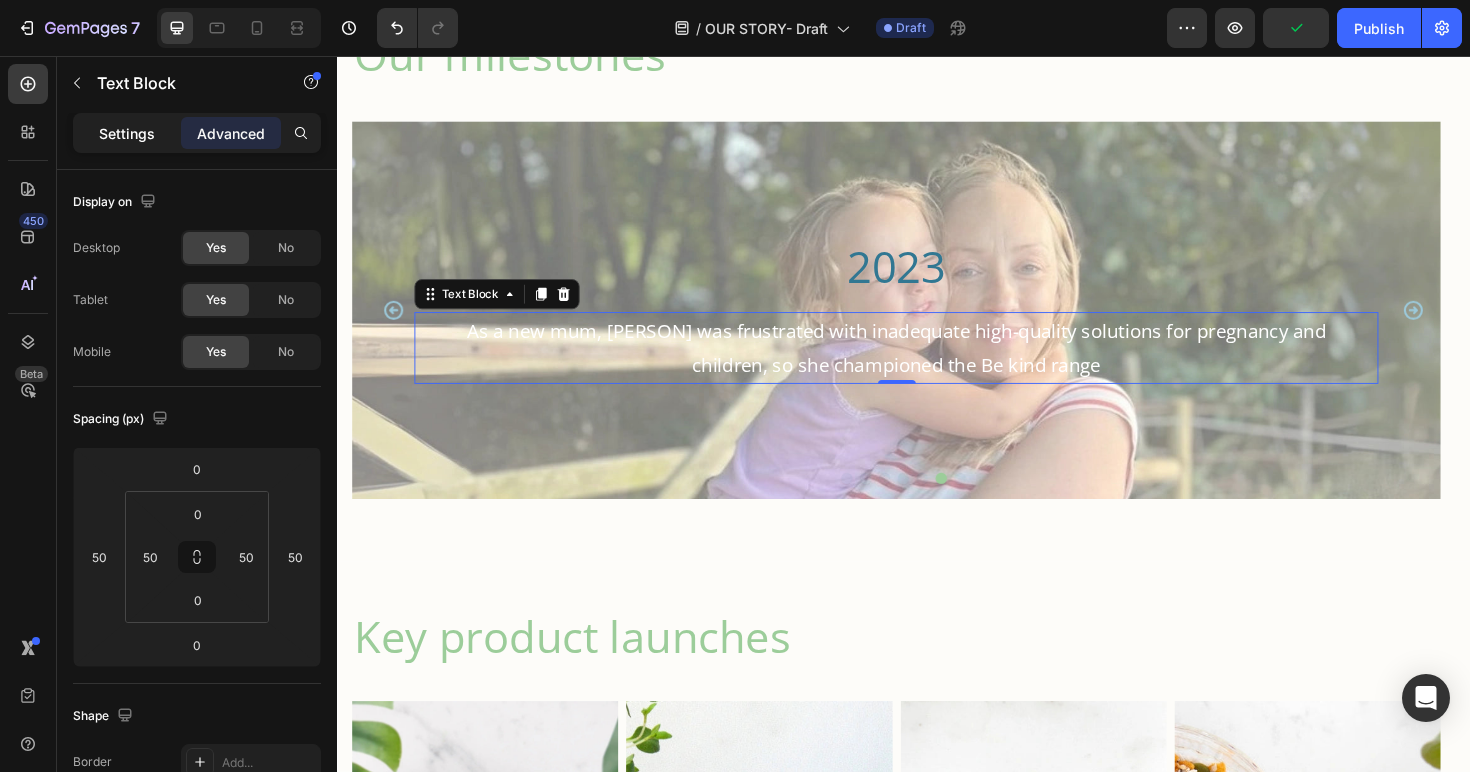 click on "Settings" at bounding box center (127, 133) 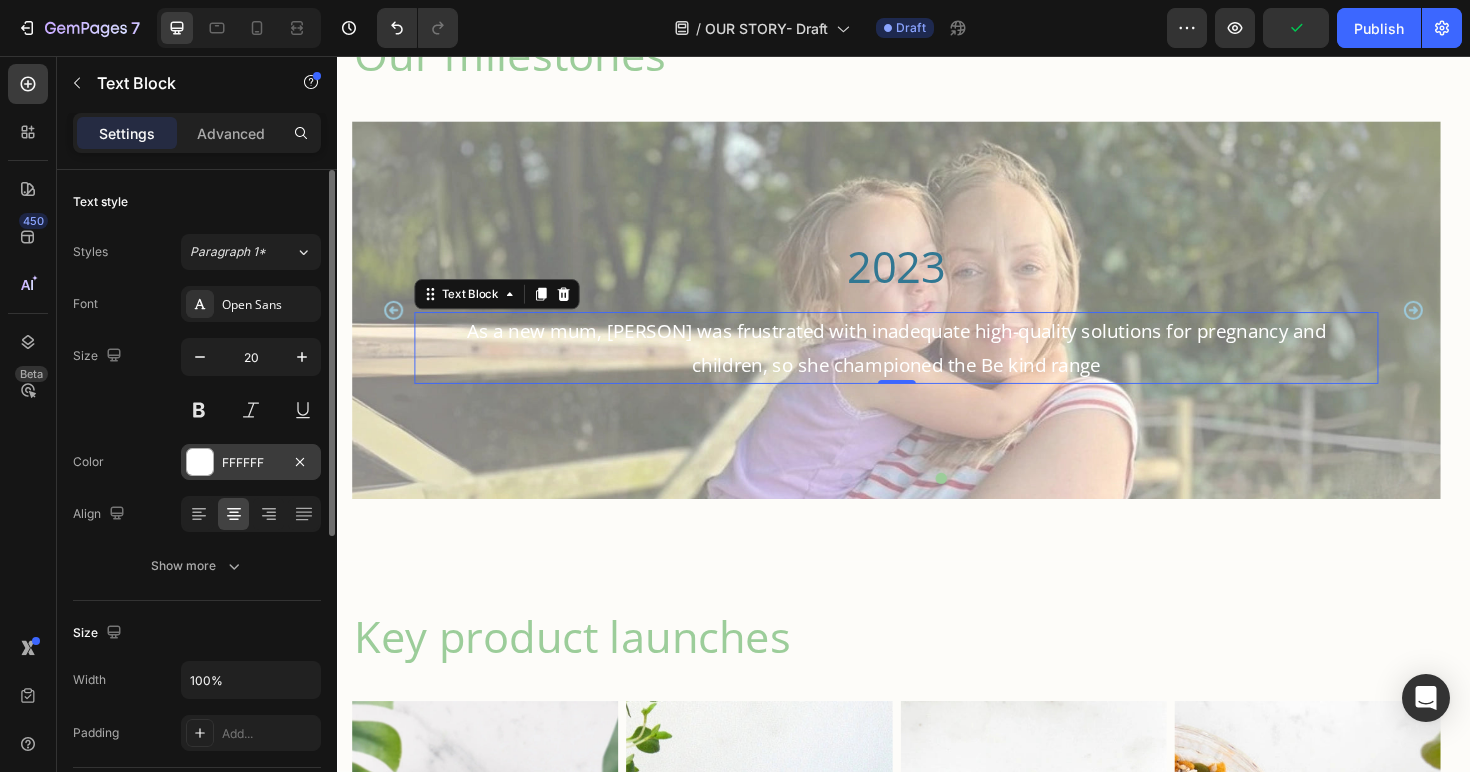 click at bounding box center [200, 462] 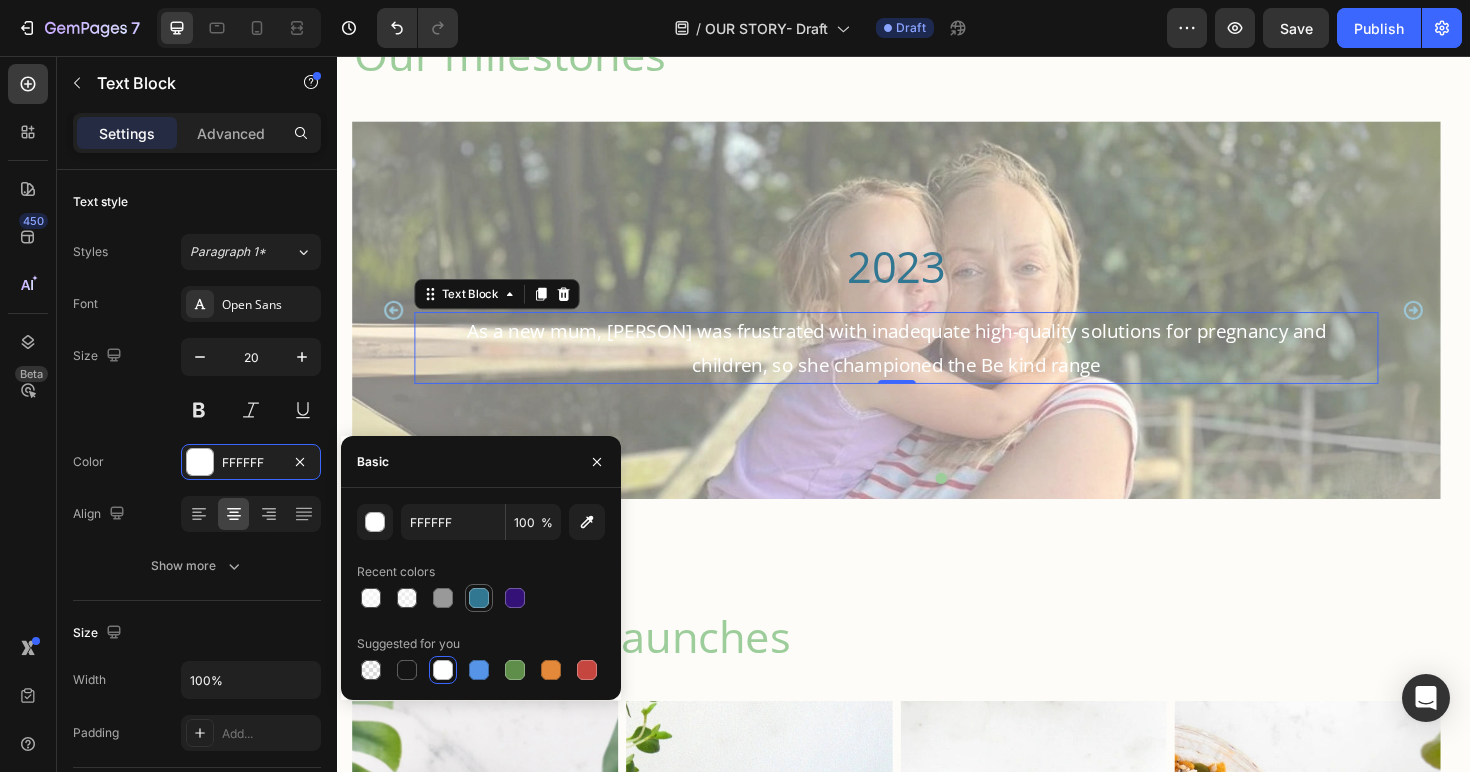 click at bounding box center [479, 598] 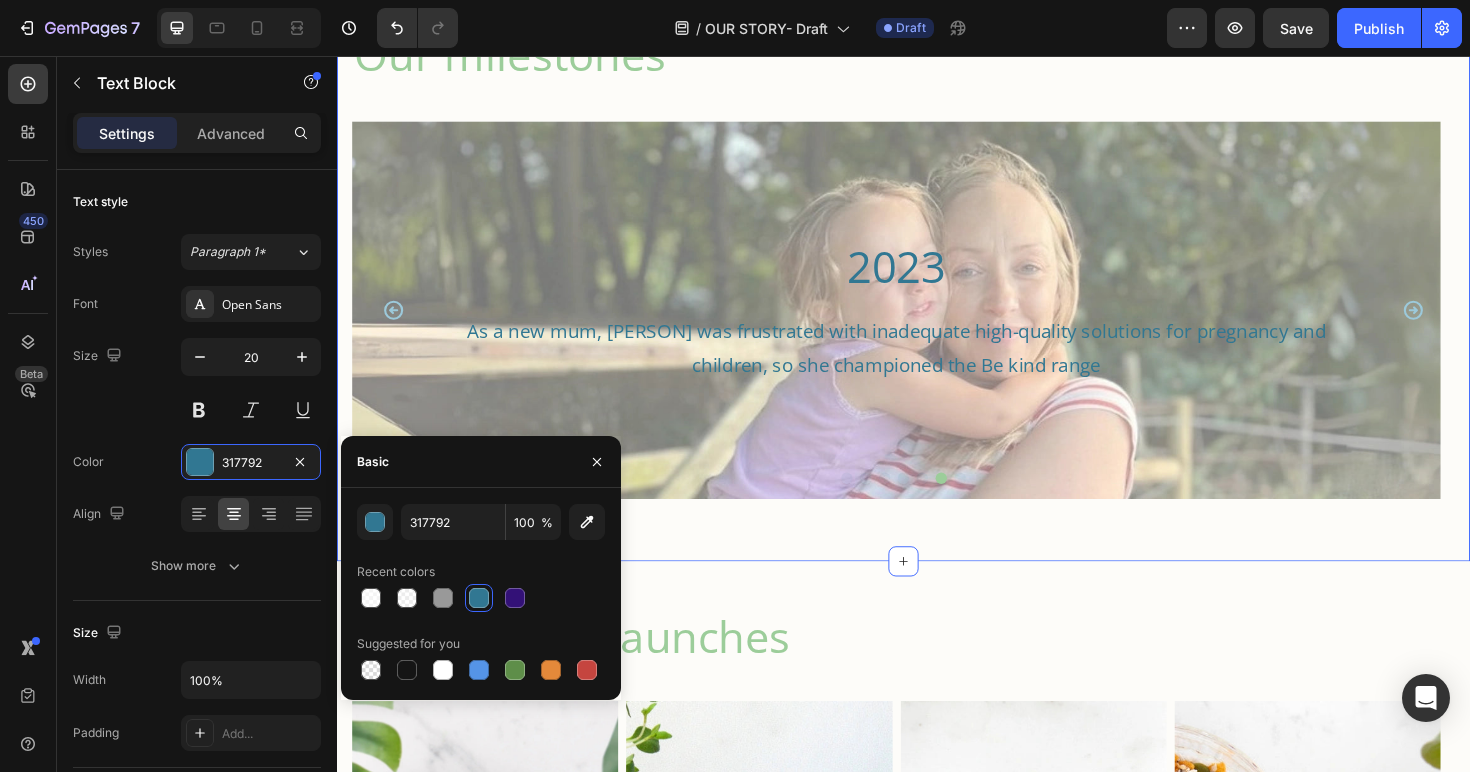 click on "The origin Heading Image Dr. [FIRST] [LAST] BSc MSc PhD Chairman & Founder Heading [PERSON]'s professional journey began in an entirely different realm – with a PhD in Electronics – yet innovation has always been the common thread running through his career. Transitioning into computing in the early 1980s, he quickly carved out a path in contracting before co-founding his first business with peers in Cambridge, the heart of UK tech innovation.  It was a deeply personal event – a close relative’s complex heart condition – that sparked [PERSON]'s interest in the power of nutrition. Around the turn of the millennium, a series of serendipitous conversations introduced him to the emerging science behind omega-3 fatty acids. What he discovered shocked him: despite the promising research, the products on the market were inadequate for clinical use.    Text Block Row Our milestones Heading
2003 Heading Igennus was founded Heading Hero Banner 2004-2005 Heading Text Block Hero Banner Row 2012 Heading" at bounding box center [937, -42] 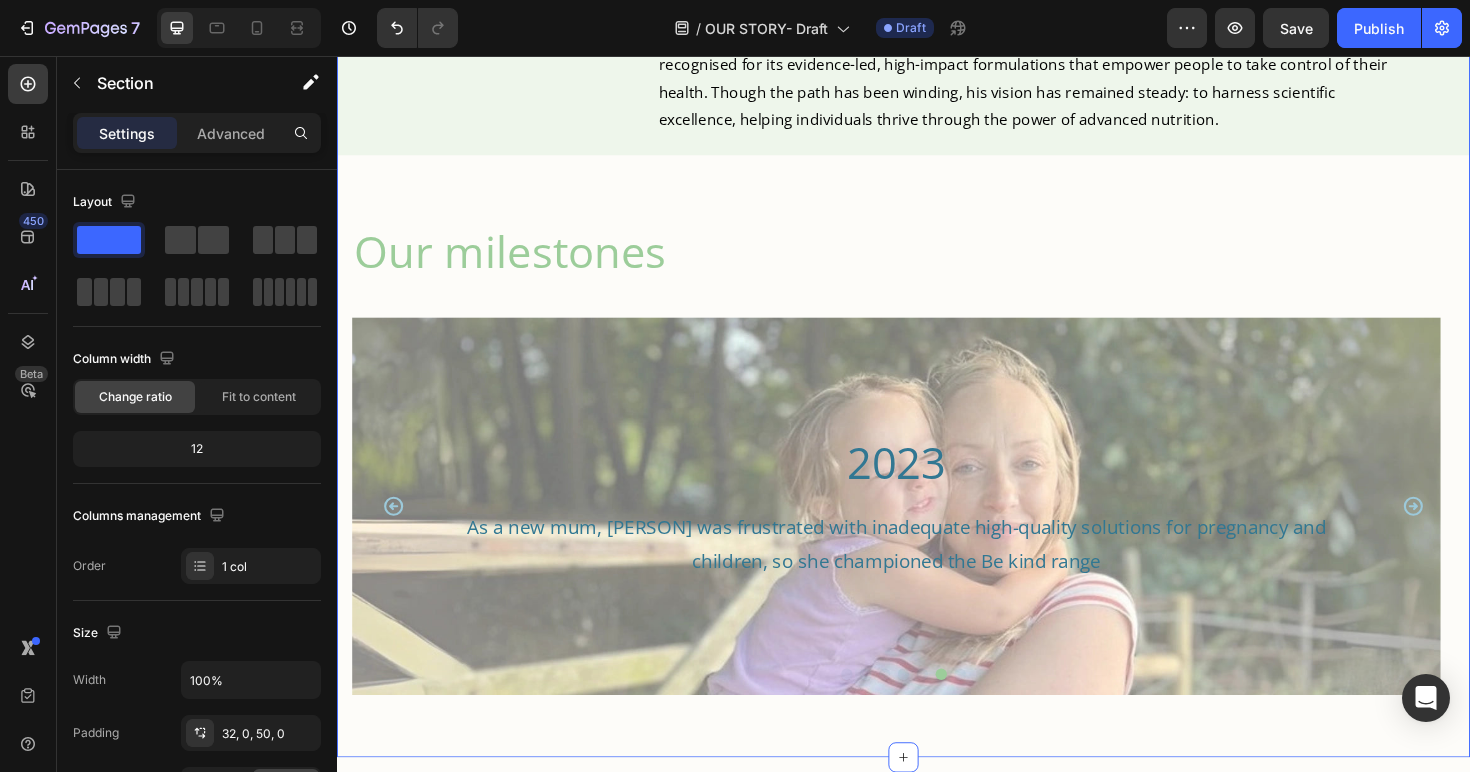 scroll, scrollTop: 1641, scrollLeft: 0, axis: vertical 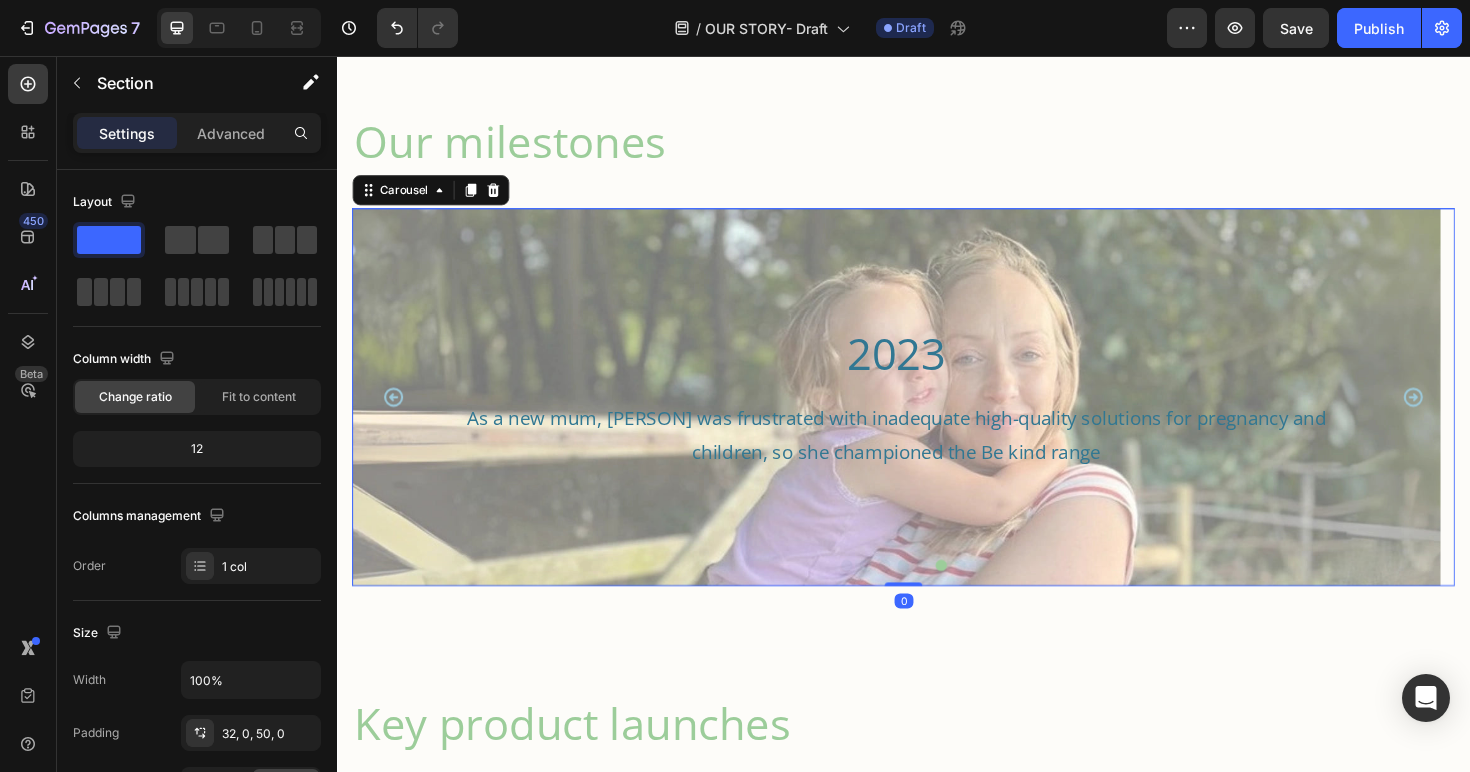 click 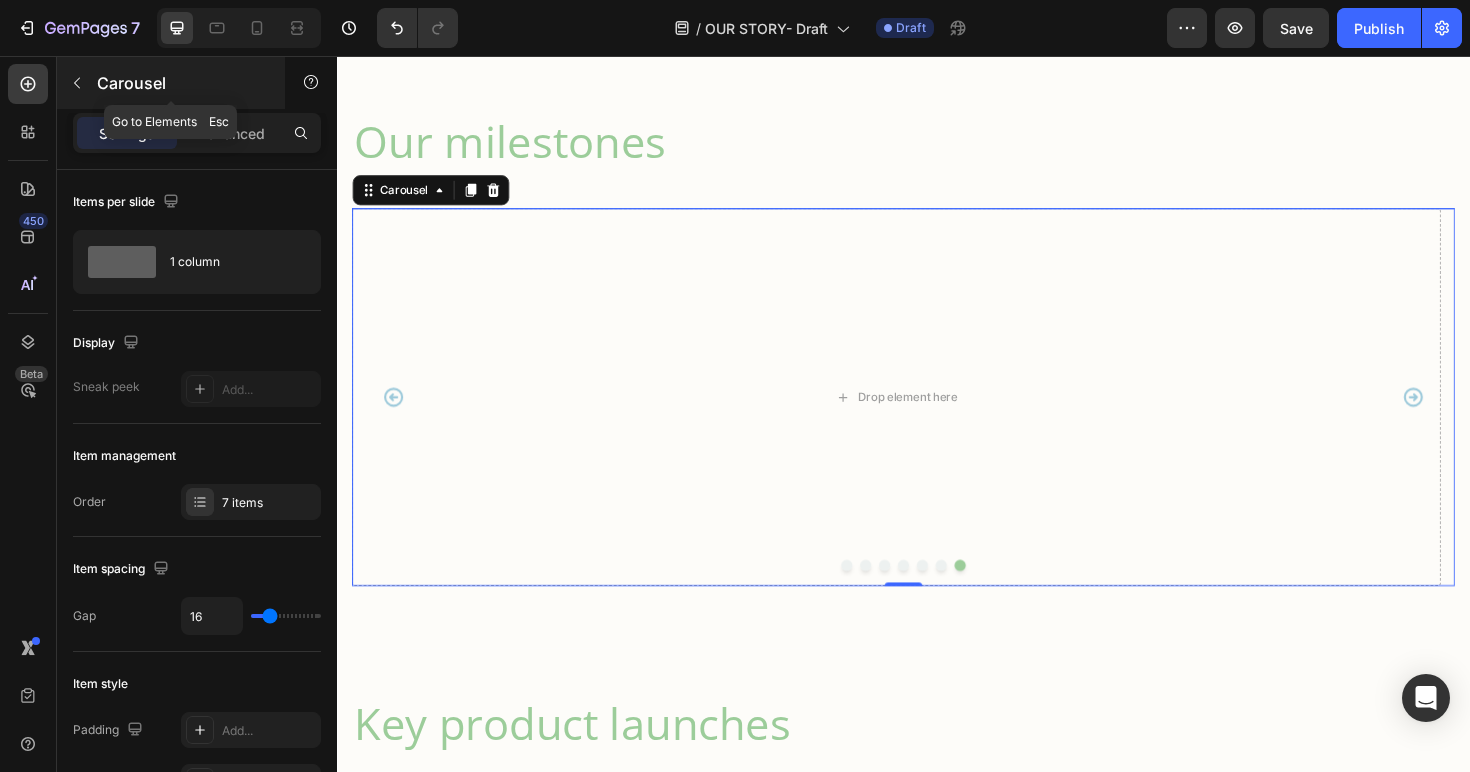 click 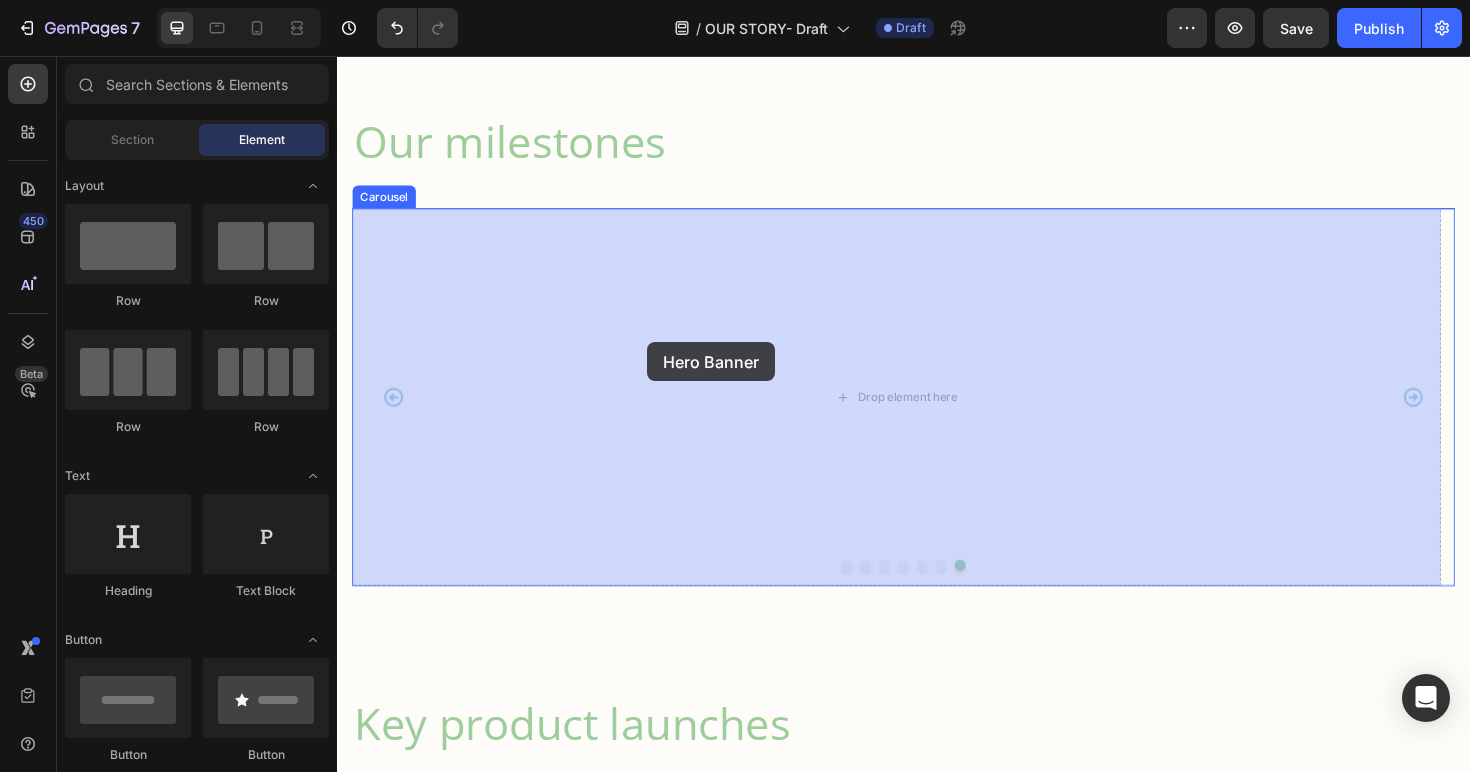 drag, startPoint x: 467, startPoint y: 464, endPoint x: 665, endPoint y: 359, distance: 224.11827 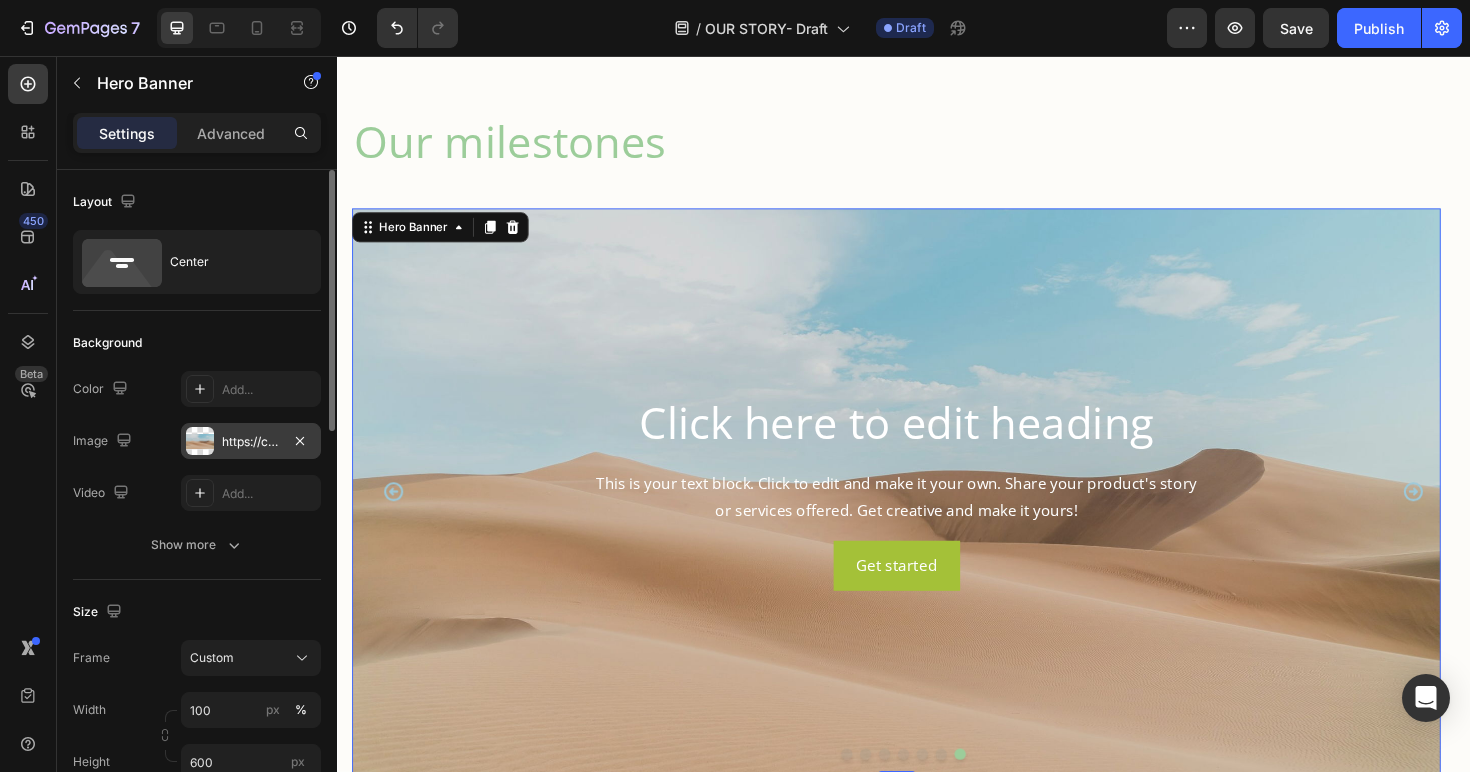 click on "https://cdn.shopify.com/s/files/1/2005/9307/files/background_settings.jpg" at bounding box center (251, 442) 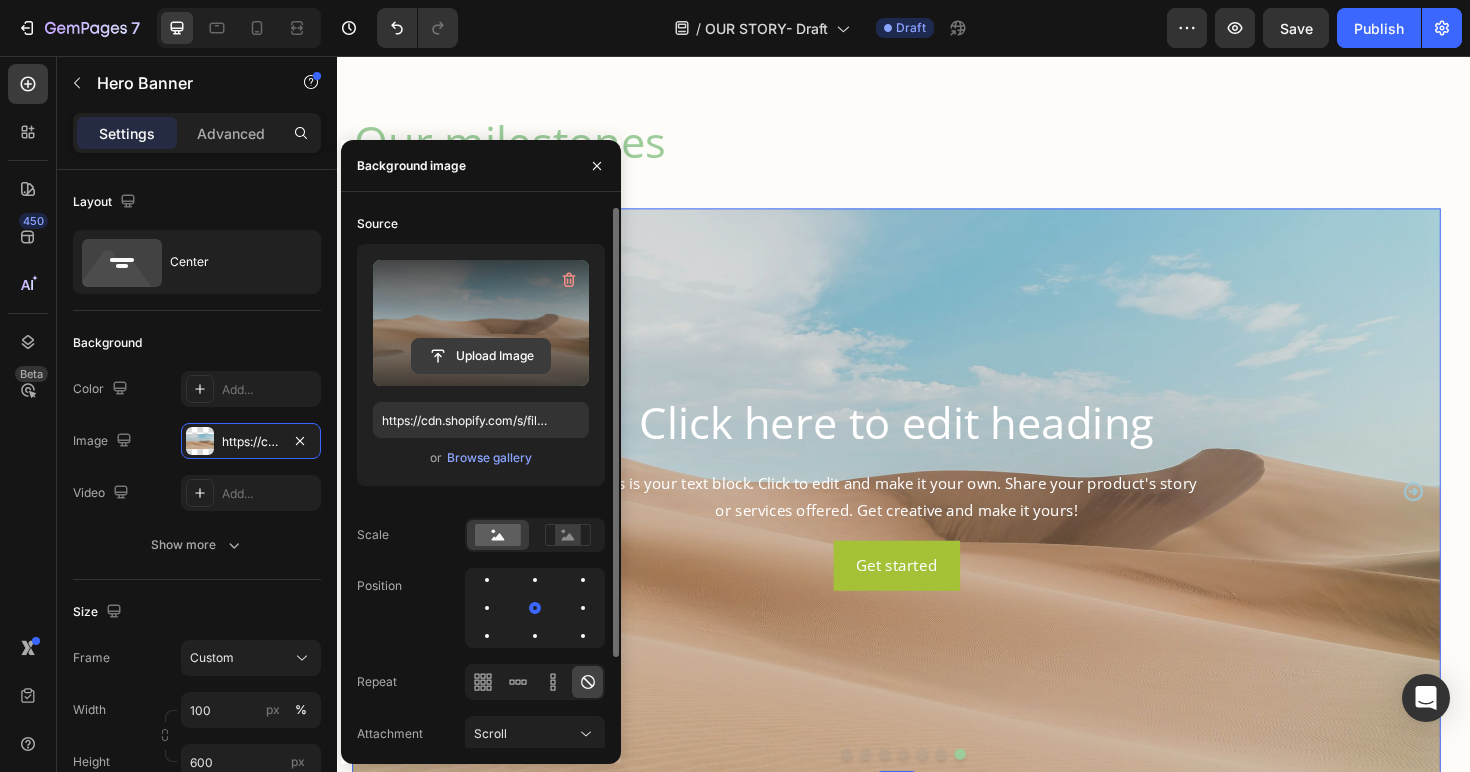 click 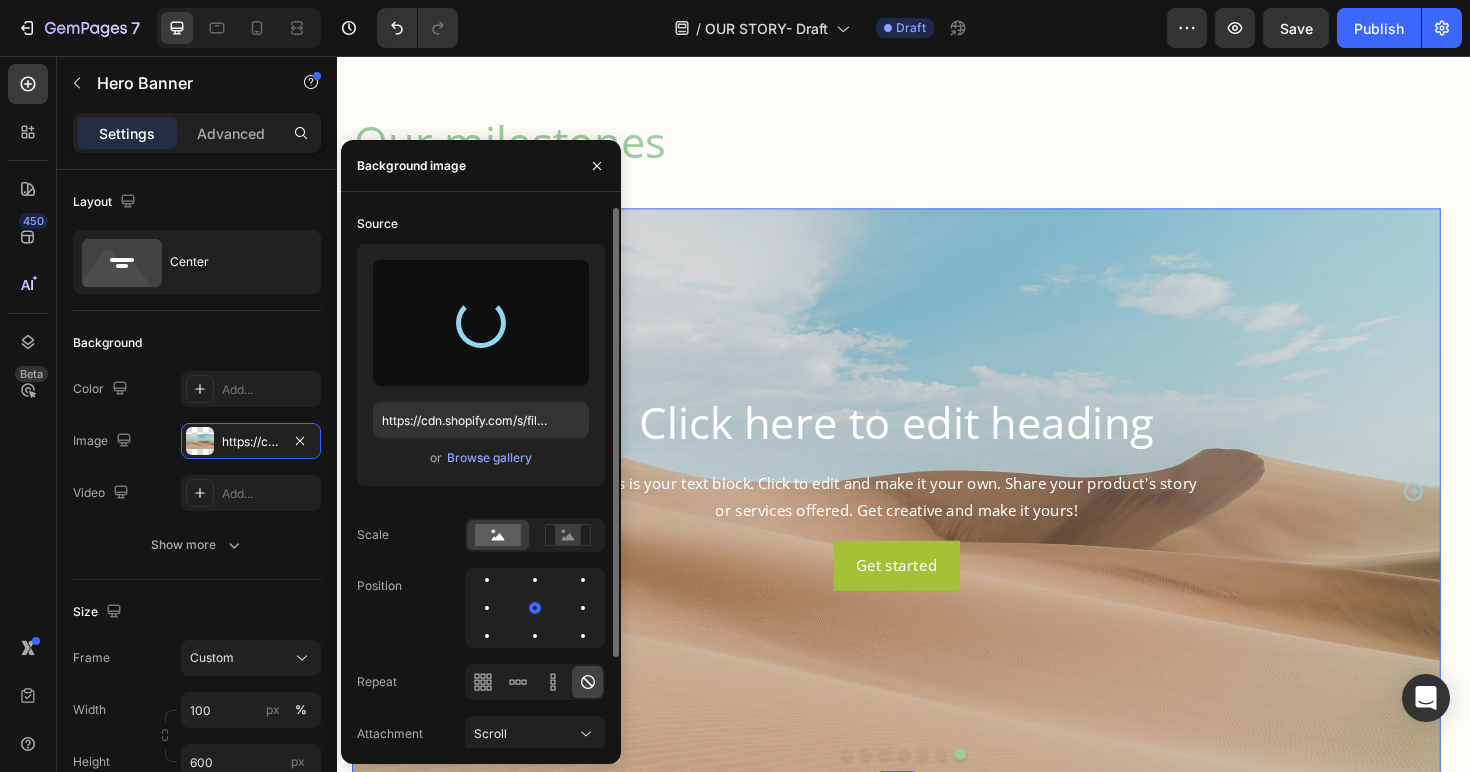 type on "https://cdn.shopify.com/s/files/1/0087/7097/7888/files/gempages_491779184817865614-4bb1f2d9-1709-4c85-ac6c-e3474b6ba3dd.webp" 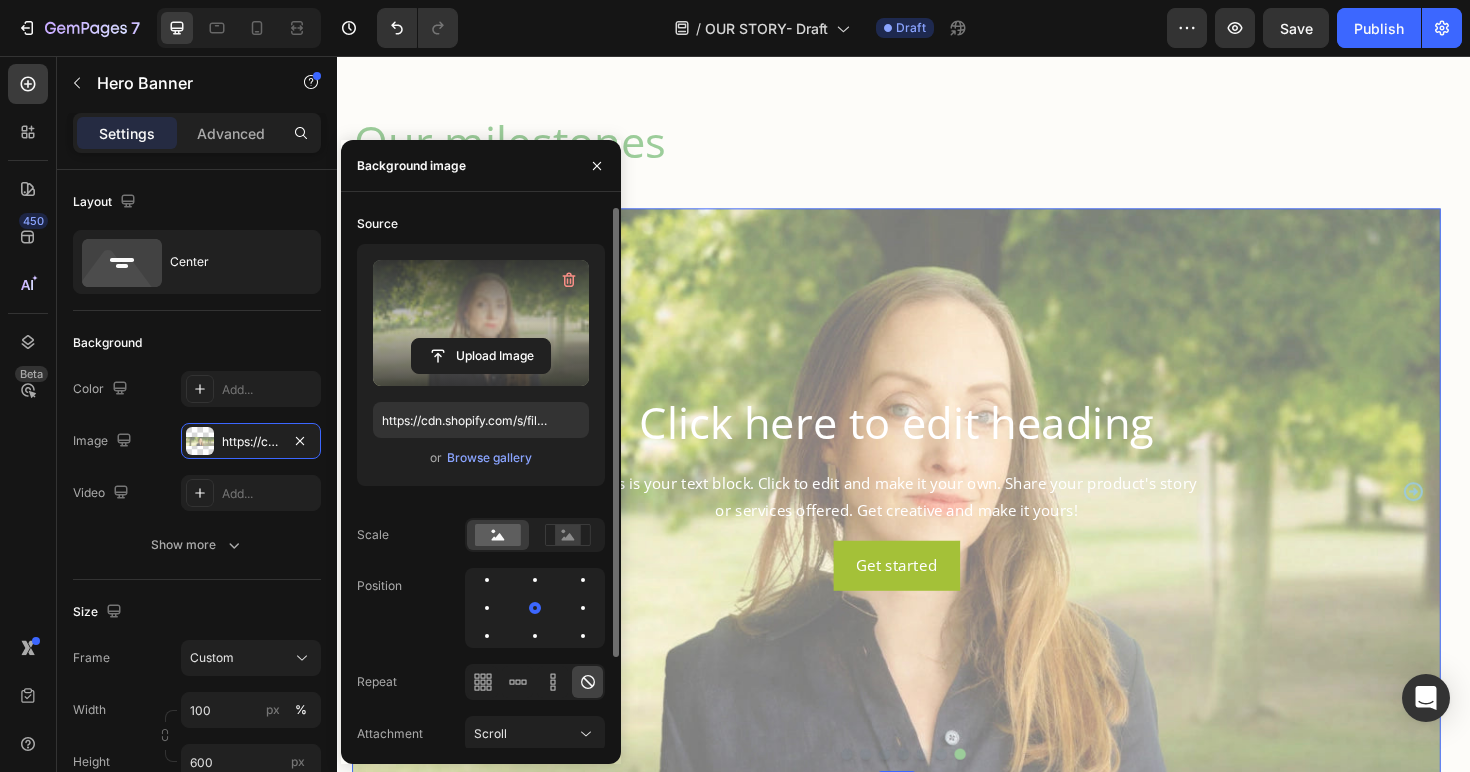 scroll, scrollTop: 1931, scrollLeft: 0, axis: vertical 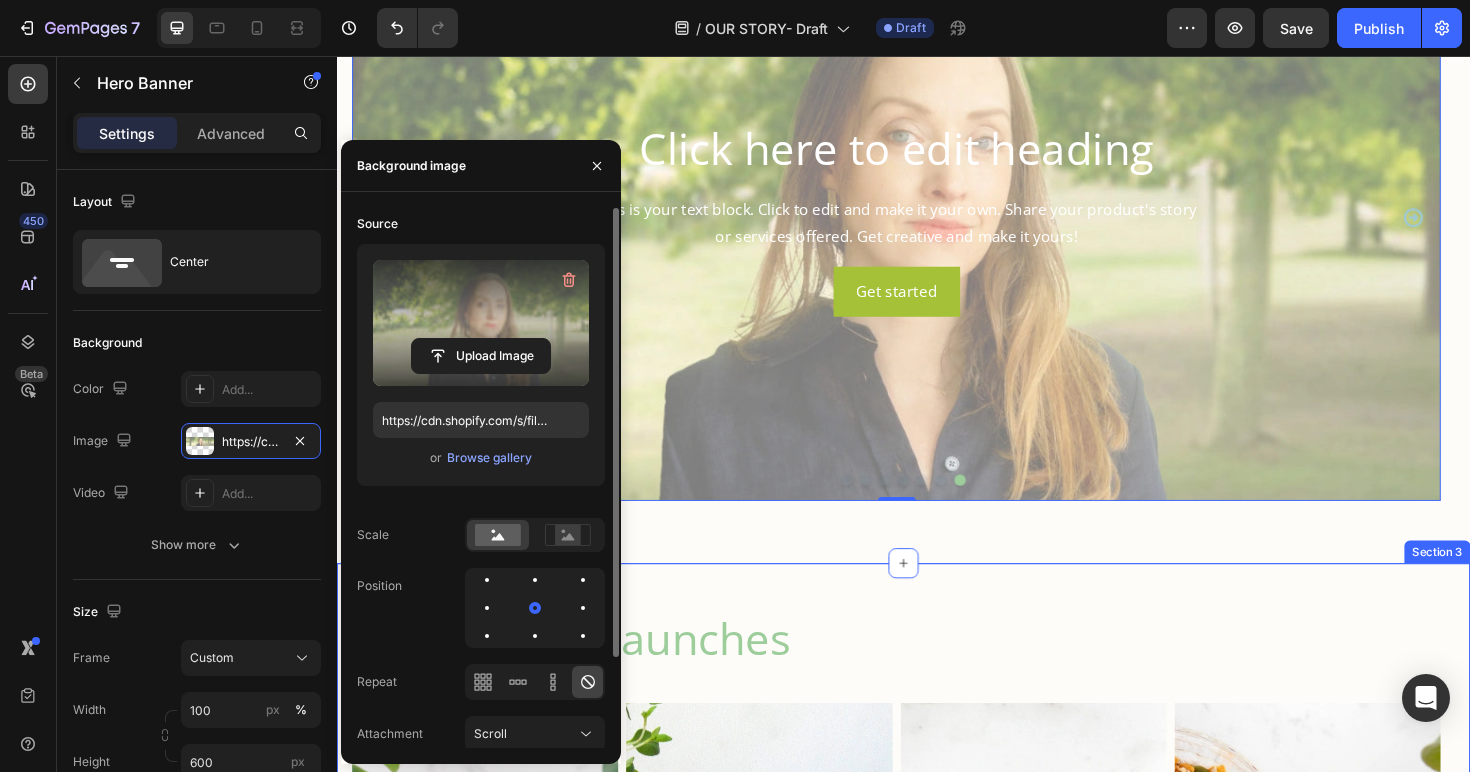 click on "Key product launches Heading
2004 Heading The first pure EPA product Vegepa, was patented and launched Text Block Hero Banner 2013 Heading Pharmepa supplements. Prescription-grade omega-3 supplements for high-intensity support Text Block Hero Banner 2015 Heading The launch of Super B-Complex. Our number 1 product today Text Block Hero Banner 2016 Heading Pure & Essential range. Clinical ingredients for premium wellness  and our first methylated vitamins Text Block Hero Banner 2023 Heading Be kind range - clinical quality and clean solutions for the young family  Text Block Hero Banner
Carousel Row Section 3" at bounding box center [937, 1015] 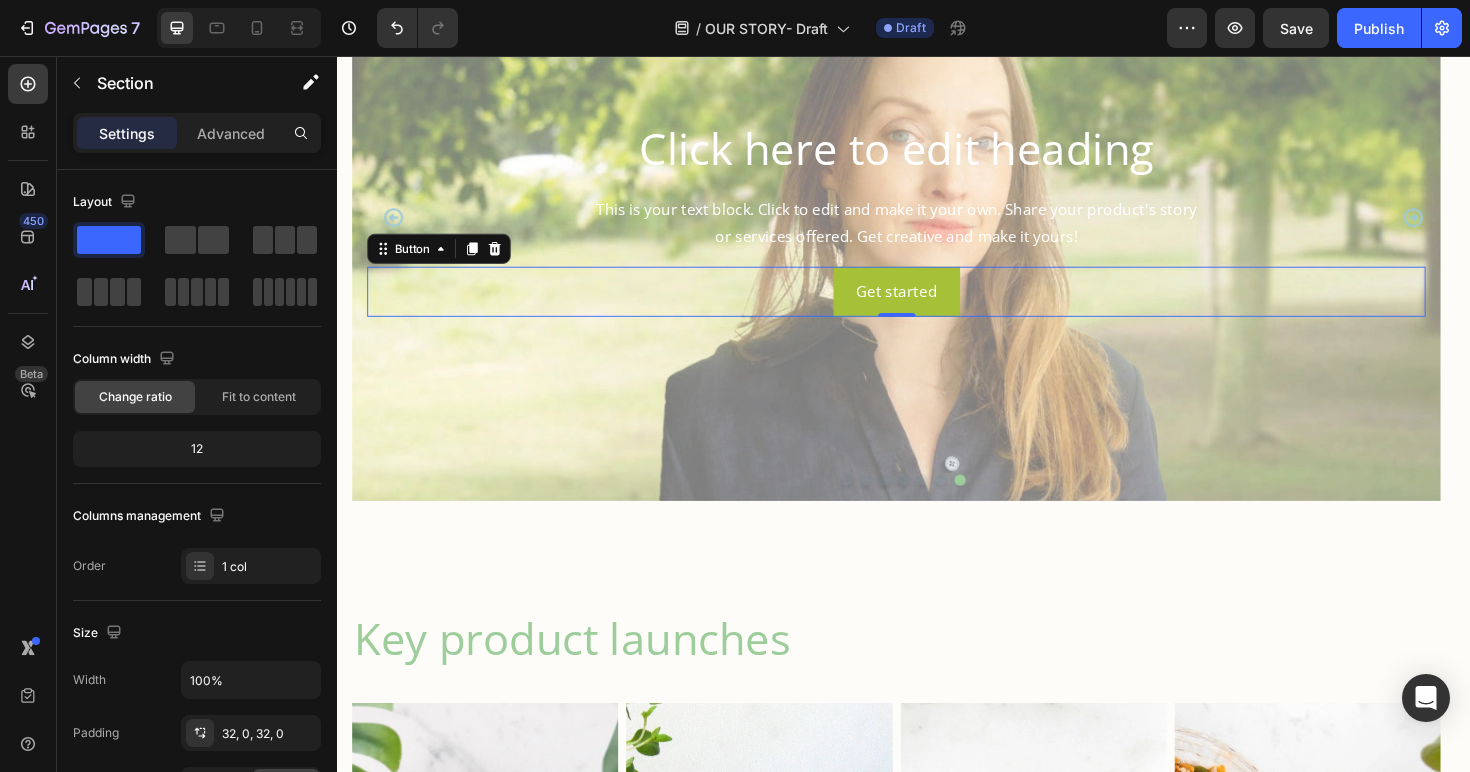 click on "Get started Button   0" at bounding box center (929, 305) 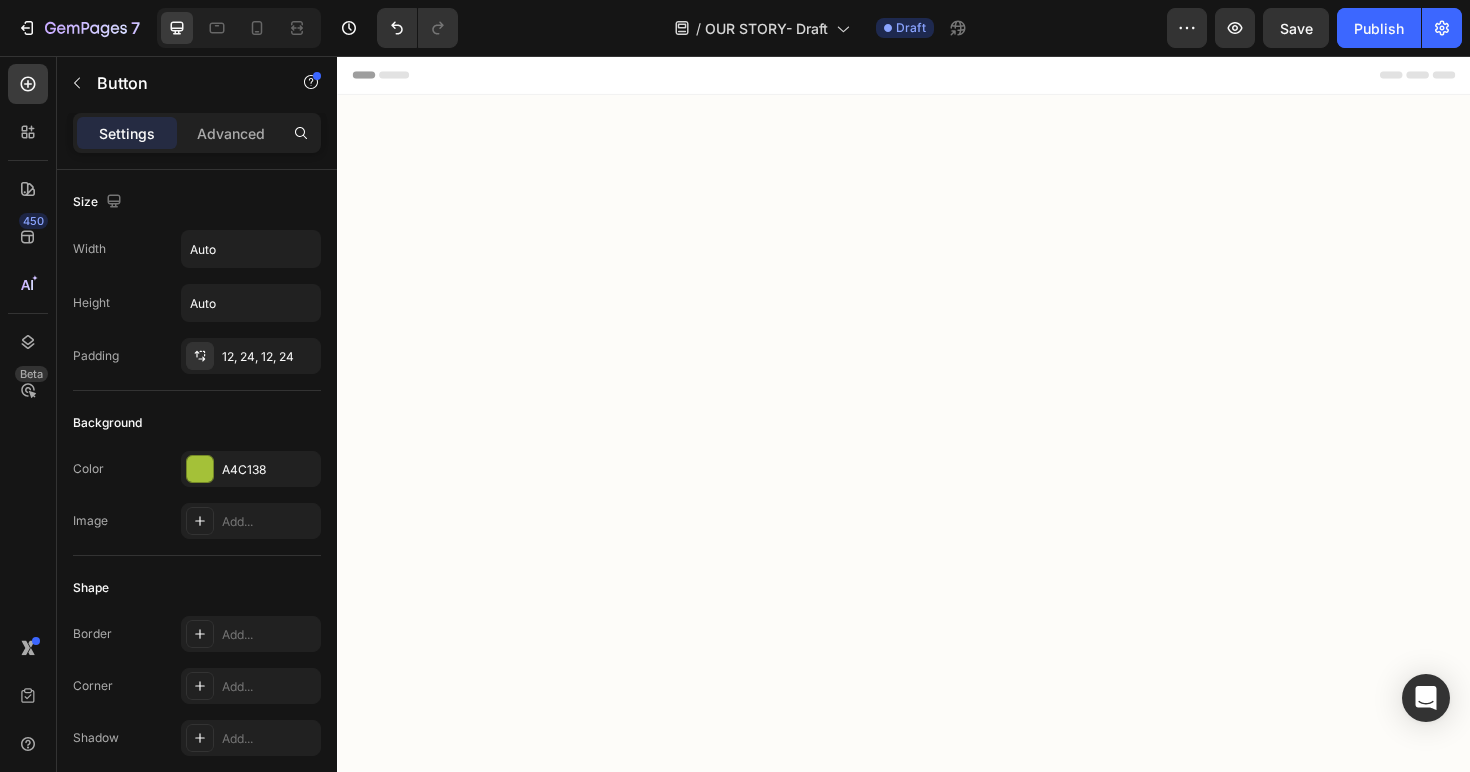 scroll, scrollTop: 1931, scrollLeft: 0, axis: vertical 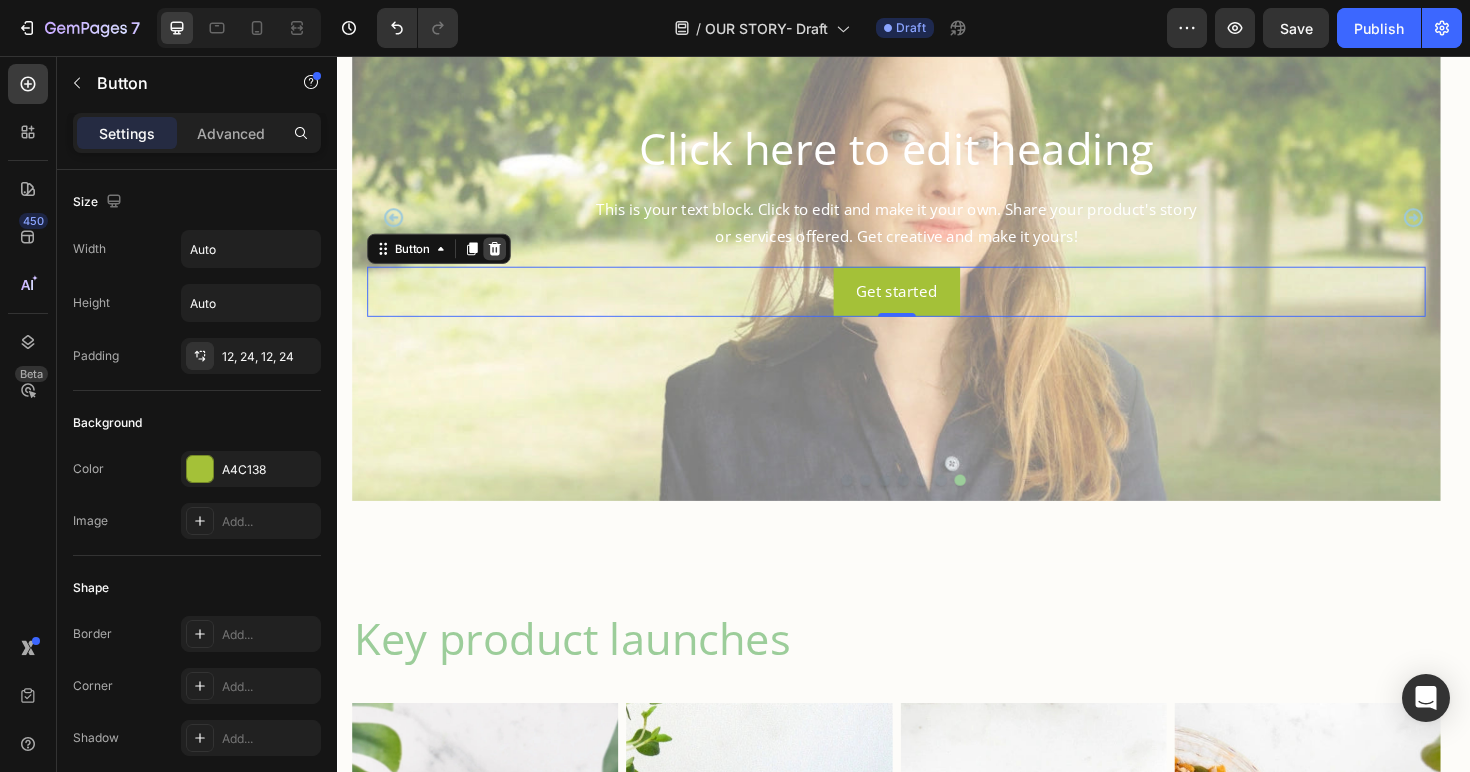click 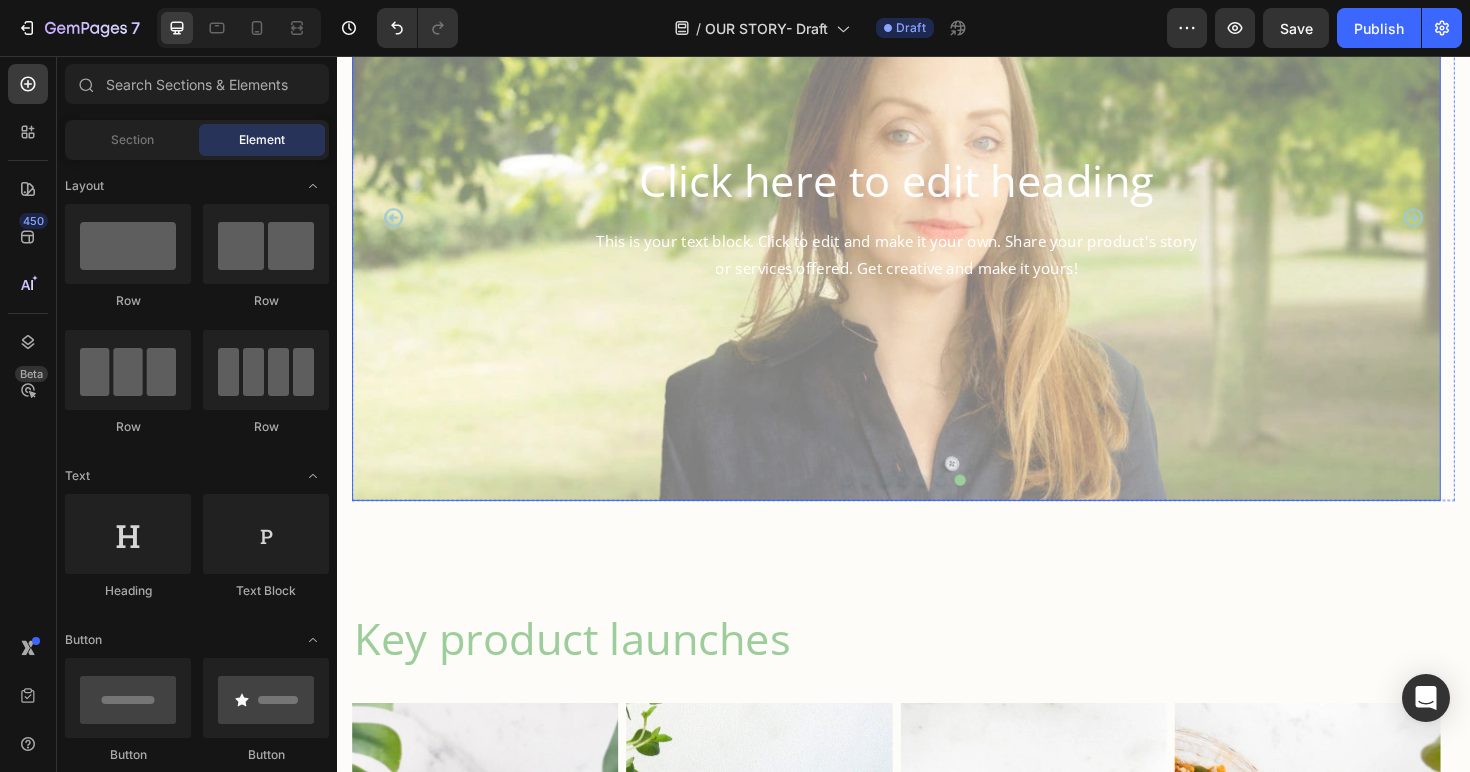 click at bounding box center [929, 227] 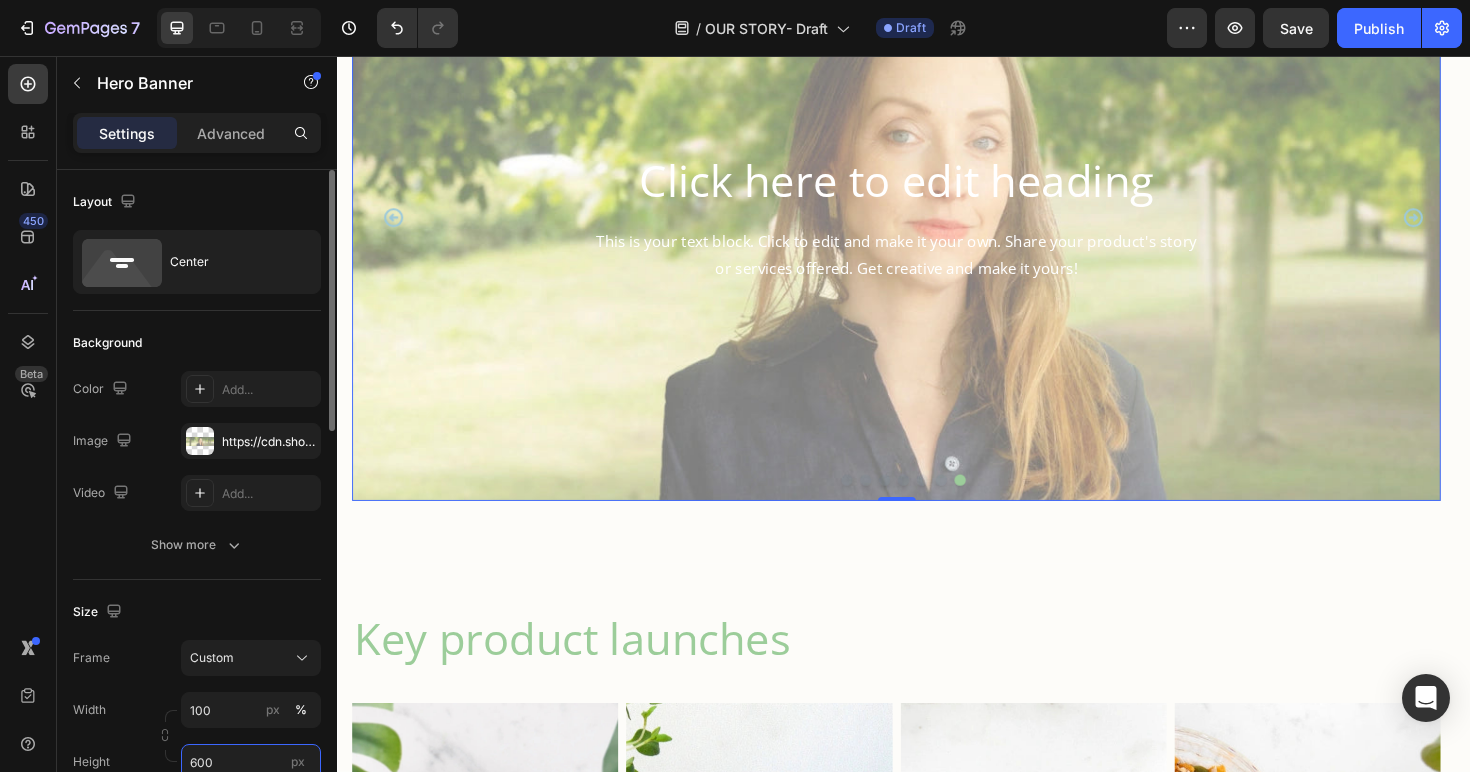 click on "600" at bounding box center [251, 762] 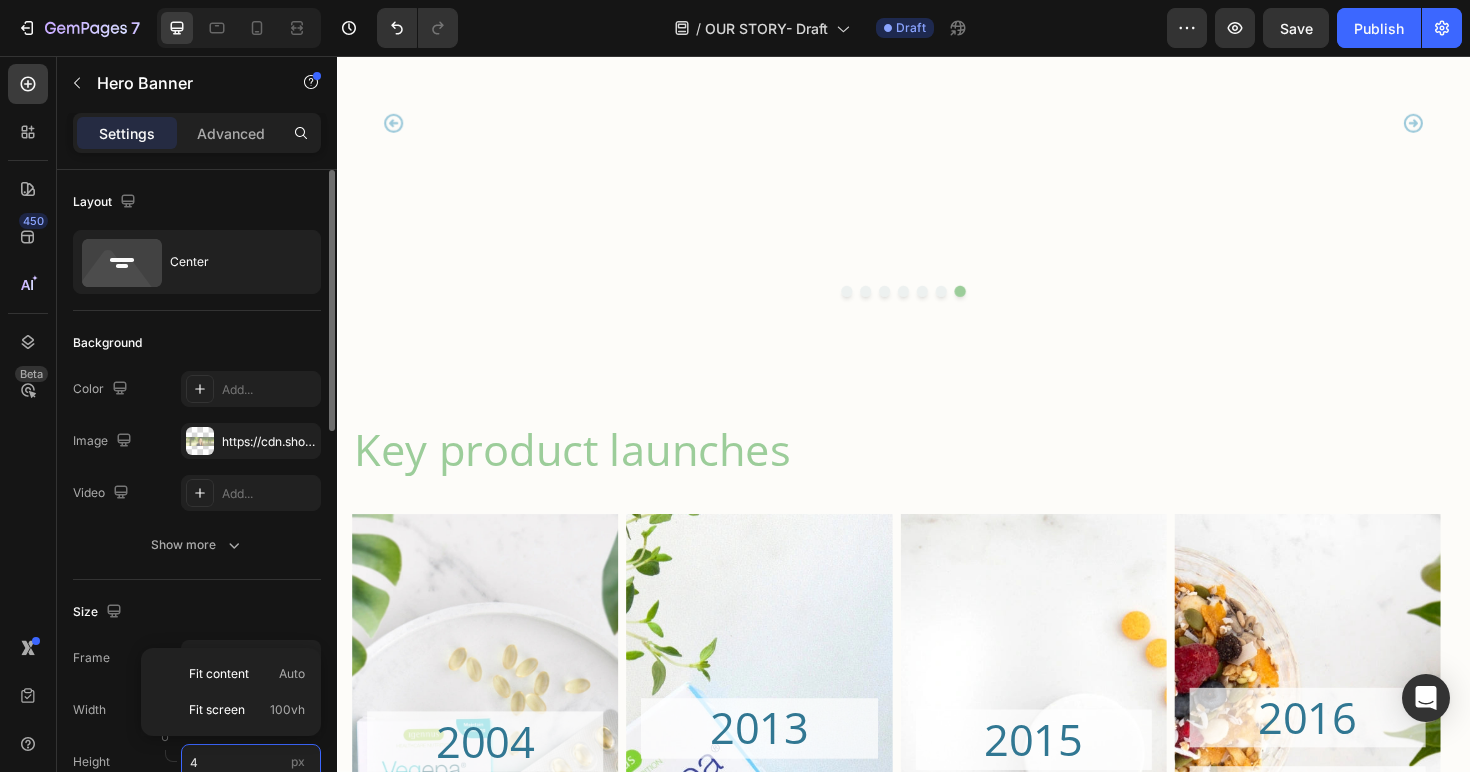 scroll, scrollTop: 1831, scrollLeft: 0, axis: vertical 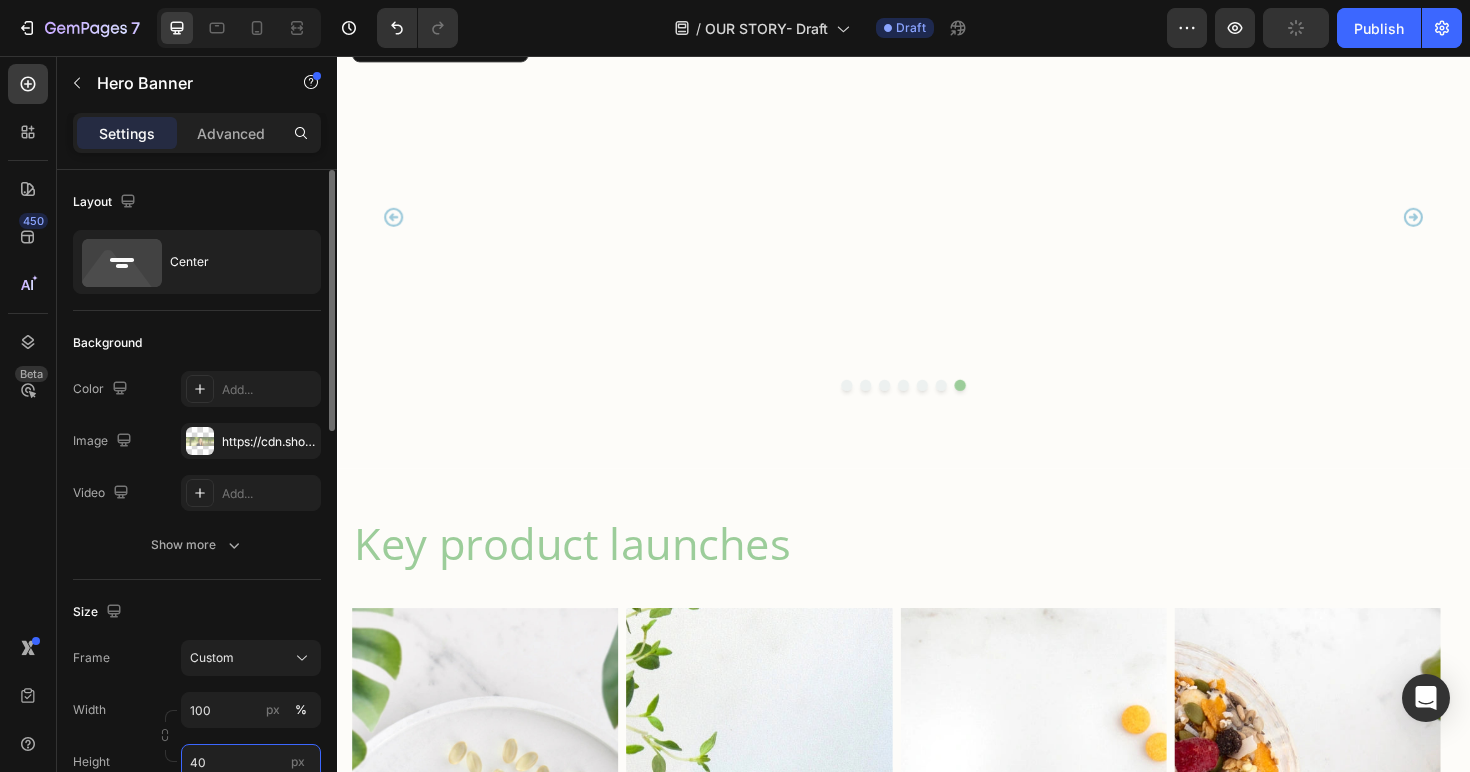 type on "400" 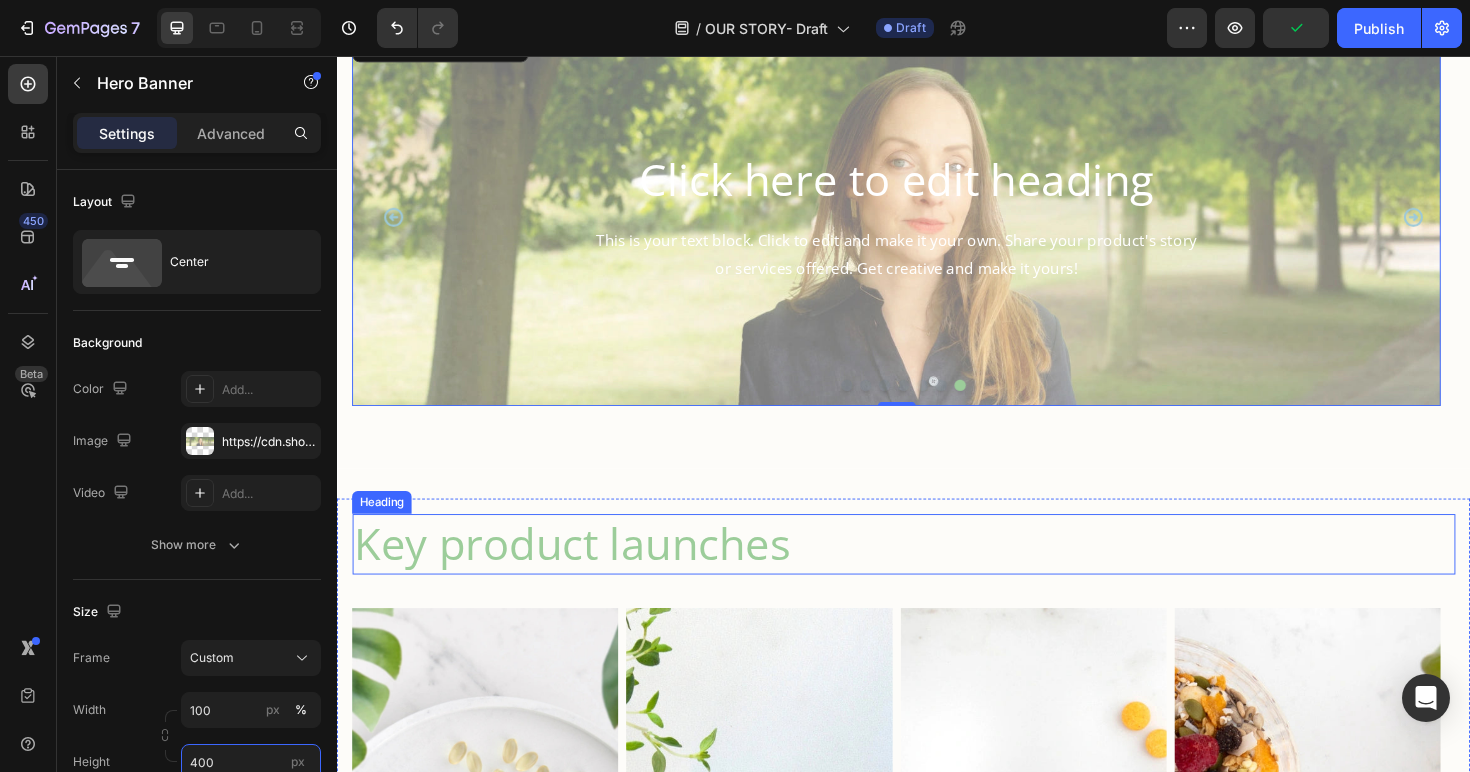 scroll, scrollTop: 1756, scrollLeft: 0, axis: vertical 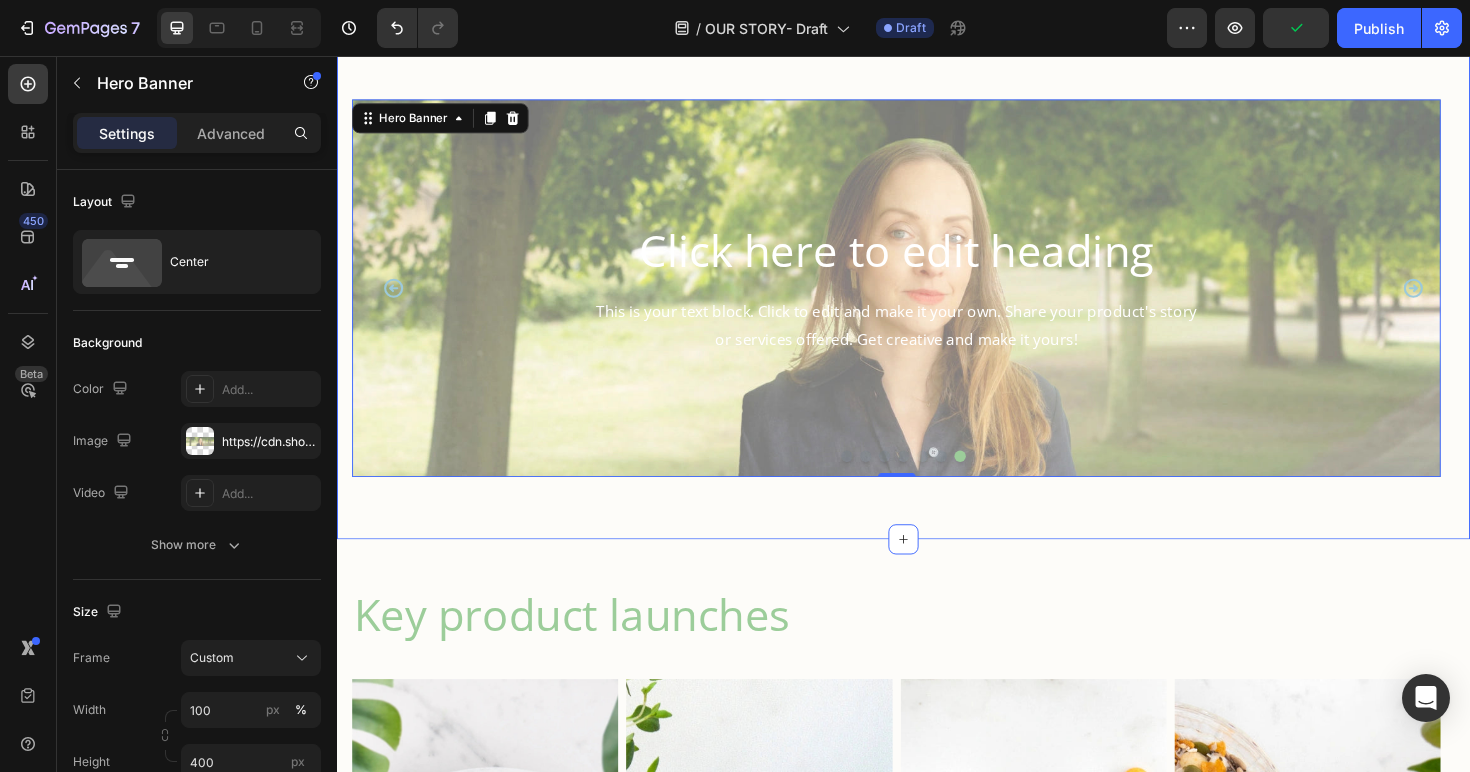 click on "The origin Heading Image Dr. [FIRST] [LAST] BSc MSc PhD Chairman & Founder Heading [PERSON]'s professional journey began in an entirely different realm – with a PhD in Electronics – yet innovation has always been the common thread running through his career. Transitioning into computing in the early 1980s, he quickly carved out a path in contracting before co-founding his first business with peers in Cambridge, the heart of UK tech innovation.  It was a deeply personal event – a close relative’s complex heart condition – that sparked [PERSON]'s interest in the power of nutrition. Around the turn of the millennium, a series of serendipitous conversations introduced him to the emerging science behind omega-3 fatty acids. What he discovered shocked him: despite the promising research, the products on the market were inadequate for clinical use.    Text Block Row Our milestones Heading
2003 Heading Igennus was founded Heading Hero Banner 2004-2005 Heading Text Block Hero Banner Row 2012 Heading" at bounding box center [937, -65] 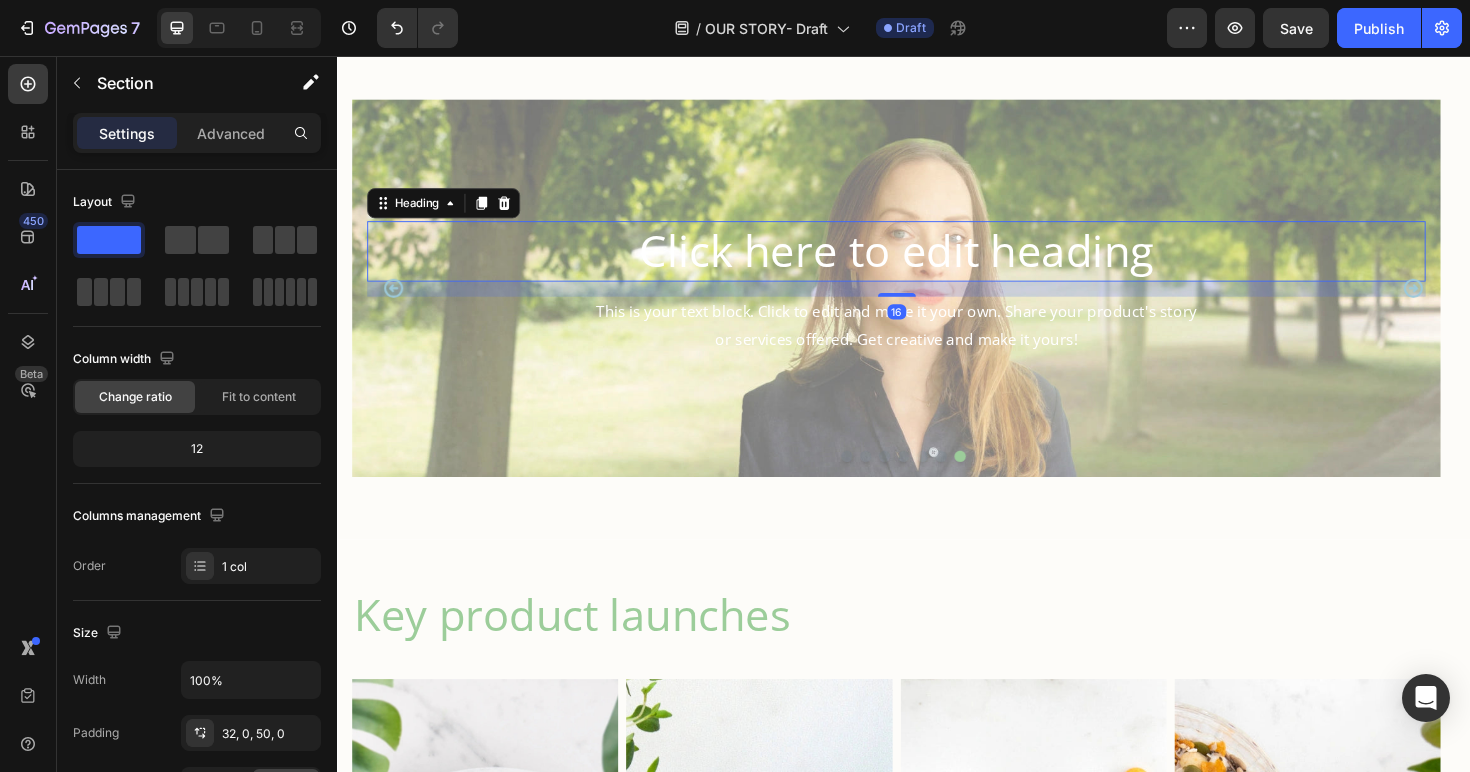 click on "Click here to edit heading" at bounding box center (929, 263) 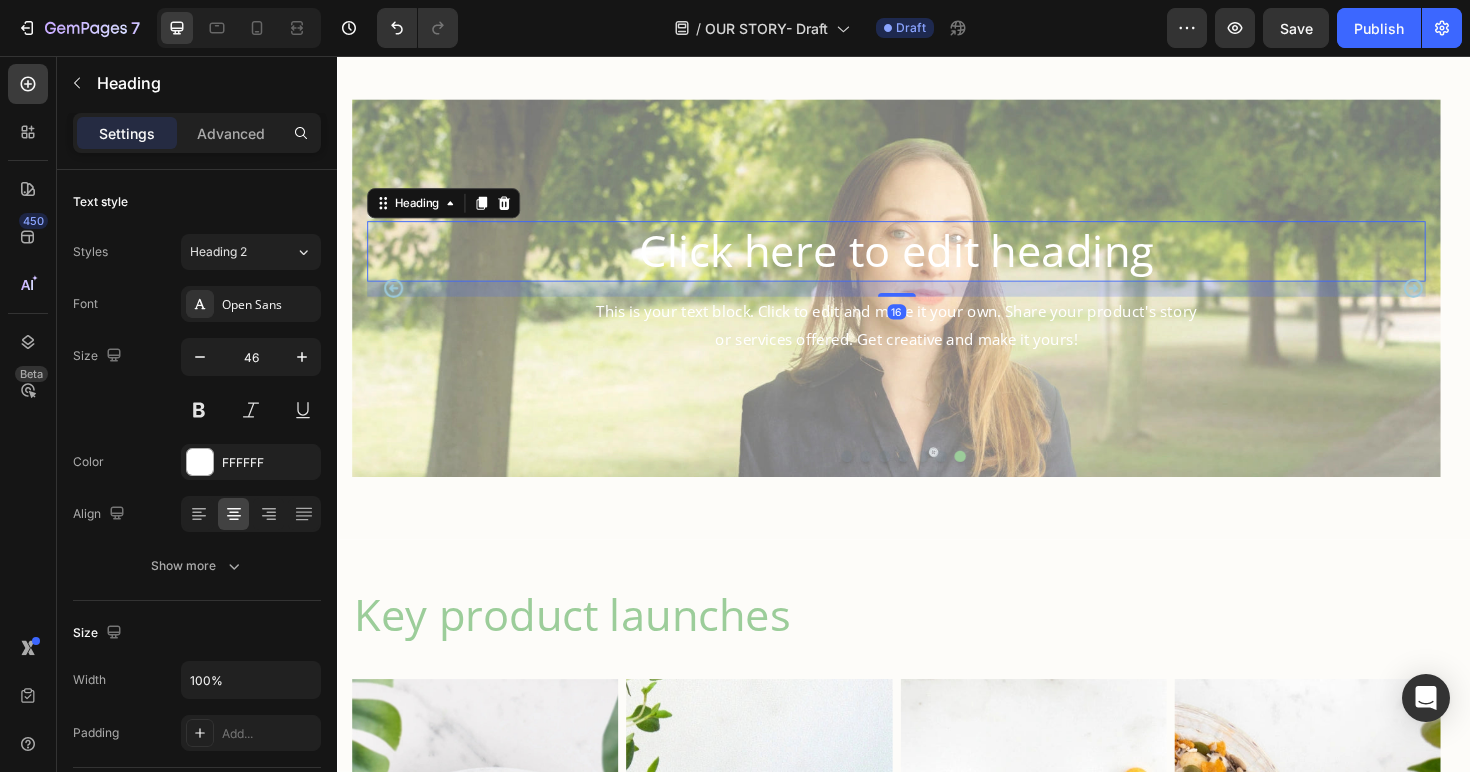 click on "Click here to edit heading" at bounding box center (929, 263) 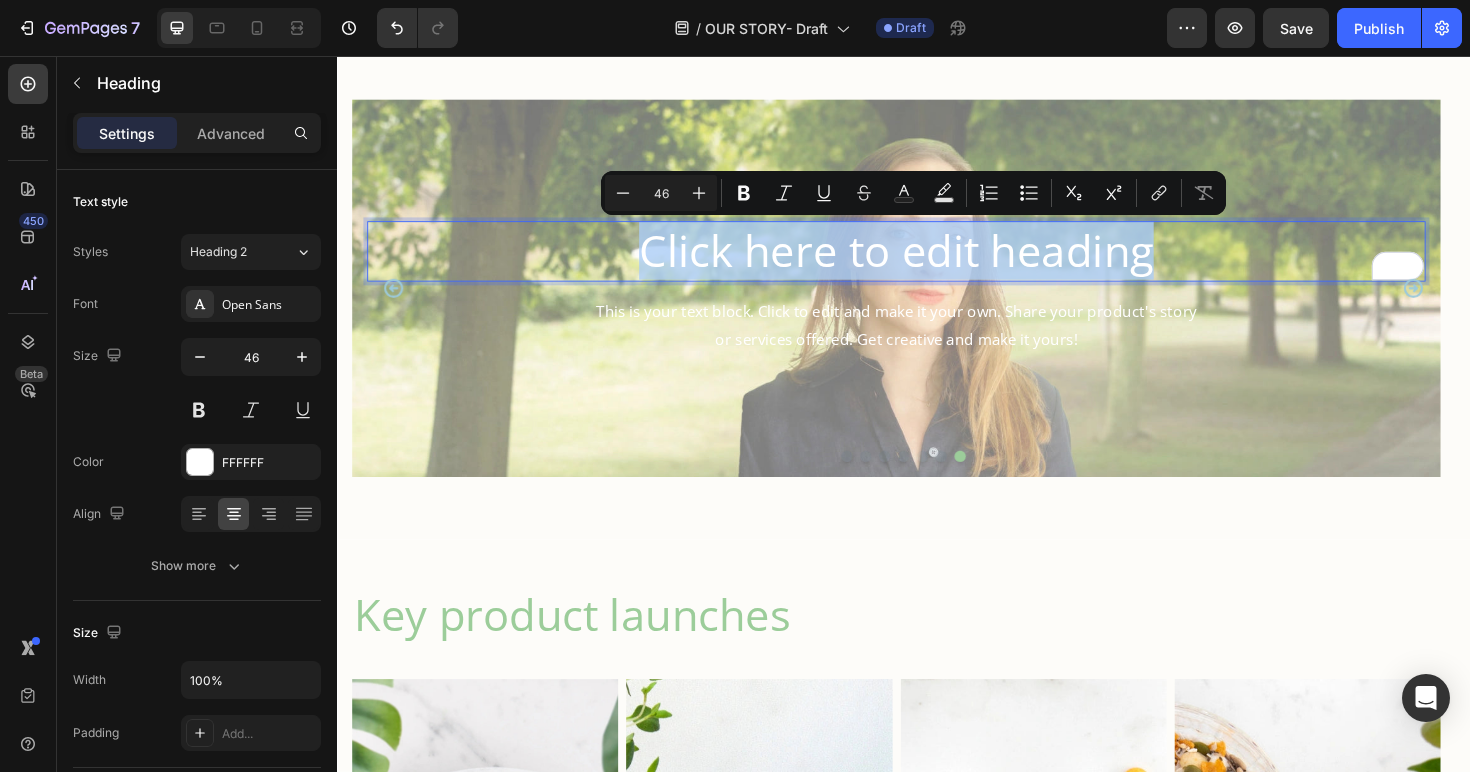 drag, startPoint x: 1192, startPoint y: 270, endPoint x: 663, endPoint y: 280, distance: 529.0945 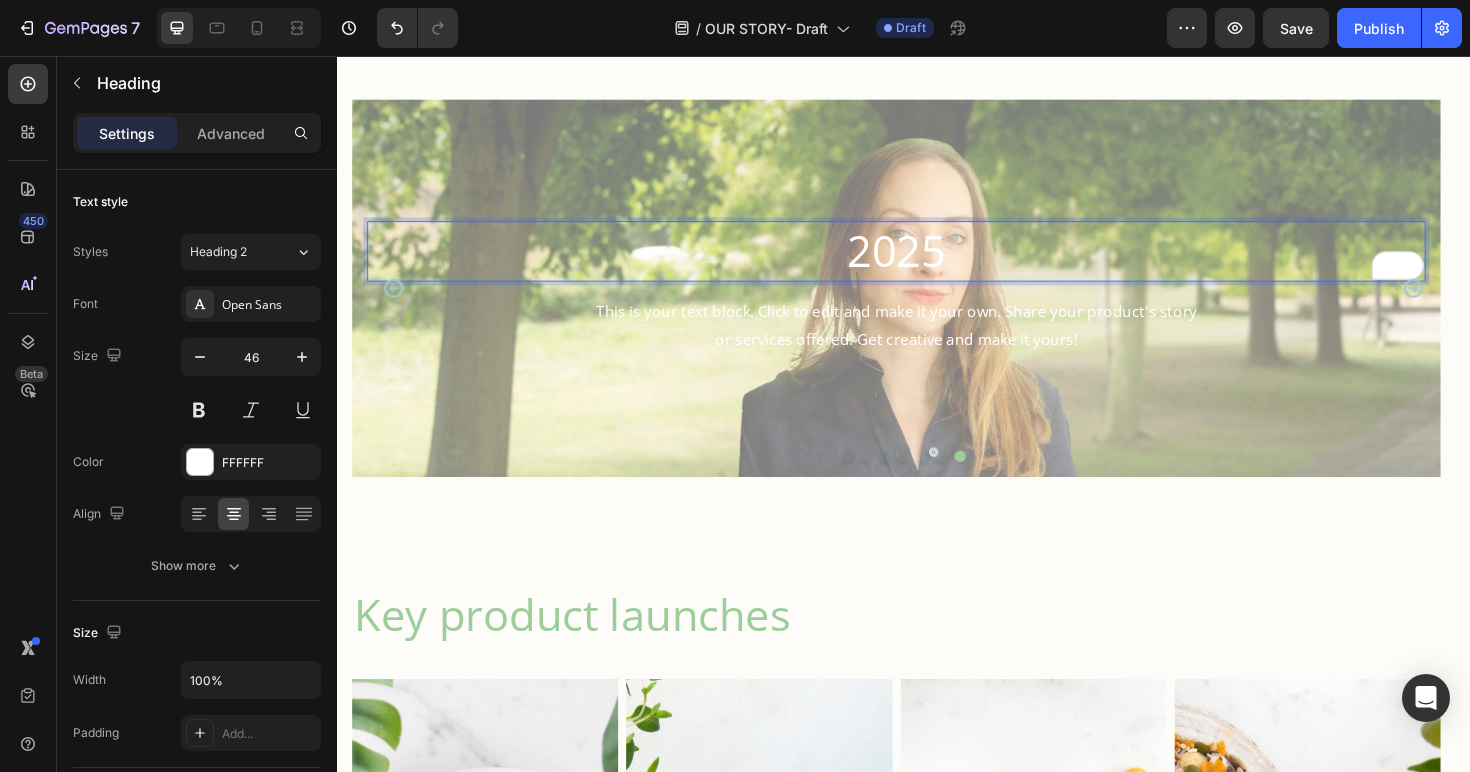 click on "This is your text block. Click to edit and make it your own. Share your product's story                   or services offered. Get creative and make it yours!" at bounding box center [929, 342] 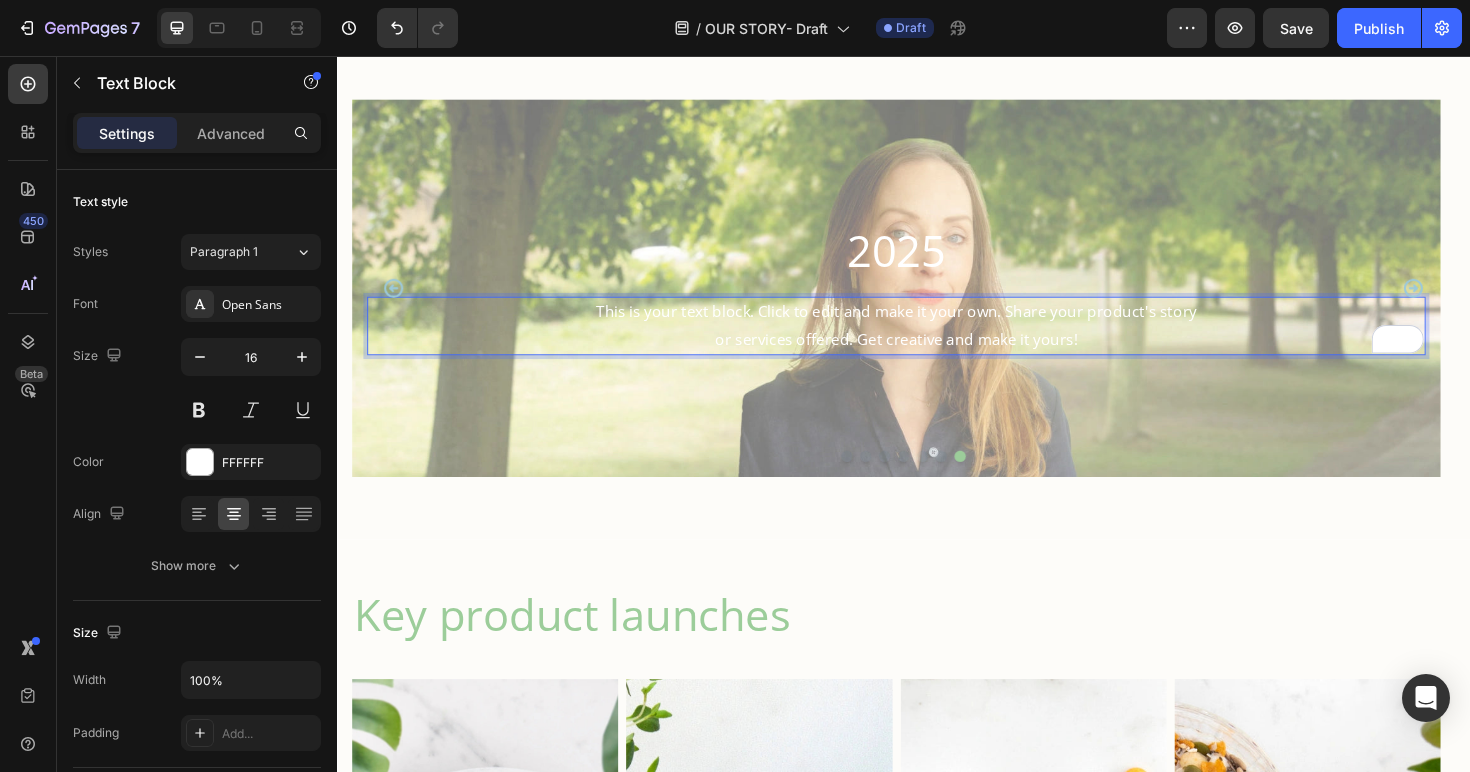 click on "This is your text block. Click to edit and make it your own. Share your product's story or services offered. Get creative and make it yours!" at bounding box center [929, 342] 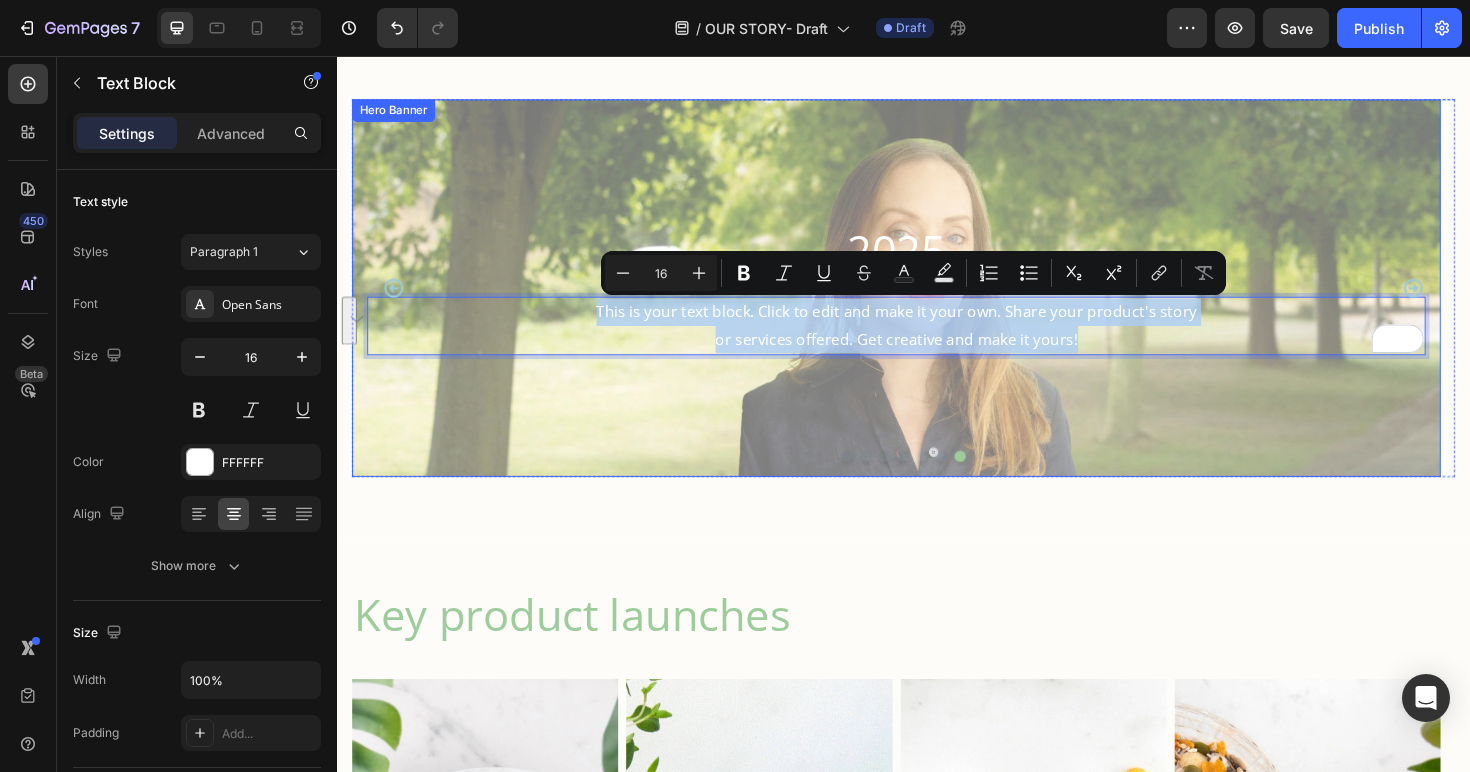 drag, startPoint x: 1133, startPoint y: 355, endPoint x: 607, endPoint y: 297, distance: 529.18805 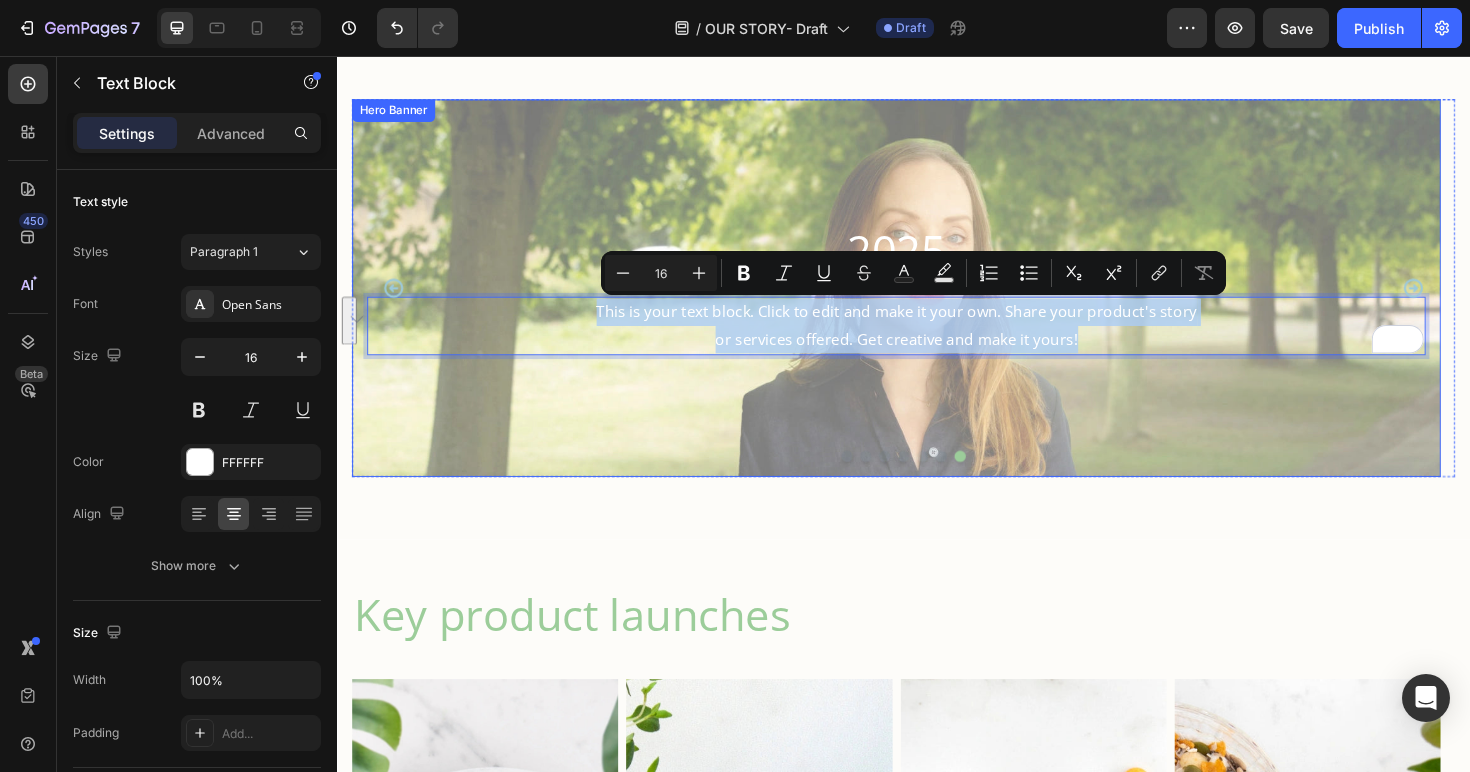 scroll, scrollTop: 1770, scrollLeft: 0, axis: vertical 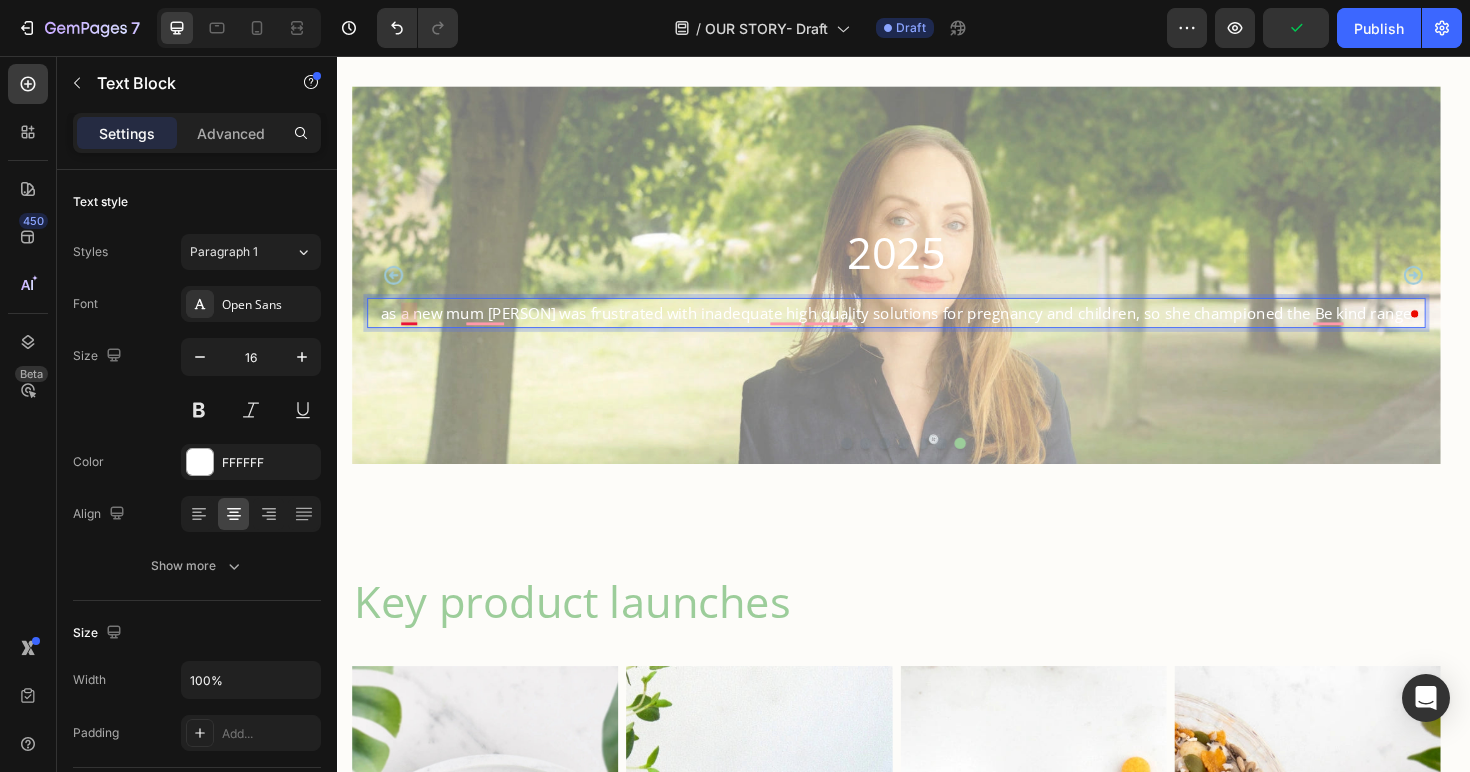 click on "as a new mum [PERSON] was frustrated with inadequate high quality solutions for pregnancy and children, so she championed the Be kind range" at bounding box center (929, 328) 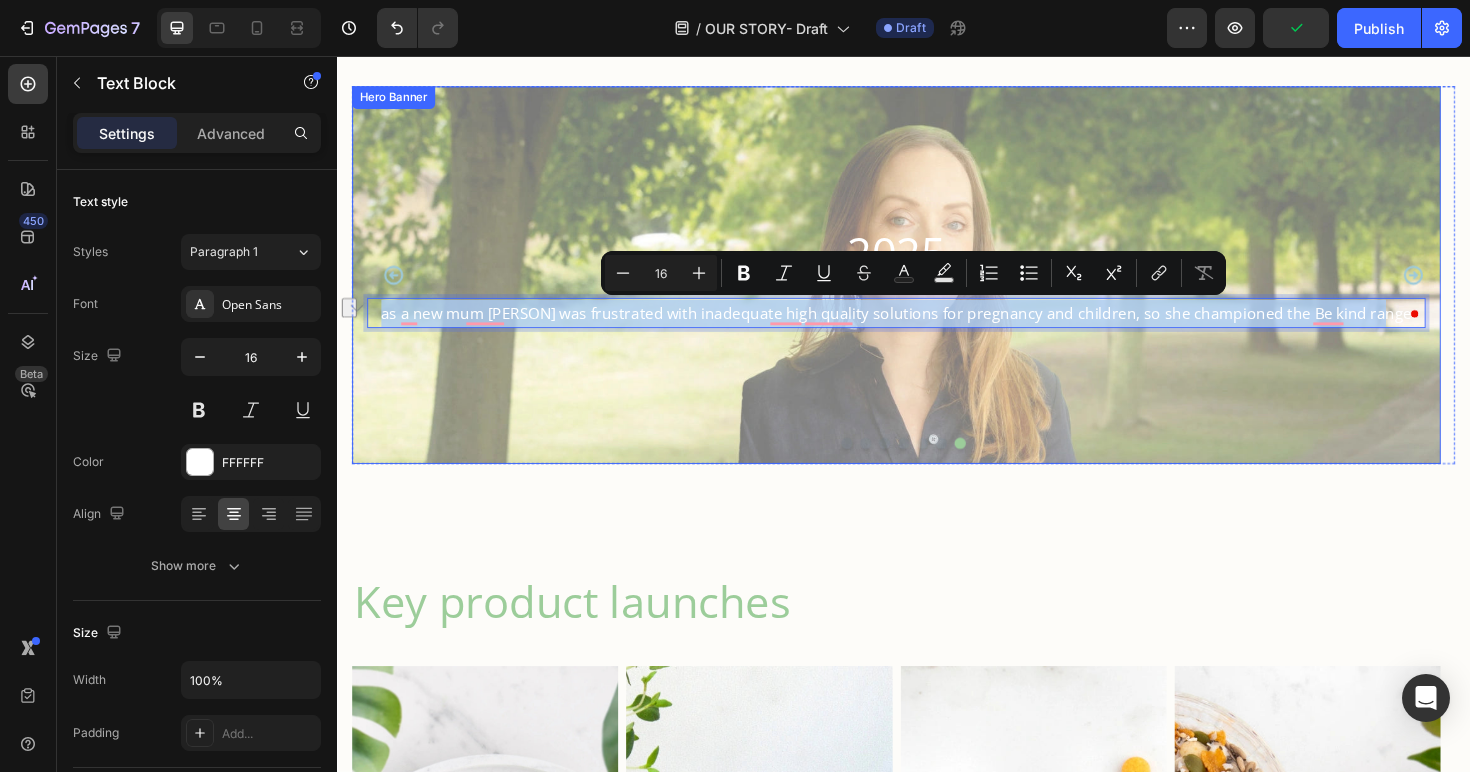 drag, startPoint x: 399, startPoint y: 327, endPoint x: 1287, endPoint y: 360, distance: 888.613 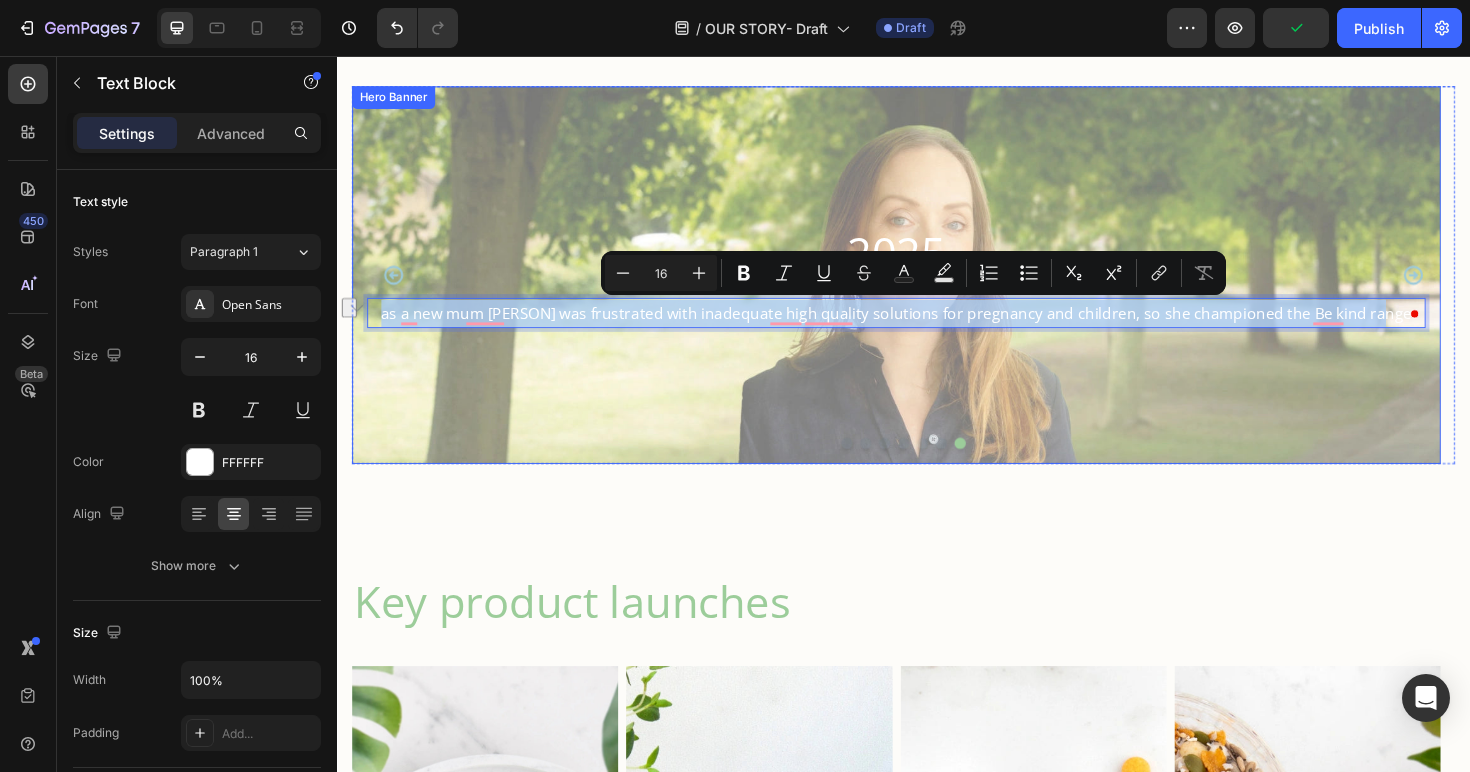 click on "2025 Heading as a new mum [PERSON] was frustrated with inadequate high quality solutions for pregnancy and children, so she championed the Be kind range  Text Block   0" at bounding box center (929, 288) 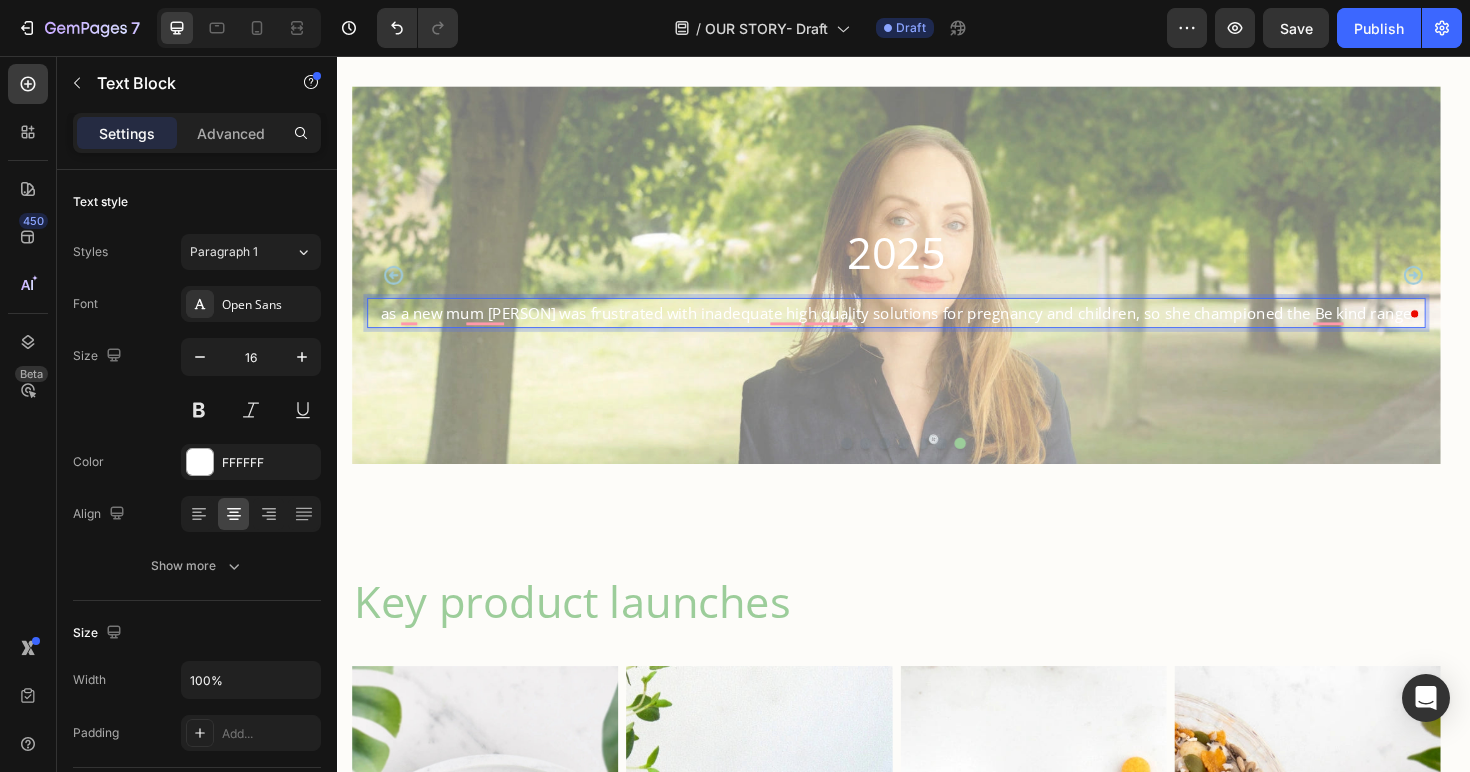 drag, startPoint x: 593, startPoint y: 335, endPoint x: 471, endPoint y: 319, distance: 123.04471 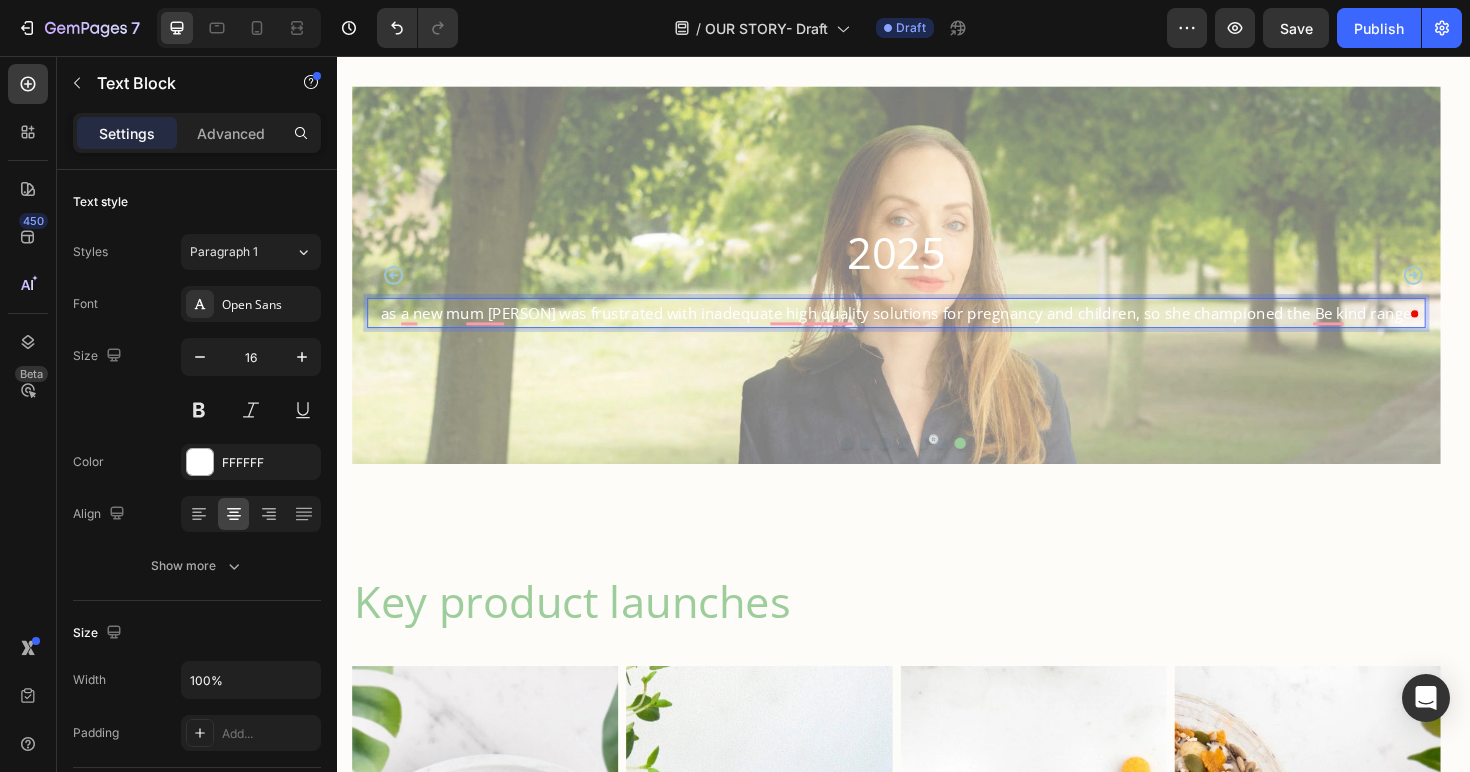click on "as a new mum [PERSON] was frustrated with inadequate high quality solutions for pregnancy and children, so she championed the Be kind range" at bounding box center (929, 328) 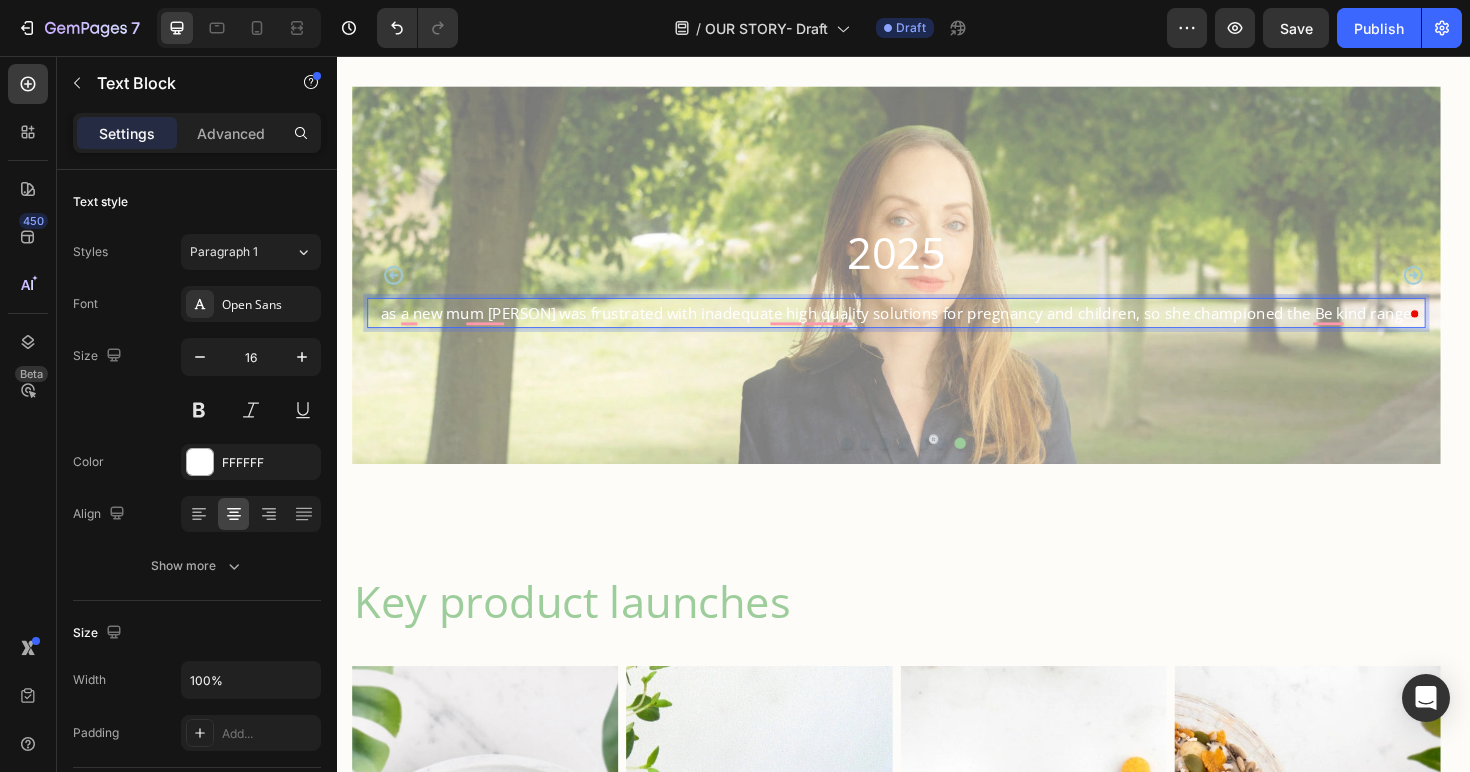 click on "as a new mum [PERSON] was frustrated with inadequate high quality solutions for pregnancy and children, so she championed the Be kind range" at bounding box center [929, 328] 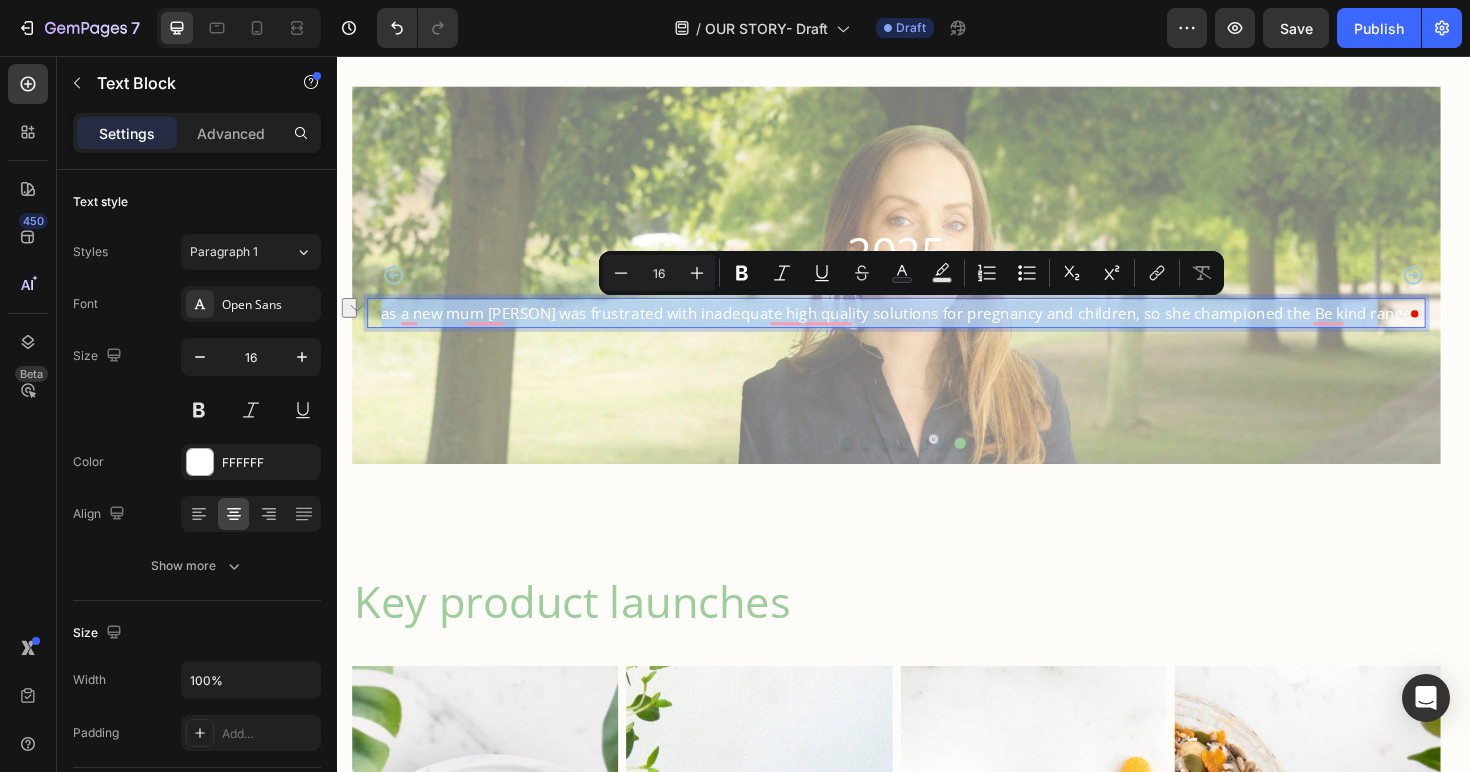 drag, startPoint x: 401, startPoint y: 328, endPoint x: 1451, endPoint y: 337, distance: 1050.0386 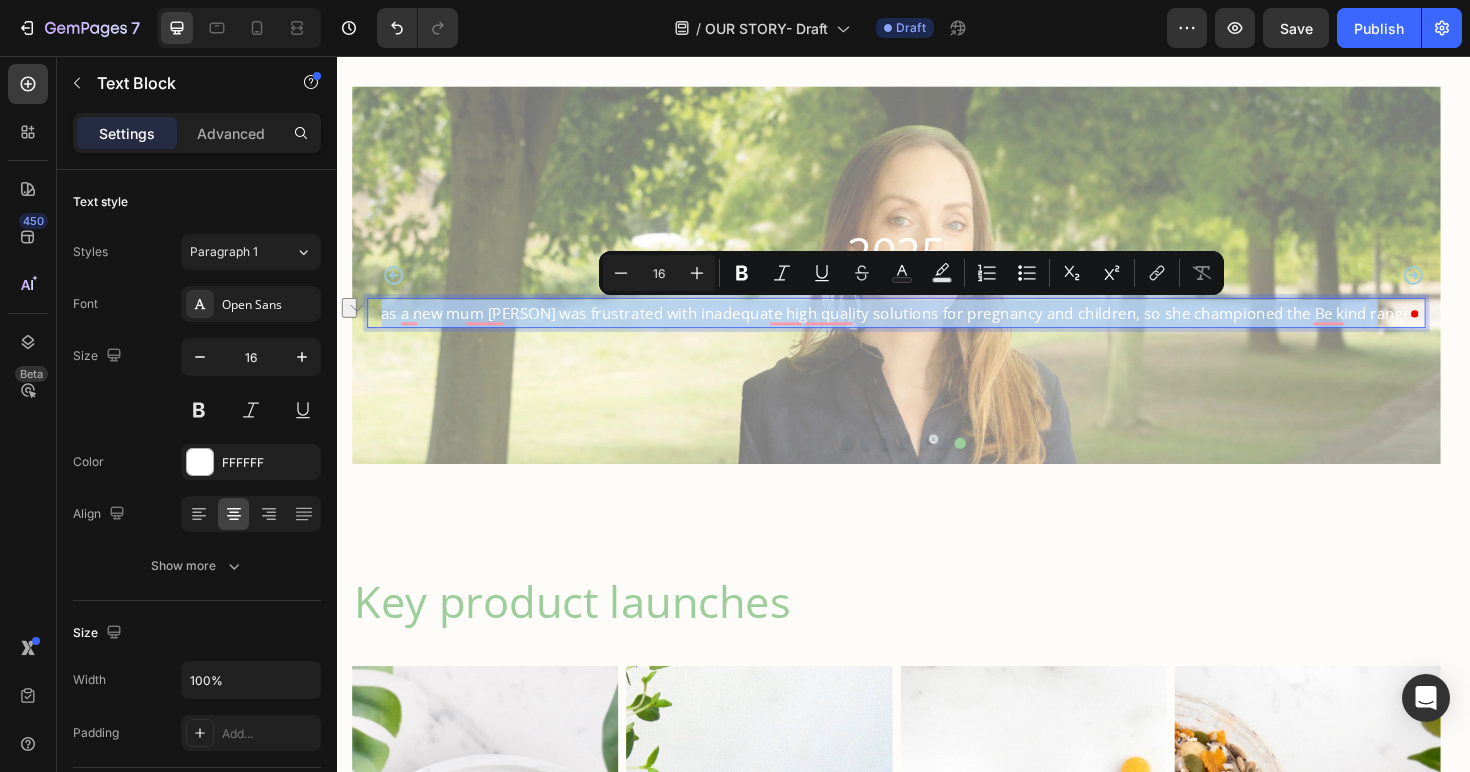 click on "as a new mum [PERSON] was frustrated with inadequate high quality solutions for pregnancy and children, so she championed the Be kind range" at bounding box center (929, 328) 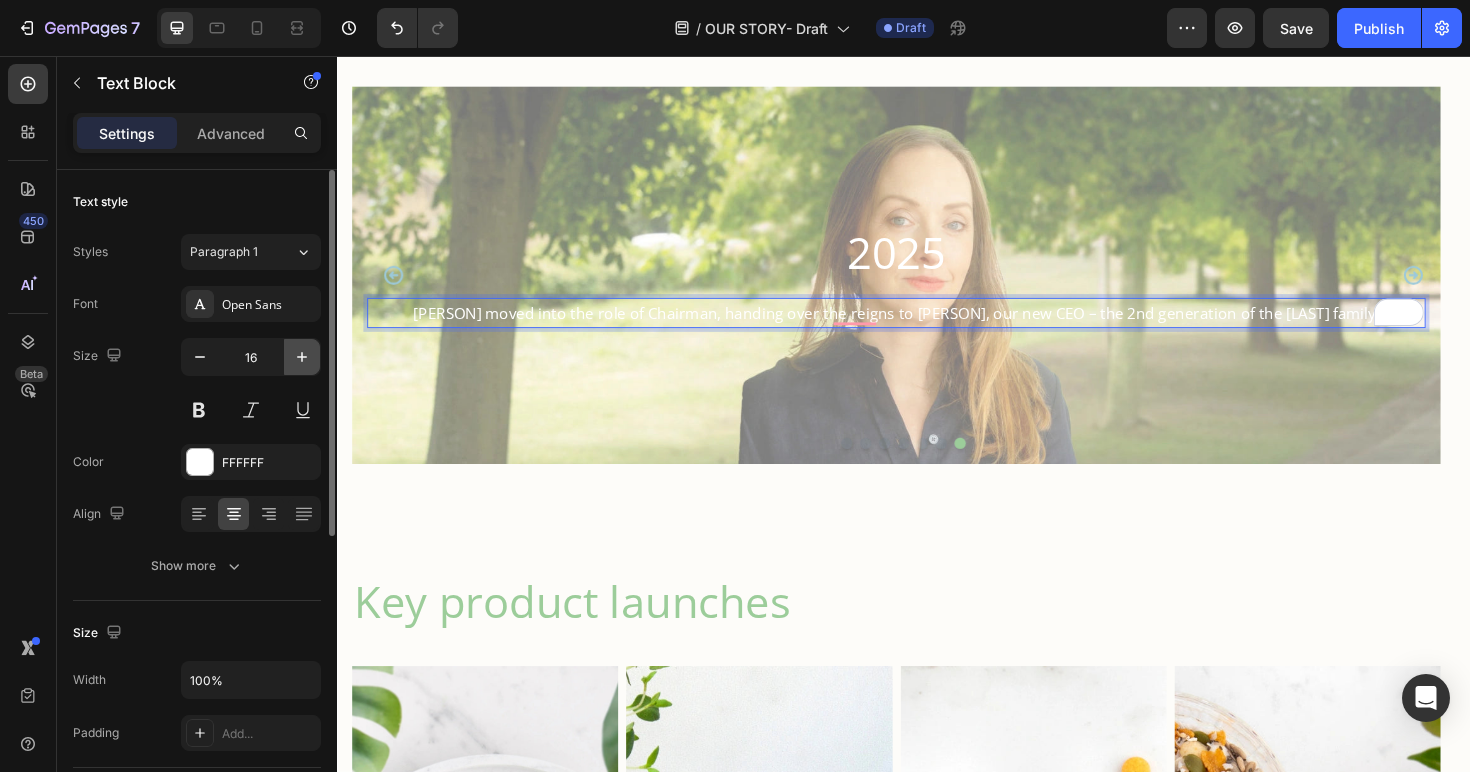click 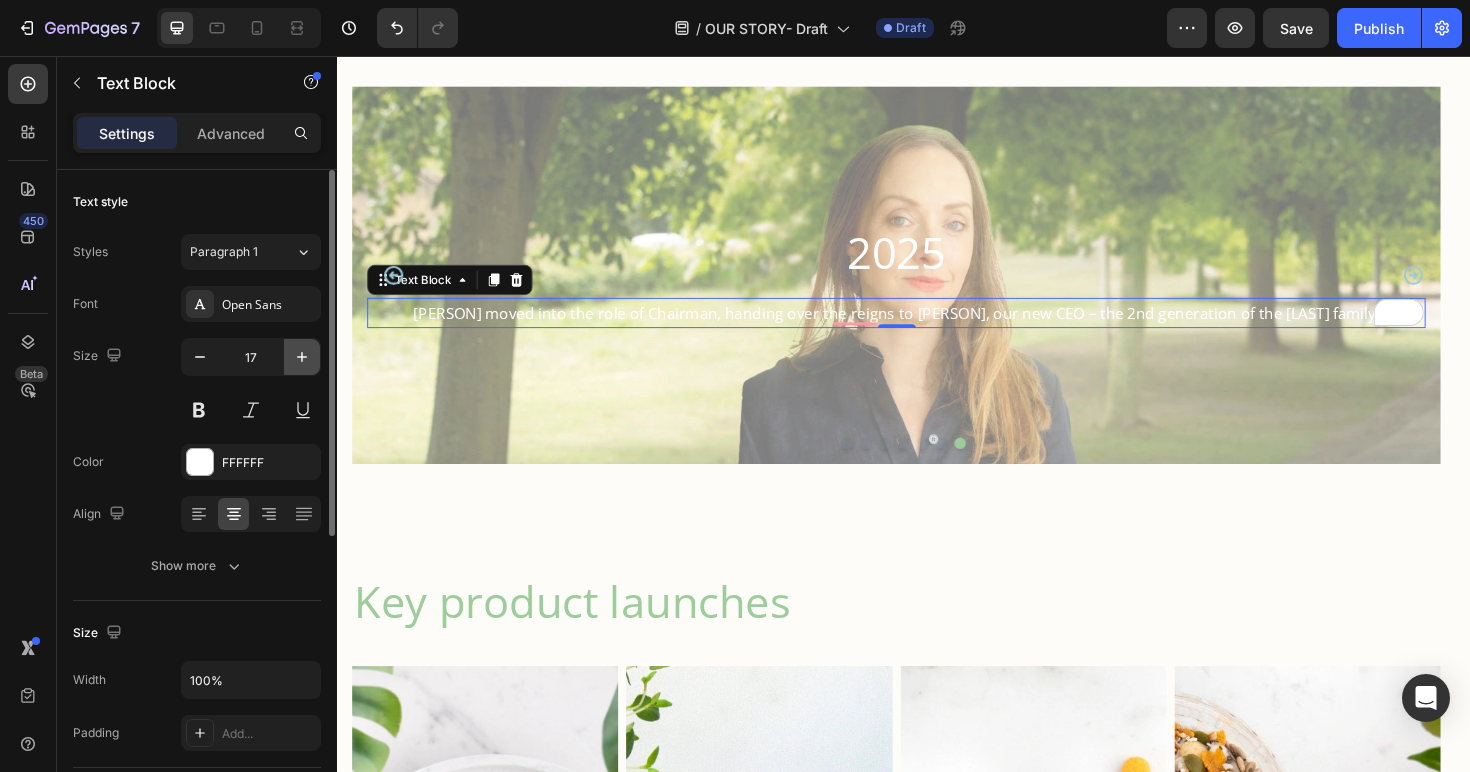 click 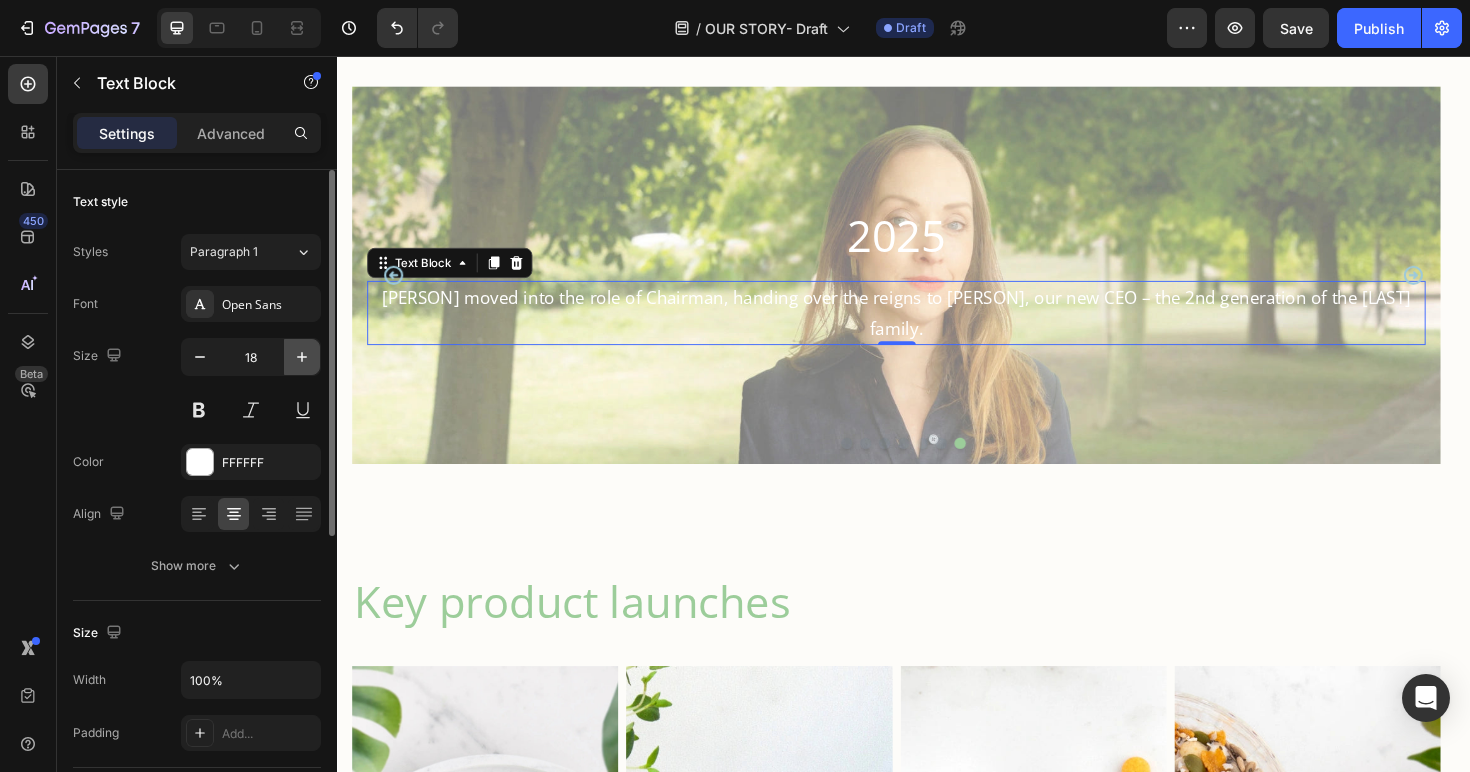 click 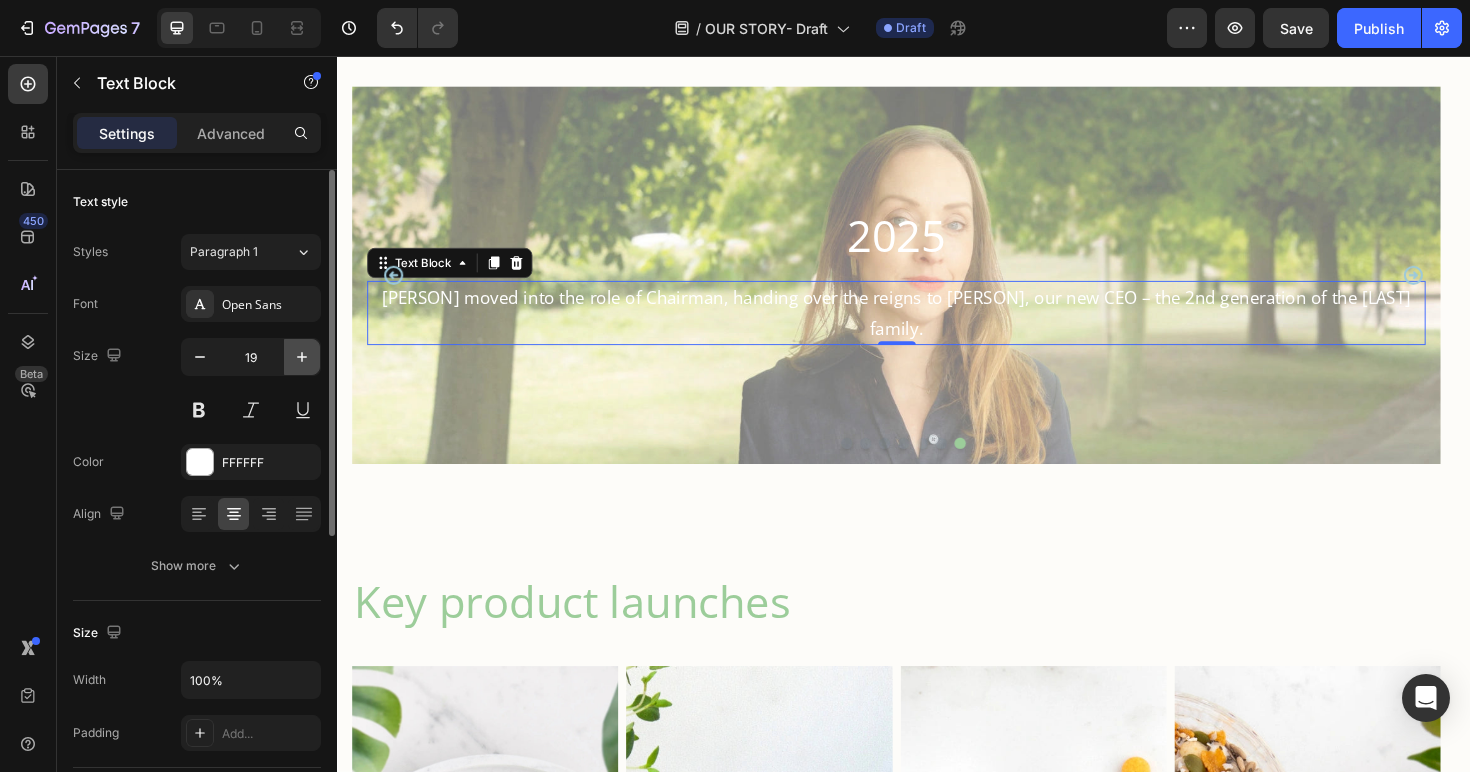 click 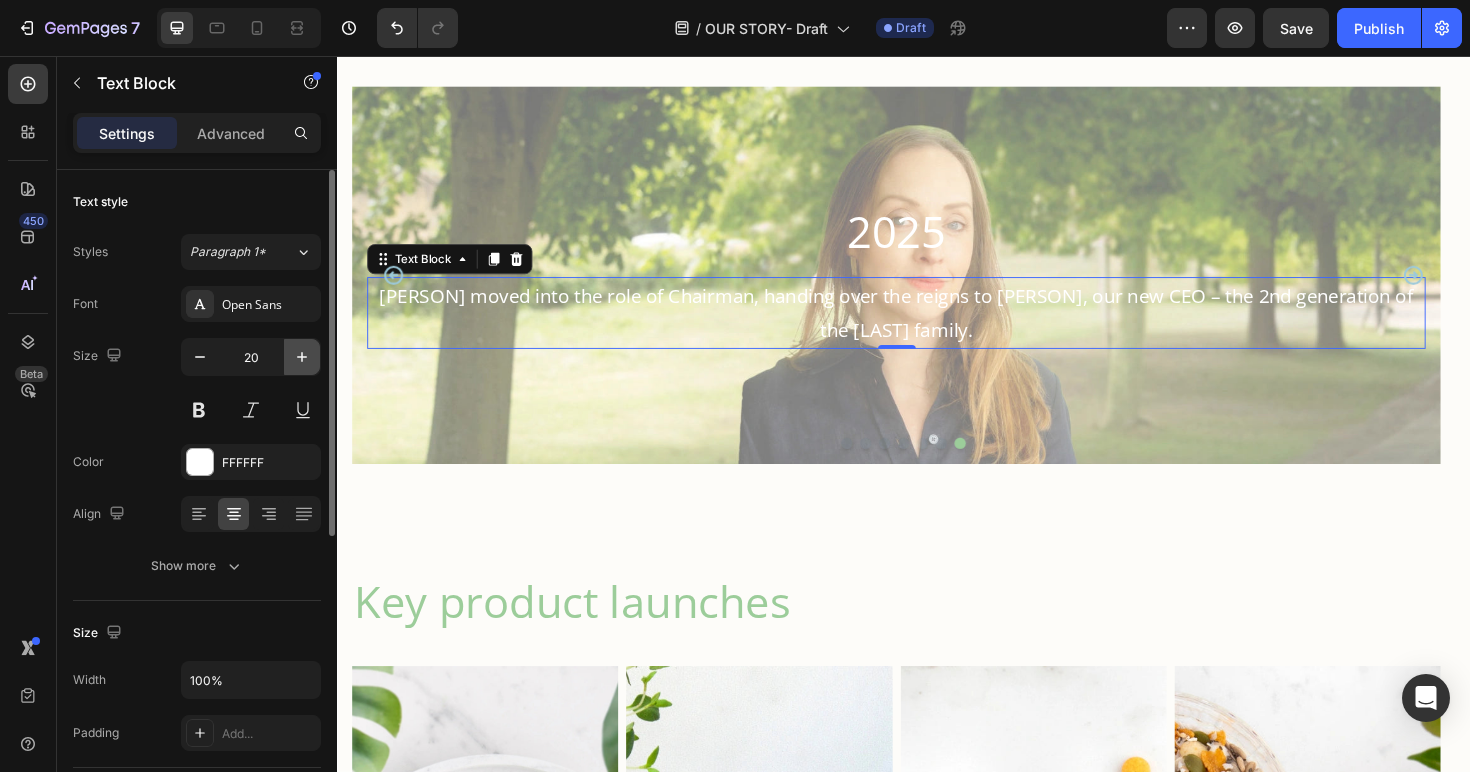 click 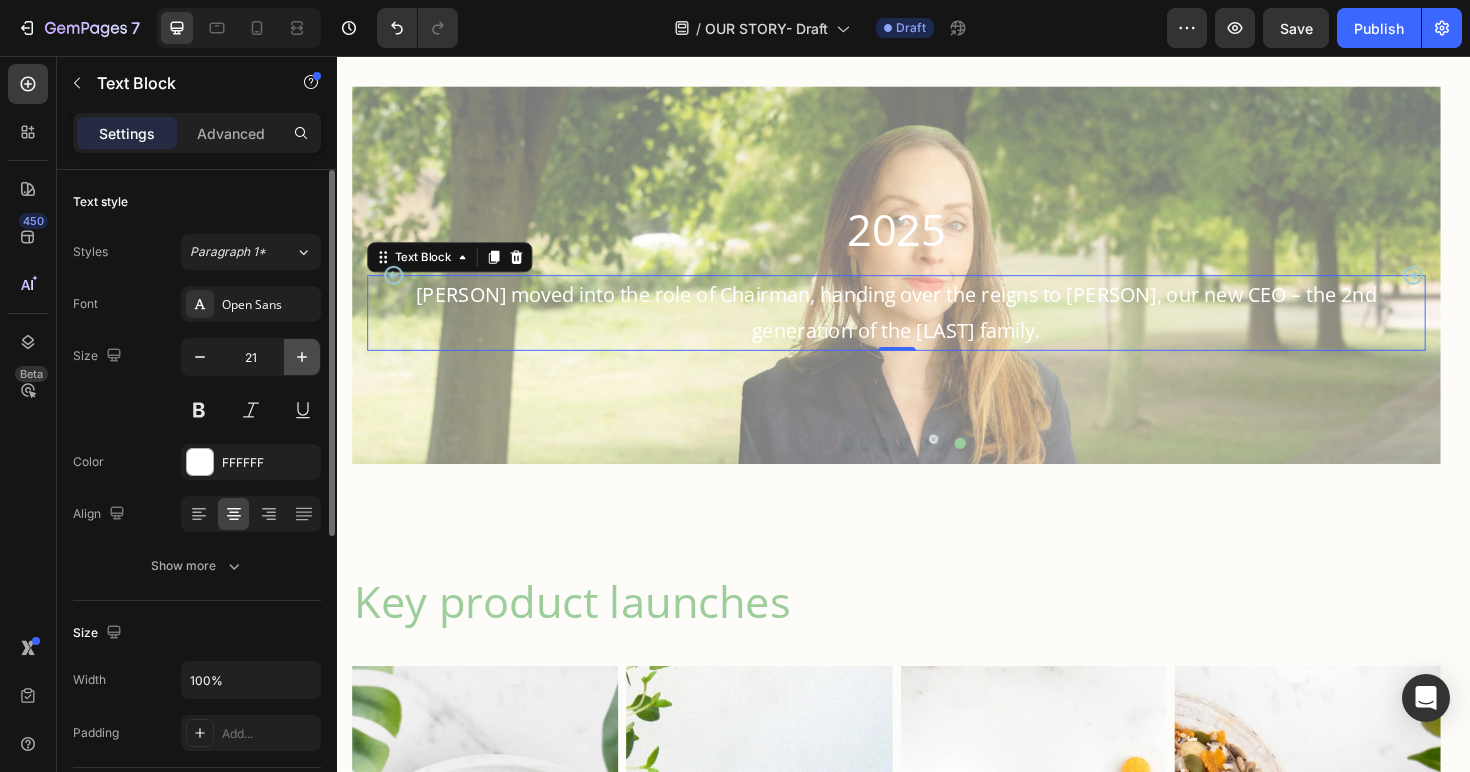 click 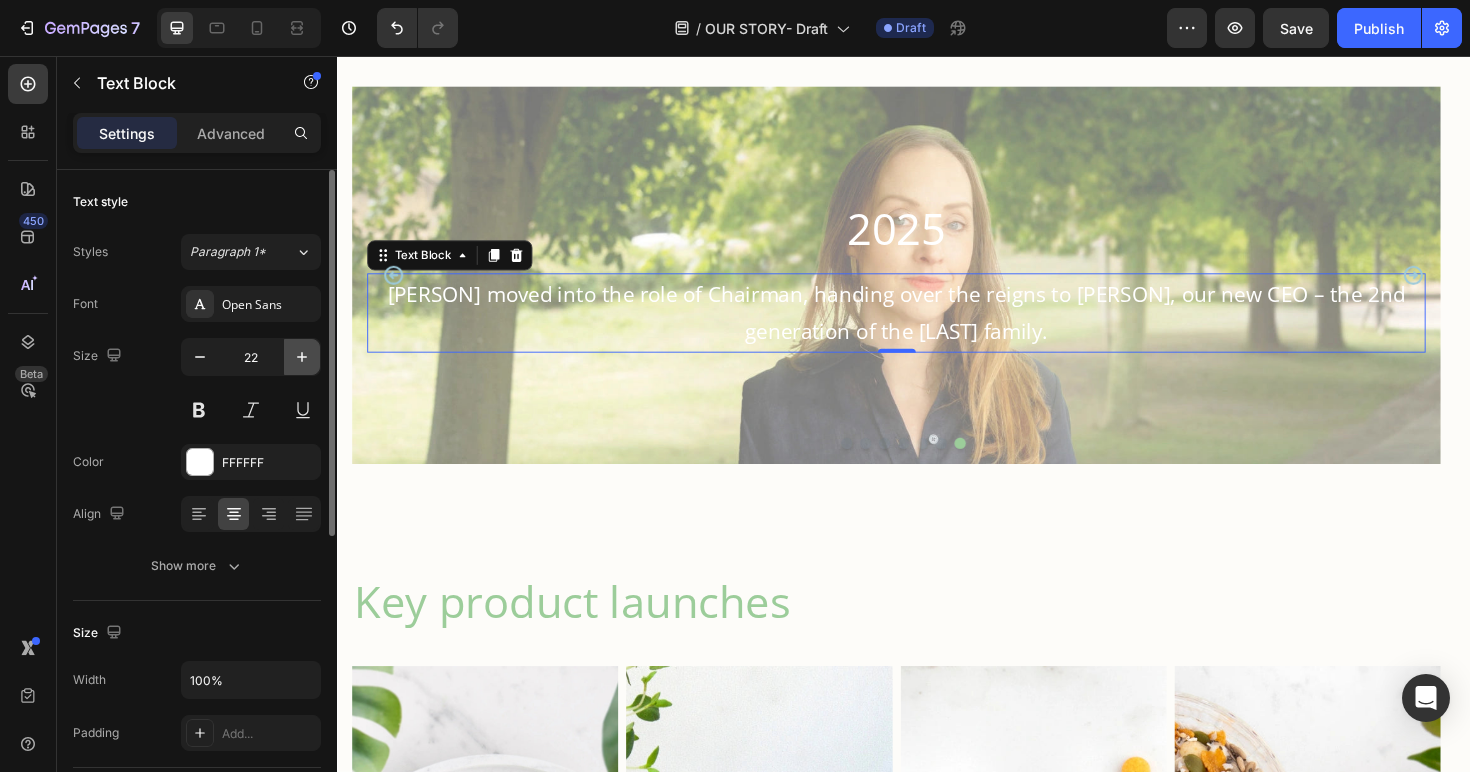 click 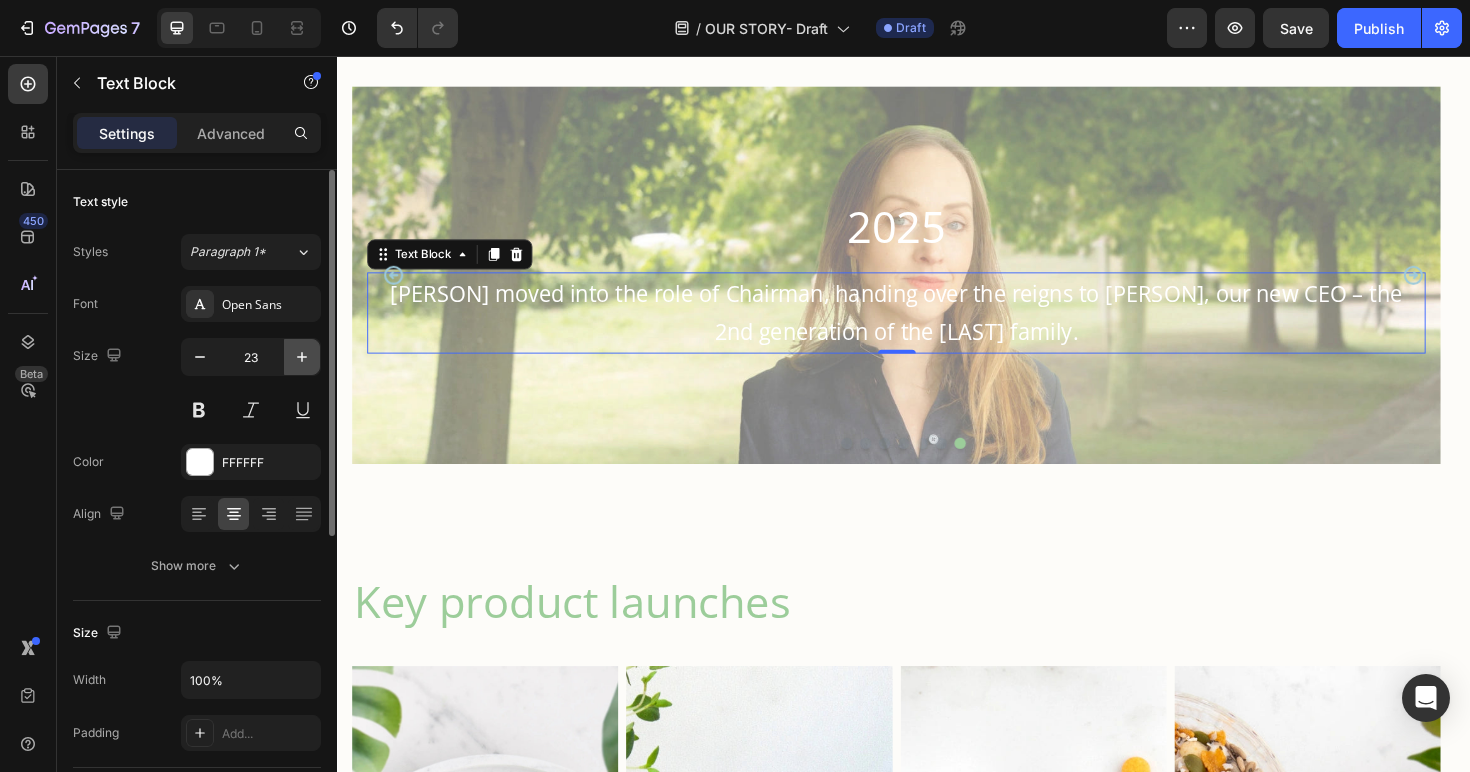 click 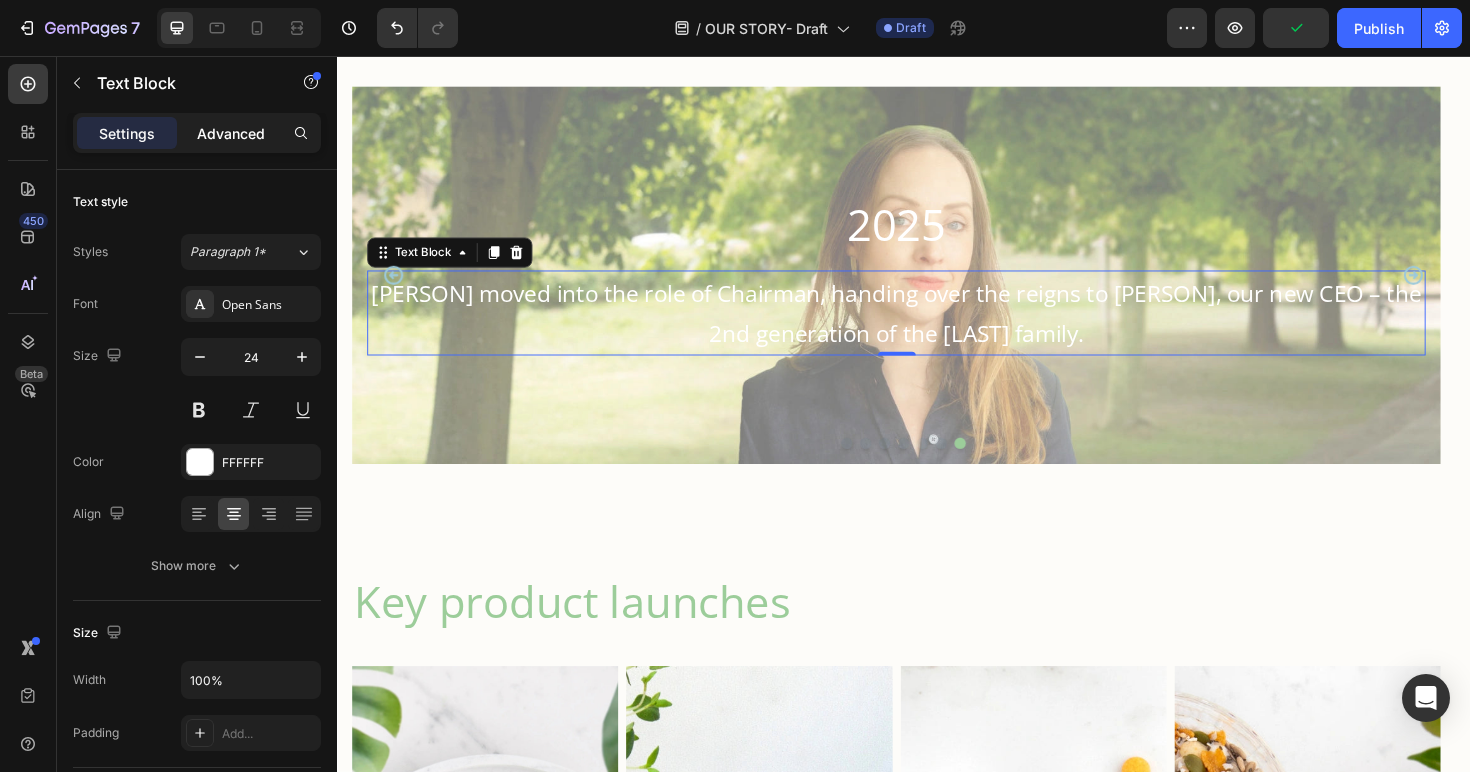 click on "Advanced" at bounding box center (231, 133) 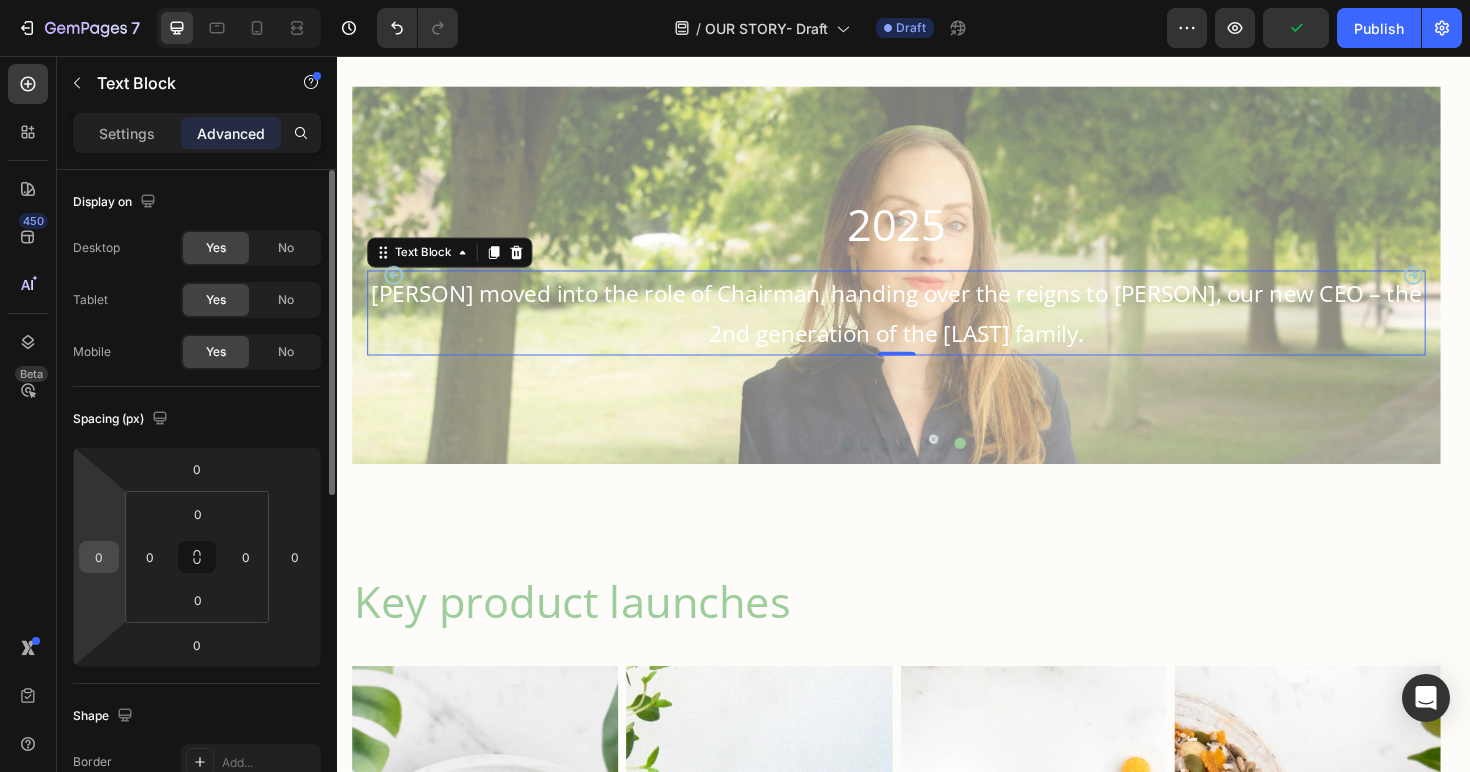 click on "0" at bounding box center [99, 557] 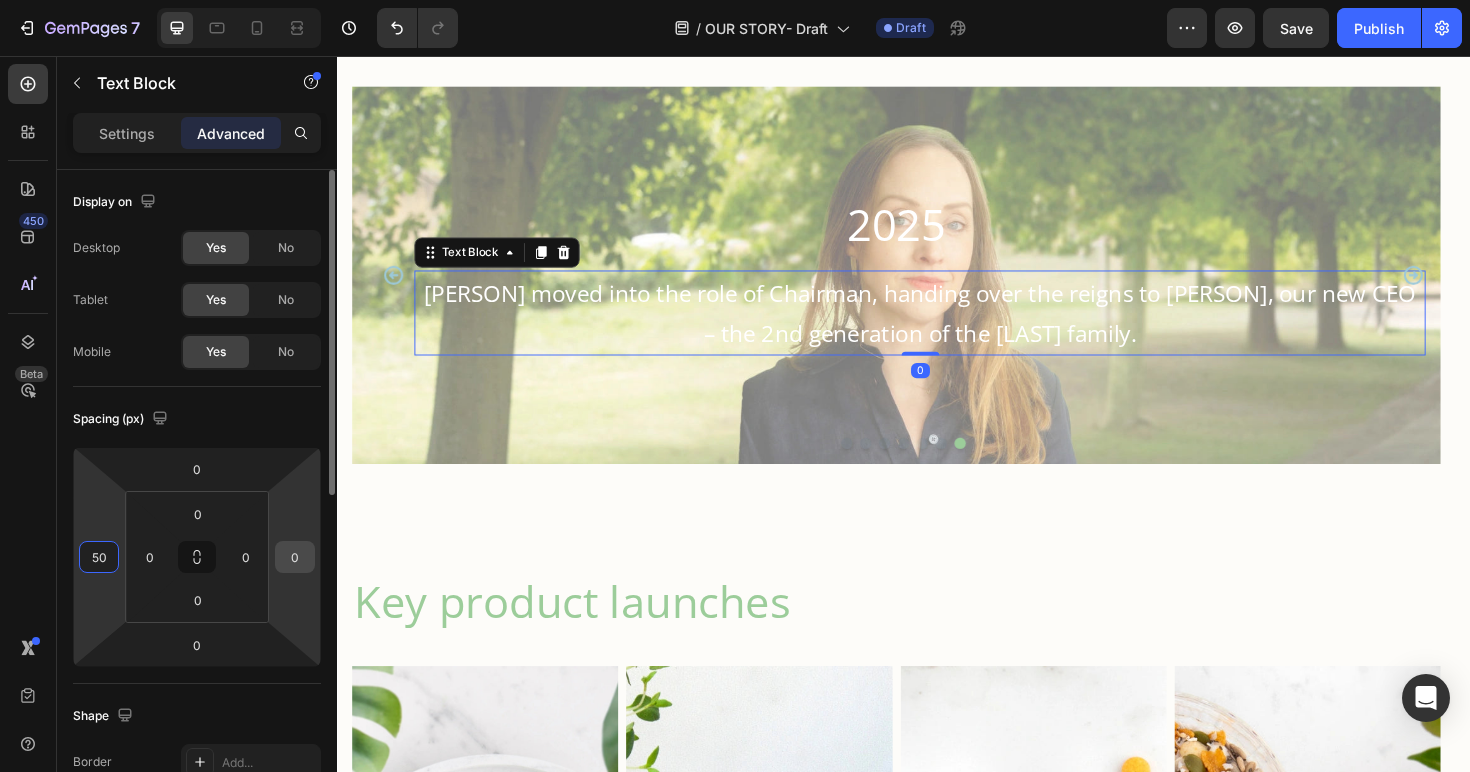 type on "50" 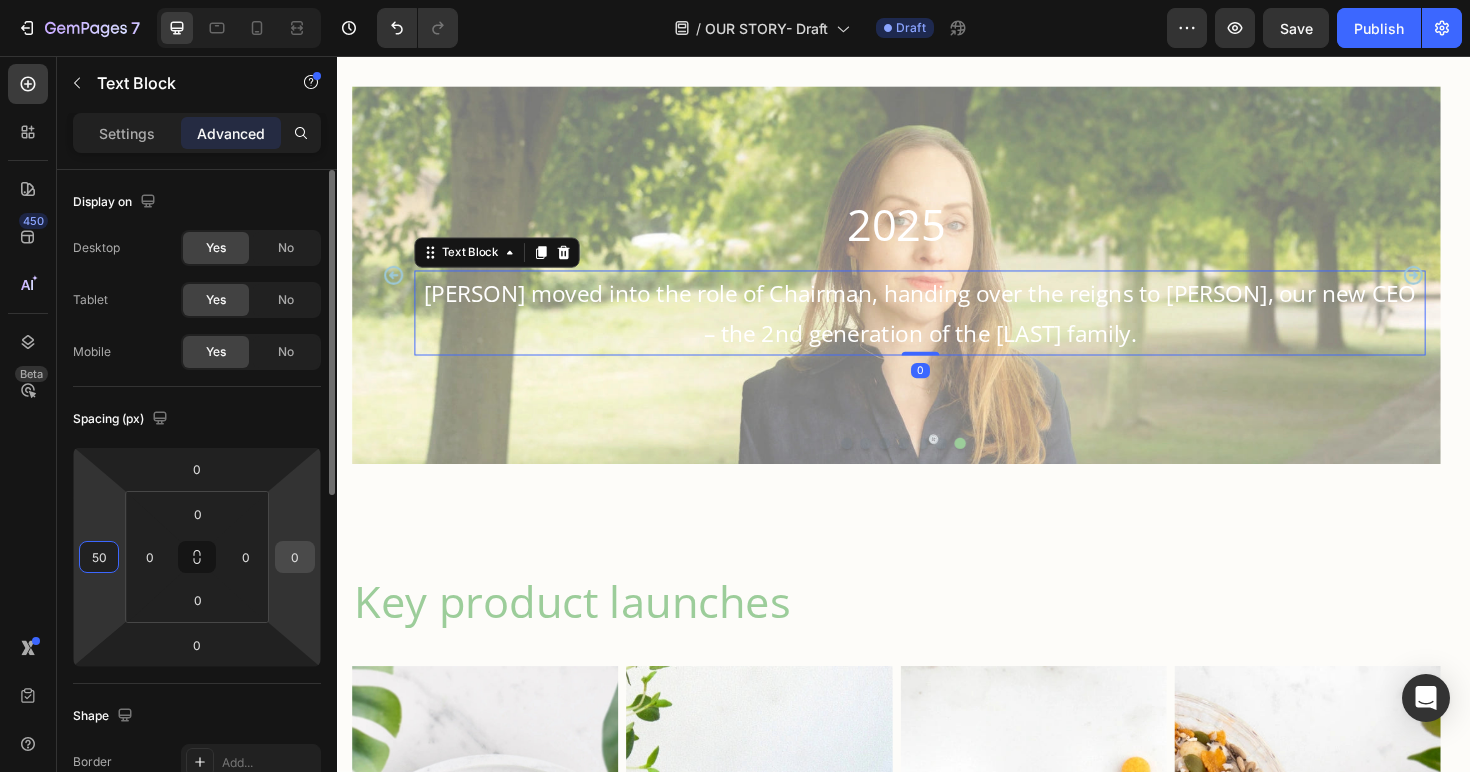 click on "0" at bounding box center (295, 557) 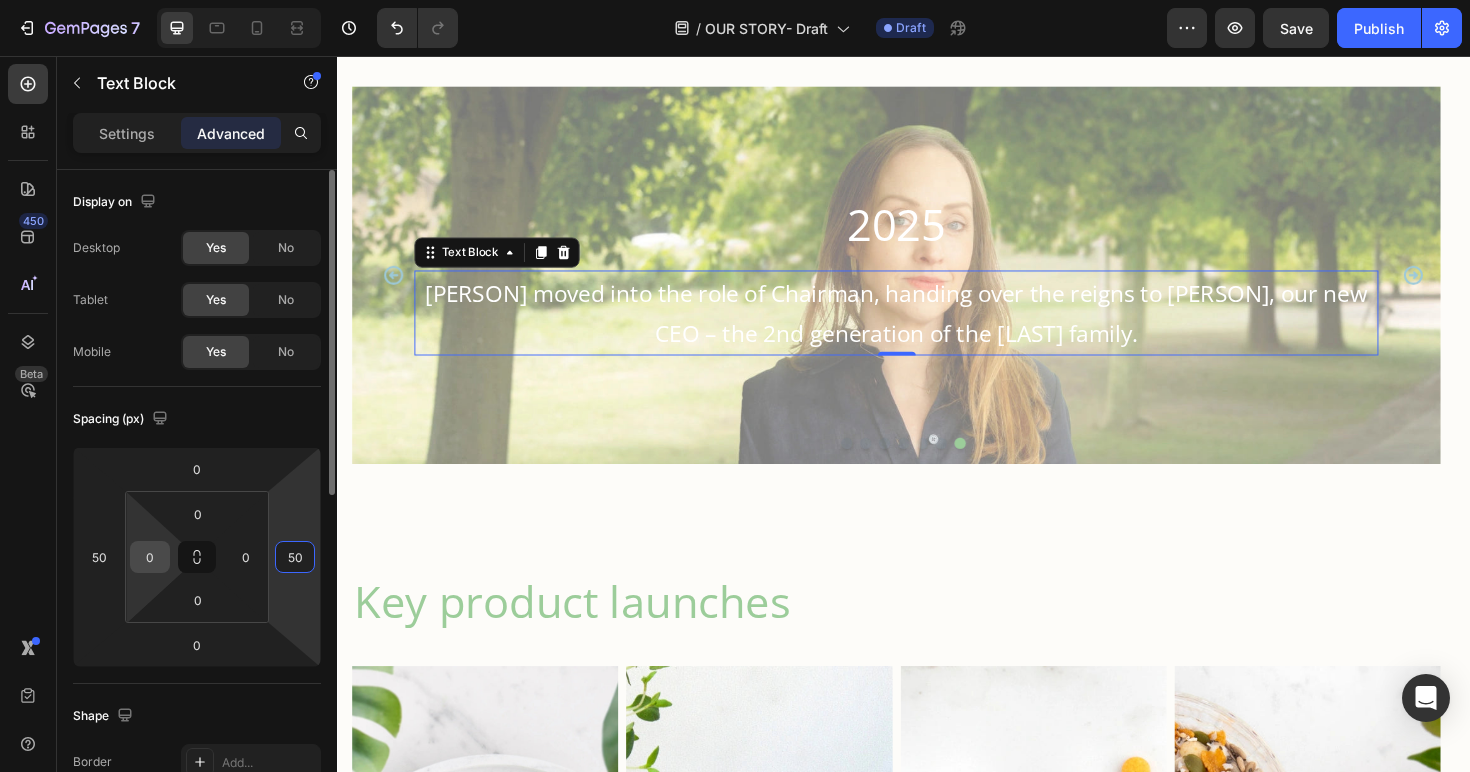 type on "50" 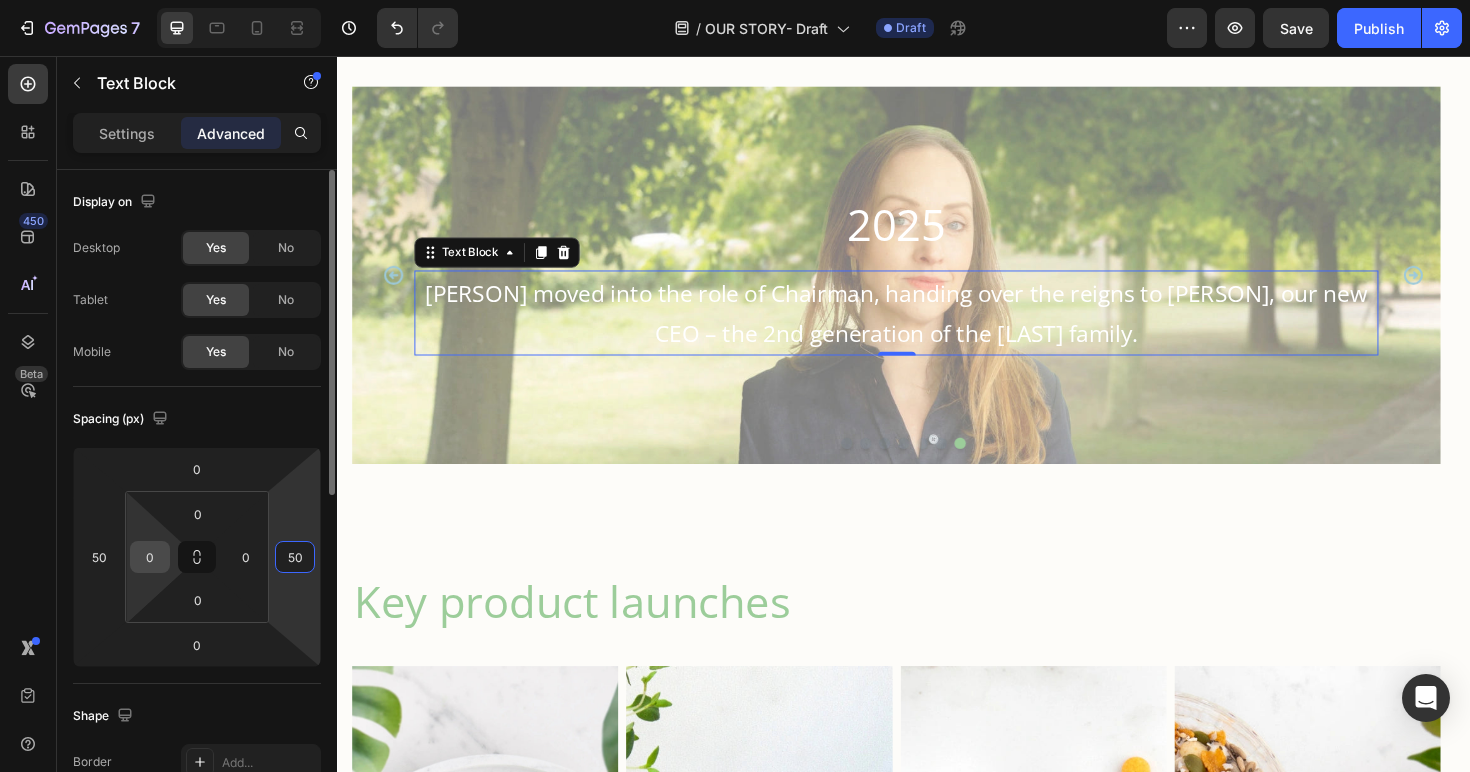 click on "0" at bounding box center [150, 557] 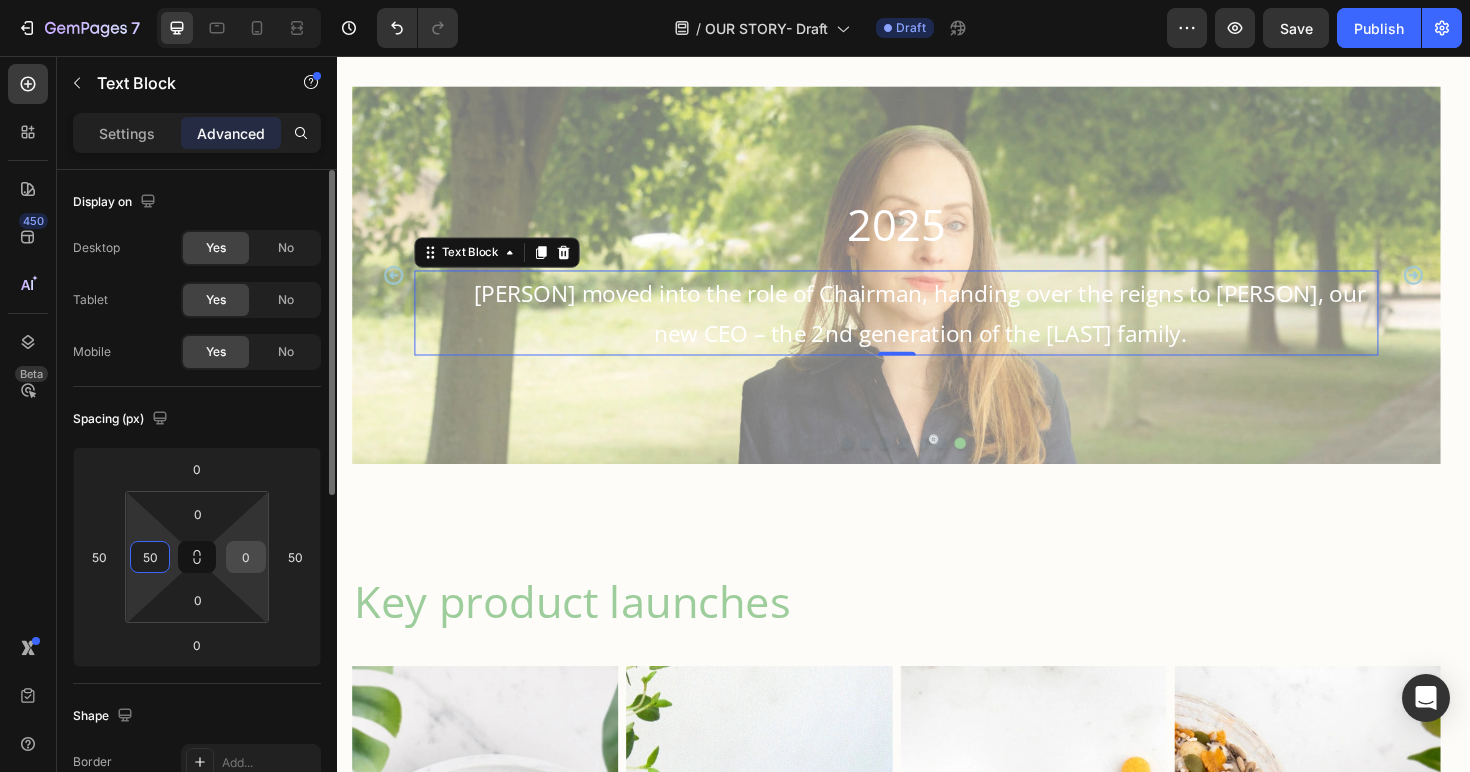 type on "50" 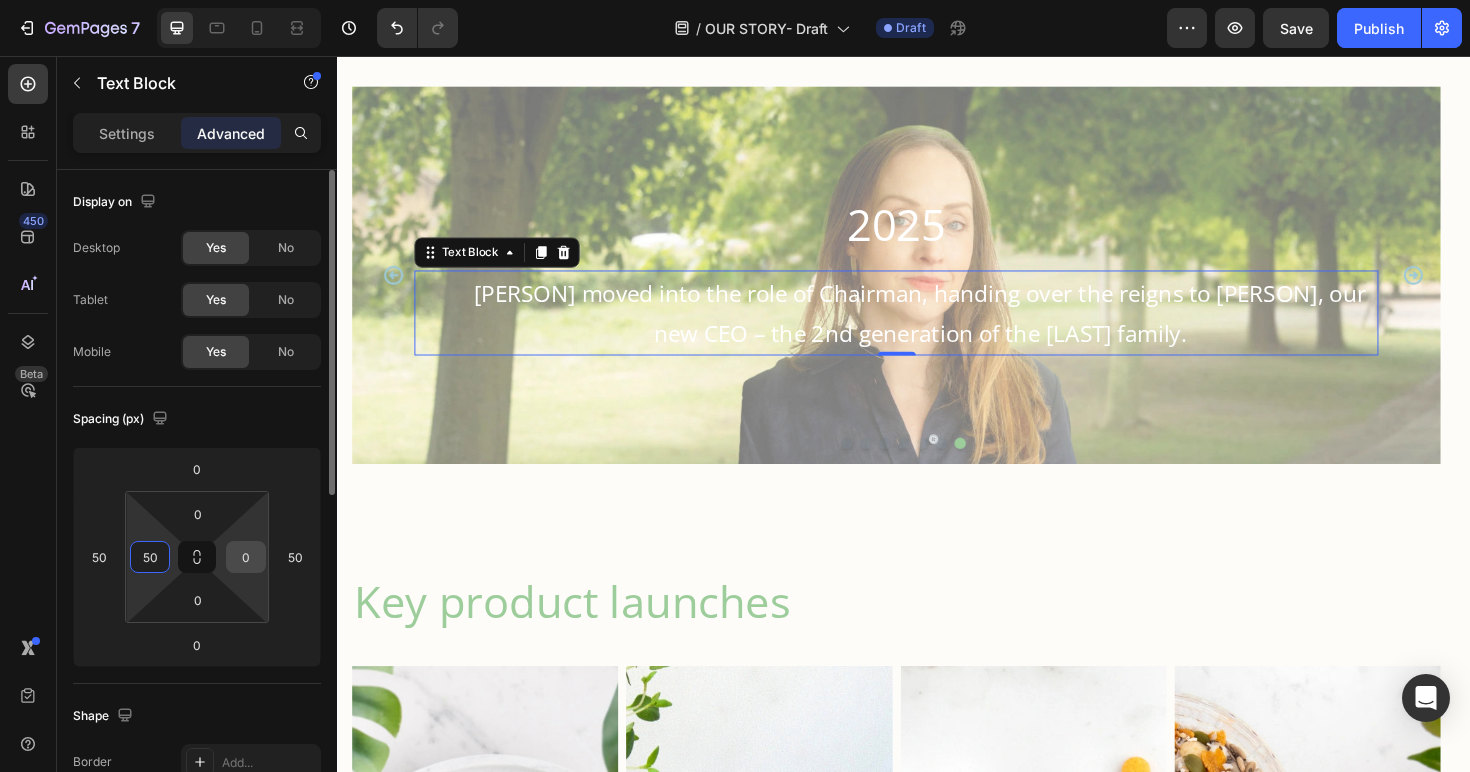 click on "0" at bounding box center [246, 557] 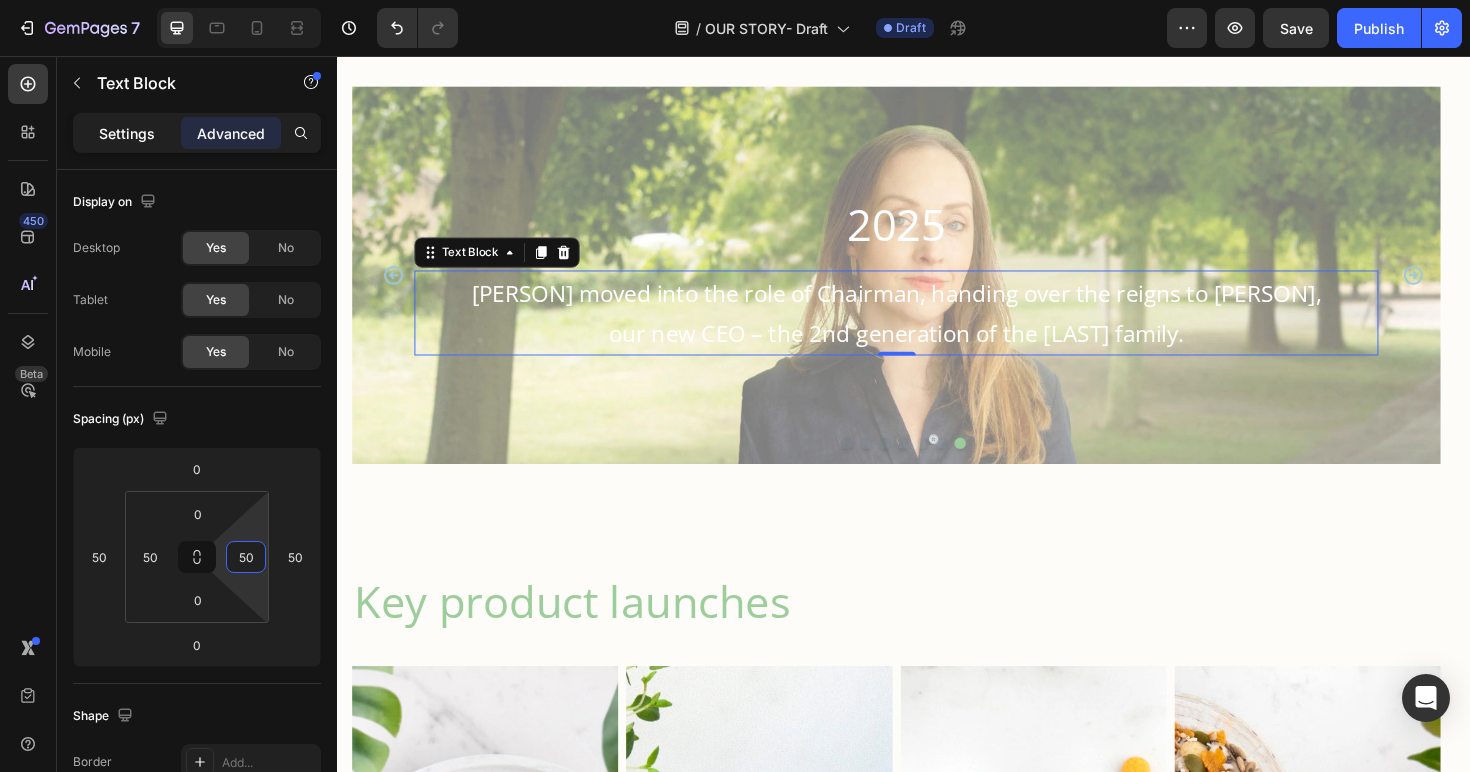 type on "50" 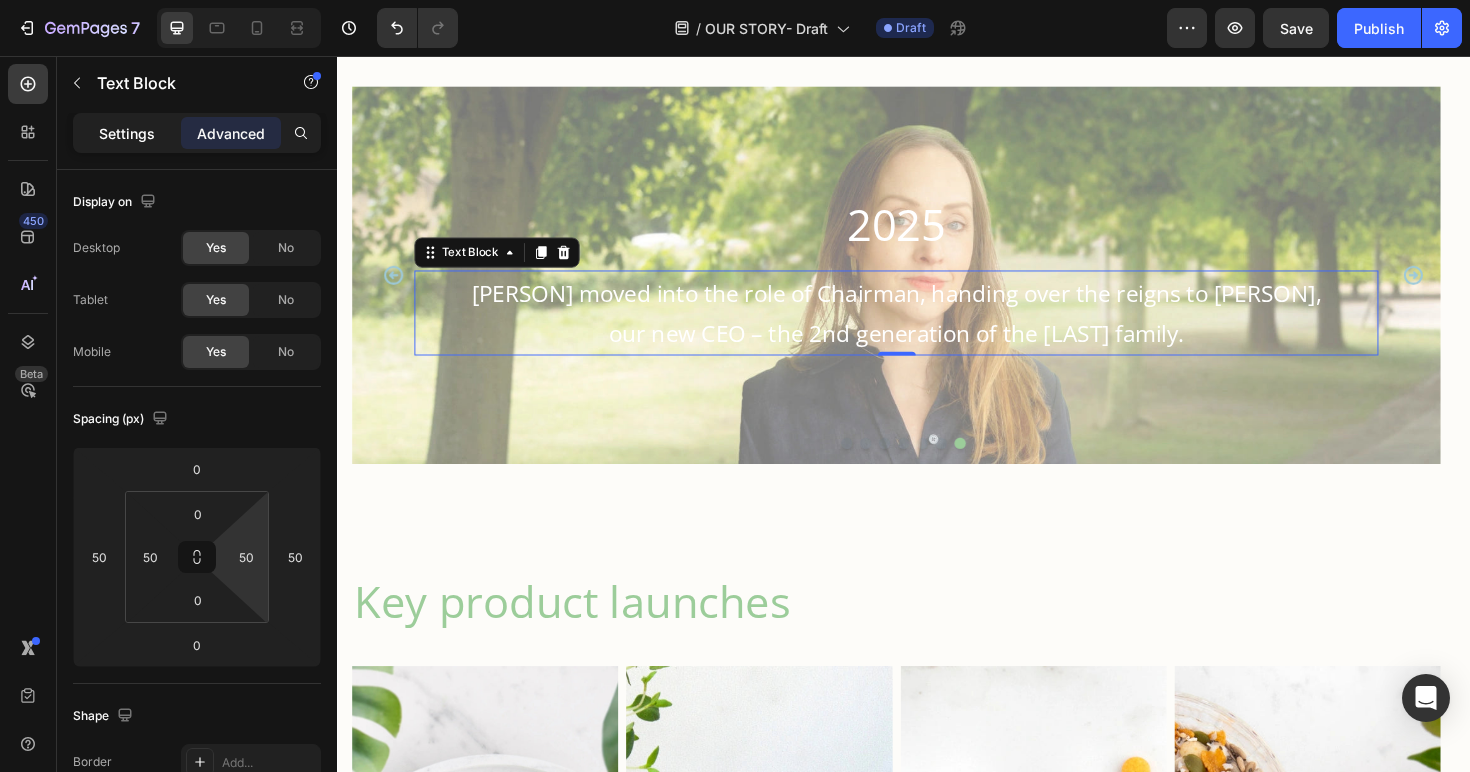 click on "Settings" at bounding box center [127, 133] 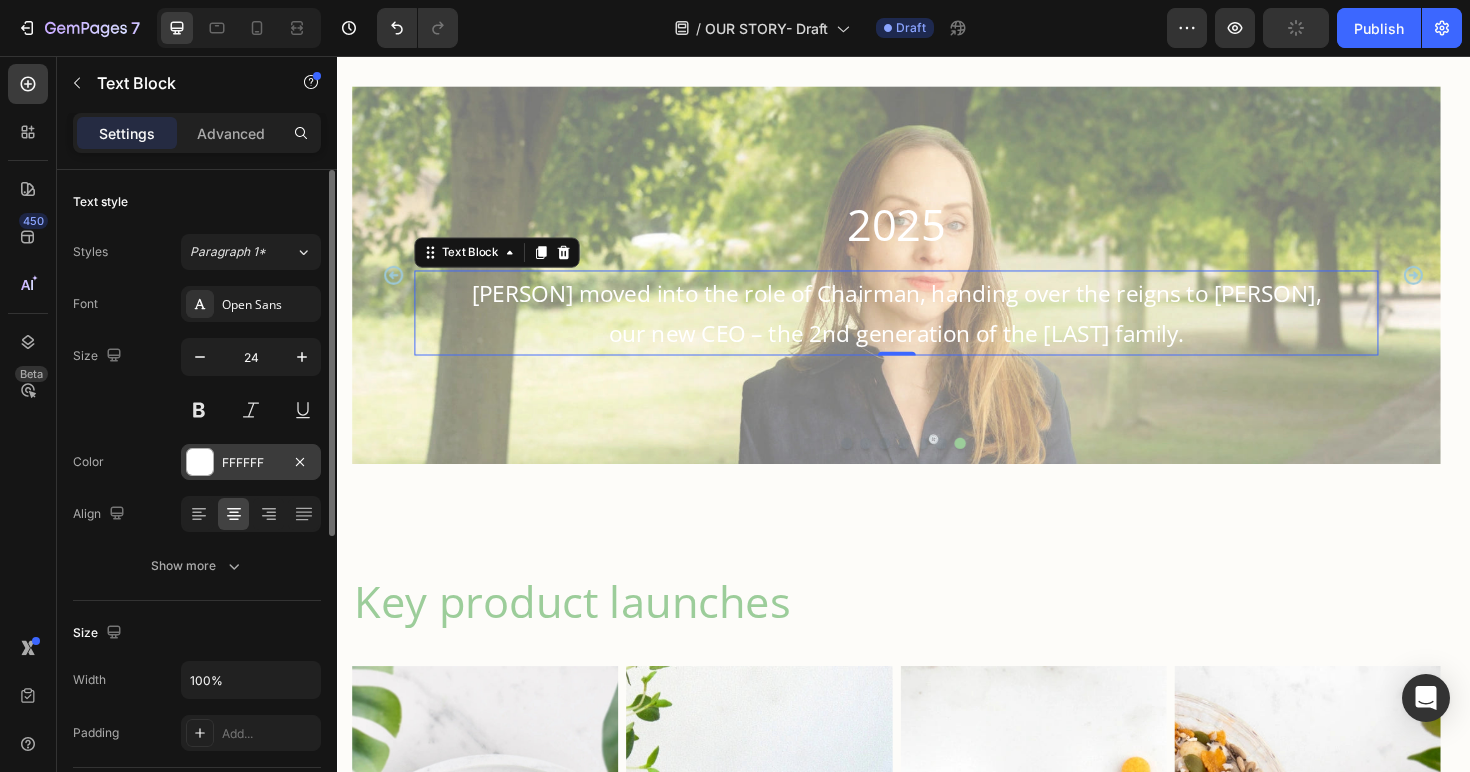click at bounding box center (200, 462) 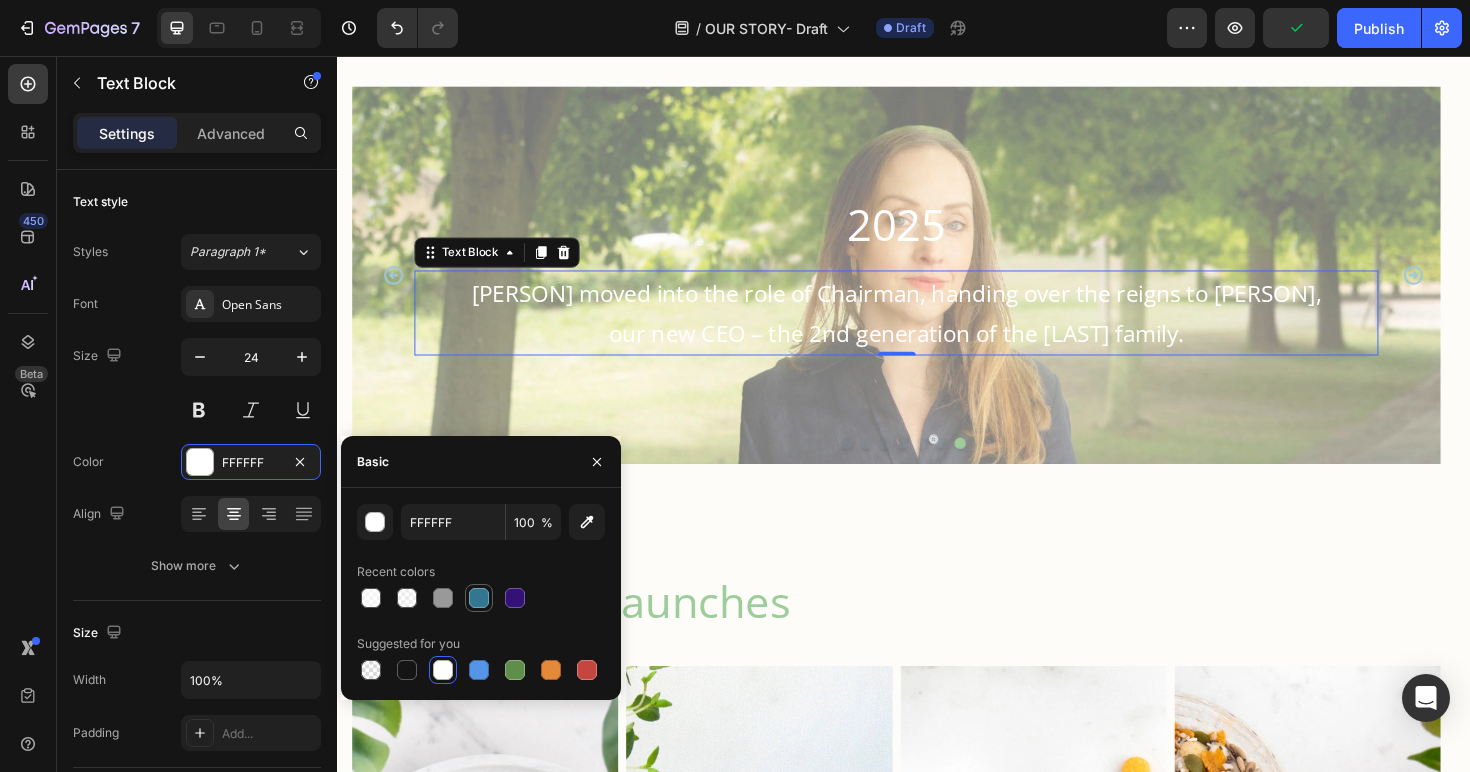 click at bounding box center (479, 598) 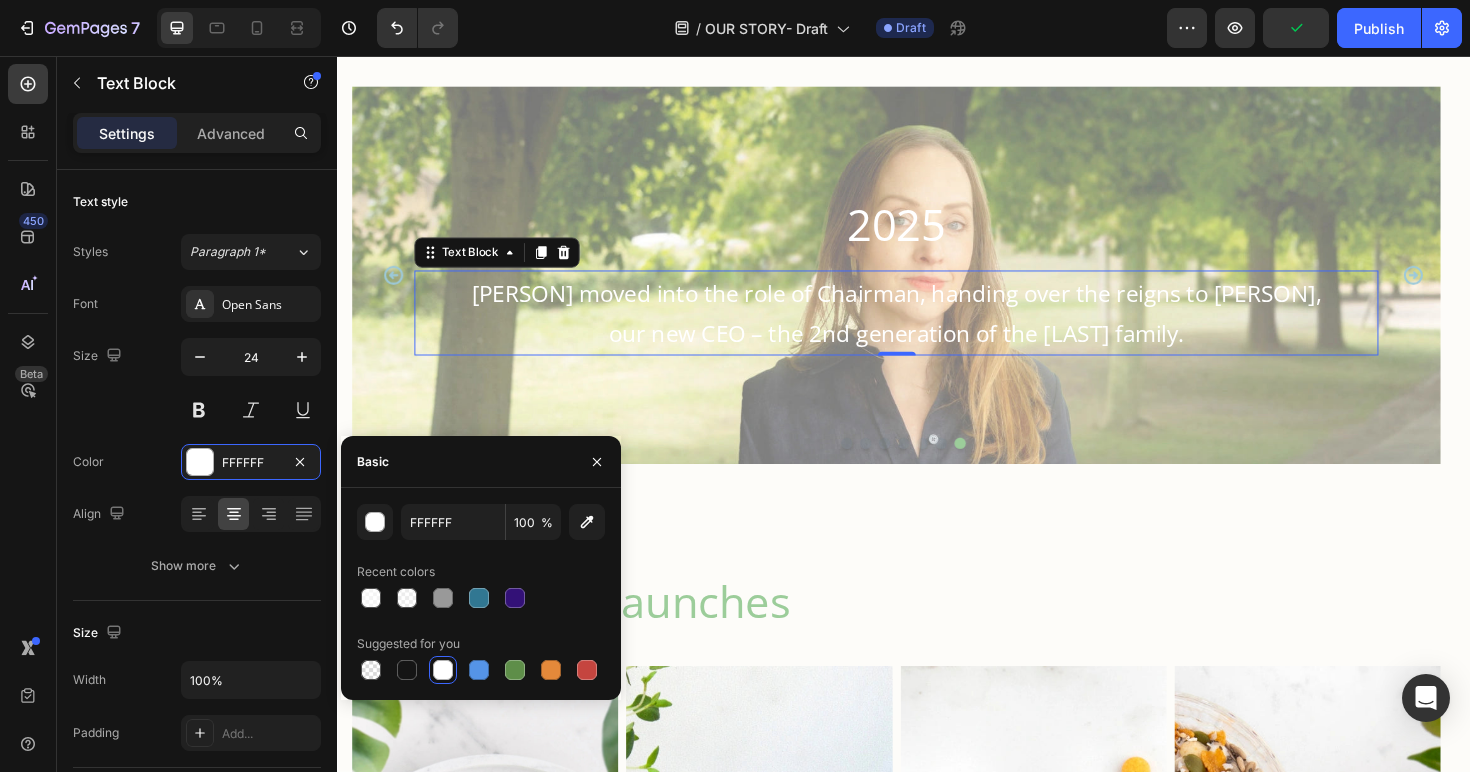 type on "317792" 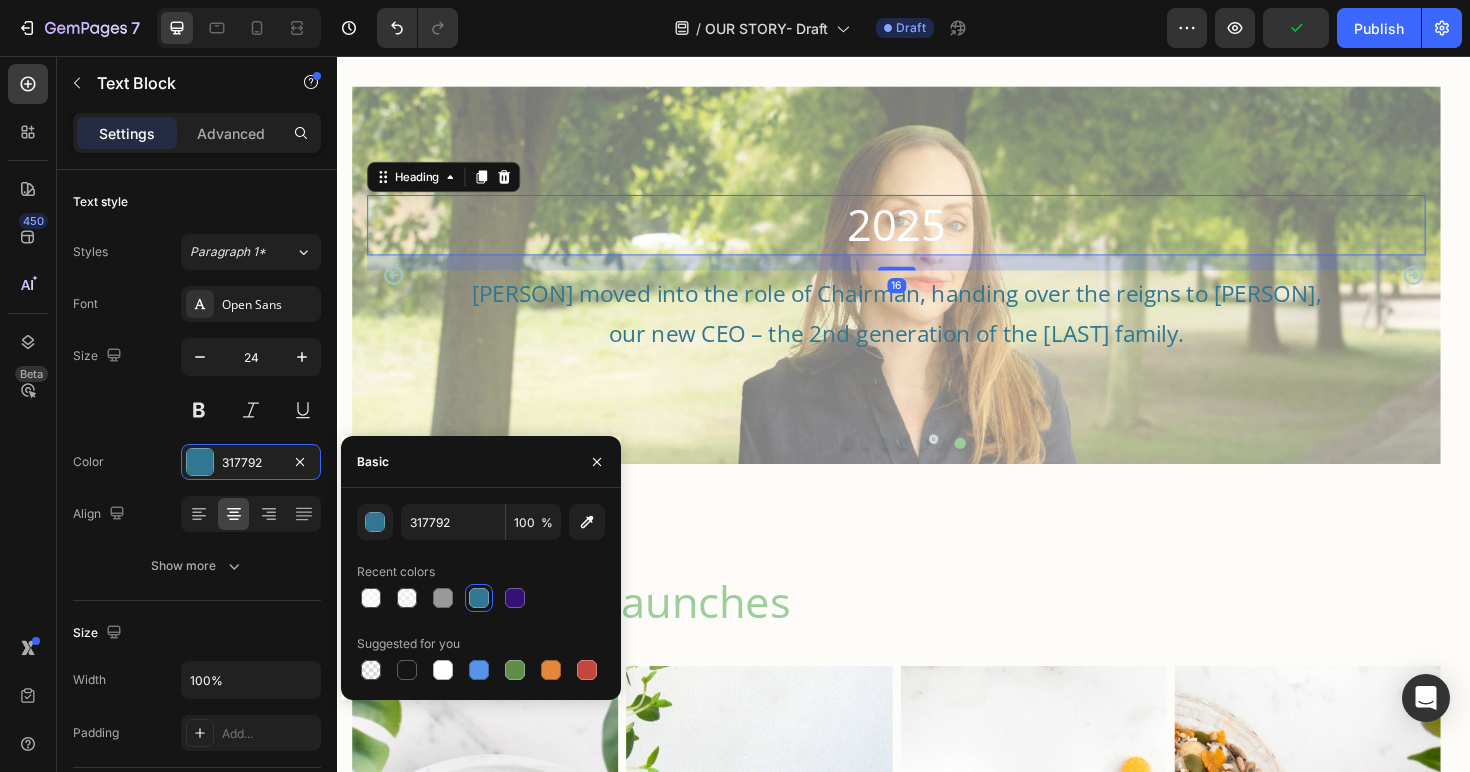 drag, startPoint x: 905, startPoint y: 233, endPoint x: 735, endPoint y: 273, distance: 174.64249 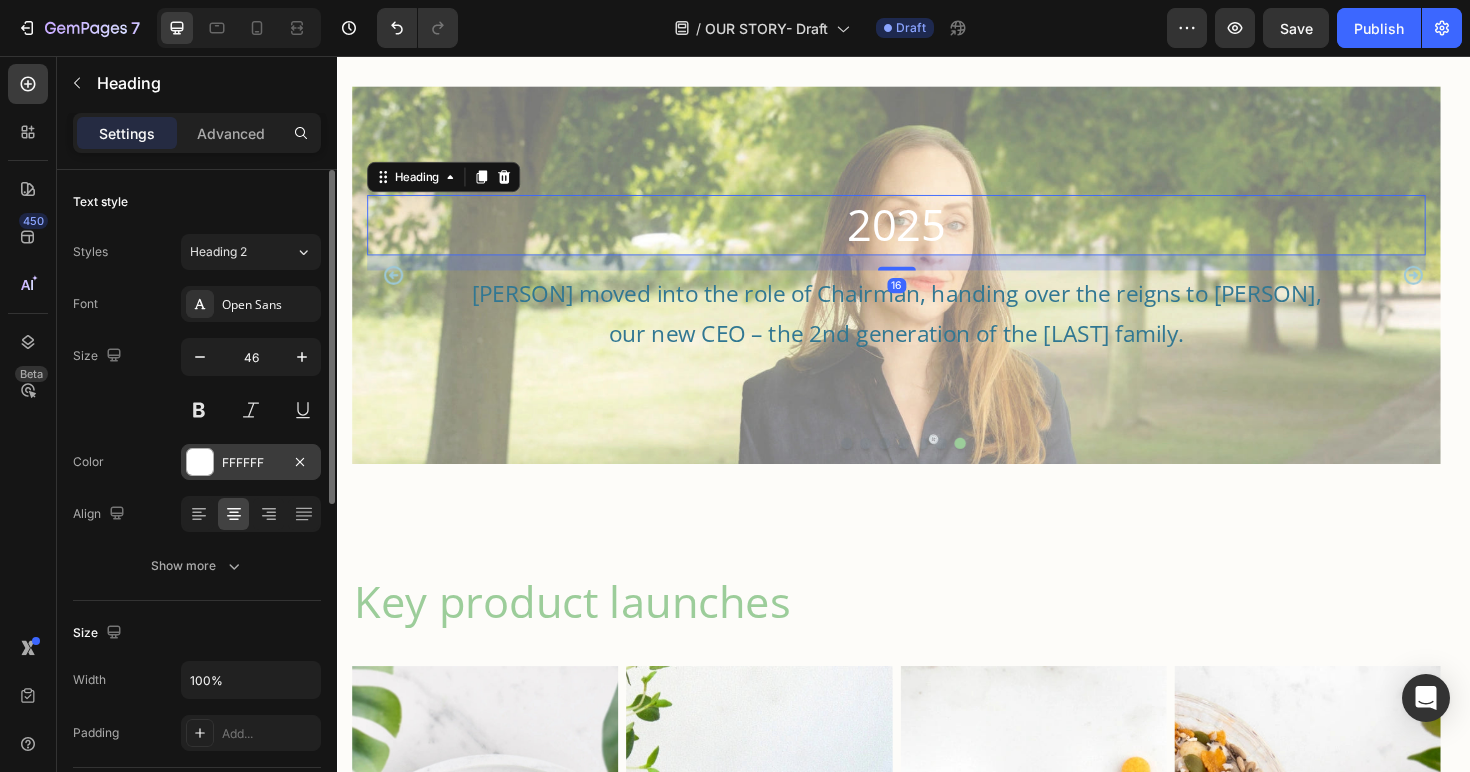 click at bounding box center (200, 462) 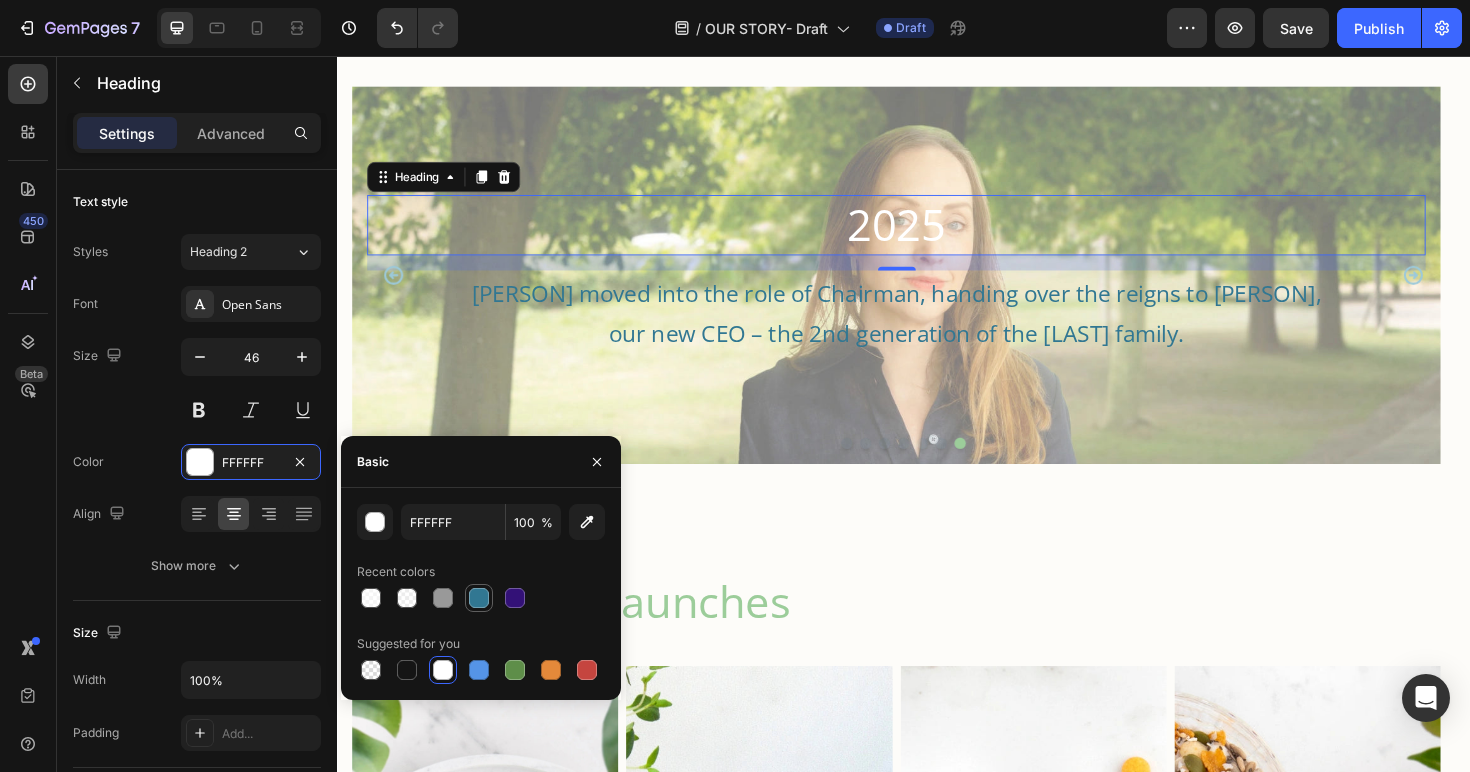 click at bounding box center (479, 598) 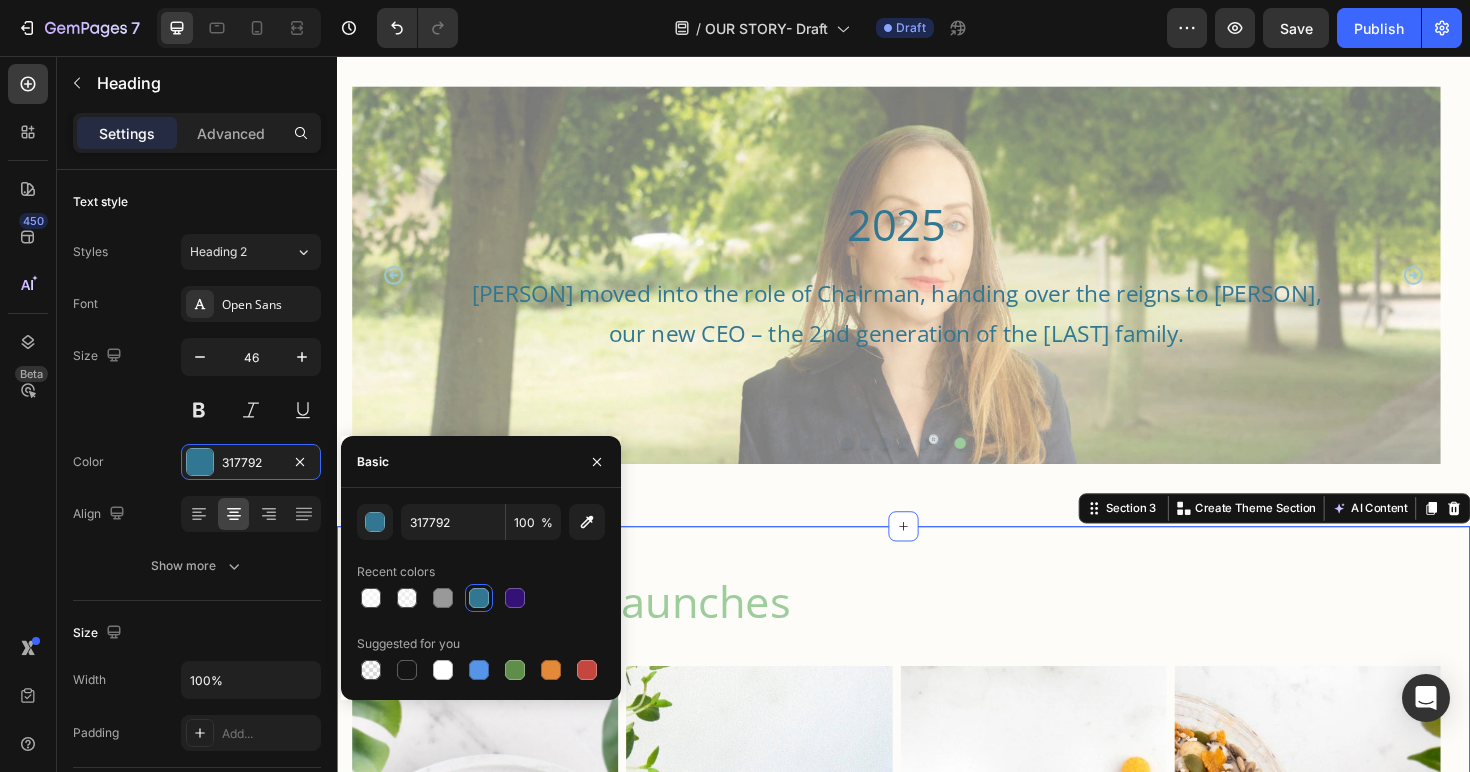 click on "Key product launches Heading
2004 Heading The first pure EPA product Vegepa, was patented and launched Text Block Hero Banner 2013 Heading Pharmepa supplements. Prescription-grade omega-3 supplements for high-intensity support Text Block Hero Banner 2015 Heading The launch of Super B-Complex. Our number 1 product today Text Block Hero Banner 2016 Heading Pure & Essential range. Clinical ingredients for premium wellness  and our first methylated vitamins Text Block Hero Banner 2023 Heading Be kind range - clinical quality and clean solutions for the young family  Text Block Hero Banner
Carousel Row Section 3   Create Theme Section AI Content Write with GemAI What would you like to describe here? Tone and Voice Persuasive Product *FREE GIFT*Methylated Pregnancy Multivitamin, with Folic Acid as Methyl-Folate, Choline, Calcium, Gentle Iron, 60 Tablets Show more Generate" at bounding box center (937, 976) 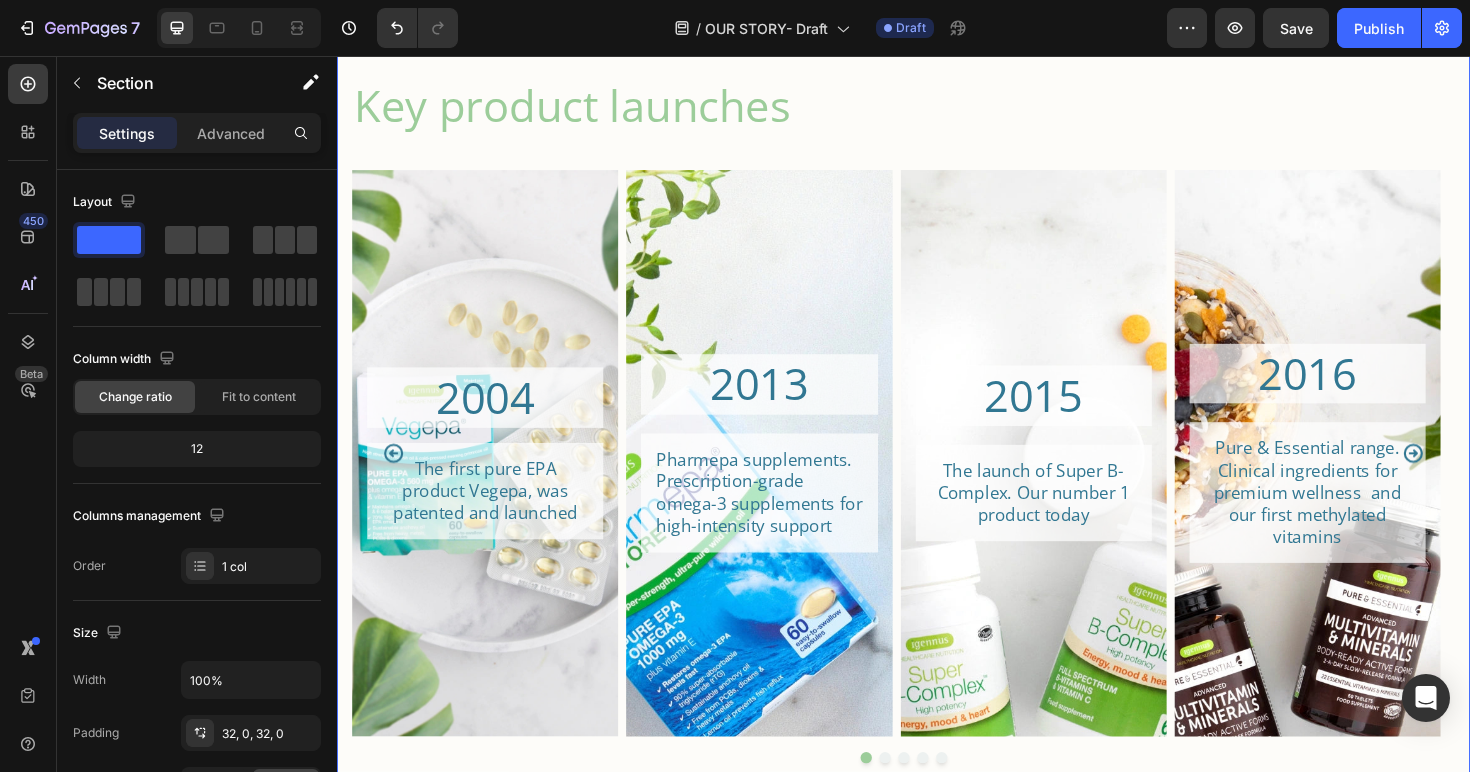 scroll, scrollTop: 2350, scrollLeft: 0, axis: vertical 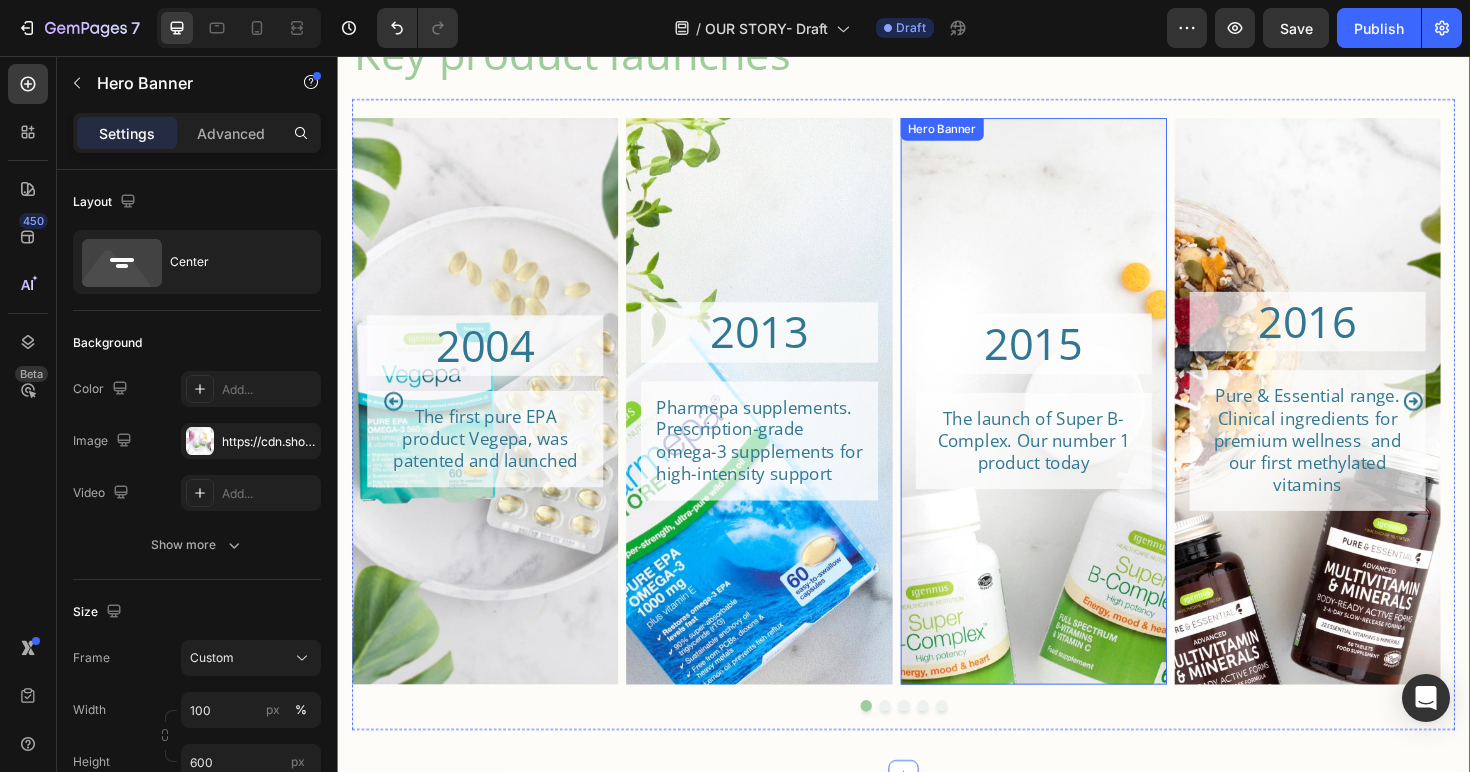click at bounding box center (1075, 559) 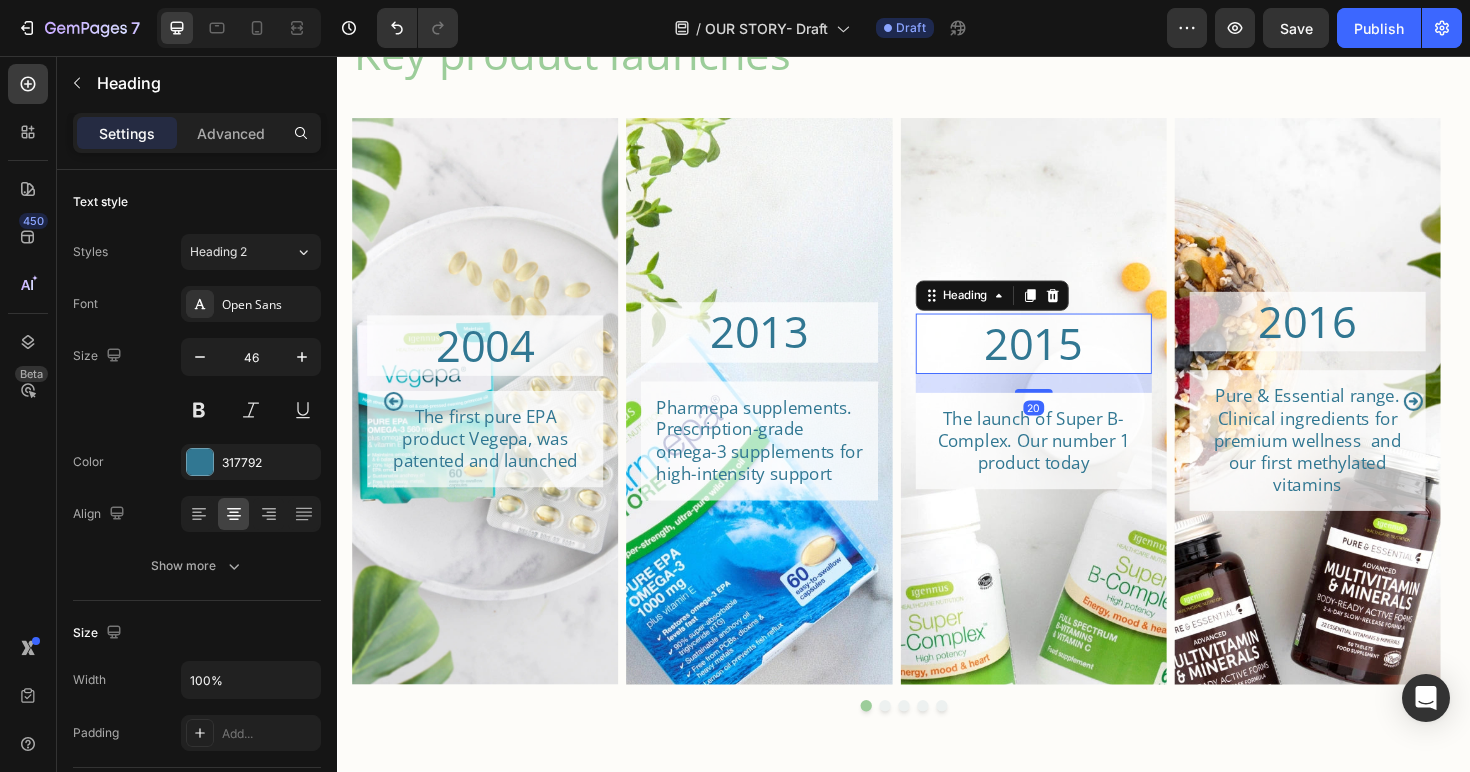 click on "2015" at bounding box center (1075, 361) 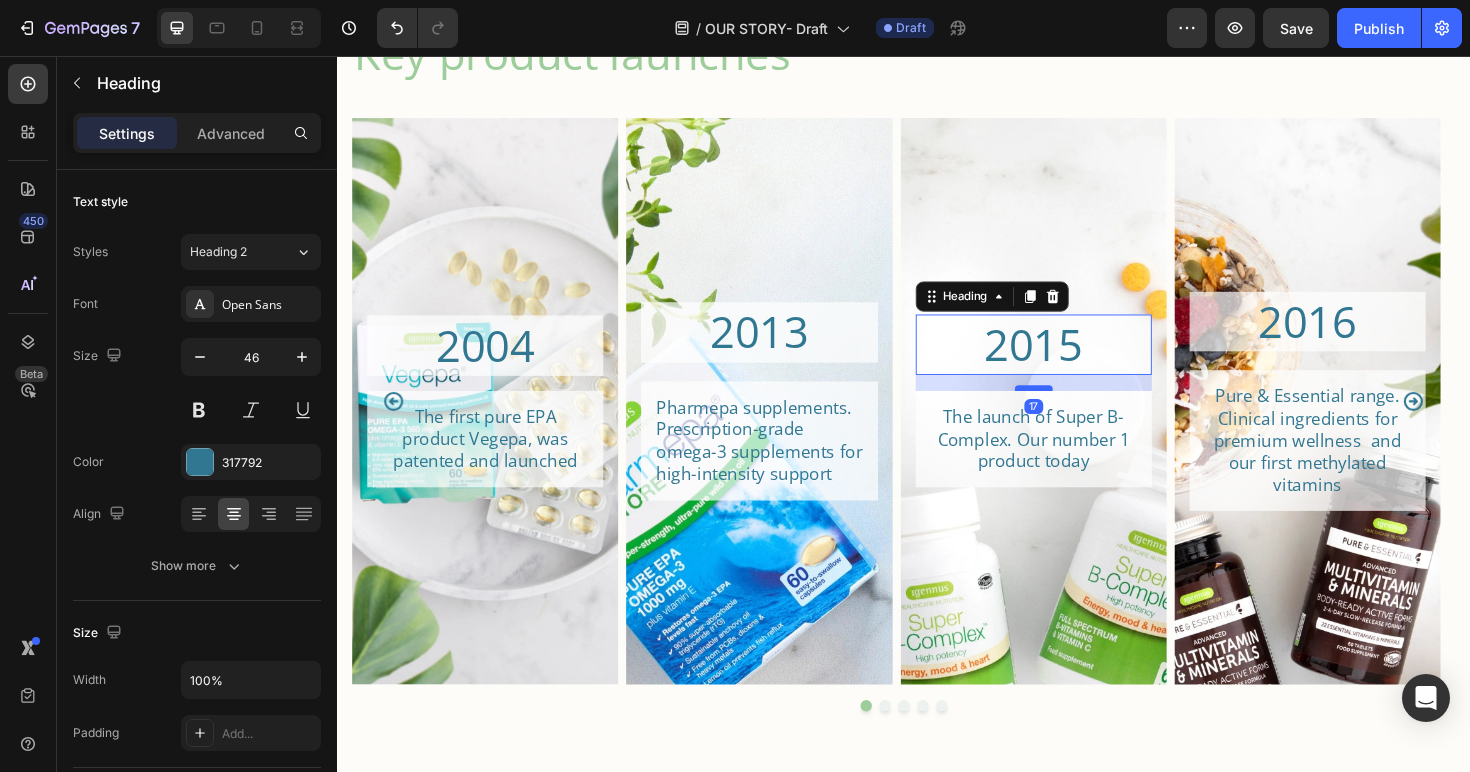 click at bounding box center [1075, 408] 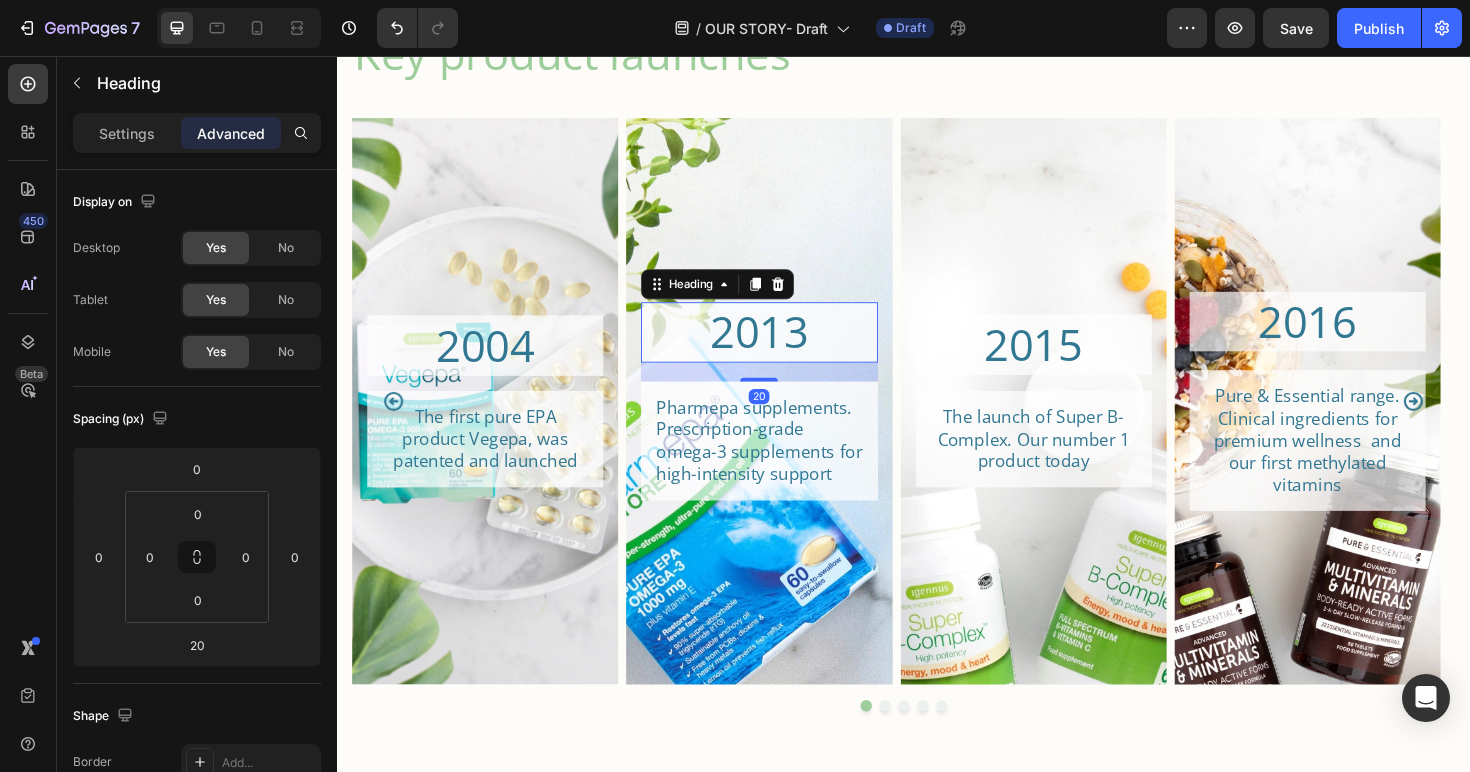 click on "2013 Heading   20" at bounding box center (784, 349) 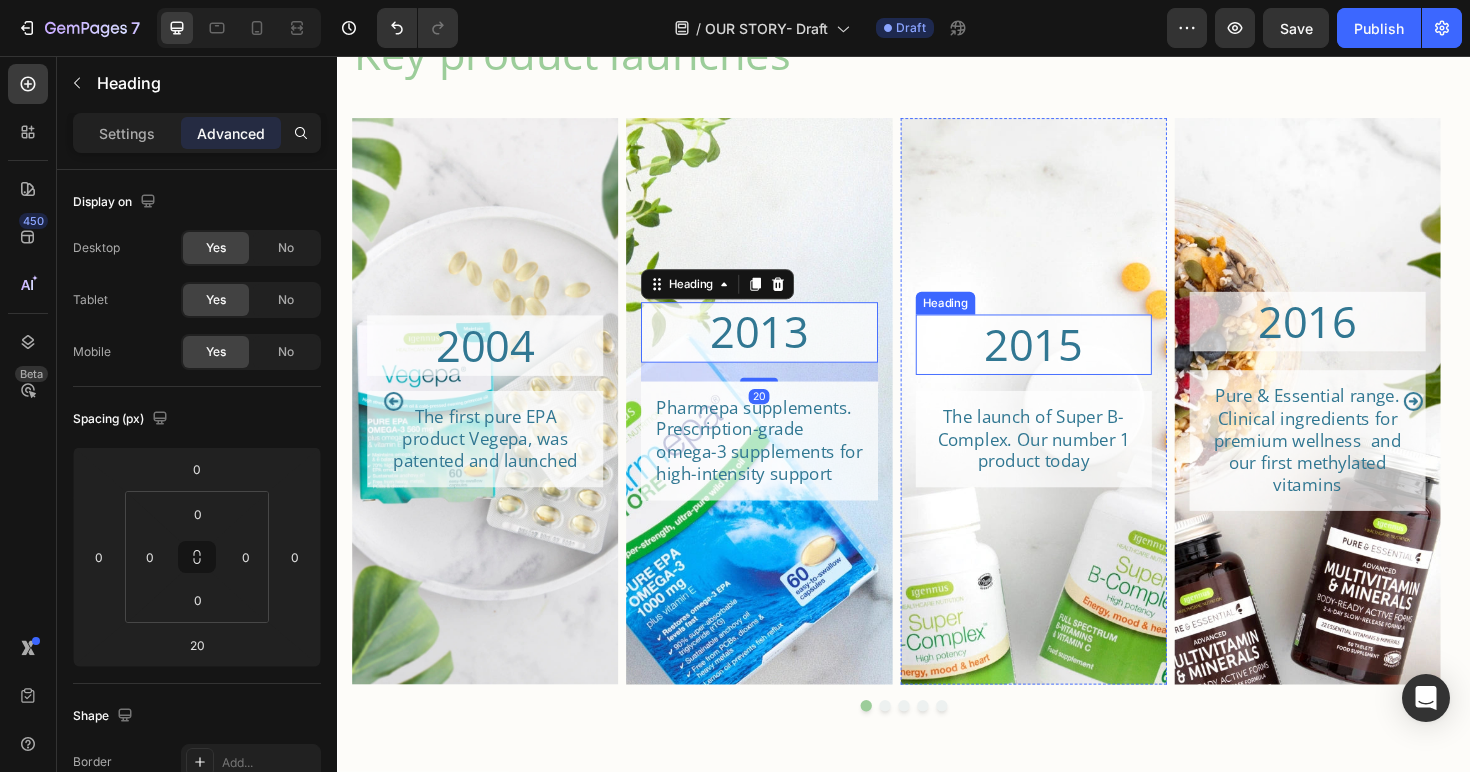 click on "2015" at bounding box center (1075, 362) 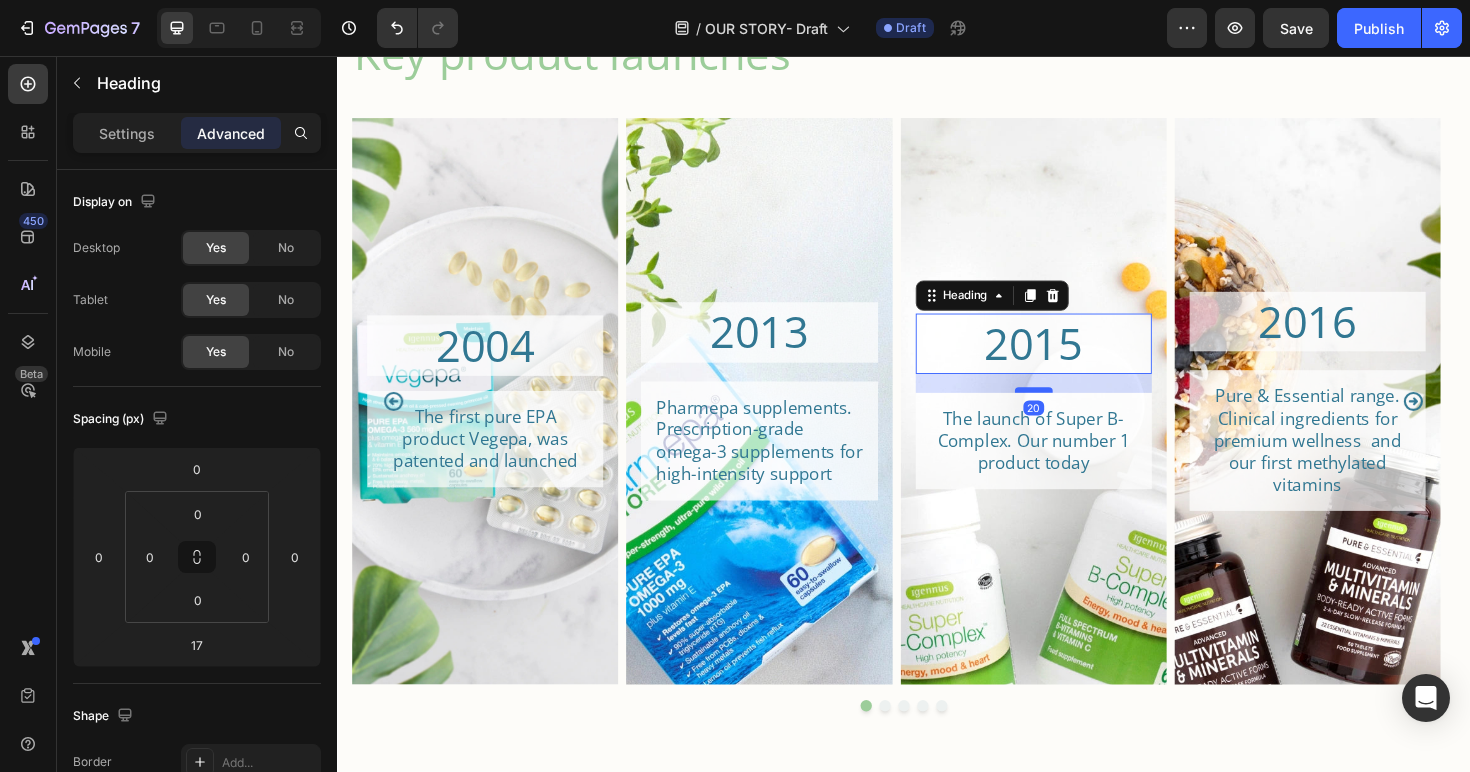 click at bounding box center (1075, 410) 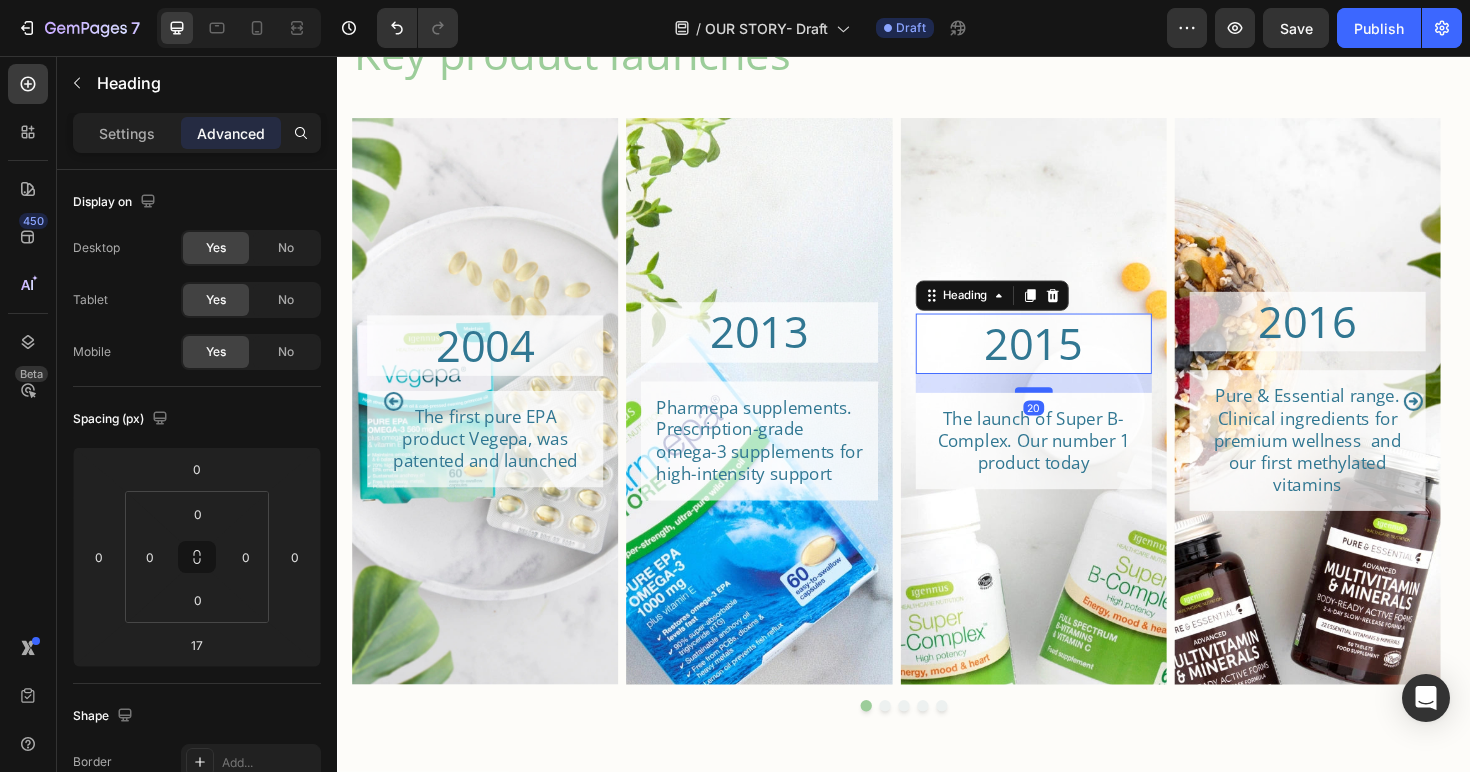 type on "20" 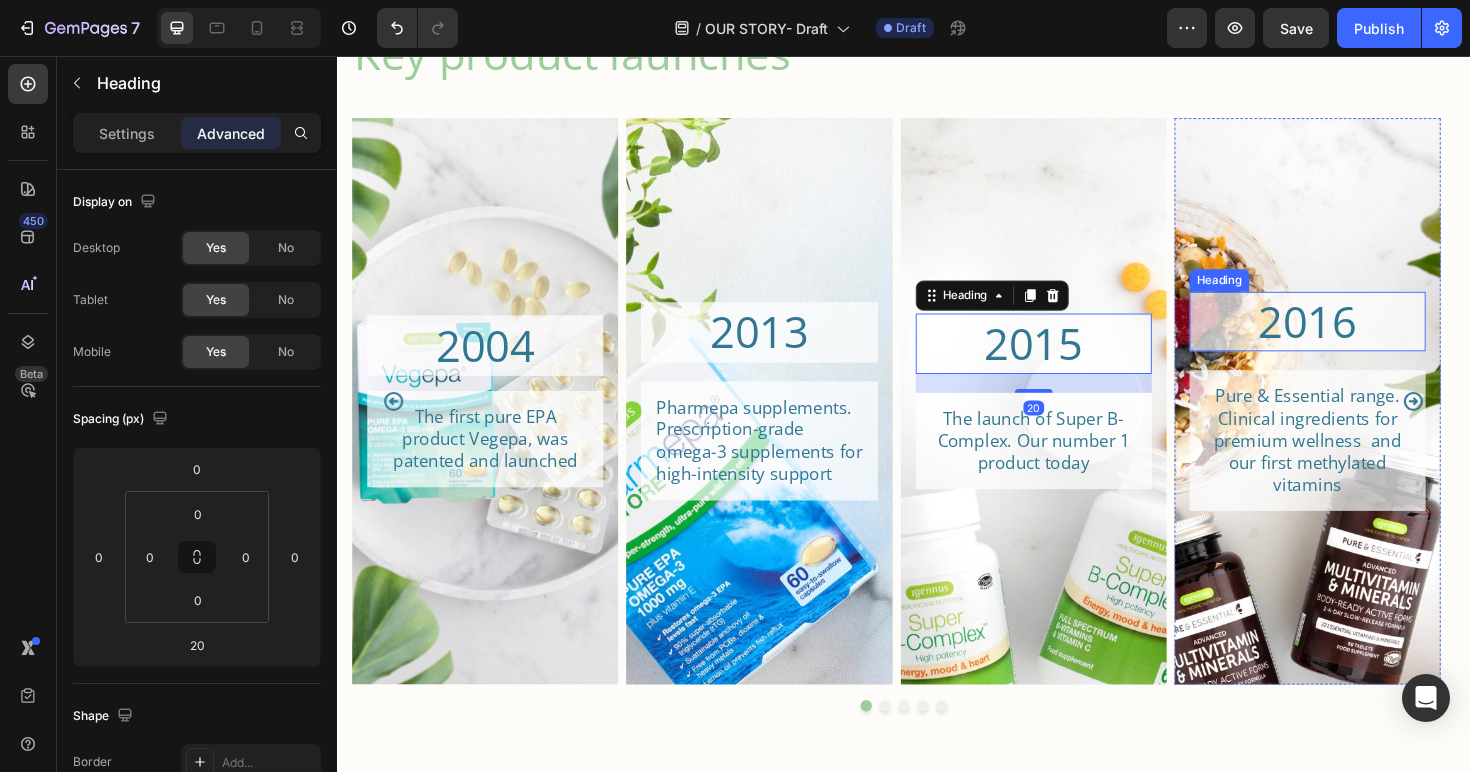 click on "2016" at bounding box center (1365, 338) 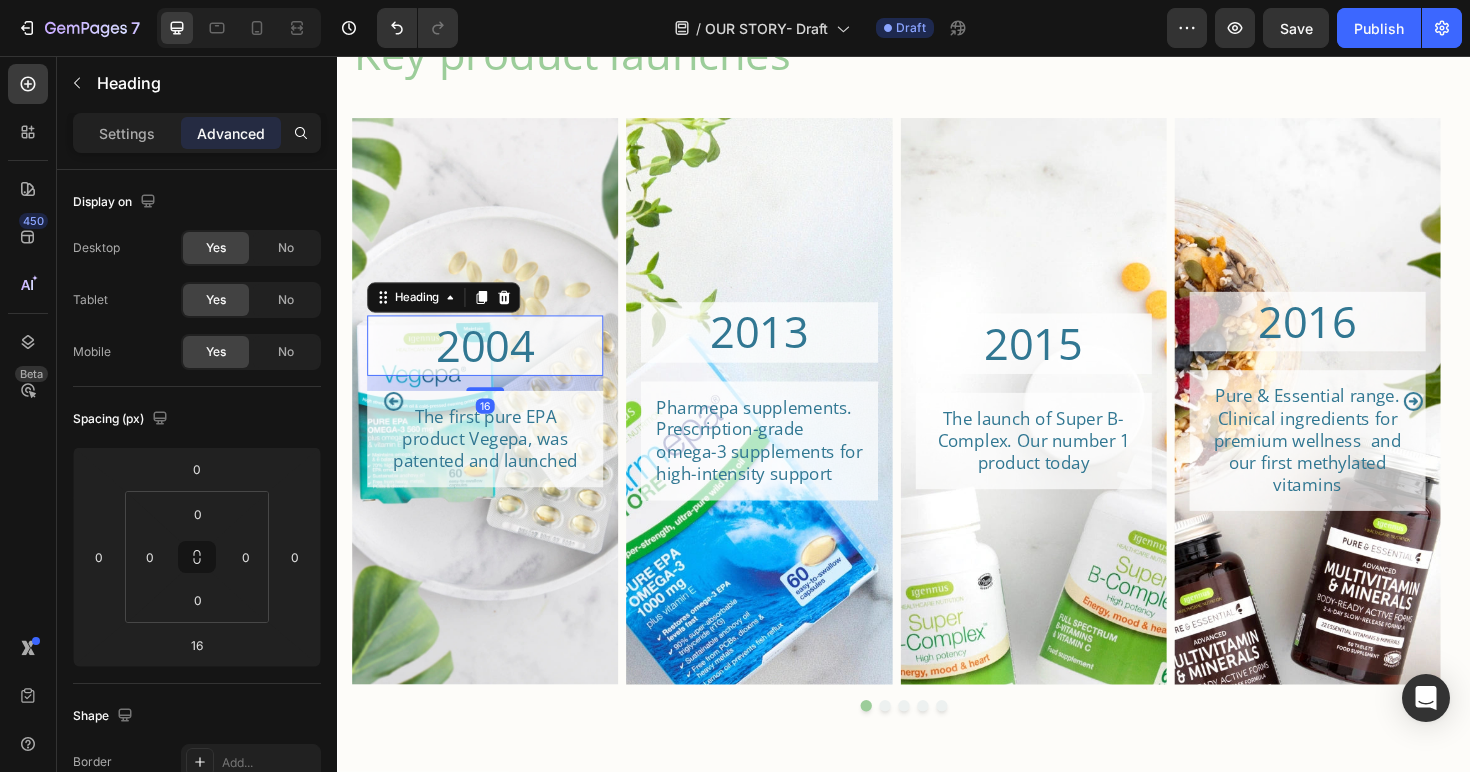 click on "2004" at bounding box center (494, 363) 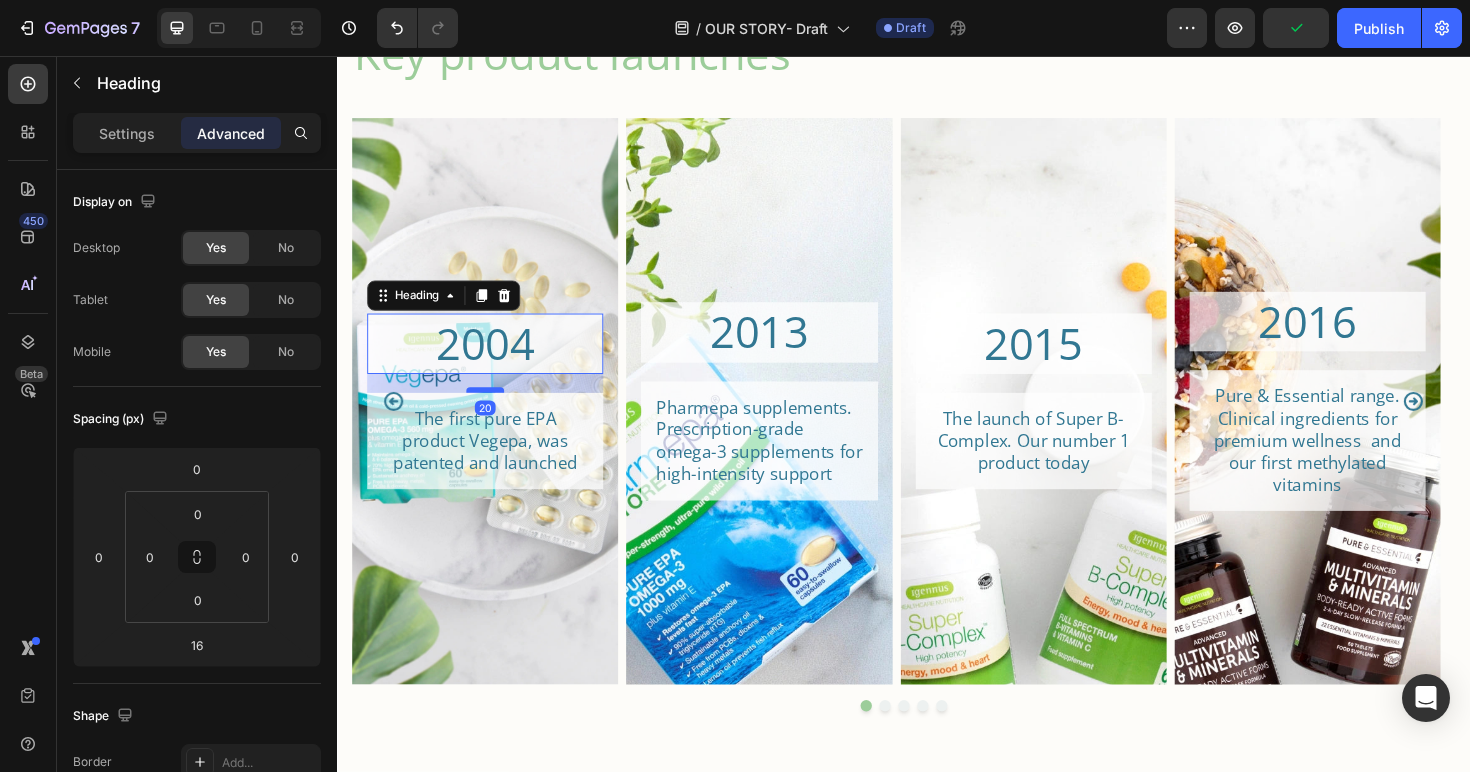 click at bounding box center [494, 410] 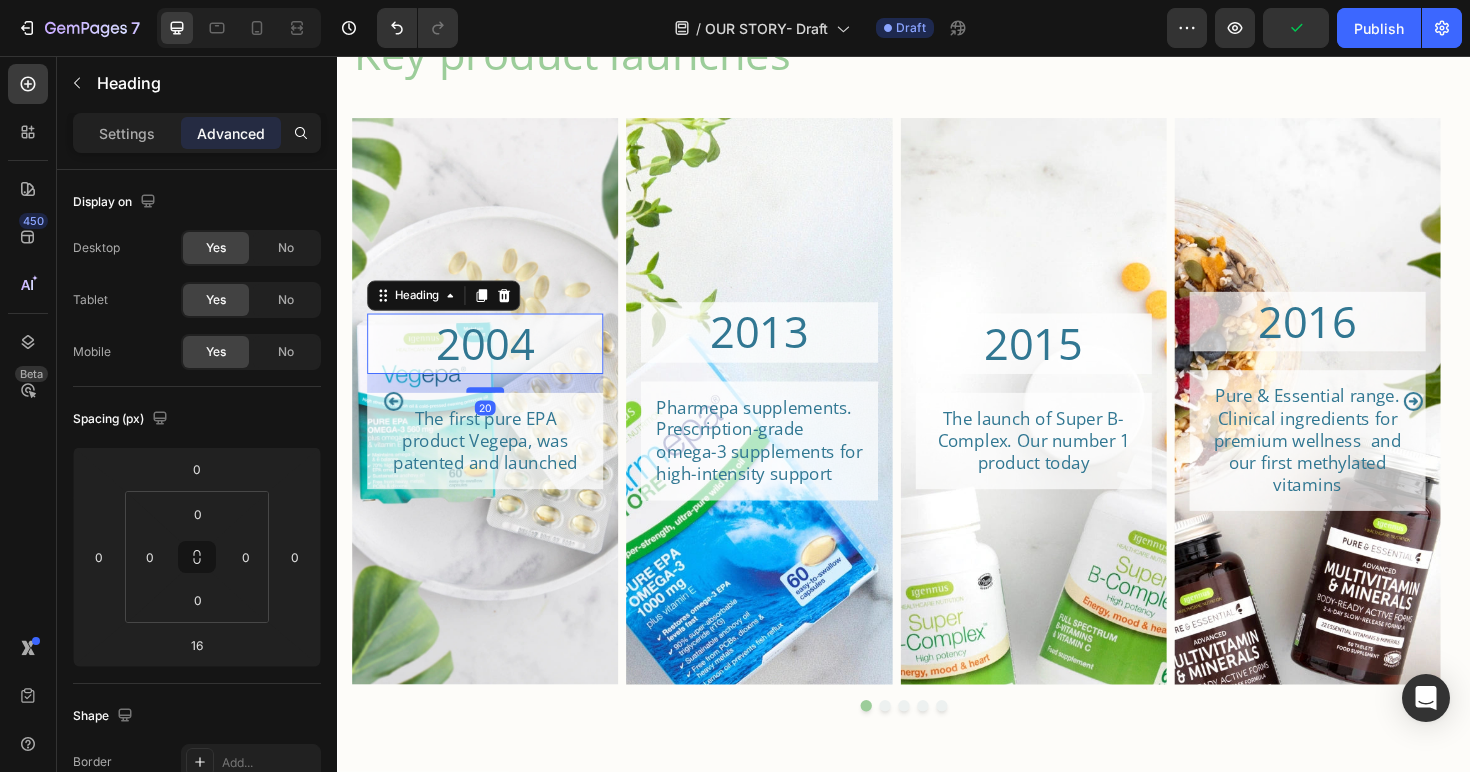 type on "20" 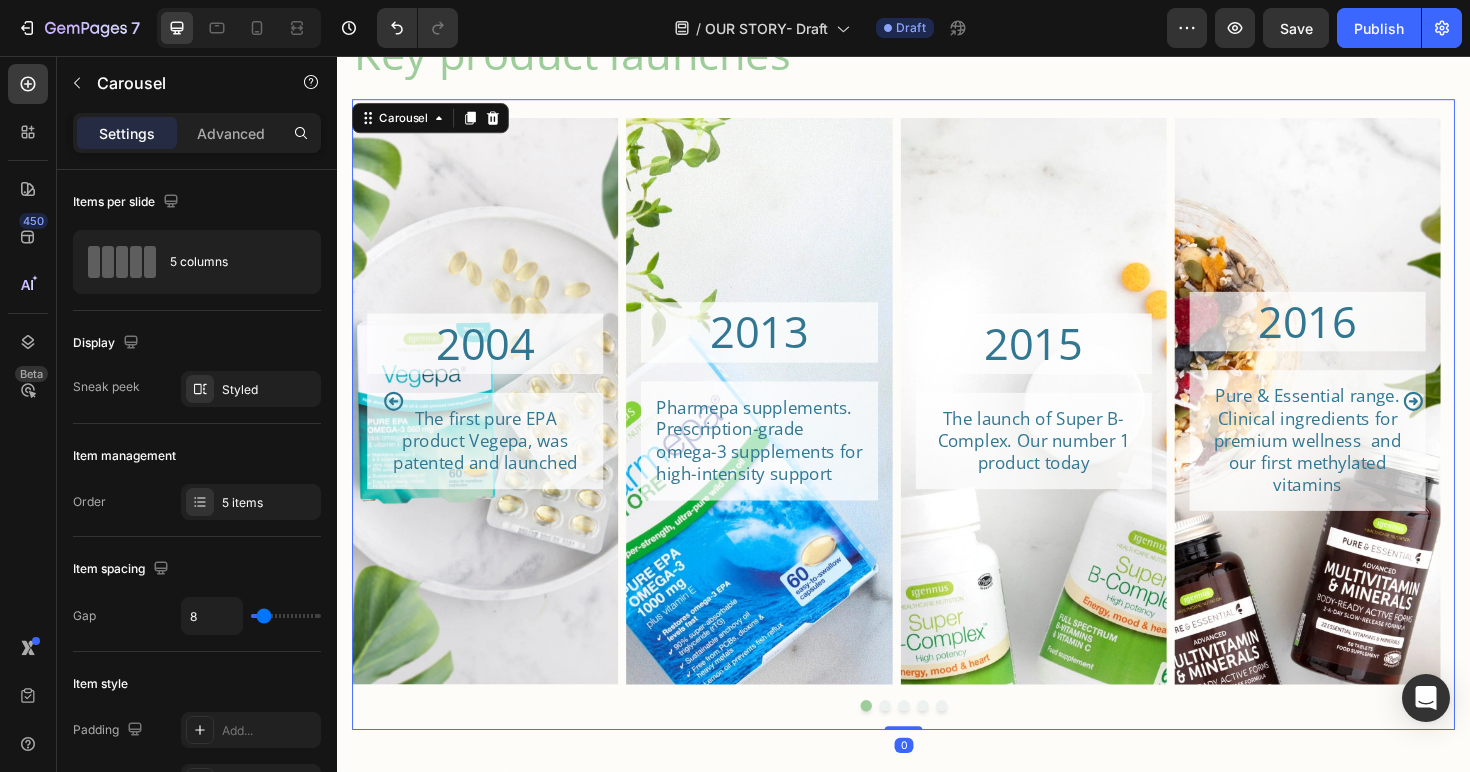 click at bounding box center [977, 744] 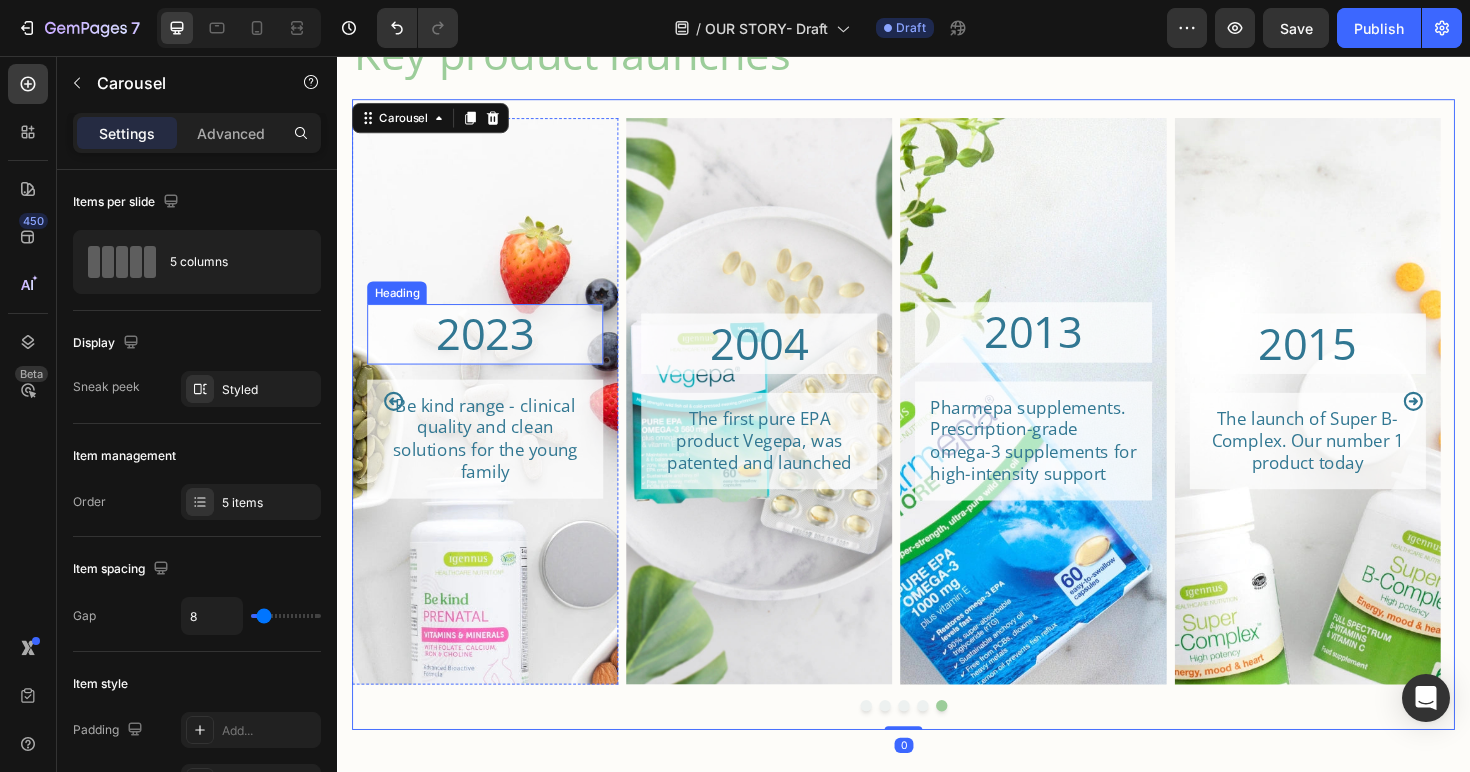 click on "2023" at bounding box center (494, 351) 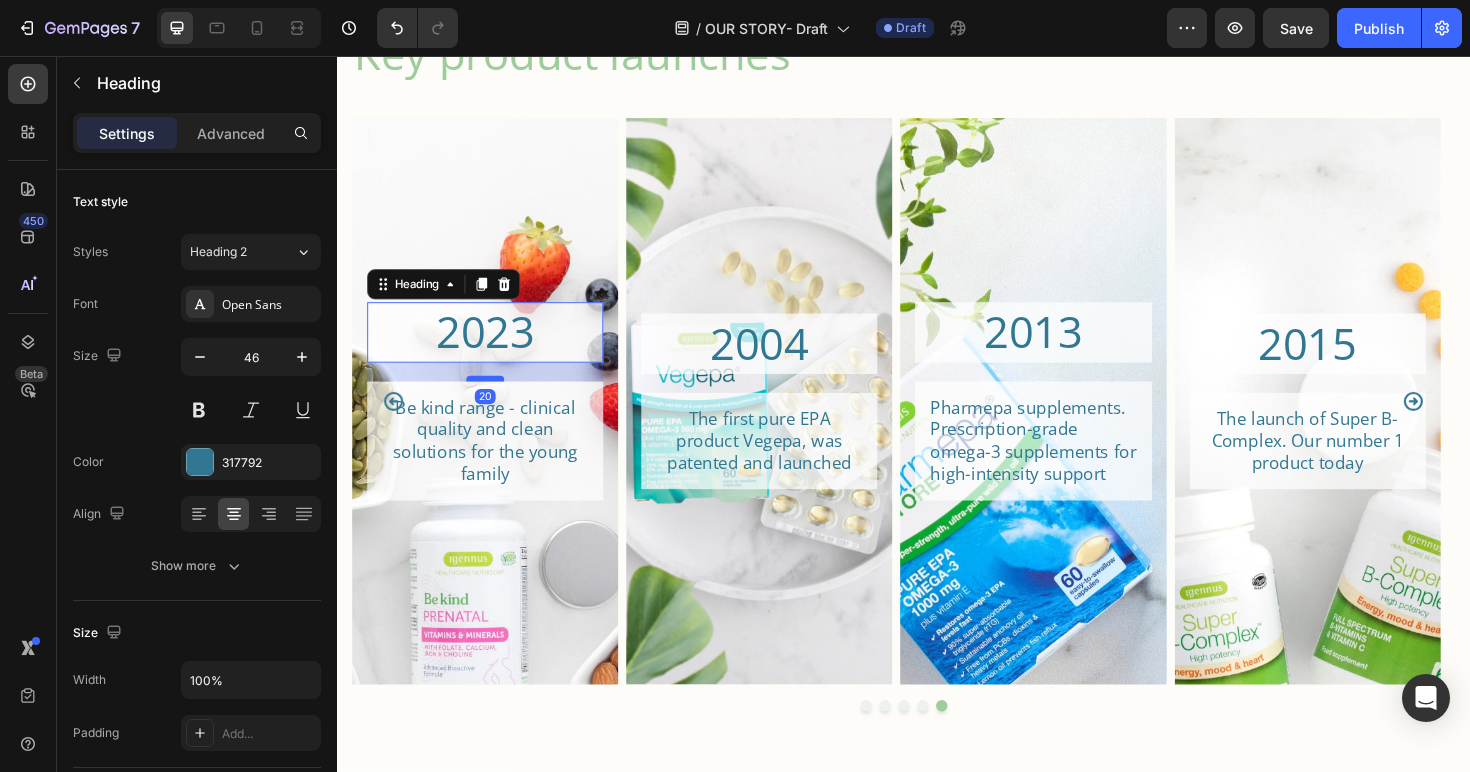 click at bounding box center [494, 398] 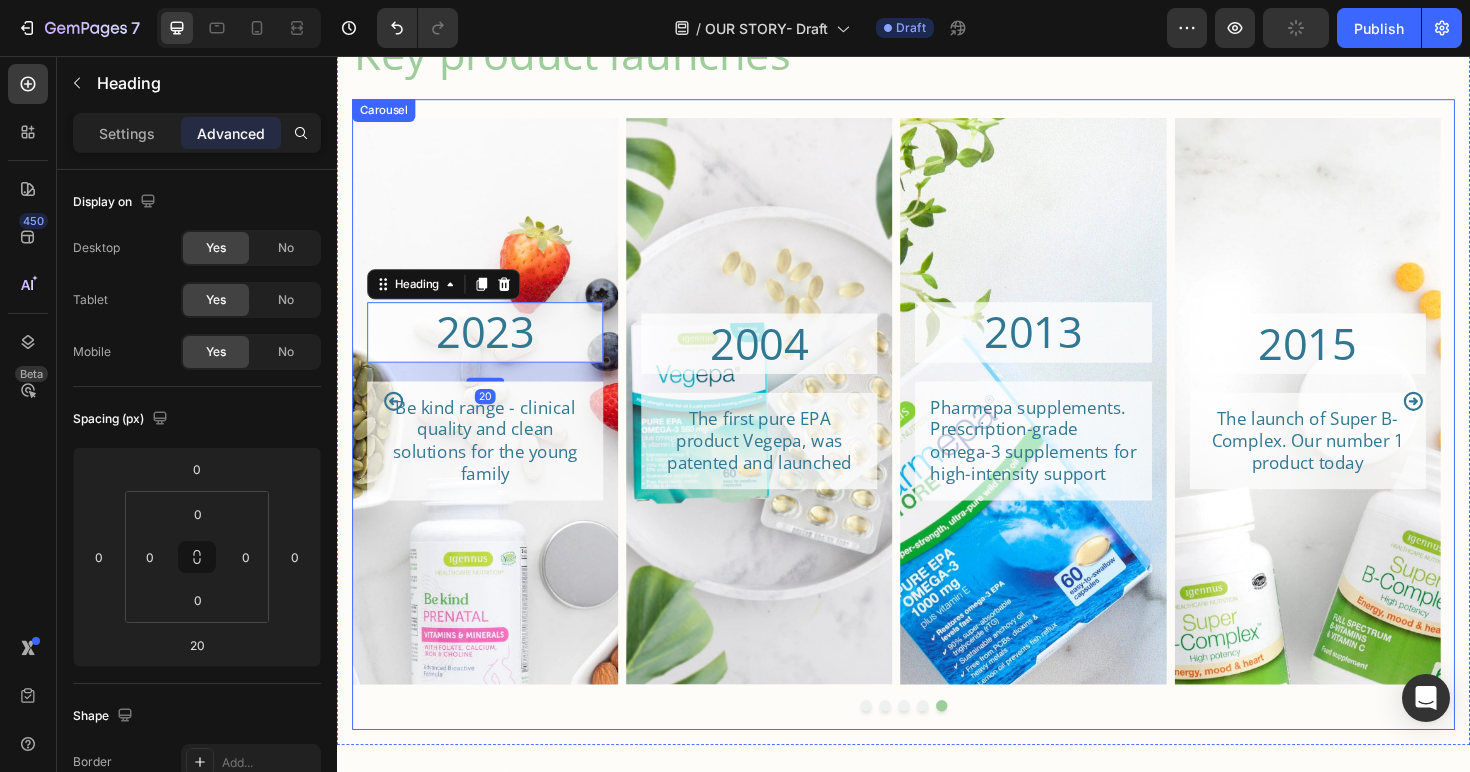 click at bounding box center (897, 744) 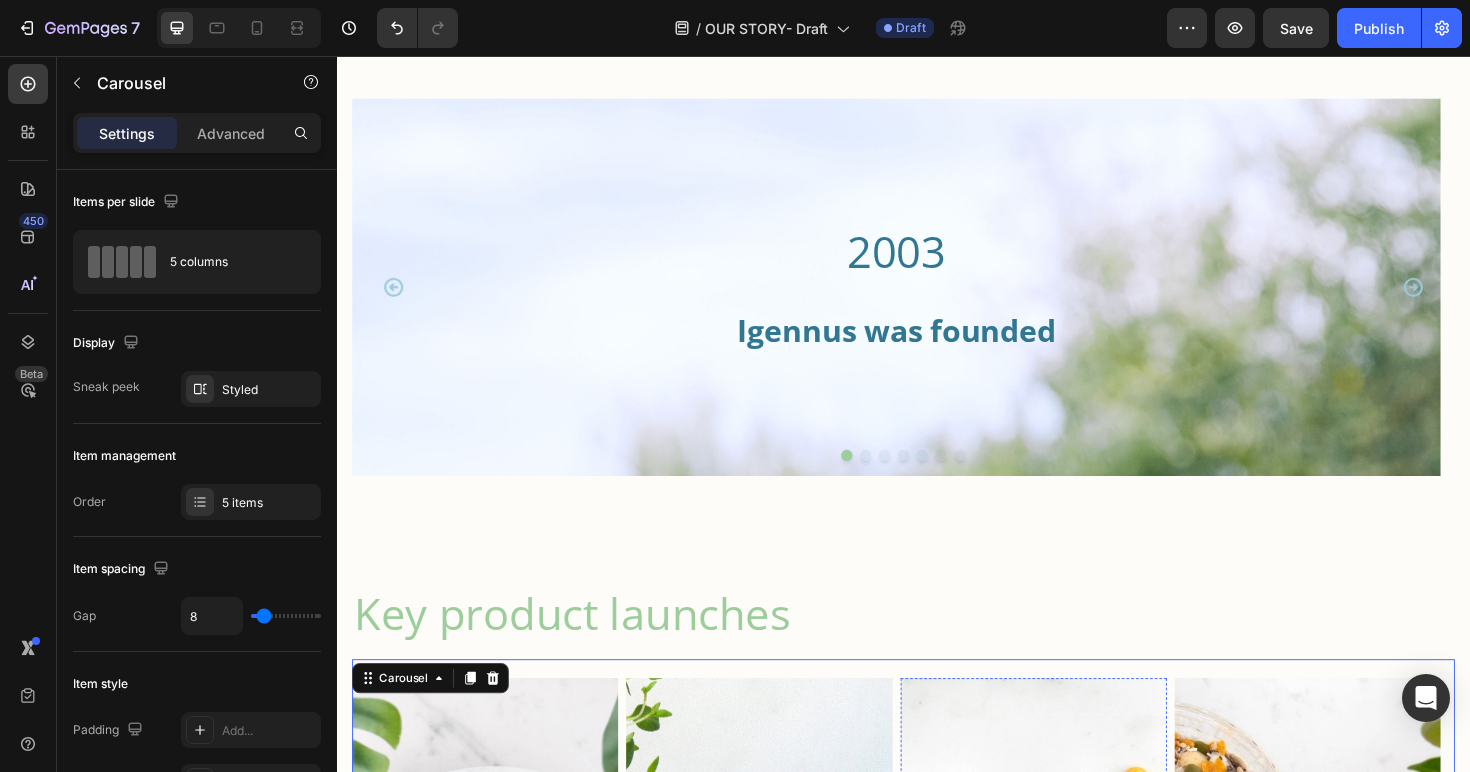 scroll, scrollTop: 1744, scrollLeft: 0, axis: vertical 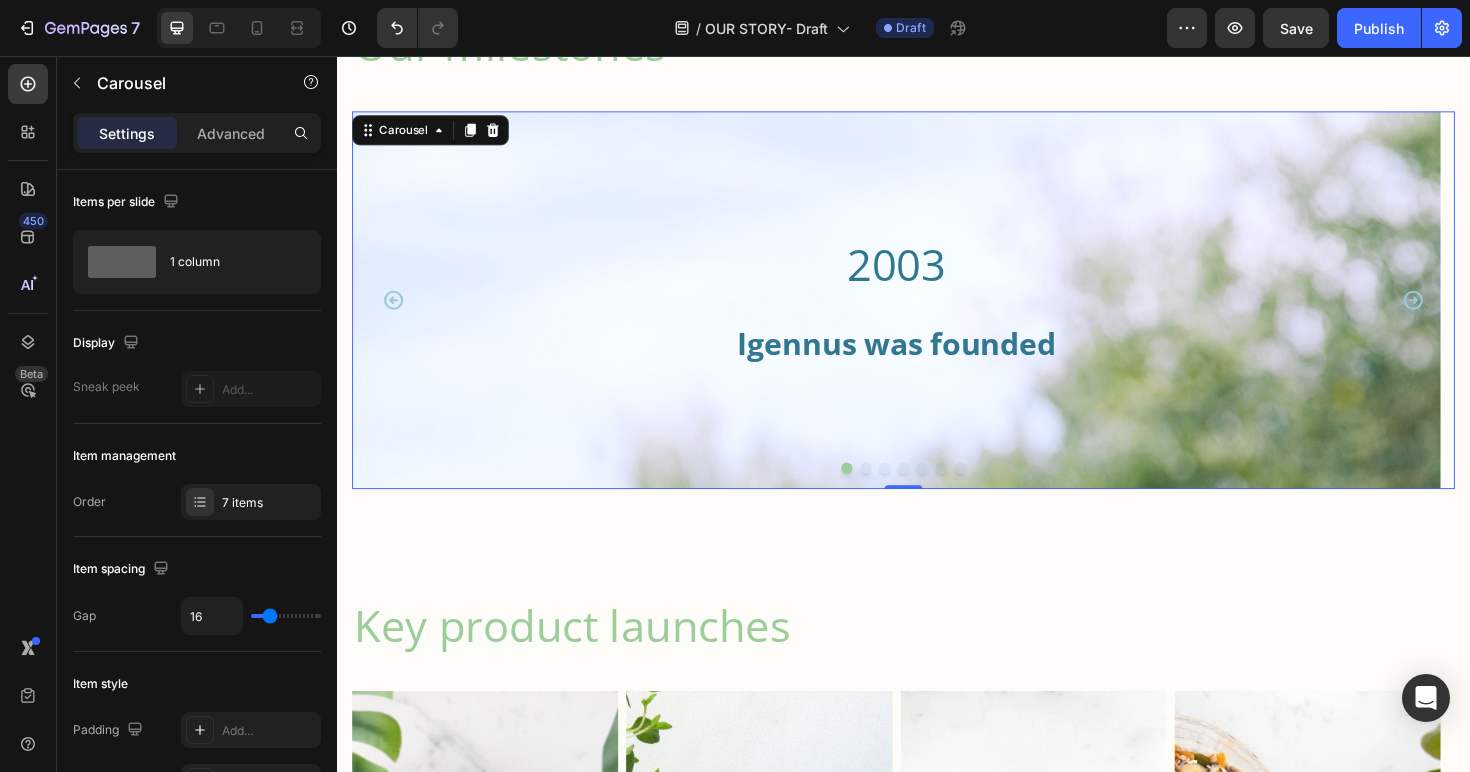 click 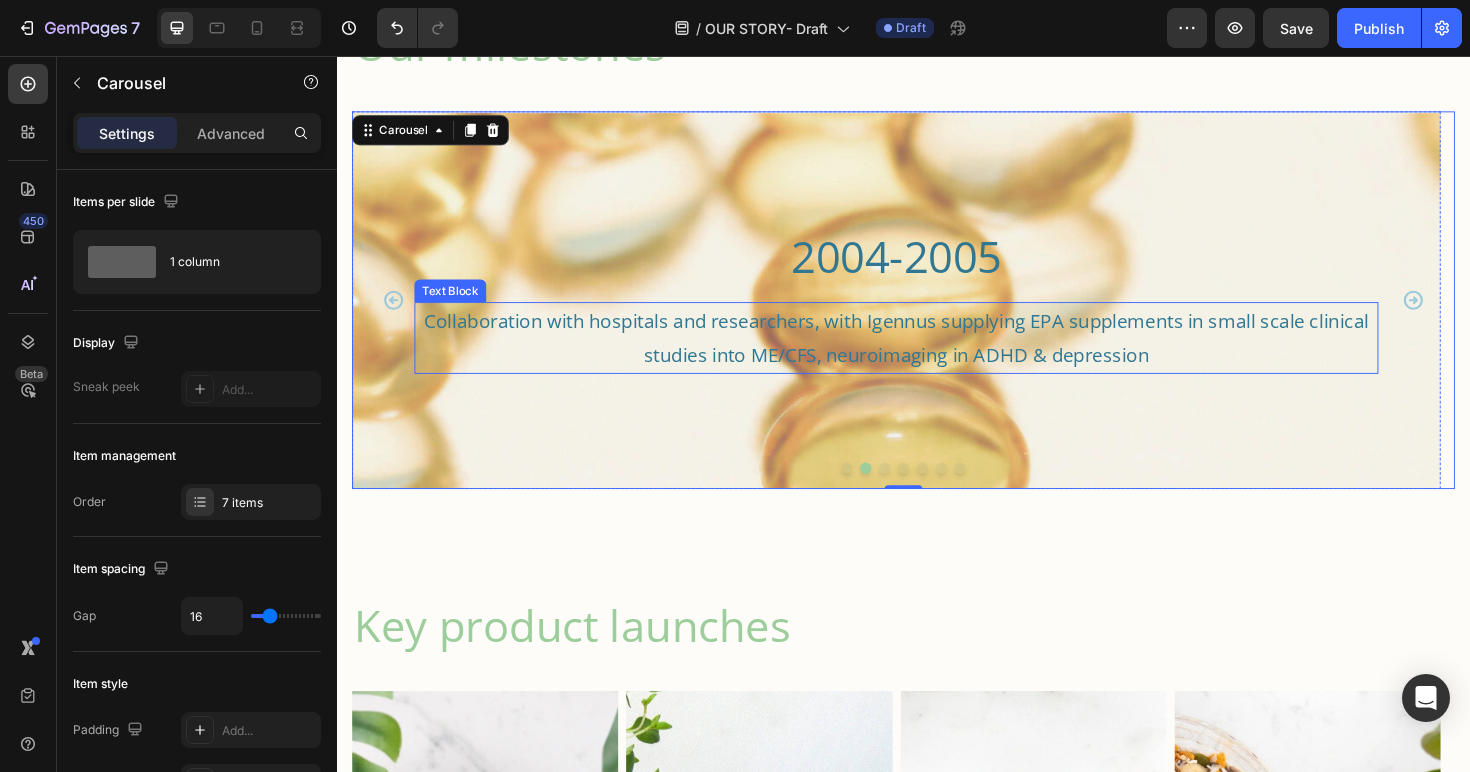 click on "Collaboration with hospitals and researchers, with Igennus supplying EPA supplements in small scale clinical studies into ME/CFS, neuroimaging in ADHD & depression" at bounding box center [929, 354] 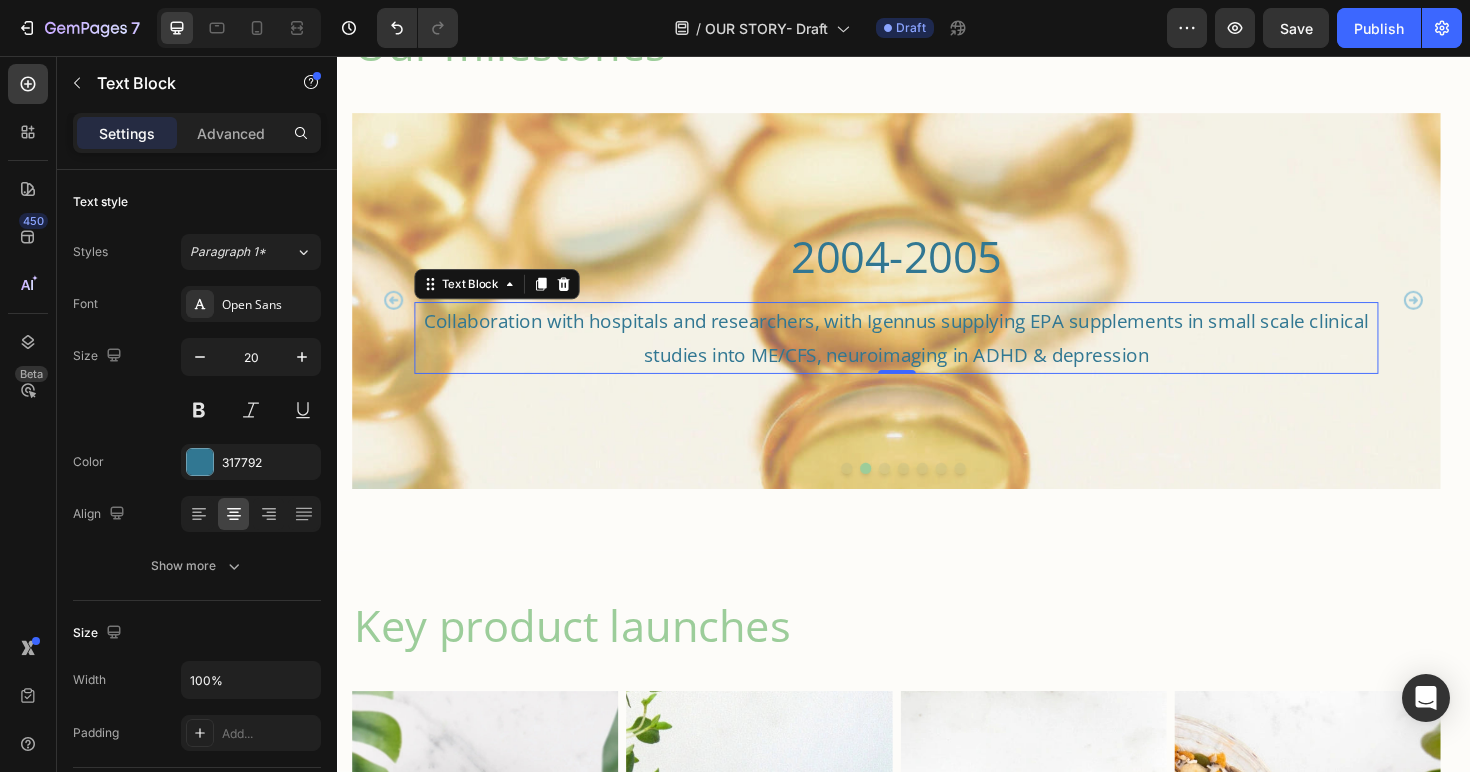click on "Advanced" at bounding box center [231, 133] 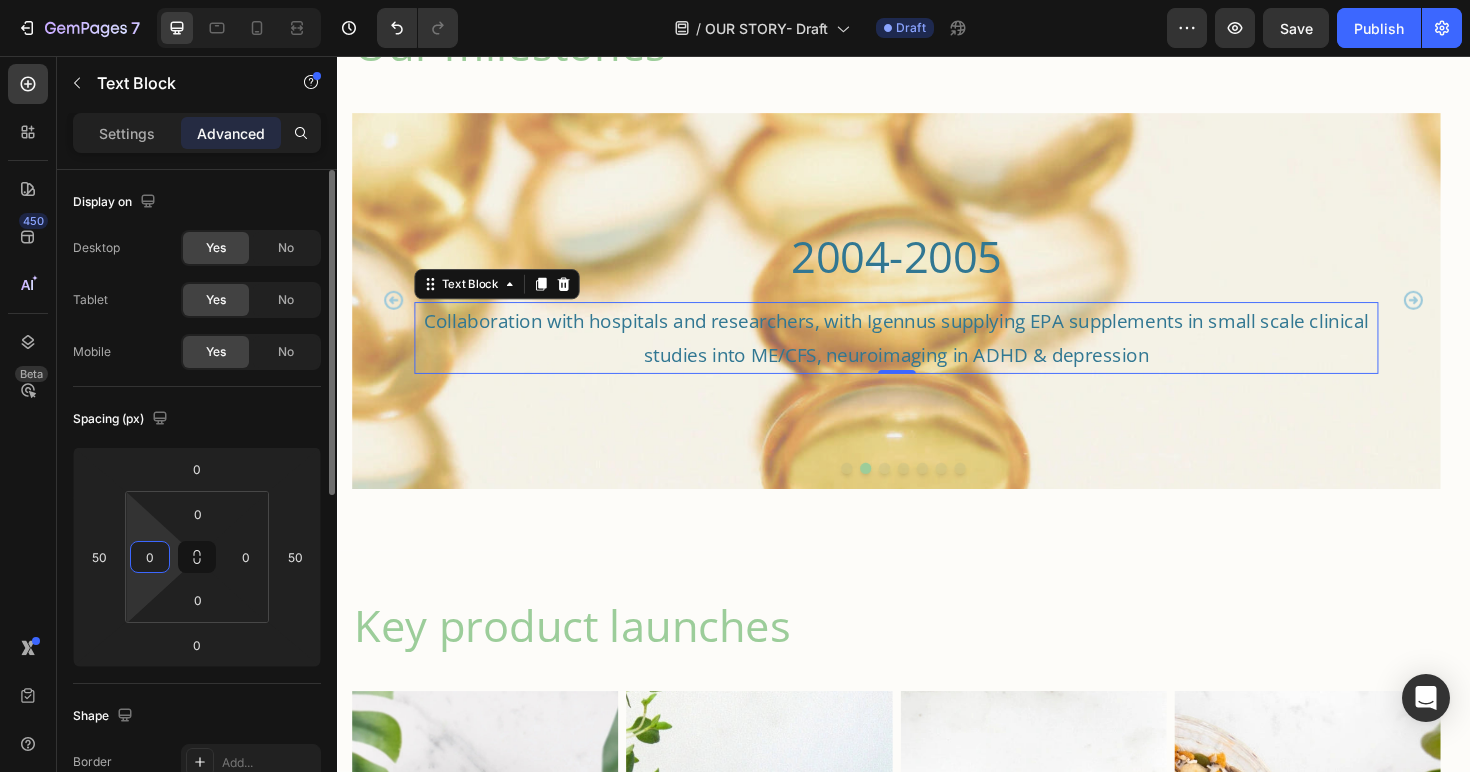 click on "0" at bounding box center (150, 557) 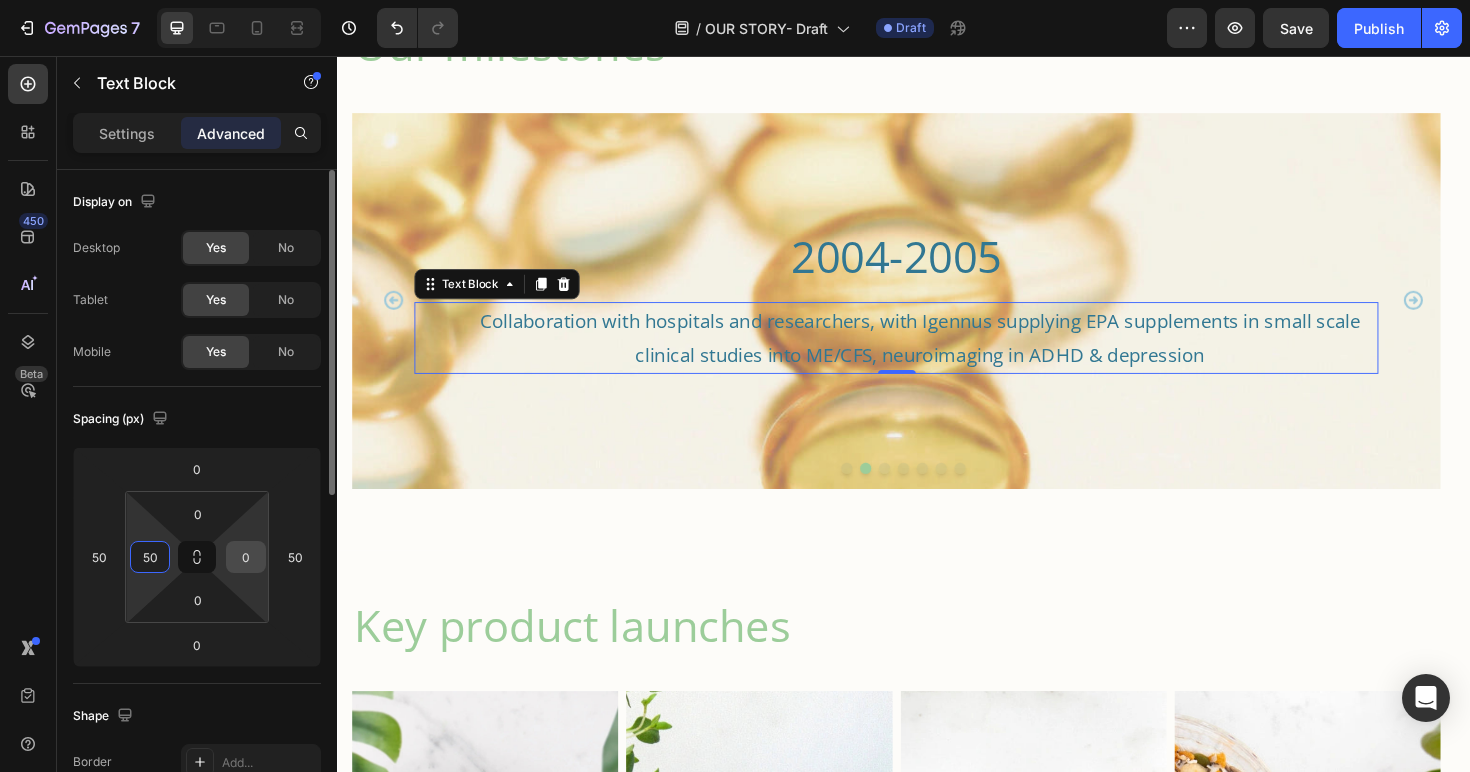 type on "50" 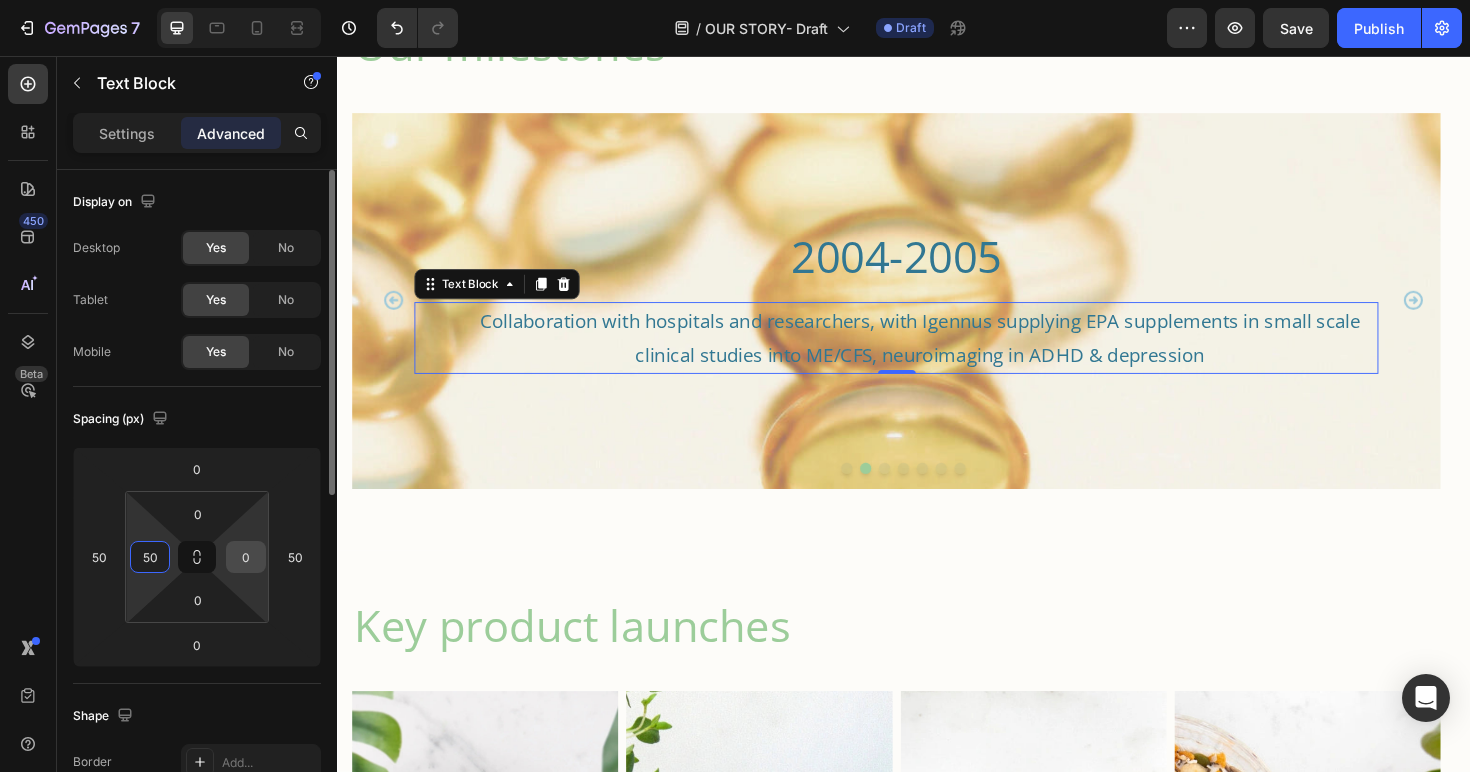 click on "0" at bounding box center (246, 557) 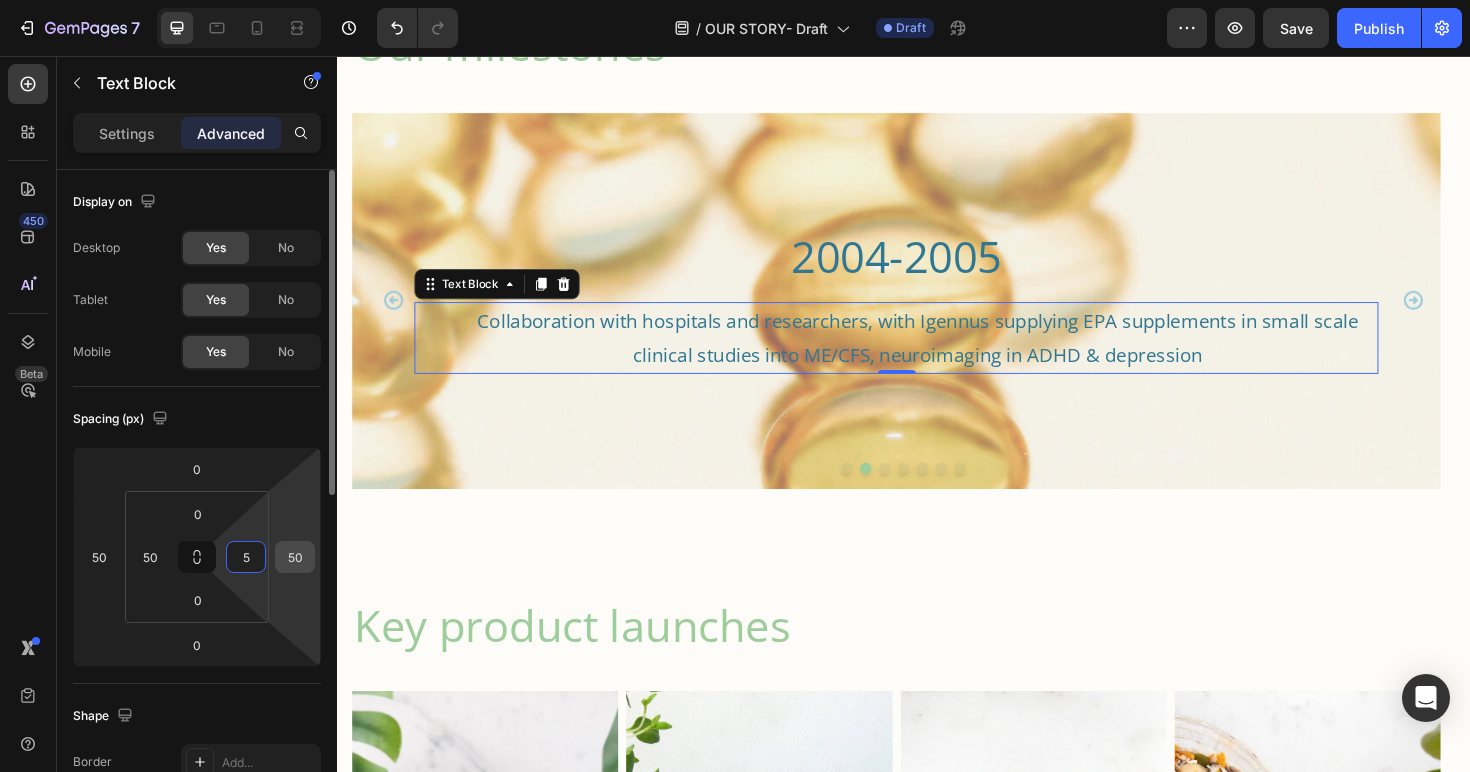 type on "50" 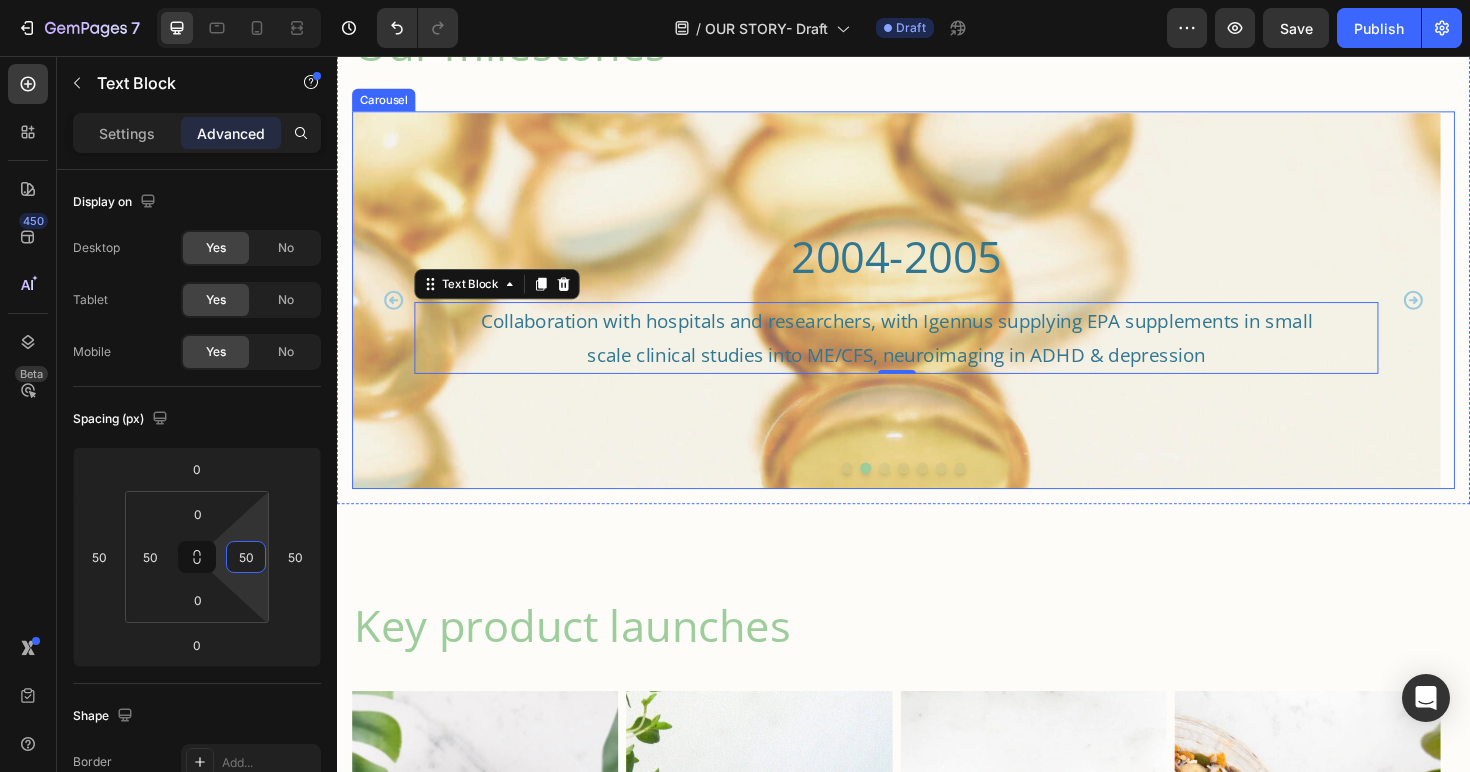 click 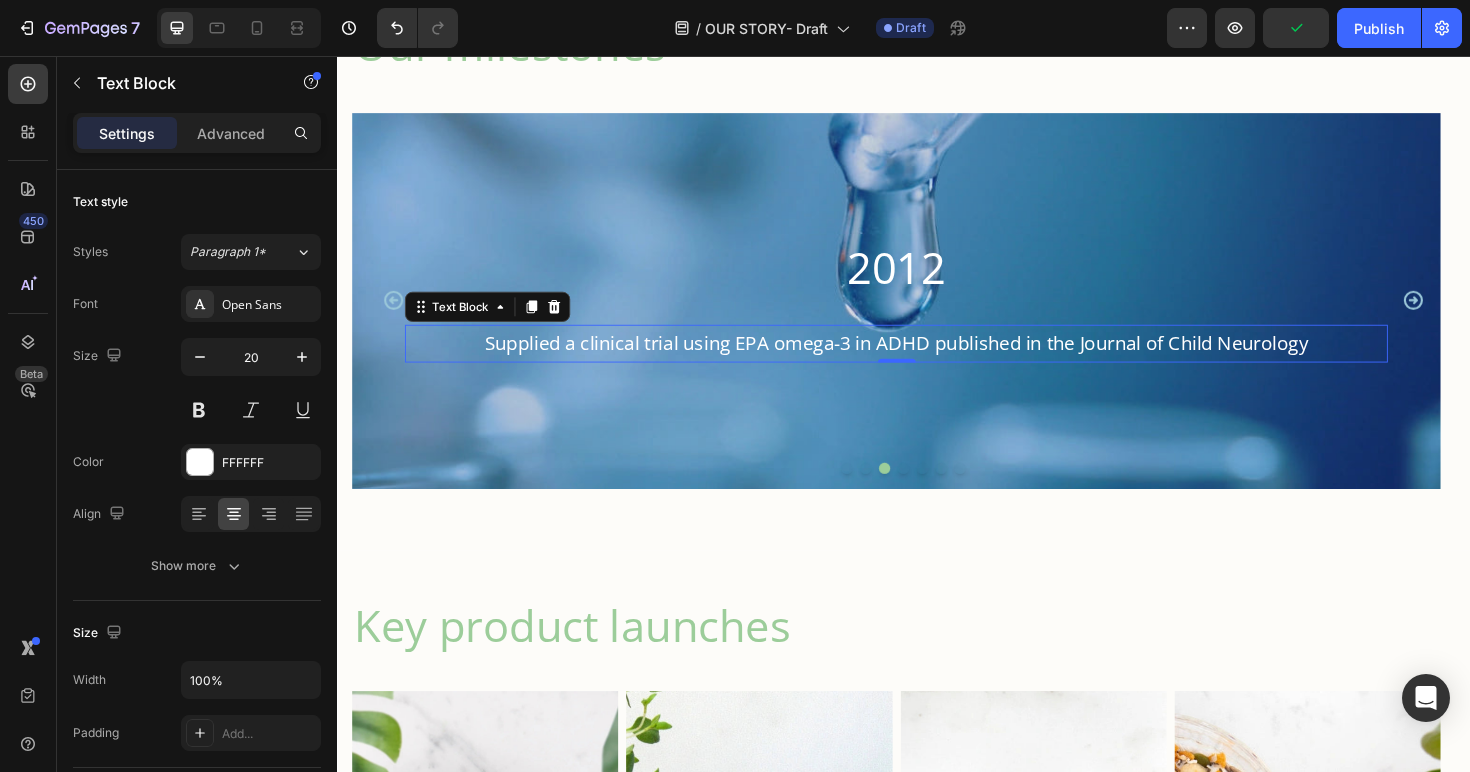 click on "Supplied a clinical trial using EPA omega-3 in ADHD published in the Journal of Child Neurology" at bounding box center [929, 360] 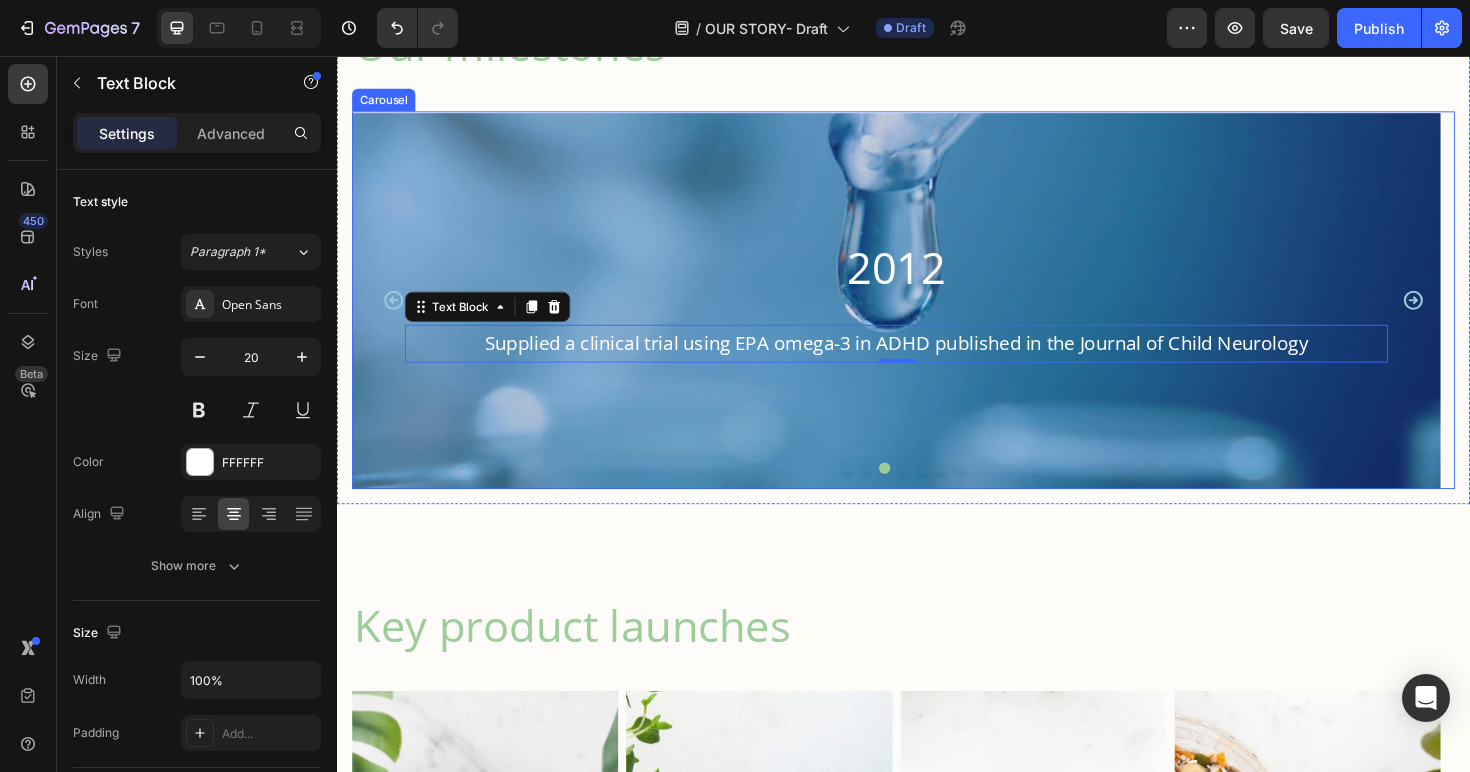 click 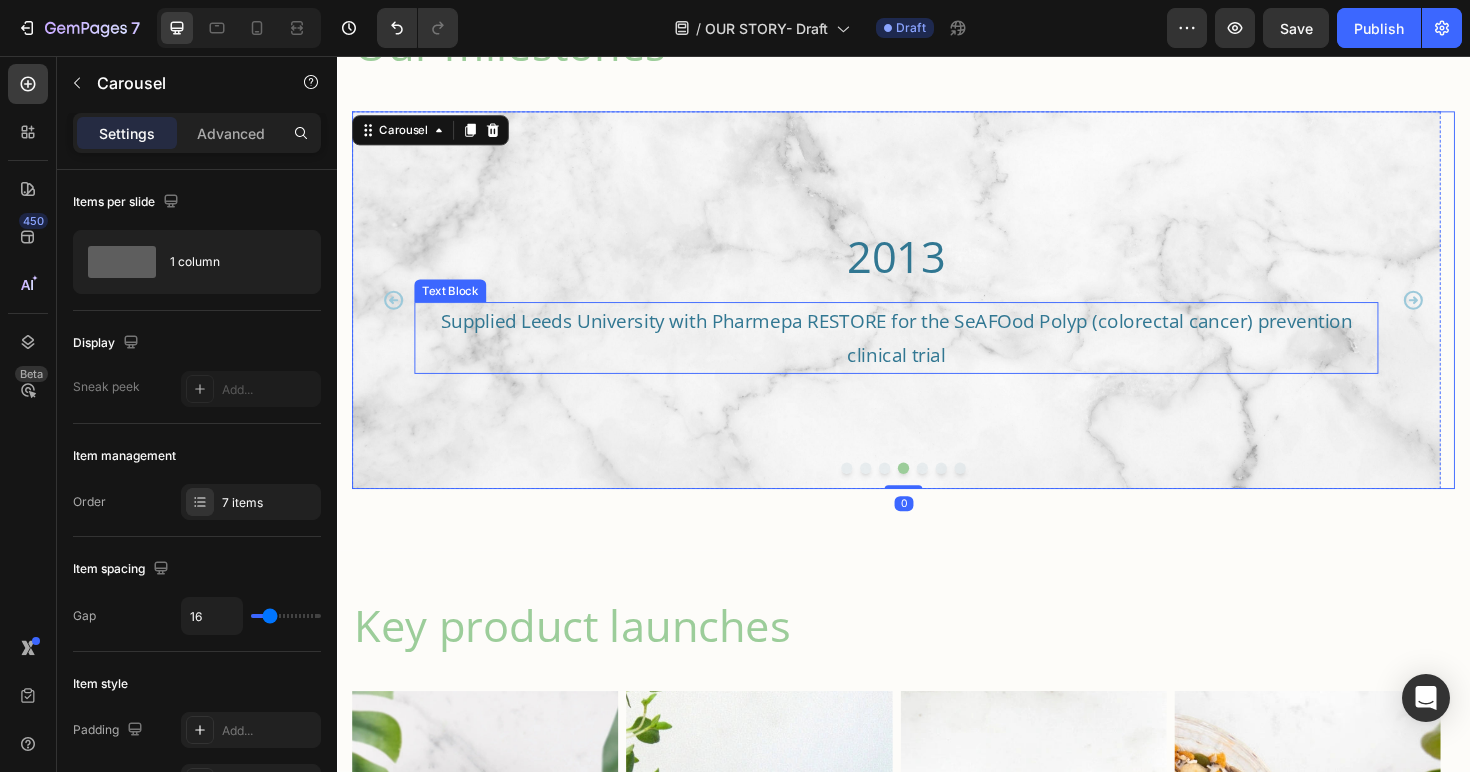 drag, startPoint x: 1200, startPoint y: 334, endPoint x: 1154, endPoint y: 344, distance: 47.07441 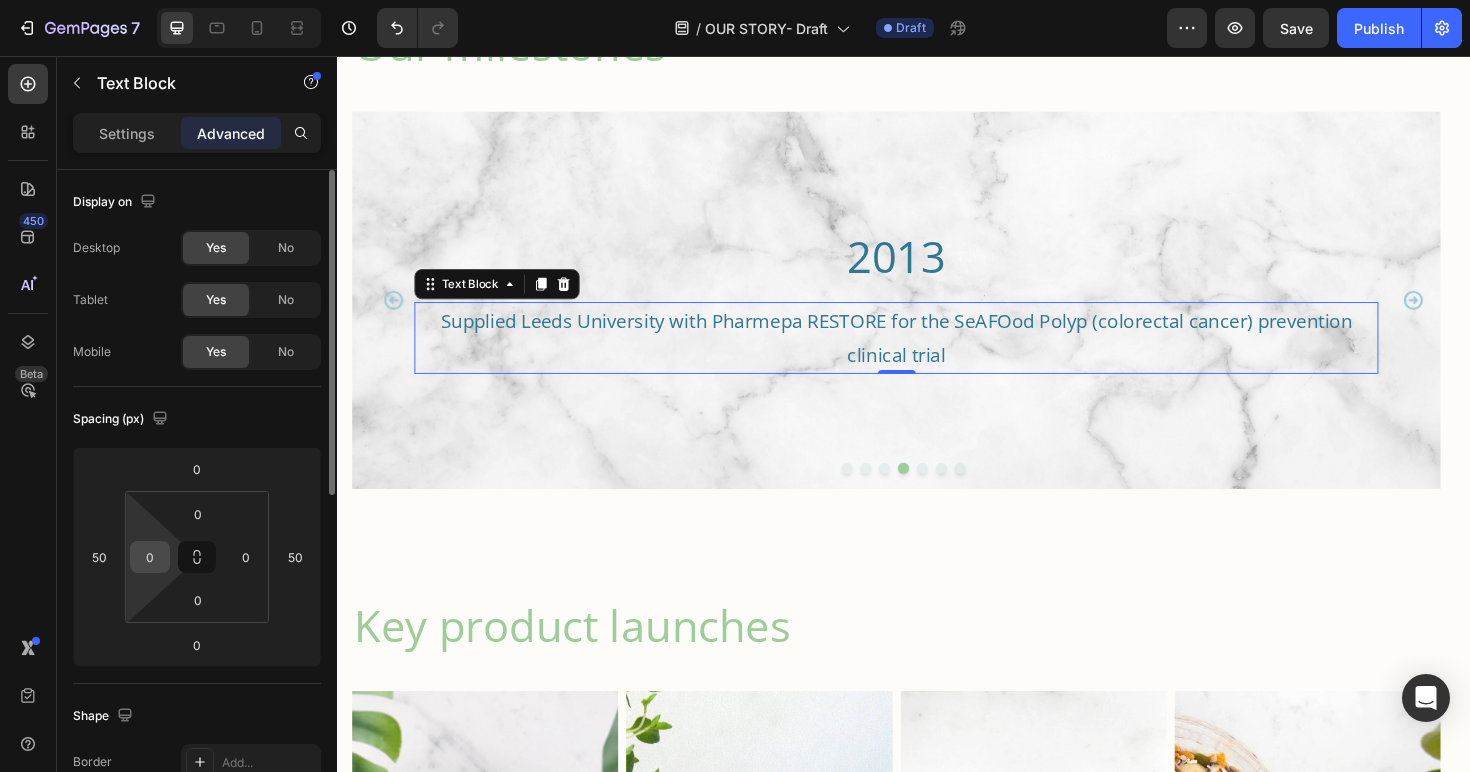 click on "0" at bounding box center [150, 557] 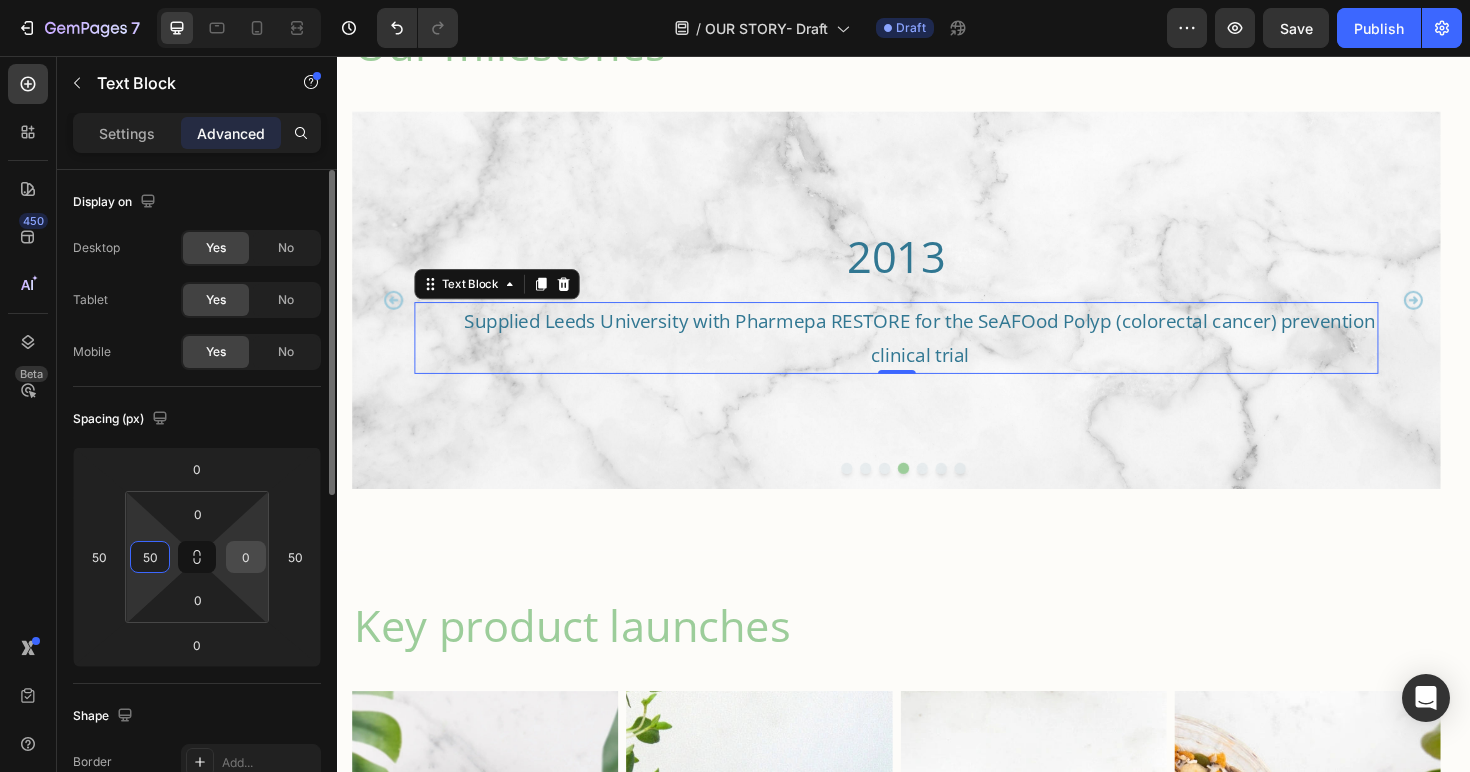 type on "50" 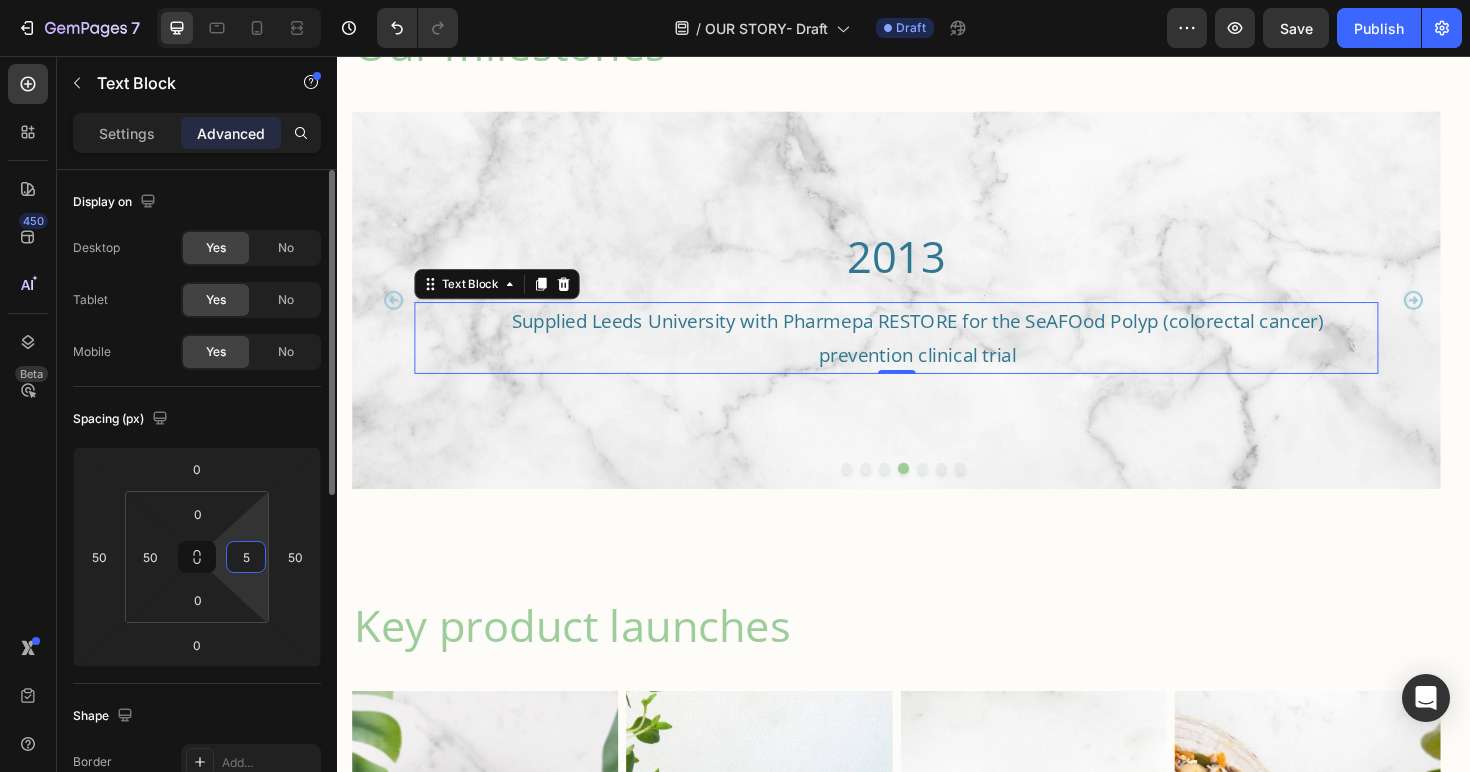 type on "50" 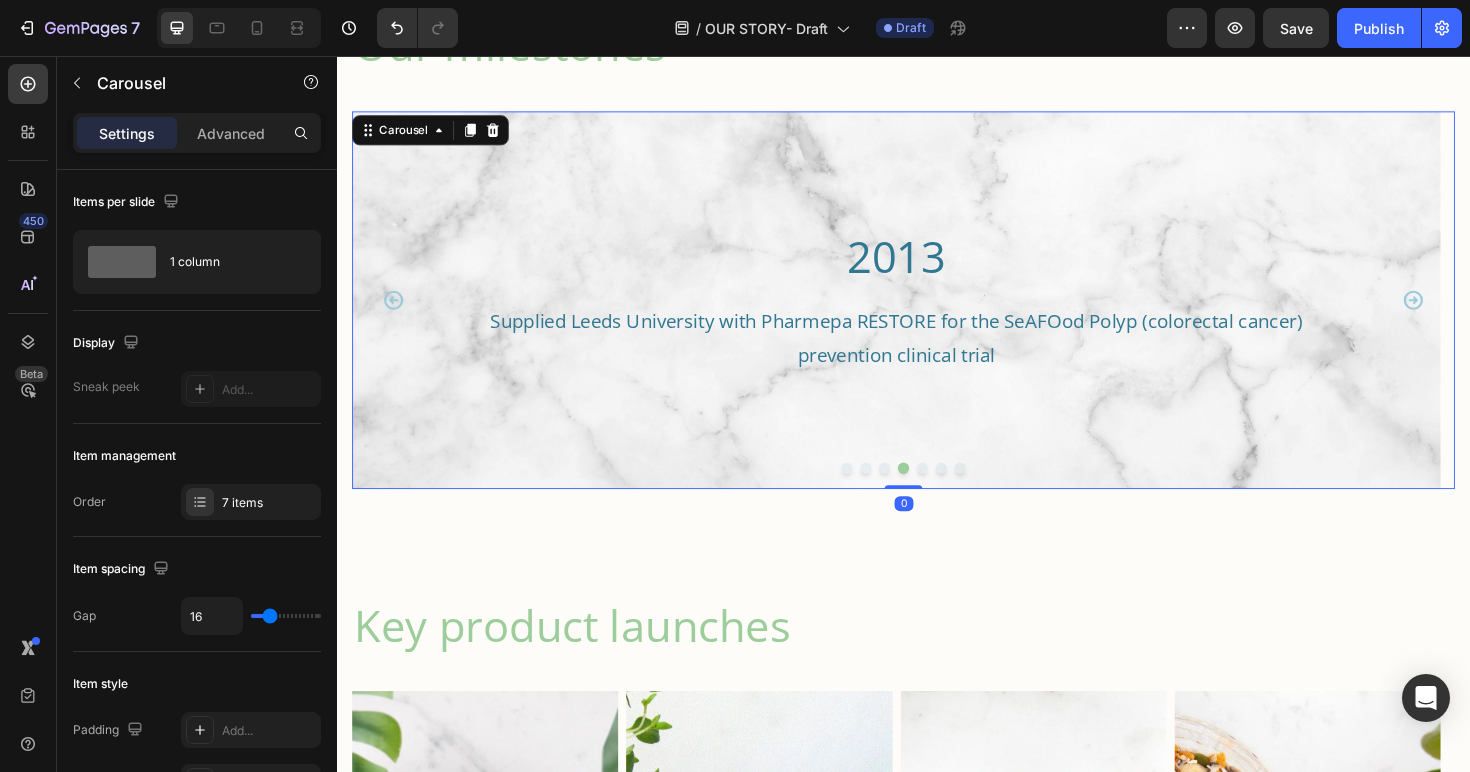 click 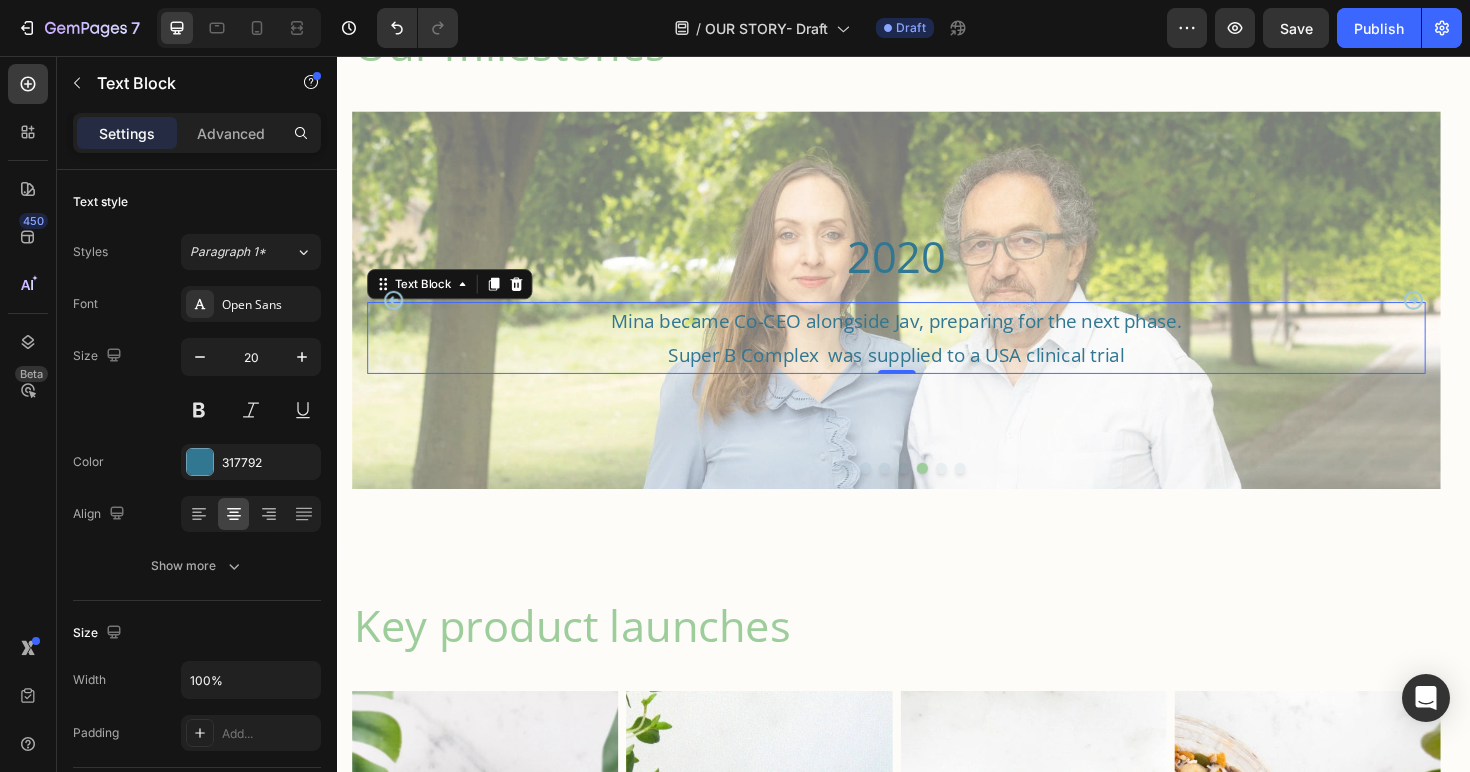 click on "Mina became Co-CEO alongside Jav, preparing for the next phase. Super B Complex  was supplied to a USA clinical trial" at bounding box center (929, 354) 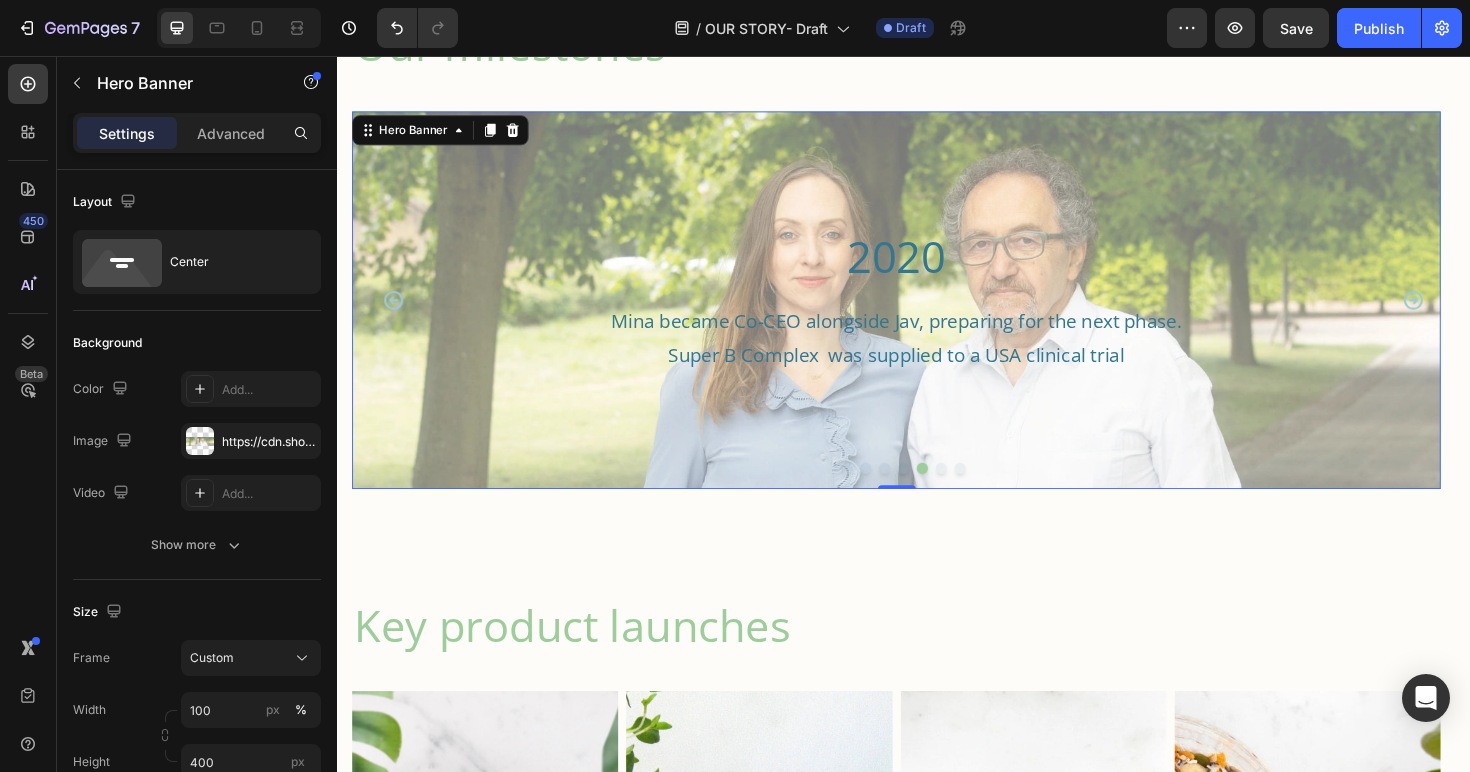 click on "2020 Heading Mina became Co-CEO alongside Jav, preparing for the next phase. Super B Complex  was supplied to a USA clinical trial Text Block Hero Banner   0" at bounding box center (929, 314) 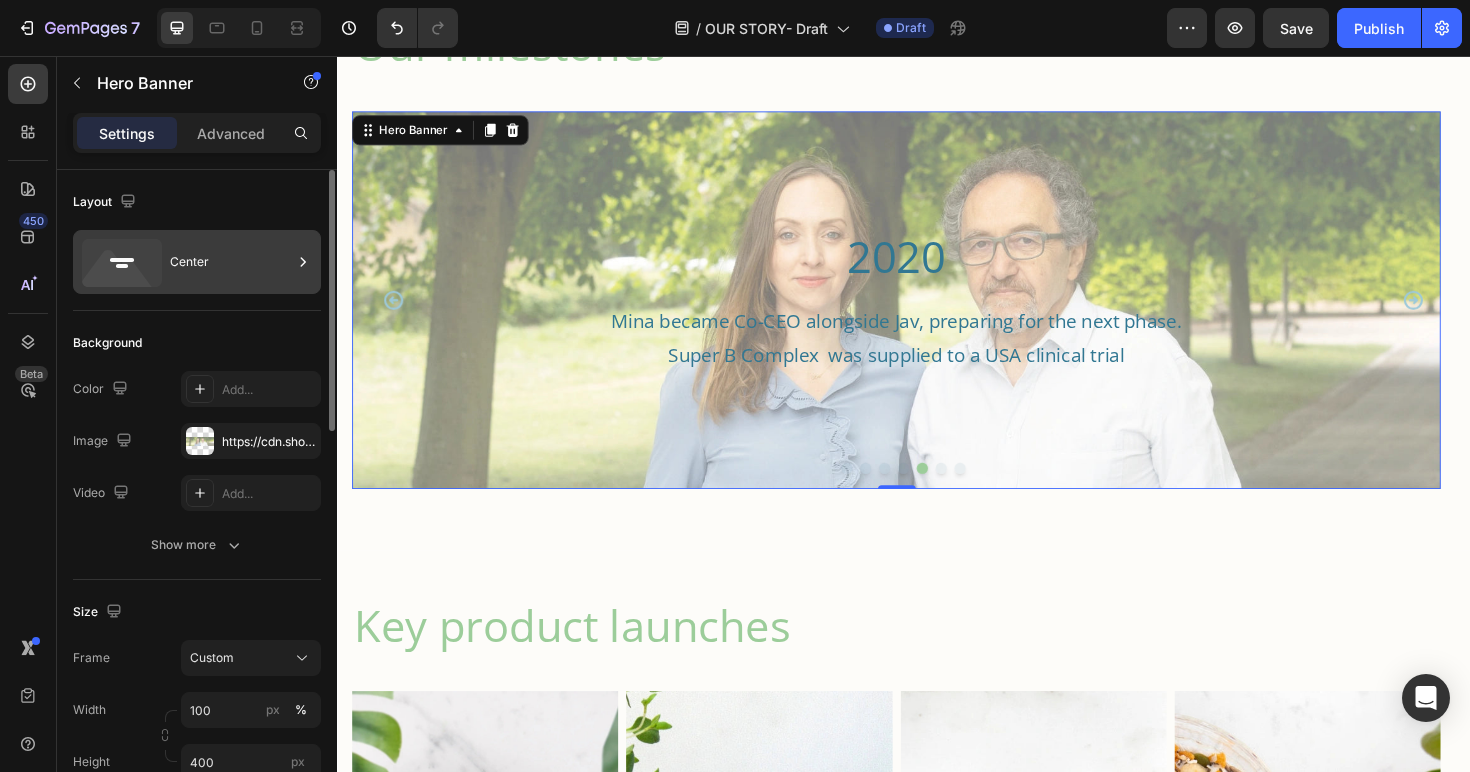 click on "Center" at bounding box center (231, 262) 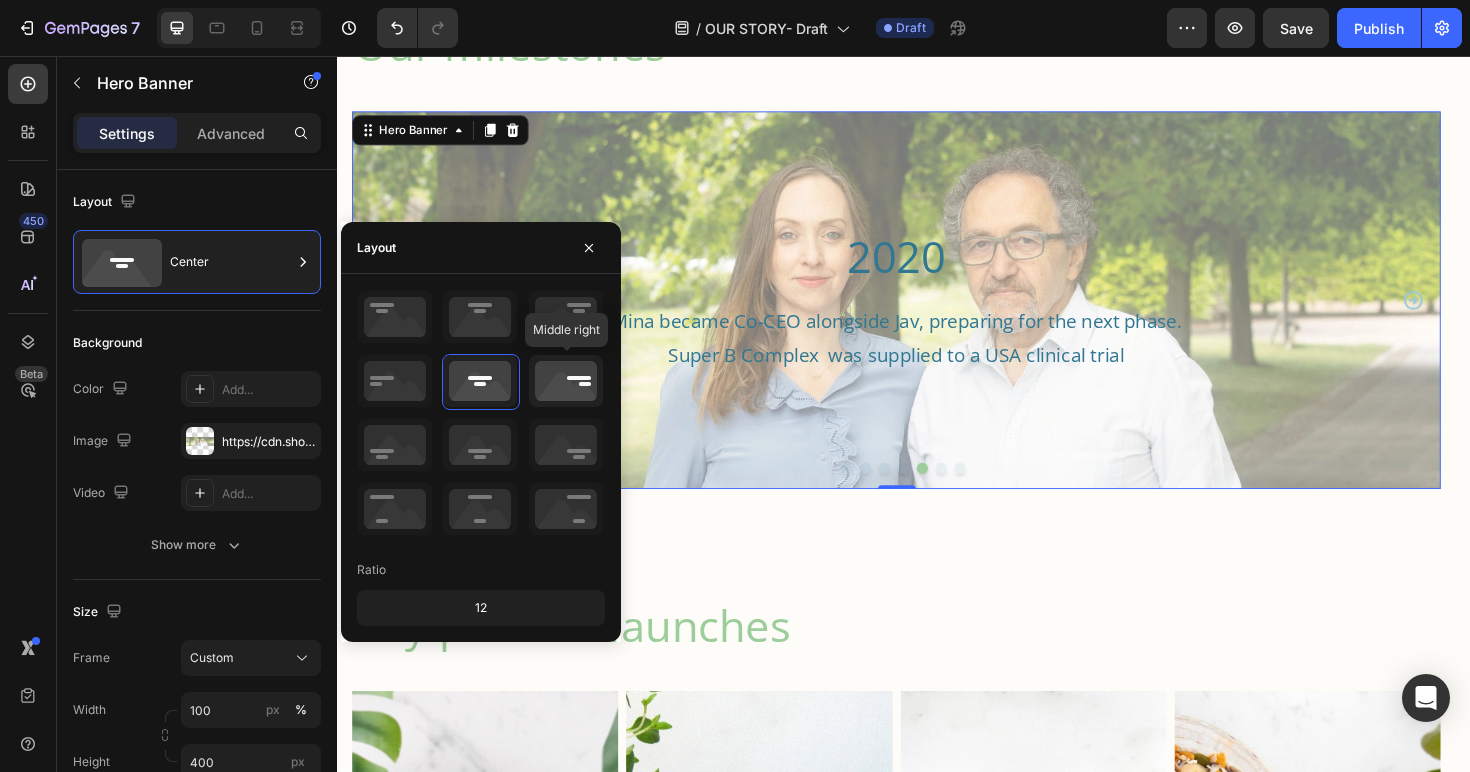click 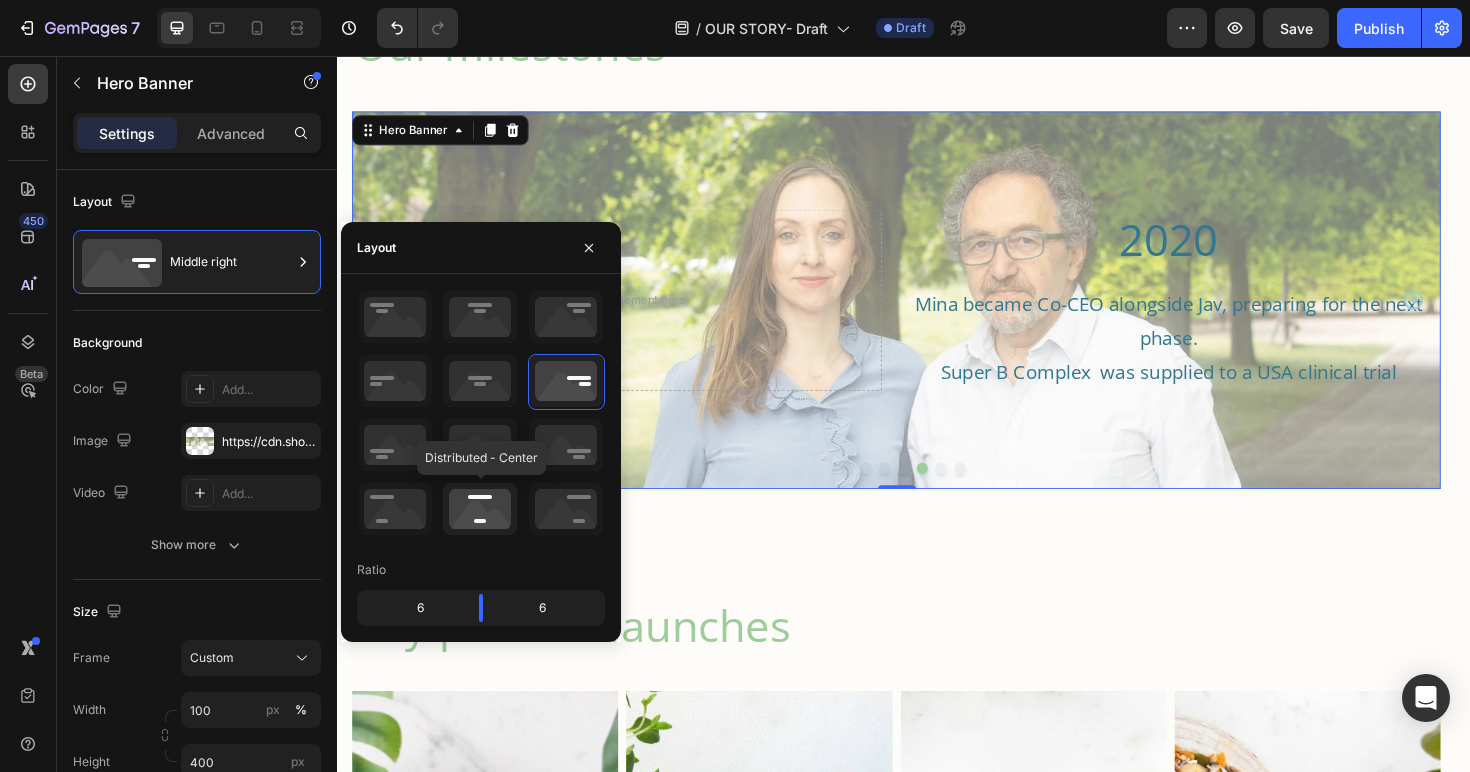 click 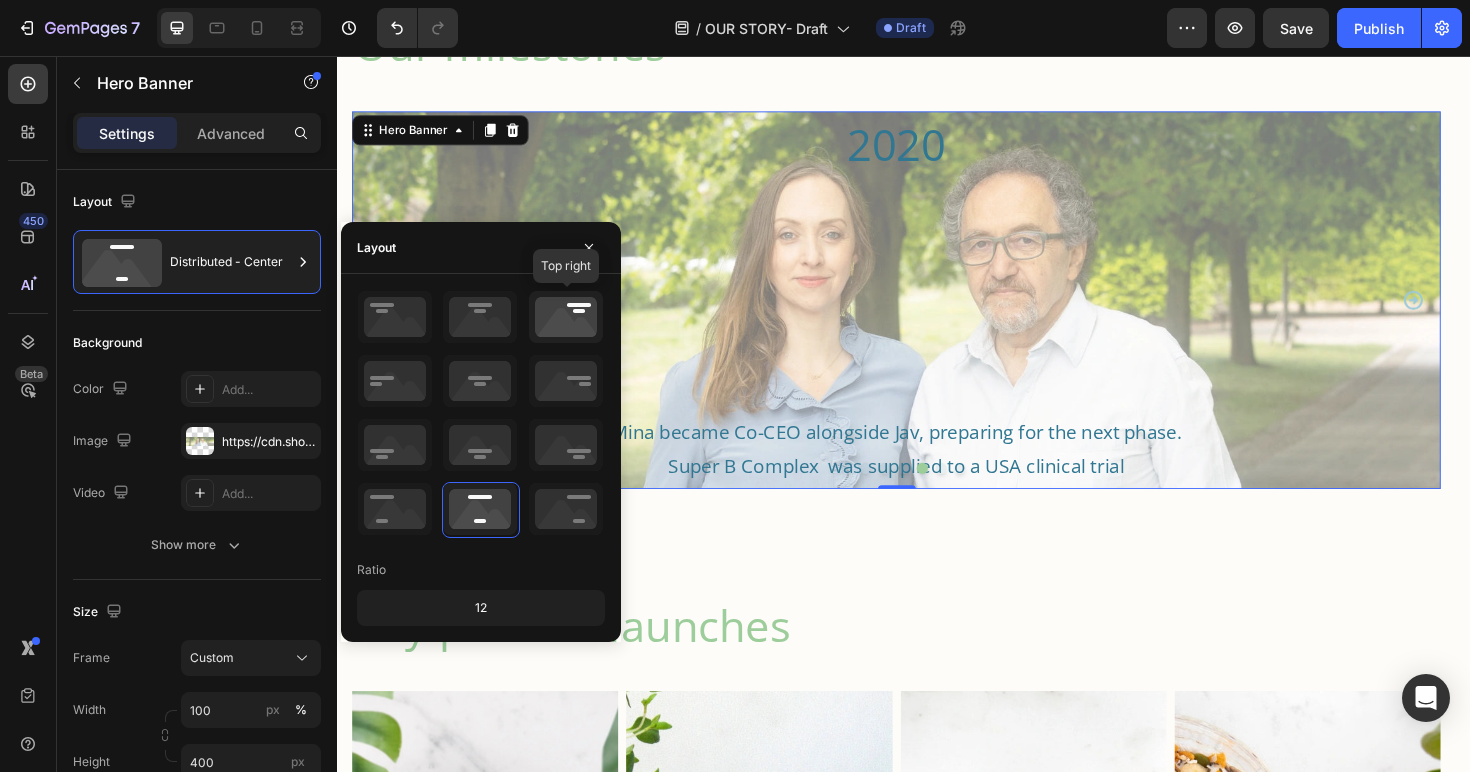 click 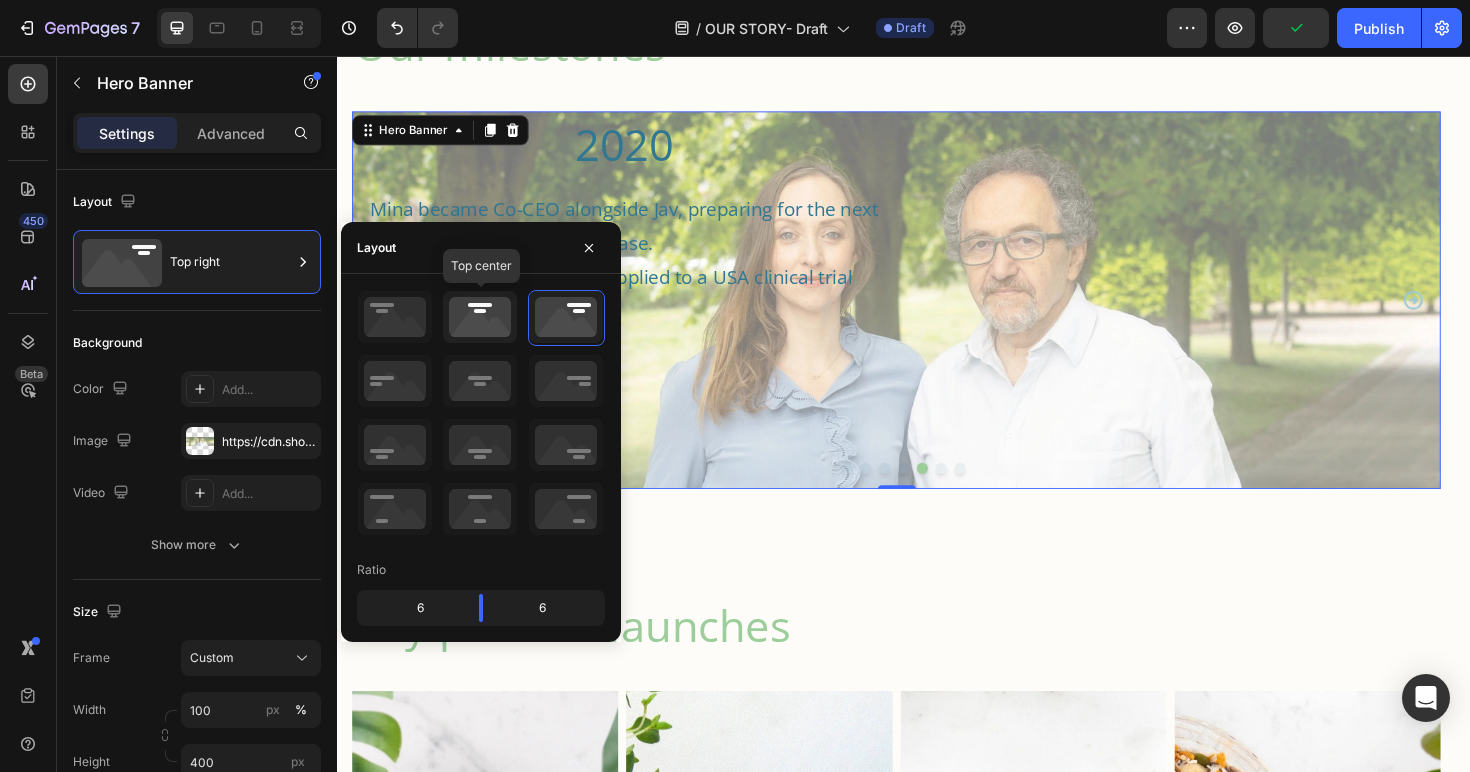 click 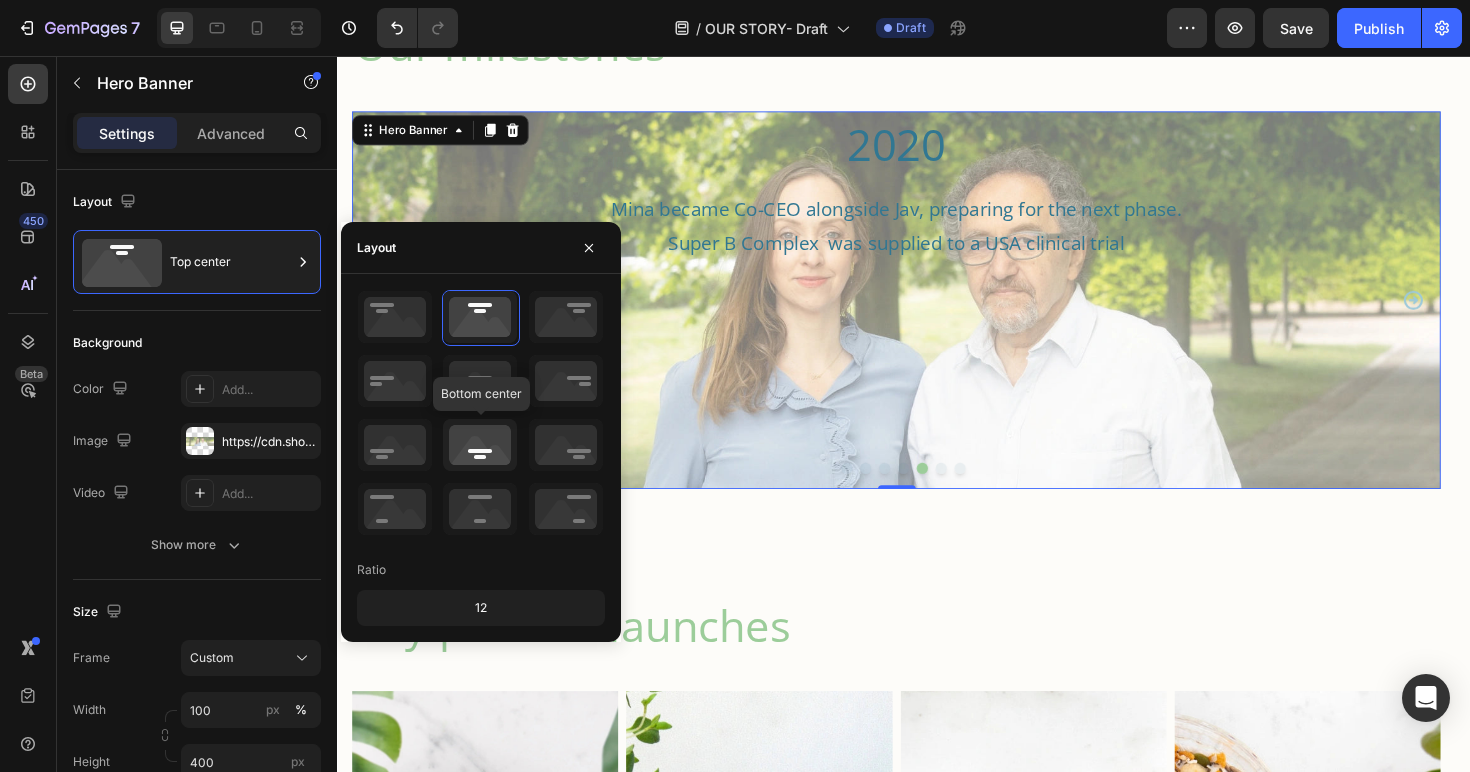 click 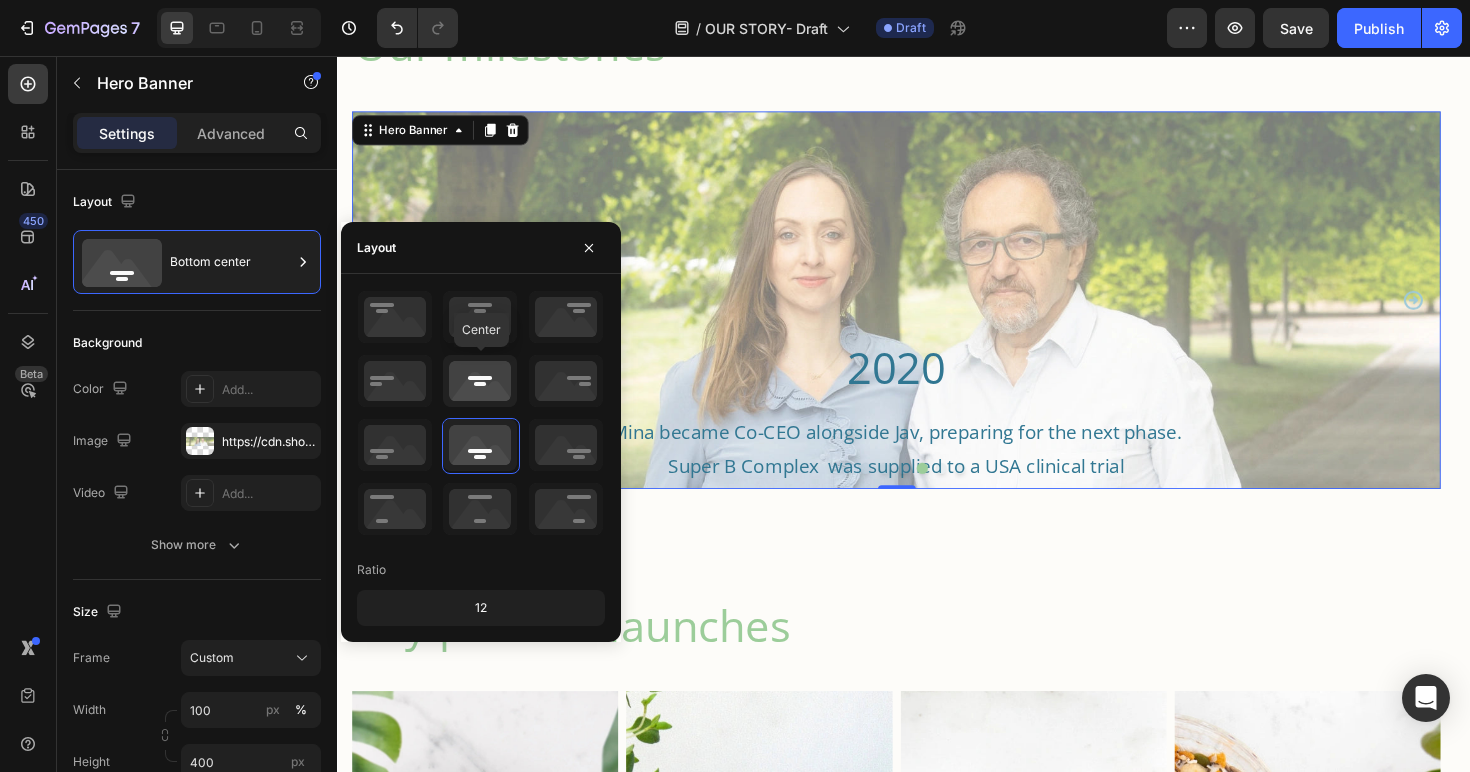 click 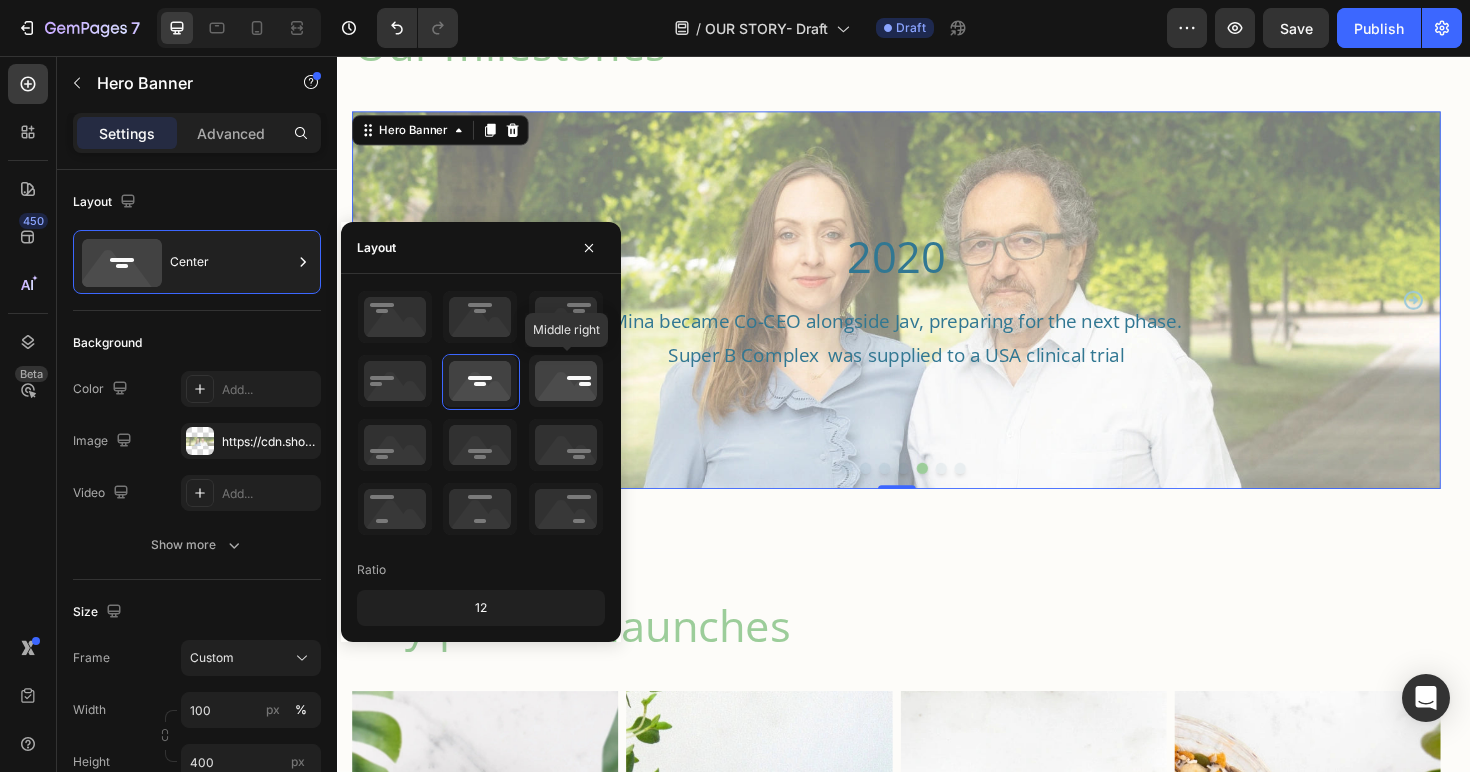 click 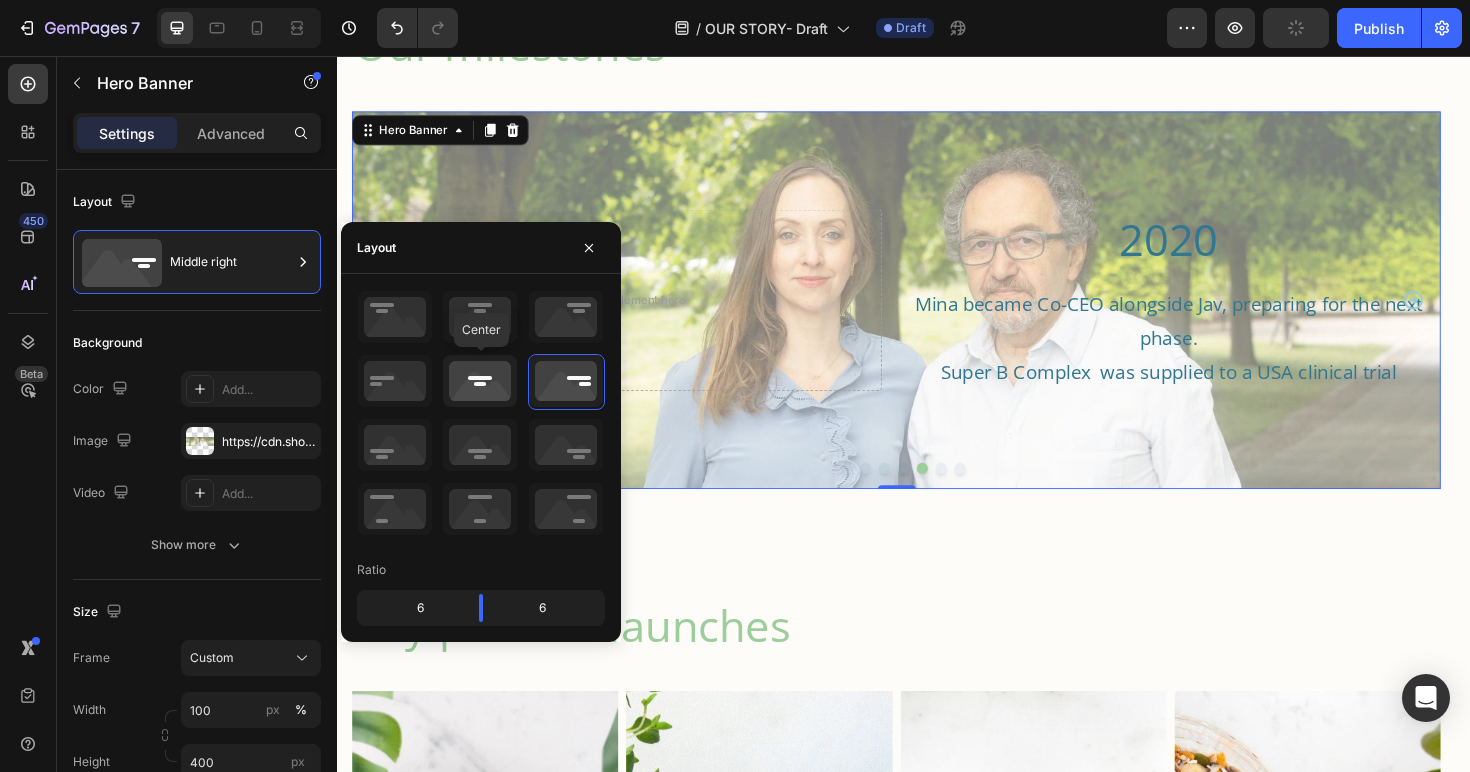 click 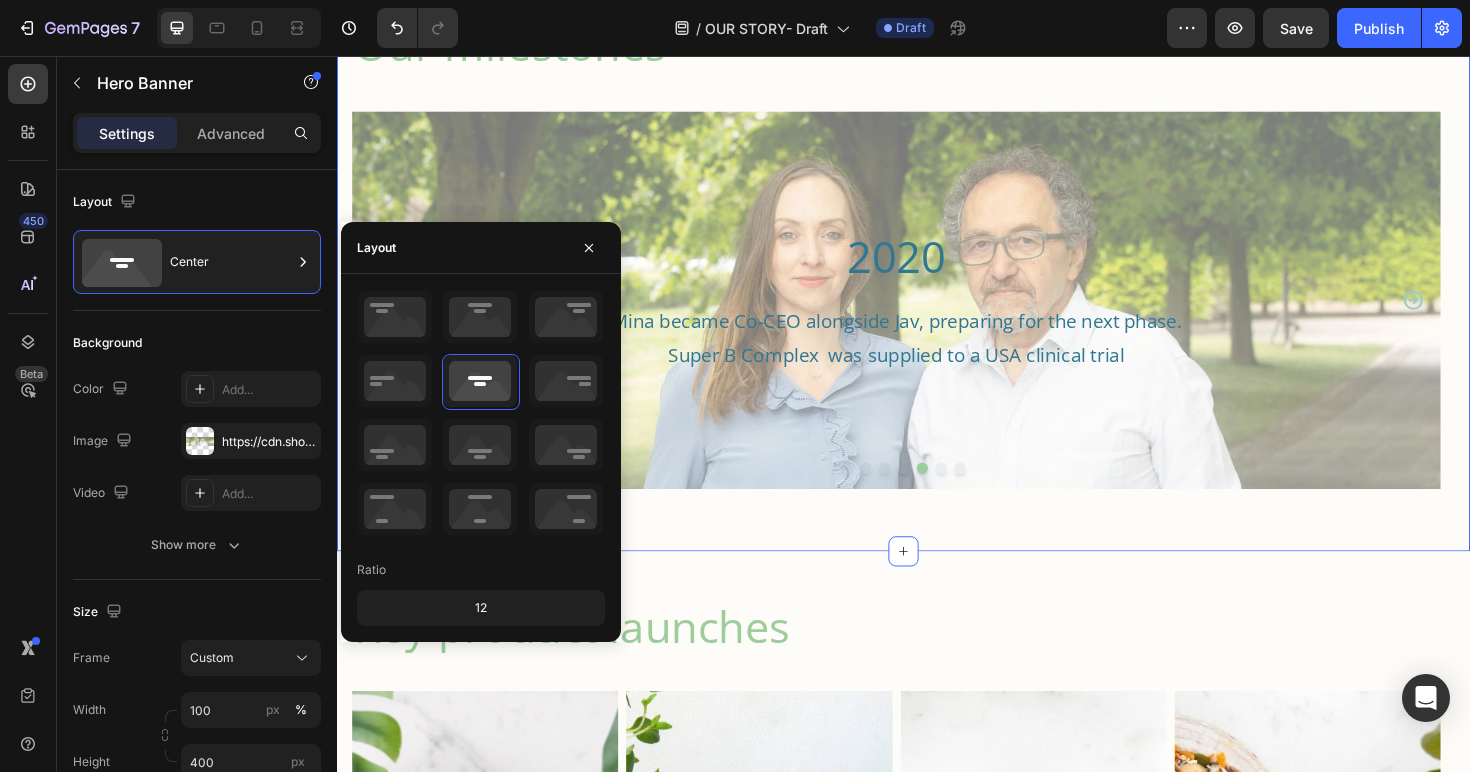 click on "The origin Heading Image Dr. [FIRST] [LAST] [DEGREE] [DEGREE] [DEGREE] Chairman & Founder Heading [FIRST]'s professional journey began in an entirely different realm – with a [DEGREE] in Electronics – yet innovation has always been the common thread running through his career. Transitioning into computing in the early 1980s, he quickly carved out a path in contracting before co-founding his first business with peers in Cambridge, the heart of UK tech innovation. It was a deeply personal event – a close relative’s complex heart condition – that sparked [FIRST]'s interest in the power of nutrition. Around the turn of the millennium, a series of serendipitous conversations introduced him to the emerging science behind omega-3 fatty acids. What he discovered shocked him: despite the promising research, the products on the market were inadequate for clinical use. Text Block Row Our milestones Heading 2003 Heading Igennus was founded Heading Hero Banner 2004-2005 Heading Text Block Hero Banner Row 2012 Heading" at bounding box center (937, -53) 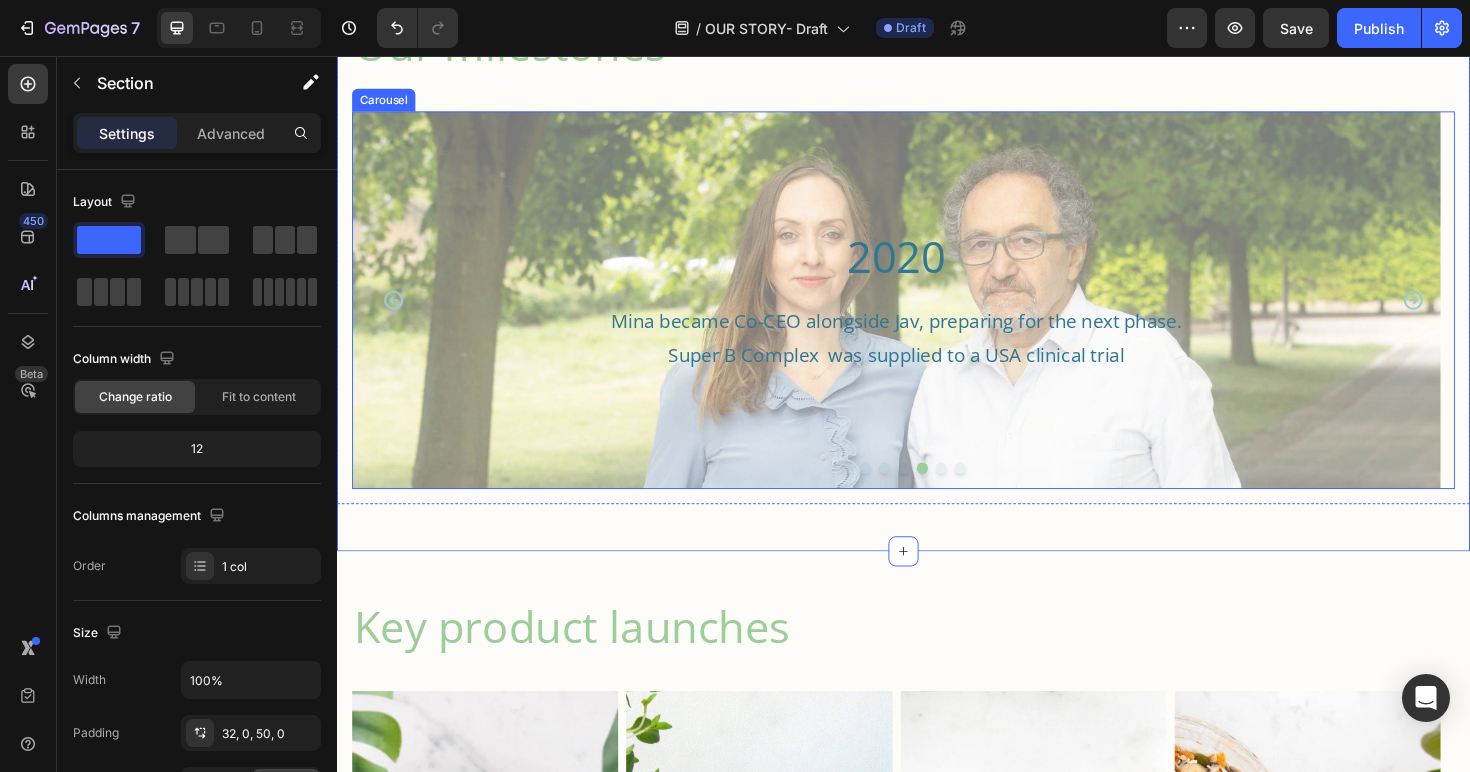 click at bounding box center [977, 492] 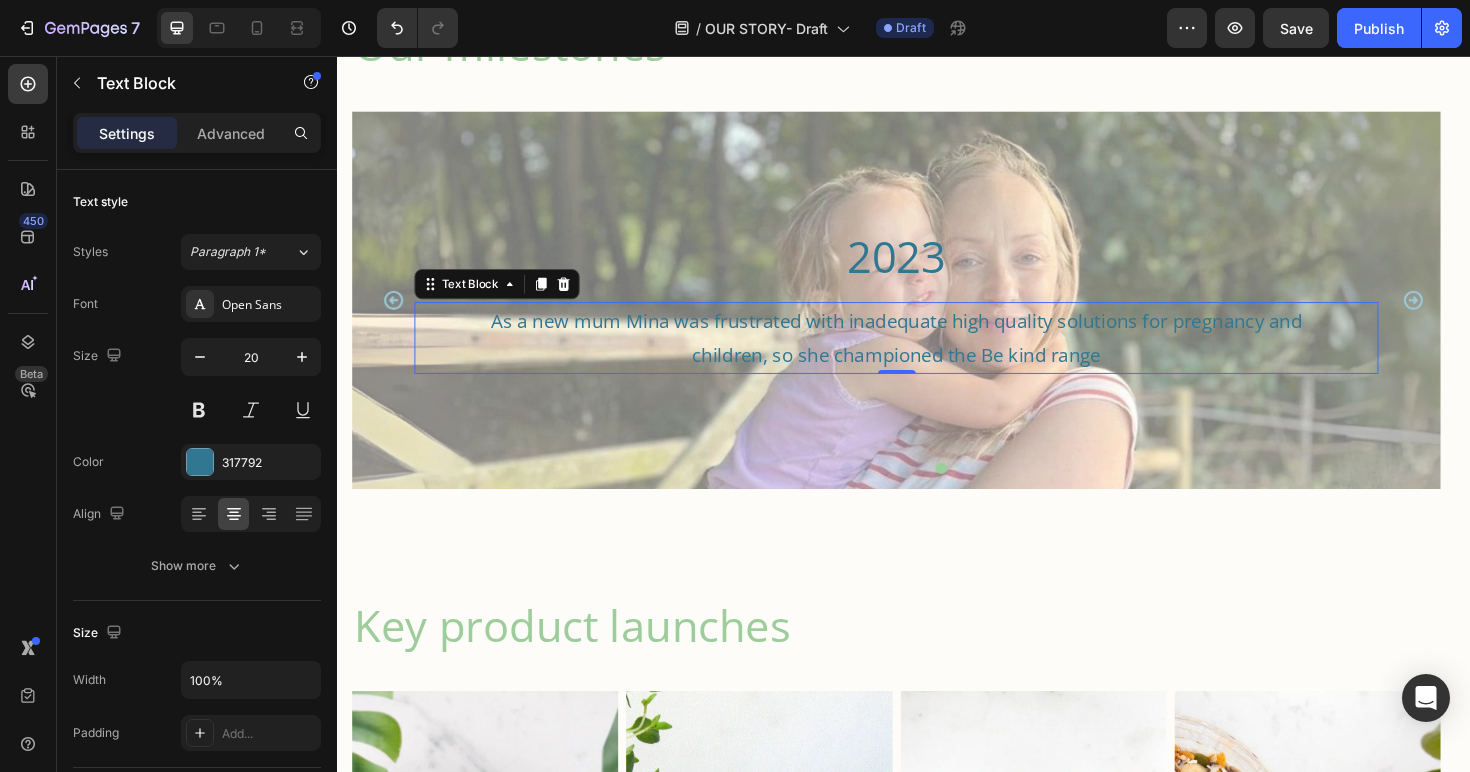 drag, startPoint x: 924, startPoint y: 345, endPoint x: 828, endPoint y: 356, distance: 96.62815 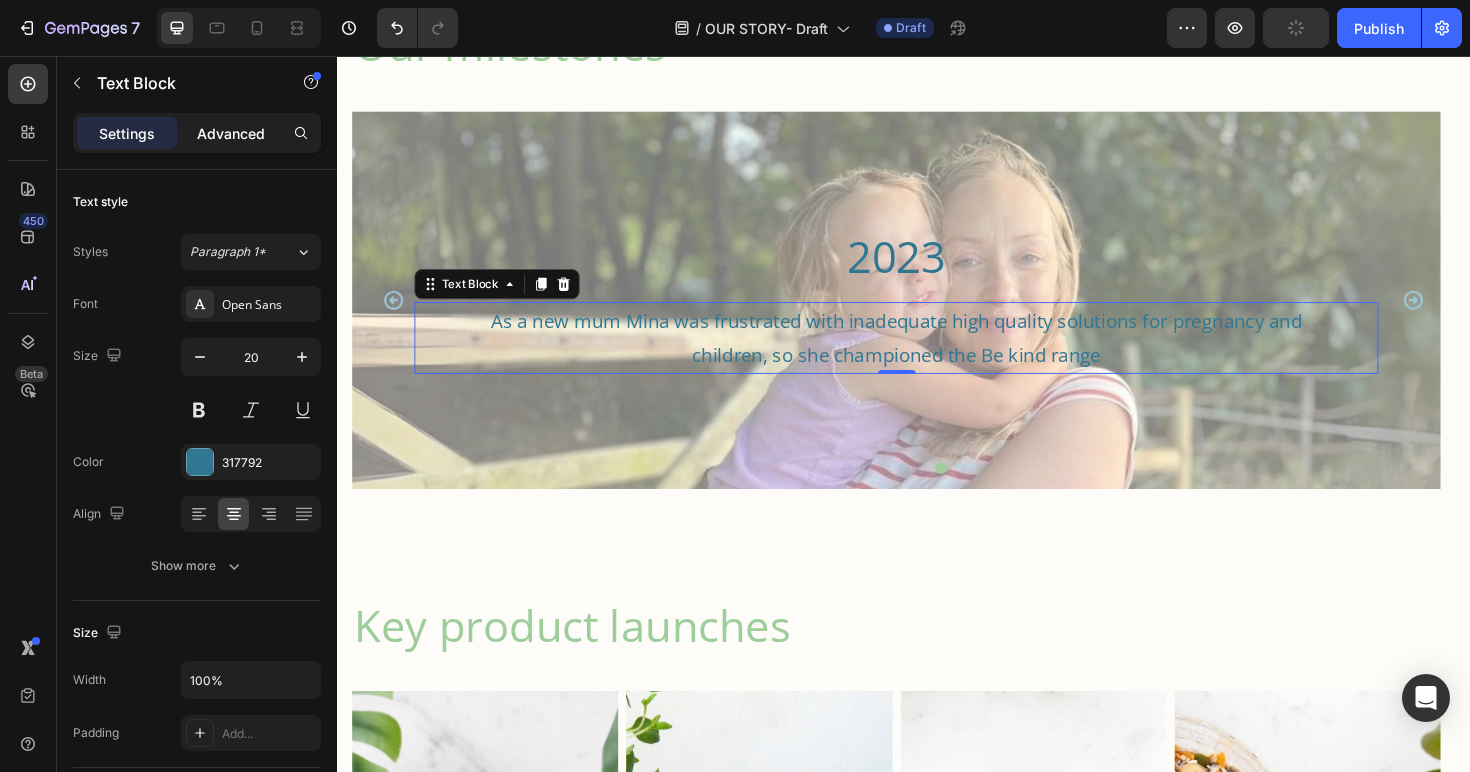 click on "Advanced" 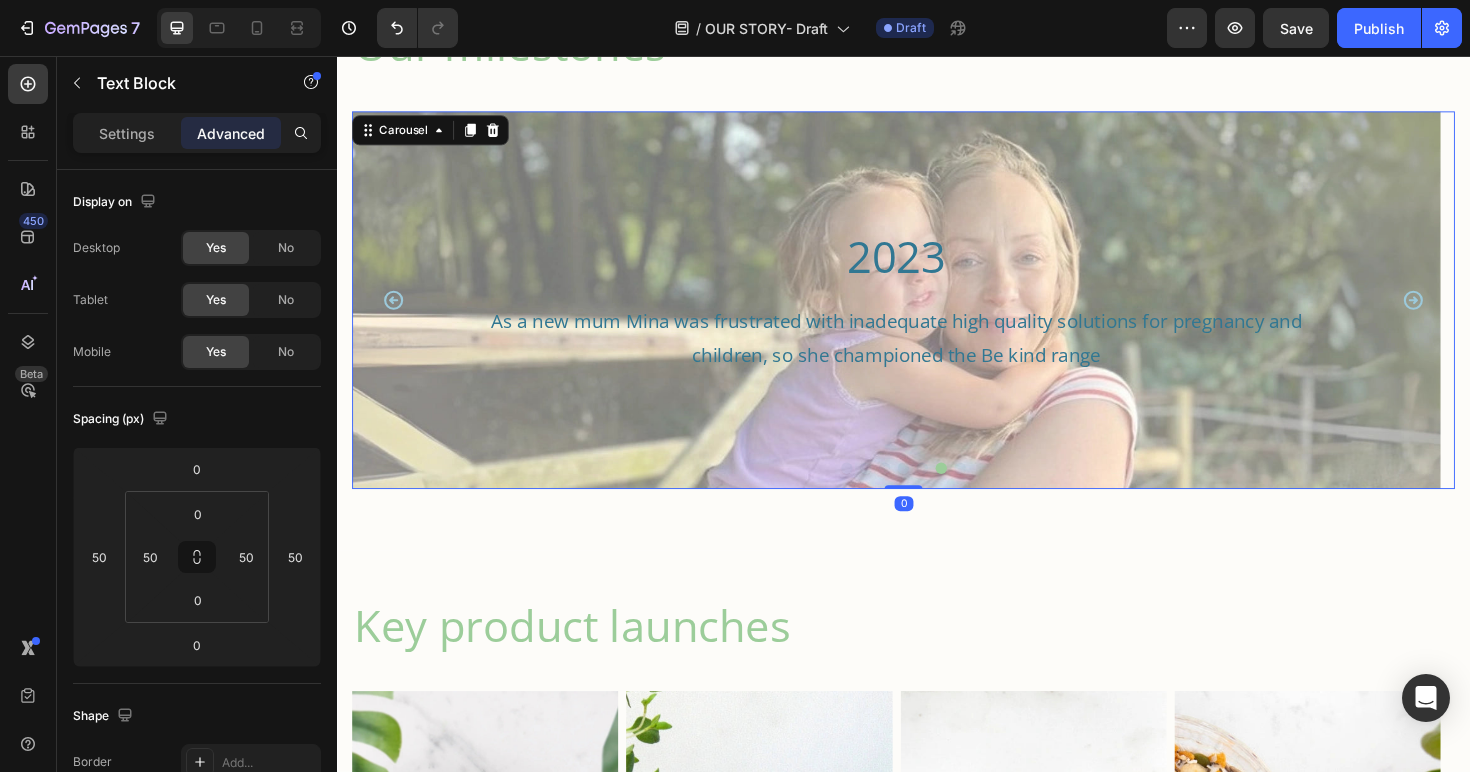 click at bounding box center (997, 492) 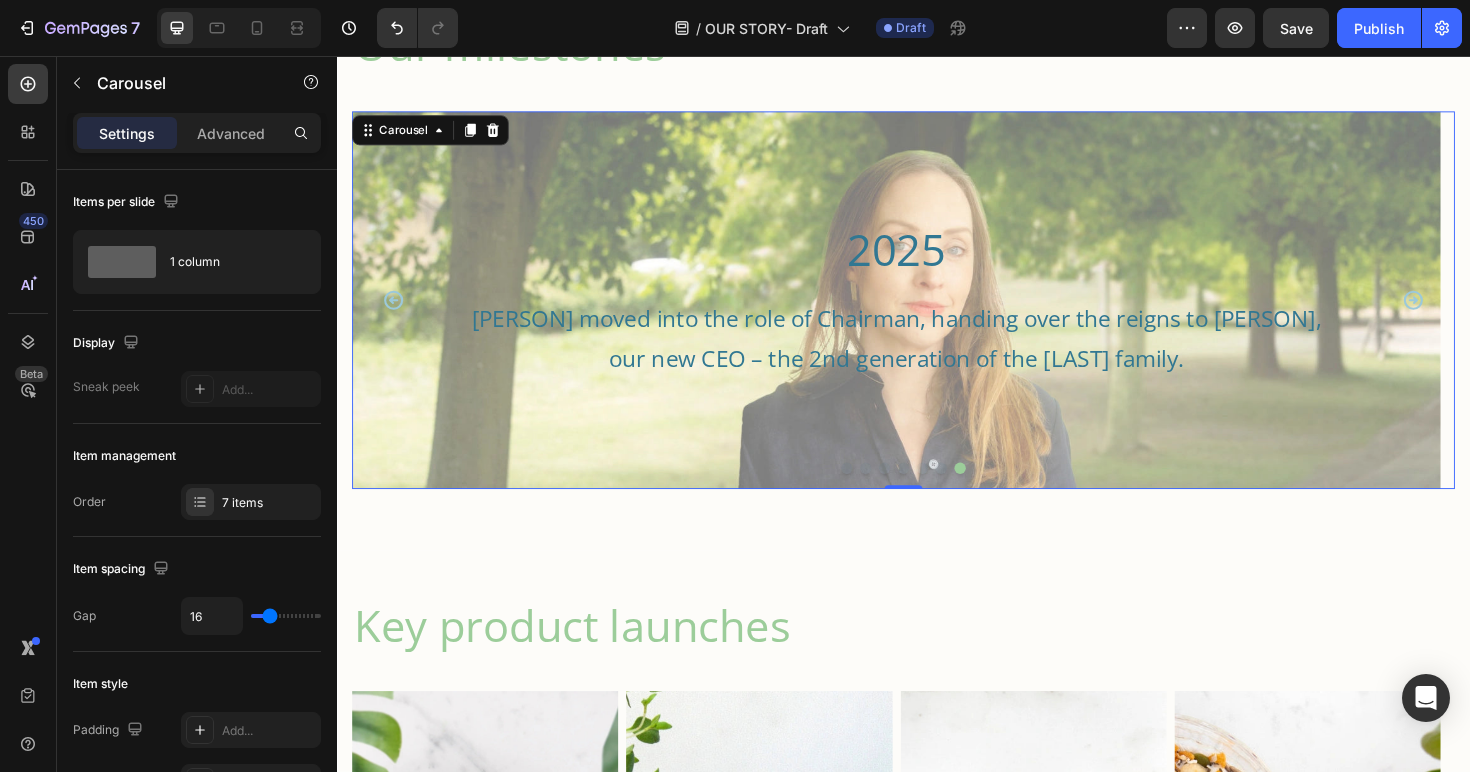click 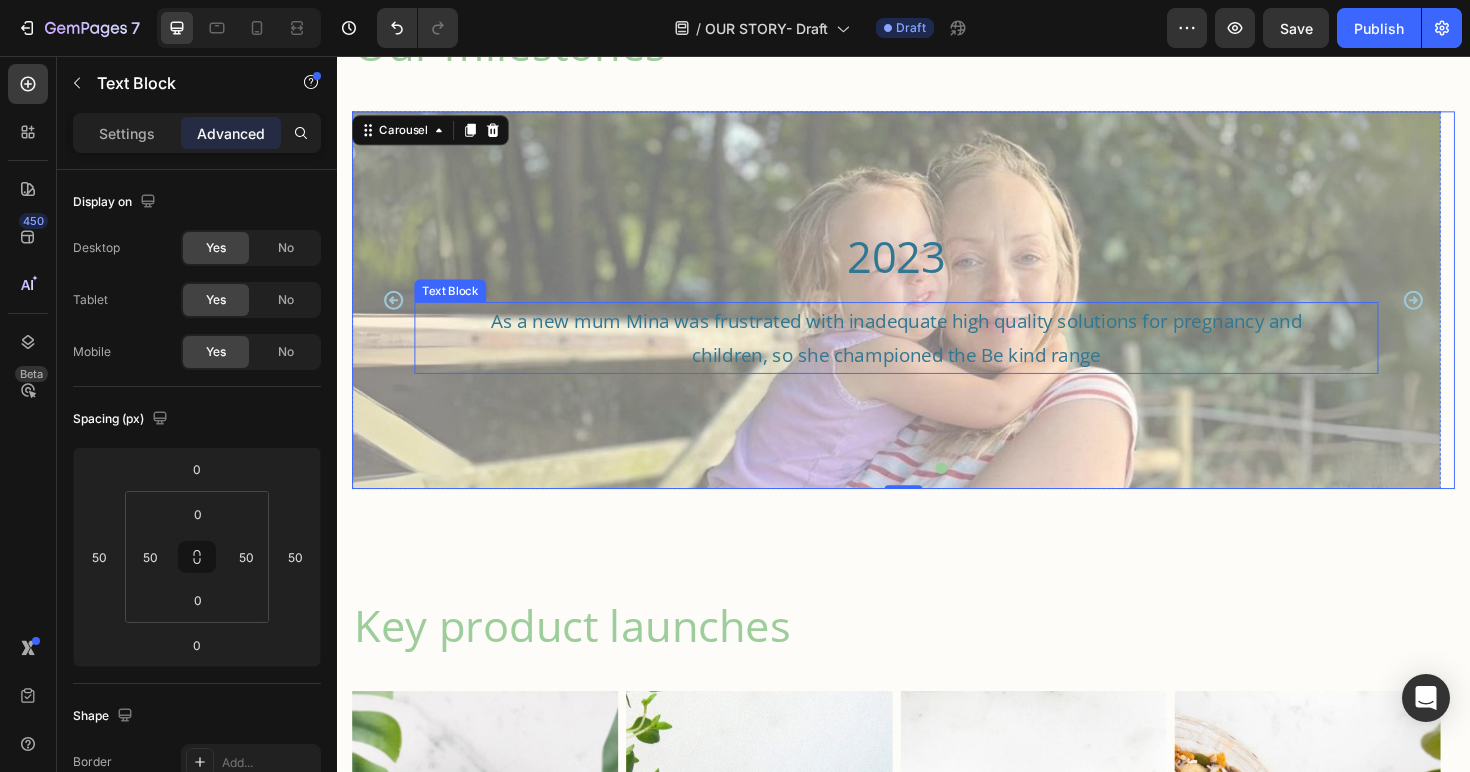 click on "As a new mum Mina was frustrated with inadequate high quality solutions for pregnancy and children, so she championed the Be kind range" at bounding box center [929, 354] 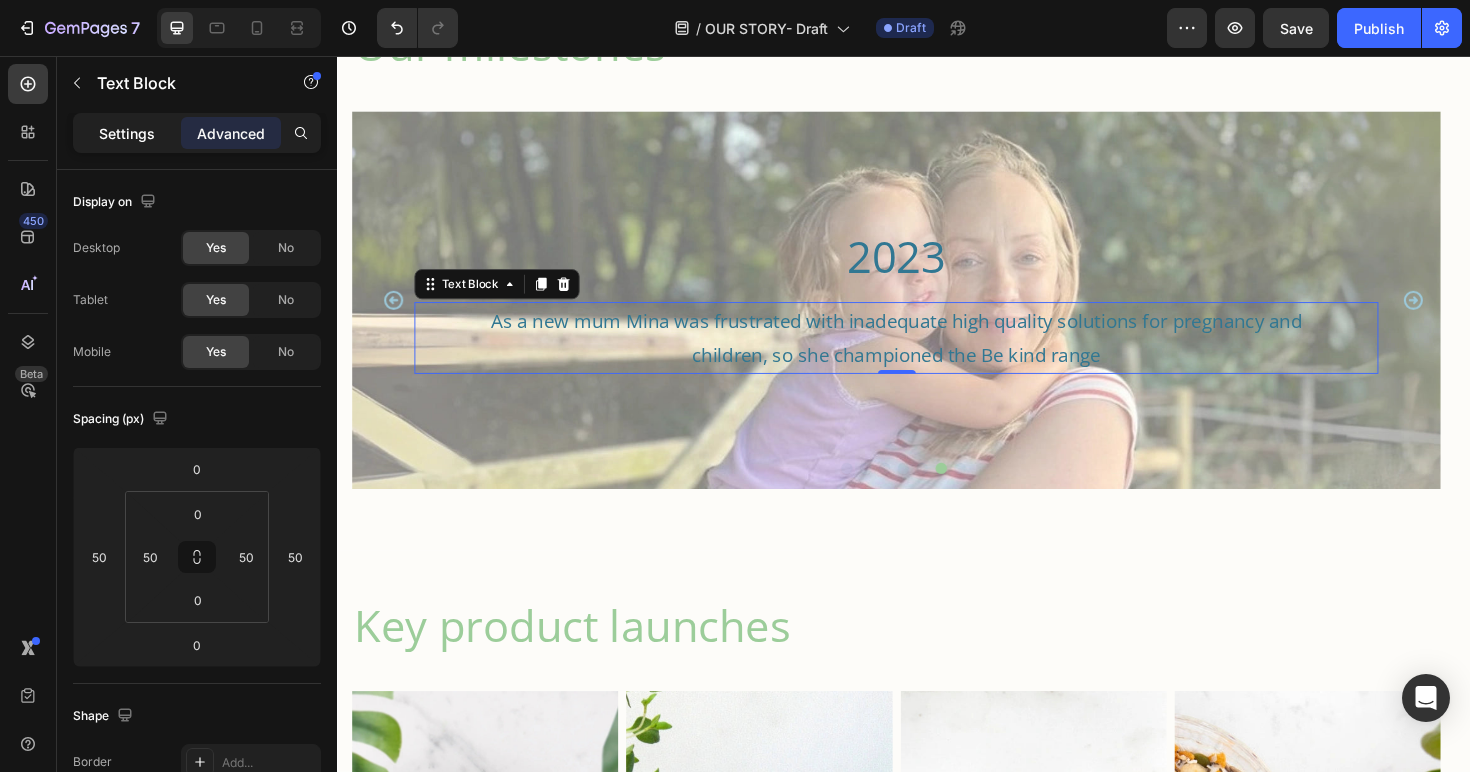 click on "Settings" at bounding box center [127, 133] 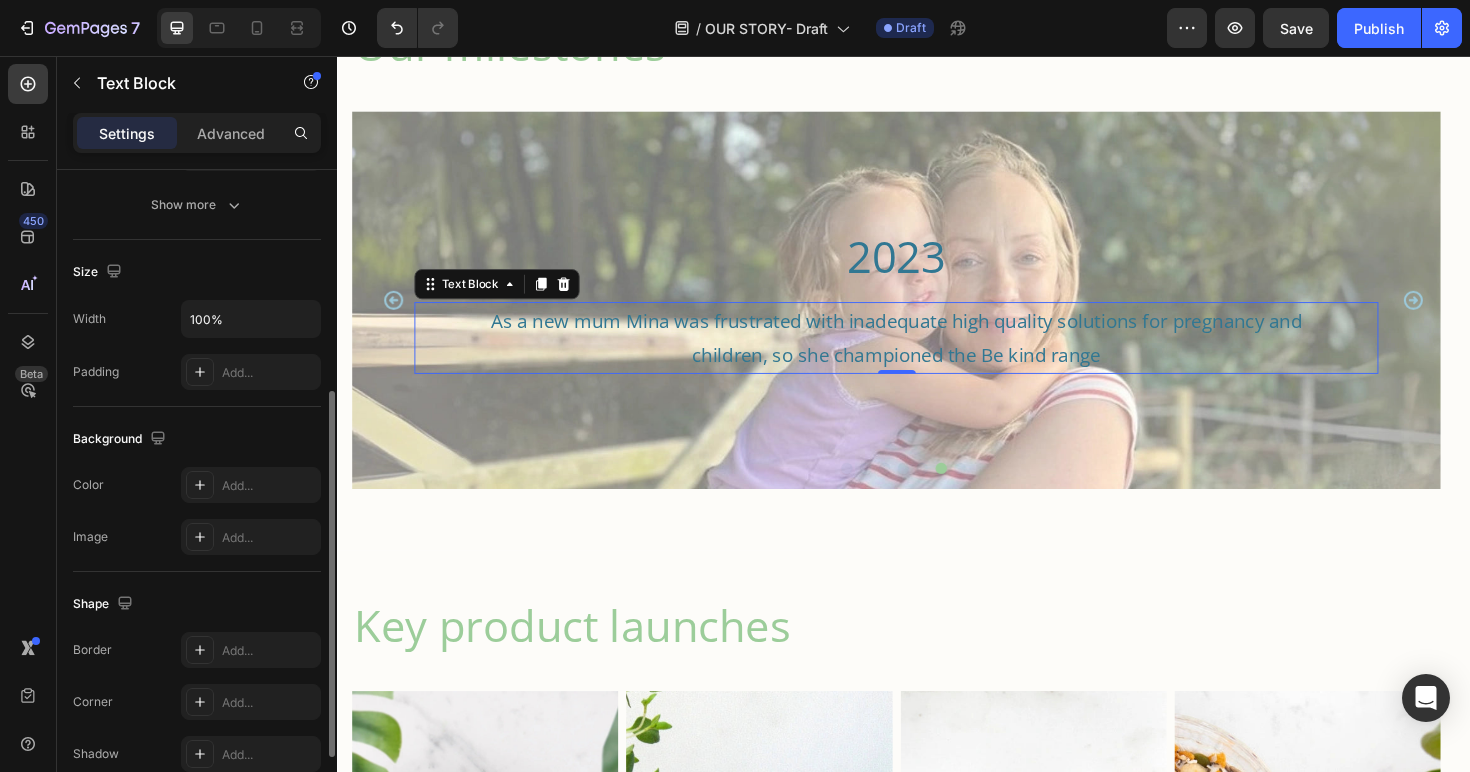 scroll, scrollTop: 526, scrollLeft: 0, axis: vertical 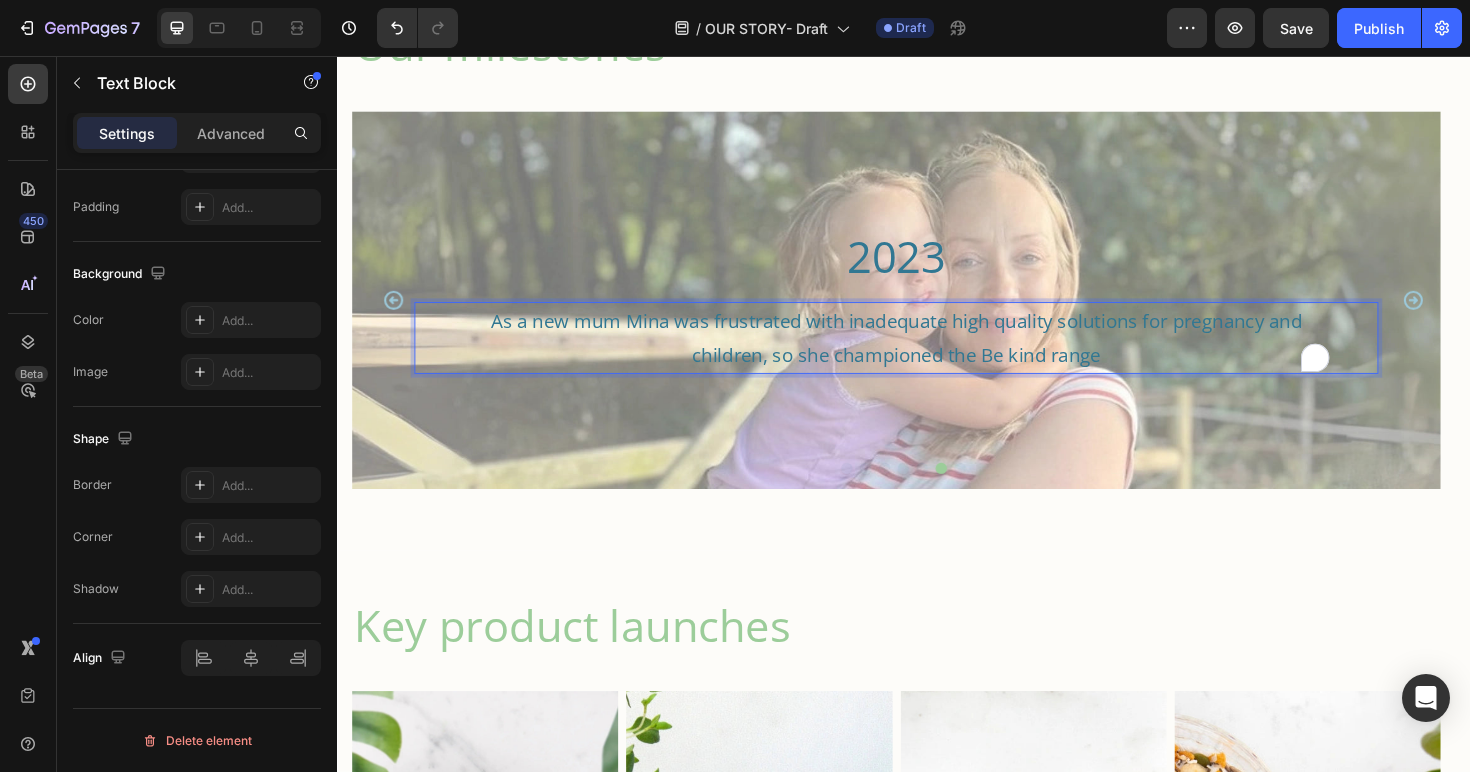 click on "As a new mum Mina was frustrated with inadequate high quality solutions for pregnancy and children, so she championed the Be kind range" at bounding box center (929, 354) 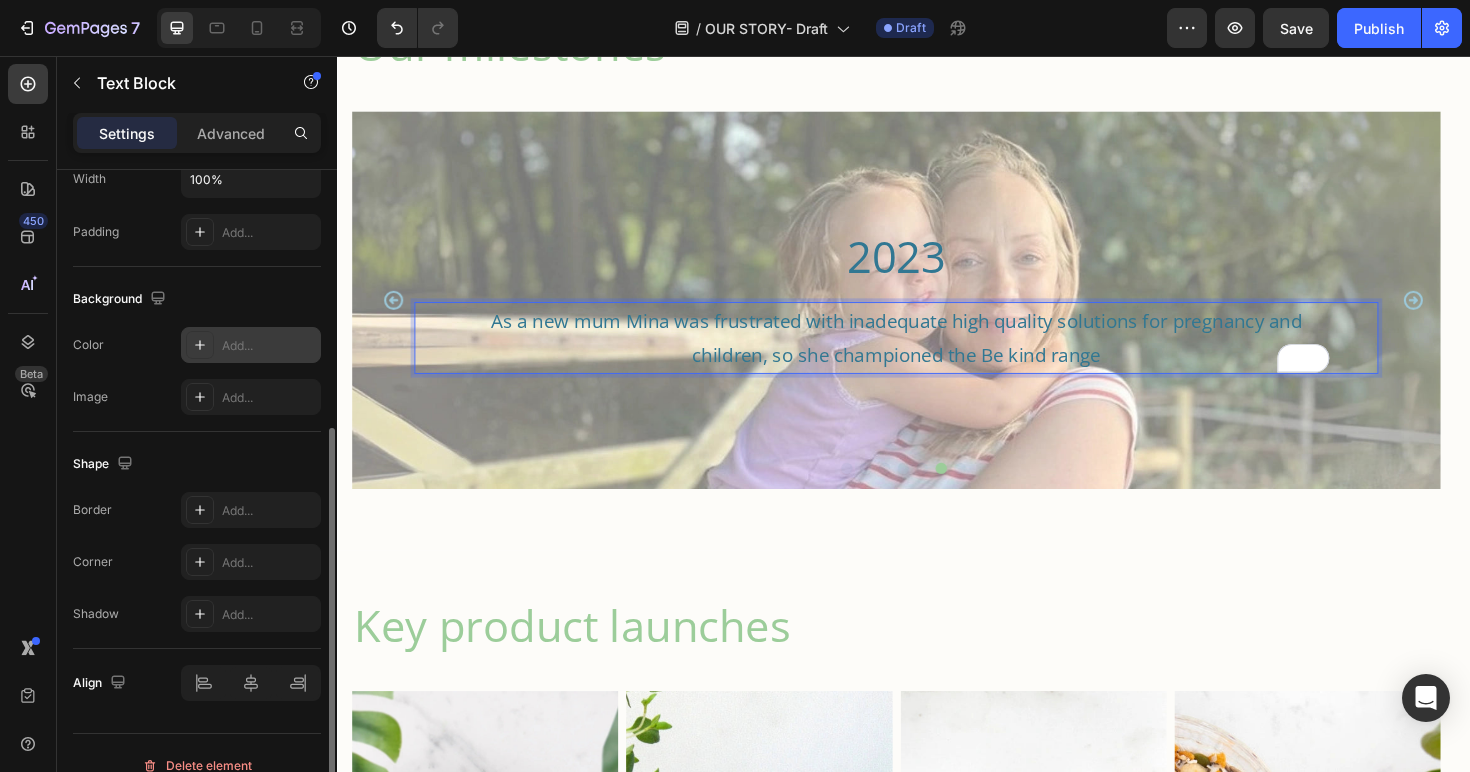 scroll, scrollTop: 488, scrollLeft: 0, axis: vertical 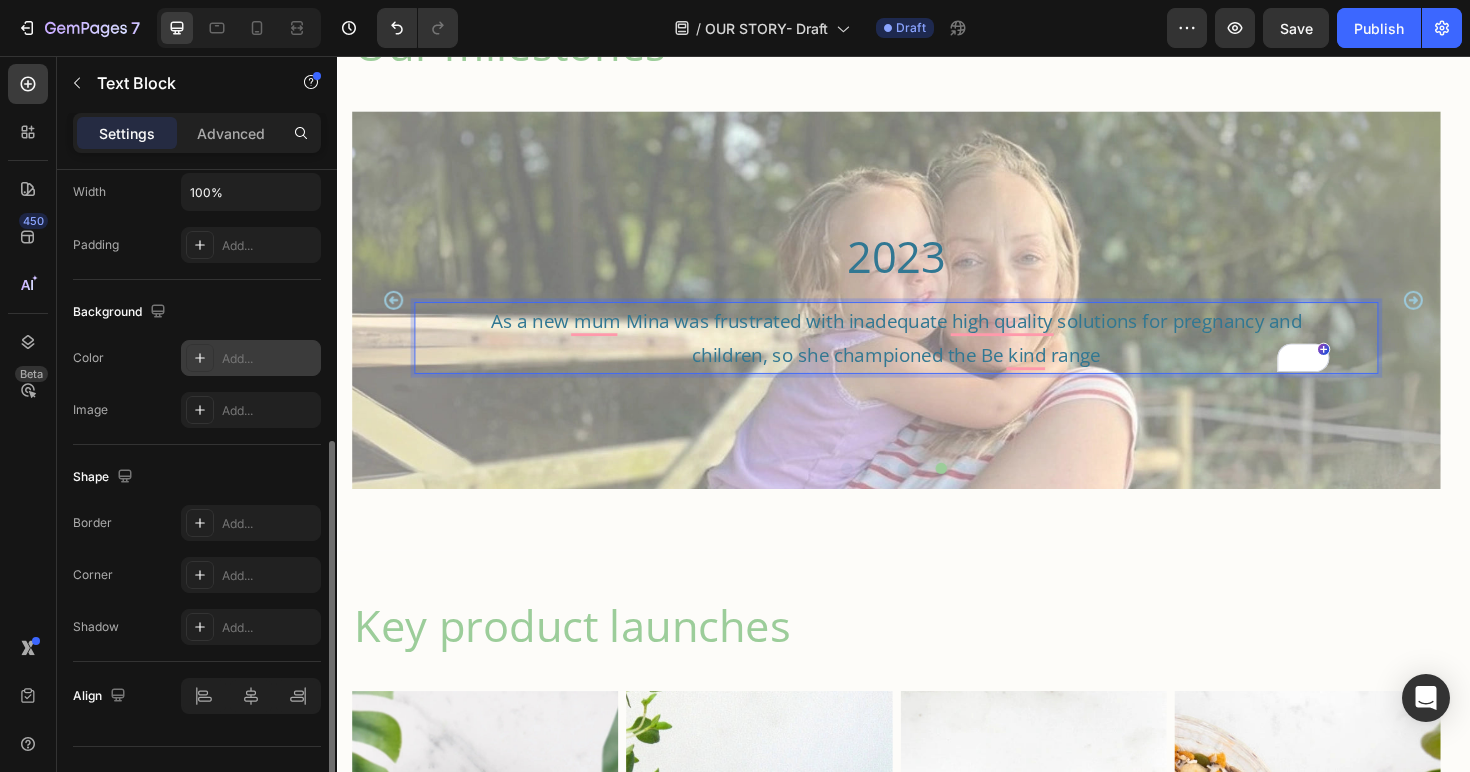 click 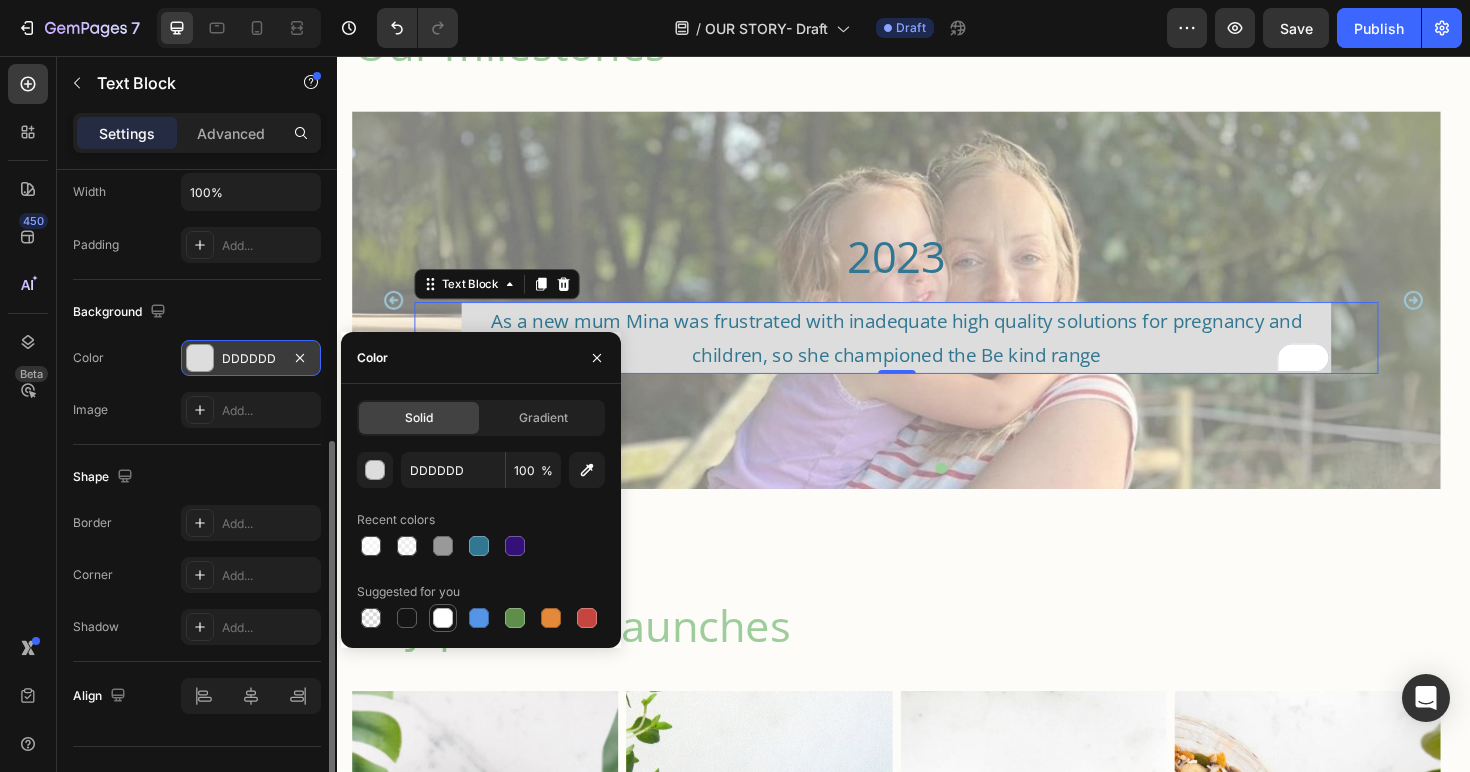 click at bounding box center (443, 618) 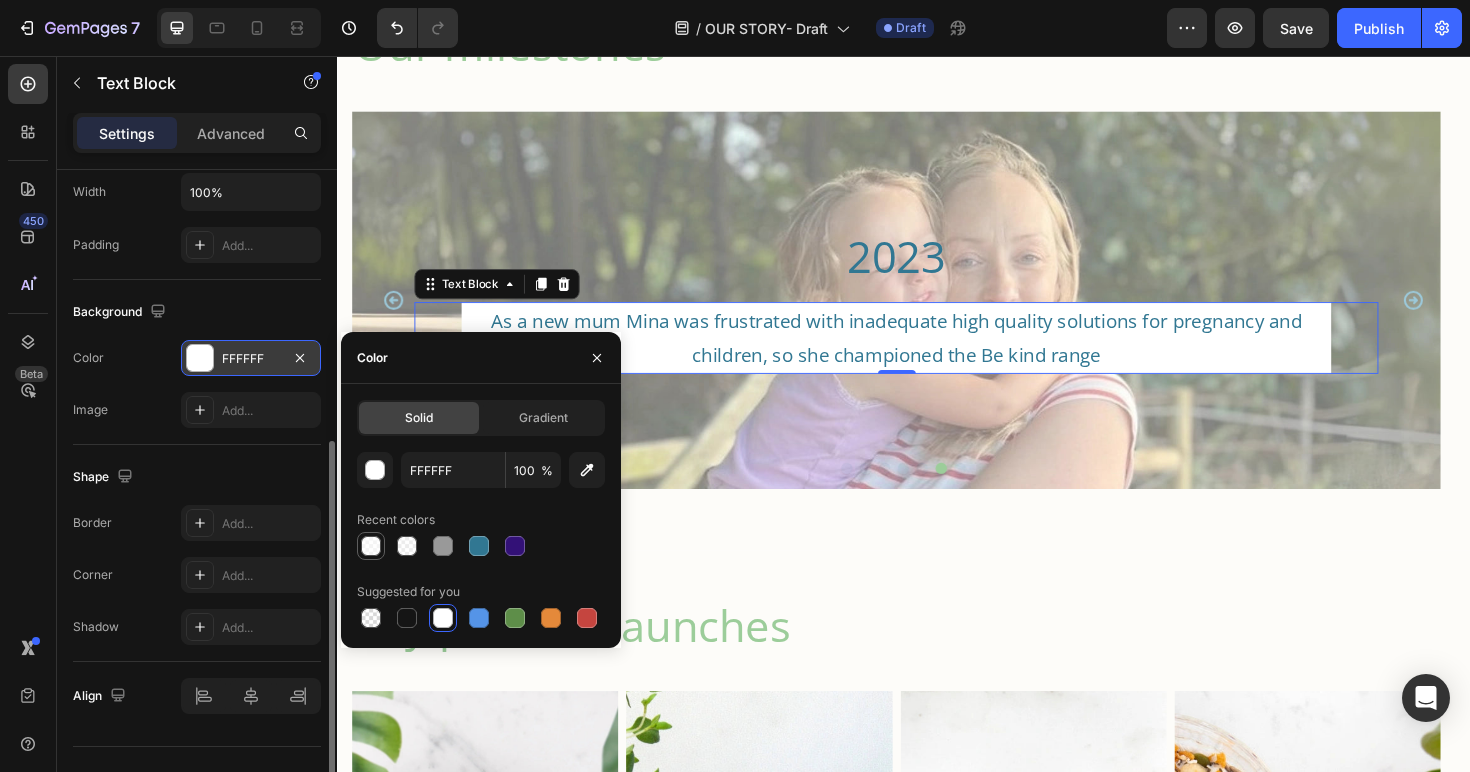 click at bounding box center (371, 546) 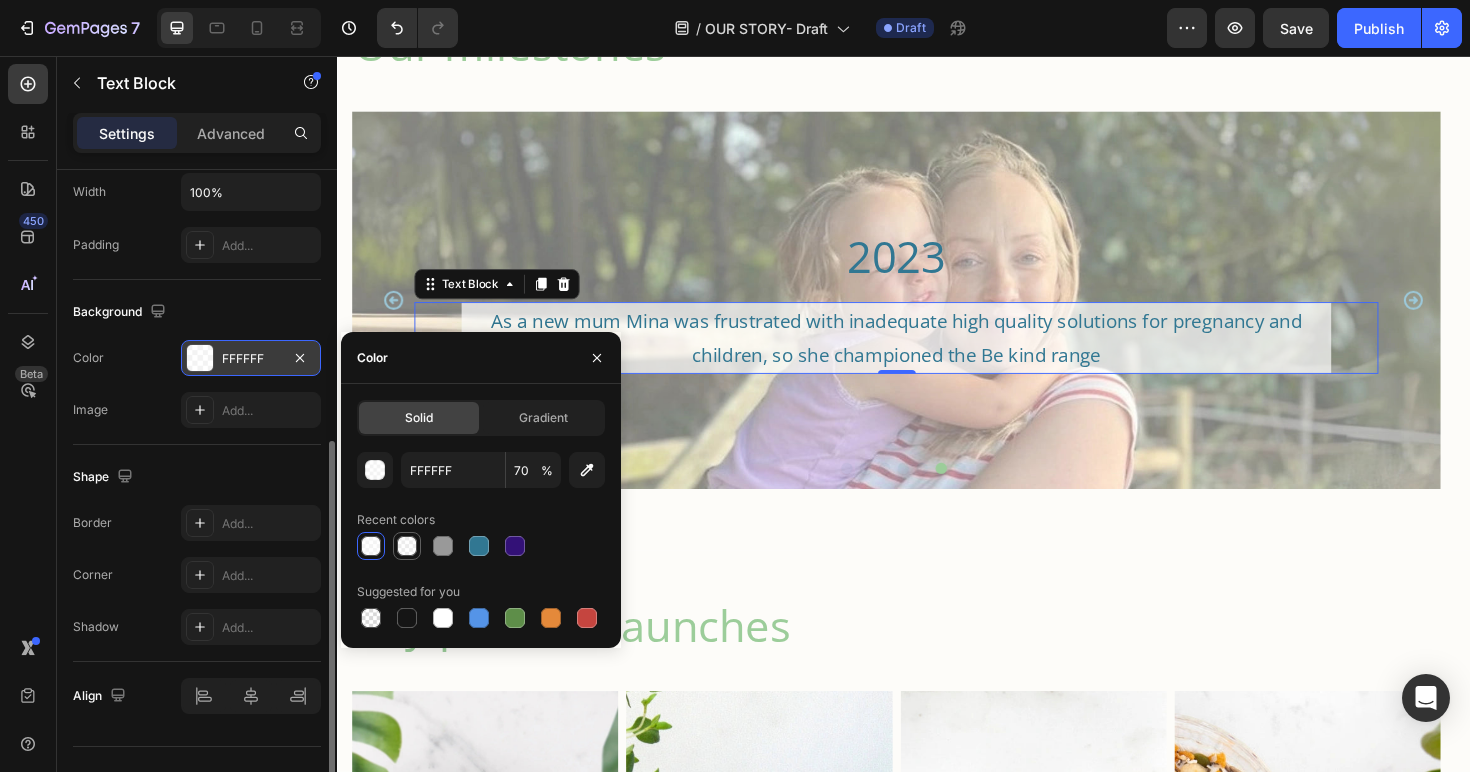 click at bounding box center [407, 546] 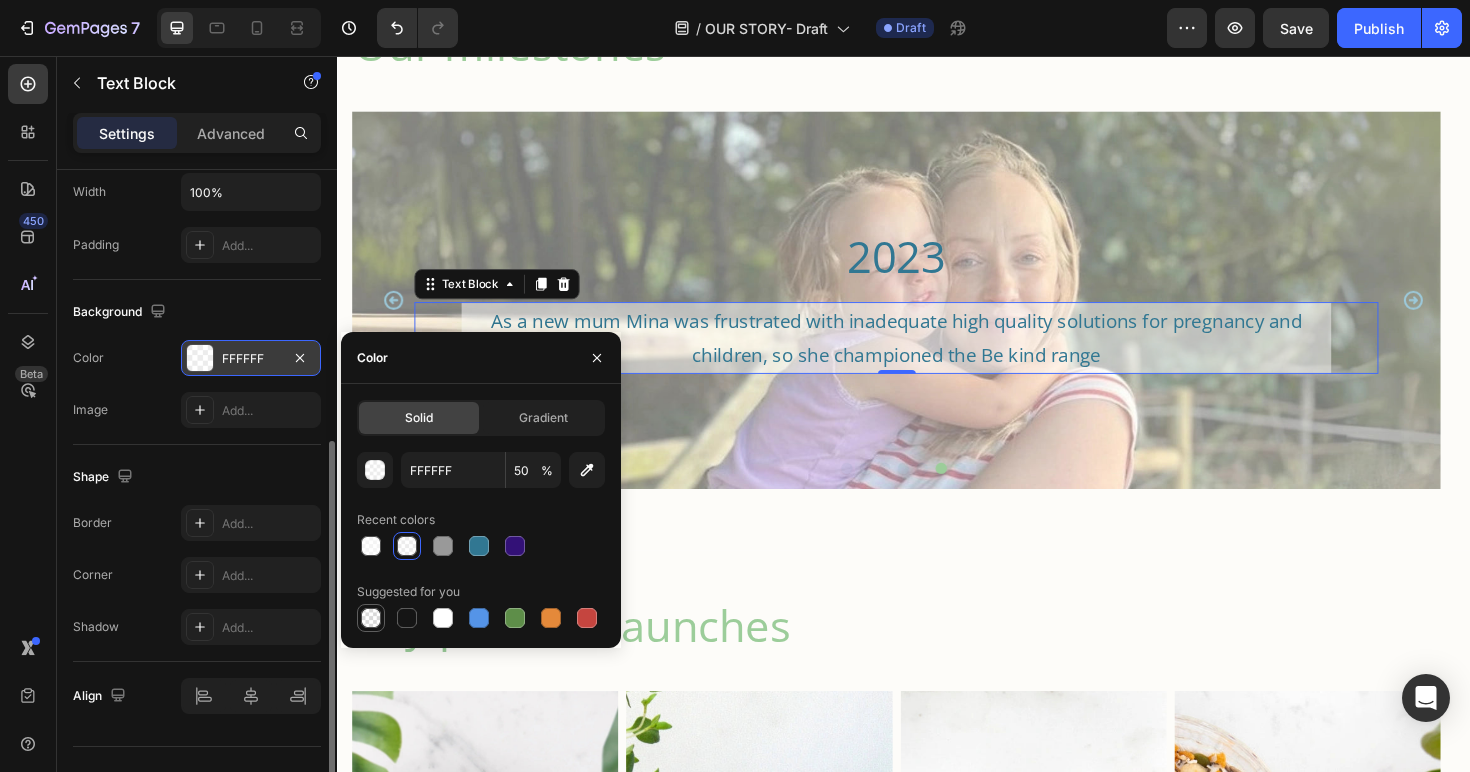 click at bounding box center (371, 618) 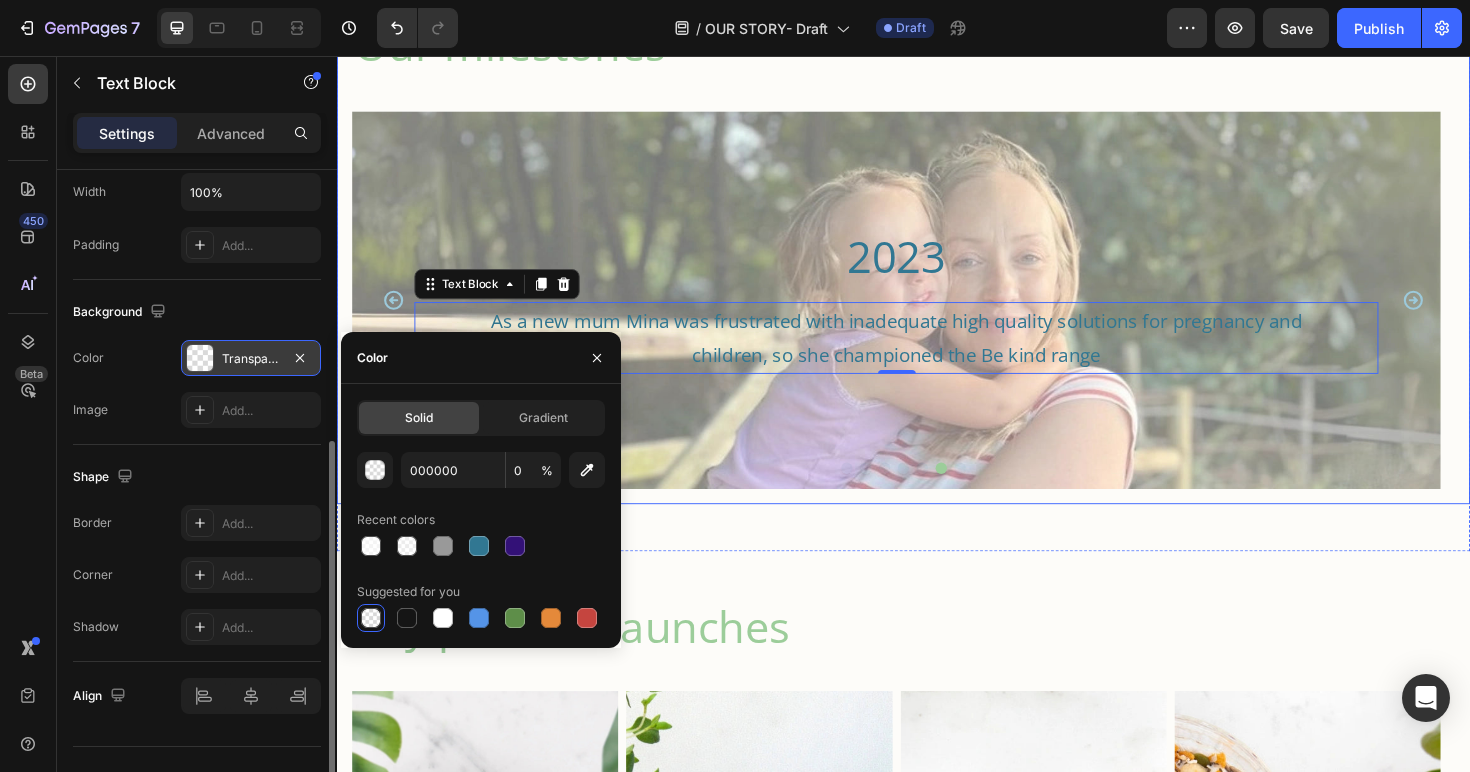 click on "Our milestones Heading
2003 Heading Igennus was founded Heading Hero Banner 2004-2005 Heading Collaboration with hospitals and researchers, with Igennus supplying EPA supplements in small scale clinical studies into ME/CFS, neuroimaging in ADHD & depression Text Block Hero Banner Row 2012 Heading Supplied a clinical trial using EPA omega-3 in ADHD published in the Journal of Child Neurology Text Block Hero Banner 2013 Heading Supplied Leeds University with Pharmepa RESTORE for the SeAFOod Polyp (colorectal cancer) prevention clinical trial  Text Block Hero Banner 2020 Heading Mina became Co-CEO alongside Jav, preparing for the next phase. Super B Complex  was supplied to a USA clinical trial Text Block Hero Banner 2023 Heading As a new mum Mina was frustrated with inadequate high quality solutions for pregnancy and children, so she championed the Be kind range  Text Block   0 Hero Banner 2025 Heading Text Block Hero Banner
Carousel" at bounding box center [937, 263] 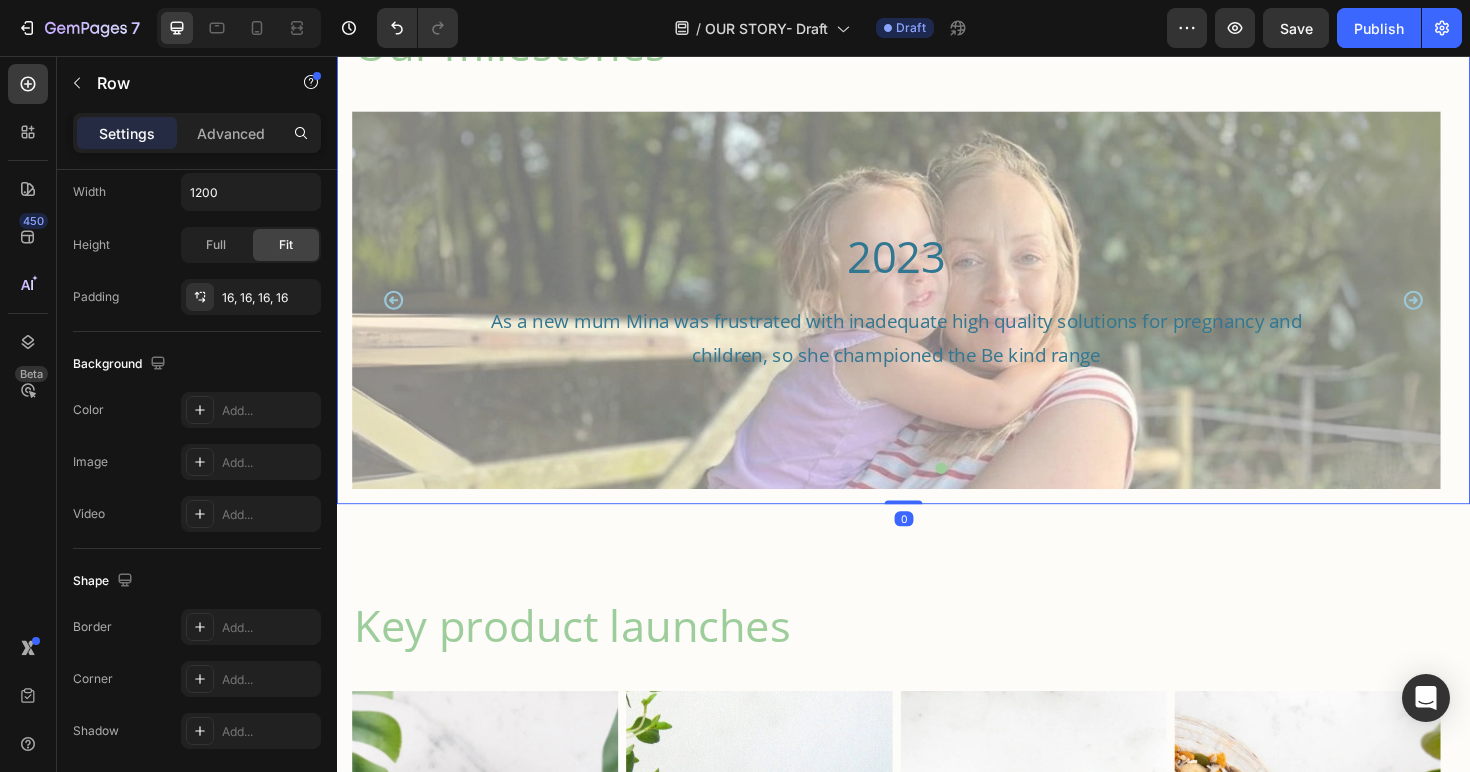 scroll, scrollTop: 0, scrollLeft: 0, axis: both 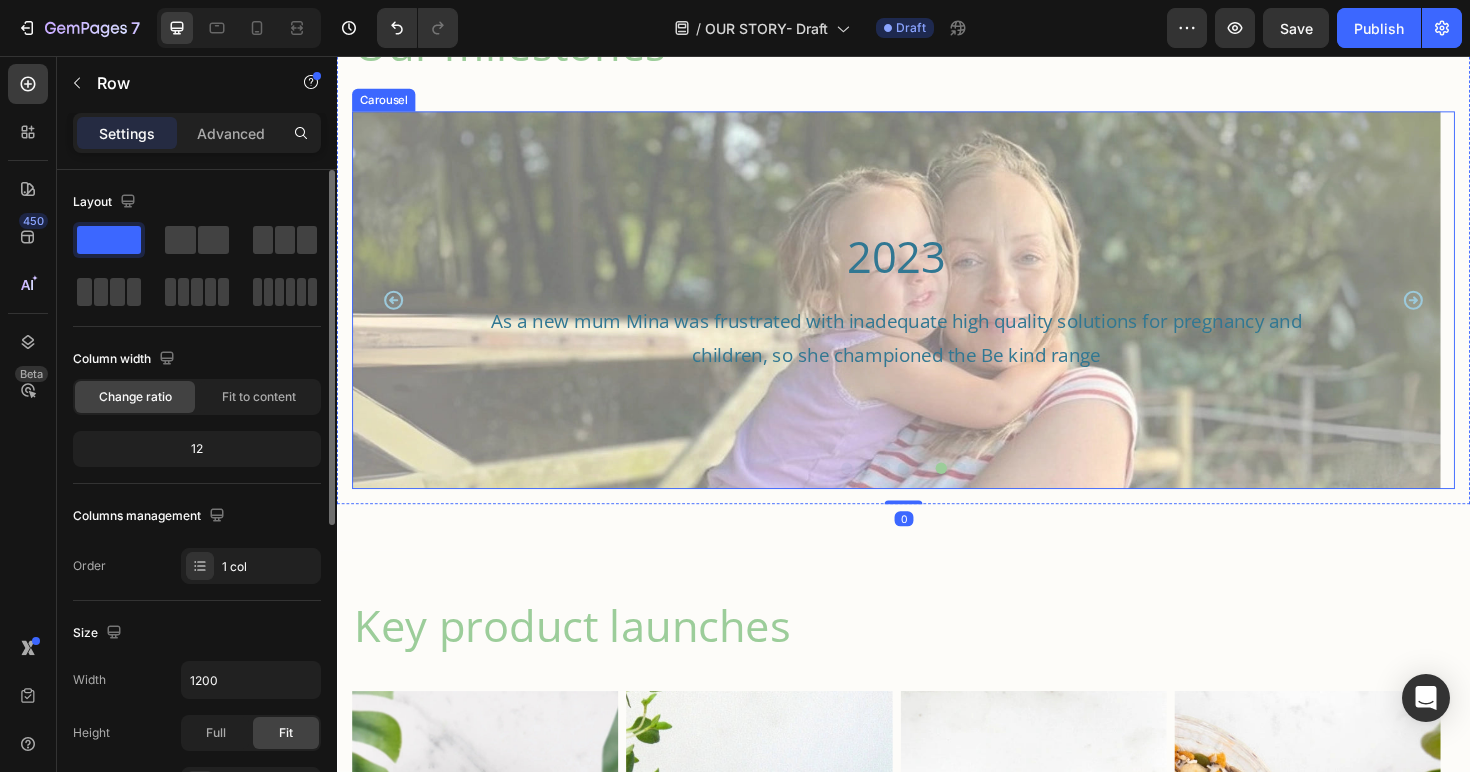 click 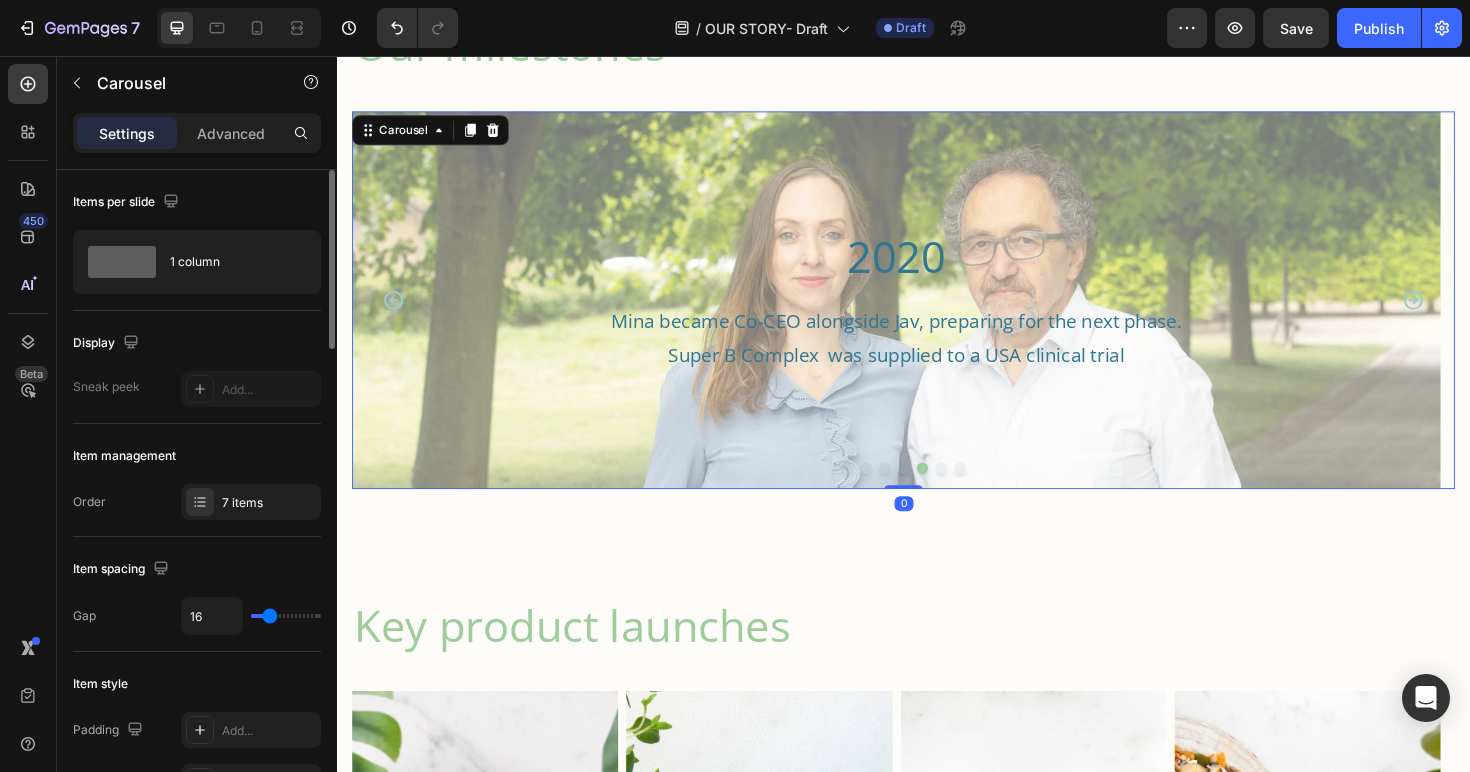 click 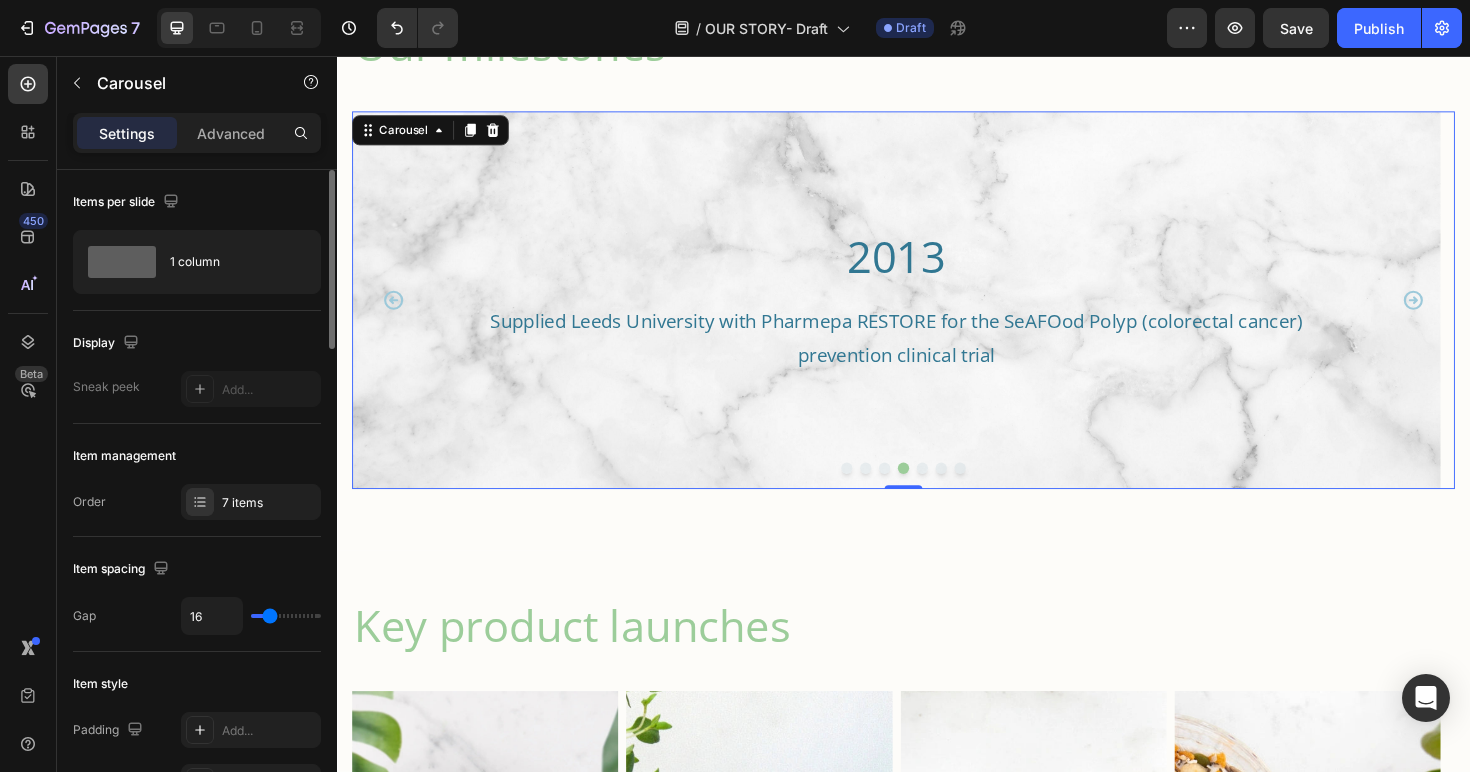 click 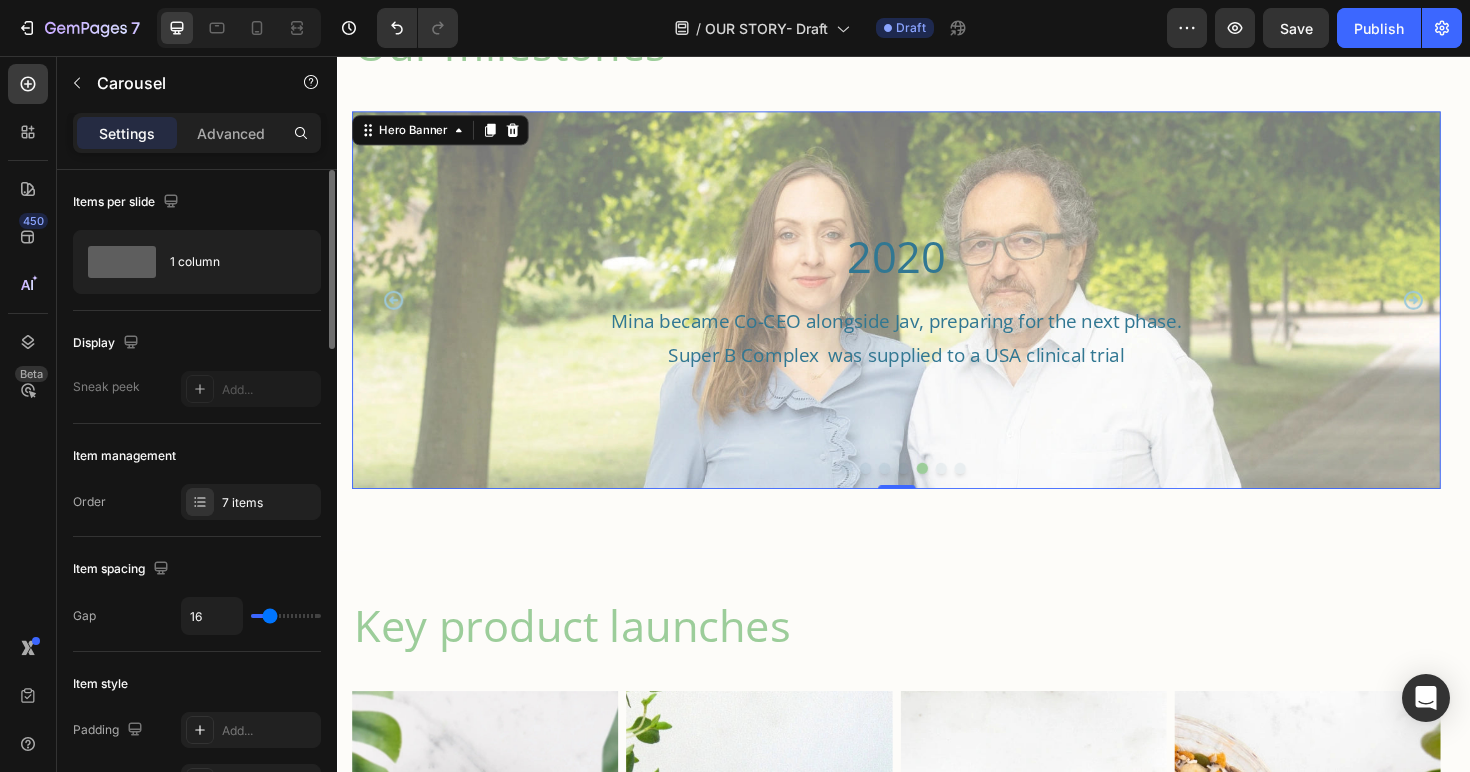 click at bounding box center [929, 314] 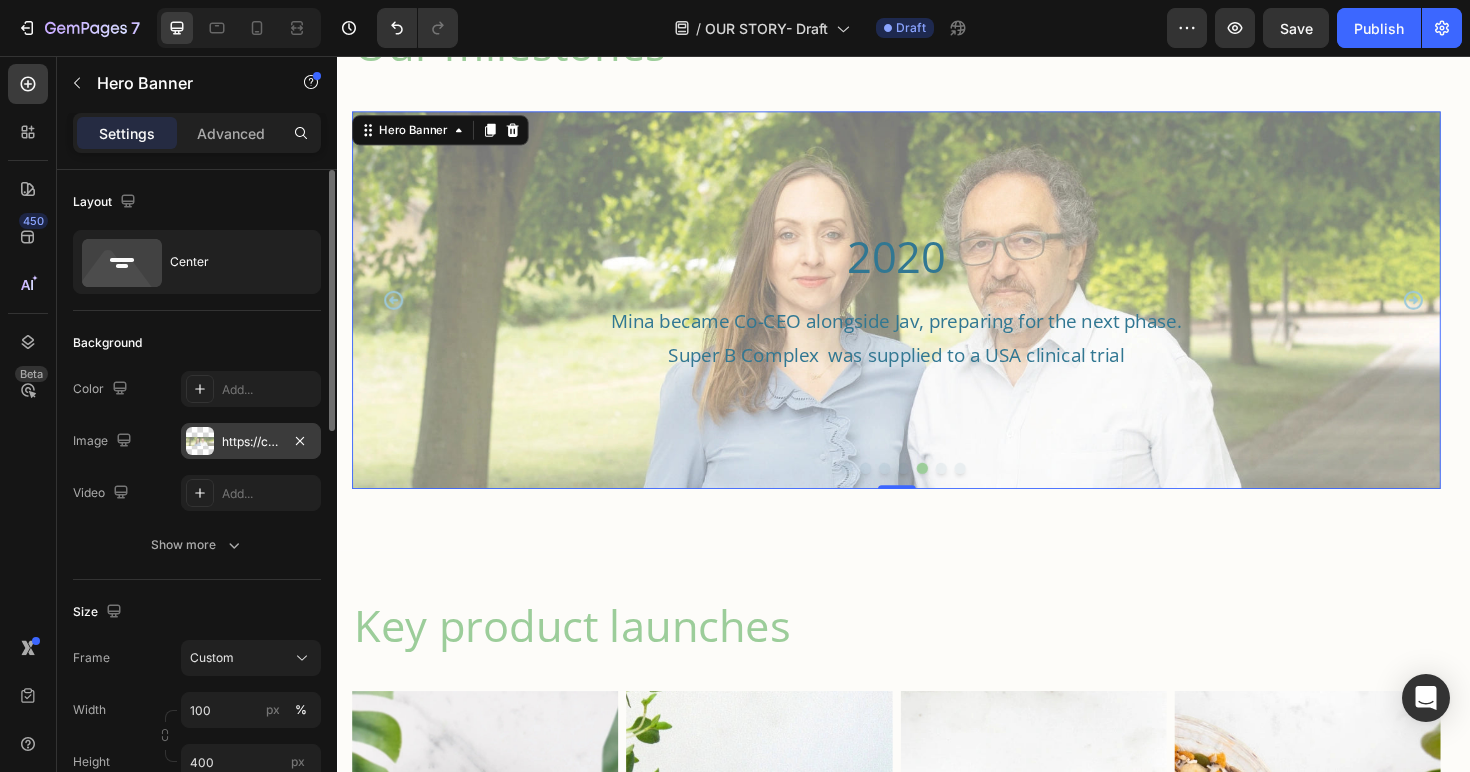 click on "https://cdn.shopify.com/s/files/1/0087/7097/7888/files/gempages_491779184817865614-d44fa826-80b4-459e-905b-2344905113e3.webp" at bounding box center (251, 442) 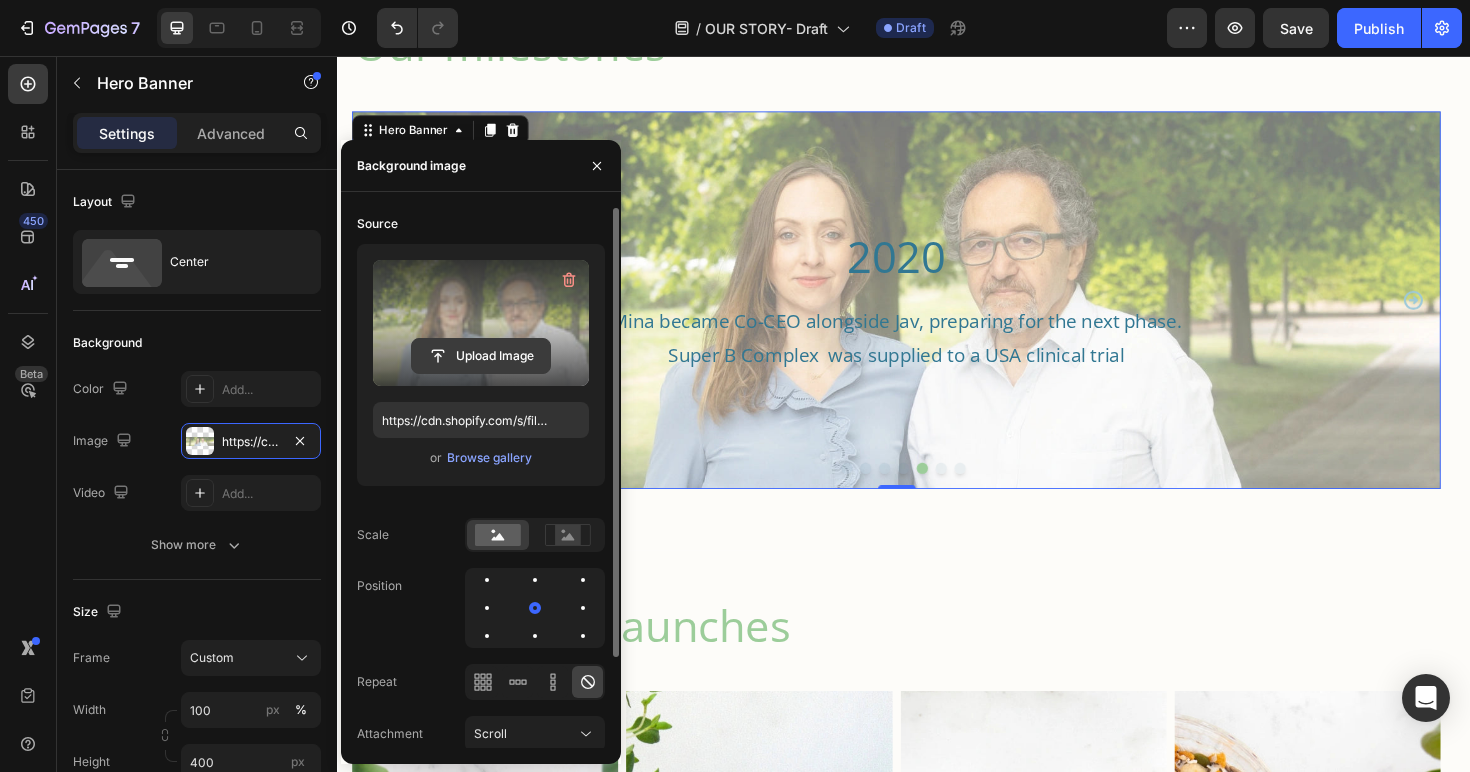 click 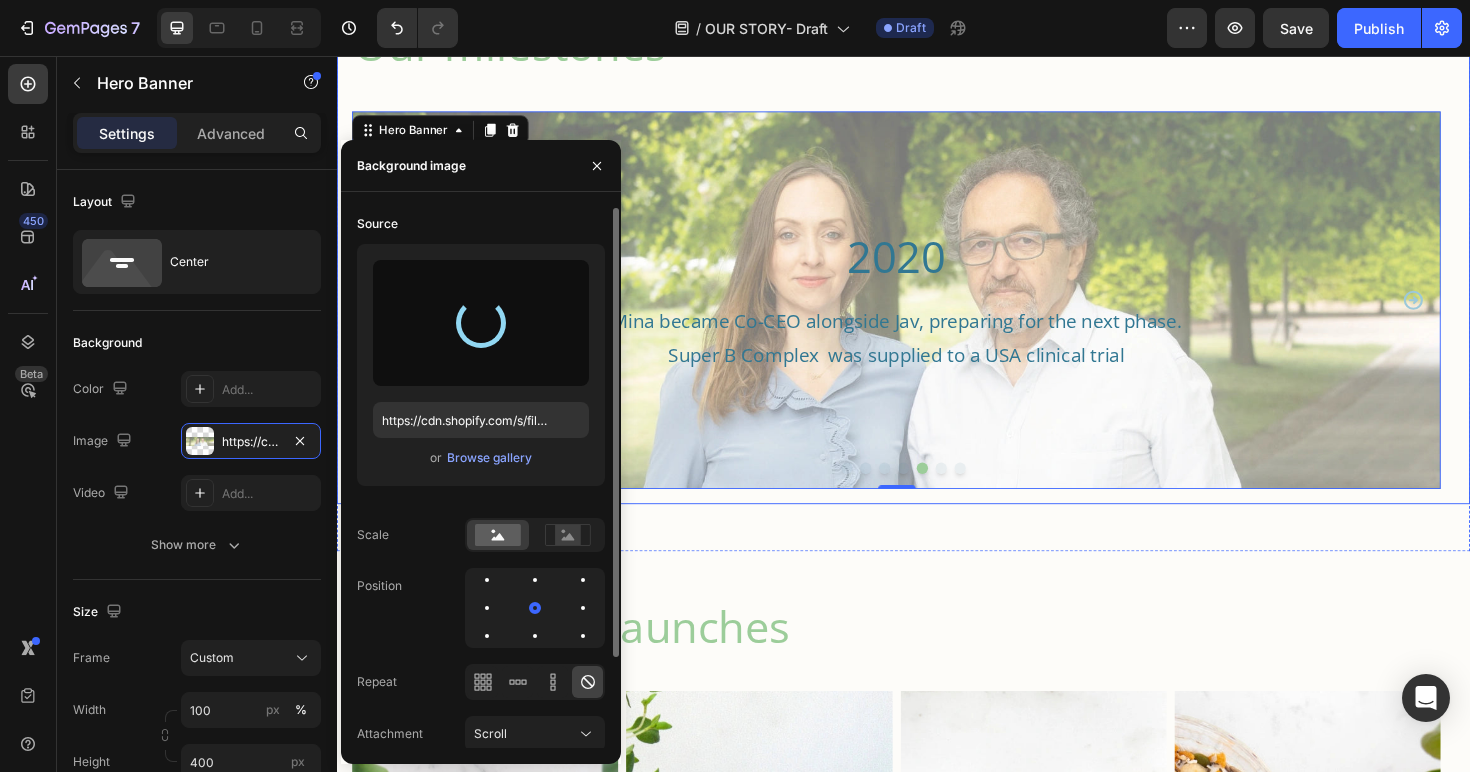 type on "https://cdn.shopify.com/s/files/1/0087/7097/7888/files/gempages_491779184817865614-7c3ef605-18d8-4ff5-b97a-e2a3cbcf9ba0.webp" 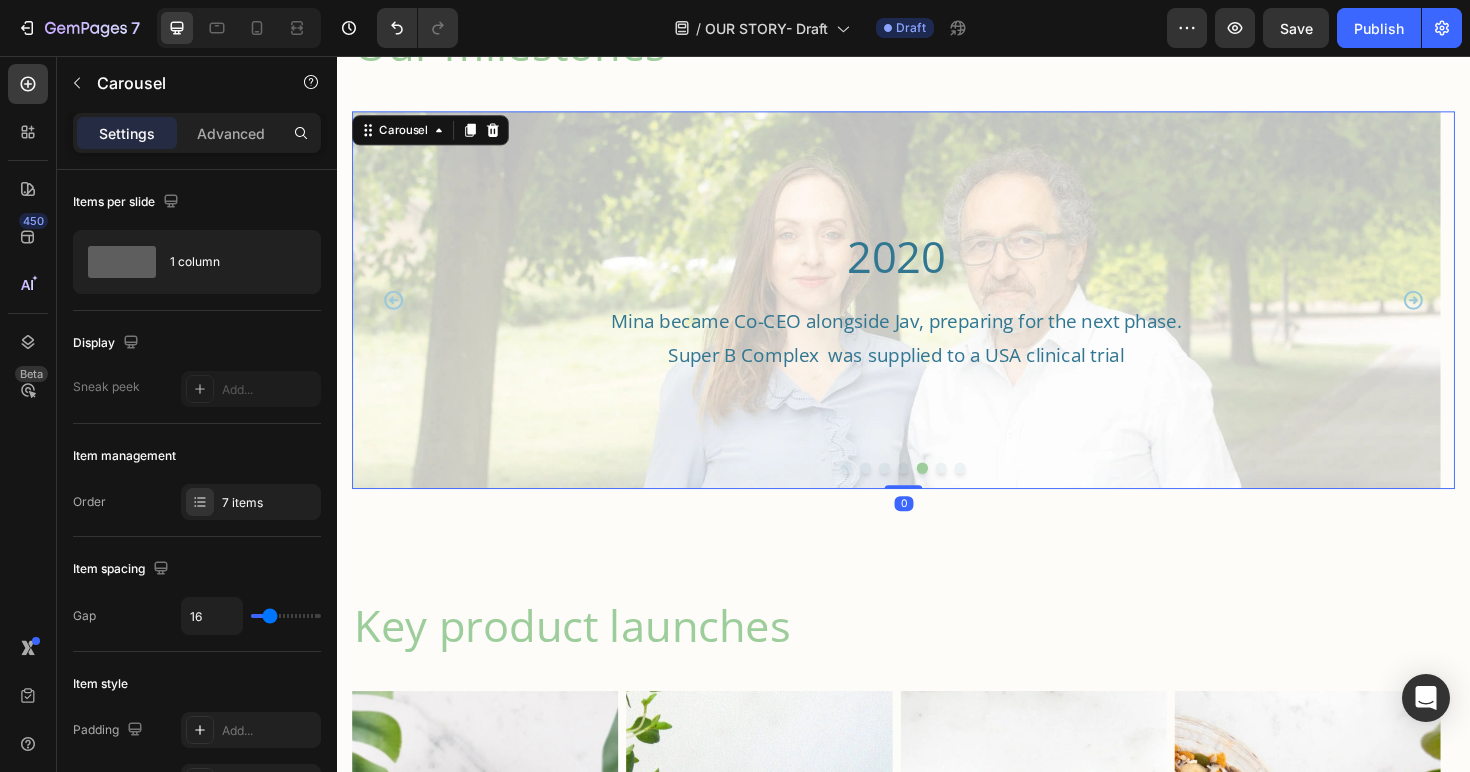 click at bounding box center (977, 492) 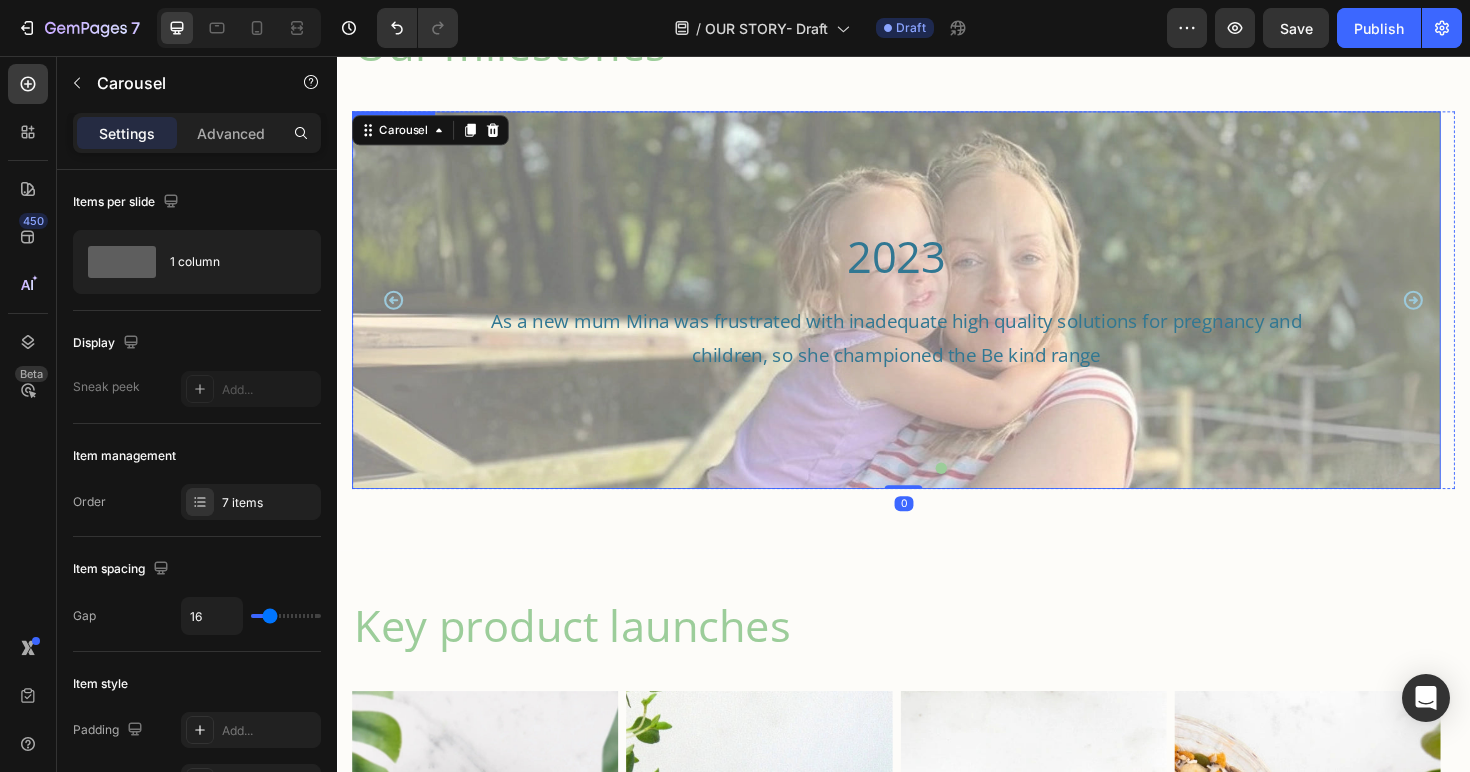 click at bounding box center [929, 314] 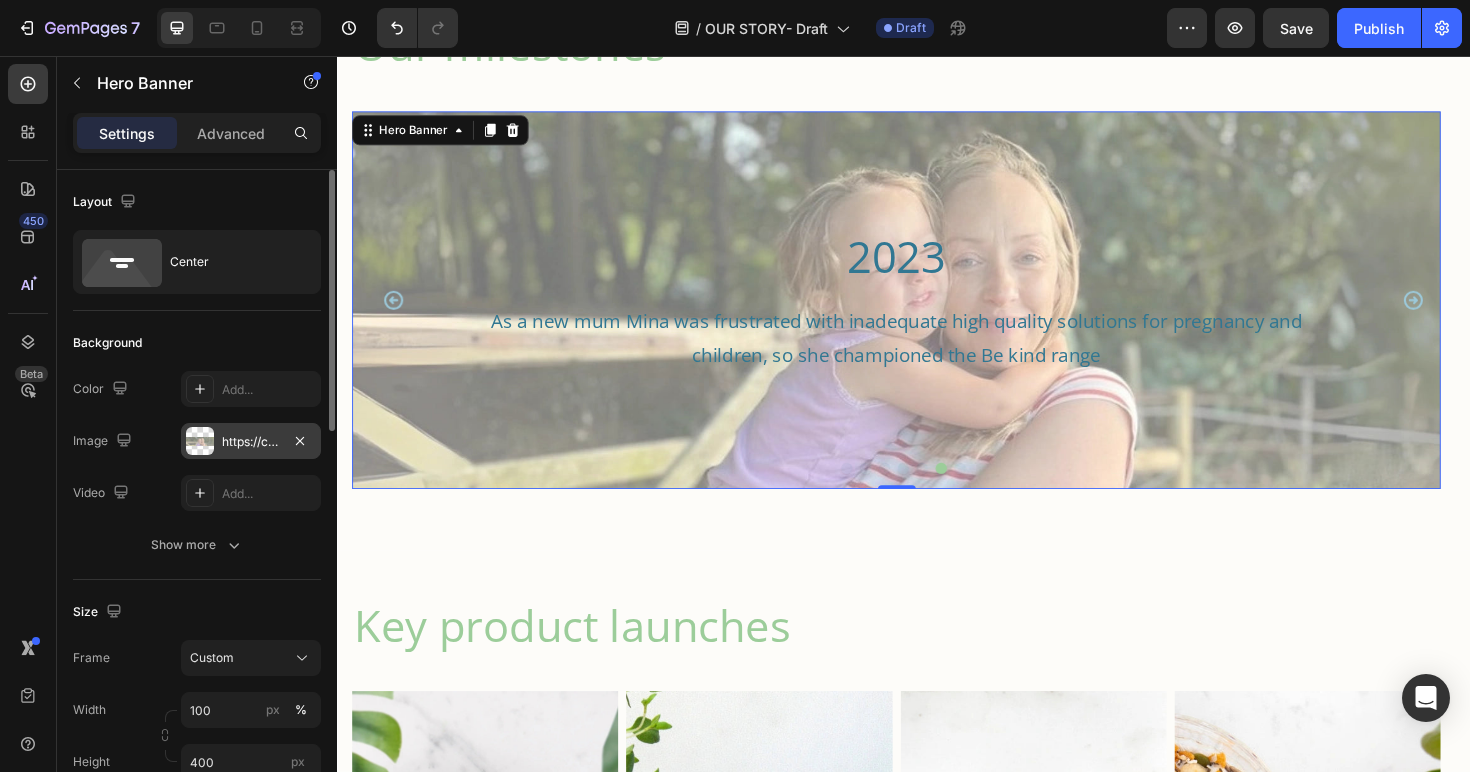click on "https://cdn.shopify.com/s/files/1/0087/7097/7888/files/gempages_491779184817865614-adf849d5-174c-4da5-b3d7-fd5b7cee6c7a.webp" at bounding box center [251, 441] 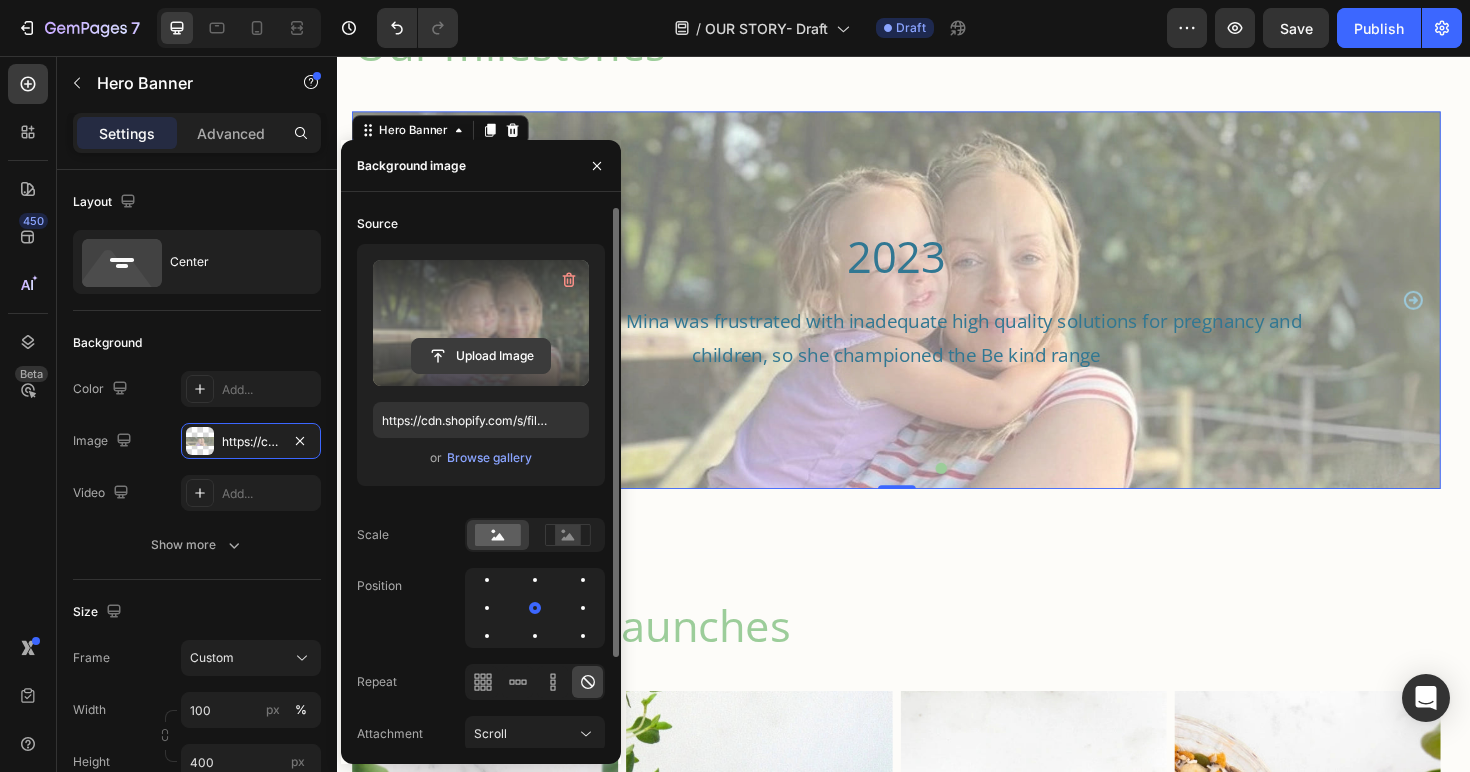 click 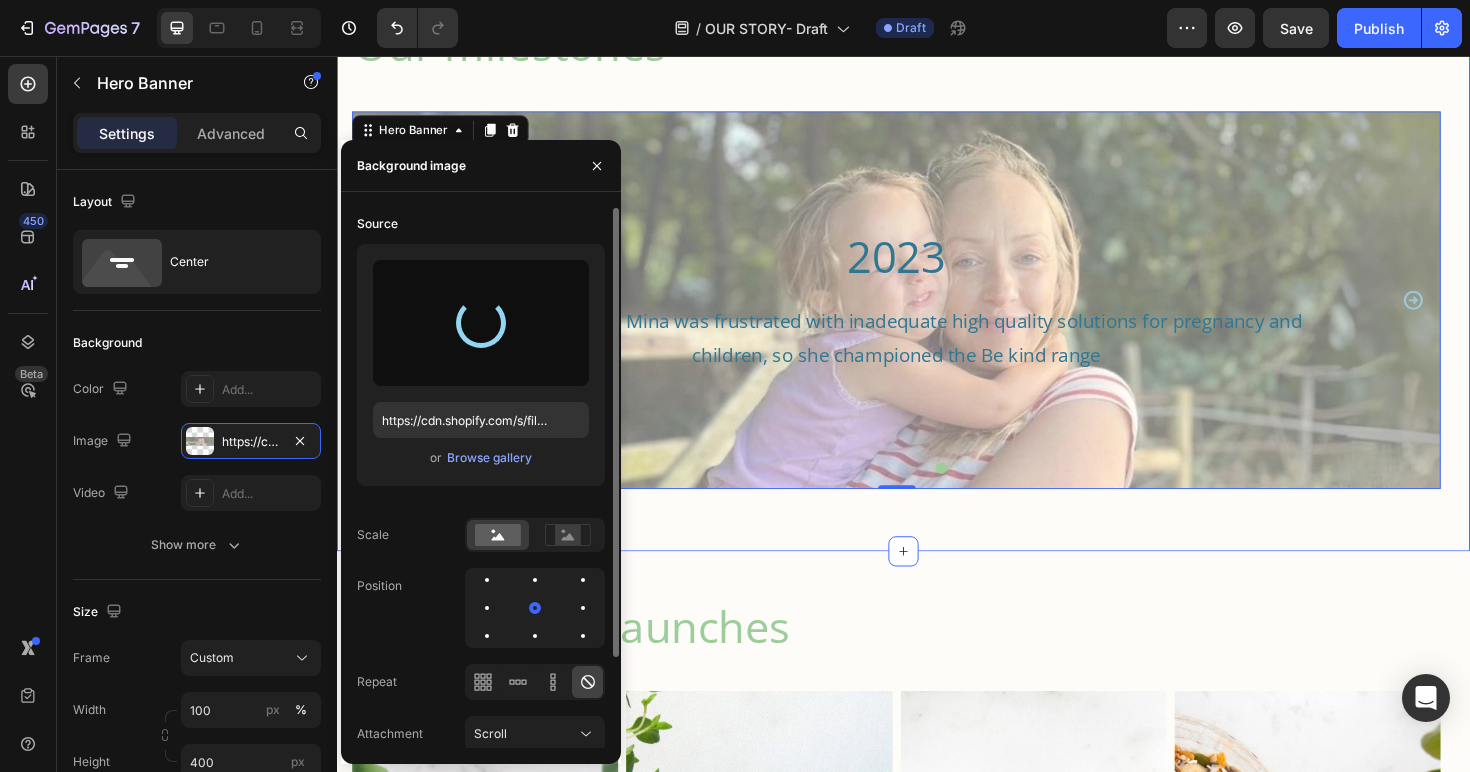 type on "https://cdn.shopify.com/s/files/1/0087/7097/7888/files/gempages_491779184817865614-5ed5af36-0df9-49db-9191-04581b2fe1d0.webp" 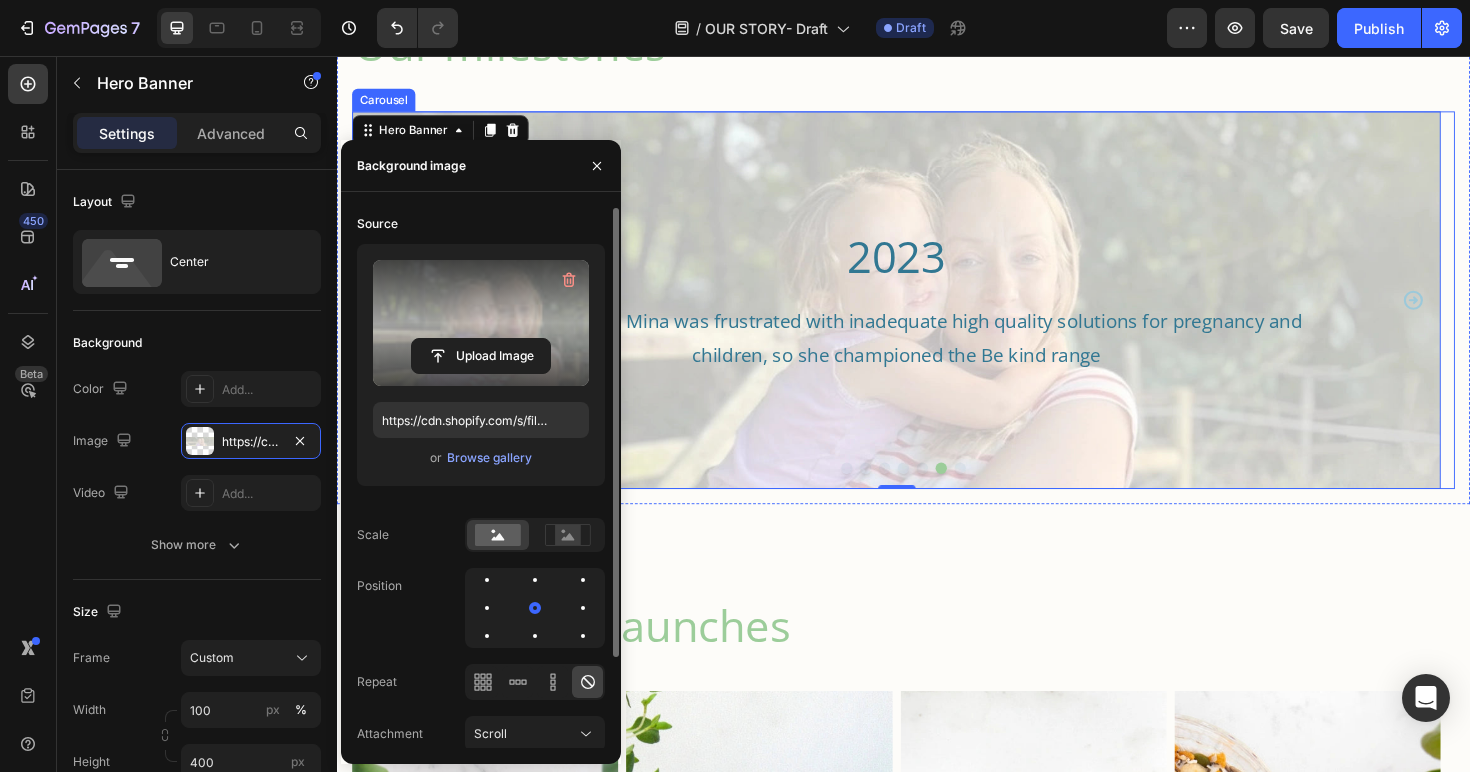 drag, startPoint x: 989, startPoint y: 493, endPoint x: 1046, endPoint y: 487, distance: 57.31492 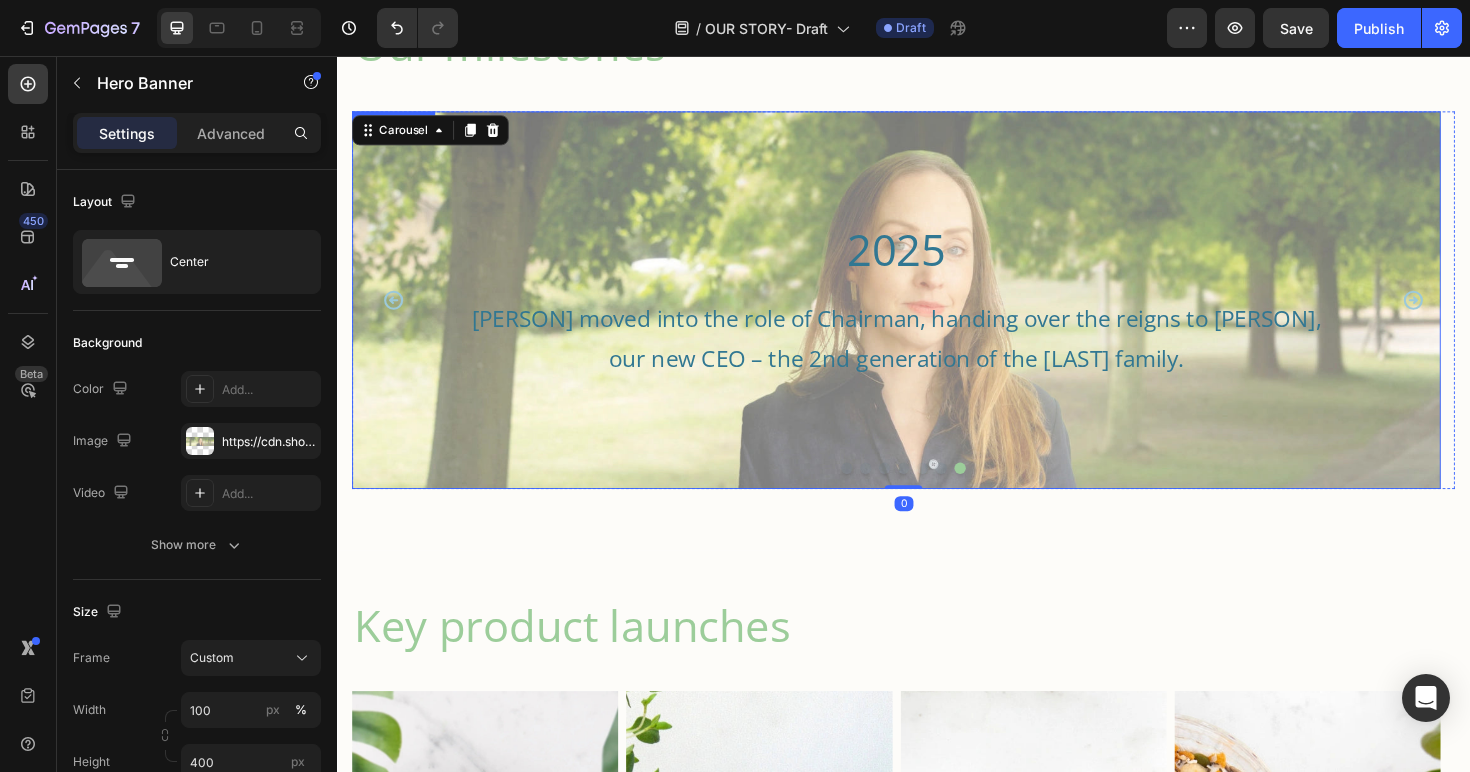 click at bounding box center [929, 314] 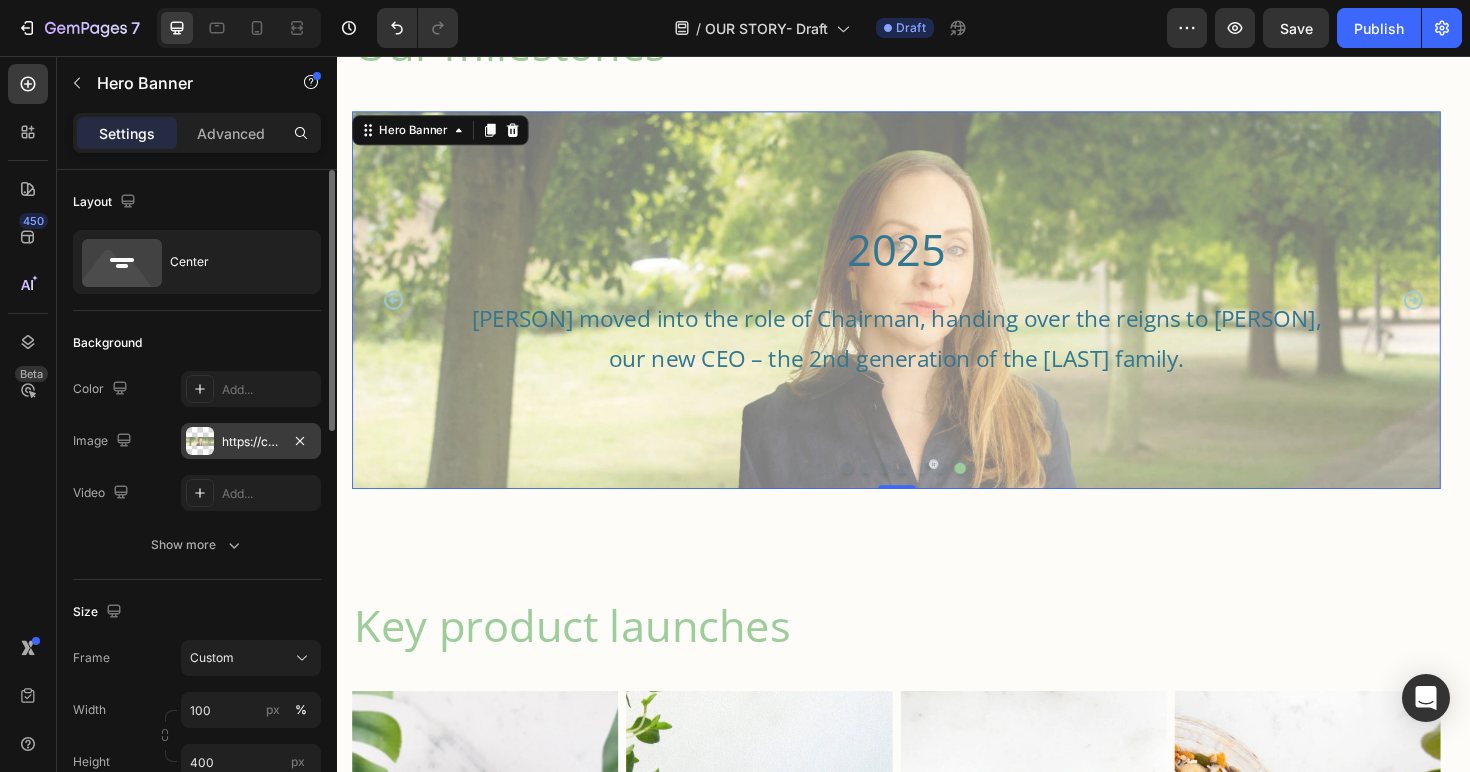click on "https://cdn.shopify.com/s/files/1/0087/7097/7888/files/gempages_491779184817865614-4bb1f2d9-1709-4c85-ac6c-e3474b6ba3dd.webp" at bounding box center [251, 442] 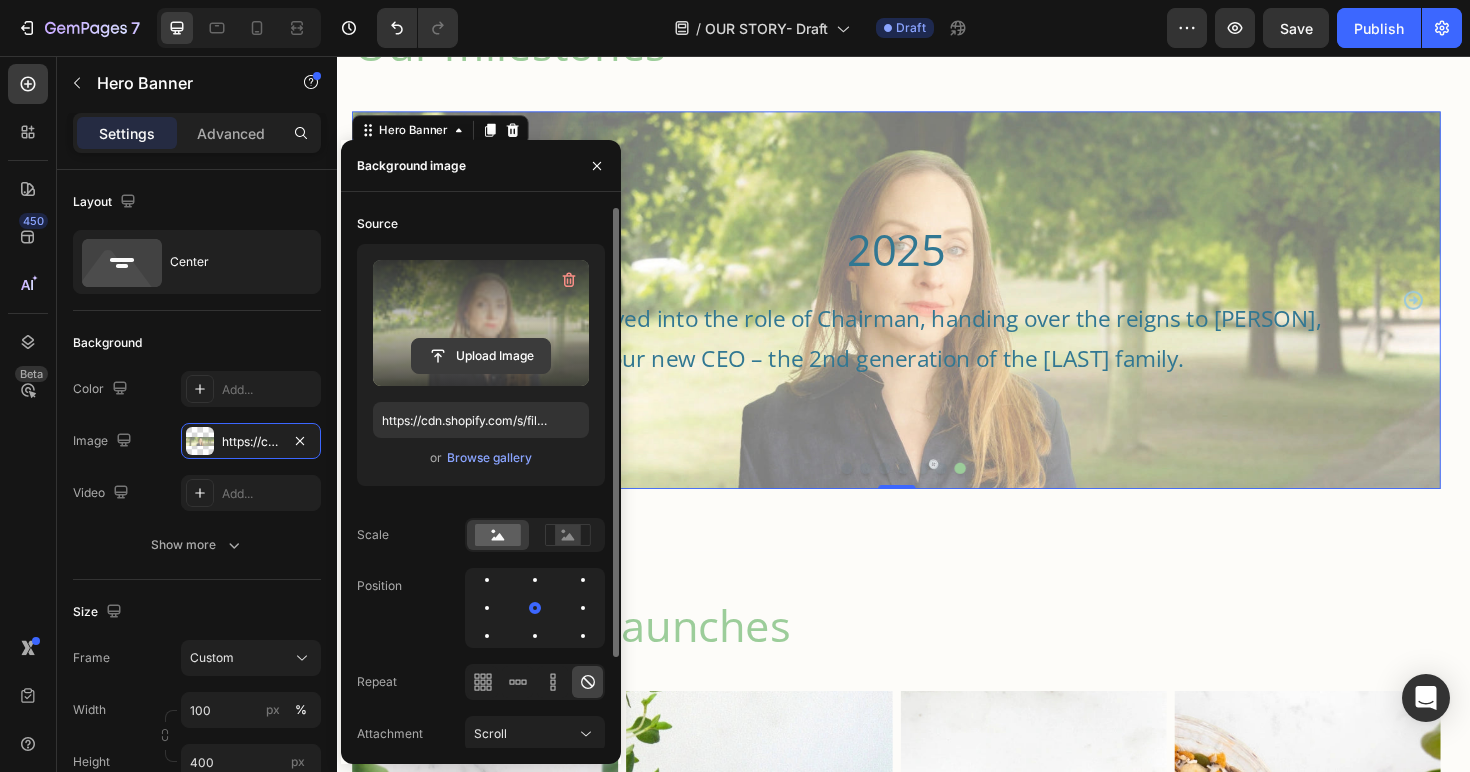 click 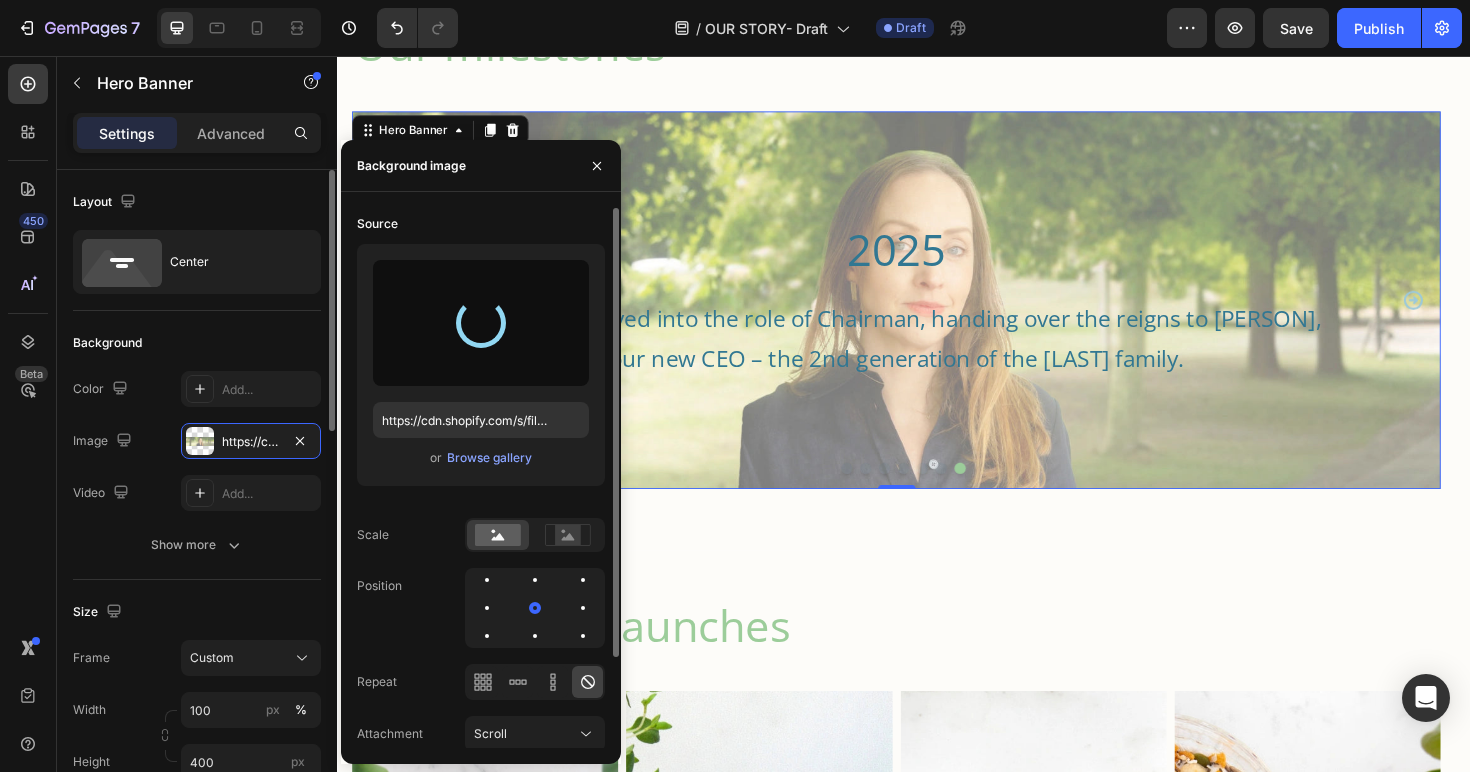 type on "https://cdn.shopify.com/s/files/1/0087/7097/7888/files/gempages_491779184817865614-0fb0eb2f-f887-4191-90e1-951e7ae76c64.webp" 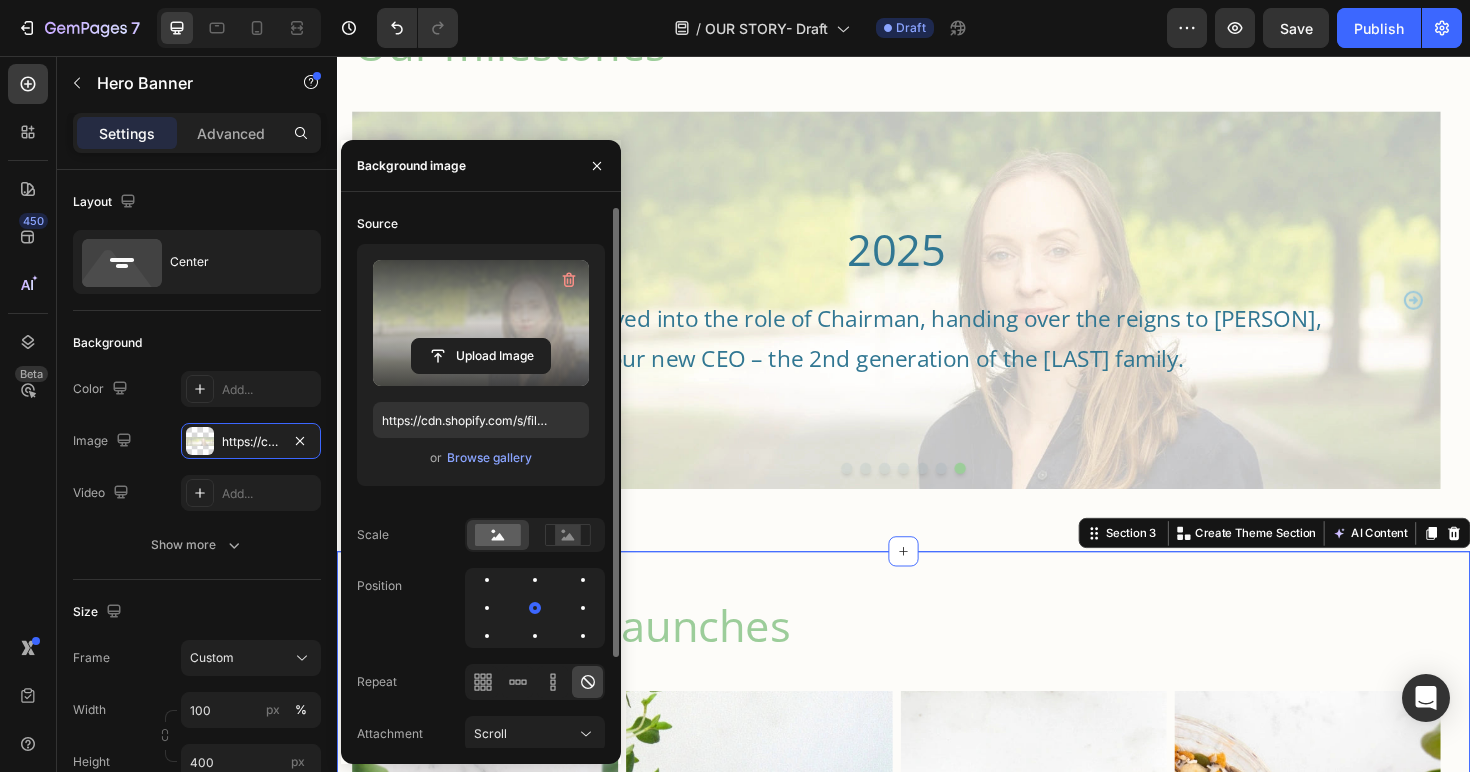 click on "Key product launches Heading
2004 Heading The first pure EPA product Vegepa, was patented and launched Text Block Hero Banner 2013 Heading Pharmepa supplements. Prescription-grade omega-3 supplements for high-intensity support Text Block Hero Banner 2015 Heading The launch of Super B-Complex. Our number 1 product today Text Block Hero Banner 2016 Heading Pure & Essential range. Clinical ingredients for premium wellness  and our first methylated vitamins Text Block Hero Banner 2023 Heading Be kind range - clinical quality and clean solutions for the young family  Text Block Hero Banner
Carousel Row Section 3   Create Theme Section AI Content Write with GemAI What would you like to describe here? Tone and Voice Persuasive Product Show more Generate" at bounding box center (937, 1002) 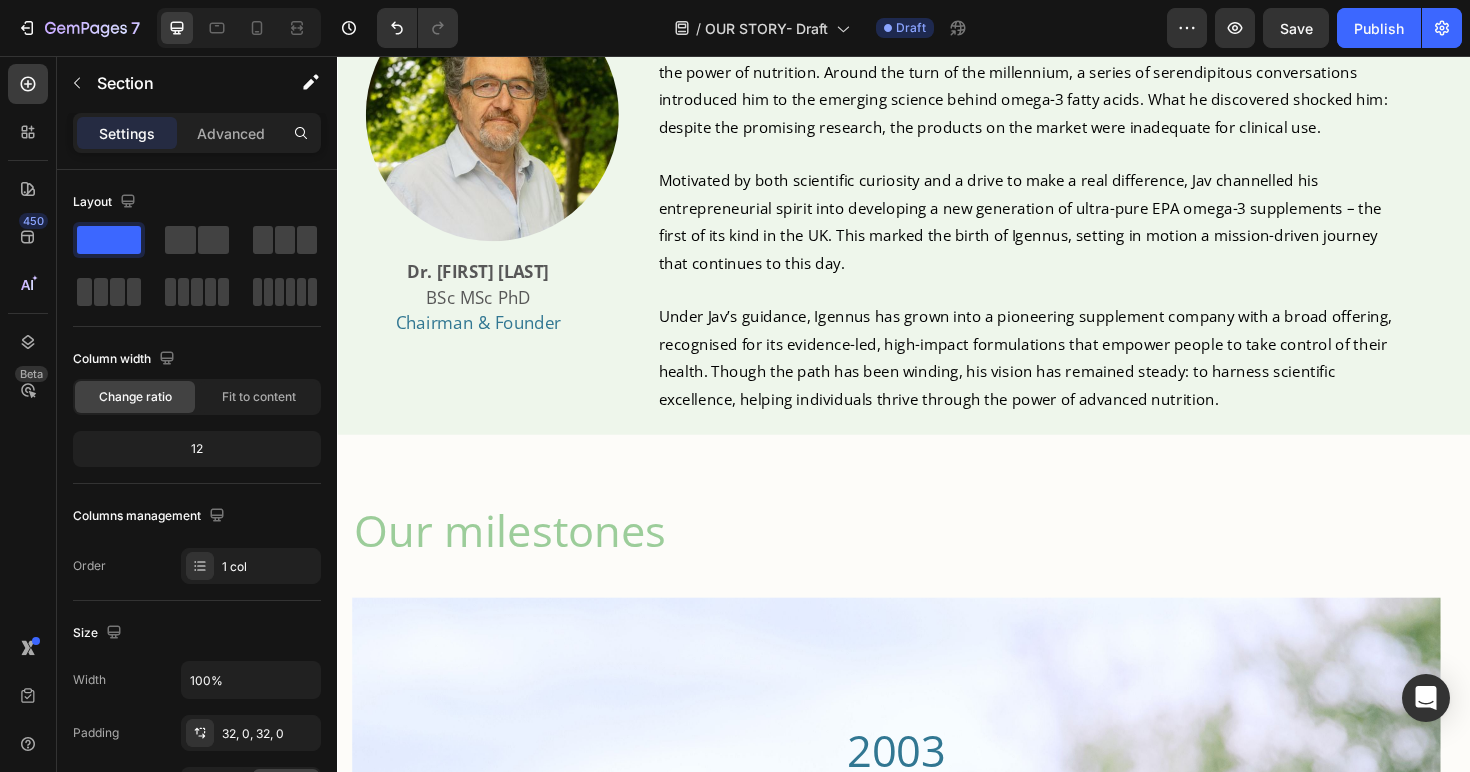 scroll, scrollTop: 1755, scrollLeft: 0, axis: vertical 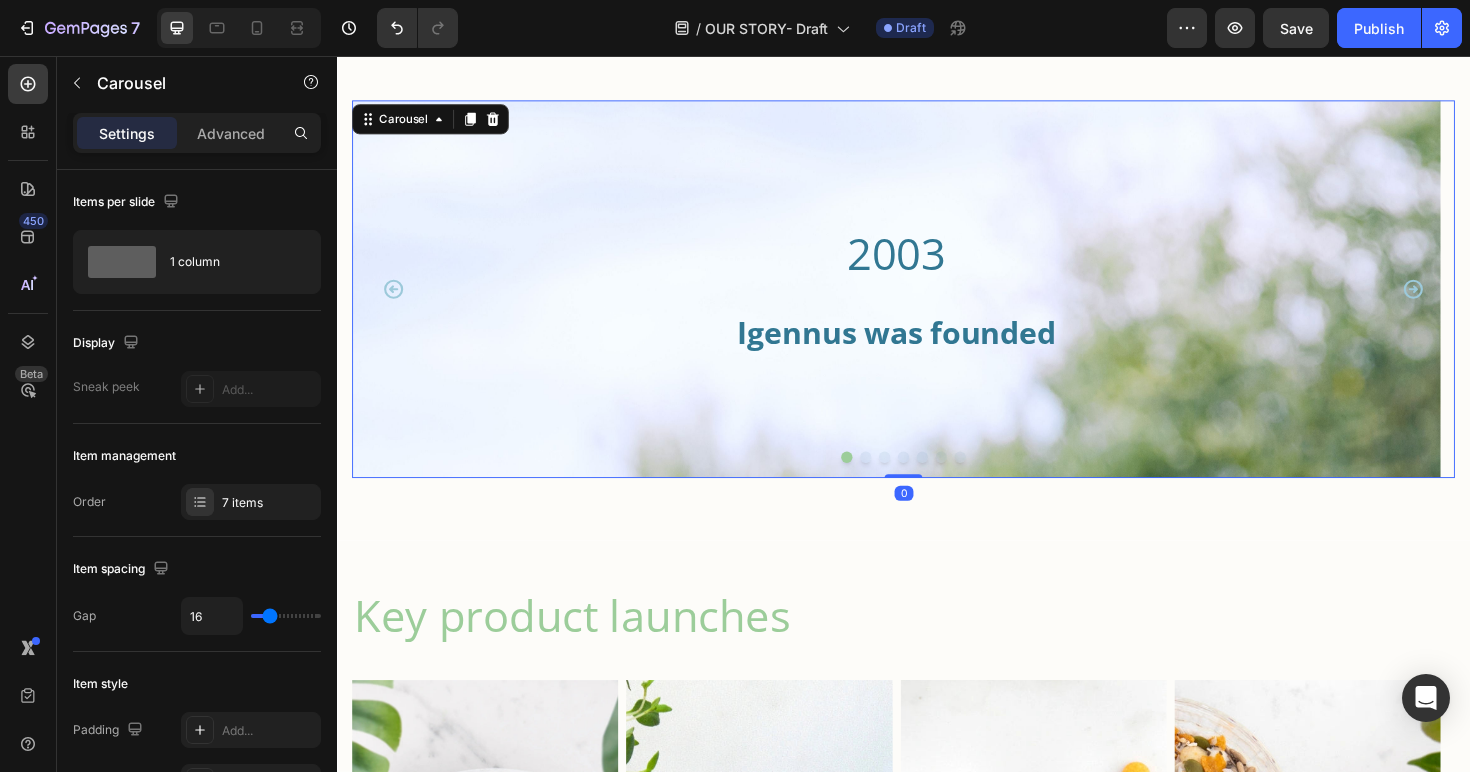 click at bounding box center [897, 481] 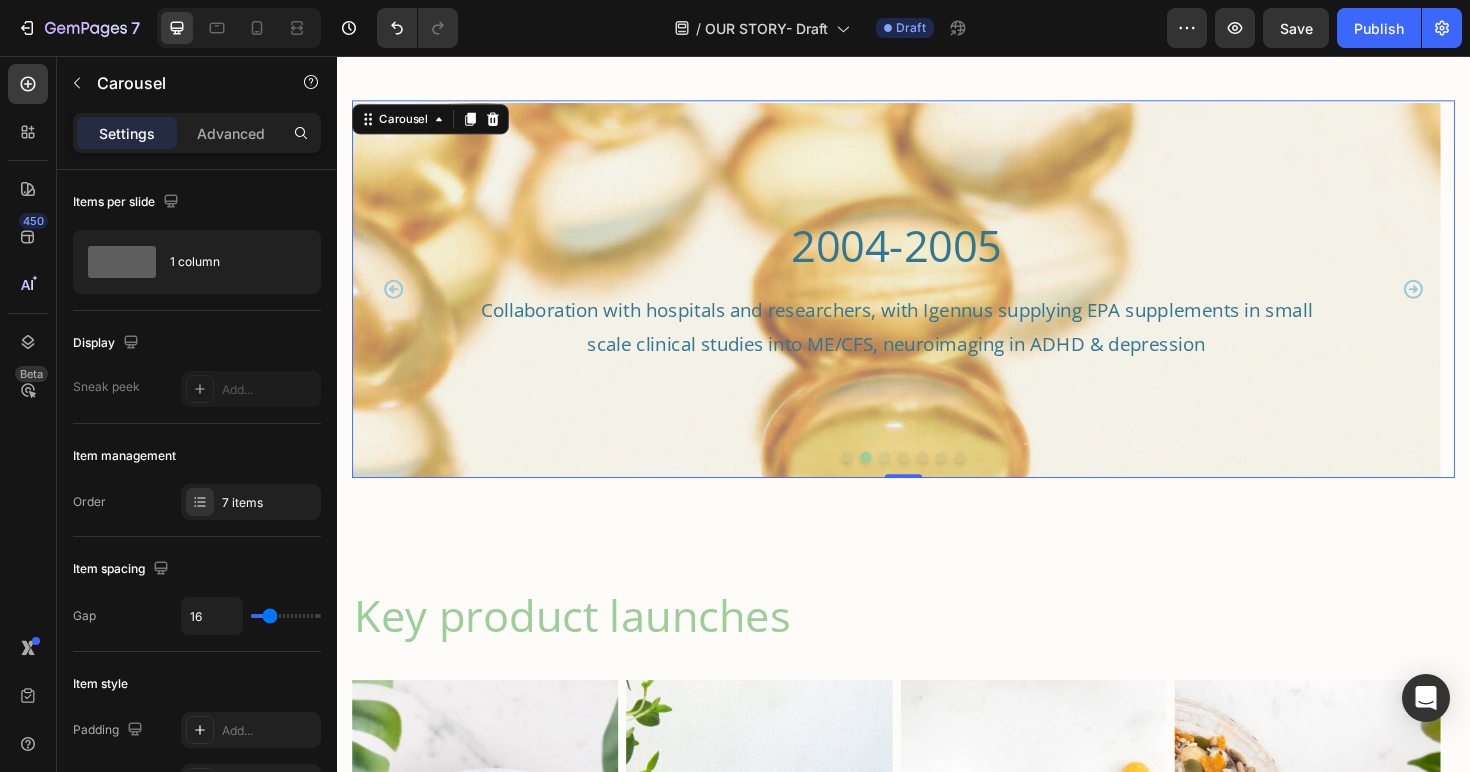 click at bounding box center [917, 481] 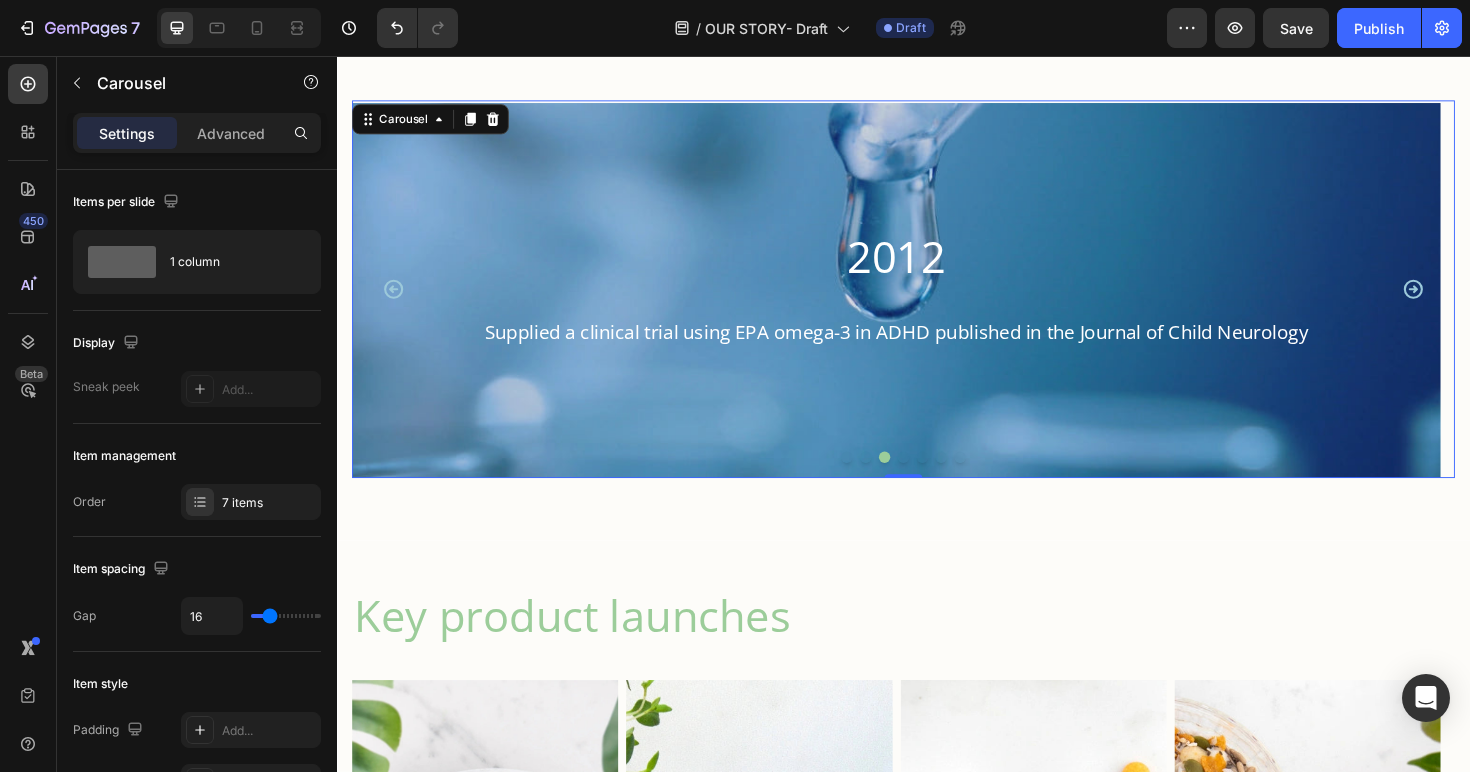 click at bounding box center [937, 481] 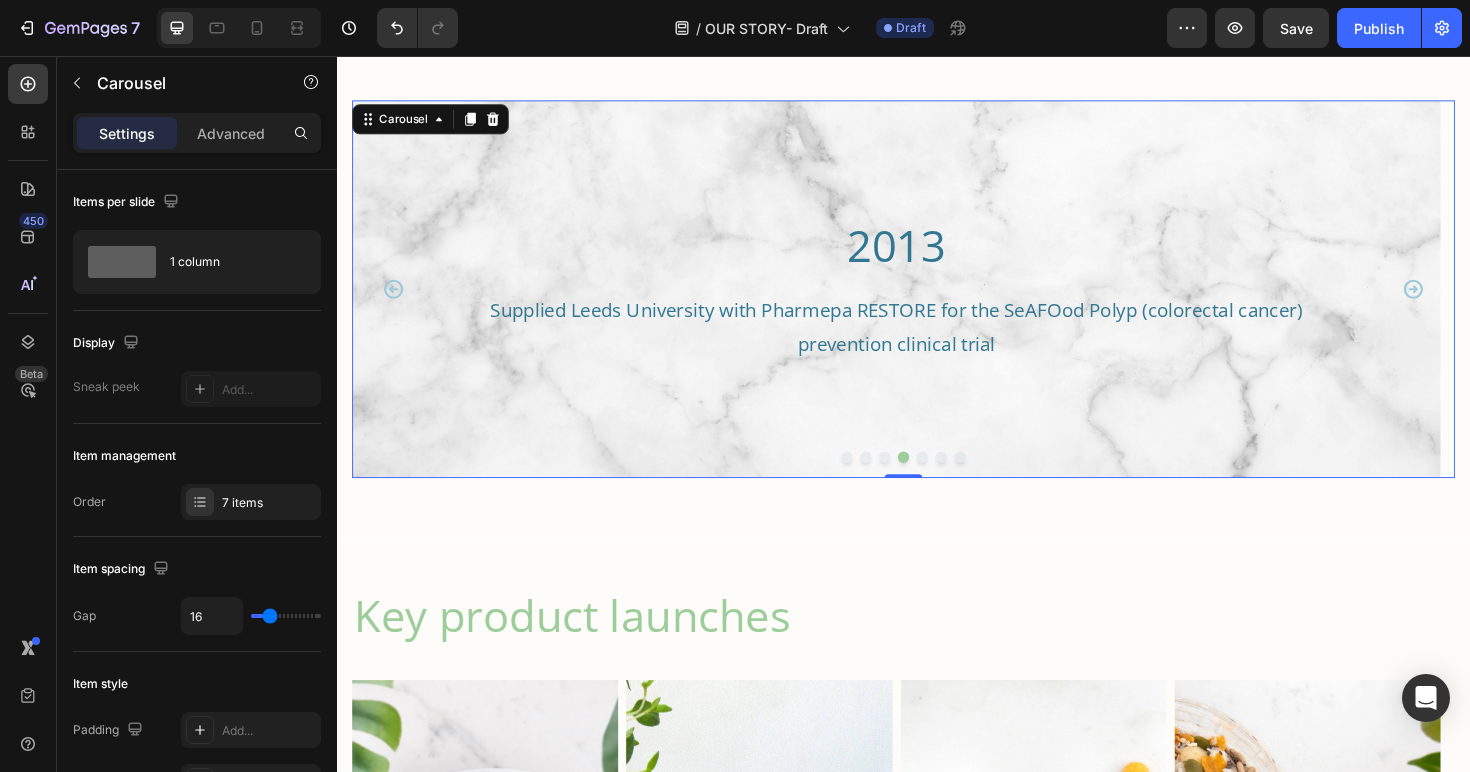 click at bounding box center (957, 481) 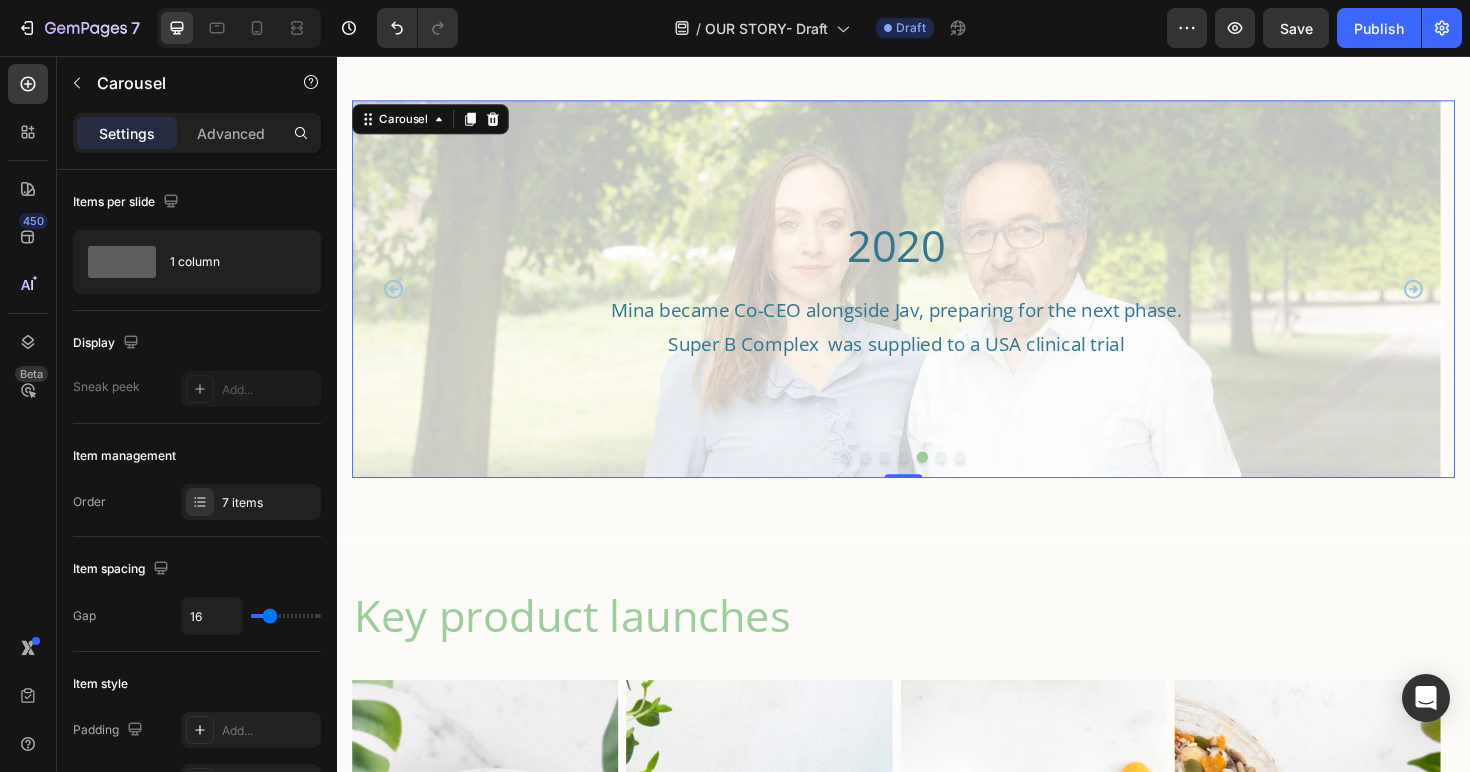 click at bounding box center [977, 481] 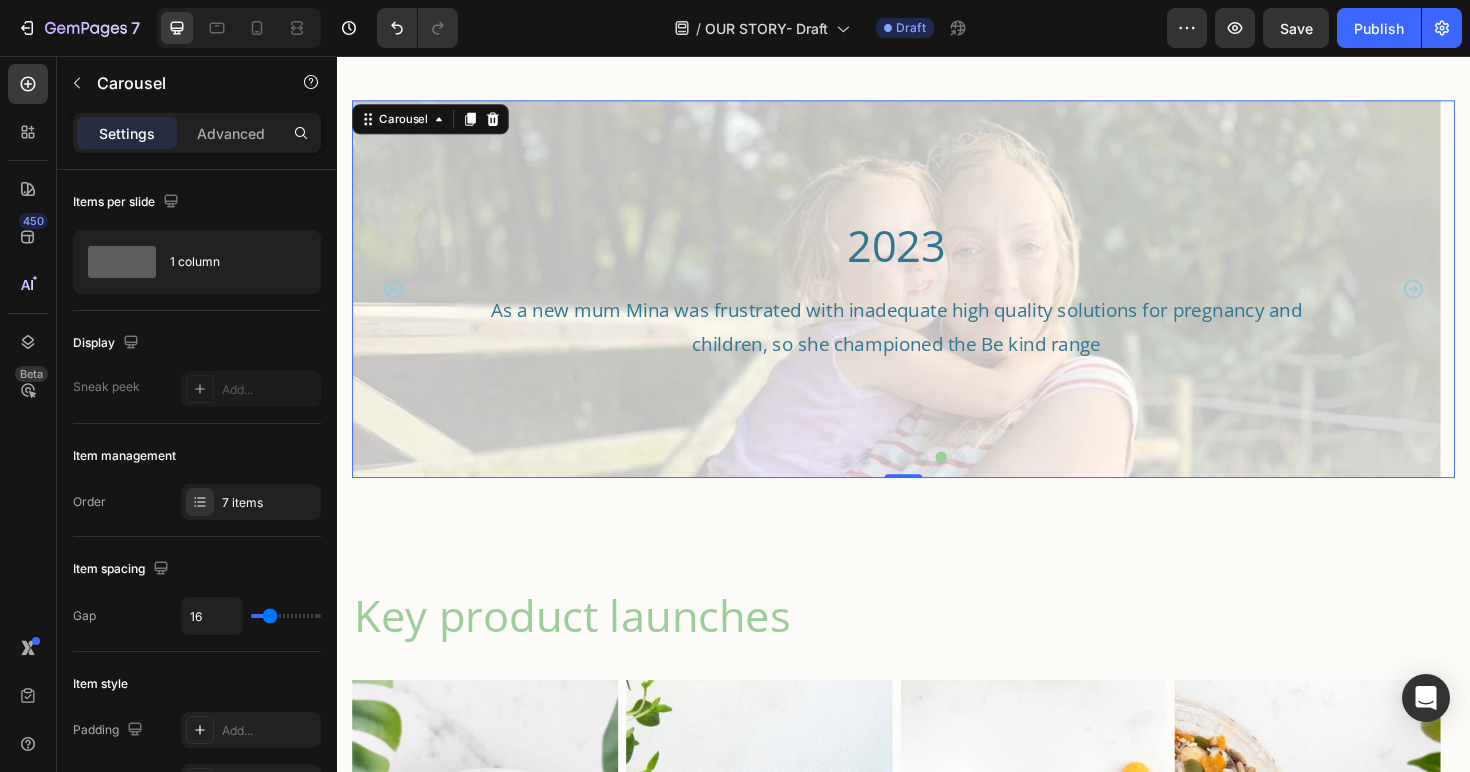 click at bounding box center (997, 481) 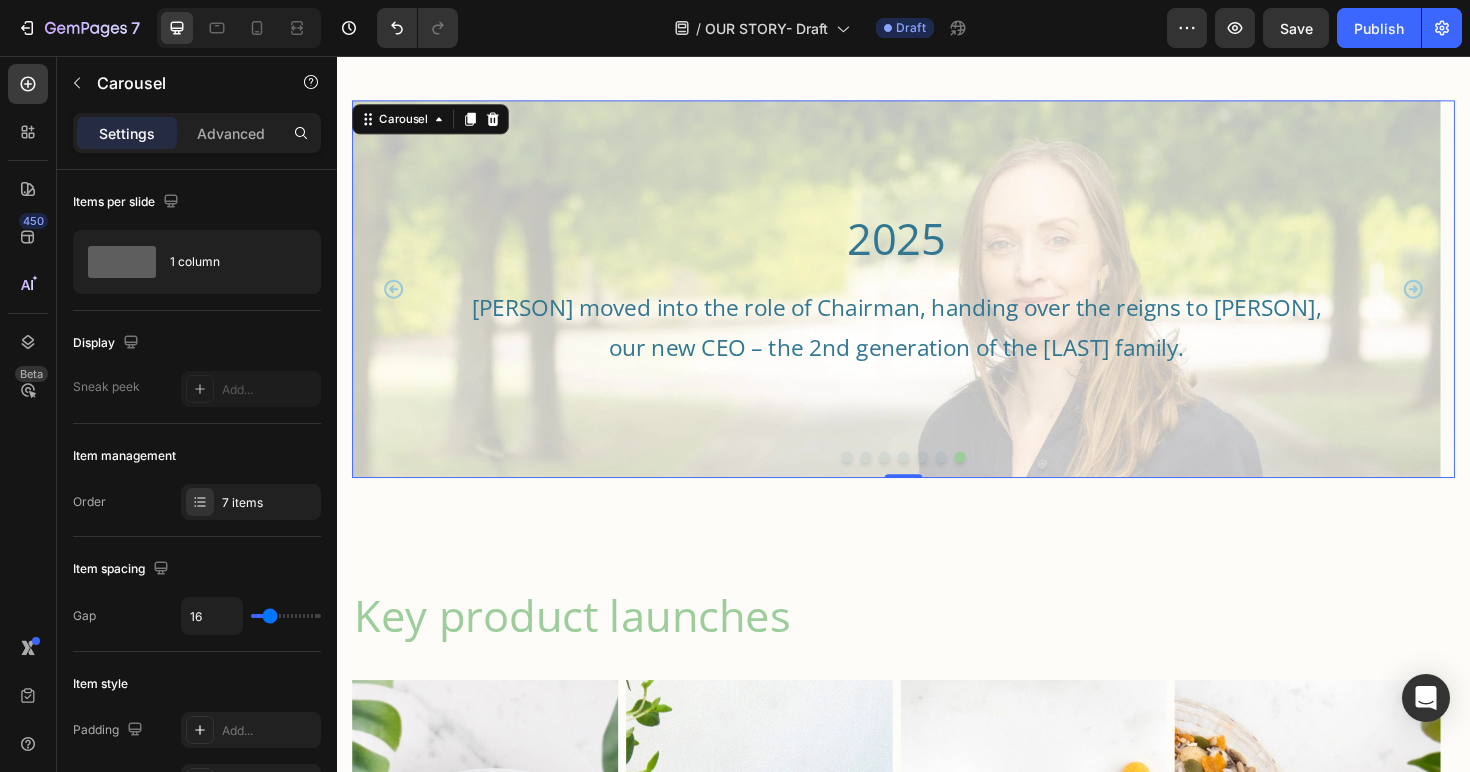 click 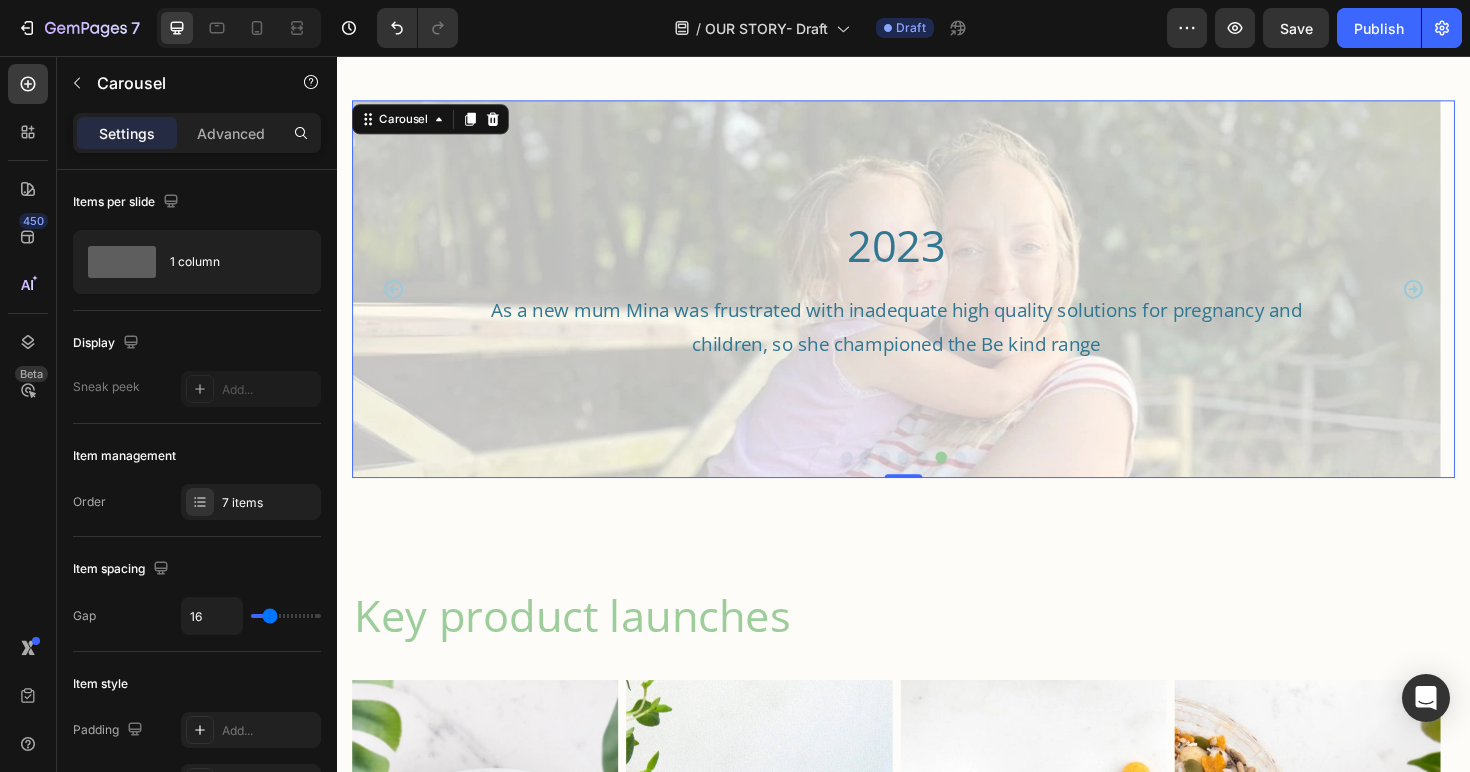 click 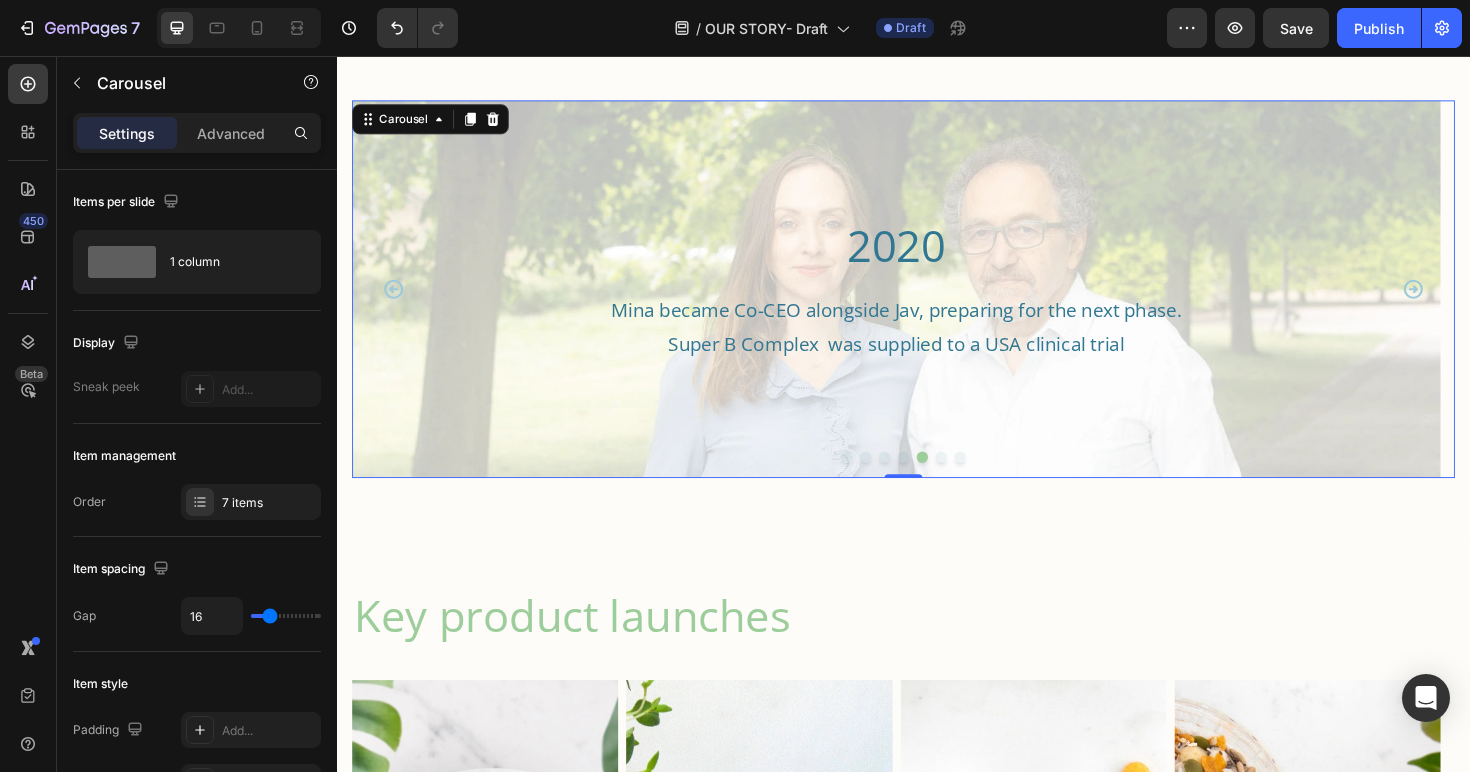click 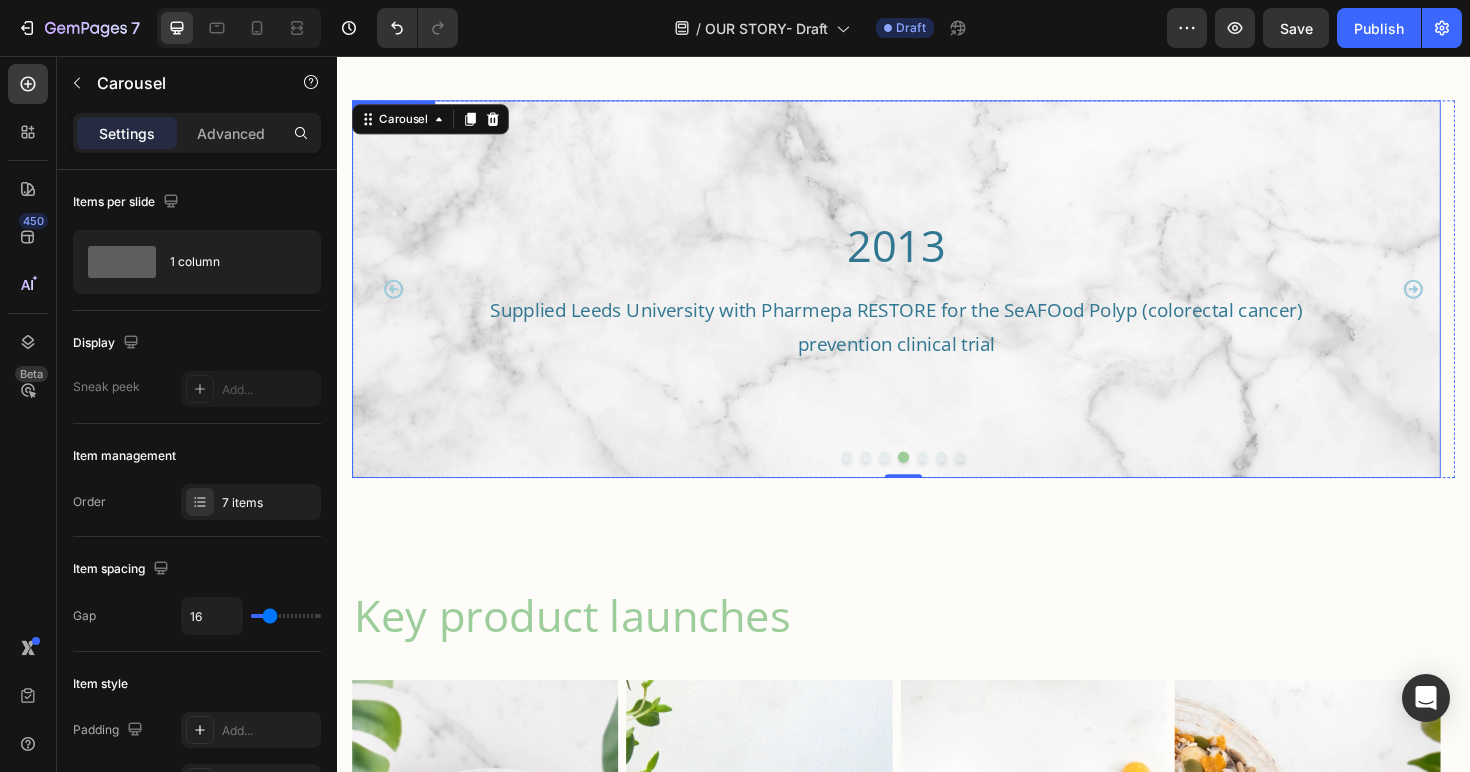 click at bounding box center [929, 303] 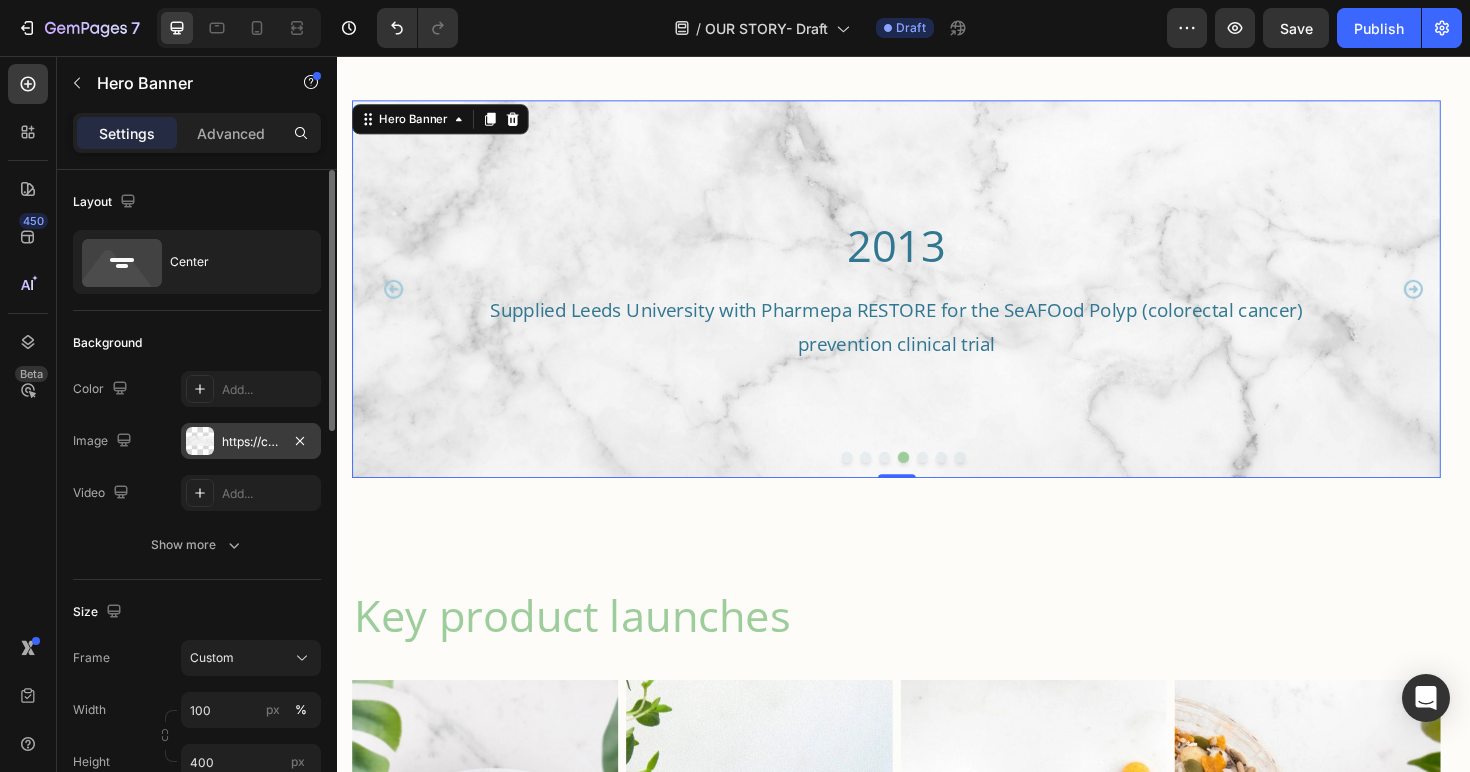 click on "https://cdn.shopify.com/s/files/1/0087/7097/7888/files/gempages_491779184817865614-3d4d757c-a04a-40dc-b018-52786c15d6a2.jpg" at bounding box center [251, 442] 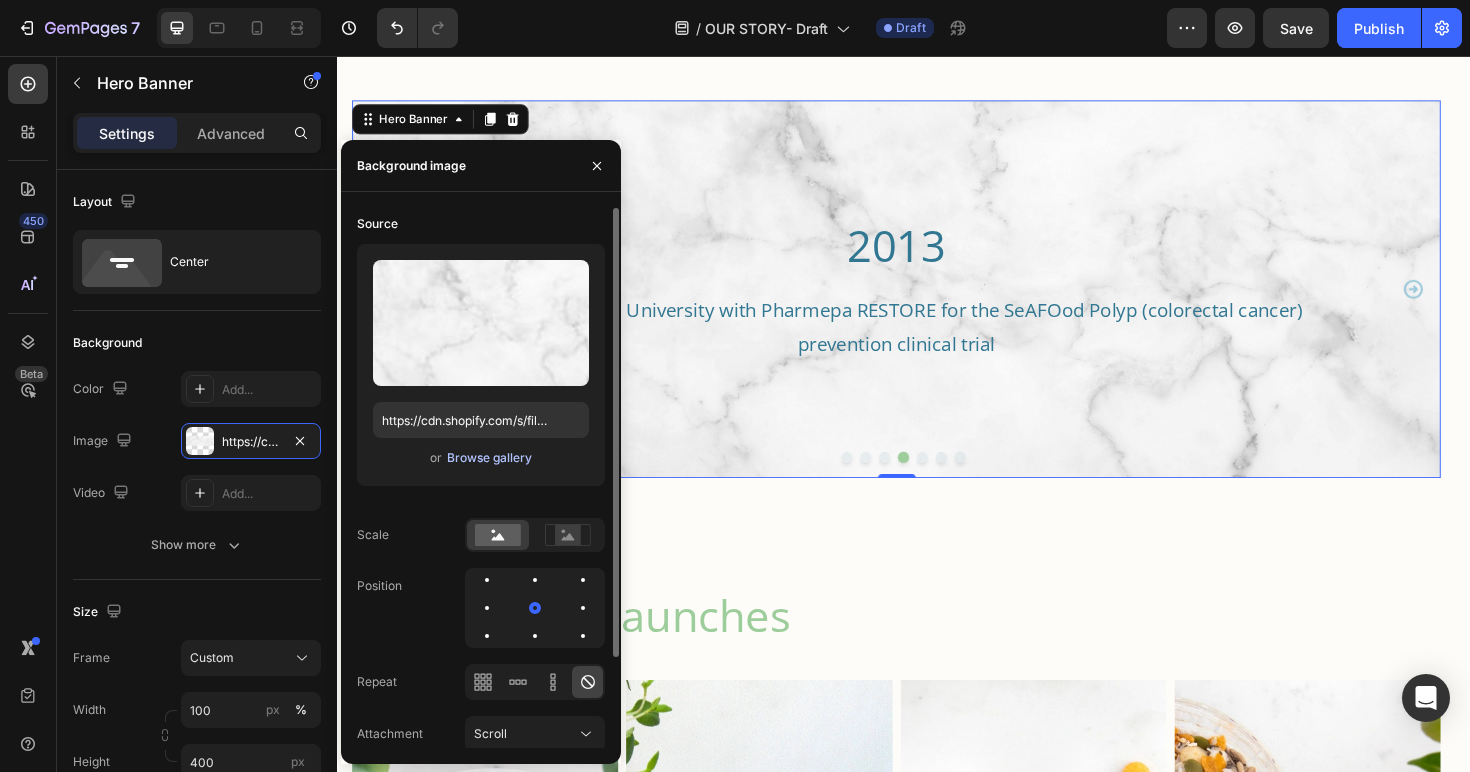 click on "Browse gallery" at bounding box center [489, 458] 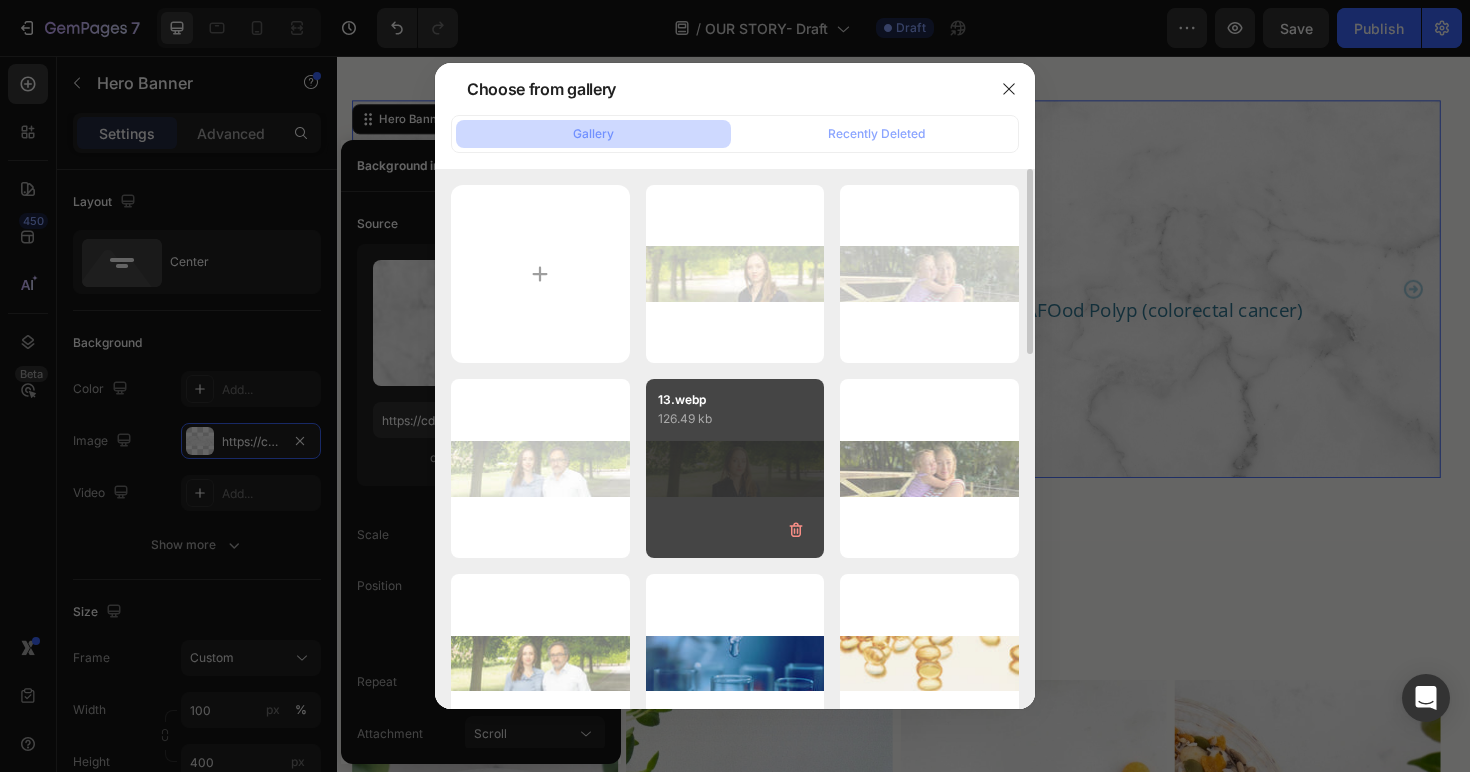 scroll, scrollTop: 26, scrollLeft: 0, axis: vertical 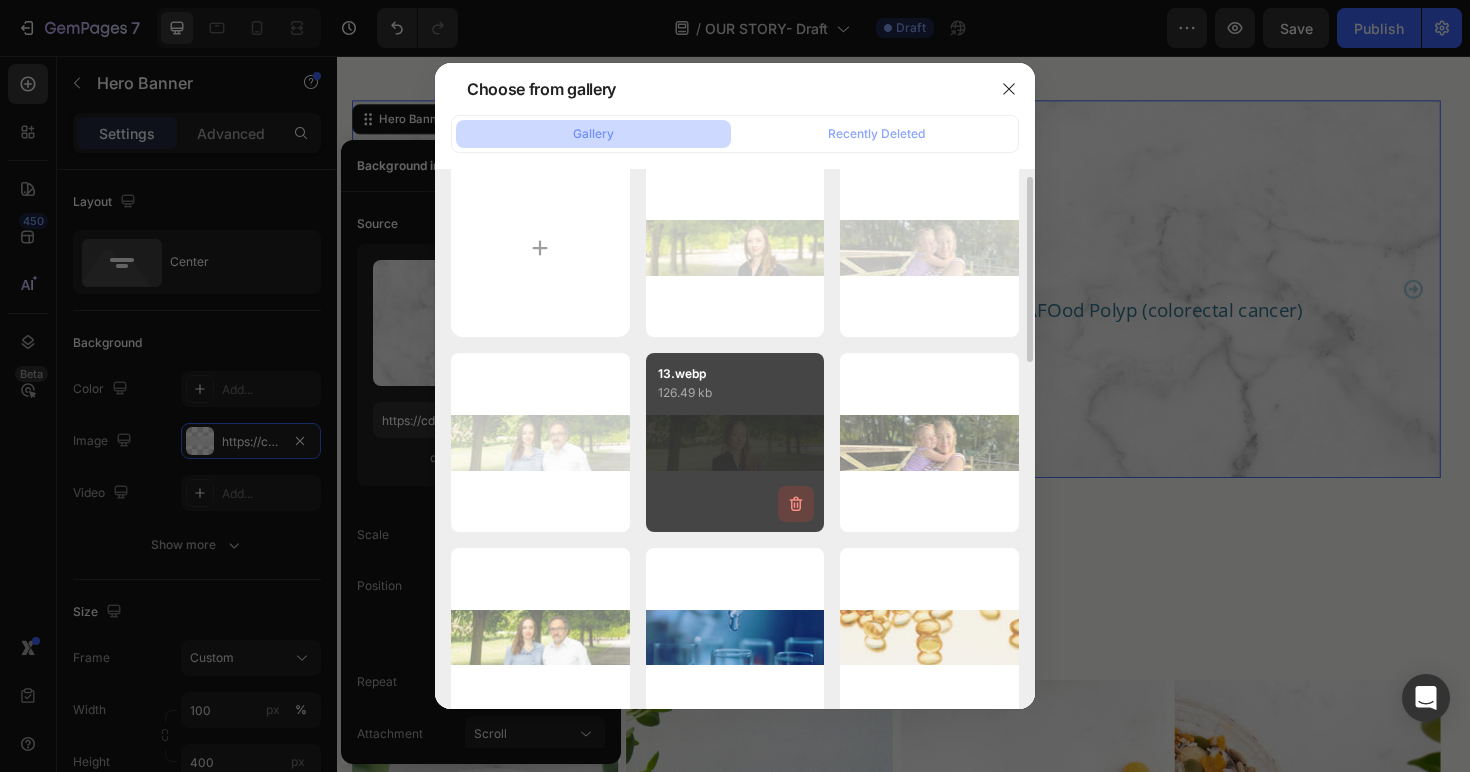 click 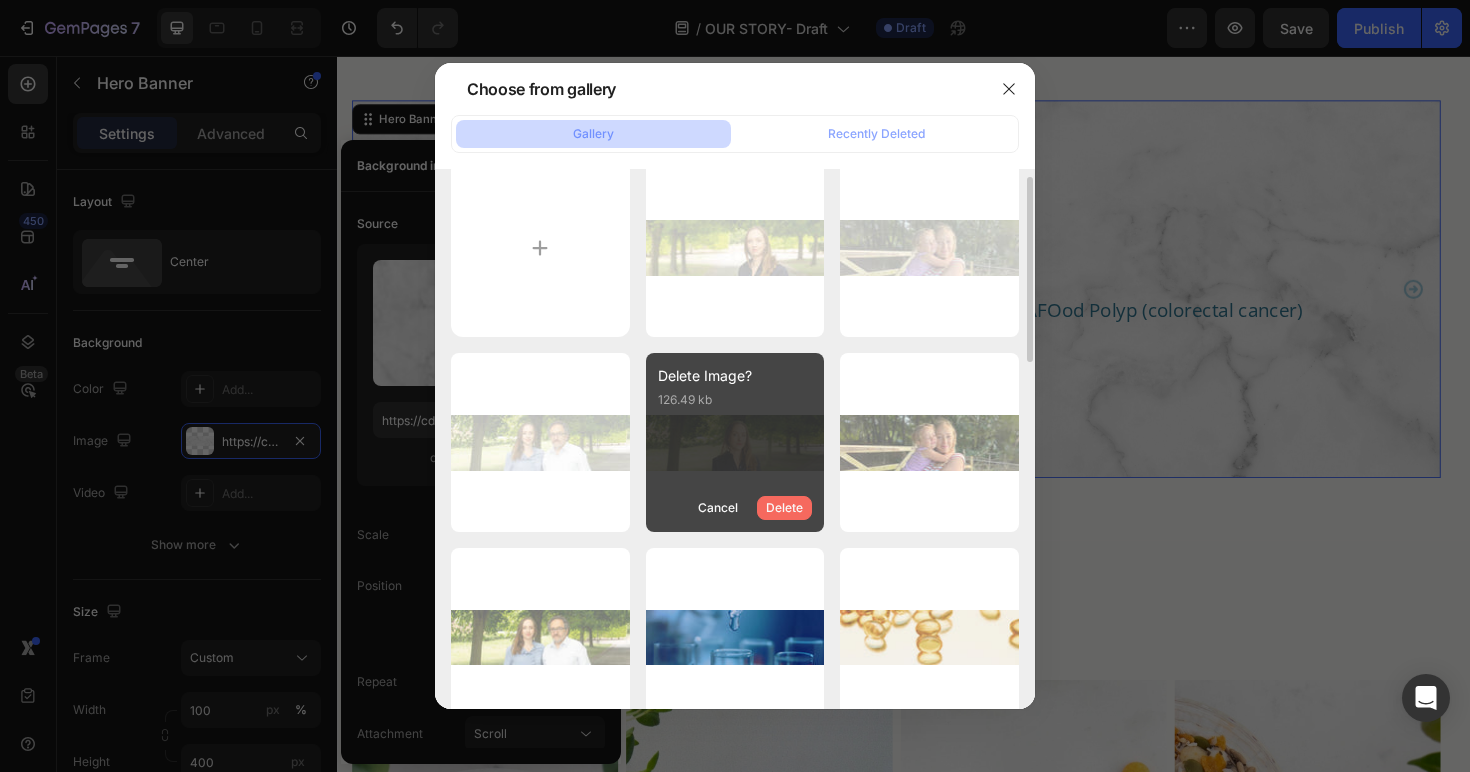 click on "Delete" at bounding box center (784, 508) 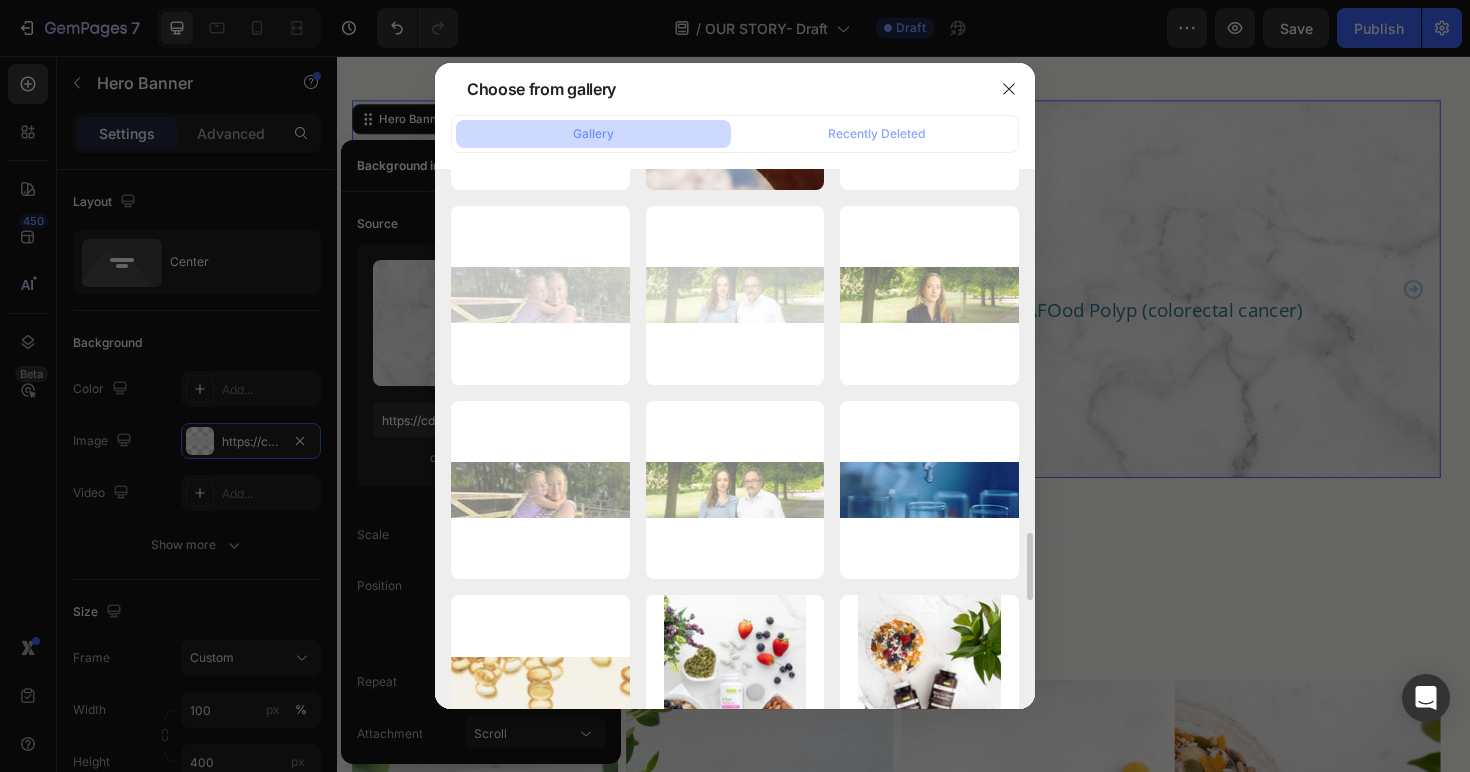 scroll, scrollTop: 3282, scrollLeft: 0, axis: vertical 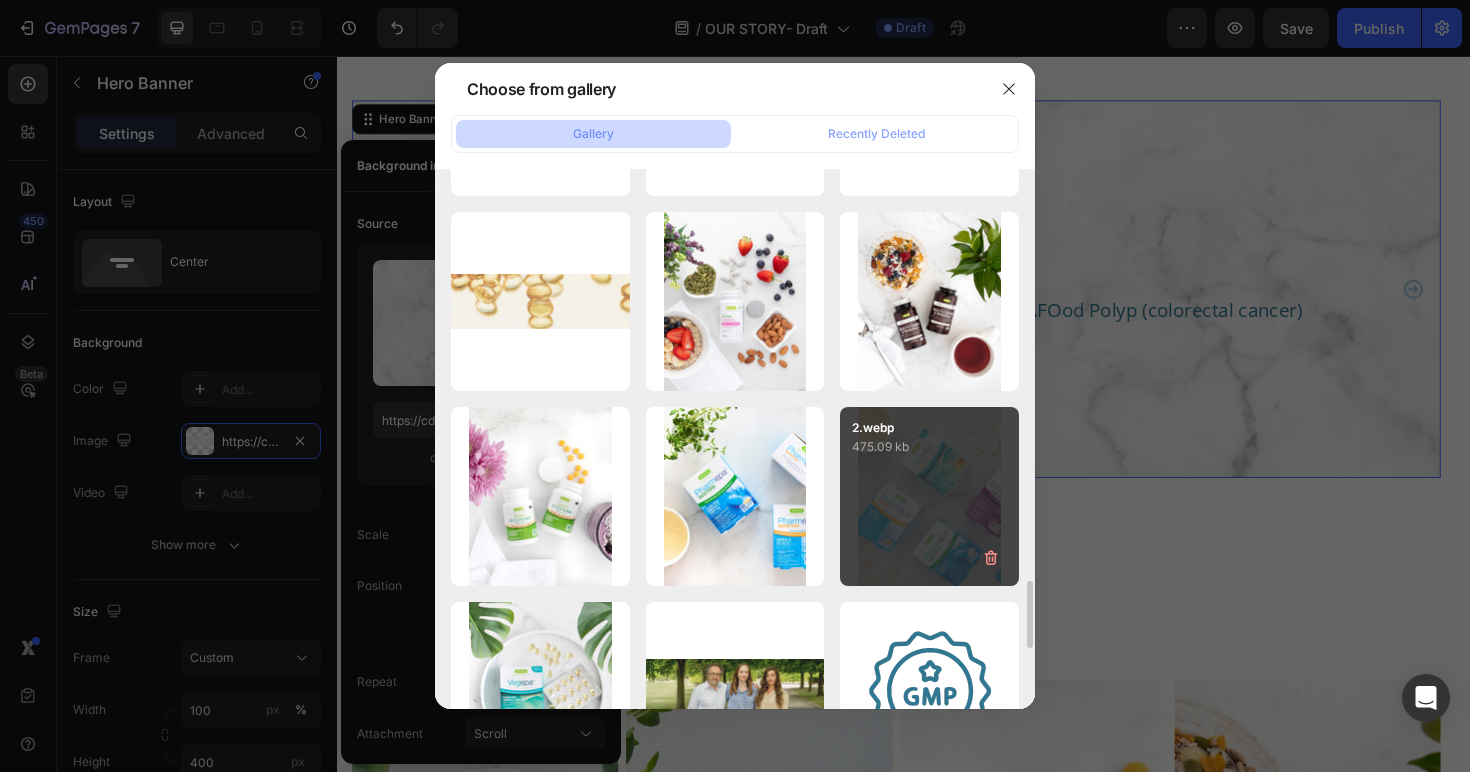 click on "2.webp 475.09 kb" at bounding box center (929, 496) 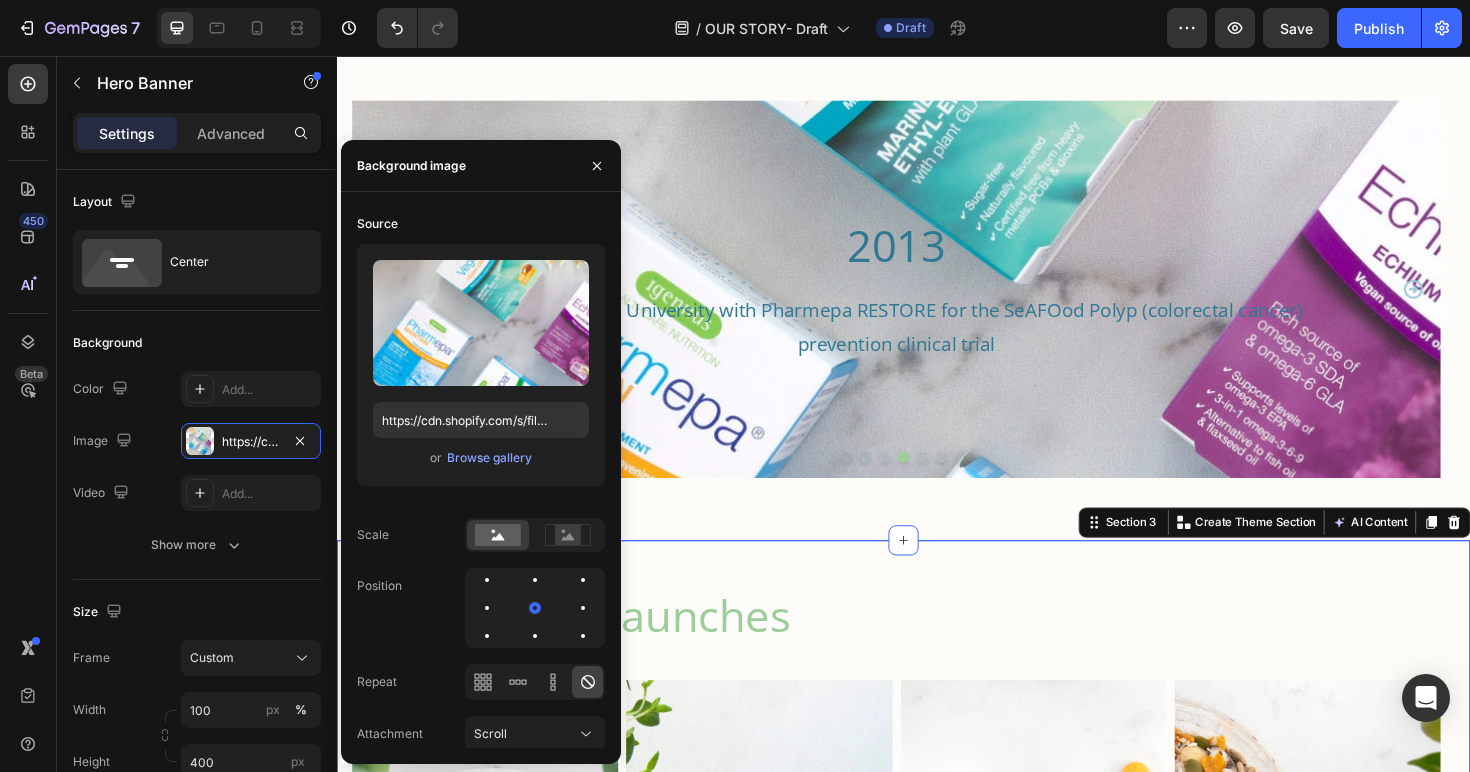 click on "Key product launches Heading
2004 Heading The first pure EPA product Vegepa, was patented and launched Text Block Hero Banner 2013 Heading Pharmepa supplements. Prescription-grade omega-3 supplements for high-intensity support Text Block Hero Banner 2015 Heading The launch of Super B-Complex. Our number 1 product today Text Block Hero Banner 2016 Heading Pure & Essential range. Clinical ingredients for premium wellness  and our first methylated vitamins Text Block Hero Banner 2023 Heading Be kind range - clinical quality and clean solutions for the young family  Text Block Hero Banner
Carousel Row Section 3   Create Theme Section AI Content Write with GemAI What would you like to describe here? Tone and Voice Persuasive Product Show more Generate" at bounding box center [937, 991] 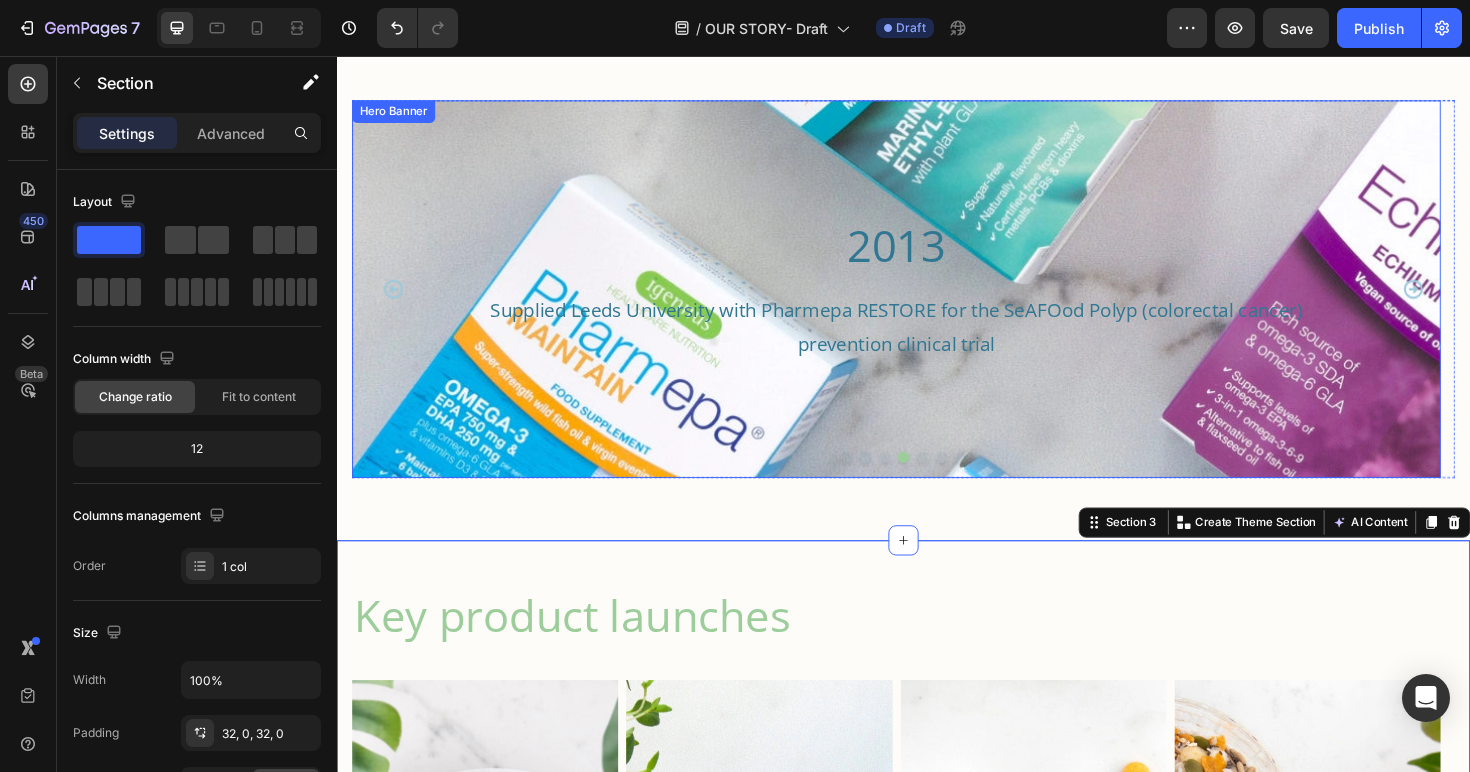 click at bounding box center [929, 303] 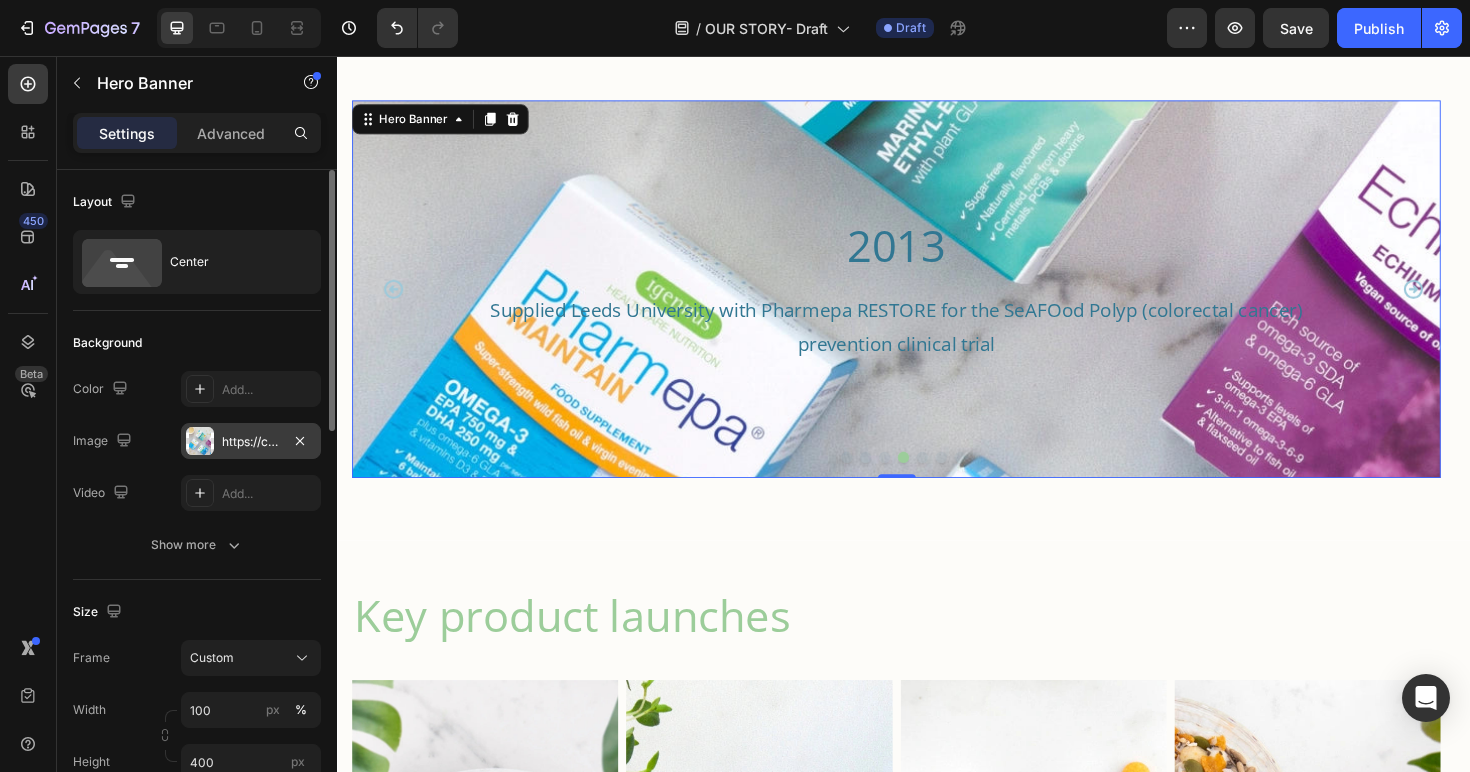 click on "https://cdn.shopify.com/s/files/1/0087/7097/7888/files/gempages_491779184817865614-33157ab4-b68e-4f74-9a99-f7c4246762ac.webp" at bounding box center [251, 441] 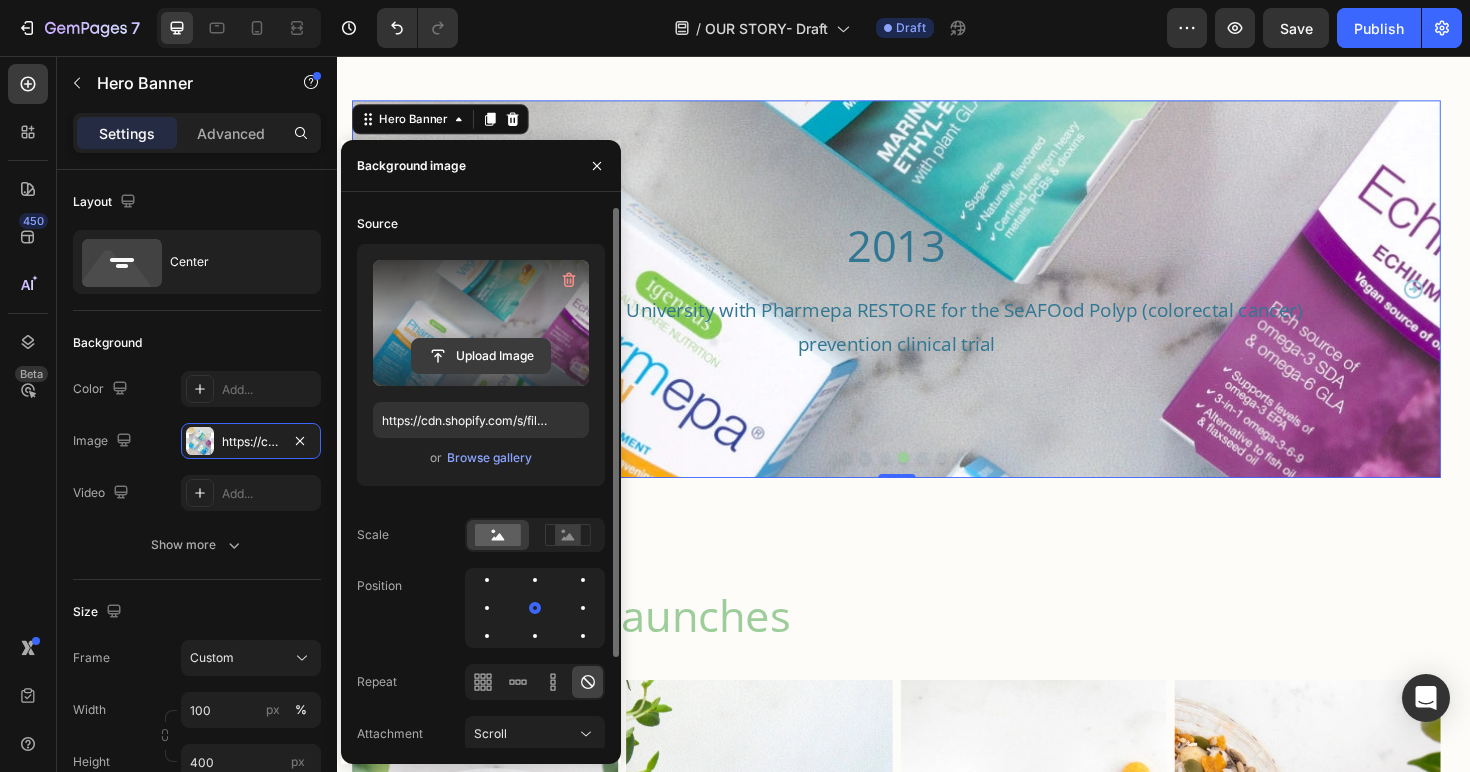 click 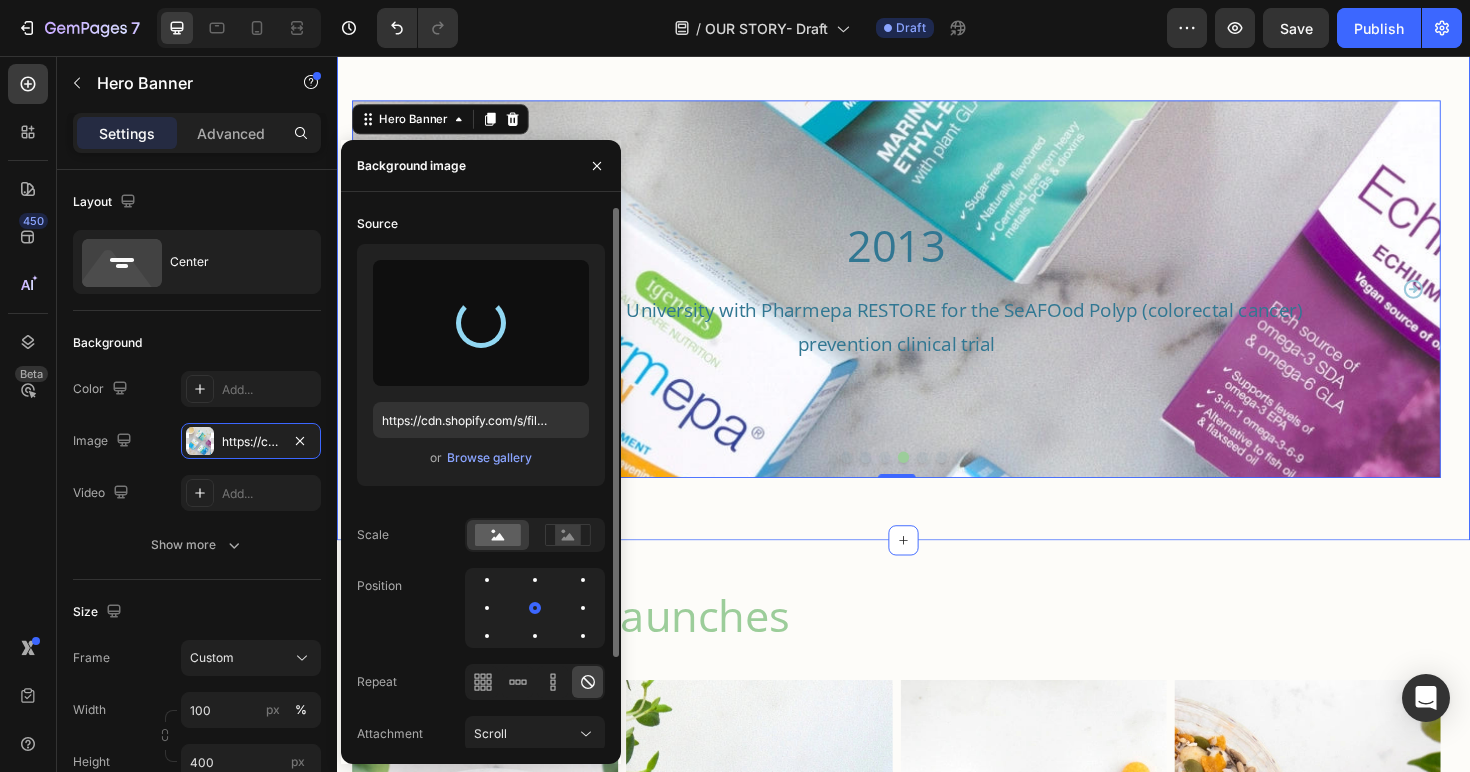 type on "https://cdn.shopify.com/s/files/1/0087/7097/7888/files/gempages_491779184817865614-5867e8b0-5ce6-45a9-a387-8f9d851cb0d0.png" 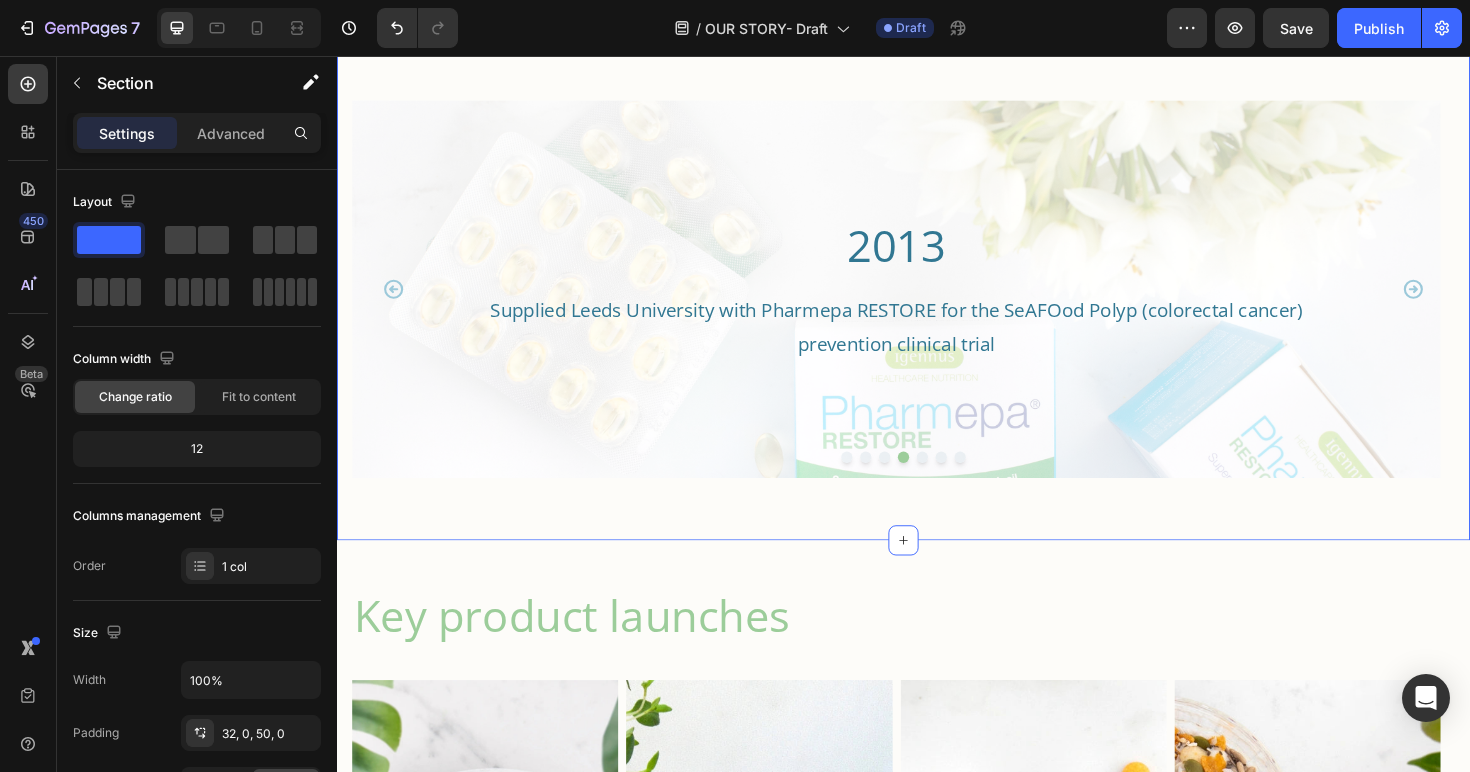 click on "The origin Heading Image Dr. Jav Nazemi BSc MSc PhD Chairman & Founder Heading Jav's professional journey began in an entirely different realm – with a PhD in Electronics – yet innovation has always been the common thread running through his career. Transitioning into computing in the early 1980s, he quickly carved out a path in contracting before co-founding his first business with peers in Cambridge, the heart of UK tech innovation.   It was a deeply personal event – a close relative’s complex heart condition – that sparked Jav’s interest in the power of nutrition. Around the turn of the millennium, a series of serendipitous conversations introduced him to the emerging science behind omega-3 fatty acids. What he discovered shocked him: despite the promising research, the products on the market were inadequate for clinical use.     Text Block Row Our milestones Heading
2003 Heading Igennus was founded Heading Hero Banner 2004-2005 Heading Text Block Hero Banner Row 2012 Heading" at bounding box center (937, -64) 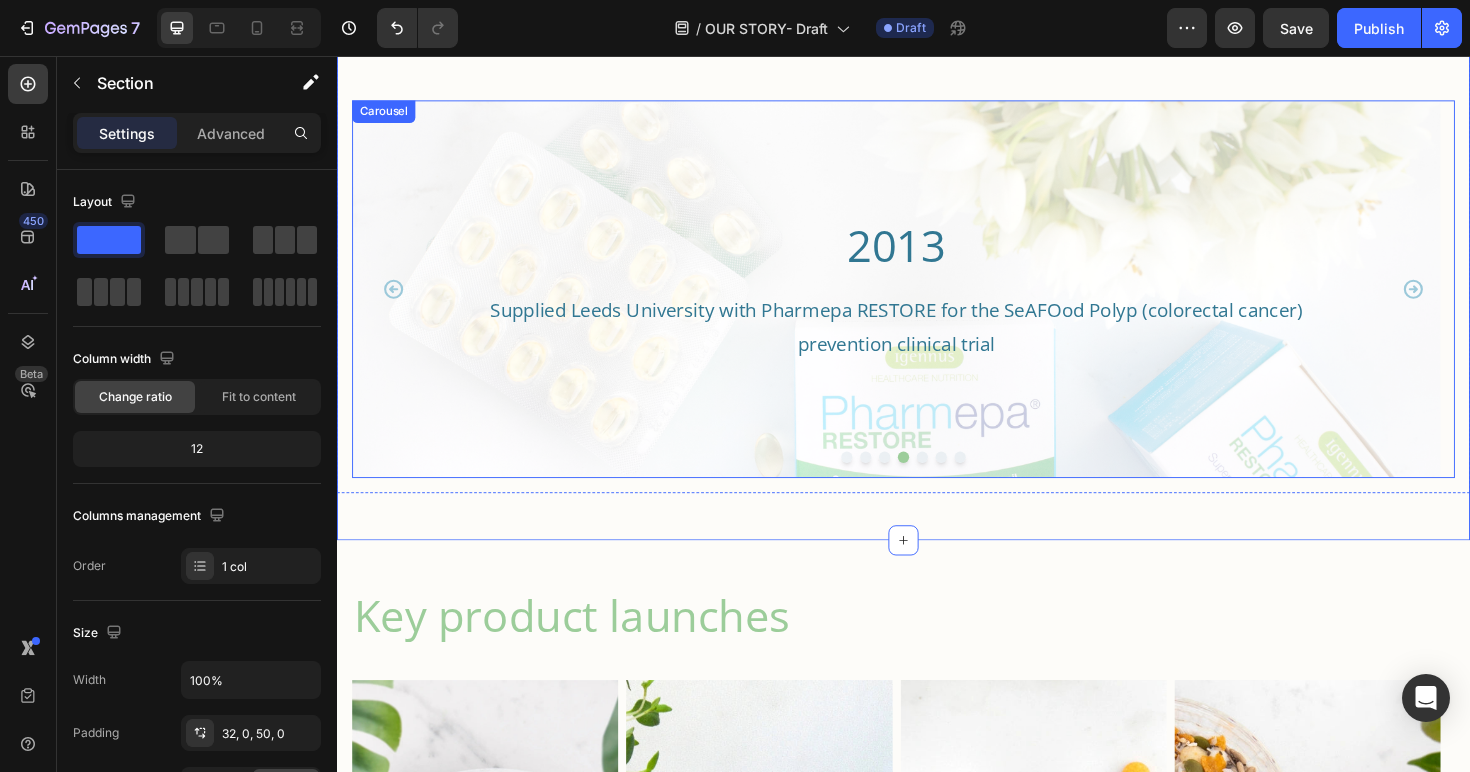 click 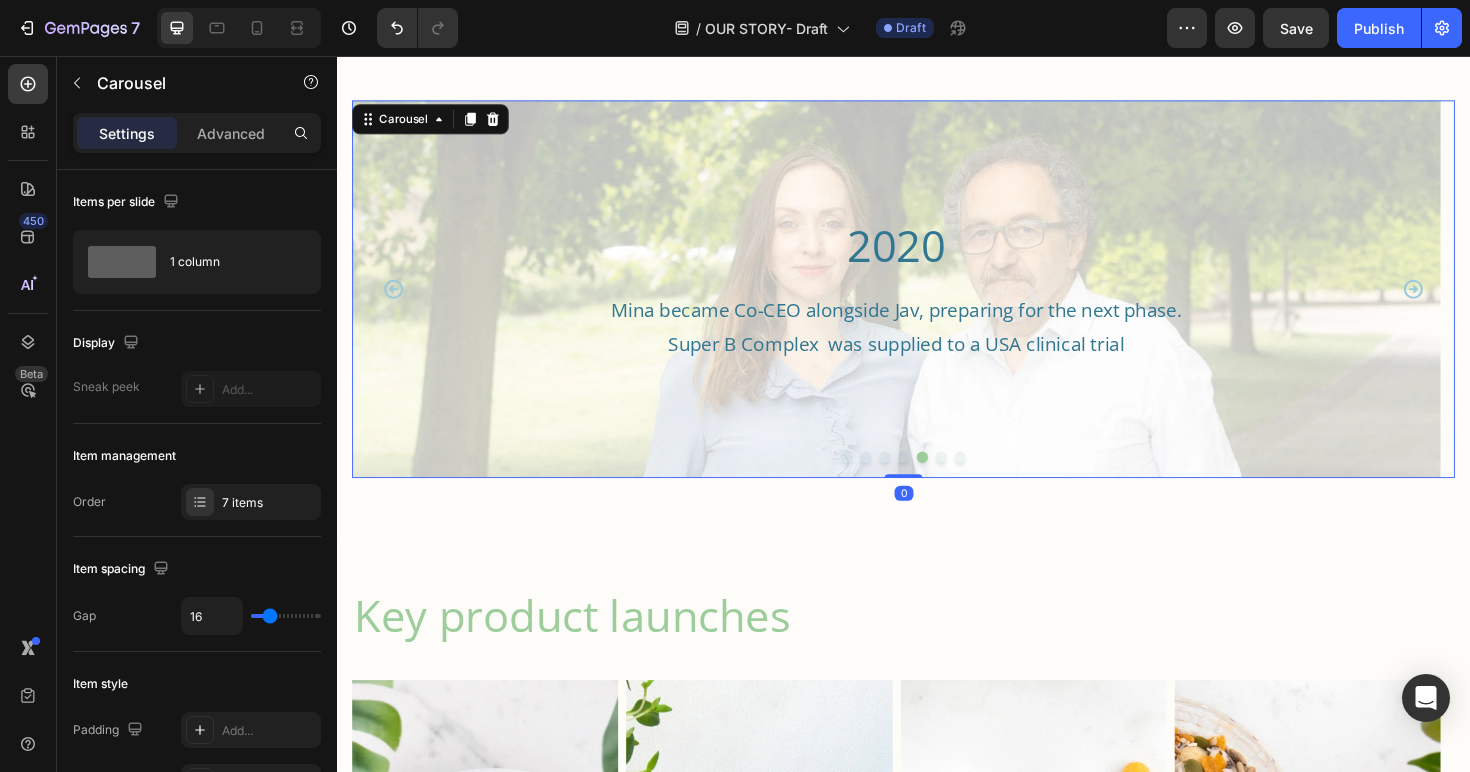 click 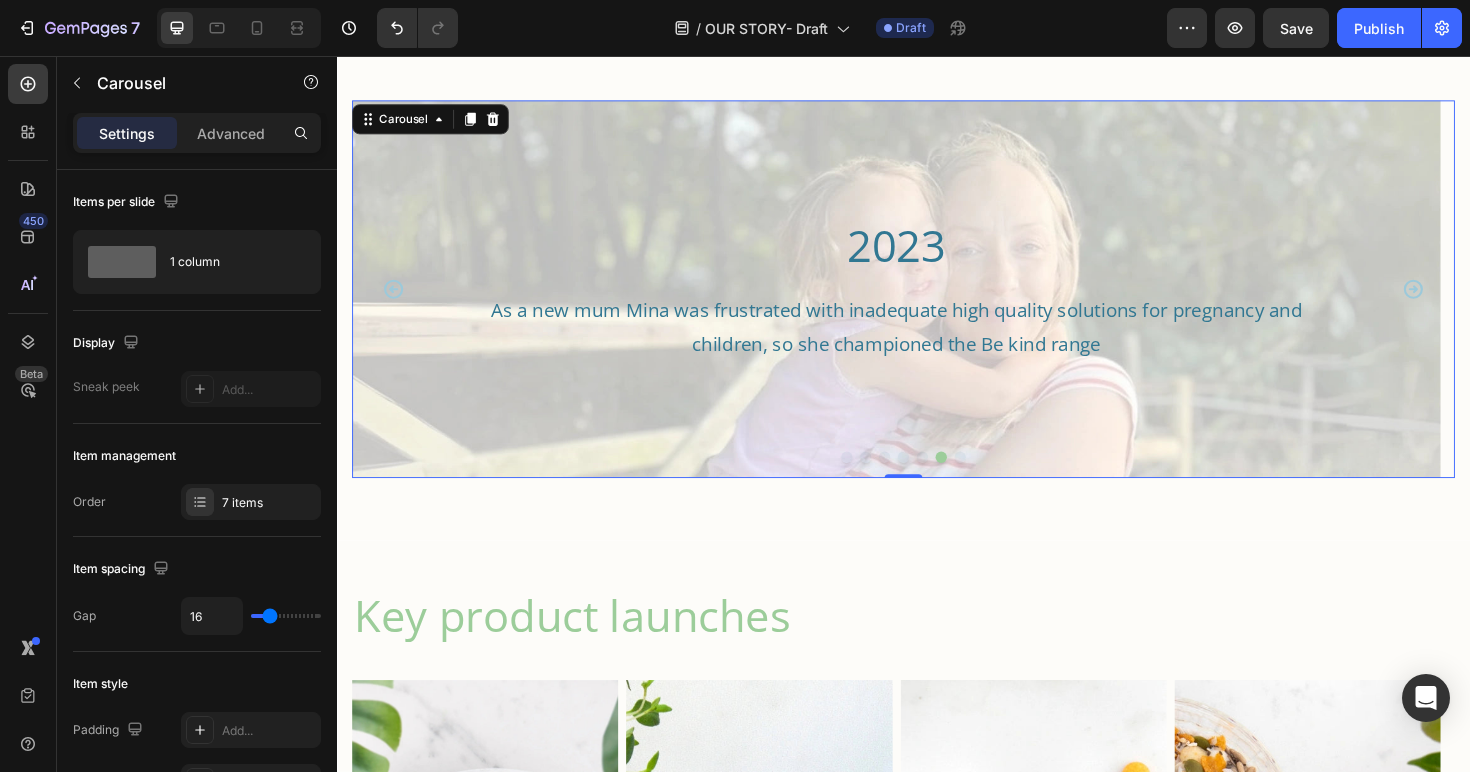 click 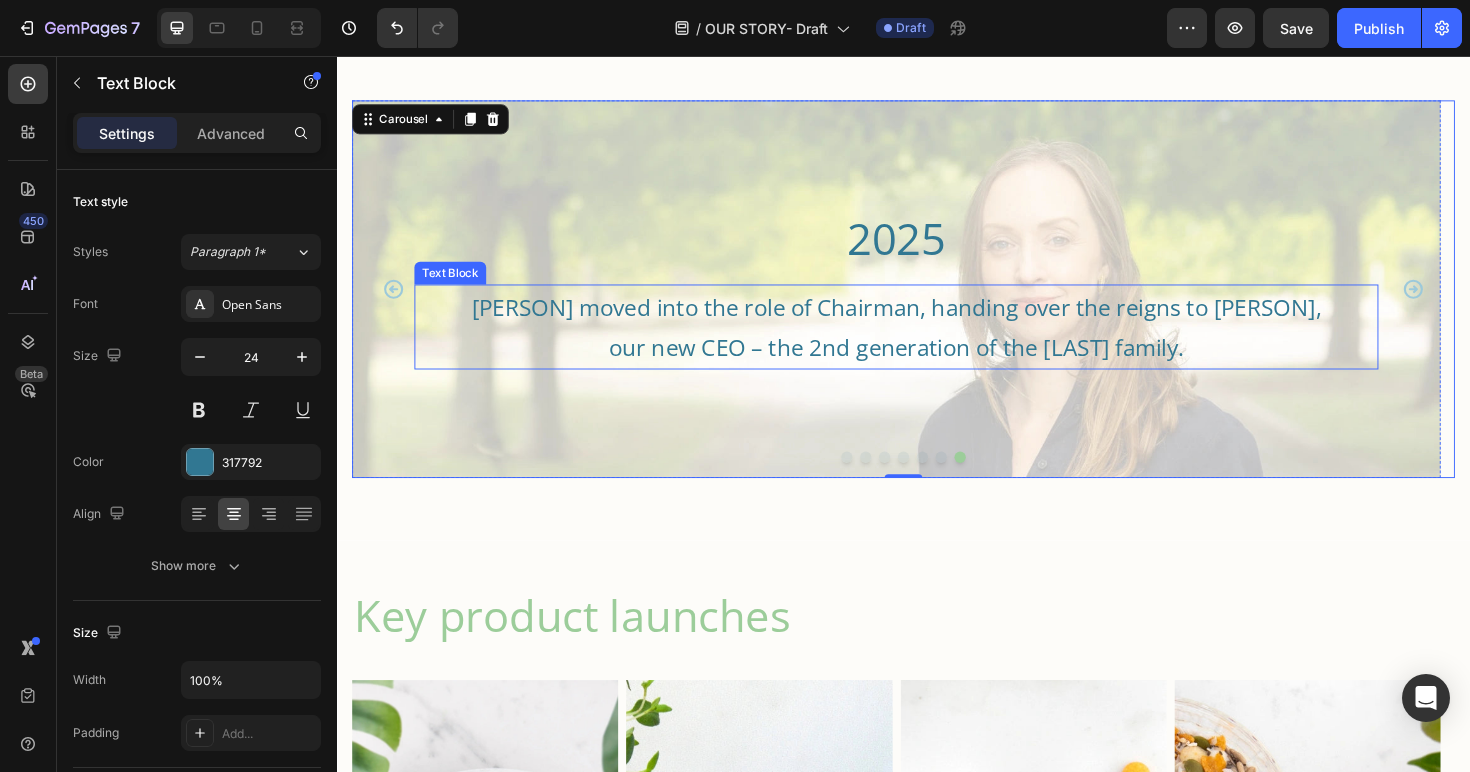 click on "[FIRST] moved into the role of Chairman, handing over the reigns to [FIRST], our new CEO – the 2nd generation of the [LAST] family." at bounding box center (929, 343) 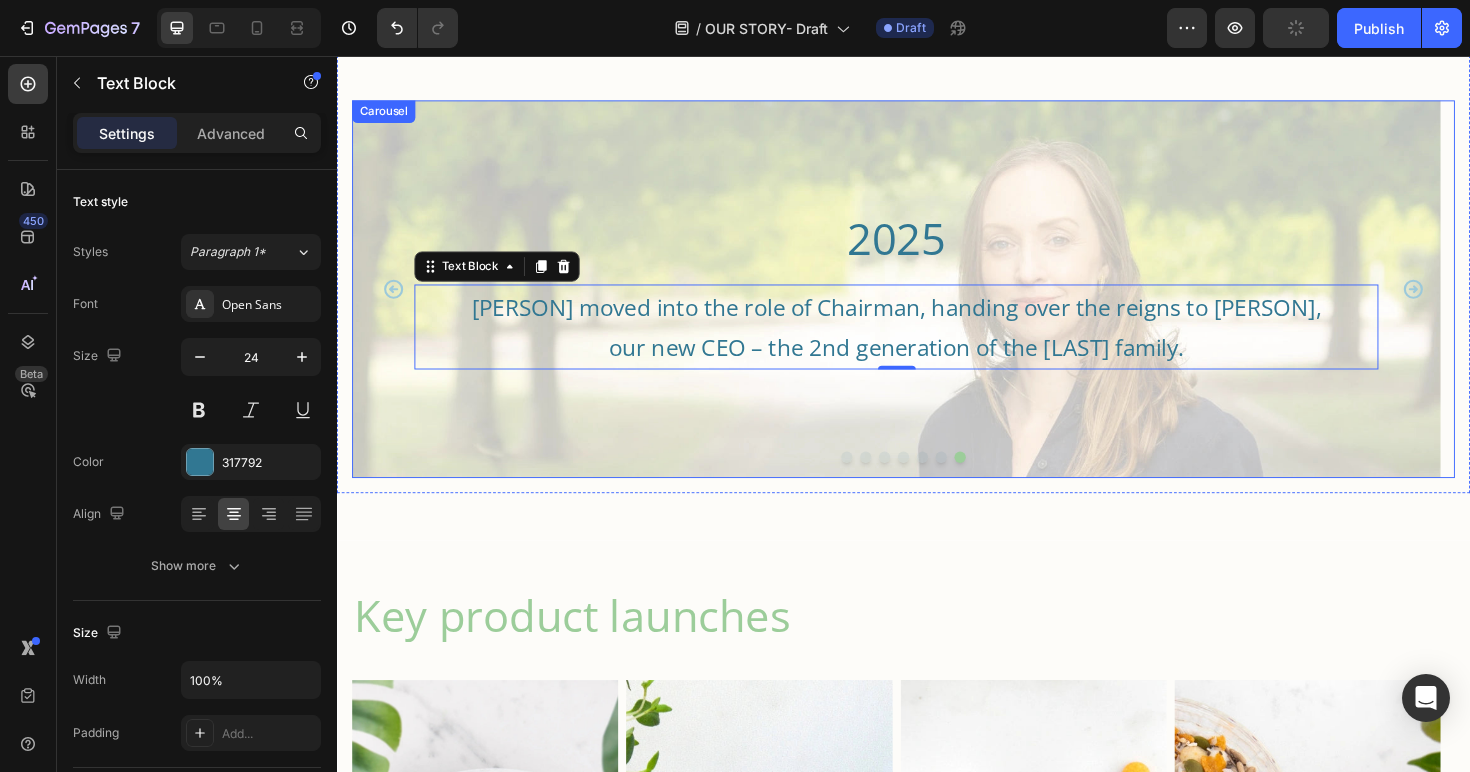 click 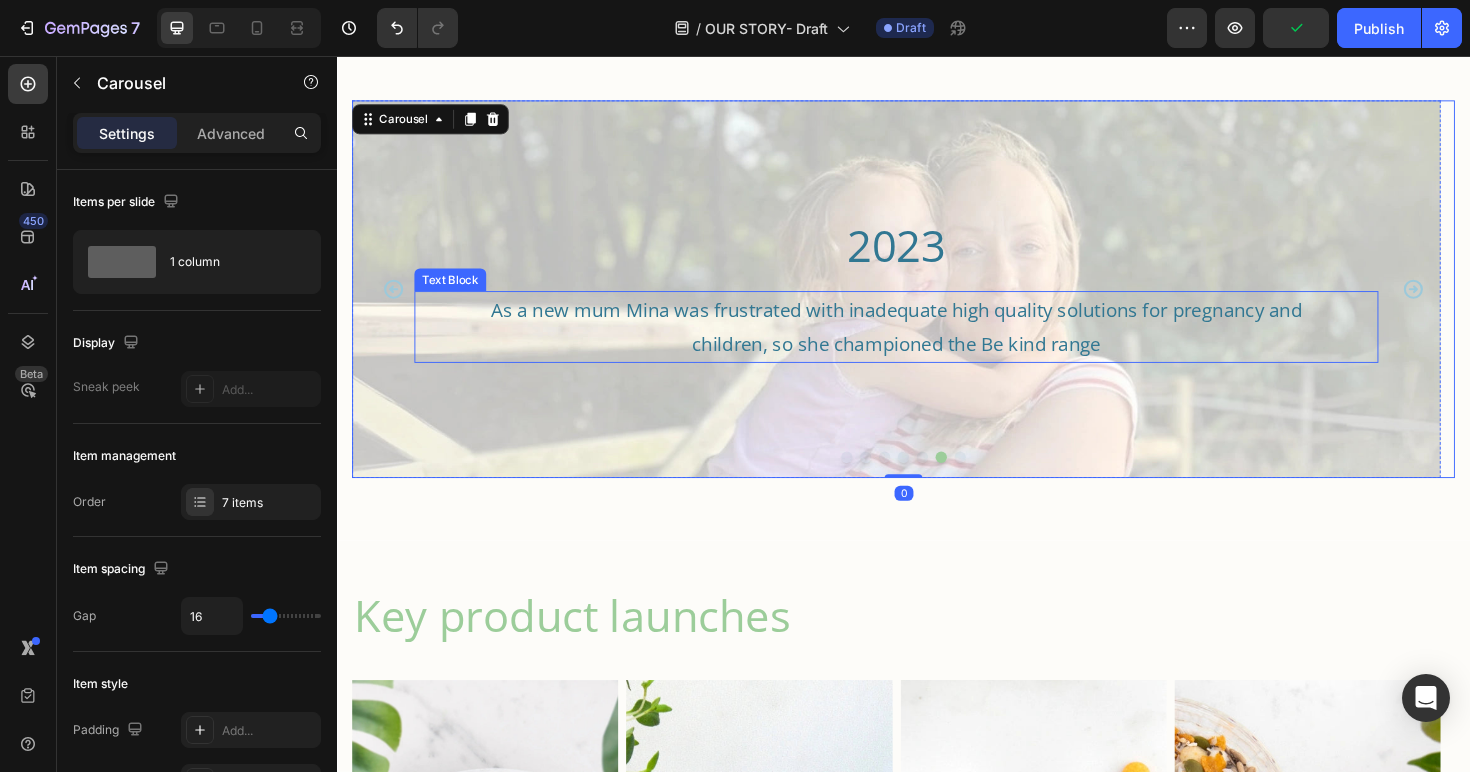 click on "As a new mum Mina was frustrated with inadequate high quality solutions for pregnancy and children, so she championed the Be kind range" at bounding box center [929, 343] 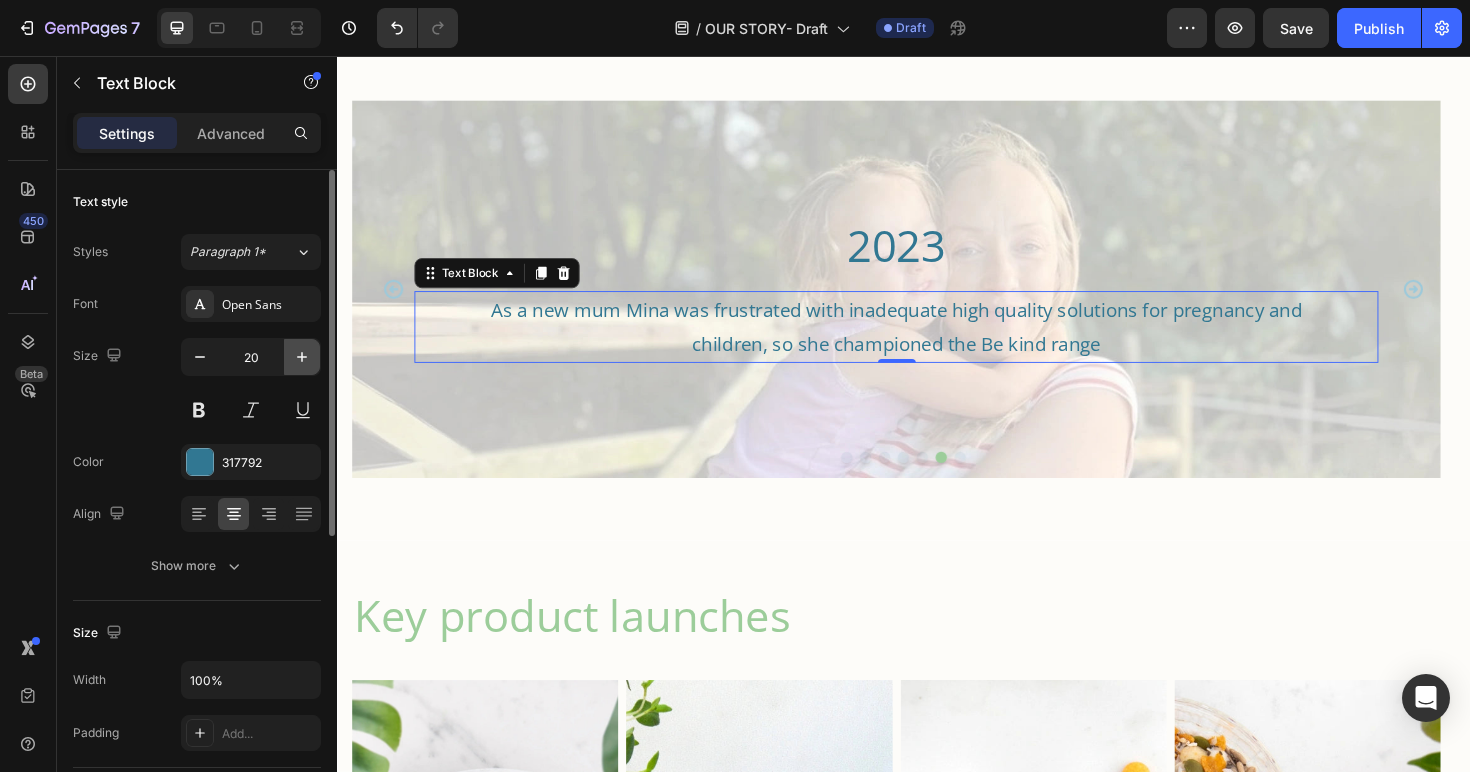 click 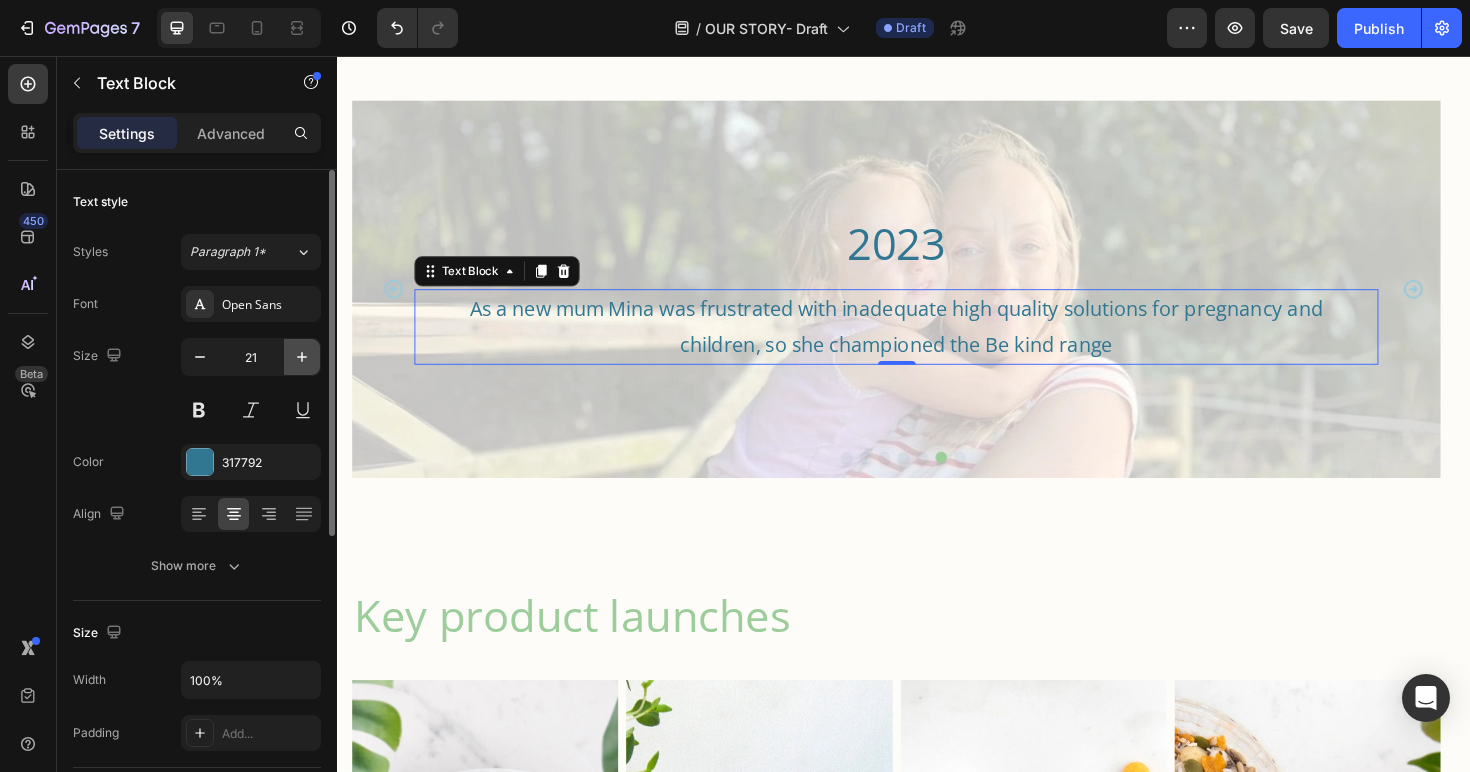 click 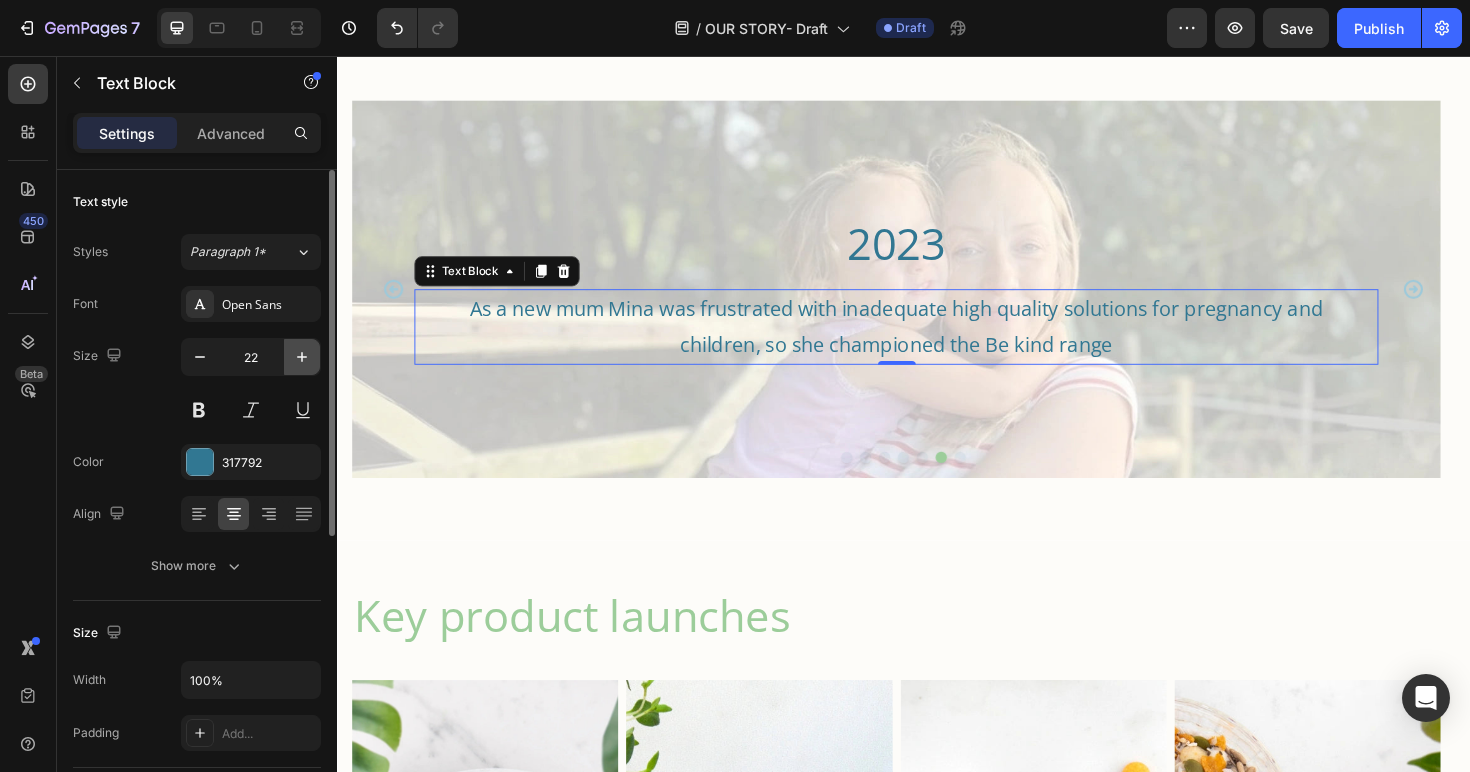 click 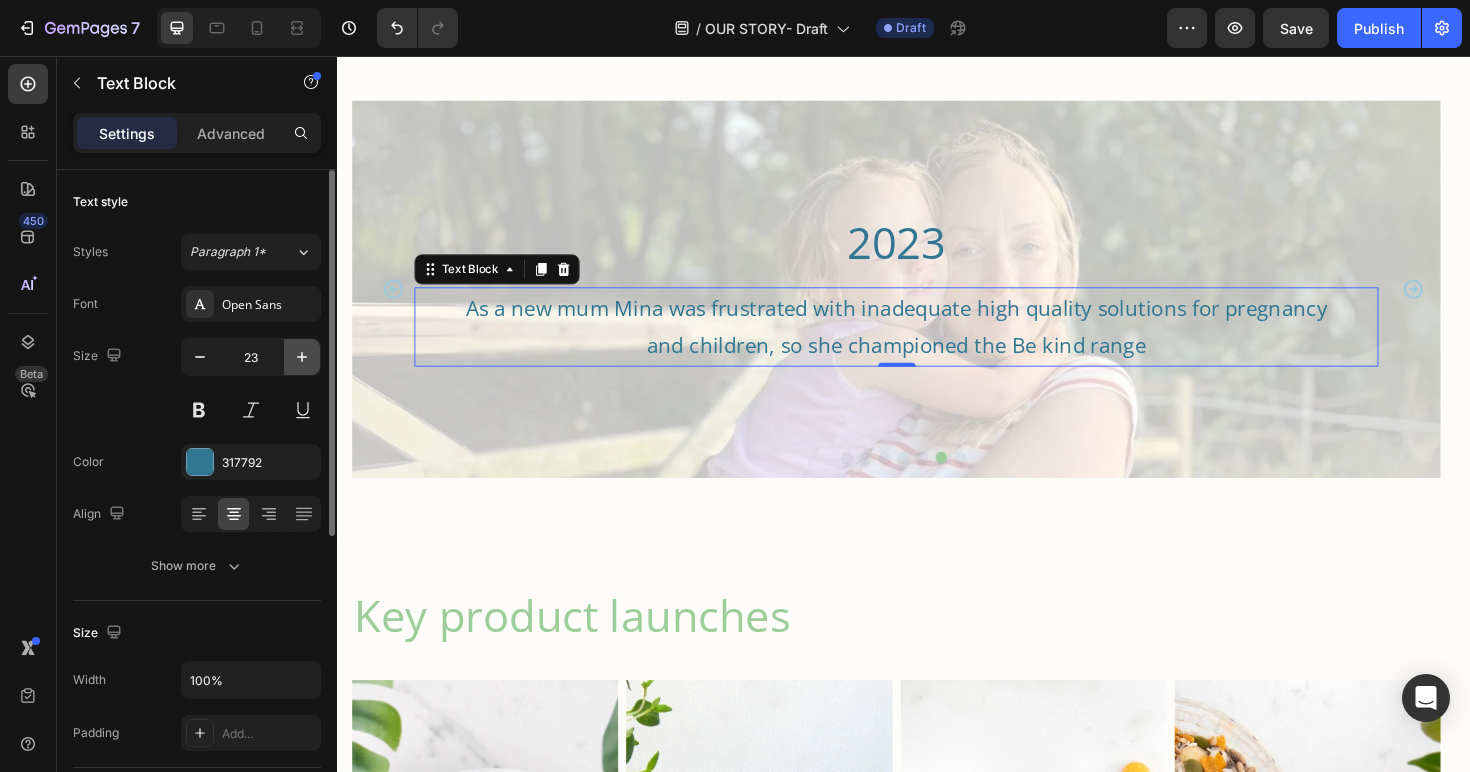 click 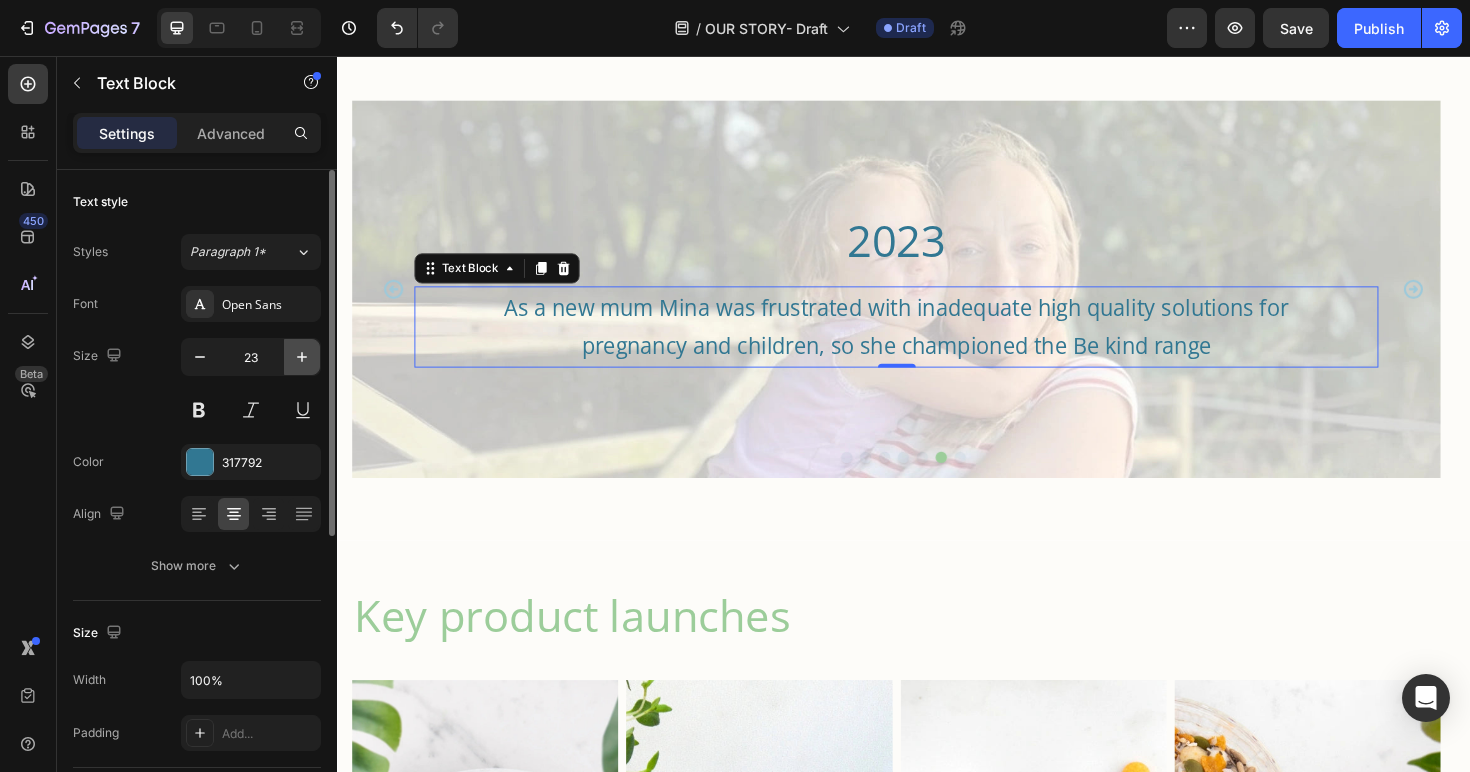 type on "24" 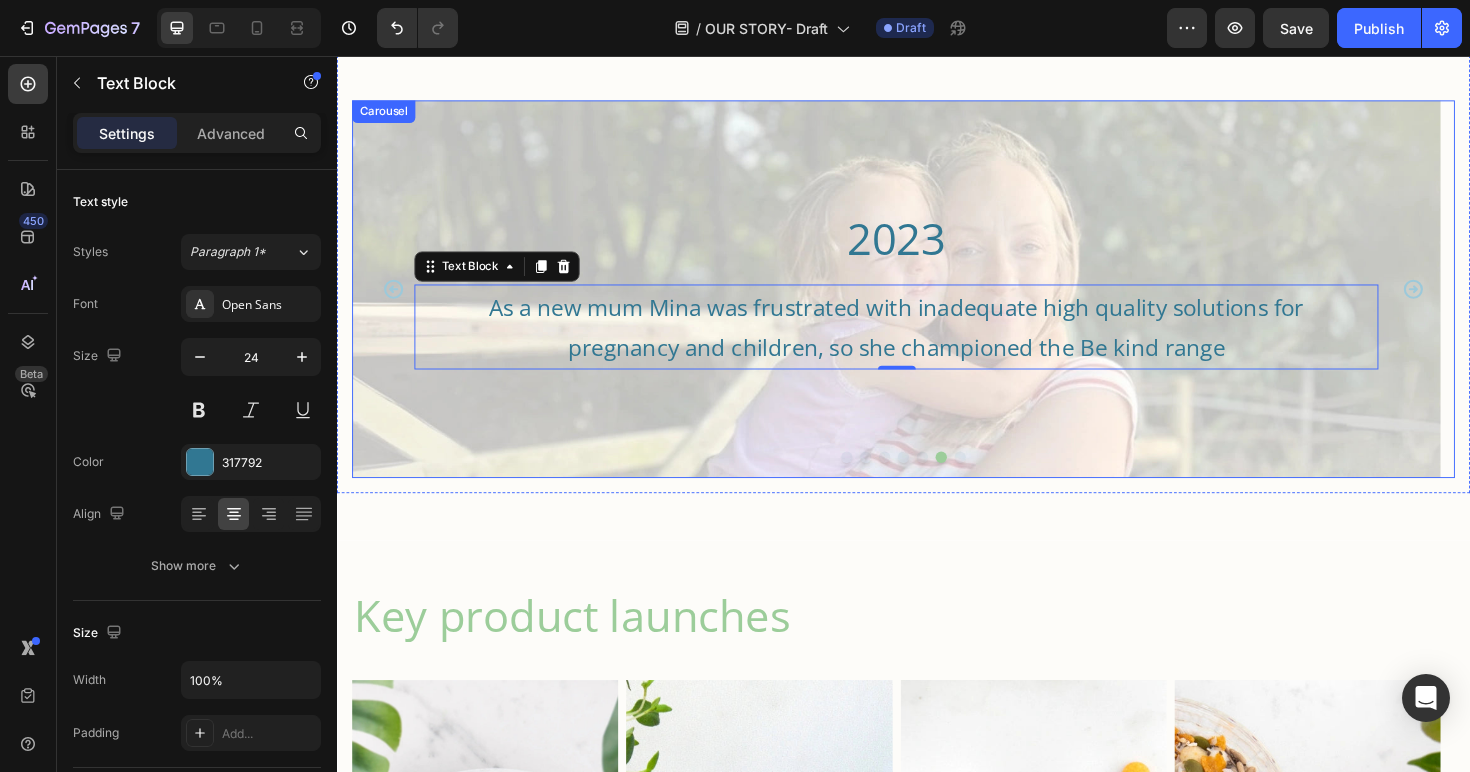 click 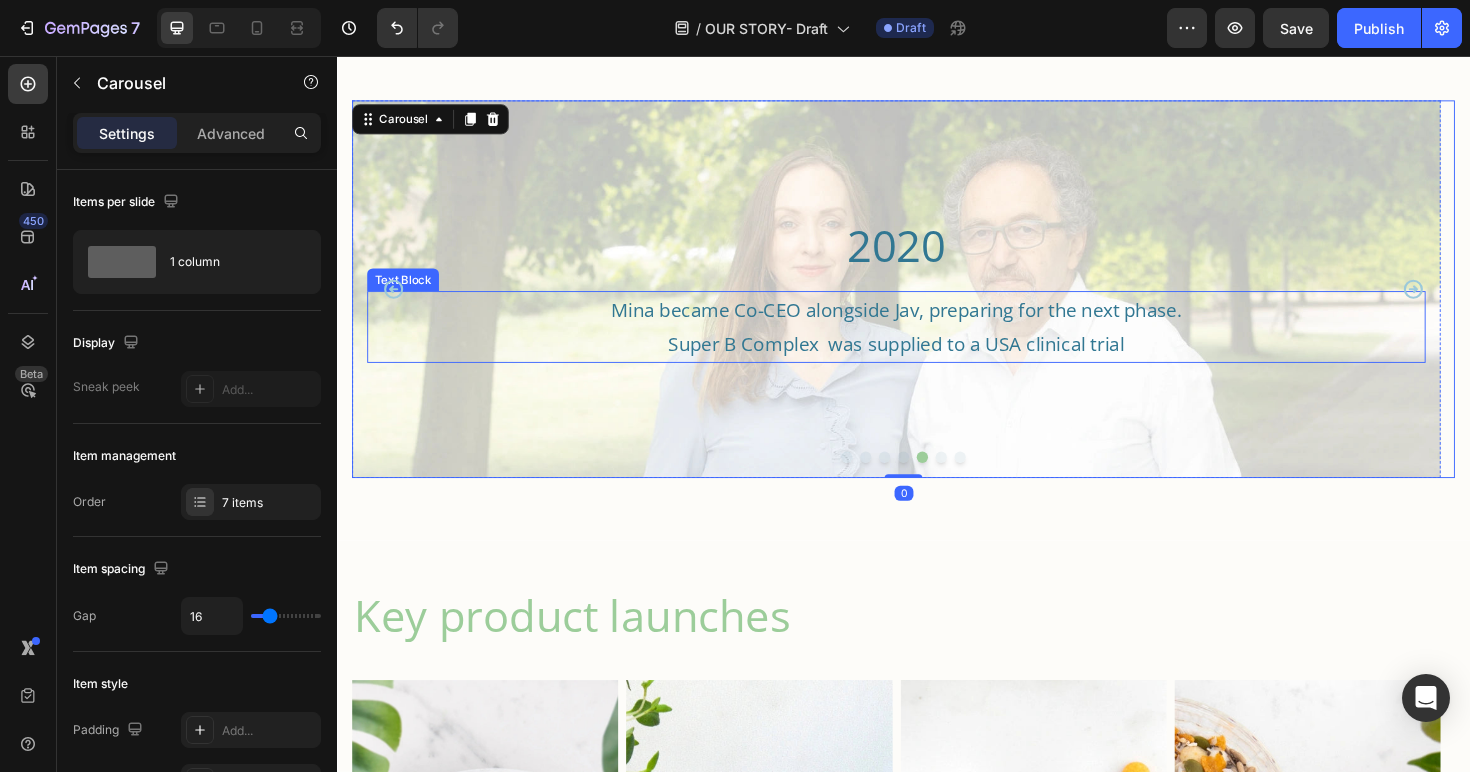 click on "Mina became Co-CEO alongside Jav, preparing for the next phase. Super B Complex  was supplied to a USA clinical trial" at bounding box center [929, 343] 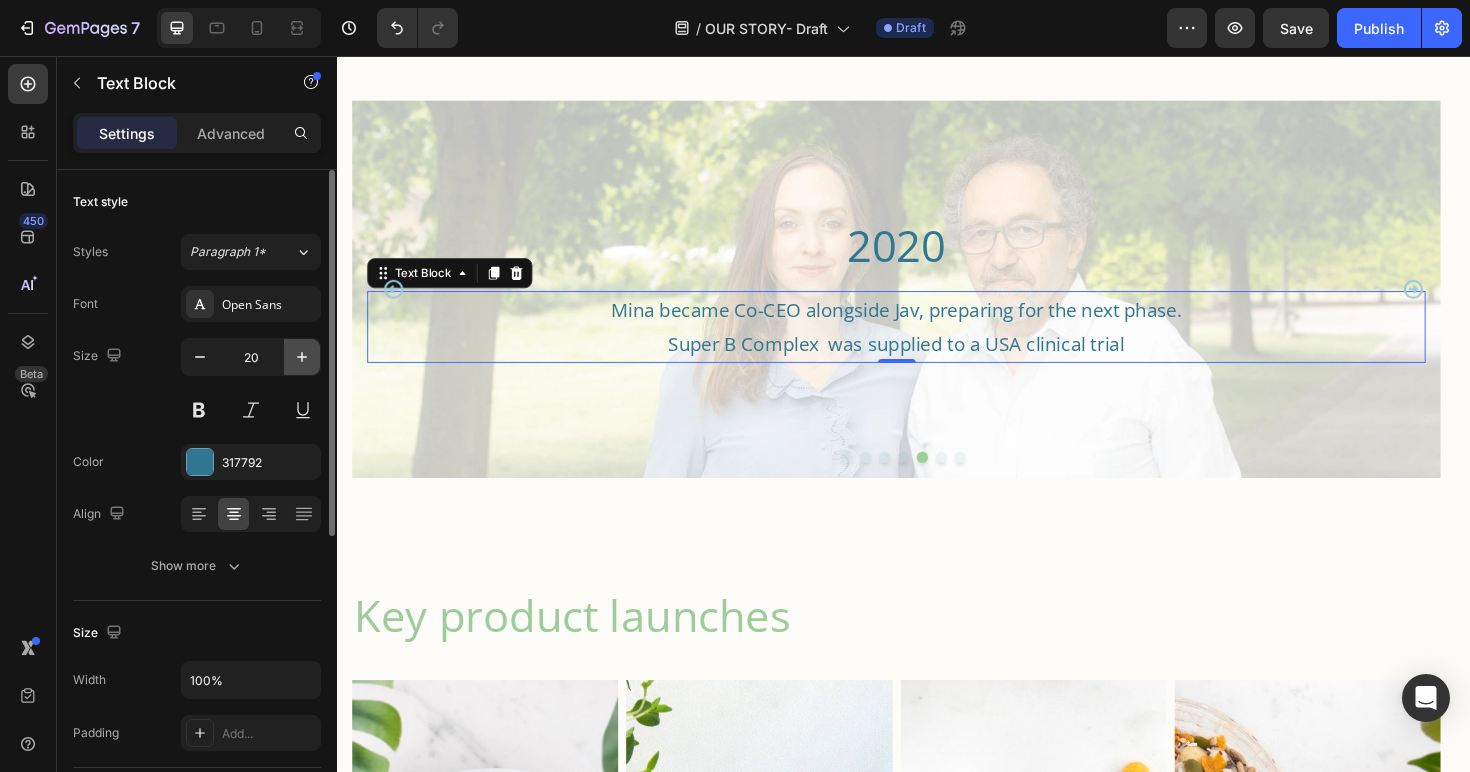 click 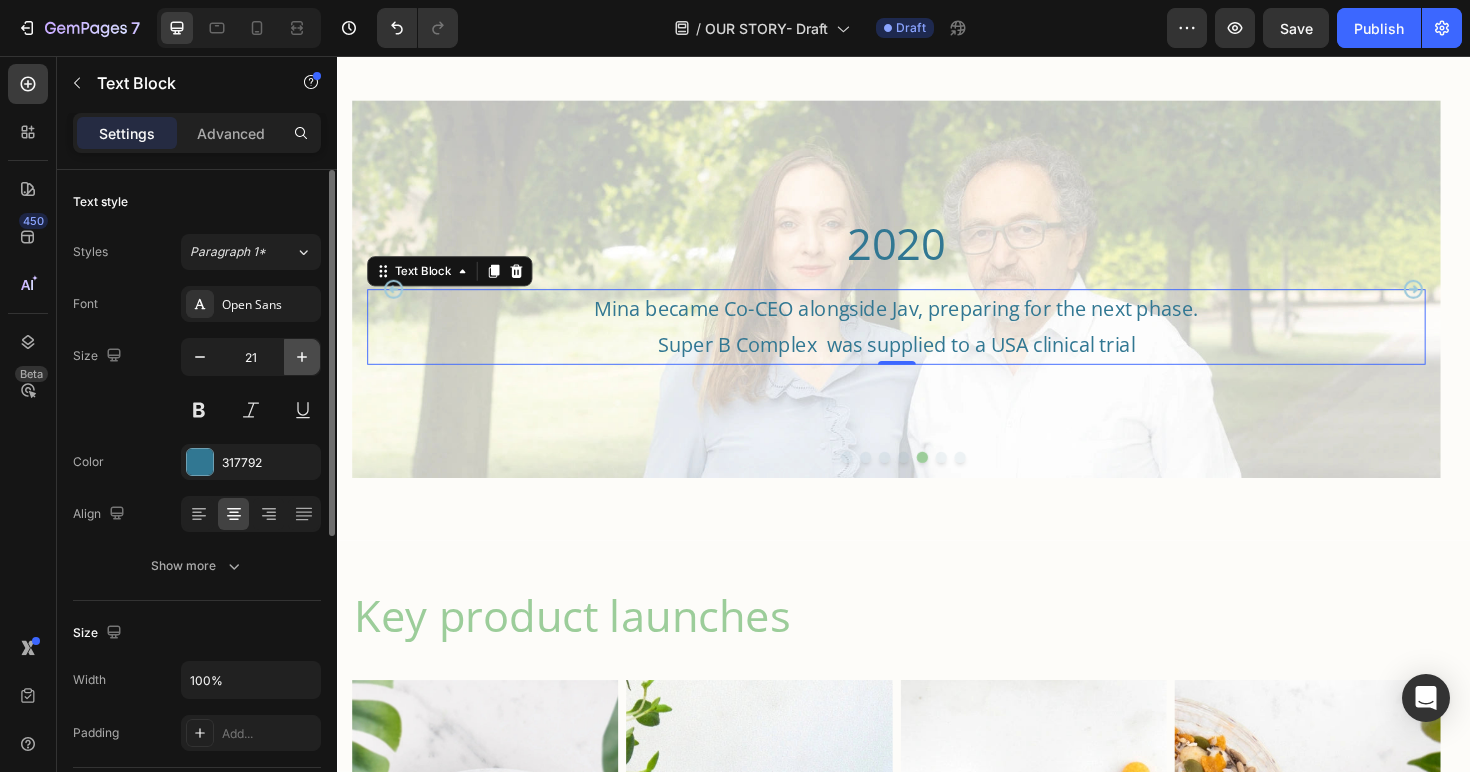 click 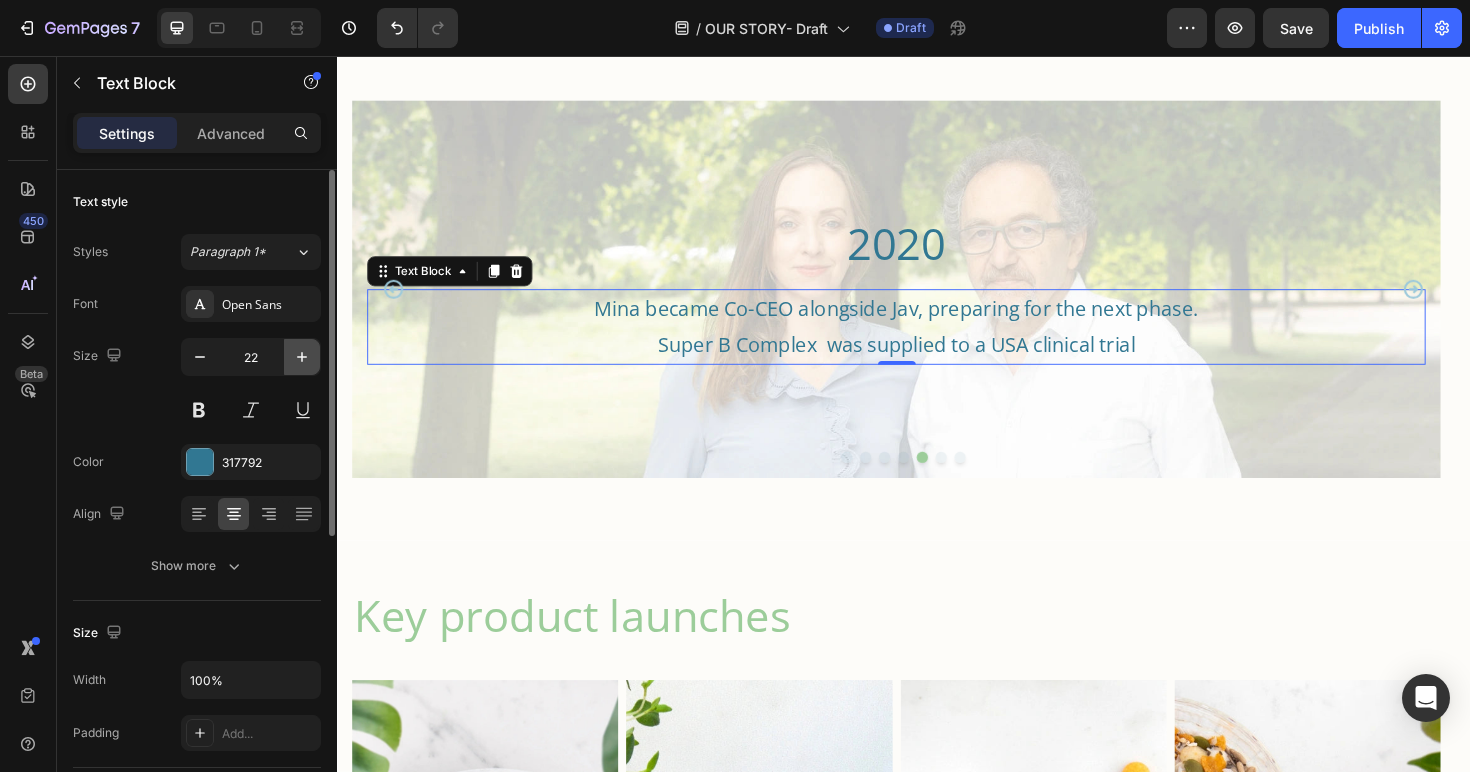 click 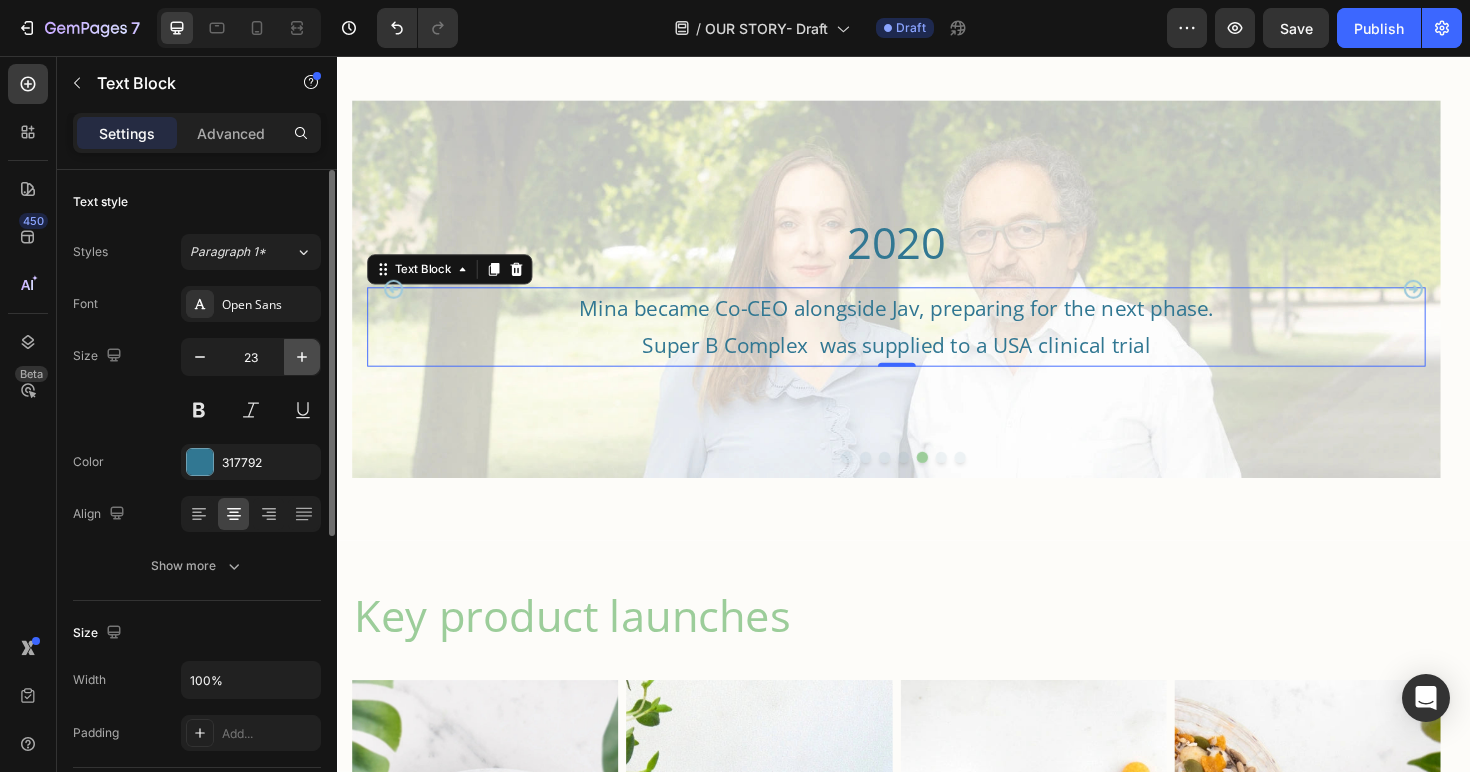 click 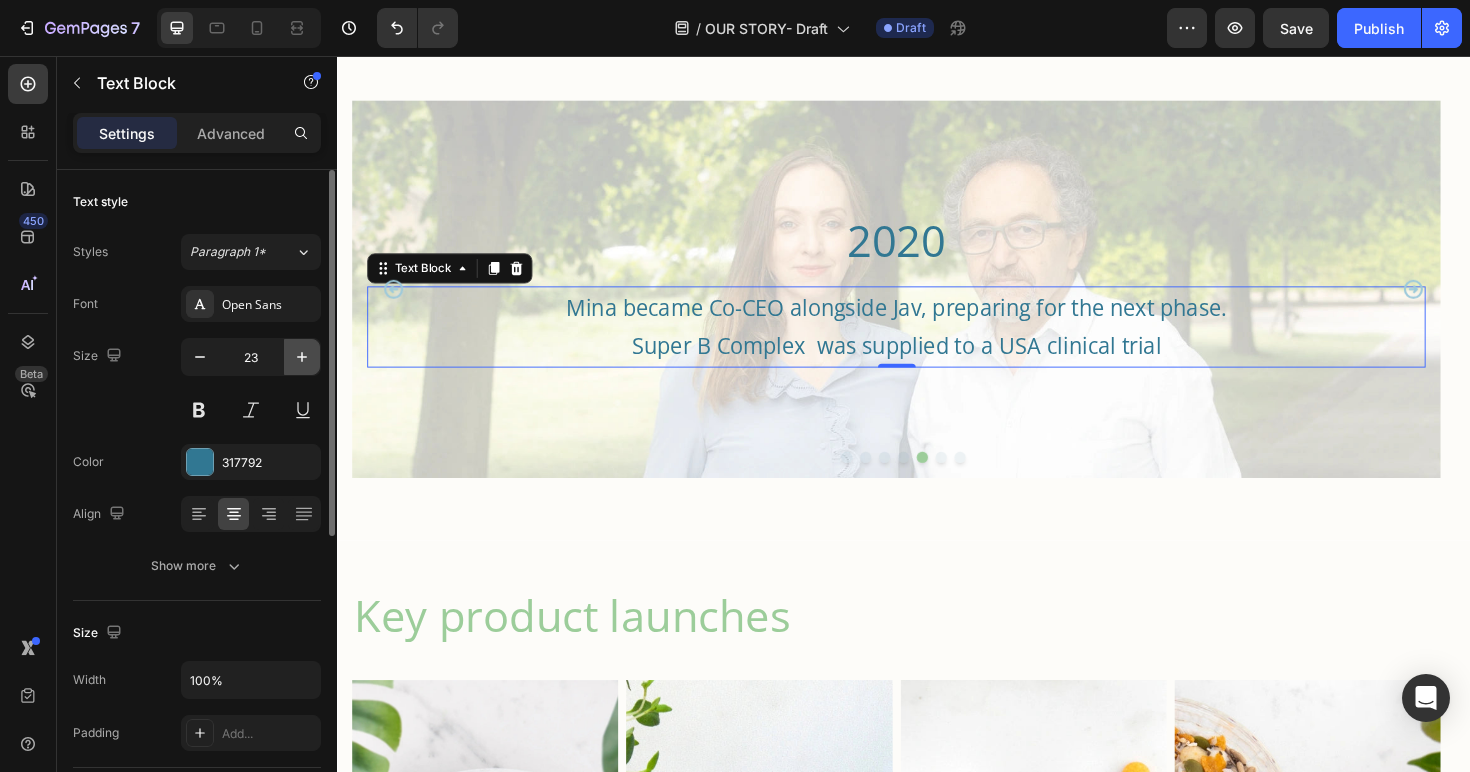 type on "24" 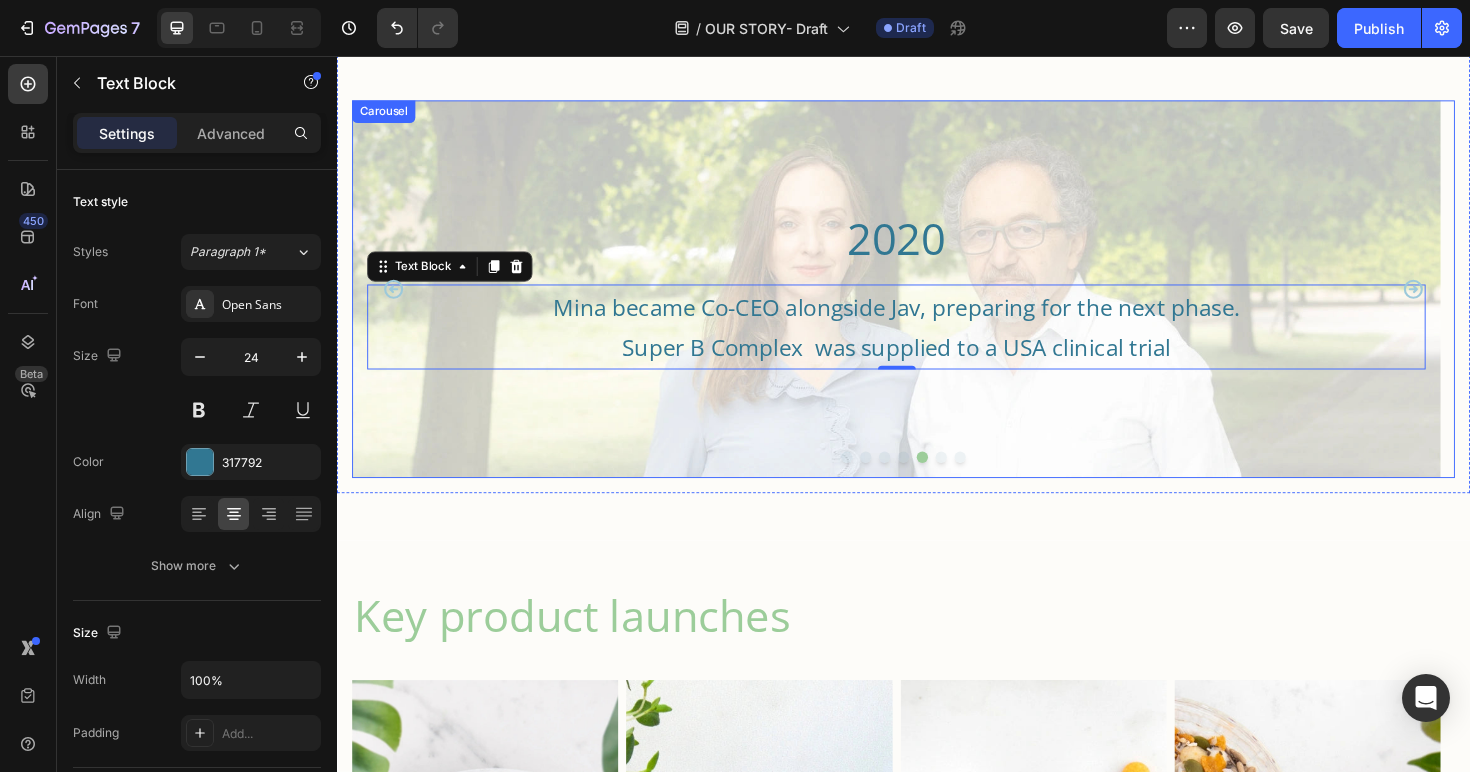 click 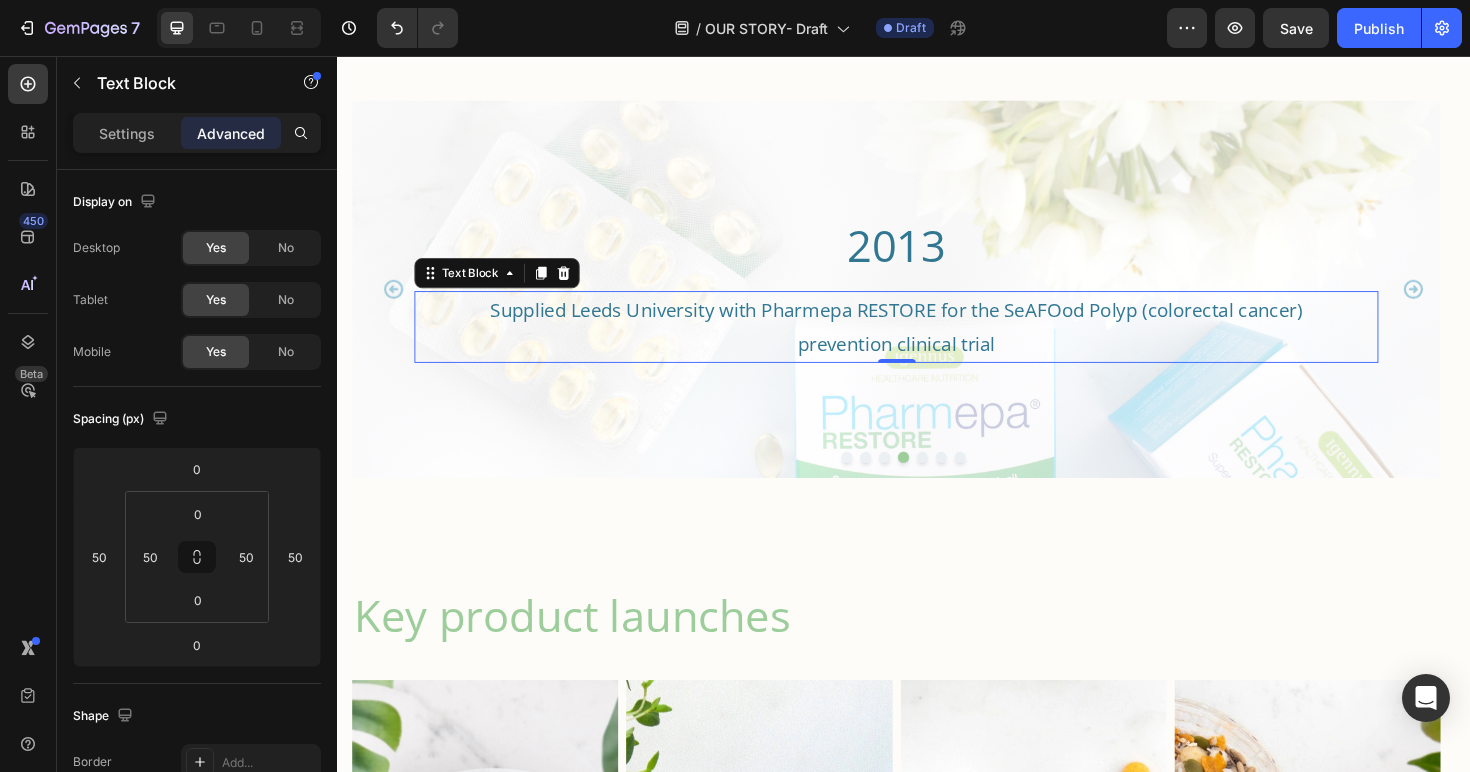 click on "Supplied Leeds University with Pharmepa RESTORE for the SeAFOod Polyp (colorectal cancer) prevention clinical trial" at bounding box center [929, 343] 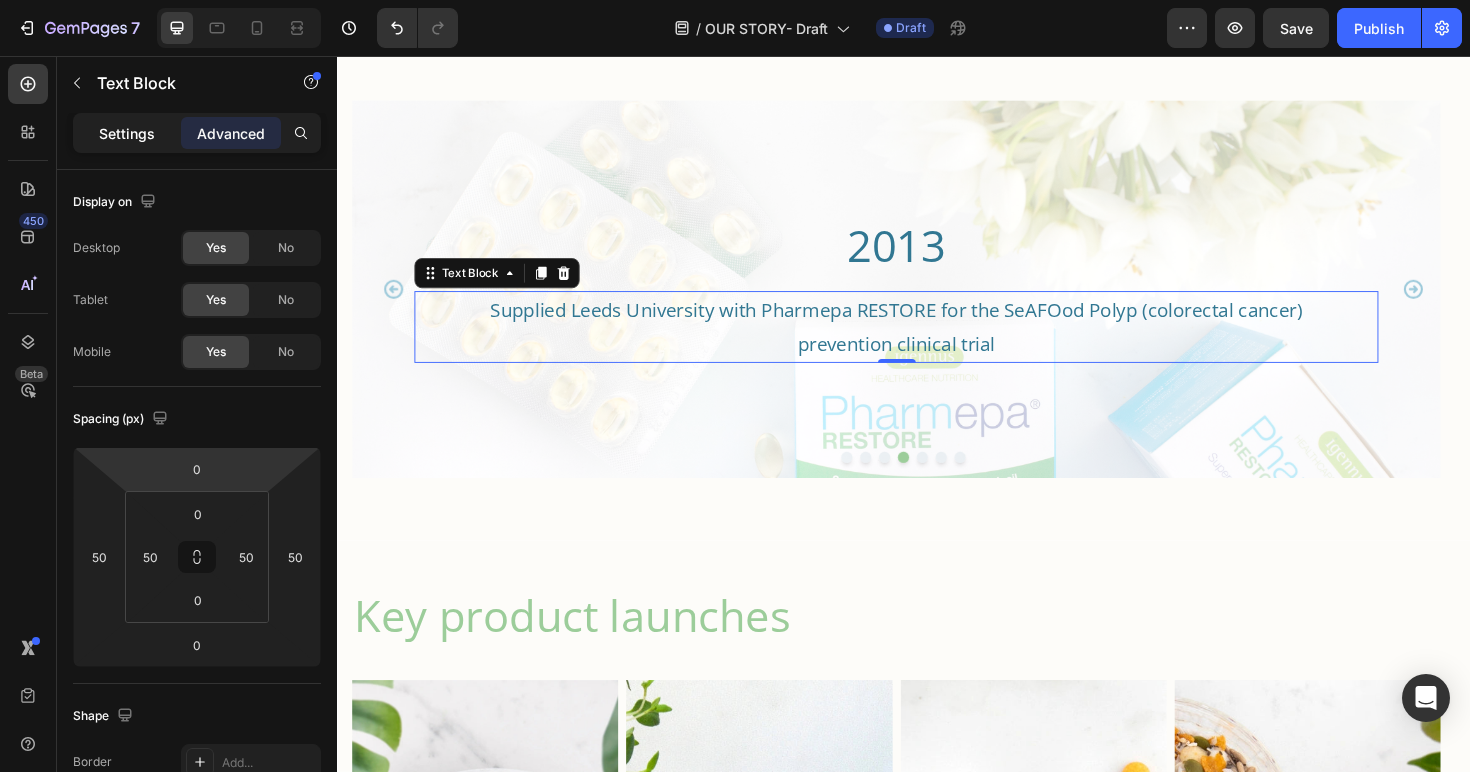 drag, startPoint x: 111, startPoint y: 128, endPoint x: 130, endPoint y: 144, distance: 24.839485 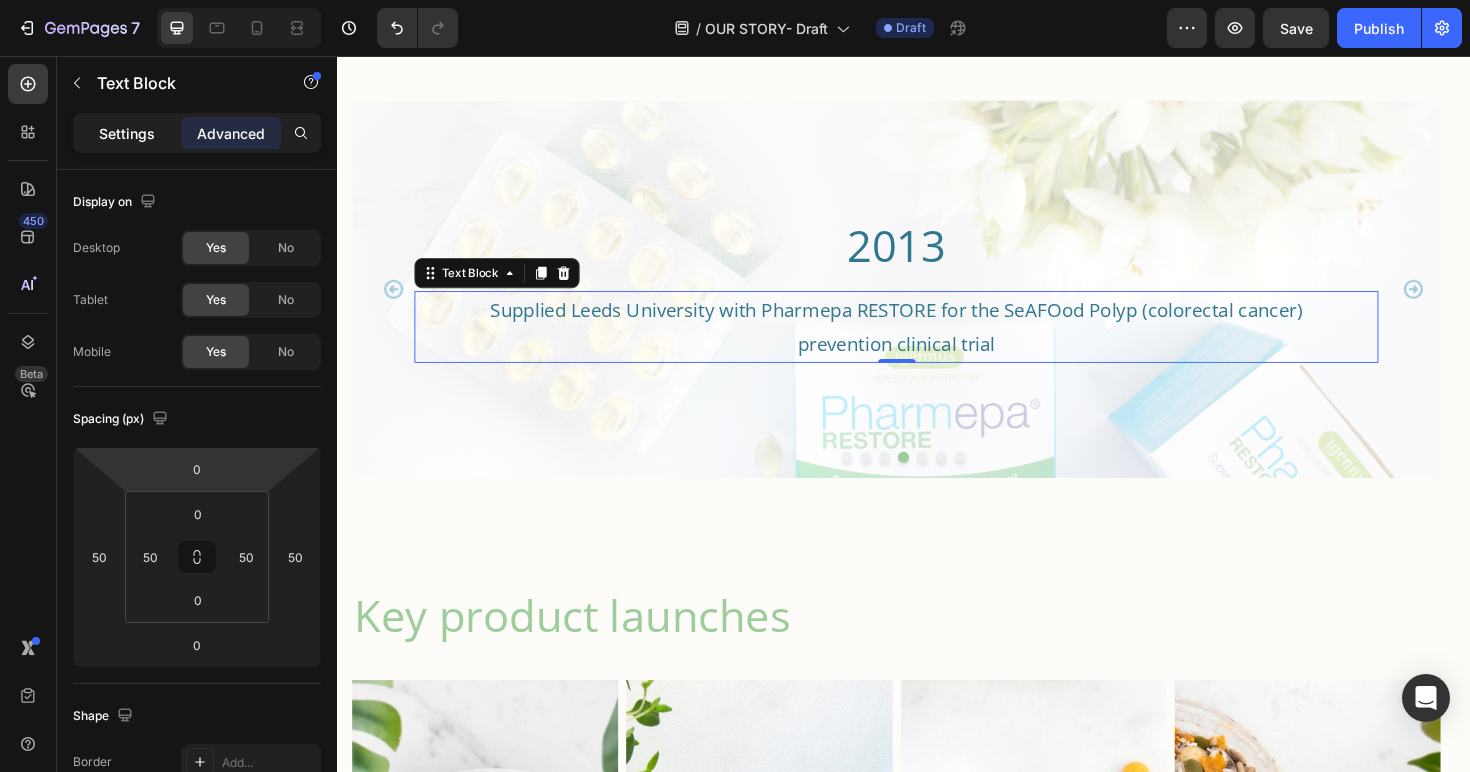 click on "Settings" at bounding box center [127, 133] 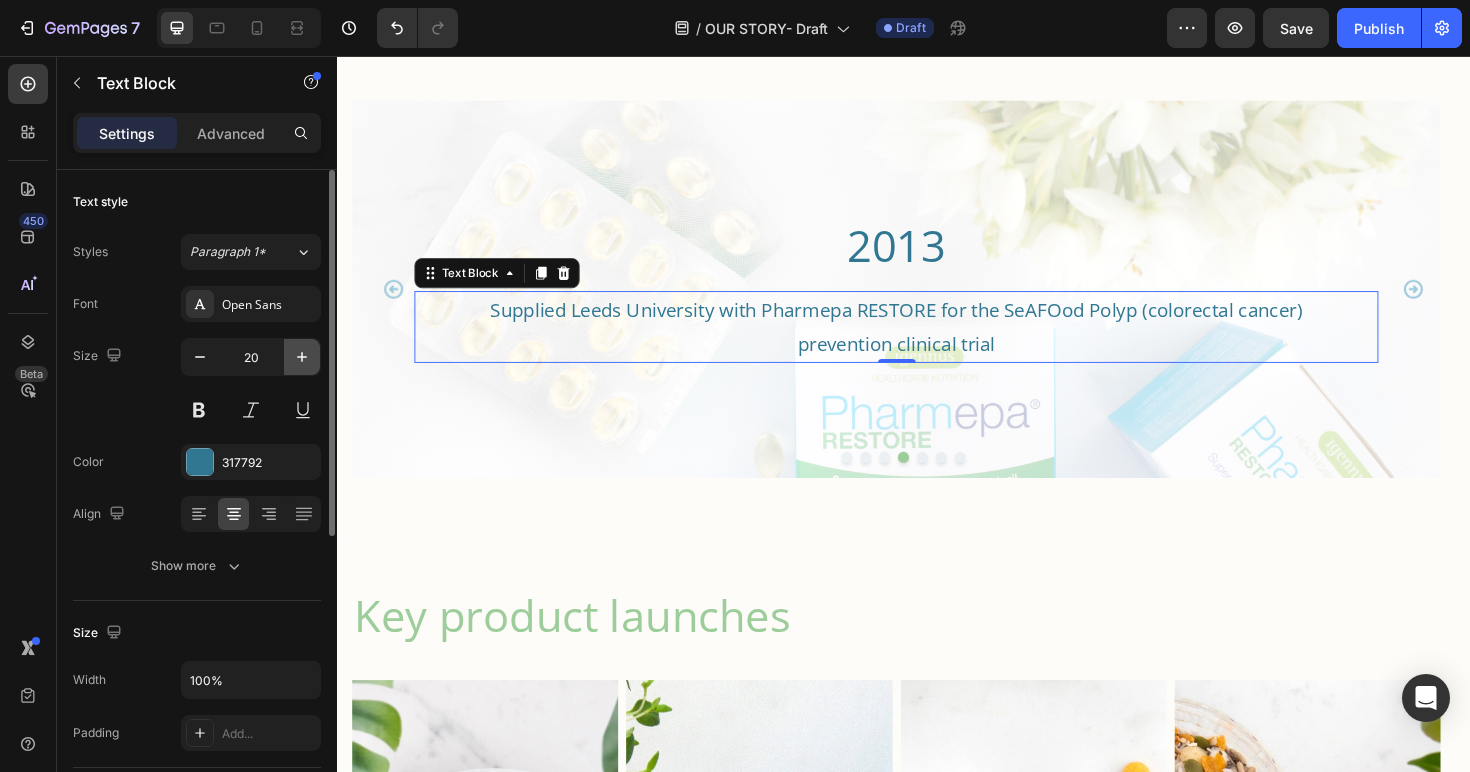 click 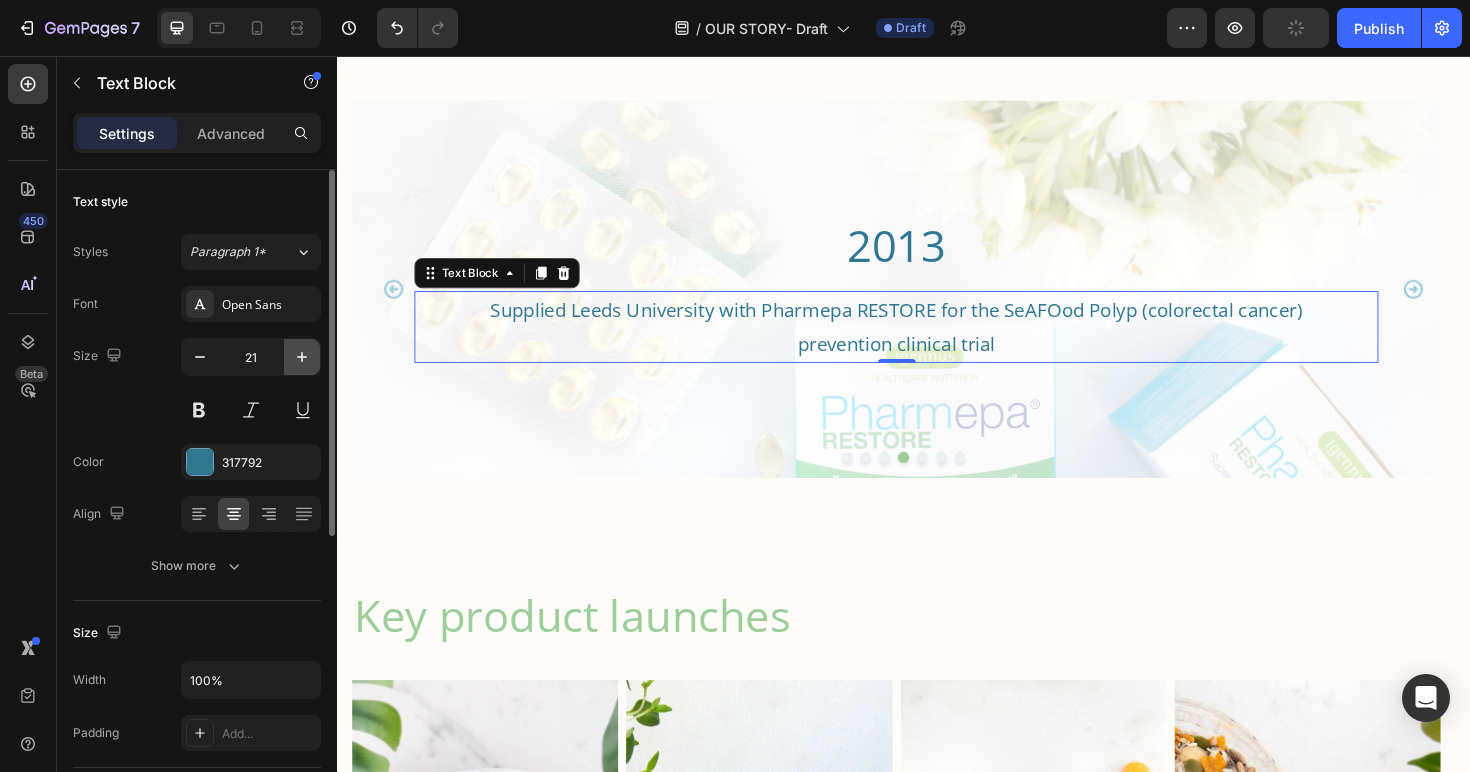 click 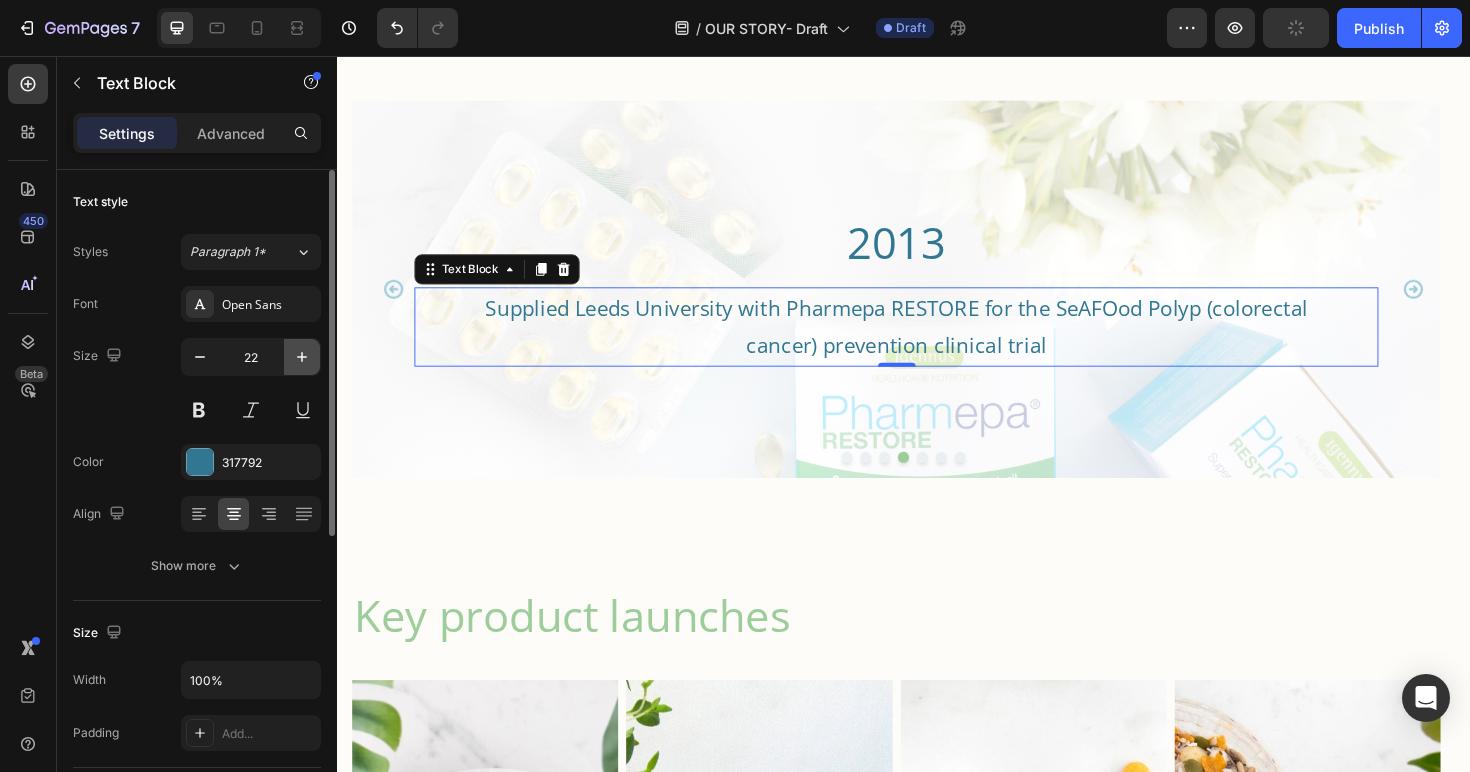 click 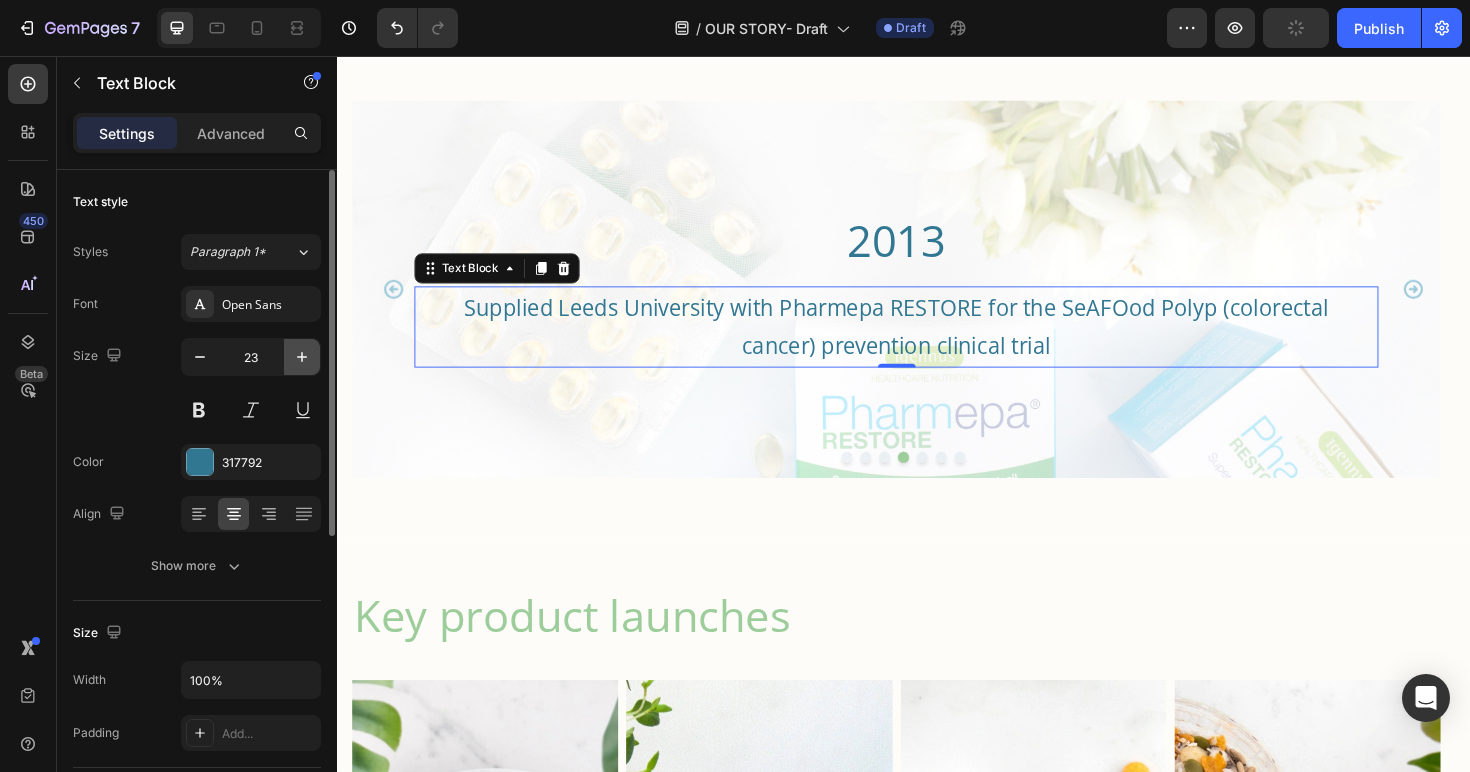 click 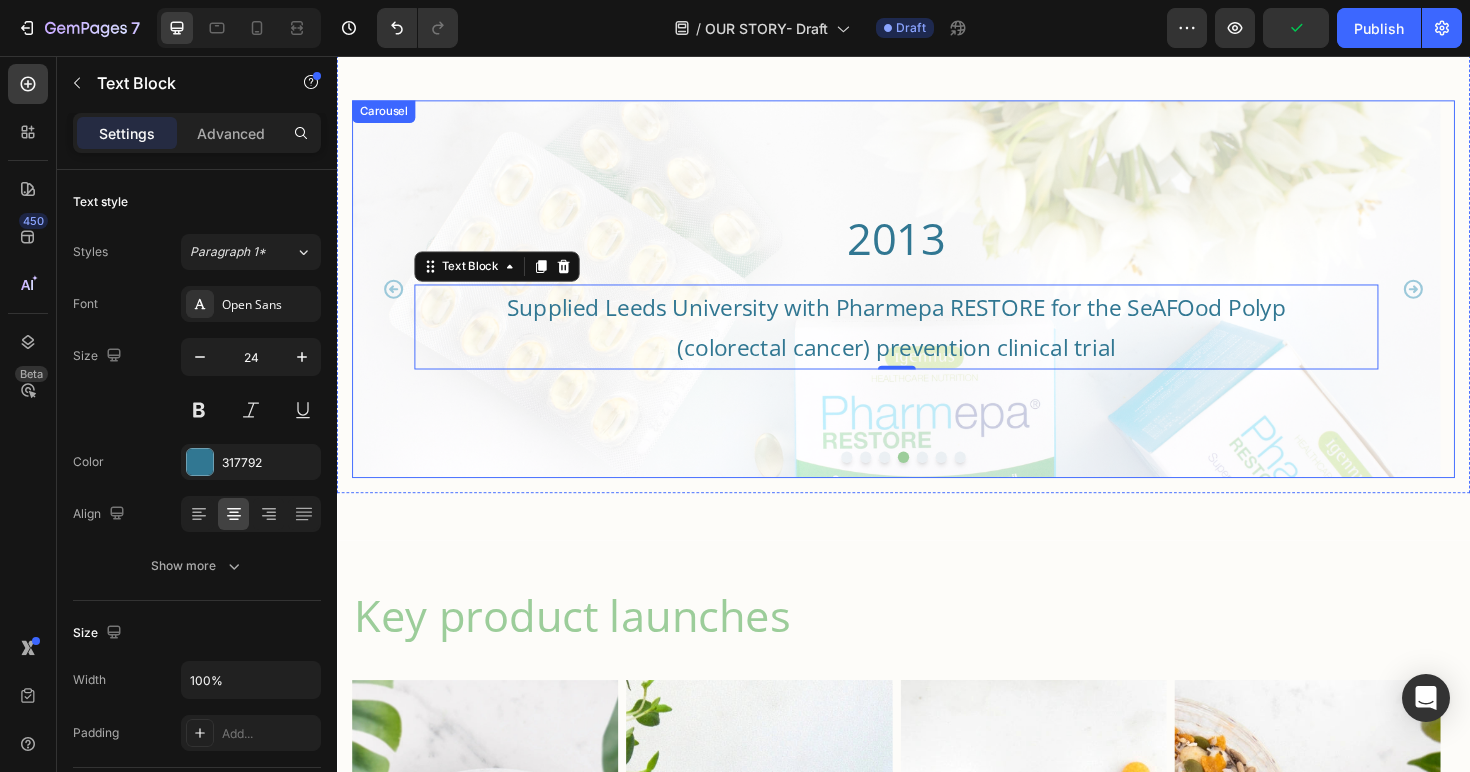 click 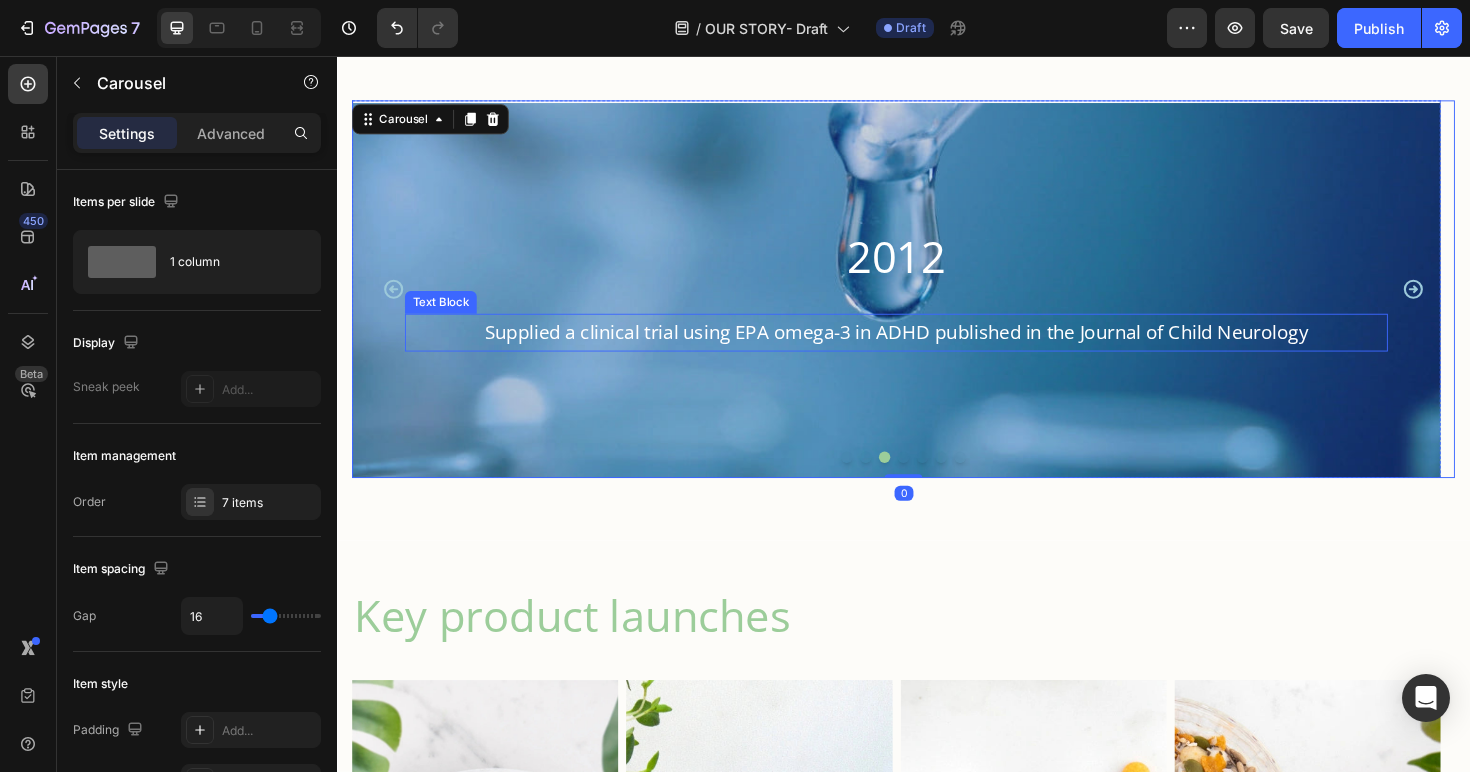 click on "Supplied a clinical trial using EPA omega-3 in ADHD published in the Journal of Child Neurology" at bounding box center [929, 349] 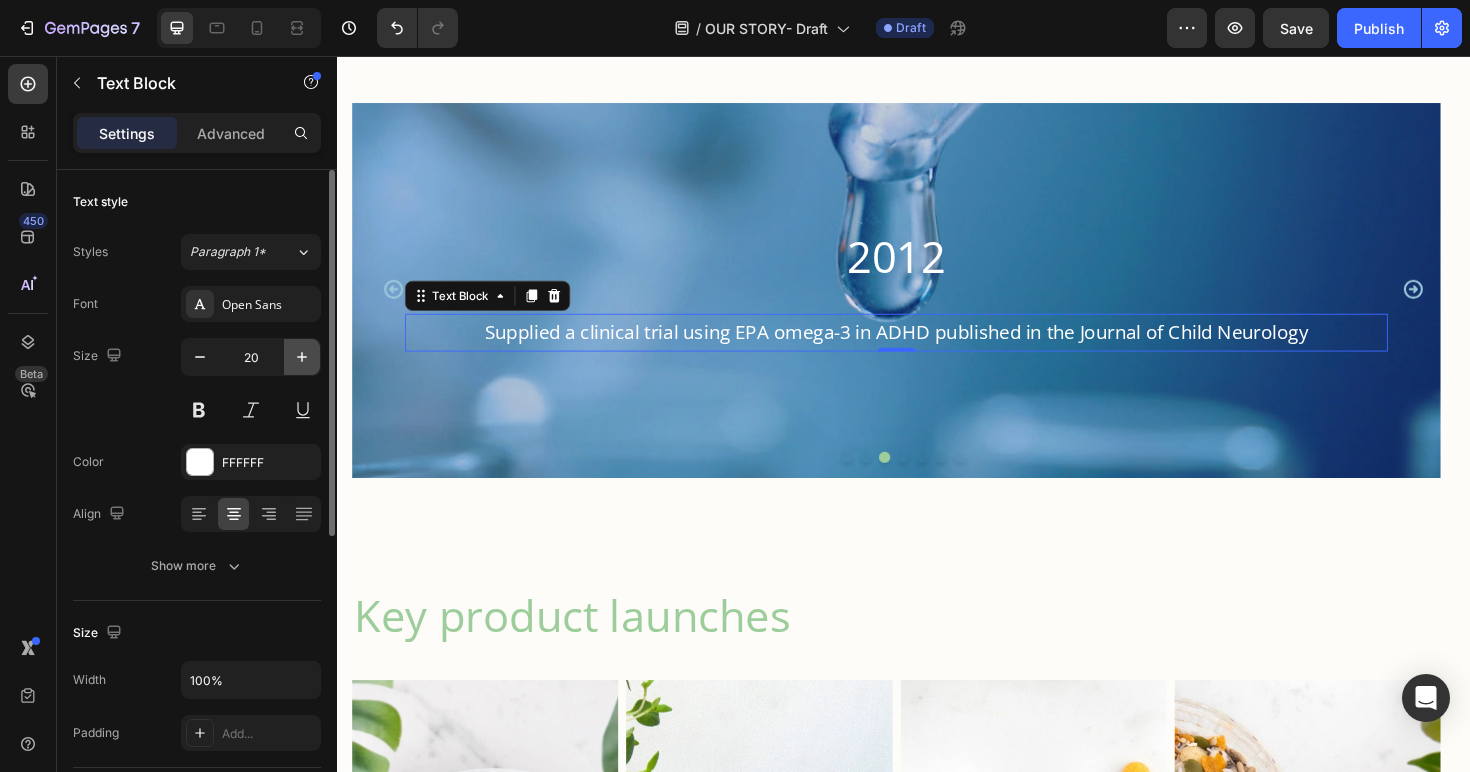 click 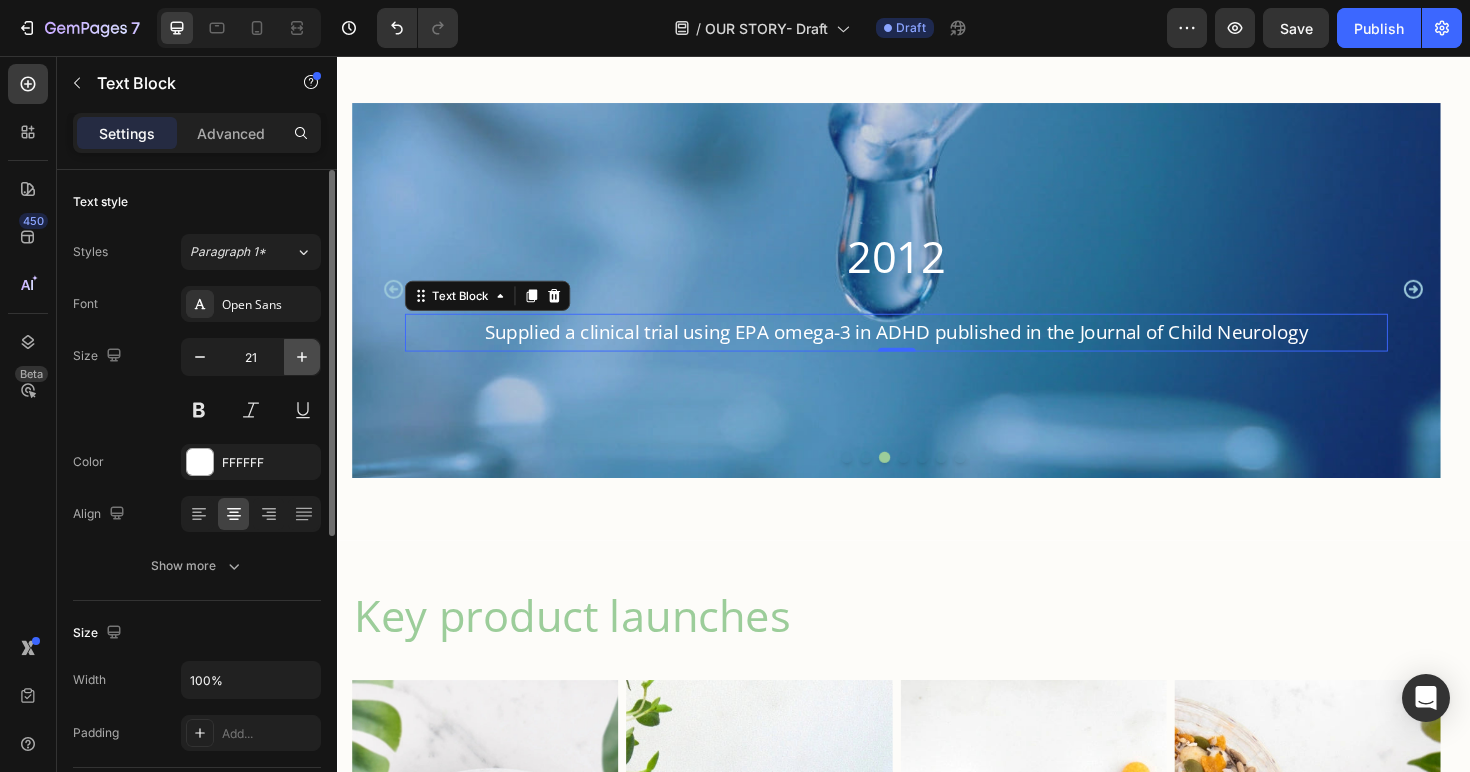 click 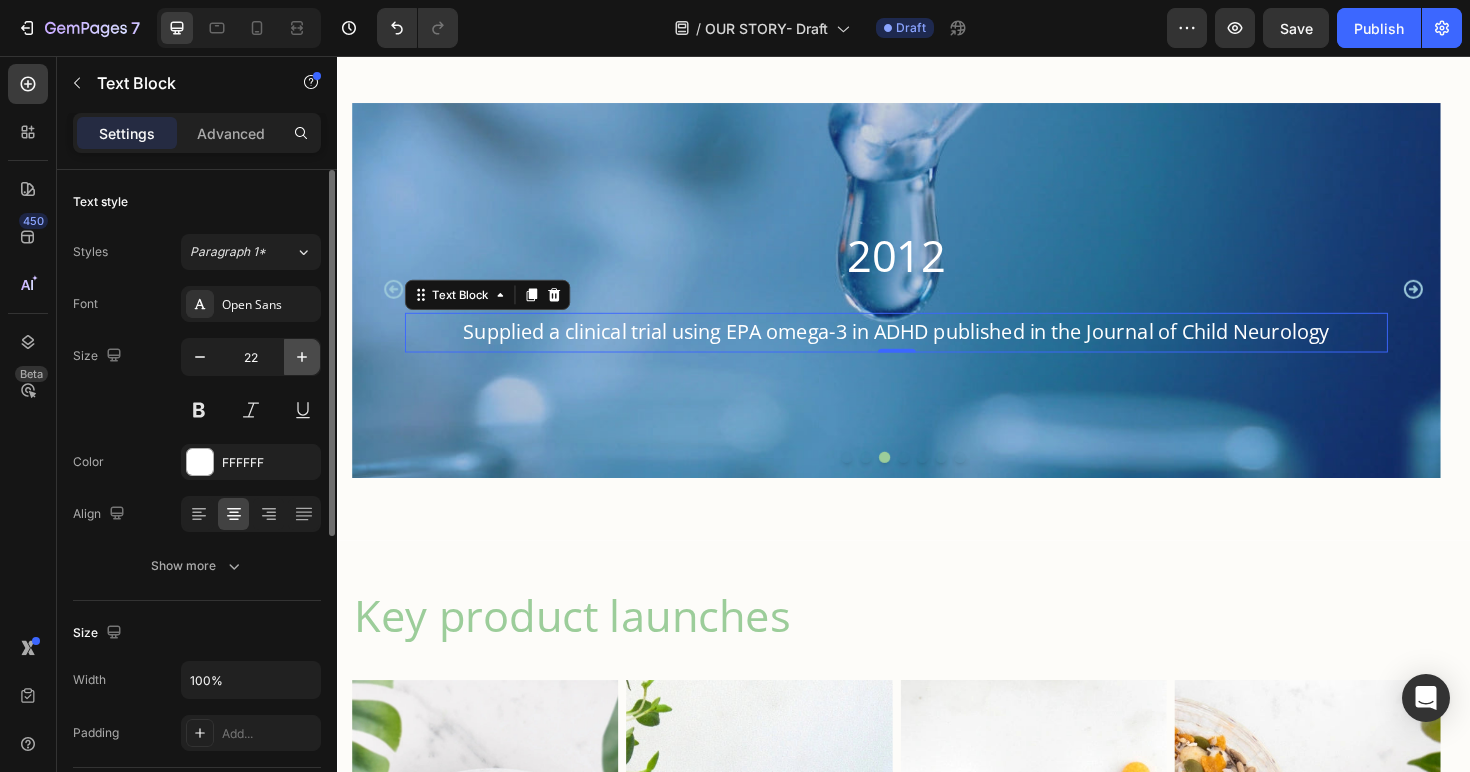 click 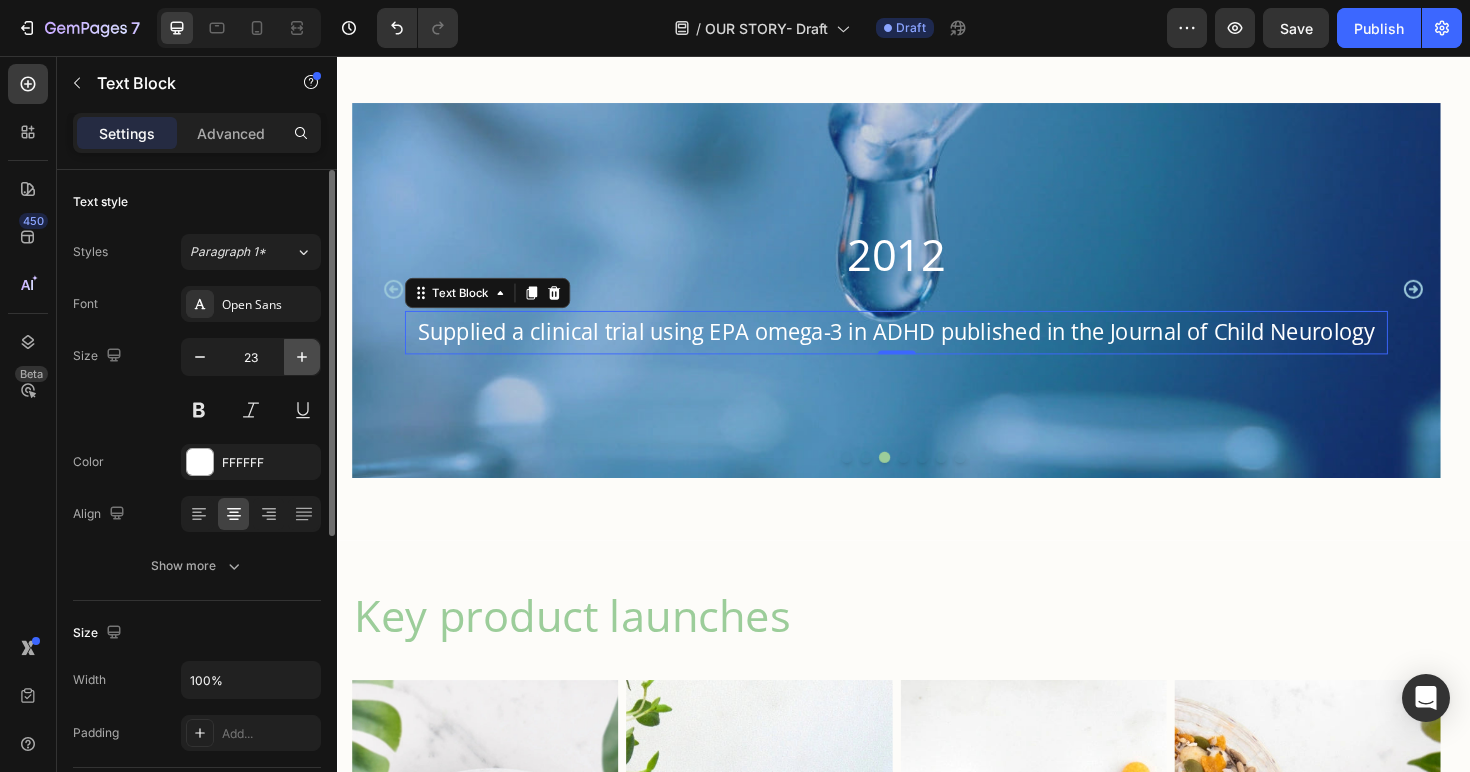 click 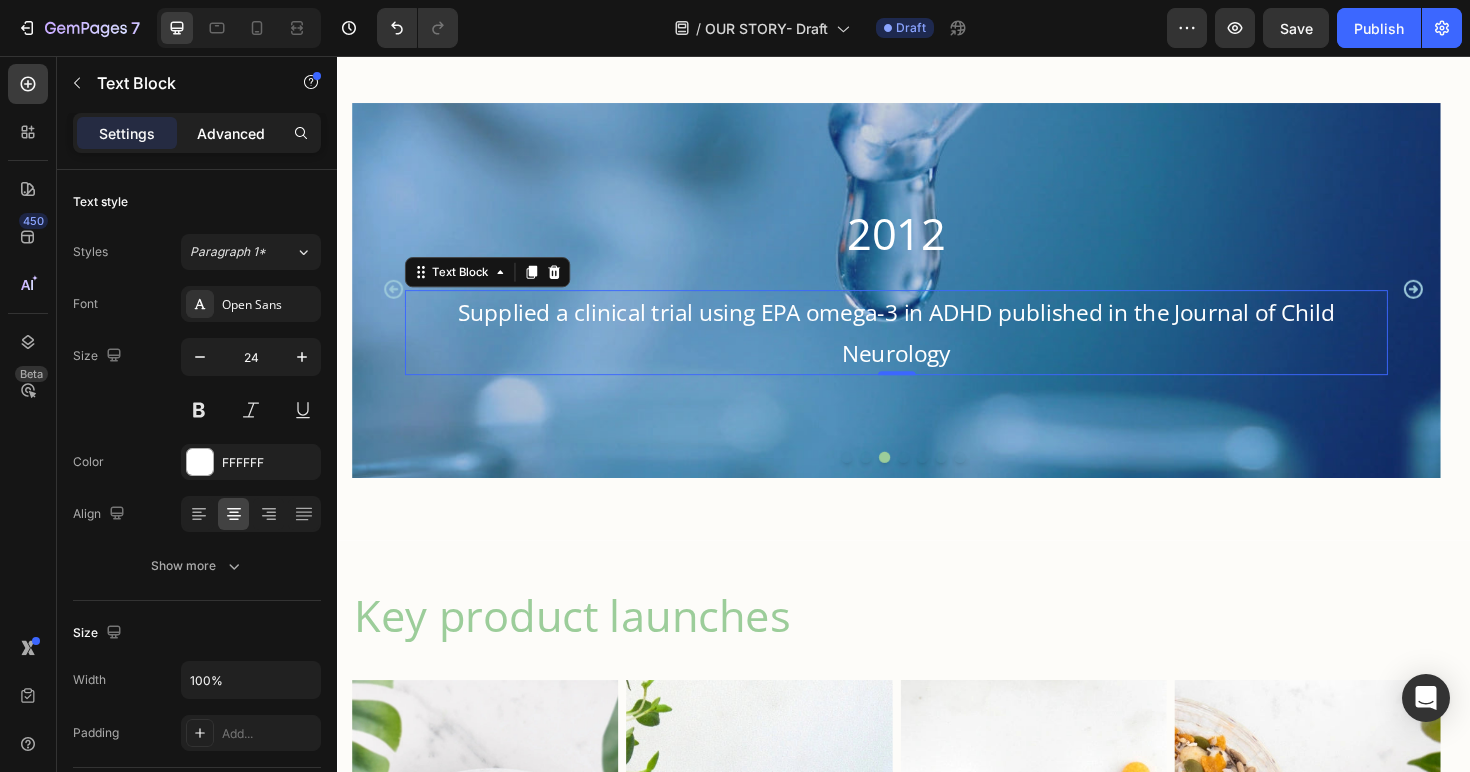 click on "Advanced" at bounding box center (231, 133) 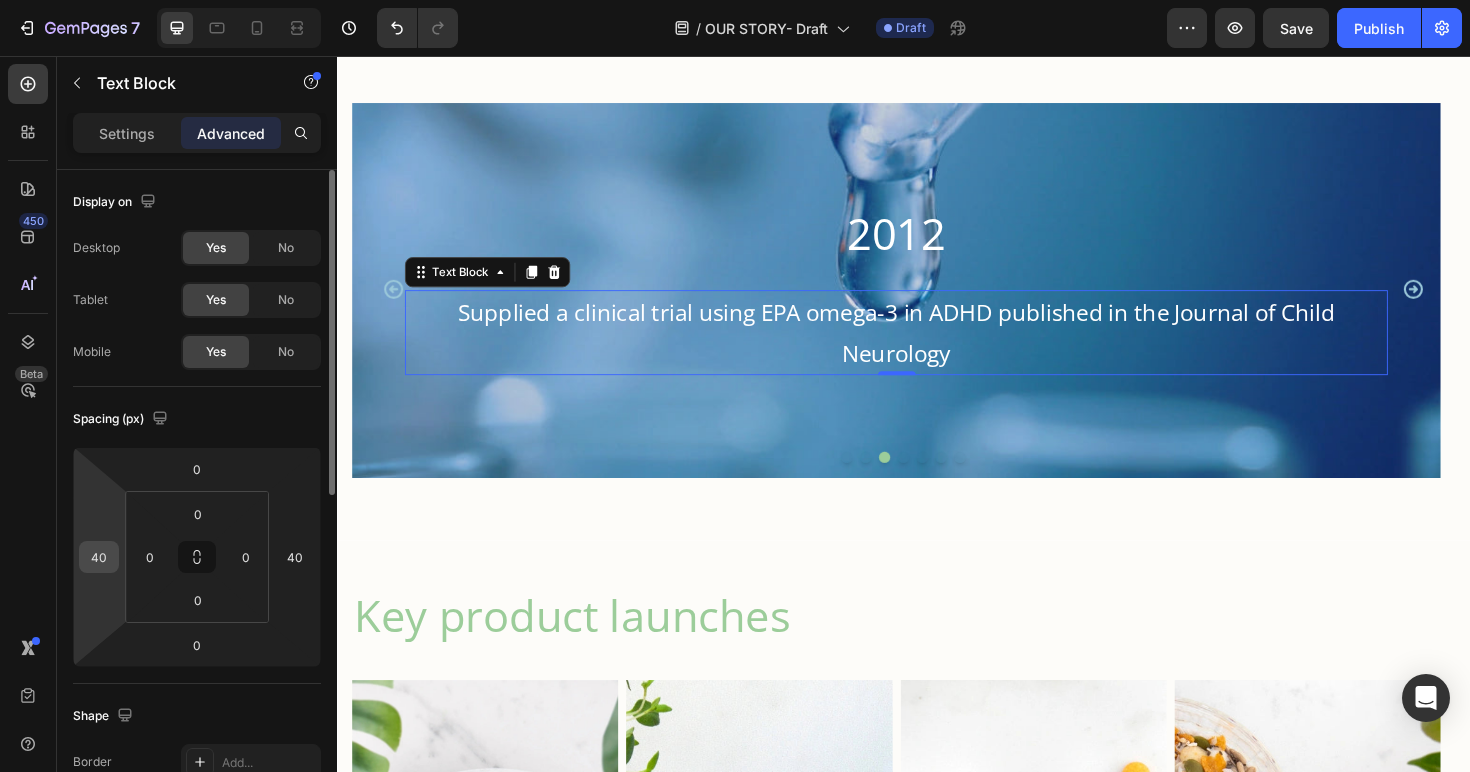 click on "40" at bounding box center (99, 557) 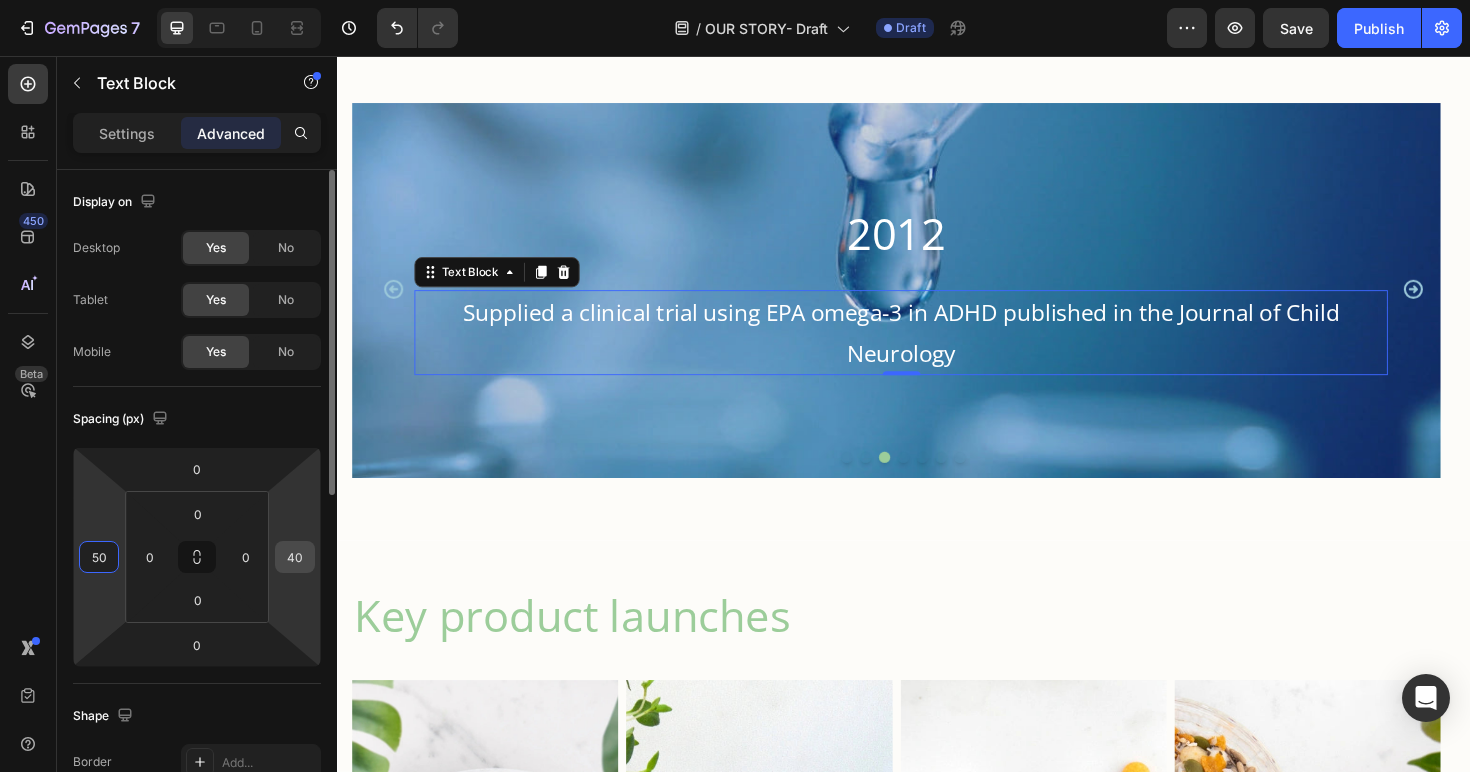 type on "50" 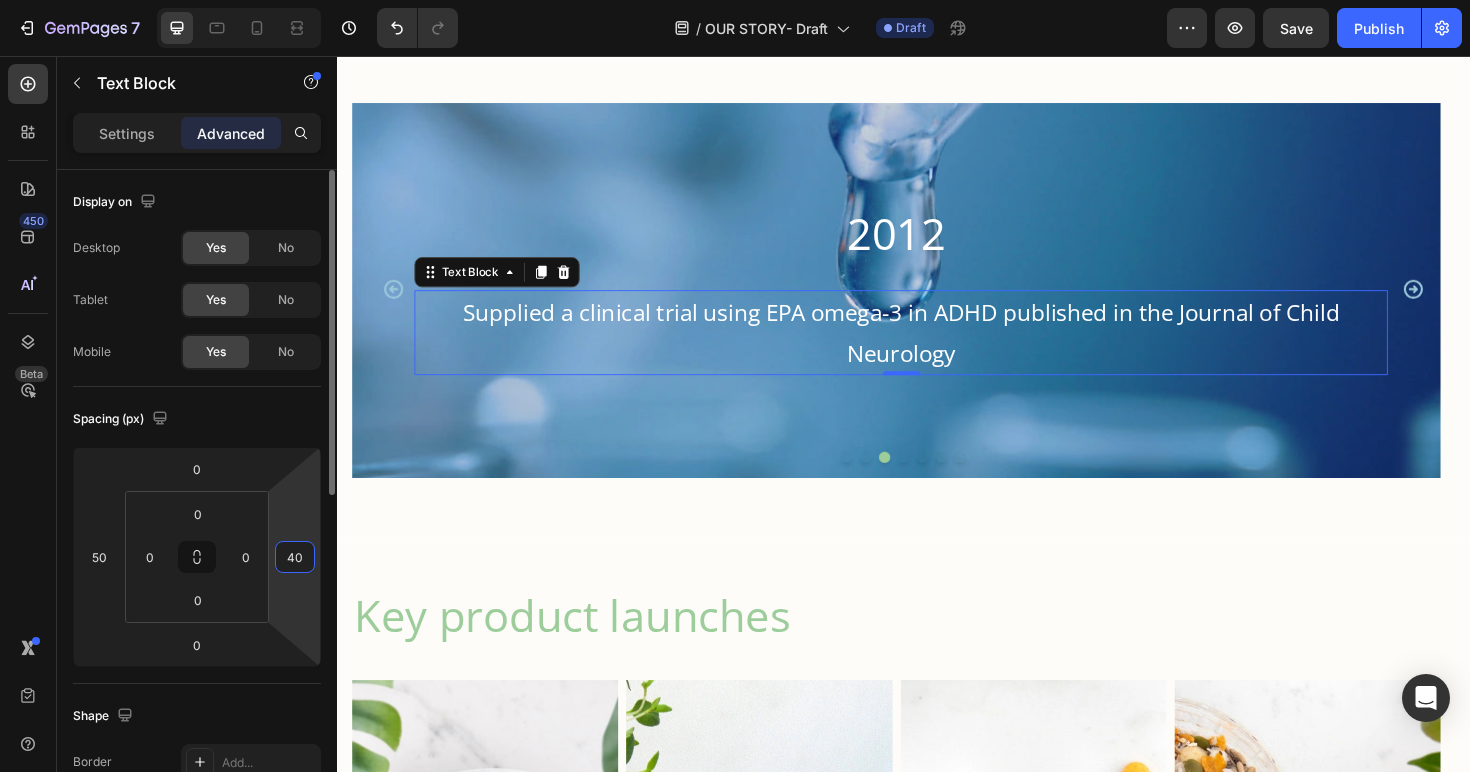 click on "40" at bounding box center (295, 557) 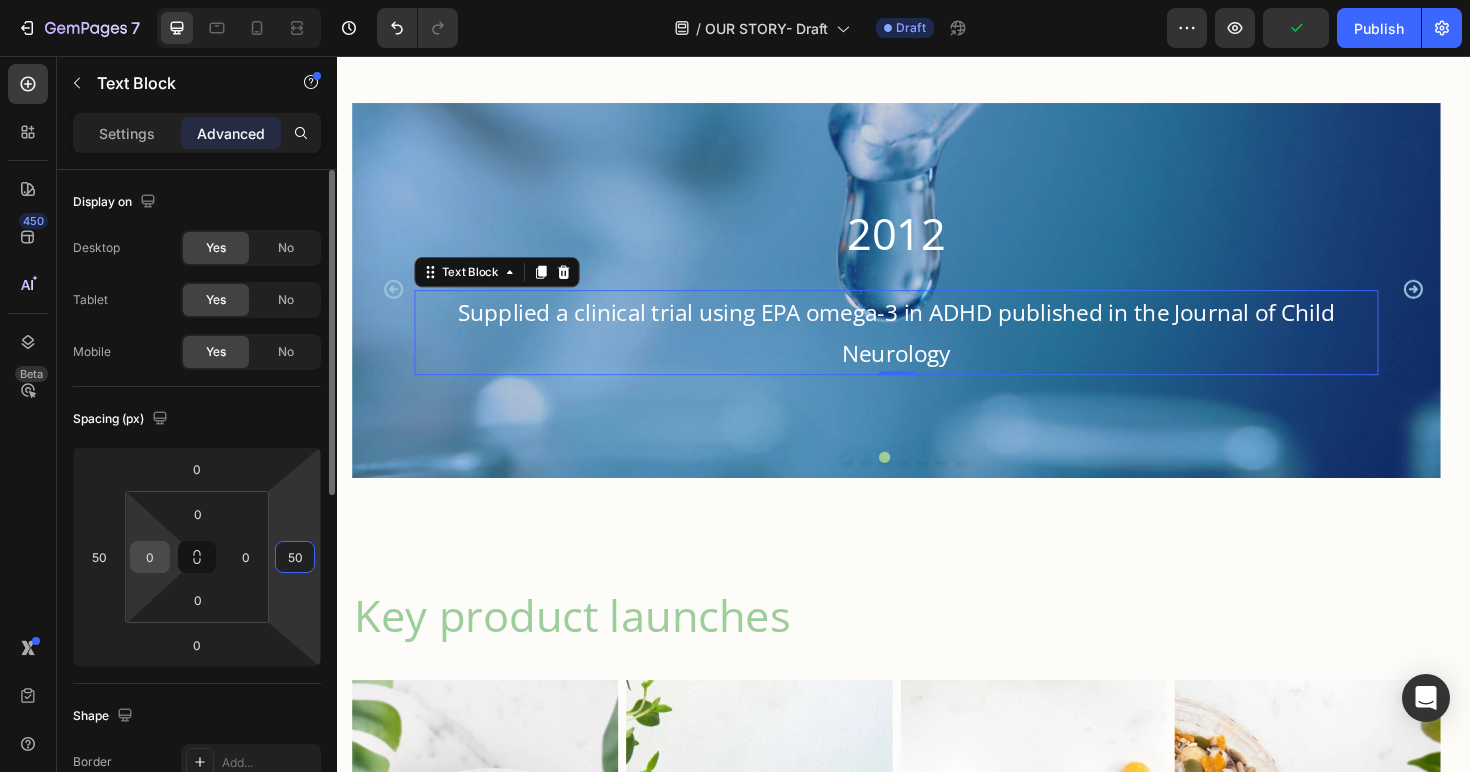 type on "50" 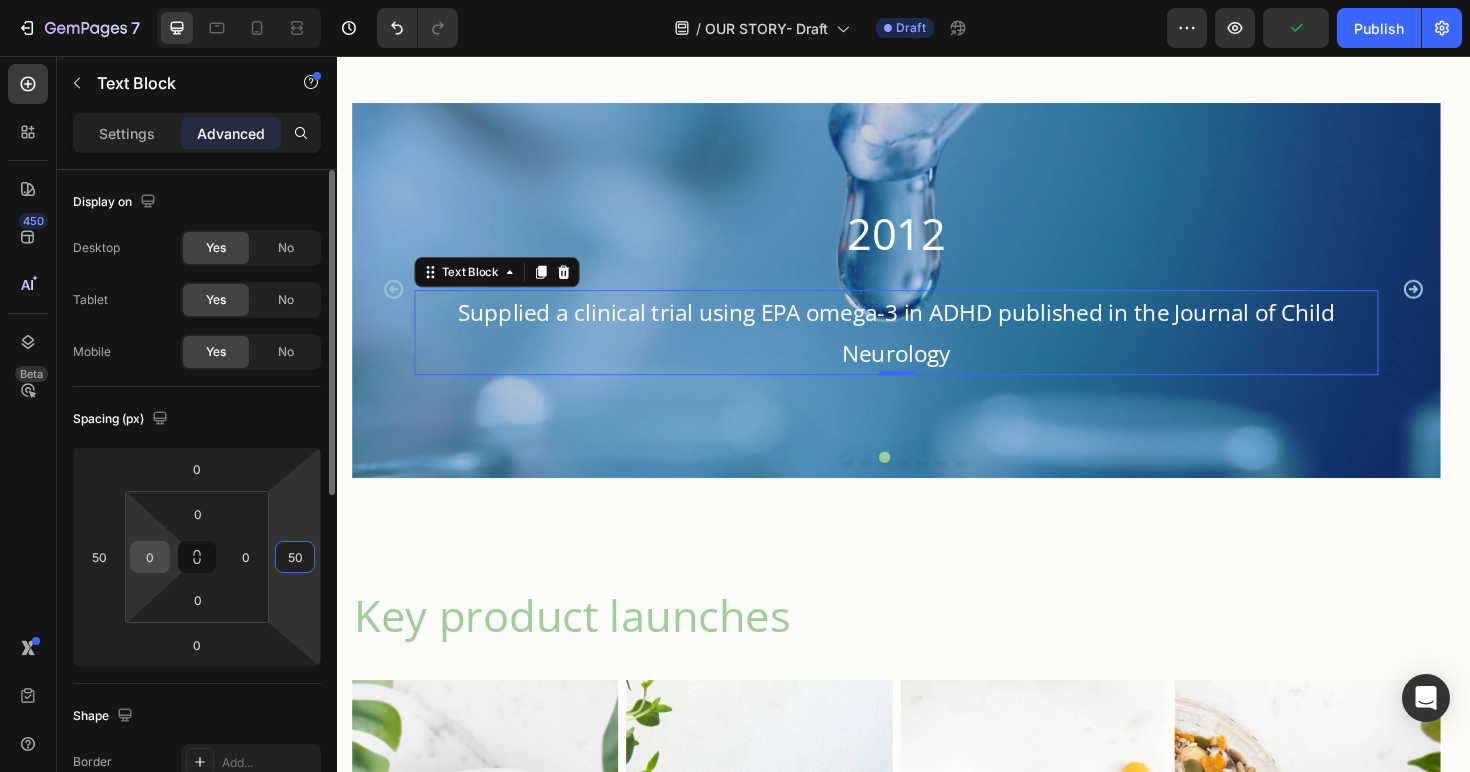 click on "0" at bounding box center (150, 557) 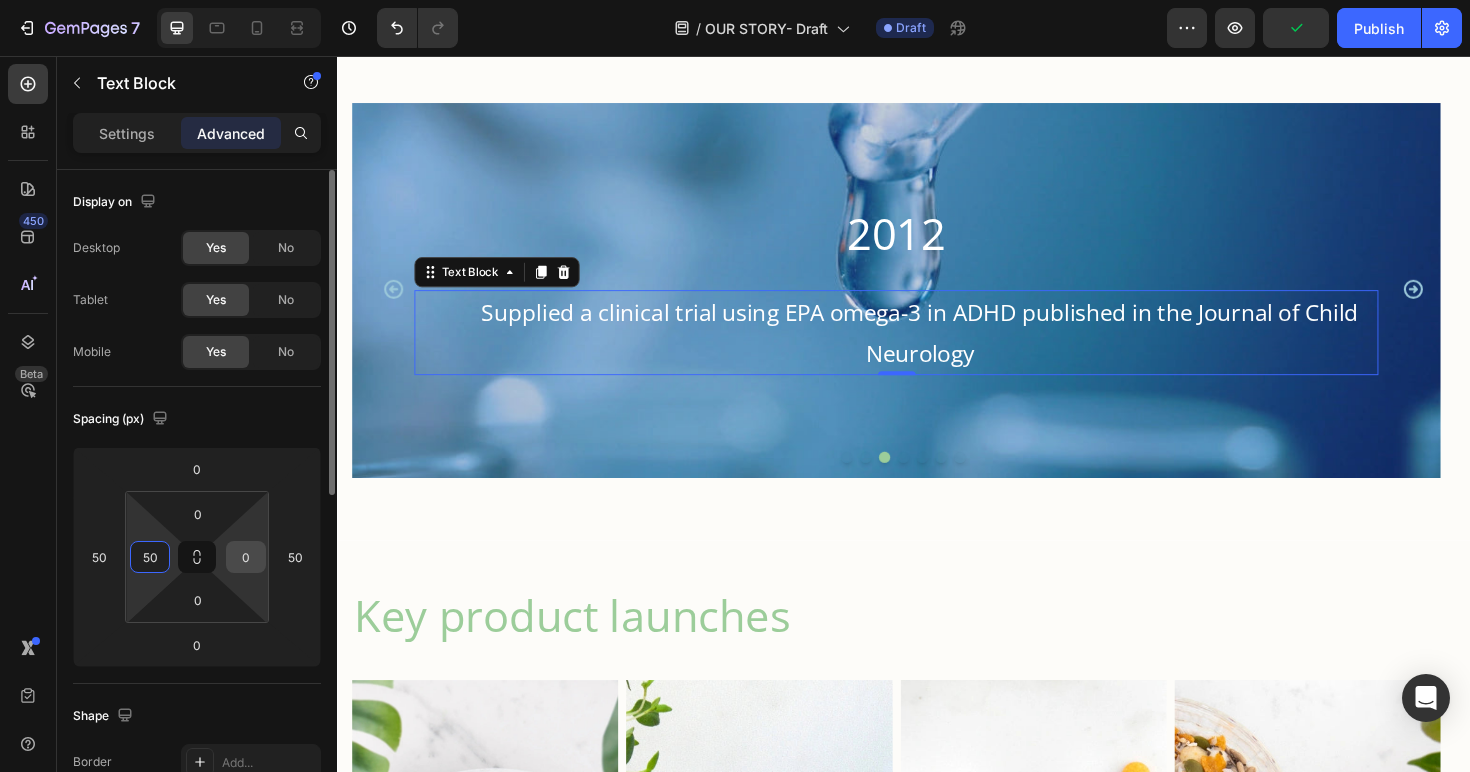type on "50" 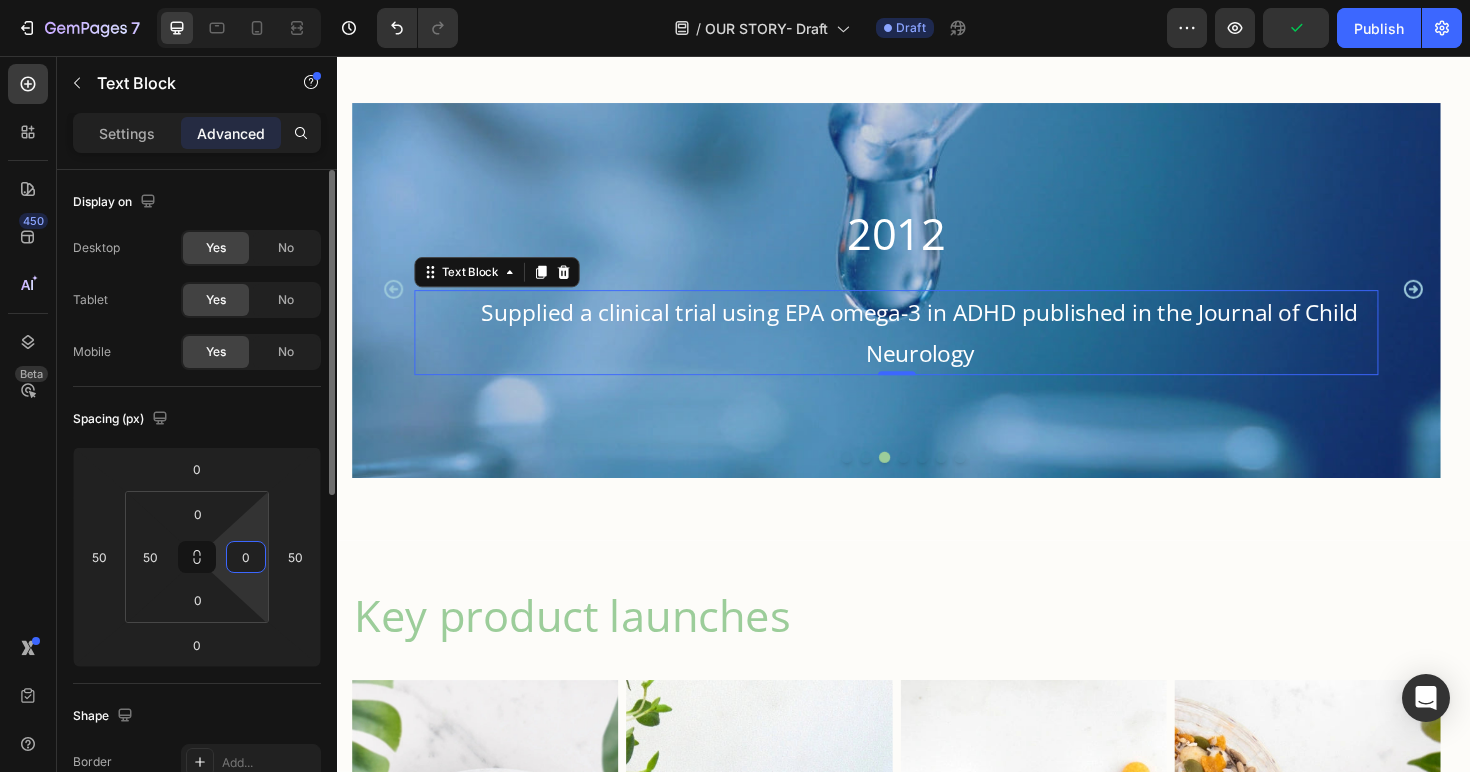 click on "0" at bounding box center [246, 557] 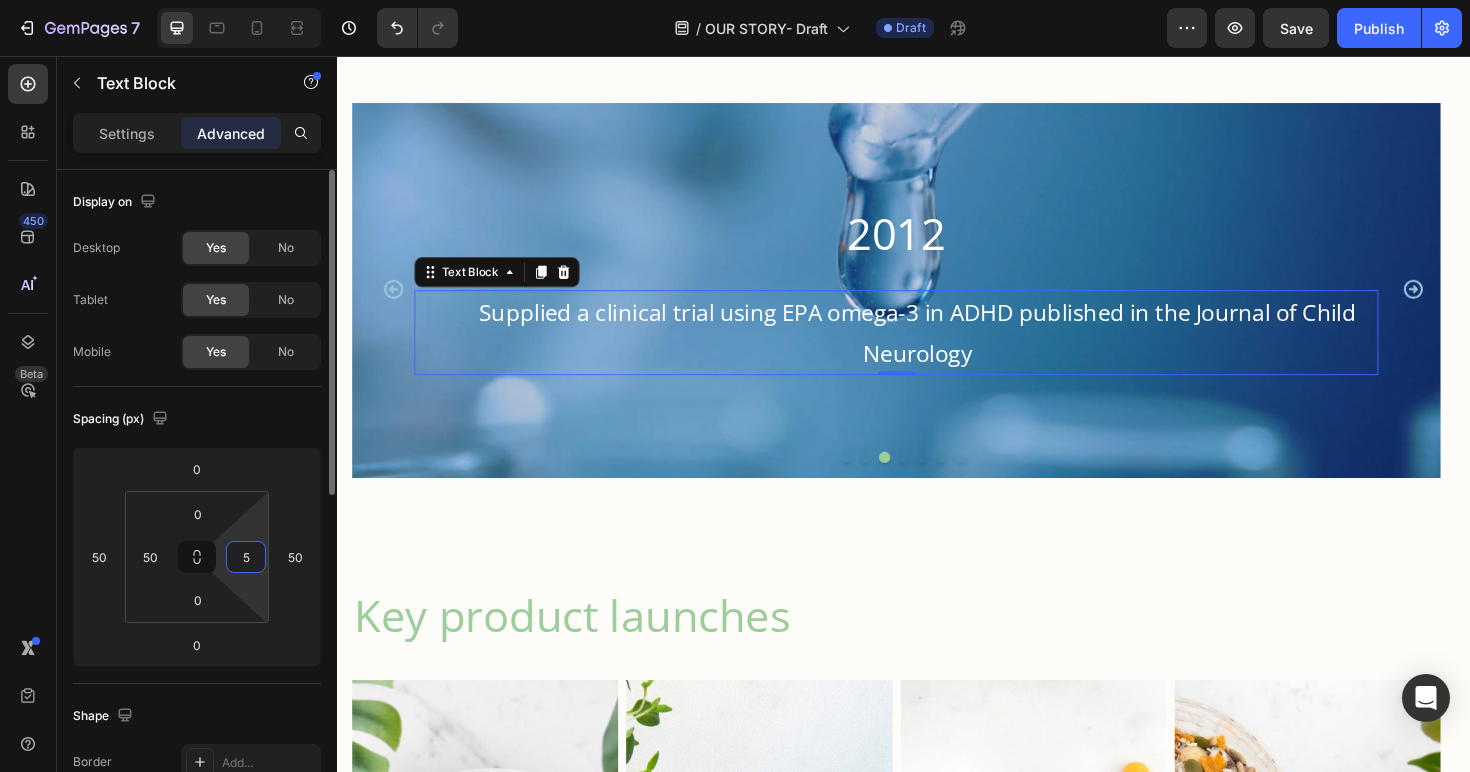 type on "50" 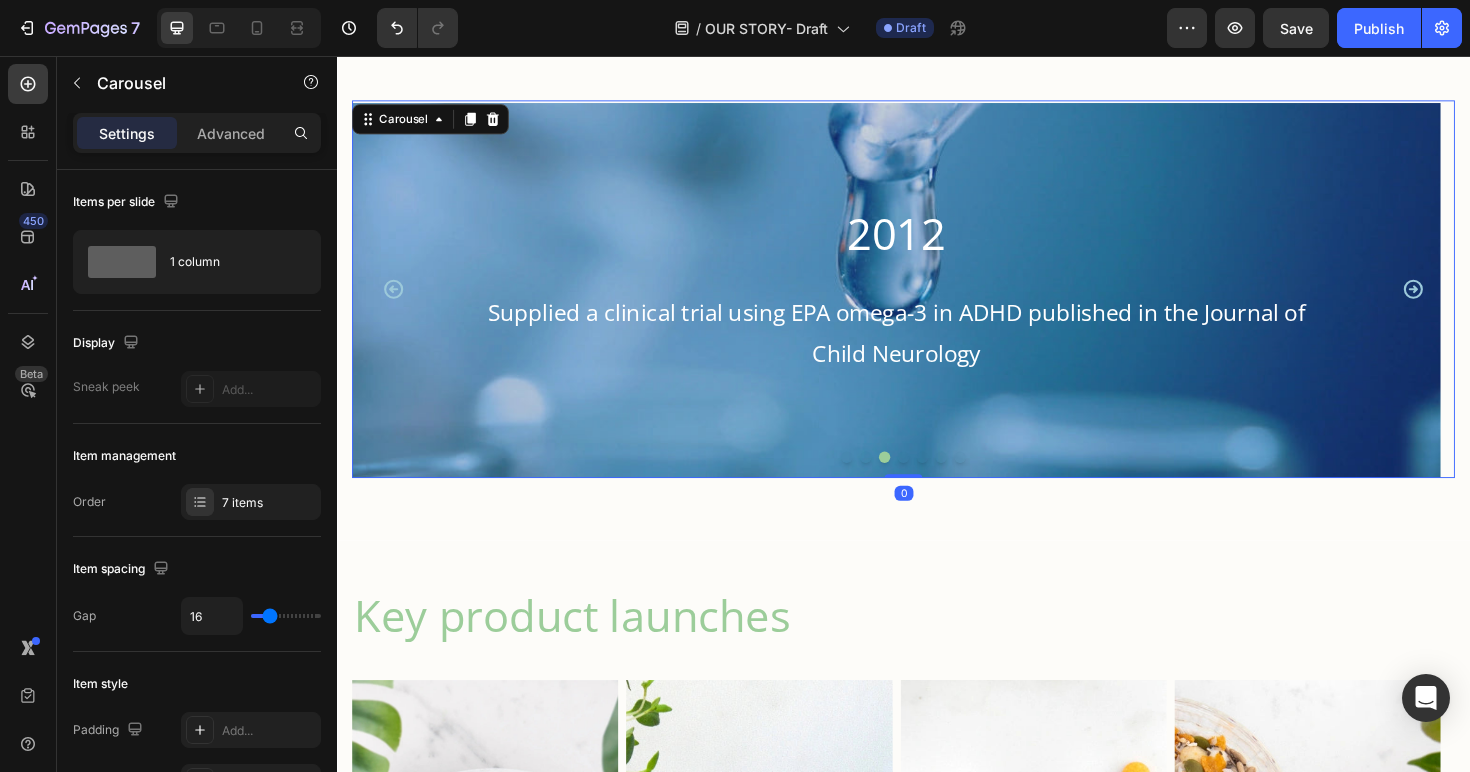 click 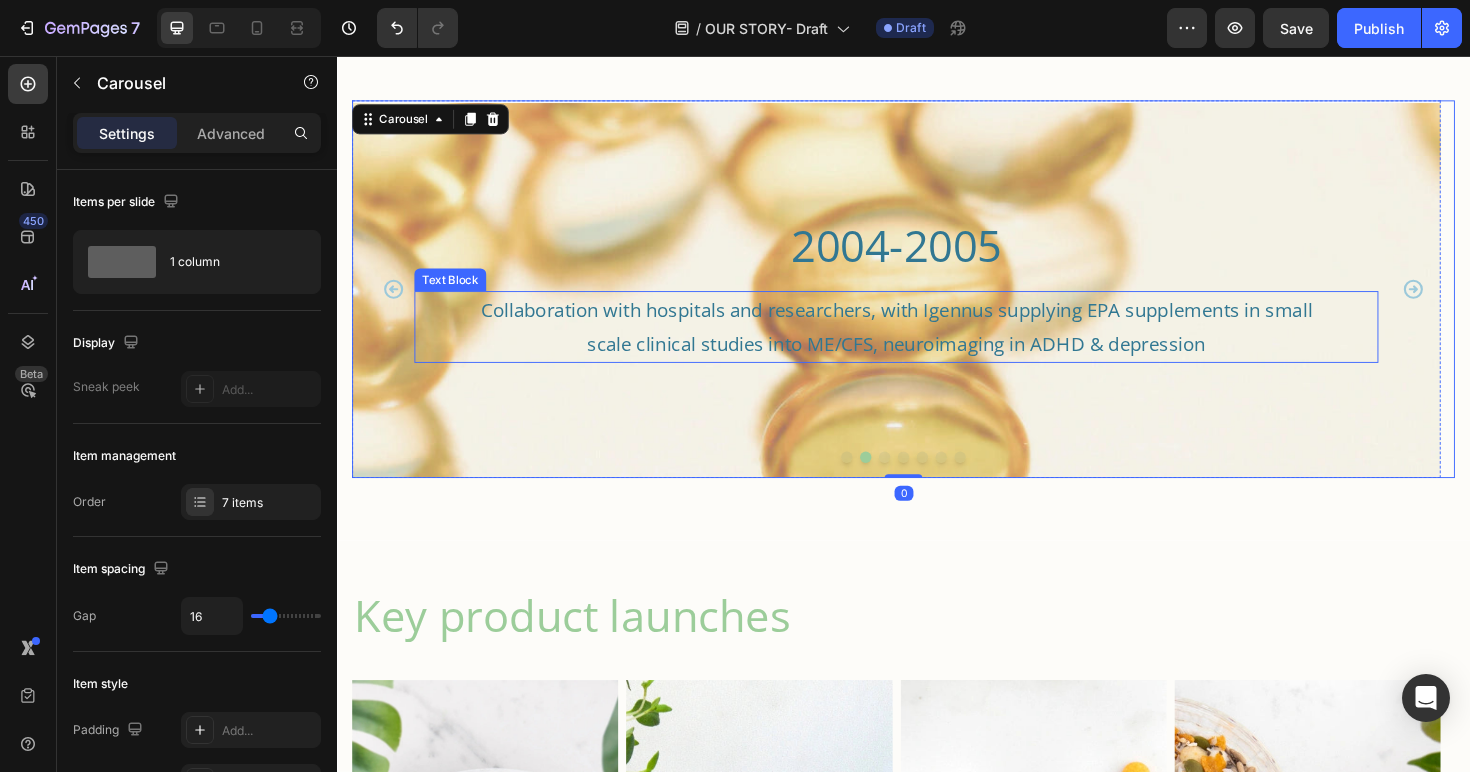 drag, startPoint x: 673, startPoint y: 343, endPoint x: 609, endPoint y: 354, distance: 64.93843 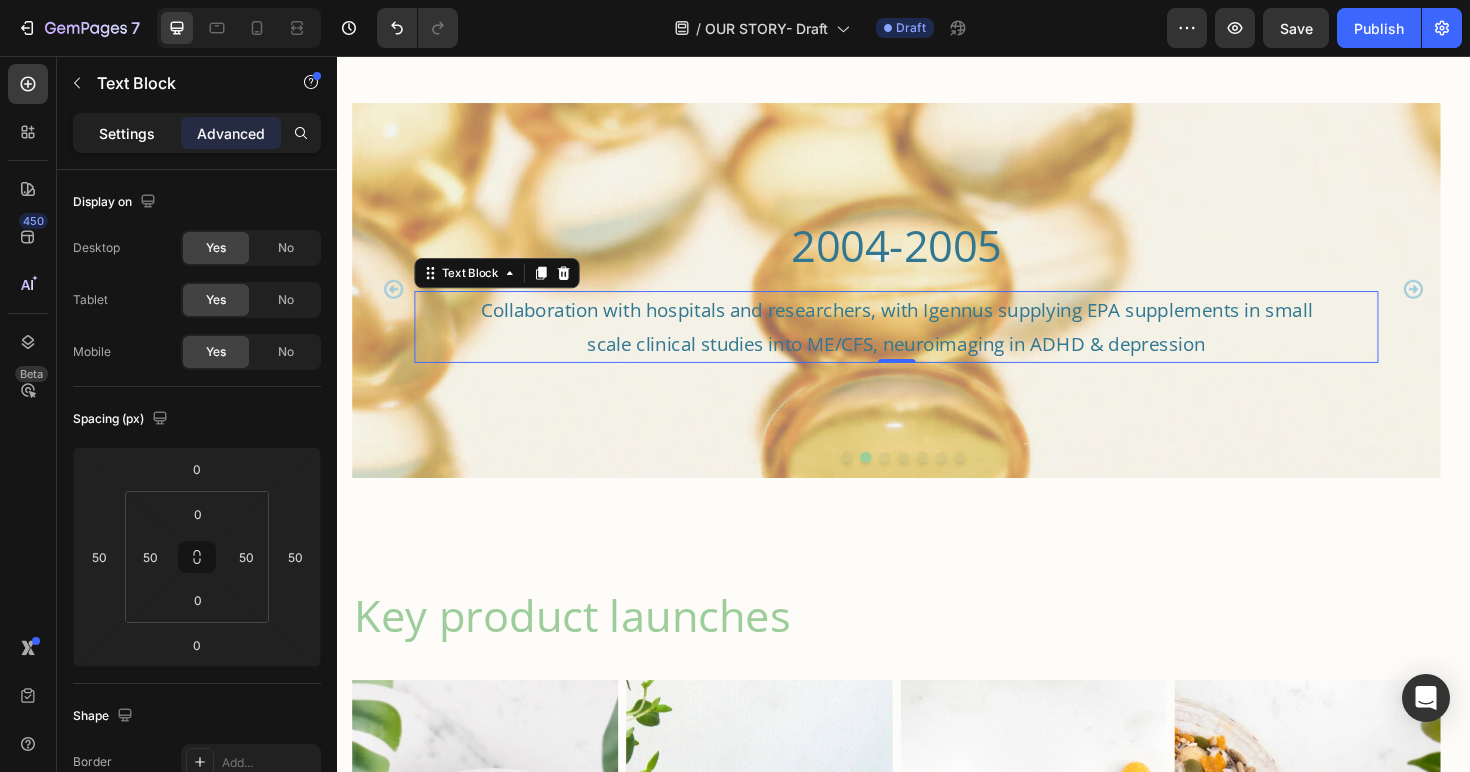 click on "Settings" at bounding box center [127, 133] 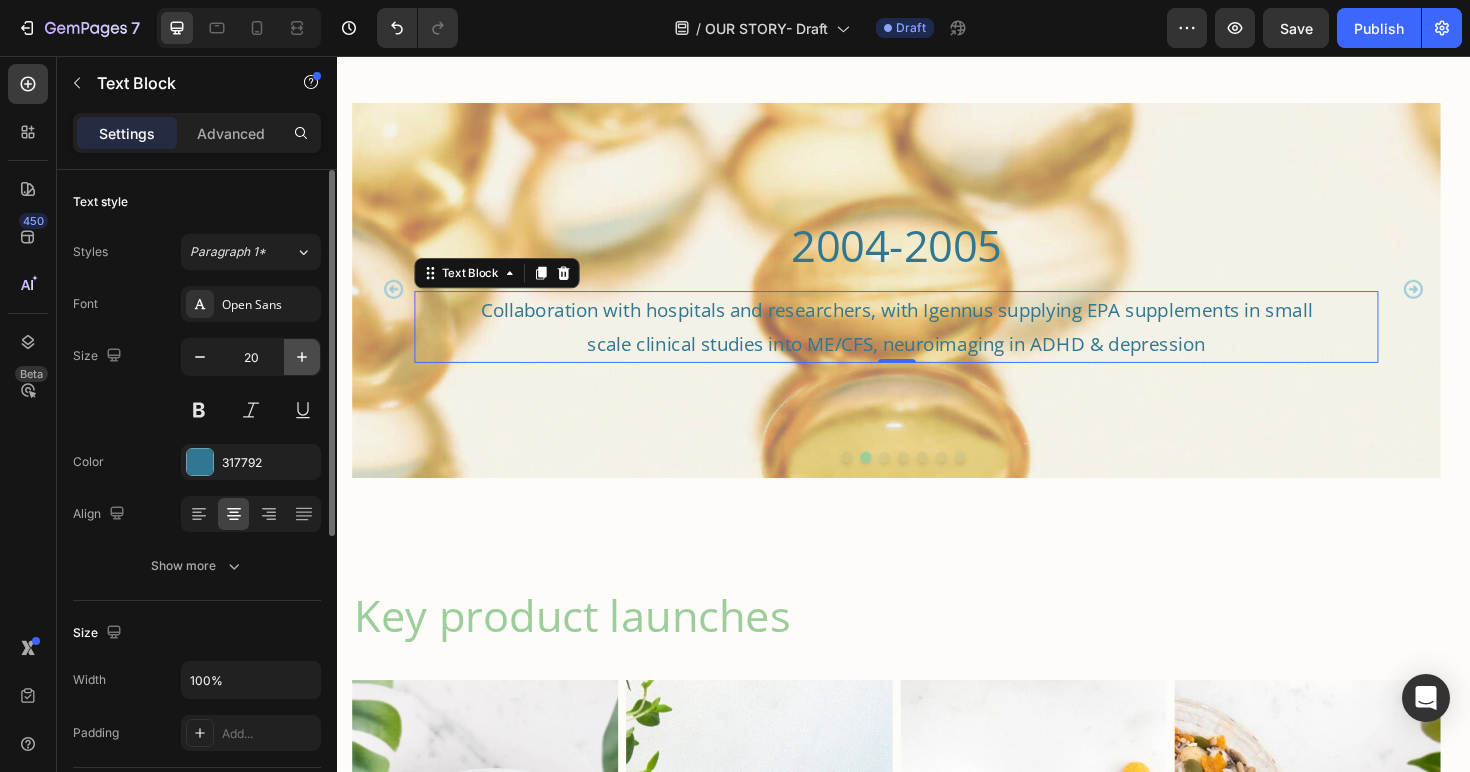click 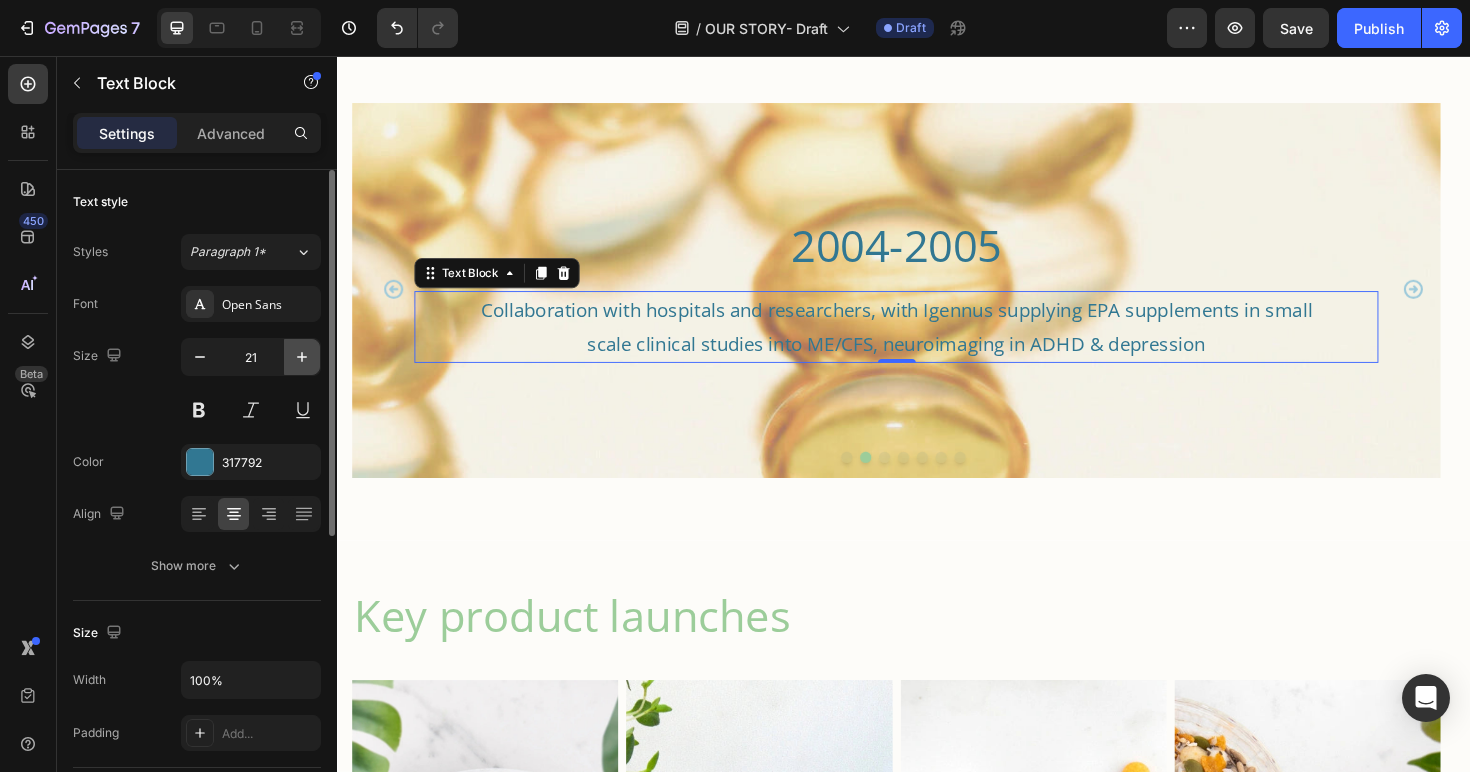 click 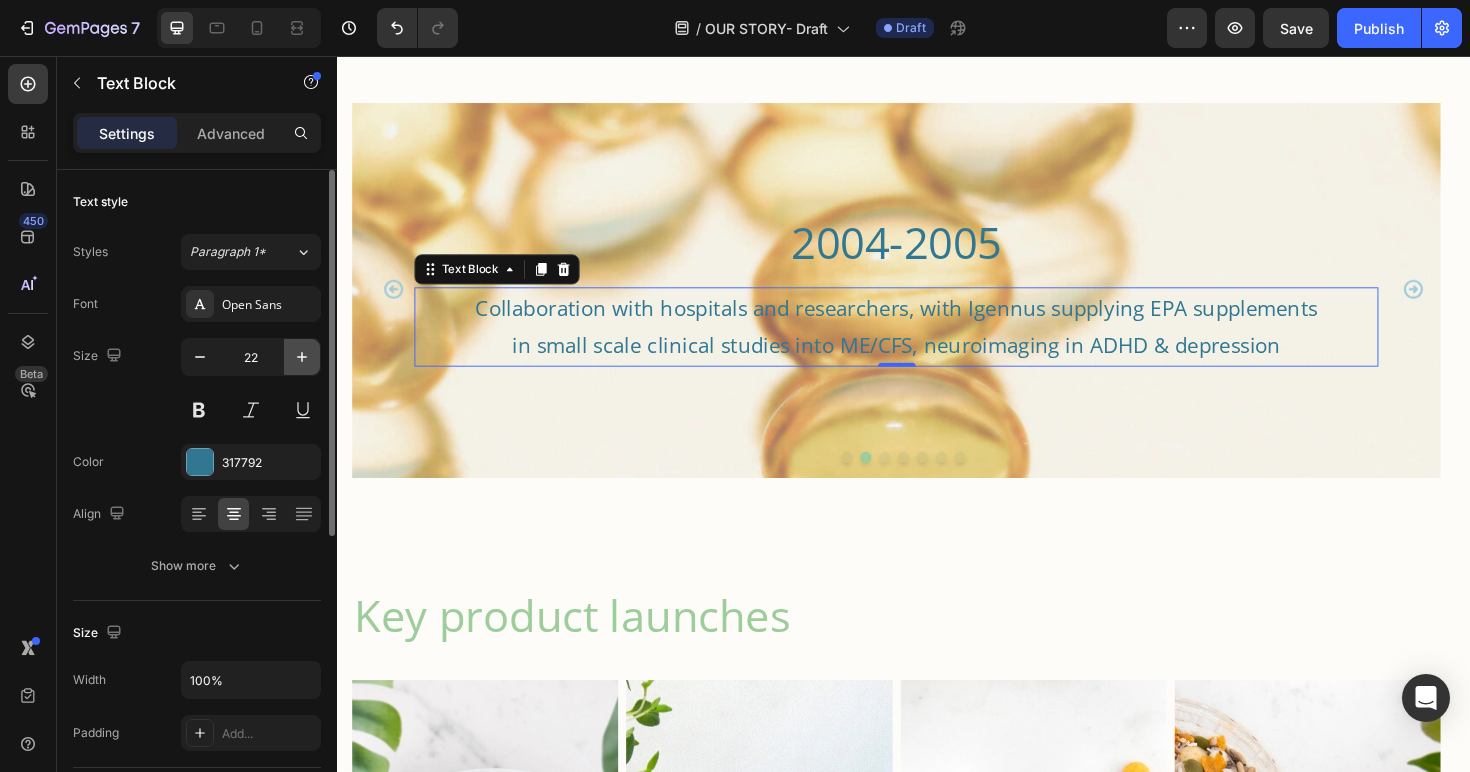 click 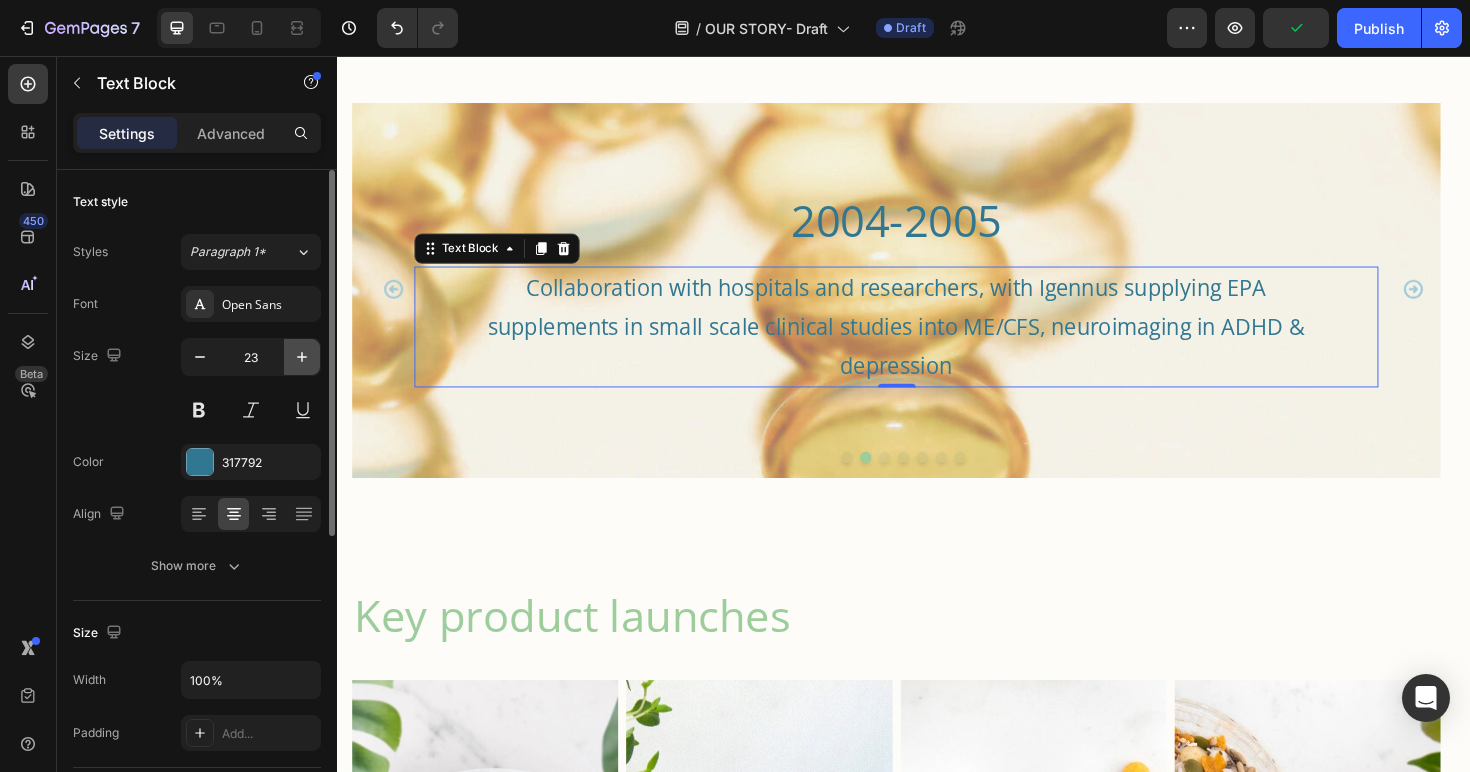 click 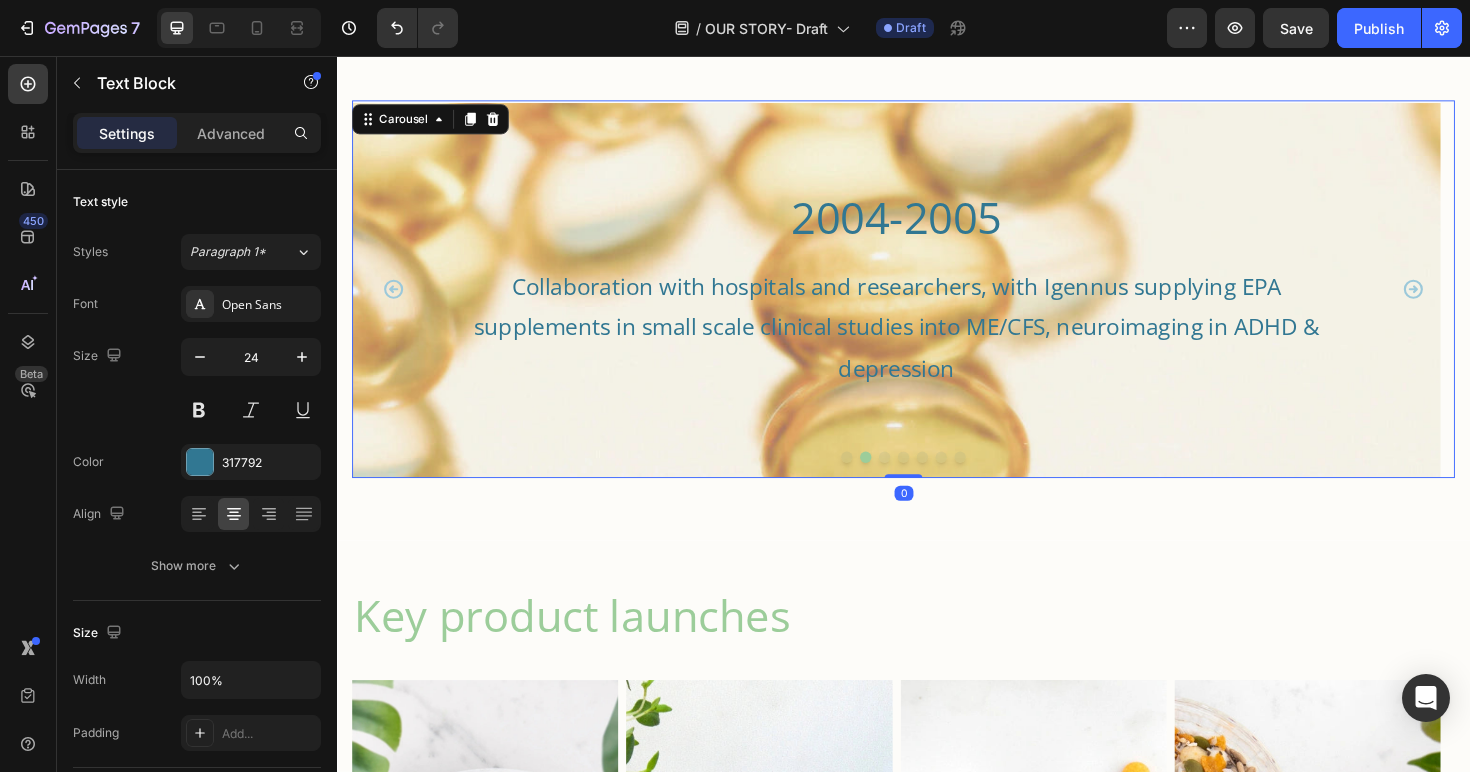 click 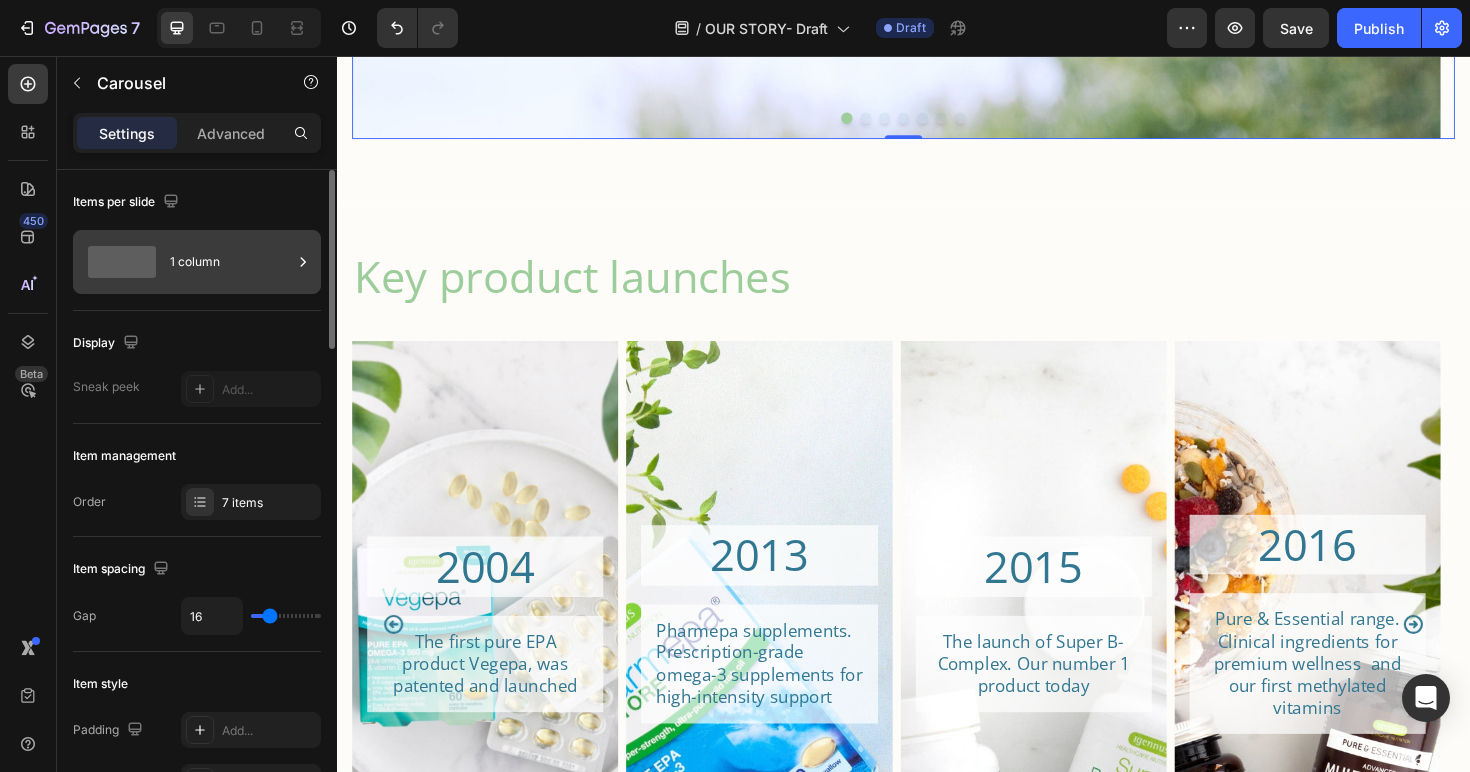 scroll, scrollTop: 2393, scrollLeft: 0, axis: vertical 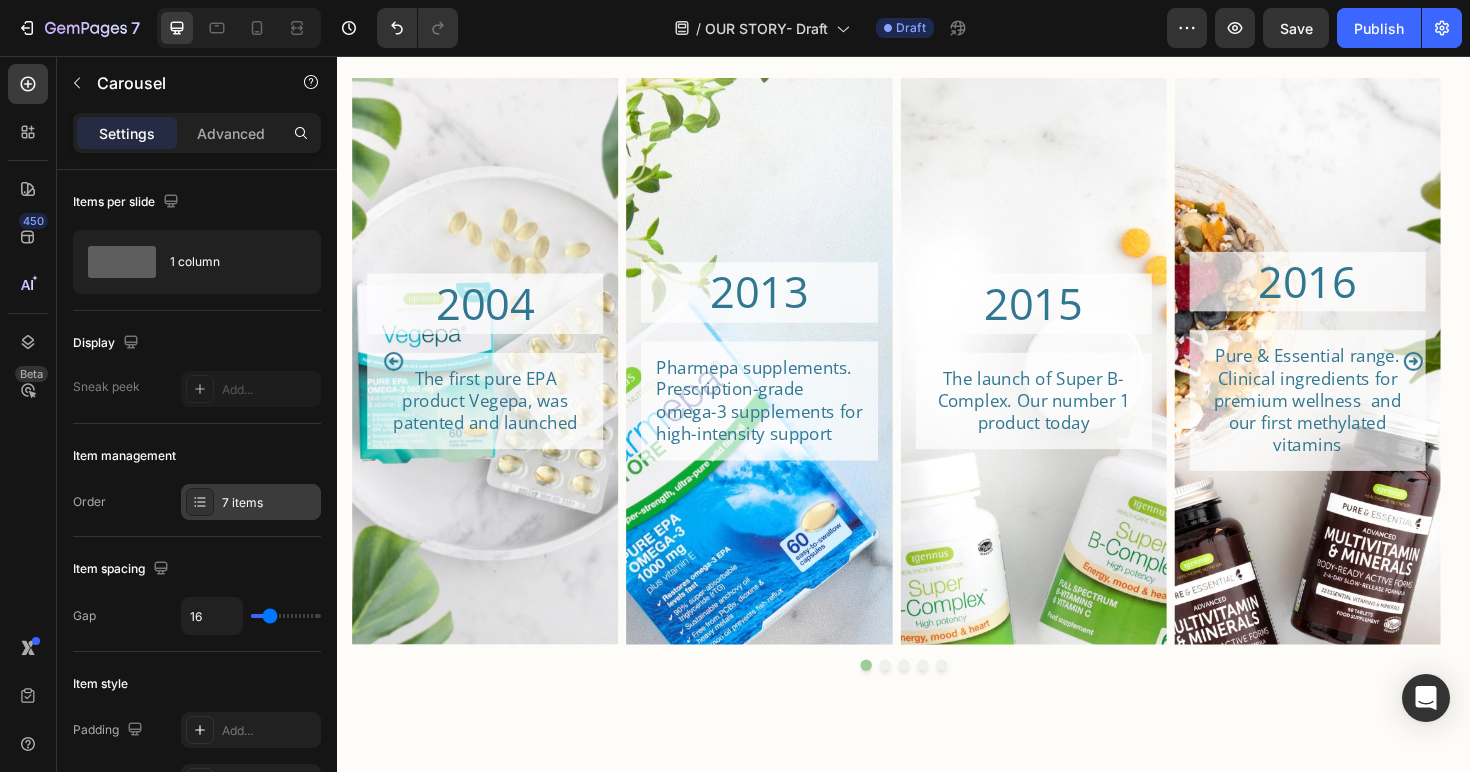 click on "7 items" at bounding box center [269, 503] 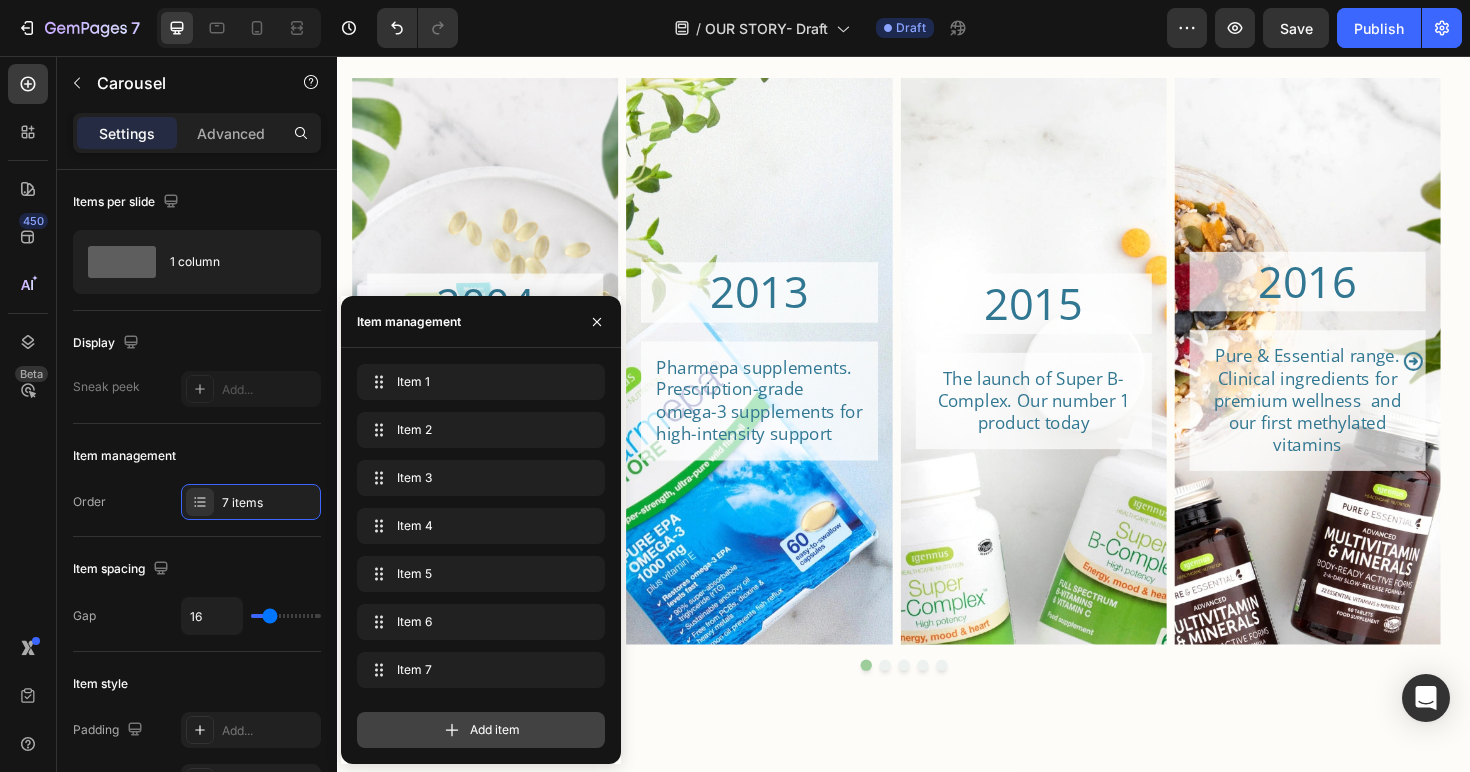 click on "Add item" at bounding box center (495, 730) 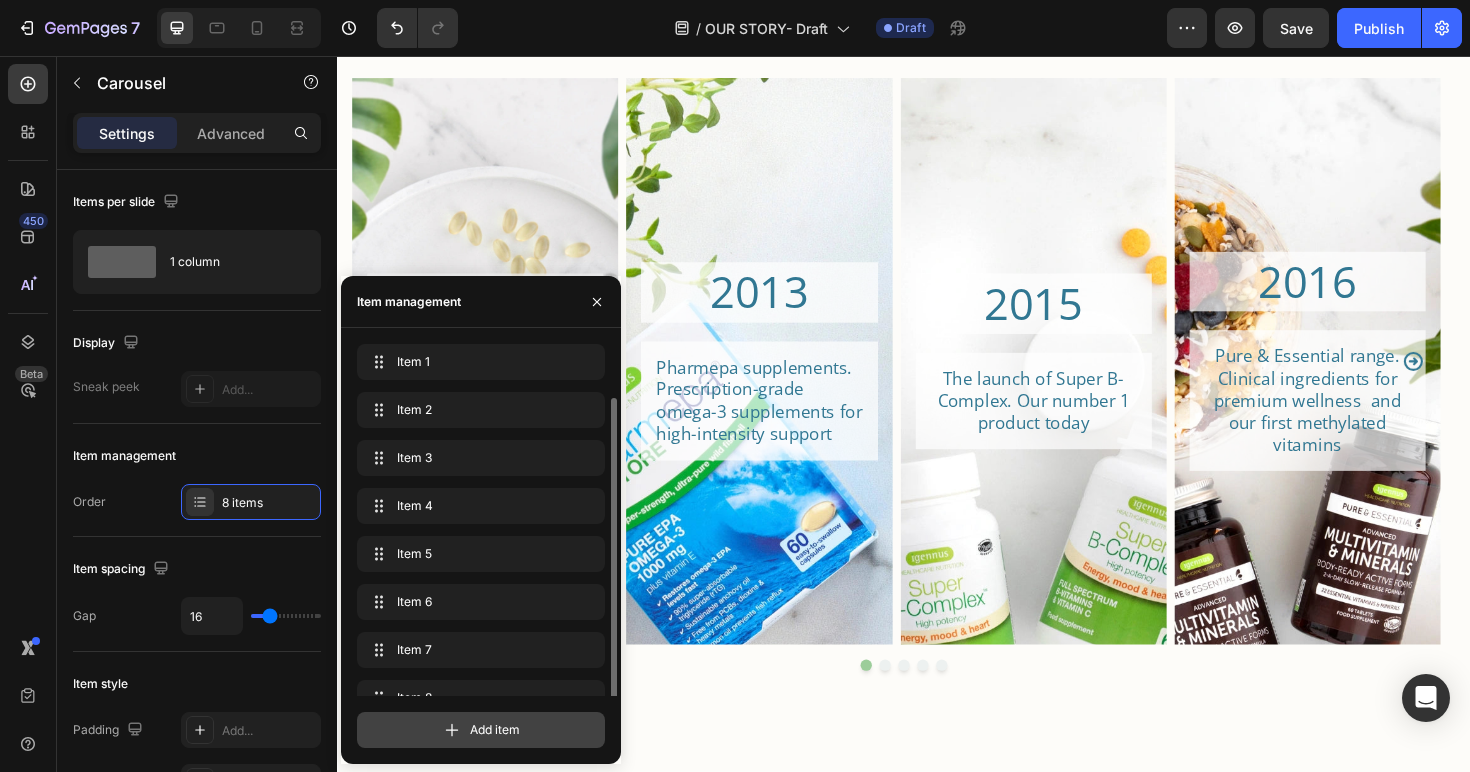 scroll, scrollTop: 28, scrollLeft: 0, axis: vertical 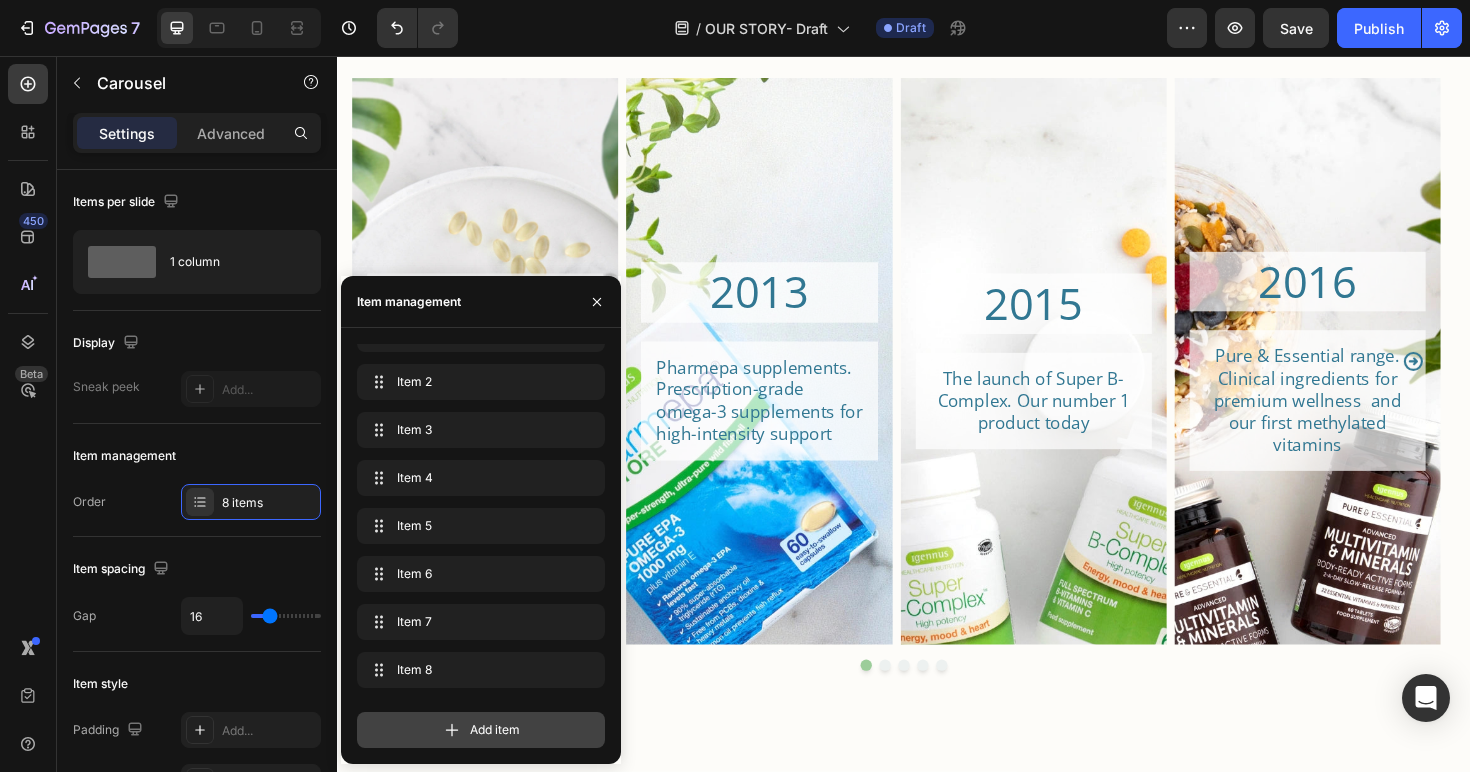 click on "Add item" at bounding box center [495, 730] 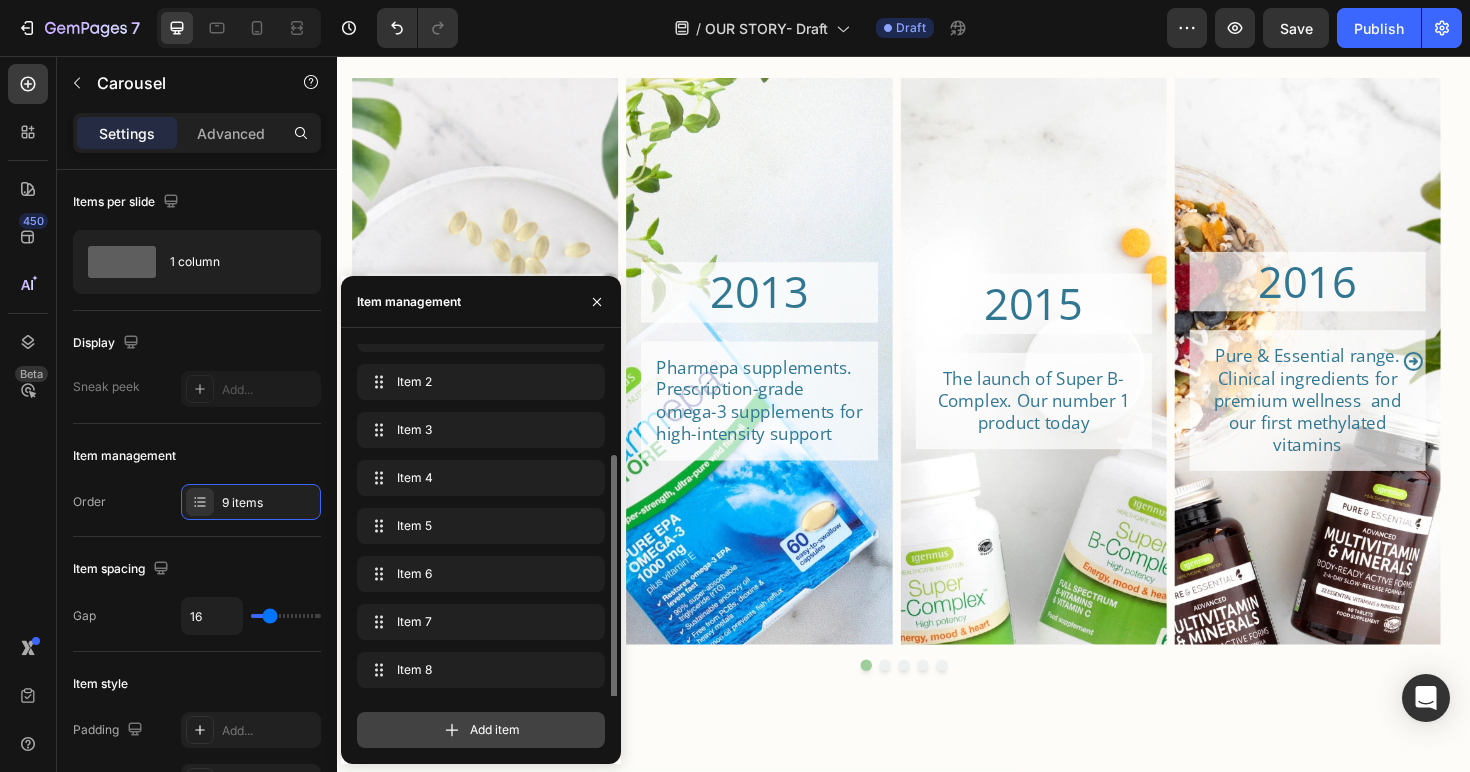 scroll, scrollTop: 76, scrollLeft: 0, axis: vertical 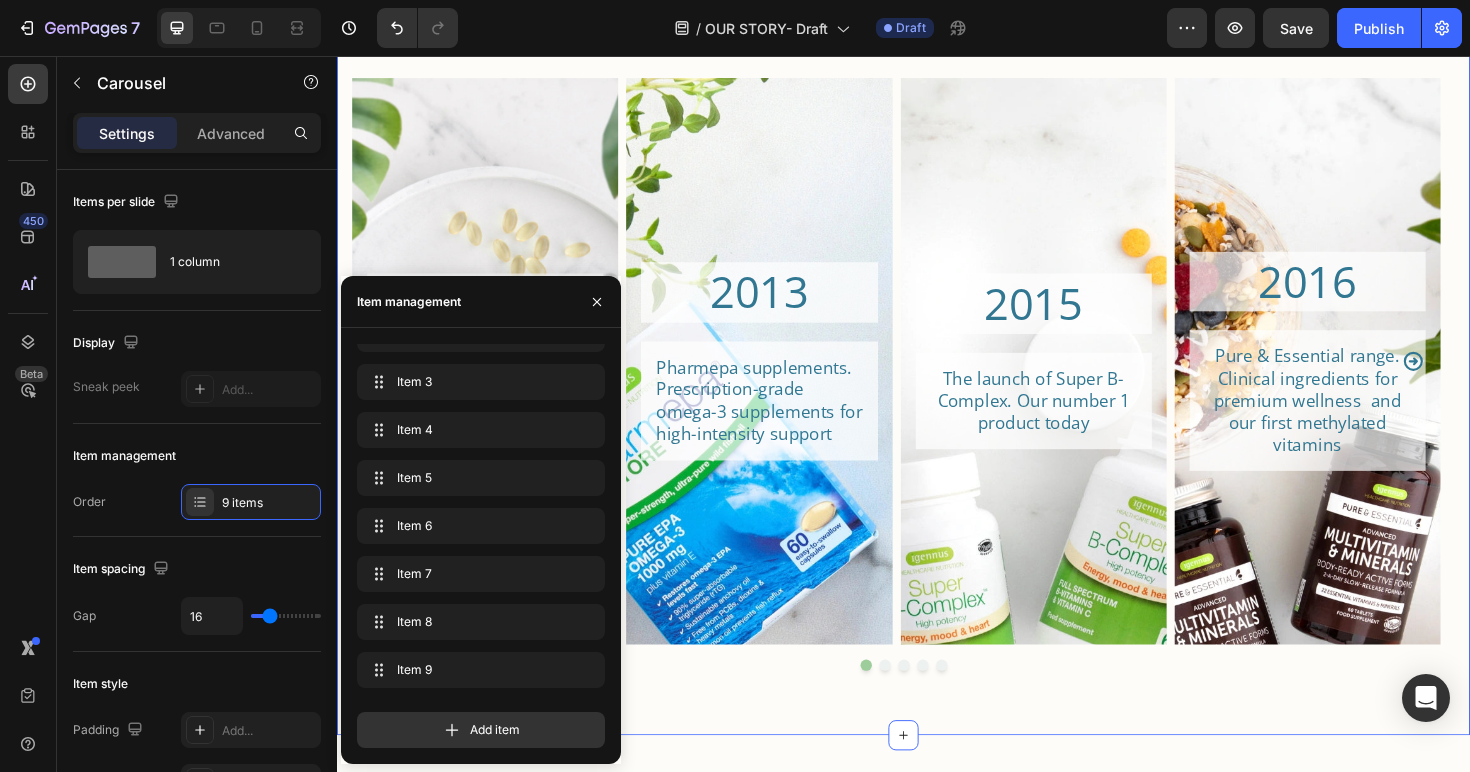 click on "Key product launches Heading
2004 Heading The first pure EPA product Vegepa, was patented and launched Text Block Hero Banner 2013 Heading Pharmepa supplements. Prescription-grade omega-3 supplements for high-intensity support Text Block Hero Banner 2015 Heading The launch of Super B-Complex. Our number 1 product today Text Block Hero Banner 2016 Heading Pure & Essential range. Clinical ingredients for premium wellness  and our first methylated vitamins Text Block Hero Banner 2023 Heading Be kind range - clinical quality and clean solutions for the young family  Text Block Hero Banner
Carousel Row Section 3" at bounding box center [937, 353] 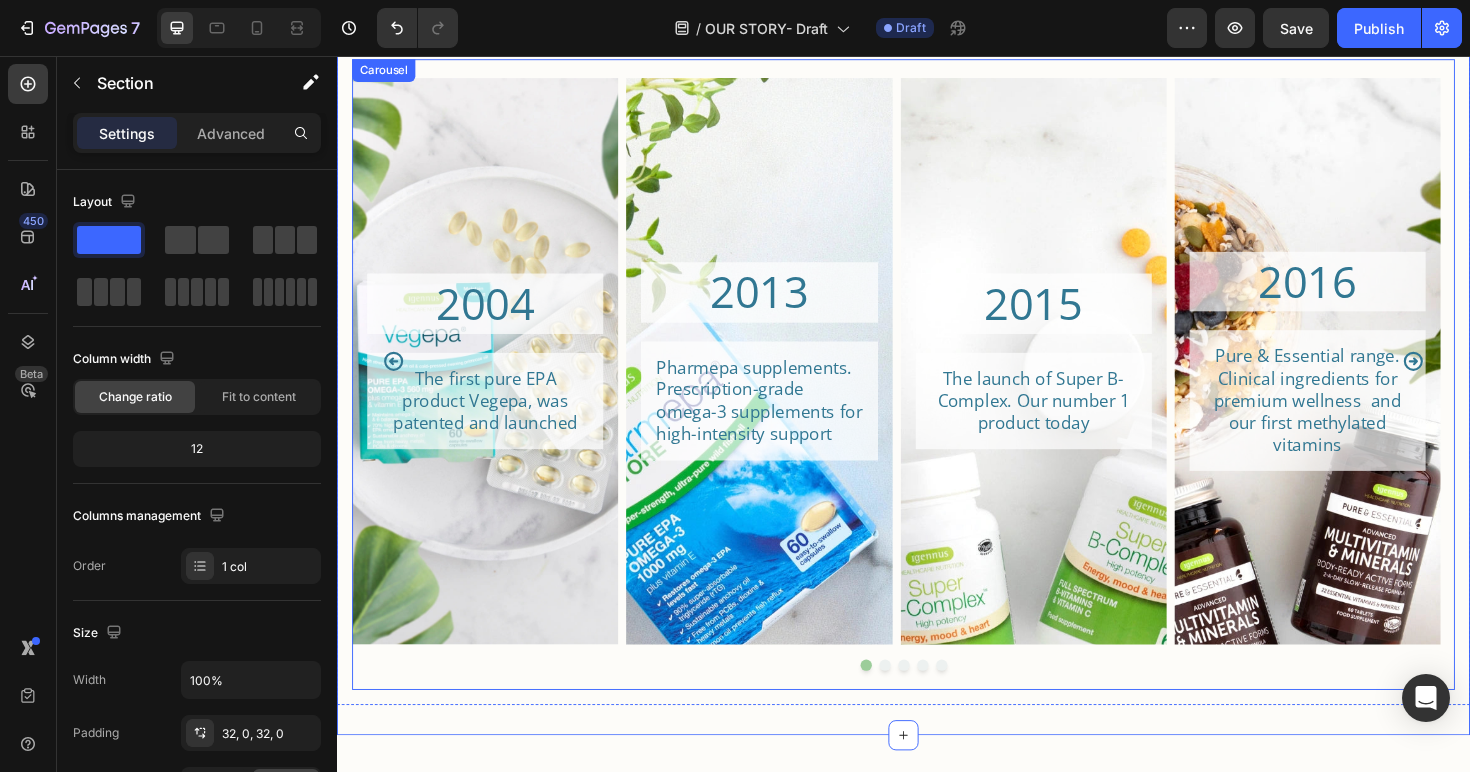 click 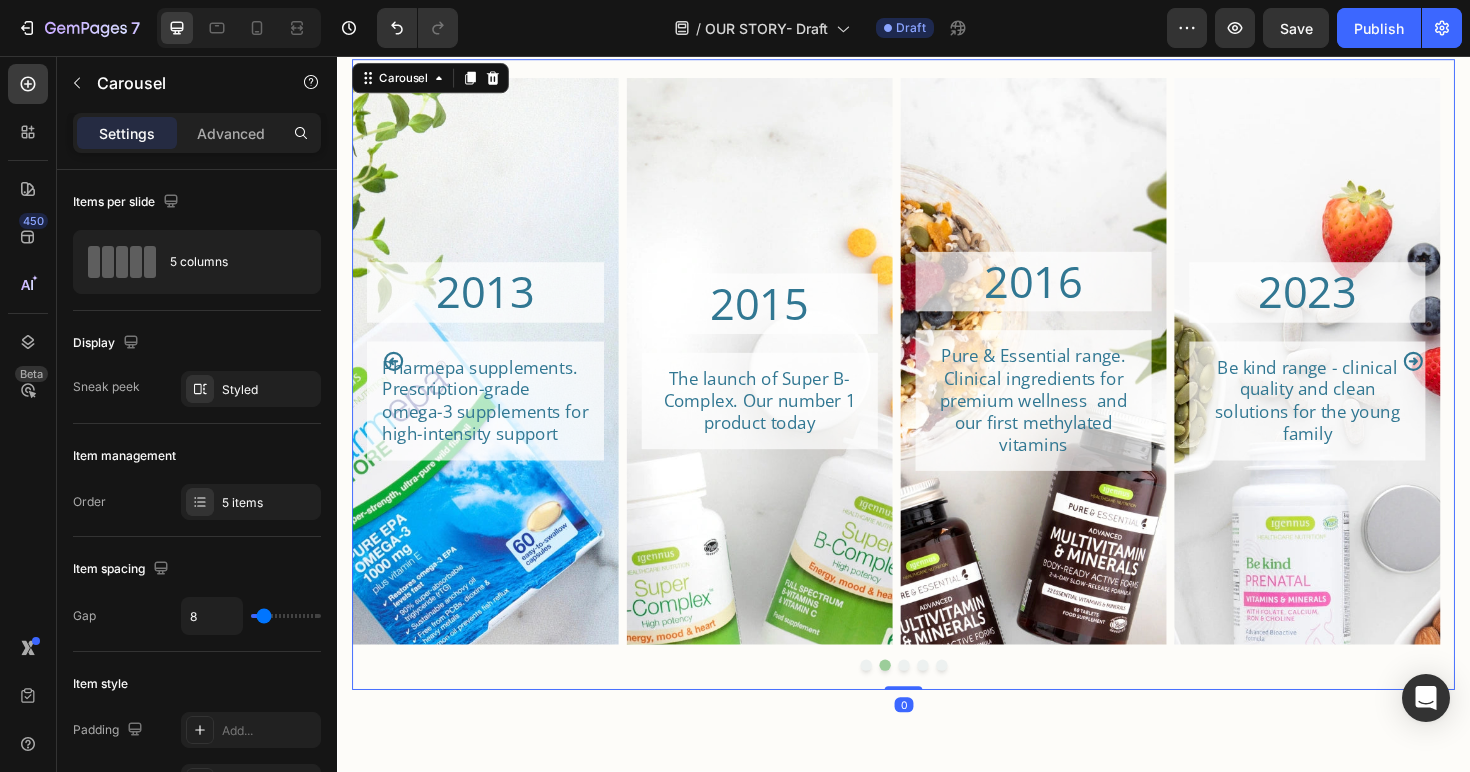 click 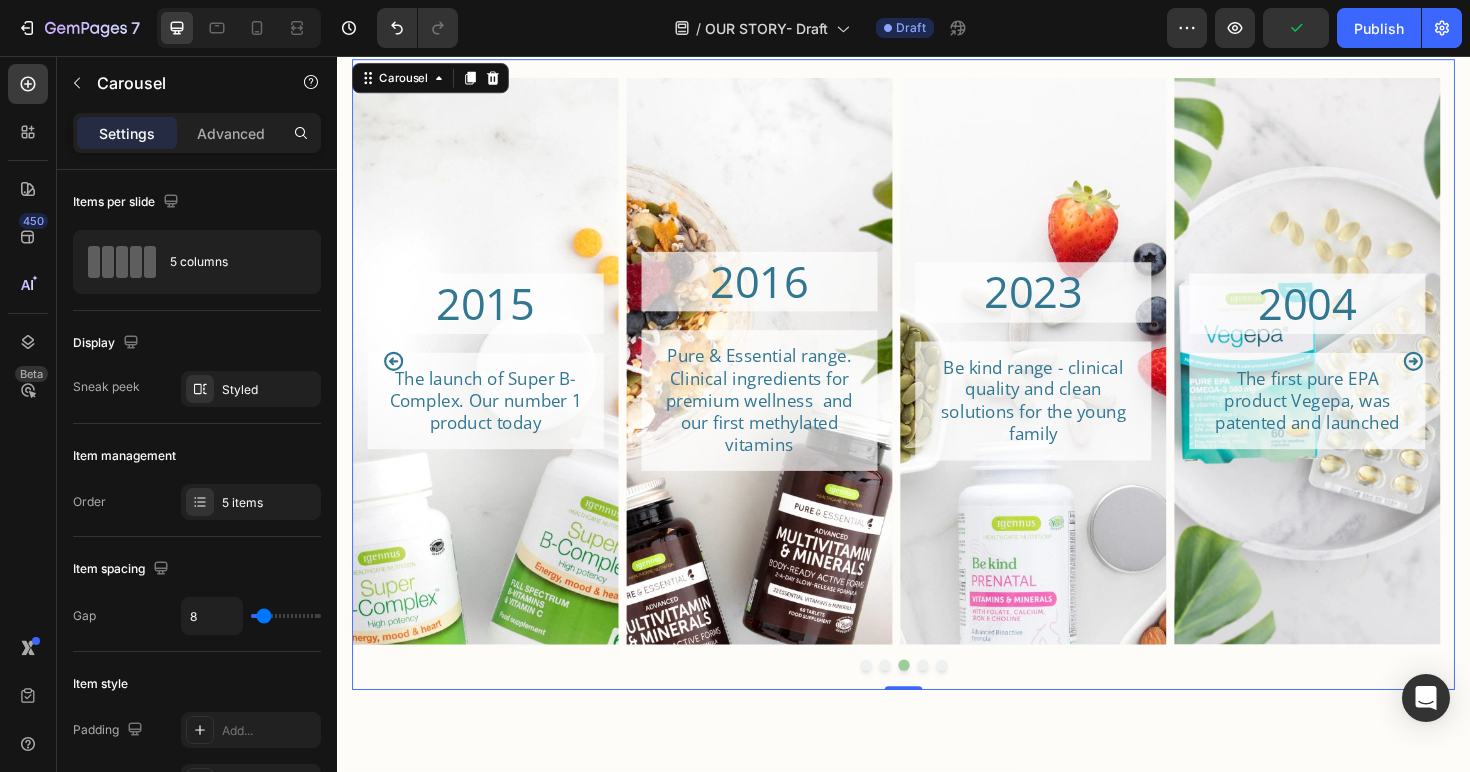 click 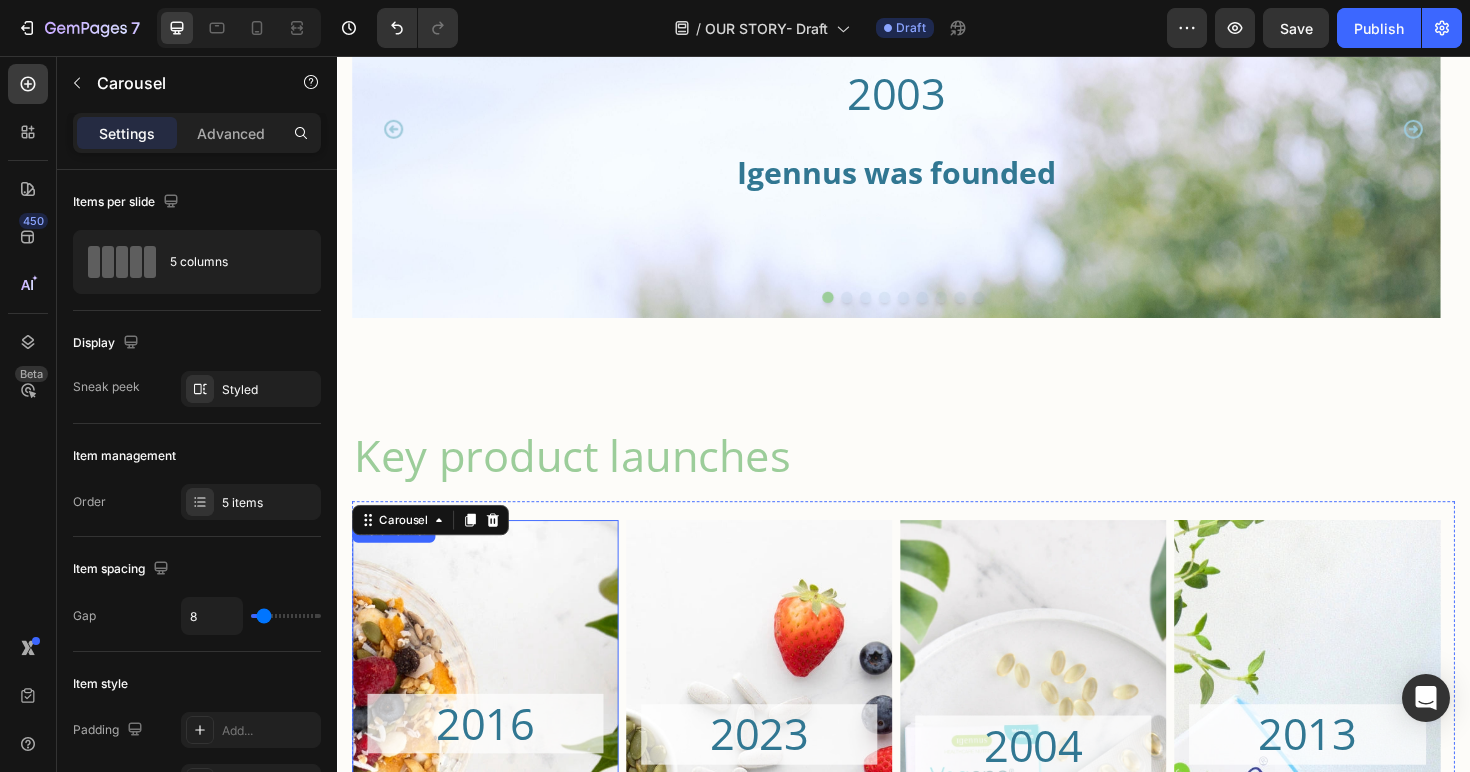 scroll, scrollTop: 1554, scrollLeft: 0, axis: vertical 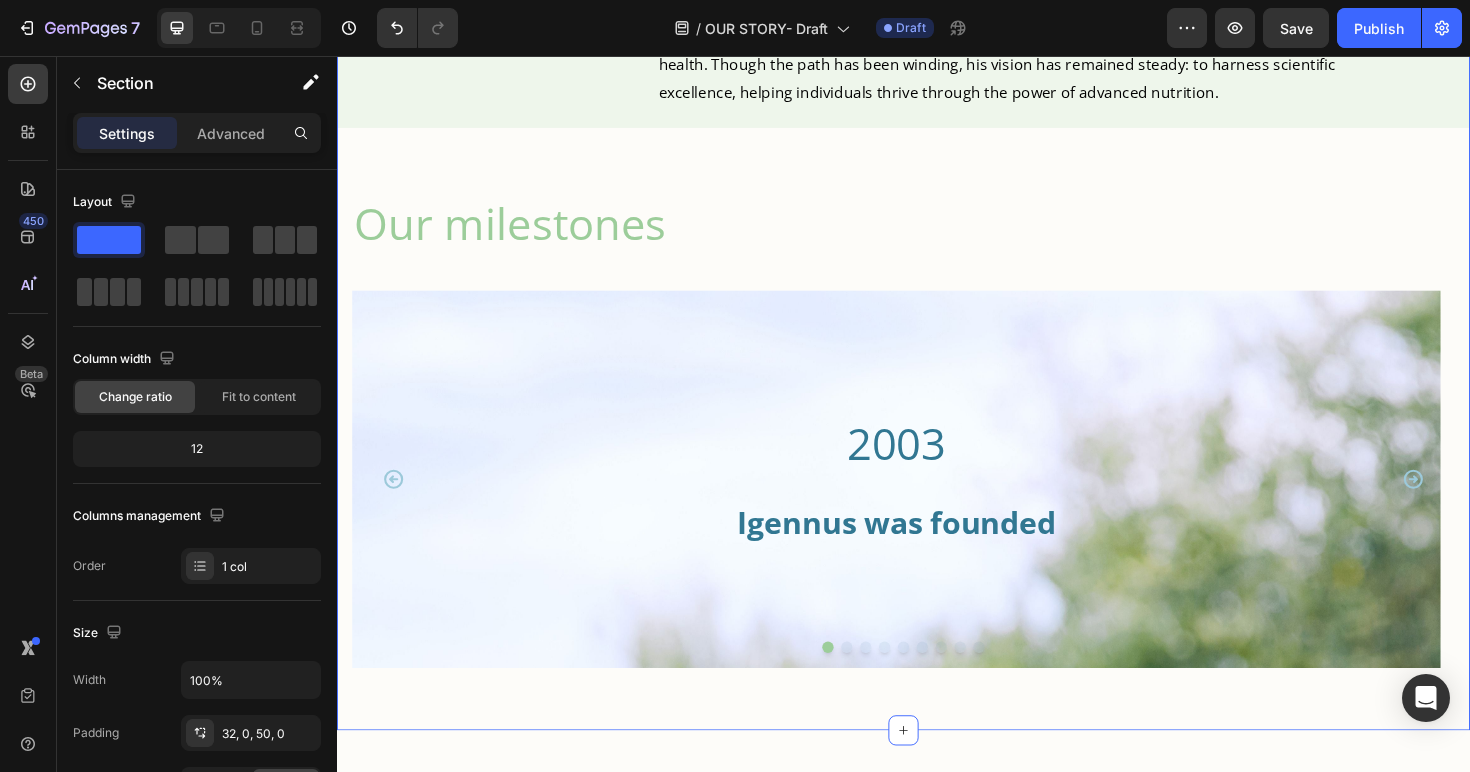click on "The origin Heading Image Dr. Jav Nazemi BSc MSc PhD Chairman & Founder Heading Jav's professional journey began in an entirely different realm – with a PhD in Electronics – yet innovation has always been the common thread running through his career. Transitioning into computing in the early 1980s, he quickly carved out a path in contracting before co-founding his first business with peers in Cambridge, the heart of UK tech innovation.   It was a deeply personal event – a close relative’s complex heart condition – that sparked Jav’s interest in the power of nutrition. Around the turn of the millennium, a series of serendipitous conversations introduced him to the emerging science behind omega-3 fatty acids. What he discovered shocked him: despite the promising research, the products on the market were inadequate for clinical use.     Text Block Row Our milestones Heading
2003 Heading Igennus was founded Heading Hero Banner 2004-2005 Heading Text Block Hero Banner Row 2012 Heading" at bounding box center (937, 137) 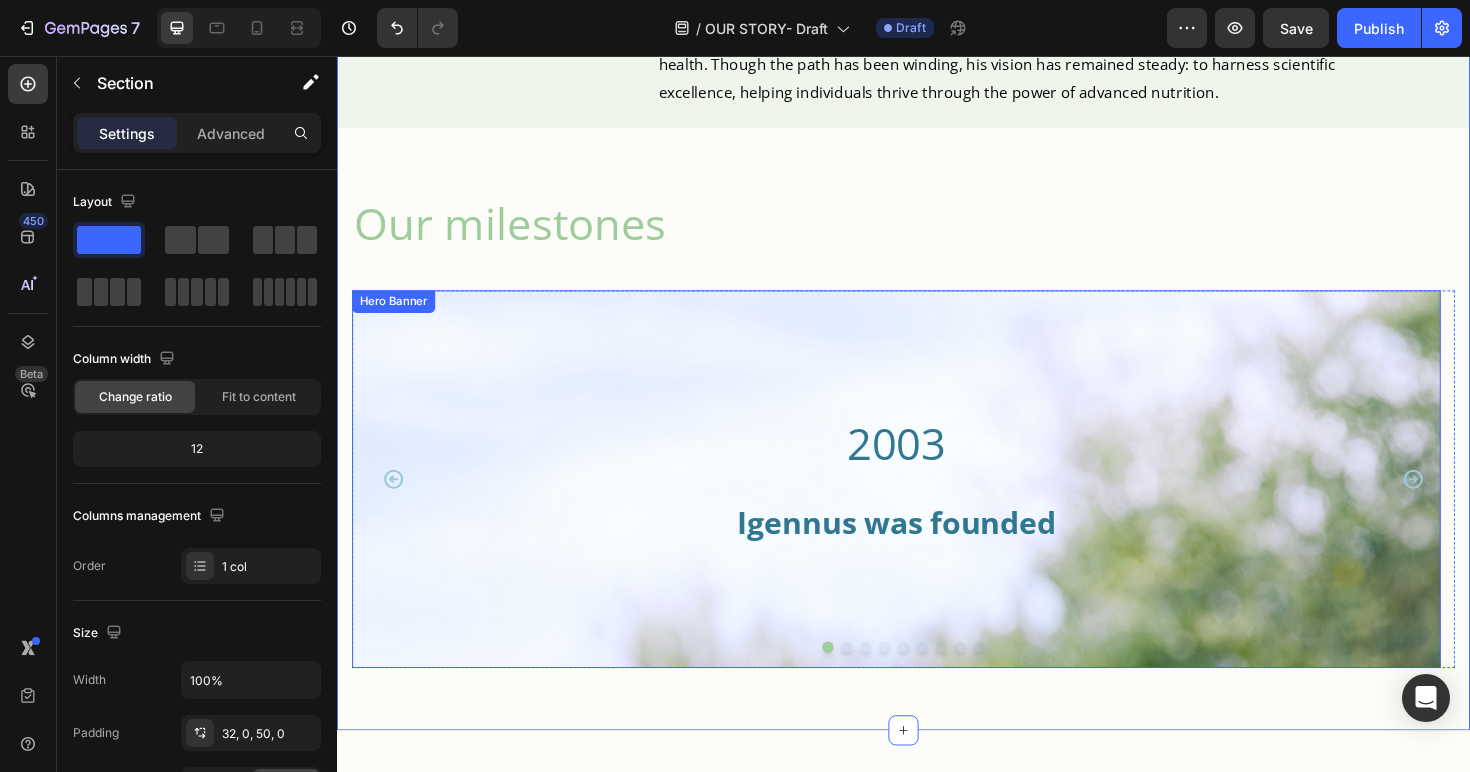scroll, scrollTop: 1666, scrollLeft: 0, axis: vertical 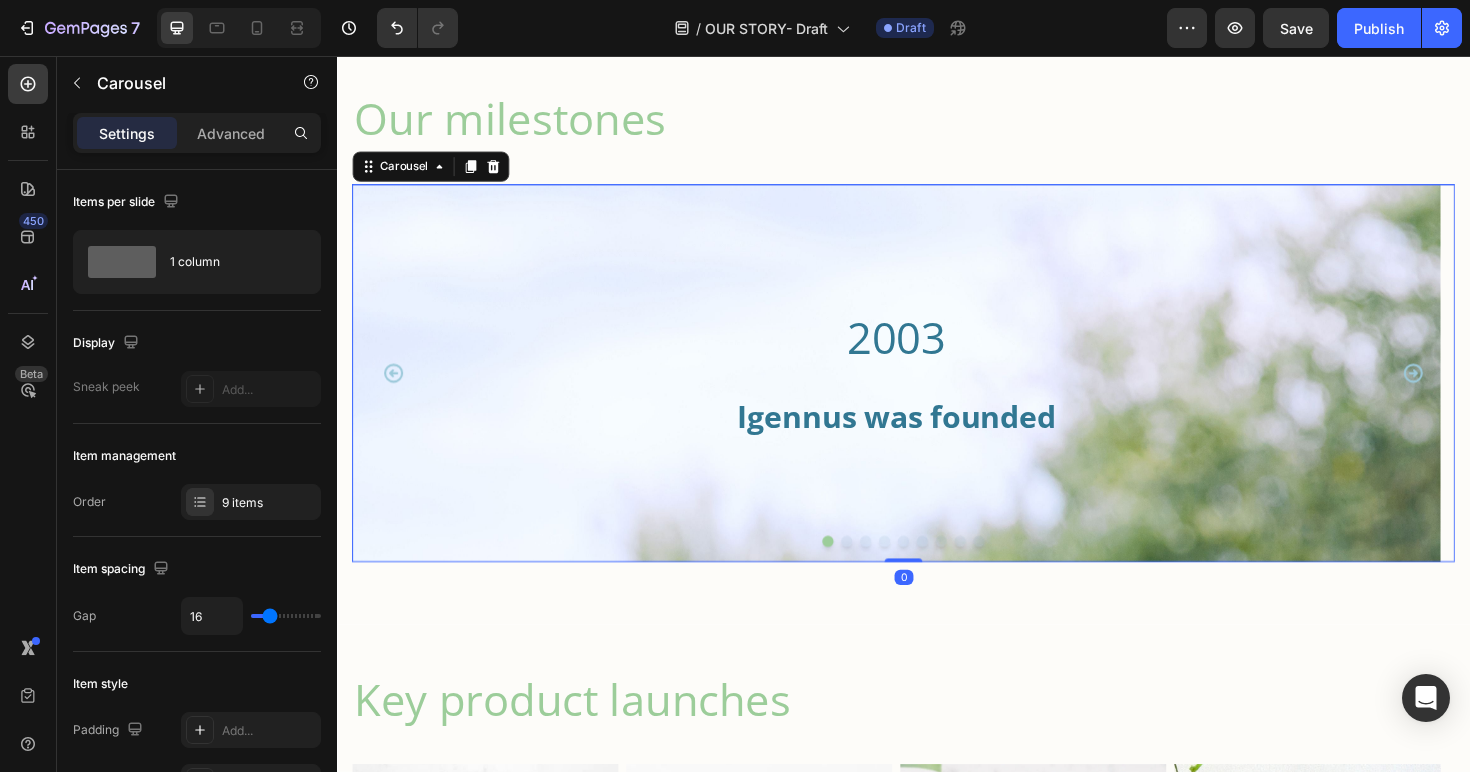 click at bounding box center [977, 570] 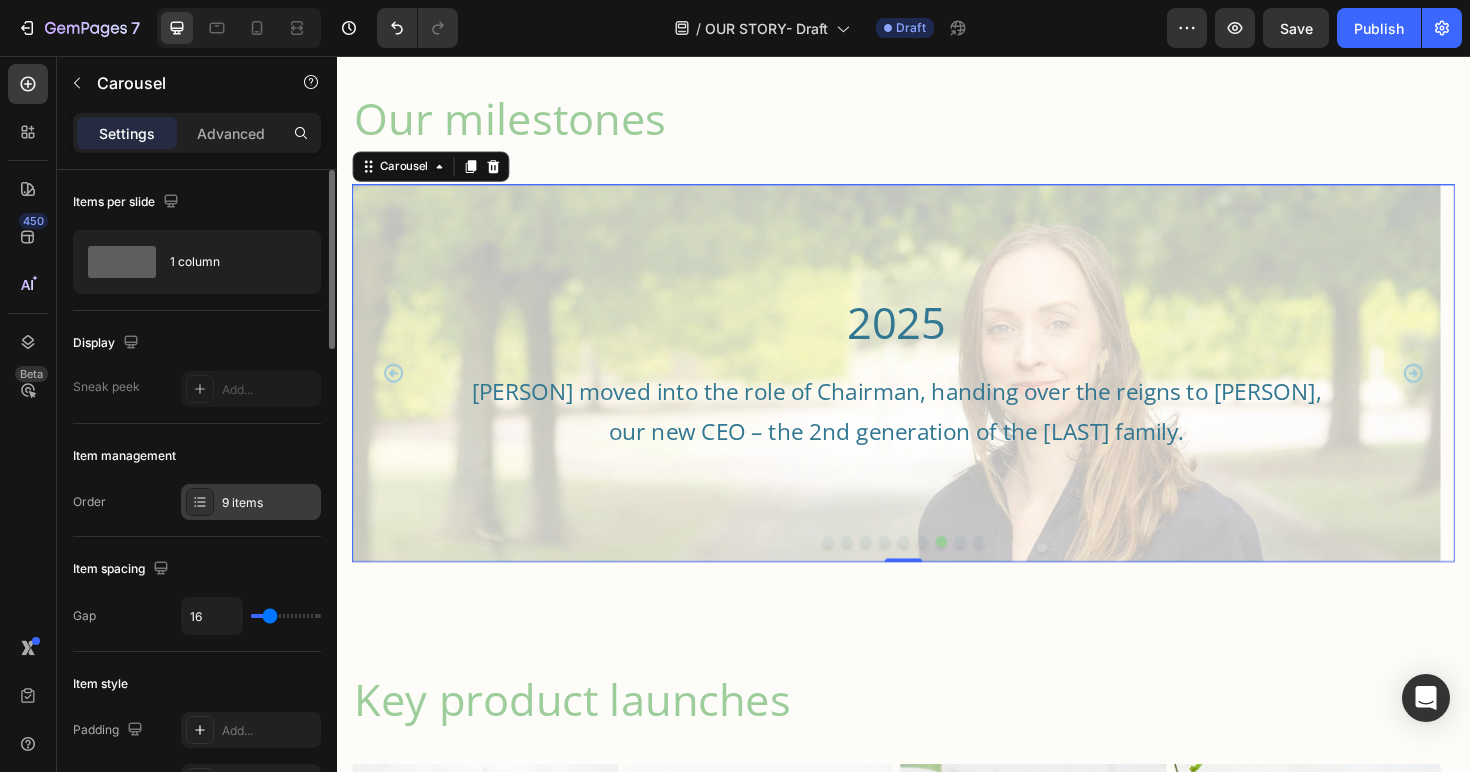 click on "9 items" at bounding box center [251, 502] 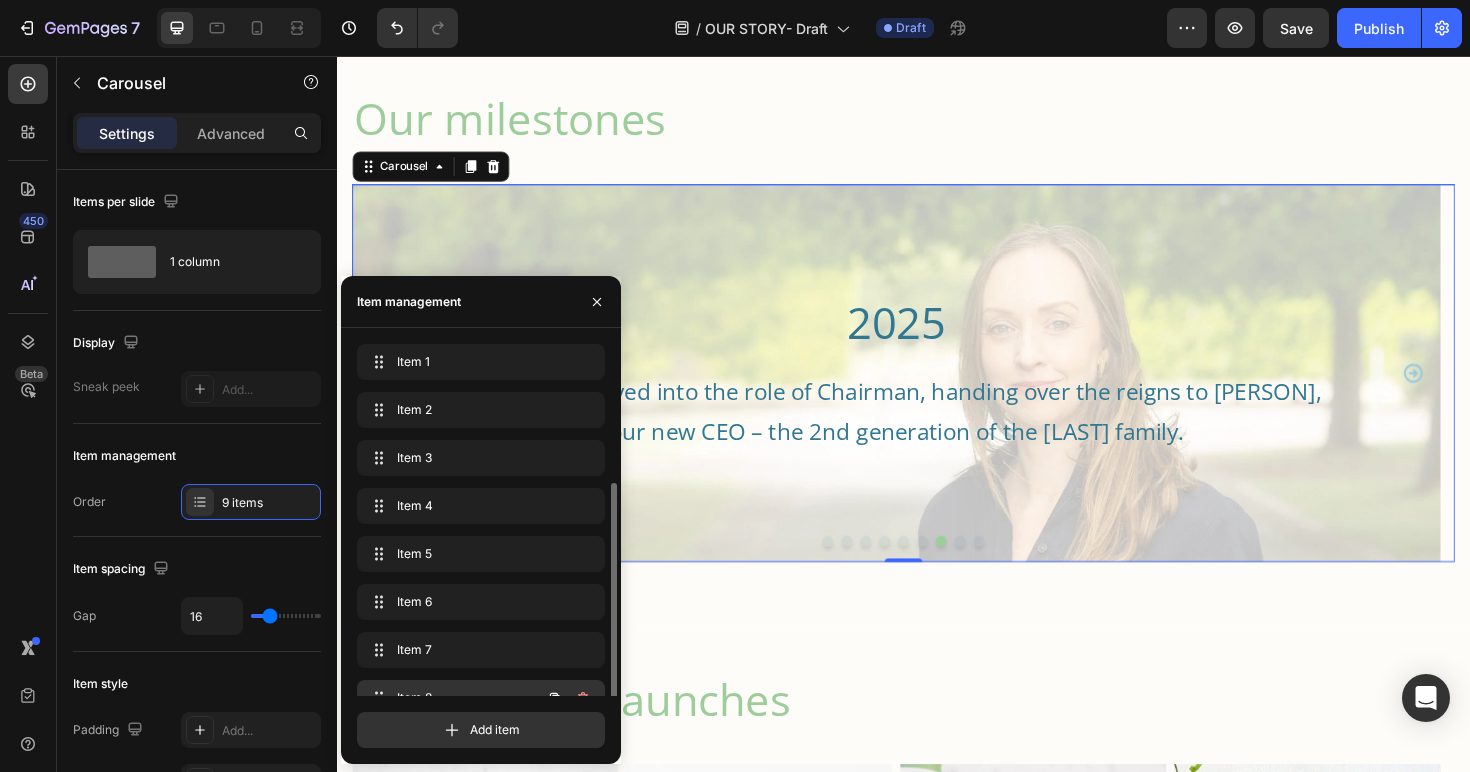 scroll, scrollTop: 76, scrollLeft: 0, axis: vertical 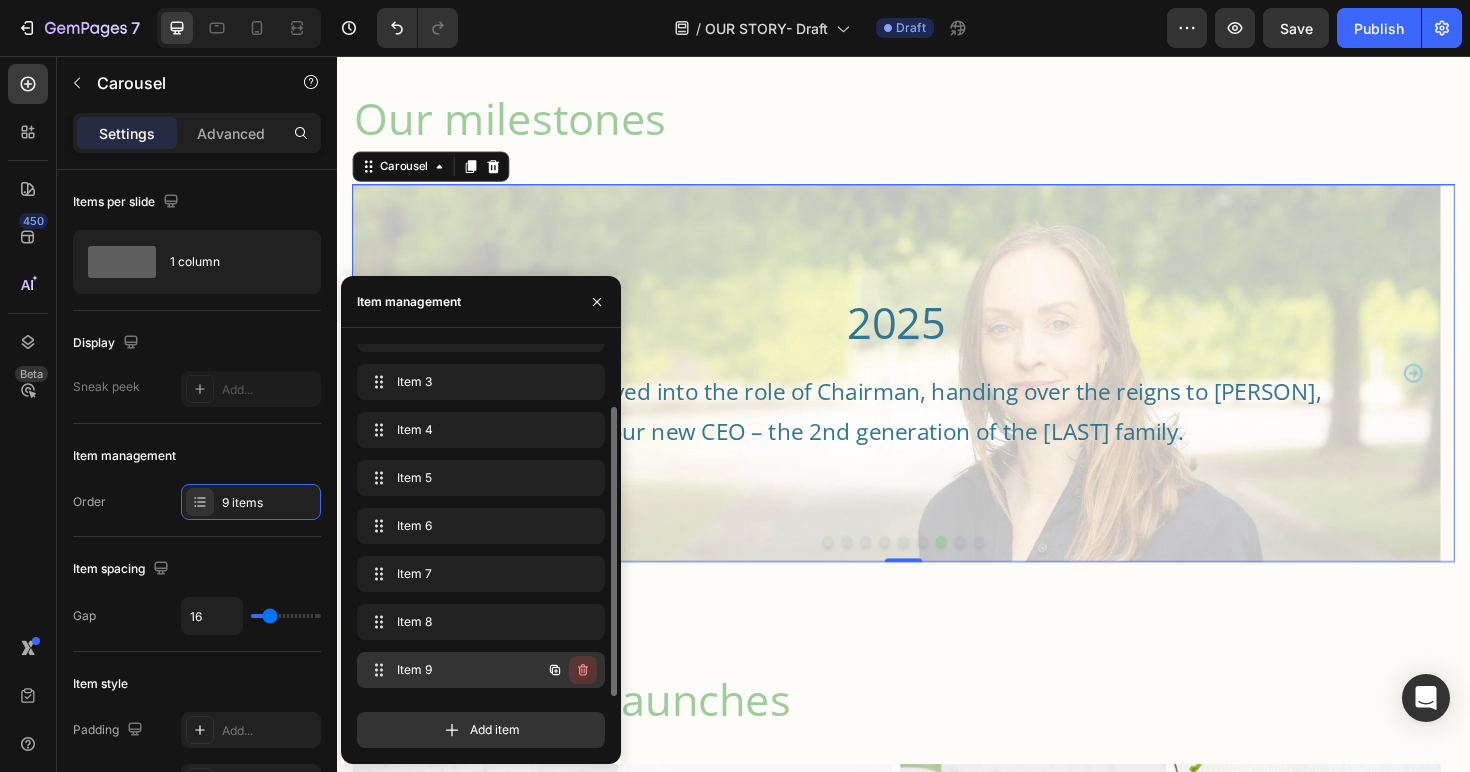 click 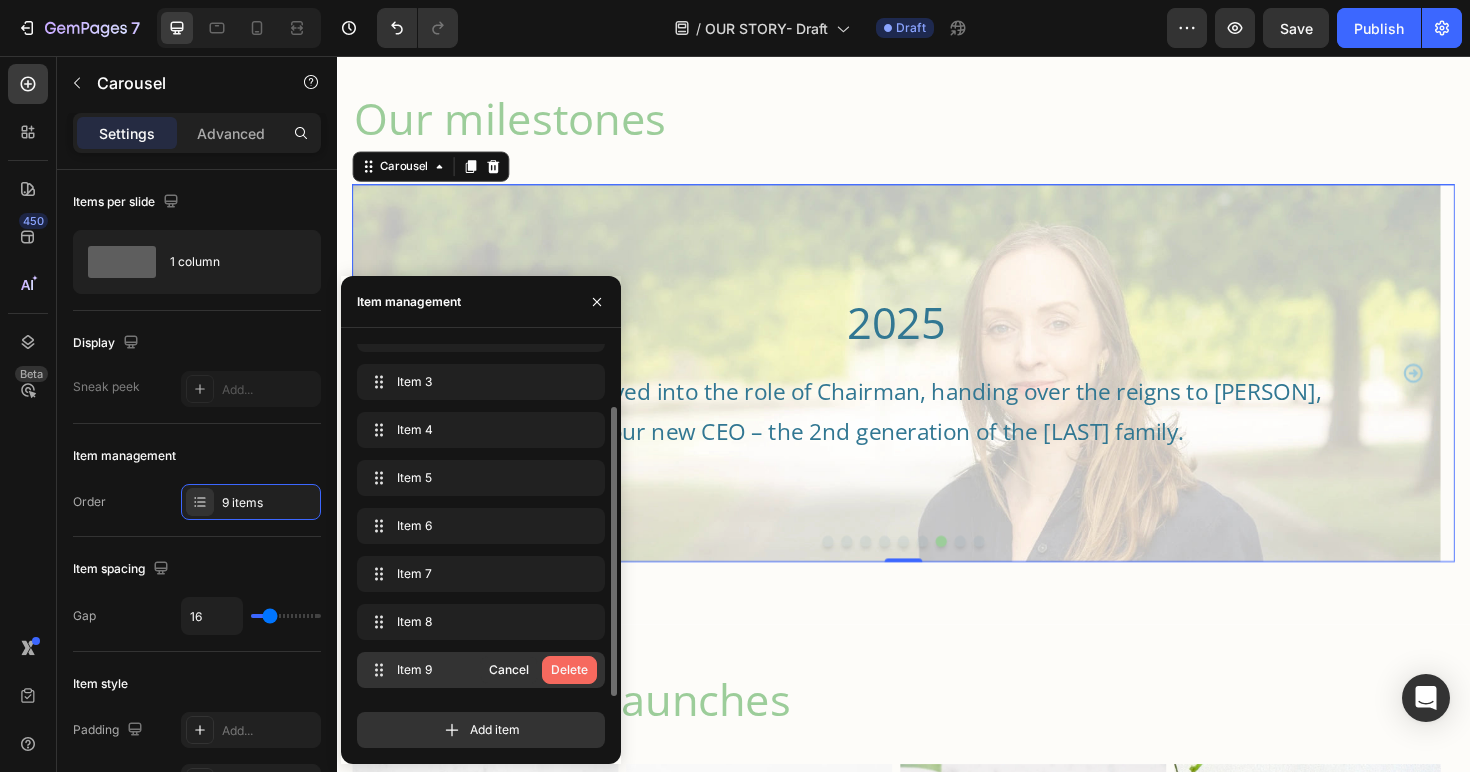 click on "Delete" at bounding box center (569, 670) 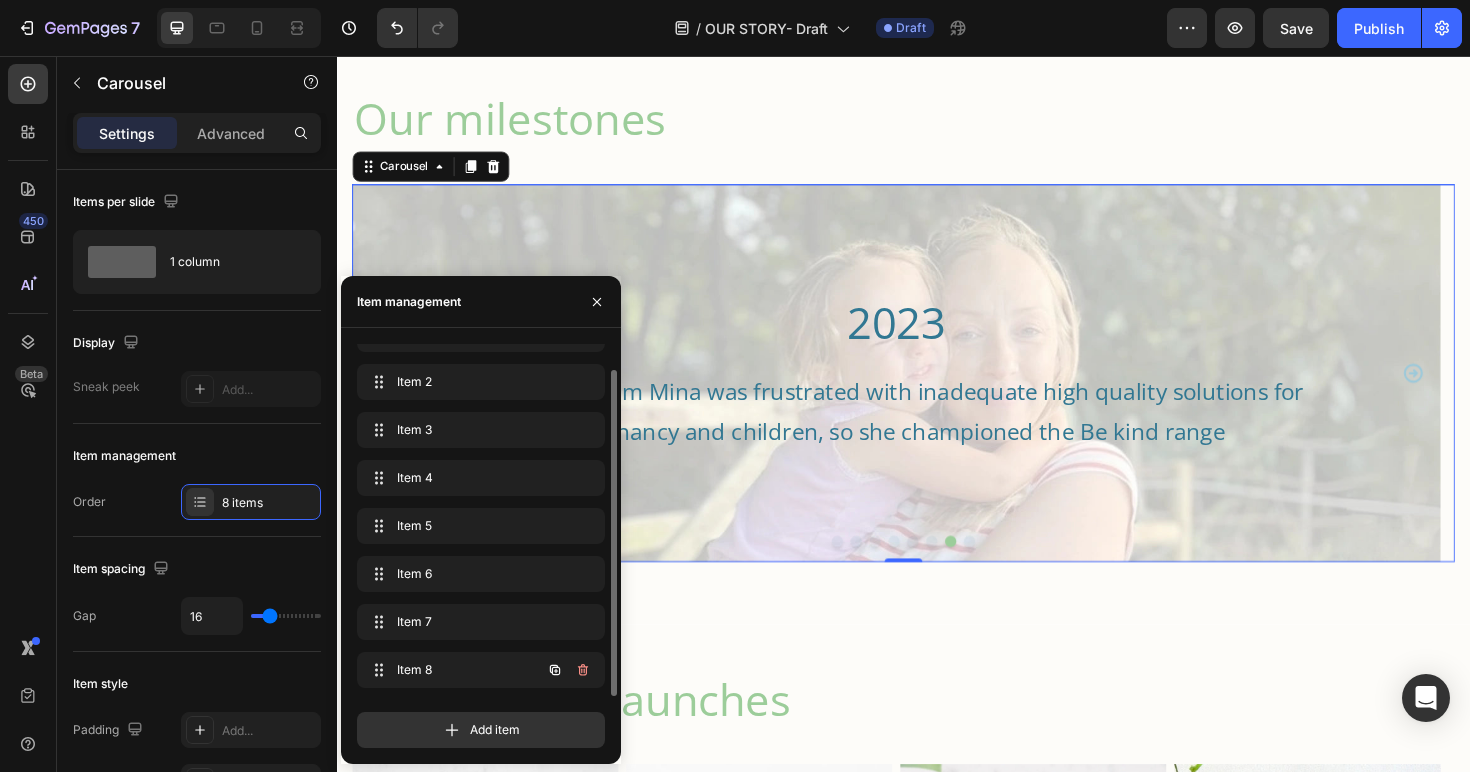 scroll, scrollTop: 28, scrollLeft: 0, axis: vertical 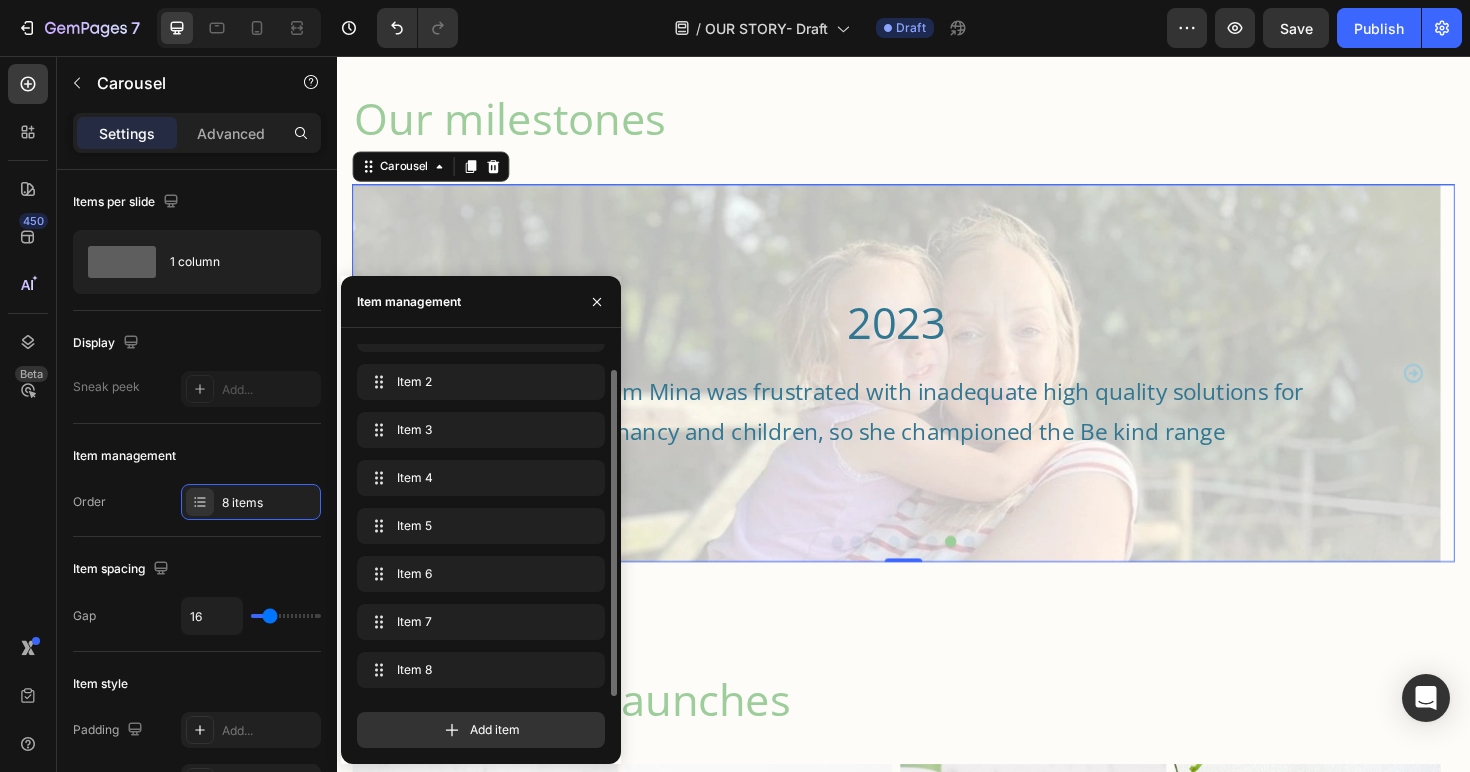 click at bounding box center (1007, 570) 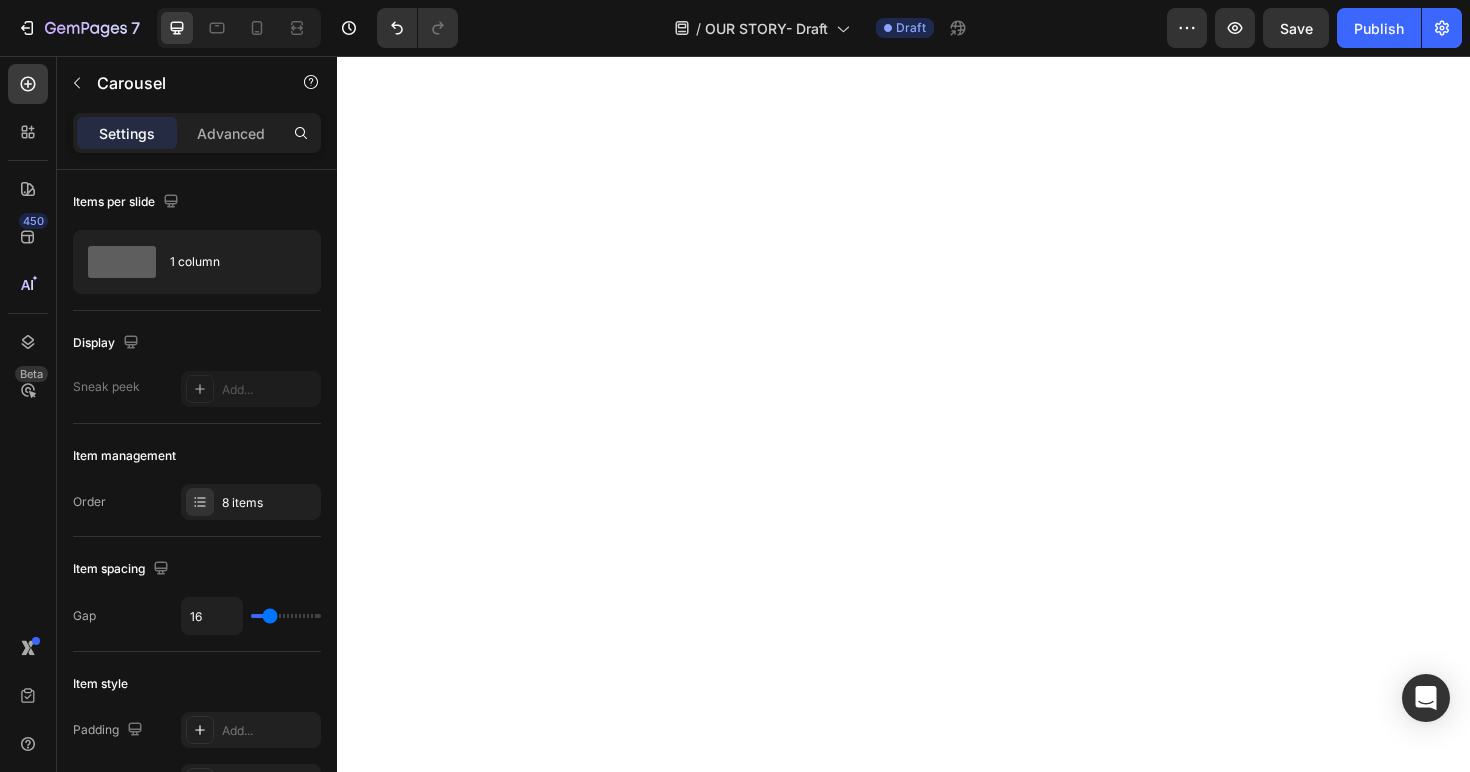 scroll, scrollTop: 0, scrollLeft: 0, axis: both 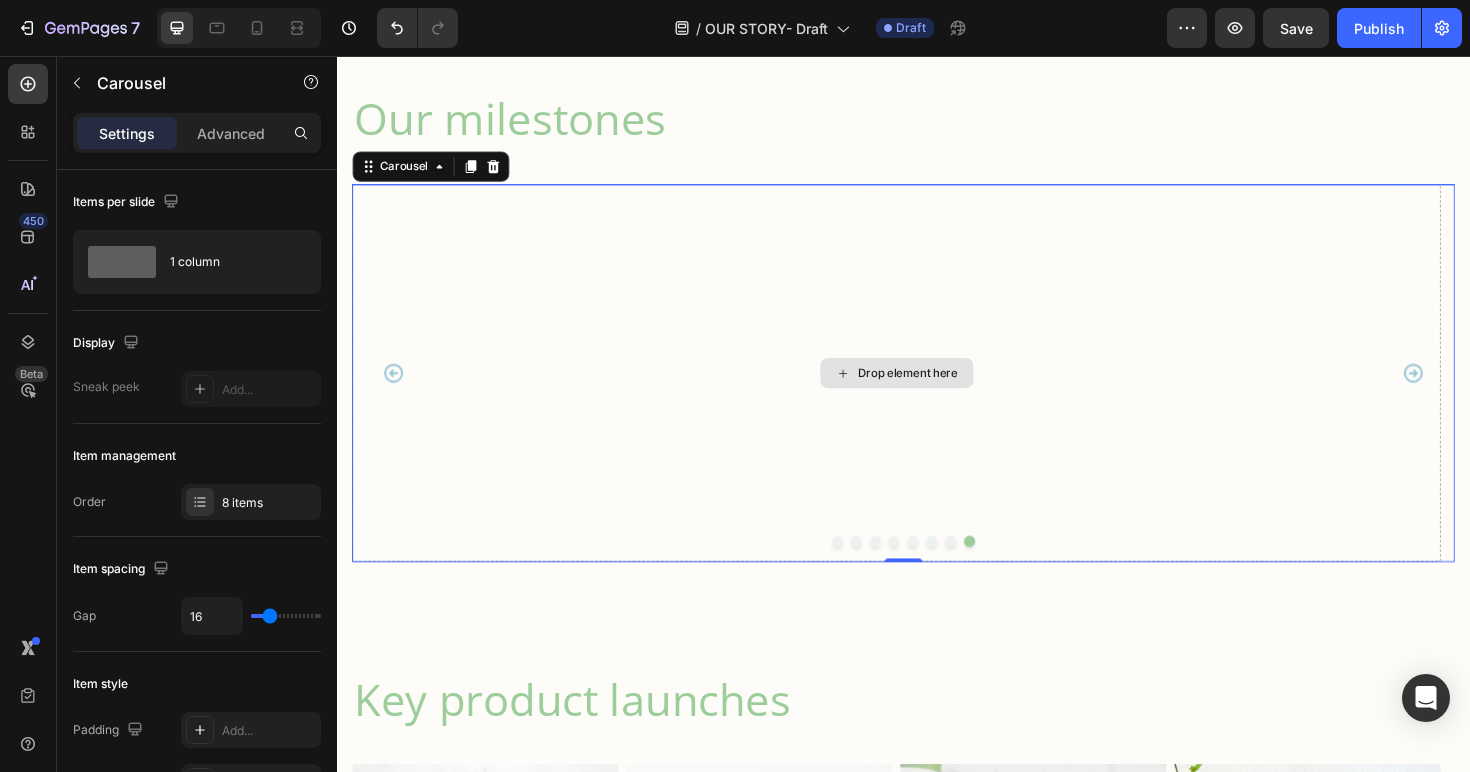 click on "Drop element here" at bounding box center [929, 392] 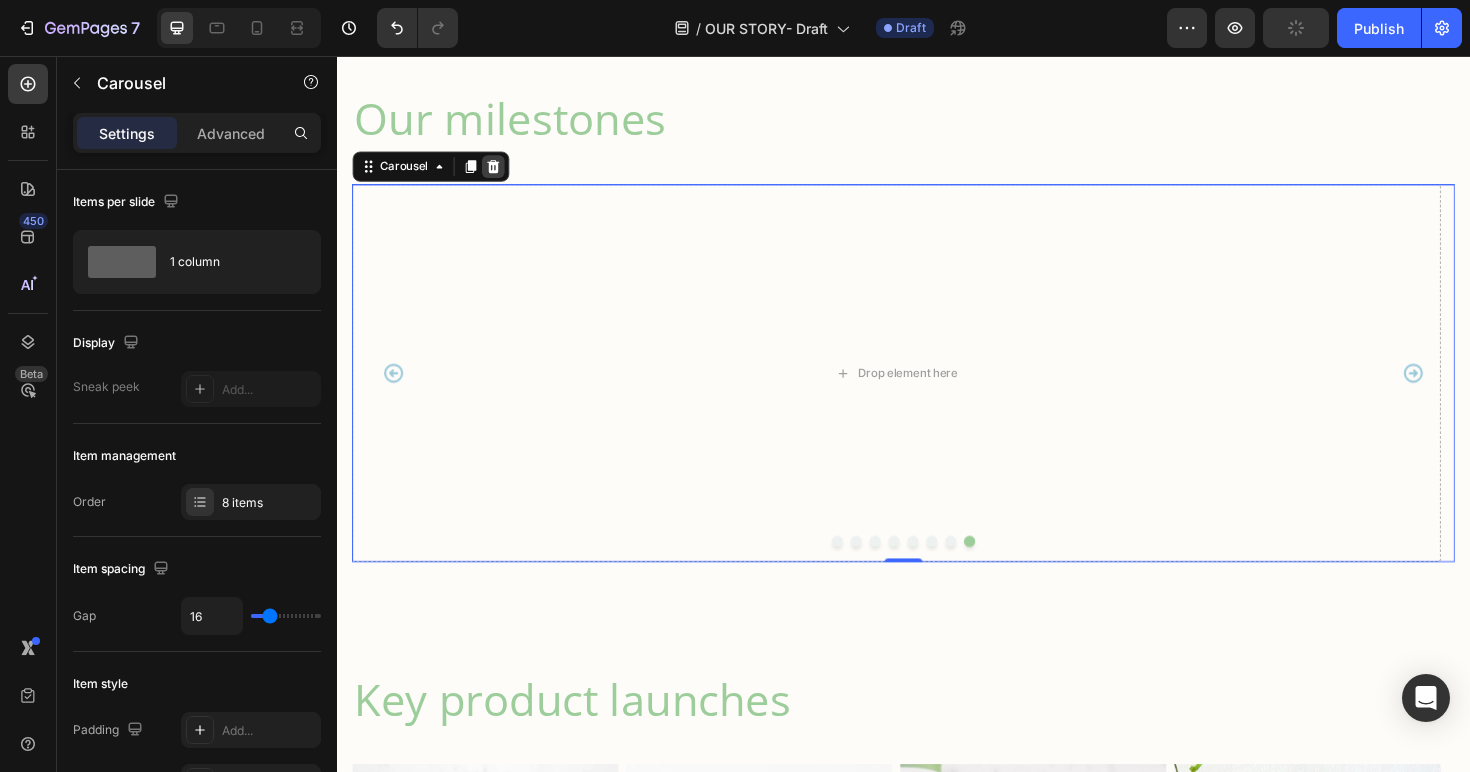 click 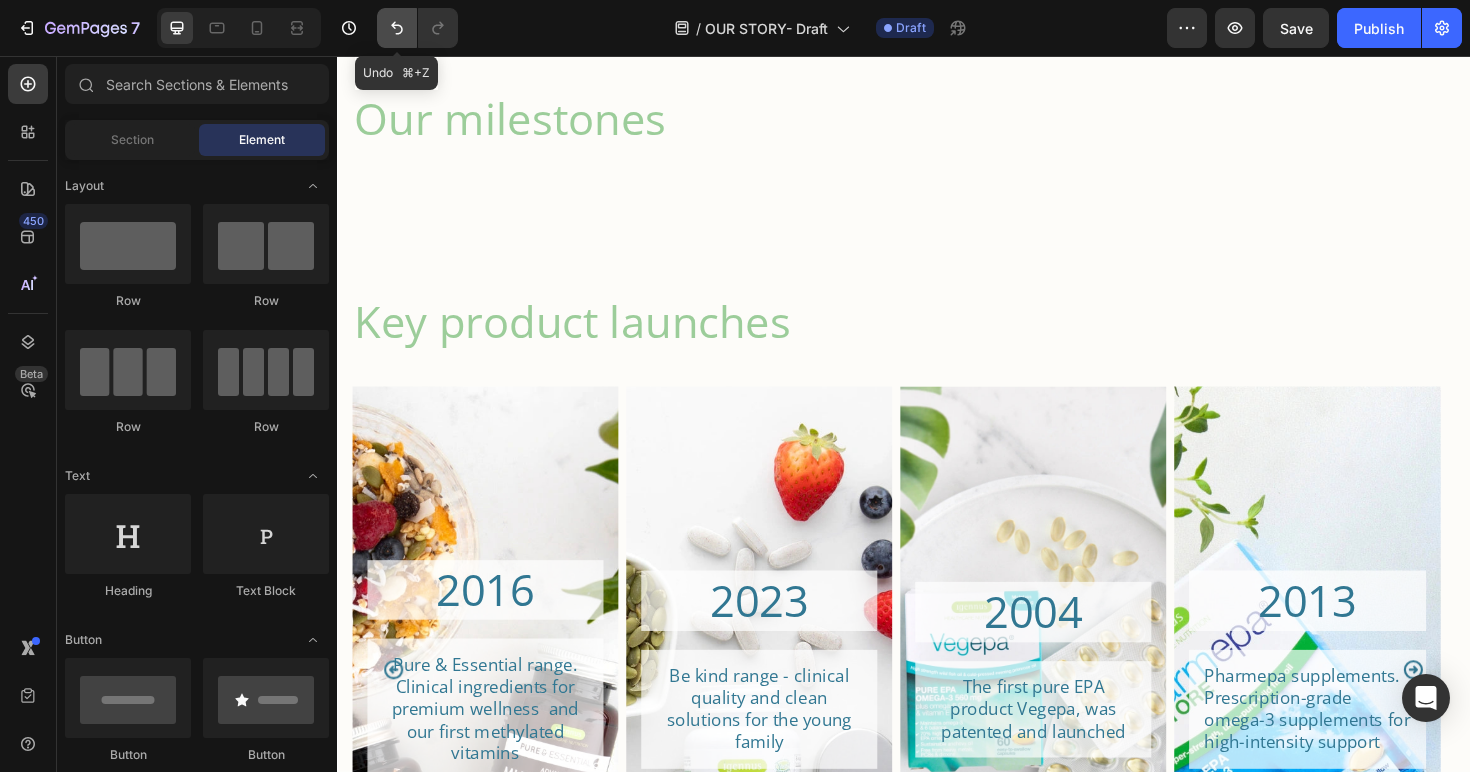 click 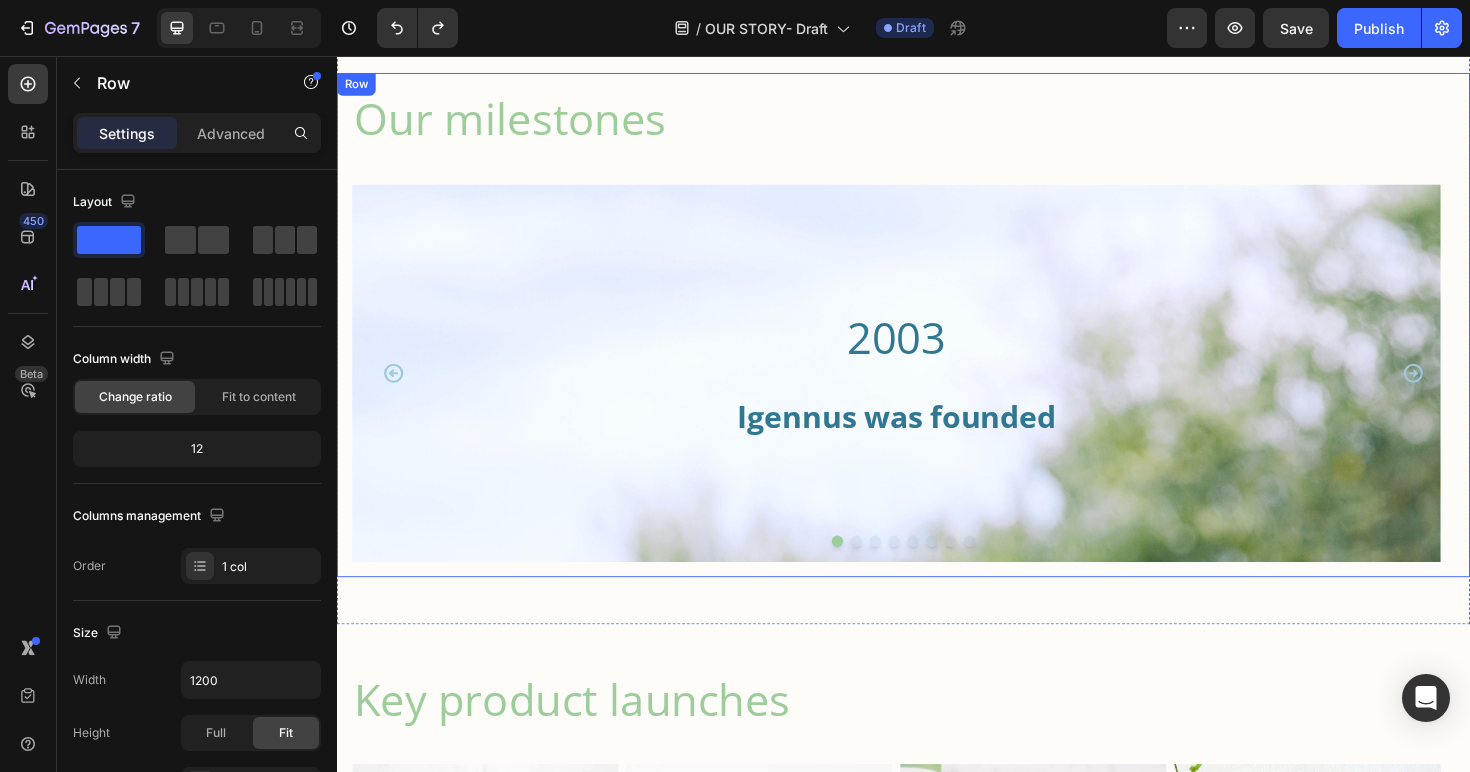 click on "Our milestones Heading
2003 Heading Igennus was founded Heading Hero Banner 2004-2005 Heading Collaboration with hospitals and researchers, with Igennus supplying EPA supplements in small scale clinical studies into ME/CFS, neuroimaging in ADHD & depression Text Block Hero Banner Row 2012 Heading Supplied a clinical trial using EPA omega-3 in ADHD published in the Journal of Child Neurology Text Block Hero Banner 2013 Heading Supplied Leeds University with Pharmepa RESTORE for the SeAFOod Polyp (colorectal cancer) prevention clinical trial  Text Block Hero Banner 2020 Heading Mina became Co-CEO alongside Jav, preparing for the next phase. Super B Complex  was supplied to a USA clinical trial Text Block Hero Banner 2023 Heading As a new mum Mina was frustrated with inadequate high quality solutions for pregnancy and children, so she championed the Be kind range  Text Block Hero Banner 2025 Heading Text Block Hero Banner
Drop element here
Carousel Row" at bounding box center [937, 341] 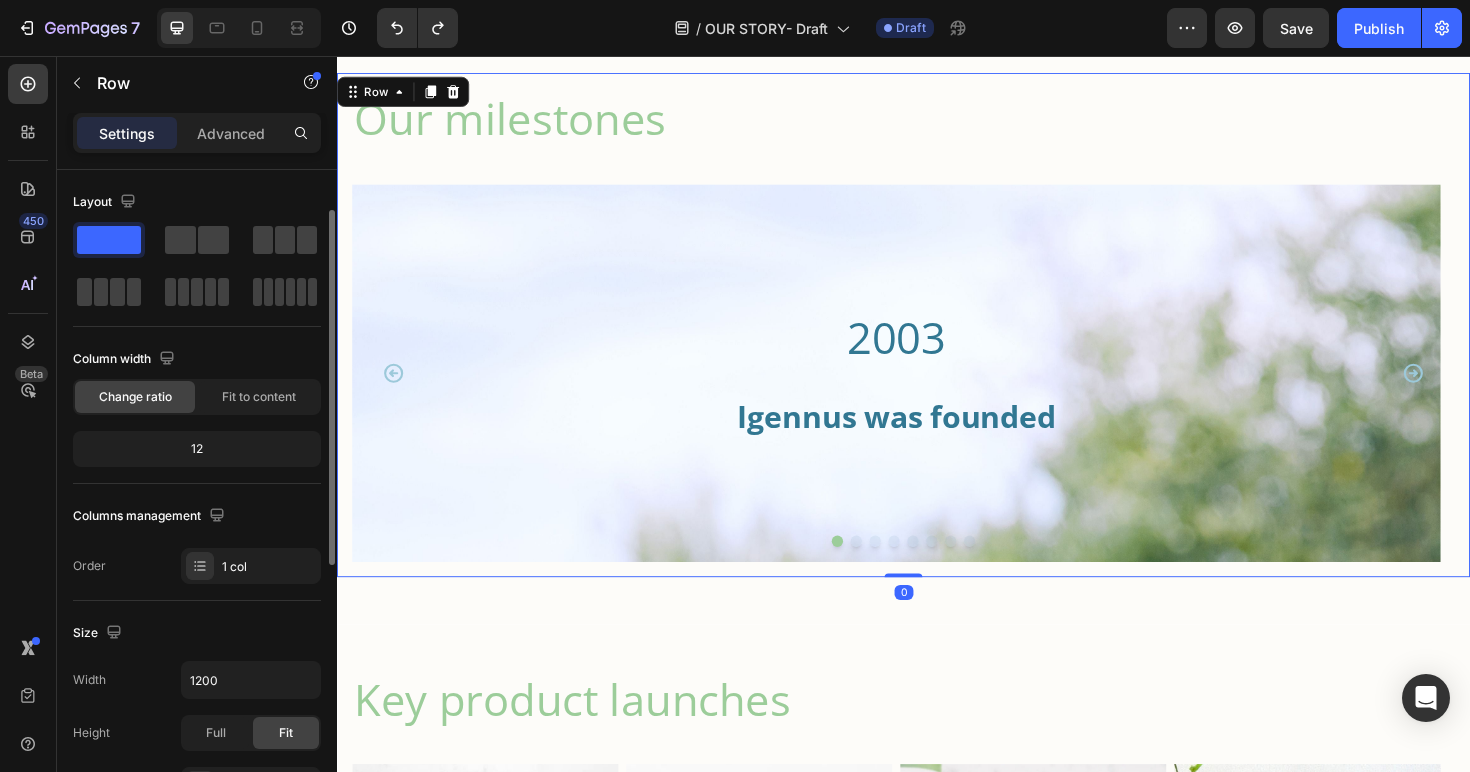 scroll, scrollTop: 26, scrollLeft: 0, axis: vertical 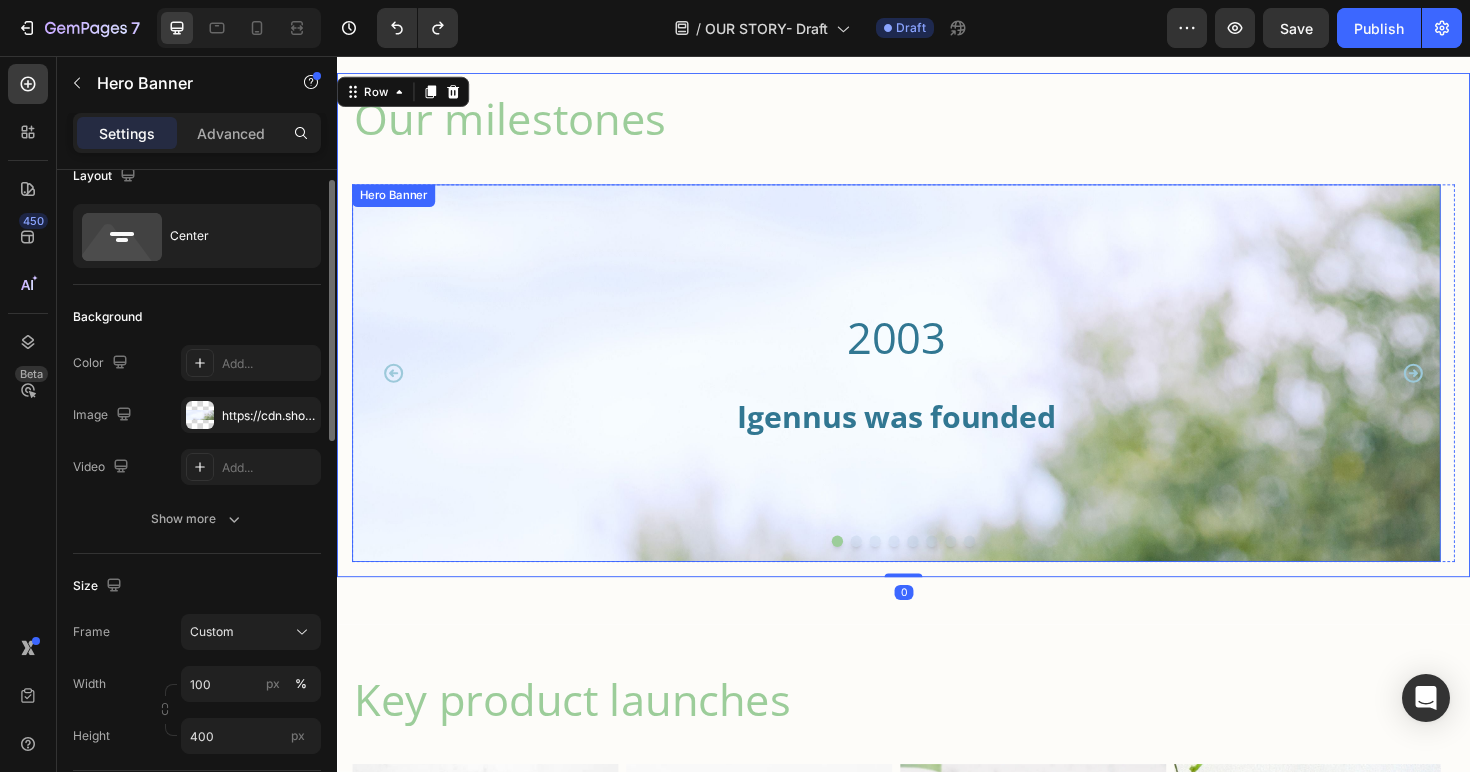 click at bounding box center (929, 392) 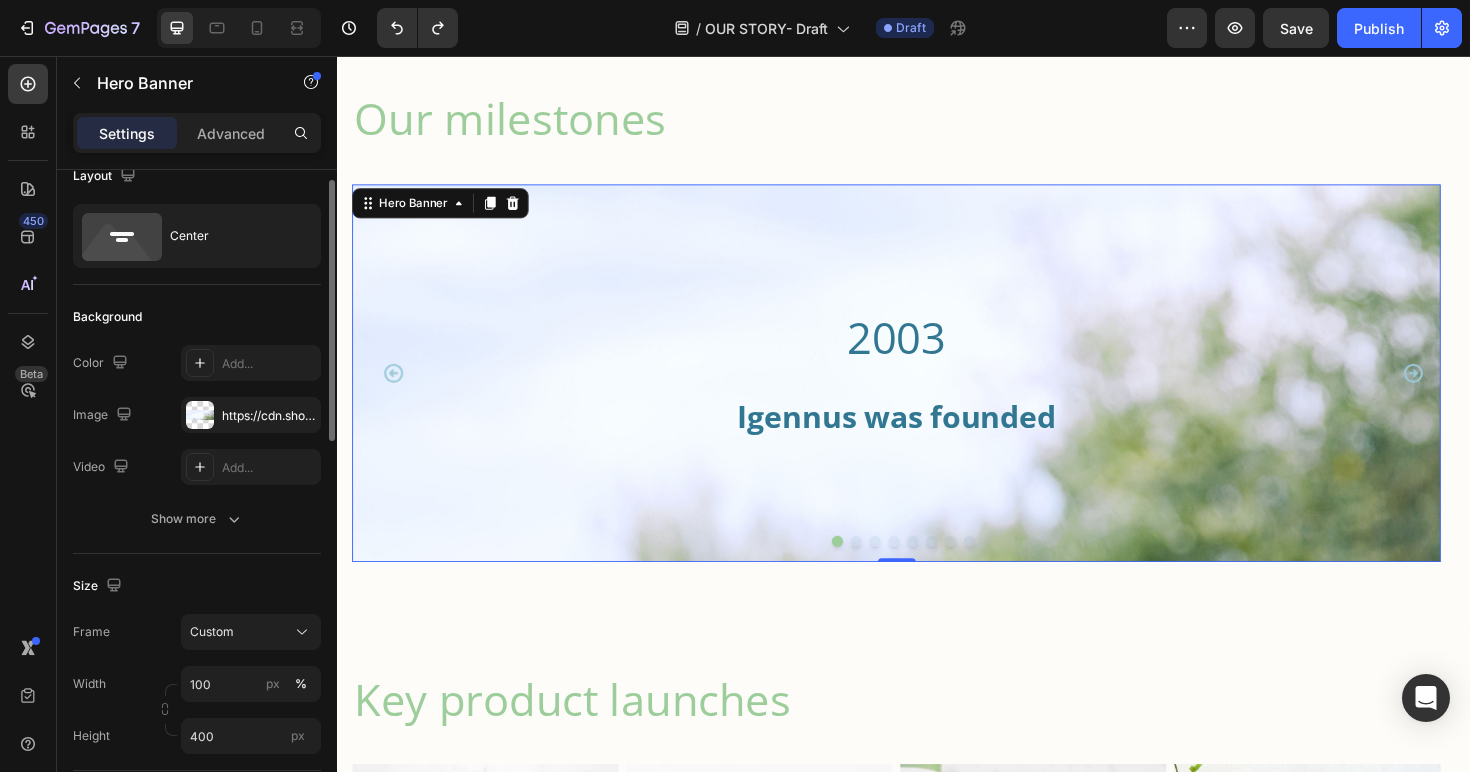 scroll, scrollTop: 0, scrollLeft: 0, axis: both 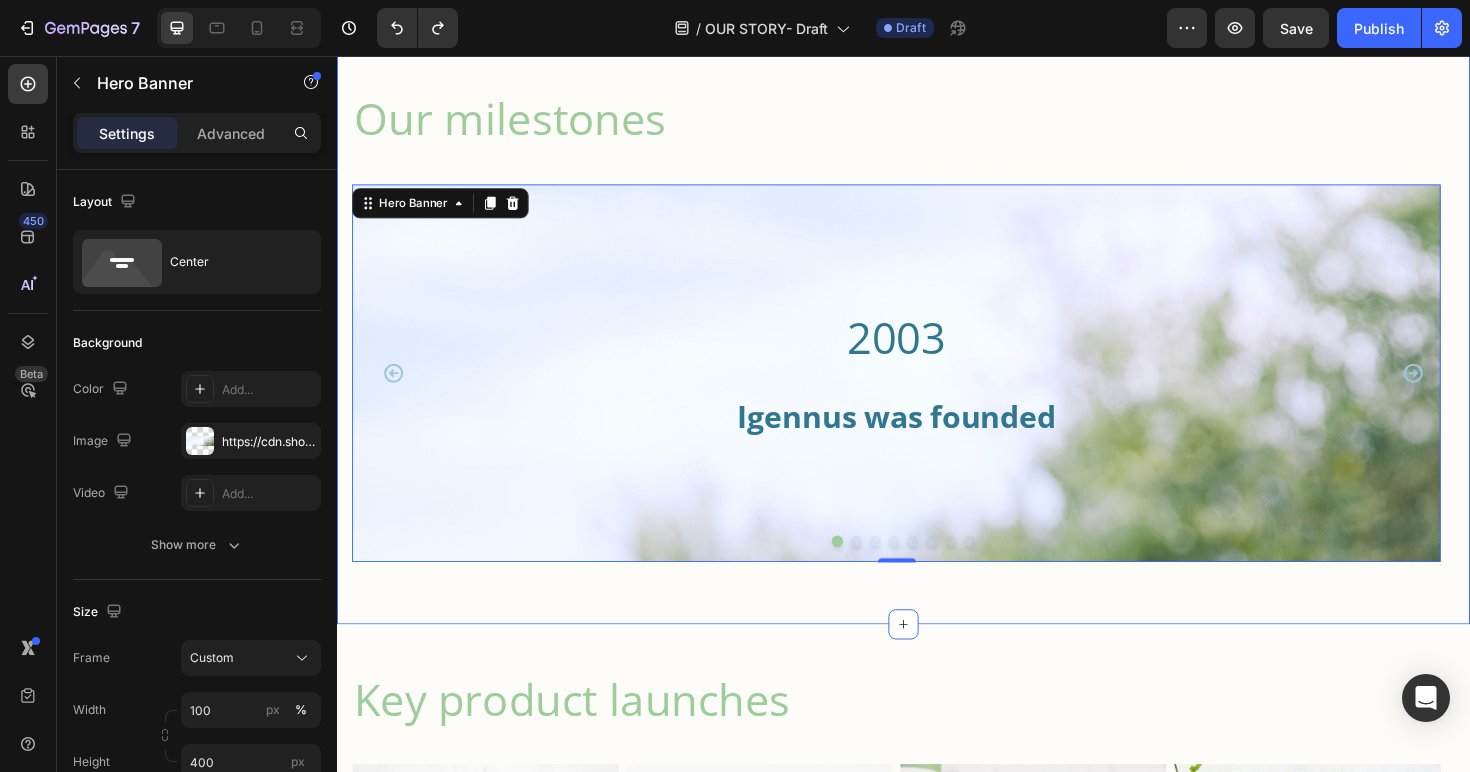 click on "The origin Heading Image Dr. Jav Nazemi BSc MSc PhD Chairman & Founder Heading Jav's professional journey began in an entirely different realm – with a PhD in Electronics – yet innovation has always been the common thread running through his career. Transitioning into computing in the early 1980s, he quickly carved out a path in contracting before co-founding his first business with peers in Cambridge, the heart of UK tech innovation.   It was a deeply personal event – a close relative’s complex heart condition – that sparked Jav’s interest in the power of nutrition. Around the turn of the millennium, a series of serendipitous conversations introduced him to the emerging science behind omega-3 fatty acids. What he discovered shocked him: despite the promising research, the products on the market were inadequate for clinical use.     Text Block Row Our milestones Heading
2003 Heading Igennus was founded Heading Hero Banner   0 2004-2005 Heading Text Block Hero Banner Row 2012 Row" at bounding box center (937, 25) 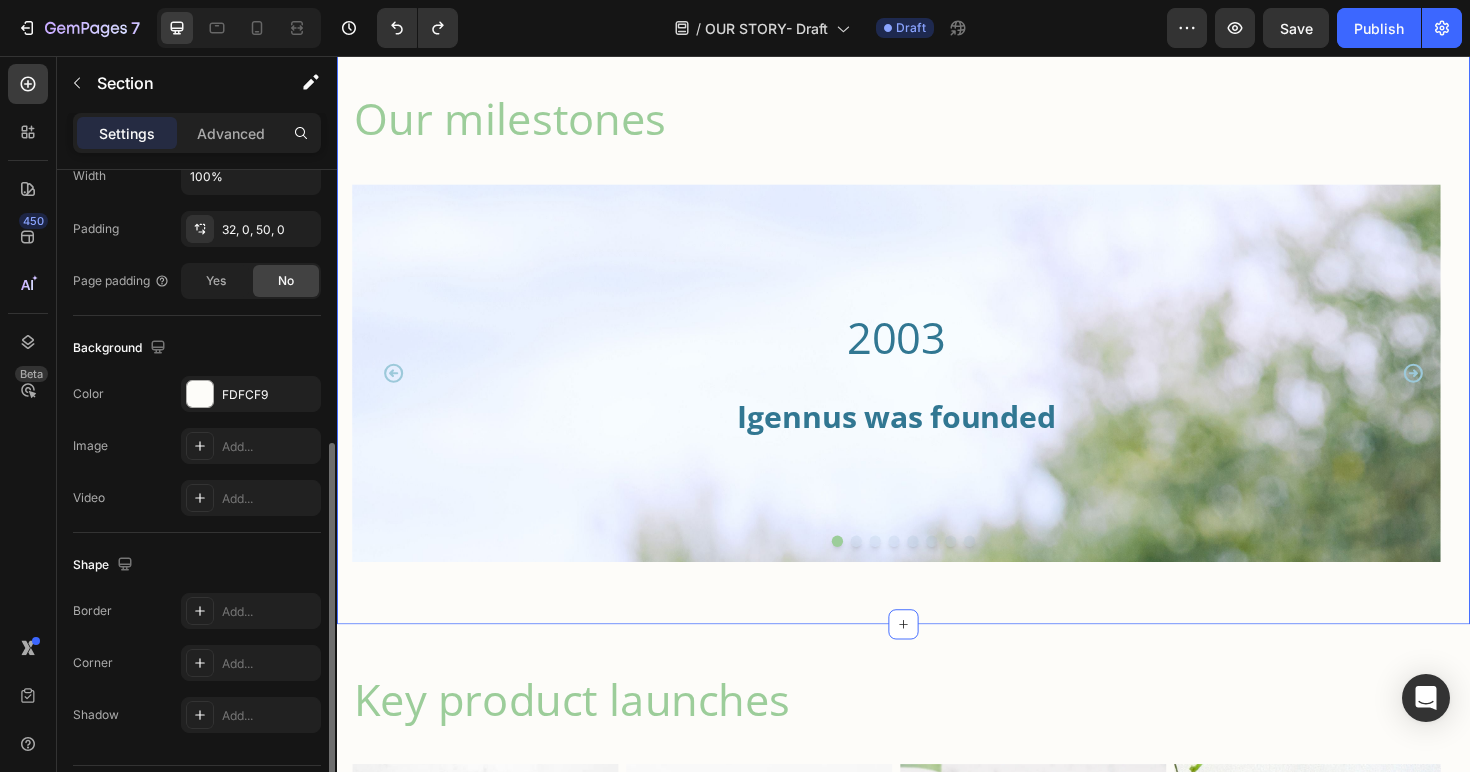 scroll, scrollTop: 561, scrollLeft: 0, axis: vertical 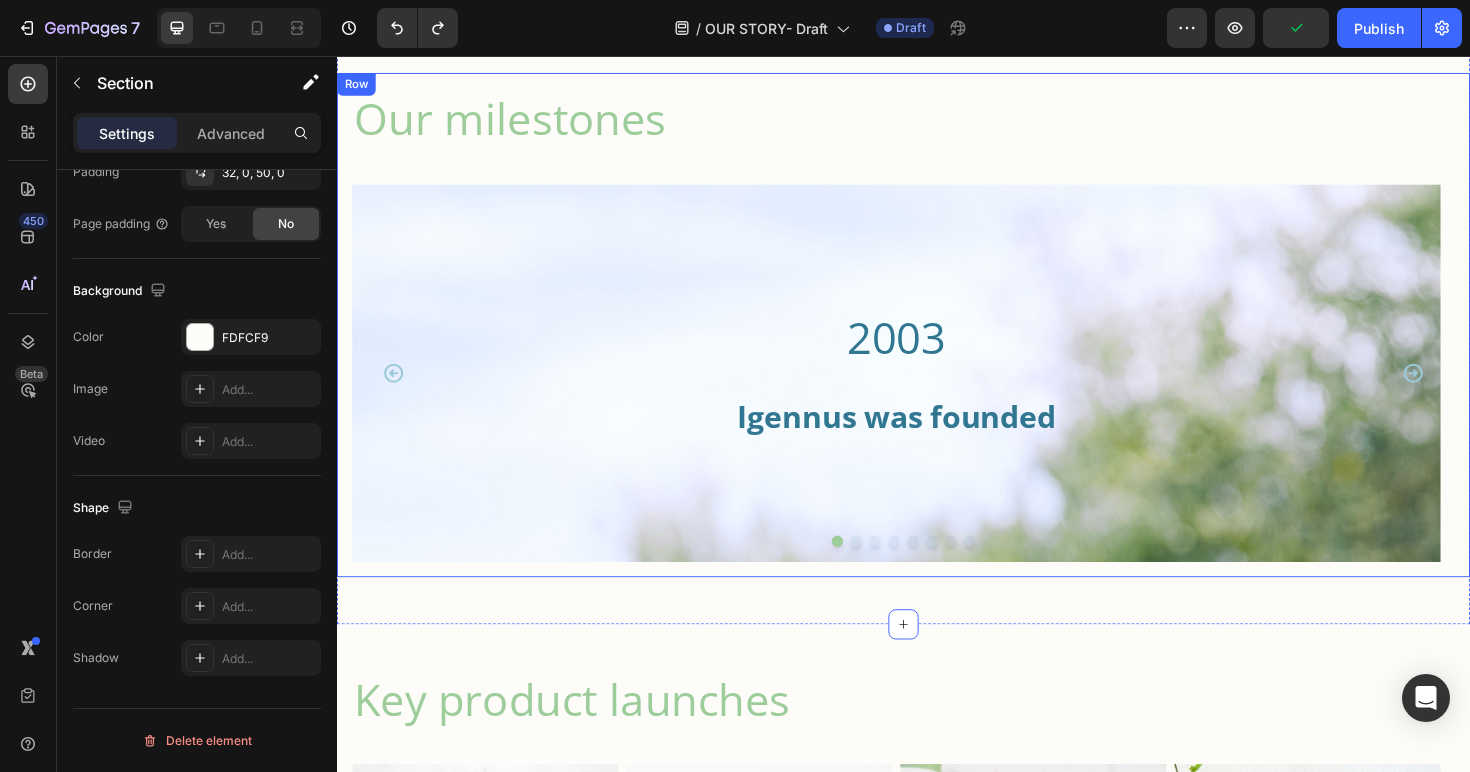 click on "Our milestones Heading
2003 Heading Igennus was founded Heading Hero Banner 2004-2005 Heading Collaboration with hospitals and researchers, with Igennus supplying EPA supplements in small scale clinical studies into ME/CFS, neuroimaging in ADHD & depression Text Block Hero Banner Row 2012 Heading Supplied a clinical trial using EPA omega-3 in ADHD published in the Journal of Child Neurology Text Block Hero Banner 2013 Heading Supplied Leeds University with Pharmepa RESTORE for the SeAFOod Polyp (colorectal cancer) prevention clinical trial  Text Block Hero Banner 2020 Heading Mina became Co-CEO alongside Jav, preparing for the next phase. Super B Complex  was supplied to a USA clinical trial Text Block Hero Banner 2023 Heading As a new mum Mina was frustrated with inadequate high quality solutions for pregnancy and children, so she championed the Be kind range  Text Block Hero Banner 2025 Heading Text Block Hero Banner
Drop element here
Carousel Row" at bounding box center [937, 341] 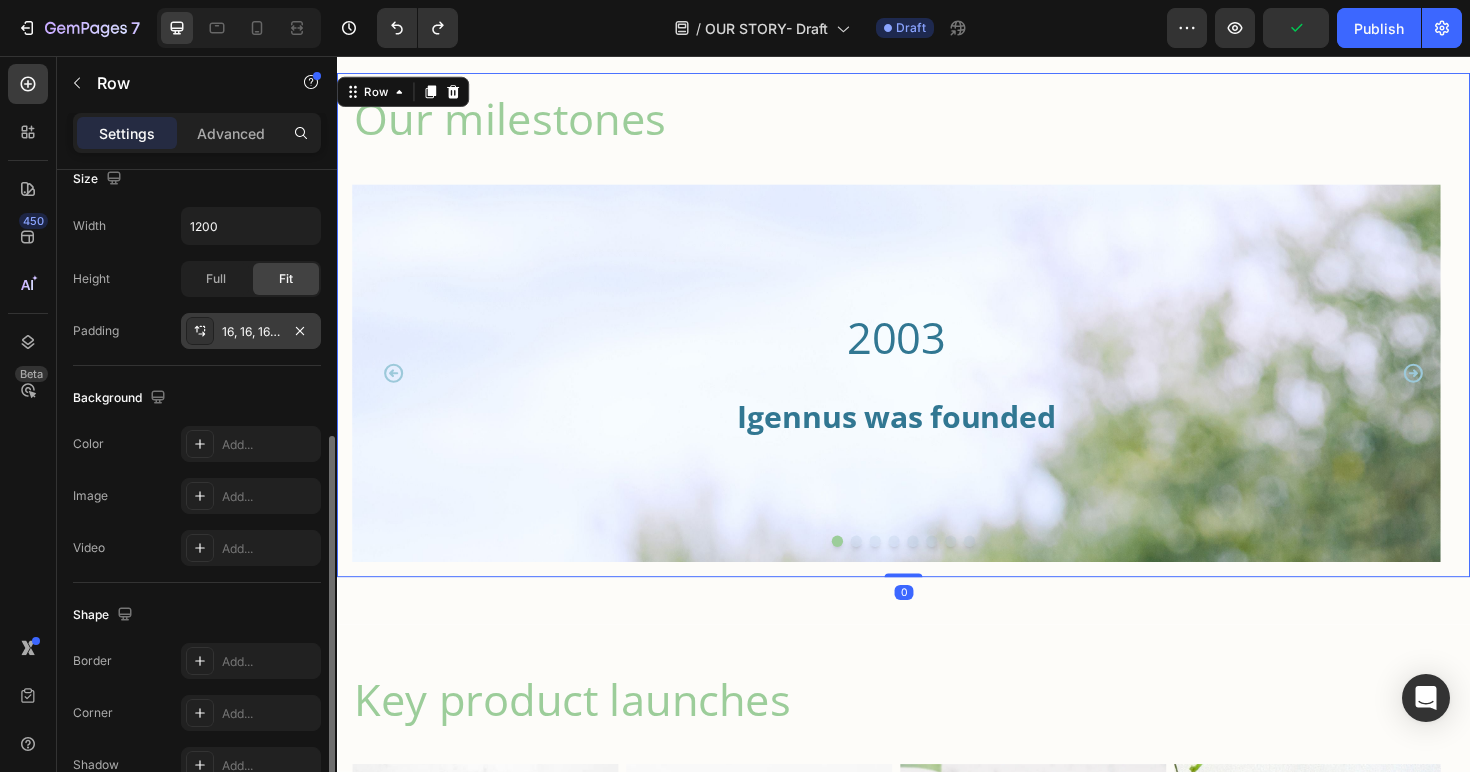 scroll, scrollTop: 561, scrollLeft: 0, axis: vertical 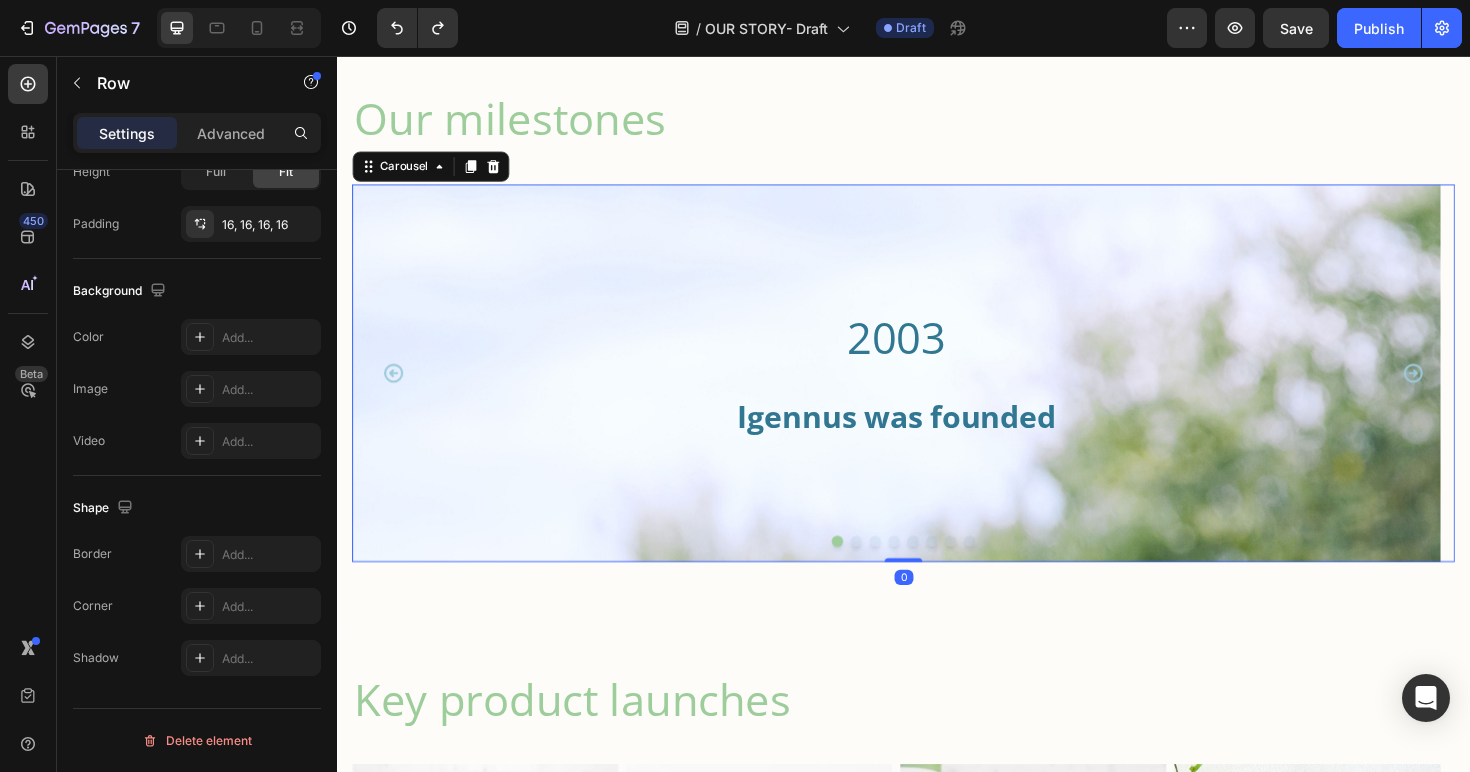 click at bounding box center [887, 570] 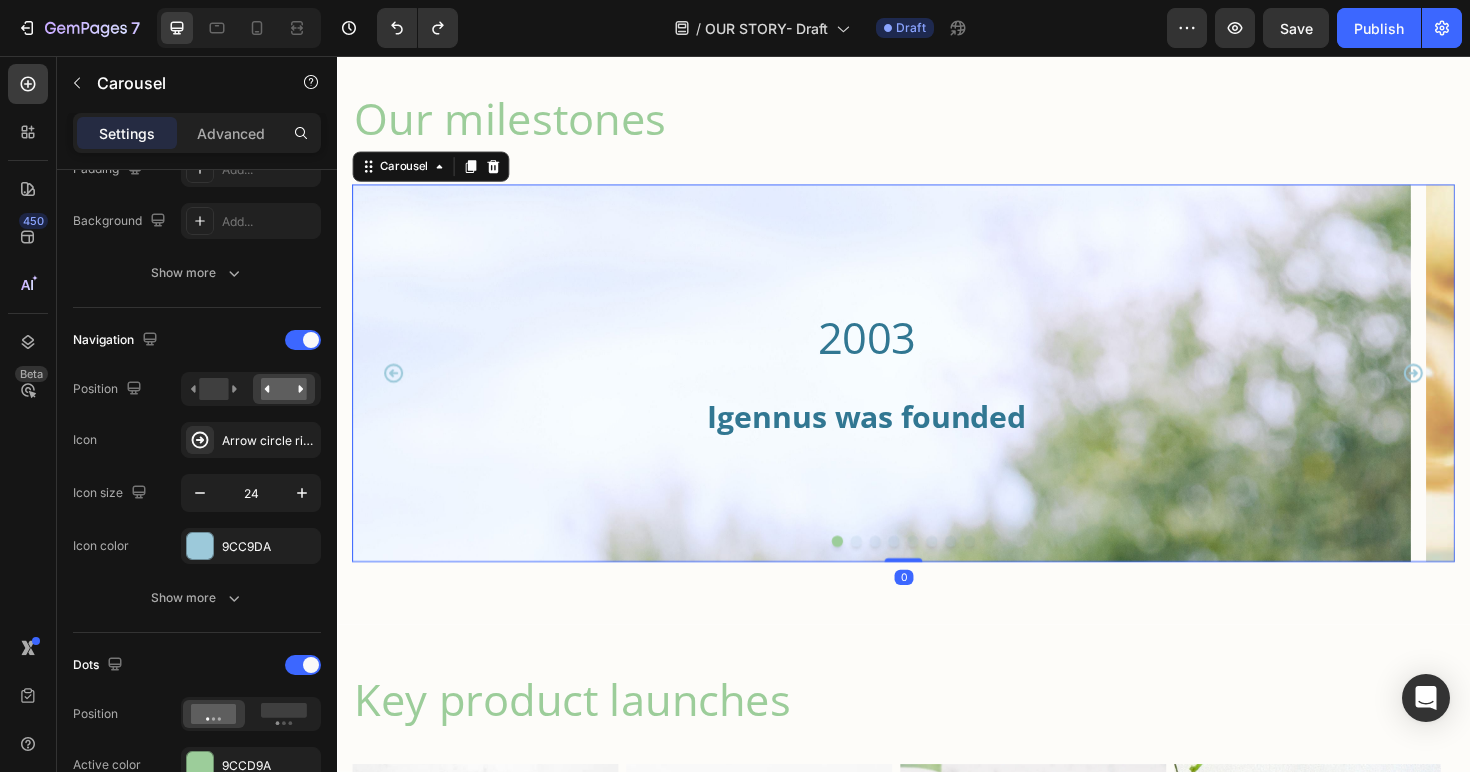 scroll, scrollTop: 0, scrollLeft: 0, axis: both 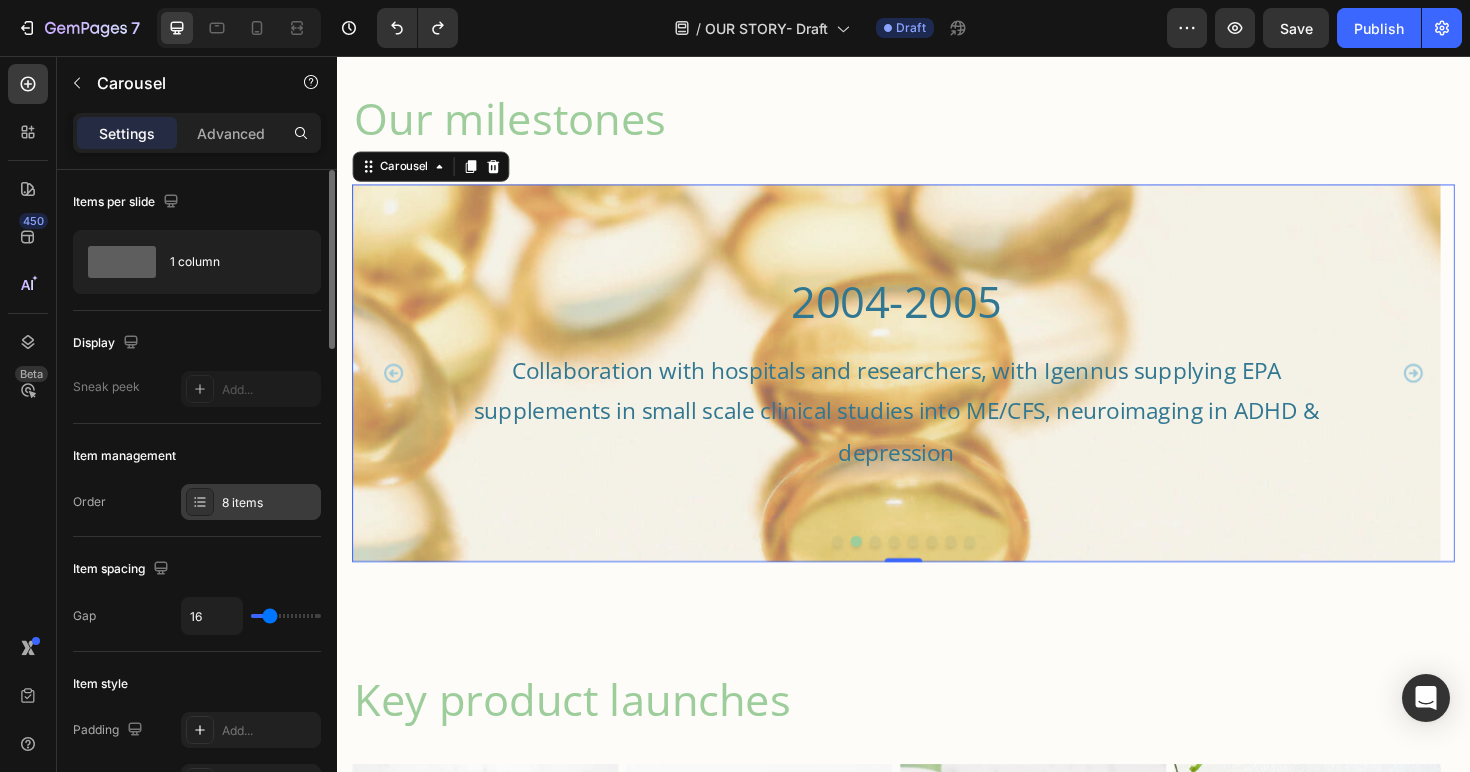 click on "8 items" at bounding box center [269, 503] 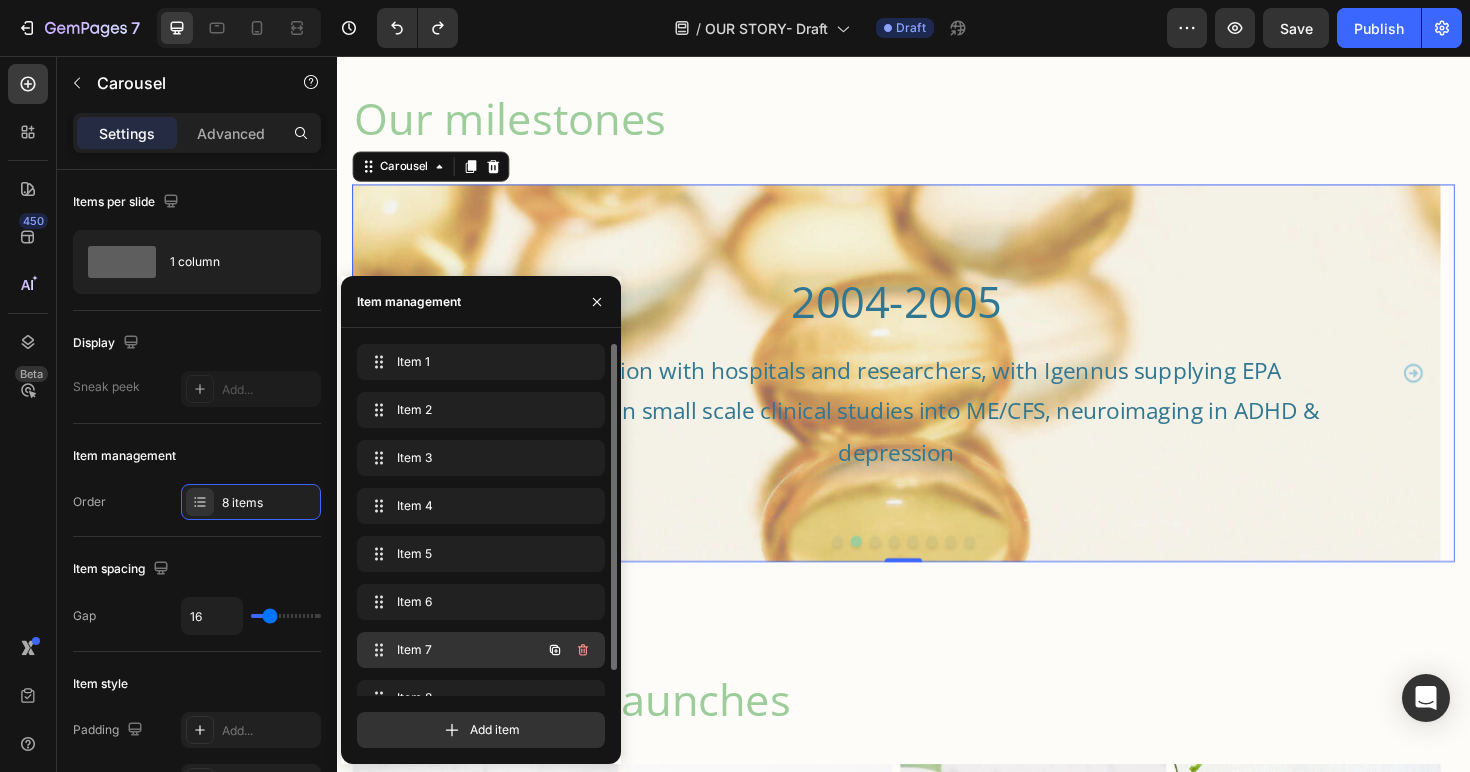 scroll, scrollTop: 28, scrollLeft: 0, axis: vertical 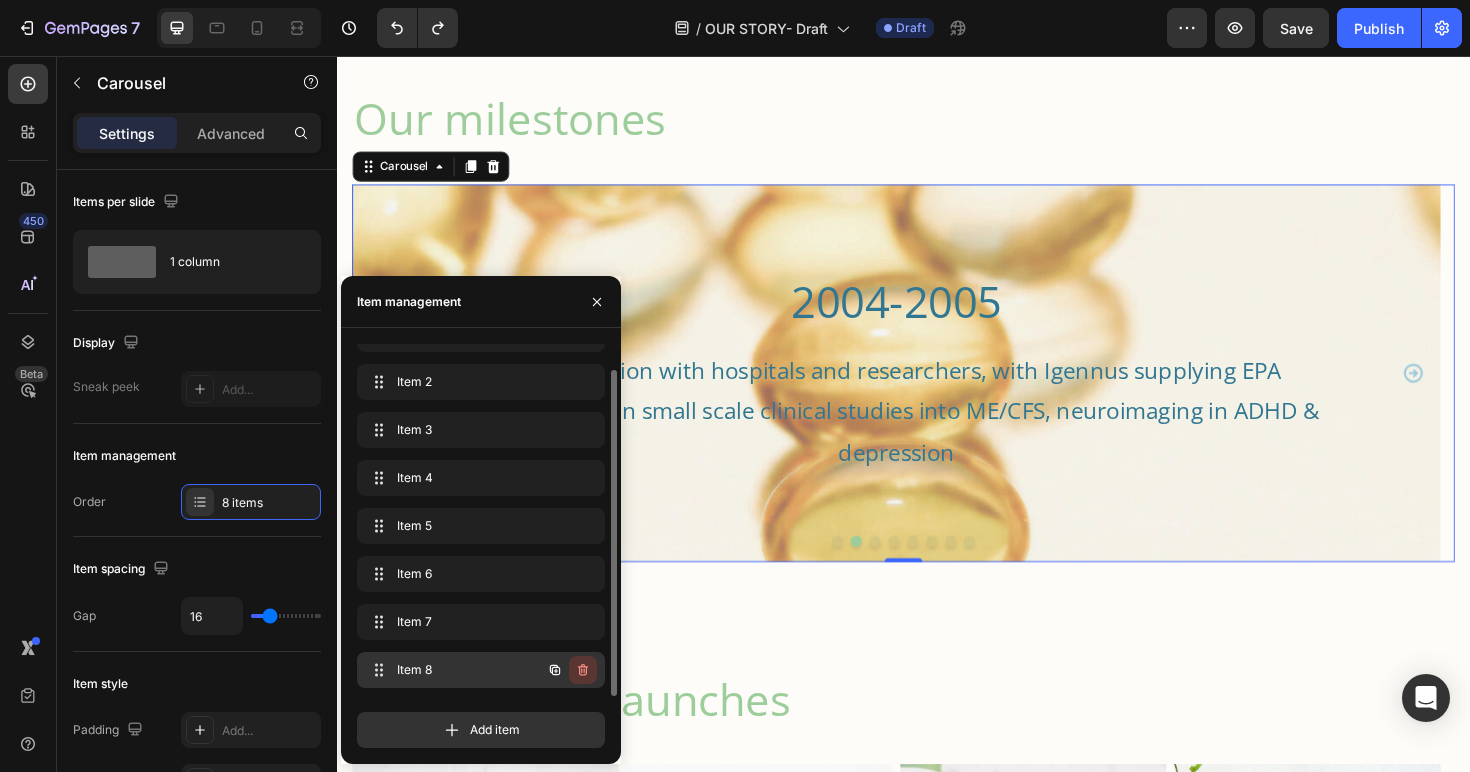 click 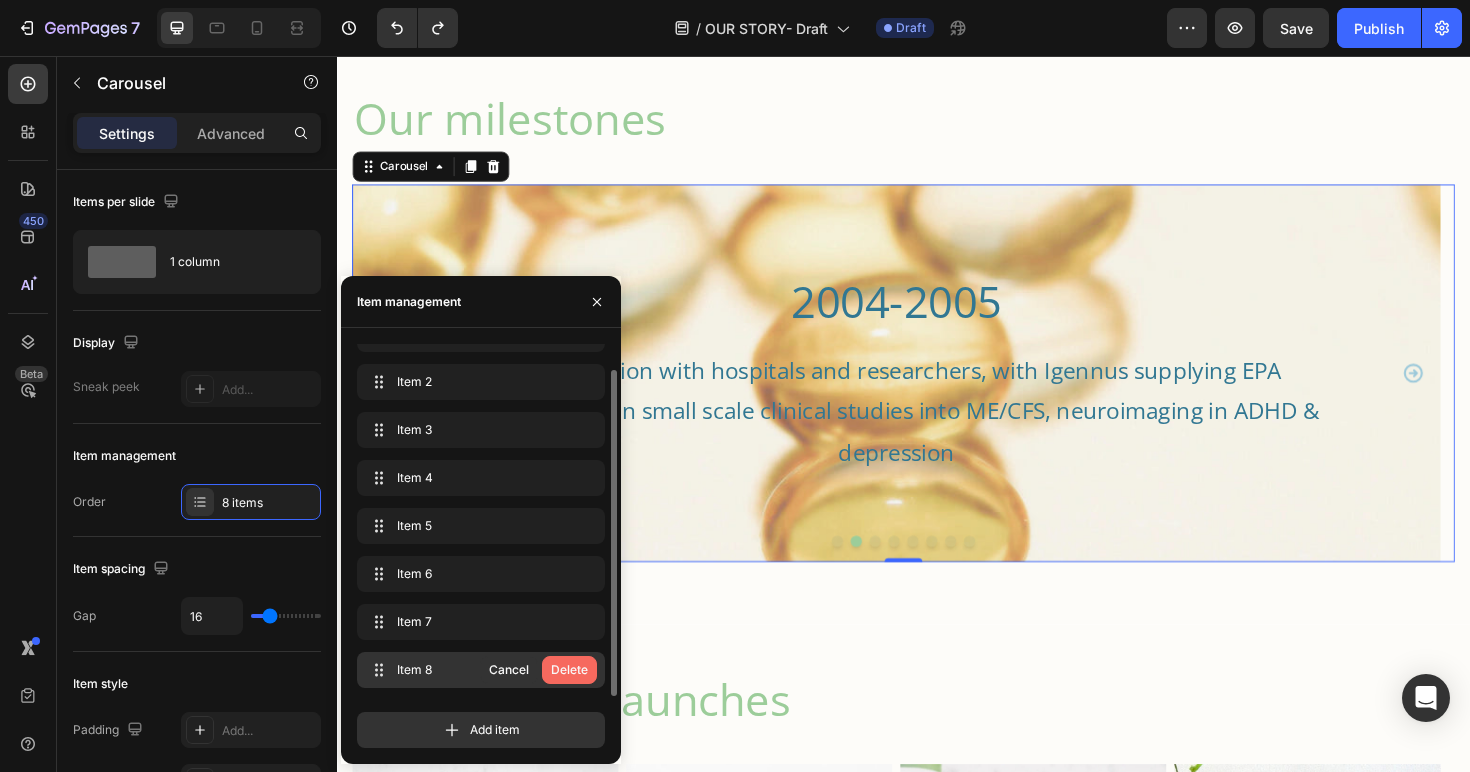 click on "Delete" at bounding box center (569, 670) 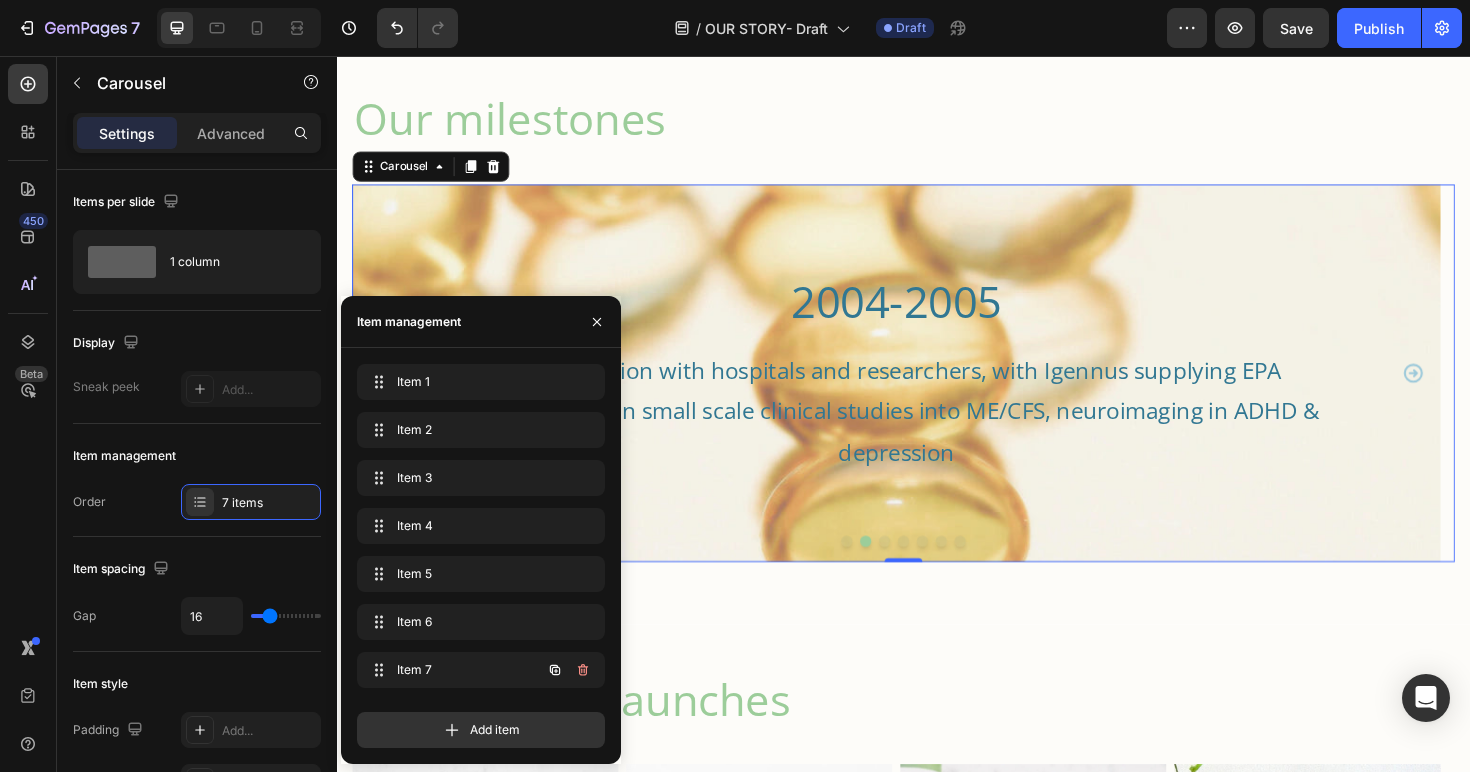 scroll, scrollTop: 0, scrollLeft: 0, axis: both 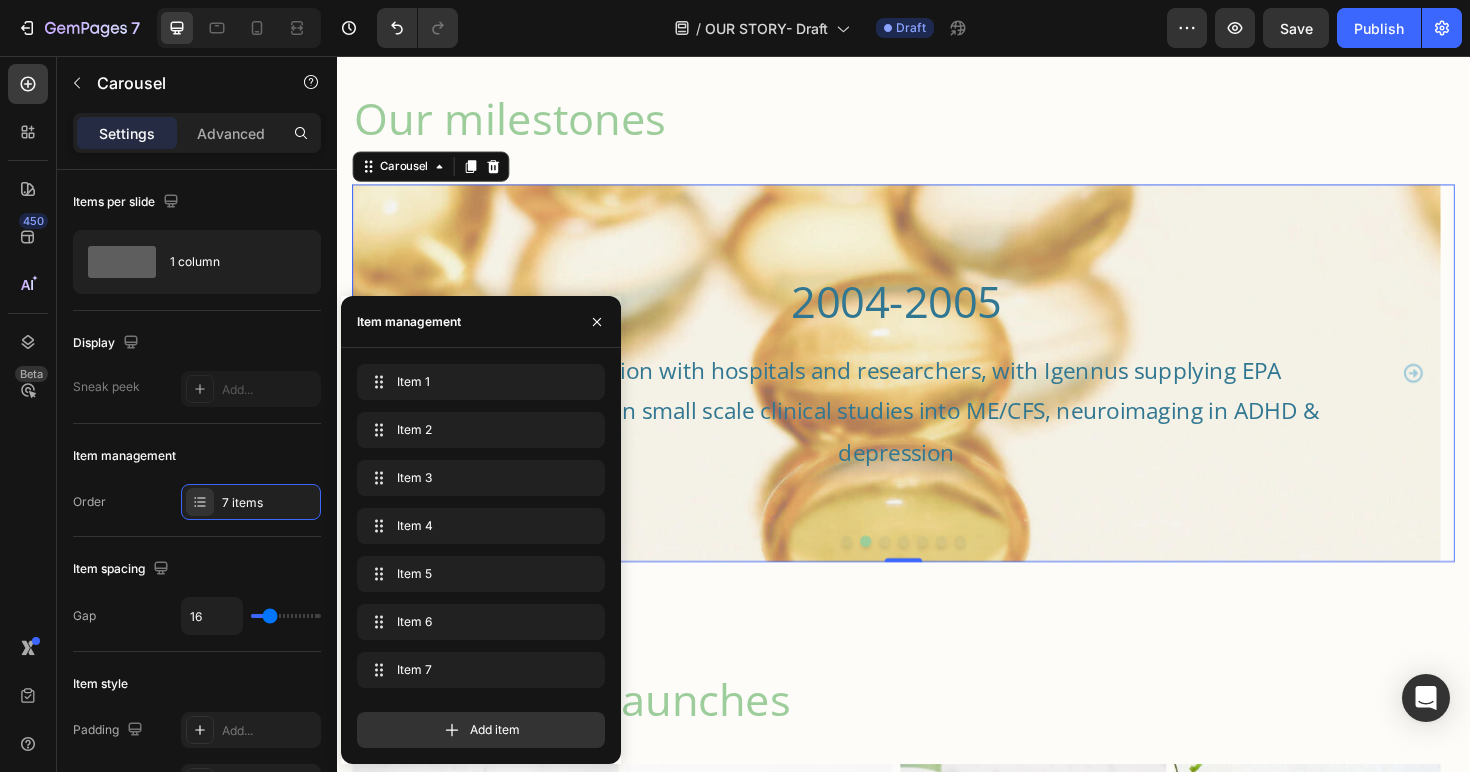 click 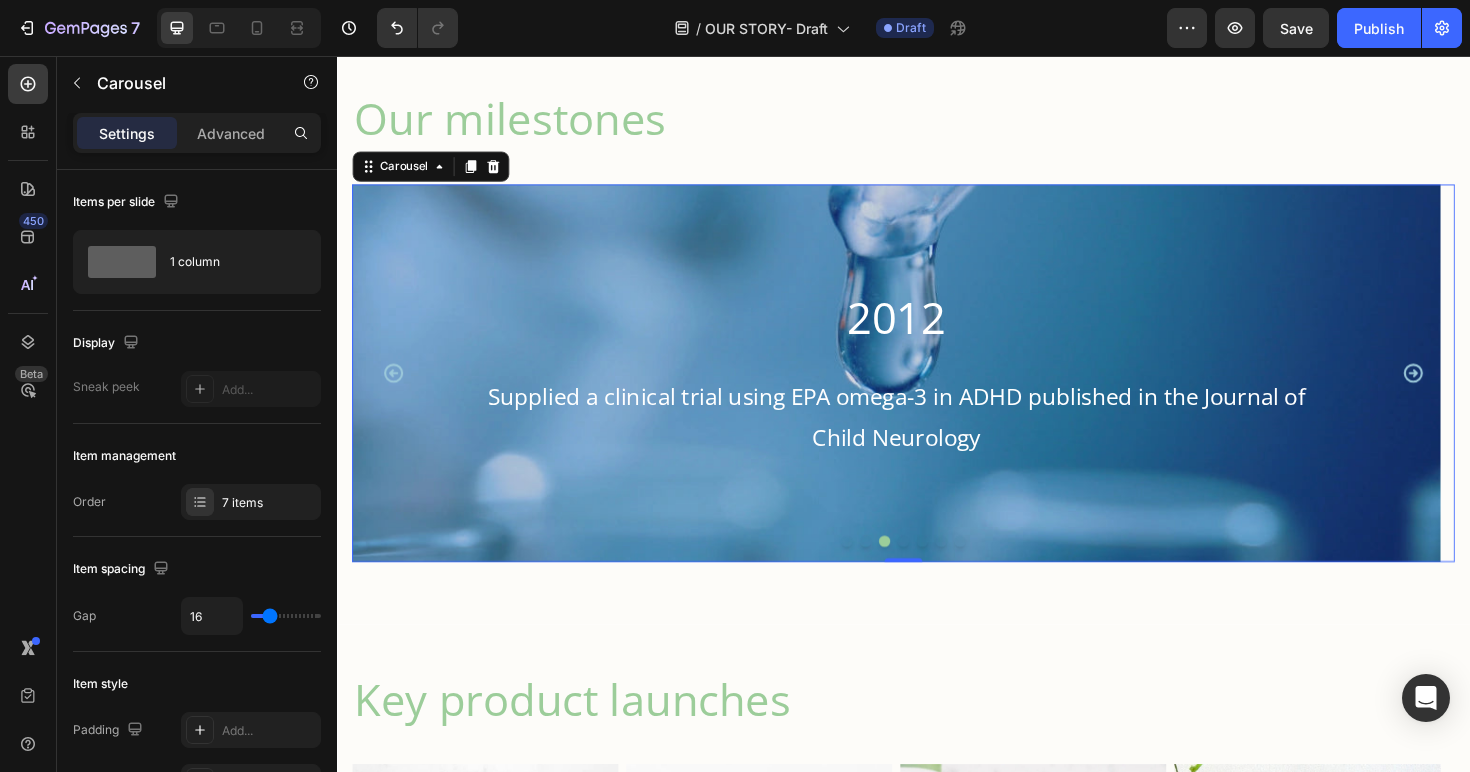 click 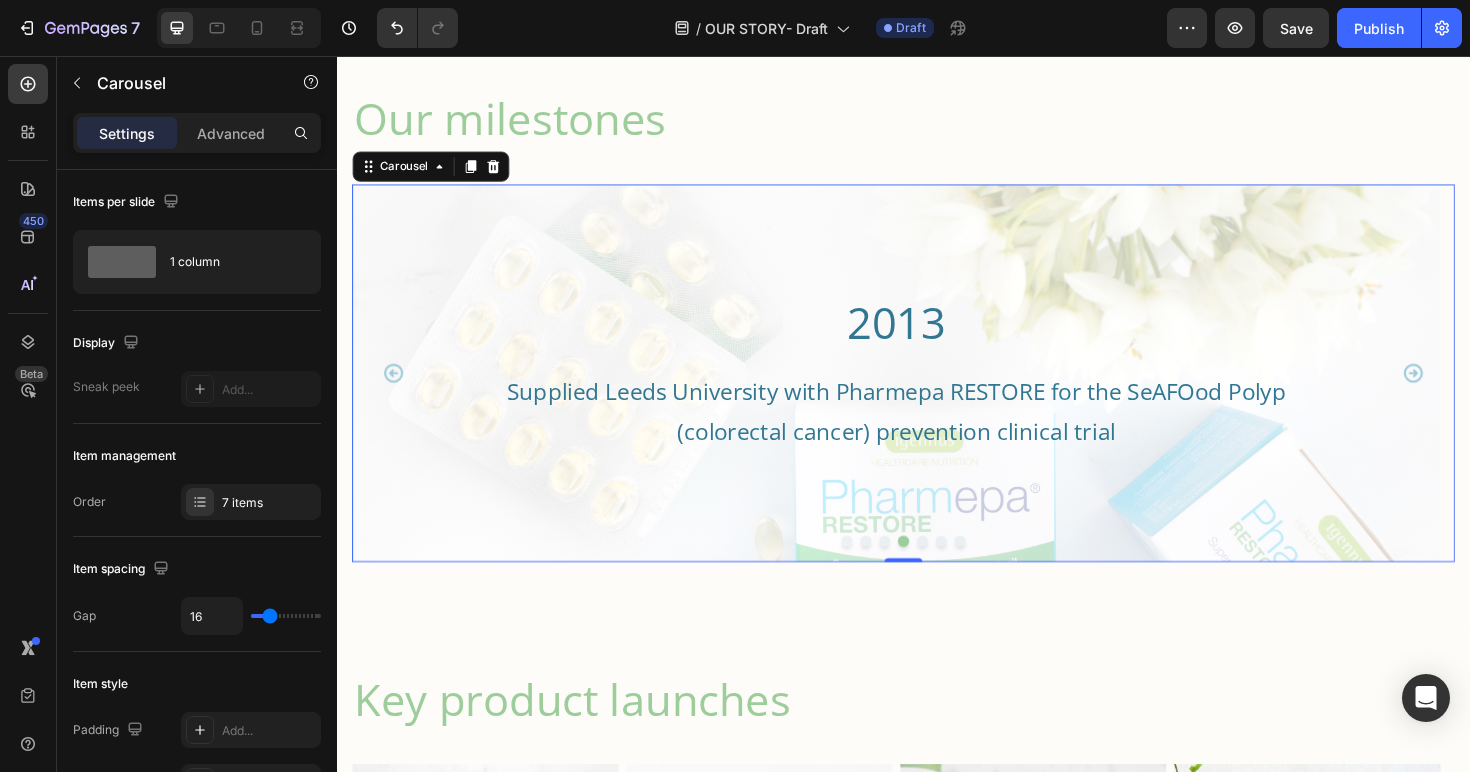 click 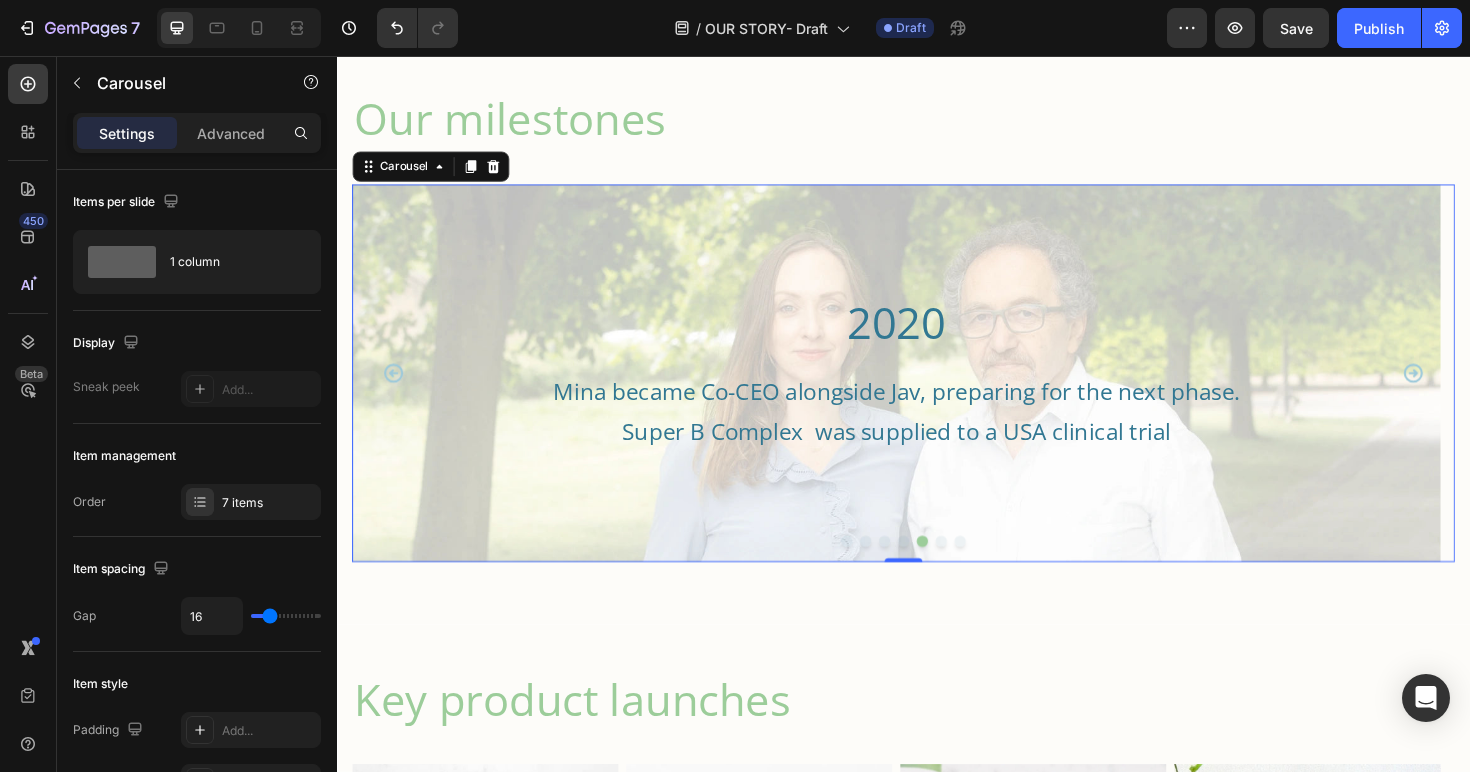 click 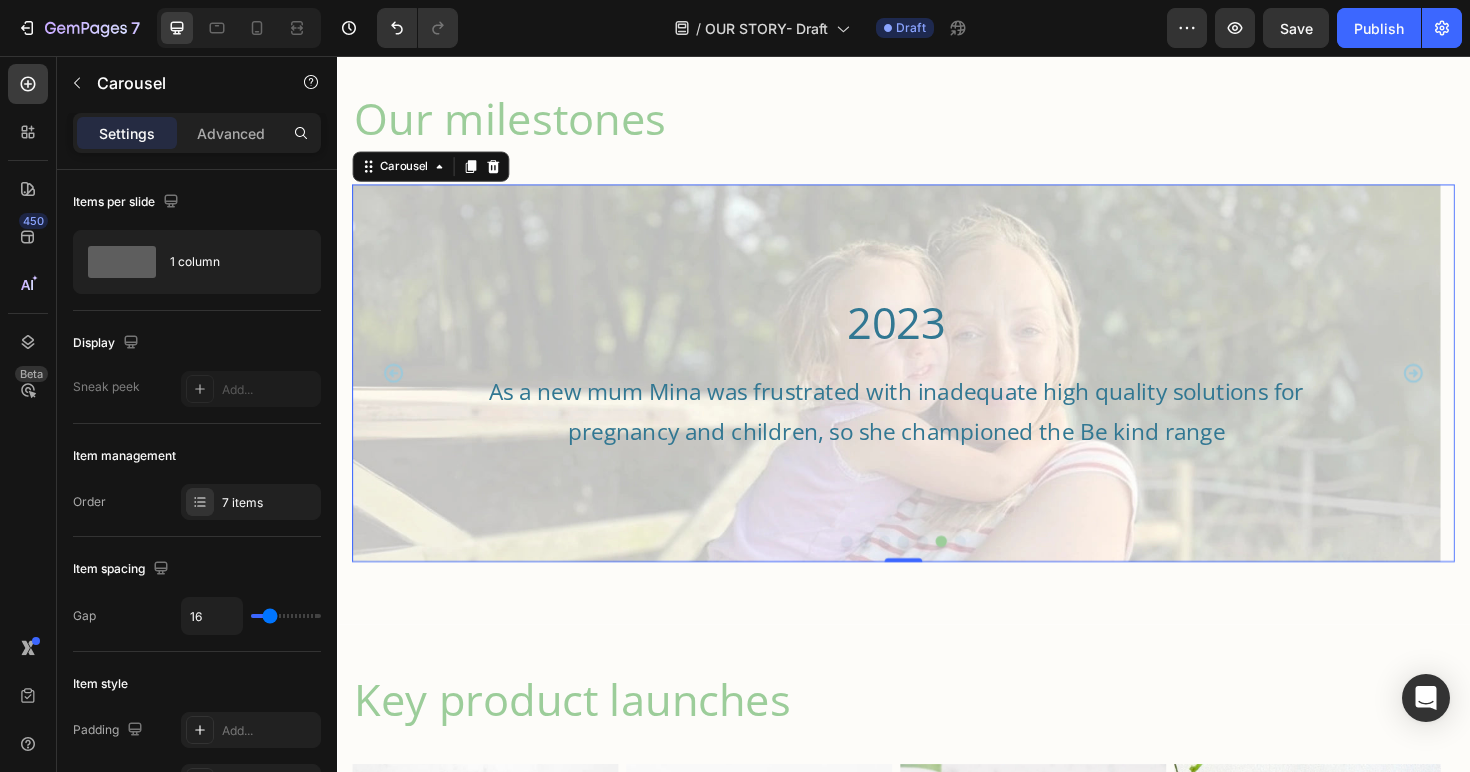 click 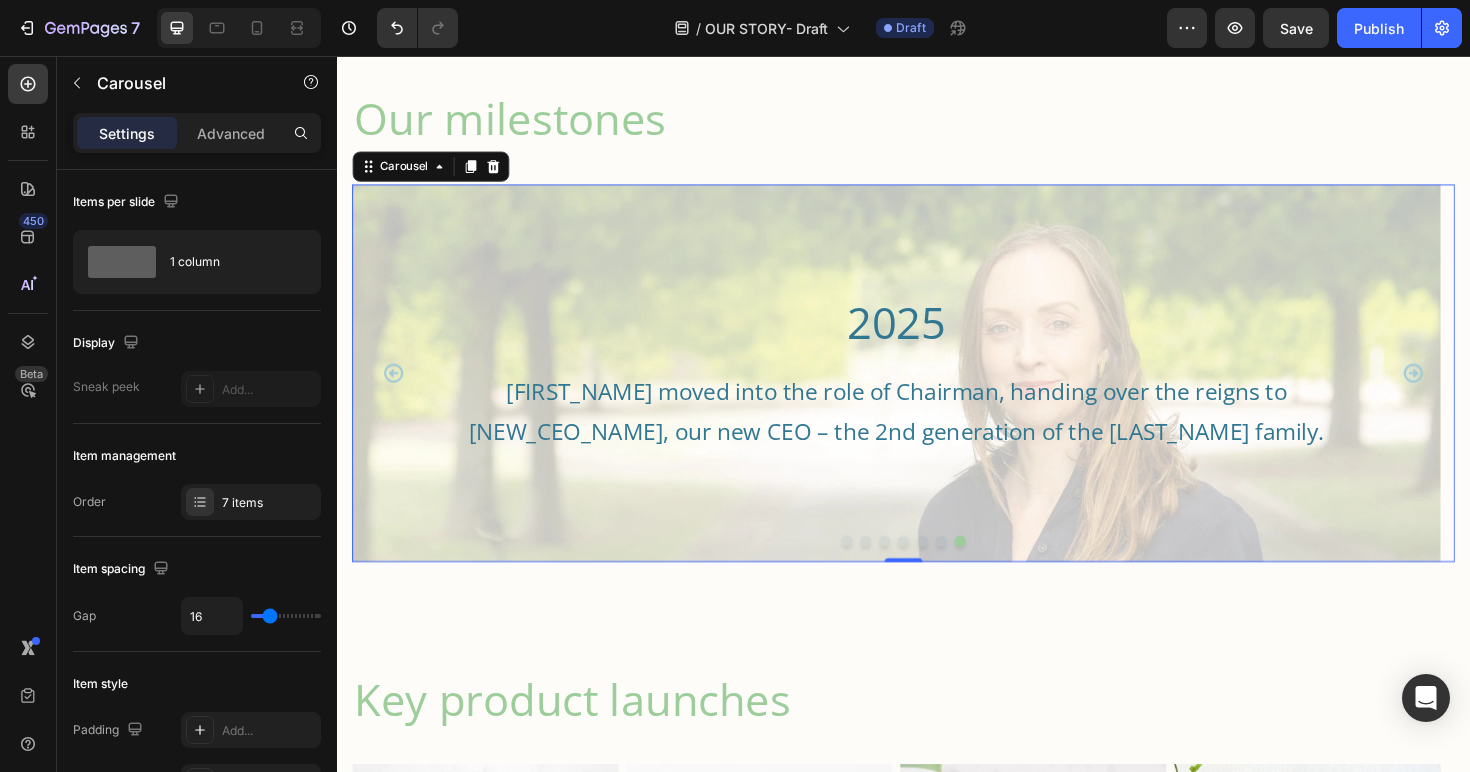 click 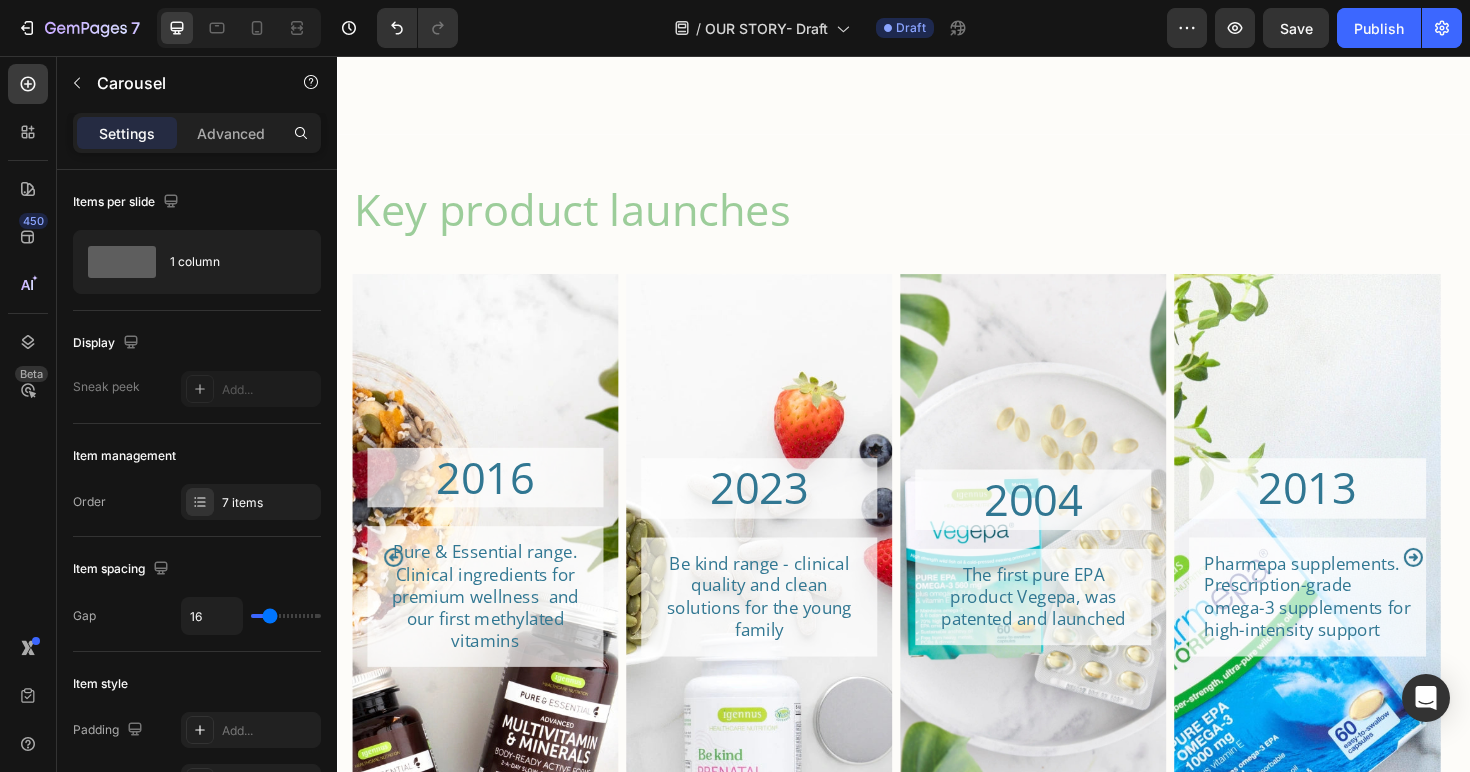 scroll, scrollTop: 2422, scrollLeft: 0, axis: vertical 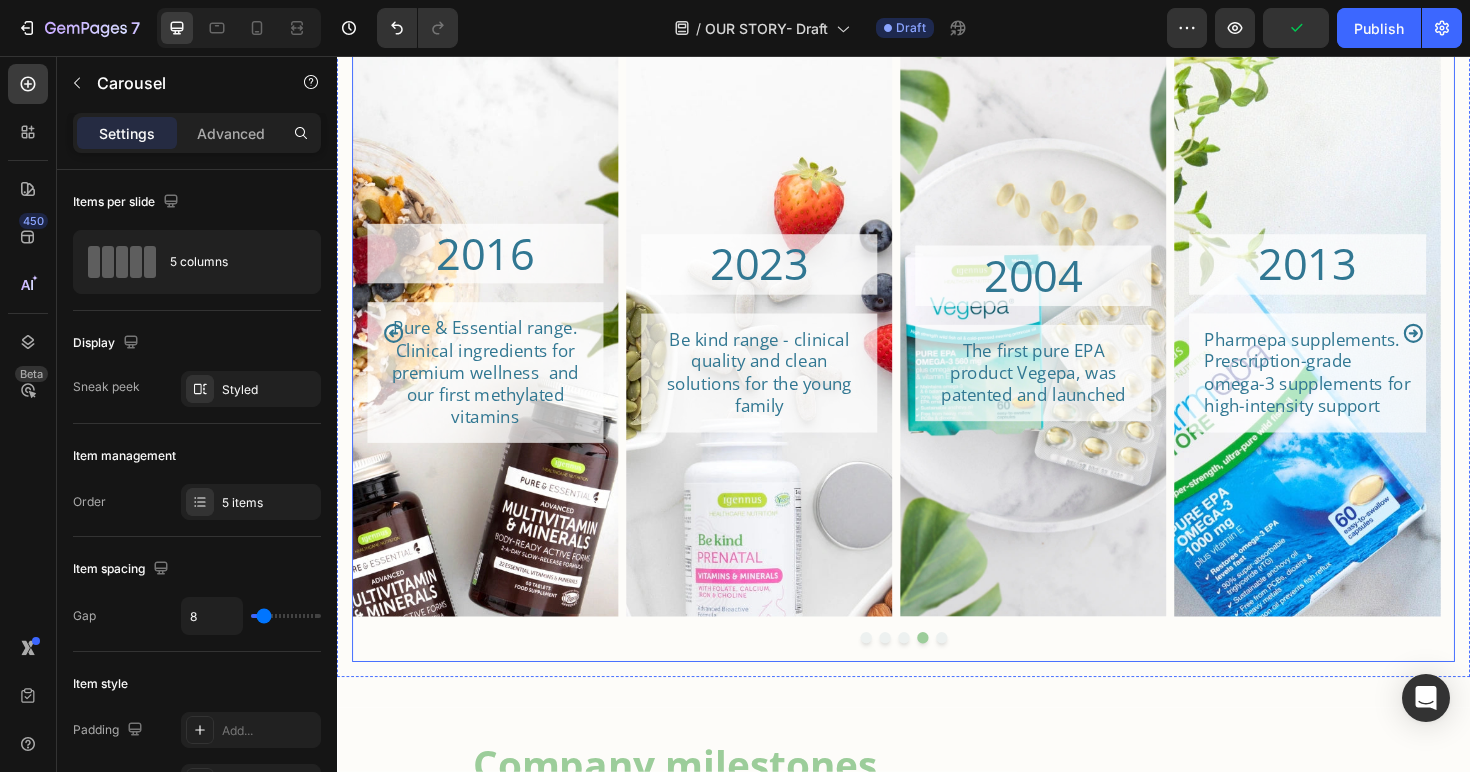 click at bounding box center [937, 672] 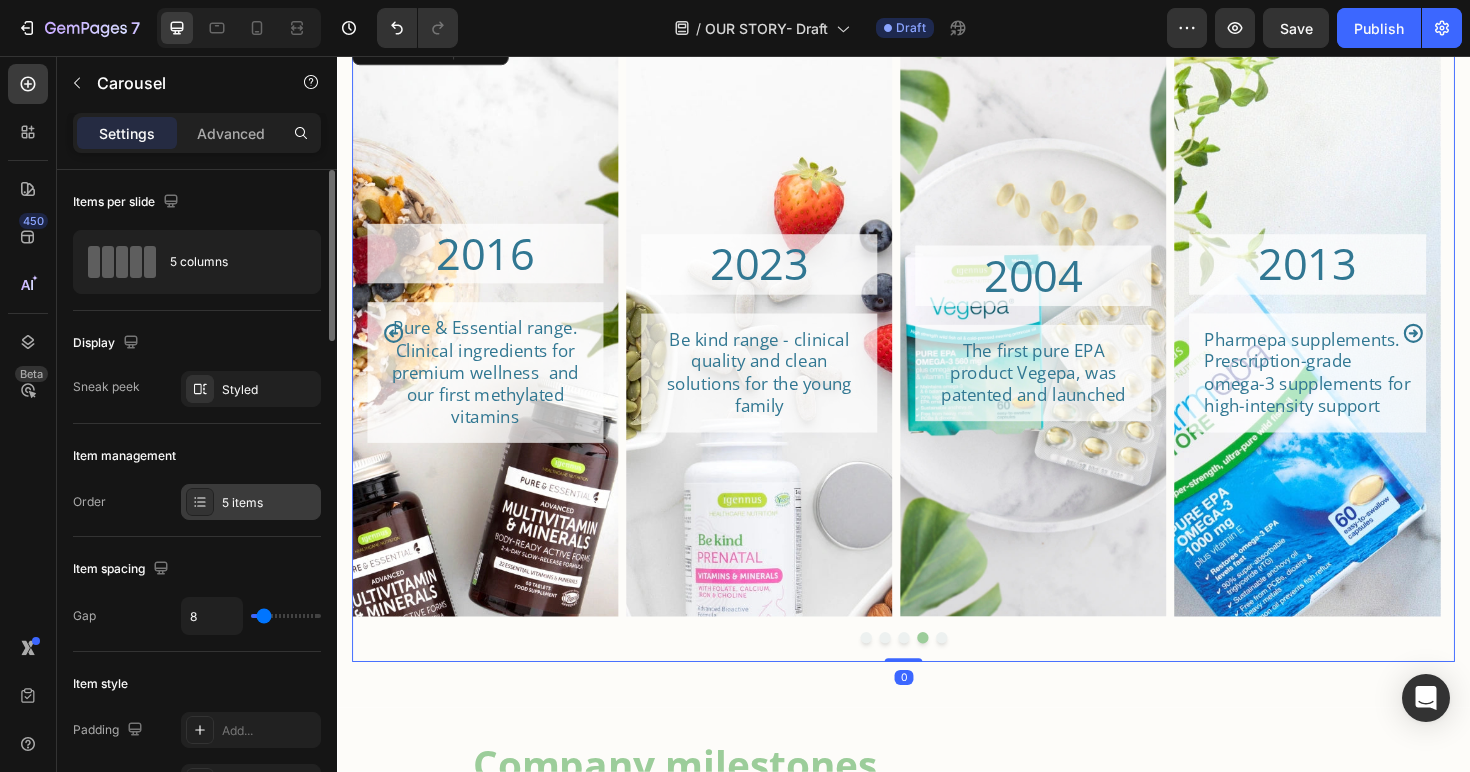 click on "5 items" at bounding box center (251, 502) 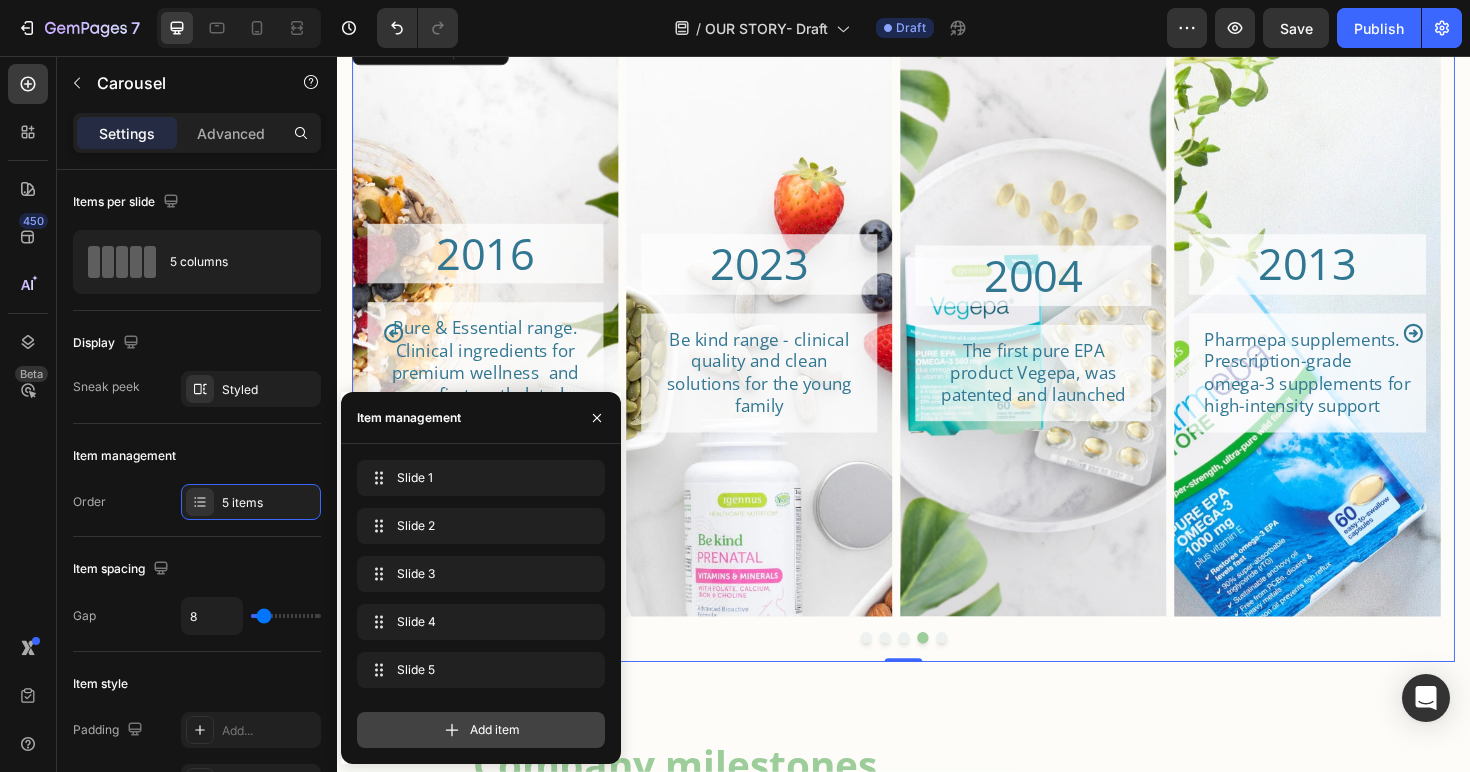 click on "Add item" at bounding box center [495, 730] 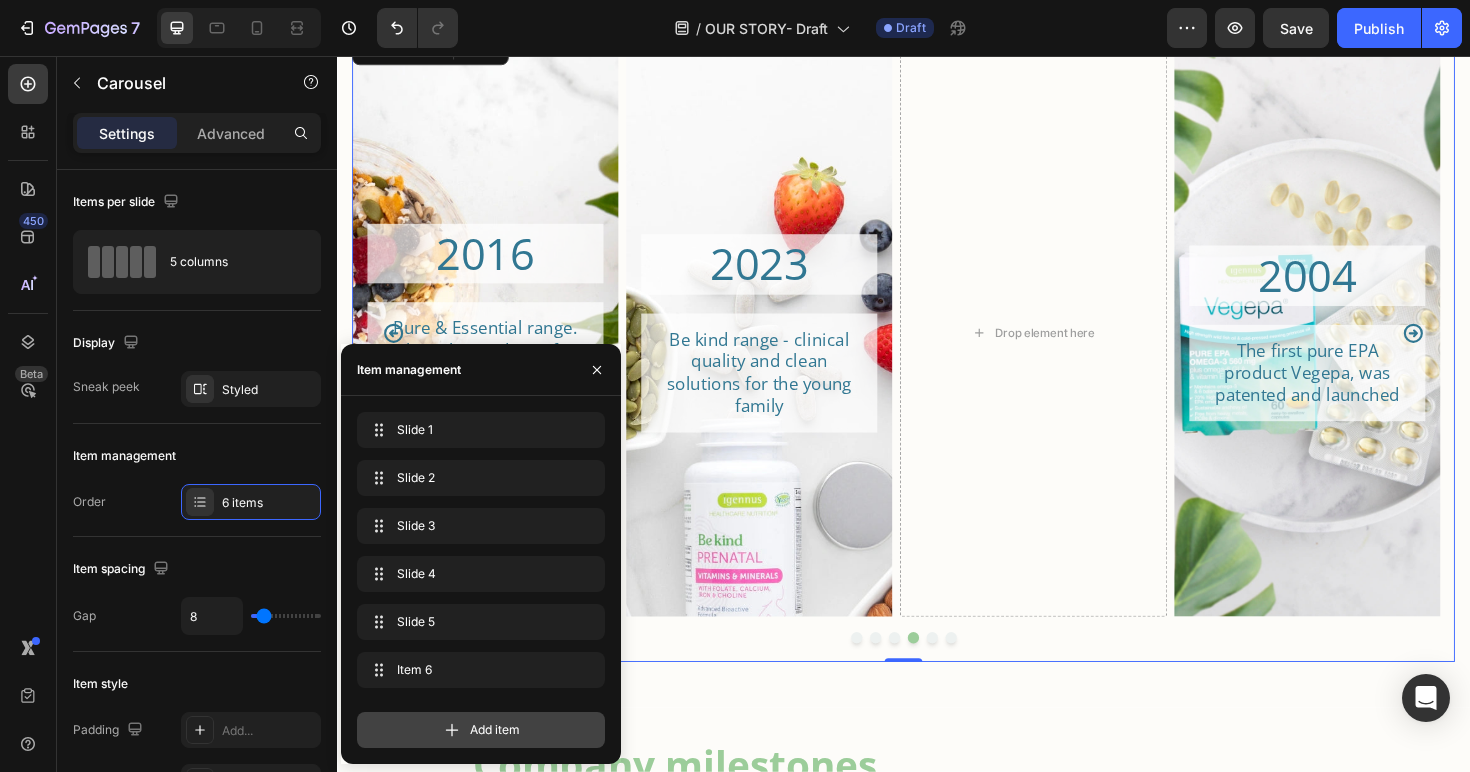 click on "Add item" at bounding box center (495, 730) 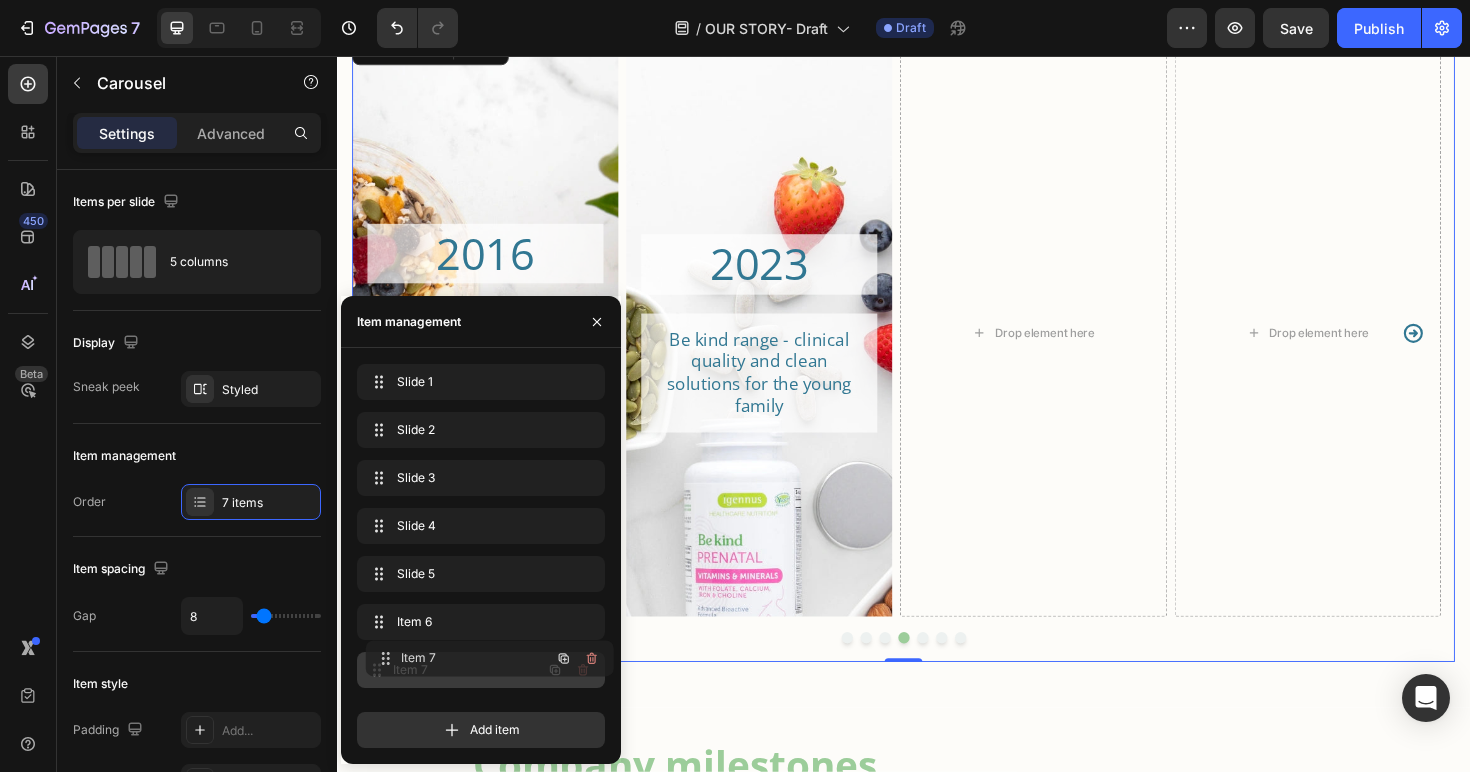 type 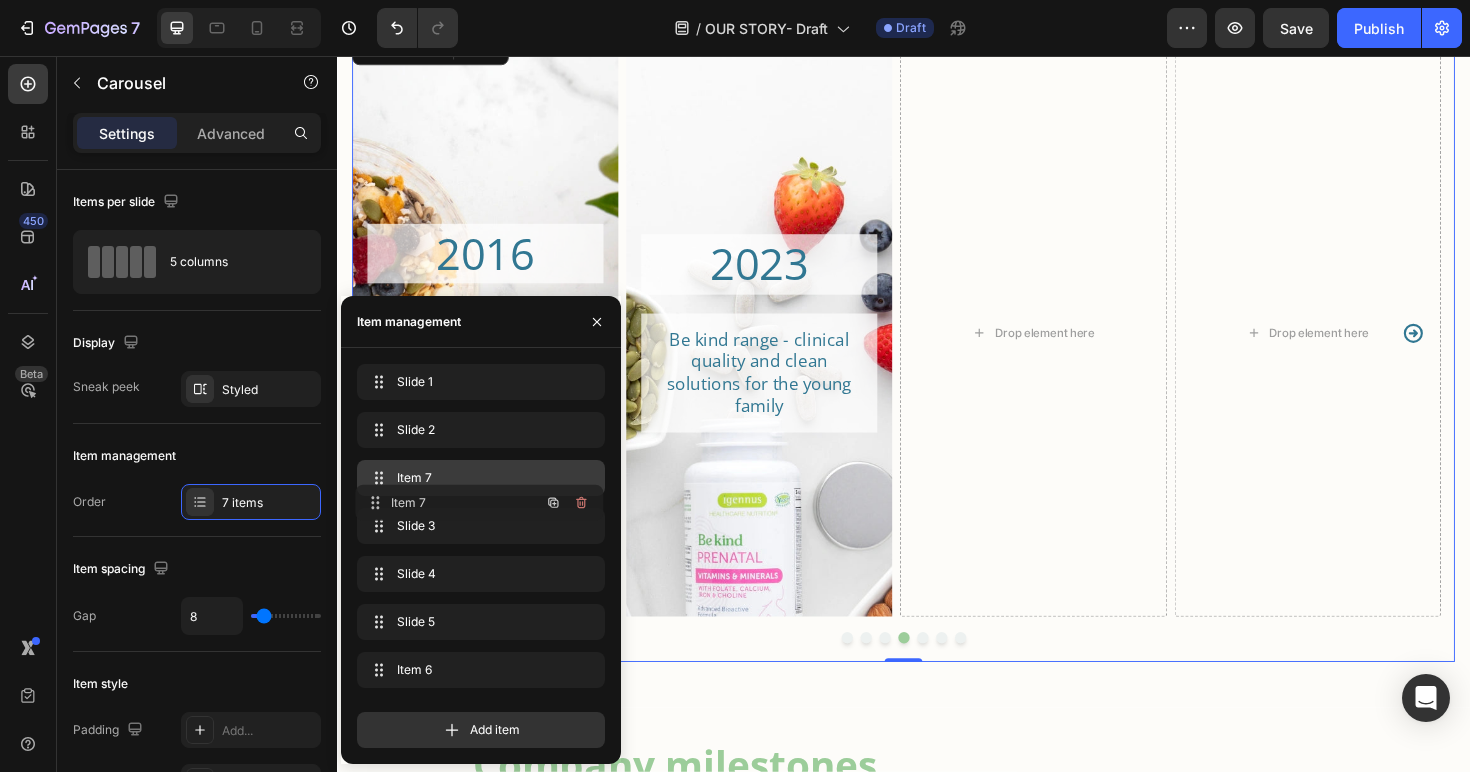 drag, startPoint x: 382, startPoint y: 668, endPoint x: 378, endPoint y: 501, distance: 167.0479 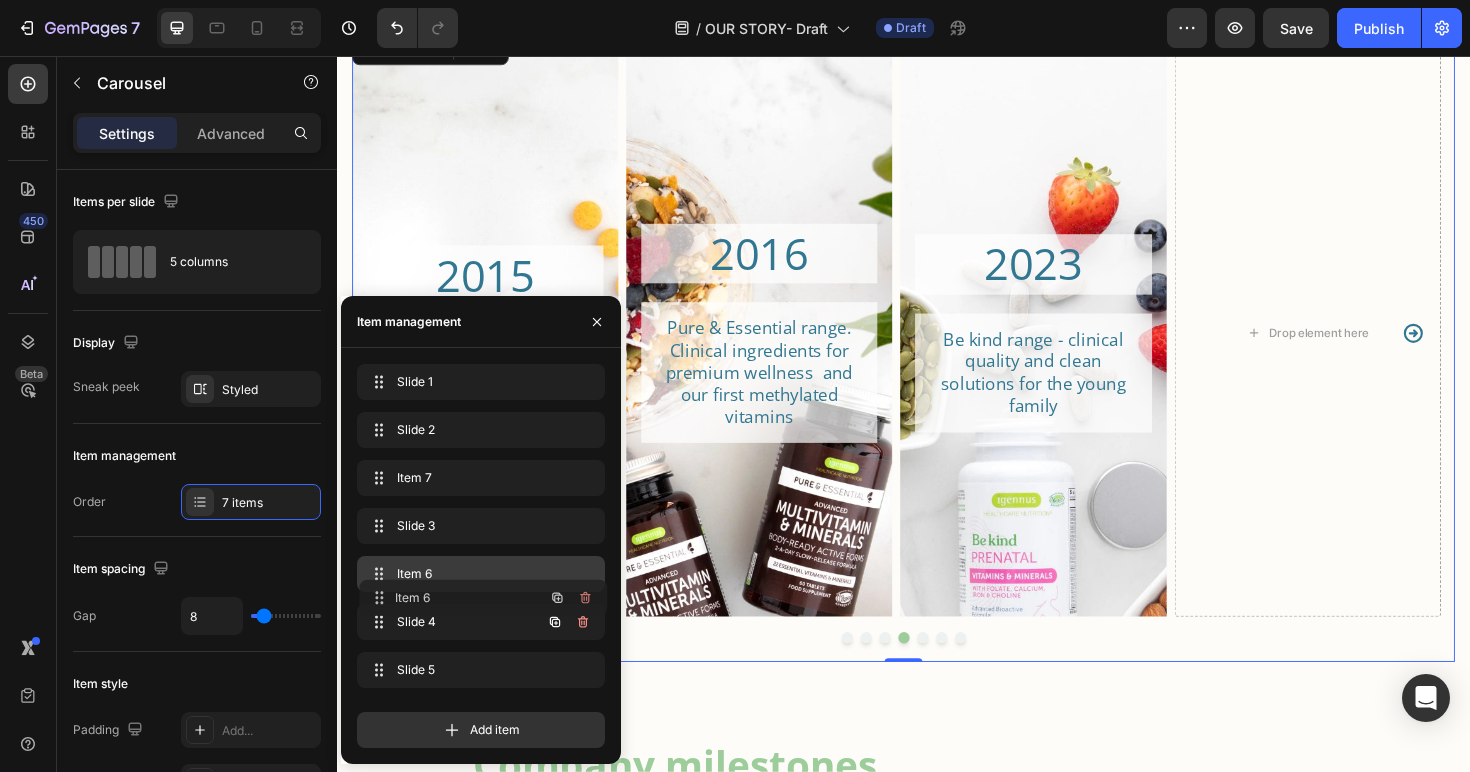 drag, startPoint x: 372, startPoint y: 662, endPoint x: 374, endPoint y: 589, distance: 73.02739 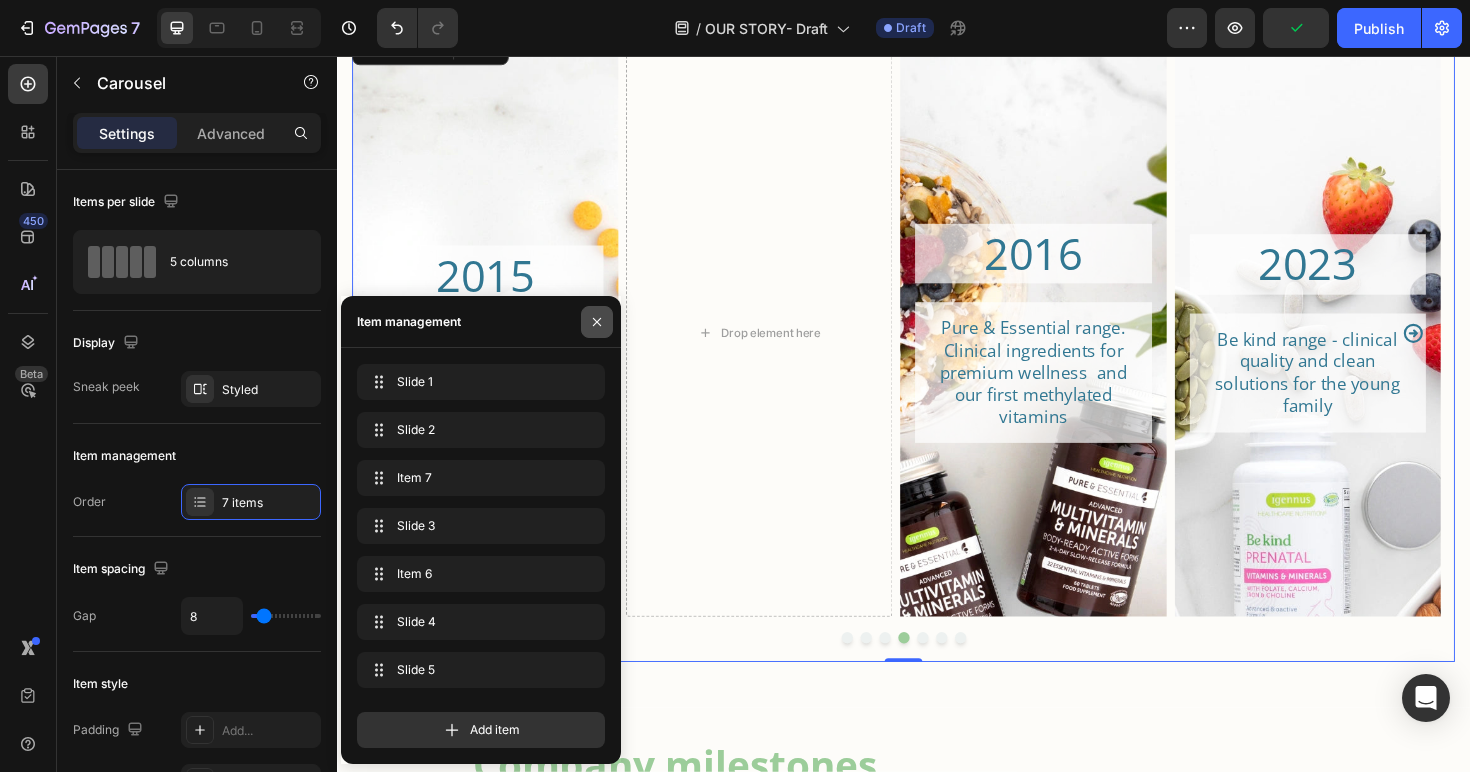 click 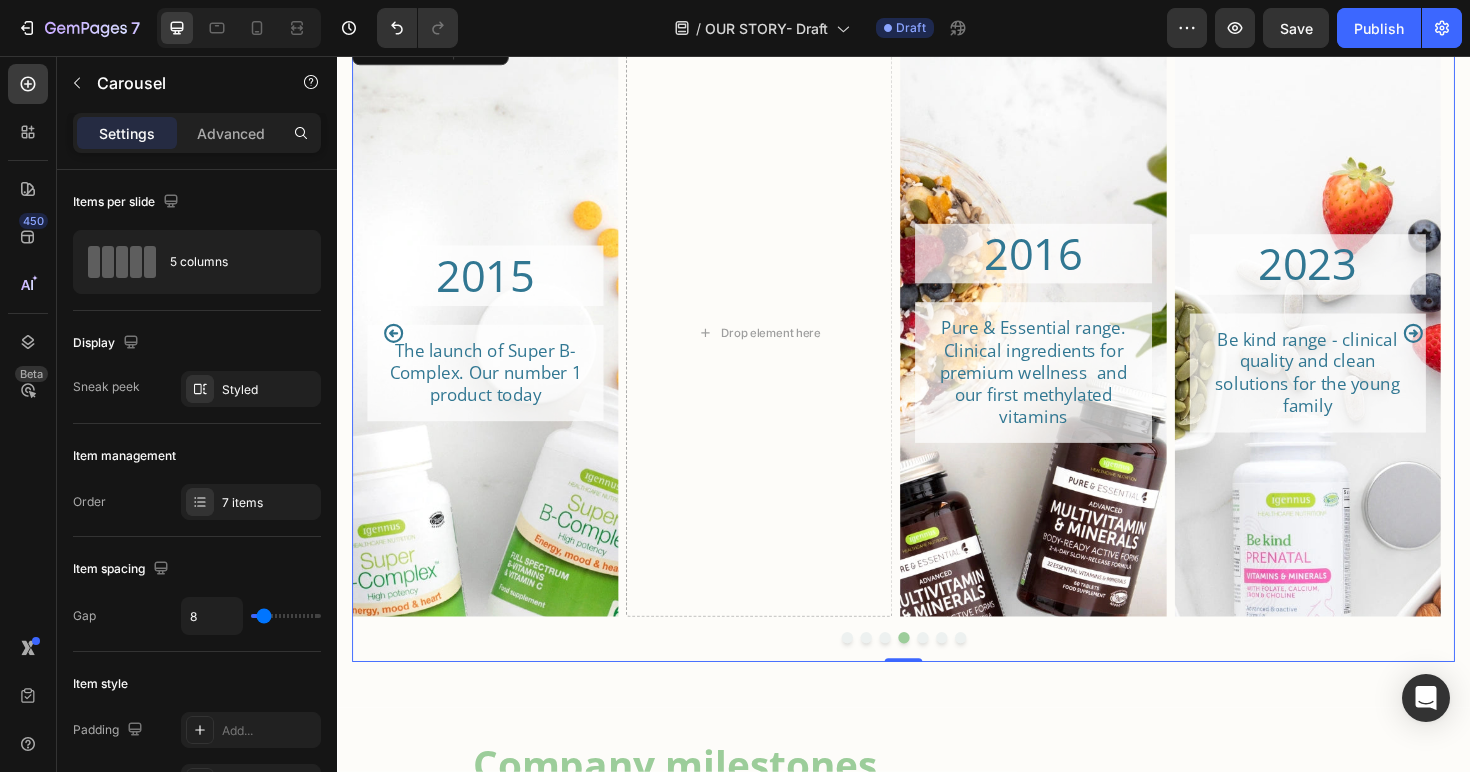 click at bounding box center [877, 672] 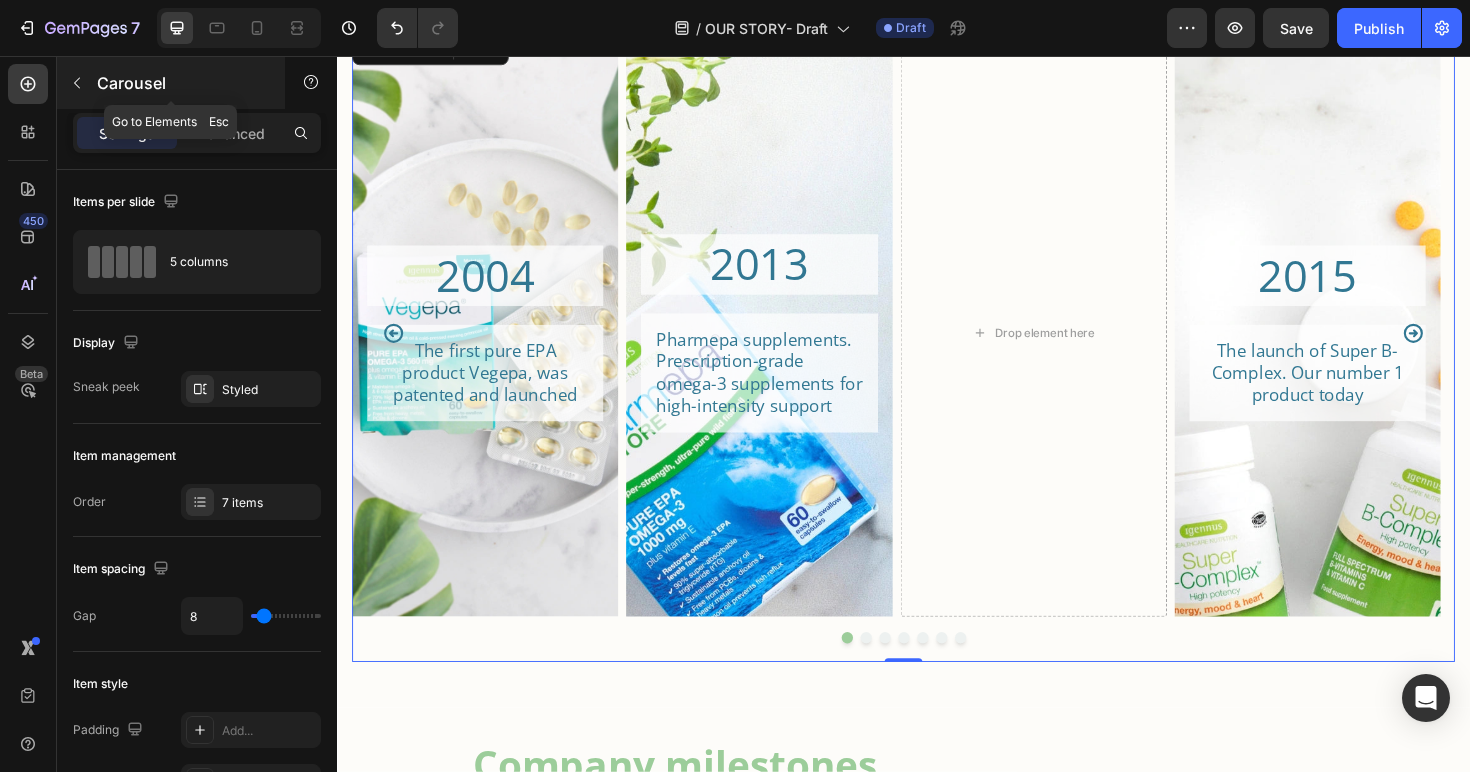 click at bounding box center (77, 83) 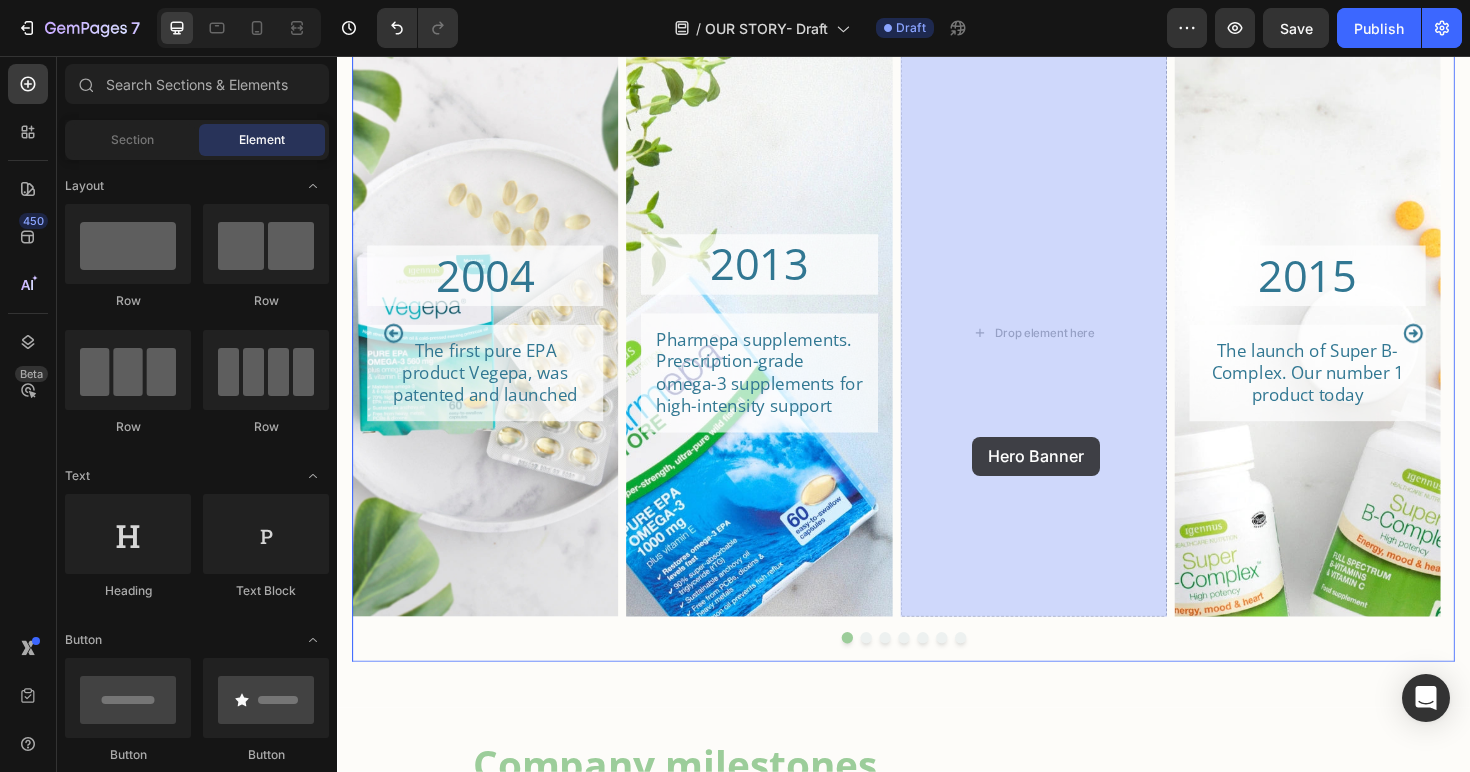 drag, startPoint x: 476, startPoint y: 481, endPoint x: 1010, endPoint y: 459, distance: 534.453 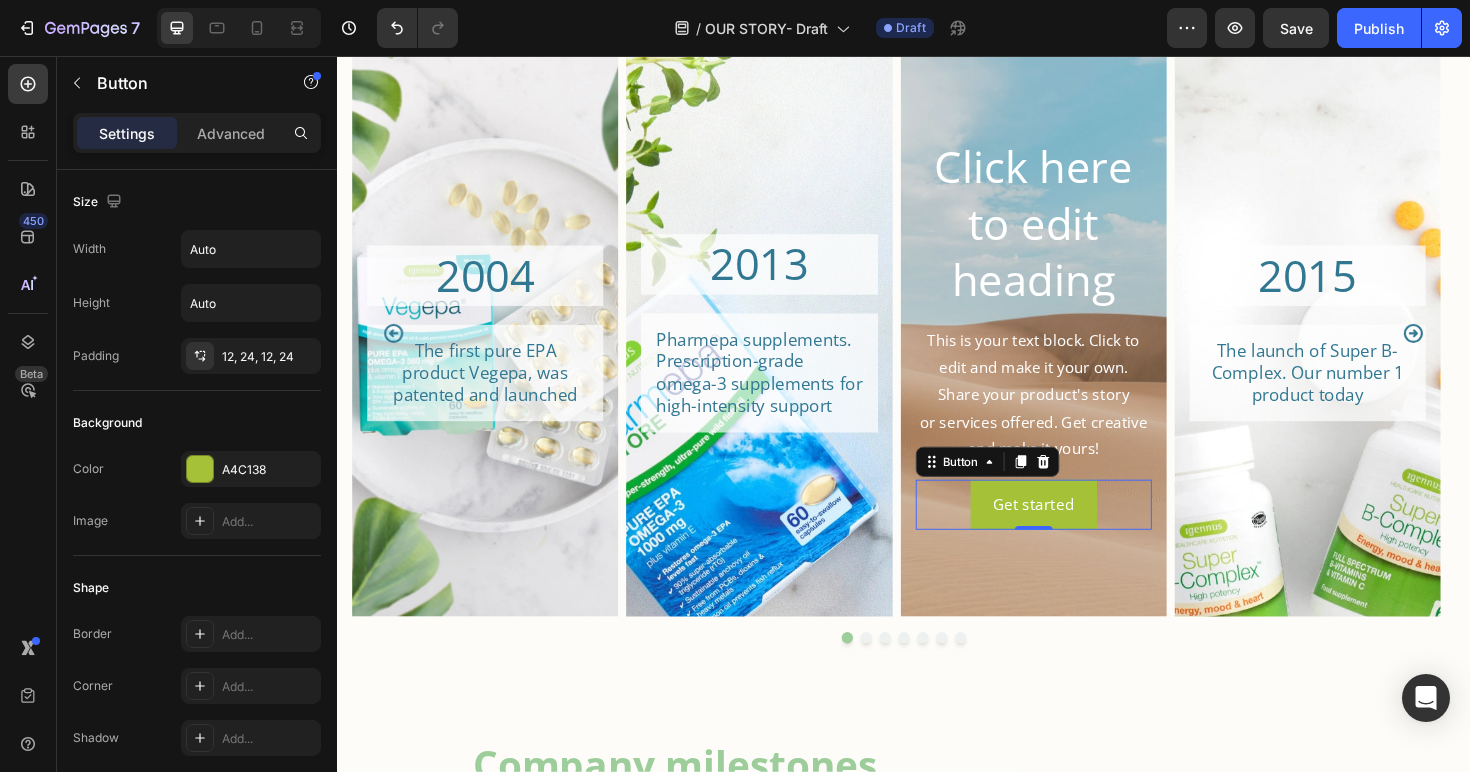 click on "Get started Button   0" at bounding box center [1075, 531] 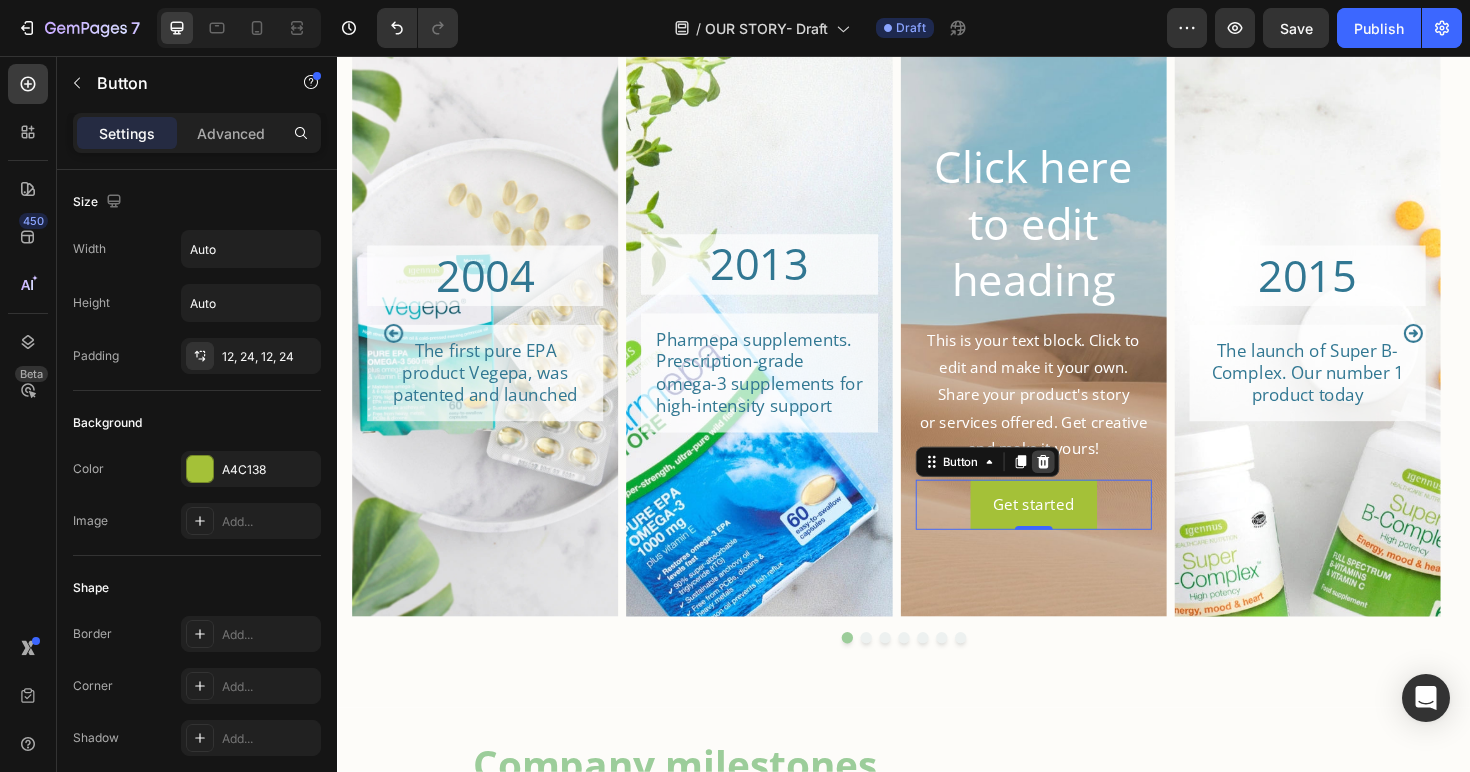 click 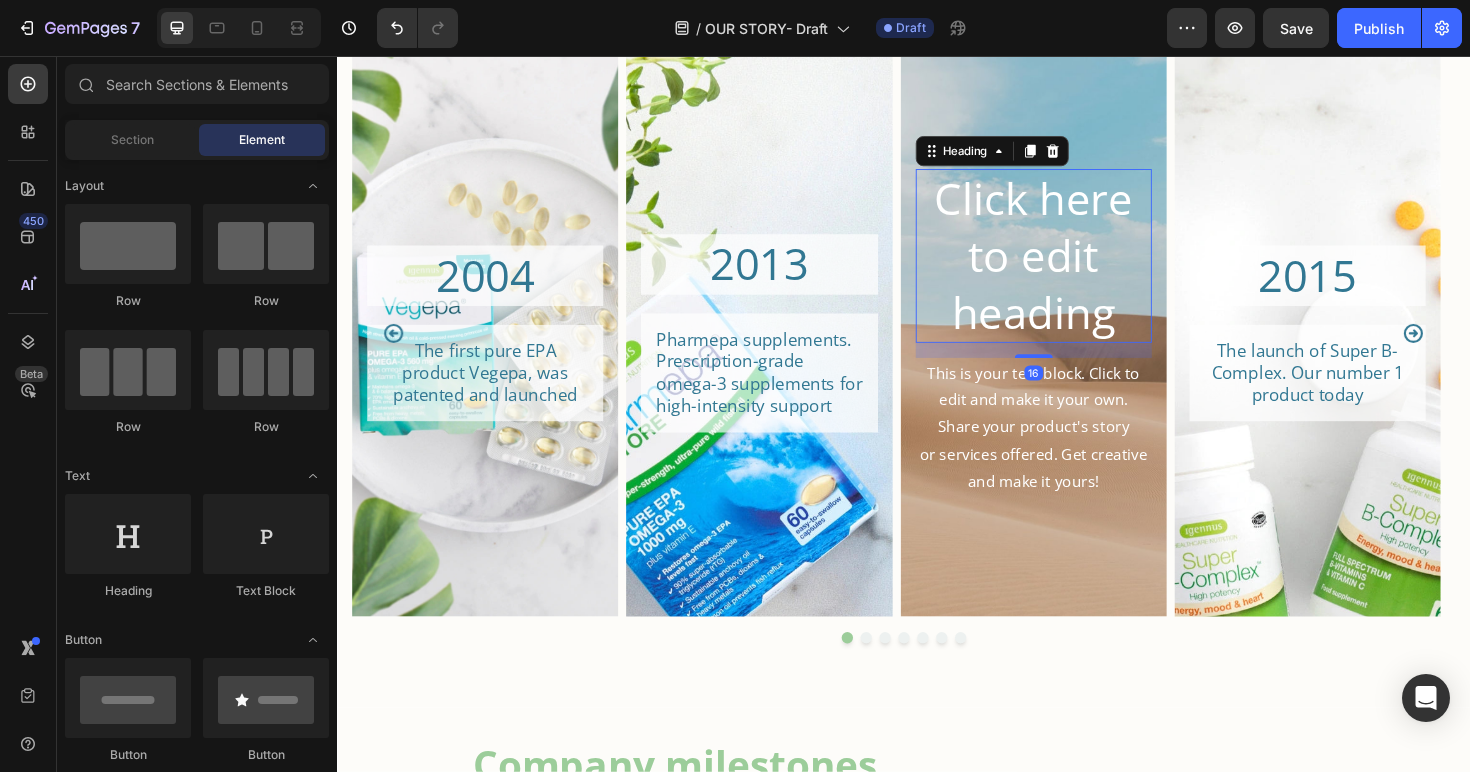 click on "Click here to edit heading" at bounding box center (1075, 267) 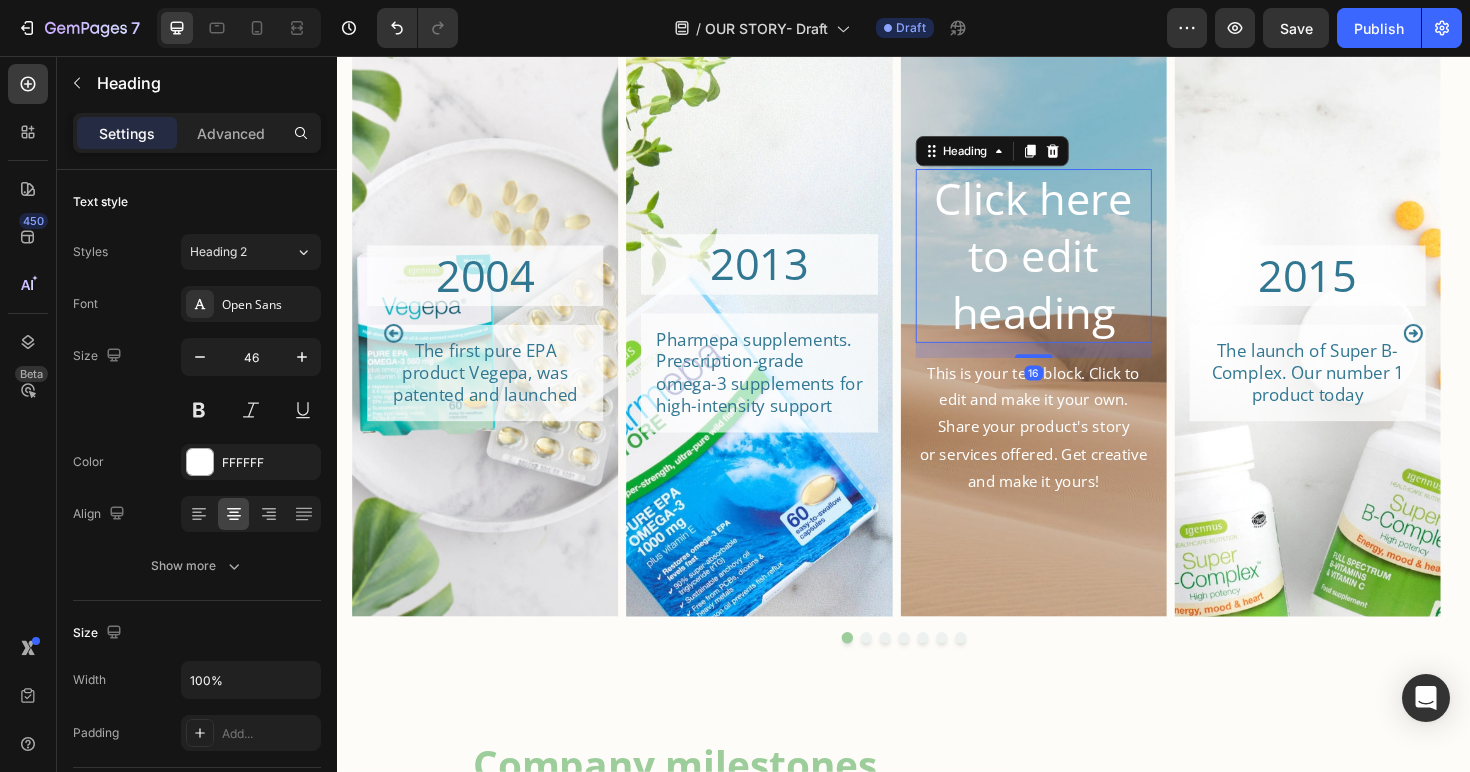 click on "Click here to edit heading" at bounding box center (1075, 267) 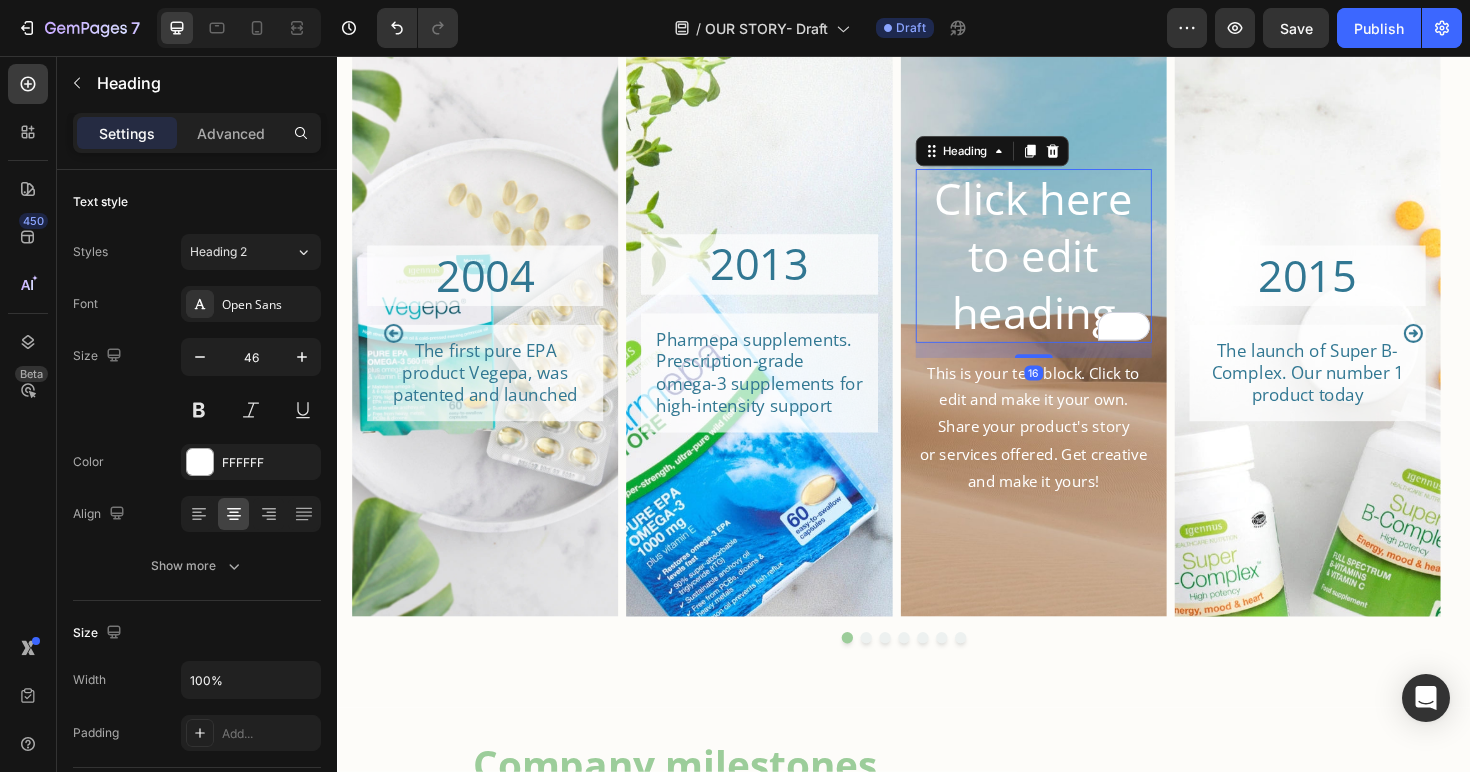 drag, startPoint x: 1155, startPoint y: 338, endPoint x: 1063, endPoint y: 311, distance: 95.880135 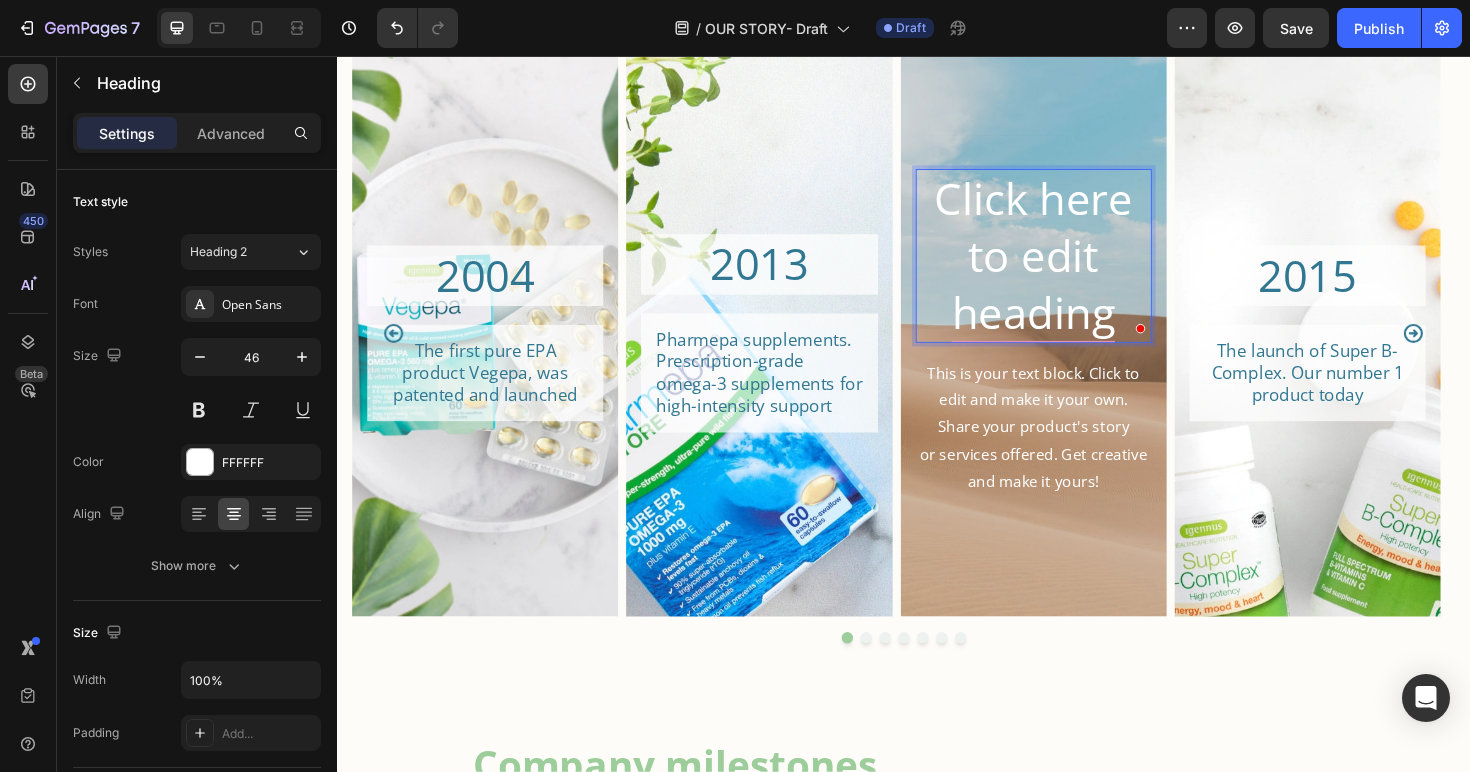 click on "Click here to edit heading" at bounding box center [1075, 267] 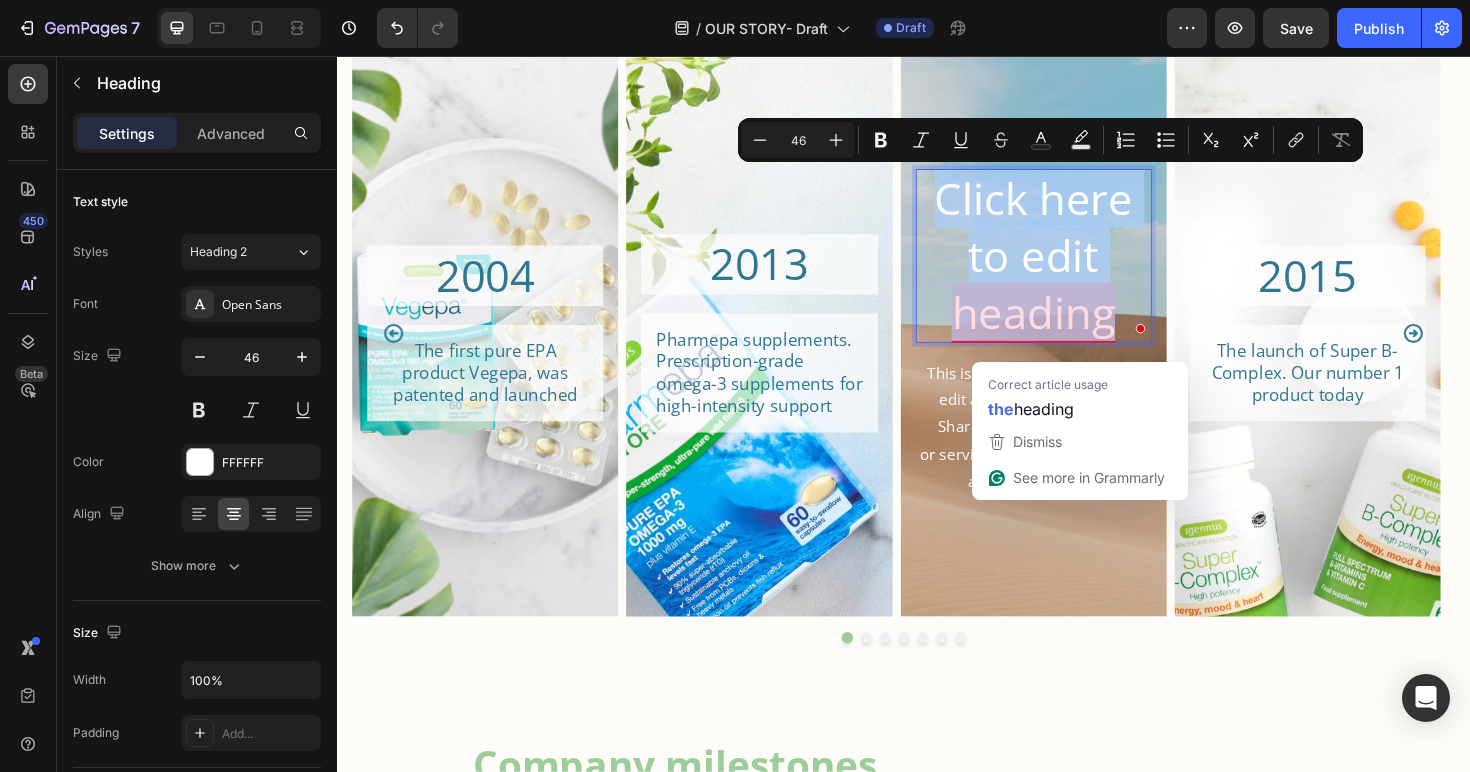 drag, startPoint x: 980, startPoint y: 208, endPoint x: 1143, endPoint y: 332, distance: 204.80478 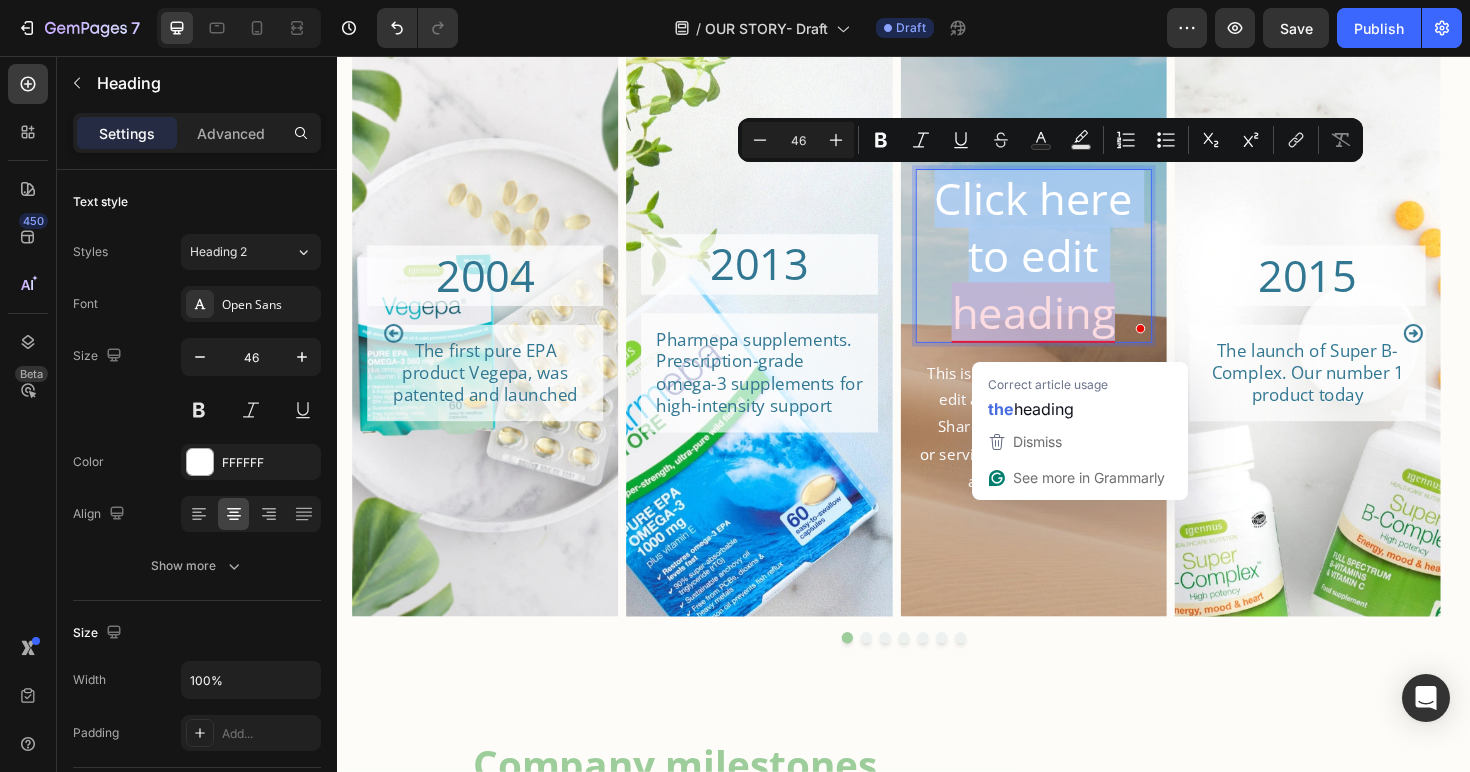 click on "Click here to edit heading" at bounding box center [1075, 267] 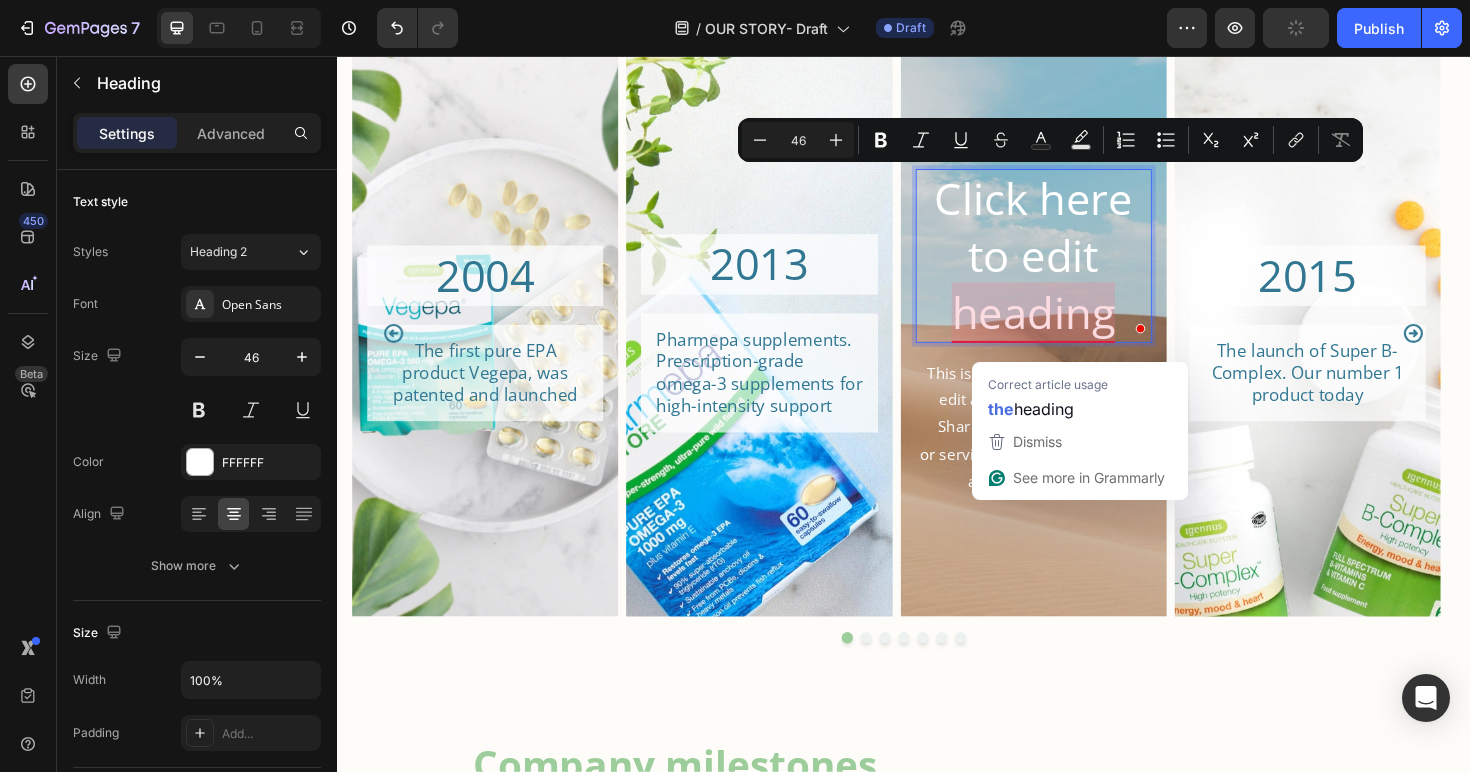 scroll, scrollTop: 2481, scrollLeft: 0, axis: vertical 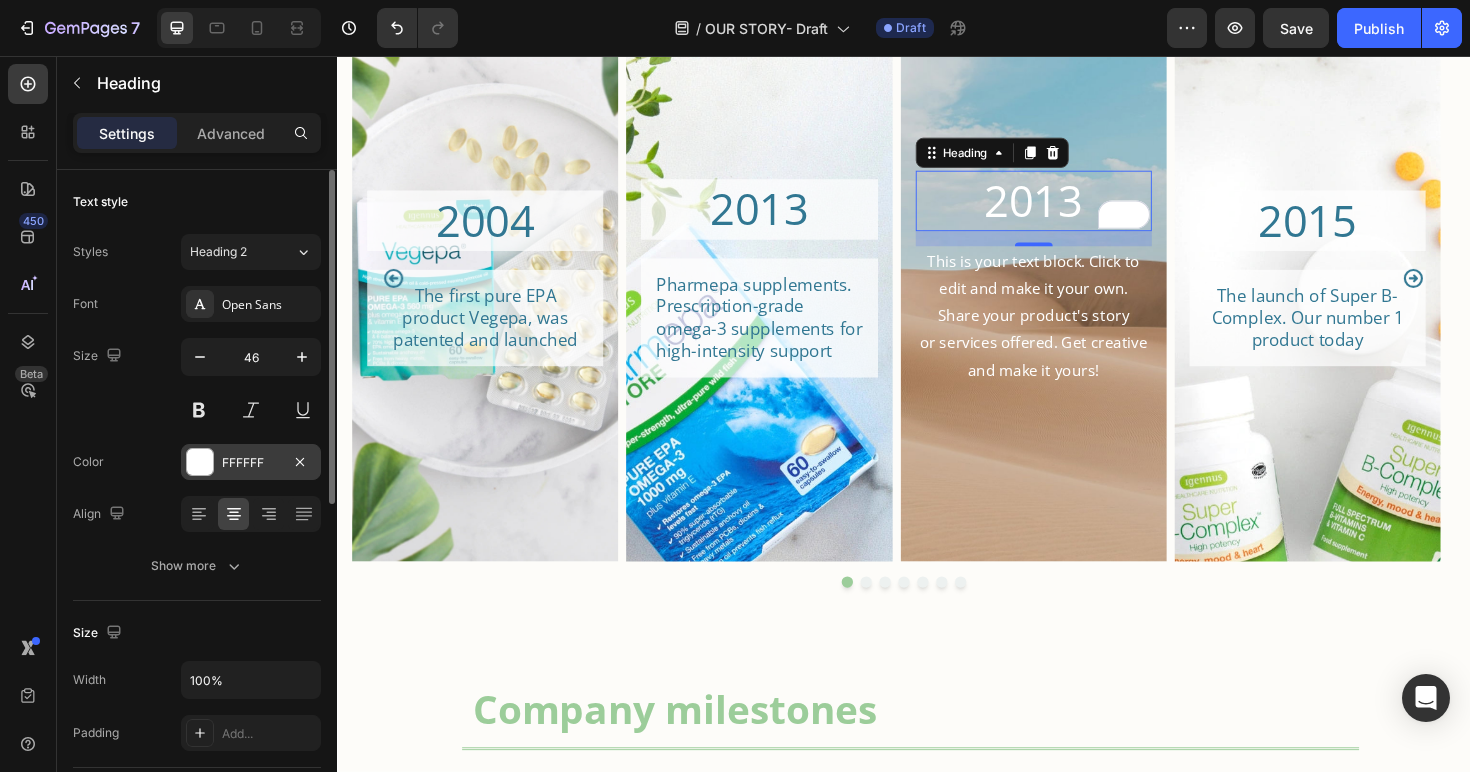 click at bounding box center [200, 462] 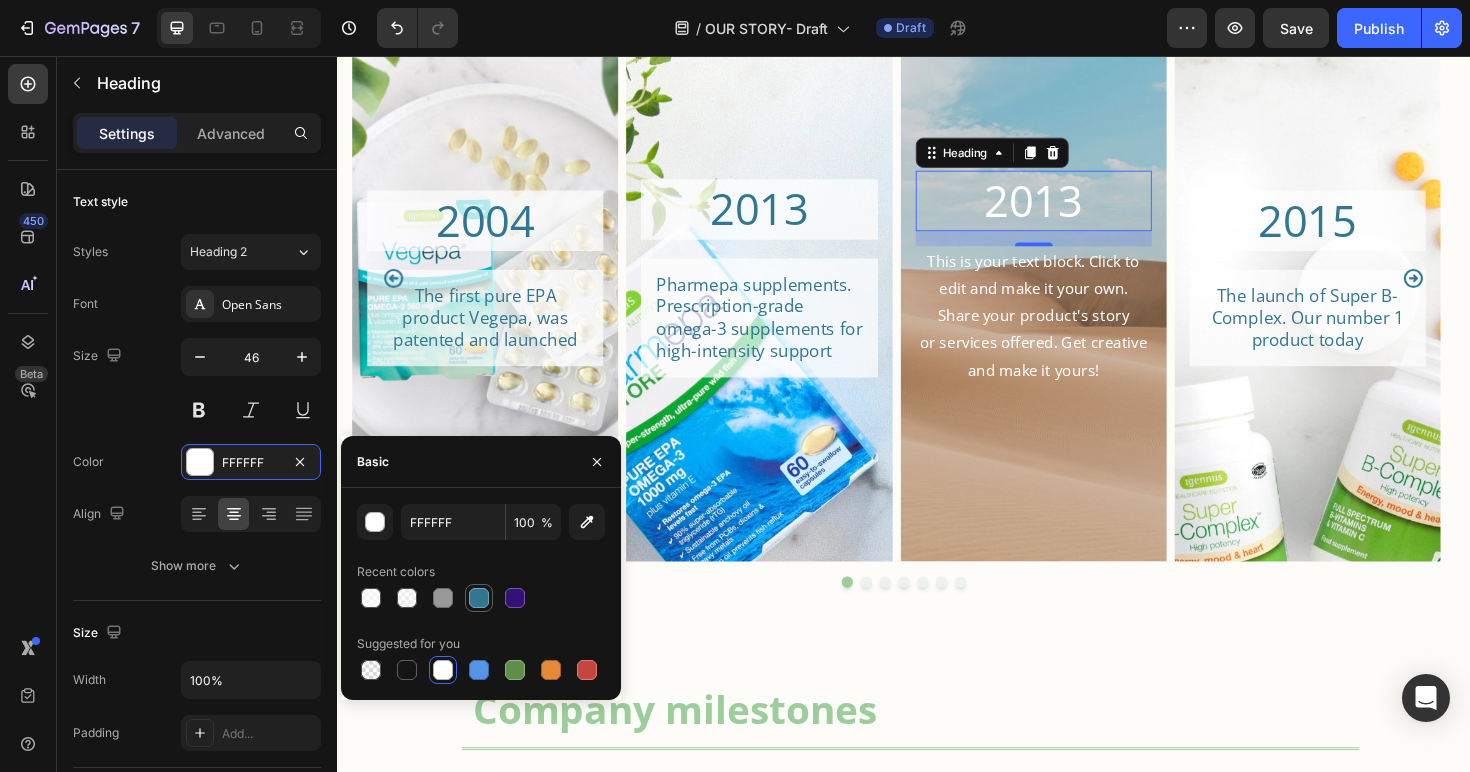 click at bounding box center (479, 598) 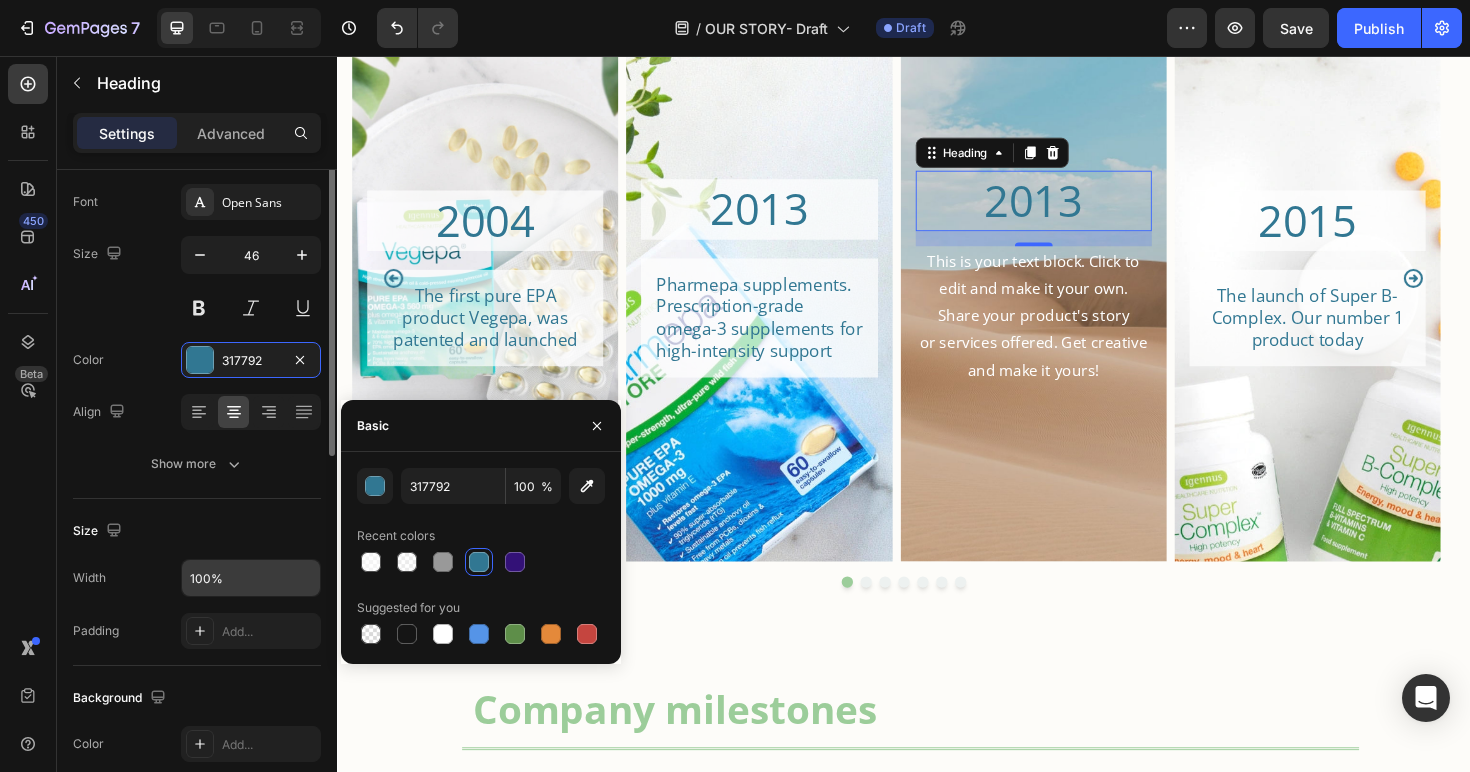 scroll, scrollTop: 186, scrollLeft: 0, axis: vertical 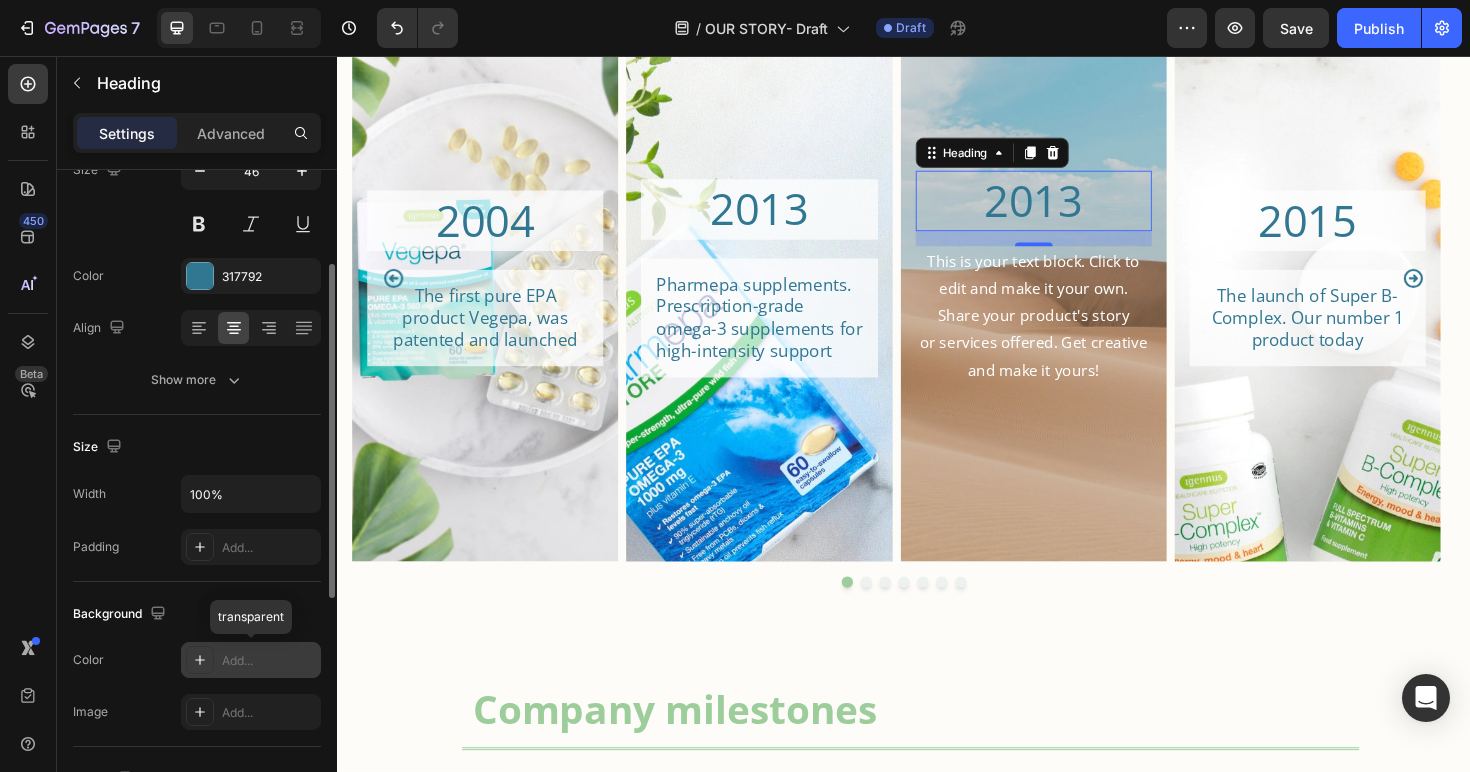 click on "Add..." at bounding box center [269, 661] 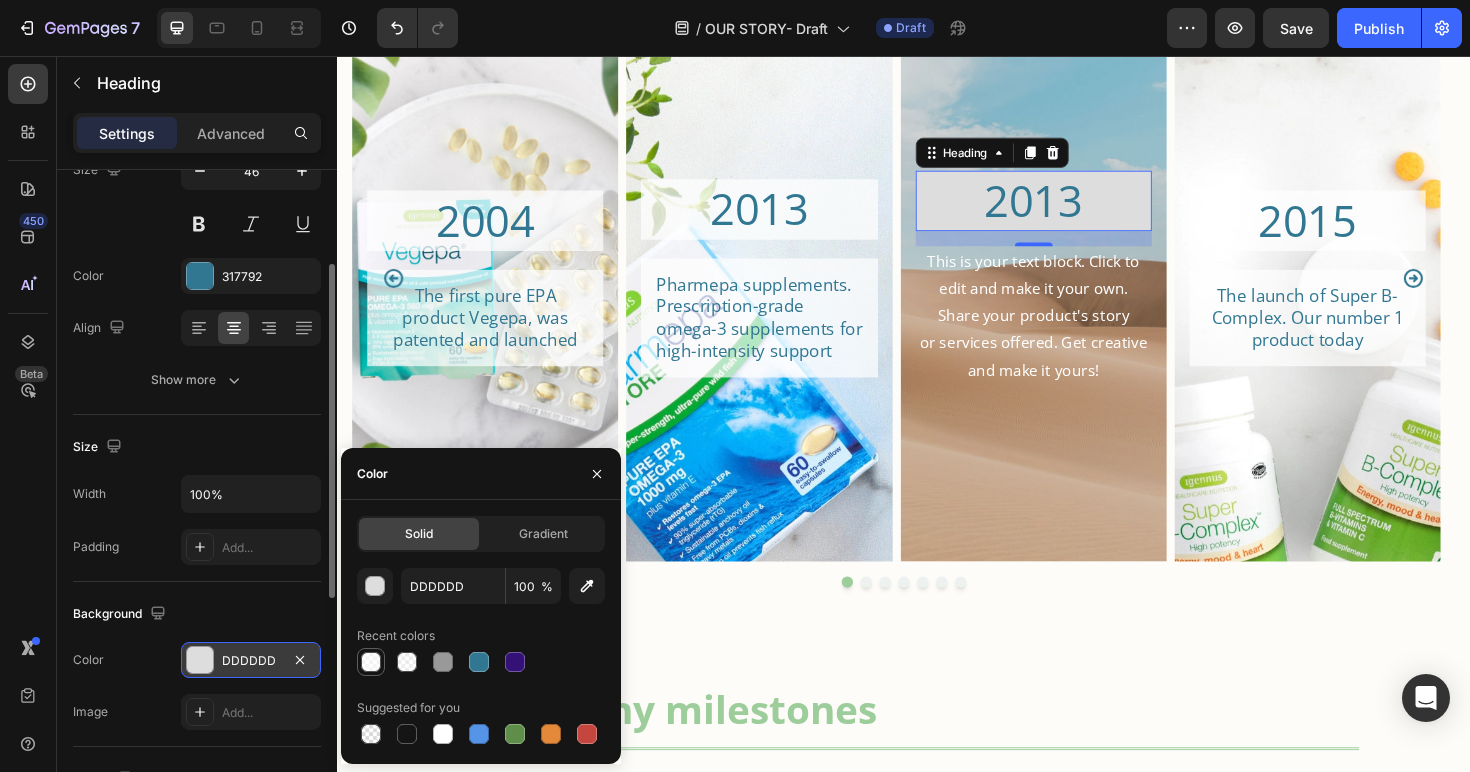 click at bounding box center (371, 662) 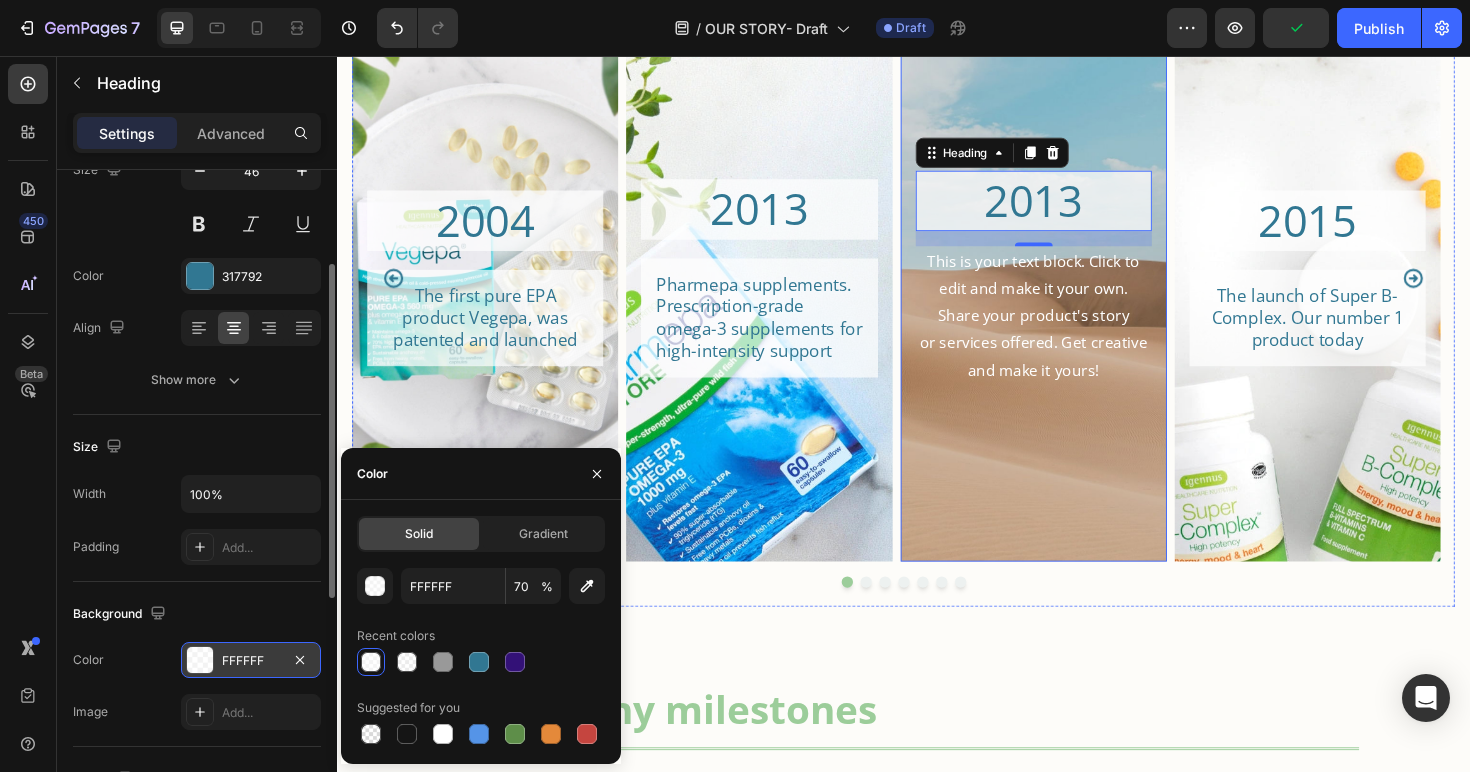 click at bounding box center (1075, 291) 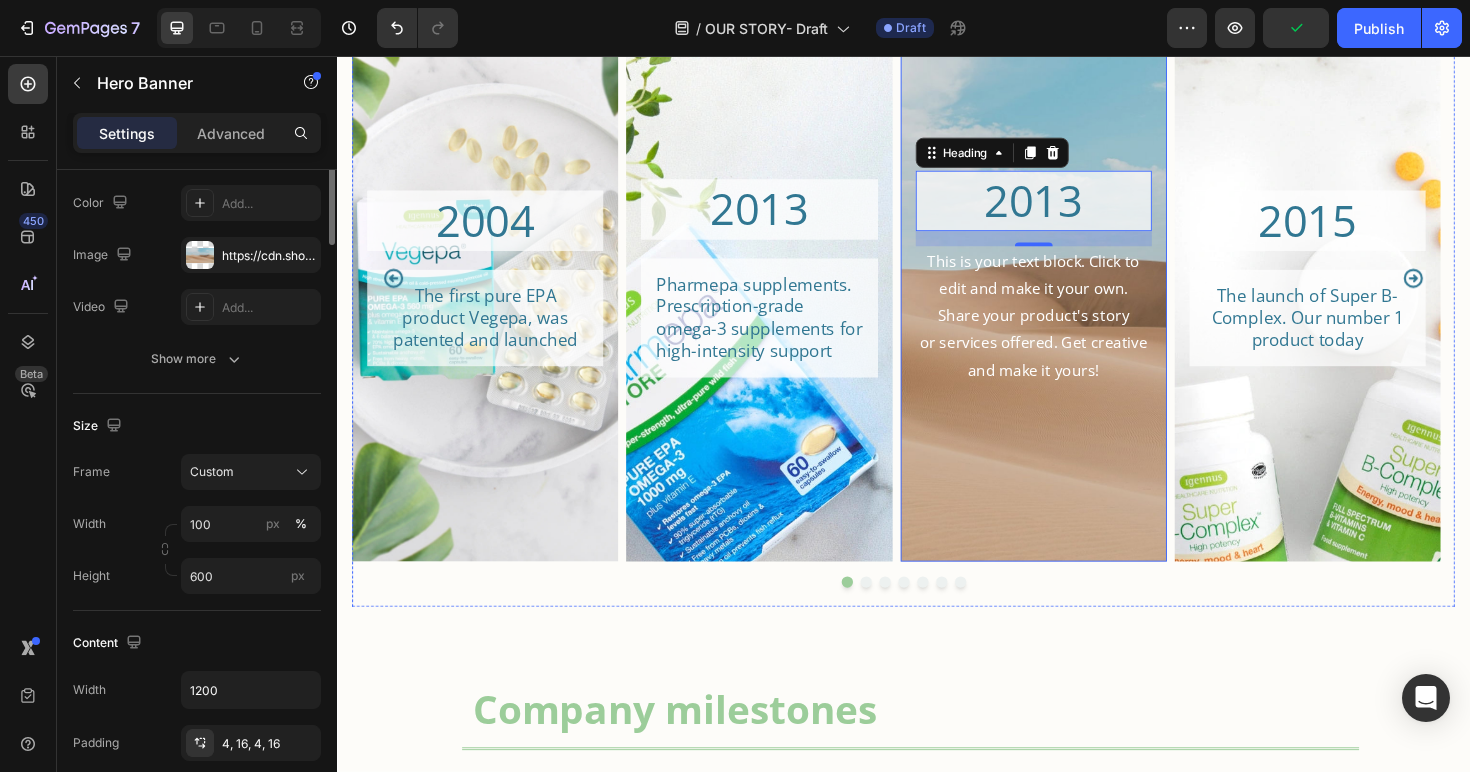 scroll, scrollTop: 0, scrollLeft: 0, axis: both 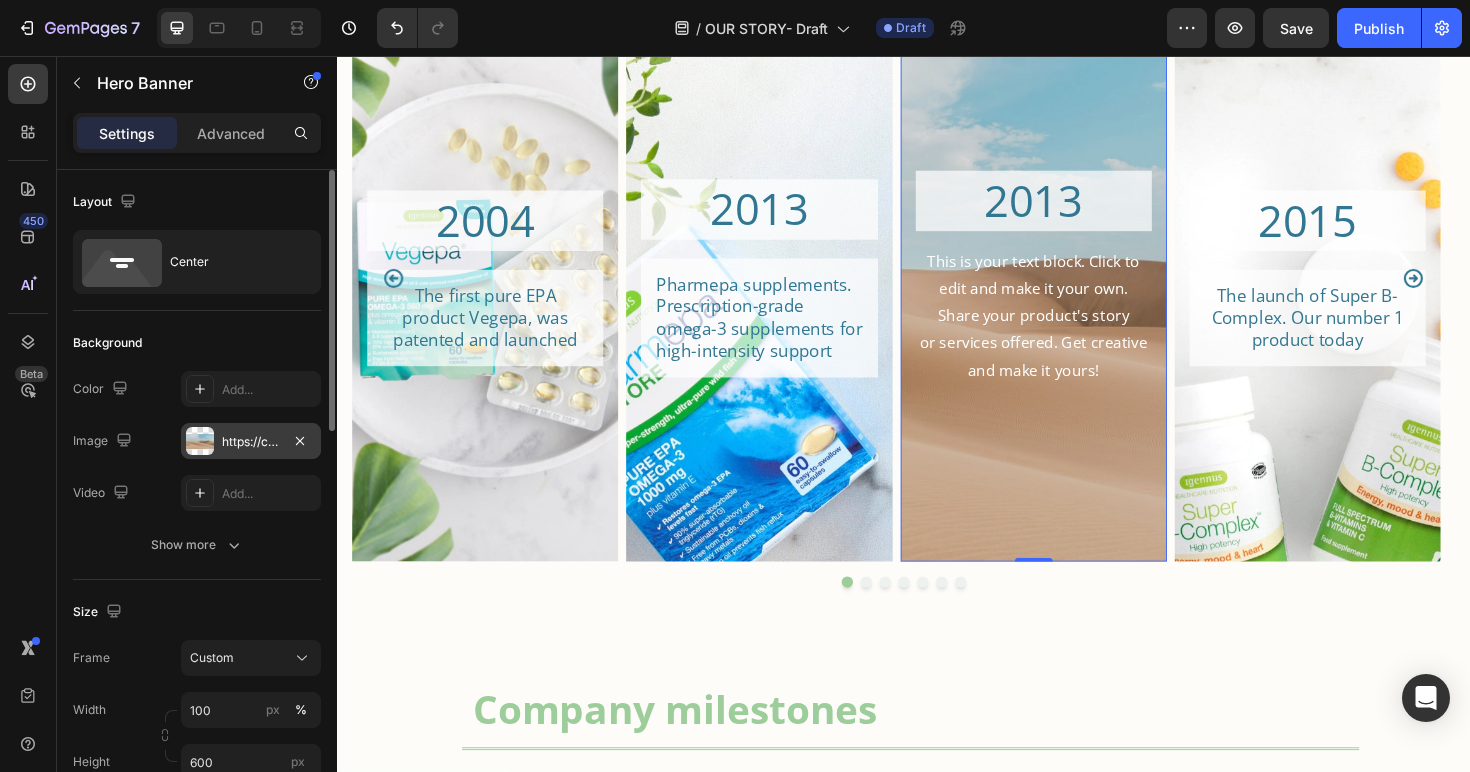 click on "https://cdn.shopify.com/s/files/1/2005/9307/files/background_settings.jpg" at bounding box center [251, 442] 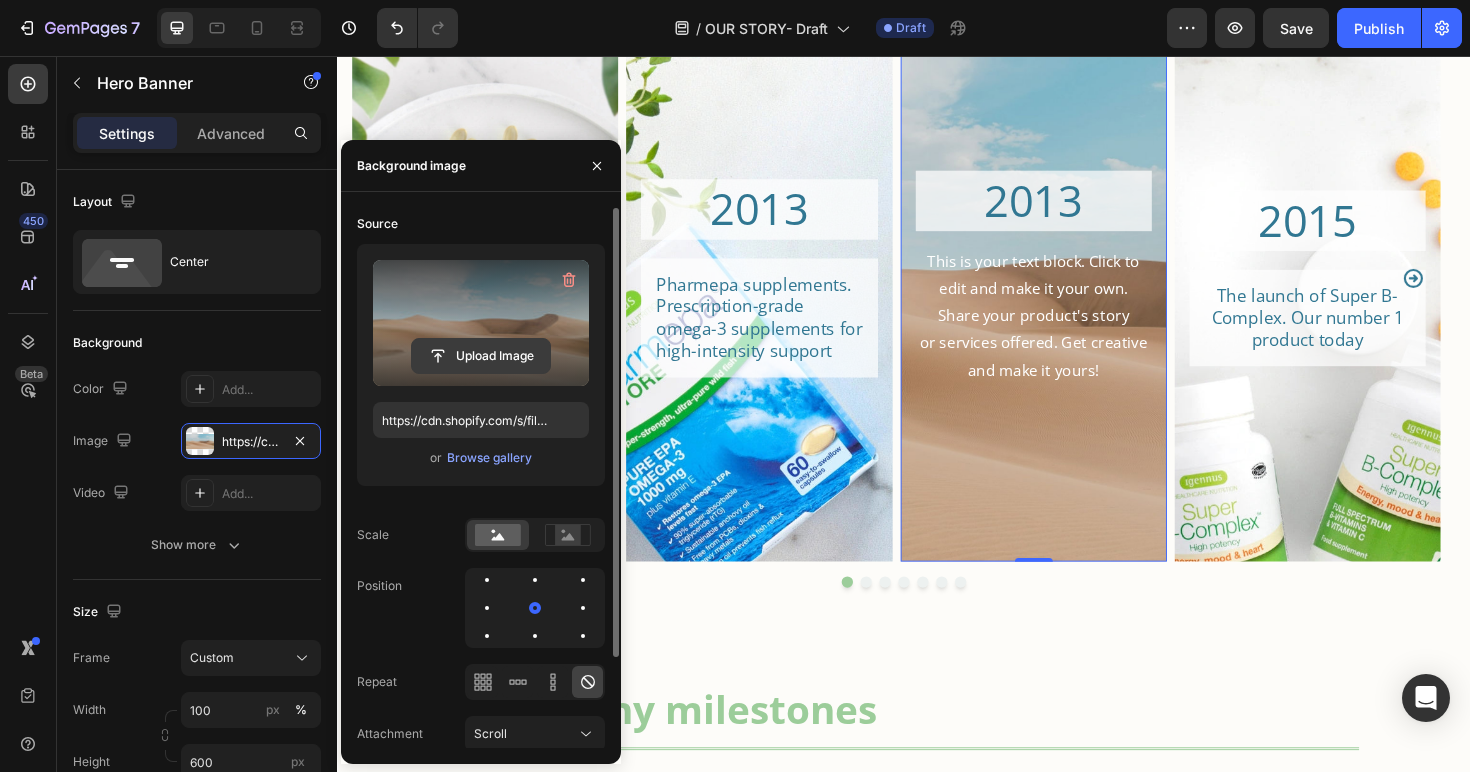 click 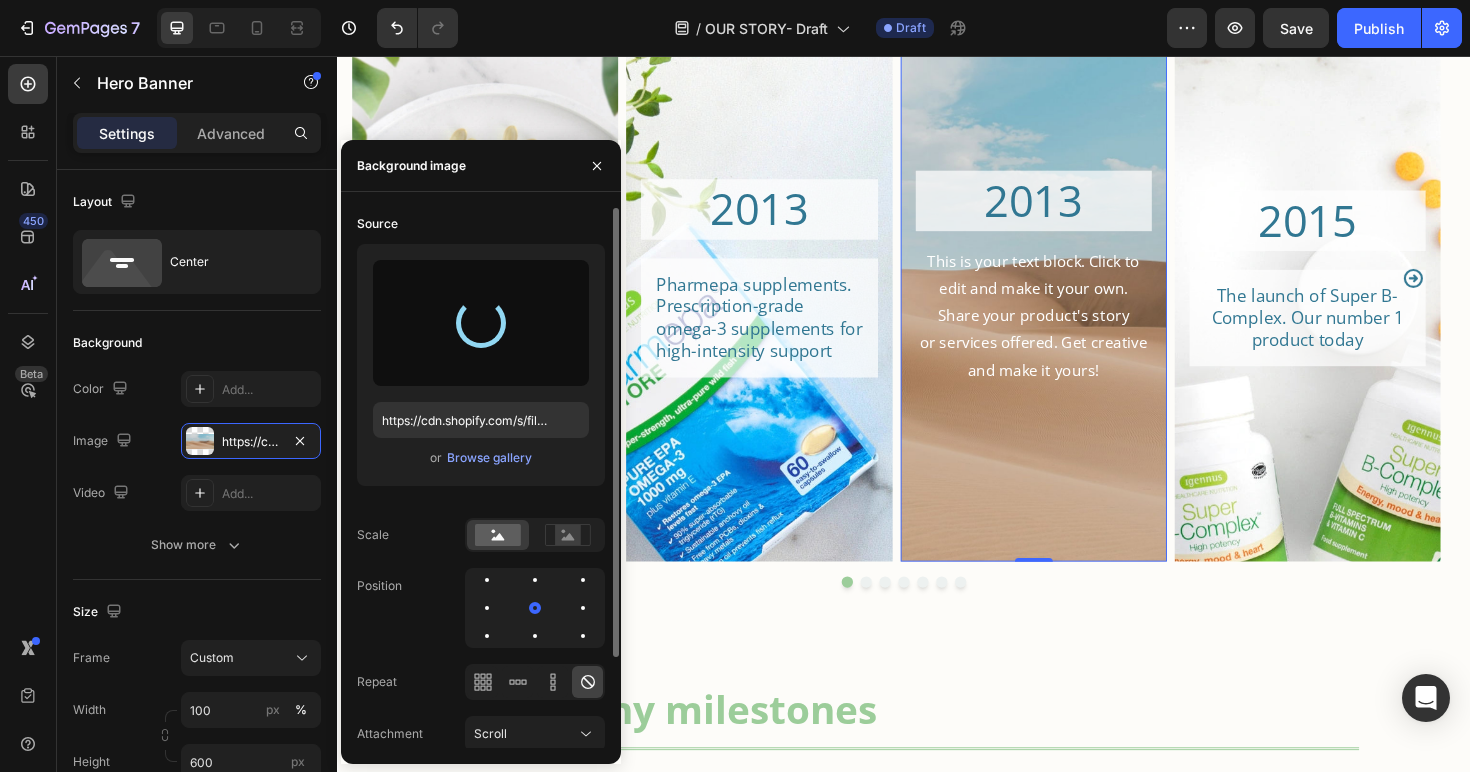 type on "https://cdn.shopify.com/s/files/1/0087/7097/7888/files/gempages_491779184817865614-319cc8d5-2d7d-427c-87d7-1a948dcd72b2.webp" 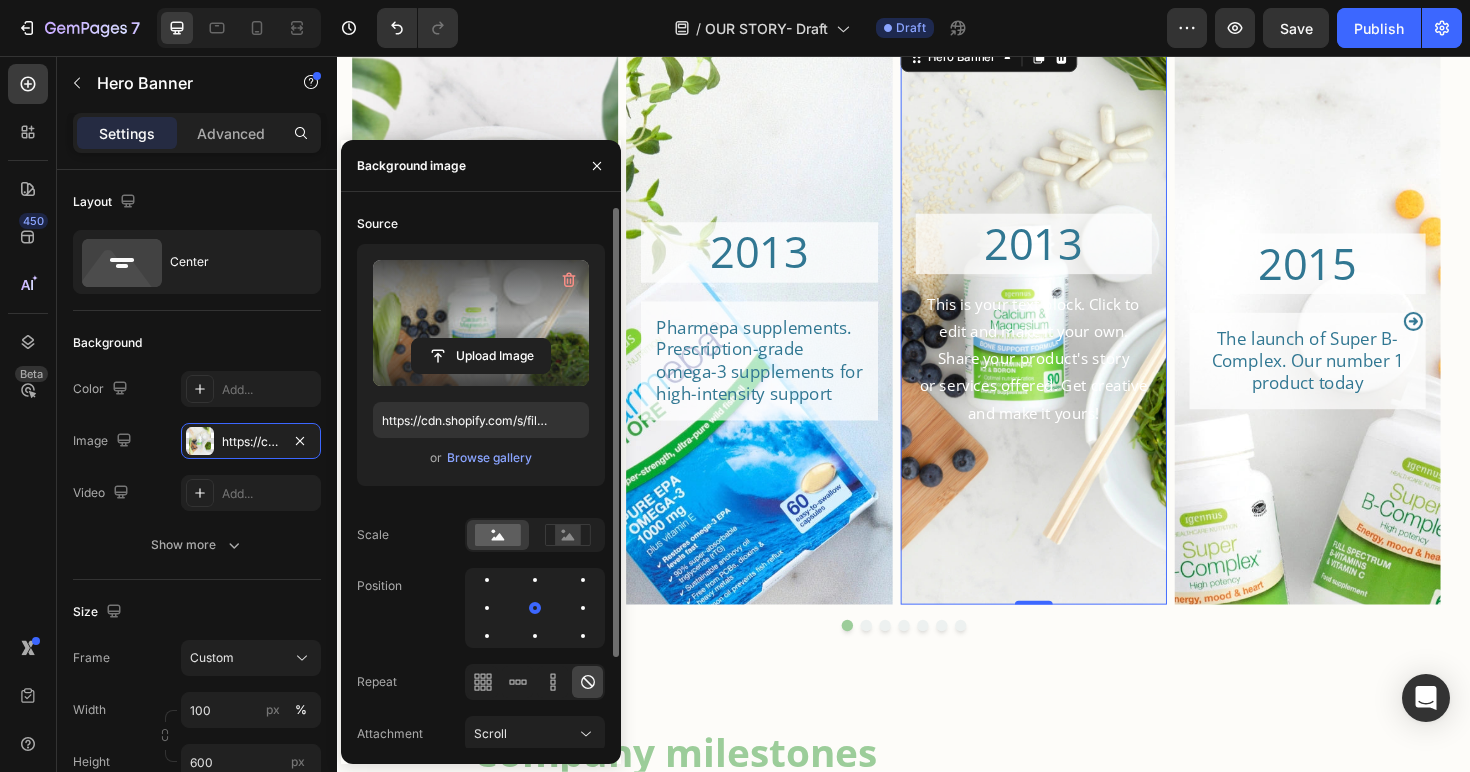 scroll, scrollTop: 2422, scrollLeft: 0, axis: vertical 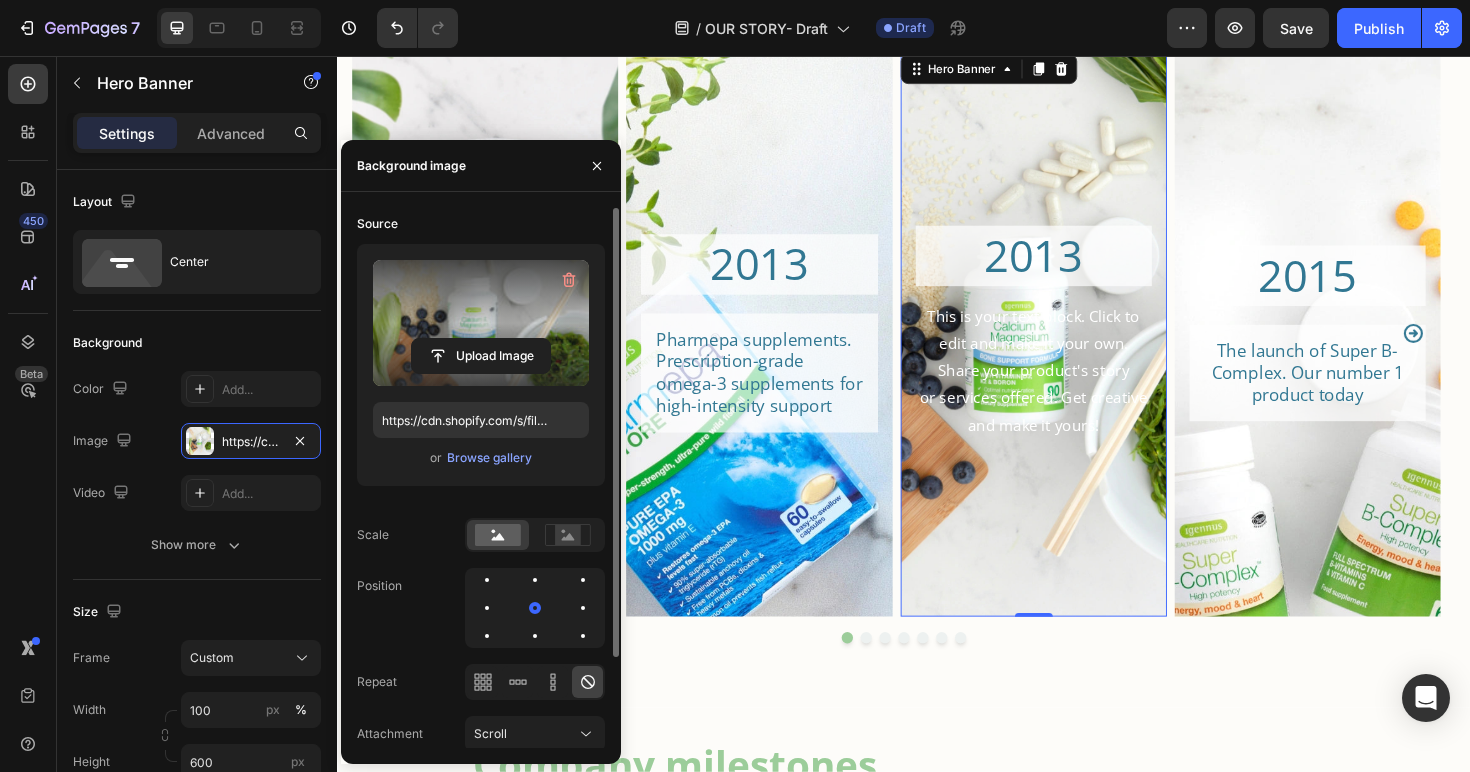 click on "This is your text block. Click to edit and make it your own. Share your product's story                   or services offered. Get creative and make it yours!" at bounding box center [1075, 390] 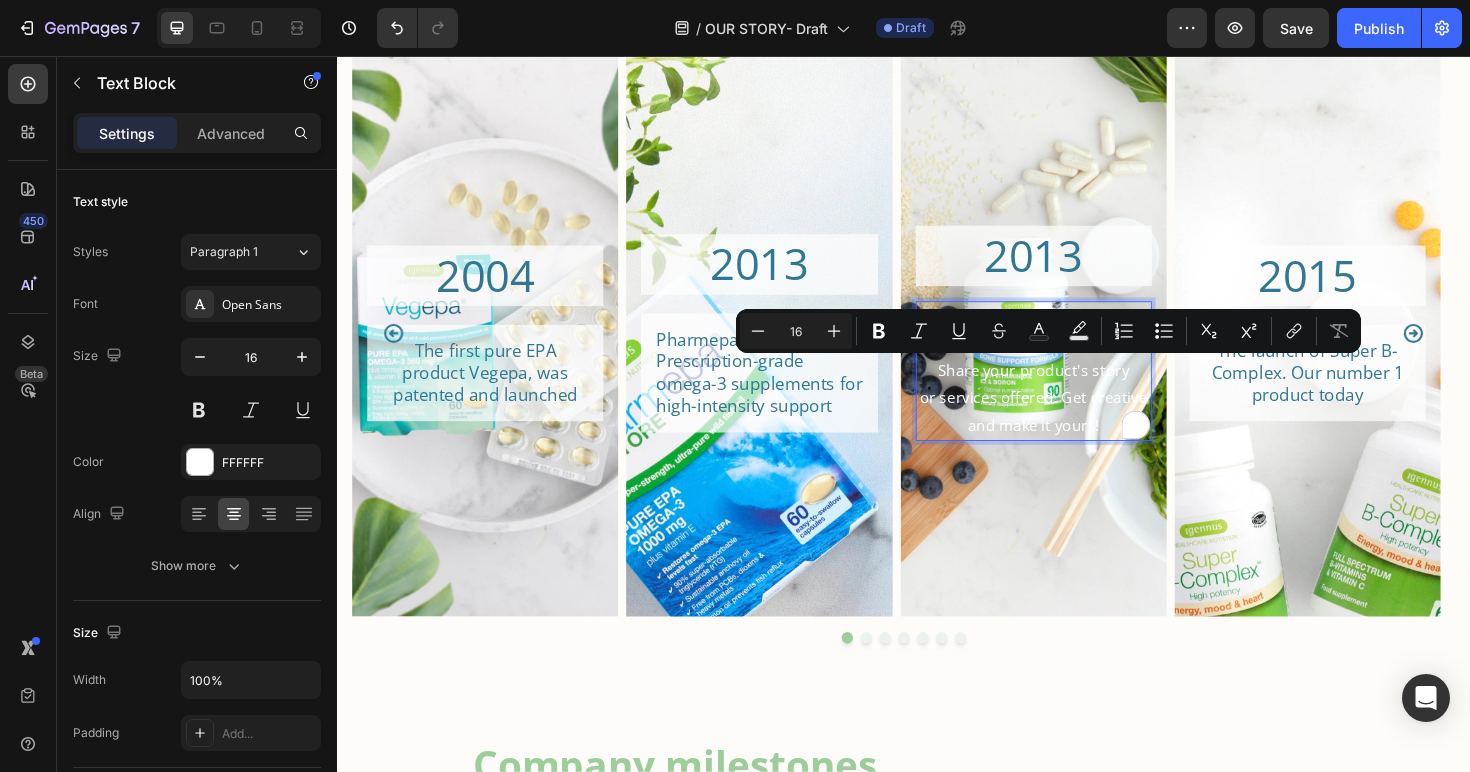click on "This is your text block. Click to edit and make it your own. Share your product's story or services offered. Get creative and make it yours!" at bounding box center (1075, 390) 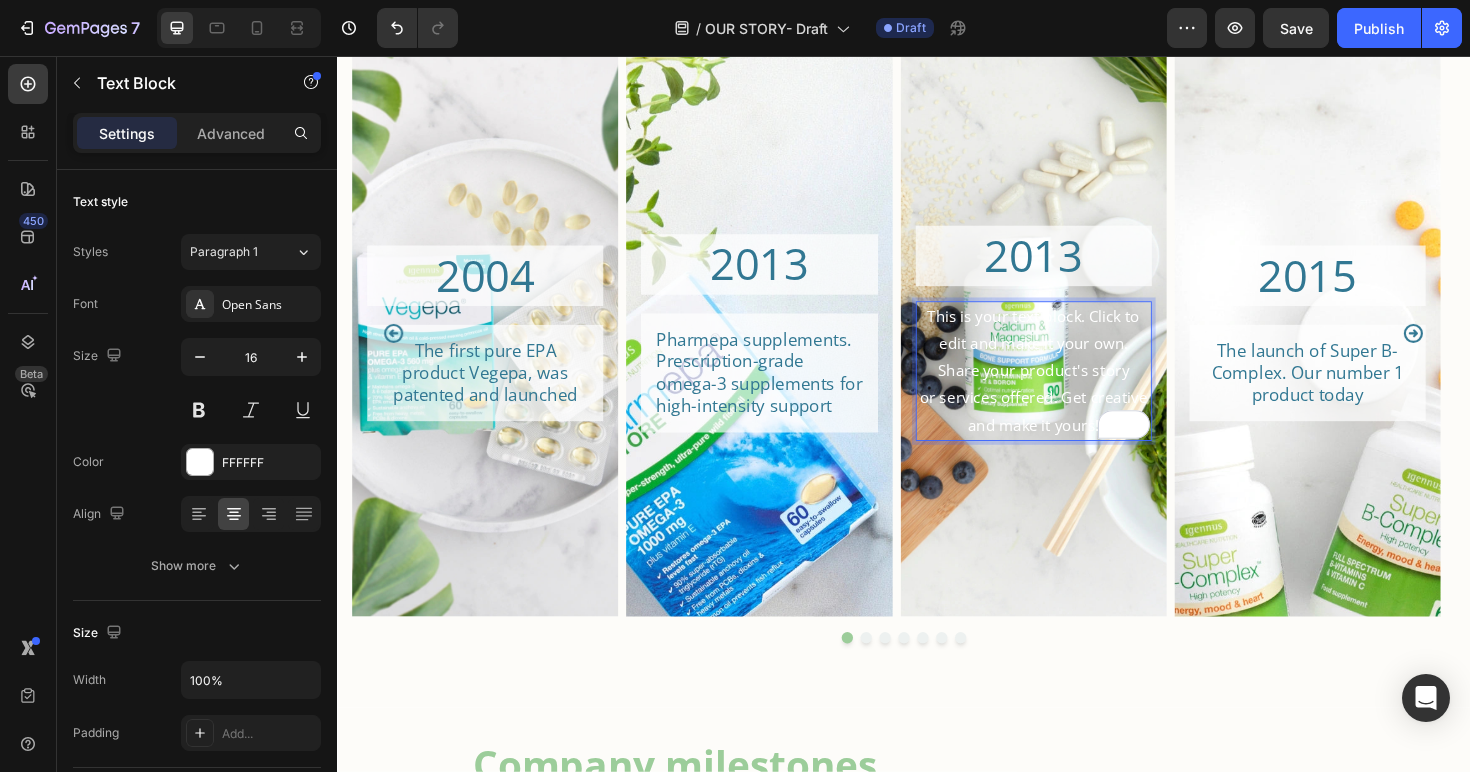 click on "This is your text block. Click to edit and make it your own. Share your product's story or services offered. Get creative and make it yours!" at bounding box center [1075, 390] 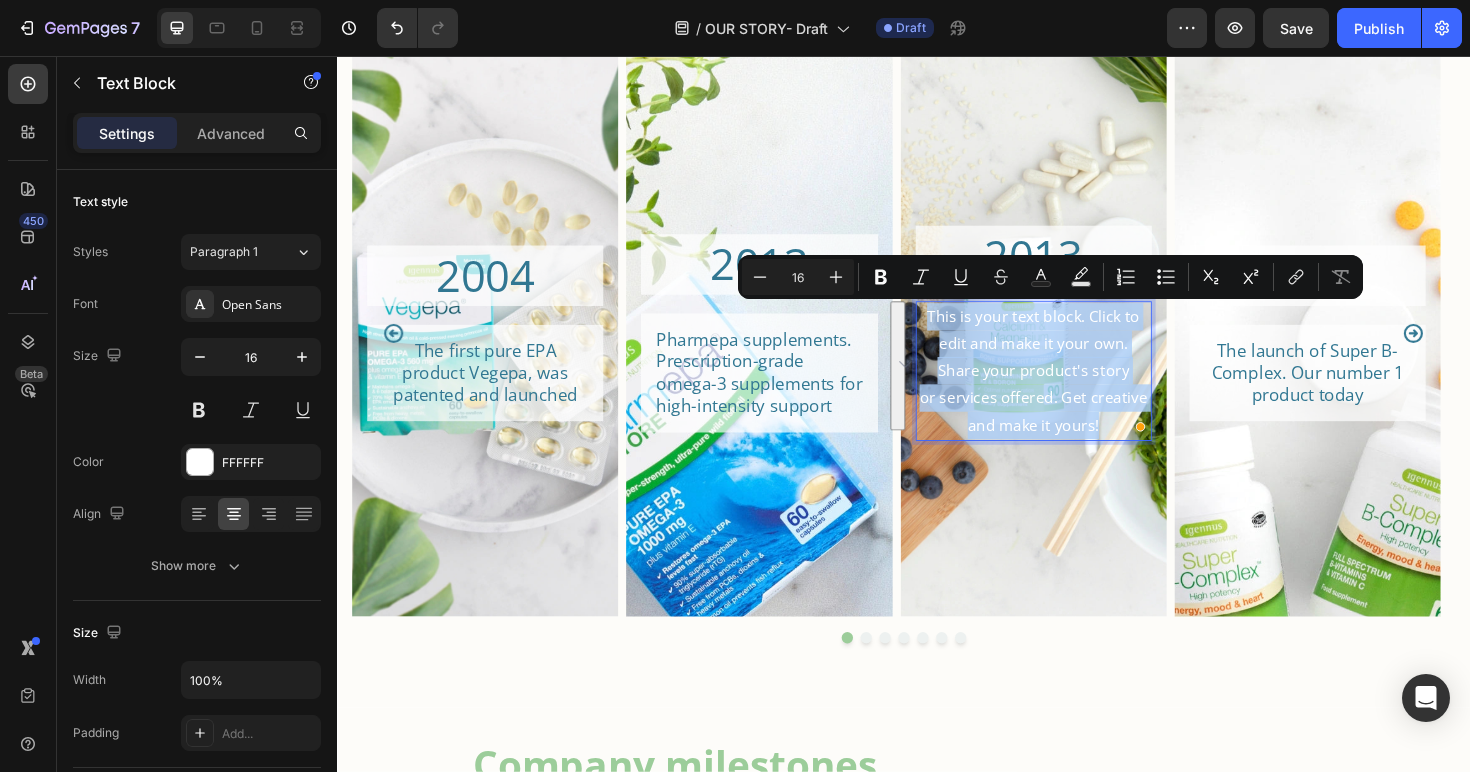 drag, startPoint x: 965, startPoint y: 334, endPoint x: 1151, endPoint y: 454, distance: 221.3504 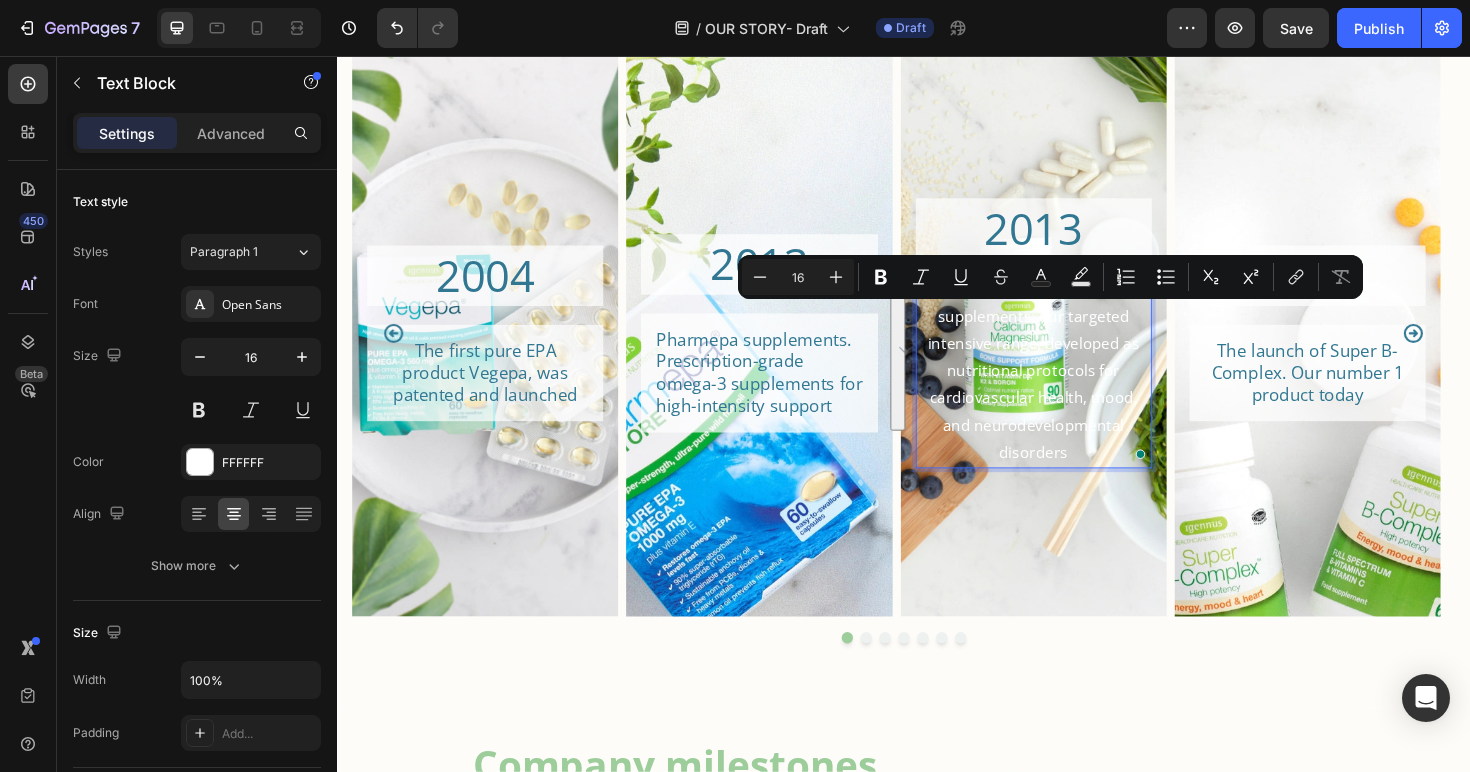 scroll, scrollTop: 2393, scrollLeft: 0, axis: vertical 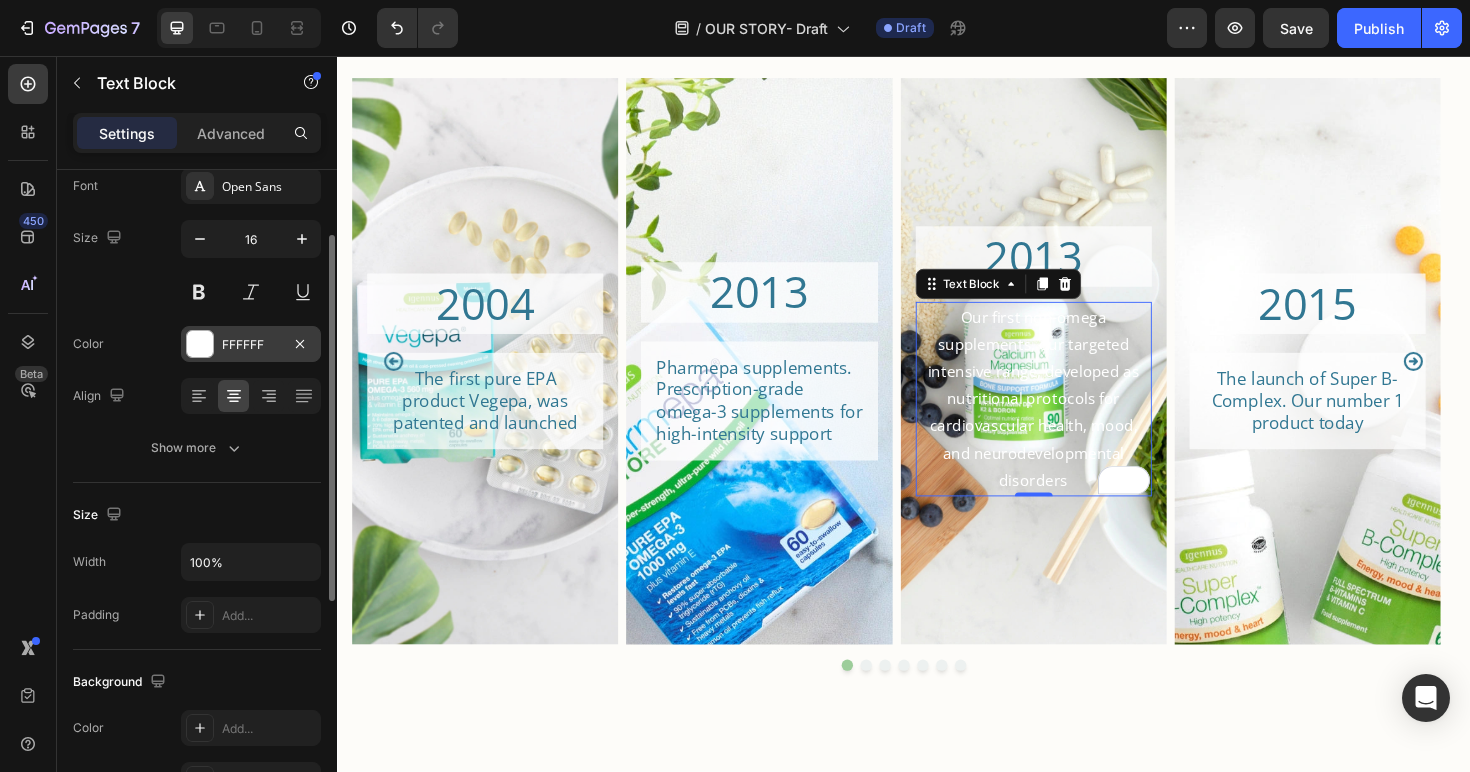 click at bounding box center (200, 344) 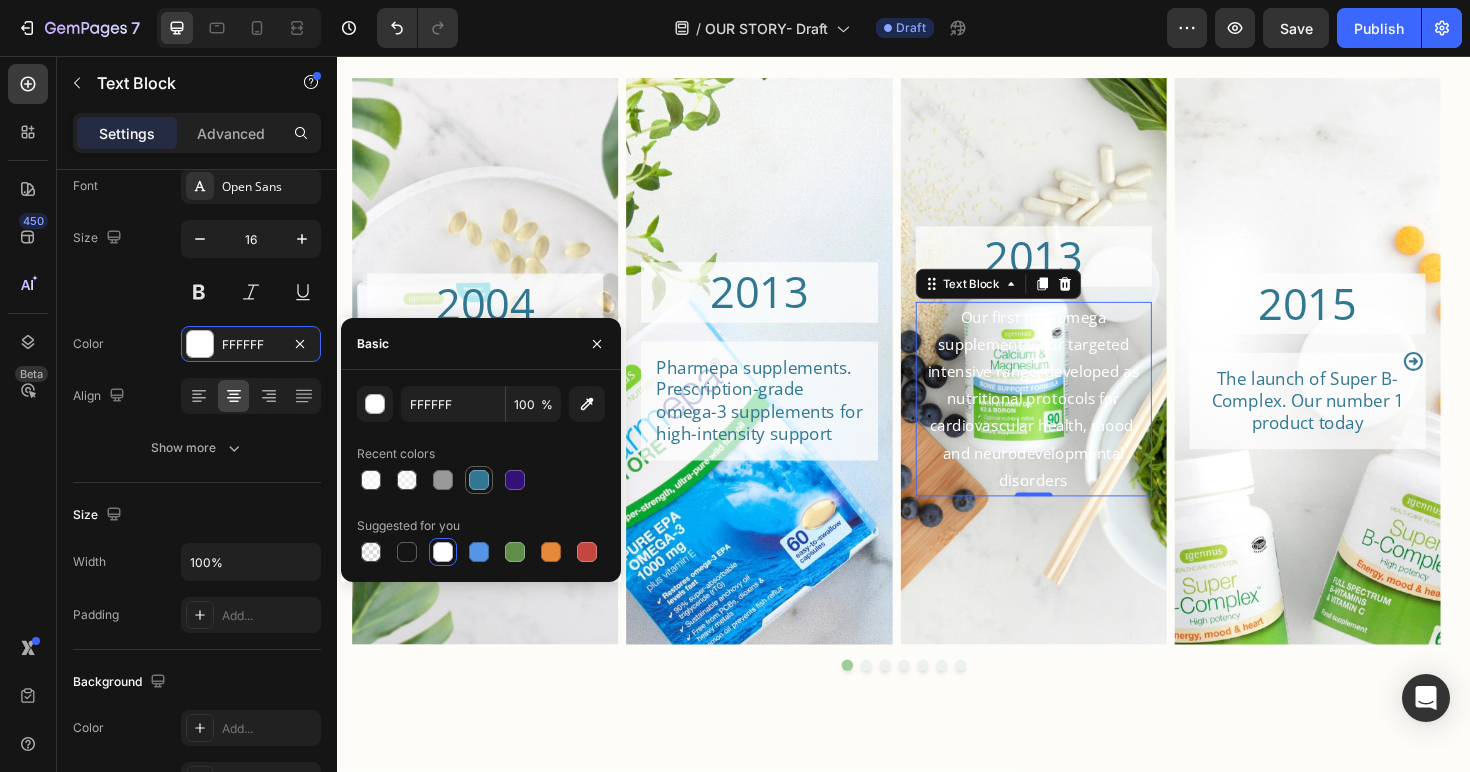click at bounding box center (479, 480) 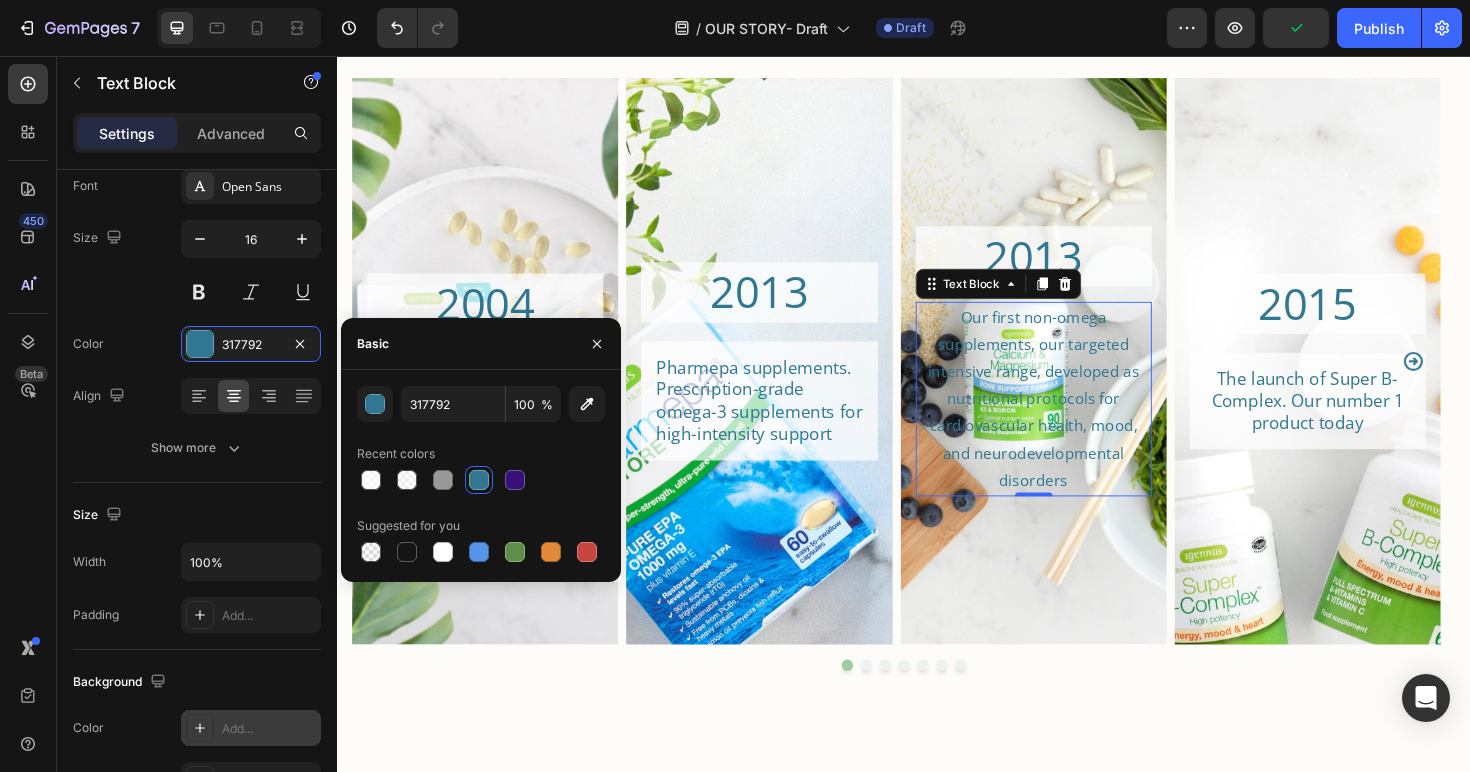 click on "Add..." at bounding box center [269, 729] 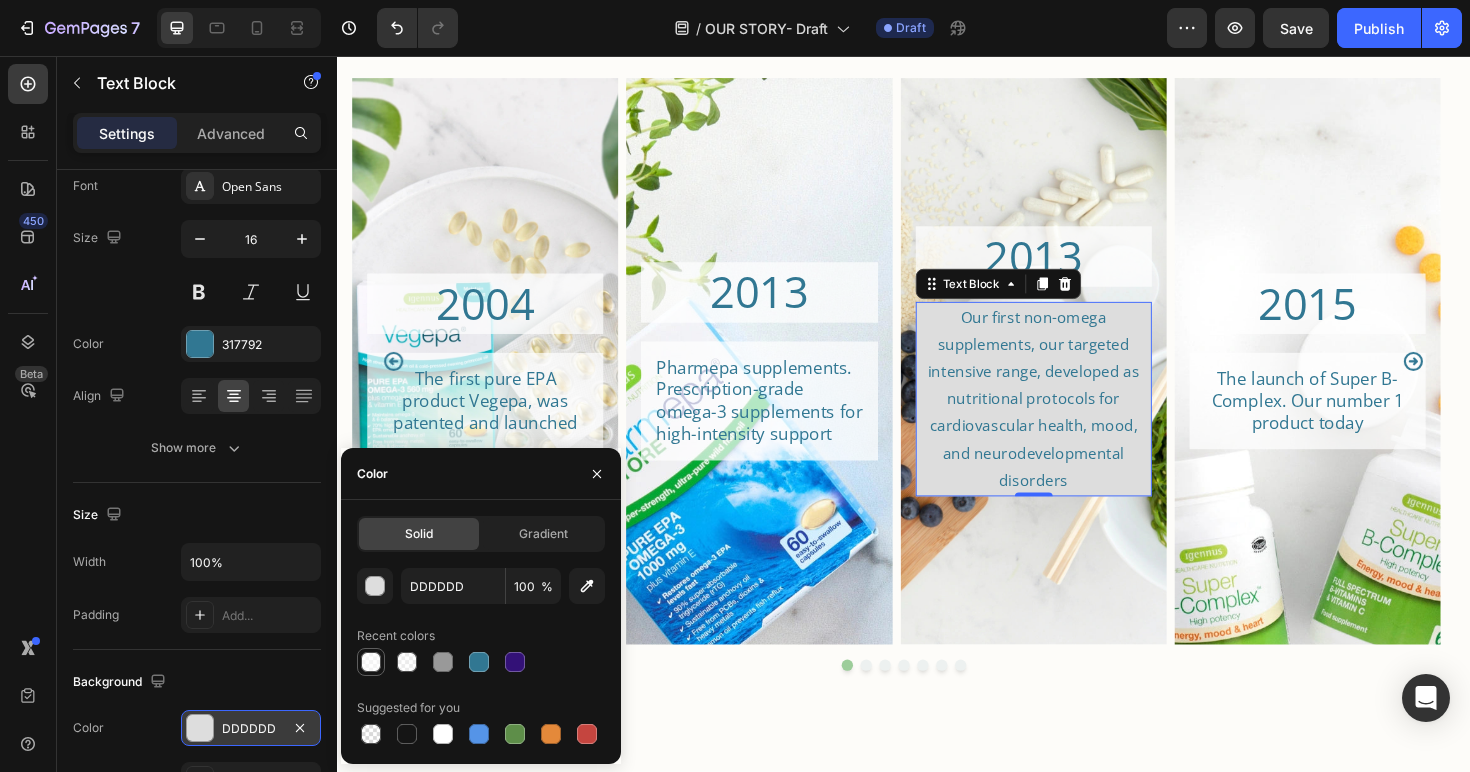 click at bounding box center (371, 662) 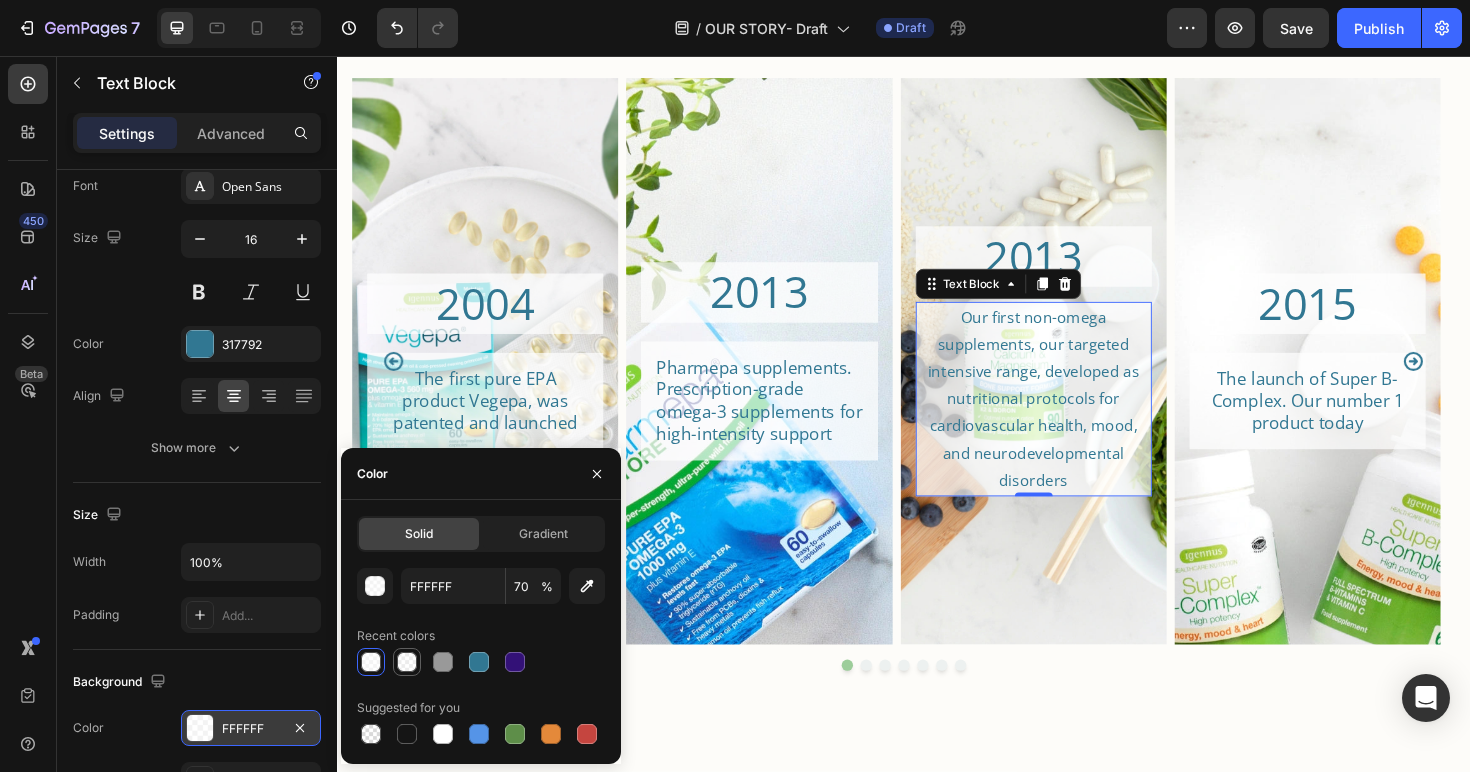 click at bounding box center [407, 662] 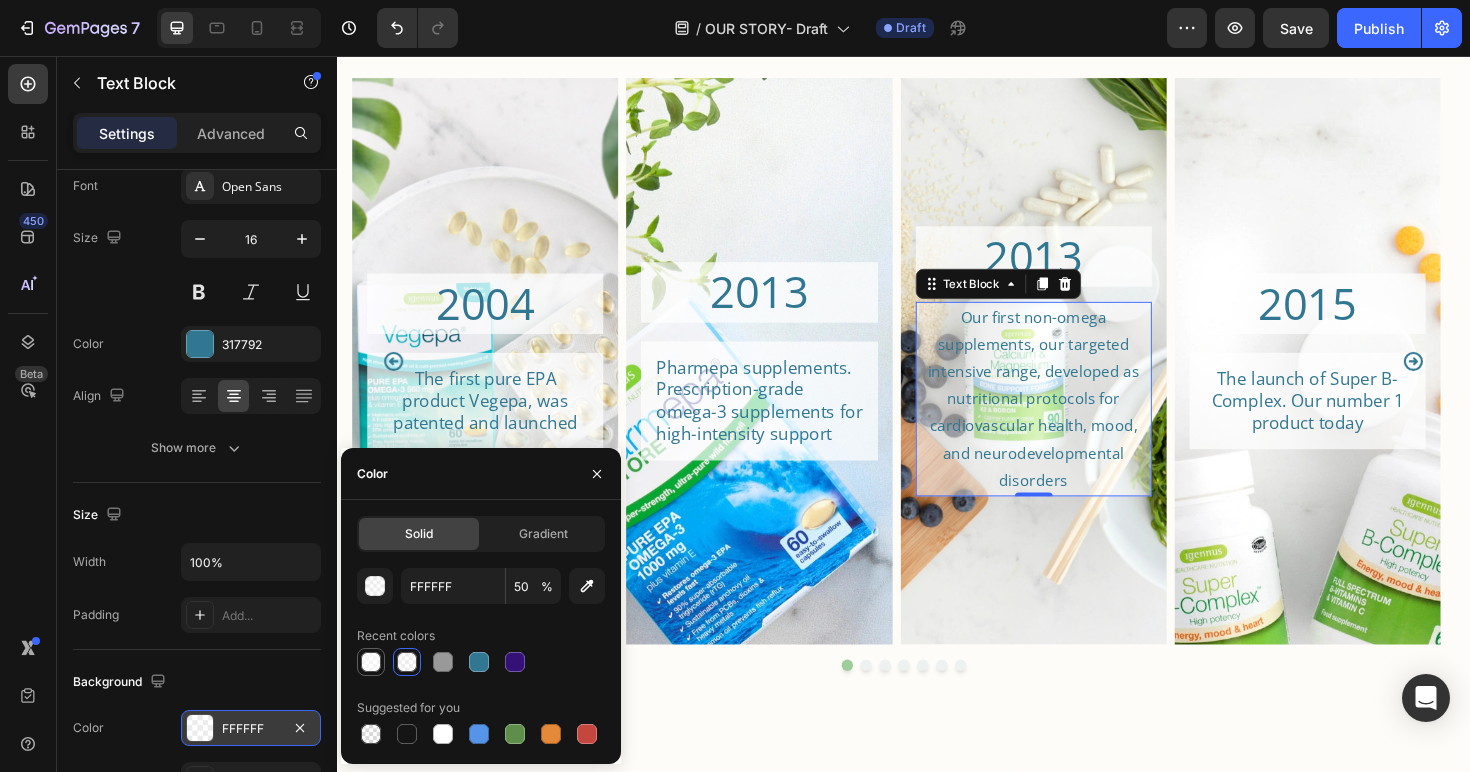 click at bounding box center [371, 662] 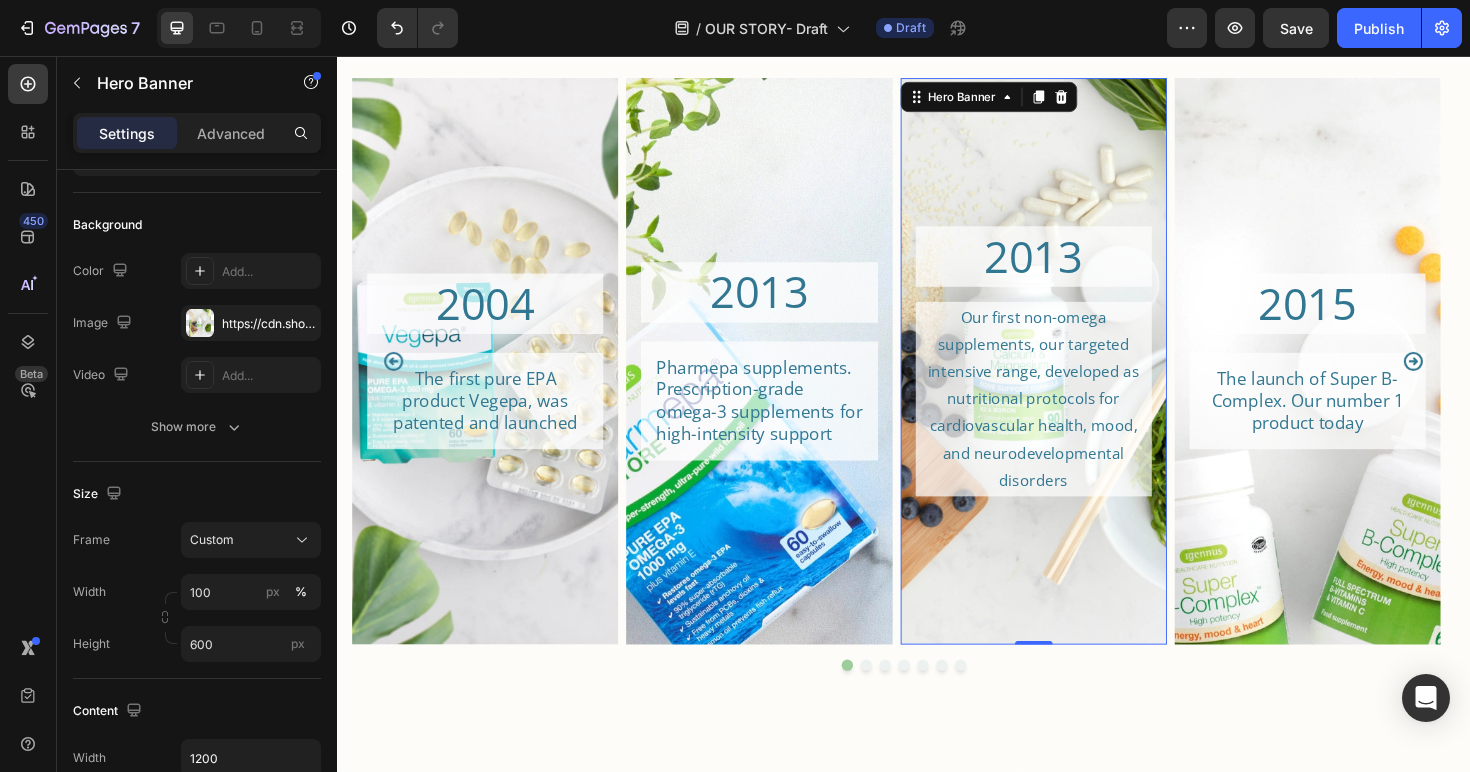 click at bounding box center [1075, 379] 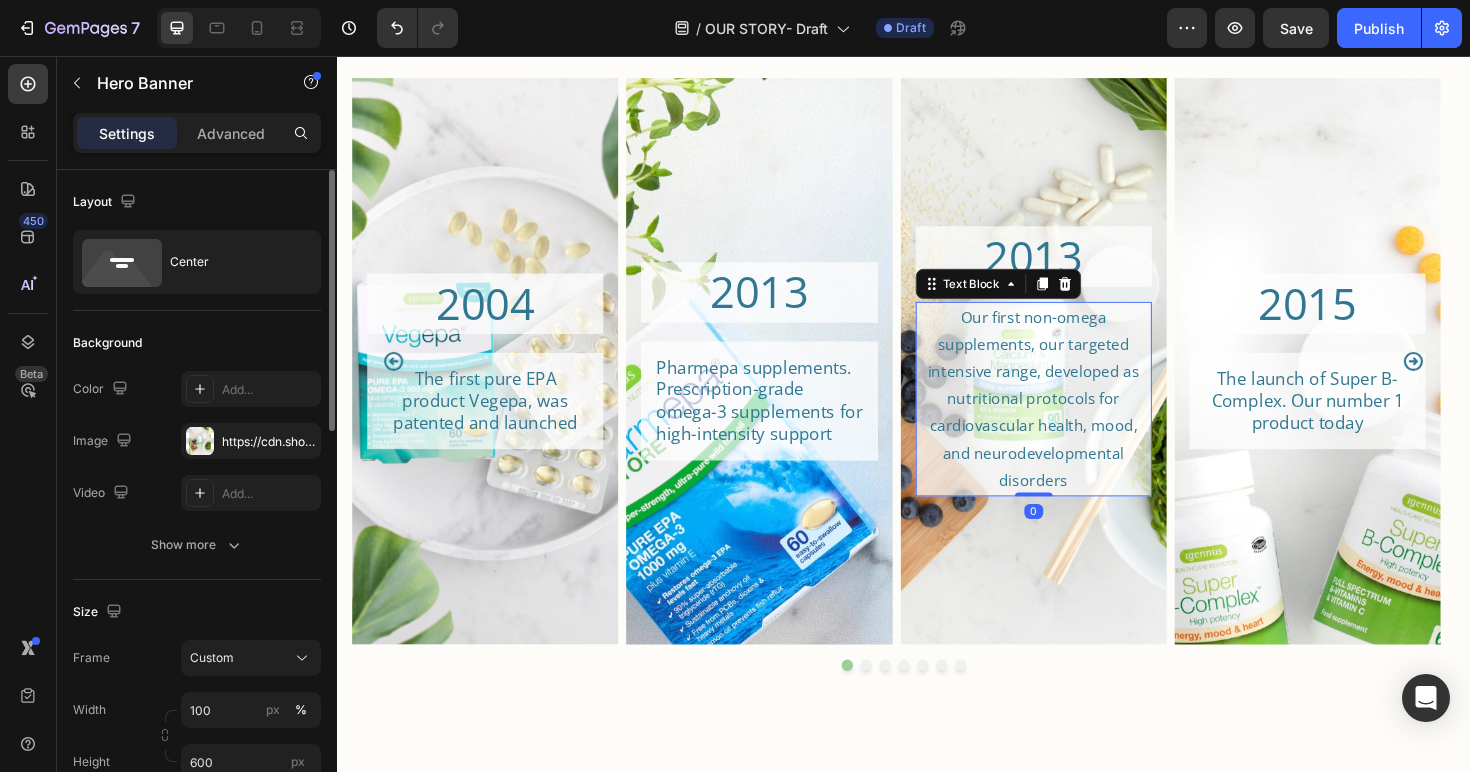 click on "Our first non-omega supplements, our targeted intensive range, developed as nutritional protocols for cardiovascular health, mood, and neurodevelopmental disorders" at bounding box center [1075, 419] 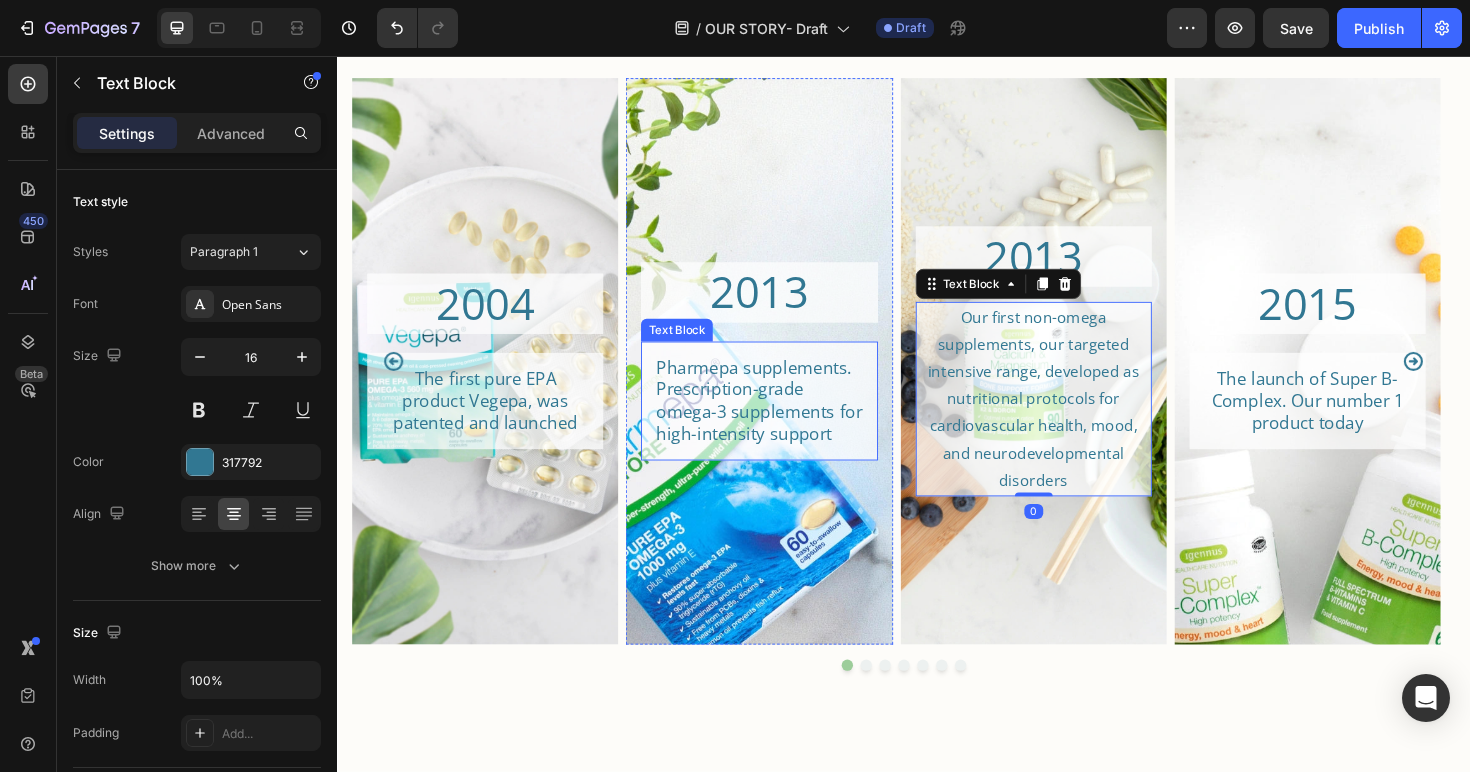 click on "Pharmepa supplements. Prescription-grade omega-3 supplements for high-intensity support" at bounding box center (784, 421) 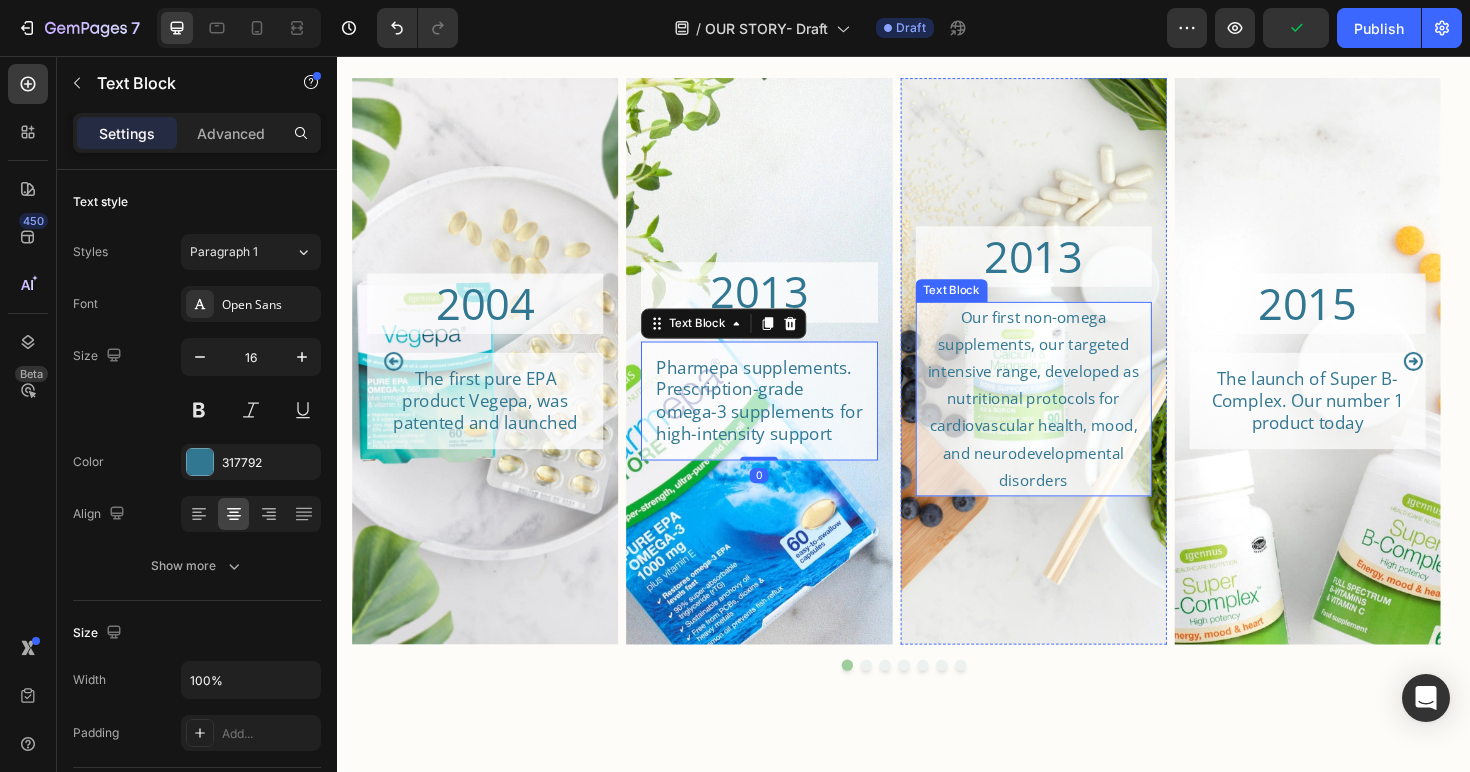 click on "Our first non-omega supplements, our targeted intensive range, developed as nutritional protocols for cardiovascular health, mood, and neurodevelopmental disorders" at bounding box center [1075, 419] 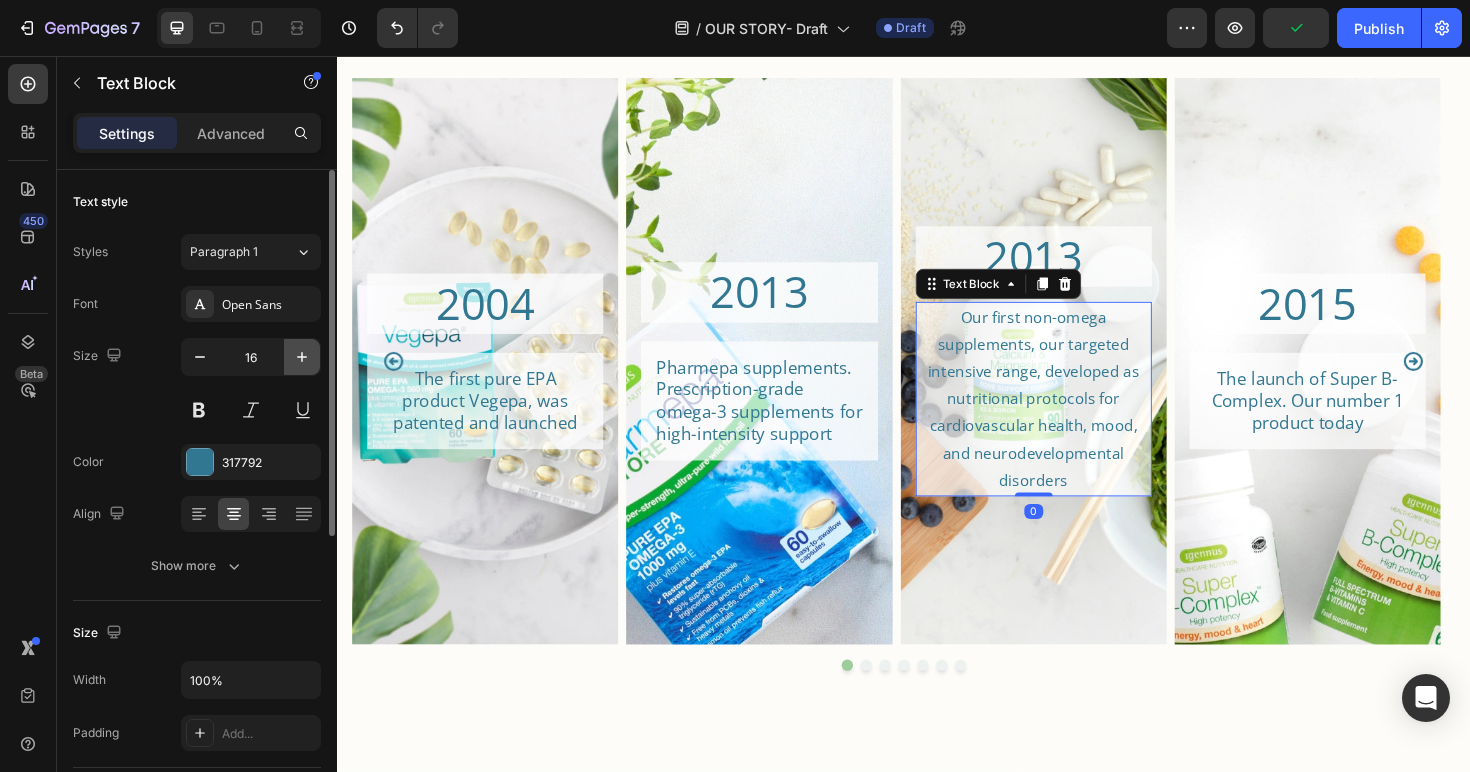 click 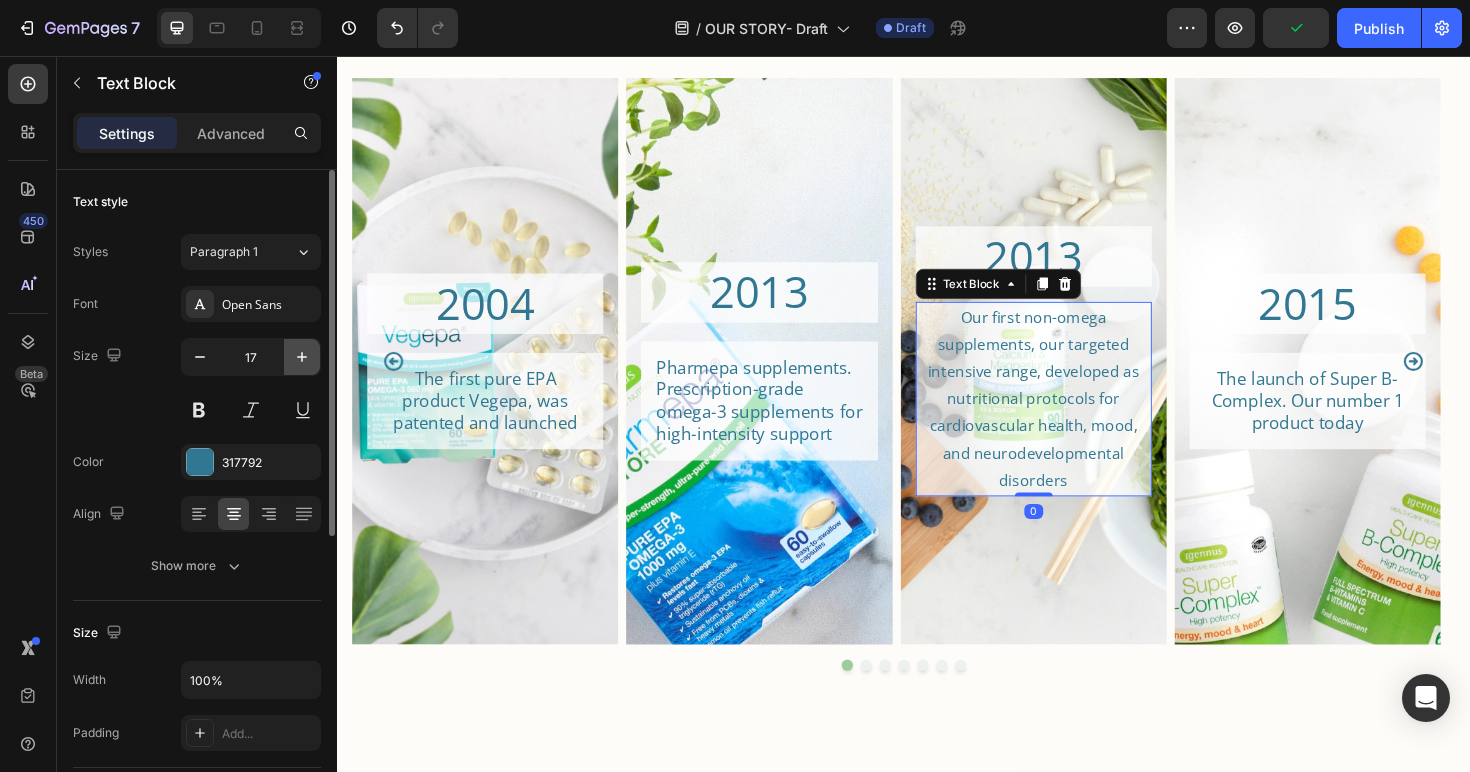 click 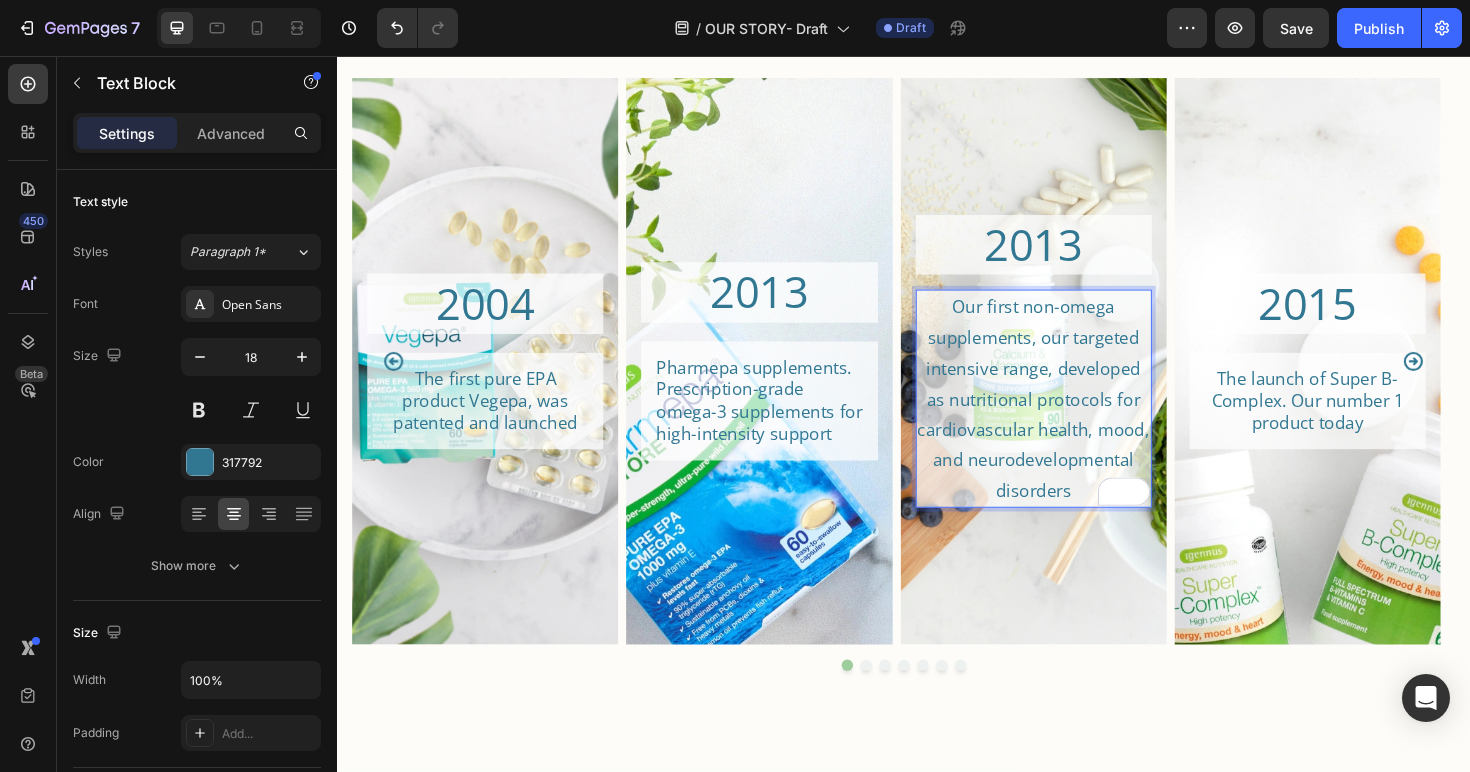 click on "Our first non-omega supplements, our targeted intensive range, developed as nutritional protocols for cardiovascular health, mood, and neurodevelopmental disorders" at bounding box center (1075, 418) 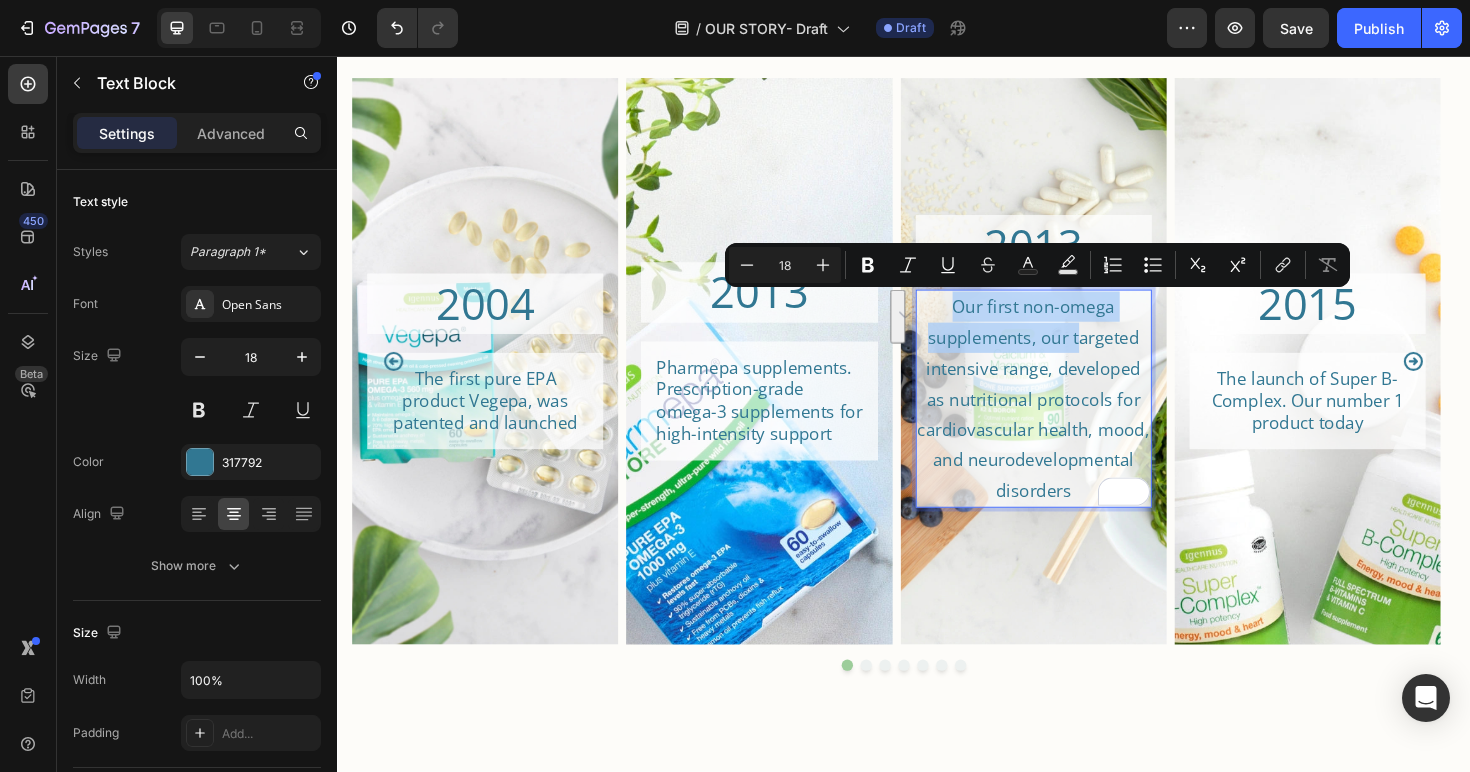 drag, startPoint x: 1120, startPoint y: 355, endPoint x: 988, endPoint y: 326, distance: 135.14807 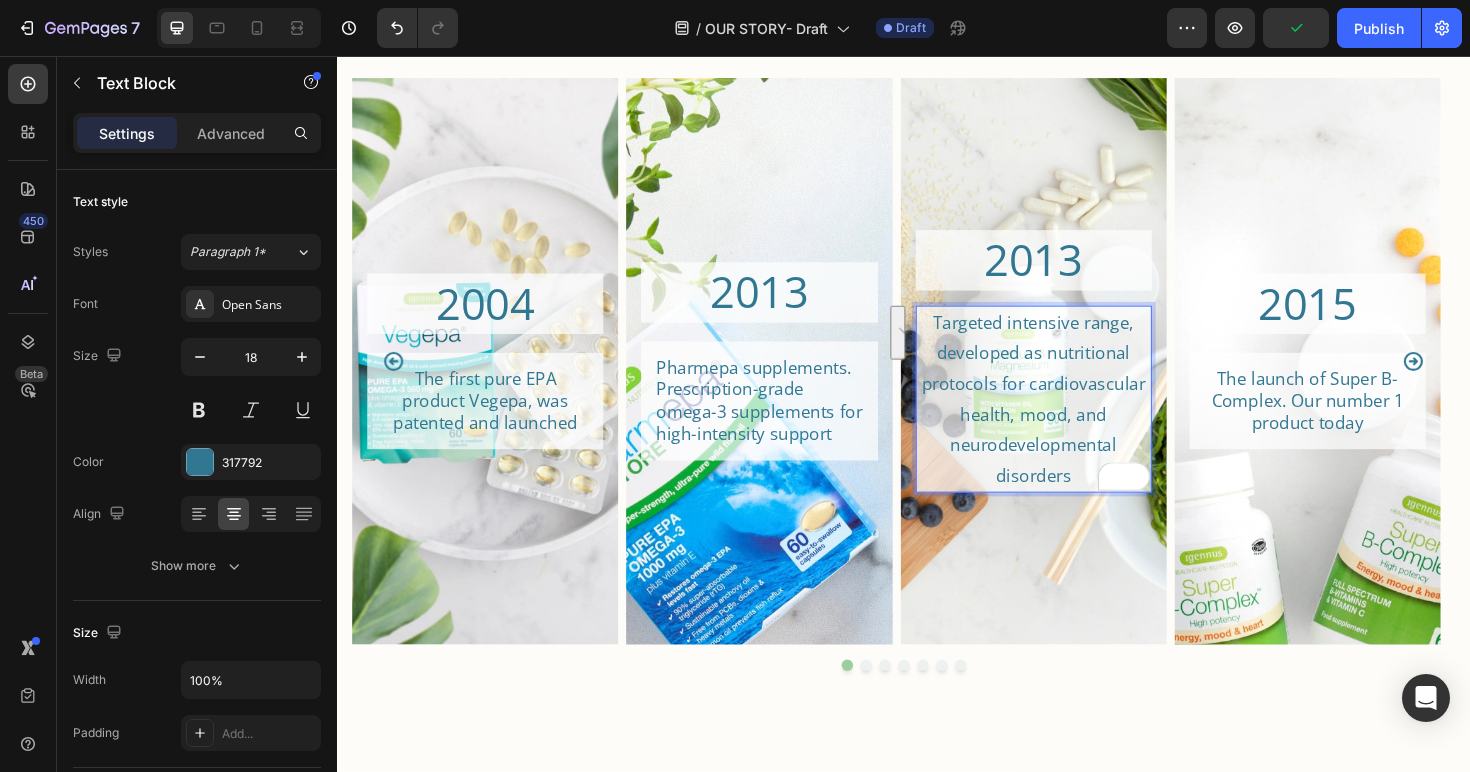 scroll, scrollTop: 2409, scrollLeft: 0, axis: vertical 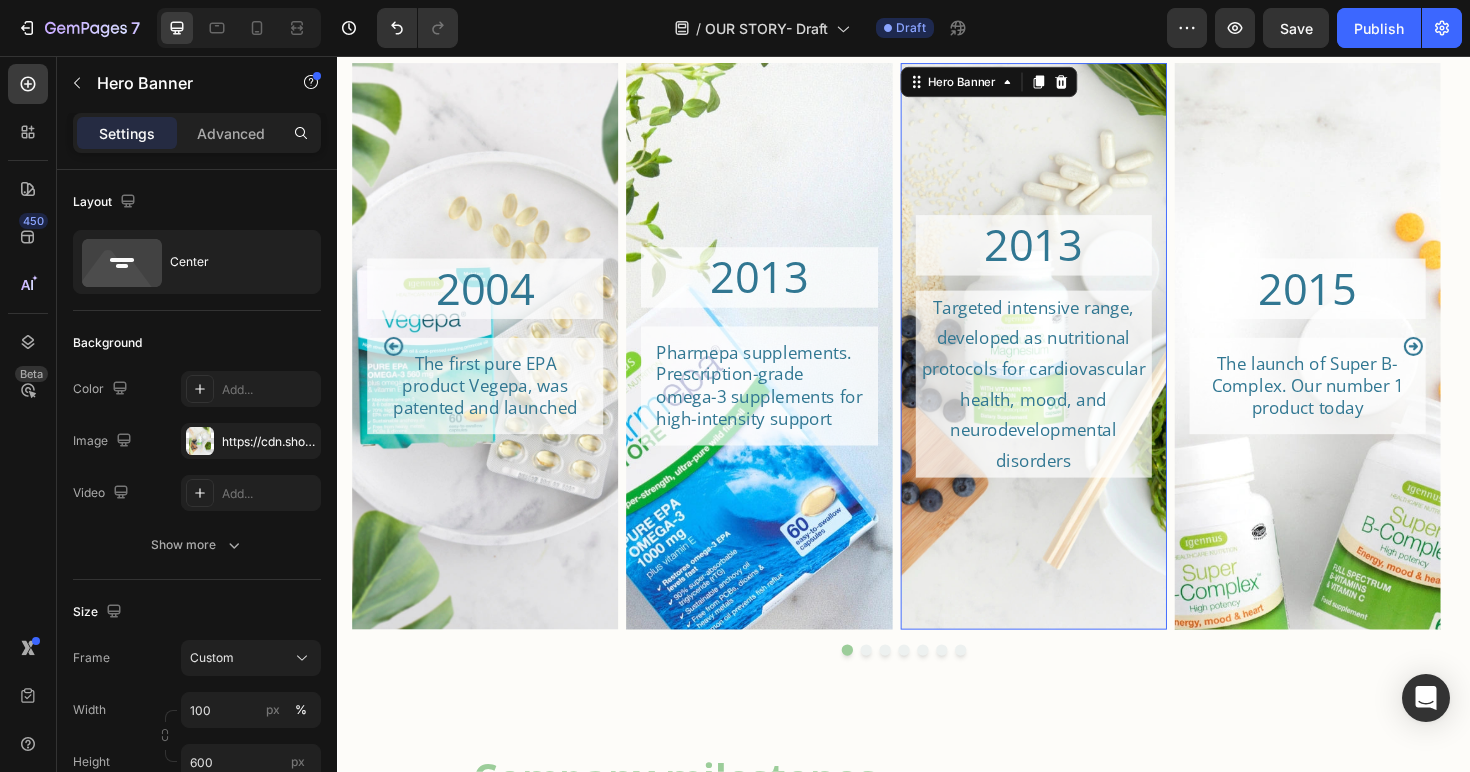 click at bounding box center [1075, 363] 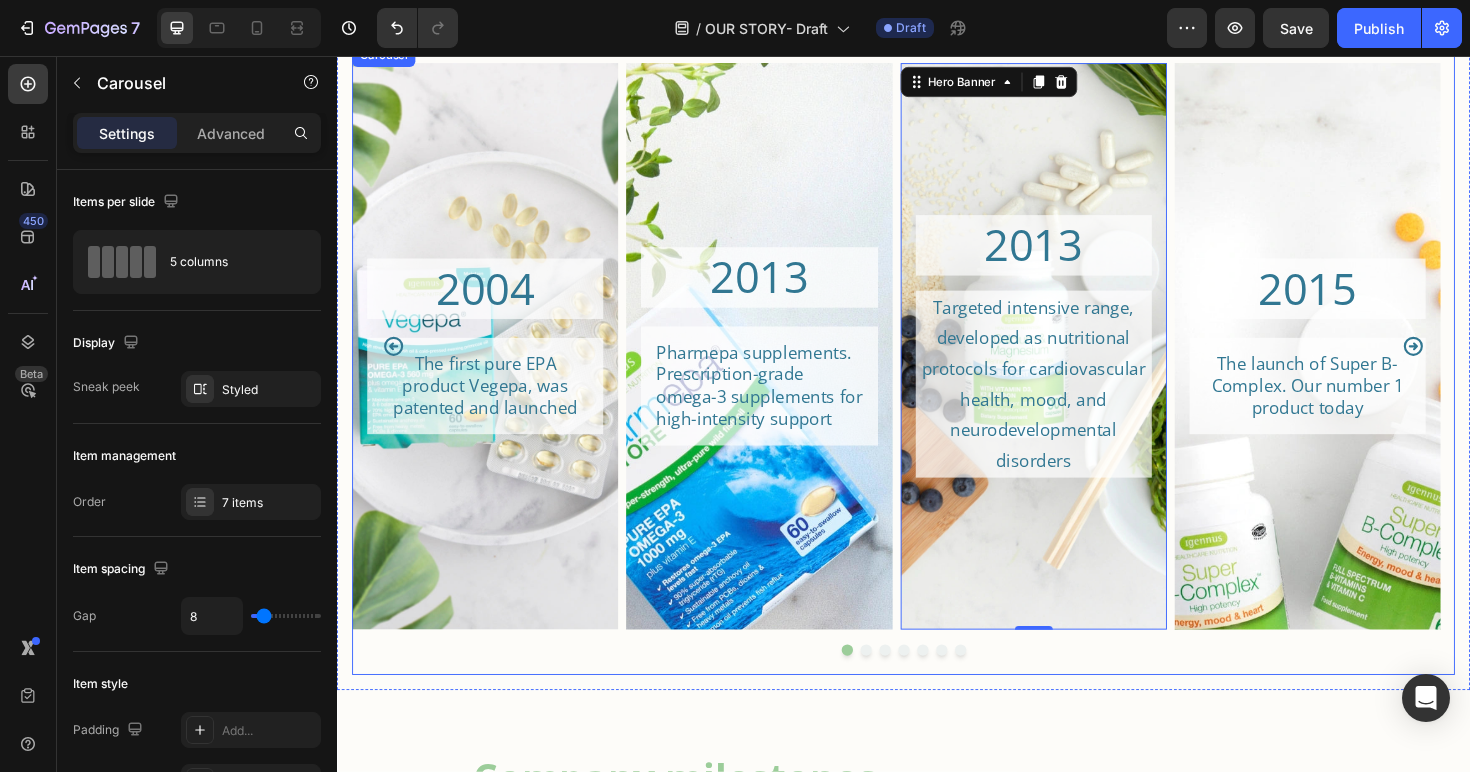 click at bounding box center [977, 685] 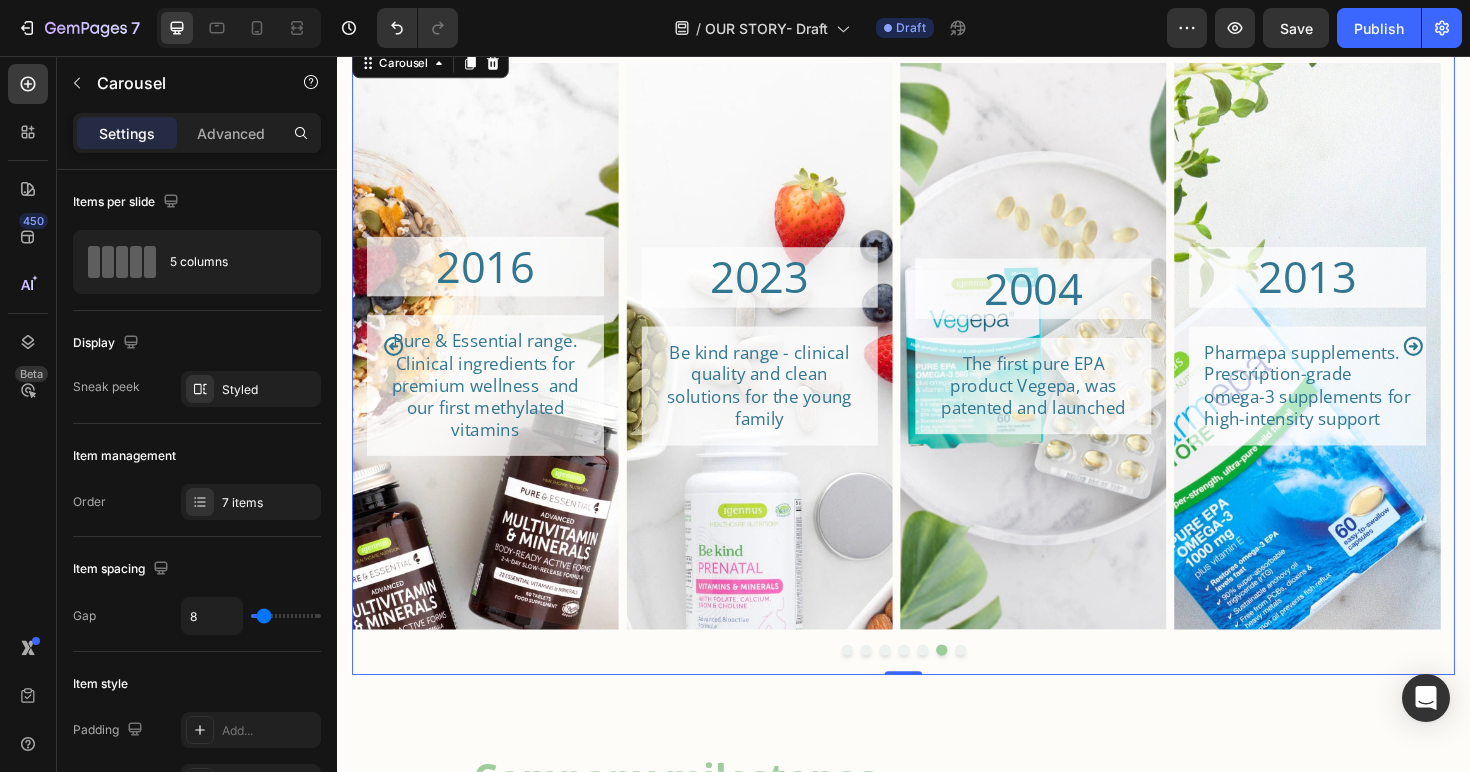 click at bounding box center [997, 685] 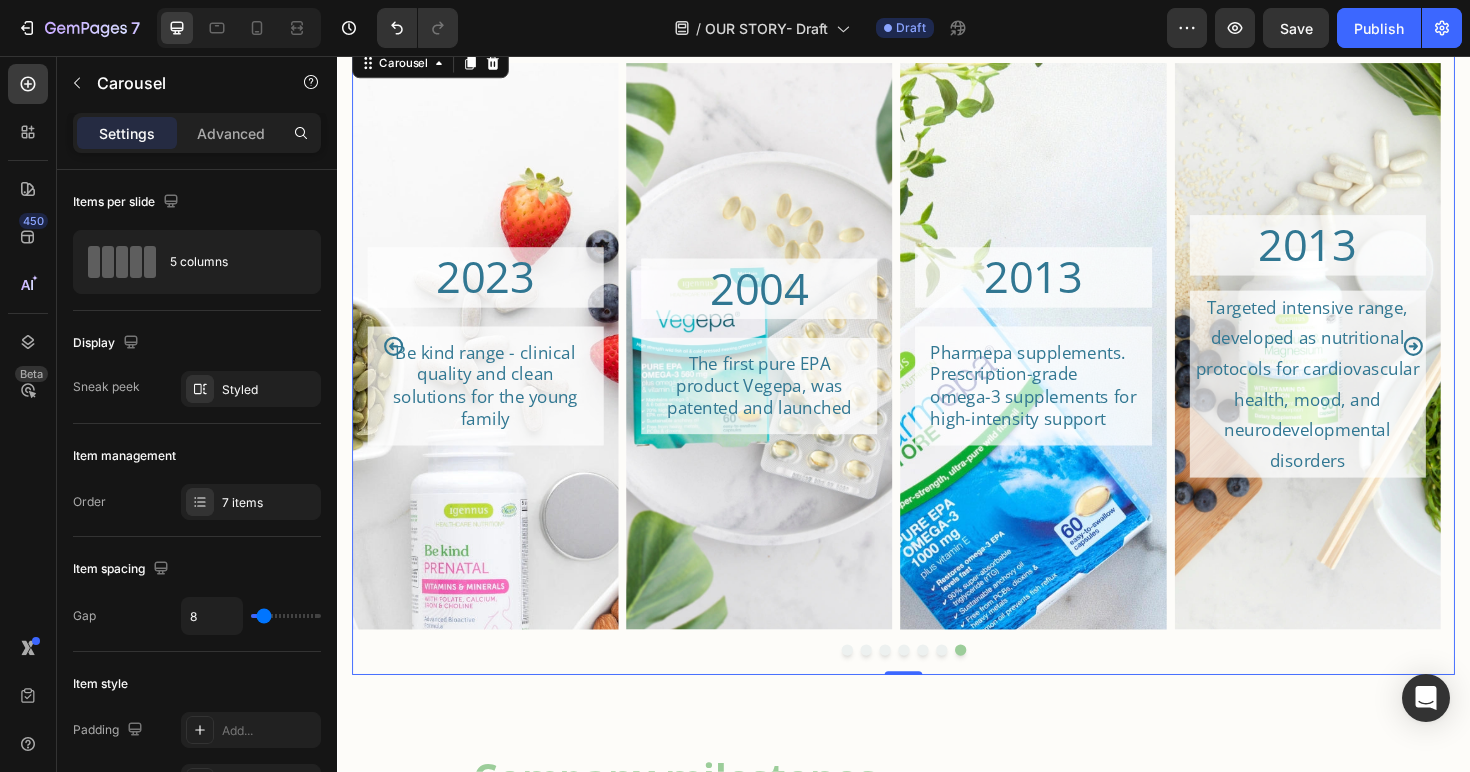 click at bounding box center (937, 685) 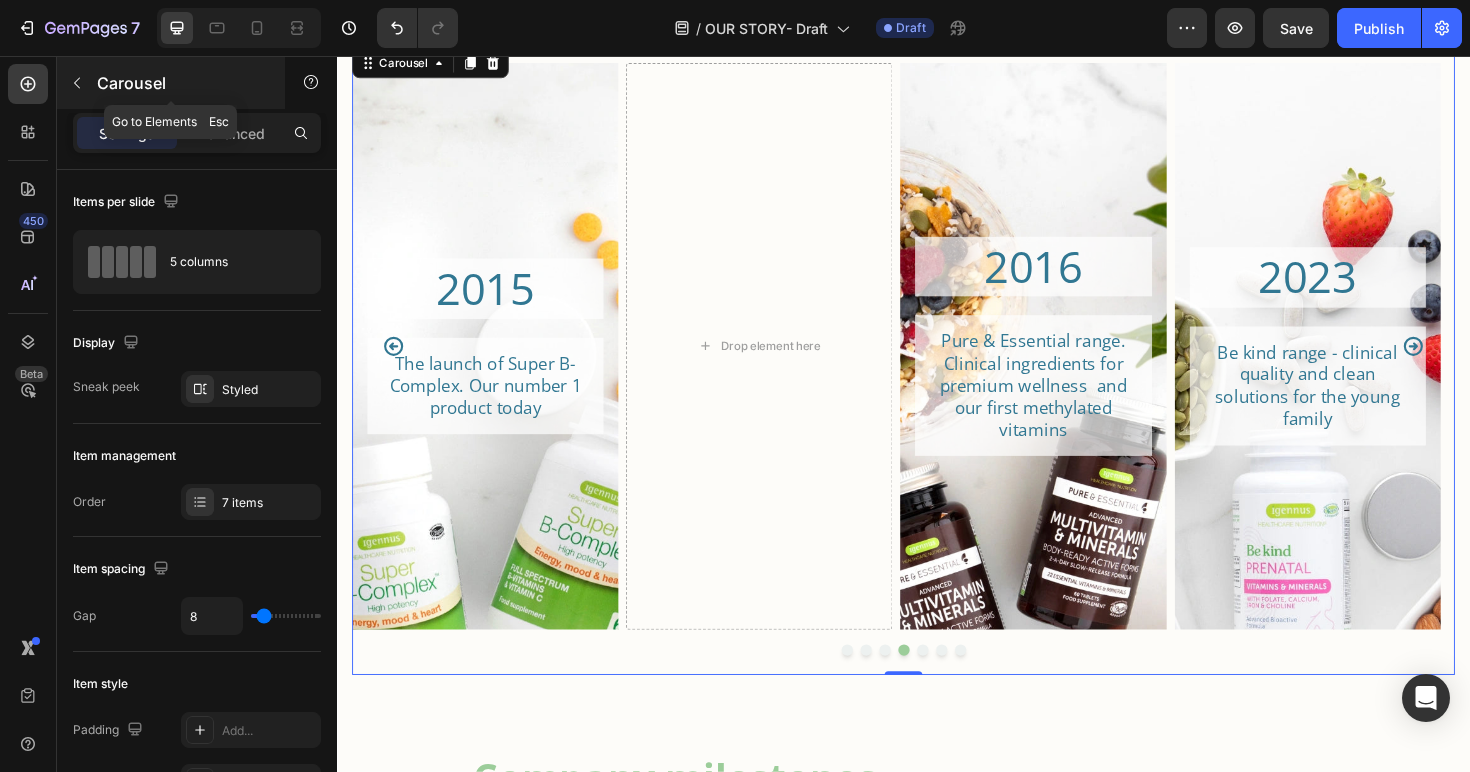 click 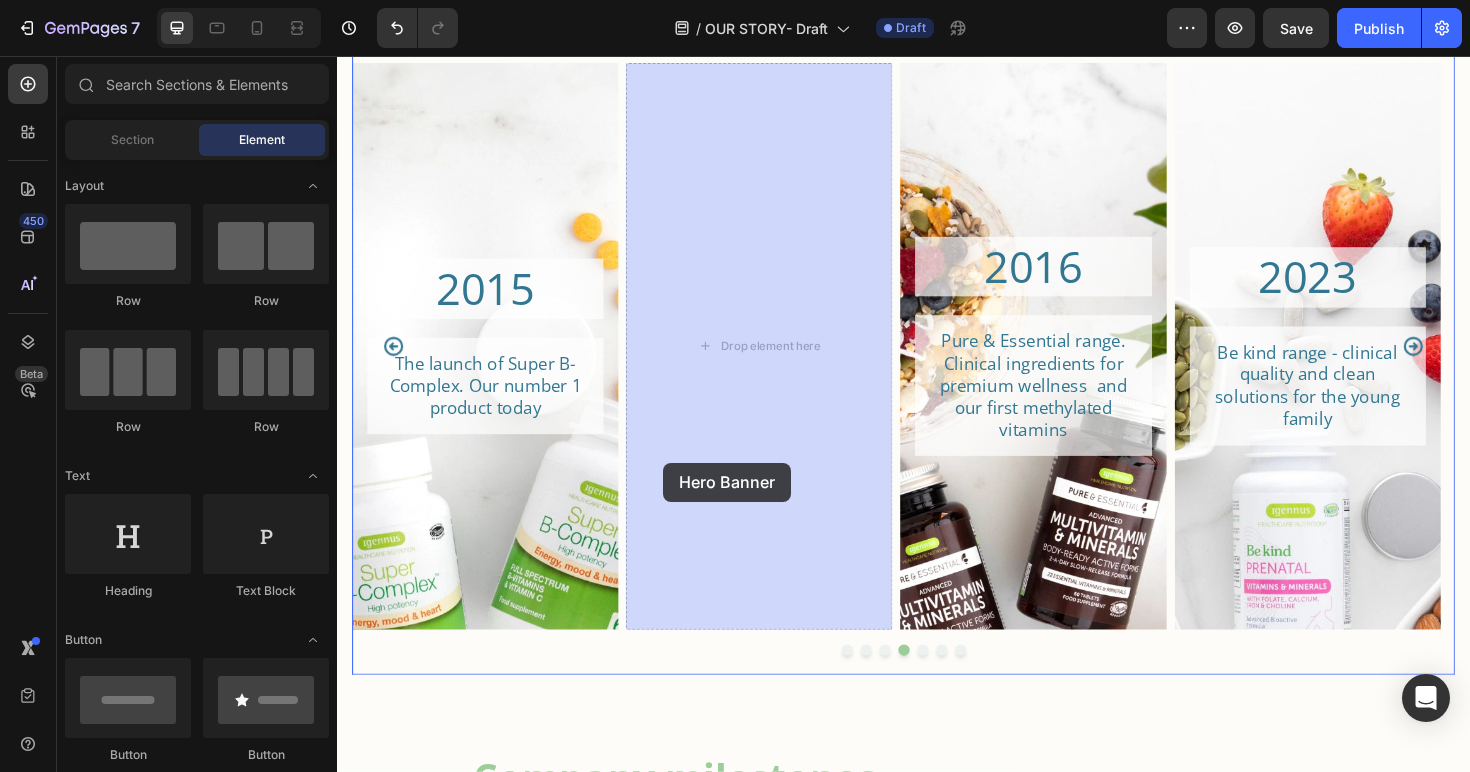 drag, startPoint x: 488, startPoint y: 475, endPoint x: 683, endPoint y: 486, distance: 195.31001 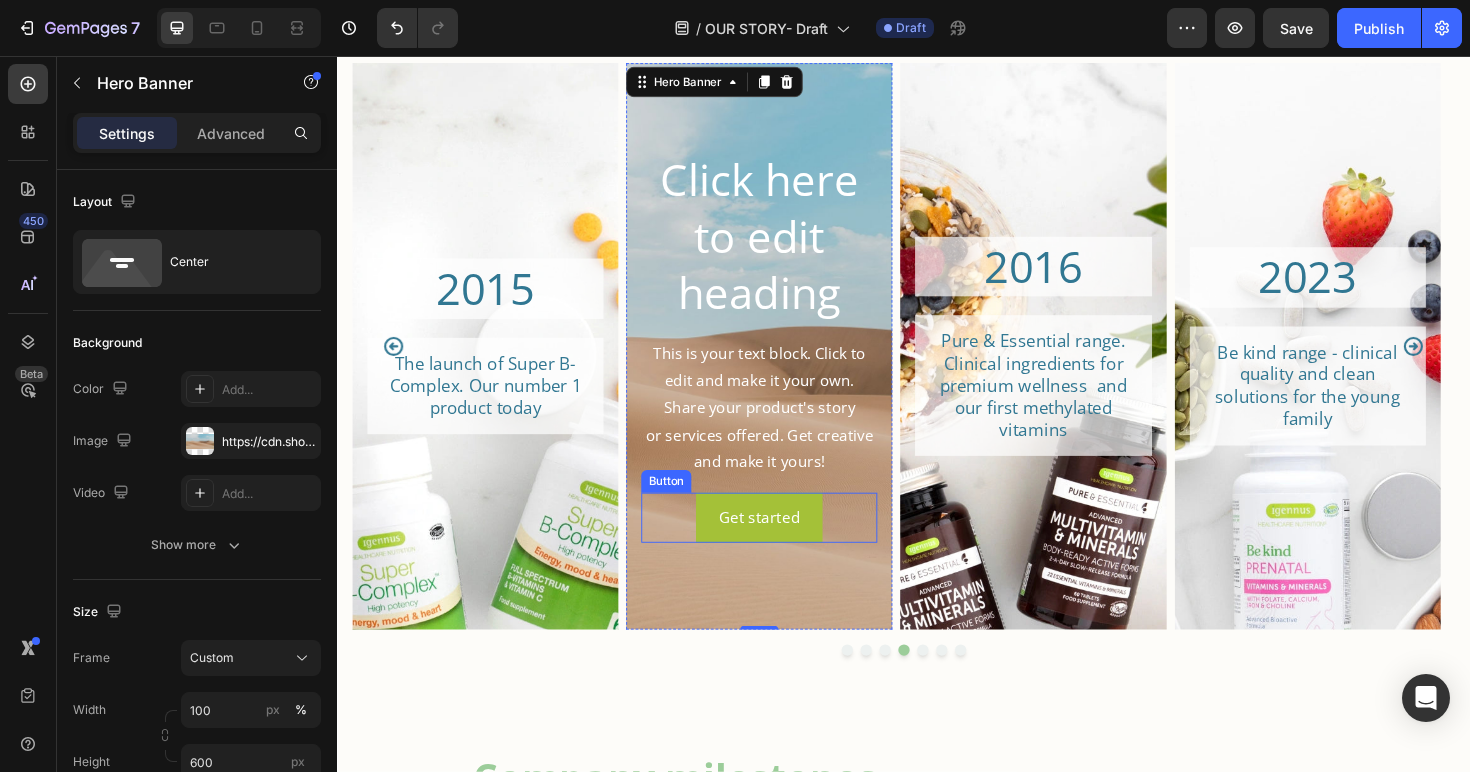 click on "Get started Button" at bounding box center (784, 544) 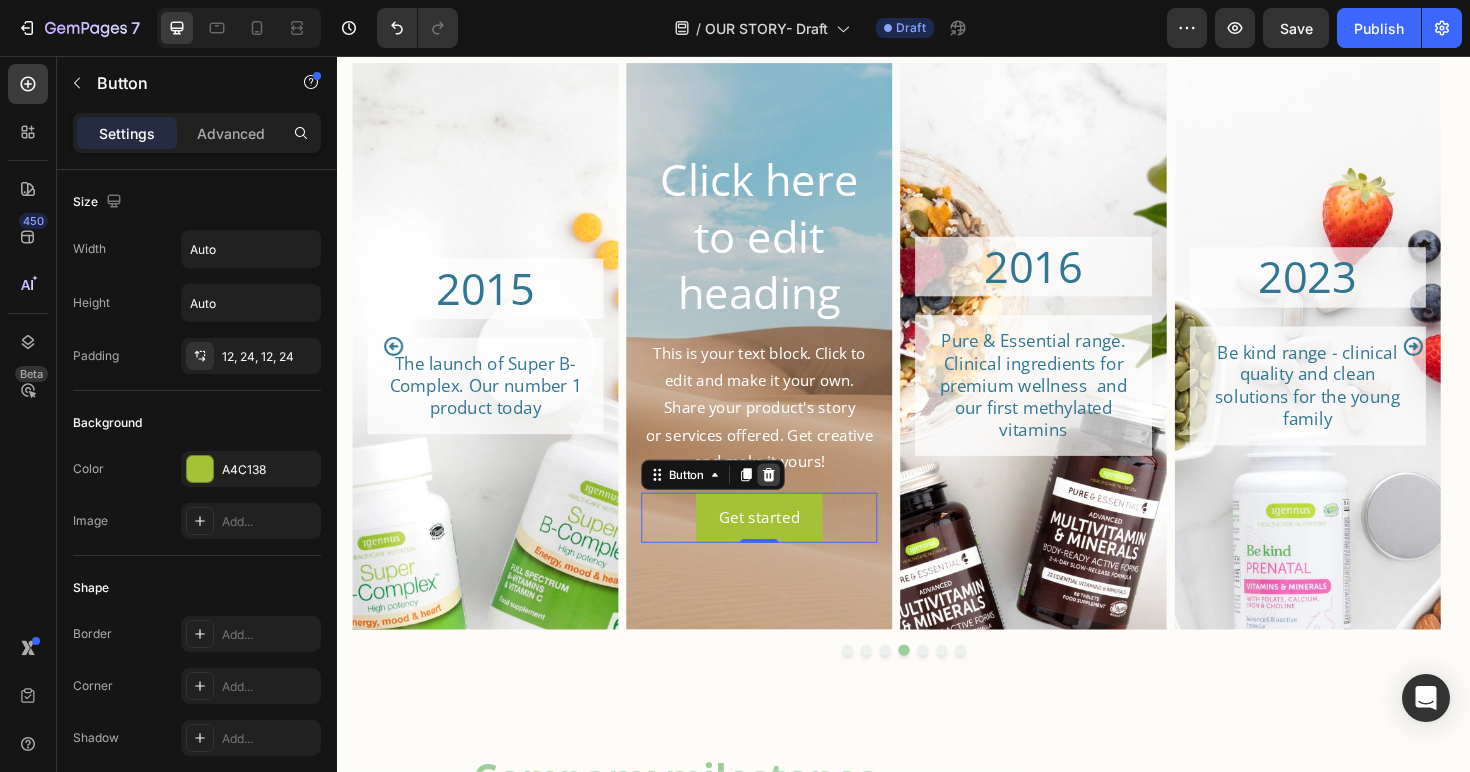 click 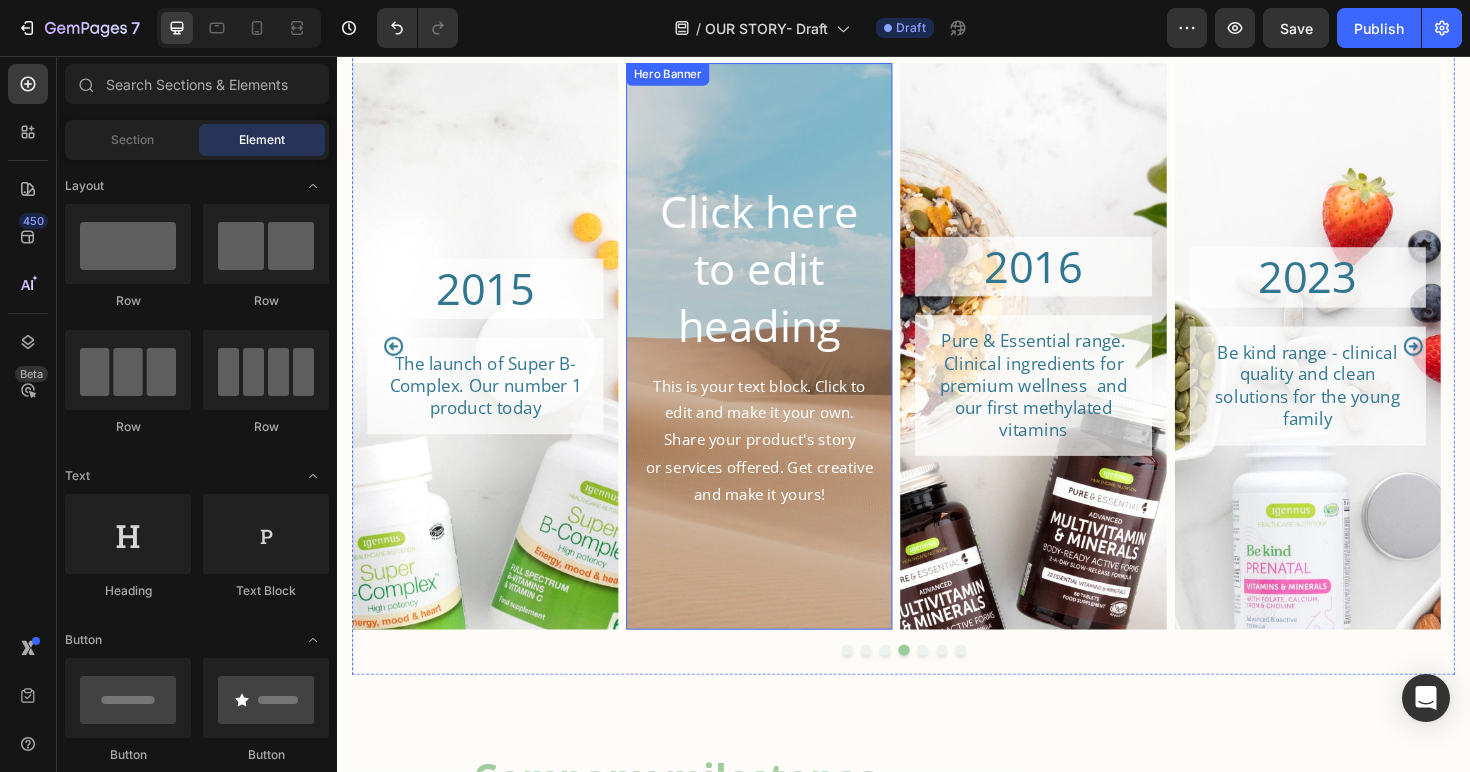 click at bounding box center [784, 363] 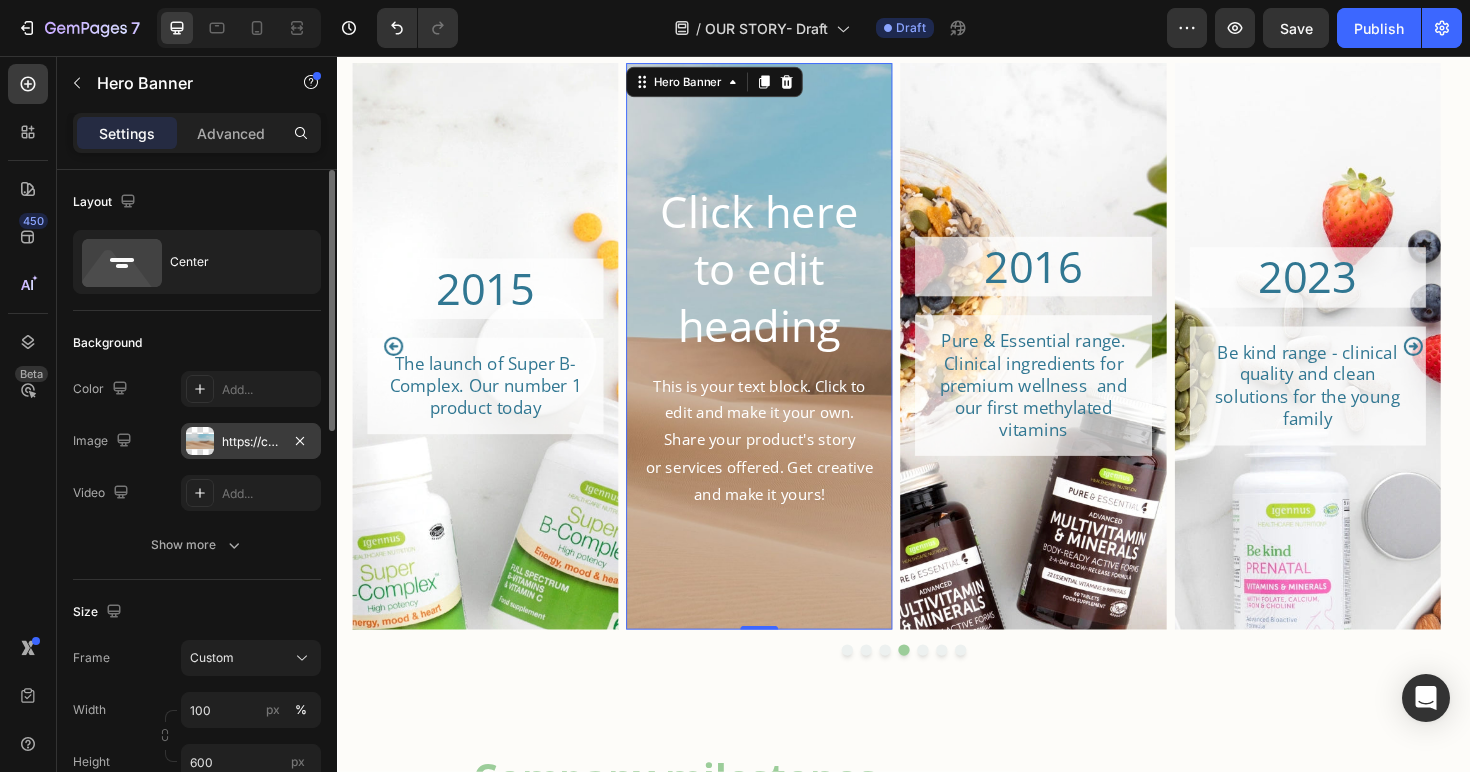 click on "https://cdn.shopify.com/s/files/1/2005/9307/files/background_settings.jpg" at bounding box center (251, 441) 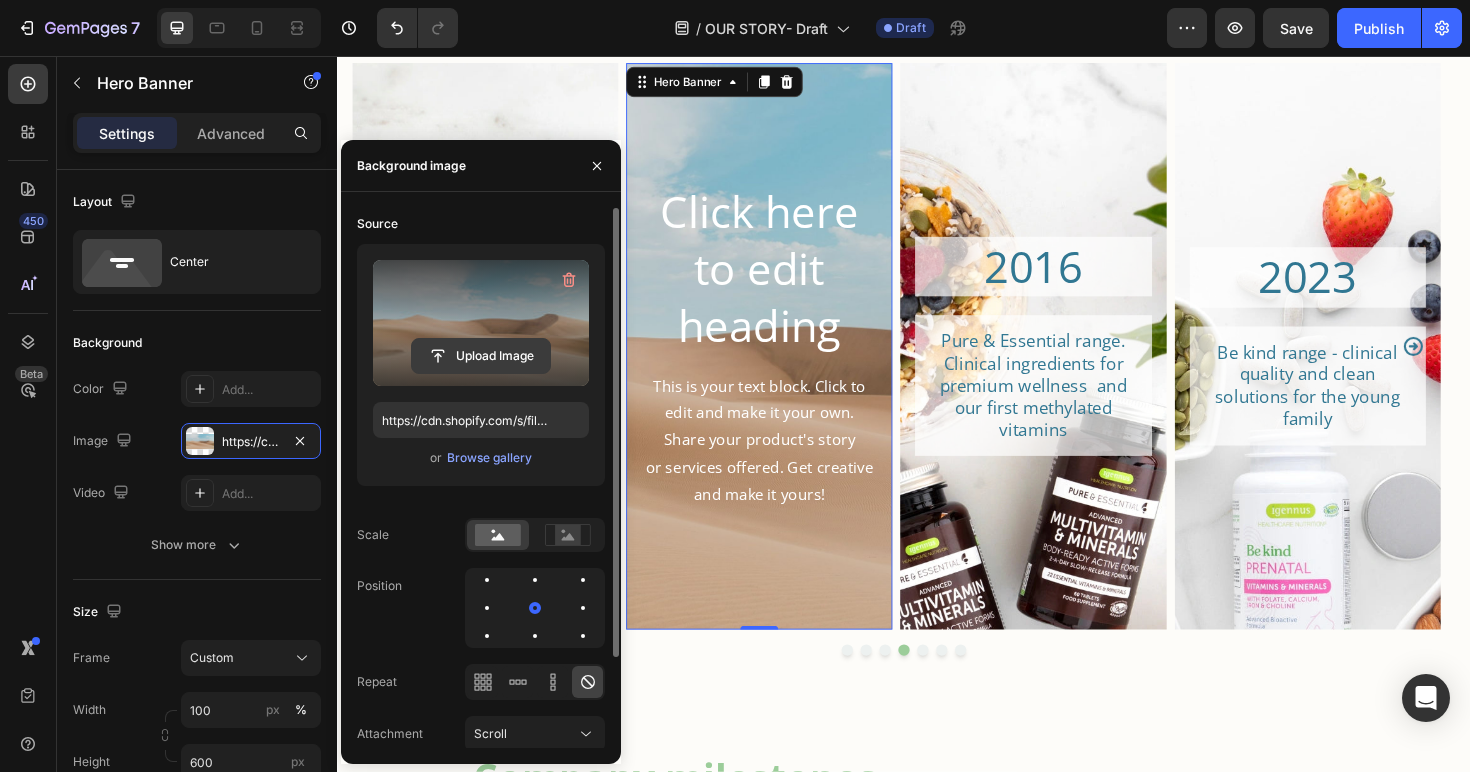 click 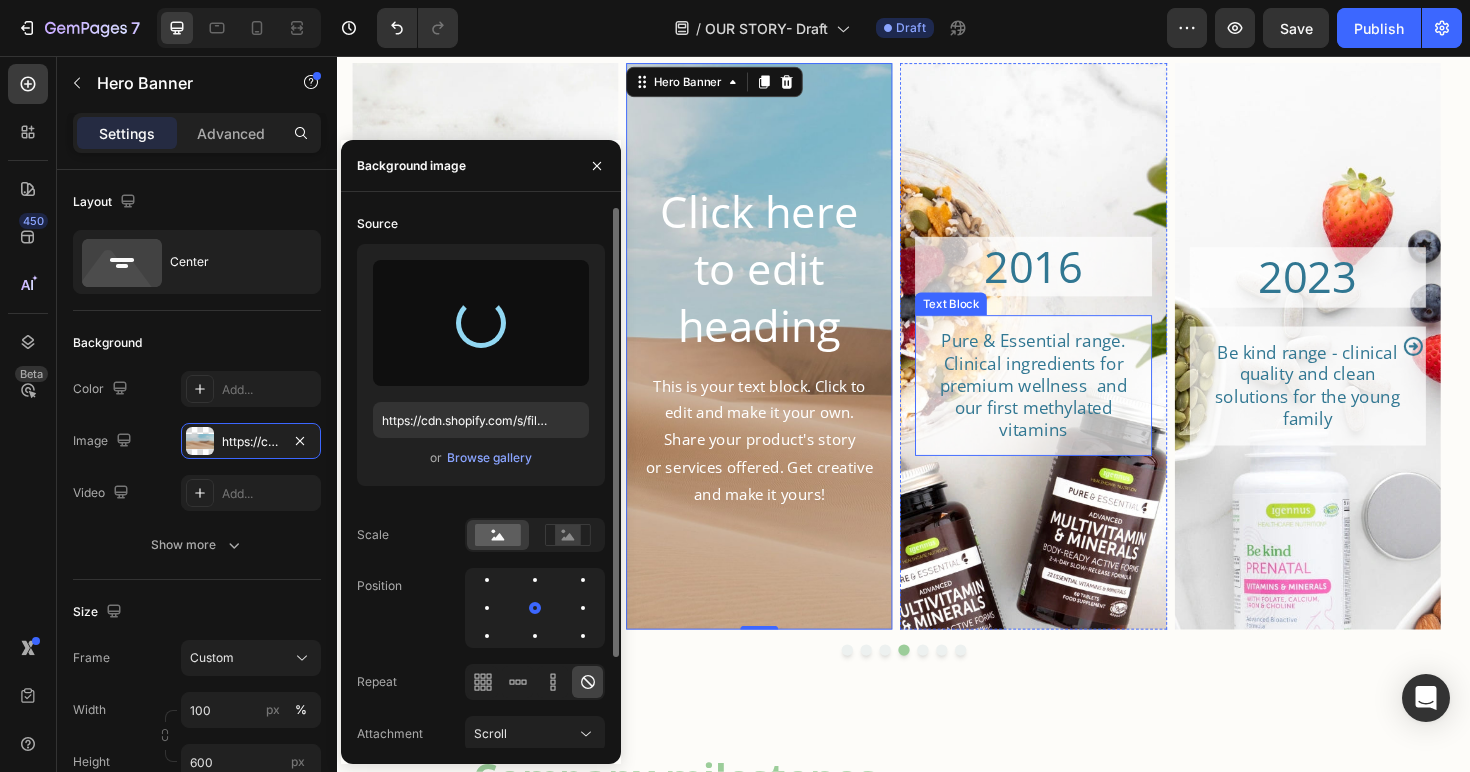 type on "https://cdn.shopify.com/s/files/1/0087/7097/7888/files/gempages_491779184817865614-8547565d-8bfd-4e40-8dcd-4e506287b4c0.webp" 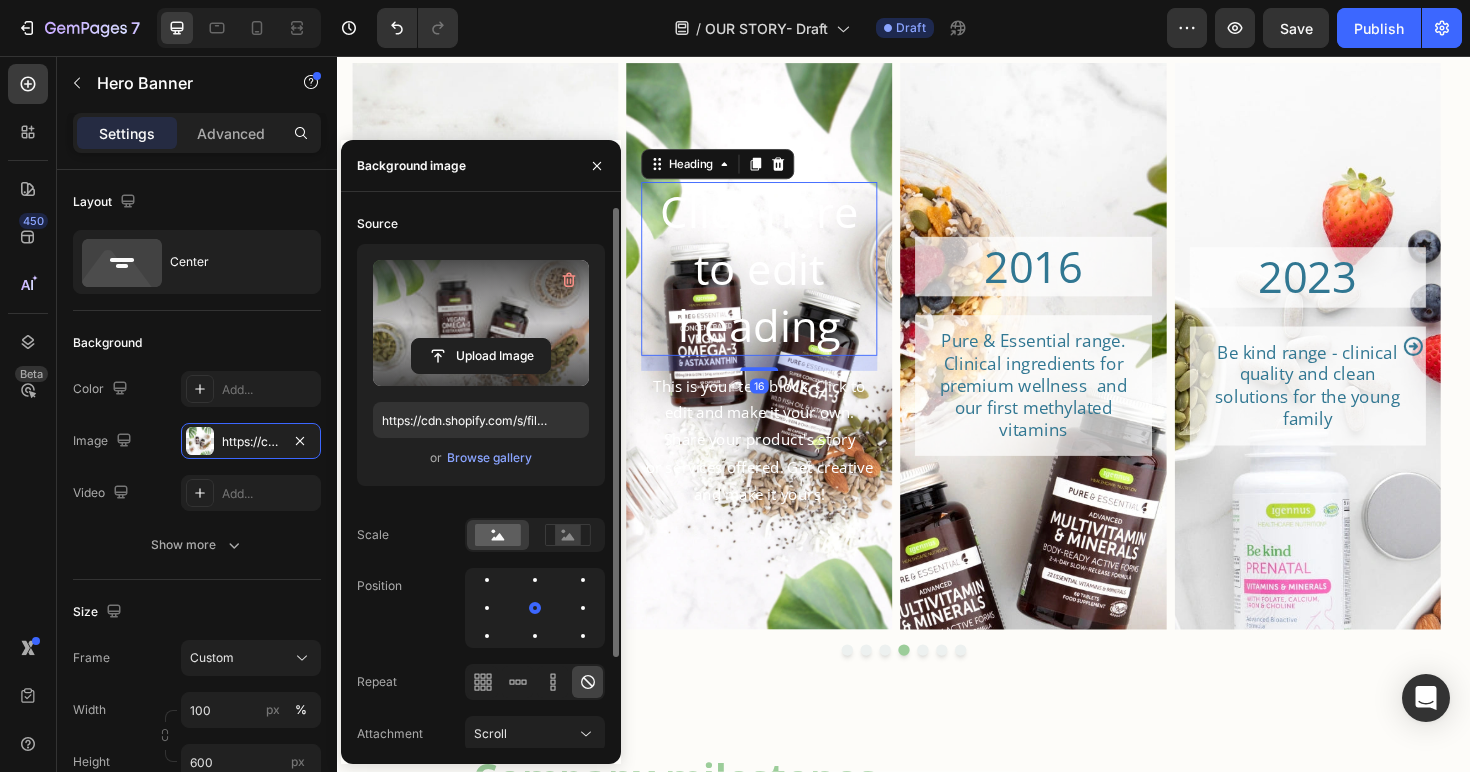 click on "Click here to edit heading" at bounding box center (784, 280) 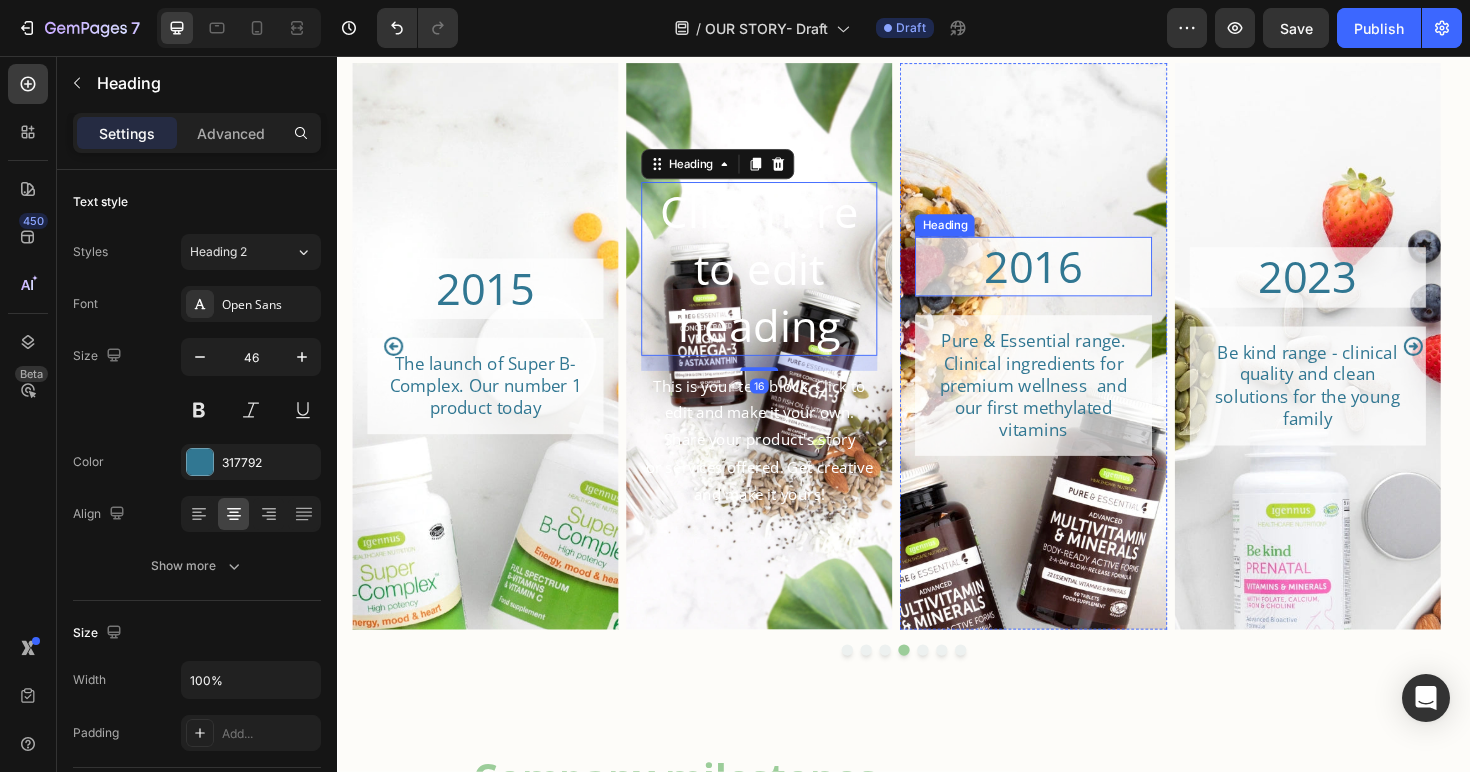 click on "2016" at bounding box center [1074, 279] 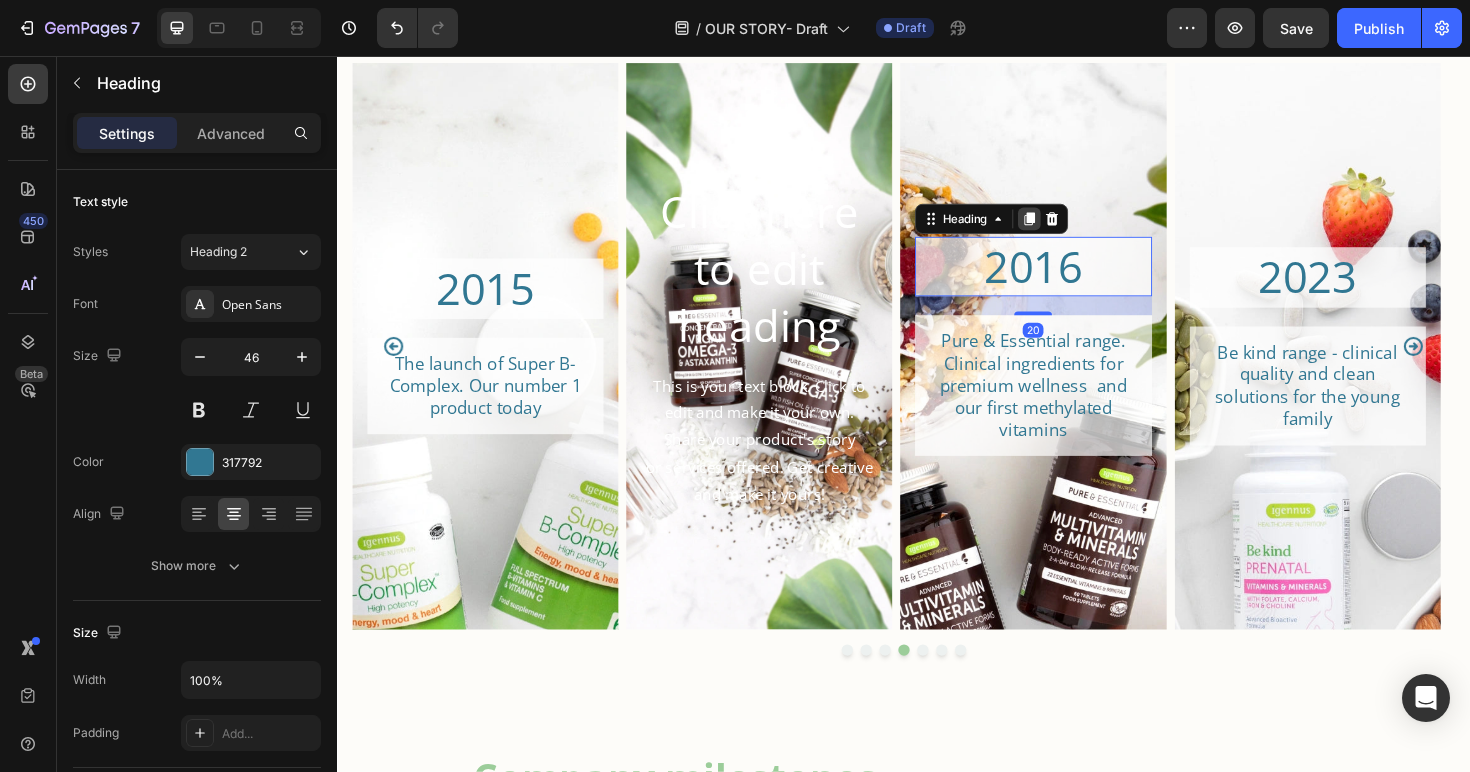 click 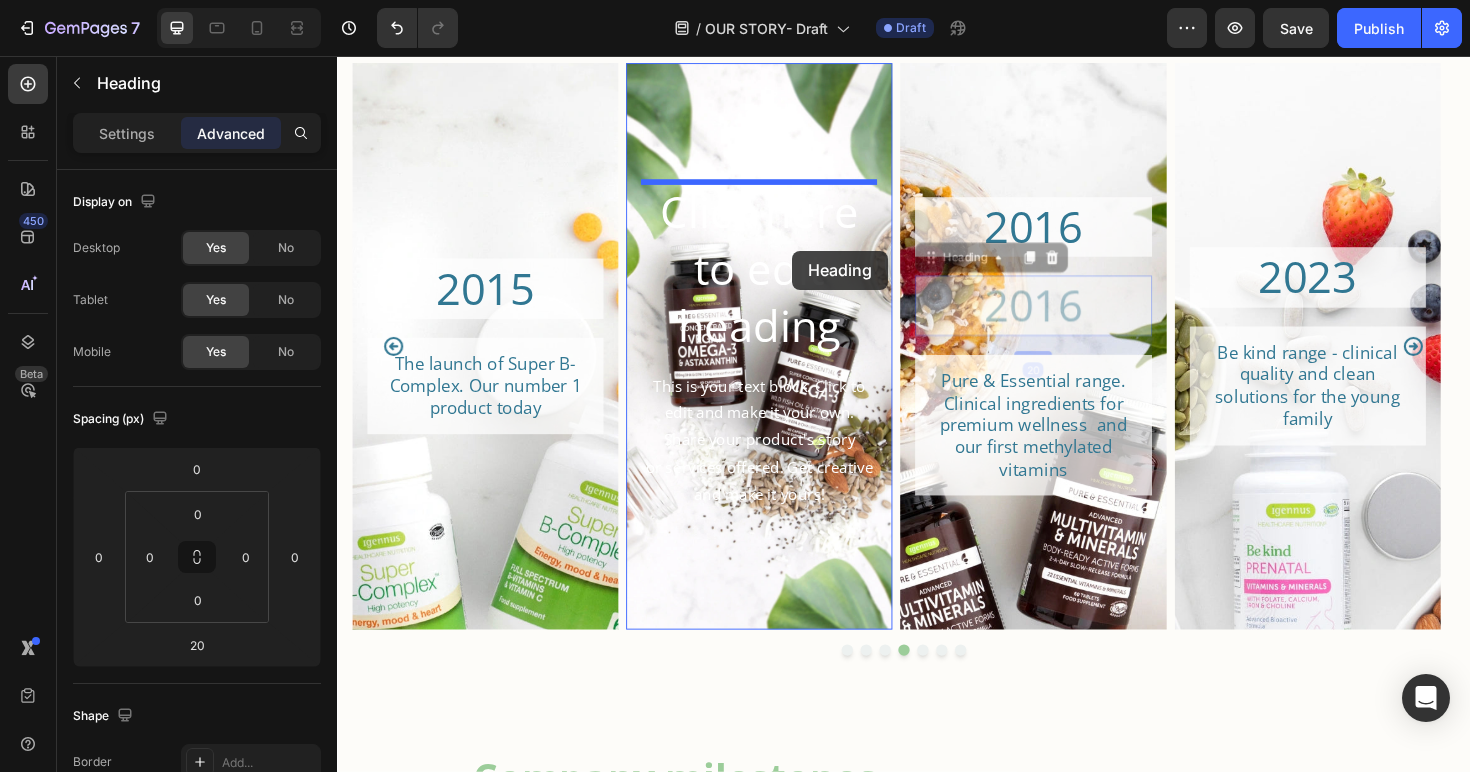 drag, startPoint x: 966, startPoint y: 271, endPoint x: 819, endPoint y: 262, distance: 147.27525 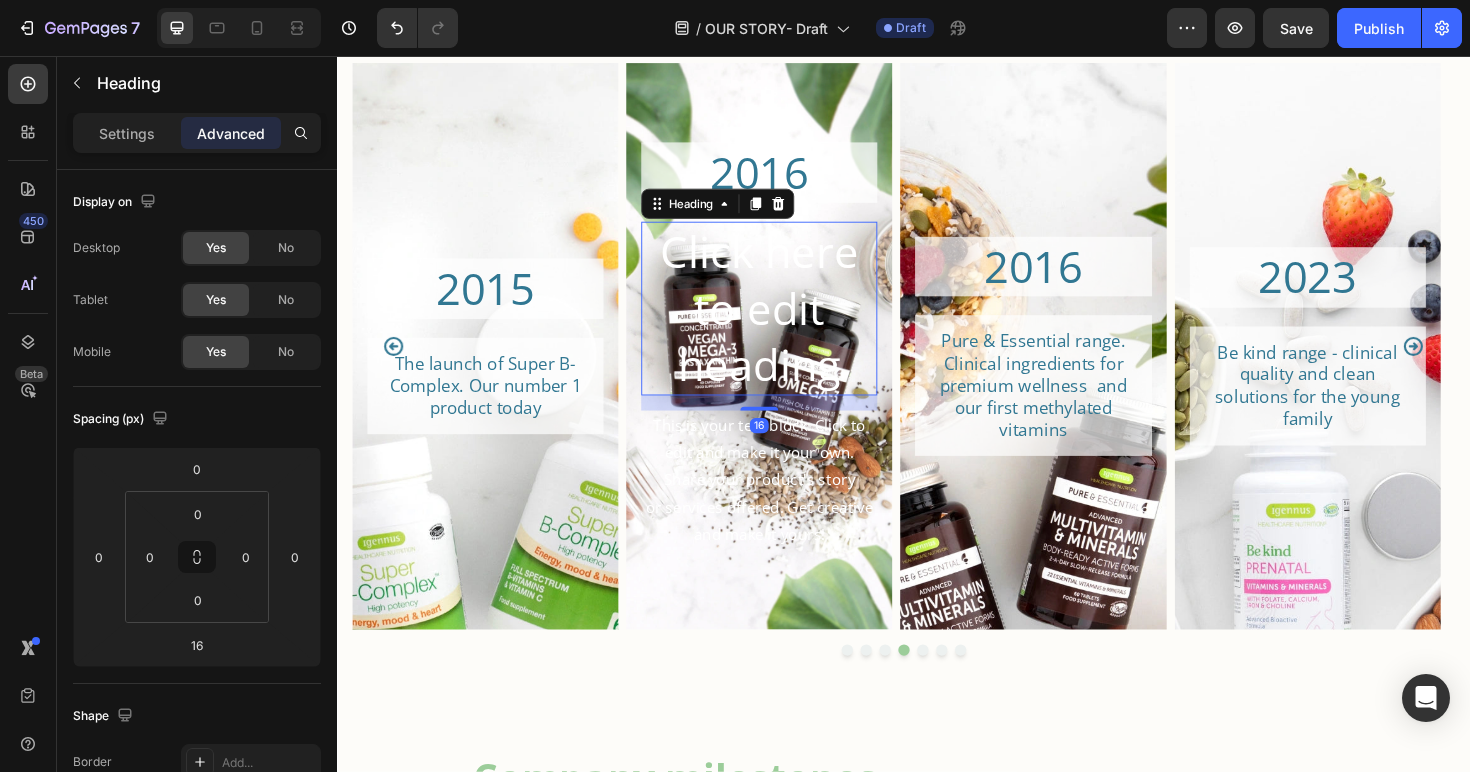 click on "Click here to edit heading" at bounding box center [784, 322] 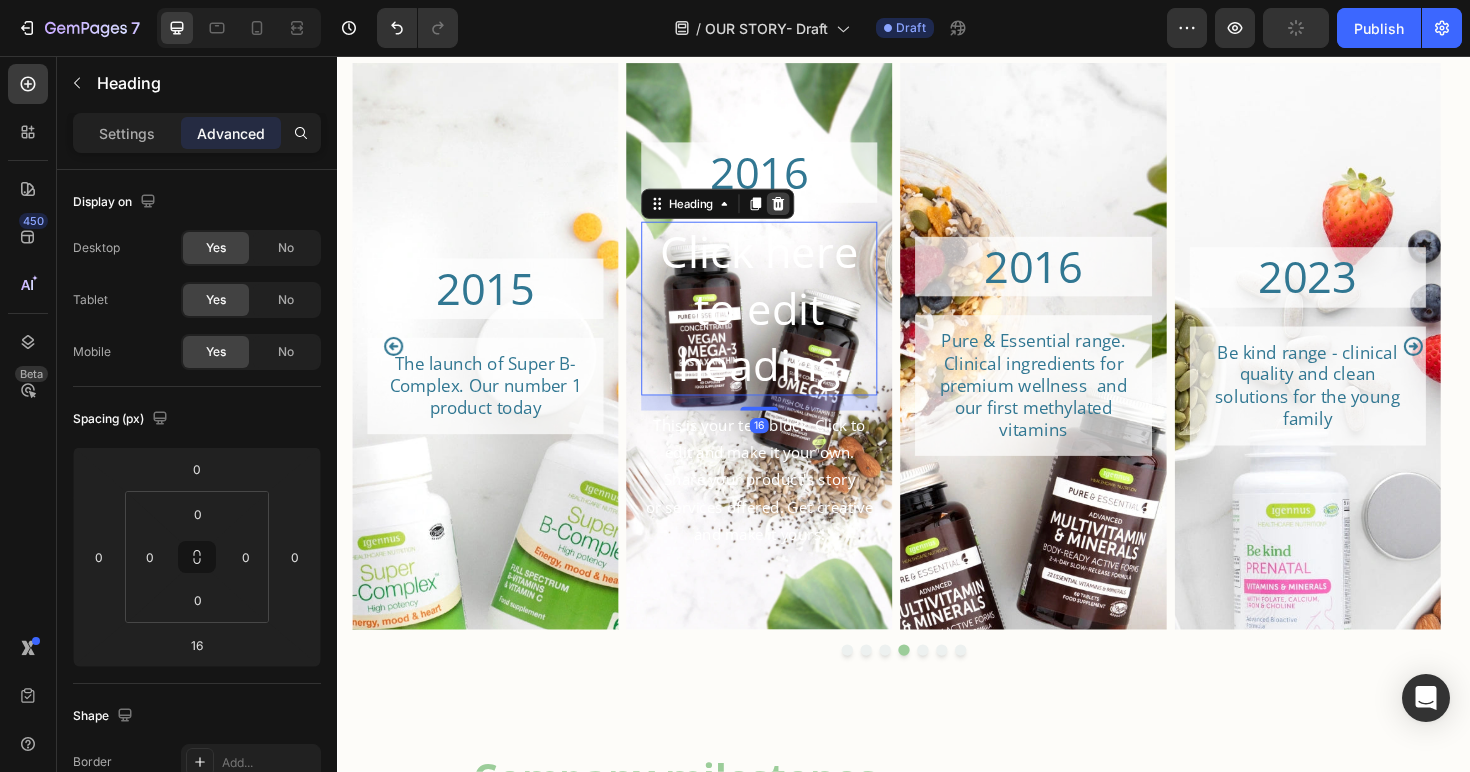 click 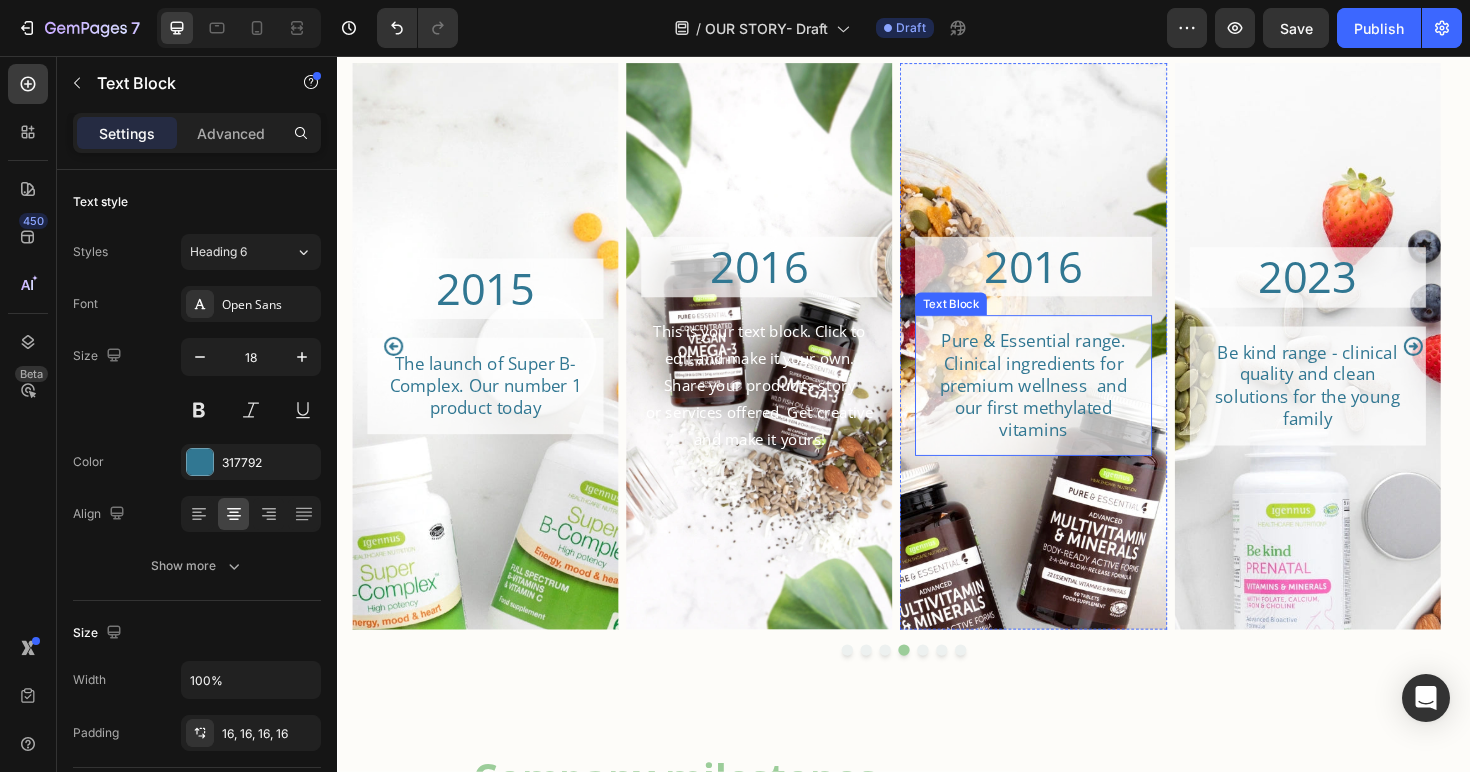 click on "Pure & Essential range. Clinical ingredients for premium wellness  and our first methylated vitamins" at bounding box center (1074, 404) 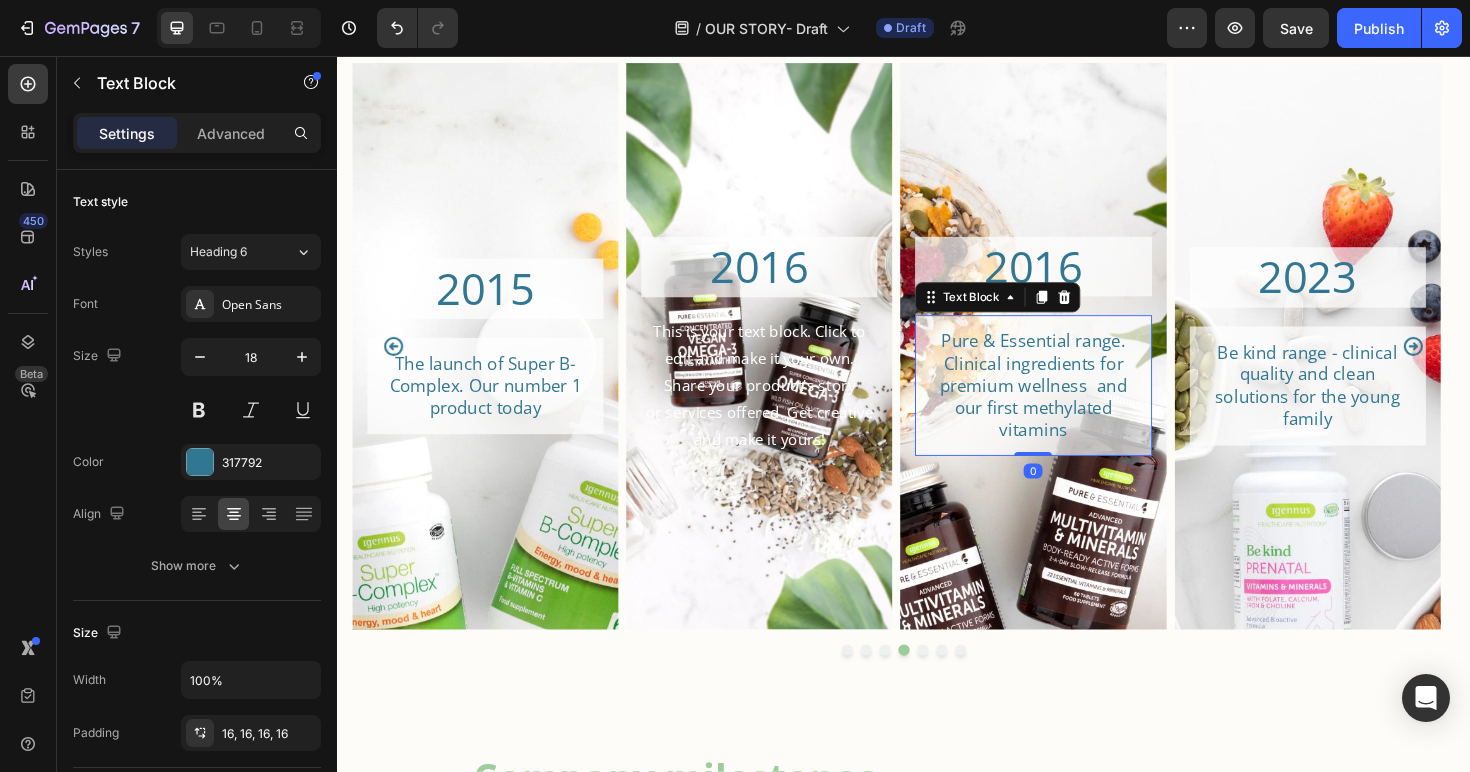 click on "Pure & Essential range. Clinical ingredients for premium wellness  and our first methylated vitamins" at bounding box center [1074, 404] 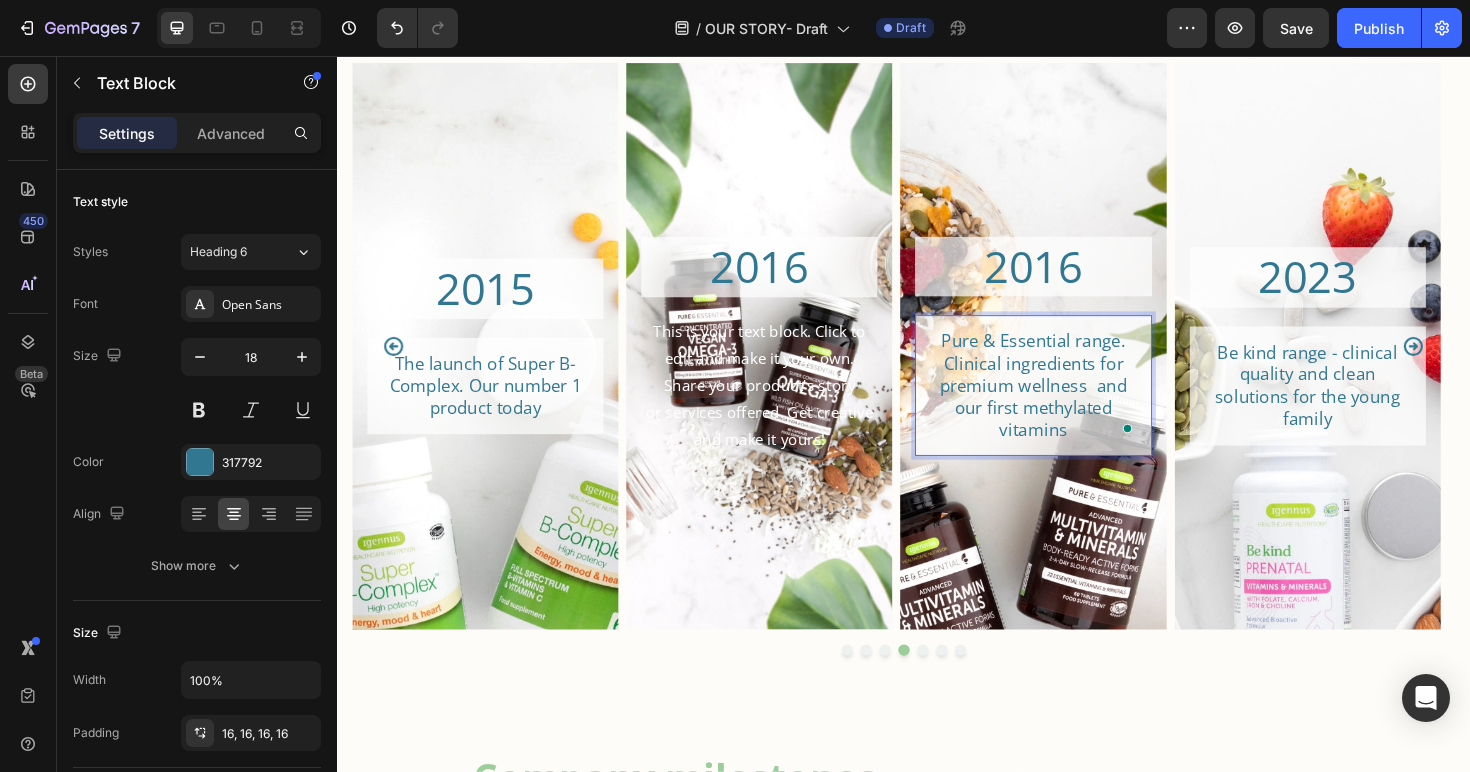 click on "Pure & Essential range. Clinical ingredients for premium wellness  and our first methylated vitamins" at bounding box center (1074, 404) 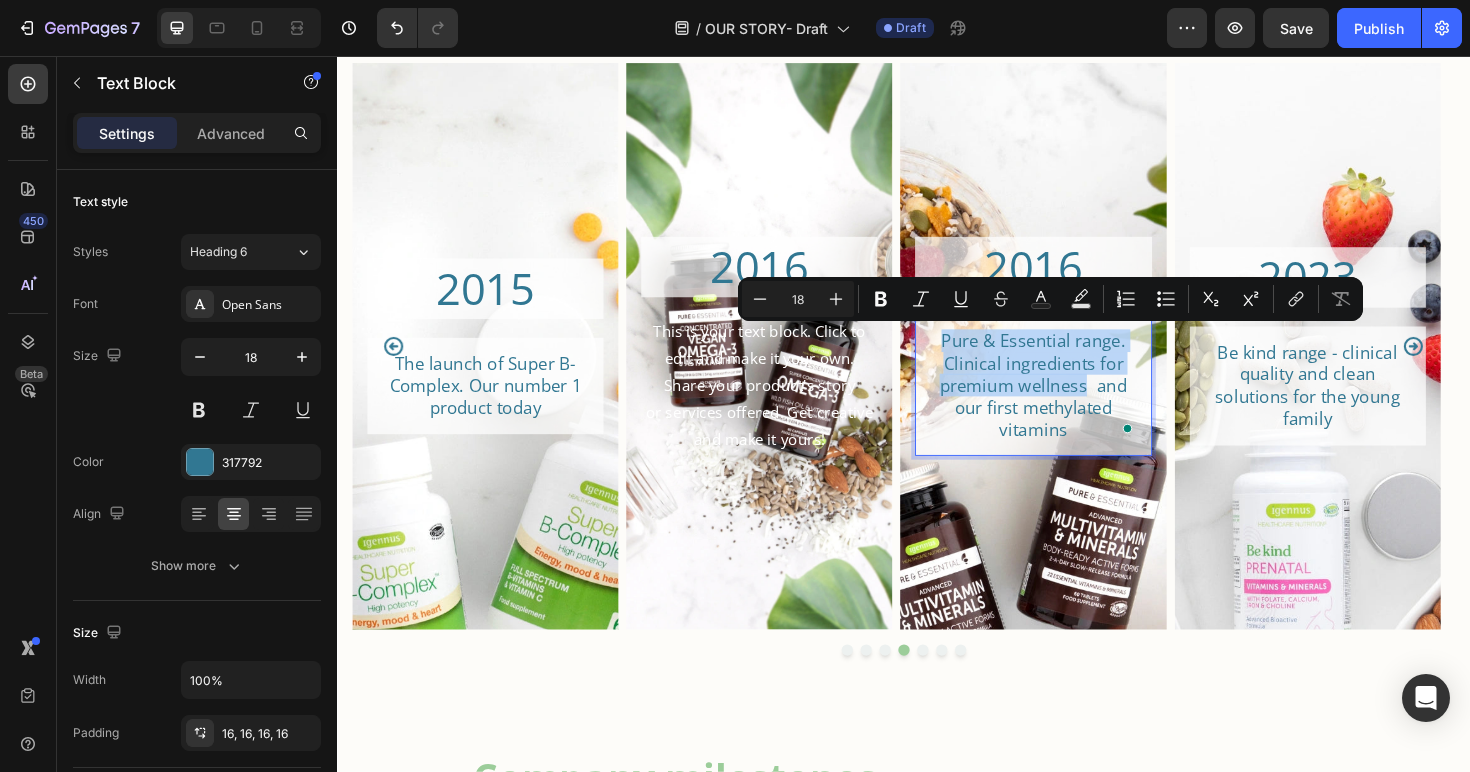 drag, startPoint x: 982, startPoint y: 355, endPoint x: 1113, endPoint y: 402, distance: 139.17615 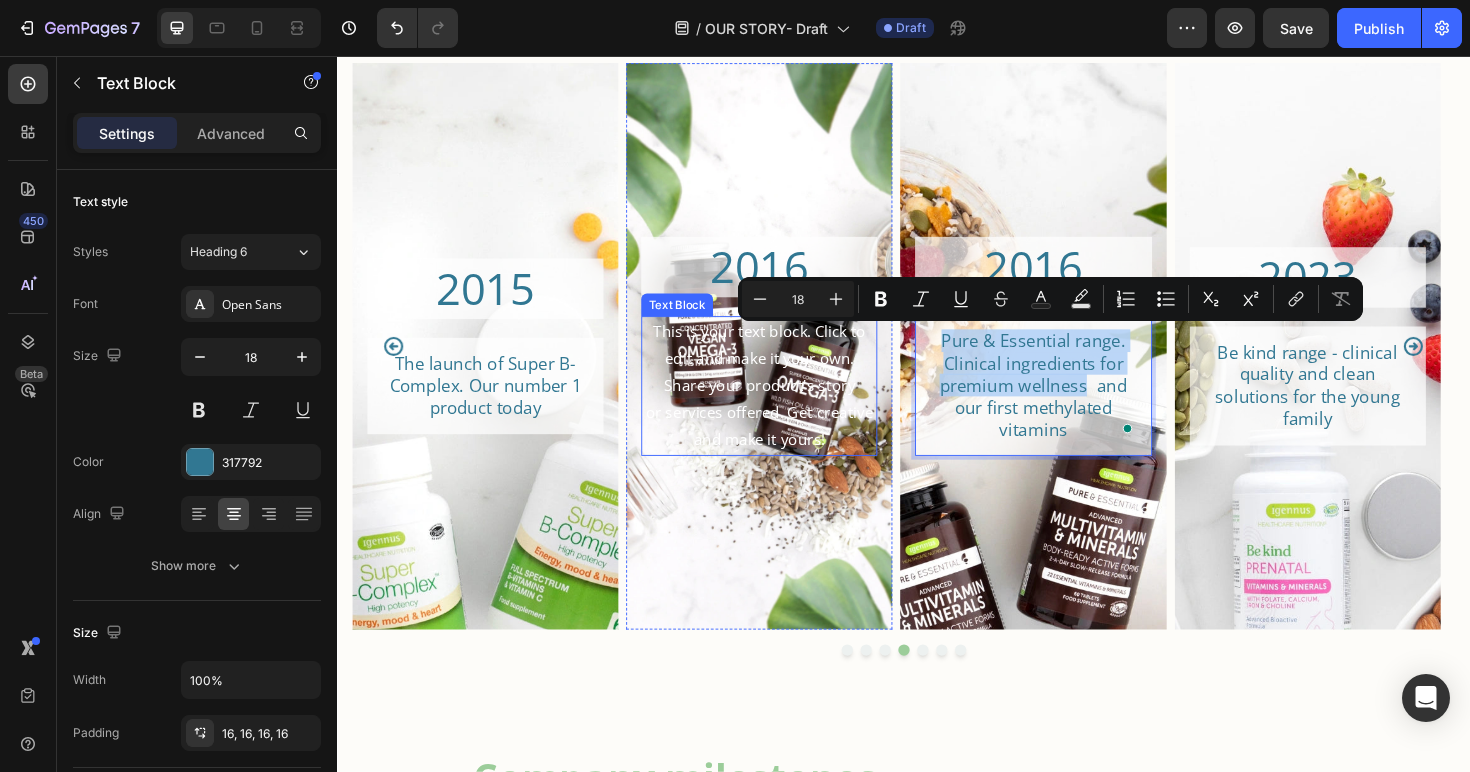 click on "This is your text block. Click to edit and make it your own. Share your product's story                   or services offered. Get creative and make it yours!" at bounding box center [784, 405] 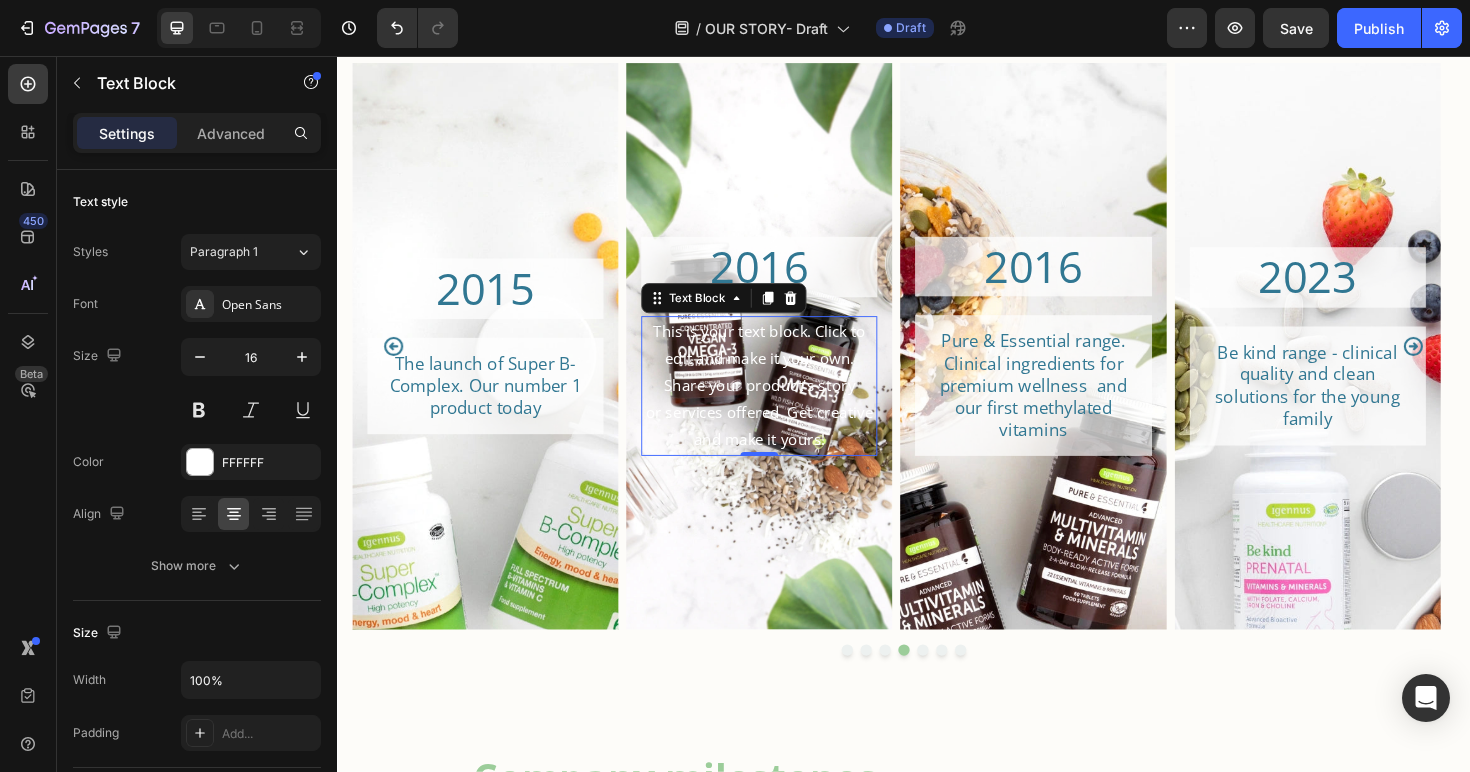 click on "This is your text block. Click to edit and make it your own. Share your product's story                   or services offered. Get creative and make it yours!" at bounding box center (784, 405) 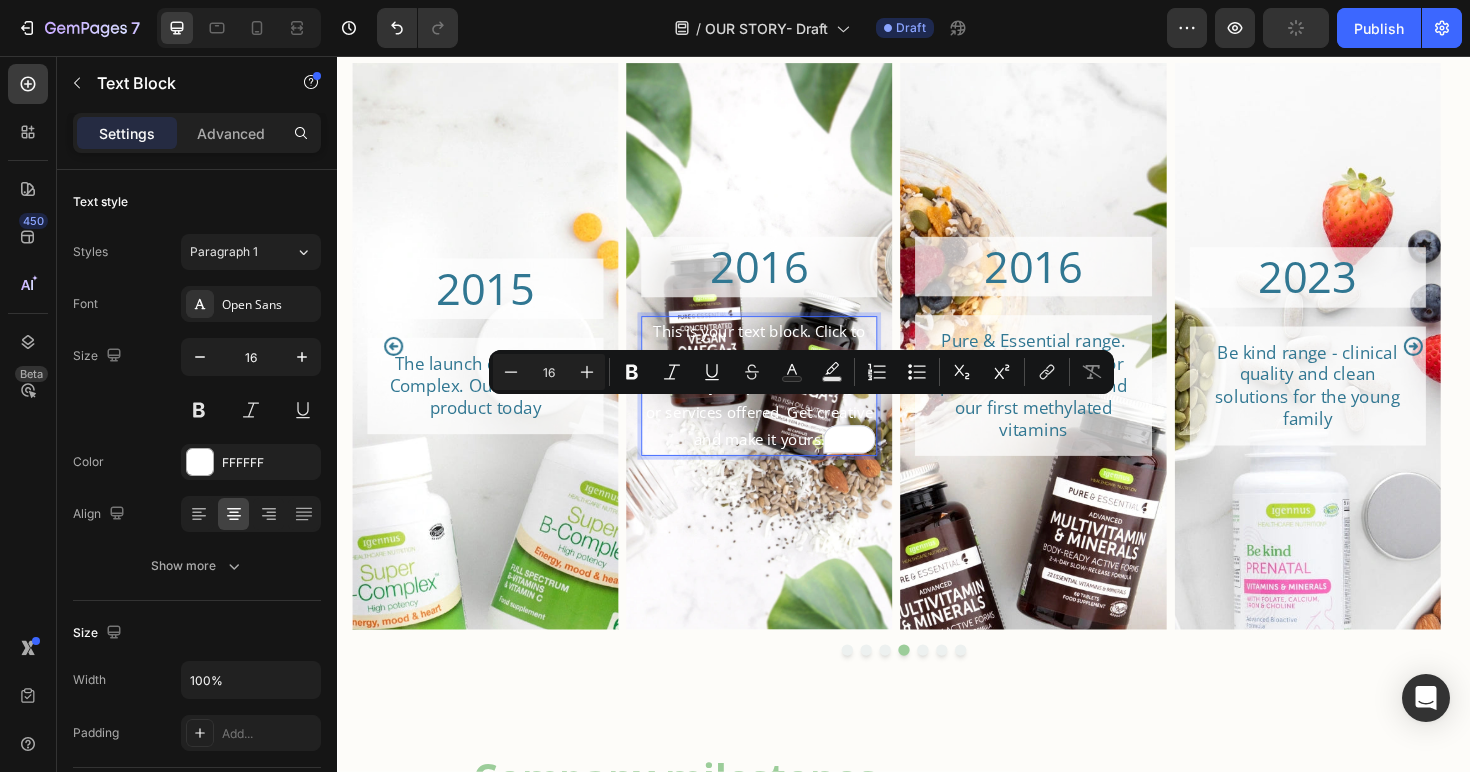 click on "This is your text block. Click to edit and make it your own. Share your product's story or services offered. Get creative and make it yours!" at bounding box center [784, 405] 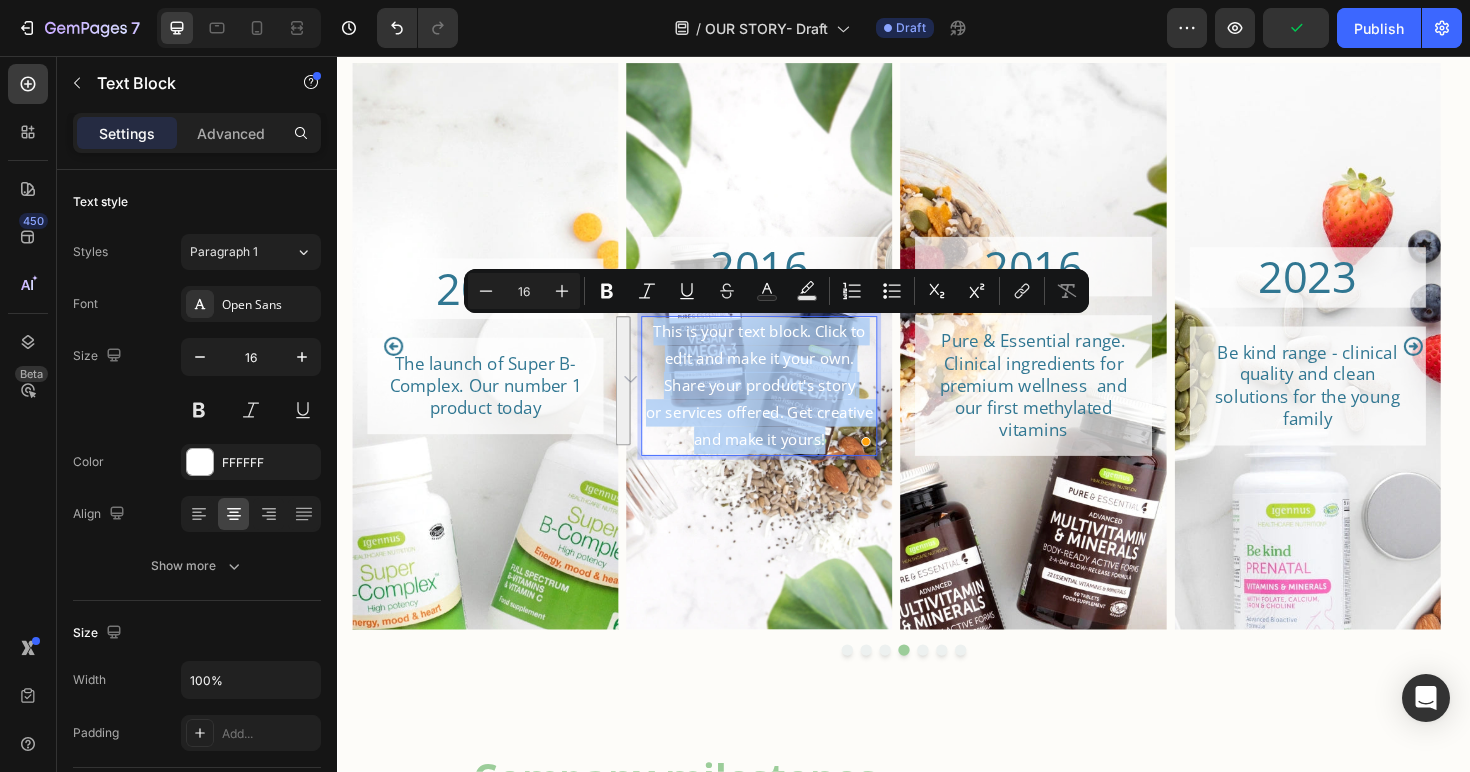 drag, startPoint x: 671, startPoint y: 342, endPoint x: 790, endPoint y: 478, distance: 180.71248 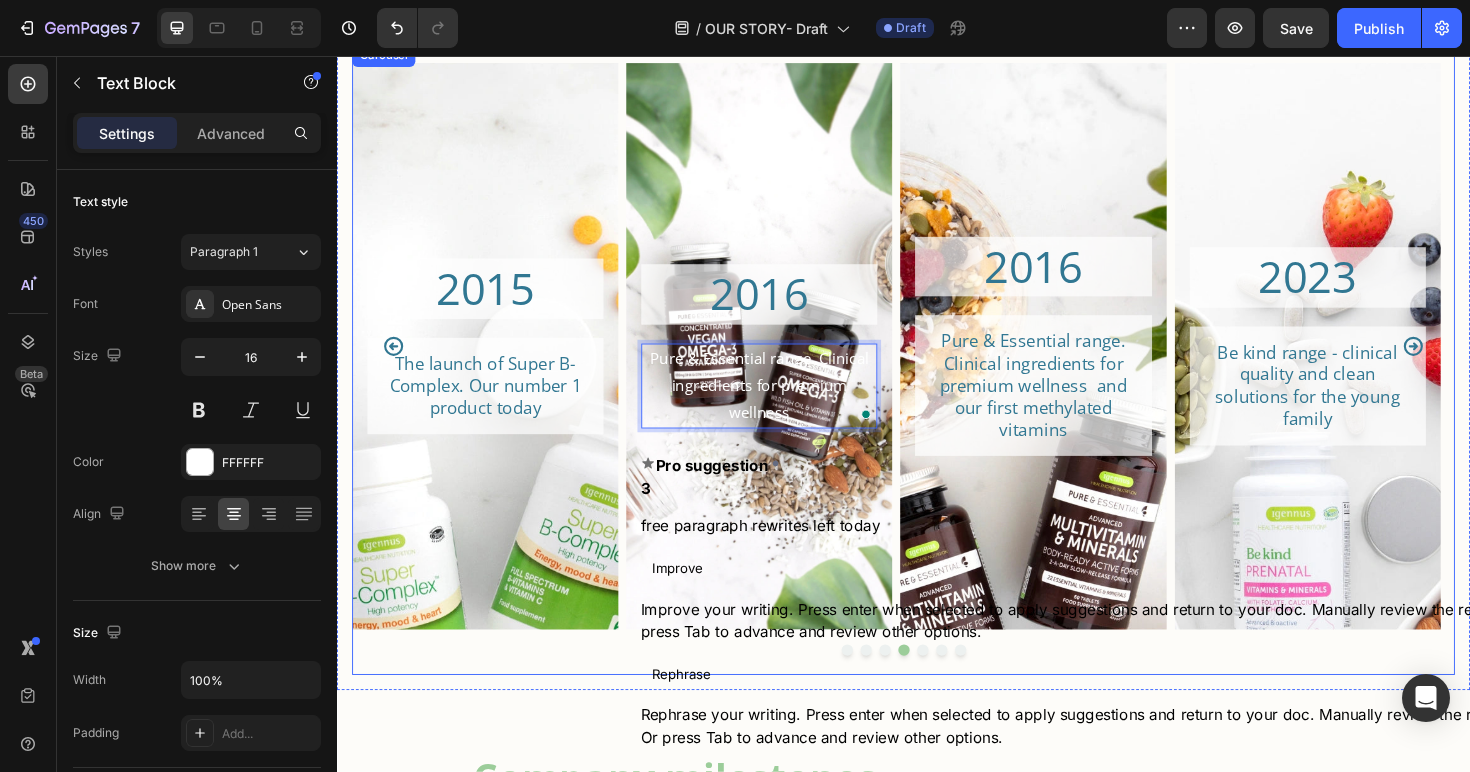 scroll, scrollTop: 2438, scrollLeft: 0, axis: vertical 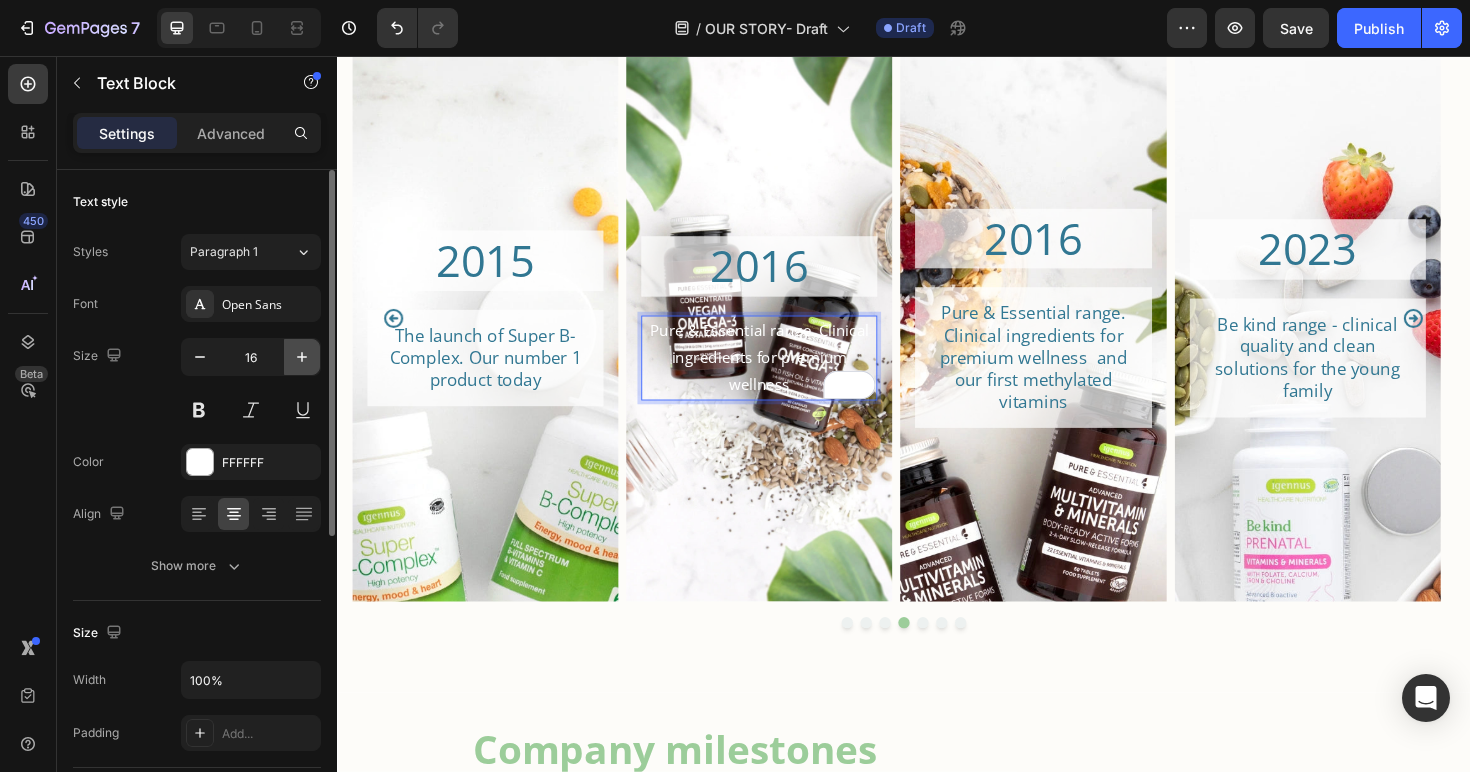 click 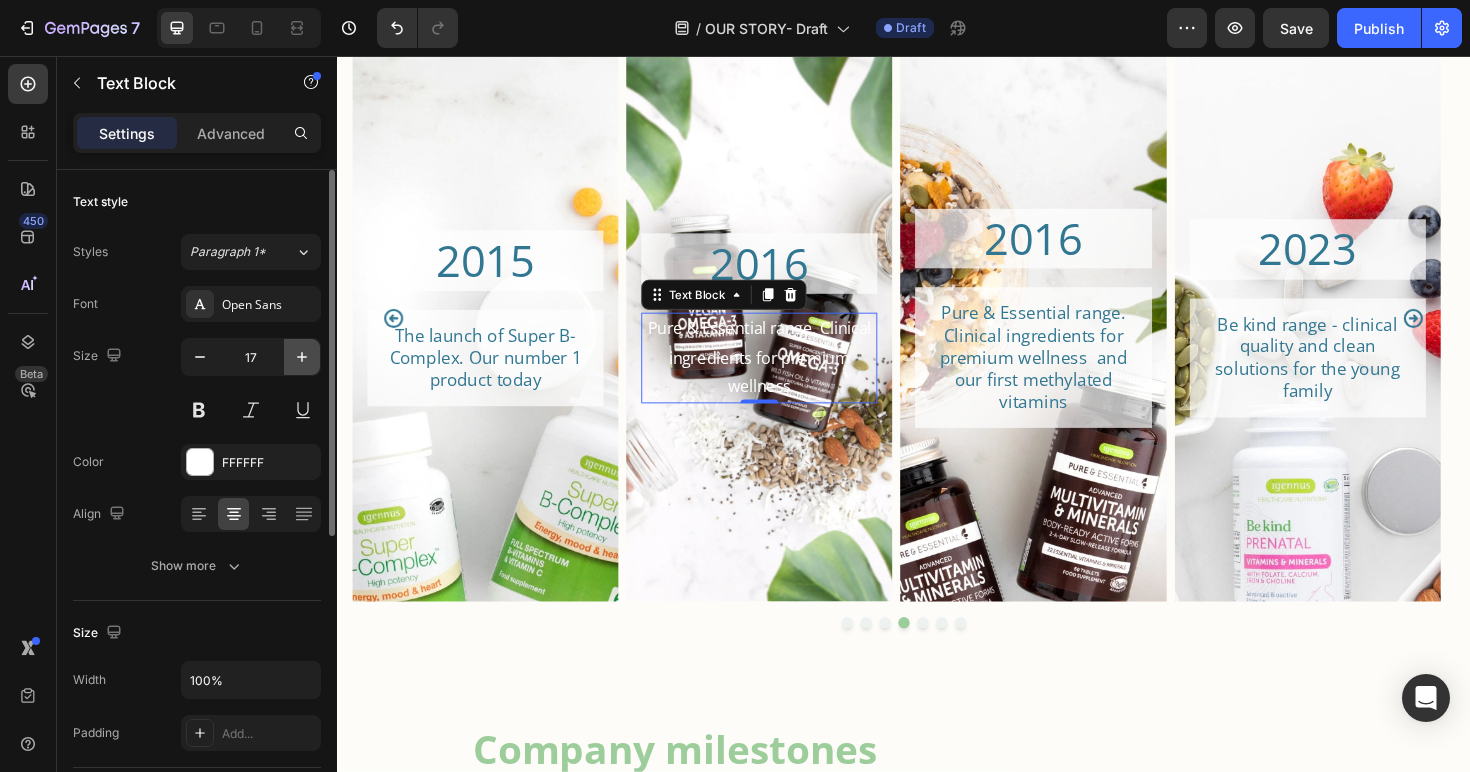 click 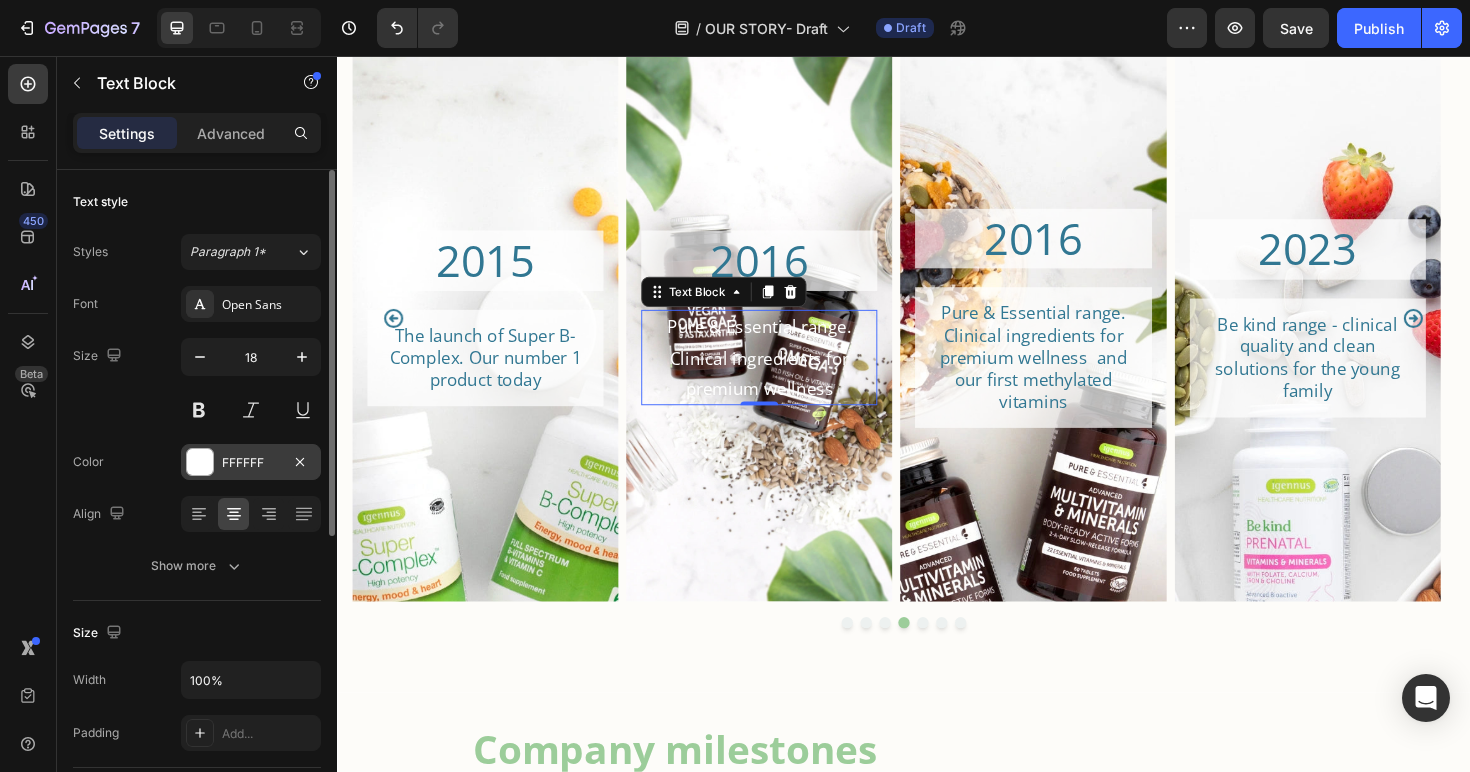 click on "FFFFFF" at bounding box center (251, 462) 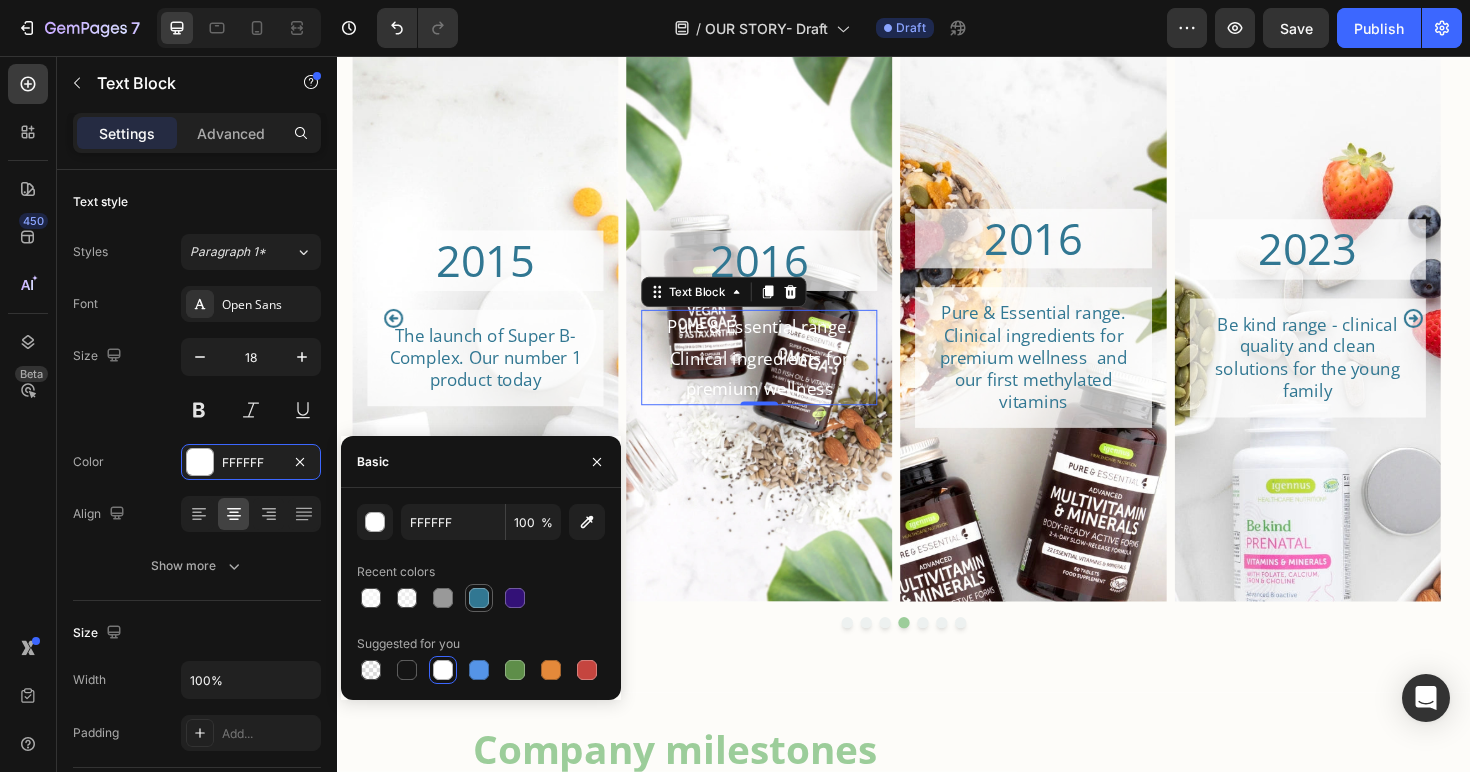 click at bounding box center [479, 598] 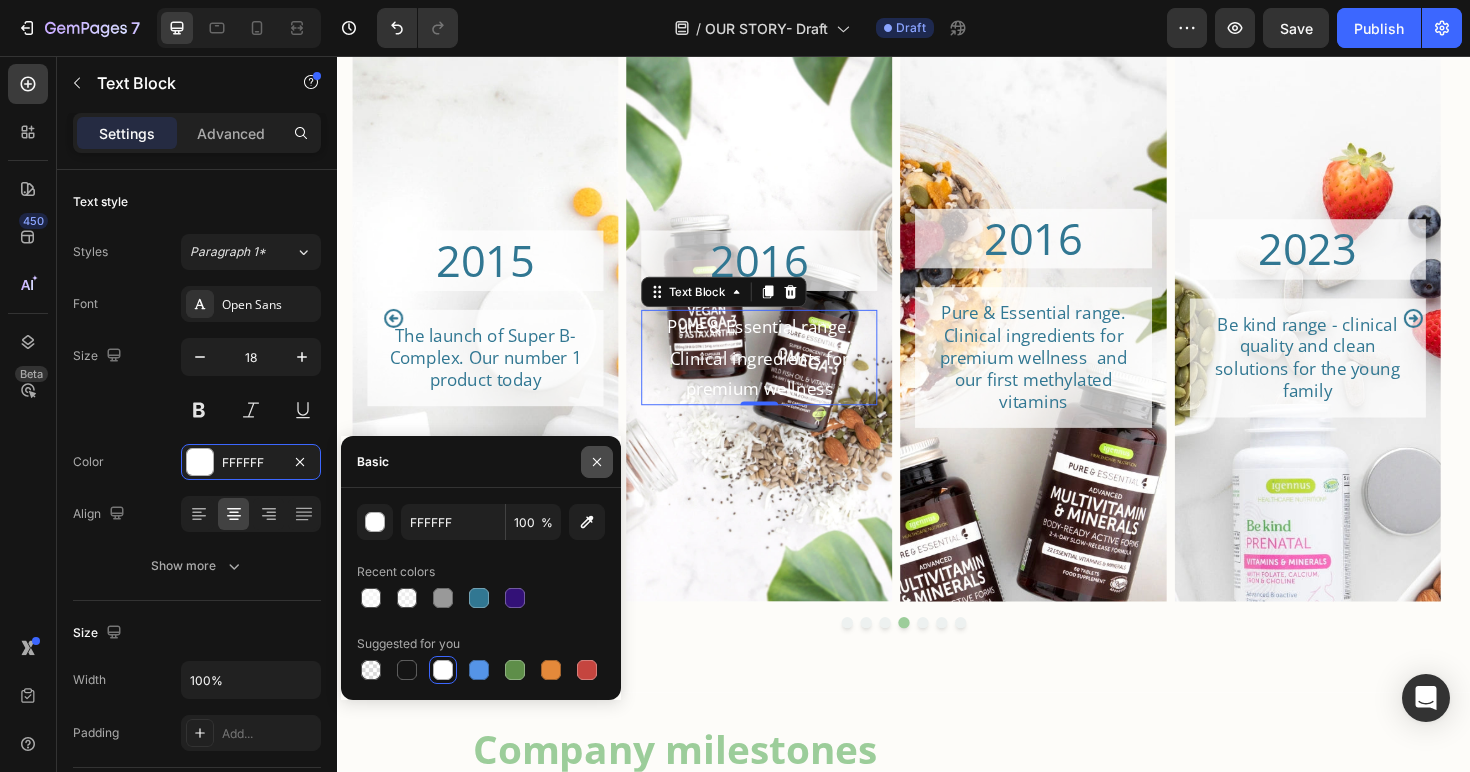 type on "317792" 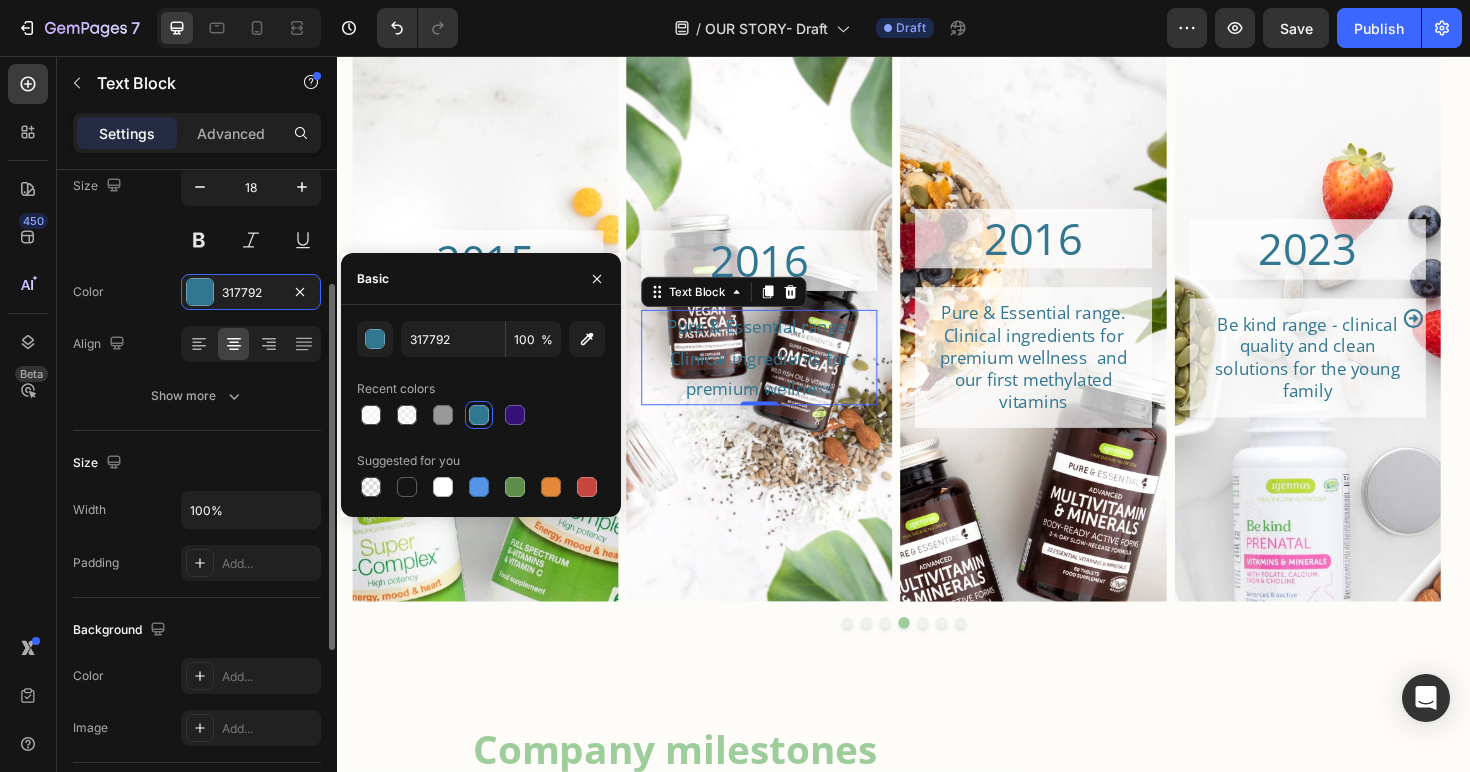 scroll, scrollTop: 349, scrollLeft: 0, axis: vertical 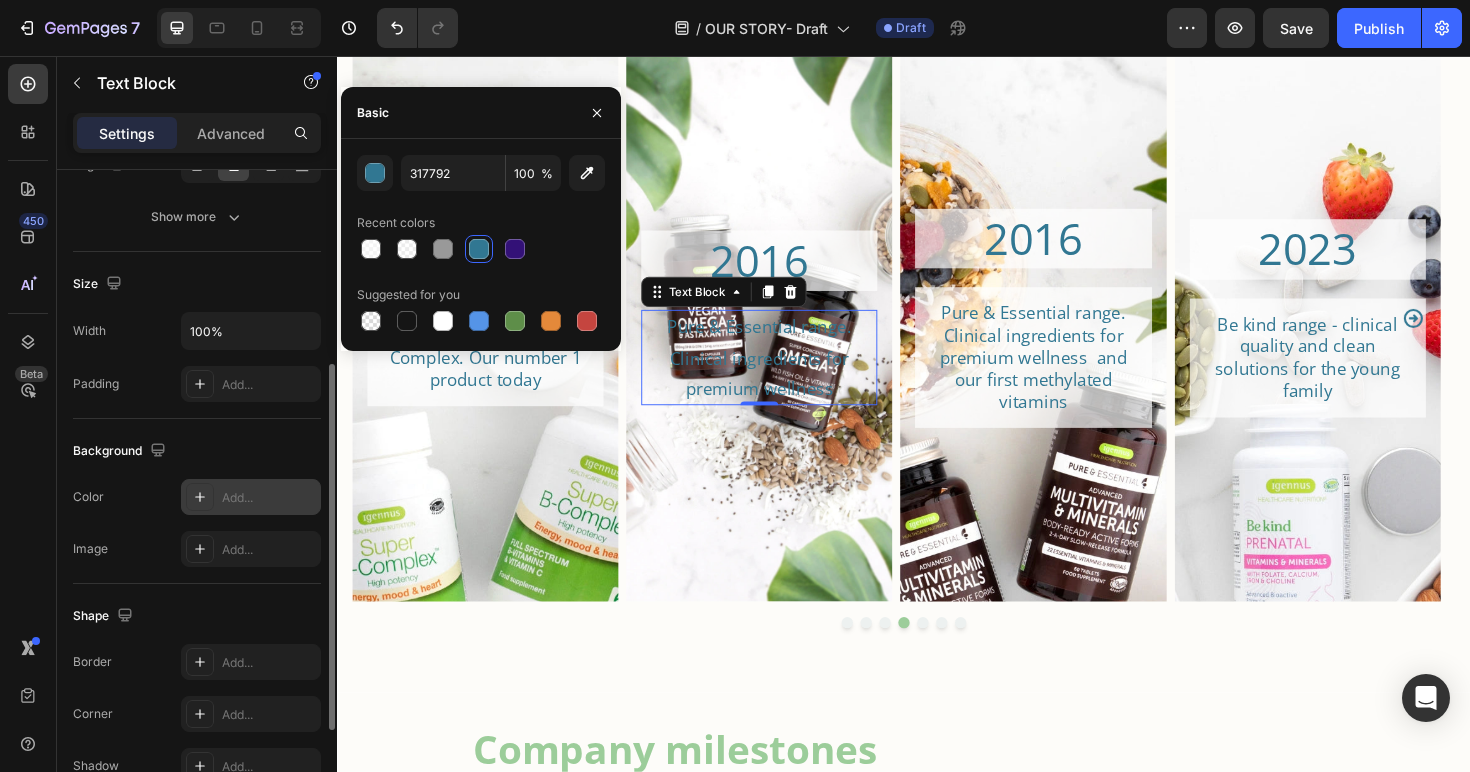 click on "Add..." at bounding box center [251, 497] 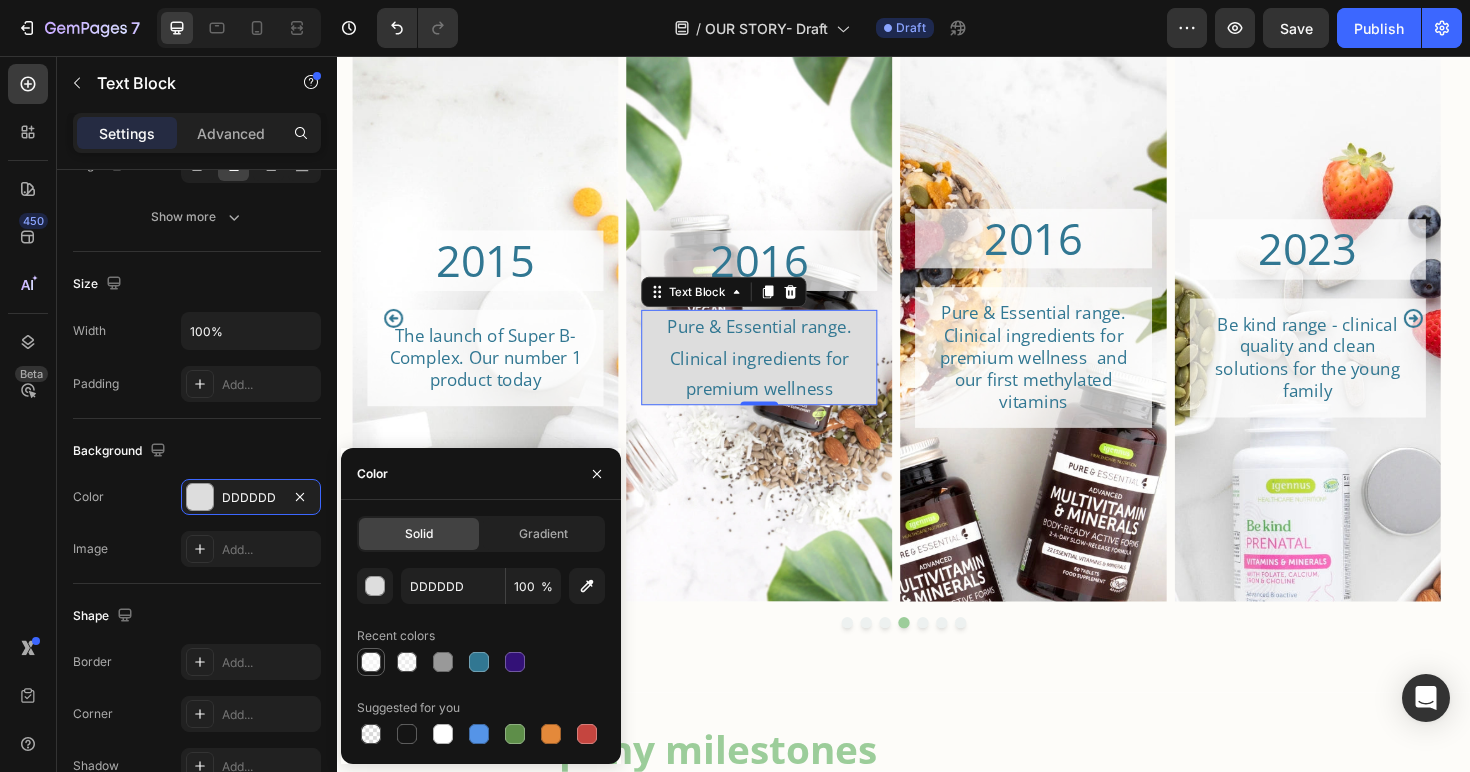 click at bounding box center (371, 662) 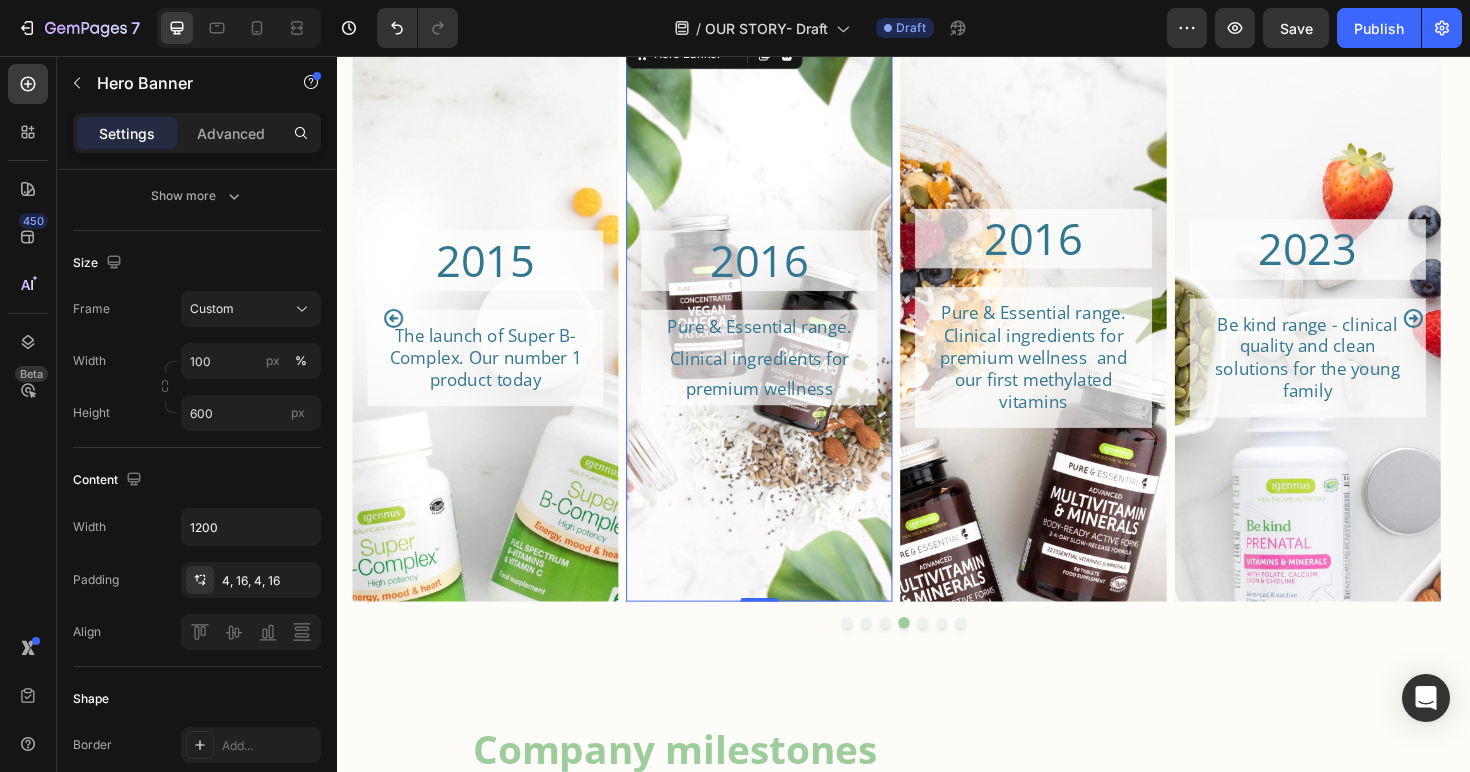 click at bounding box center (784, 334) 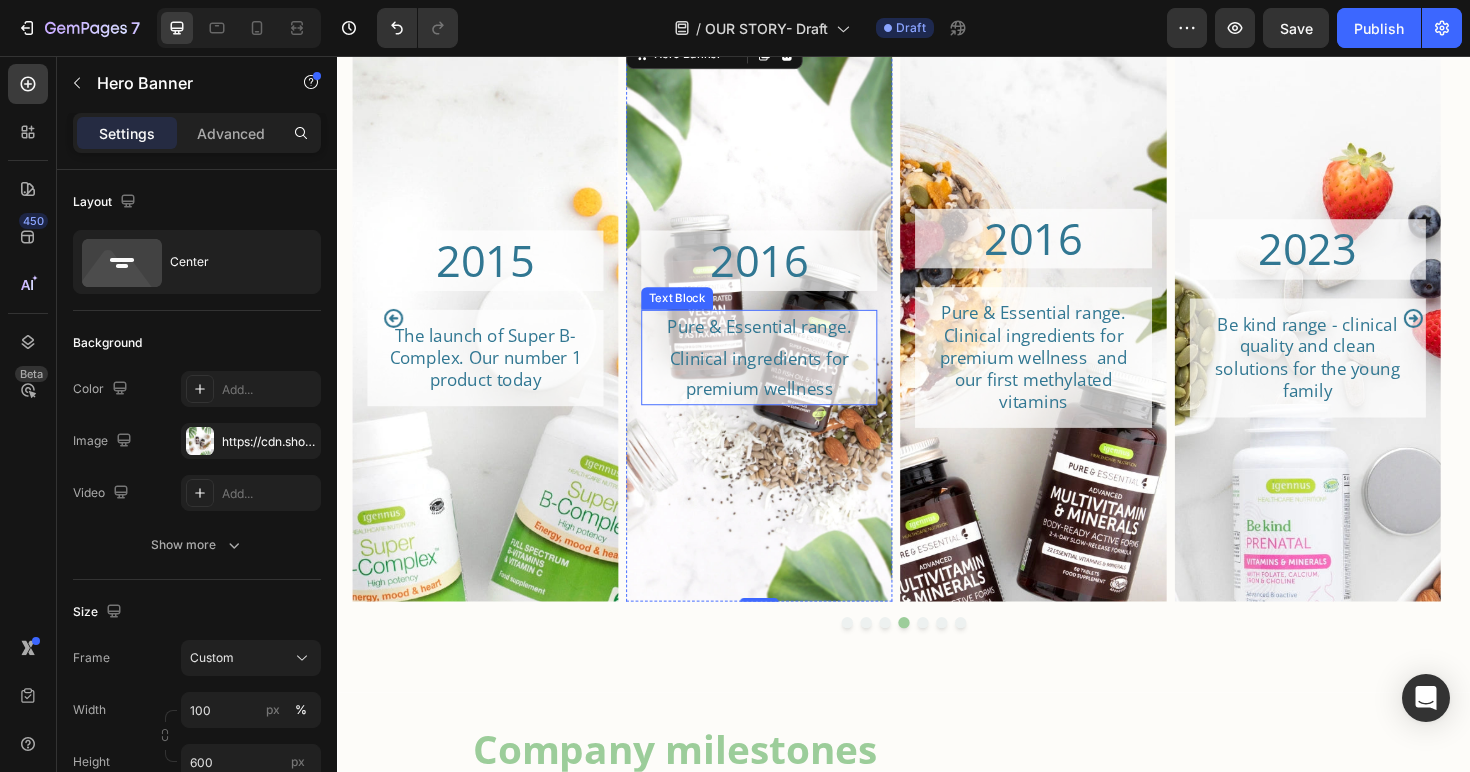 click on "Pure & Essential range. Clinical ingredients for premium wellness" at bounding box center (784, 375) 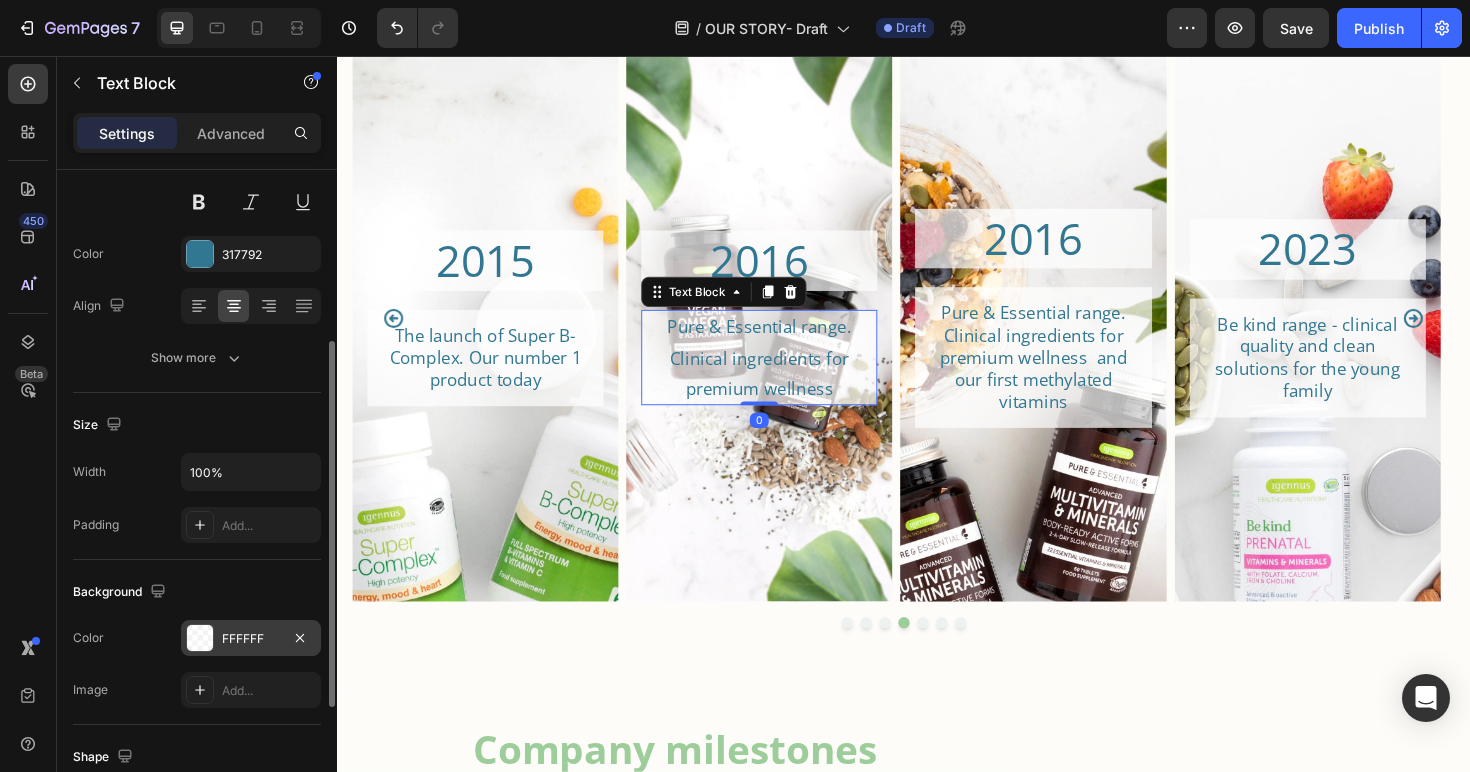scroll, scrollTop: 293, scrollLeft: 0, axis: vertical 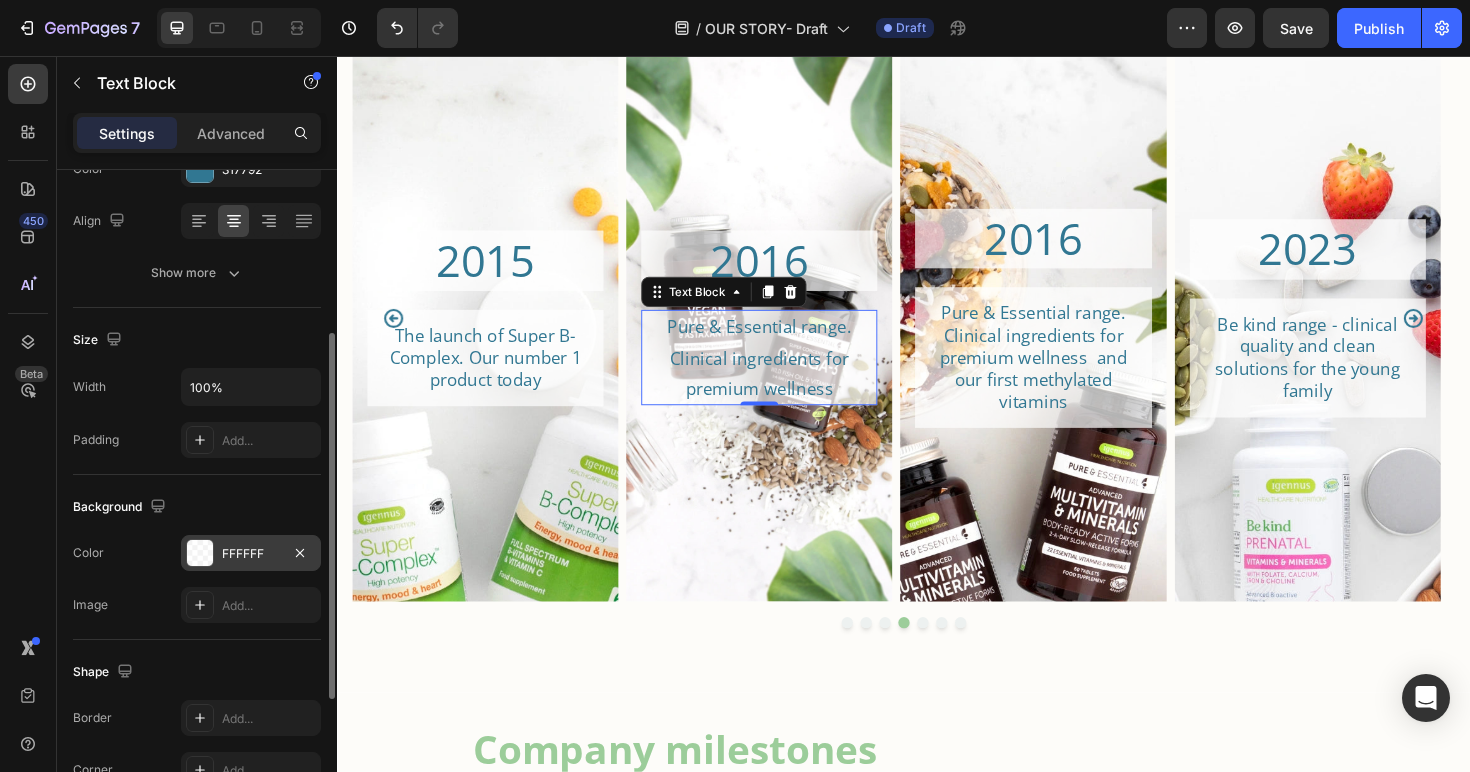 click on "FFFFFF" at bounding box center (251, 553) 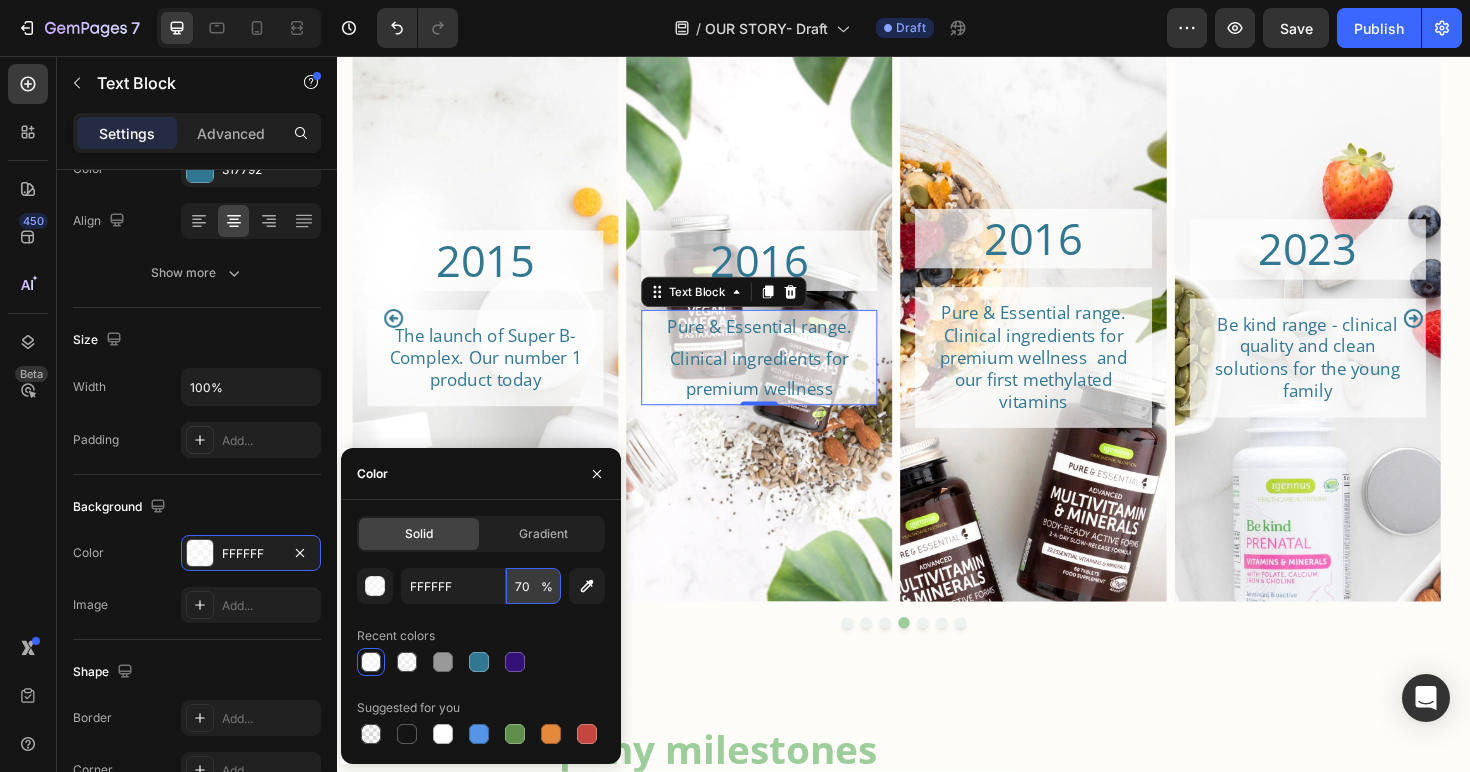 click on "70" at bounding box center [533, 586] 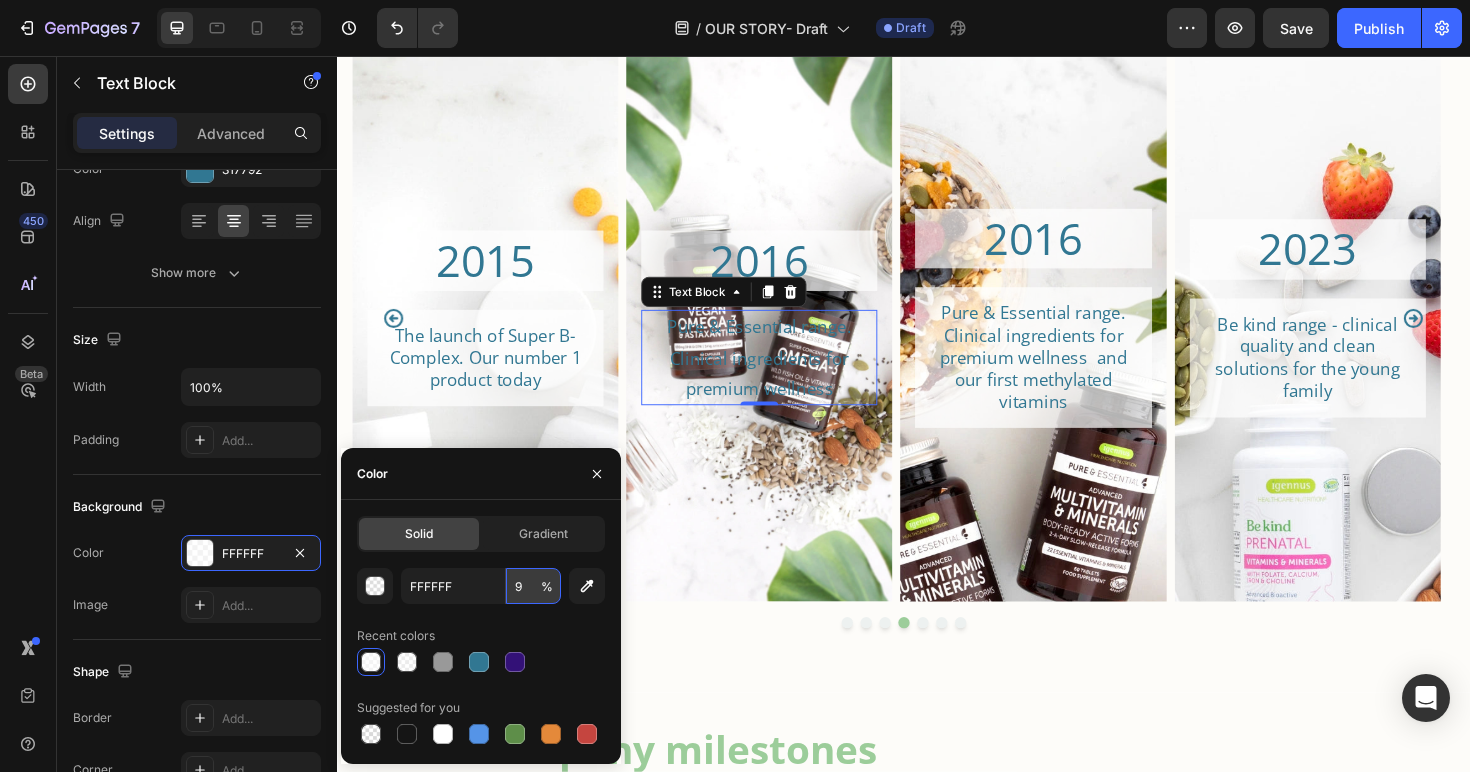 type on "90" 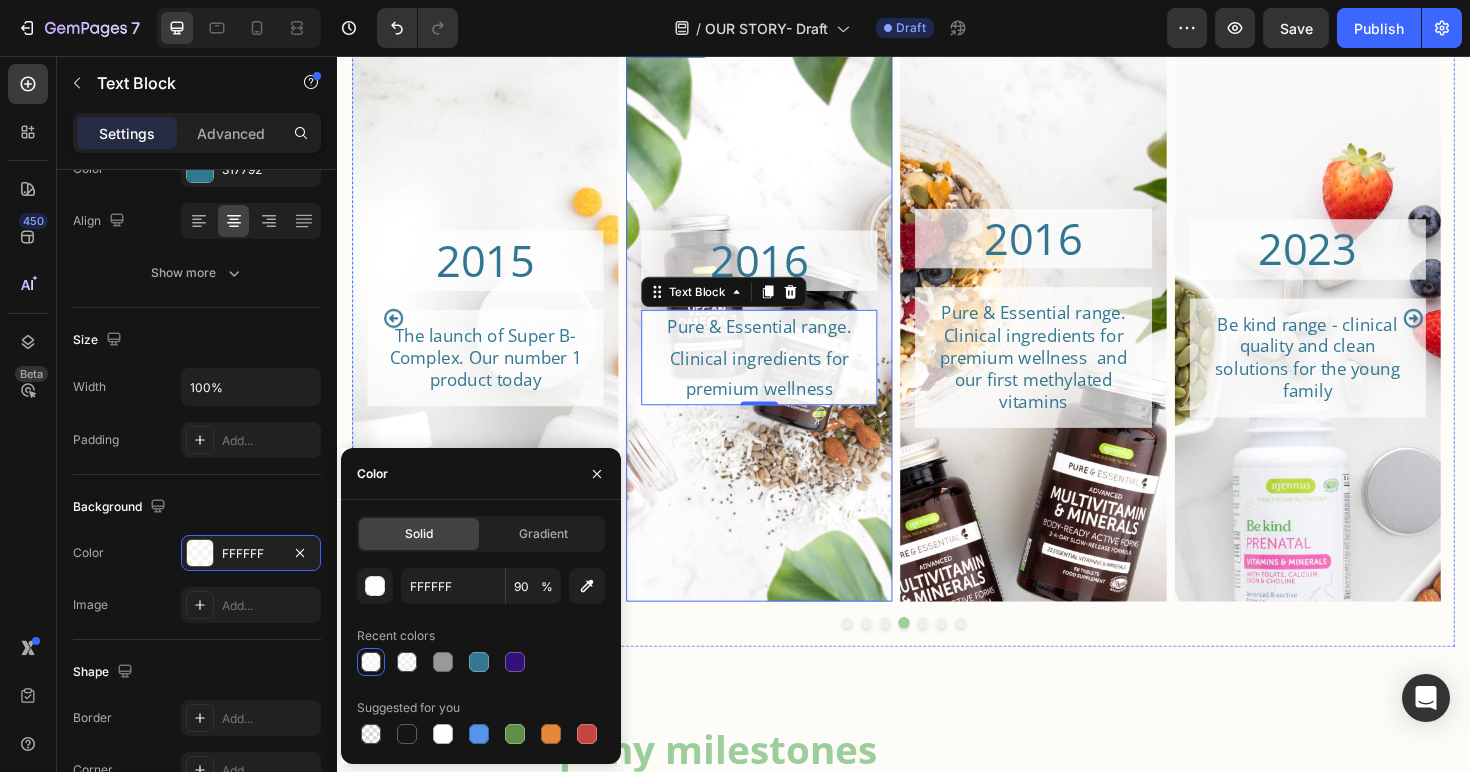 click at bounding box center [784, 334] 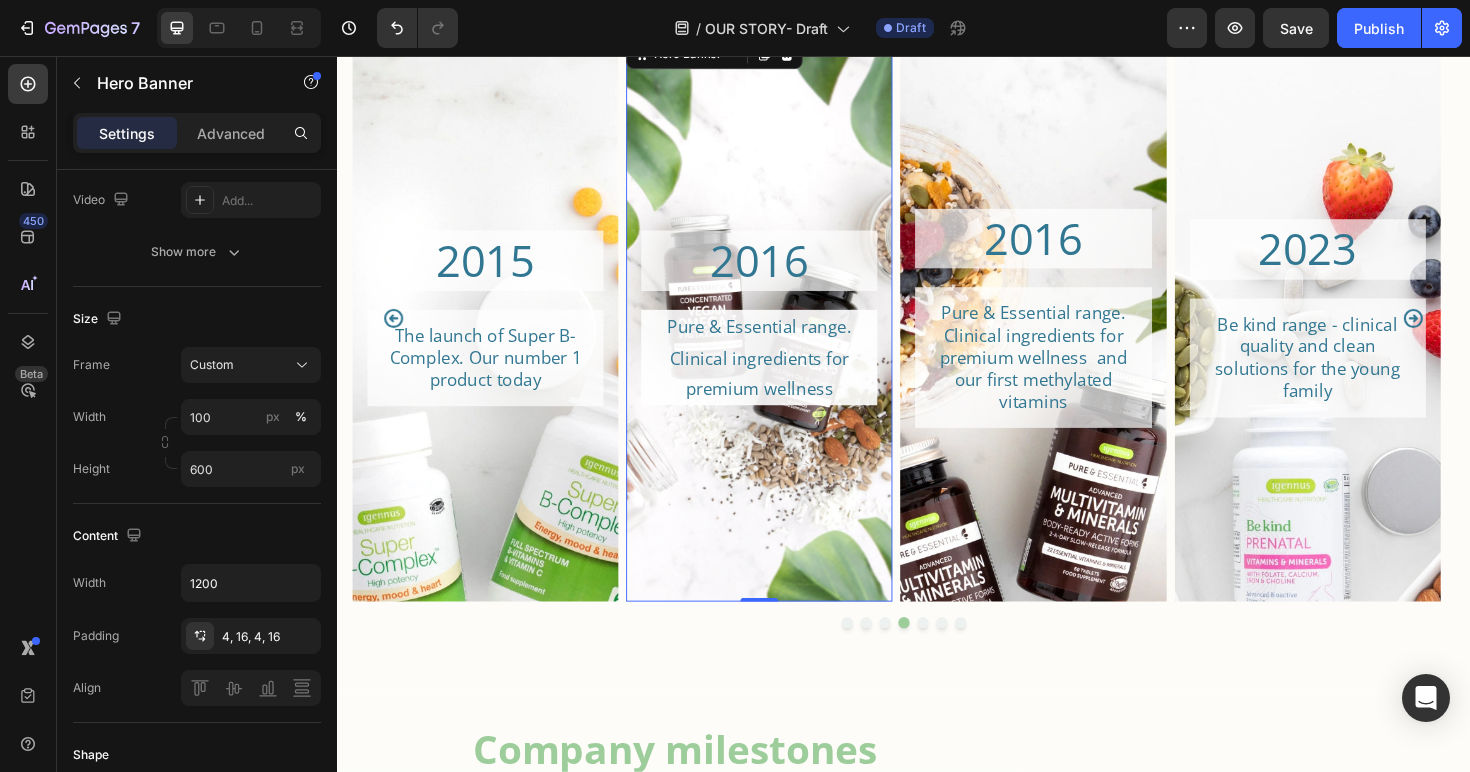 scroll, scrollTop: 0, scrollLeft: 0, axis: both 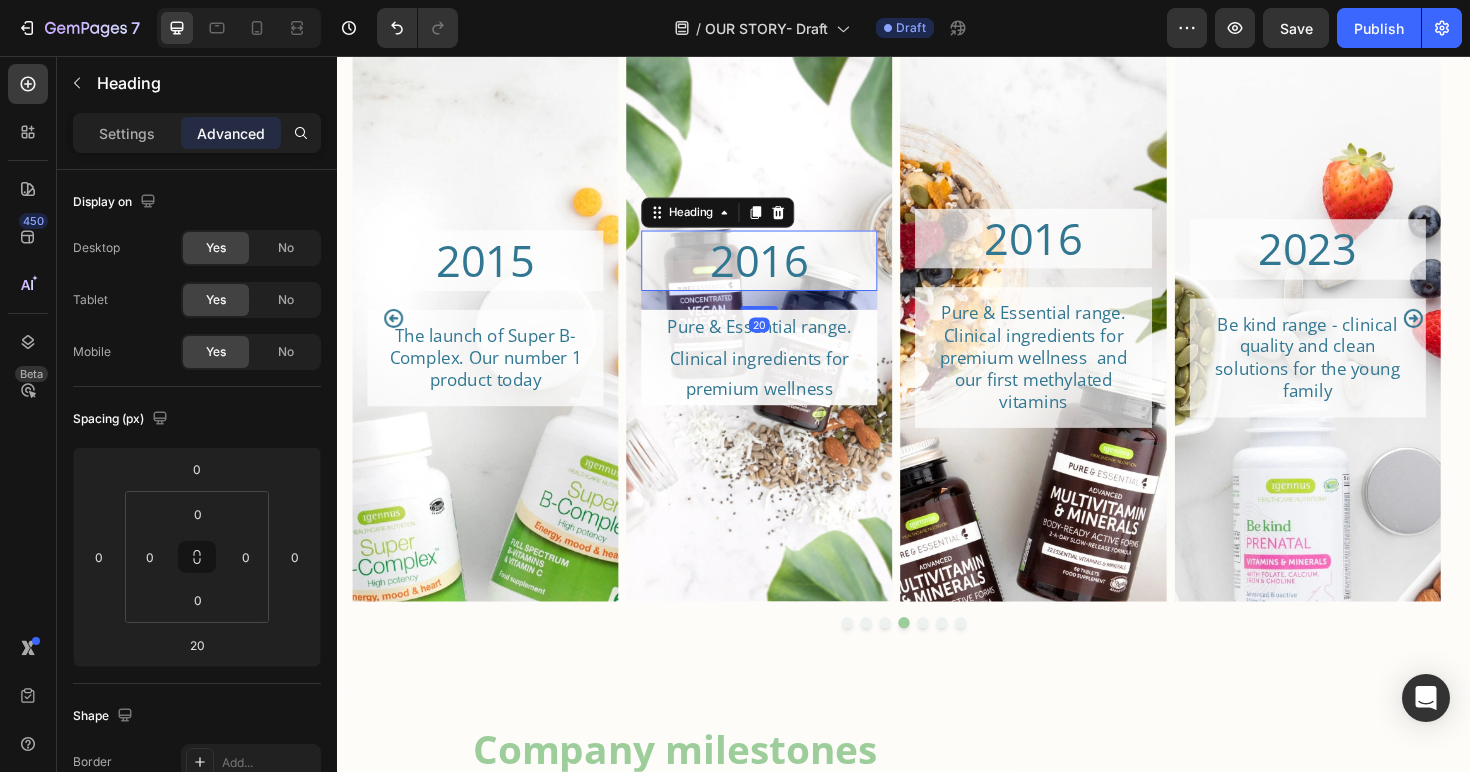 click on "2016" at bounding box center [784, 273] 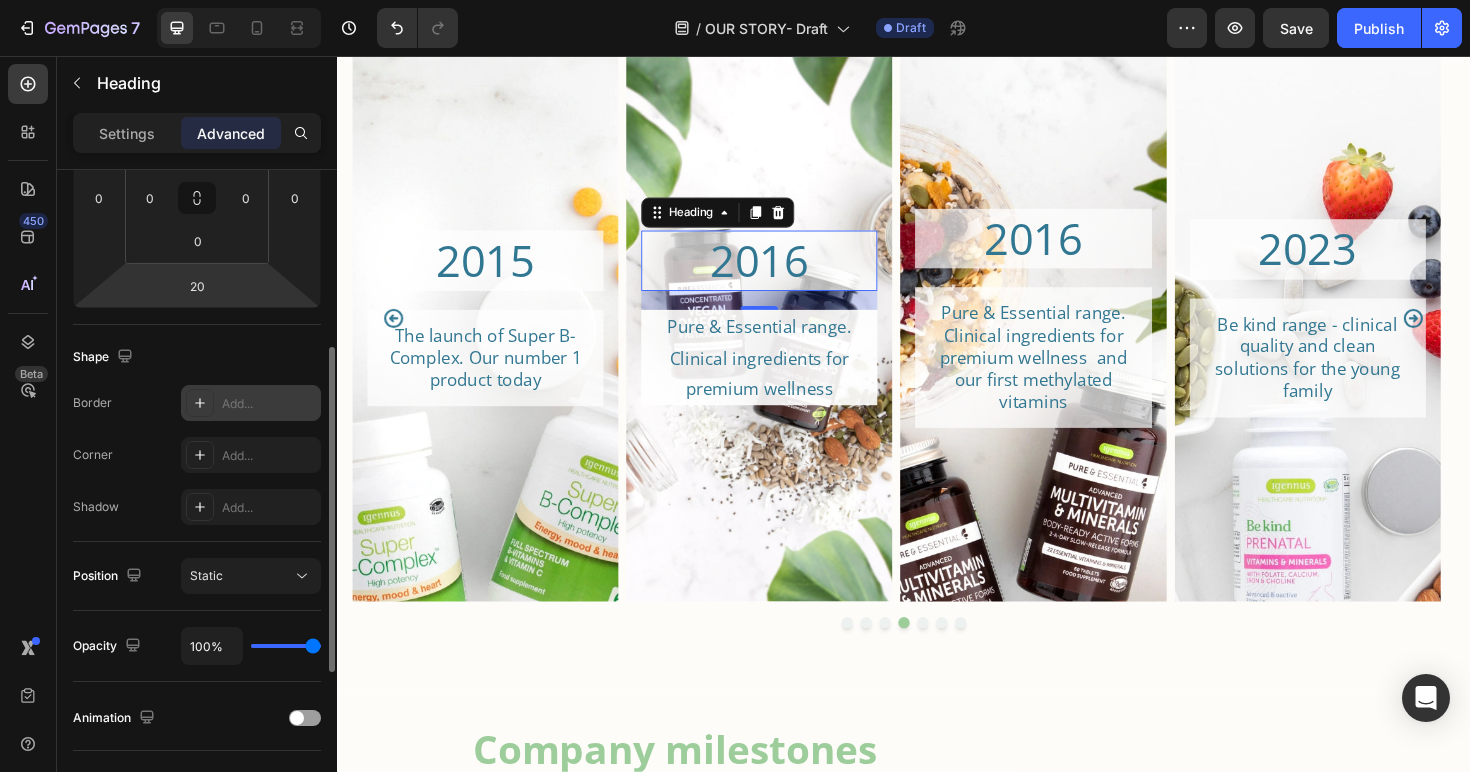 scroll, scrollTop: 464, scrollLeft: 0, axis: vertical 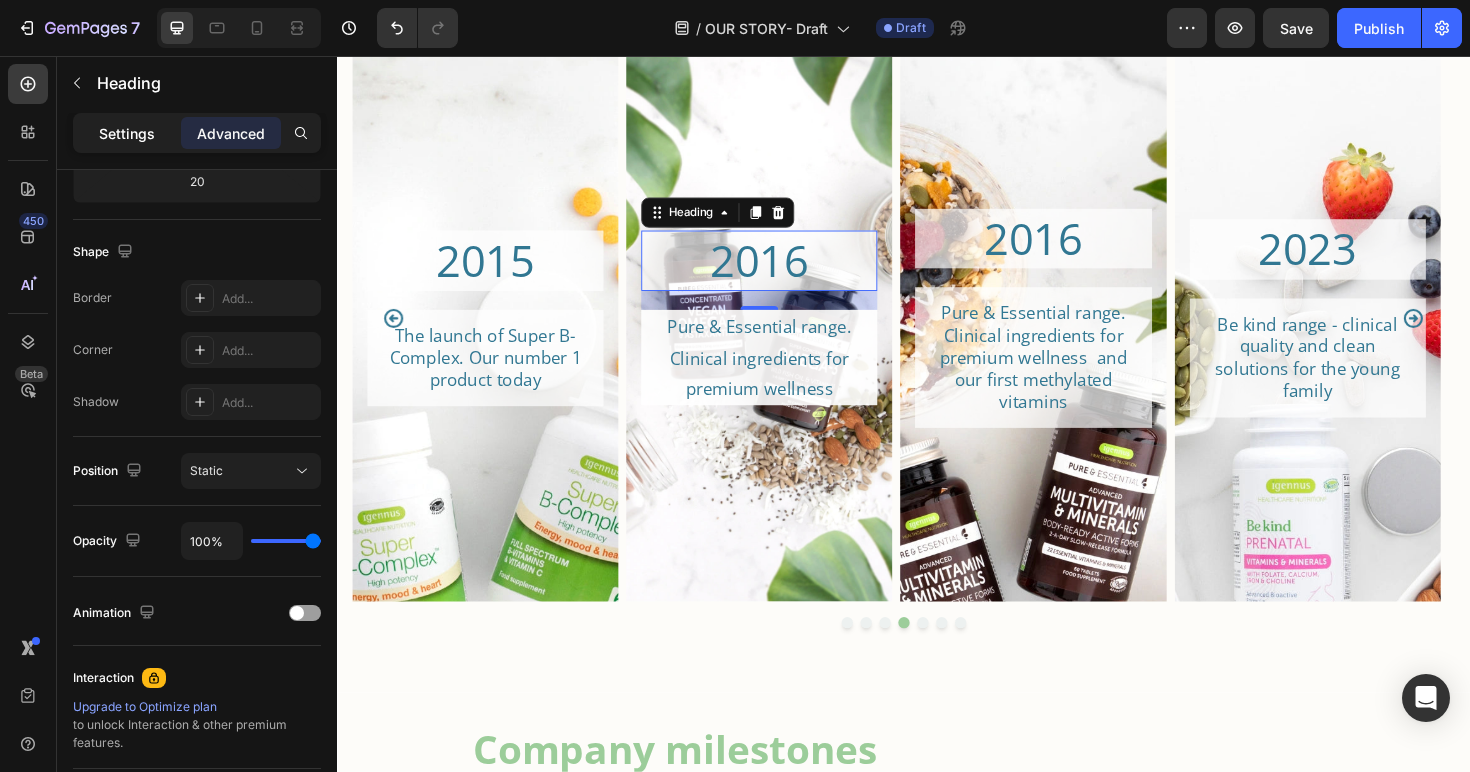 click on "Settings" 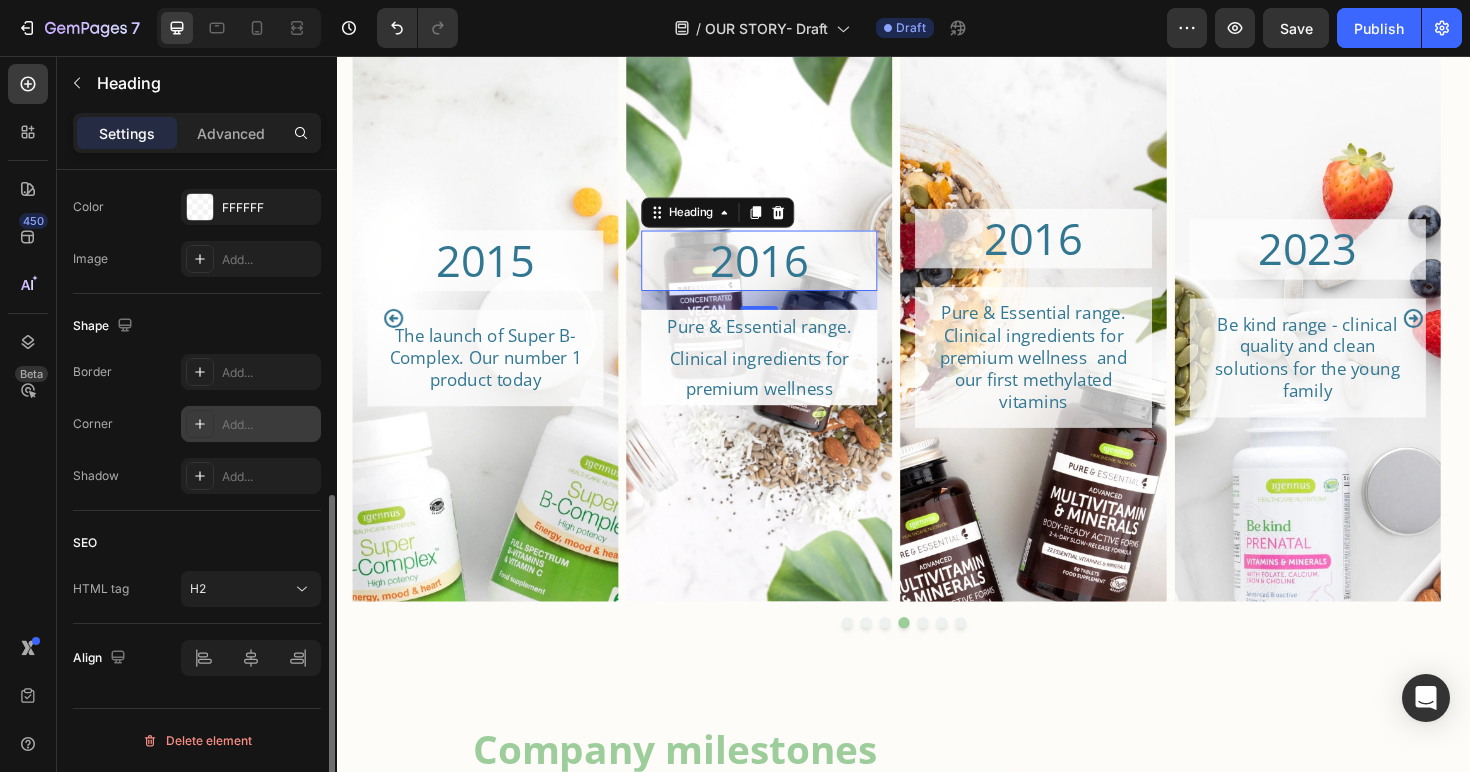 scroll, scrollTop: 605, scrollLeft: 0, axis: vertical 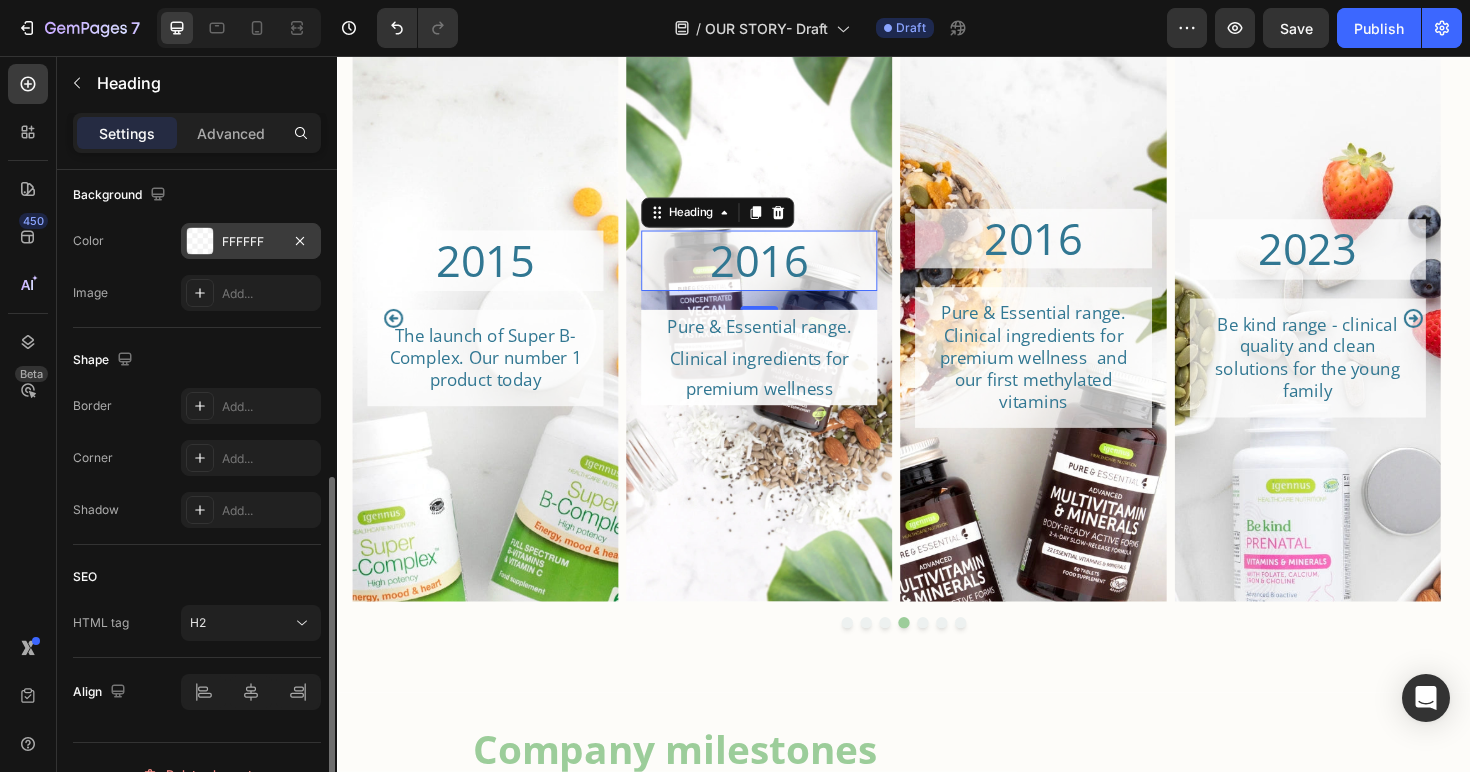 click on "FFFFFF" at bounding box center [251, 242] 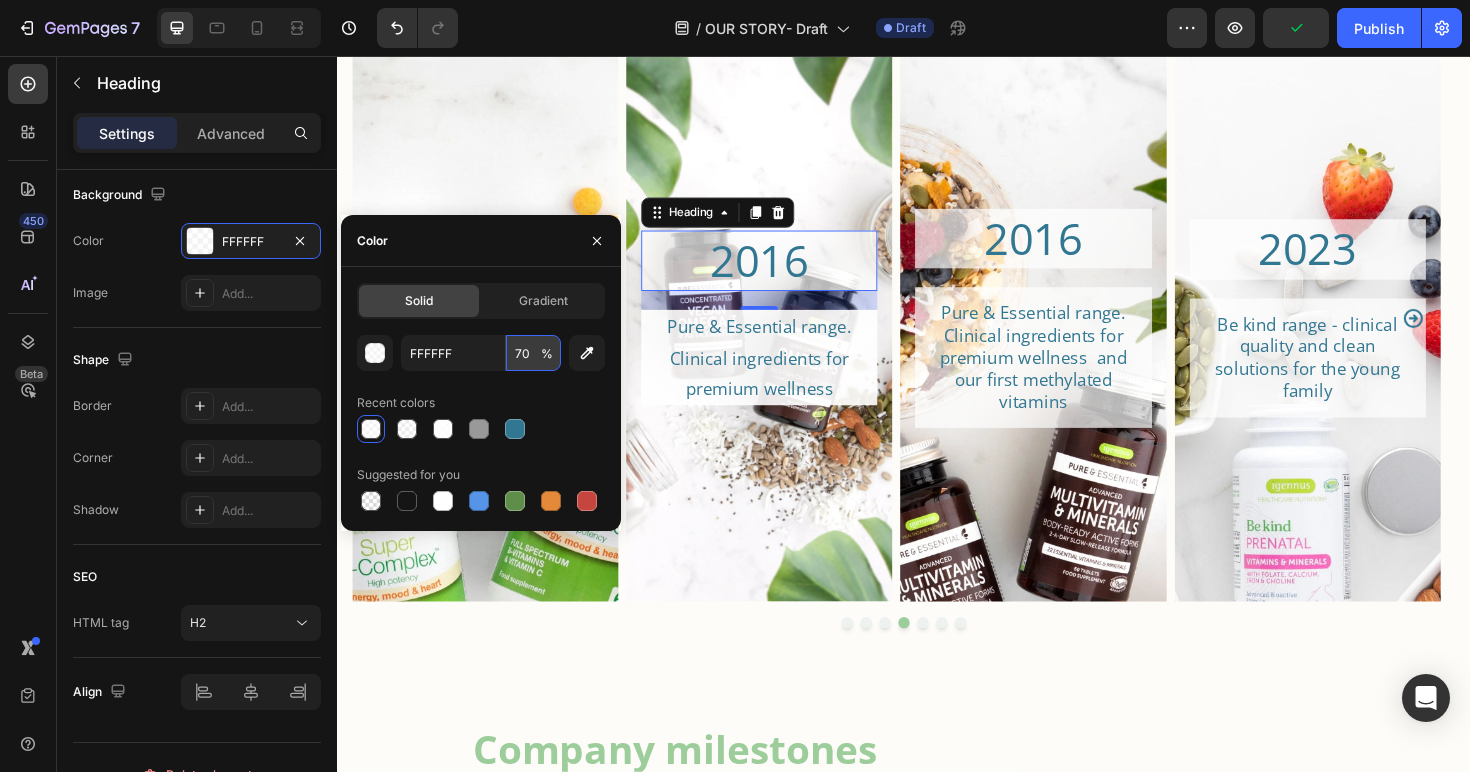 click on "70" at bounding box center (533, 353) 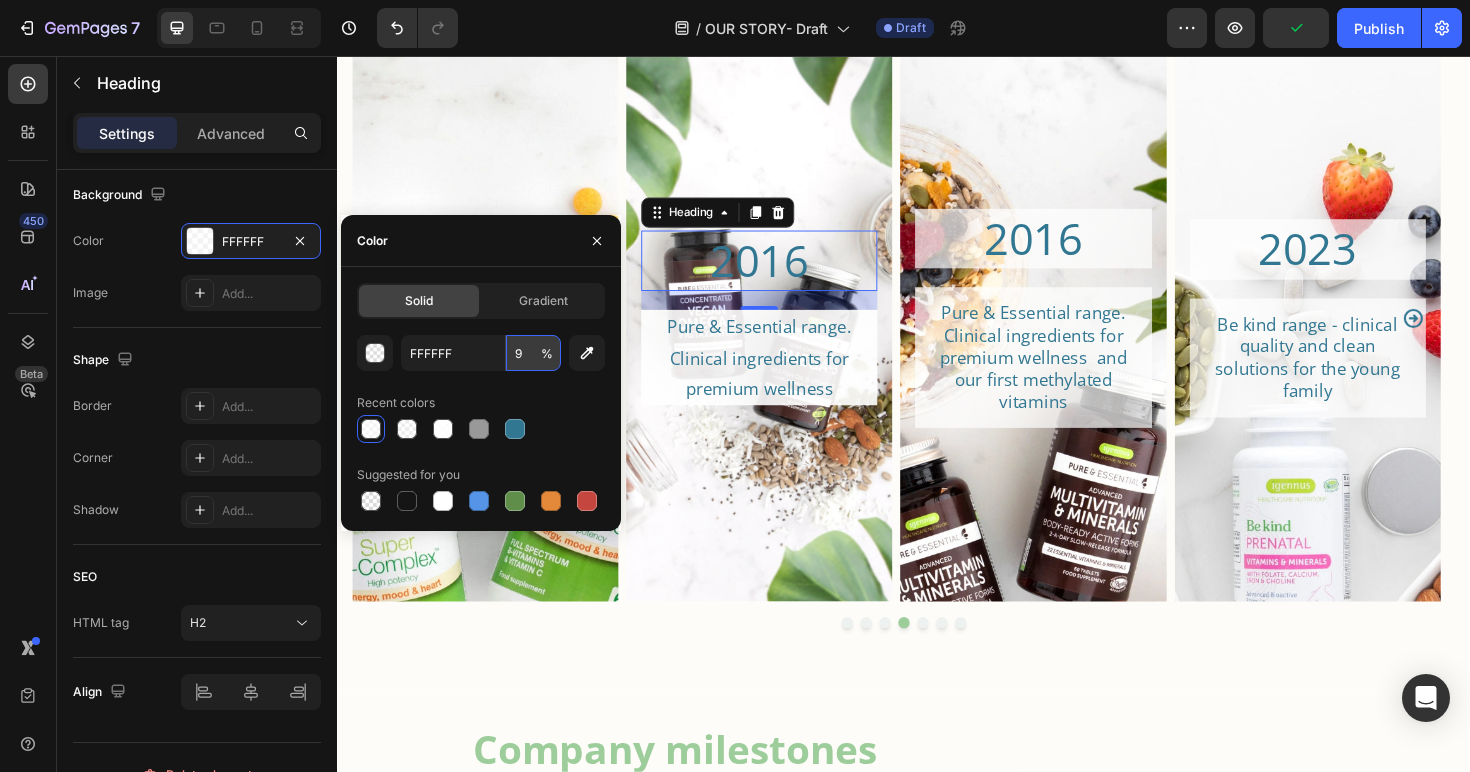 type on "90" 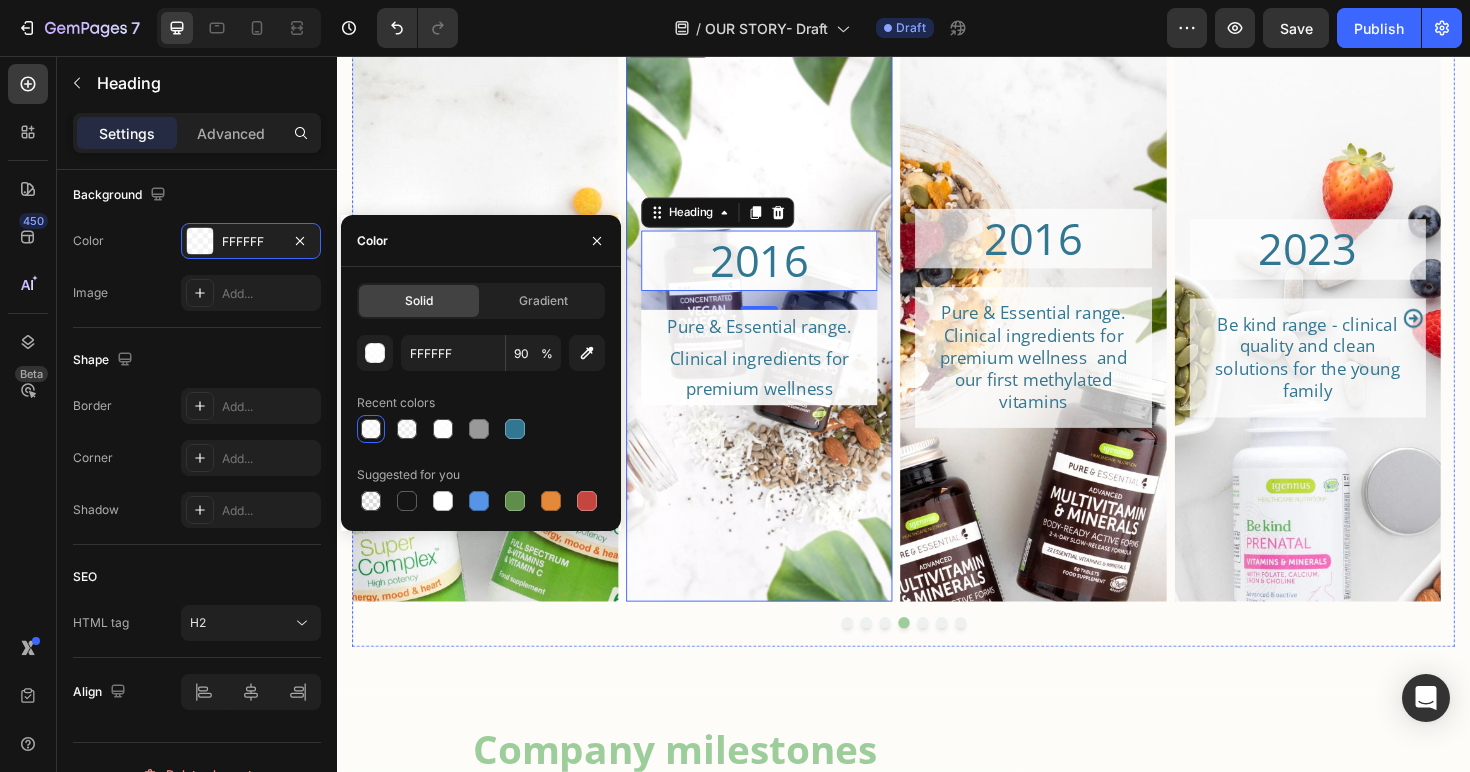click at bounding box center (784, 334) 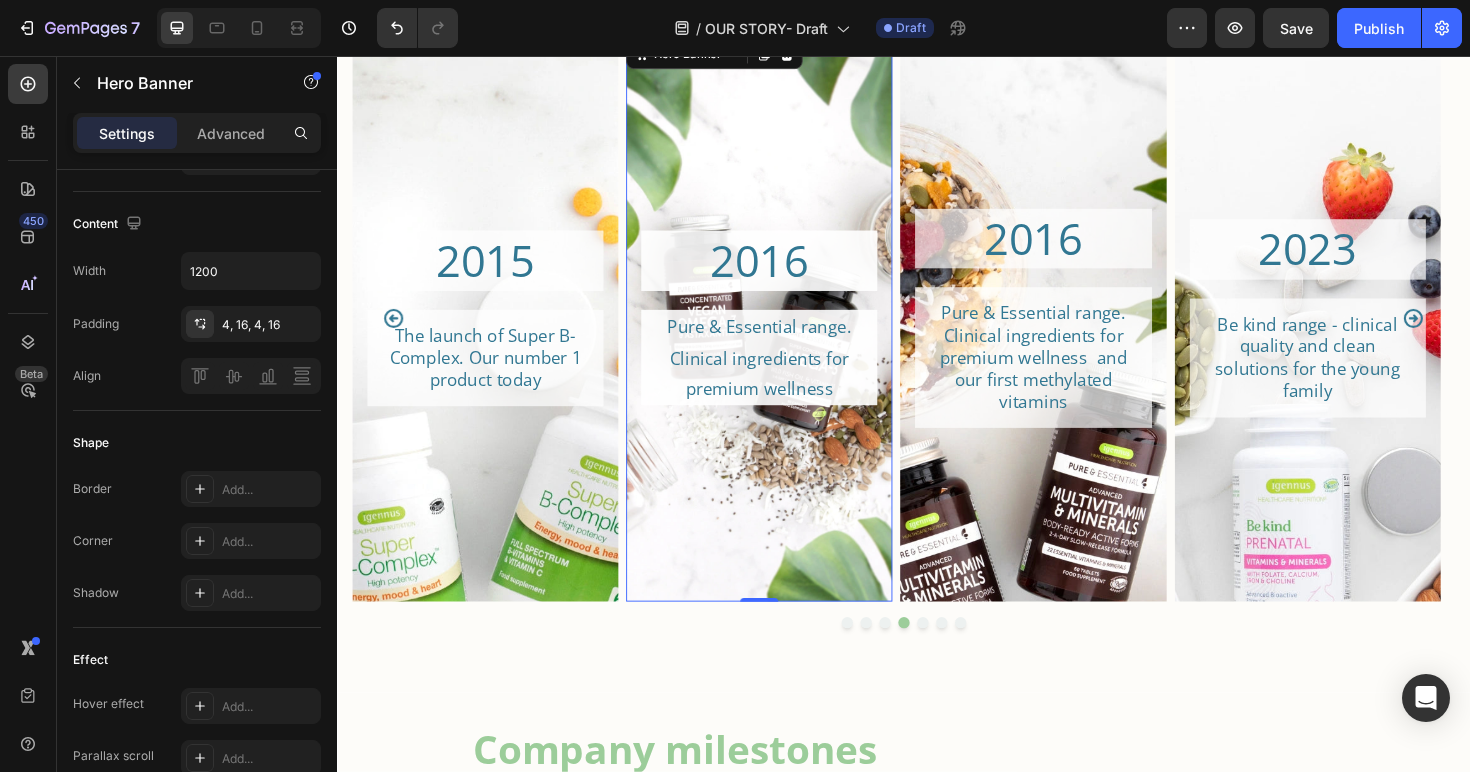 scroll, scrollTop: 0, scrollLeft: 0, axis: both 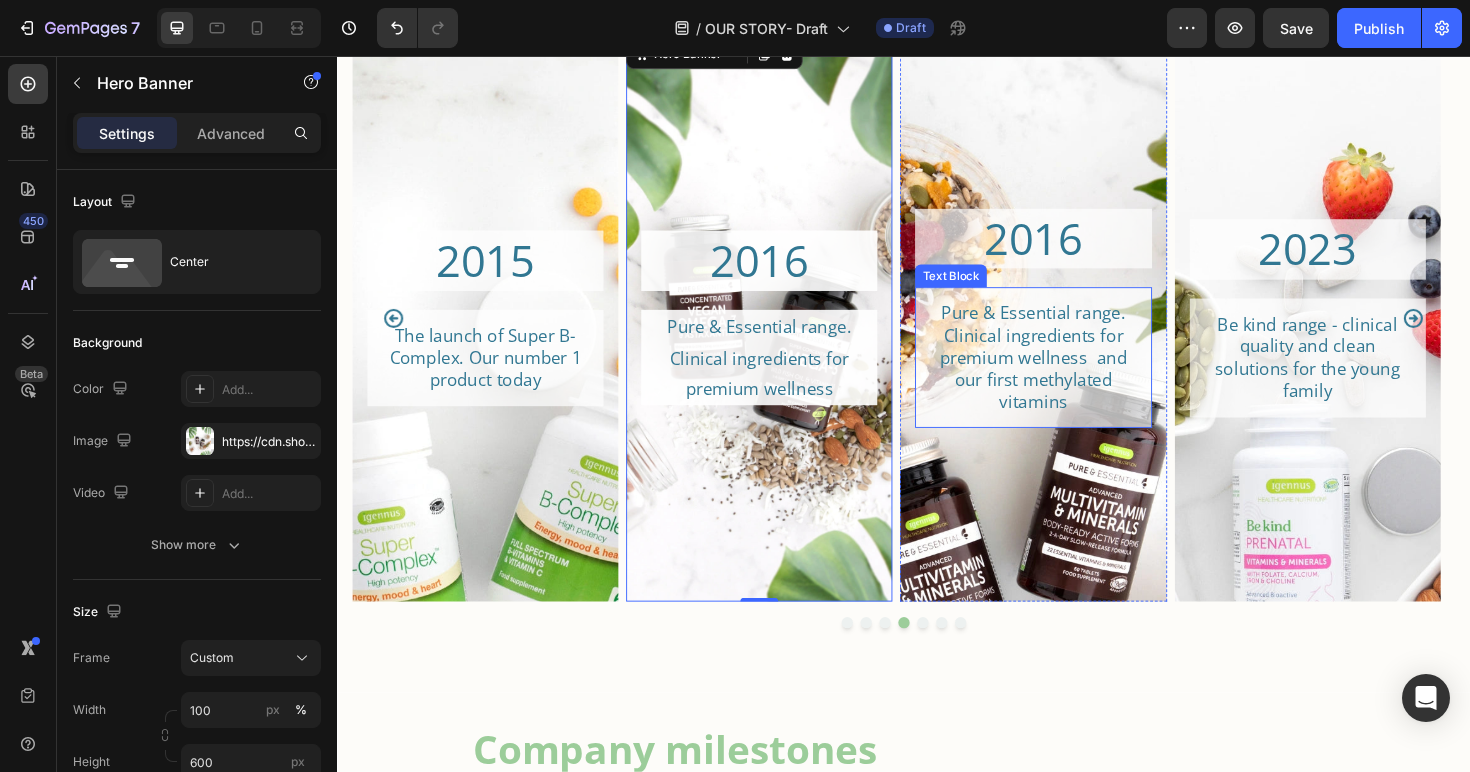 click on "Pure & Essential range. Clinical ingredients for premium wellness  and our first methylated vitamins" at bounding box center (1074, 375) 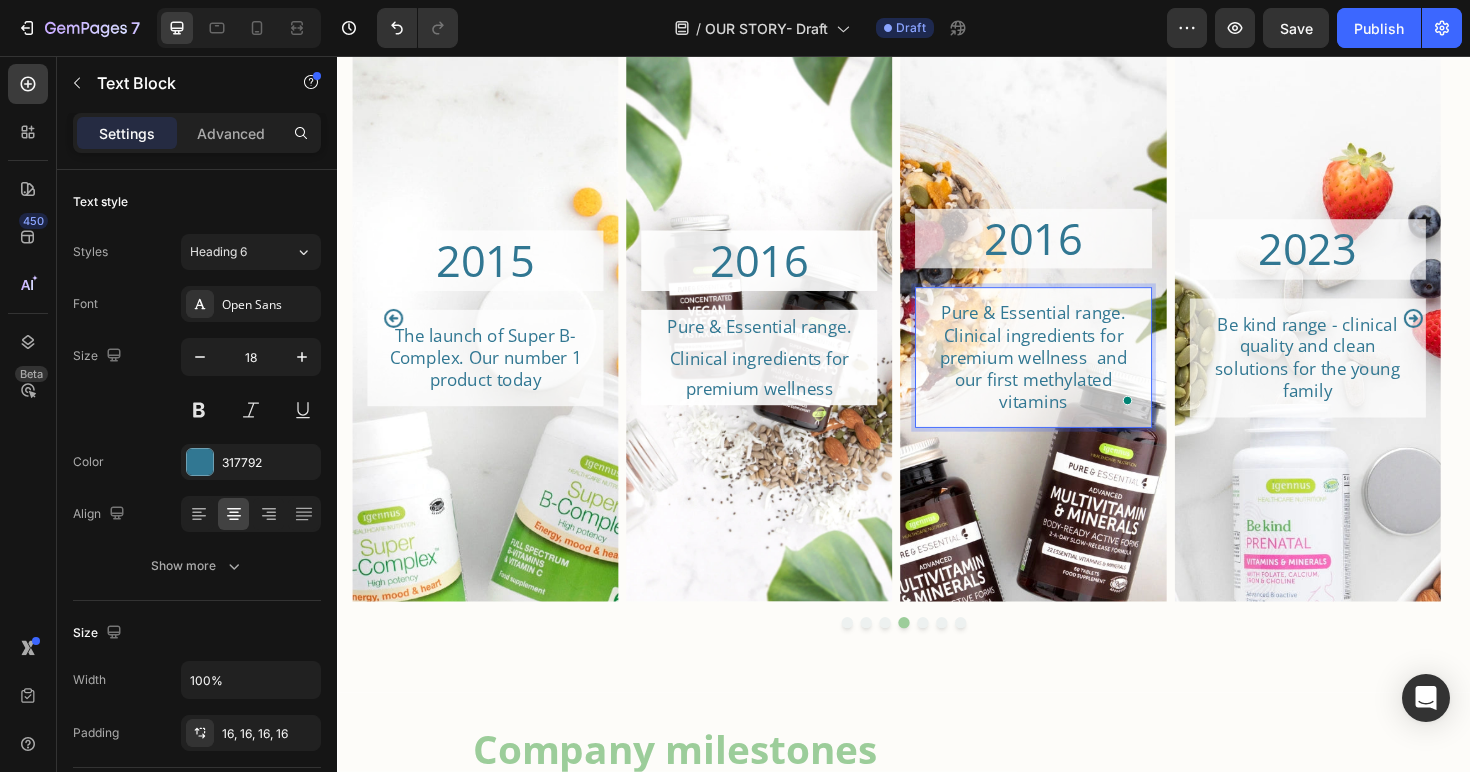 click on "Pure & Essential range. Clinical ingredients for premium wellness  and our first methylated vitamins" at bounding box center (1074, 375) 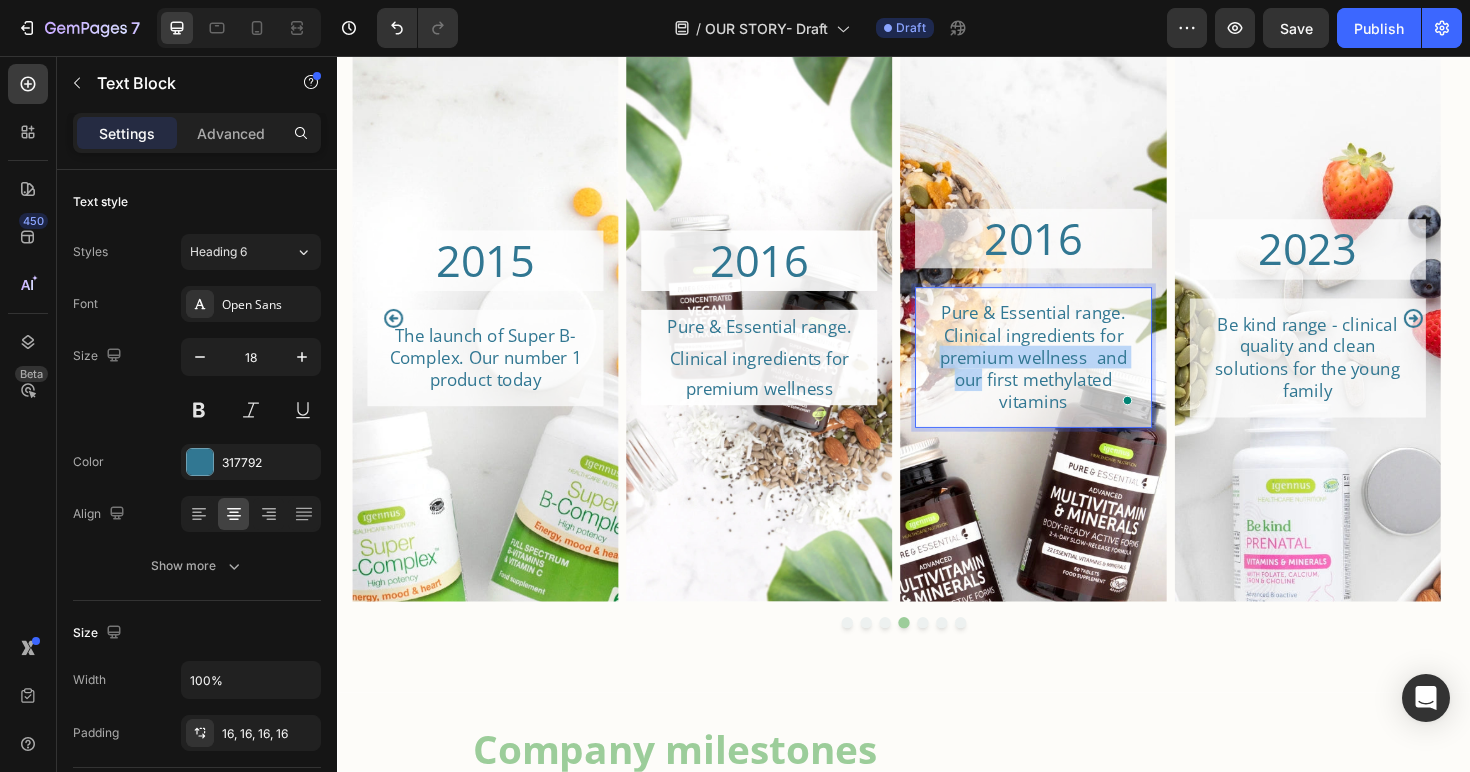 drag, startPoint x: 999, startPoint y: 400, endPoint x: 981, endPoint y: 374, distance: 31.622776 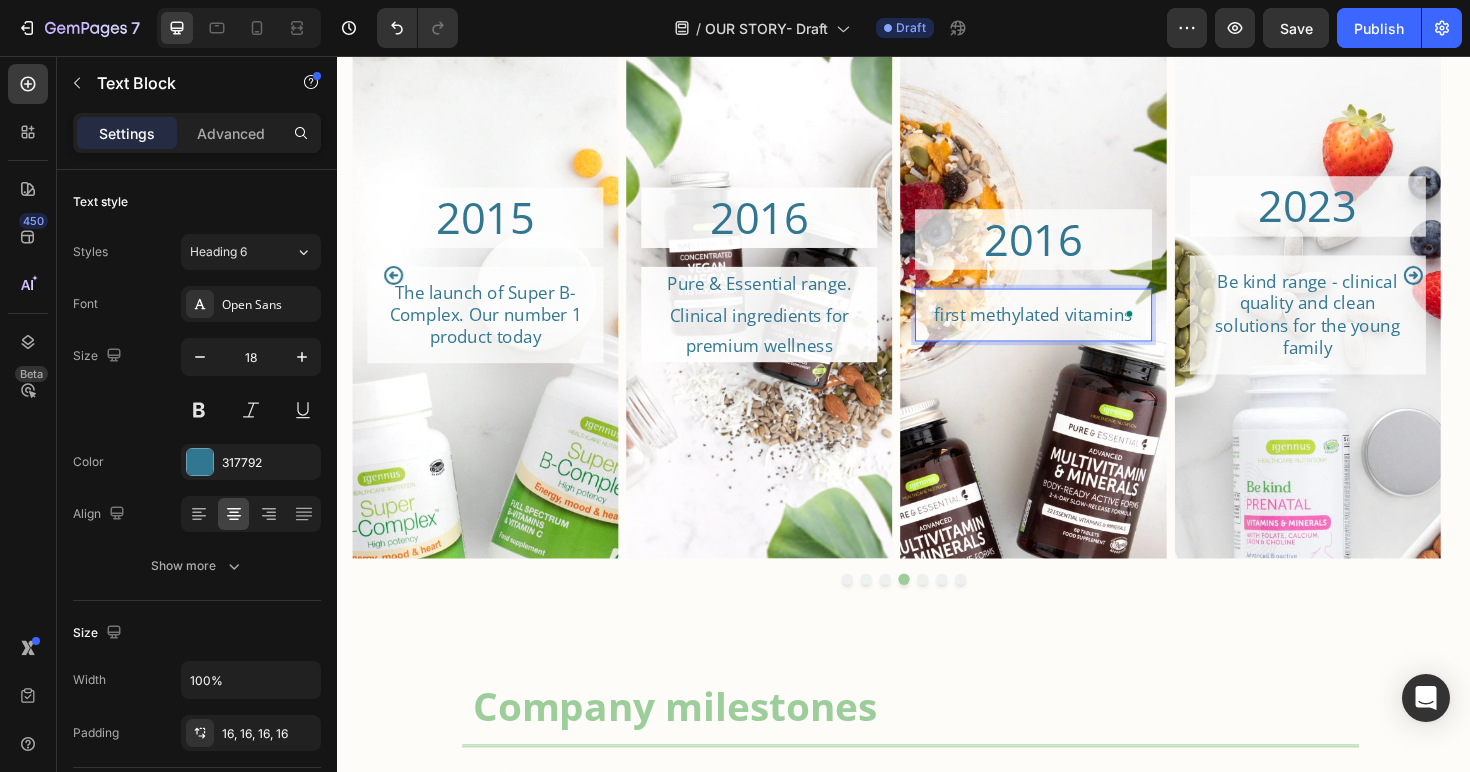 scroll, scrollTop: 2473, scrollLeft: 0, axis: vertical 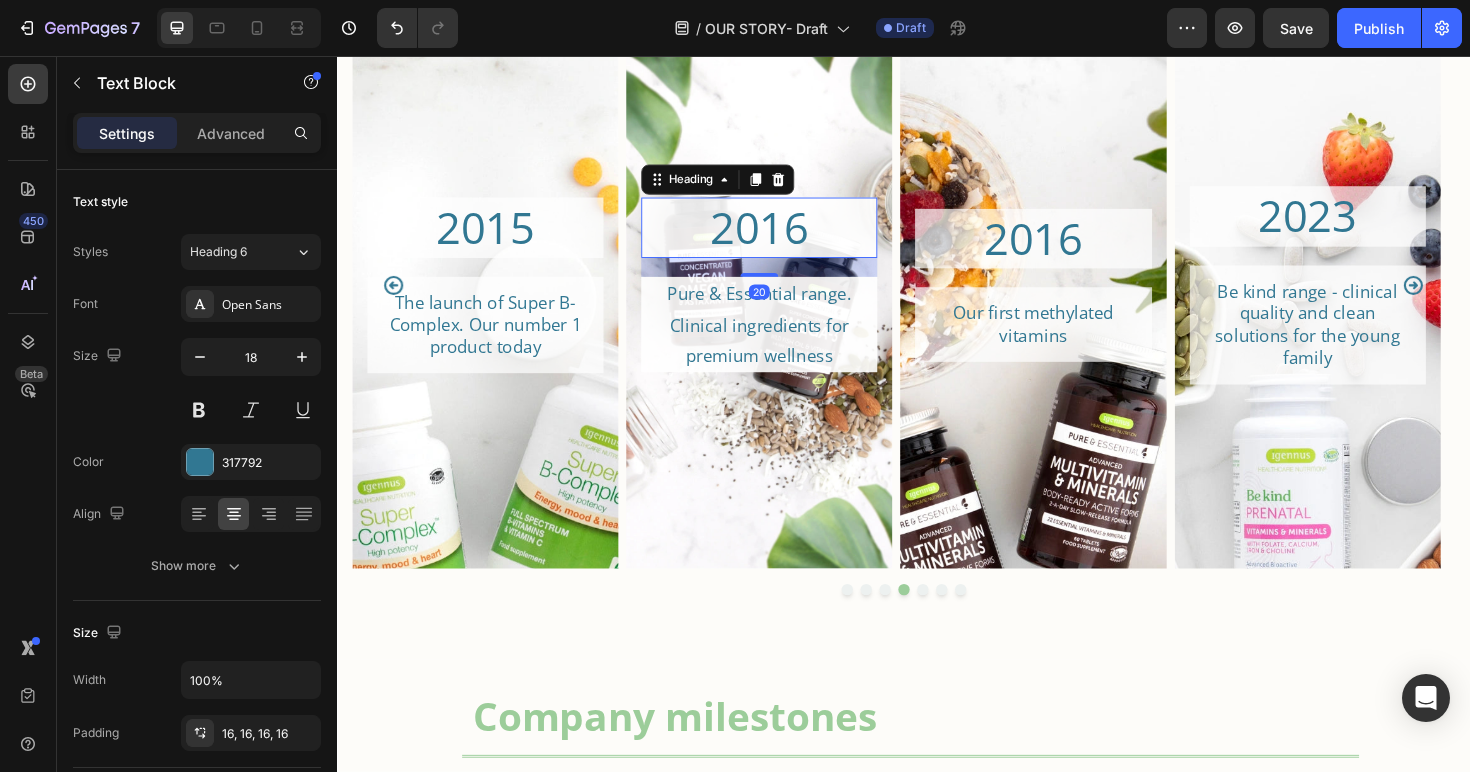 click on "2016" at bounding box center (784, 238) 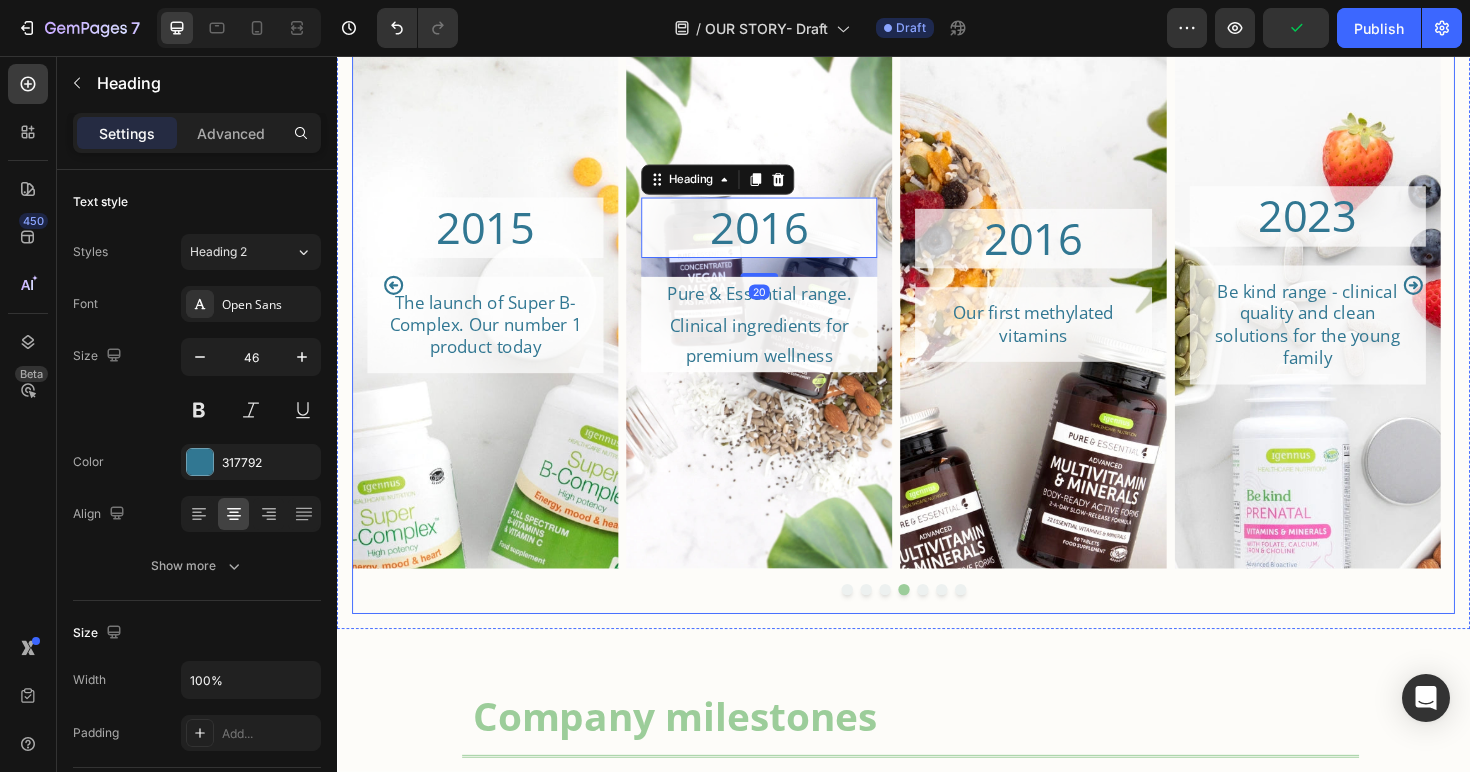 click 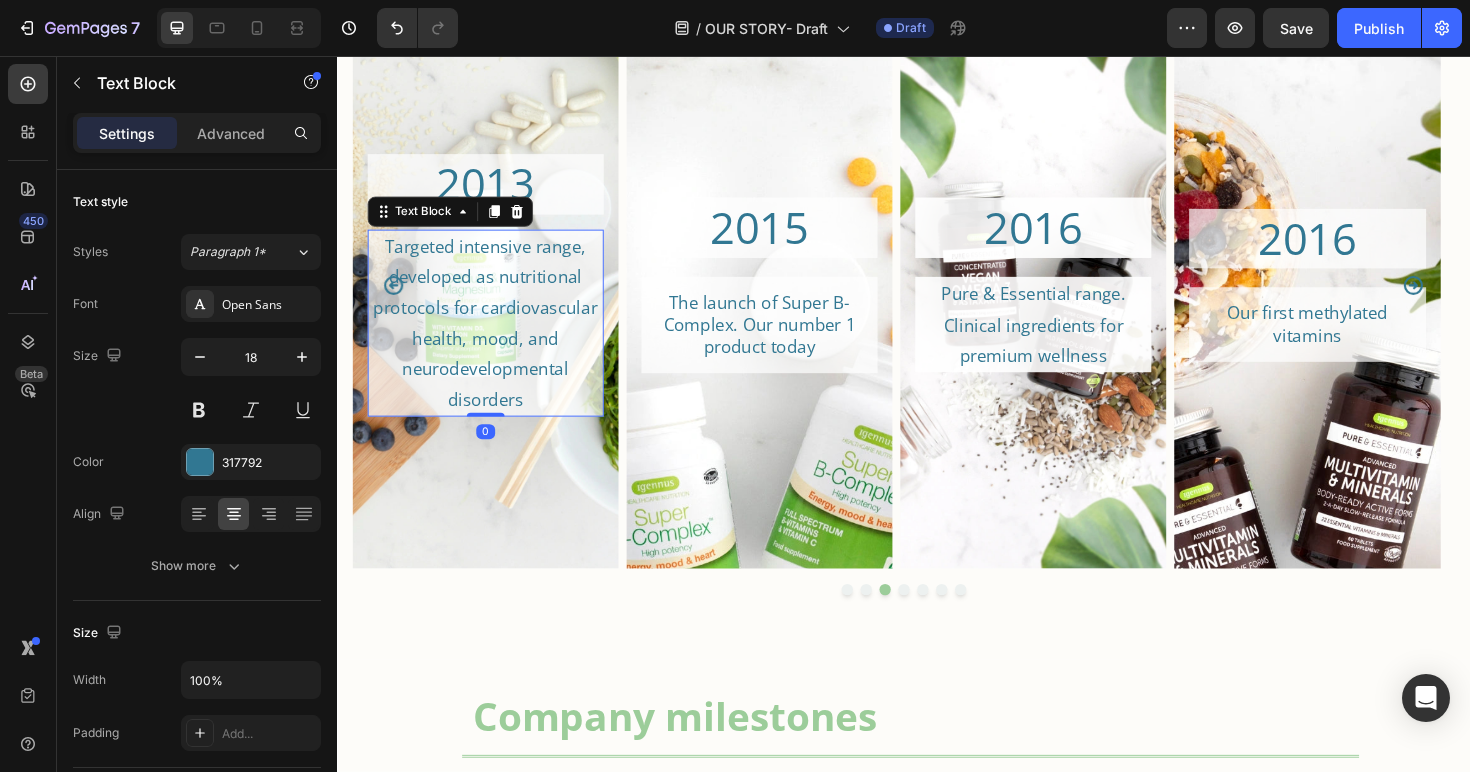 click on "Targeted intensive range, developed as nutritional protocols for cardiovascular health, mood, and neurodevelopmental disorders" at bounding box center [494, 339] 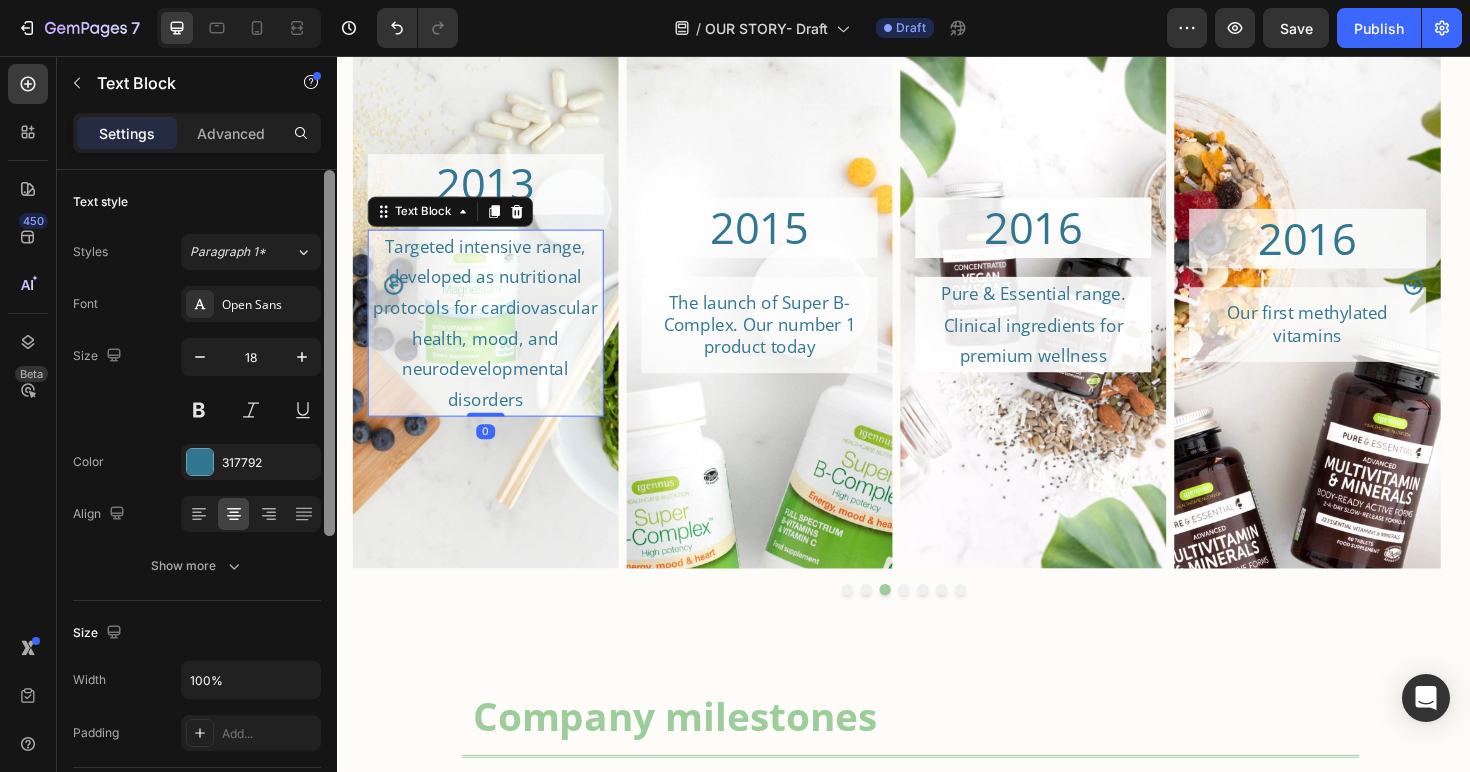 scroll, scrollTop: 284, scrollLeft: 0, axis: vertical 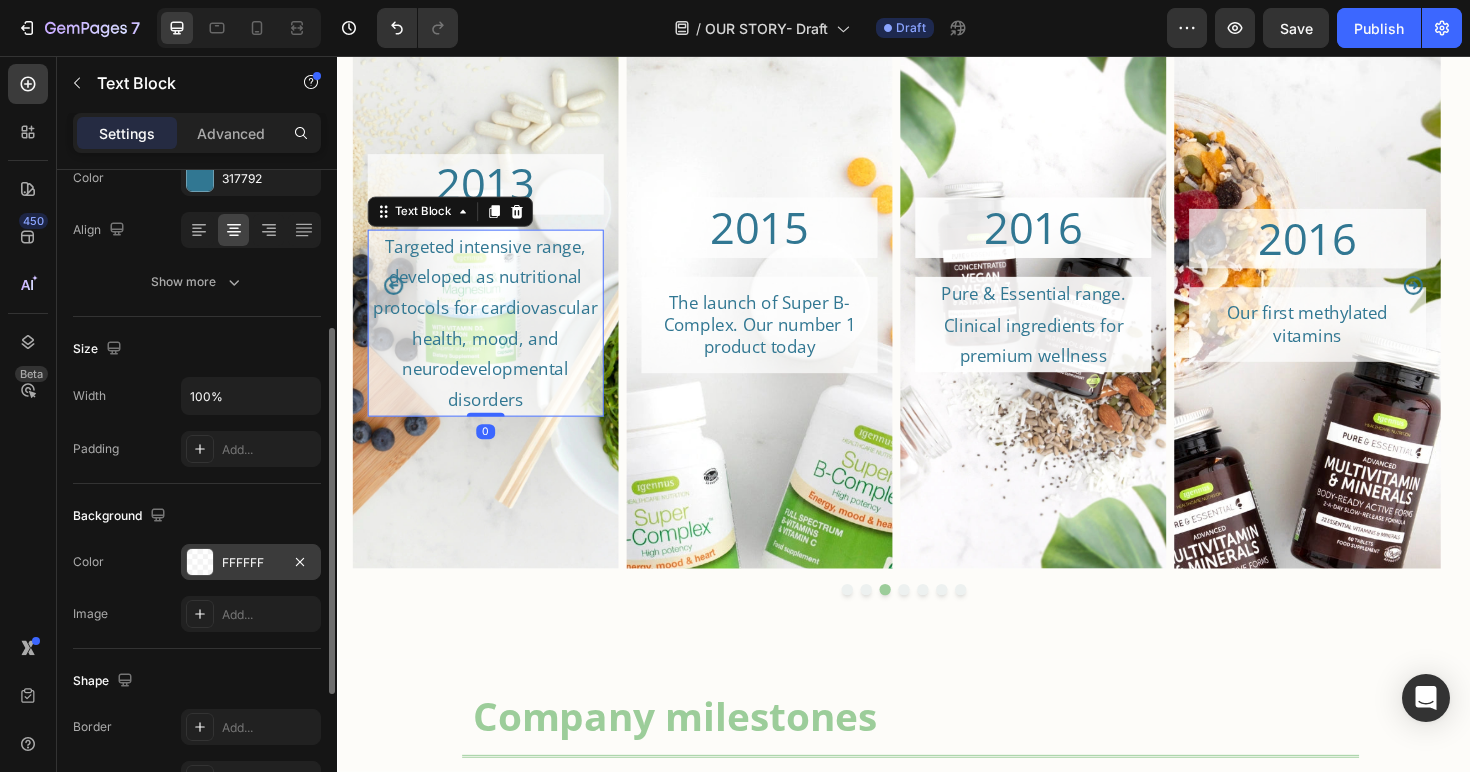 click on "FFFFFF" at bounding box center [251, 563] 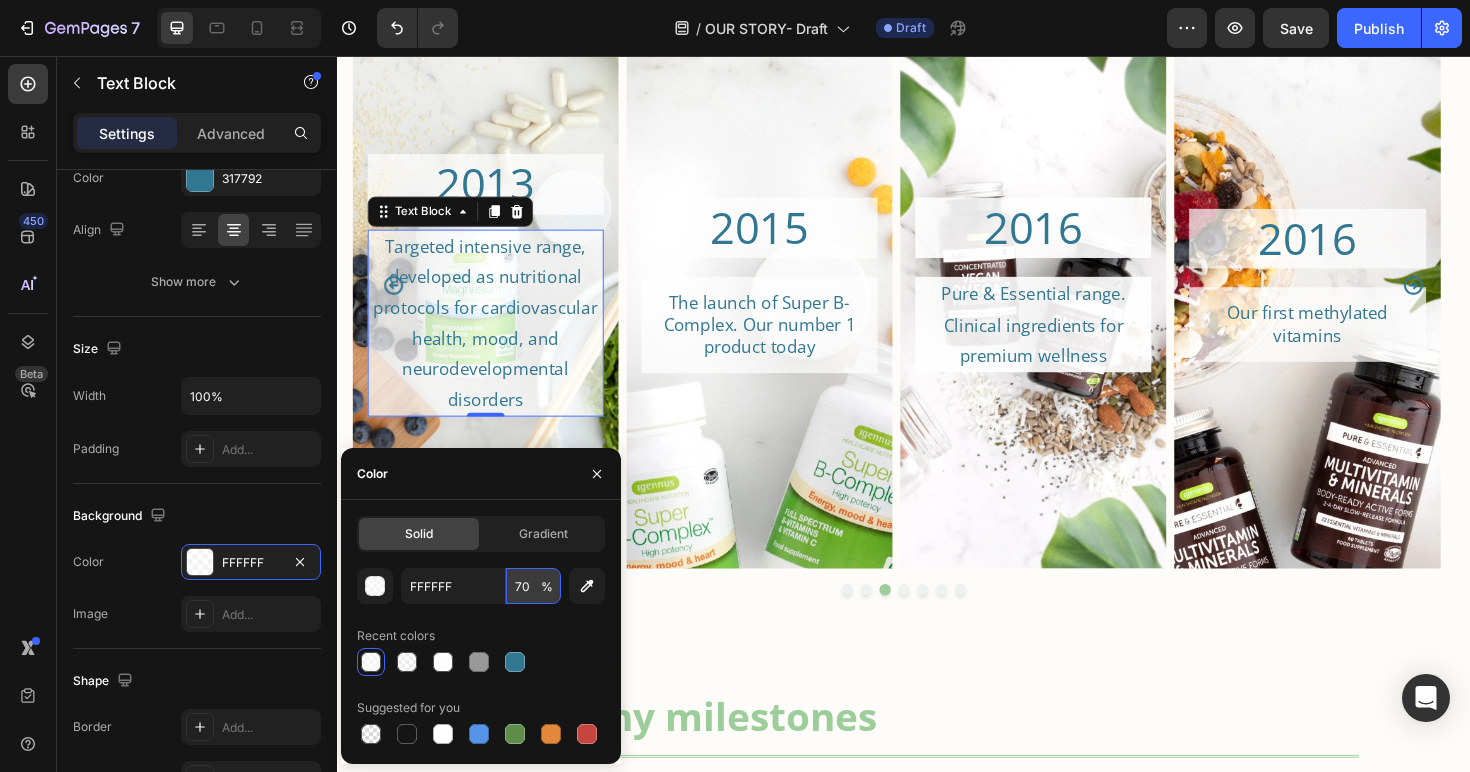 click on "70" at bounding box center (533, 586) 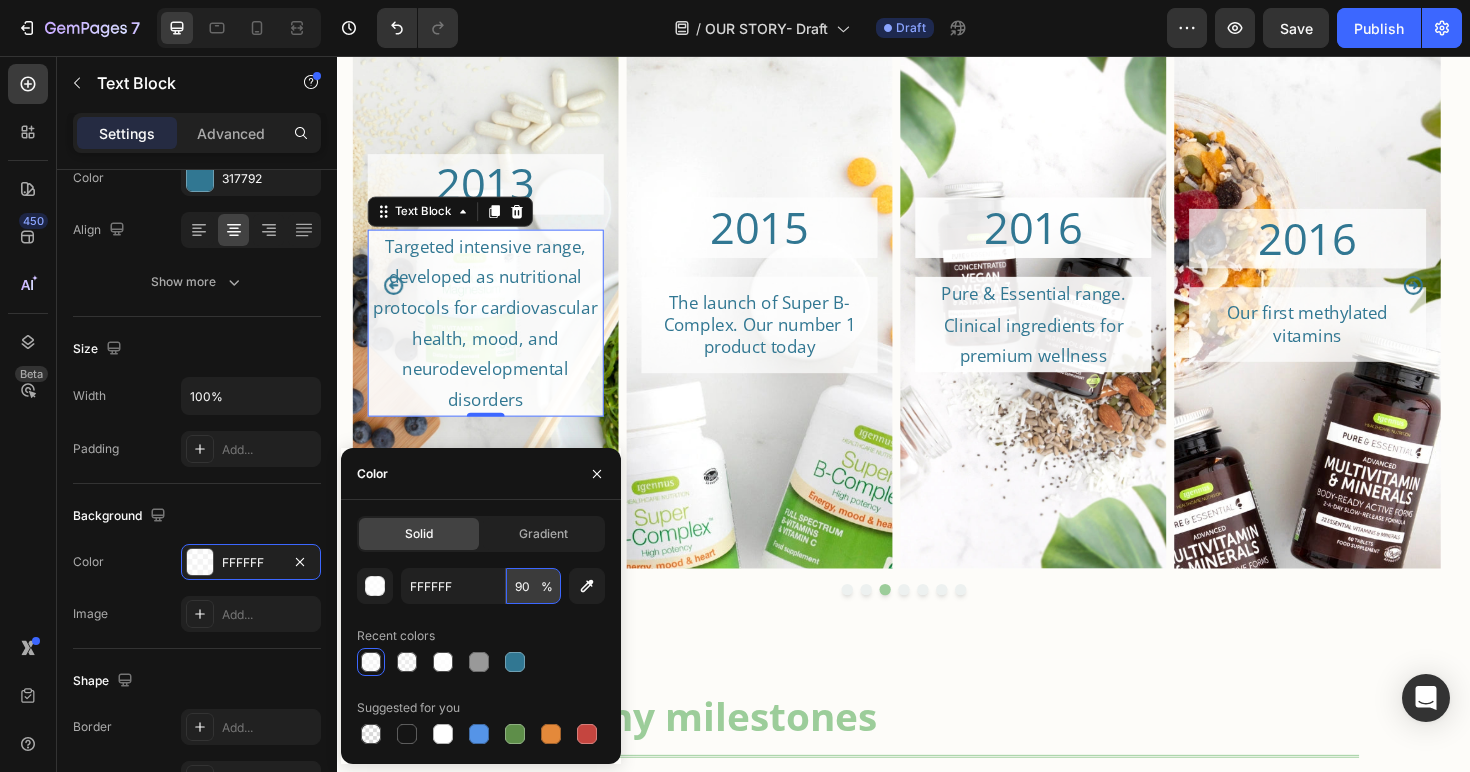 drag, startPoint x: 528, startPoint y: 588, endPoint x: 510, endPoint y: 586, distance: 18.110771 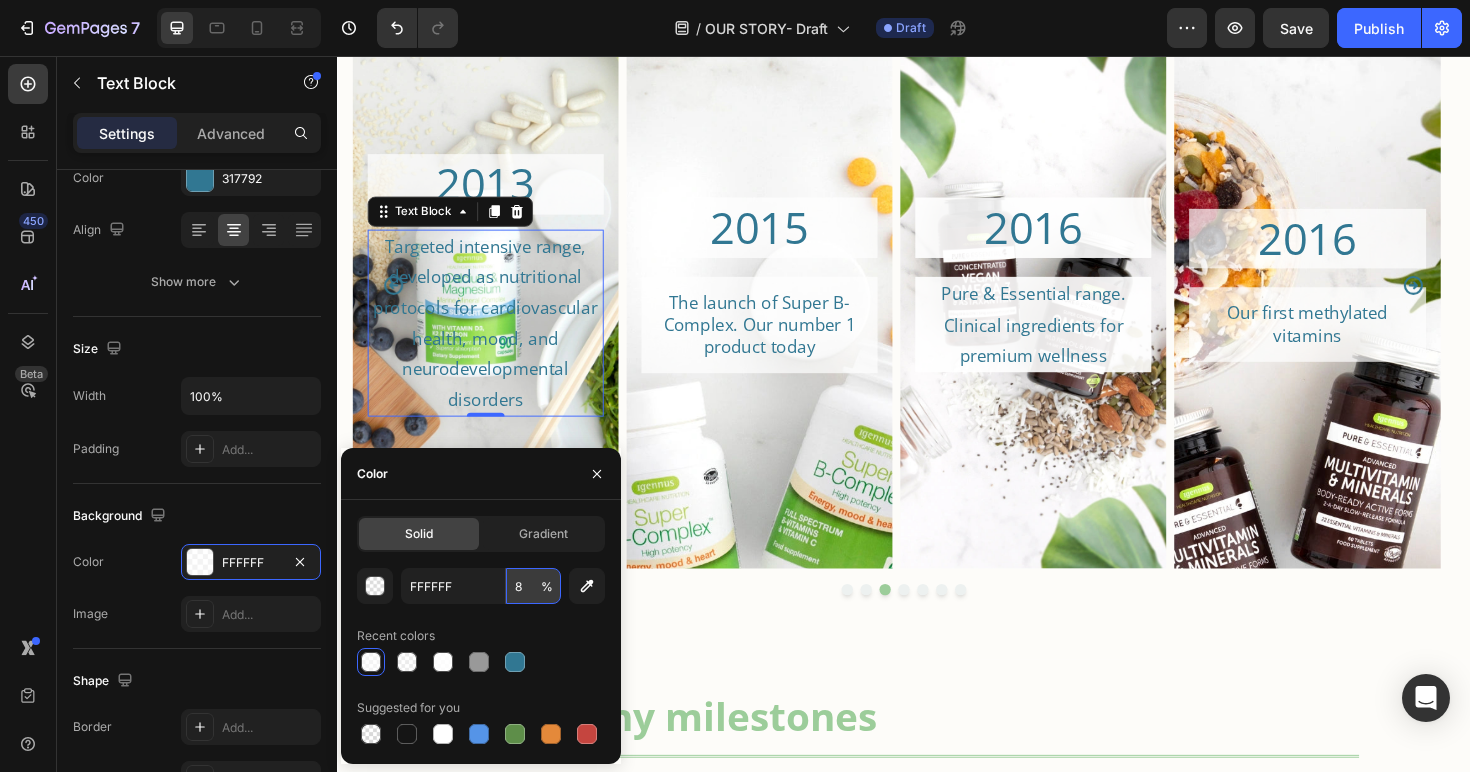 type on "80" 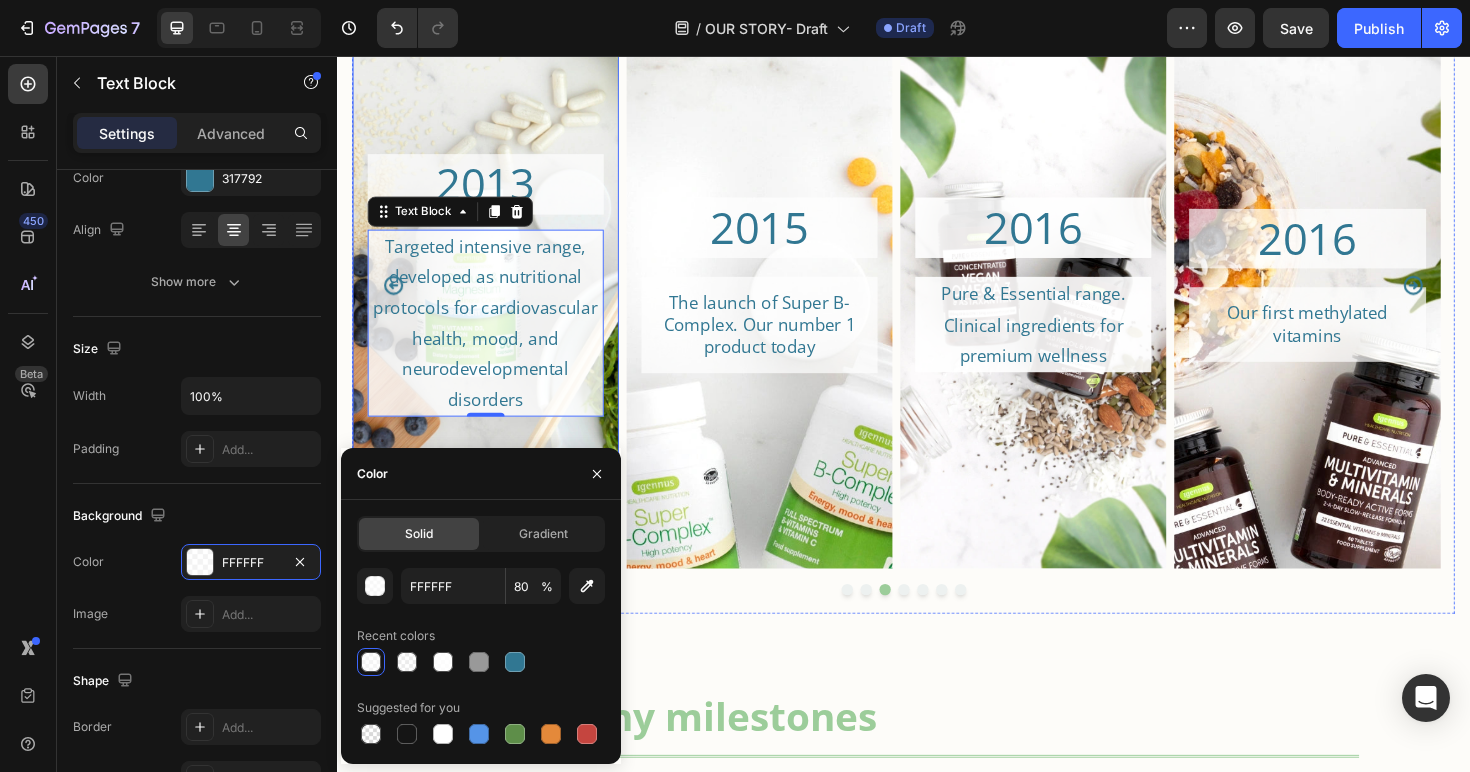click at bounding box center (494, 299) 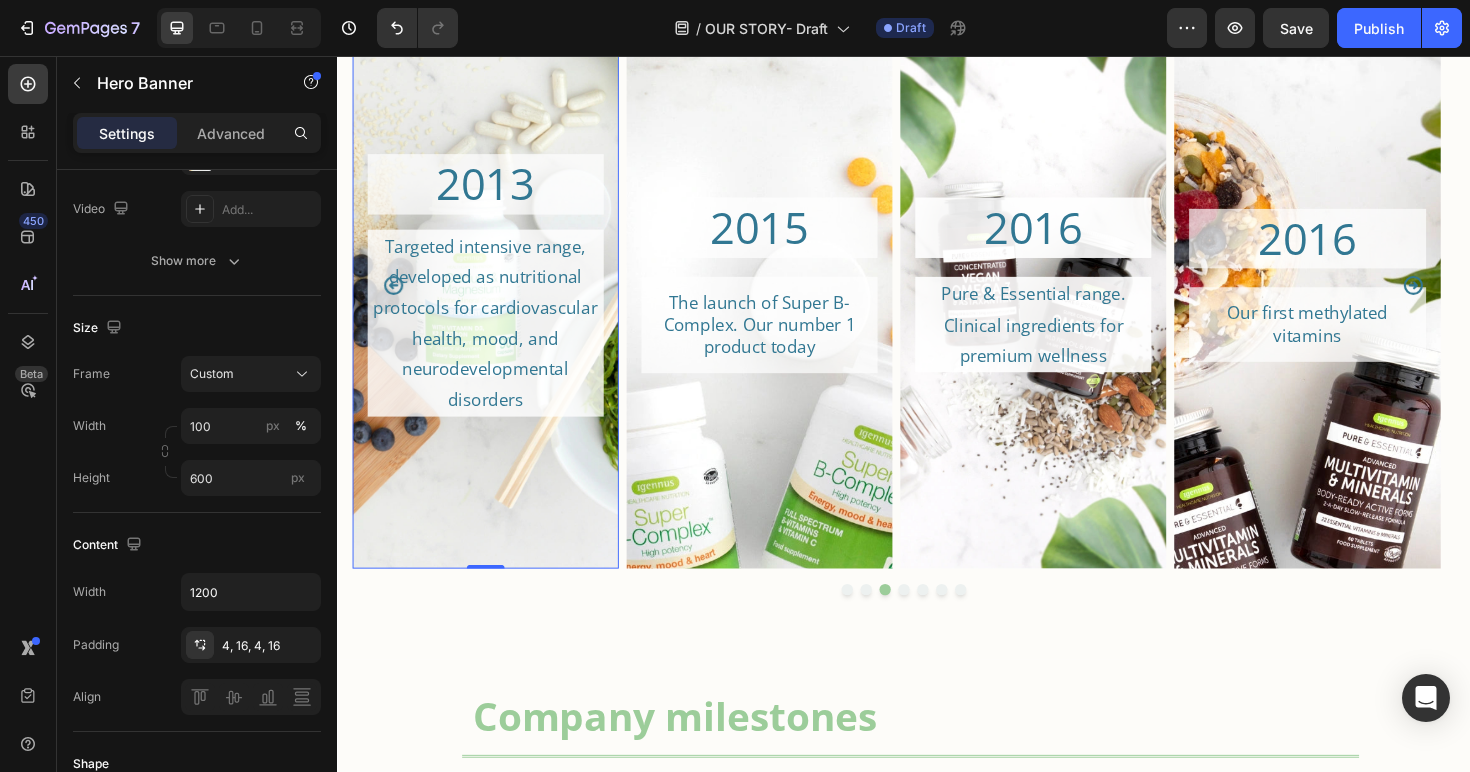 scroll, scrollTop: 0, scrollLeft: 0, axis: both 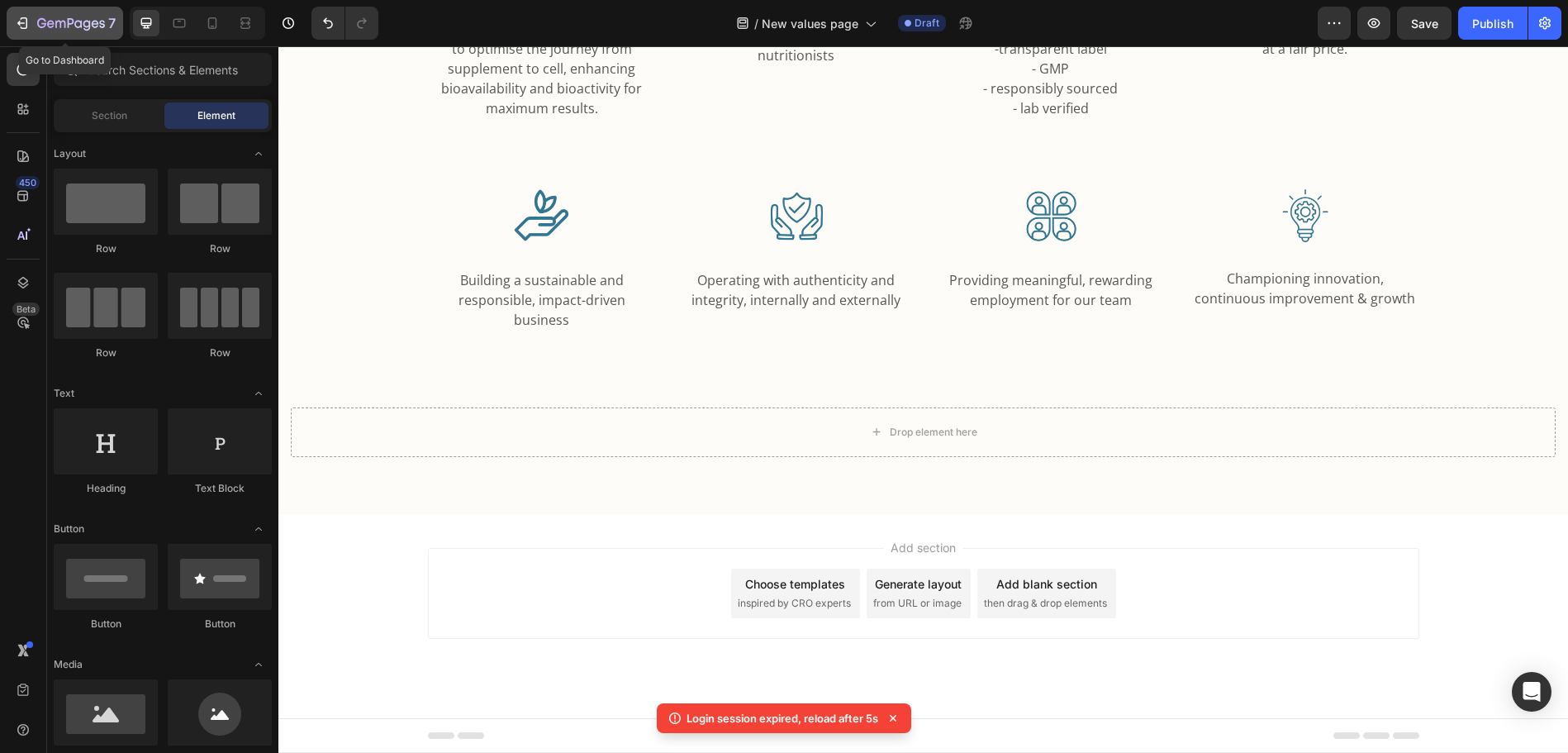 click 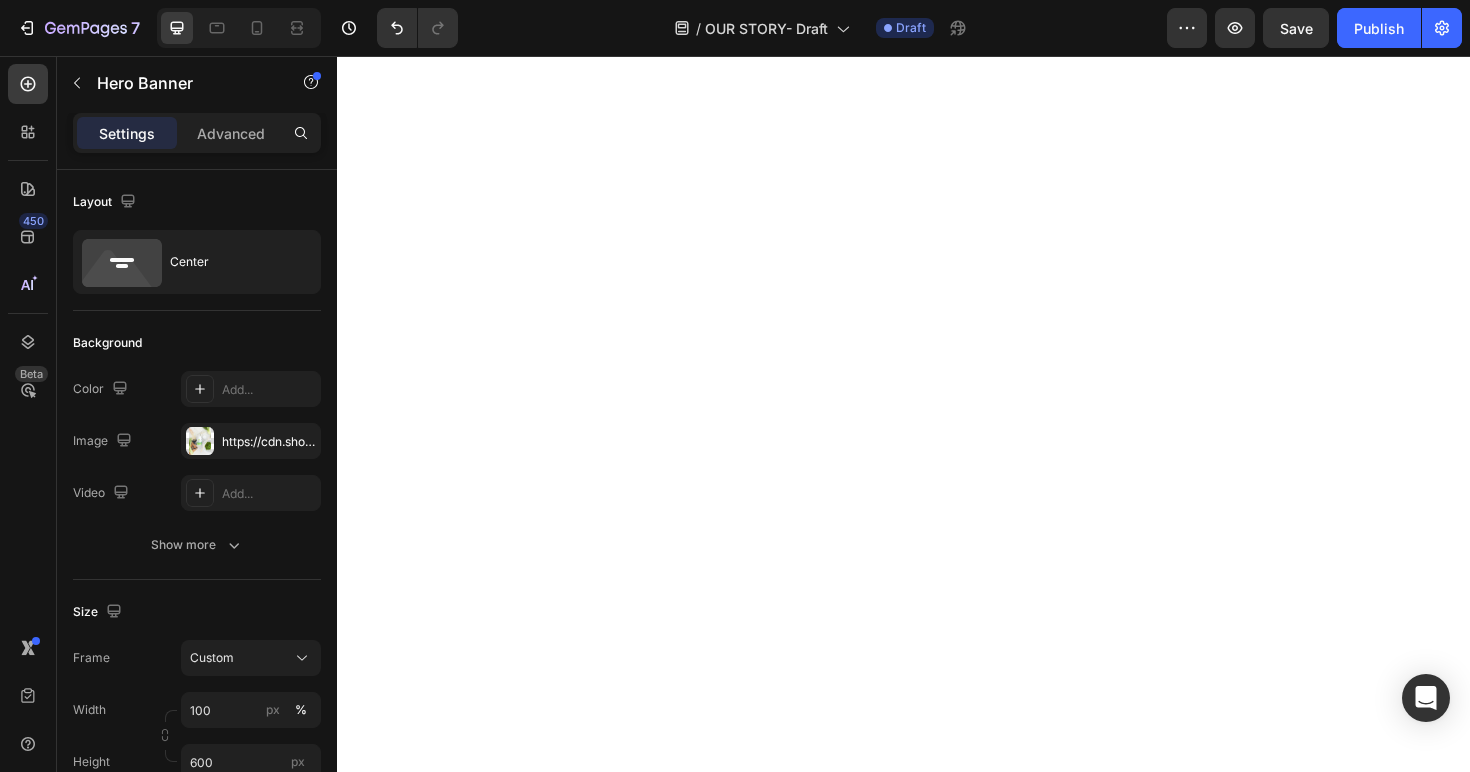 scroll, scrollTop: 0, scrollLeft: 0, axis: both 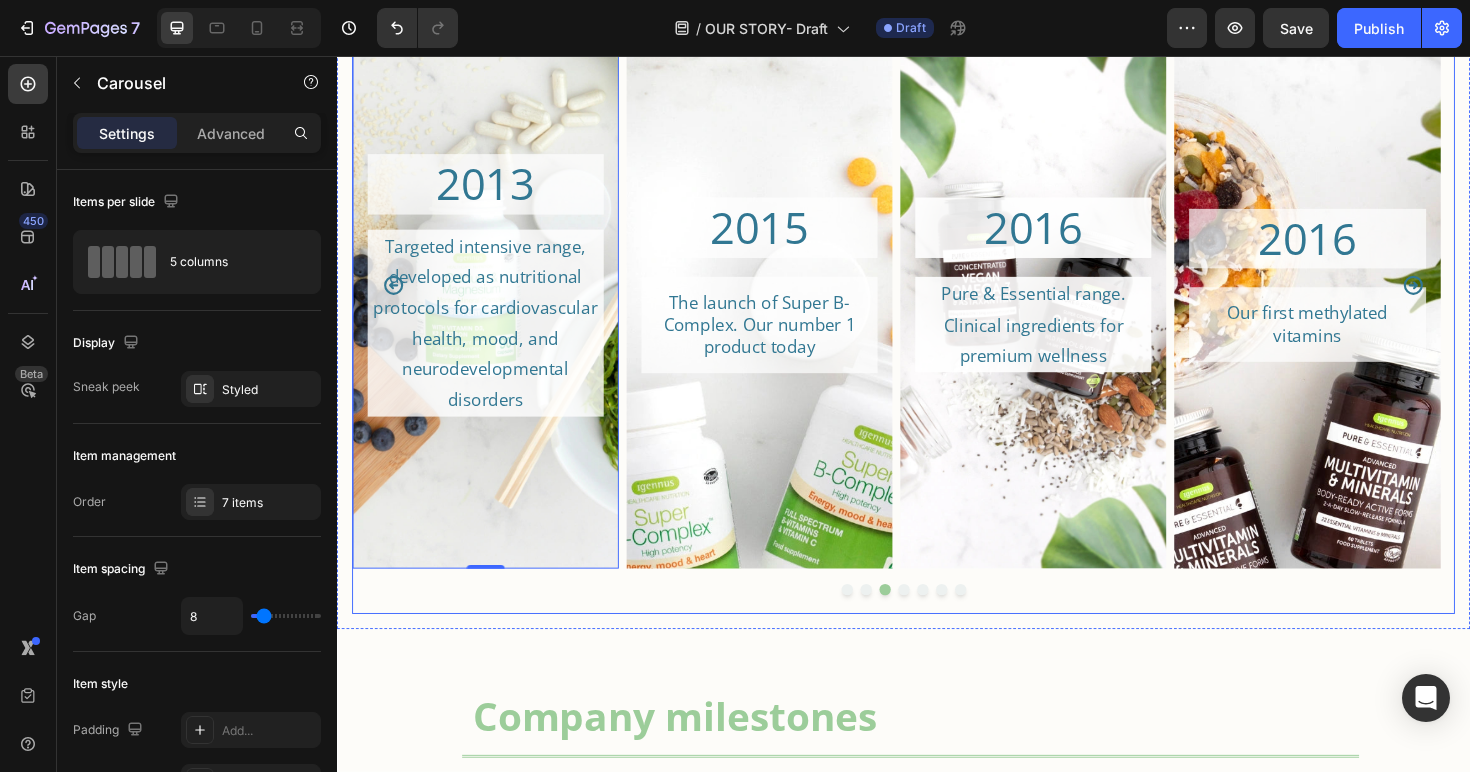 drag, startPoint x: 337, startPoint y: 56, endPoint x: 396, endPoint y: 300, distance: 251.03188 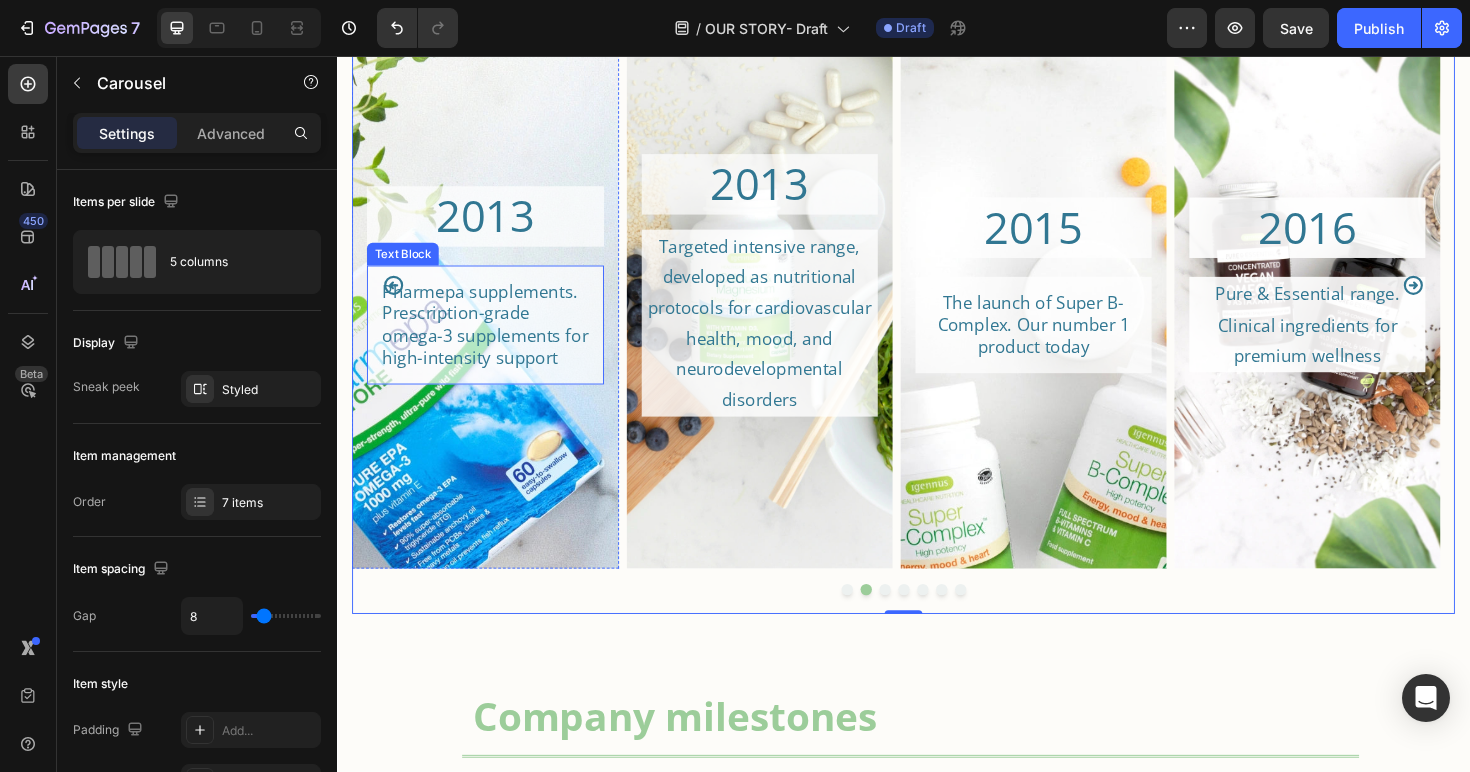 click on "Pharmepa supplements. Prescription-grade omega-3 supplements for high-intensity support" at bounding box center [494, 341] 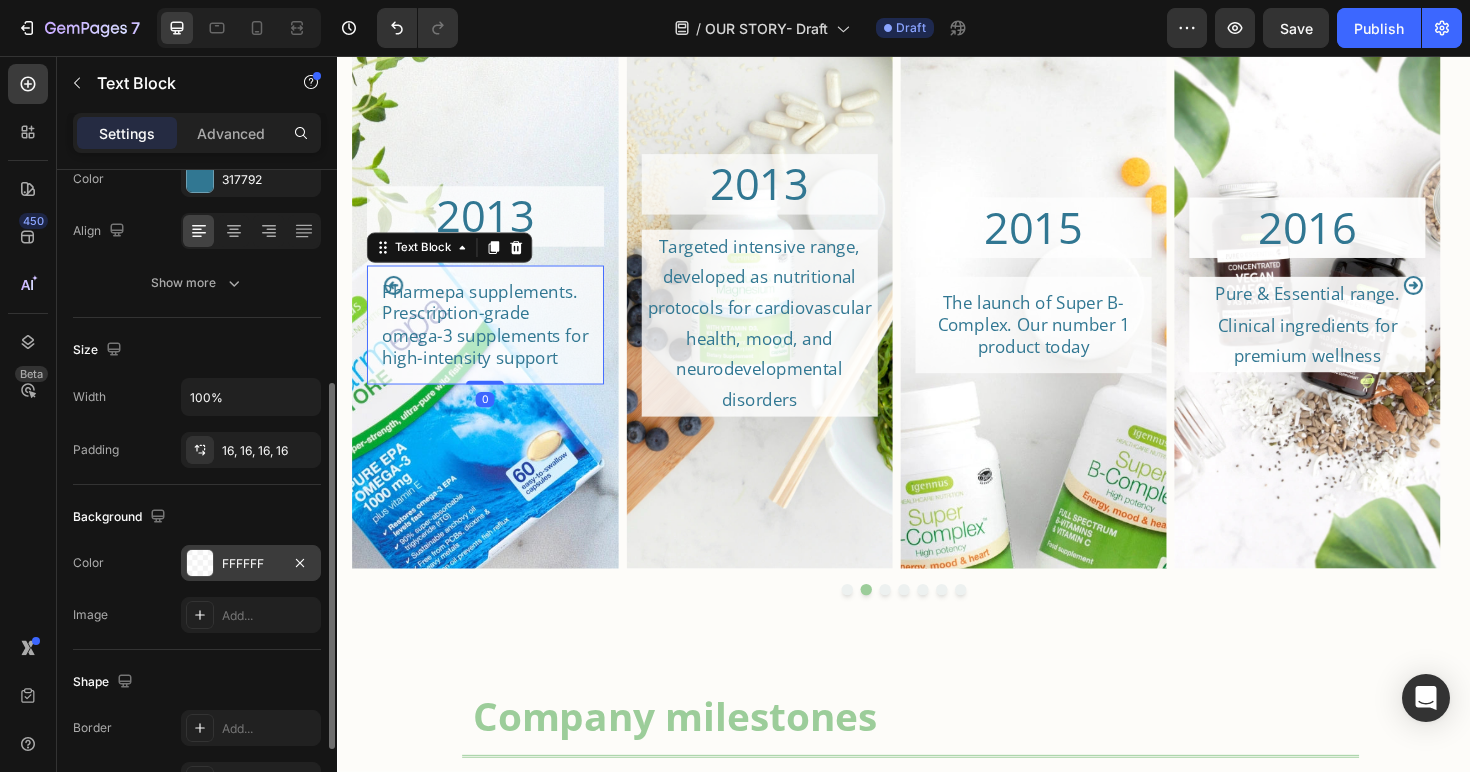 scroll, scrollTop: 319, scrollLeft: 0, axis: vertical 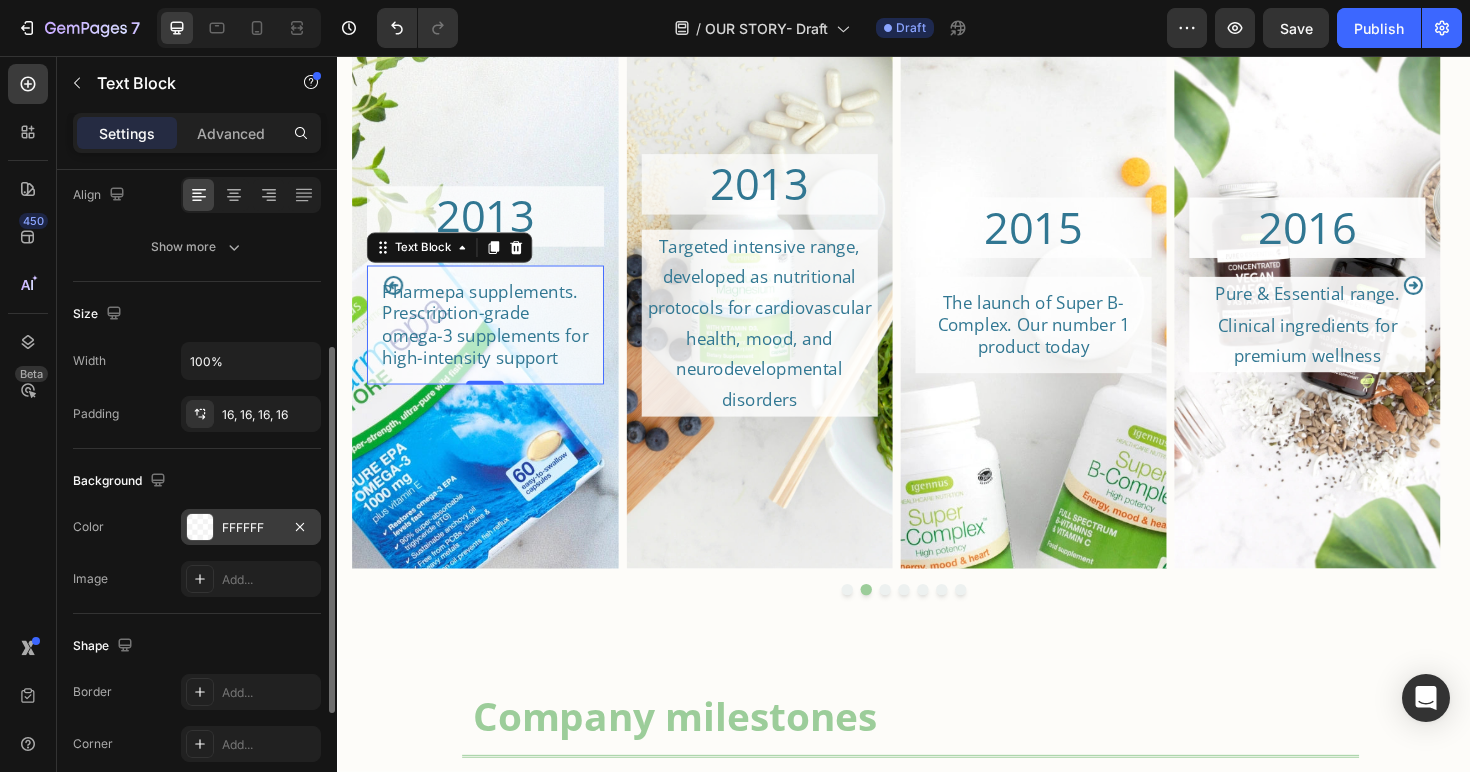 click on "FFFFFF" at bounding box center [251, 527] 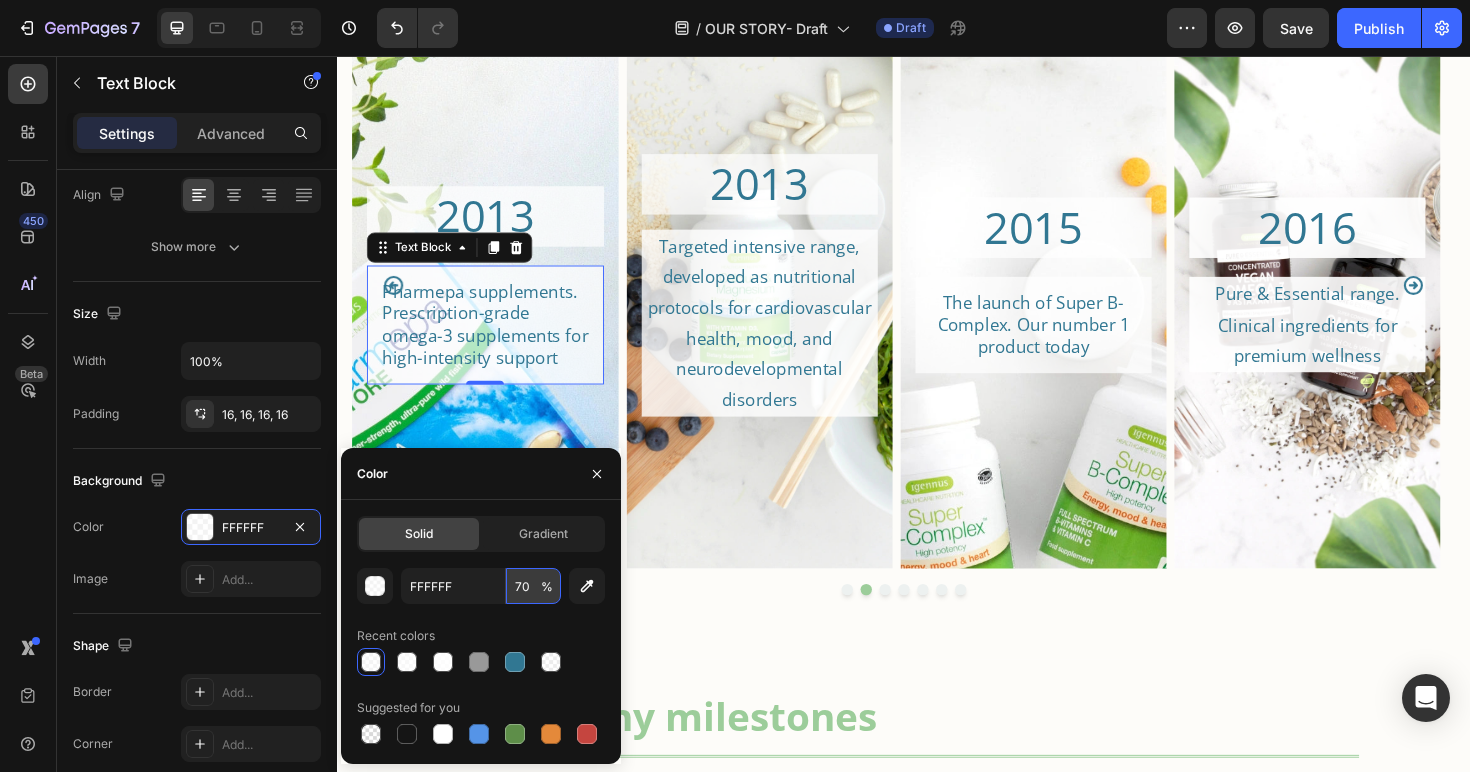 click on "70" at bounding box center (533, 586) 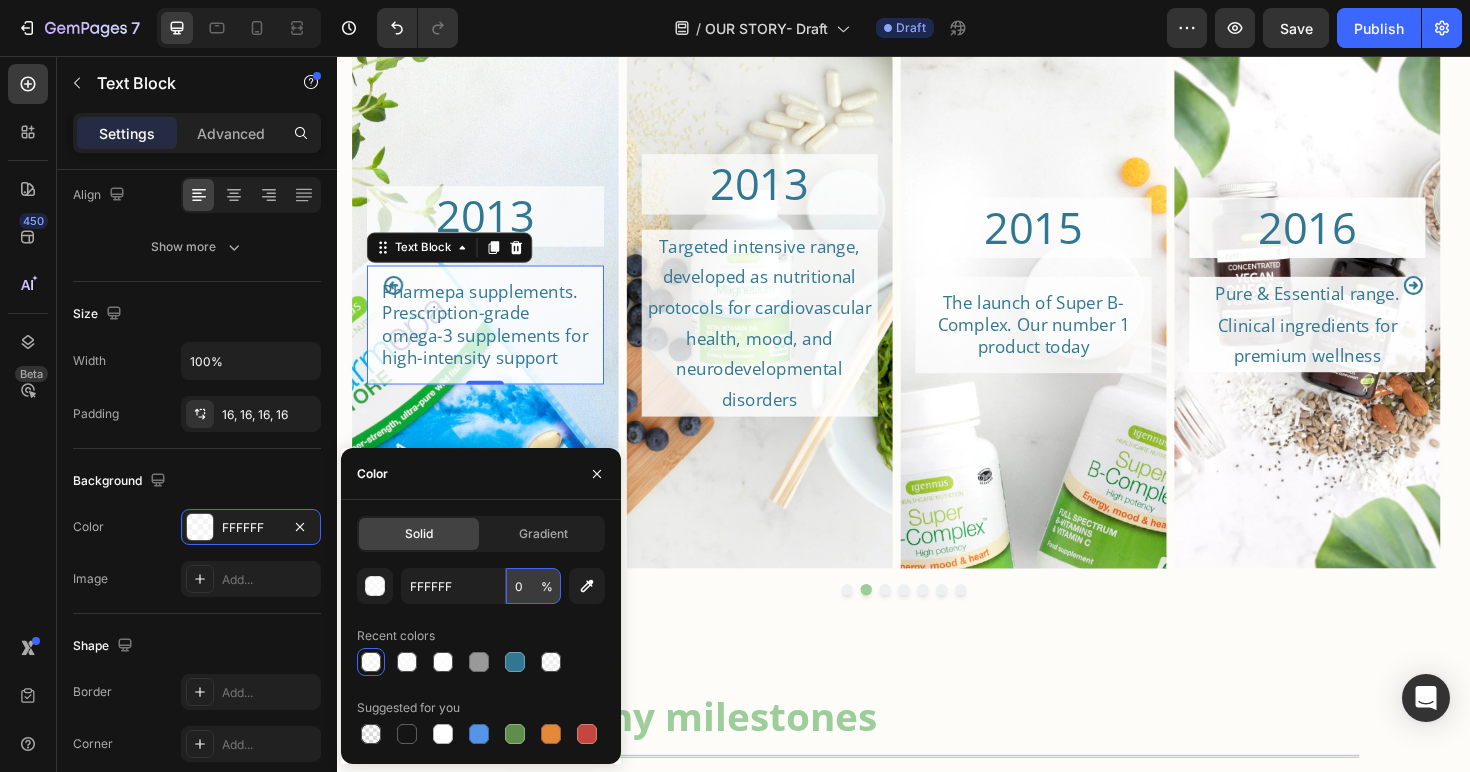 type on "90" 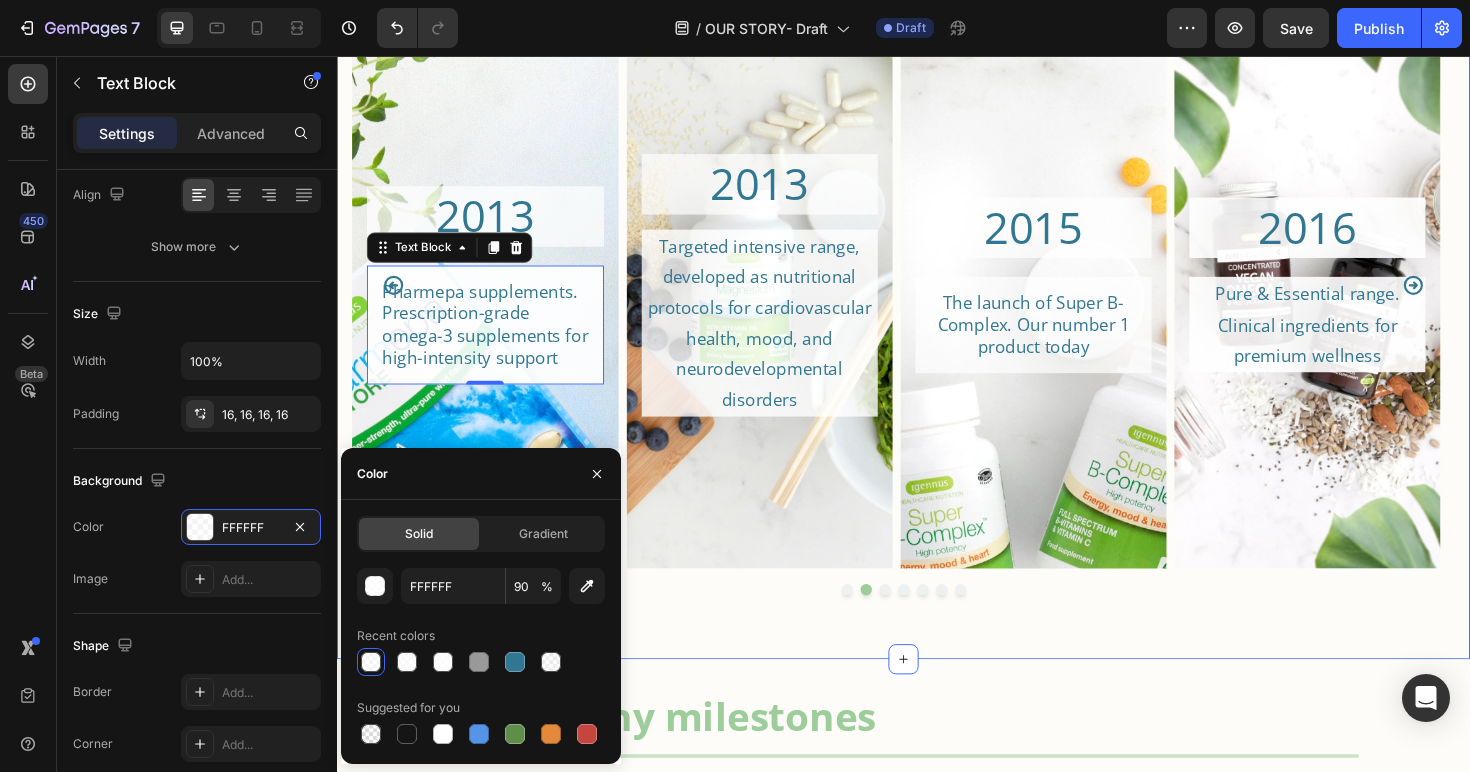 click on "Key product launches Heading
2004 Heading The first pure EPA product Vegepa, was patented and launched Text Block Hero Banner 2013 Heading Pharmepa supplements. Prescription-grade omega-3 supplements for high-intensity support Text Block   0 Hero Banner 2013 Heading Targeted intensive range, developed as nutritional protocols for cardiovascular health, mood, and neurodevelopmental disorders Text Block Hero Banner 2015 Heading The launch of Super B-Complex. Our number 1 product today Text Block Hero Banner 2016 Heading Pure & Essential range. Clinical ingredients for premium wellness Text Block Hero Banner 2016 Heading Our first methylated vitamins Text Block Hero Banner 2023 Heading Be kind range - clinical quality and clean solutions for the young family  Text Block Hero Banner
Carousel Row Section 3" at bounding box center (937, 273) 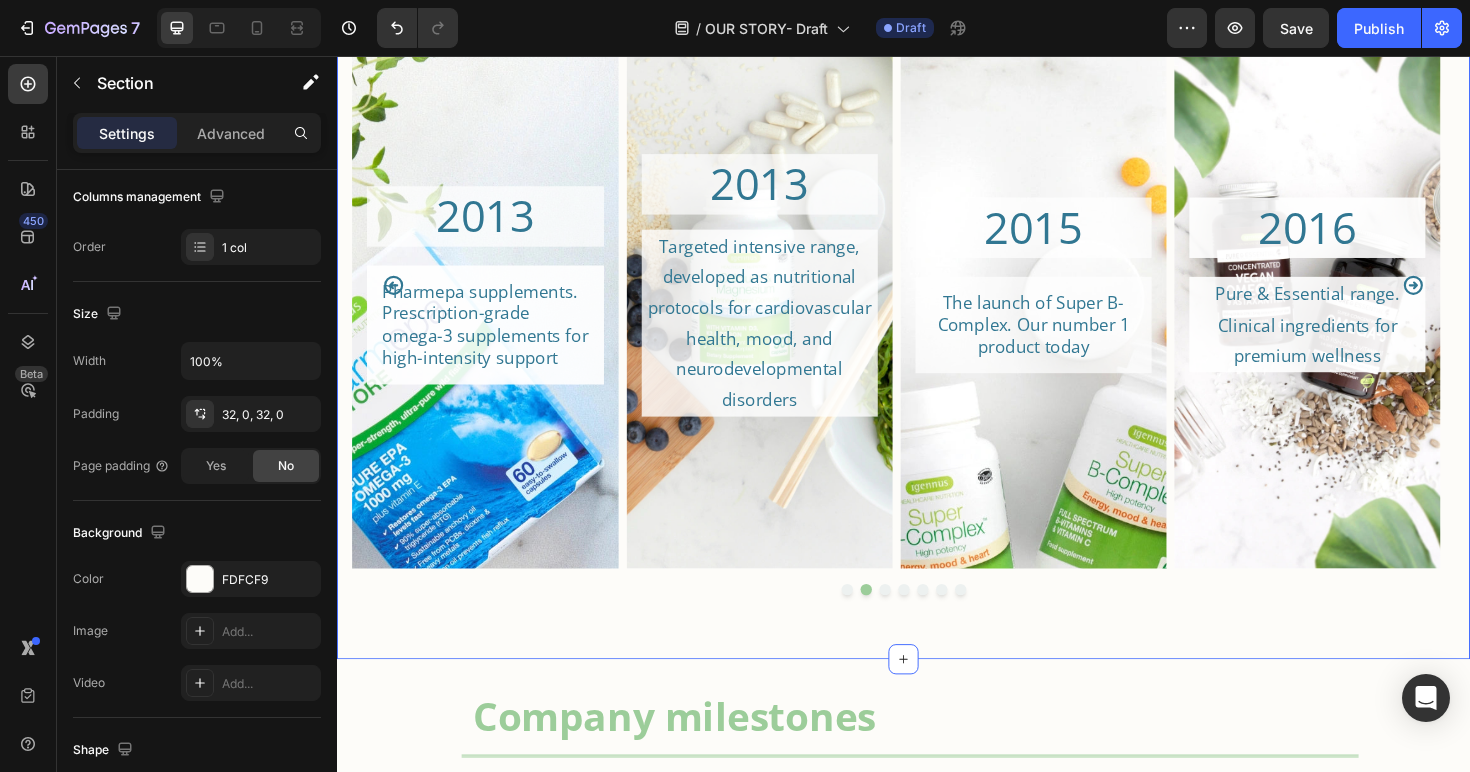 scroll, scrollTop: 0, scrollLeft: 0, axis: both 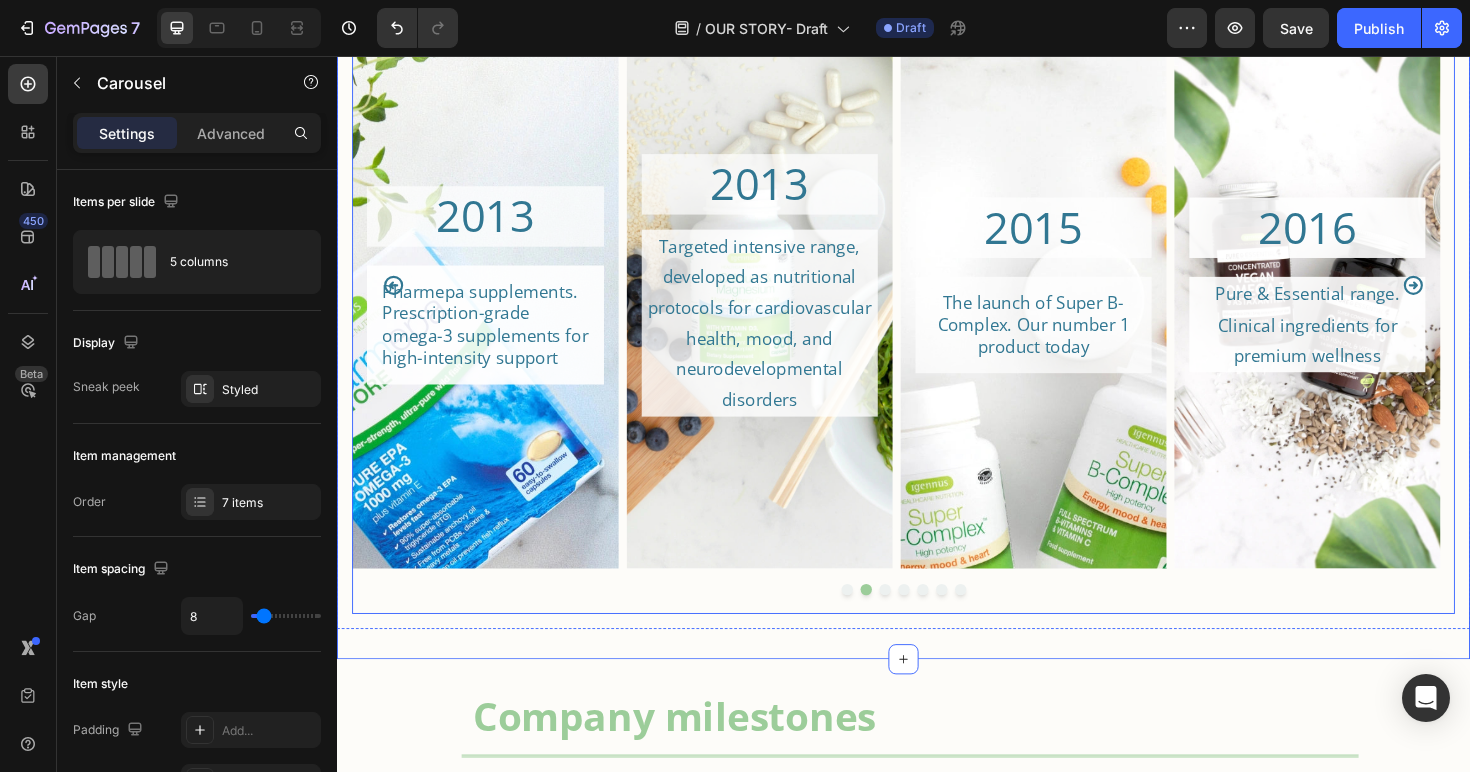 click 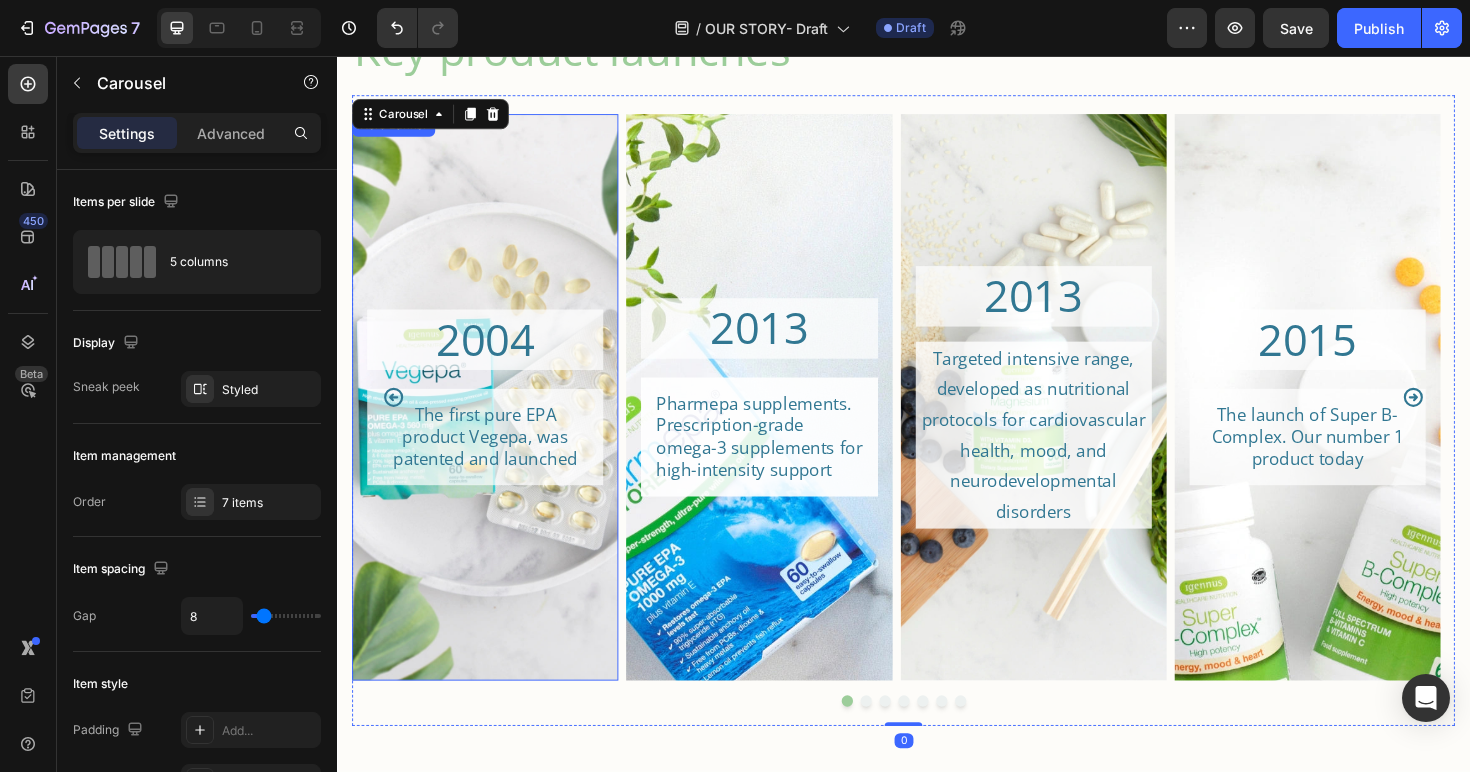 scroll, scrollTop: 2329, scrollLeft: 0, axis: vertical 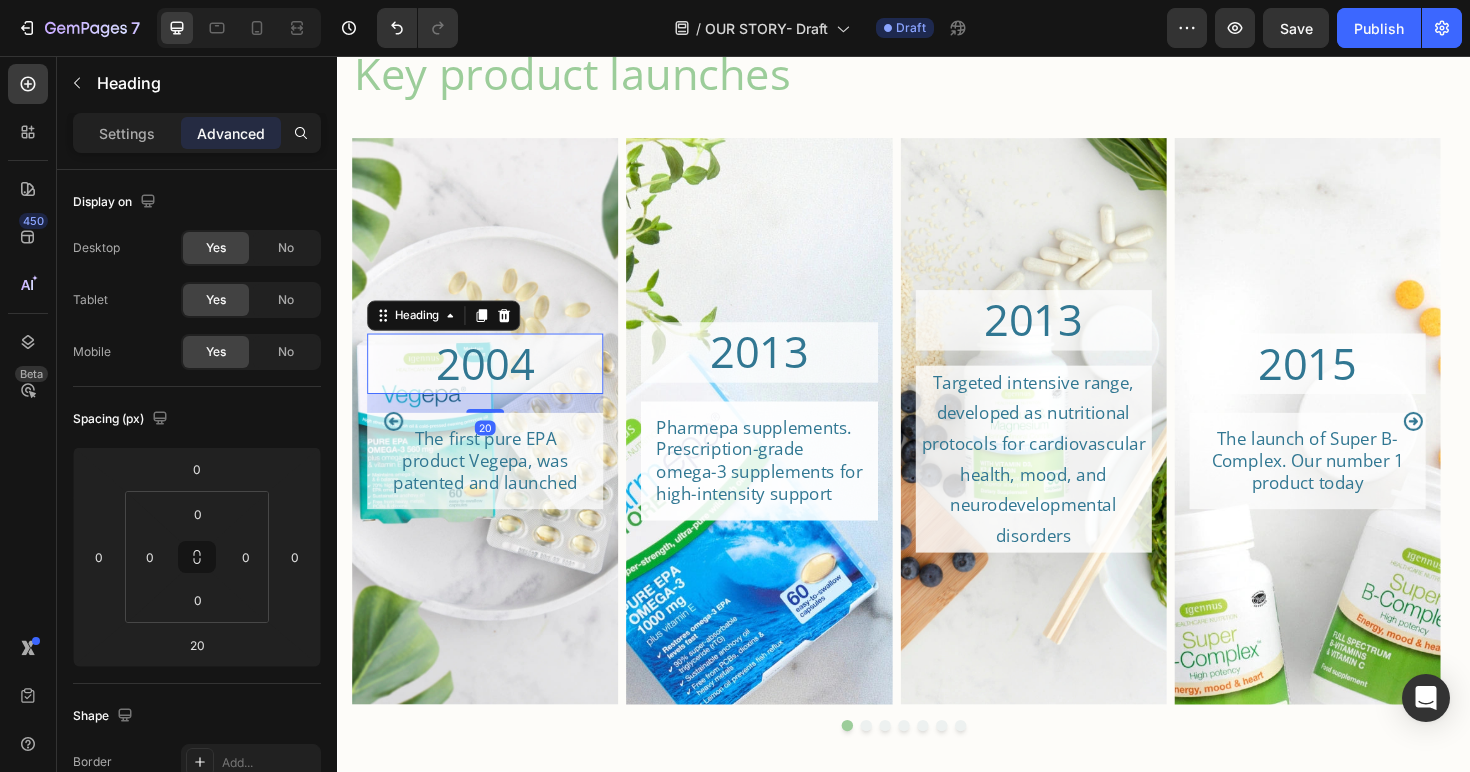 click on "2004" at bounding box center (494, 382) 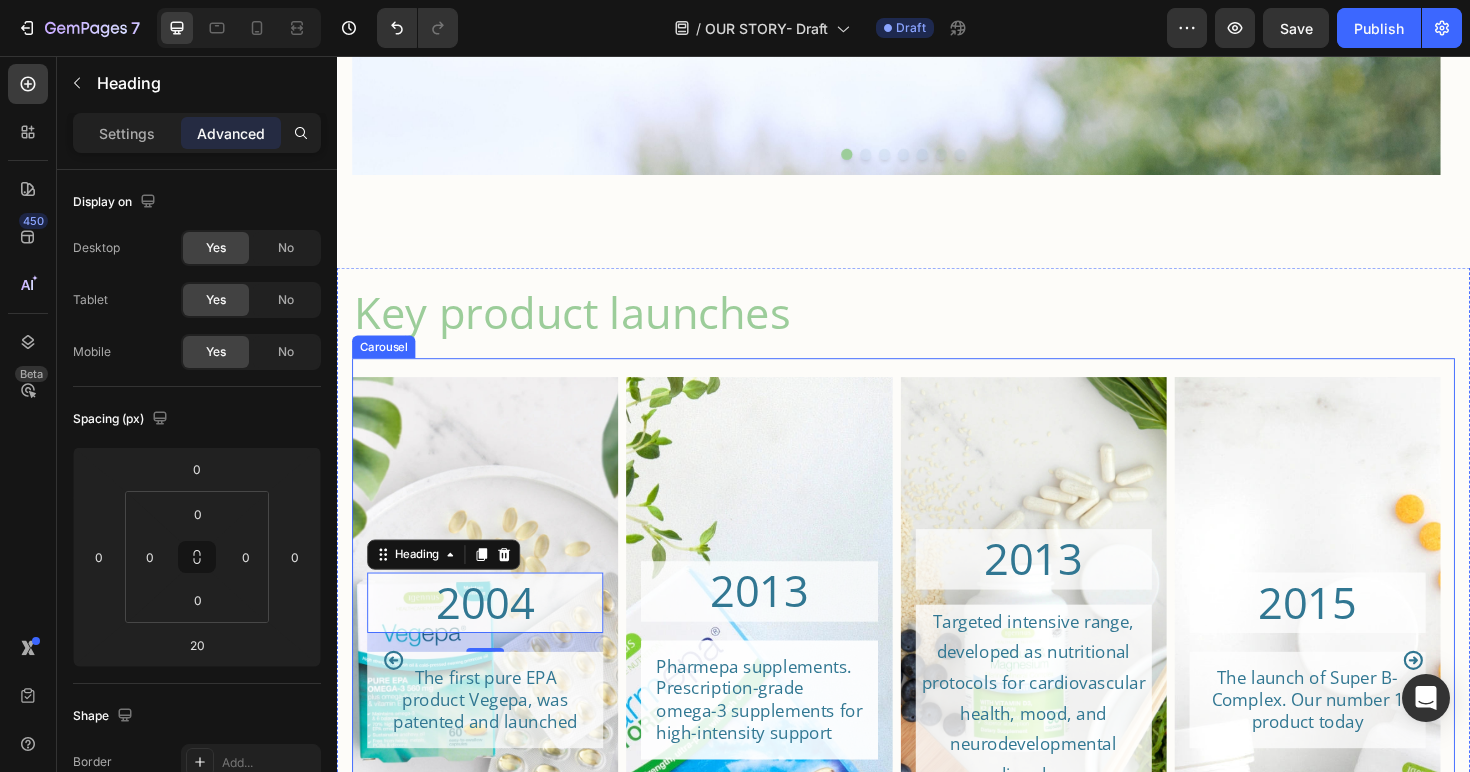 scroll, scrollTop: 1869, scrollLeft: 0, axis: vertical 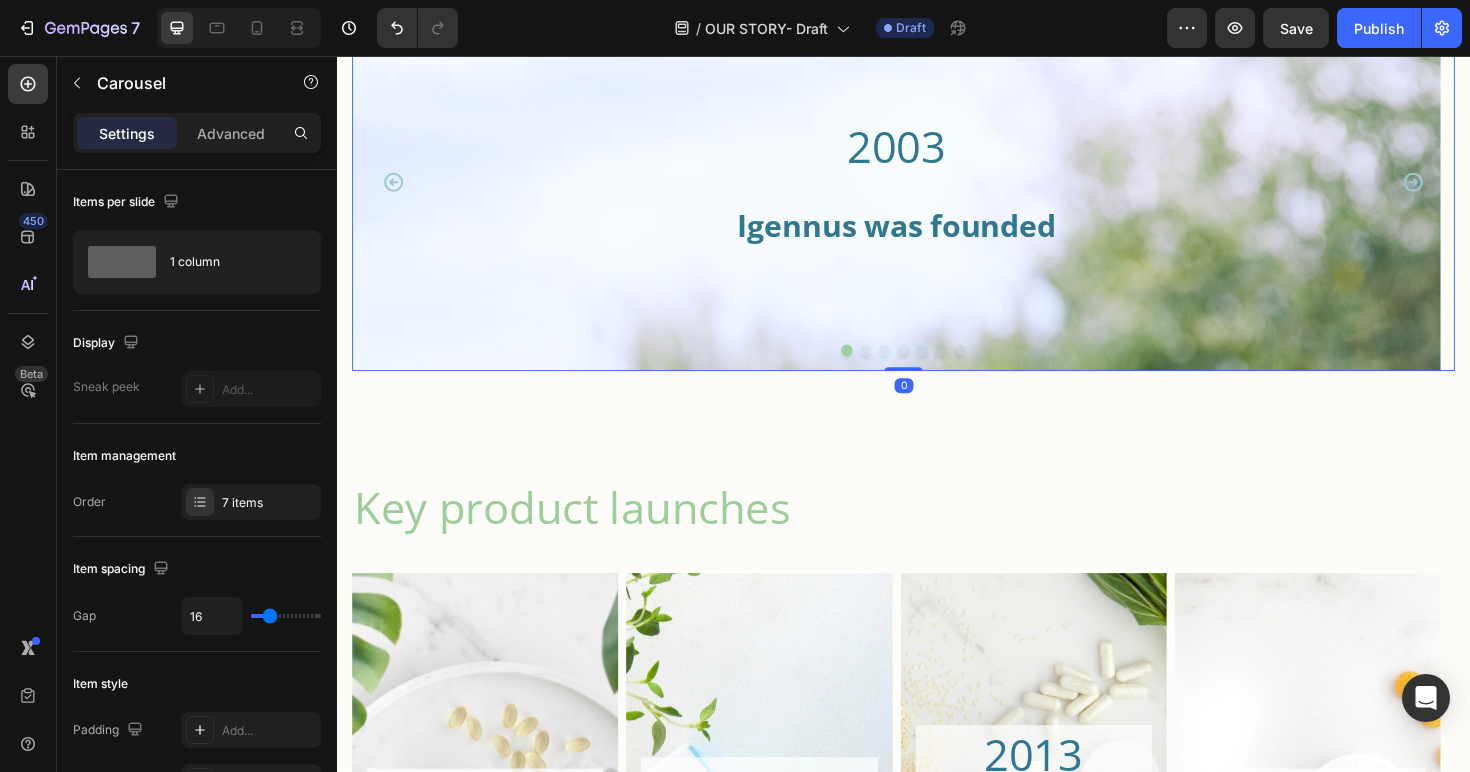 click at bounding box center [937, 367] 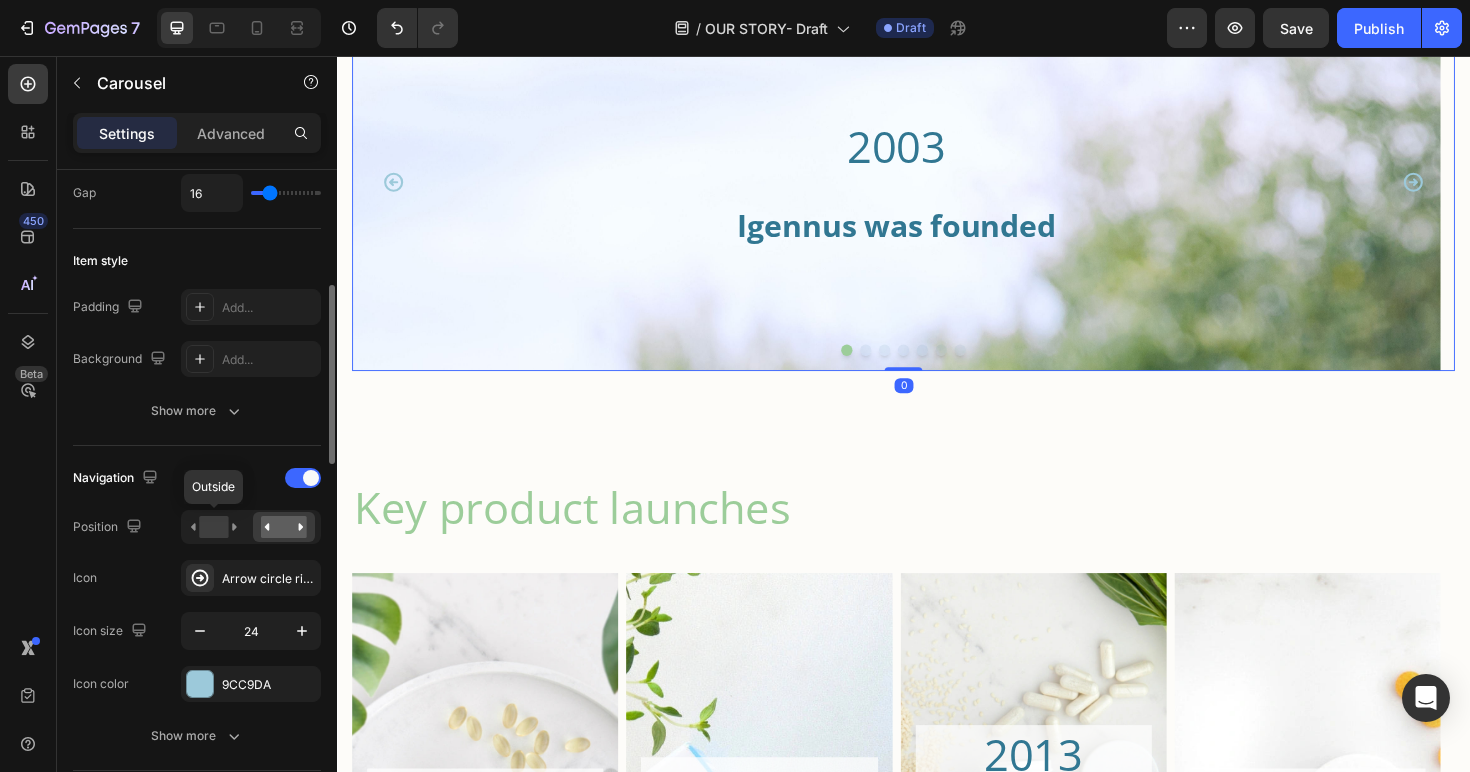 scroll, scrollTop: 779, scrollLeft: 0, axis: vertical 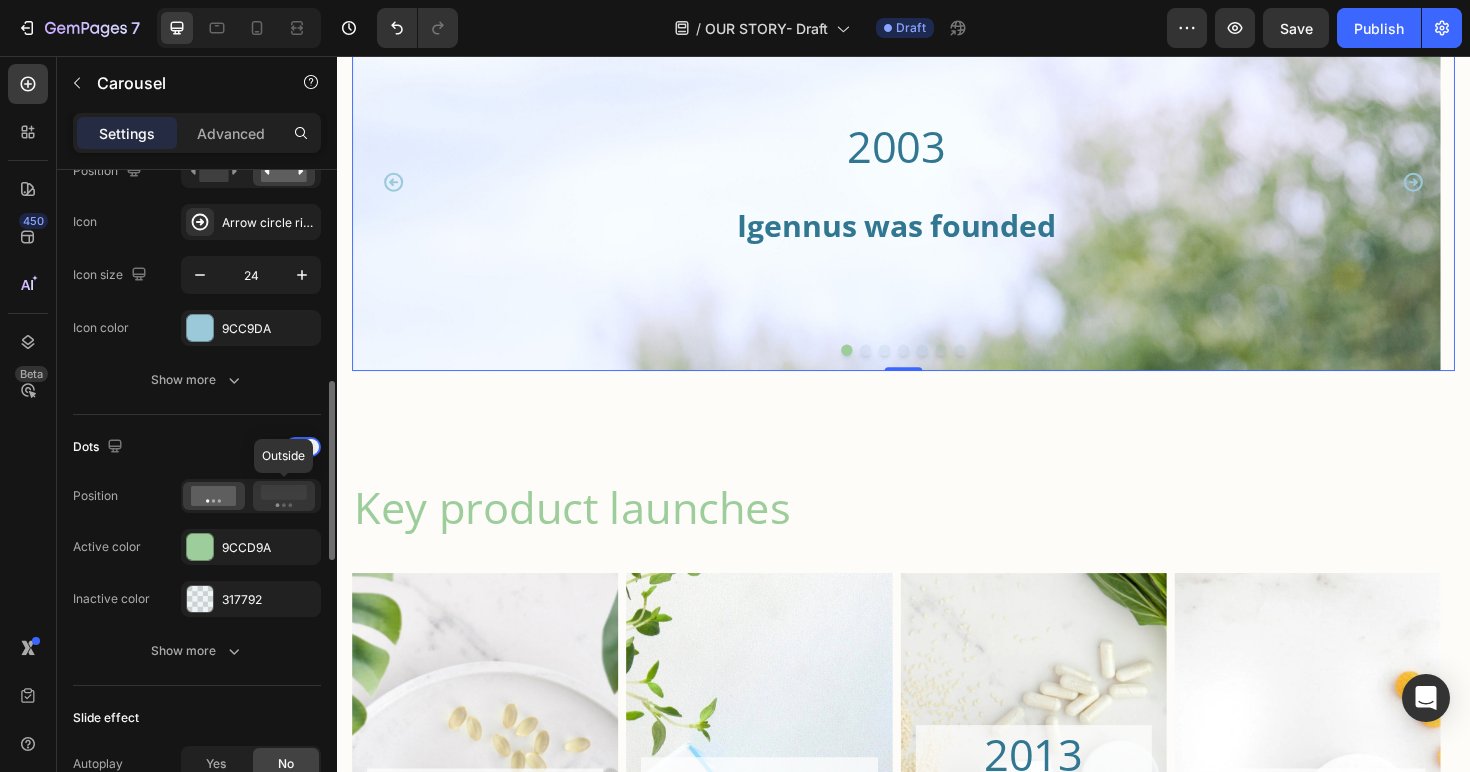 click 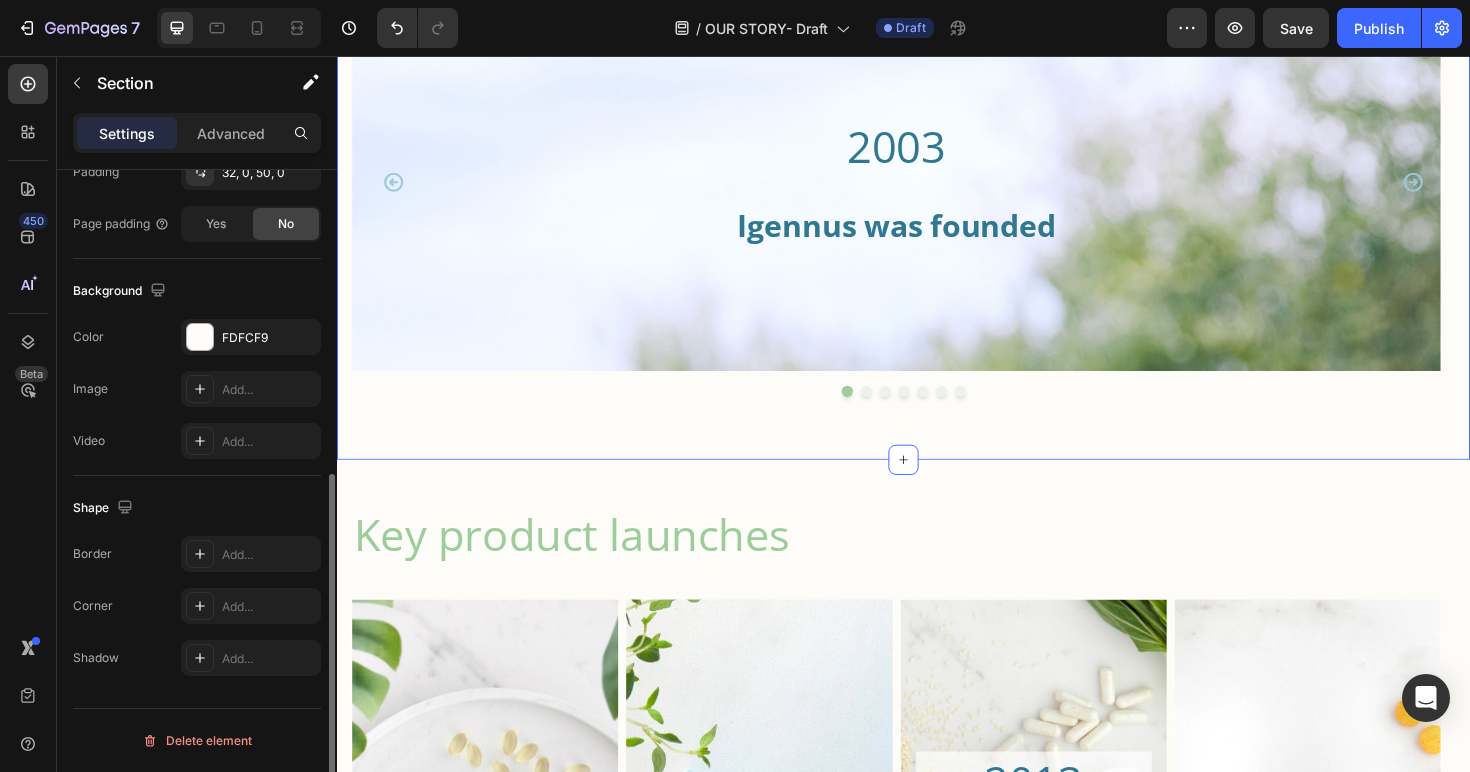 click on "The origin Heading Image Dr. Jav Nazemi BSc MSc PhD Chairman & Founder Heading Jav's professional journey began in an entirely different realm – with a PhD in Electronics – yet innovation has always been the common thread running through his career. Transitioning into computing in the early 1980s, he quickly carved out a path in contracting before co-founding his first business with peers in Cambridge, the heart of UK tech innovation.   It was a deeply personal event – a close relative’s complex heart condition – that sparked Jav’s interest in the power of nutrition. Around the turn of the millennium, a series of serendipitous conversations introduced him to the emerging science behind omega-3 fatty acids. What he discovered shocked him: despite the promising research, the products on the market were inadequate for clinical use.     Text Block Row Our milestones Heading
2003 Heading Igennus was founded Heading Hero Banner 2004-2005 Heading Text Block Hero Banner Row 2012 Heading" at bounding box center [937, -164] 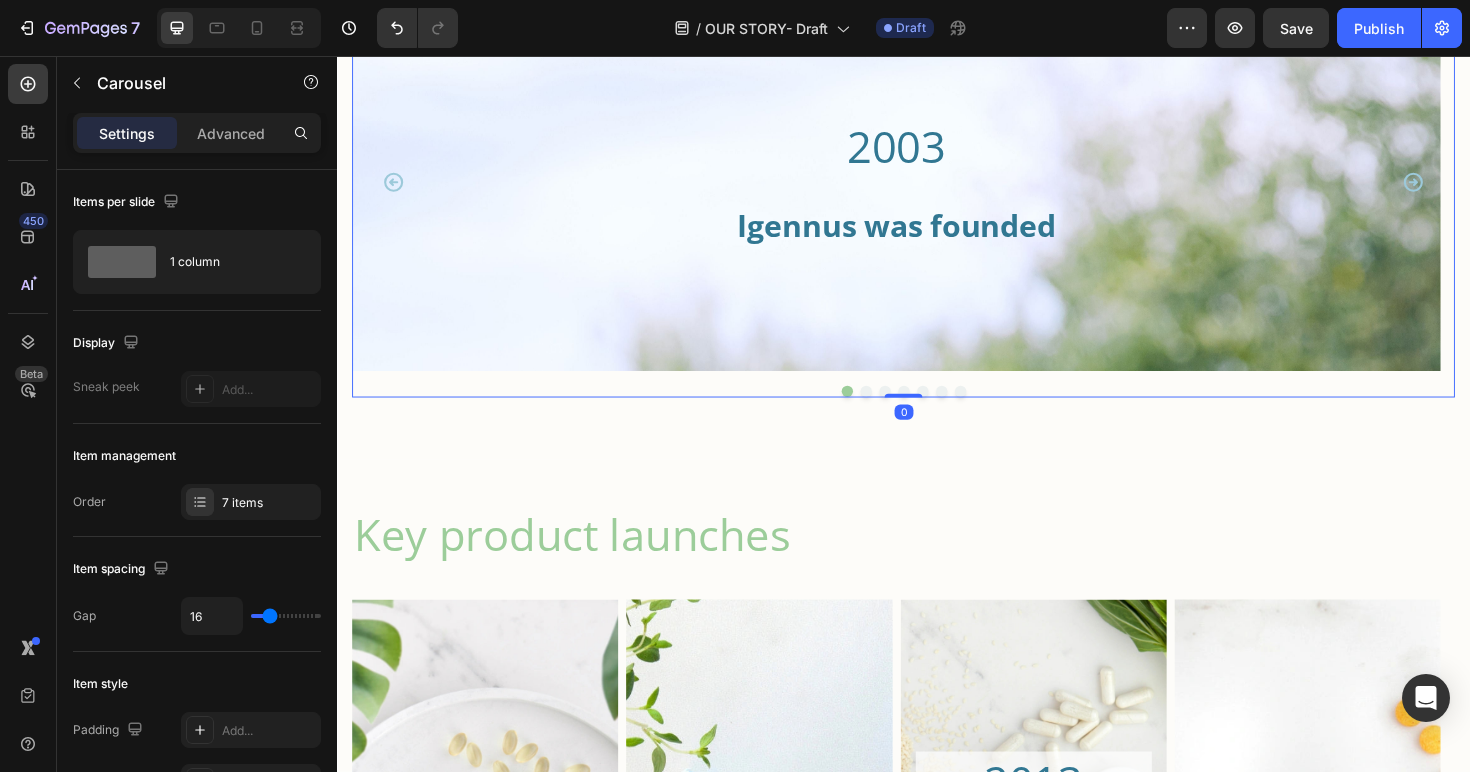 click 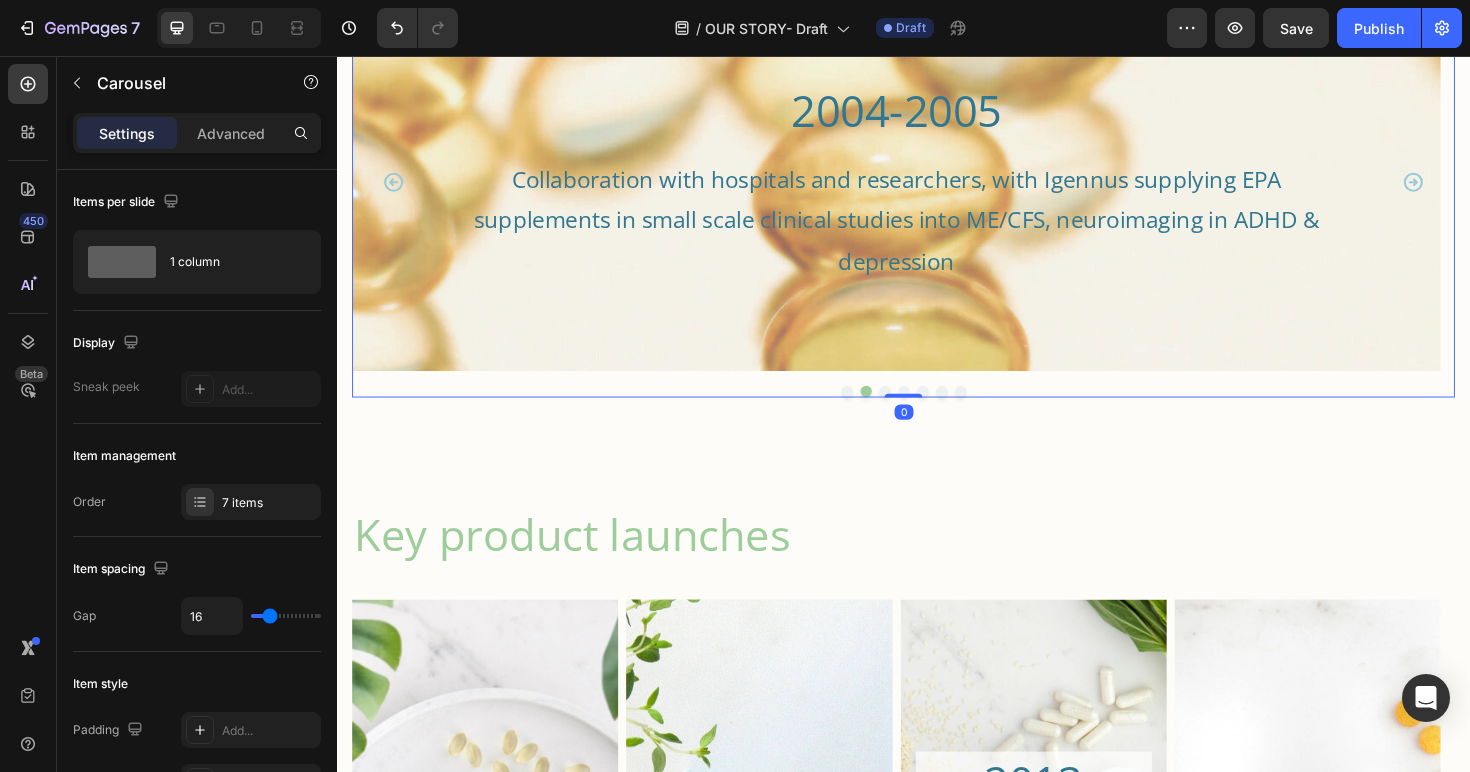click 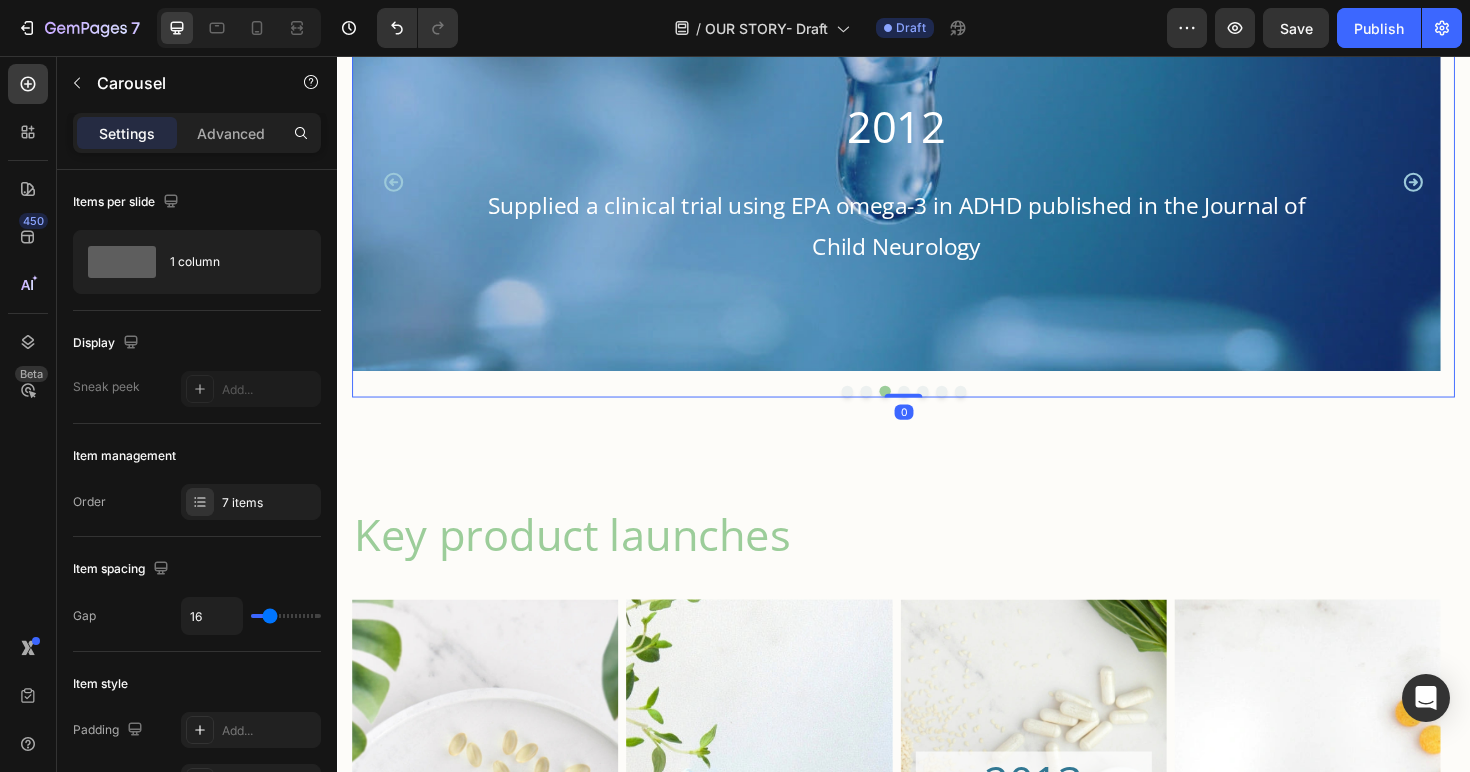click 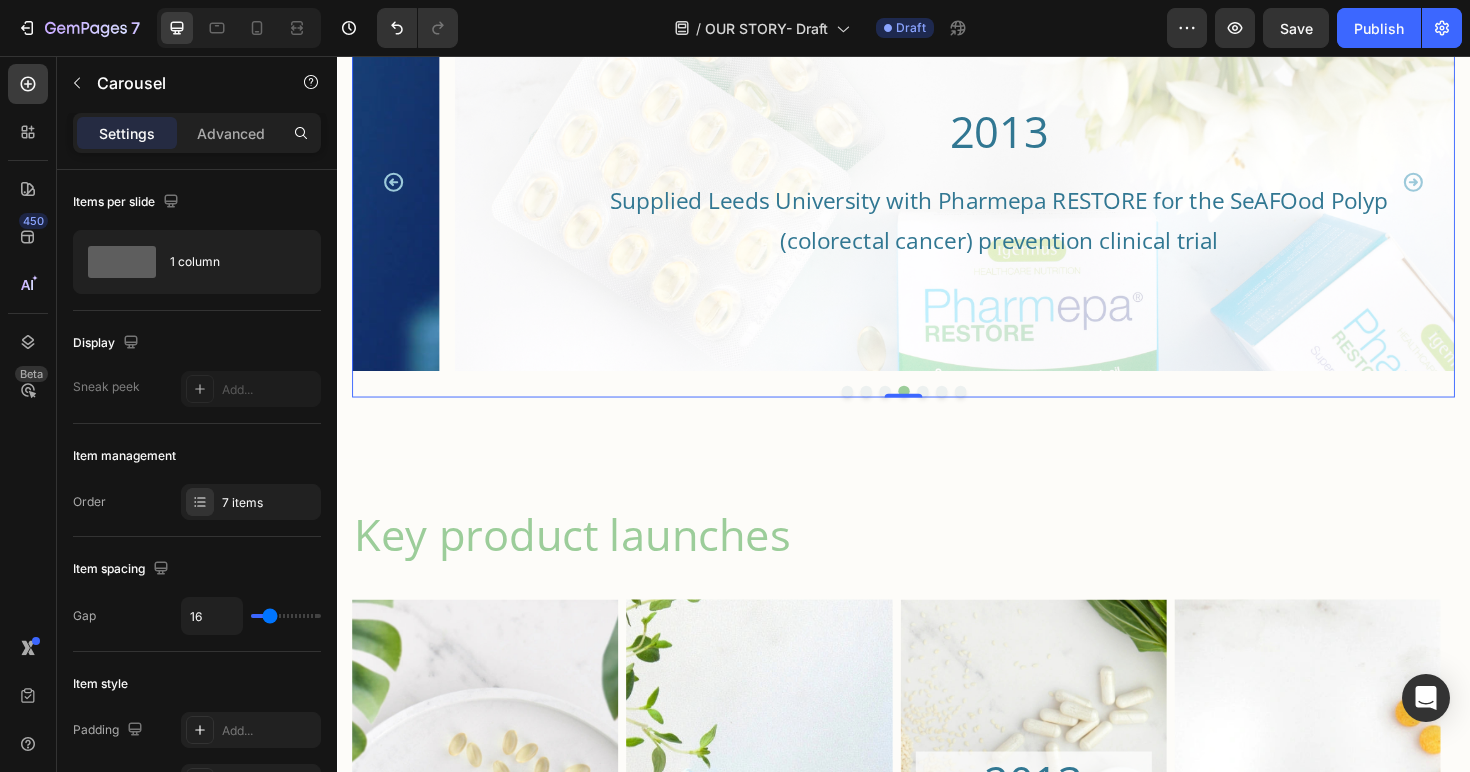 click 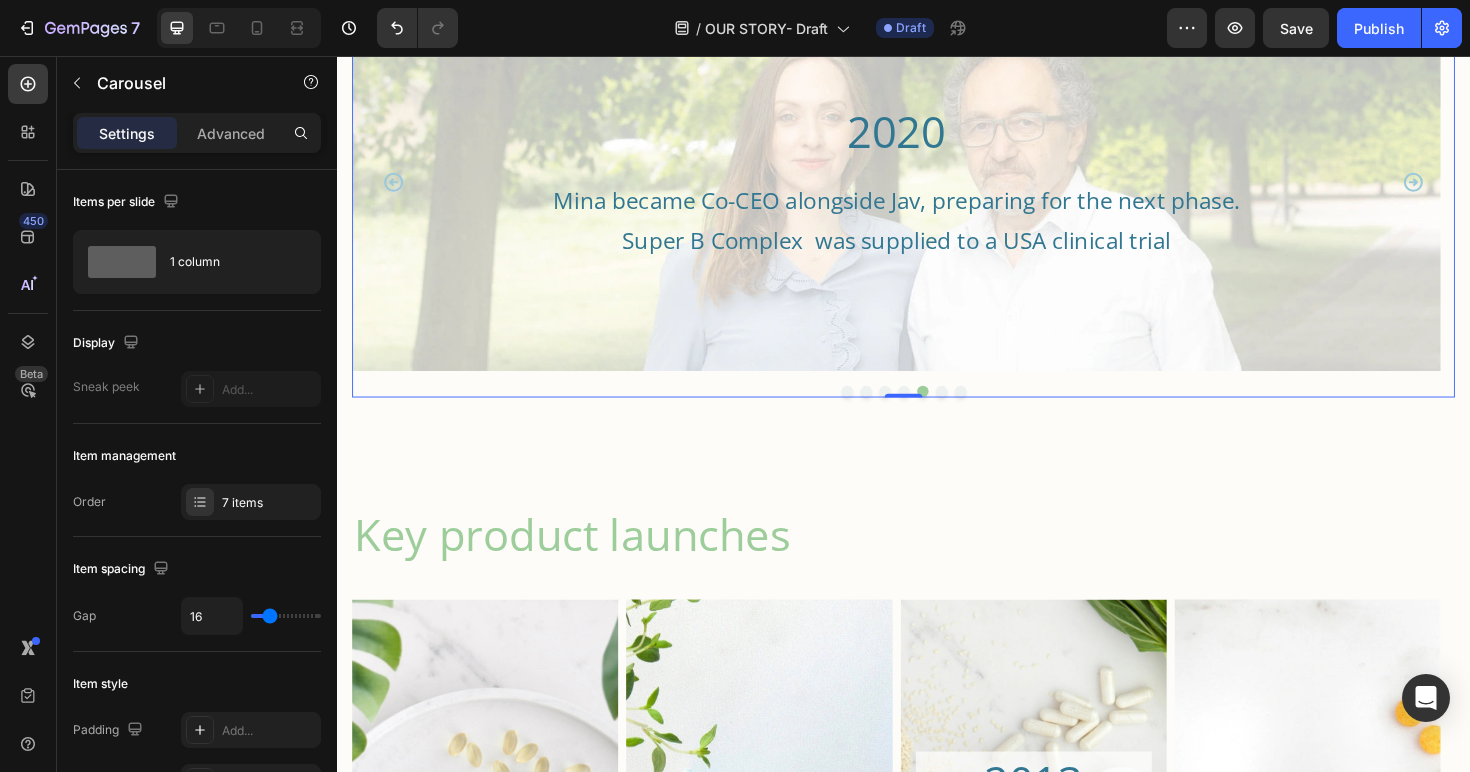 click 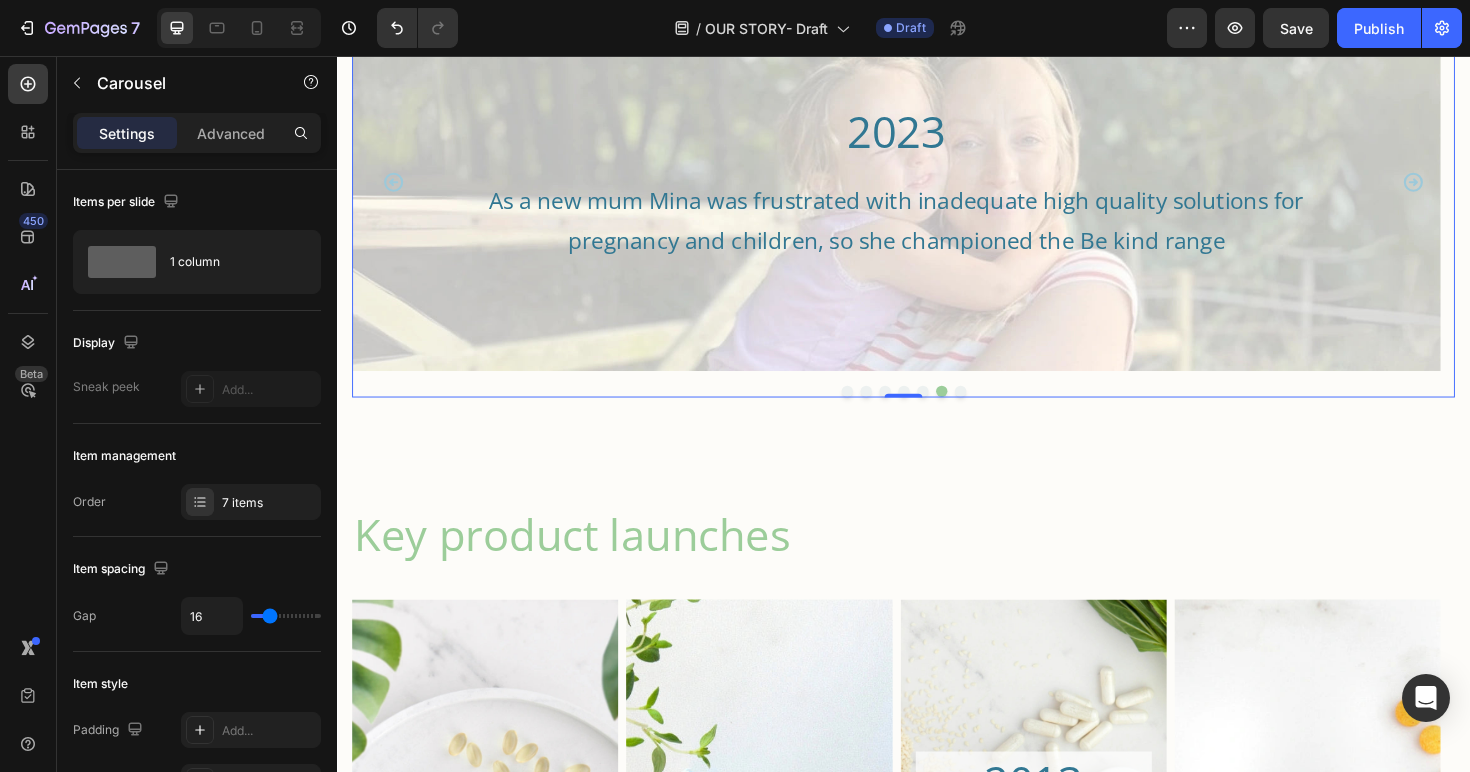 click 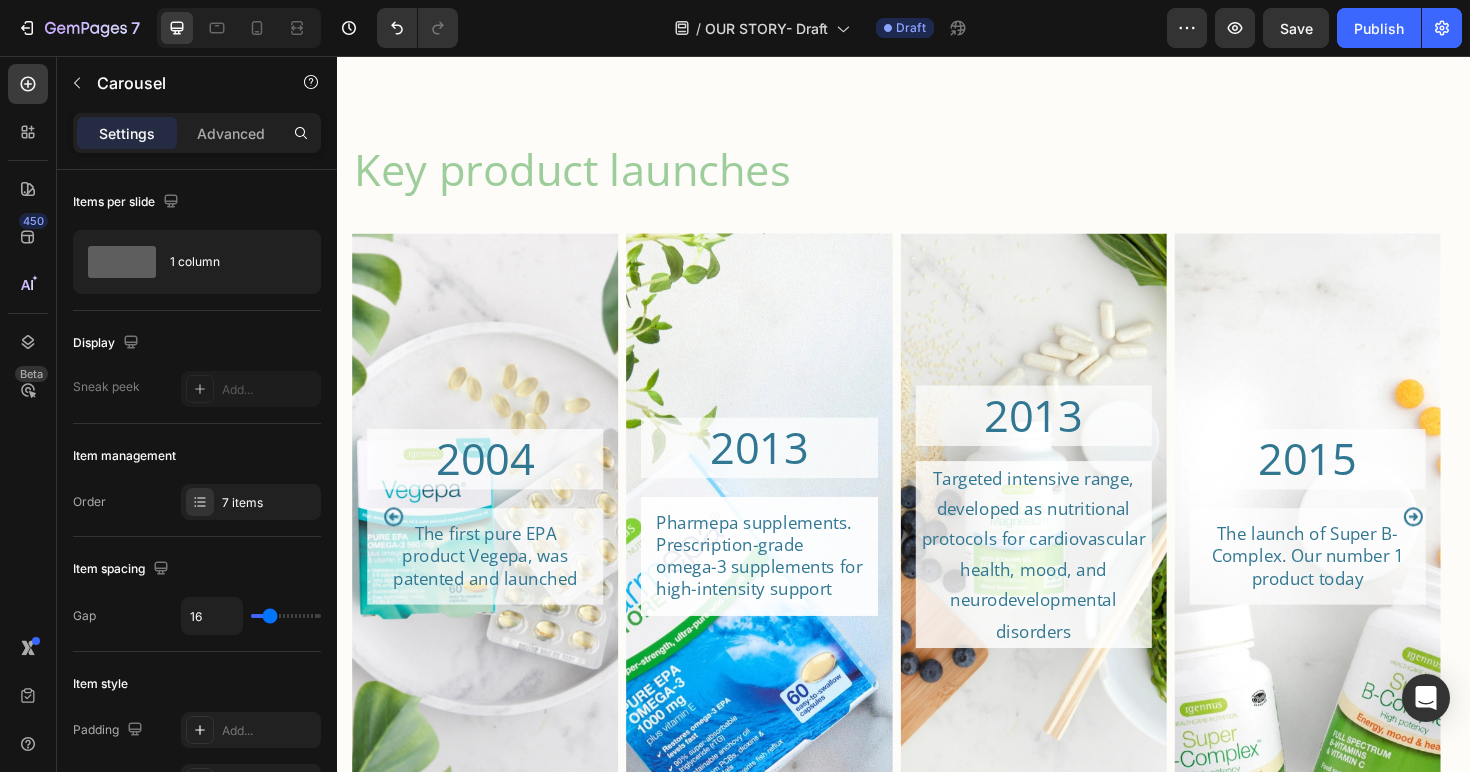 scroll, scrollTop: 2385, scrollLeft: 0, axis: vertical 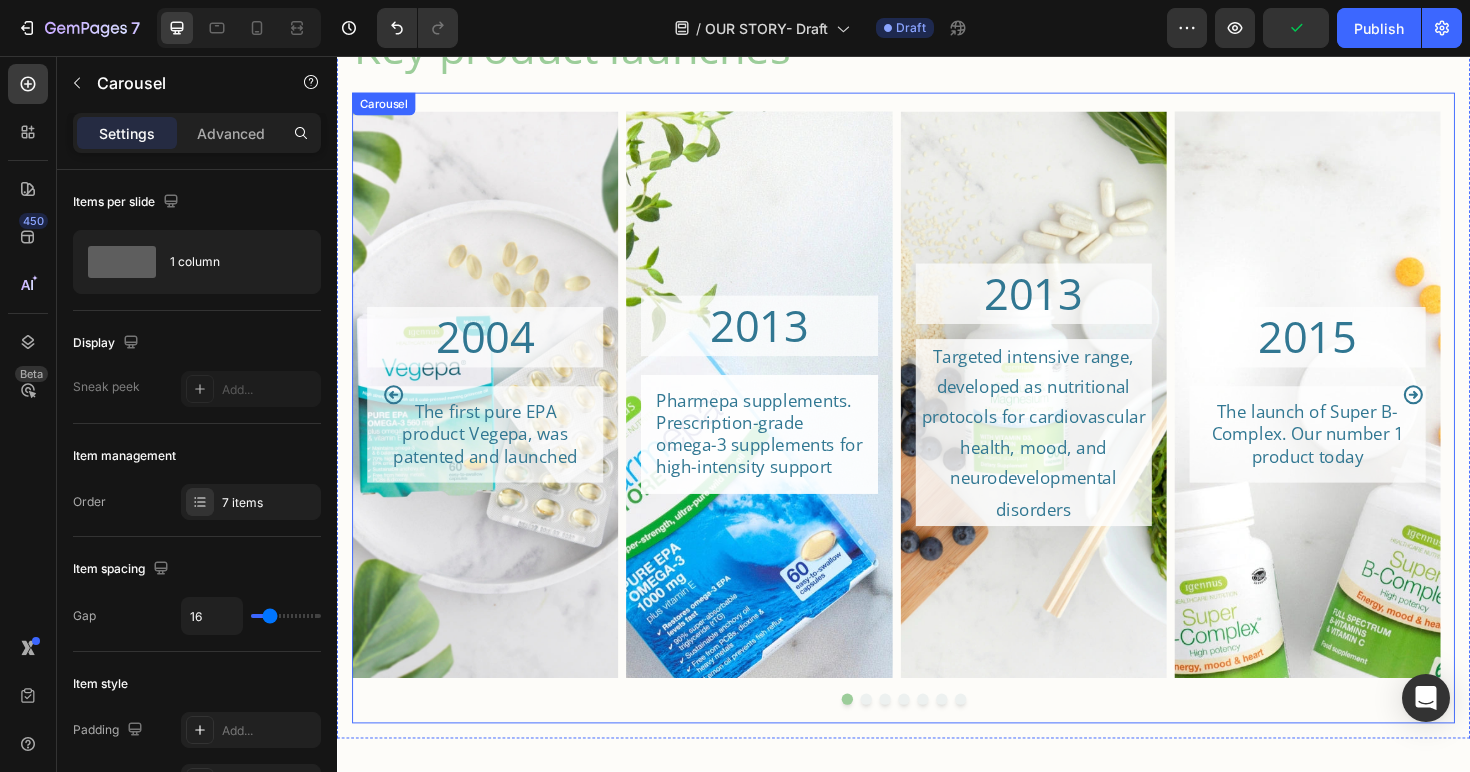 click on "2004 Heading The first pure EPA product Vegepa, was patented and launched Text Block Hero Banner 2013 Heading Pharmepa supplements. Prescription-grade omega-3 supplements for high-intensity support Text Block Hero Banner 2013 Heading Targeted intensive range, developed as nutritional protocols for cardiovascular health, mood, and neurodevelopmental disorders Text Block Hero Banner 2015 Heading The launch of Super B-Complex. Our number 1 product today Text Block Hero Banner 2016 Heading Pure & Essential range. Clinical ingredients for premium wellness Text Block Hero Banner 2016 Heading Our first methylated vitamins Text Block Hero Banner 2023 Heading Be kind range - clinical quality and clean solutions for the young family  Text Block Hero Banner
Carousel" at bounding box center [937, 429] 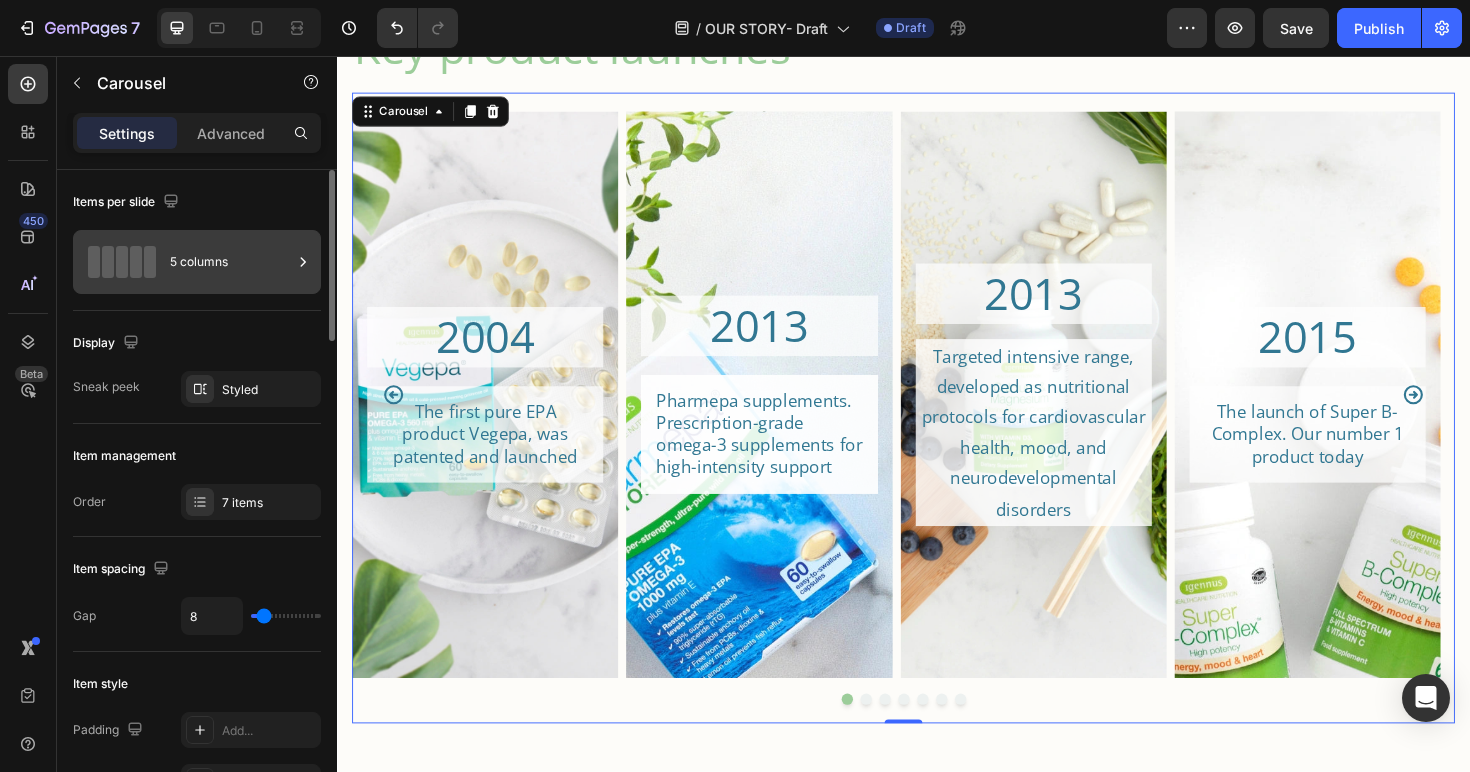 click on "5 columns" at bounding box center (231, 262) 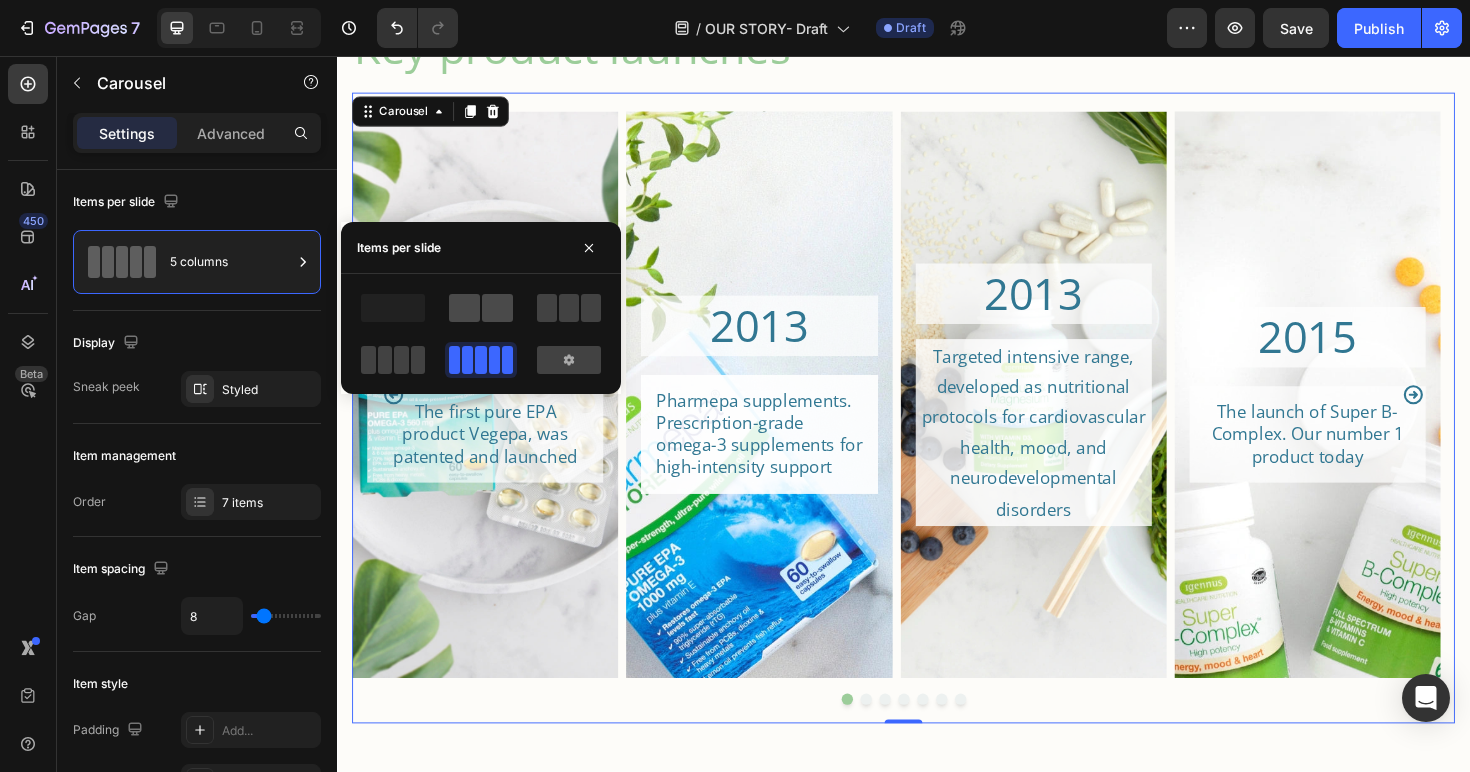 click 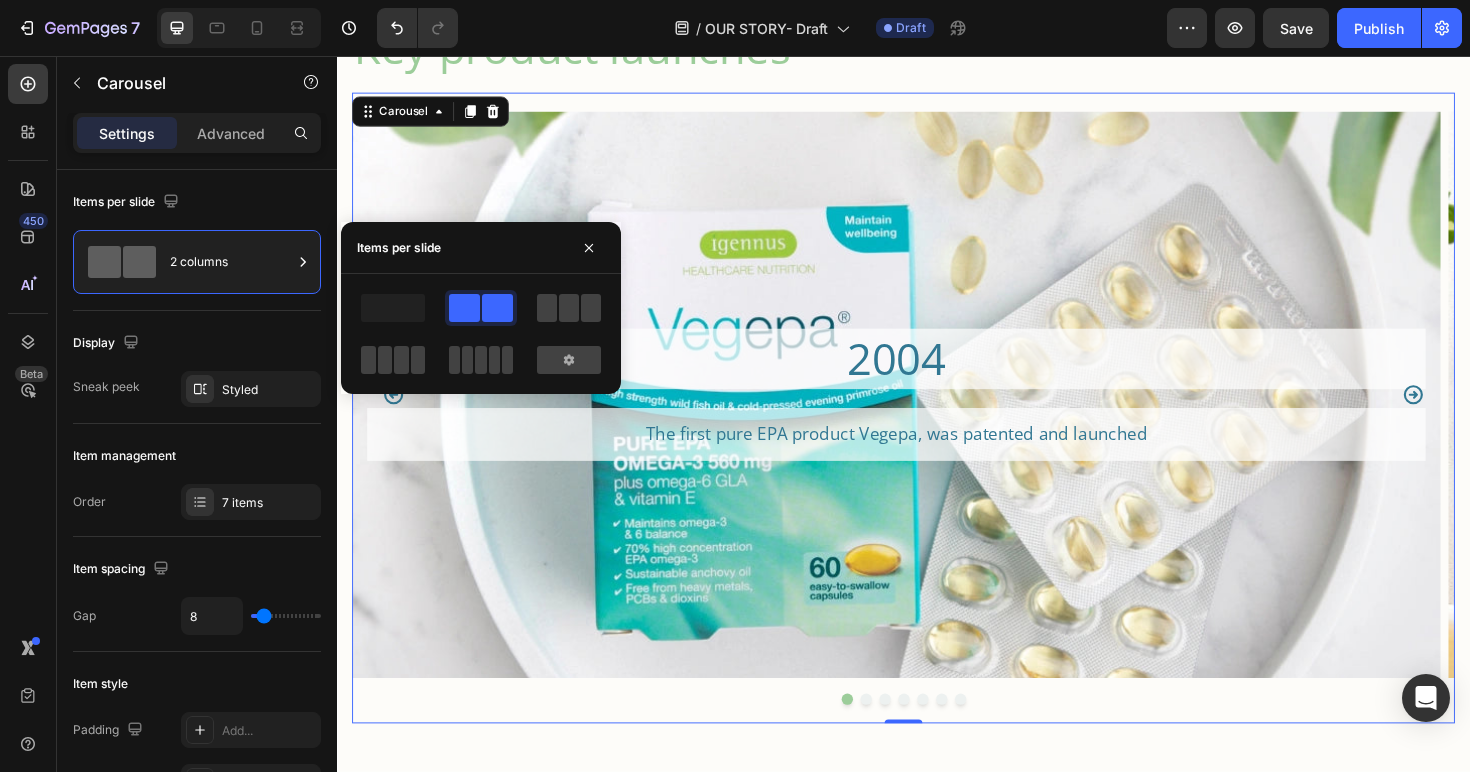 click 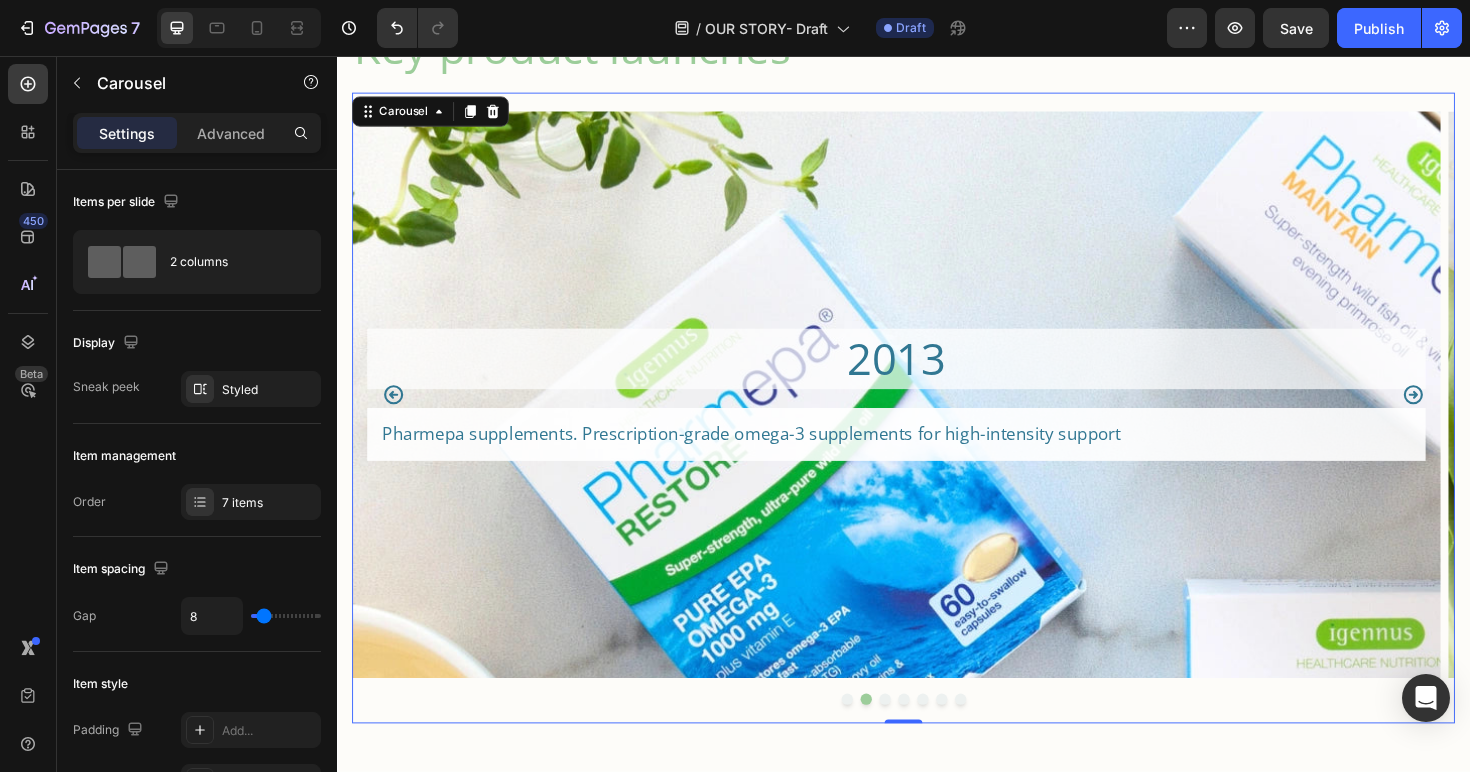 click 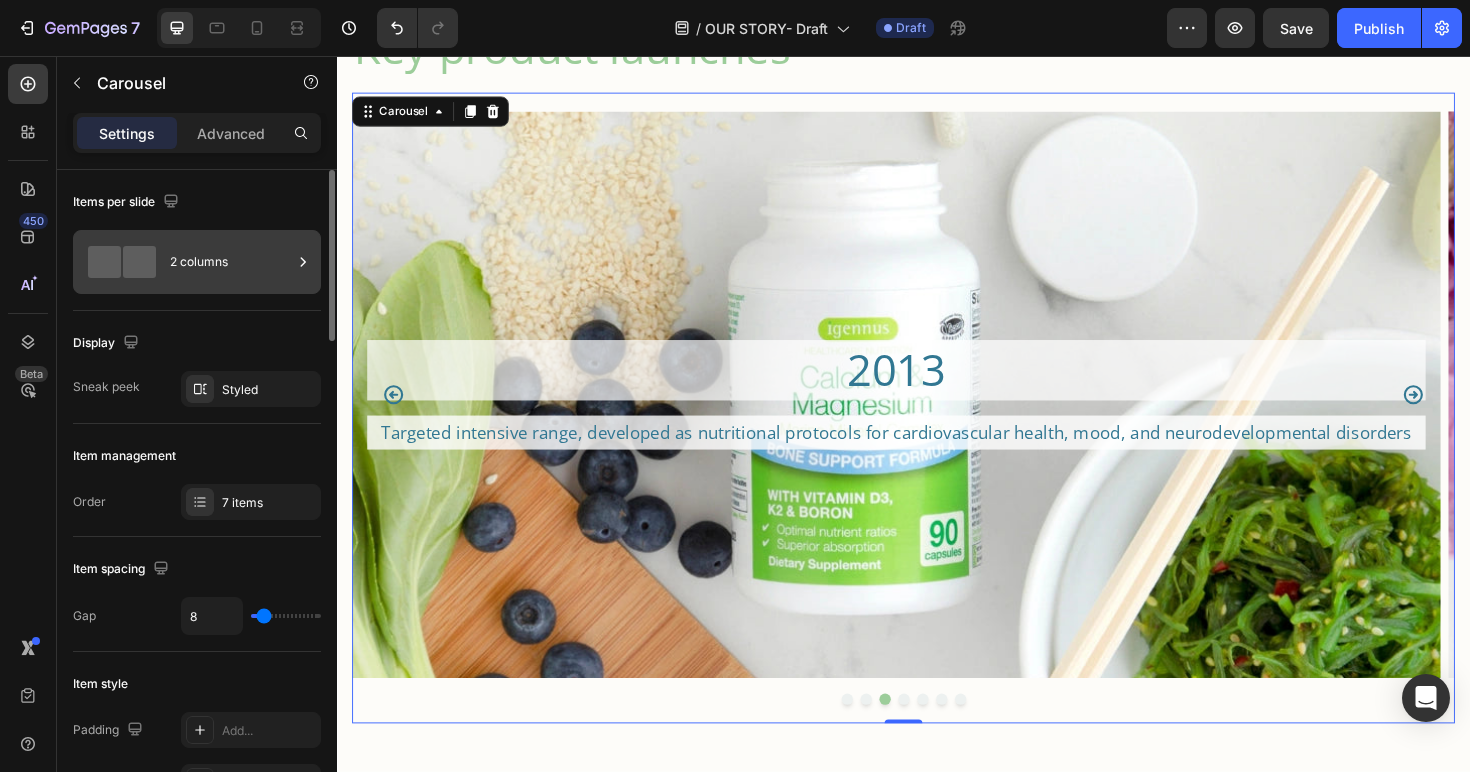 click on "2 columns" at bounding box center (231, 262) 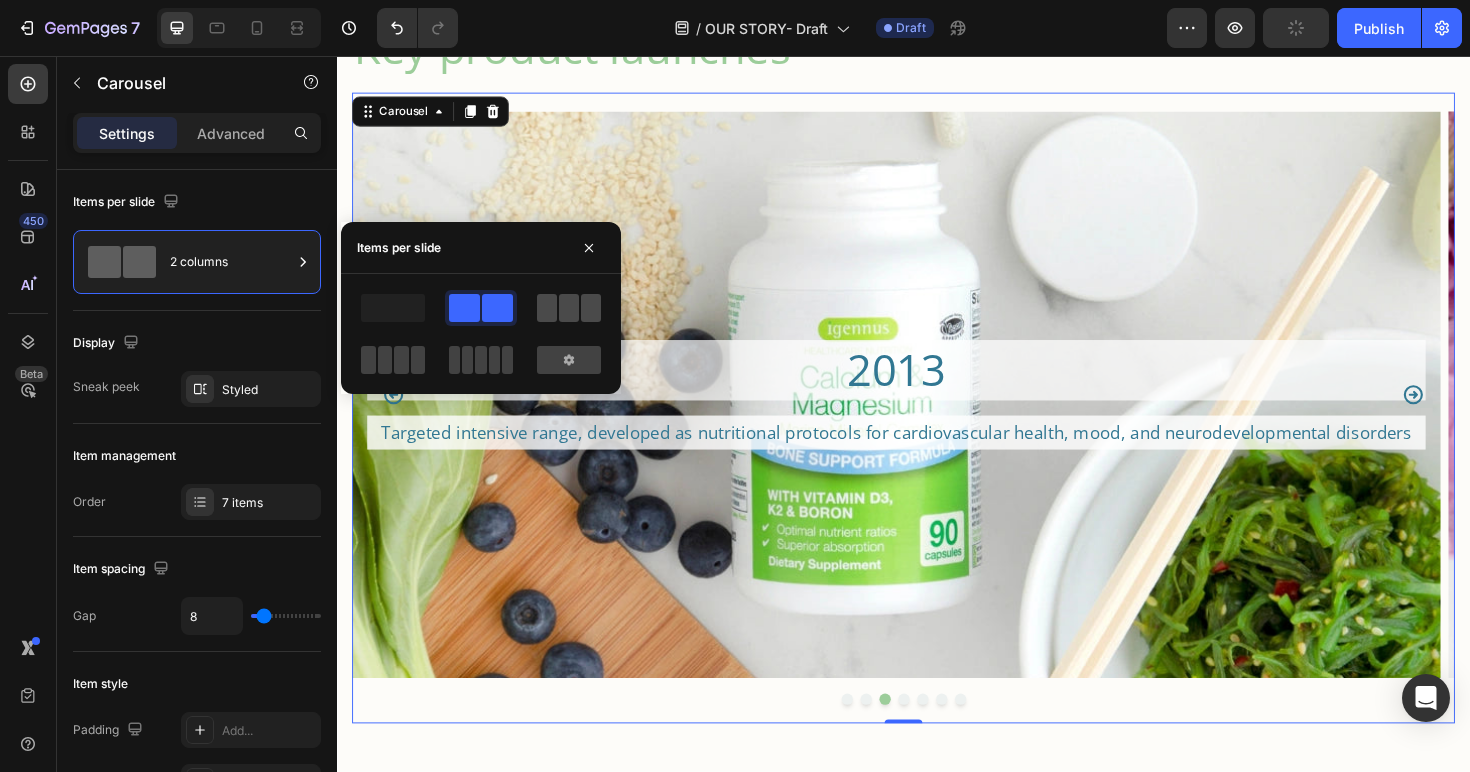 click 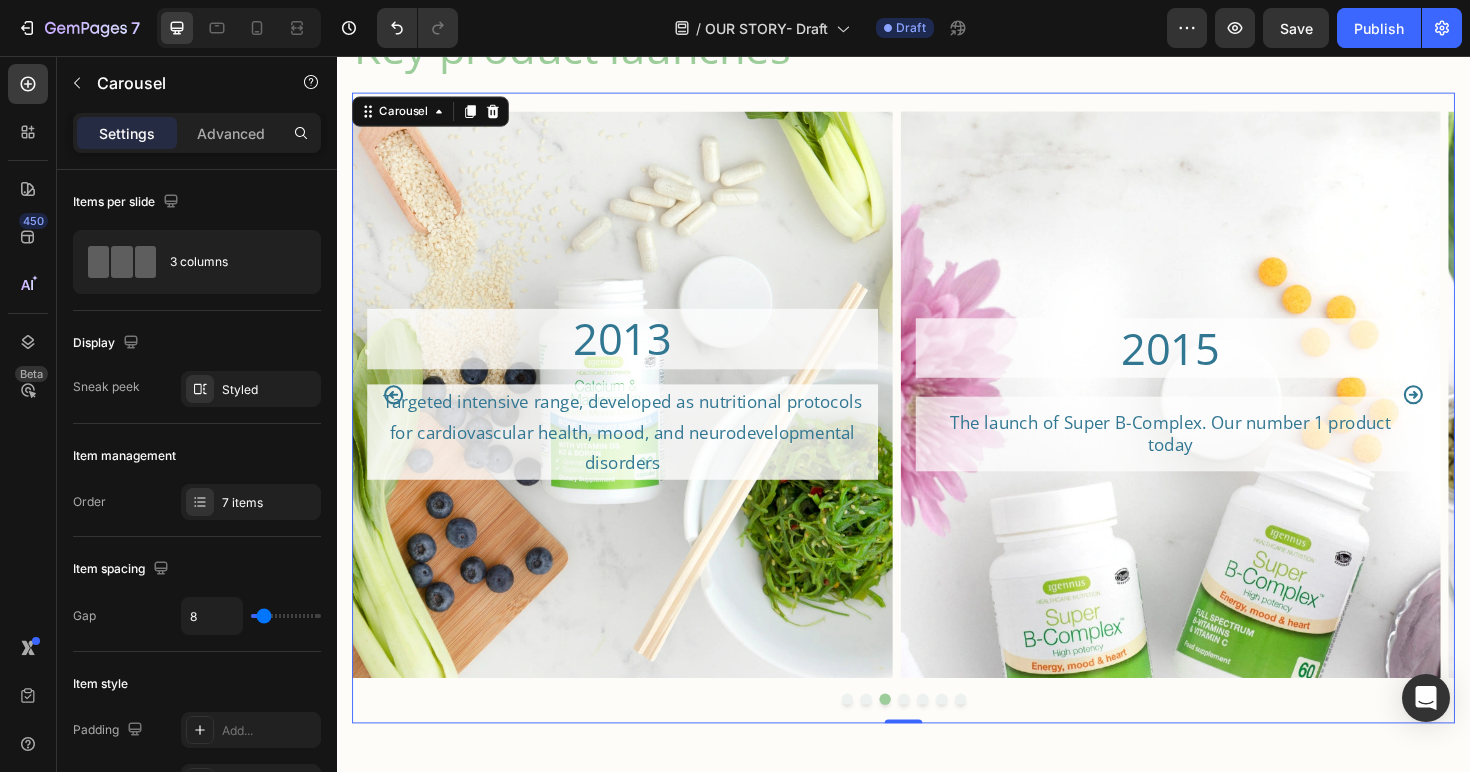 click 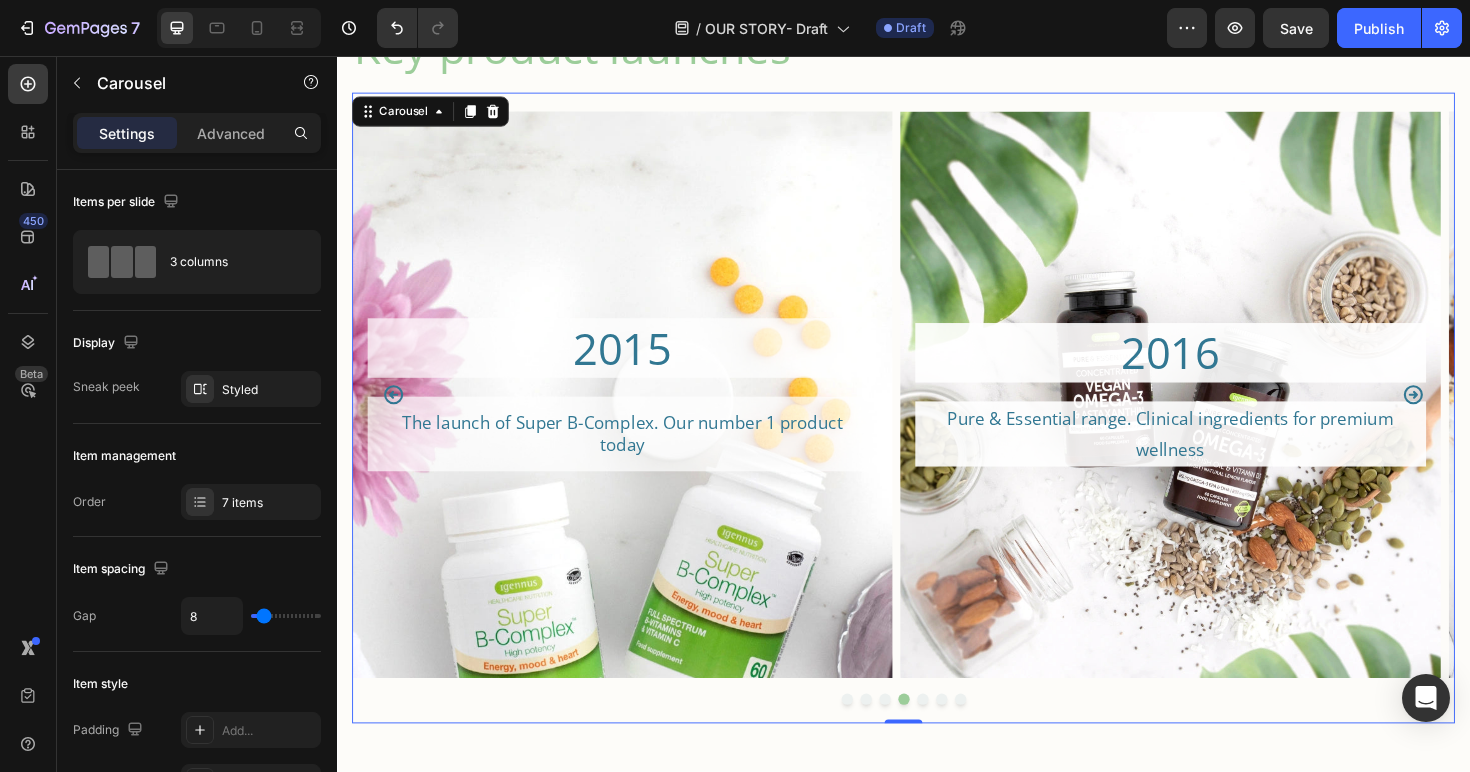 click 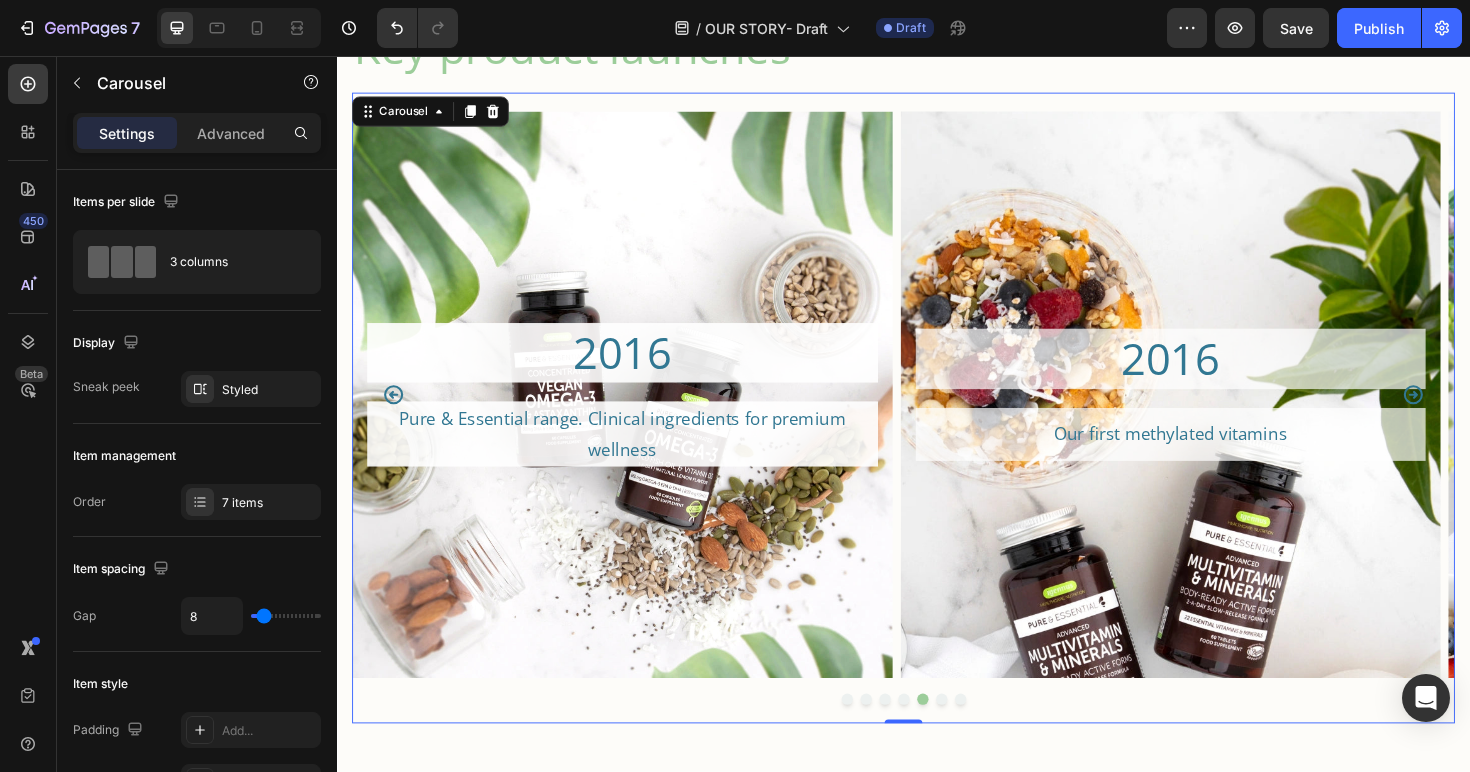 click 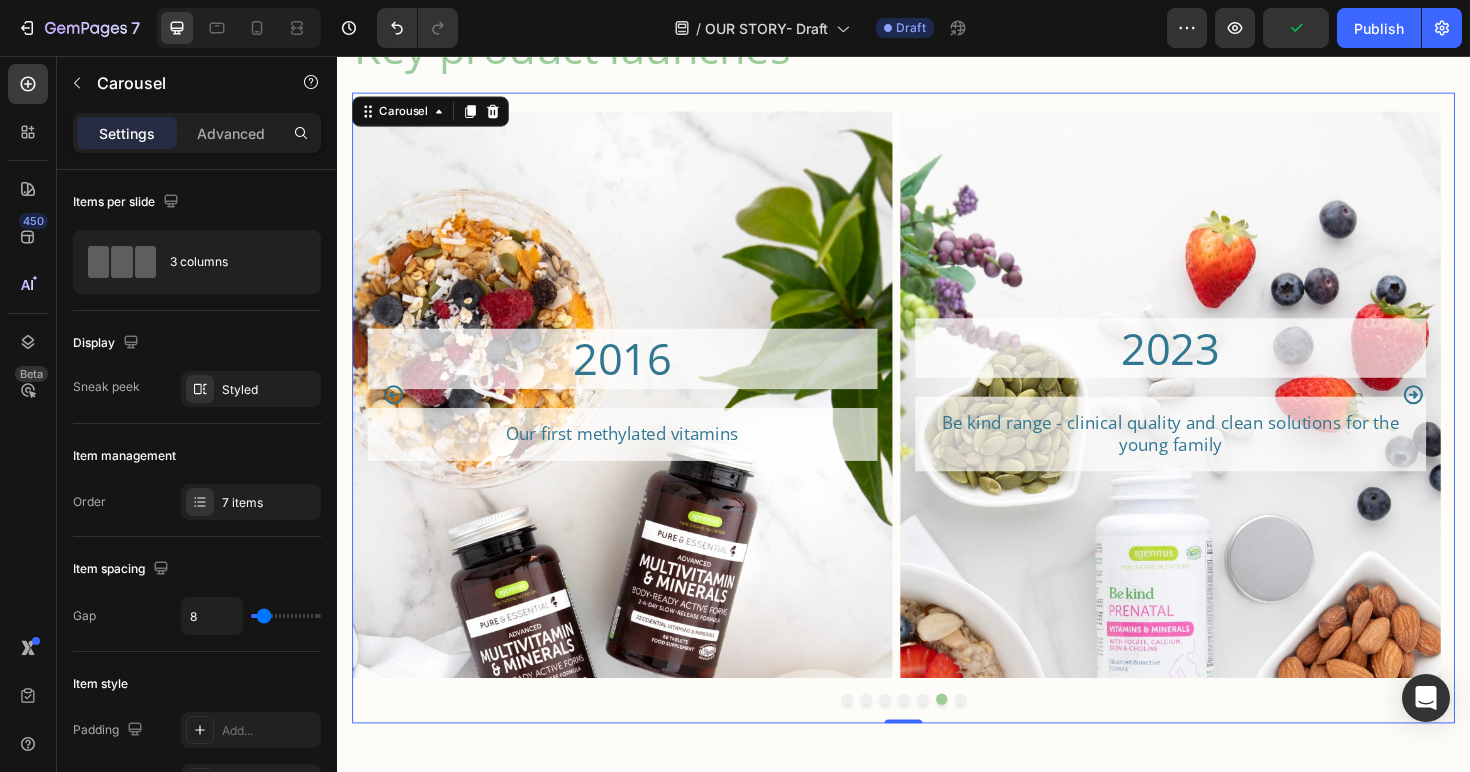 click 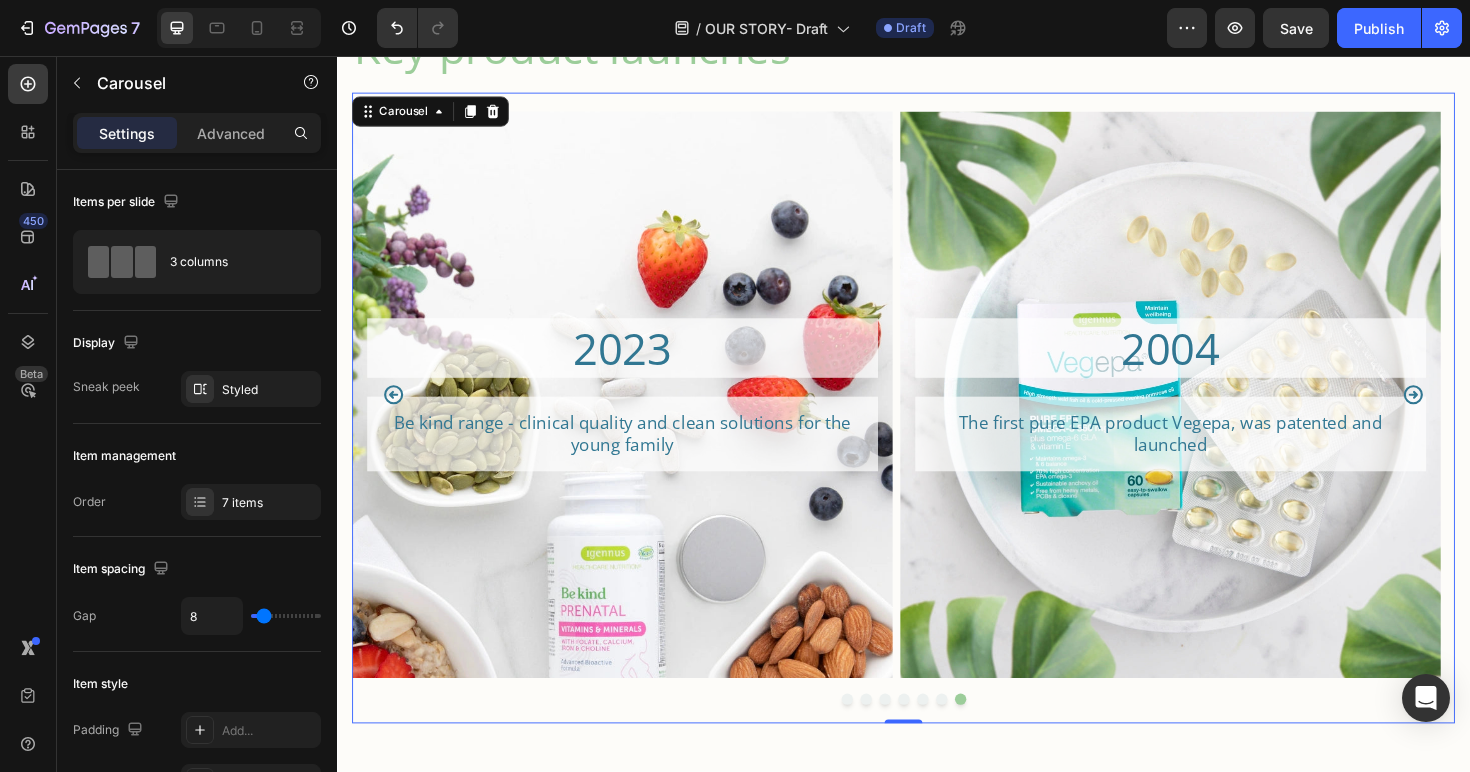 click 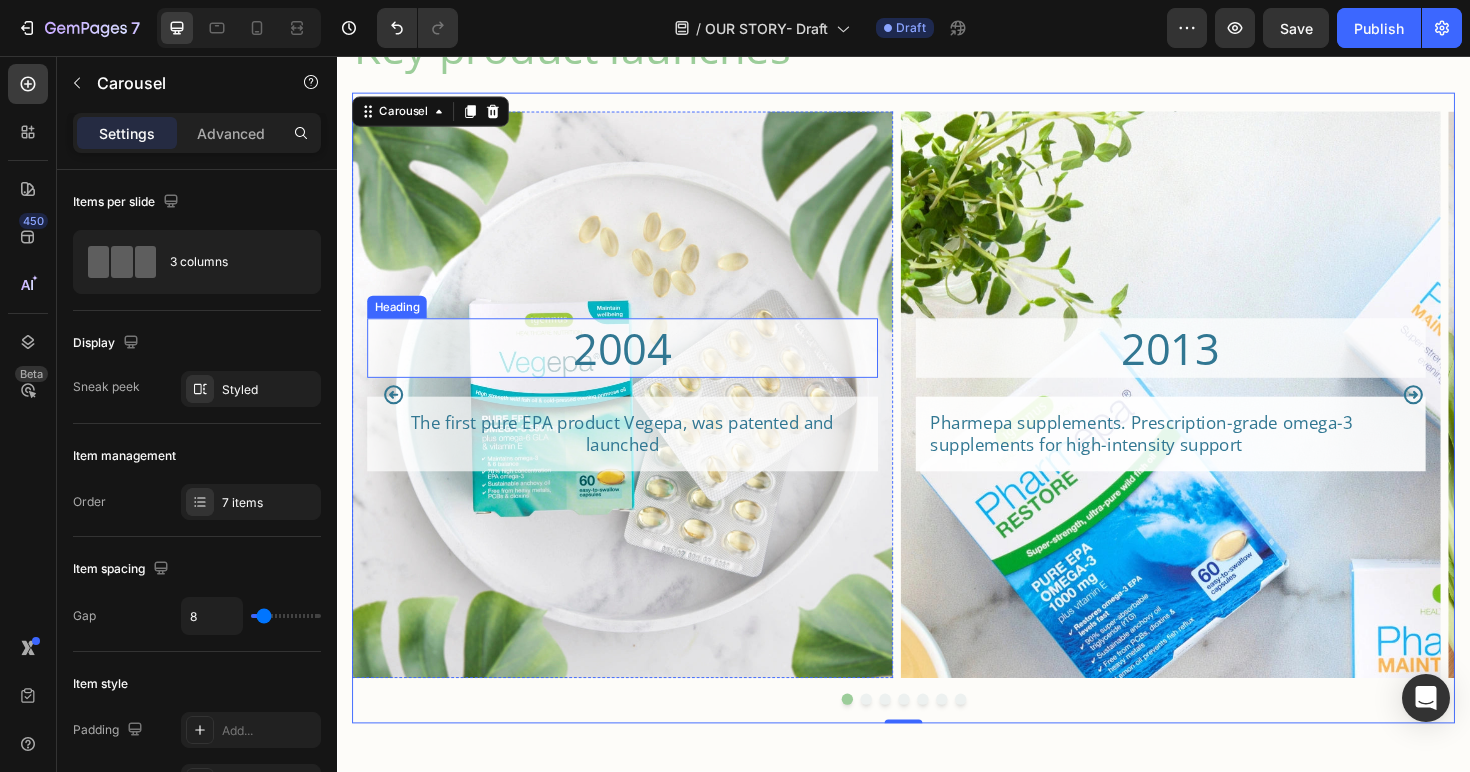click on "2004" at bounding box center [639, 366] 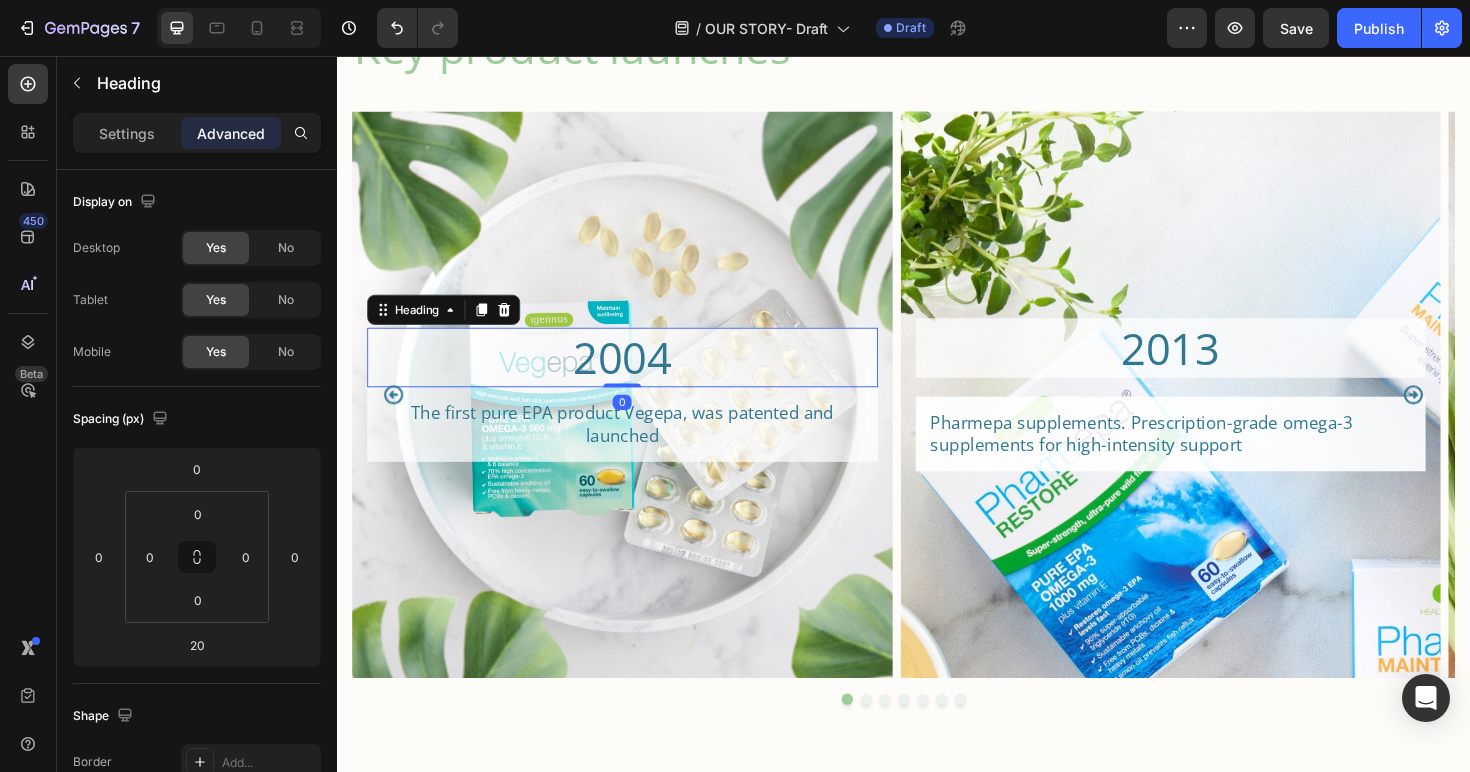 drag, startPoint x: 643, startPoint y: 415, endPoint x: 640, endPoint y: 388, distance: 27.166155 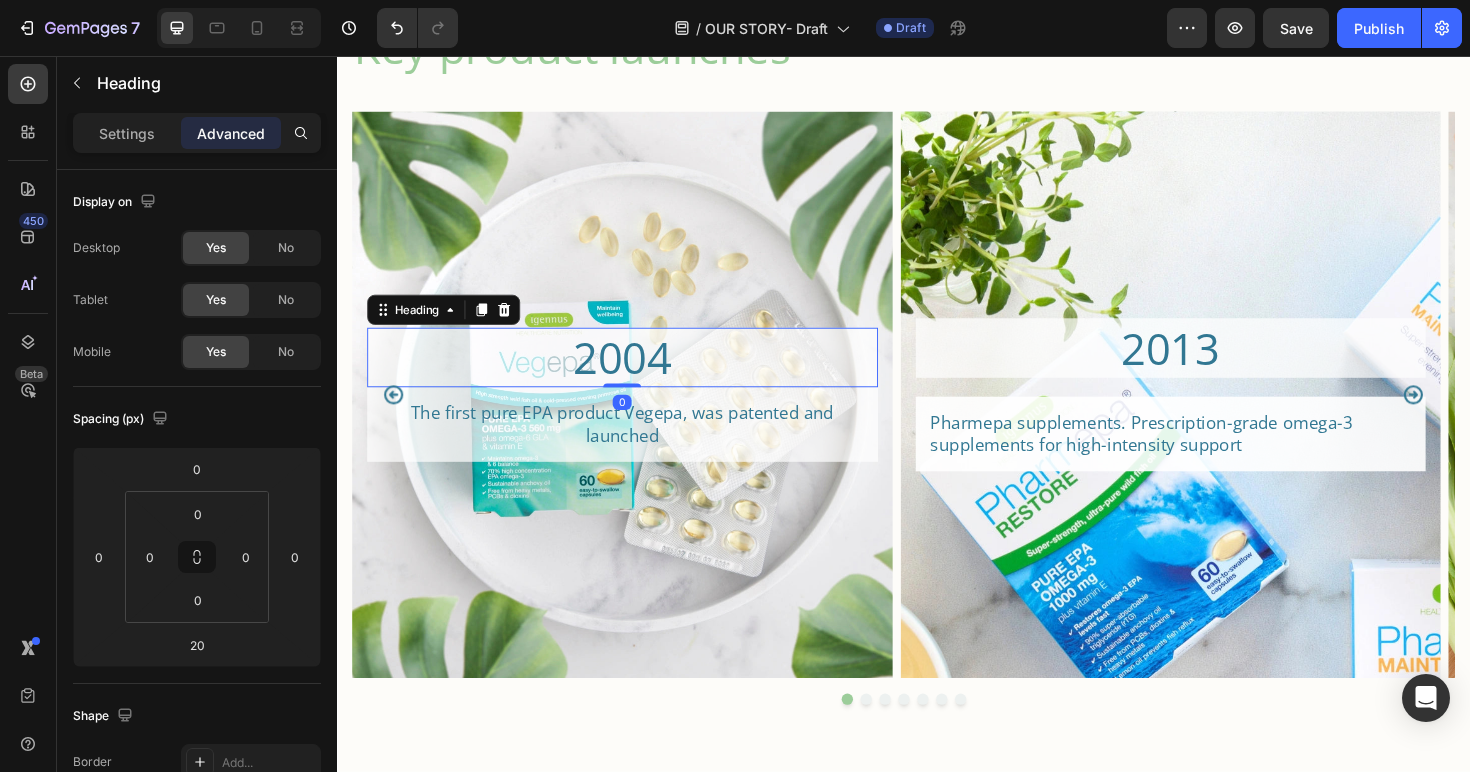 click on "2004 Heading   0" at bounding box center [639, 376] 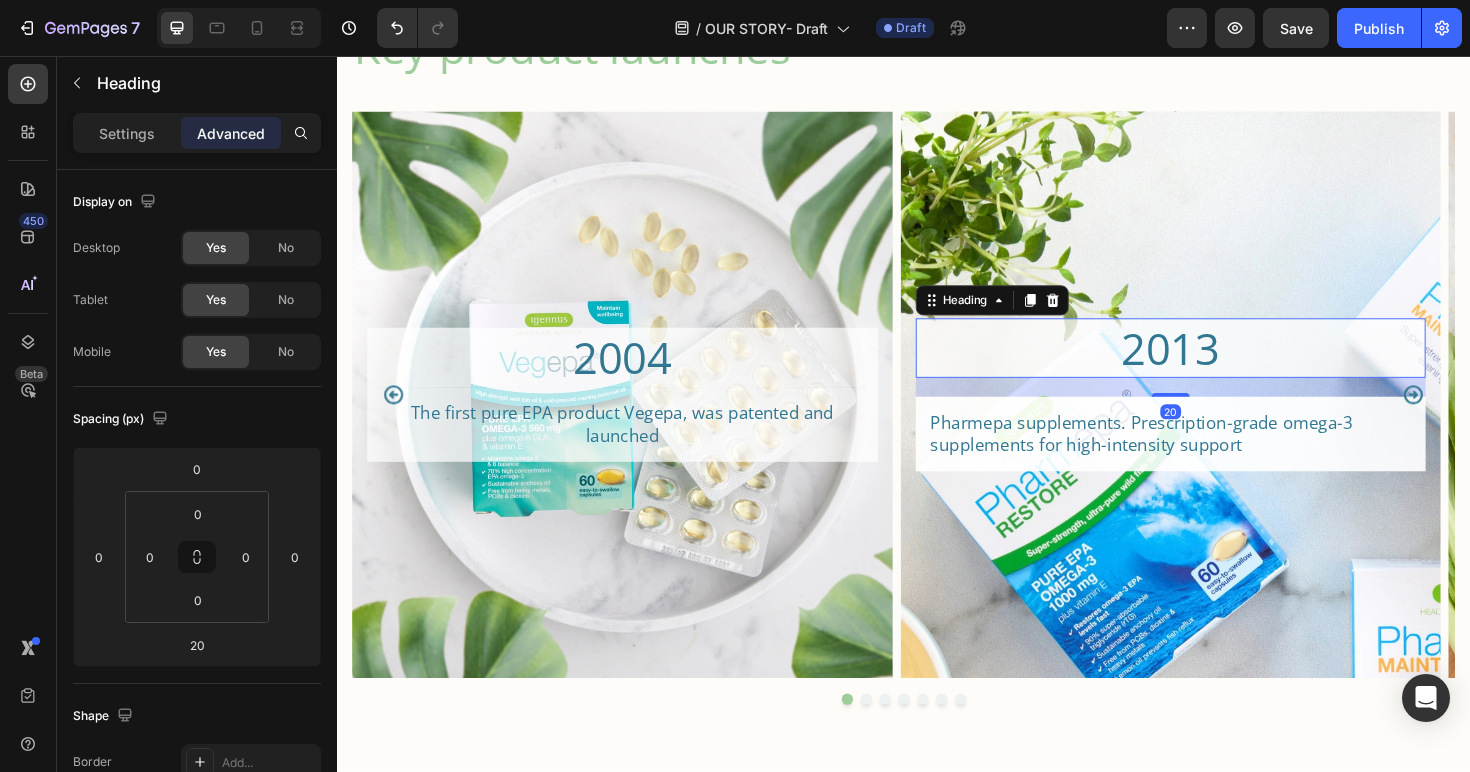 drag, startPoint x: 1112, startPoint y: 358, endPoint x: 1184, endPoint y: 389, distance: 78.39005 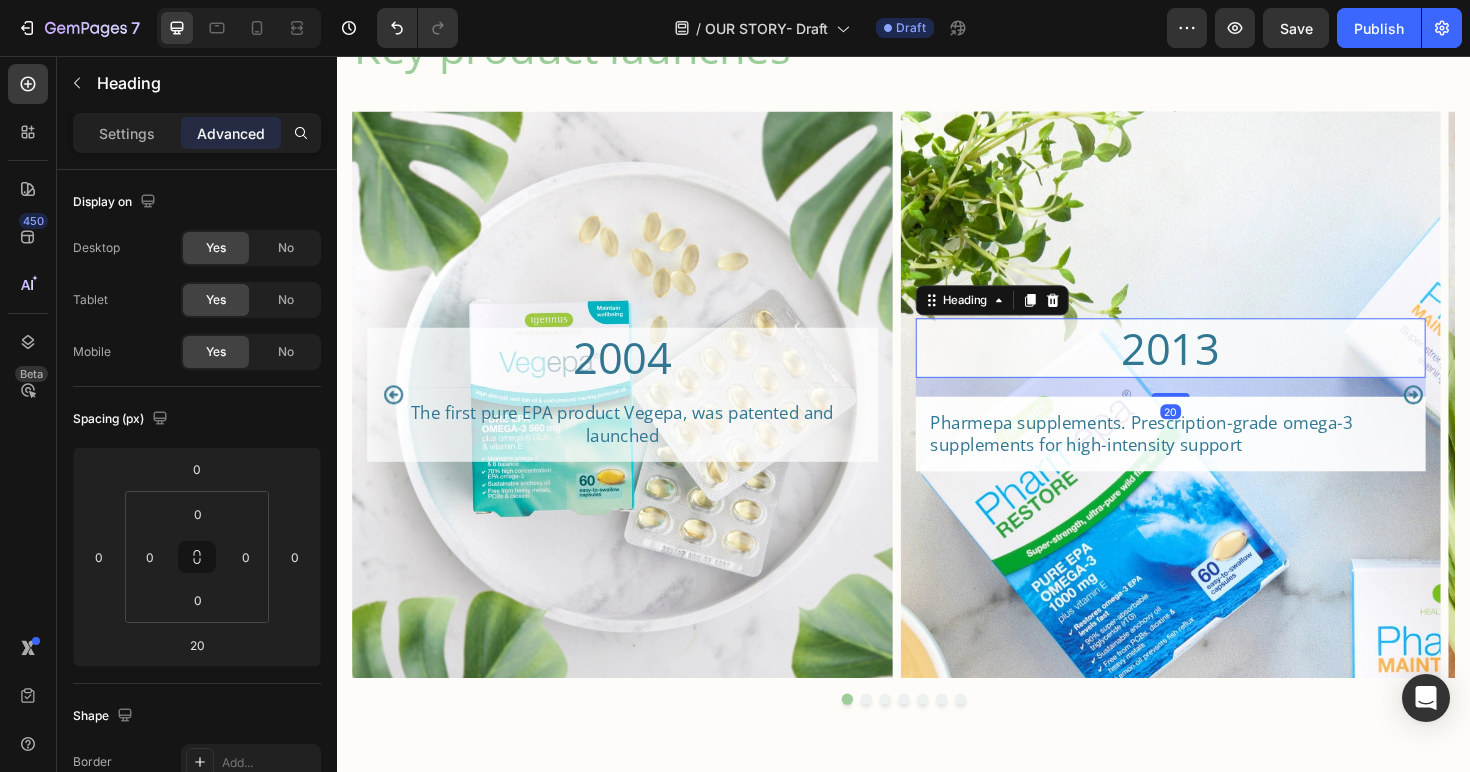 click on "2013" at bounding box center [1220, 366] 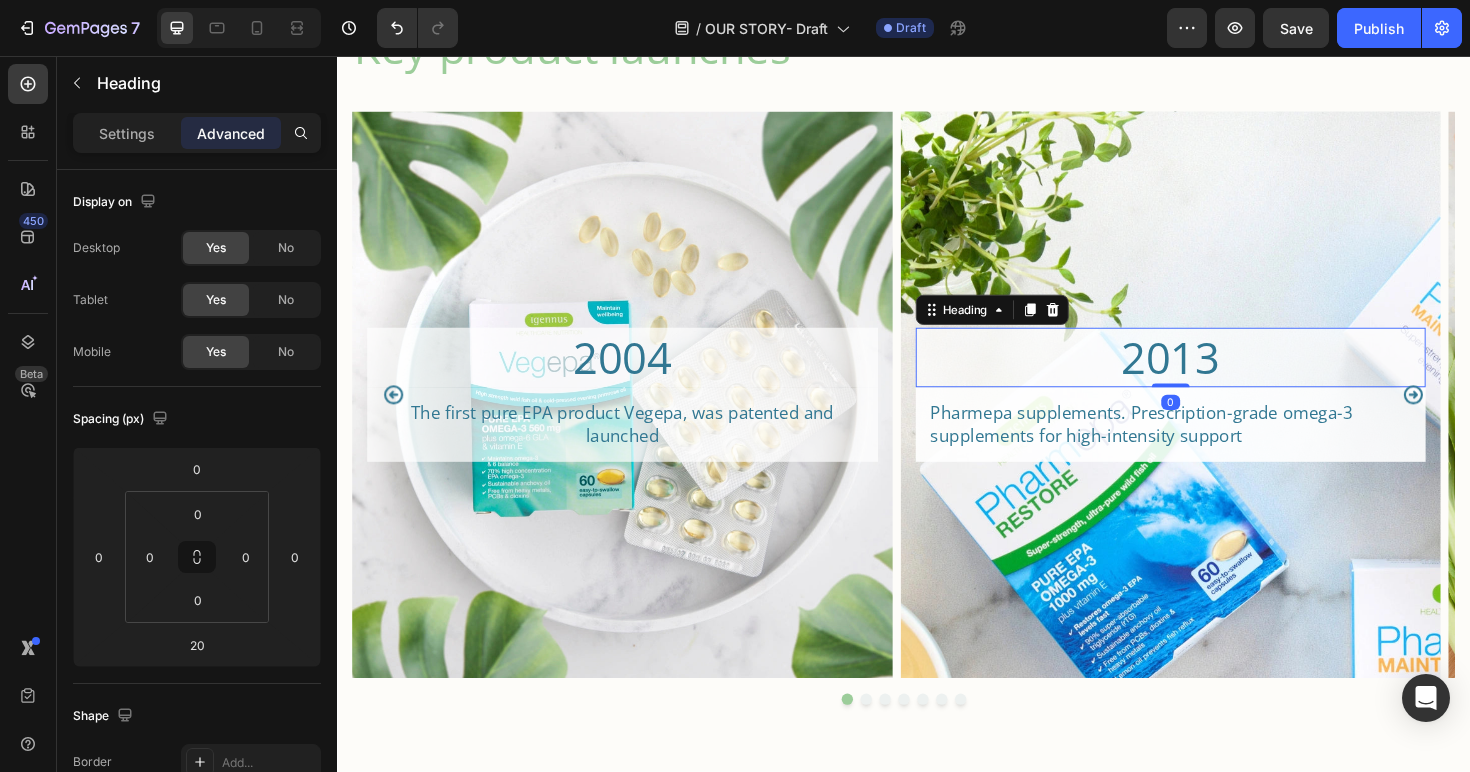 drag, startPoint x: 1226, startPoint y: 416, endPoint x: 1223, endPoint y: 379, distance: 37.12142 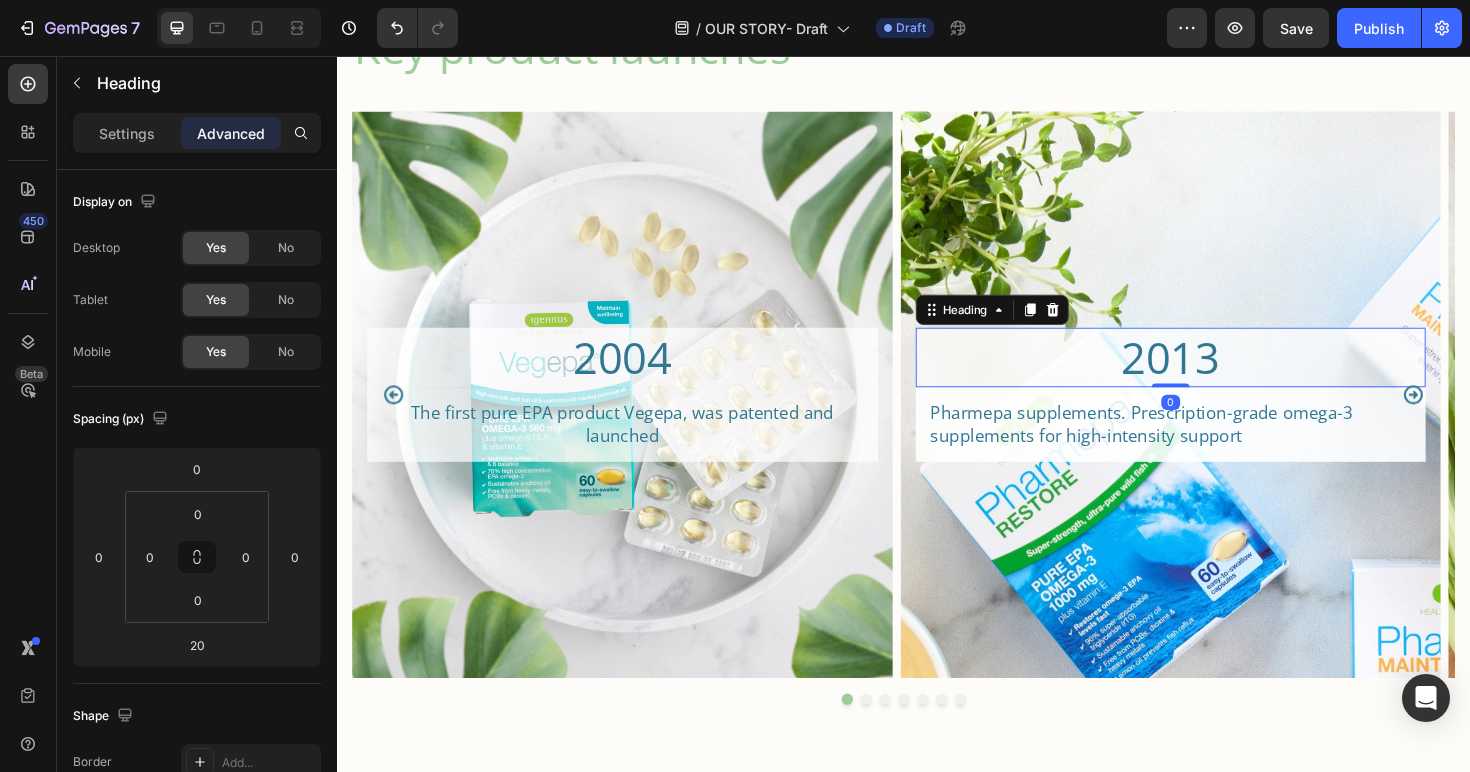 click on "2013 Heading   0" at bounding box center [1220, 376] 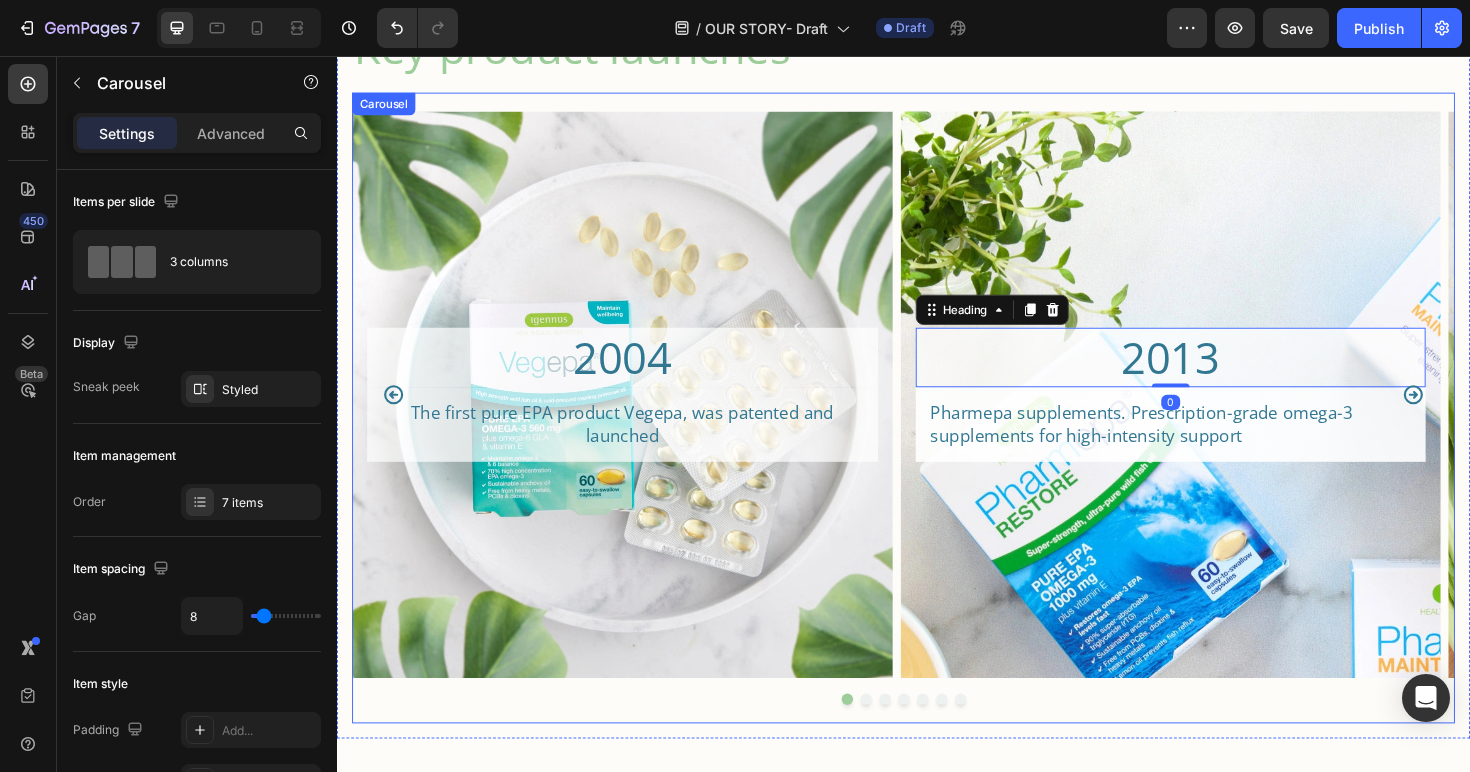 click 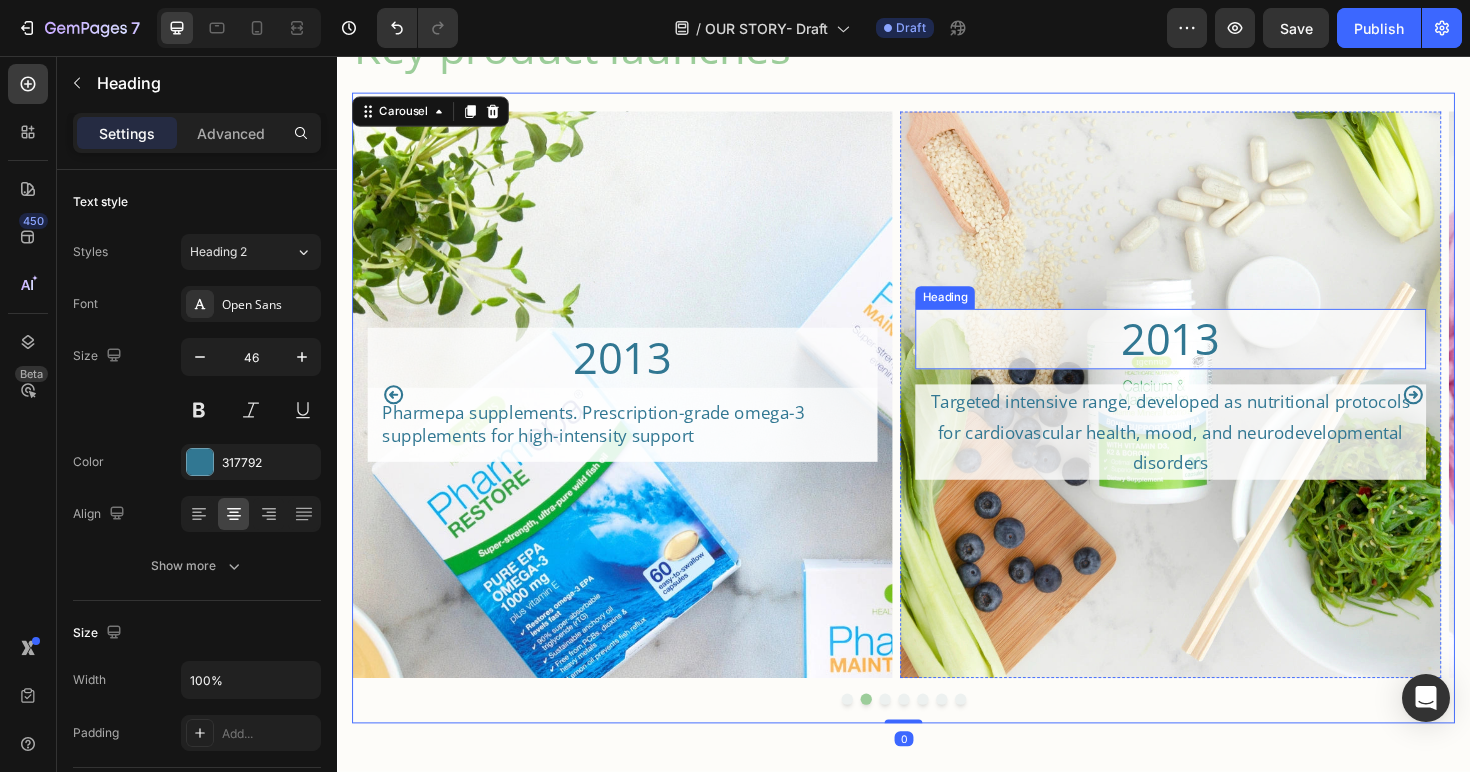 click on "2013" at bounding box center (1220, 356) 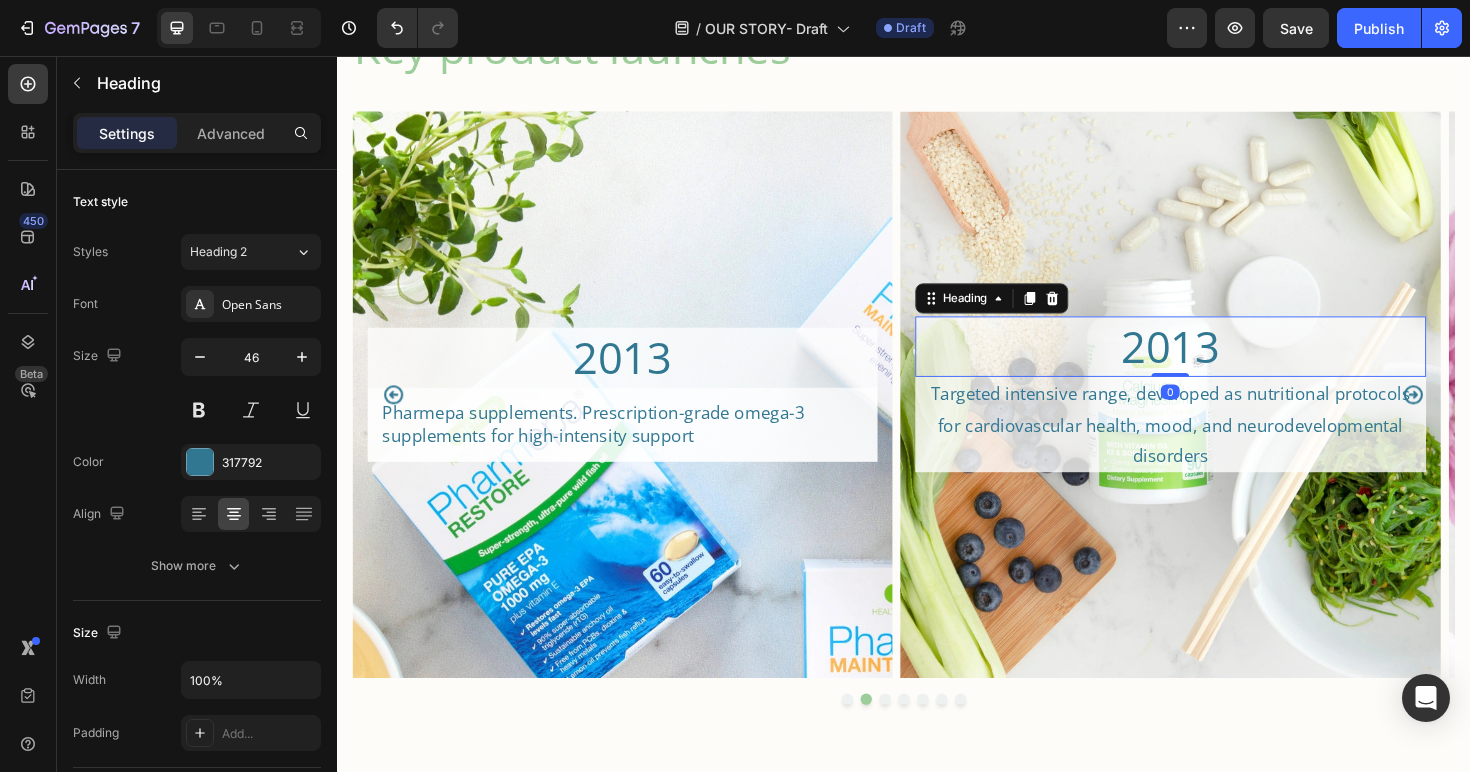 drag, startPoint x: 1234, startPoint y: 403, endPoint x: 1230, endPoint y: 373, distance: 30.265491 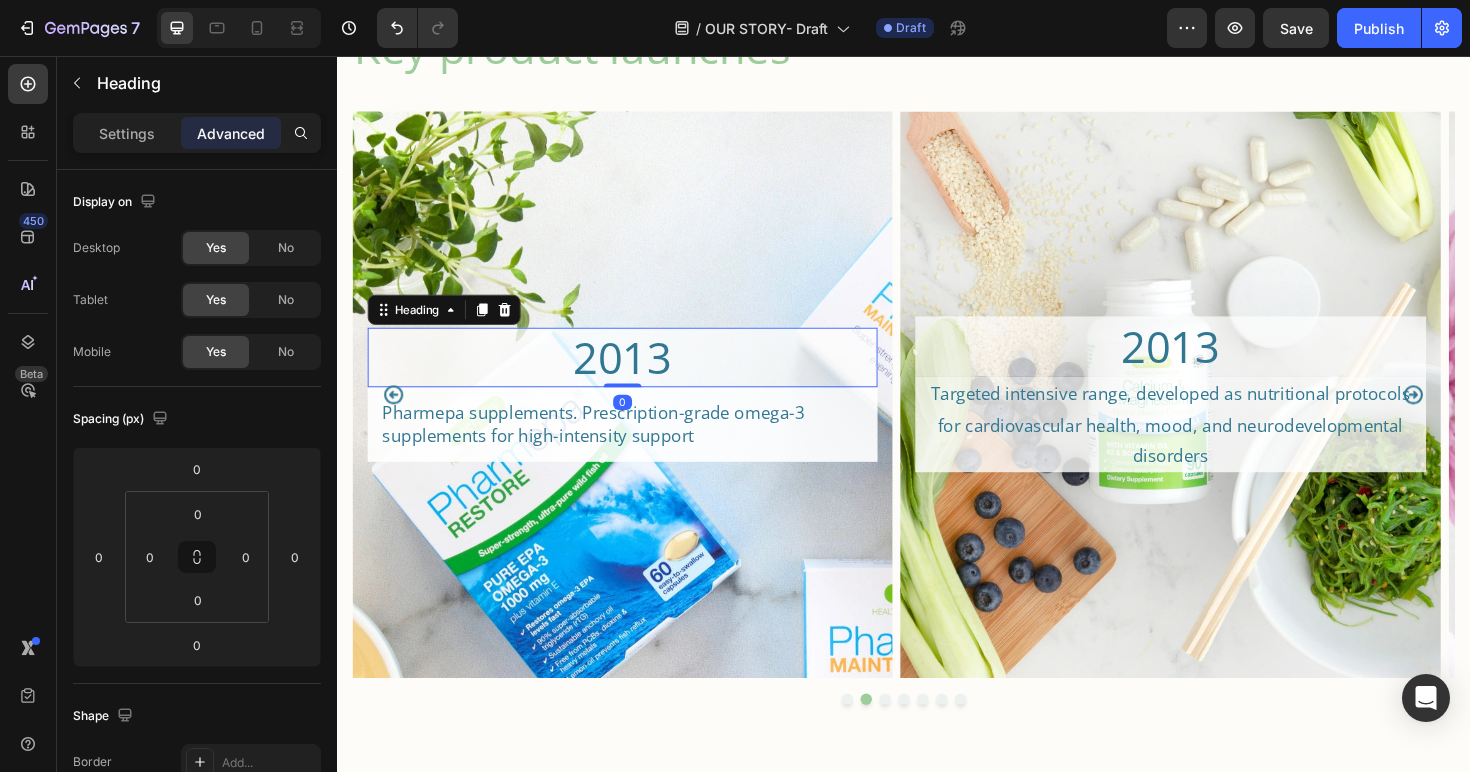 click on "2013" at bounding box center [639, 376] 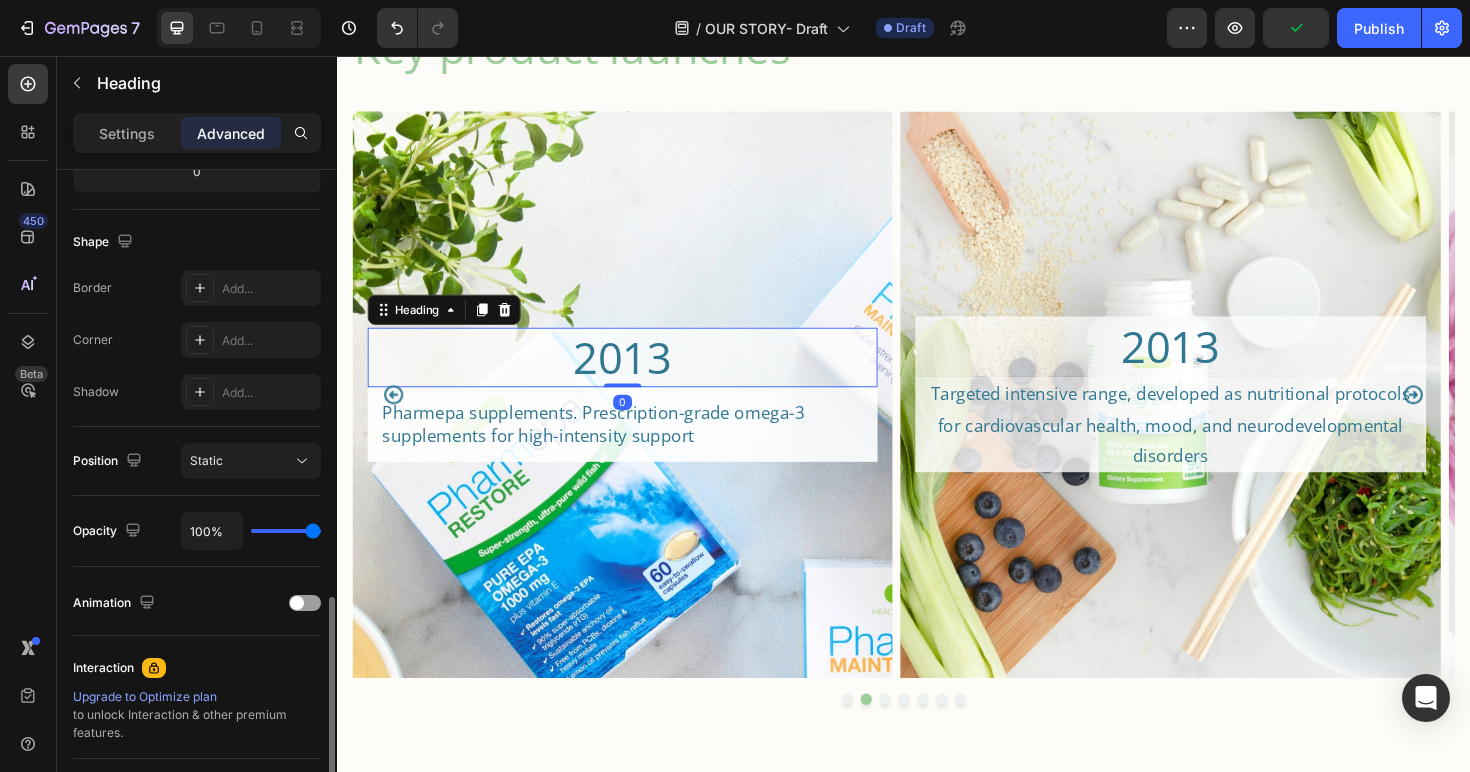 scroll, scrollTop: 675, scrollLeft: 0, axis: vertical 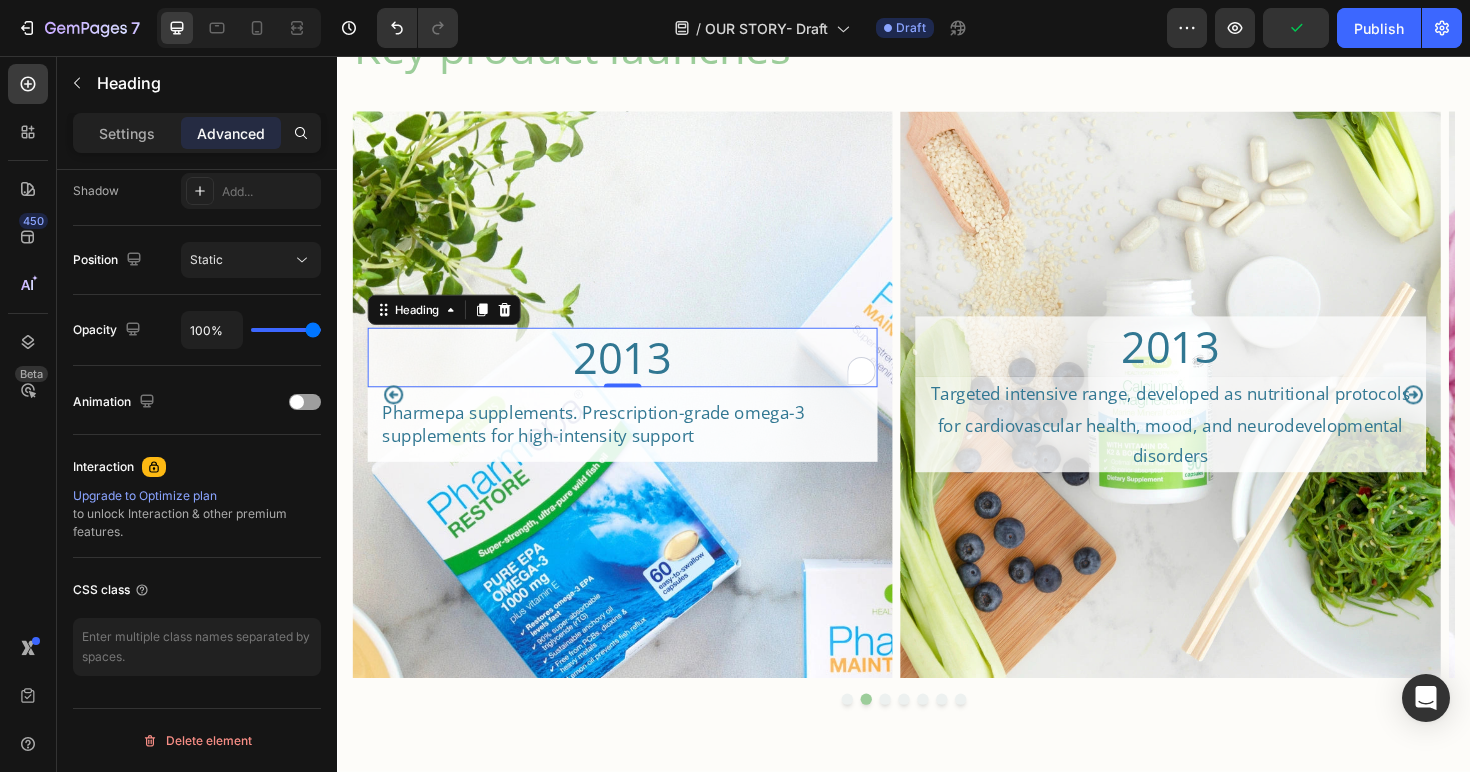 click on "2013" at bounding box center (639, 376) 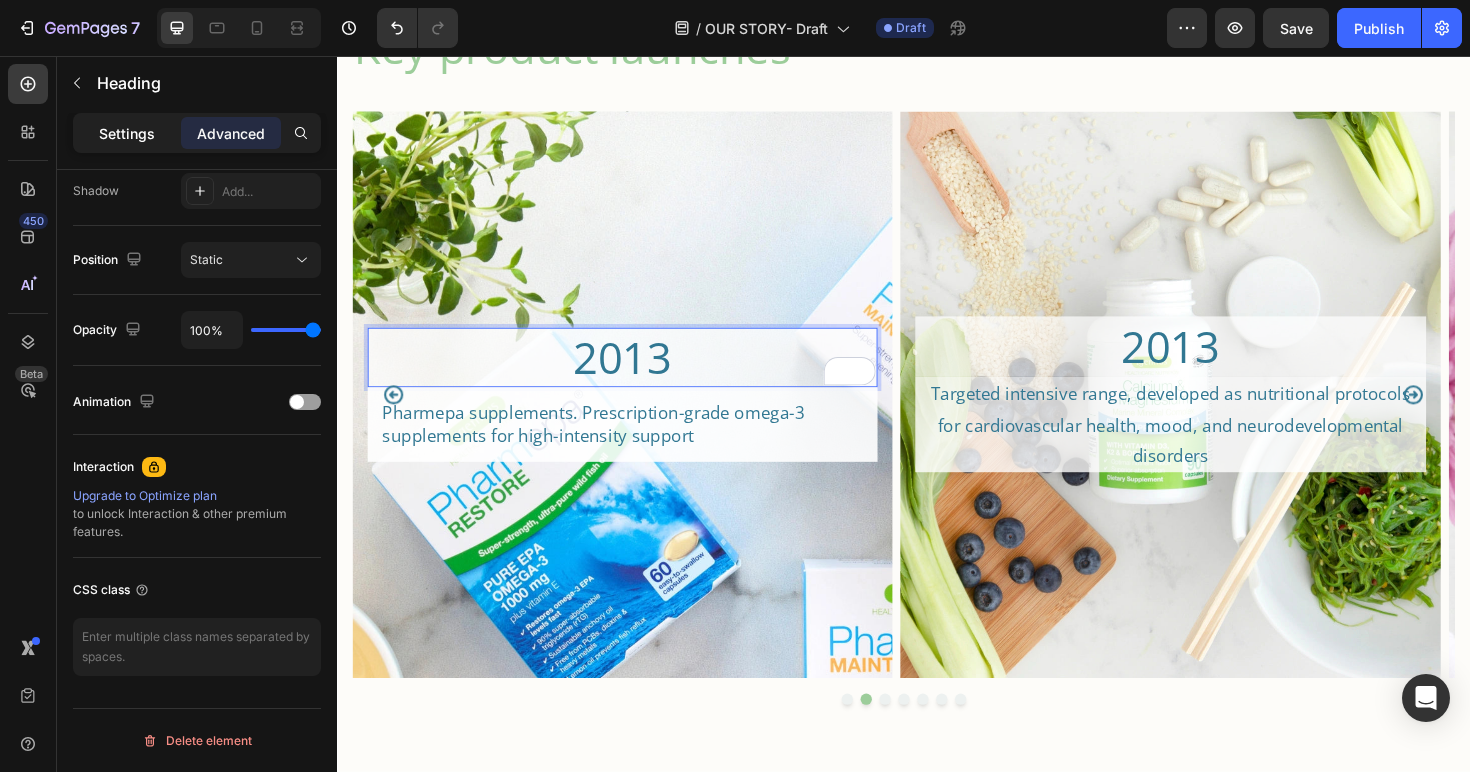 click on "Settings" at bounding box center (127, 133) 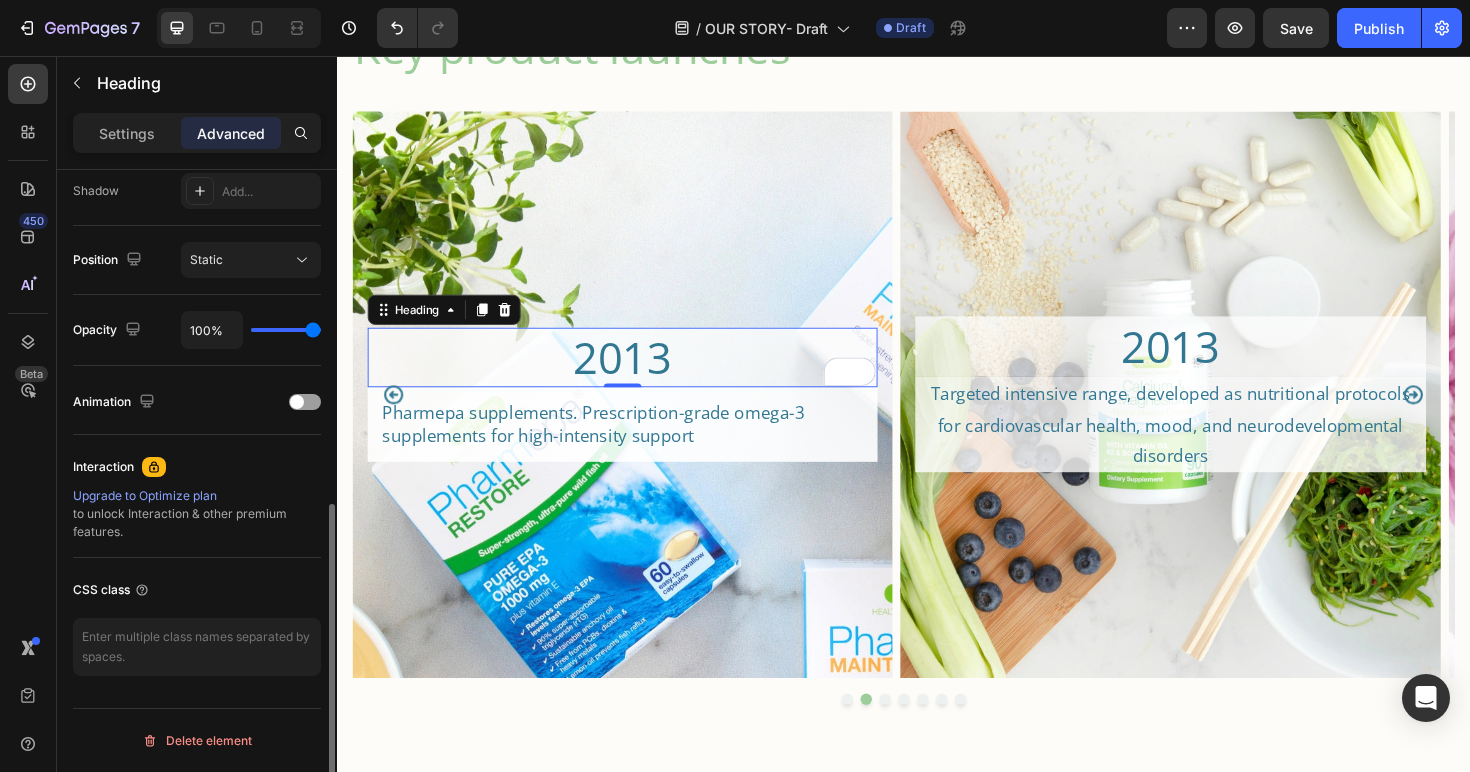 scroll, scrollTop: 639, scrollLeft: 0, axis: vertical 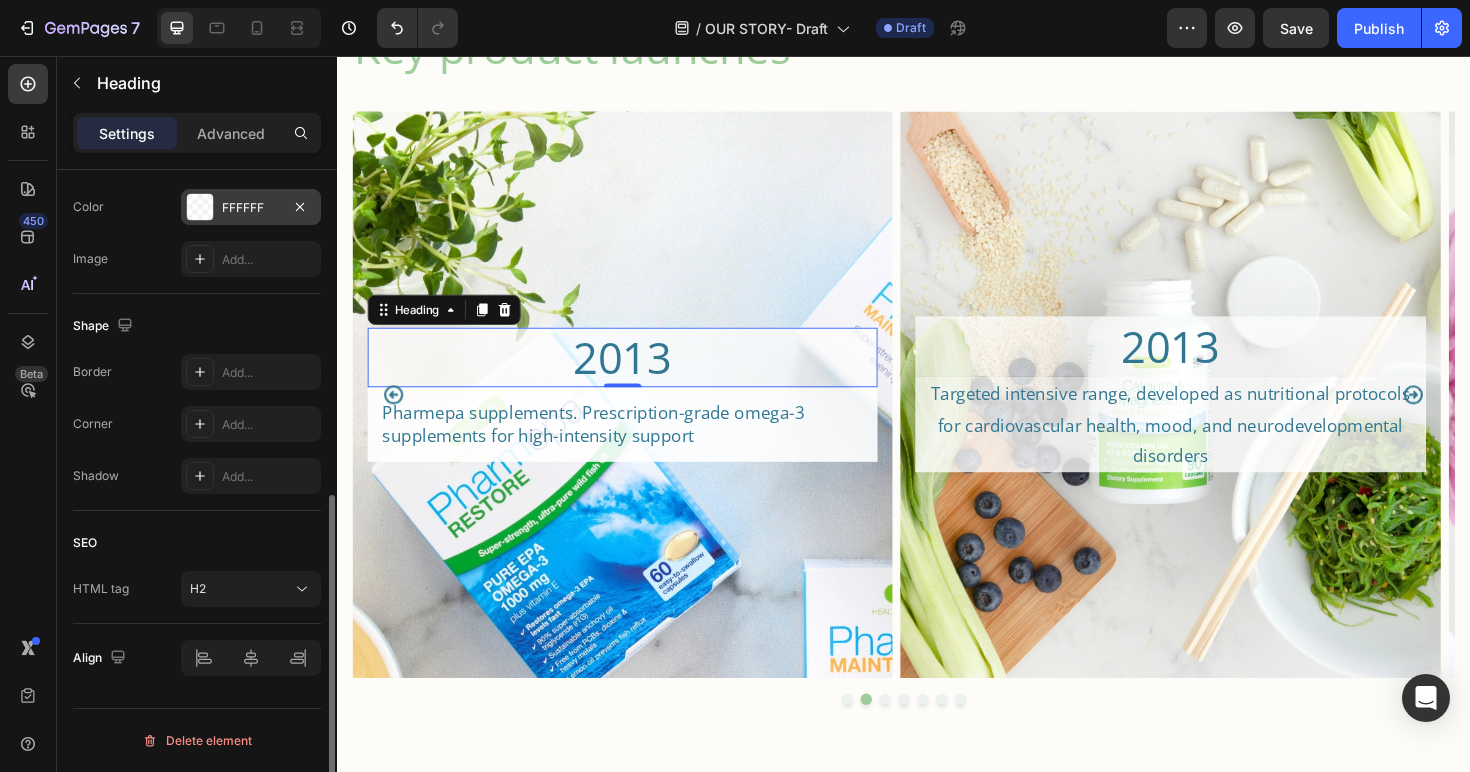 click on "FFFFFF" at bounding box center [251, 208] 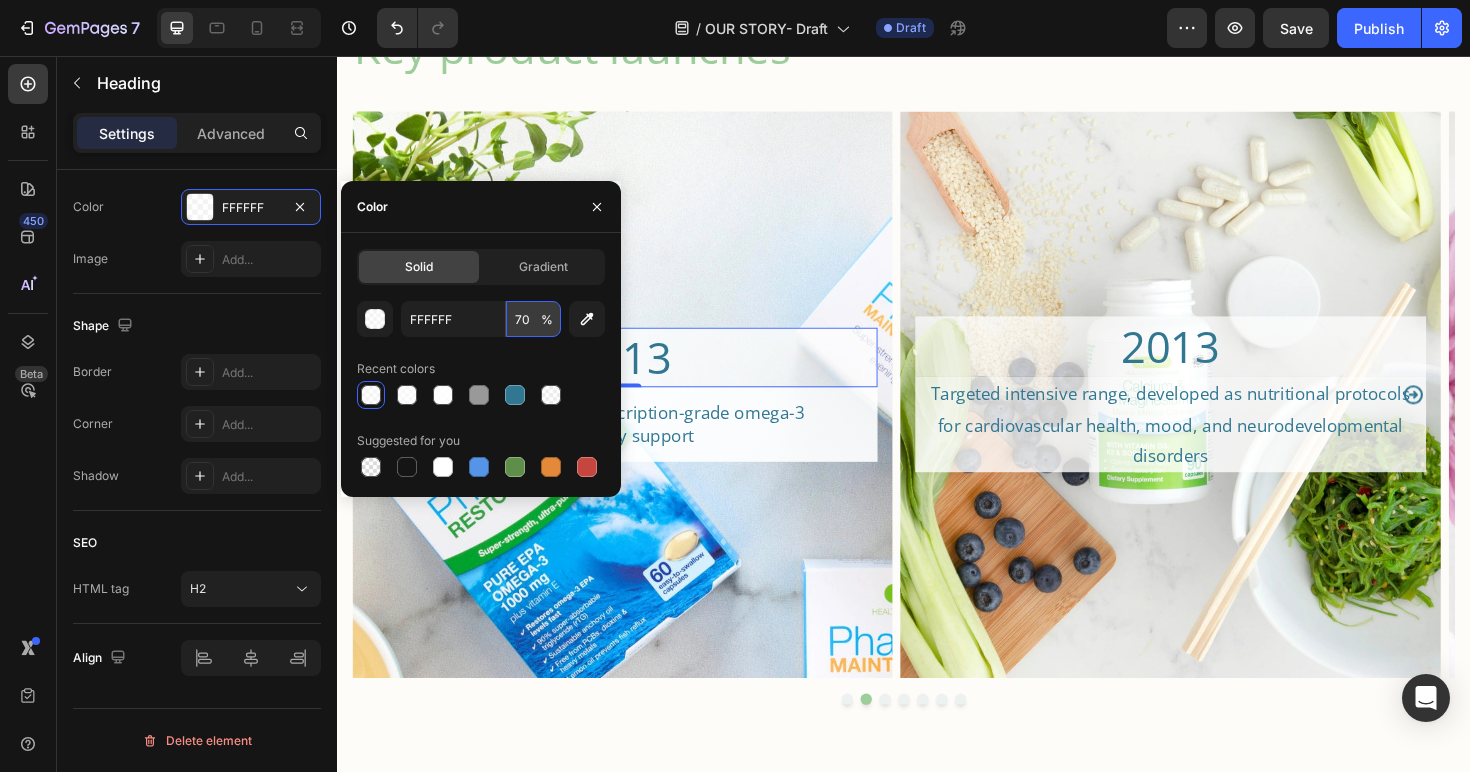 click on "70" at bounding box center [533, 319] 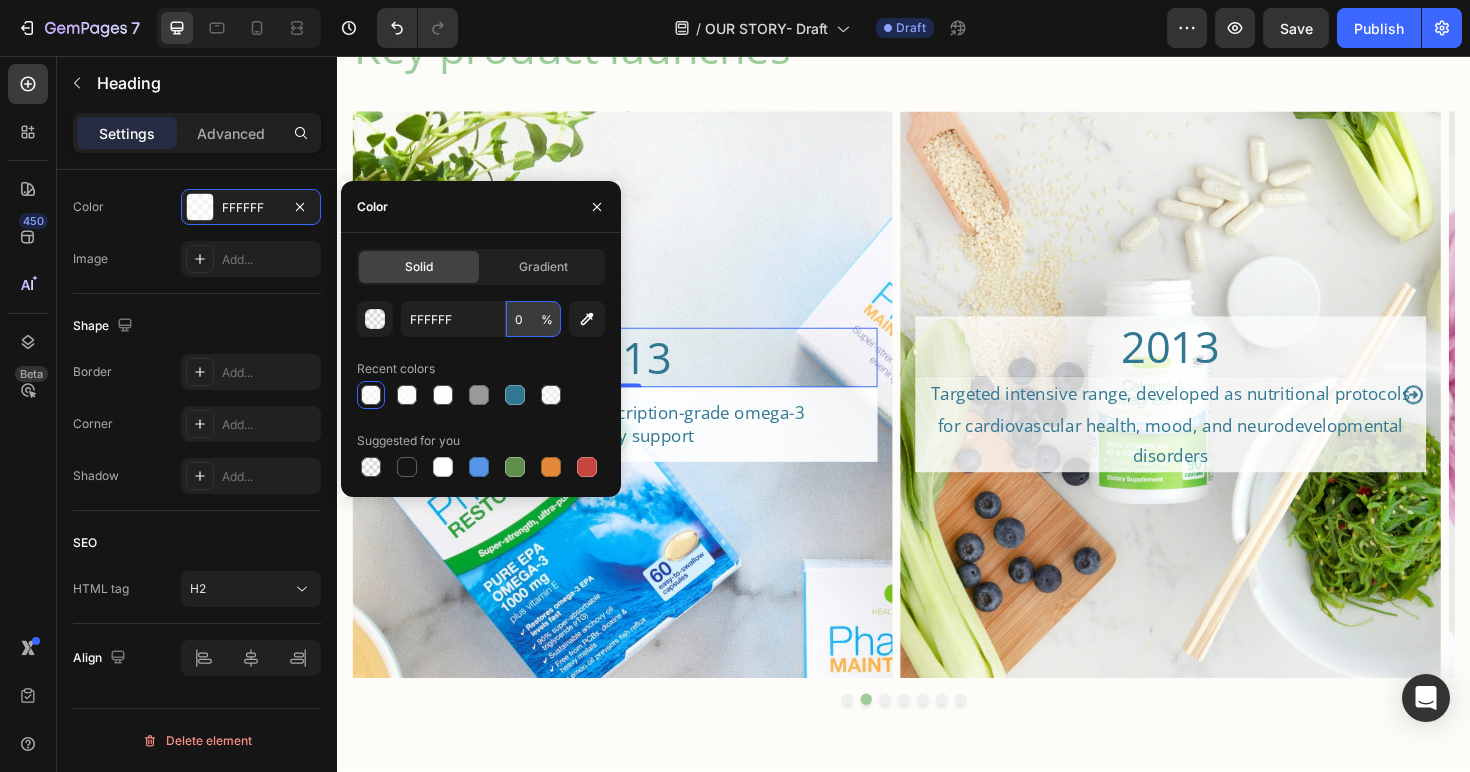type on "90" 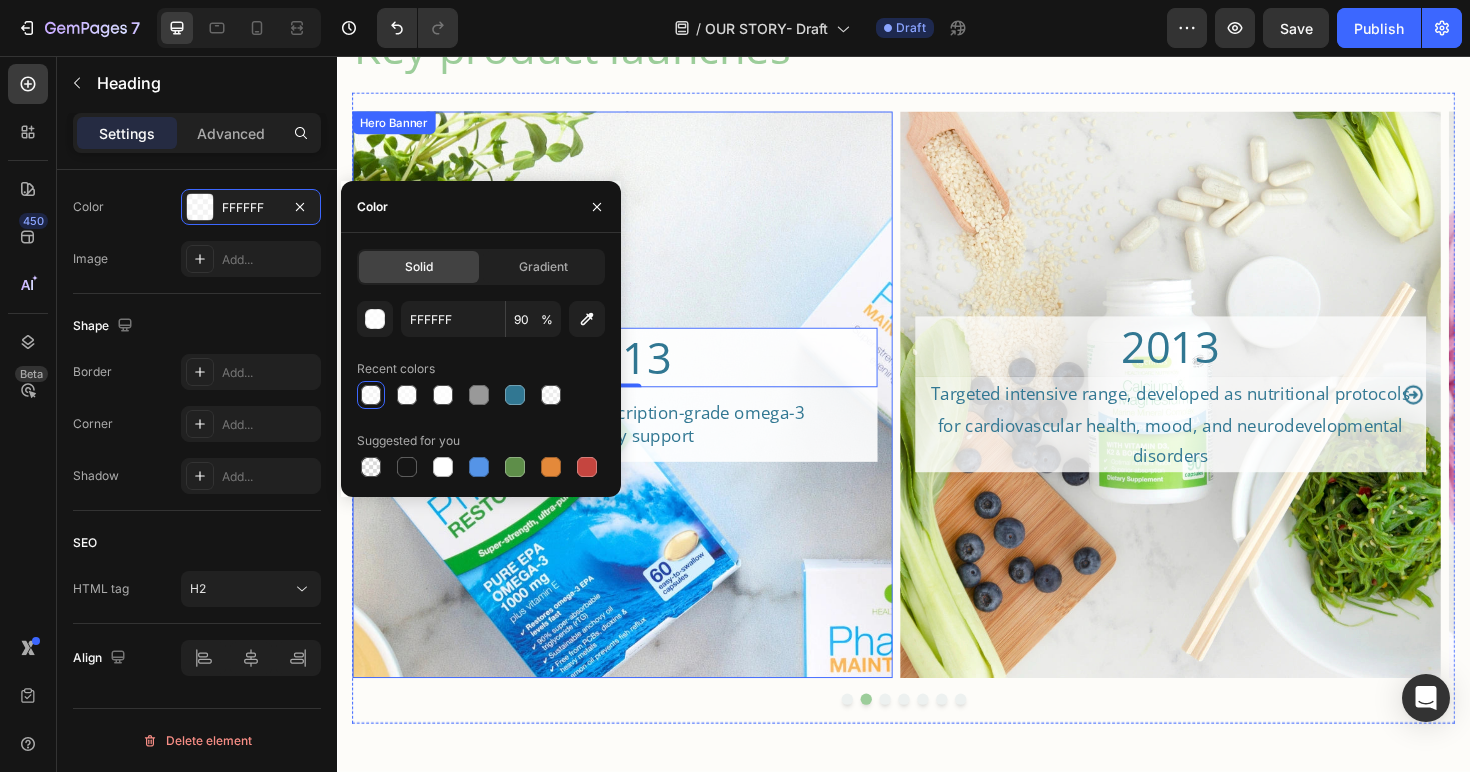 click at bounding box center (639, 553) 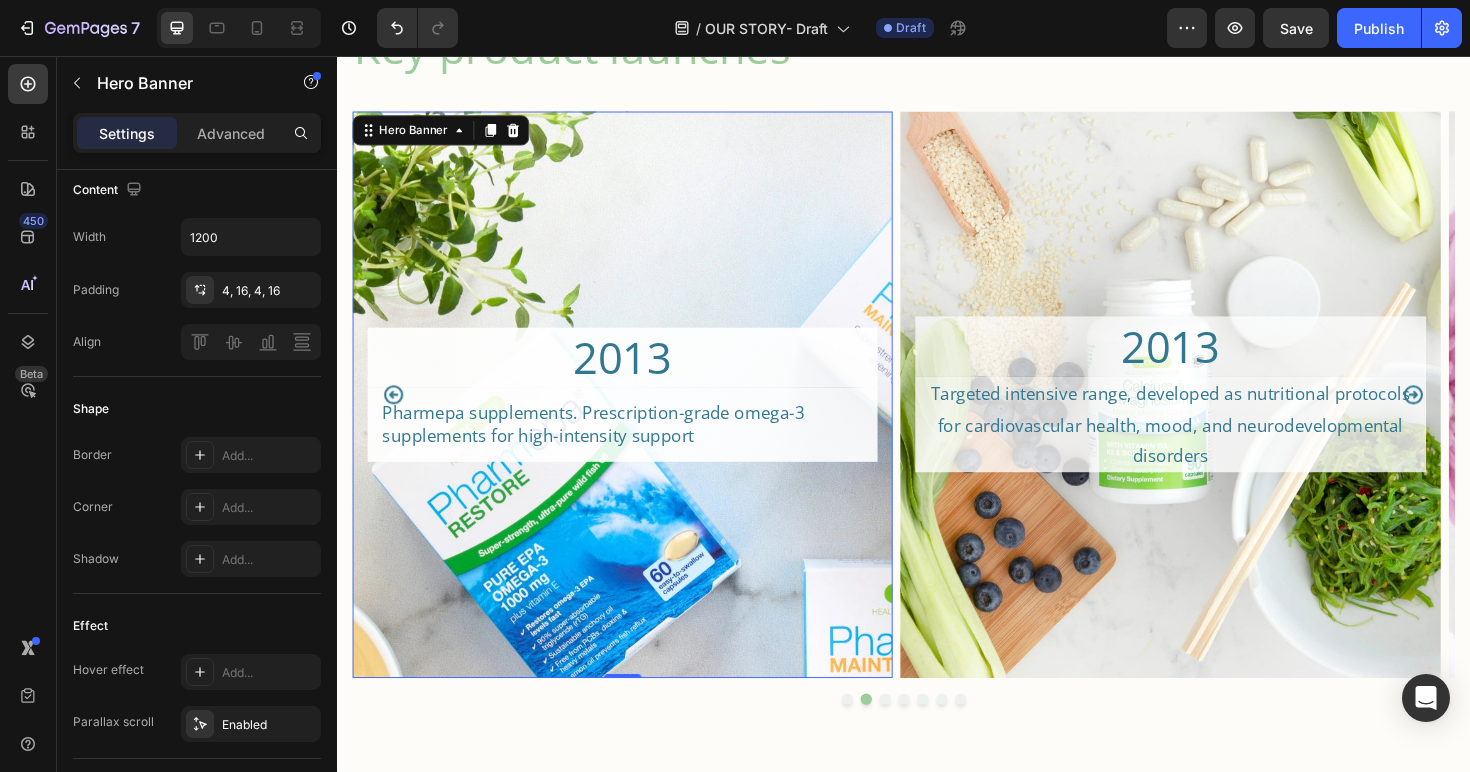 scroll, scrollTop: 0, scrollLeft: 0, axis: both 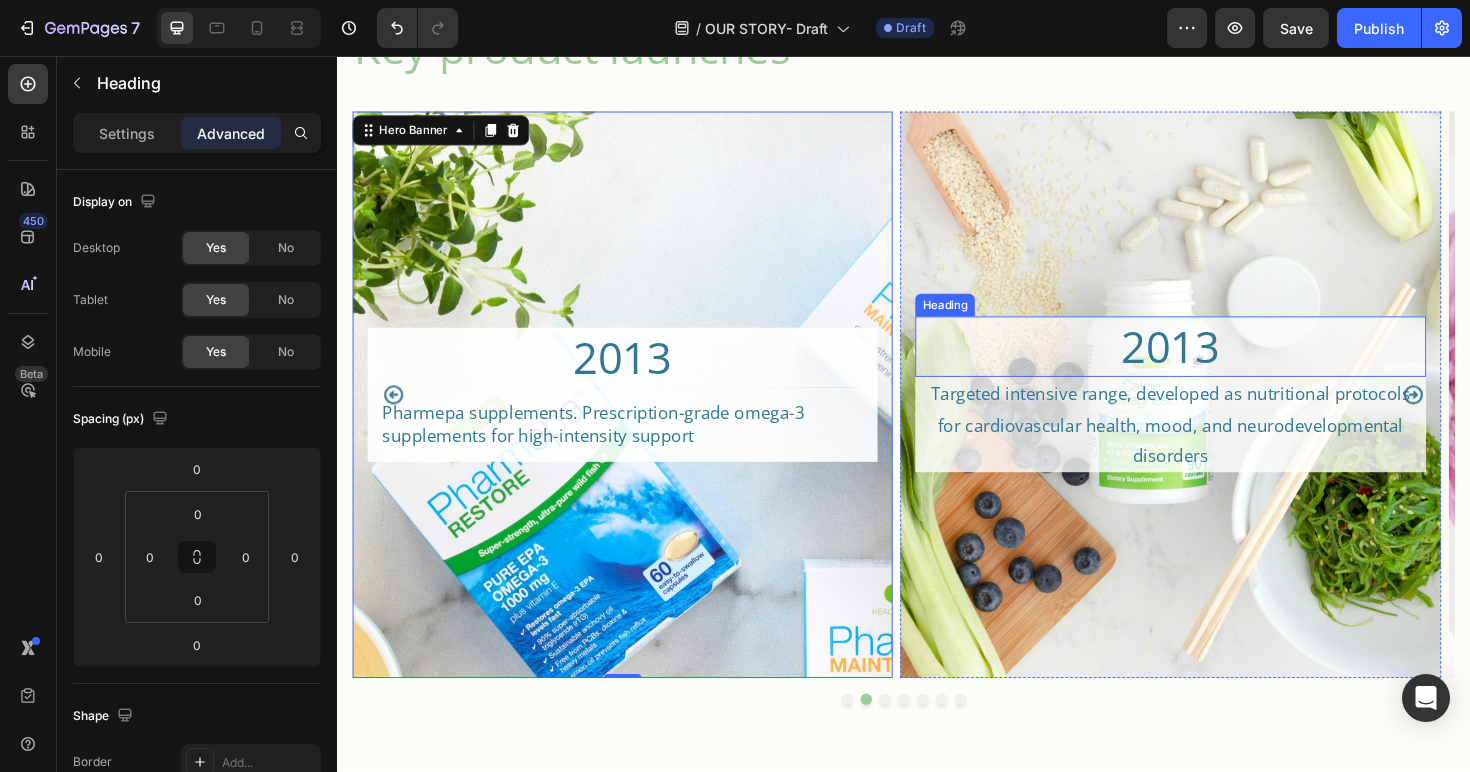 click on "2013" at bounding box center [1220, 364] 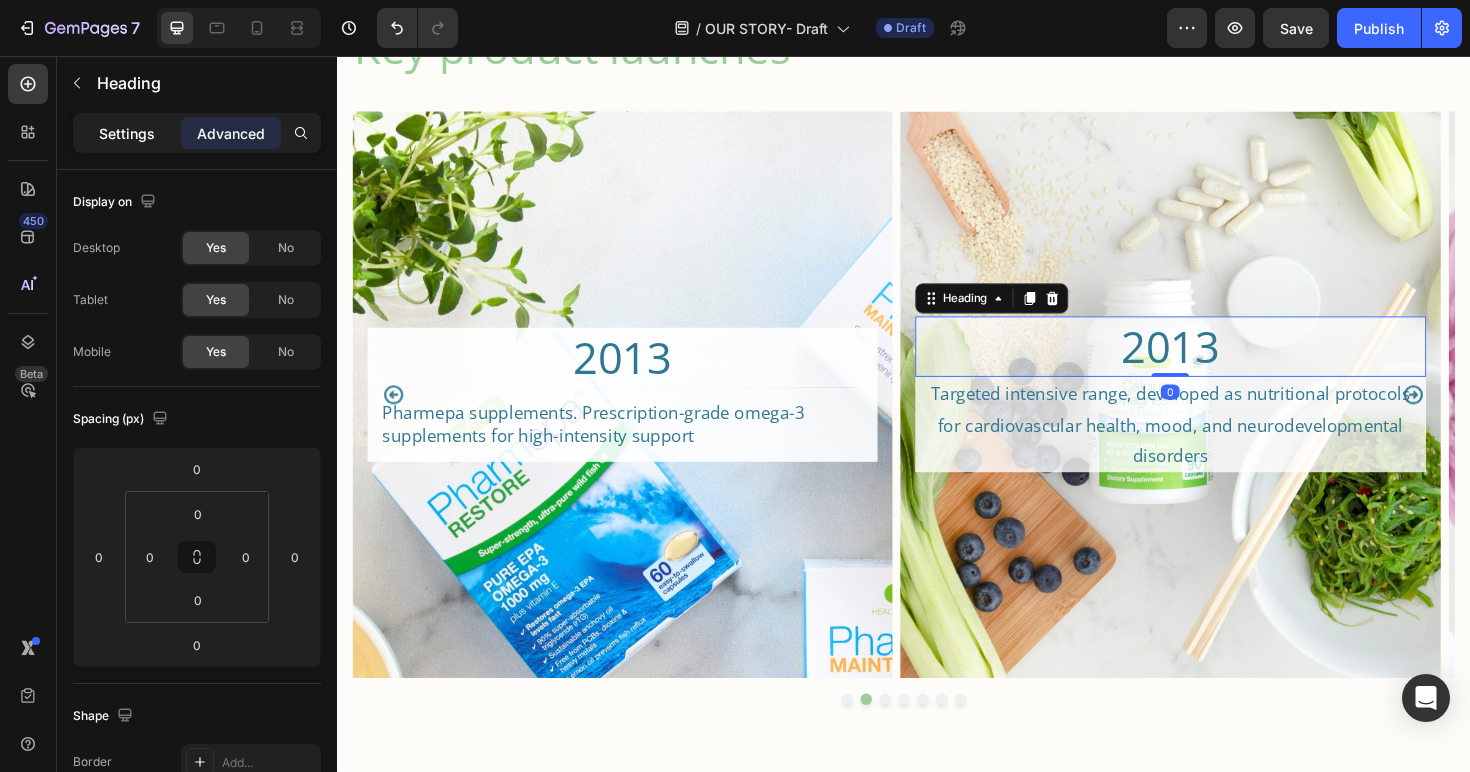 click on "Settings" at bounding box center (127, 133) 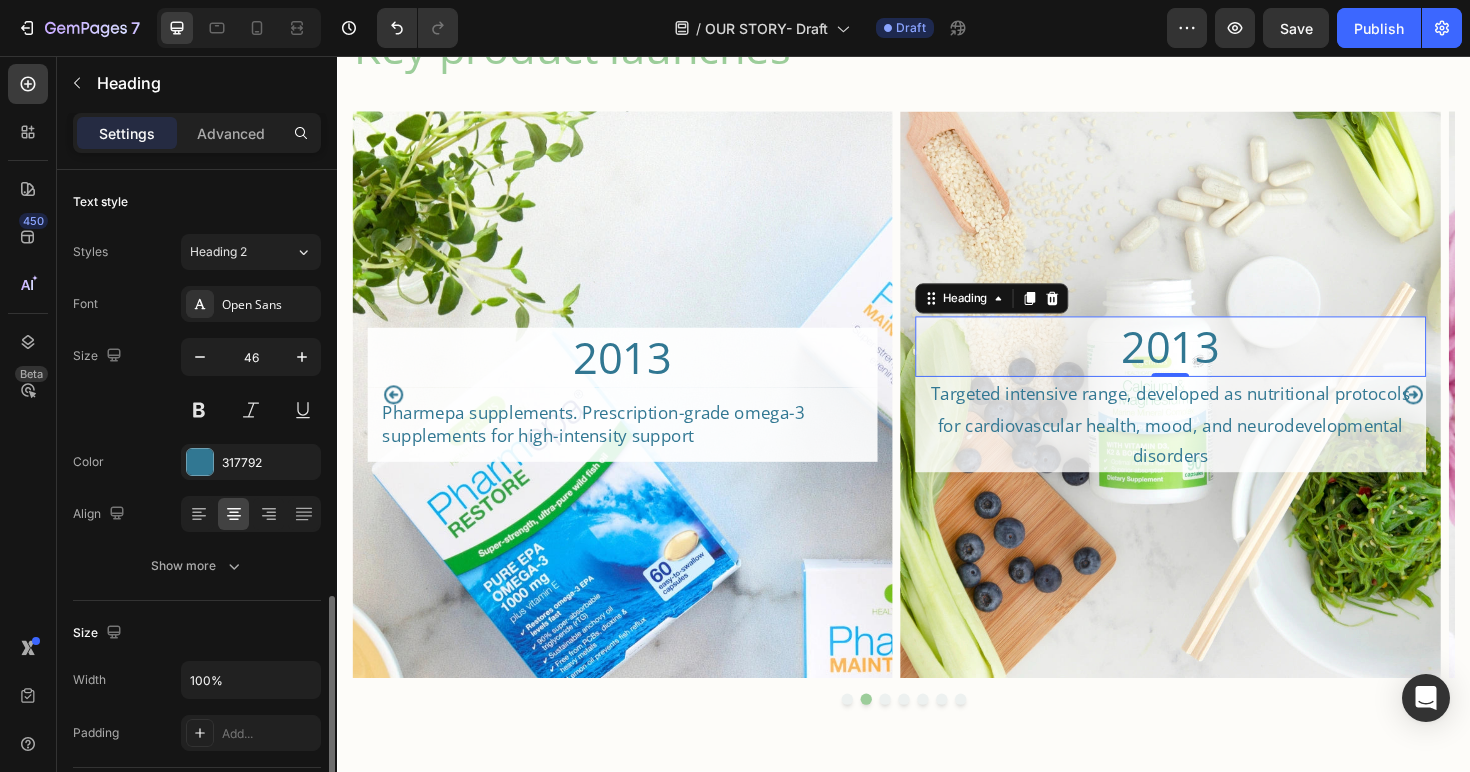 scroll, scrollTop: 283, scrollLeft: 0, axis: vertical 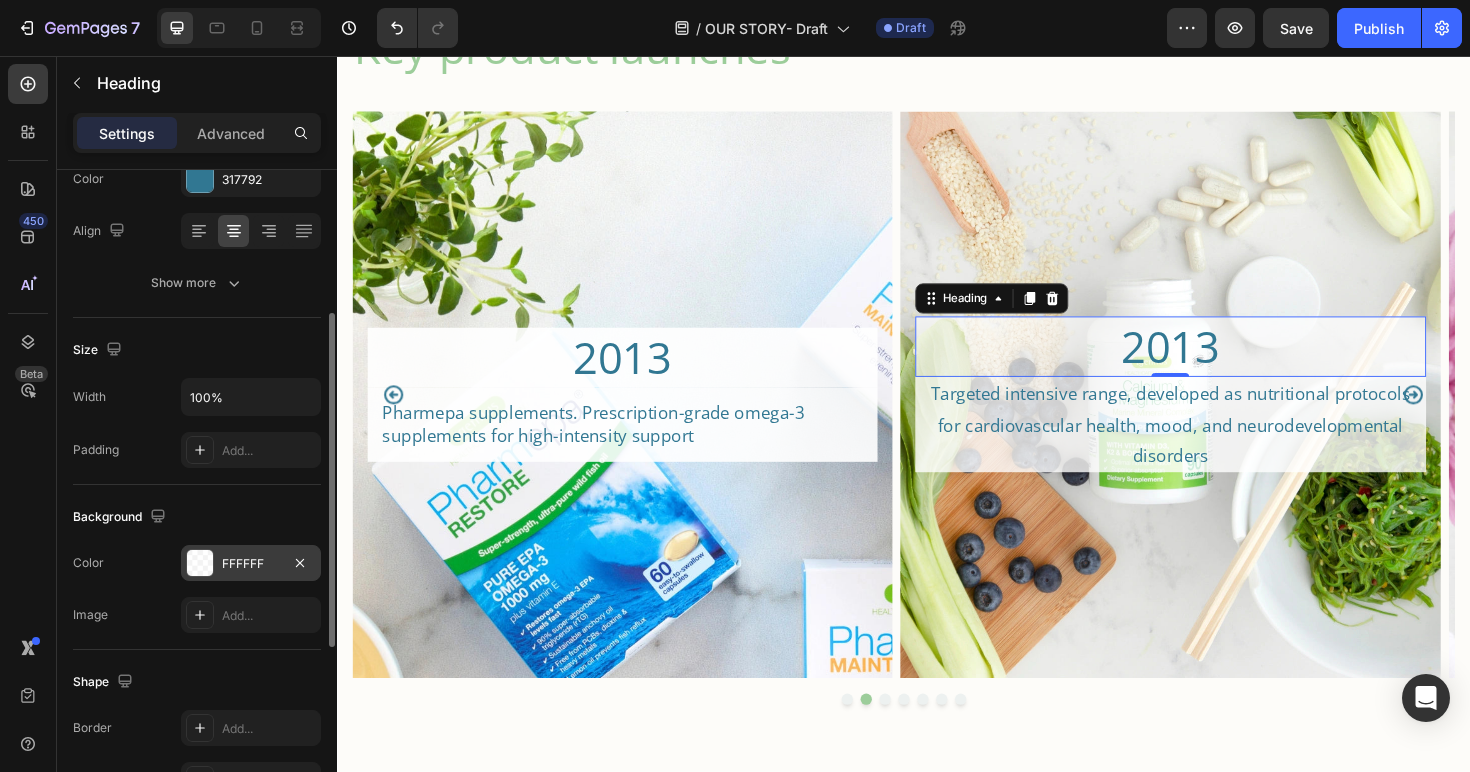 click on "FFFFFF" at bounding box center [251, 564] 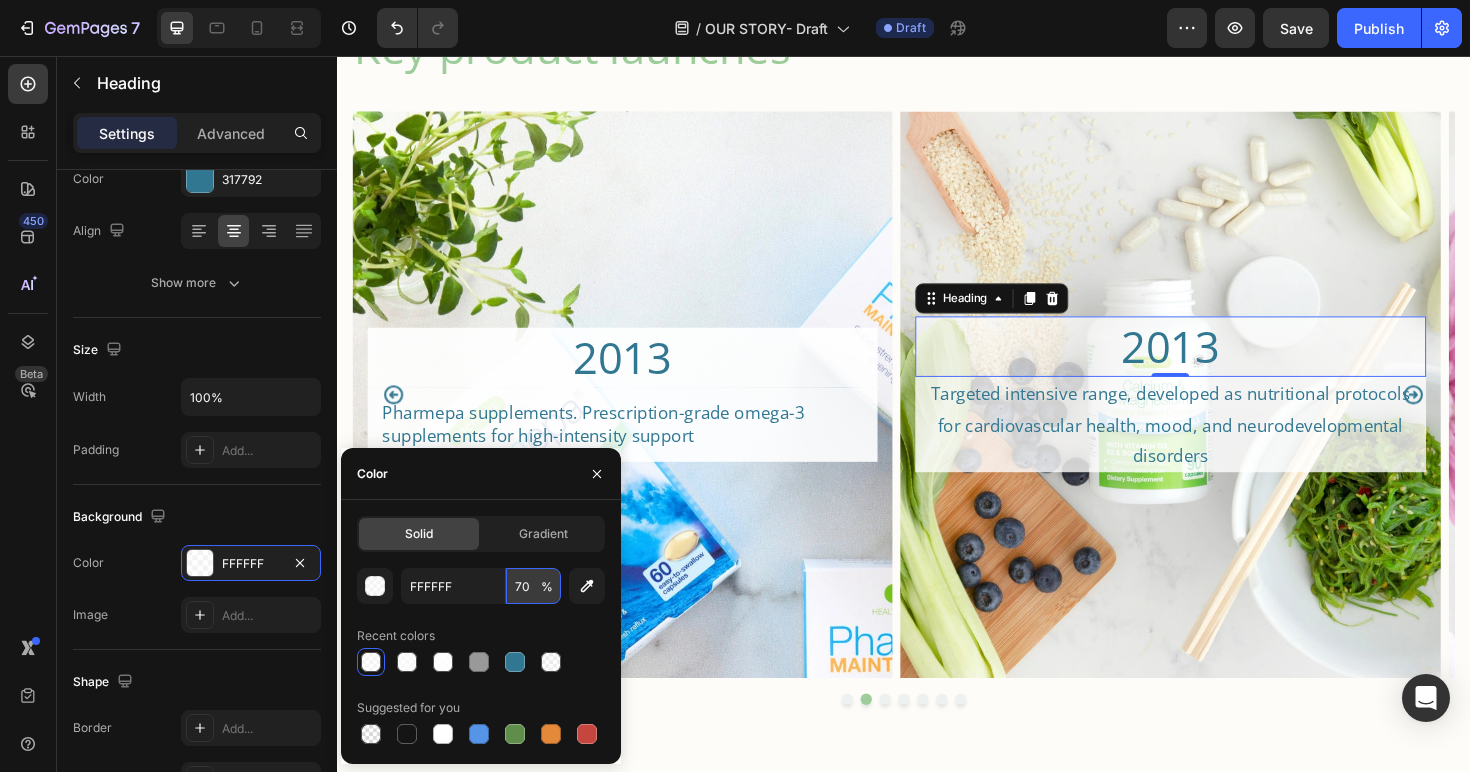 click on "70" at bounding box center (533, 586) 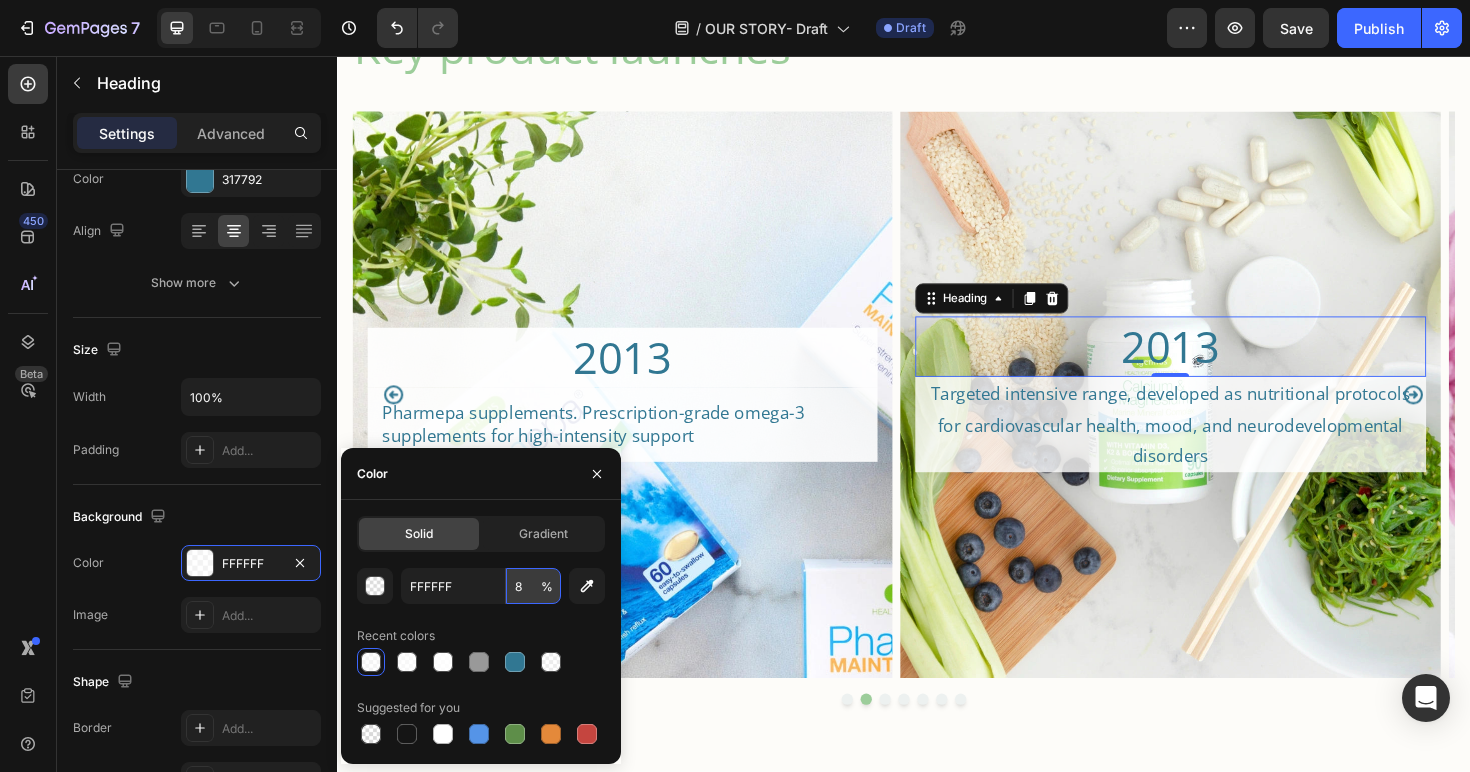 type on "80" 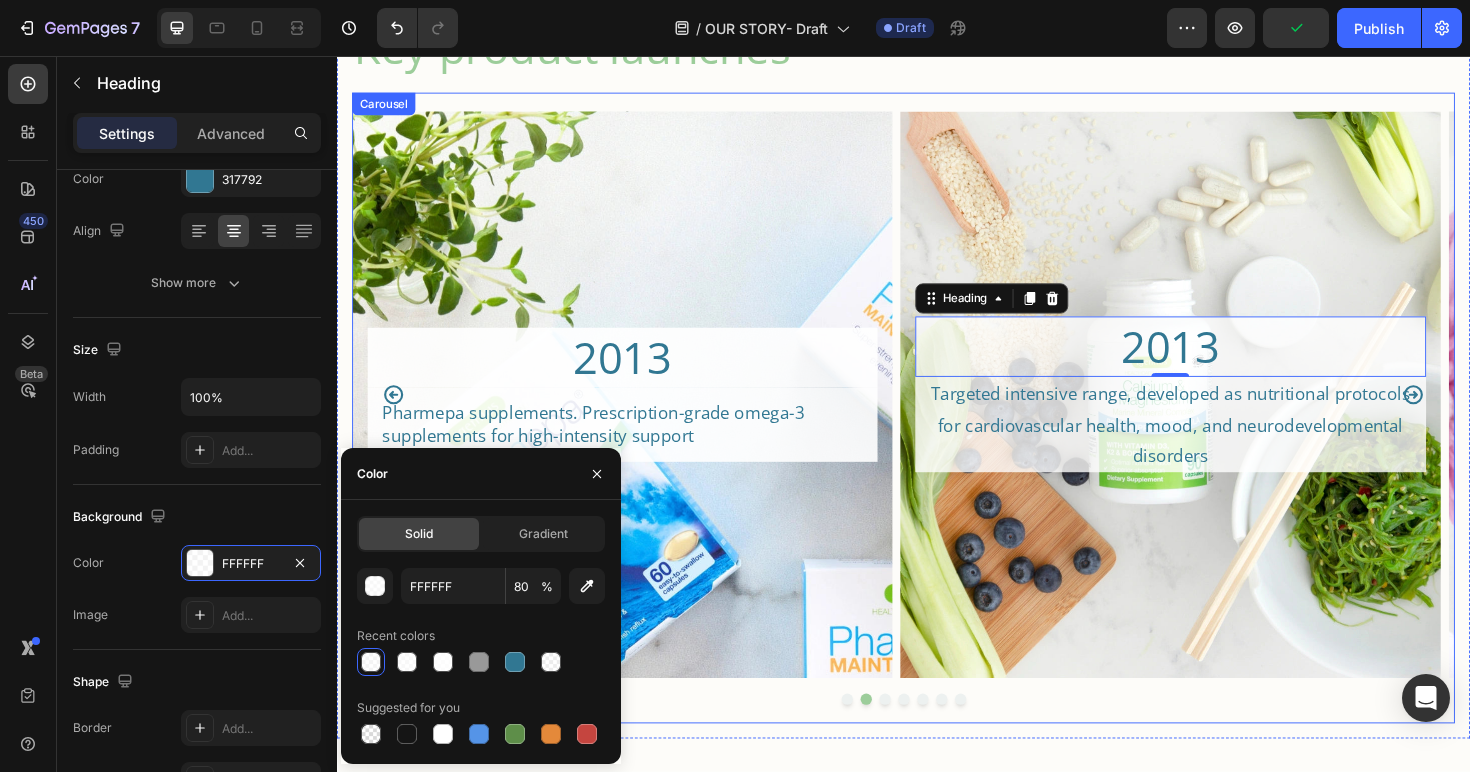 click at bounding box center [1220, 415] 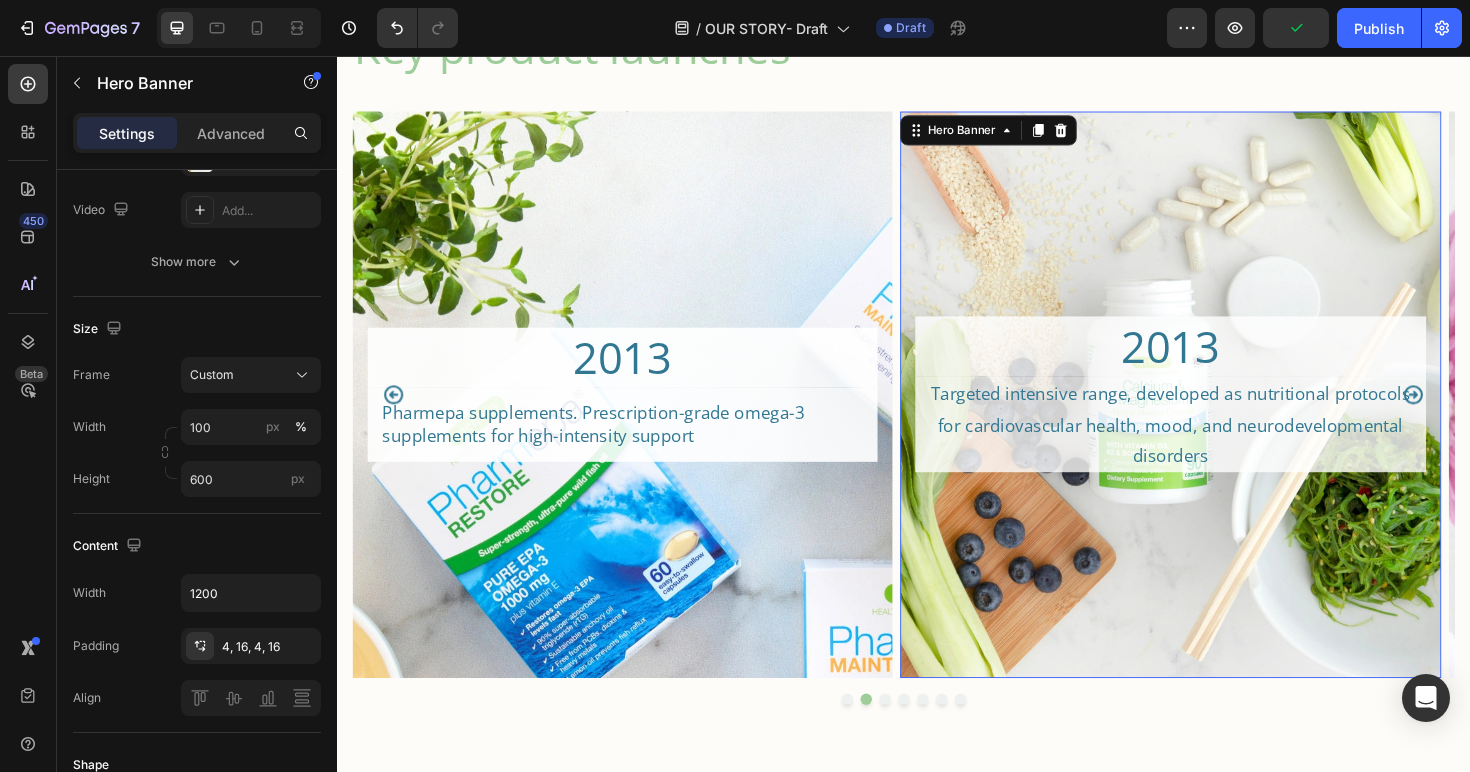scroll, scrollTop: 0, scrollLeft: 0, axis: both 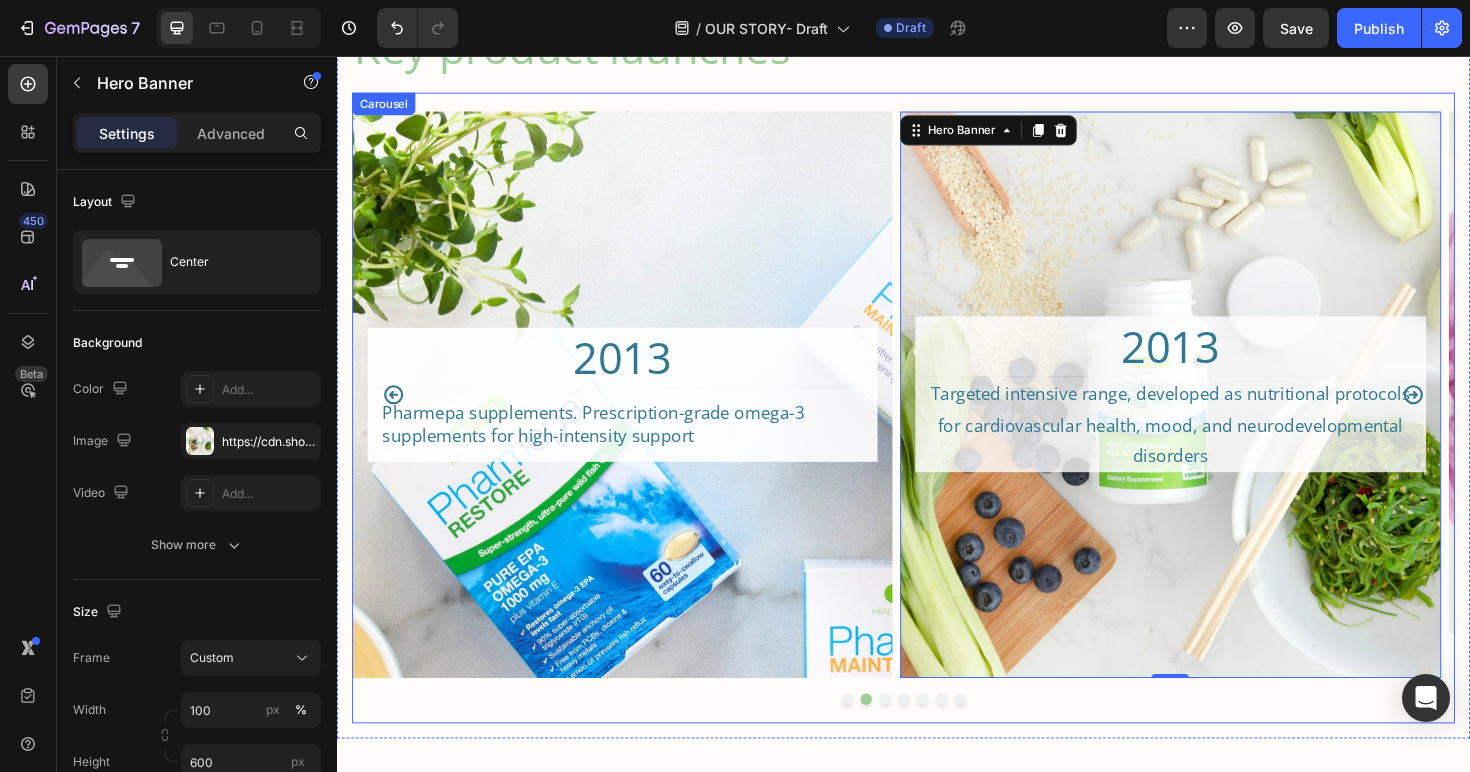 click 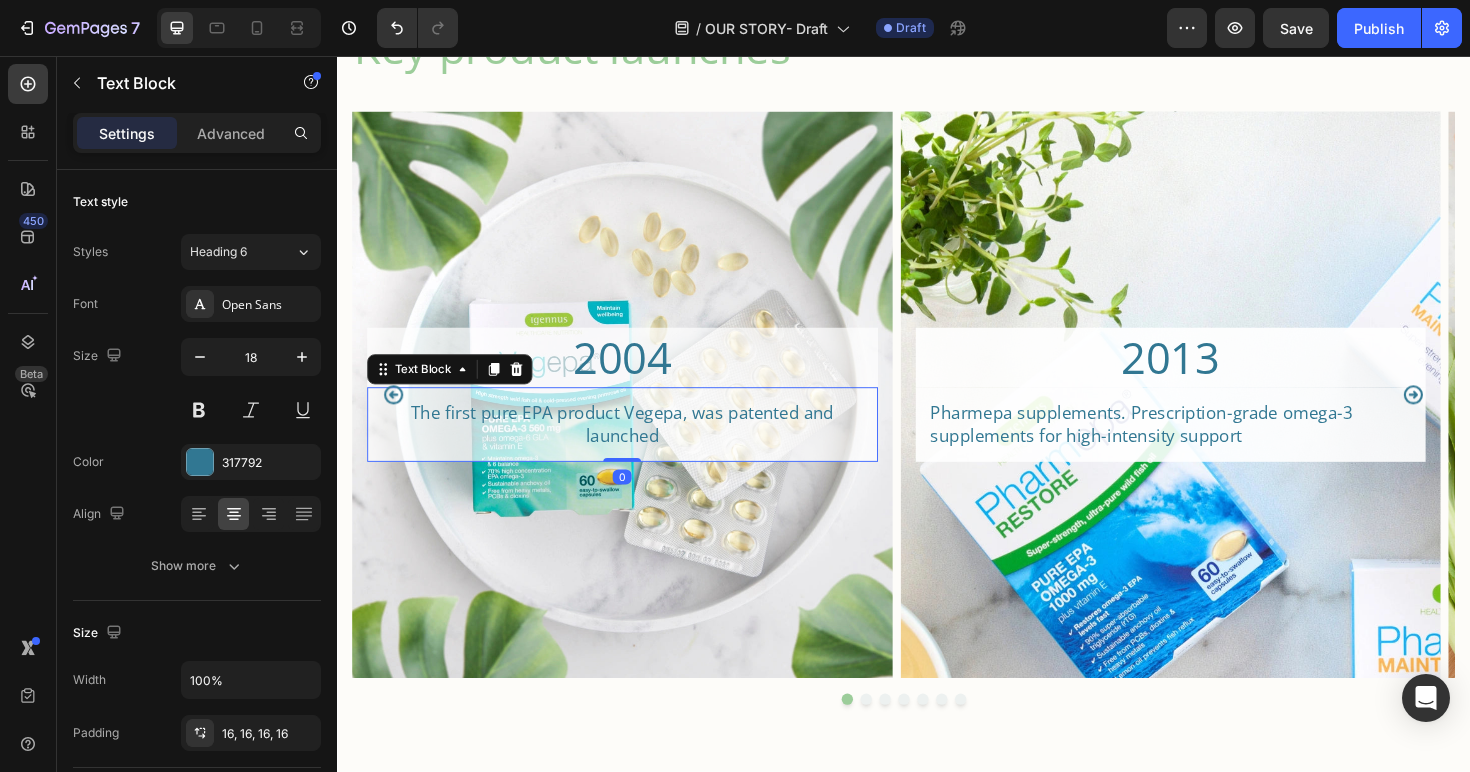 click on "The first pure EPA product Vegepa, was patented and launched" at bounding box center [639, 446] 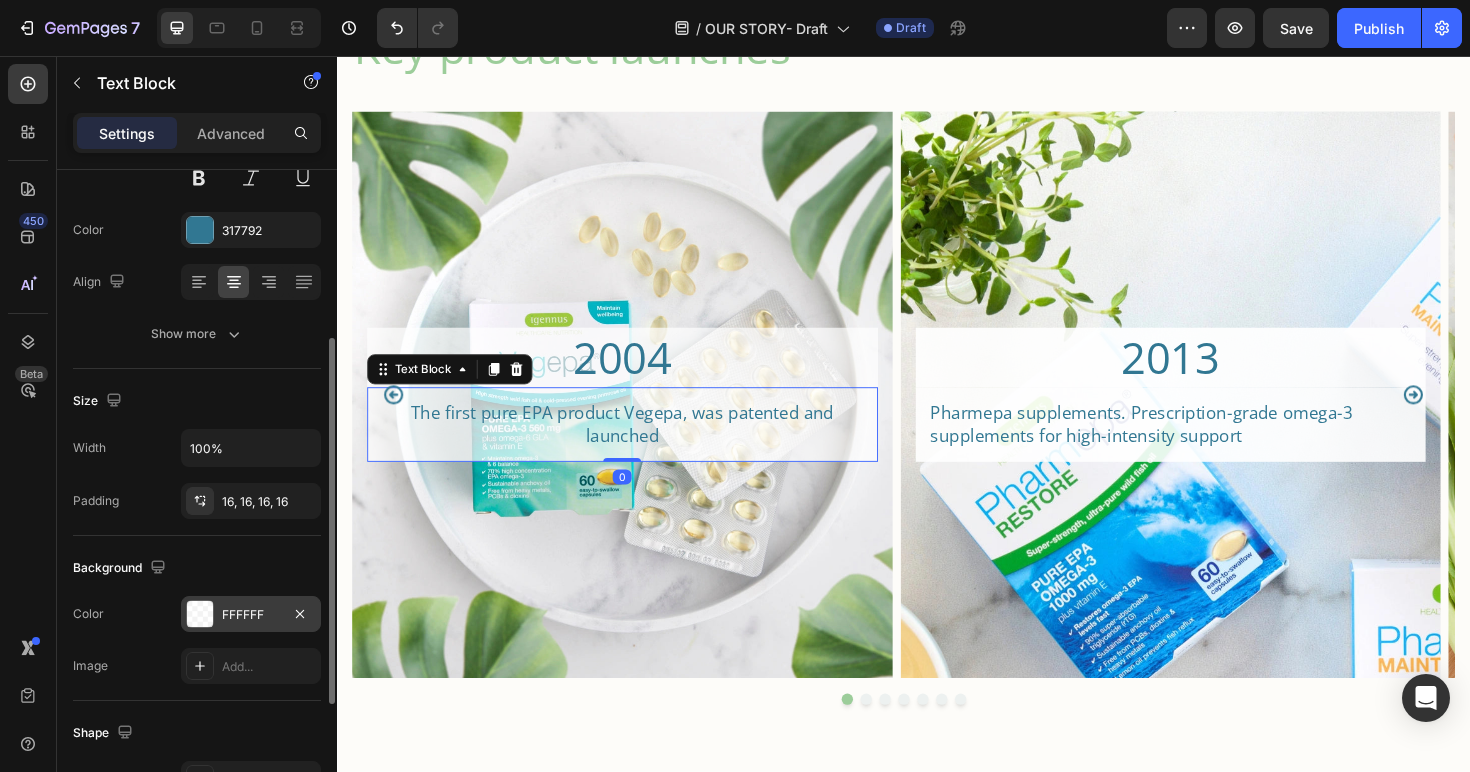 scroll, scrollTop: 257, scrollLeft: 0, axis: vertical 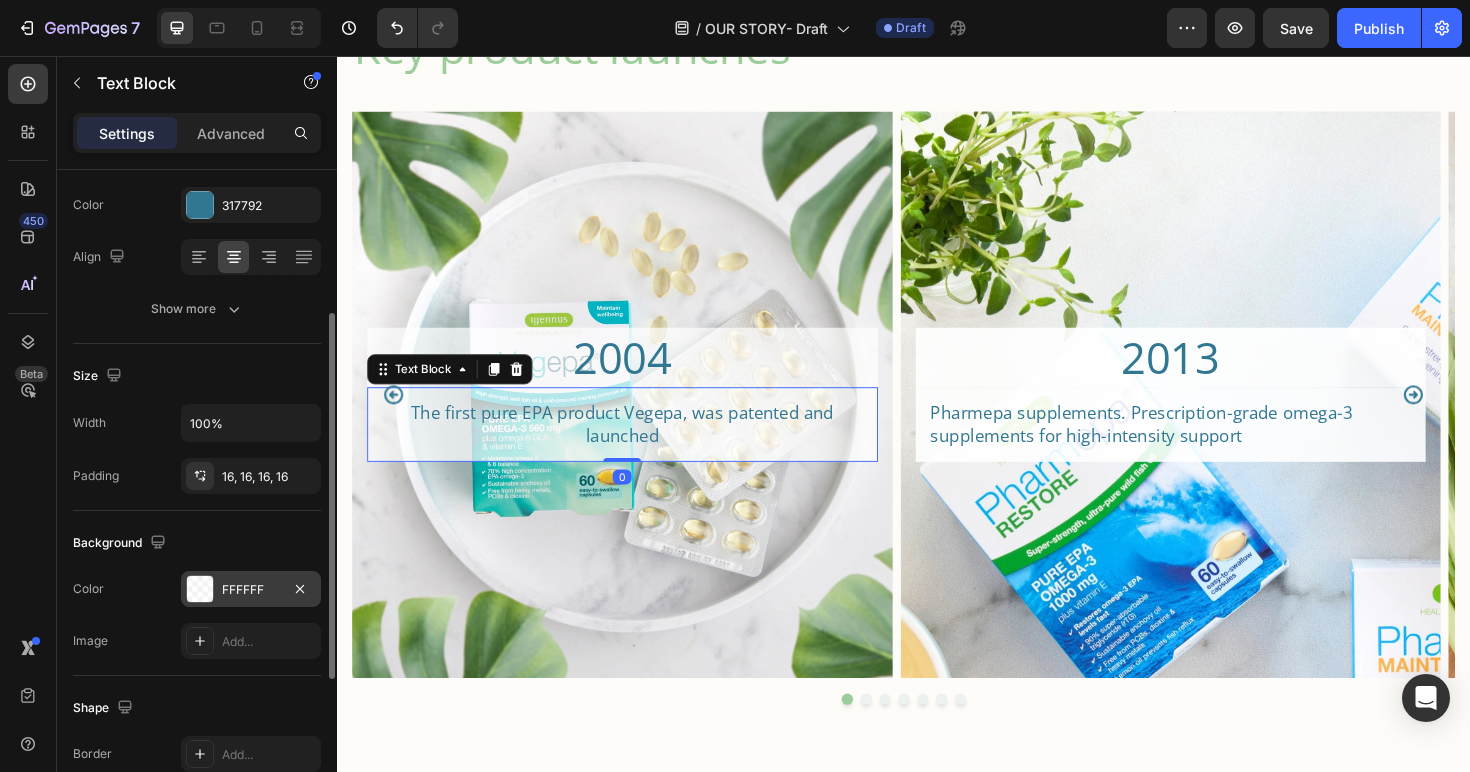 click on "FFFFFF" at bounding box center [251, 590] 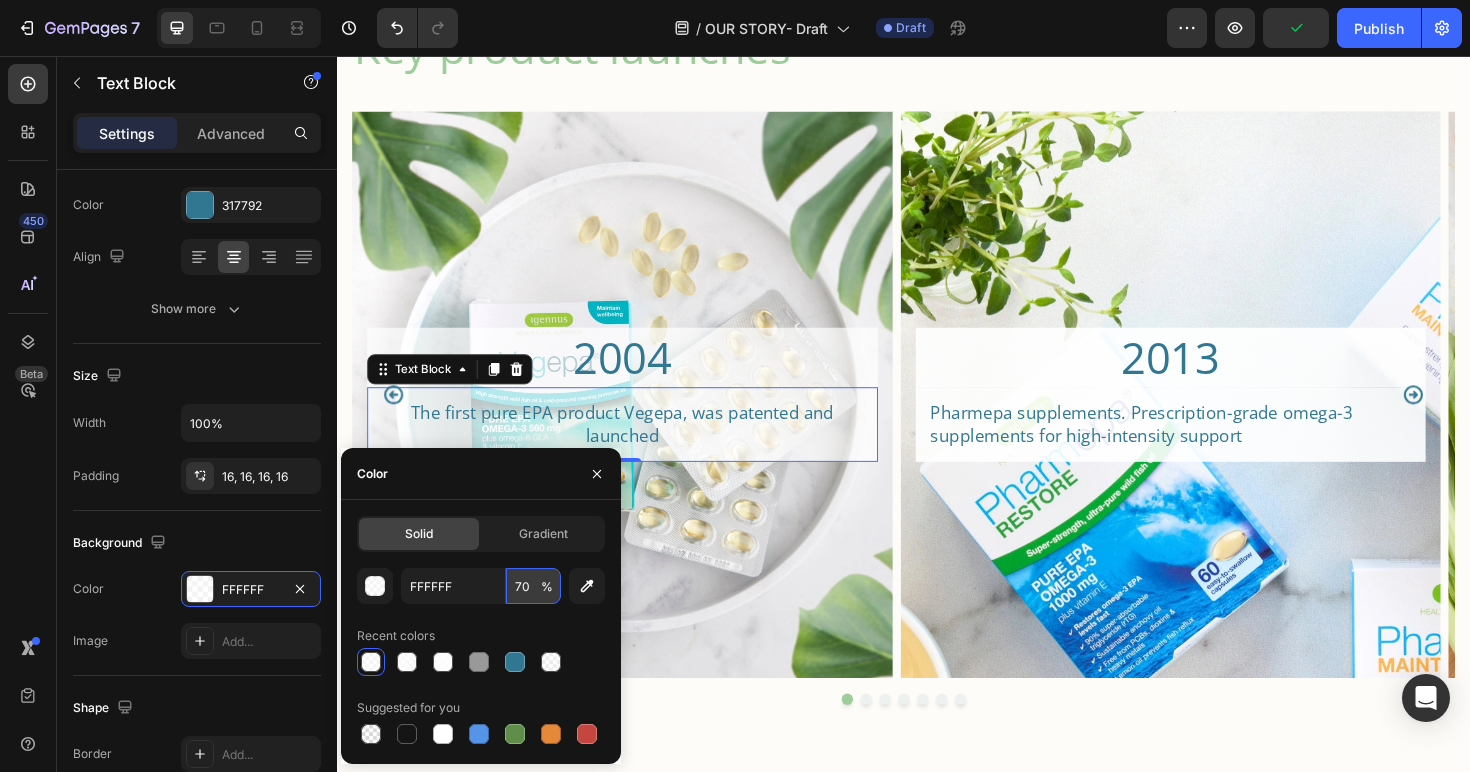click on "70" at bounding box center (533, 586) 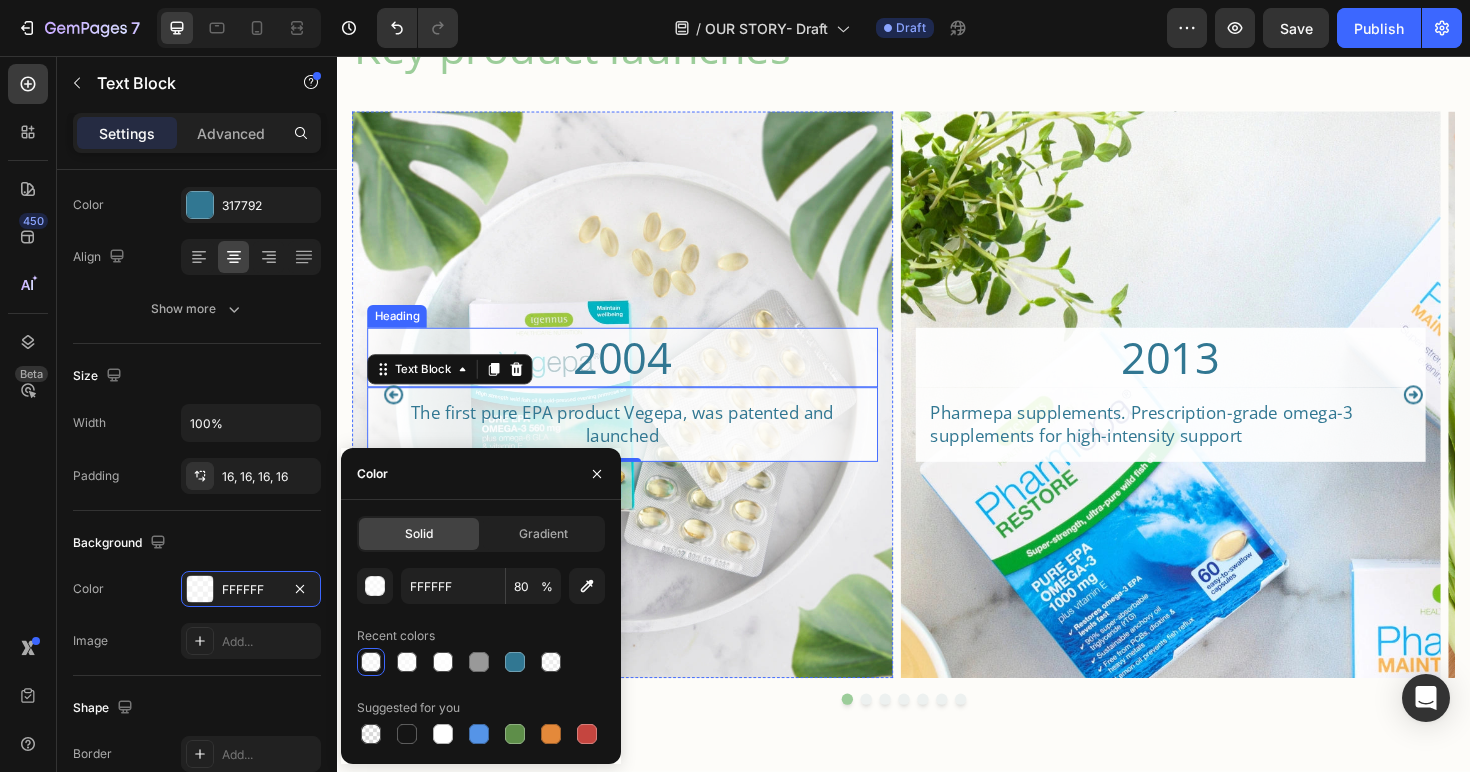click on "2004" at bounding box center [639, 376] 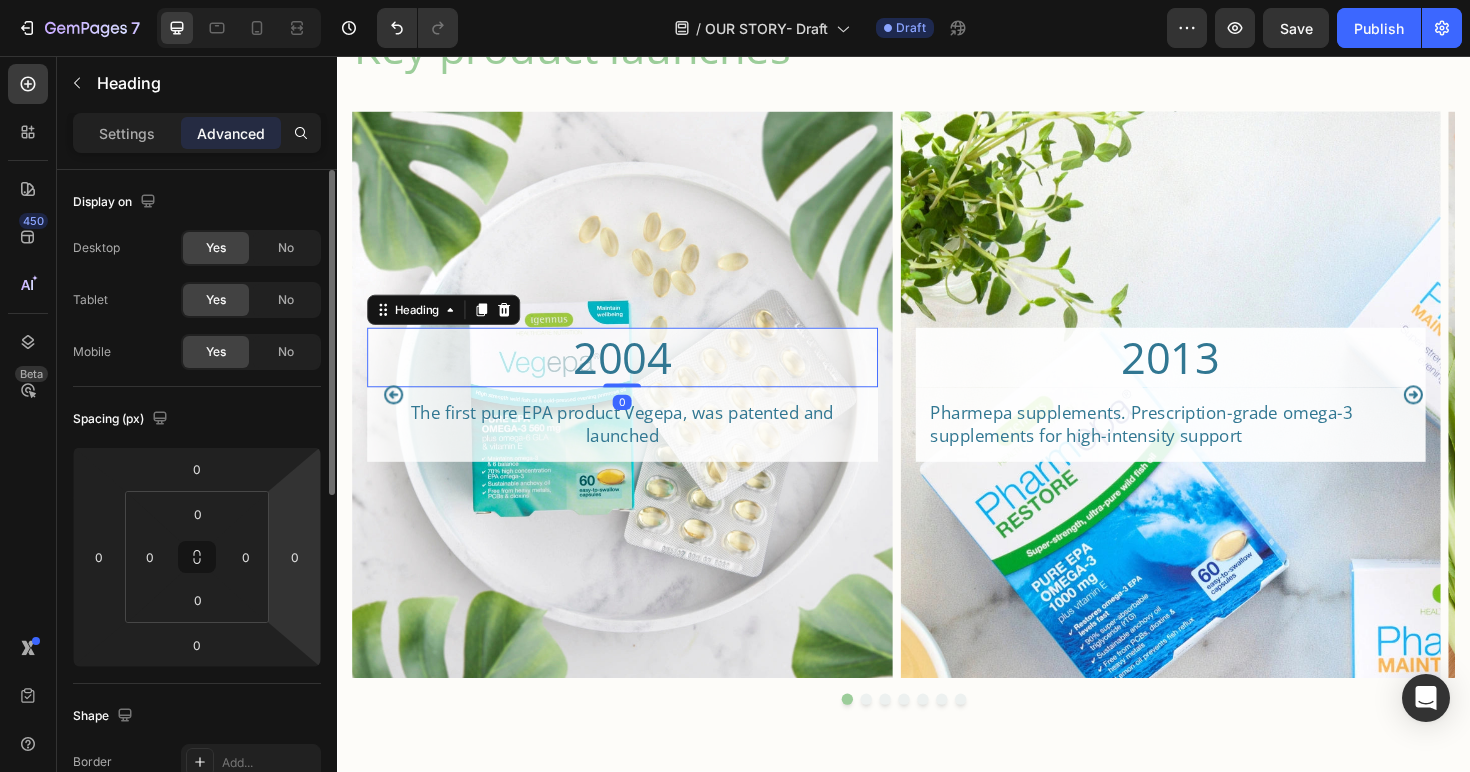 scroll, scrollTop: 129, scrollLeft: 0, axis: vertical 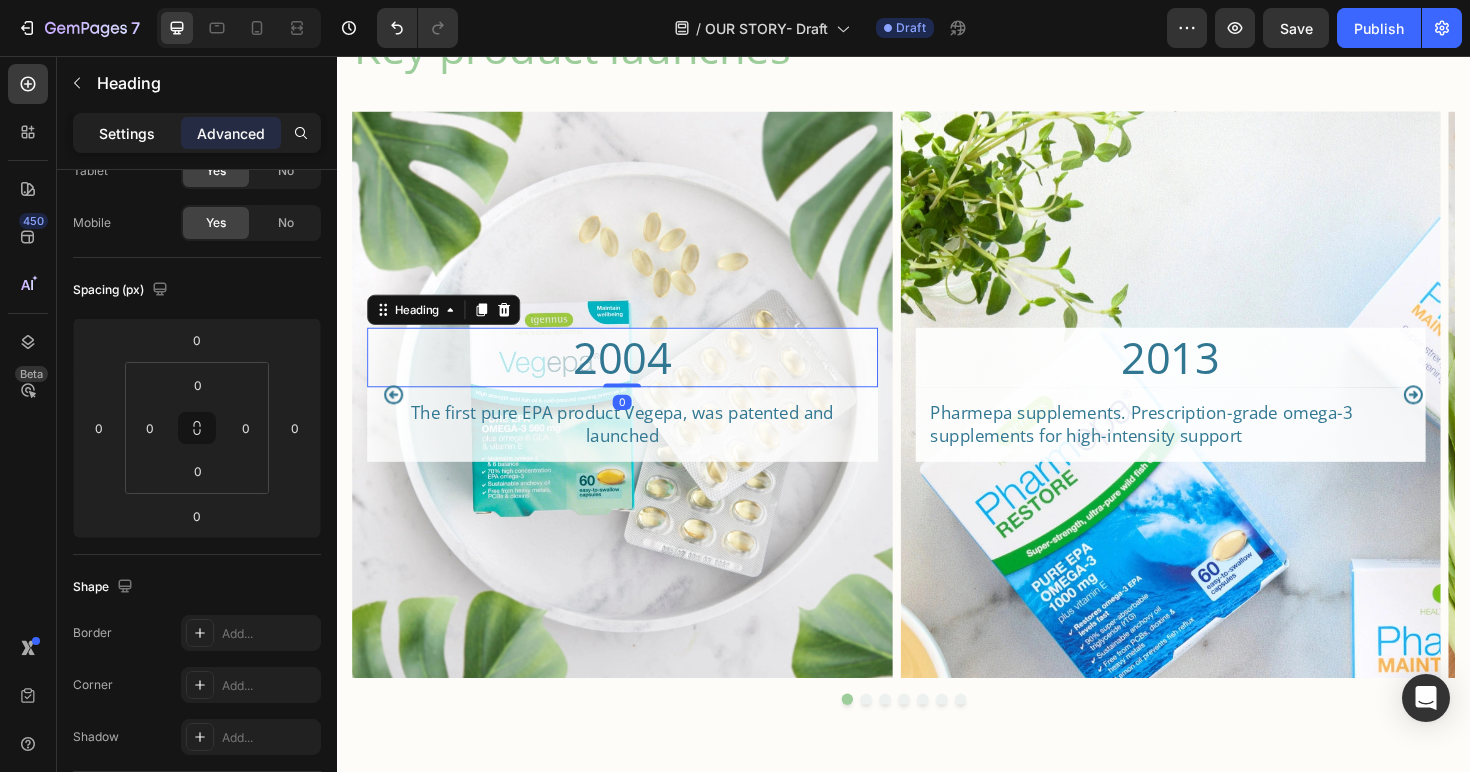 drag, startPoint x: 137, startPoint y: 126, endPoint x: 137, endPoint y: 140, distance: 14 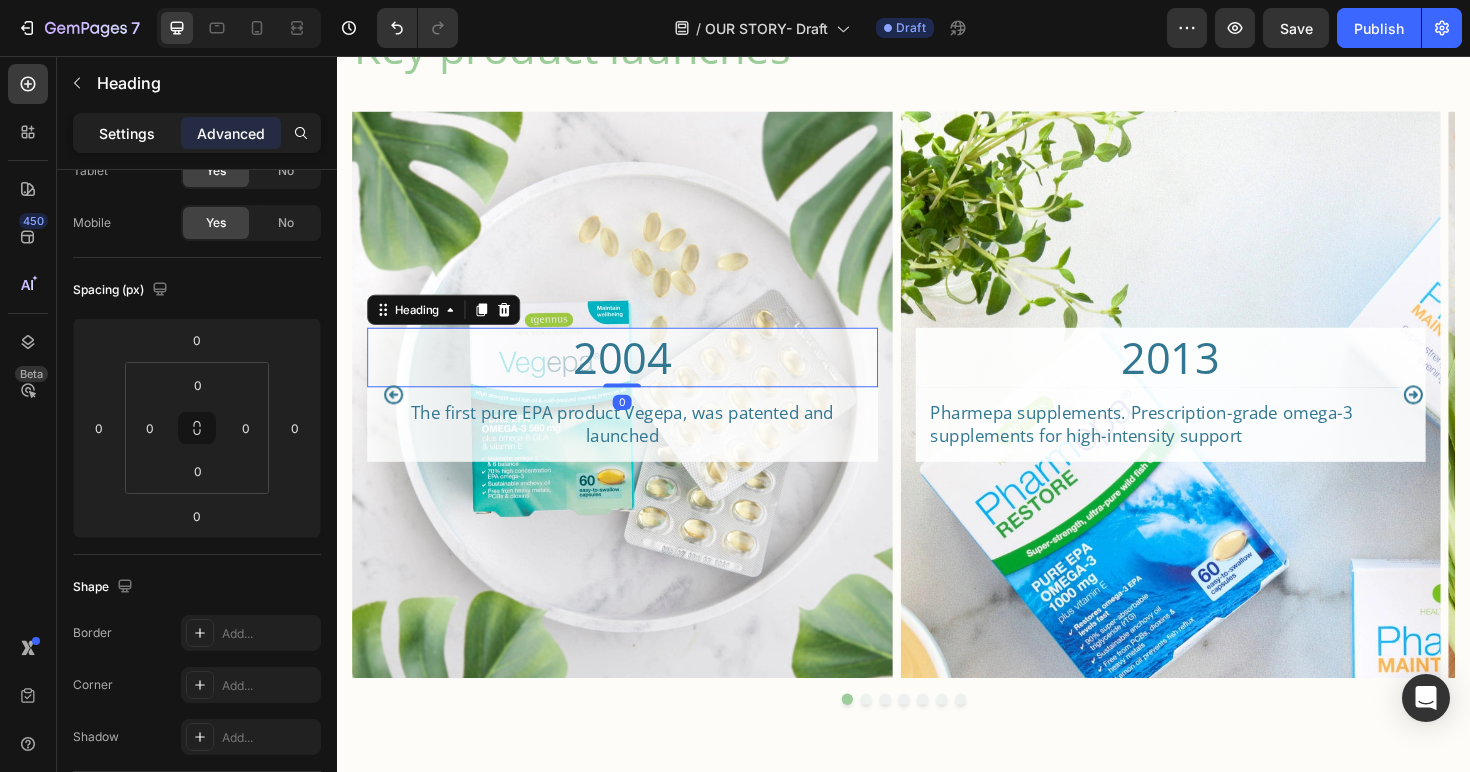 click on "Settings" at bounding box center (127, 133) 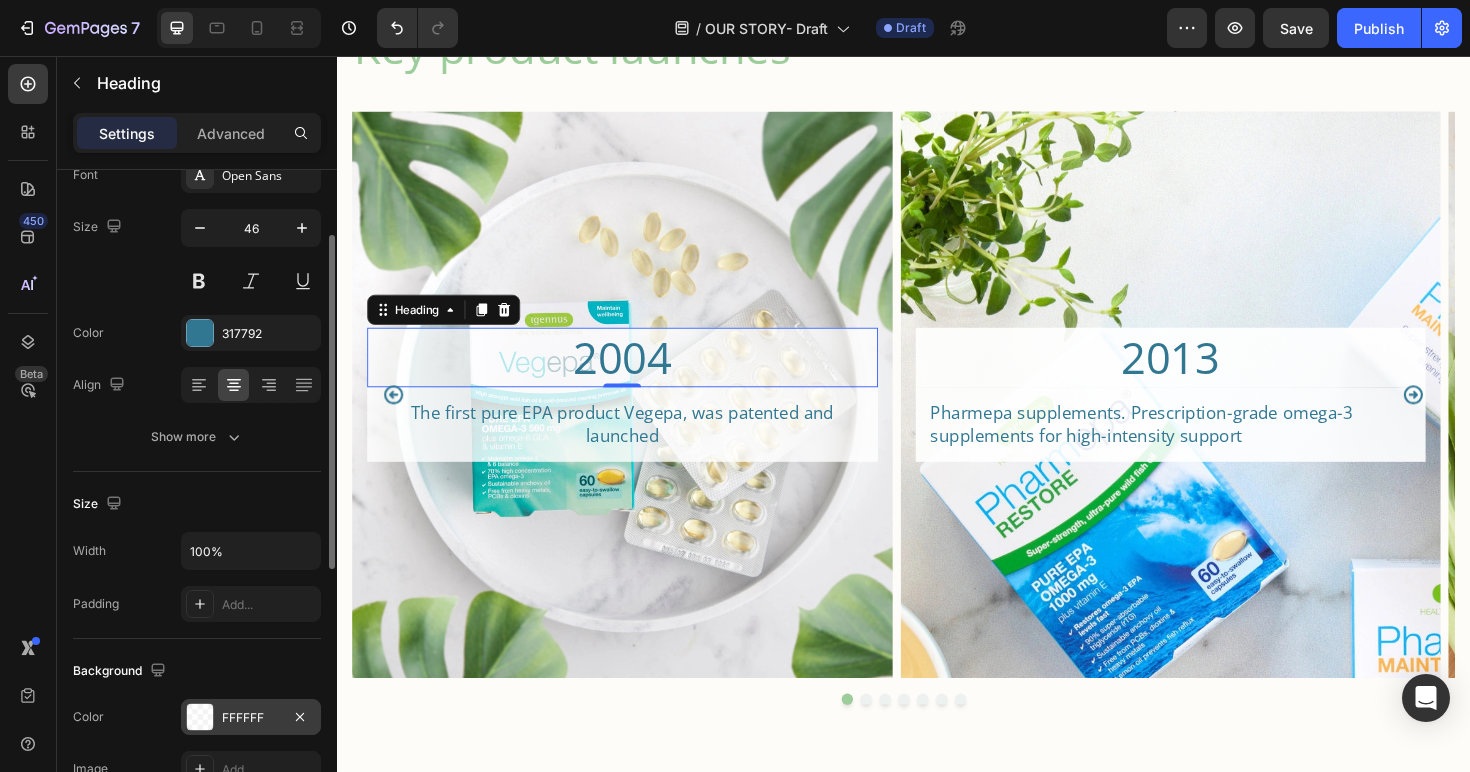 click on "FFFFFF" at bounding box center [251, 718] 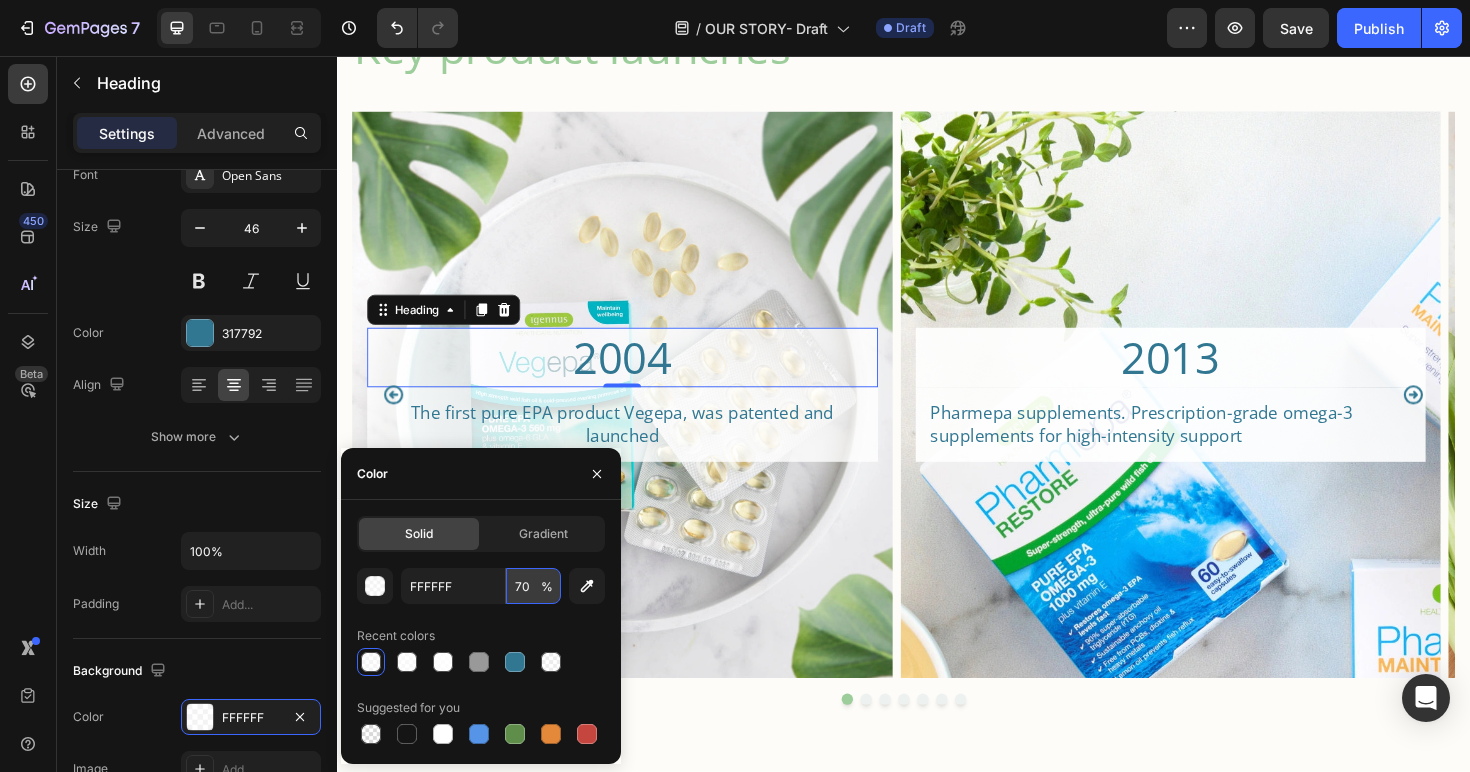 click on "70" at bounding box center (533, 586) 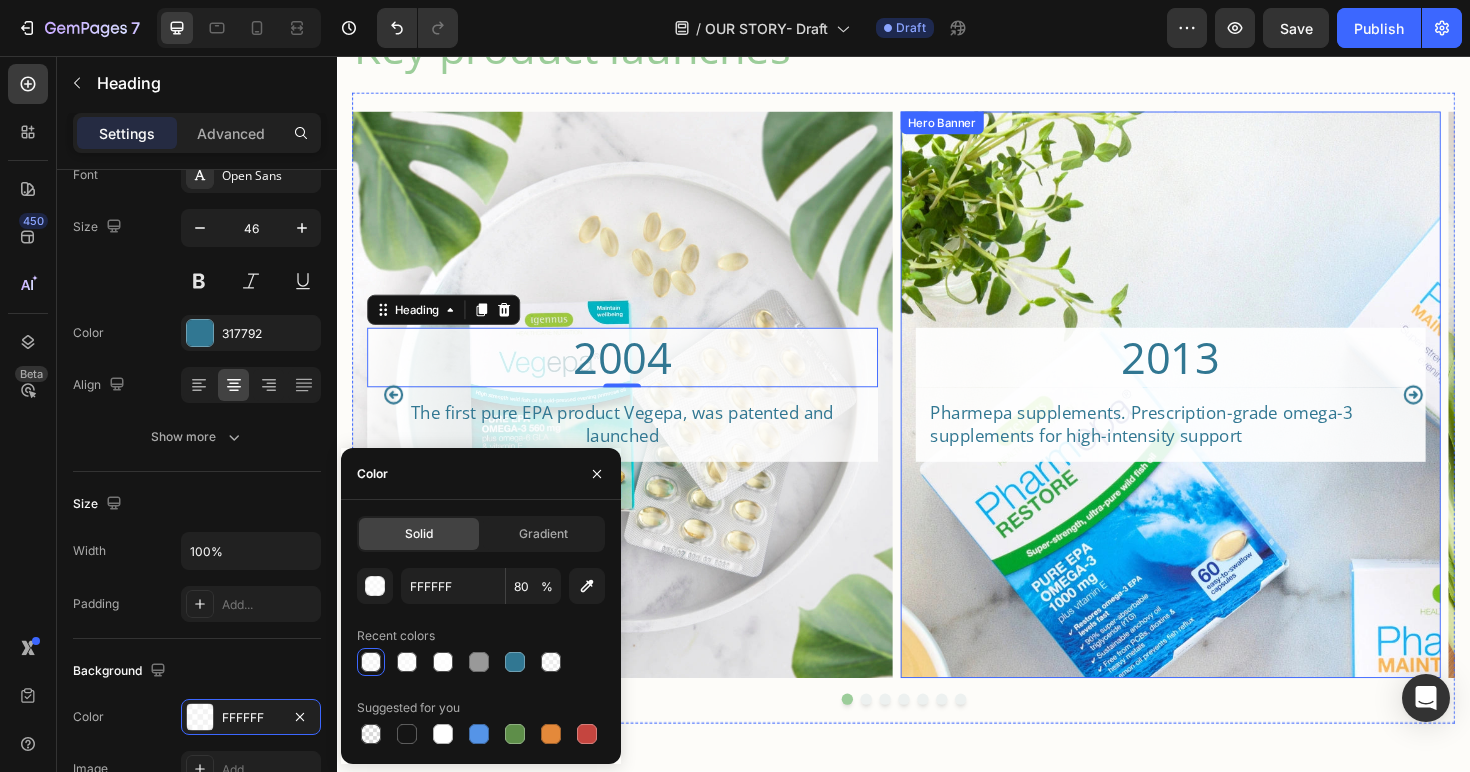 click at bounding box center [1220, 553] 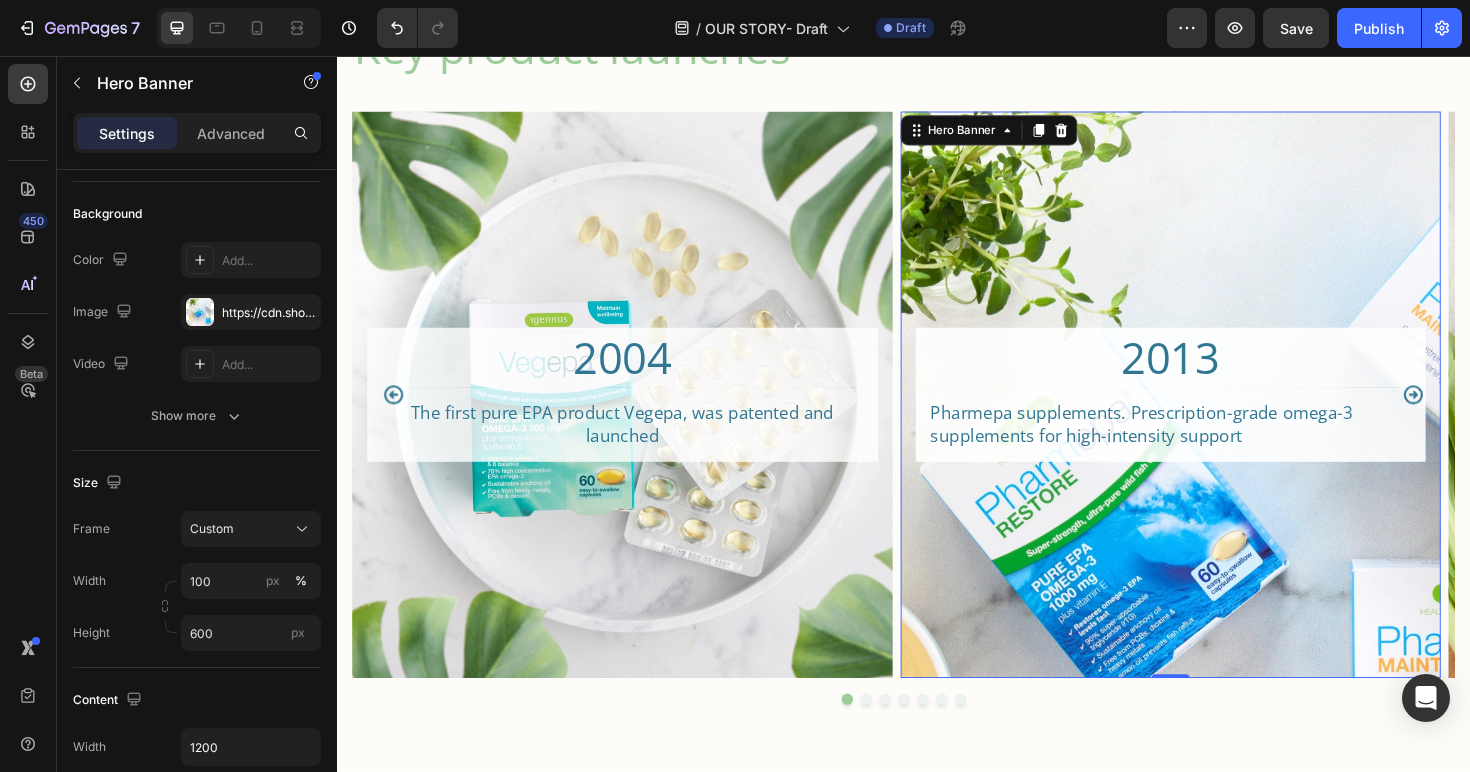 scroll, scrollTop: 0, scrollLeft: 0, axis: both 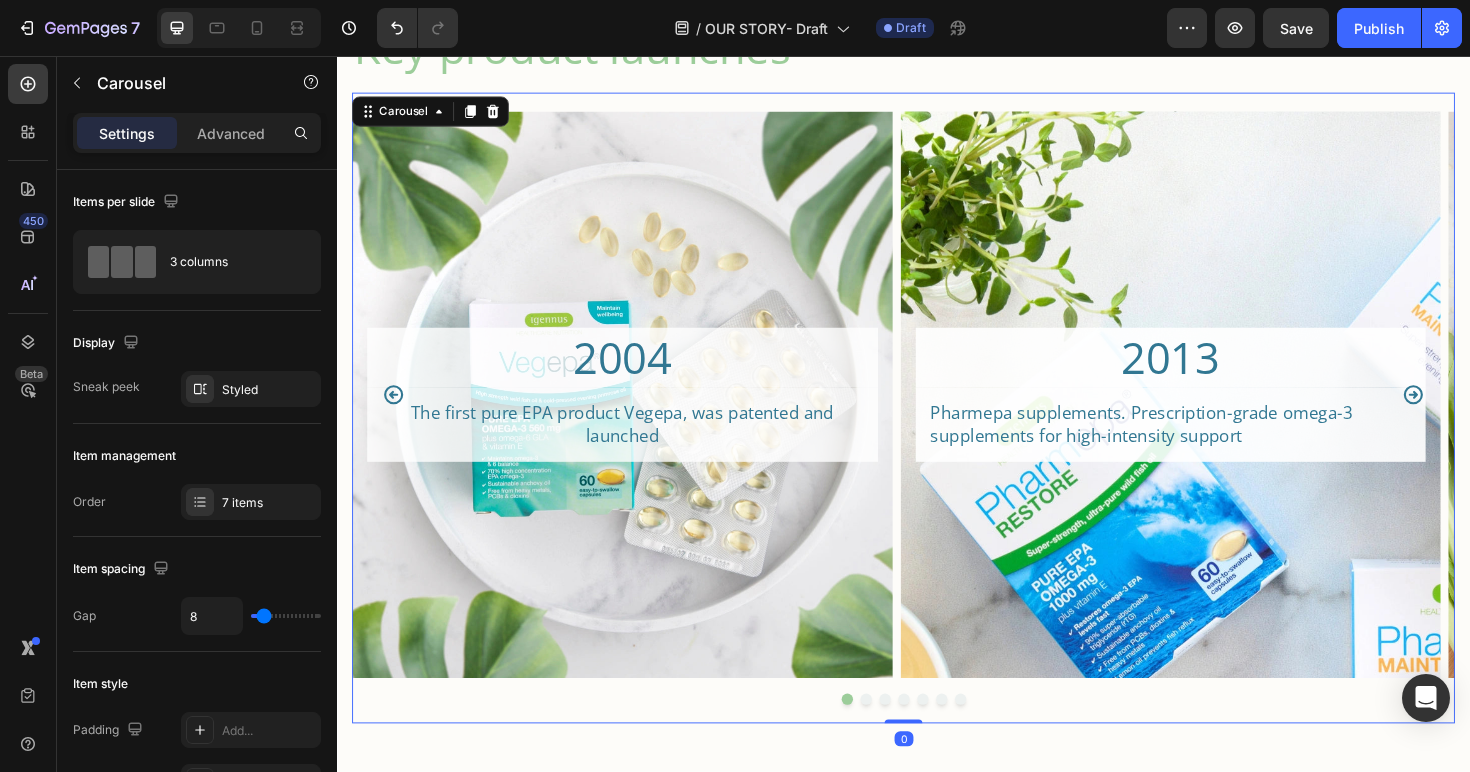 click 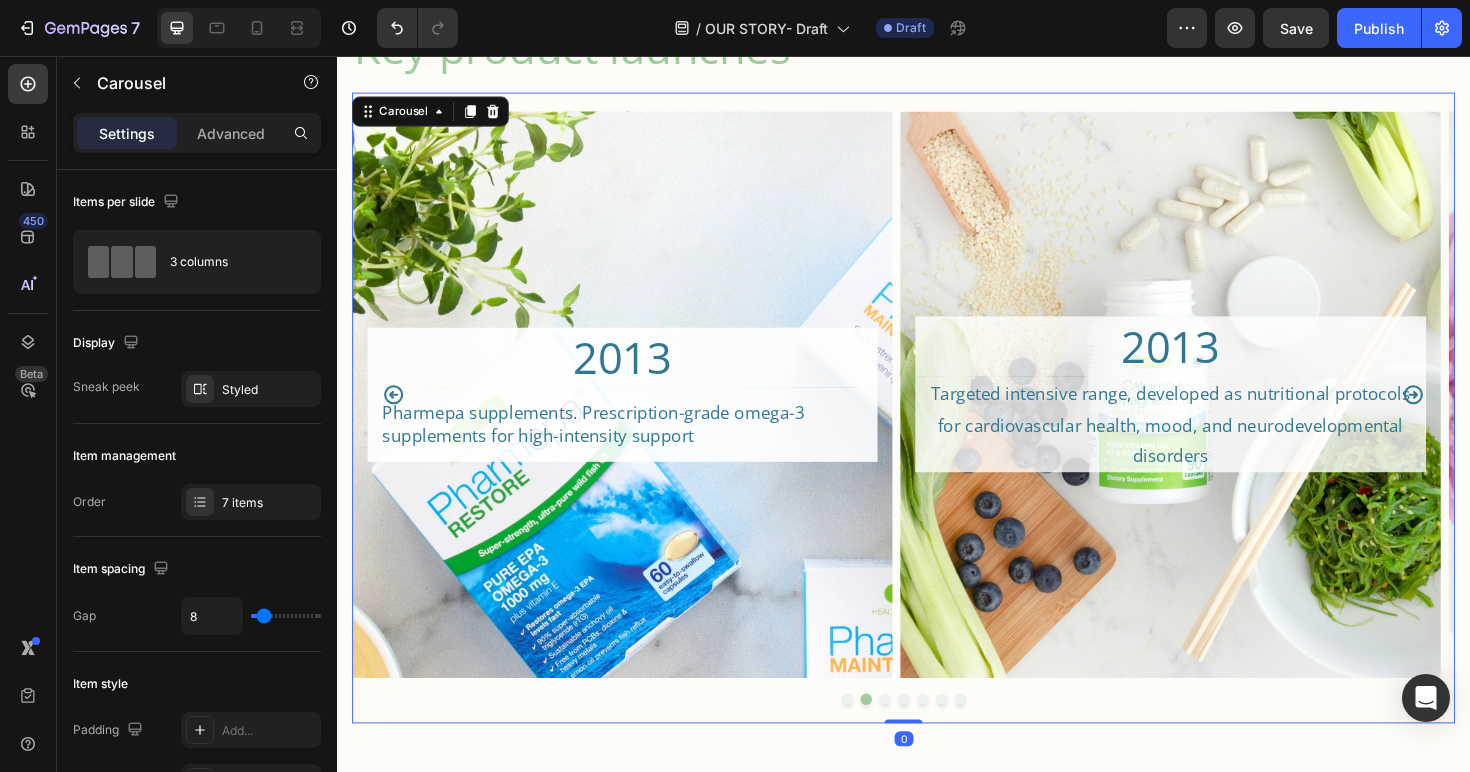 click 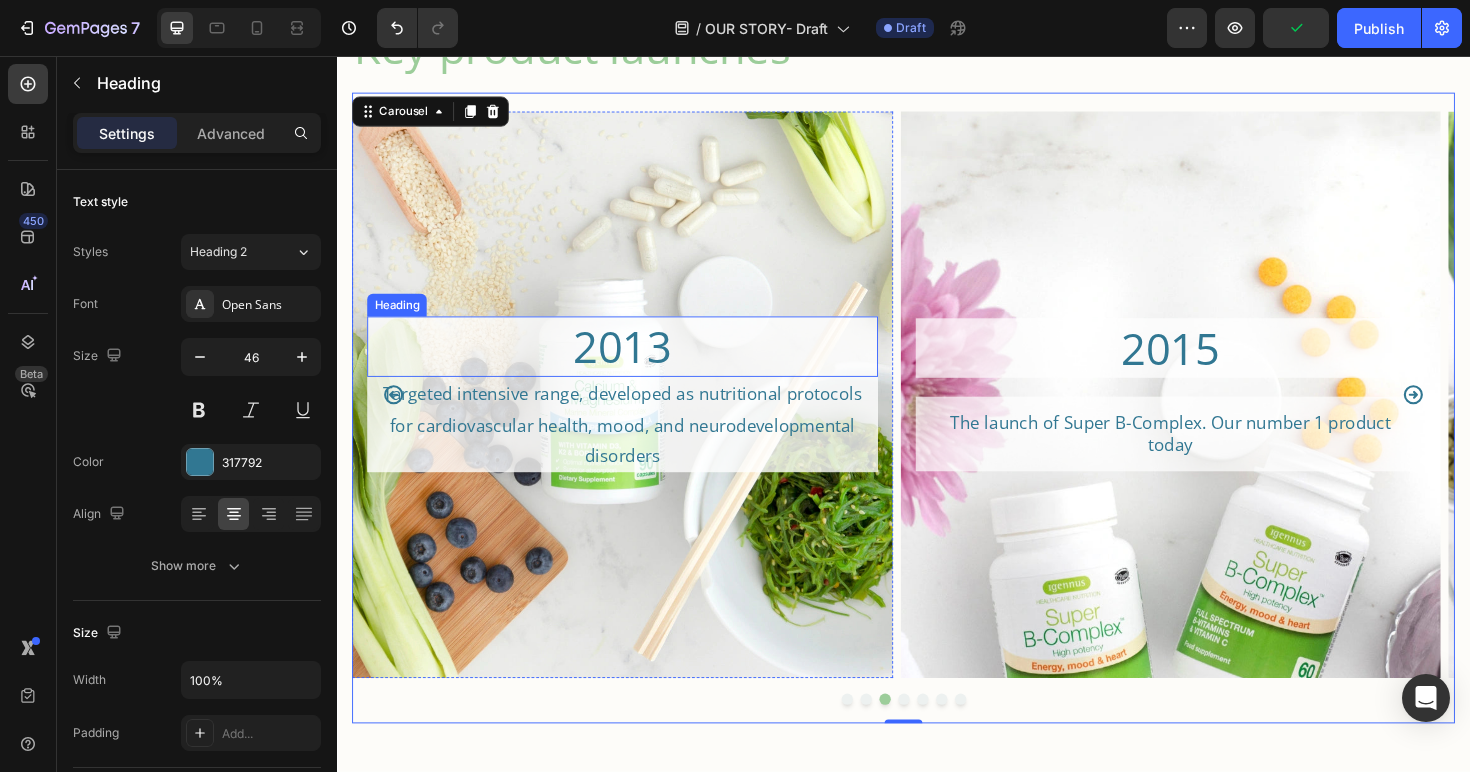 click on "2013" at bounding box center (639, 364) 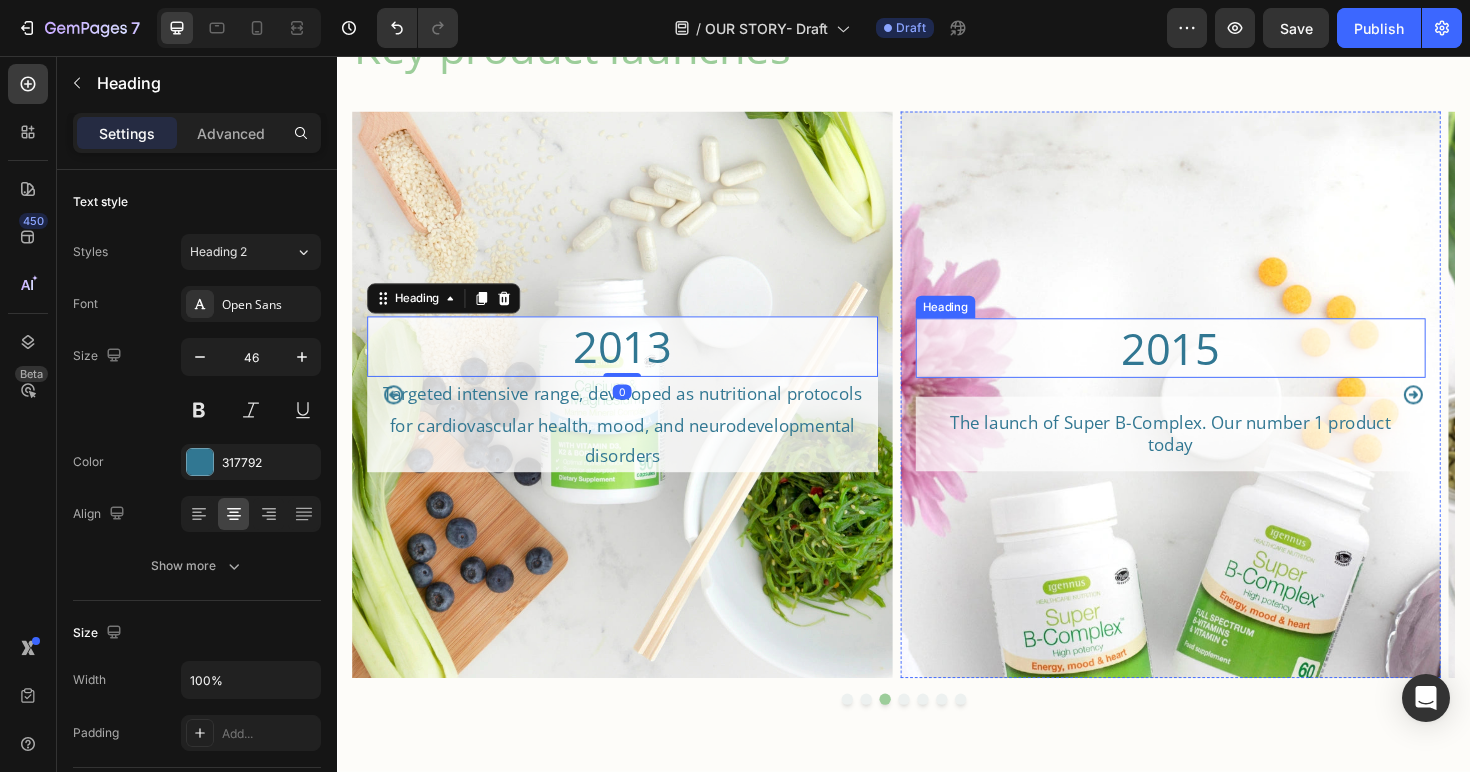 click on "2015" at bounding box center (1220, 366) 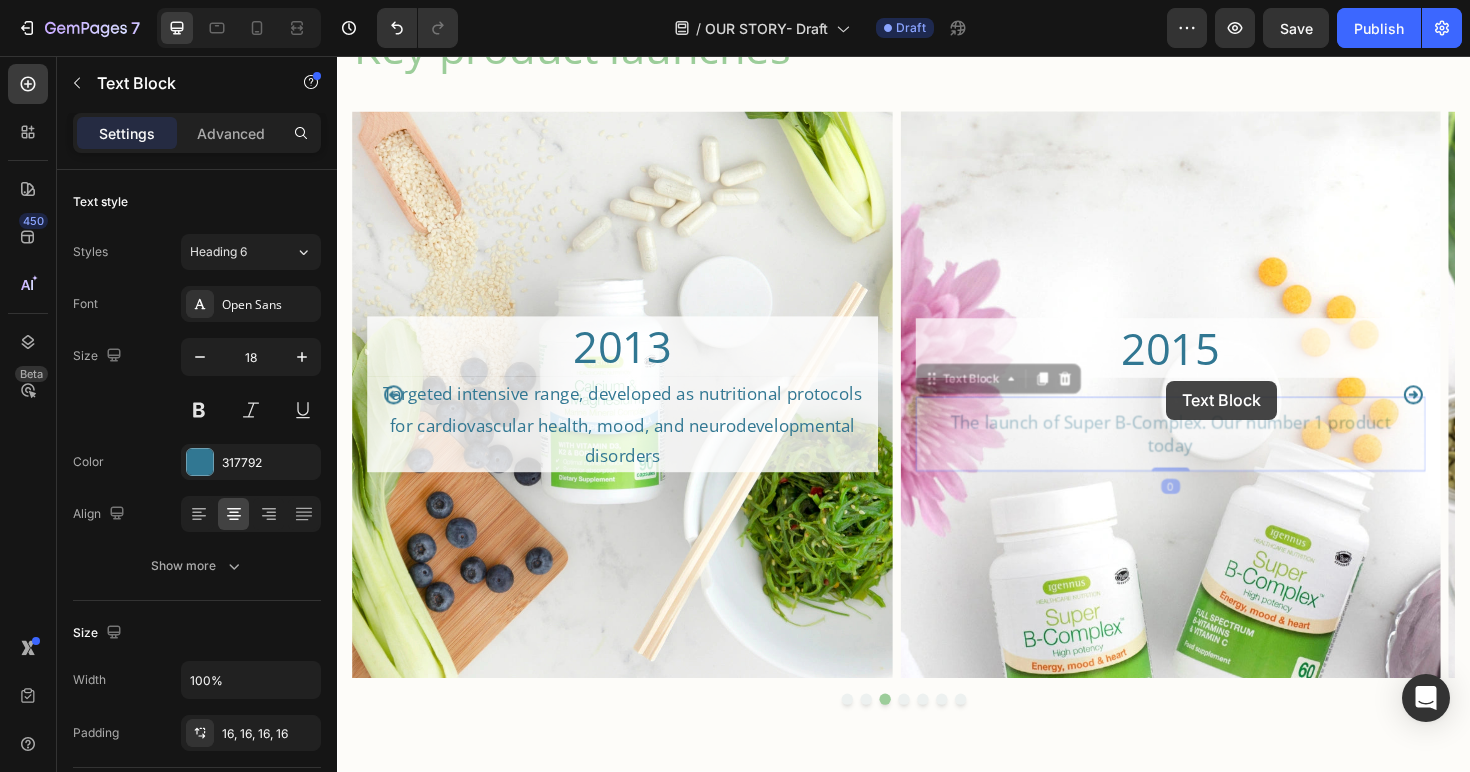 drag, startPoint x: 1218, startPoint y: 417, endPoint x: 1217, endPoint y: 403, distance: 14.035668 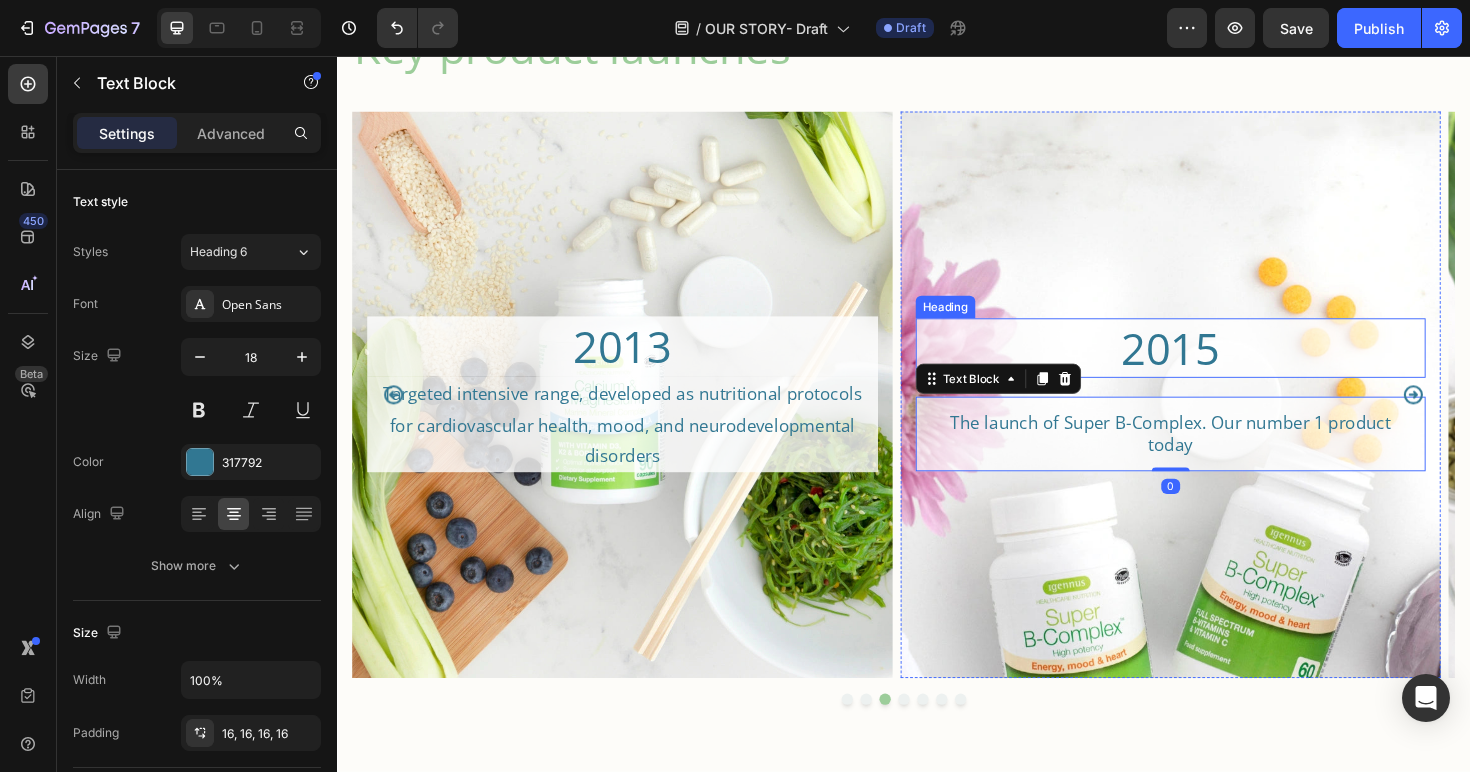 click on "2015" at bounding box center (1220, 366) 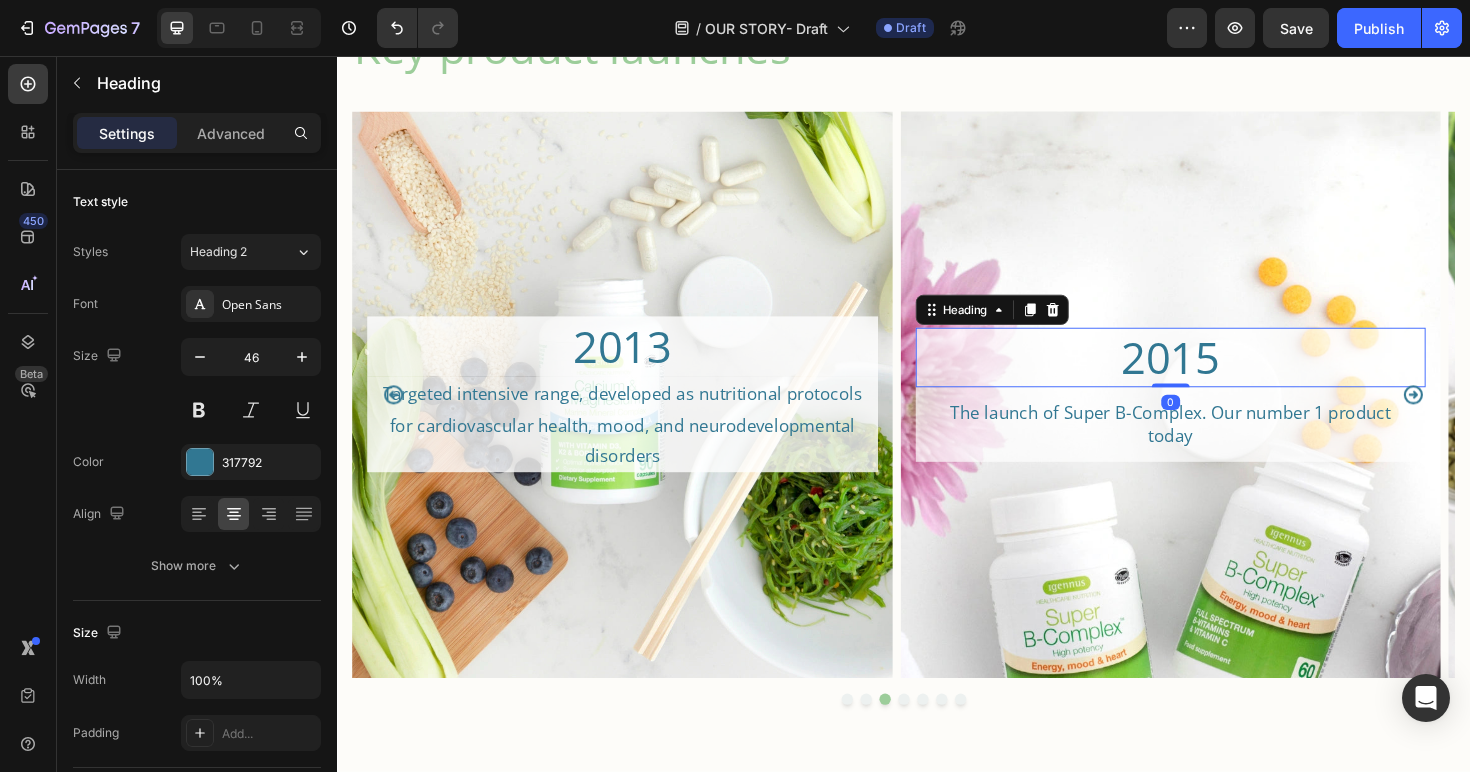 drag, startPoint x: 1223, startPoint y: 415, endPoint x: 1195, endPoint y: 332, distance: 87.595665 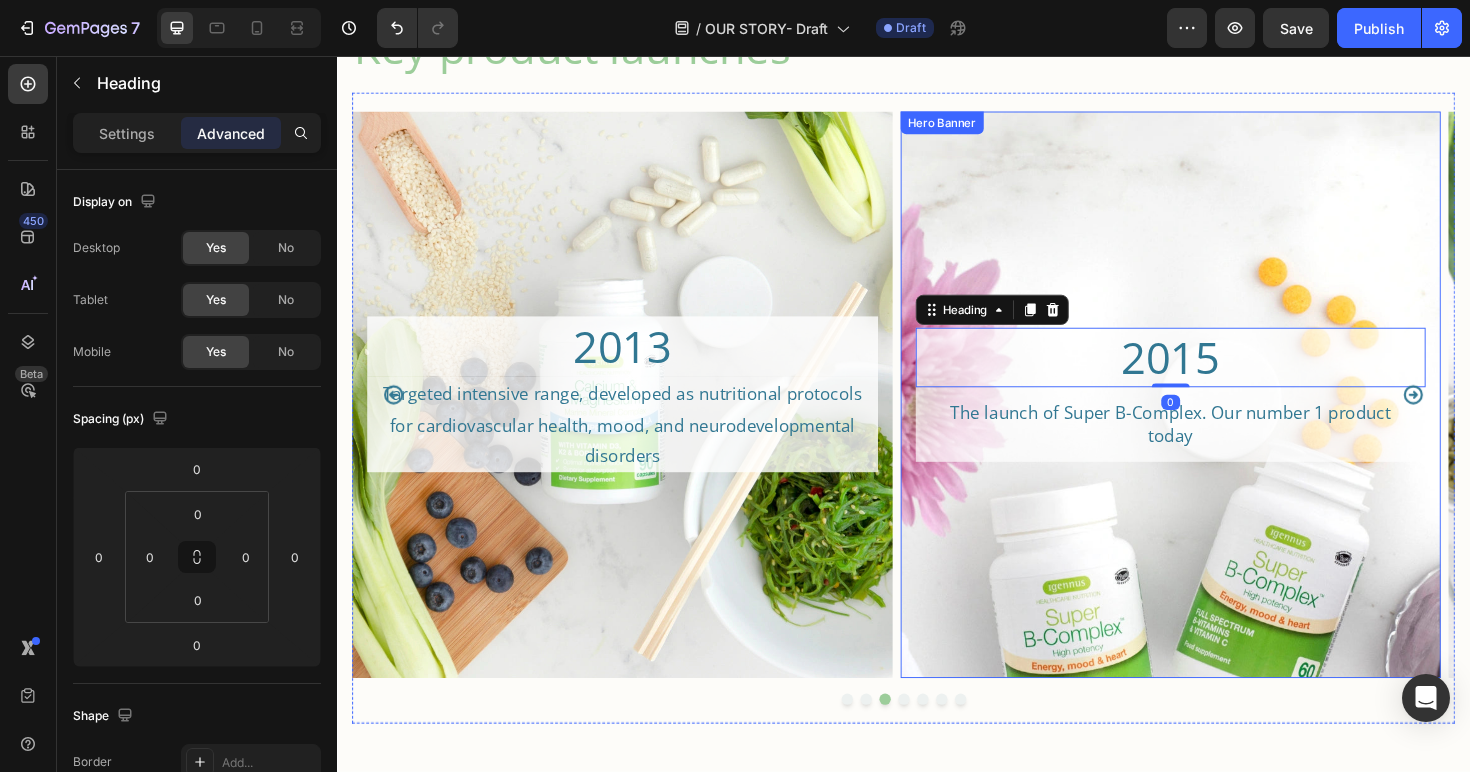 click at bounding box center [1220, 553] 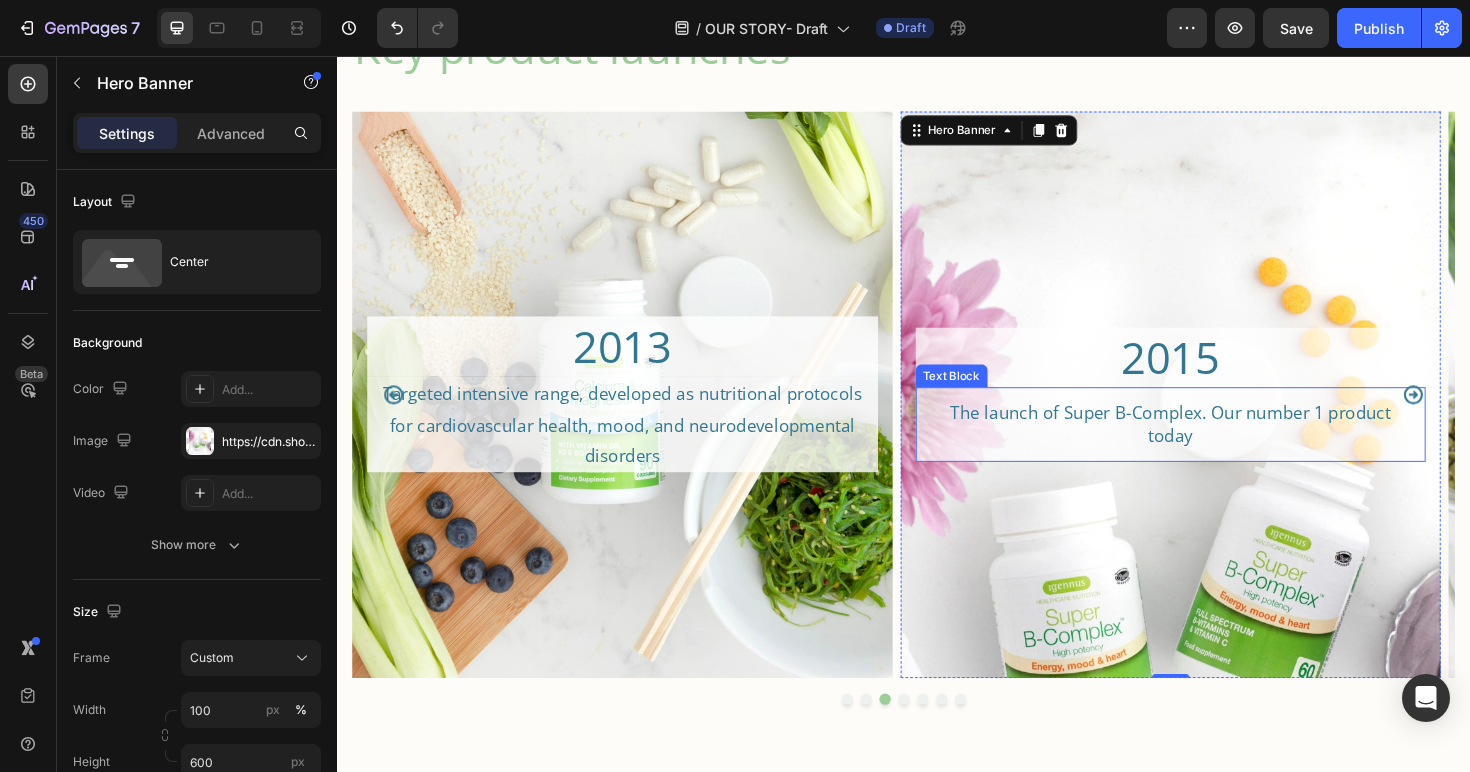 click on "The launch of Super B-Complex. Our number 1 product today" at bounding box center (1220, 446) 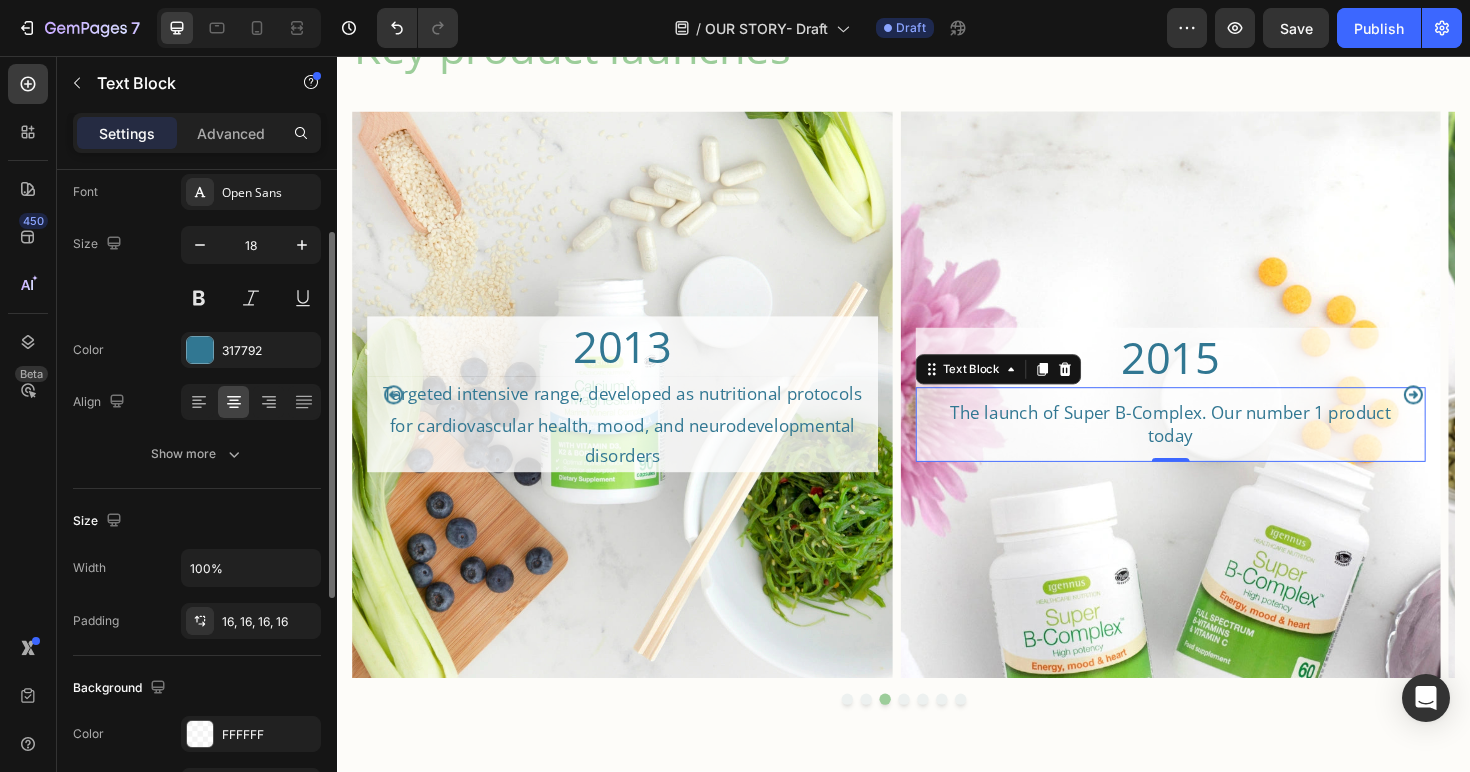 scroll, scrollTop: 228, scrollLeft: 0, axis: vertical 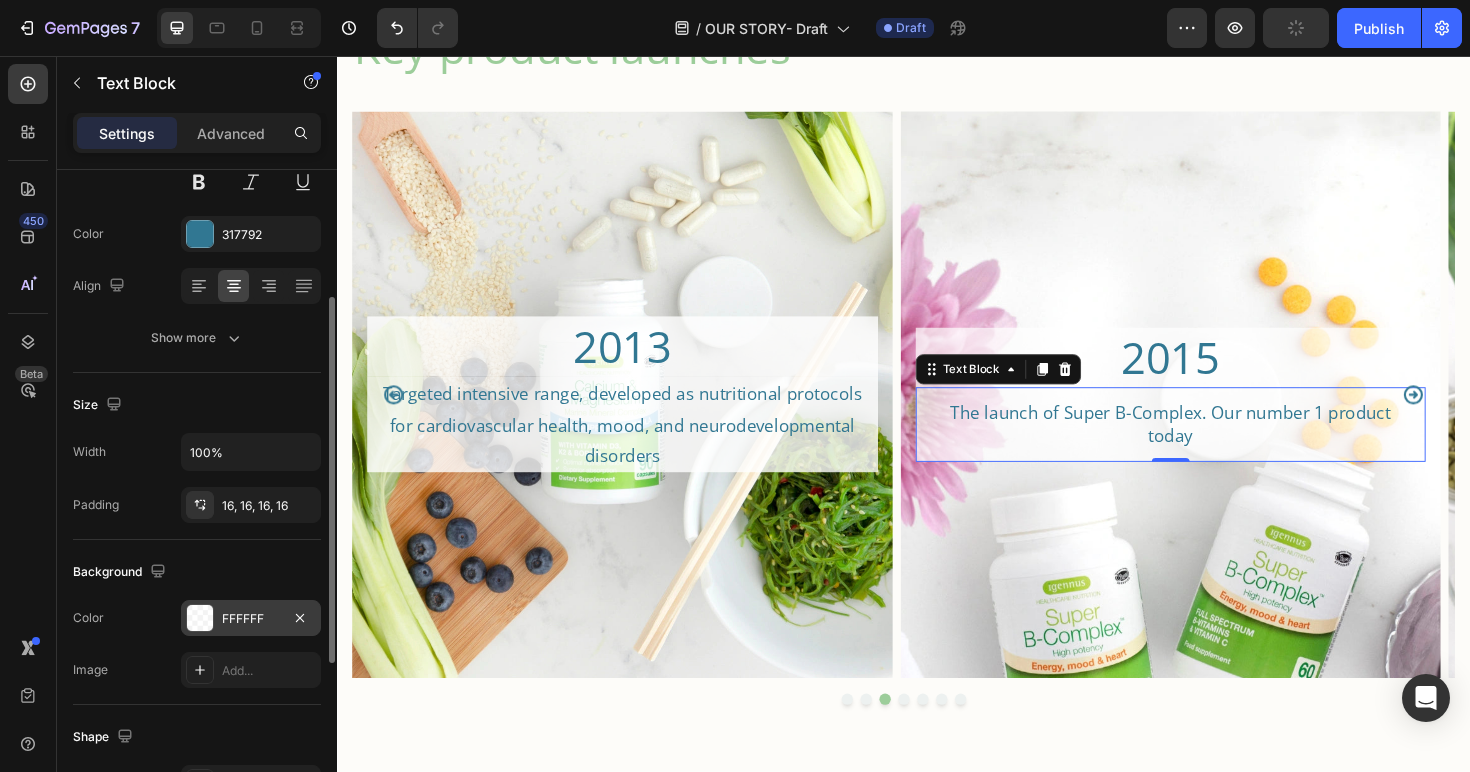 click on "FFFFFF" at bounding box center [251, 618] 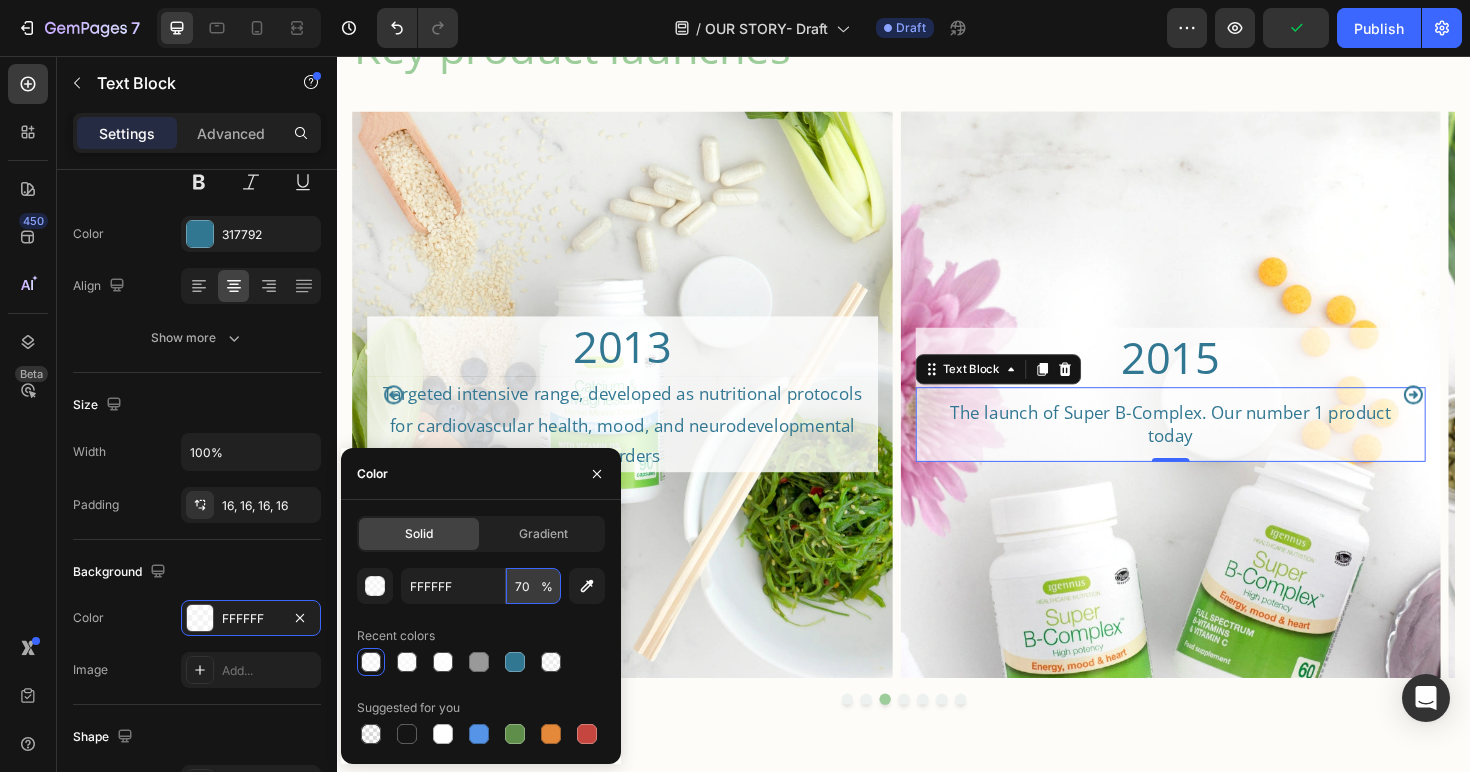 click on "70" at bounding box center [533, 586] 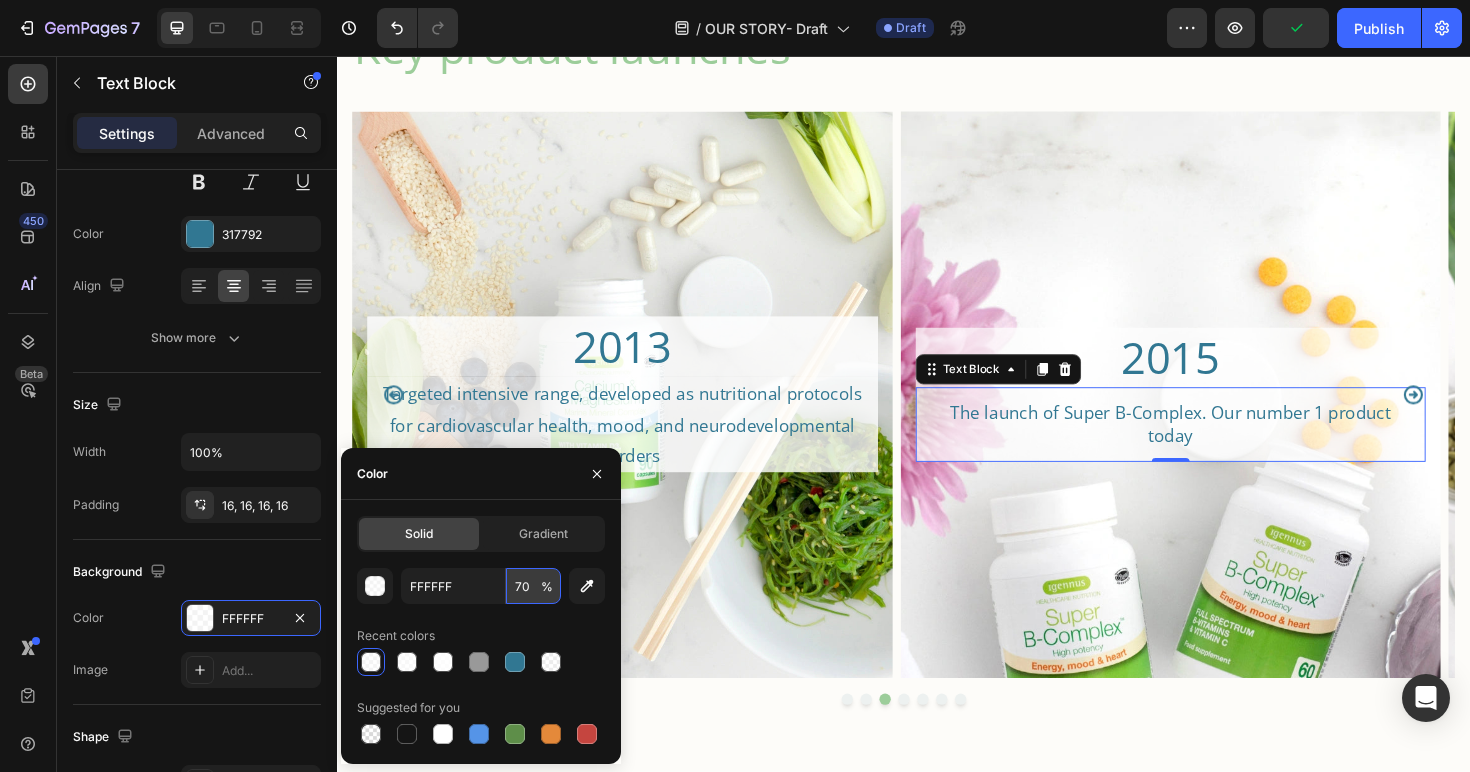 type on "80" 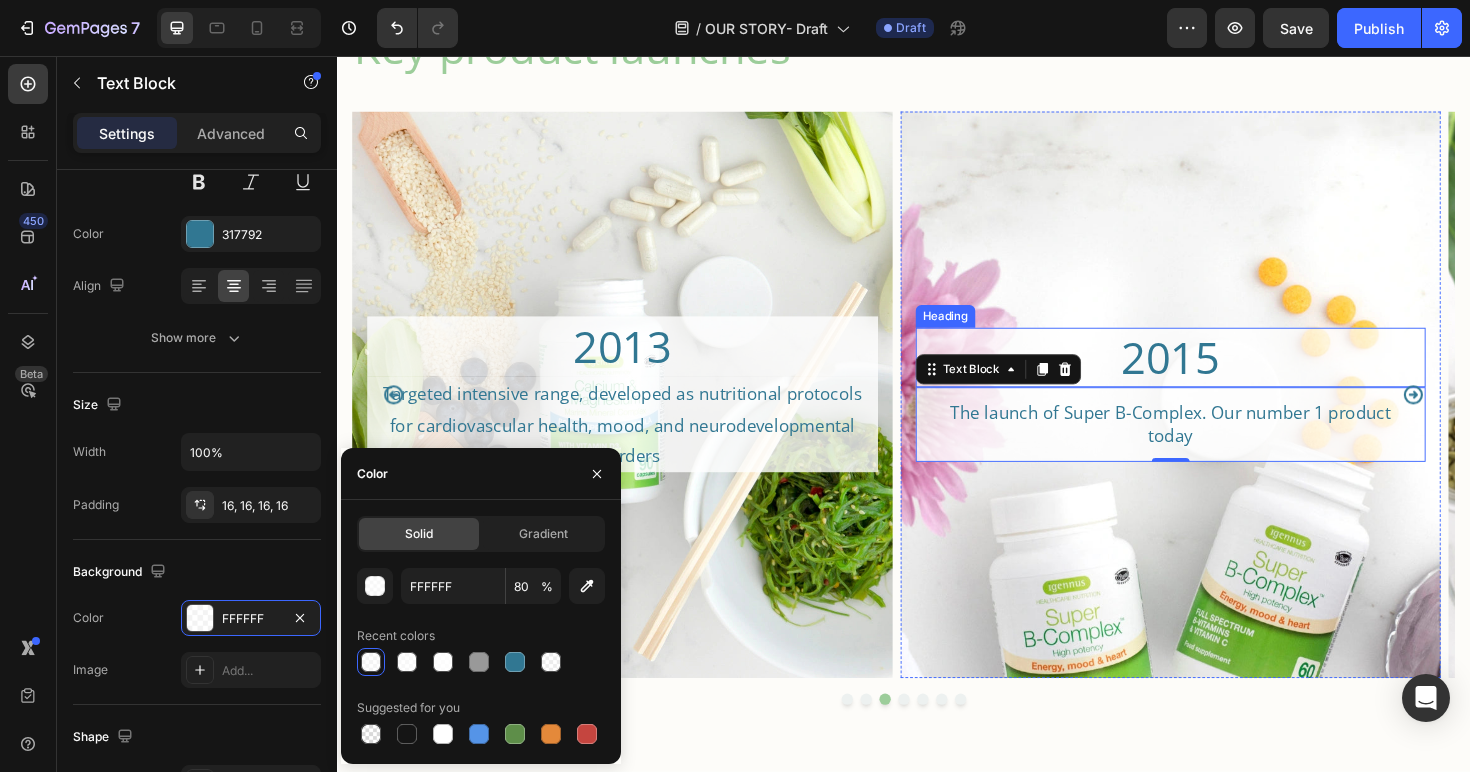 click on "2015" at bounding box center [1220, 376] 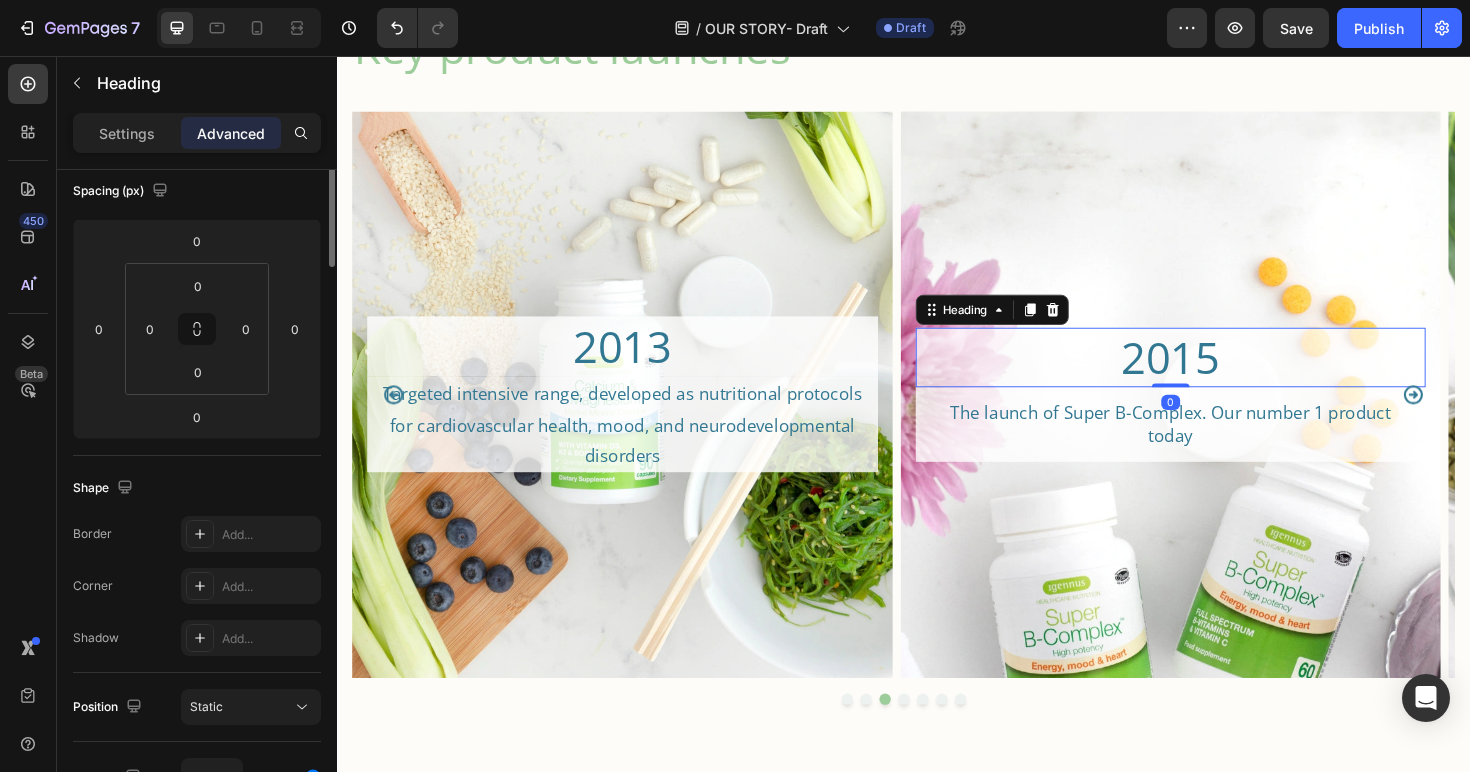 scroll, scrollTop: 0, scrollLeft: 0, axis: both 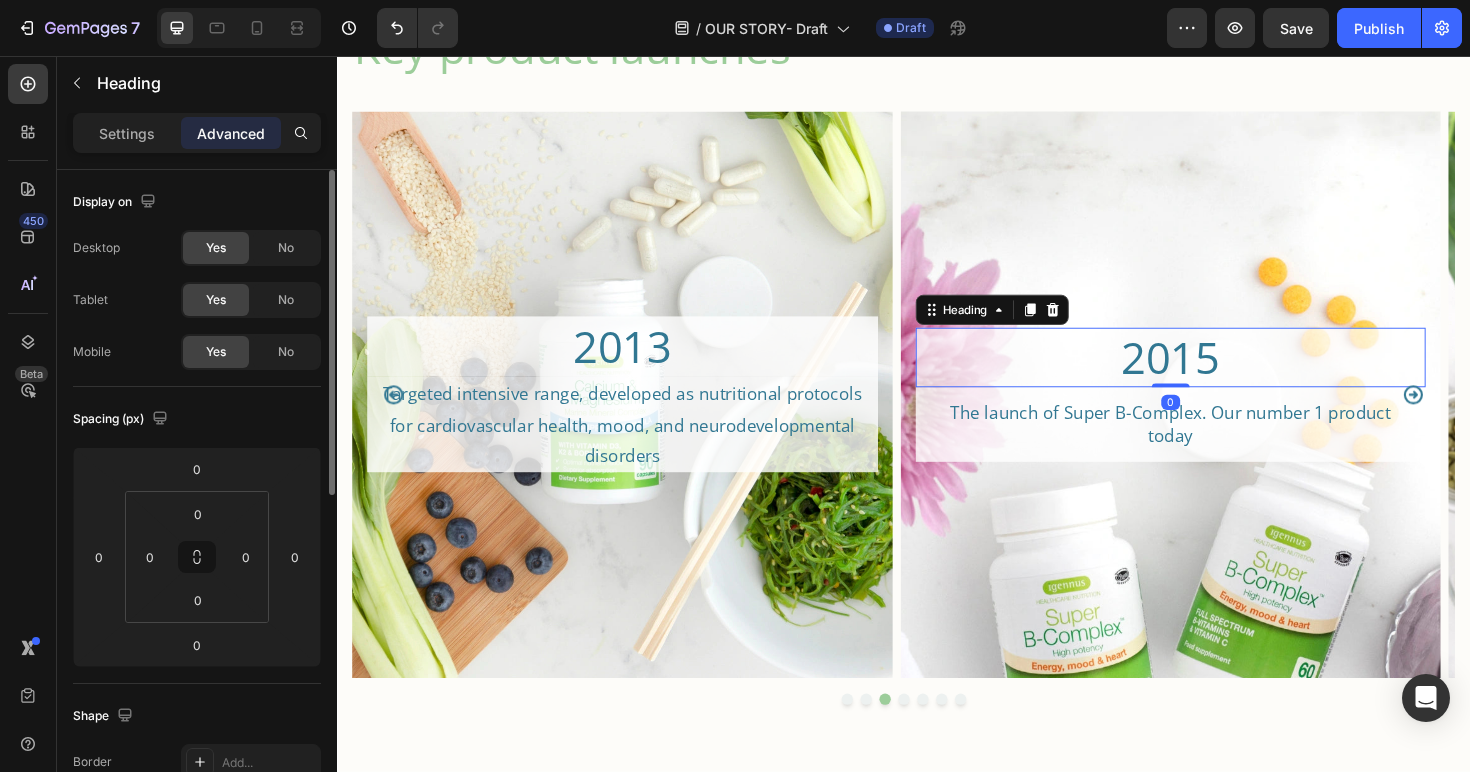 drag, startPoint x: 98, startPoint y: 126, endPoint x: 154, endPoint y: 219, distance: 108.55874 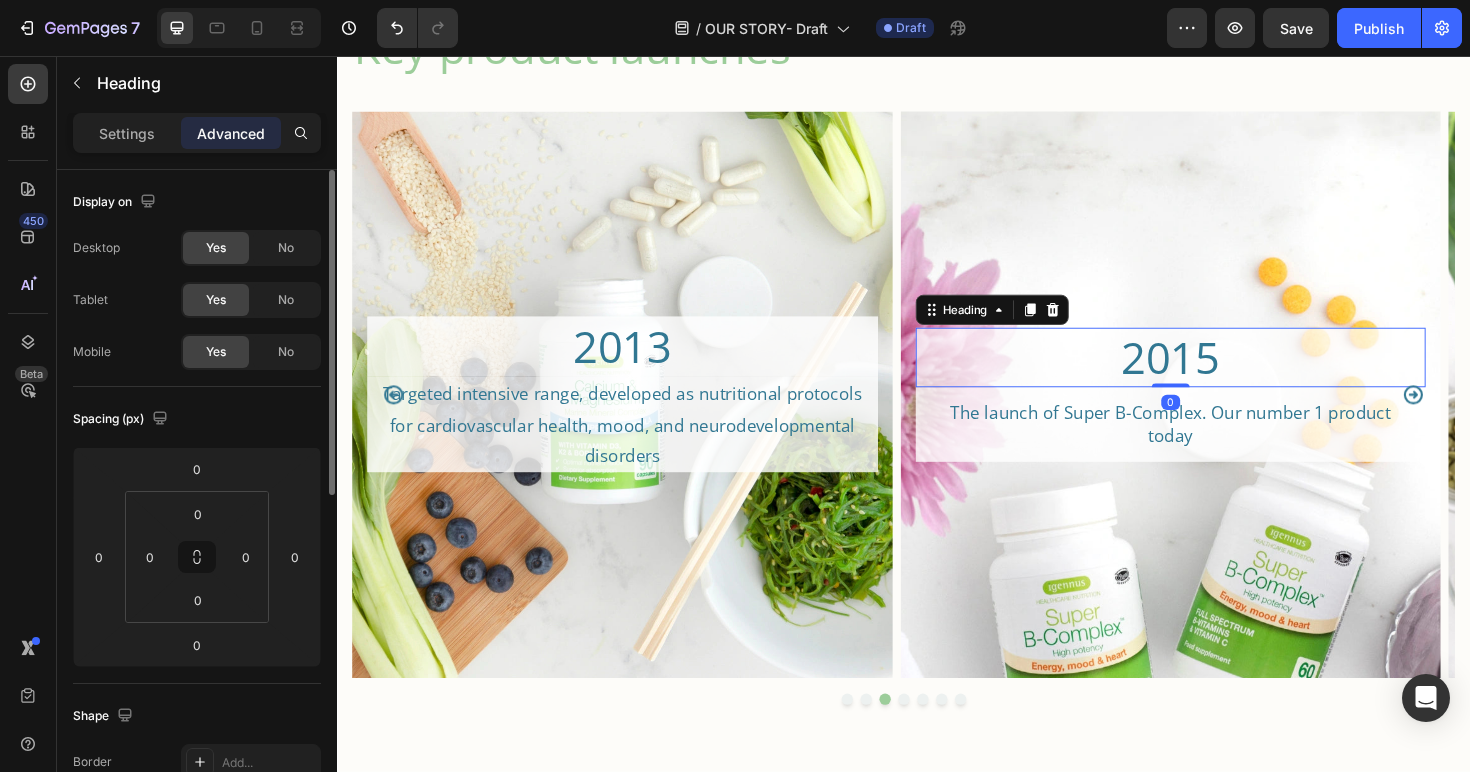 click on "Settings" 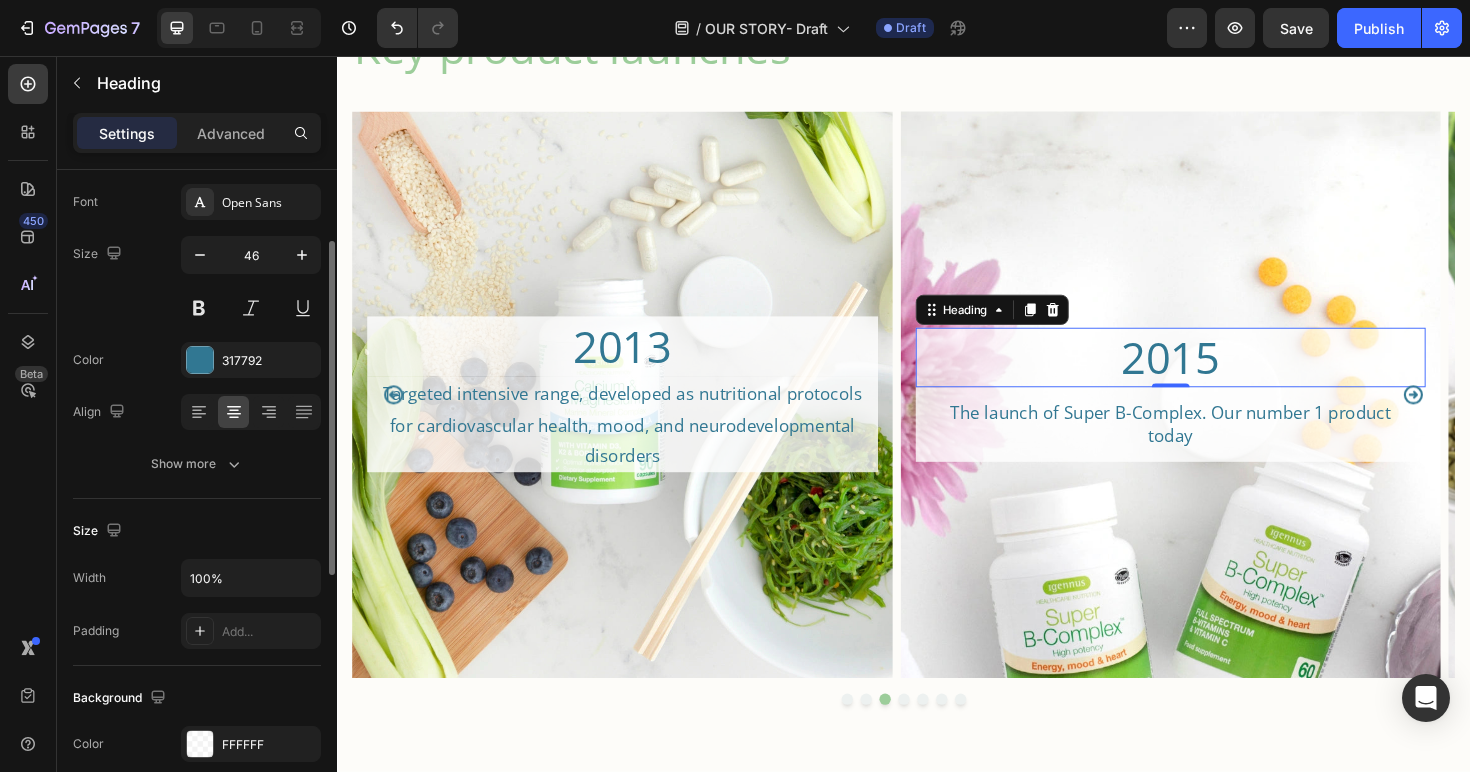 scroll, scrollTop: 191, scrollLeft: 0, axis: vertical 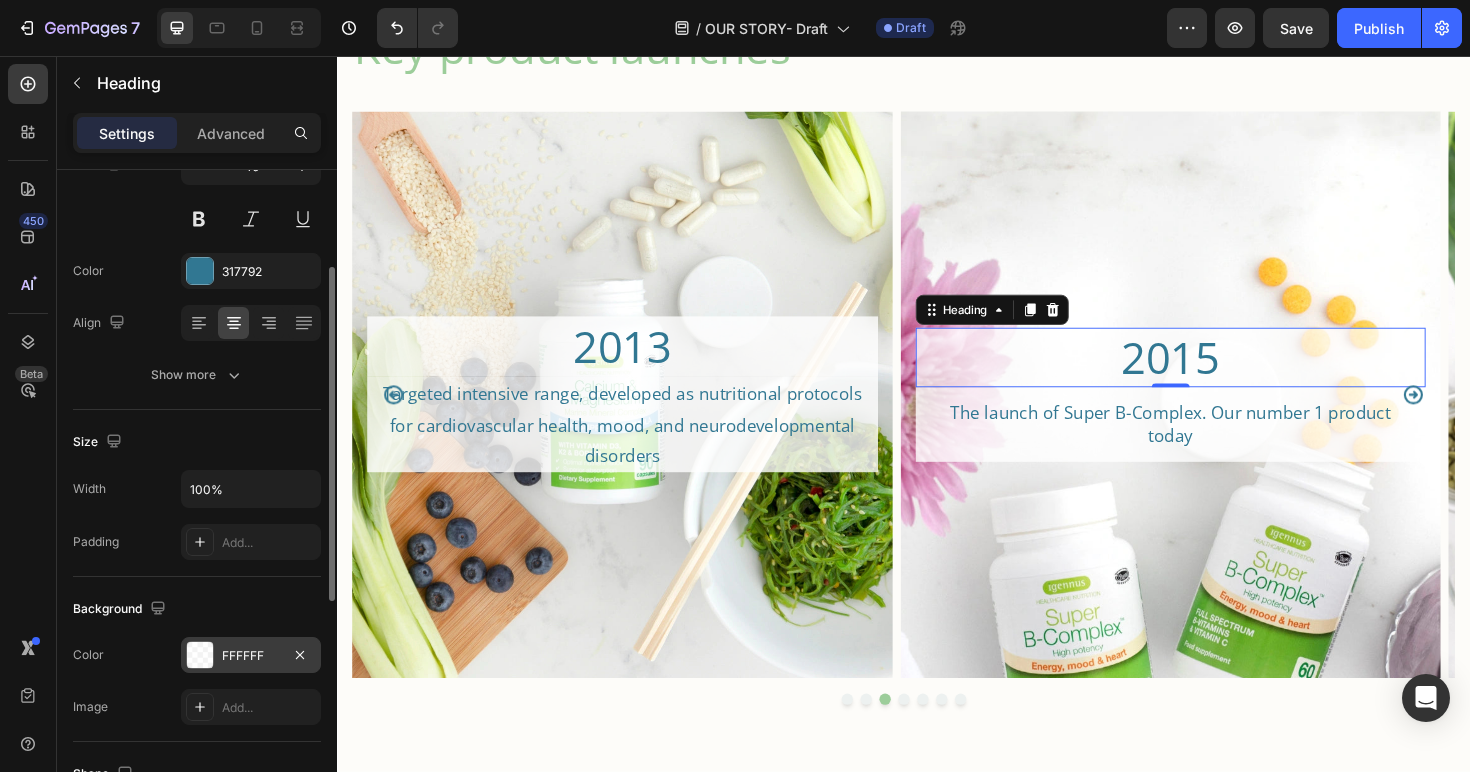 click on "FFFFFF" at bounding box center (251, 656) 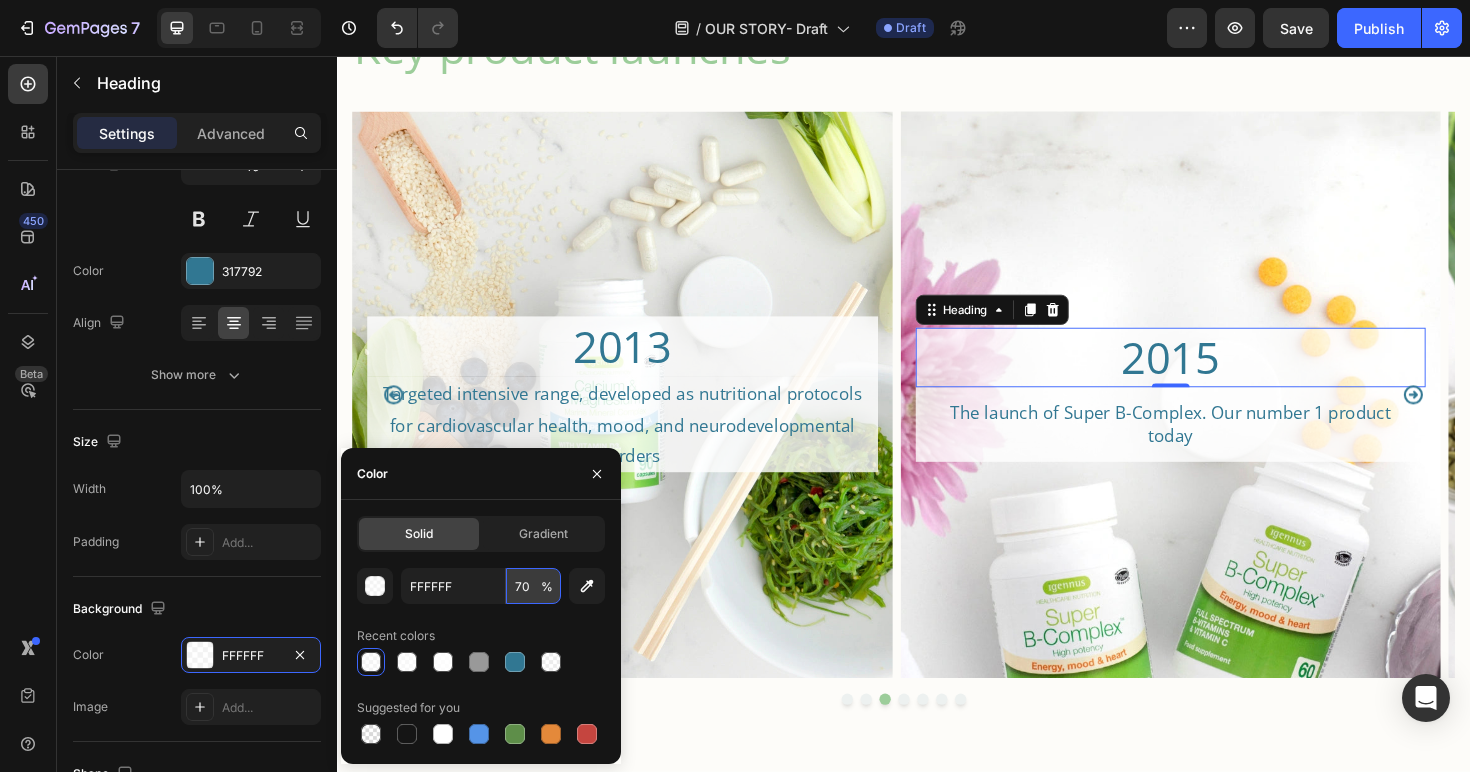 click on "70" at bounding box center [533, 586] 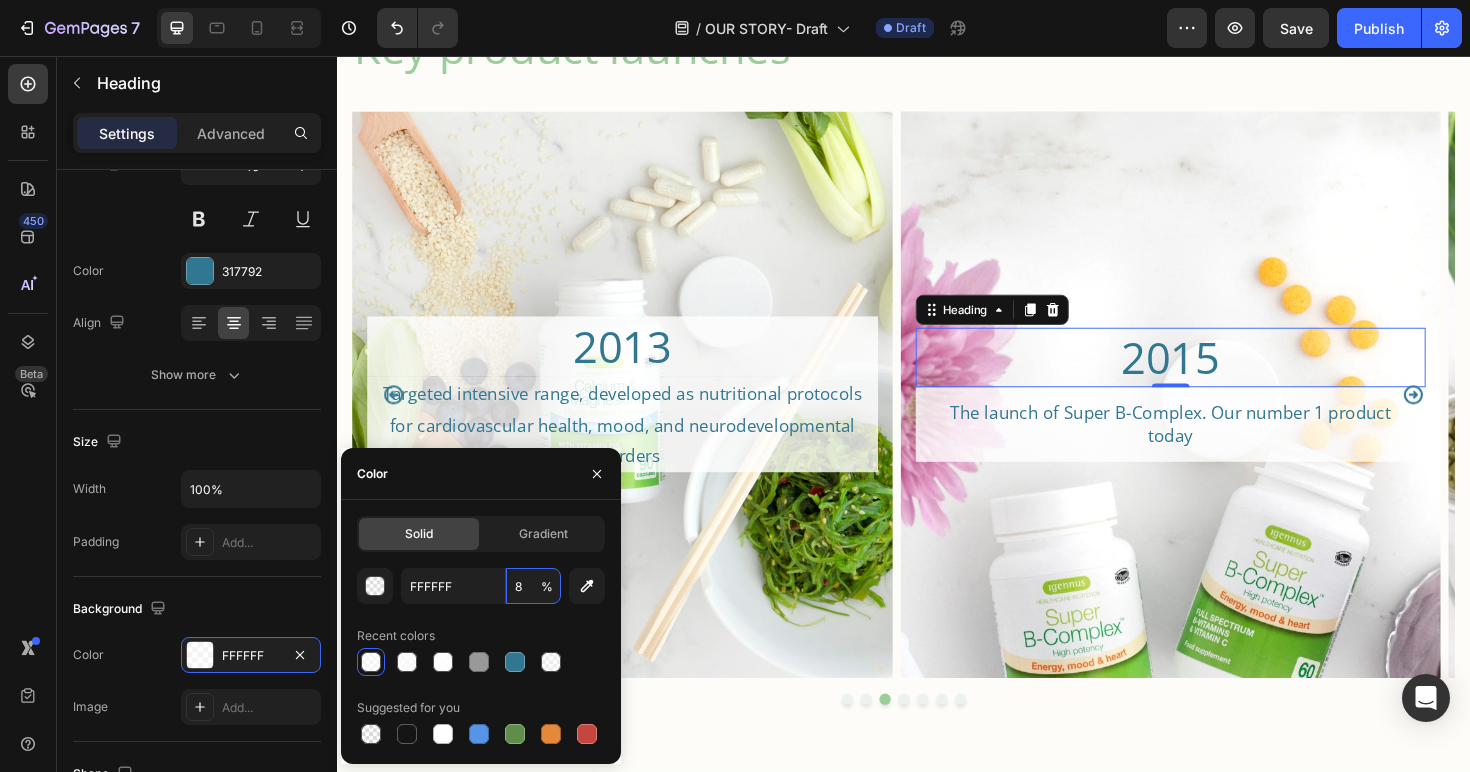 type on "80" 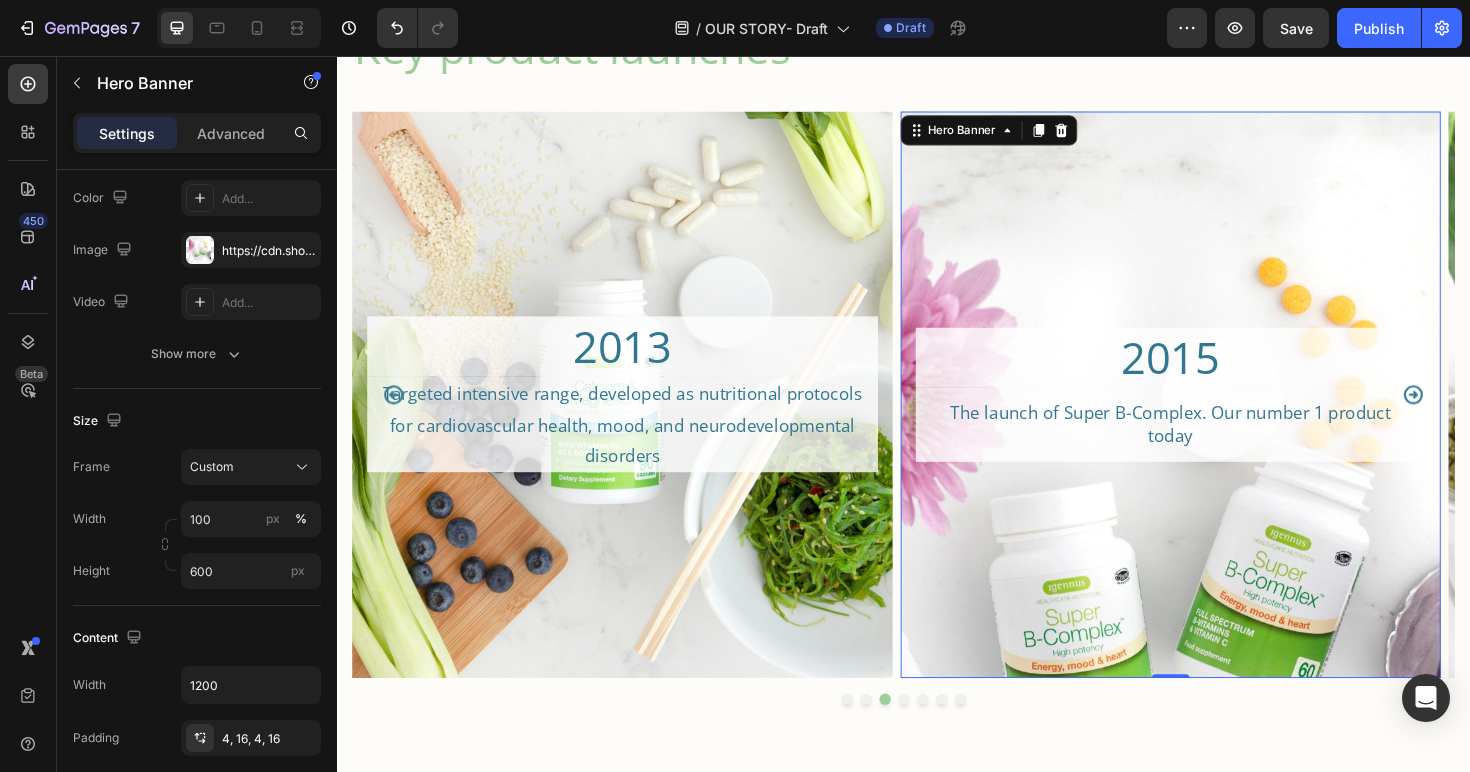 click at bounding box center (1220, 553) 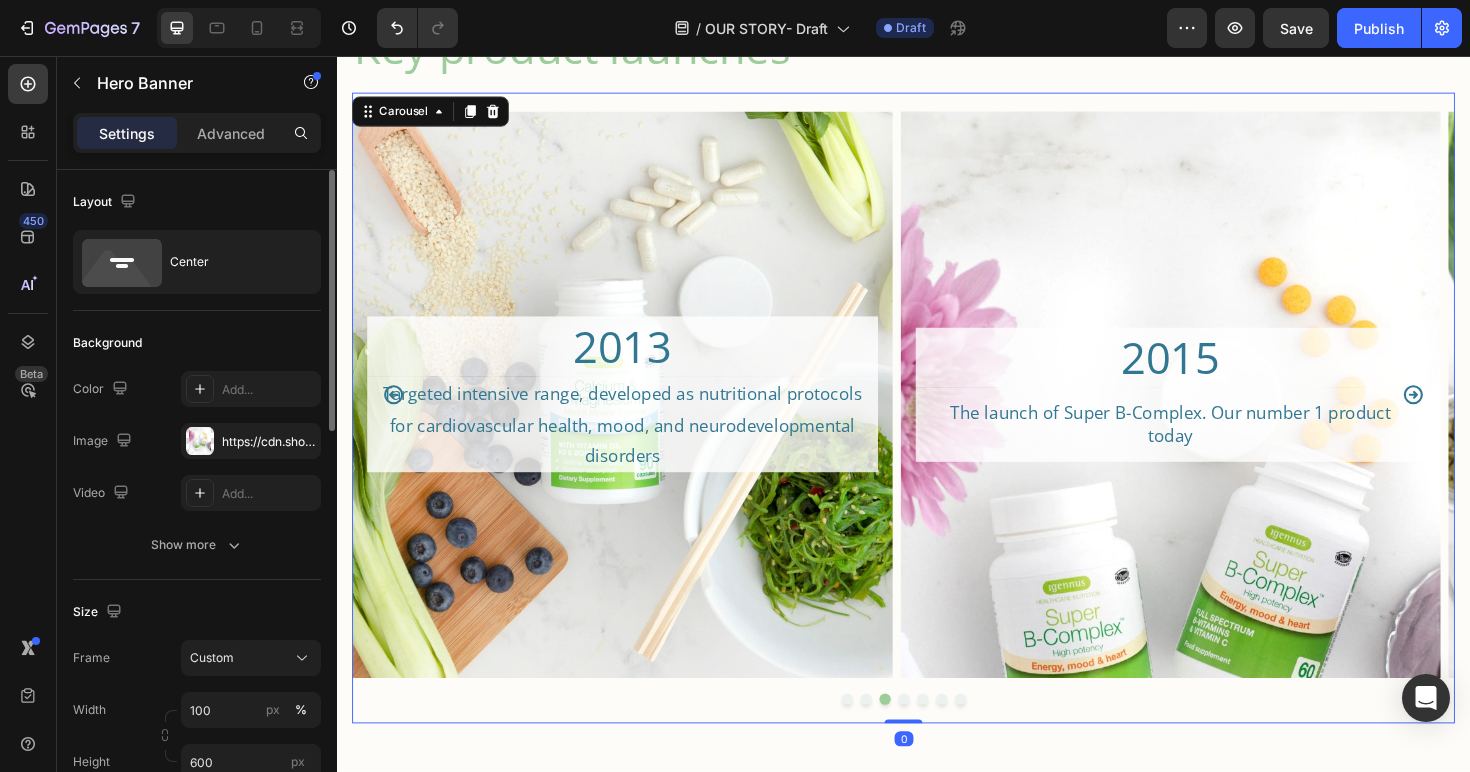click 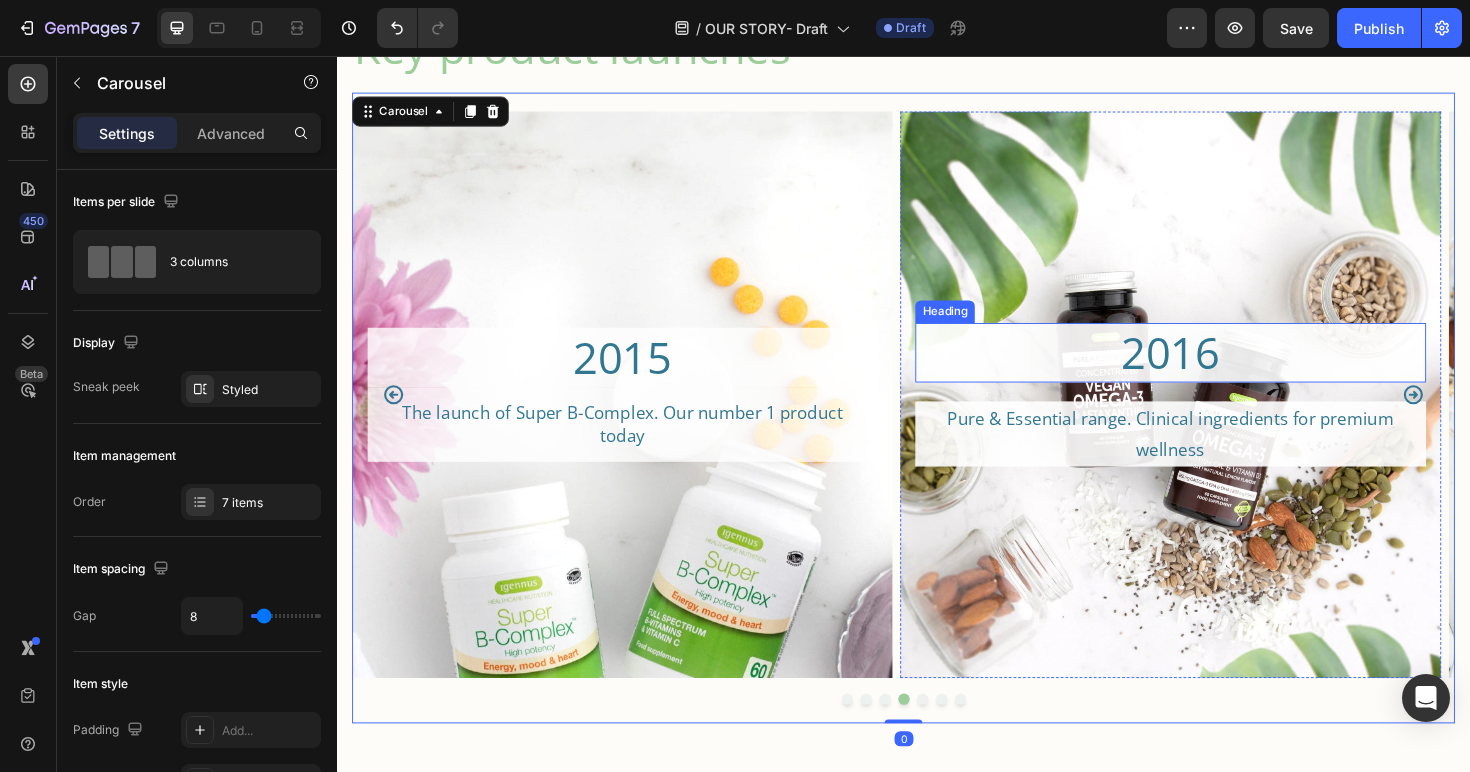 click on "2016" at bounding box center (1220, 371) 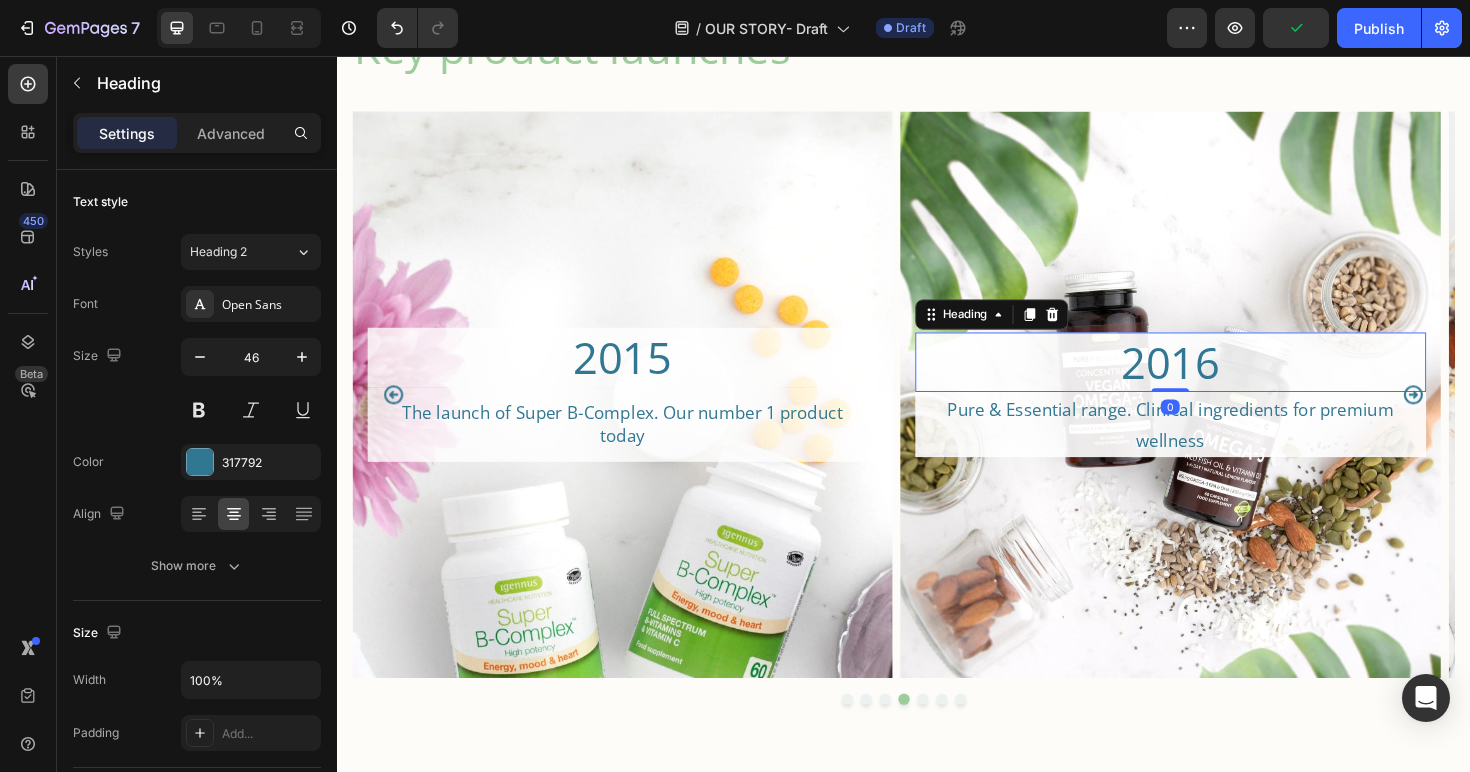 drag, startPoint x: 1221, startPoint y: 420, endPoint x: 1199, endPoint y: 373, distance: 51.894123 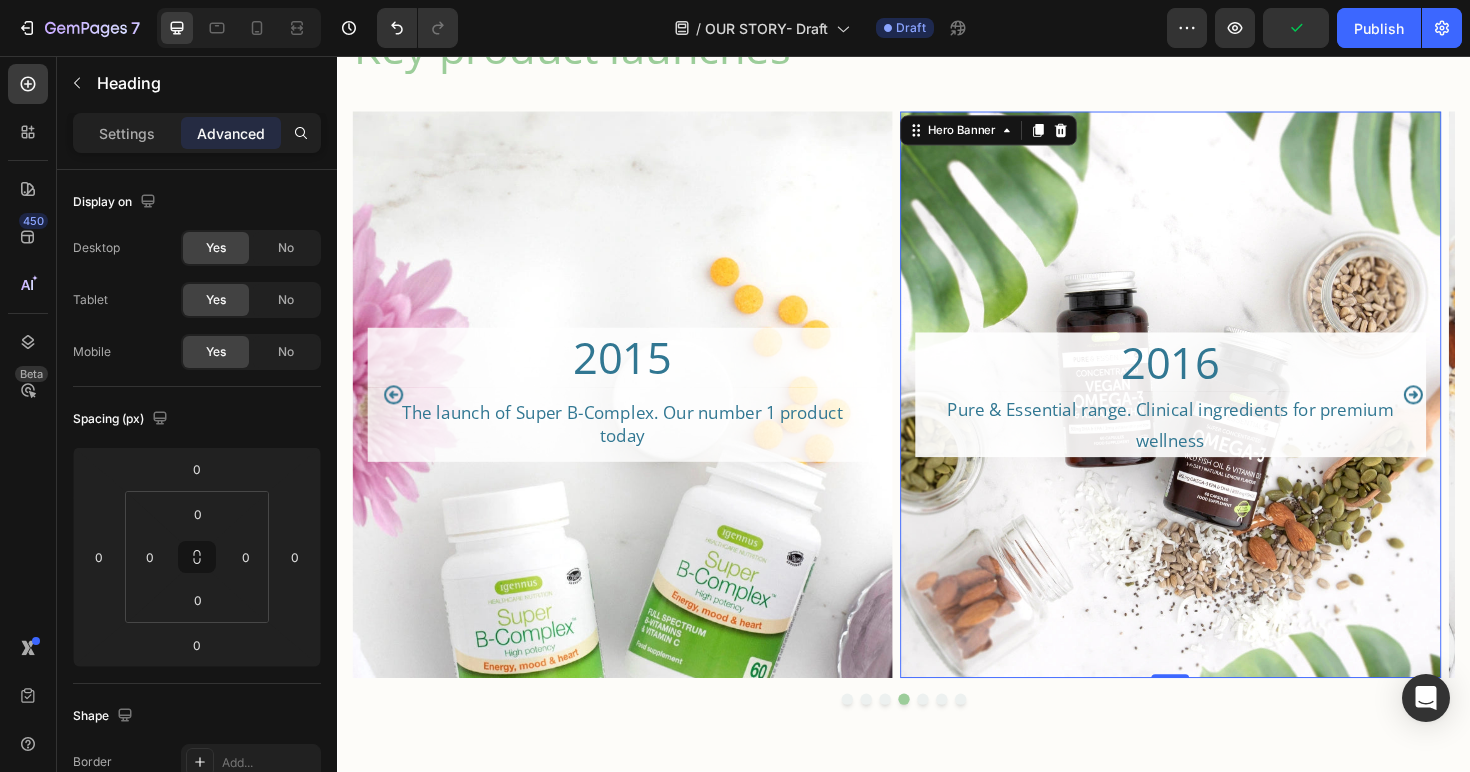 drag, startPoint x: 1452, startPoint y: 539, endPoint x: 1466, endPoint y: 433, distance: 106.92053 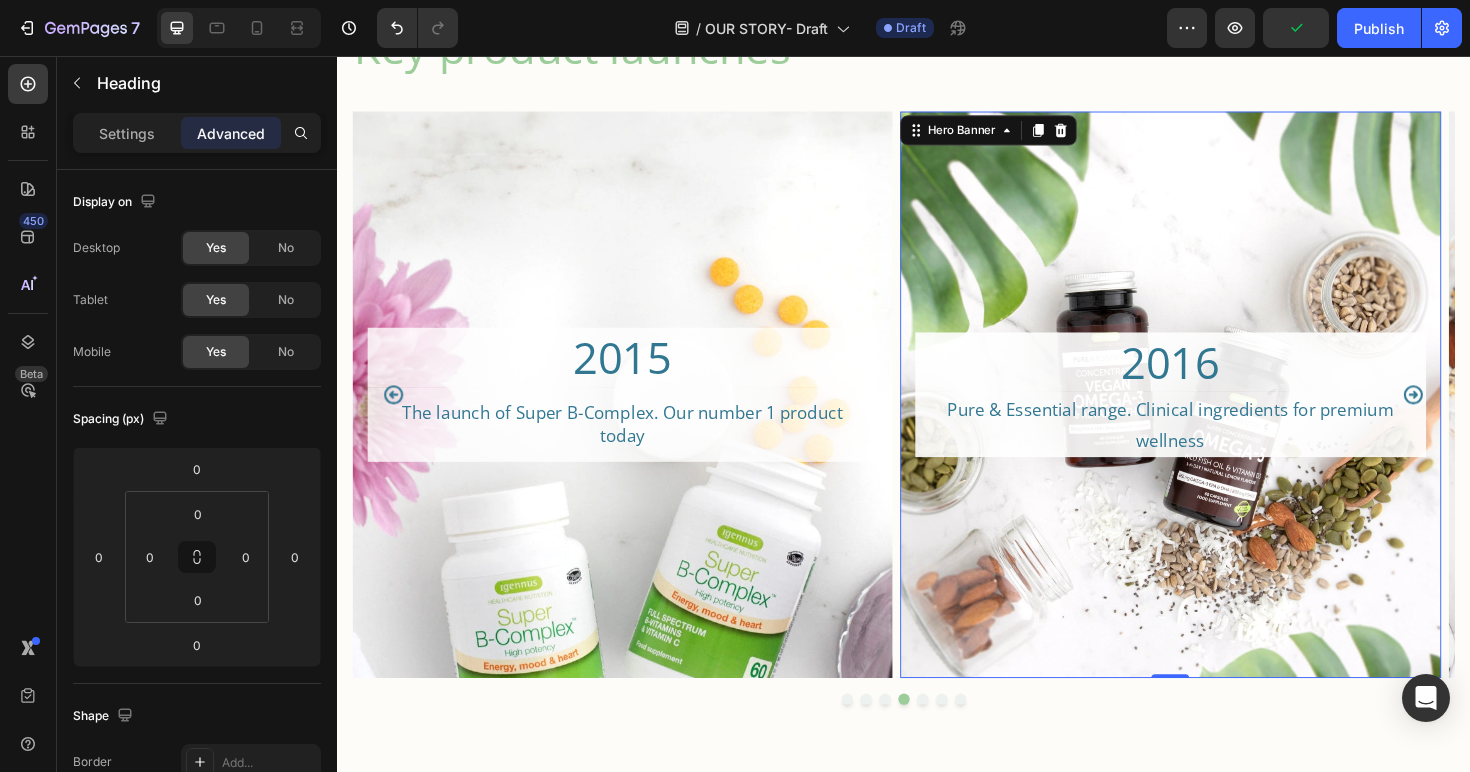 click at bounding box center (1220, 415) 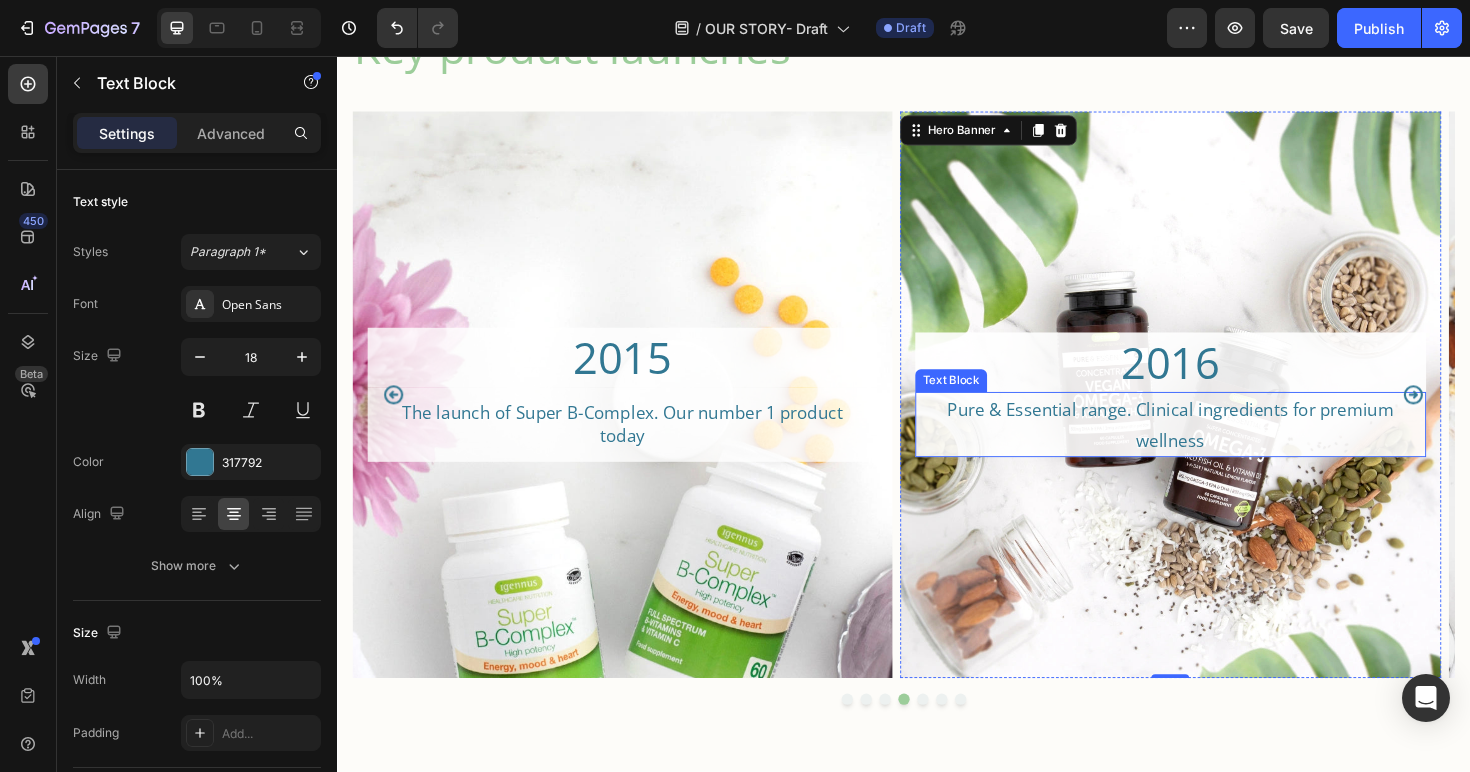 click on "Pure & Essential range. Clinical ingredients for premium wellness" at bounding box center [1220, 446] 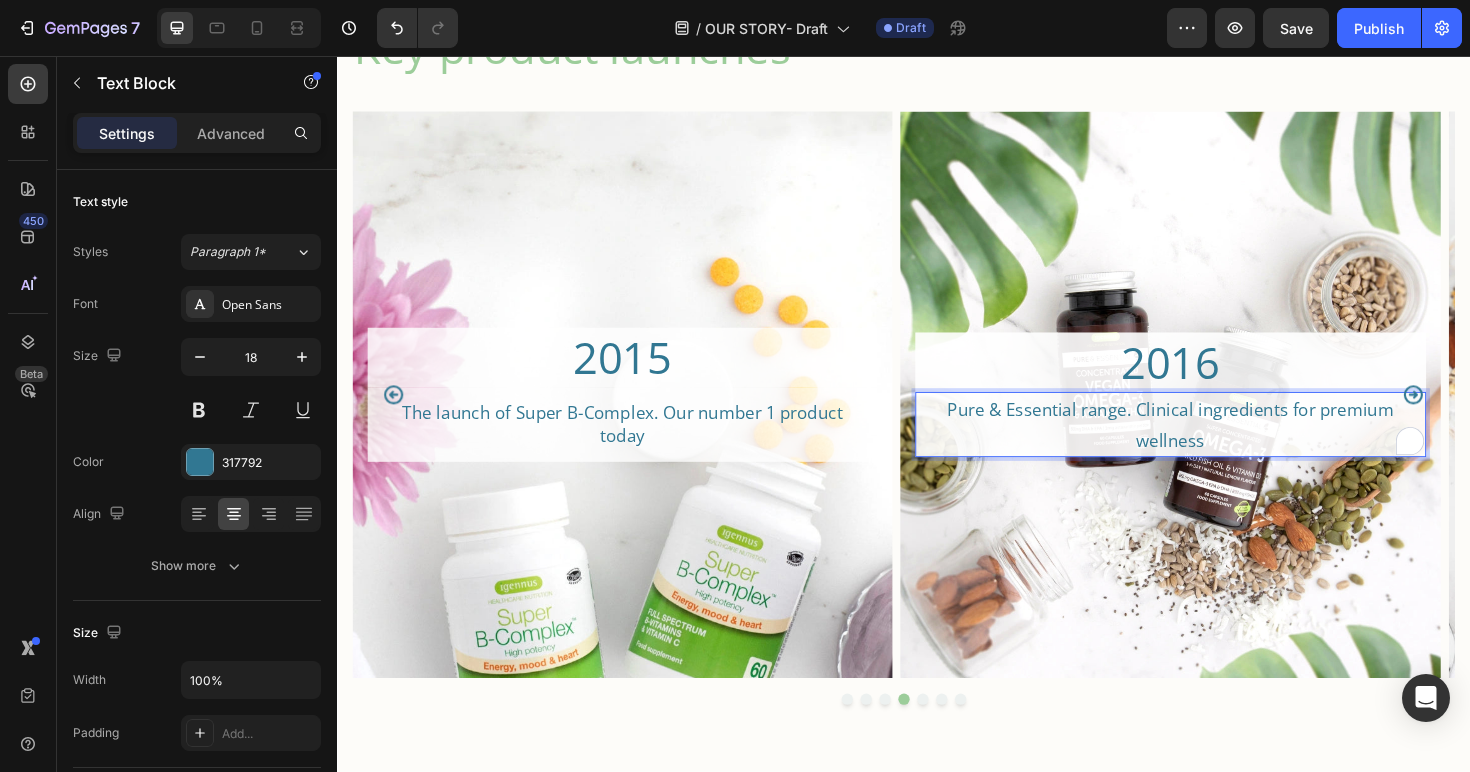click on "Pure & Essential range. Clinical ingredients for premium wellness" at bounding box center (1220, 446) 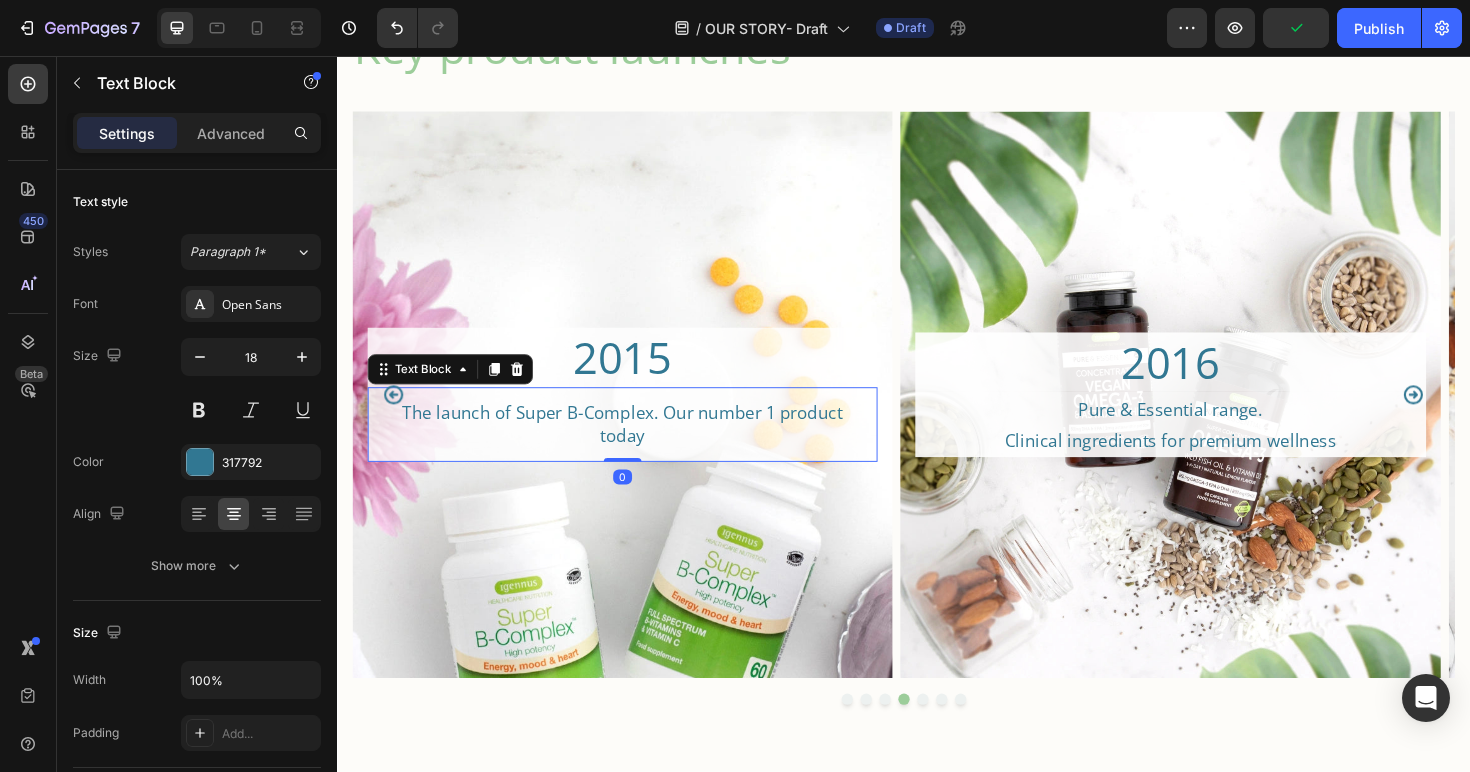 click on "The launch of Super B-Complex. Our number 1 product today" at bounding box center [639, 446] 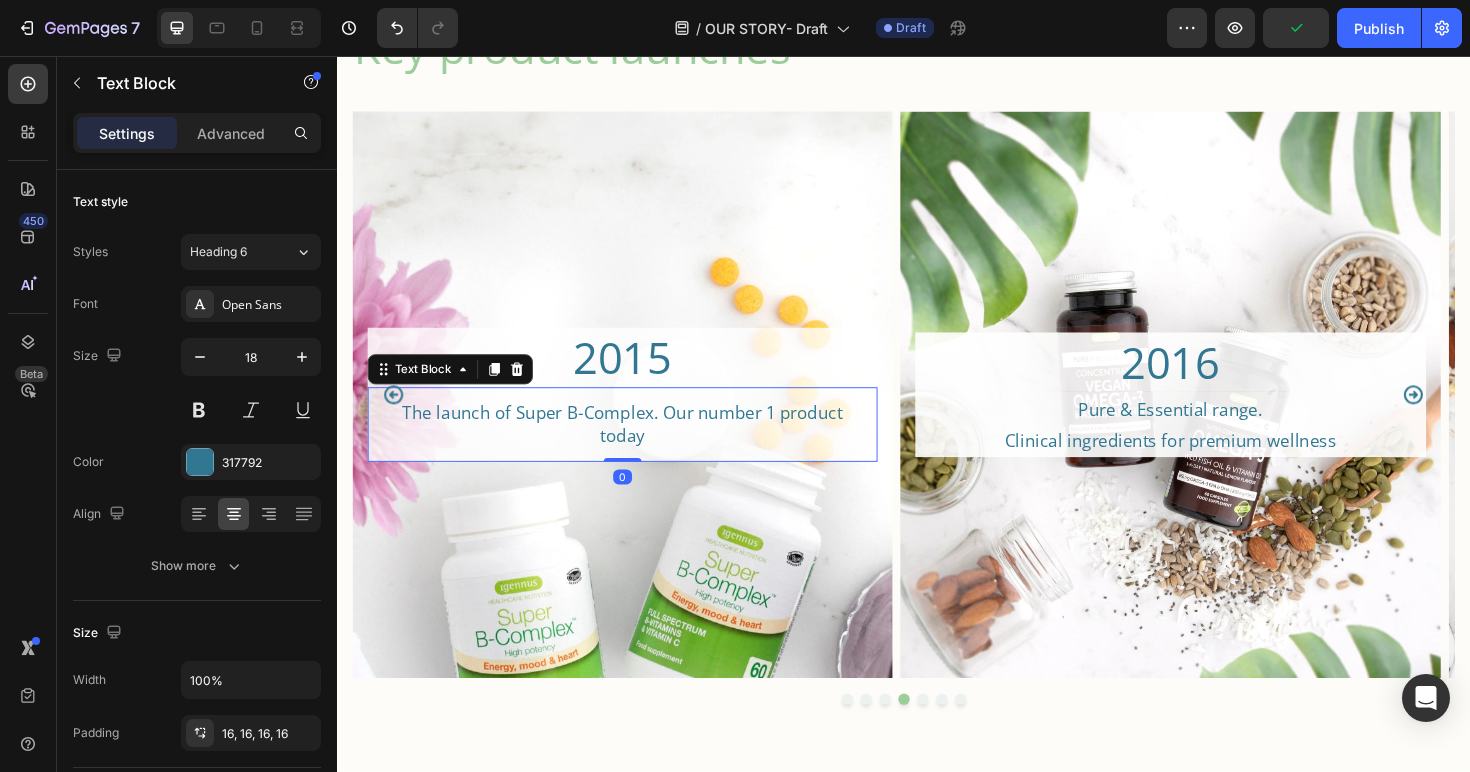 click on "The launch of Super B-Complex. Our number 1 product today" at bounding box center (639, 446) 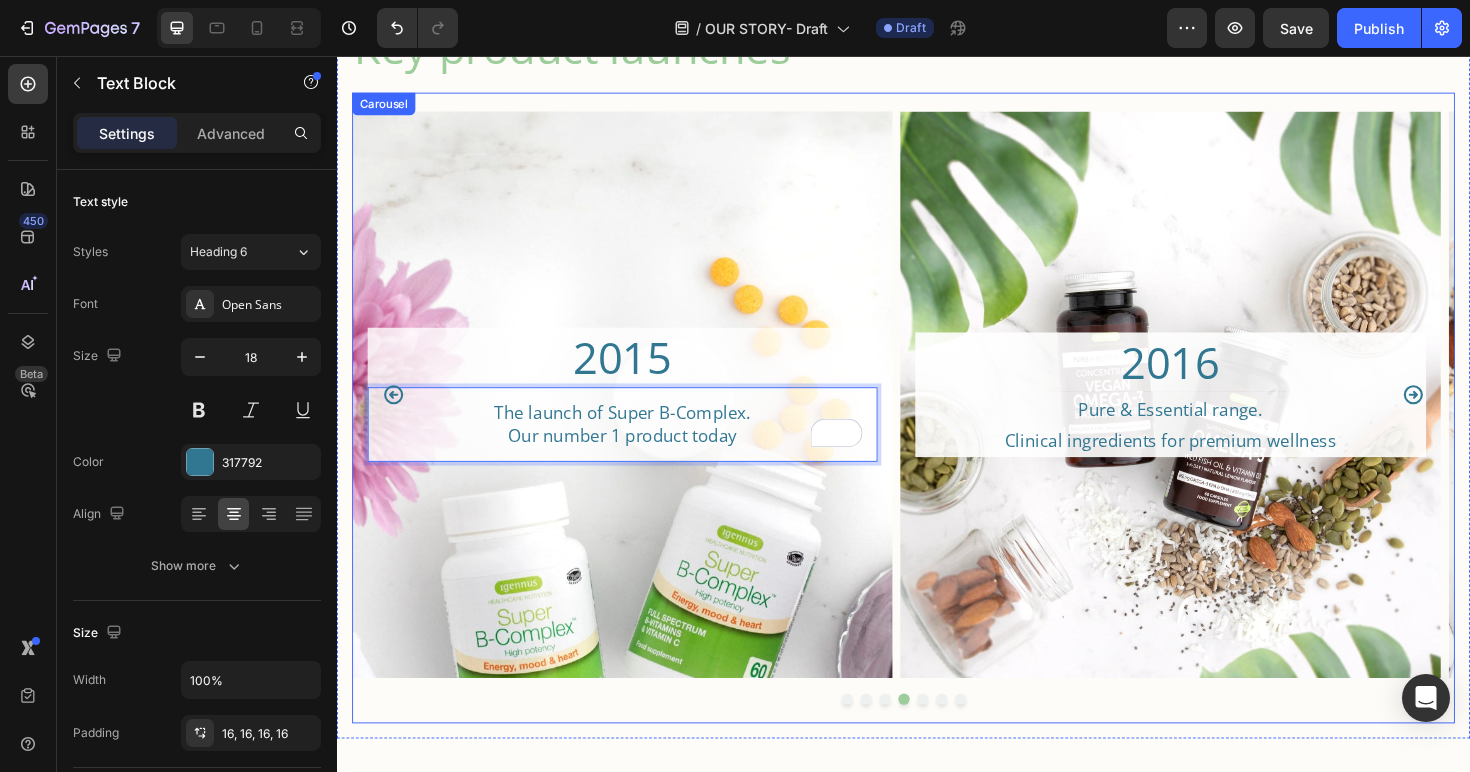 click 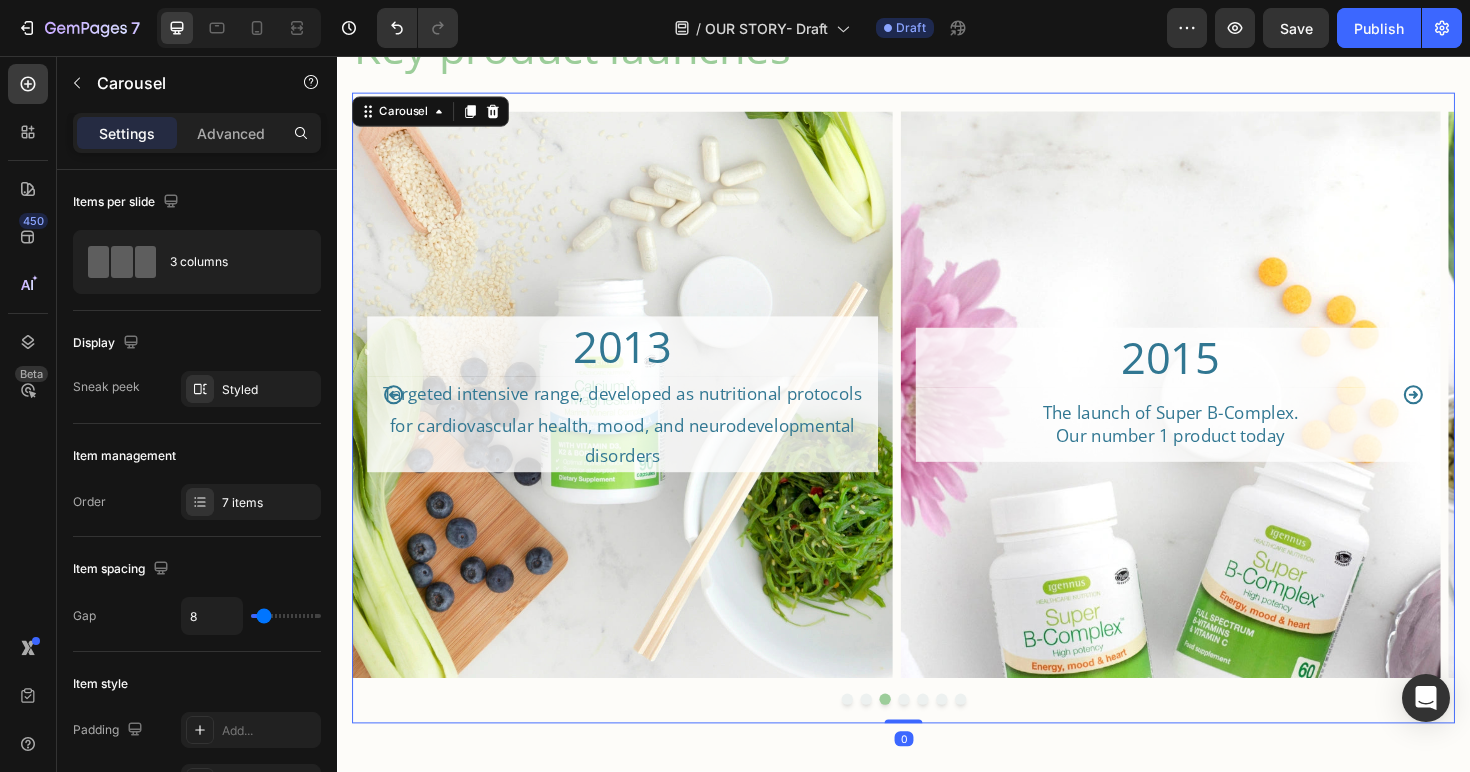 click 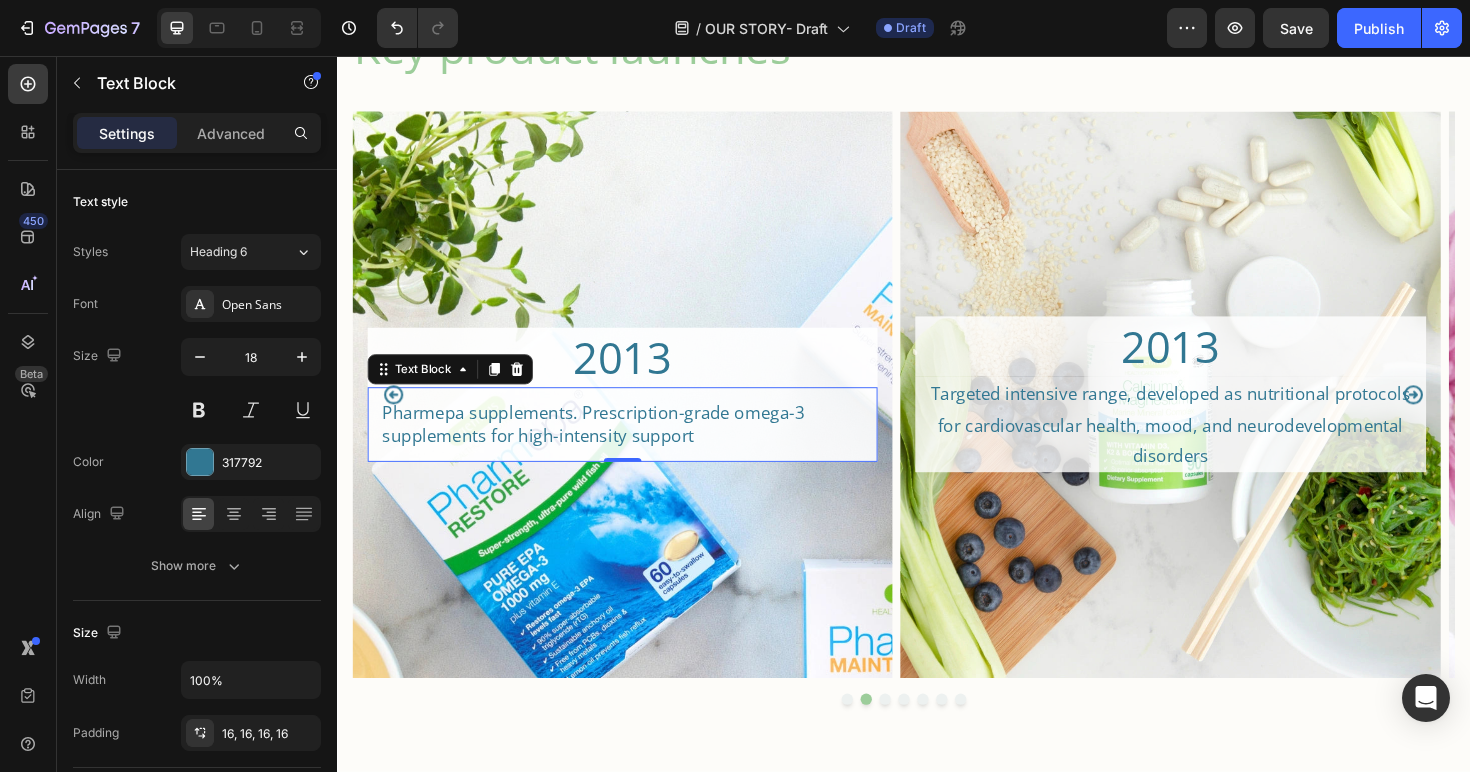 click on "Pharmepa supplements. Prescription-grade omega-3 supplements for high-intensity support" at bounding box center [639, 446] 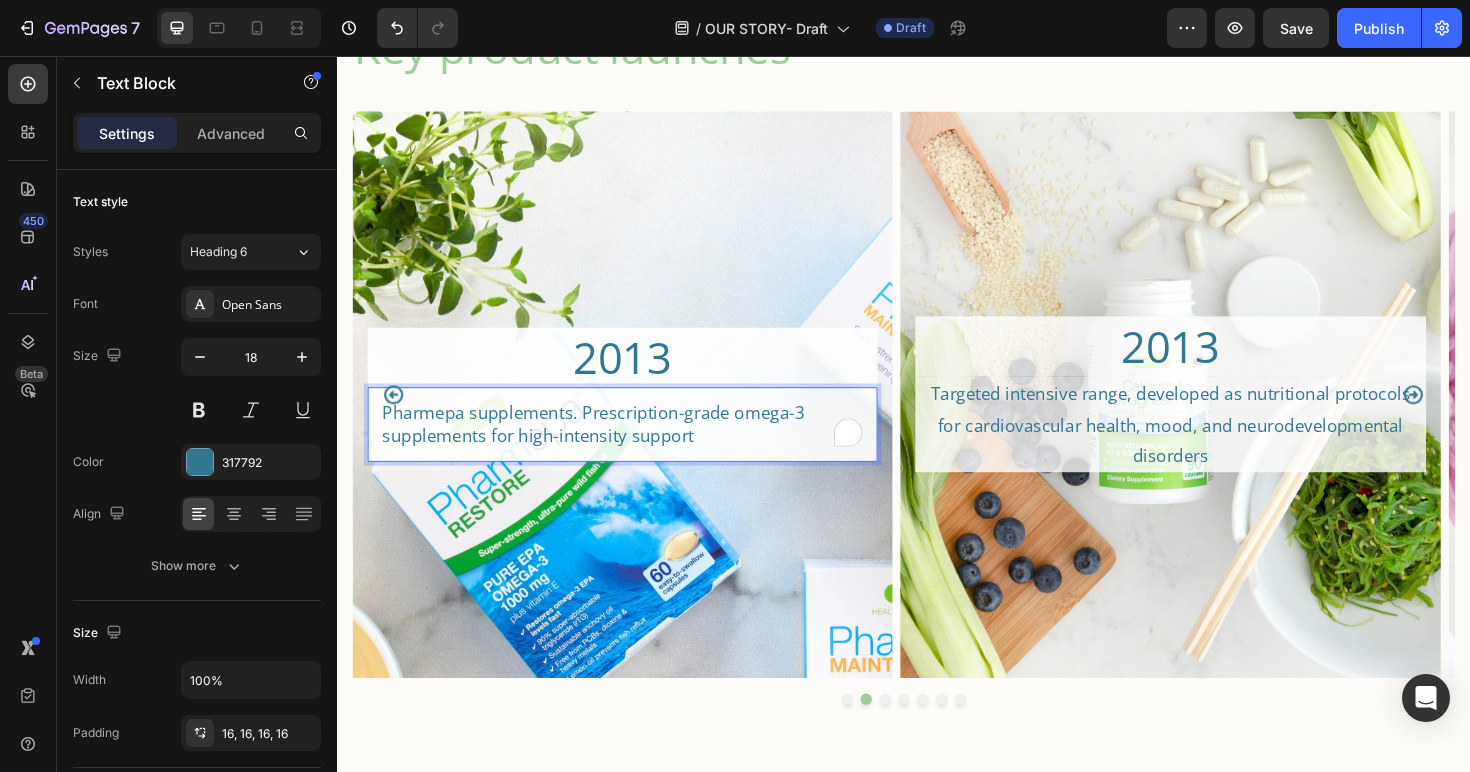 click on "Pharmepa supplements. Prescription-grade omega-3 supplements for high-intensity support" at bounding box center (639, 446) 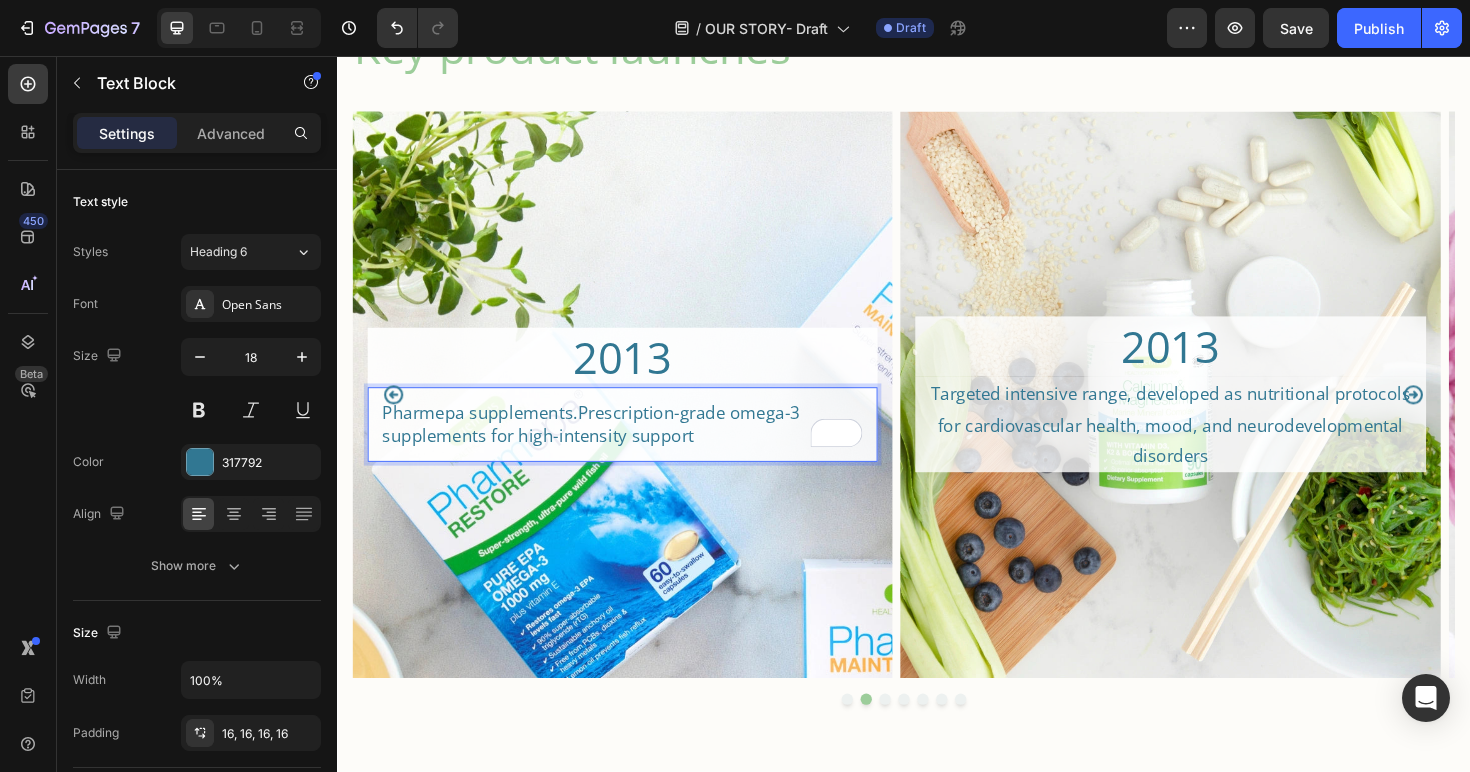 scroll, scrollTop: 2373, scrollLeft: 0, axis: vertical 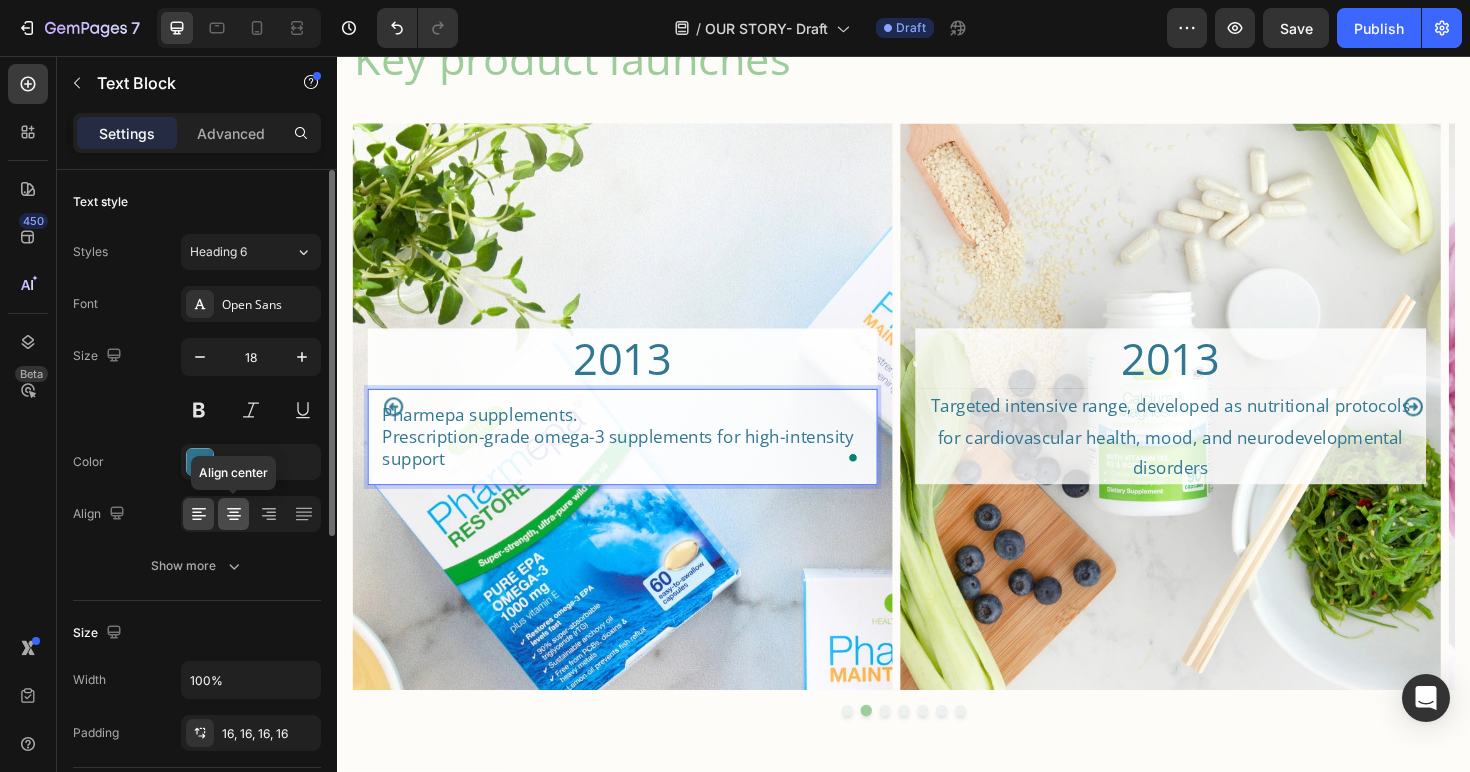 click 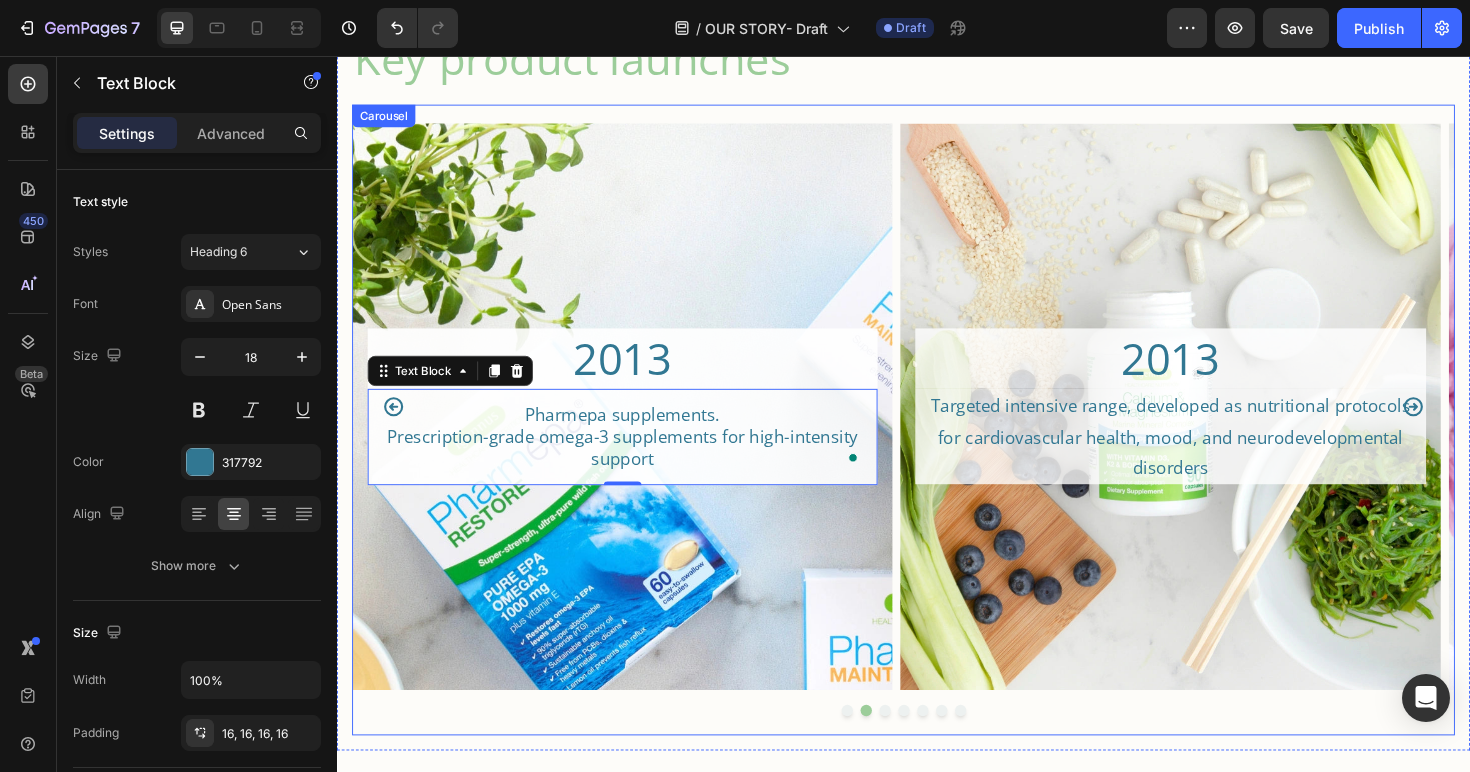 click 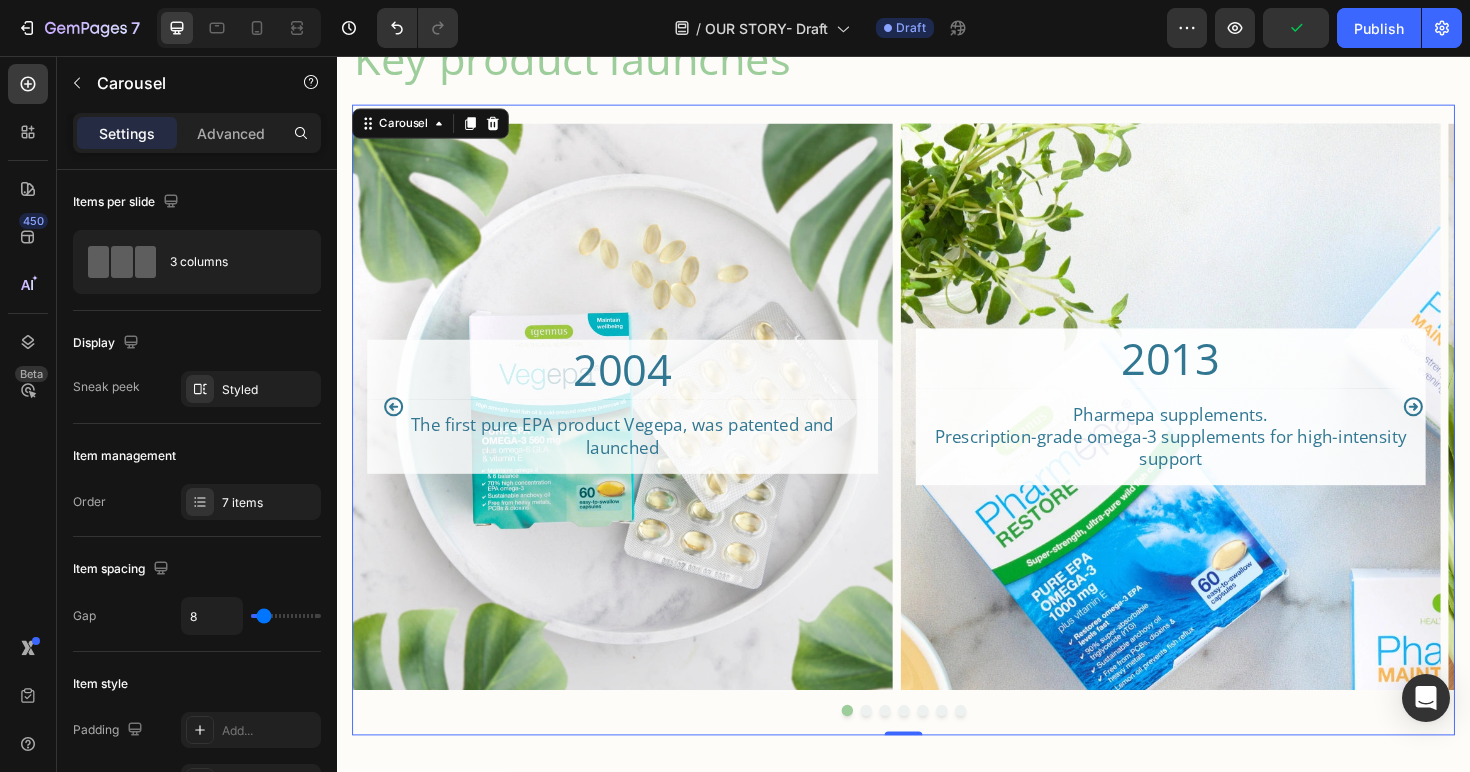 click 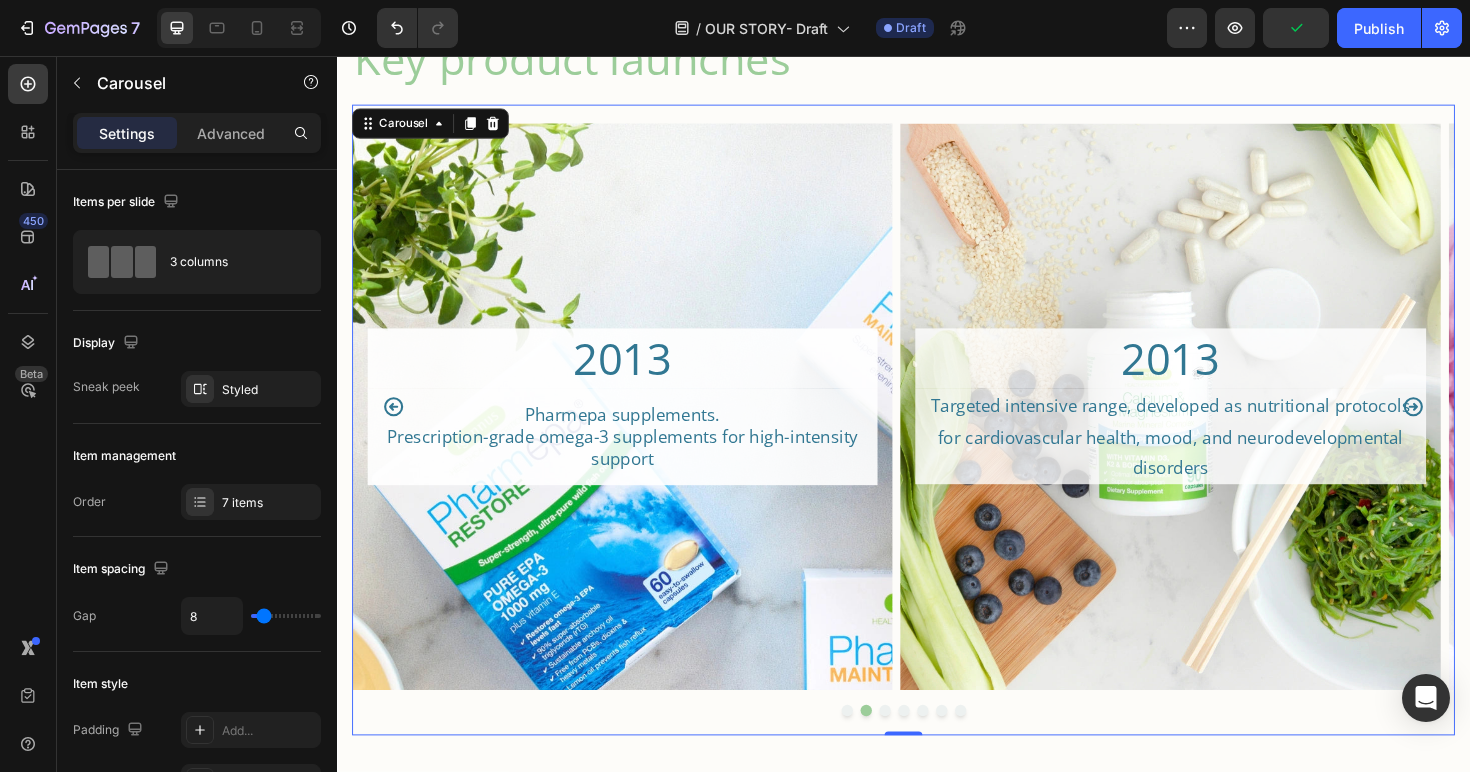 click 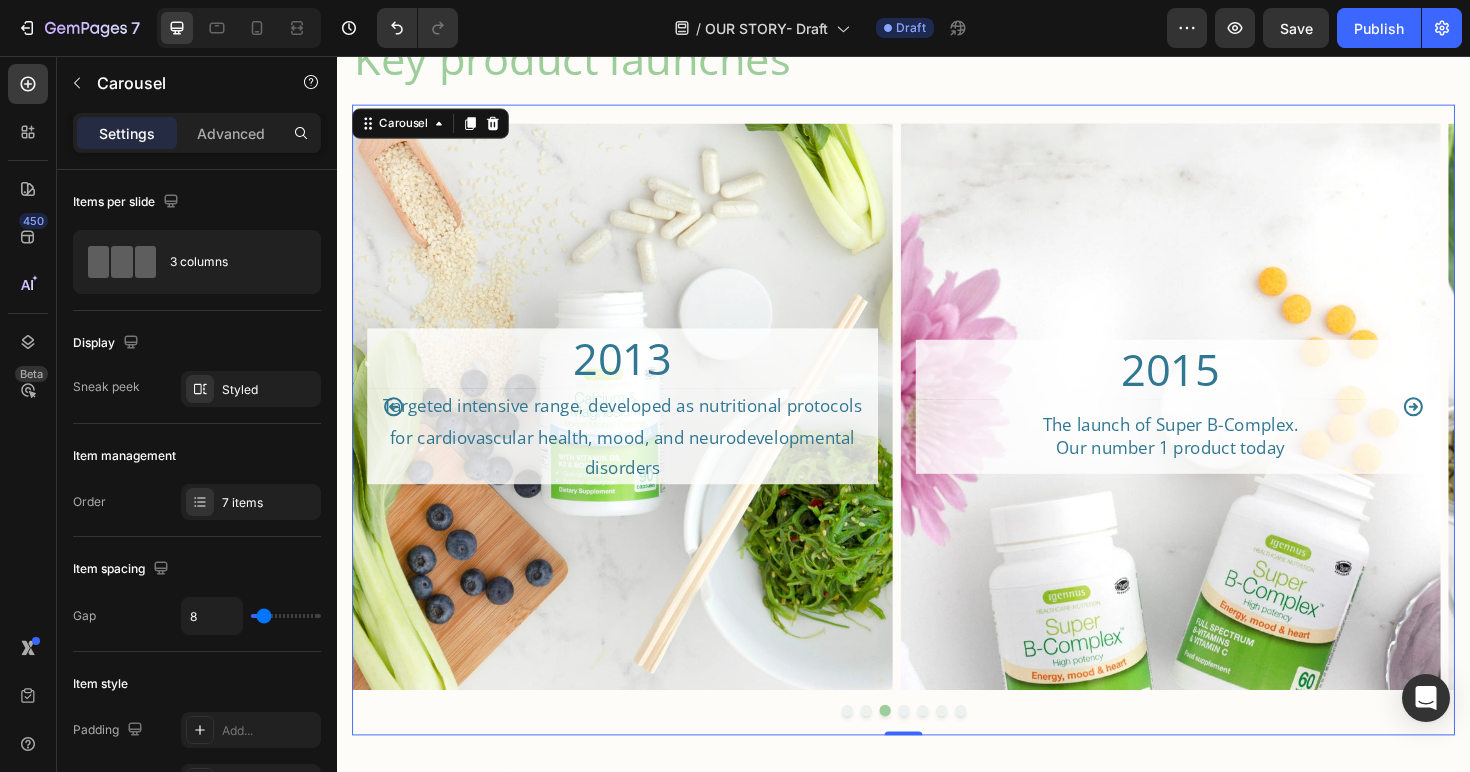 click 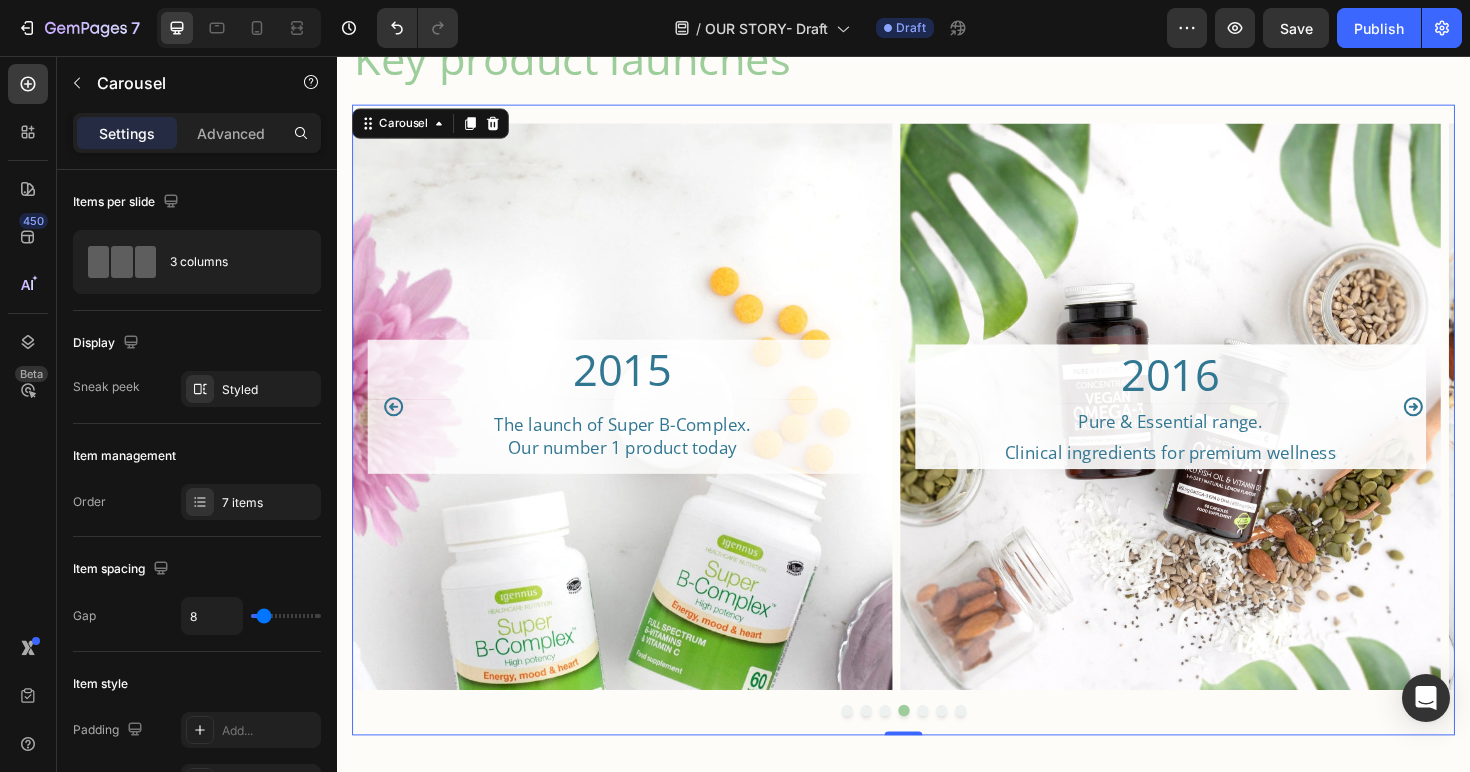 click 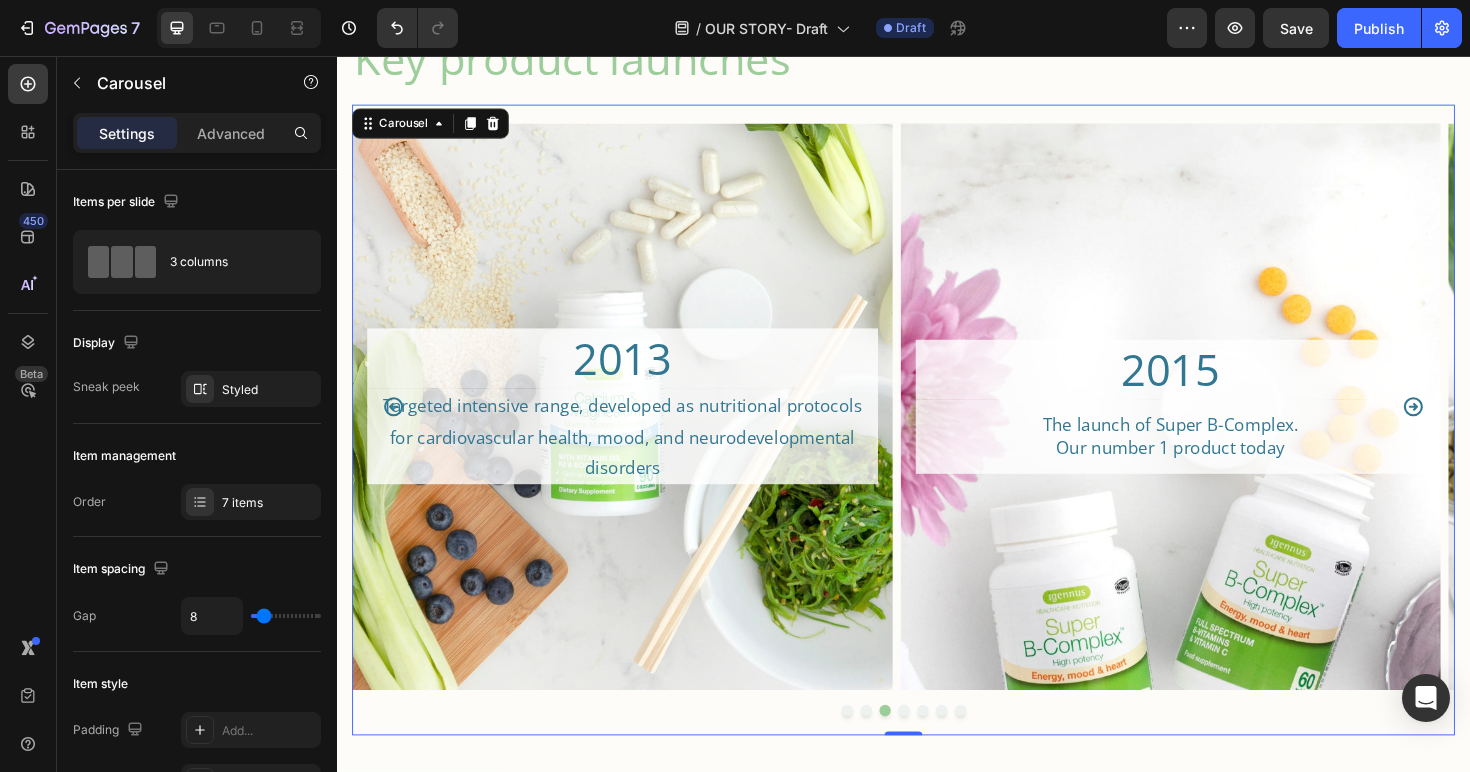 click 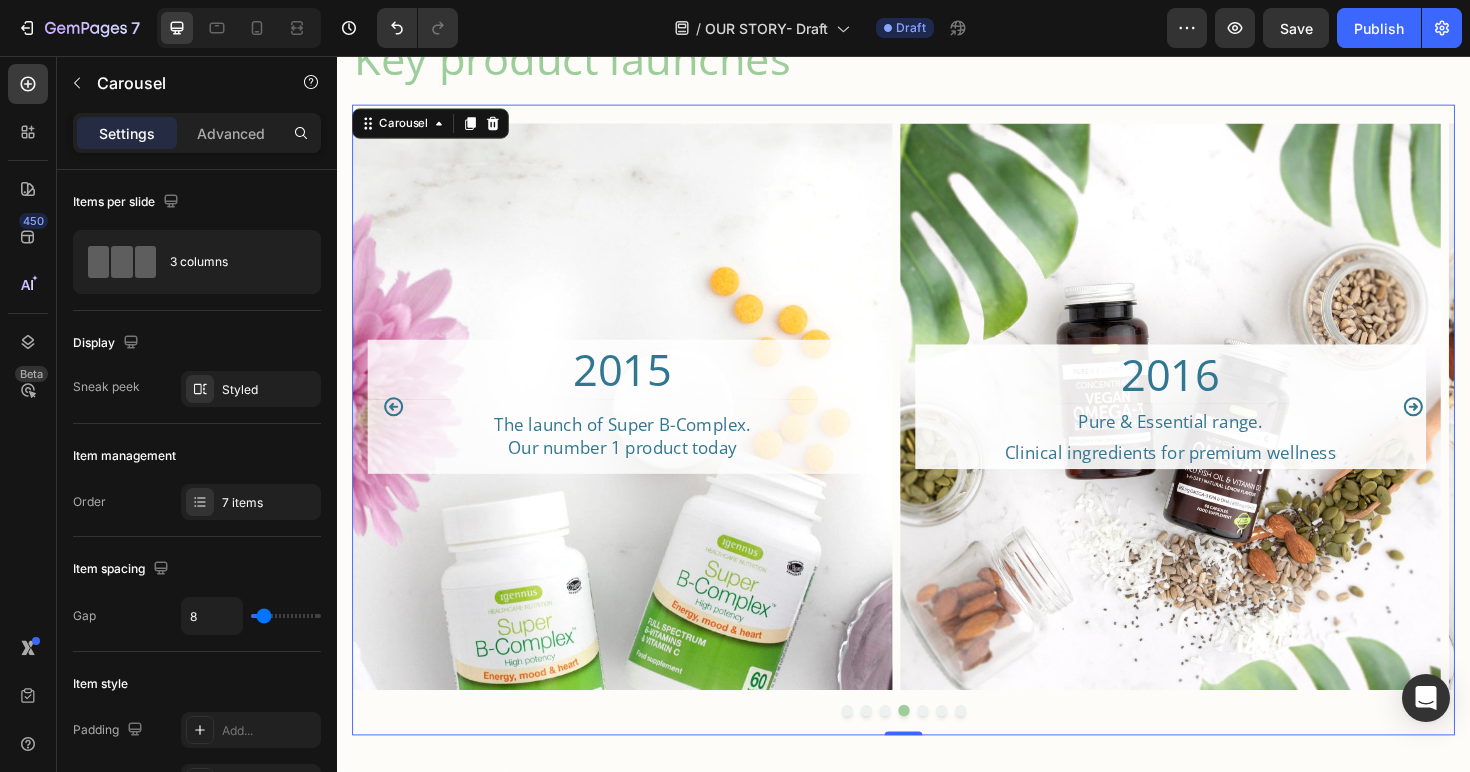 click 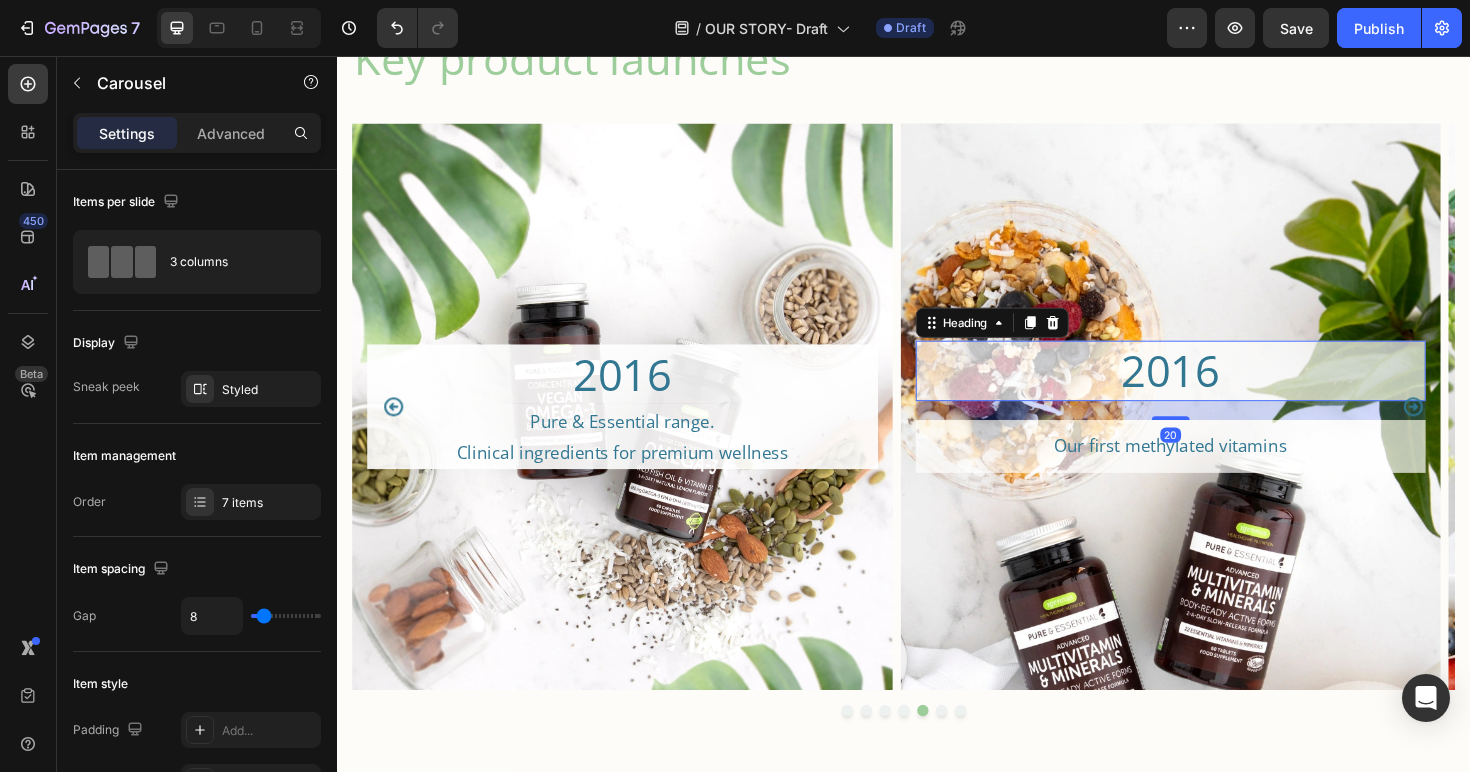 click on "2016" at bounding box center (1220, 389) 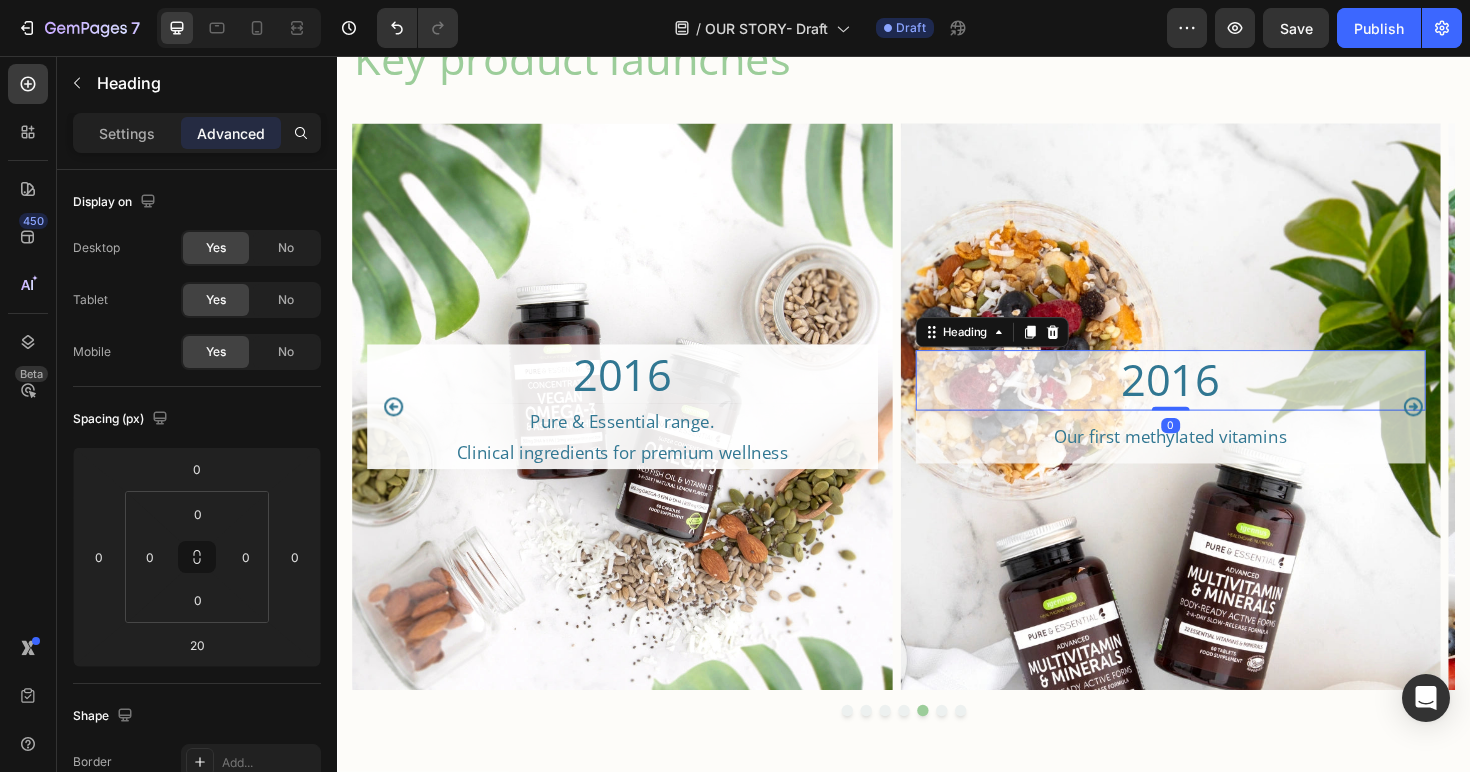 drag, startPoint x: 1228, startPoint y: 439, endPoint x: 1221, endPoint y: 374, distance: 65.37584 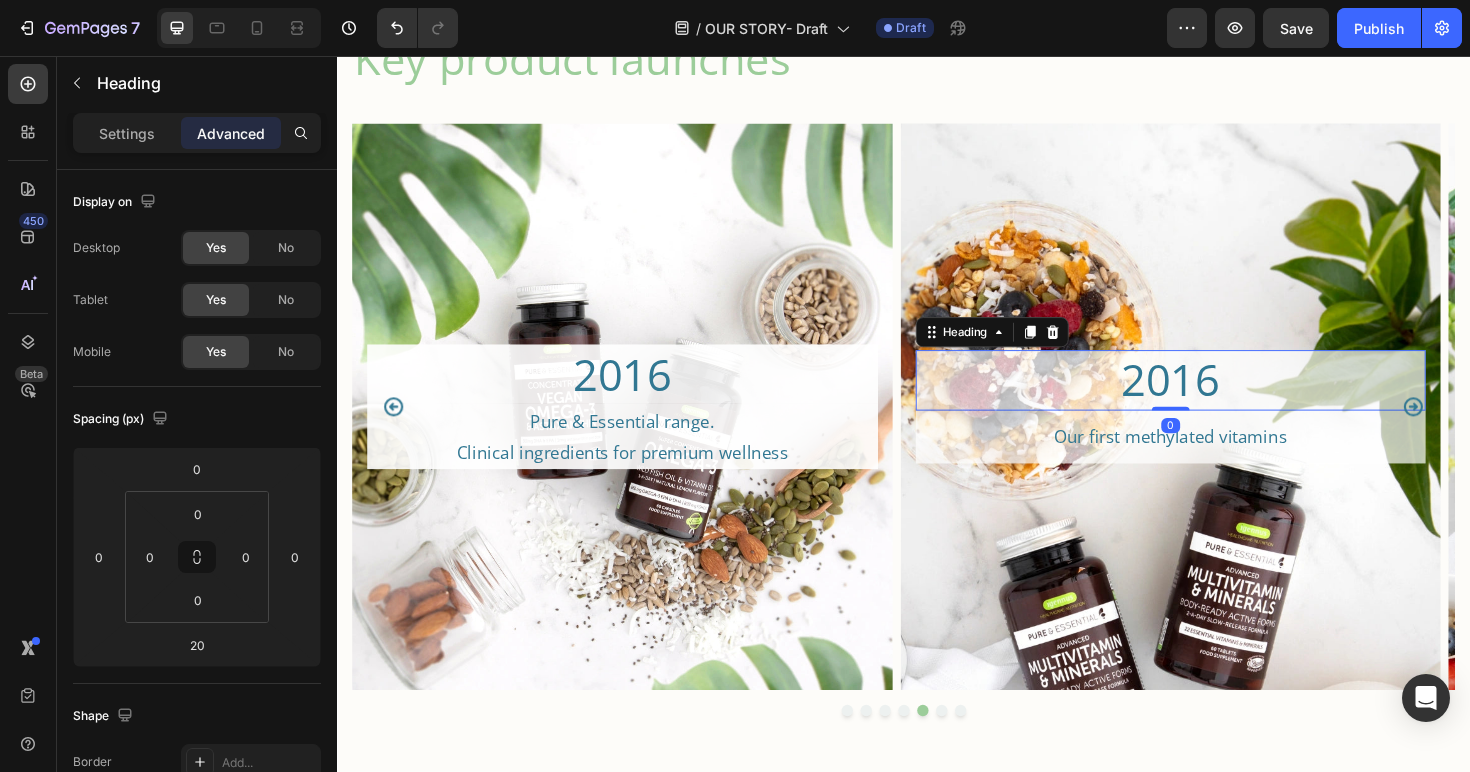 click on "2016 Heading   0" at bounding box center (1220, 399) 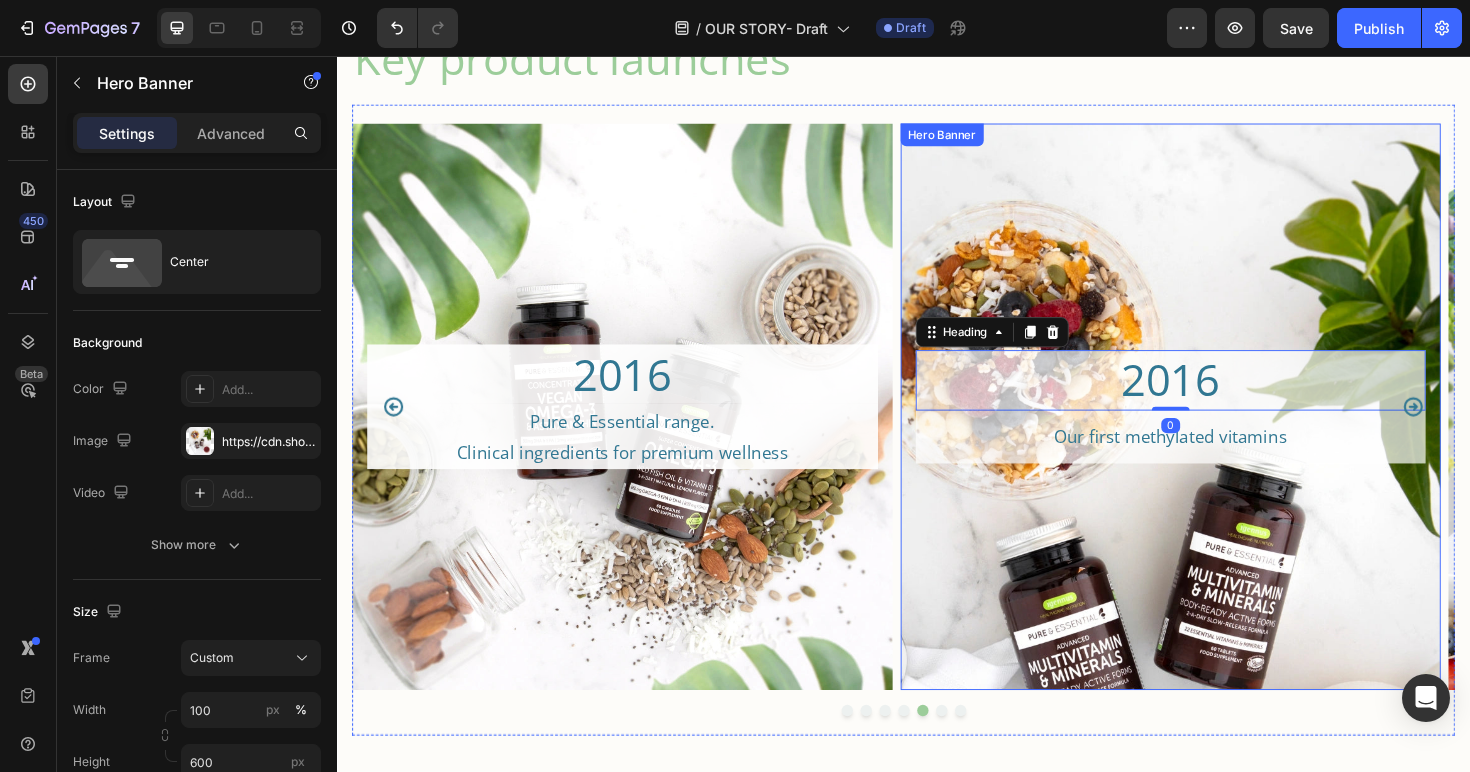 click at bounding box center (1220, 563) 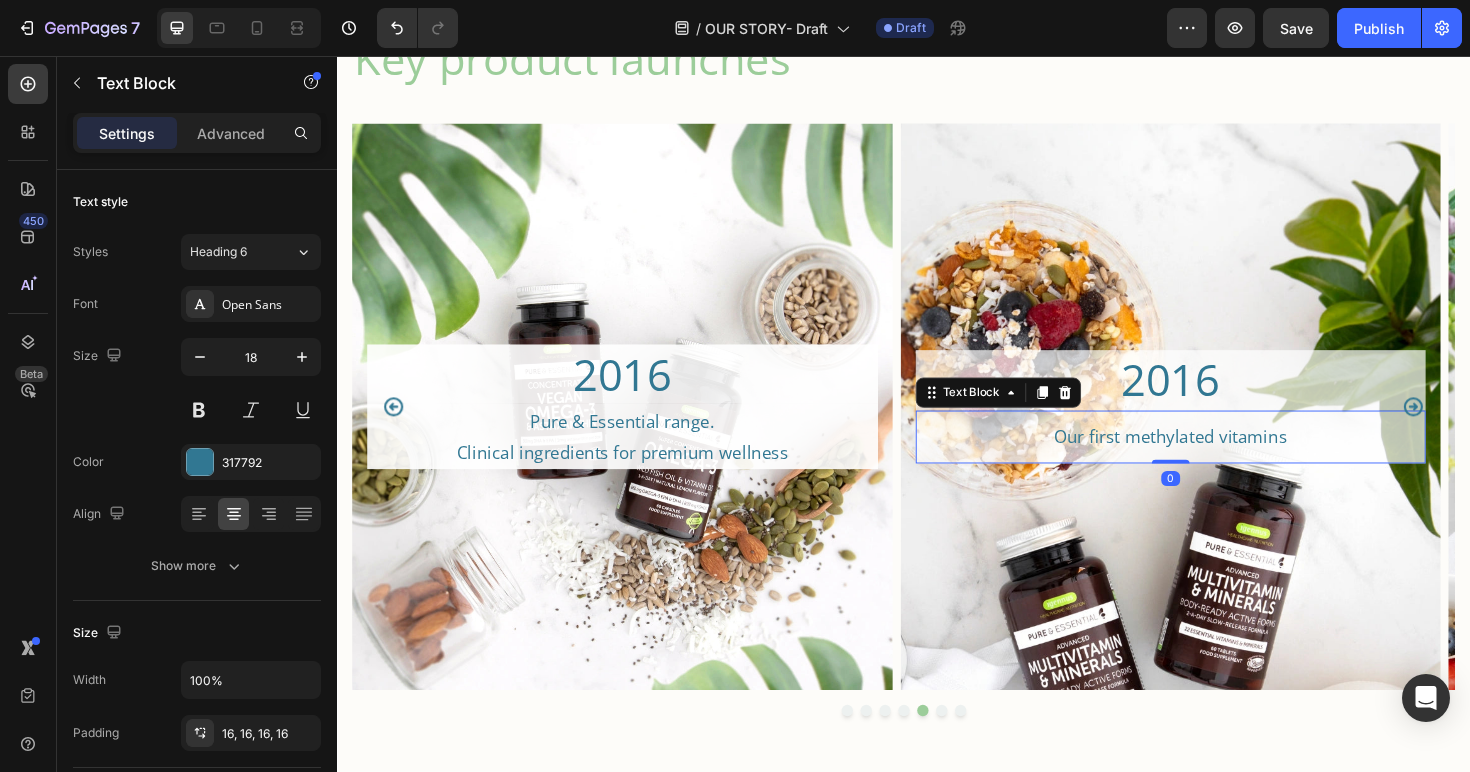 click on "Our first methylated vitamins" at bounding box center (1220, 458) 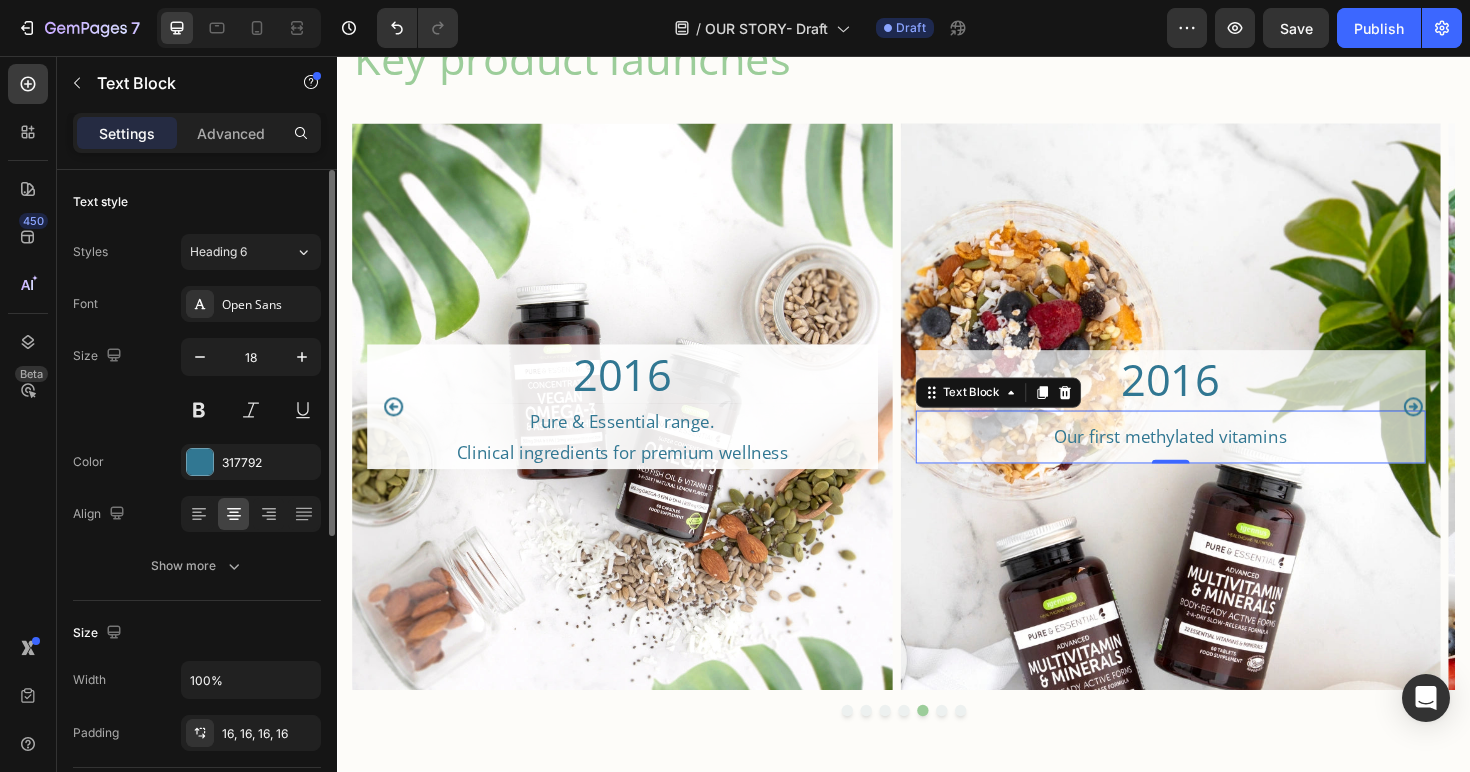 scroll, scrollTop: 137, scrollLeft: 0, axis: vertical 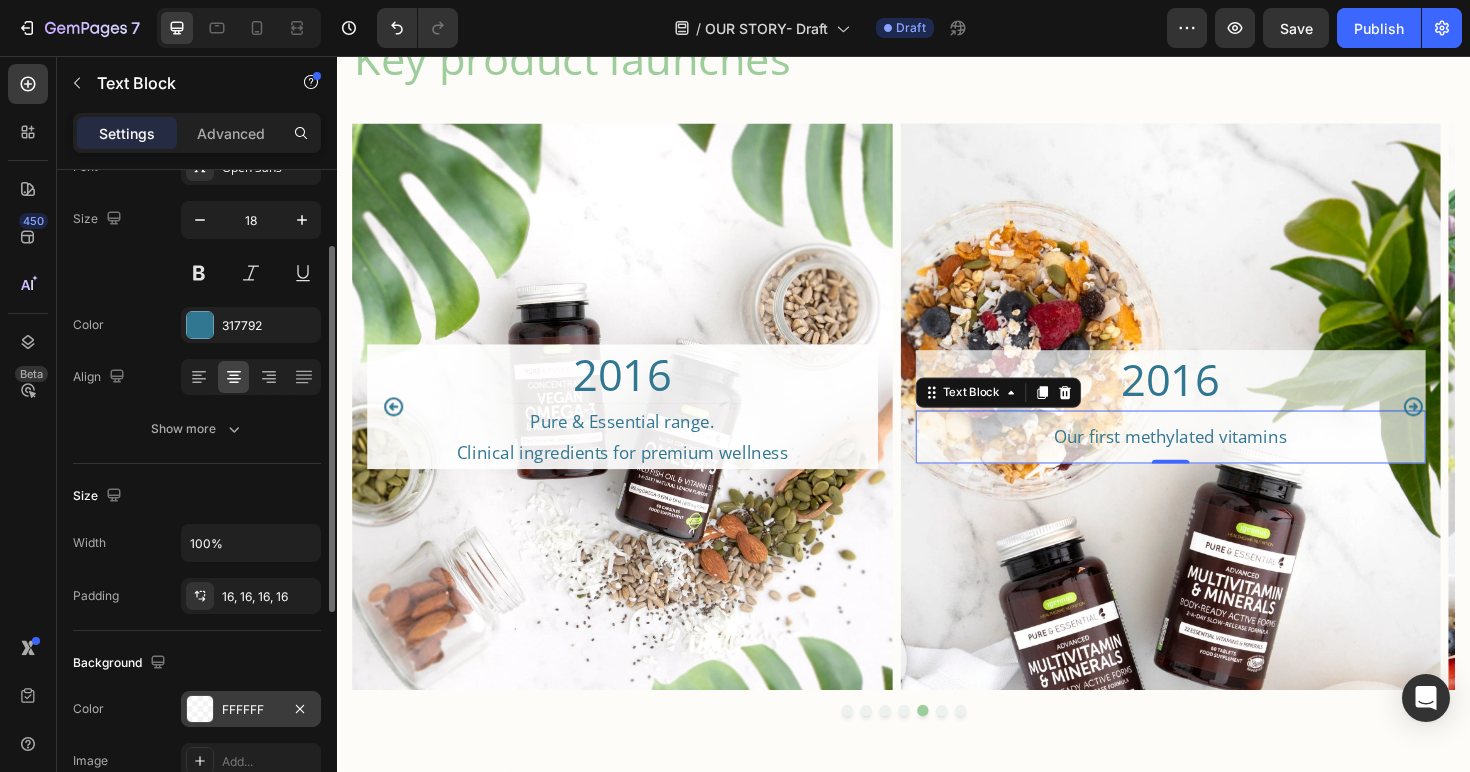 click on "FFFFFF" at bounding box center (251, 710) 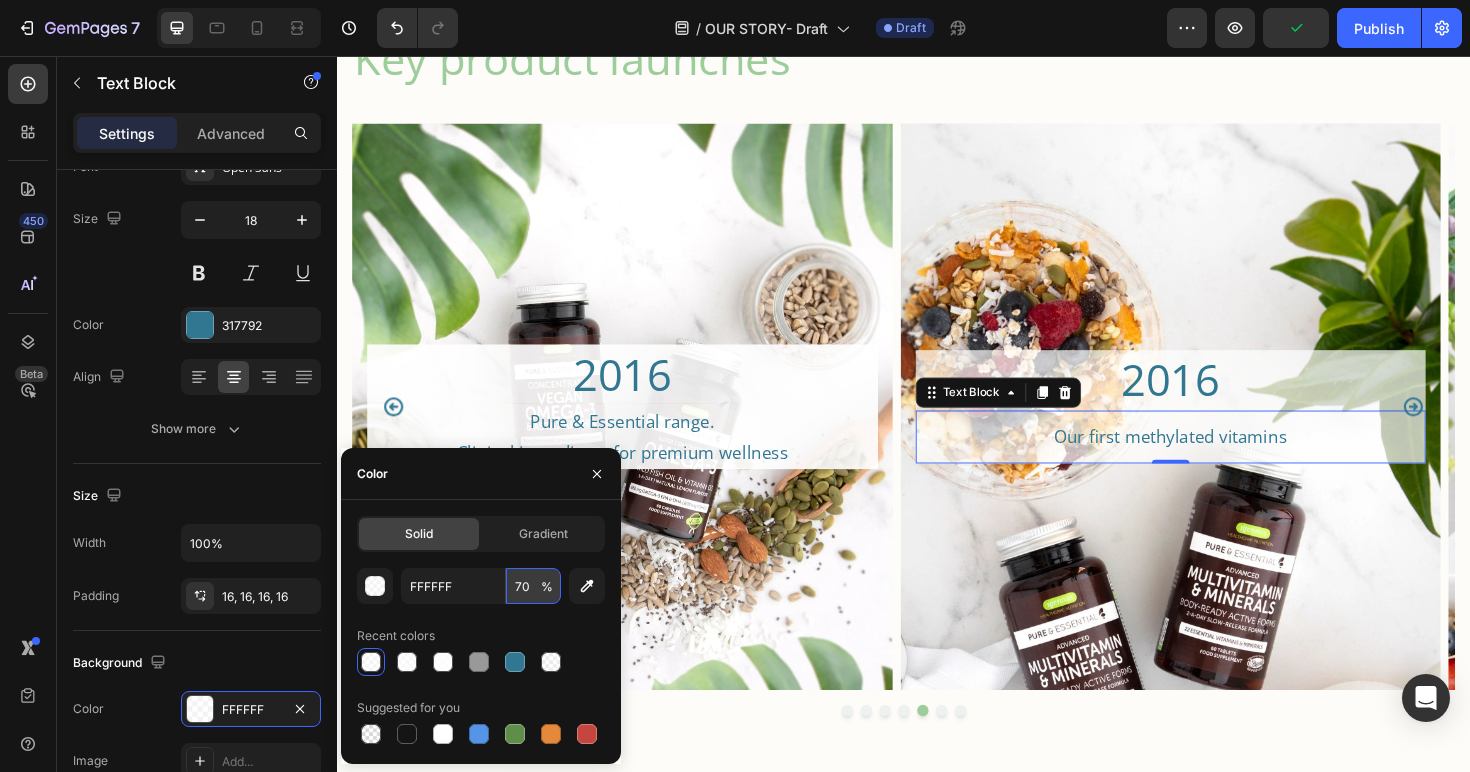 click on "70" at bounding box center [533, 586] 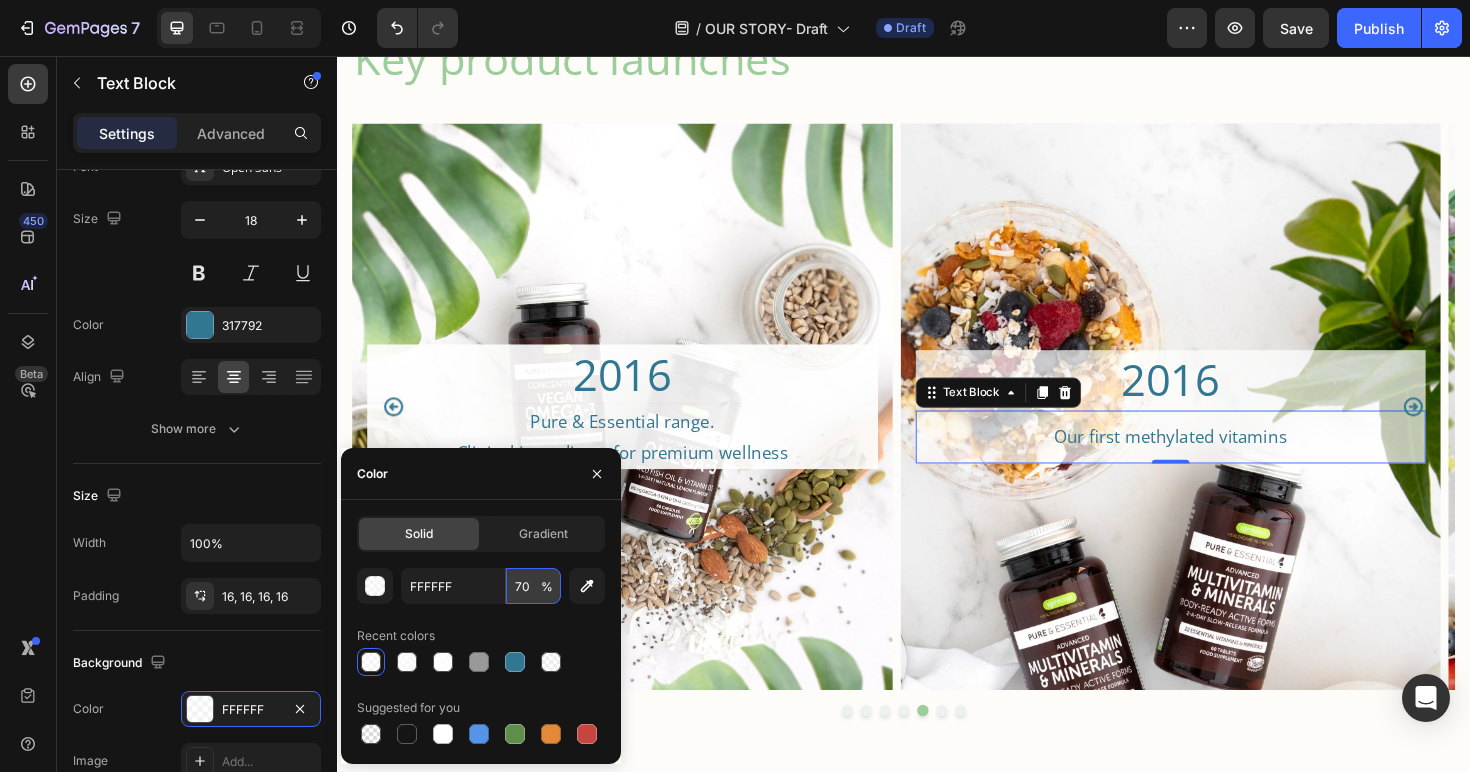 type on "80" 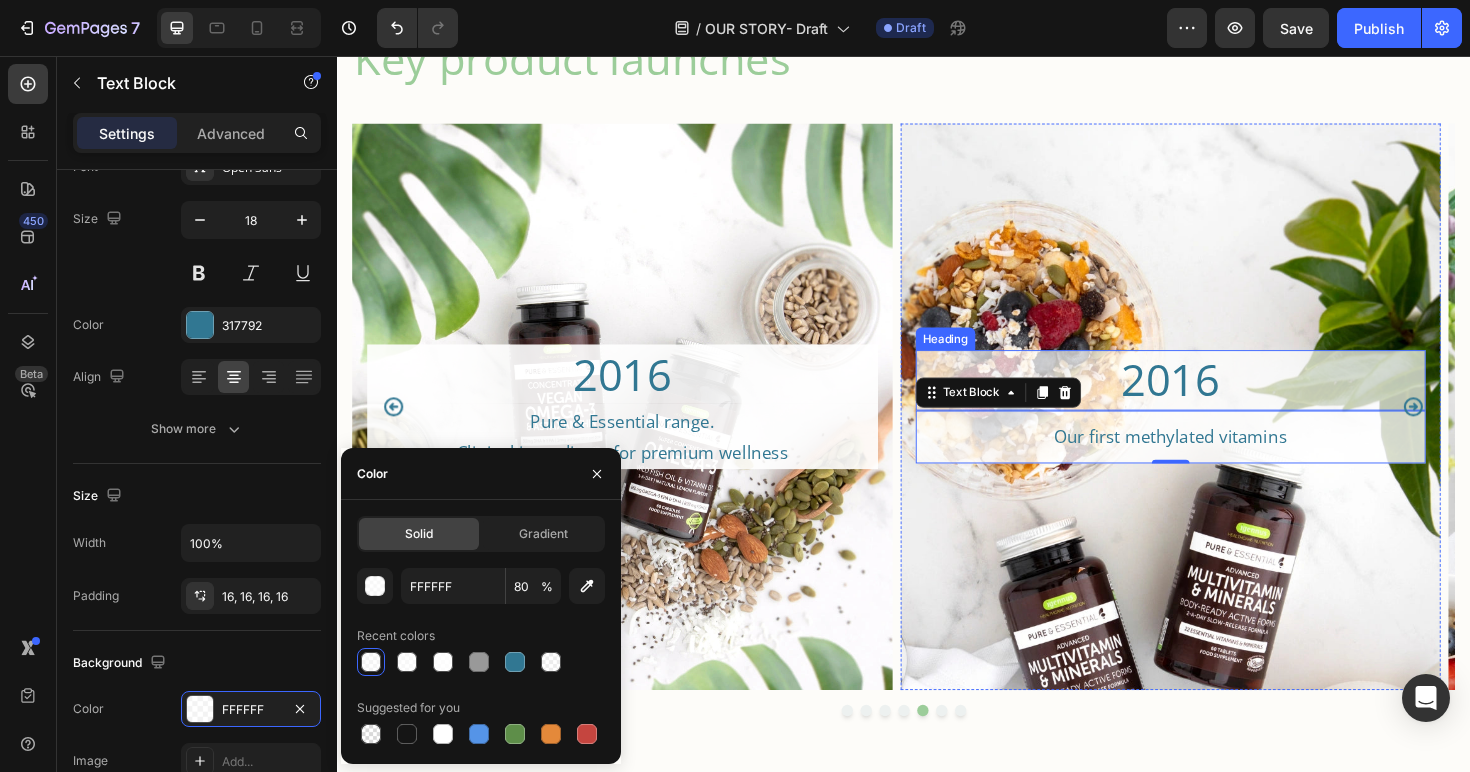 click on "2016" at bounding box center (1220, 399) 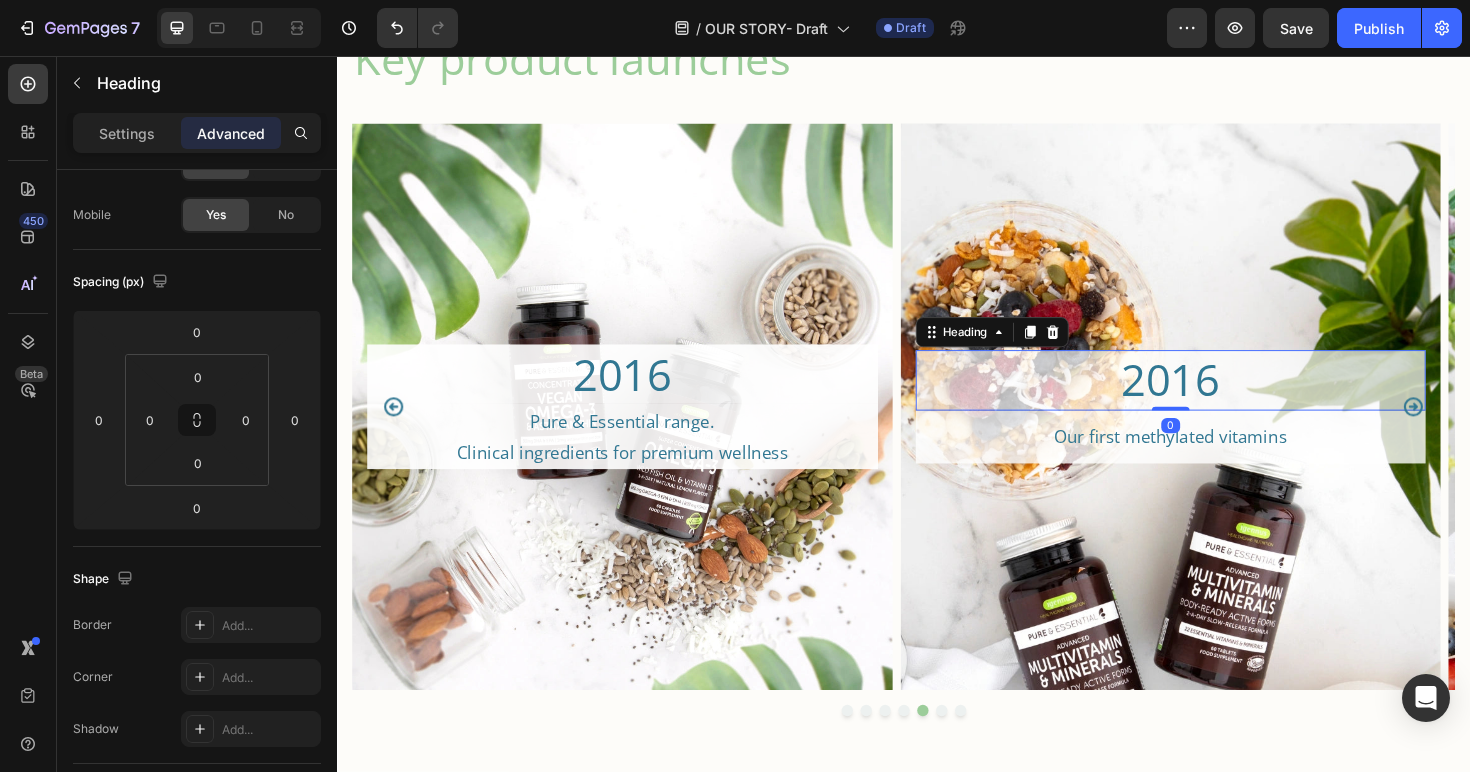 scroll, scrollTop: 0, scrollLeft: 0, axis: both 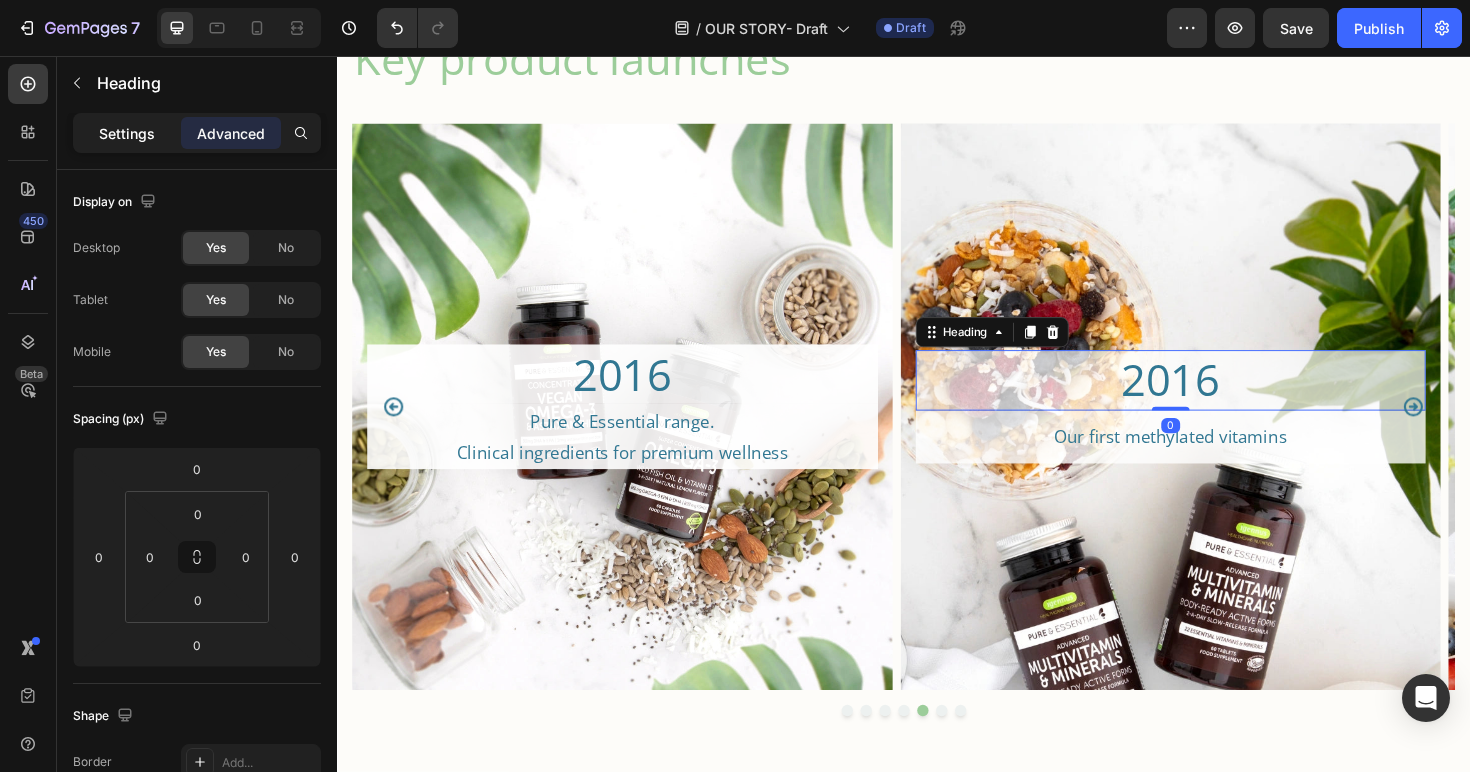 click on "Settings" at bounding box center [127, 133] 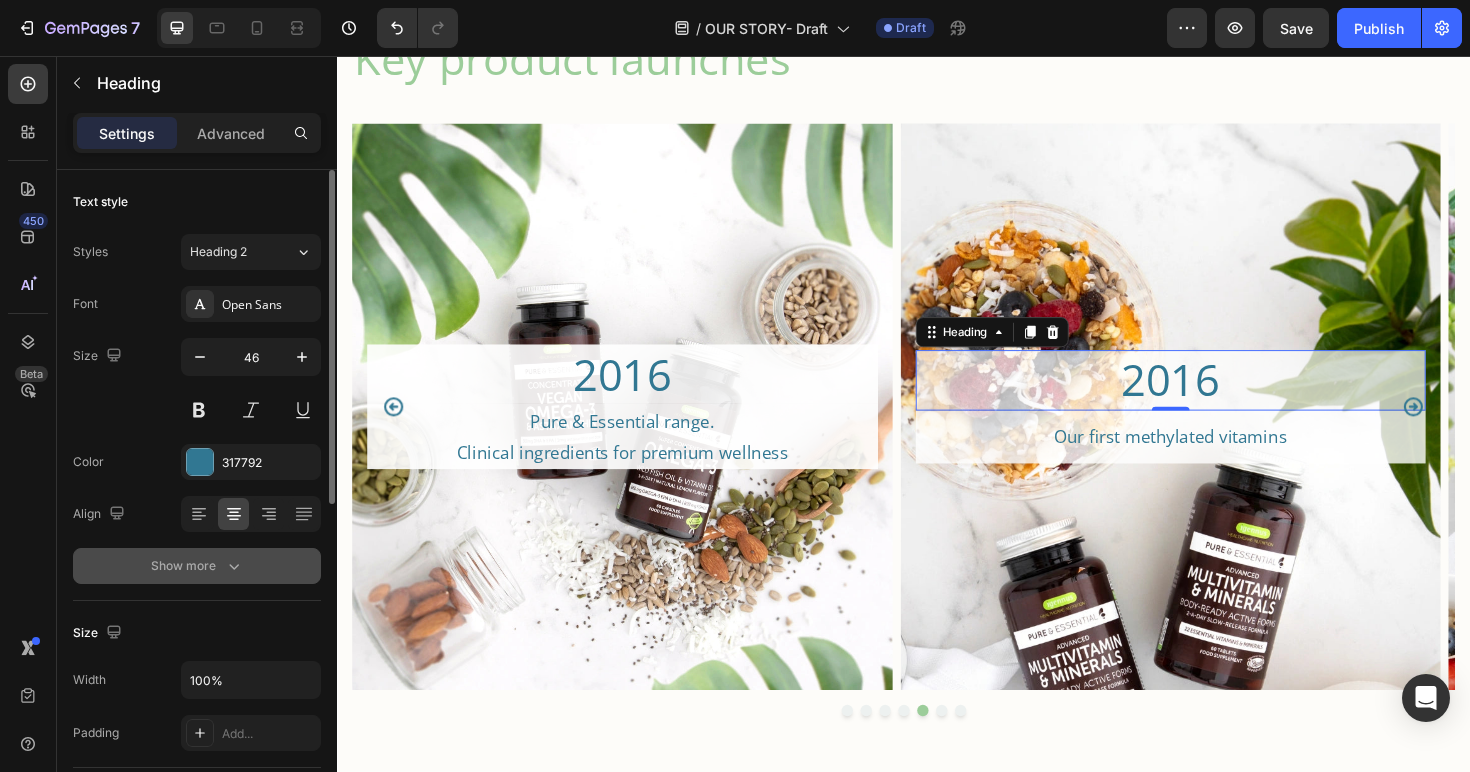 scroll, scrollTop: 248, scrollLeft: 0, axis: vertical 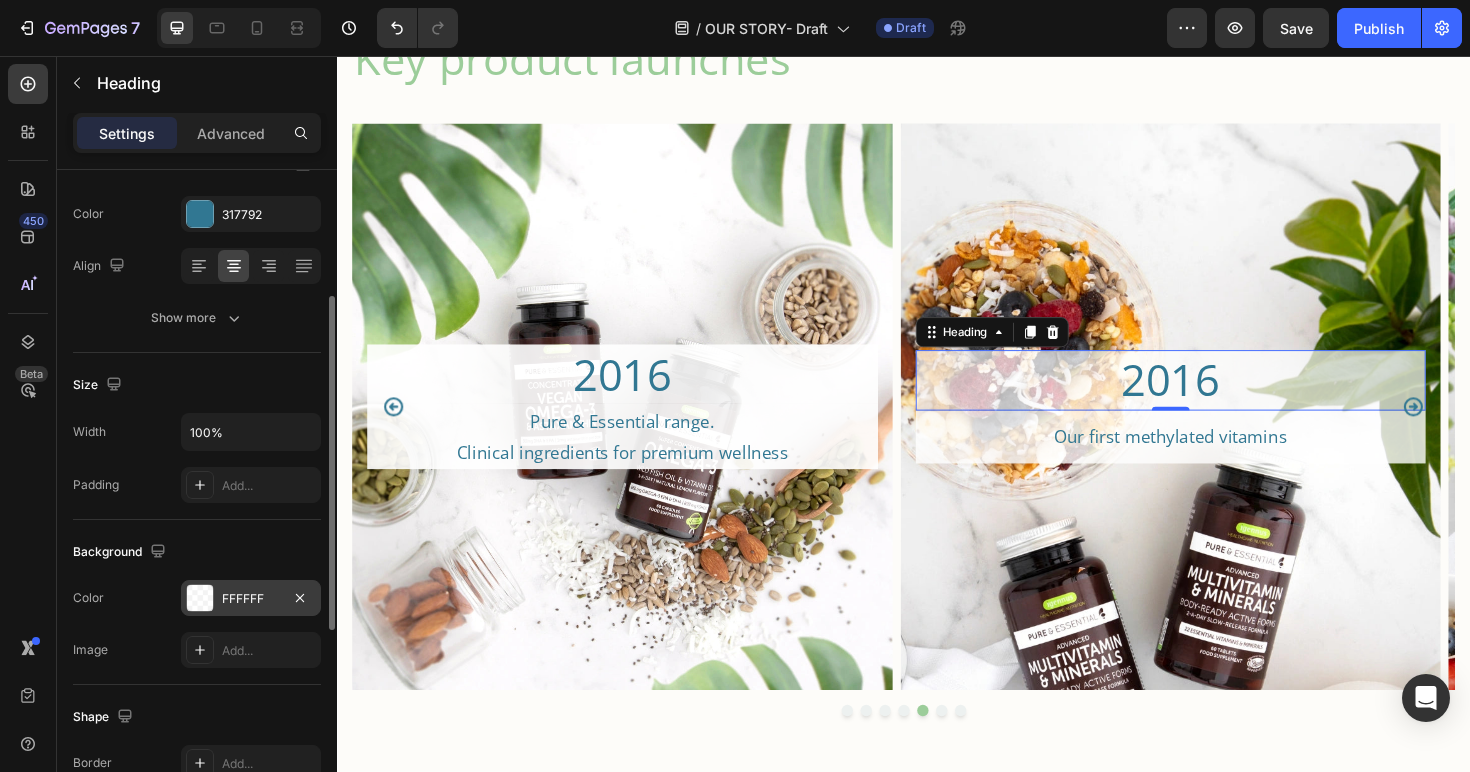 click on "FFFFFF" at bounding box center [251, 598] 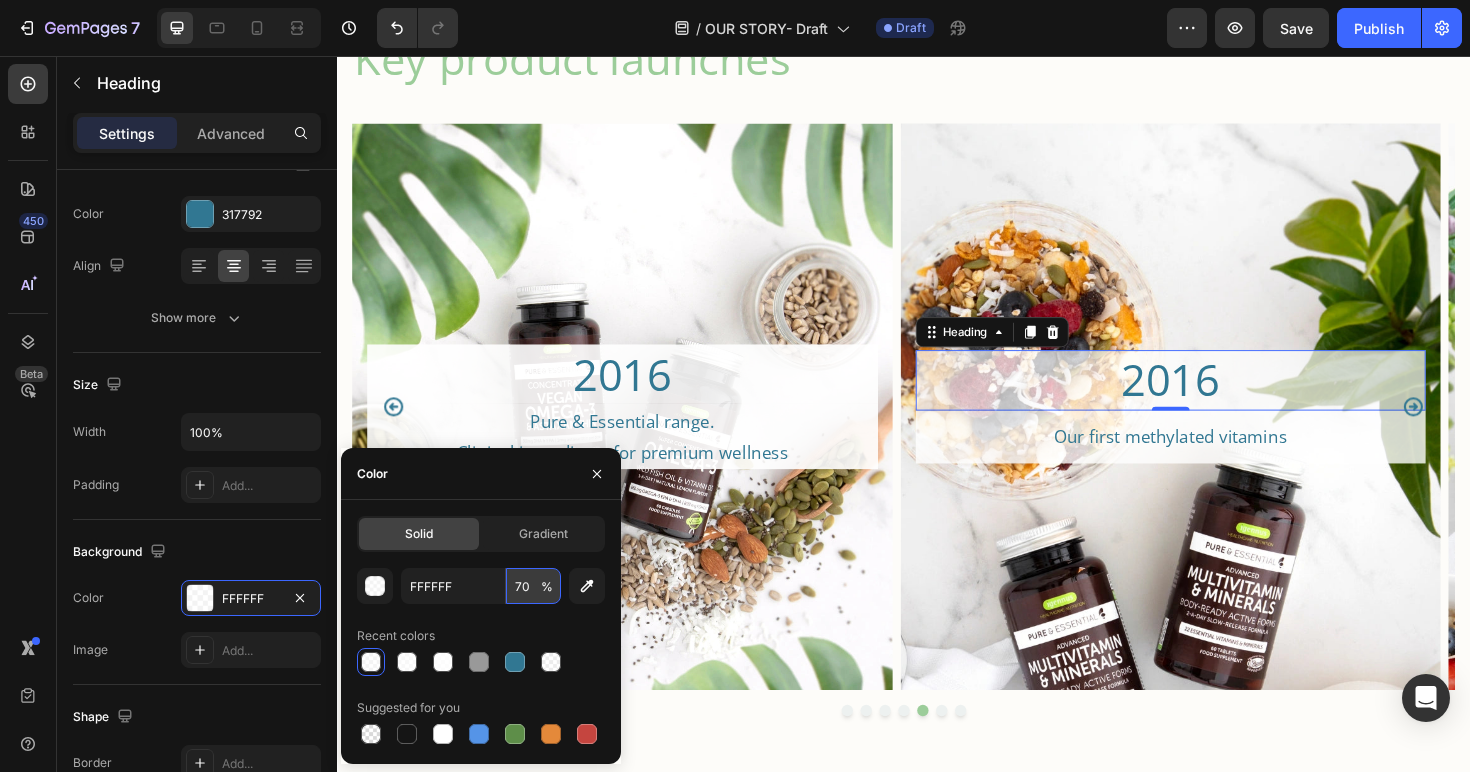 click on "70" at bounding box center [533, 586] 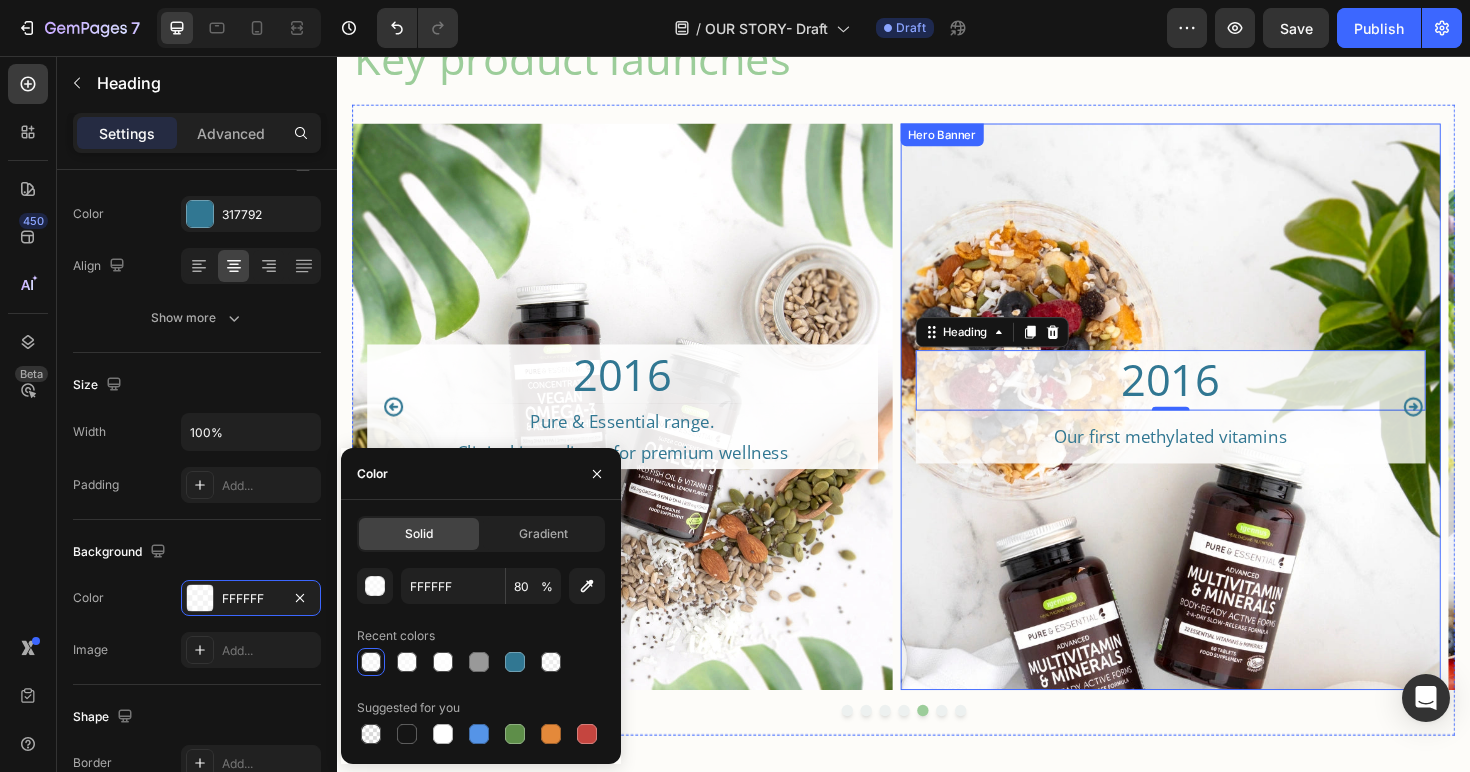 click at bounding box center [1220, 563] 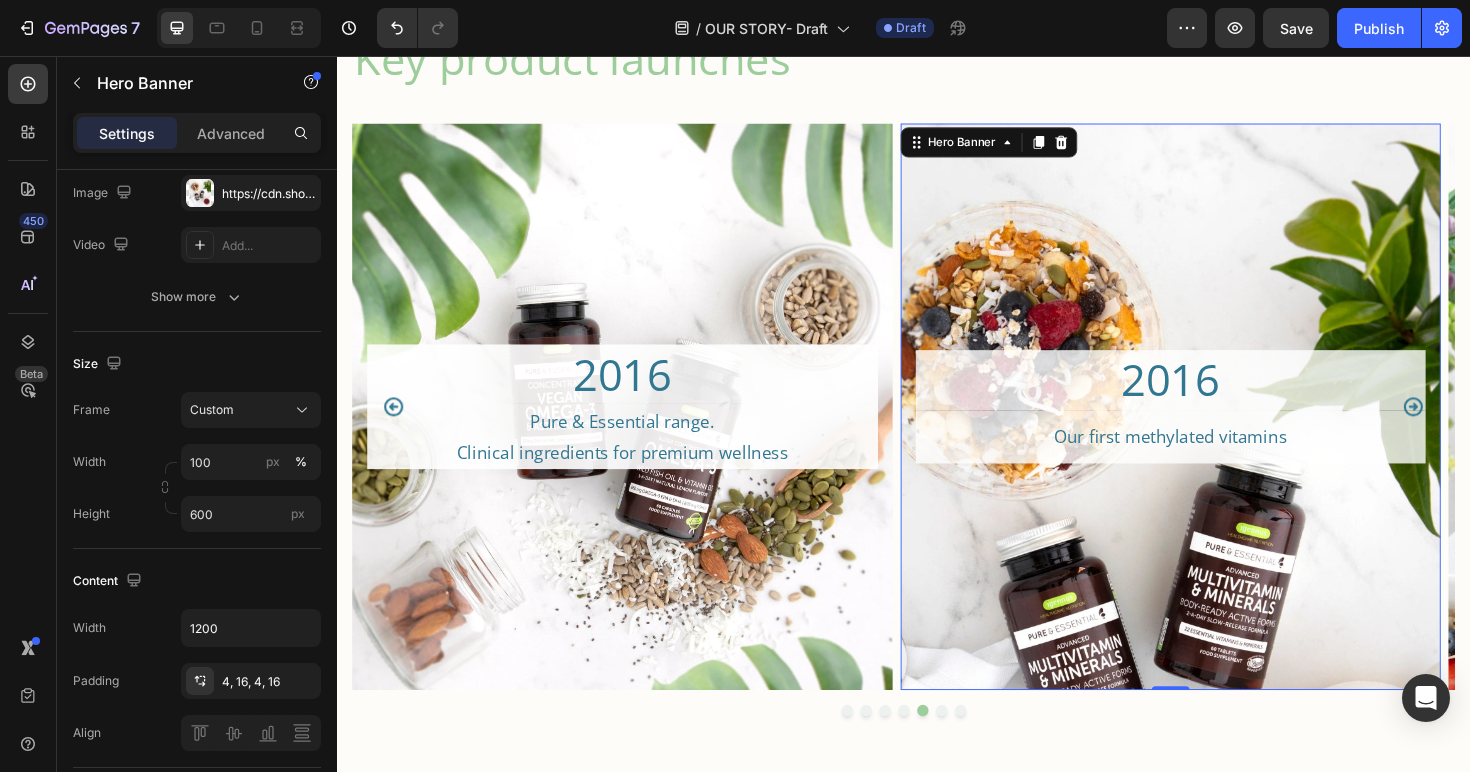 scroll, scrollTop: 0, scrollLeft: 0, axis: both 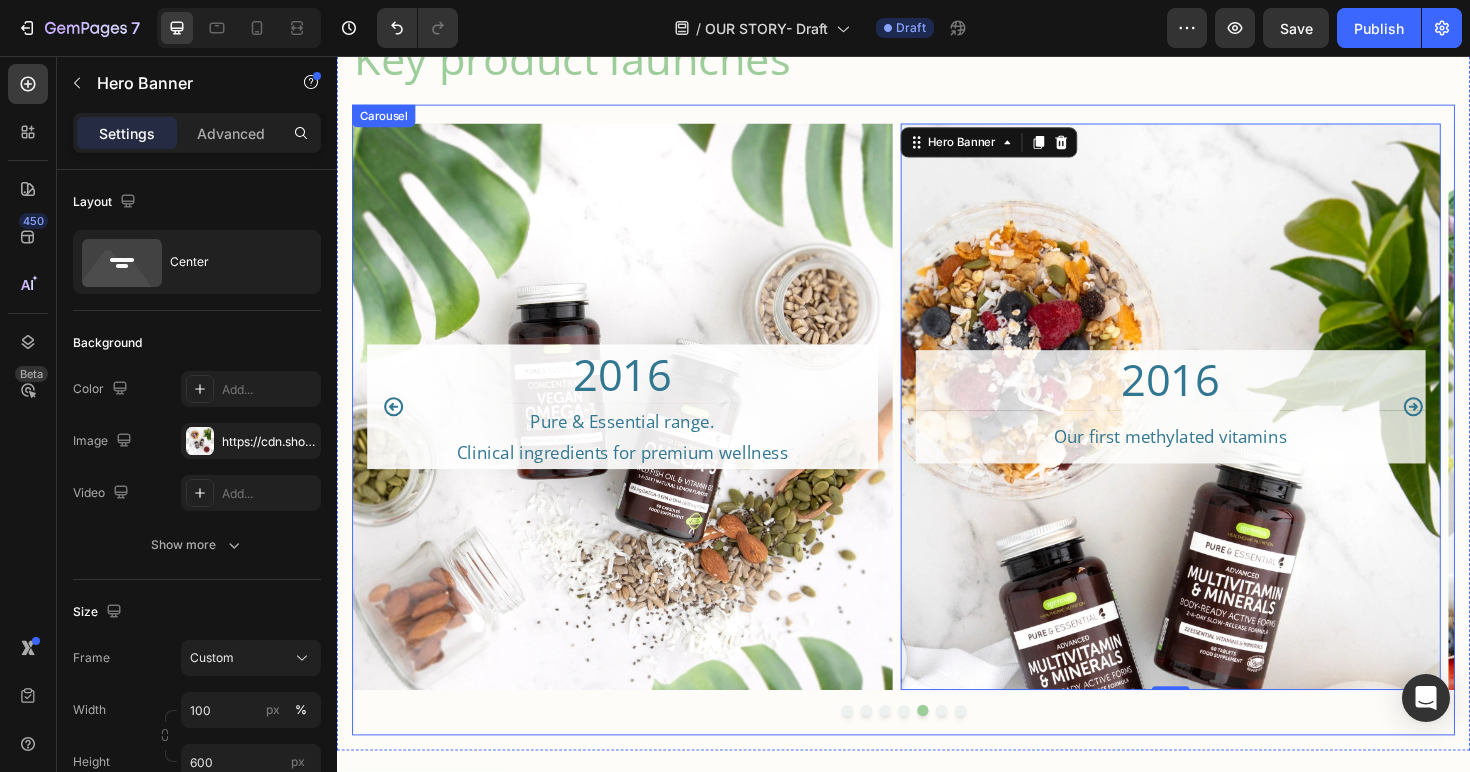click 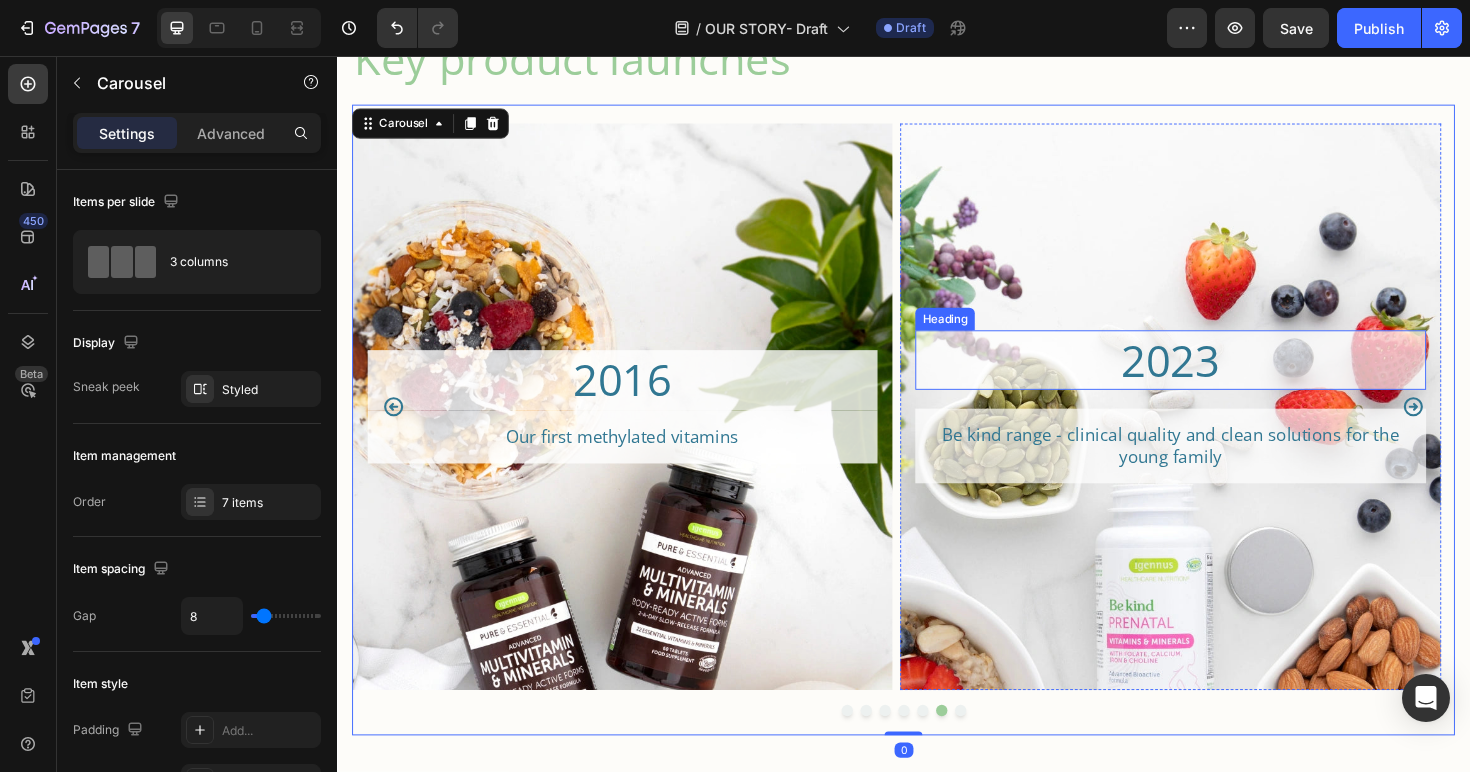 click on "2023" at bounding box center [1220, 378] 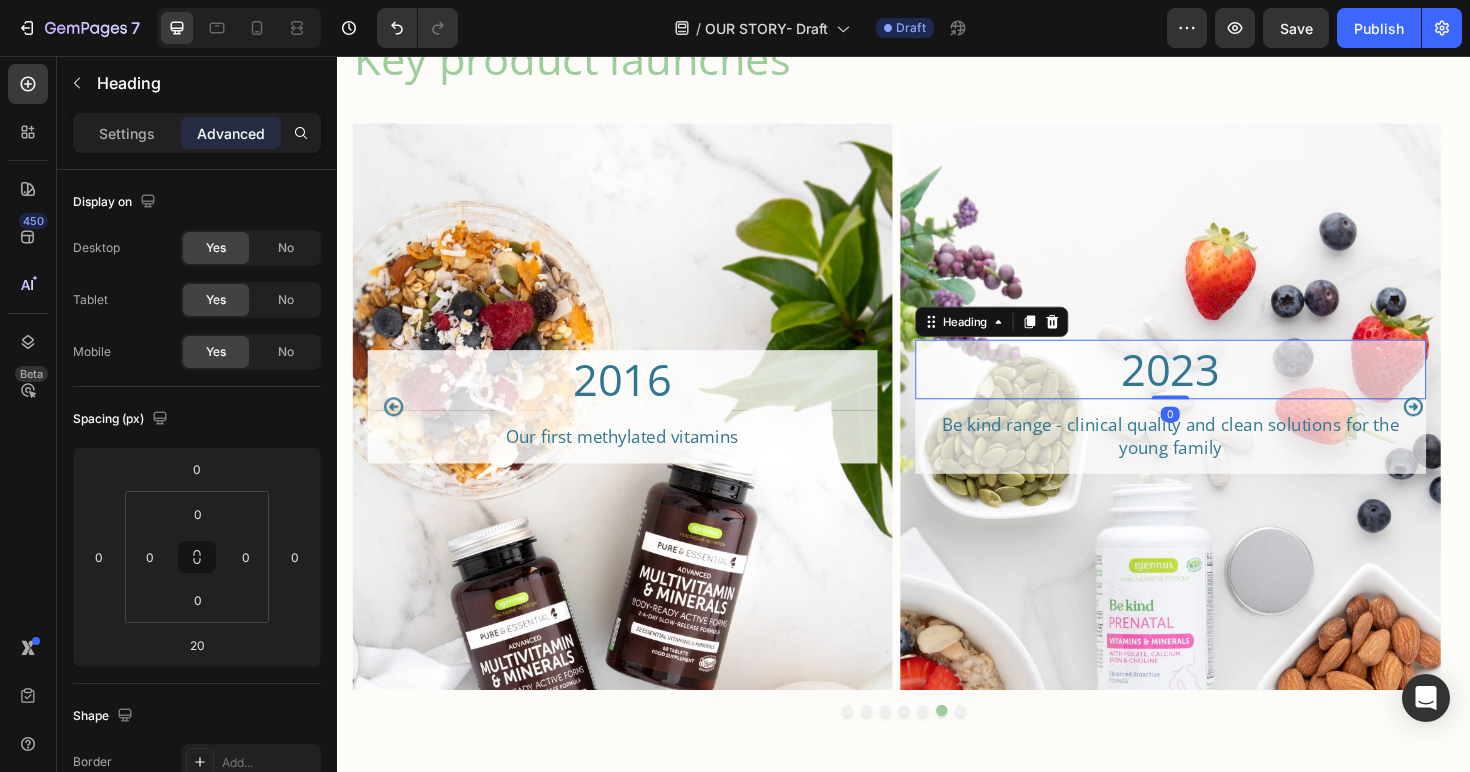 drag, startPoint x: 1218, startPoint y: 427, endPoint x: 1206, endPoint y: 345, distance: 82.8734 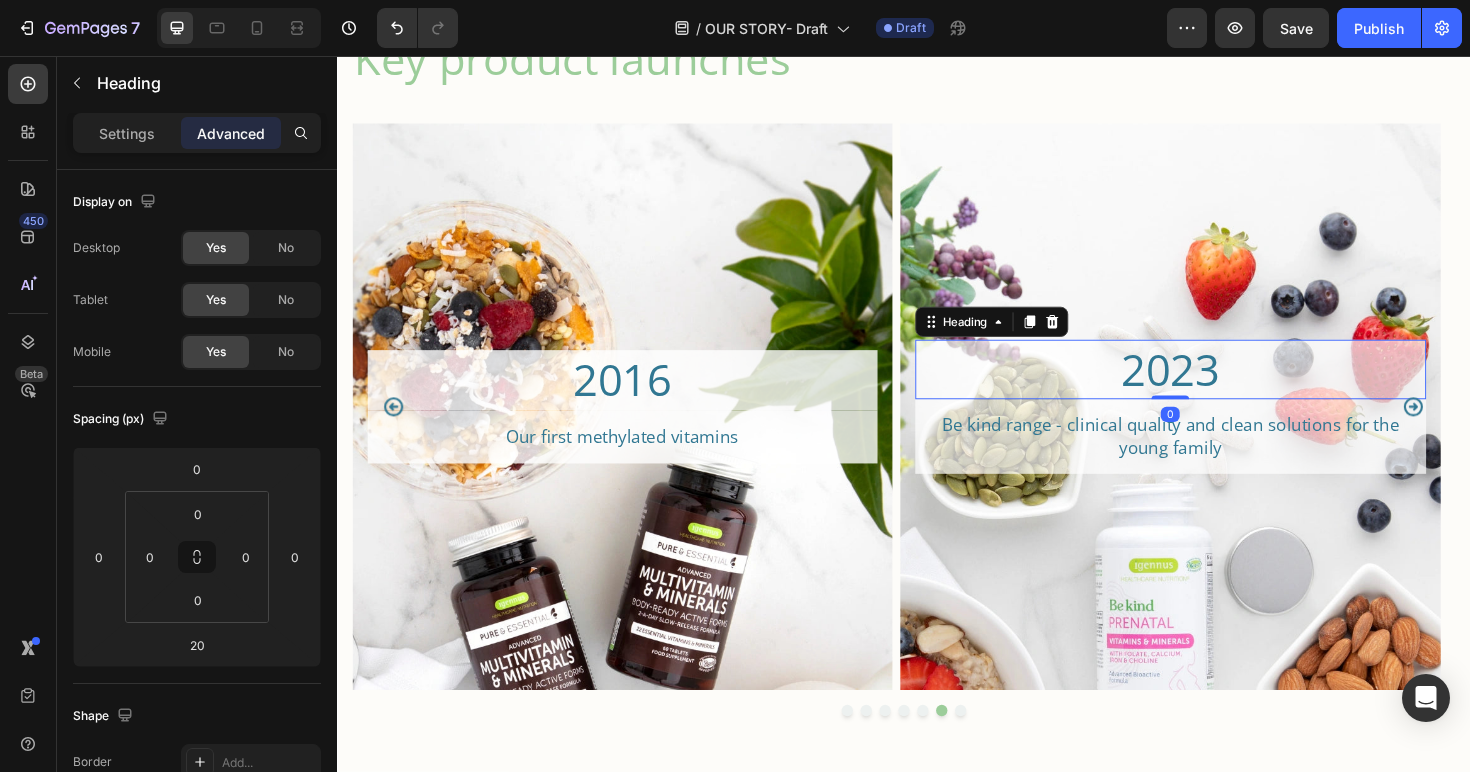 click on "2023 Heading   0" at bounding box center (1220, 388) 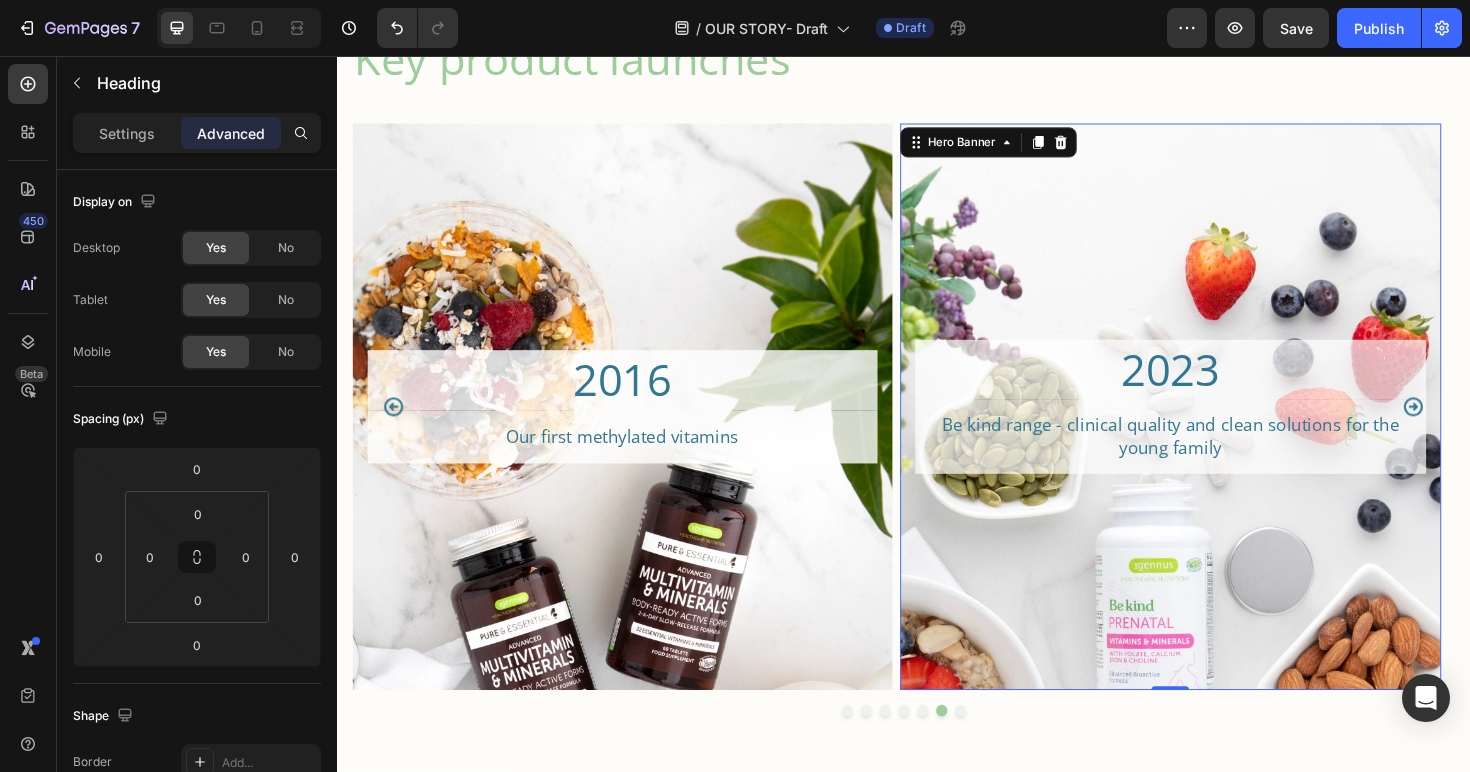 click at bounding box center (1220, 563) 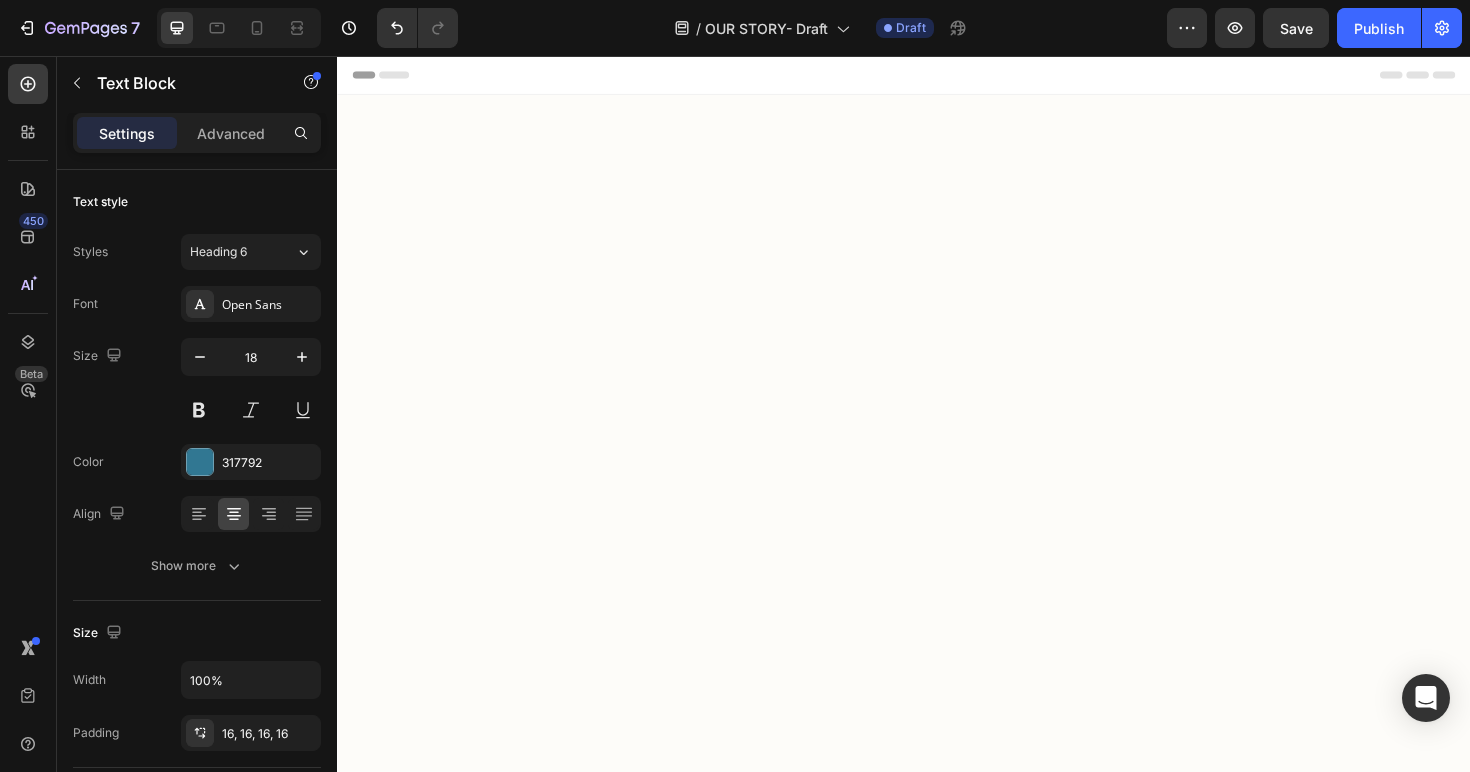 scroll, scrollTop: 2373, scrollLeft: 0, axis: vertical 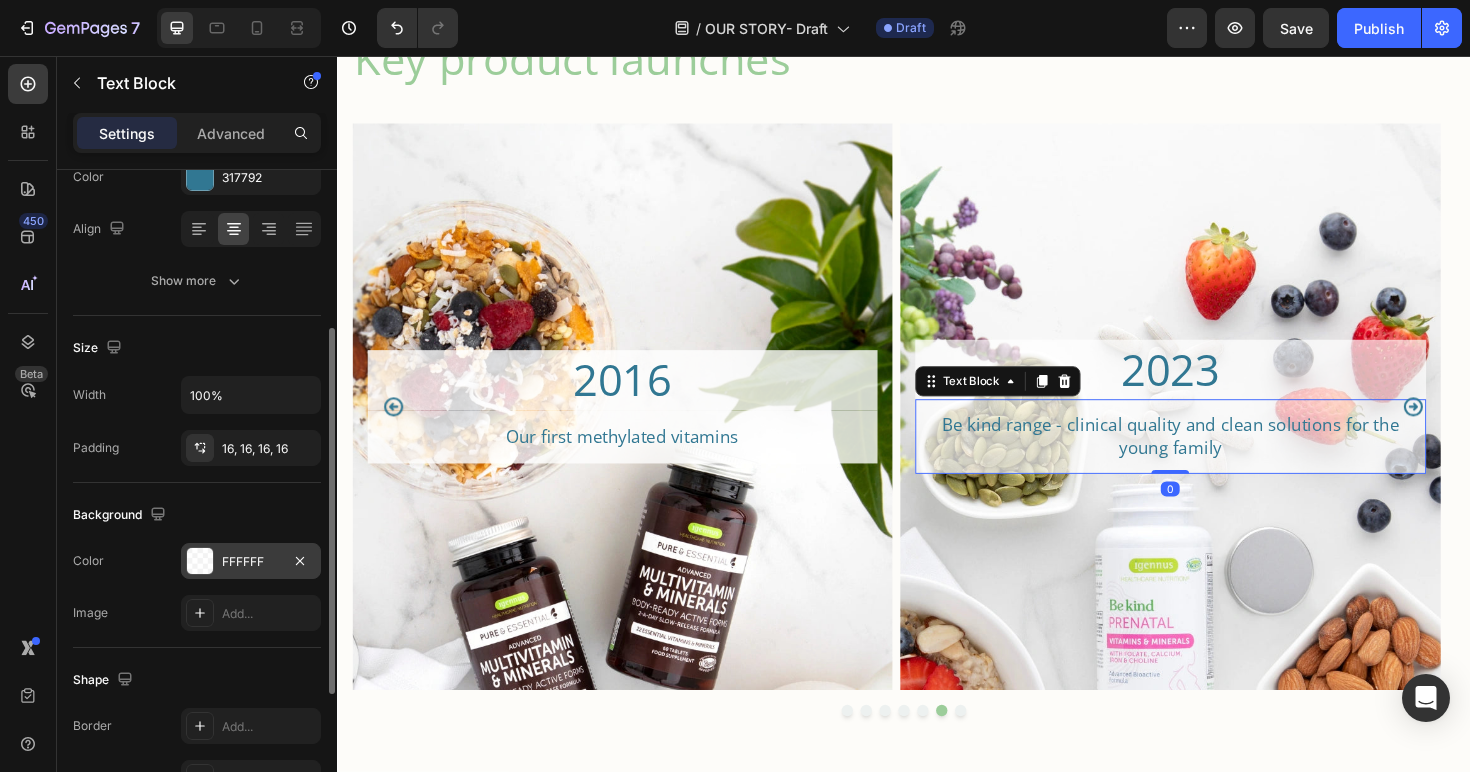 drag, startPoint x: 261, startPoint y: 573, endPoint x: 288, endPoint y: 574, distance: 27.018513 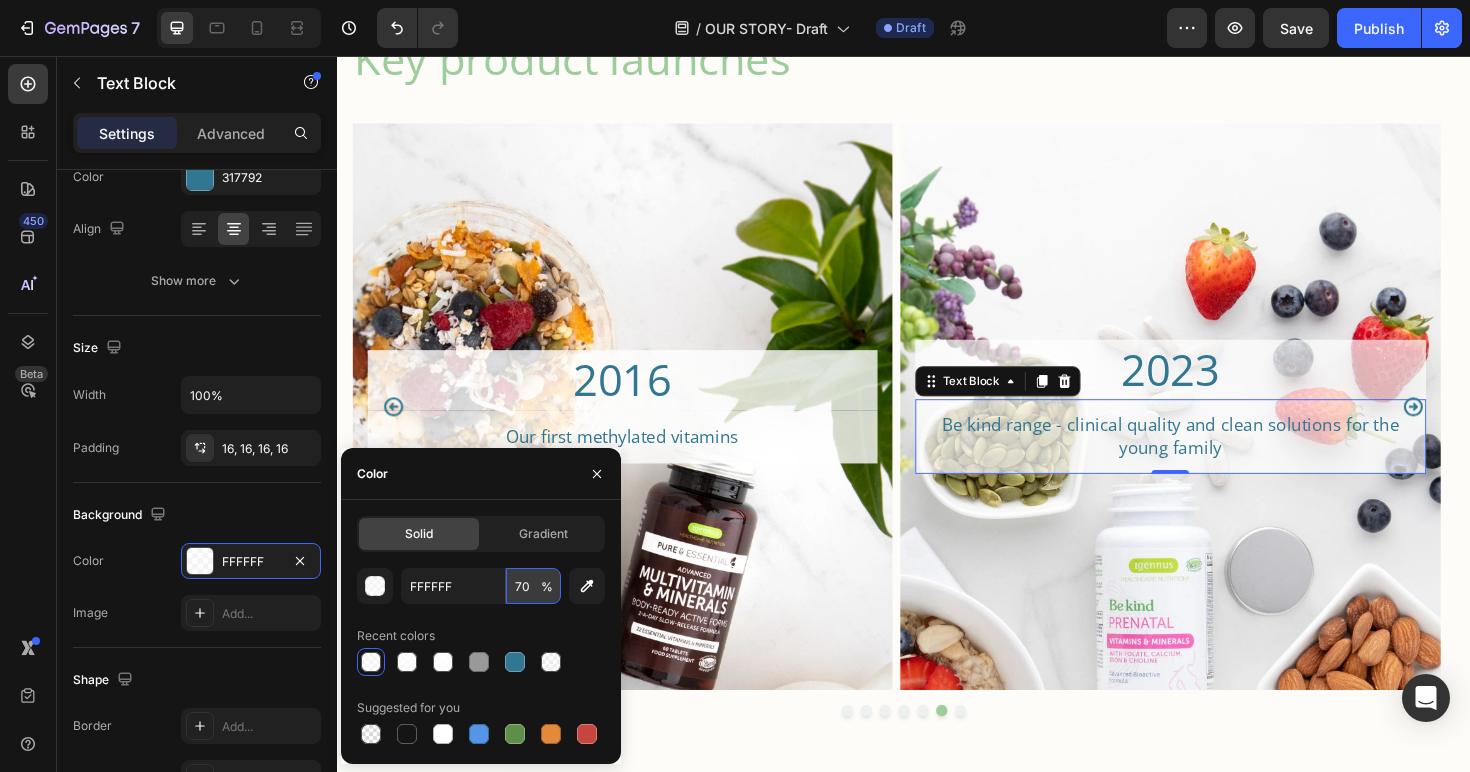 click on "70" at bounding box center [533, 586] 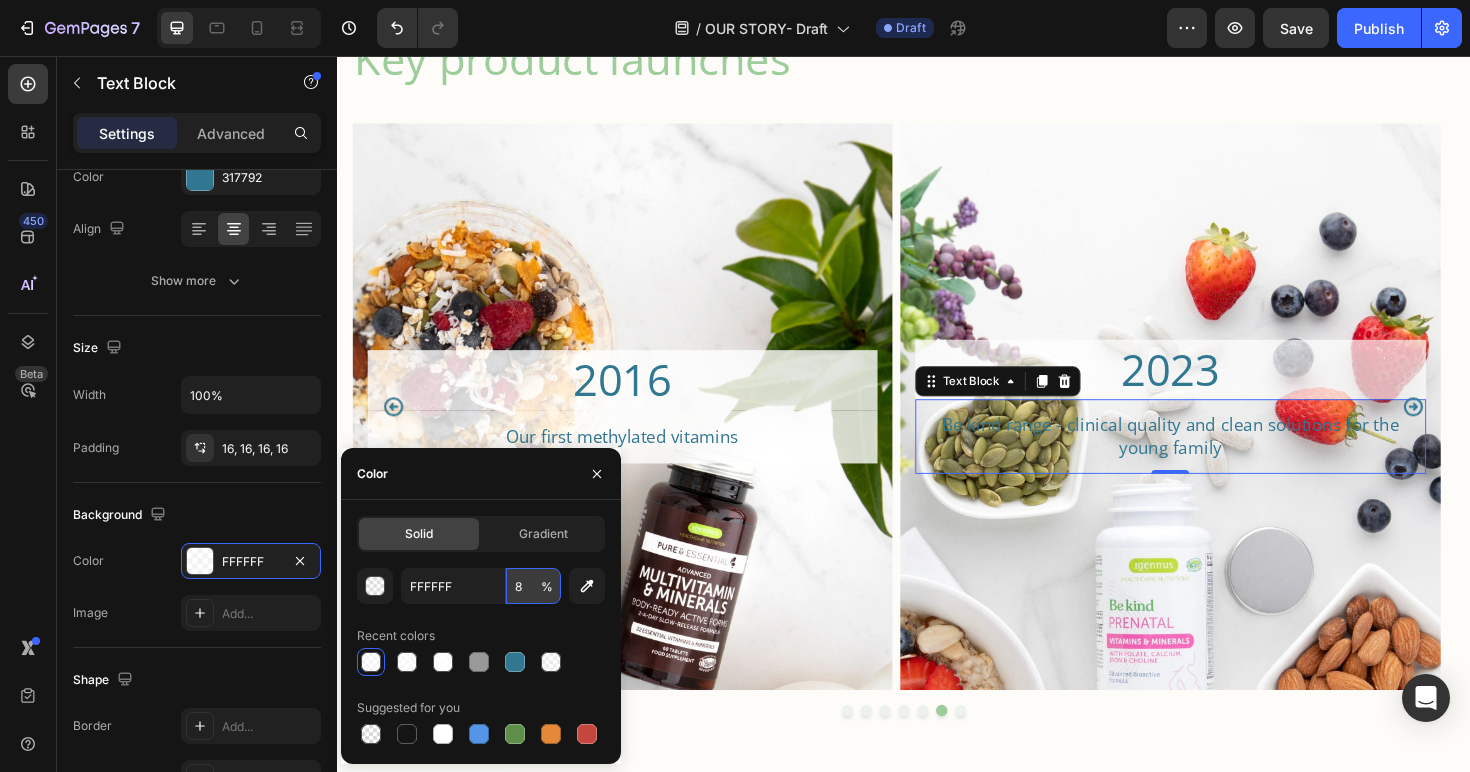 type on "80" 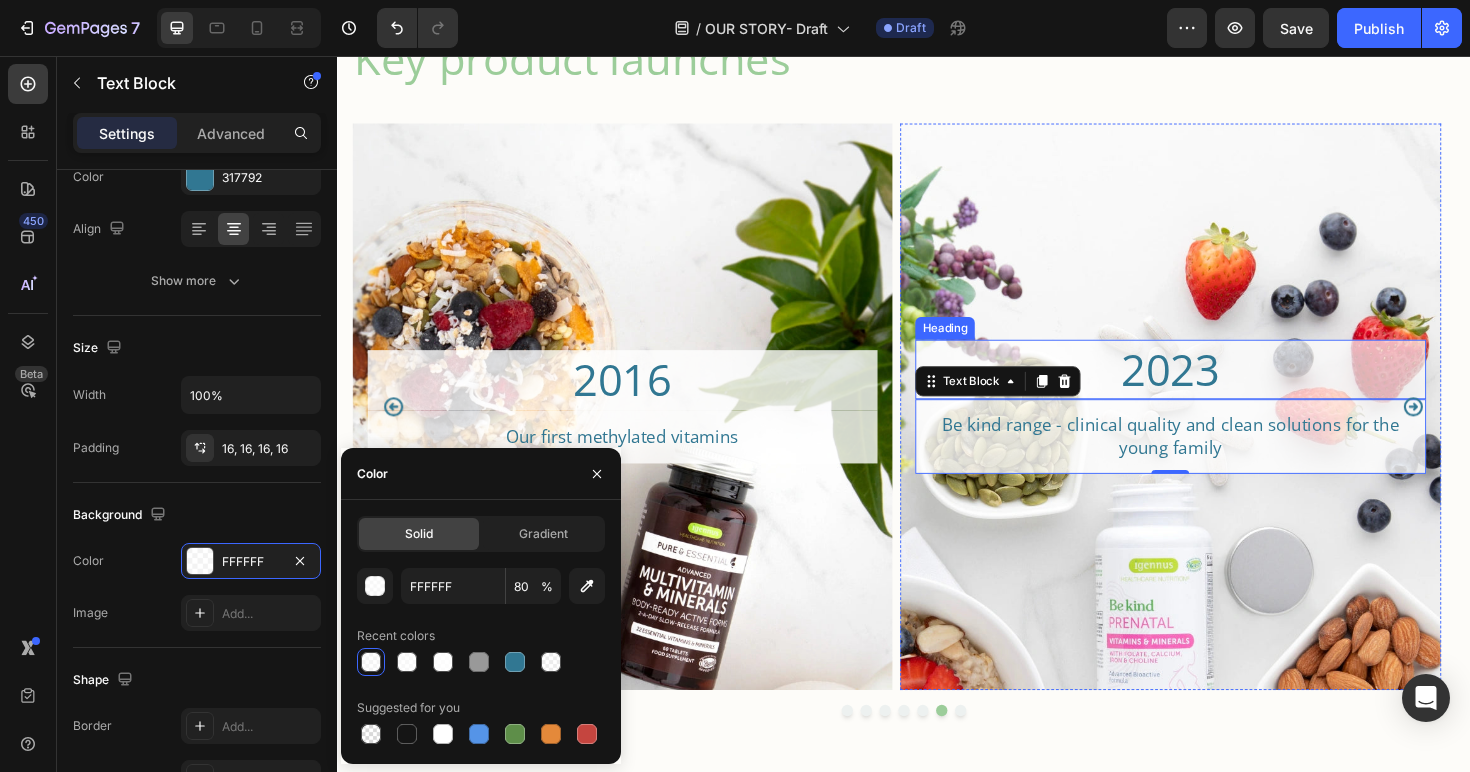 click on "2023" at bounding box center (1220, 388) 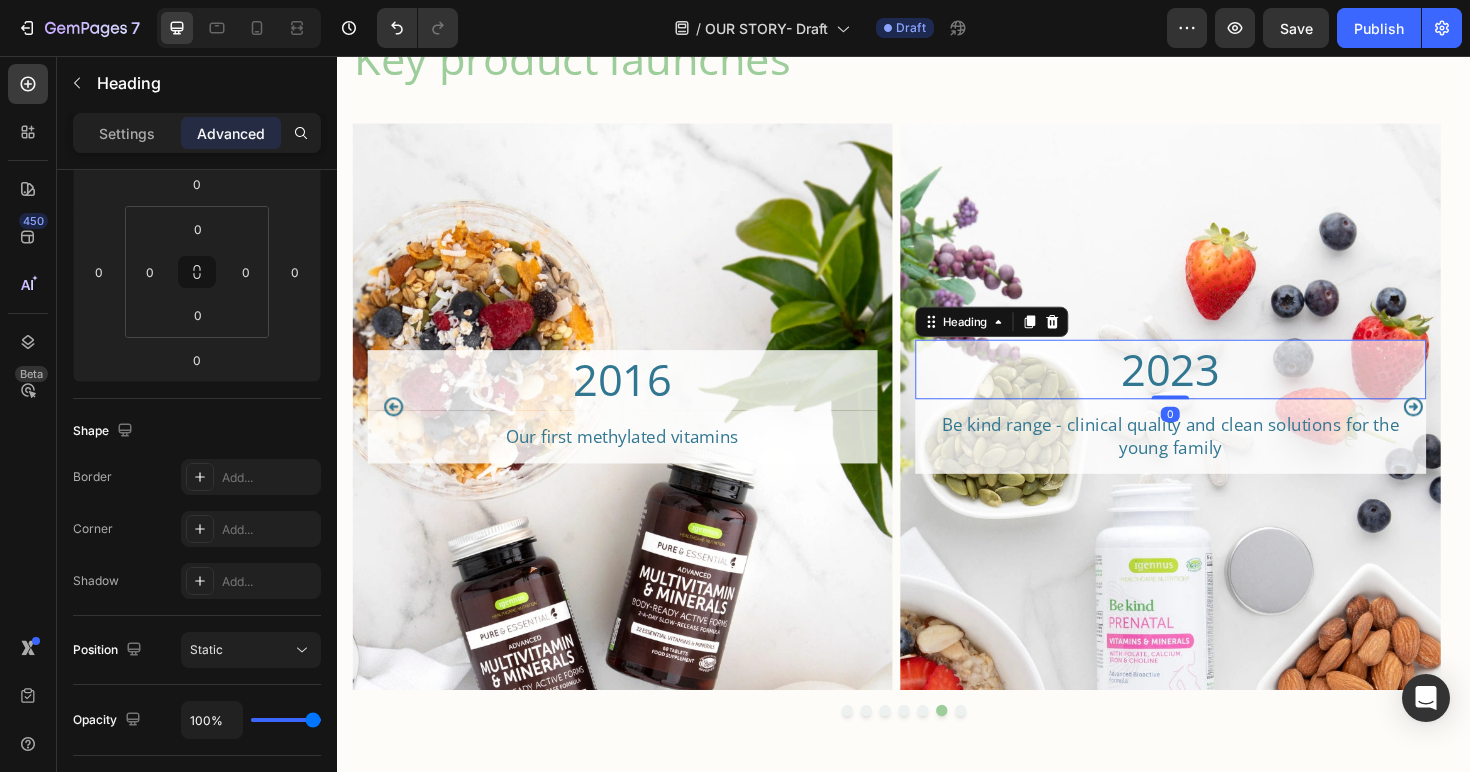 scroll, scrollTop: 0, scrollLeft: 0, axis: both 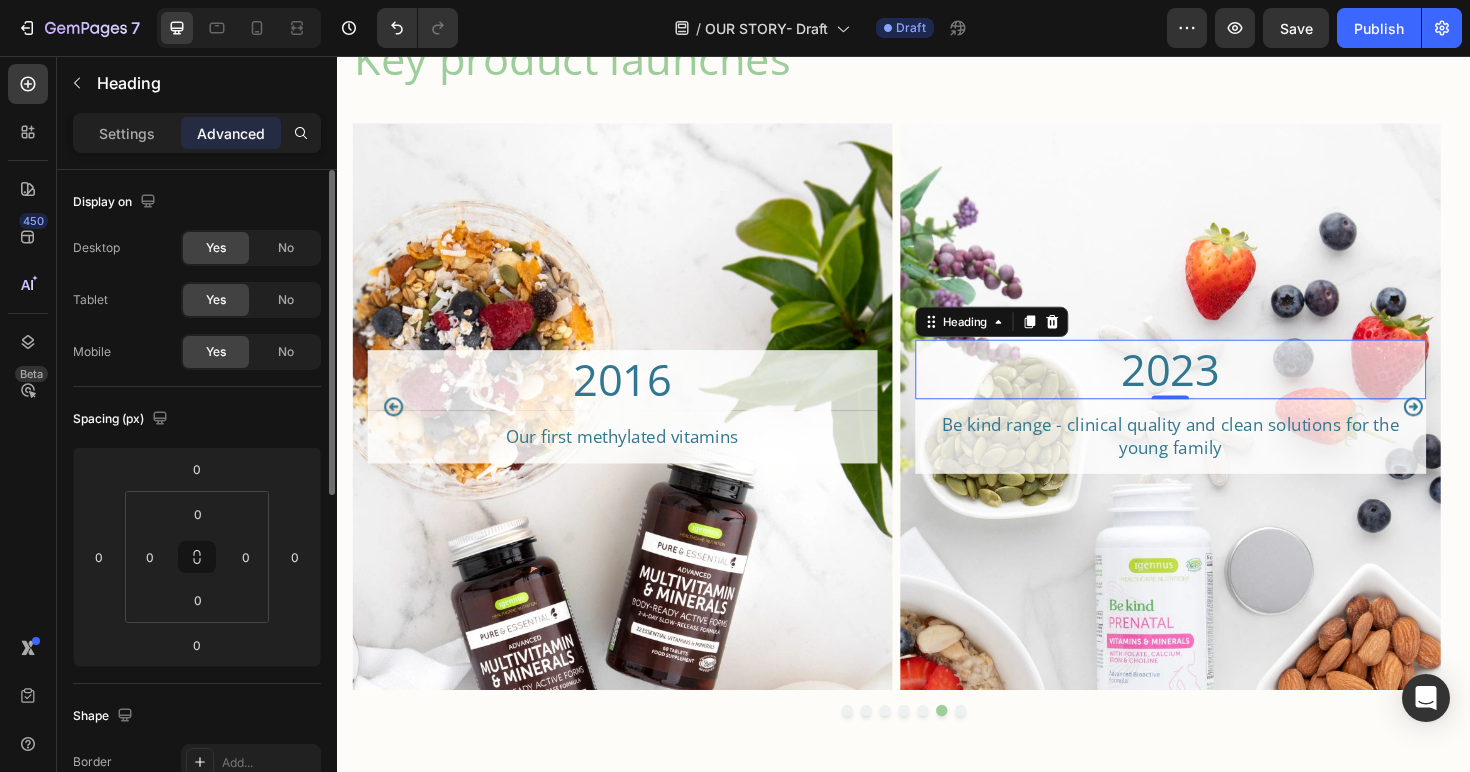click on "Settings" at bounding box center (127, 133) 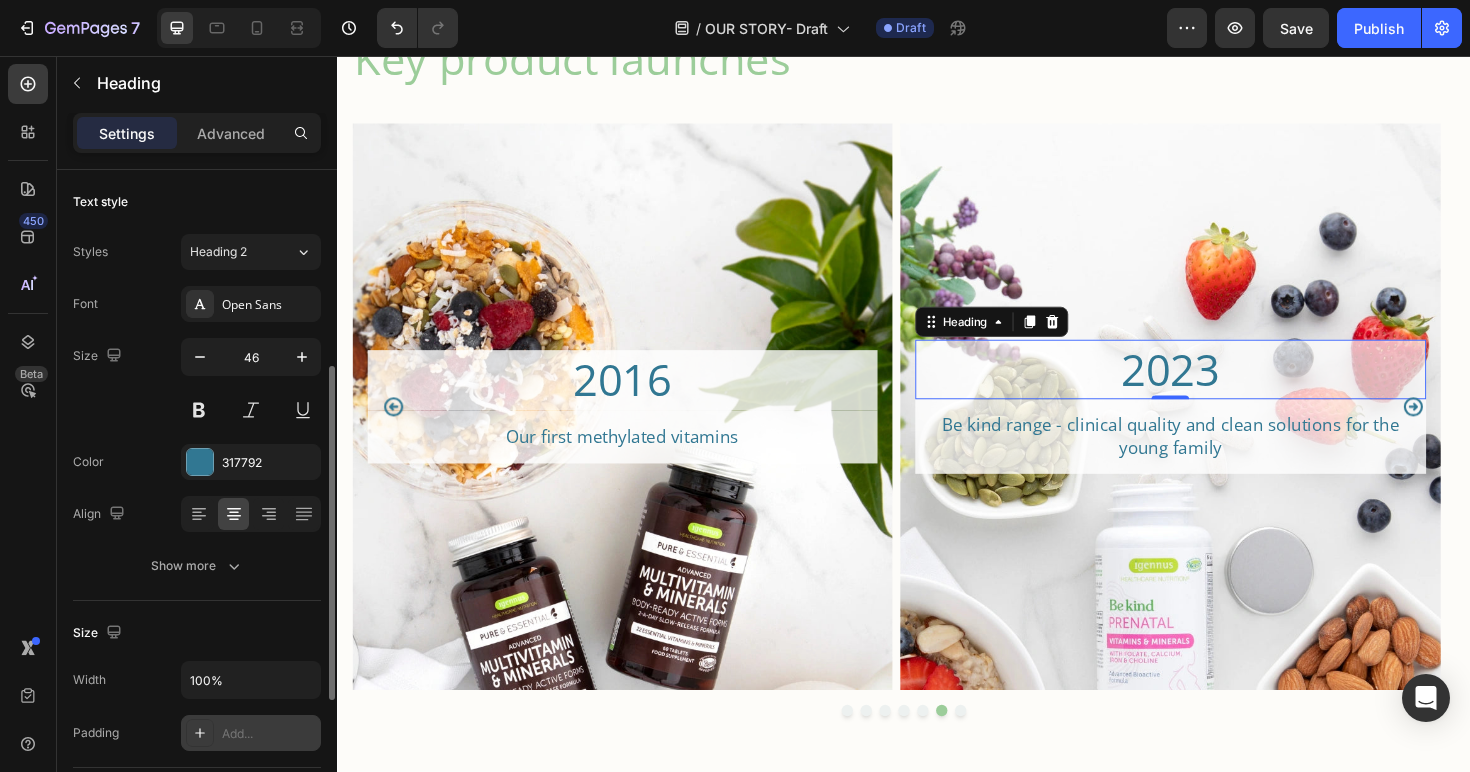 scroll, scrollTop: 130, scrollLeft: 0, axis: vertical 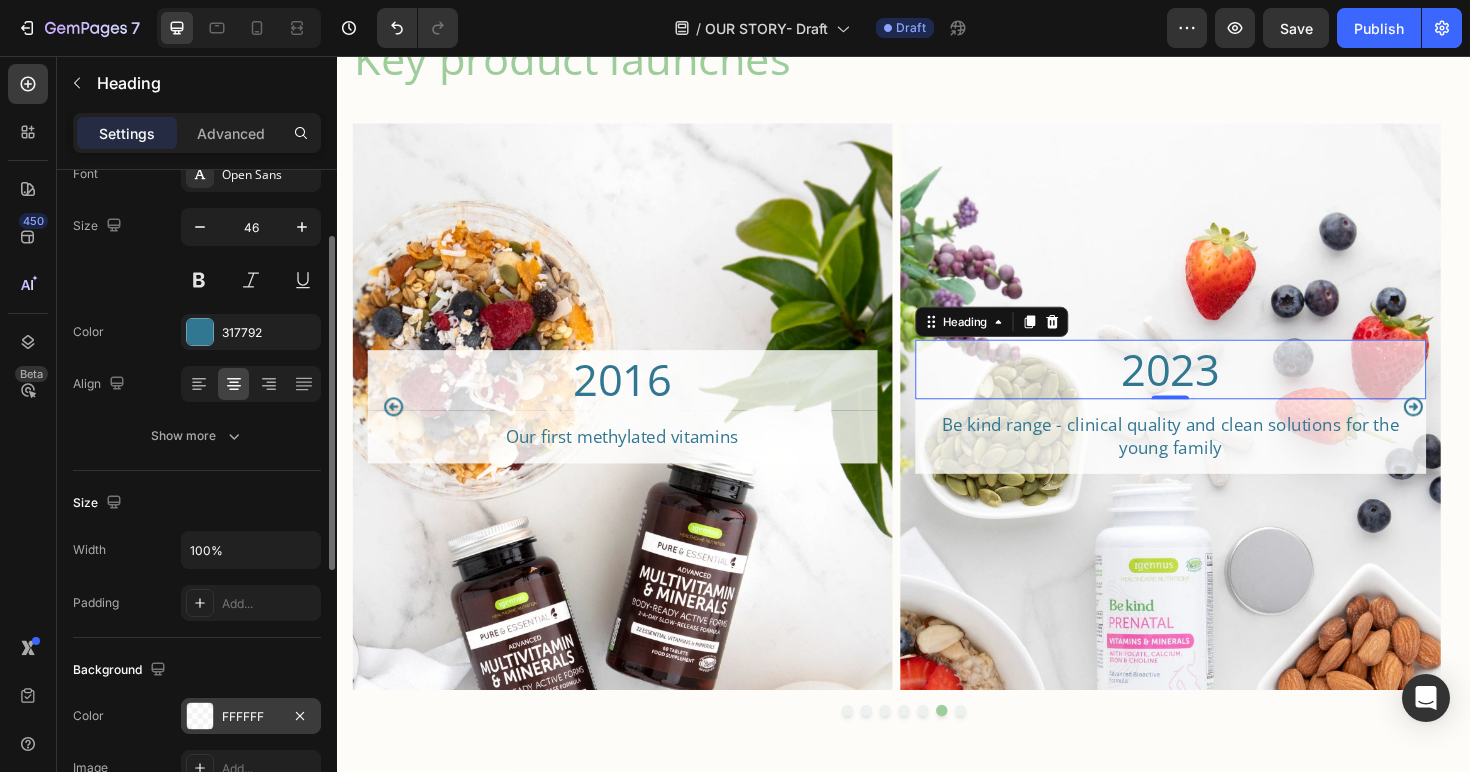 click on "FFFFFF" at bounding box center (251, 717) 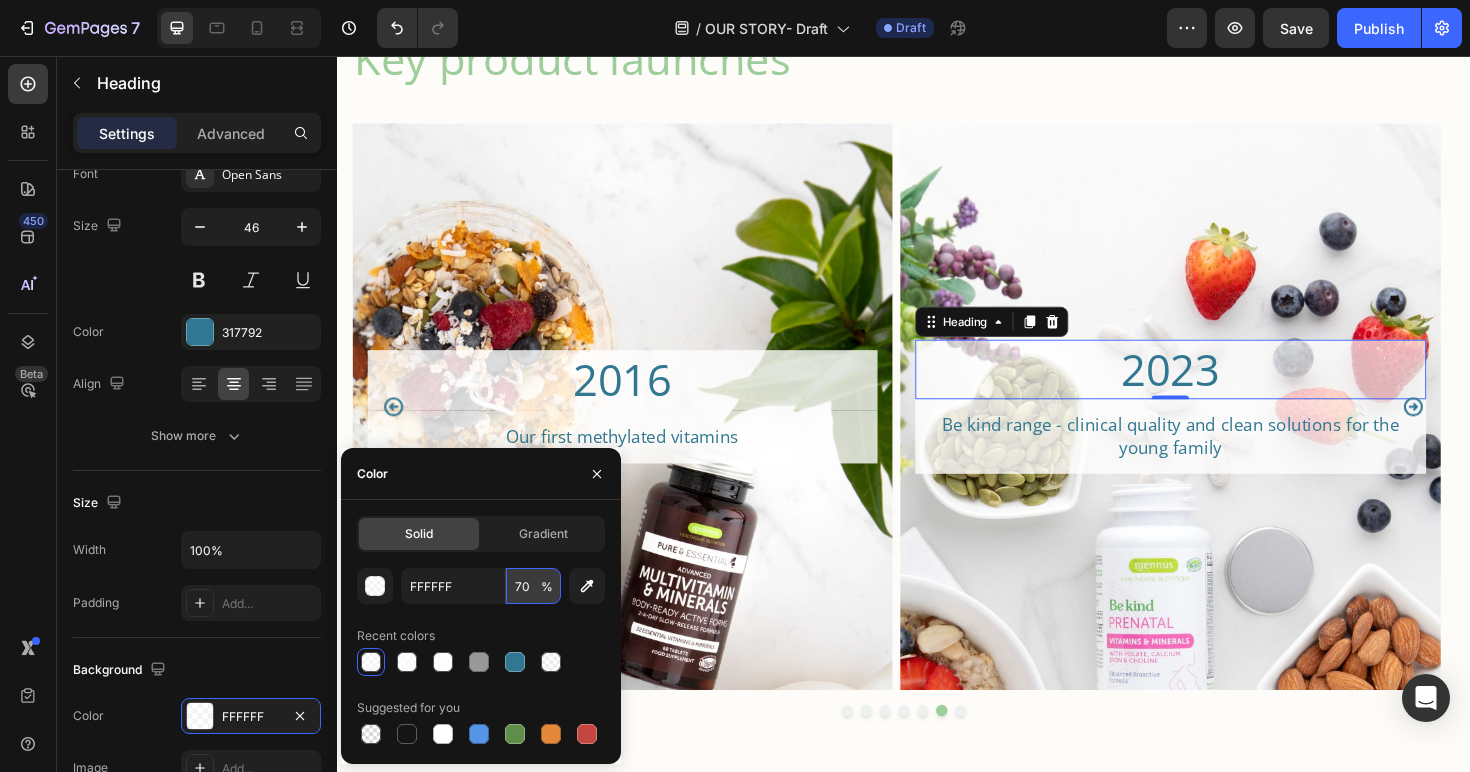 click on "70" at bounding box center (533, 586) 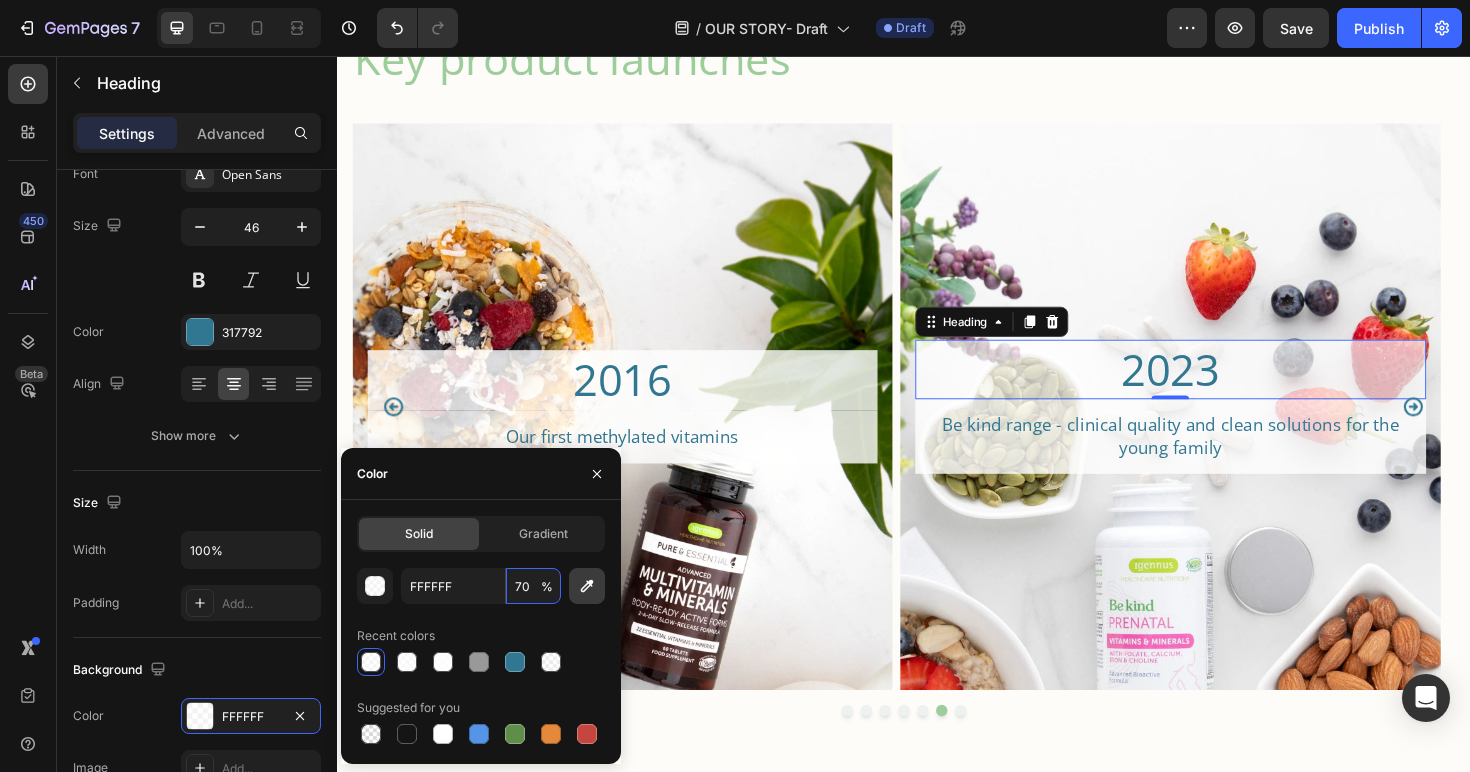 type on "80" 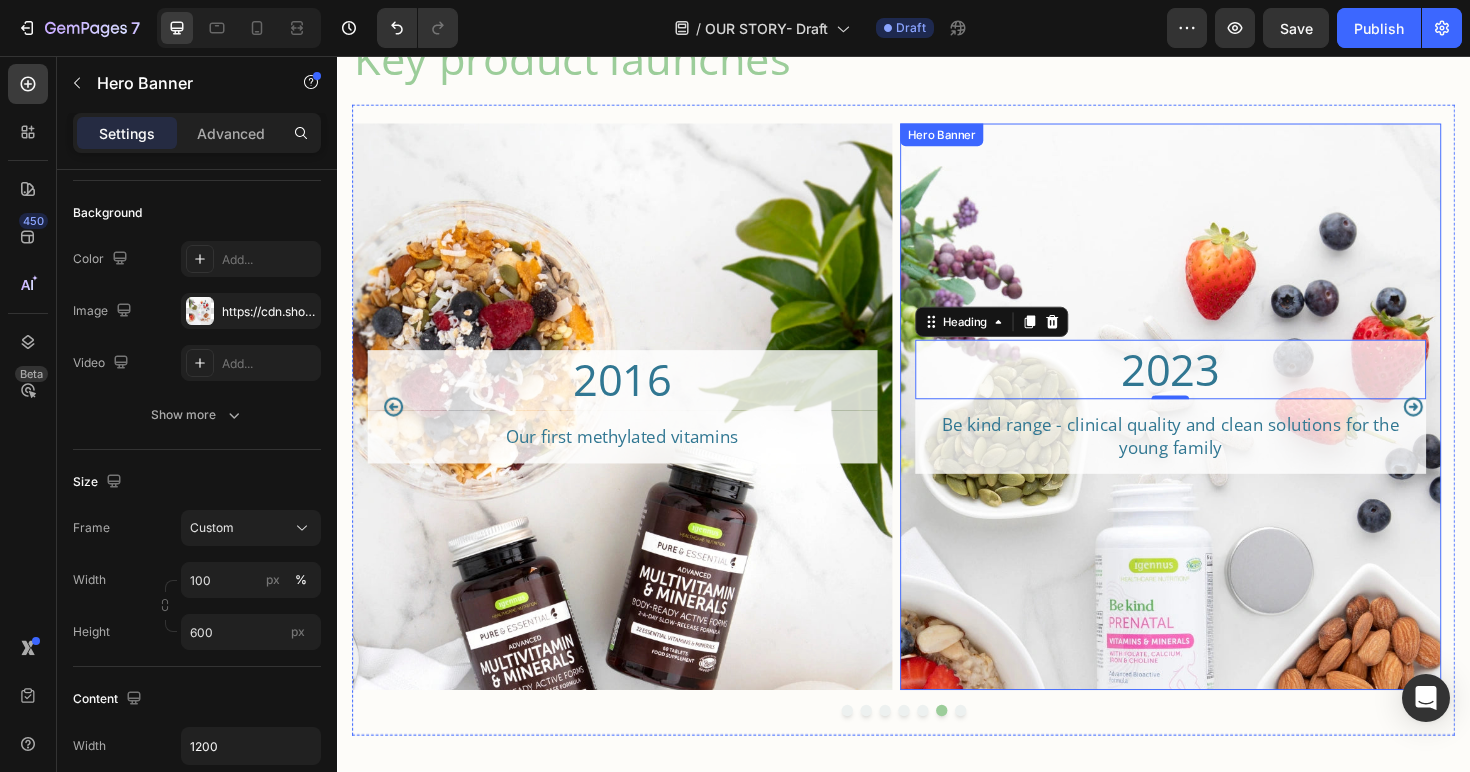 click at bounding box center [1220, 563] 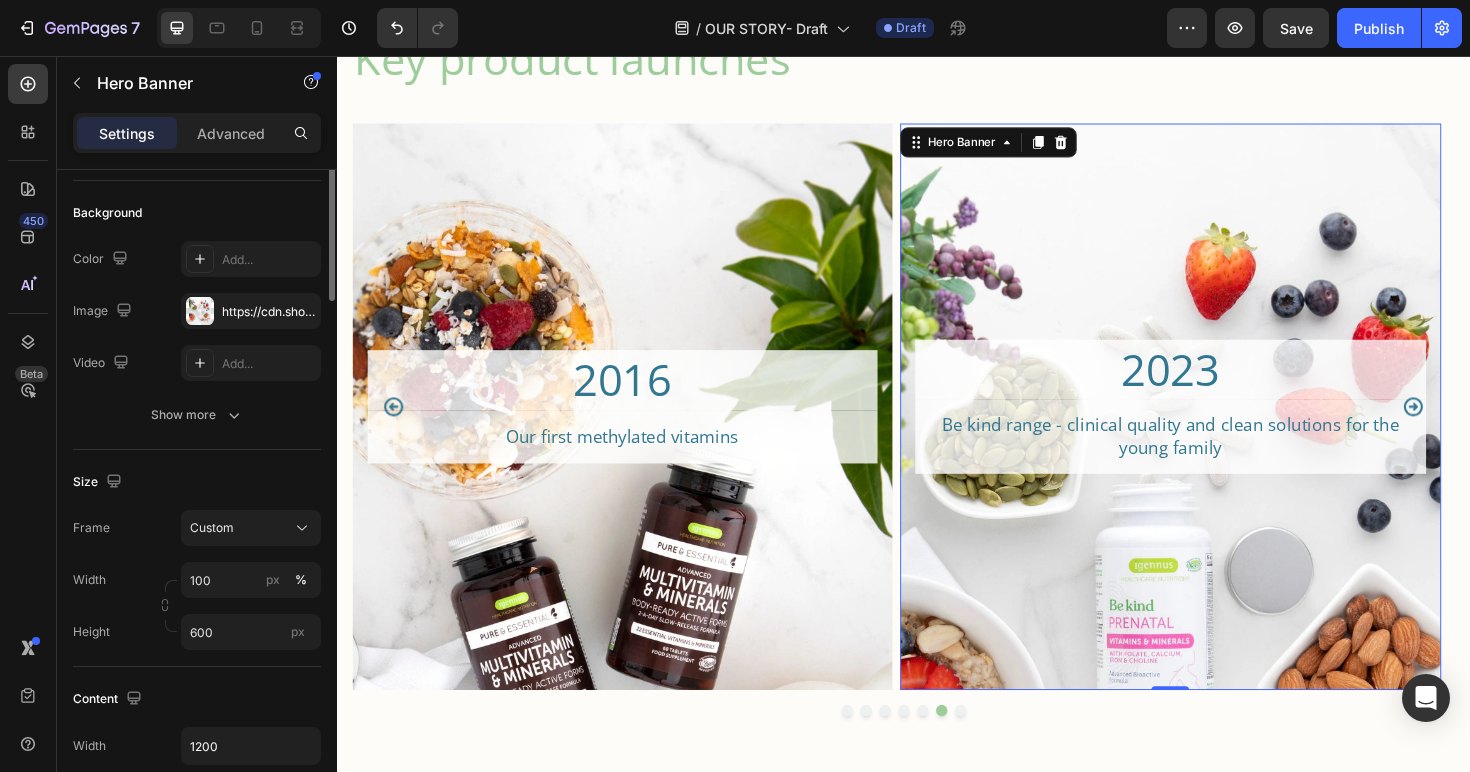 scroll, scrollTop: 0, scrollLeft: 0, axis: both 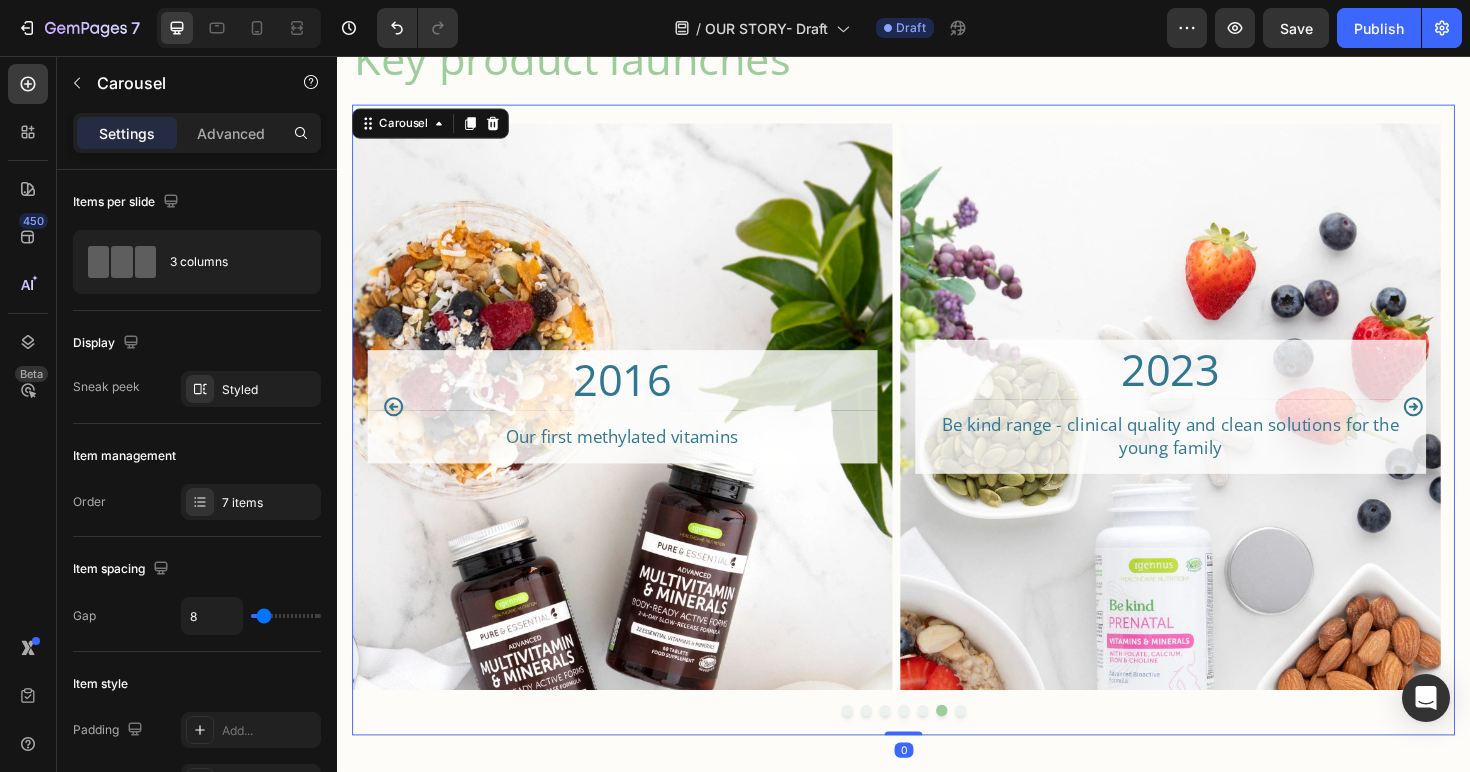 click 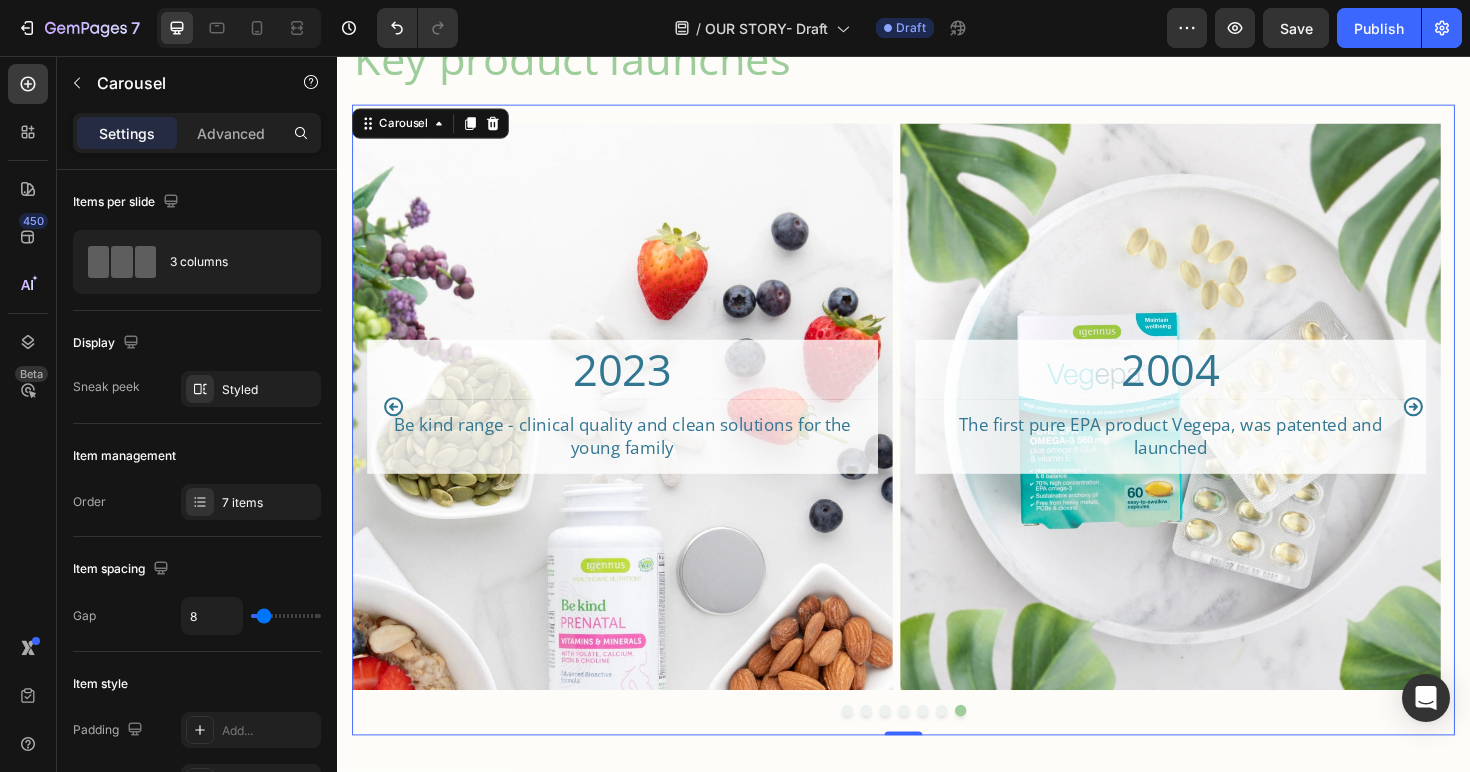 click at bounding box center [877, 749] 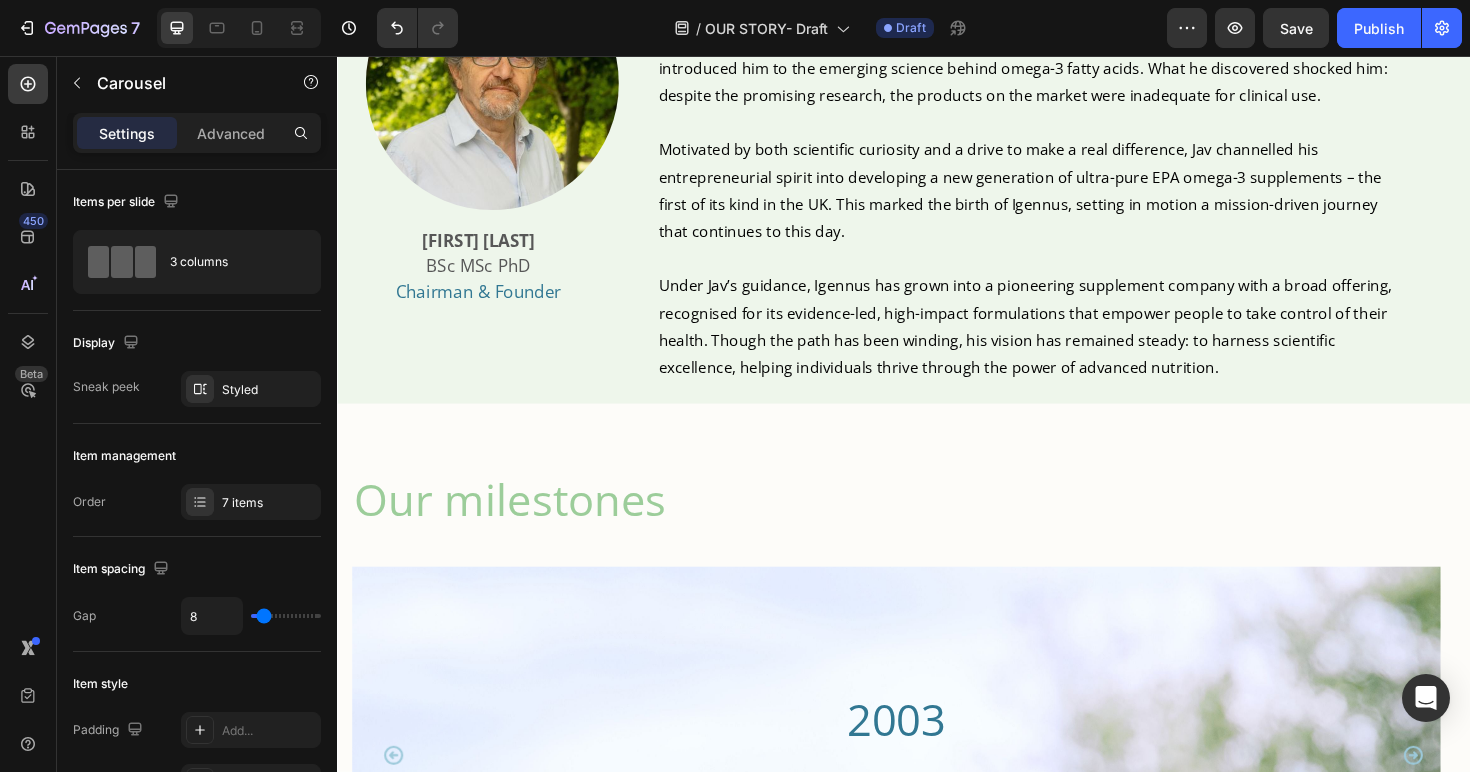scroll, scrollTop: 1428, scrollLeft: 0, axis: vertical 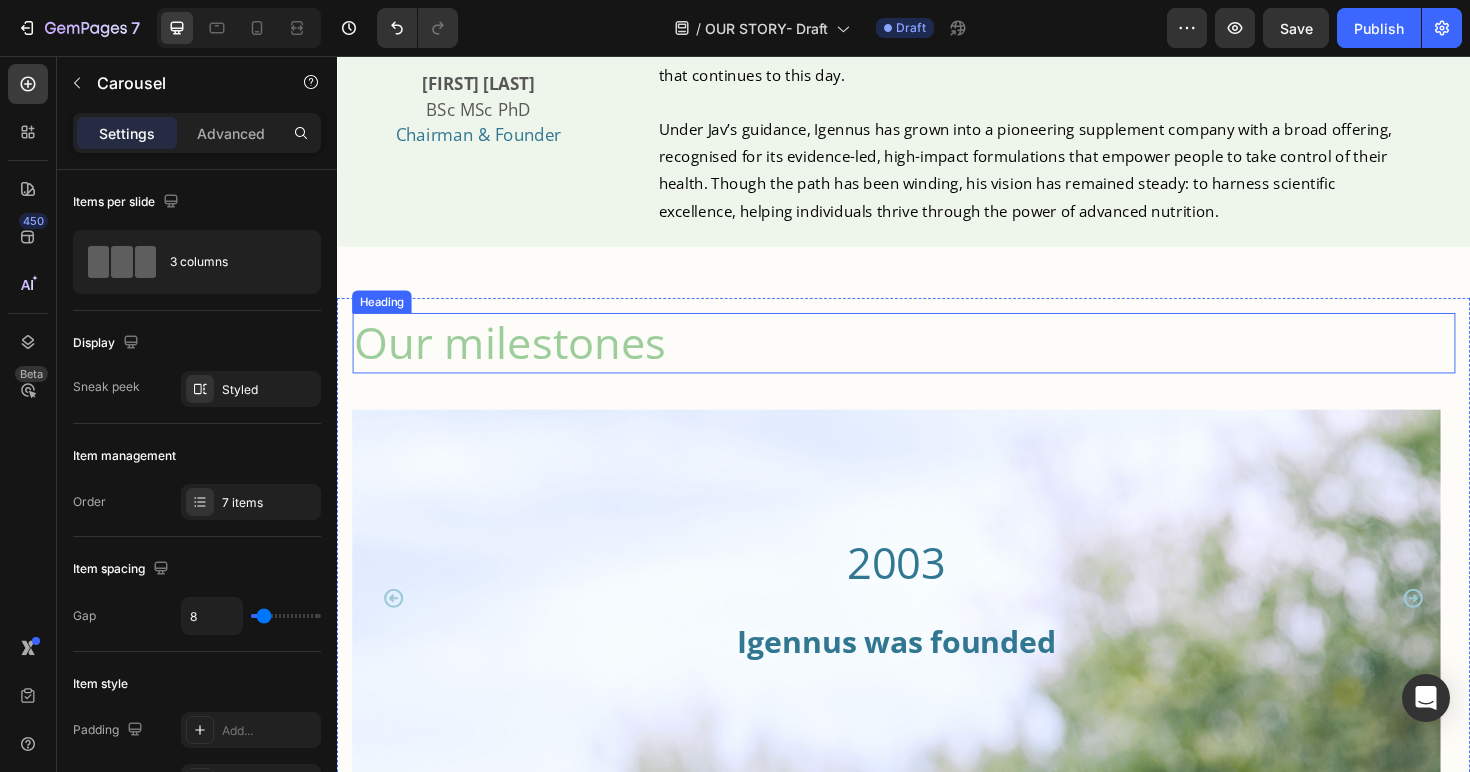 click on "Our milestones" at bounding box center (937, 360) 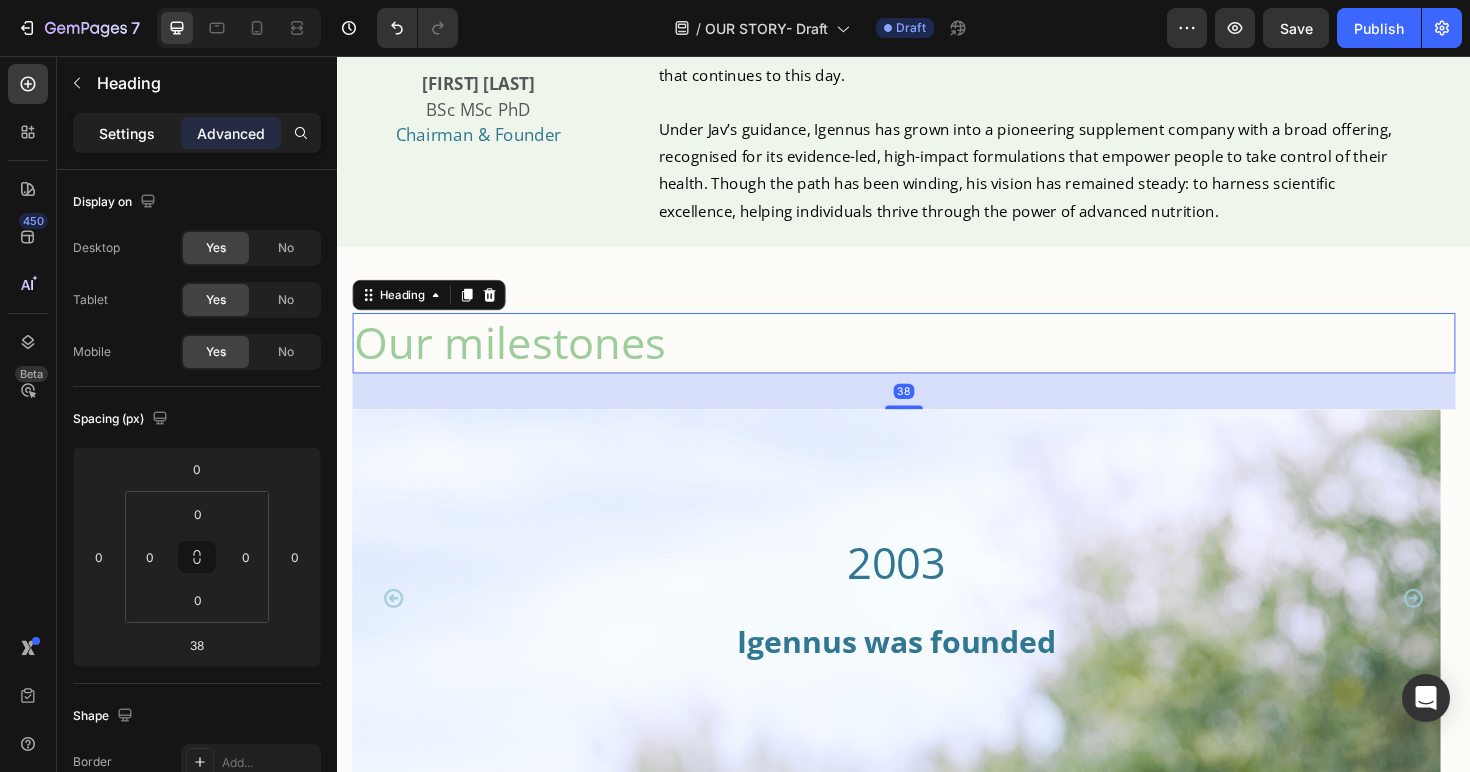 click on "Settings" at bounding box center (127, 133) 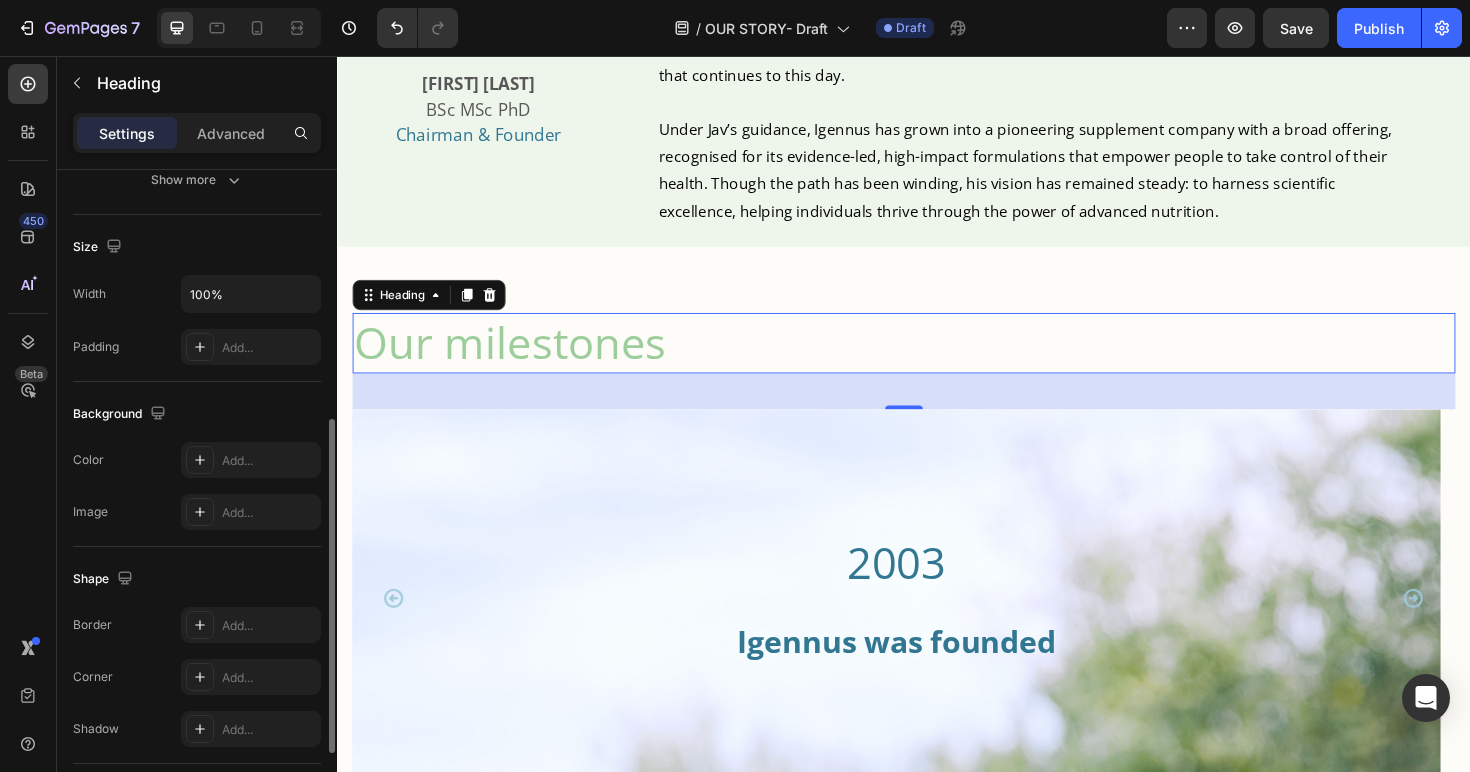 scroll, scrollTop: 470, scrollLeft: 0, axis: vertical 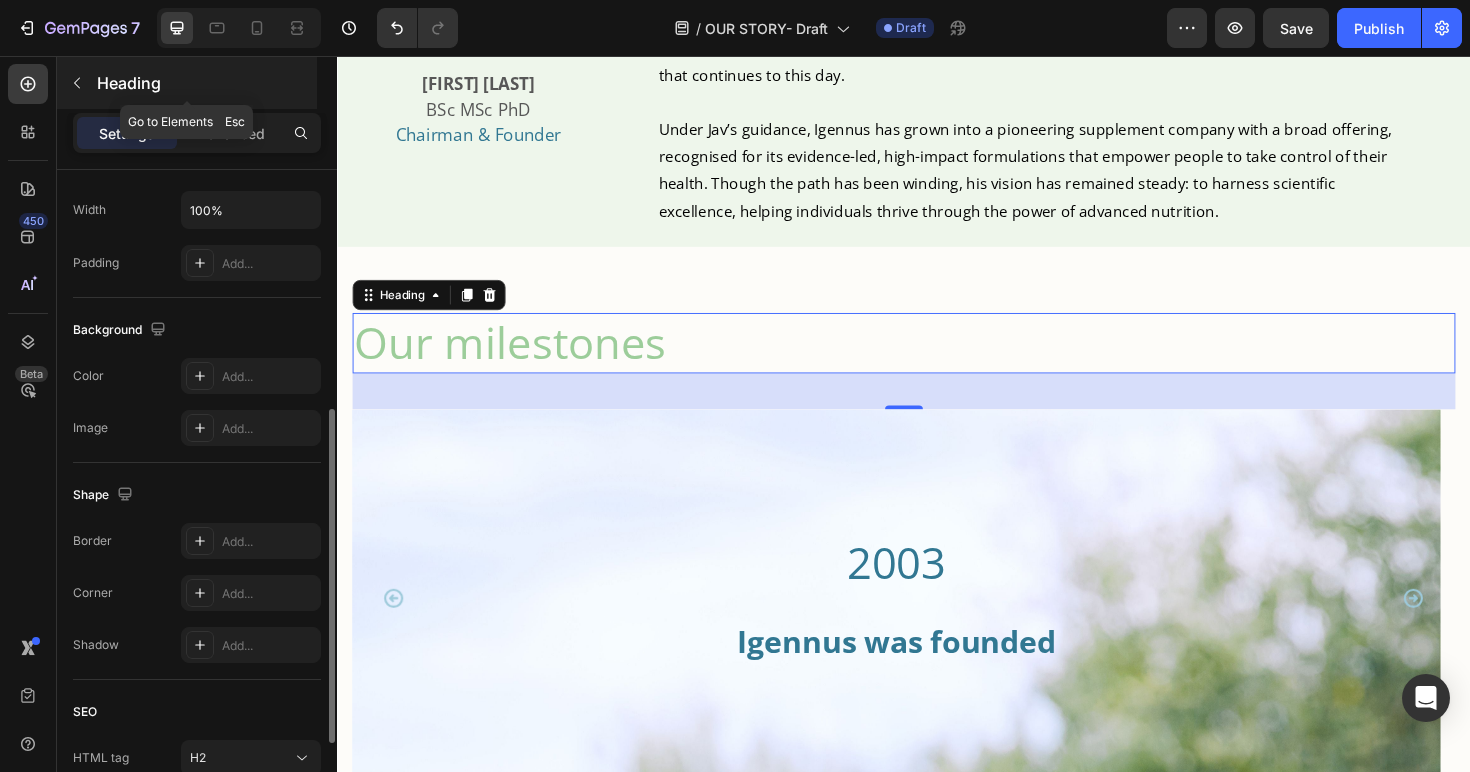 click 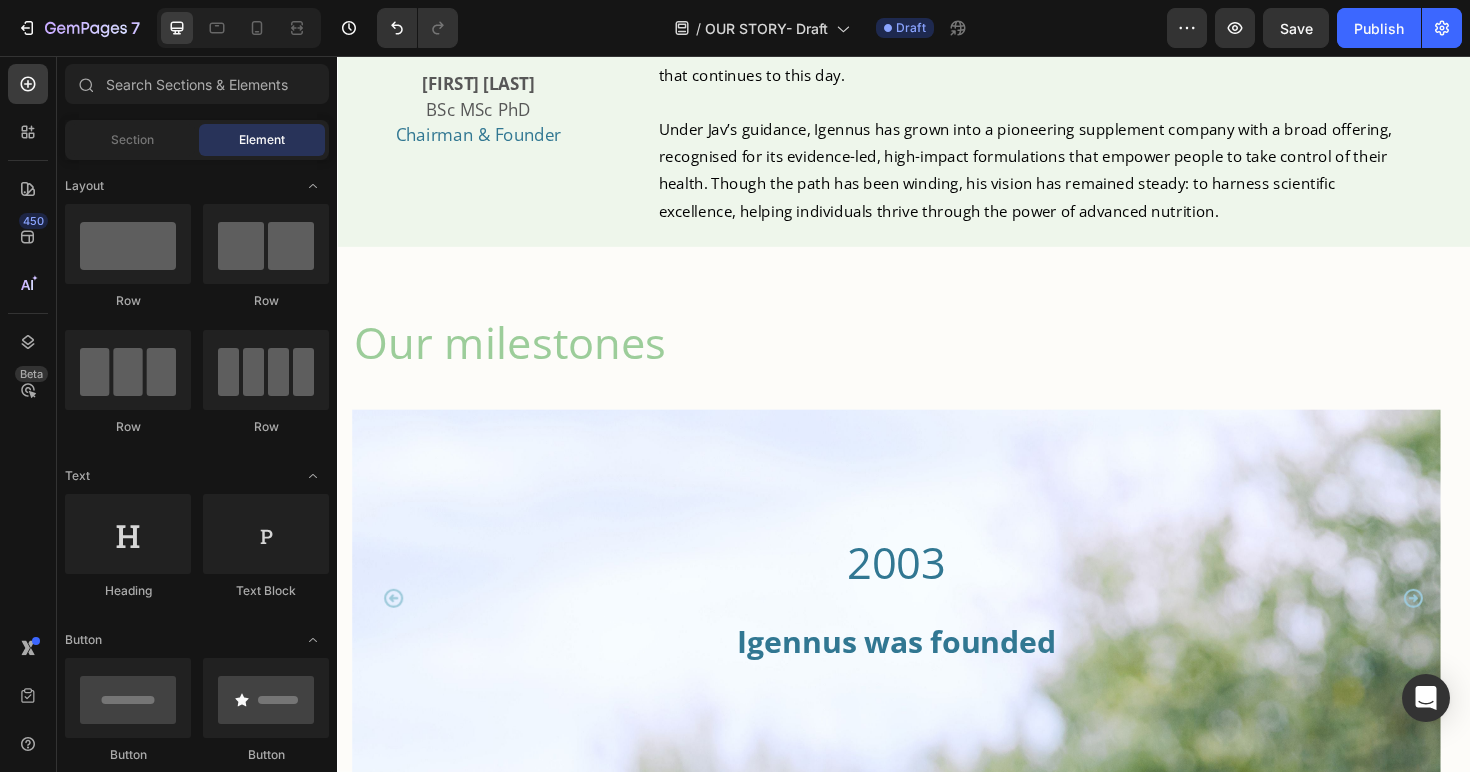 scroll, scrollTop: 1002, scrollLeft: 0, axis: vertical 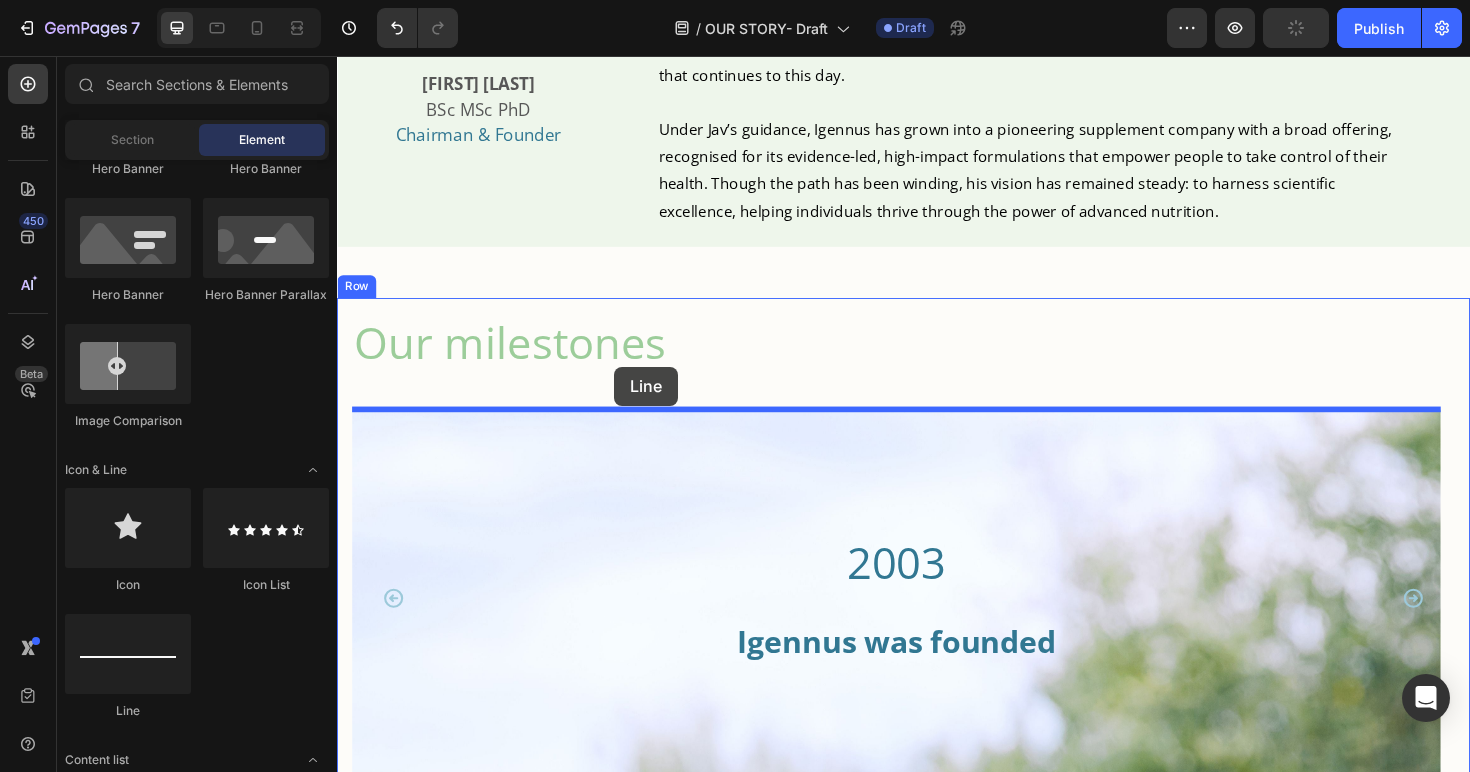 drag, startPoint x: 489, startPoint y: 719, endPoint x: 630, endPoint y: 385, distance: 362.54242 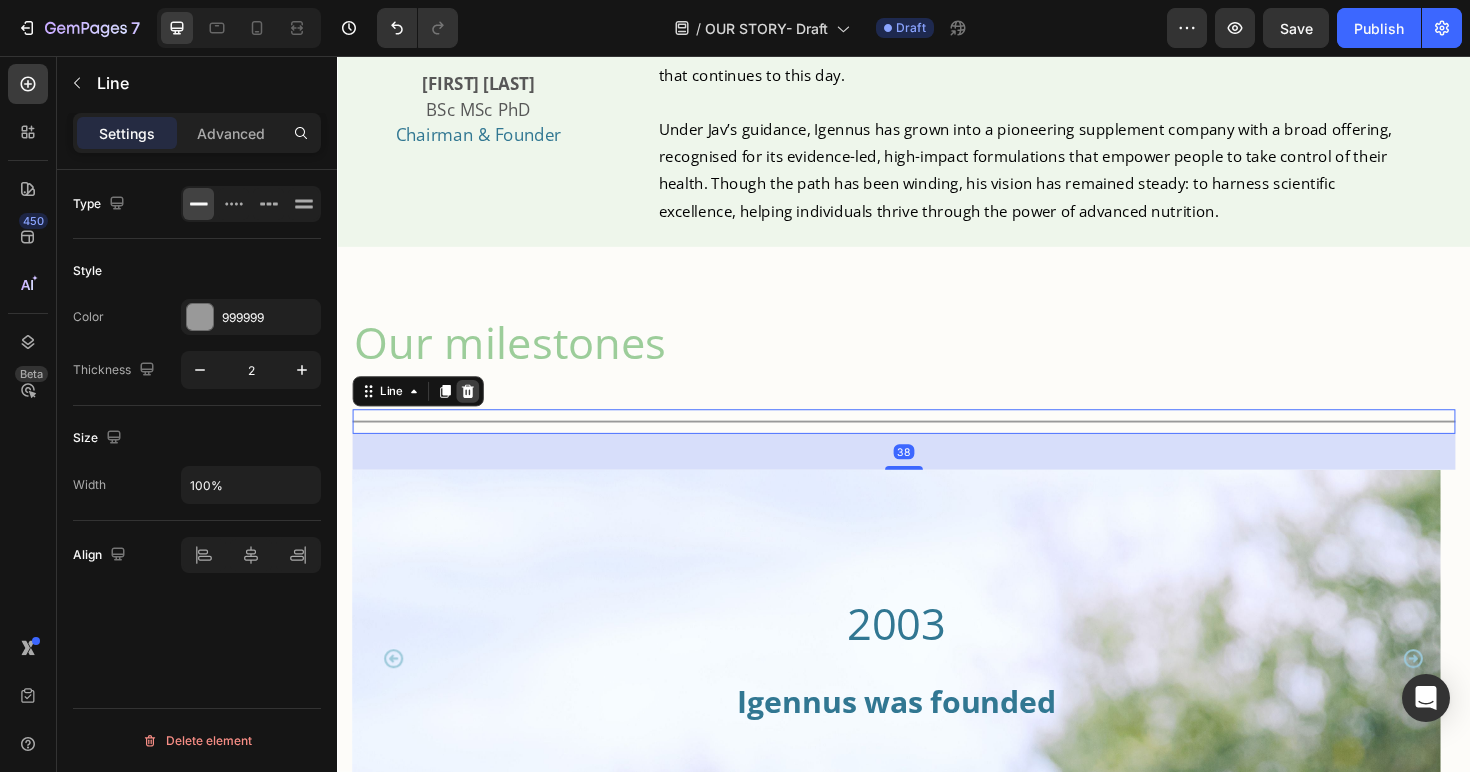 click 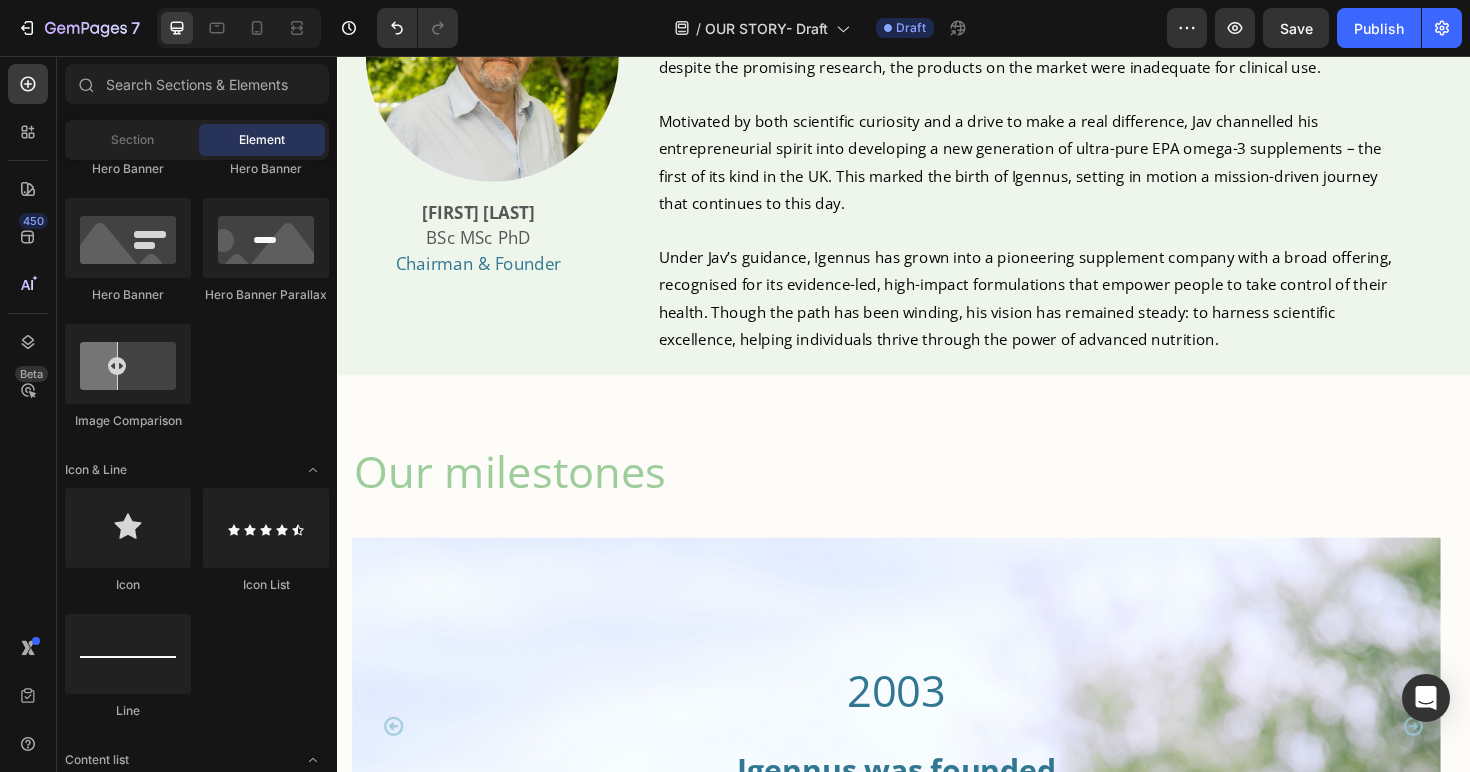 scroll, scrollTop: 1398, scrollLeft: 0, axis: vertical 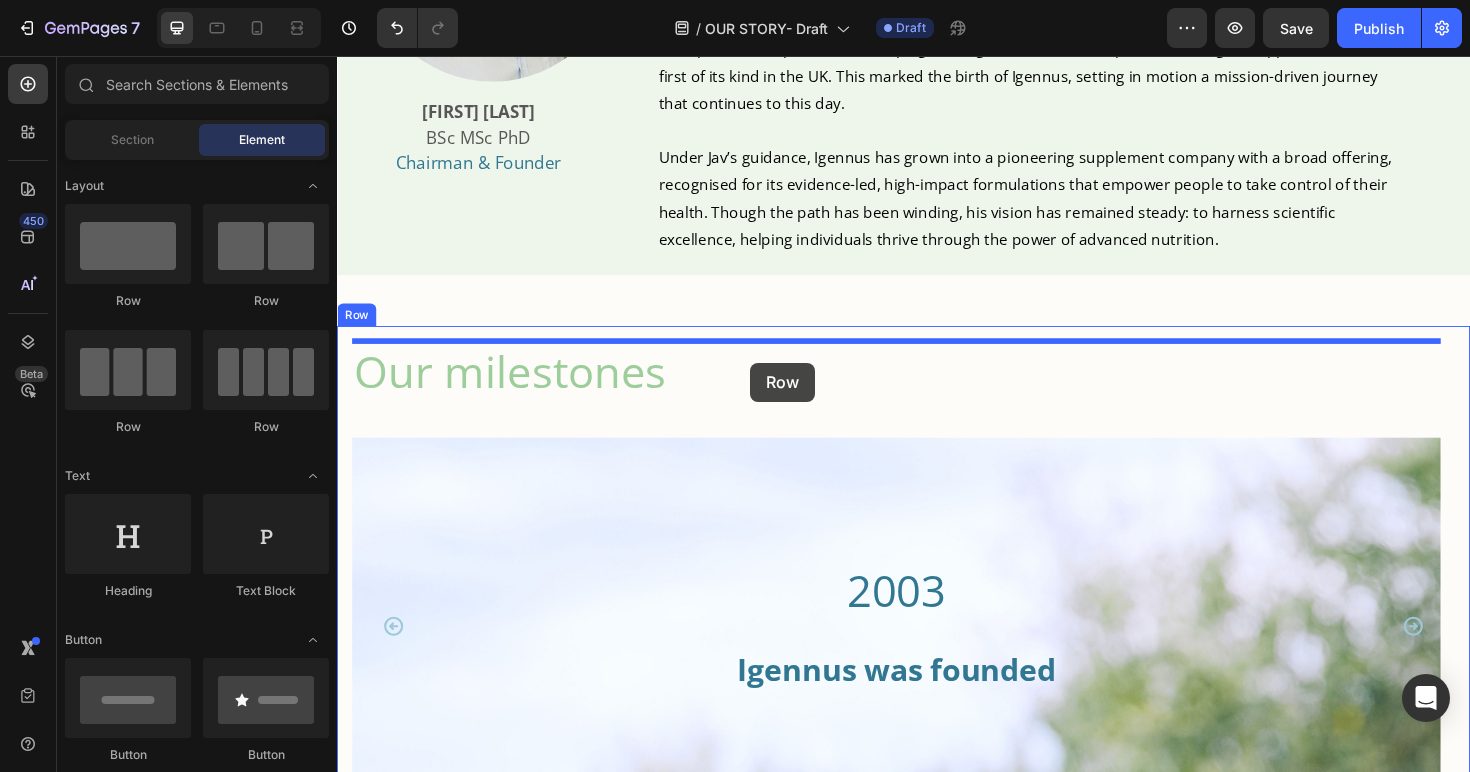 drag, startPoint x: 601, startPoint y: 307, endPoint x: 775, endPoint y: 382, distance: 189.47559 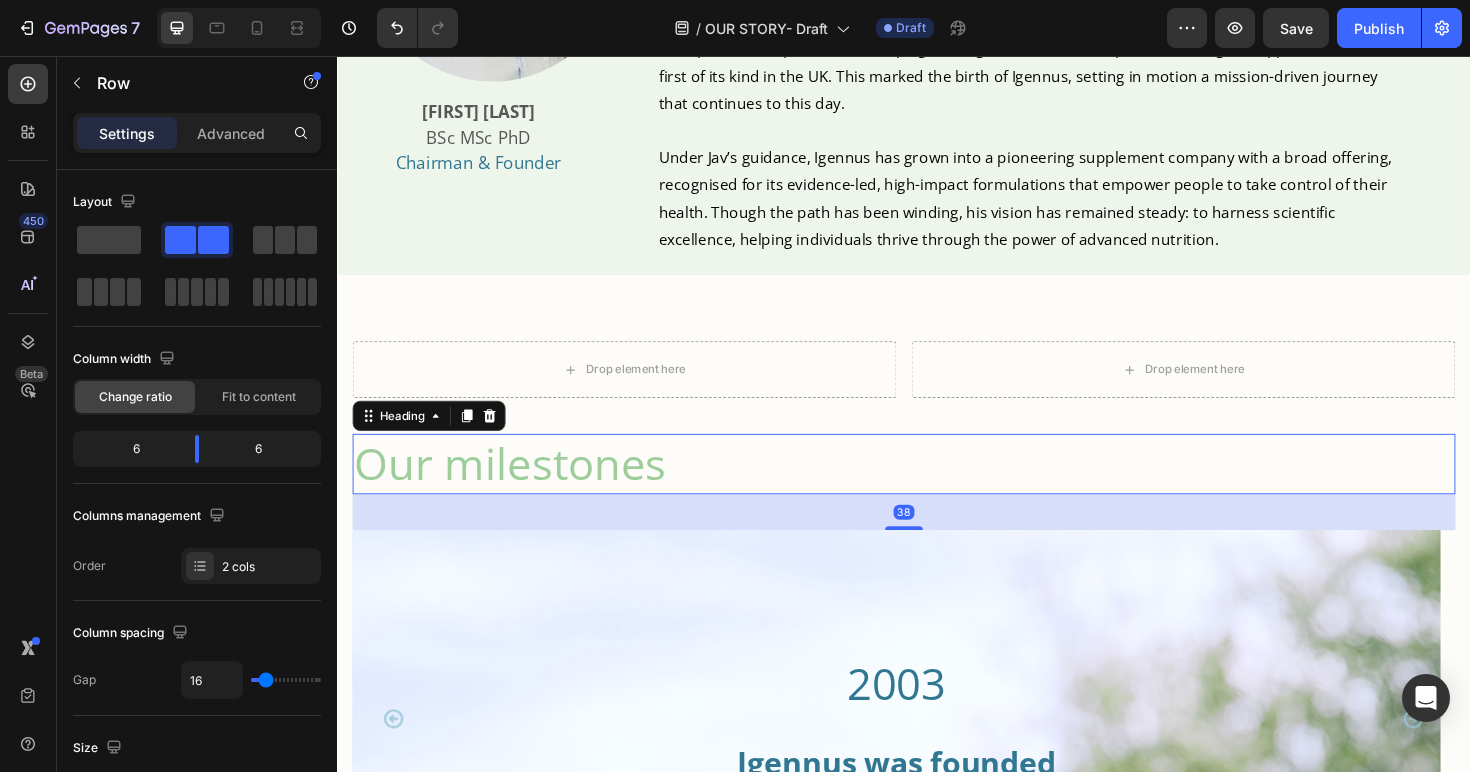 click on "Our milestones" at bounding box center (937, 488) 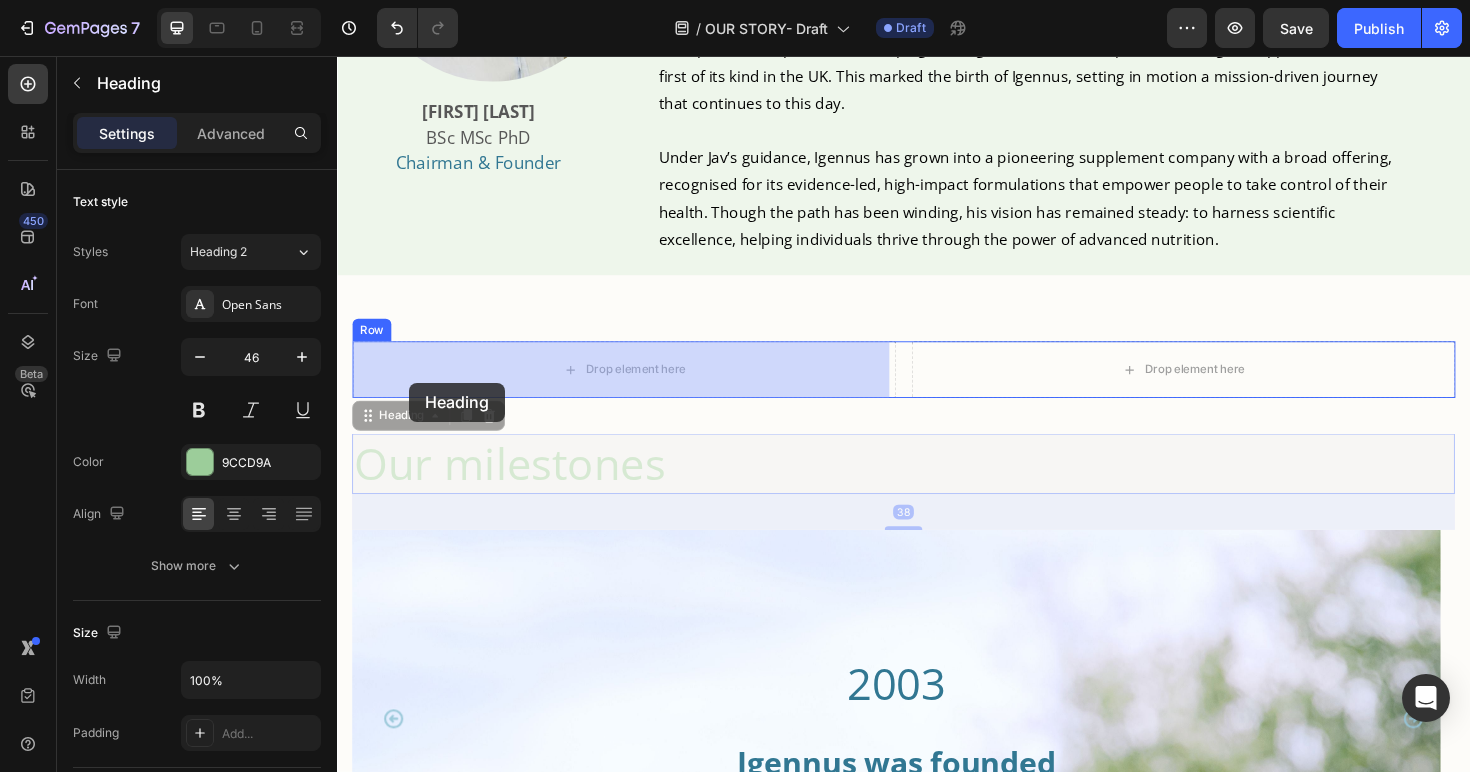 drag, startPoint x: 367, startPoint y: 440, endPoint x: 412, endPoint y: 402, distance: 58.898216 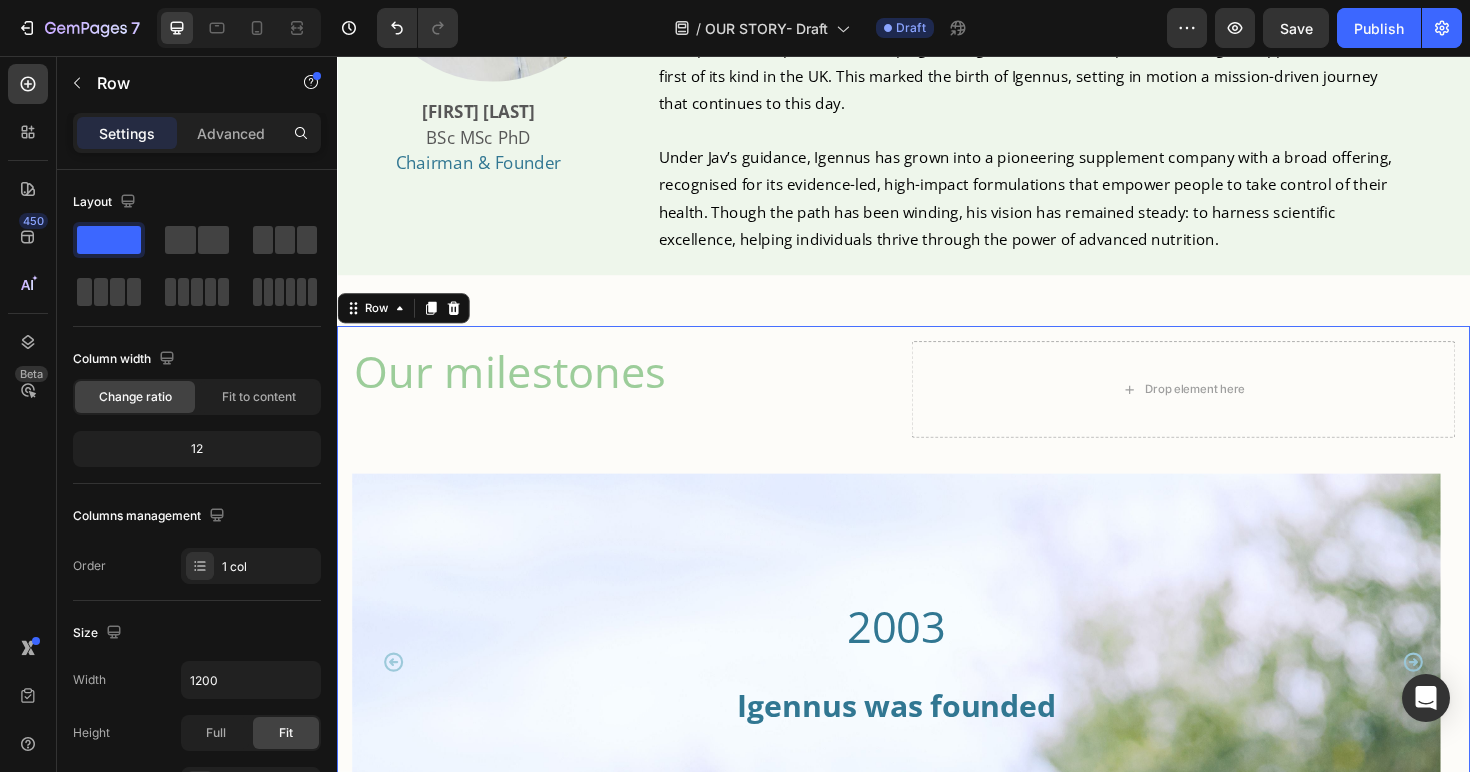 click on "Our milestones Heading
Drop element here Row
2003 Heading Igennus was founded Heading Hero Banner 2004-2005 Heading Collaboration with hospitals and researchers, with Igennus supplying EPA supplements in small scale clinical studies into ME/CFS, neuroimaging in ADHD & depression Text Block Hero Banner Row 2012 Heading Supplied a clinical trial using EPA omega-3 in ADHD published in the Journal of Child Neurology Text Block Hero Banner 2013 Heading Supplied Leeds University with Pharmepa RESTORE for the SeAFOod Polyp (colorectal cancer) prevention clinical trial  Text Block Hero Banner 2020 Heading Mina became Co-CEO alongside Jav, preparing for the next phase. Super B Complex  was supplied to a USA clinical trial Text Block Hero Banner 2023 Heading As a new mum Mina was frustrated with inadequate high quality solutions for pregnancy and children, so she championed the Be kind range  Text Block Hero Banner 2025 Heading Text Block Hero Banner
Carousel" at bounding box center (937, 642) 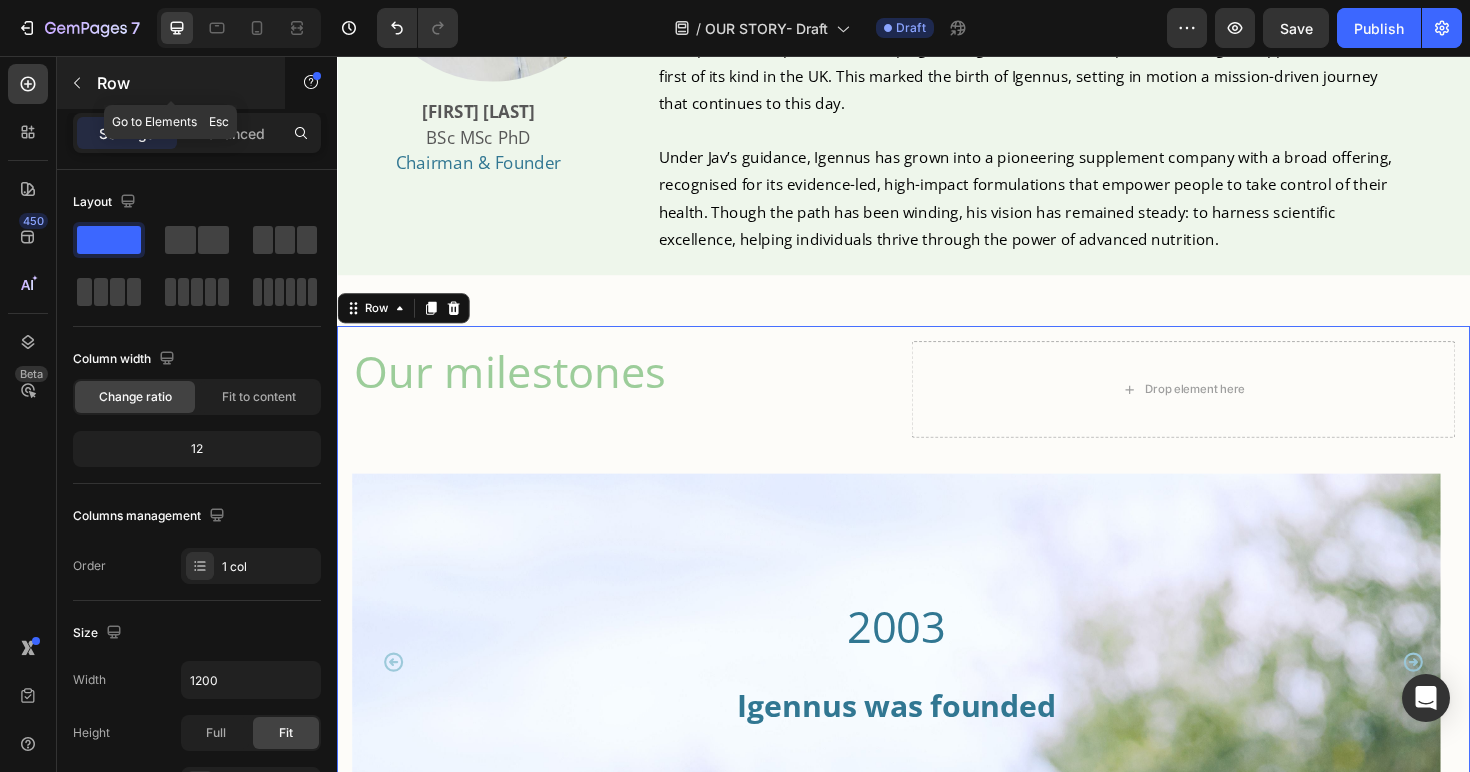 click 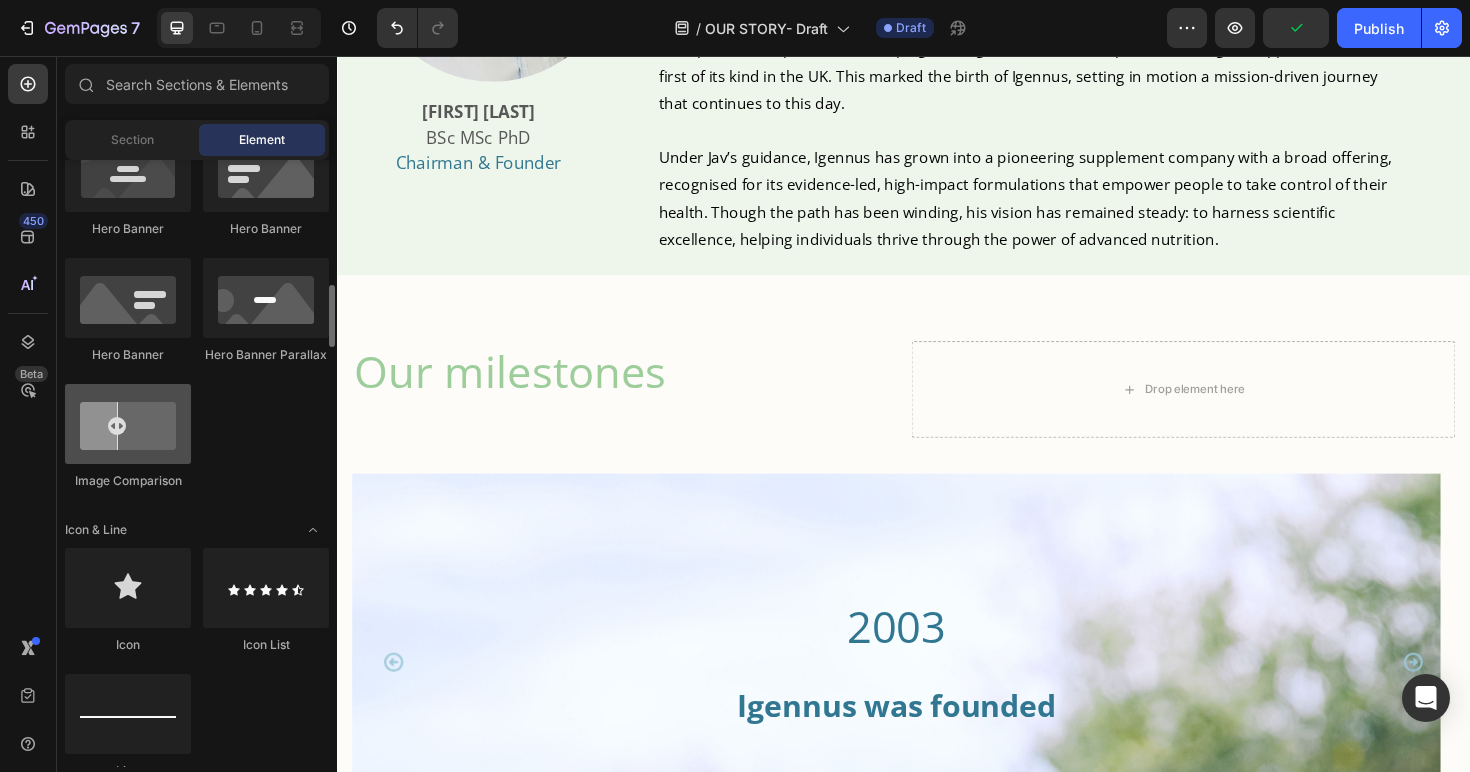 scroll, scrollTop: 1031, scrollLeft: 0, axis: vertical 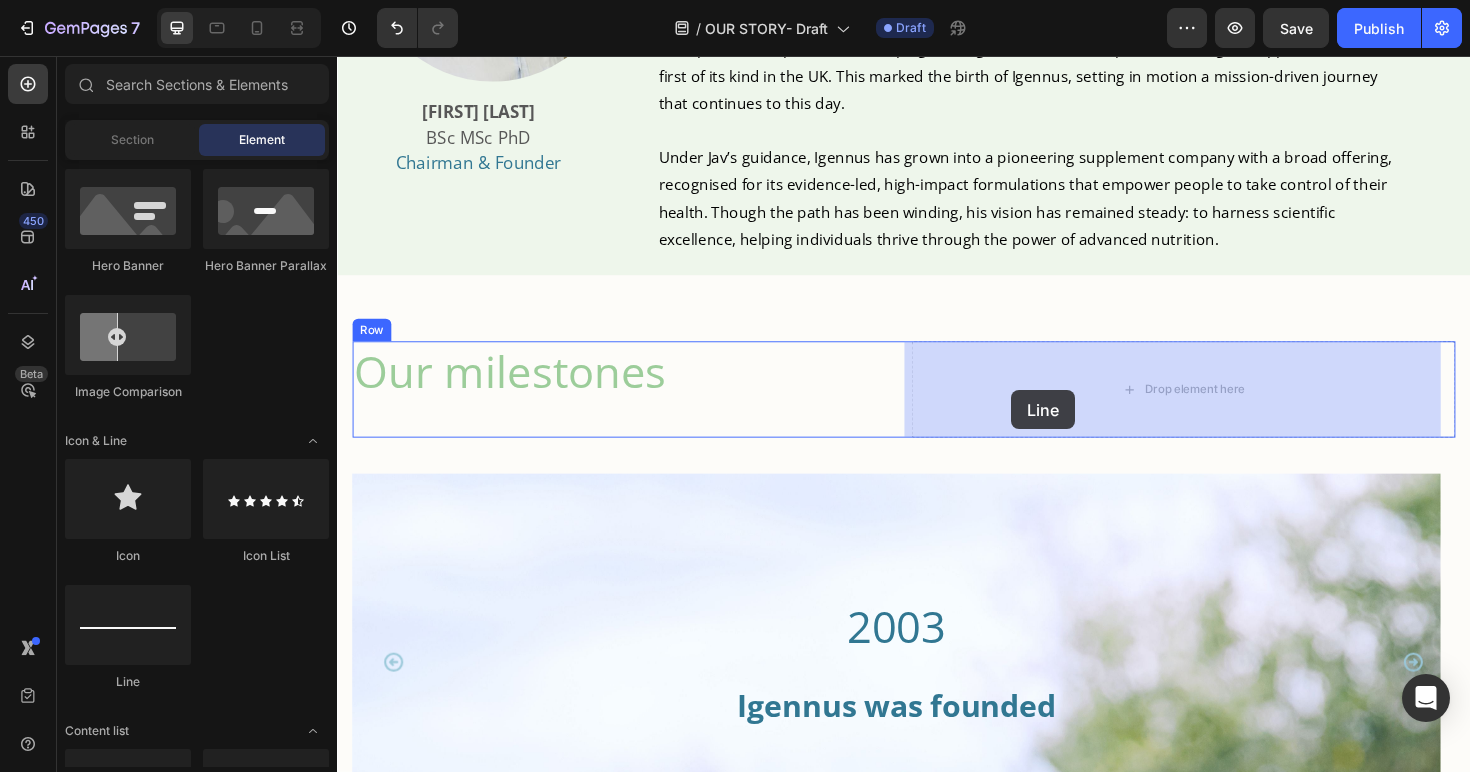 drag, startPoint x: 474, startPoint y: 691, endPoint x: 1051, endPoint y: 410, distance: 641.78656 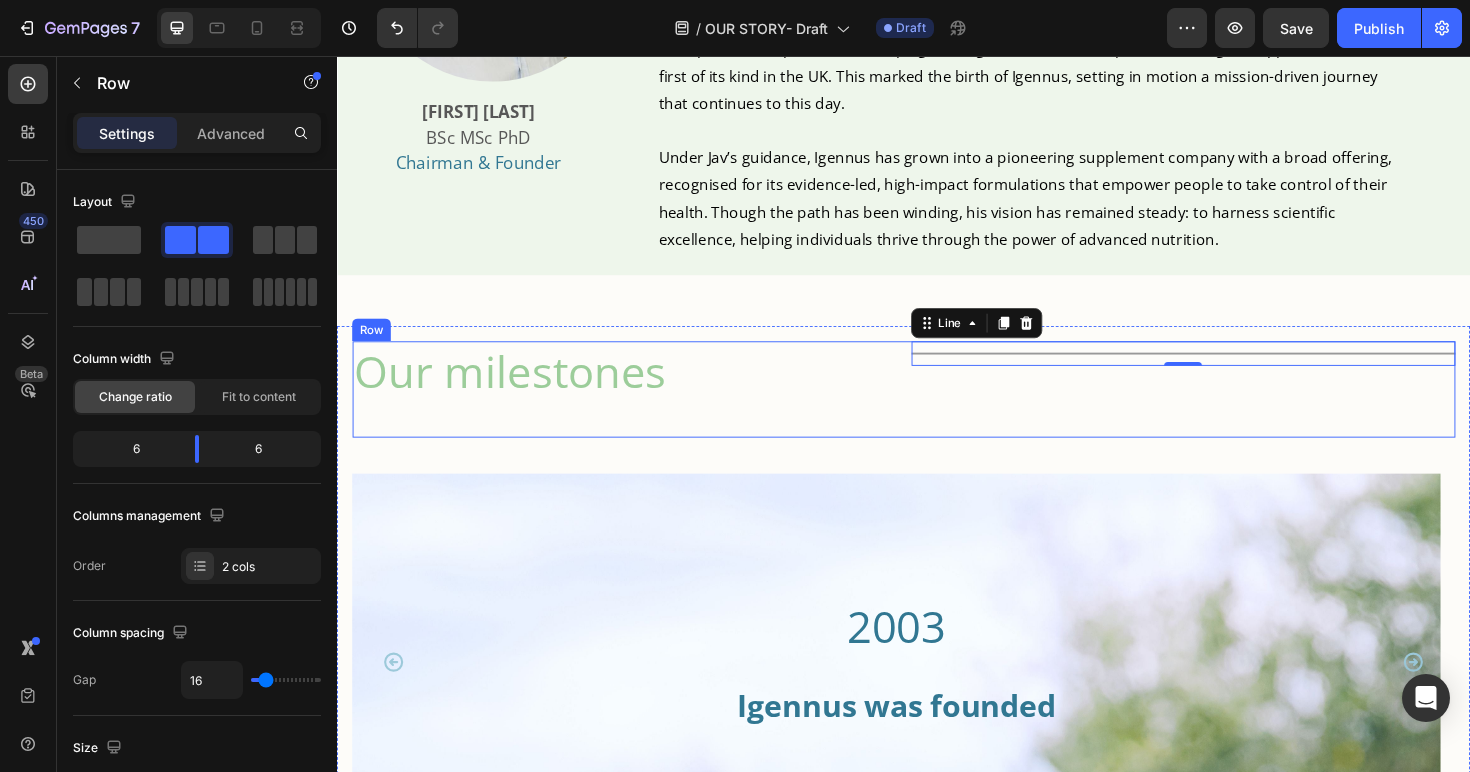 click on "Our milestones Heading" at bounding box center [641, 409] 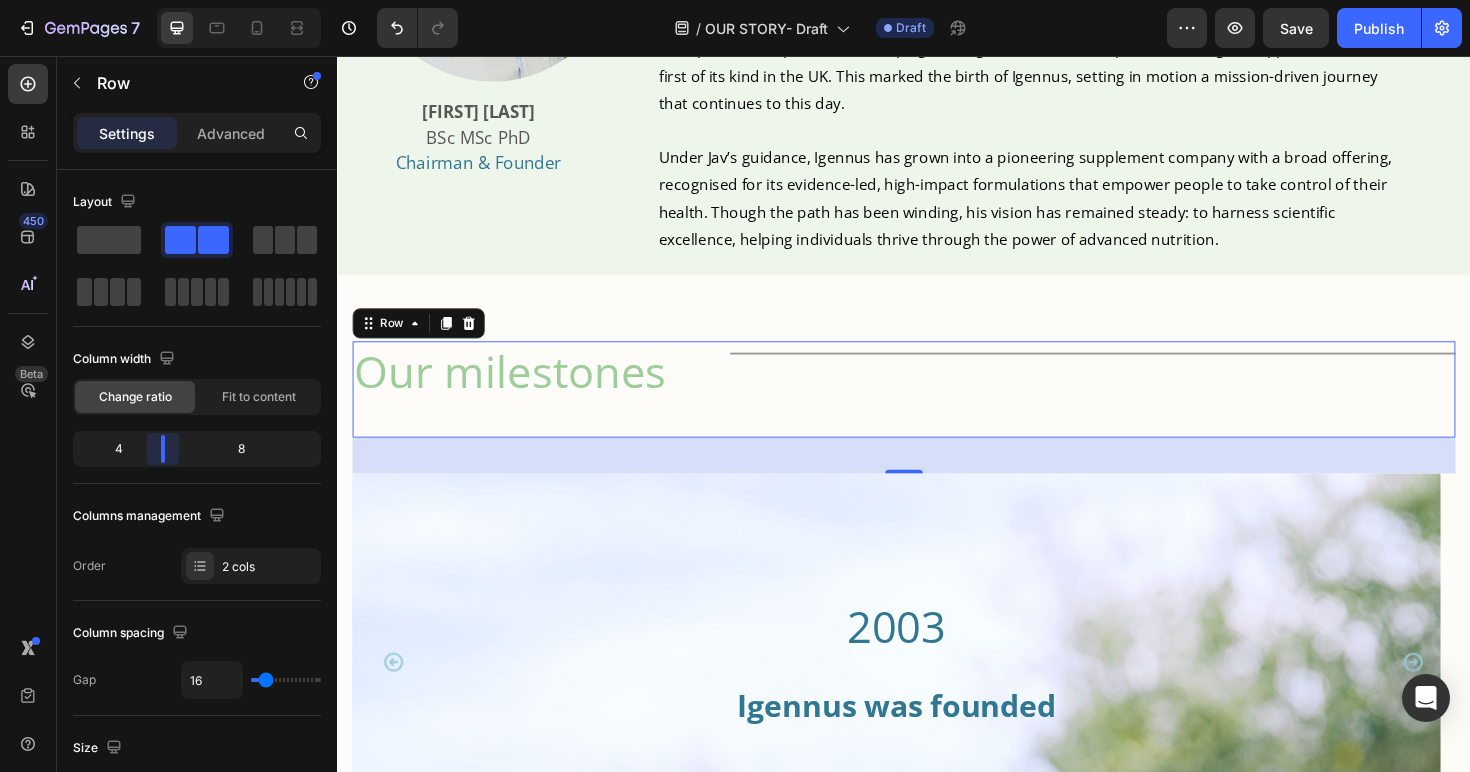 drag, startPoint x: 196, startPoint y: 456, endPoint x: 148, endPoint y: 457, distance: 48.010414 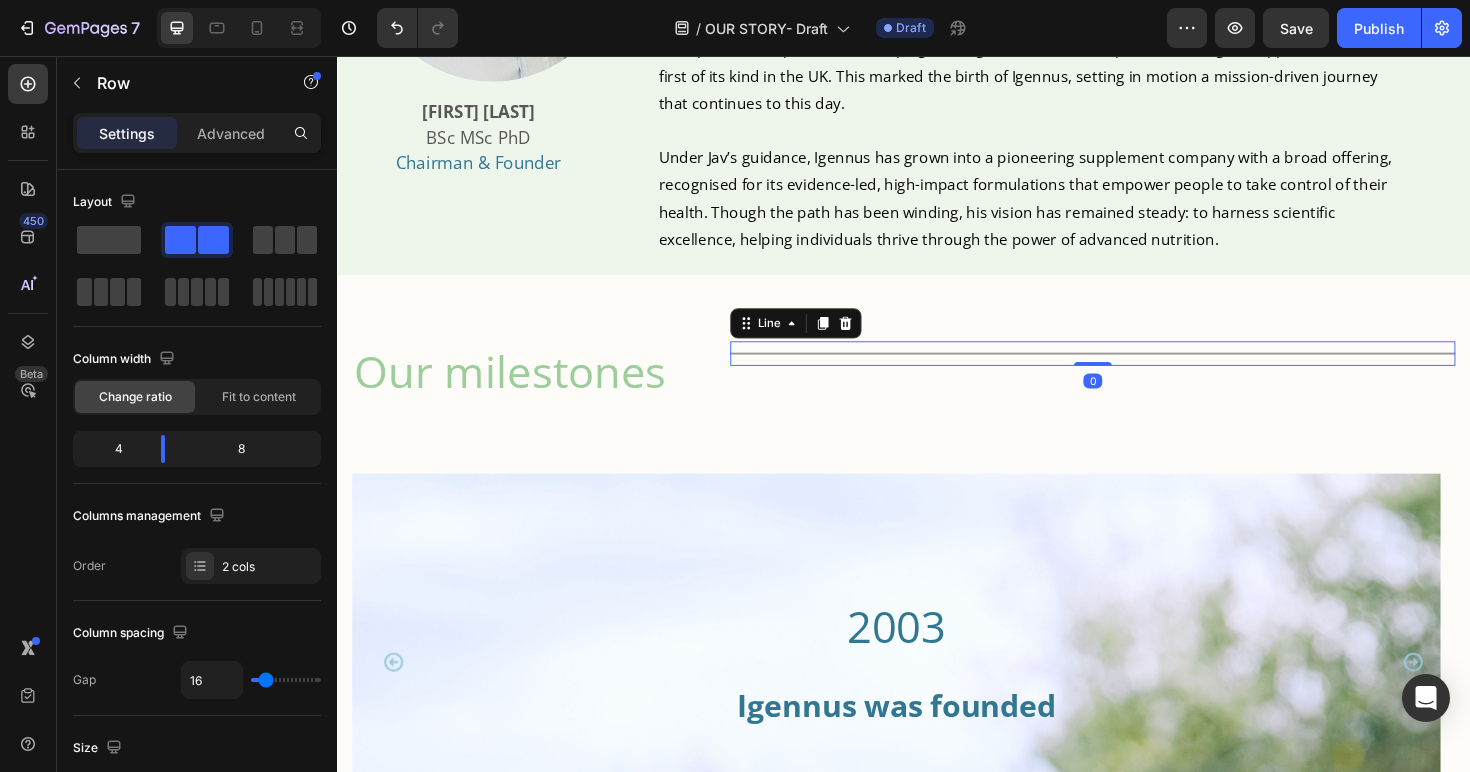 click on "Title Line   0" at bounding box center [1137, 371] 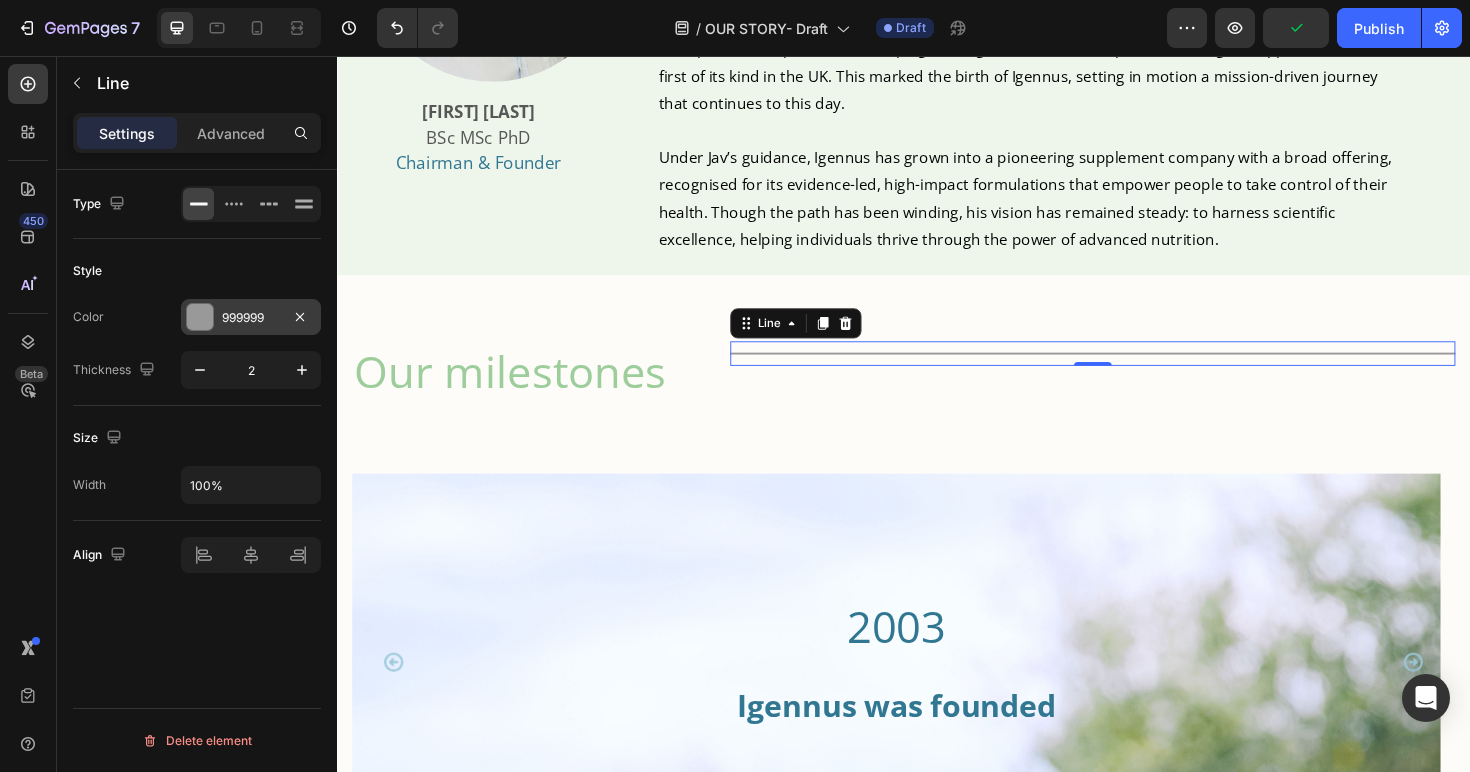 click on "999999" at bounding box center [251, 317] 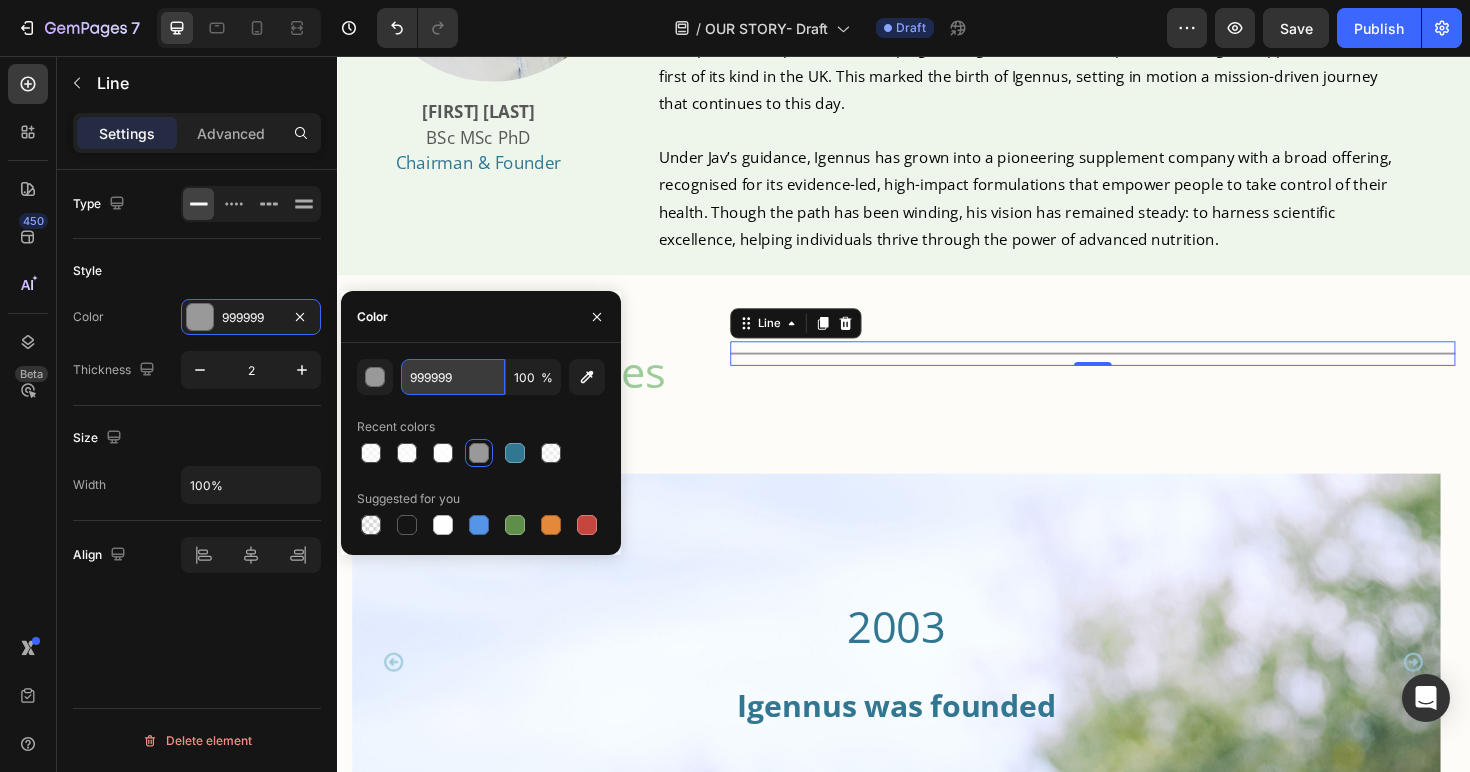 click on "999999" at bounding box center [453, 377] 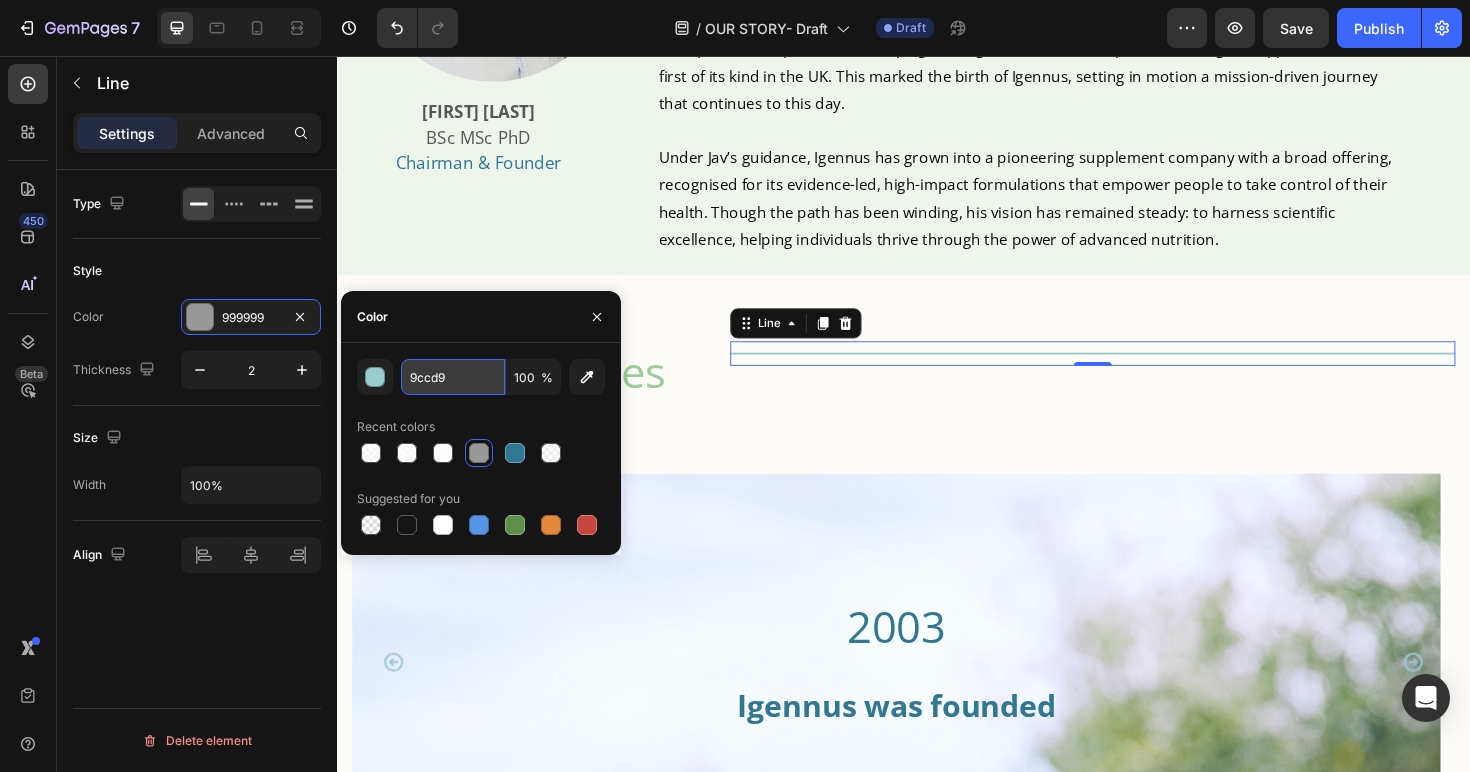 type on "9ccd9a" 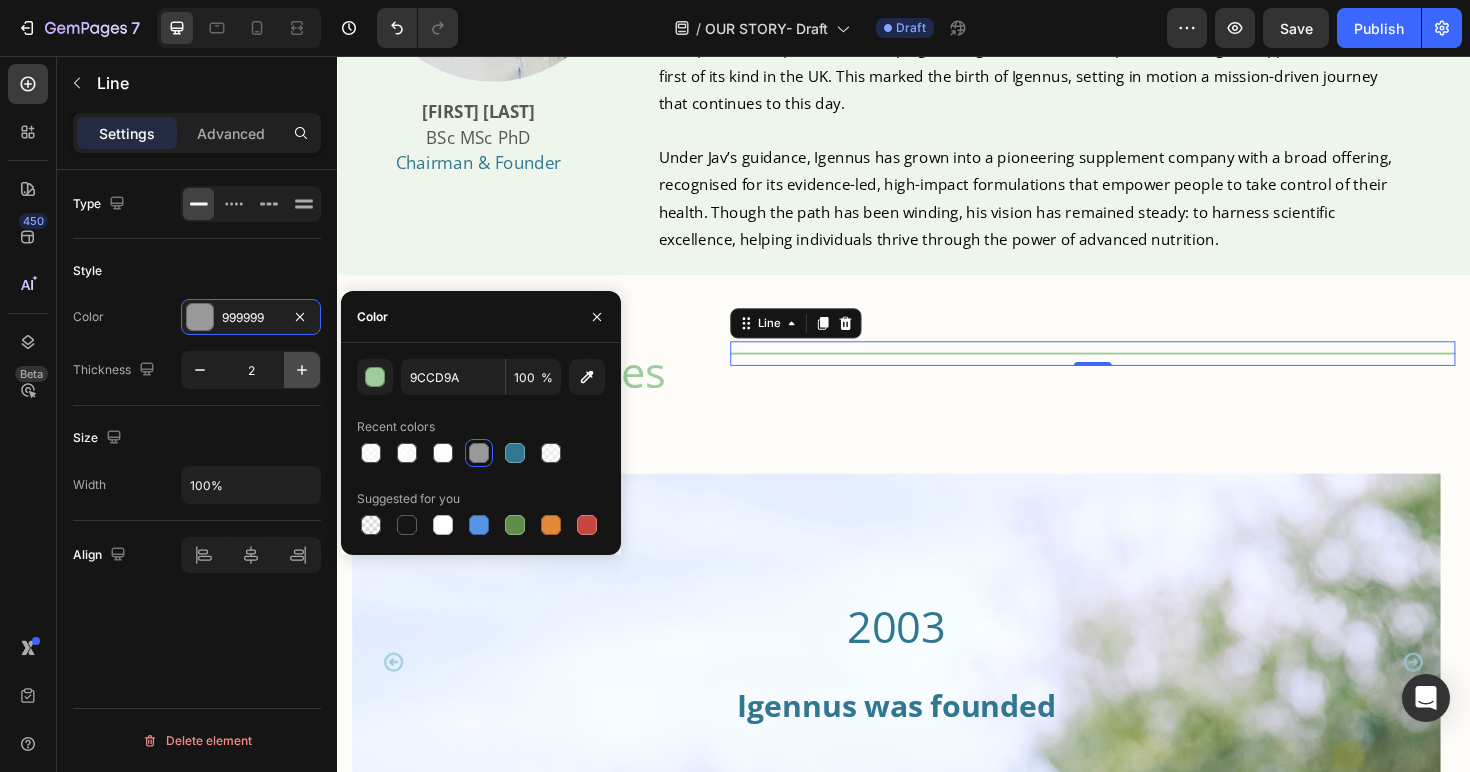 click 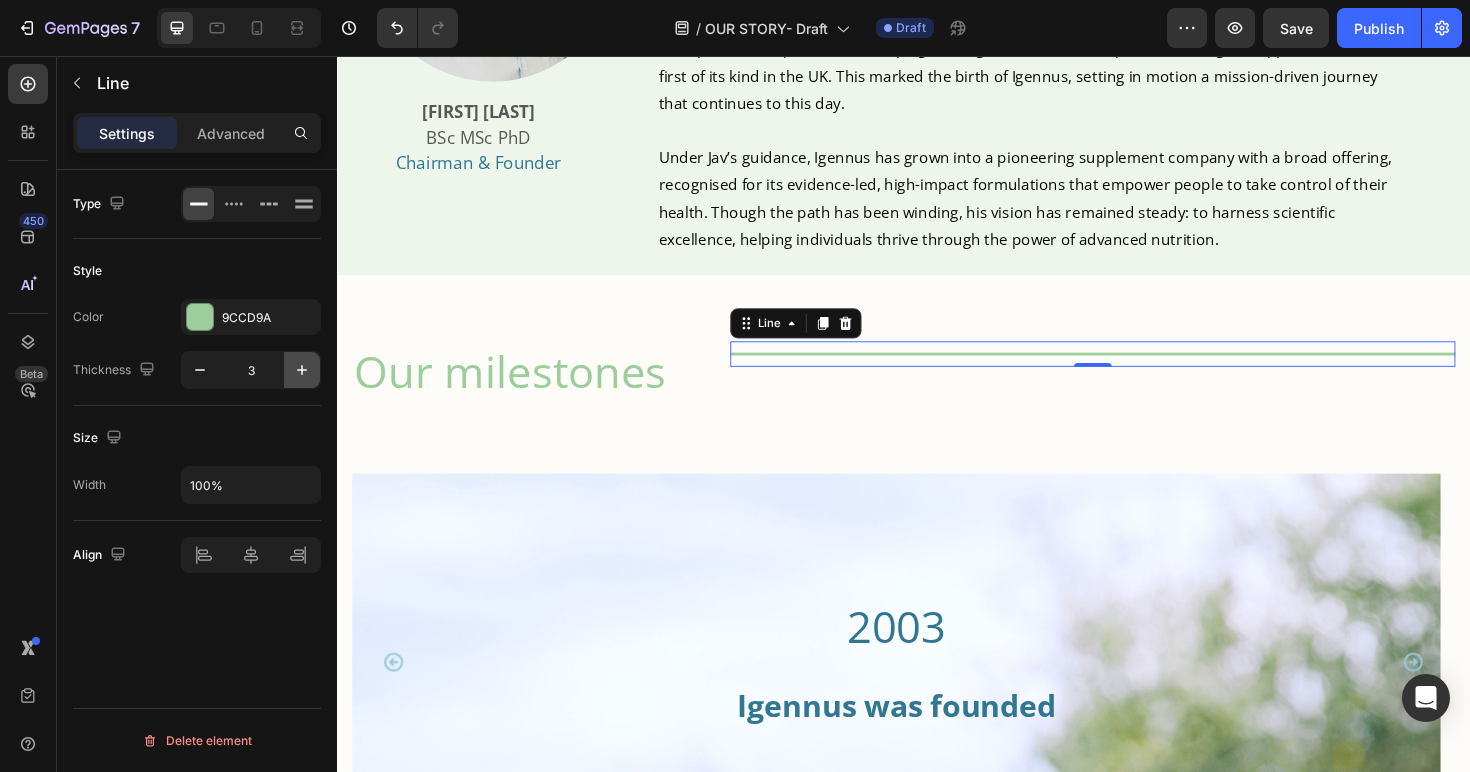 click 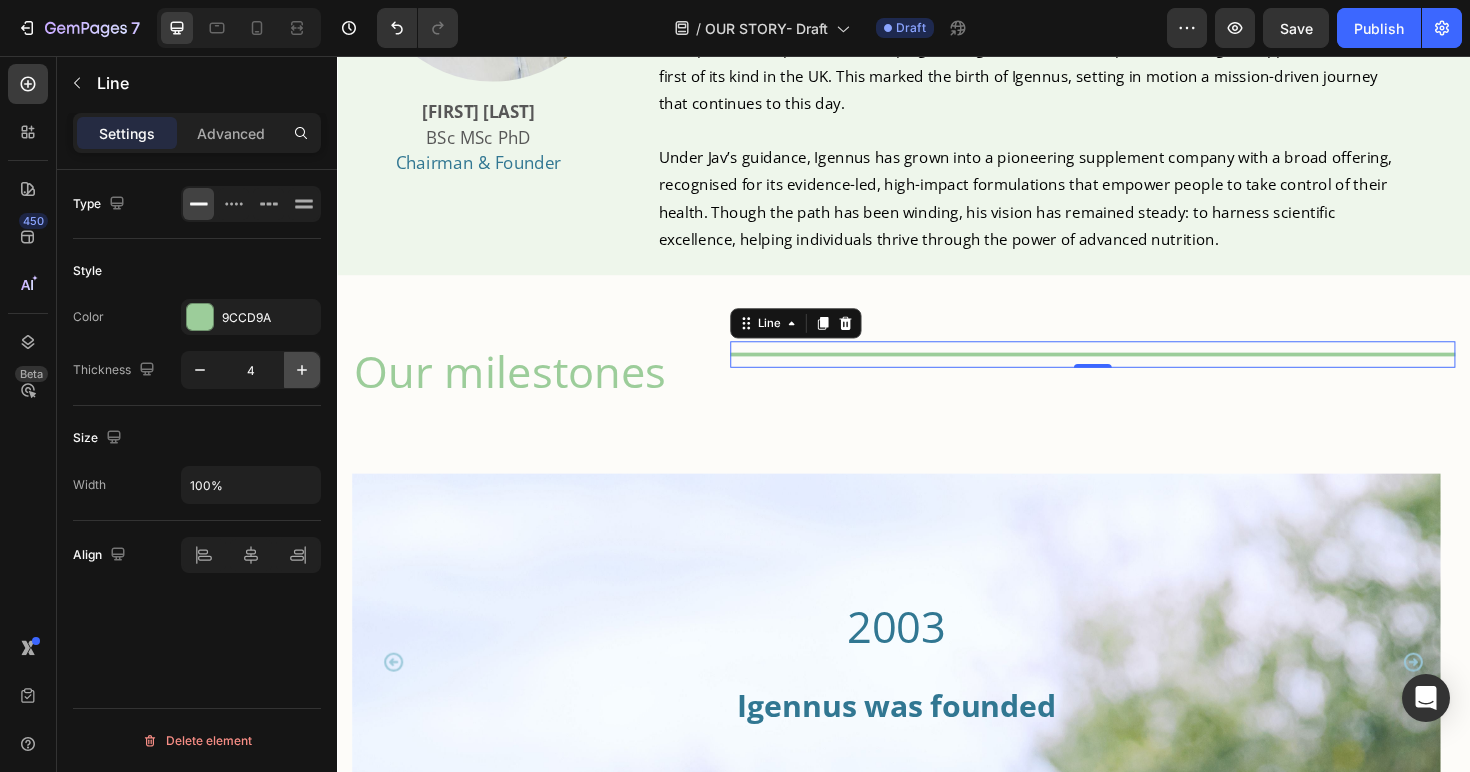 click 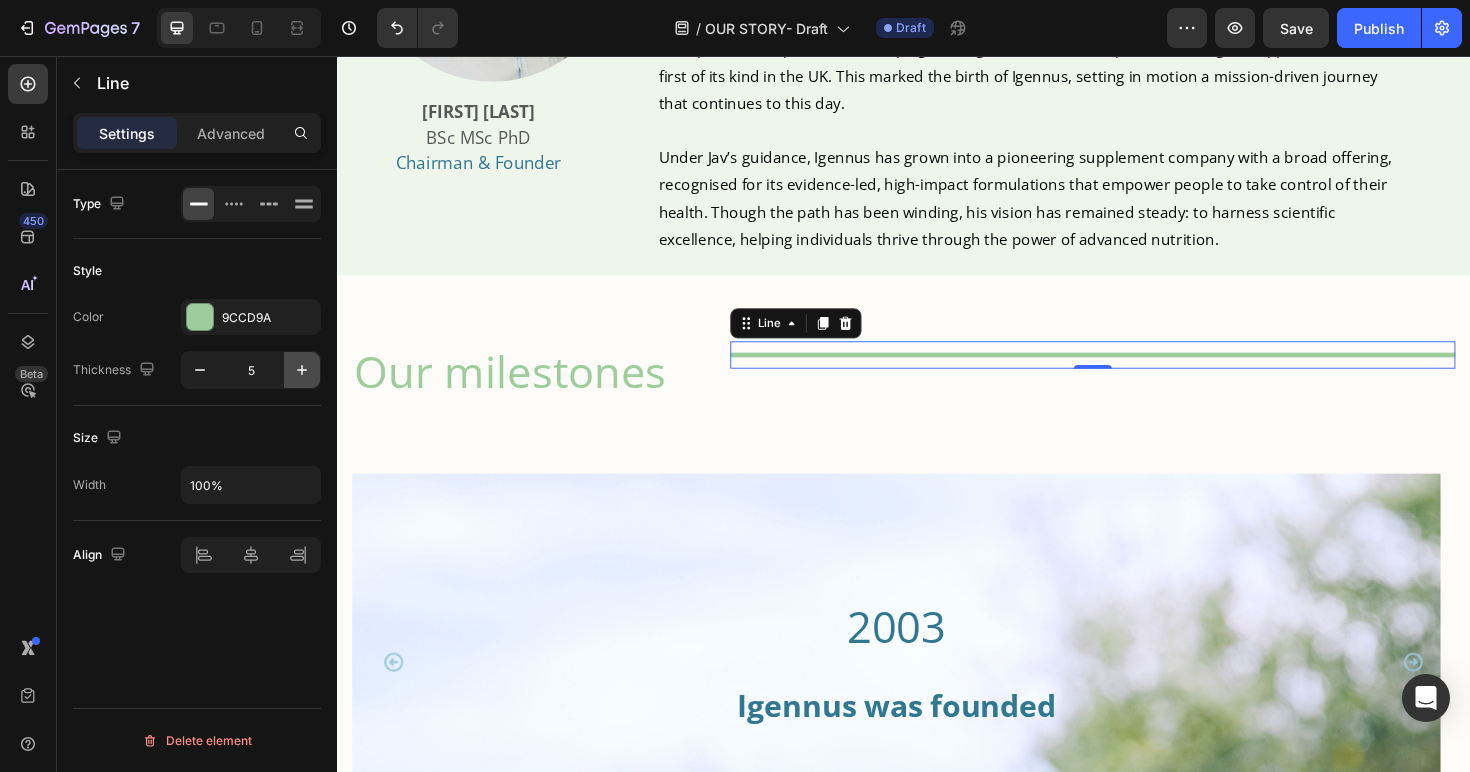 click 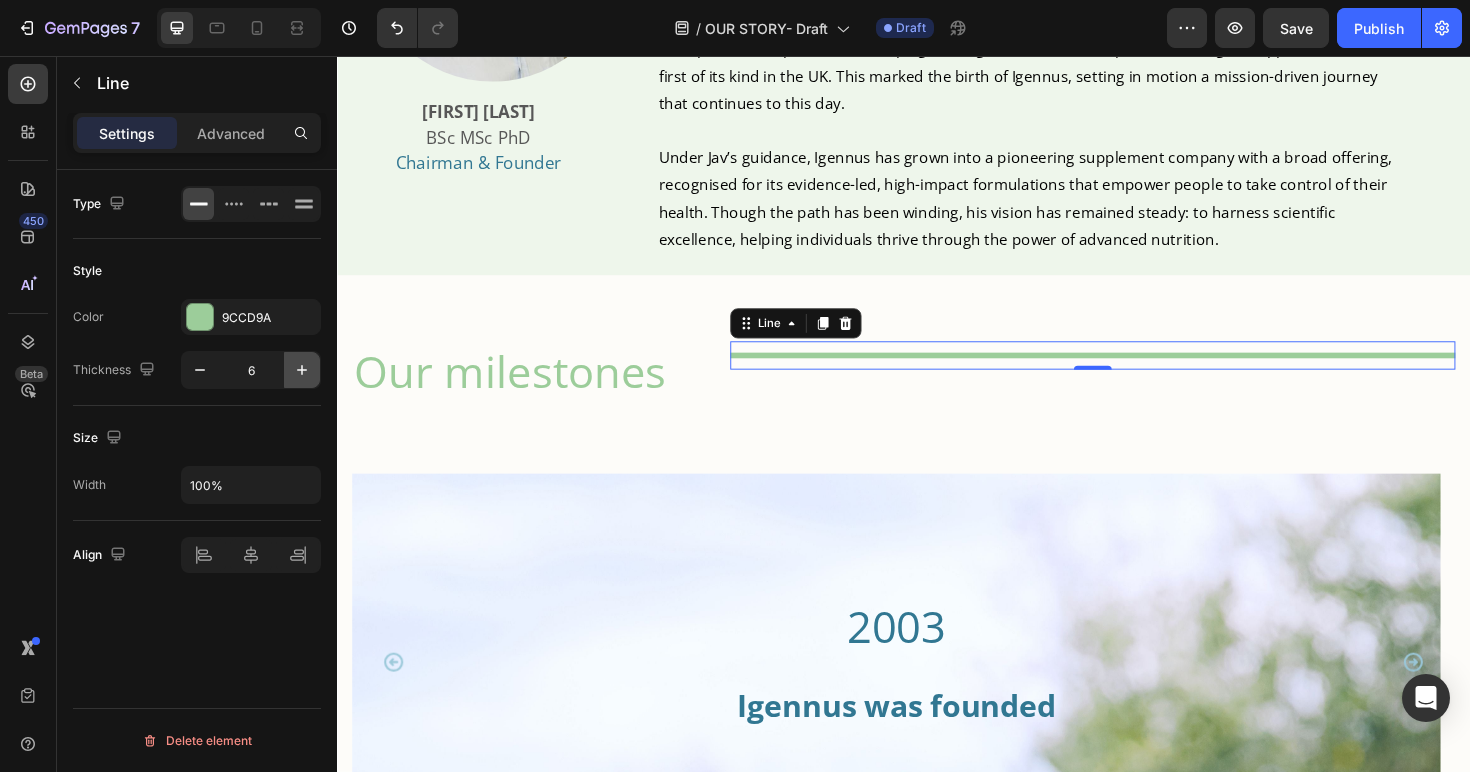 click 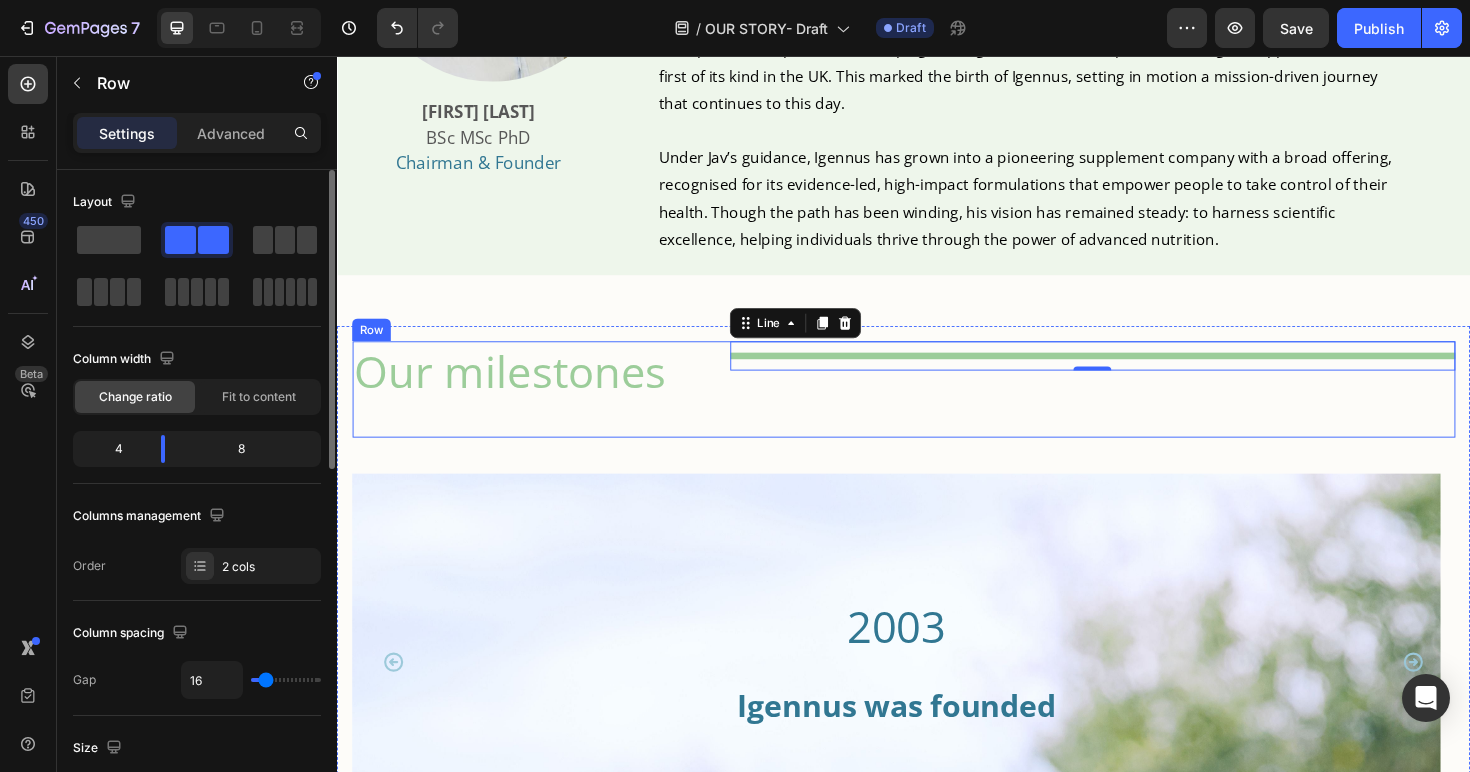 click on "Title Line   0" at bounding box center [1137, 409] 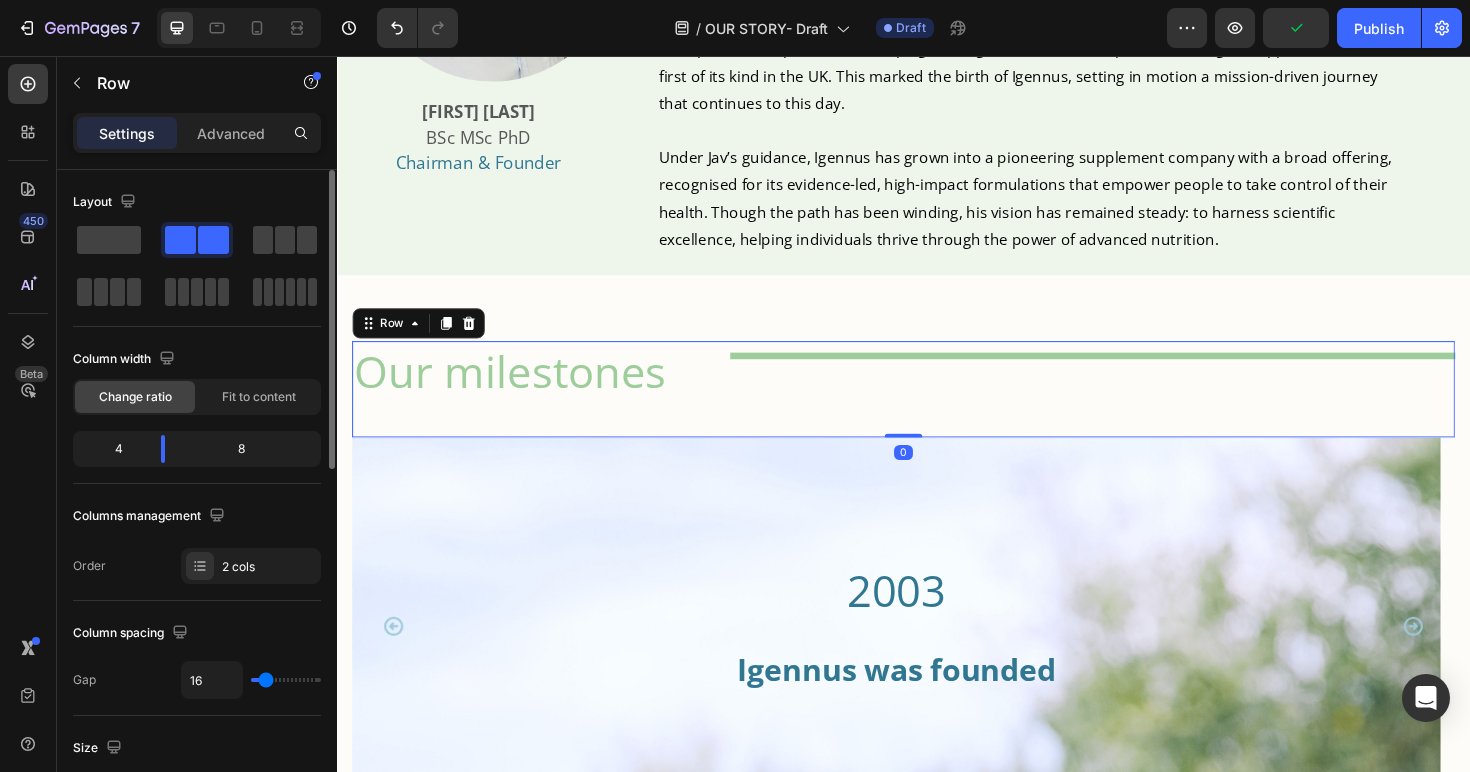 drag, startPoint x: 937, startPoint y: 497, endPoint x: 938, endPoint y: 438, distance: 59.008472 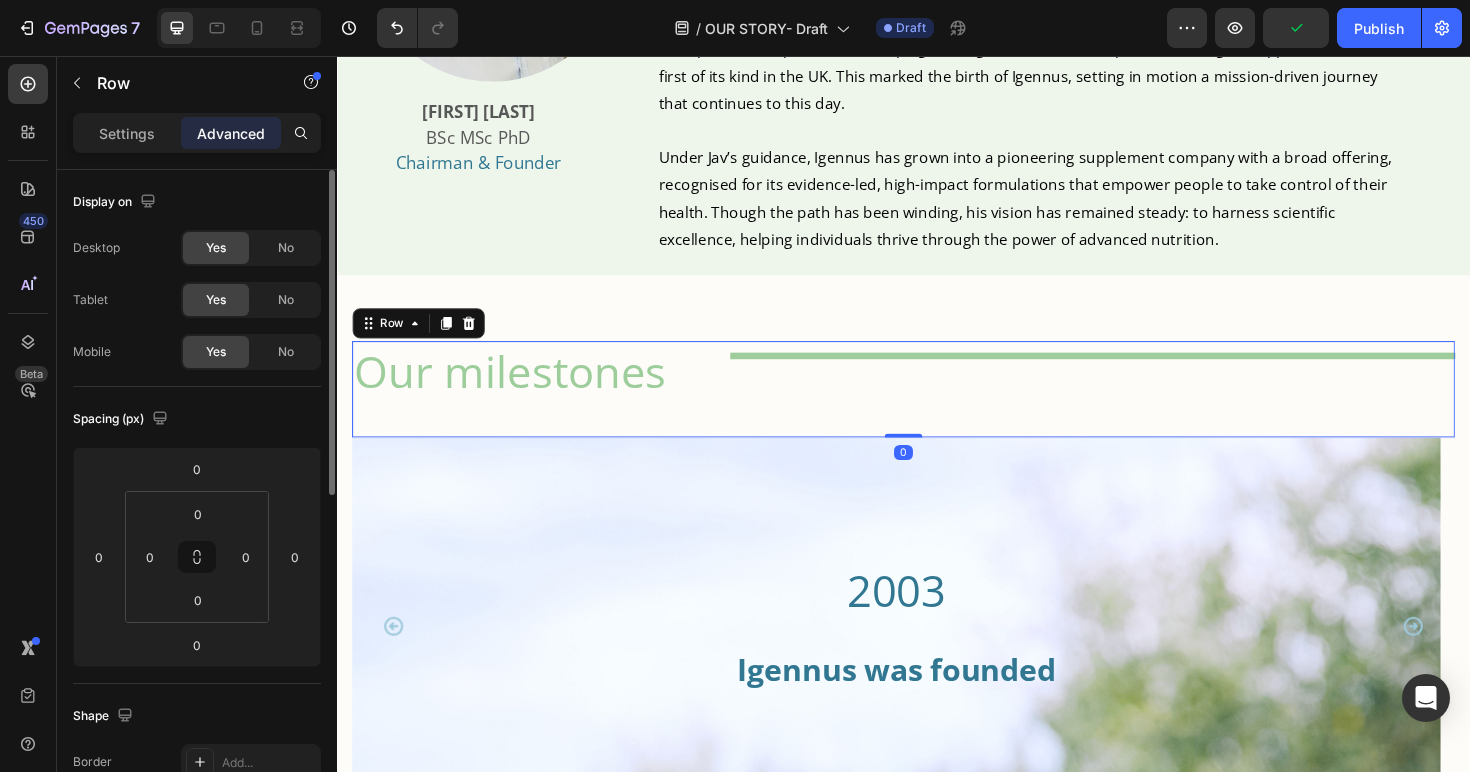 click on "Title Line" at bounding box center (1137, 409) 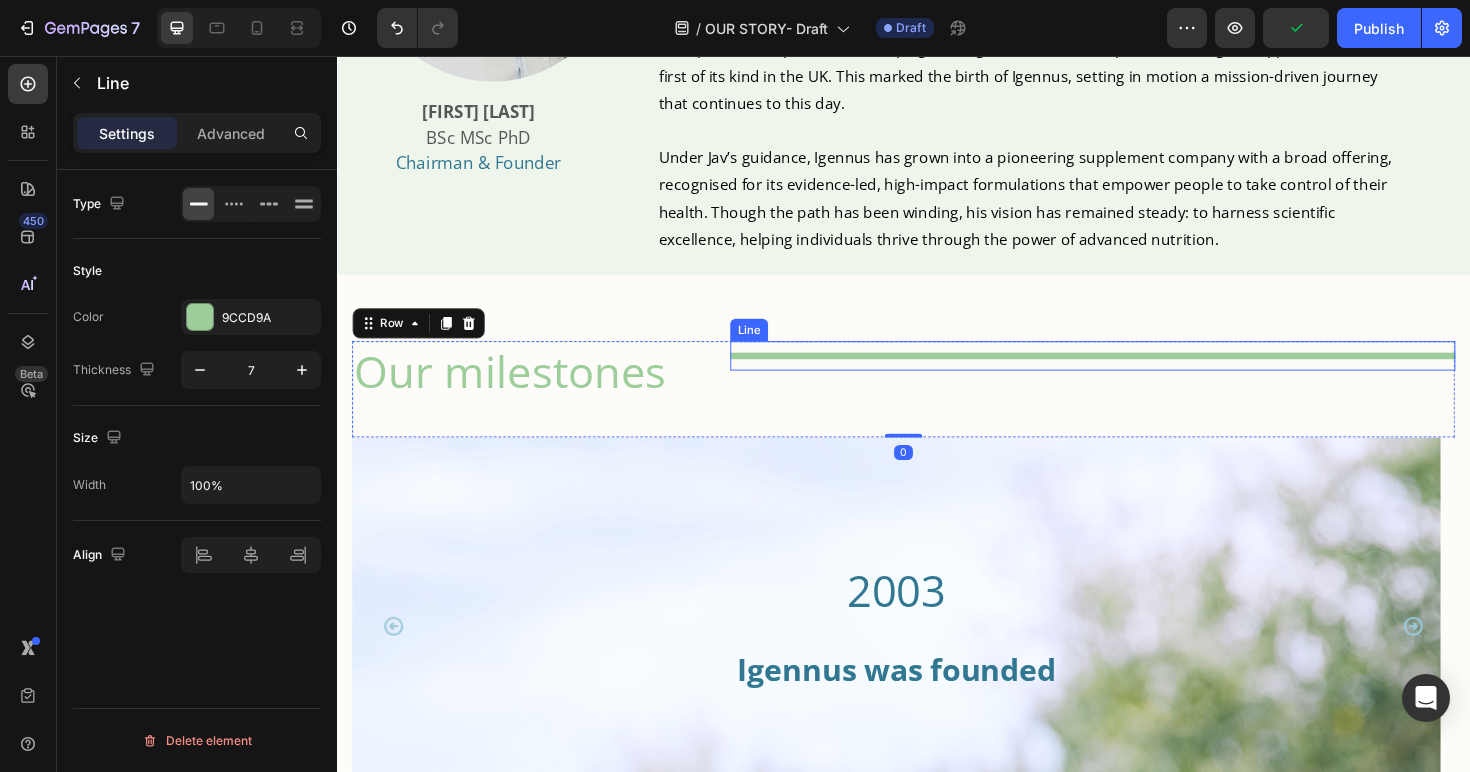 click on "Title Line" at bounding box center (1137, 373) 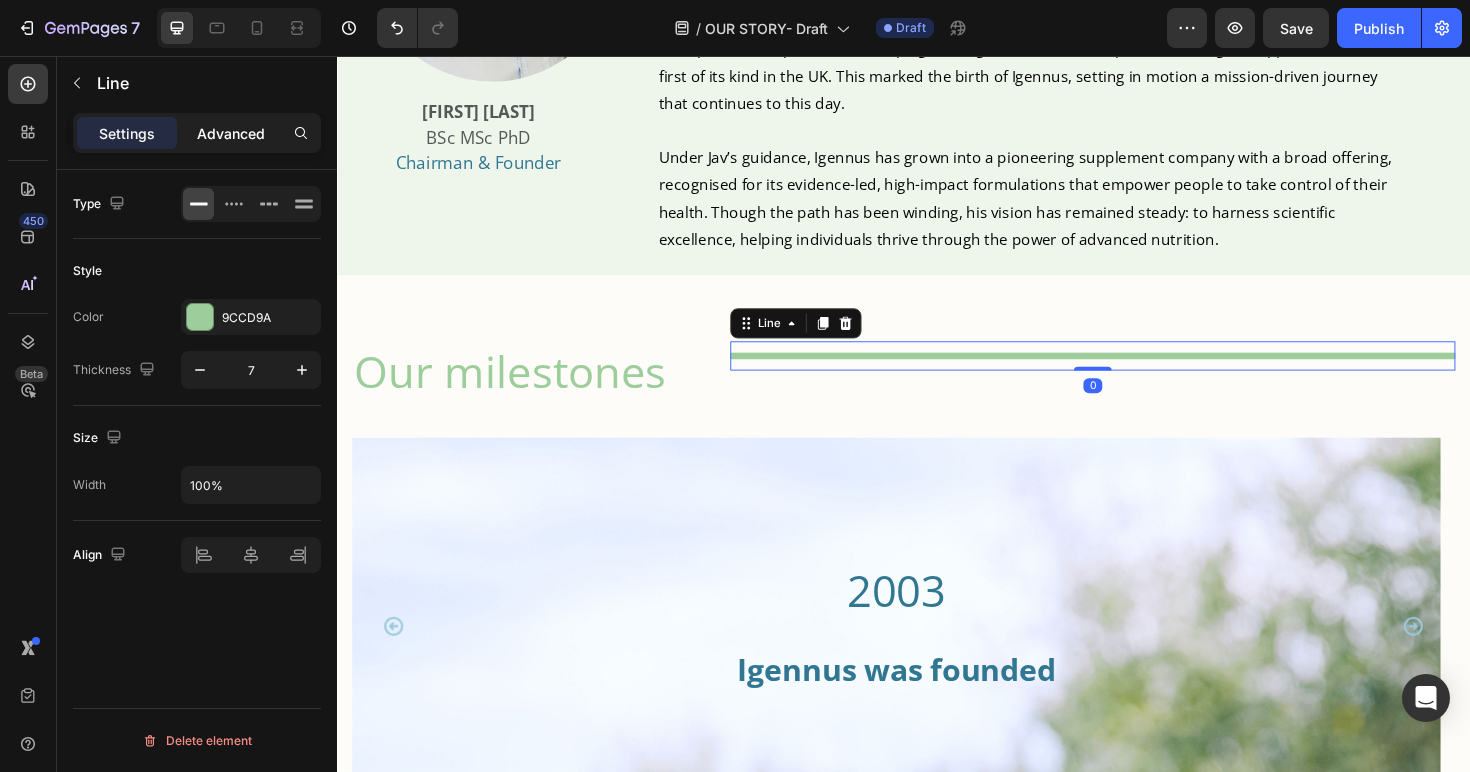 click on "Advanced" at bounding box center (231, 133) 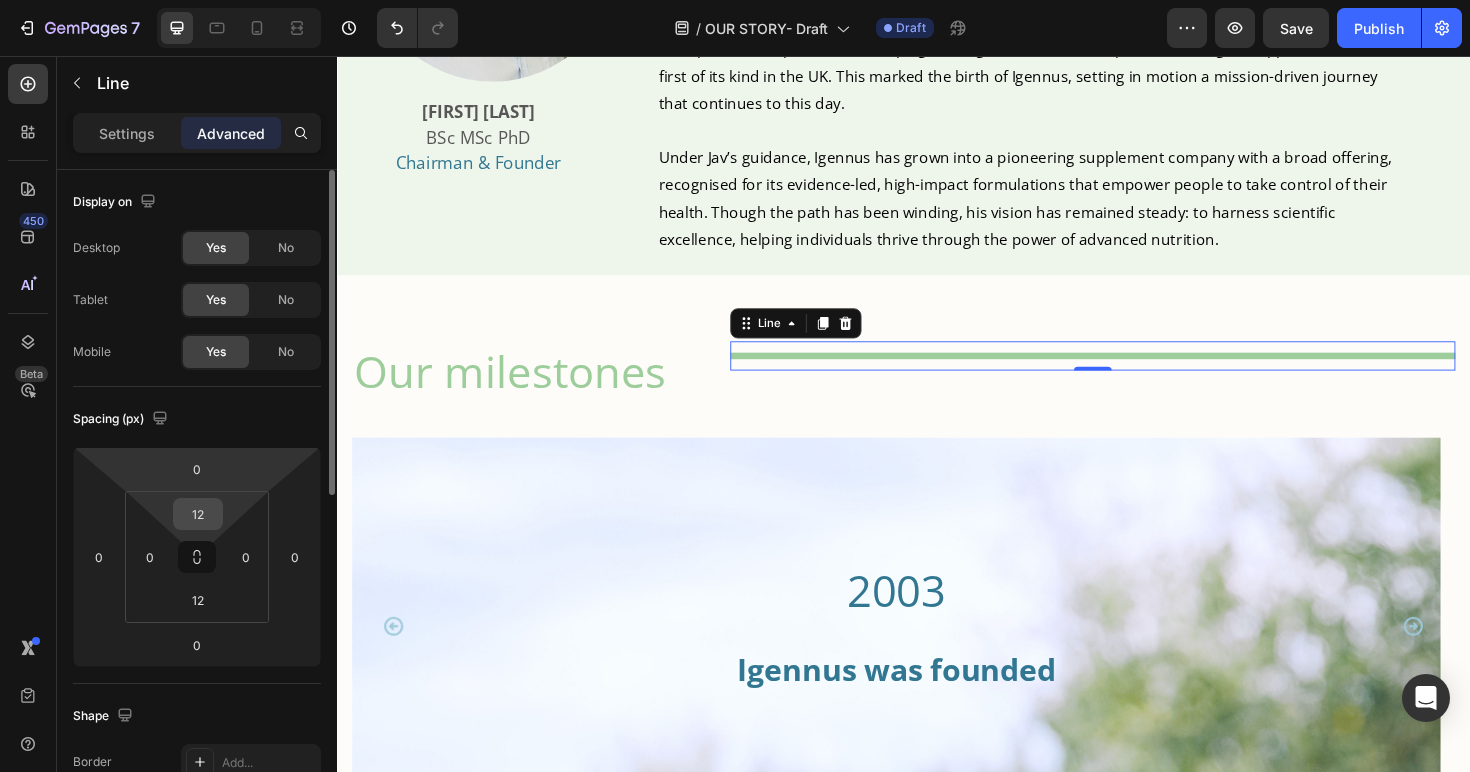 click on "12" at bounding box center (198, 514) 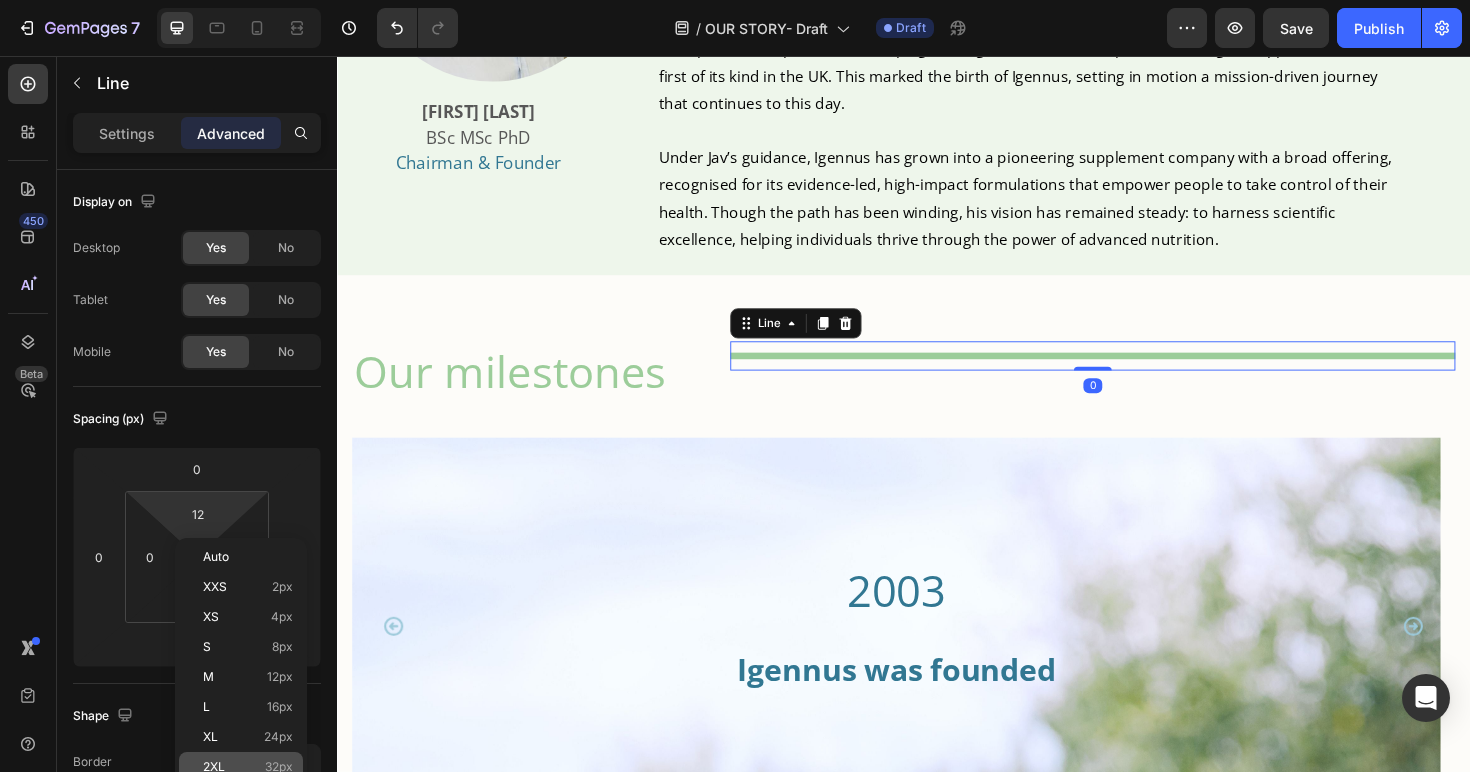 click on "2XL 32px" 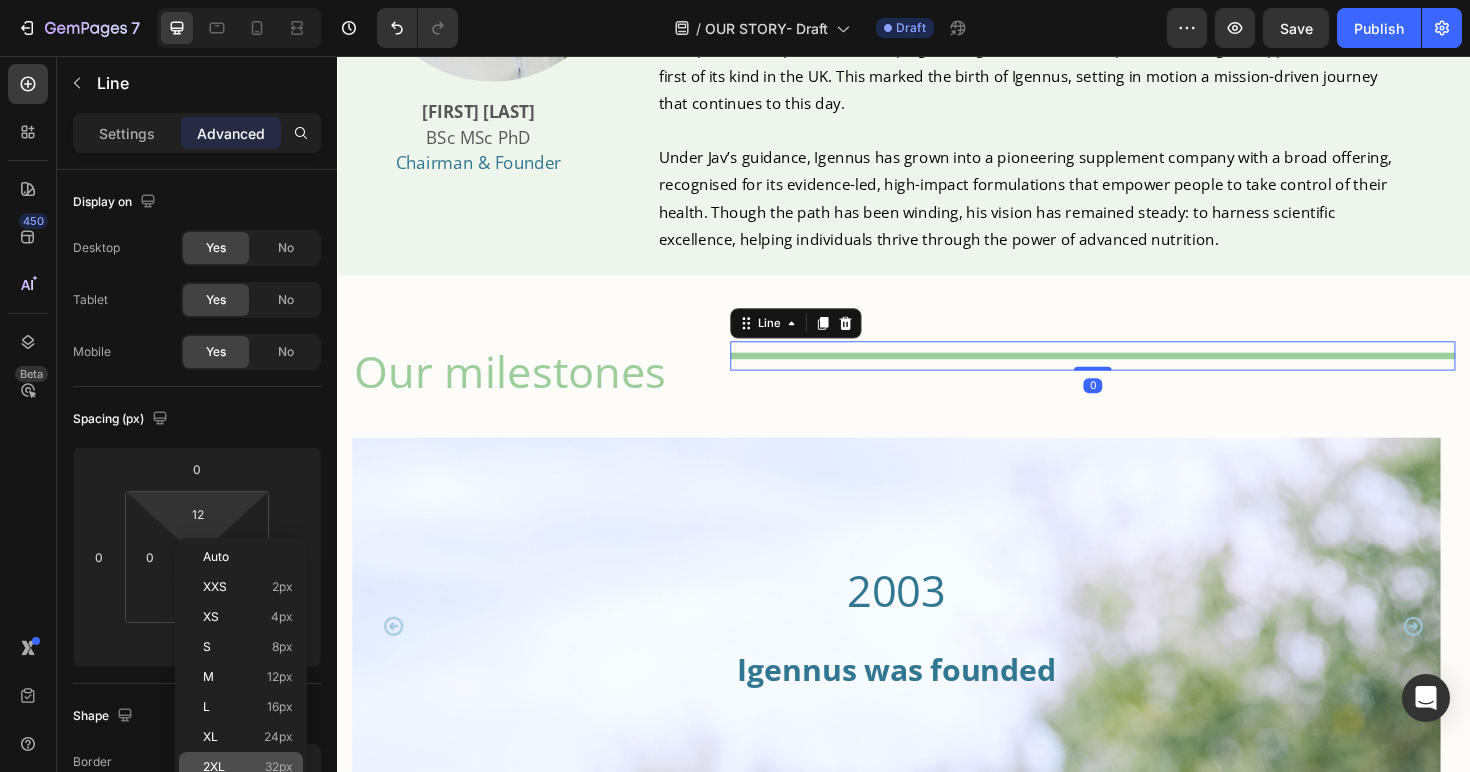 type on "32" 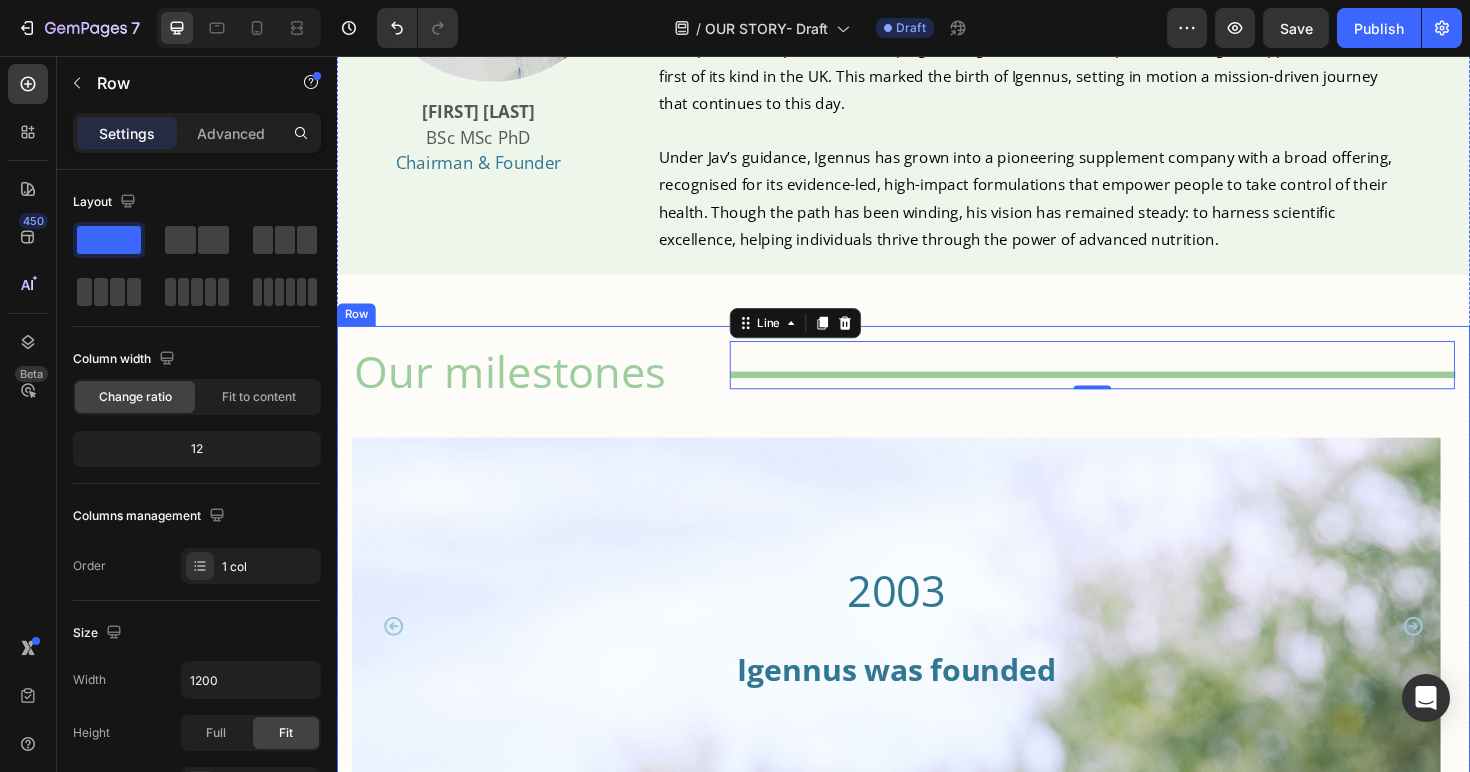 click on "Our milestones Heading                Title Line   0 Row
2003 Heading Igennus was founded Heading Hero Banner 2004-2005 Heading Collaboration with hospitals and researchers, with Igennus supplying EPA supplements in small scale clinical studies into ME/CFS, neuroimaging in ADHD & depression Text Block Hero Banner Row 2012 Heading Supplied a clinical trial using EPA omega-3 in ADHD published in the Journal of Child Neurology Text Block Hero Banner 2013 Heading Supplied Leeds University with Pharmepa RESTORE for the SeAFOod Polyp (colorectal cancer) prevention clinical trial  Text Block Hero Banner 2020 Heading Mina became Co-CEO alongside Jav, preparing for the next phase. Super B Complex  was supplied to a USA clinical trial Text Block Hero Banner 2023 Heading As a new mum Mina was frustrated with inadequate high quality solutions for pregnancy and children, so she championed the Be kind range  Text Block Hero Banner 2025 Heading Text Block Hero Banner
Carousel Row" at bounding box center (937, 623) 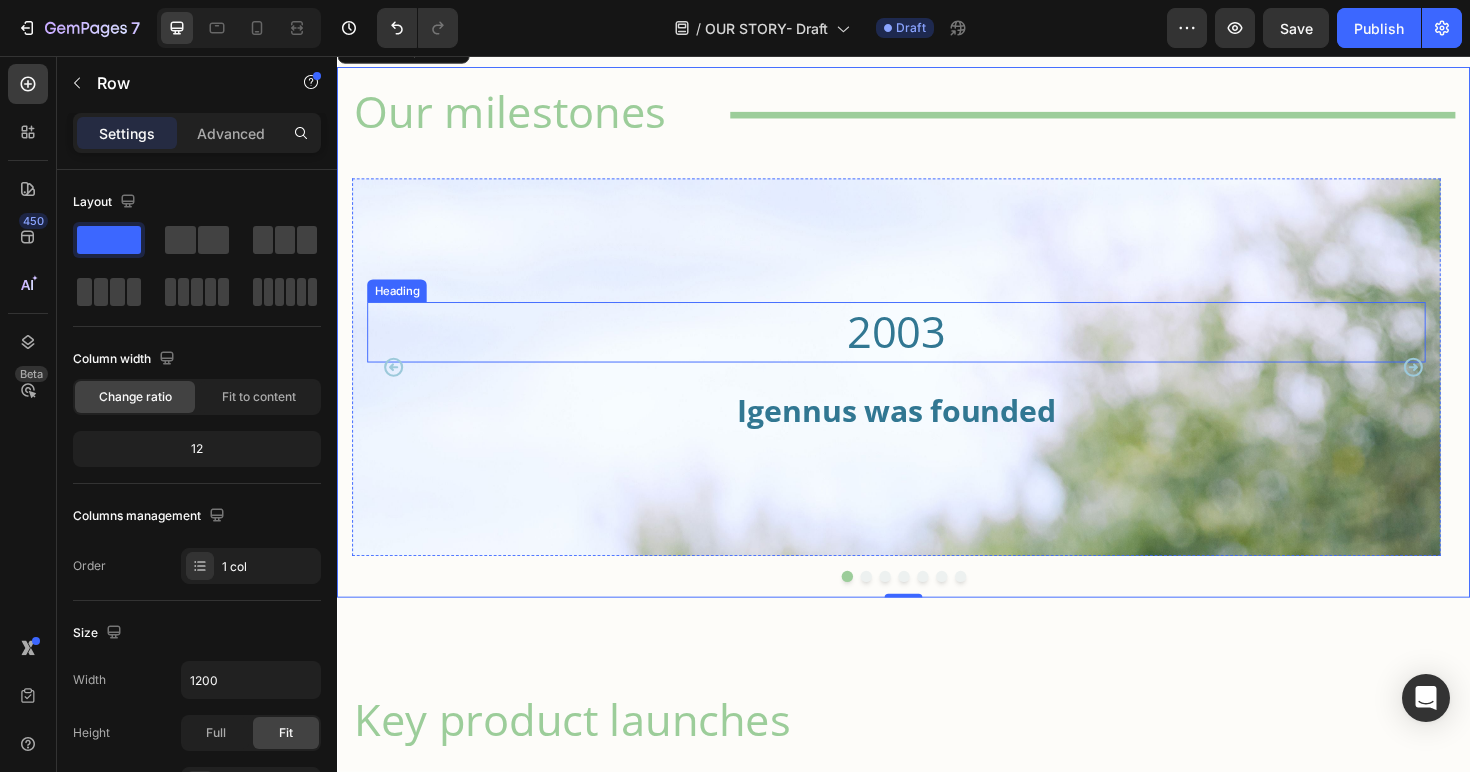 scroll, scrollTop: 1699, scrollLeft: 0, axis: vertical 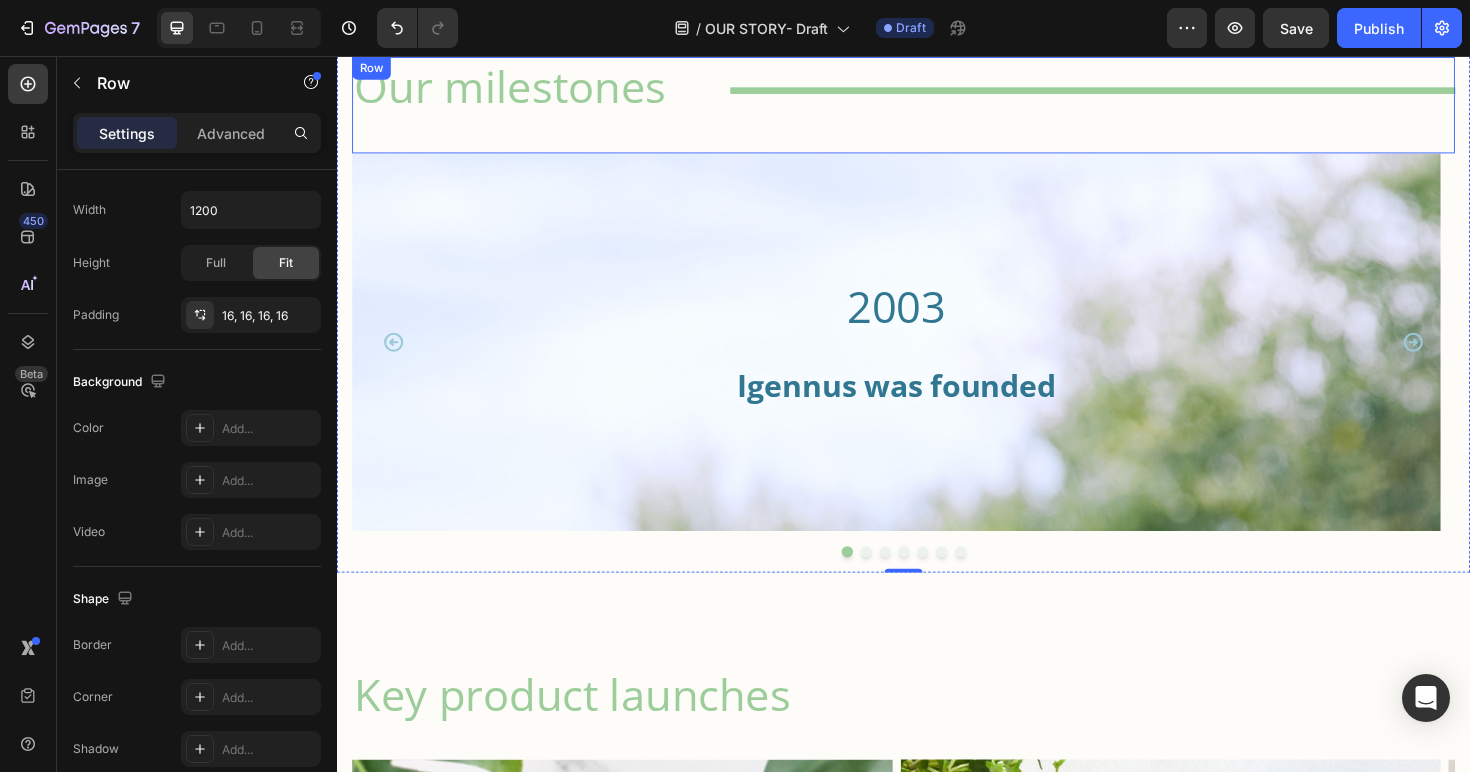 click on "Our milestones Heading" at bounding box center (545, 108) 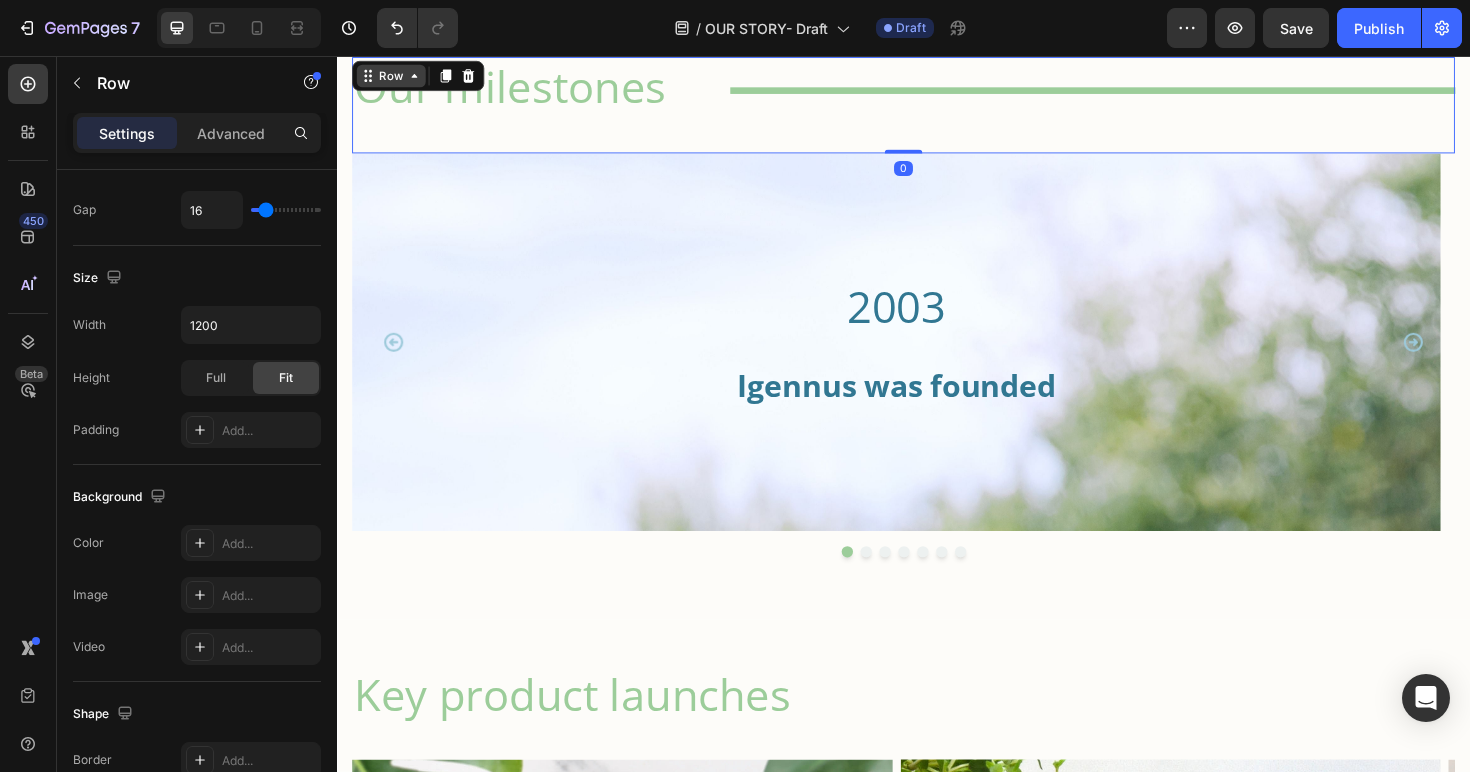 click 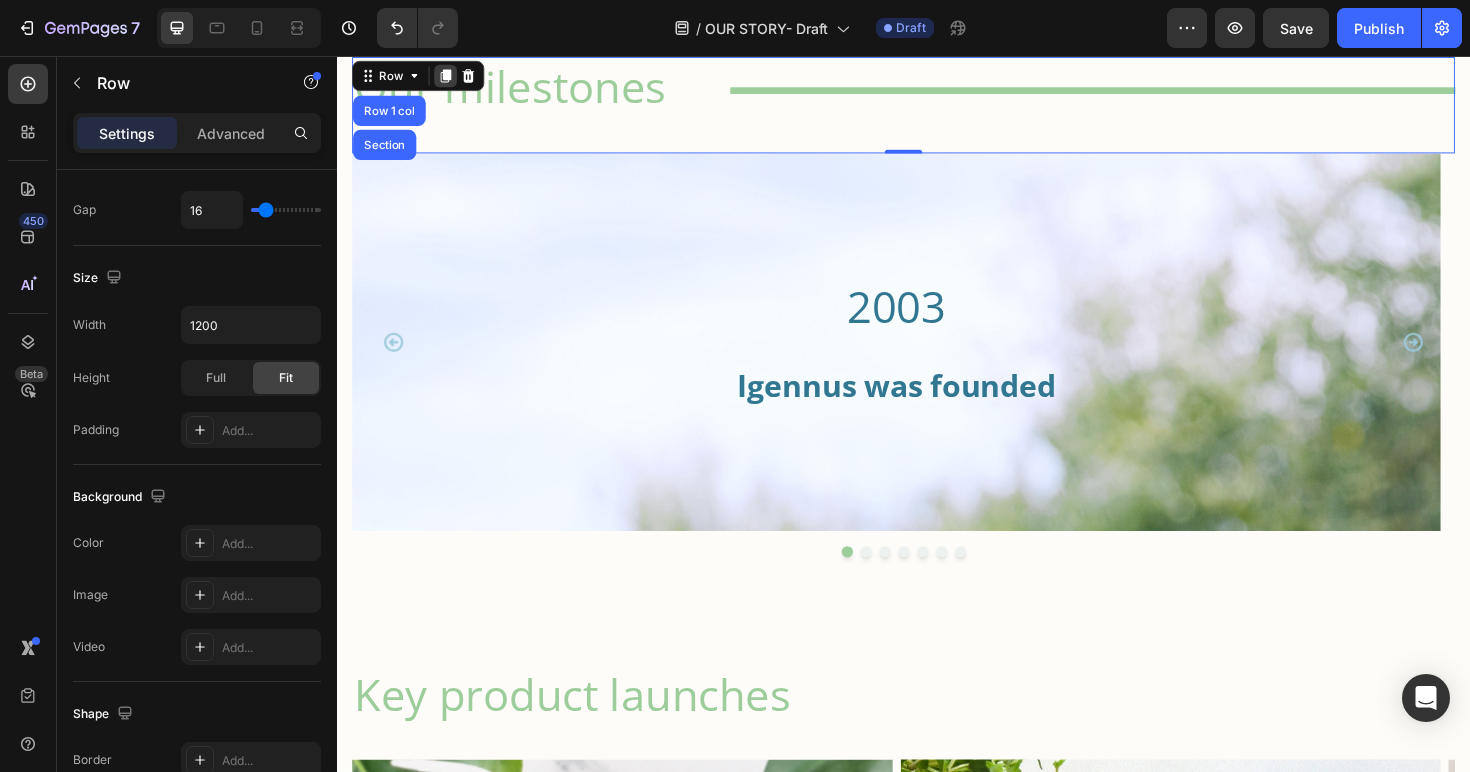 click 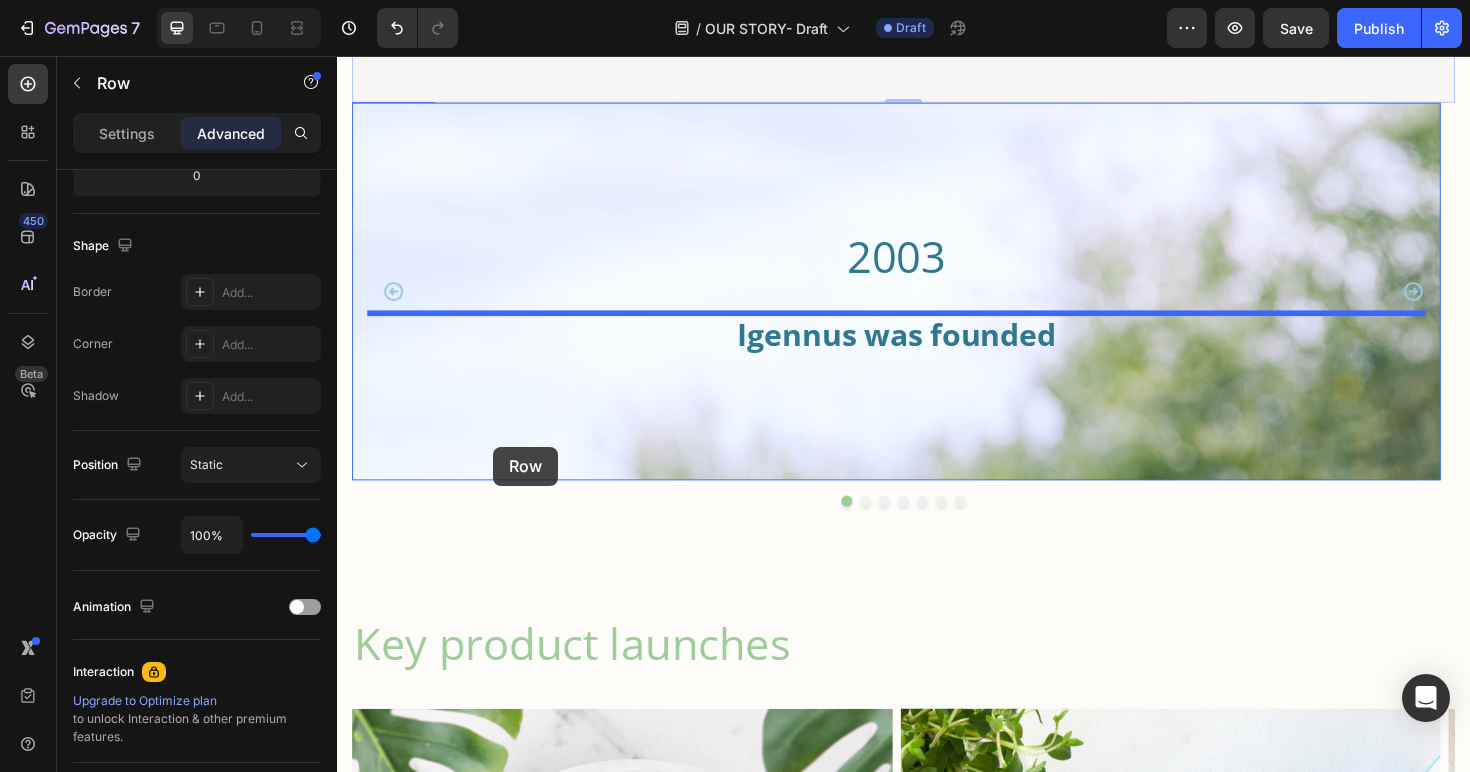scroll, scrollTop: 2058, scrollLeft: 0, axis: vertical 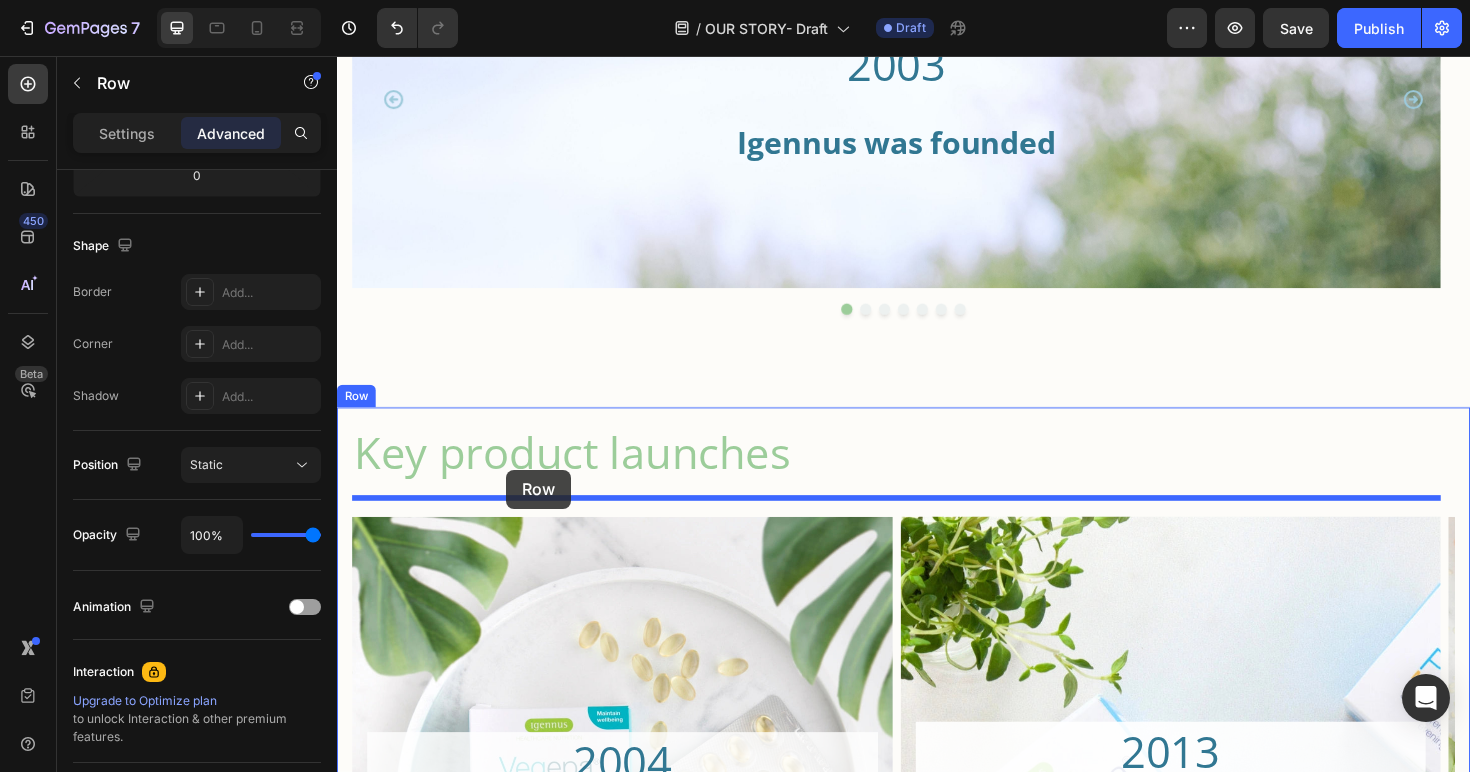 drag, startPoint x: 388, startPoint y: 178, endPoint x: 516, endPoint y: 494, distance: 340.93988 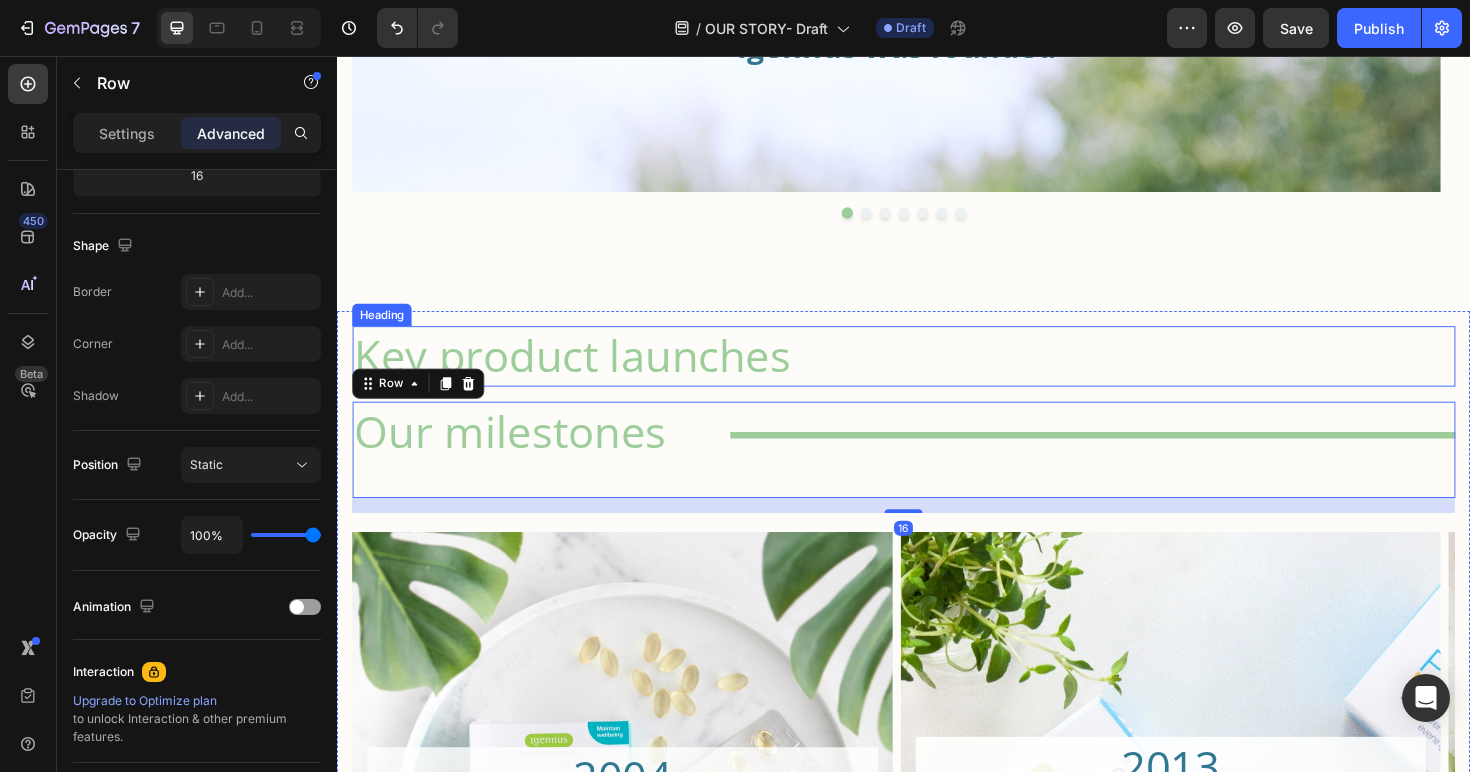 scroll, scrollTop: 1956, scrollLeft: 0, axis: vertical 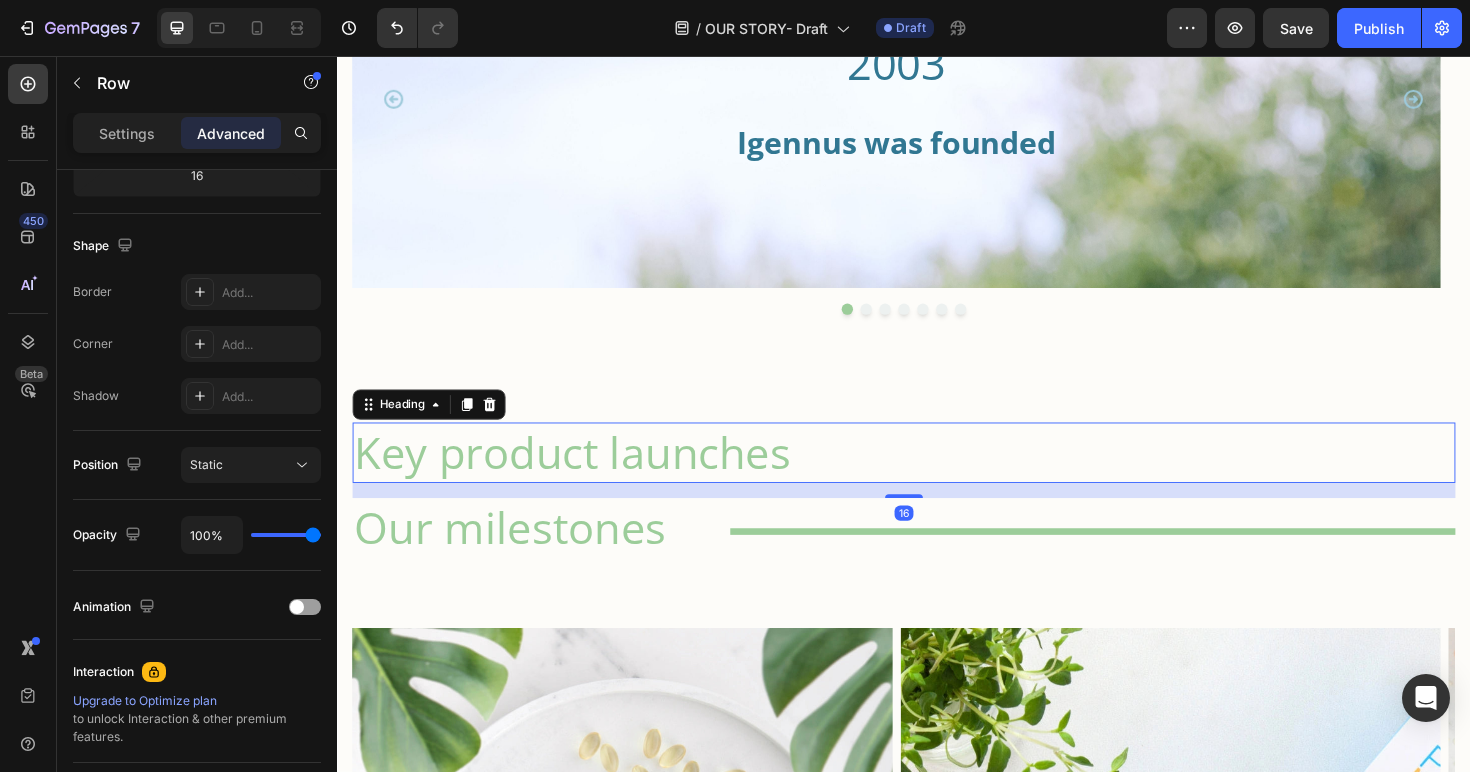 click on "Key product launches" at bounding box center (937, 476) 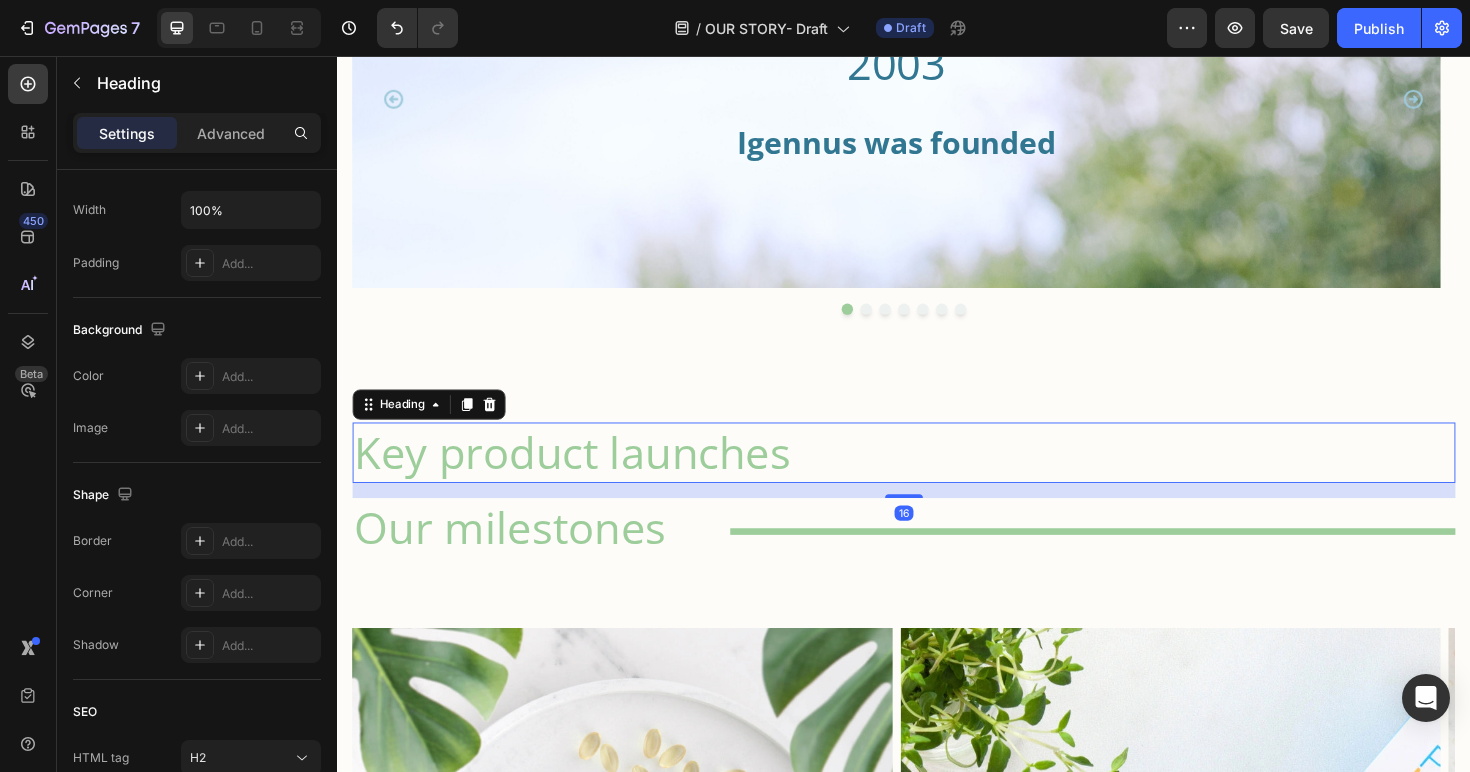 scroll, scrollTop: 0, scrollLeft: 0, axis: both 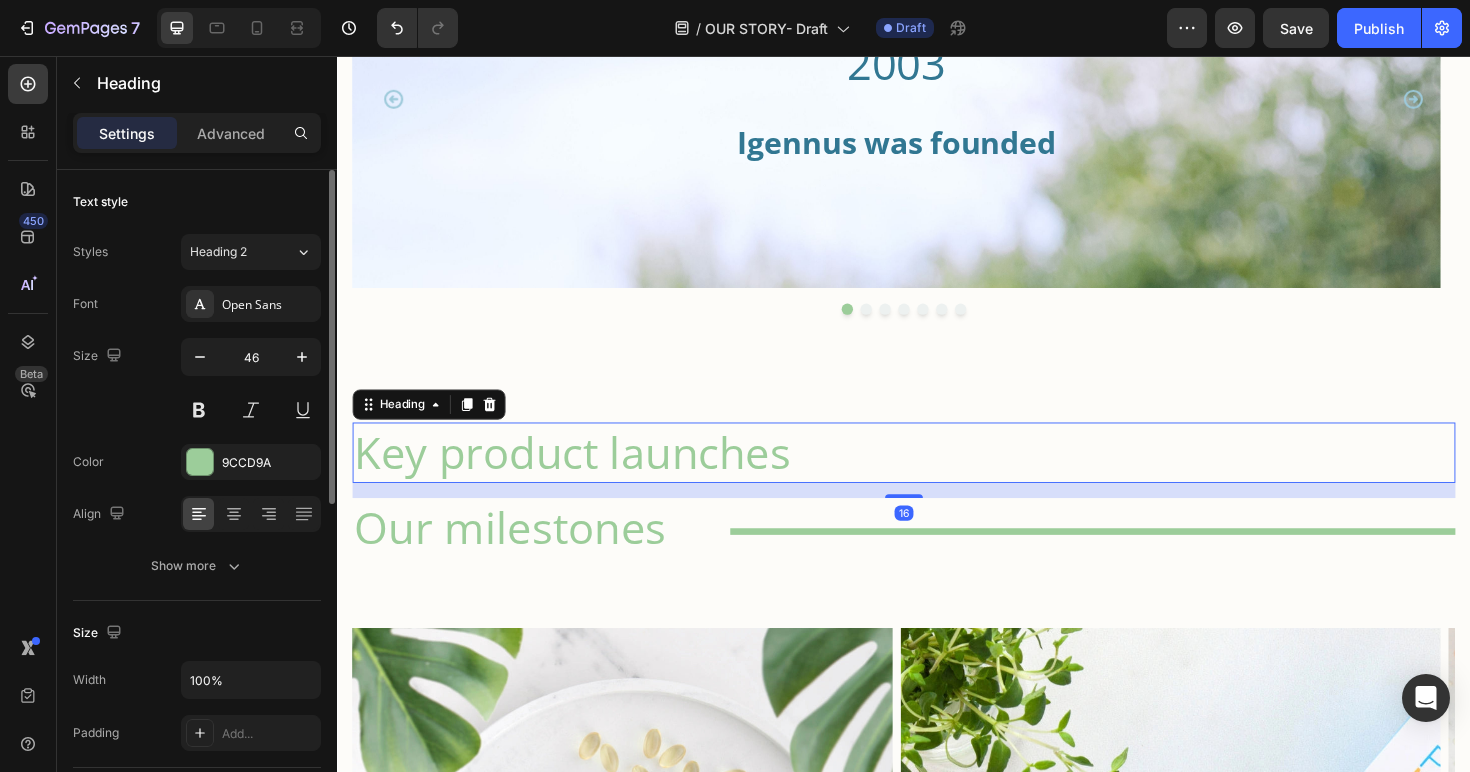 click on "Key product launches" at bounding box center (937, 476) 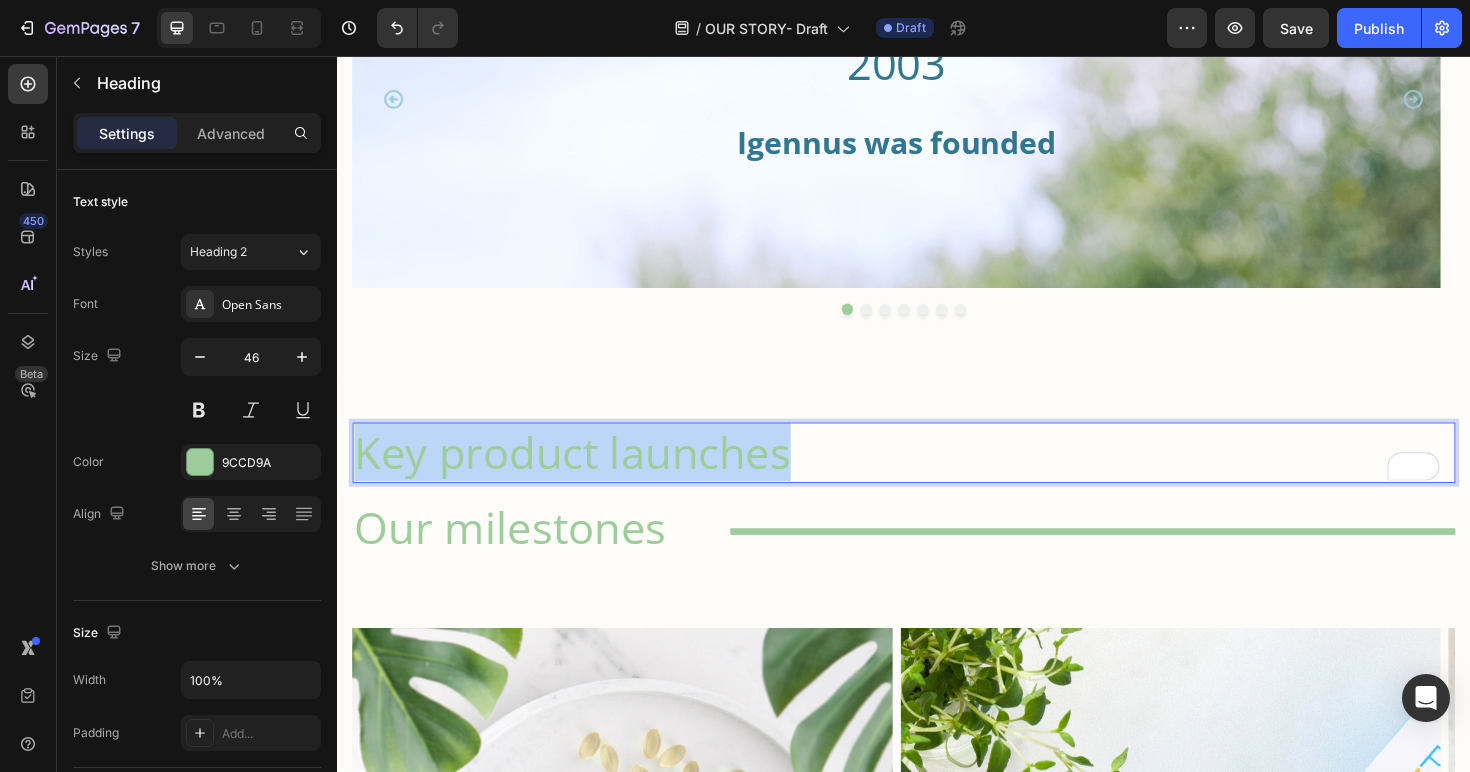 drag, startPoint x: 814, startPoint y: 478, endPoint x: 367, endPoint y: 488, distance: 447.11185 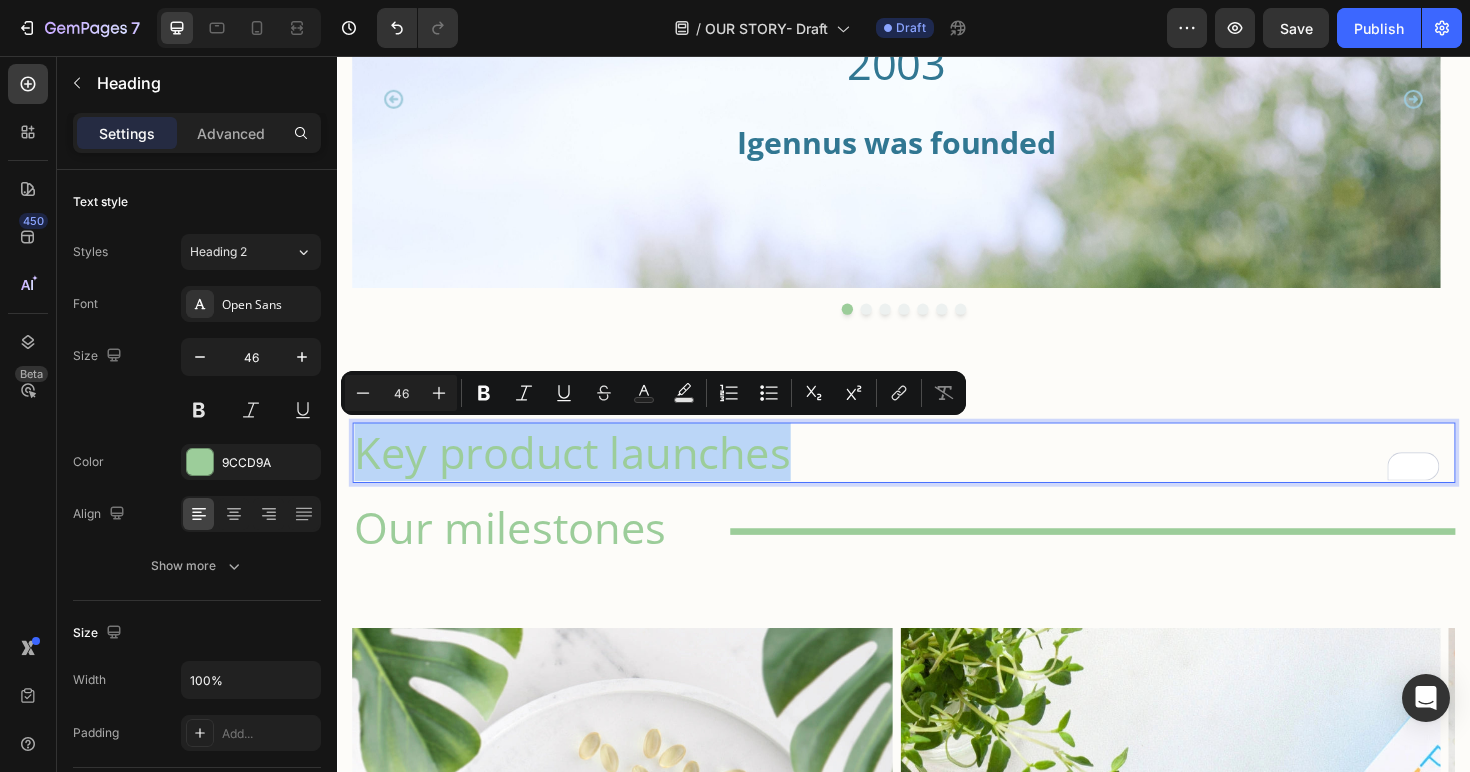 copy on "Key product launches" 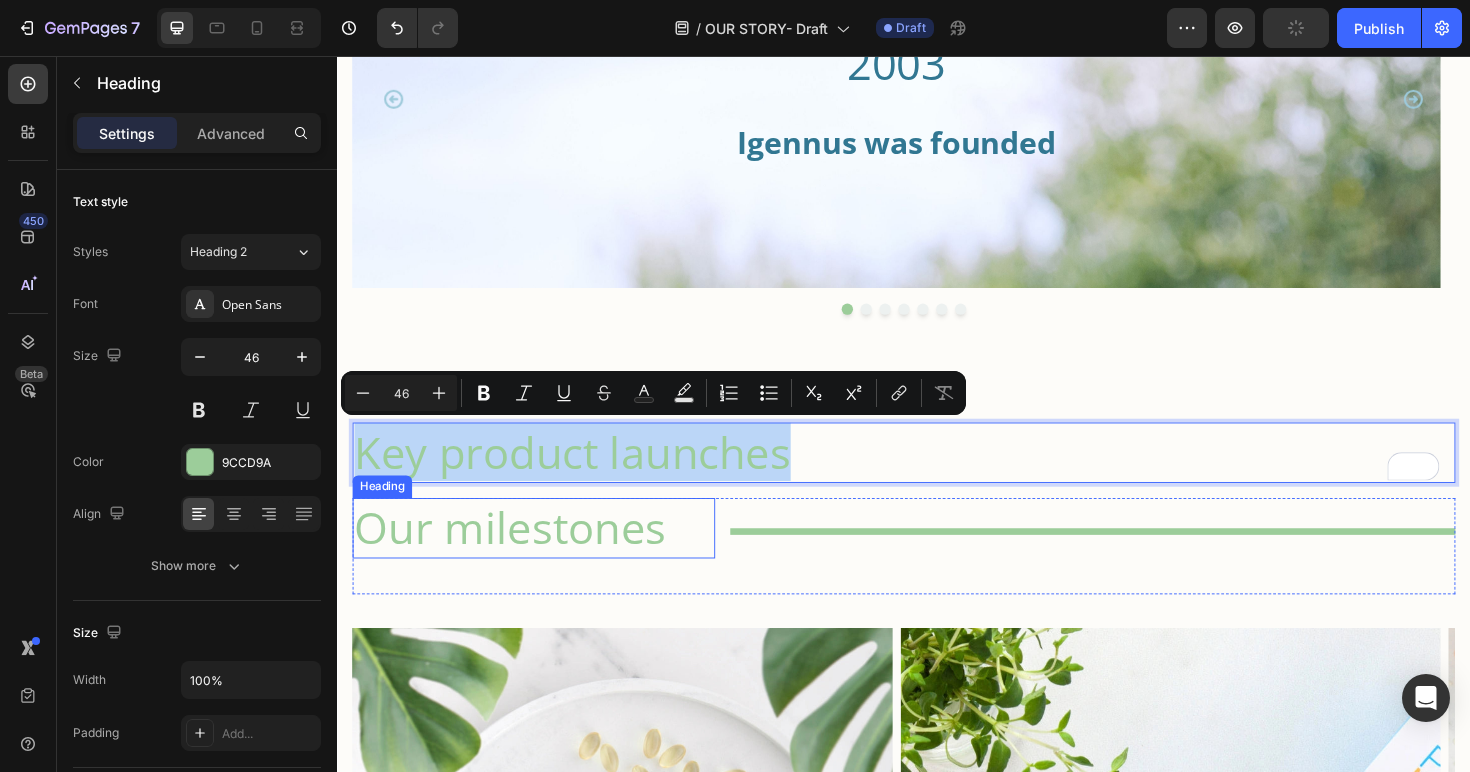 click on "Our milestones" at bounding box center [545, 556] 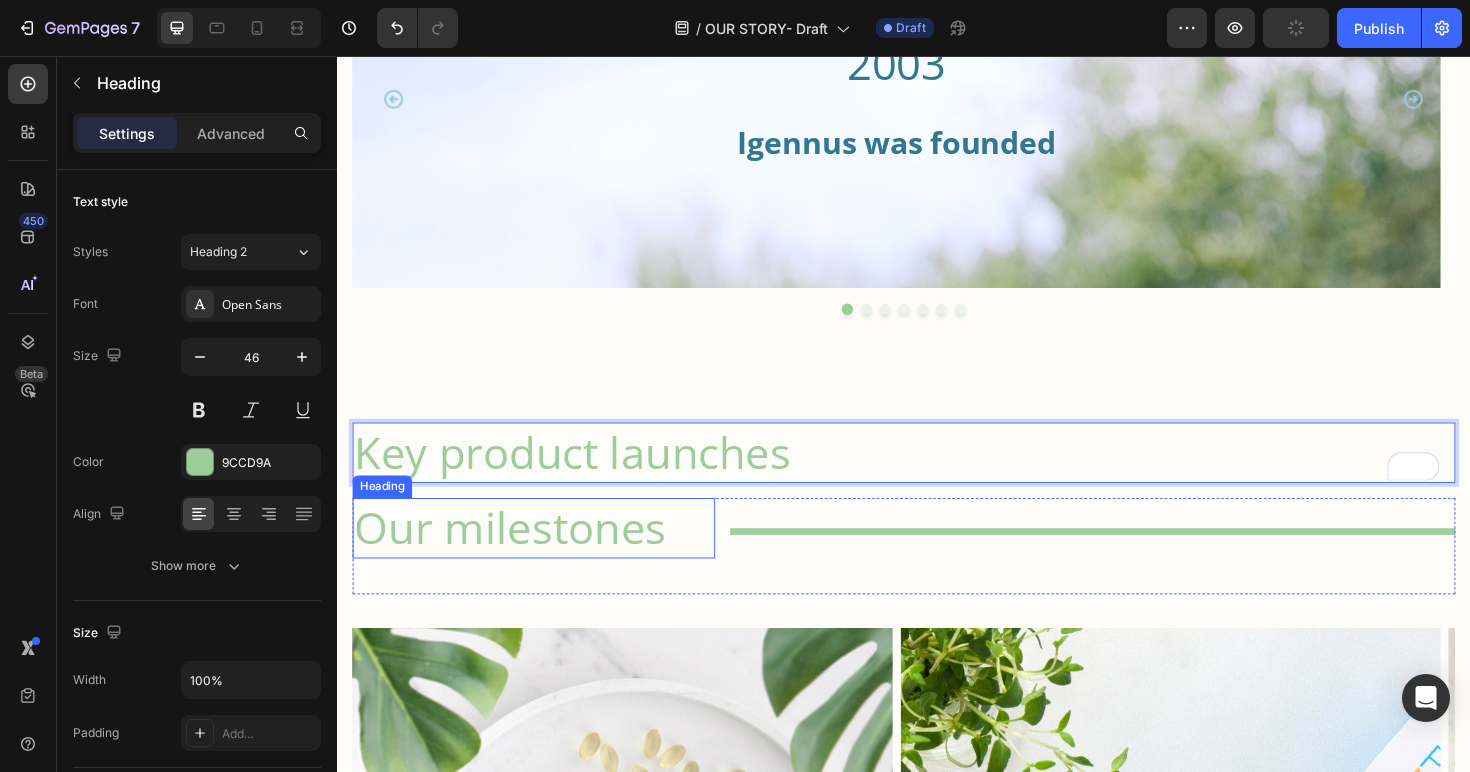 click on "Our milestones" at bounding box center [545, 556] 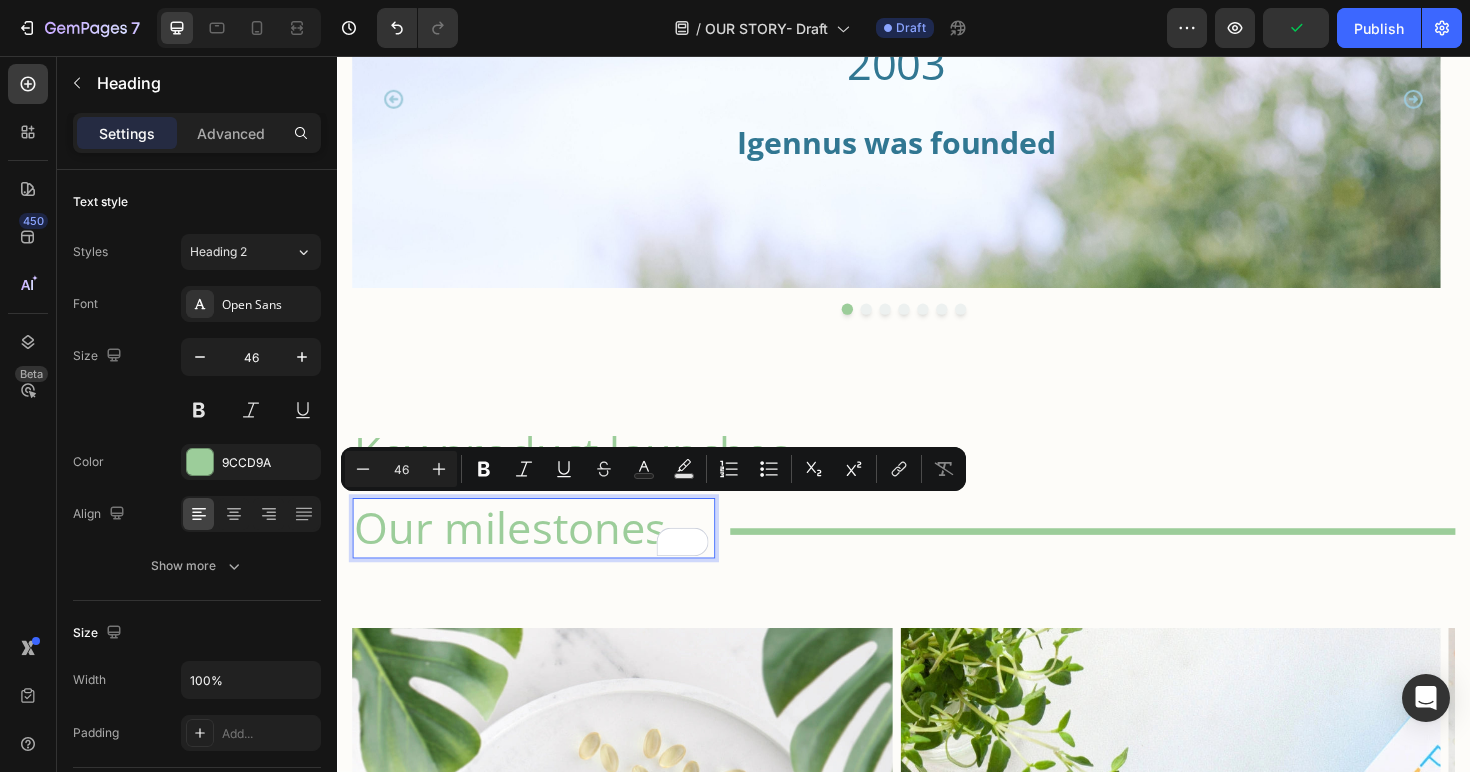 click at bounding box center [702, 571] 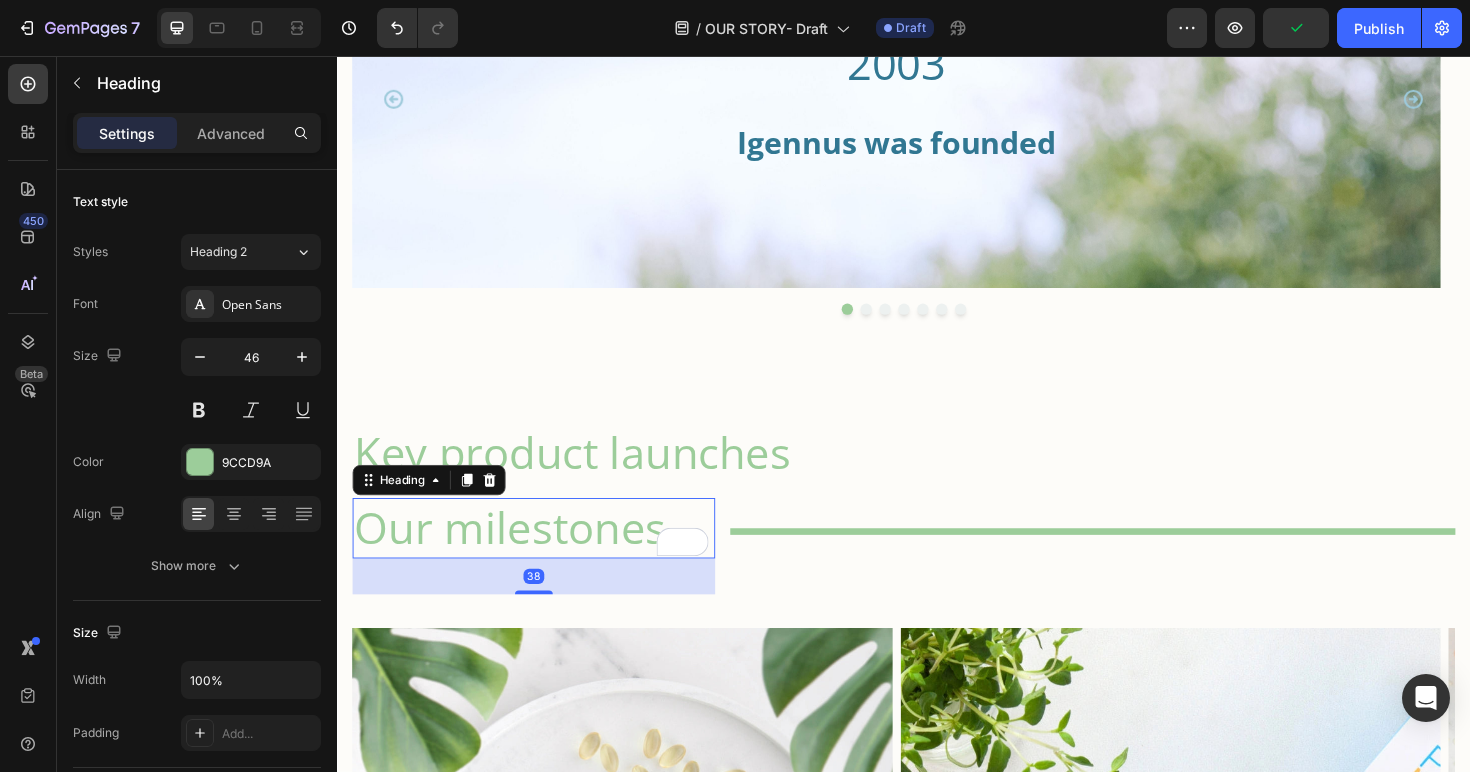 click on "Our milestones" at bounding box center [545, 556] 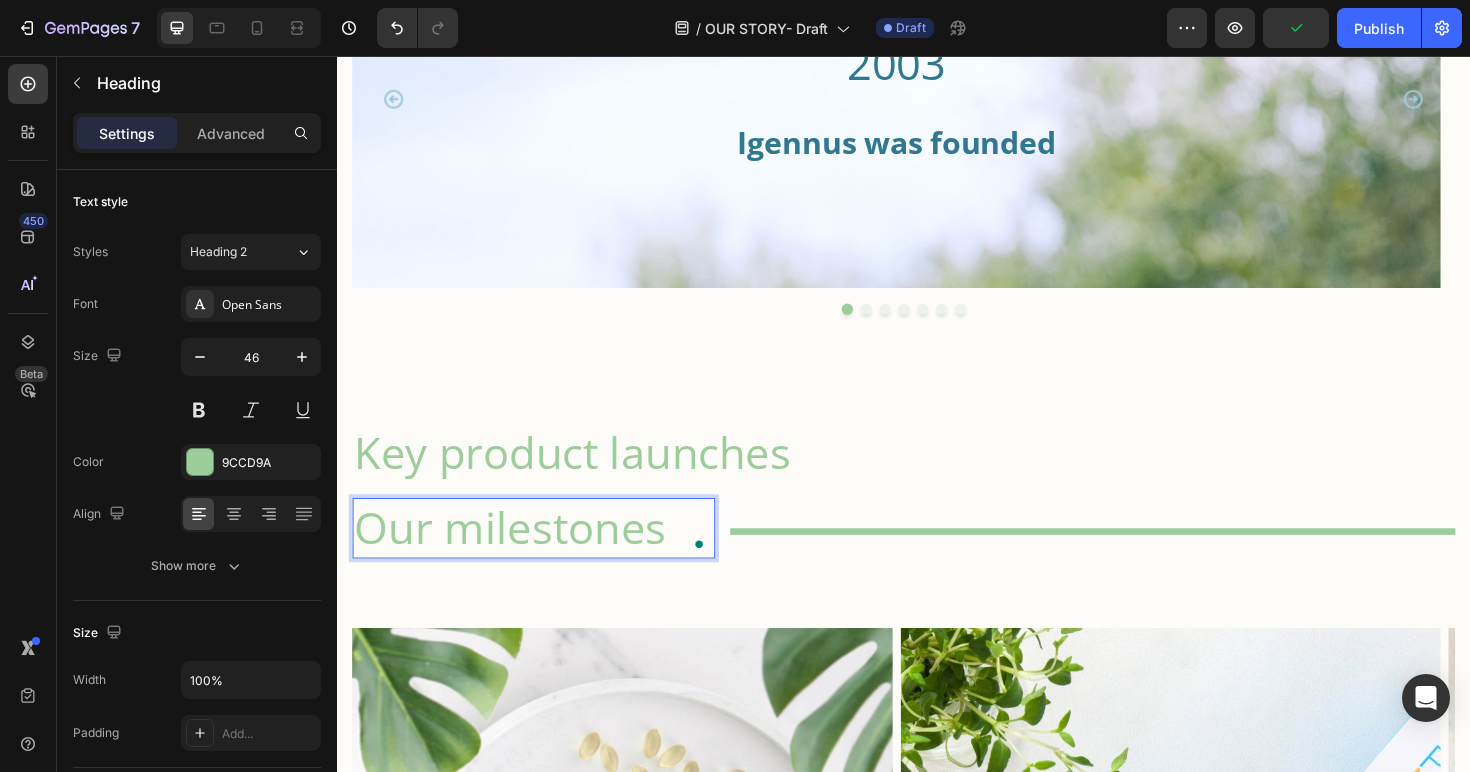 click on "Our milestones" at bounding box center (545, 556) 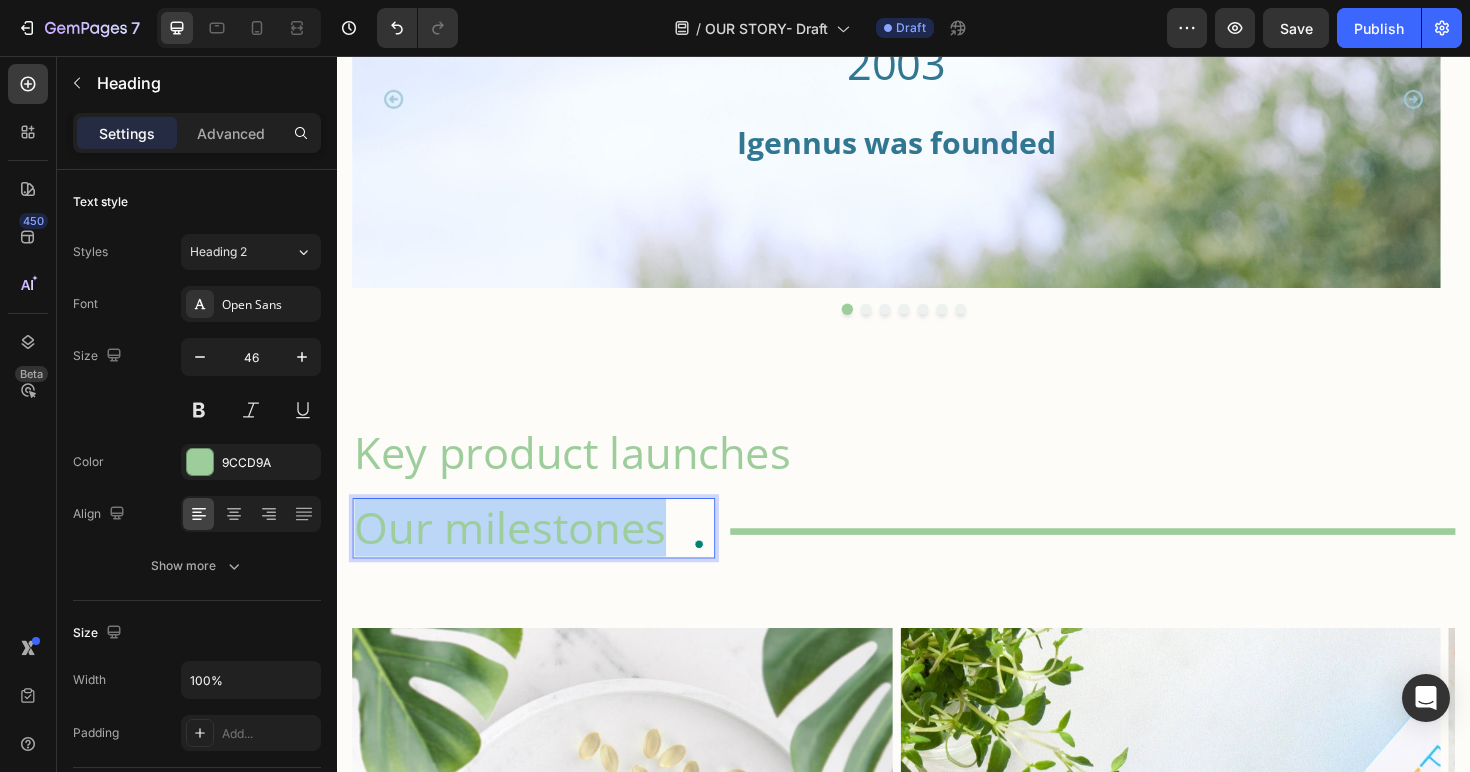 drag, startPoint x: 367, startPoint y: 555, endPoint x: 685, endPoint y: 546, distance: 318.12732 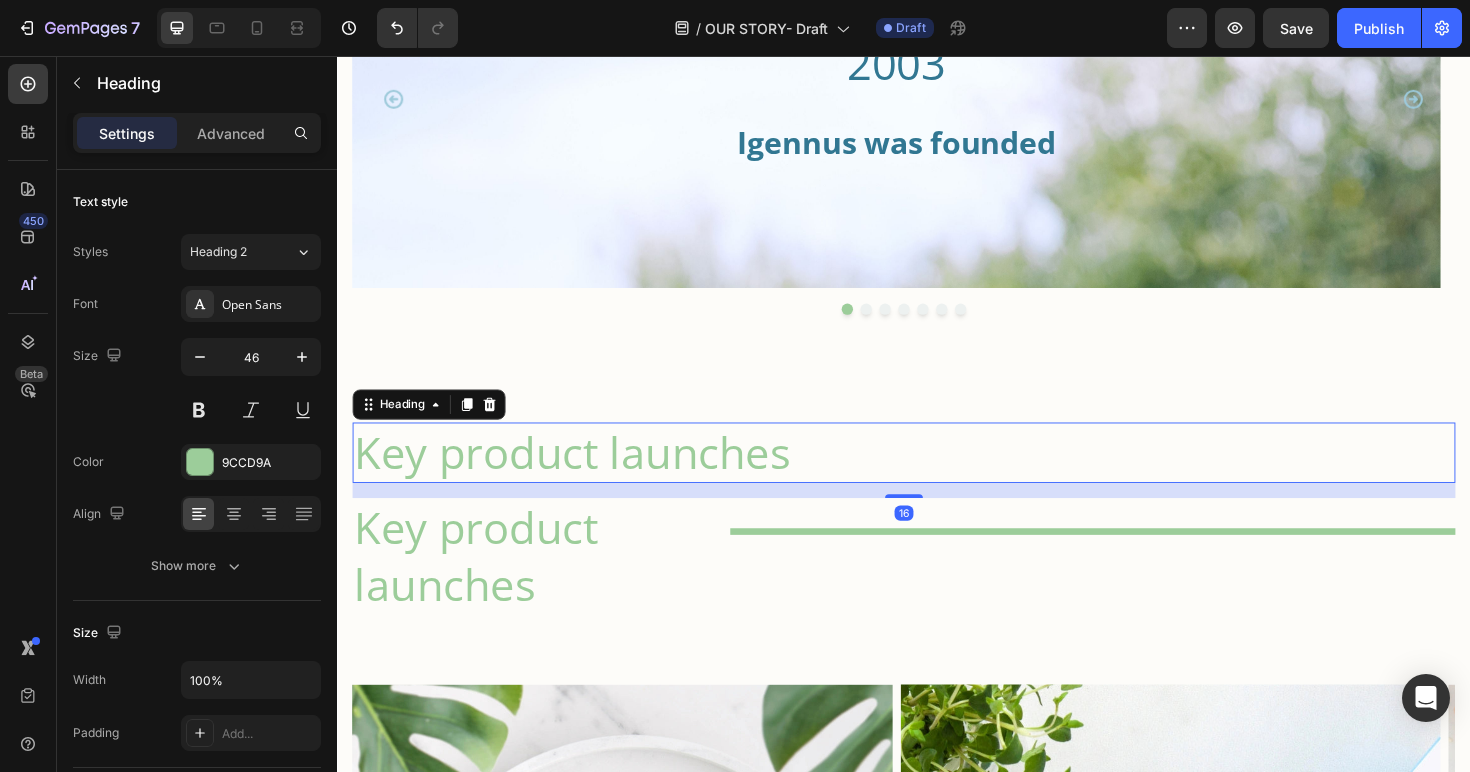 click on "Key product launches" at bounding box center [937, 476] 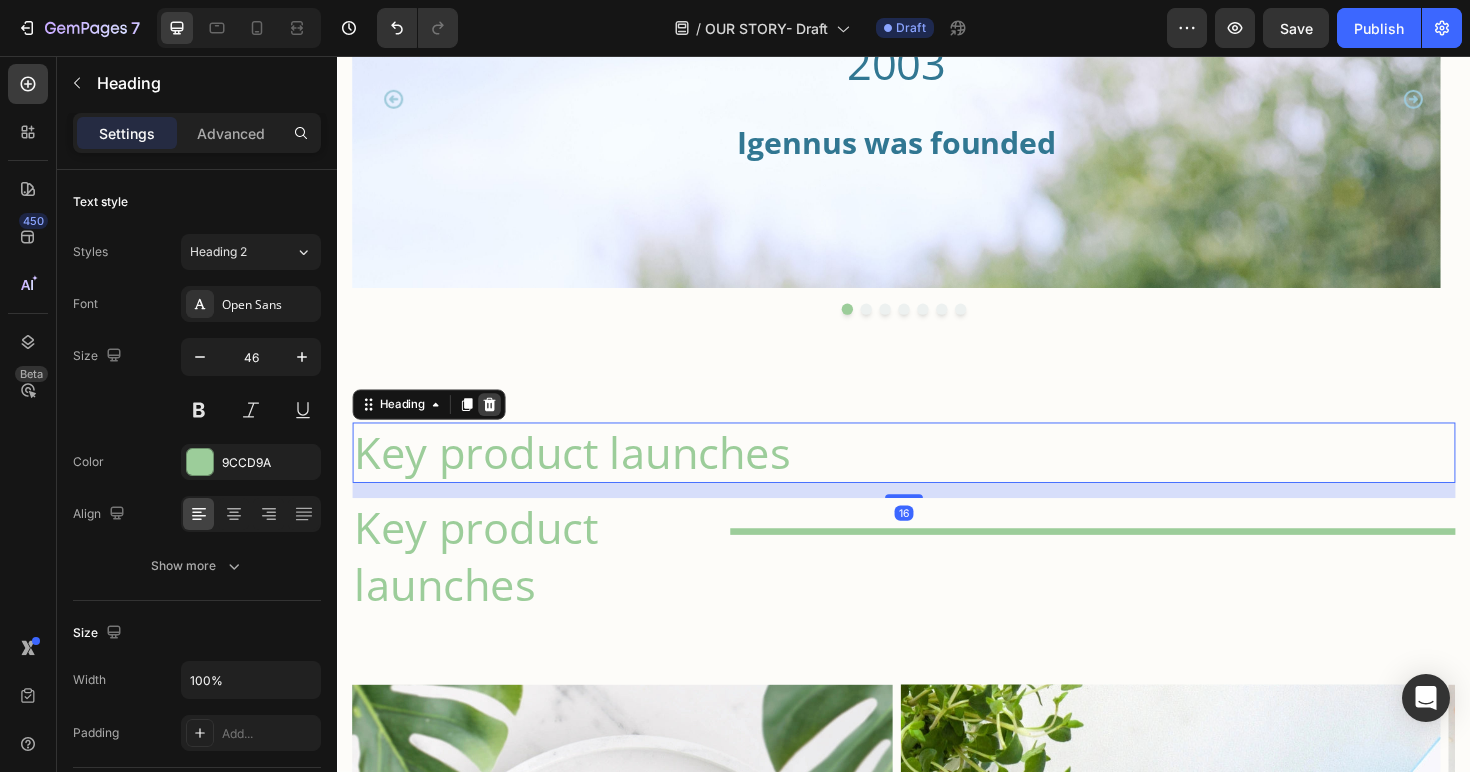 click 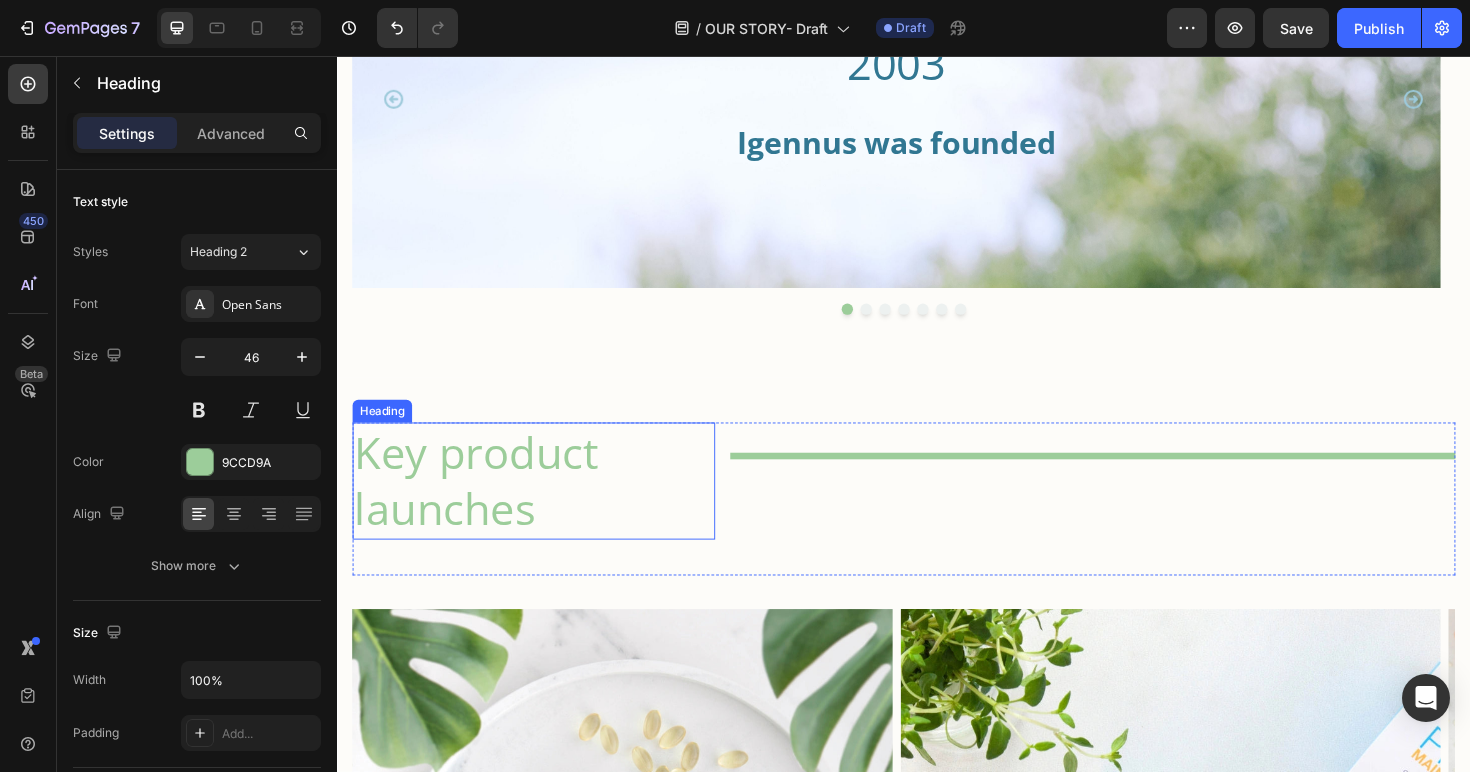 click on "Key product launches" at bounding box center [545, 506] 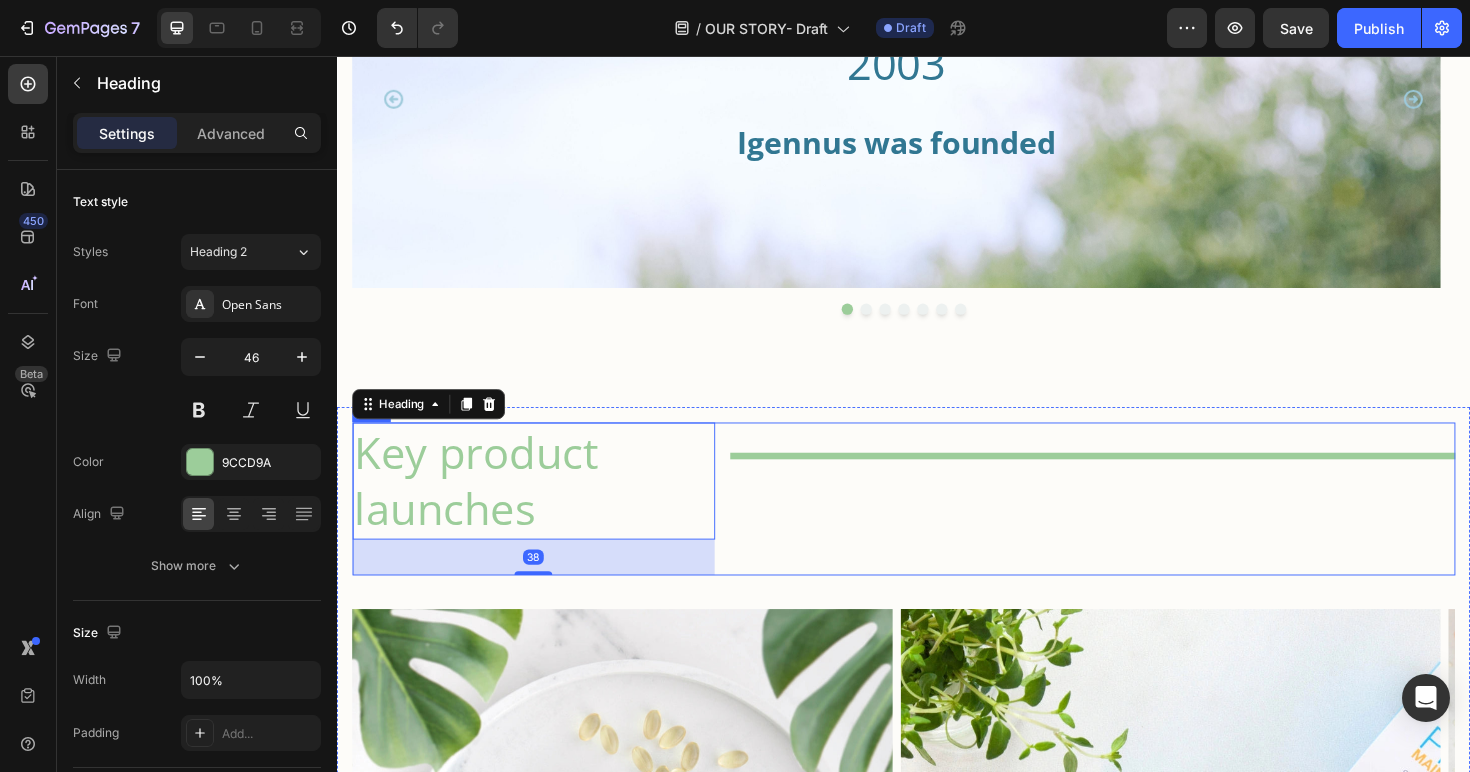 click on "Title Line" at bounding box center (1137, 525) 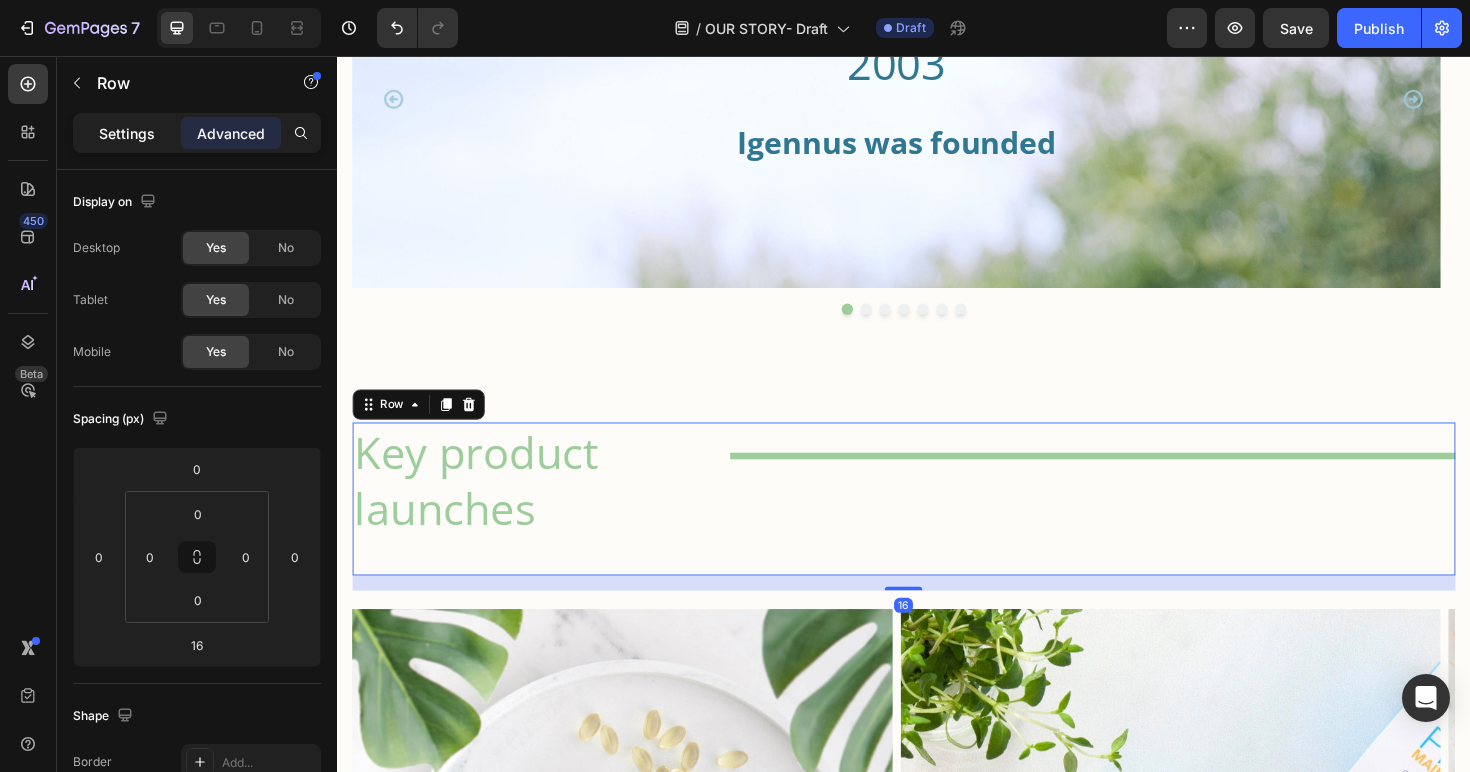 click on "Settings" at bounding box center (127, 133) 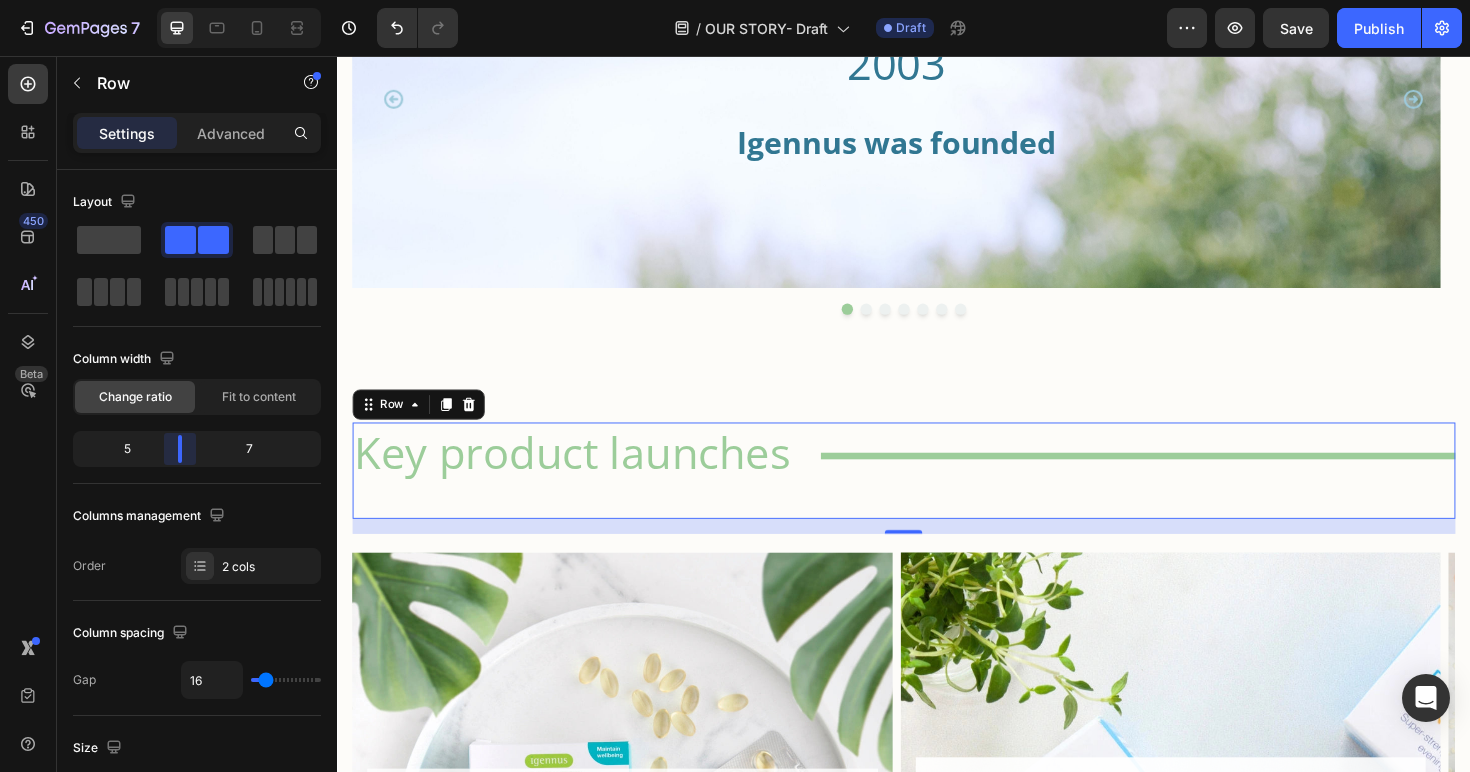 click on "7  Version history  /  OUR STORY- Draft Draft Preview  Save   Publish  450 Beta Sections(18) Elements(83) Section Element Hero Section Product Detail Brands Trusted Badges Guarantee Product Breakdown How to use Testimonials Compare Bundle FAQs Social Proof Brand Story Product List Collection Blog List Contact Sticky Add to Cart Custom Footer Browse Library 450 Layout
Row
Row
Row
Row Text
Heading
Text Block Button
Button
Button Media
Image
Image" at bounding box center [735, 0] 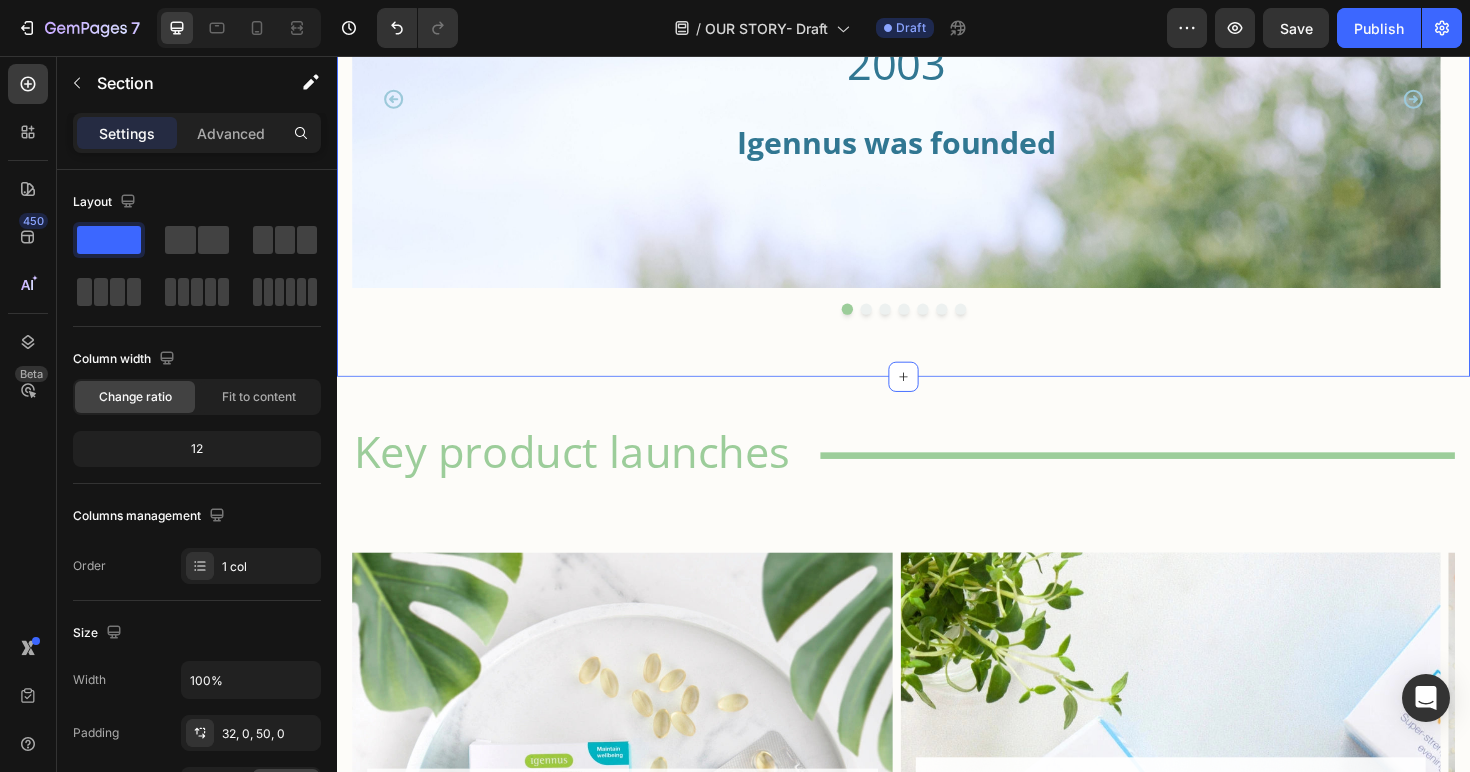 click on "The origin Heading Image Dr. [FIRST] [LAST] BSc MSc PhD Chairman  & Founder Heading [FIRST]'s professional journey began in an entirely different realm – with a PhD in Electronics – yet innovation has always been the common thread running through his career. Transitioning into computing in the early 1980s, he quickly carved out a path in contracting before co-founding his first business with peers in Cambridge, the heart of UK tech innovation.  It was a deeply personal event – a close relative’s complex heart condition – that sparked [FIRST]'s interest in the power of nutrition. Around the turn of the millennium, a series of serendipitous conversations introduced him to the emerging science behind omega-3 fatty acids. What he discovered shocked him: despite the promising research, the products on the market were inadequate for clinical use.    Text Block Row Our milestones Heading                Title Line Row
2003 Heading Igennus was founded Heading Hero Banner 2004-2005 Heading Row 2012" at bounding box center [937, -251] 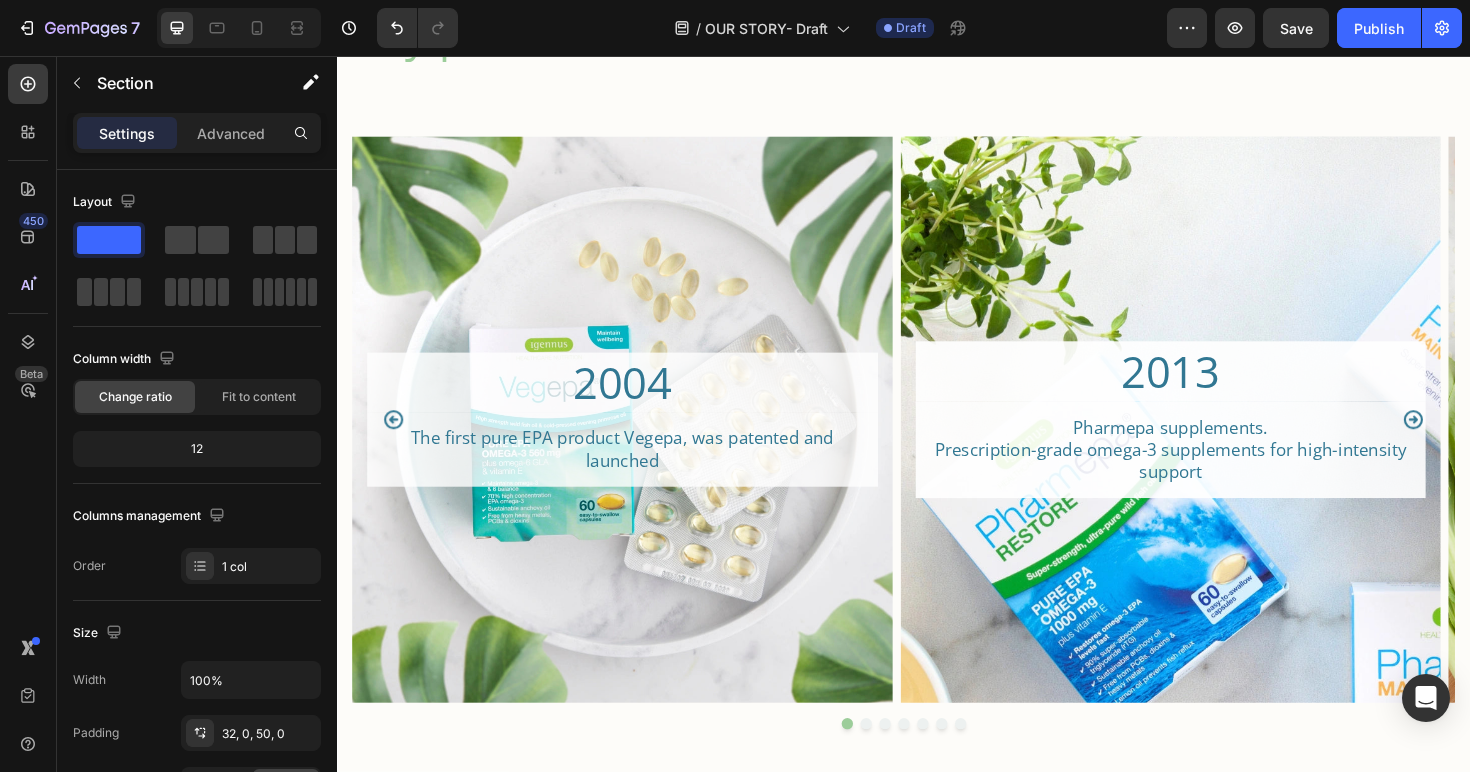 scroll, scrollTop: 2482, scrollLeft: 0, axis: vertical 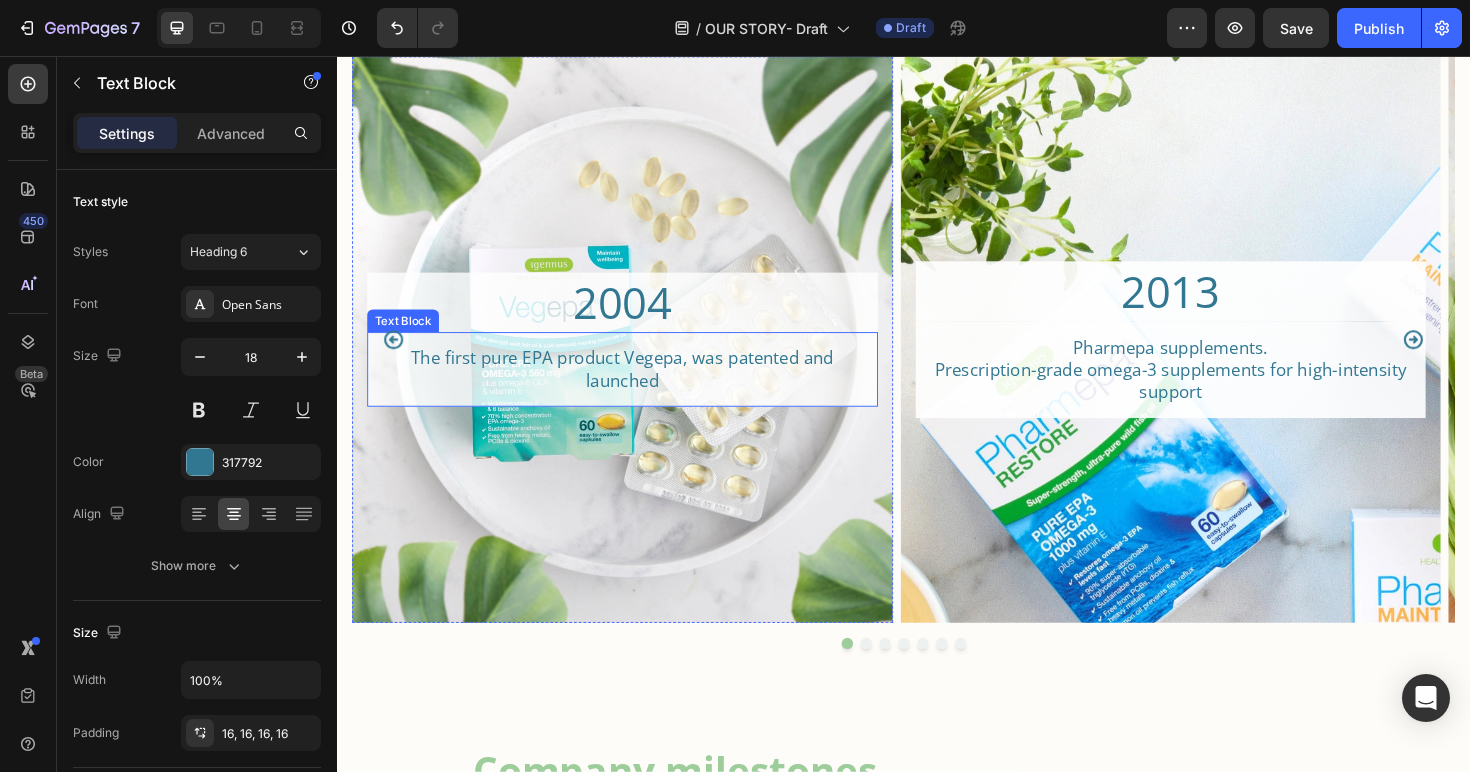 click on "The first pure EPA product Vegepa, was patented and launched" at bounding box center [639, 387] 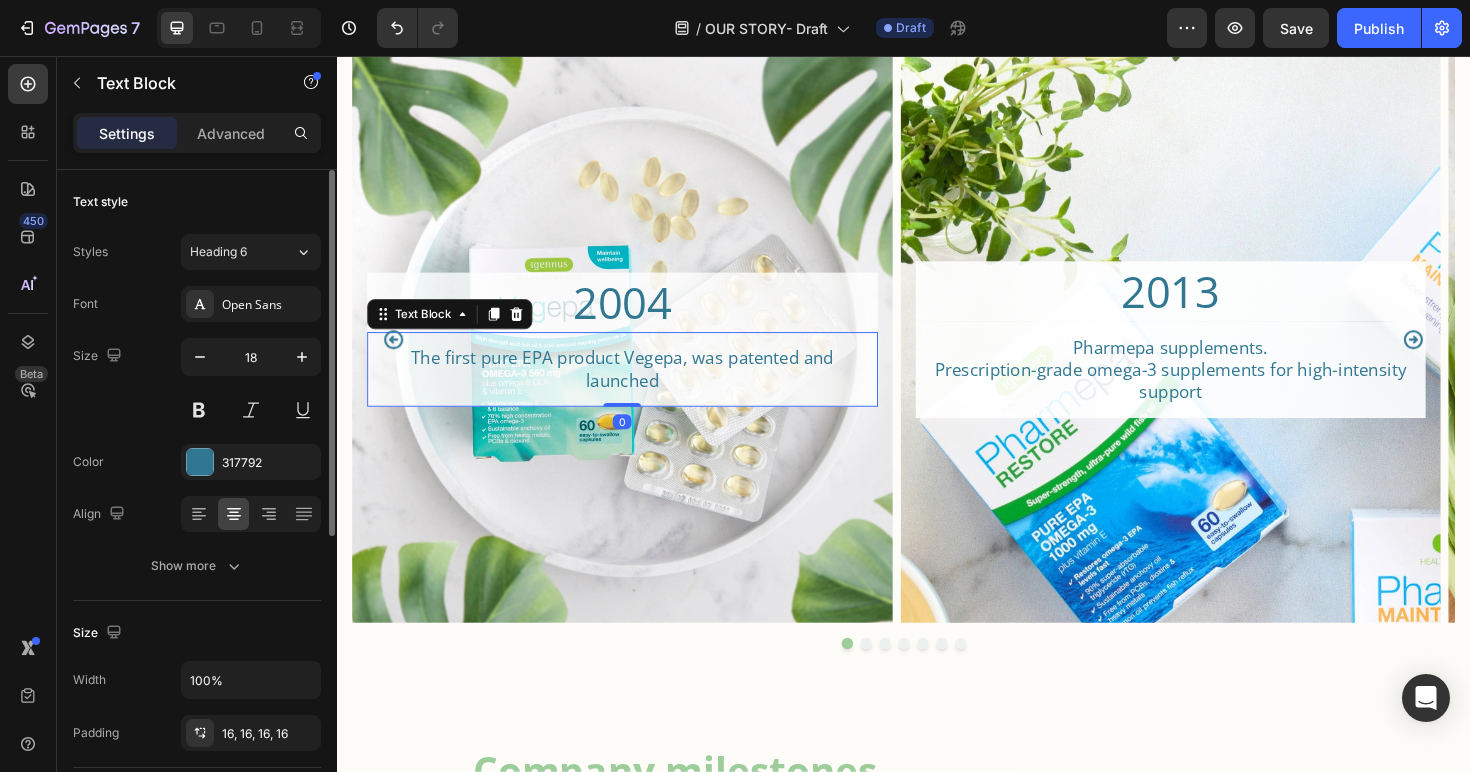 scroll, scrollTop: 215, scrollLeft: 0, axis: vertical 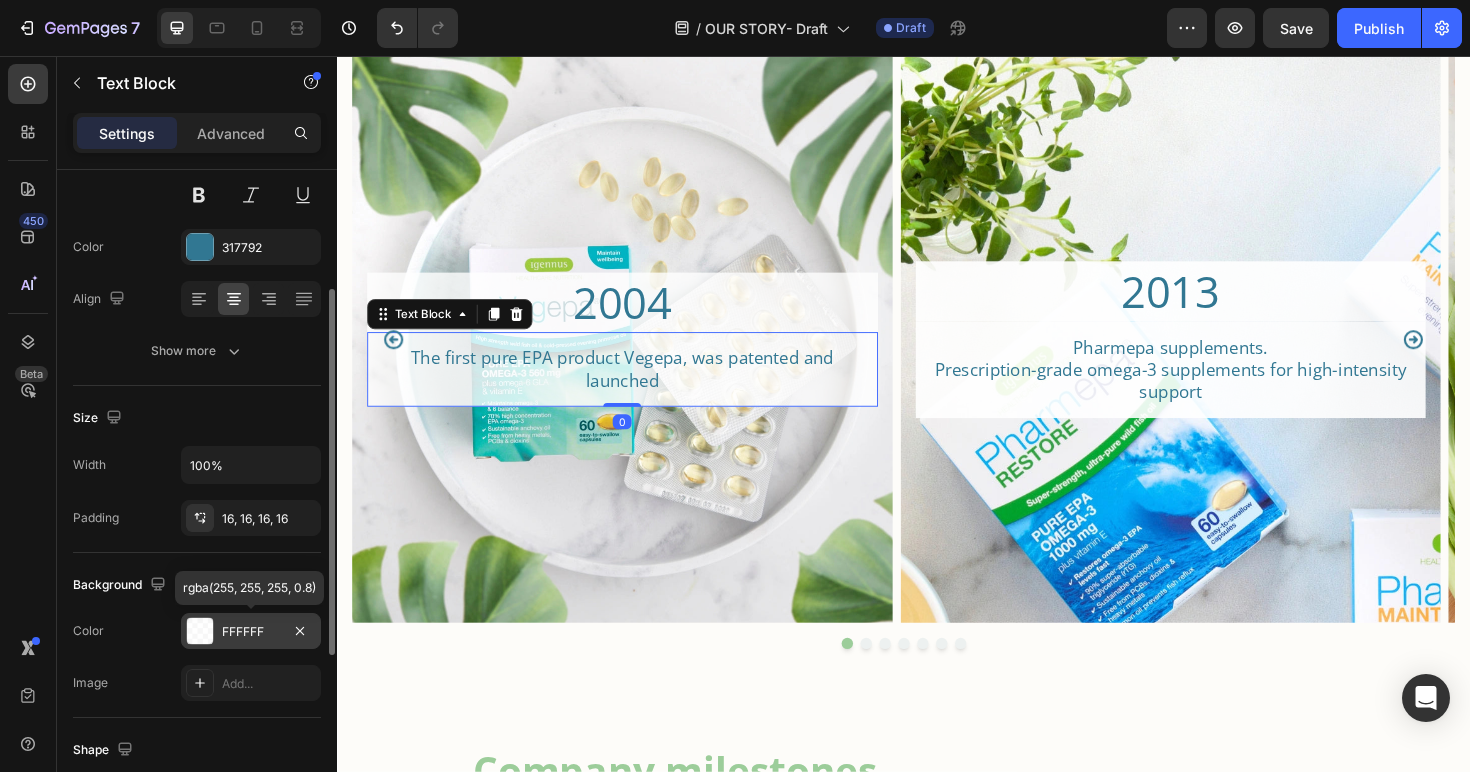 click on "FFFFFF" at bounding box center (251, 632) 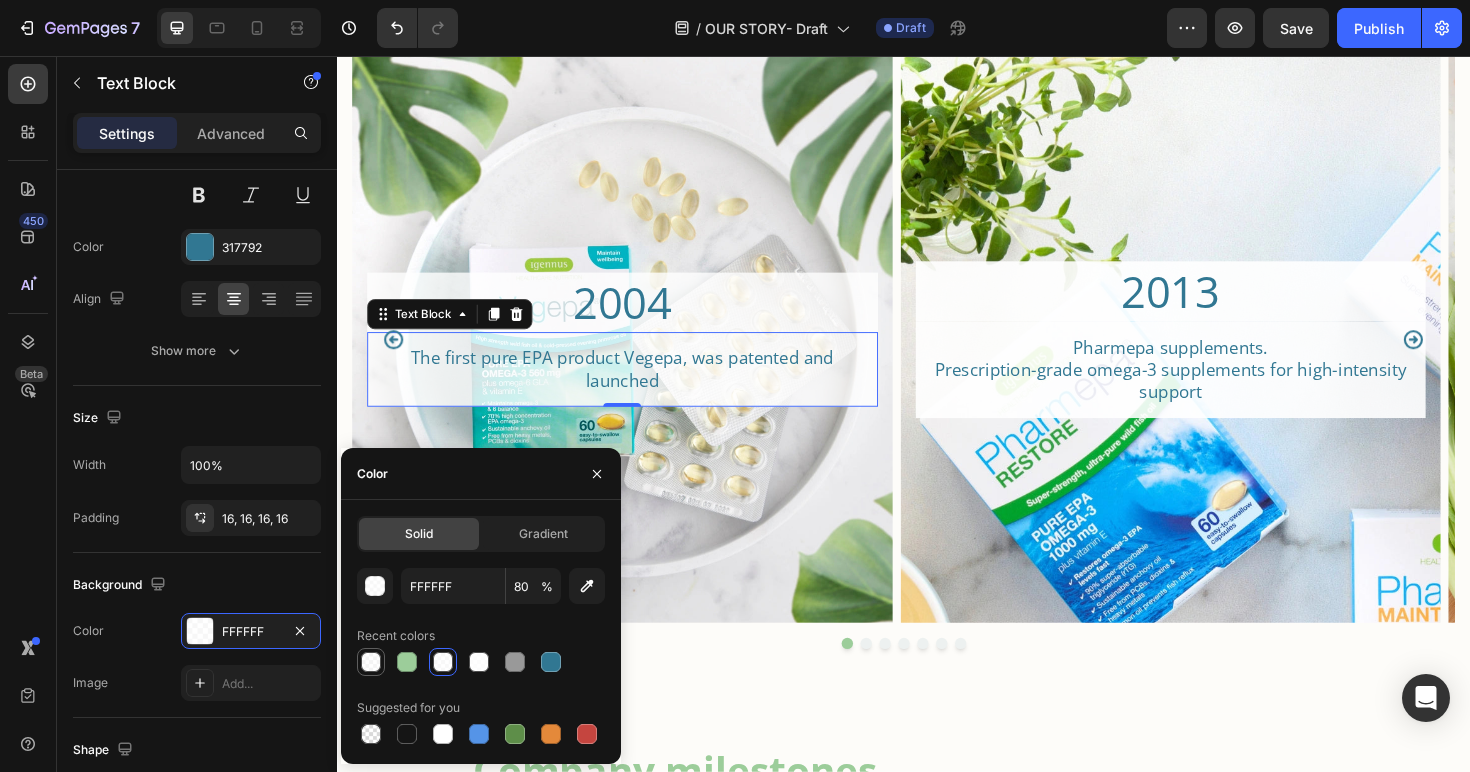 click at bounding box center (371, 662) 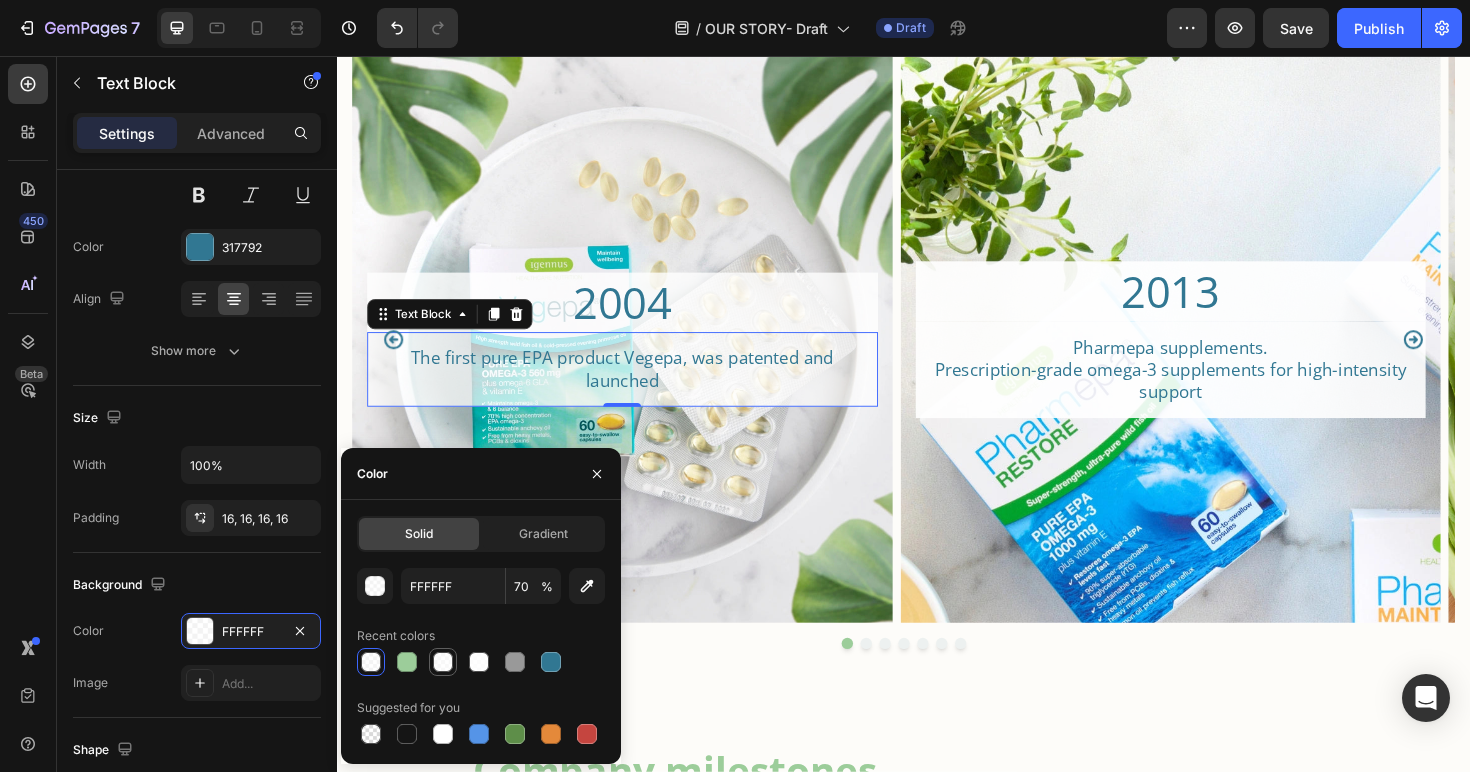 click at bounding box center [443, 662] 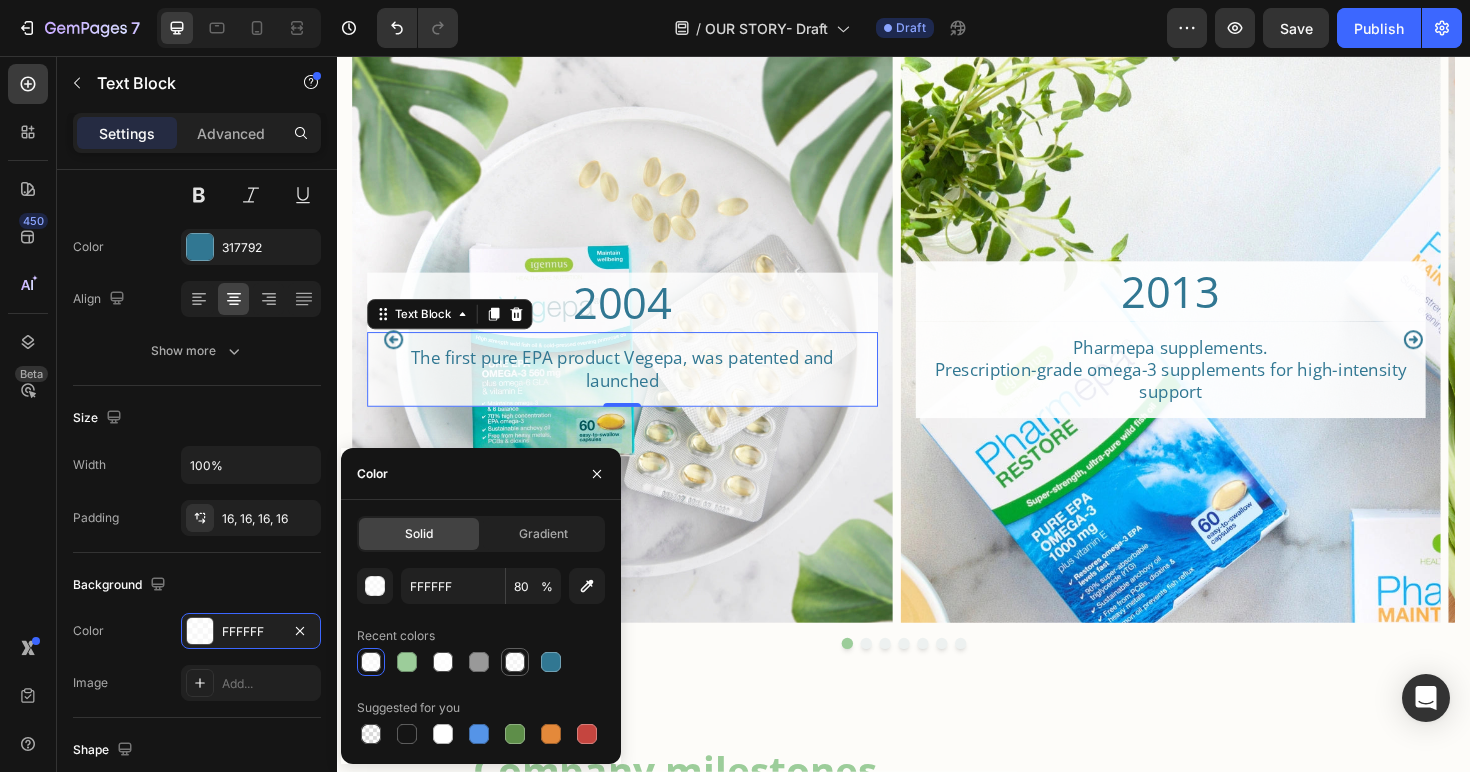 click at bounding box center [515, 662] 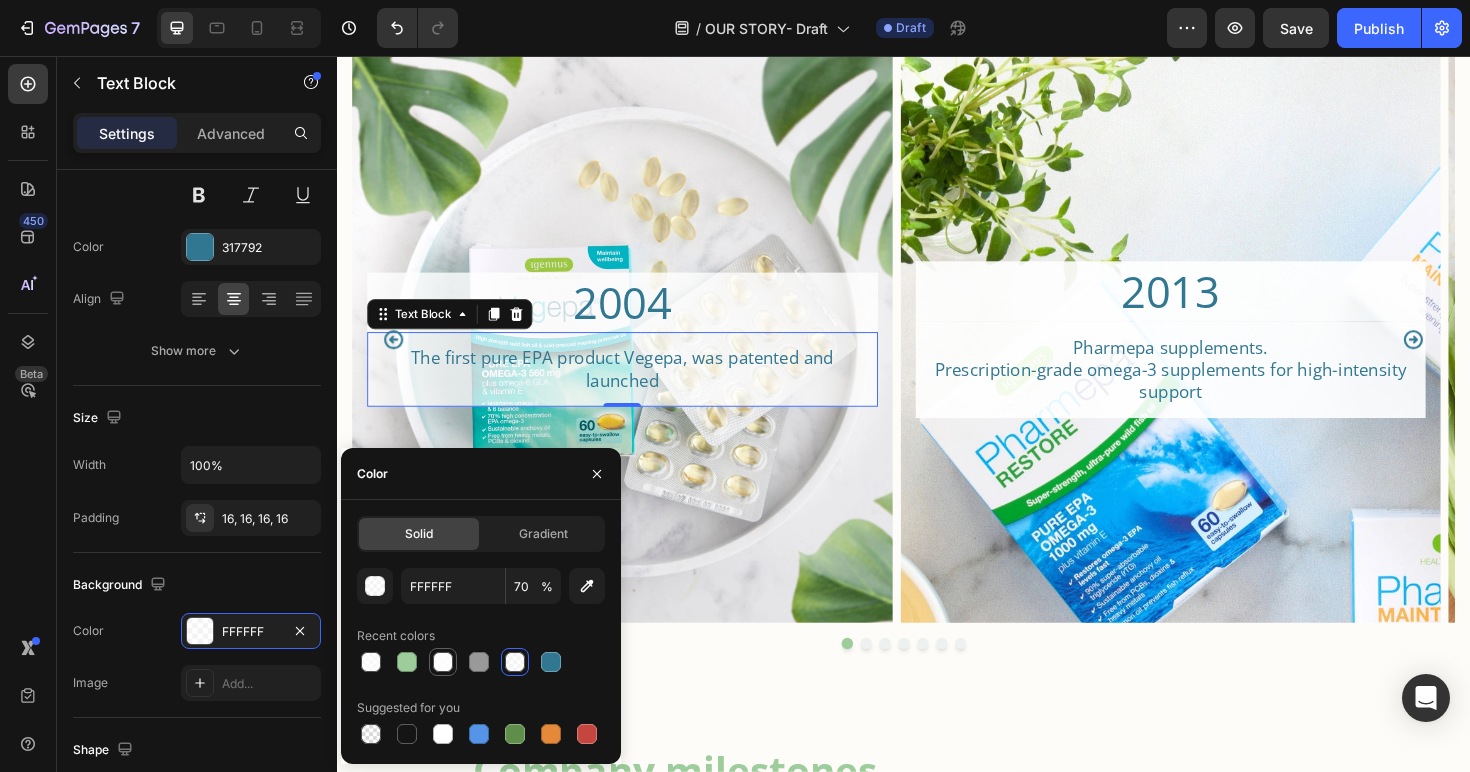 click at bounding box center [443, 662] 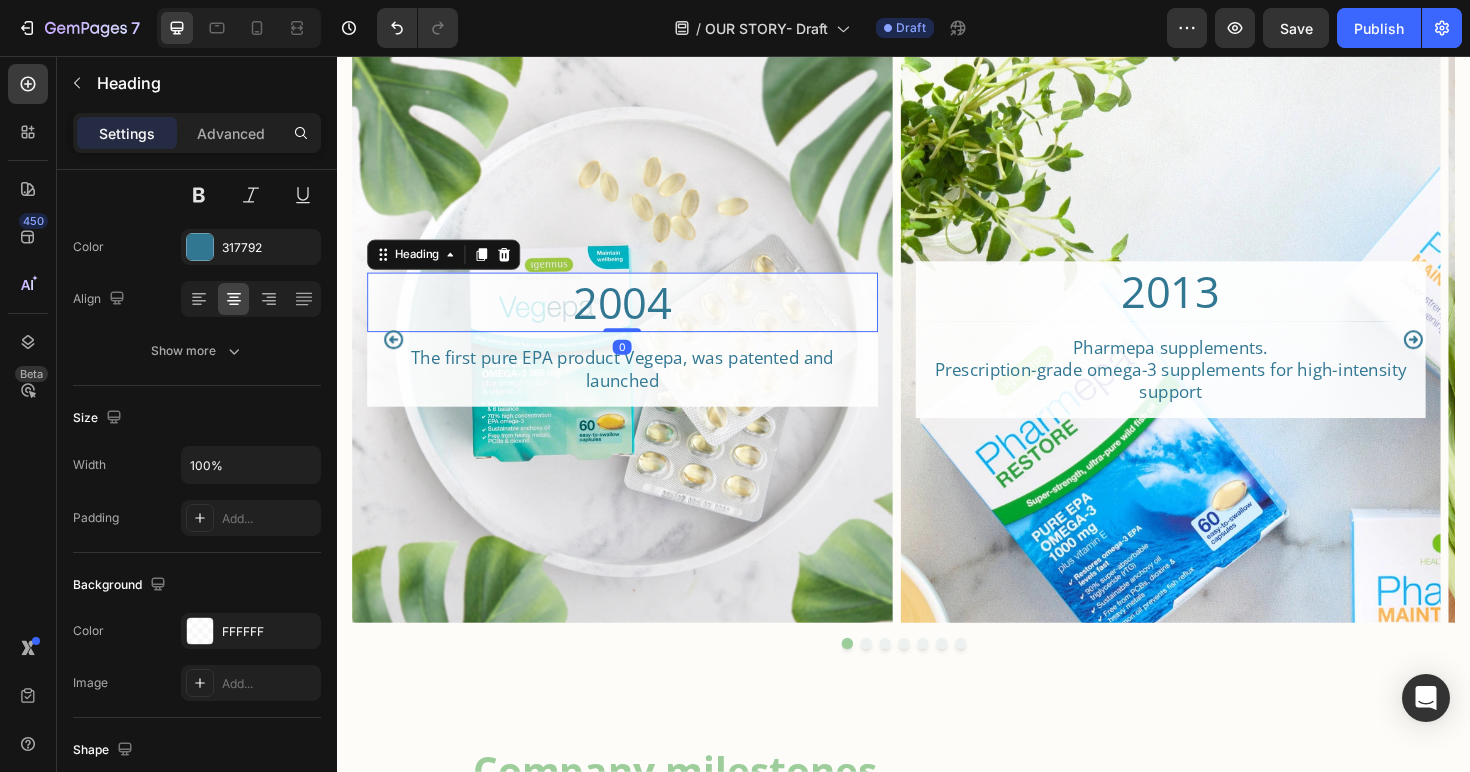 click on "2004" at bounding box center [639, 317] 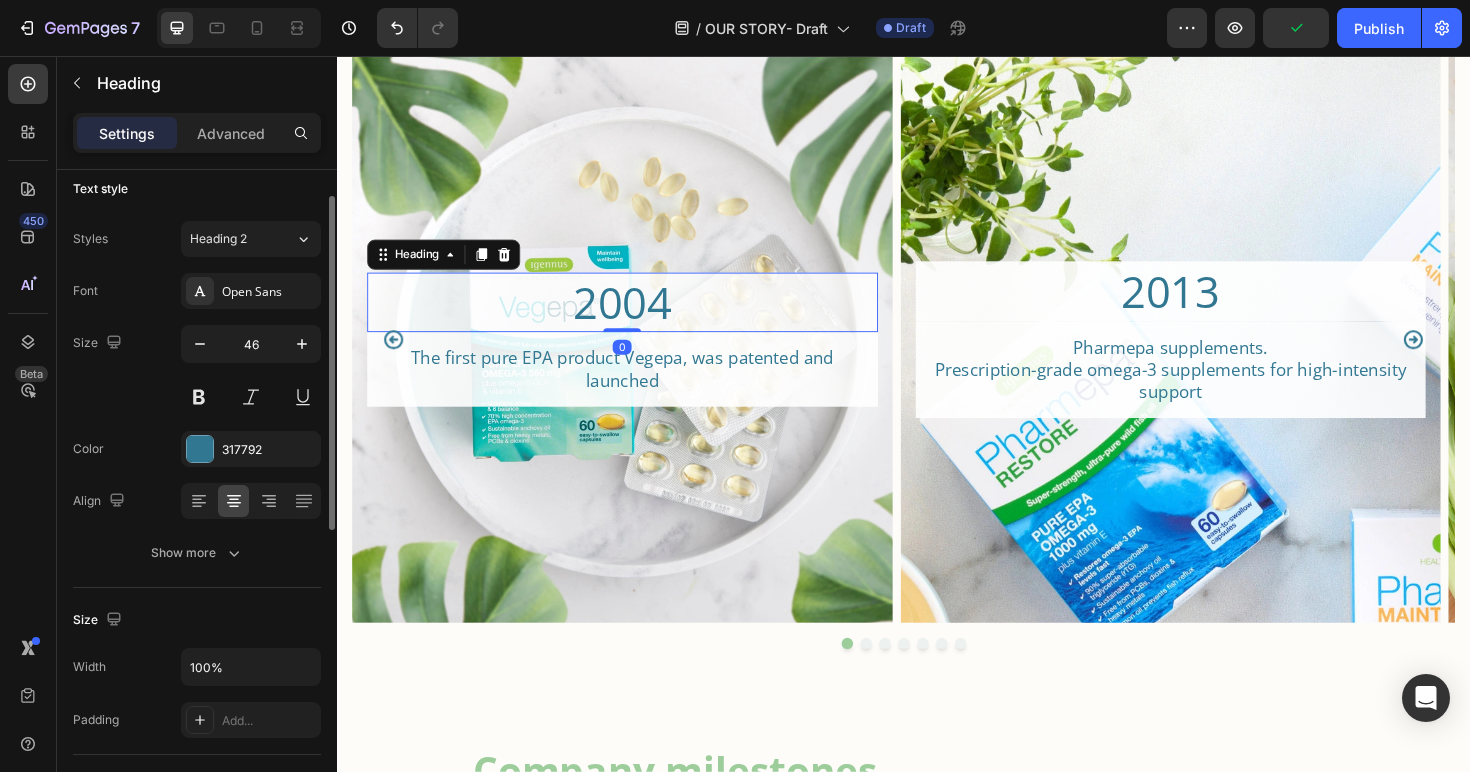 scroll, scrollTop: 296, scrollLeft: 0, axis: vertical 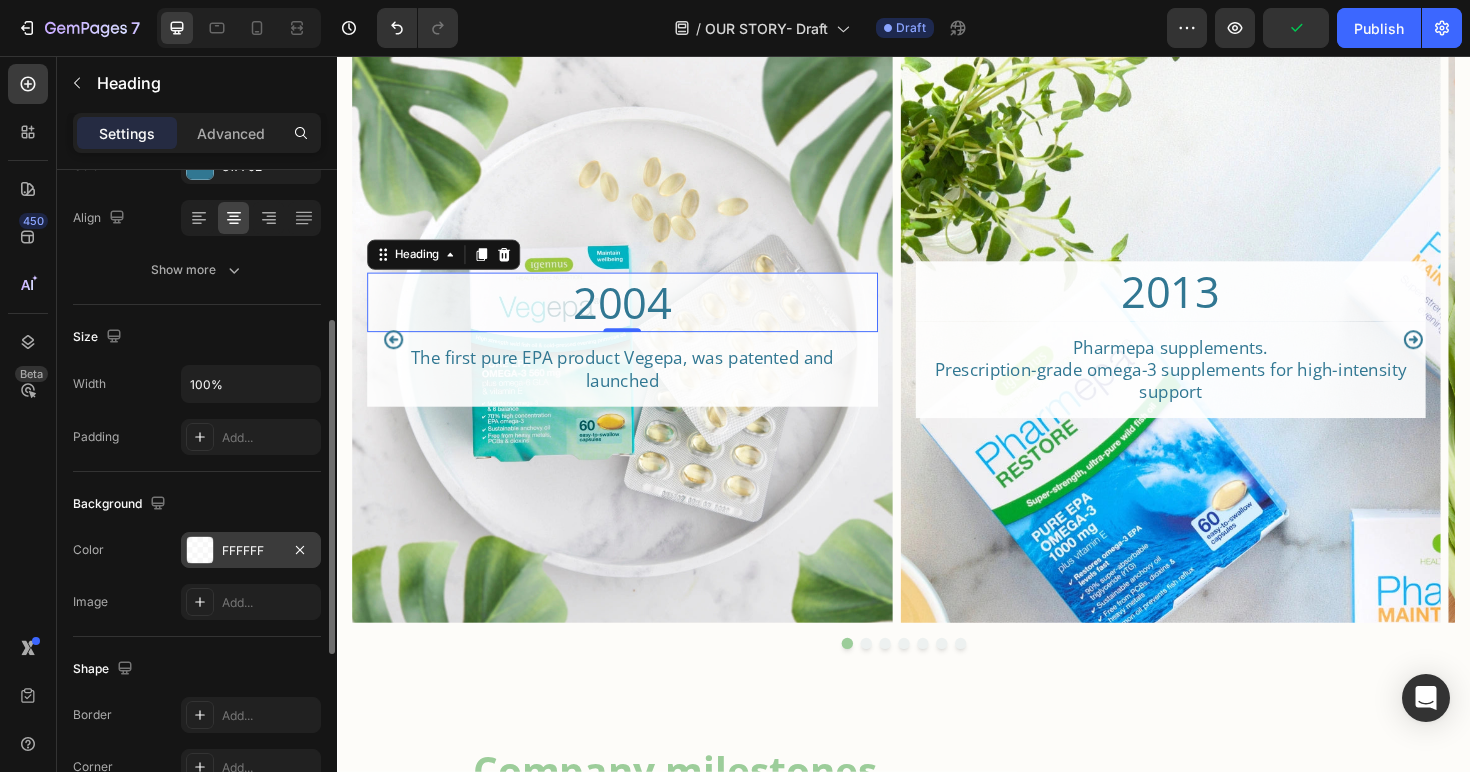 click on "FFFFFF" at bounding box center (251, 551) 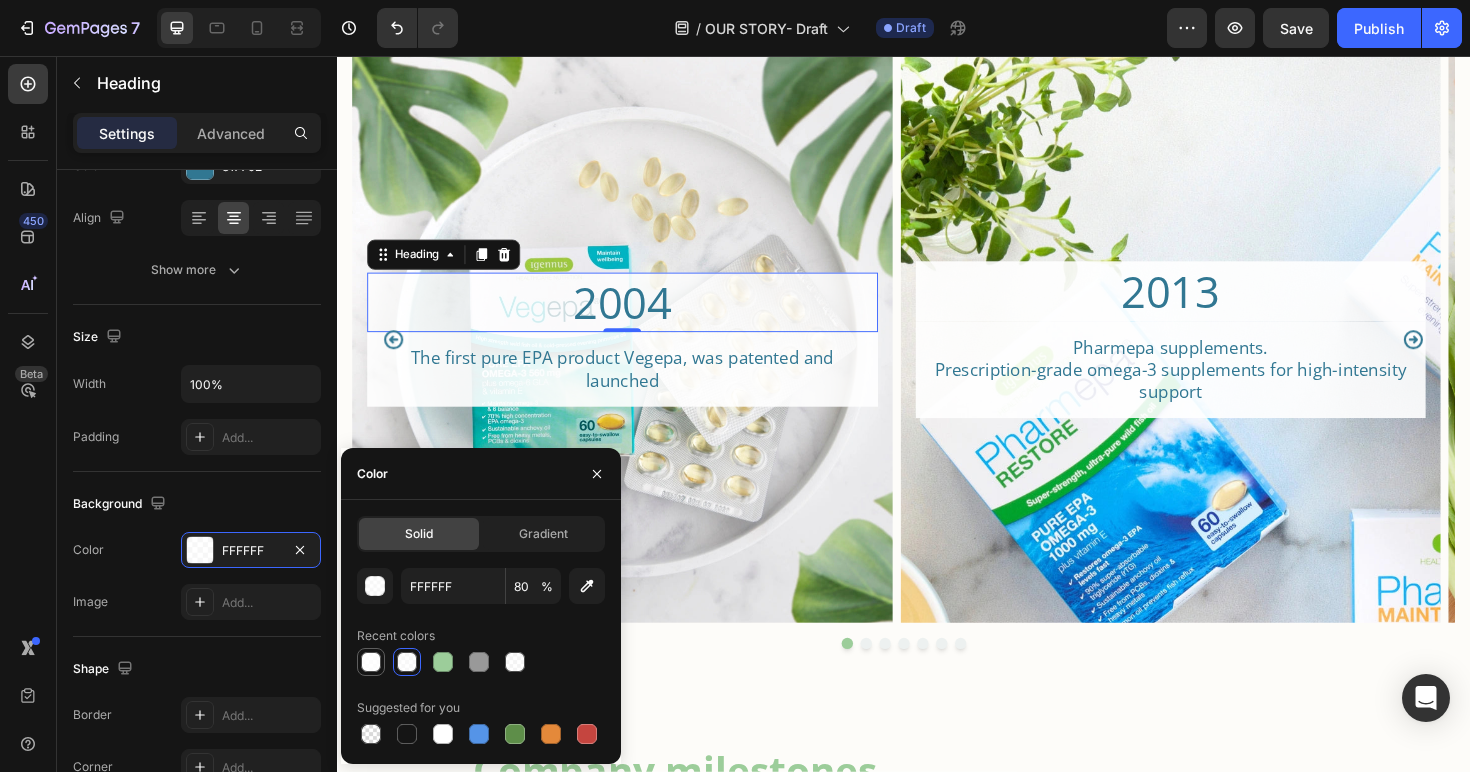 click at bounding box center [371, 662] 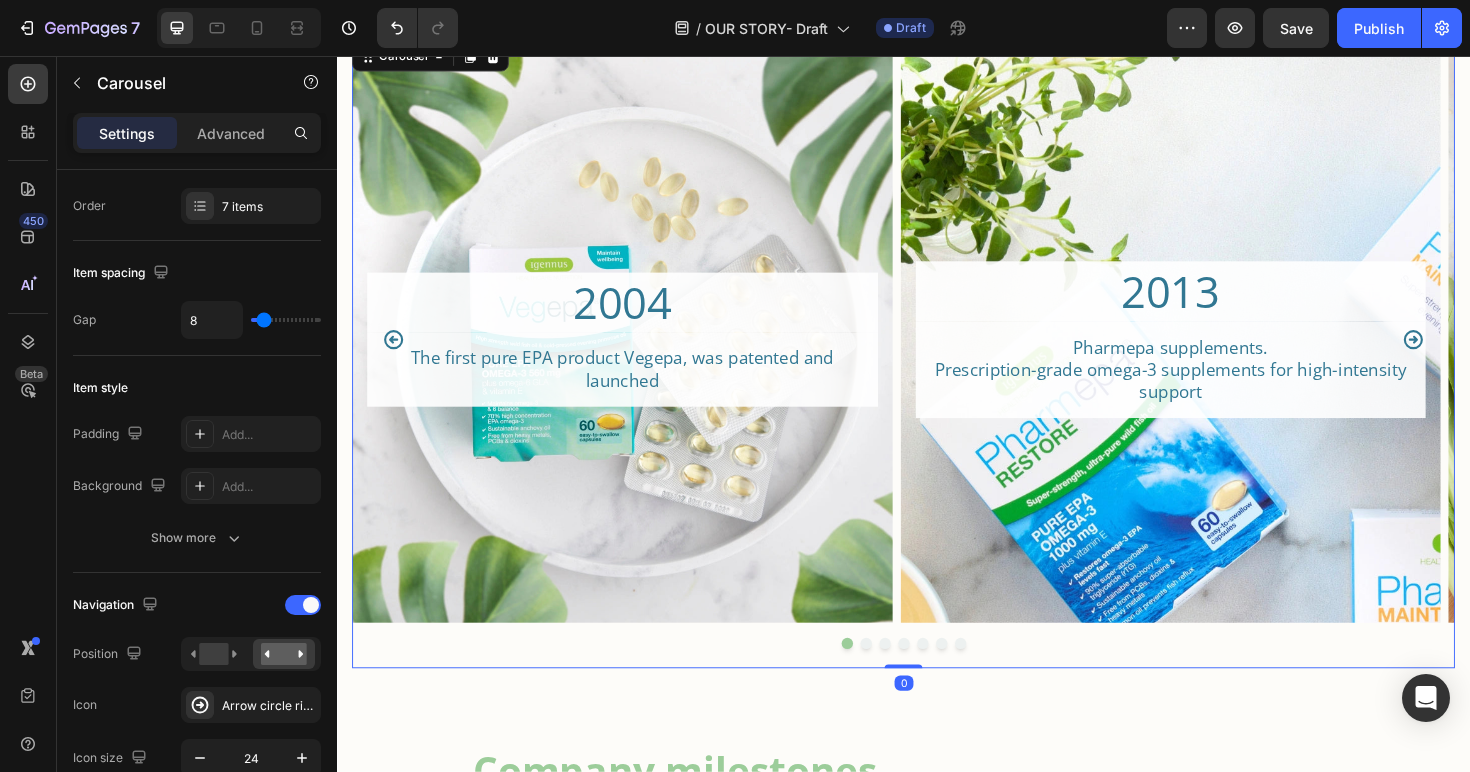 click 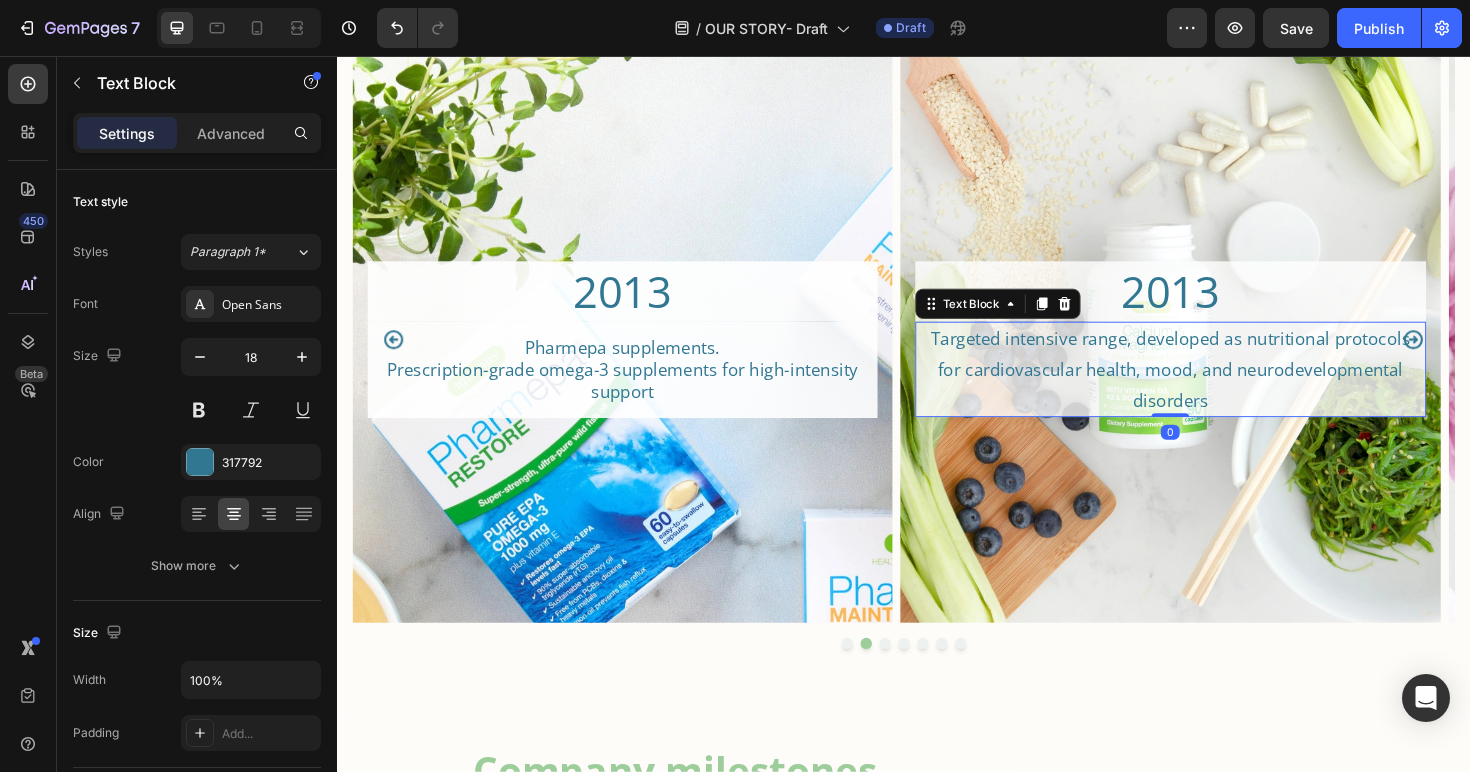 click on "Targeted intensive range, developed as nutritional protocols for cardiovascular health, mood, and neurodevelopmental disorders" at bounding box center (1220, 387) 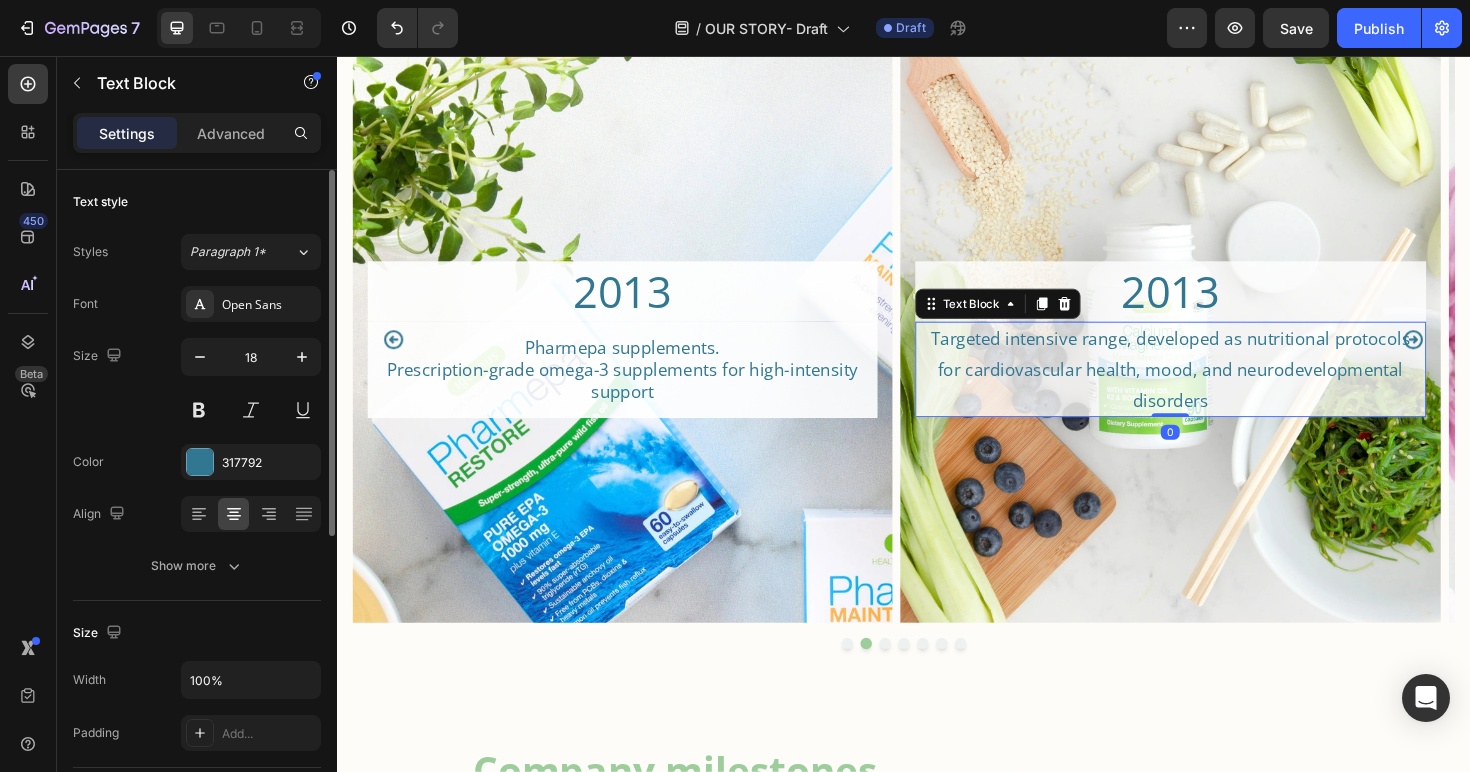 scroll, scrollTop: 282, scrollLeft: 0, axis: vertical 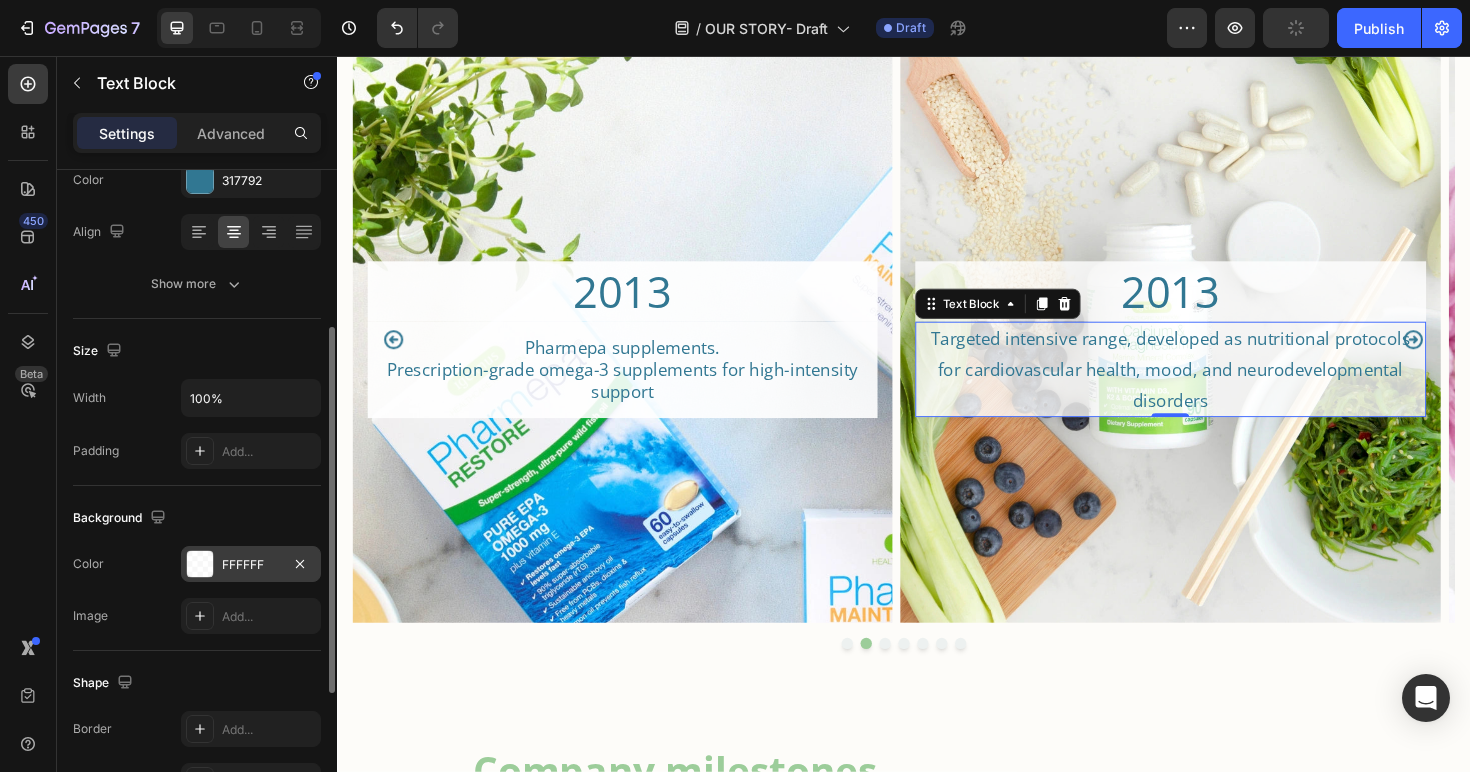 click on "FFFFFF" at bounding box center [251, 565] 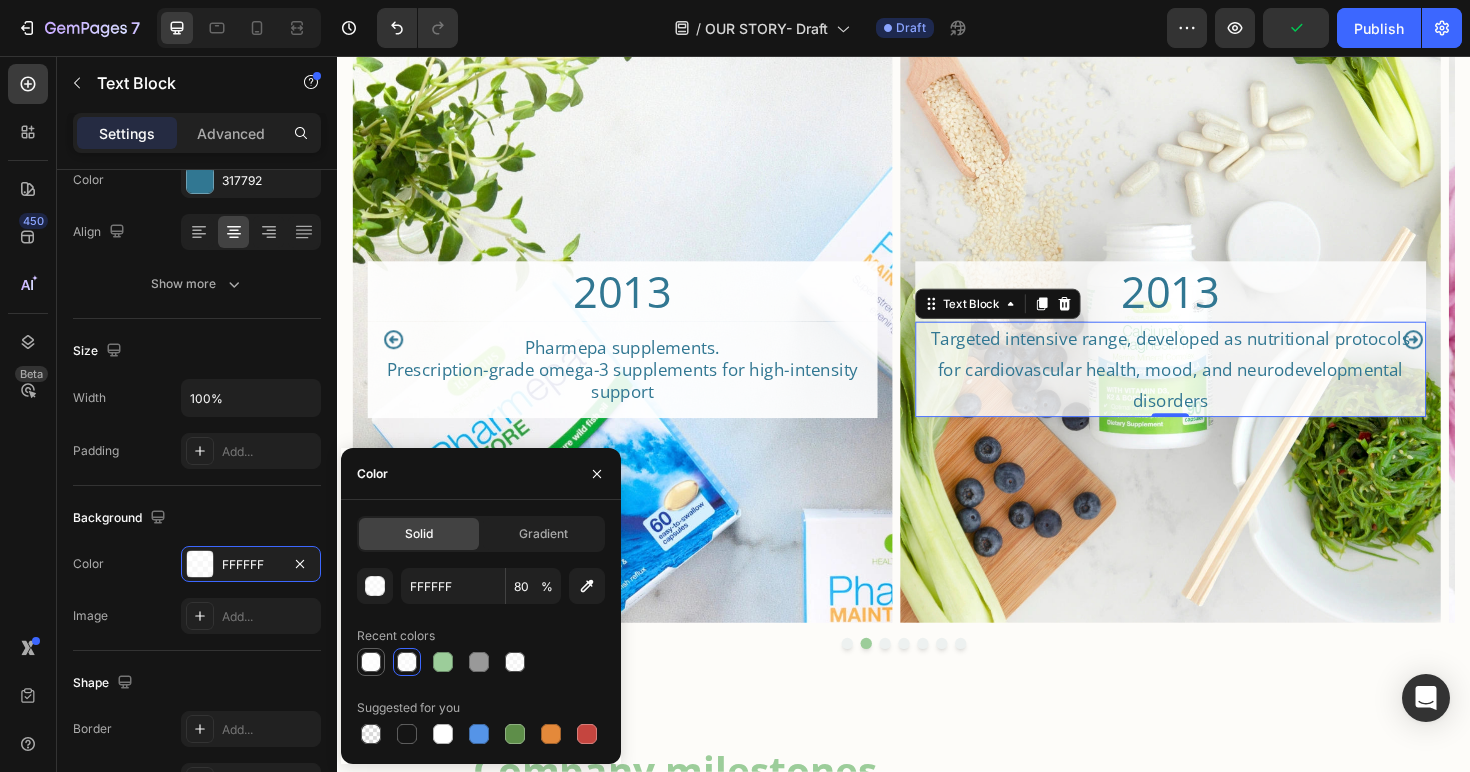 click at bounding box center [371, 662] 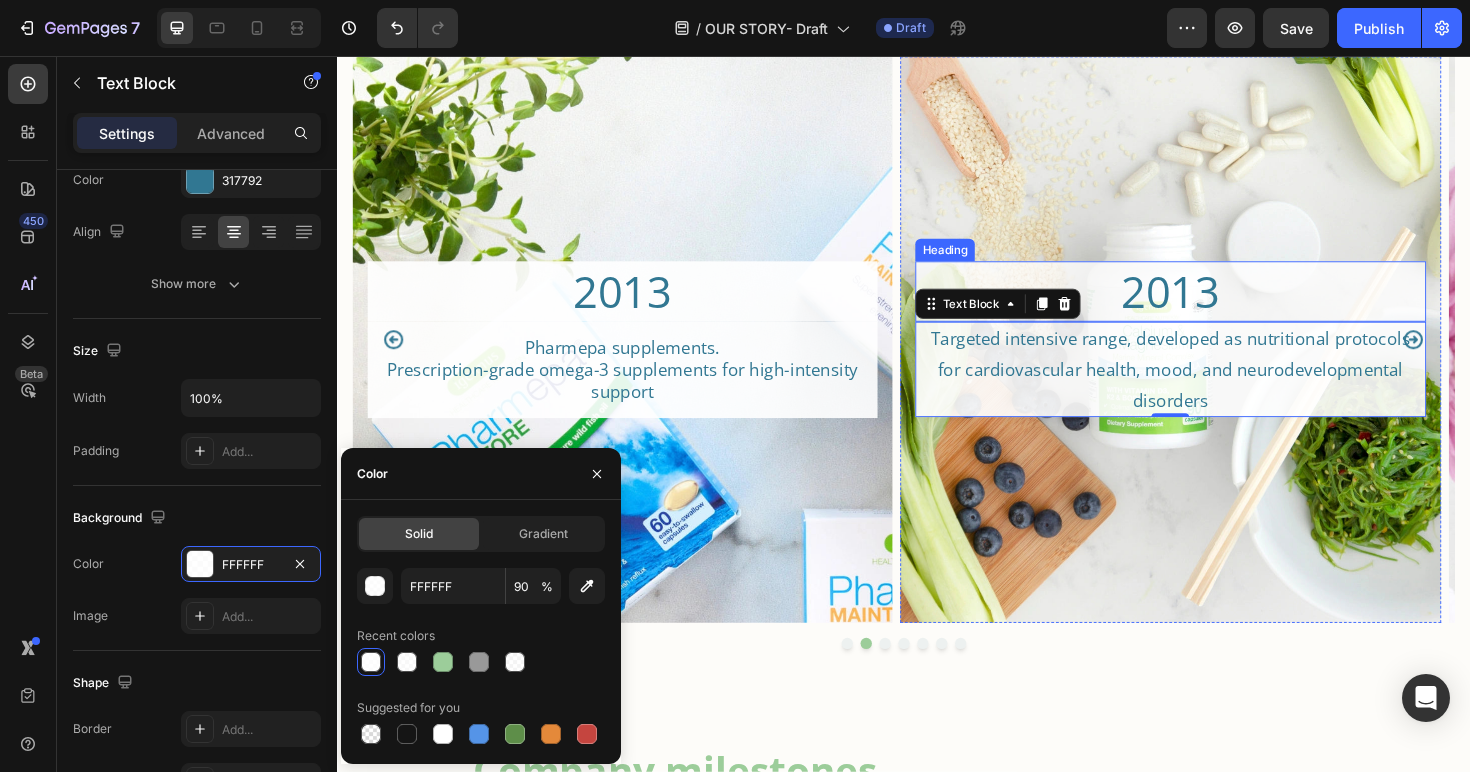 click on "2013" at bounding box center (1220, 305) 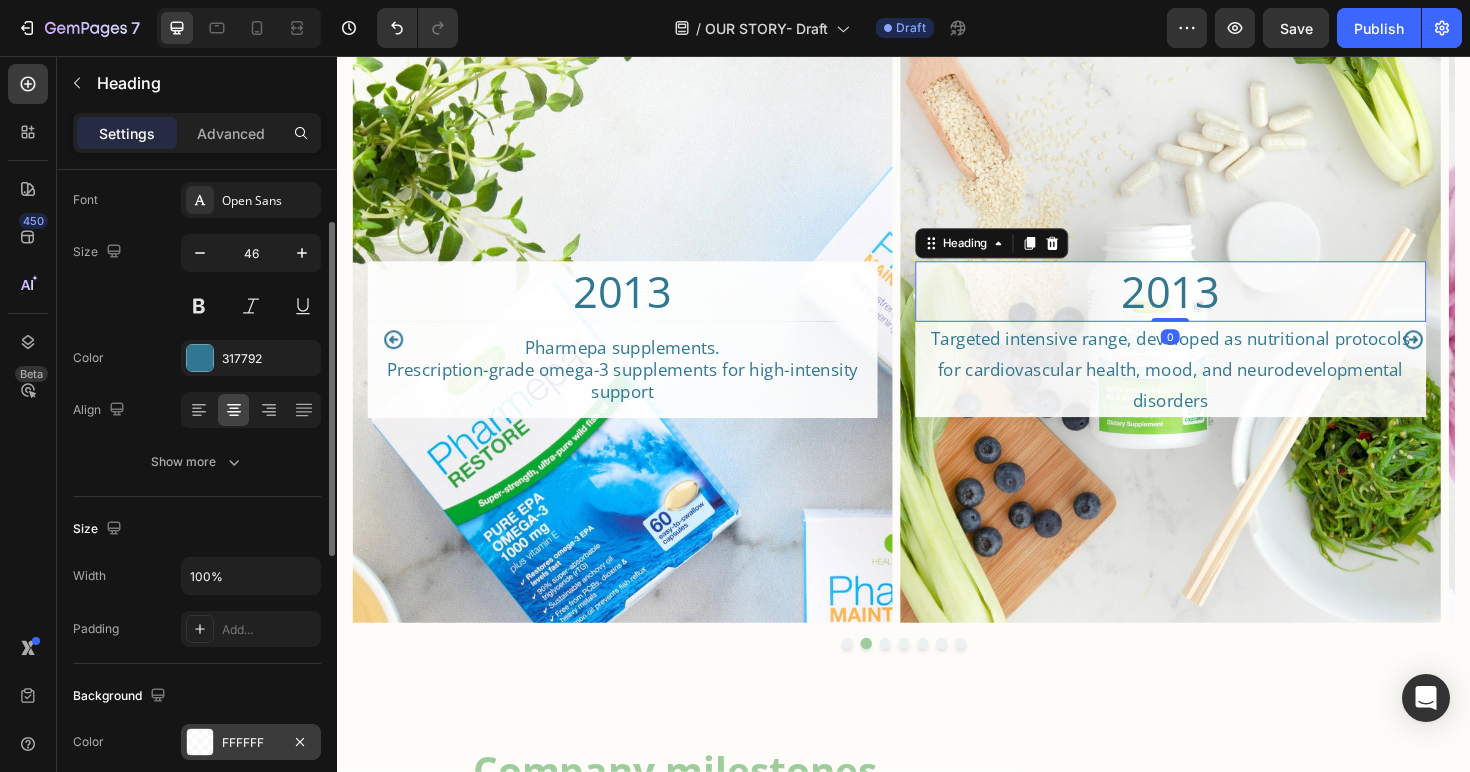 scroll, scrollTop: 217, scrollLeft: 0, axis: vertical 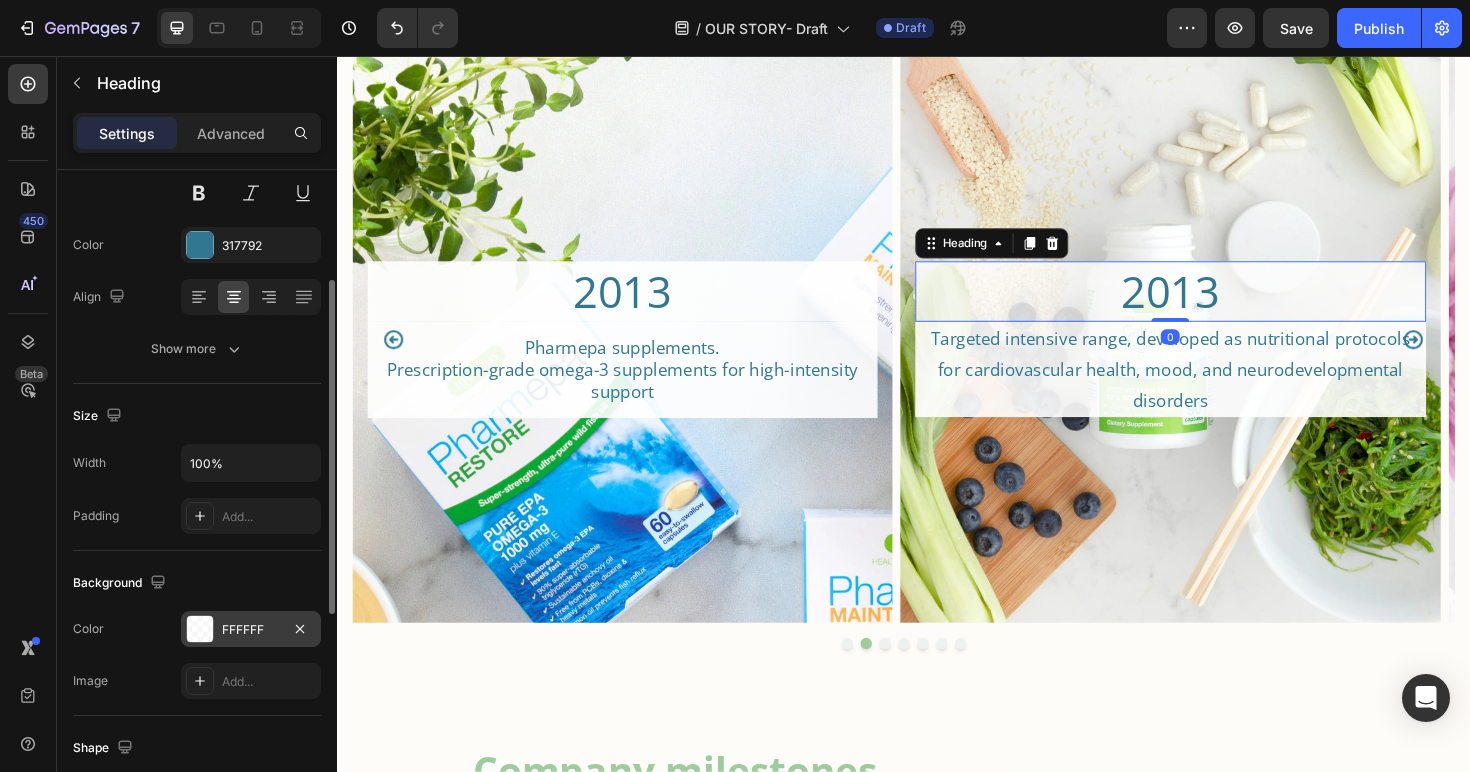 click on "FFFFFF" at bounding box center (251, 629) 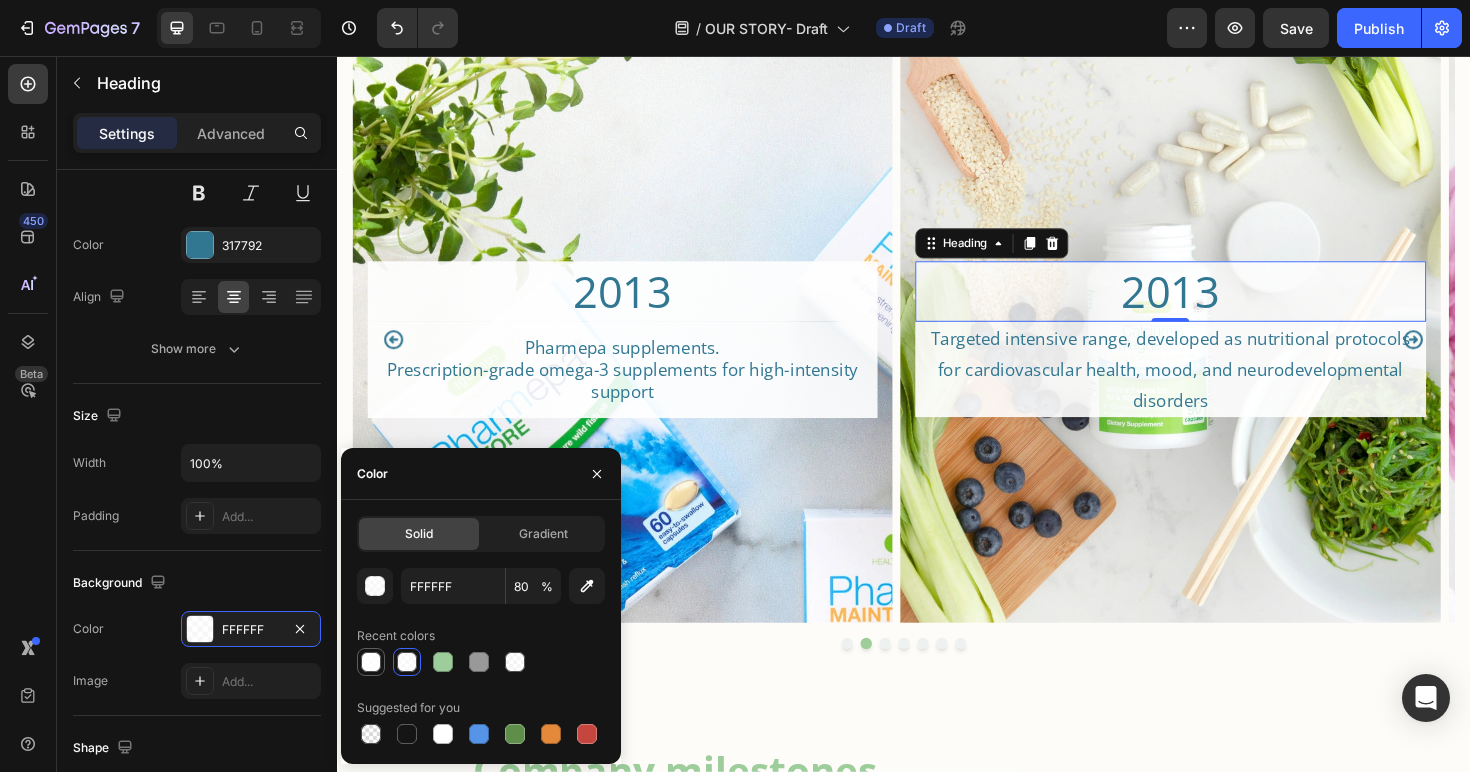 click at bounding box center (371, 662) 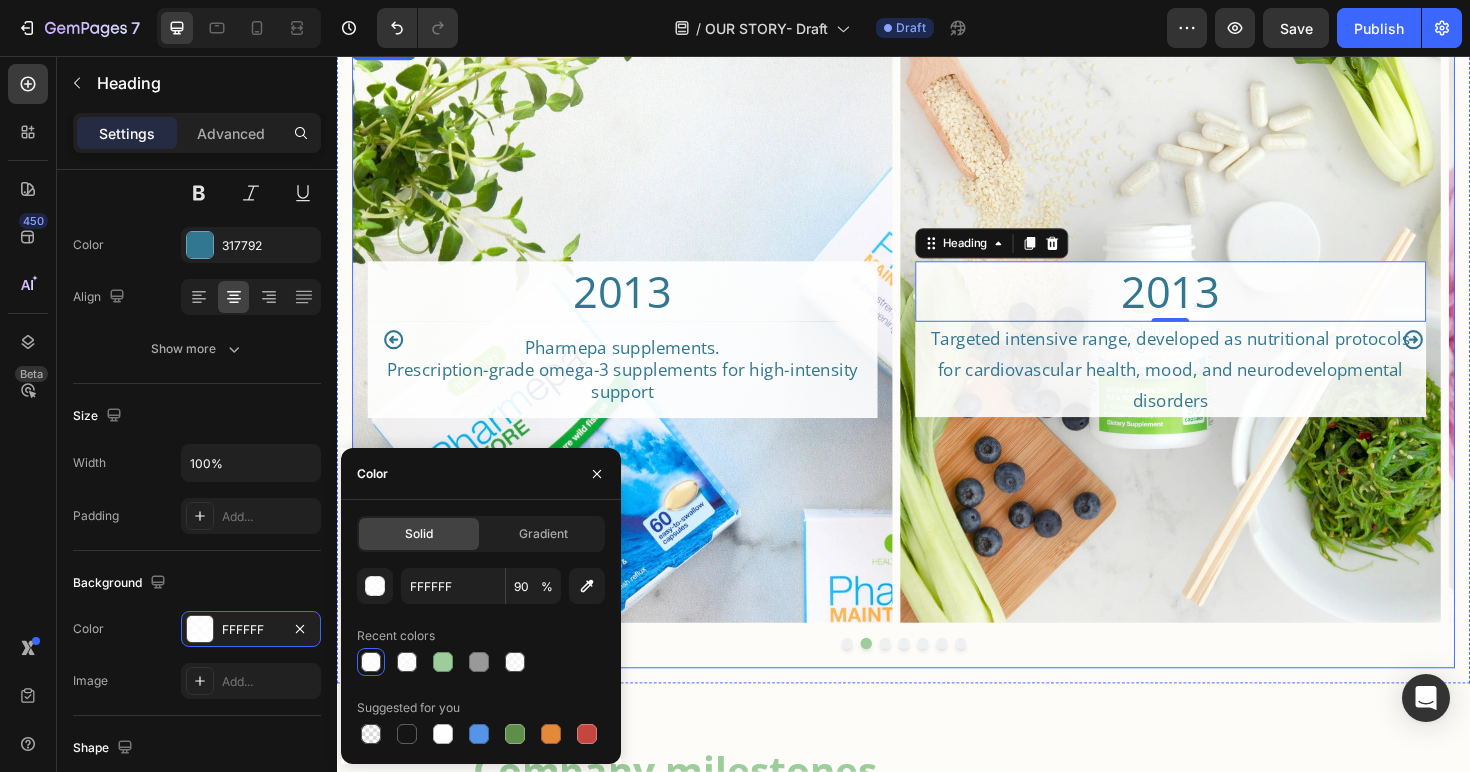 click 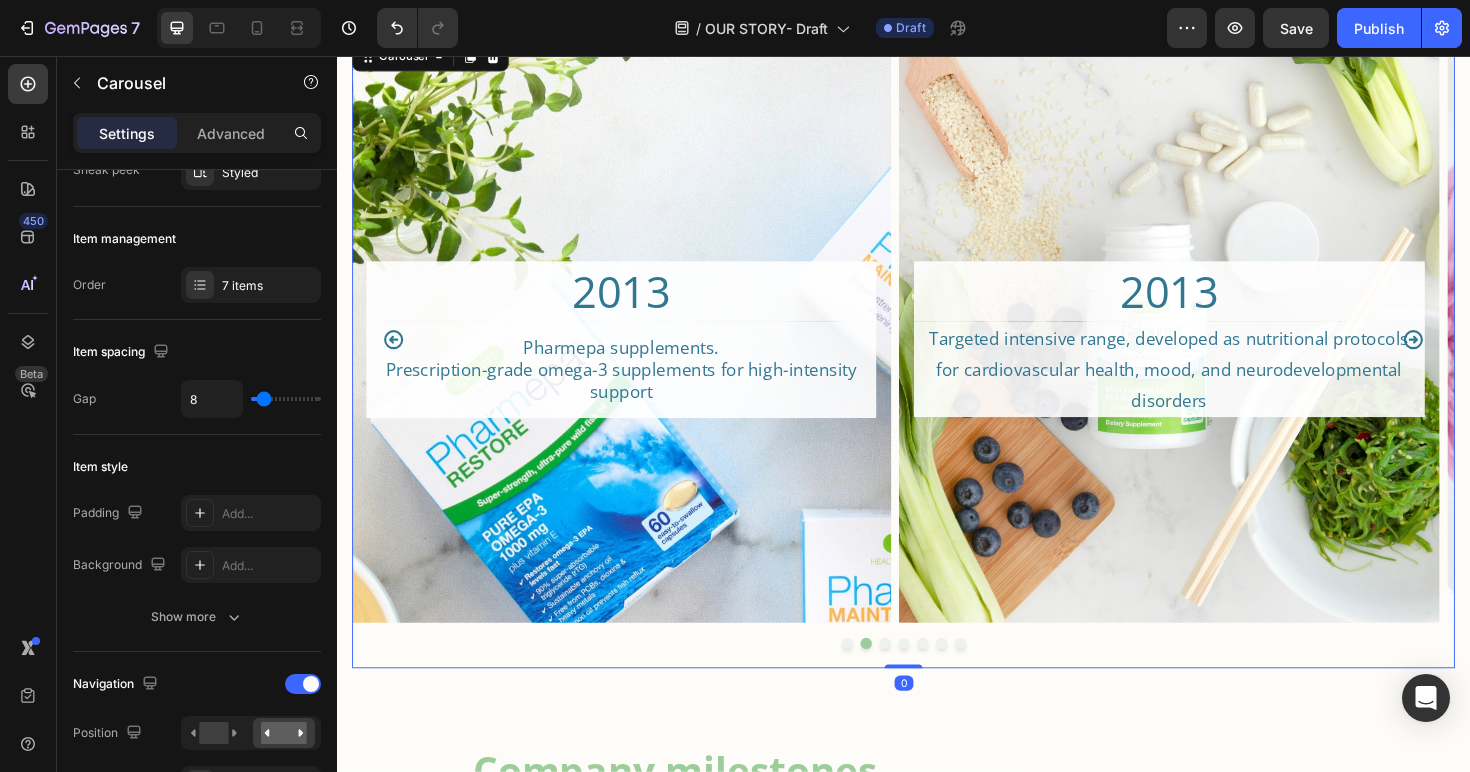 scroll, scrollTop: 0, scrollLeft: 0, axis: both 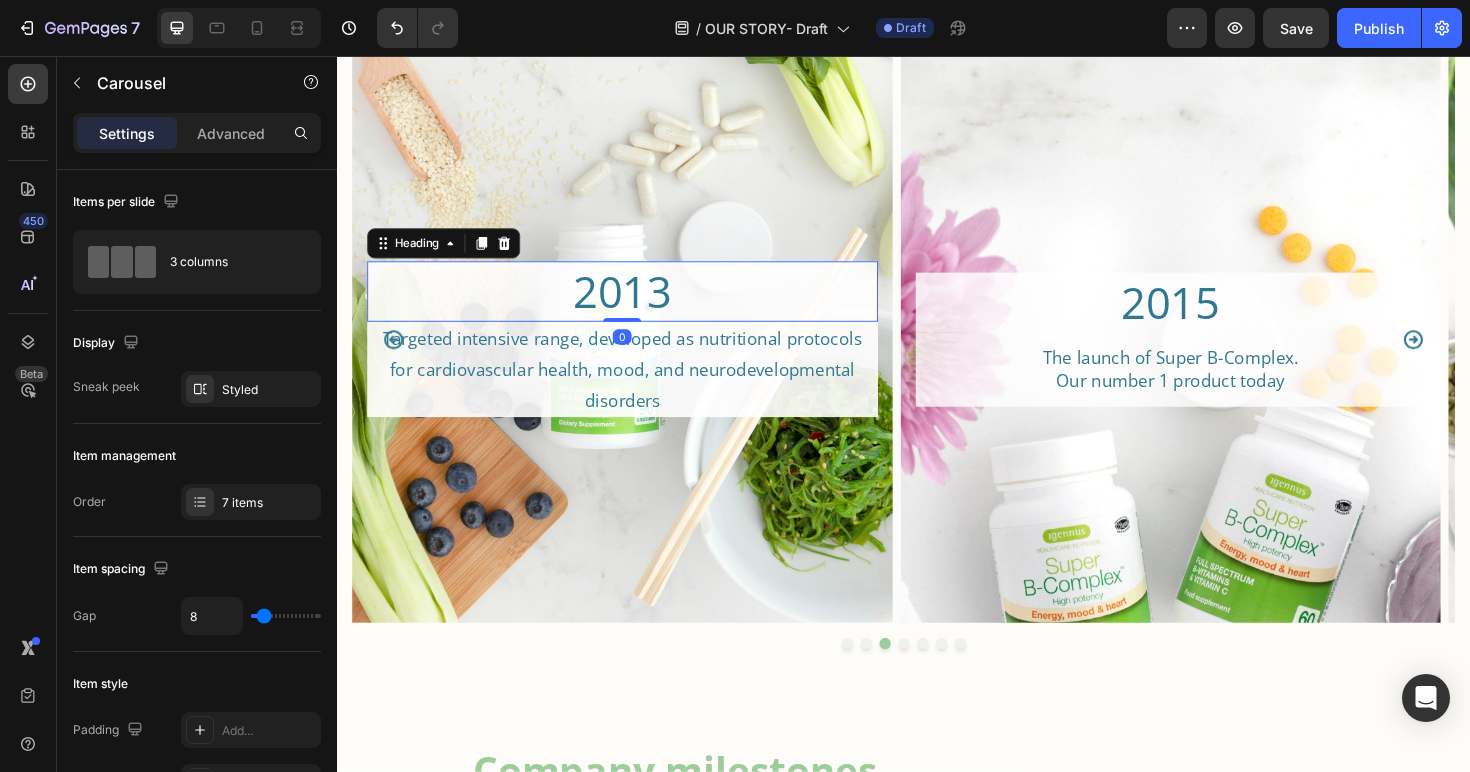 drag, startPoint x: 569, startPoint y: 314, endPoint x: 599, endPoint y: 323, distance: 31.320919 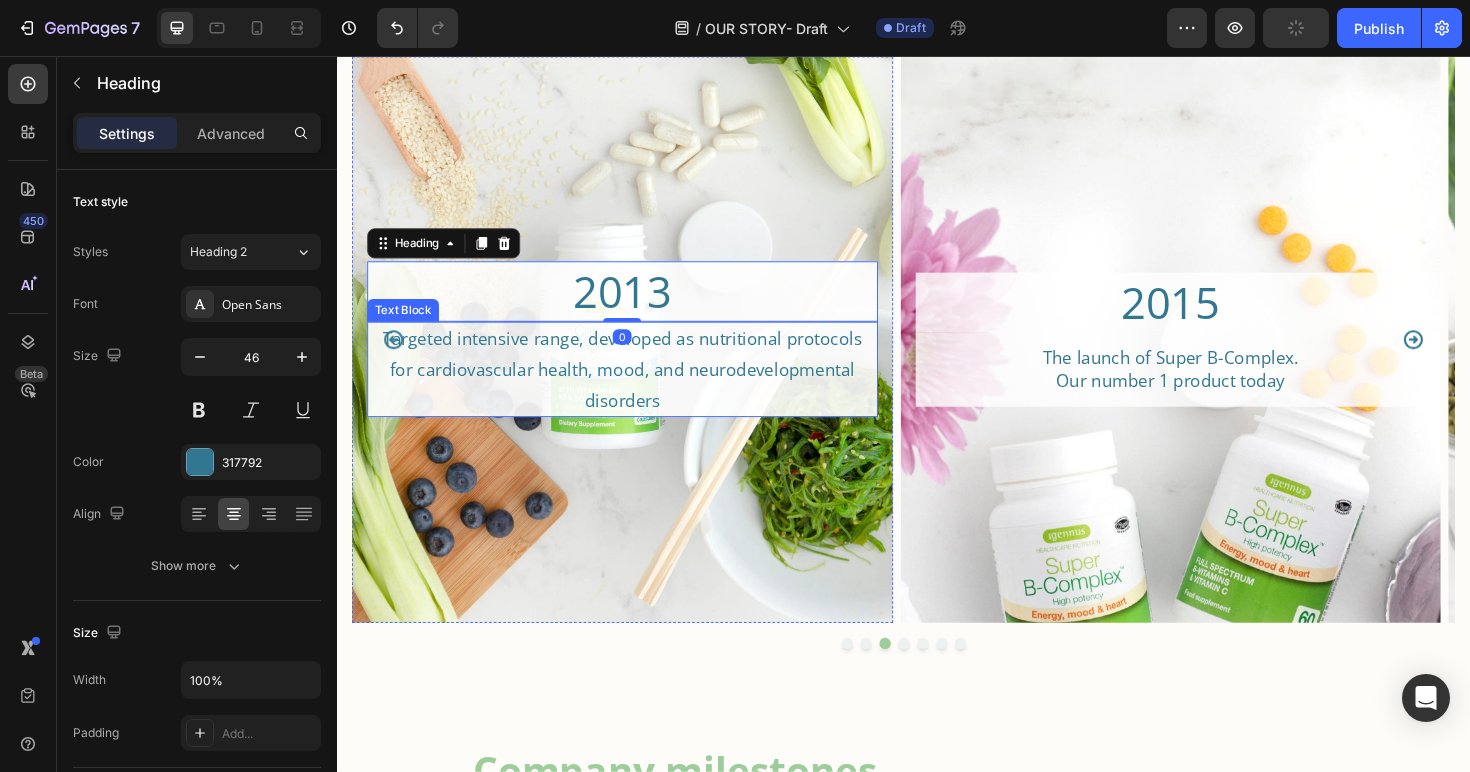 click on "Targeted intensive range, developed as nutritional protocols for cardiovascular health, mood, and neurodevelopmental disorders" at bounding box center (639, 387) 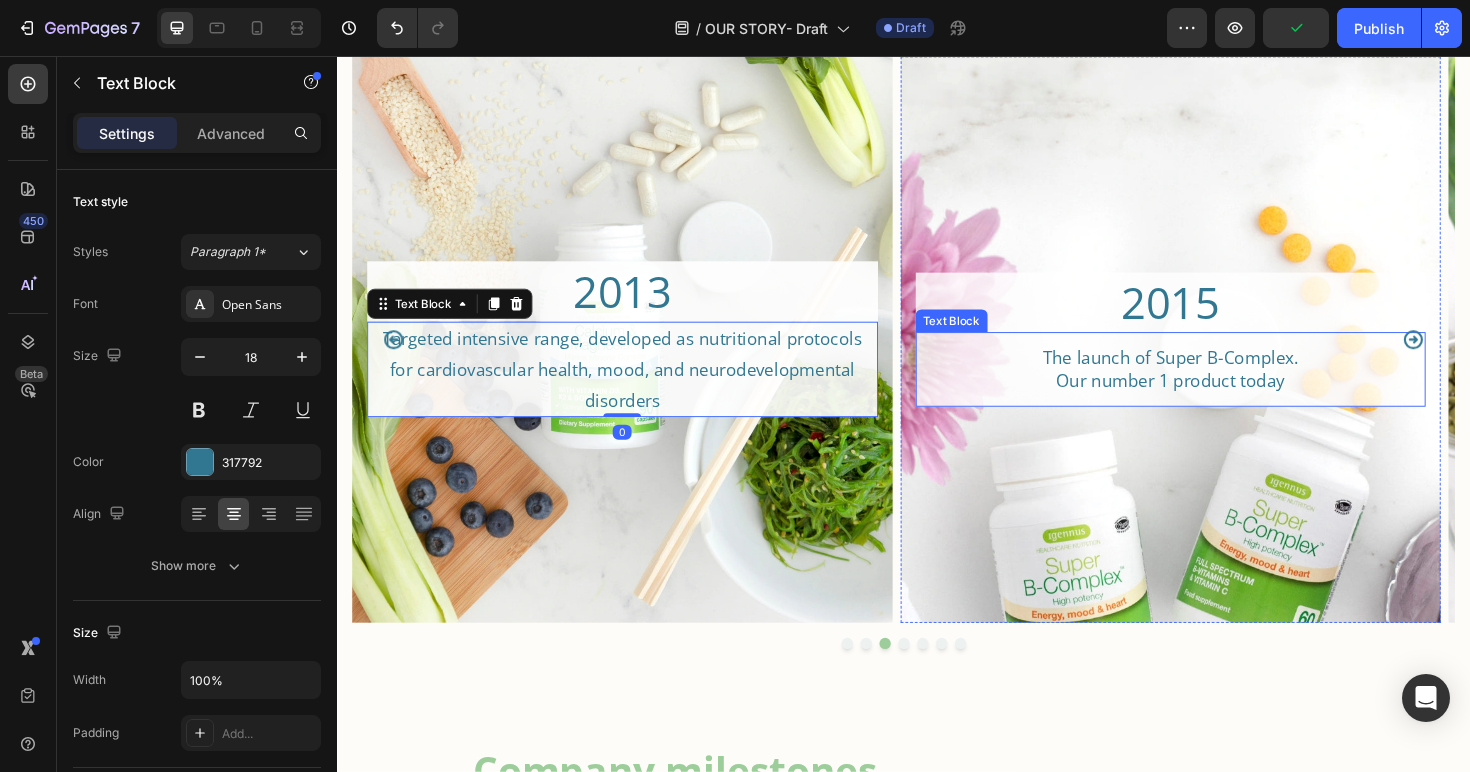 click on "The launch of Super B-Complex. Our number 1 product today" at bounding box center [1220, 387] 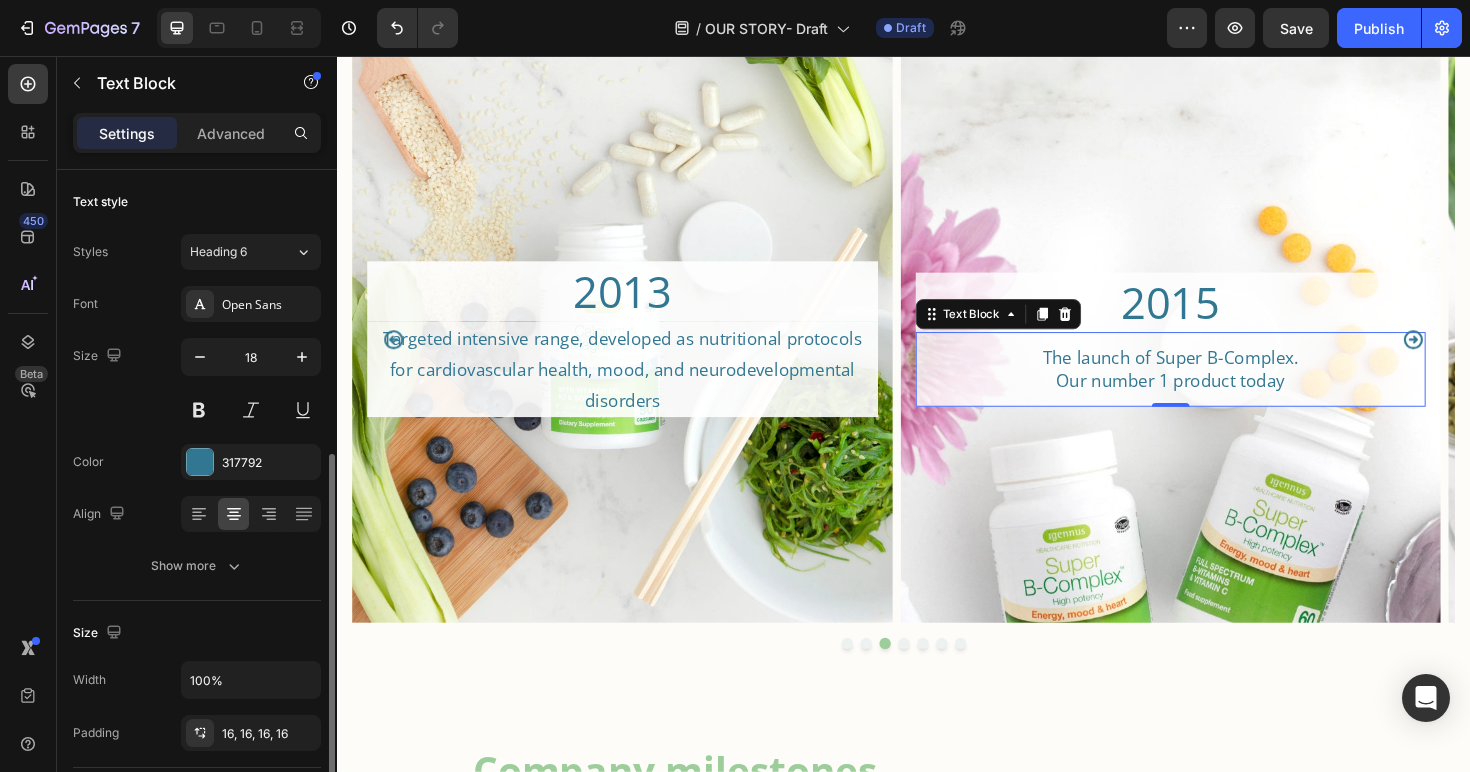 scroll, scrollTop: 285, scrollLeft: 0, axis: vertical 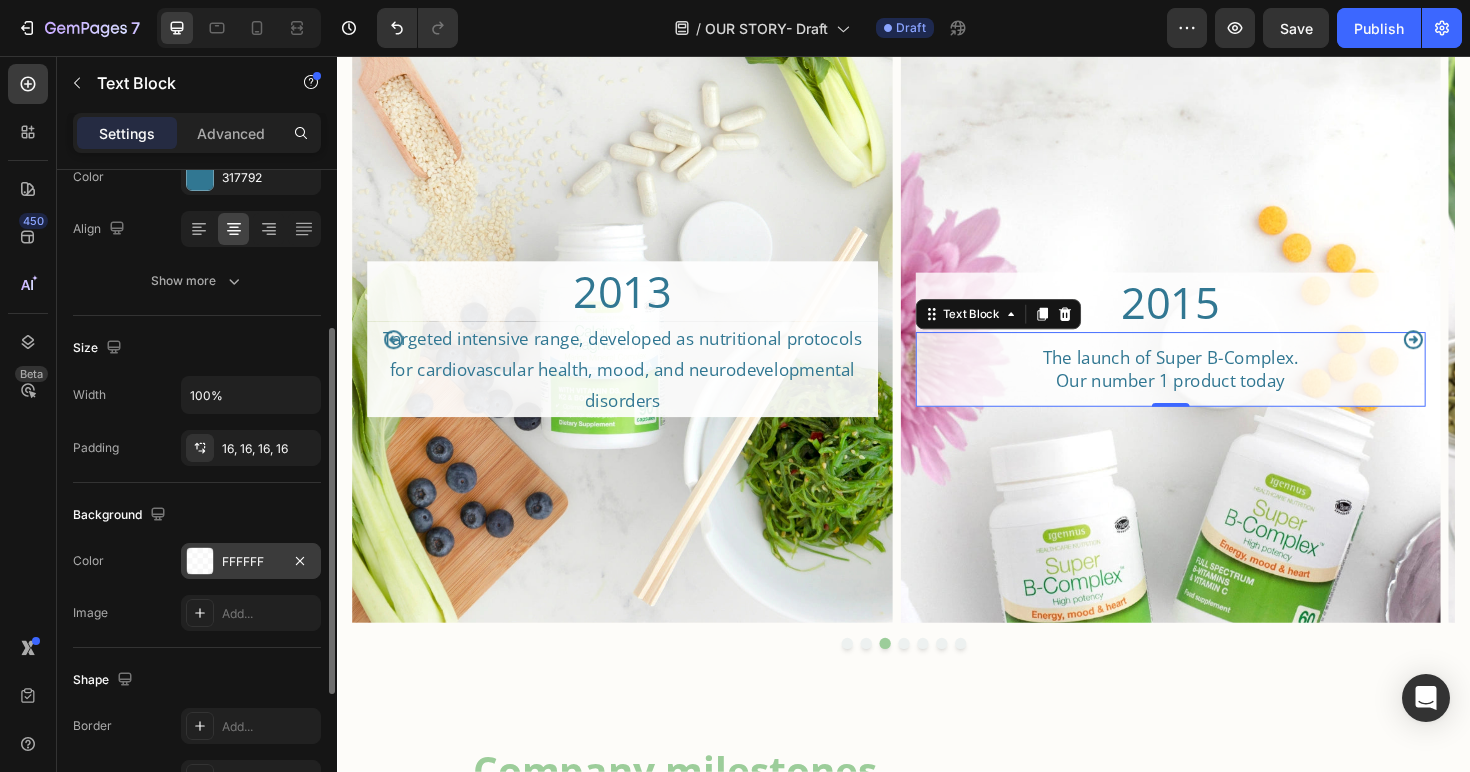 click at bounding box center (200, 561) 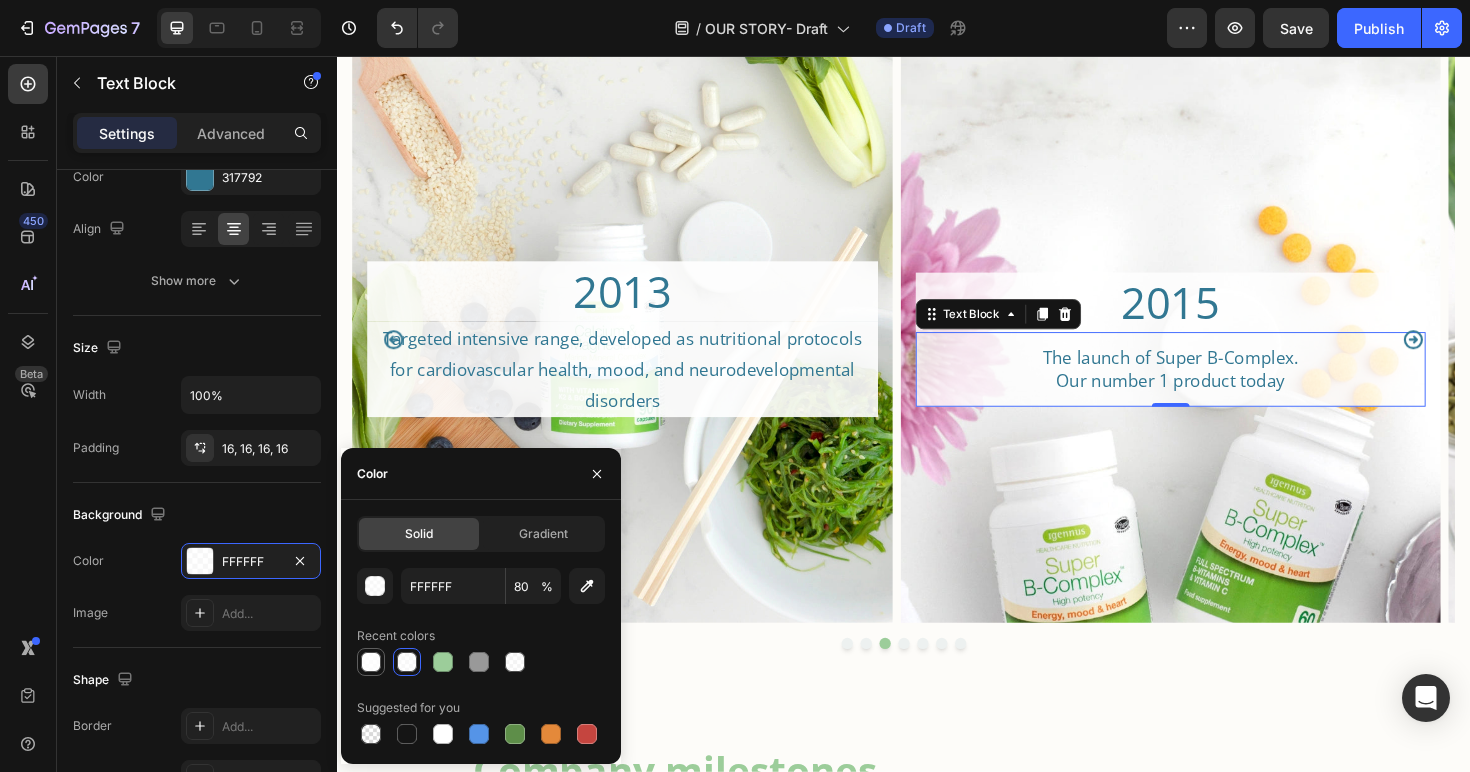 click at bounding box center (371, 662) 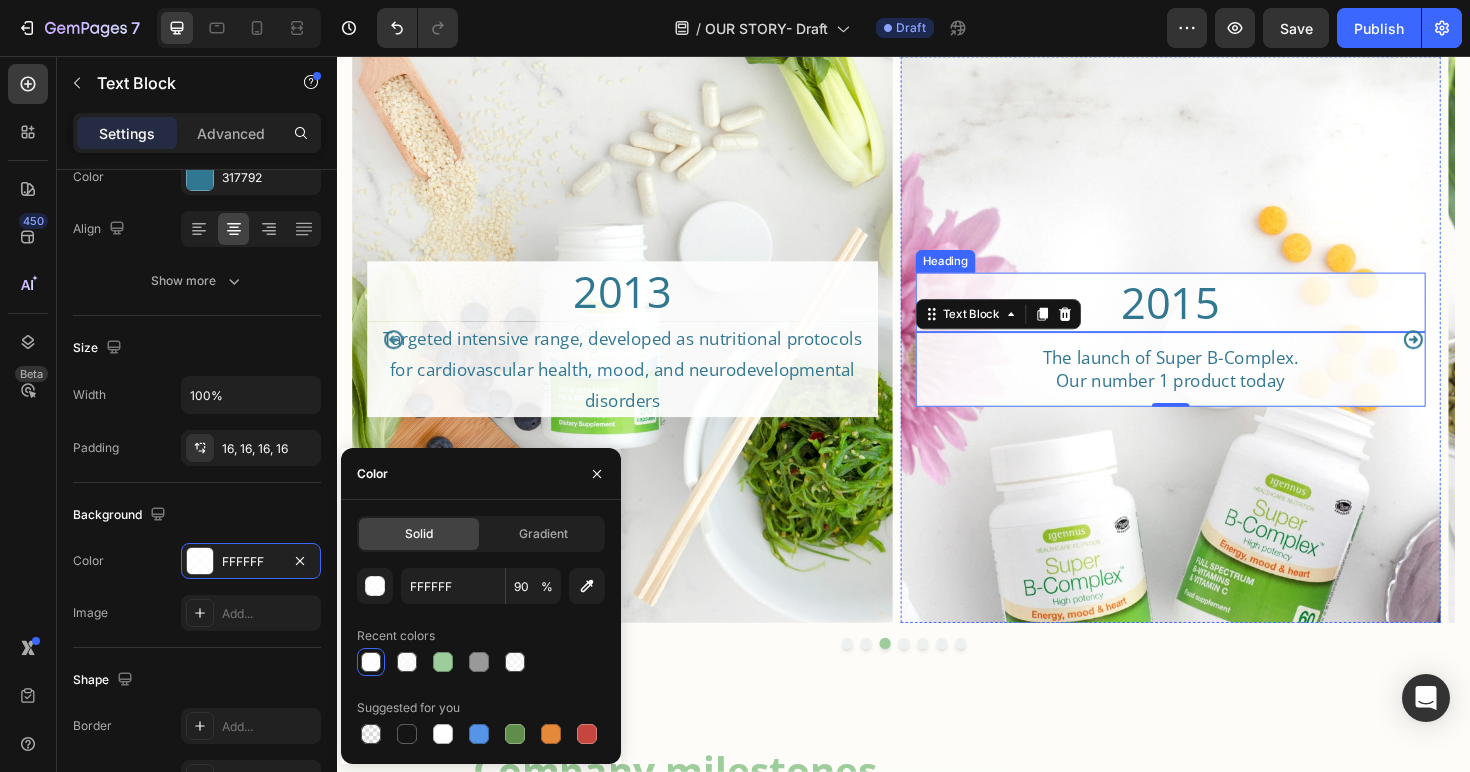 click on "2015" at bounding box center [1220, 317] 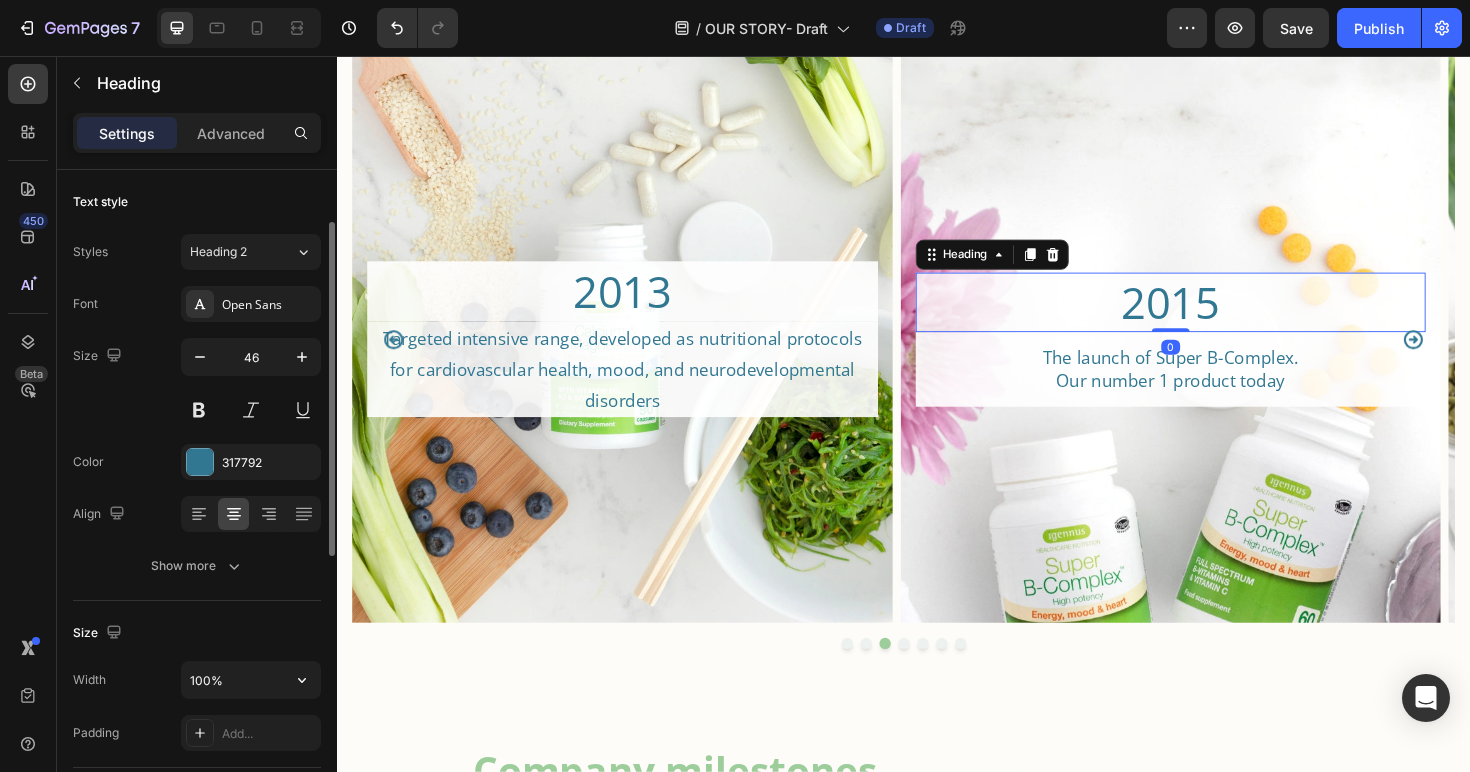 scroll, scrollTop: 114, scrollLeft: 0, axis: vertical 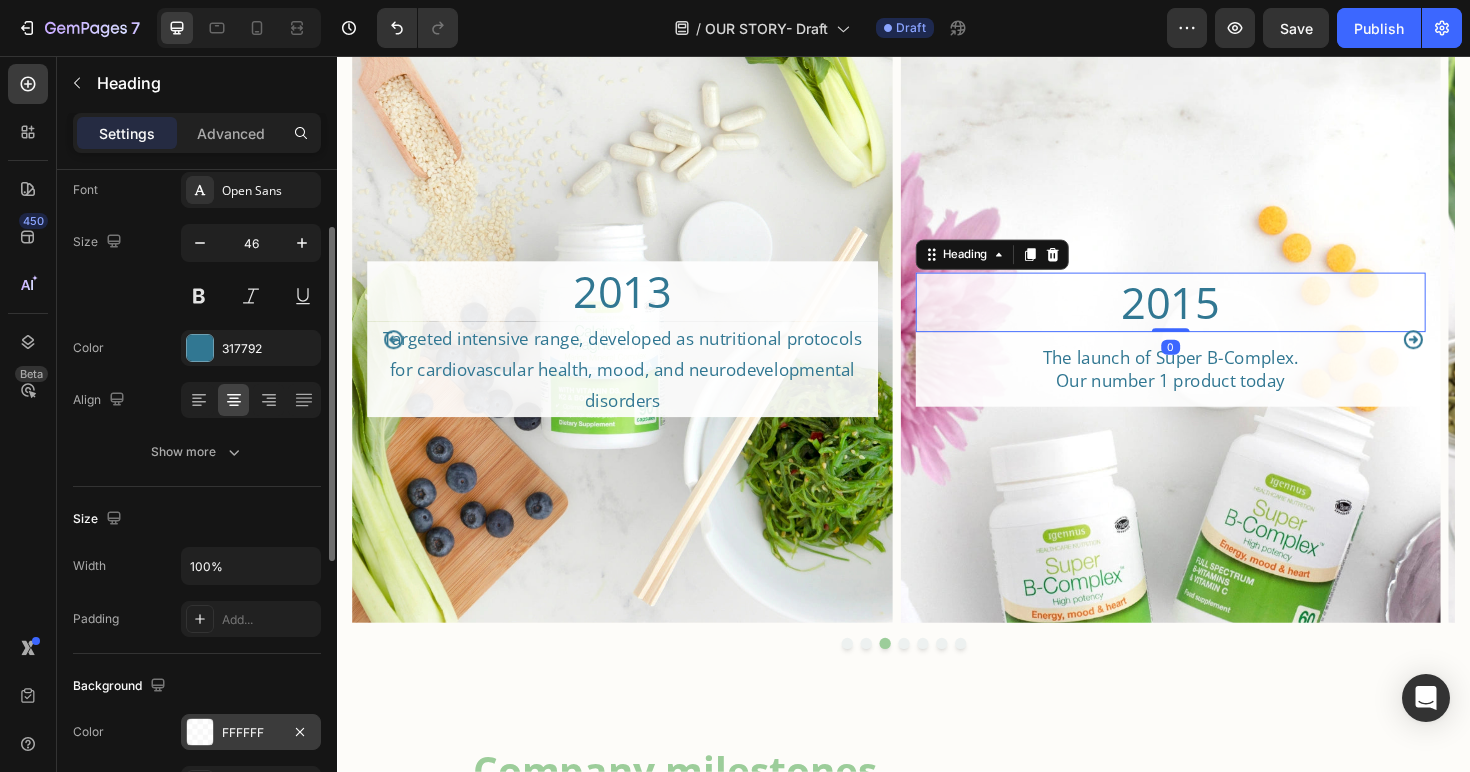 click on "FFFFFF" at bounding box center [251, 732] 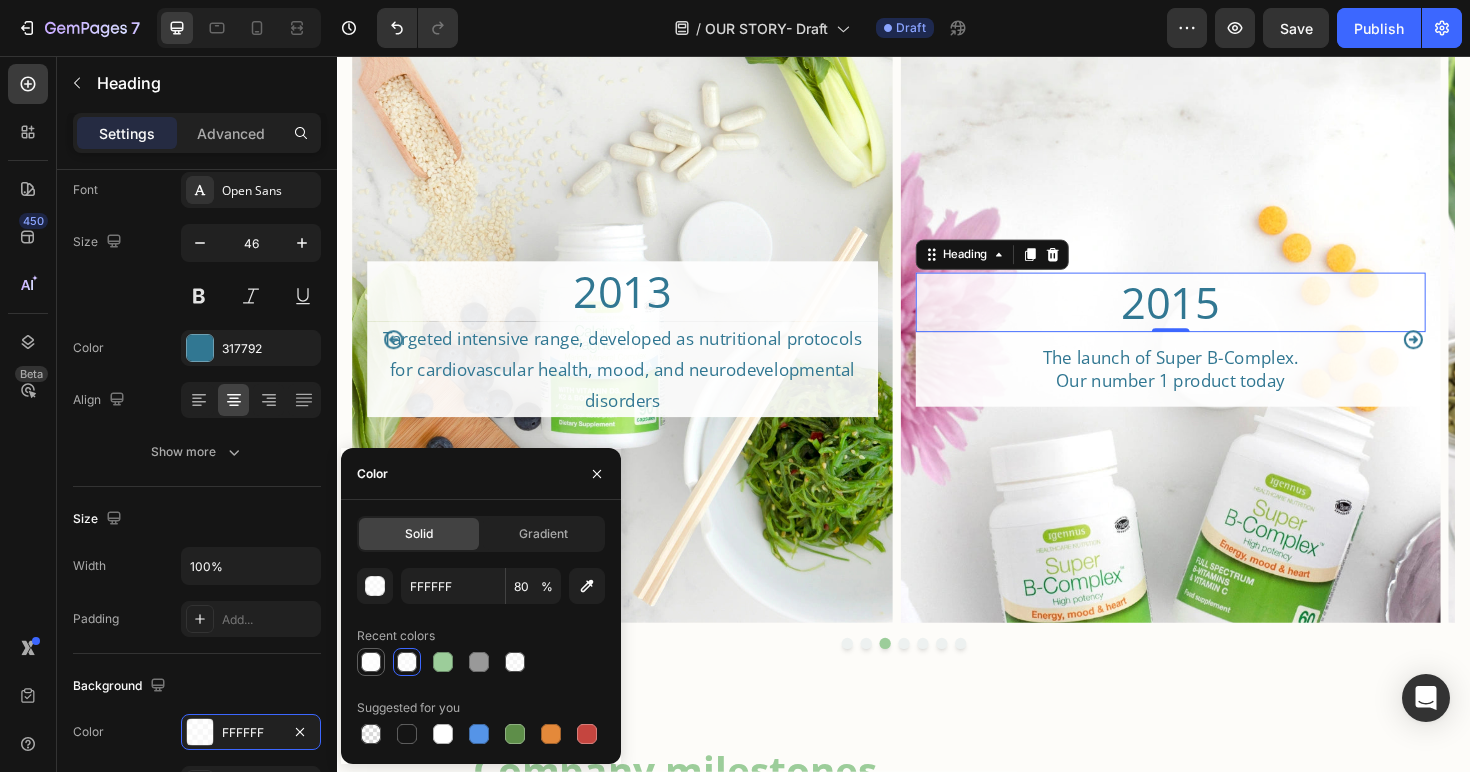 click at bounding box center (371, 662) 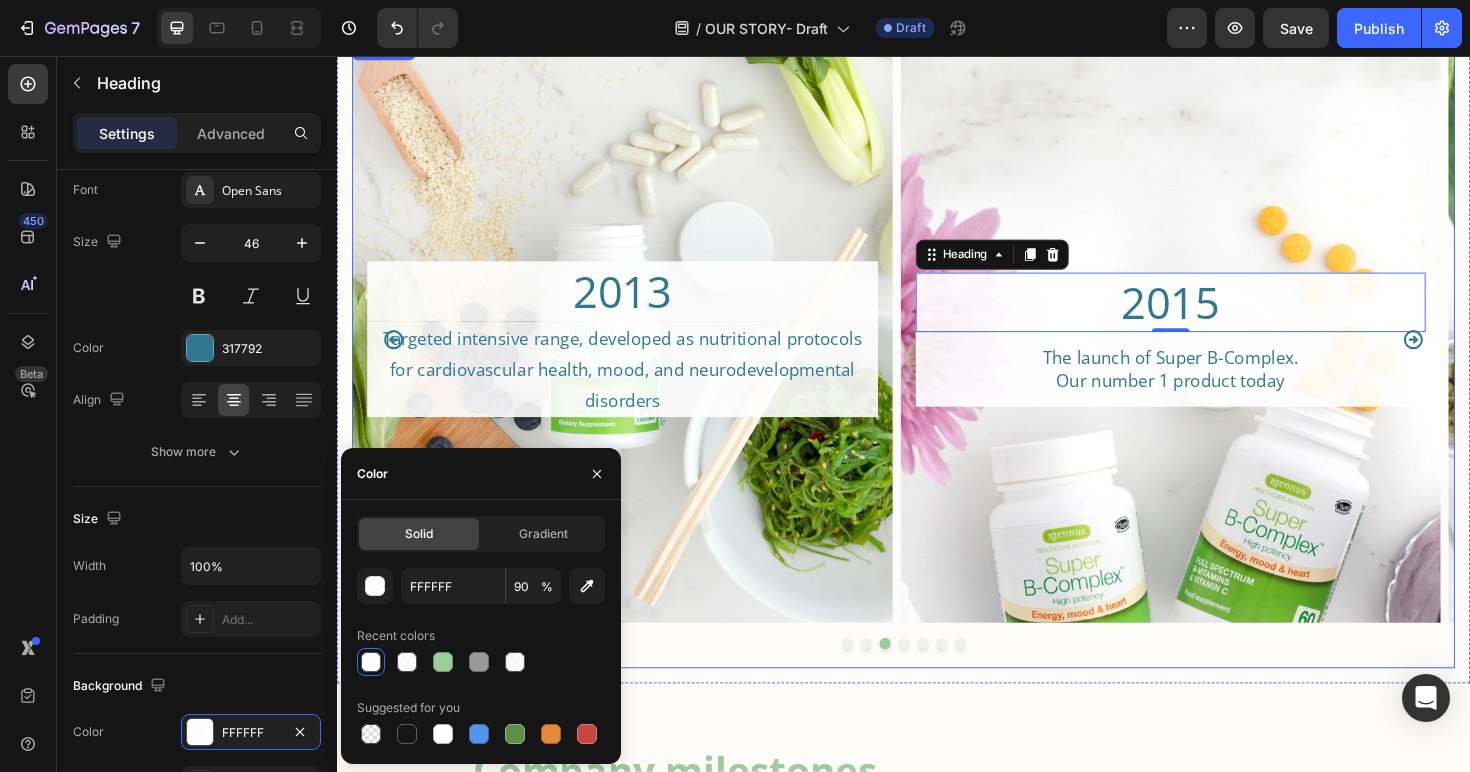 click 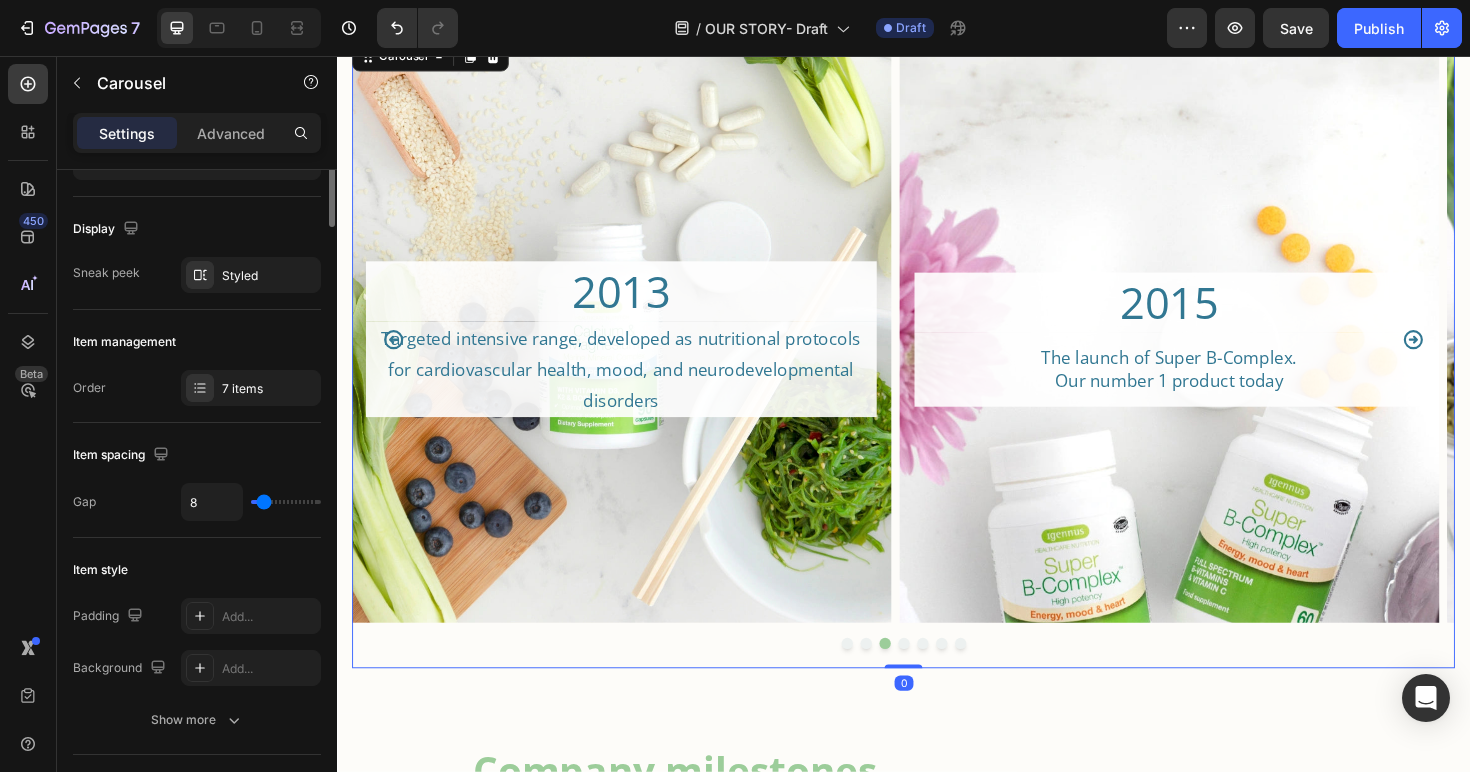 scroll, scrollTop: 0, scrollLeft: 0, axis: both 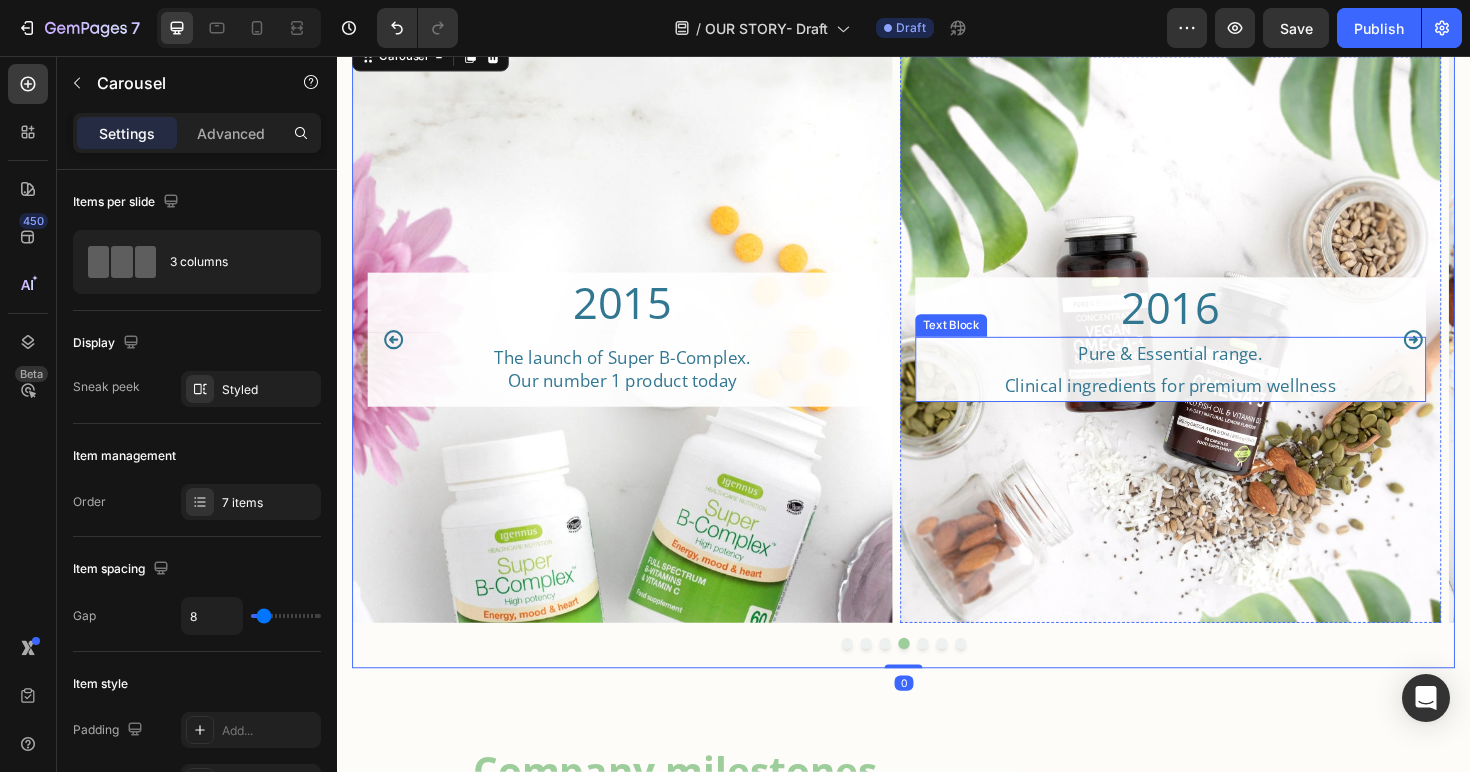 click on "Pure & Essential range. Clinical ingredients for premium wellness" at bounding box center (1220, 387) 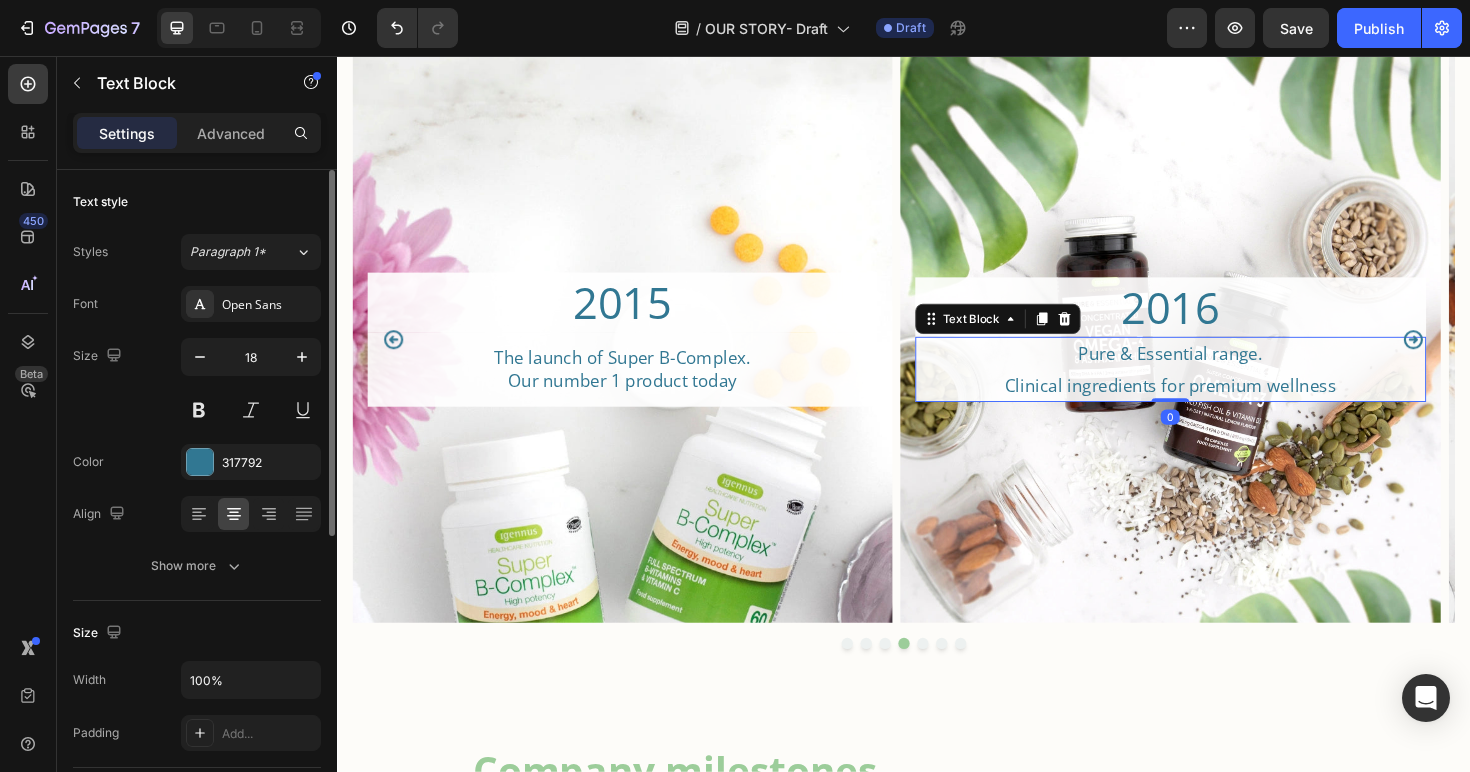 scroll, scrollTop: 282, scrollLeft: 0, axis: vertical 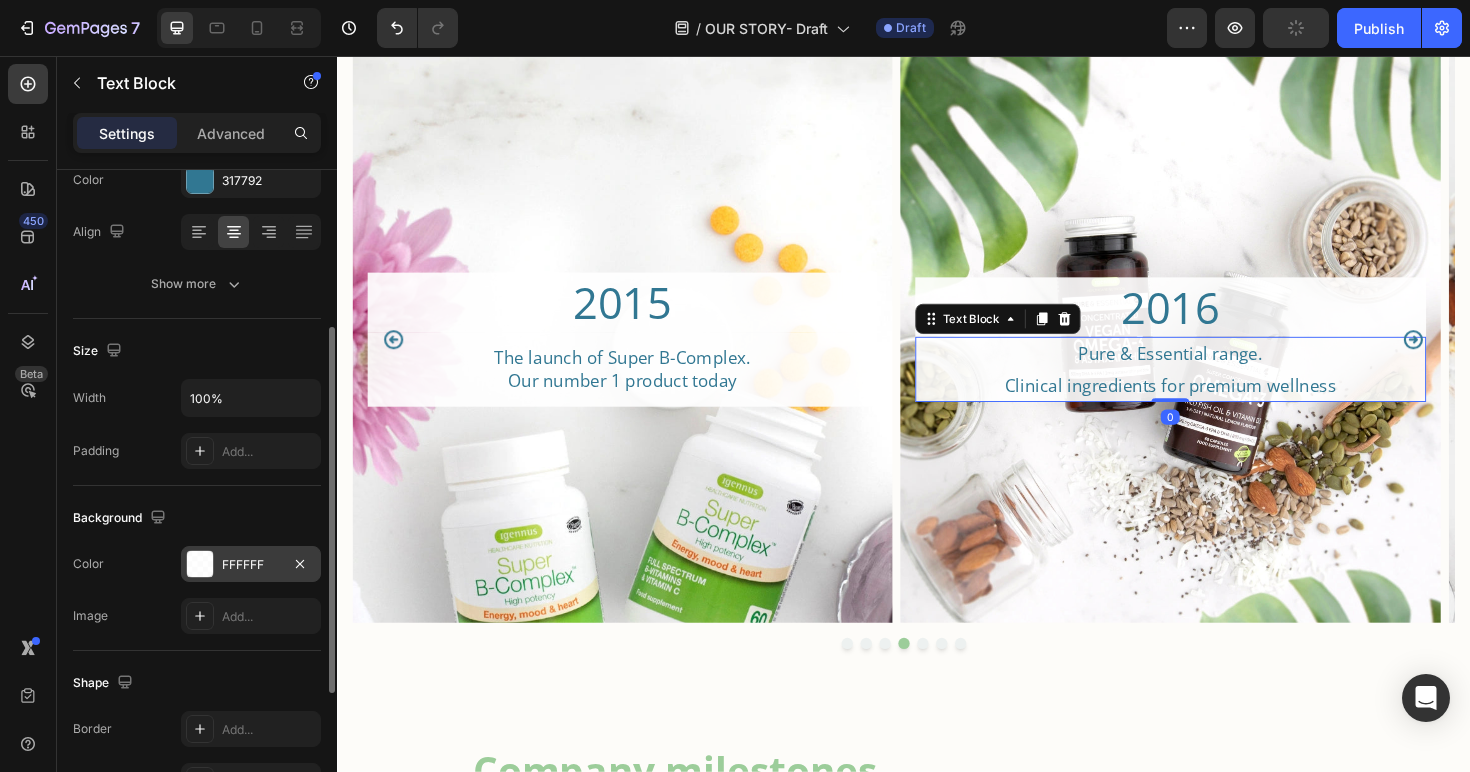 click on "FFFFFF" at bounding box center [251, 564] 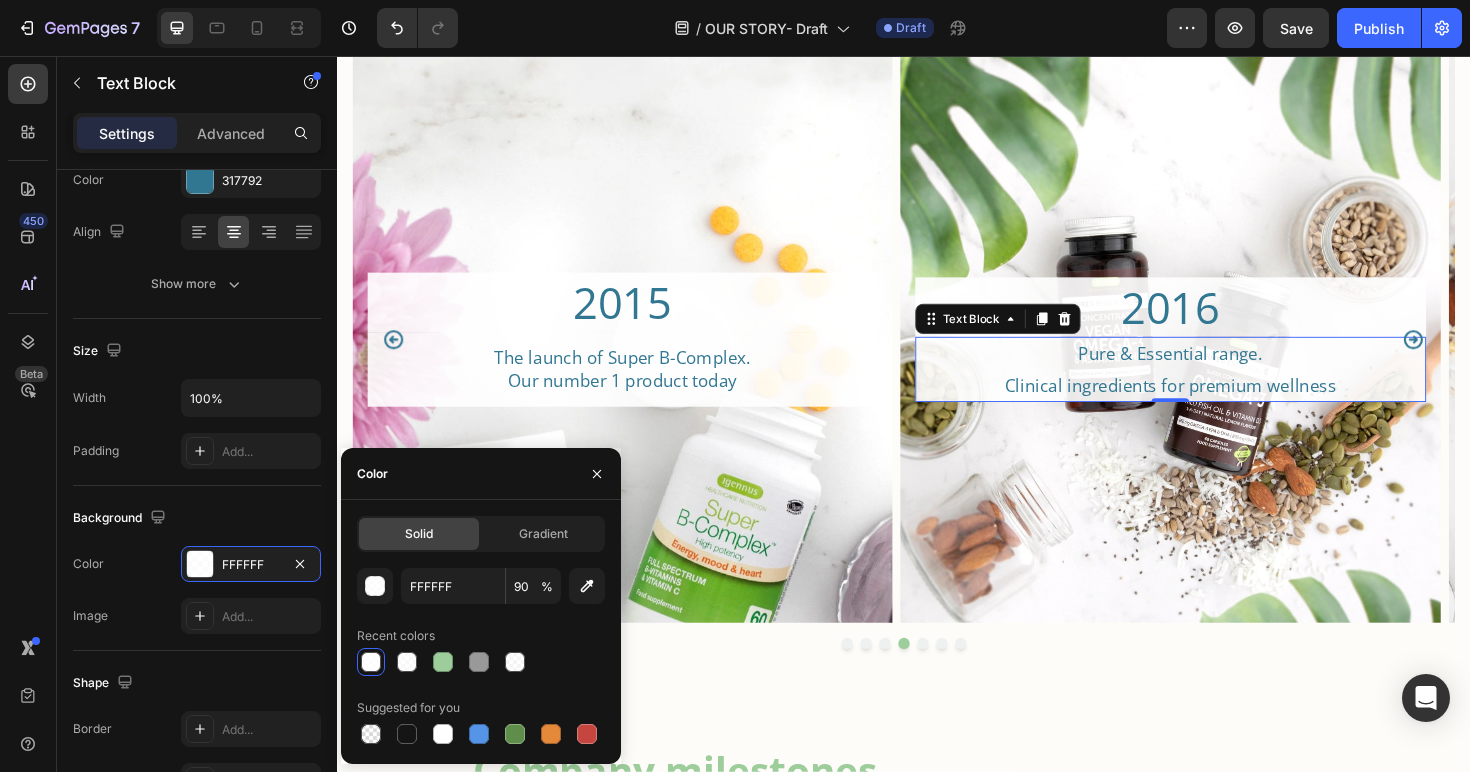 click at bounding box center (371, 662) 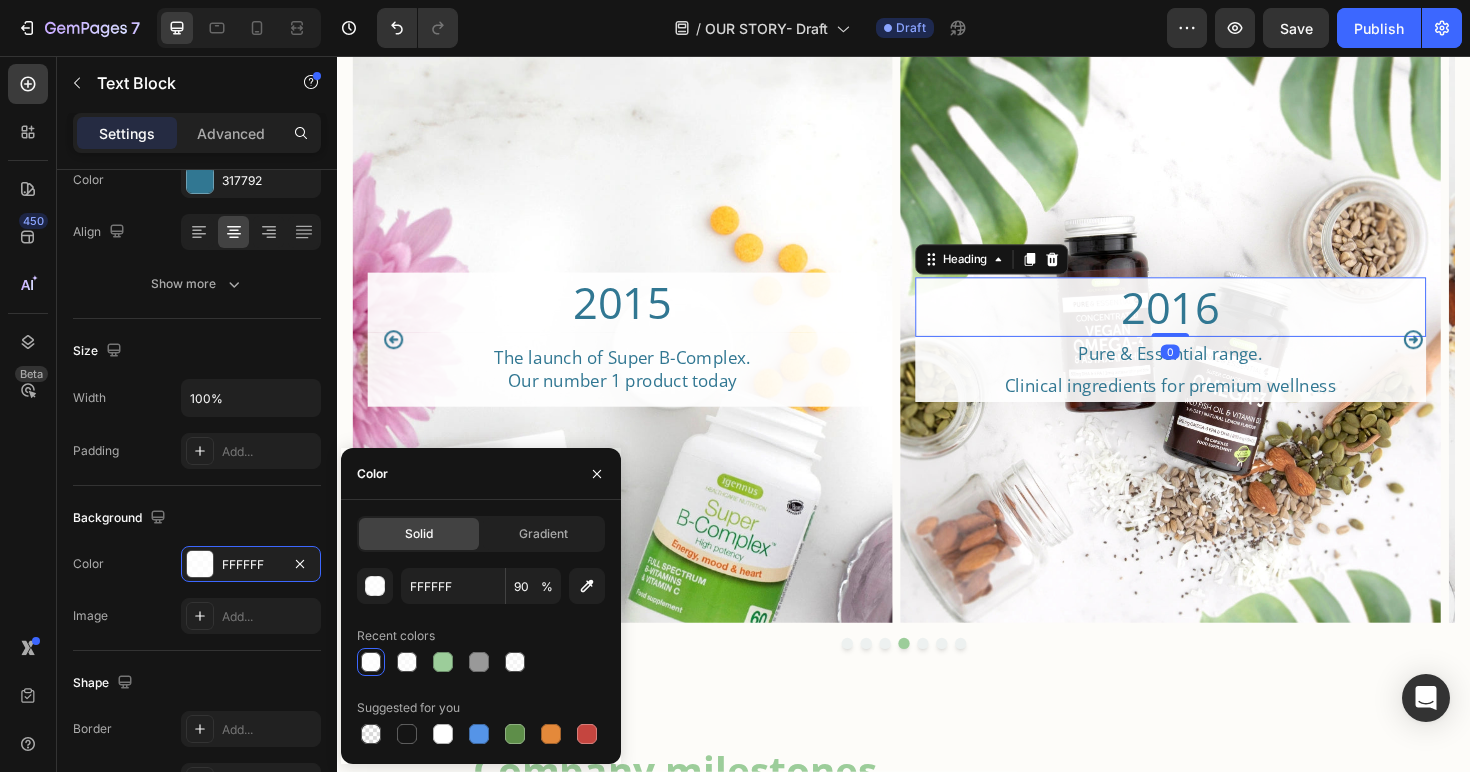 click on "2016" at bounding box center [1220, 322] 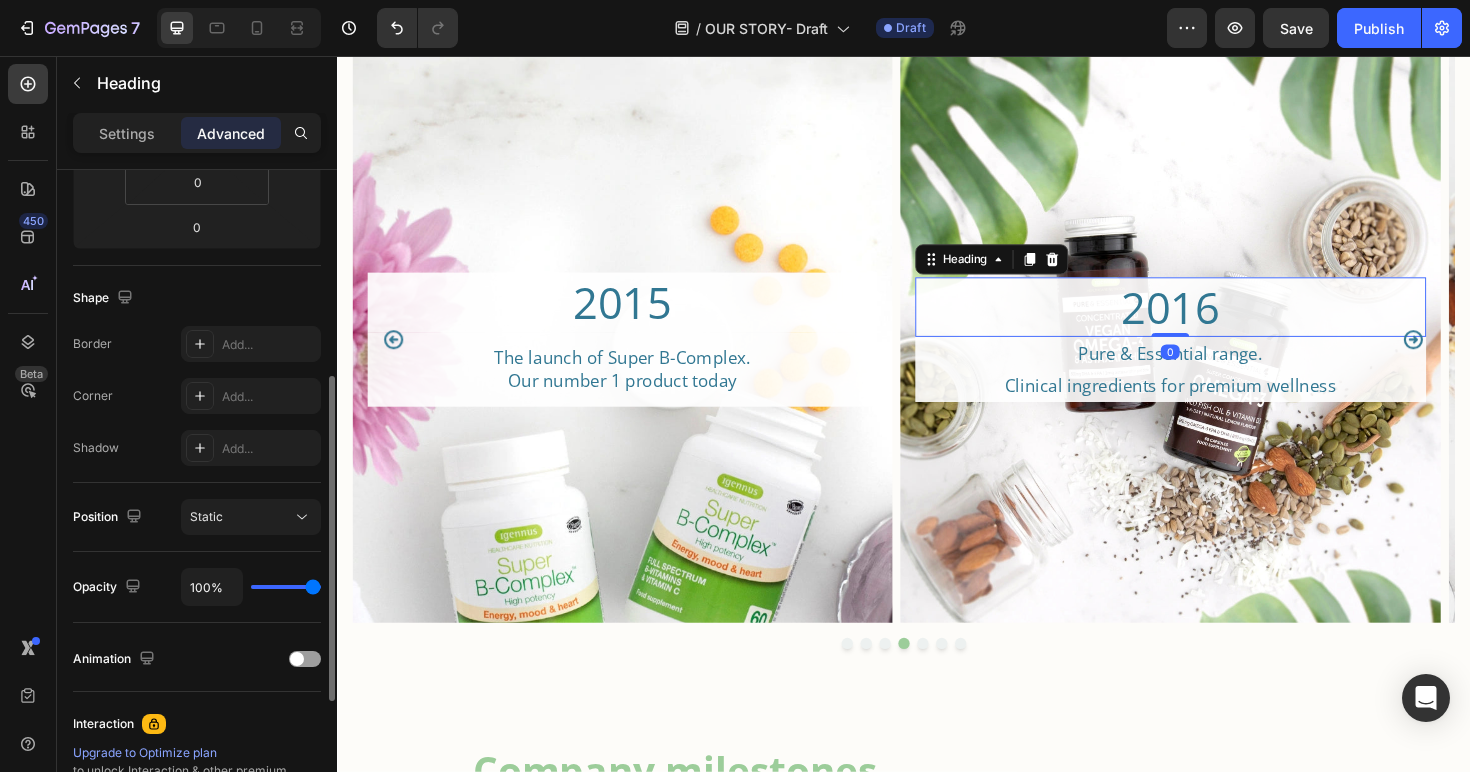 scroll, scrollTop: 253, scrollLeft: 0, axis: vertical 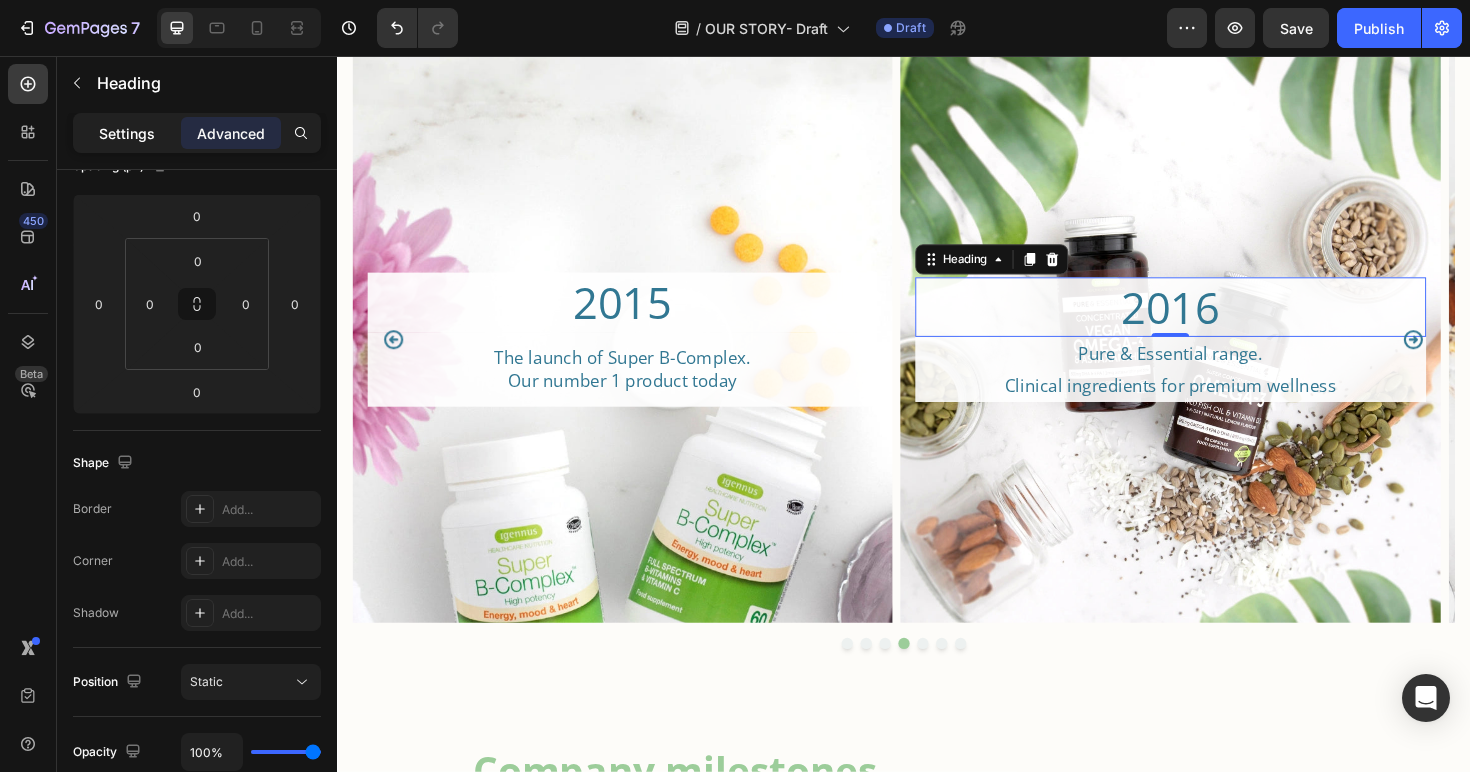 click on "Settings" at bounding box center (127, 133) 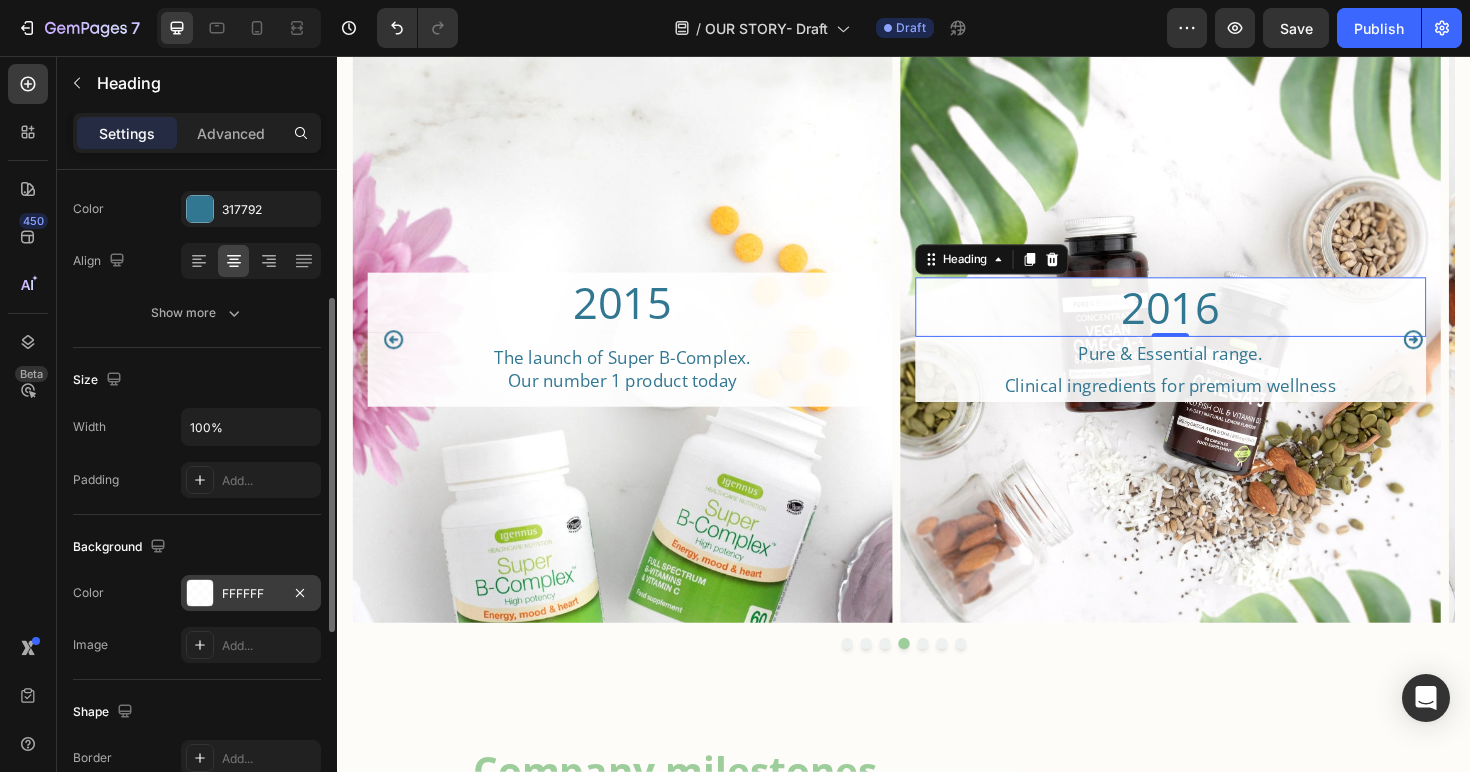 click on "FFFFFF" at bounding box center [251, 594] 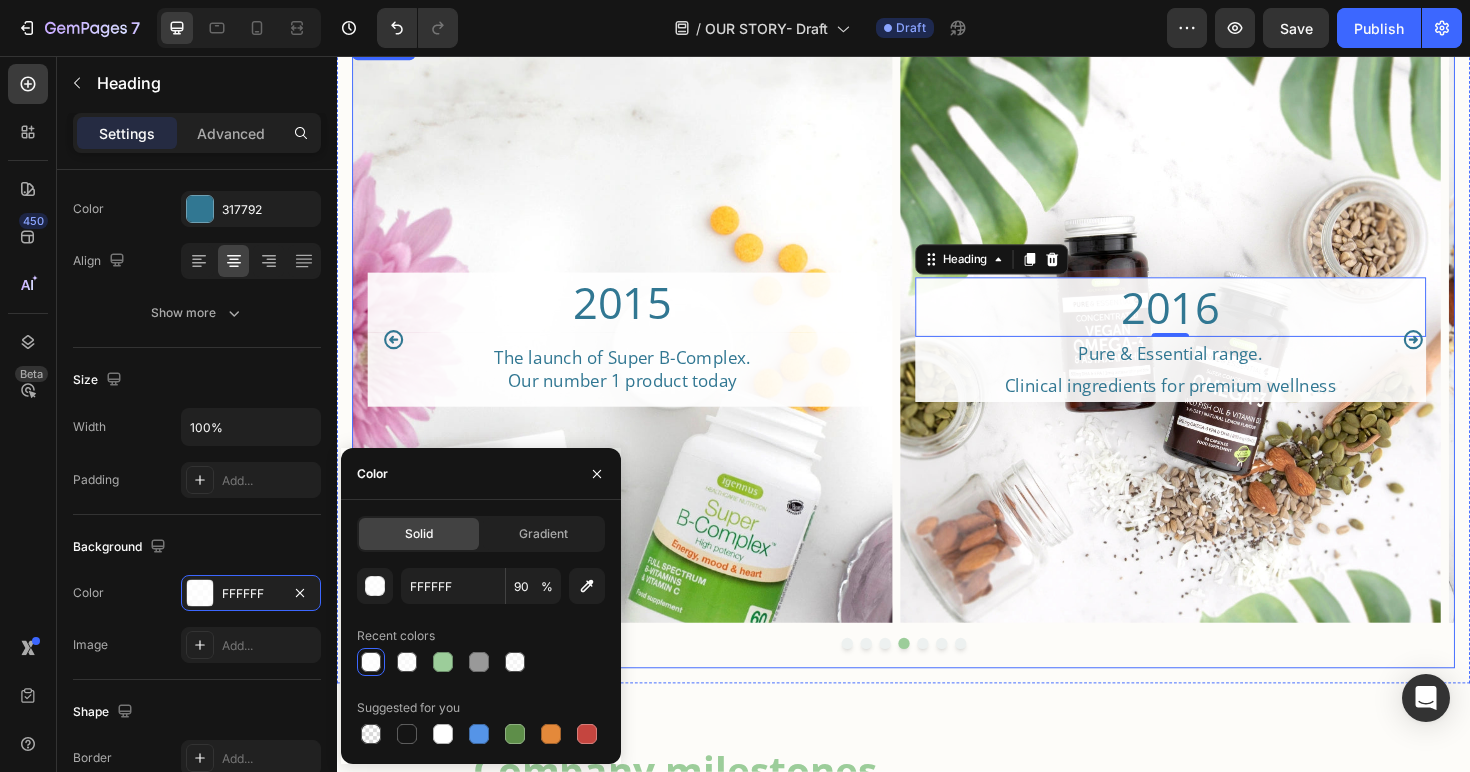 click 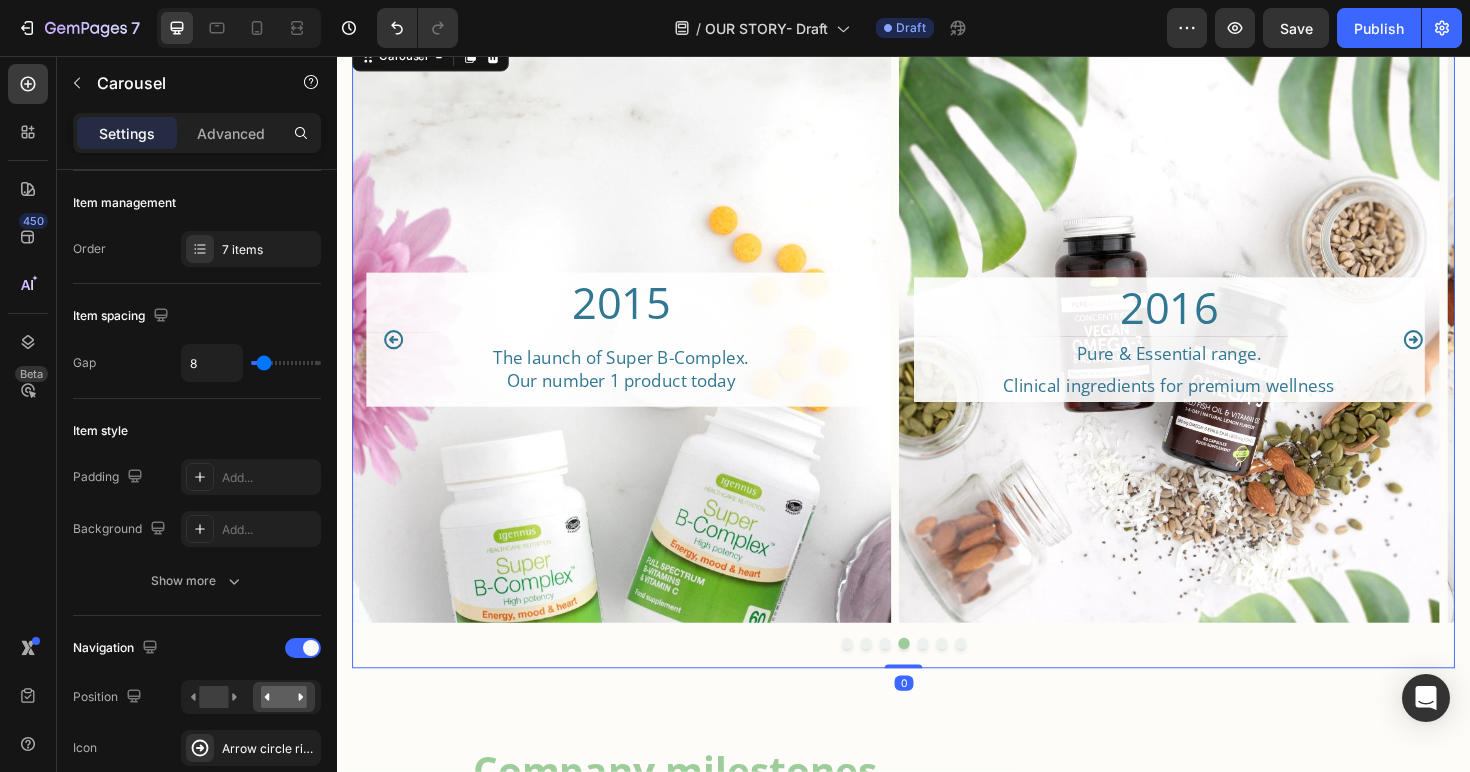 scroll, scrollTop: 0, scrollLeft: 0, axis: both 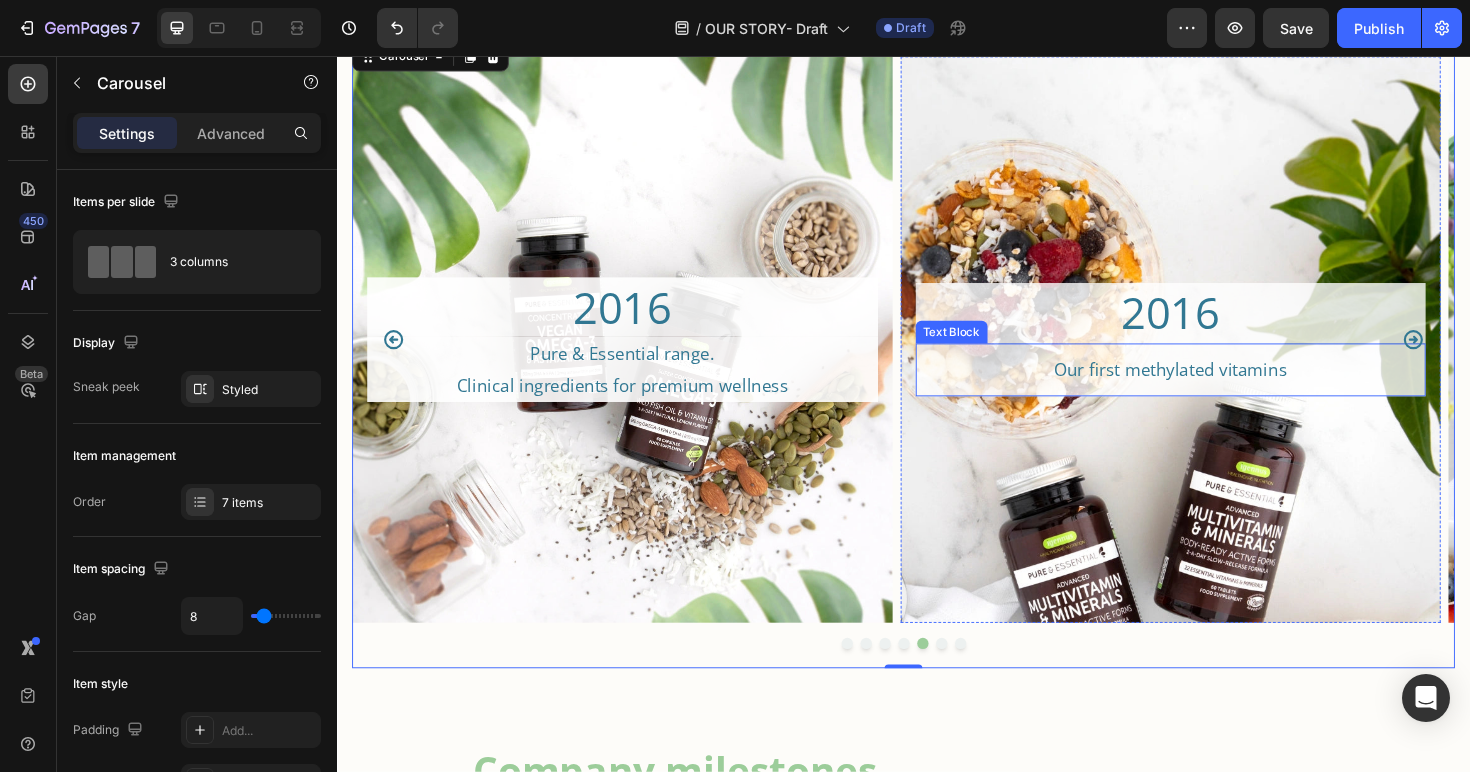 click on "Our first methylated vitamins" at bounding box center [1220, 387] 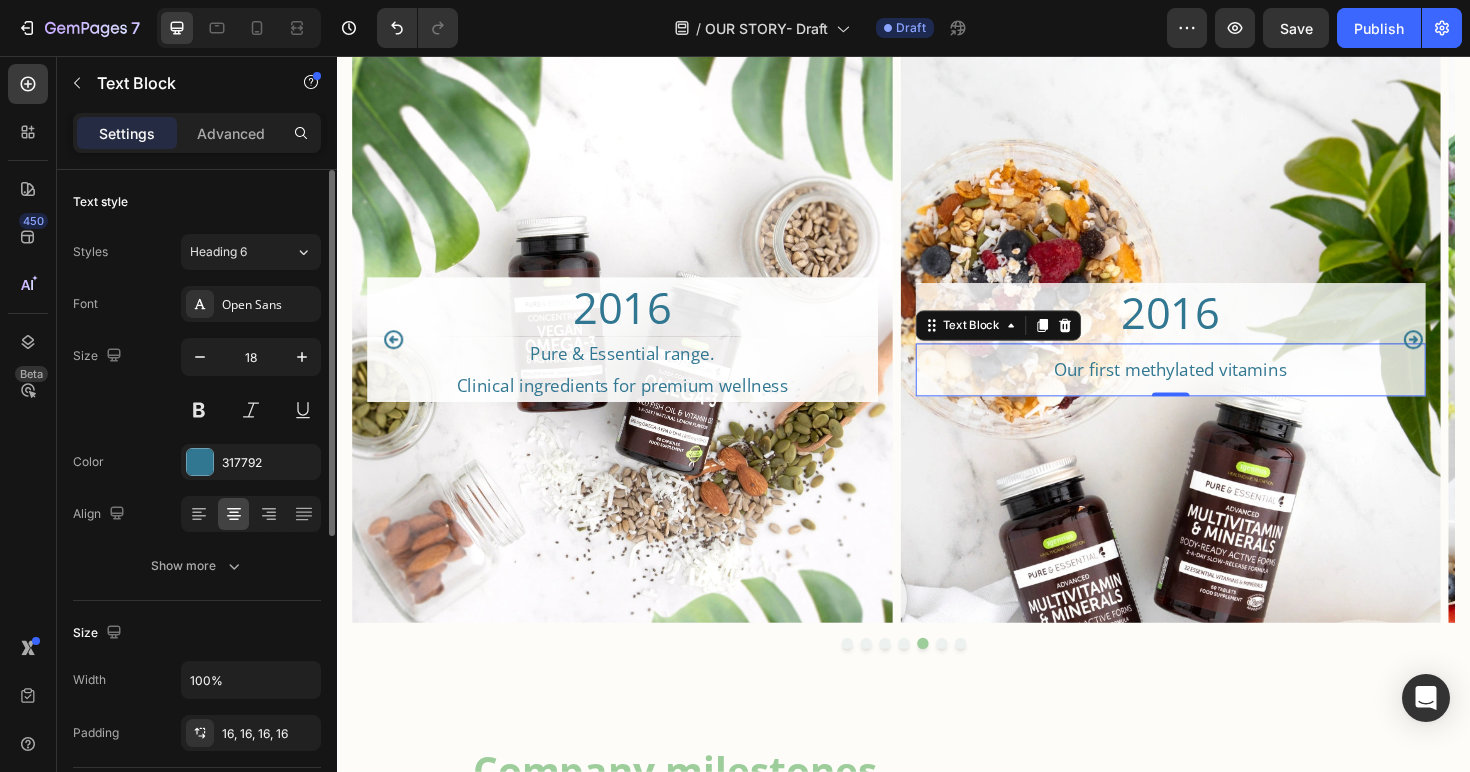scroll, scrollTop: 217, scrollLeft: 0, axis: vertical 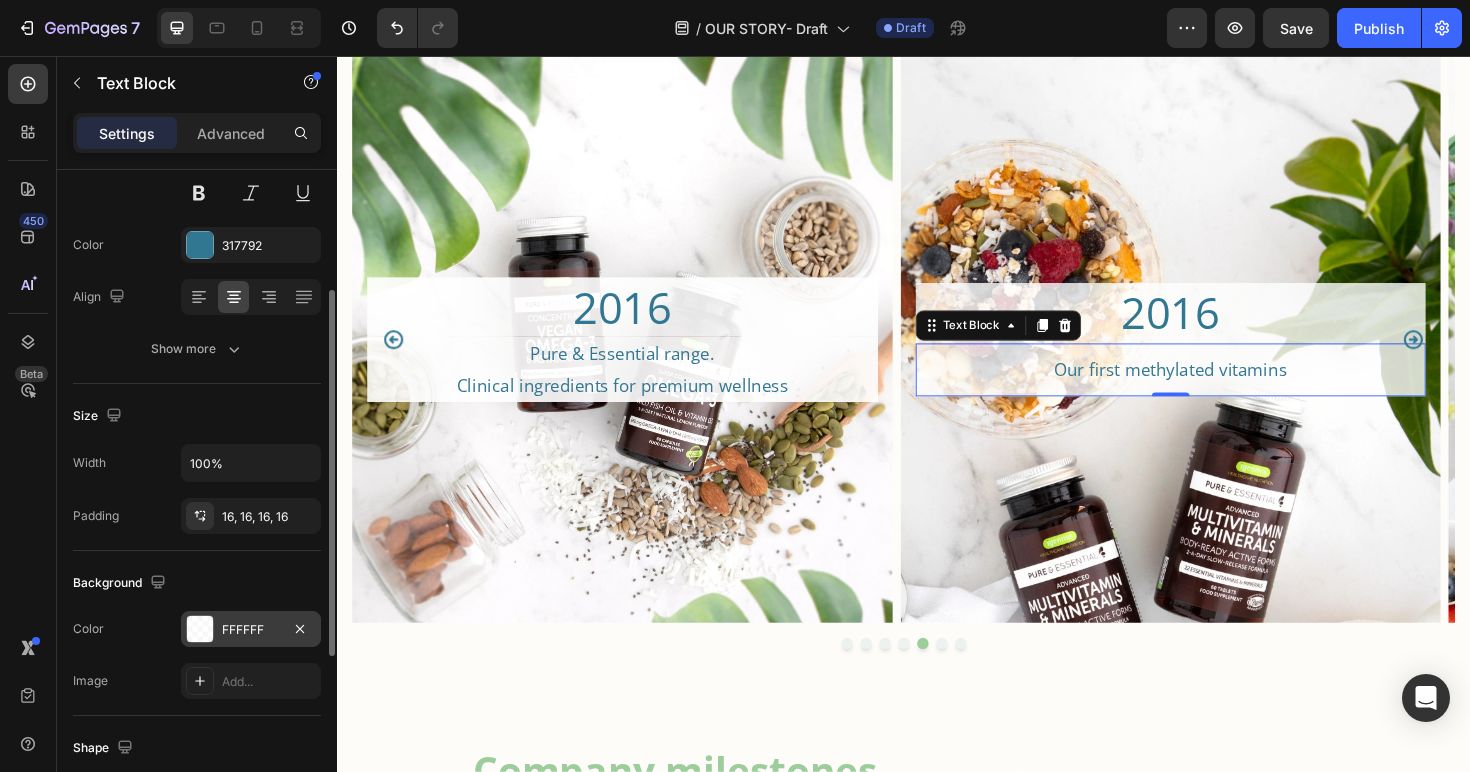 click on "FFFFFF" at bounding box center [251, 630] 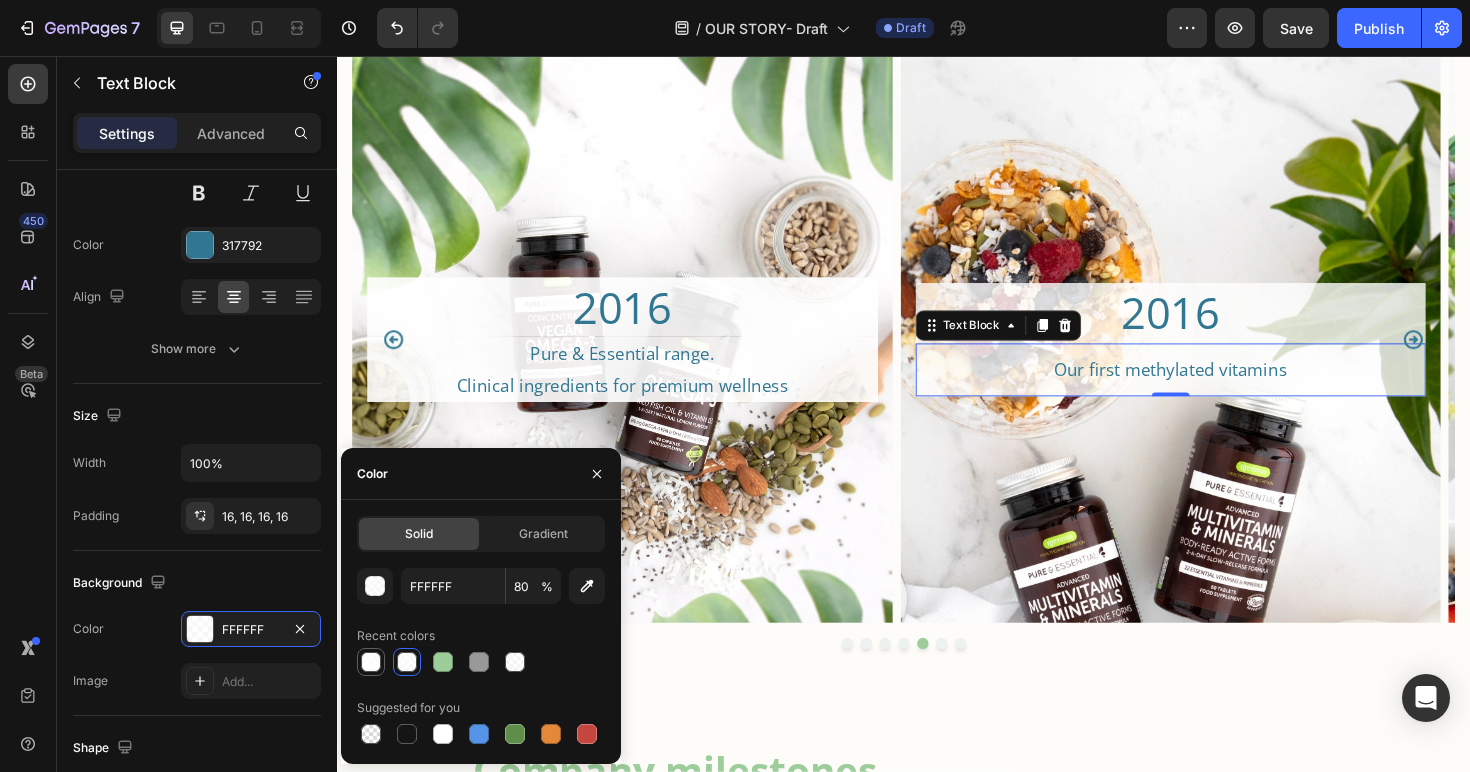 click at bounding box center [371, 662] 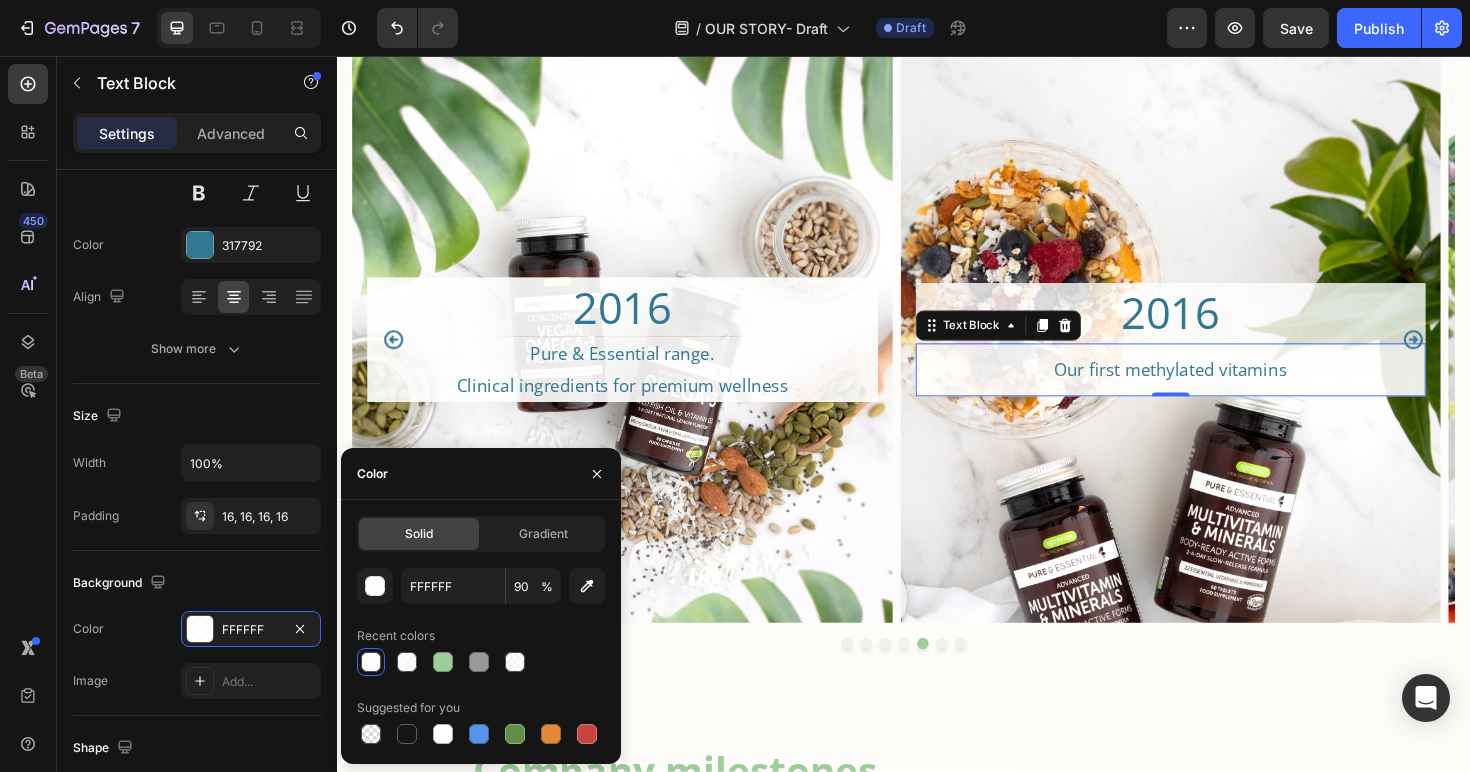 click on "Text Block" at bounding box center [1037, 341] 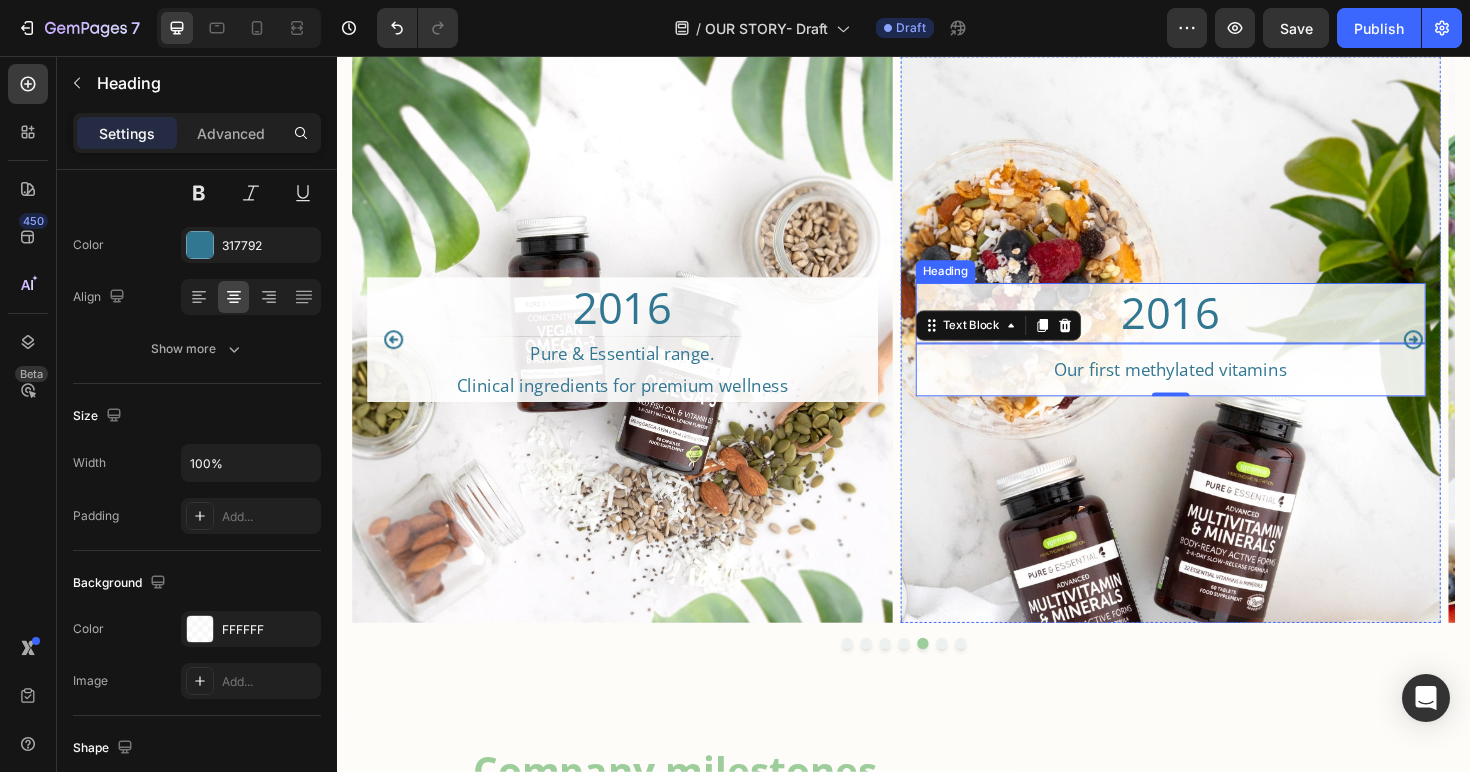 click on "2016" at bounding box center (1220, 328) 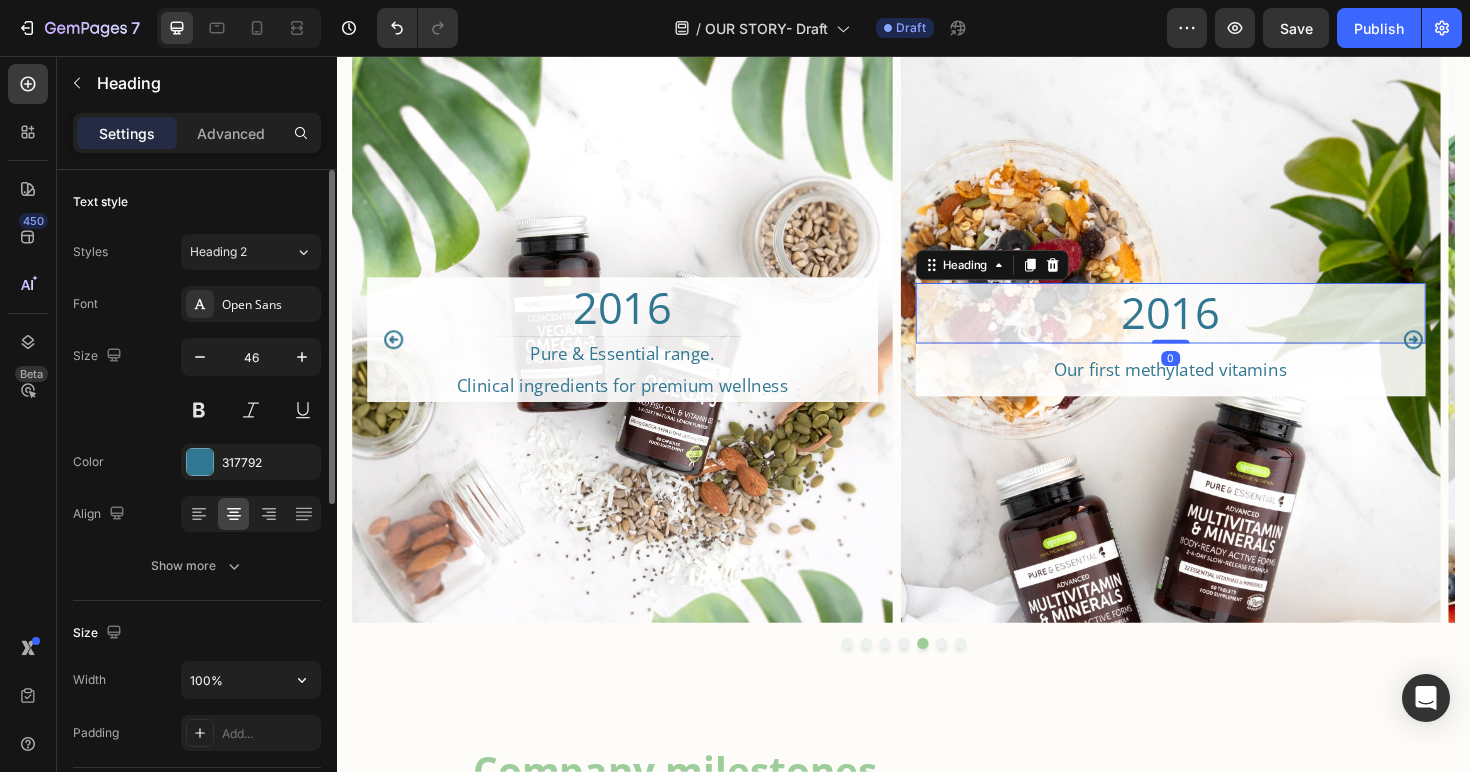 scroll, scrollTop: 241, scrollLeft: 0, axis: vertical 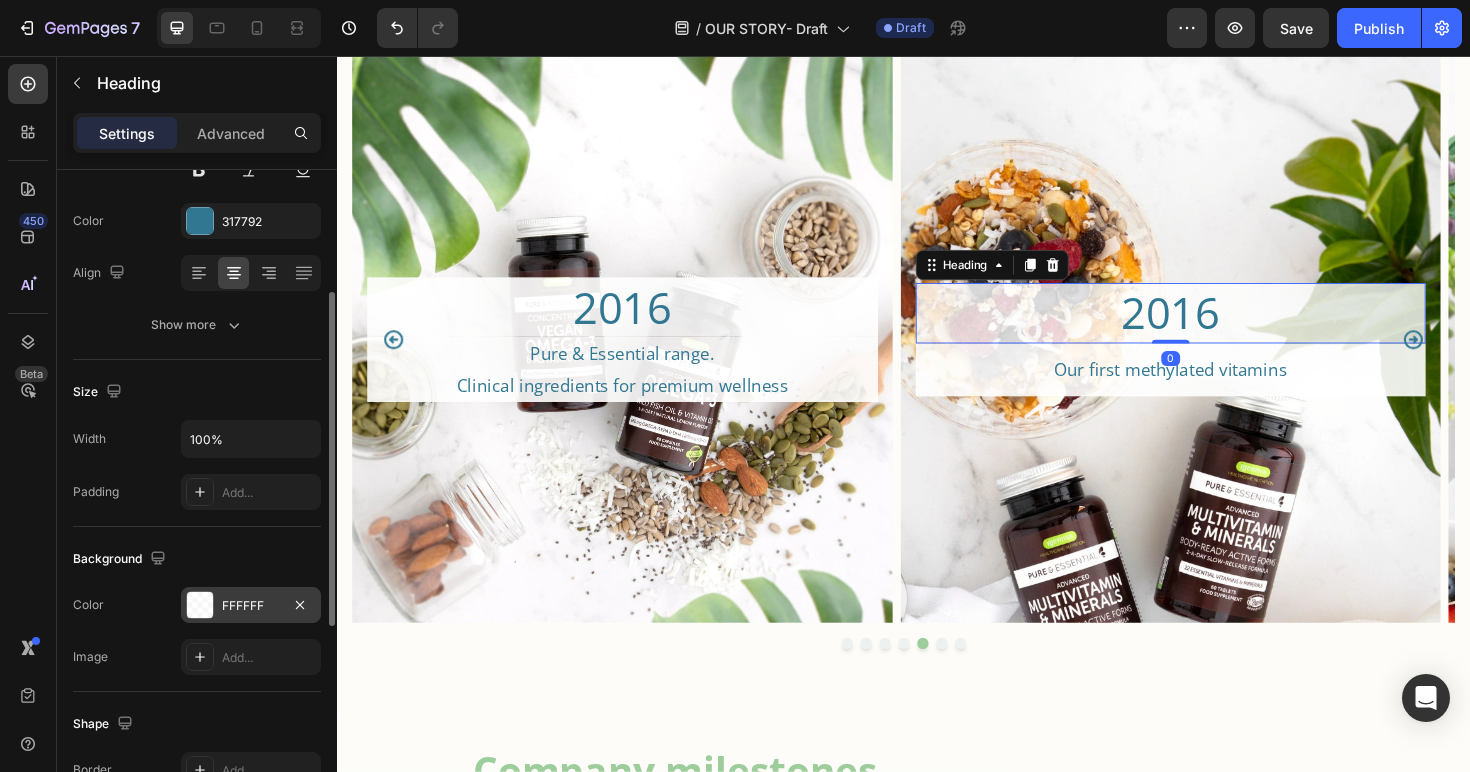 click on "FFFFFF" at bounding box center (251, 606) 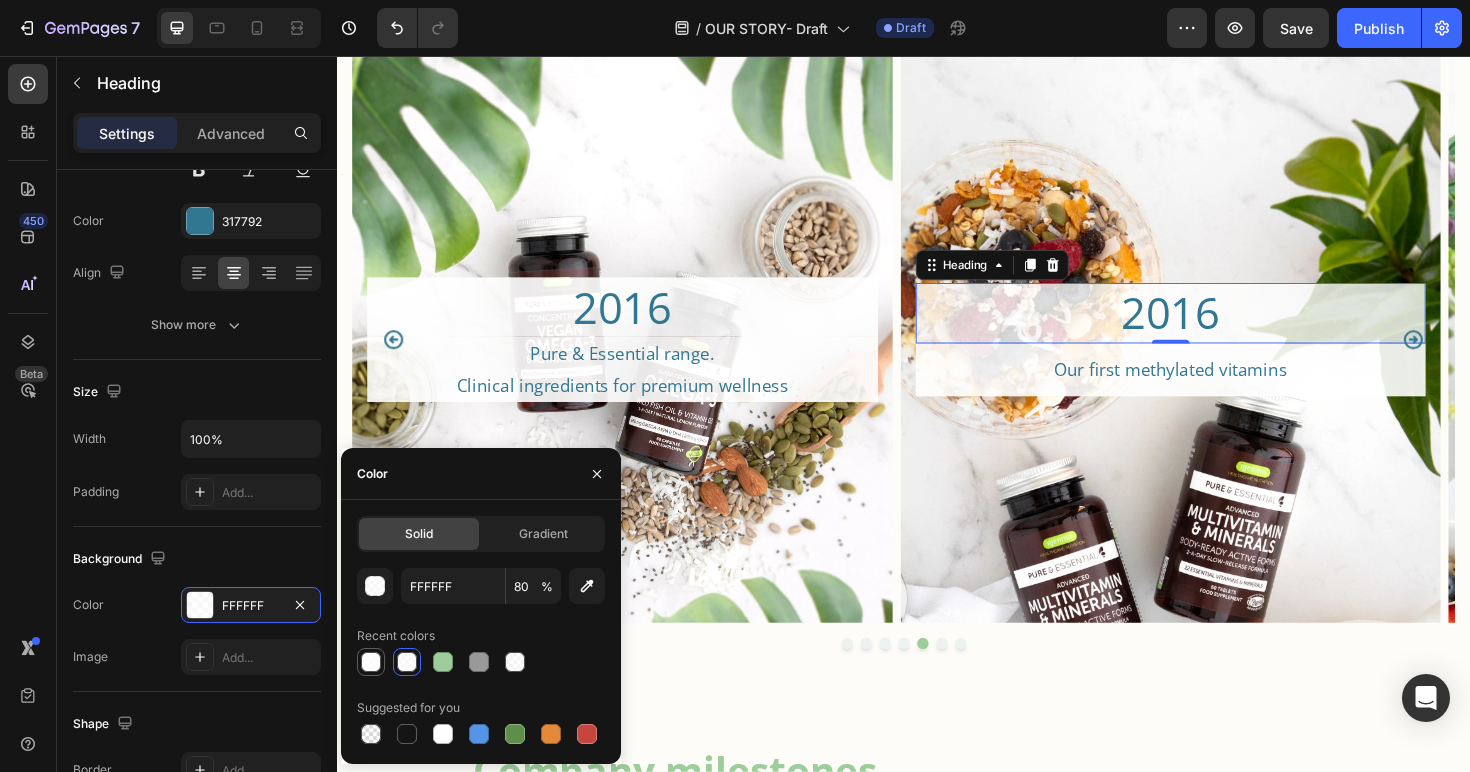 click at bounding box center (371, 662) 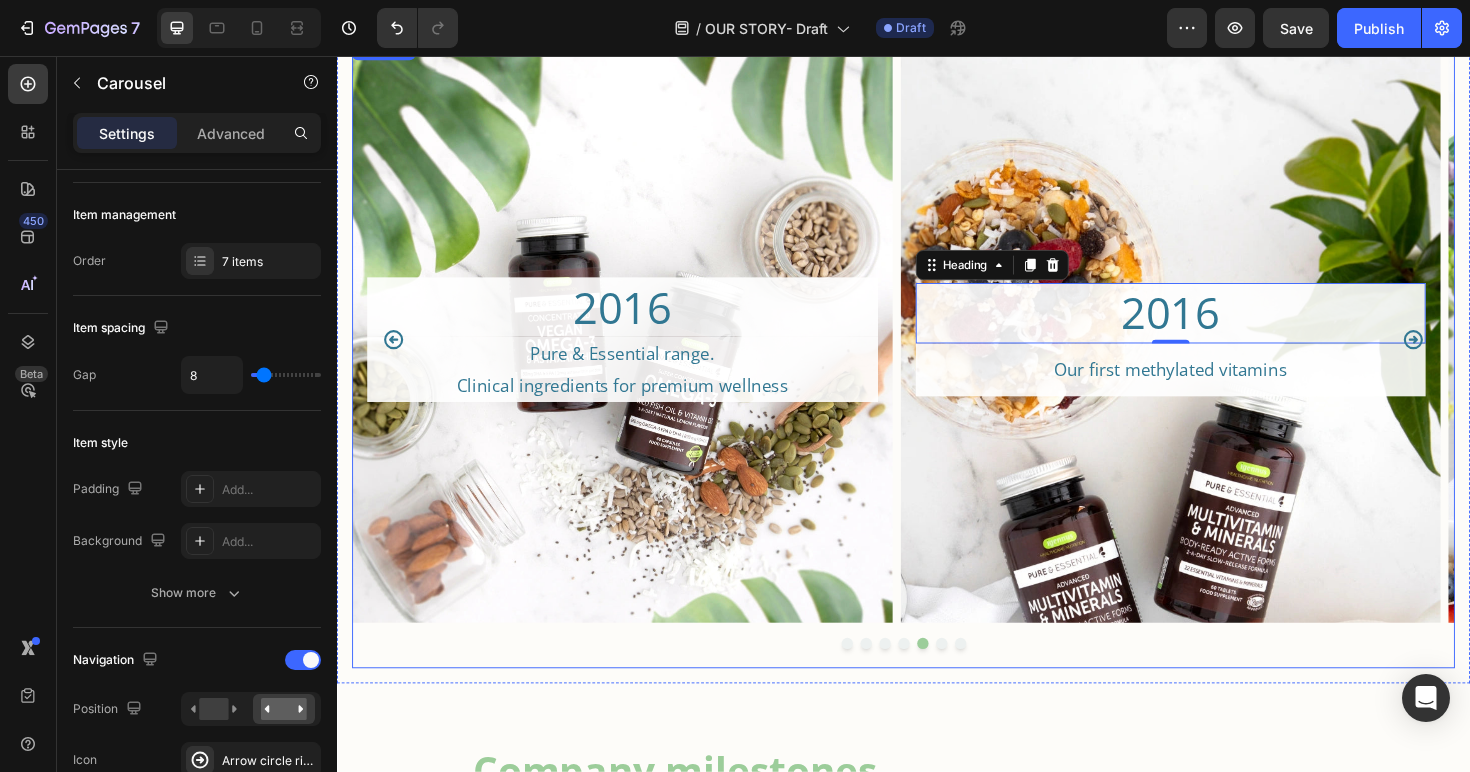 click 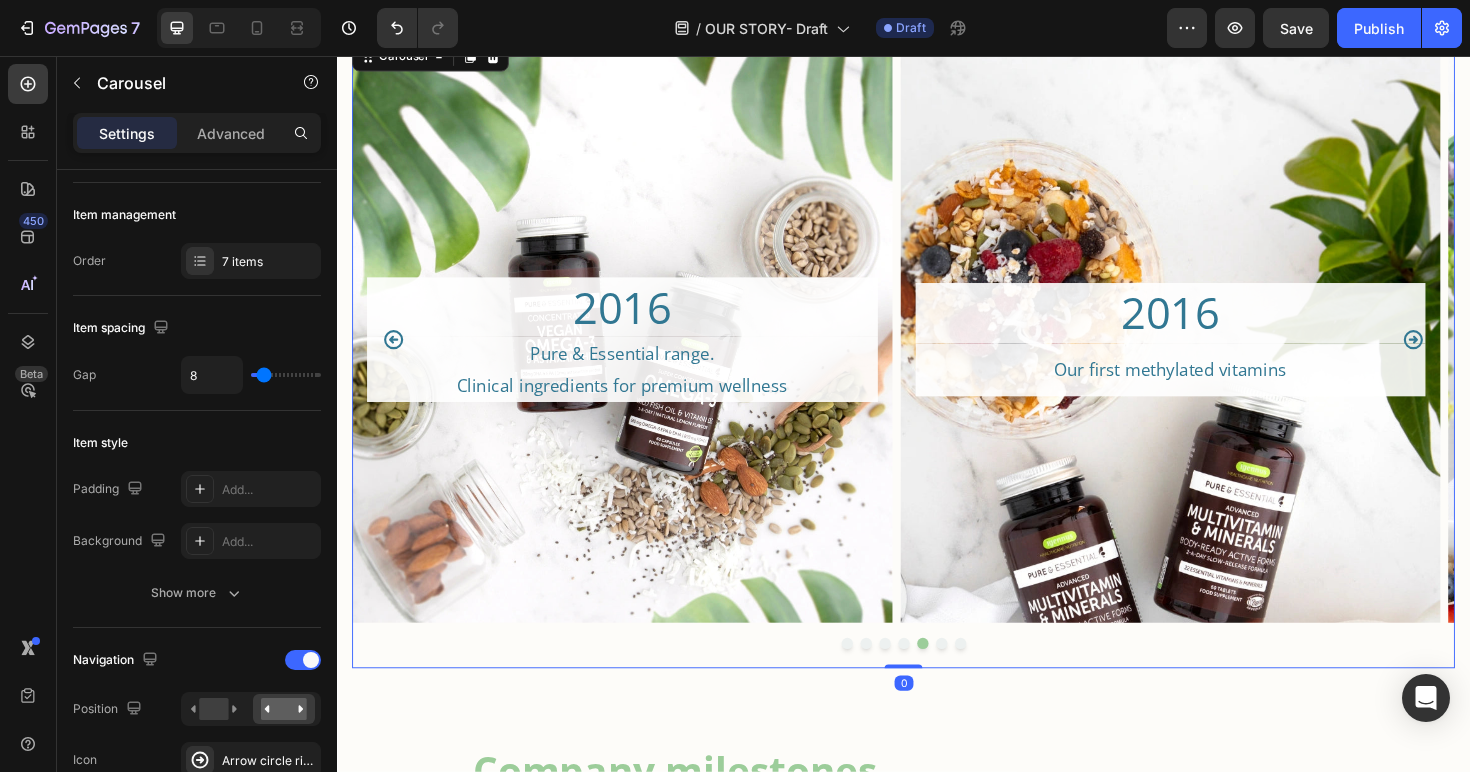 scroll, scrollTop: 0, scrollLeft: 0, axis: both 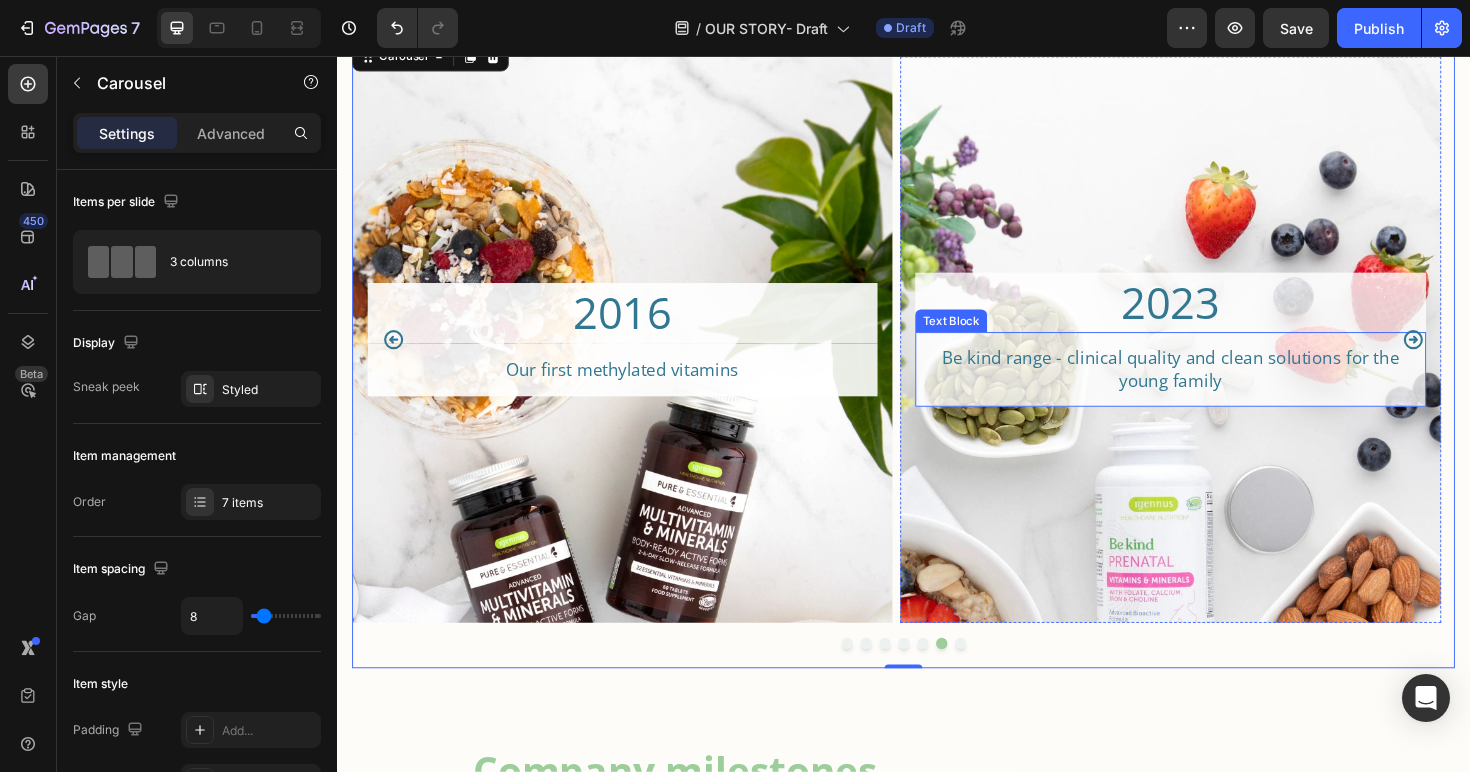 click on "Be kind range - clinical quality and clean solutions for the young family" at bounding box center [1220, 387] 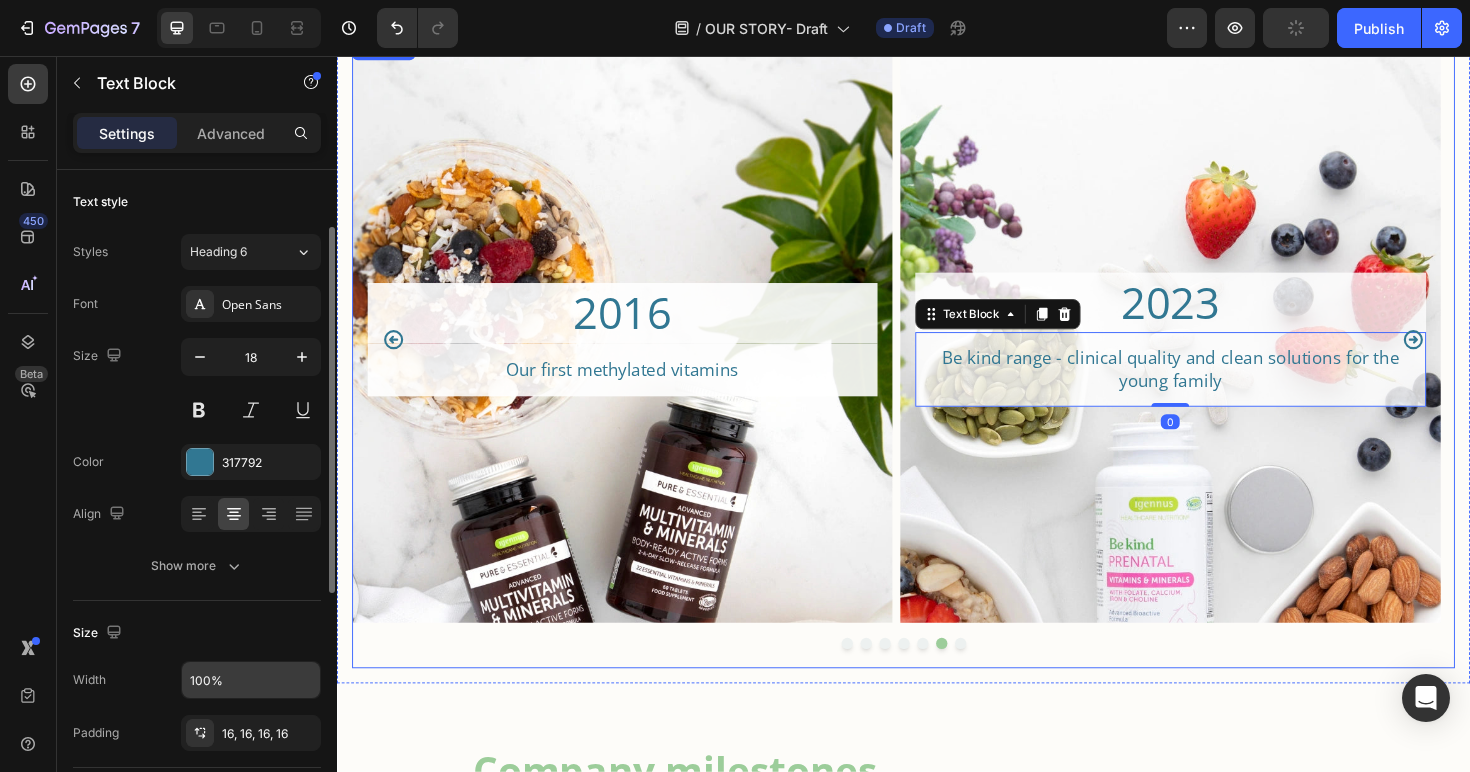 scroll, scrollTop: 117, scrollLeft: 0, axis: vertical 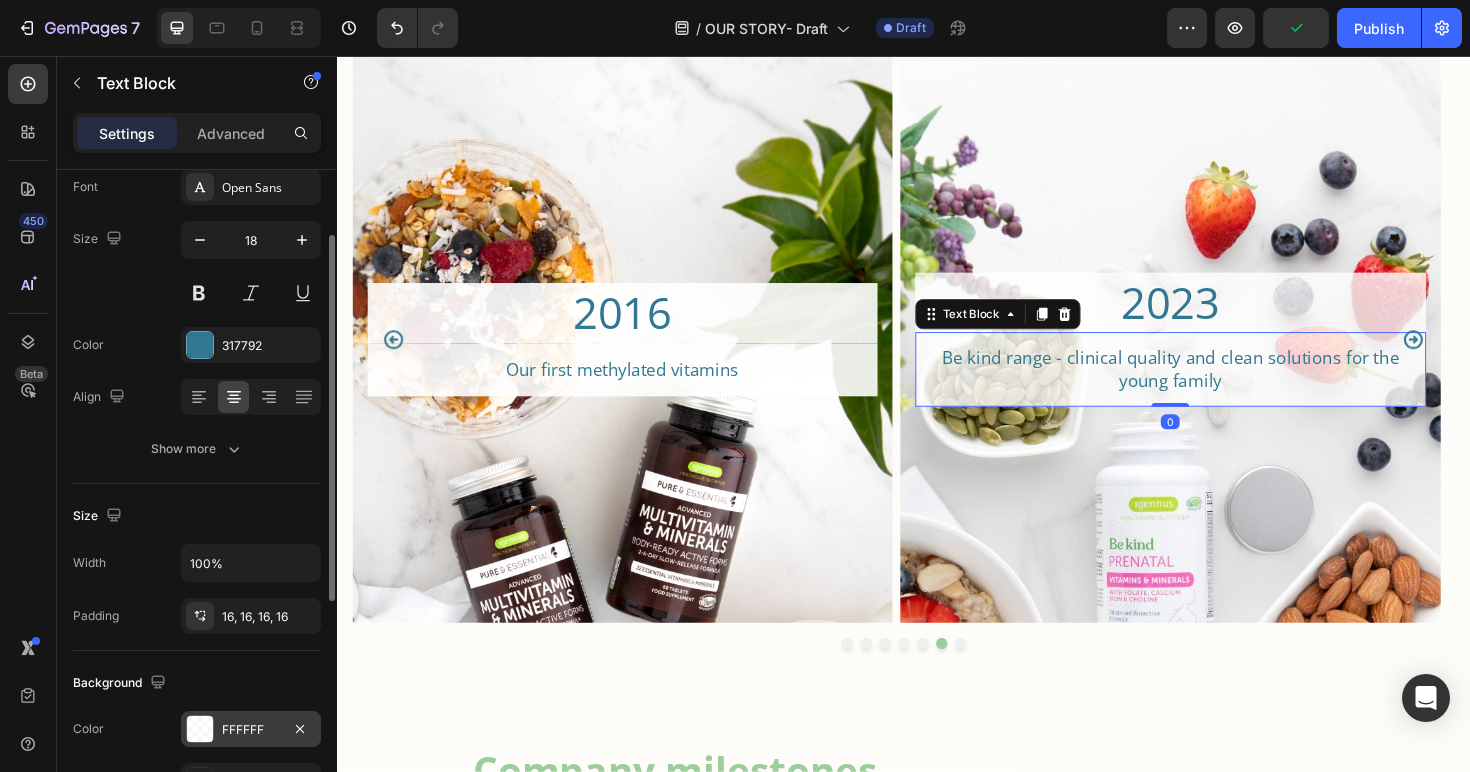 click on "FFFFFF" at bounding box center [251, 730] 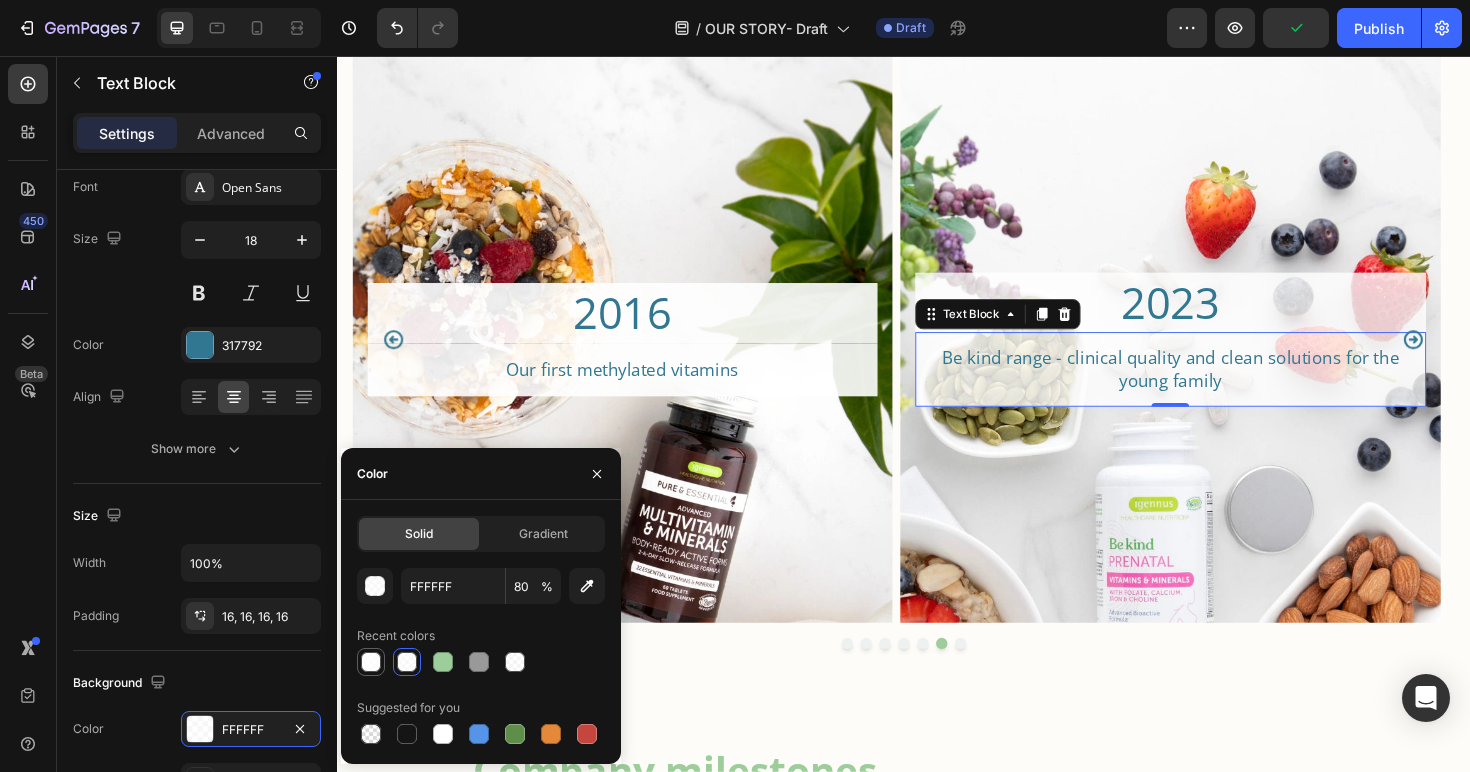 click at bounding box center (371, 662) 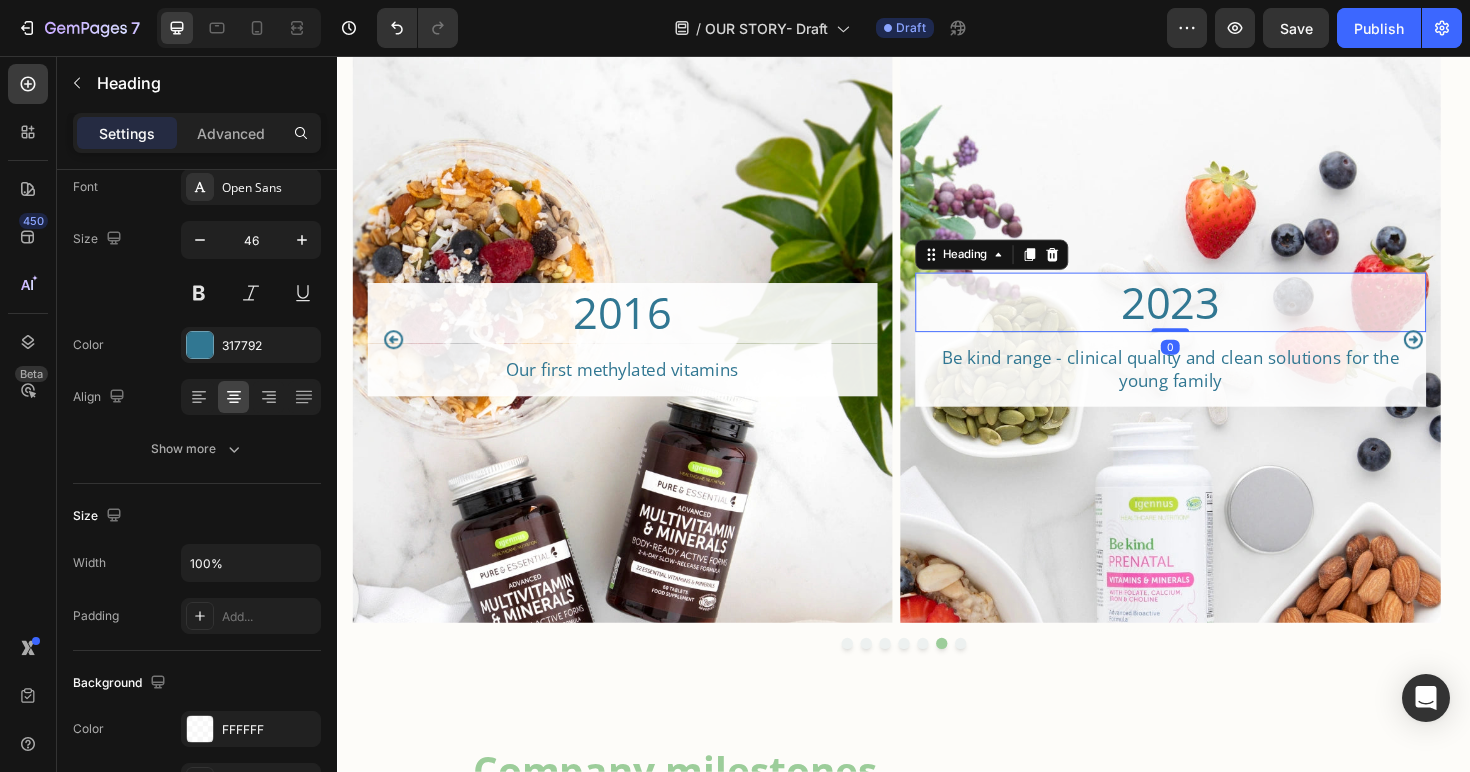 click on "2023" at bounding box center (1220, 317) 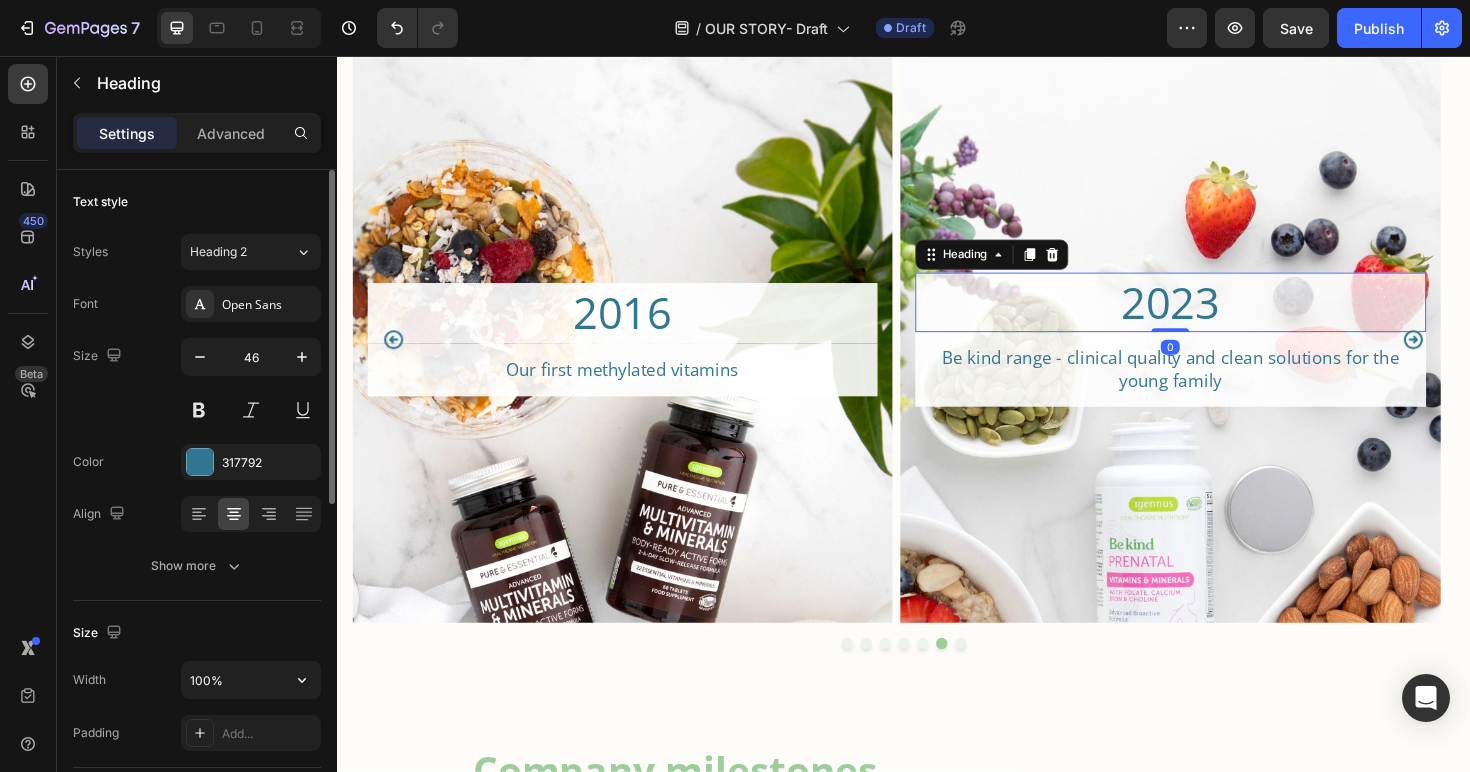 scroll, scrollTop: 282, scrollLeft: 0, axis: vertical 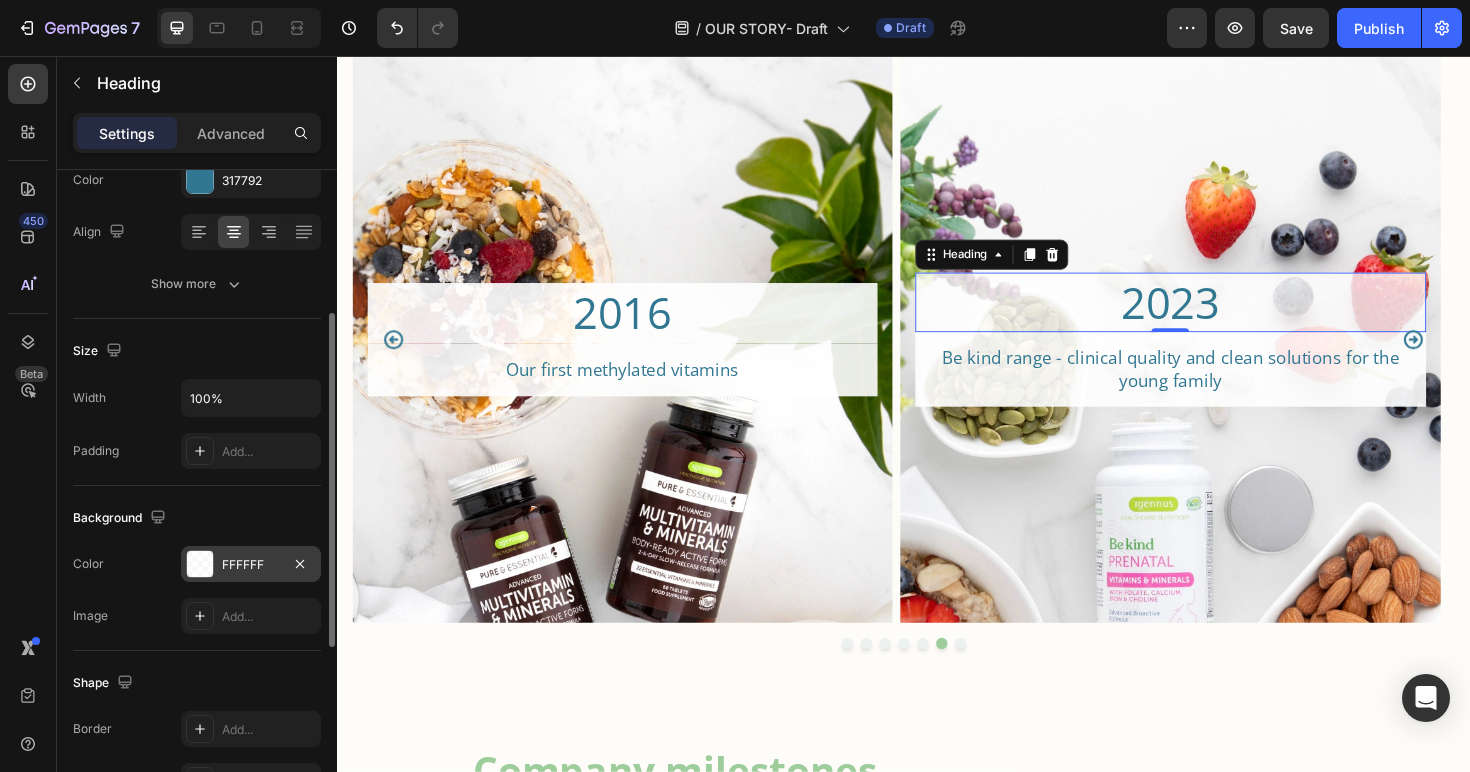 click on "FFFFFF" at bounding box center (251, 564) 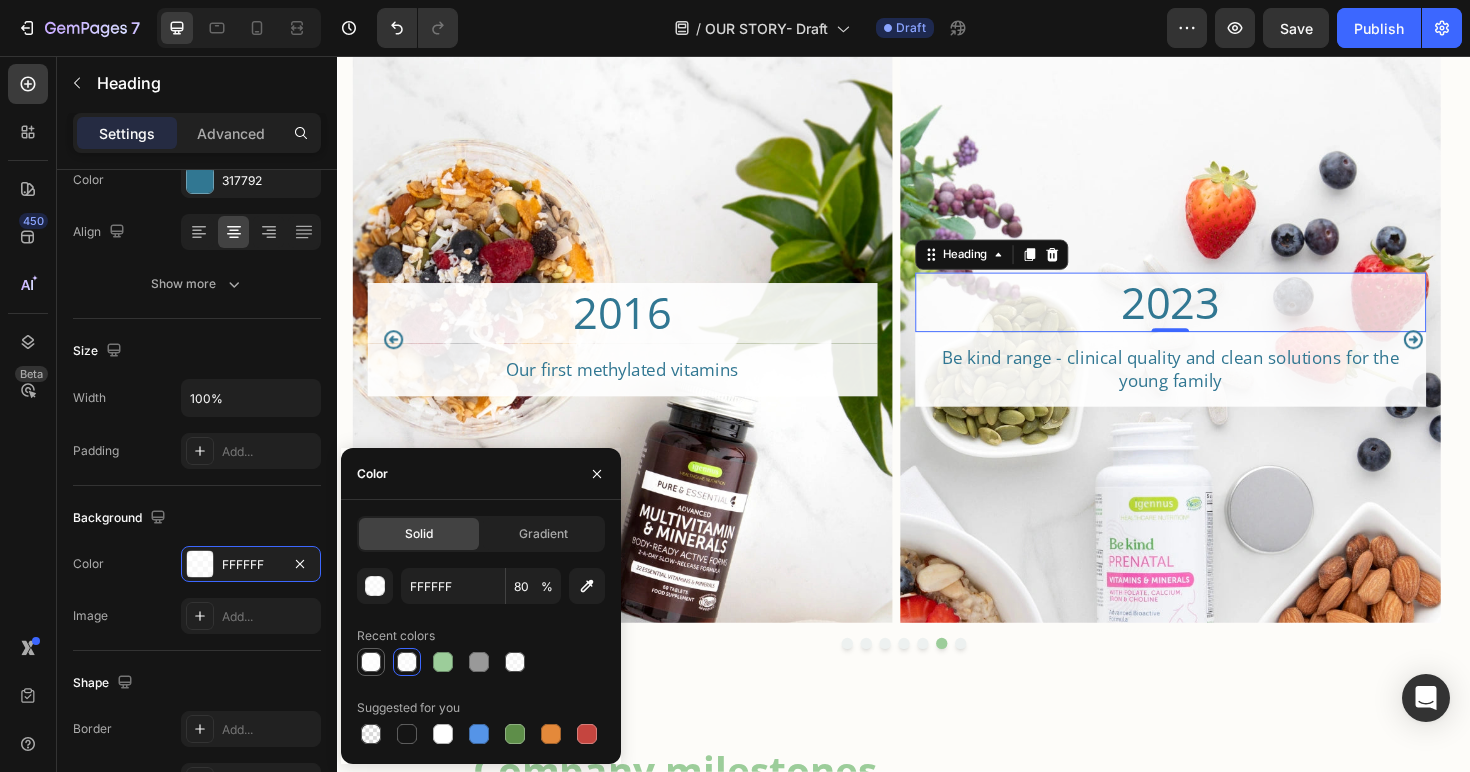 click at bounding box center [371, 662] 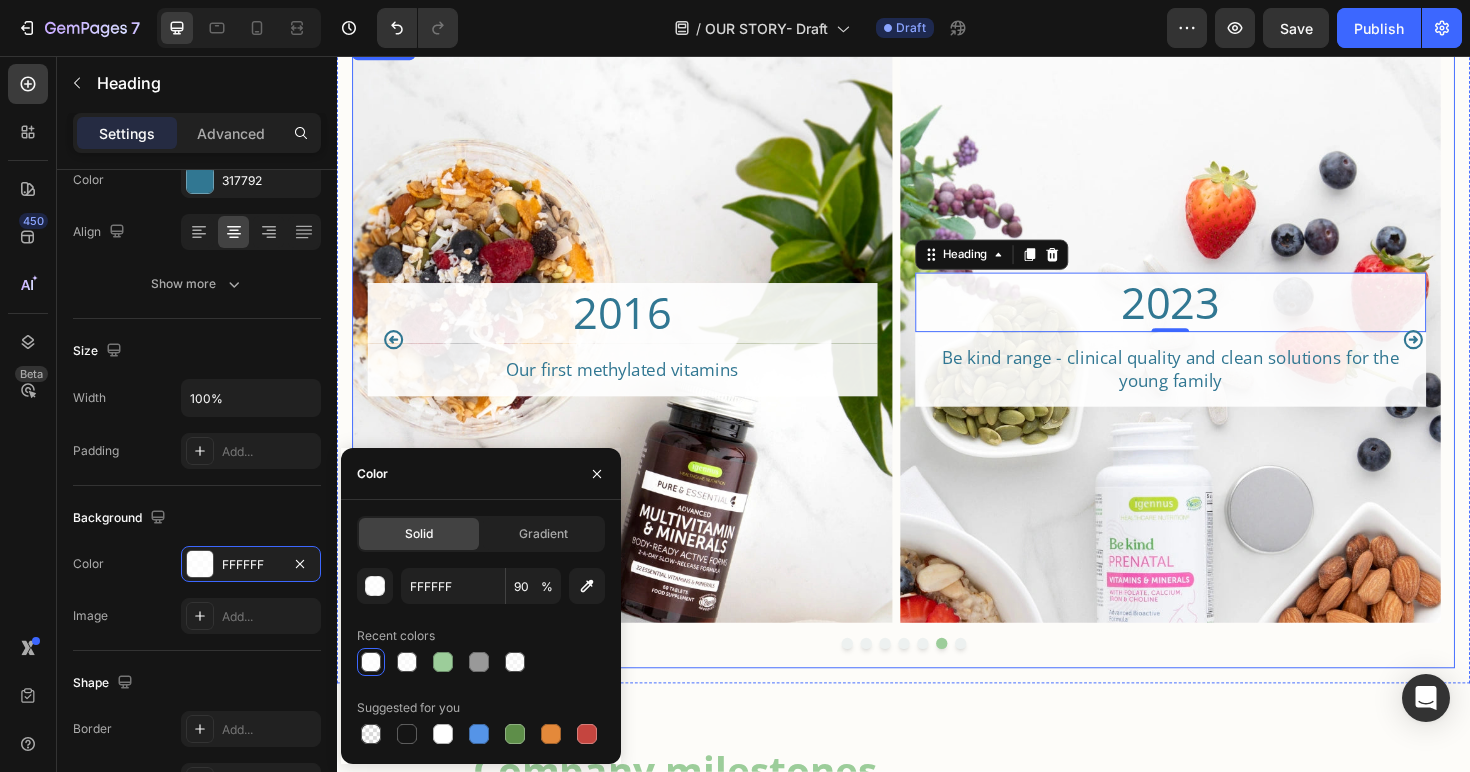 click 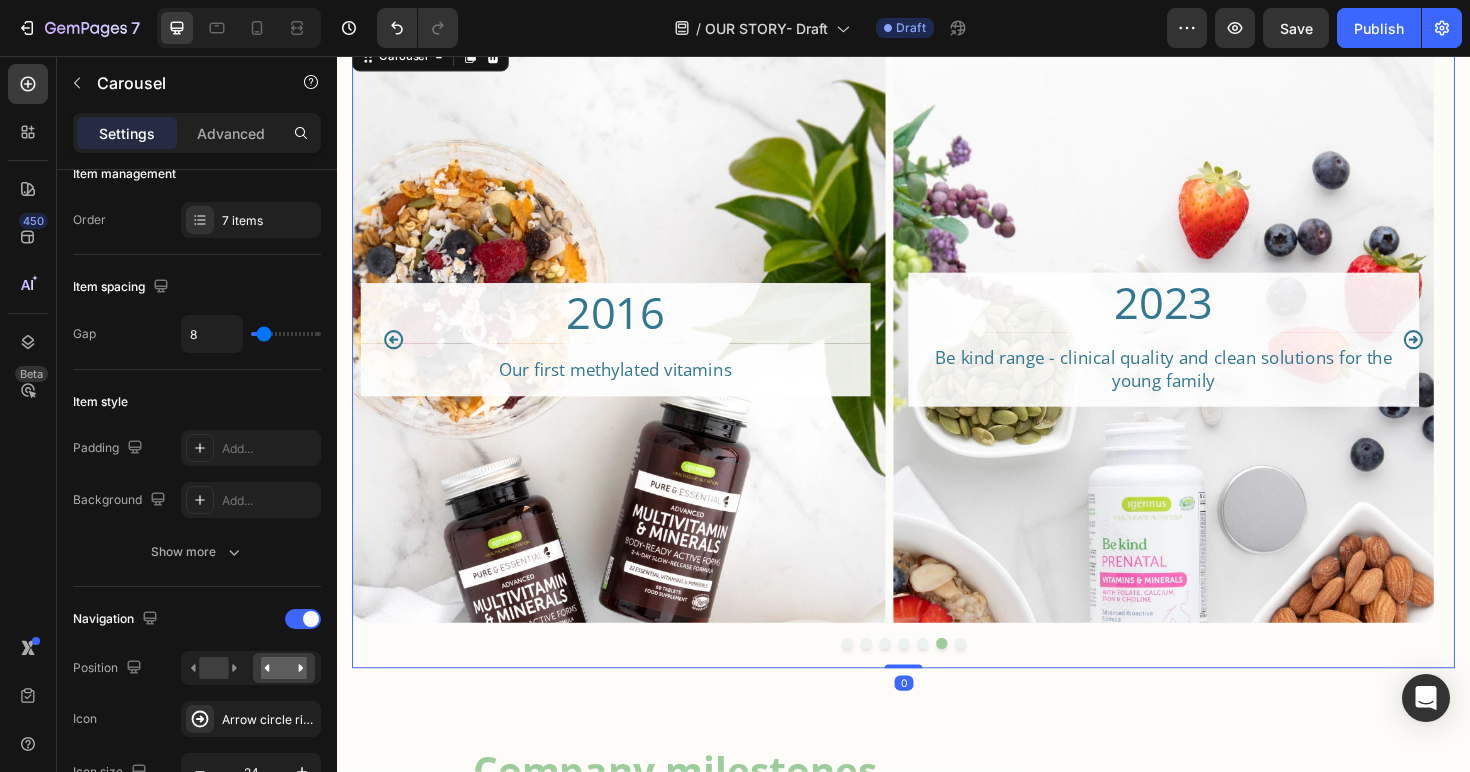 scroll, scrollTop: 0, scrollLeft: 0, axis: both 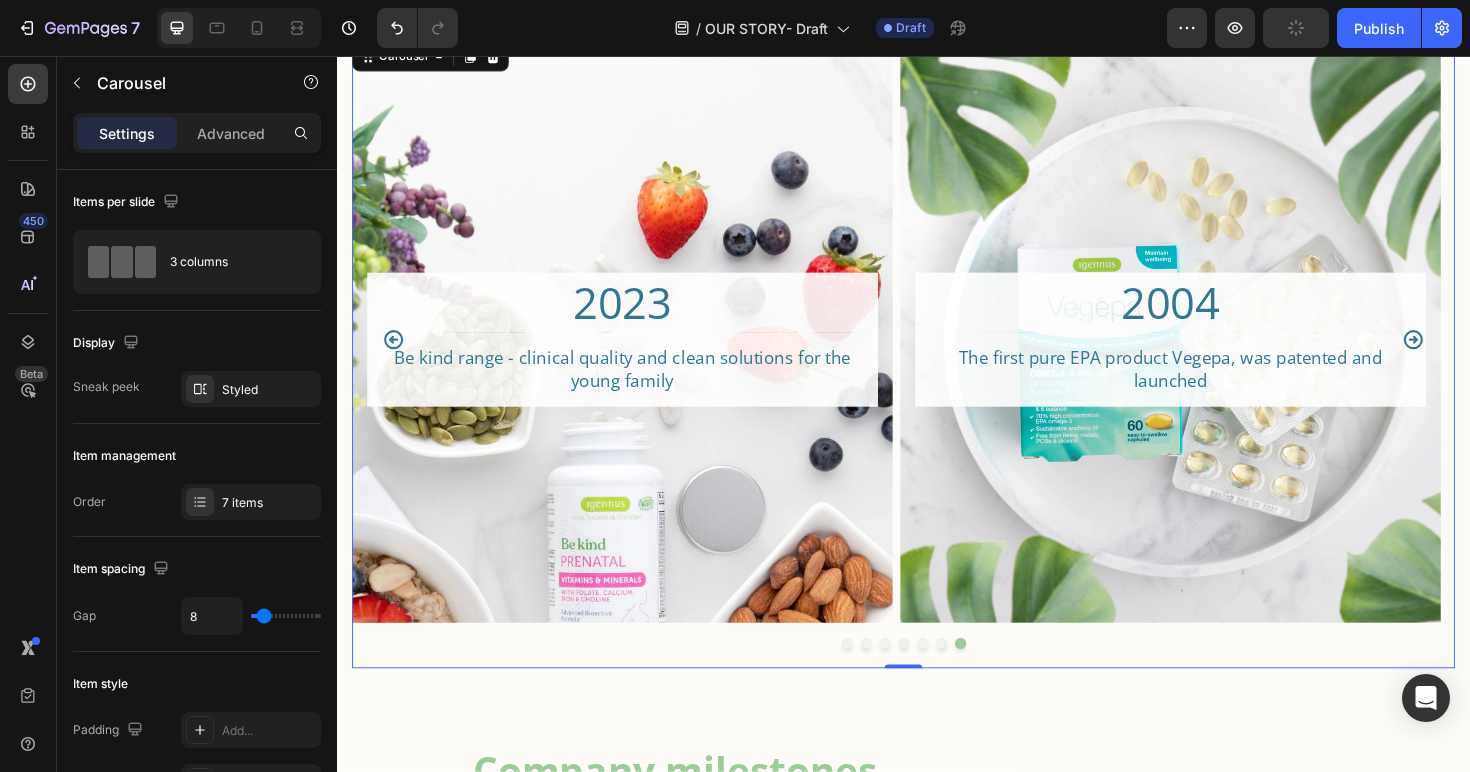 click at bounding box center [877, 678] 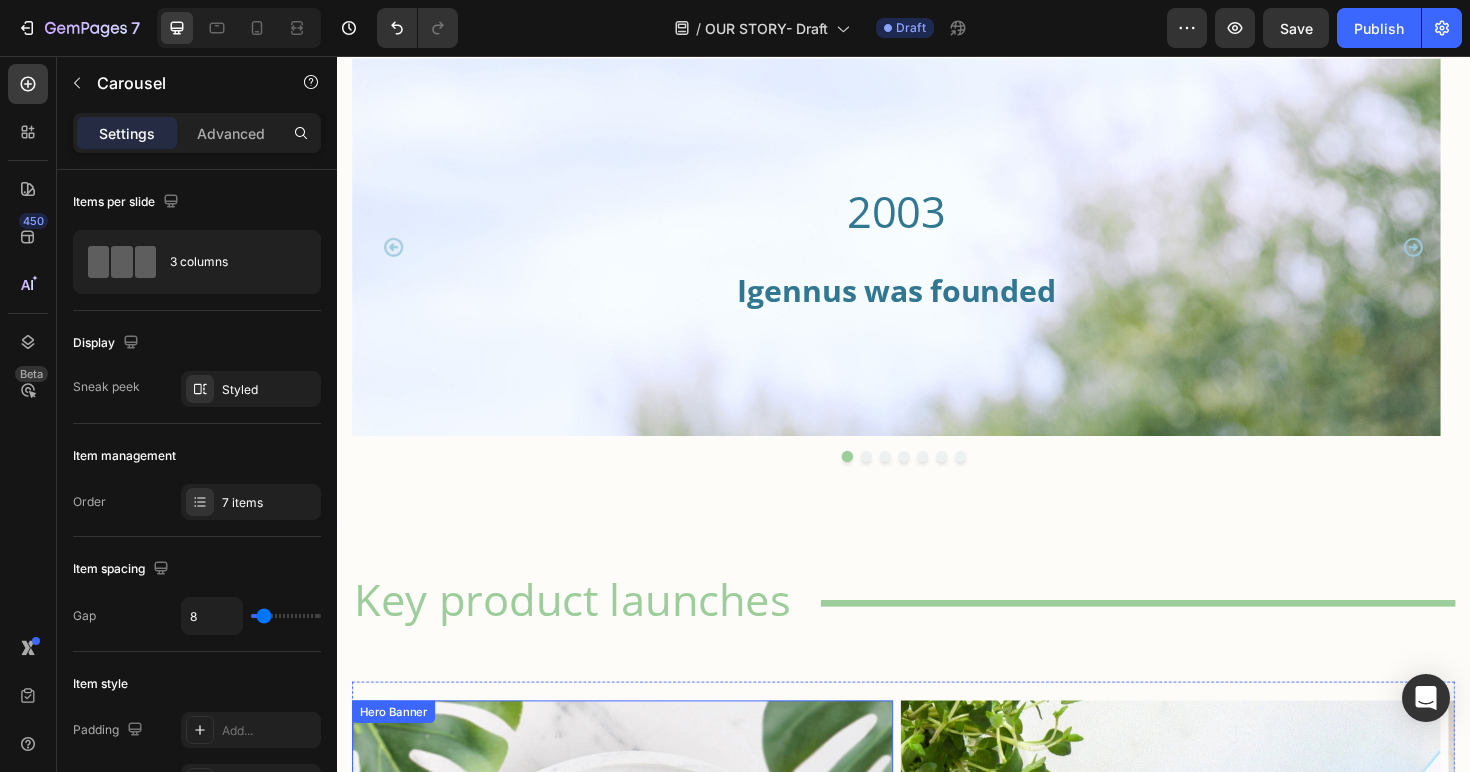 scroll, scrollTop: 2035, scrollLeft: 0, axis: vertical 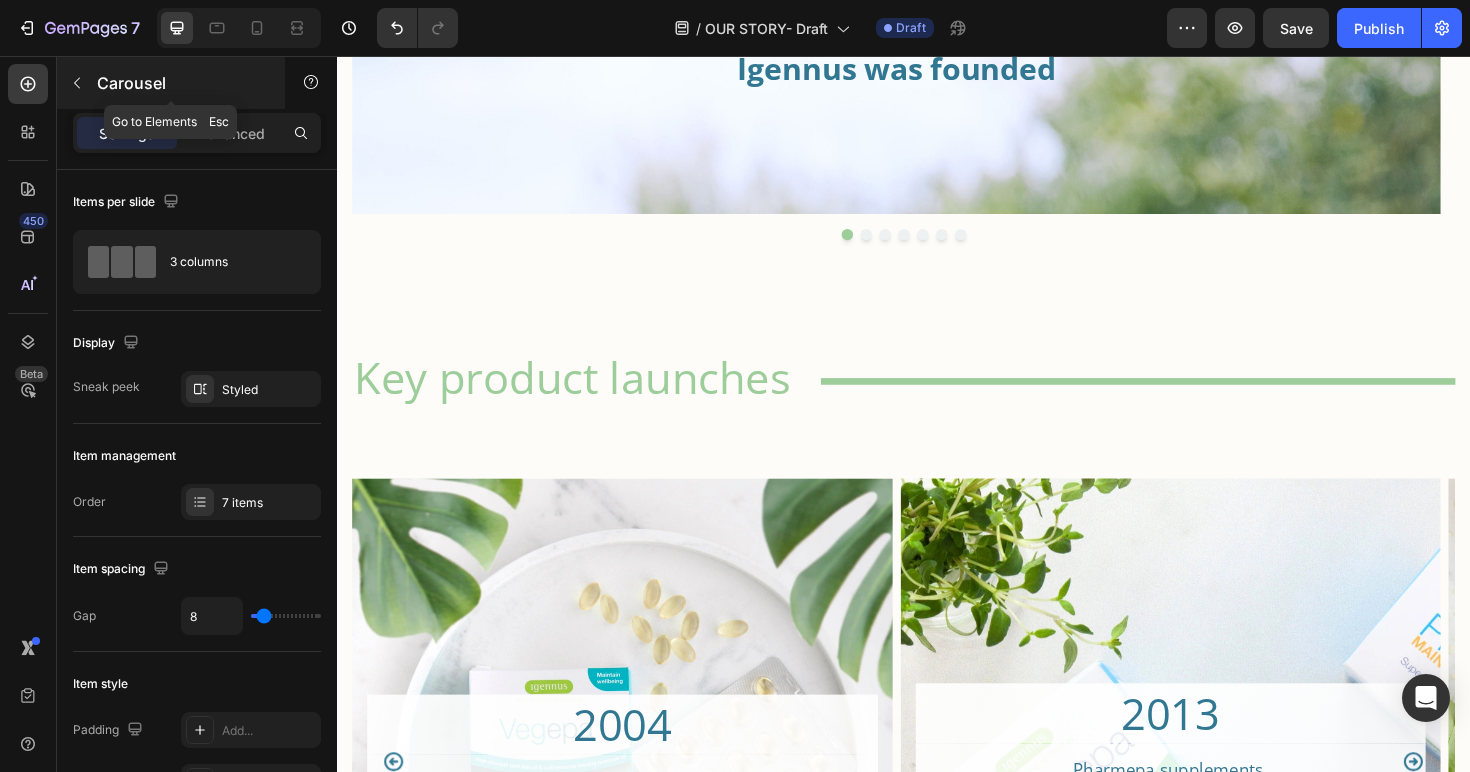 click 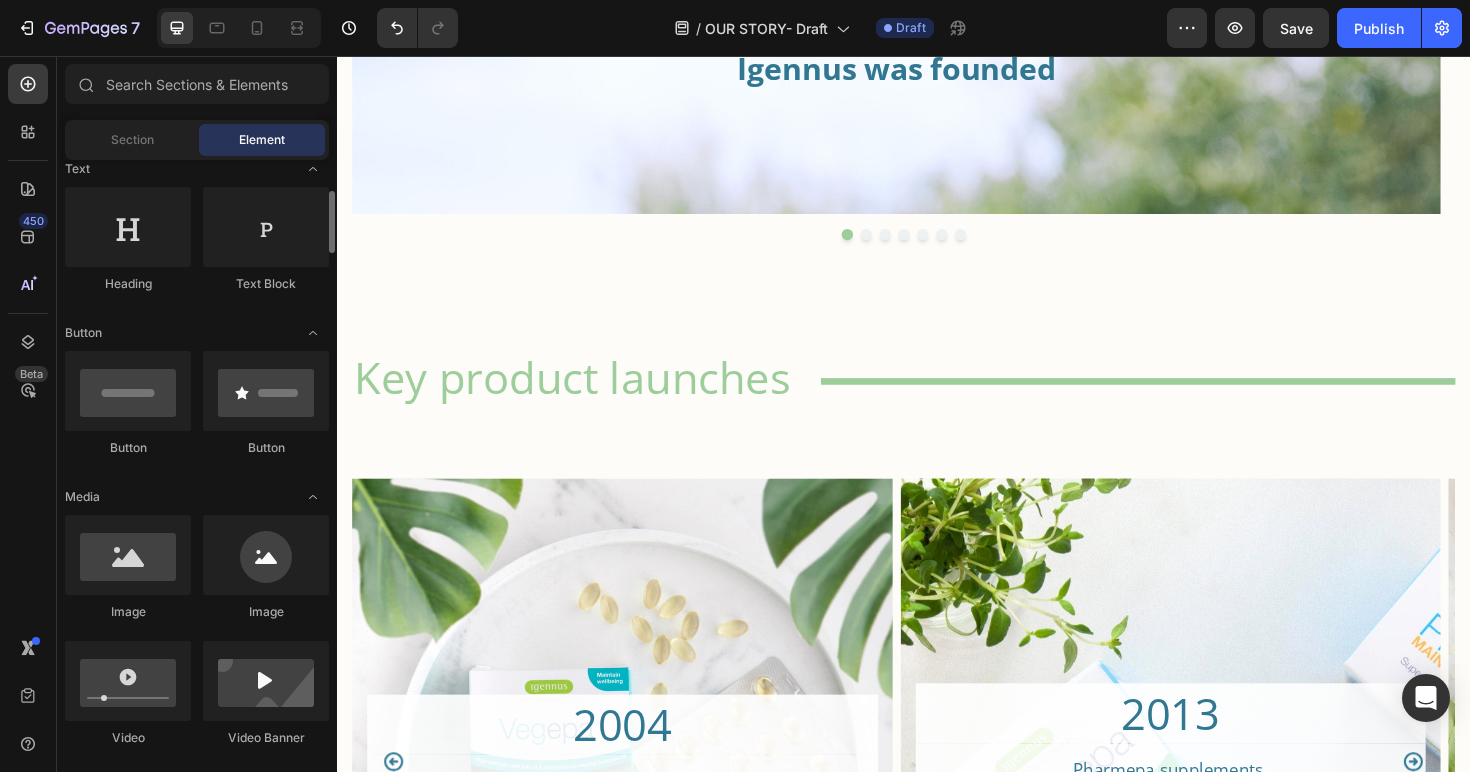 scroll, scrollTop: 281, scrollLeft: 0, axis: vertical 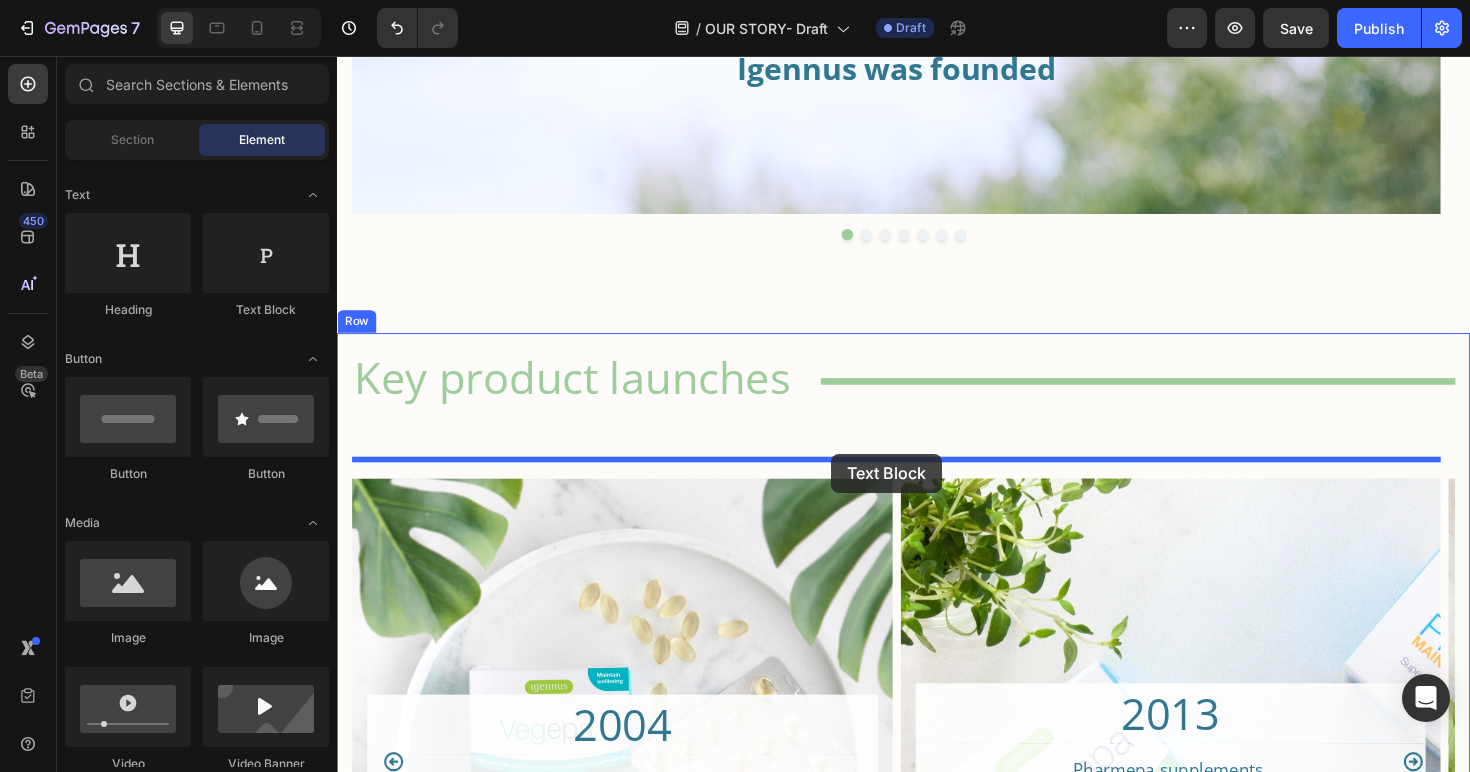 drag, startPoint x: 599, startPoint y: 314, endPoint x: 860, endPoint y: 477, distance: 307.7174 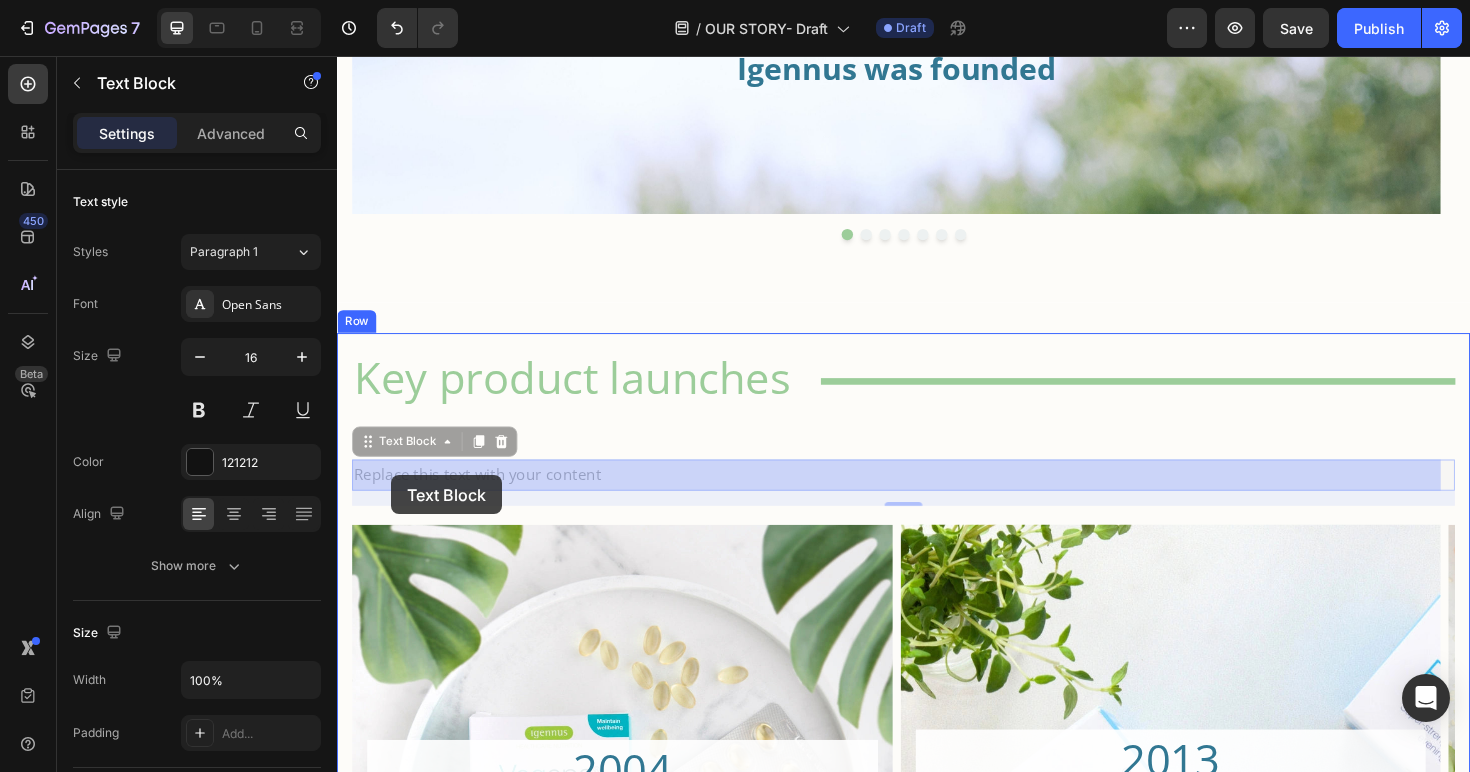 drag, startPoint x: 367, startPoint y: 466, endPoint x: 394, endPoint y: 500, distance: 43.416588 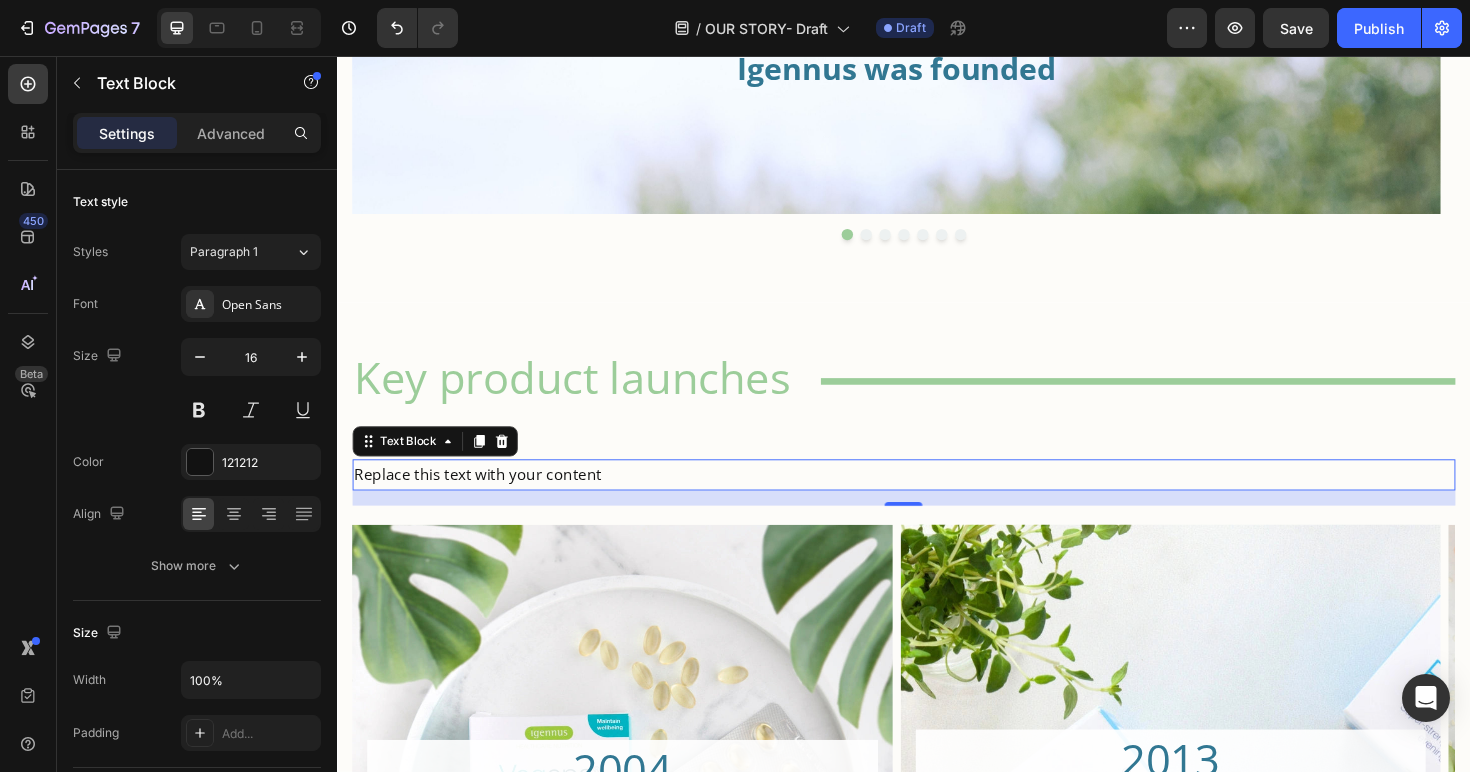 click on "Replace this text with your content" at bounding box center [937, 499] 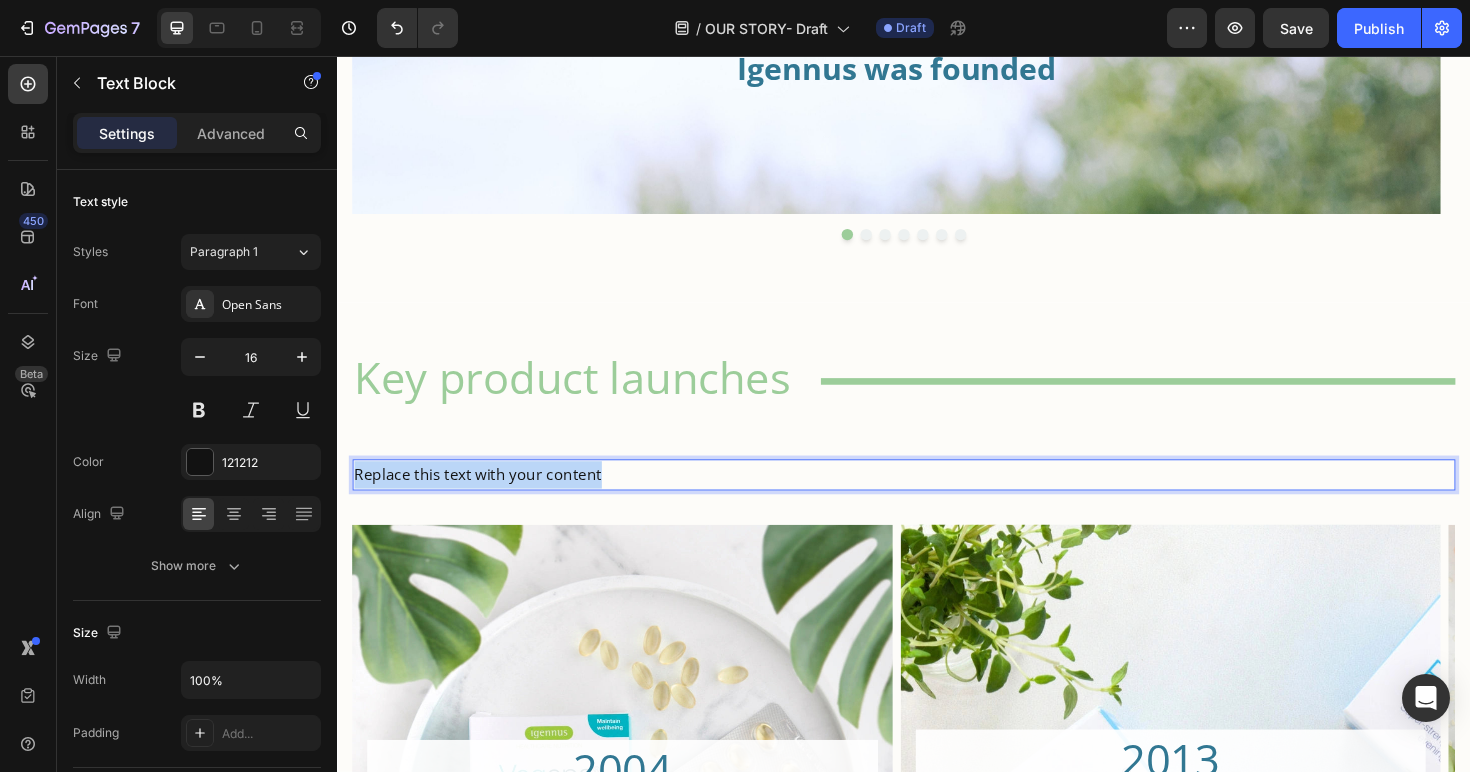 drag, startPoint x: 636, startPoint y: 502, endPoint x: 353, endPoint y: 498, distance: 283.02826 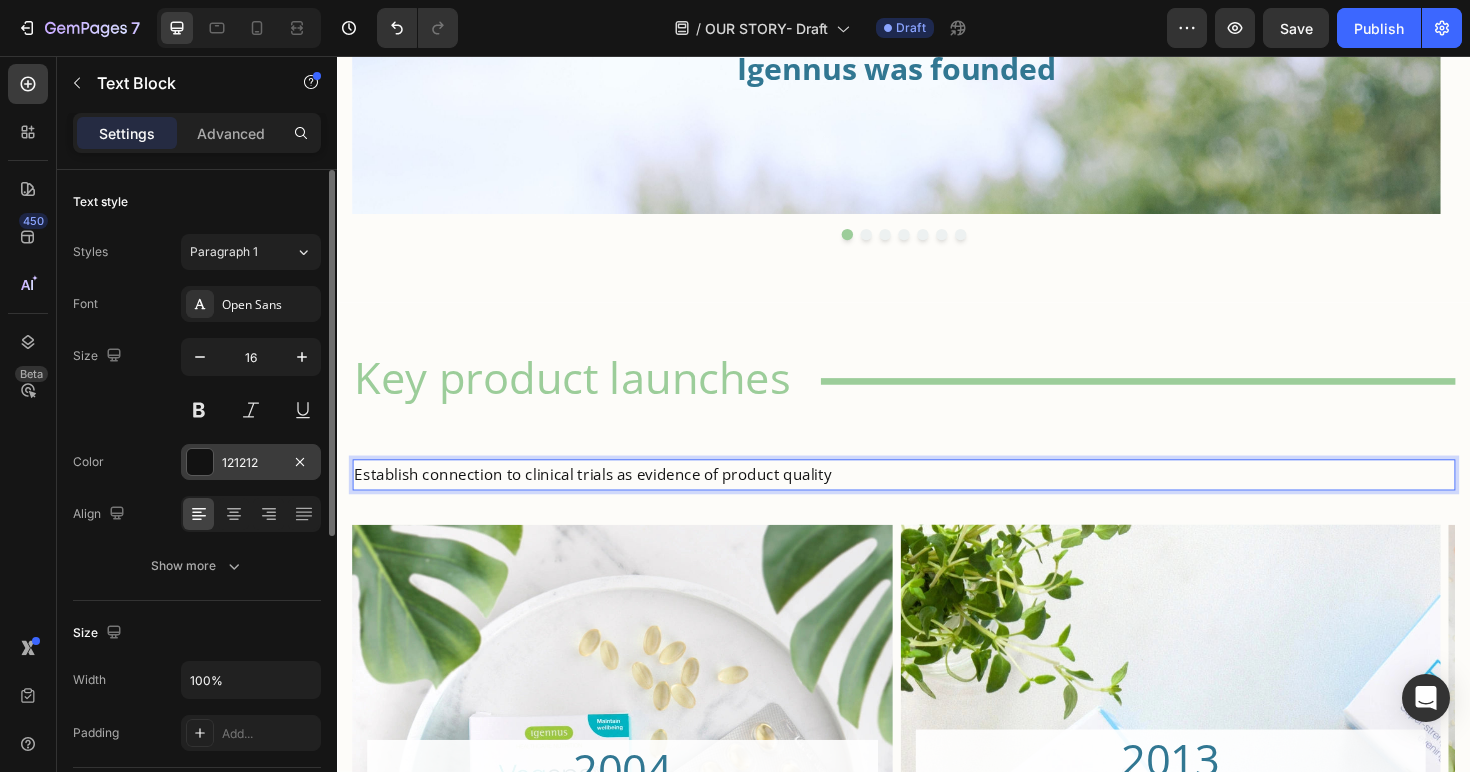 click on "121212" at bounding box center (251, 463) 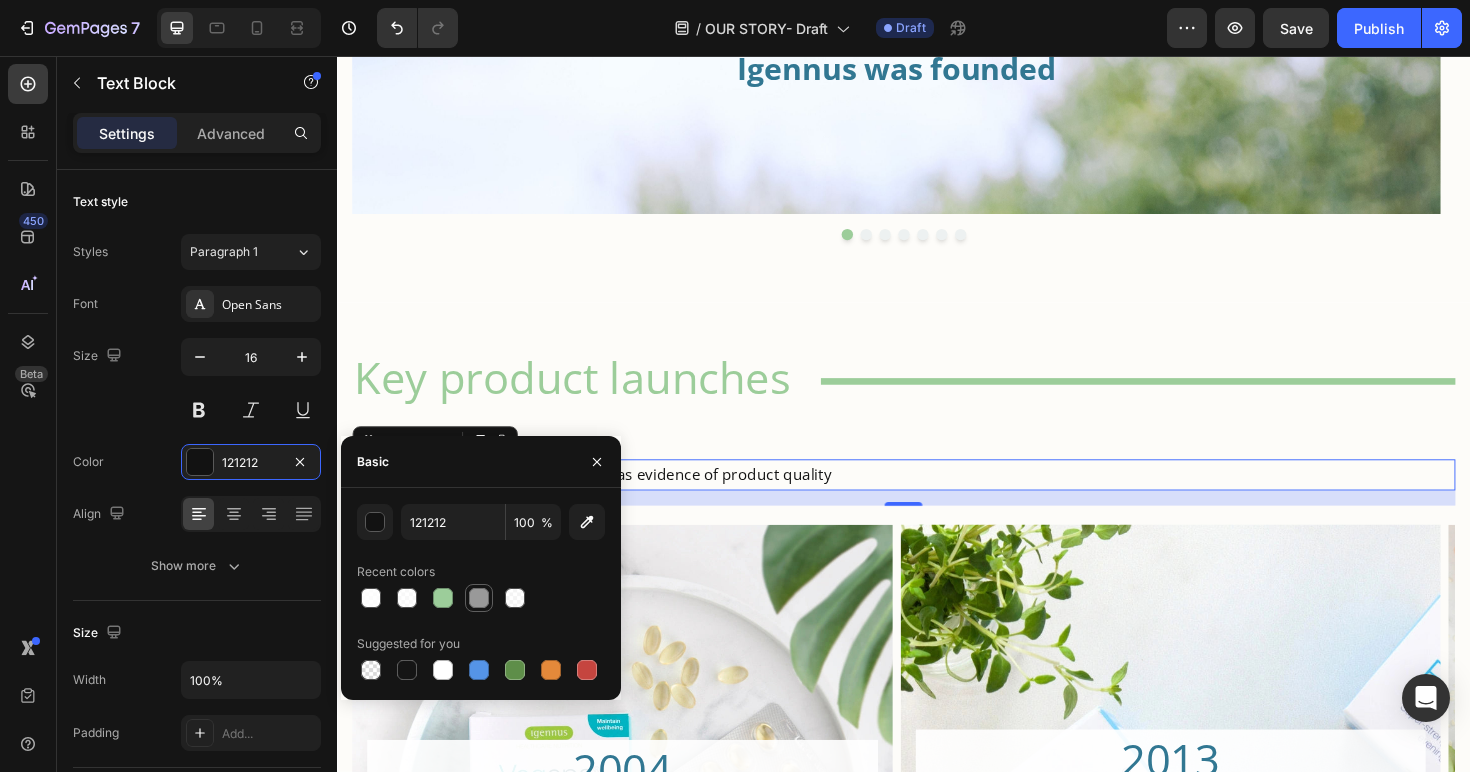 click at bounding box center [479, 598] 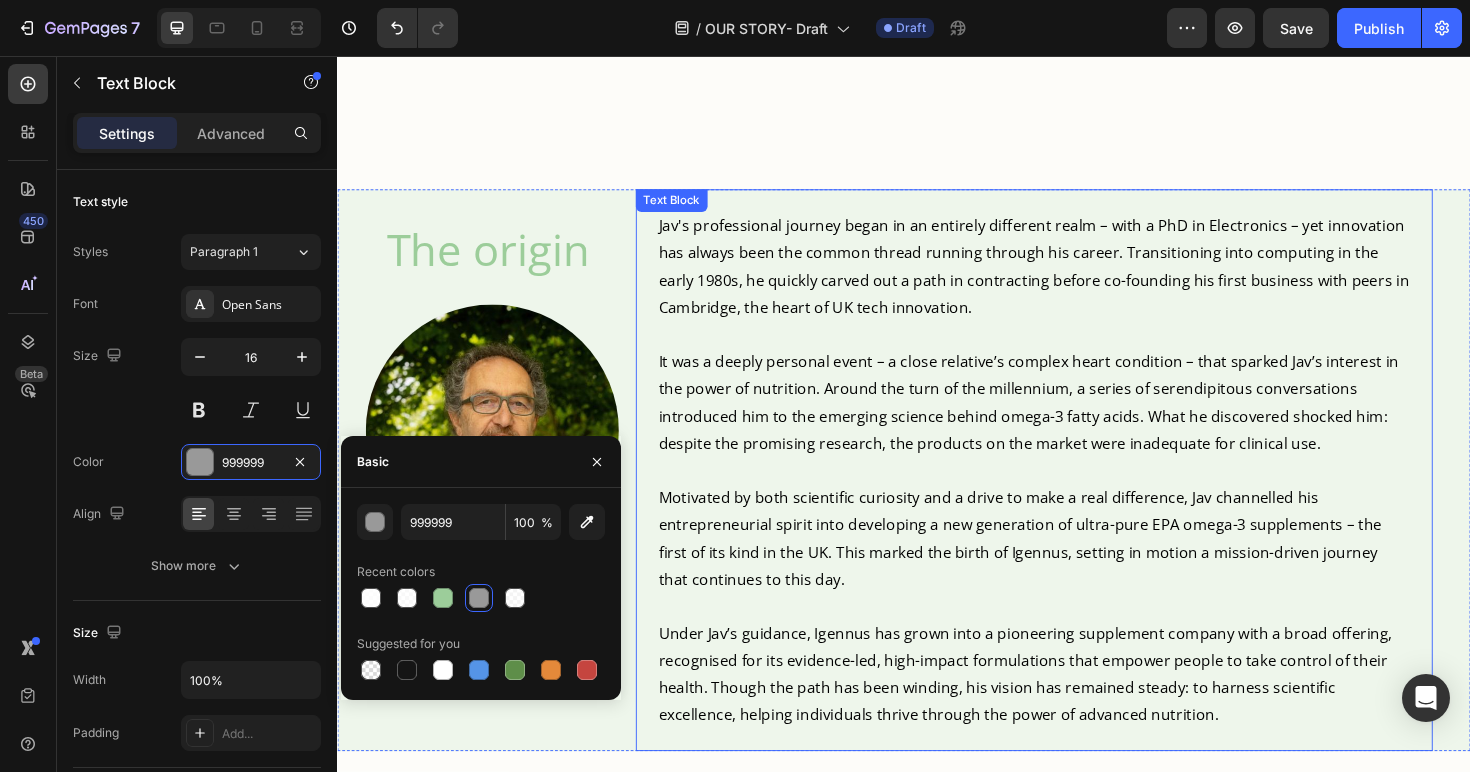 scroll, scrollTop: 547, scrollLeft: 0, axis: vertical 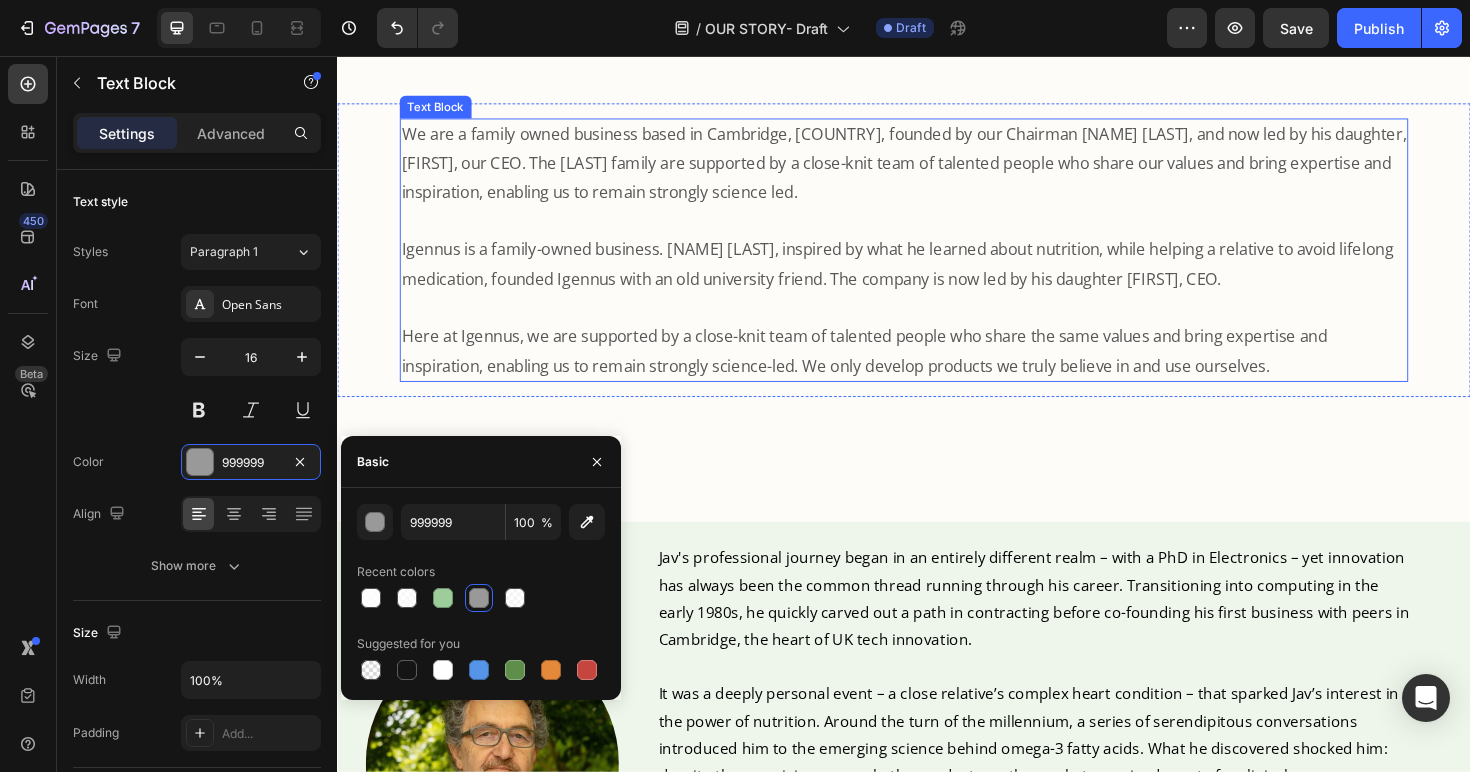 click on "Igennus is a family-owned business. [FIRST], inspired by what he learned about nutrition, while helping a relative to avoid lifelong medication, founded Igennus with an old university friend. The company is now led by his daughter [FIRST], CEO." at bounding box center (937, 276) 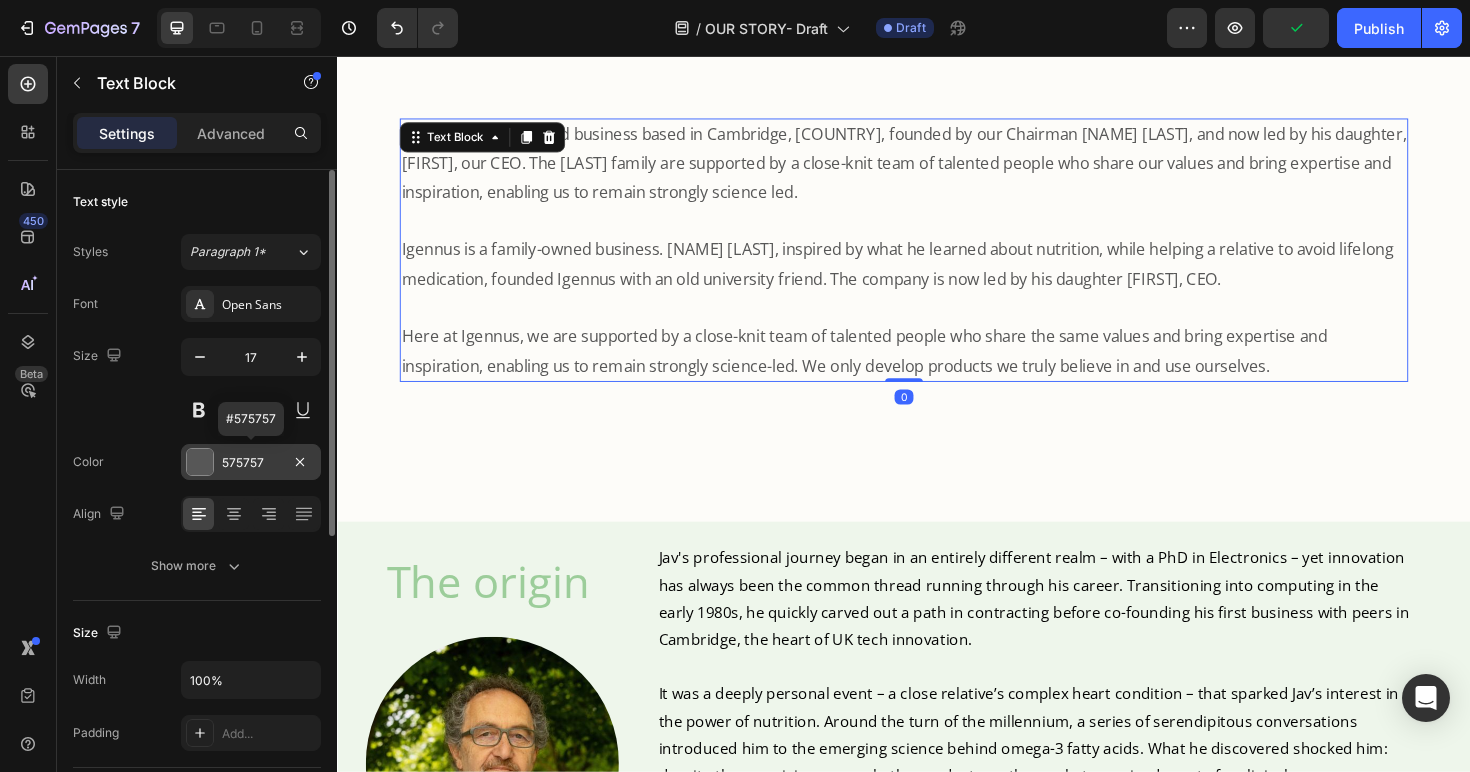 click on "575757" at bounding box center [251, 463] 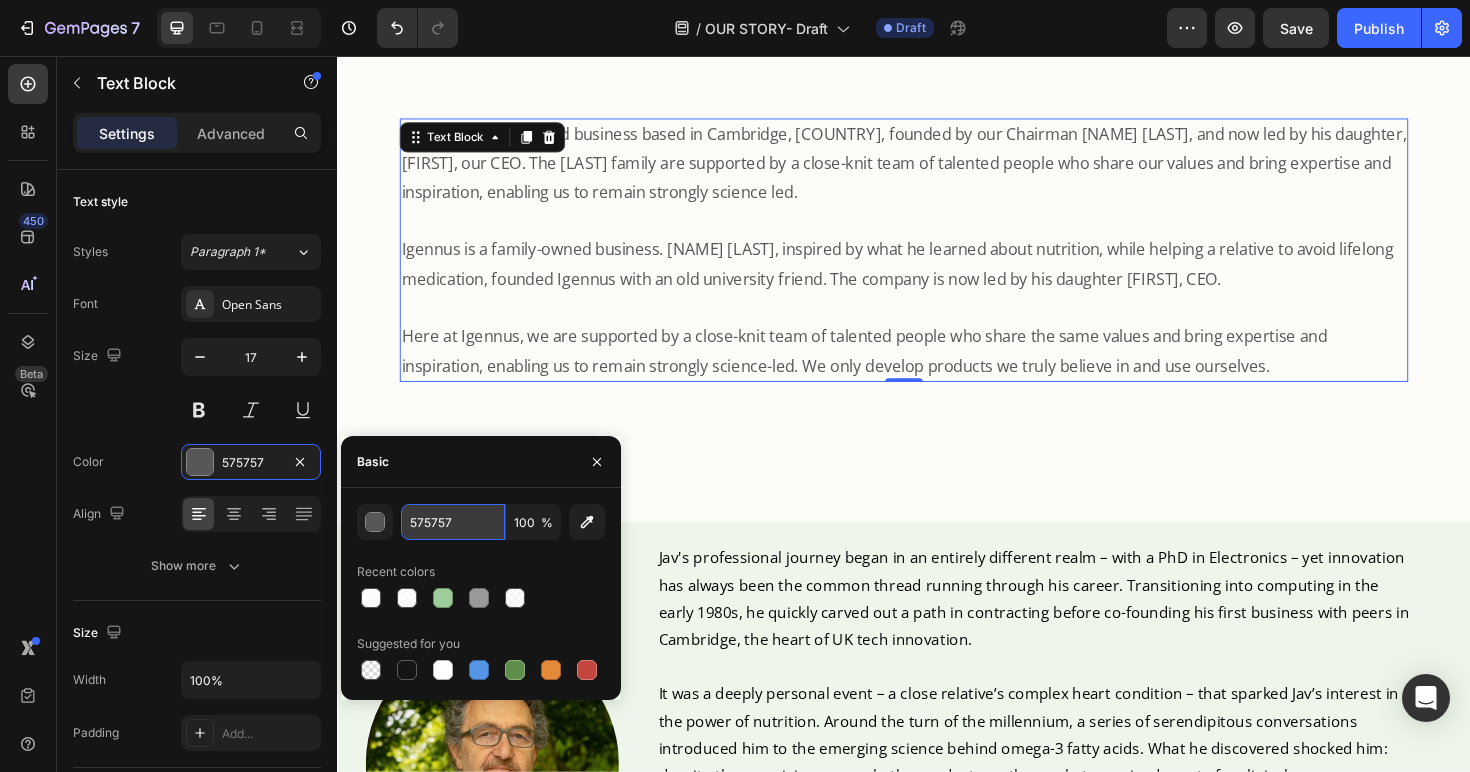 drag, startPoint x: 466, startPoint y: 524, endPoint x: 453, endPoint y: 529, distance: 13.928389 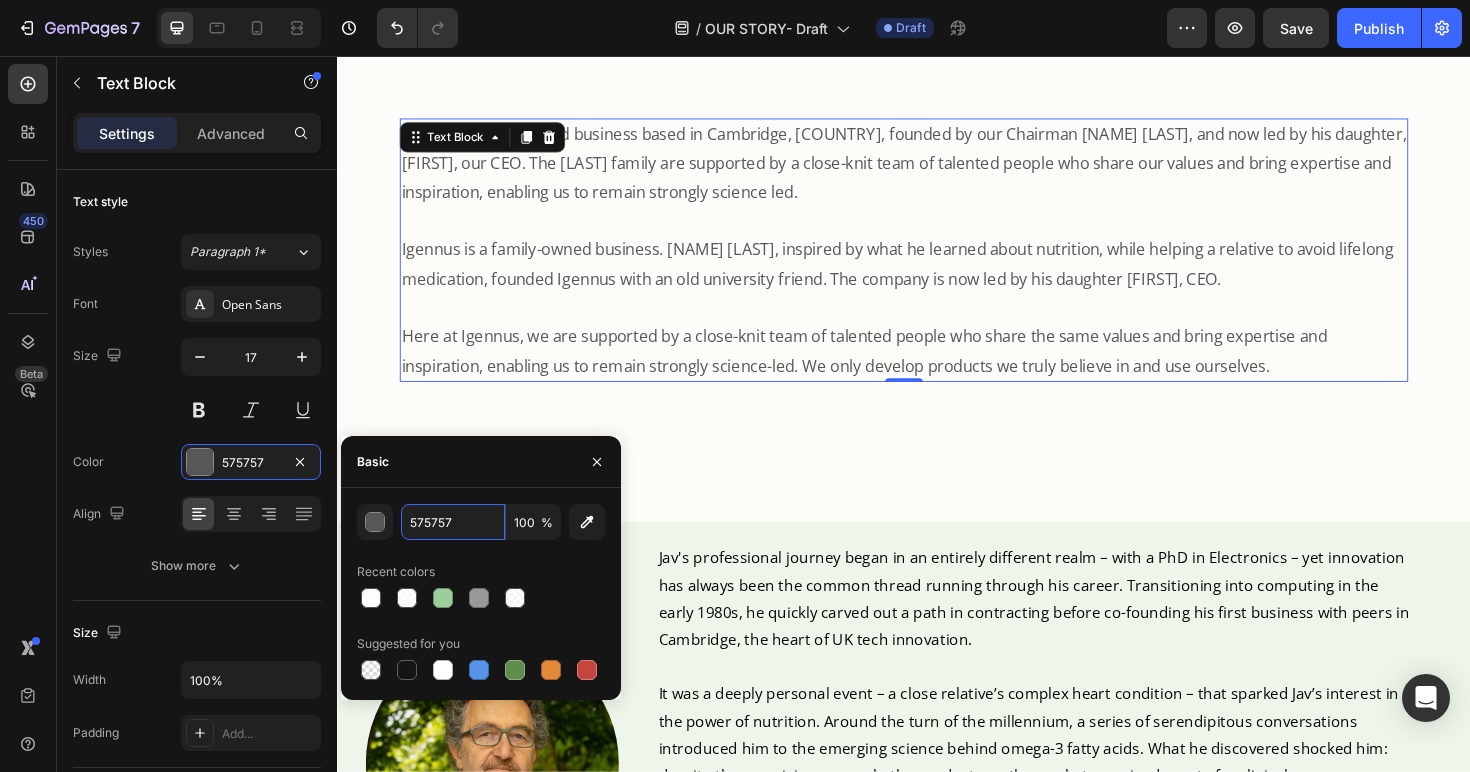 drag, startPoint x: 466, startPoint y: 520, endPoint x: 397, endPoint y: 517, distance: 69.065186 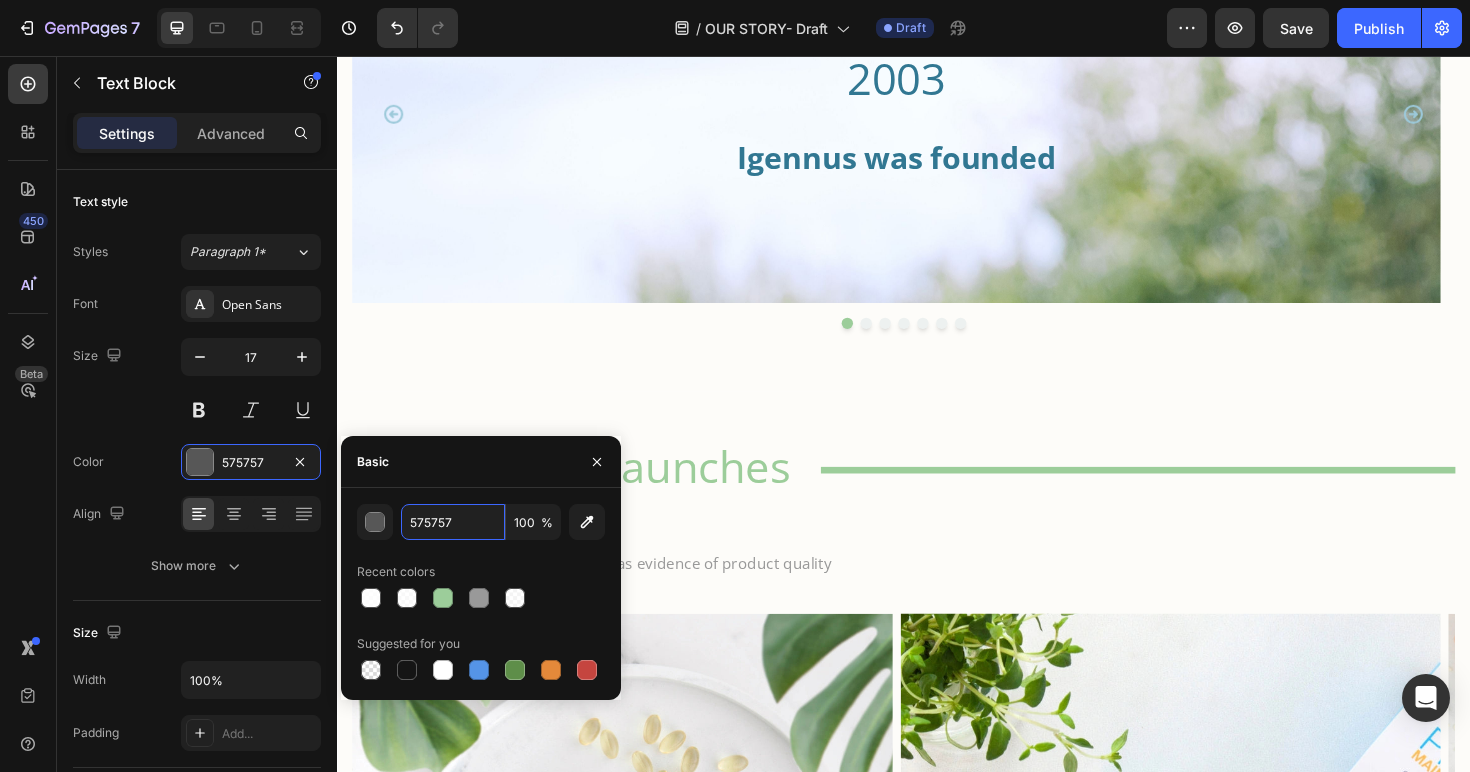 scroll, scrollTop: 1967, scrollLeft: 0, axis: vertical 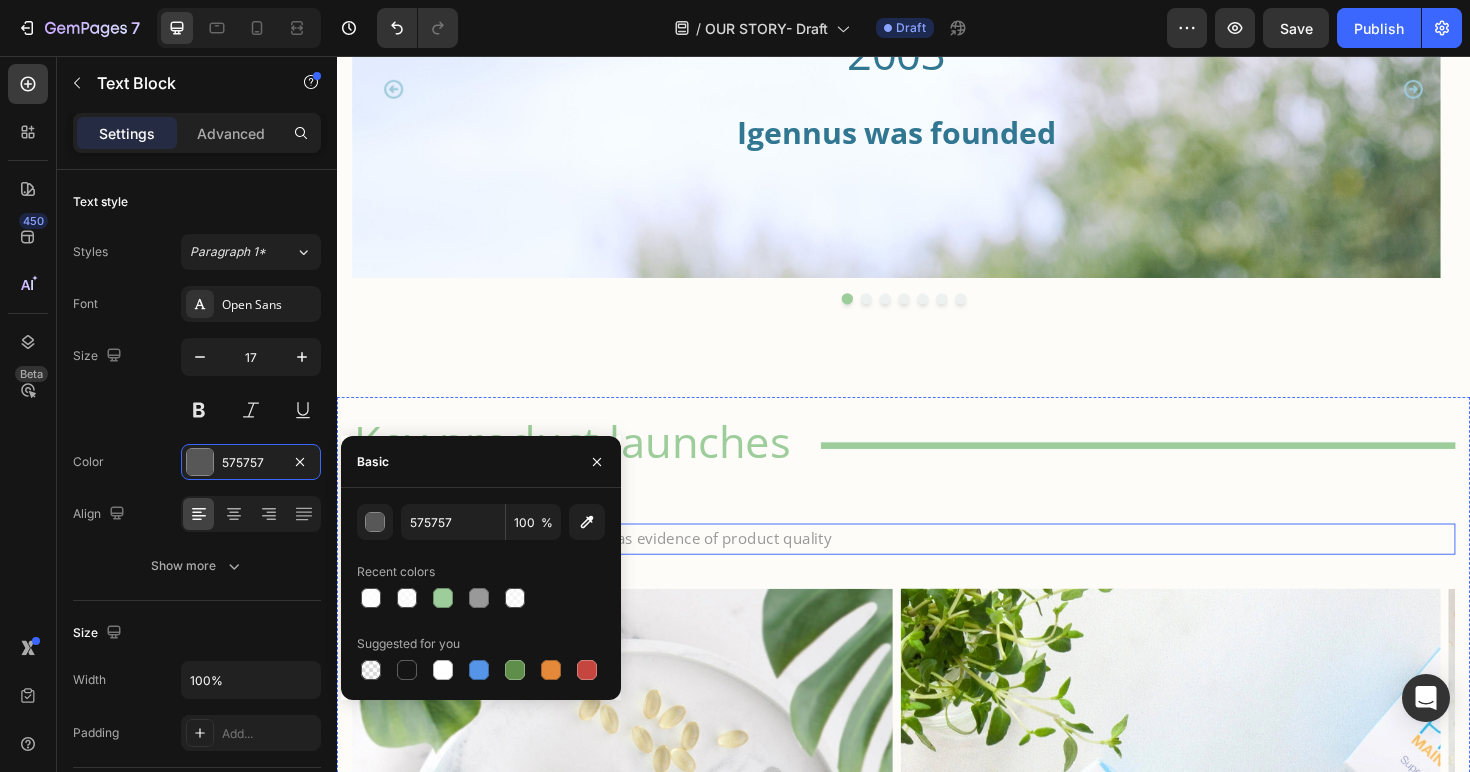 click on "Establish connection to clinical trials as evidence of product quality" at bounding box center (937, 567) 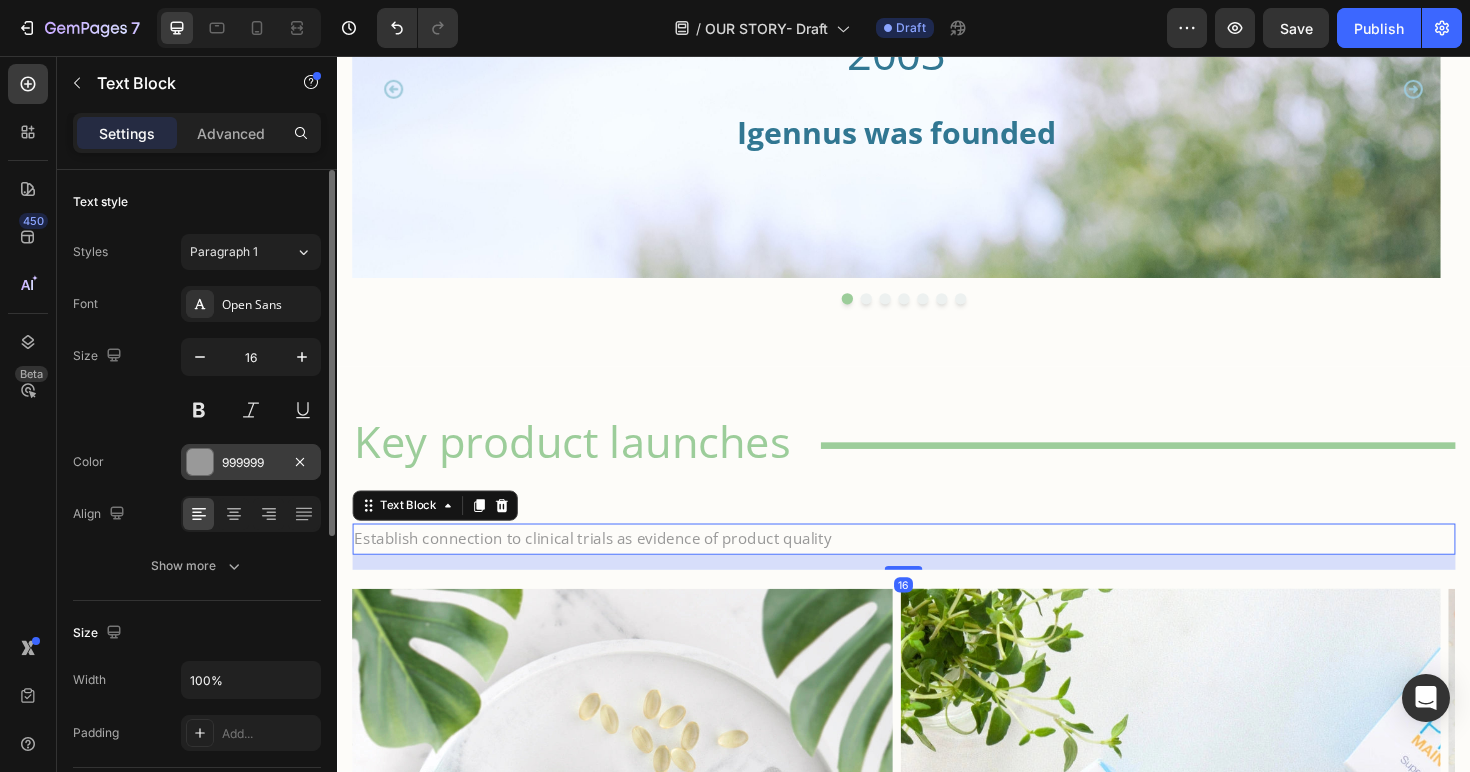 click on "999999" at bounding box center [251, 463] 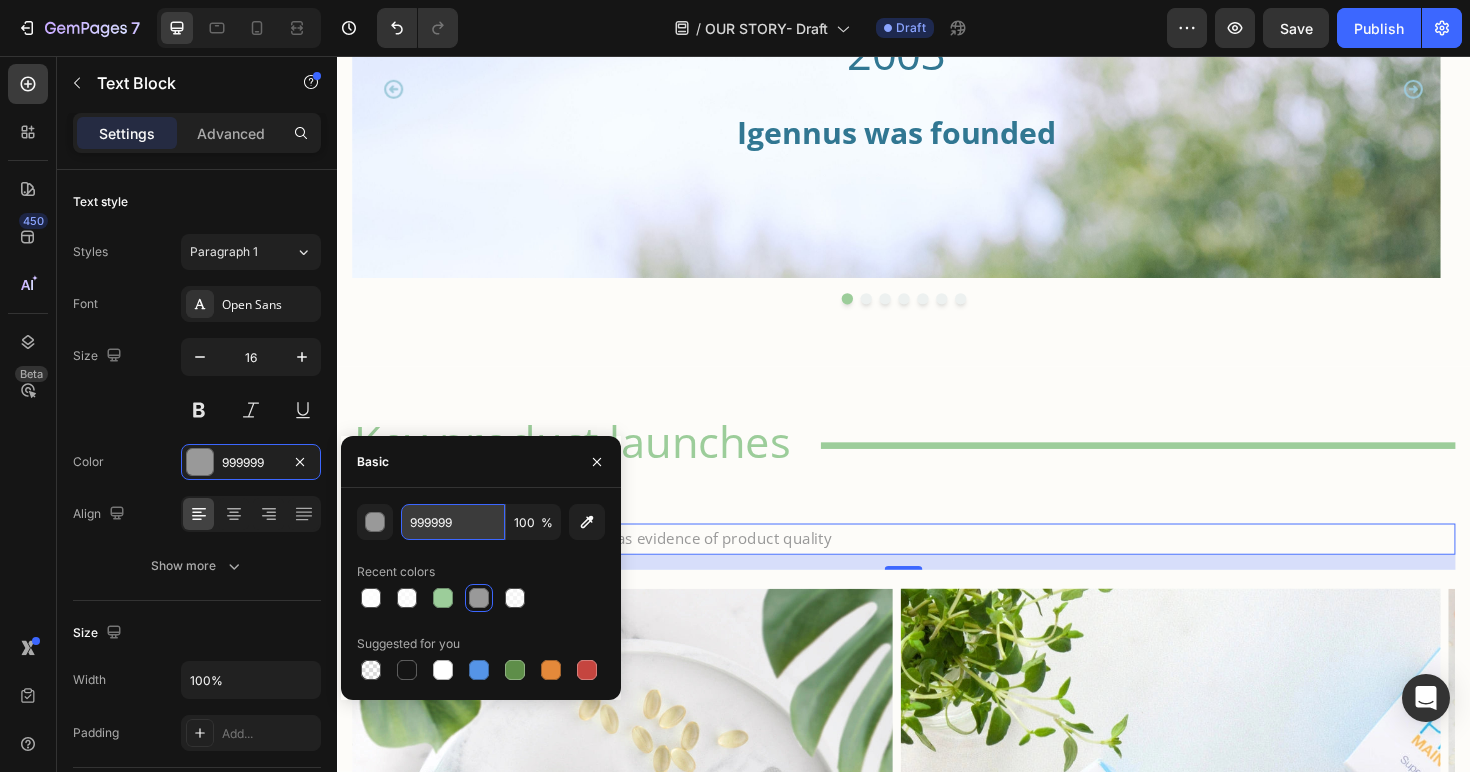 click on "999999" at bounding box center [453, 522] 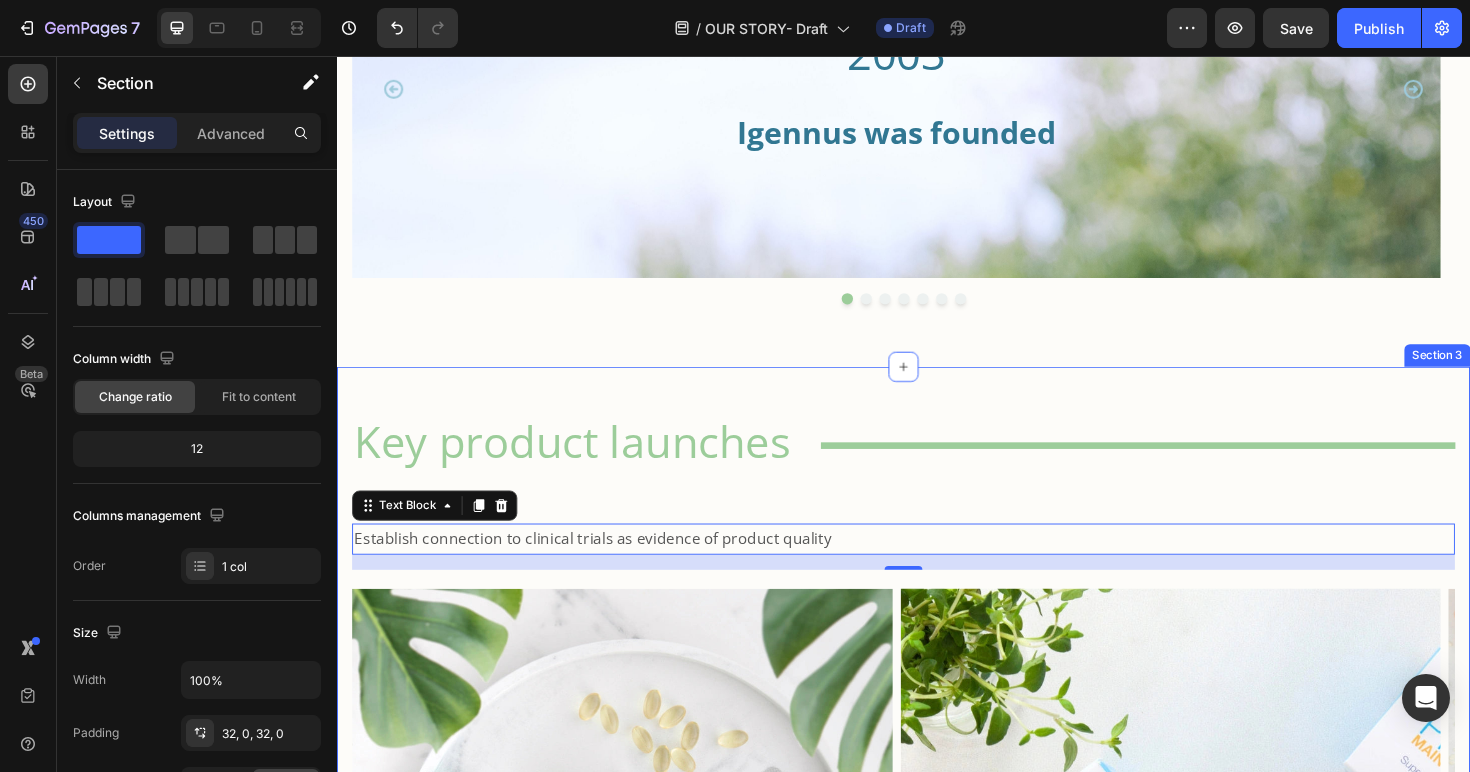click on "Key product launches Heading                Title Line Row Establish connection to clinical trials as evidence of product quality Text Block   16
2004 Heading The first pure EPA product Vegepa, was patented and launched Text Block Hero Banner 2013 Heading Pharmepa supplements. Prescription-grade omega-3 supplements for high-intensity support Text Block Hero Banner 2013 Heading Targeted intensive range, developed as nutritional protocols for cardiovascular health, mood, and neurodevelopmental disorders Text Block Hero Banner 2015 Heading The launch of Super B-Complex. Our number 1 product today Text Block Hero Banner 2016 Heading Pure & Essential range. Clinical ingredients for premium wellness Text Block Hero Banner 2016 Heading Our first methylated vitamins Text Block Hero Banner 2023 Heading Be kind range - clinical quality and clean solutions for the young family  Text Block Hero Banner
Carousel Row Section 3" at bounding box center (937, 850) 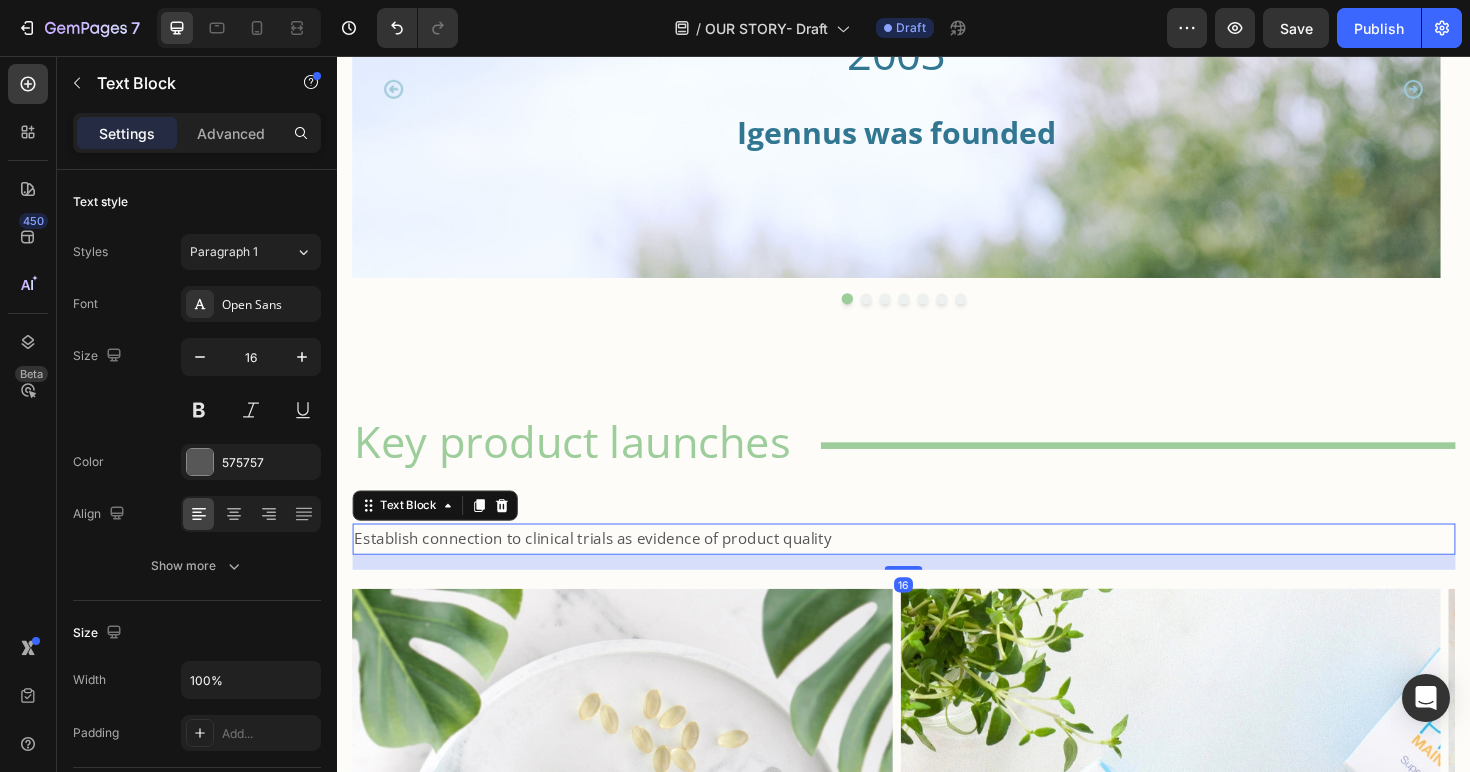 drag, startPoint x: 858, startPoint y: 569, endPoint x: 530, endPoint y: 424, distance: 358.62097 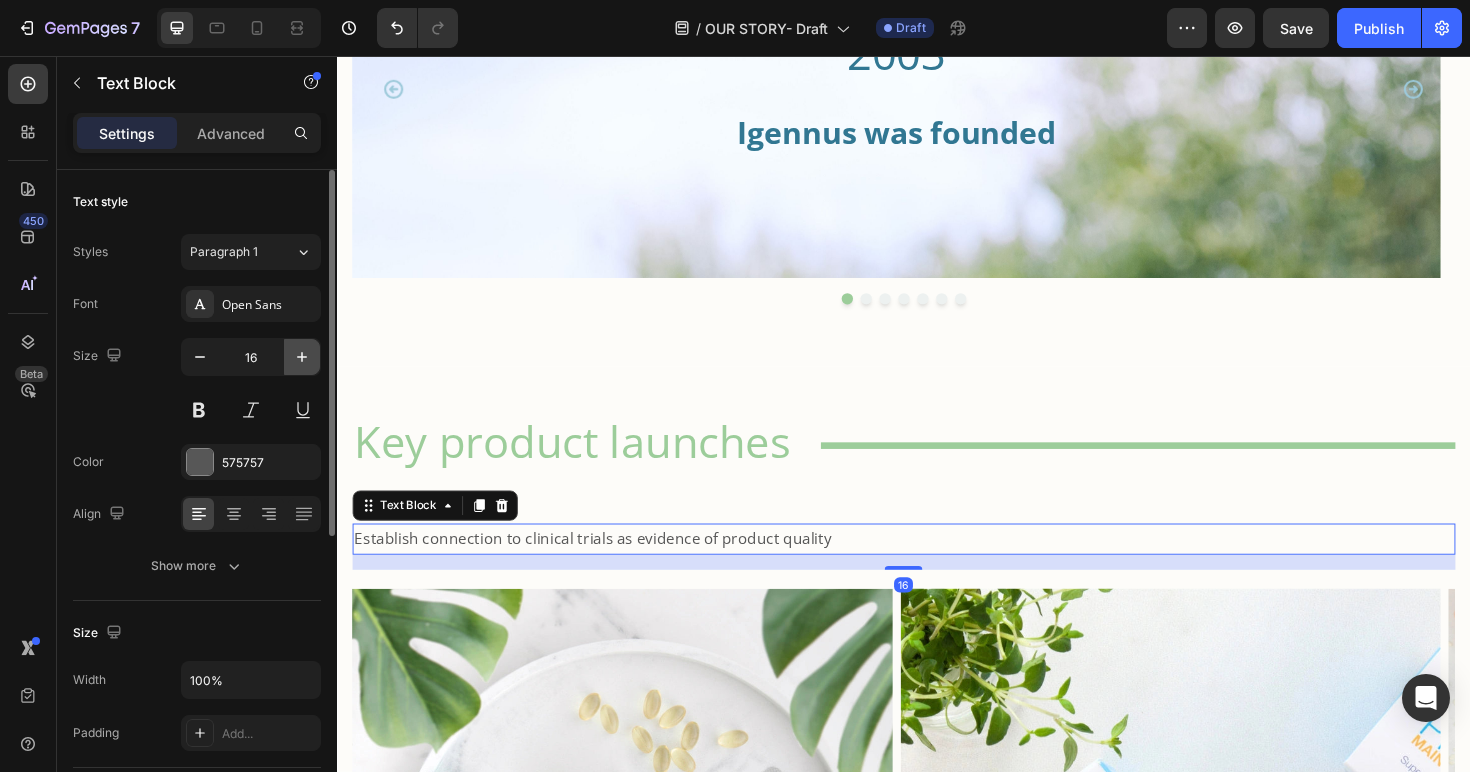 click 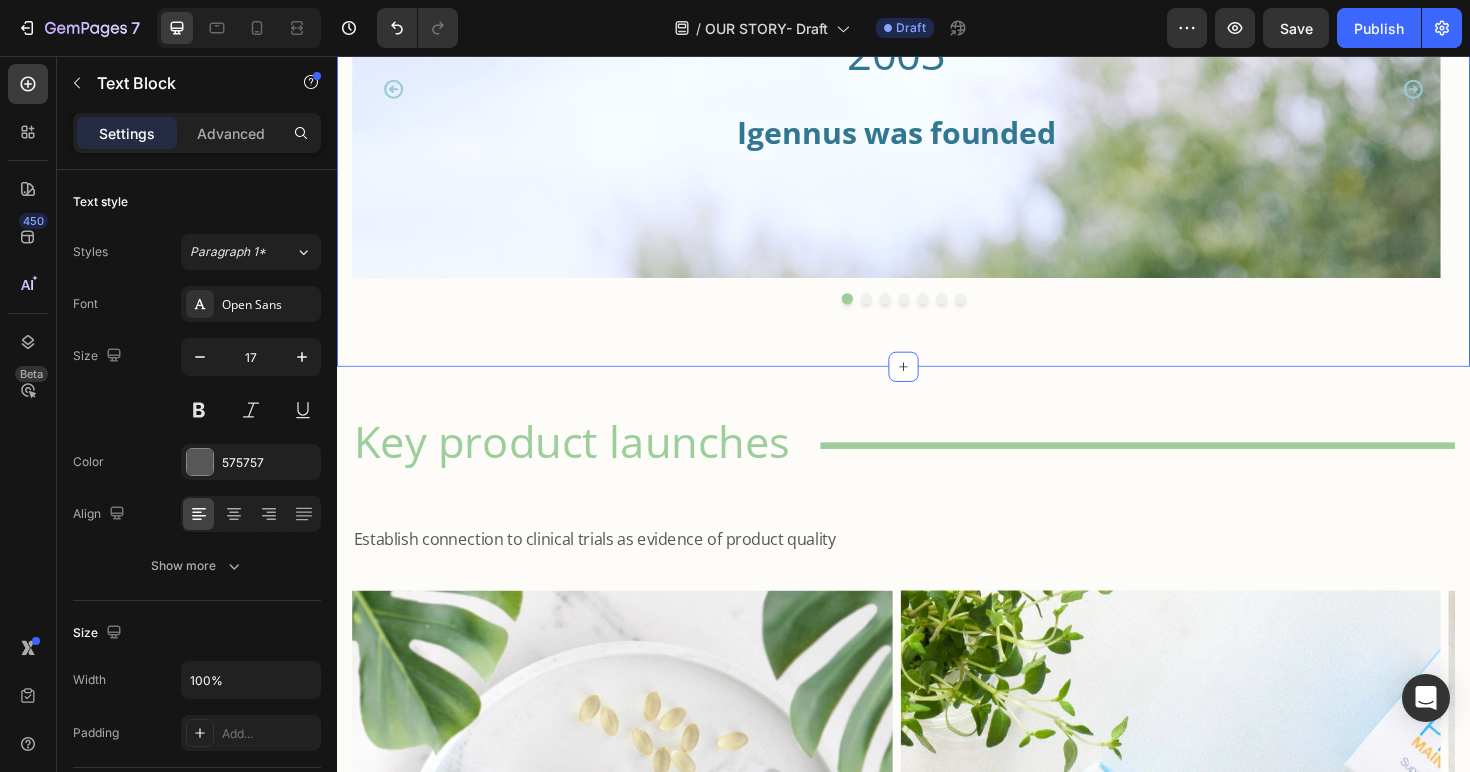 click on "The origin Heading Image Dr. [FIRST] [LAST] BSc MSc PhD Chairman & Founder Heading [FIRST]'s professional journey began in an entirely different realm – with a PhD in Electronics – yet innovation has always been the common thread running through his career. Transitioning into computing in the early 1980s, he quickly carved out a path in contracting before co-founding his first business with peers in Cambridge, the heart of UK tech innovation.   It was a deeply personal event – a close relative’s complex heart condition – that sparked [FIRST]’s interest in the power of nutrition. Around the turn of the millennium, a series of serendipitous conversations introduced him to the emerging science behind omega-3 fatty acids. What he discovered shocked him: despite the promising research, the products on the market were inadequate for clinical use.     Text Block Row Our milestones Heading                Title Line Row
2003 Heading Igennus was founded Heading Hero Banner 2004-2005 Heading Row 2012" at bounding box center (937, -262) 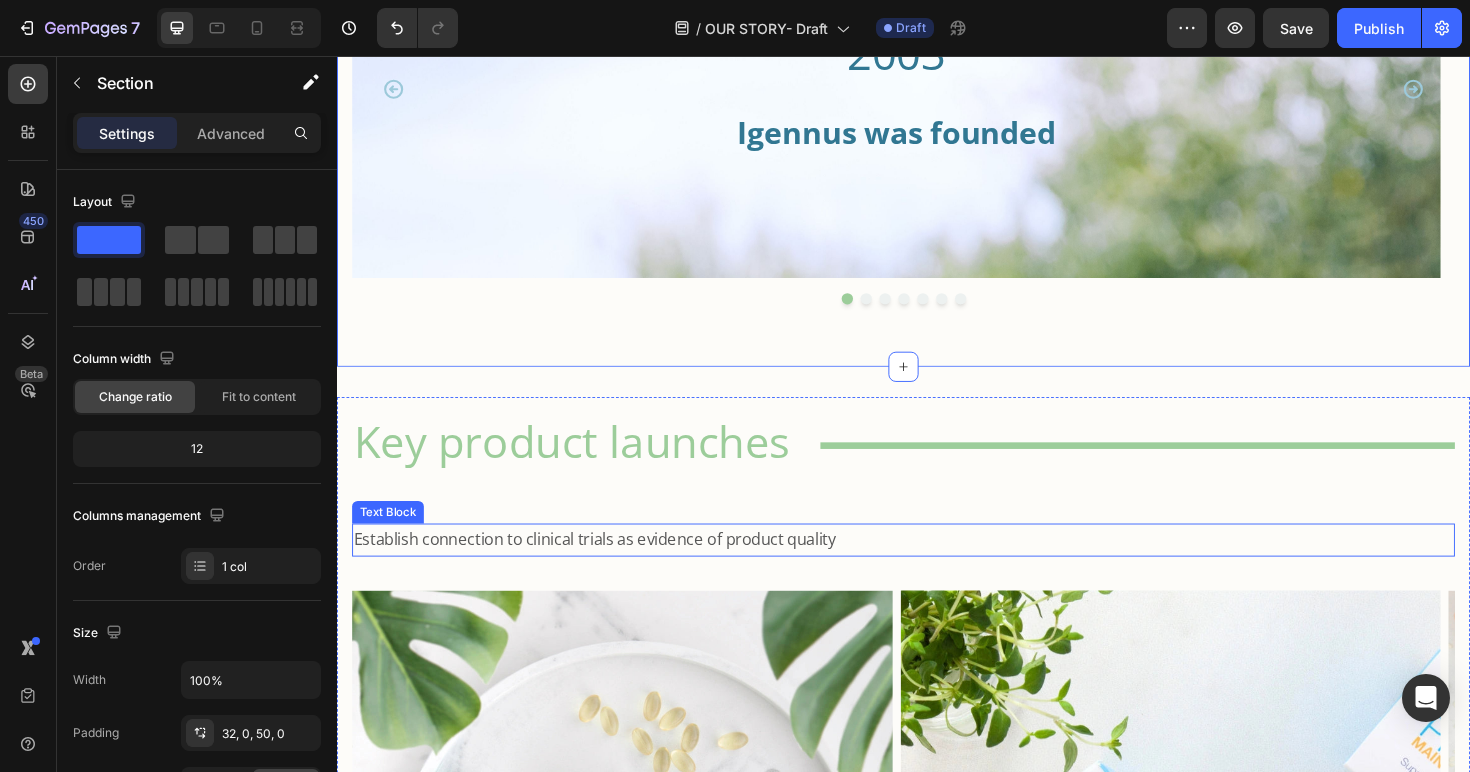 click on "Establish connection to clinical trials as evidence of product quality" at bounding box center [937, 568] 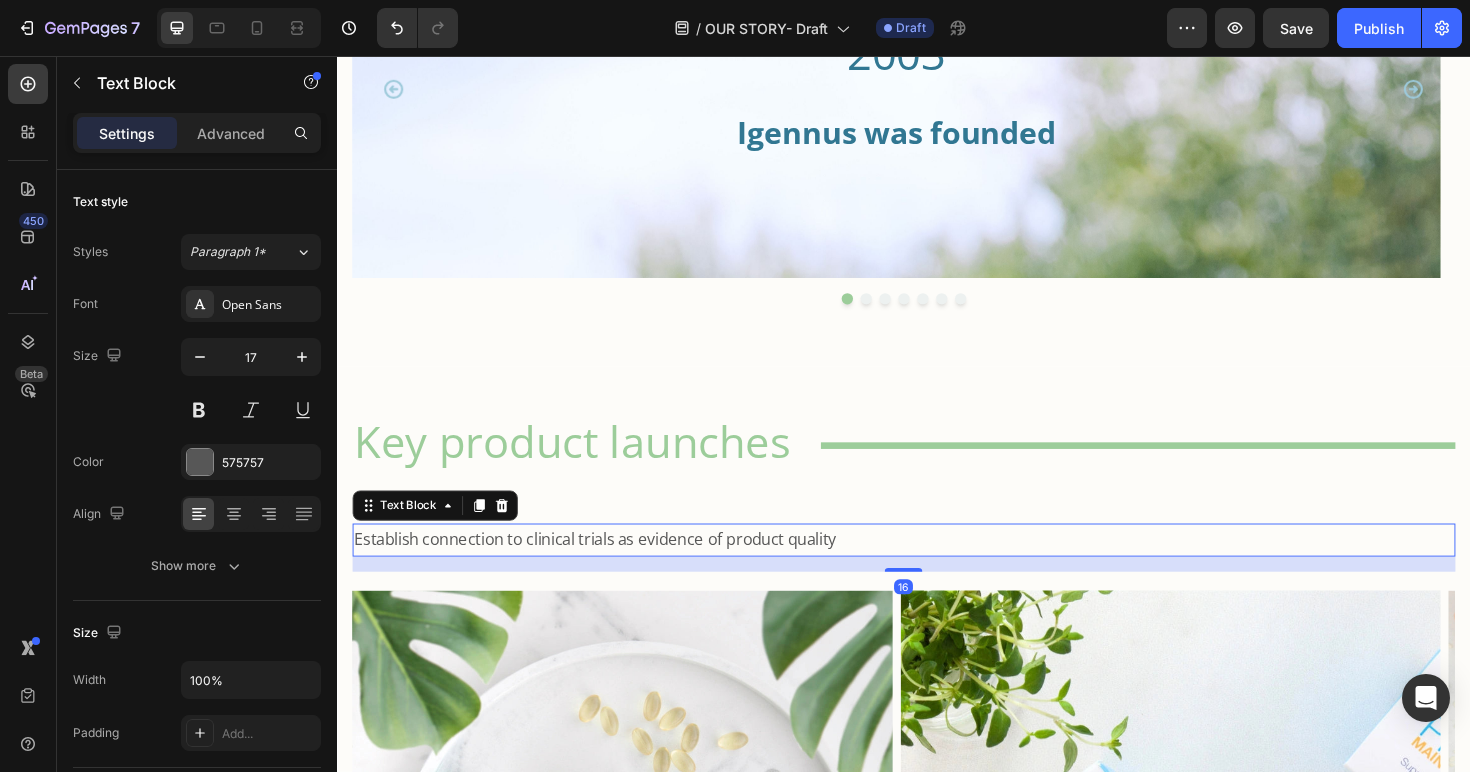 click on "Establish connection to clinical trials as evidence of product quality" at bounding box center [937, 568] 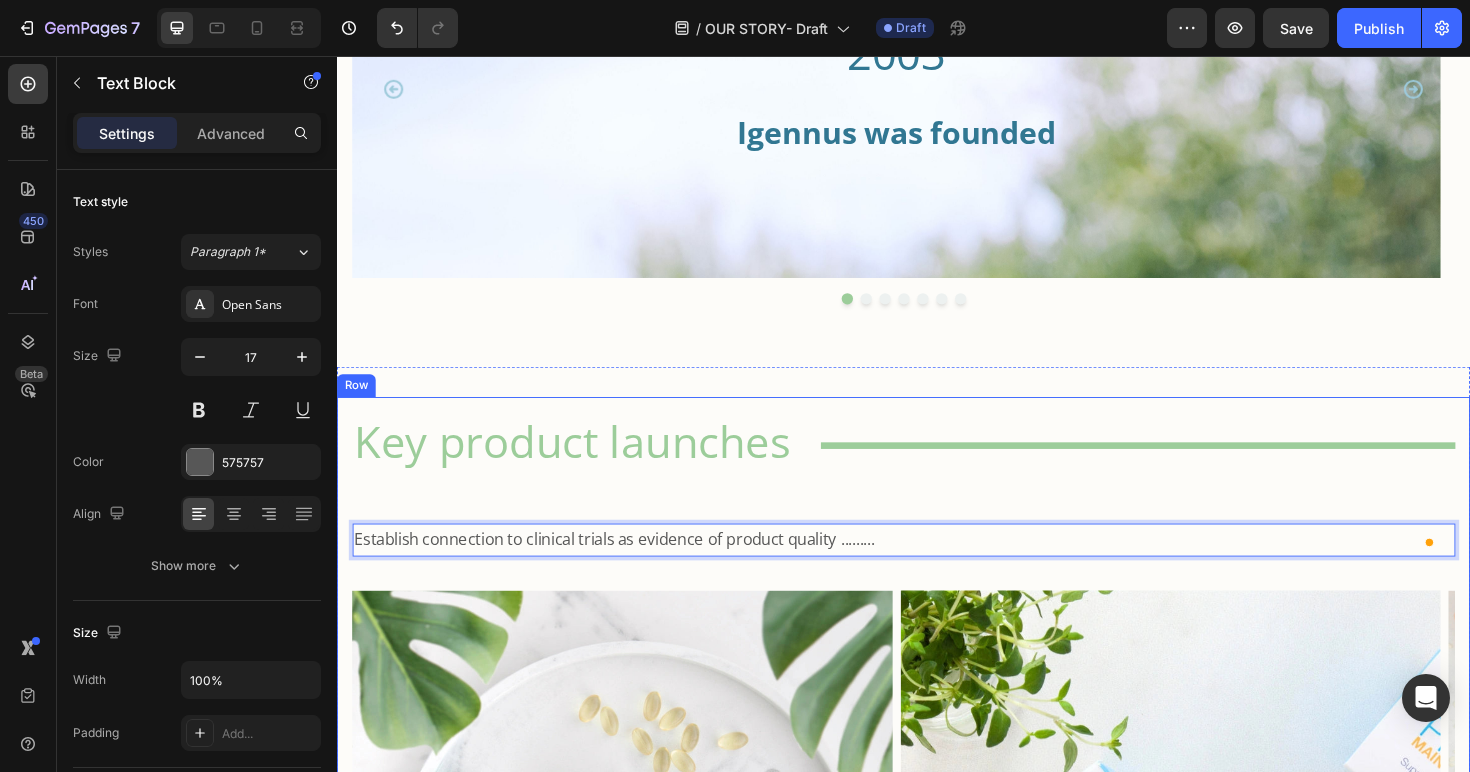 click on "Key product launches Heading                Title Line Row Establish connection to clinical trials as evidence of product quality ......... Text Block   16
2004 Heading The first pure EPA product Vegepa, was patented and launched Text Block Hero Banner 2013 Heading Pharmepa supplements. Prescription-grade omega-3 supplements for high-intensity support Text Block Hero Banner 2013 Heading Targeted intensive range, developed as nutritional protocols for cardiovascular health, mood, and neurodevelopmental disorders Text Block Hero Banner 2015 Heading The launch of Super B-Complex. Our number 1 product today Text Block Hero Banner 2016 Heading Pure & Essential range. Clinical ingredients for premium wellness Text Block Hero Banner 2016 Heading Our first methylated vitamins Text Block Hero Banner 2023 Heading Be kind range - clinical quality and clean solutions for the young family  Text Block Hero Banner
Carousel Row" at bounding box center (937, 851) 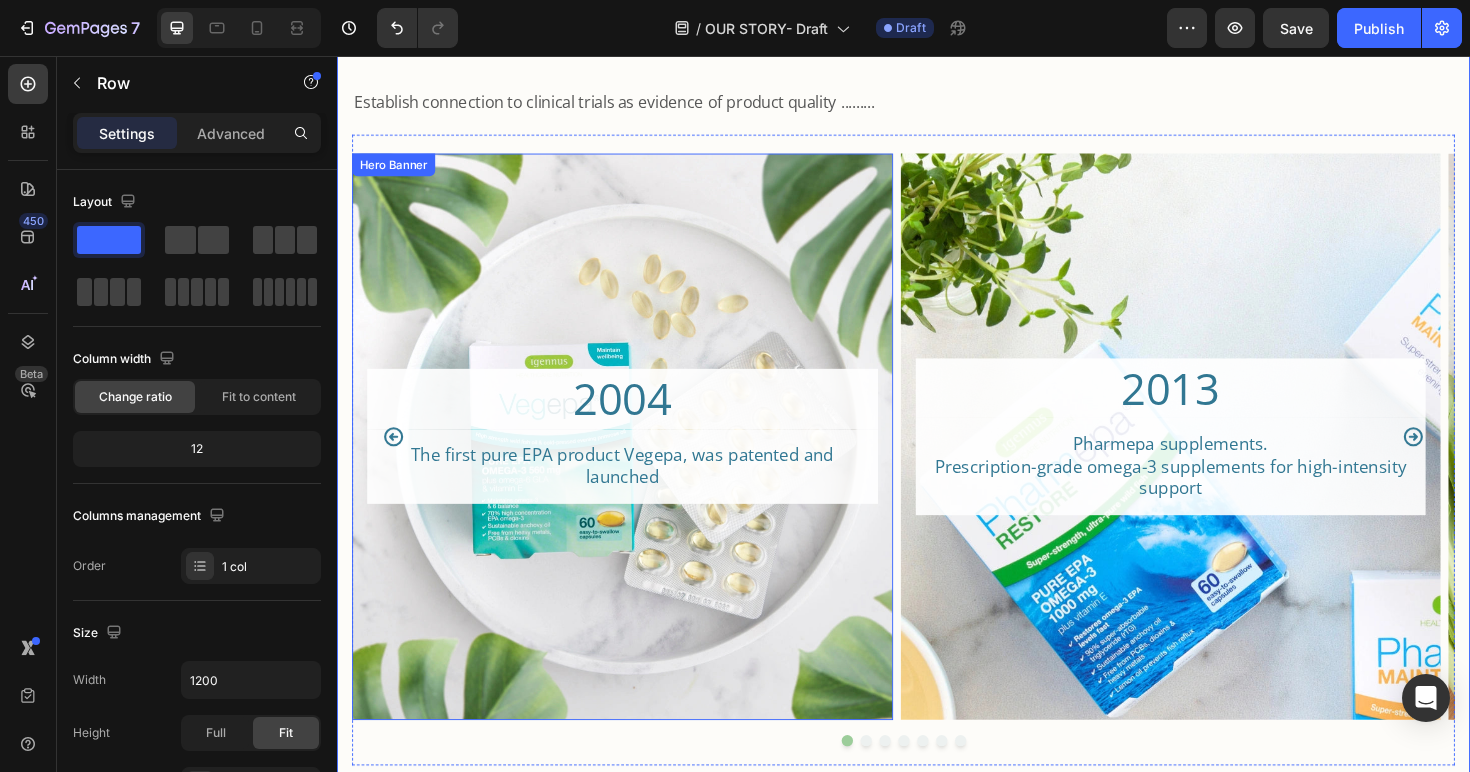 scroll, scrollTop: 1943, scrollLeft: 0, axis: vertical 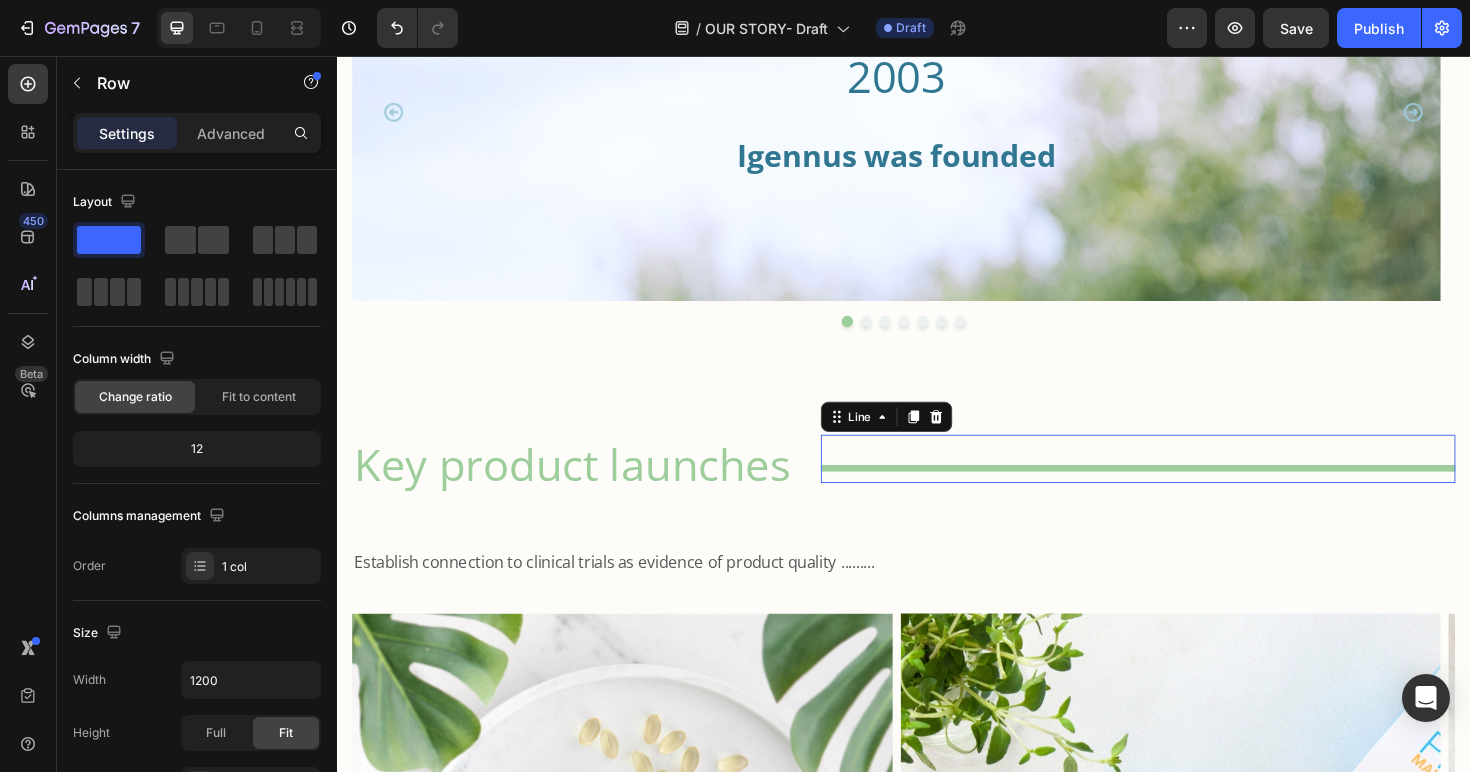 click at bounding box center (1185, 492) 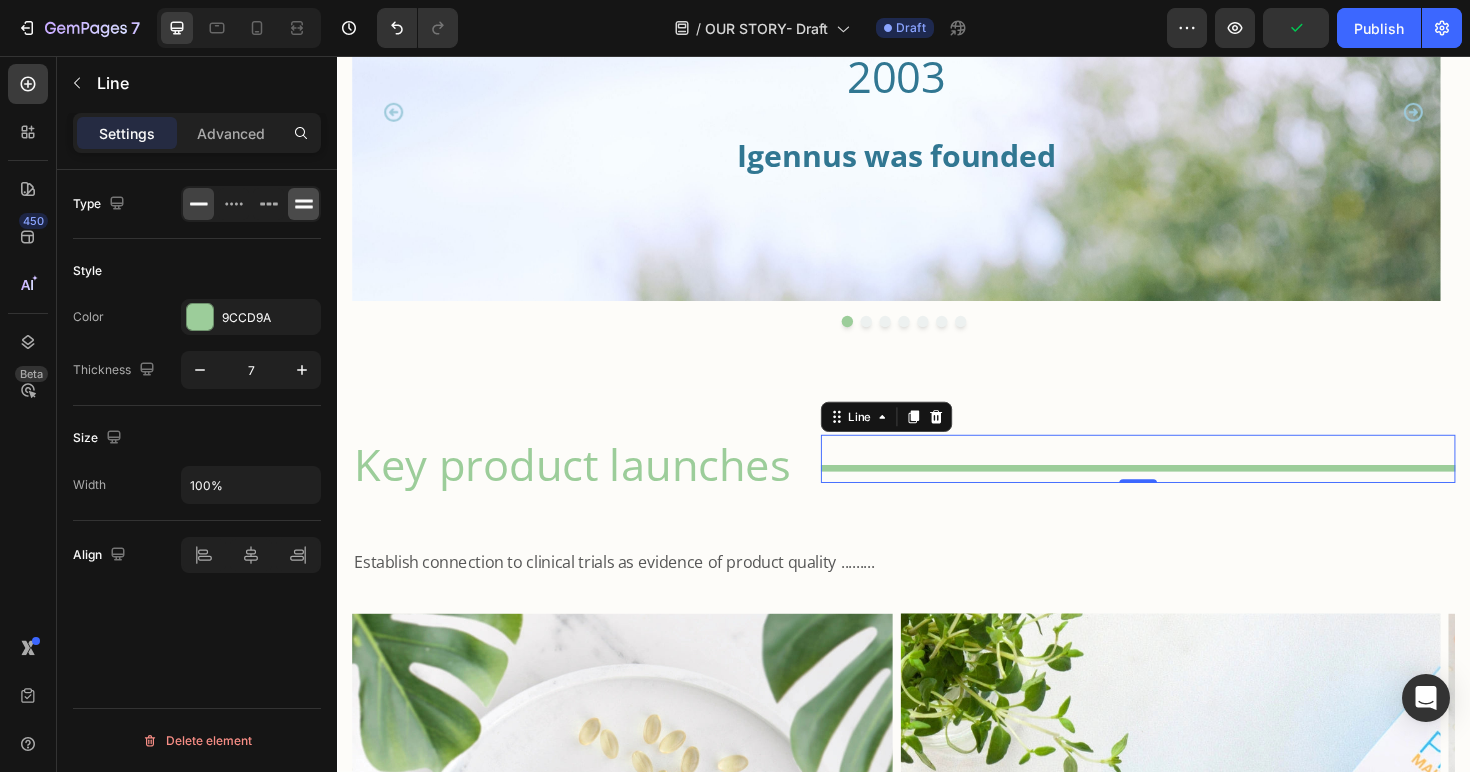 click 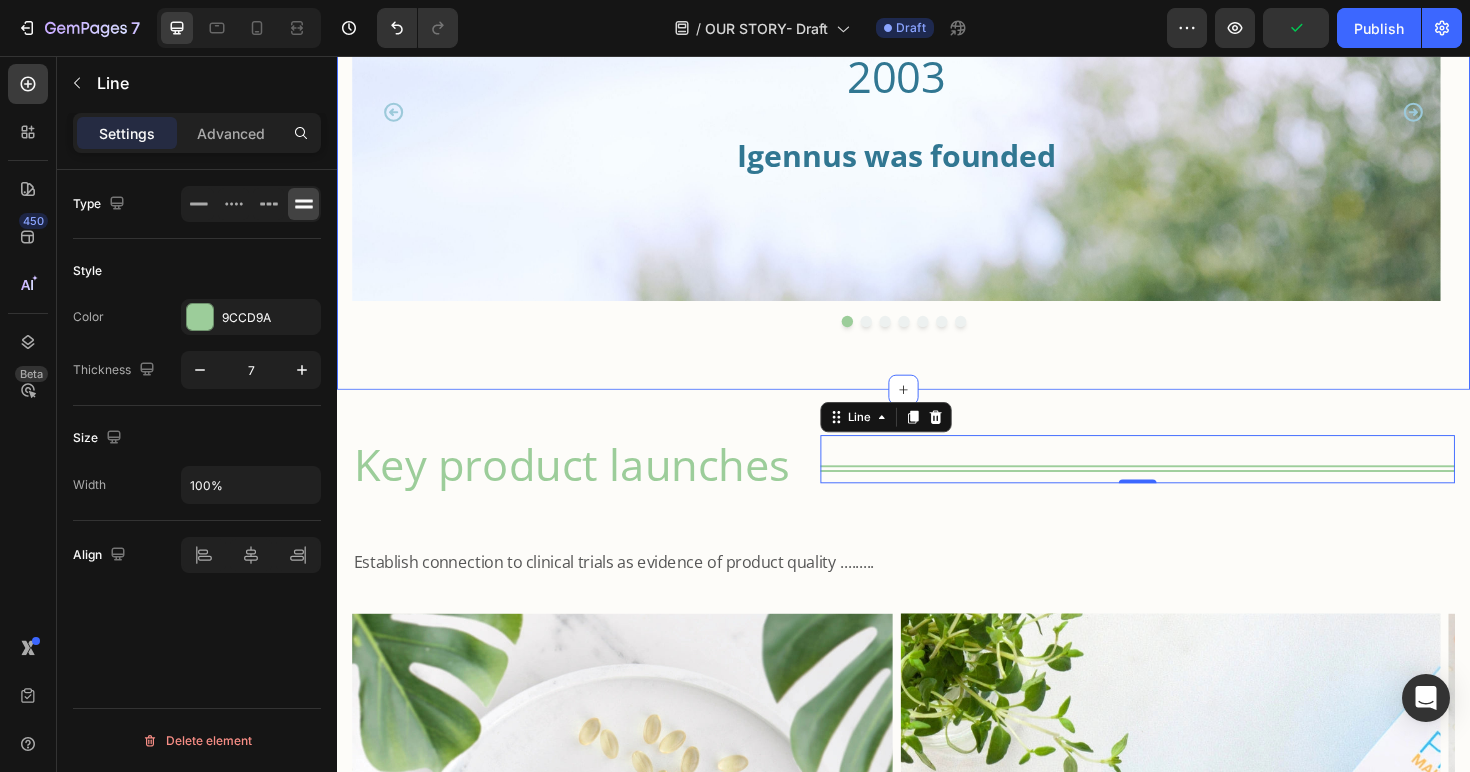 click on "The origin Heading Image Dr. [FIRST] [LAST] BSc MSc PhD Chairman & Founder Heading [FIRST]'s professional journey began in an entirely different realm – with a PhD in Electronics – yet innovation has always been the common thread running through his career. Transitioning into computing in the early 1980s, he quickly carved out a path in contracting before co-founding his first business with peers in Cambridge, the heart of UK tech innovation.   It was a deeply personal event – a close relative’s complex heart condition – that sparked [FIRST]’s interest in the power of nutrition. Around the turn of the millennium, a series of serendipitous conversations introduced him to the emerging science behind omega-3 fatty acids. What he discovered shocked him: despite the promising research, the products on the market were inadequate for clinical use.     Text Block Row Our milestones Heading                Title Line Row
2003 Heading Igennus was founded Heading Hero Banner 2004-2005 Heading Row 2012" at bounding box center [937, -238] 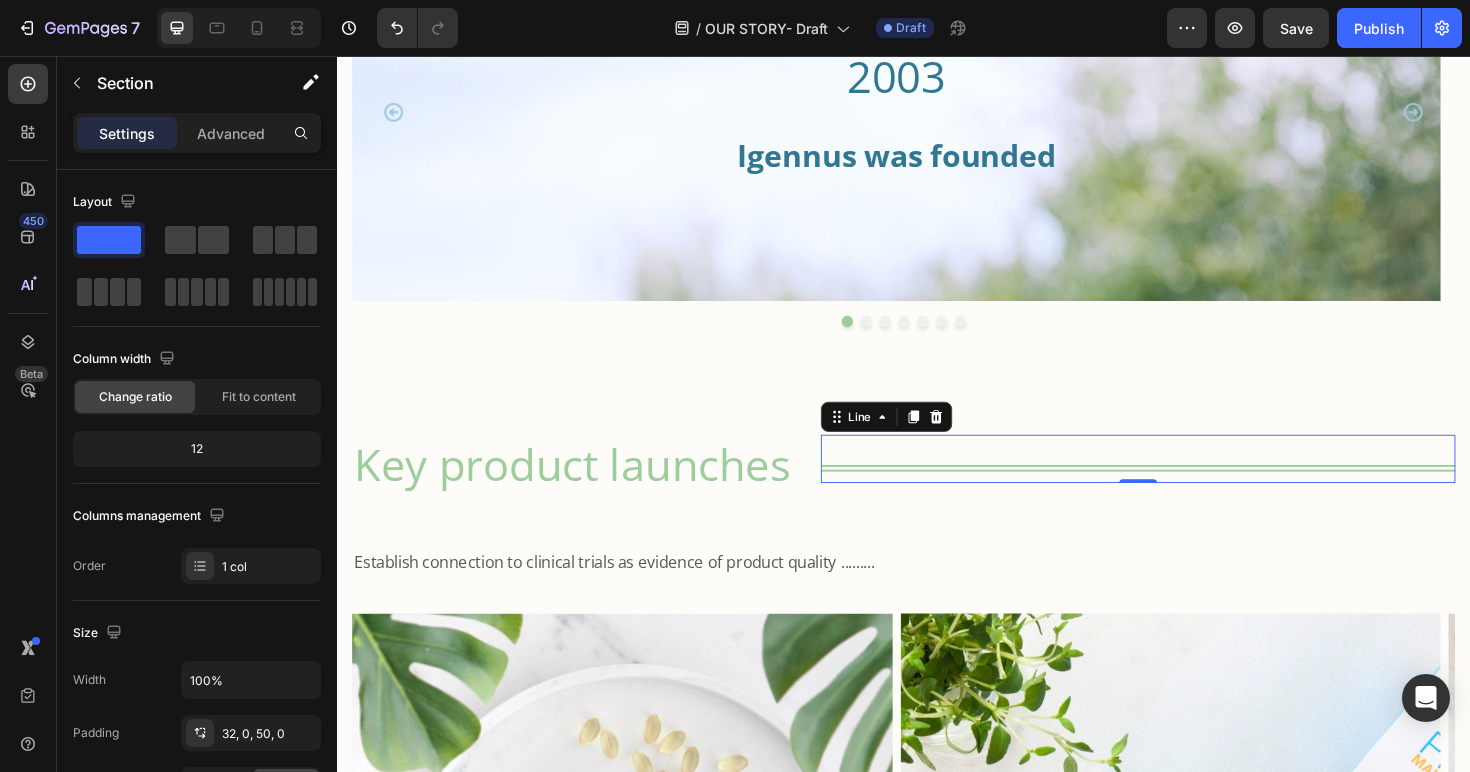 click at bounding box center [1185, 492] 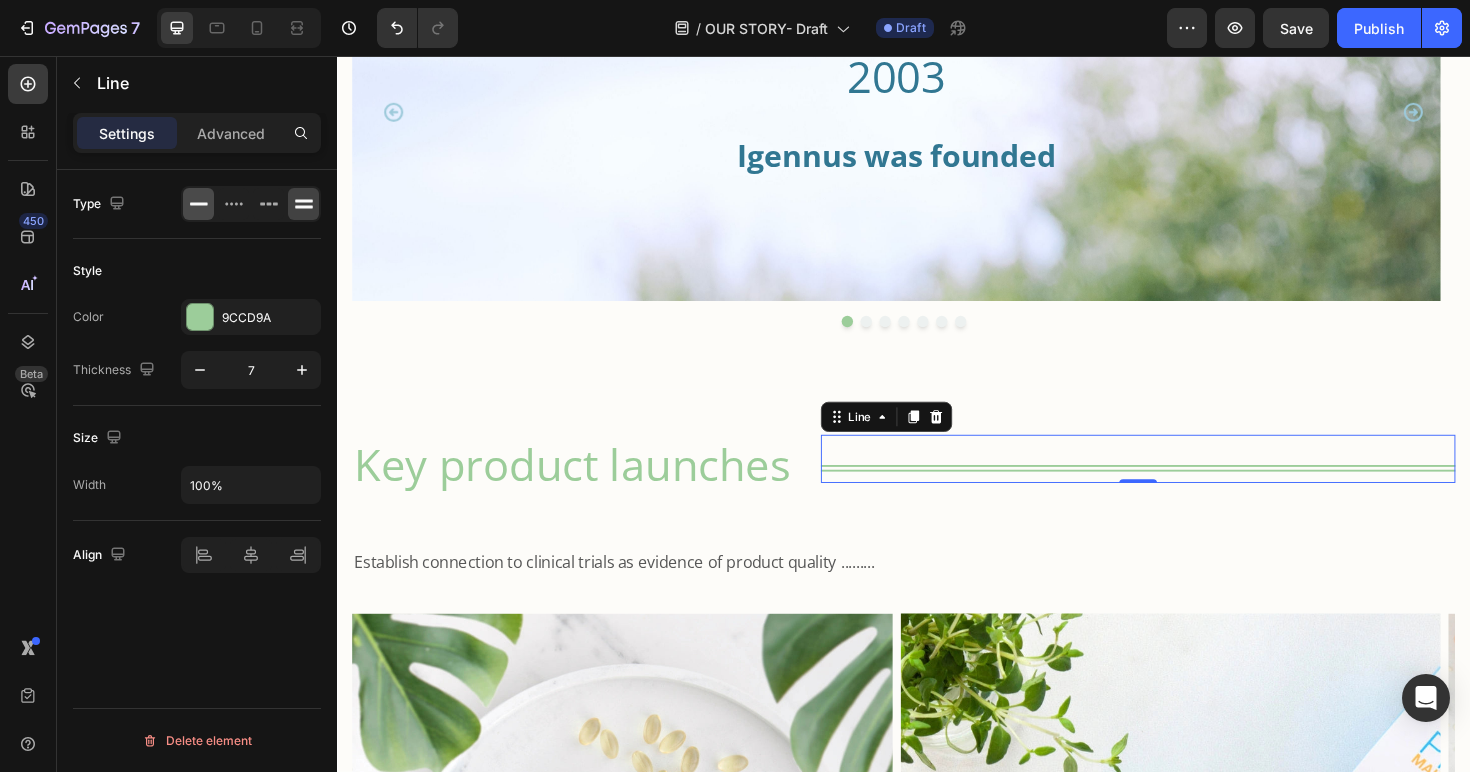 click 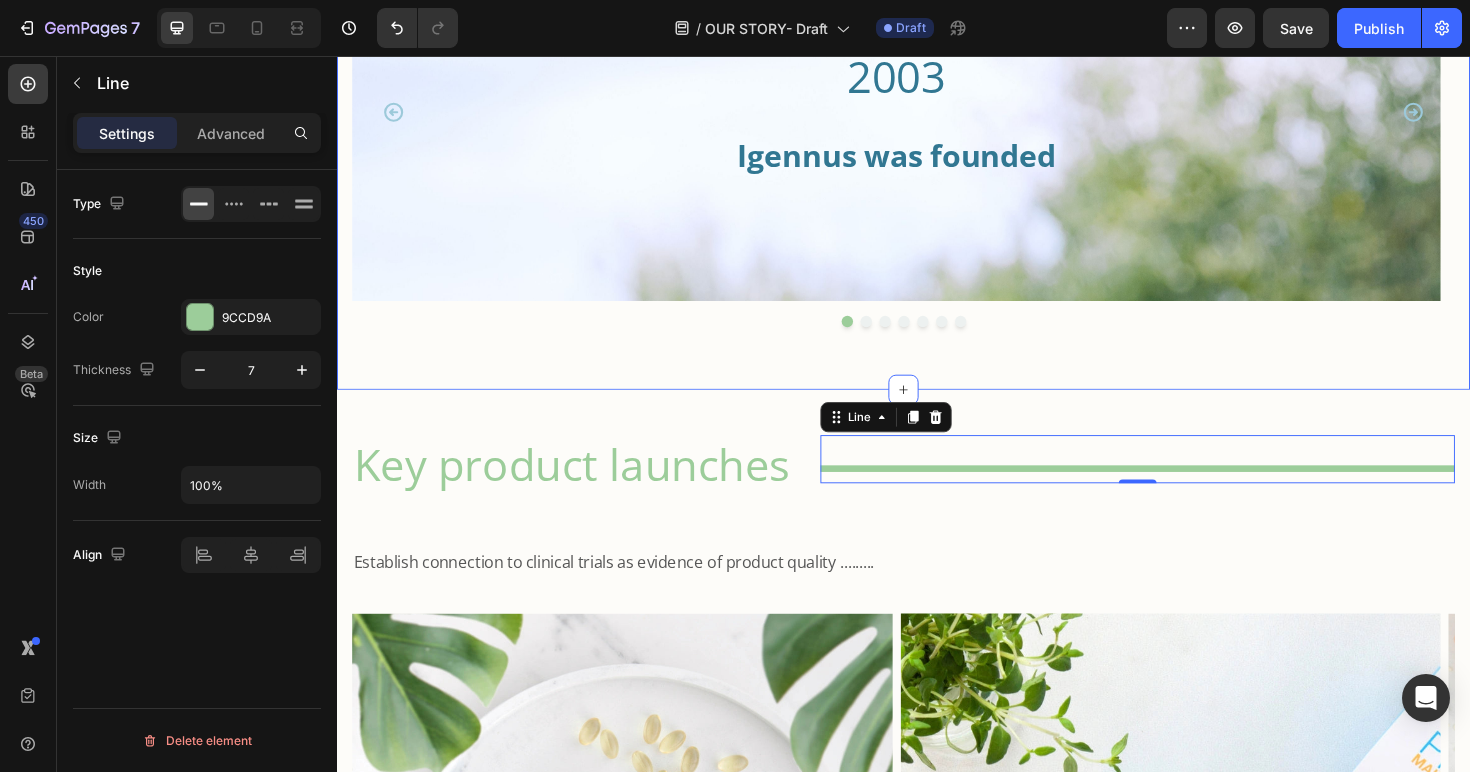 click on "The origin Heading Image Dr. [FIRST] [LAST] BSc MSc PhD Chairman & Founder Heading [FIRST]'s professional journey began in an entirely different realm – with a PhD in Electronics – yet innovation has always been the common thread running through his career. Transitioning into computing in the early 1980s, he quickly carved out a path in contracting before co-founding his first business with peers in Cambridge, the heart of UK tech innovation.   It was a deeply personal event – a close relative’s complex heart condition – that sparked [FIRST]’s interest in the power of nutrition. Around the turn of the millennium, a series of serendipitous conversations introduced him to the emerging science behind omega-3 fatty acids. What he discovered shocked him: despite the promising research, the products on the market were inadequate for clinical use.     Text Block Row Our milestones Heading                Title Line Row
2003 Heading Igennus was founded Heading Hero Banner 2004-2005 Heading Row 2012" at bounding box center (937, -238) 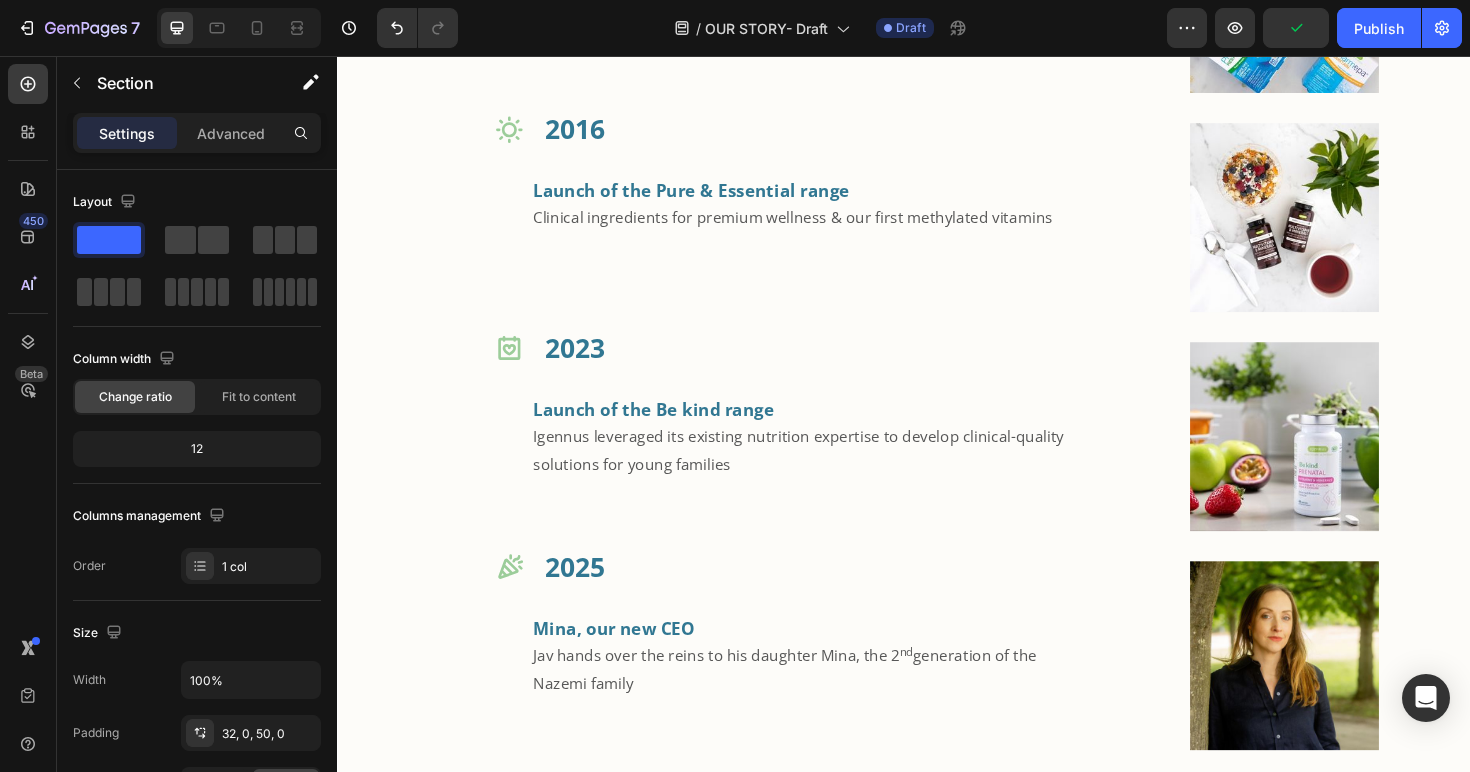 scroll, scrollTop: 4820, scrollLeft: 0, axis: vertical 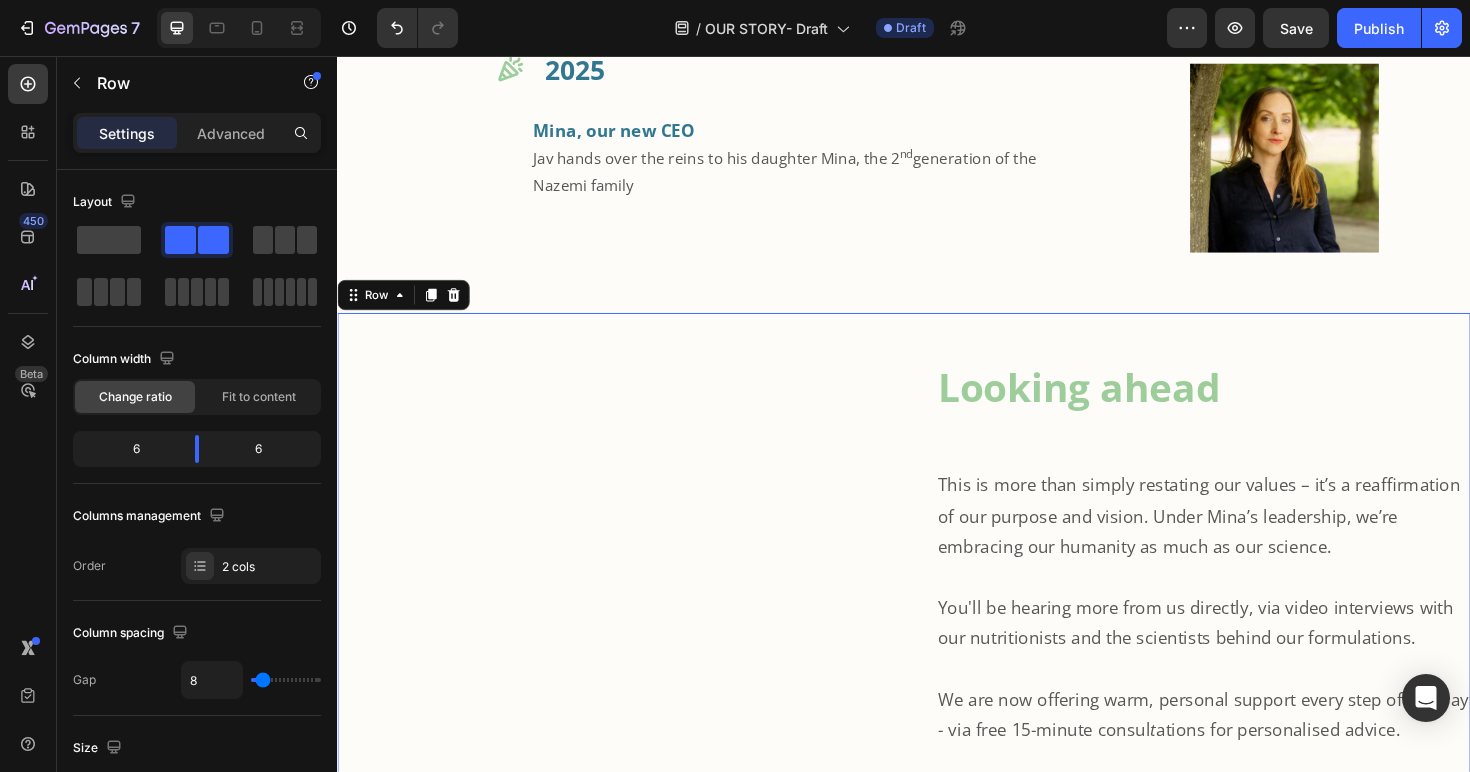 click on "Looking ahead Heading This is more than simply restating our values – it’s a reaffirmation of our purpose and vision. Under Mina’s leadership, we’re embracing our humanity as much as our science.    You'll be hearing more from us directly, via video interviews with our nutritionists and the scientists behind our formulations.     We are now offering warm, personal support every step of the way - via free 15-minute consul t ations for personalised advice.  Text Block" at bounding box center (1239, 626) 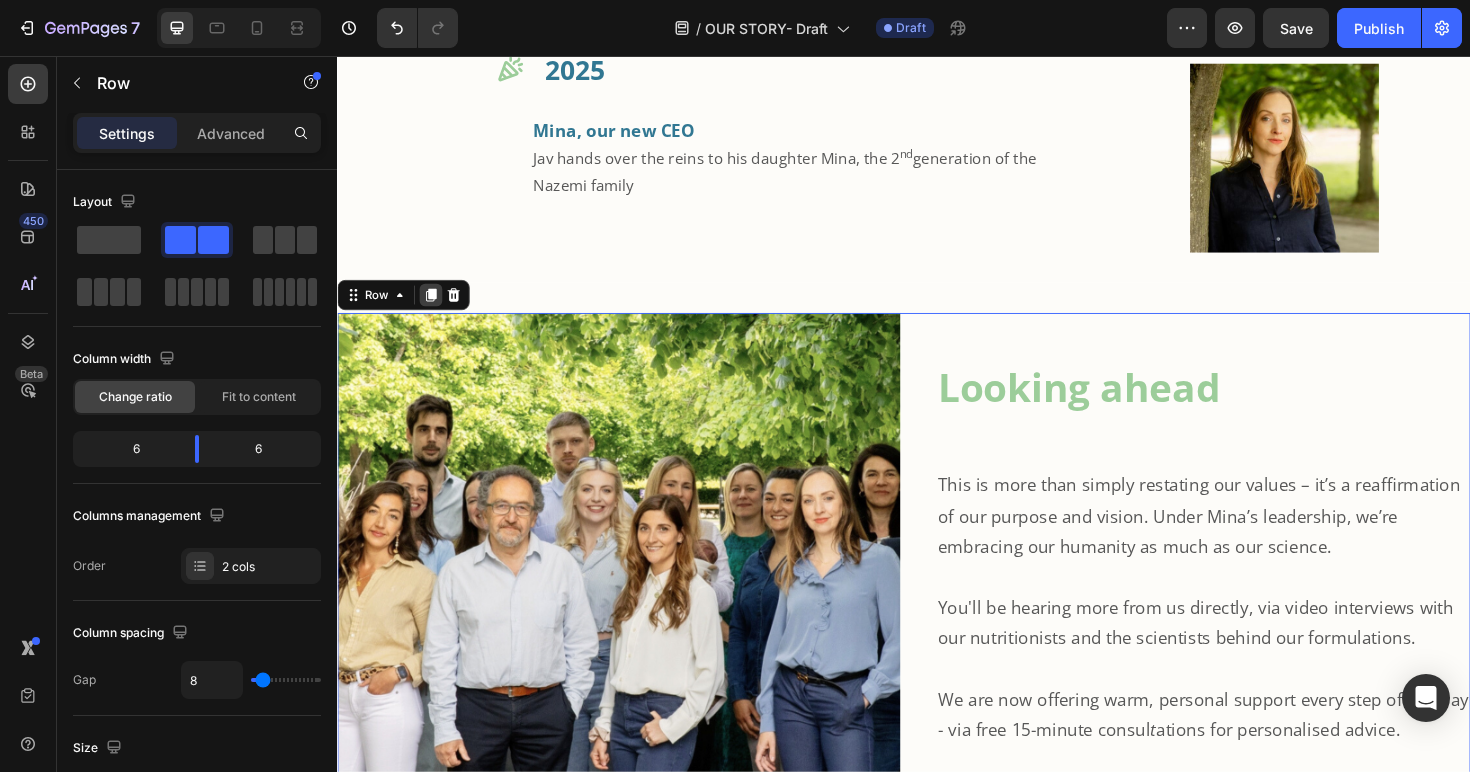 click 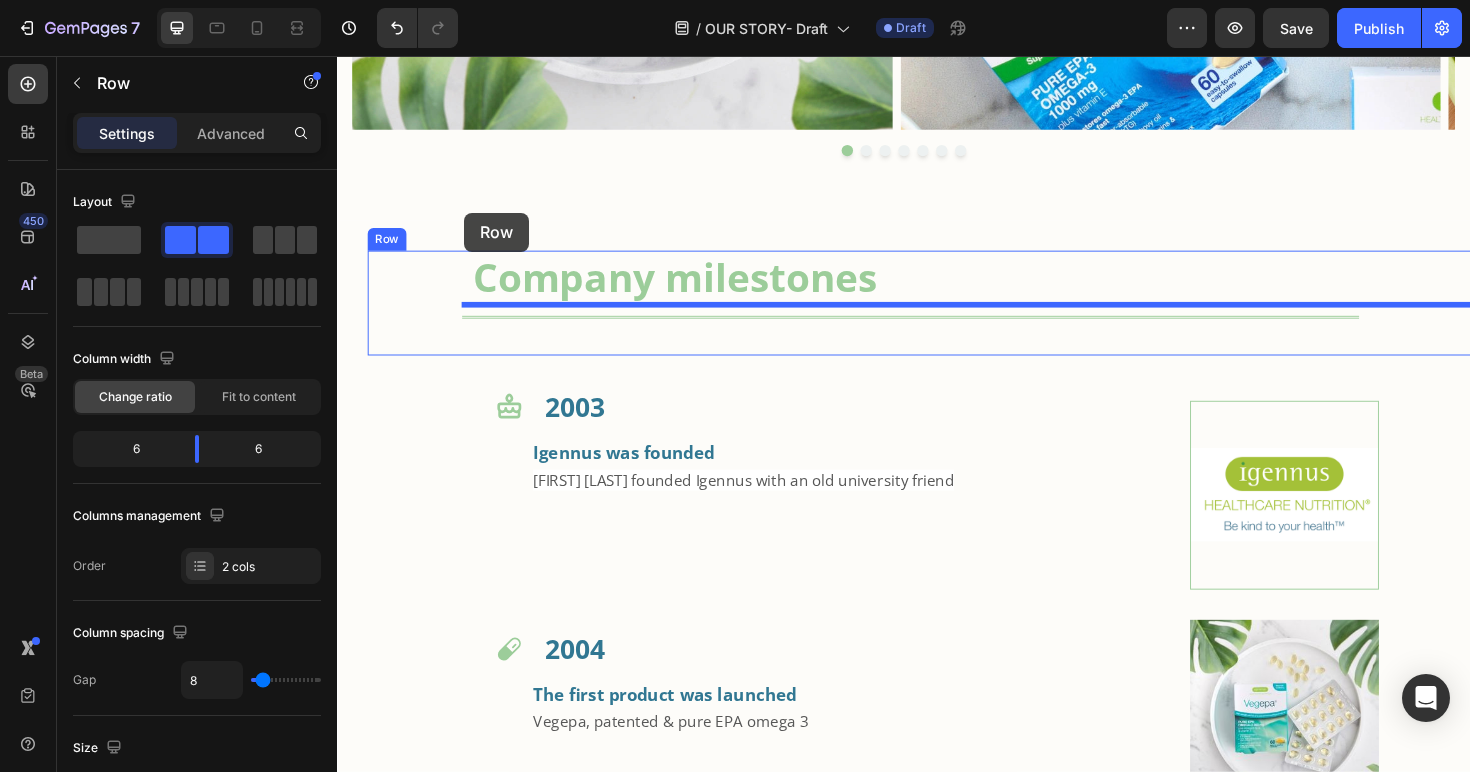 scroll, scrollTop: 3000, scrollLeft: 0, axis: vertical 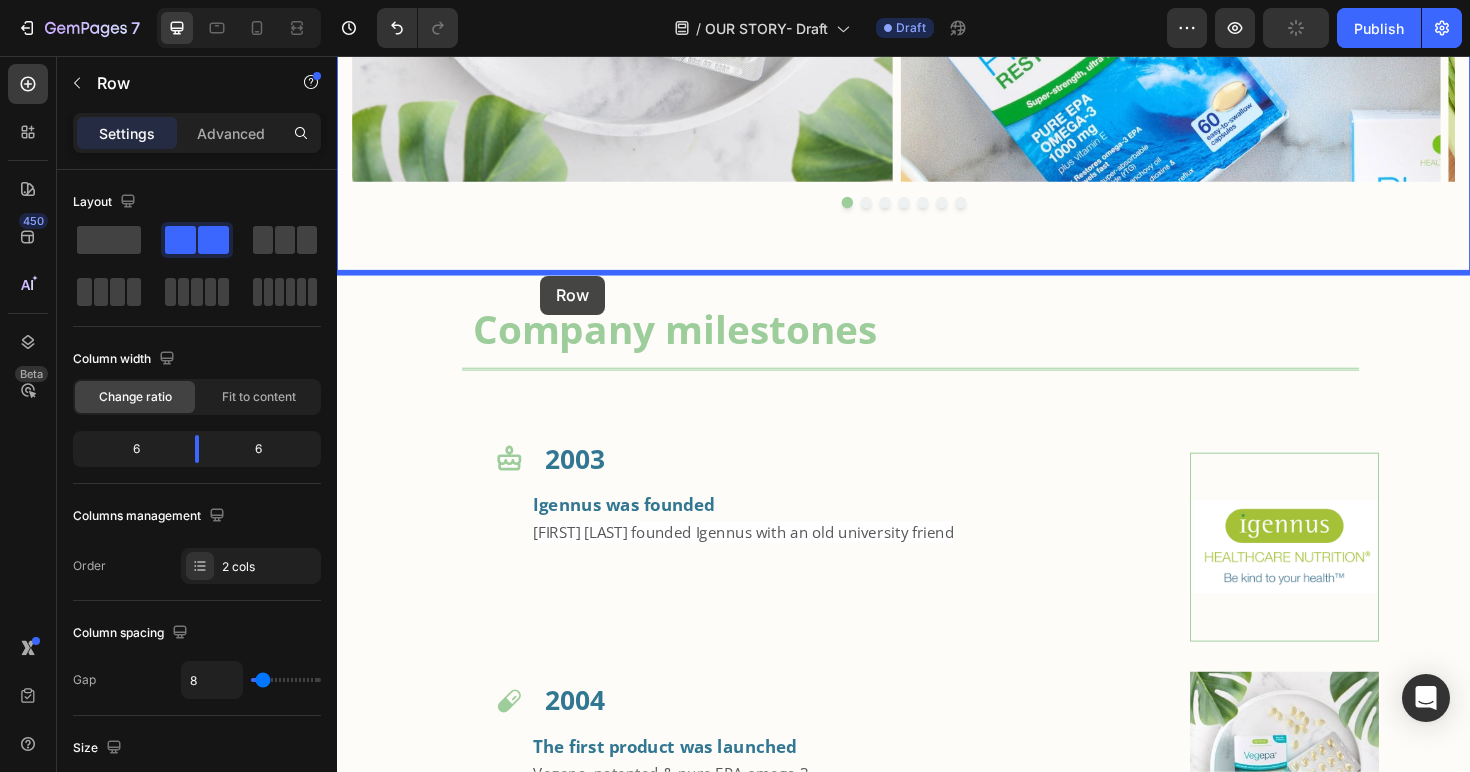 drag, startPoint x: 353, startPoint y: 106, endPoint x: 552, endPoint y: 289, distance: 270.35162 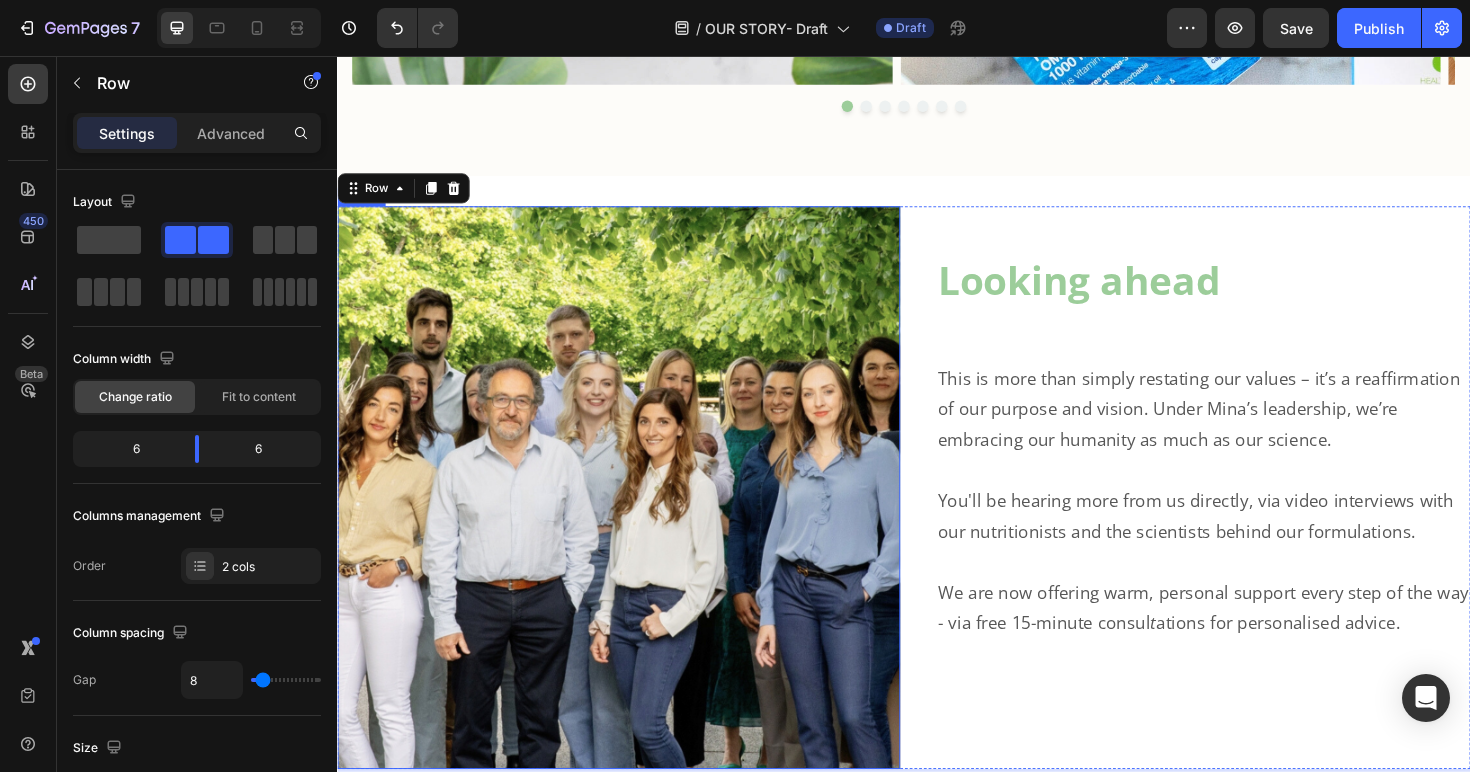 scroll, scrollTop: 3076, scrollLeft: 0, axis: vertical 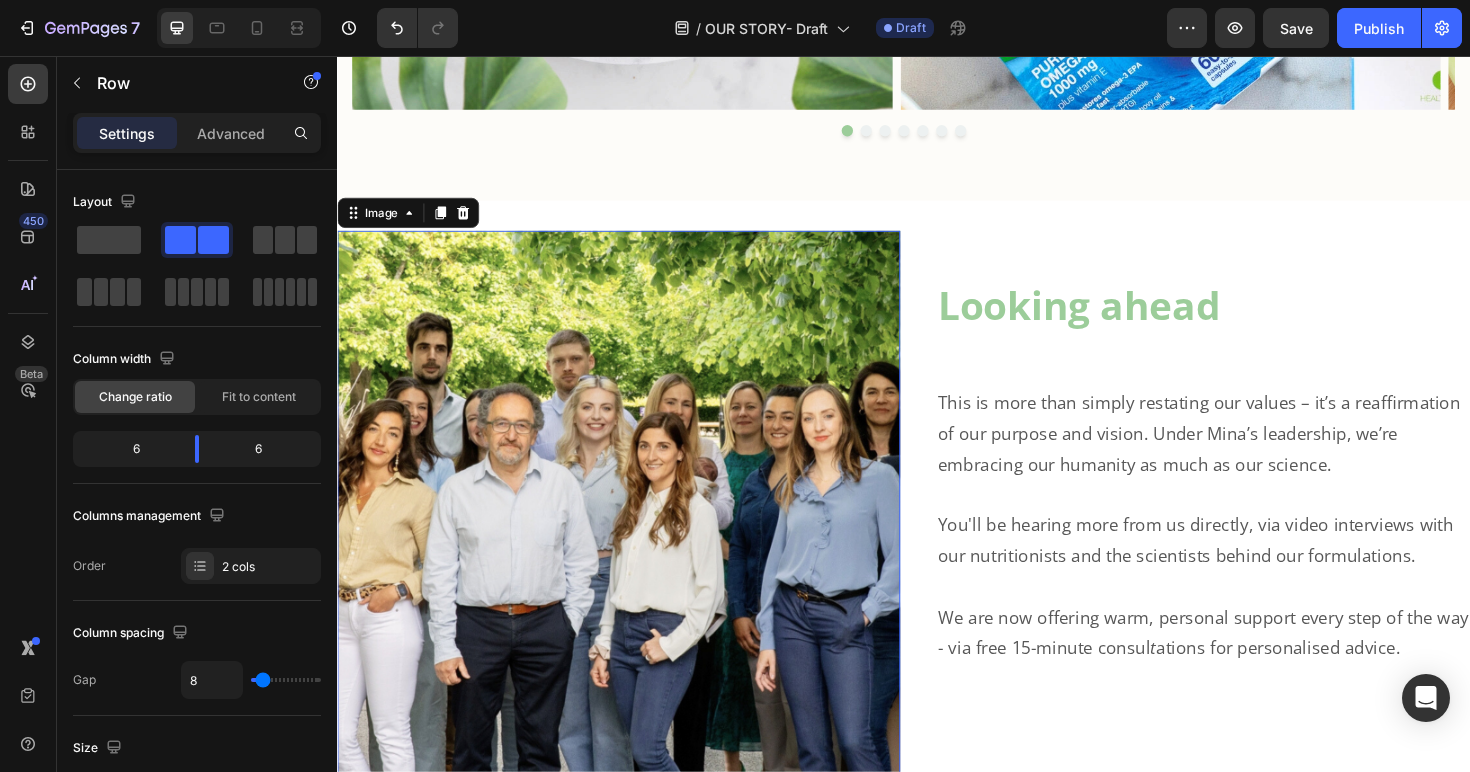click at bounding box center [635, 539] 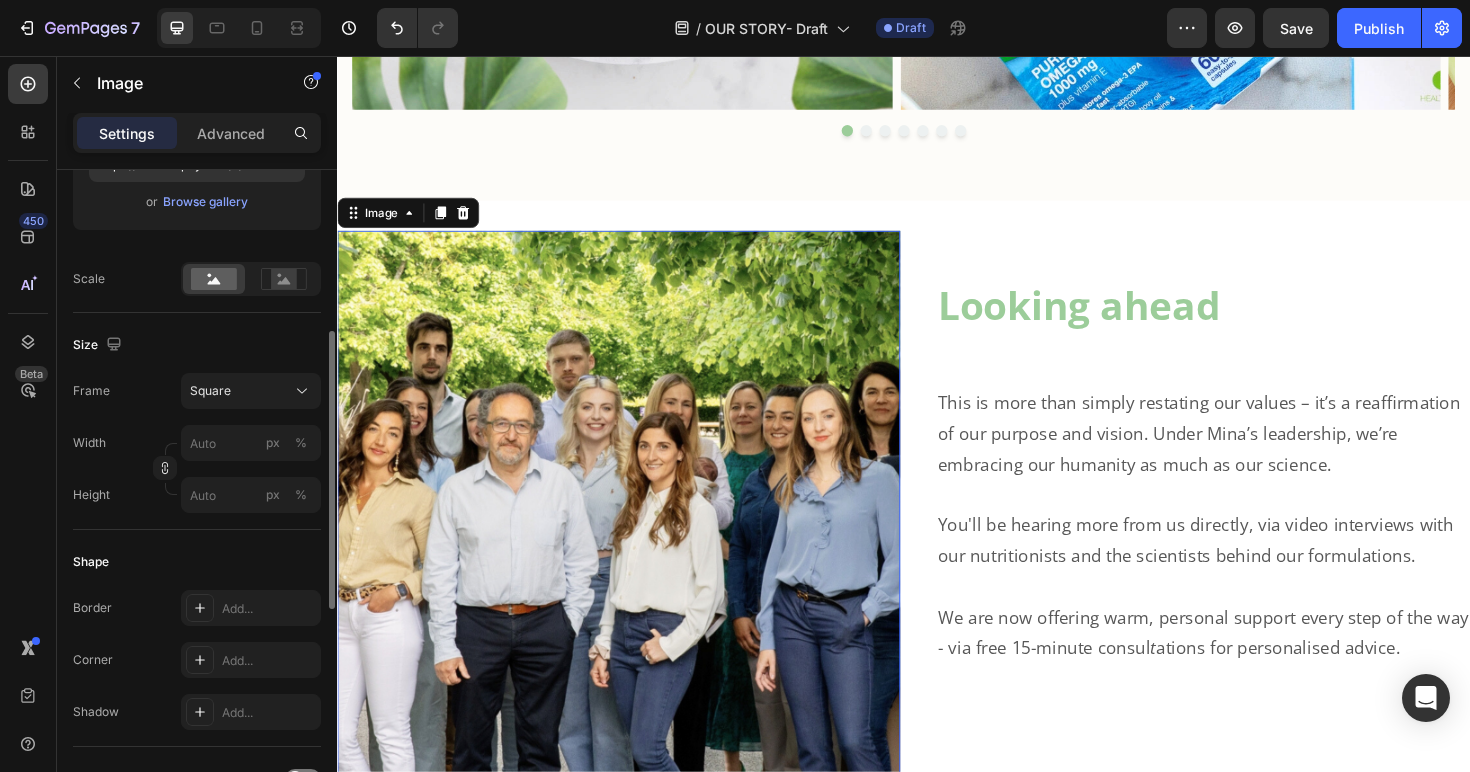 scroll, scrollTop: 396, scrollLeft: 0, axis: vertical 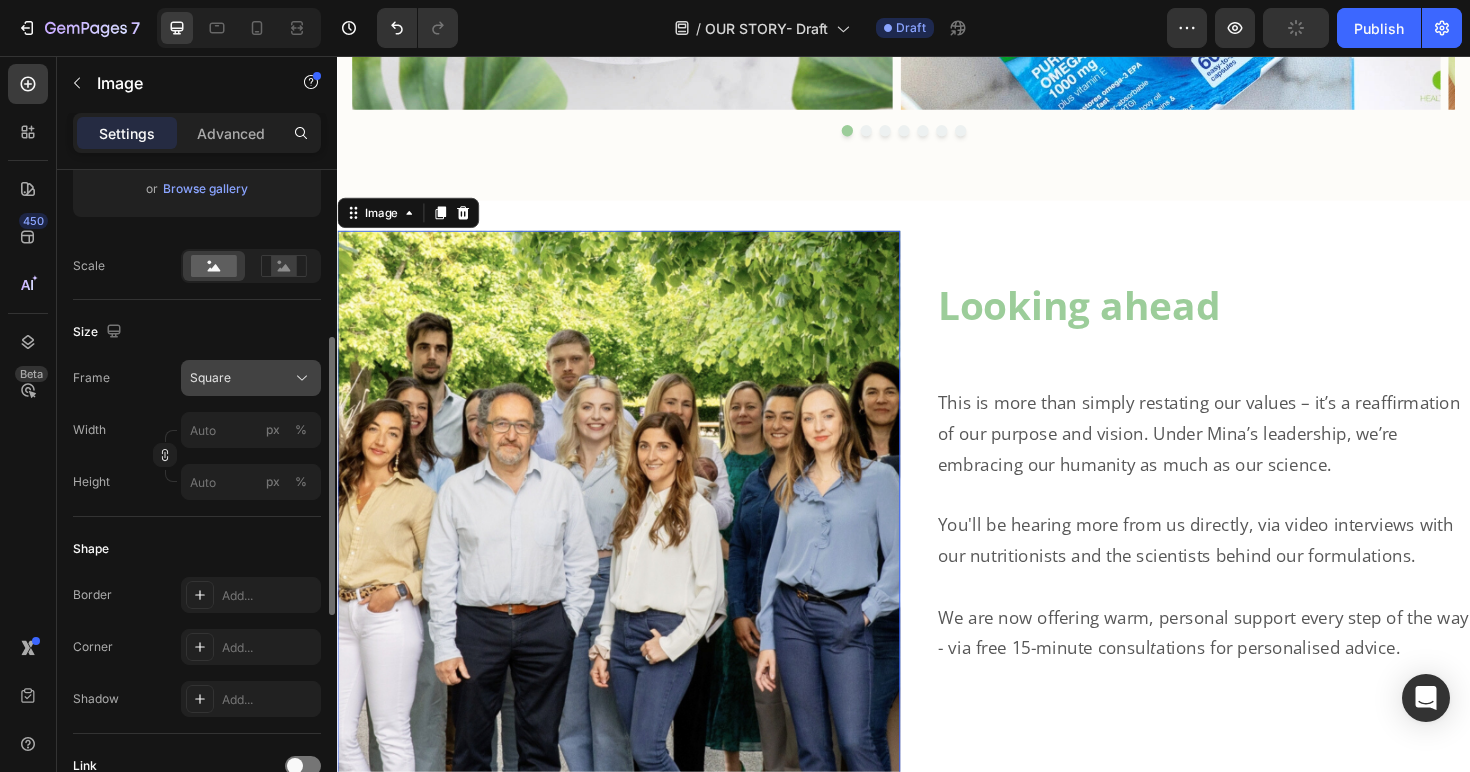 click on "Square" 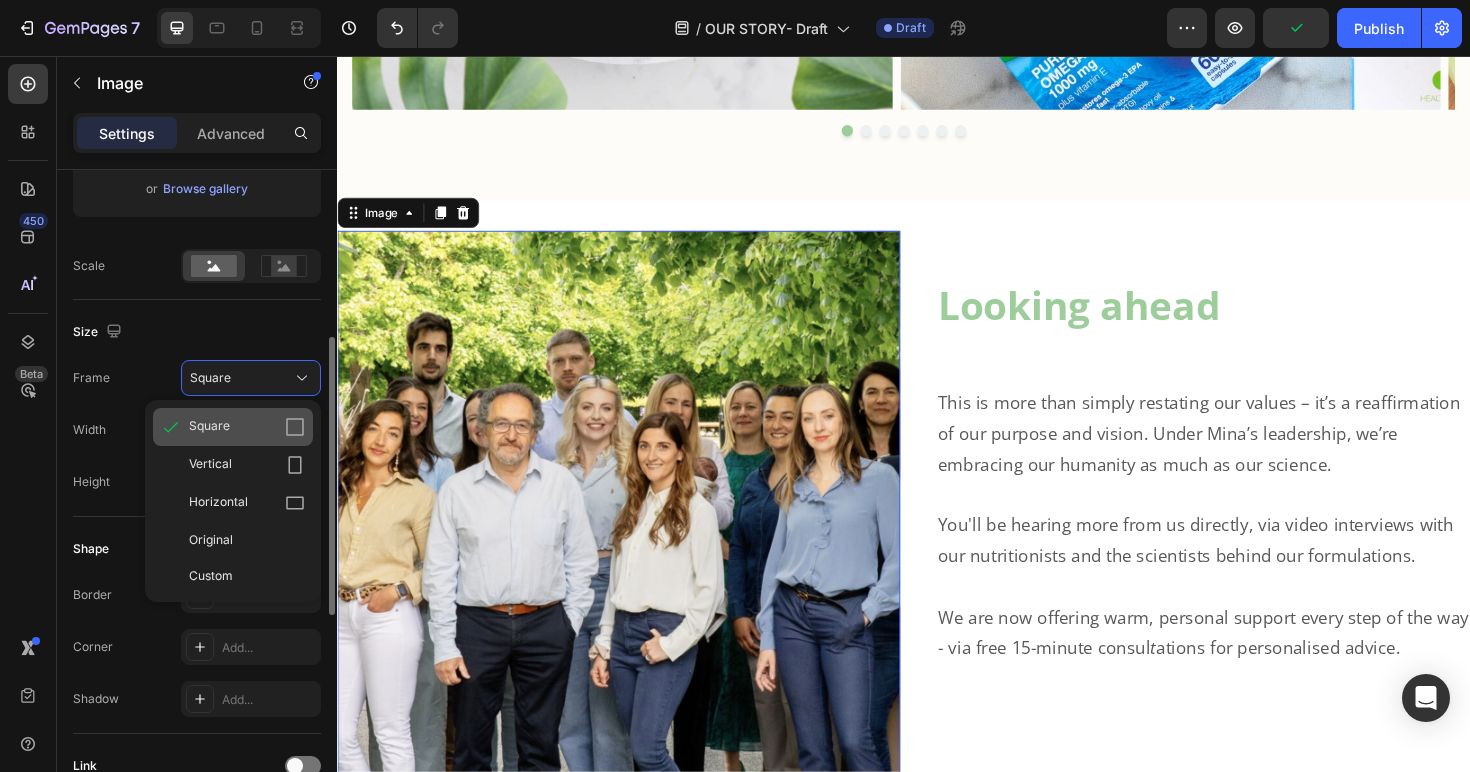click on "Square" at bounding box center [247, 427] 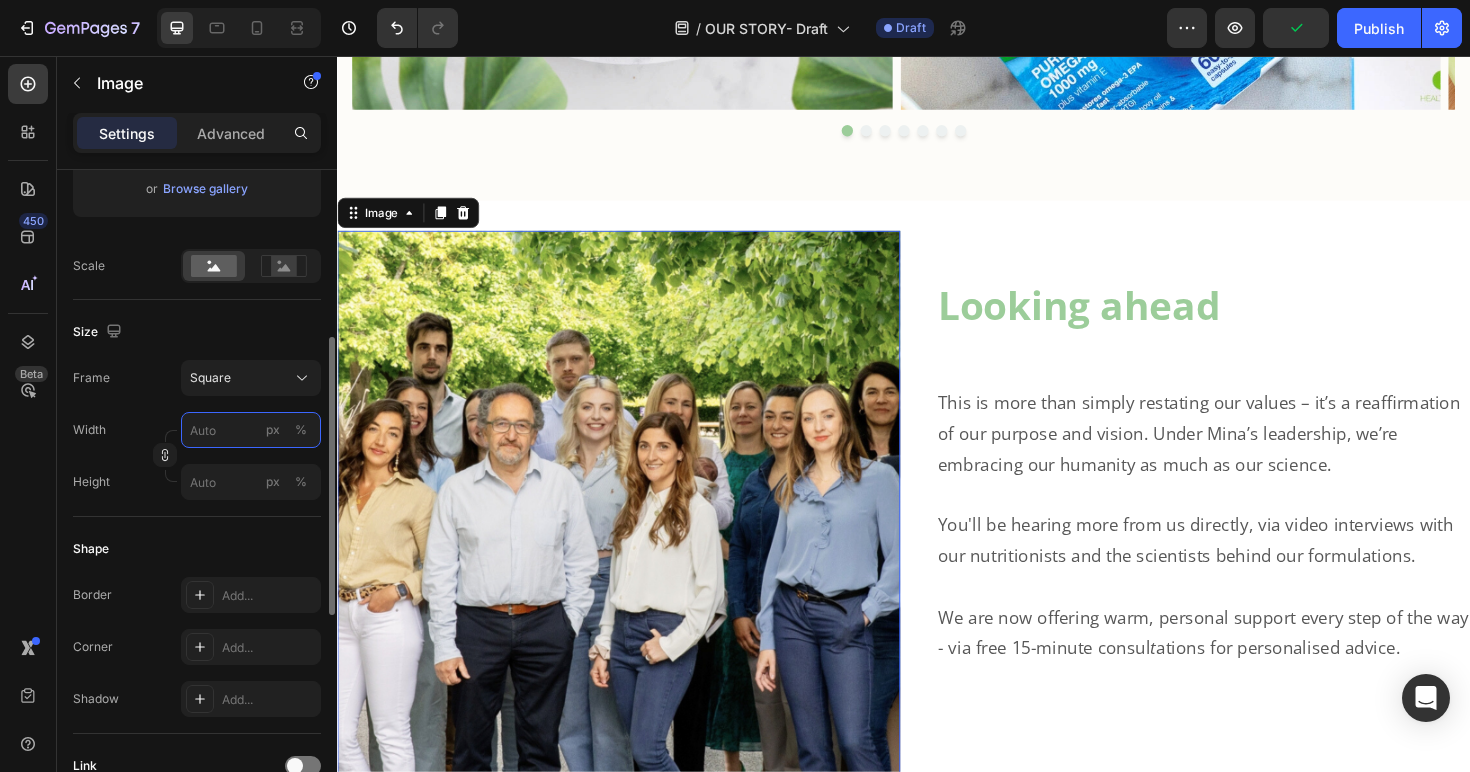 click on "px %" at bounding box center (251, 430) 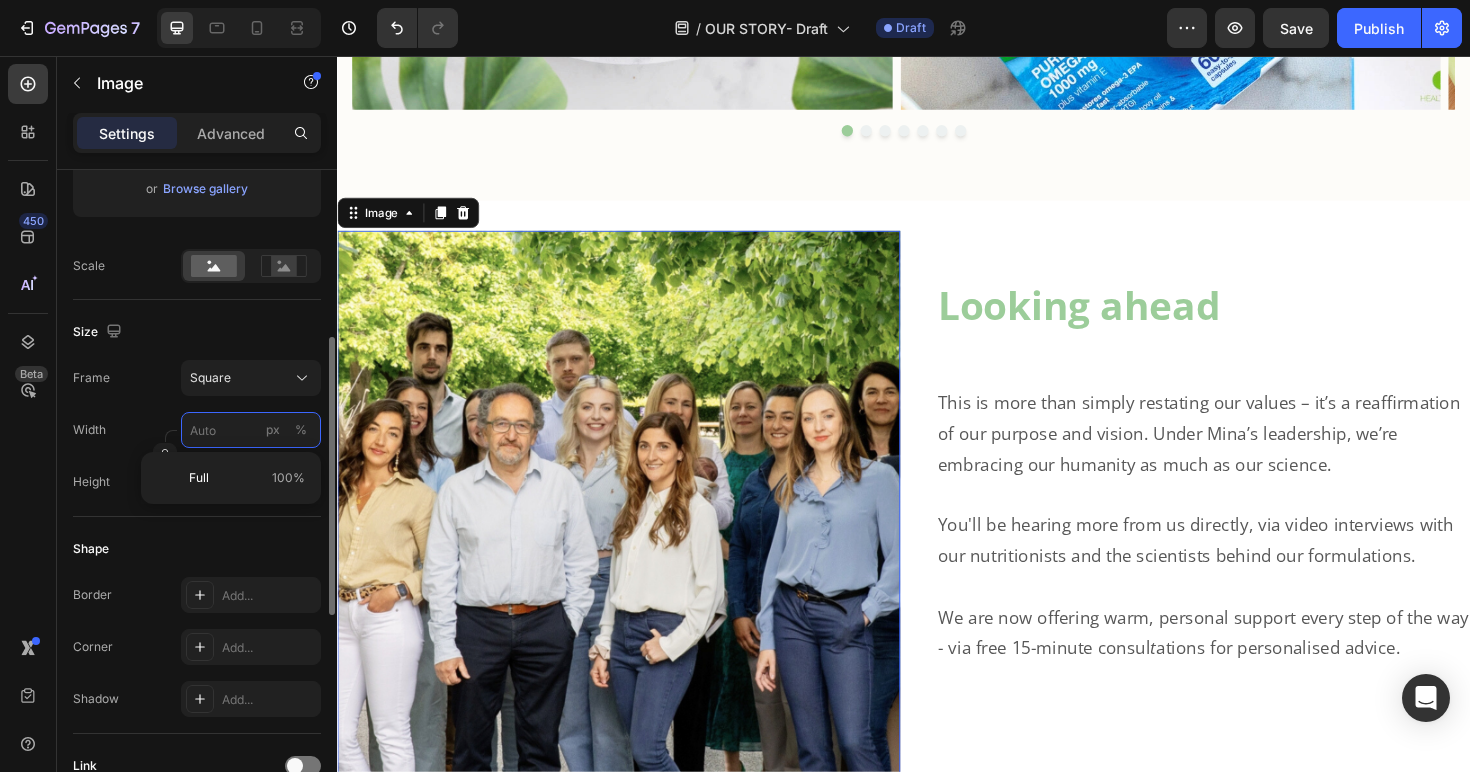 type on "5" 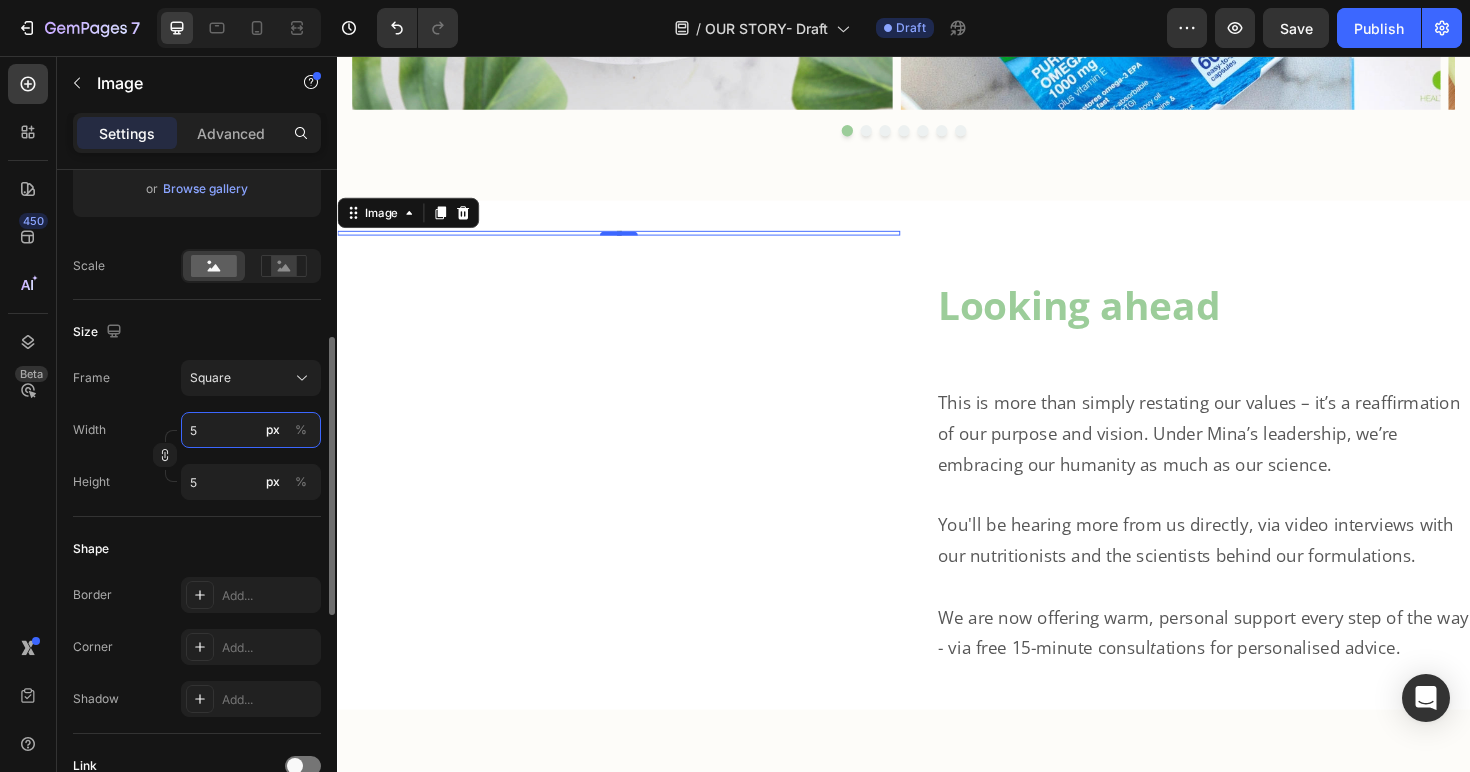 type on "50" 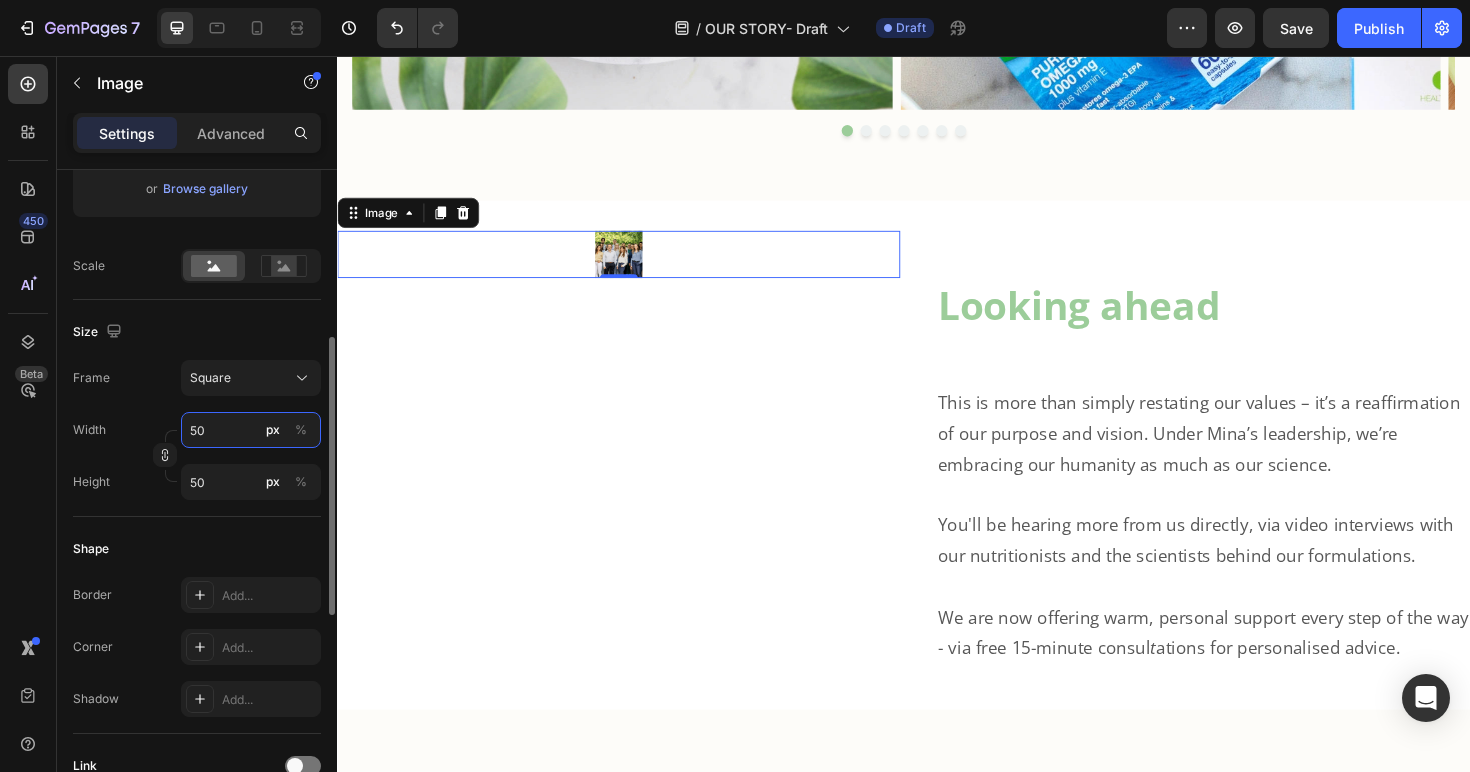 type on "500" 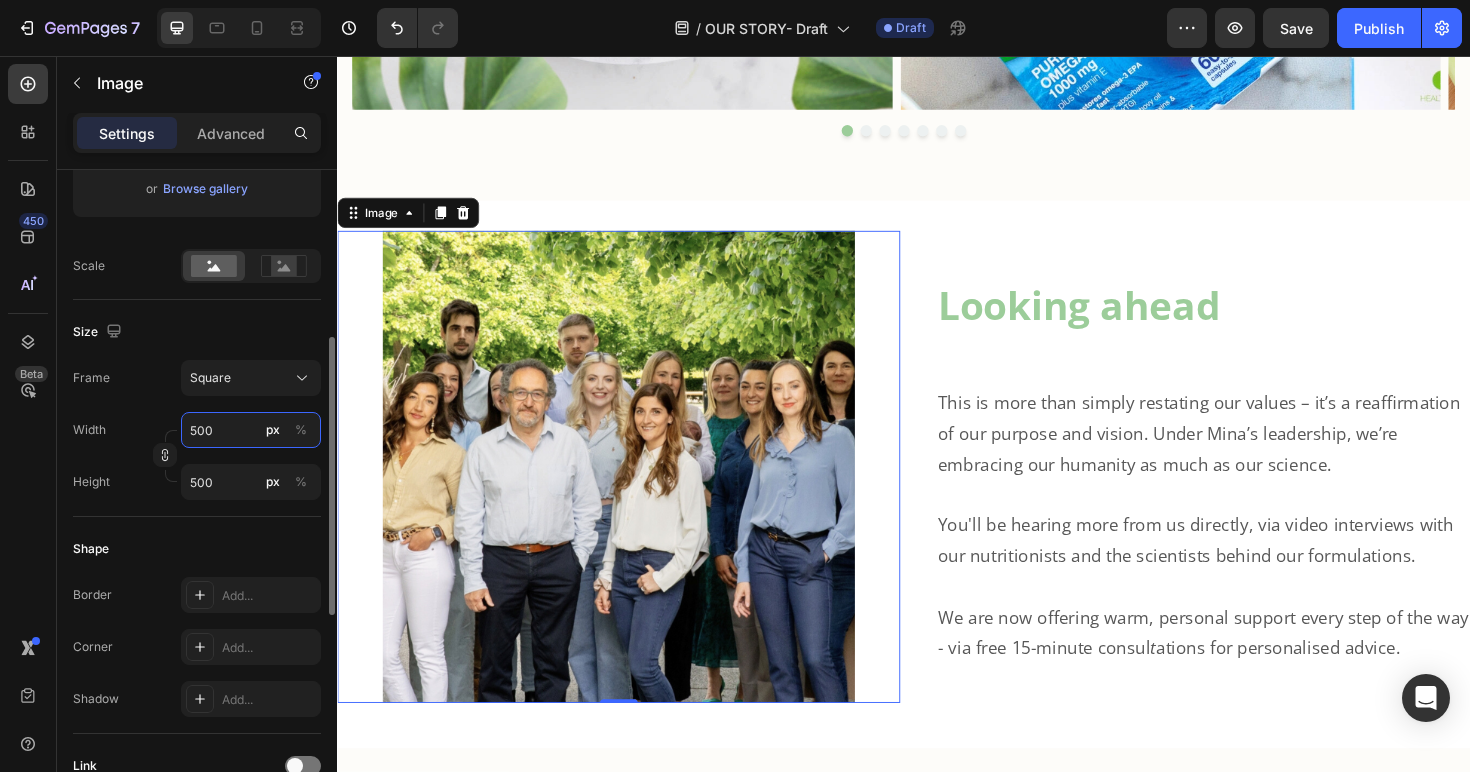 drag, startPoint x: 215, startPoint y: 427, endPoint x: 177, endPoint y: 422, distance: 38.327538 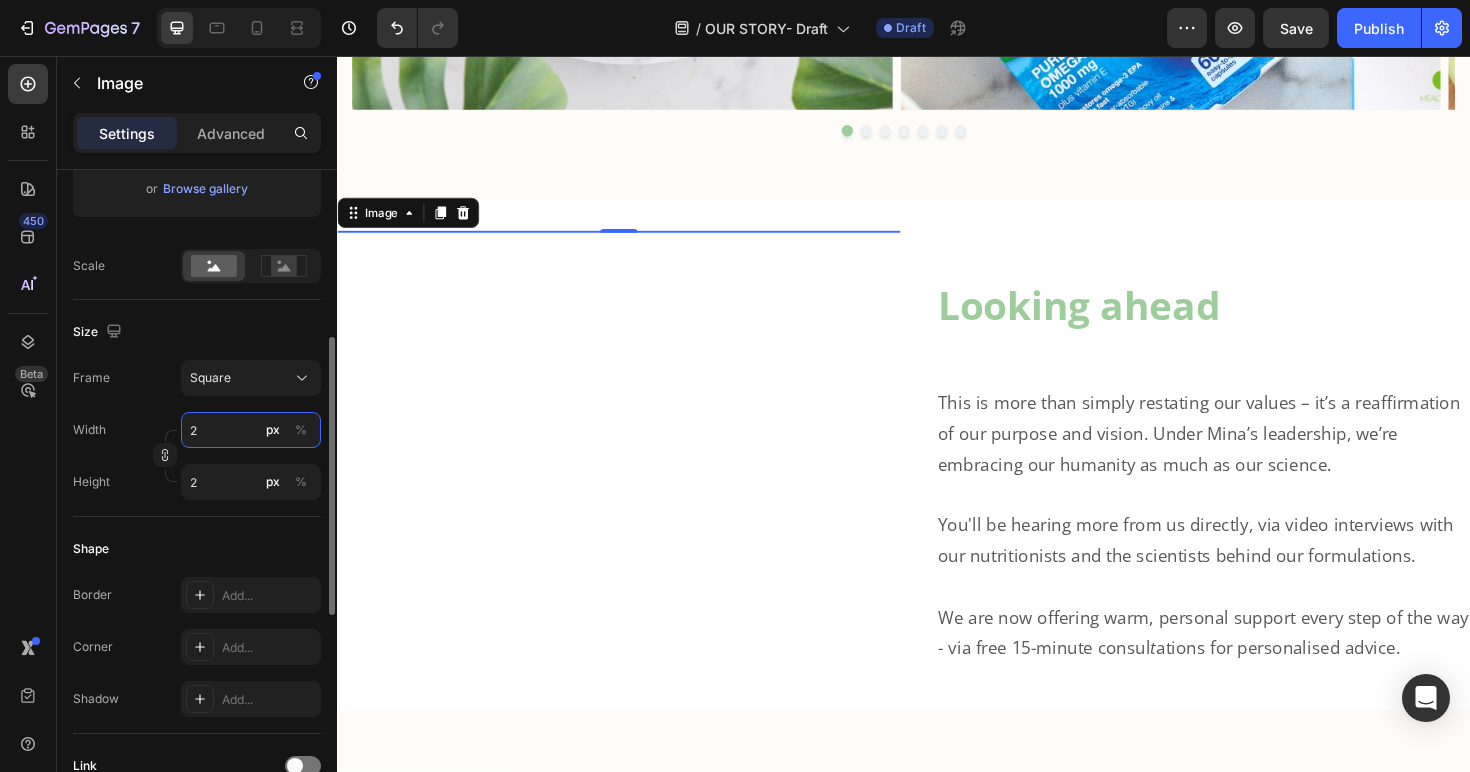 type on "20" 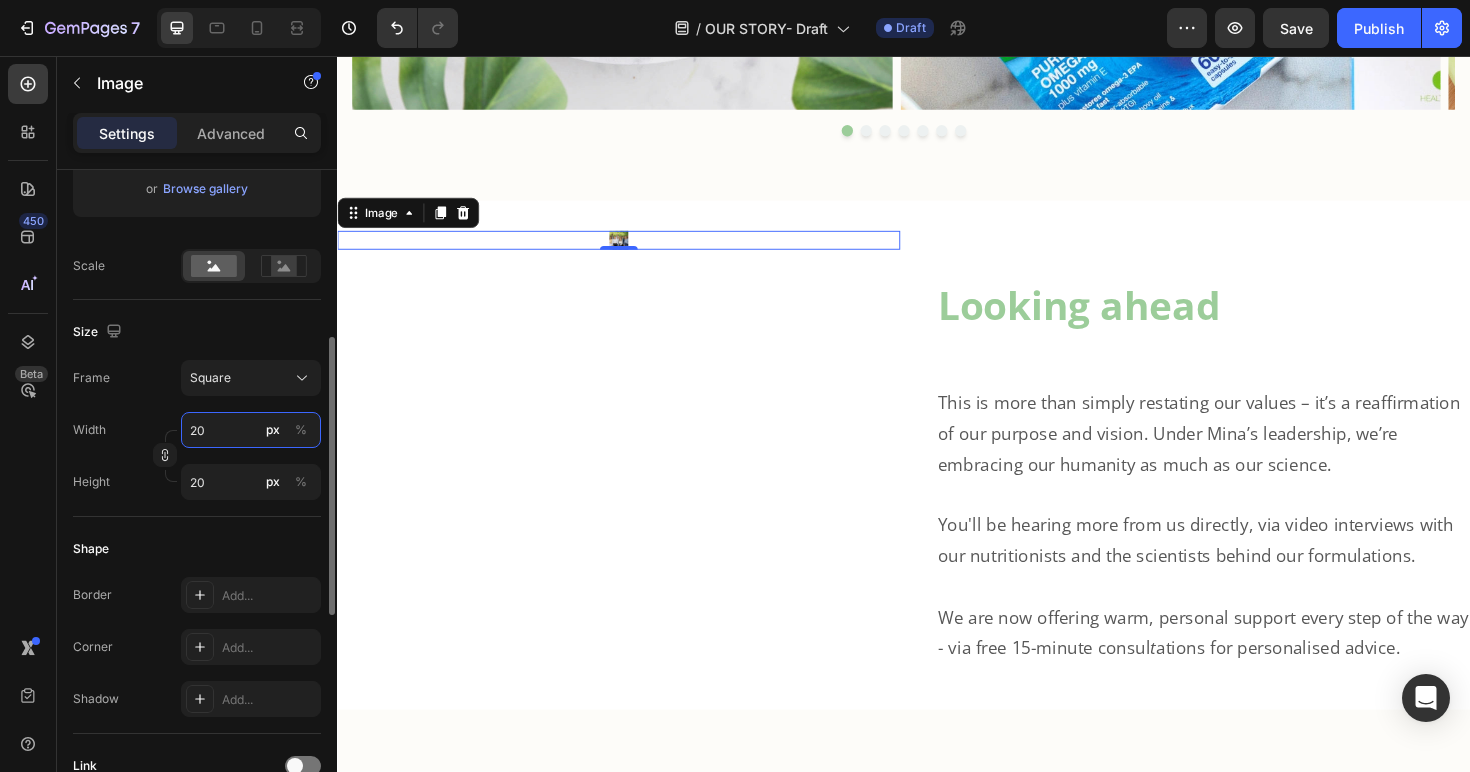 type on "200" 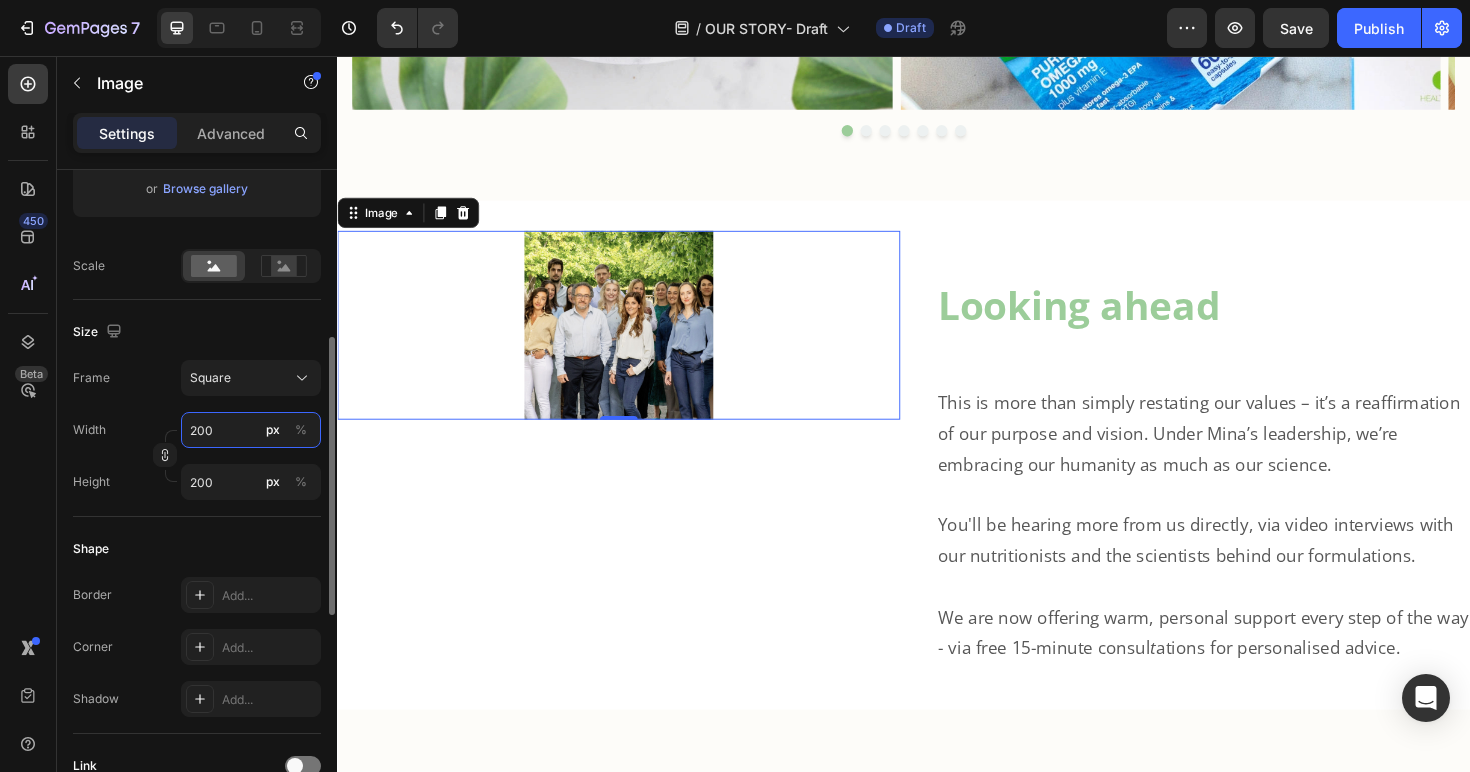 drag, startPoint x: 221, startPoint y: 426, endPoint x: 173, endPoint y: 420, distance: 48.373547 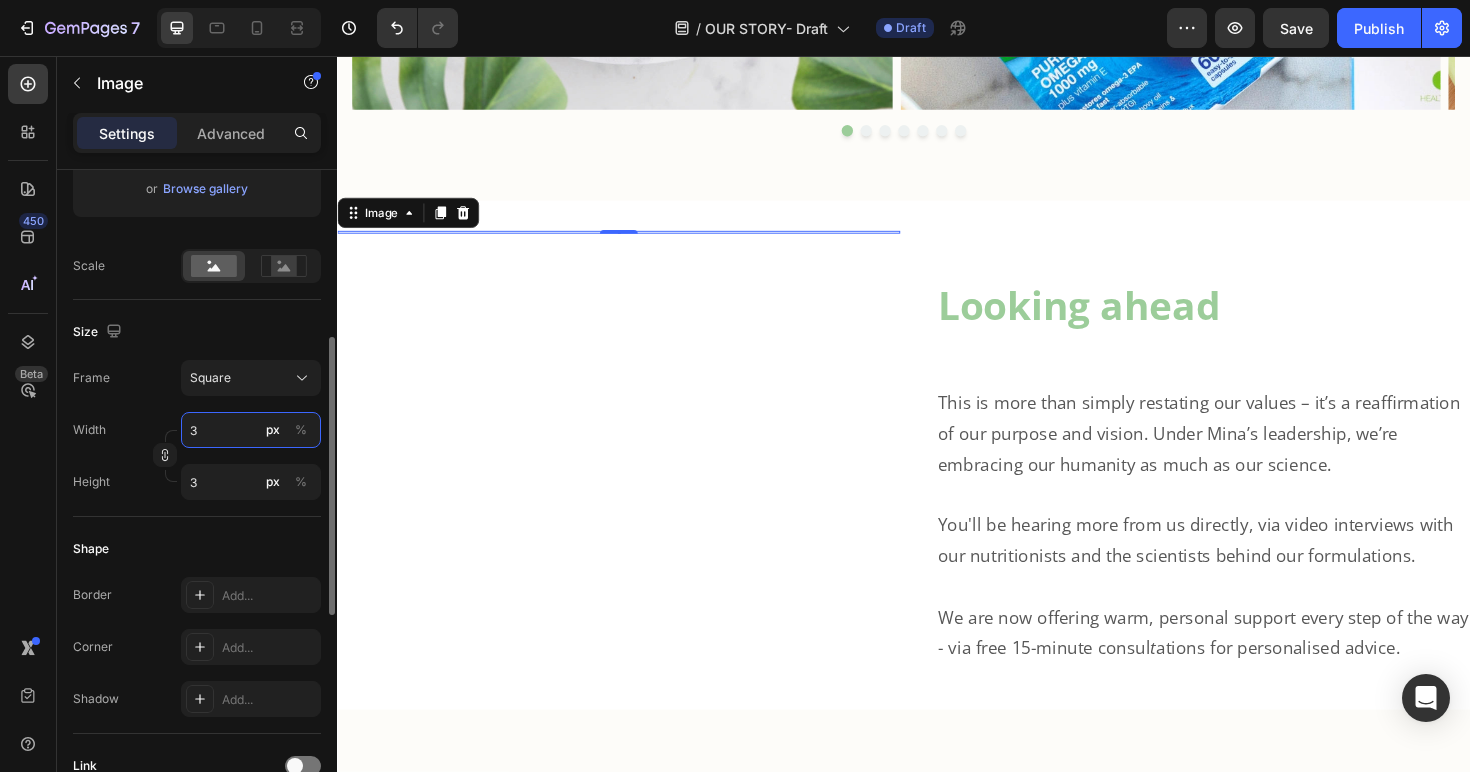 type on "35" 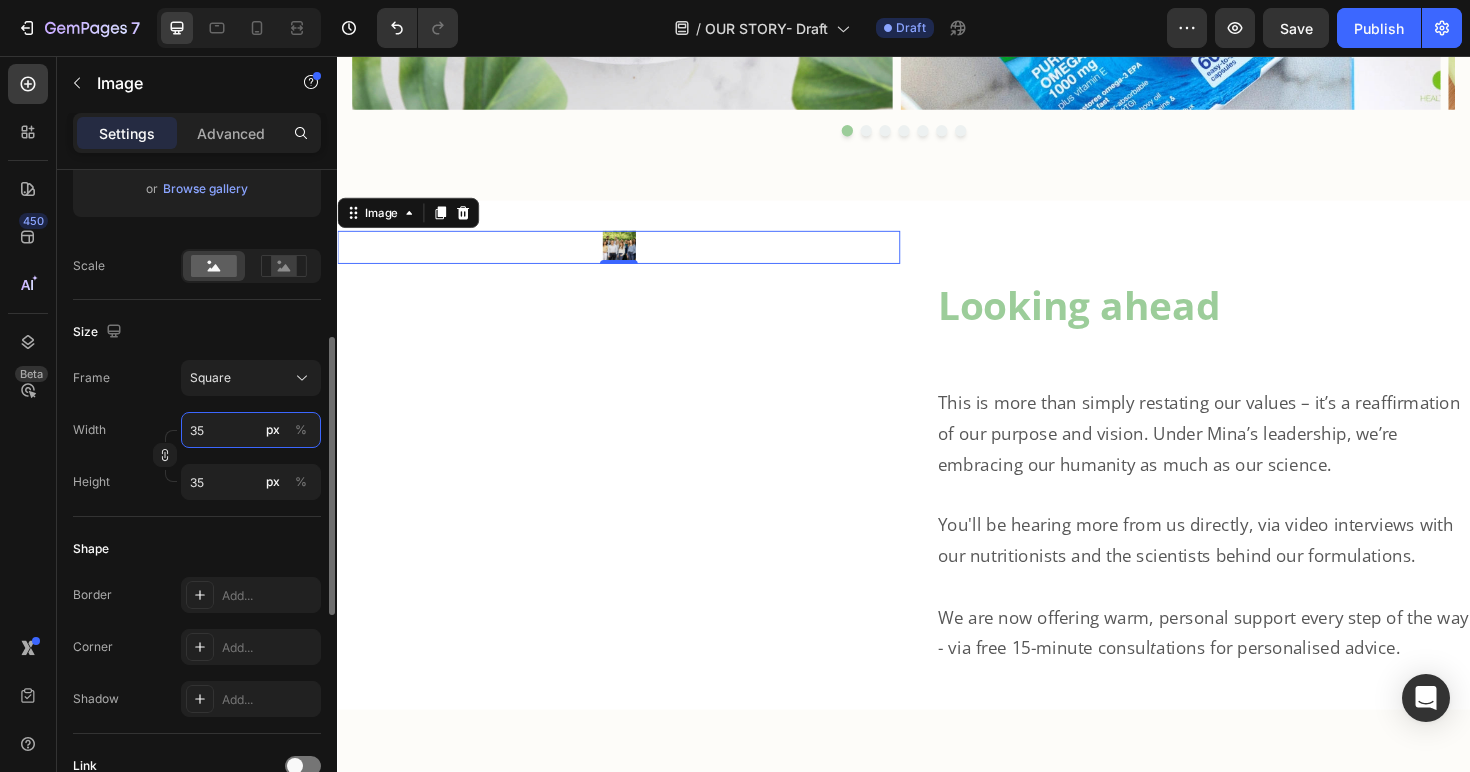 type on "350" 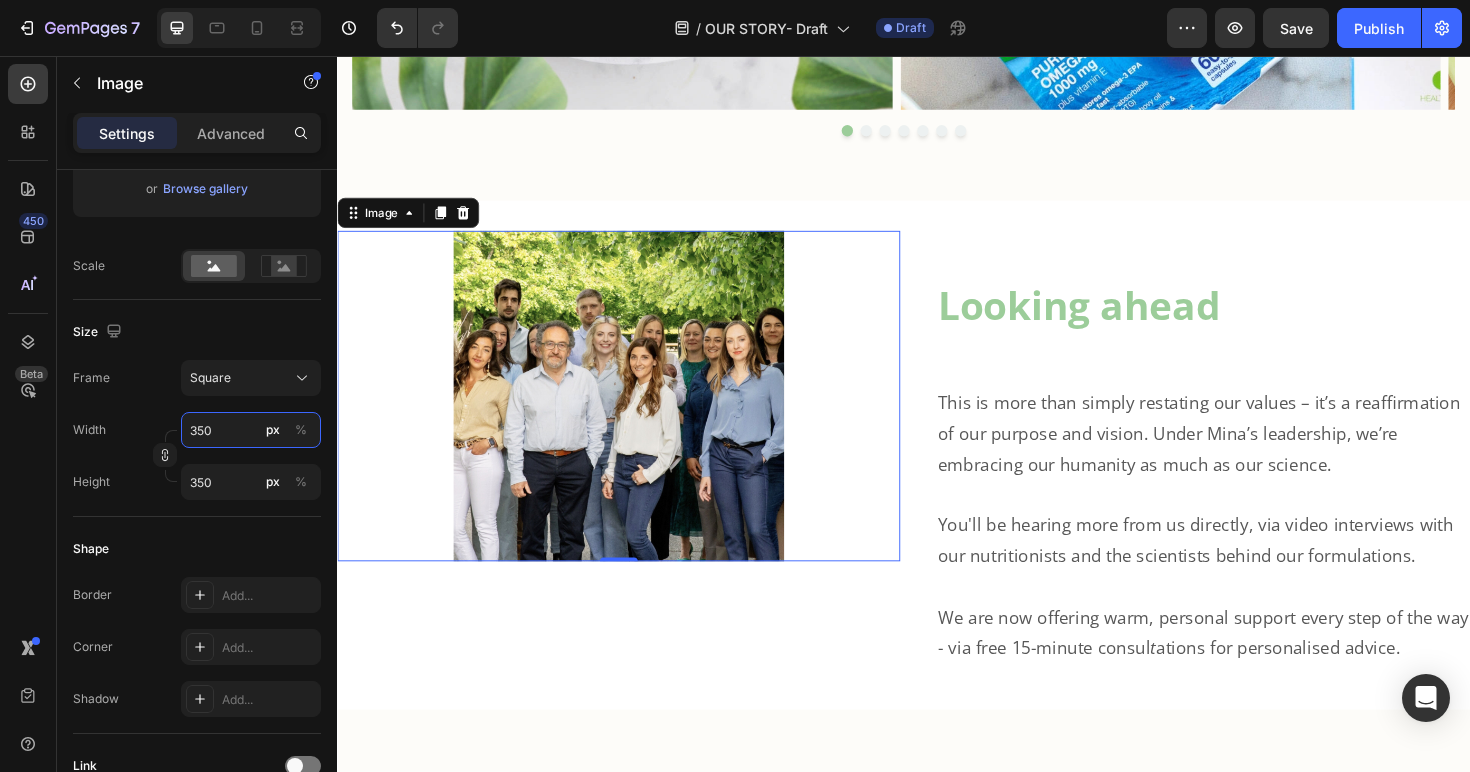 type on "350" 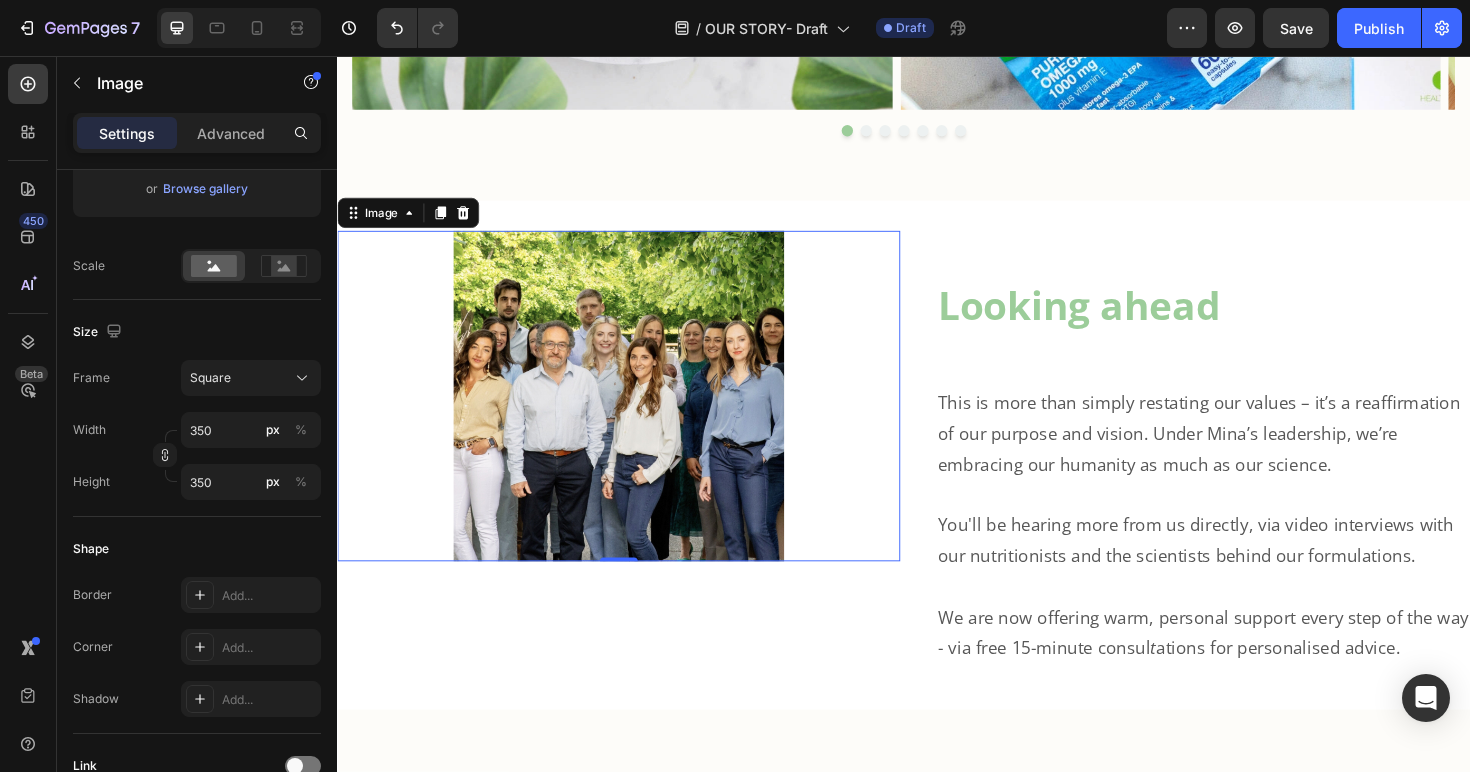click at bounding box center (635, 416) 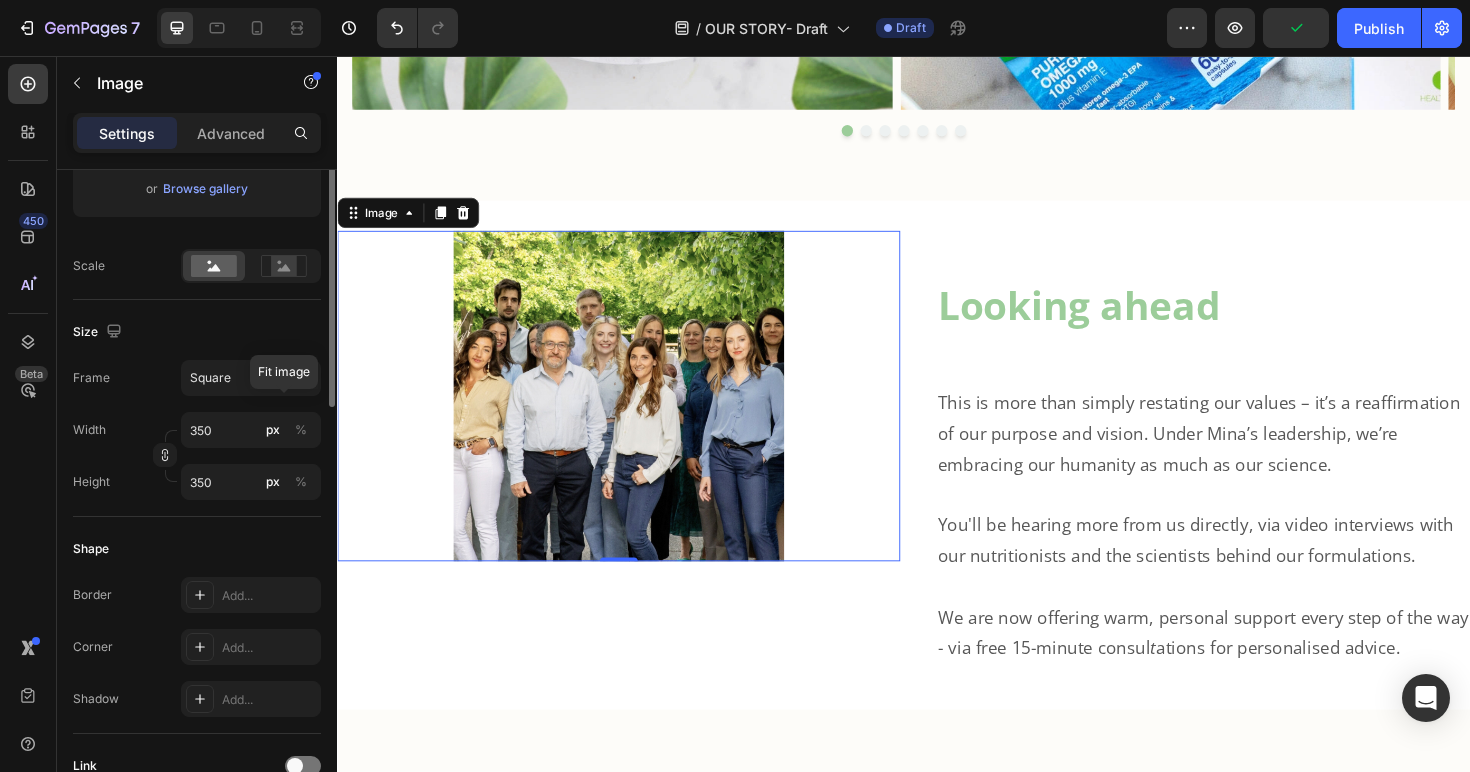 scroll, scrollTop: 45, scrollLeft: 0, axis: vertical 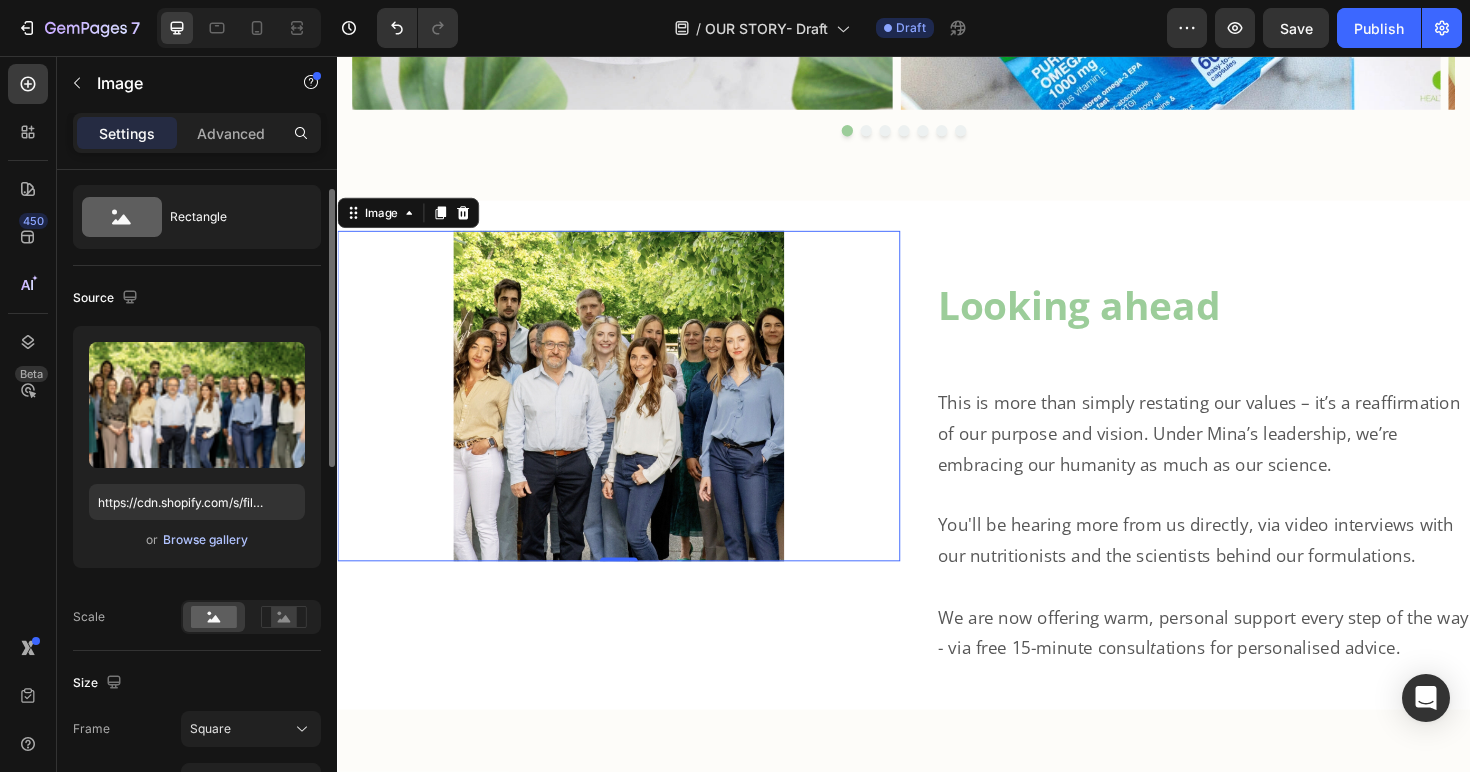 click on "Browse gallery" at bounding box center (205, 540) 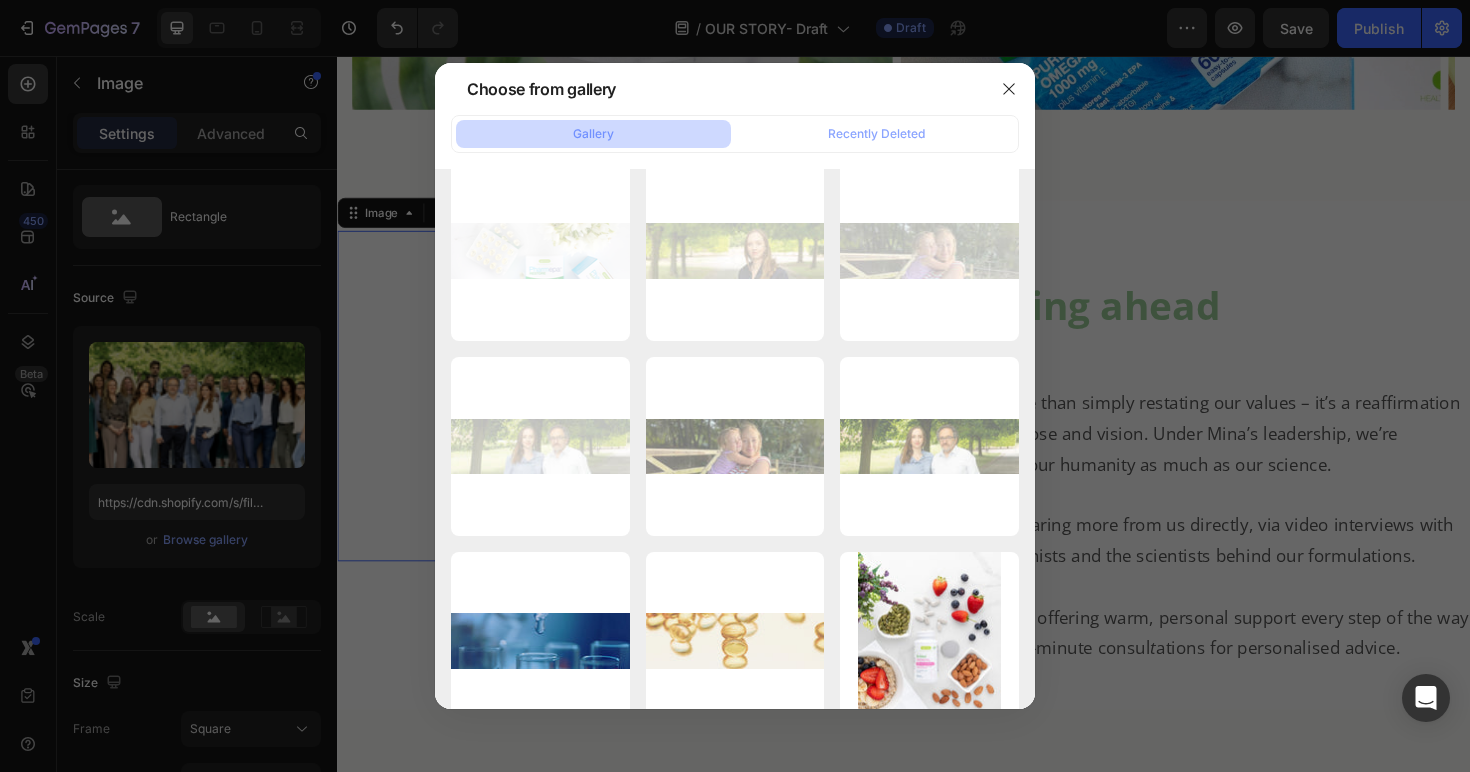 scroll, scrollTop: 8107, scrollLeft: 0, axis: vertical 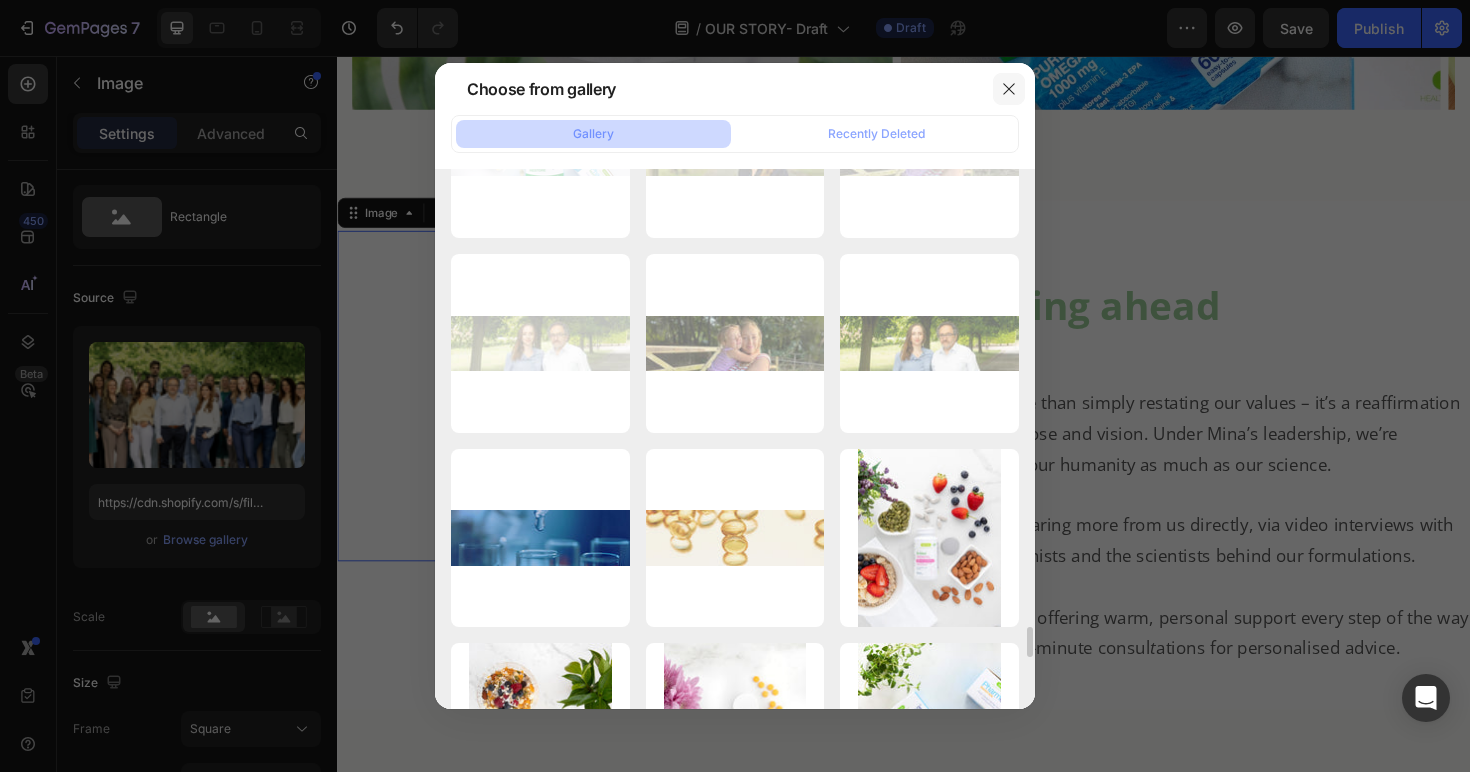 click 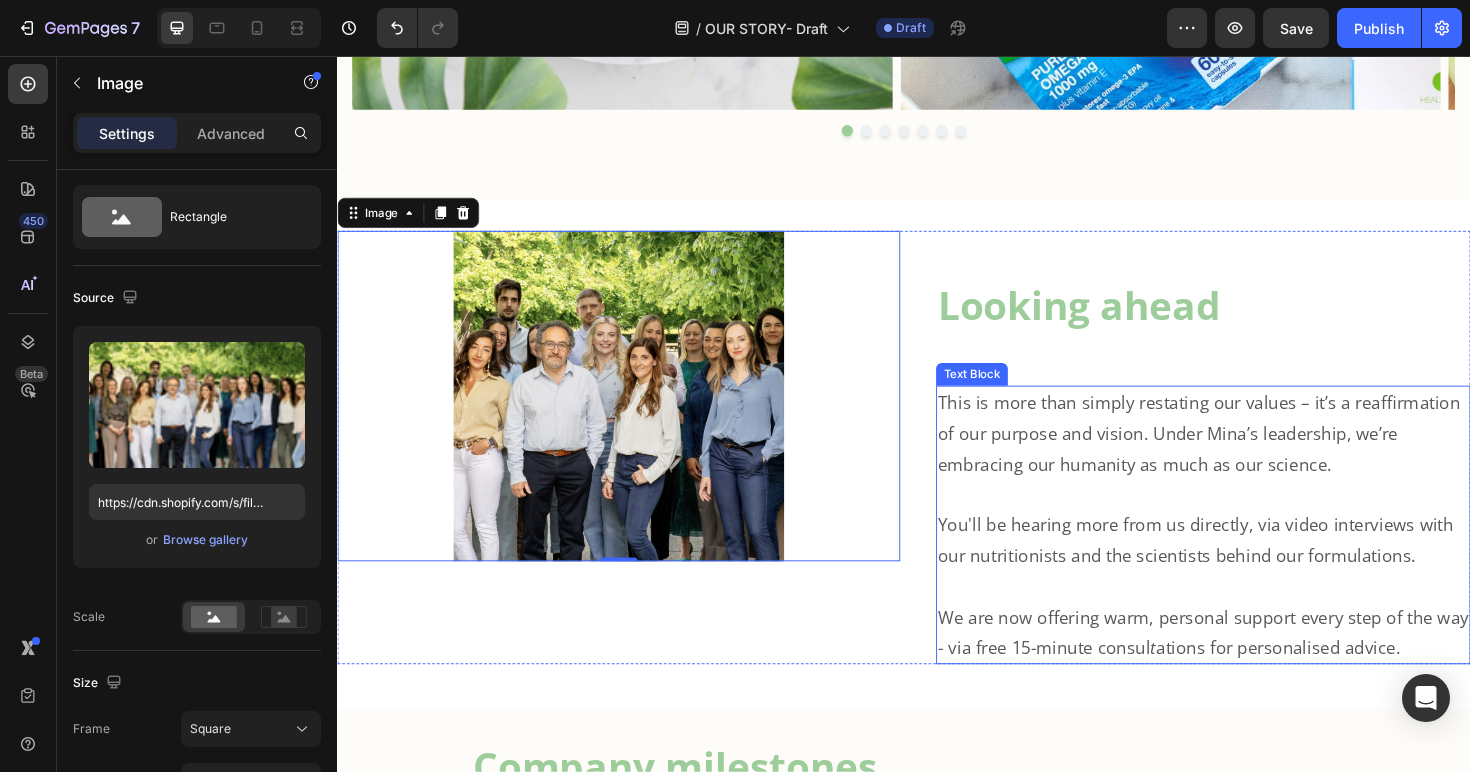 scroll, scrollTop: 3101, scrollLeft: 0, axis: vertical 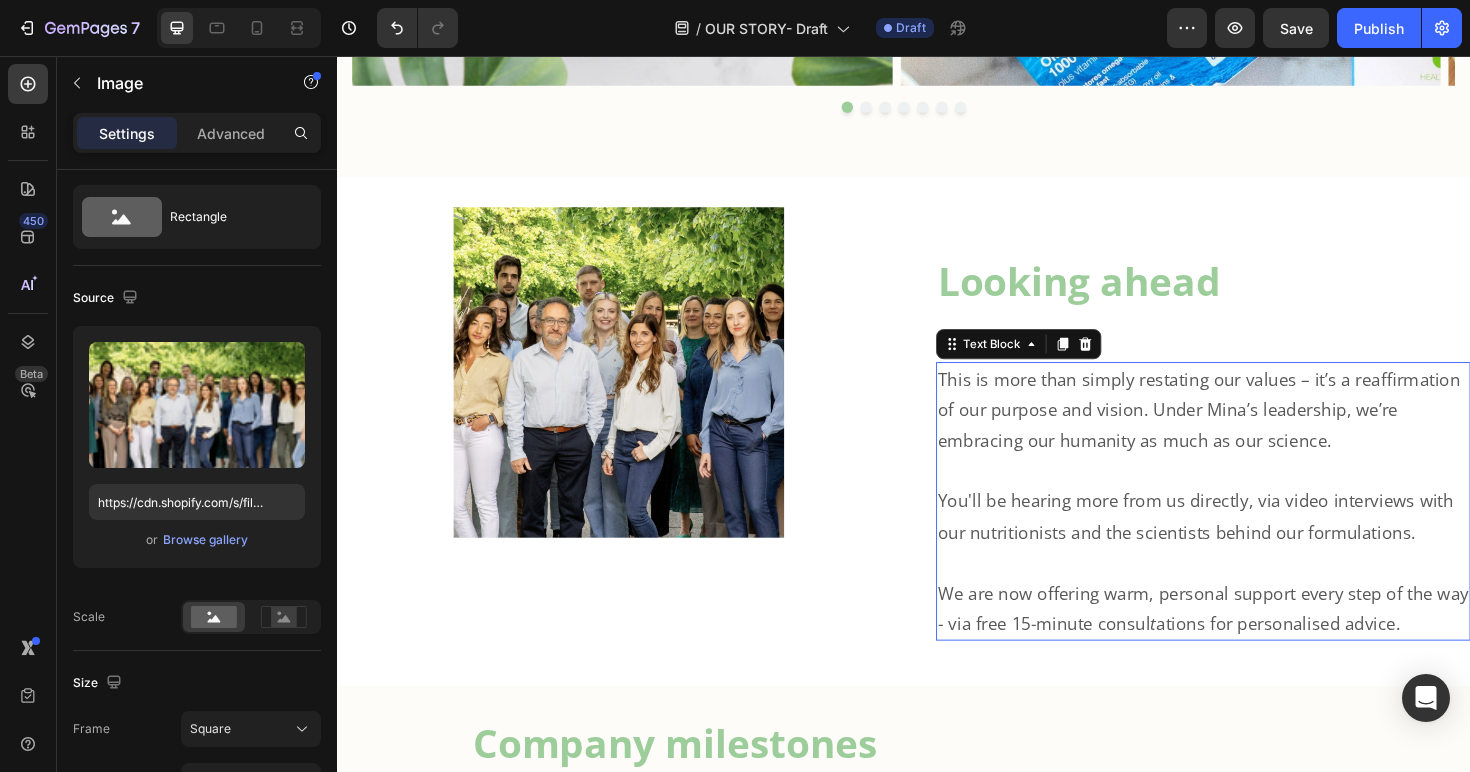 drag, startPoint x: 1208, startPoint y: 582, endPoint x: 1105, endPoint y: 558, distance: 105.75916 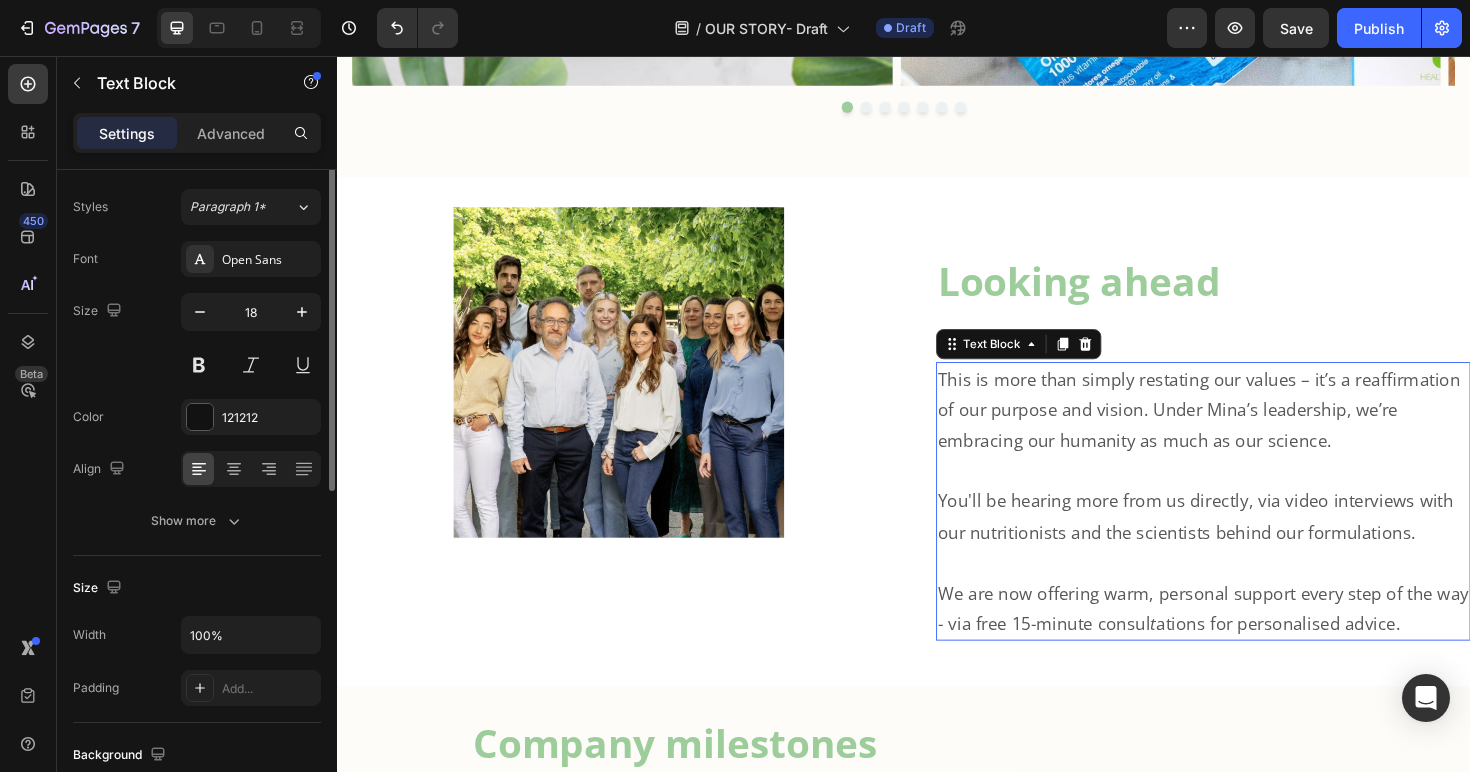 scroll, scrollTop: 0, scrollLeft: 0, axis: both 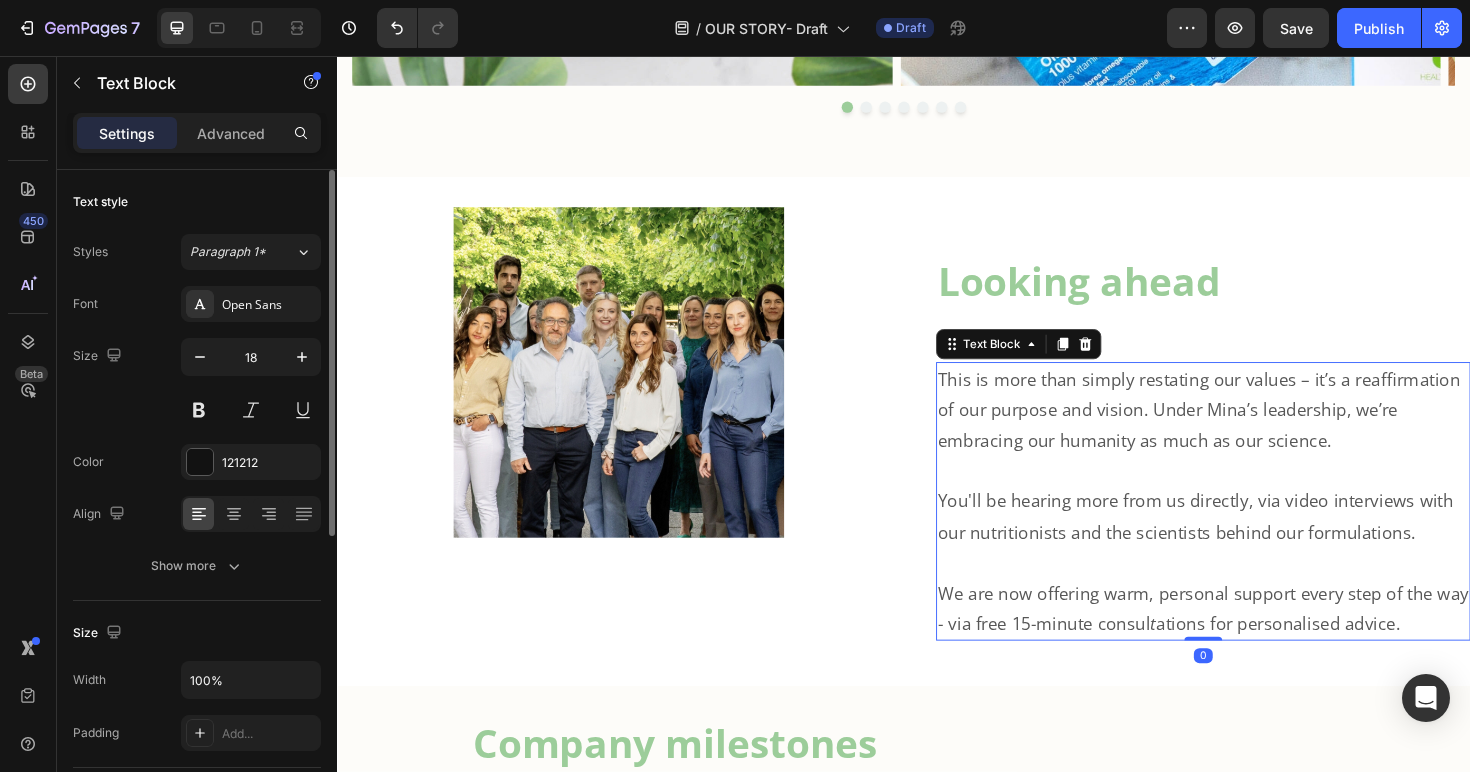 drag, startPoint x: 1042, startPoint y: 532, endPoint x: 992, endPoint y: 523, distance: 50.803543 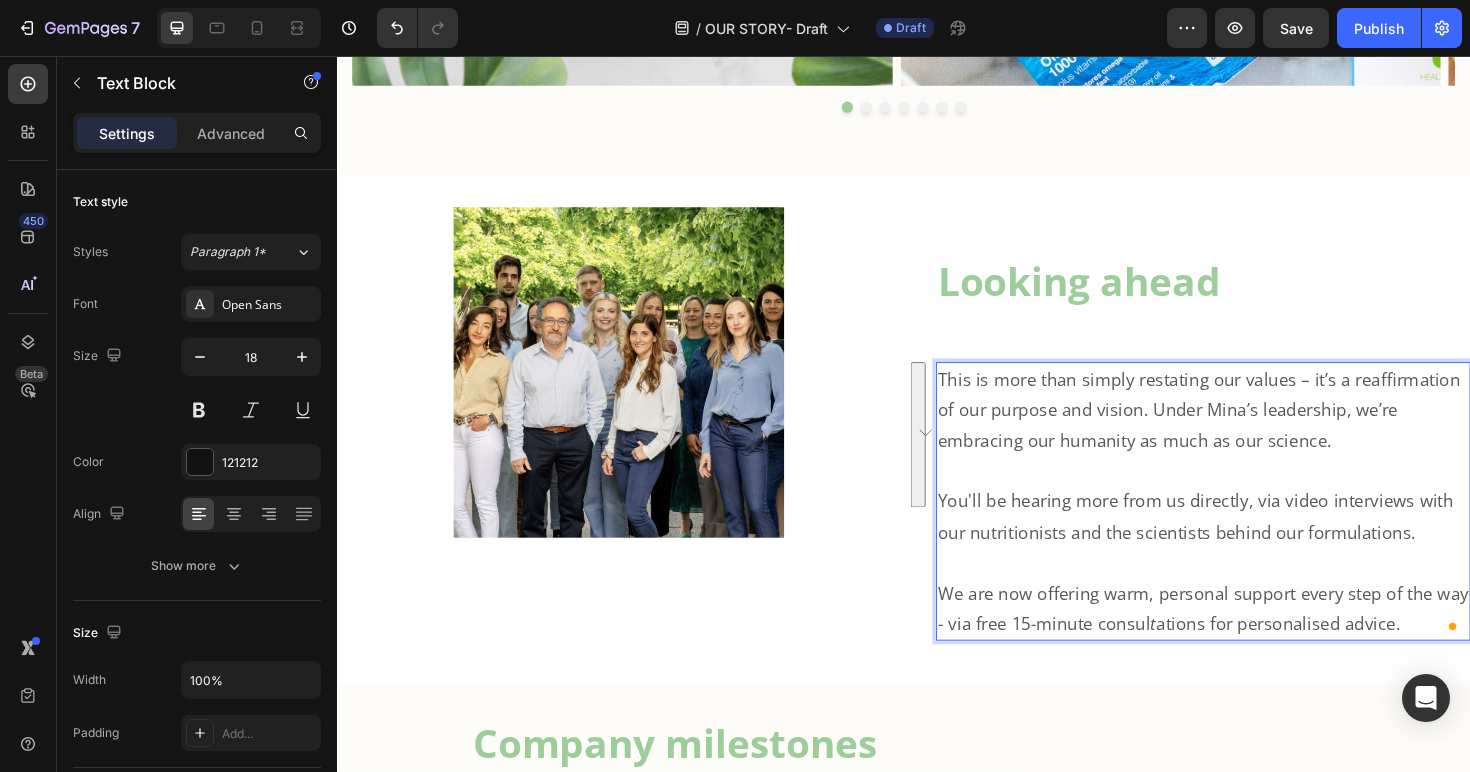 drag, startPoint x: 968, startPoint y: 525, endPoint x: 1489, endPoint y: 659, distance: 537.9563 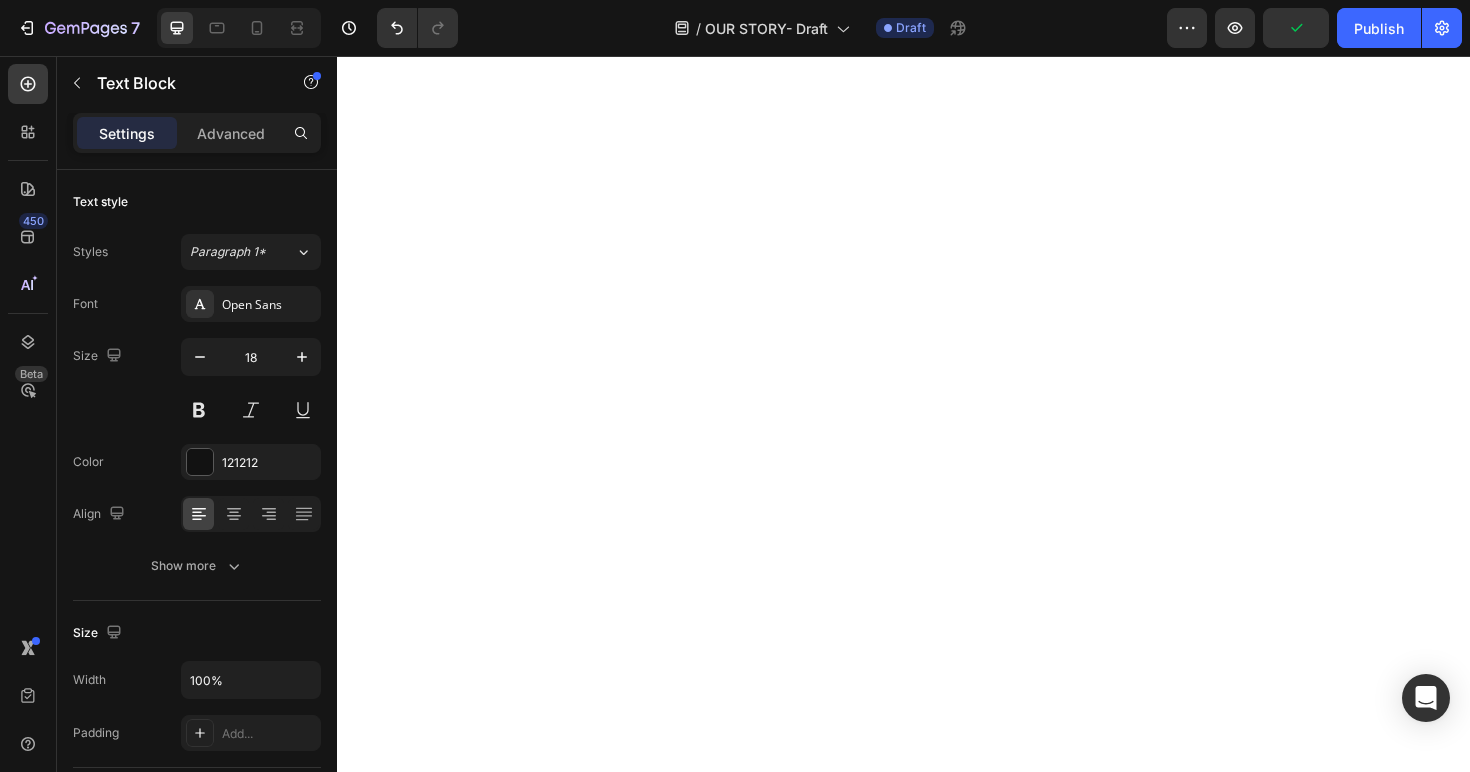 scroll, scrollTop: 0, scrollLeft: 0, axis: both 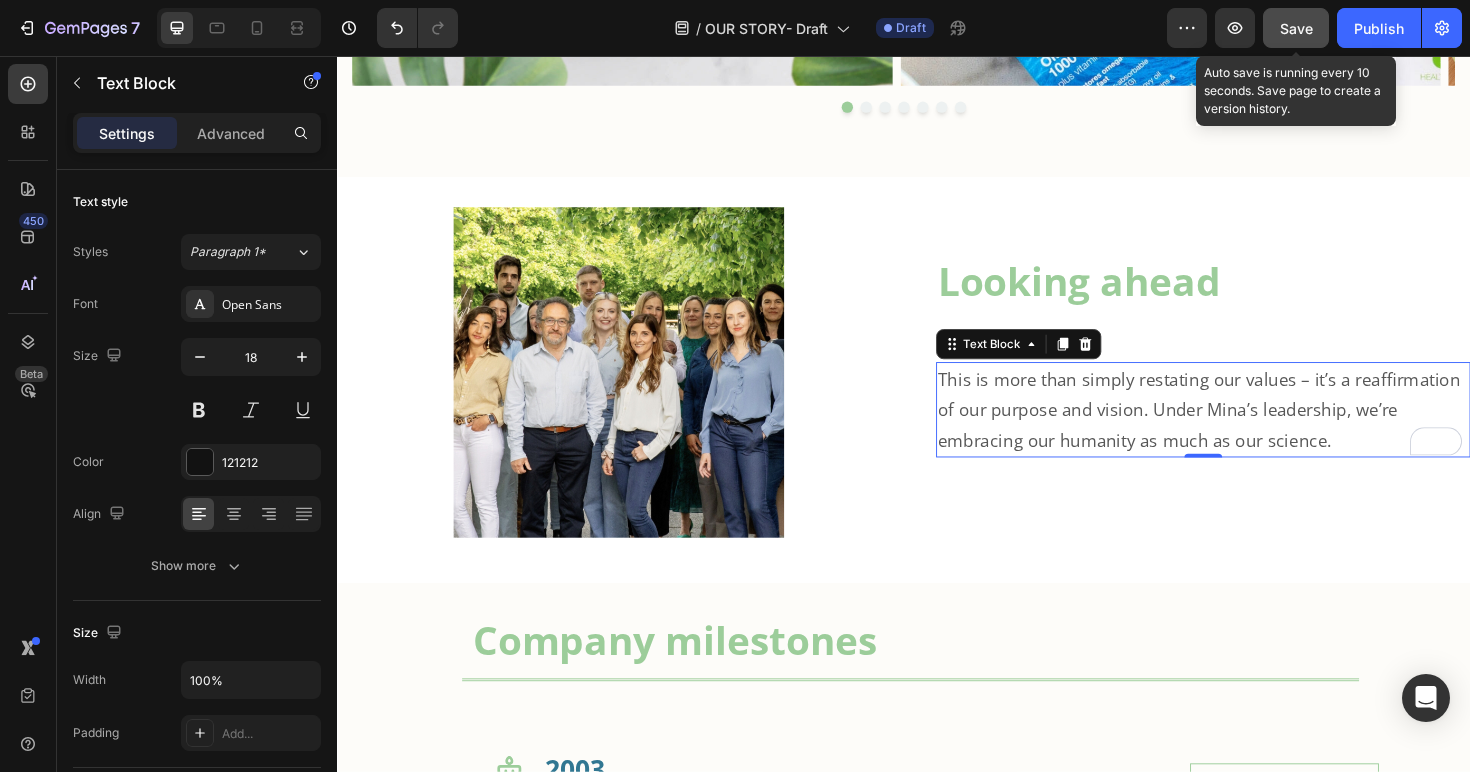 click on "Save" at bounding box center [1296, 28] 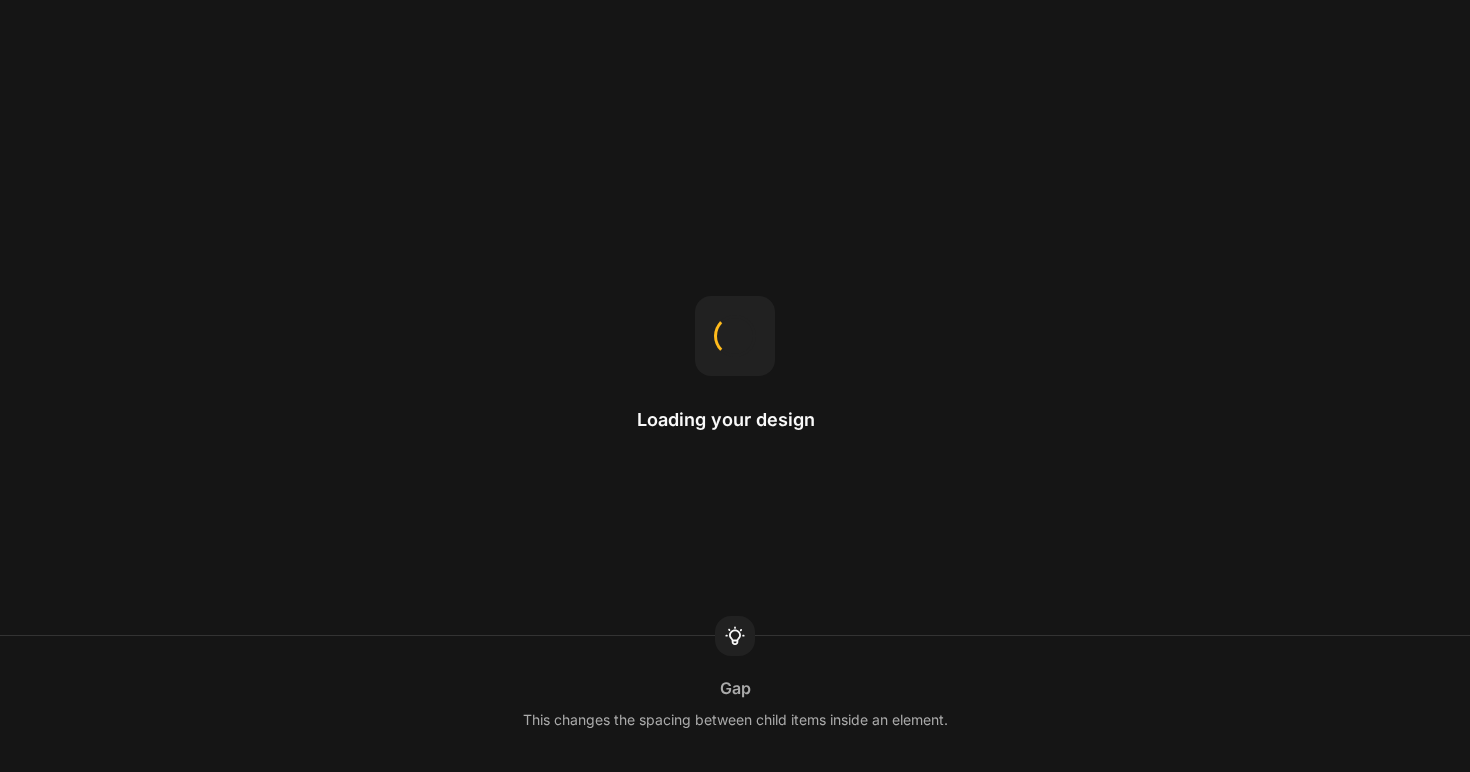 scroll, scrollTop: 0, scrollLeft: 0, axis: both 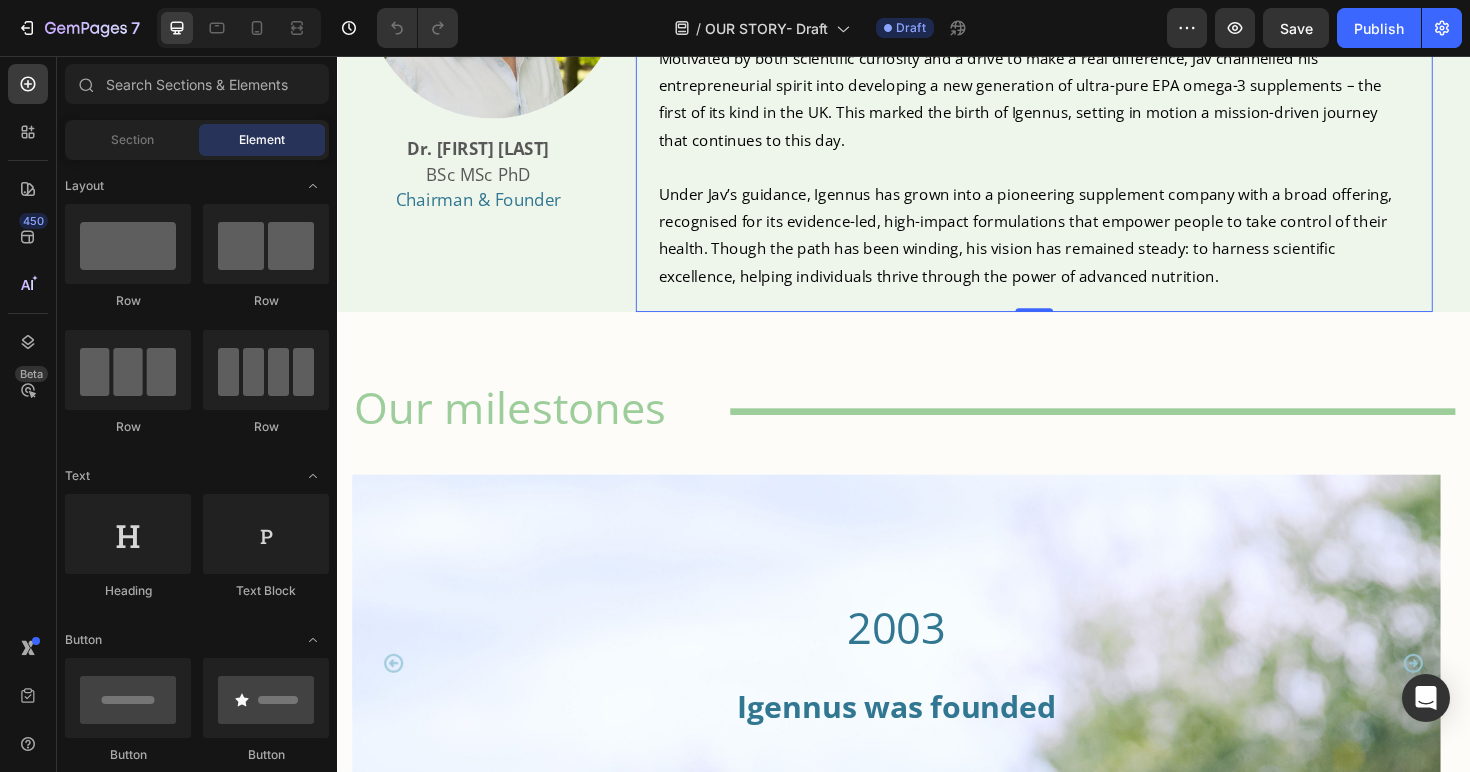 click on "[FIRST]'s professional journey began in an entirely different realm – with a PhD in Electronics – yet innovation has always been the common thread running through his career. Transitioning into computing in the early 1980s, he quickly carved out a path in contracting before co-founding his first business with peers in Cambridge, the heart of UK tech innovation.   It was a deeply personal event – a close relative’s complex heart condition – that sparked [FIRST]’s interest in the power of nutrition. Around the turn of the millennium, a series of serendipitous conversations introduced him to the emerging science behind omega-3 fatty acids. What he discovered shocked him: despite the promising research, the products on the market were inadequate for clinical use." at bounding box center (1075, 29) 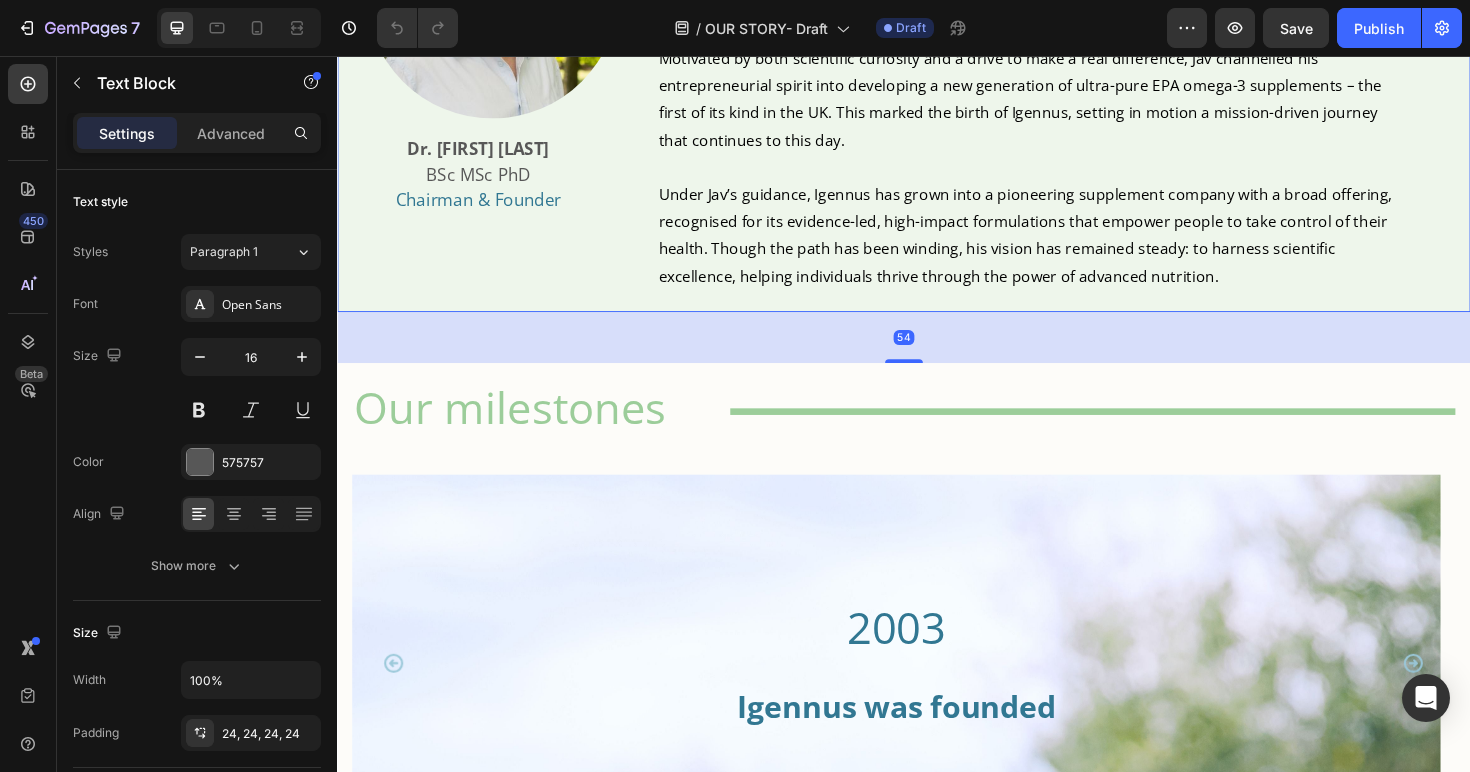click on "The origin Heading Image Dr. [FIRST] [LAST] BSc MSc PhD Chairman & Founder Heading" at bounding box center (486, 29) 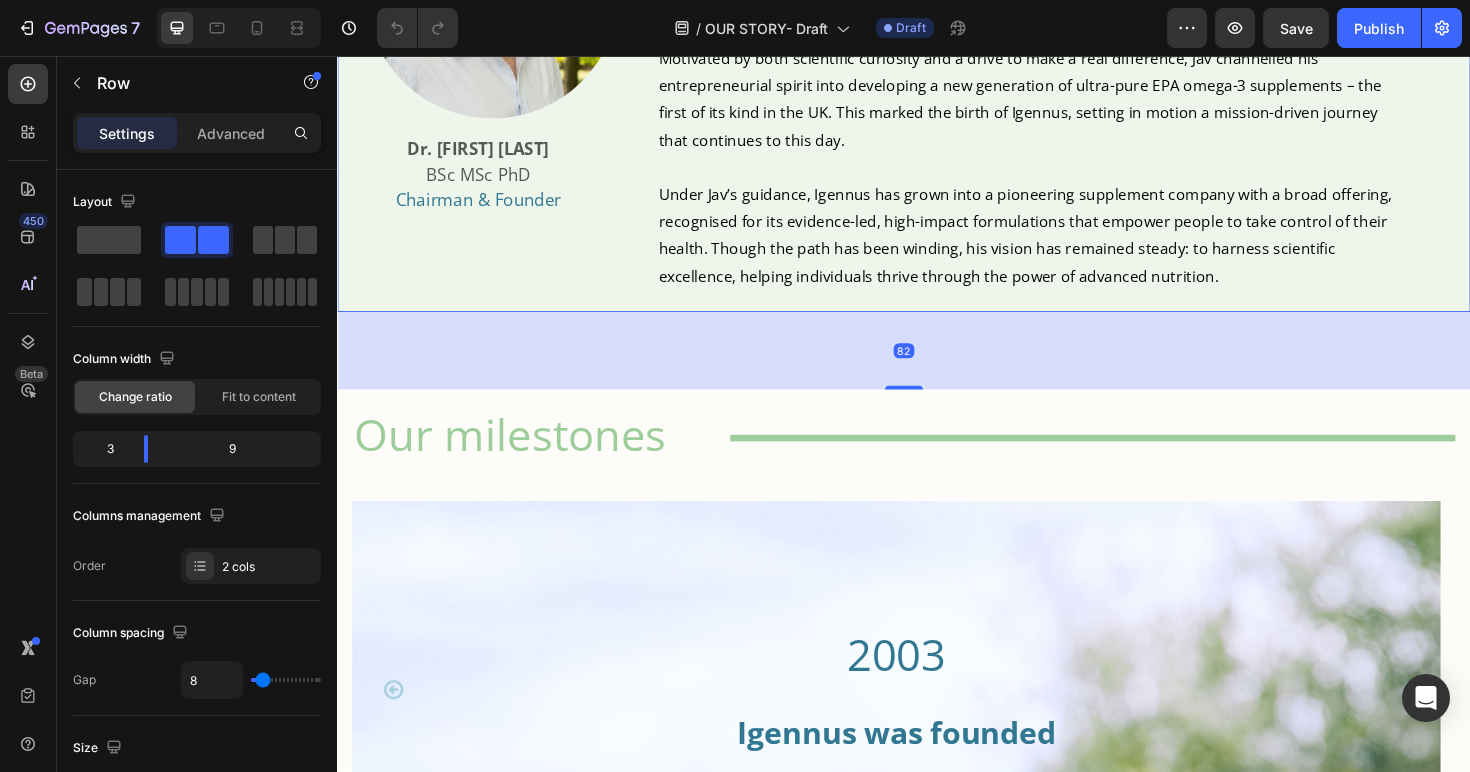 drag, startPoint x: 934, startPoint y: 377, endPoint x: 985, endPoint y: 410, distance: 60.74537 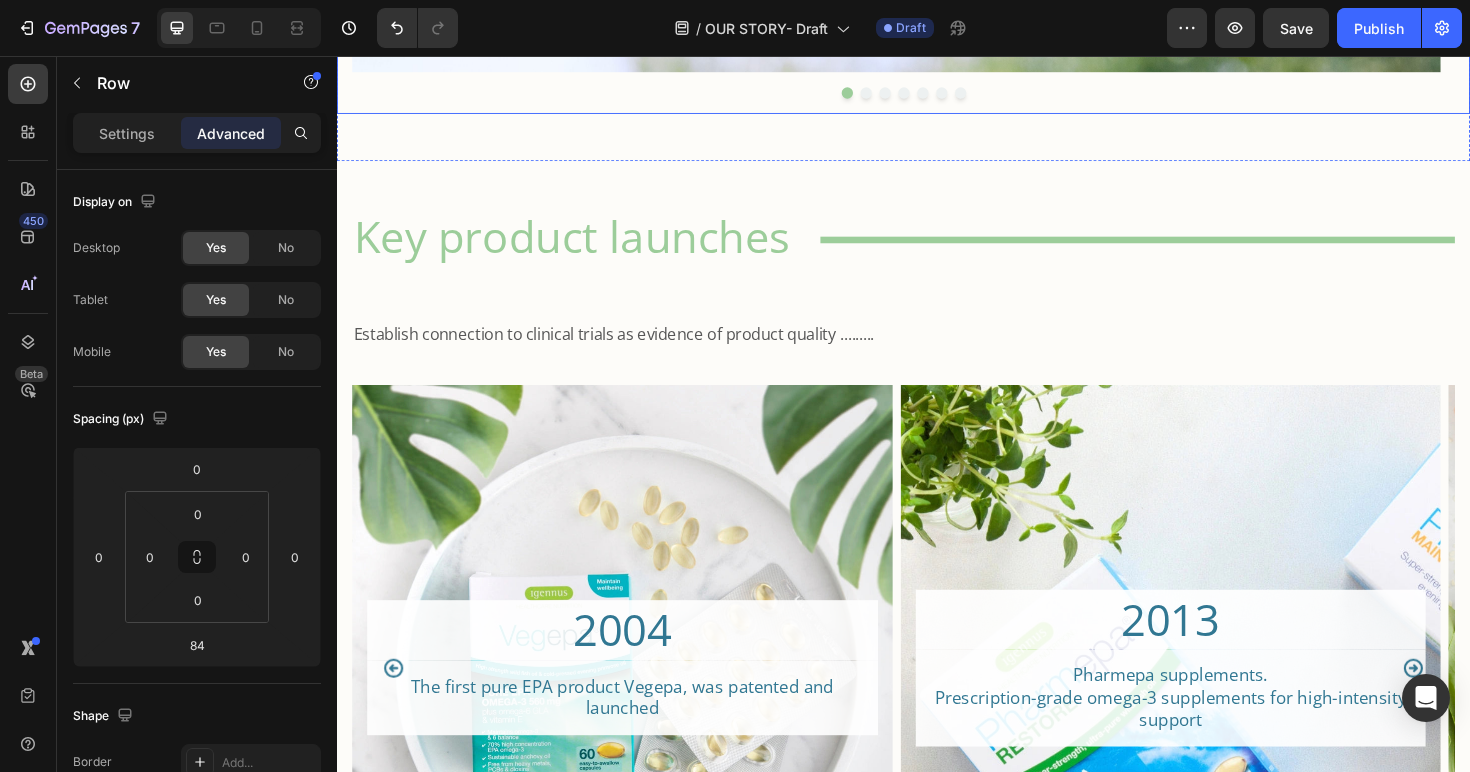 scroll, scrollTop: 2024, scrollLeft: 0, axis: vertical 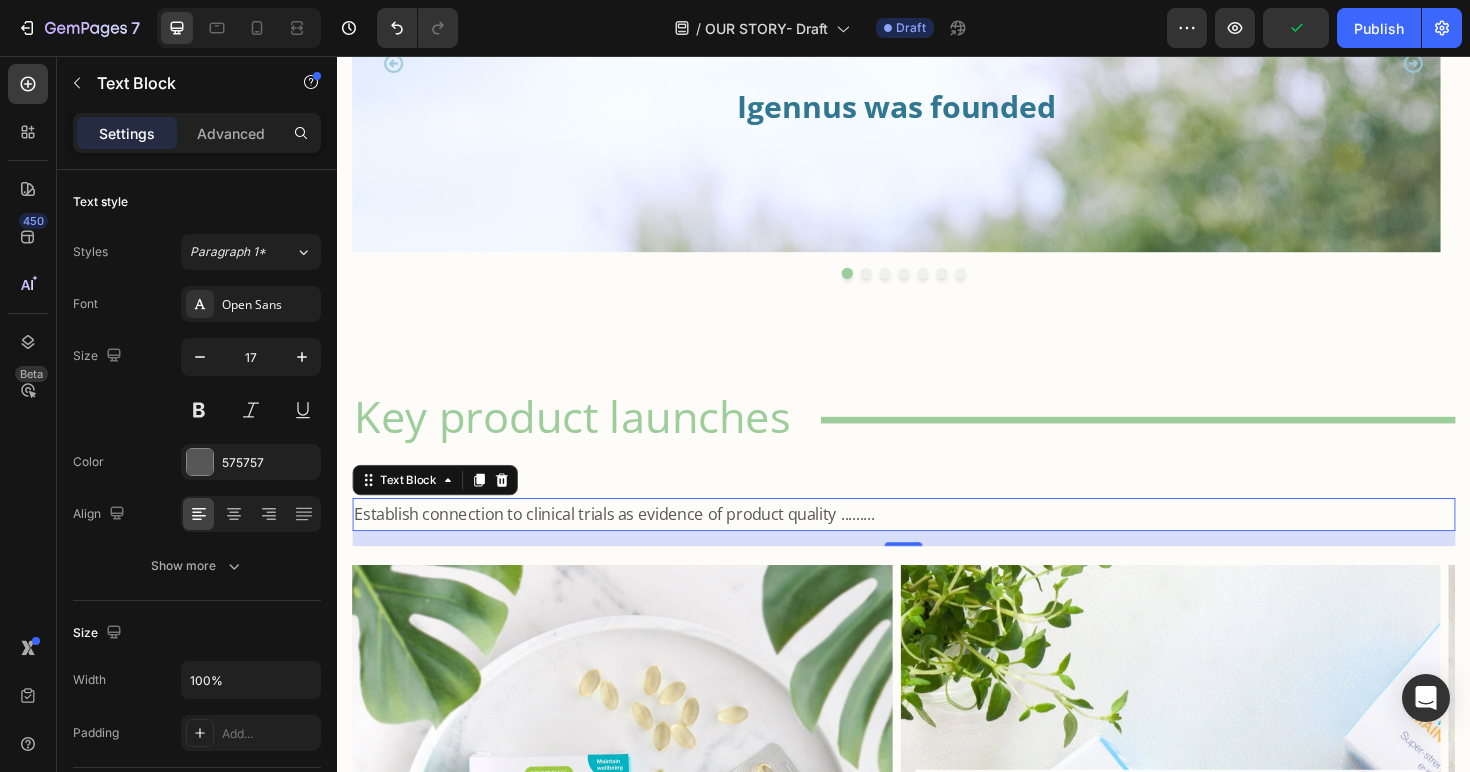 click on "Establish connection to clinical trials as evidence of product quality ........." at bounding box center [937, 541] 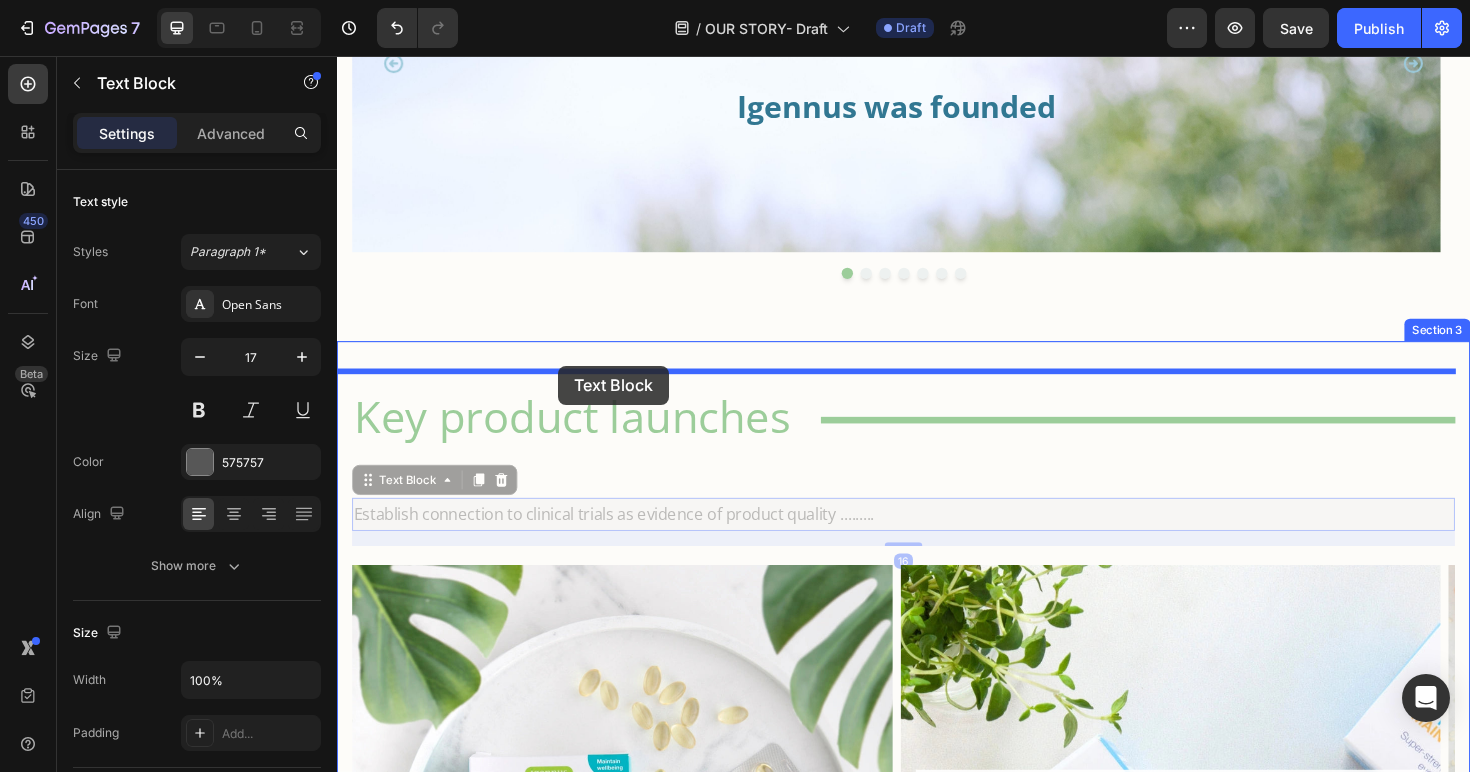 drag, startPoint x: 365, startPoint y: 507, endPoint x: 571, endPoint y: 384, distance: 239.92708 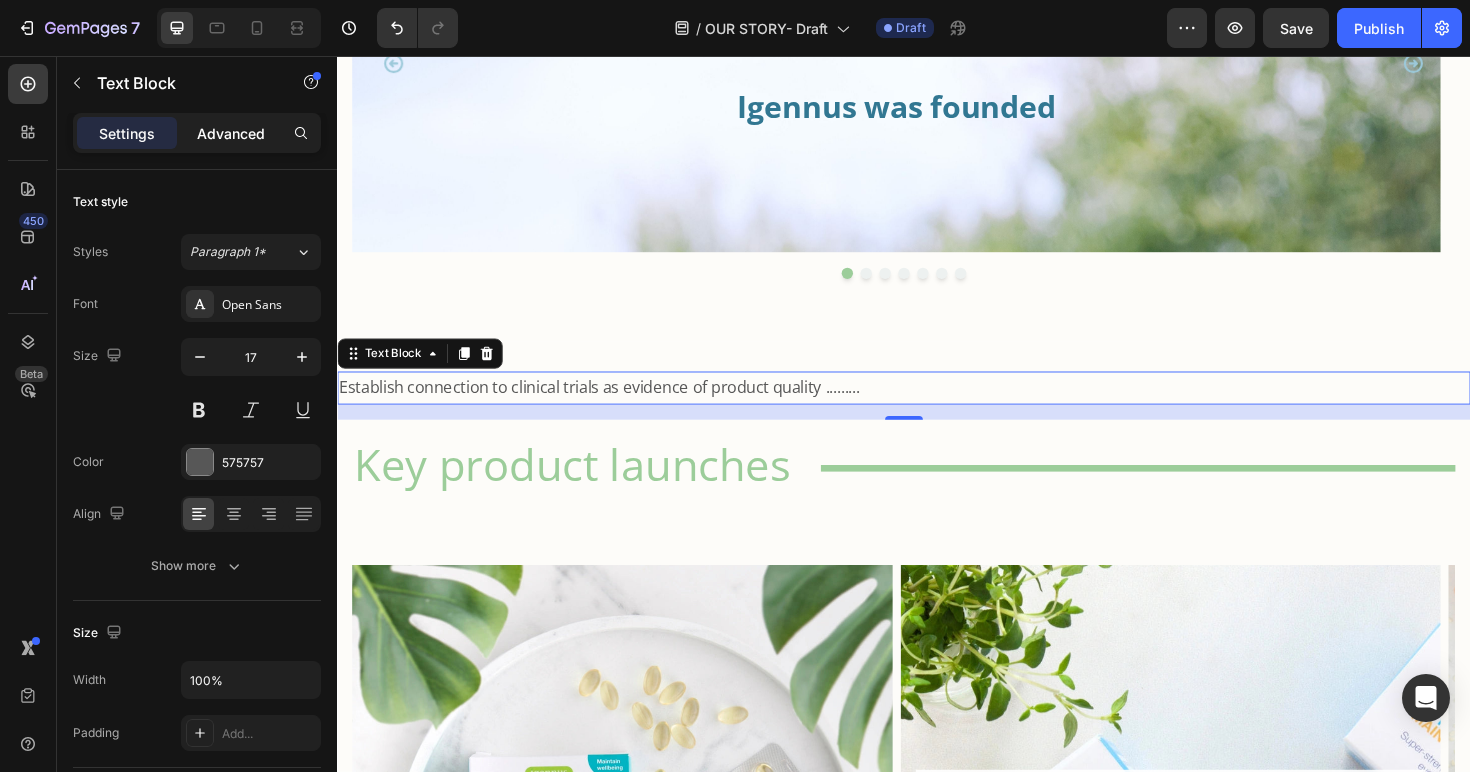click on "Advanced" at bounding box center [231, 133] 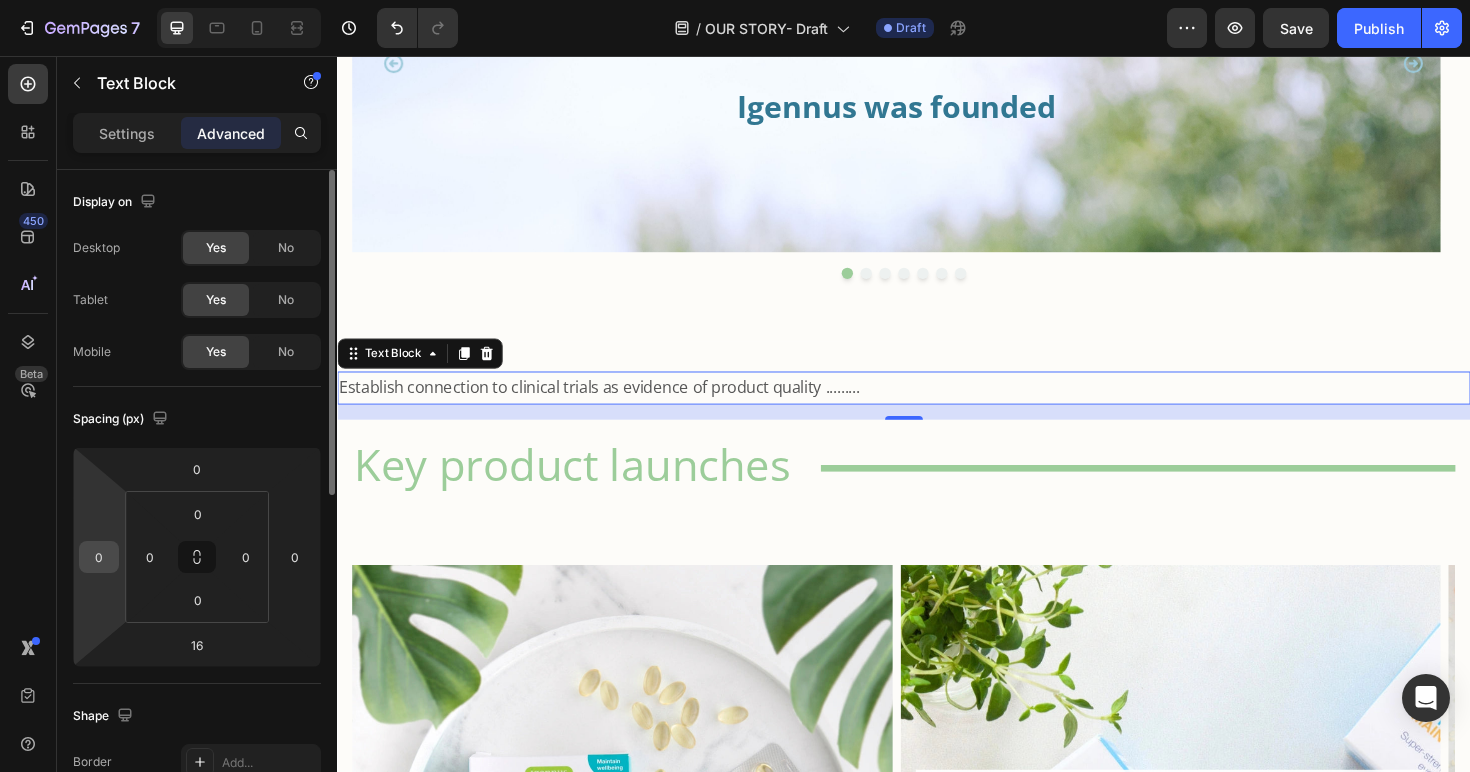 click on "0" at bounding box center [99, 557] 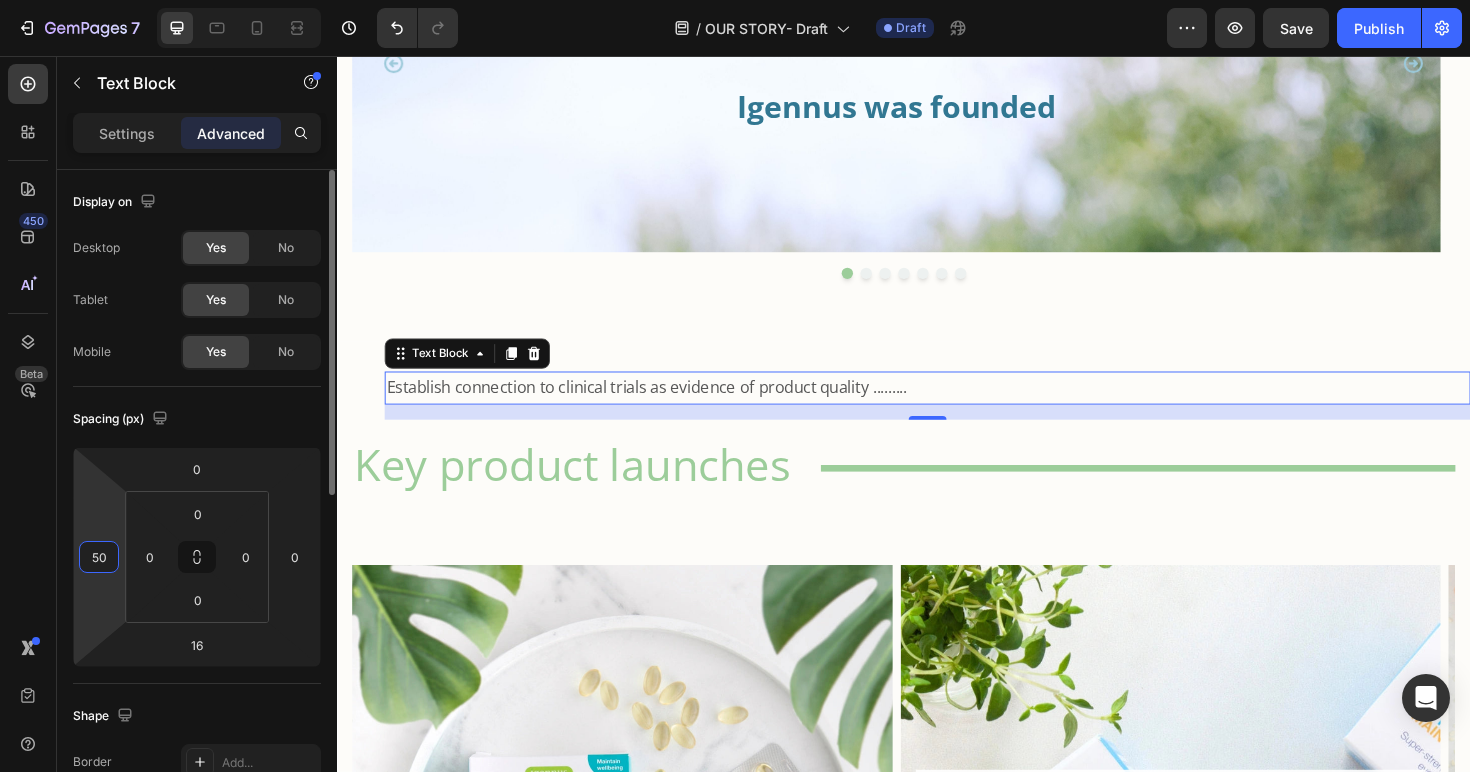 drag, startPoint x: 111, startPoint y: 557, endPoint x: 85, endPoint y: 550, distance: 26.925823 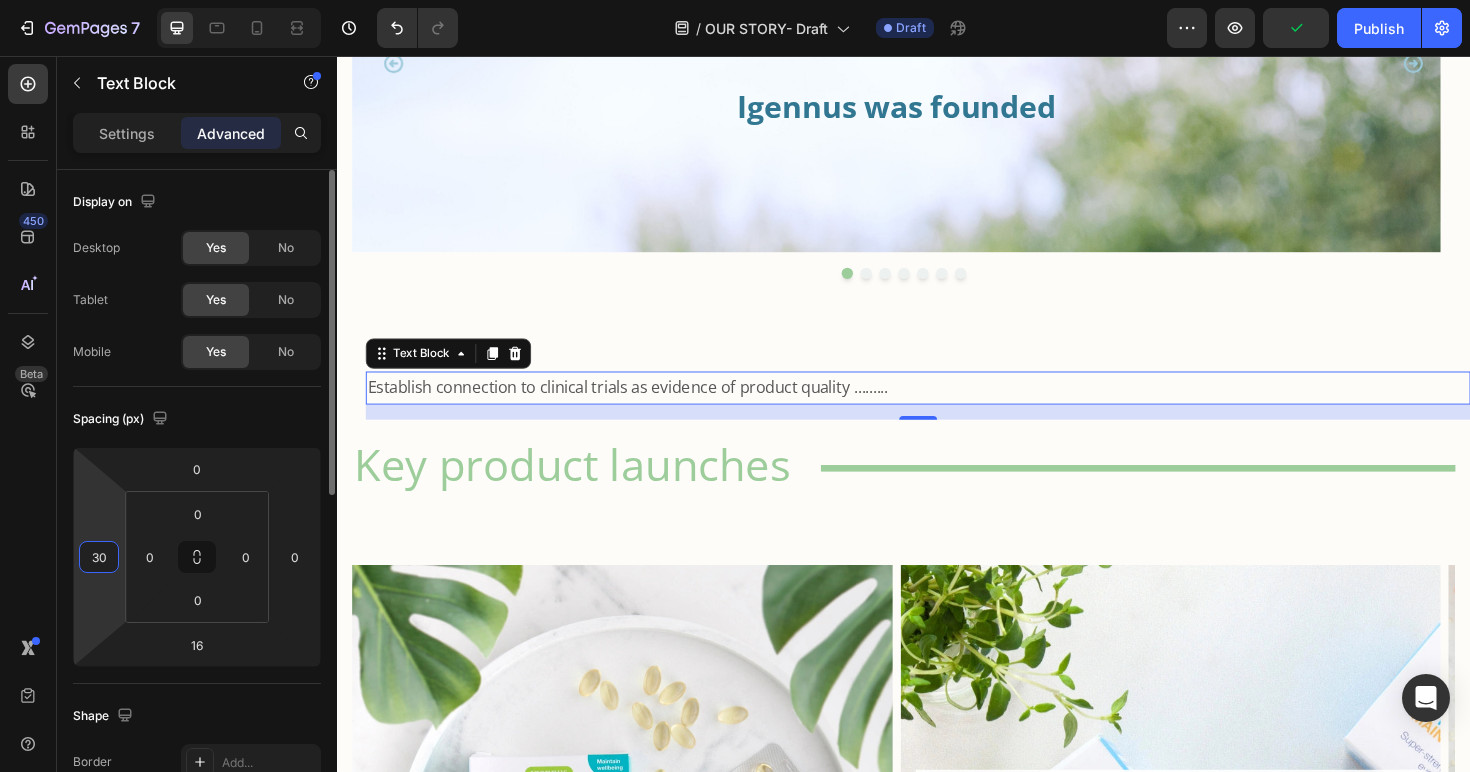 drag, startPoint x: 107, startPoint y: 557, endPoint x: 85, endPoint y: 551, distance: 22.803509 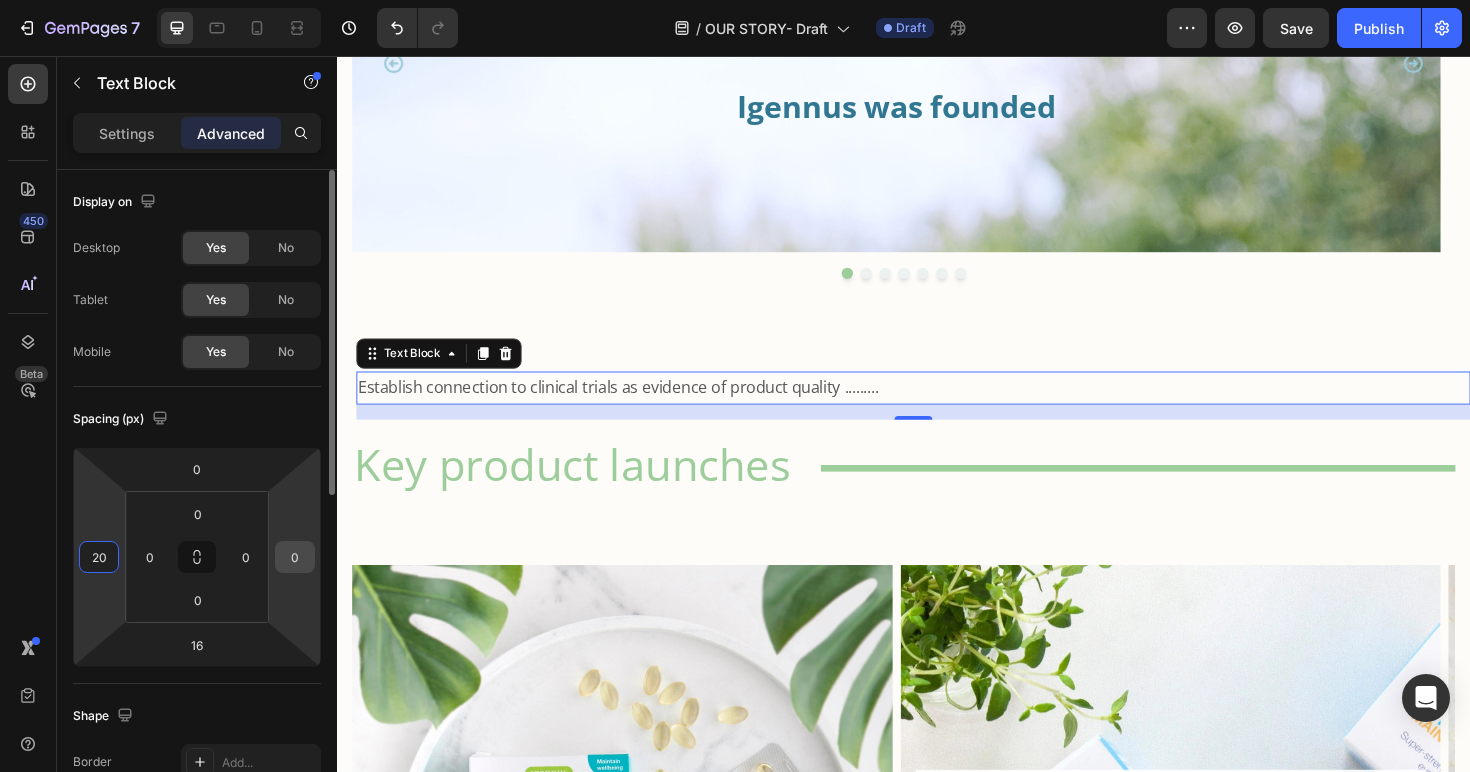 type on "20" 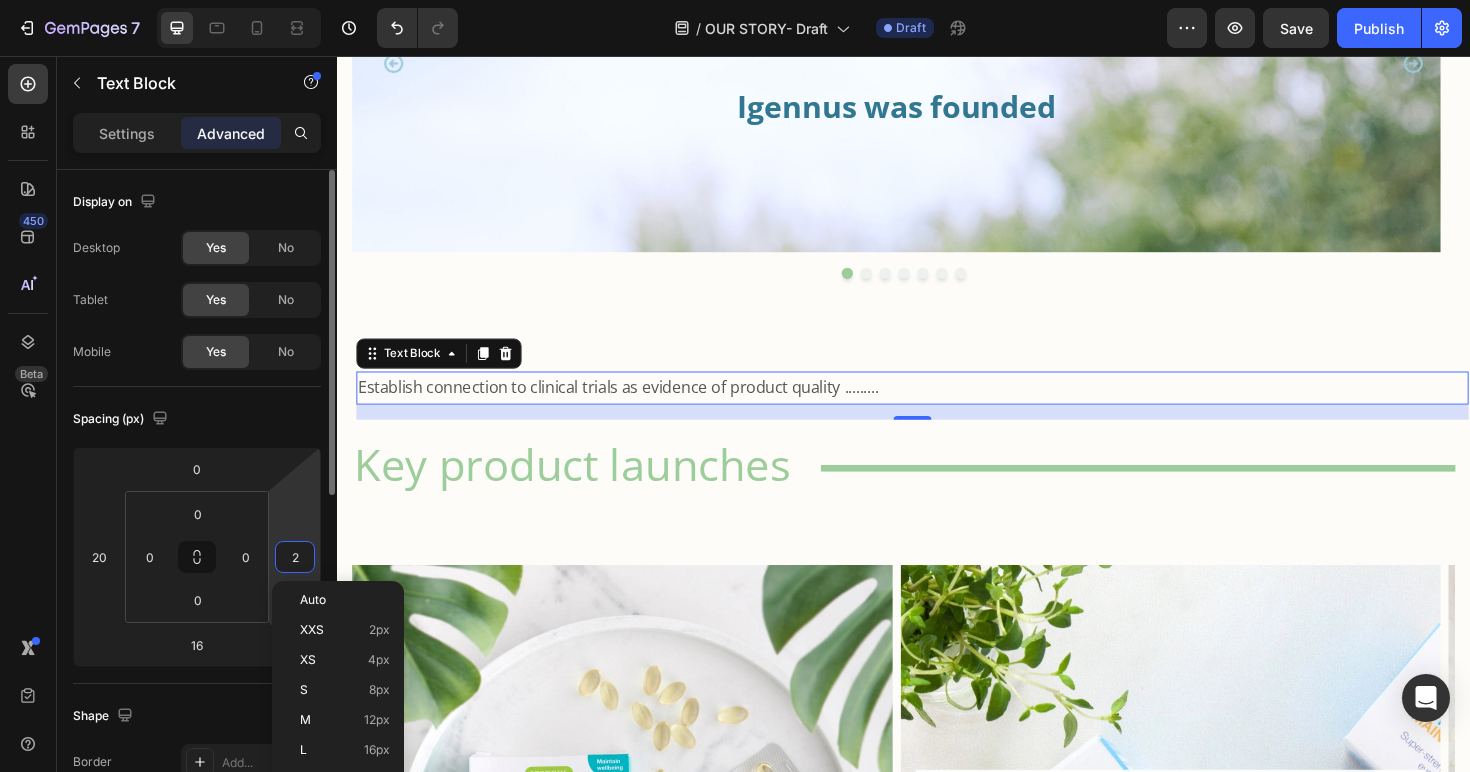 type on "20" 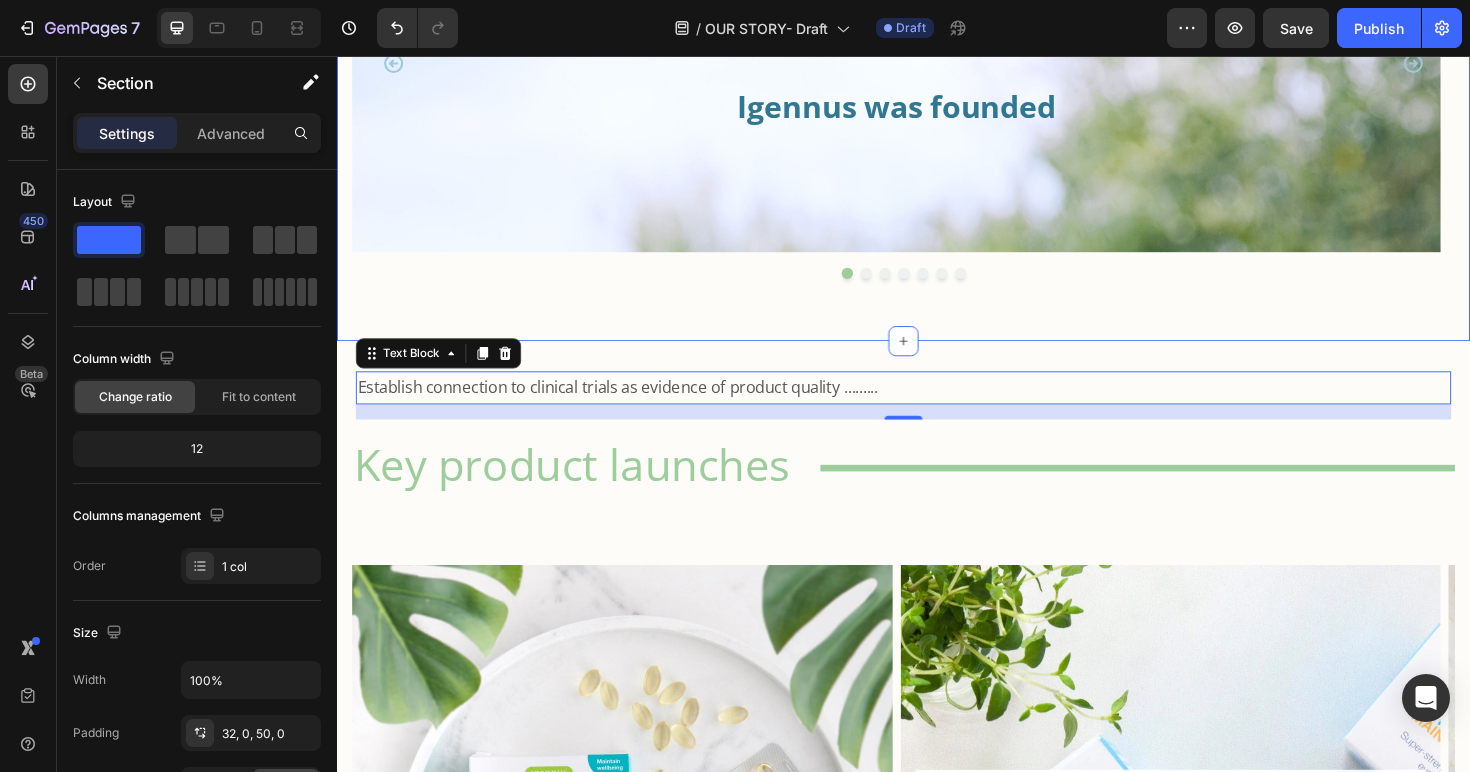 click on "The origin Heading Image Dr. [FIRST] [LAST] BSc MSc PhD Chairman & Founder Heading [FIRST]'s professional journey began in an entirely different realm – with a PhD in Electronics – yet innovation has always been the common thread running through his career. Transitioning into computing in the early 1980s, he quickly carved out a path in contracting before co-founding his first business with peers in Cambridge, the heart of UK tech innovation.   It was a deeply personal event – a close relative’s complex heart condition – that sparked [FIRST]’s interest in the power of nutrition. Around the turn of the millennium, a series of serendipitous conversations introduced him to the emerging science behind omega-3 fatty acids. What he discovered shocked him: despite the promising research, the products on the market were inadequate for clinical use.     Text Block Row Our milestones Heading                Title Line Row
2003 Heading Igennus was founded Heading Hero Banner 2004-2005 Heading Row 2012" at bounding box center [937, -304] 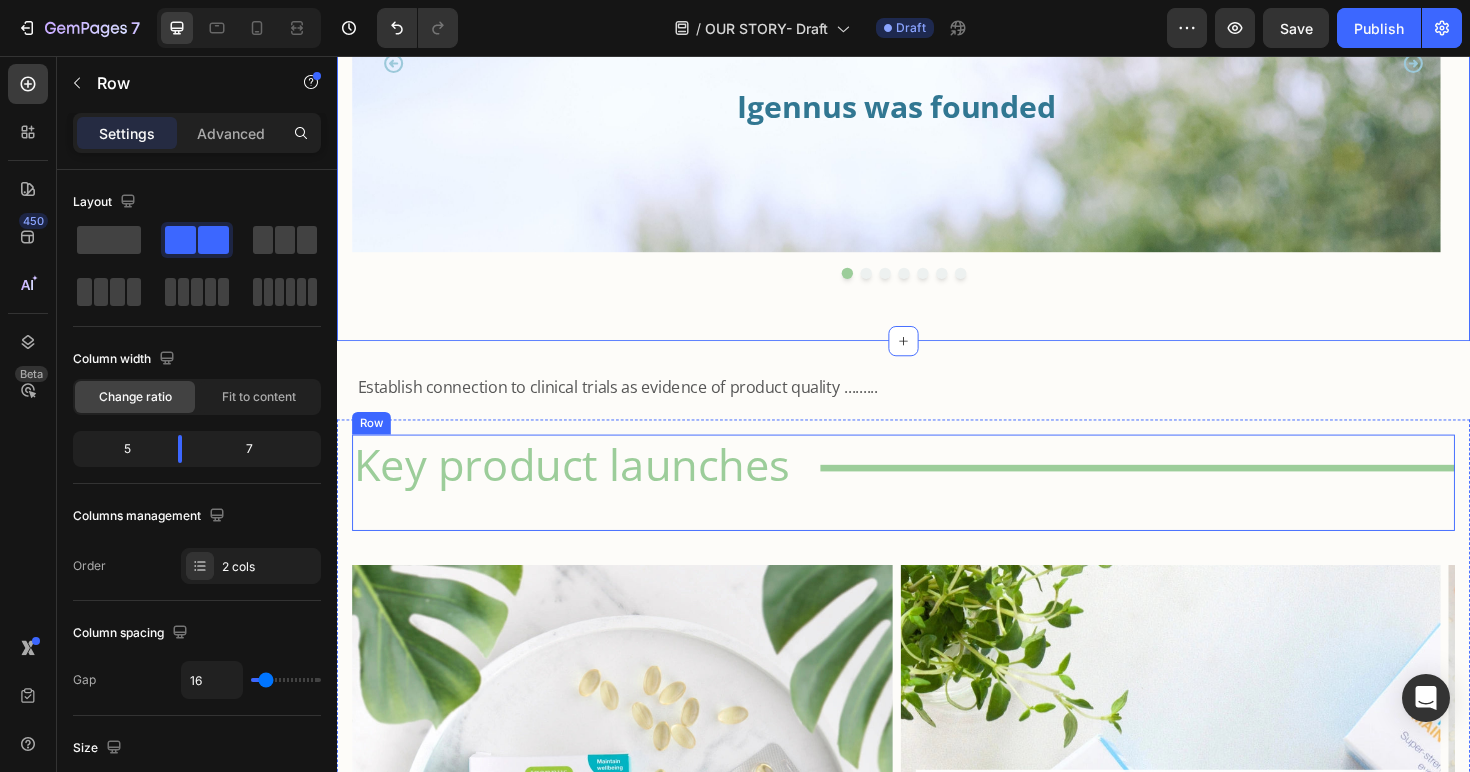 click on "Title Line" at bounding box center (1185, 508) 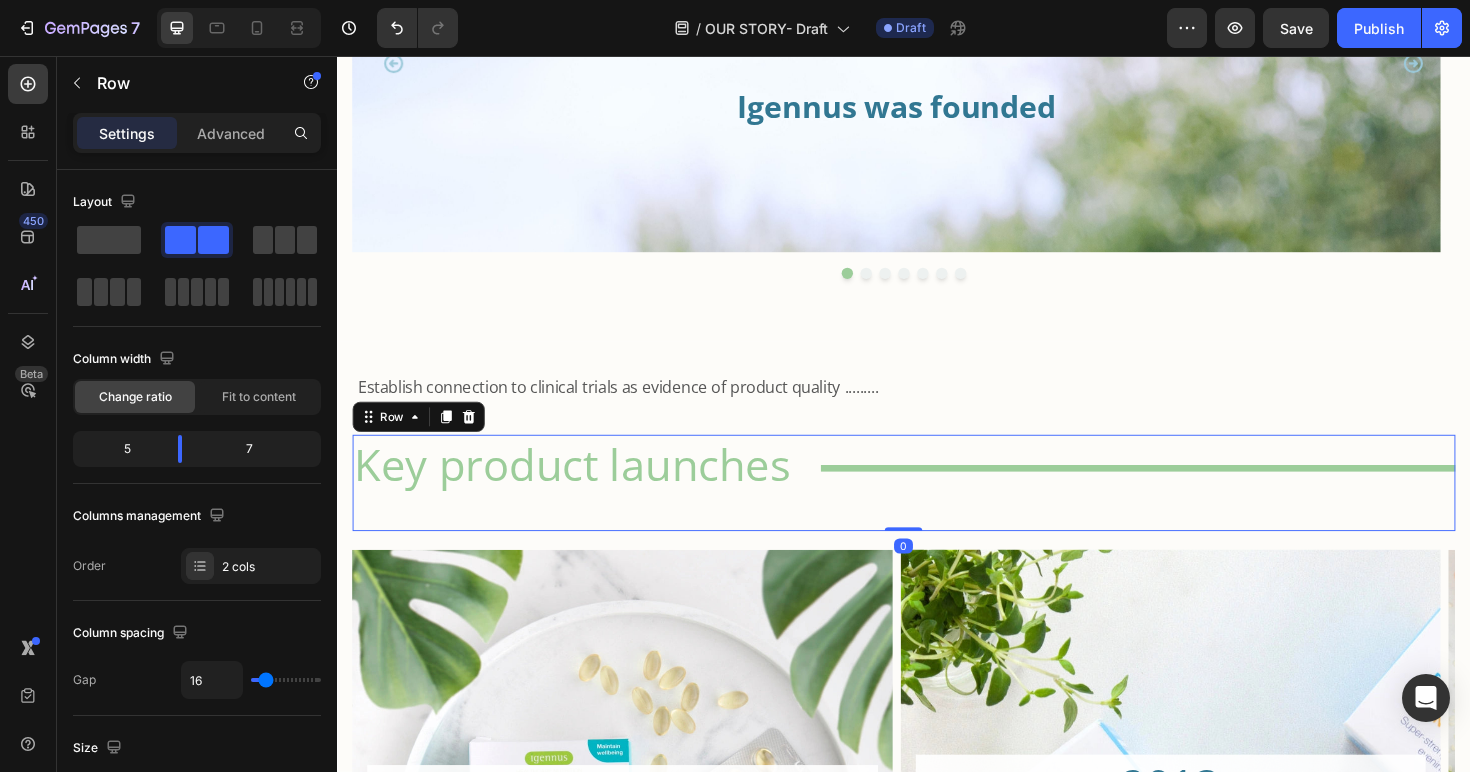 drag, startPoint x: 930, startPoint y: 570, endPoint x: 897, endPoint y: 495, distance: 81.939 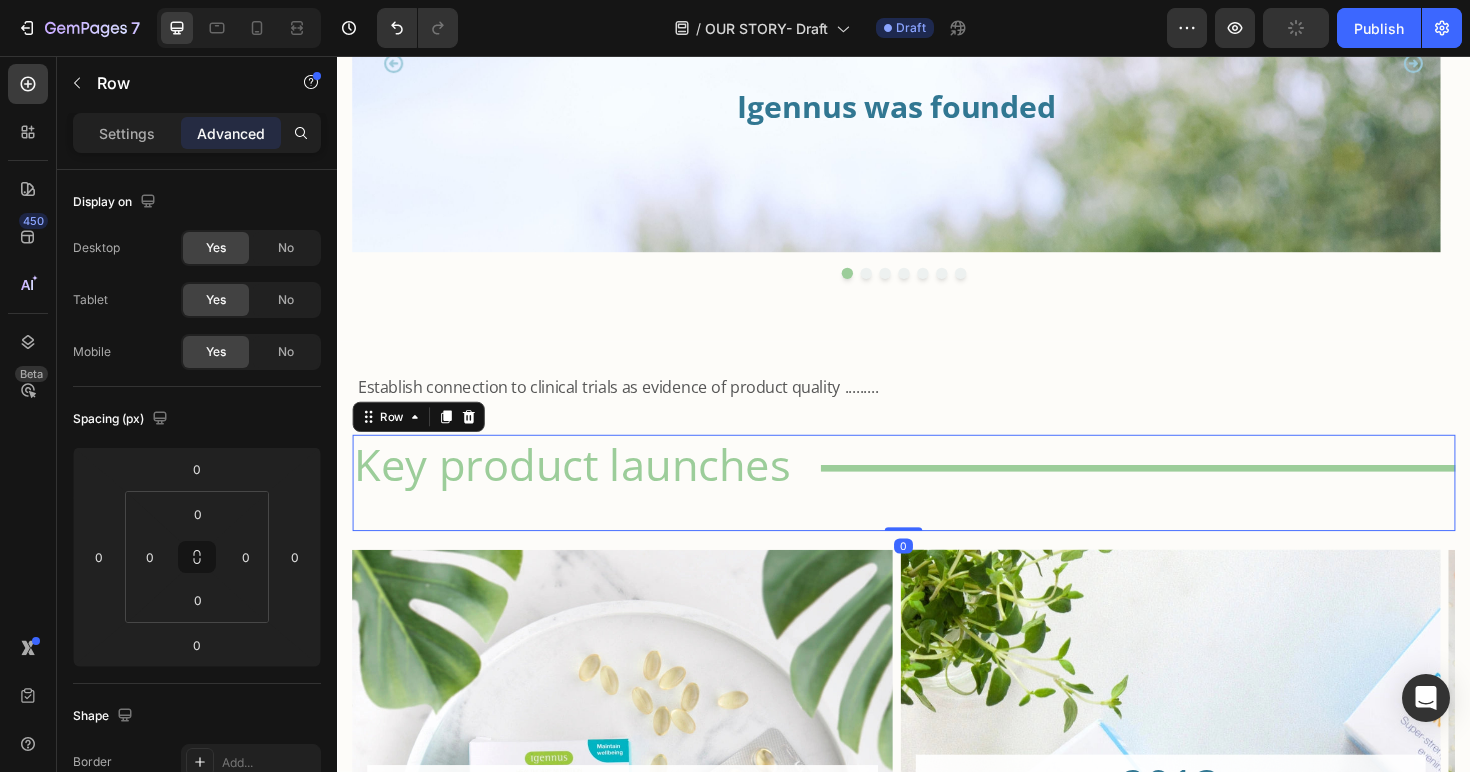 click on "Key product launches Heading" at bounding box center (593, 508) 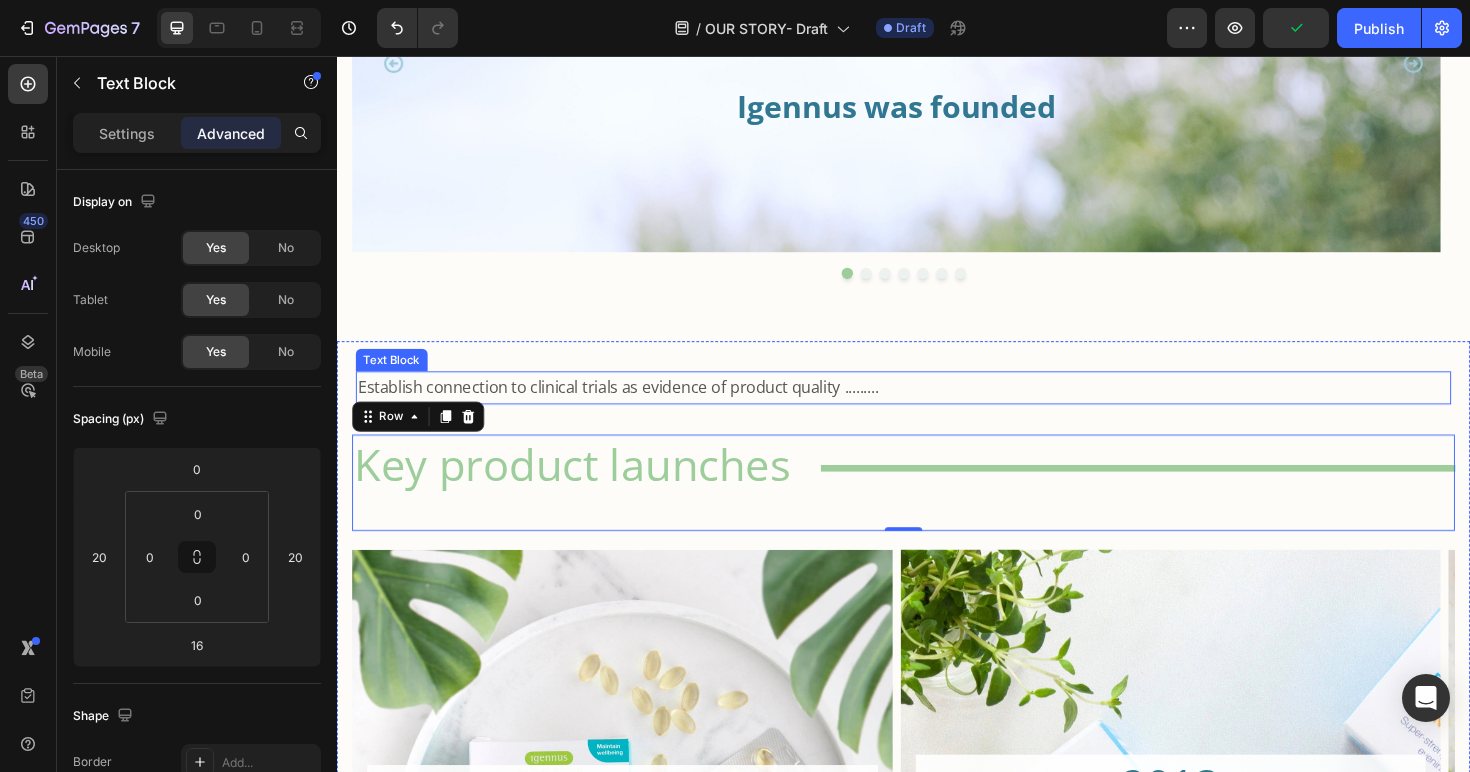 click on "Establish connection to clinical trials as evidence of product quality ........." at bounding box center [937, 407] 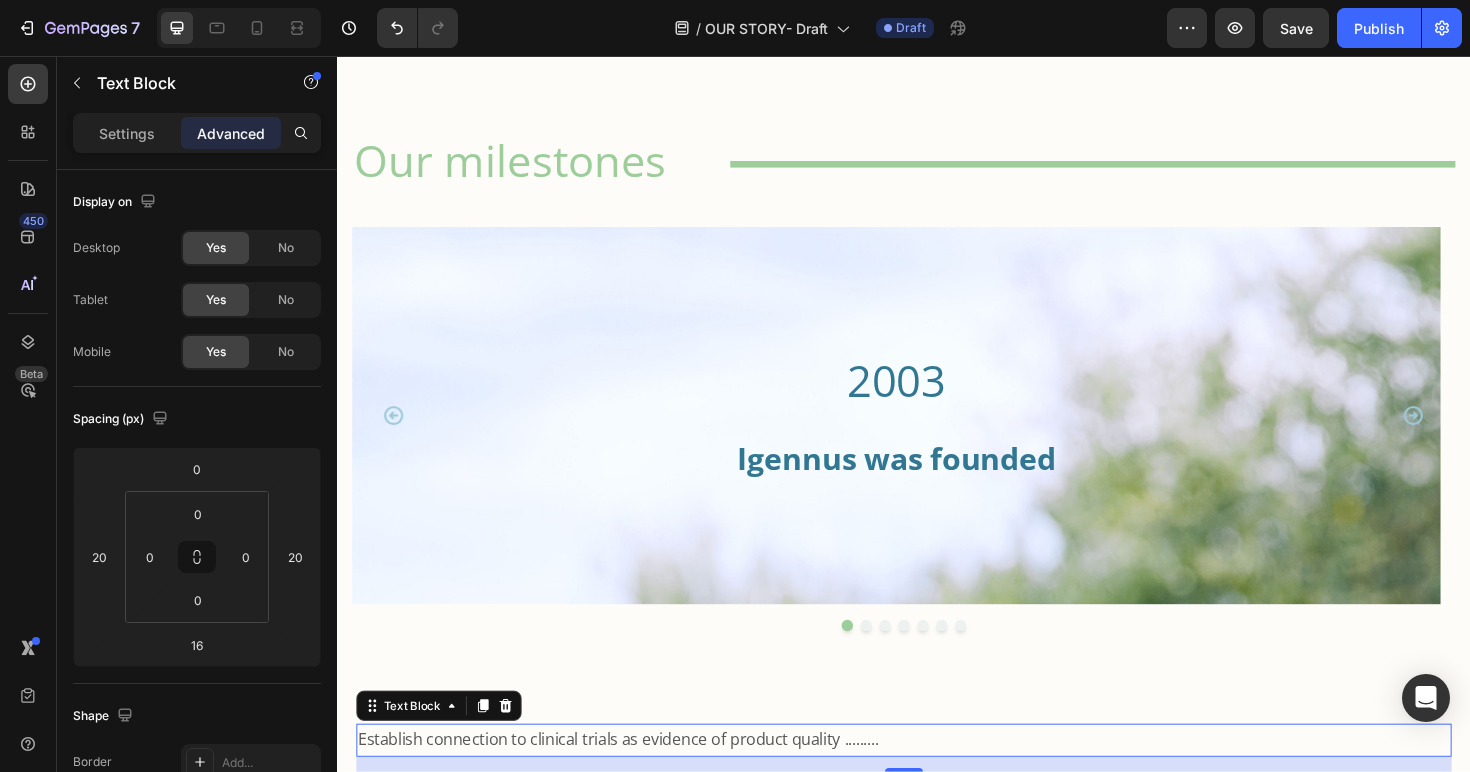 scroll, scrollTop: 2037, scrollLeft: 0, axis: vertical 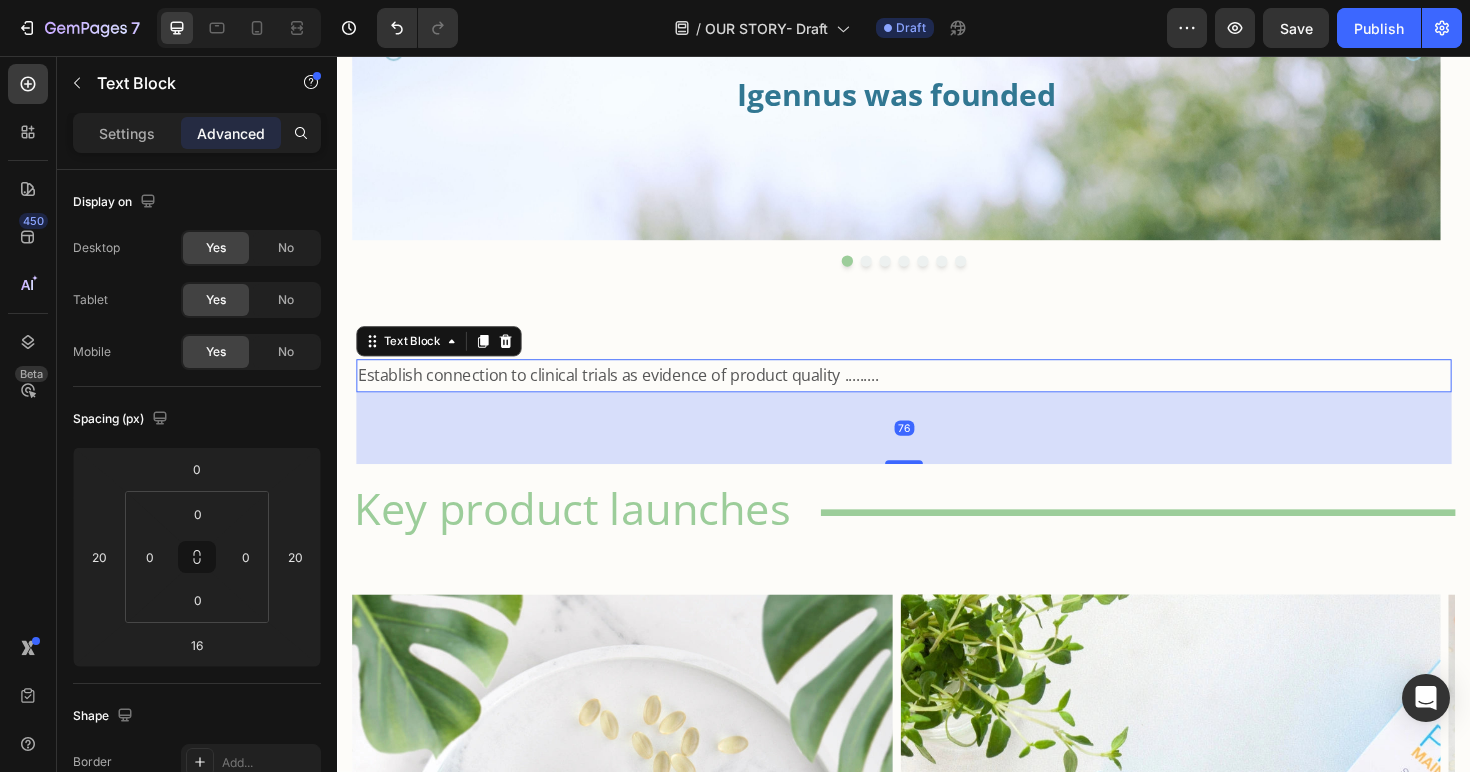 drag, startPoint x: 933, startPoint y: 427, endPoint x: 940, endPoint y: 487, distance: 60.40695 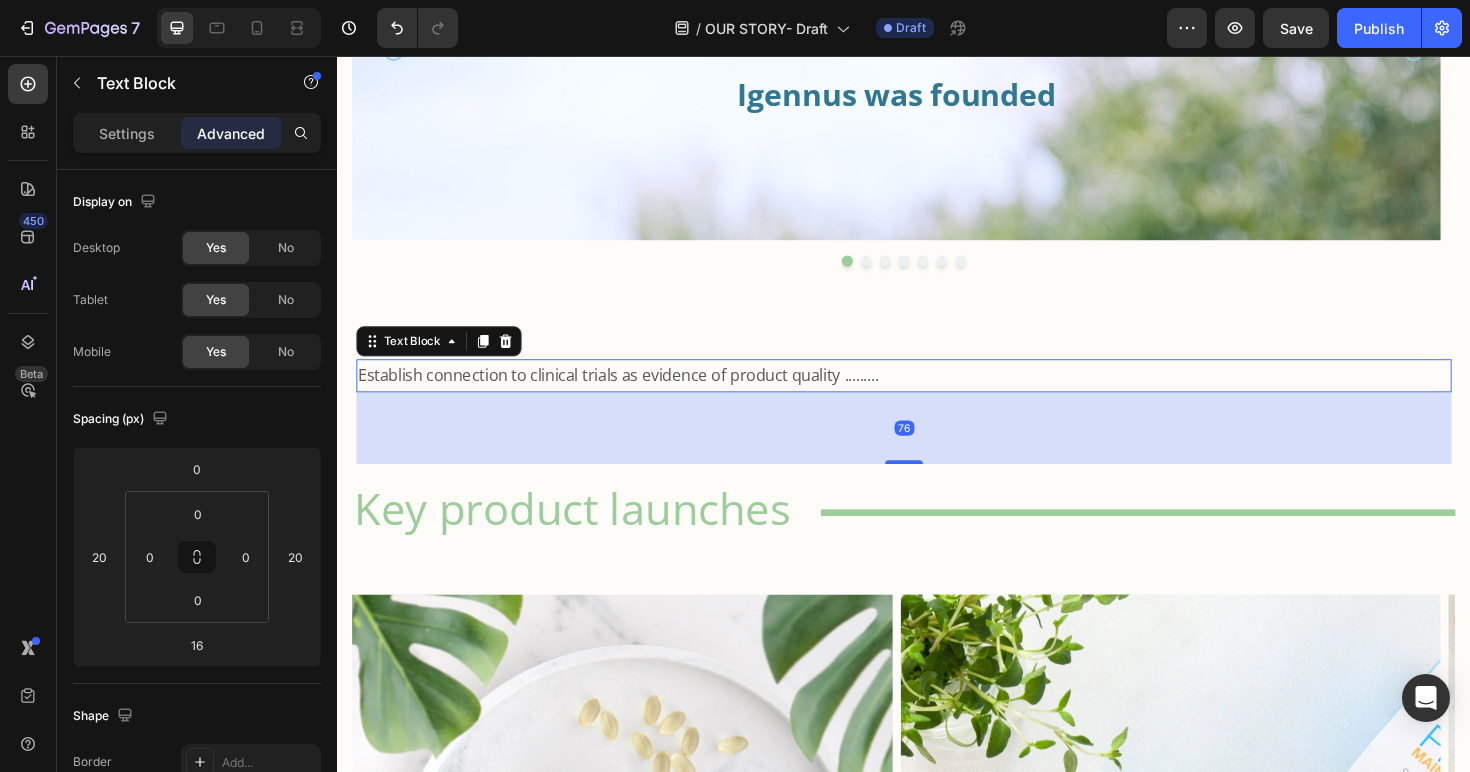 click on "Establish connection to clinical trials as evidence of product quality ......... Text Block   76 Key product launches Heading                Title Line Row
2004 Heading The first pure EPA product Vegepa, was patented and launched Text Block Hero Banner 2013 Heading Pharmepa supplements. Prescription-grade omega-3 supplements for high-intensity support Text Block Hero Banner 2013 Heading Targeted intensive range, developed as nutritional protocols for cardiovascular health, mood, and neurodevelopmental disorders Text Block Hero Banner 2015 Heading The launch of Super B-Complex. Our number 1 product today Text Block Hero Banner 2016 Heading Pure & Essential range. Clinical ingredients for premium wellness Text Block Hero Banner 2016 Heading Our first methylated vitamins Text Block Hero Banner 2023 Heading Be kind range - clinical quality and clean solutions for the young family  Text Block Hero Banner
Carousel Row" at bounding box center (937, 833) 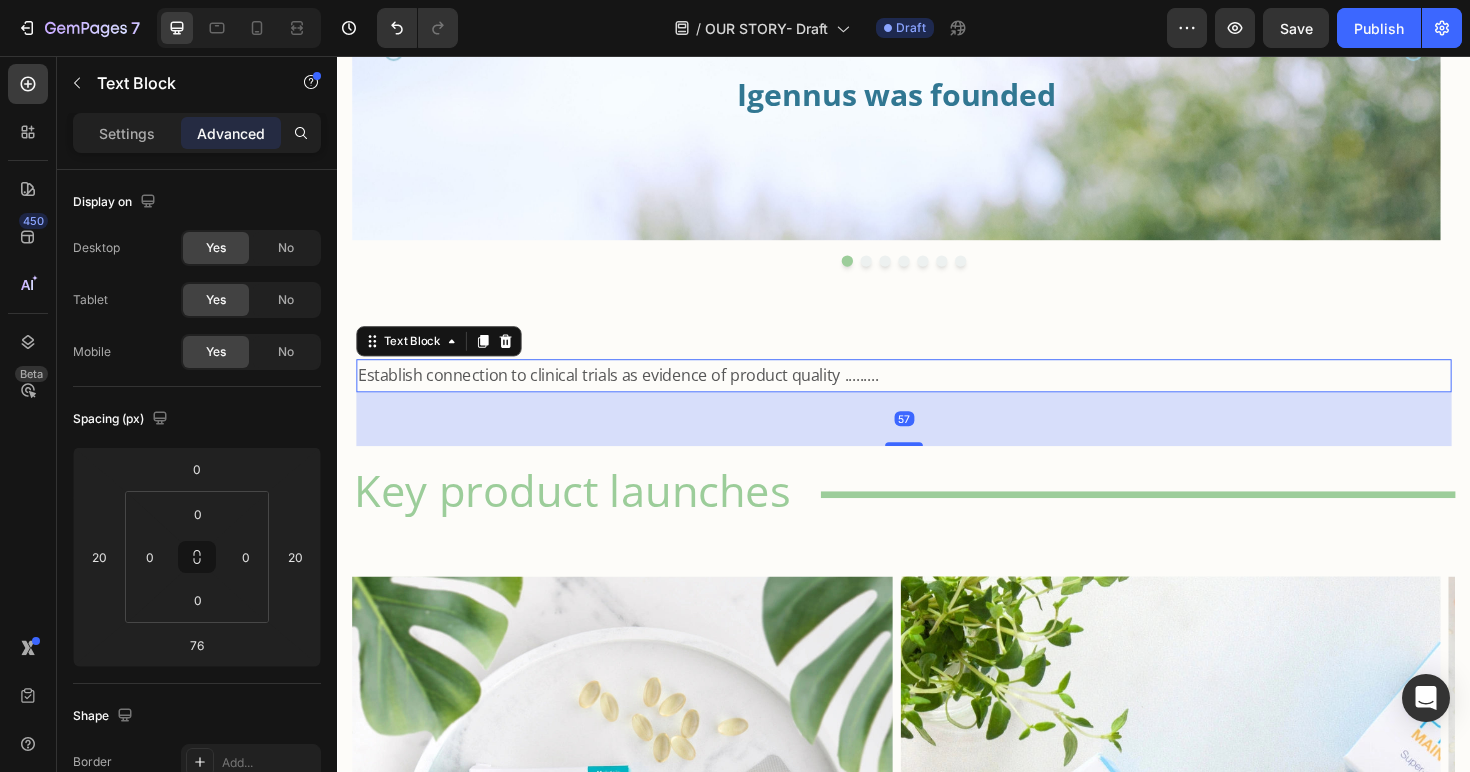 drag, startPoint x: 936, startPoint y: 484, endPoint x: 966, endPoint y: 384, distance: 104.40307 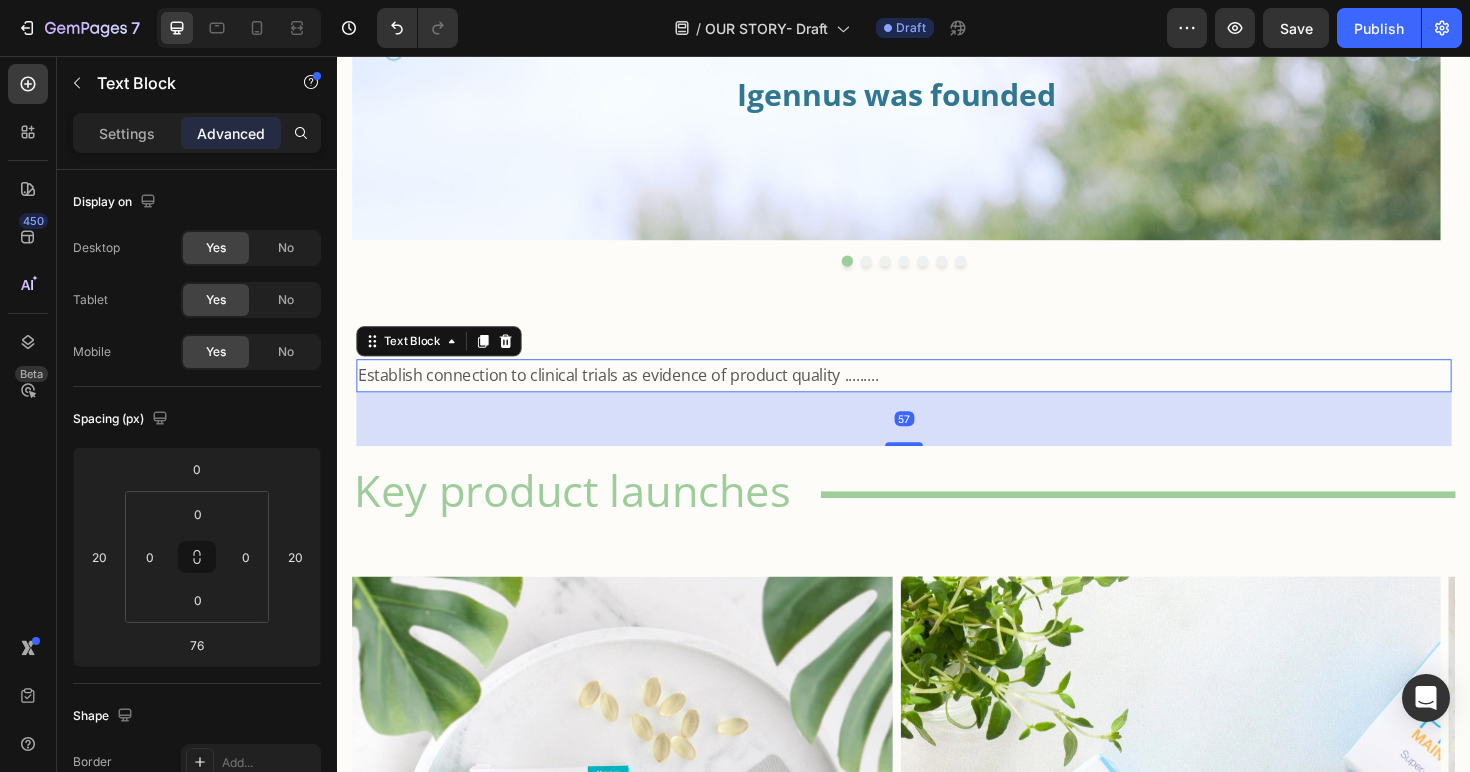 click at bounding box center [937, 467] 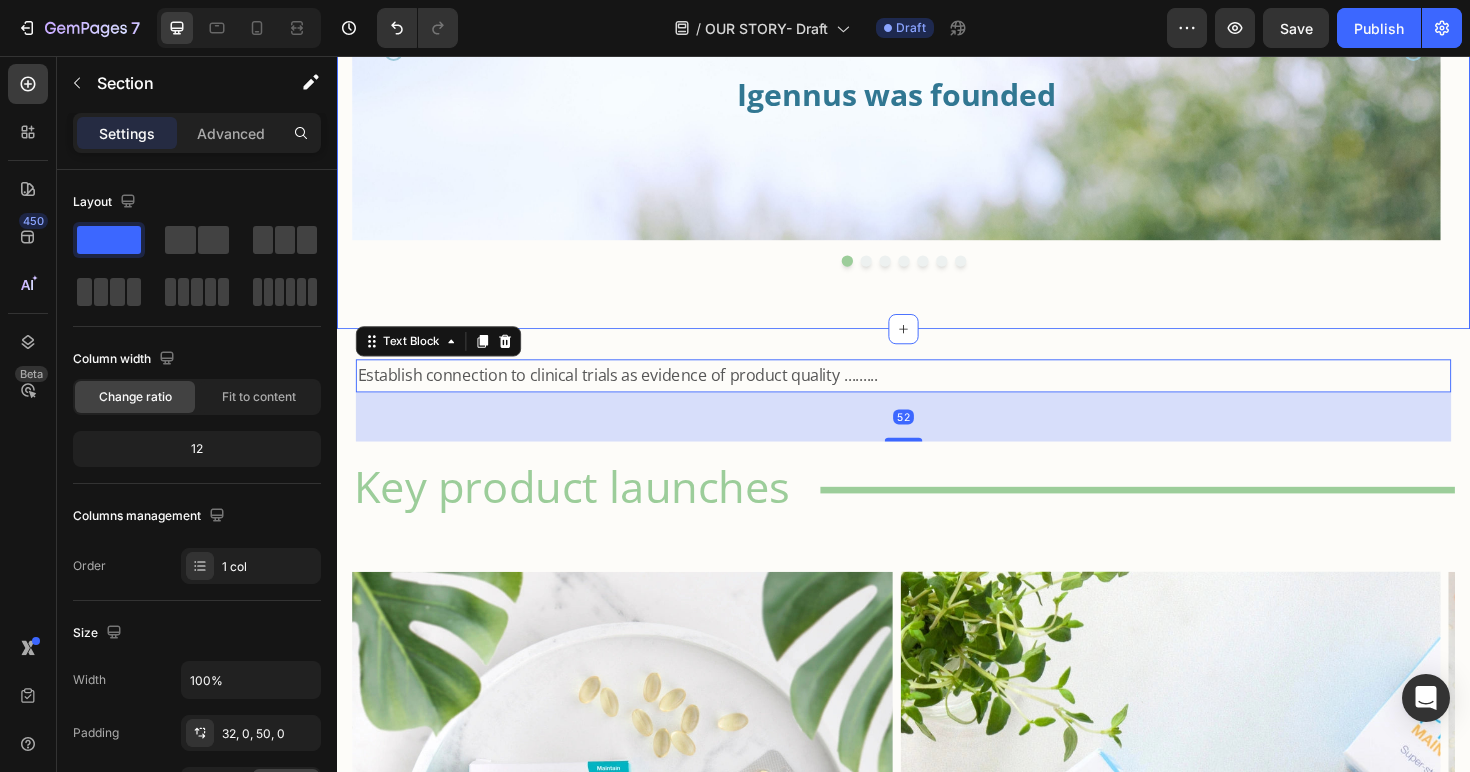 click on "The origin Heading Image Dr. [FIRST] [LAST] BSc MSc PhD Chairman & Founder Heading [FIRST]'s professional journey began in an entirely different realm – with a PhD in Electronics – yet innovation has always been the common thread running through his career. Transitioning into computing in the early 1980s, he quickly carved out a path in contracting before co-founding his first business with peers in Cambridge, the heart of UK tech innovation.   It was a deeply personal event – a close relative’s complex heart condition – that sparked [FIRST]’s interest in the power of nutrition. Around the turn of the millennium, a series of serendipitous conversations introduced him to the emerging science behind omega-3 fatty acids. What he discovered shocked him: despite the promising research, the products on the market were inadequate for clinical use.     Text Block Row Our milestones Heading                Title Line Row
2003 Heading Igennus was founded Heading Hero Banner 2004-2005 Heading Row 2012" at bounding box center [937, -317] 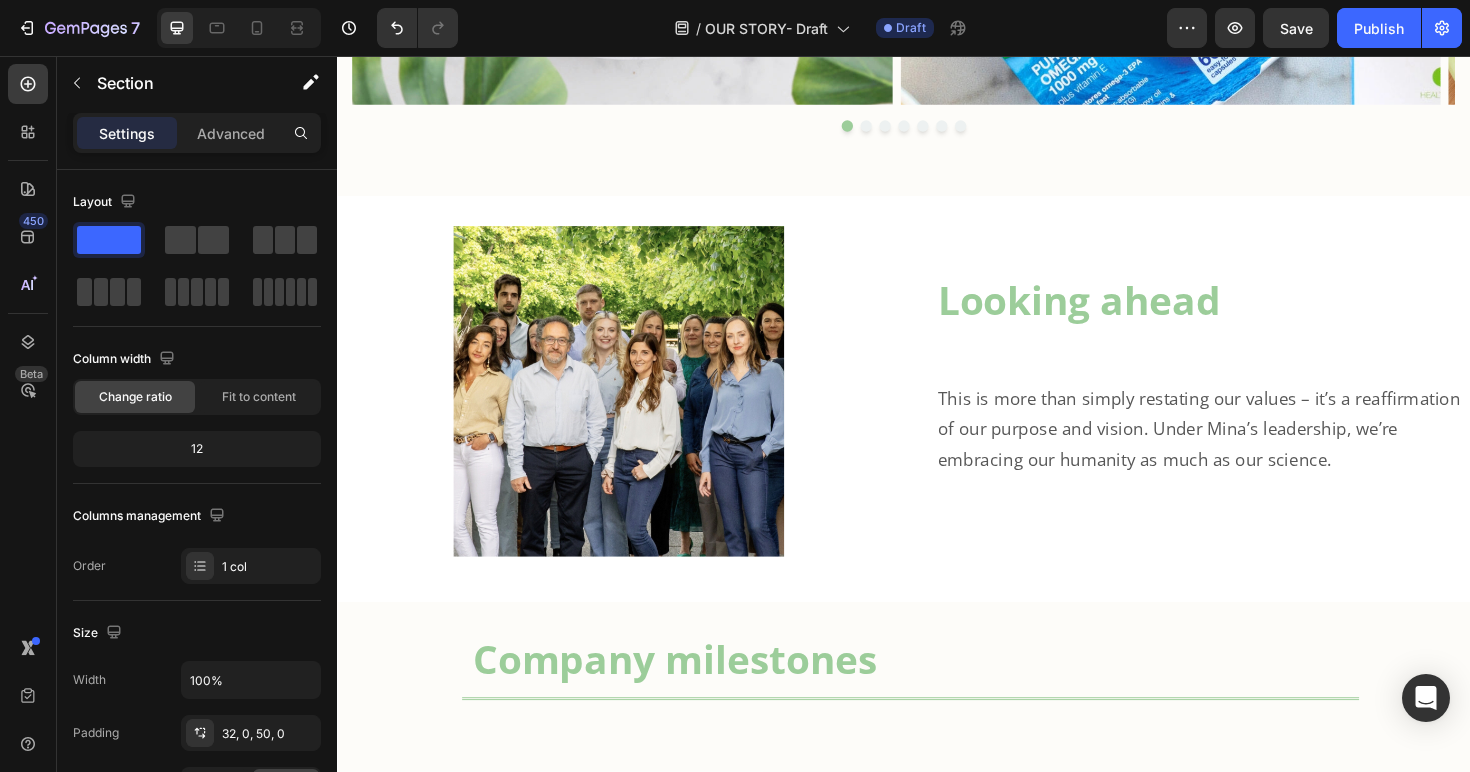 scroll, scrollTop: 3157, scrollLeft: 0, axis: vertical 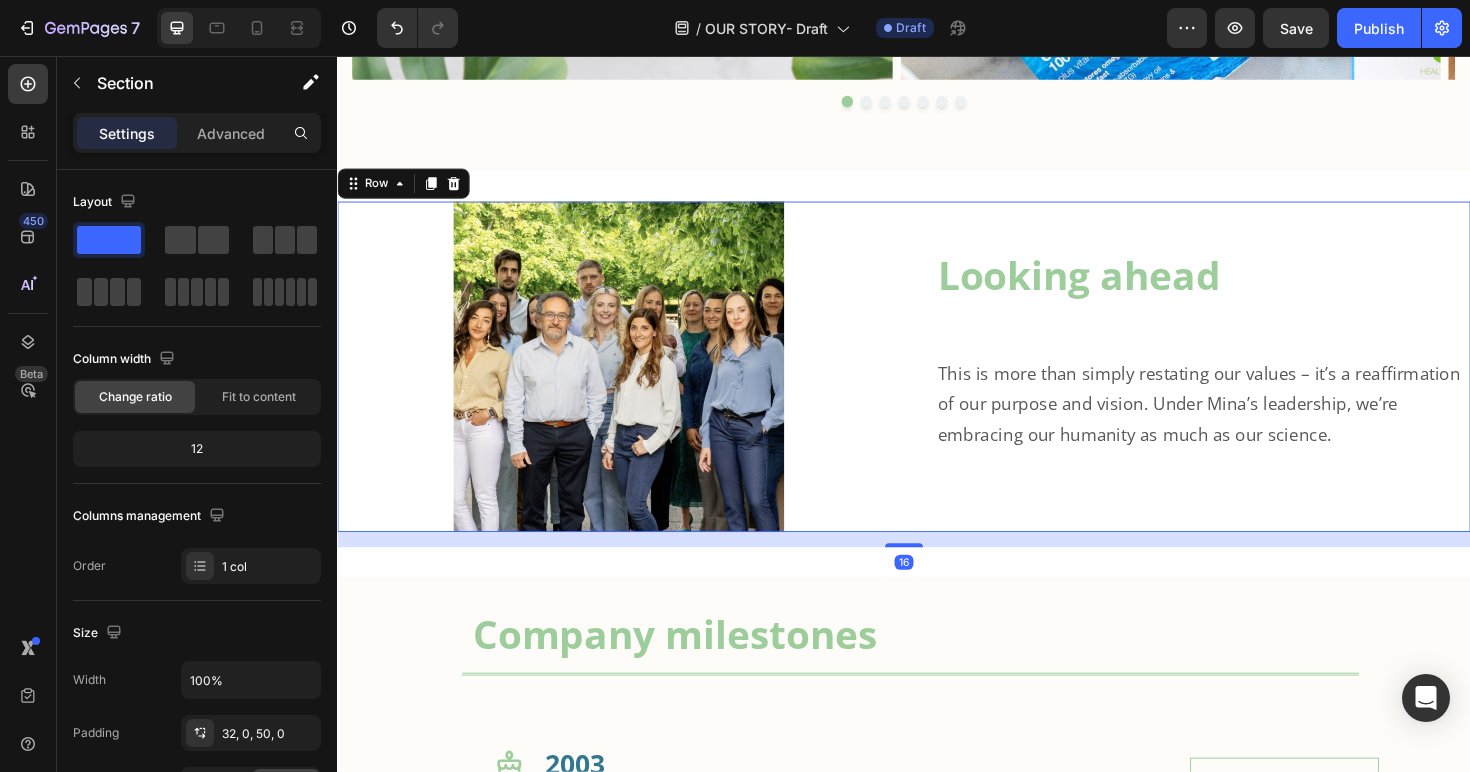 click on "Looking ahead Heading This is more than simply restating our values – it’s a reaffirmation of our purpose and vision. Under [FIRST]’s leadership, we’re embracing our humanity as much as our science.  Text Block" at bounding box center (1239, 385) 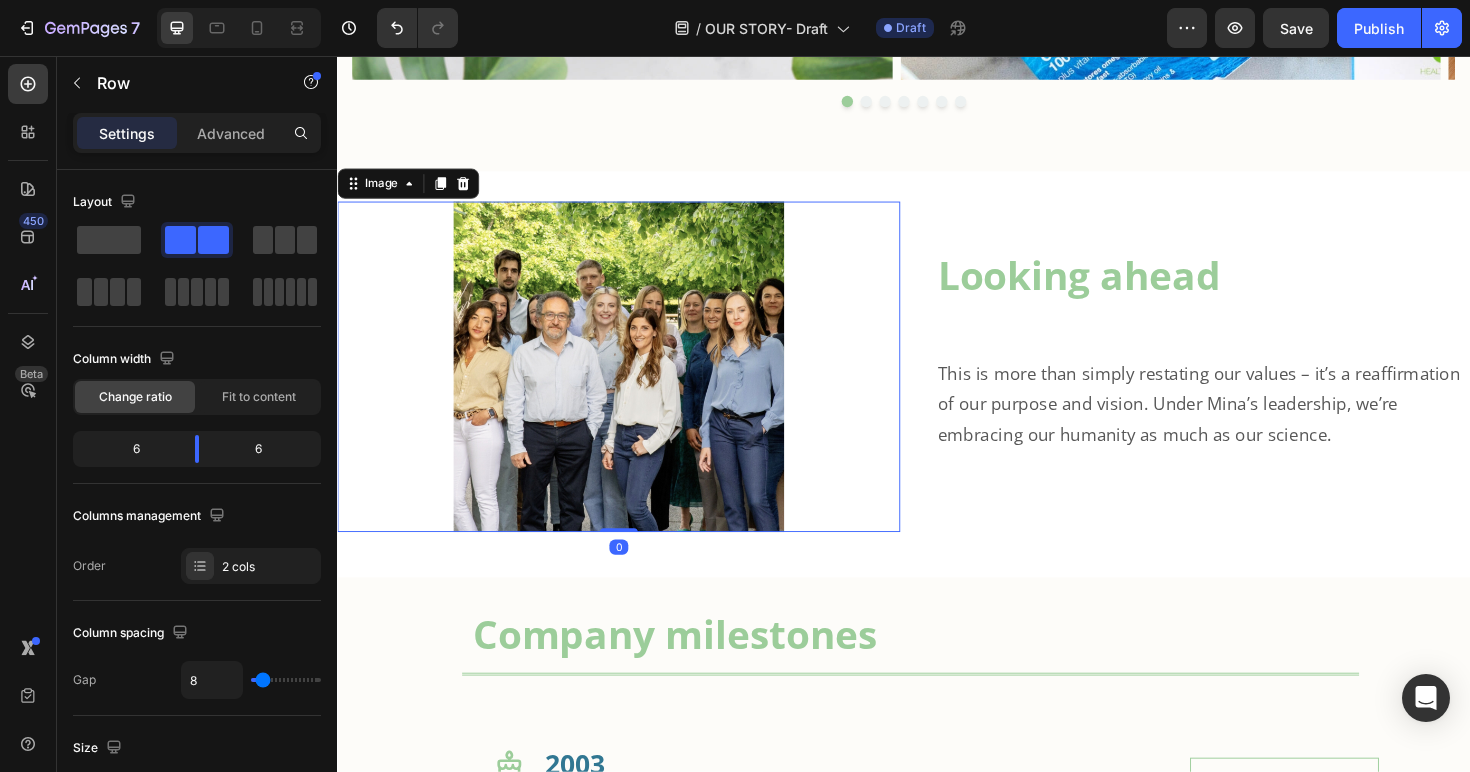 click at bounding box center [635, 385] 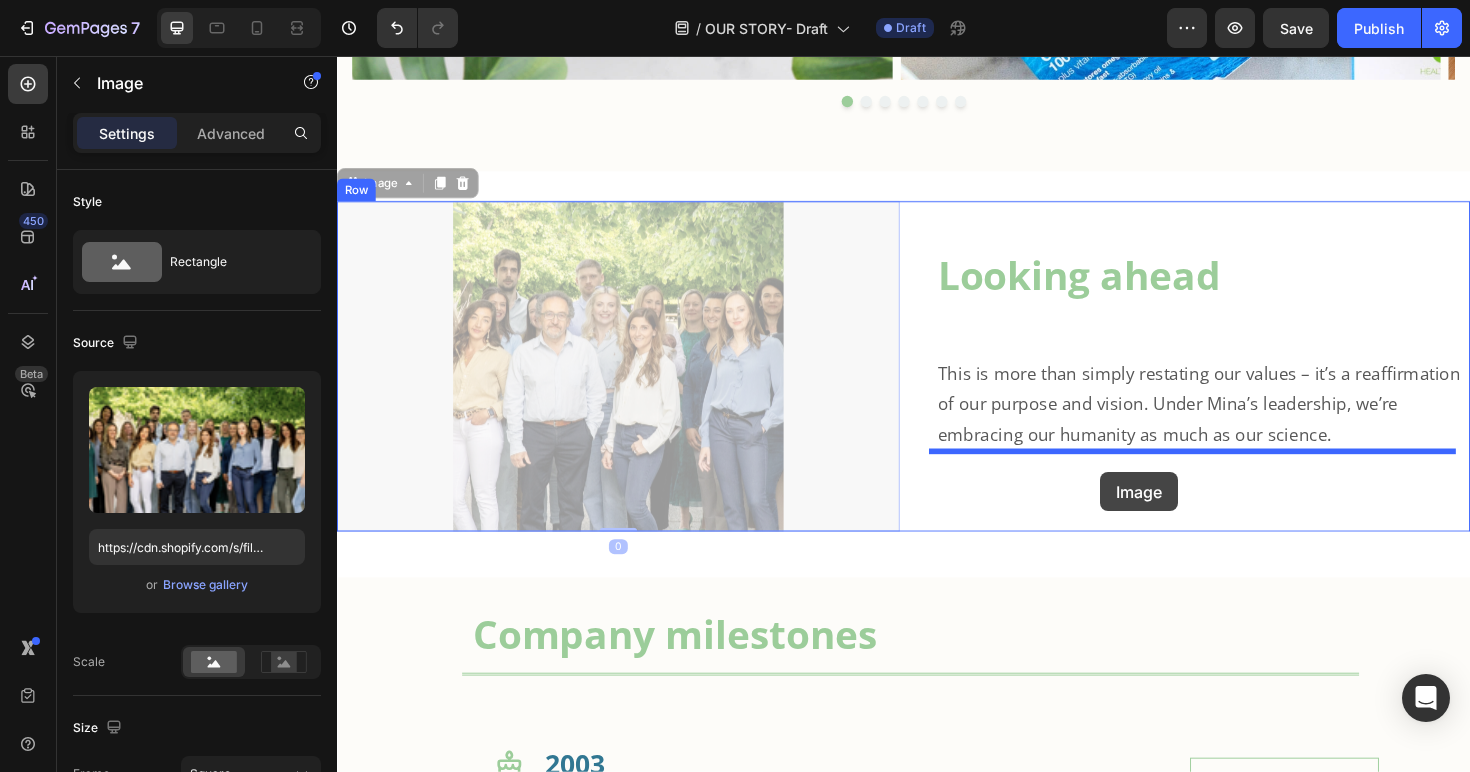 drag, startPoint x: 359, startPoint y: 188, endPoint x: 1145, endPoint y: 497, distance: 844.55725 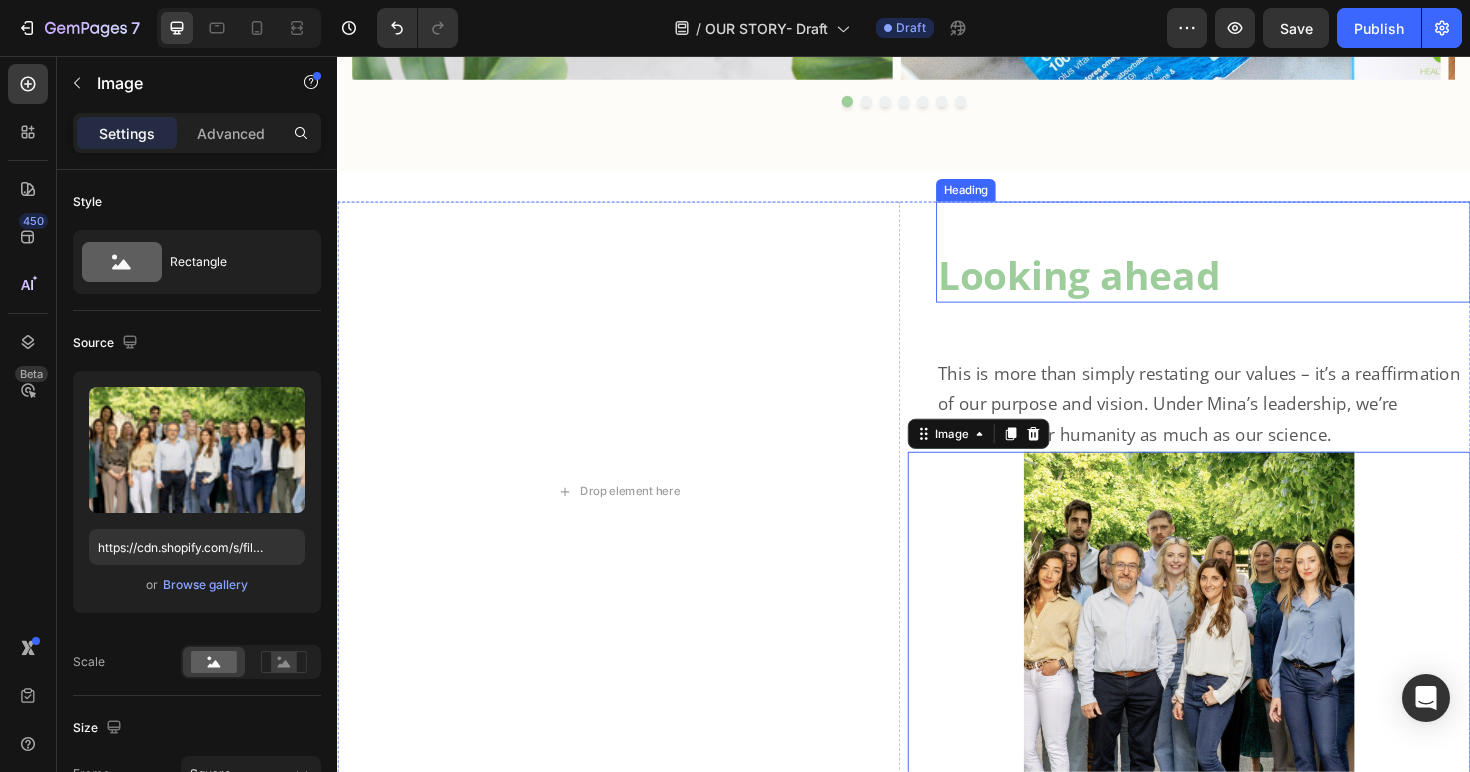 click on "Looking ahead" at bounding box center [1254, 288] 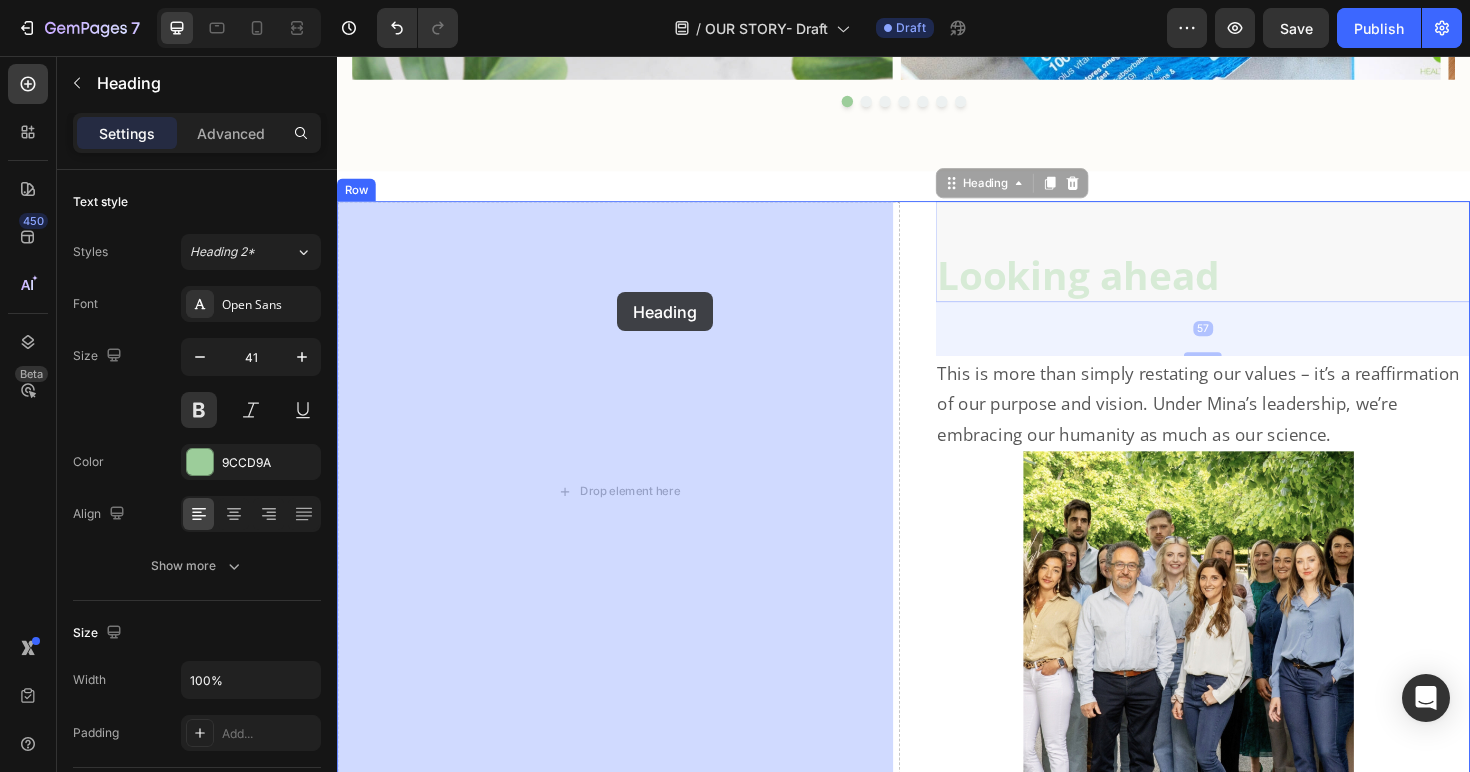 drag, startPoint x: 978, startPoint y: 192, endPoint x: 634, endPoint y: 306, distance: 362.39758 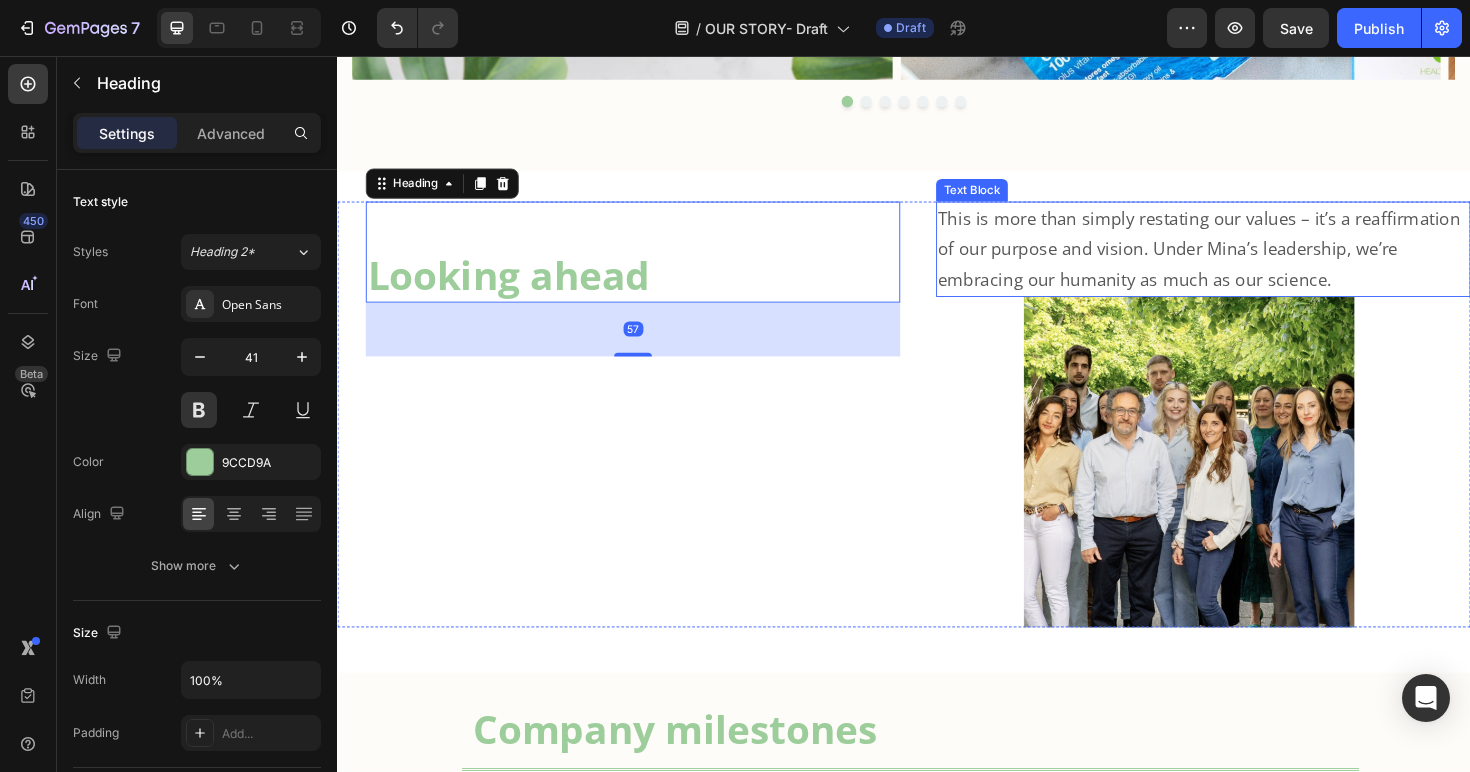 drag, startPoint x: 1038, startPoint y: 243, endPoint x: 1027, endPoint y: 239, distance: 11.7046995 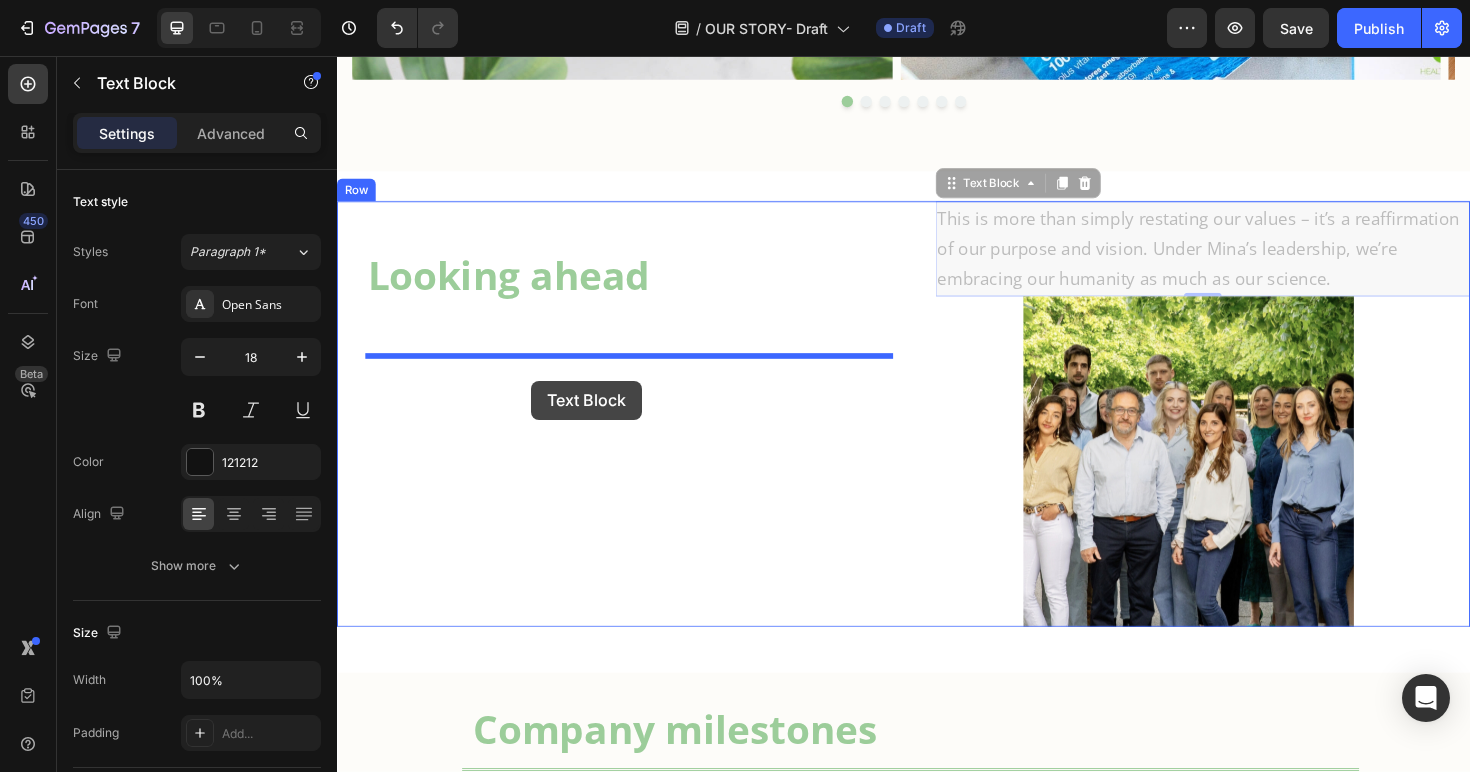 drag, startPoint x: 976, startPoint y: 193, endPoint x: 543, endPoint y: 400, distance: 479.93542 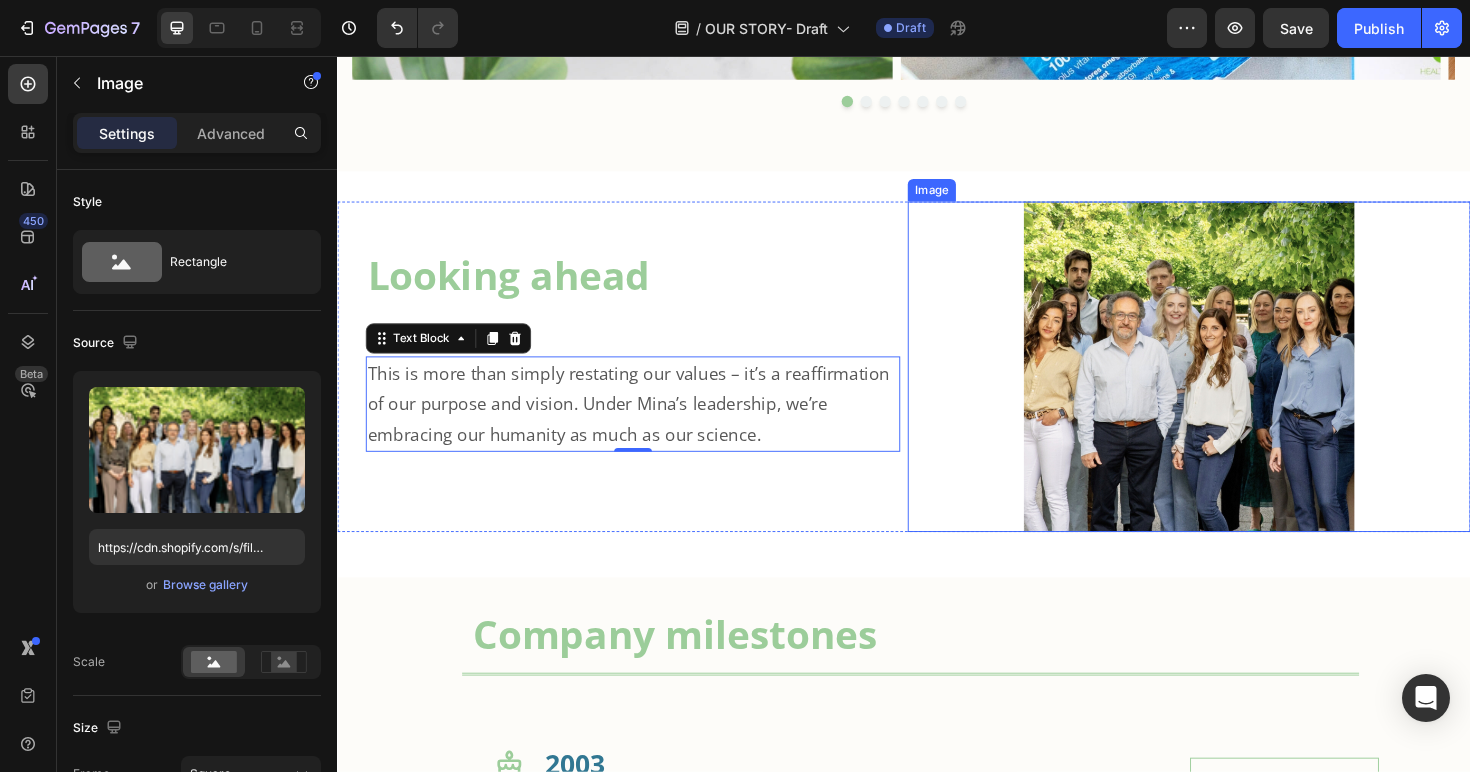 click at bounding box center [1239, 385] 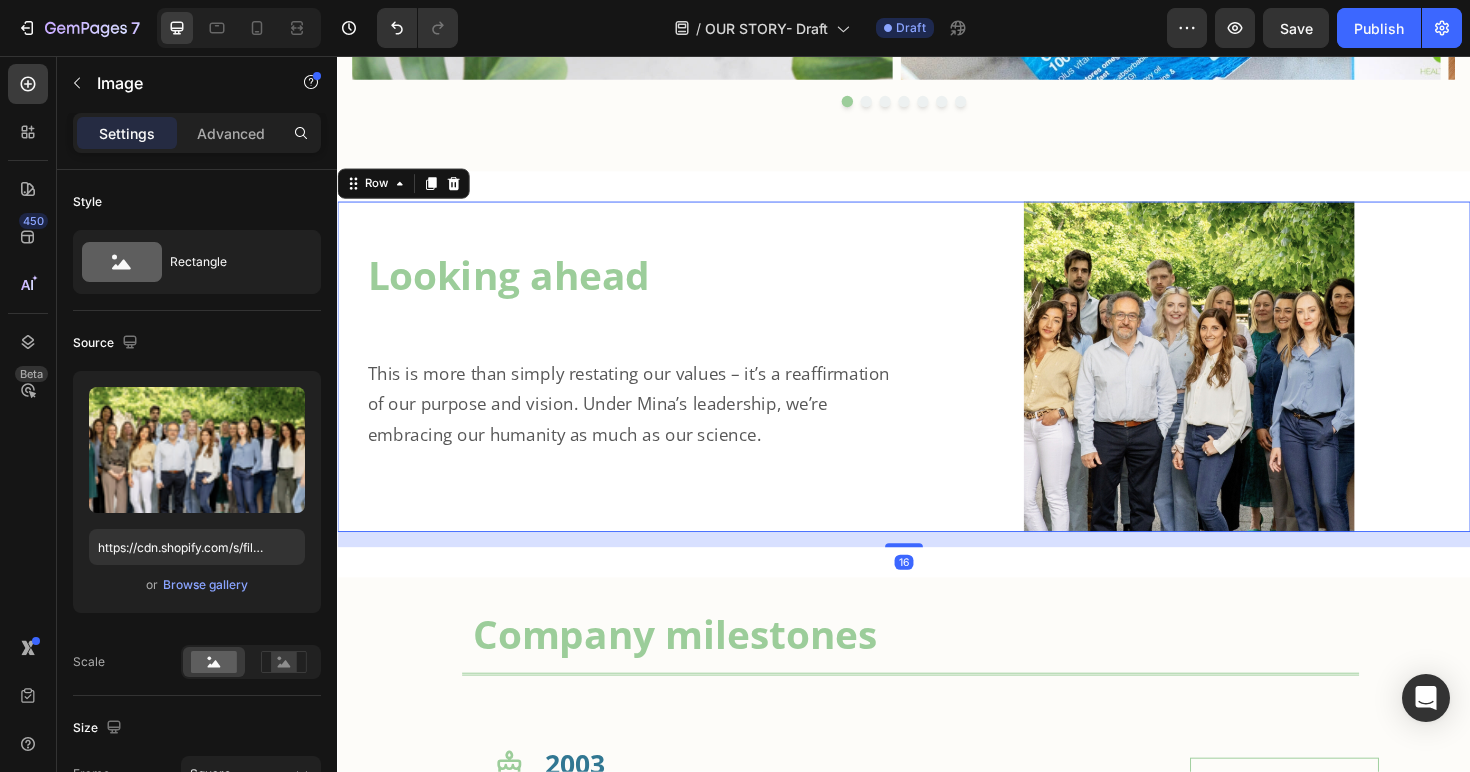 click on "Looking ahead Heading This is more than simply restating our values – it’s a reaffirmation of our purpose and vision. Under [FIRST]’s leadership, we’re embracing our humanity as much as our science.  Text Block" at bounding box center [635, 385] 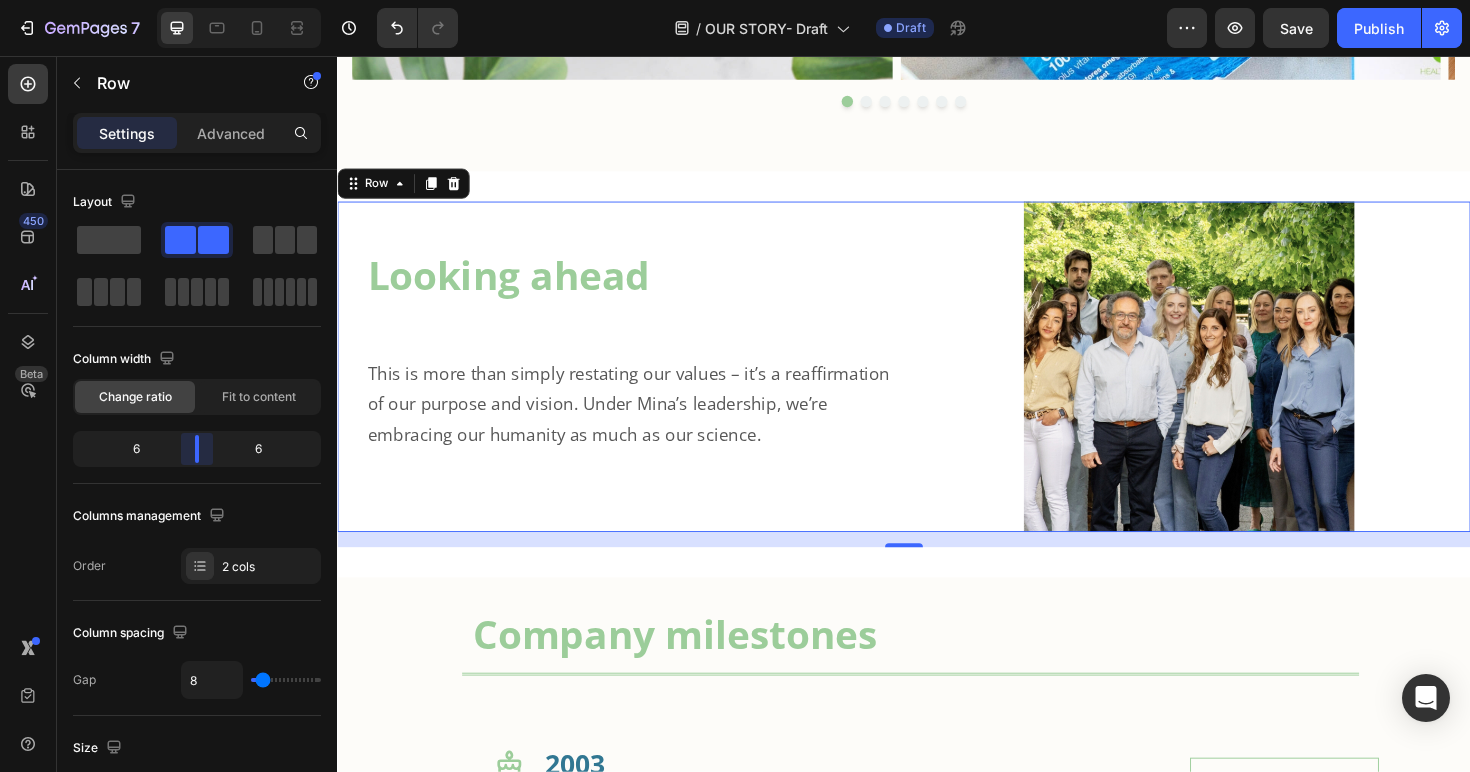 click on "7  Version history  /  OUR STORY- Draft Draft Preview  Save   Publish  450 Beta Sections(18) Elements(83) Section Element Hero Section Product Detail Brands Trusted Badges Guarantee Product Breakdown How to use Testimonials Compare Bundle FAQs Social Proof Brand Story Product List Collection Blog List Contact Sticky Add to Cart Custom Footer Browse Library 450 Layout
Row
Row
Row
Row Text
Heading
Text Block Button
Button
Button Media
Image
Image" at bounding box center (735, 0) 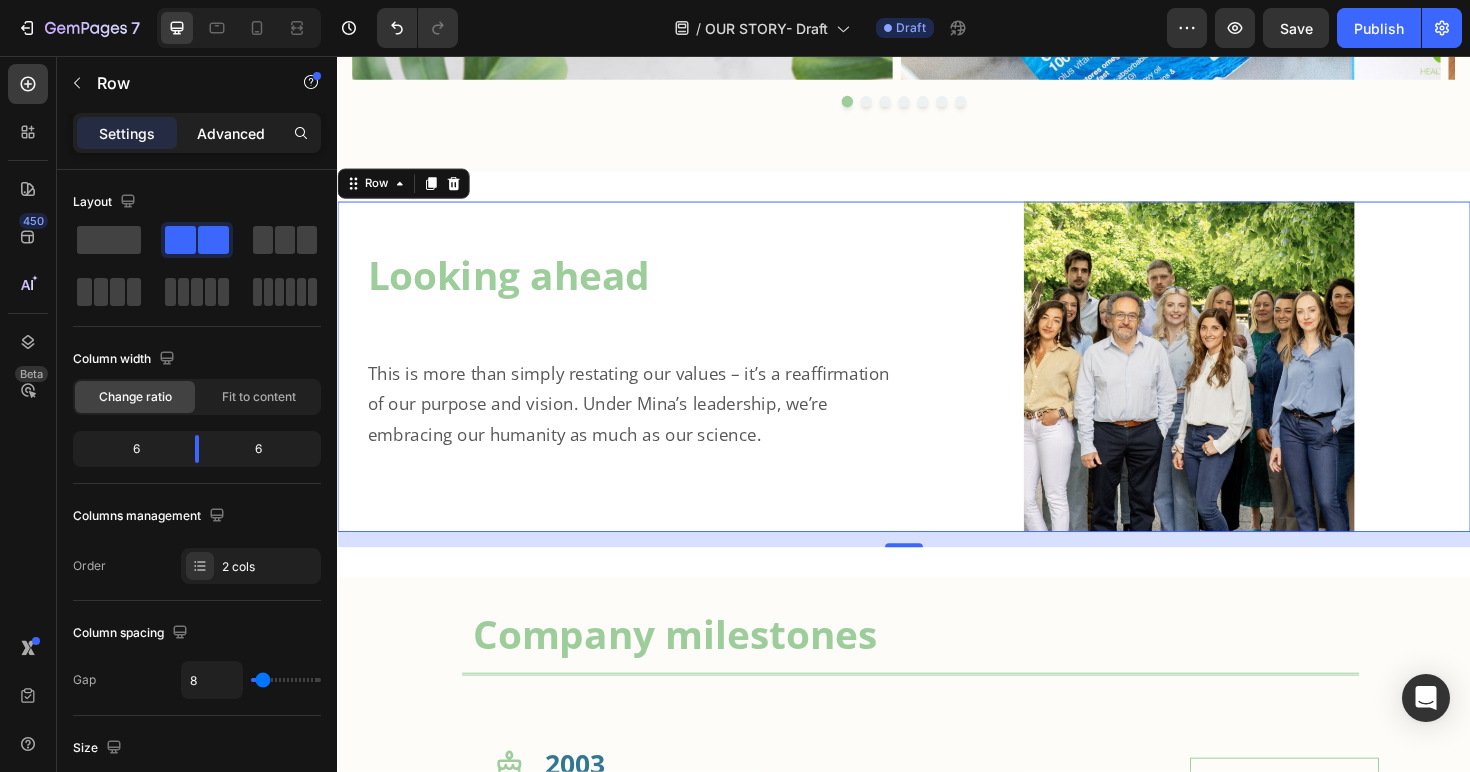 click on "Advanced" at bounding box center (231, 133) 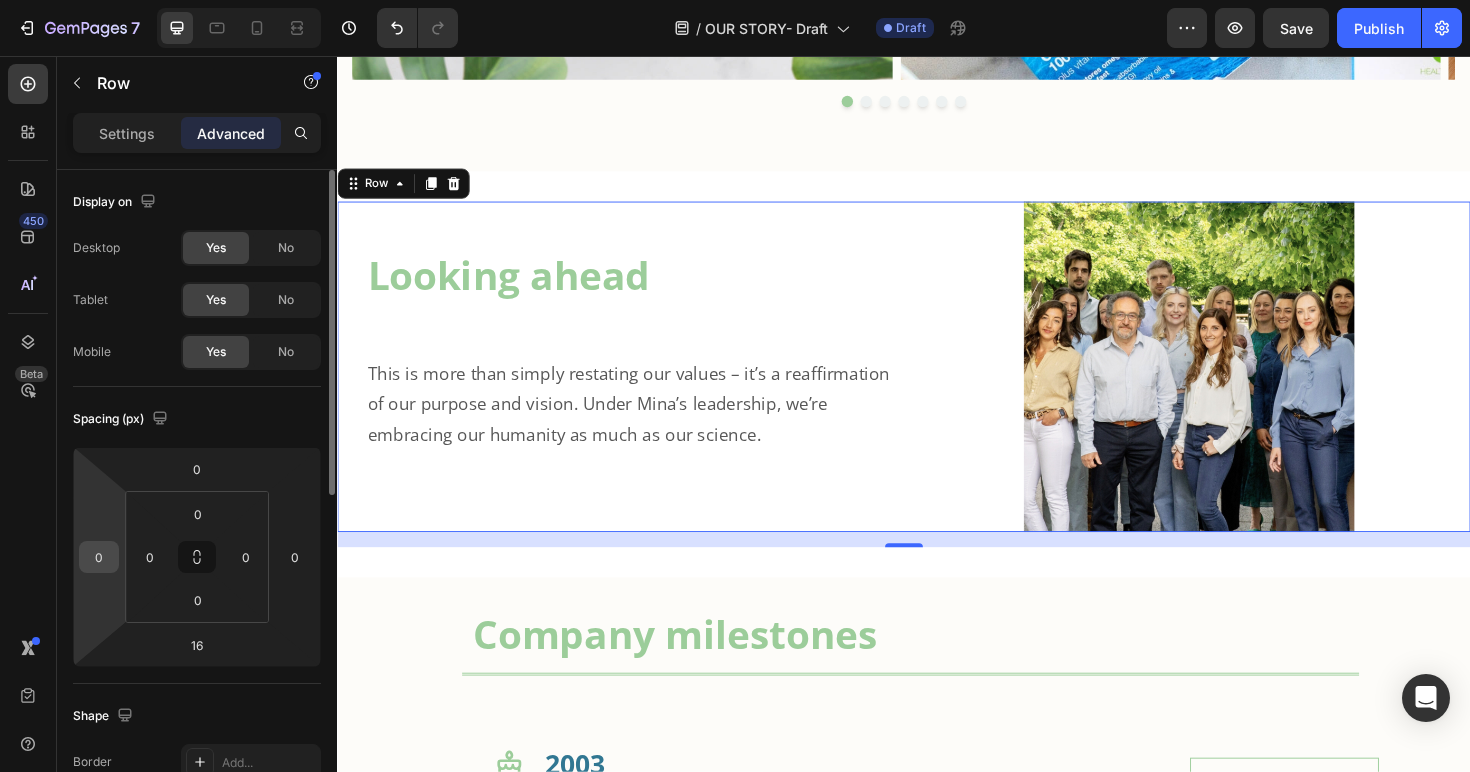click on "0" at bounding box center (99, 557) 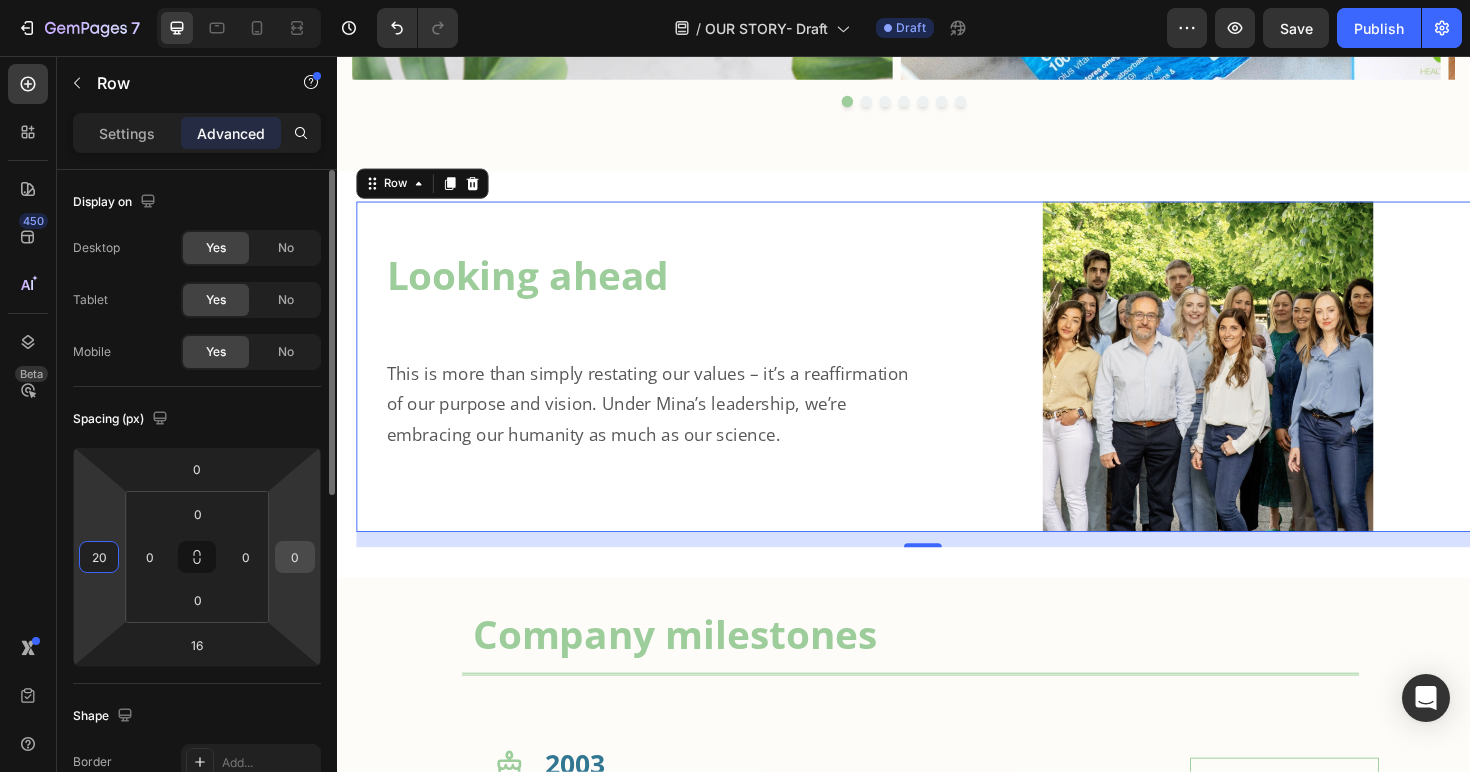 type on "20" 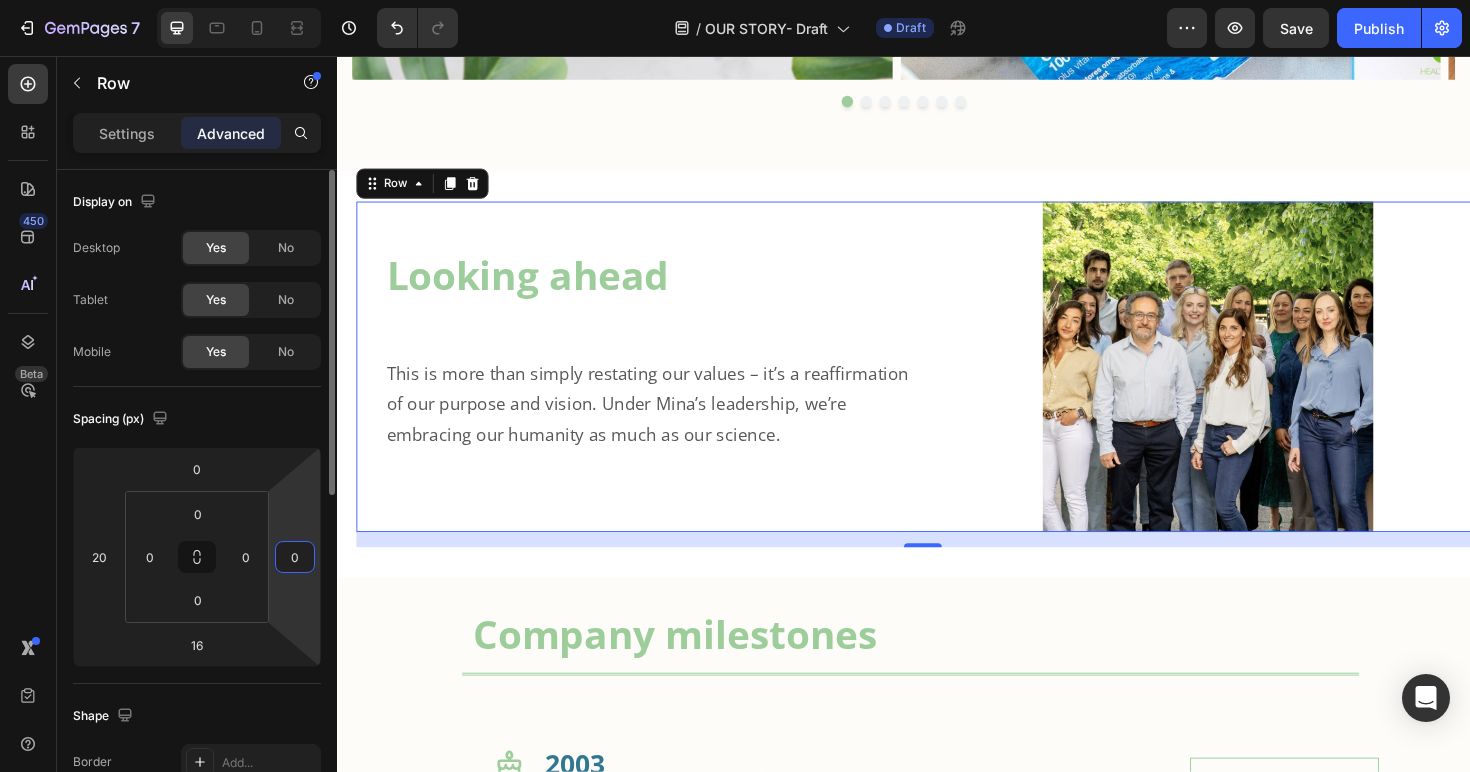 click on "0" at bounding box center (295, 557) 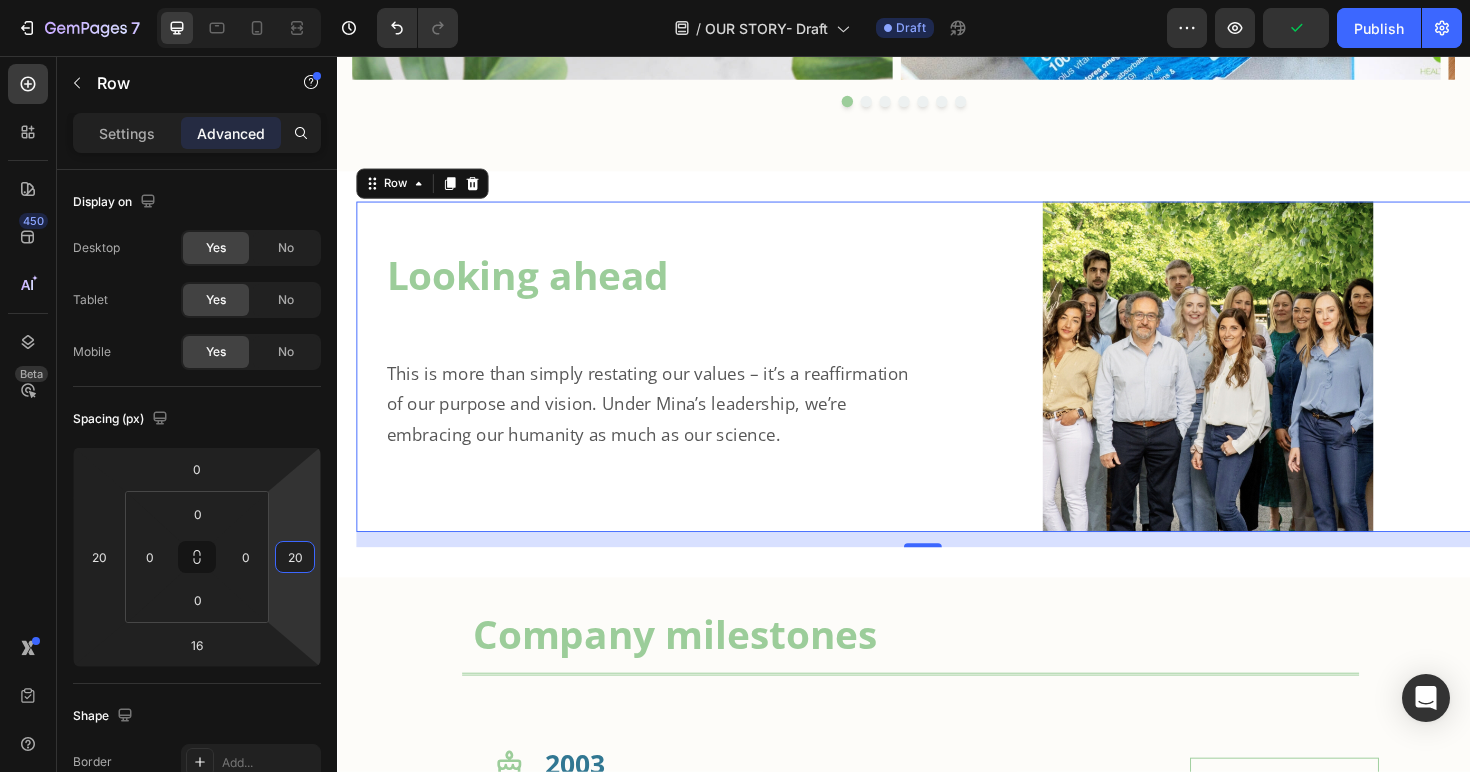 type on "20" 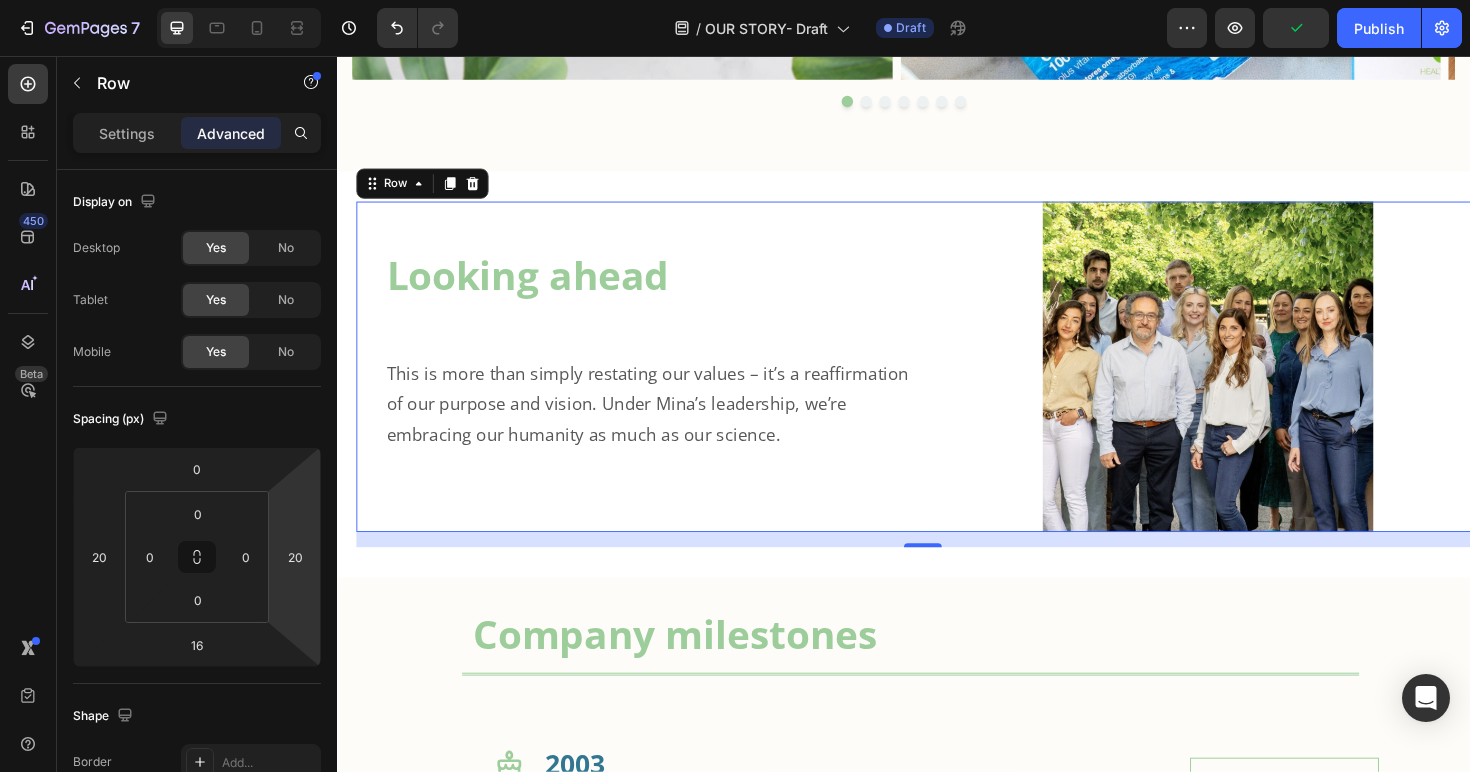 click on "Looking ahead Heading This is more than simply restating our values – it’s a reaffirmation of our purpose and vision. Under [FIRST]’s leadership, we’re embracing our humanity as much as our science.  Text Block" at bounding box center (655, 385) 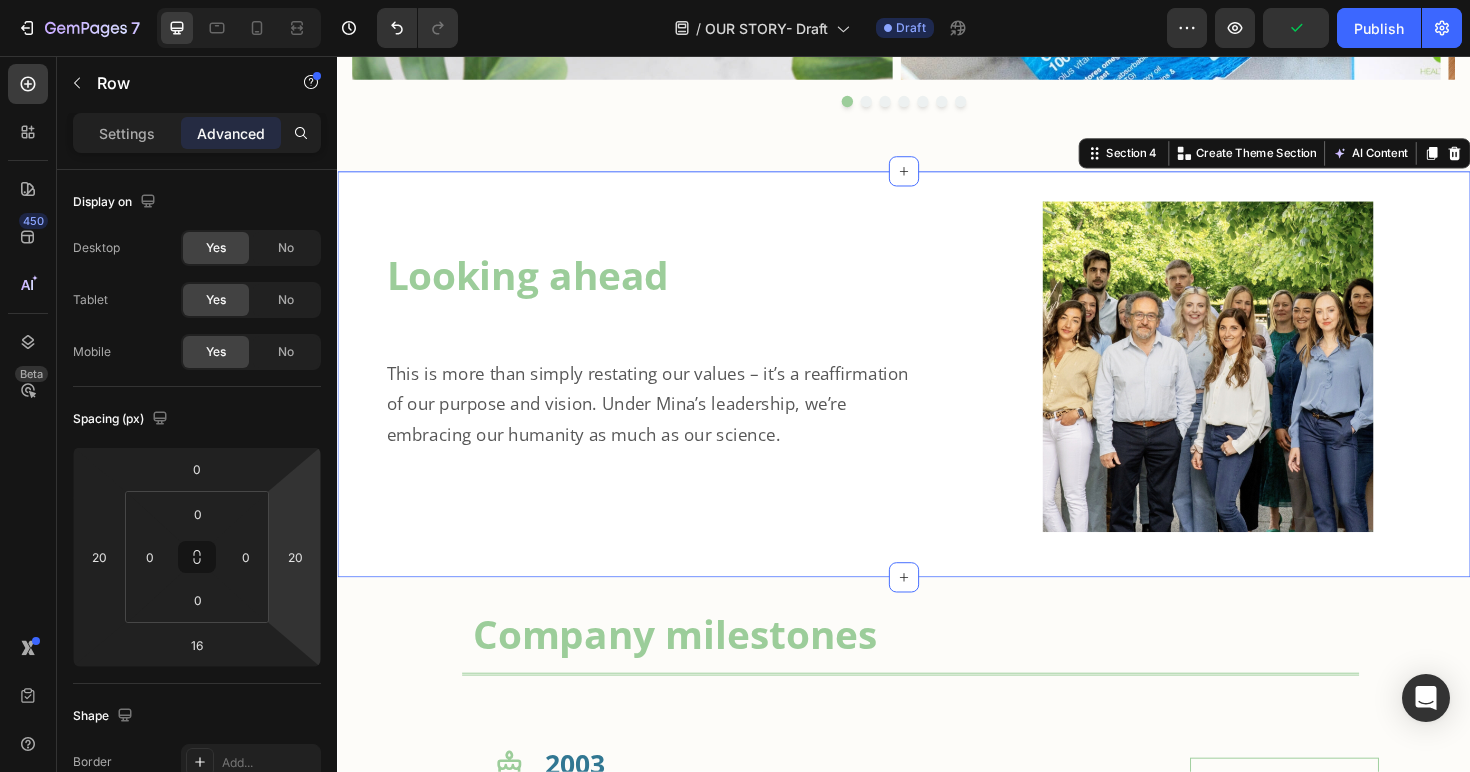 click on "Looking ahead Heading This is more than simply restating our values – it’s a reaffirmation of our purpose and vision. Under [FIRST]’s leadership, we’re embracing our humanity as much as our science.  Text Block Image Row Section 4   Create Theme Section AI Content Write with GemAI What would you like to describe here? Tone and Voice Persuasive Product *FREE GIFT*Methylated Pregnancy Multivitamin, with Folic Acid as Methyl-Folate, Choline, Calcium, Gentle Iron, 60 Tablets Show more Generate" at bounding box center [937, 393] 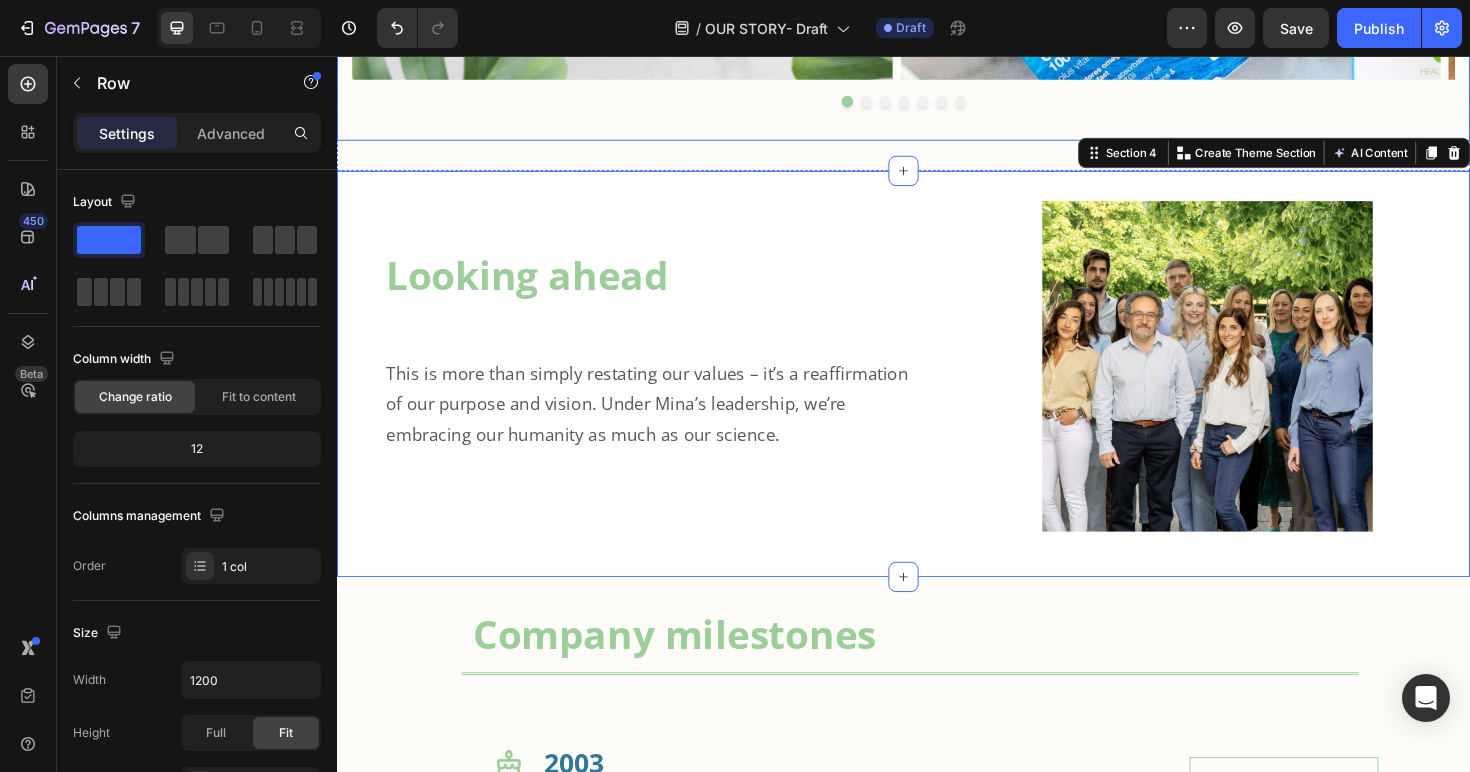 click on "Key product launches Heading                Title Line Row
2004 Heading The first pure EPA product Vegepa, was patented and launched Text Block Hero Banner 2013 Heading Pharmepa supplements. Prescription-grade omega-3 supplements for high-intensity support Text Block Hero Banner 2013 Heading Targeted intensive range, developed as nutritional protocols for cardiovascular health, mood, and neurodevelopmental disorders Text Block Hero Banner 2015 Heading The launch of Super B-Complex. Our number 1 product today Text Block Hero Banner 2016 Heading Pure & Essential range. Clinical ingredients for premium wellness Text Block Hero Banner 2016 Heading Our first methylated vitamins Text Block Hero Banner 2023 Heading Be kind range - clinical quality and clean solutions for the young family  Text Block Hero Banner
Carousel Row" at bounding box center (937, -255) 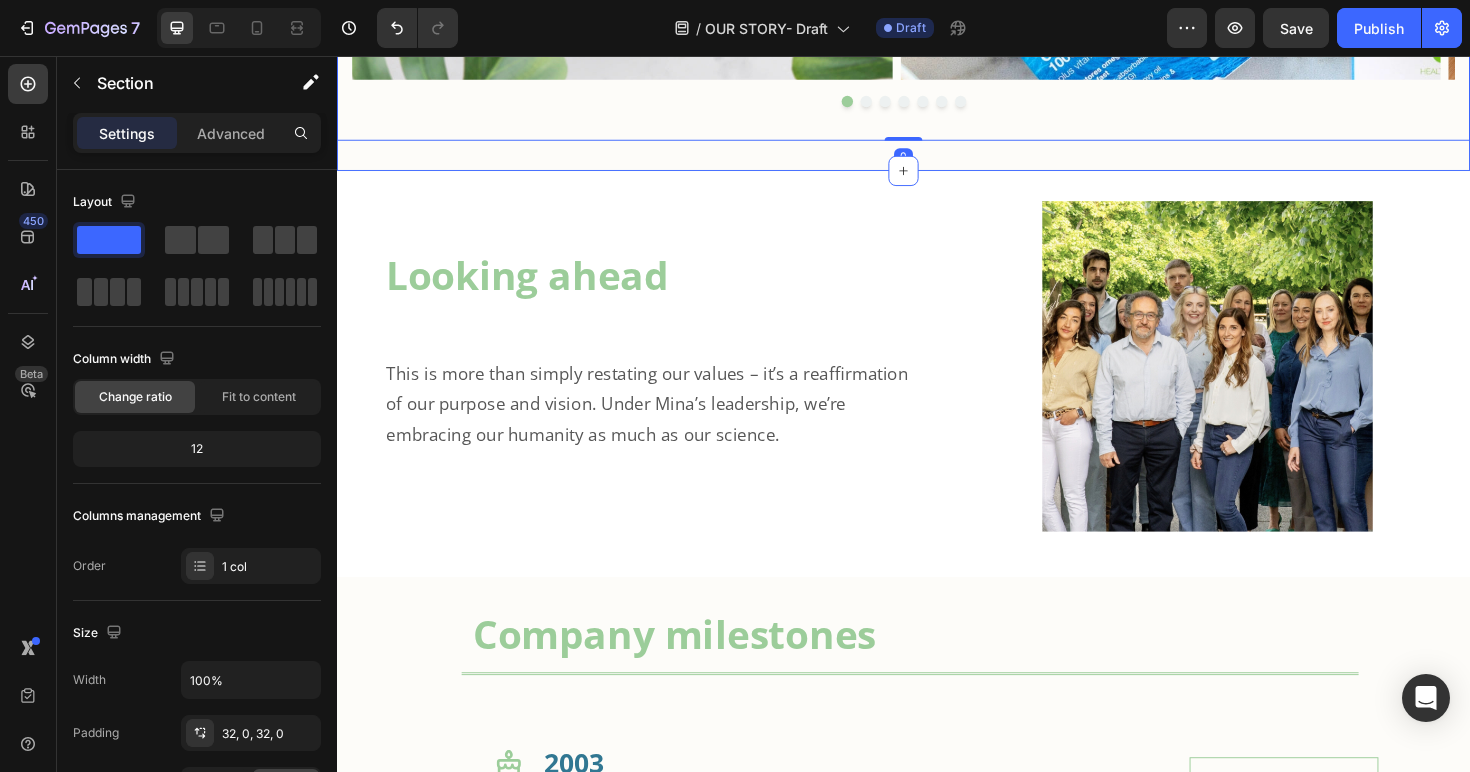 click on "Establish connection to clinical trials as evidence of product quality ......... Text Block Key product launches Heading                Title Line Row
2004 Heading The first pure EPA product Vegepa, was patented and launched Text Block Hero Banner 2013 Heading Pharmepa supplements. Prescription-grade omega-3 supplements for high-intensity support Text Block Hero Banner 2013 Heading Targeted intensive range, developed as nutritional protocols for cardiovascular health, mood, and neurodevelopmental disorders Text Block Hero Banner 2015 Heading The launch of Super B-Complex. Our number 1 product today Text Block Hero Banner 2016 Heading Pure & Essential range. Clinical ingredients for premium wellness Text Block Hero Banner 2016 Heading Our first methylated vitamins Text Block Hero Banner 2023 Heading Be kind range - clinical quality and clean solutions for the young family  Text Block Hero Banner
Carousel Row   0 Section 3" at bounding box center (937, -299) 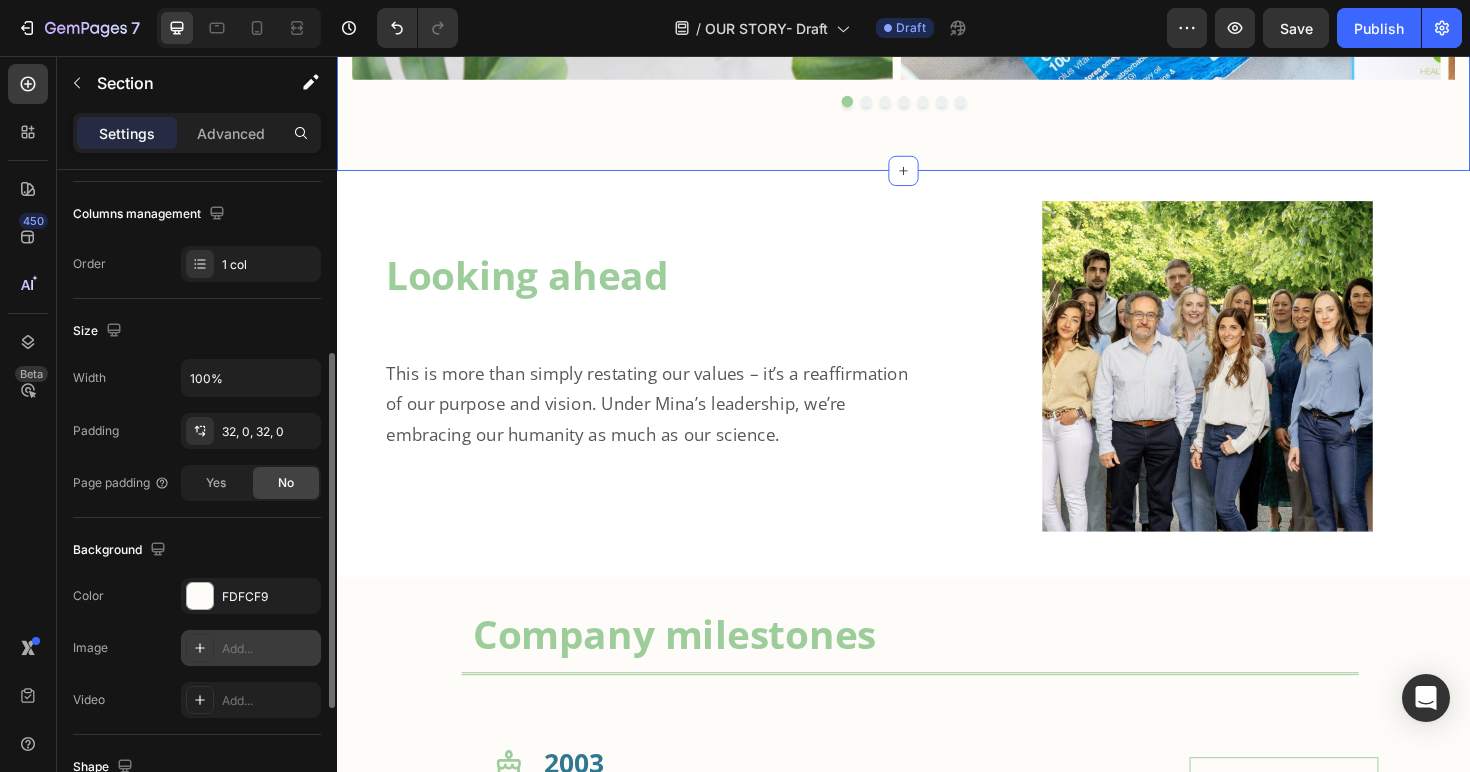 scroll, scrollTop: 328, scrollLeft: 0, axis: vertical 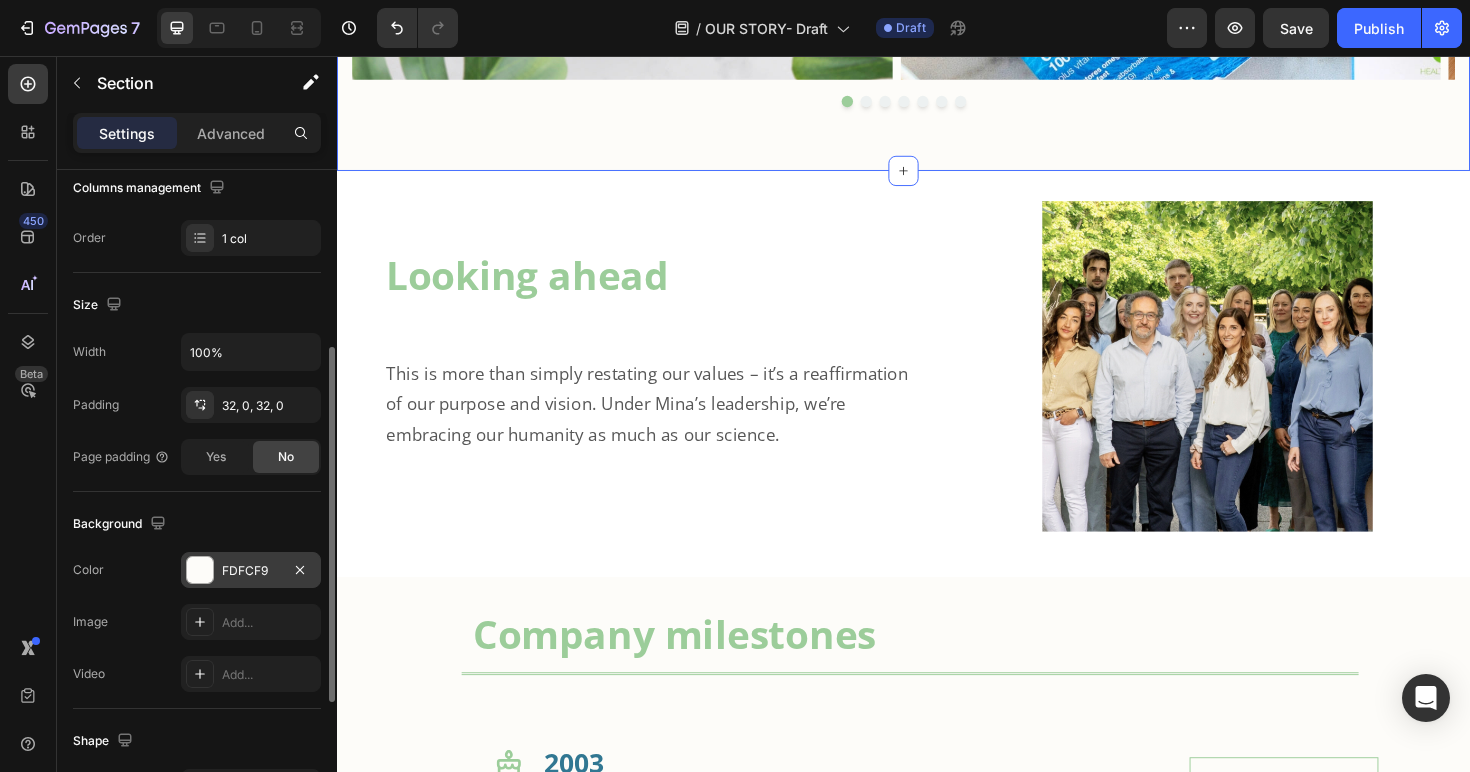 click on "FDFCF9" at bounding box center (251, 571) 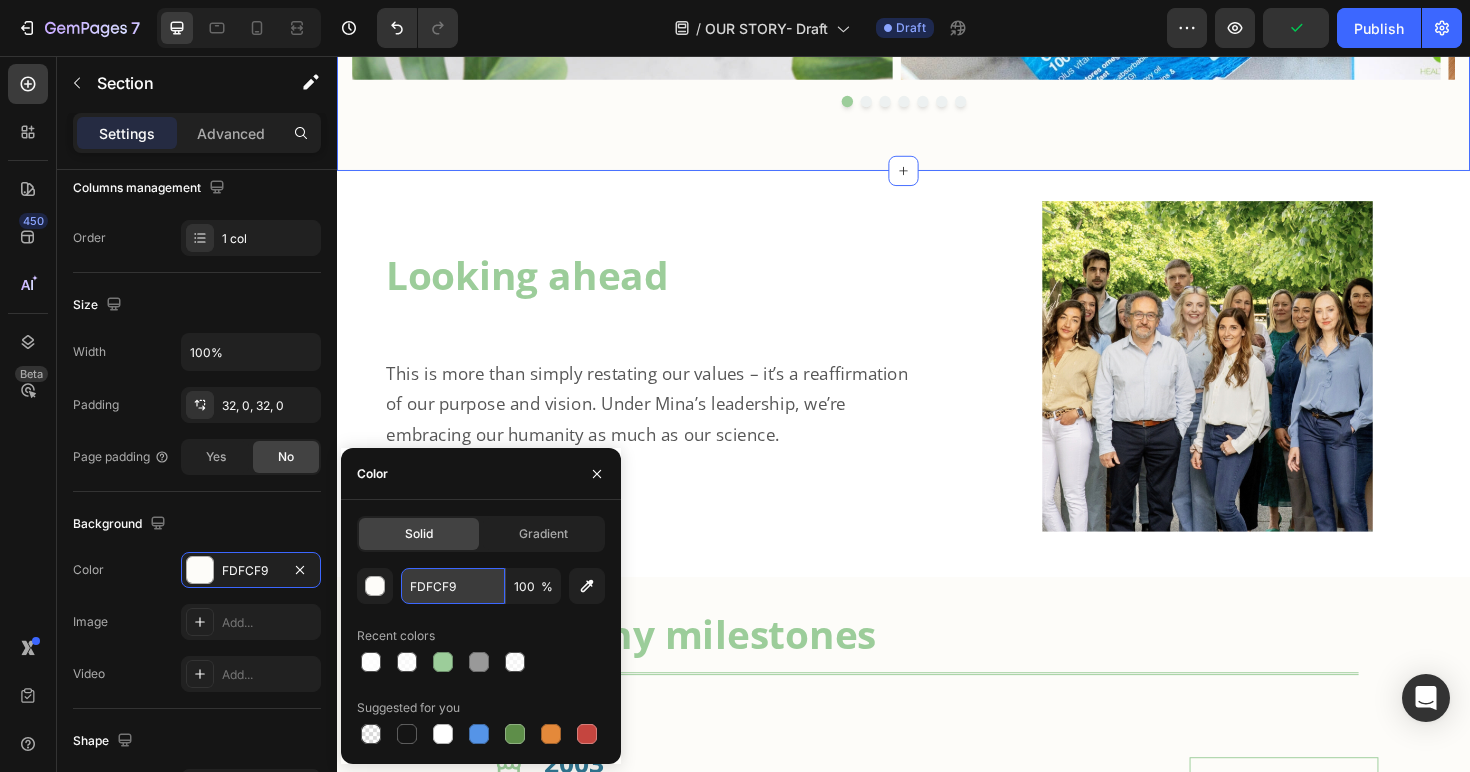 click on "FDFCF9" at bounding box center (453, 586) 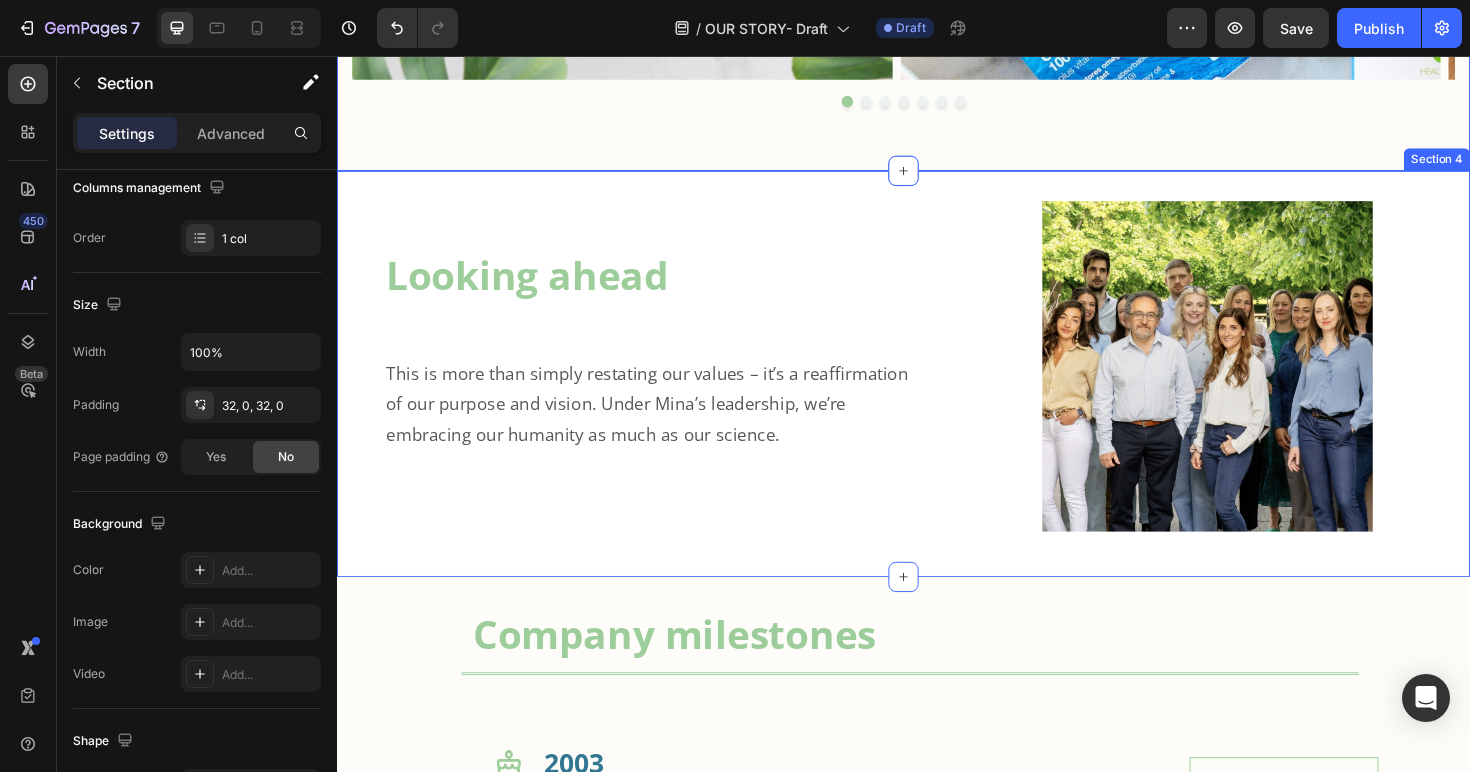 click on "Looking ahead Heading This is more than simply restating our values – it’s a reaffirmation of our purpose and vision. Under [FIRST]’s leadership, we’re embracing our humanity as much as our science.  Text Block Image Row Section 4" at bounding box center (937, 393) 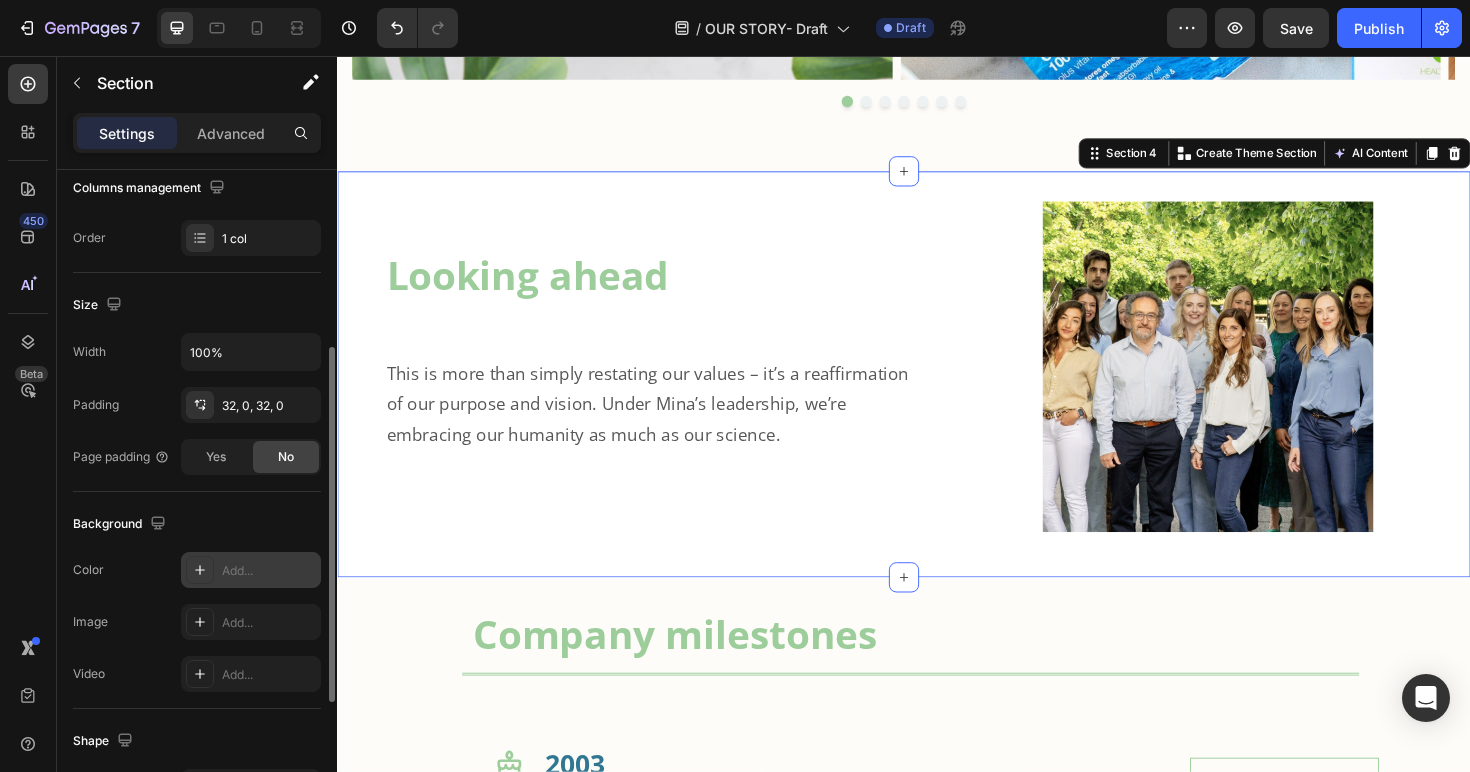 scroll, scrollTop: 341, scrollLeft: 0, axis: vertical 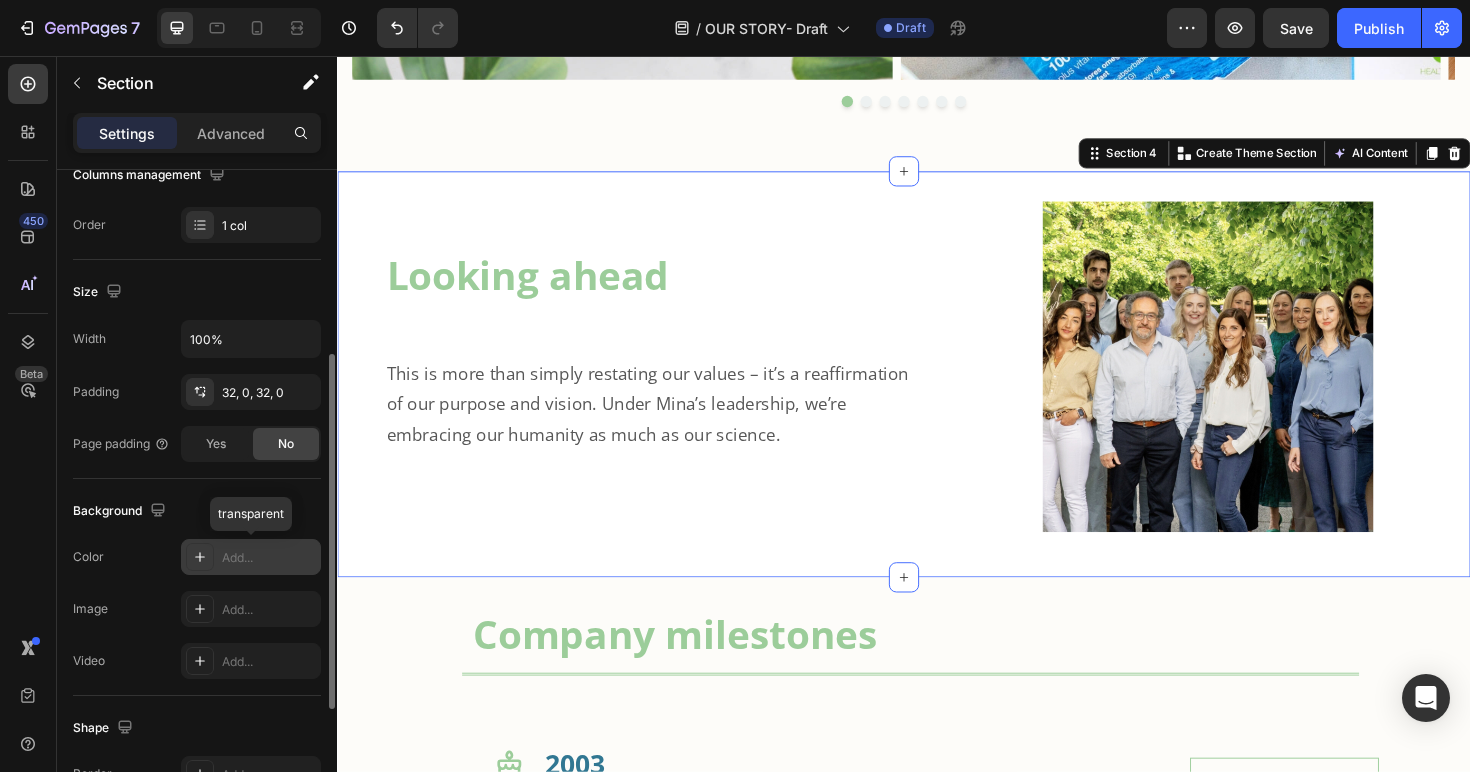click on "Add..." at bounding box center [269, 558] 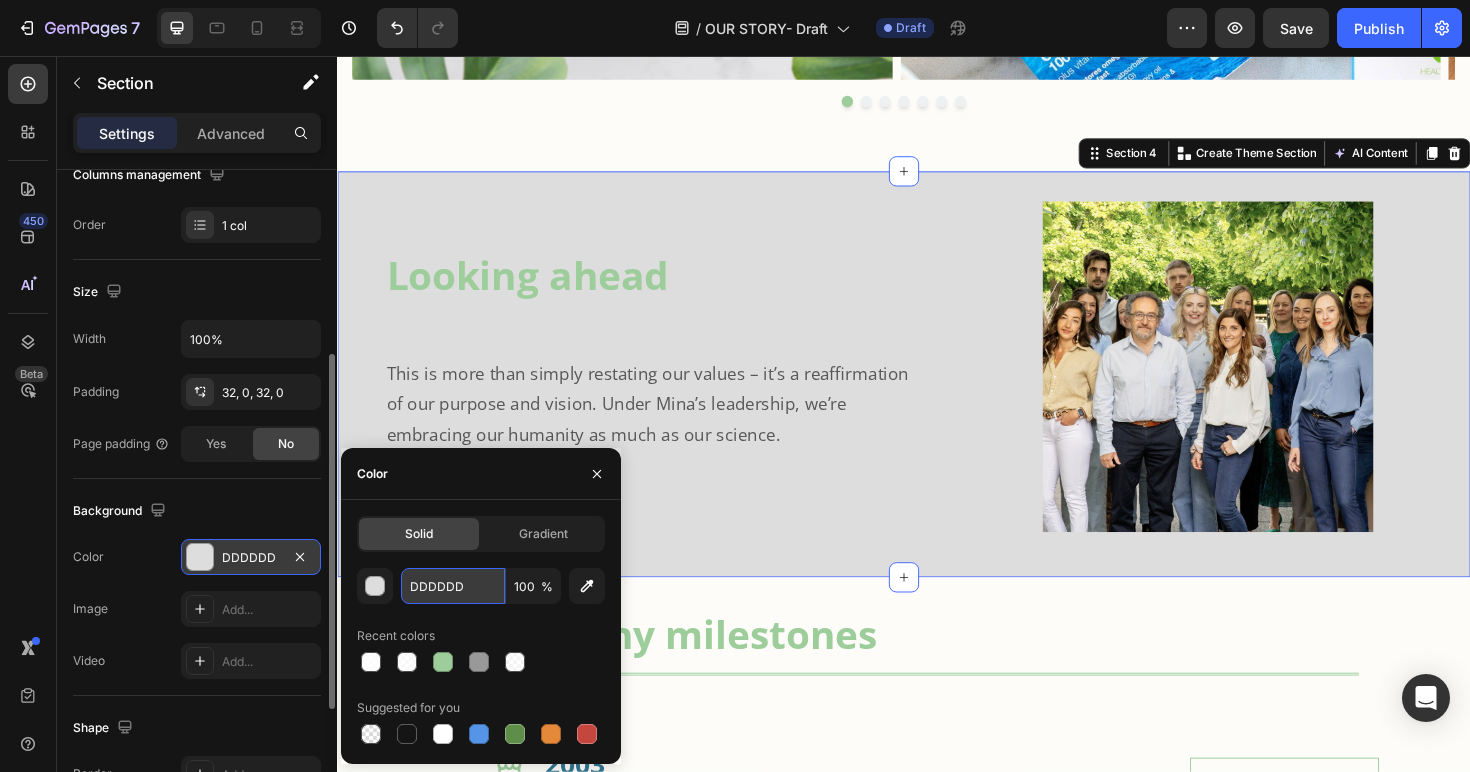 click on "DDDDDD" at bounding box center (453, 586) 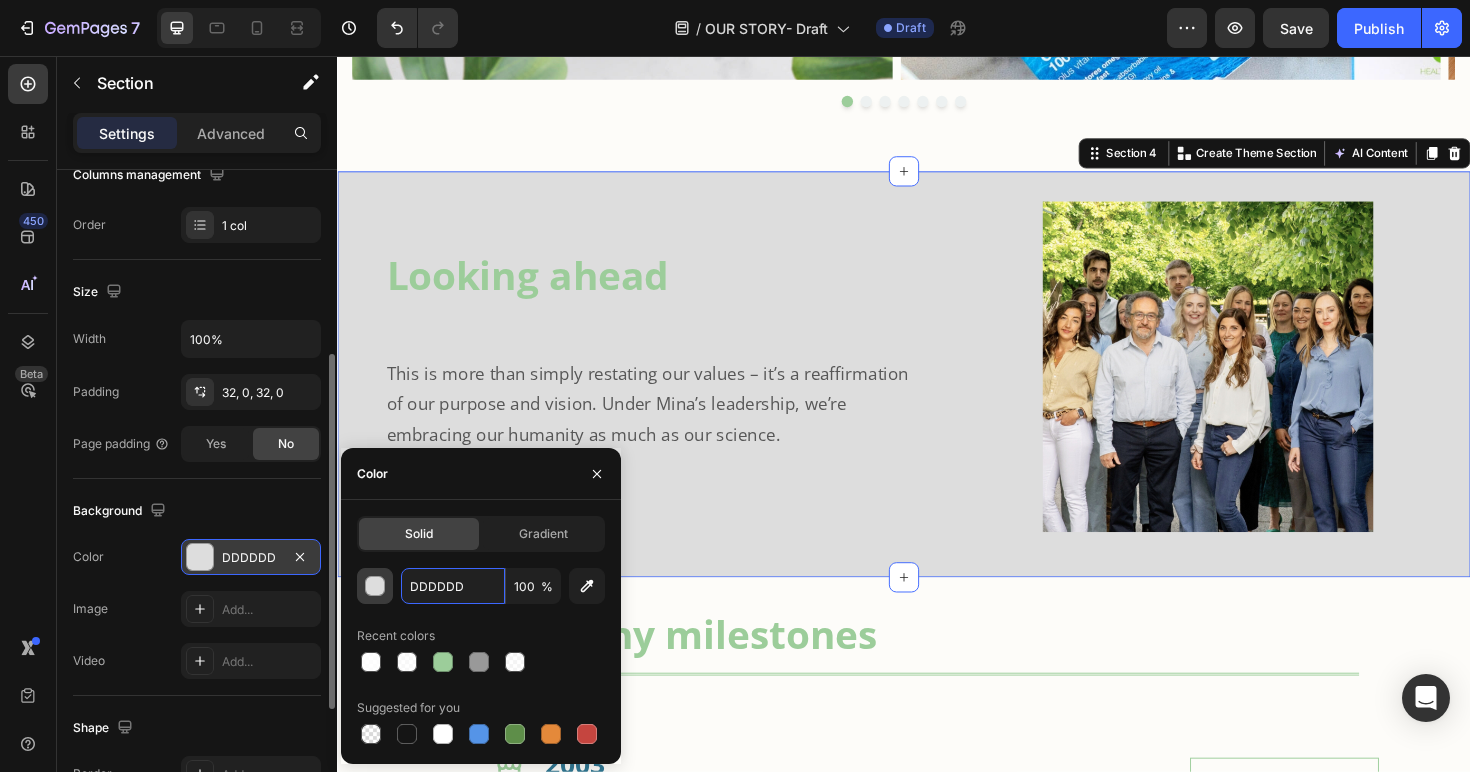 drag, startPoint x: 444, startPoint y: 584, endPoint x: 389, endPoint y: 580, distance: 55.145264 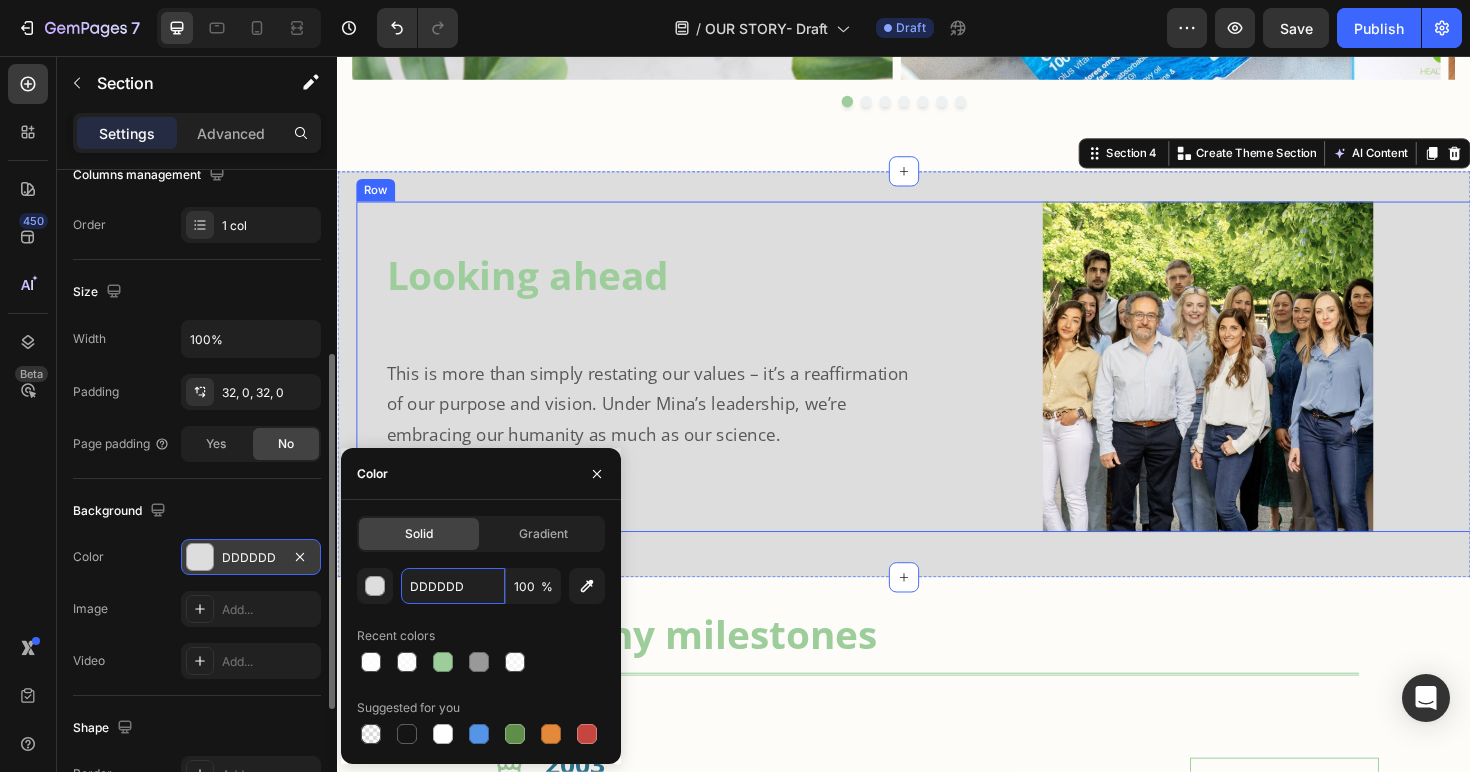 paste on "FDFCF9" 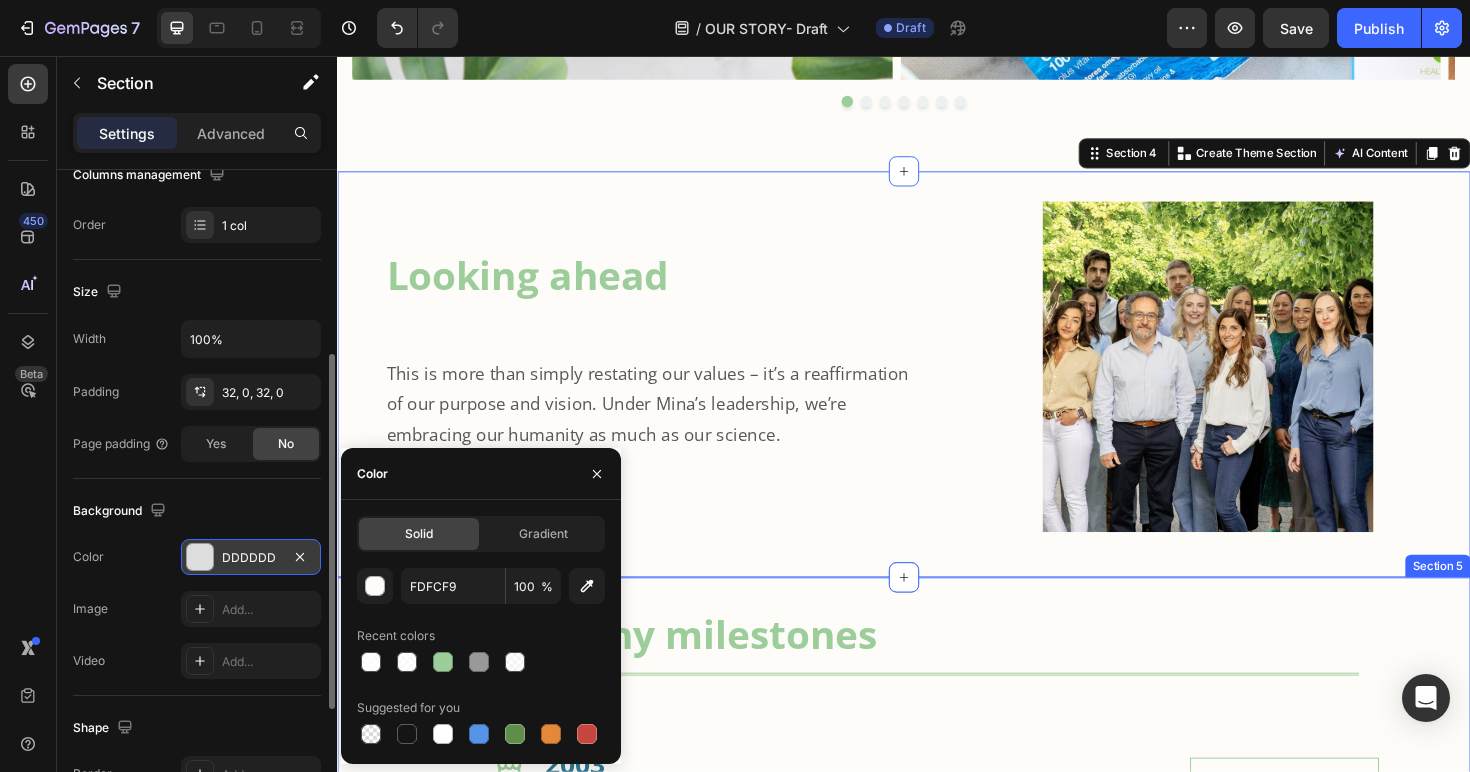 click on "Company milestones Heading                Title Line Row
Icon 2003 Heading Igennus was founded [FIRST] [LAST] founded Igennus with an old university friend   Text Block Image Row
Icon 2004 Heading The first product was launched Vegepa, patented & pure EPA omega 3 Text Block Image Row
Icon 2008 Heading Widened Omega-3 range Published clinical studies using Vegepa & widened the omega-3 range Text Block Image Row
Icon 2013 Heading Launch of the Pharmepa range Prescription-grade omega-3 supplements for high-intensity support Text Block Image Row
Icon 2016 Heading Launch of the Pure & Essential range Clinical ingredients for premium wellness & our first methylated vitamins Text Block Image Row
Icon 2023 Heading Launch of the Be kind range Igennus leveraged its existing nutrition expertise to develop clinical-quality solutions for young families Text Block Image Row
Icon 2025 Heading [FIRST], our new CEO nd" at bounding box center [937, 1523] 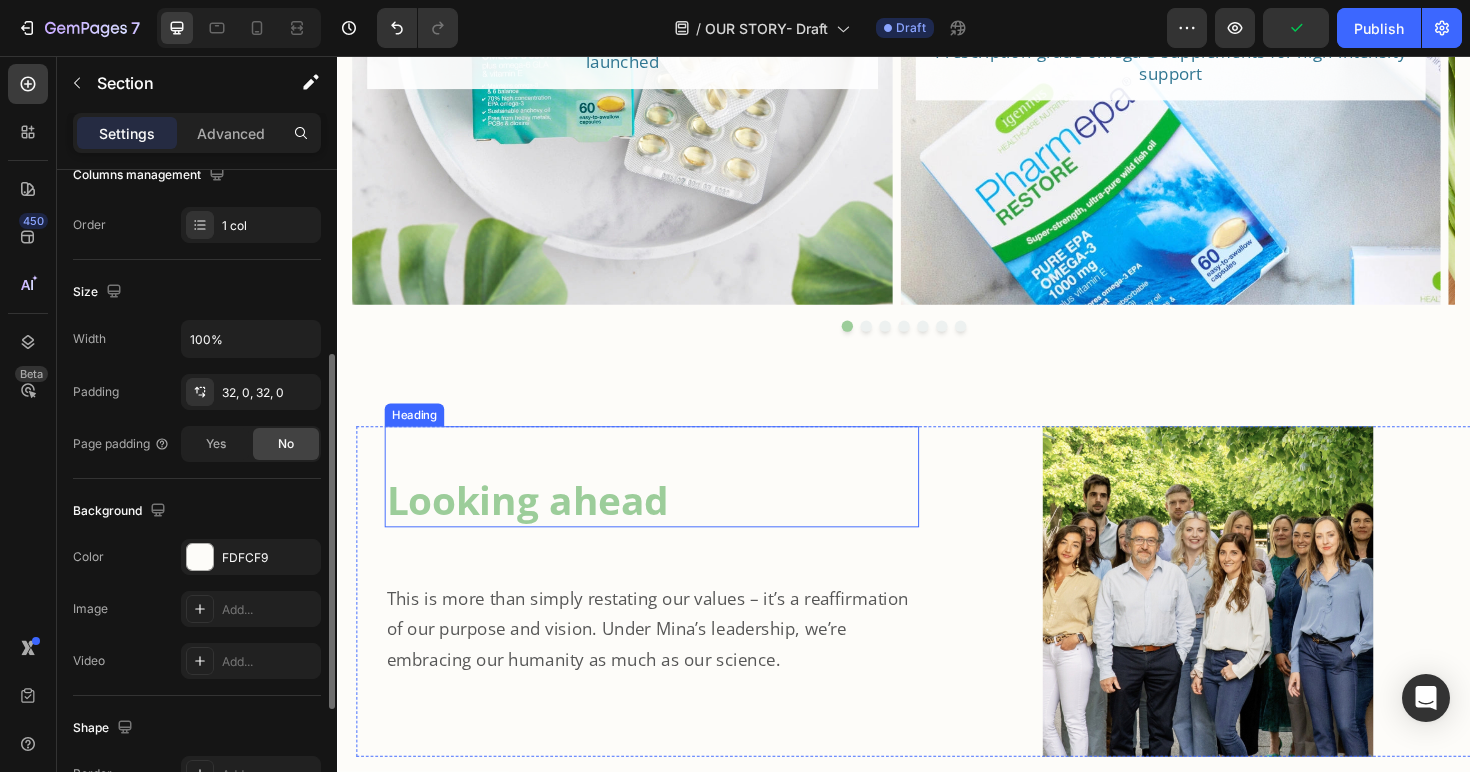 scroll, scrollTop: 3161, scrollLeft: 0, axis: vertical 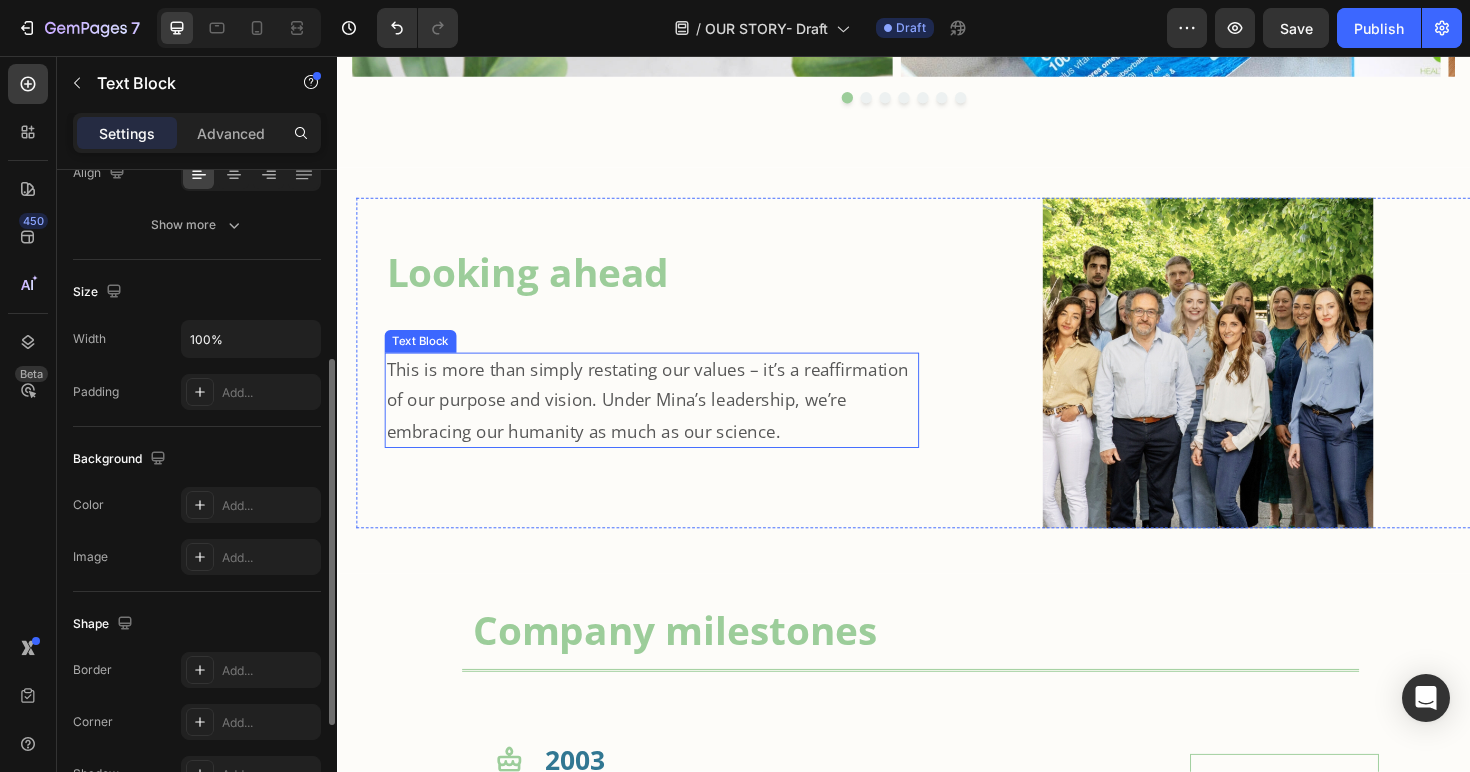 click on "This is more than simply restating our values – it’s a reaffirmation of our purpose and vision. Under Mina’s leadership, we’re embracing our humanity as much as our science." at bounding box center (665, 420) 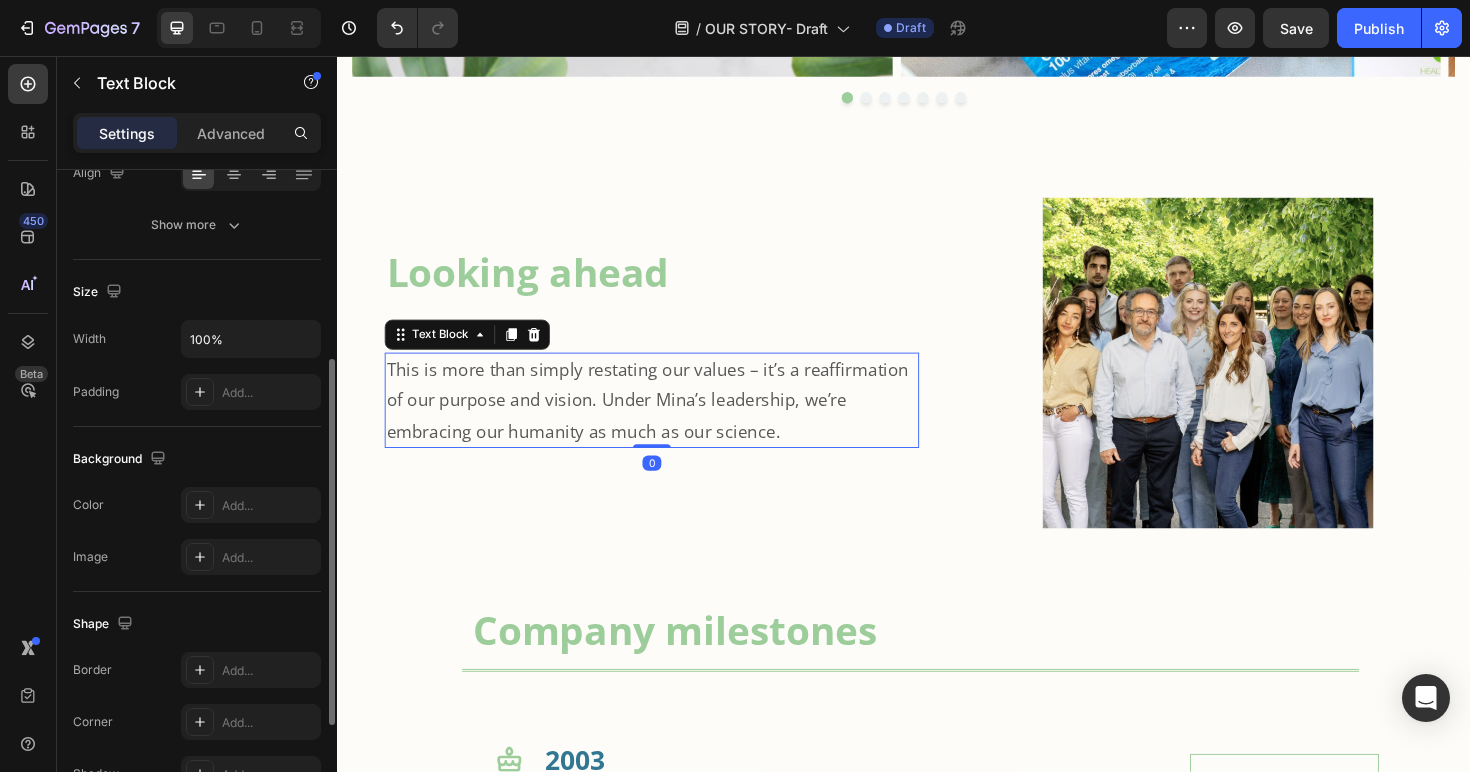 scroll, scrollTop: 0, scrollLeft: 0, axis: both 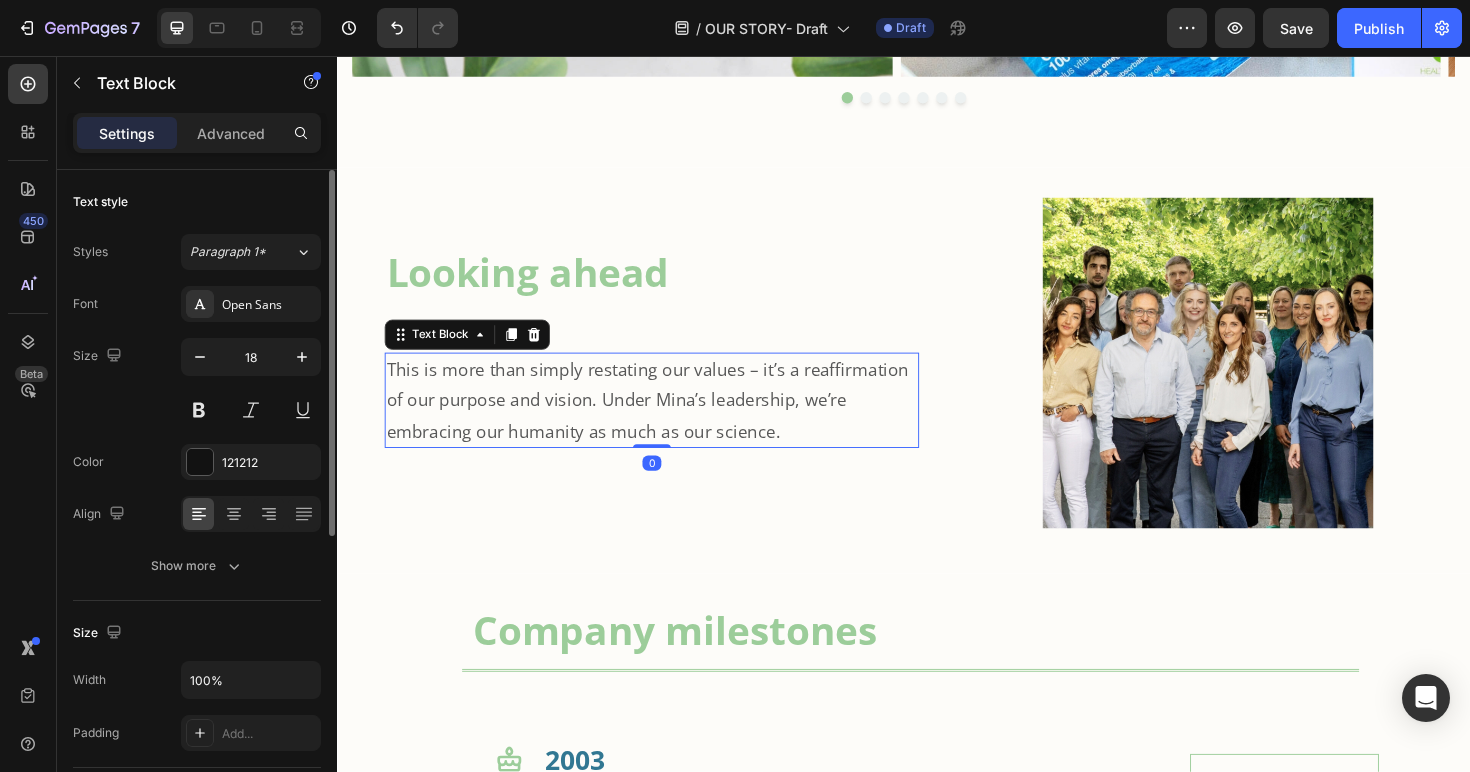 click on "This is more than simply restating our values – it’s a reaffirmation of our purpose and vision. Under Mina’s leadership, we’re embracing our humanity as much as our science." at bounding box center (665, 420) 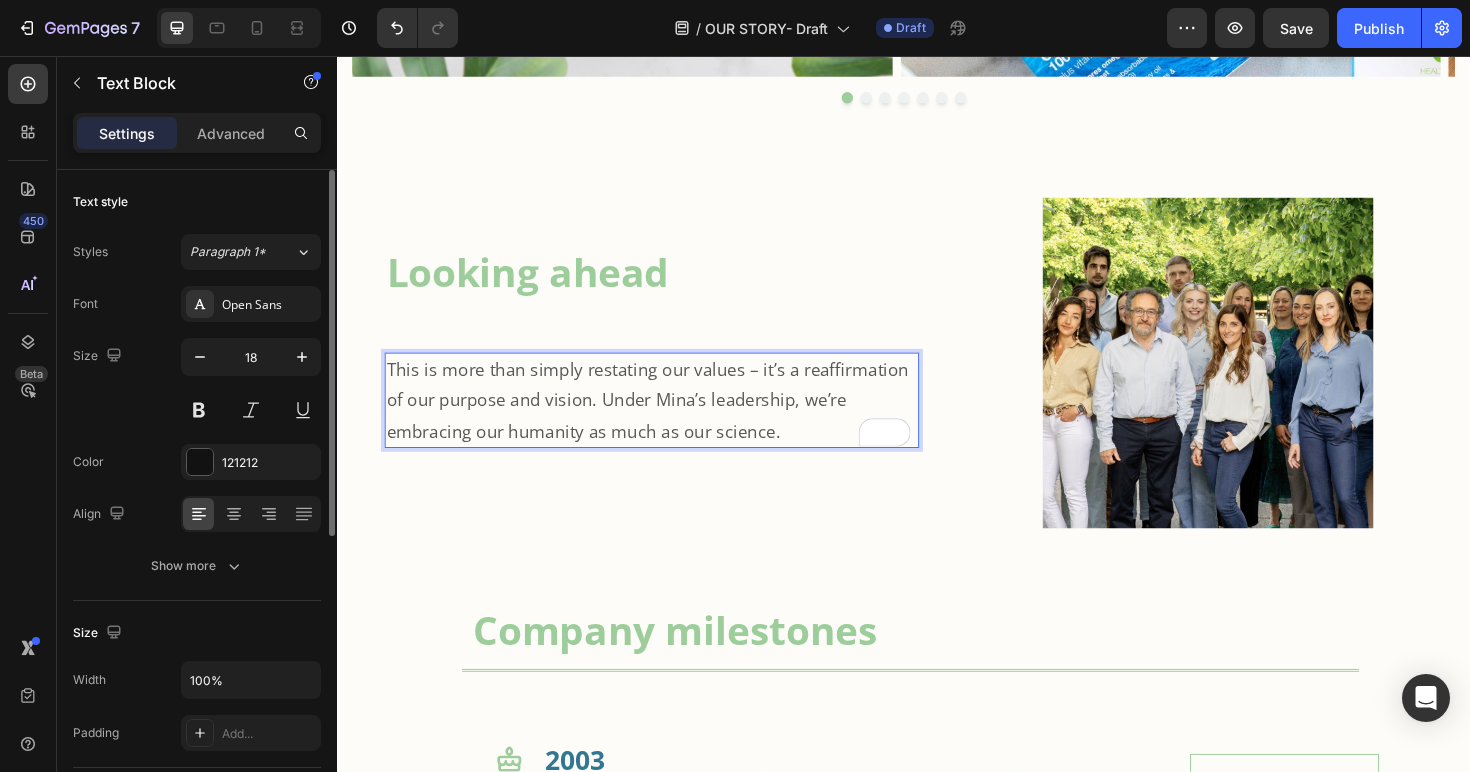 drag, startPoint x: 784, startPoint y: 386, endPoint x: 821, endPoint y: 400, distance: 39.56008 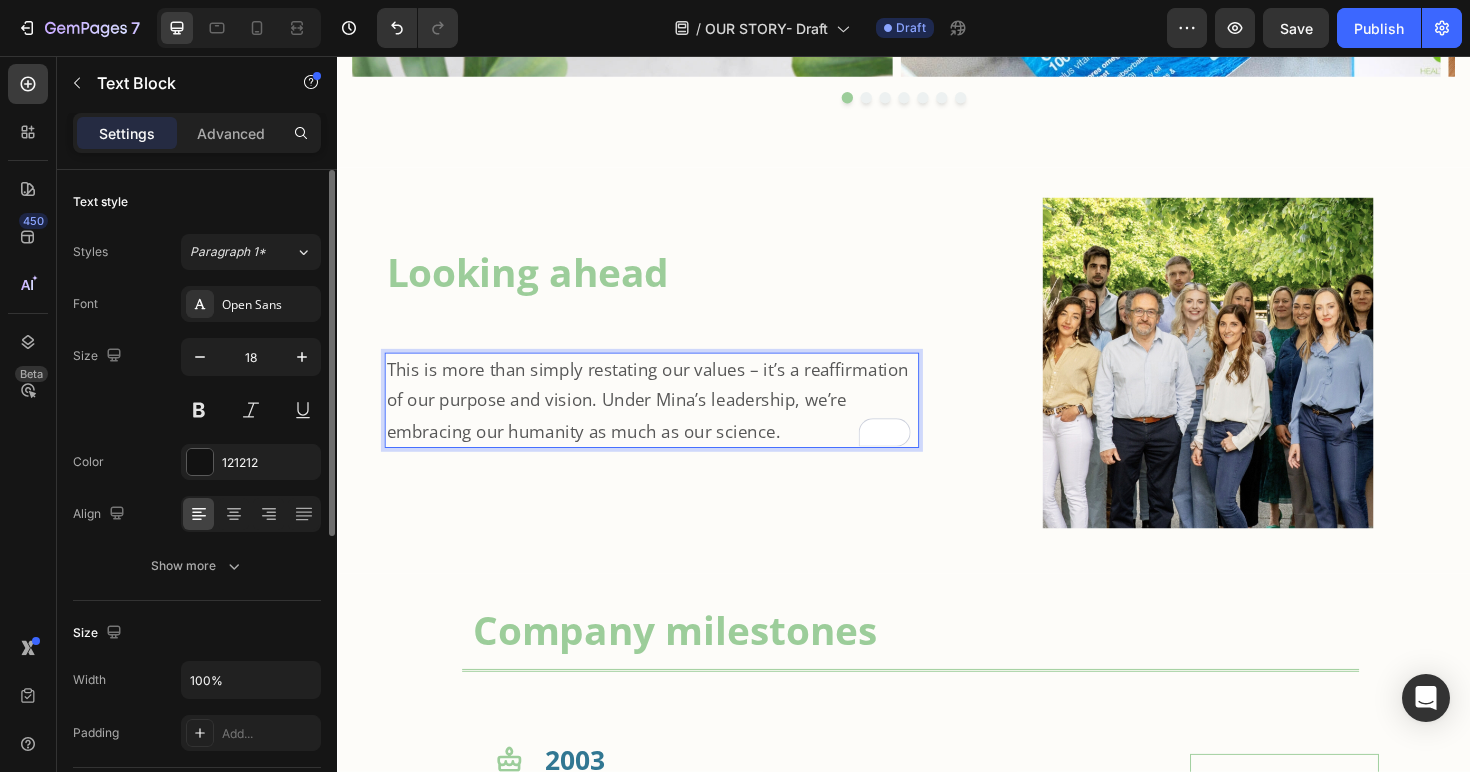 click on "This is more than simply restating our values – it’s a reaffirmation of our purpose and vision. Under Mina’s leadership, we’re embracing our humanity as much as our science." at bounding box center (670, 420) 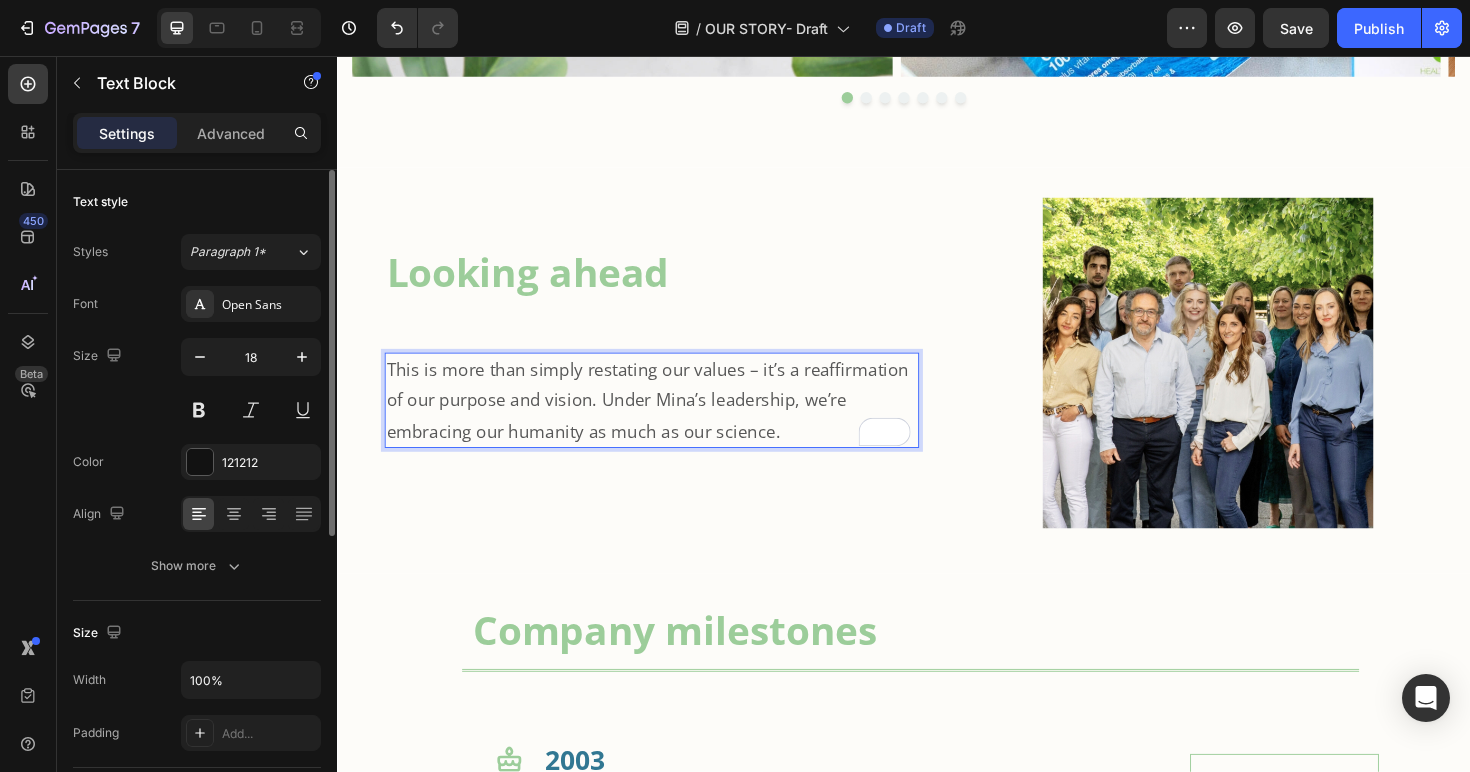 click on "This is more than simply restating our values – it’s a reaffirmation of our purpose and vision. Under Mina’s leadership, we’re embracing our humanity as much as our science." at bounding box center (665, 420) 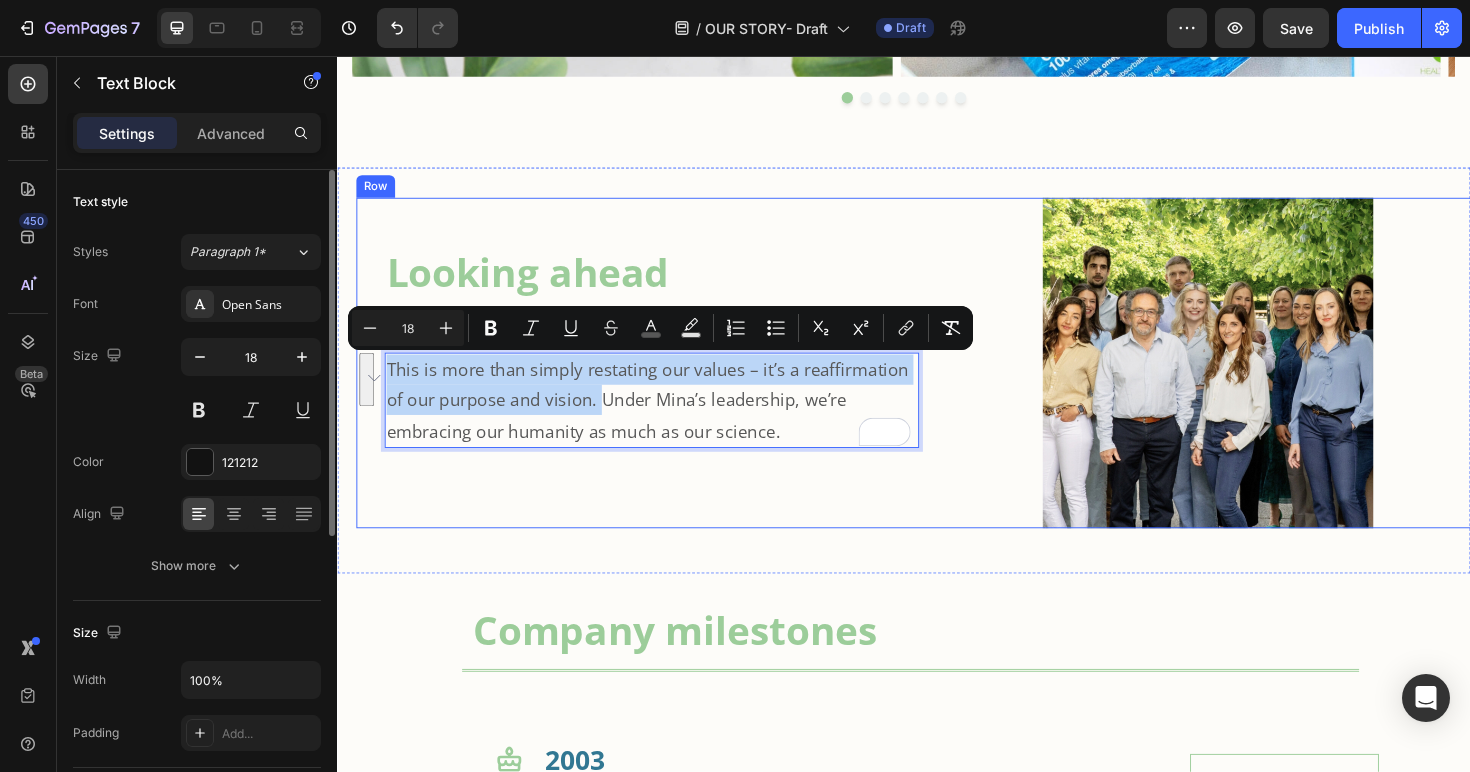 drag, startPoint x: 593, startPoint y: 422, endPoint x: 379, endPoint y: 391, distance: 216.23367 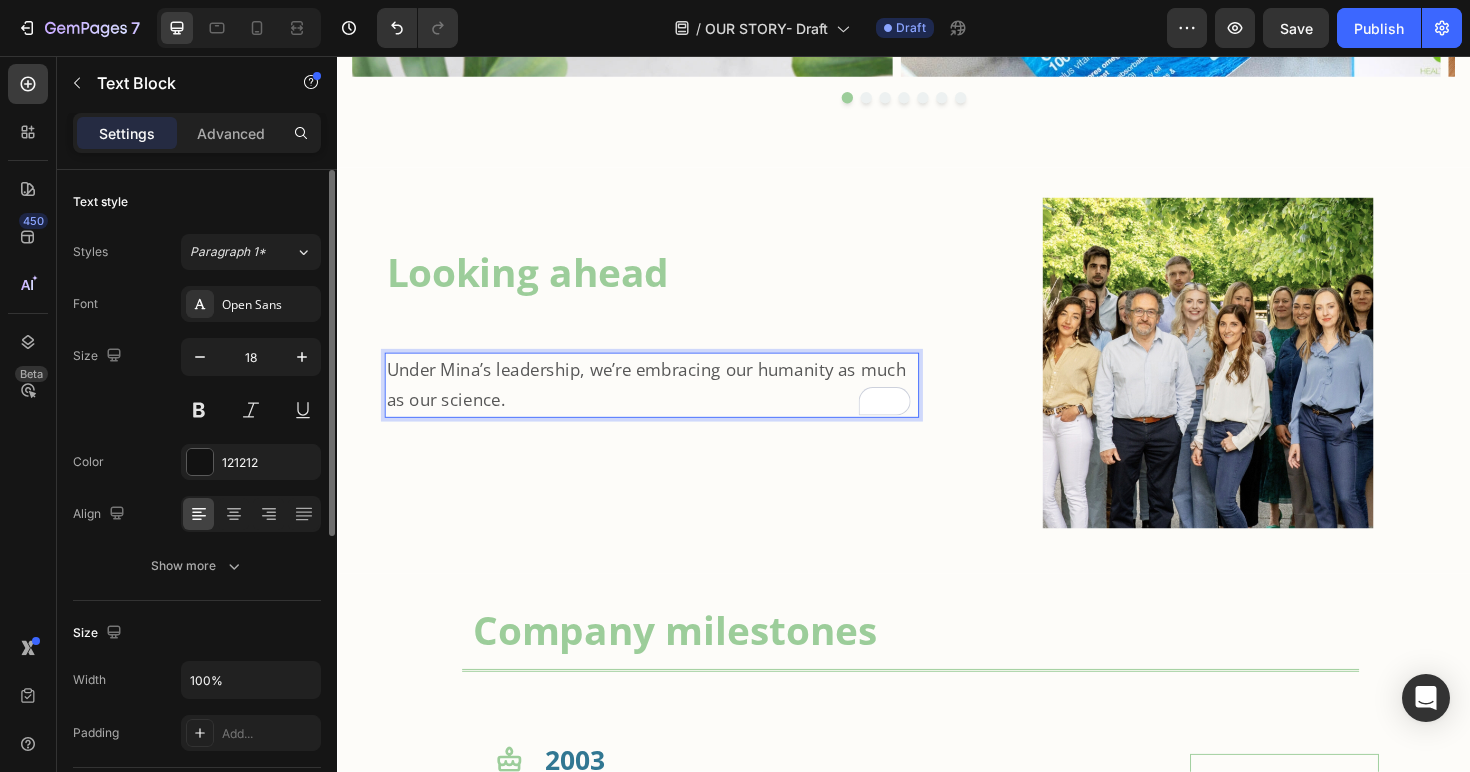 click on "Under Mina’s leadership, we’re embracing our humanity as much as our science." at bounding box center [670, 404] 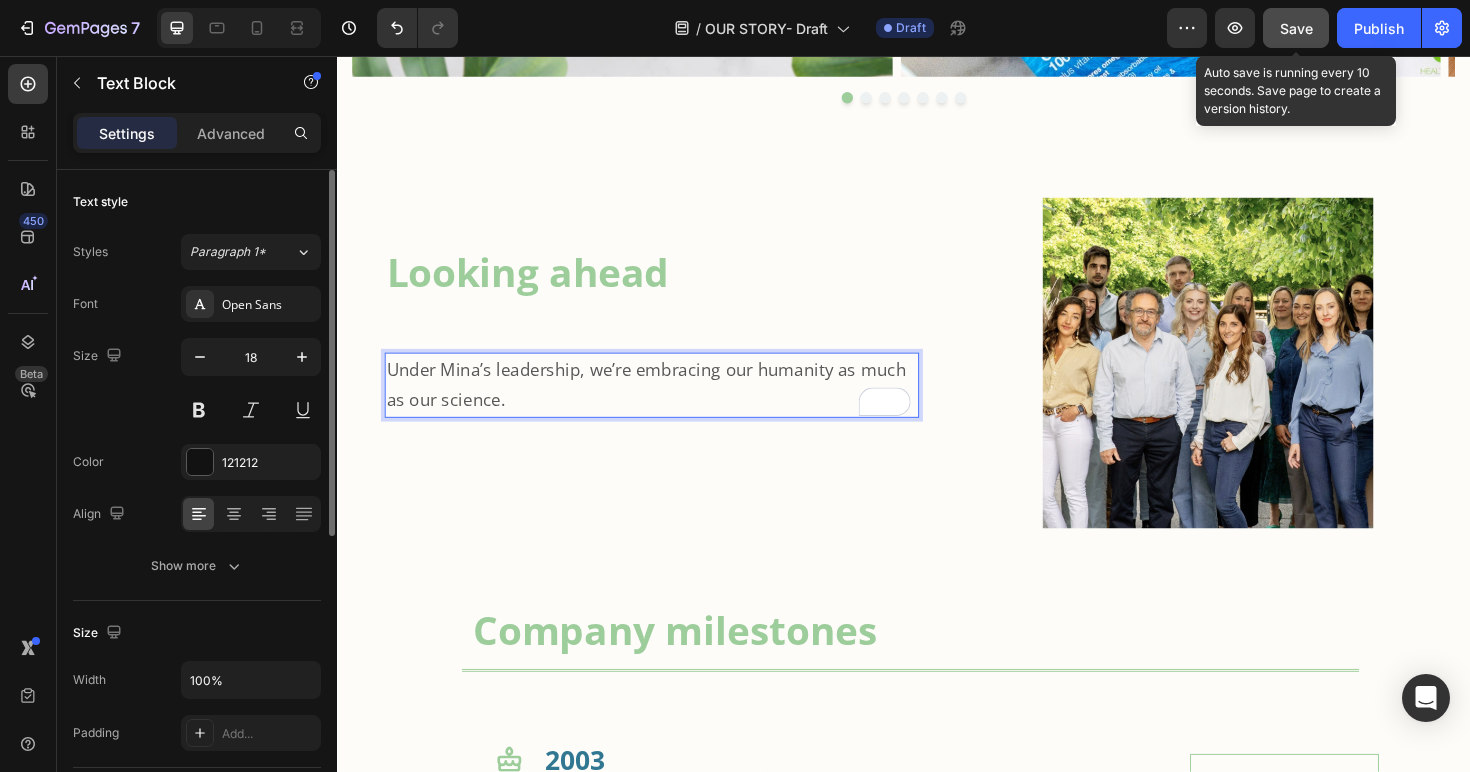 click on "Save" at bounding box center (1296, 28) 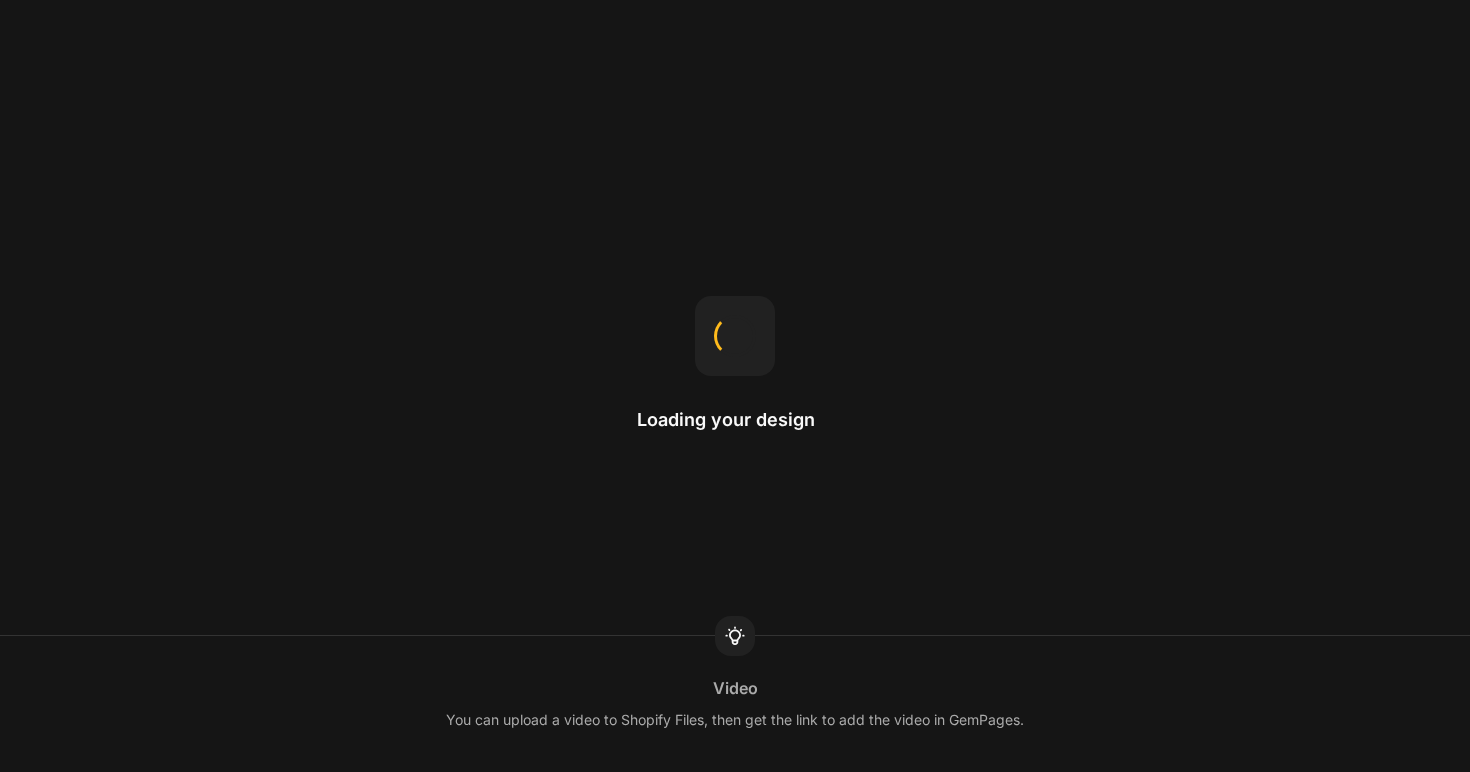 scroll, scrollTop: 0, scrollLeft: 0, axis: both 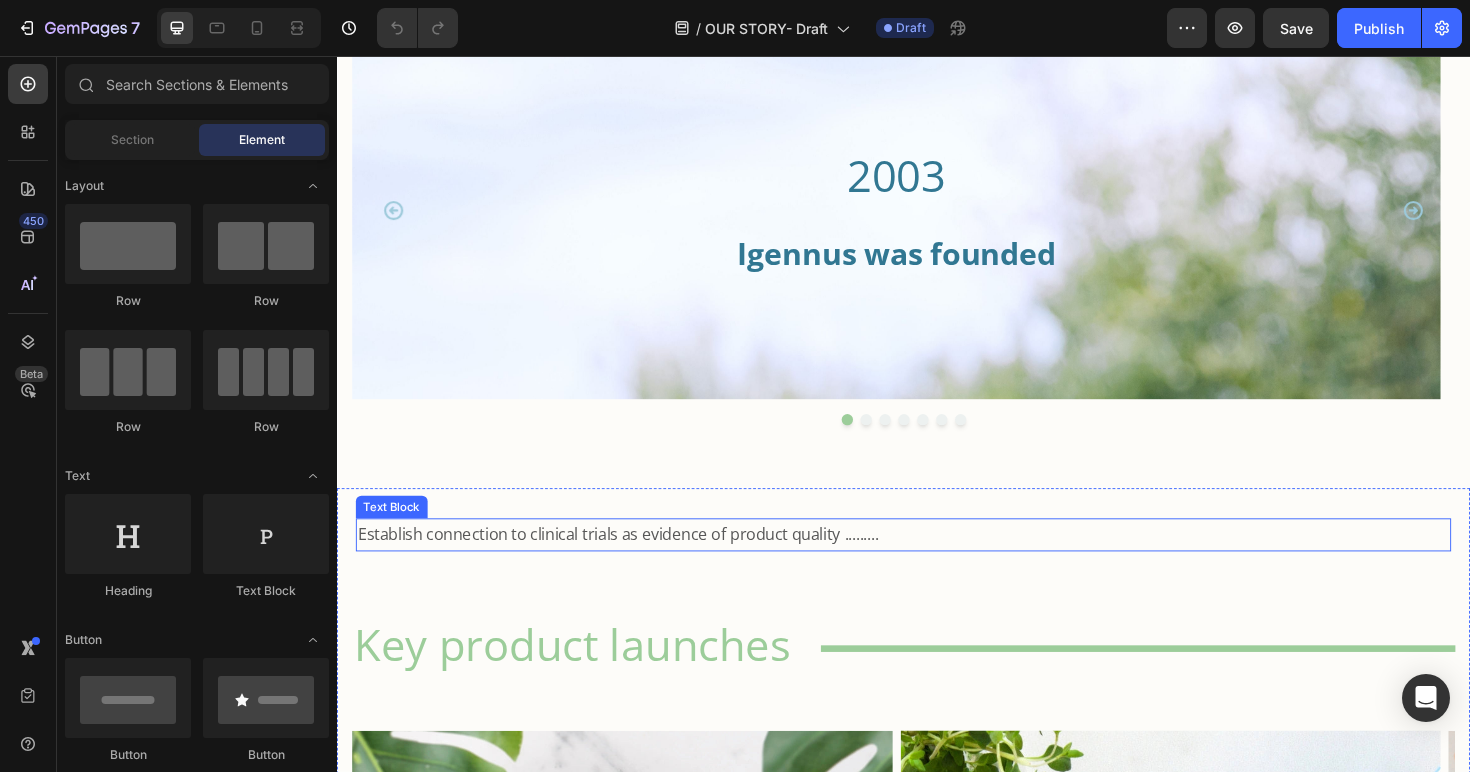 click on "Establish connection to clinical trials as evidence of product quality ........." at bounding box center [937, 562] 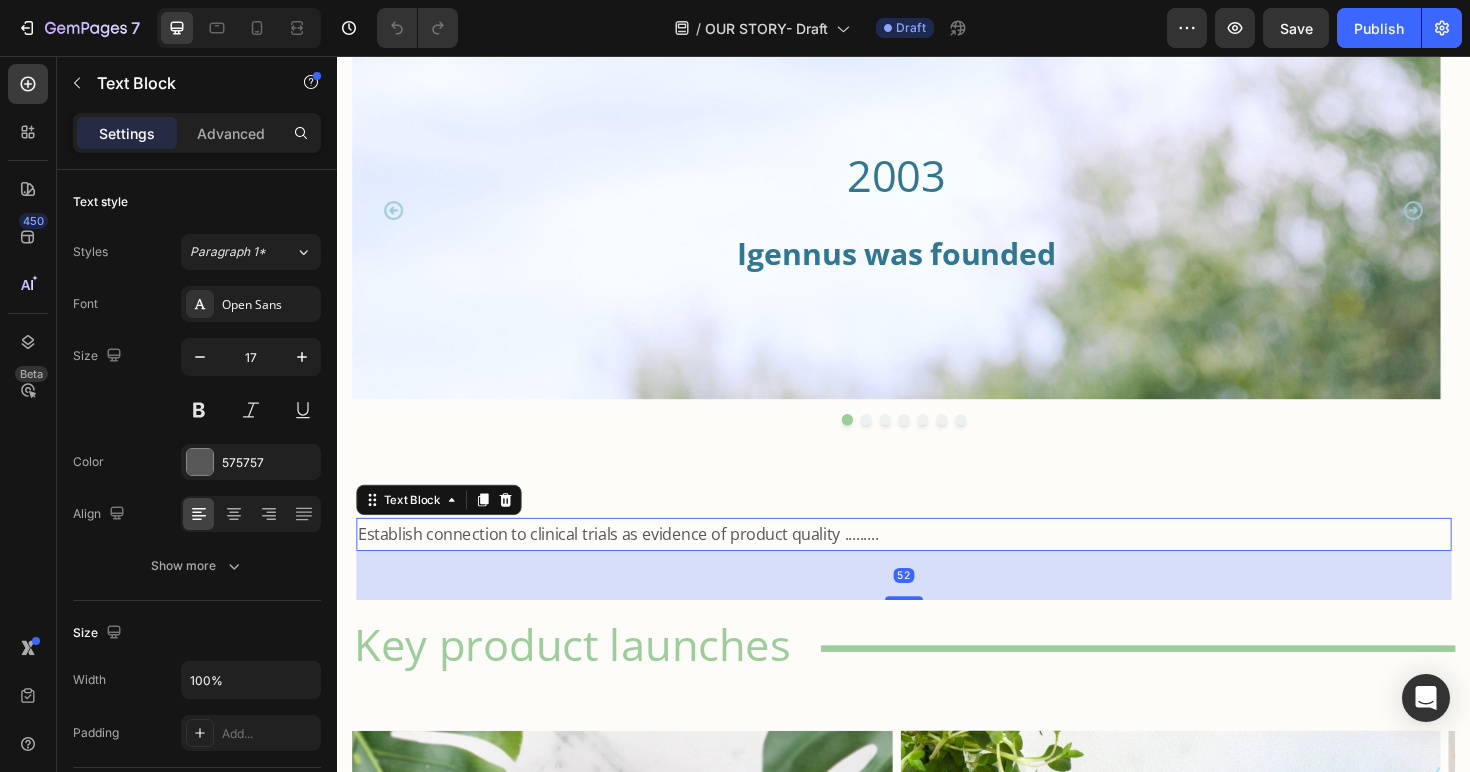 click on "Establish connection to clinical trials as evidence of product quality ........." at bounding box center (937, 562) 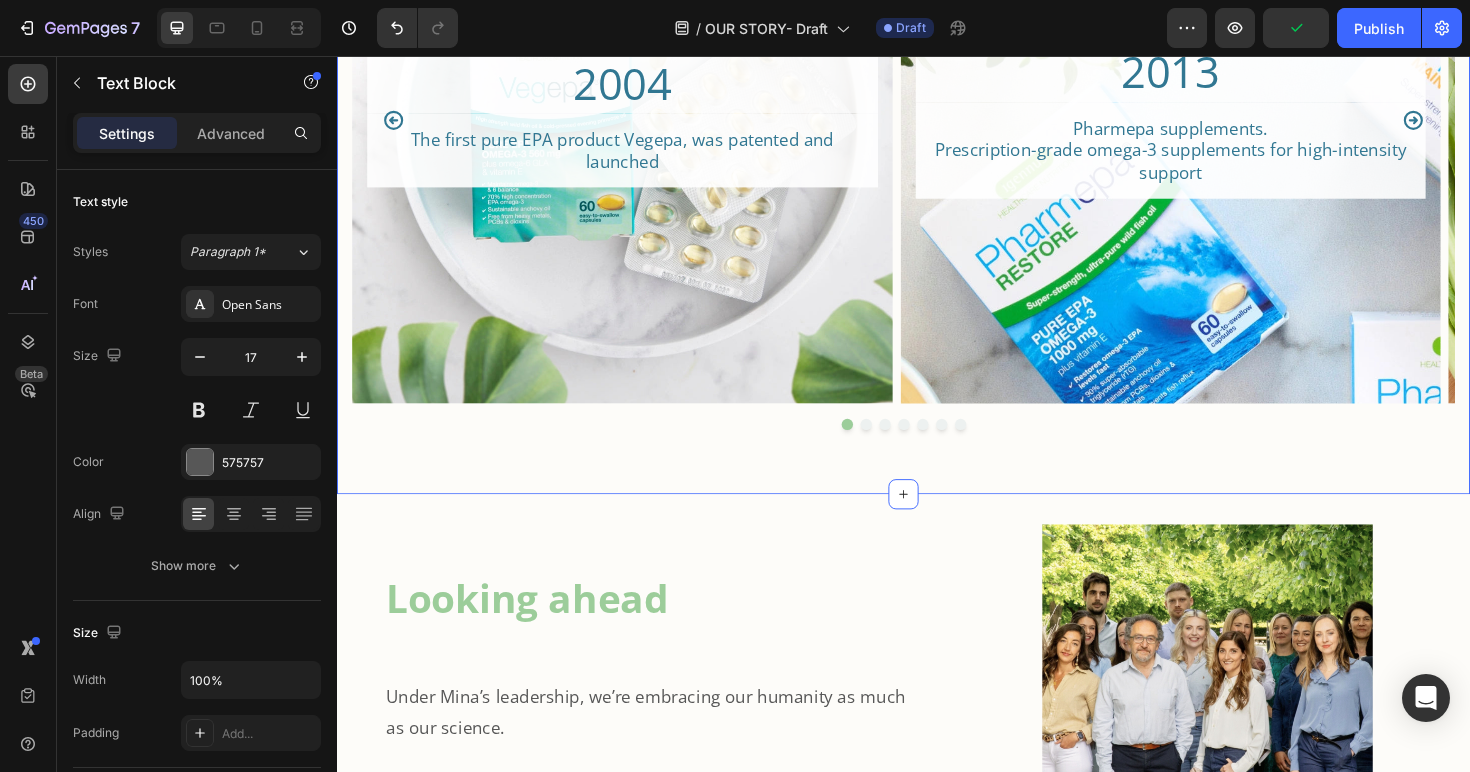 scroll, scrollTop: 3160, scrollLeft: 0, axis: vertical 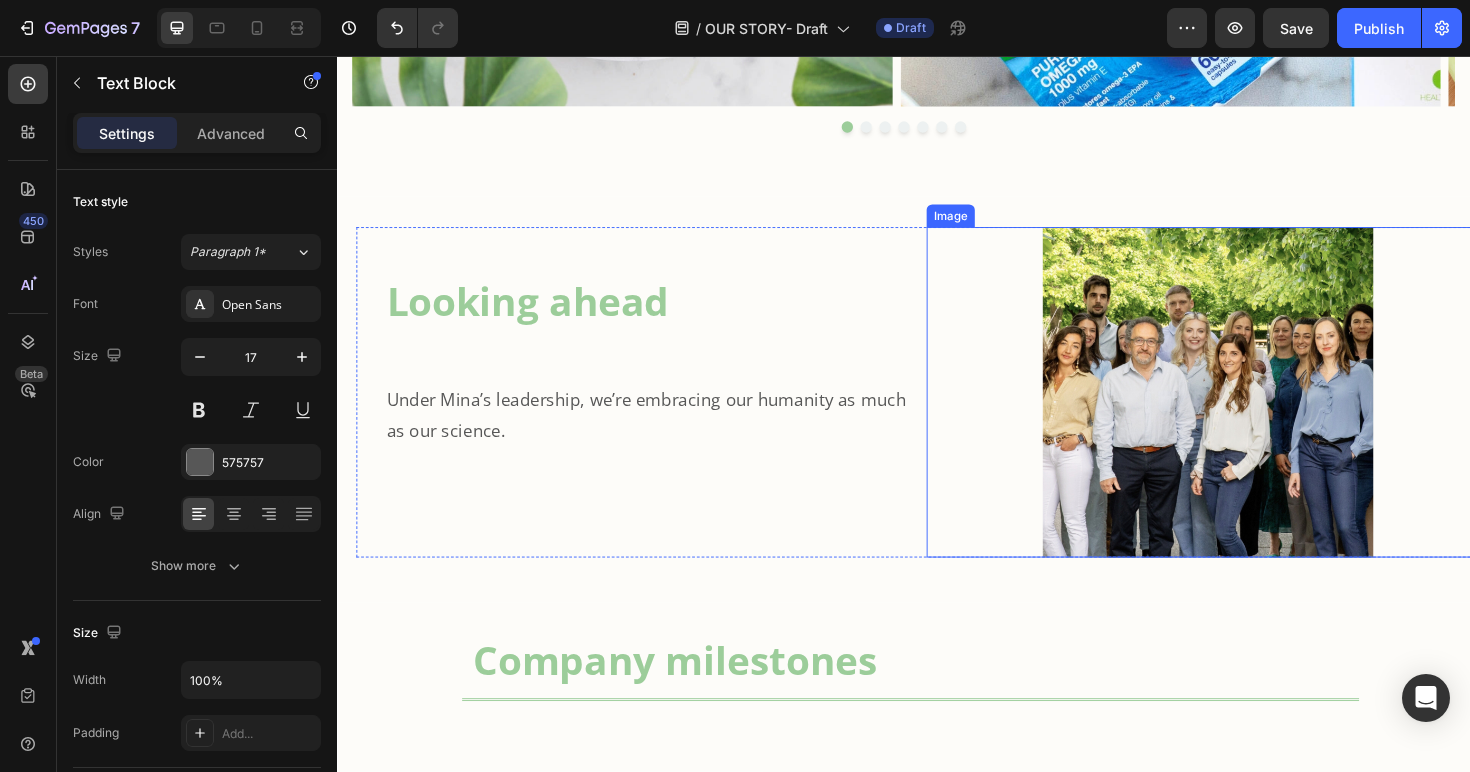 click at bounding box center (1259, 412) 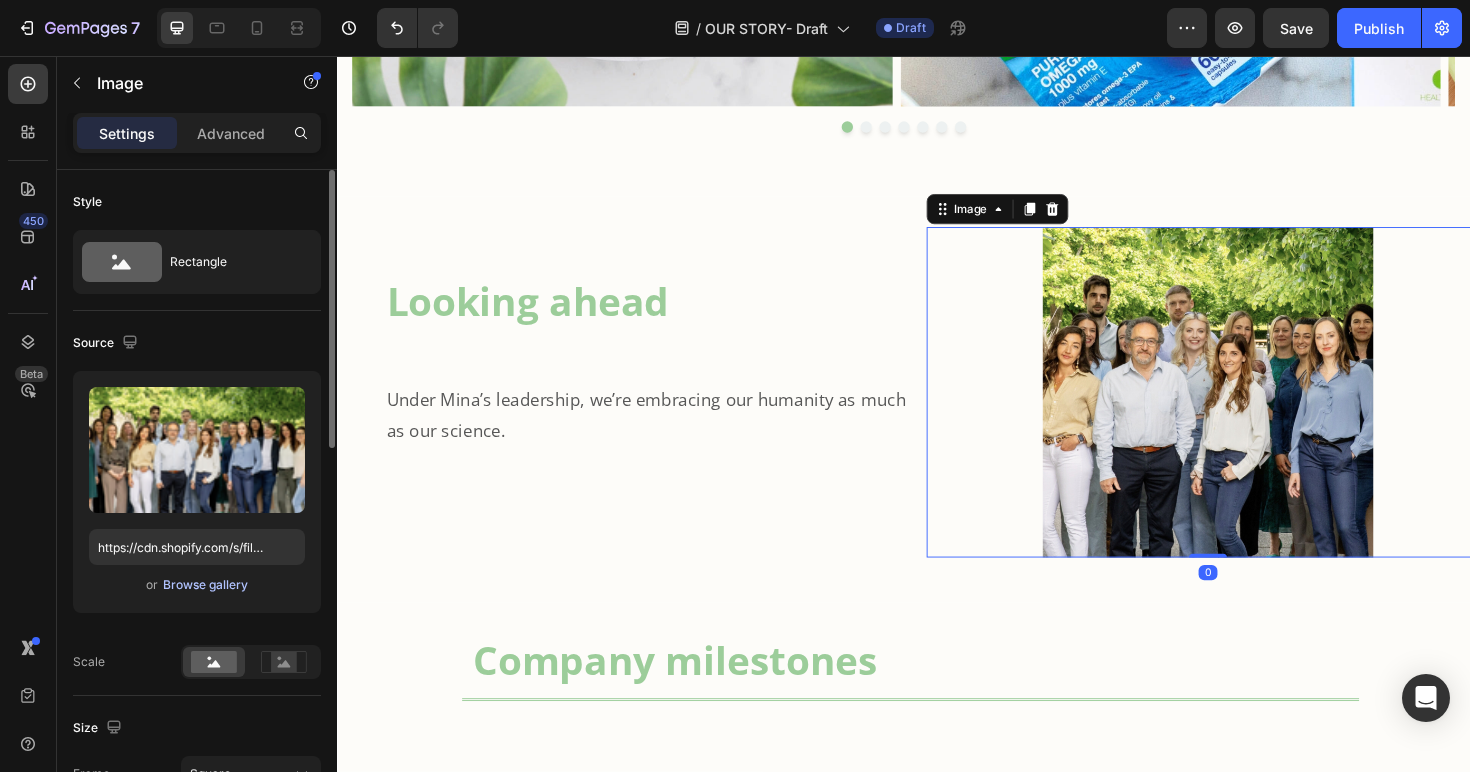 click on "Browse gallery" at bounding box center [205, 585] 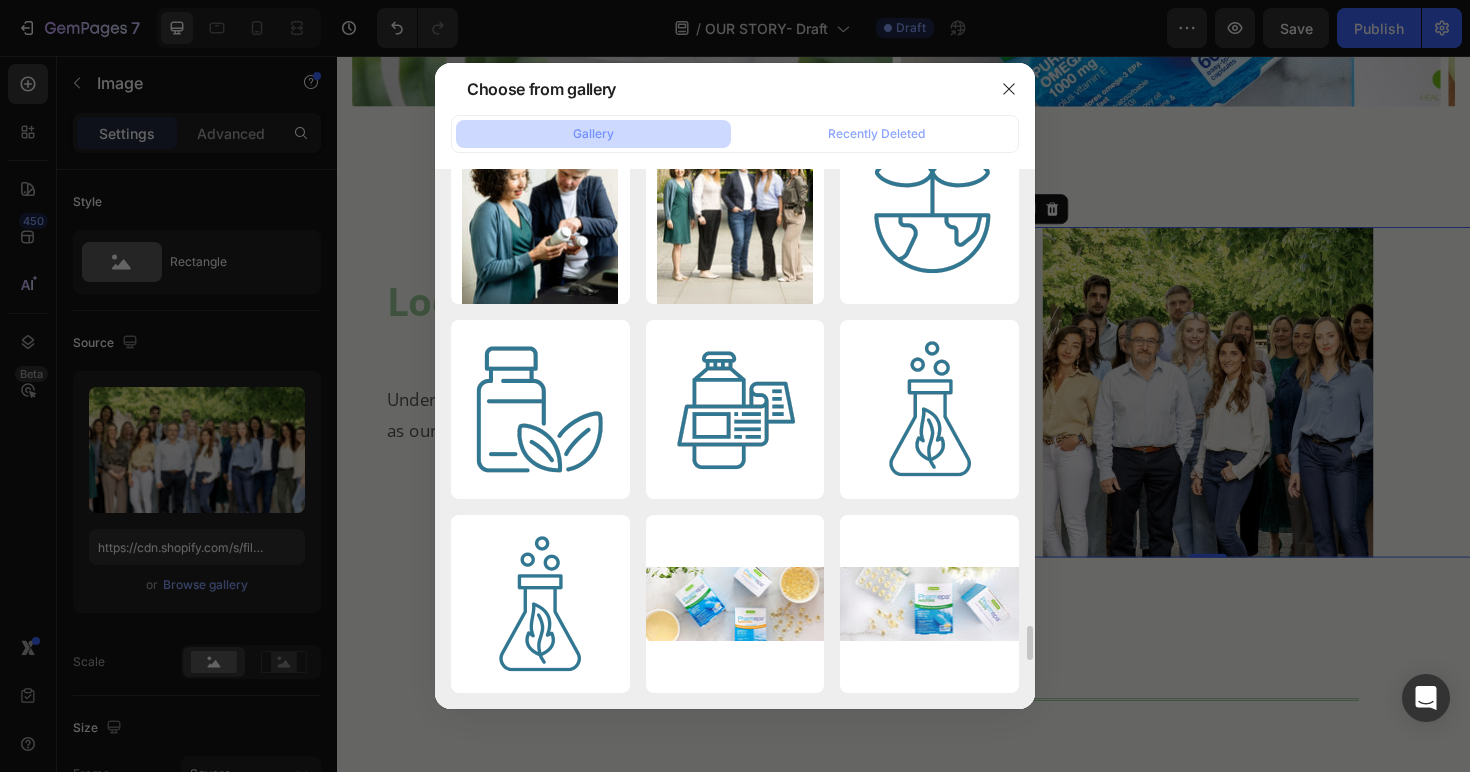 scroll, scrollTop: 7121, scrollLeft: 0, axis: vertical 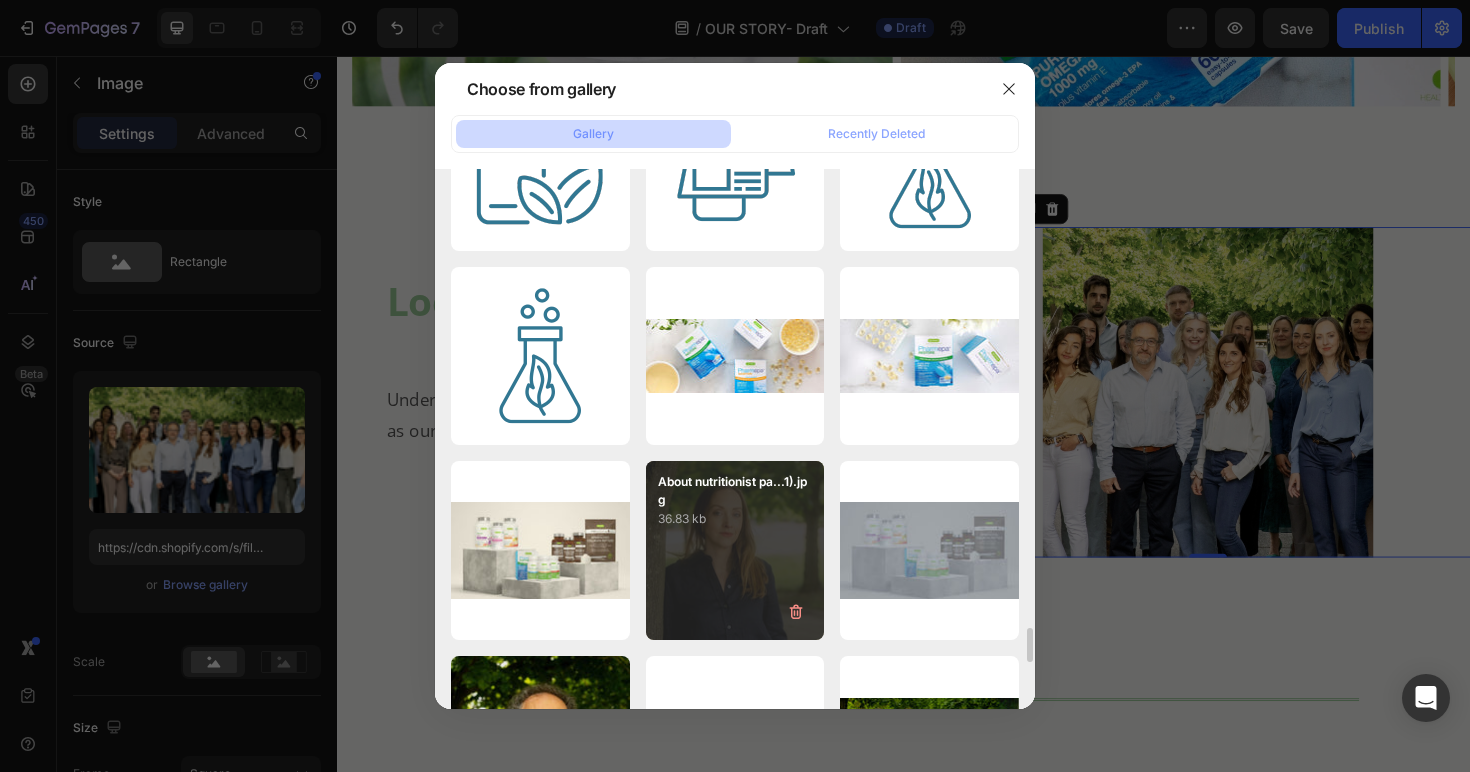 click on "About nutritionist pa...1).jpg 36.83 kb" at bounding box center [735, 550] 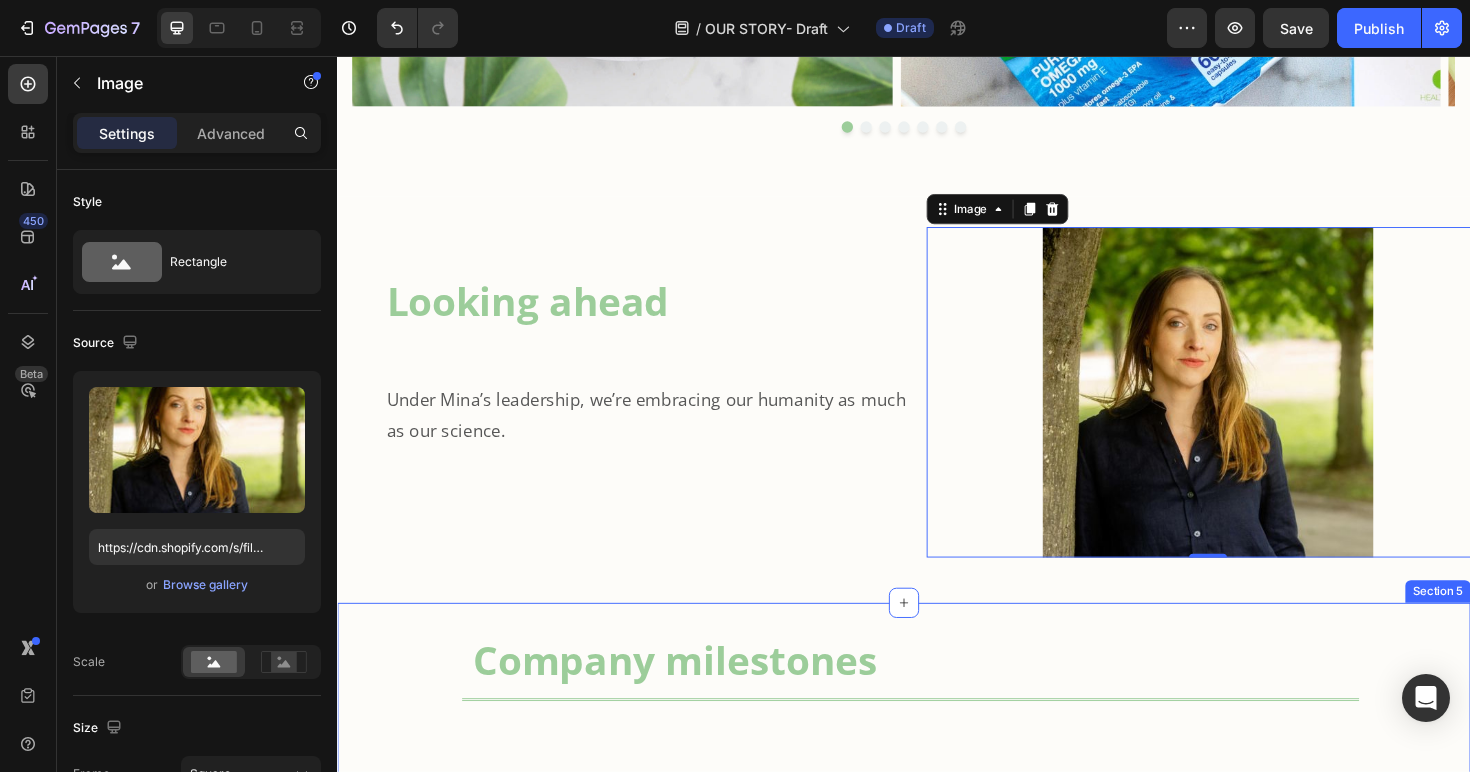 click on "Company milestones Heading Title Line Row Icon 2003 Heading Igennus was founded [FIRST] [LAST] founded Igennus with an old university friend Text Block Image Row Icon 2004 Heading The first product was launched Vegepa, patented pure EPA omega 3 Text Block Image Row Icon 2008 Heading Widened Omega-3 range Published clinical studies using Vegepa widened the omega-3 range Text Block Image Row Icon 2013 Heading Launch of the Pharmepa range Prescription-grade omega-3 supplements for high-intensity support Text Block Image Row Icon 2016 Heading Launch of the Pure Essential range Clinical ingredients for premium wellness our first methylated vitamins Text Block Image Row Icon 2023 Heading Launch of the Be kind range Igennus leveraged its existing nutrition expertise to develop clinical-quality solutions for young families Text Block Image Row Icon 2025 Heading [FIRST], our new CEO nd" at bounding box center [937, 1550] 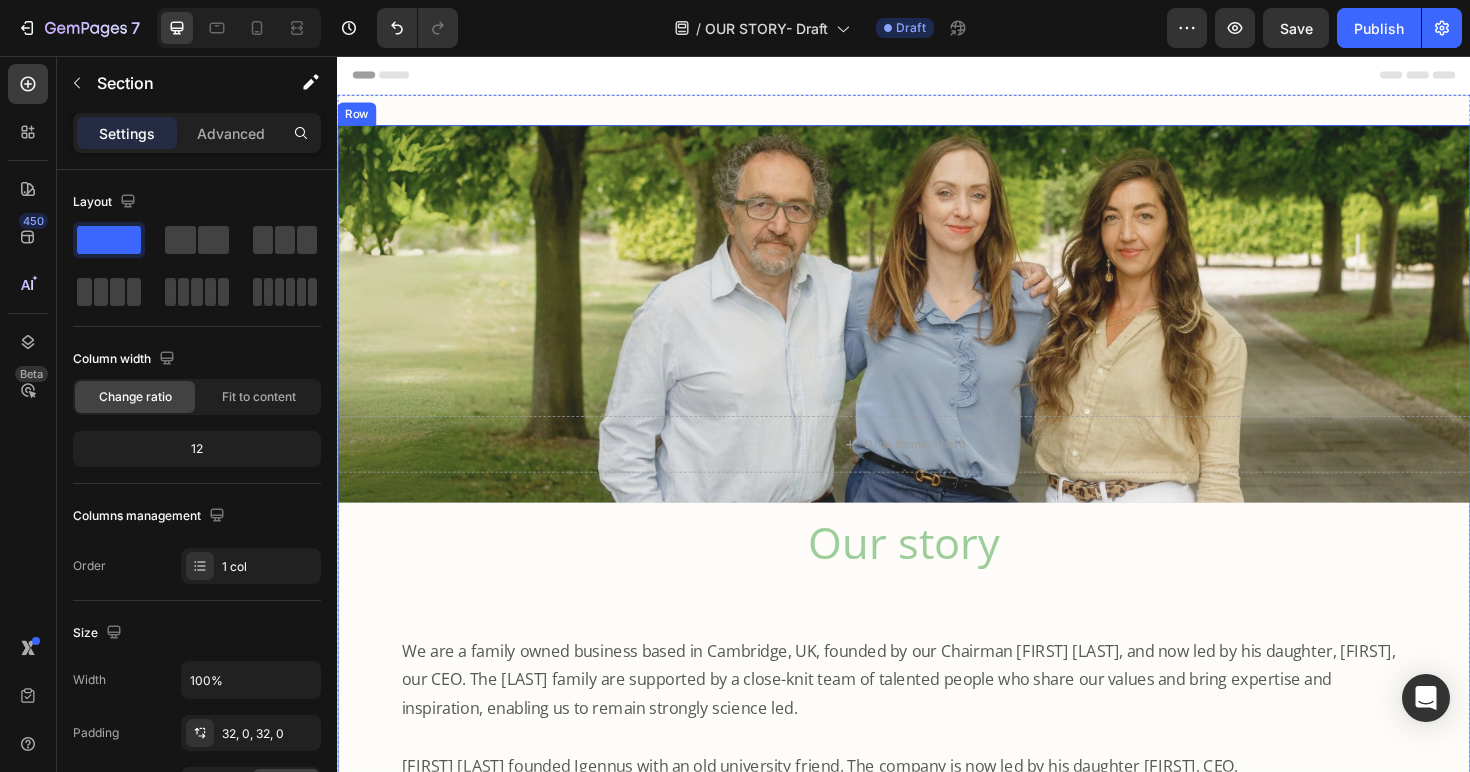 scroll, scrollTop: 629, scrollLeft: 0, axis: vertical 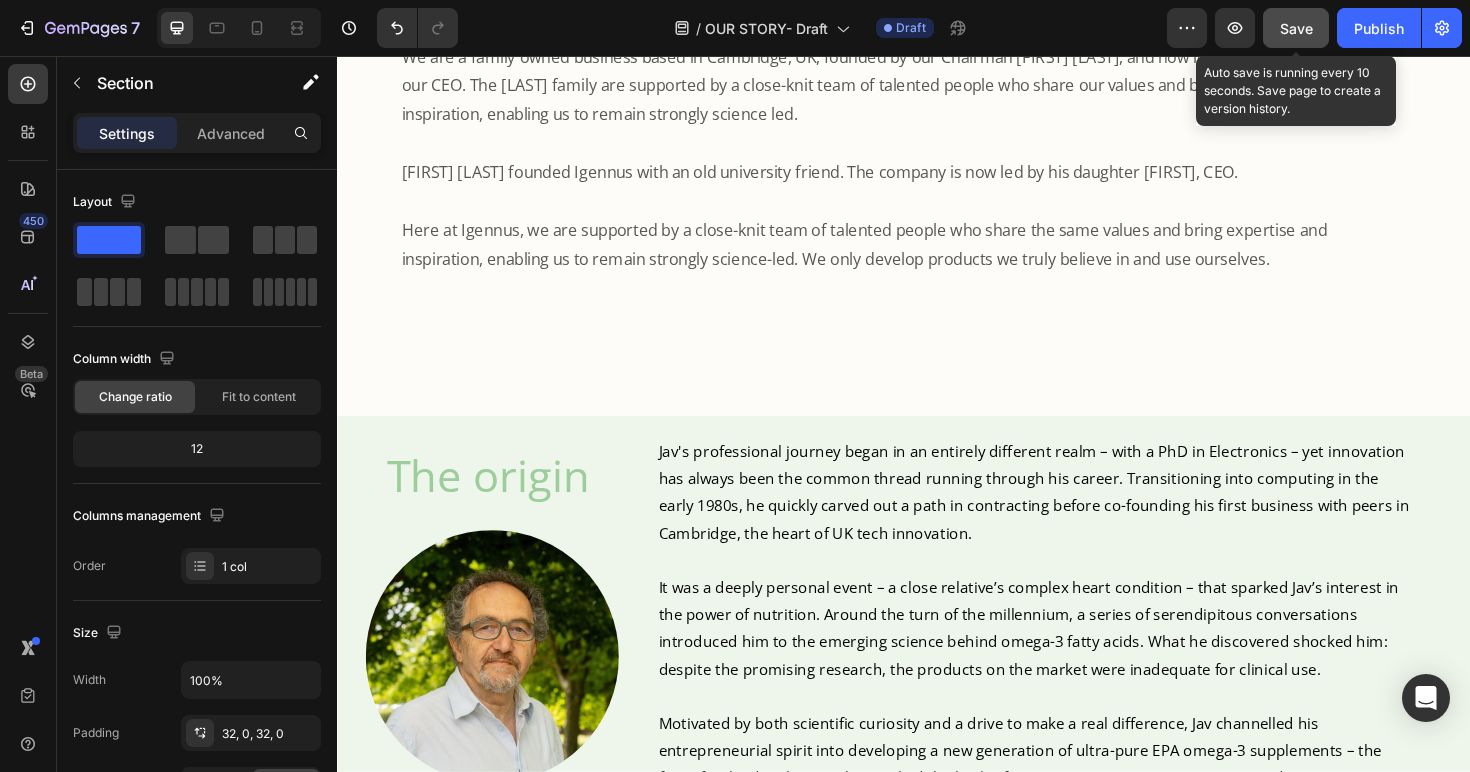 click on "Save" at bounding box center [1296, 28] 